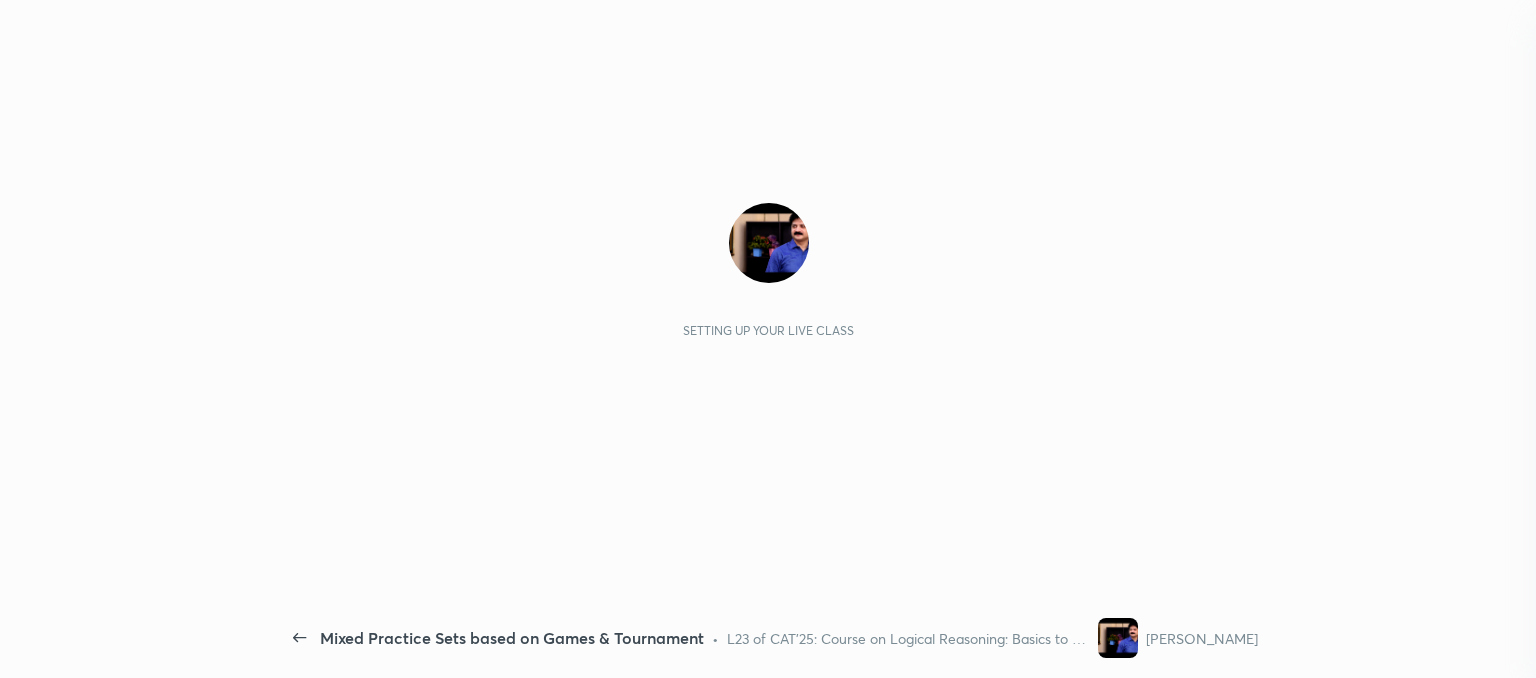 scroll, scrollTop: 0, scrollLeft: 0, axis: both 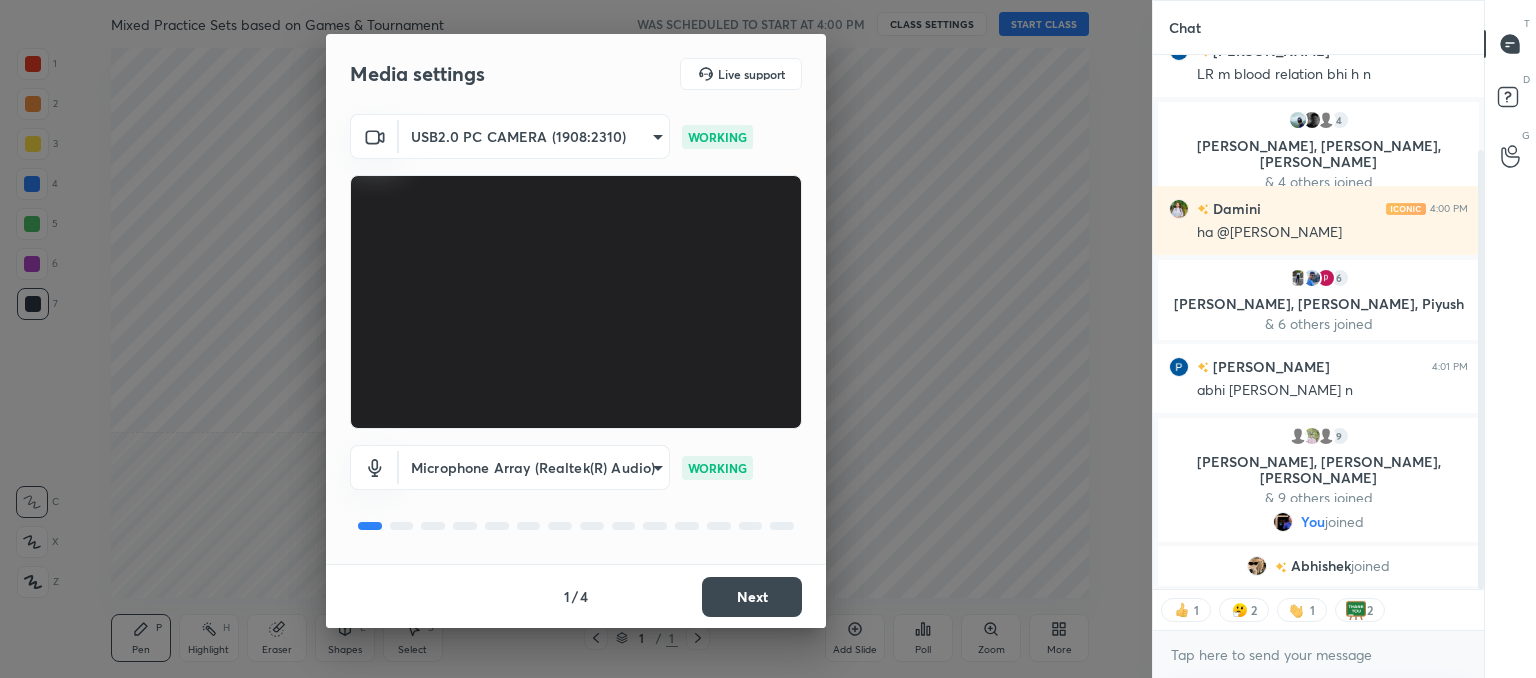 click on "Next" at bounding box center [752, 597] 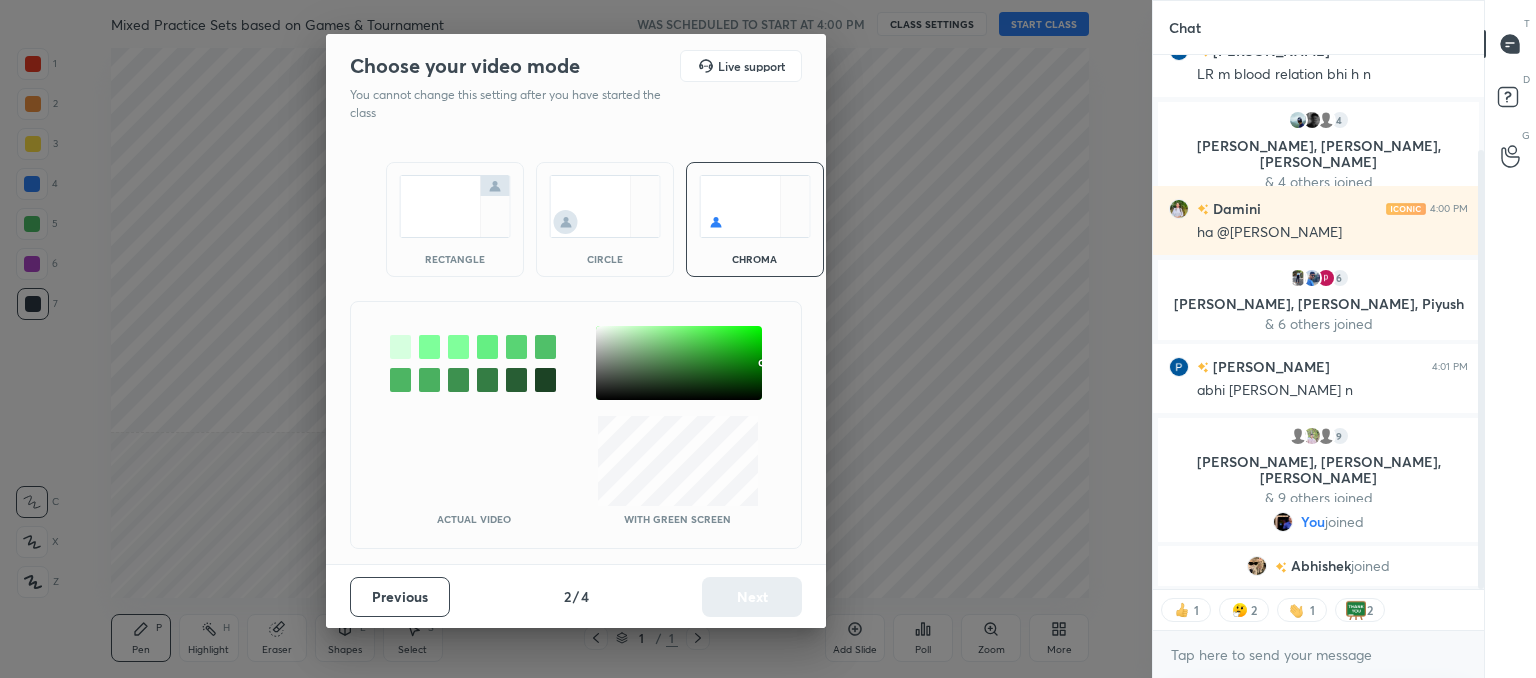 click at bounding box center [605, 206] 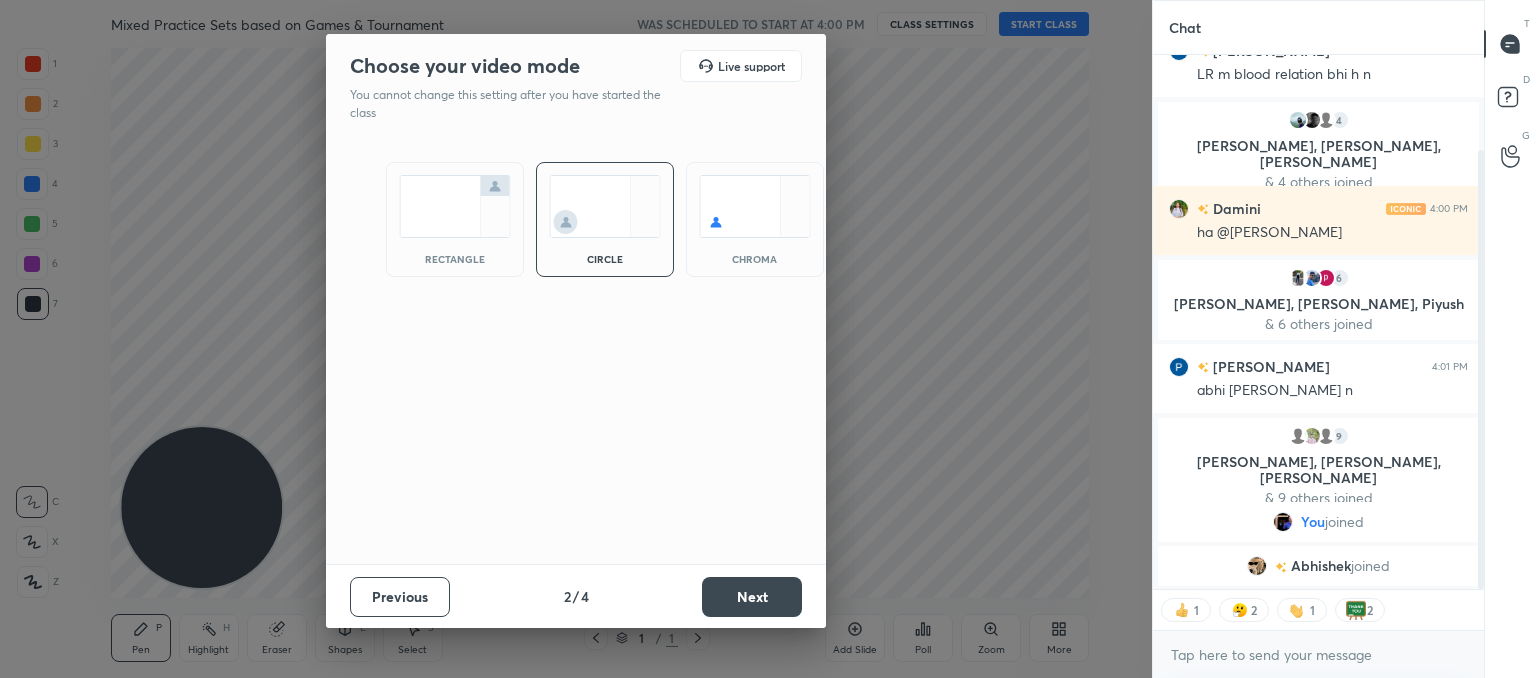 click on "Next" at bounding box center [752, 597] 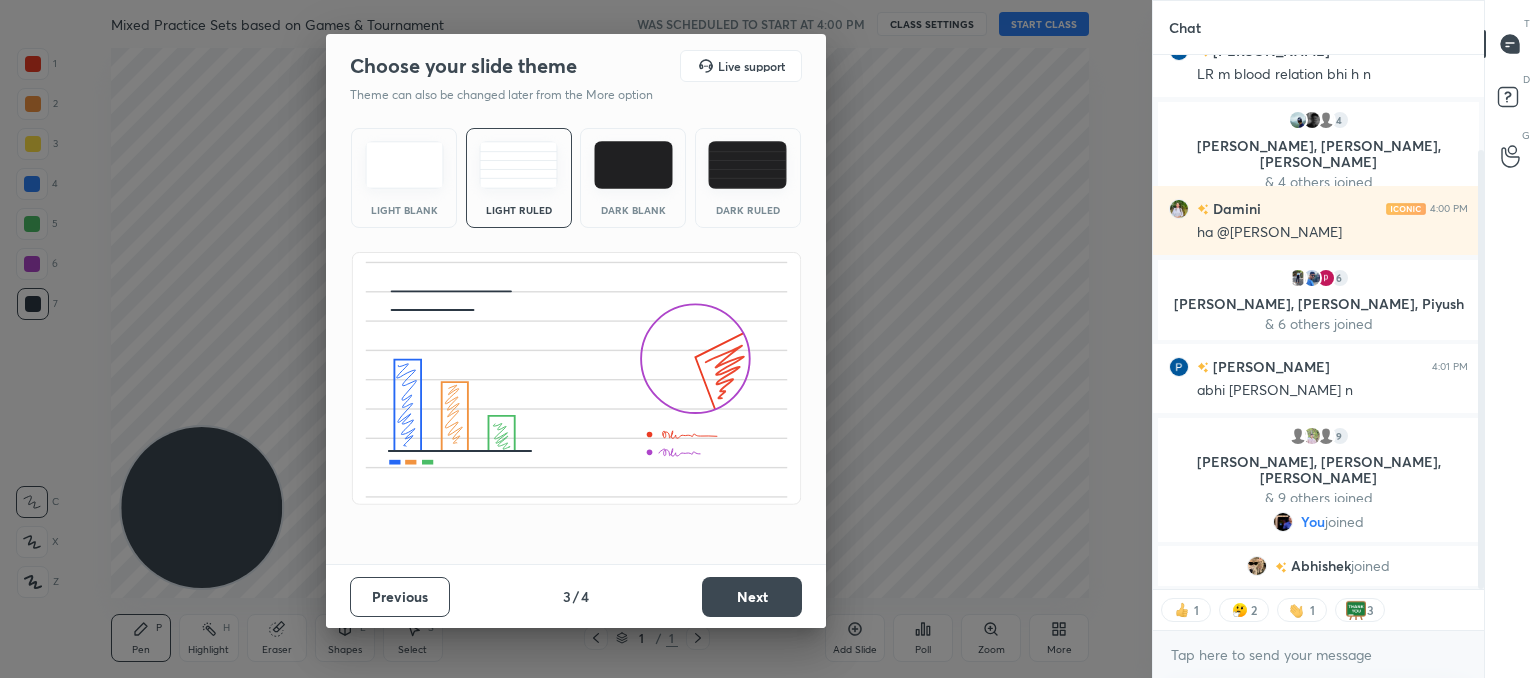 click on "Next" at bounding box center [752, 597] 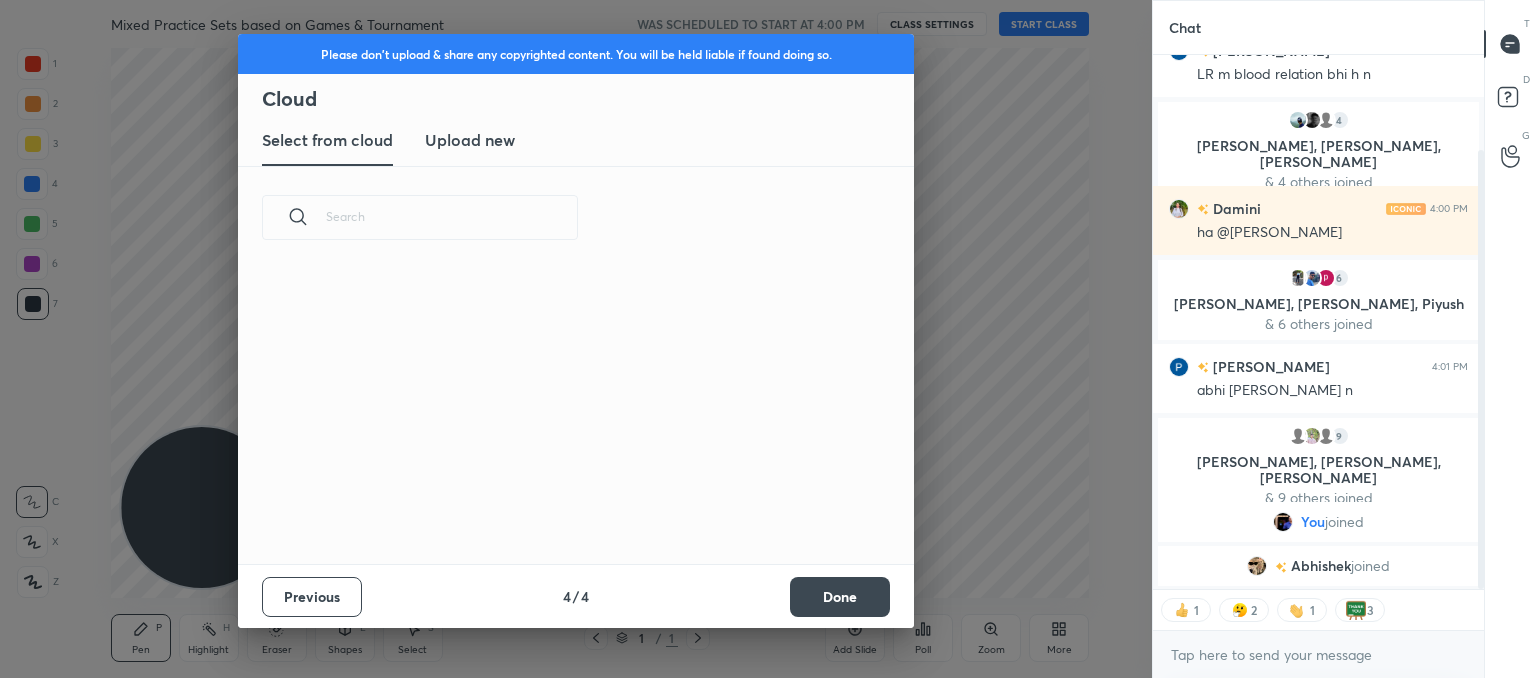 scroll, scrollTop: 6, scrollLeft: 10, axis: both 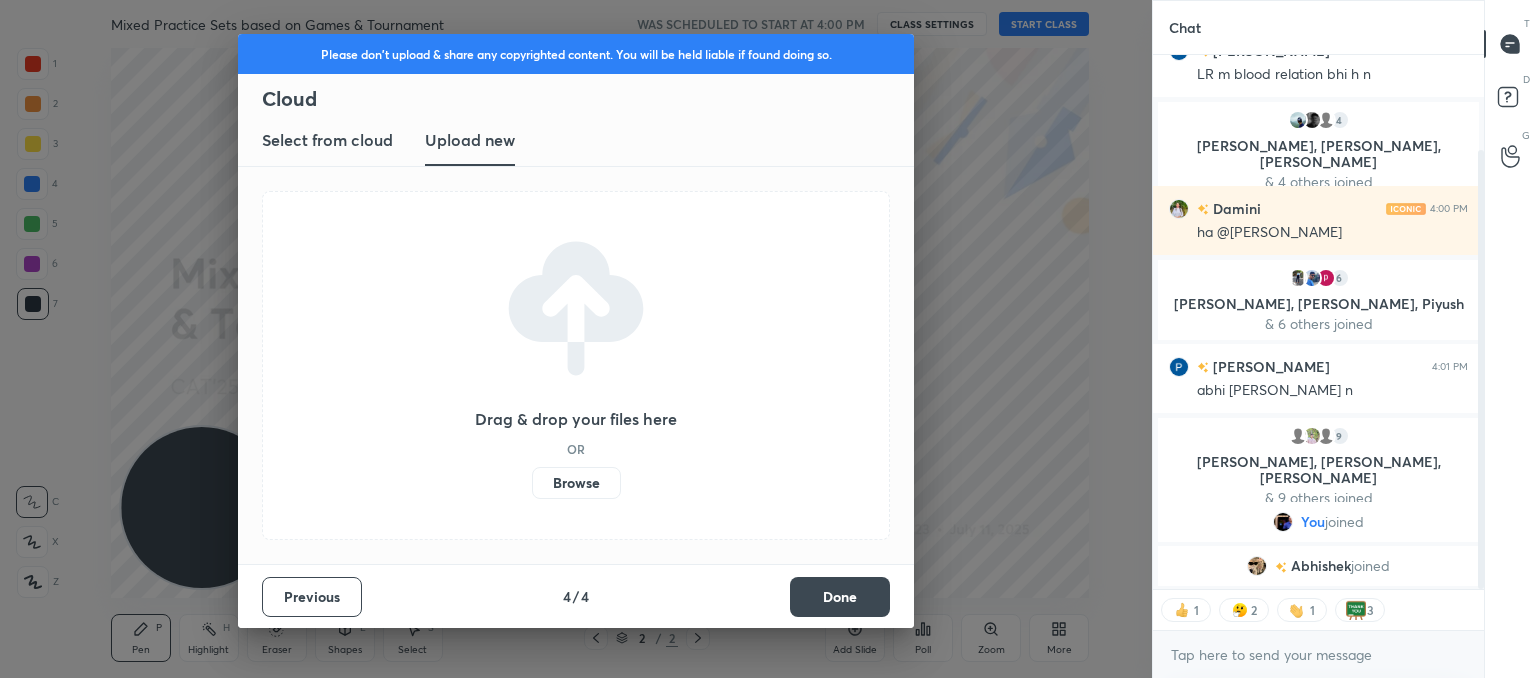 click on "Browse" at bounding box center (576, 483) 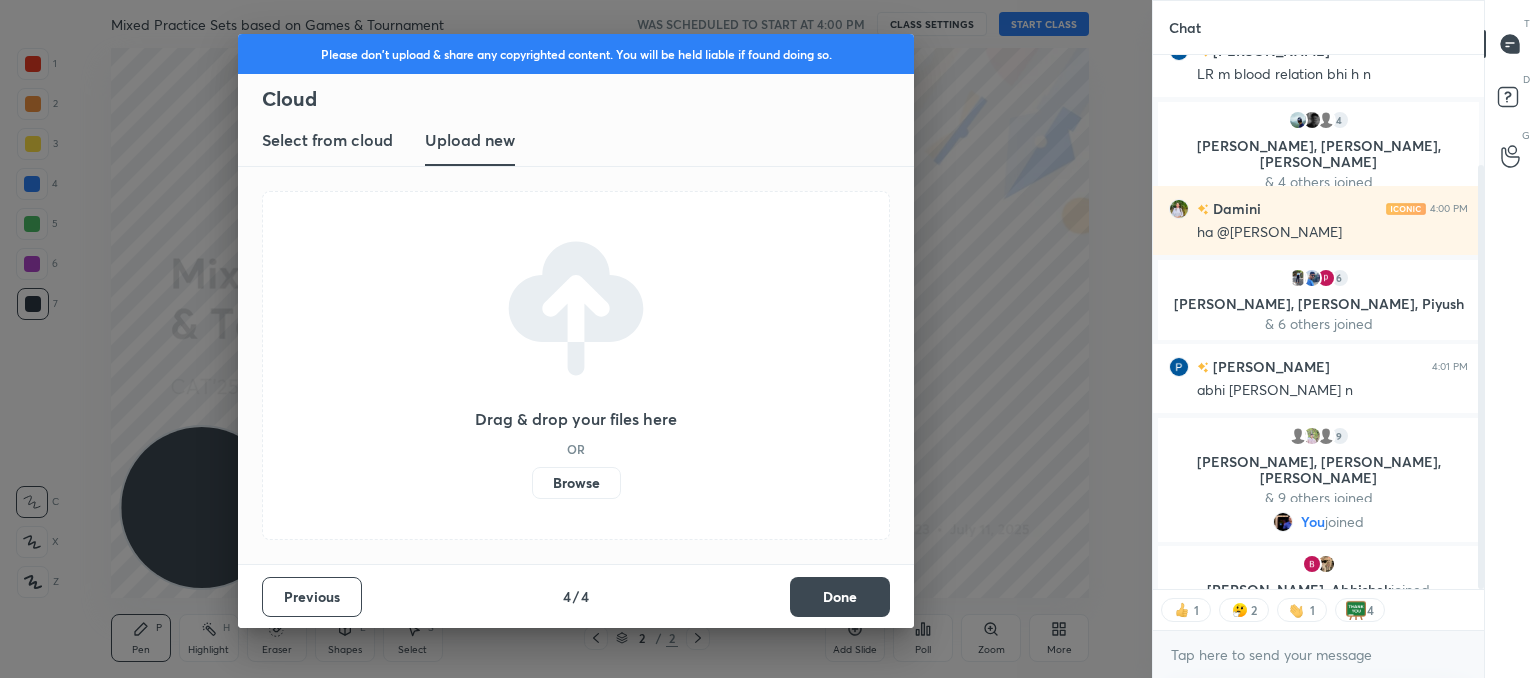 scroll, scrollTop: 139, scrollLeft: 0, axis: vertical 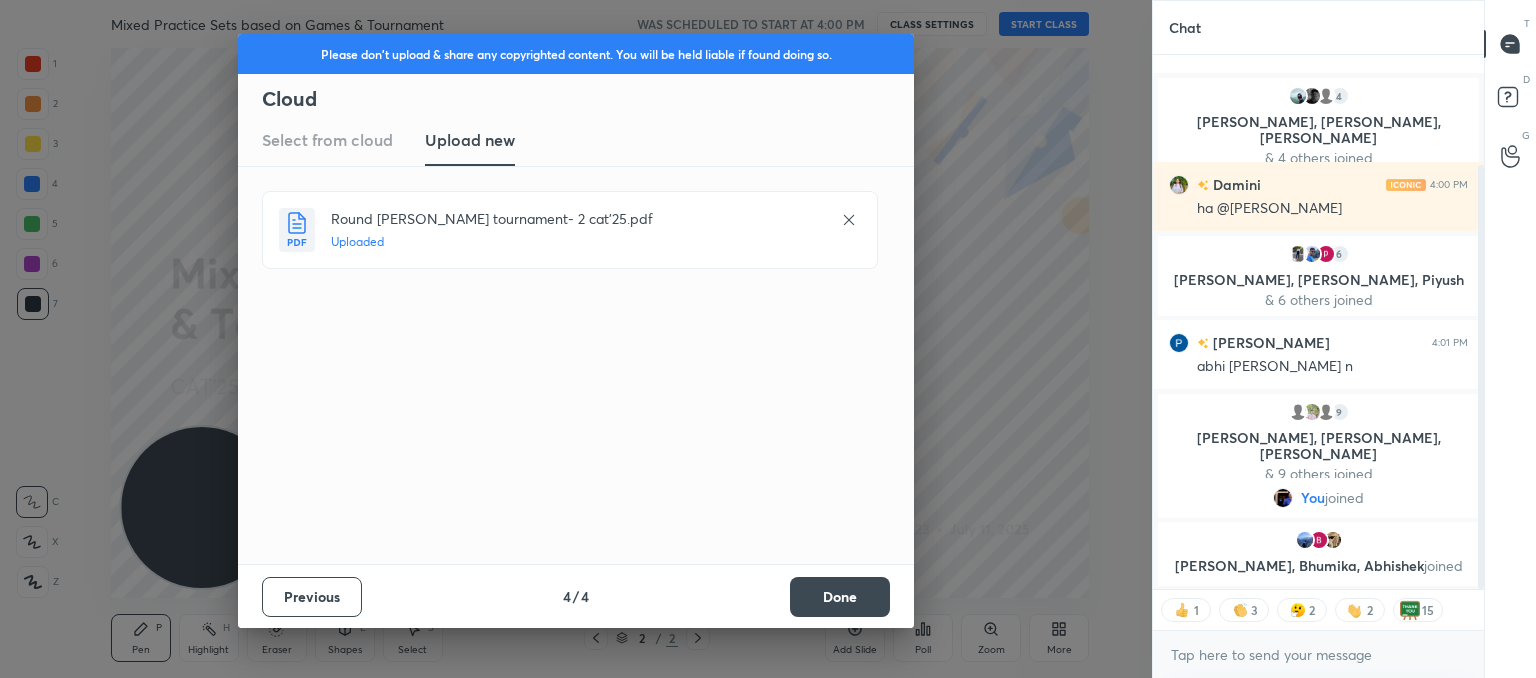 click on "Done" at bounding box center [840, 597] 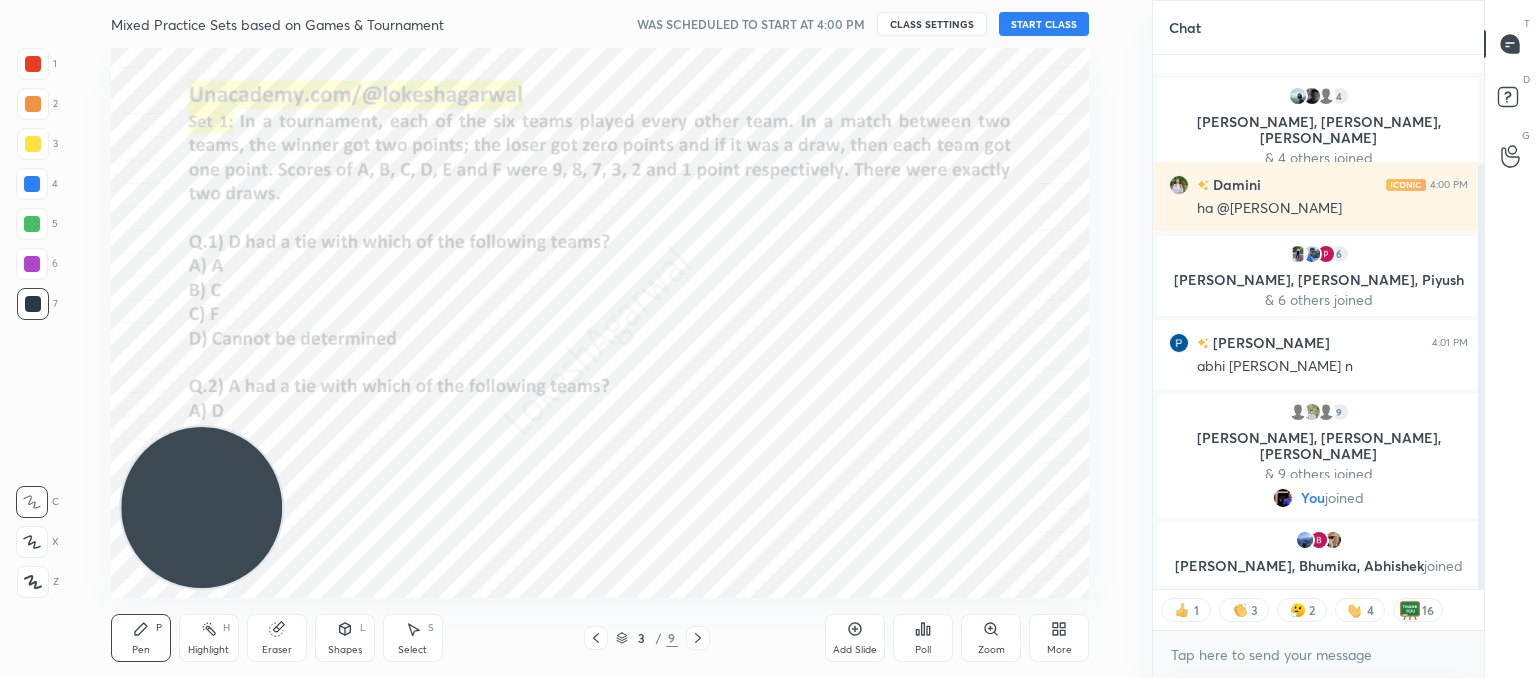 click 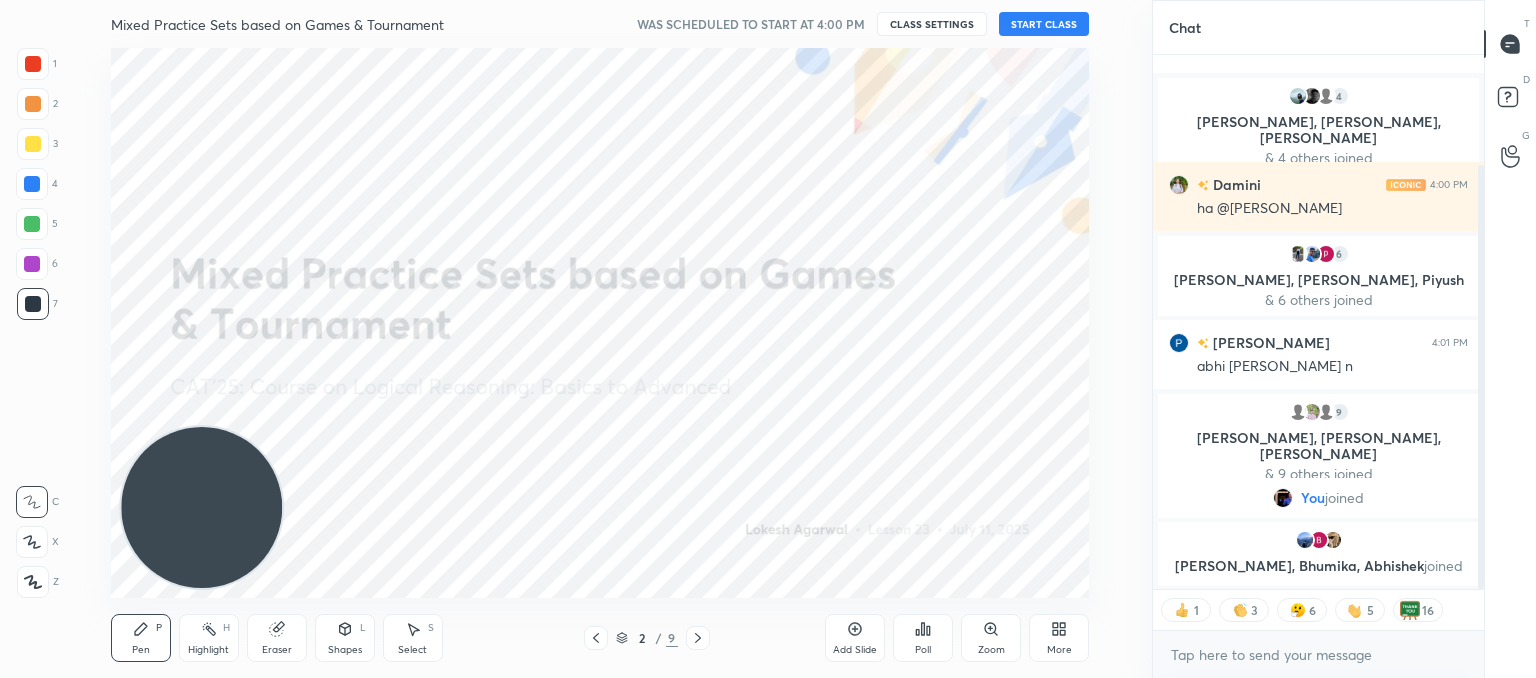 click on "START CLASS" at bounding box center (1044, 24) 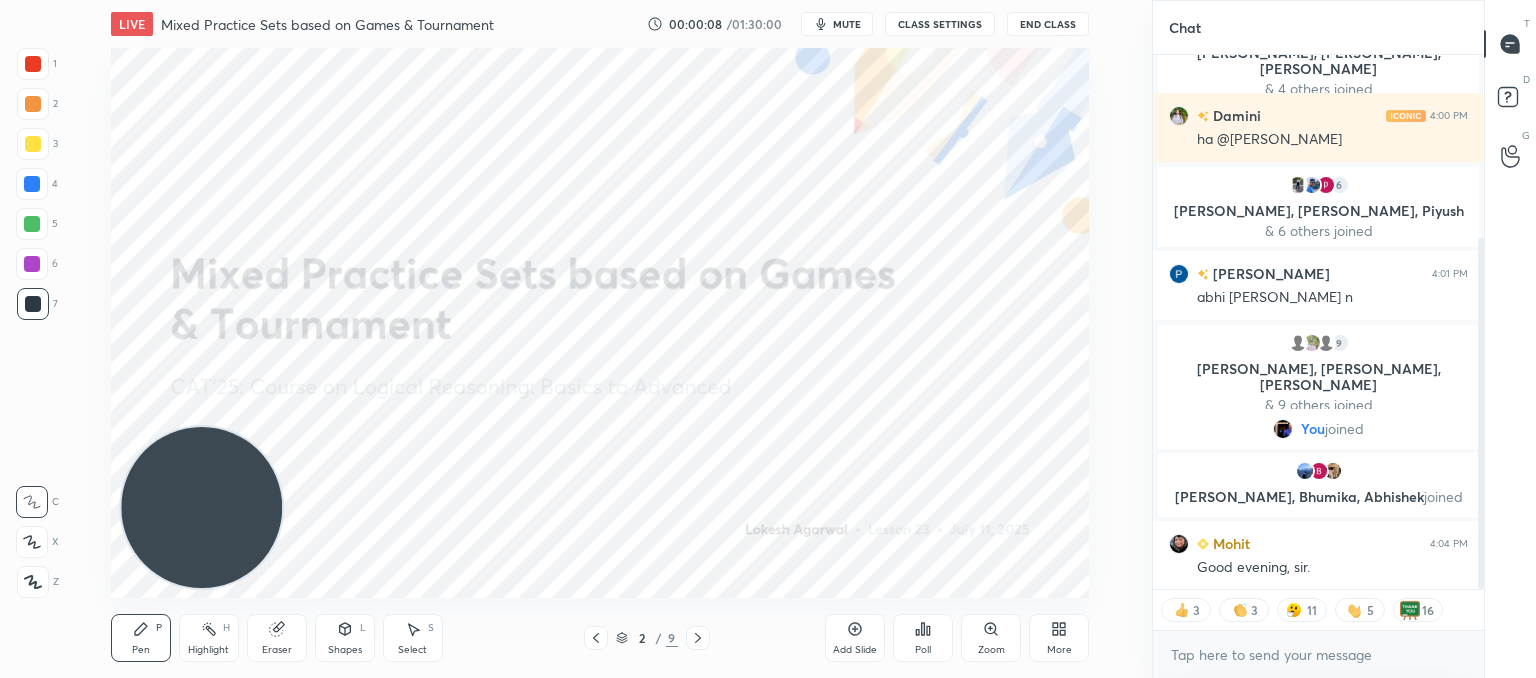 scroll, scrollTop: 279, scrollLeft: 0, axis: vertical 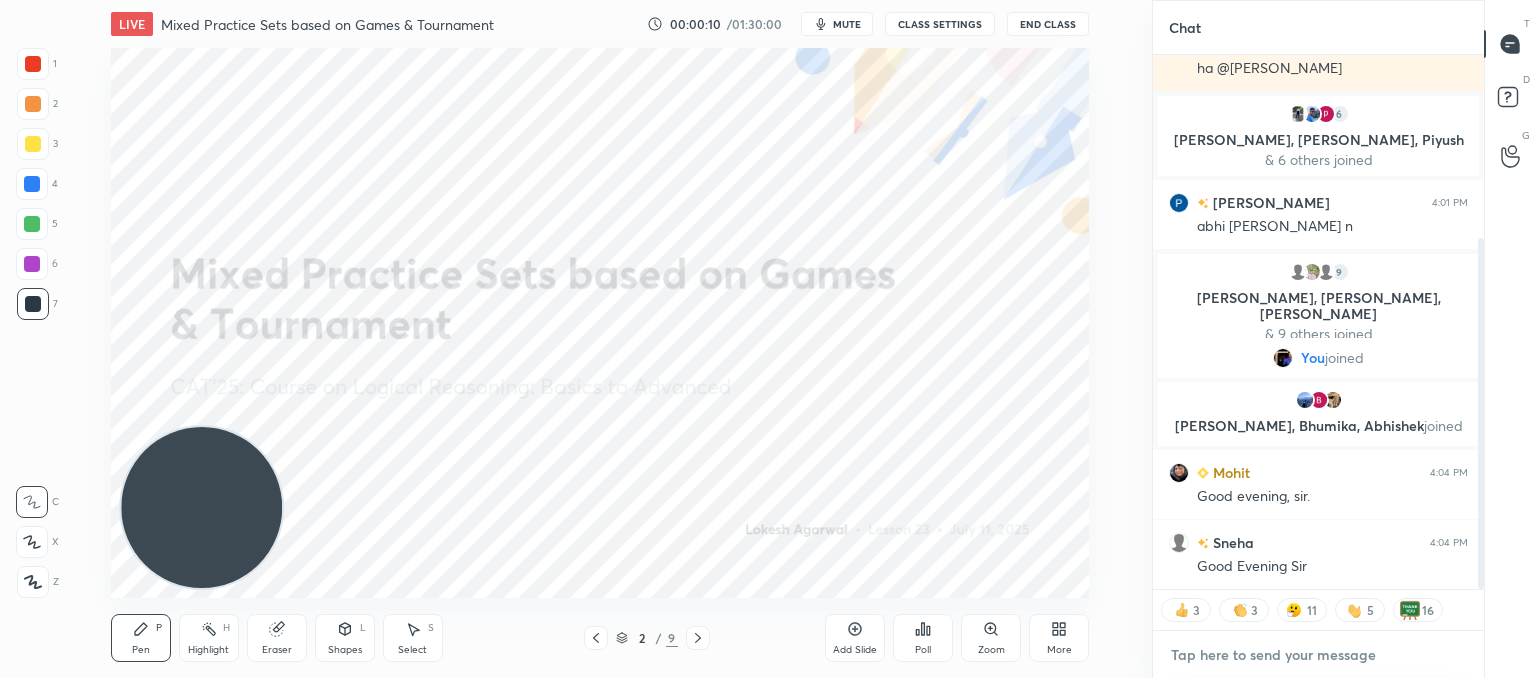 click at bounding box center [1318, 655] 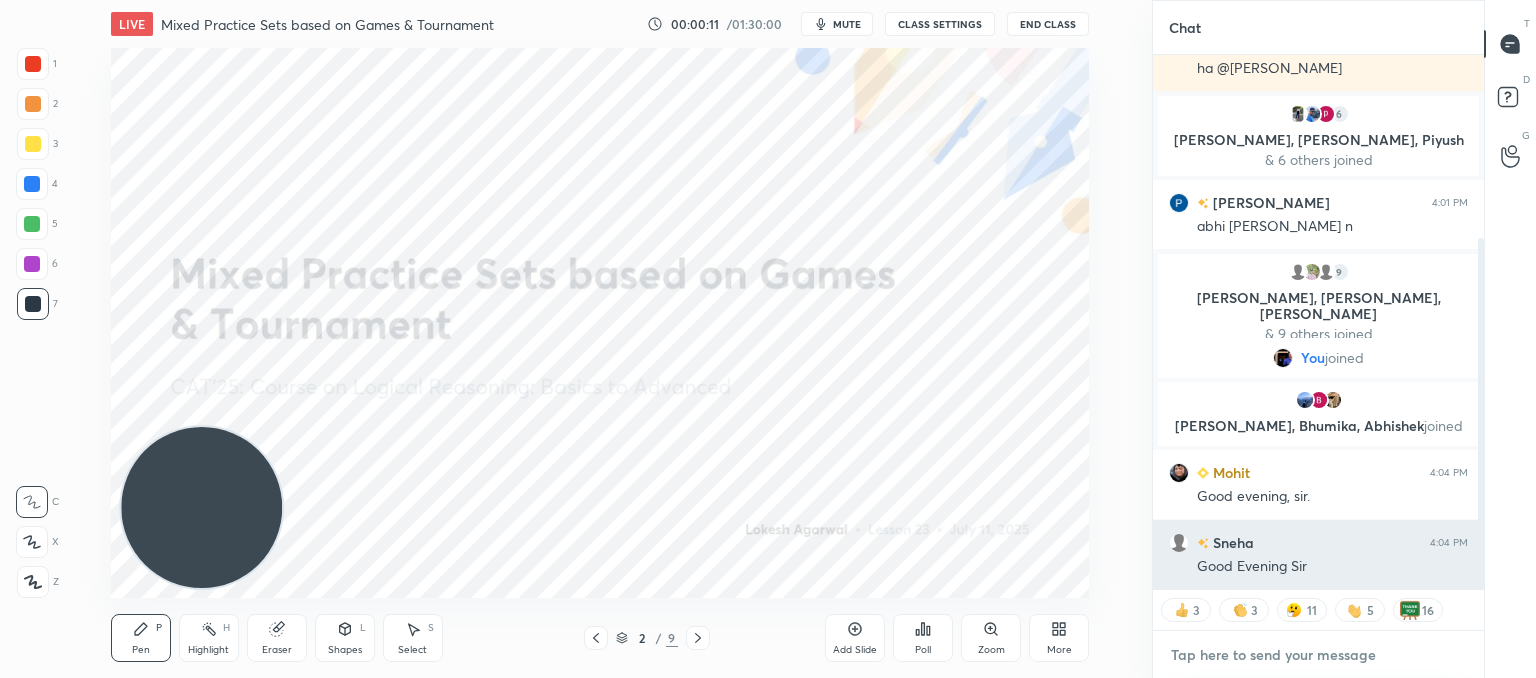 scroll, scrollTop: 348, scrollLeft: 0, axis: vertical 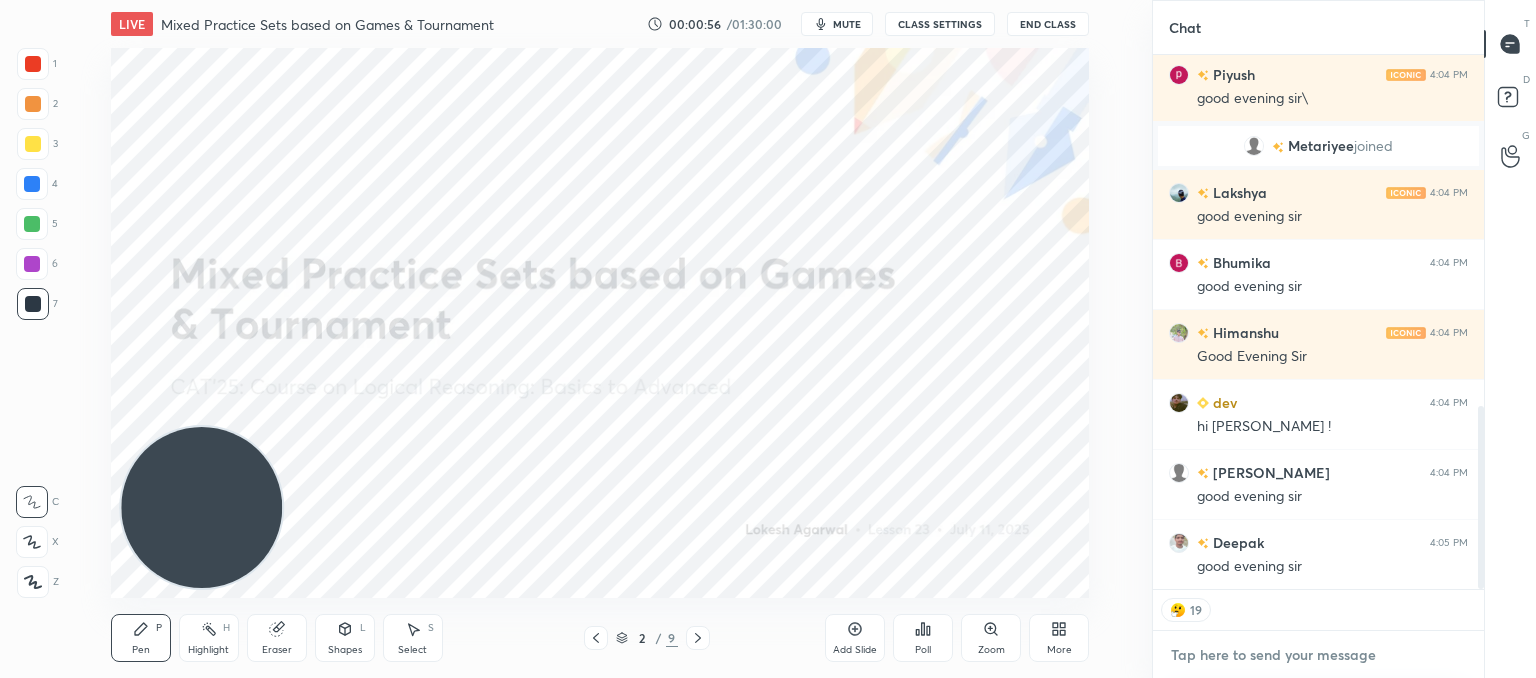 click at bounding box center [1318, 655] 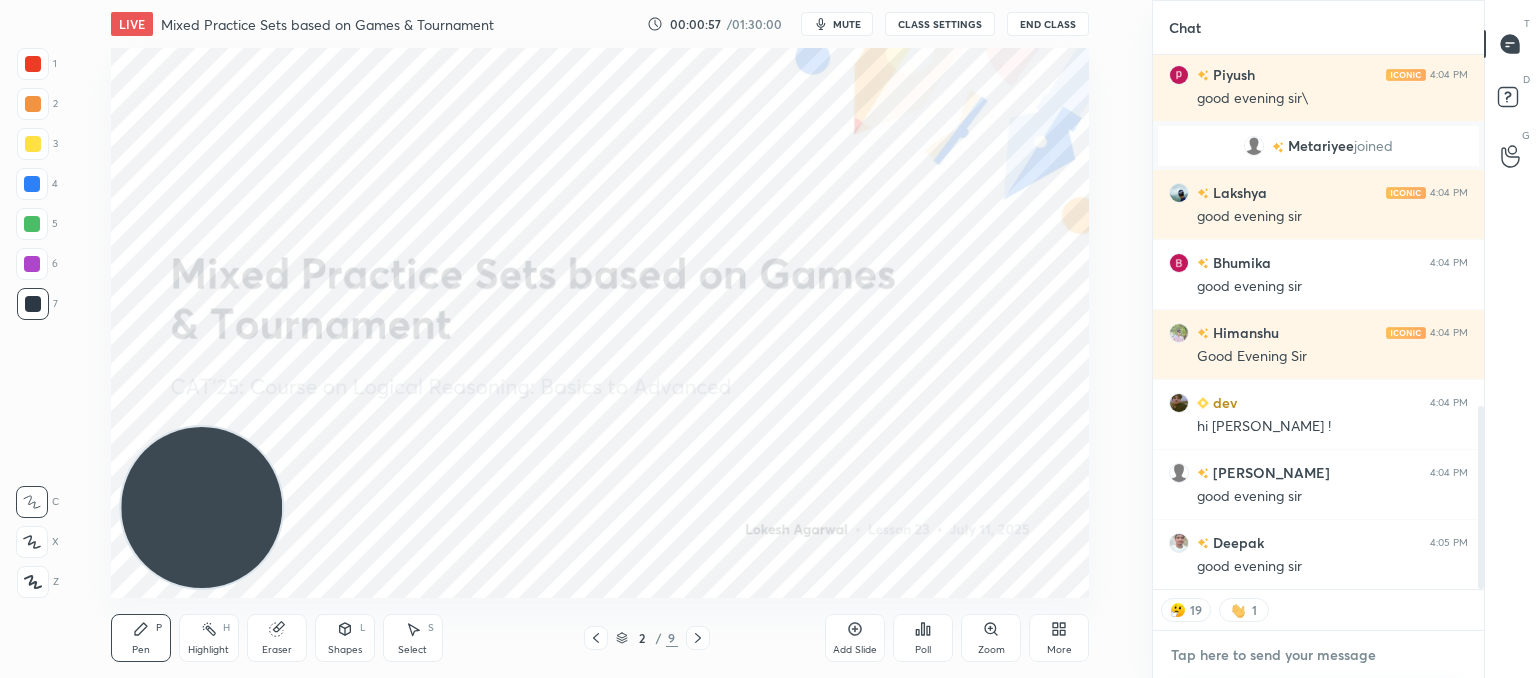 scroll, scrollTop: 1075, scrollLeft: 0, axis: vertical 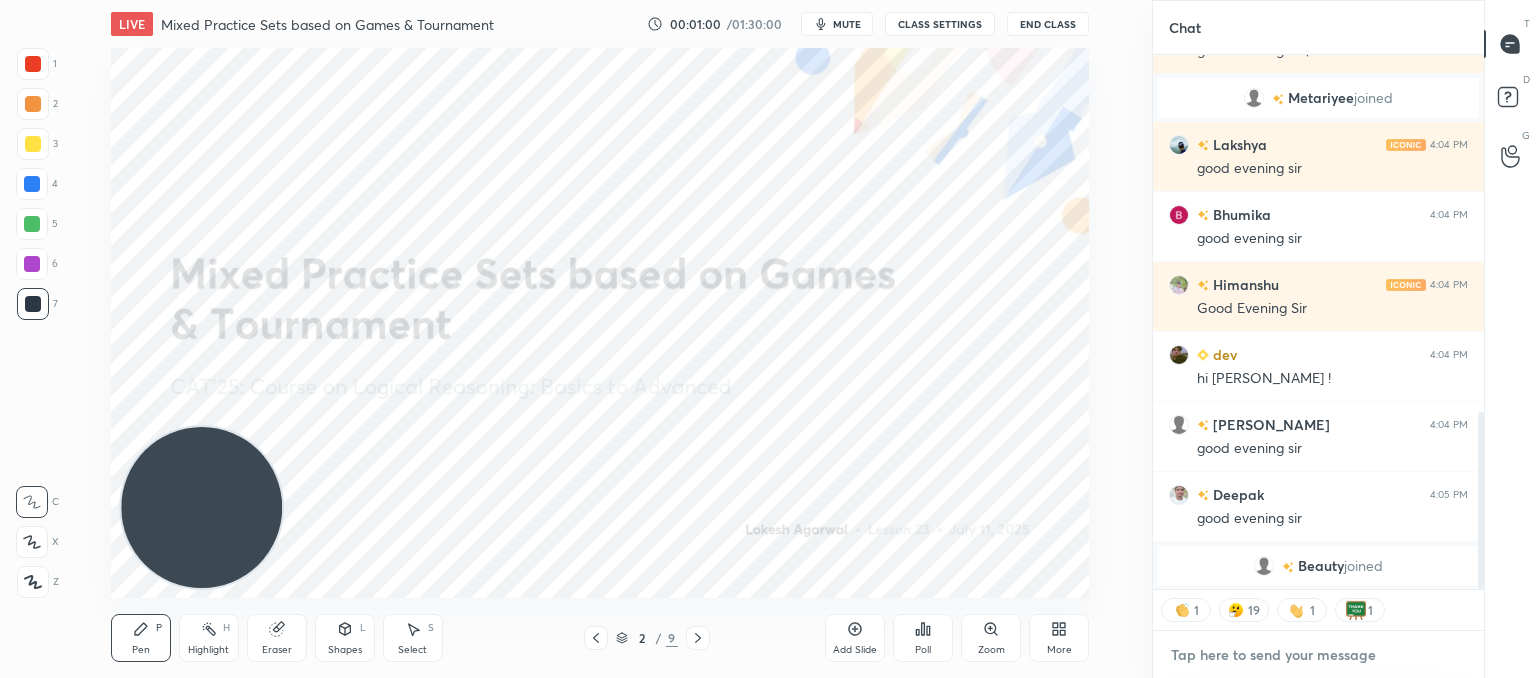 click at bounding box center [1318, 655] 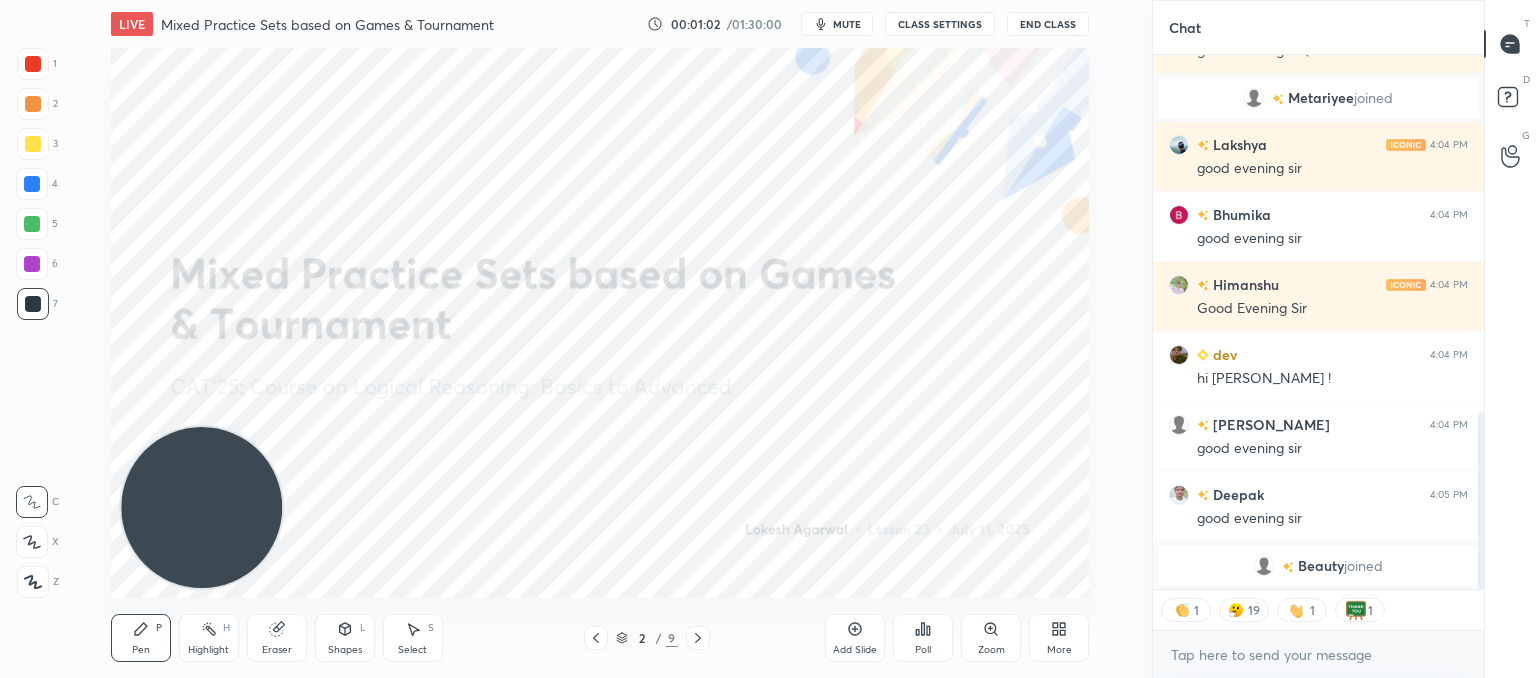 click on "CLASS SETTINGS" at bounding box center (940, 24) 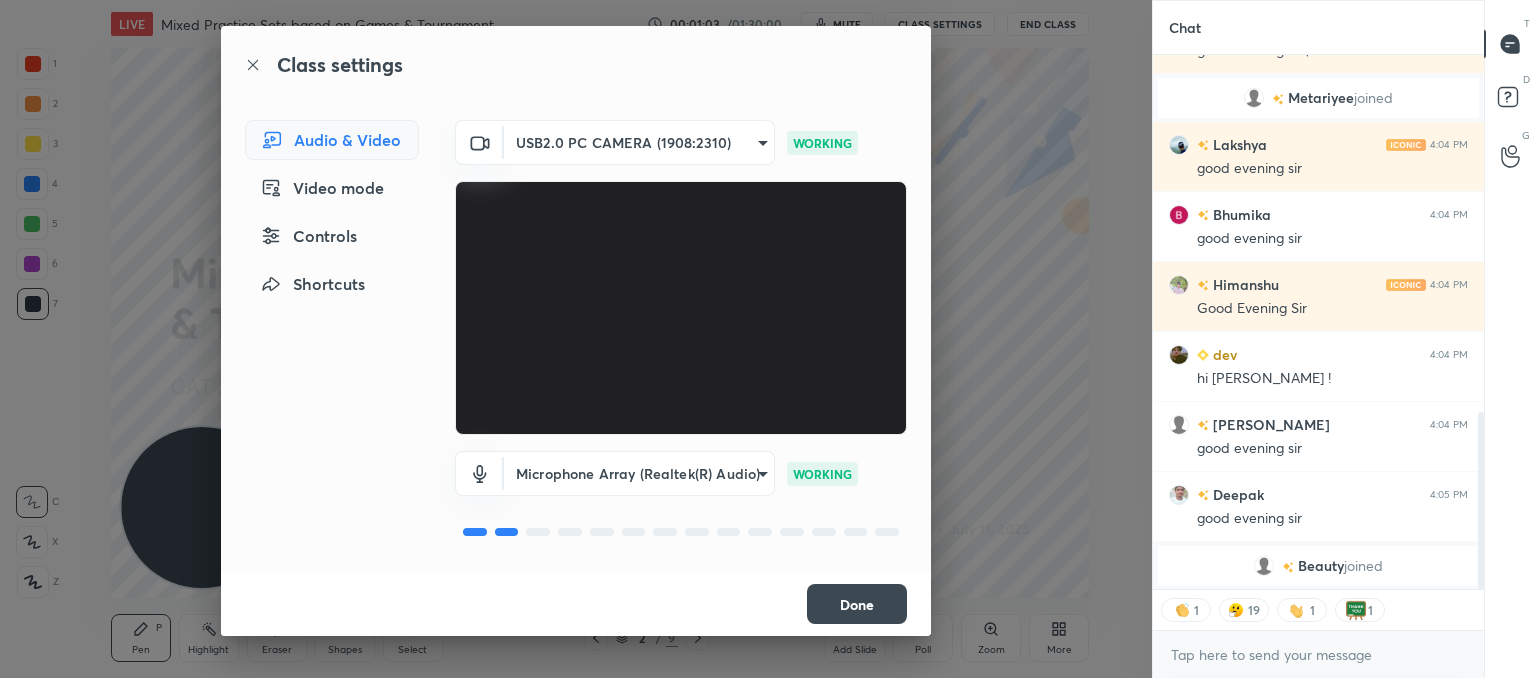 click 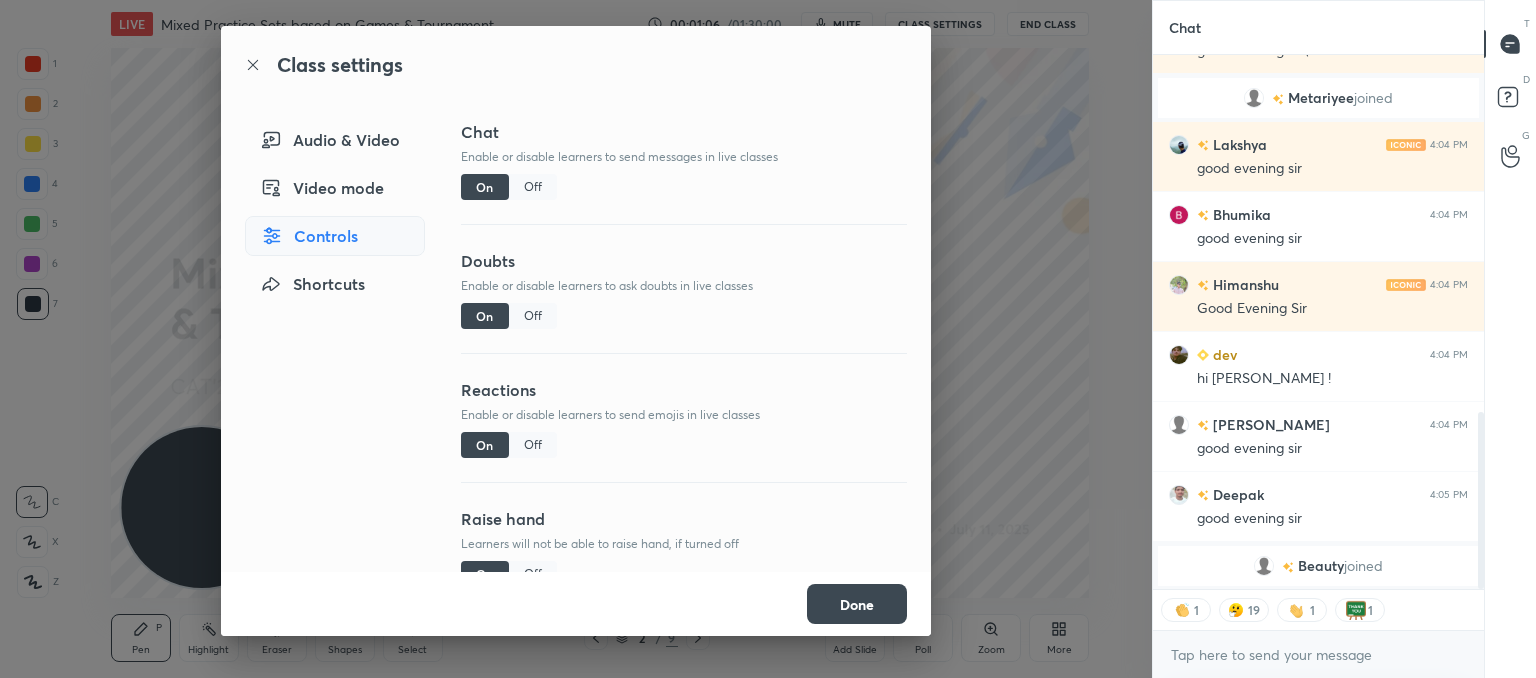 click on "Off" at bounding box center [533, 445] 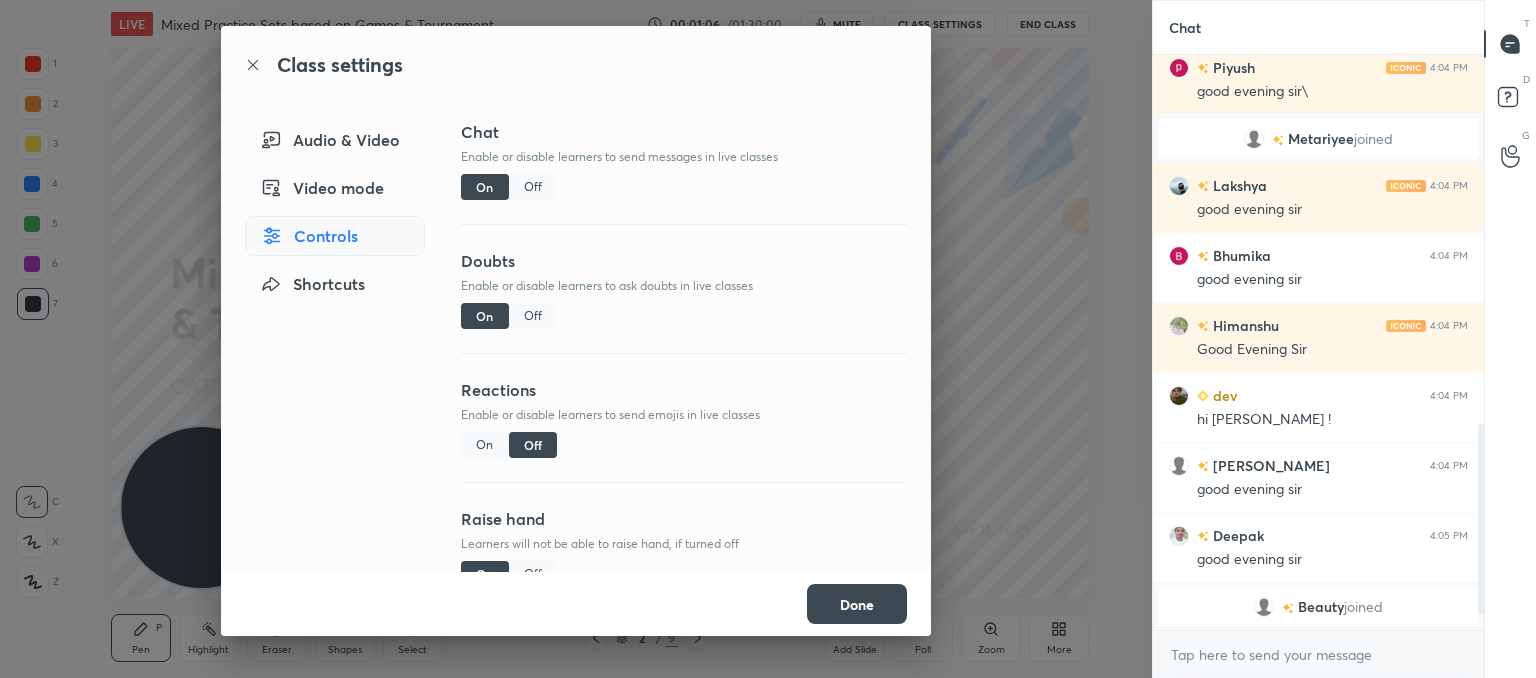 scroll, scrollTop: 6, scrollLeft: 6, axis: both 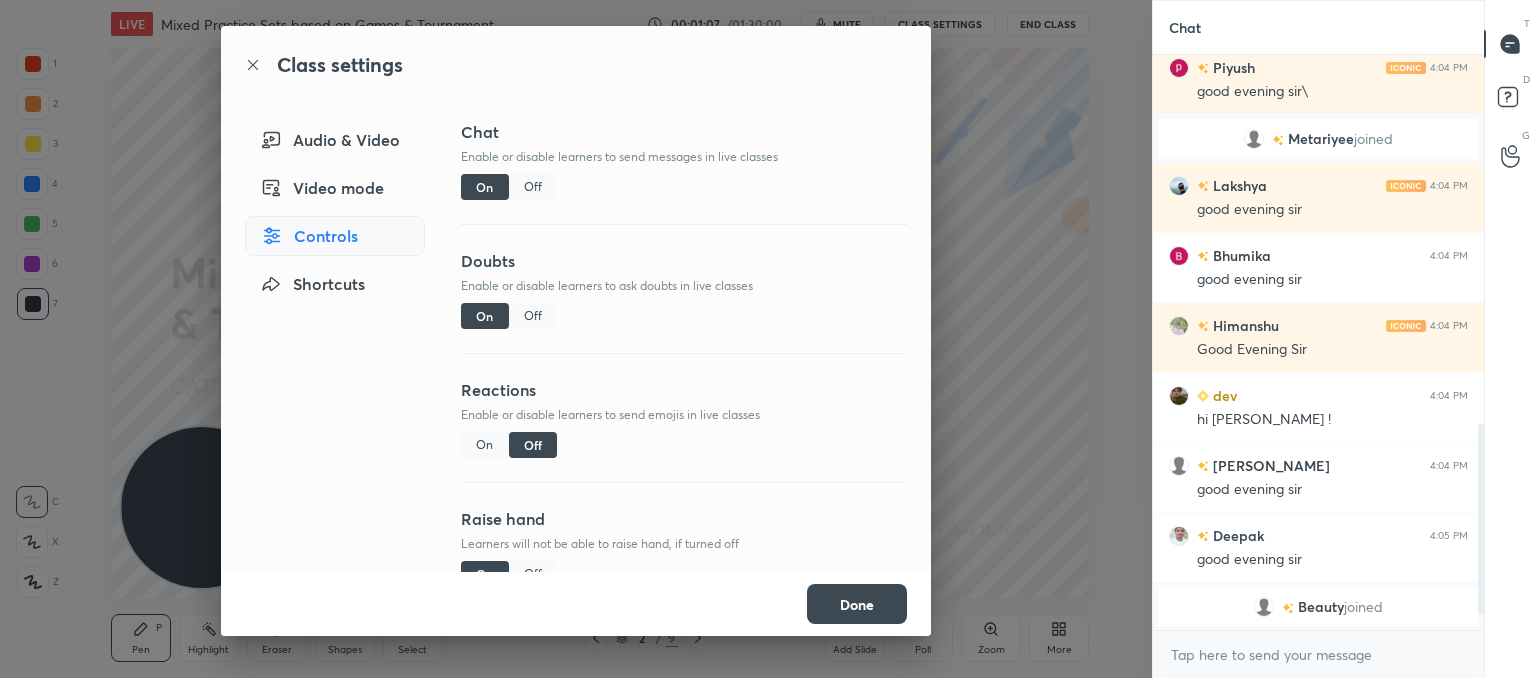 click on "Done" at bounding box center [857, 604] 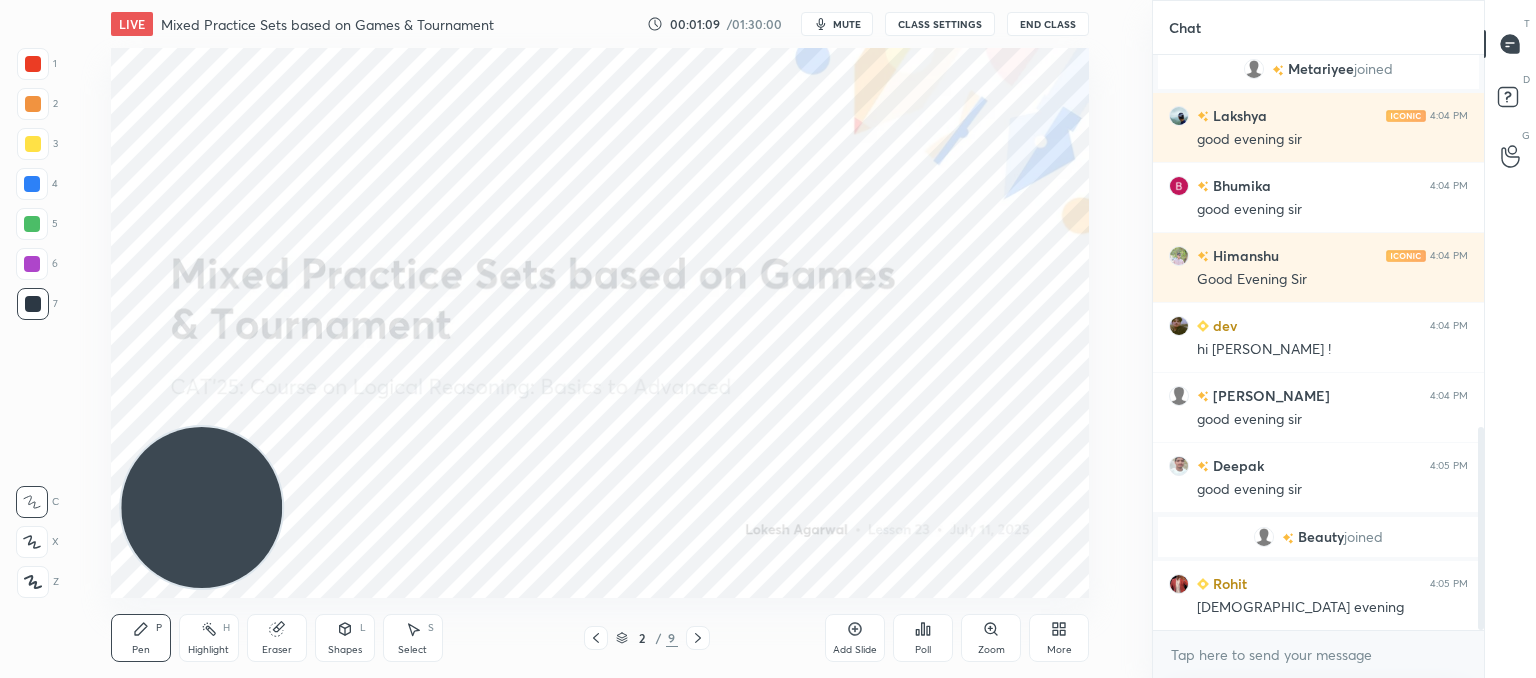 scroll, scrollTop: 1058, scrollLeft: 0, axis: vertical 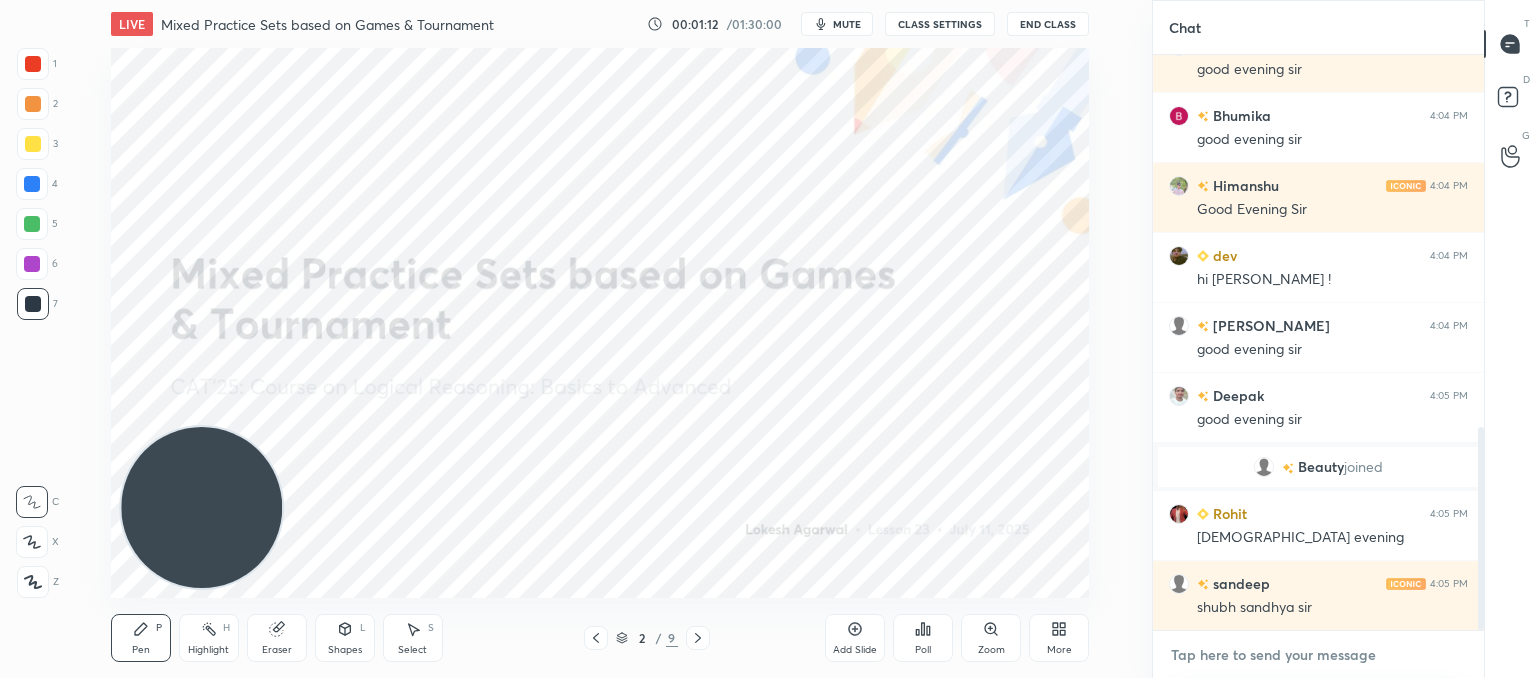 click at bounding box center [1318, 655] 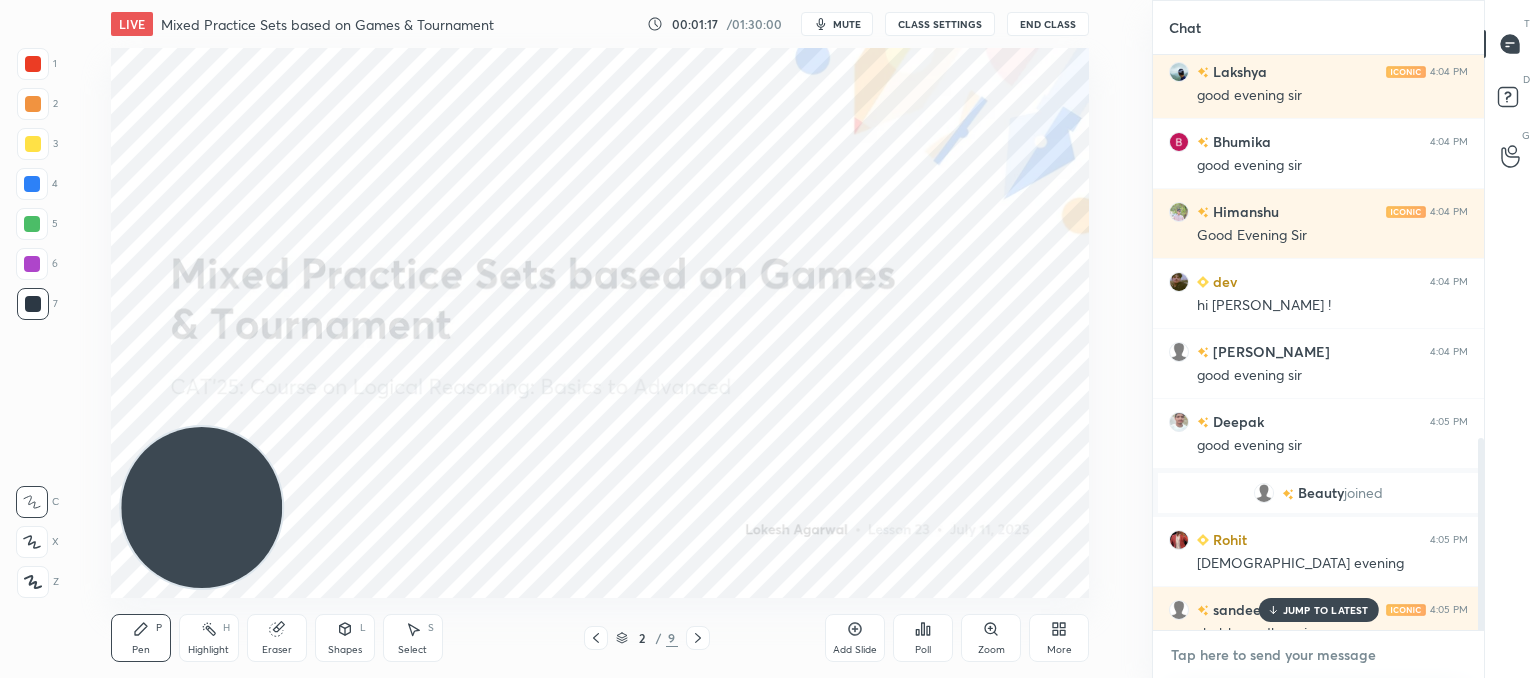 scroll, scrollTop: 1174, scrollLeft: 0, axis: vertical 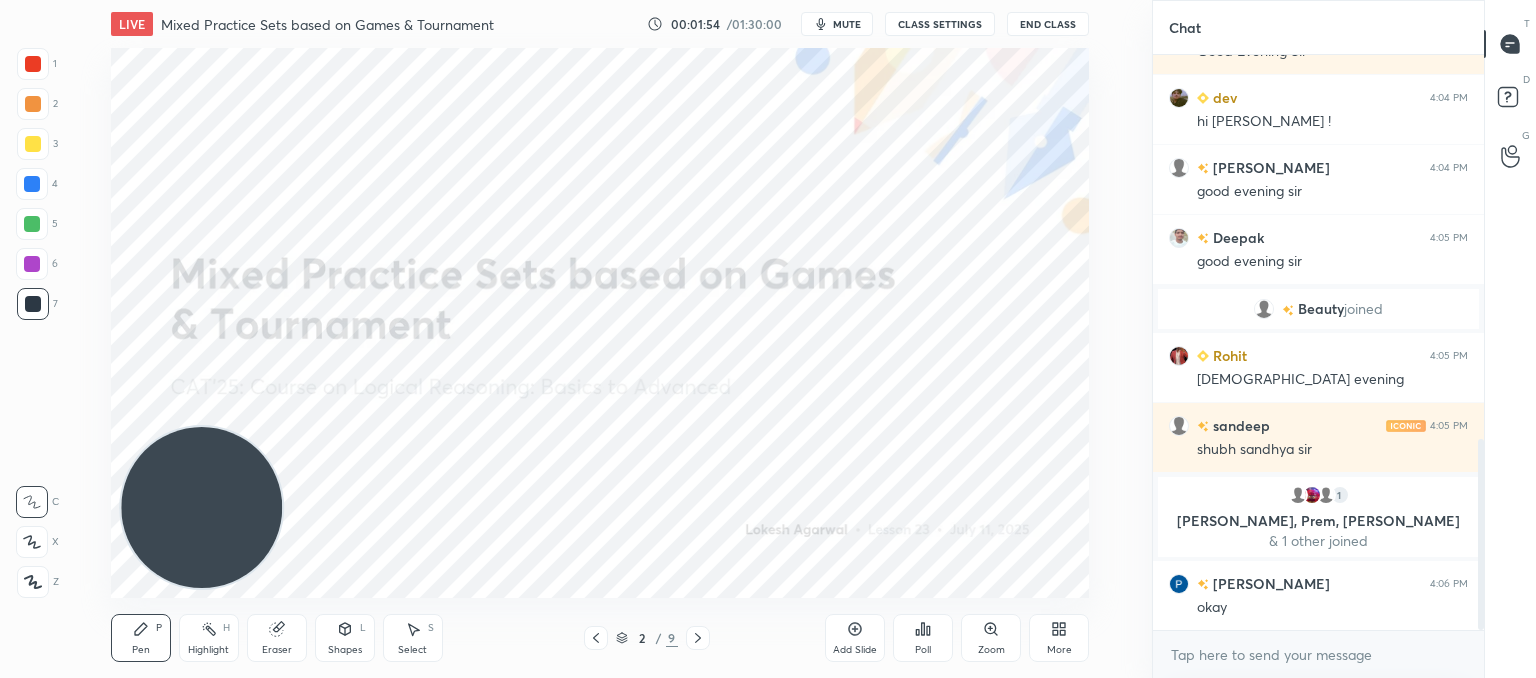 click 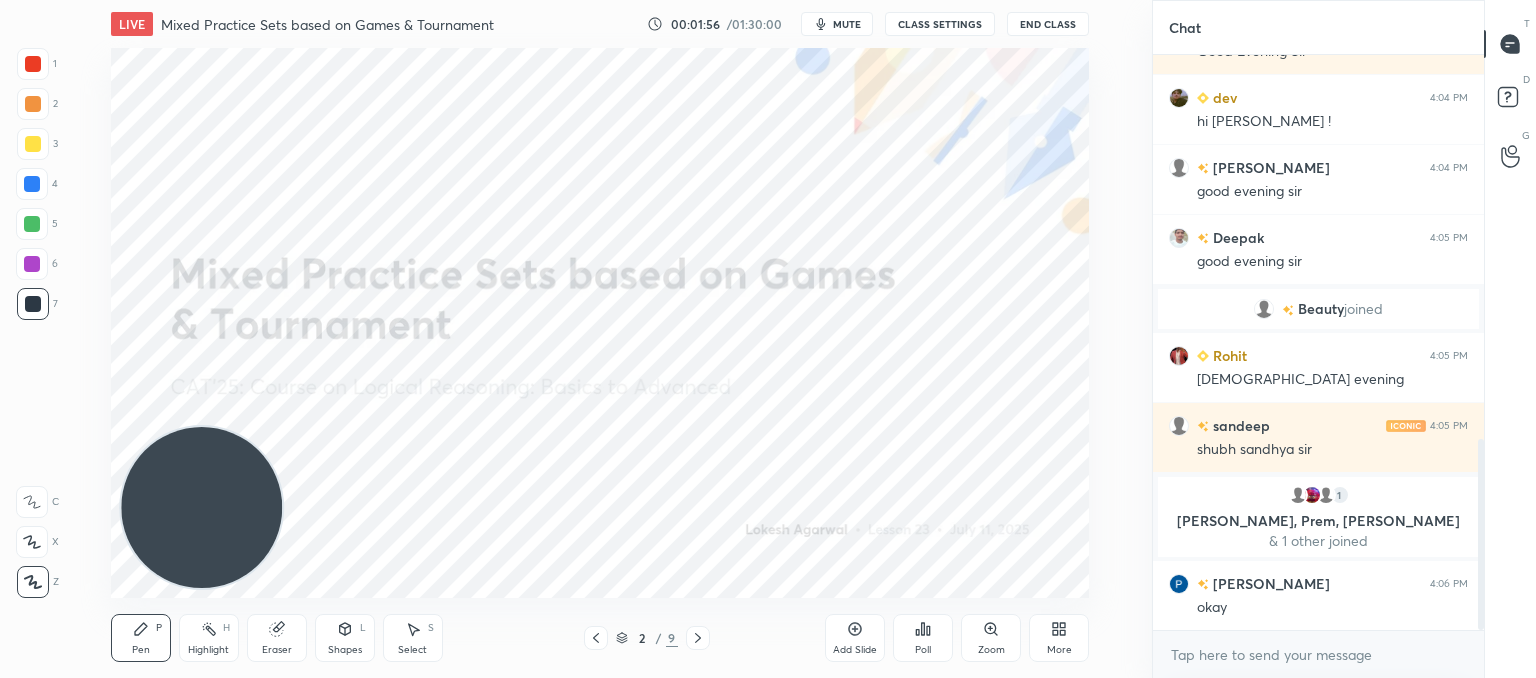 click 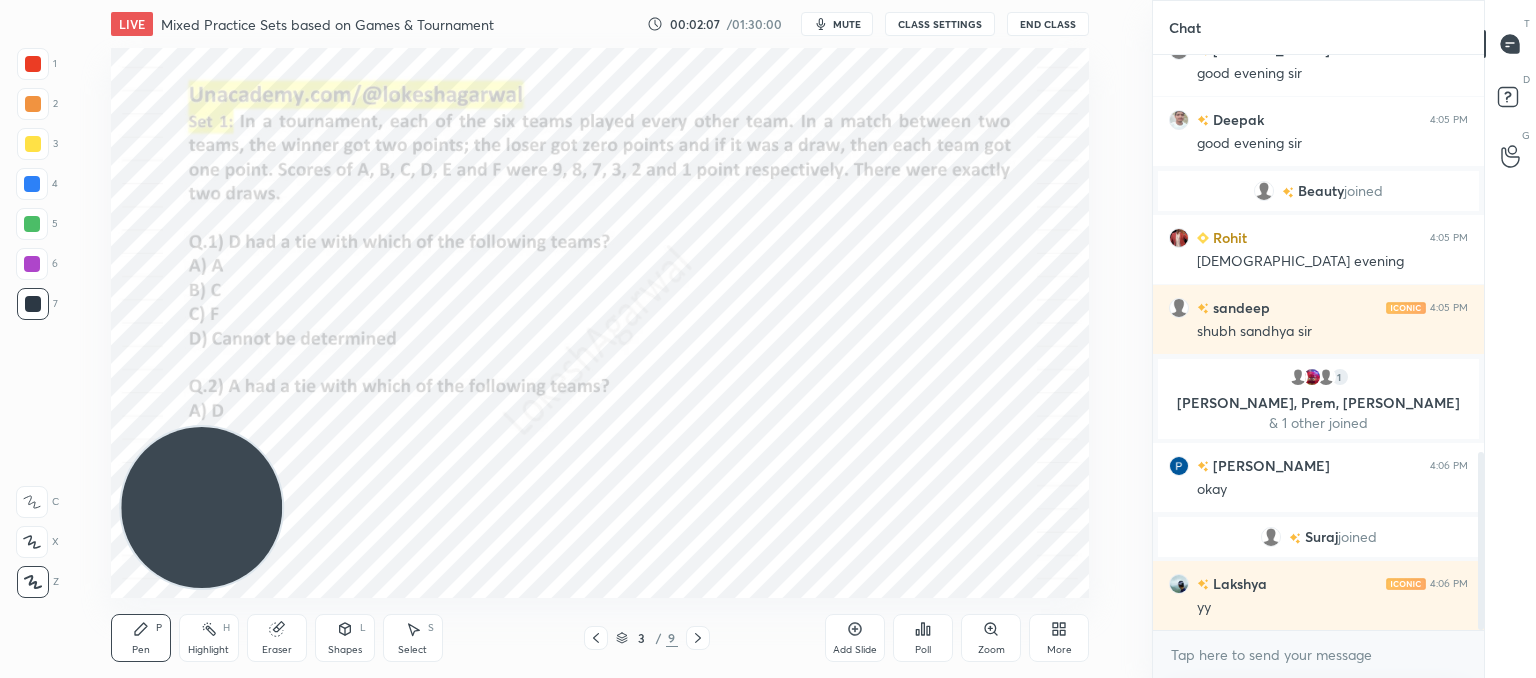 scroll, scrollTop: 1286, scrollLeft: 0, axis: vertical 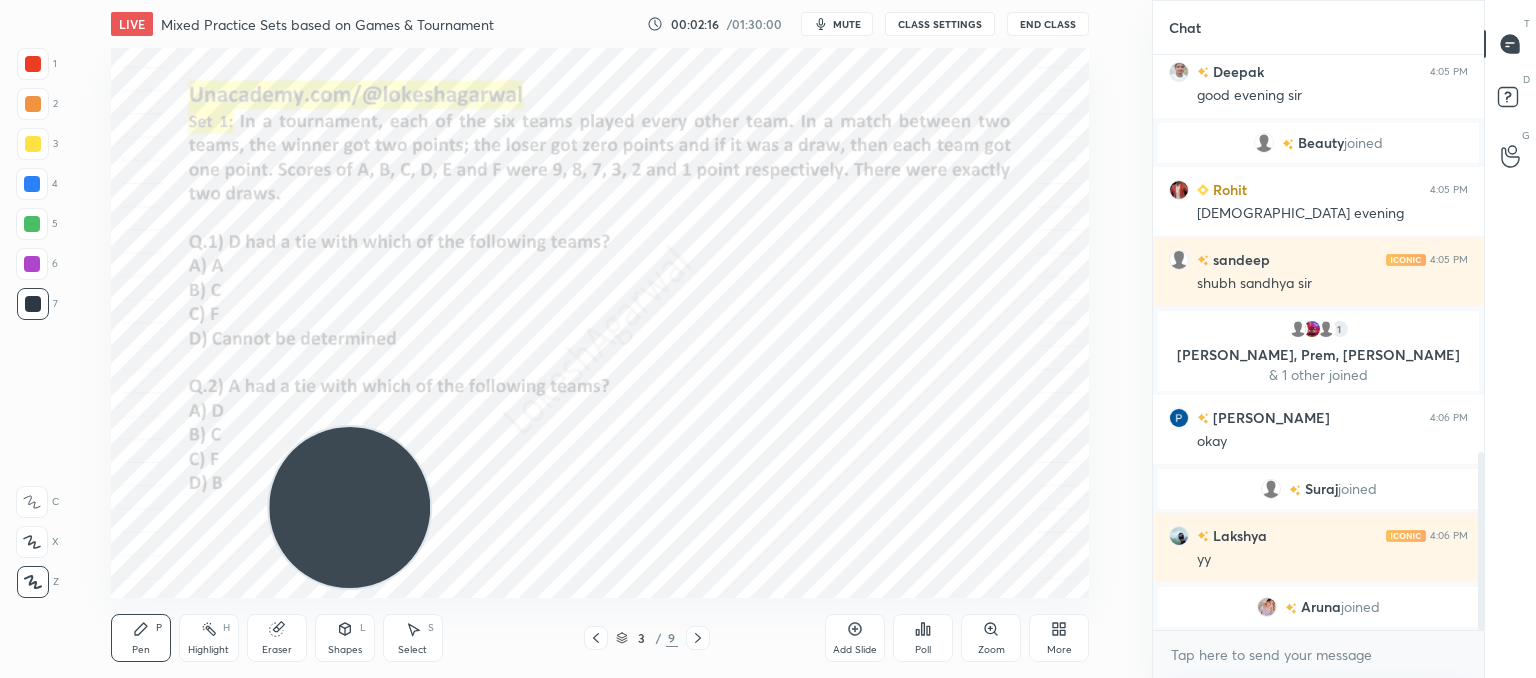 drag, startPoint x: 328, startPoint y: 484, endPoint x: 859, endPoint y: 497, distance: 531.1591 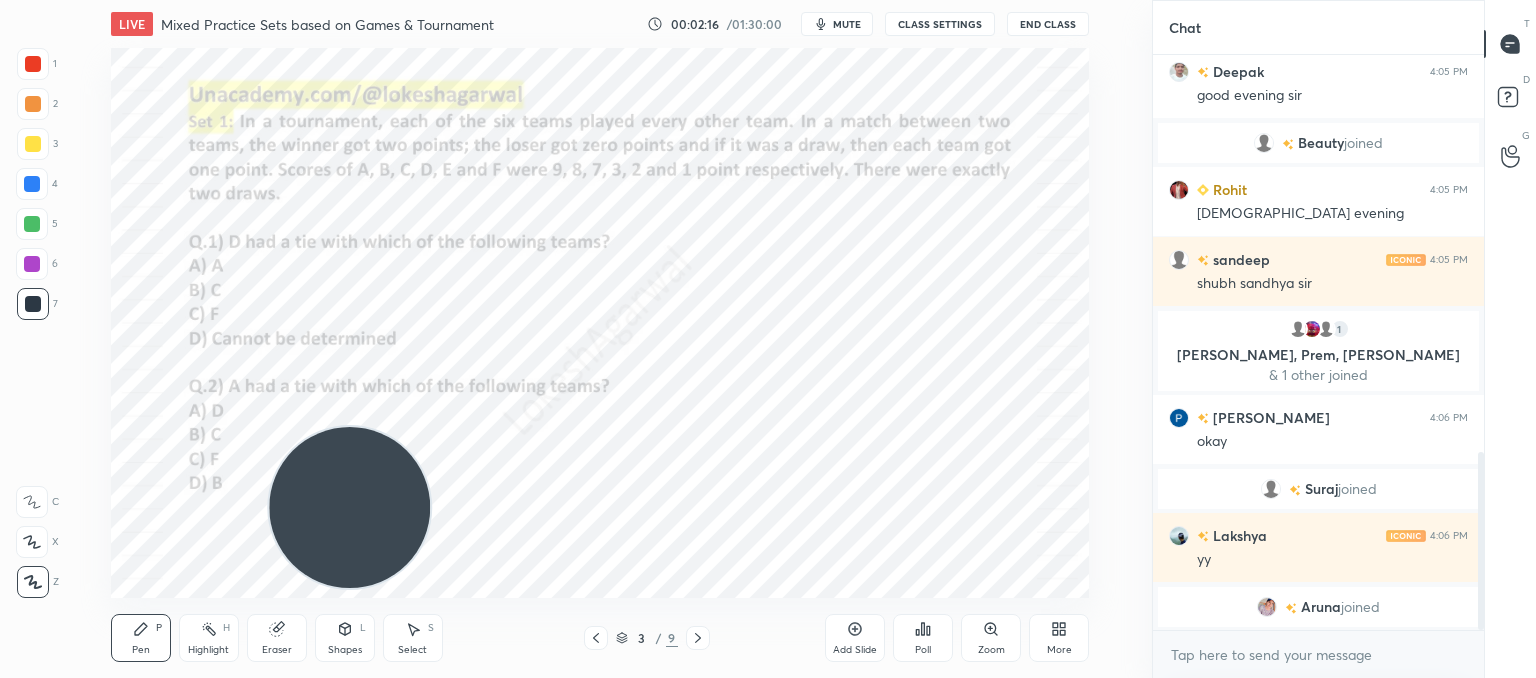 click at bounding box center [349, 507] 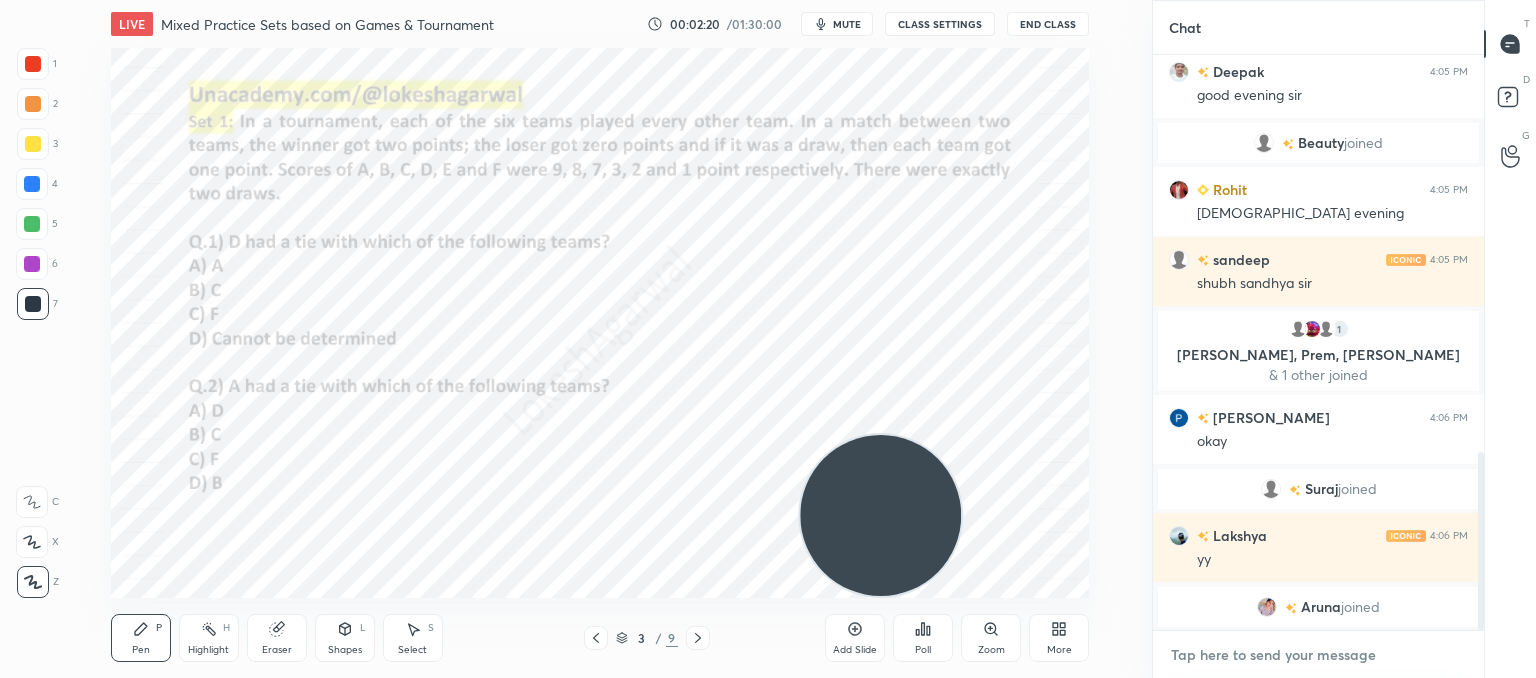 click at bounding box center [1318, 655] 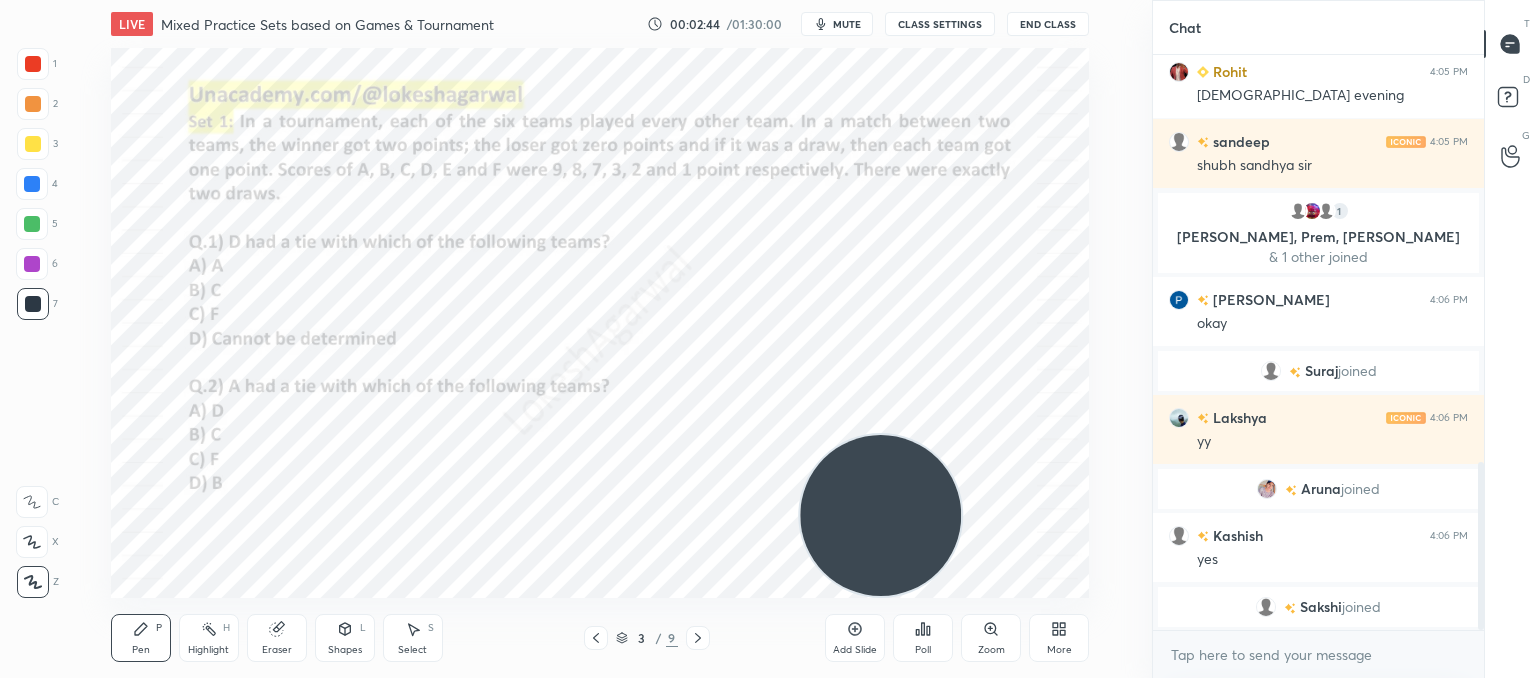 scroll, scrollTop: 1416, scrollLeft: 0, axis: vertical 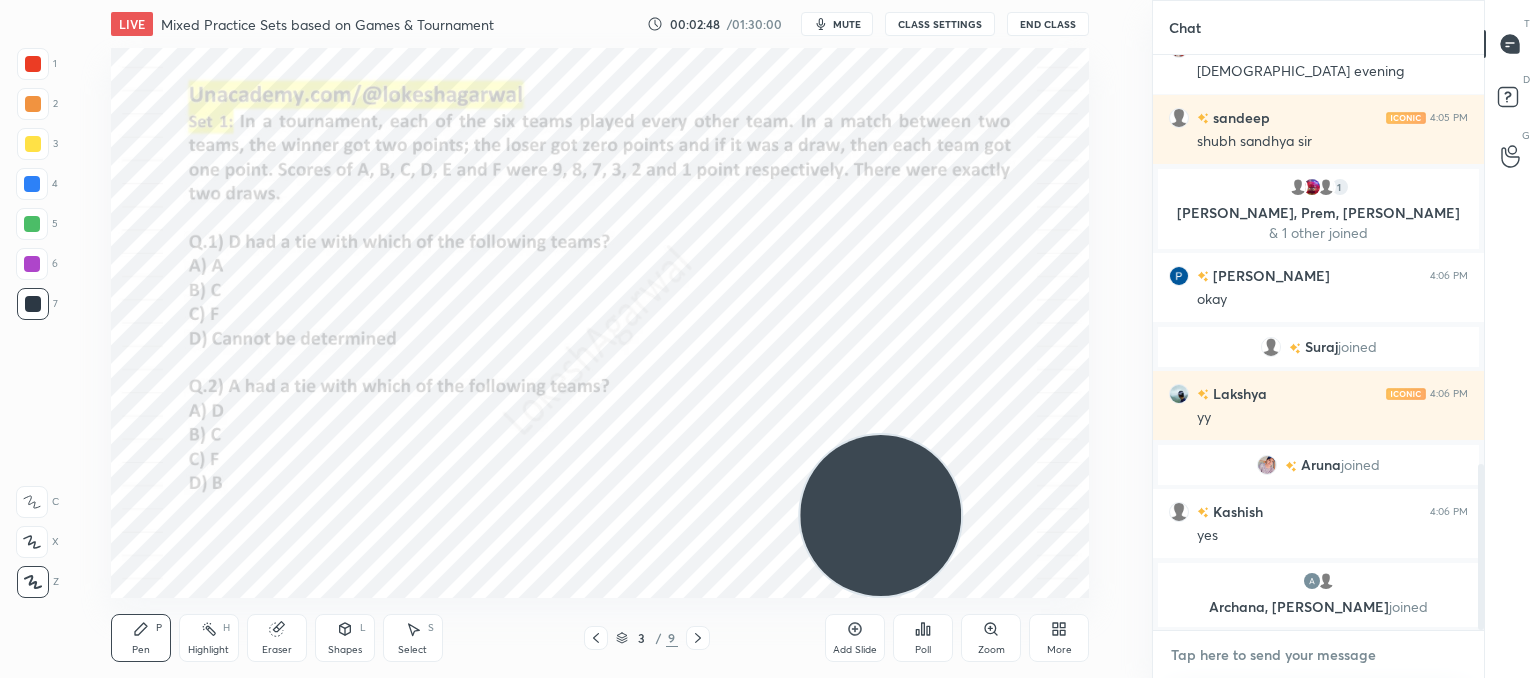 type on "x" 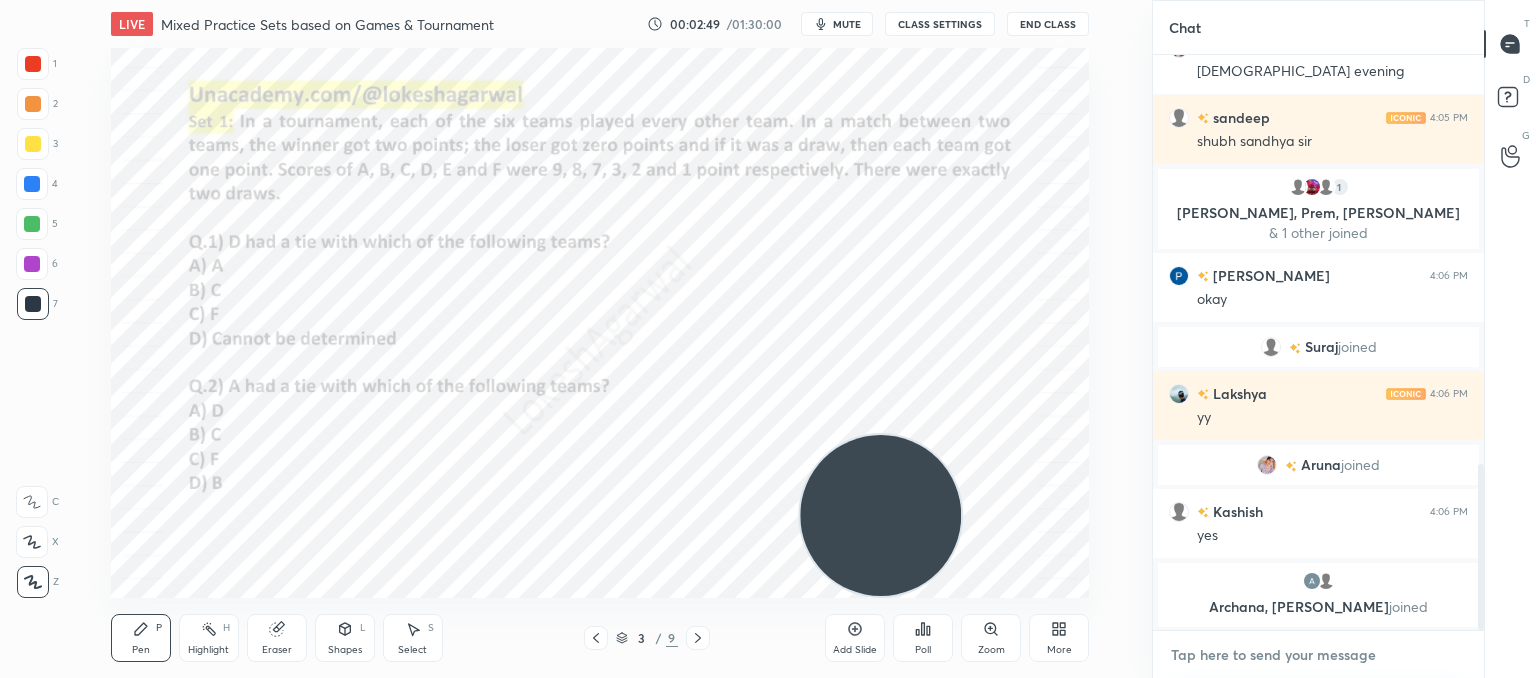 click at bounding box center (1318, 655) 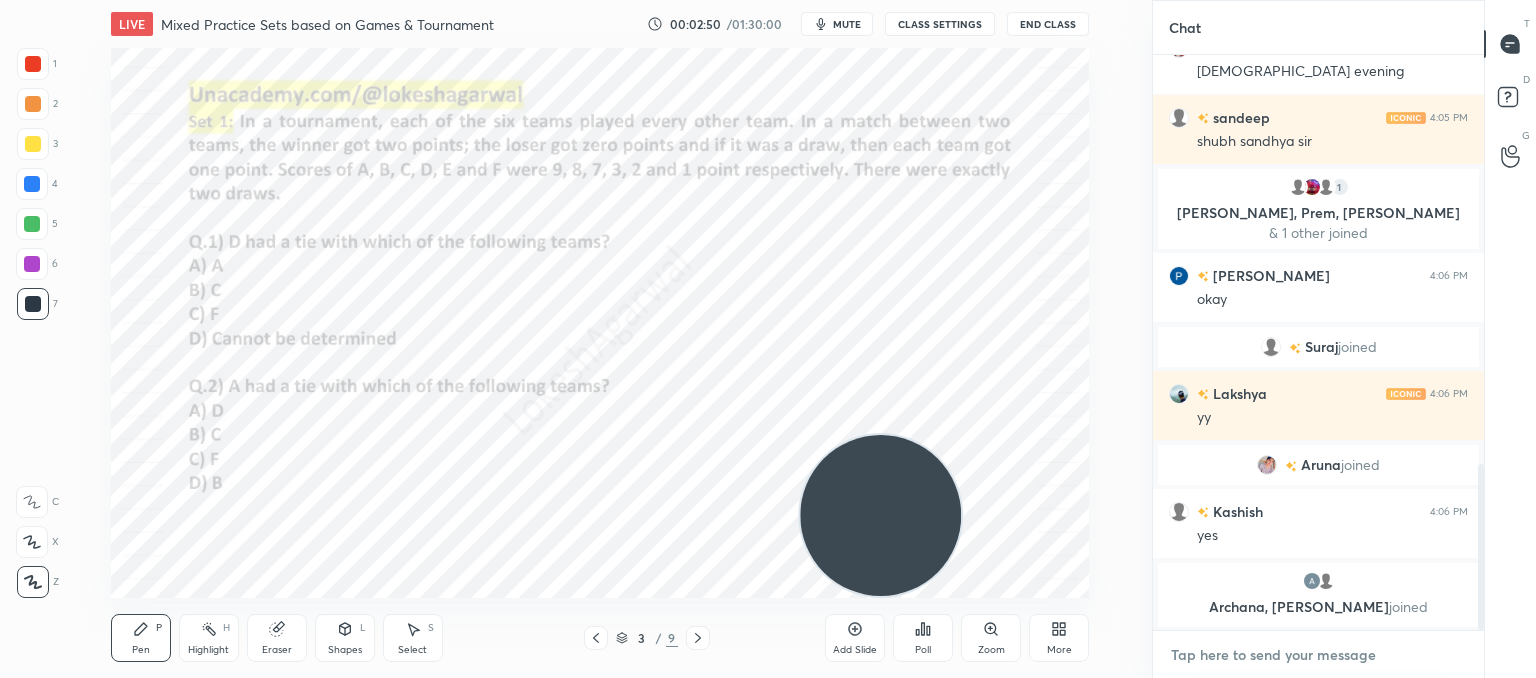 paste on "[URL][DOMAIN_NAME]" 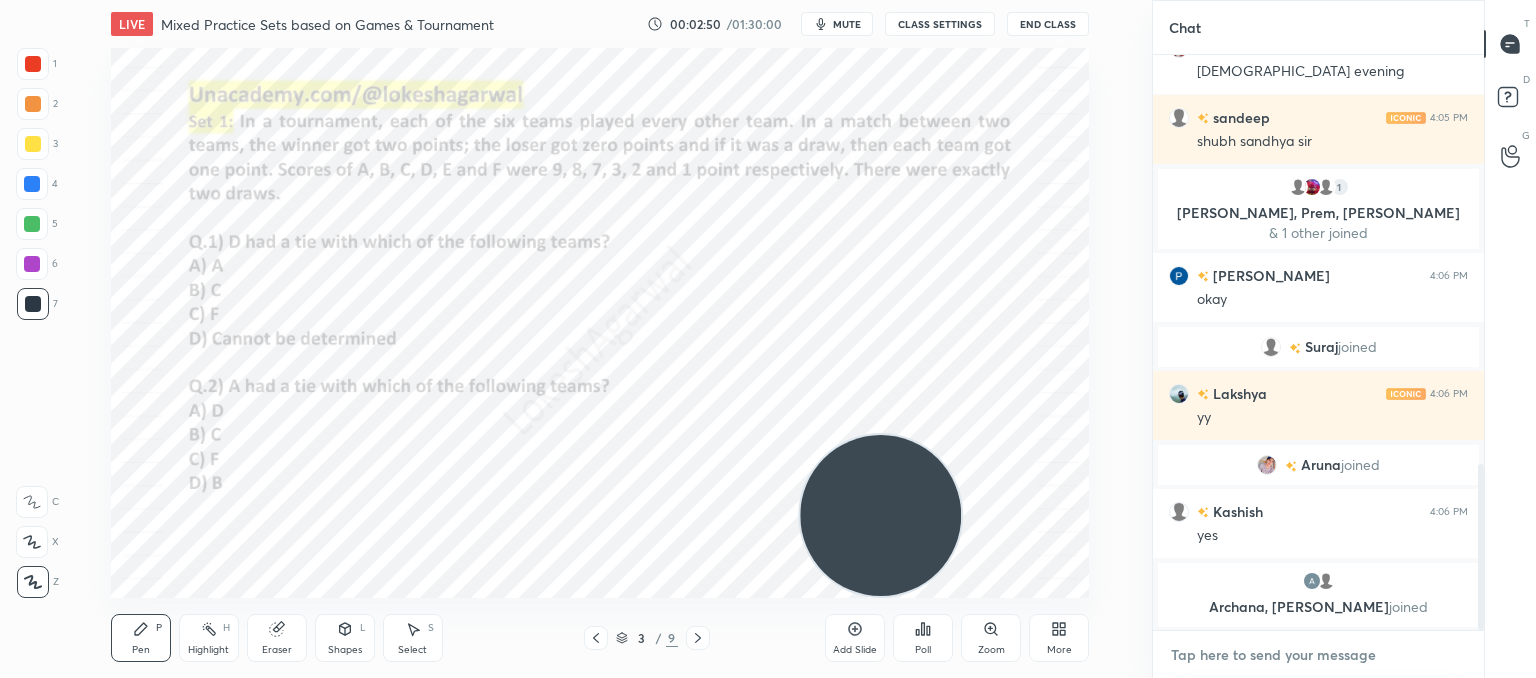 type on "[URL][DOMAIN_NAME]" 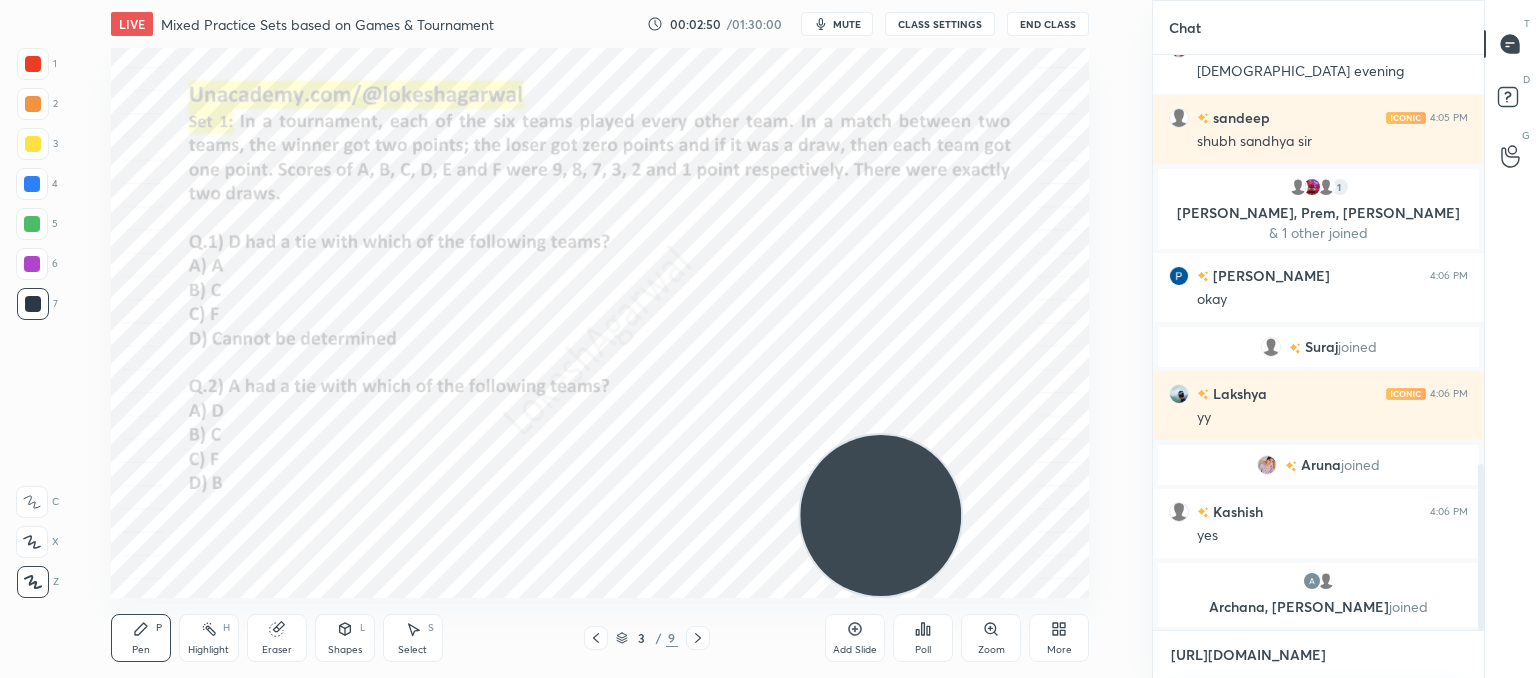 scroll, scrollTop: 0, scrollLeft: 0, axis: both 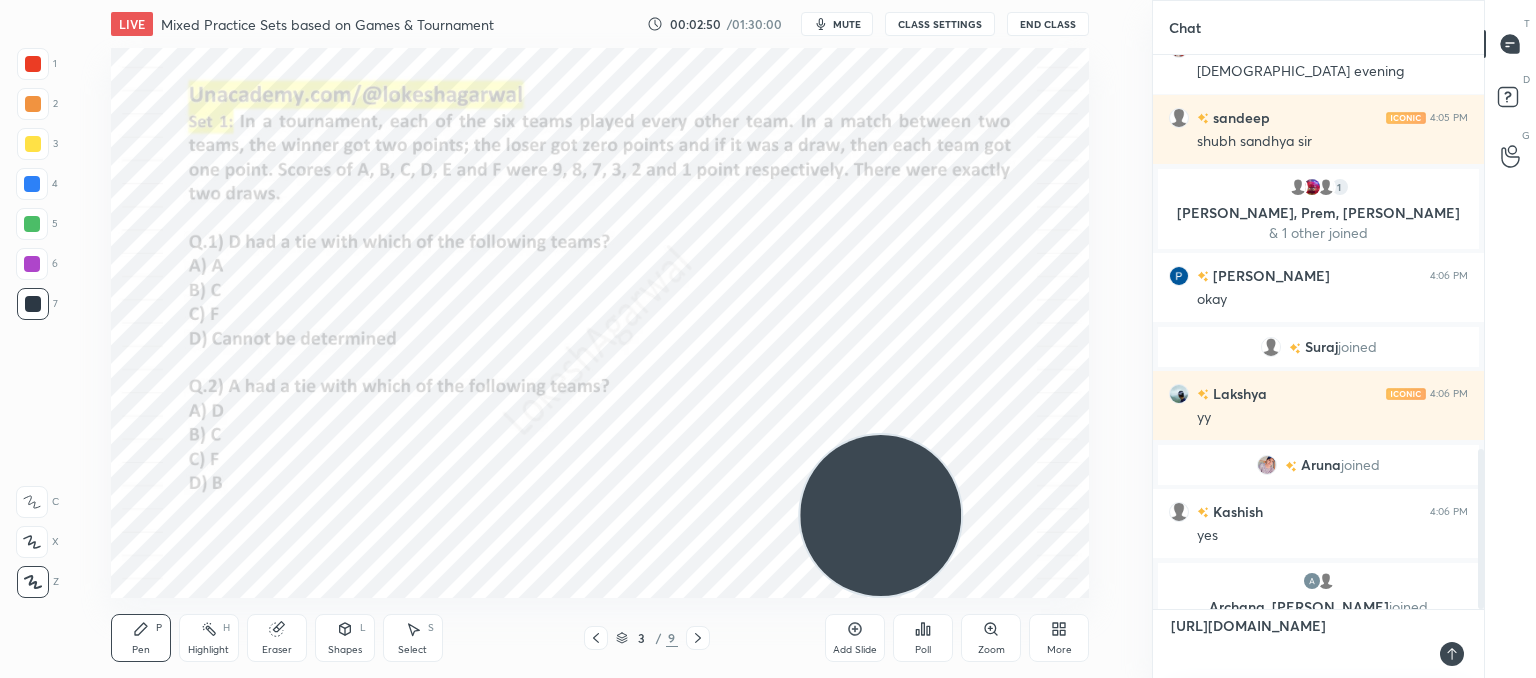 type 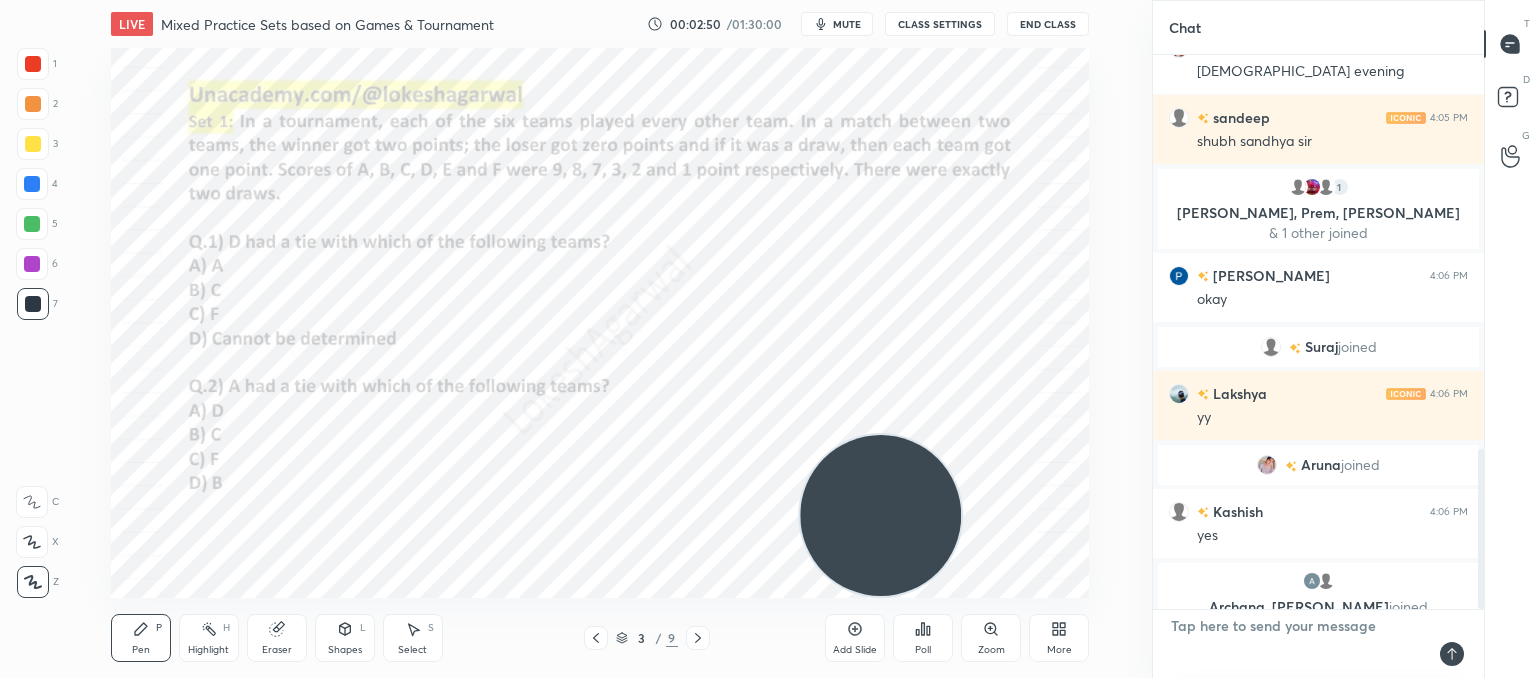 scroll, scrollTop: 6, scrollLeft: 6, axis: both 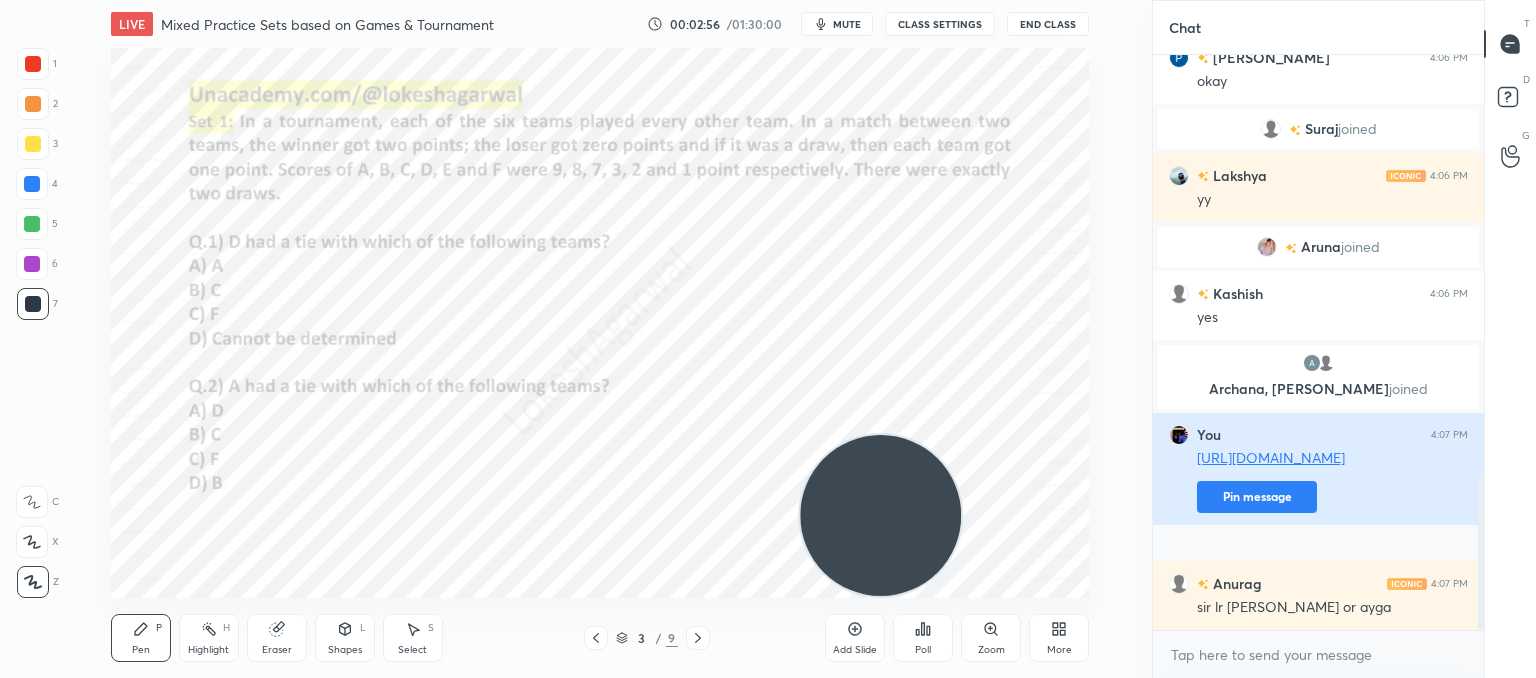 click on "Pin message" at bounding box center (1257, 497) 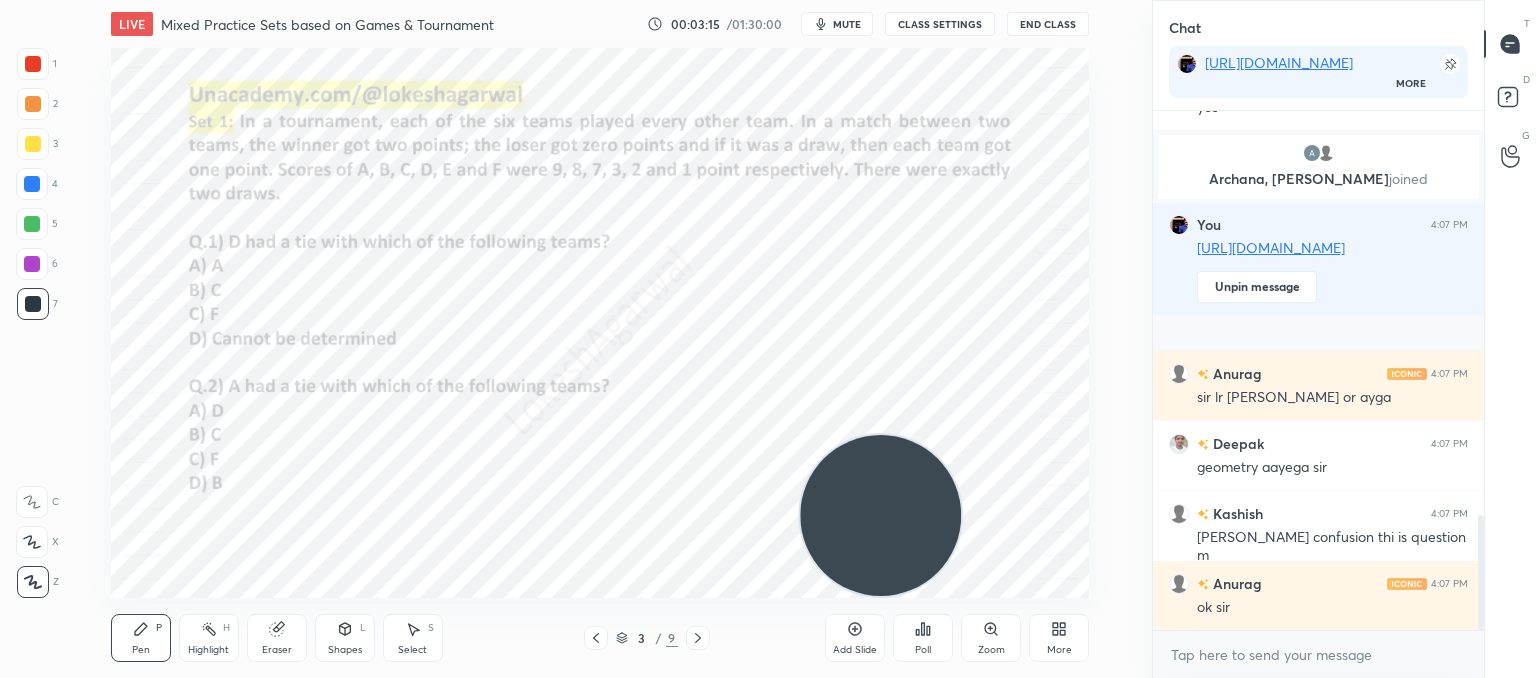 scroll, scrollTop: 1890, scrollLeft: 0, axis: vertical 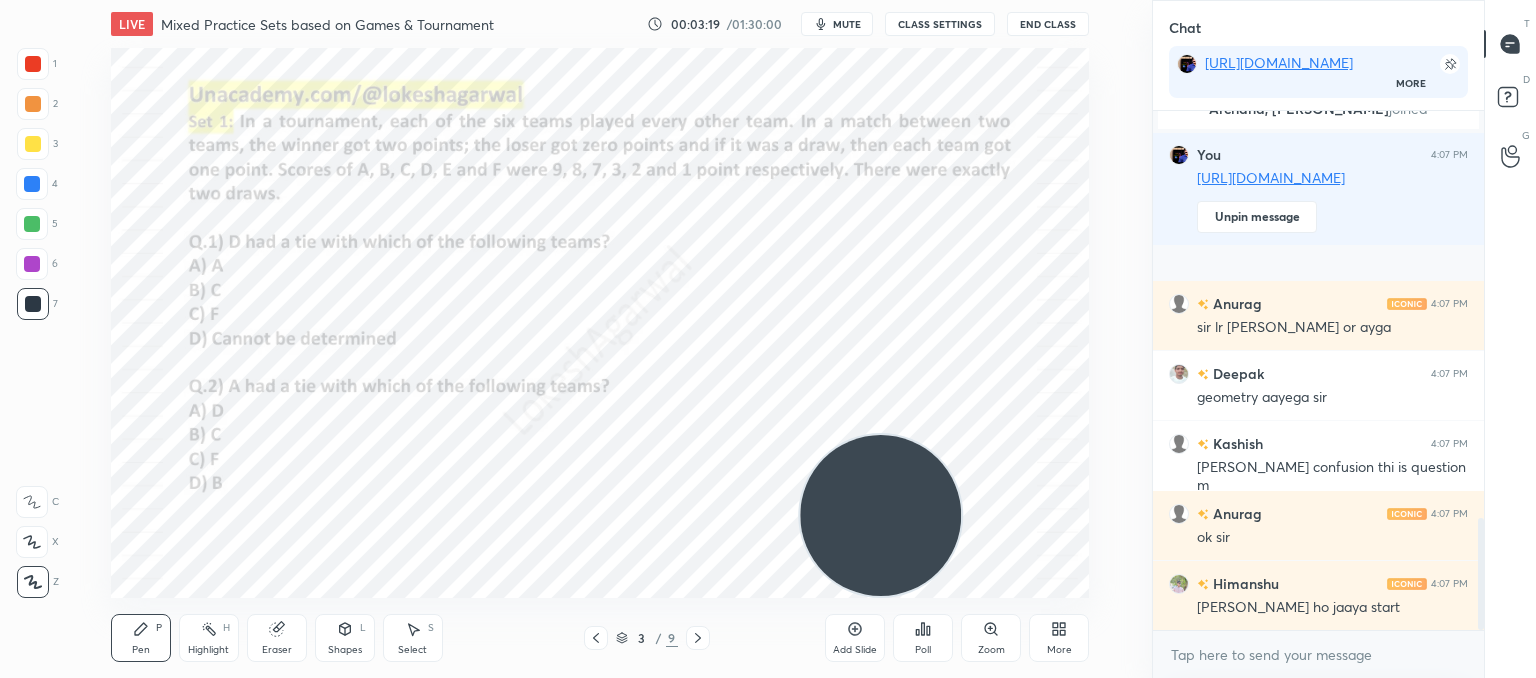 click on "Select S" at bounding box center (413, 638) 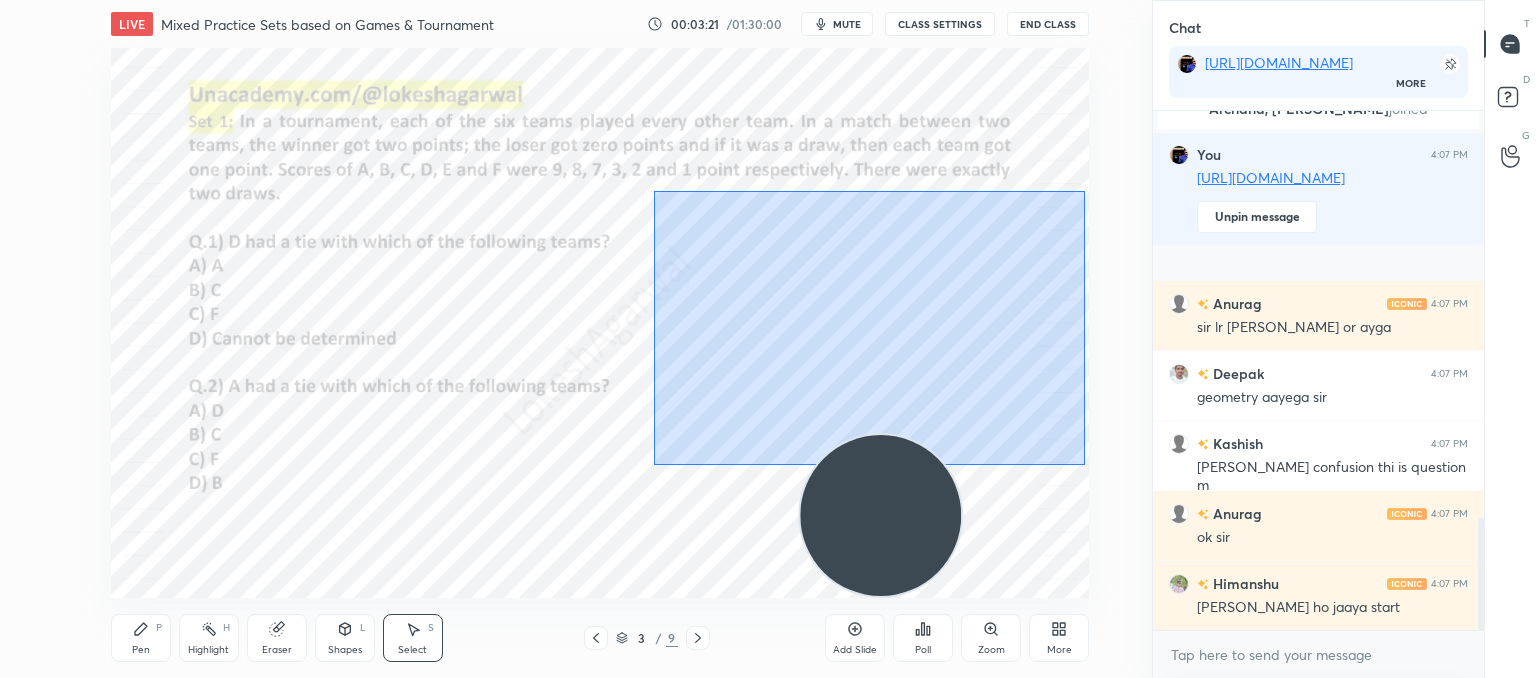 drag, startPoint x: 654, startPoint y: 191, endPoint x: 1084, endPoint y: 465, distance: 509.87842 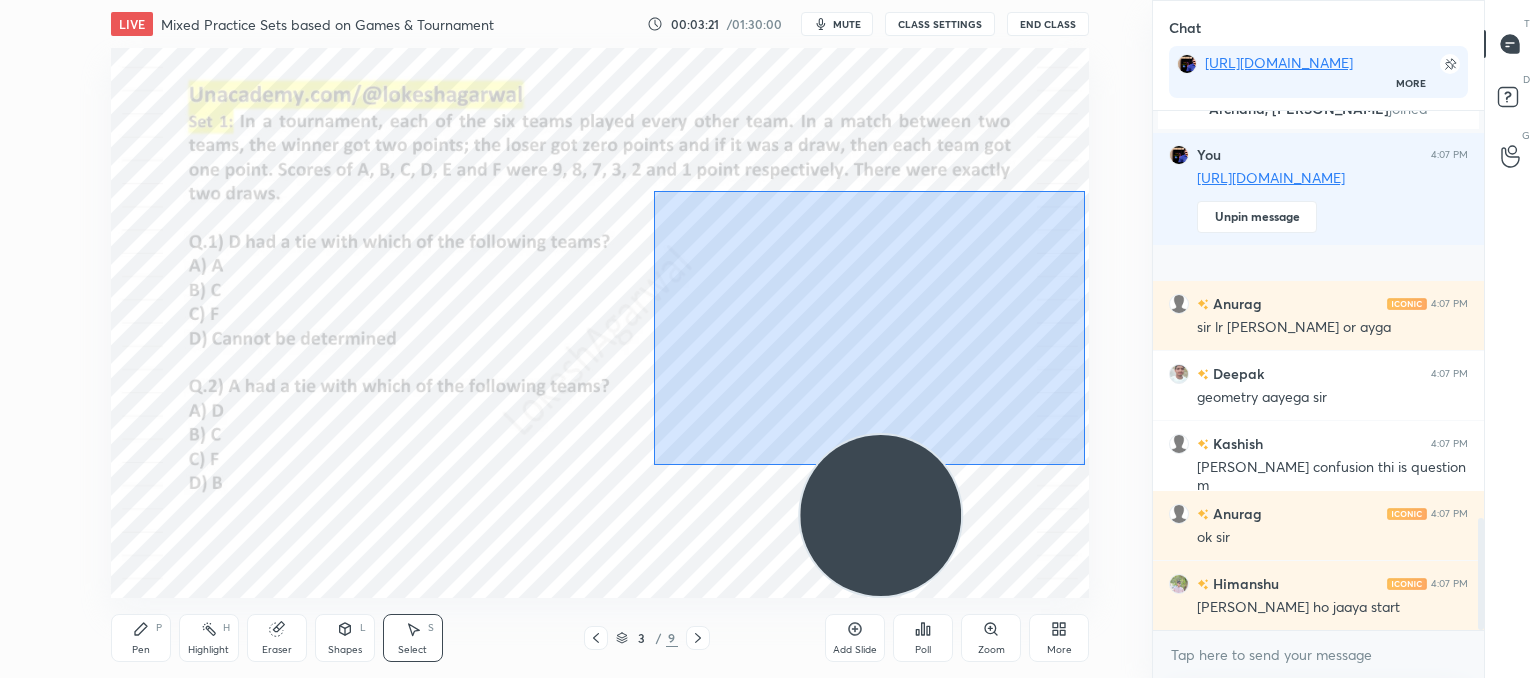 click on "0 ° Undo Copy Duplicate Duplicate to new slide Delete" at bounding box center (600, 323) 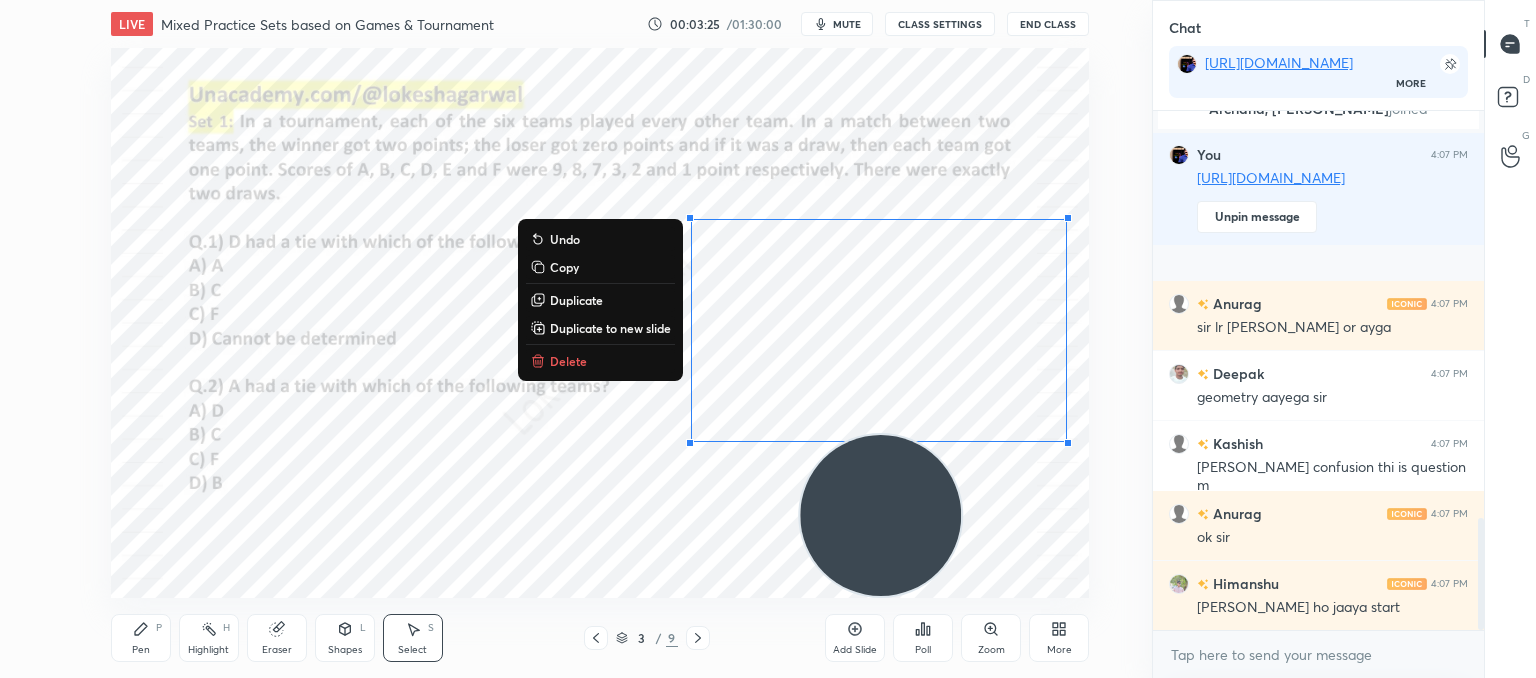 drag, startPoint x: 564, startPoint y: 361, endPoint x: 594, endPoint y: 355, distance: 30.594116 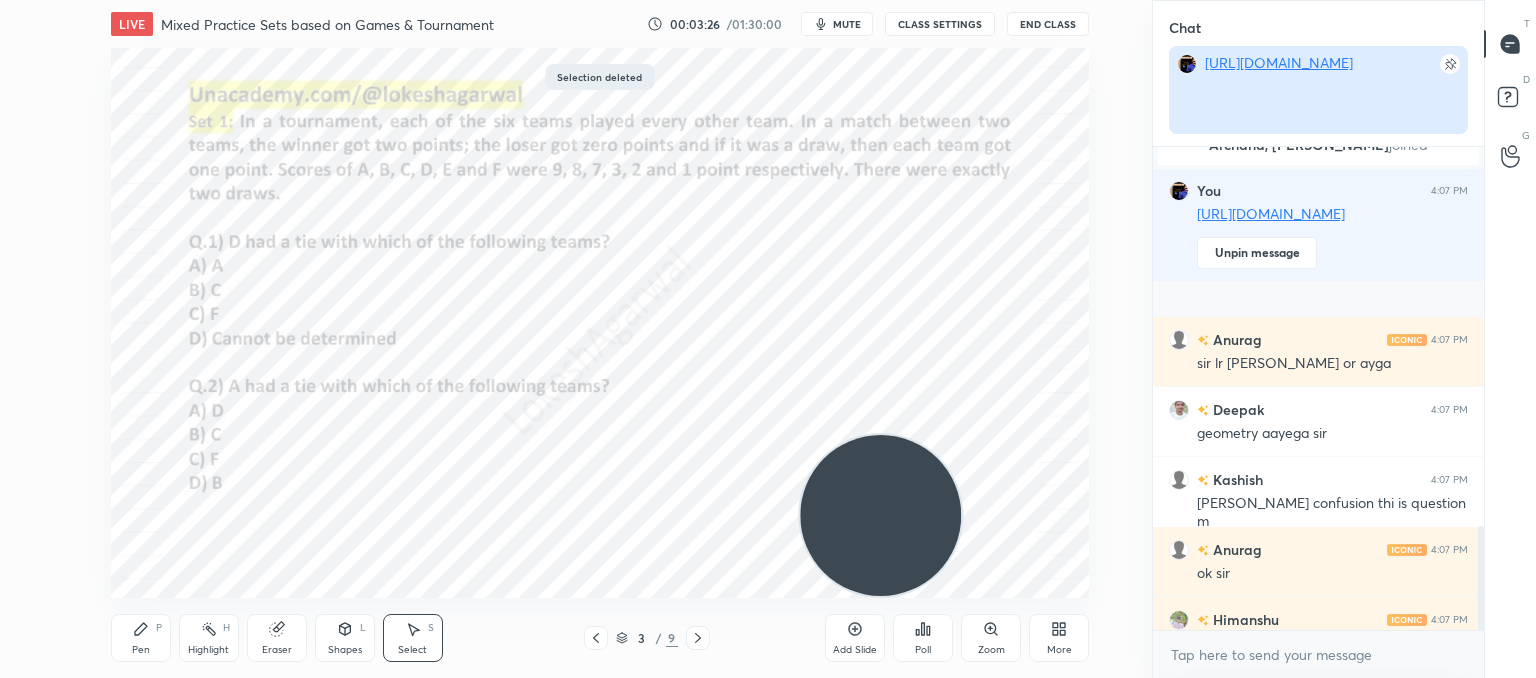 scroll, scrollTop: 332, scrollLeft: 325, axis: both 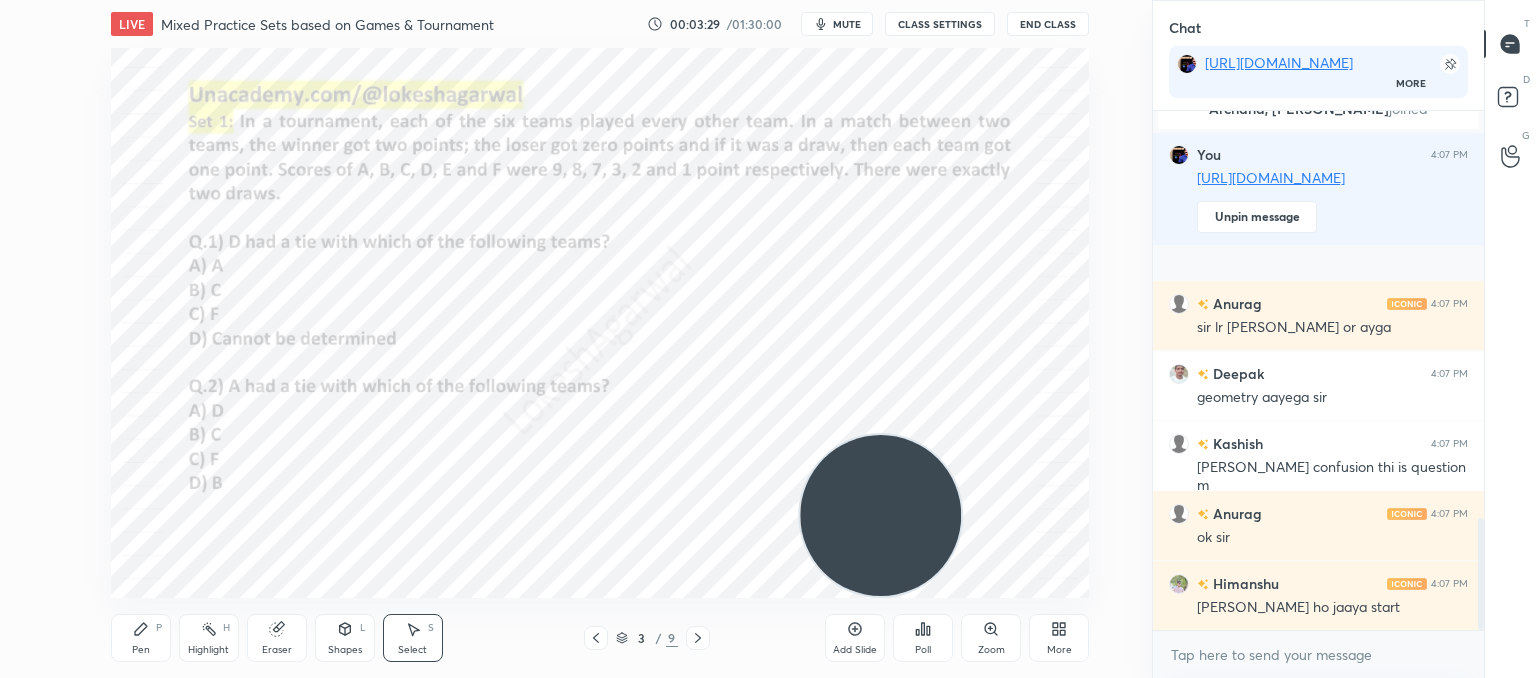 click on "Poll" at bounding box center [923, 638] 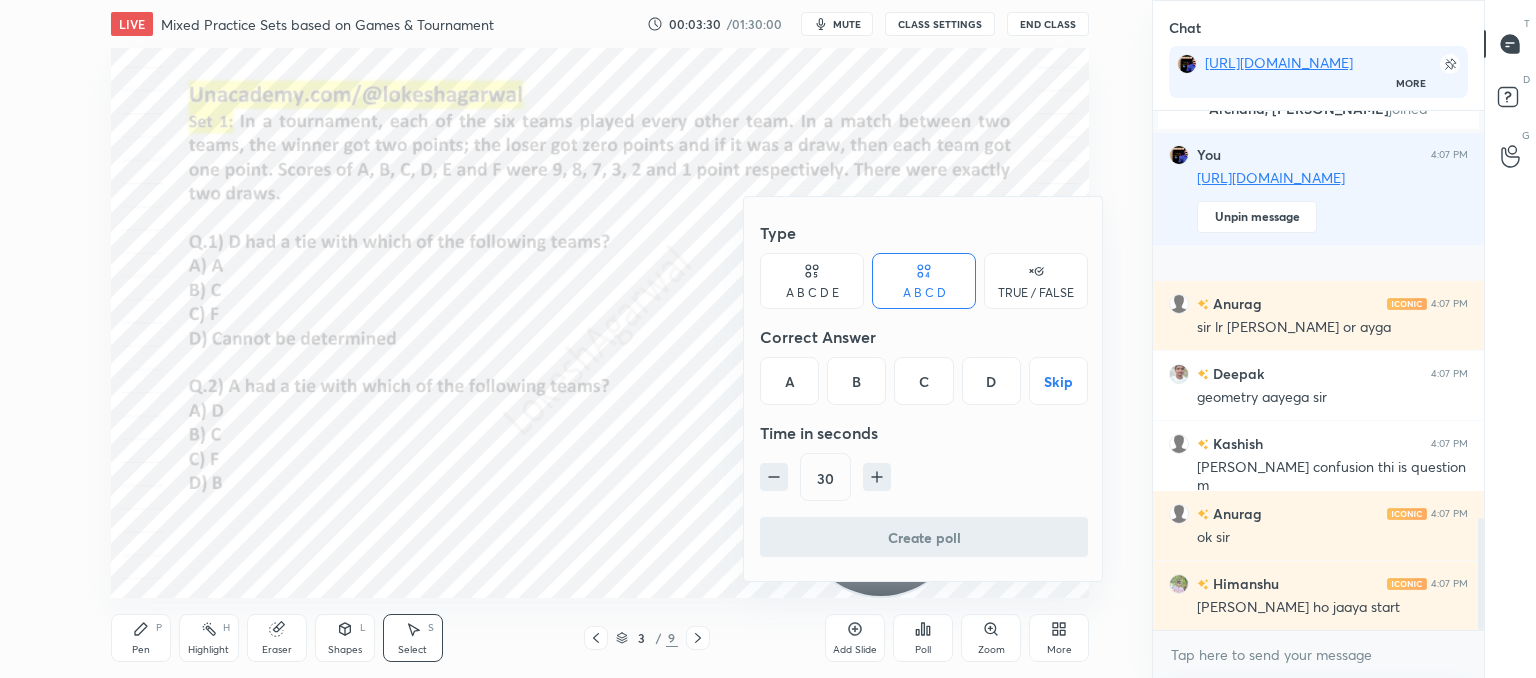 click on "C" at bounding box center [923, 381] 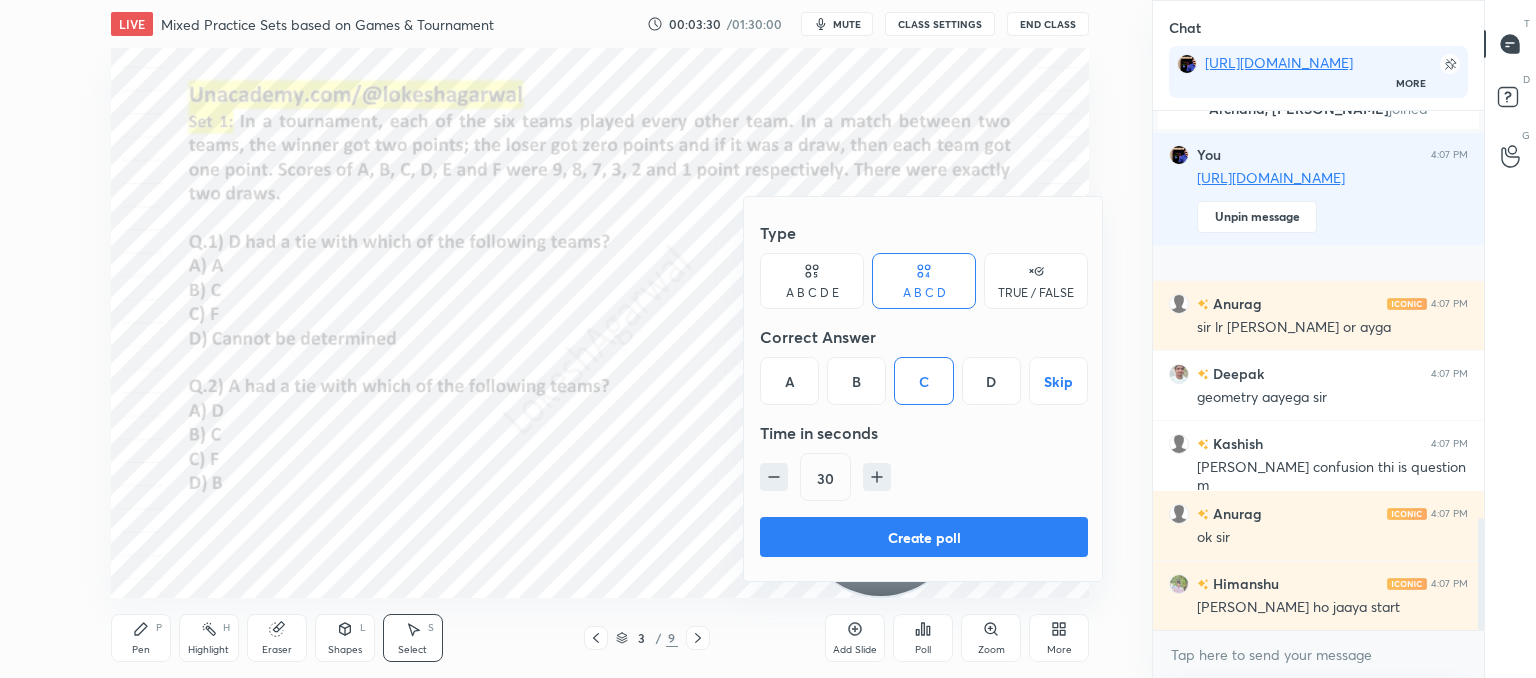click on "Create poll" at bounding box center (924, 537) 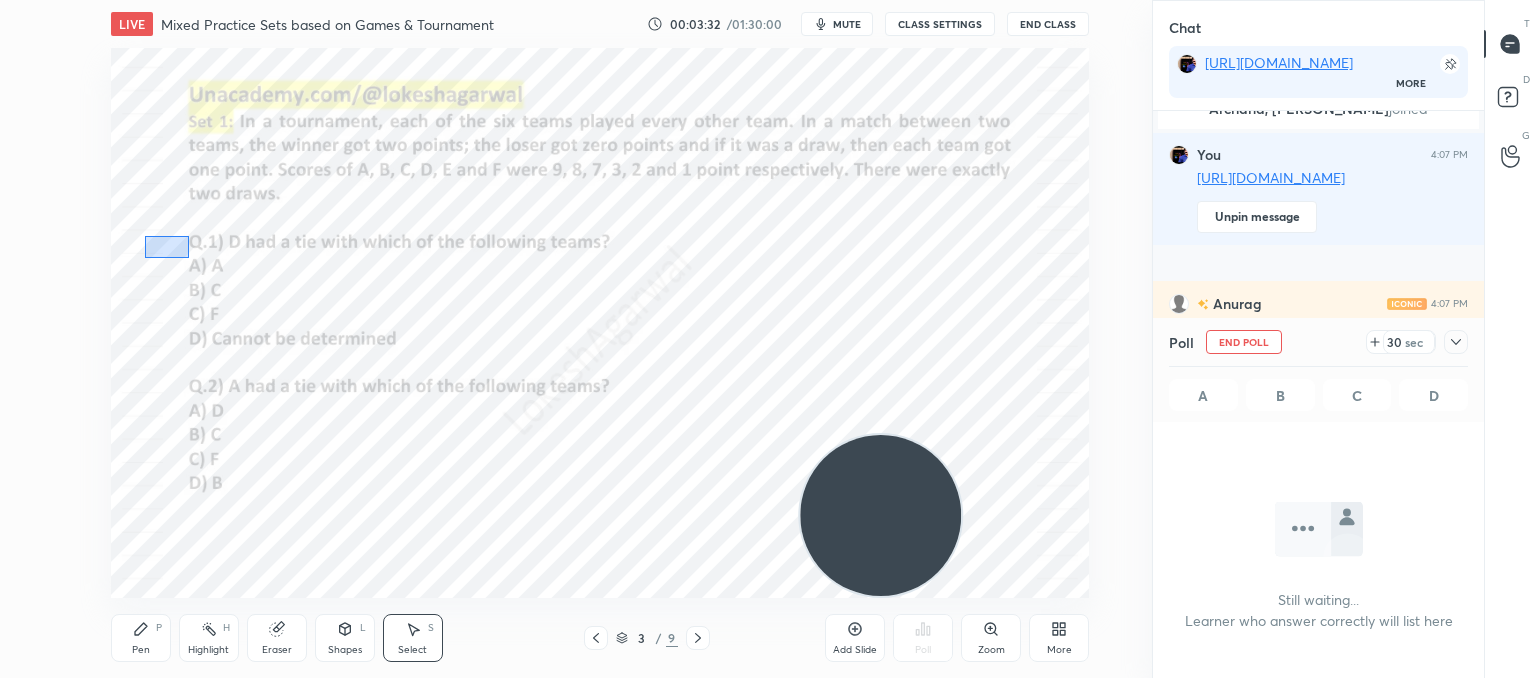 drag, startPoint x: 144, startPoint y: 257, endPoint x: 188, endPoint y: 236, distance: 48.754486 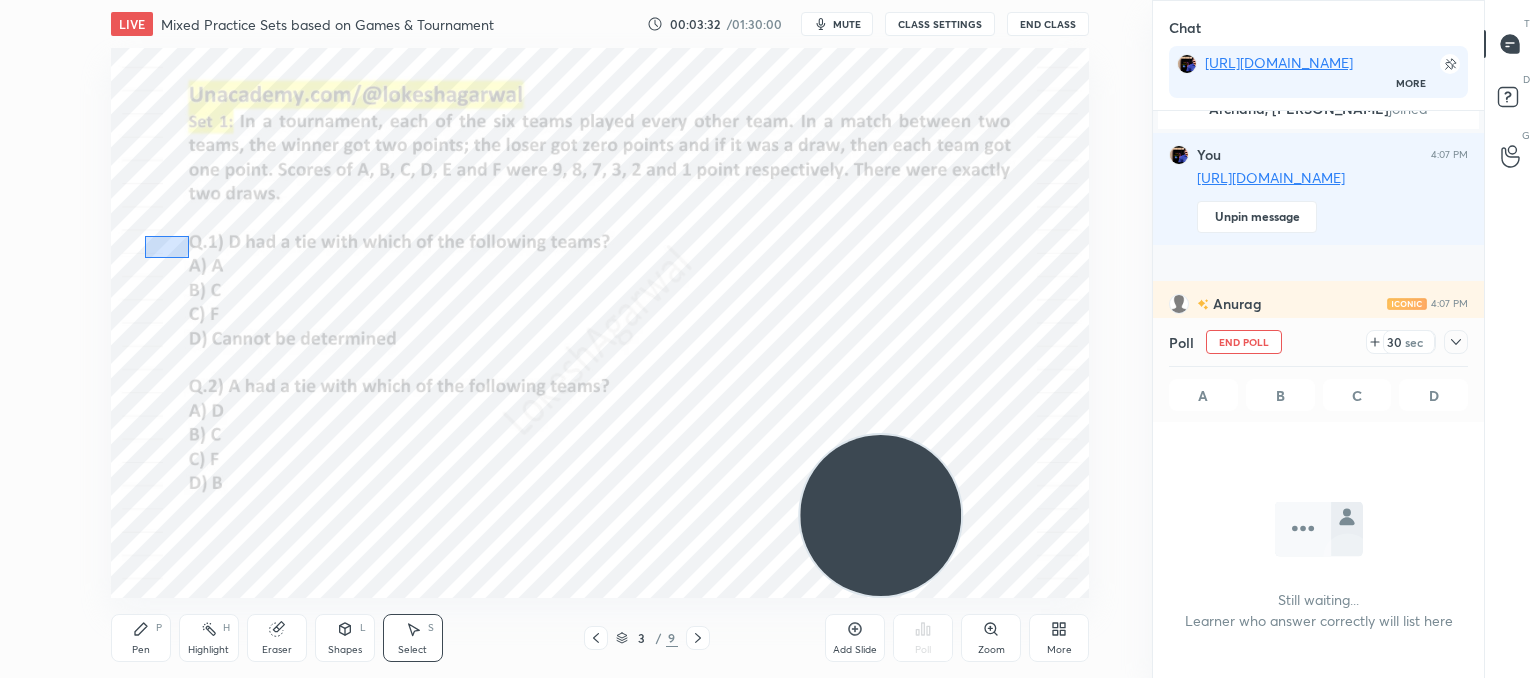 click on "0 ° Undo Copy Duplicate Duplicate to new slide Delete" at bounding box center (600, 323) 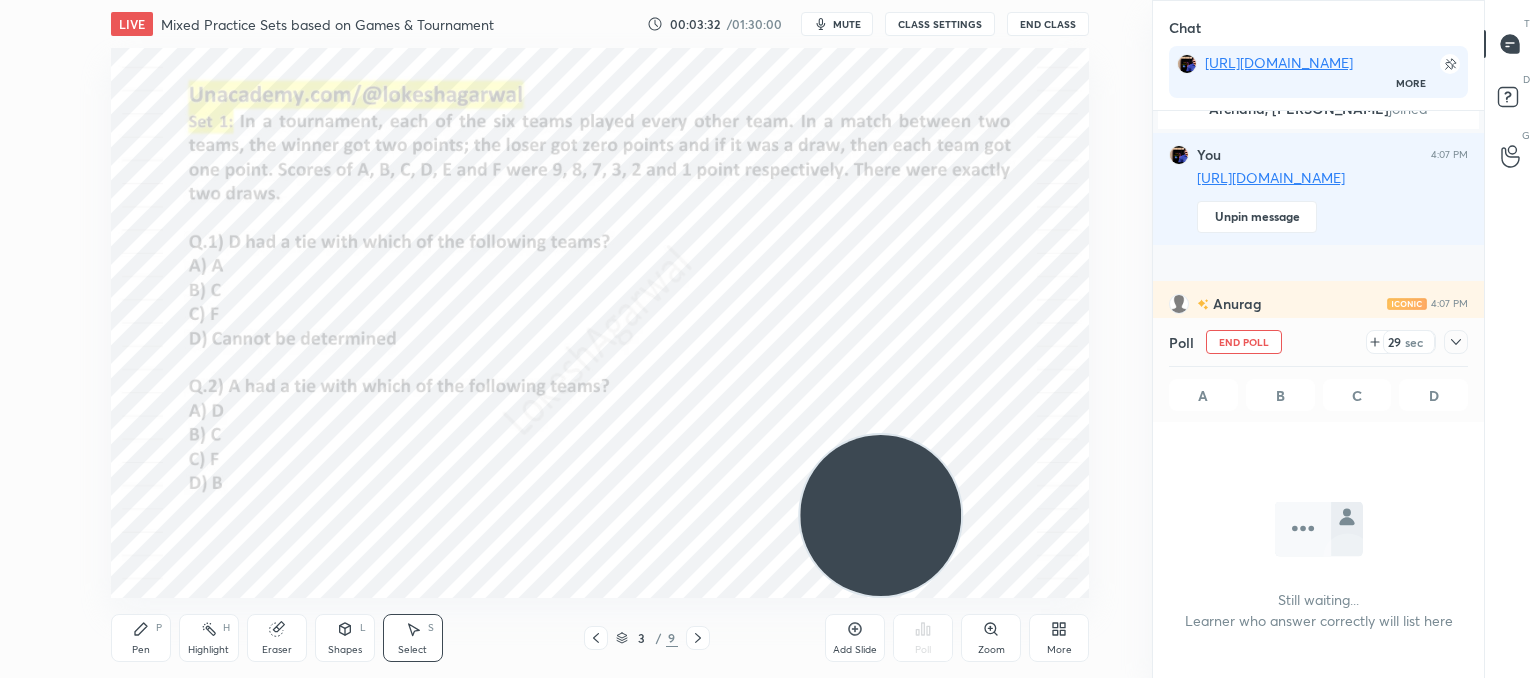 click on "Pen P" at bounding box center [141, 638] 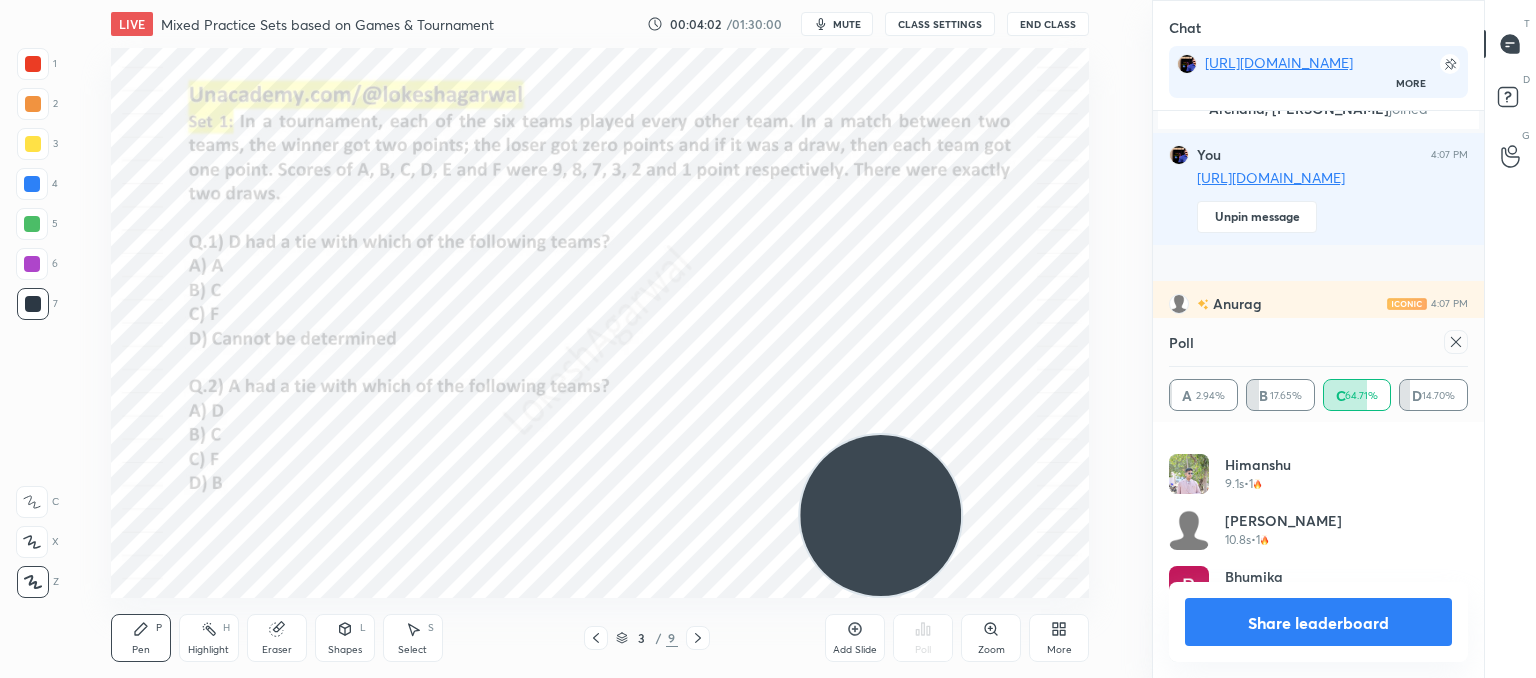 click 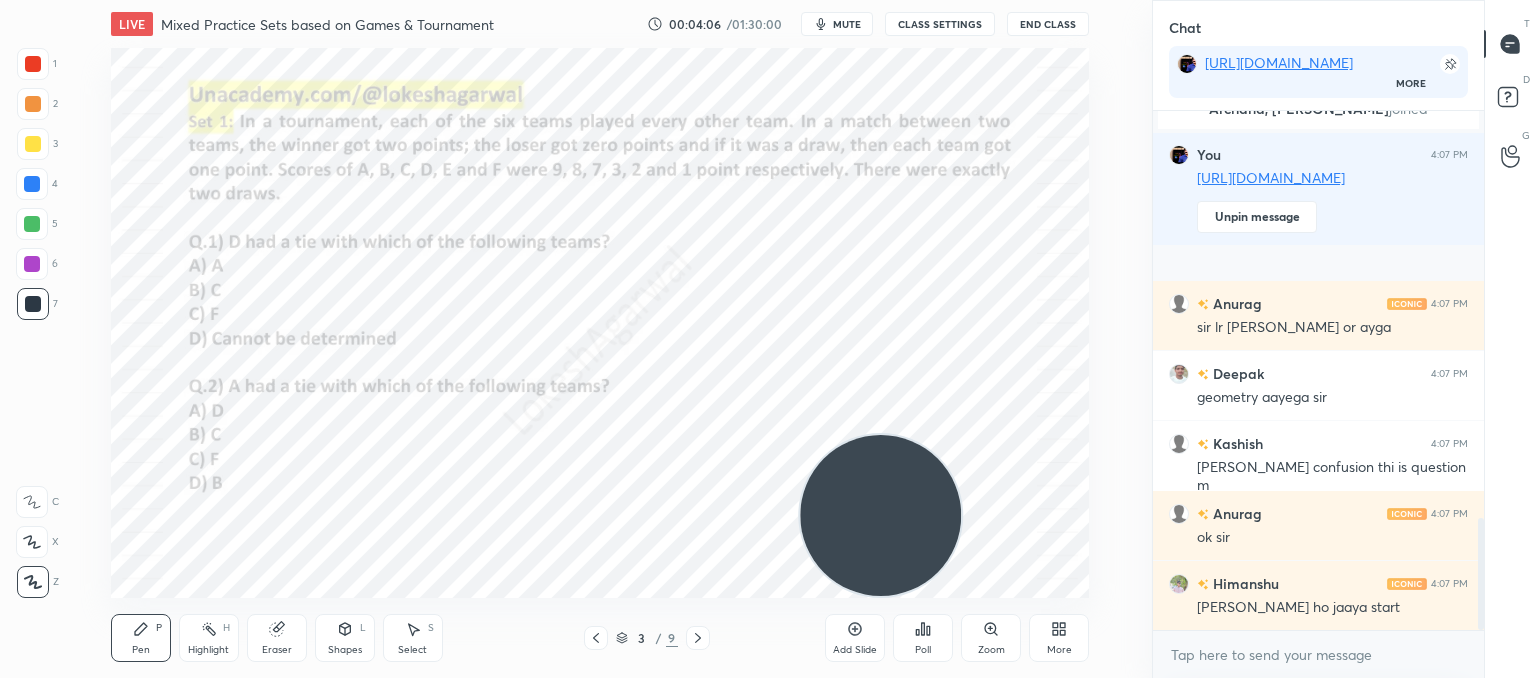 click on "Poll" at bounding box center [923, 650] 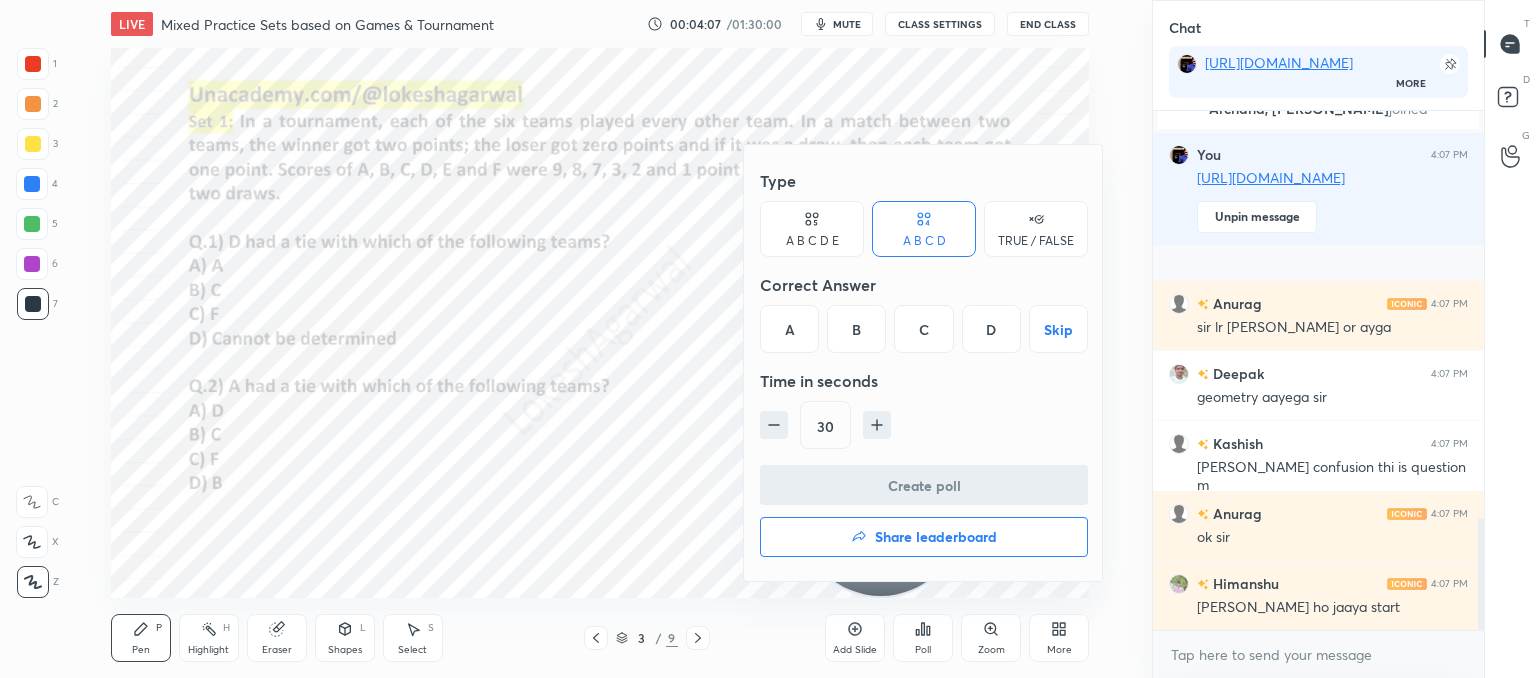click on "B" at bounding box center (856, 329) 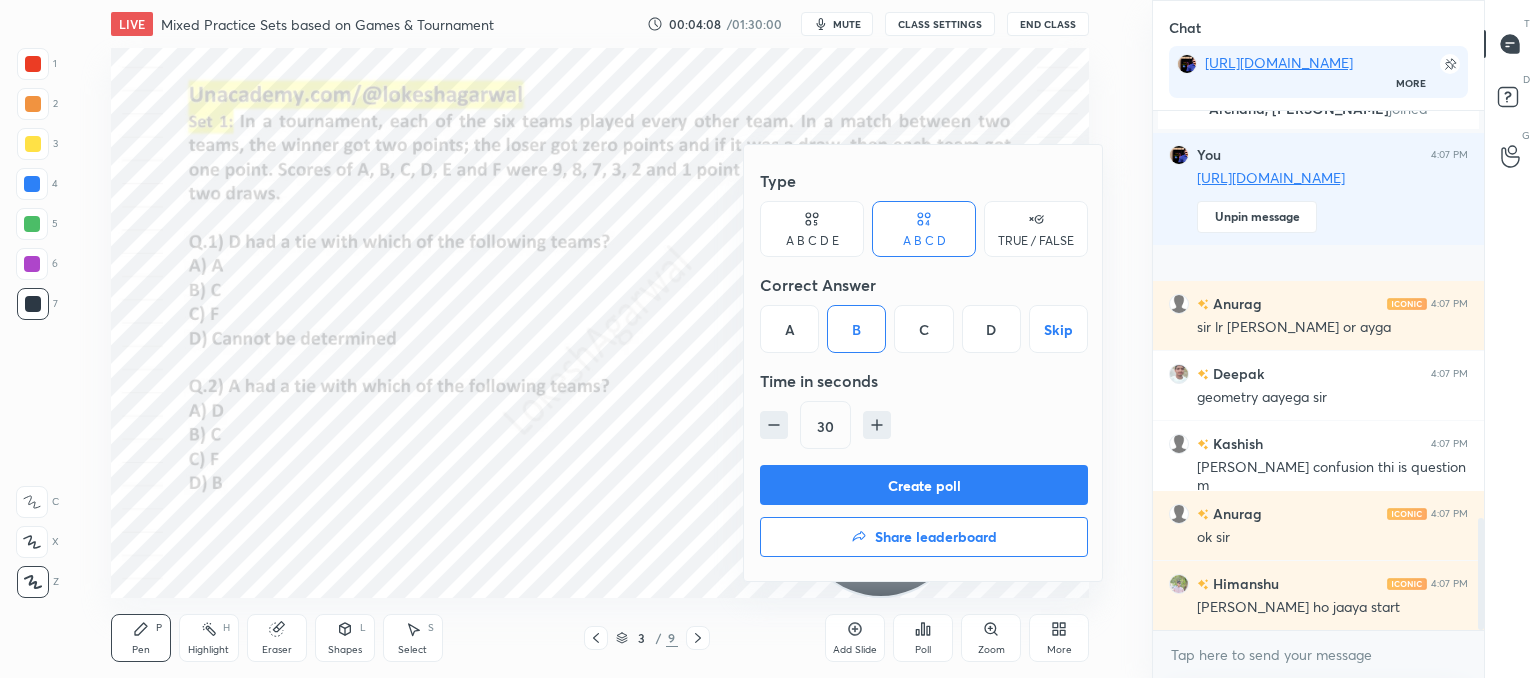 click on "Create poll" at bounding box center [924, 485] 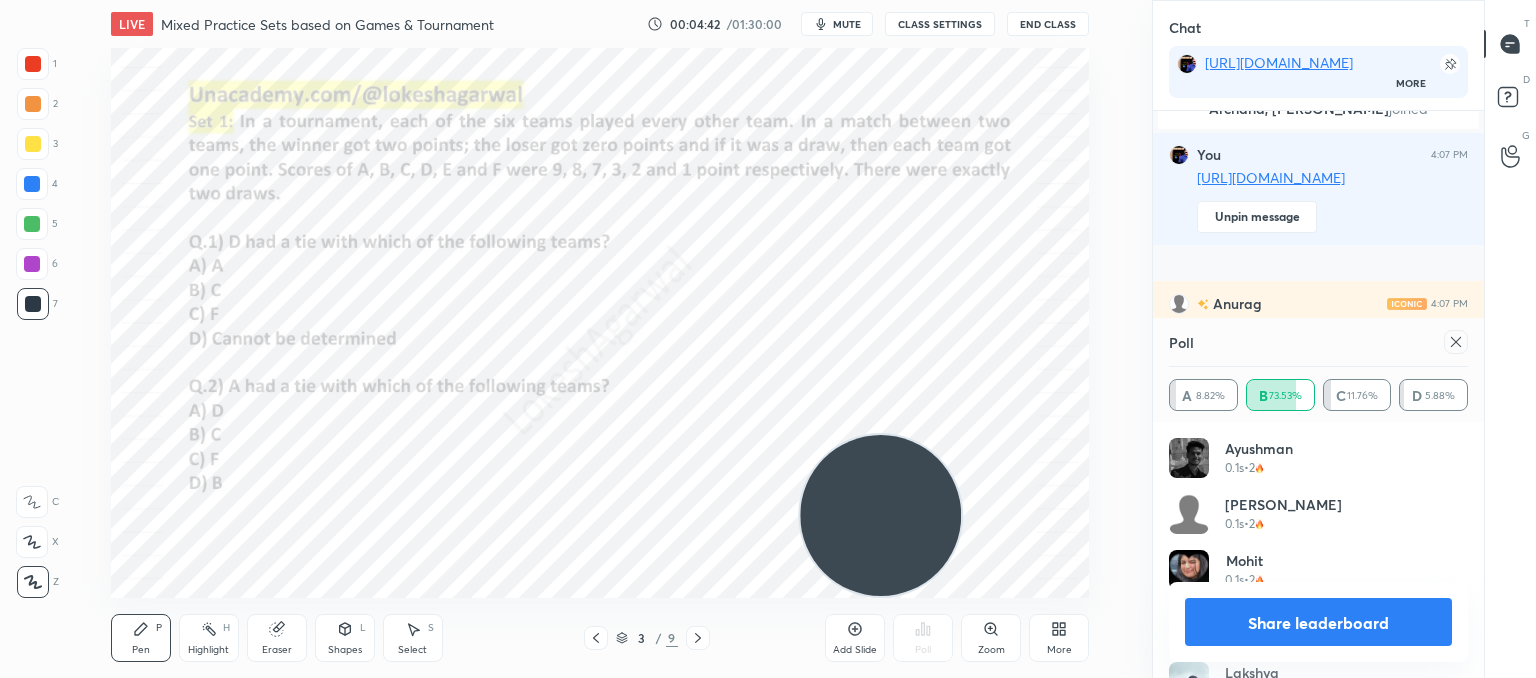 click 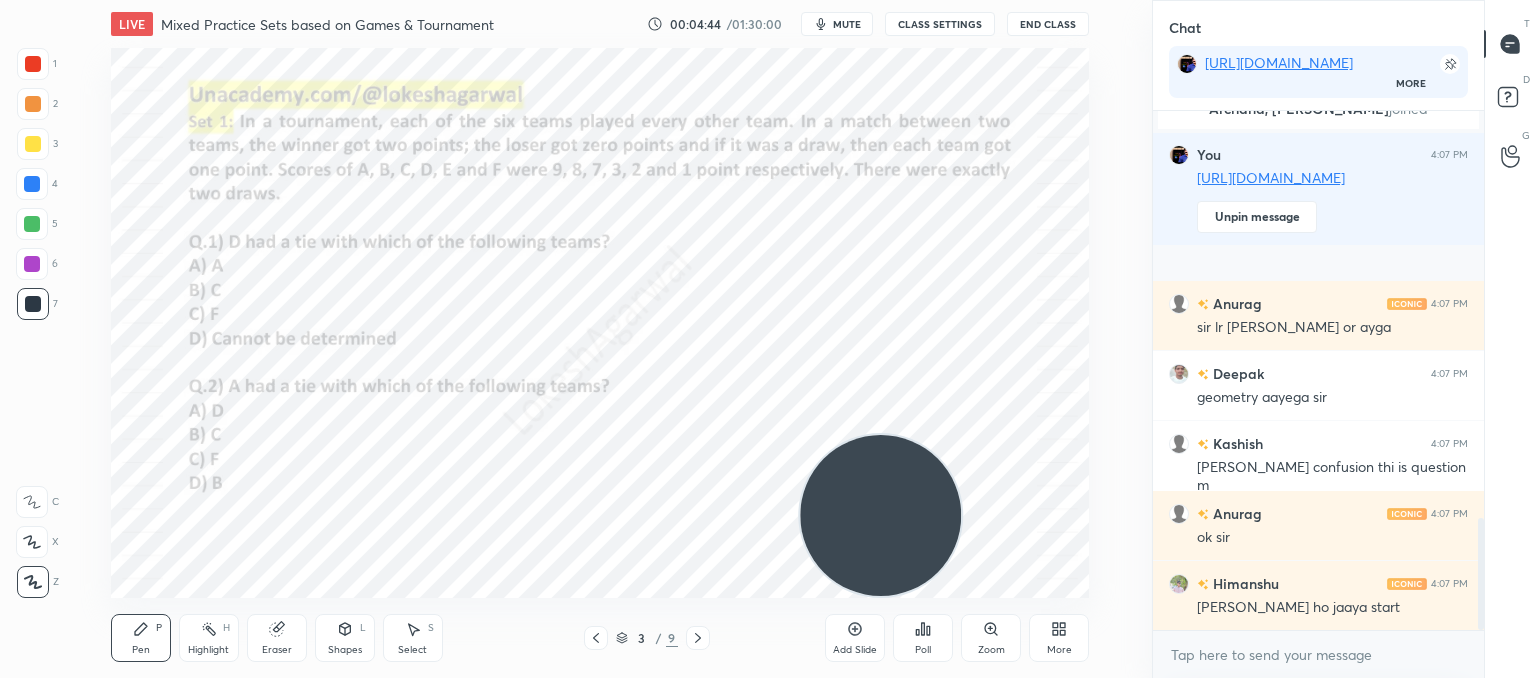 click 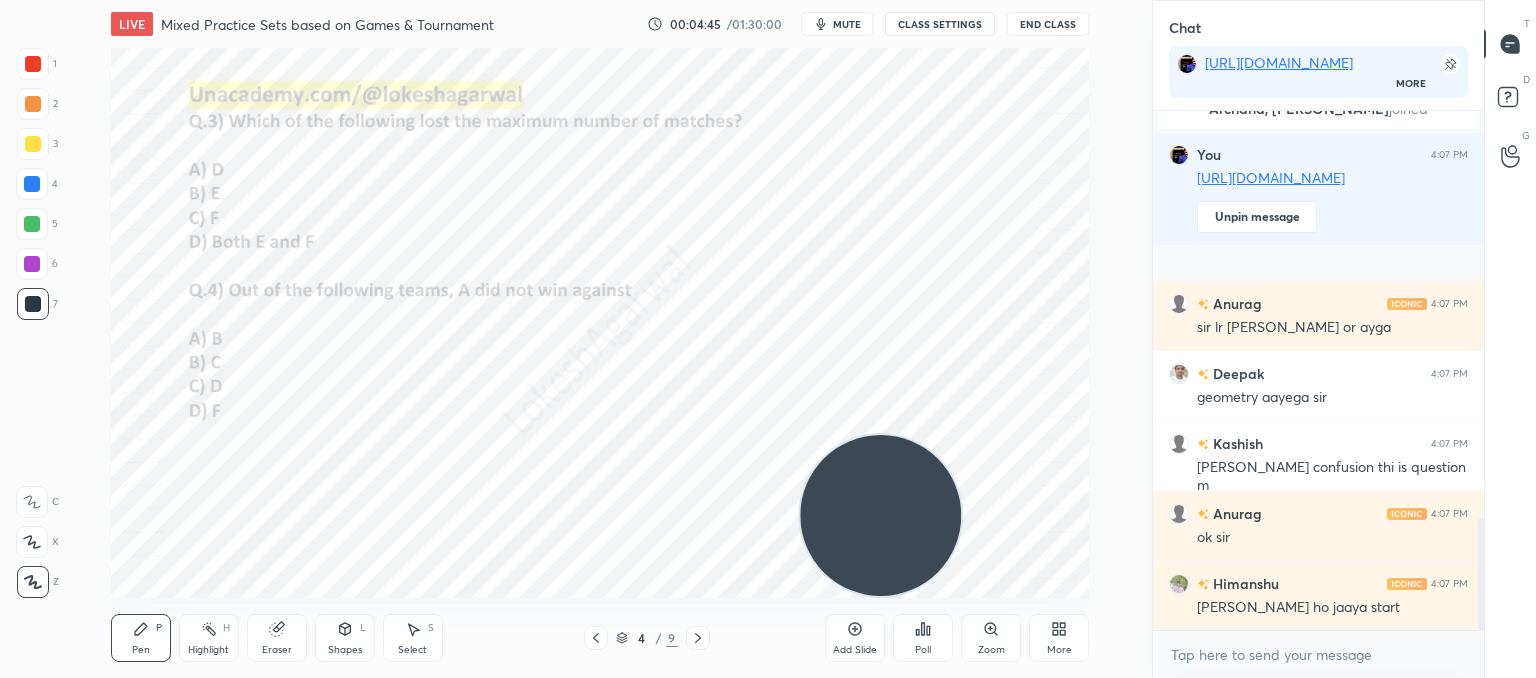 click on "Poll" at bounding box center (923, 638) 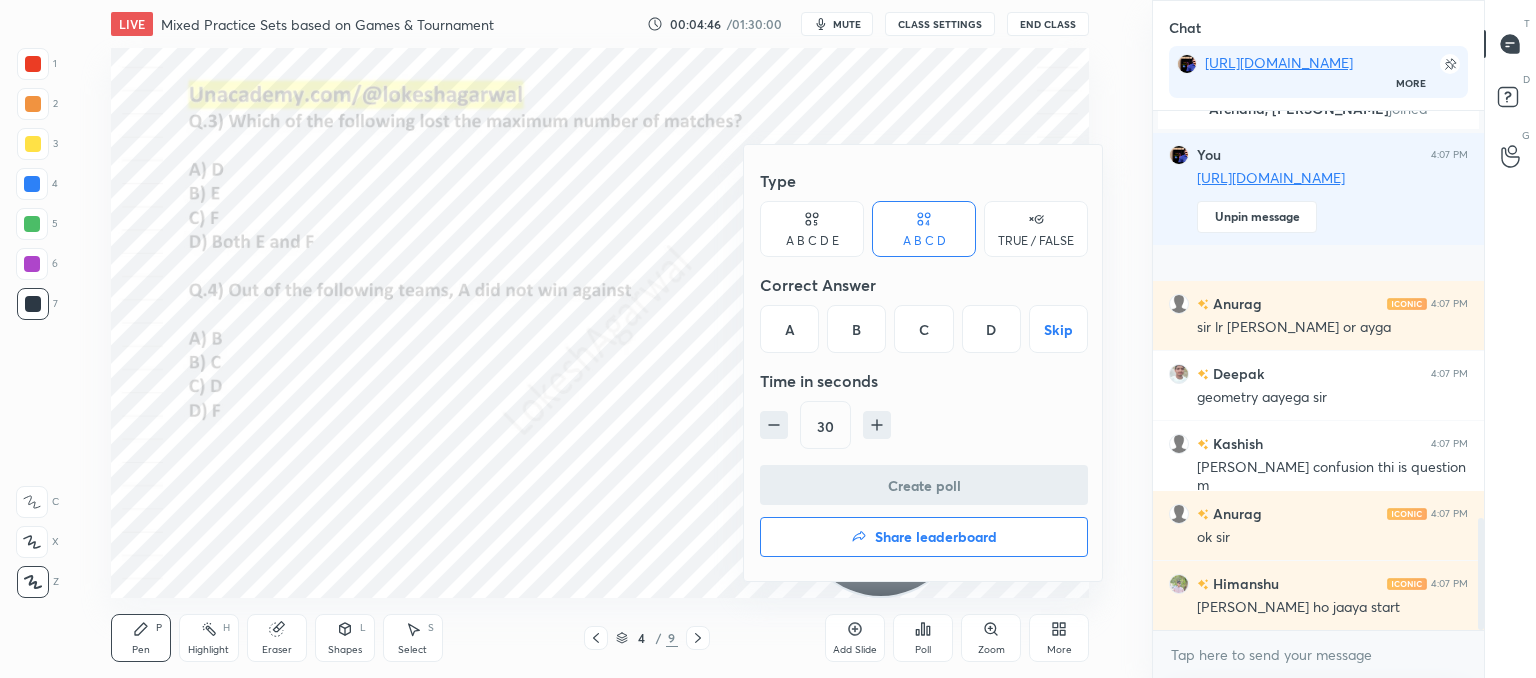 drag, startPoint x: 988, startPoint y: 317, endPoint x: 996, endPoint y: 333, distance: 17.888544 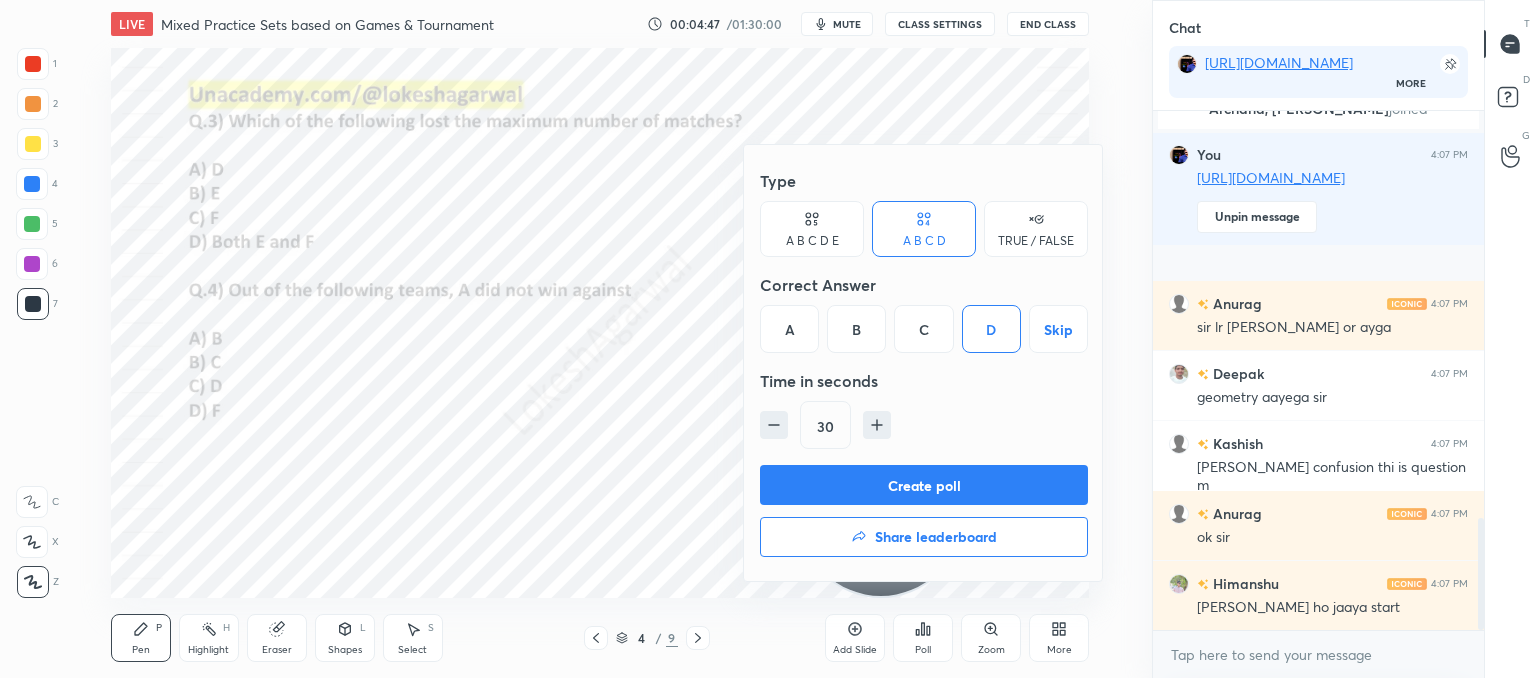 click on "Create poll" at bounding box center [924, 485] 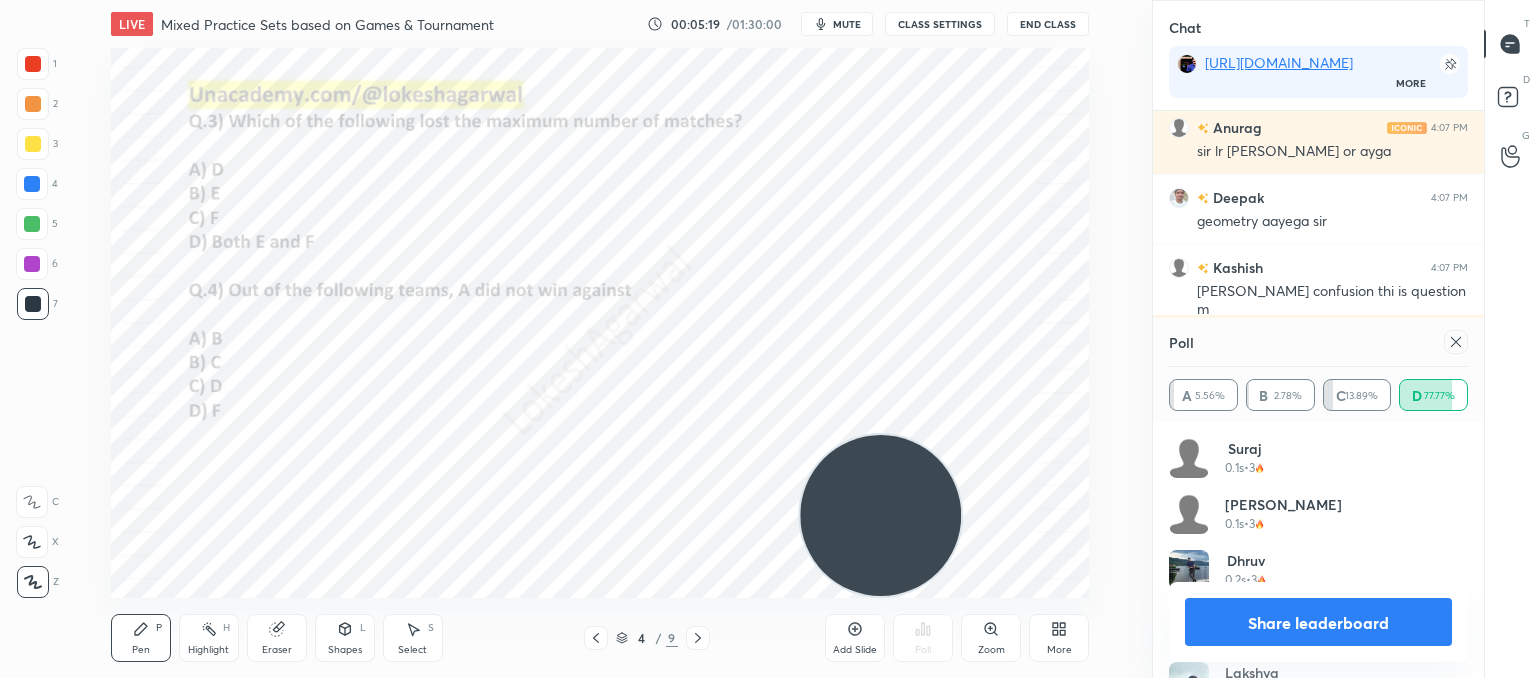 click at bounding box center (1456, 342) 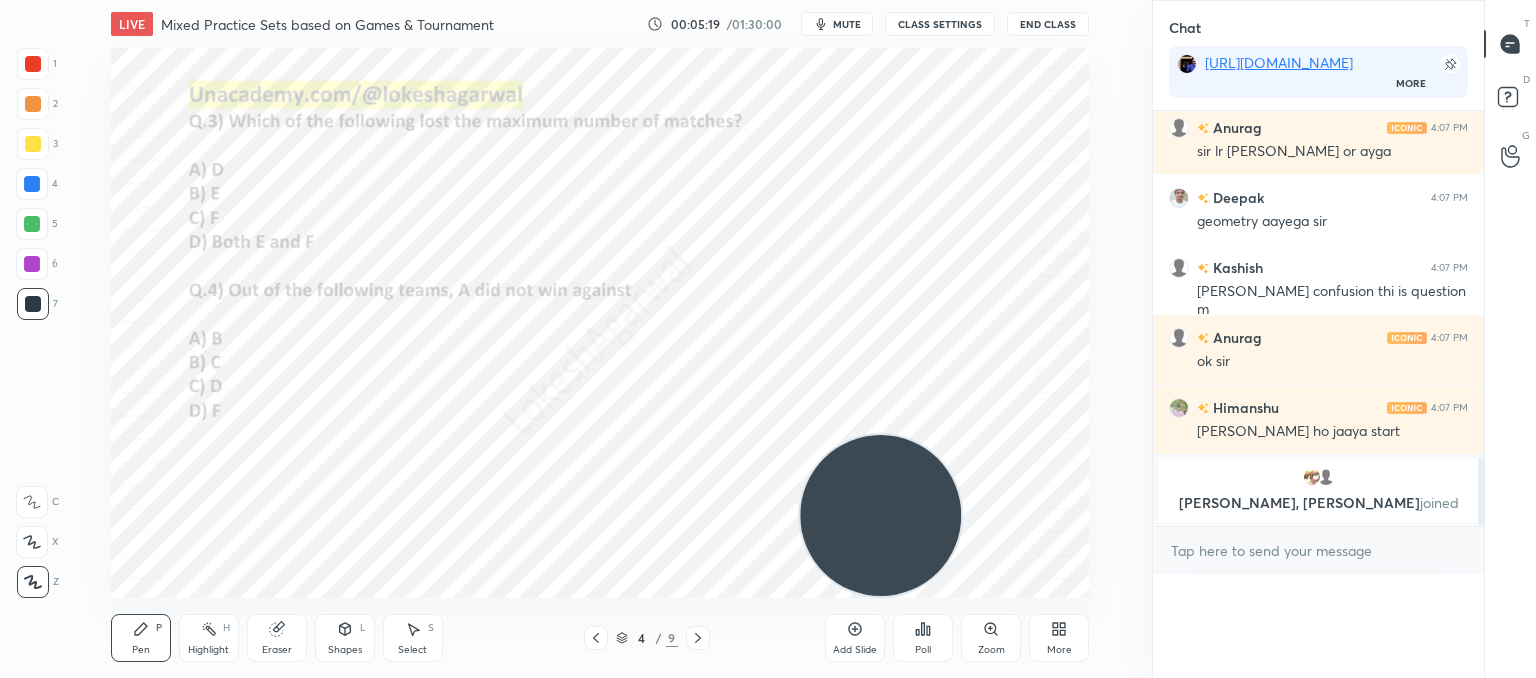 scroll, scrollTop: 0, scrollLeft: 0, axis: both 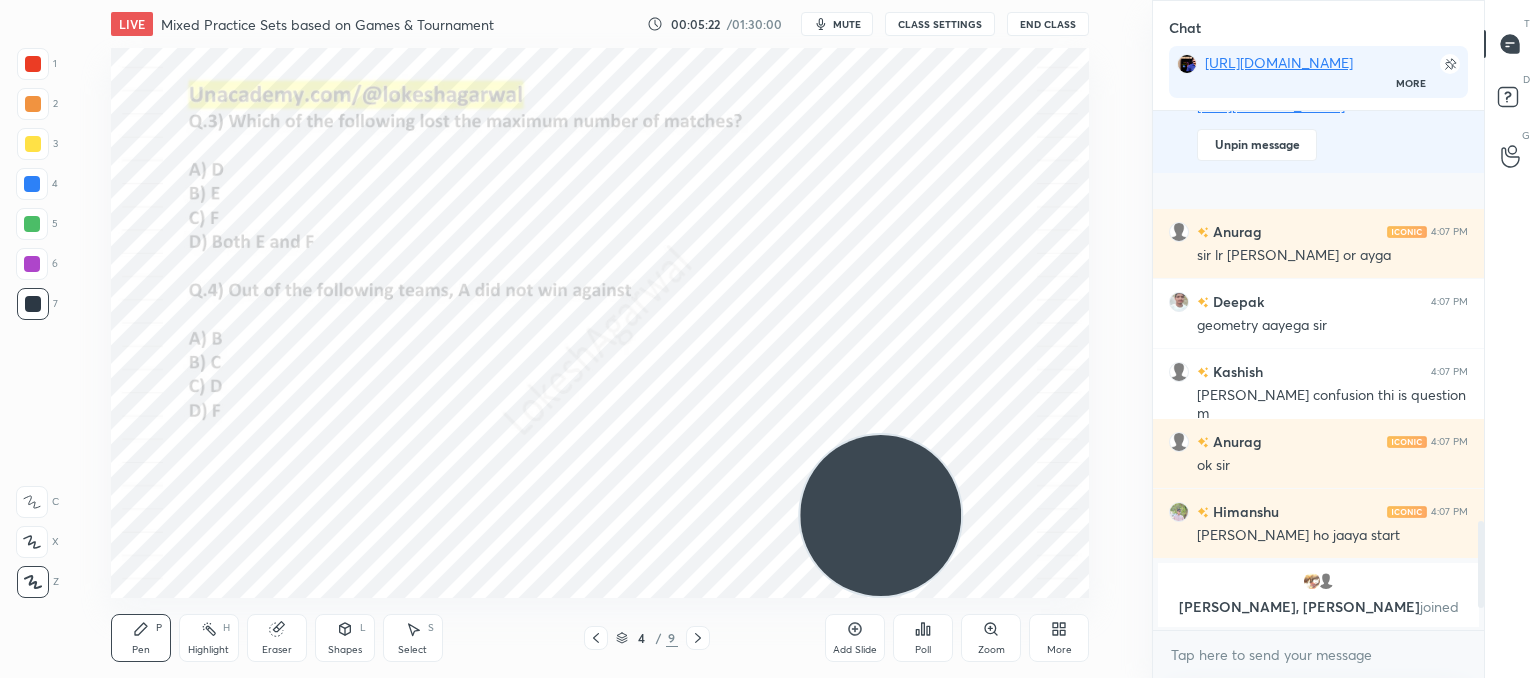 click on "Poll" at bounding box center (923, 638) 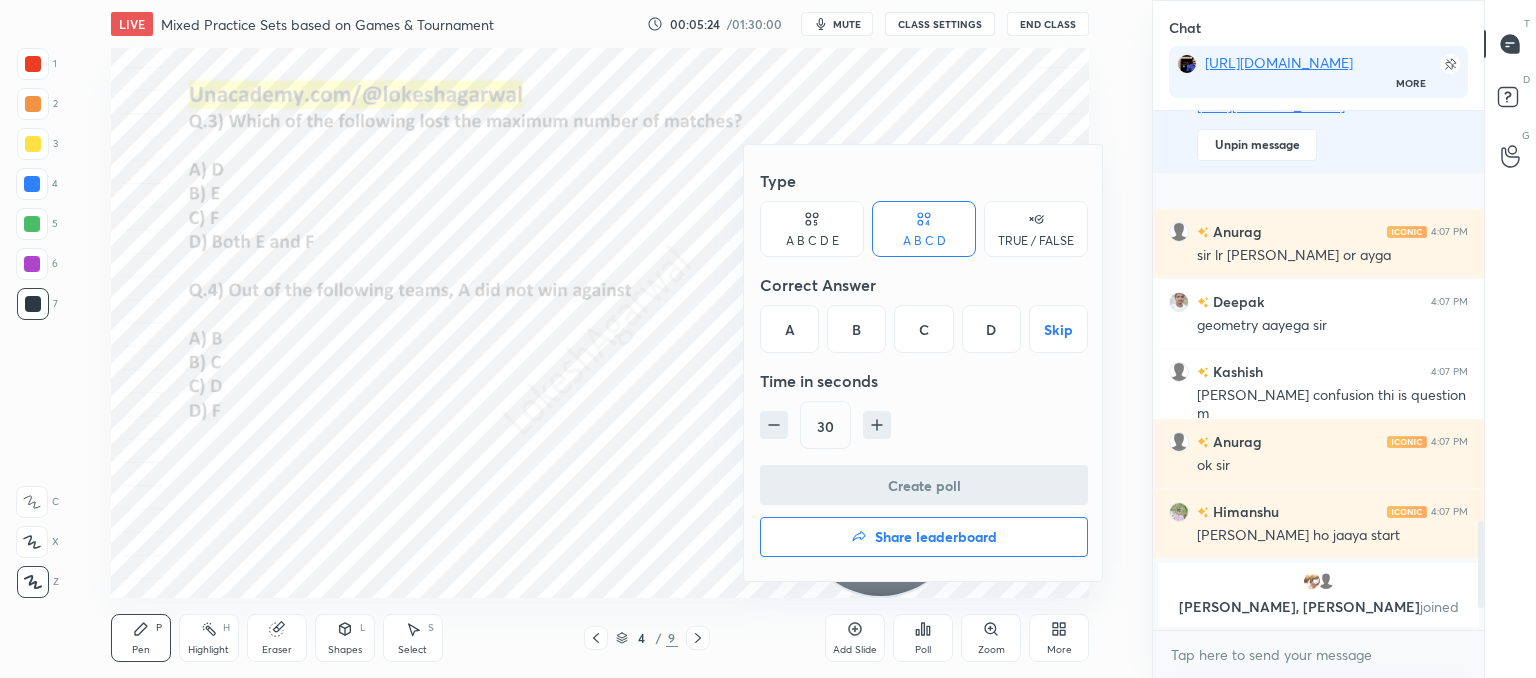 click on "B" at bounding box center (856, 329) 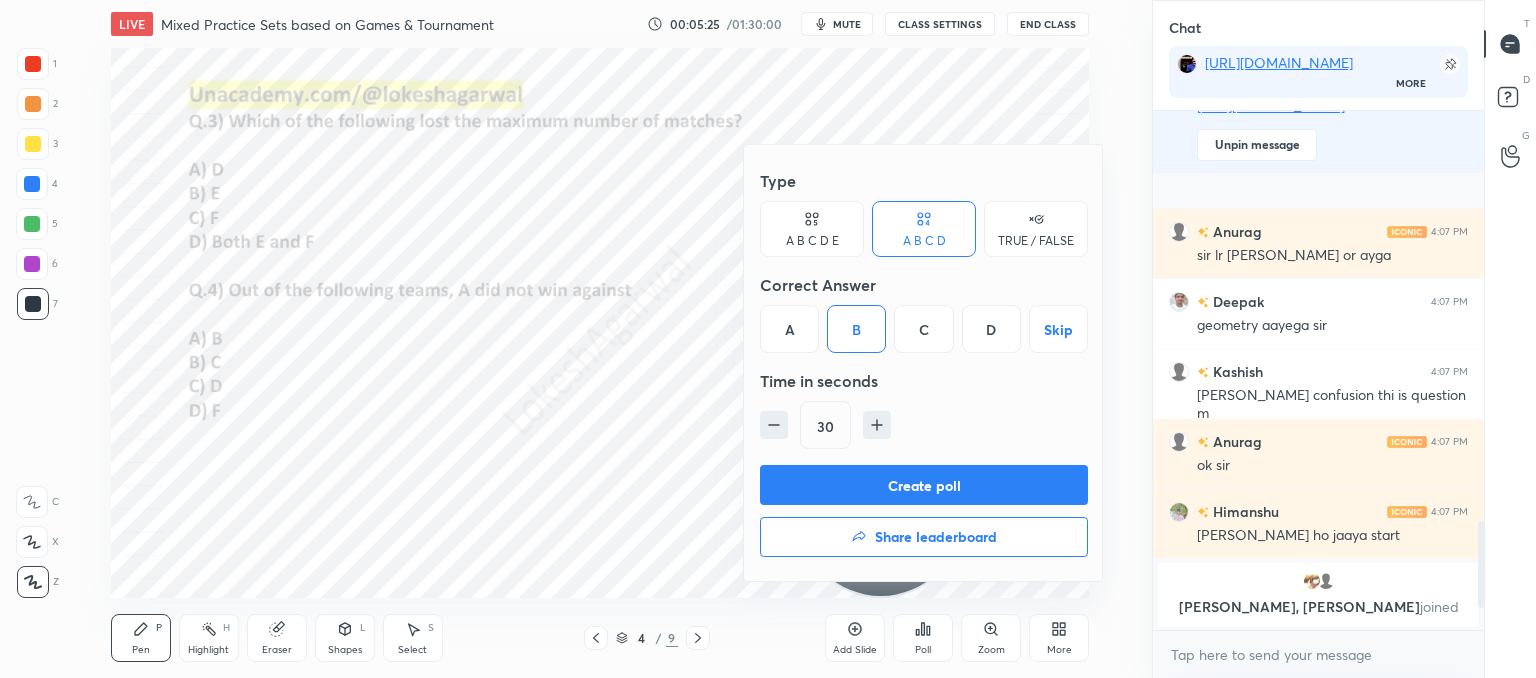 click on "Create poll" at bounding box center [924, 485] 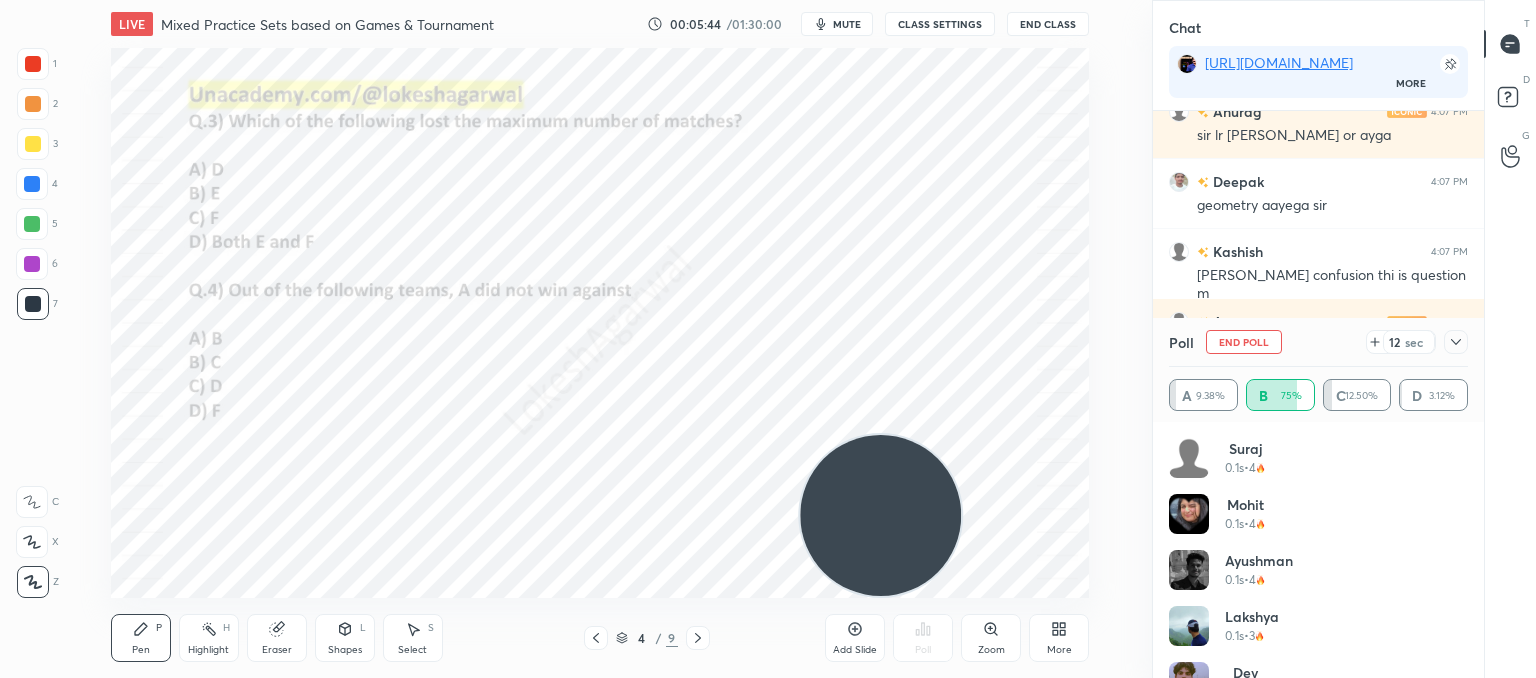 click 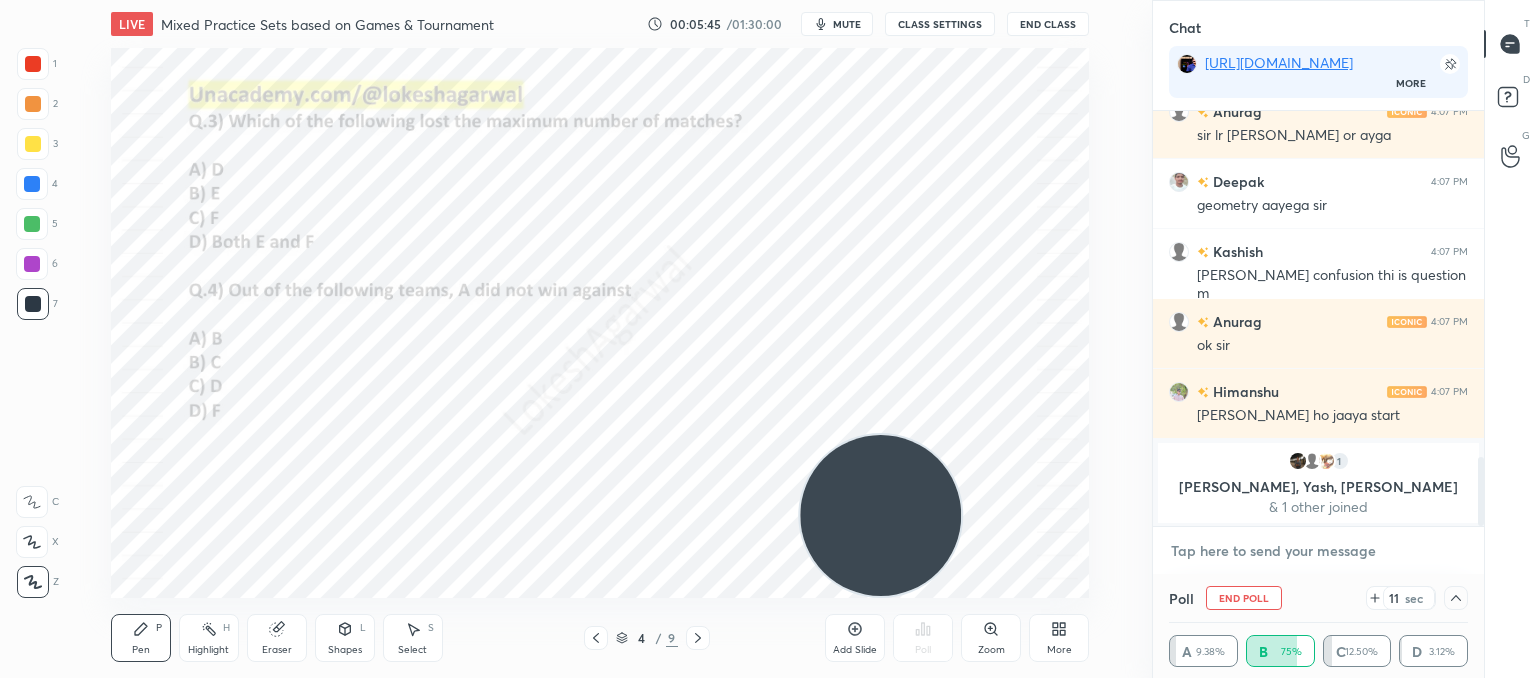 click at bounding box center [1318, 551] 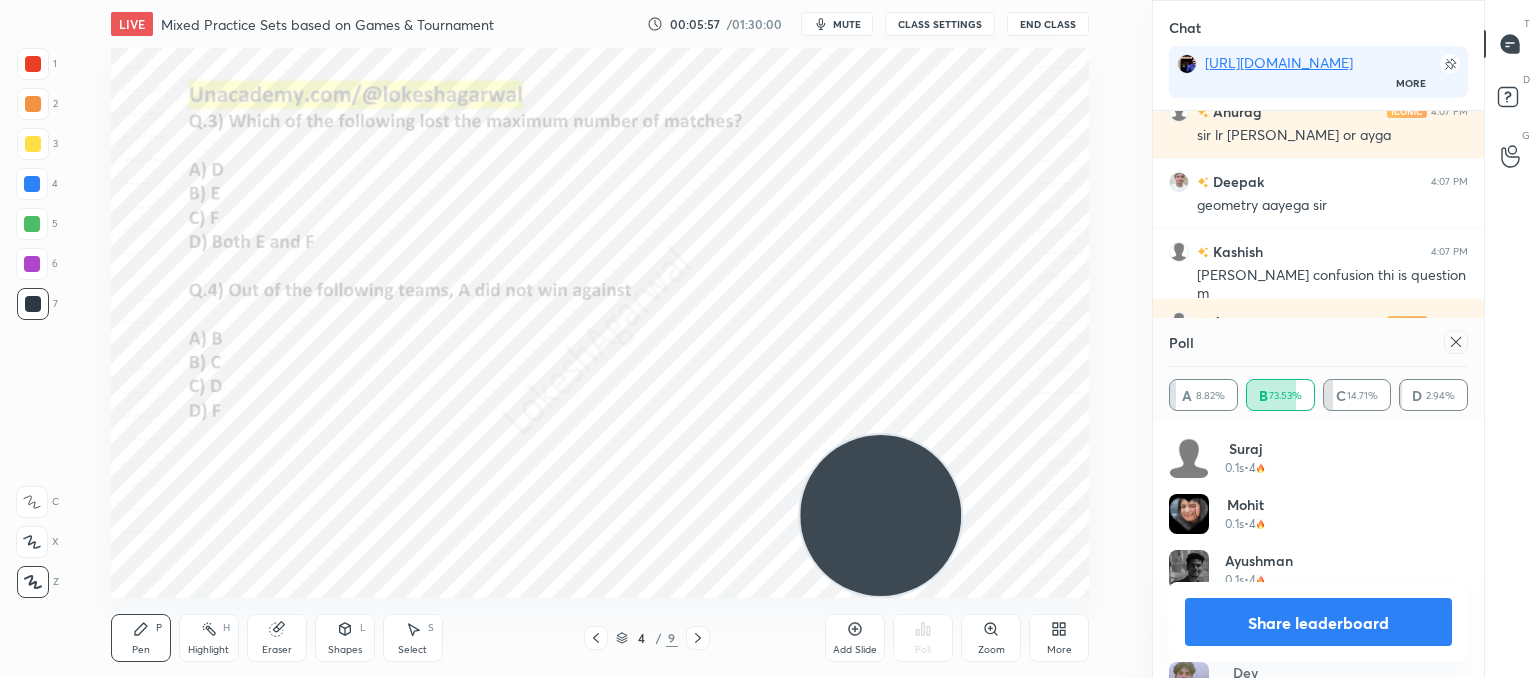 click 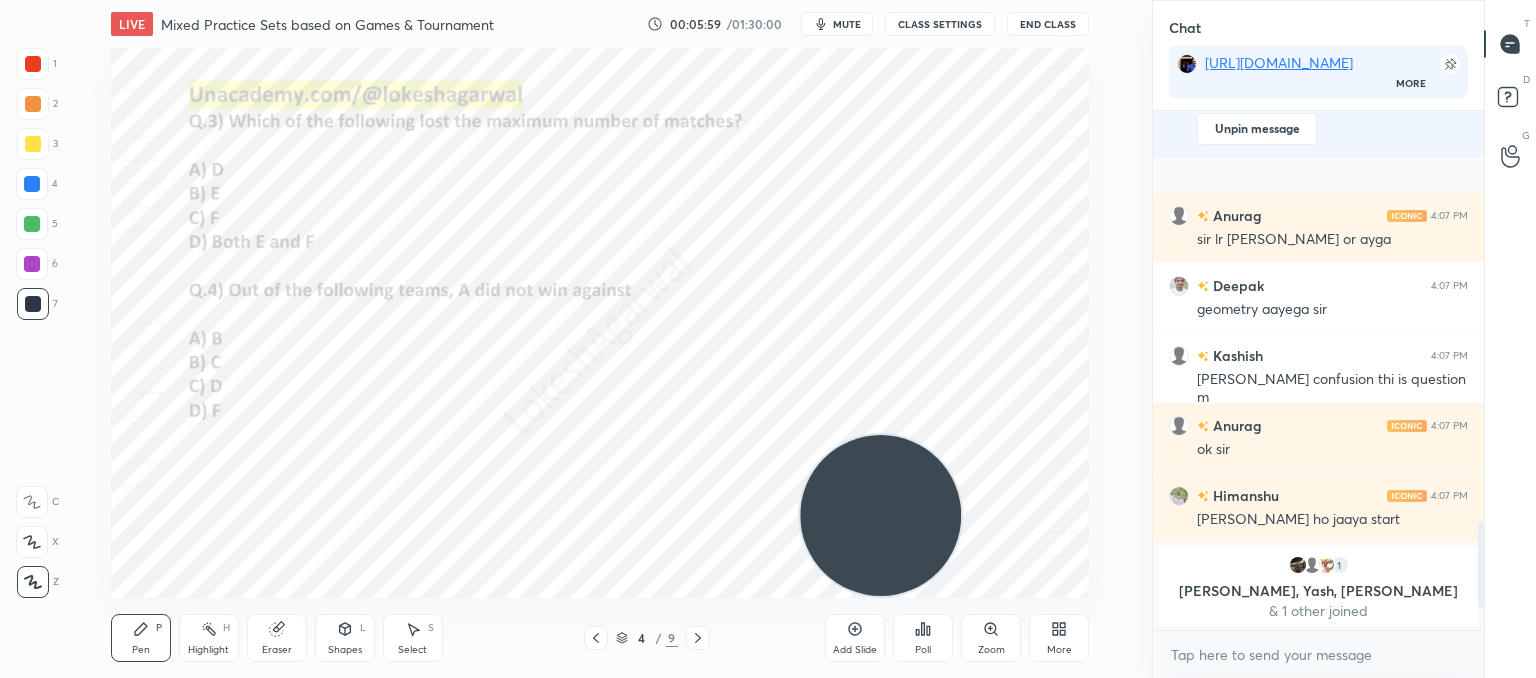 click 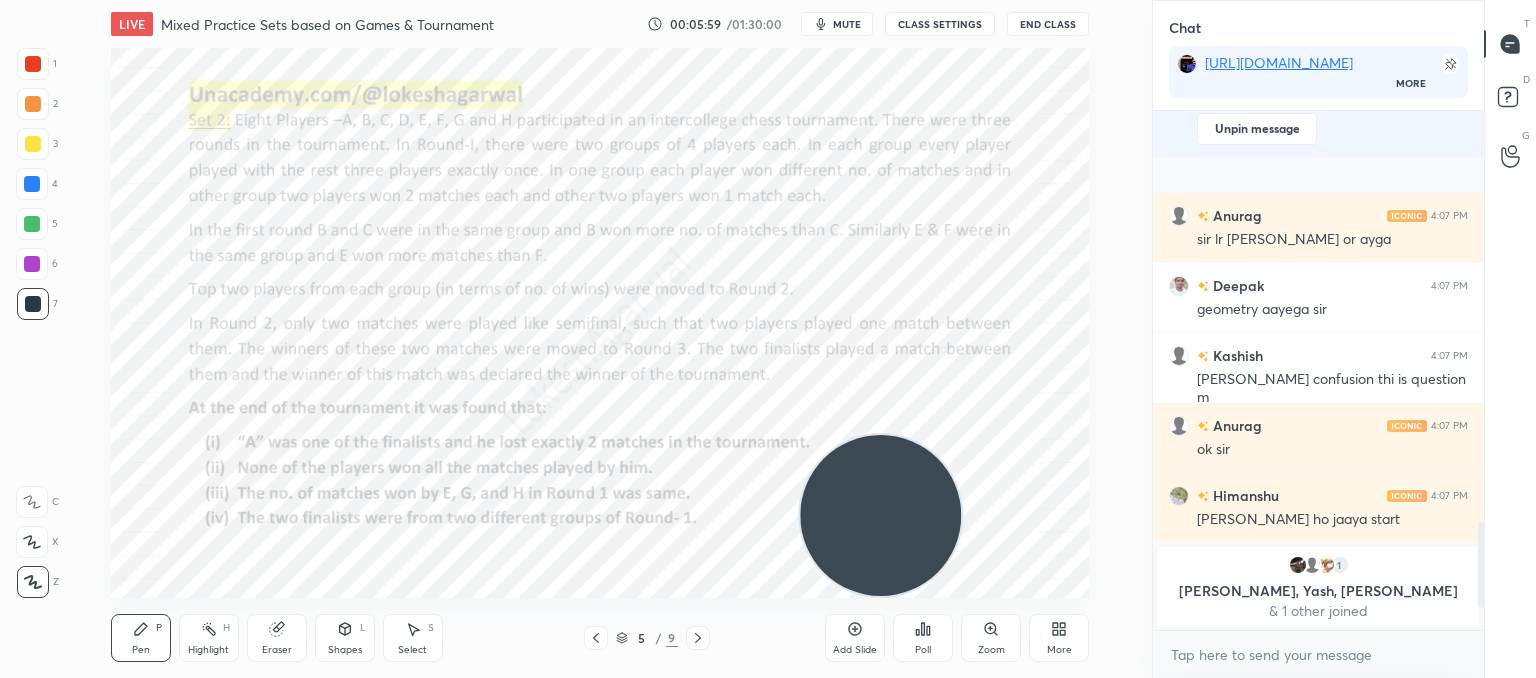 click 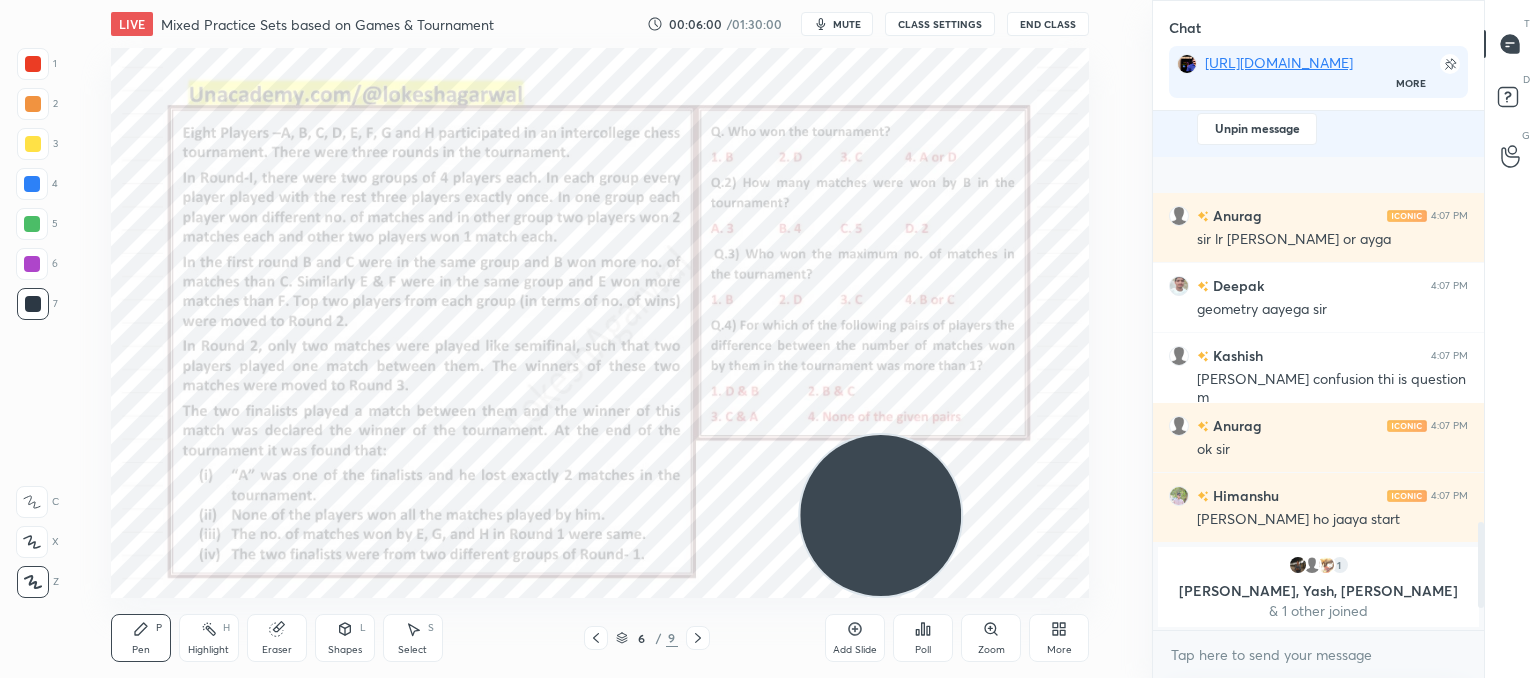 click 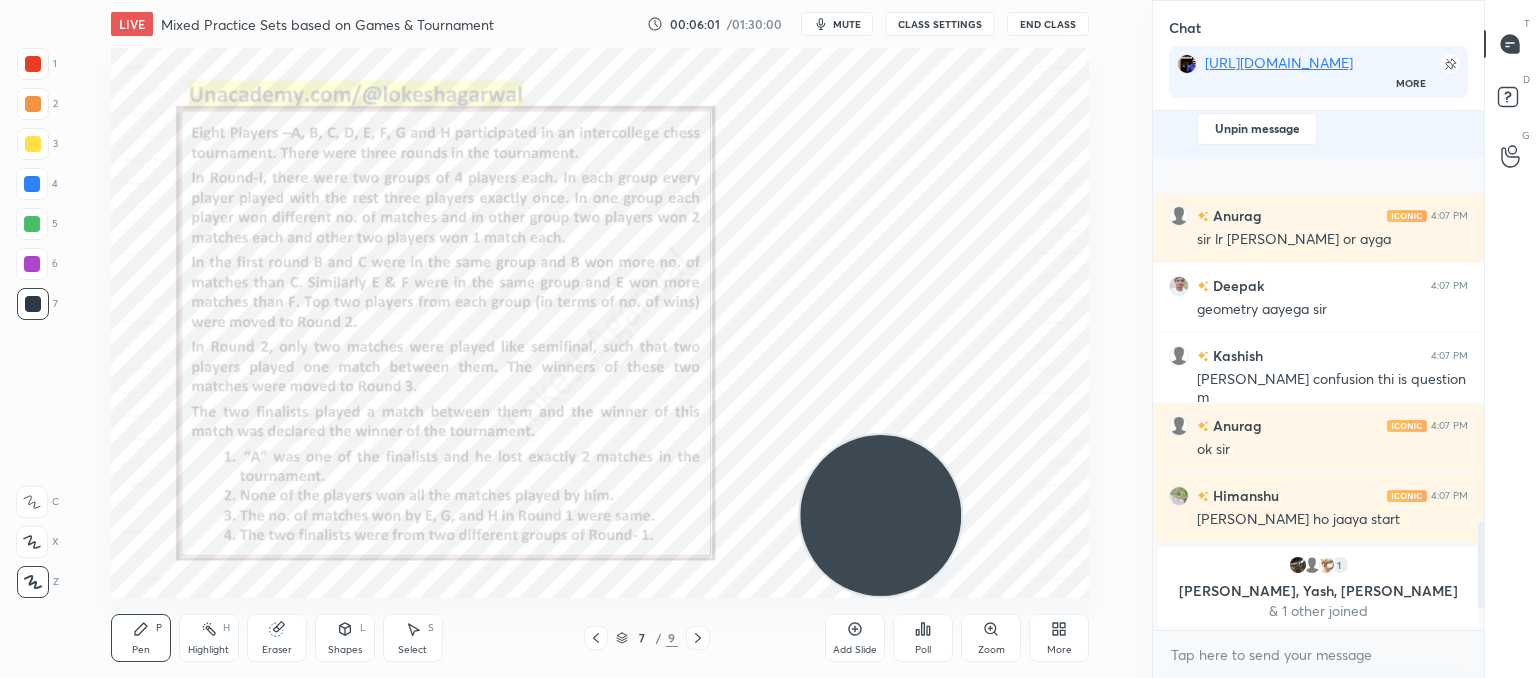 click 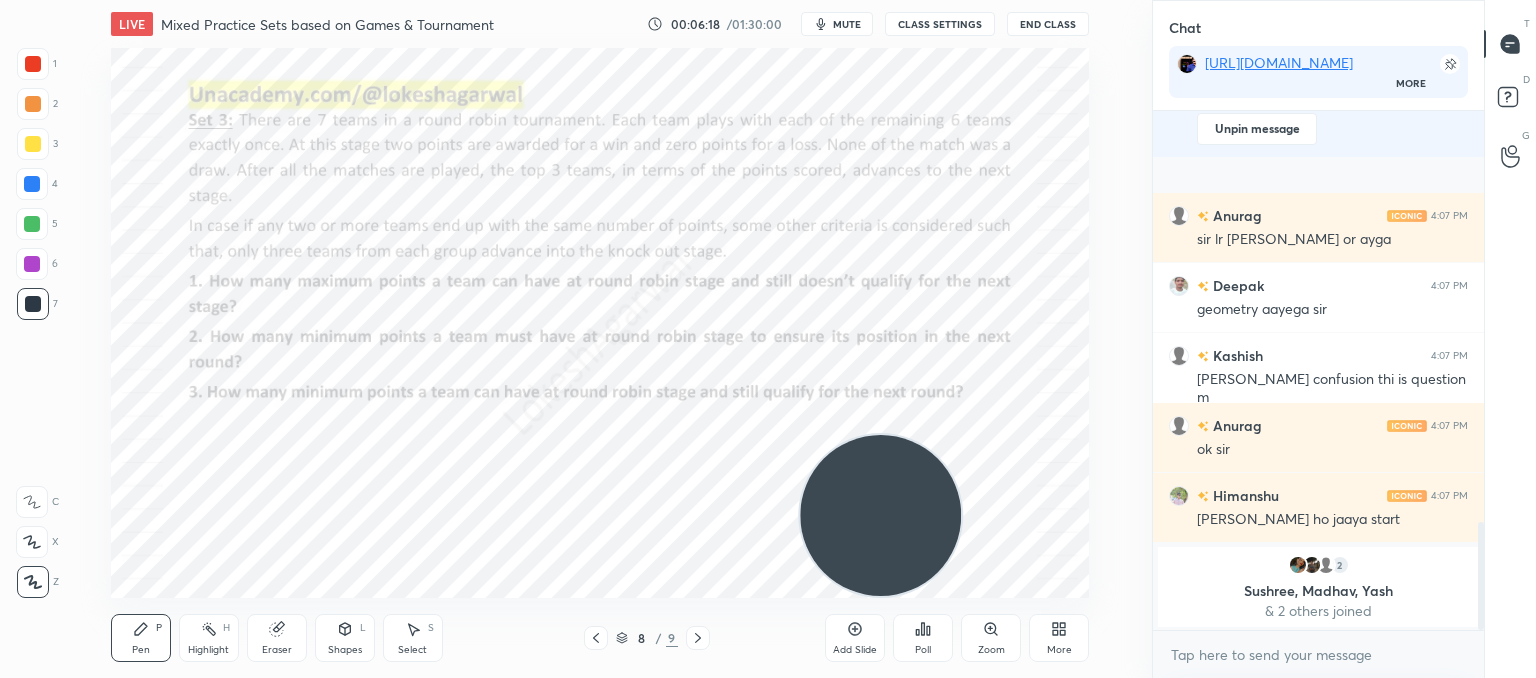 click on "Eraser" at bounding box center (277, 638) 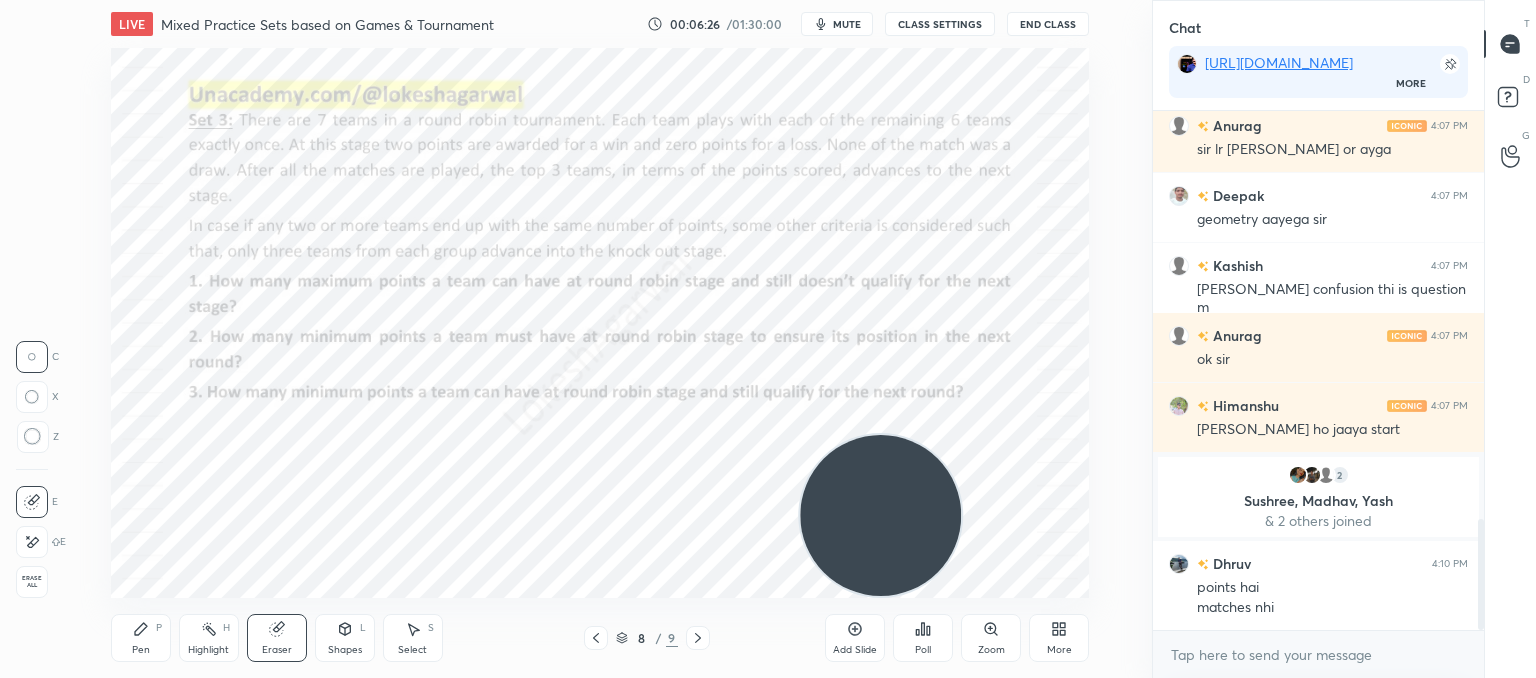 drag, startPoint x: 148, startPoint y: 637, endPoint x: 170, endPoint y: 600, distance: 43.046486 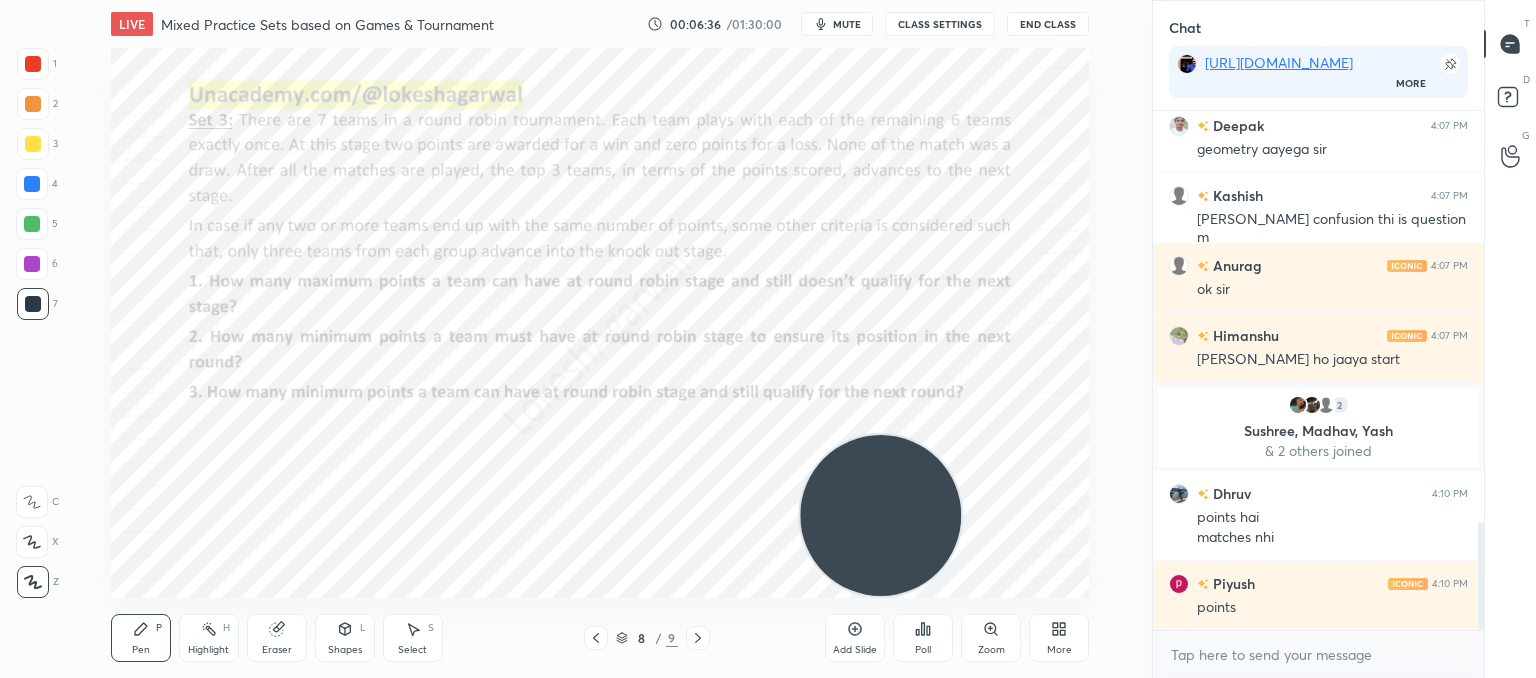 click 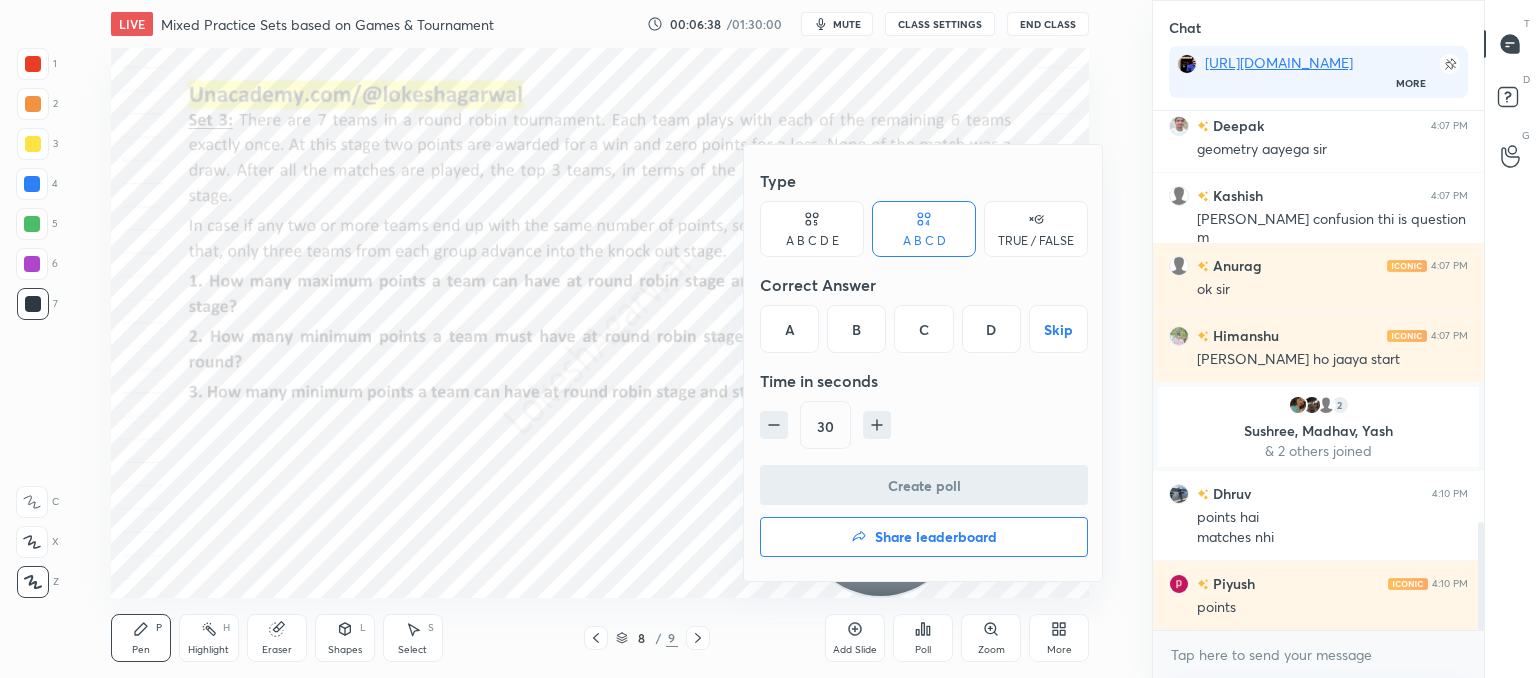 click on "A B C D E" at bounding box center [812, 229] 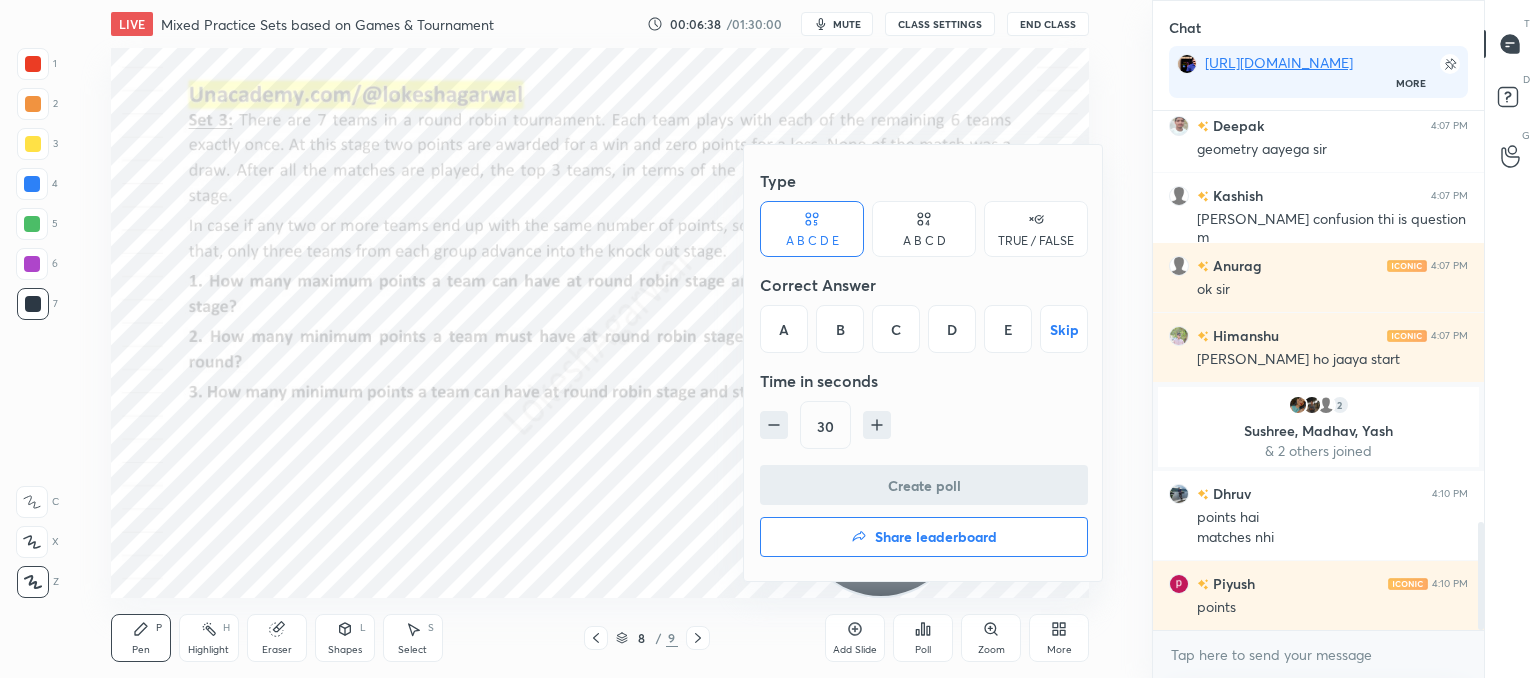 click on "A" at bounding box center (784, 329) 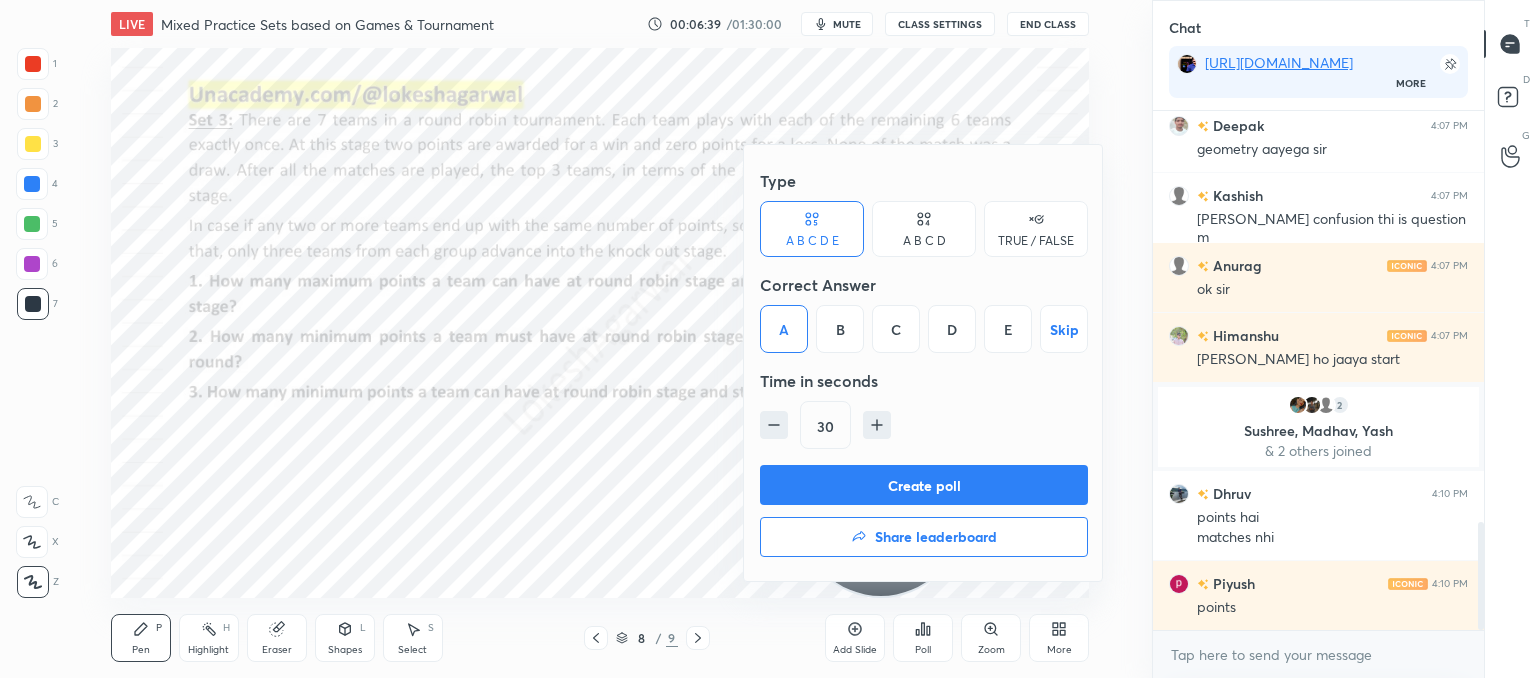 click on "Create poll" at bounding box center [924, 485] 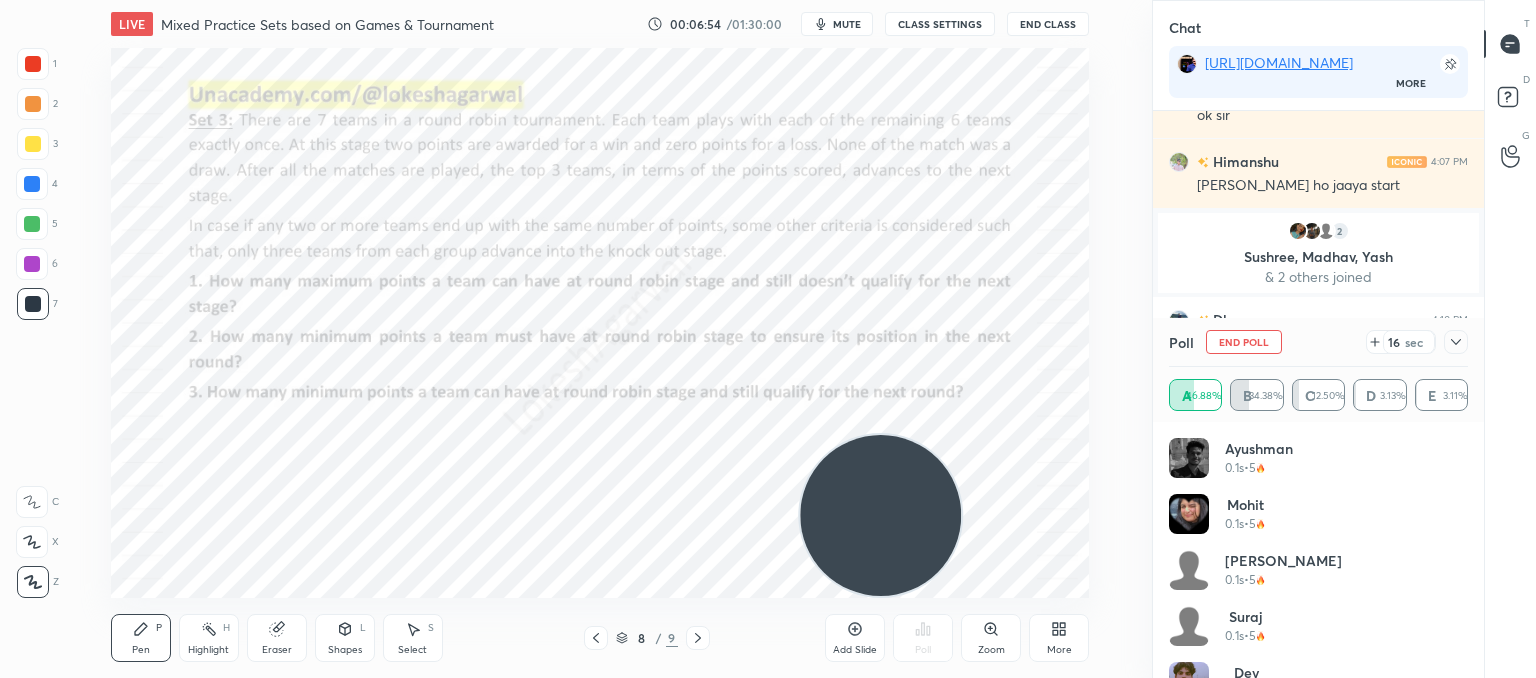 click at bounding box center [1456, 342] 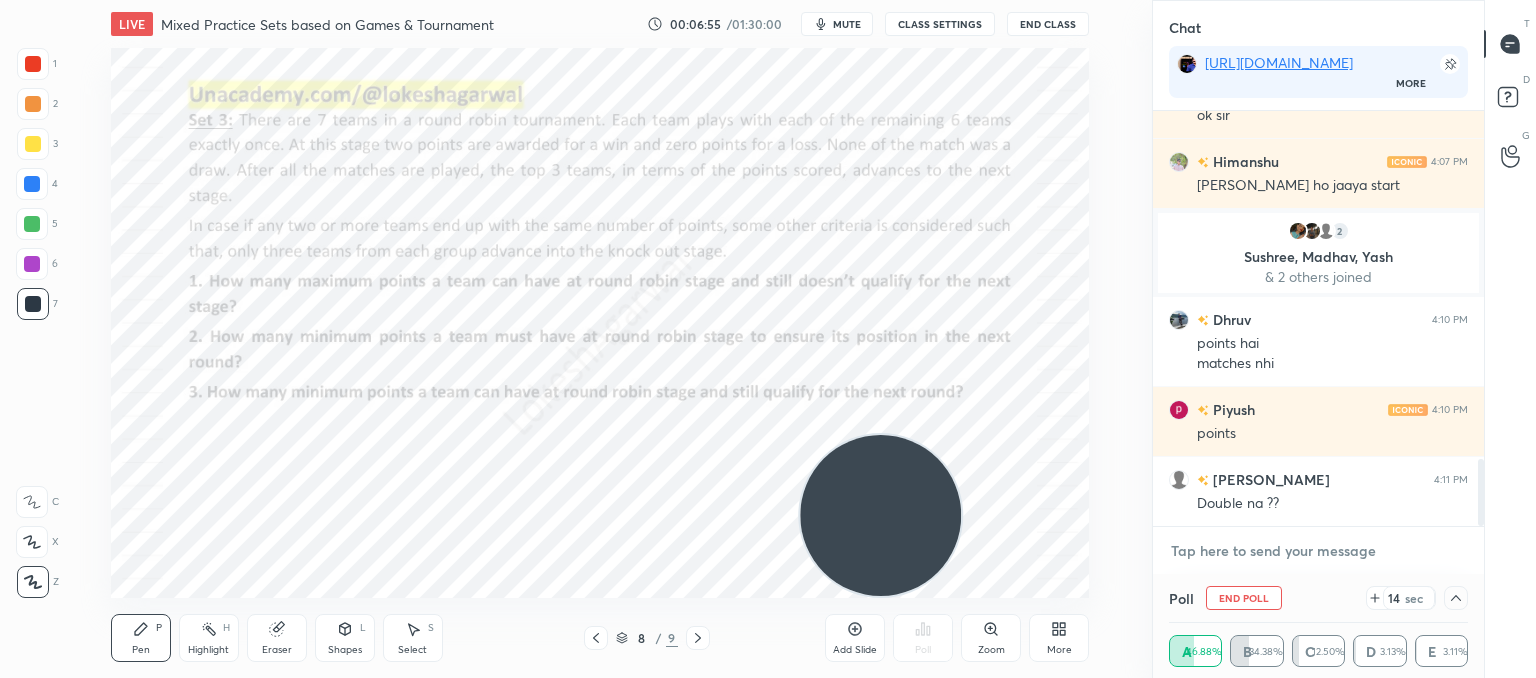 click at bounding box center [1318, 551] 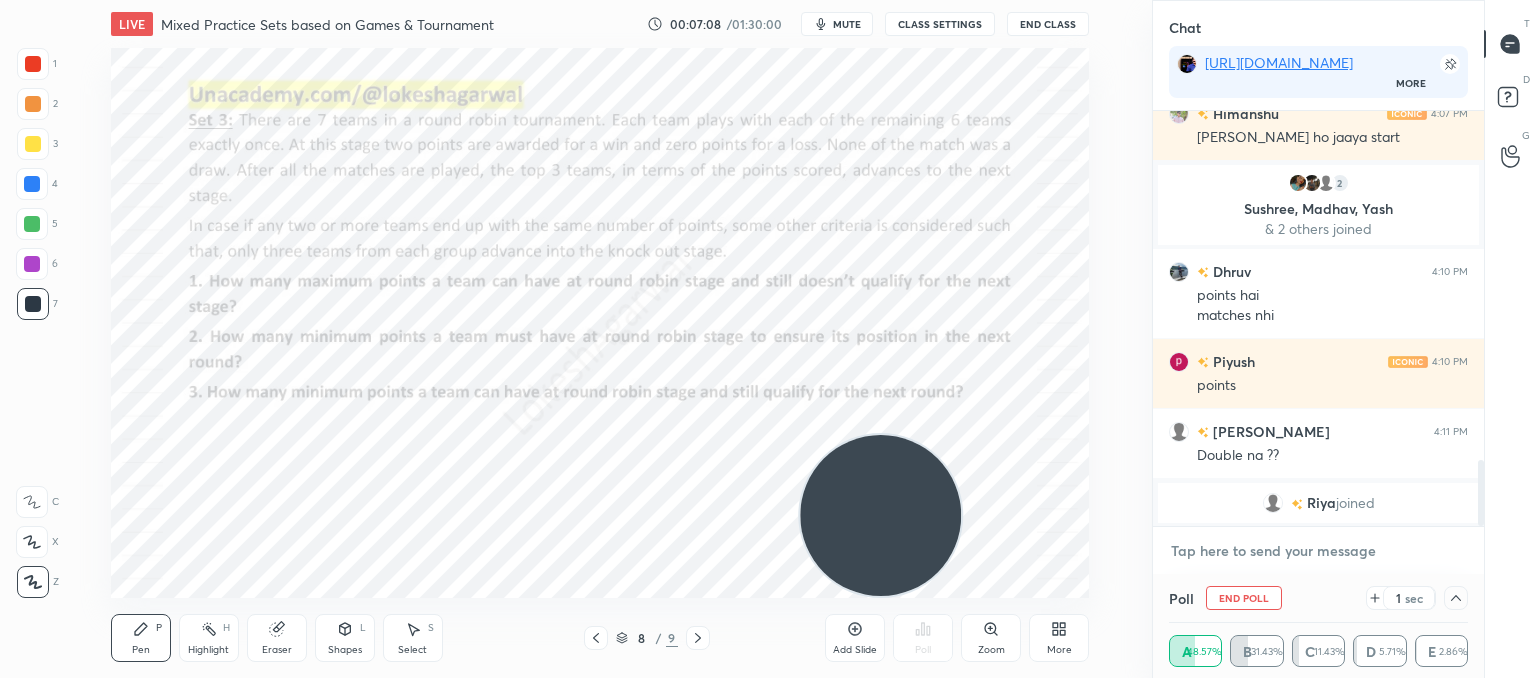 scroll, scrollTop: 2254, scrollLeft: 0, axis: vertical 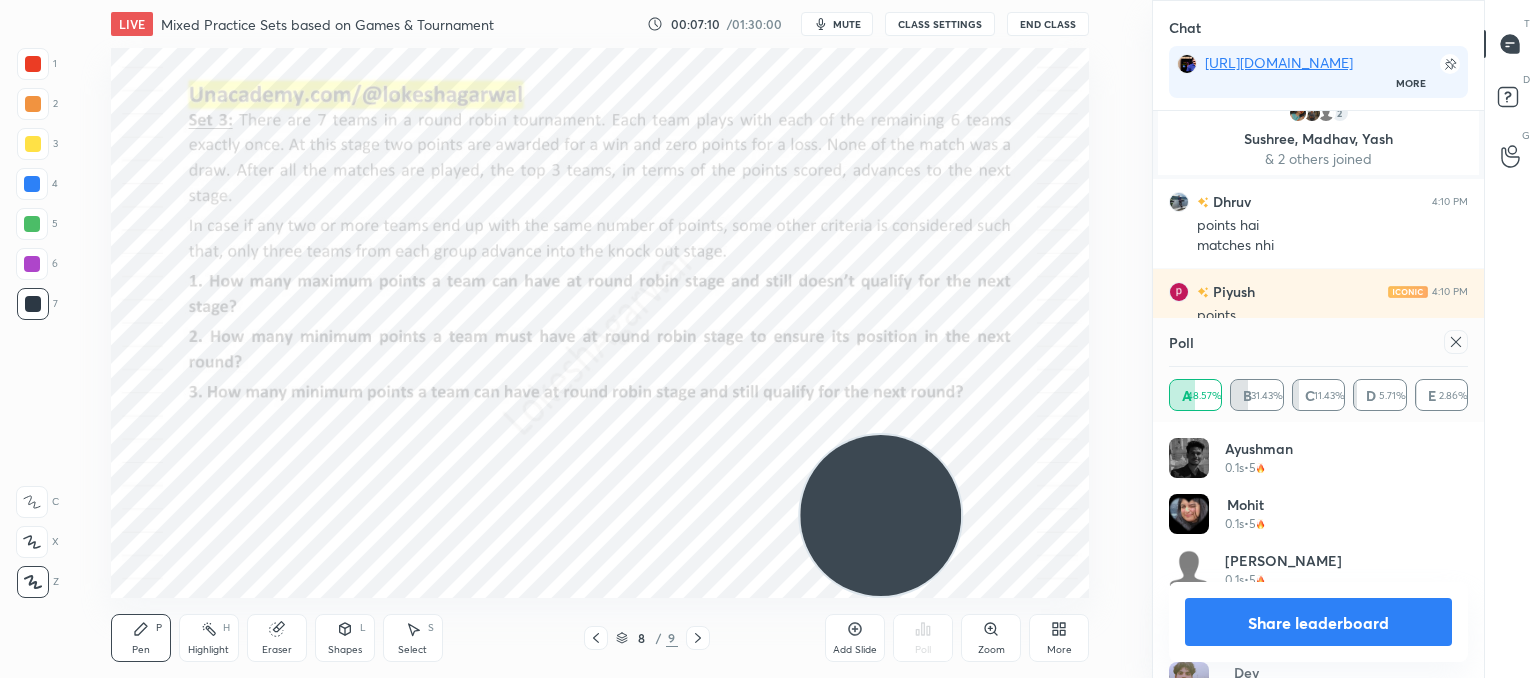 click 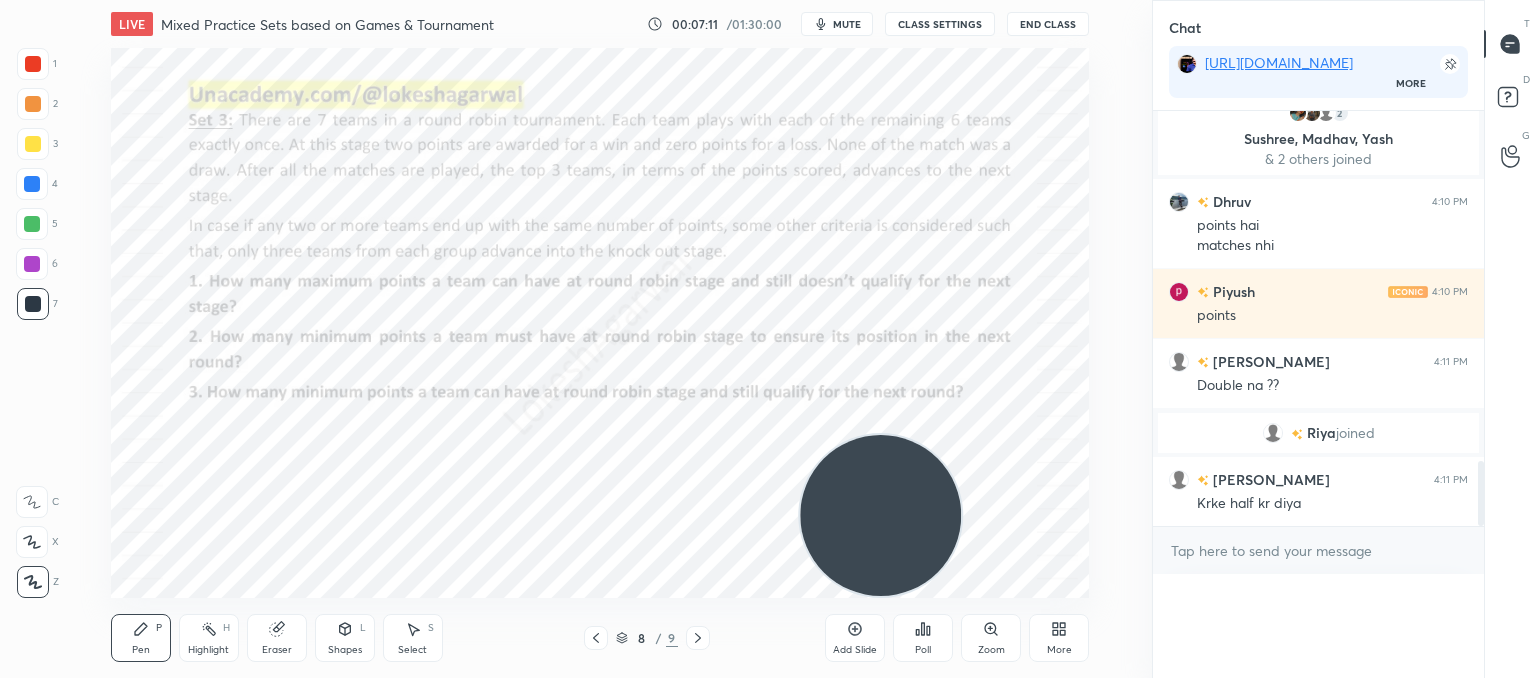 scroll, scrollTop: 0, scrollLeft: 0, axis: both 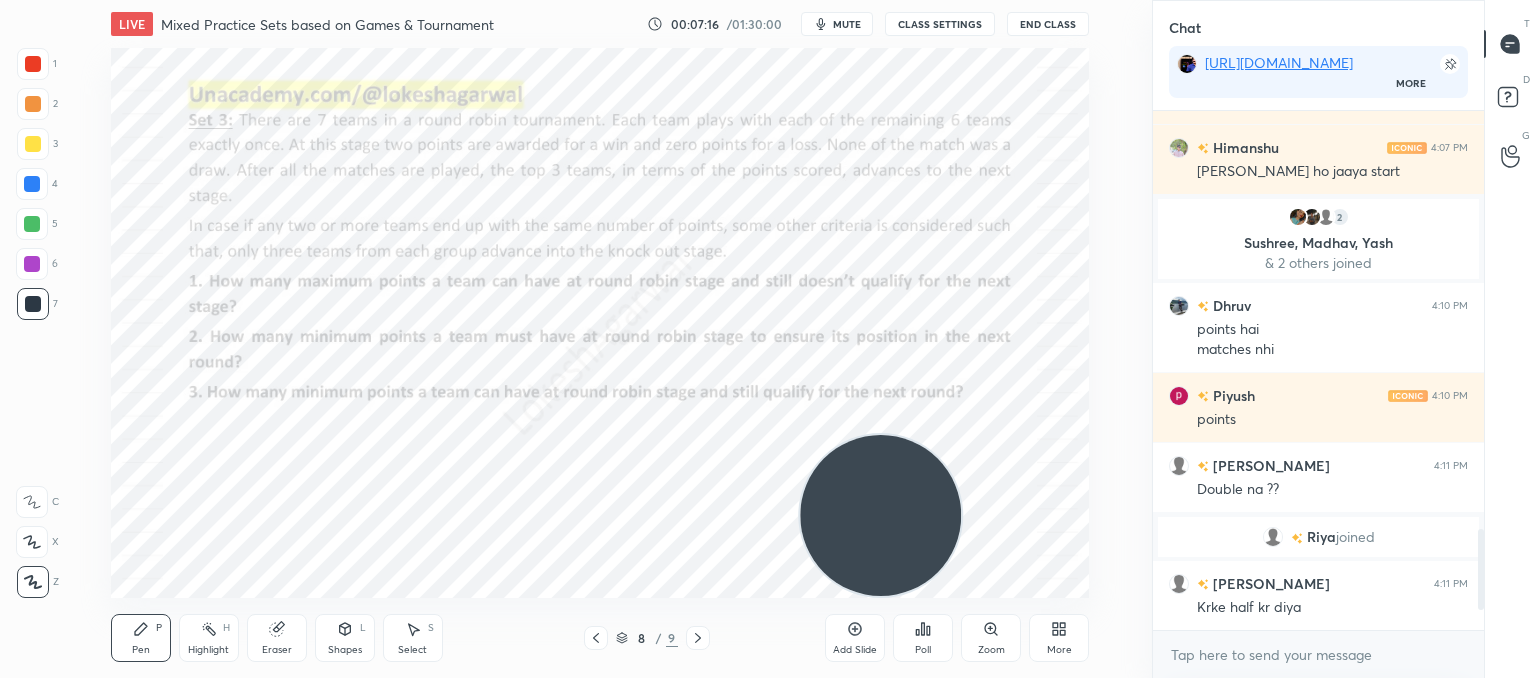 click on "Poll" at bounding box center (923, 650) 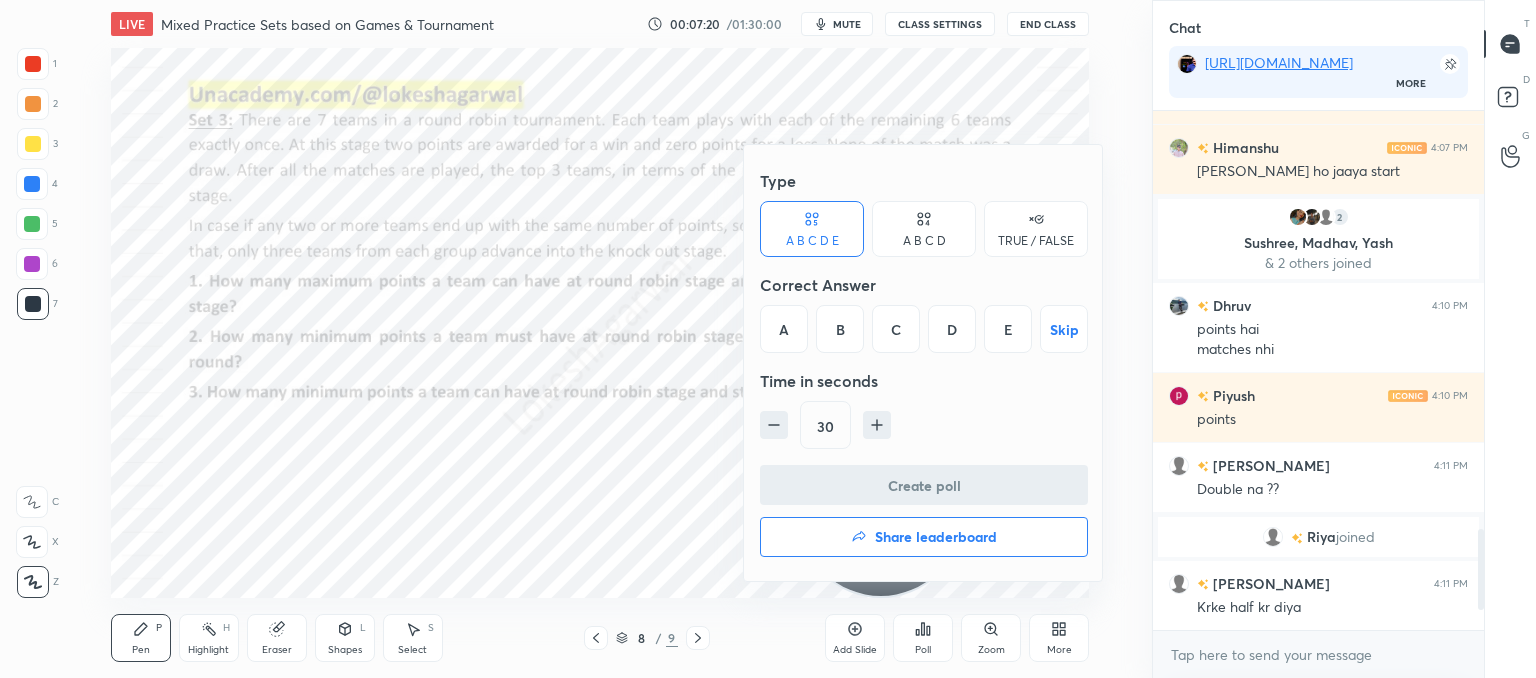 click on "B" at bounding box center (840, 329) 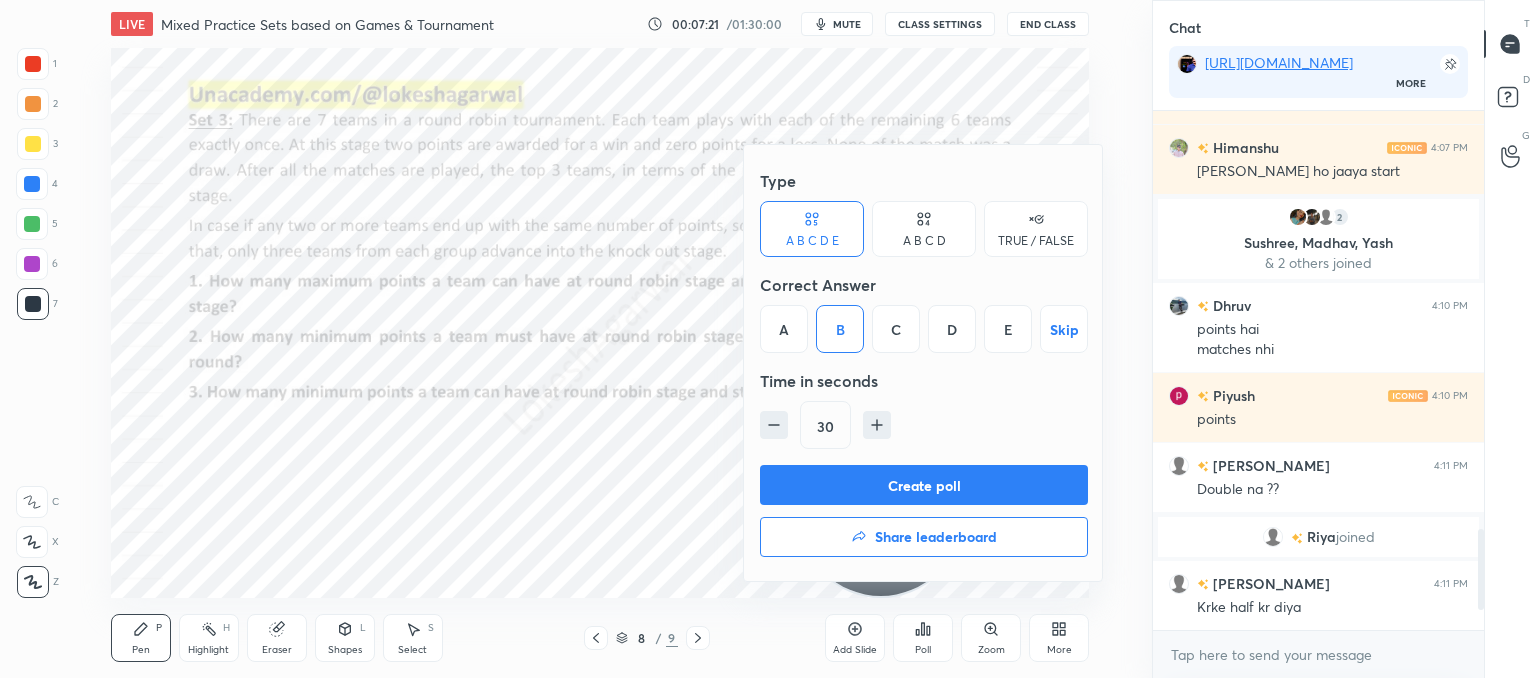 click on "Create poll" at bounding box center (924, 485) 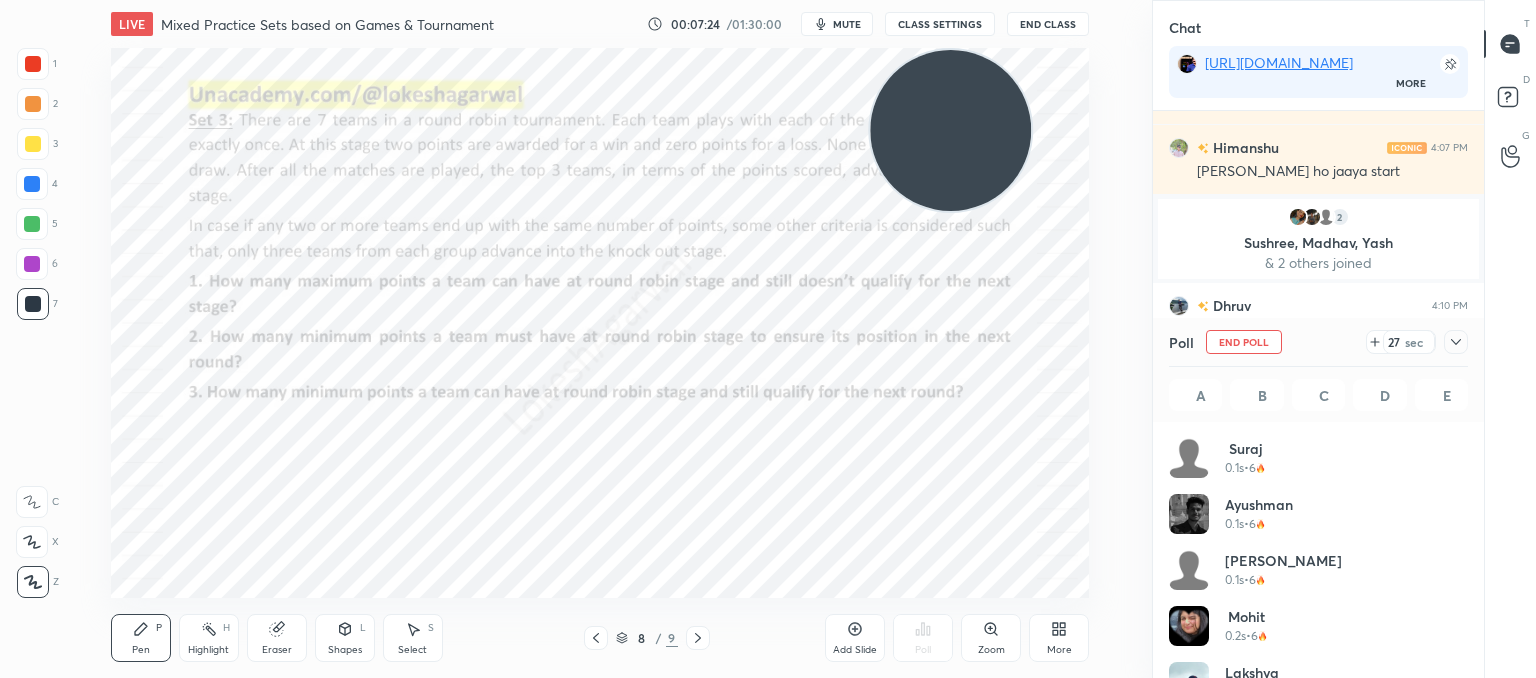 drag, startPoint x: 900, startPoint y: 525, endPoint x: 973, endPoint y: 85, distance: 446.0146 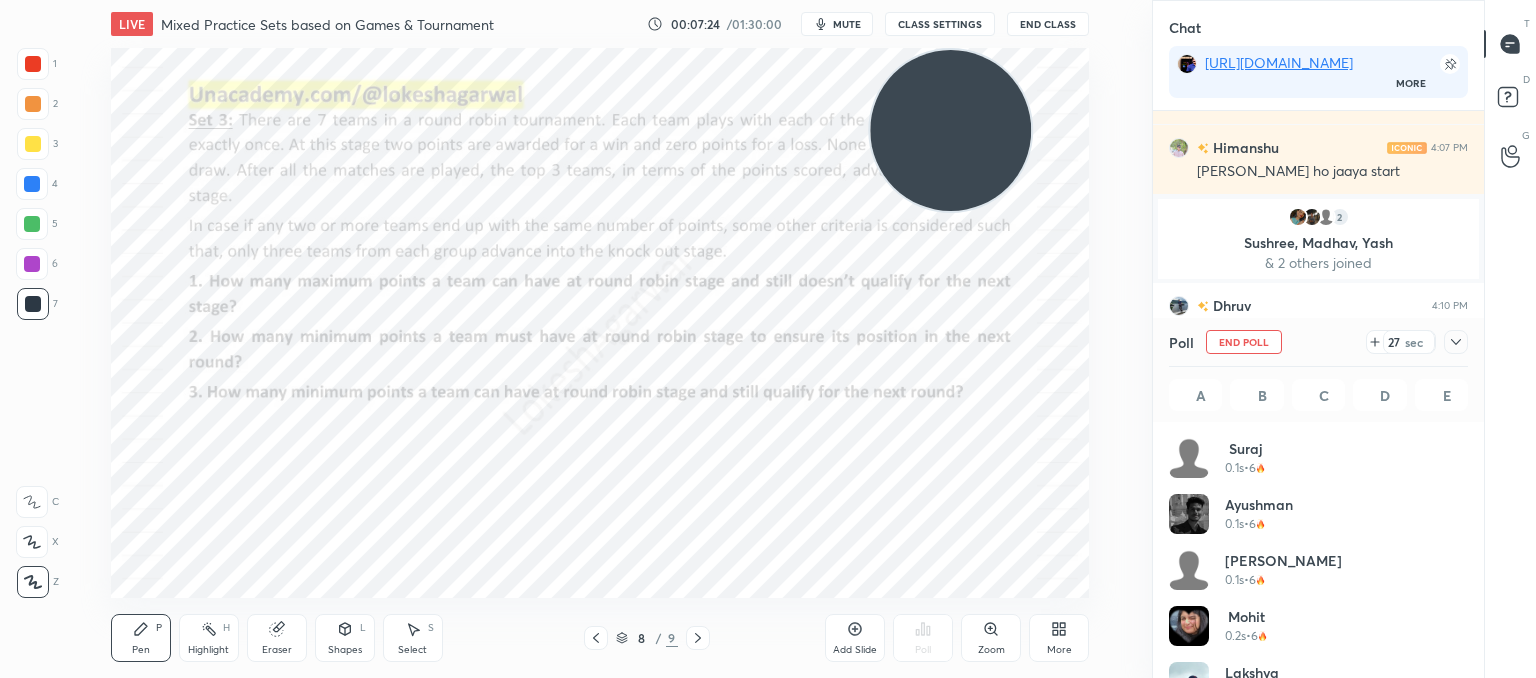 click at bounding box center [950, 130] 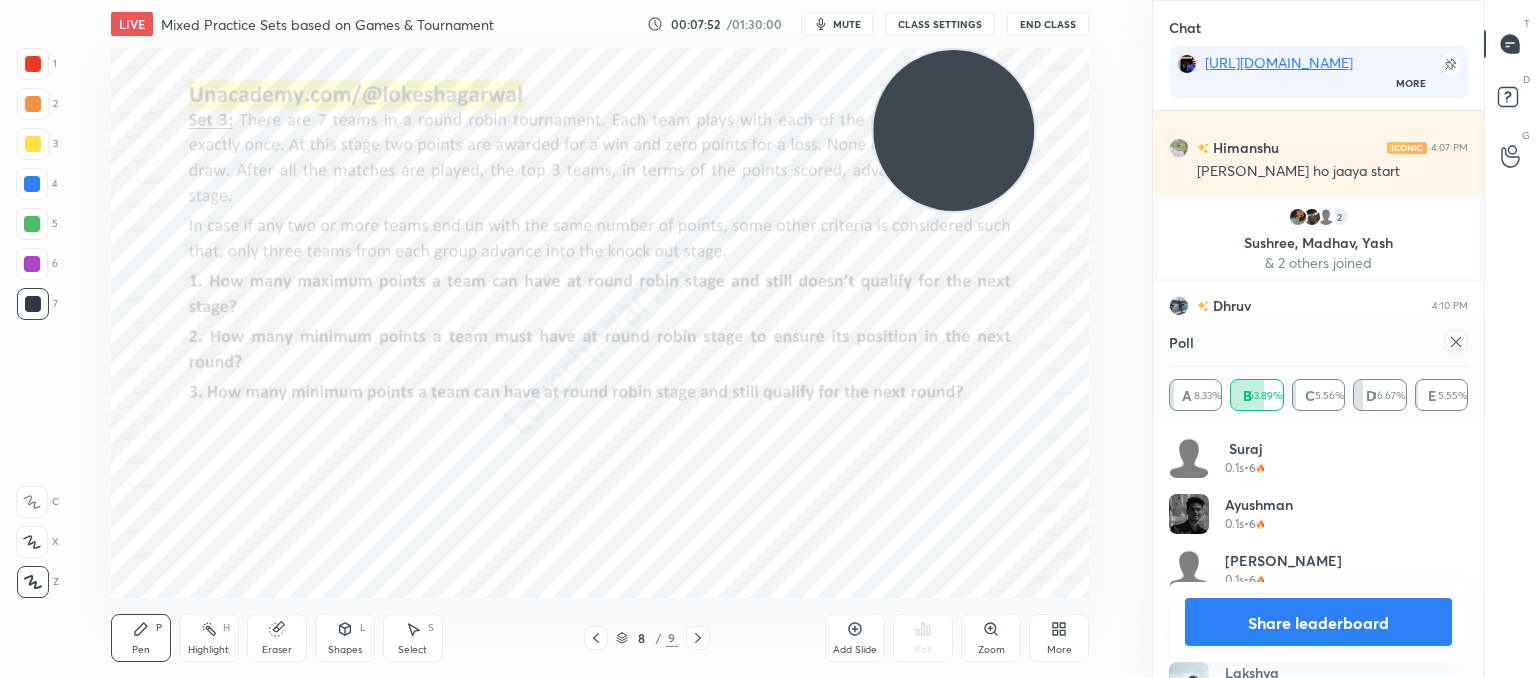 click 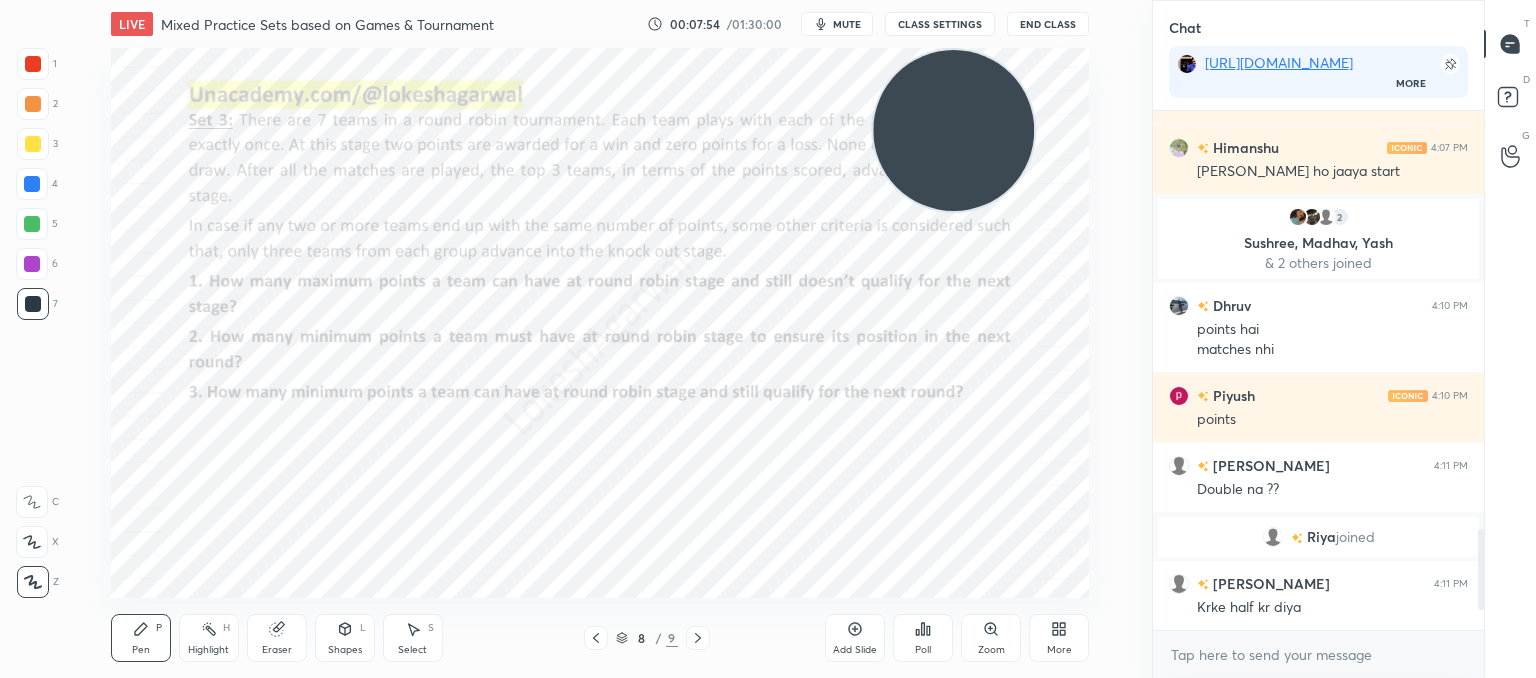 click 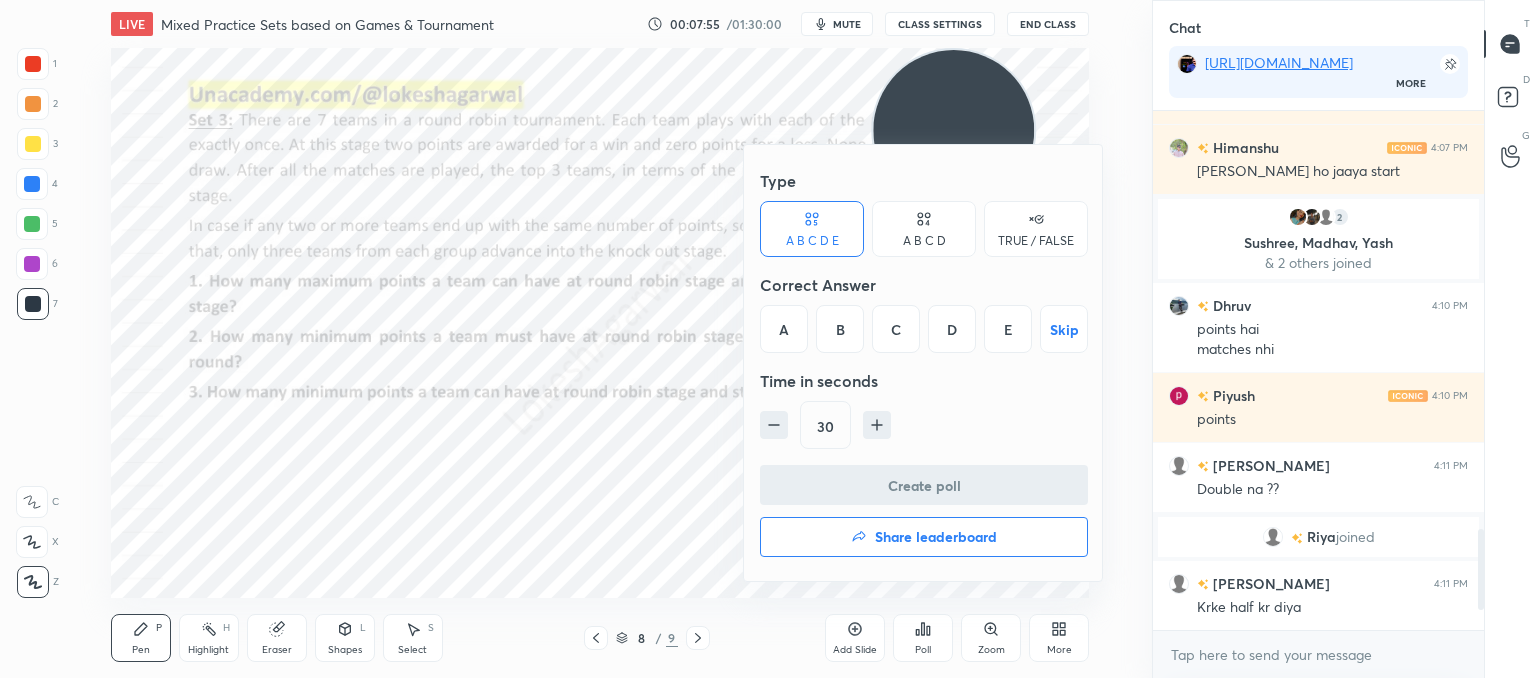 click on "D" at bounding box center [952, 329] 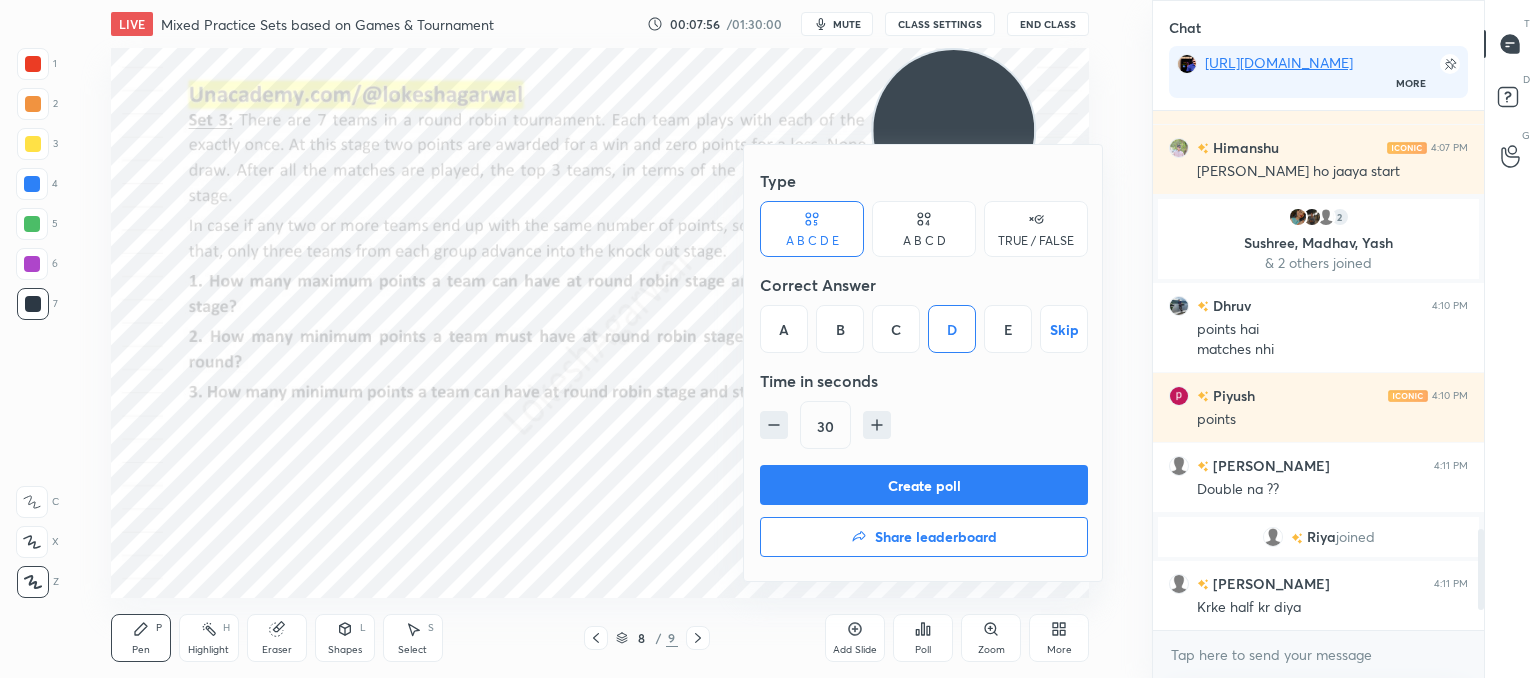 click on "Create poll" at bounding box center [924, 485] 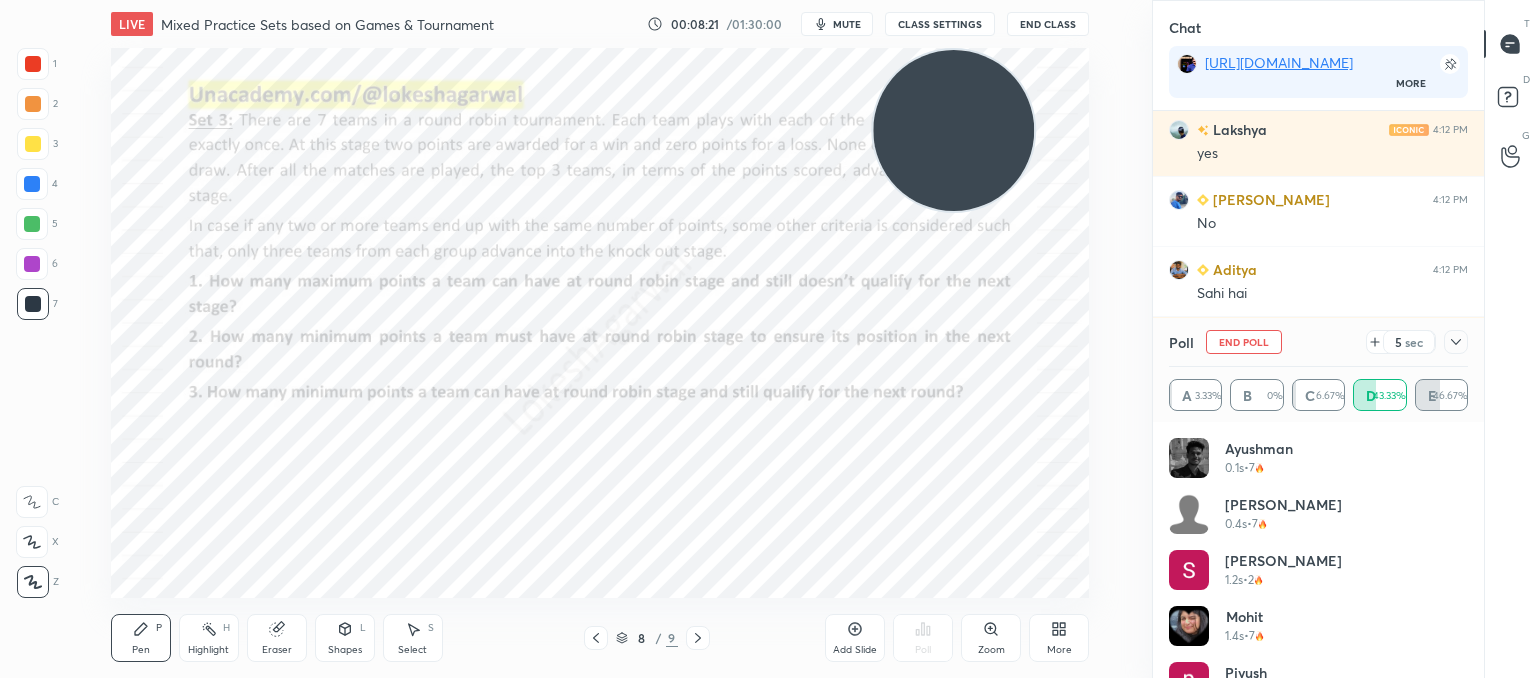 click 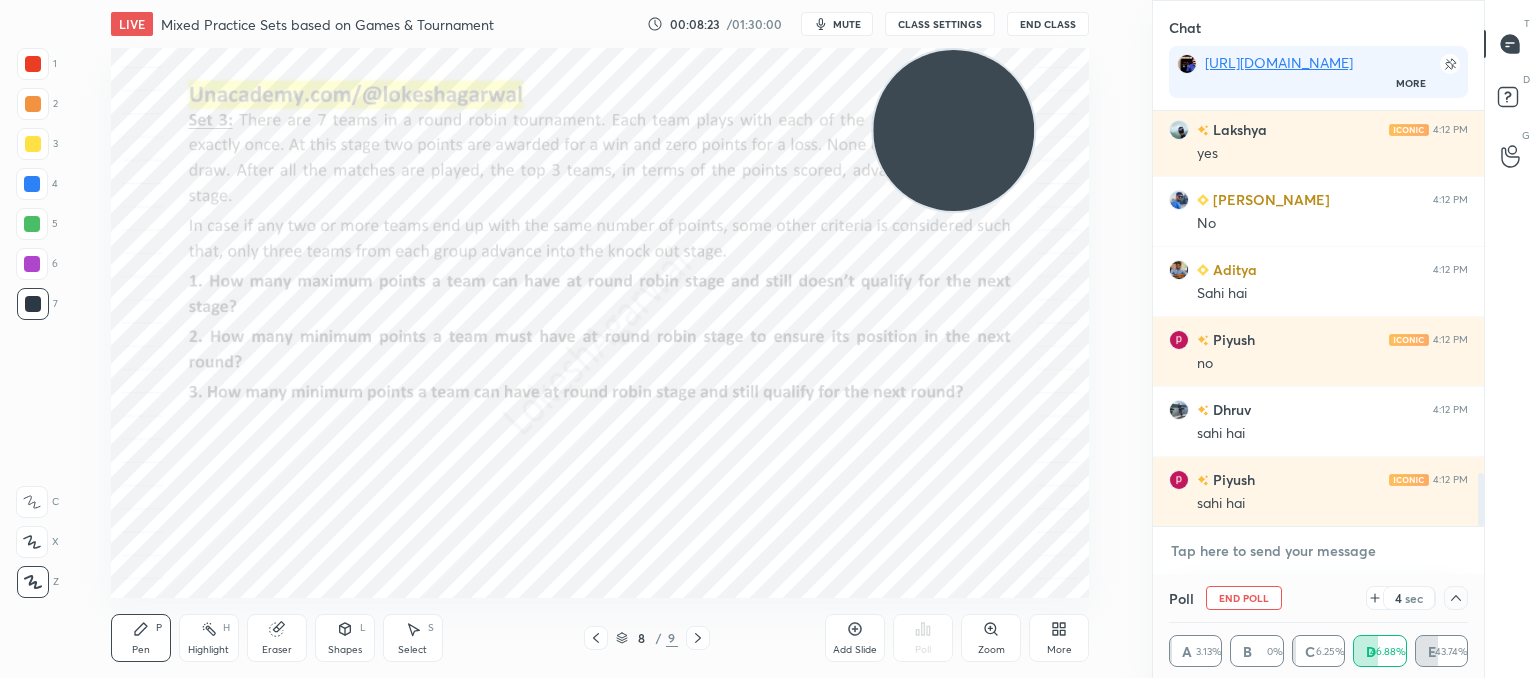 click at bounding box center [1318, 551] 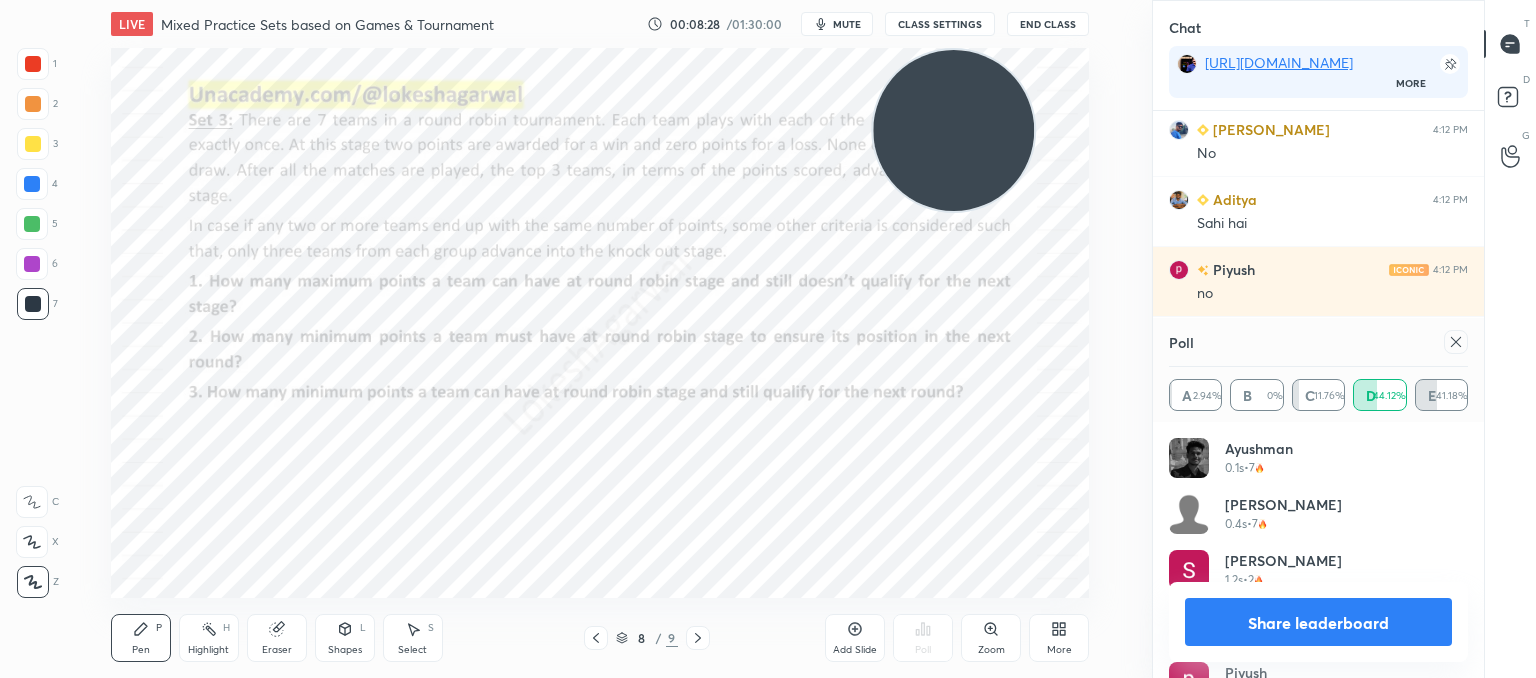 click 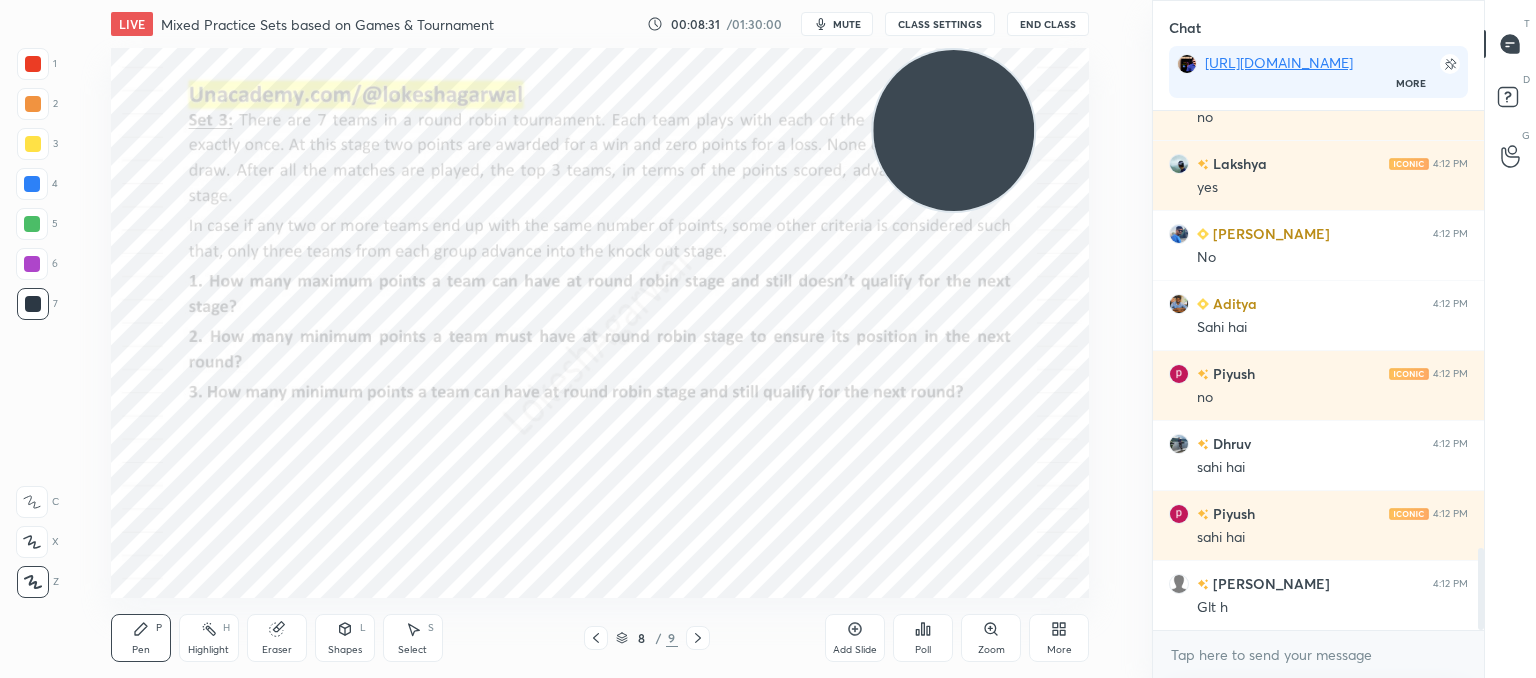click on "Select S" at bounding box center [413, 638] 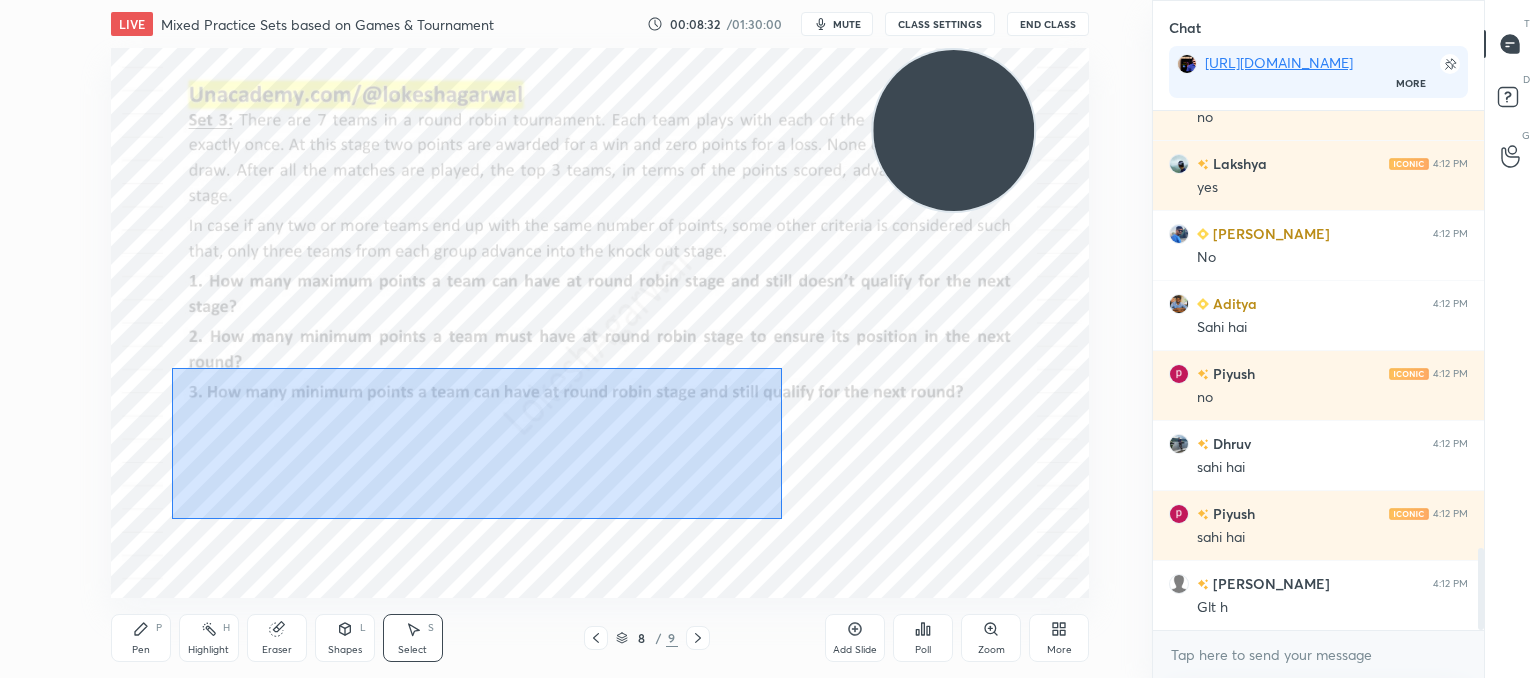drag, startPoint x: 781, startPoint y: 519, endPoint x: 172, endPoint y: 368, distance: 627.44086 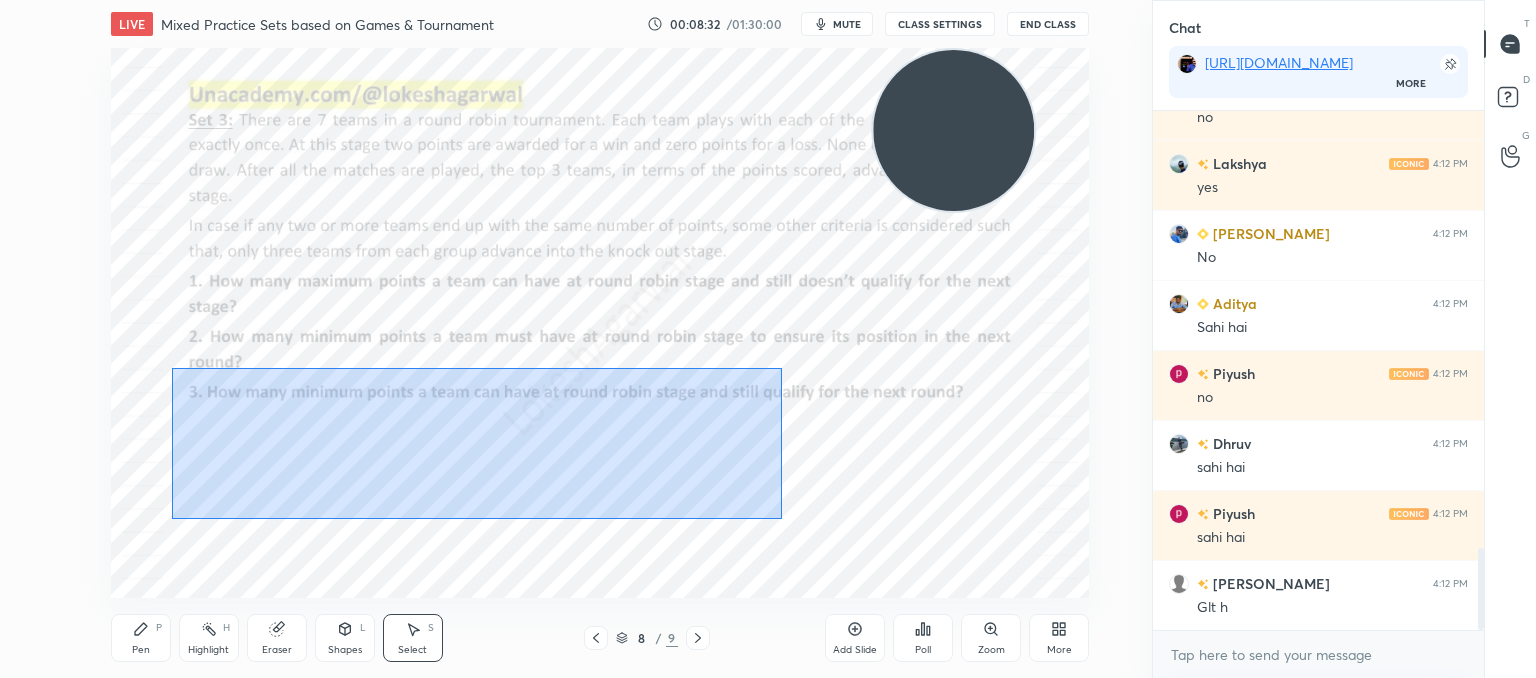click on "0 ° Undo Copy Duplicate Duplicate to new slide Delete" at bounding box center [600, 323] 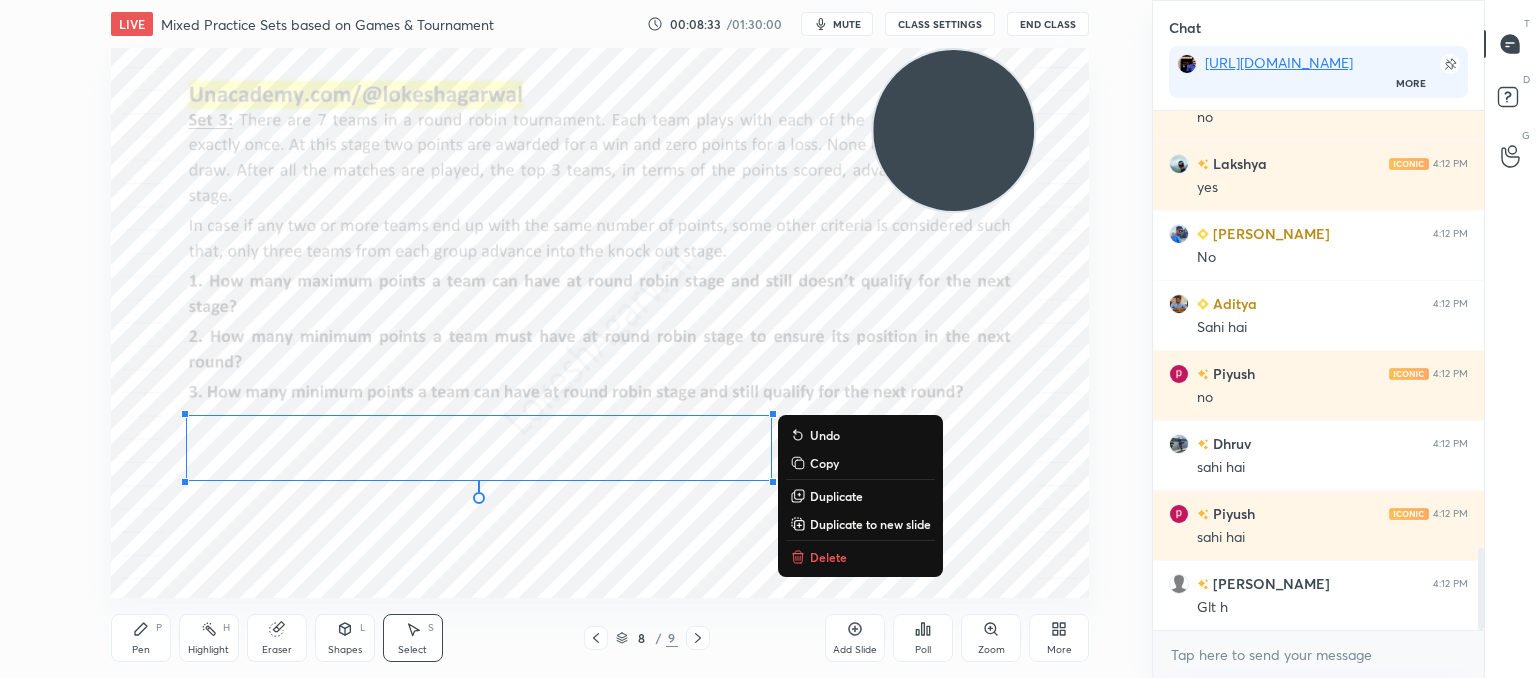 click on "Copy" at bounding box center [860, 463] 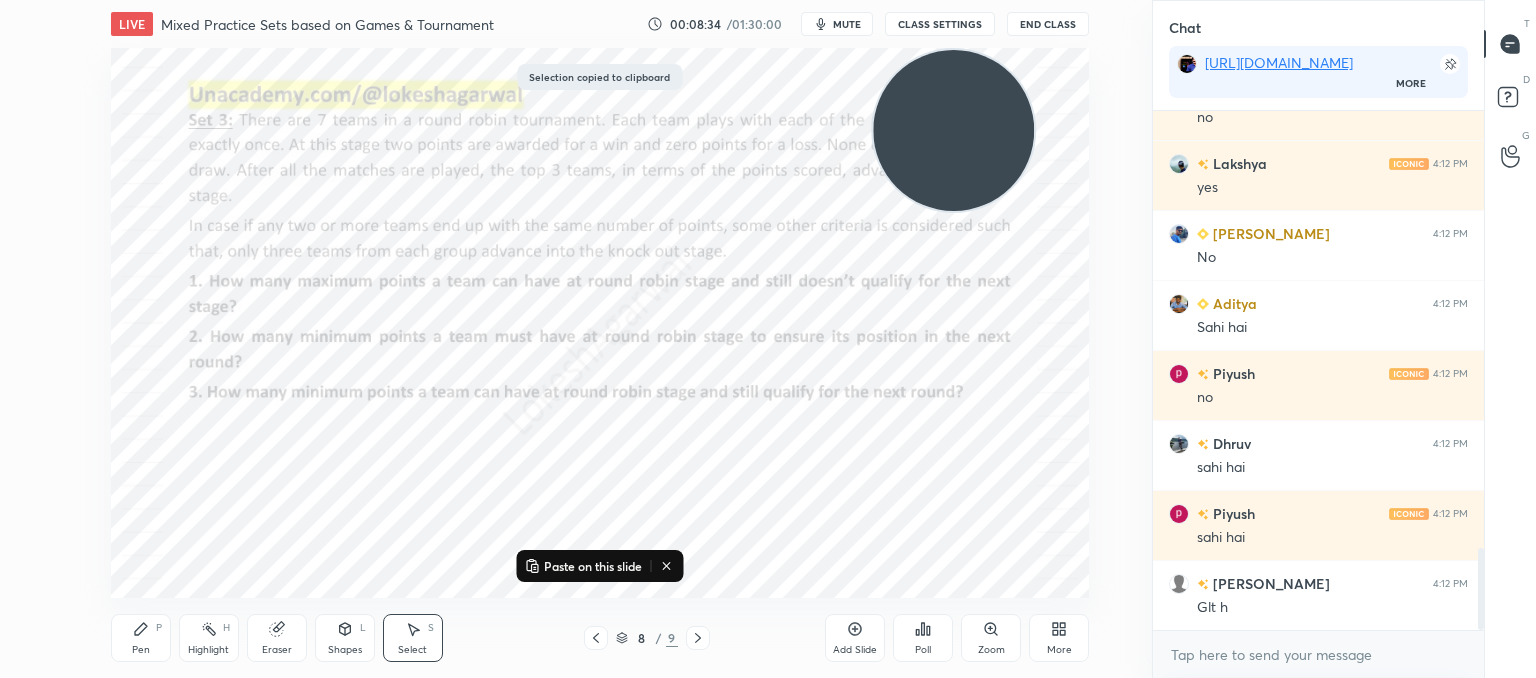 click at bounding box center [698, 638] 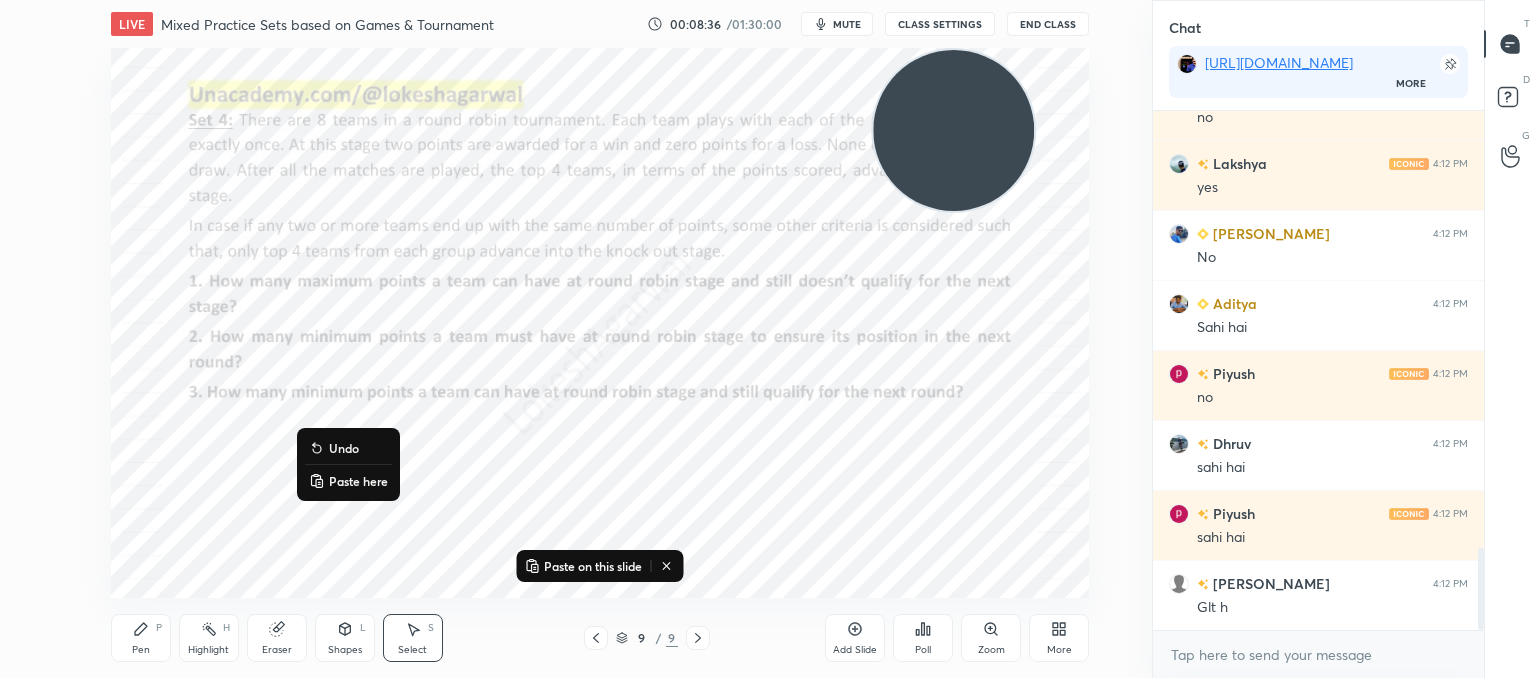 click on "Paste here" at bounding box center [358, 481] 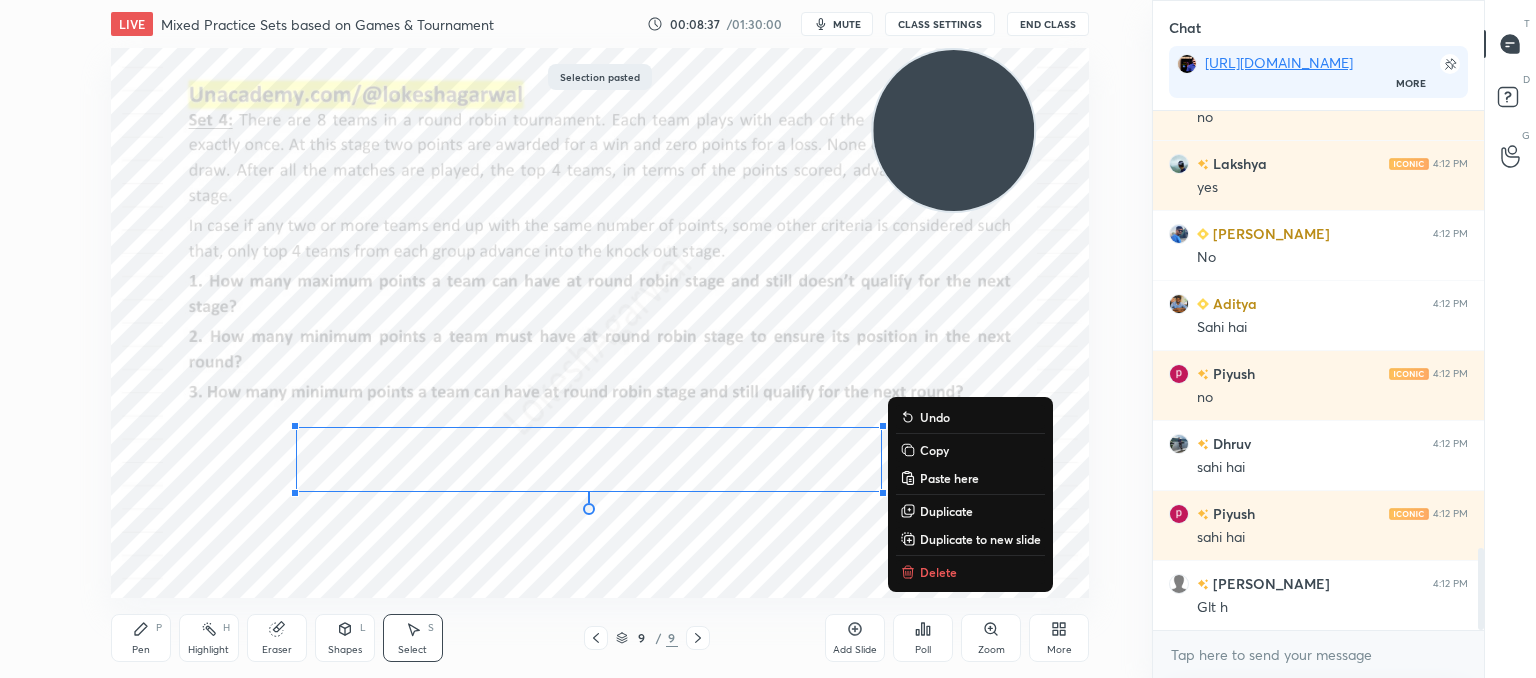 click on "0 ° Undo Copy Paste here Duplicate Duplicate to new slide Delete" at bounding box center (600, 323) 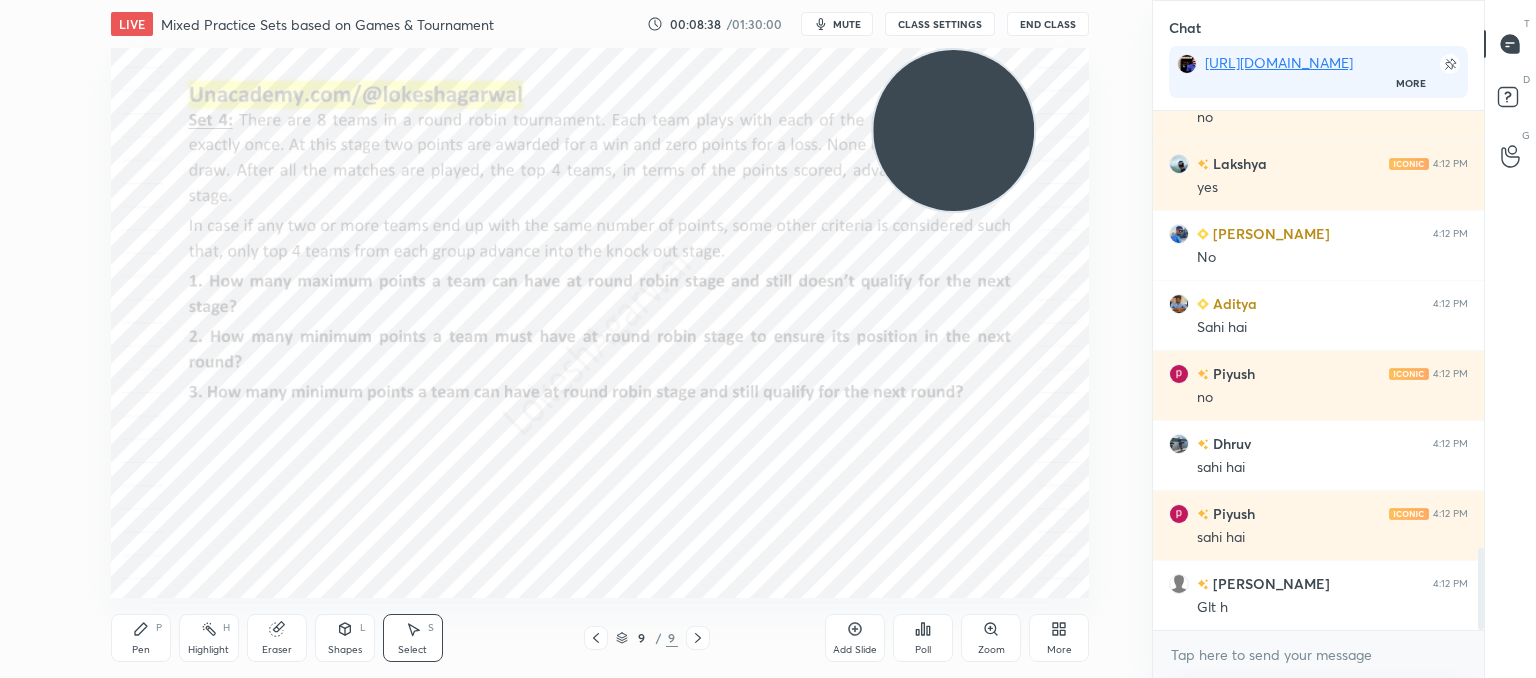 click 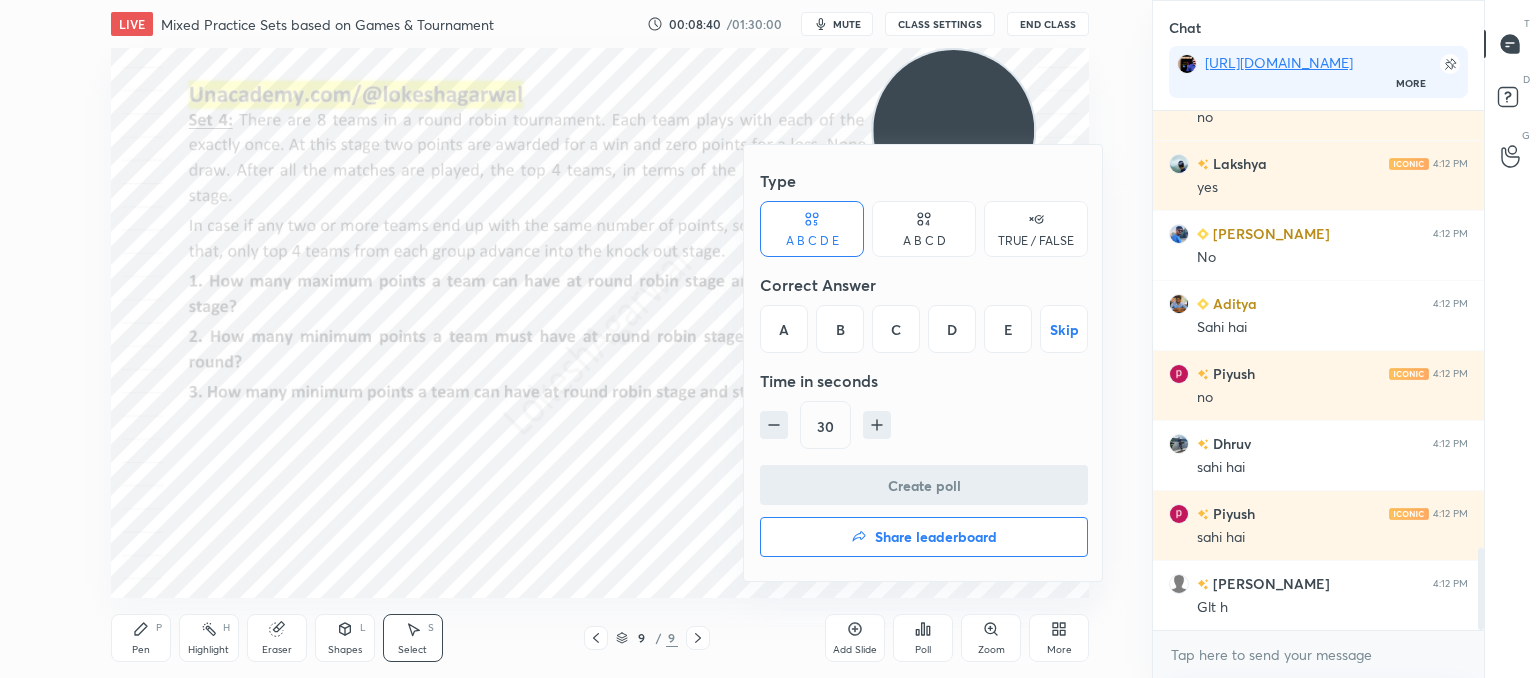 click on "B" at bounding box center (840, 329) 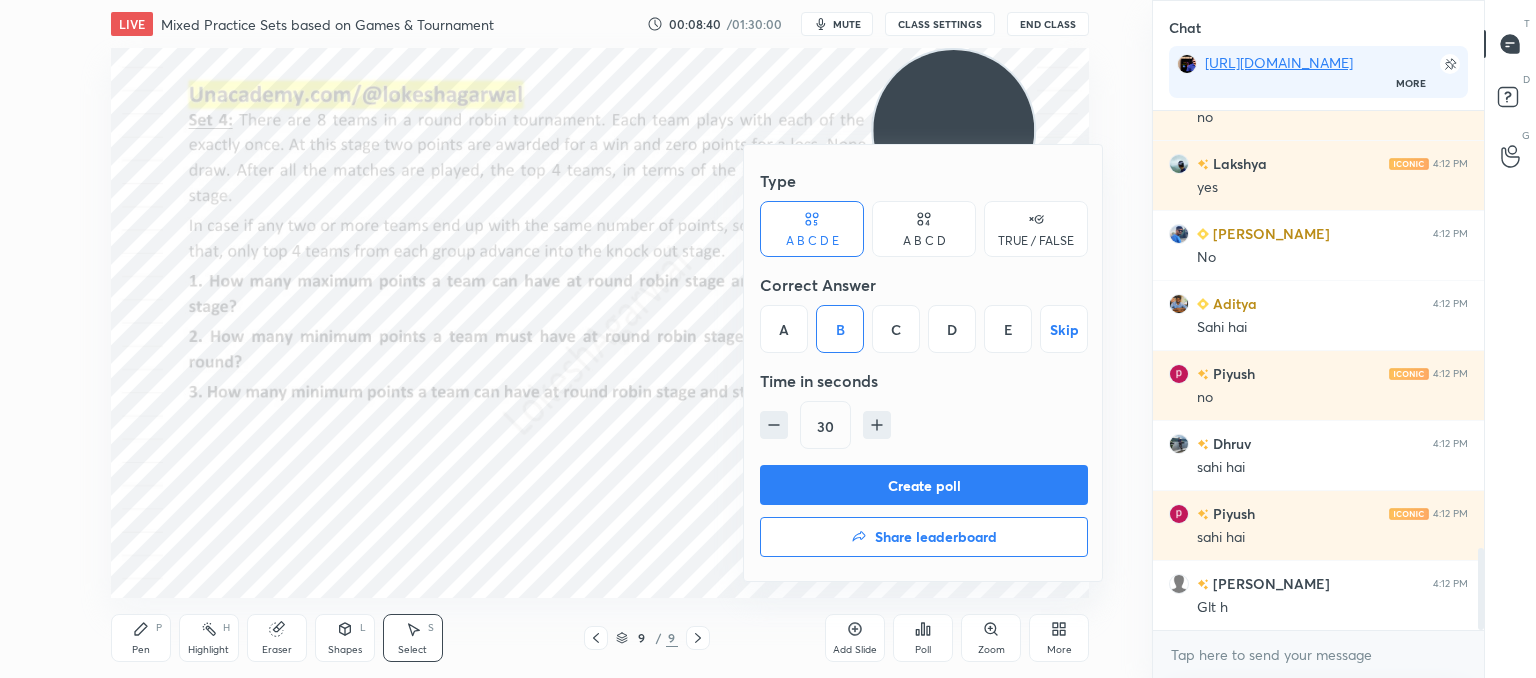 click on "Create poll" at bounding box center [924, 485] 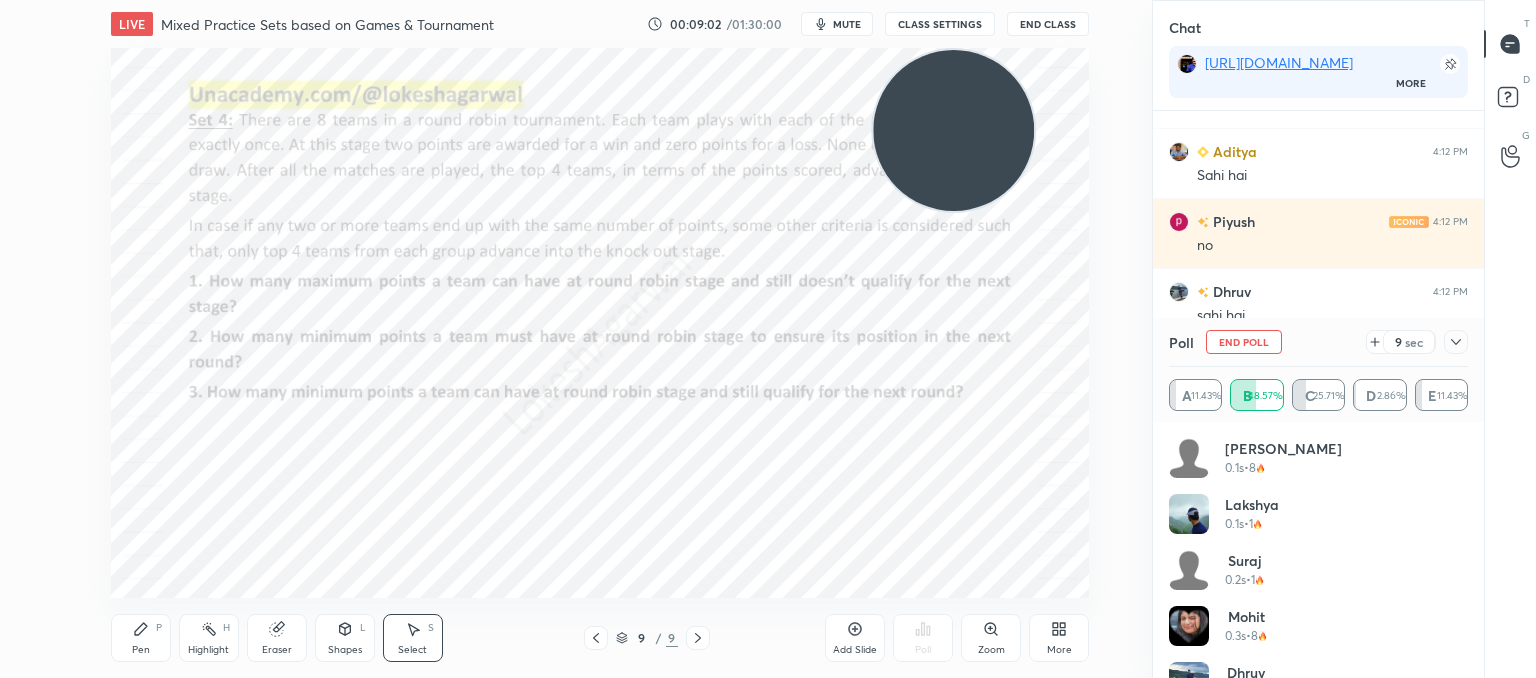 click 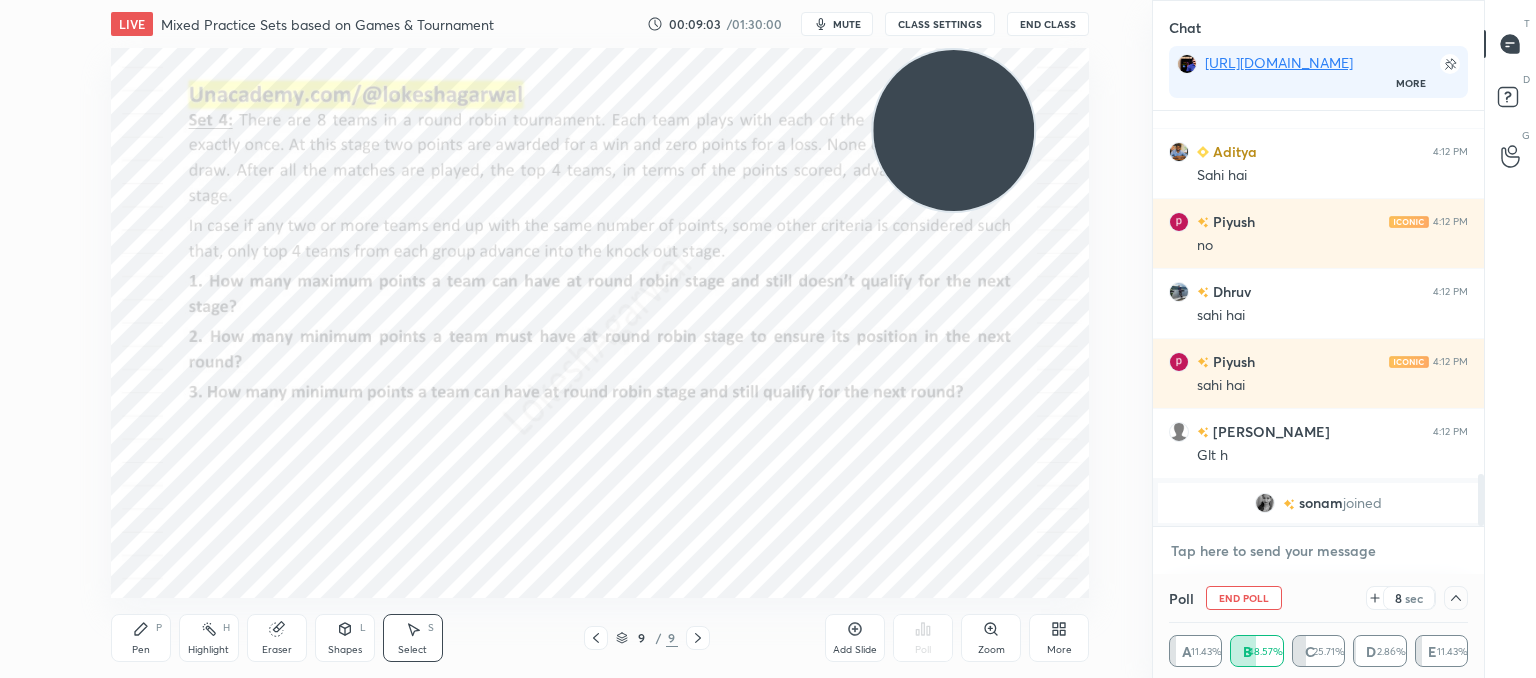 click at bounding box center (1318, 551) 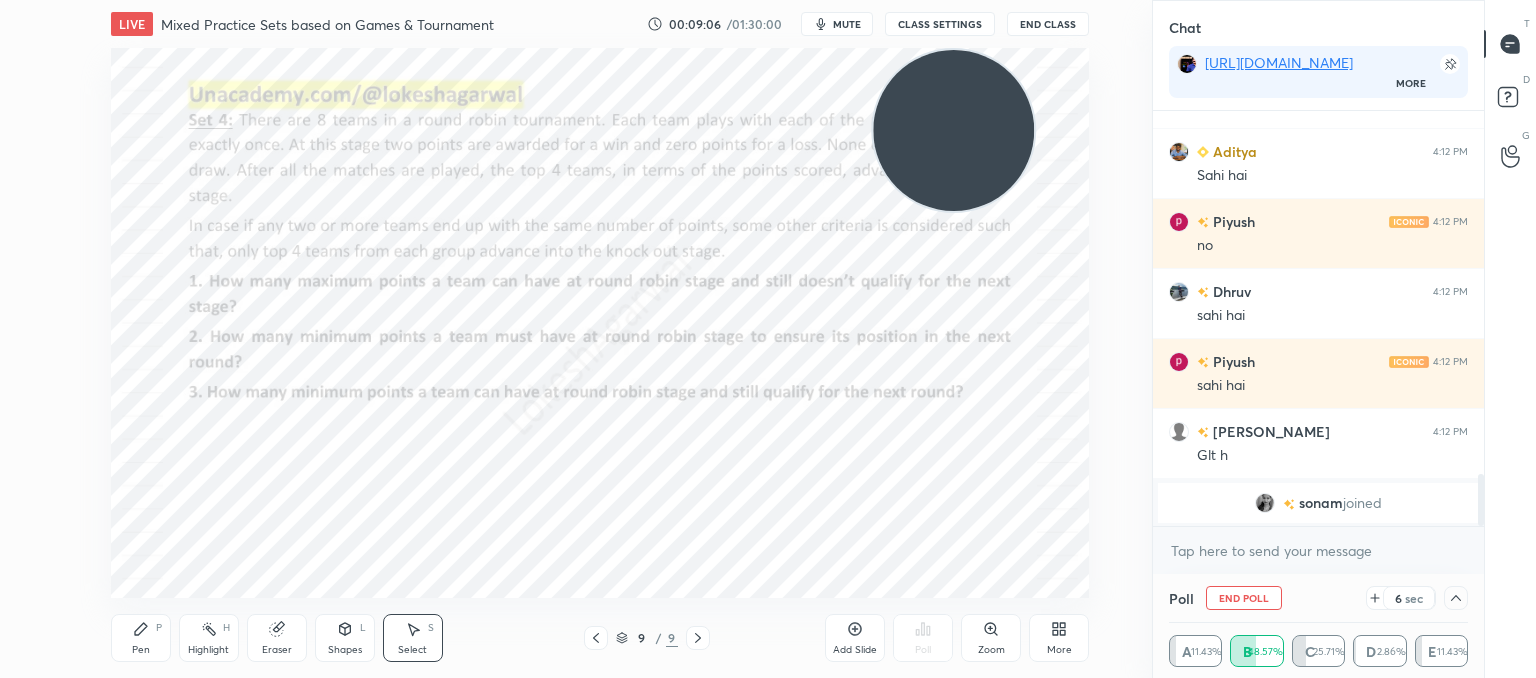 click 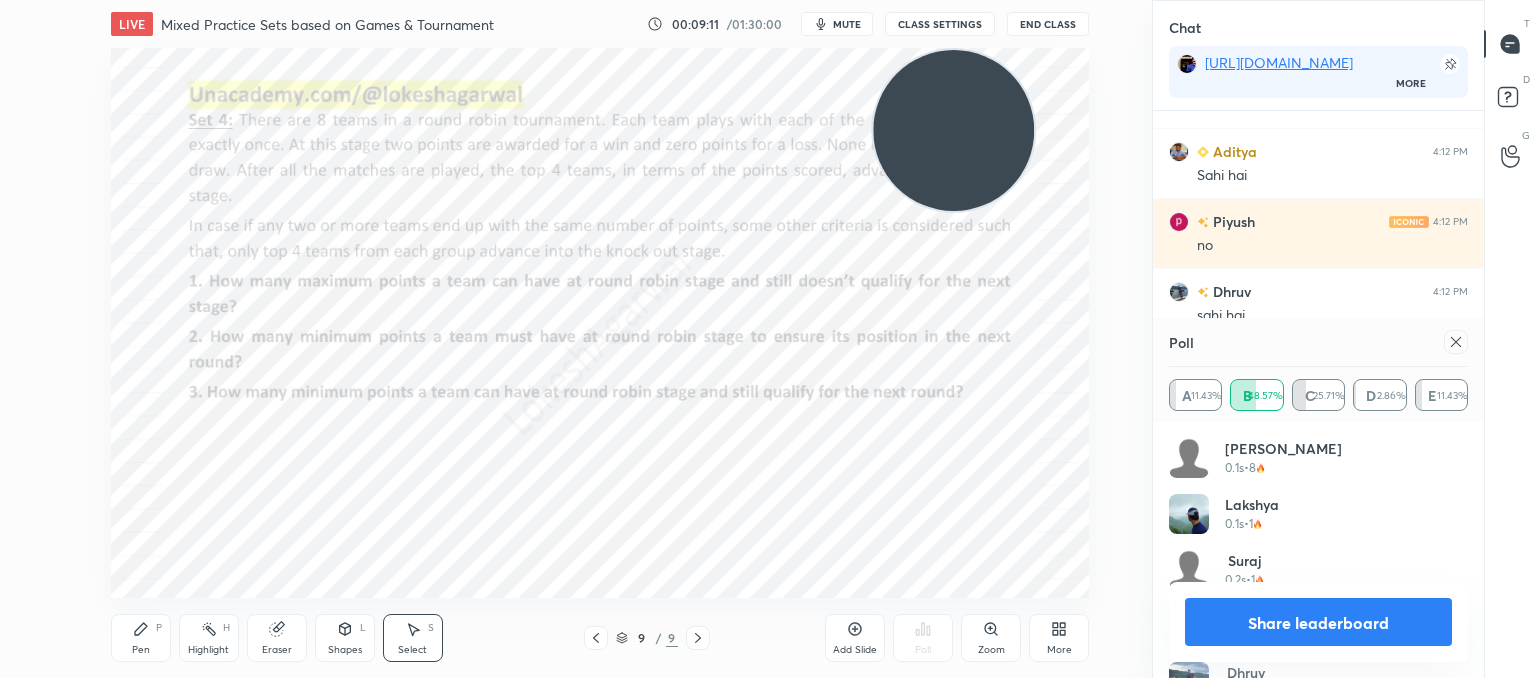 click 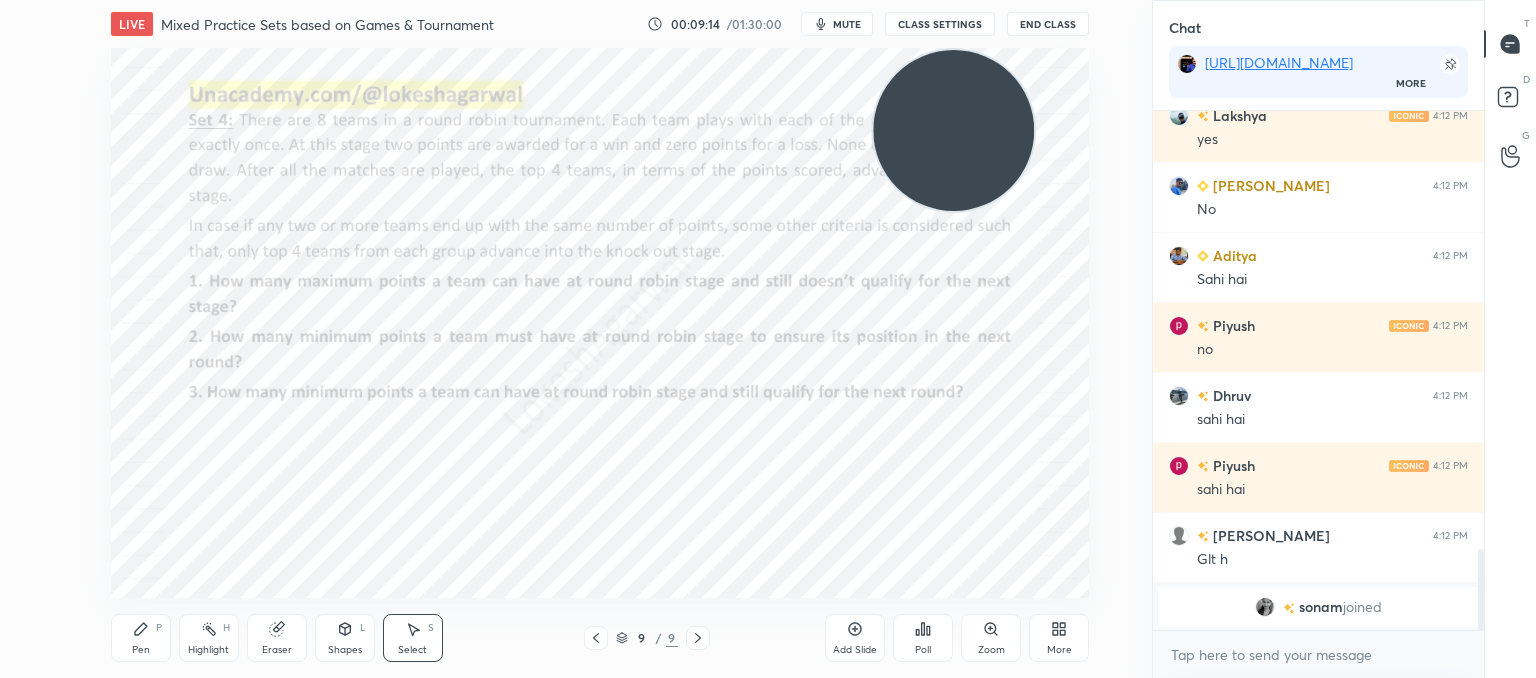 click 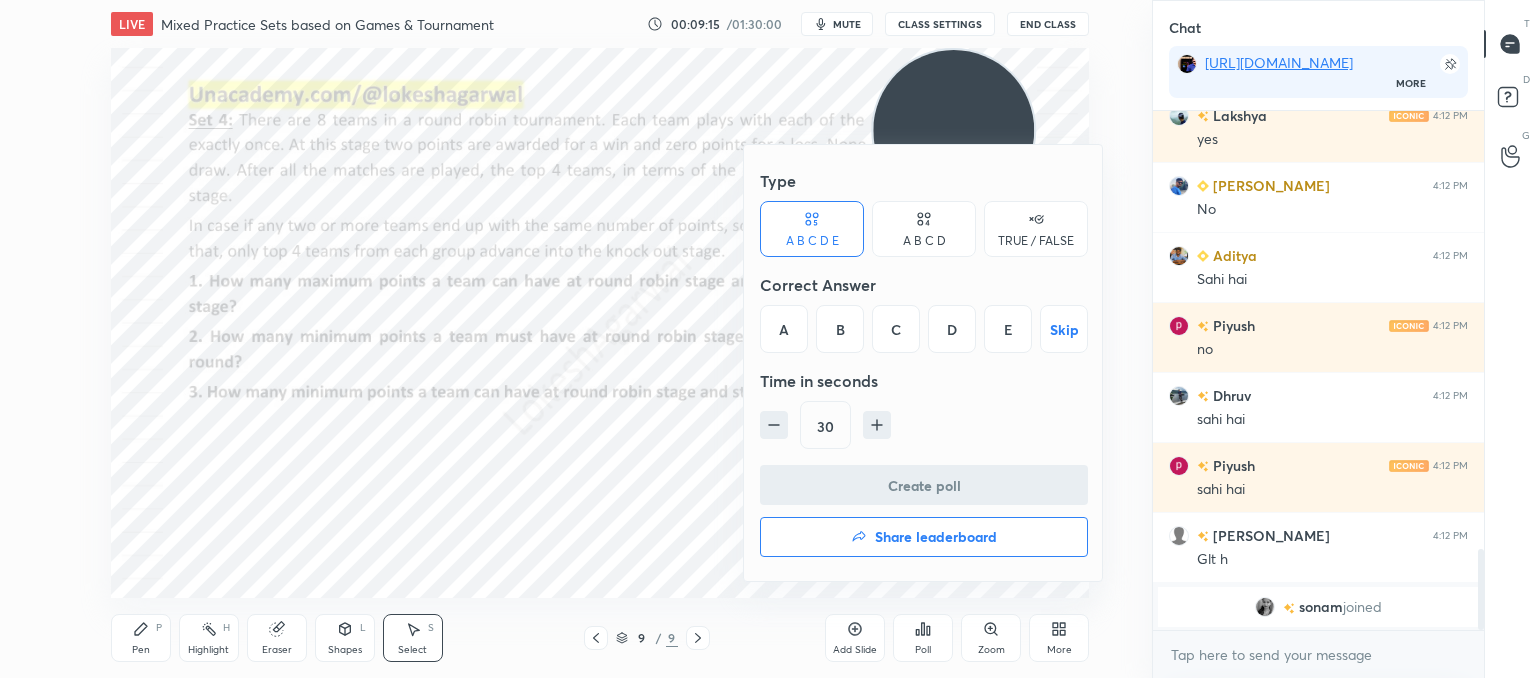 click on "C" at bounding box center (896, 329) 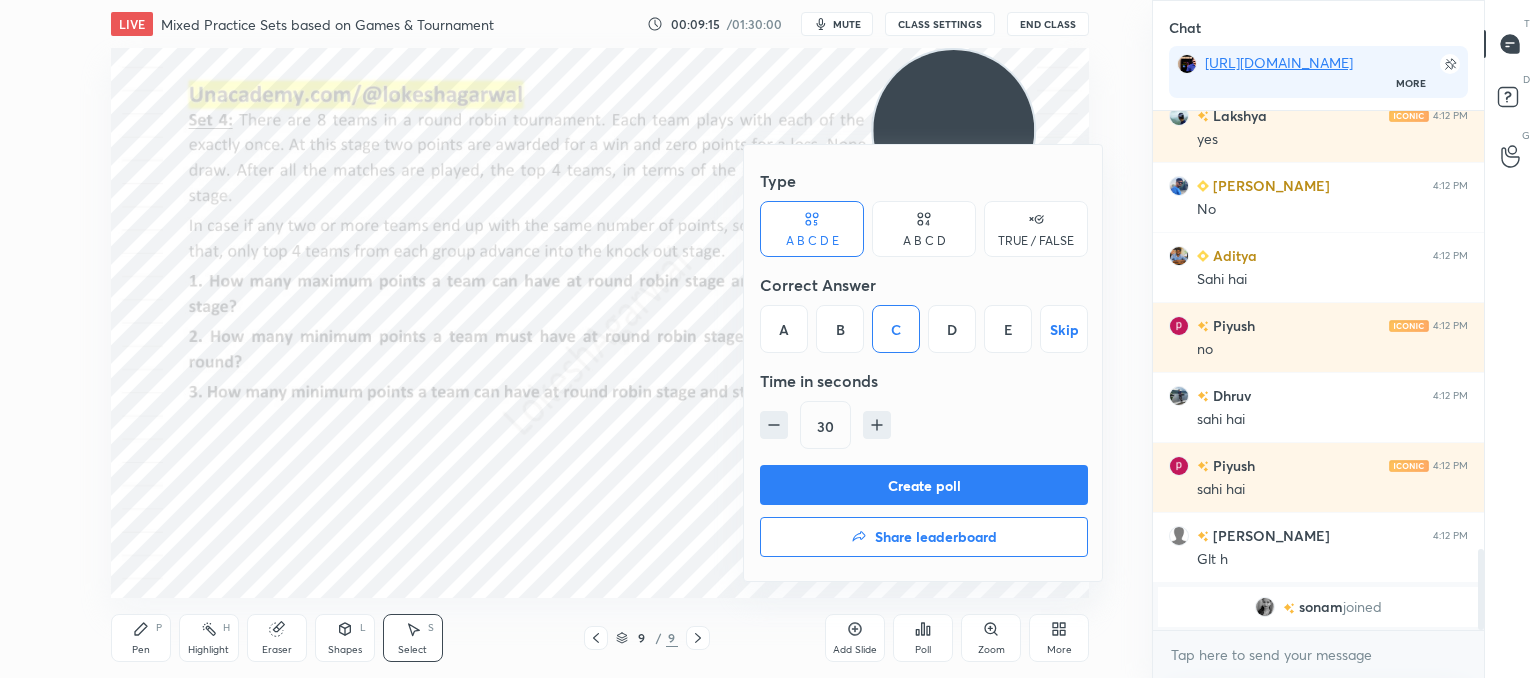 click on "Create poll" at bounding box center [924, 485] 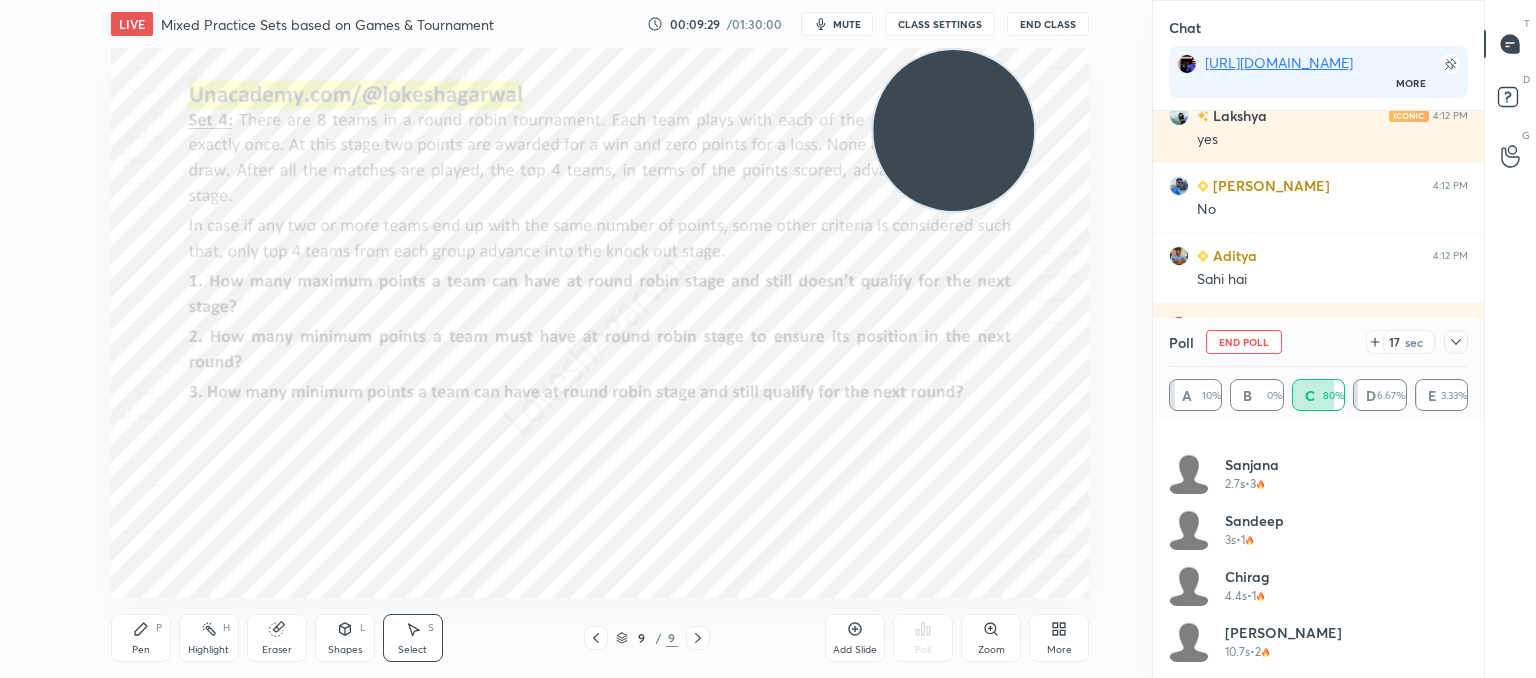 click 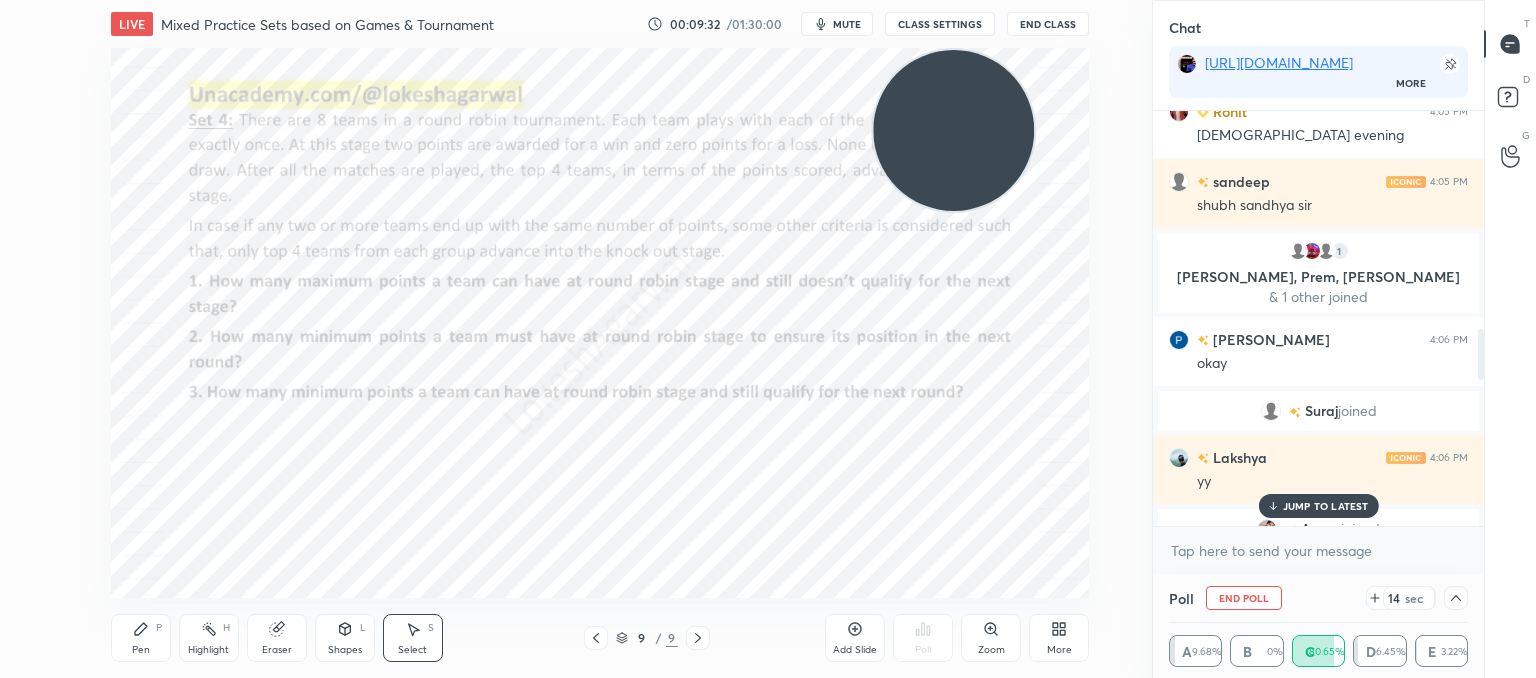 click on "JUMP TO LATEST" at bounding box center [1326, 506] 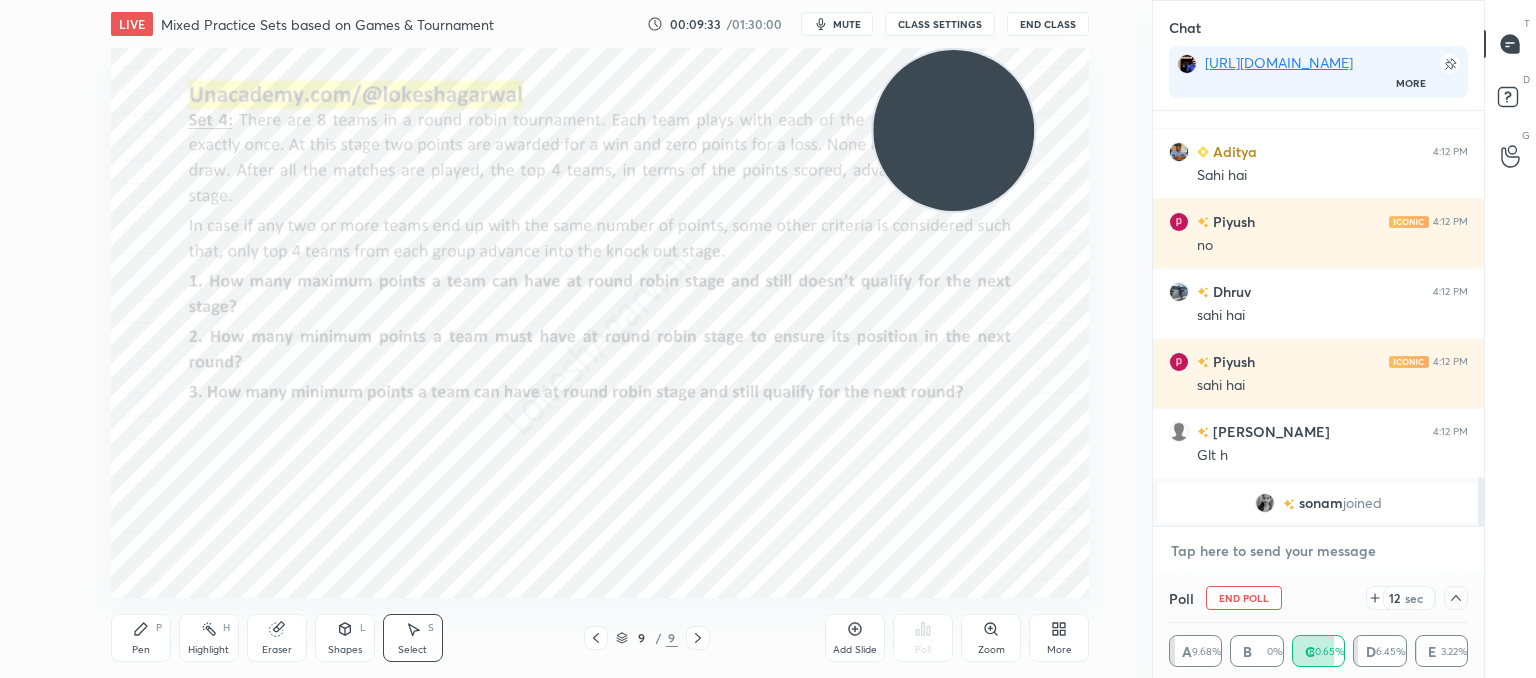 click at bounding box center (1318, 551) 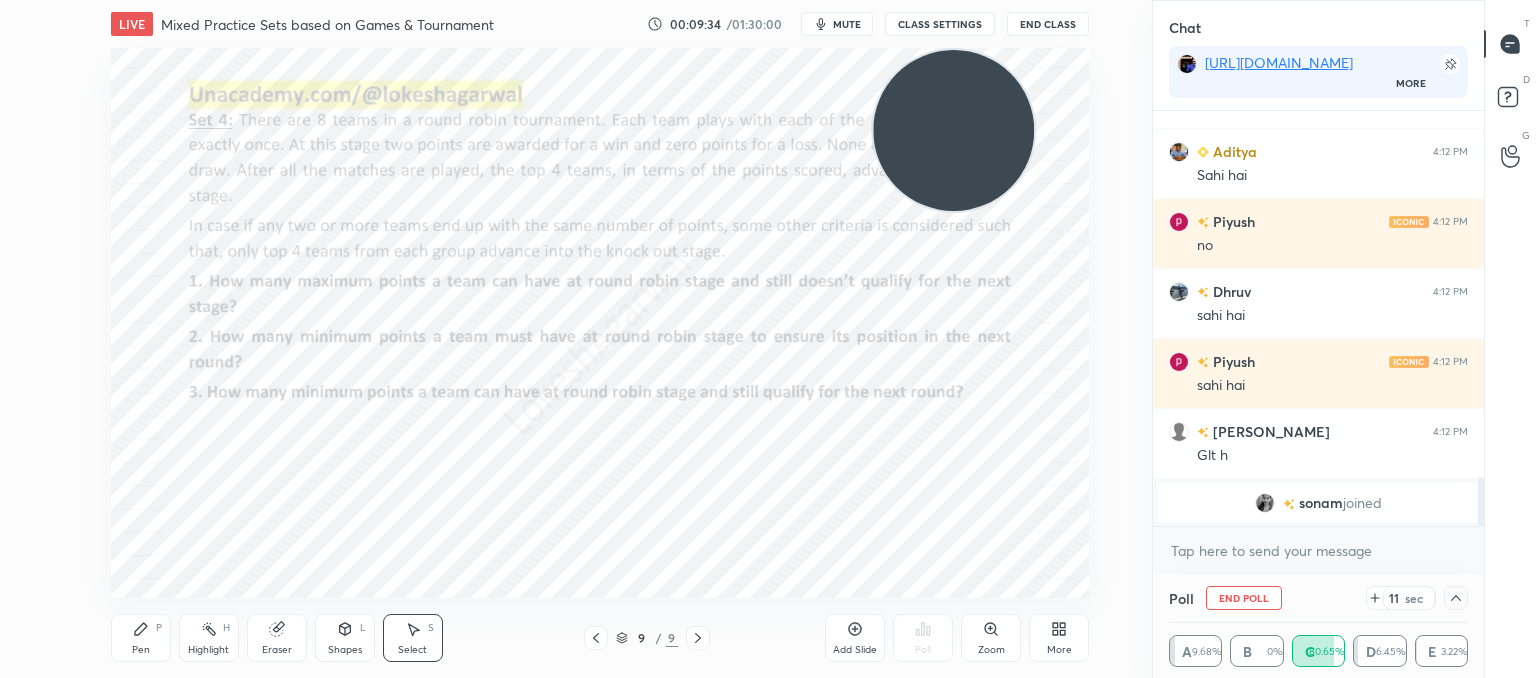 click 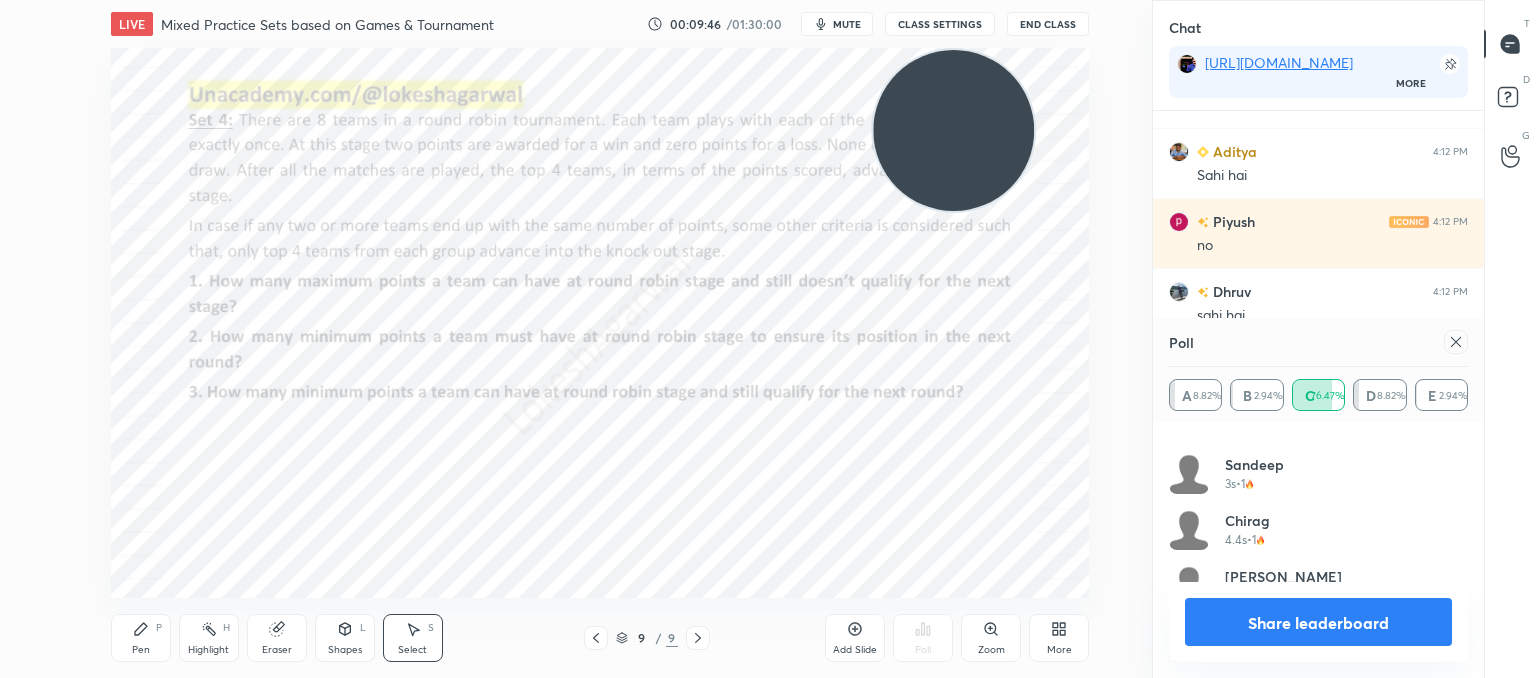 click 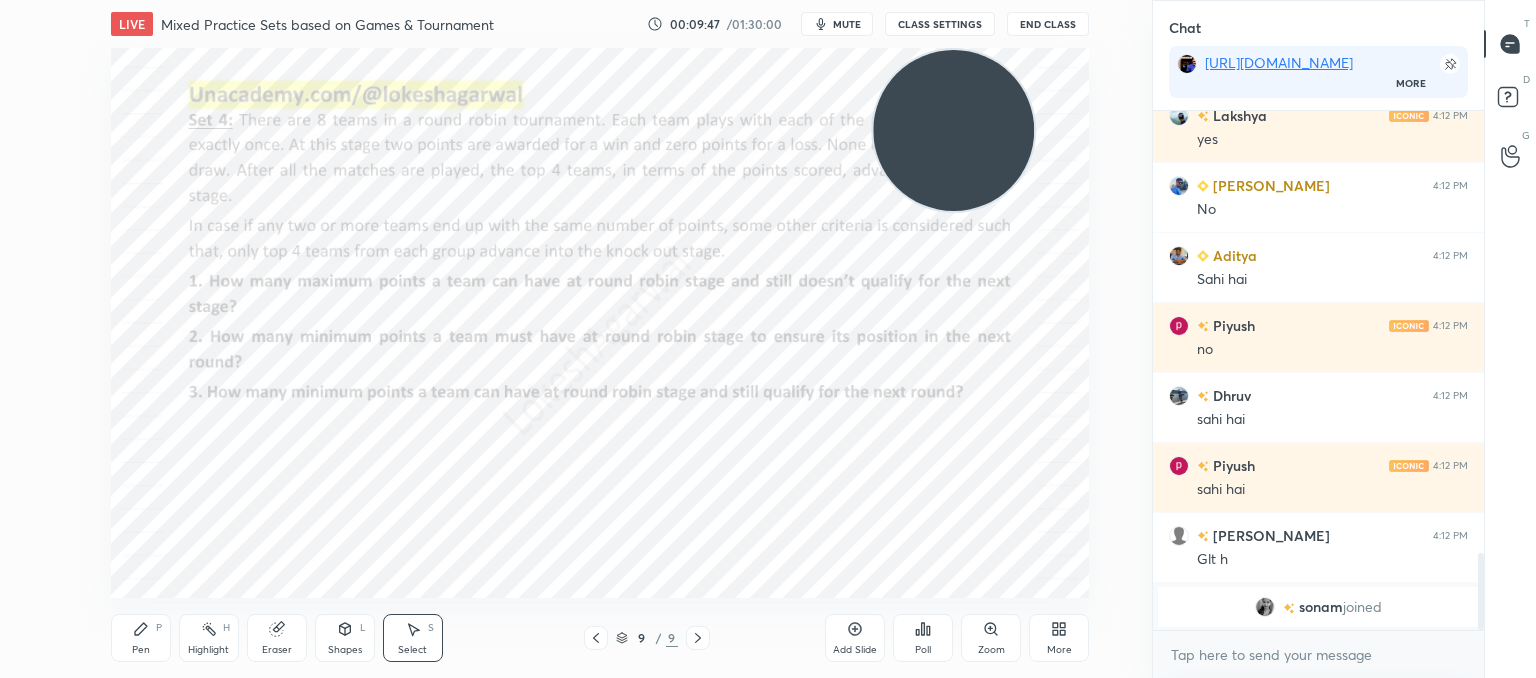click on "Poll" at bounding box center [923, 638] 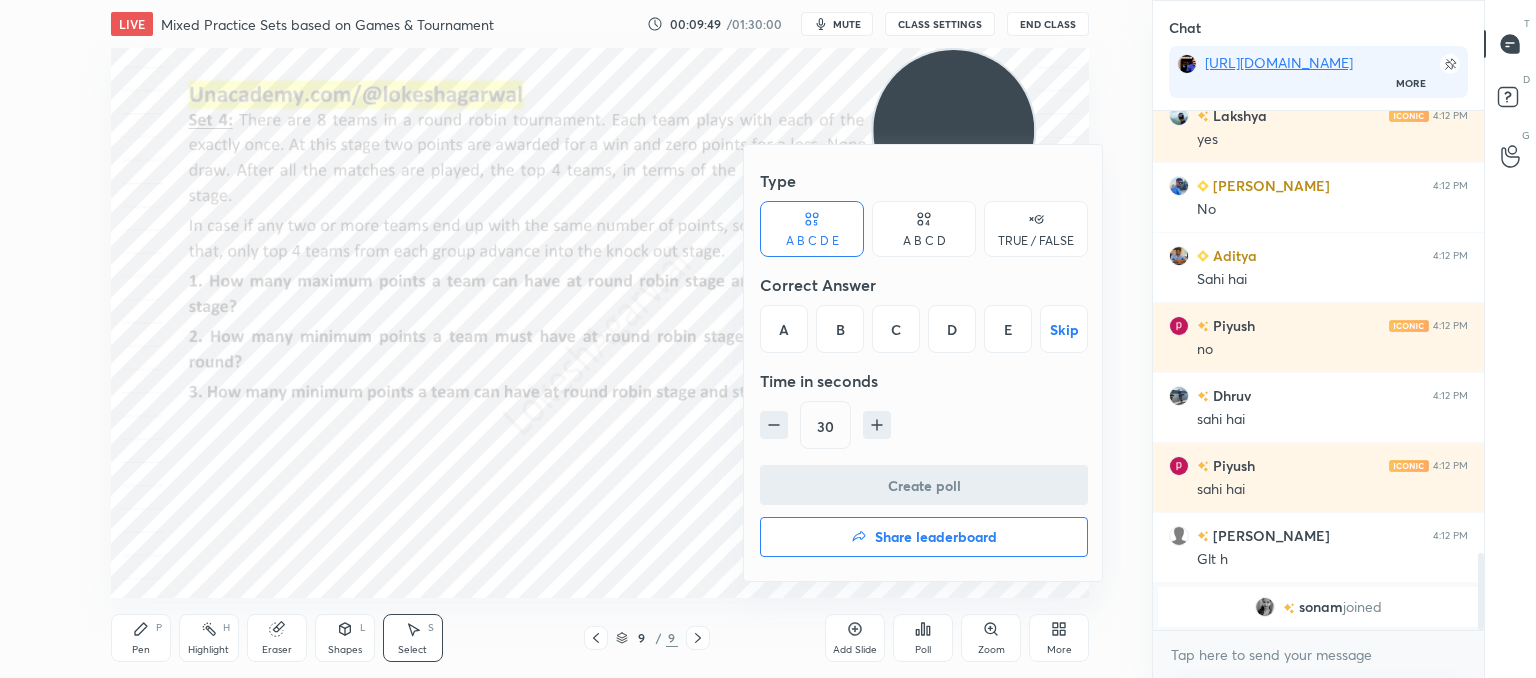 click on "D" at bounding box center (952, 329) 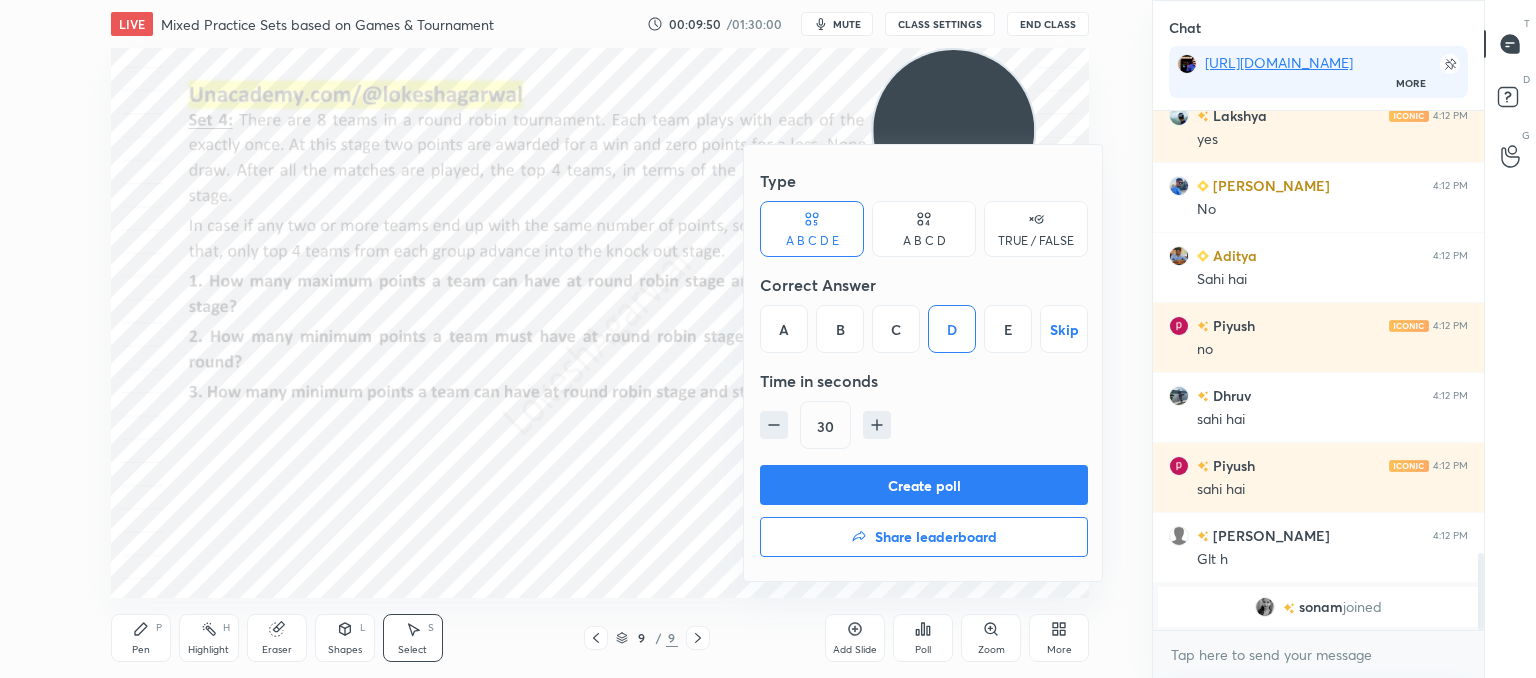 click on "Create poll" at bounding box center [924, 485] 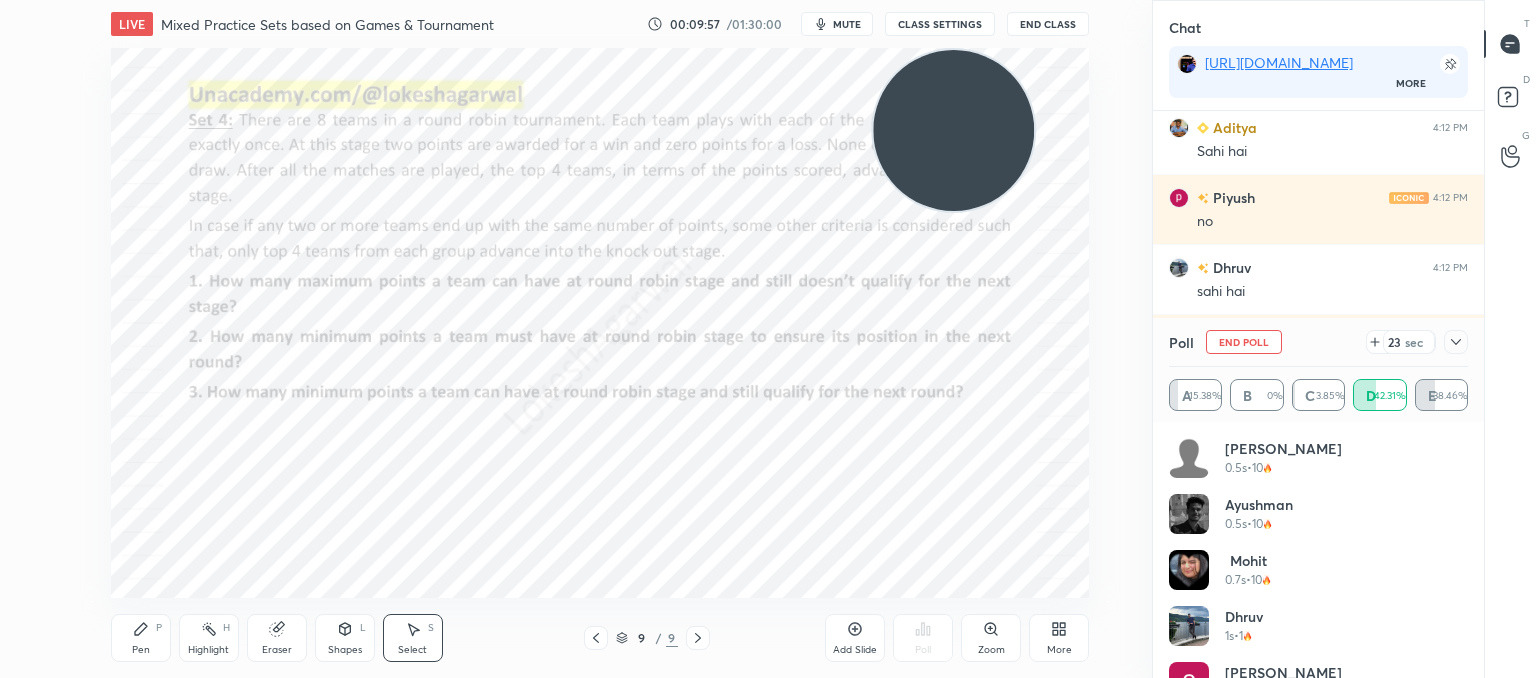 click 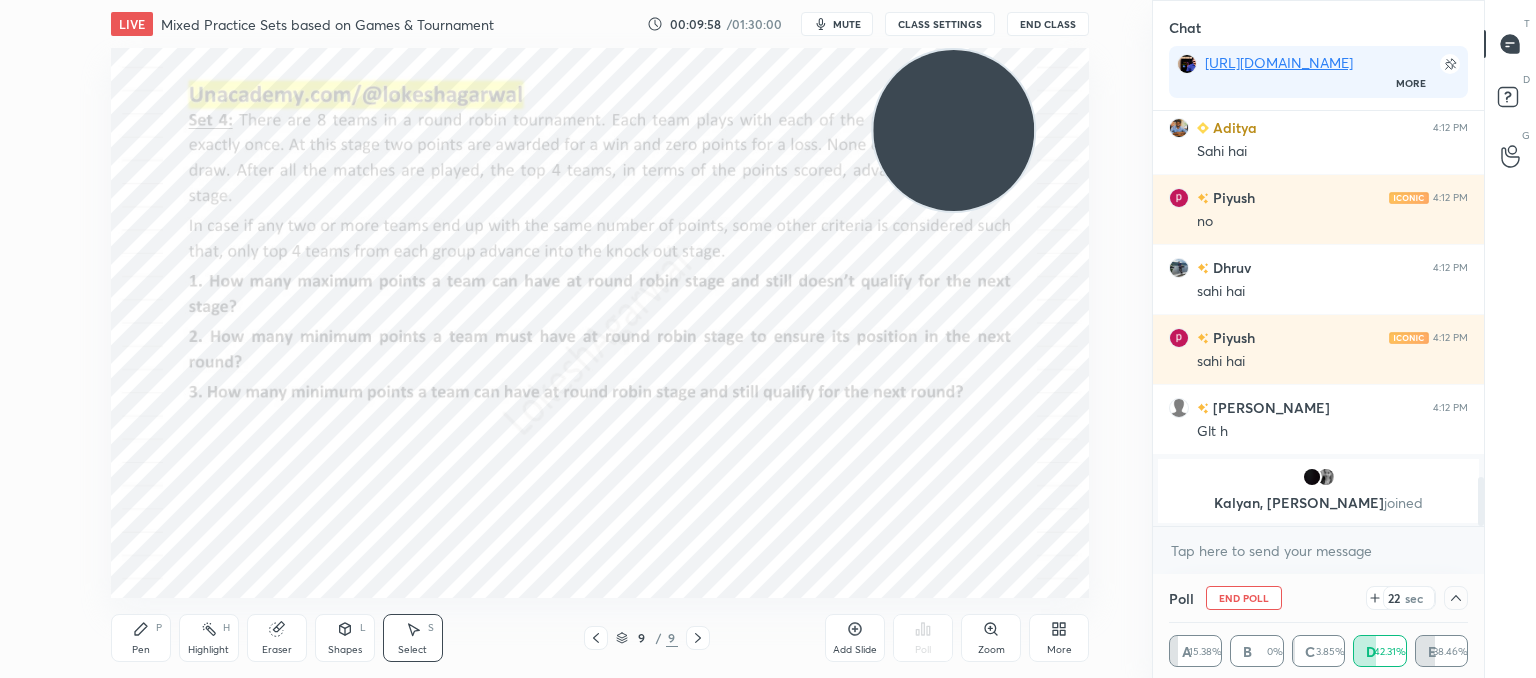 click on "x" at bounding box center (1318, 550) 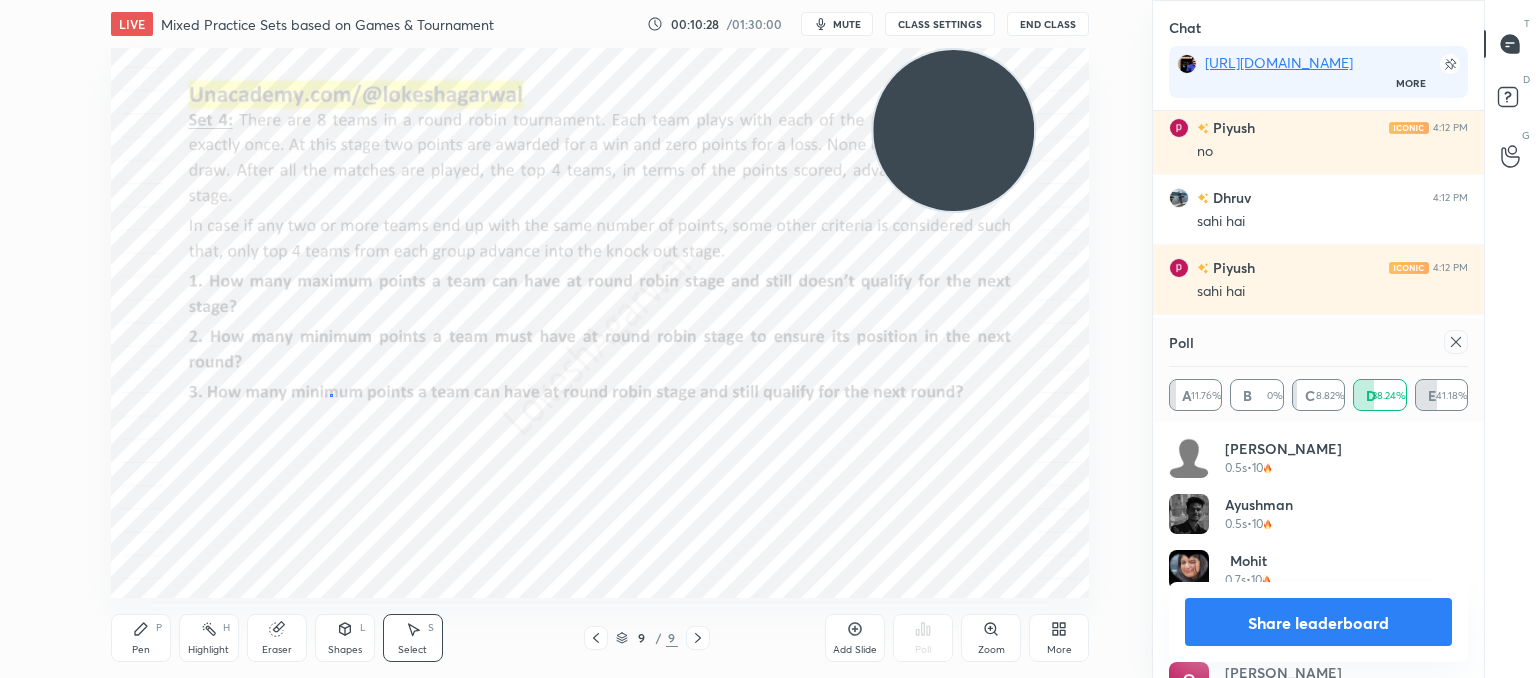 click on "0 ° Undo Copy Paste here Duplicate Duplicate to new slide Delete" at bounding box center [600, 323] 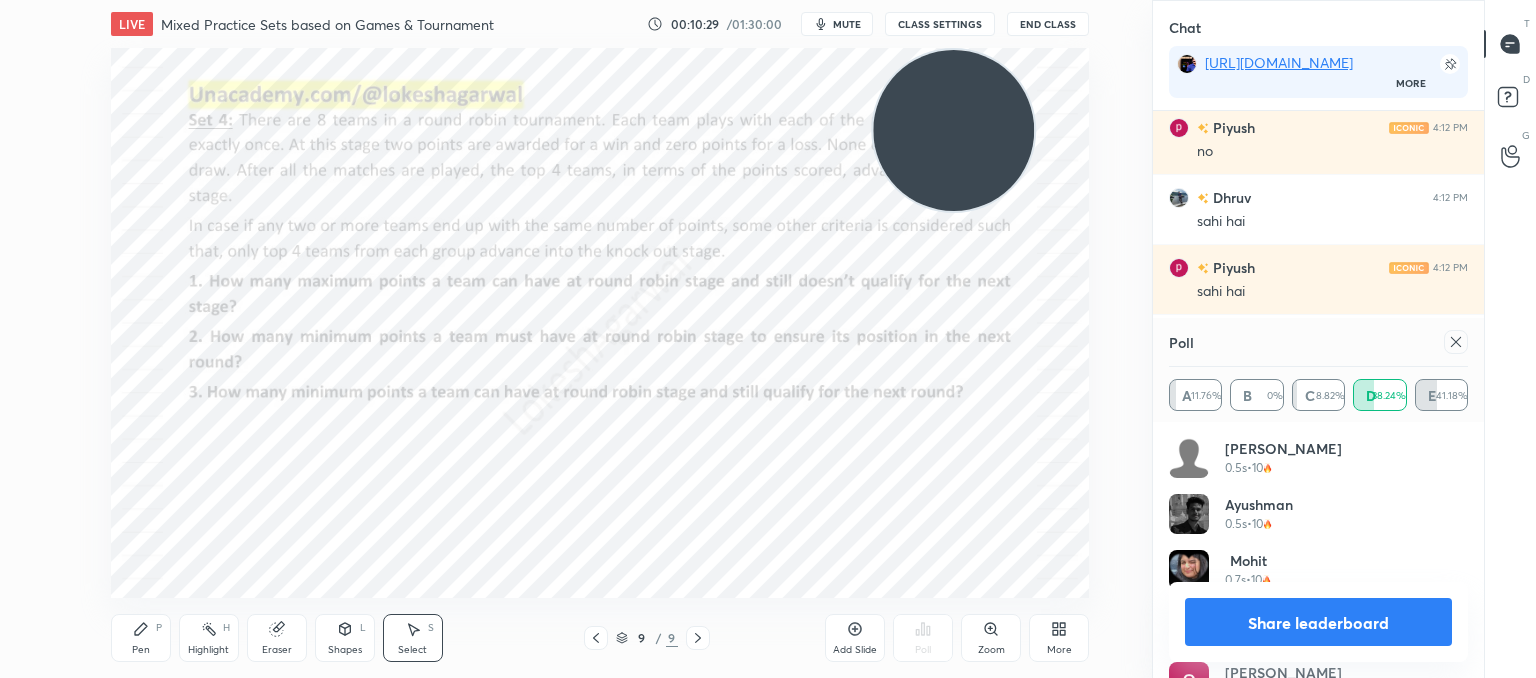 click 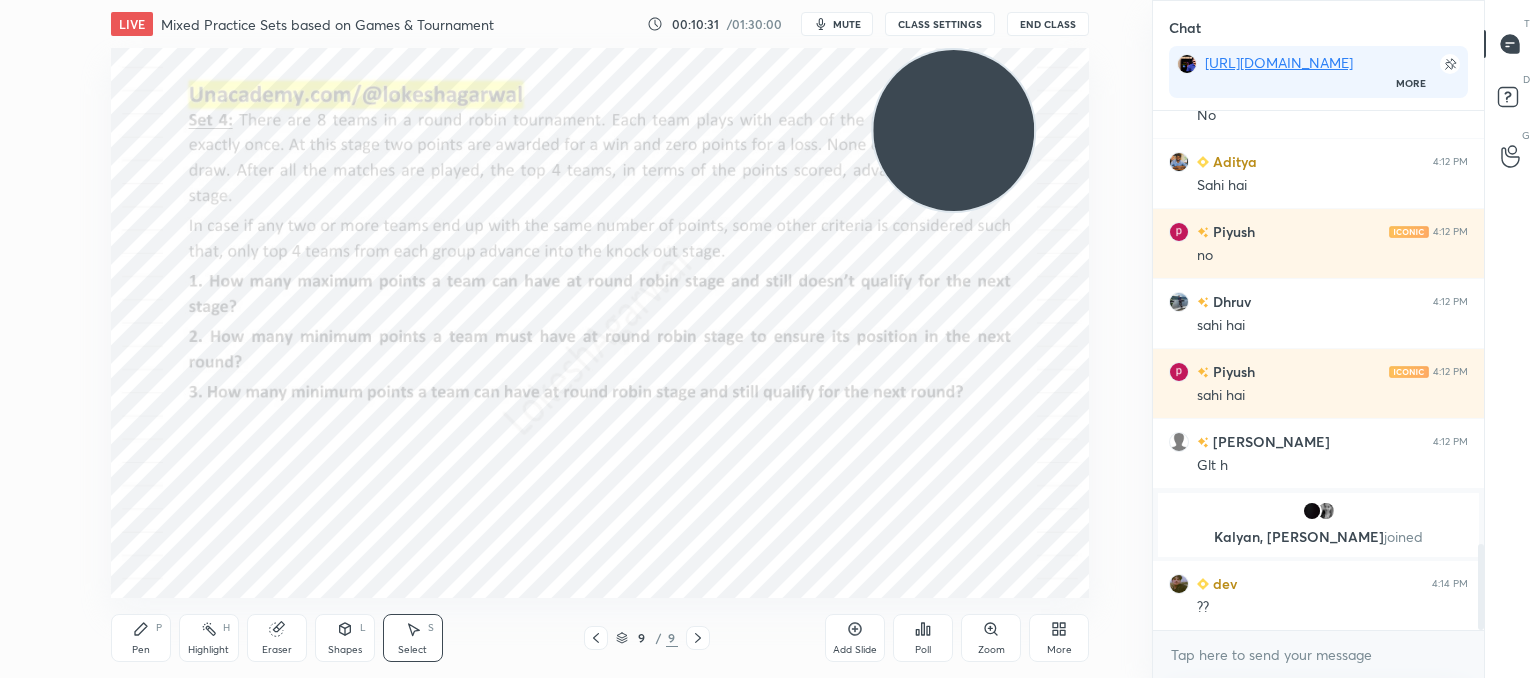 click on "Poll" at bounding box center [923, 638] 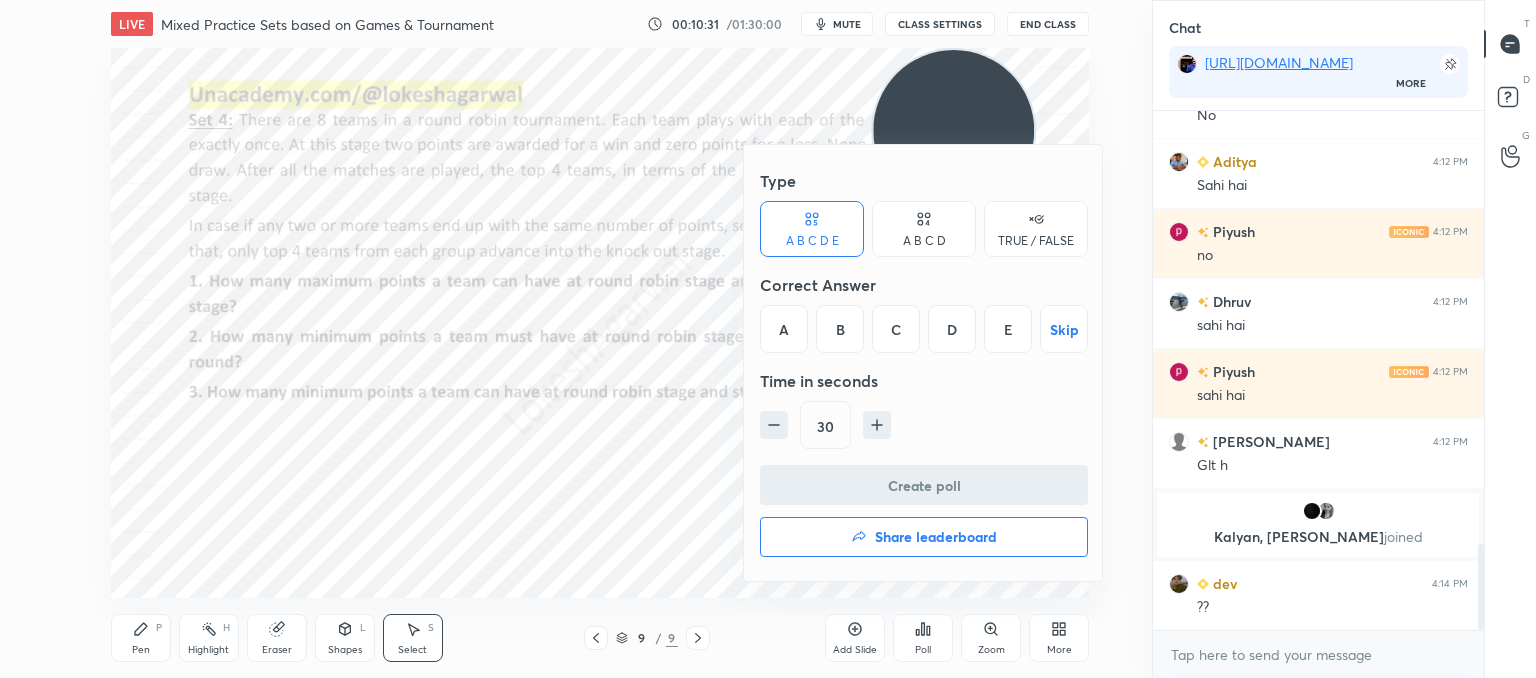 click on "Share leaderboard" at bounding box center (936, 537) 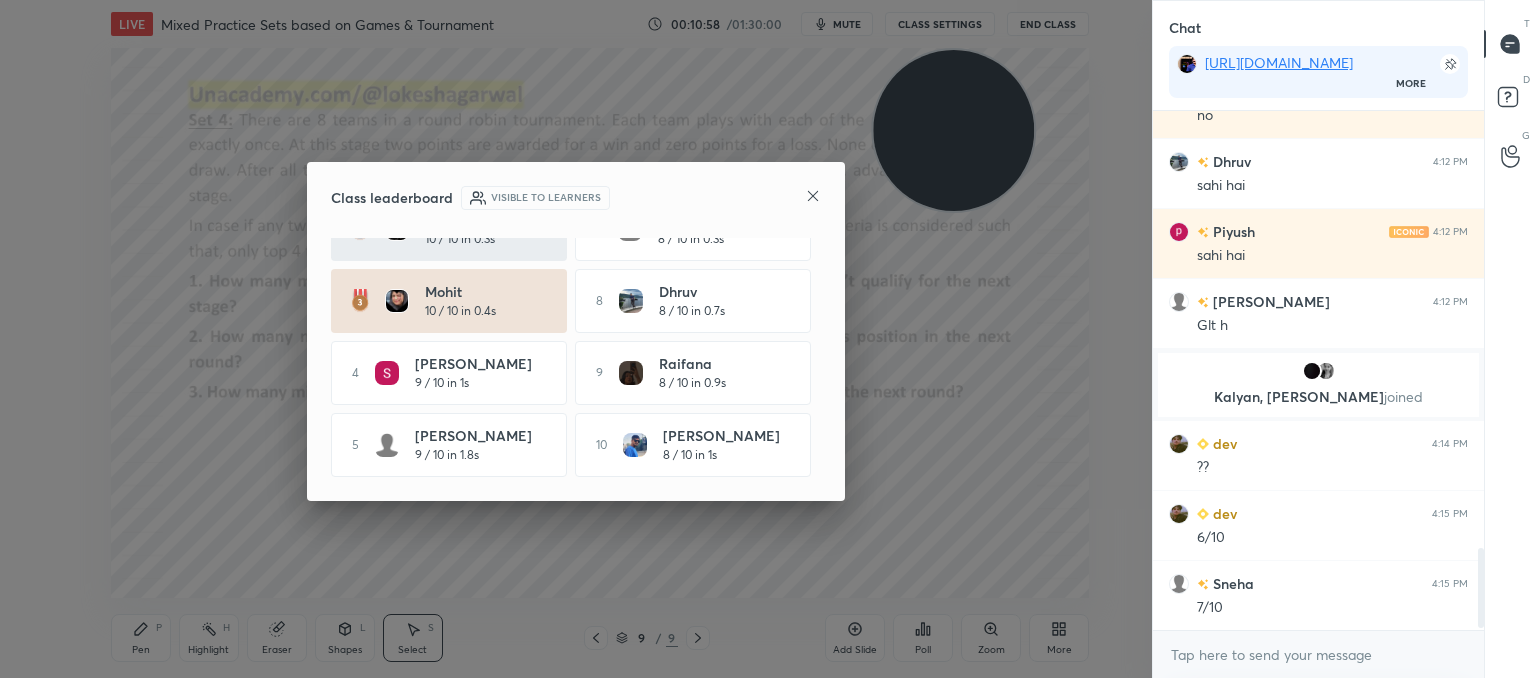 scroll, scrollTop: 2838, scrollLeft: 0, axis: vertical 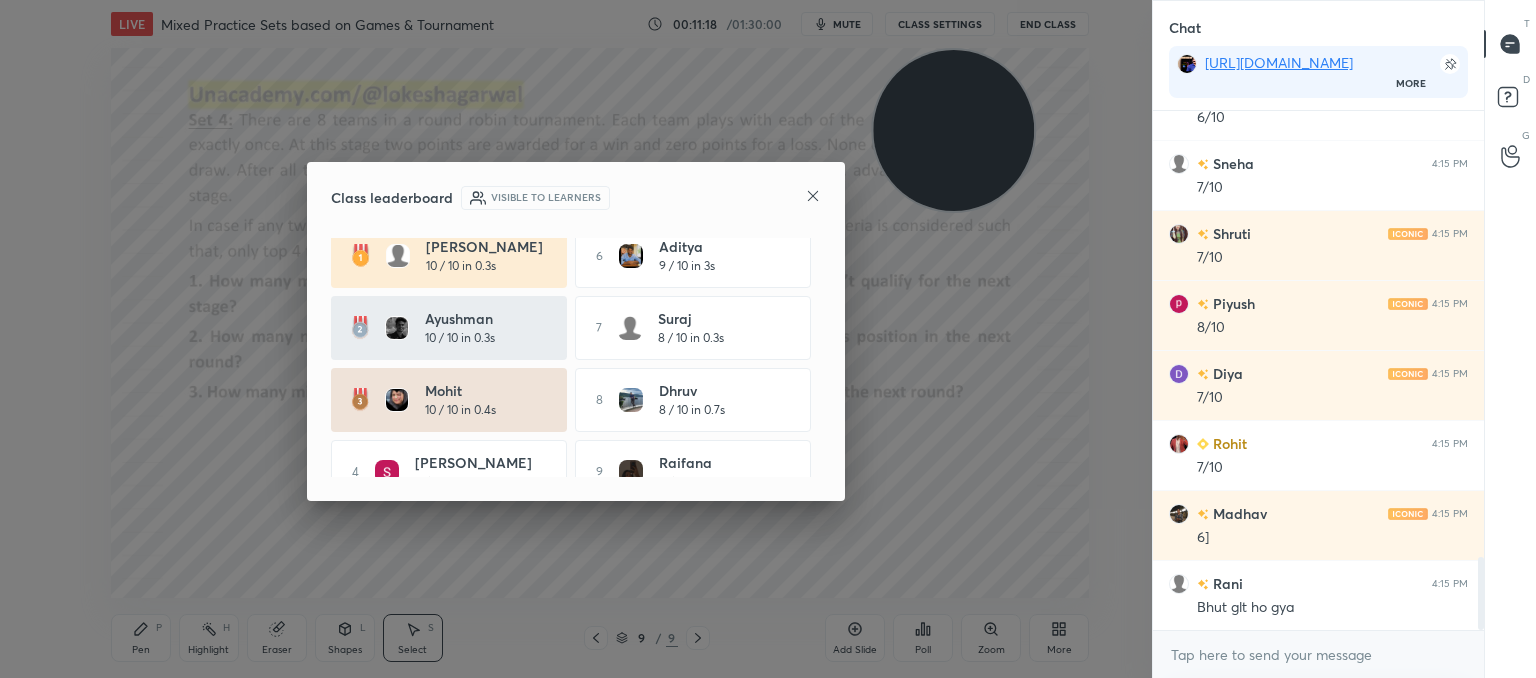 click 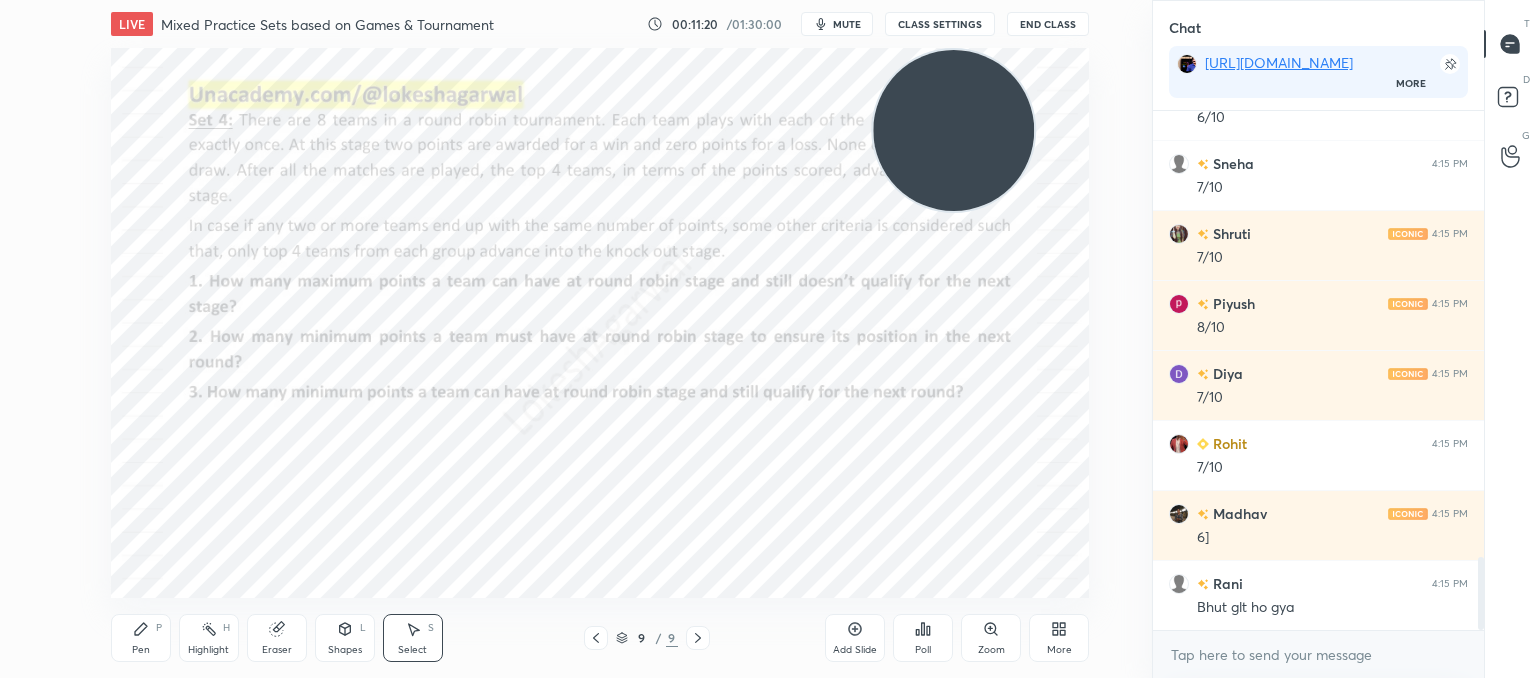 click on "9 / 9" at bounding box center (647, 638) 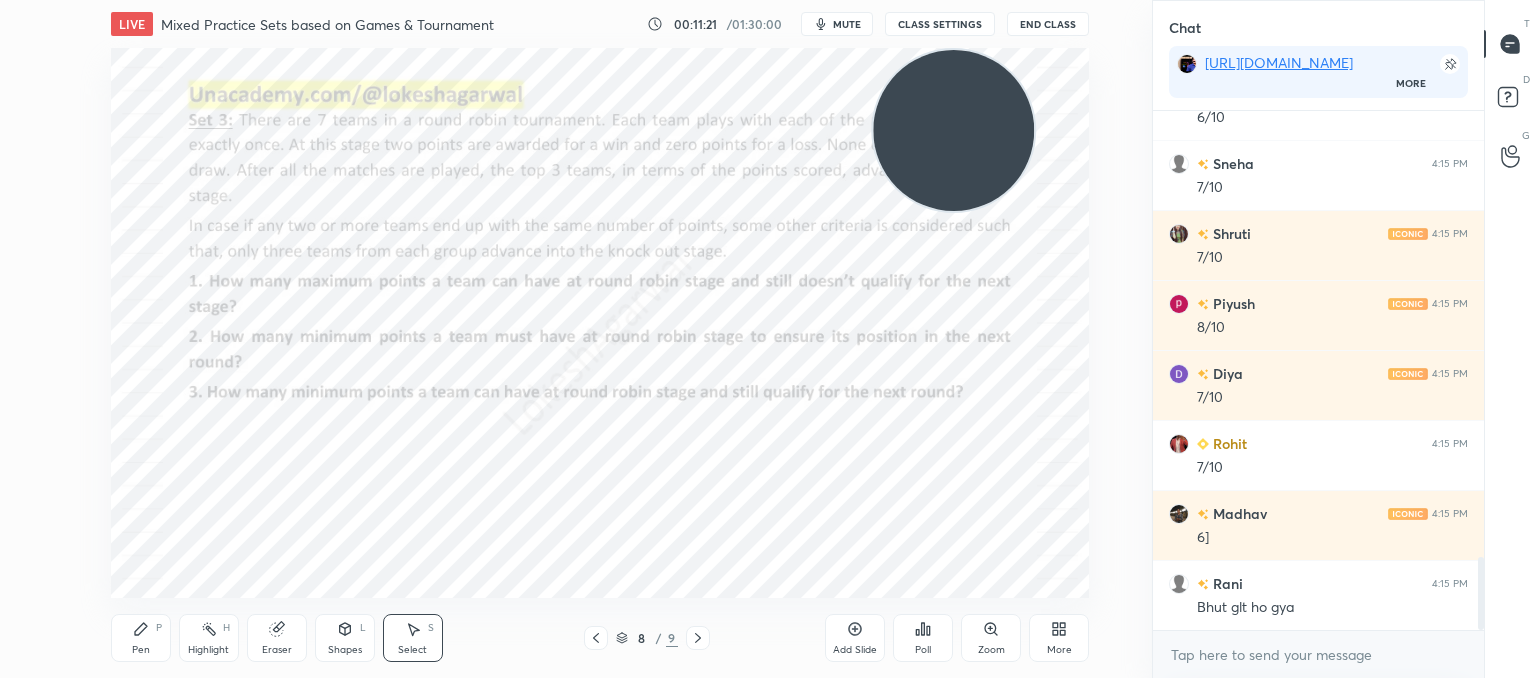 click at bounding box center [596, 638] 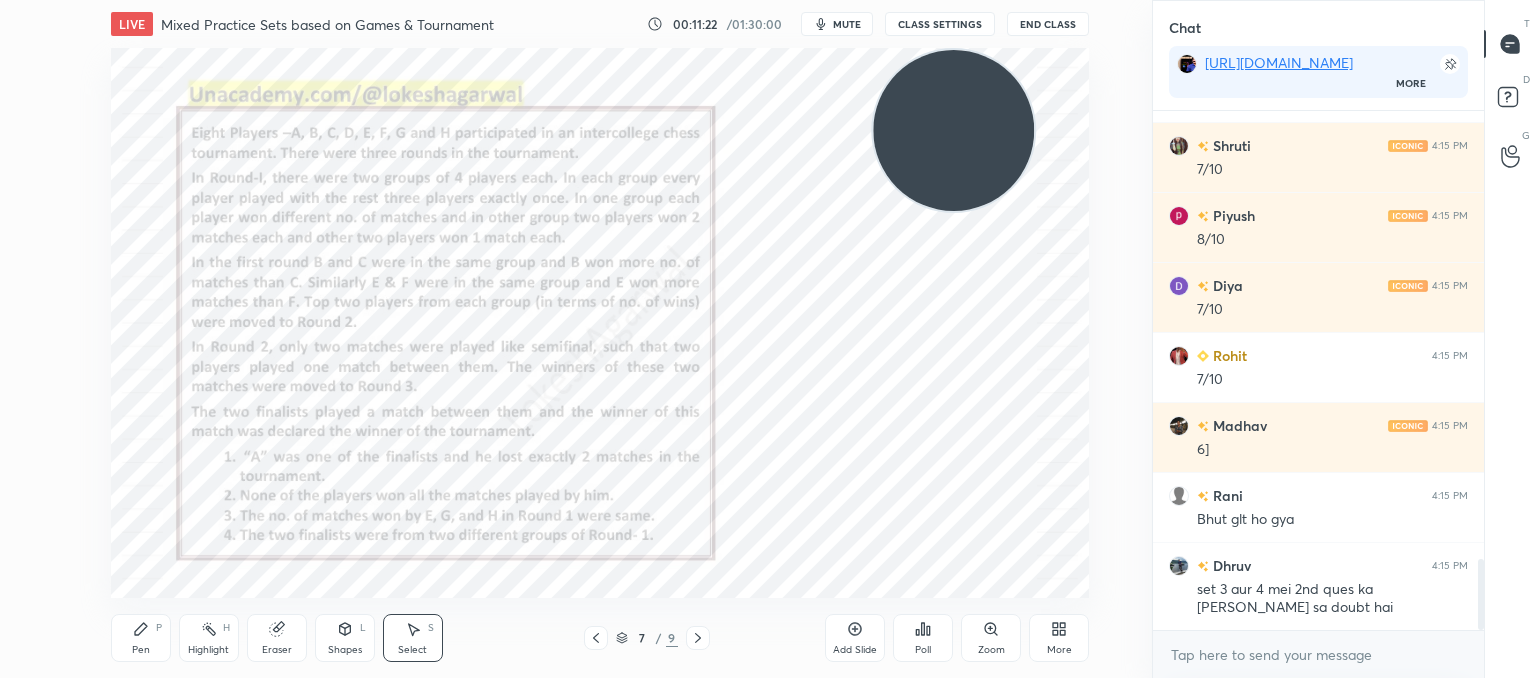click at bounding box center (596, 638) 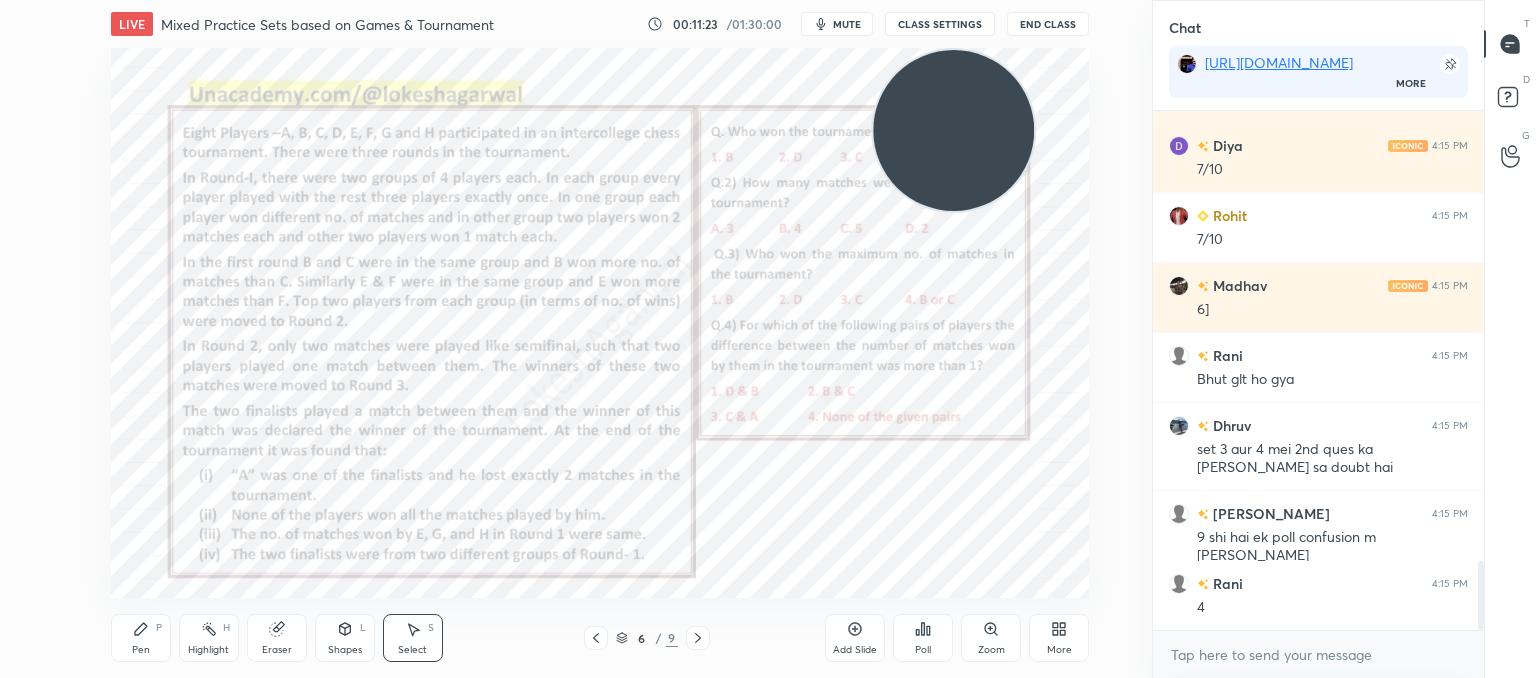 click at bounding box center [596, 638] 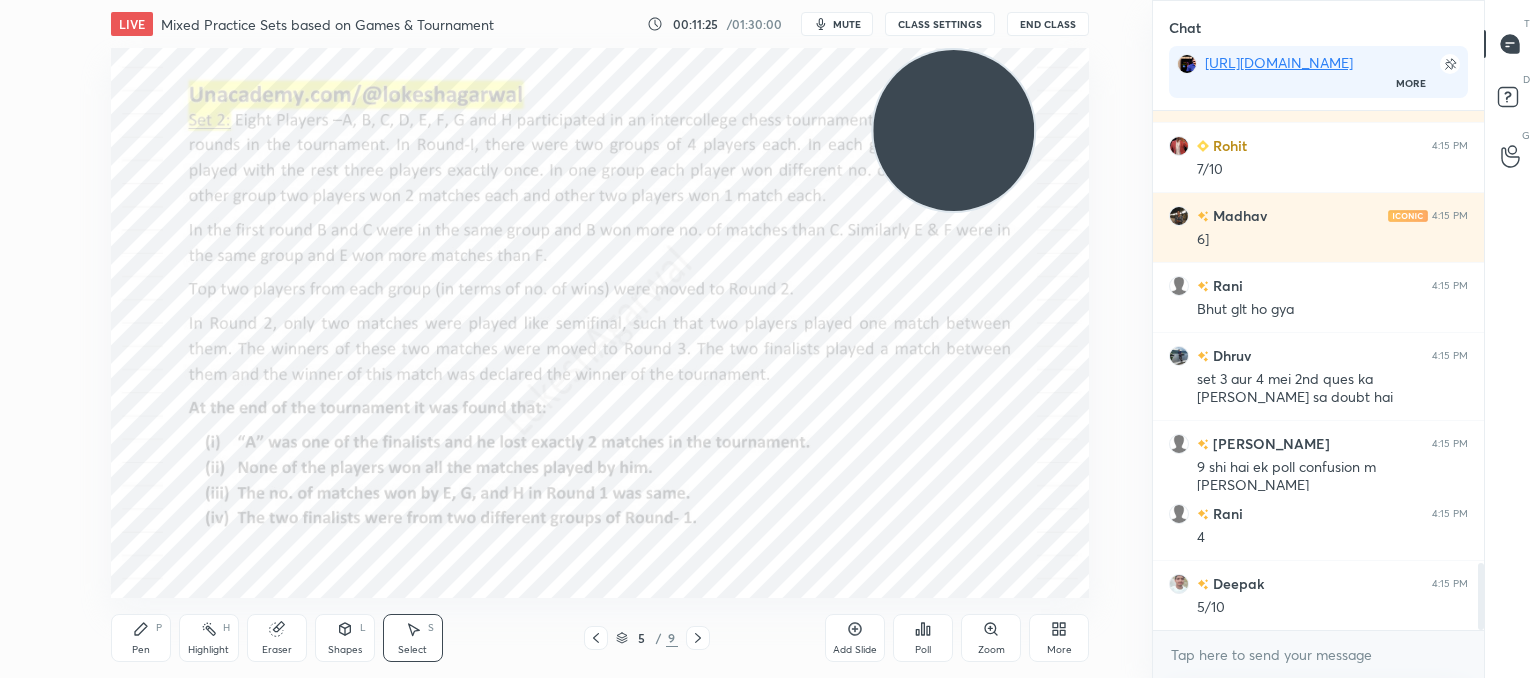 click at bounding box center [596, 638] 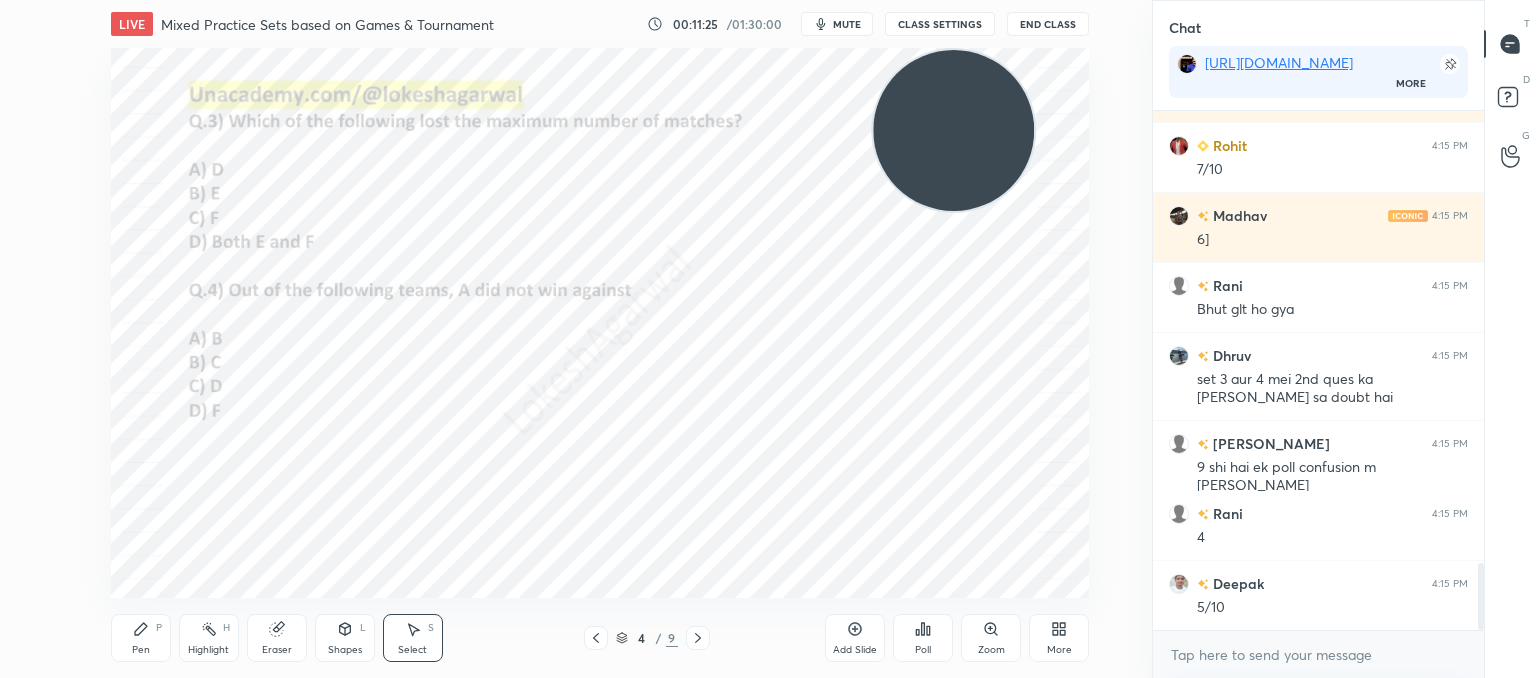 click at bounding box center (596, 638) 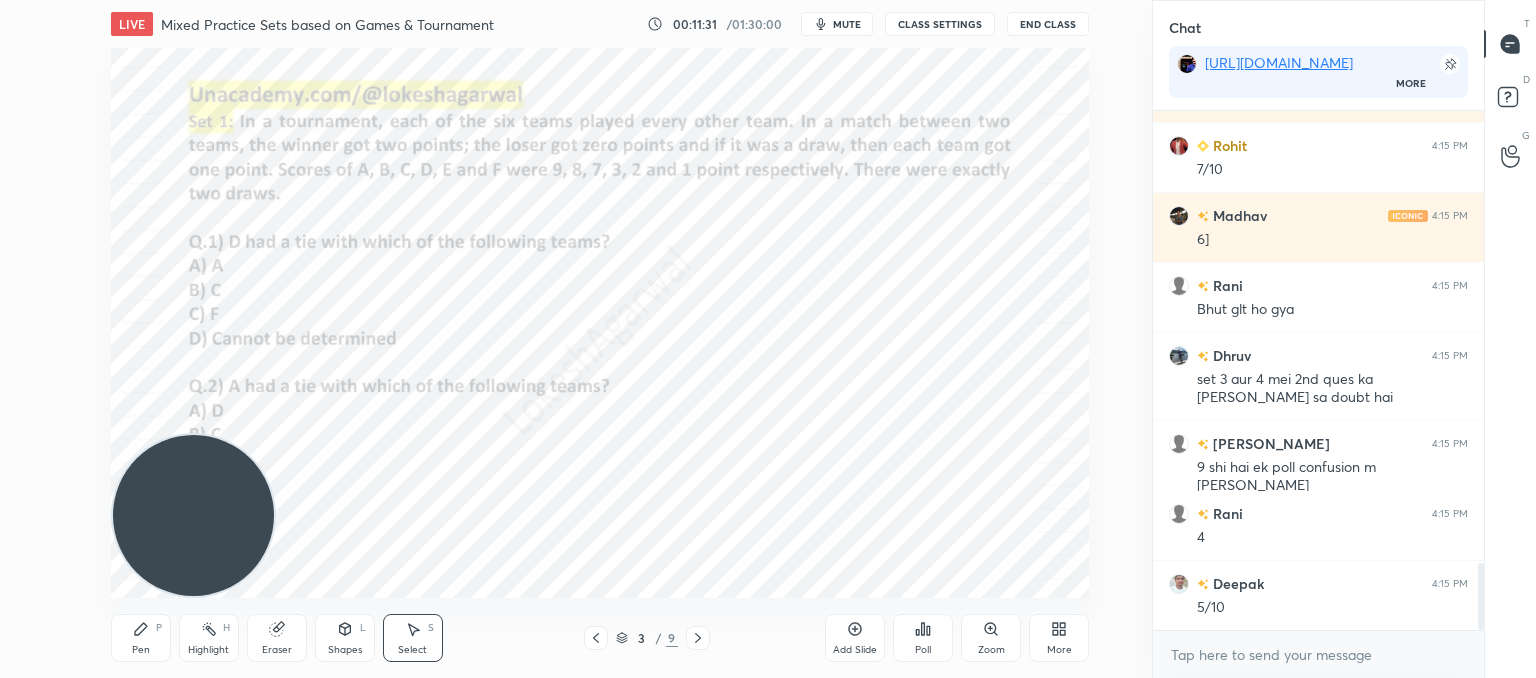 drag, startPoint x: 893, startPoint y: 172, endPoint x: 0, endPoint y: 690, distance: 1032.3628 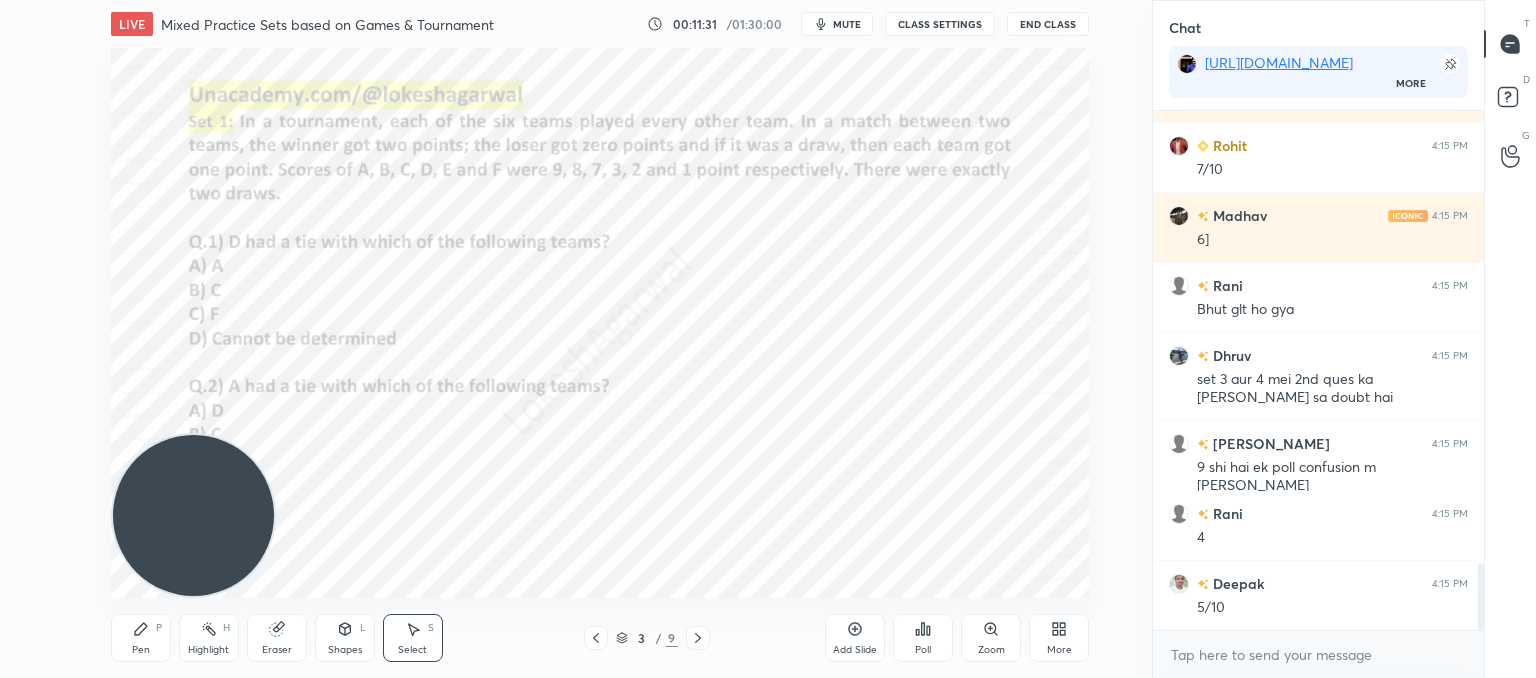click on "1 2 3 4 5 6 7 C X Z C X Z E E Erase all   H H LIVE Mixed Practice Sets based on Games & Tournament 00:11:31 /  01:30:00 mute CLASS SETTINGS End Class 0 ° Undo Copy Paste here Duplicate Duplicate to new slide Delete Setting up your live class Poll for   secs No correct answer Start poll Back Mixed Practice Sets based on Games & Tournament • L23 of CAT'25: Course on Logical Reasoning: Basics to Advanced Lokesh Agarwal Pen P Highlight H Eraser Shapes L Select S 3 / 9 Add Slide Poll Zoom More Chat https://unacademy.com/course/booster-course-on-data-interpretation-for-cat-omets-2025/CAKYS6TW More Piyush 4:15 PM 8/10 Diya 4:15 PM 7/10 Rohit 4:15 PM 7/10 Madhav 4:15 PM 6] Rani 4:15 PM Bhut glt ho gya Dhruv 4:15 PM set 3 aur 4 mei 2nd ques ka ek minor sa doubt hai Paridhi 4:15 PM 9 shi hai ek poll confusion m galat hua Rani 4:15 PM 4 Deepak 4:15 PM 5/10 JUMP TO LATEST Enable hand raising Enable raise hand to speak to learners. Once enabled, chat will be turned off temporarily. Enable x   introducing How it works?" at bounding box center (768, 0) 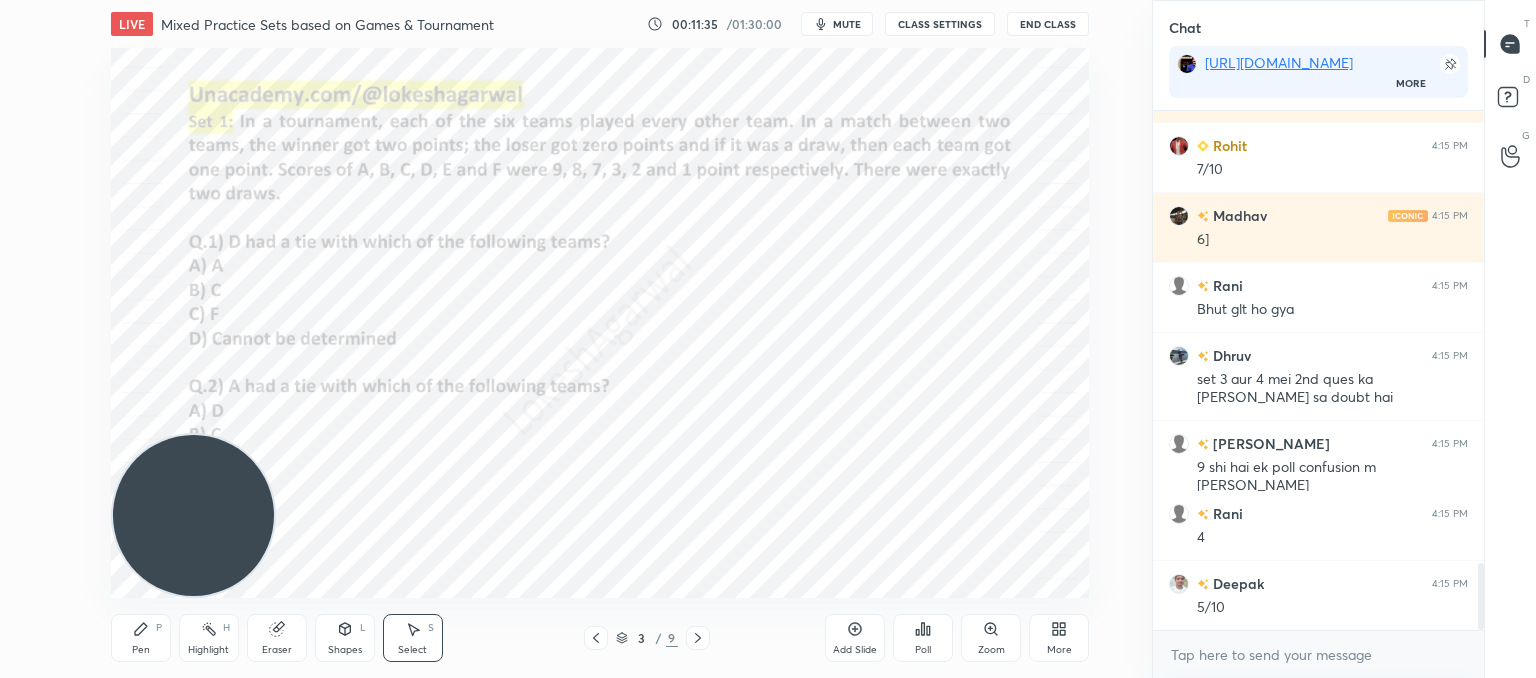 drag, startPoint x: 352, startPoint y: 642, endPoint x: 340, endPoint y: 634, distance: 14.422205 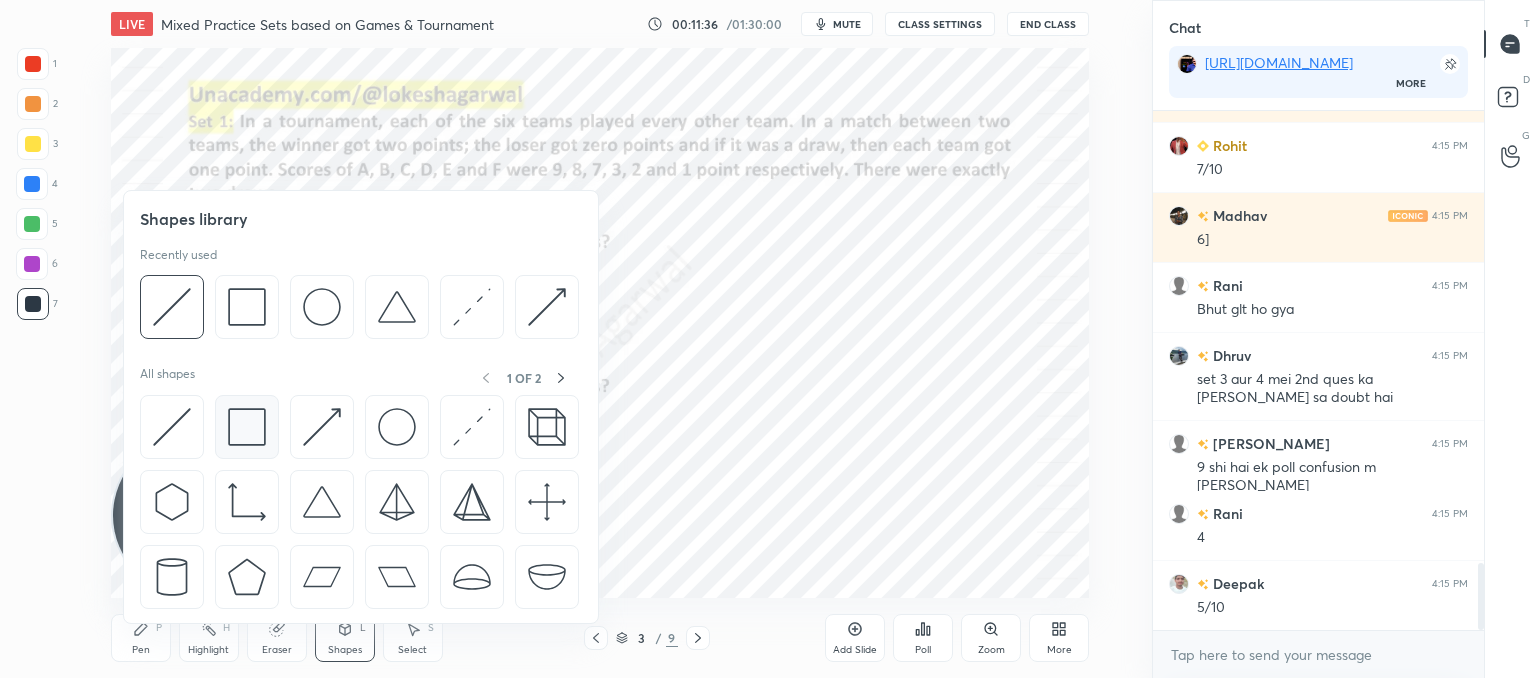 click at bounding box center (247, 427) 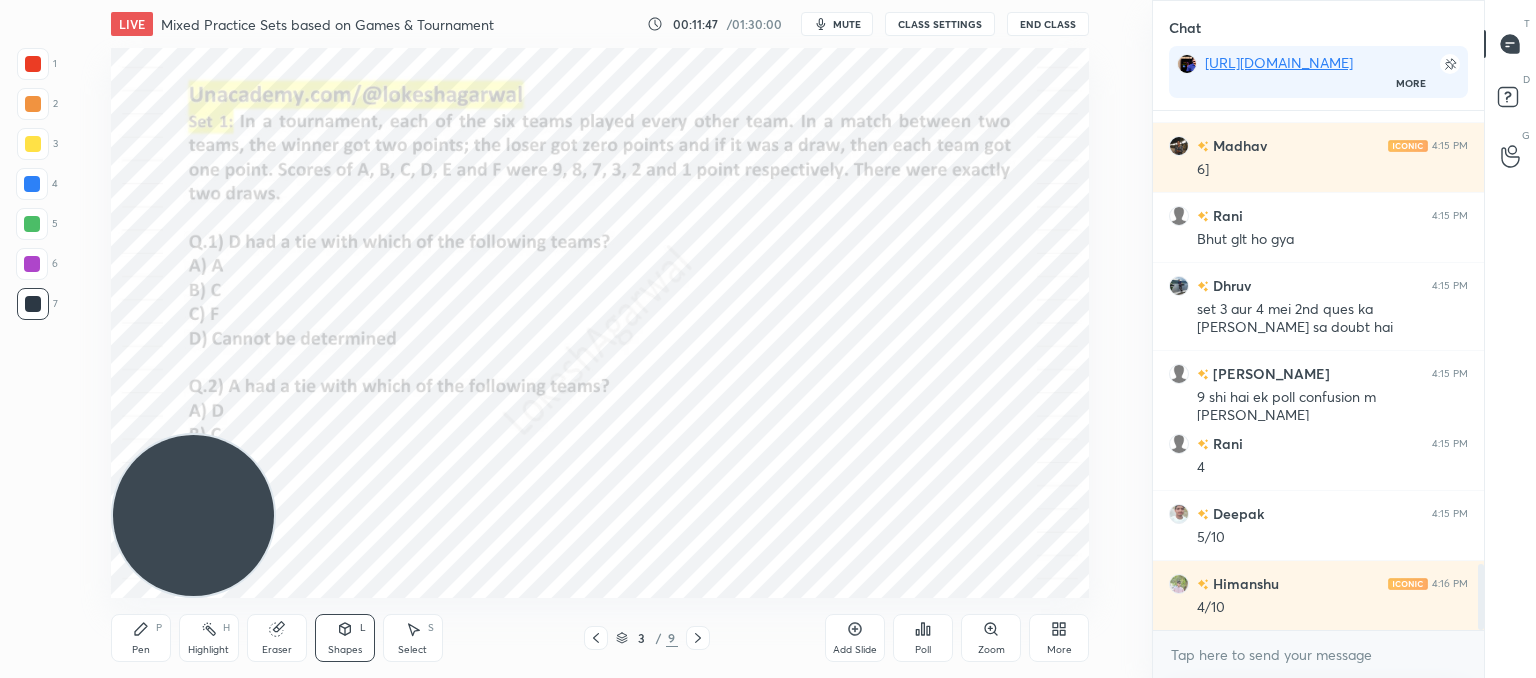 scroll, scrollTop: 3604, scrollLeft: 0, axis: vertical 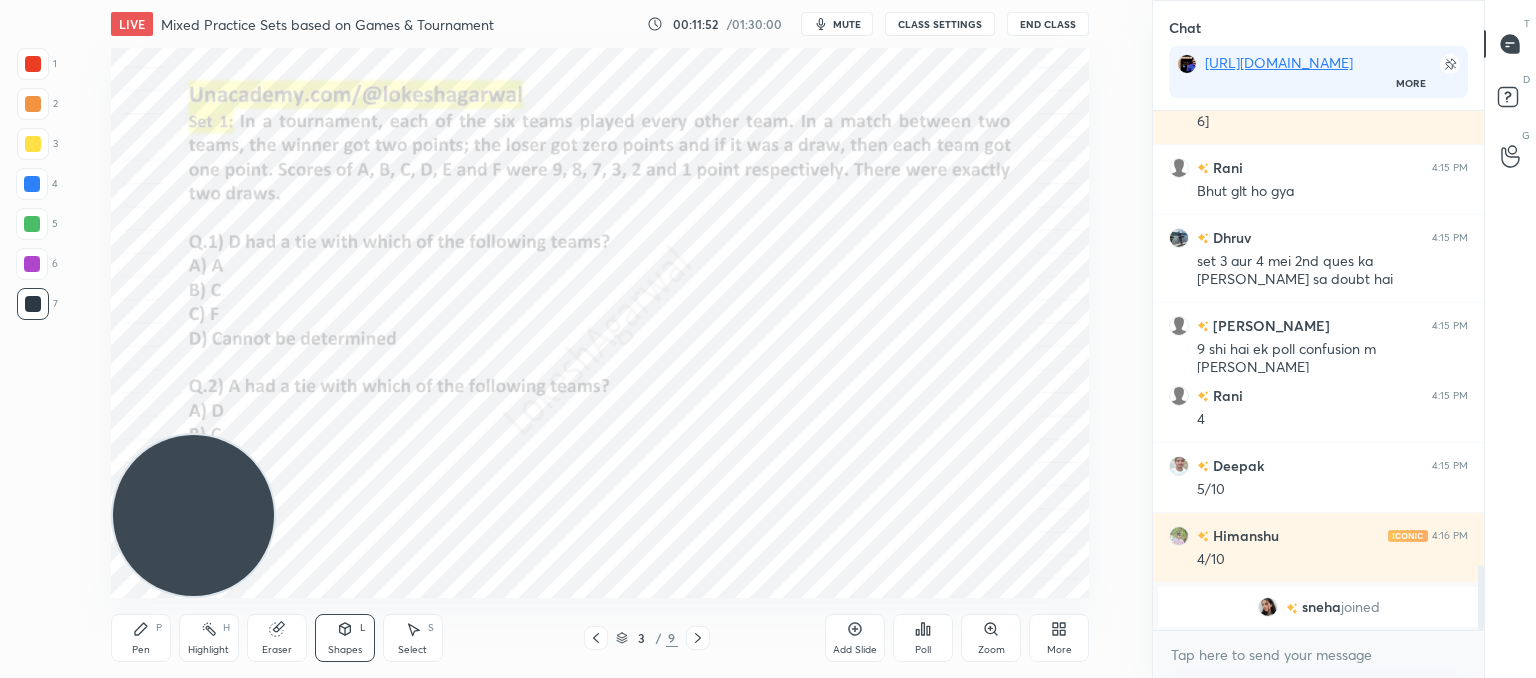 click on "Shapes L" at bounding box center (345, 638) 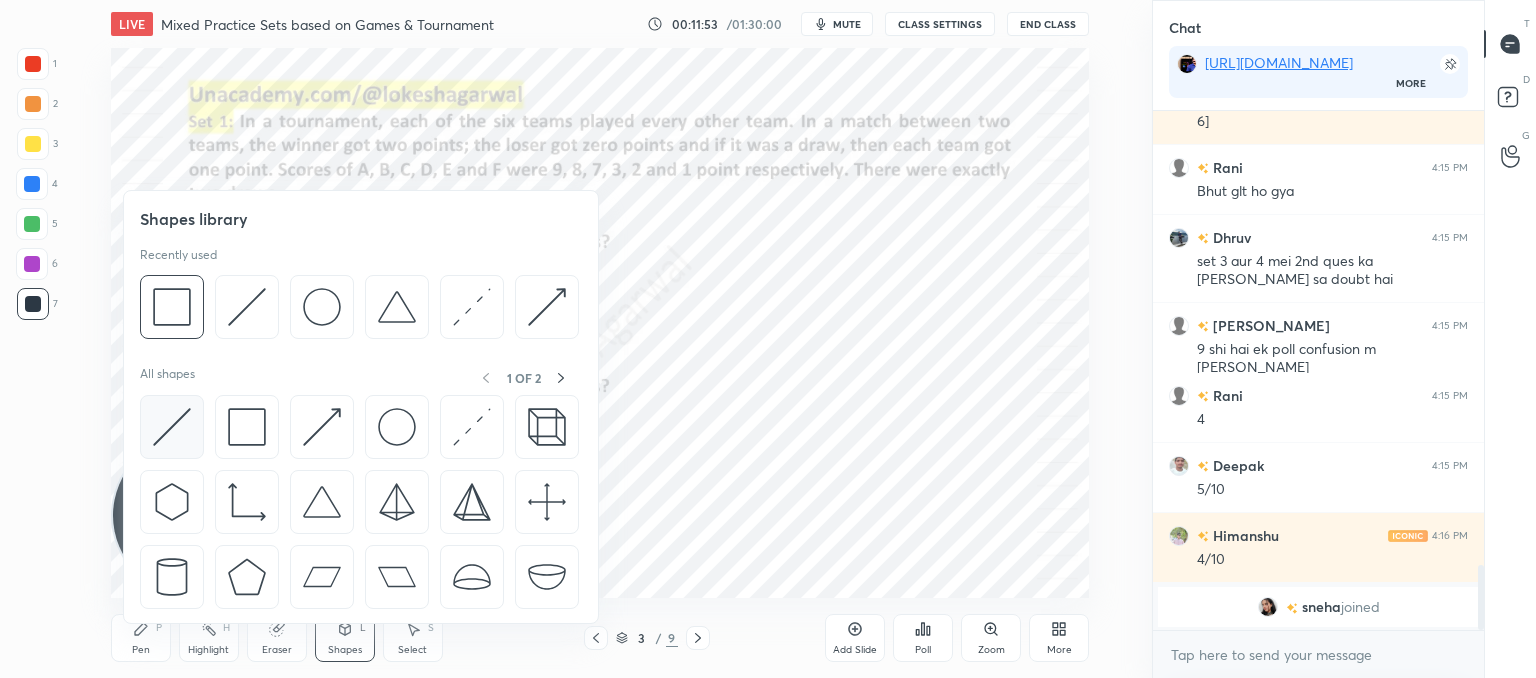 click at bounding box center (172, 427) 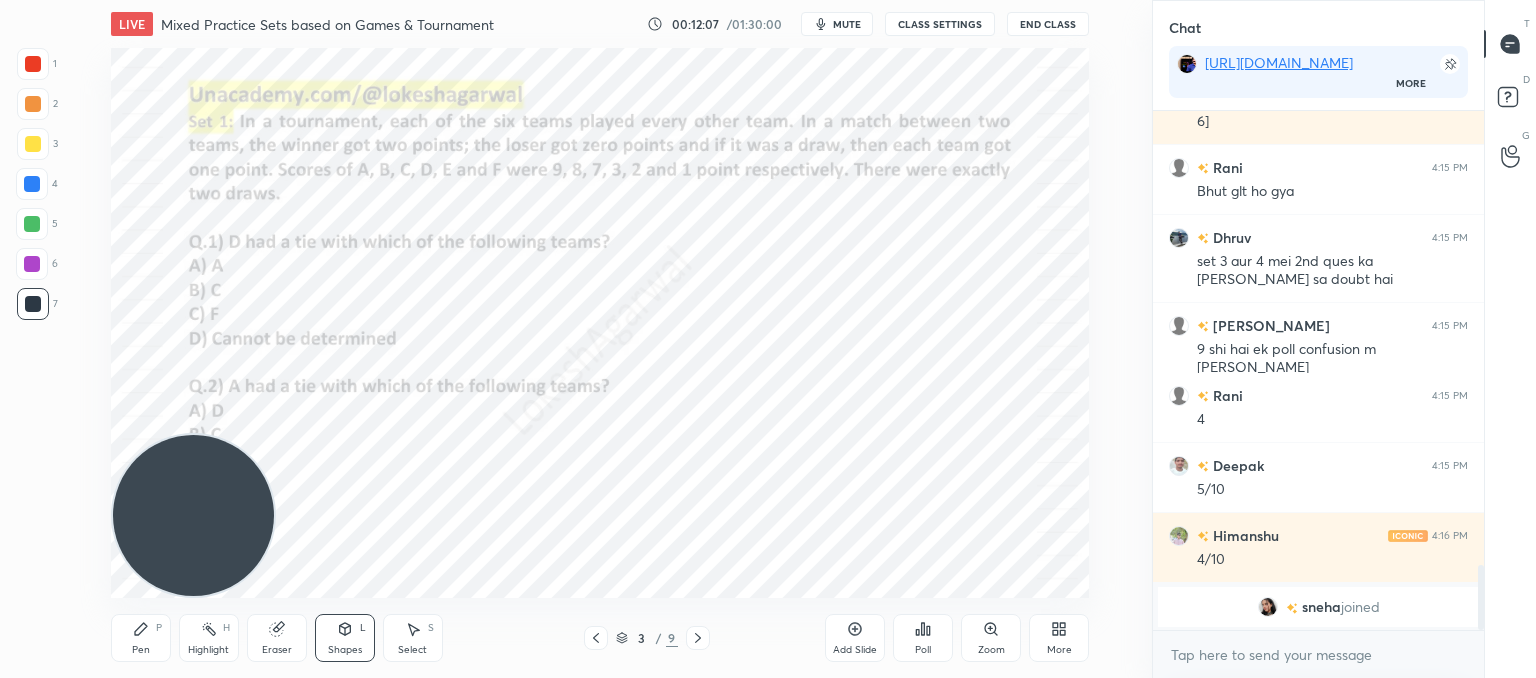 drag, startPoint x: 136, startPoint y: 642, endPoint x: 143, endPoint y: 624, distance: 19.313208 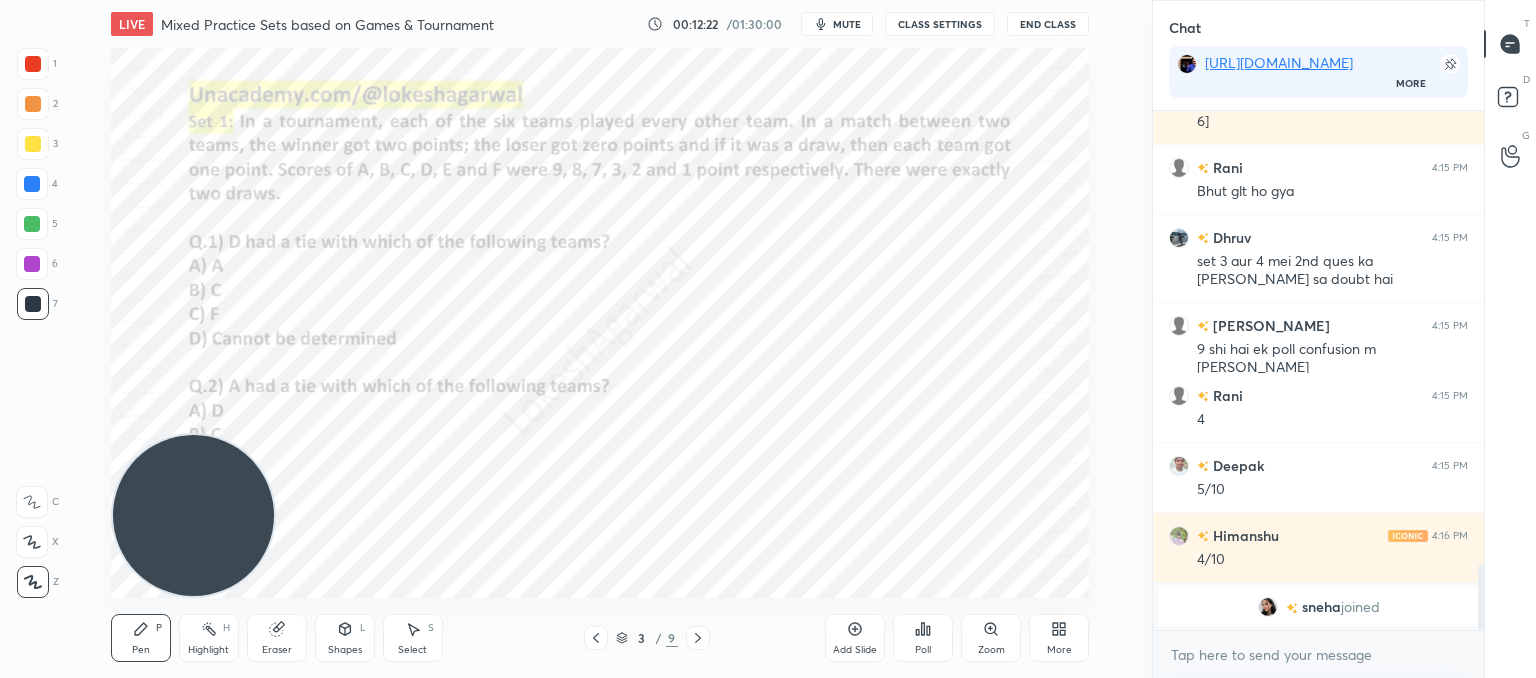 click 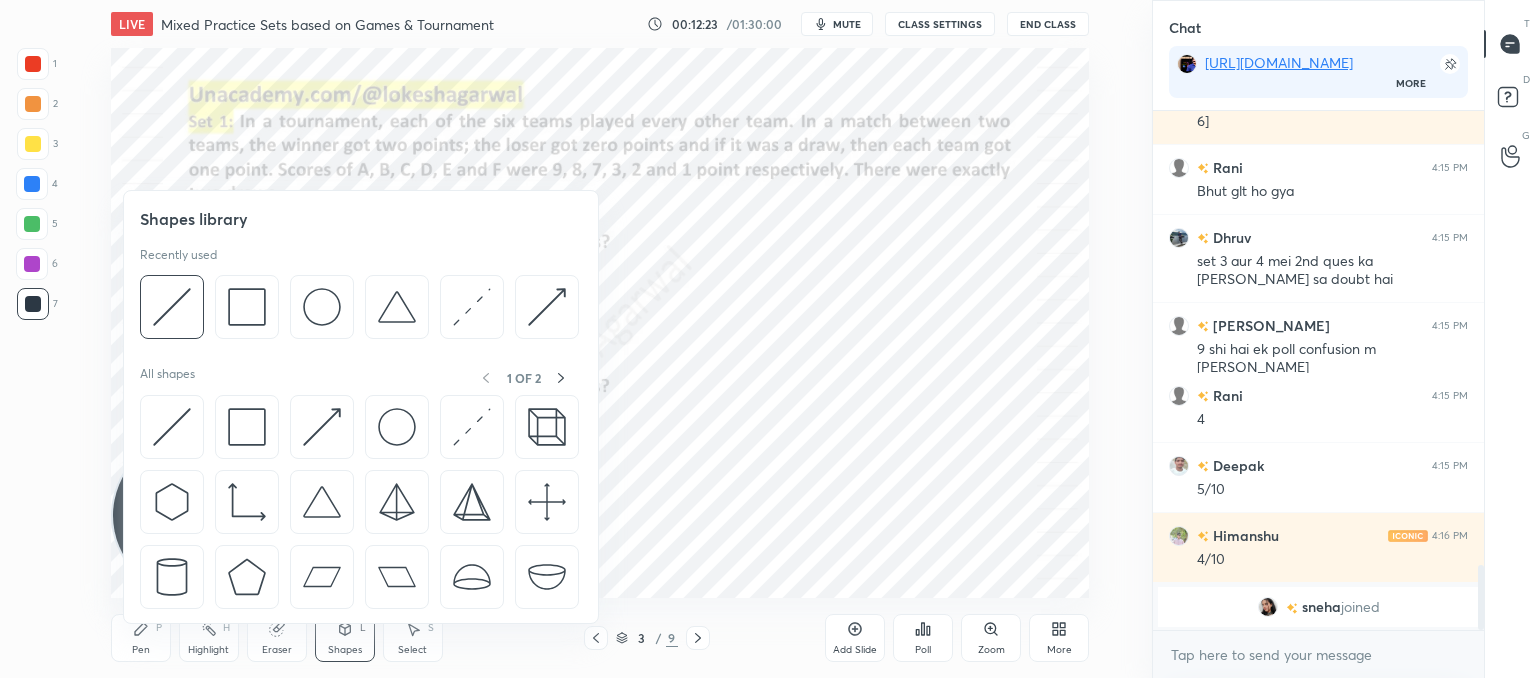 click at bounding box center [172, 427] 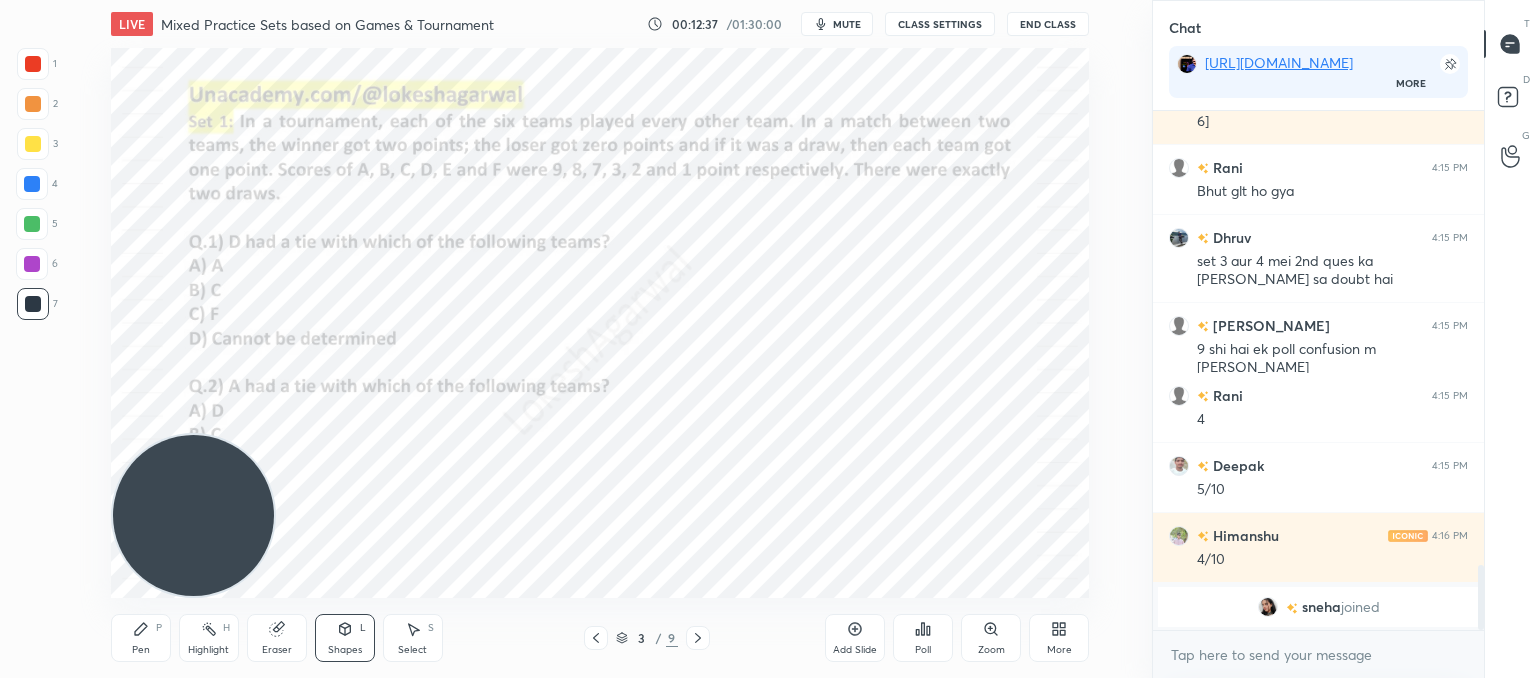 drag, startPoint x: 140, startPoint y: 633, endPoint x: 148, endPoint y: 623, distance: 12.806249 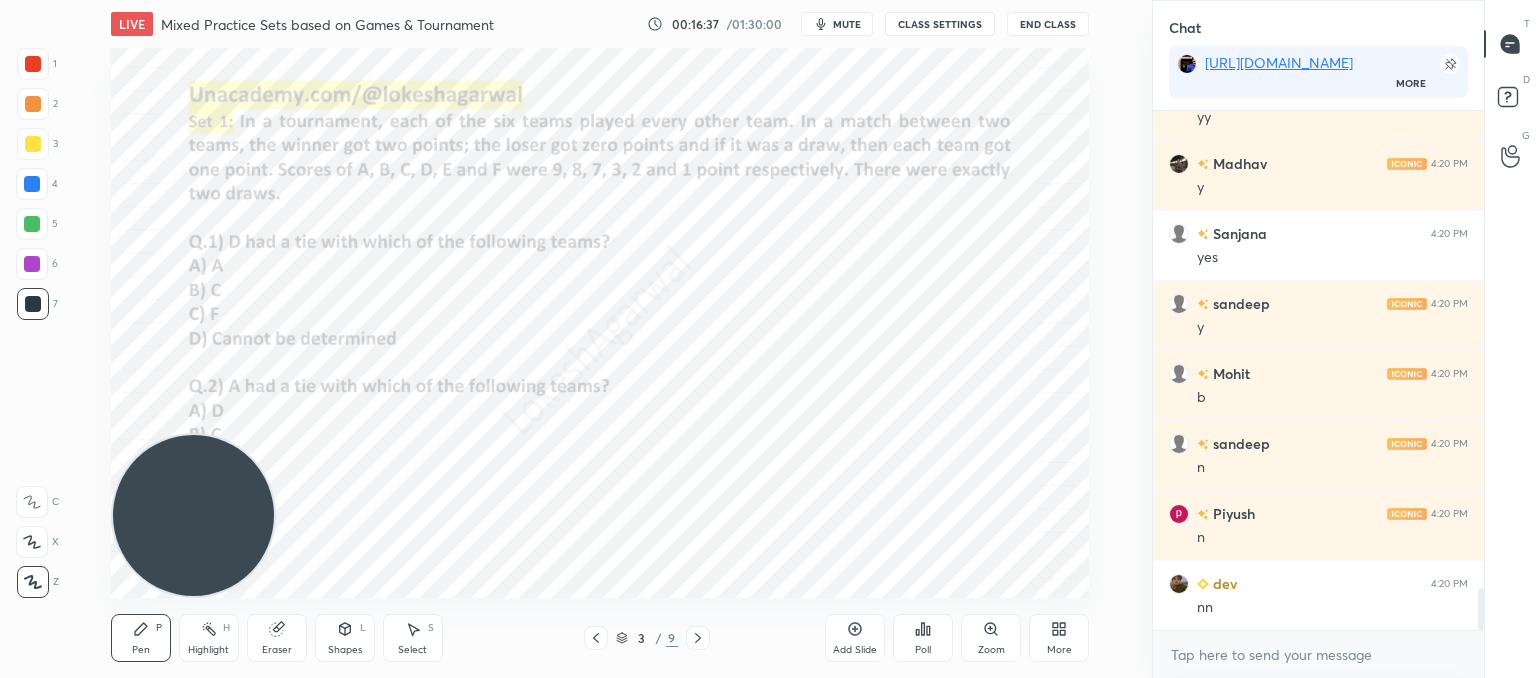 scroll, scrollTop: 5918, scrollLeft: 0, axis: vertical 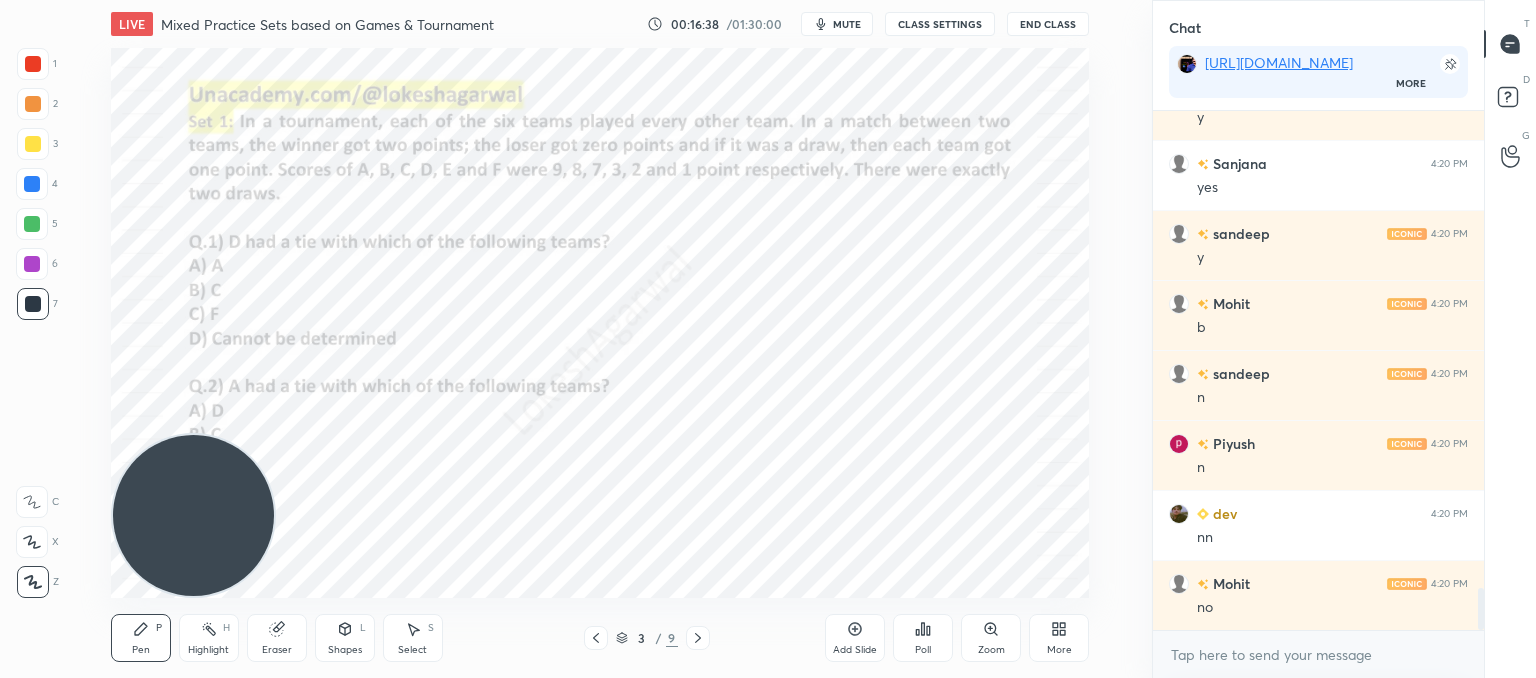 click 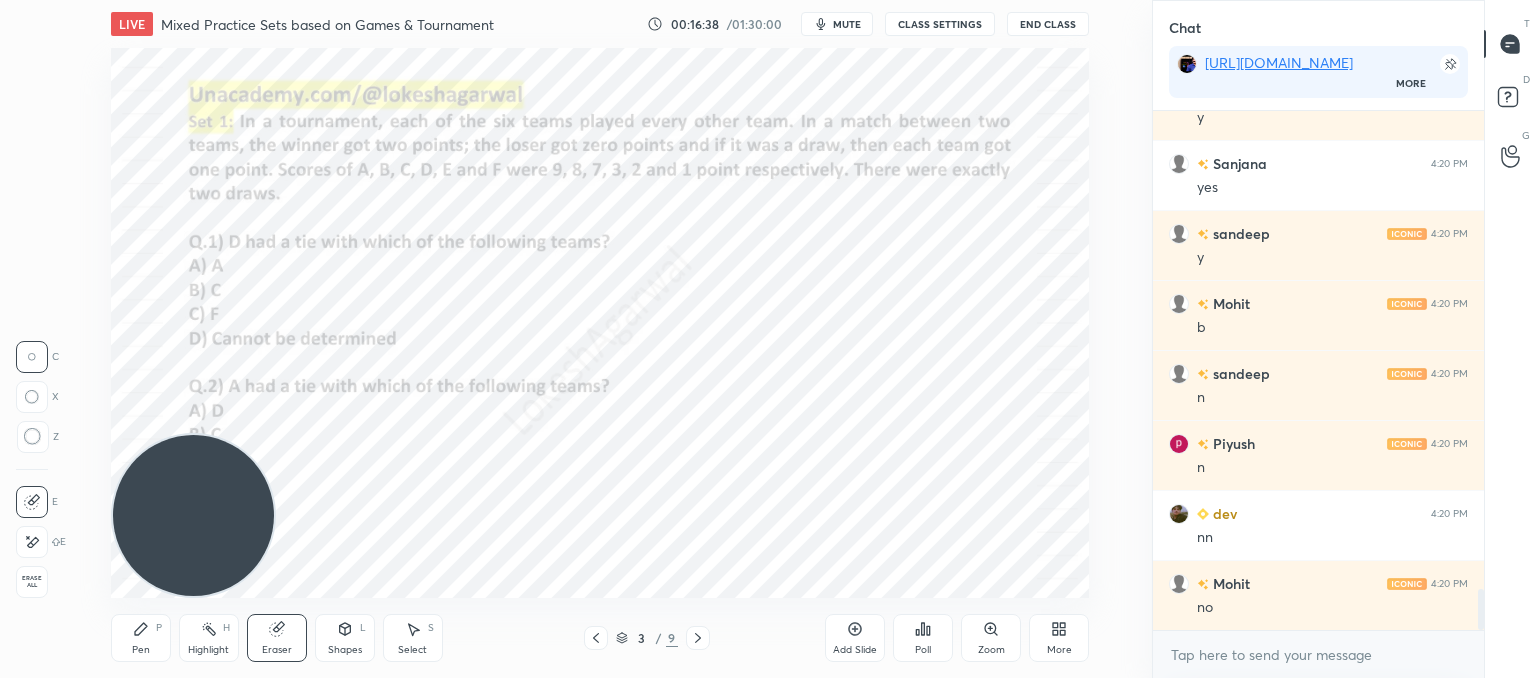 scroll, scrollTop: 5988, scrollLeft: 0, axis: vertical 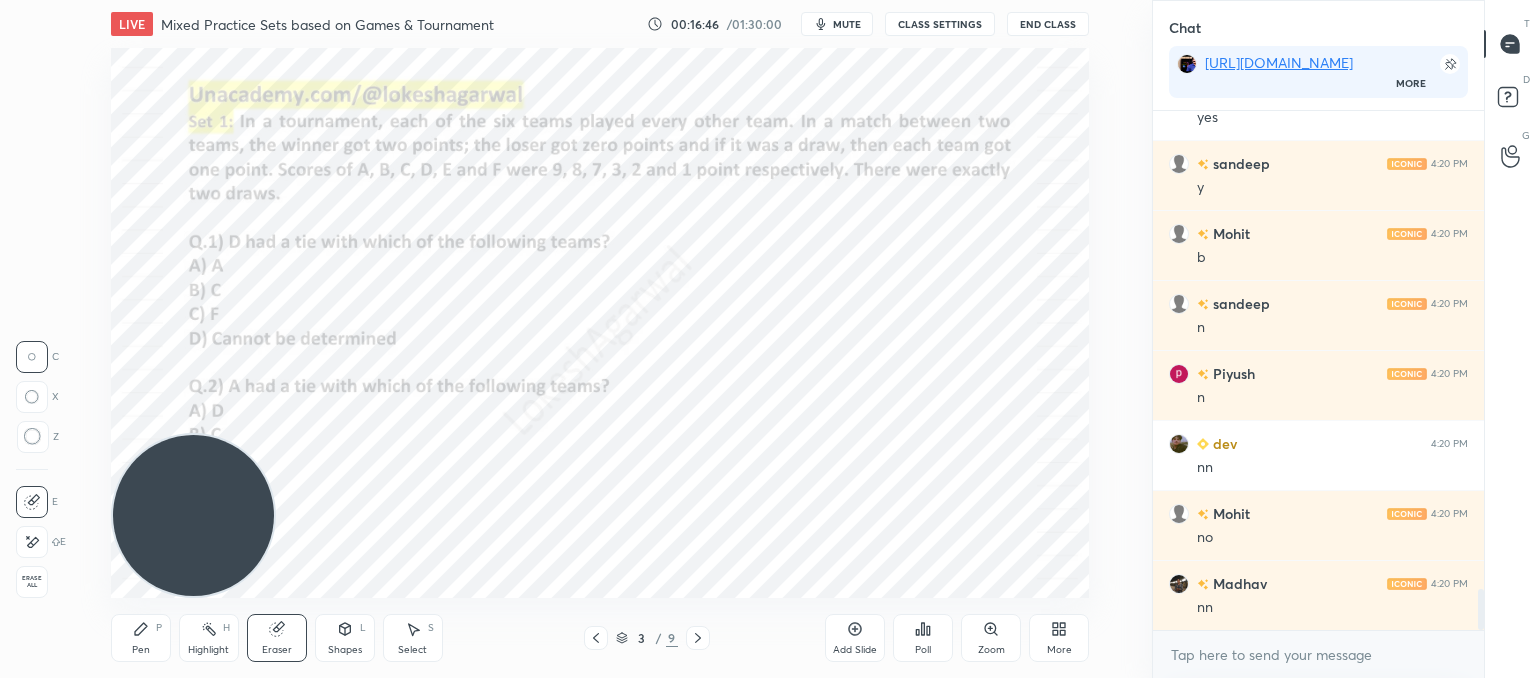 click on "Pen P" at bounding box center (141, 638) 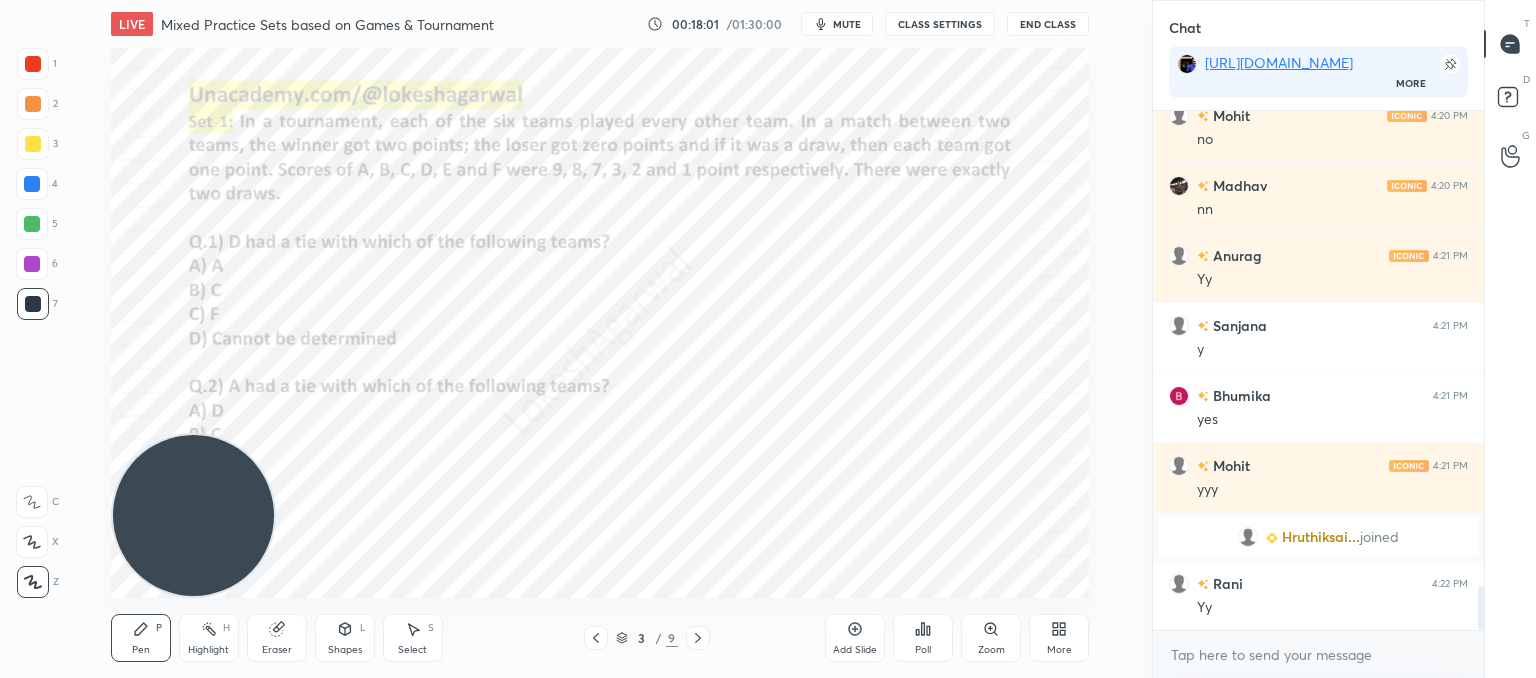 scroll, scrollTop: 5598, scrollLeft: 0, axis: vertical 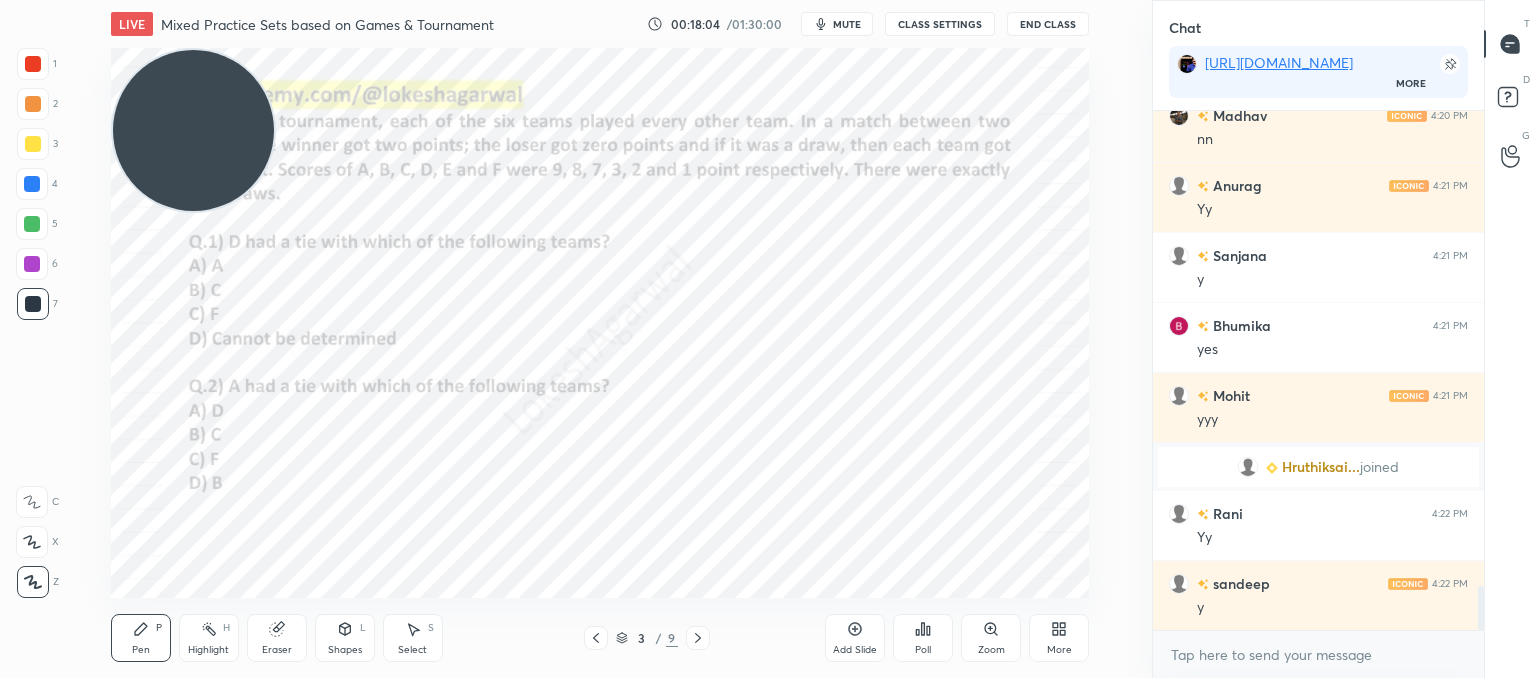 drag, startPoint x: 185, startPoint y: 151, endPoint x: 190, endPoint y: 6, distance: 145.08618 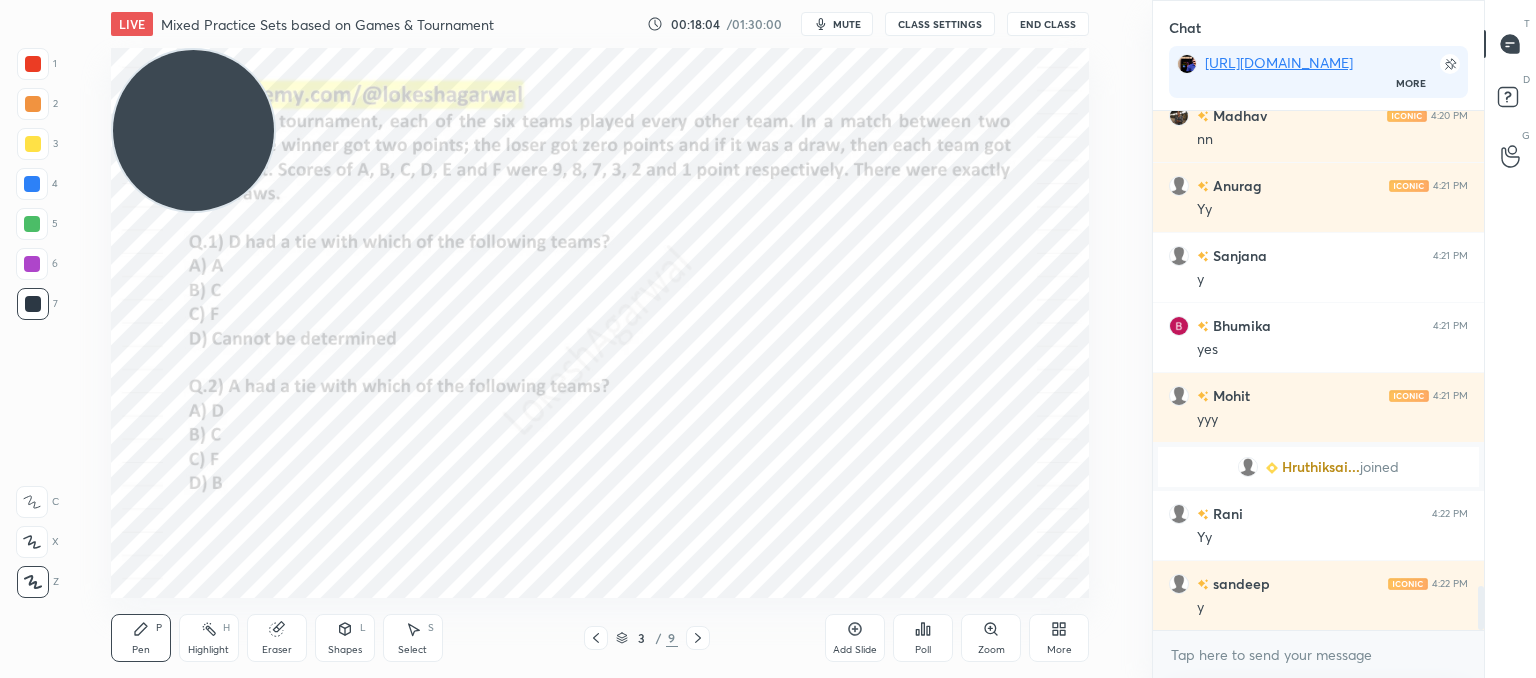 click on "LIVE Mixed Practice Sets based on Games & Tournament 00:18:04 /  01:30:00 mute CLASS SETTINGS End Class Setting up your live class Poll for   secs No correct answer Start poll Back Mixed Practice Sets based on Games & Tournament • L23 of CAT'25: Course on Logical Reasoning: Basics to Advanced Lokesh Agarwal Pen P Highlight H Eraser Shapes L Select S 3 / 9 Add Slide Poll Zoom More" at bounding box center [600, 339] 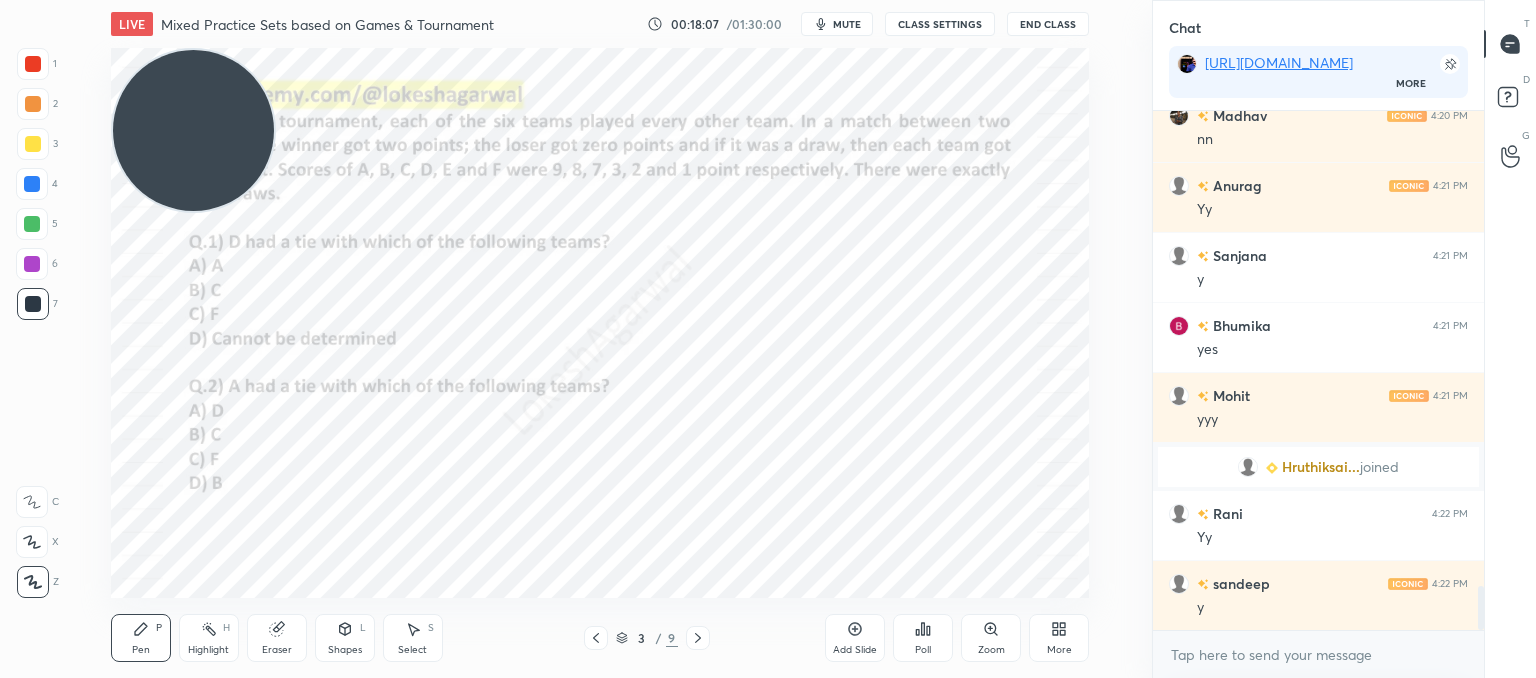 click 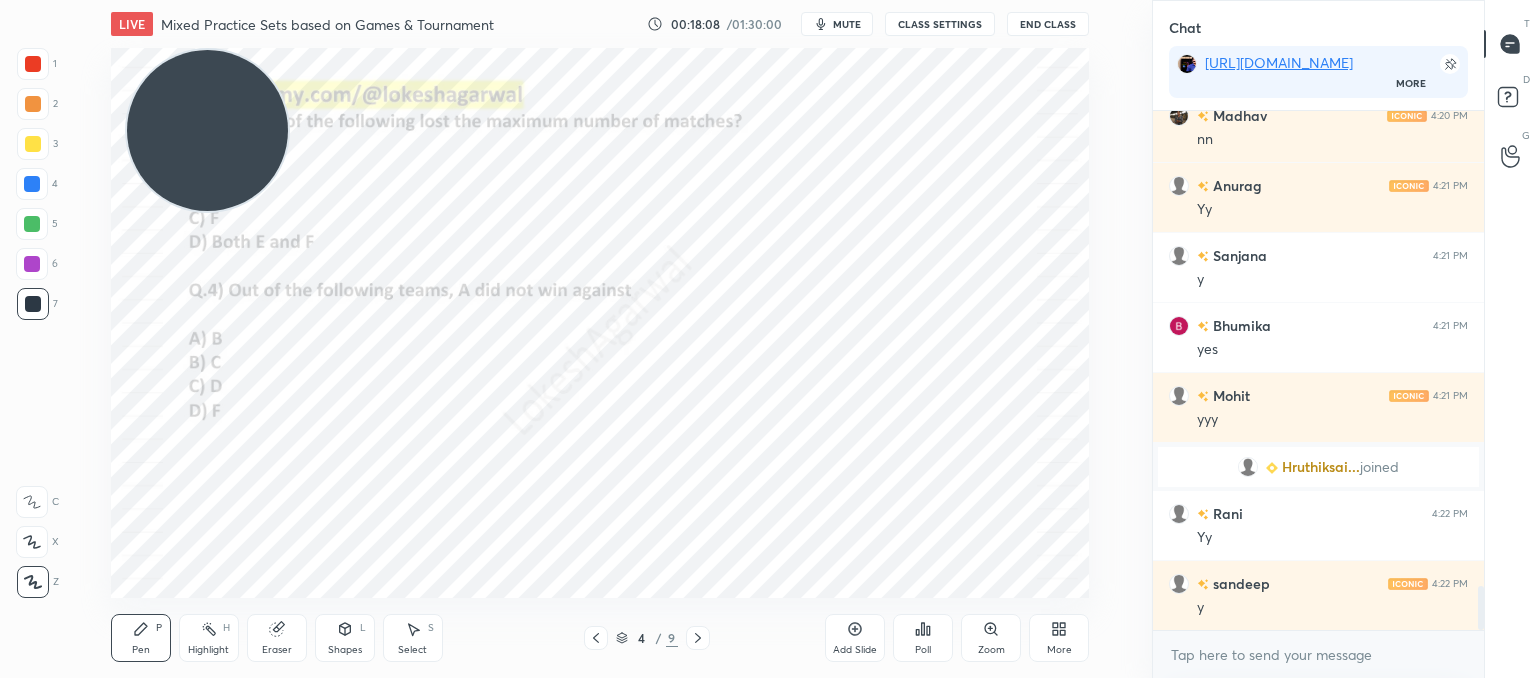 drag, startPoint x: 224, startPoint y: 119, endPoint x: 1065, endPoint y: 432, distance: 897.35724 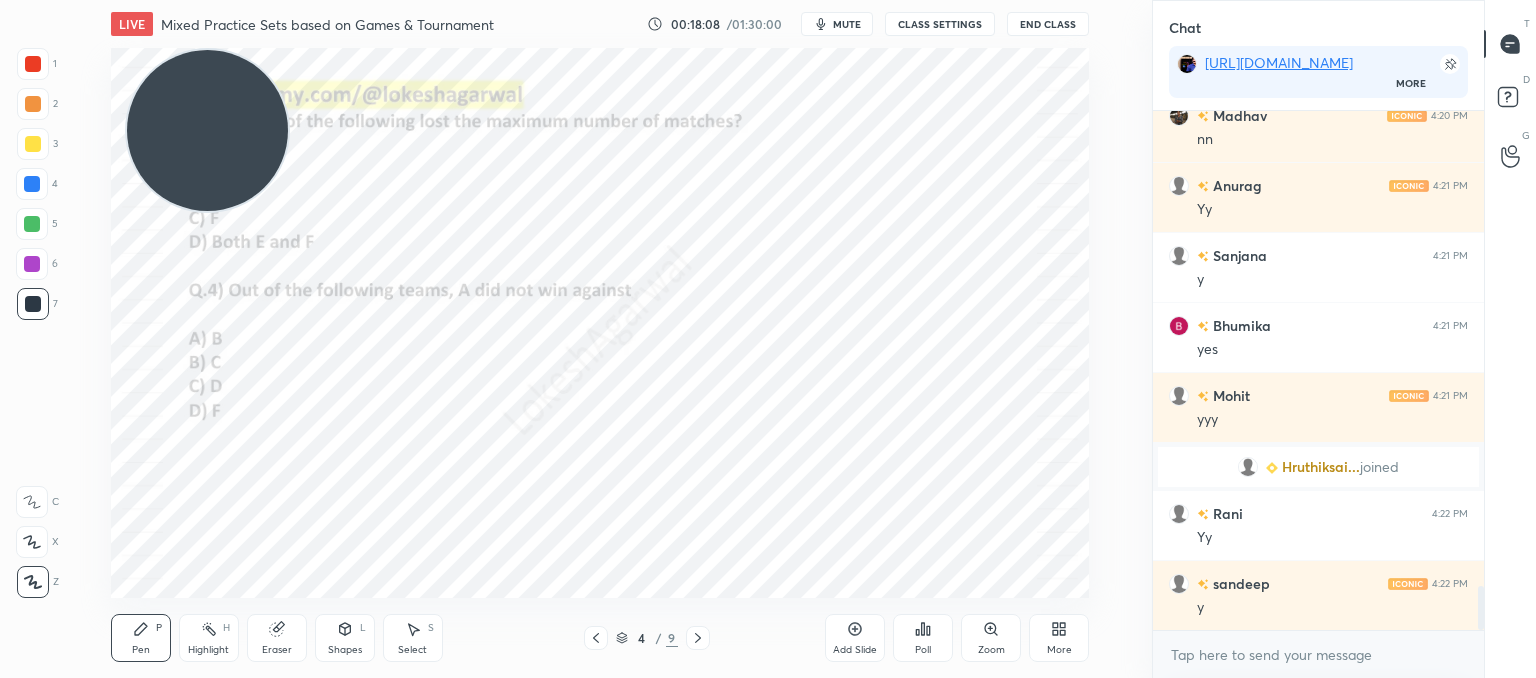 click at bounding box center [207, 130] 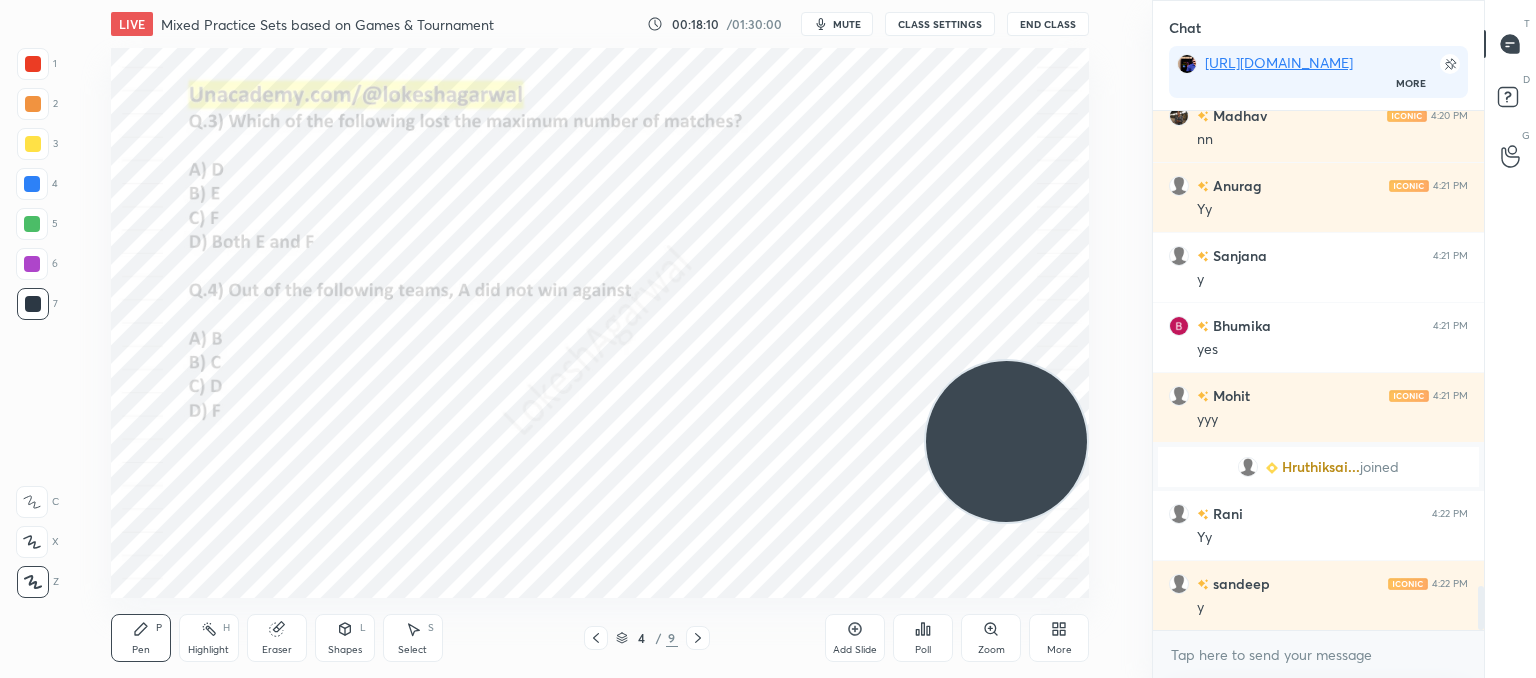 click 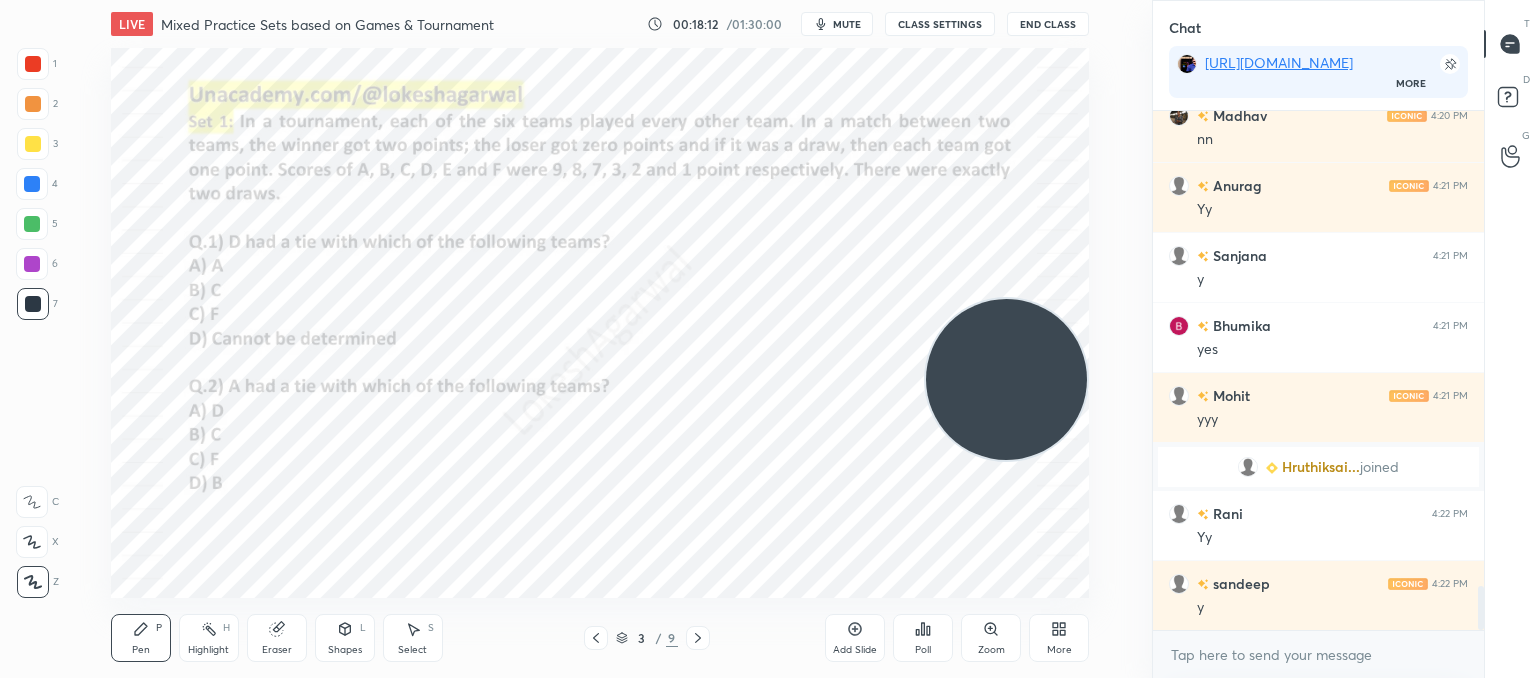 drag, startPoint x: 996, startPoint y: 390, endPoint x: 996, endPoint y: 286, distance: 104 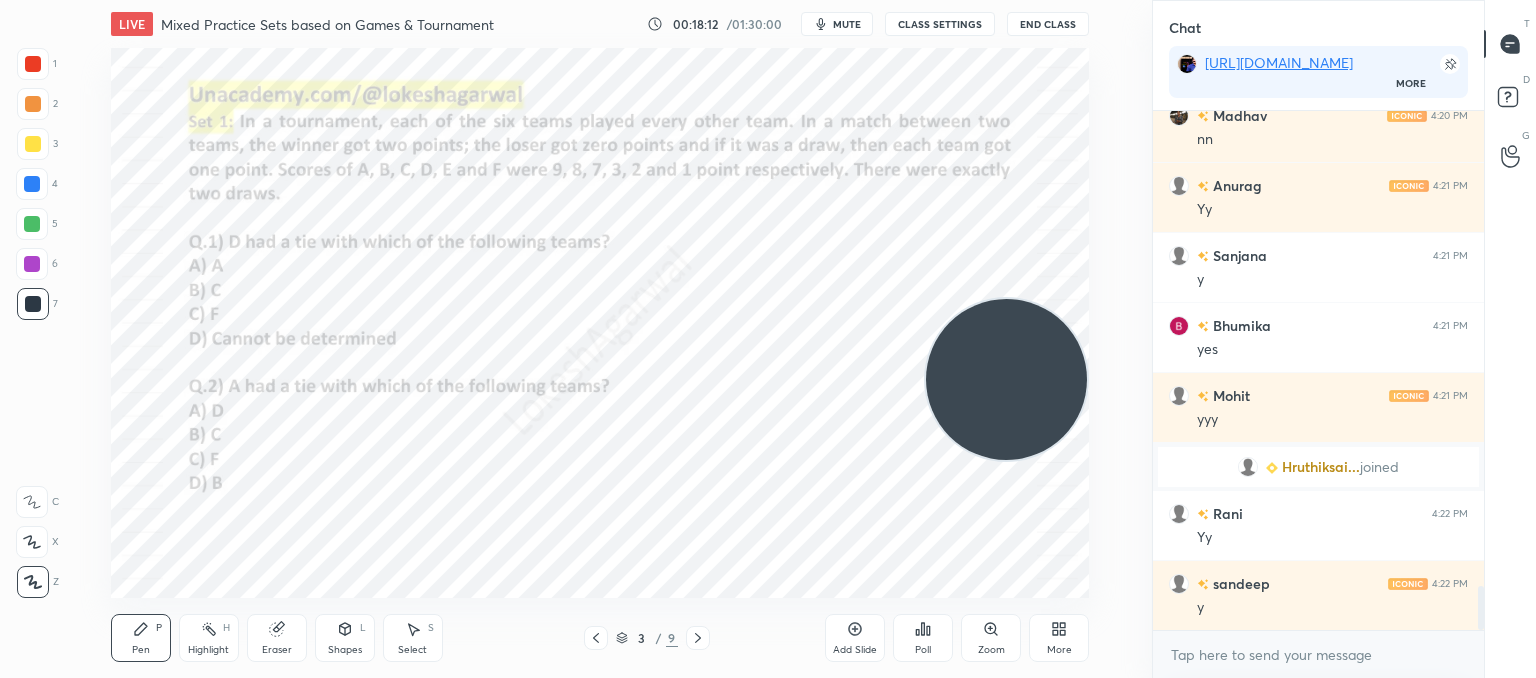 click at bounding box center (1006, 379) 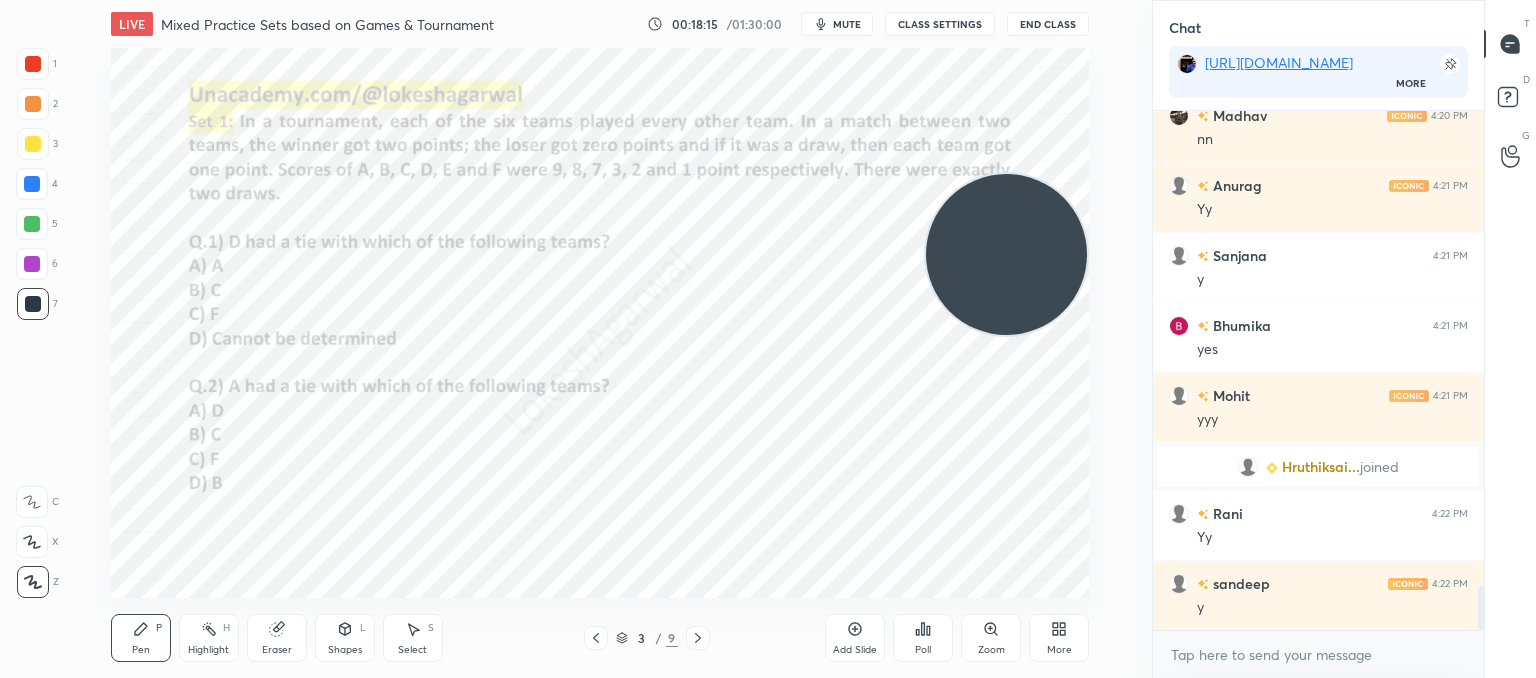 click 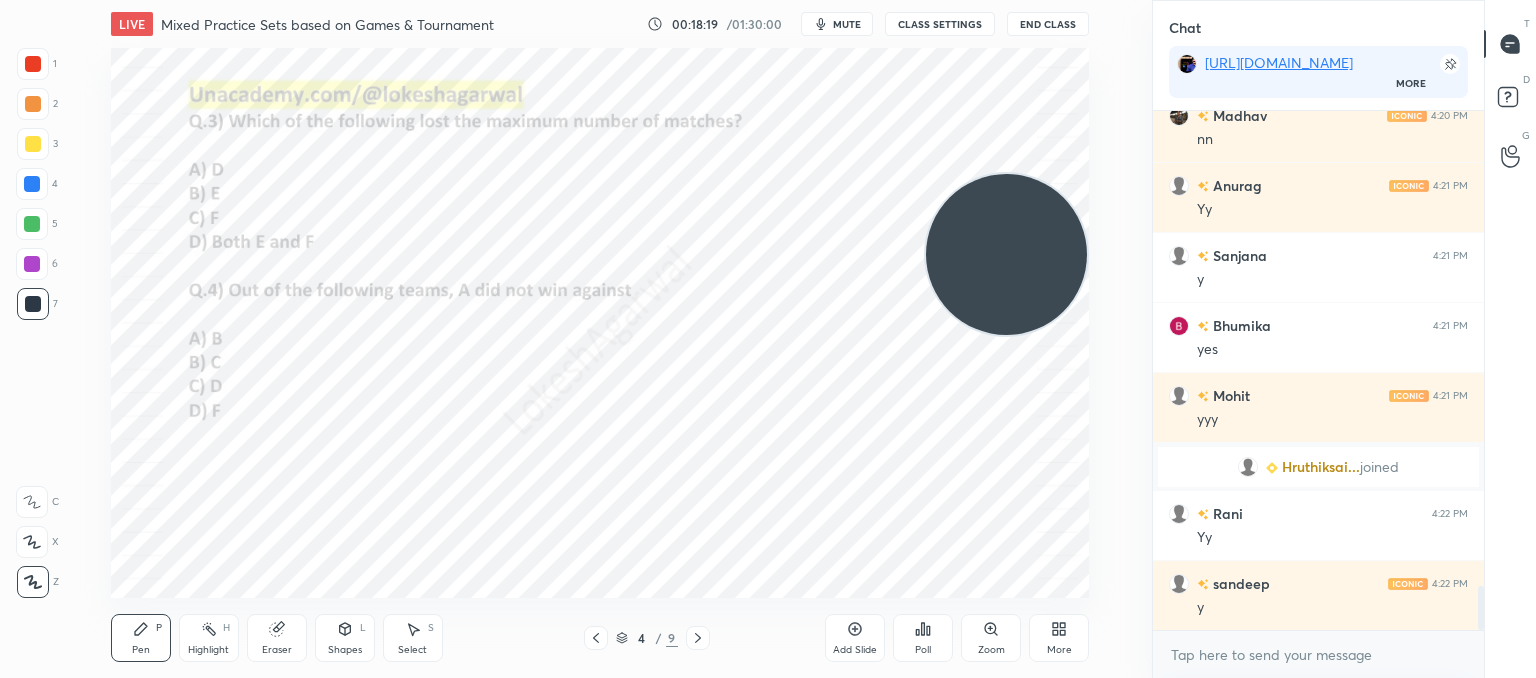 click 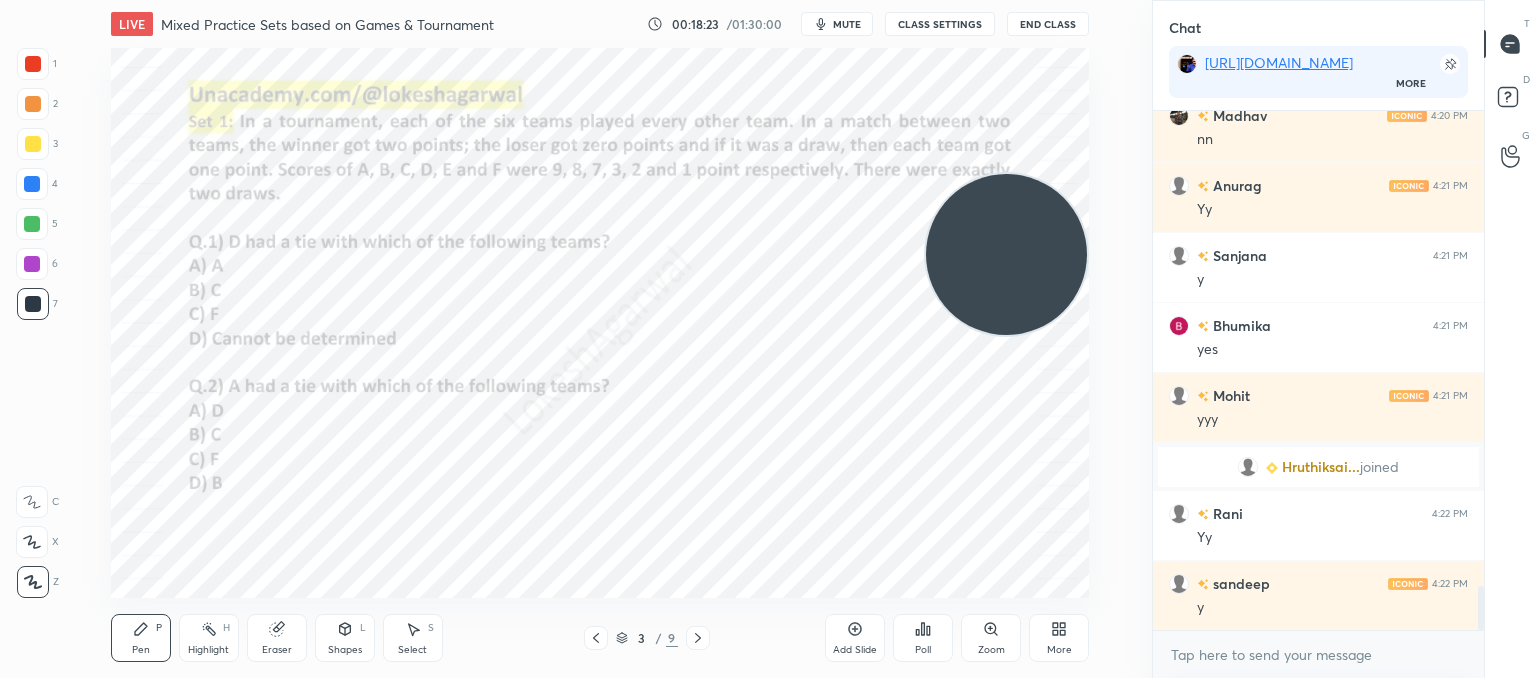 click 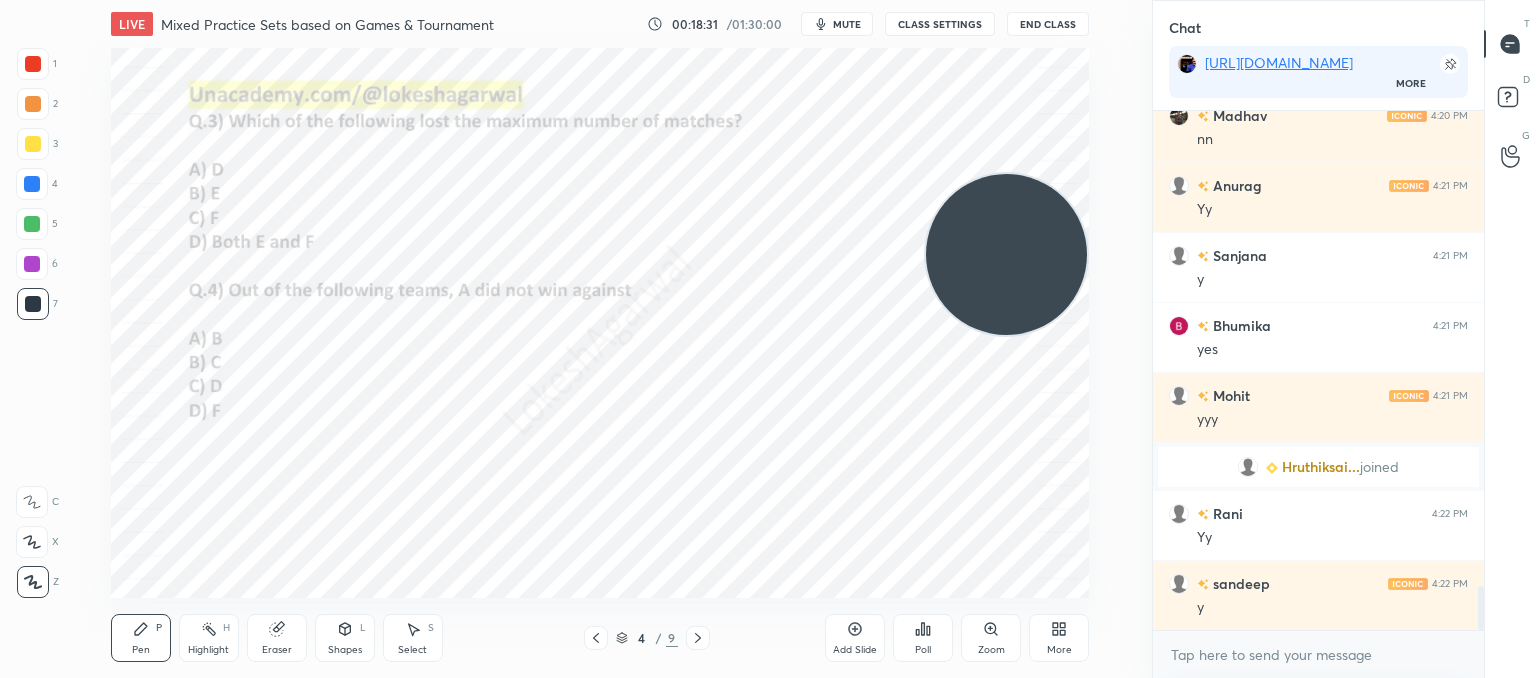 click 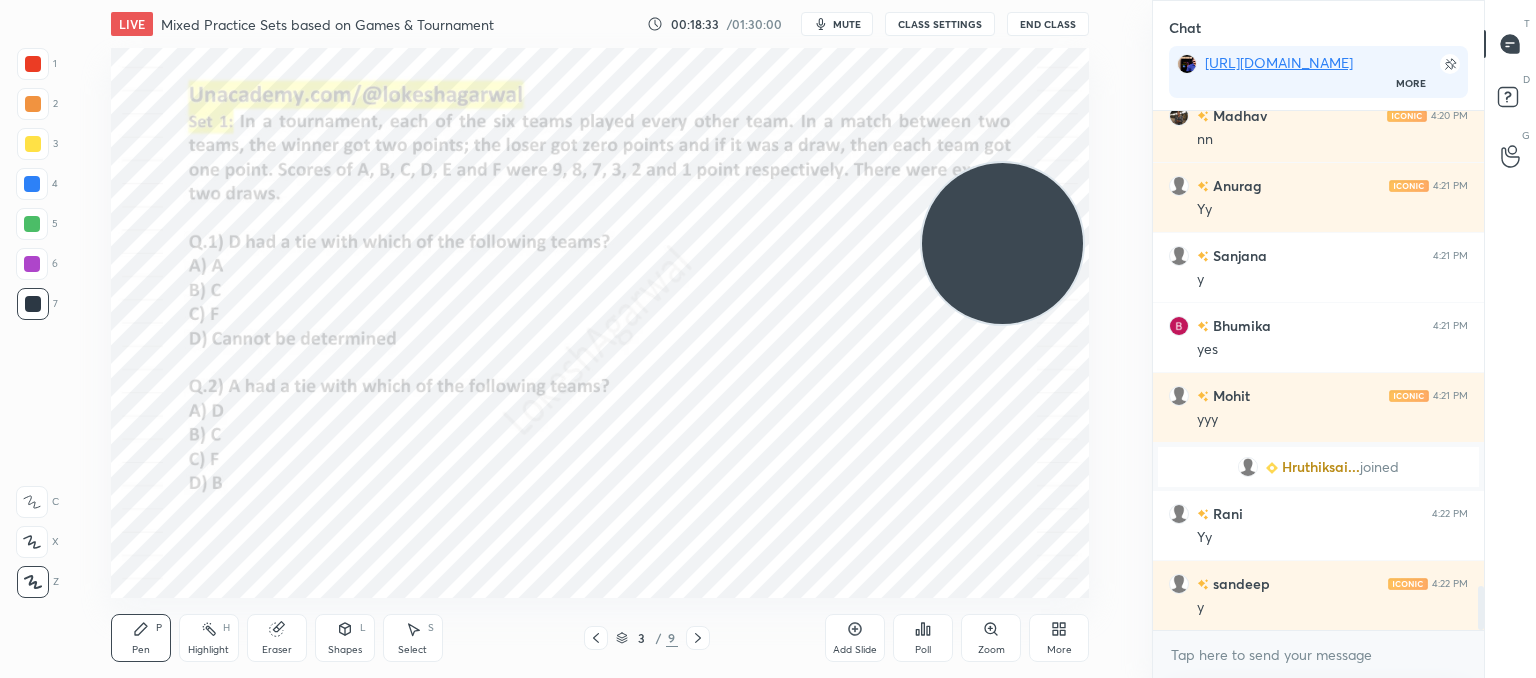 drag, startPoint x: 1008, startPoint y: 277, endPoint x: 1028, endPoint y: 98, distance: 180.11385 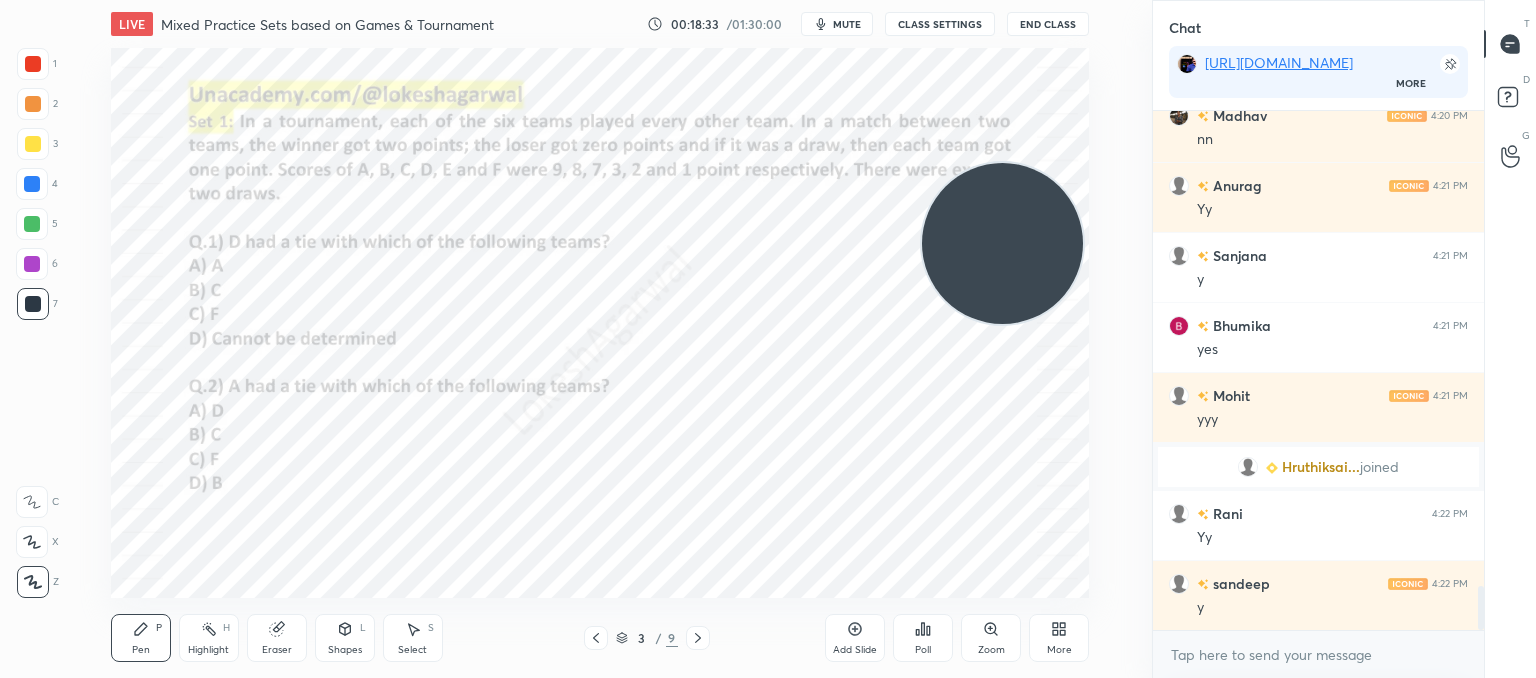 click at bounding box center [1002, 243] 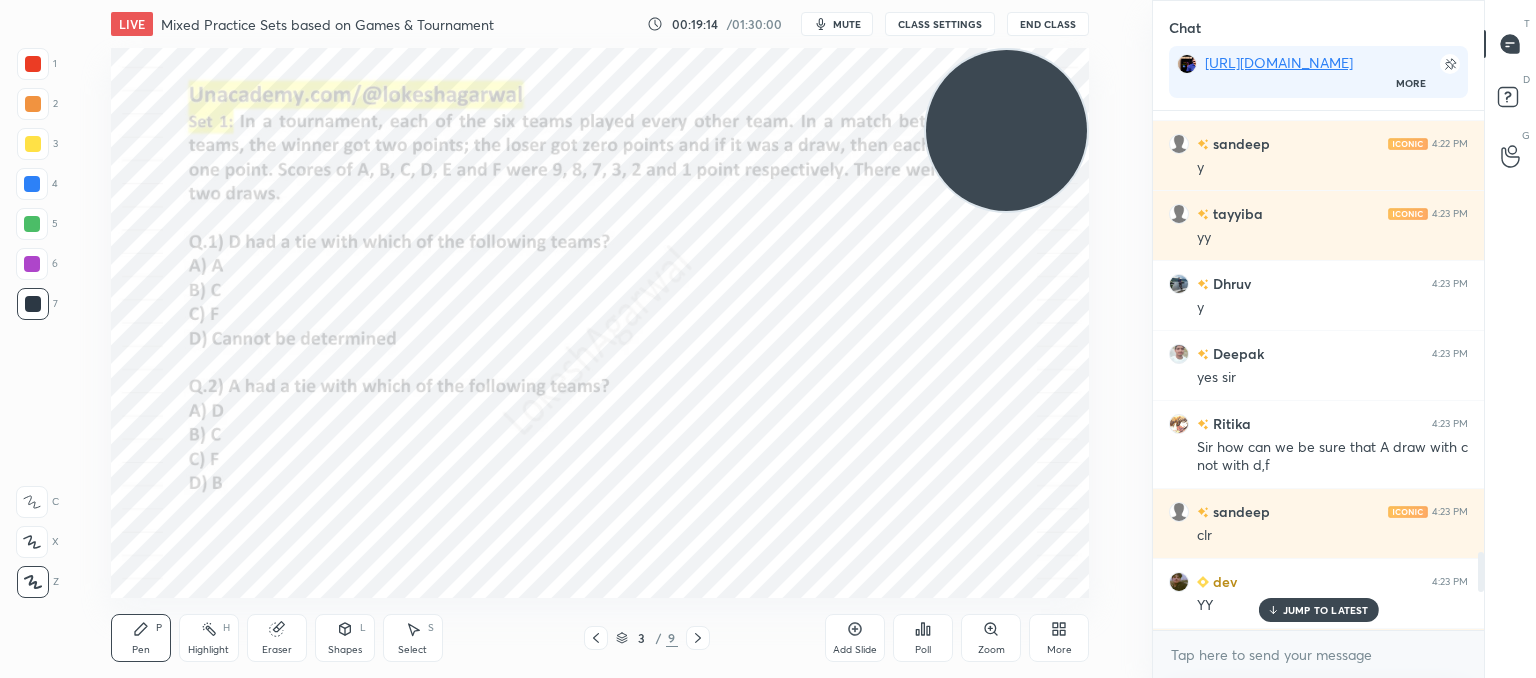 scroll, scrollTop: 5804, scrollLeft: 0, axis: vertical 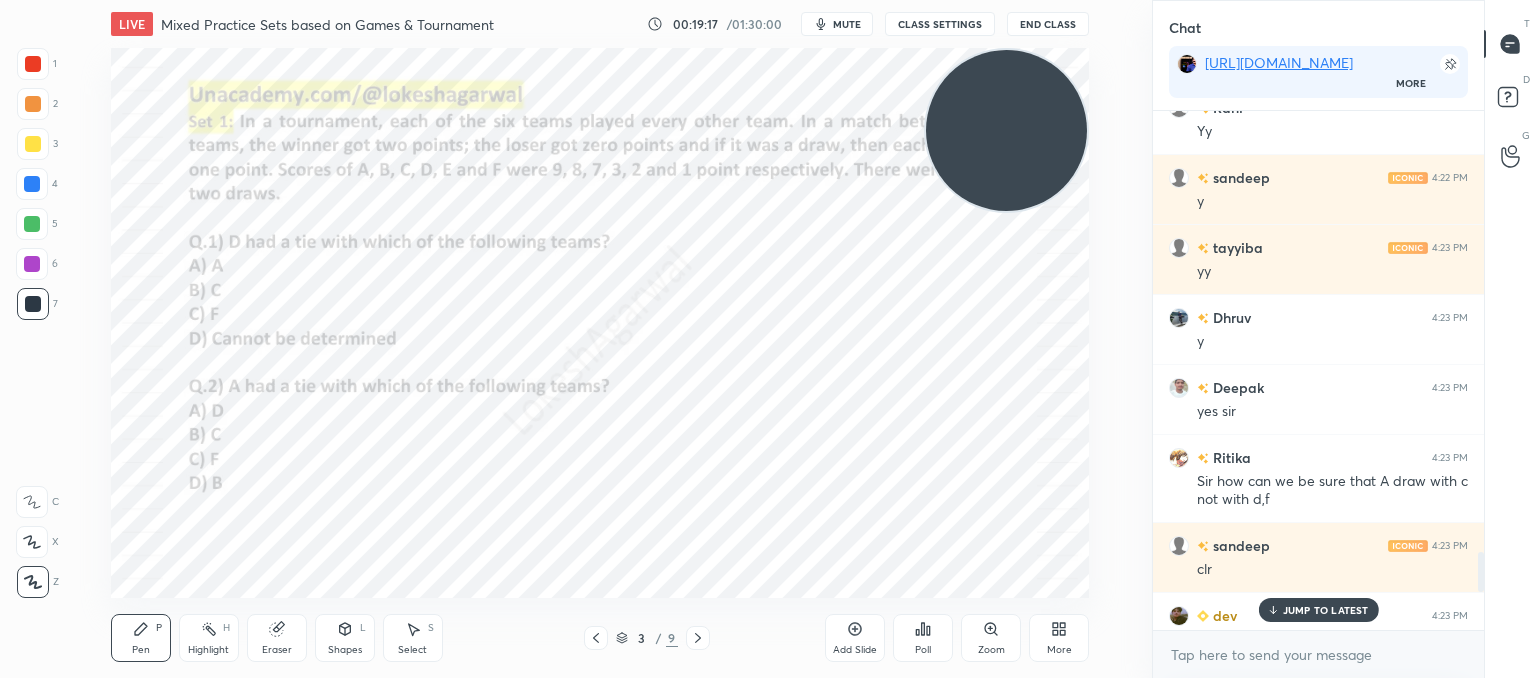 click 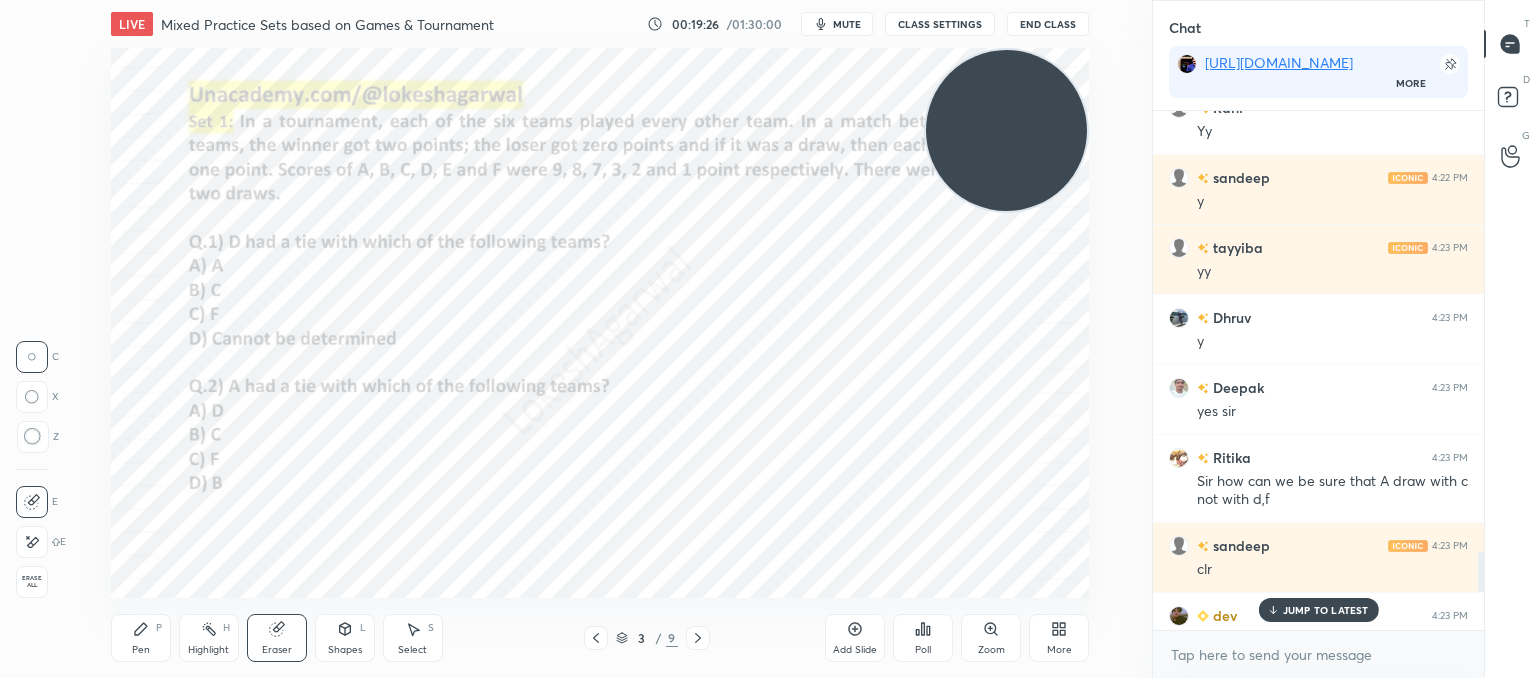 click 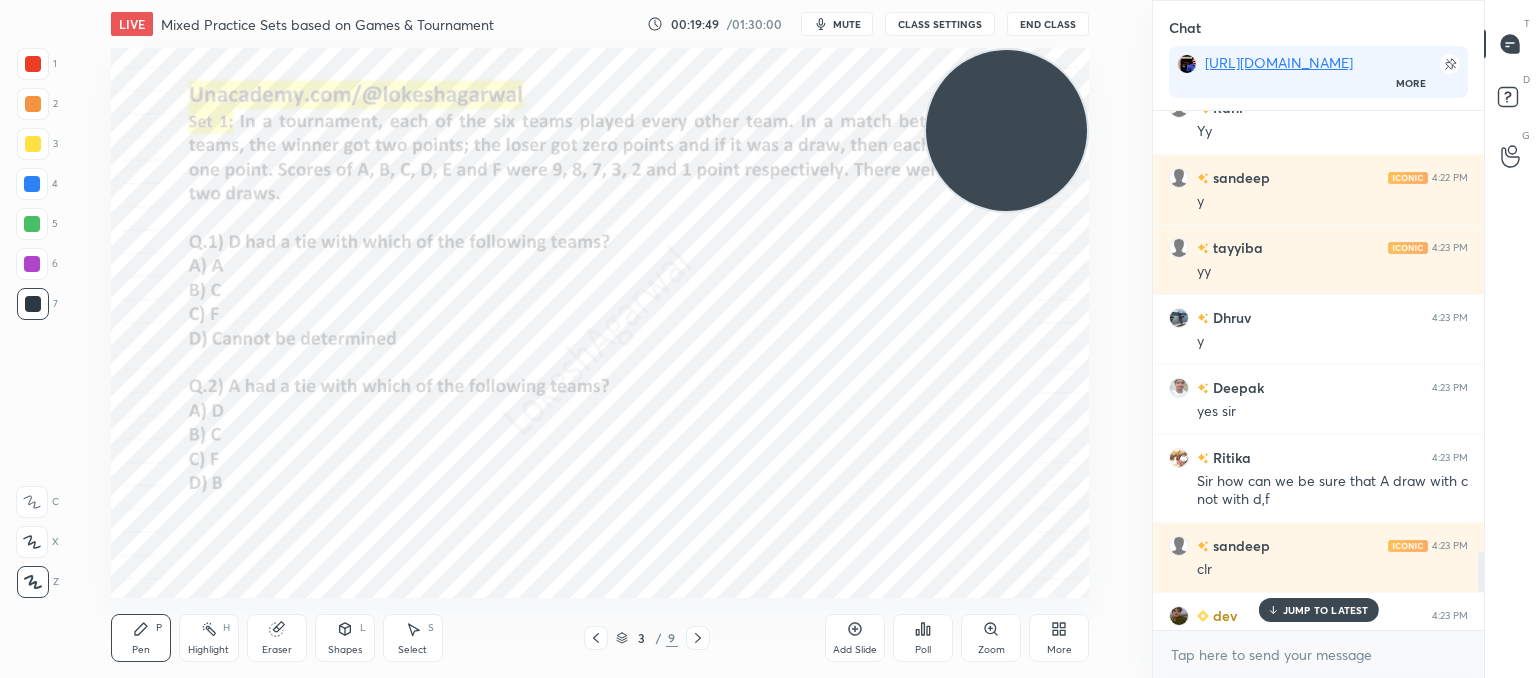 click on "JUMP TO LATEST" at bounding box center [1326, 610] 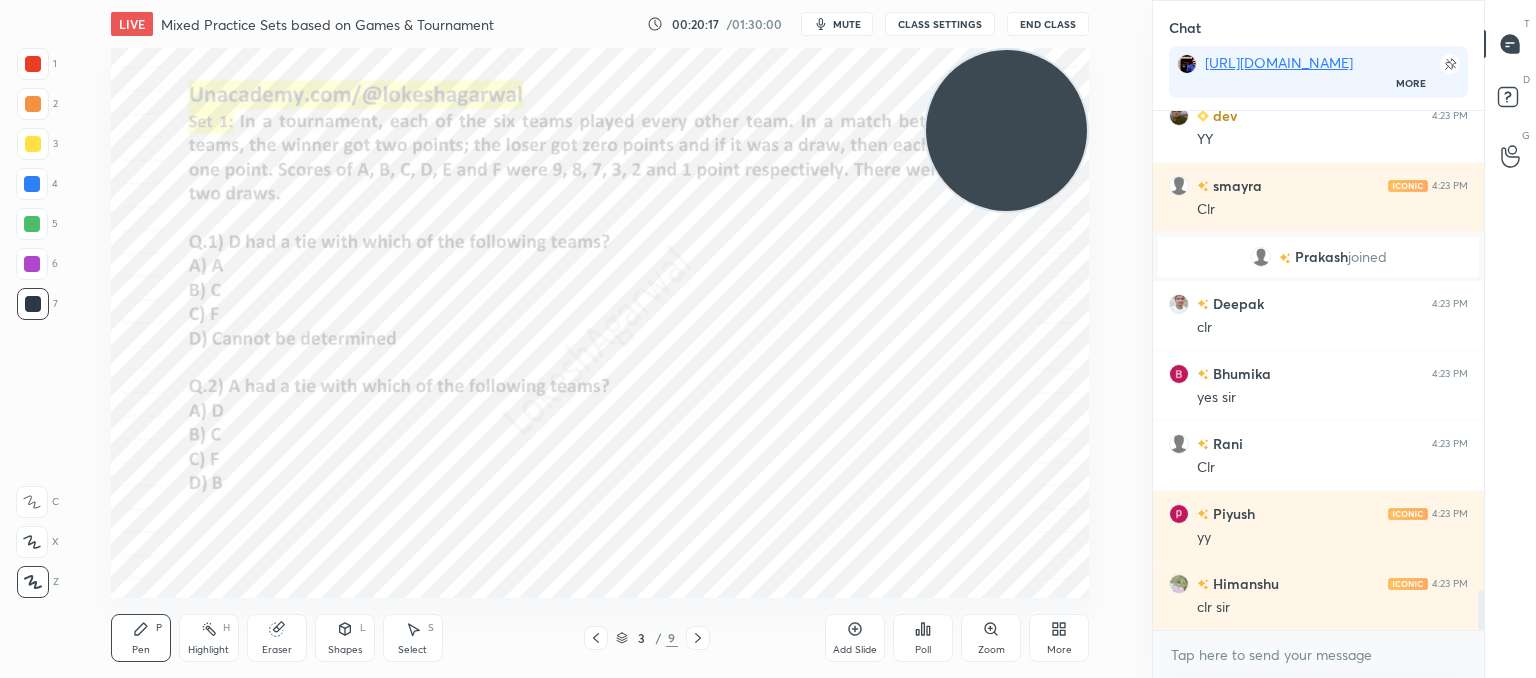 click at bounding box center (698, 638) 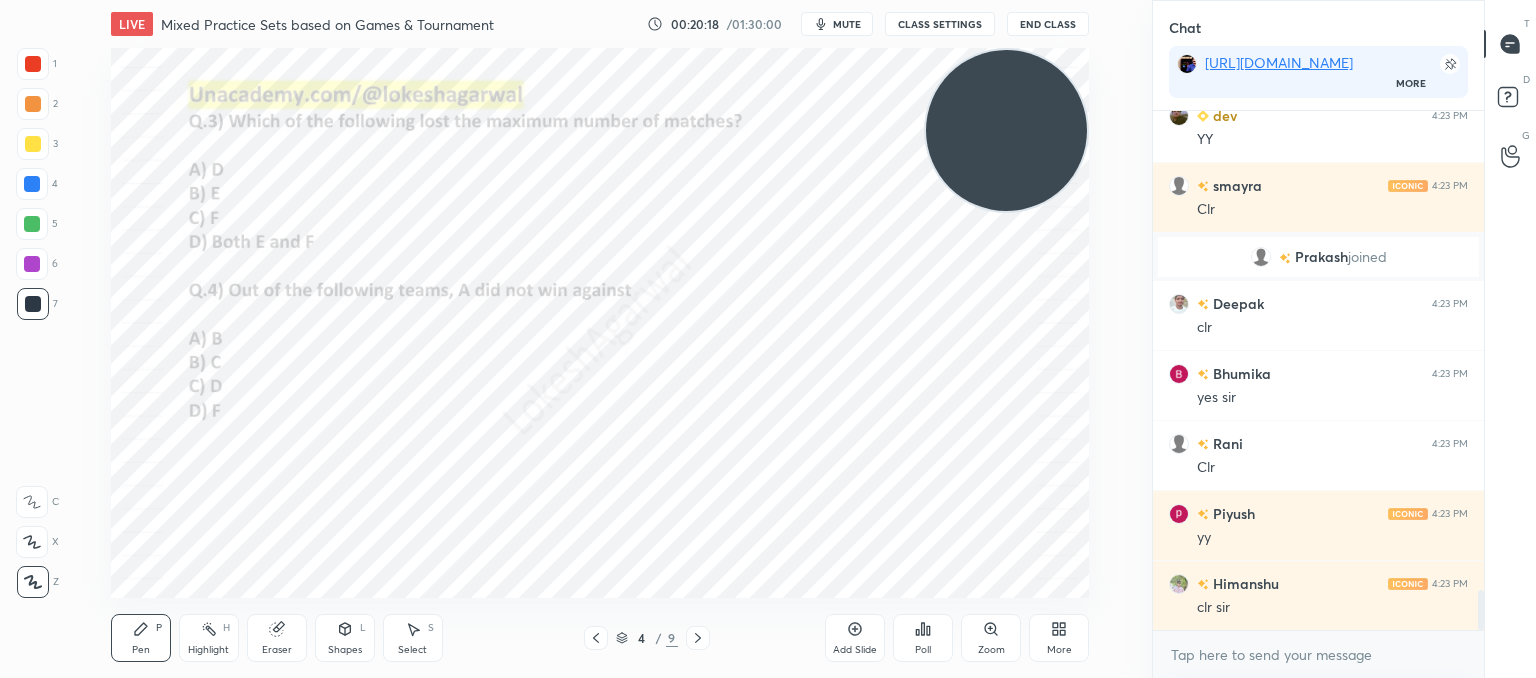 click at bounding box center [698, 638] 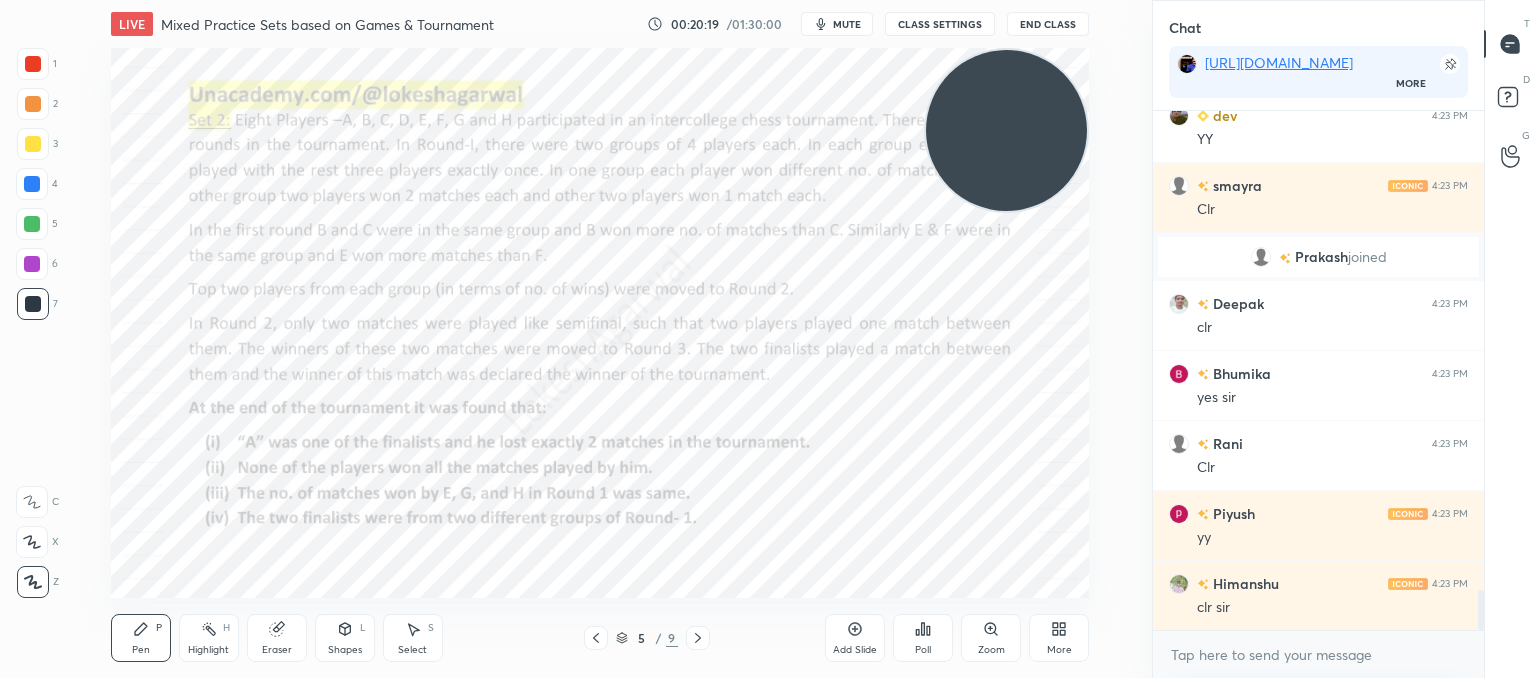 click at bounding box center (698, 638) 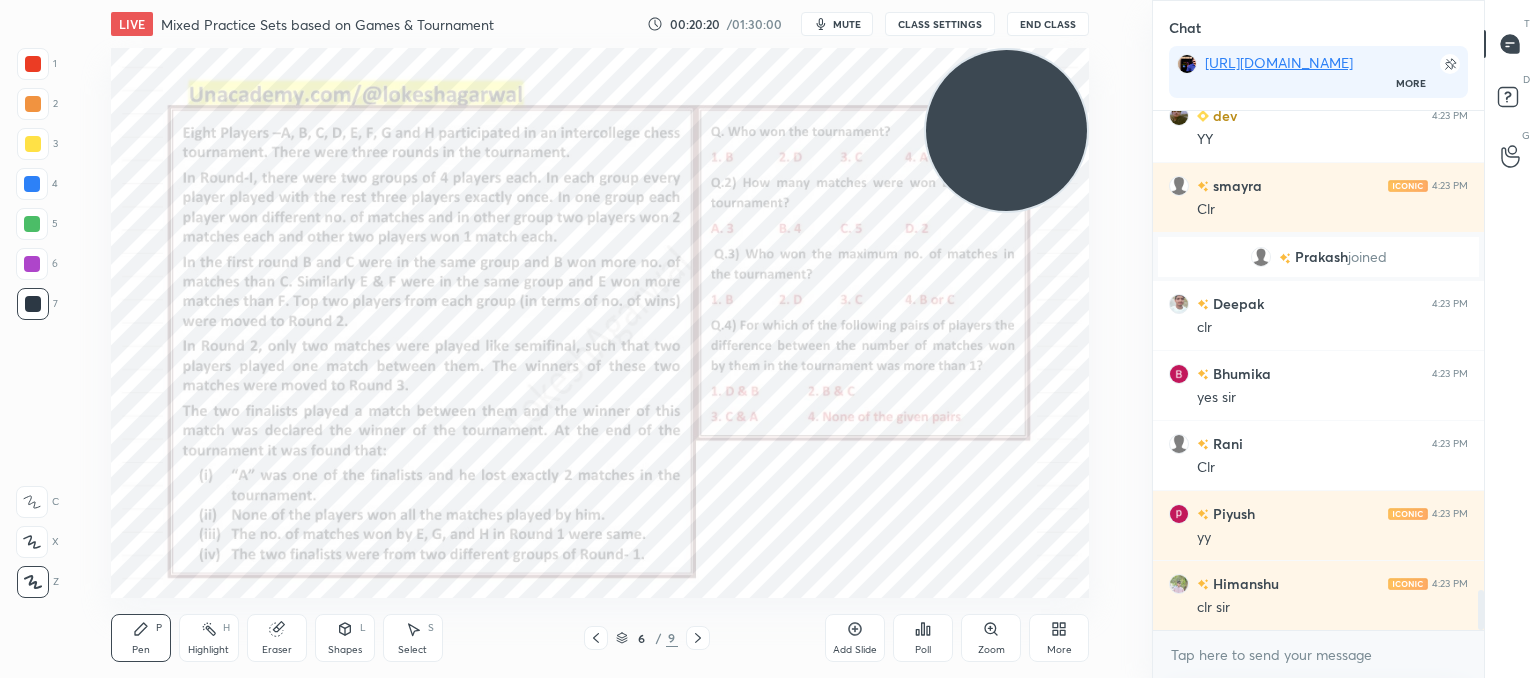 click at bounding box center [698, 638] 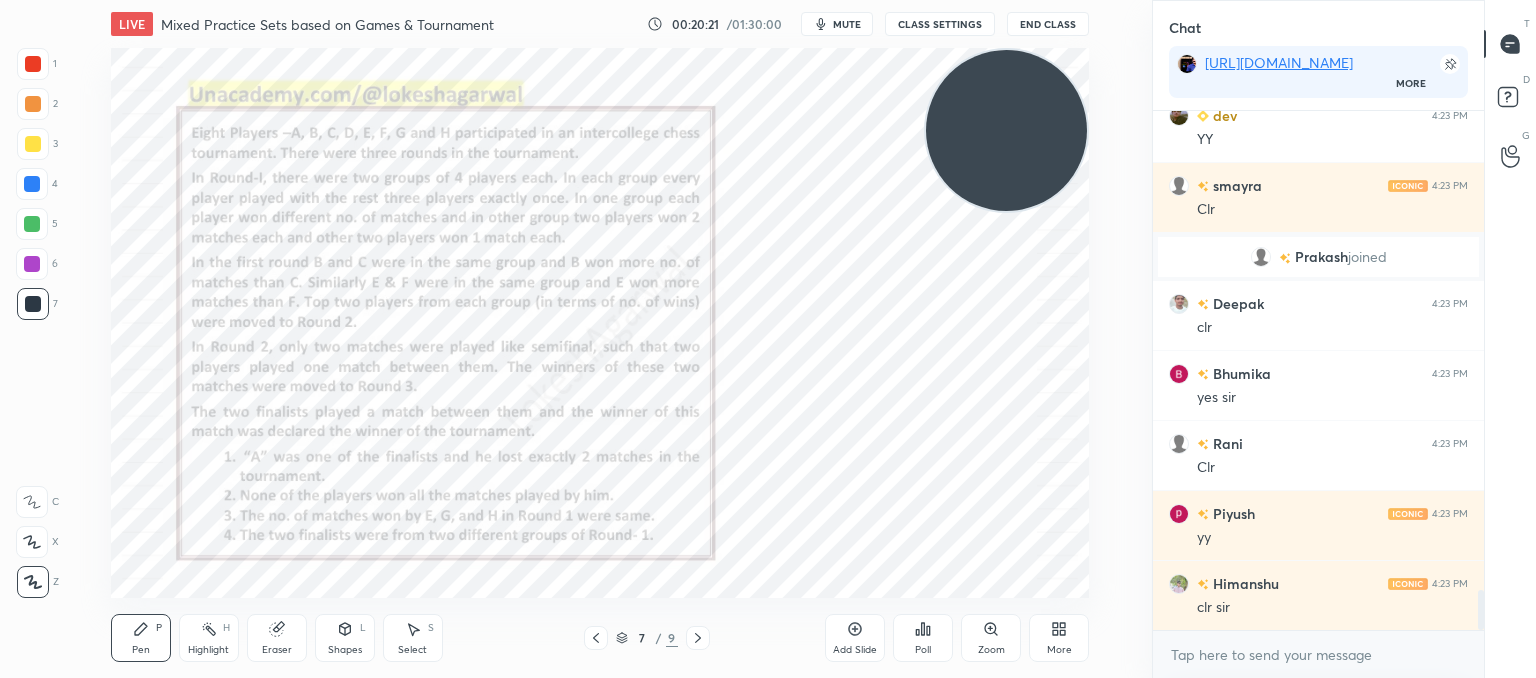click at bounding box center (698, 638) 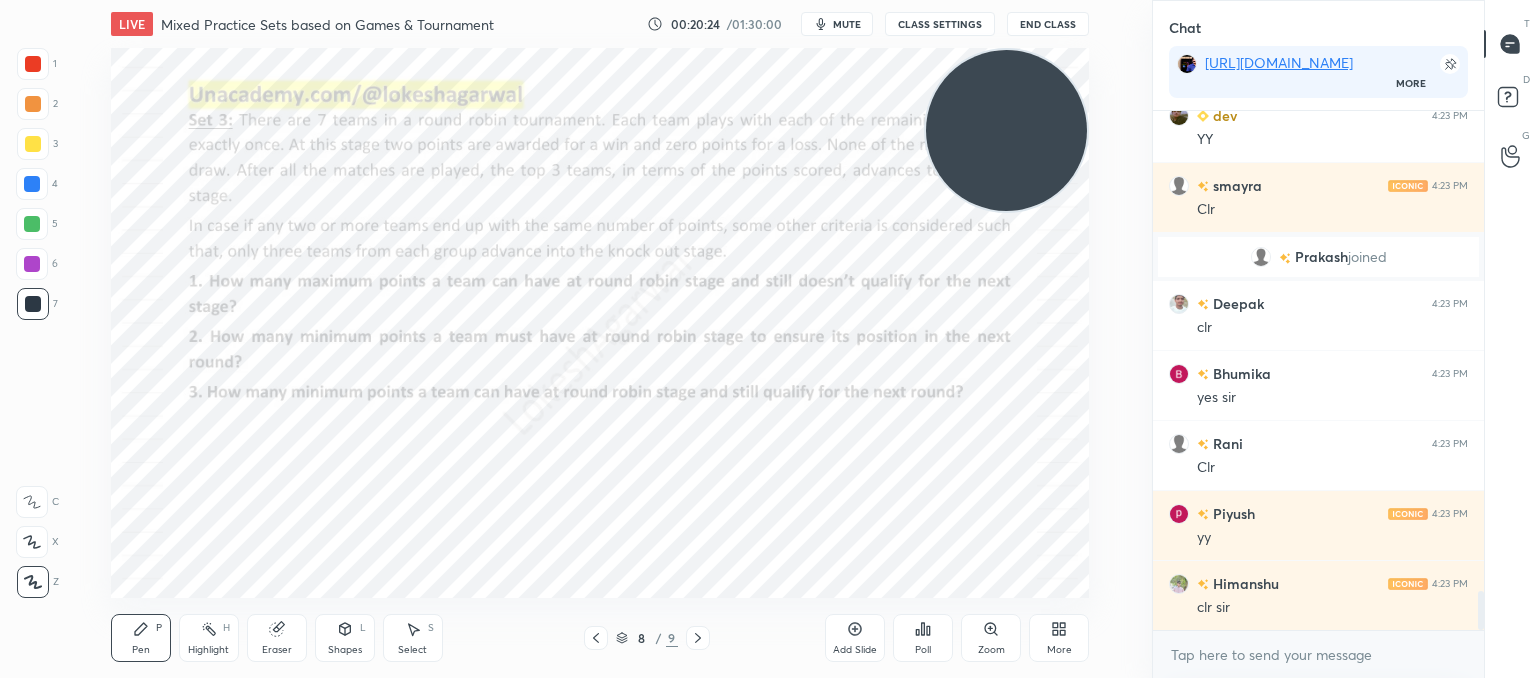 scroll, scrollTop: 6374, scrollLeft: 0, axis: vertical 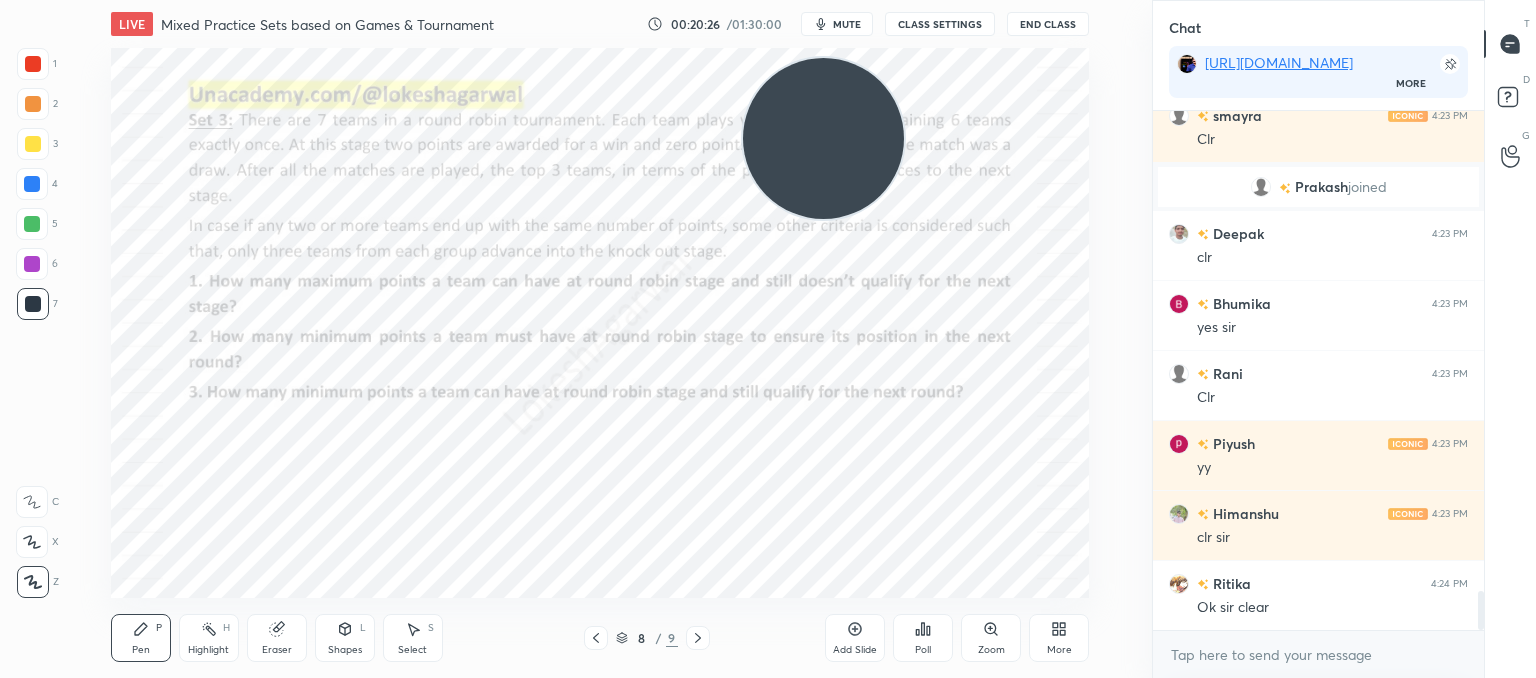 drag, startPoint x: 992, startPoint y: 163, endPoint x: 19, endPoint y: 675, distance: 1099.4875 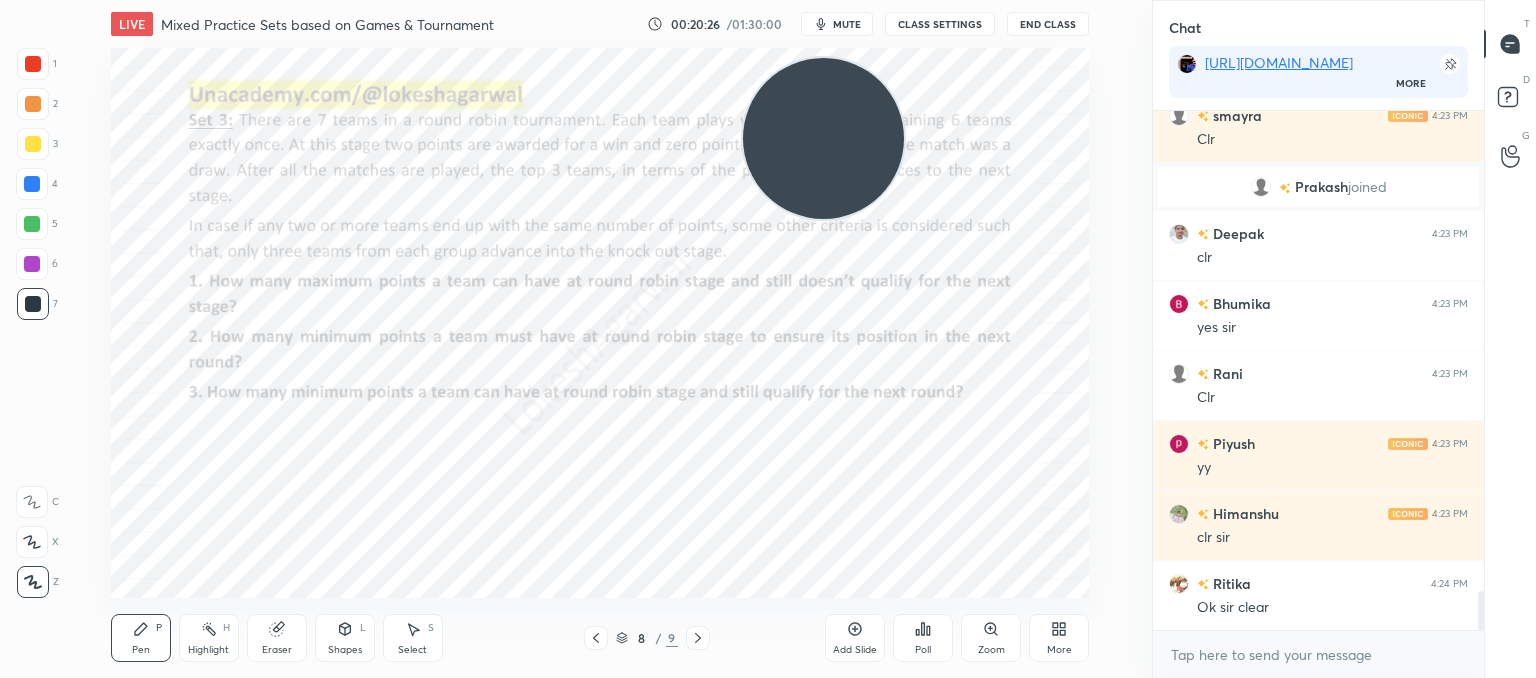 click on "1 2 3 4 5 6 7 C X Z C X Z E E Erase all   H H LIVE Mixed Practice Sets based on Games & Tournament 00:20:26 /  01:30:00 mute CLASS SETTINGS End Class Setting up your live class Poll for   secs No correct answer Start poll Back Mixed Practice Sets based on Games & Tournament • L23 of CAT'25: Course on Logical Reasoning: Basics to Advanced Lokesh Agarwal Pen P Highlight H Eraser Shapes L Select S 8 / 9 Add Slide Poll Zoom More" at bounding box center (568, 339) 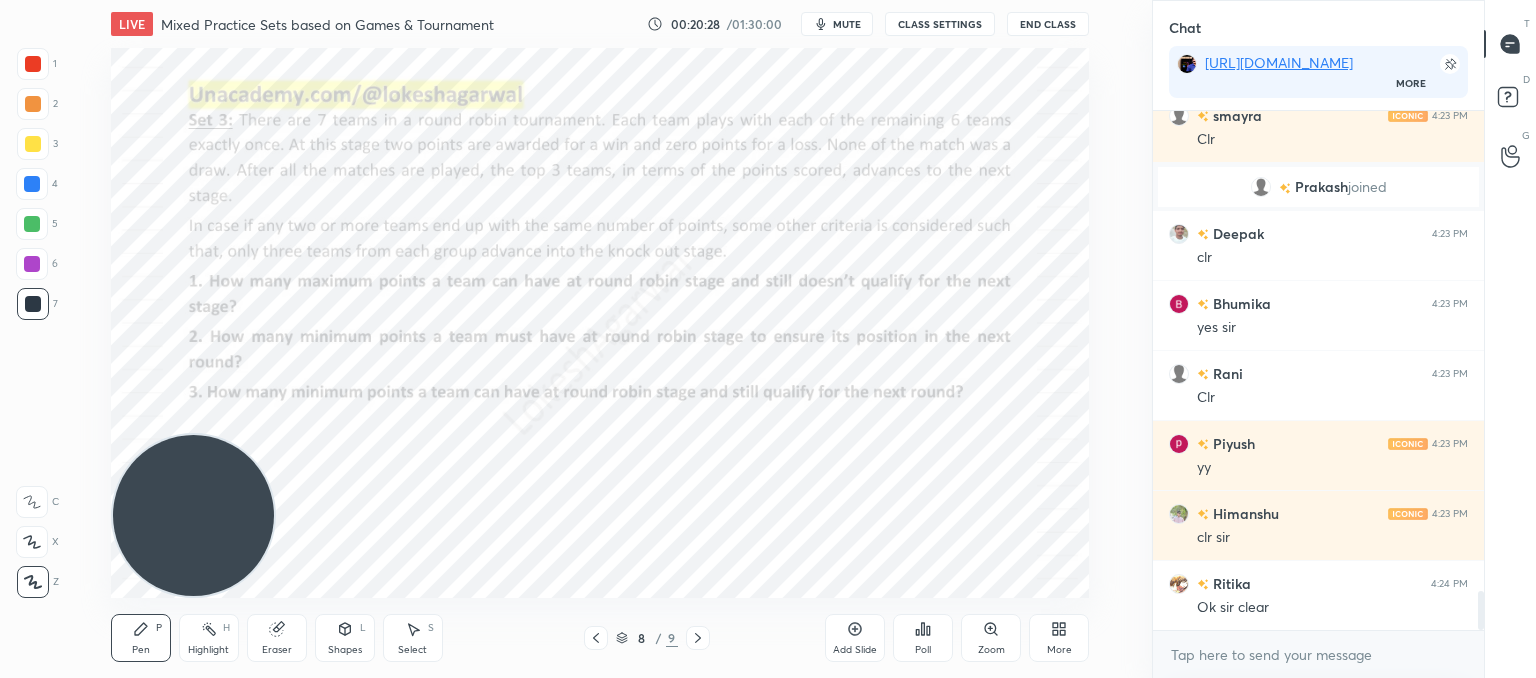 click on "Select" at bounding box center [412, 650] 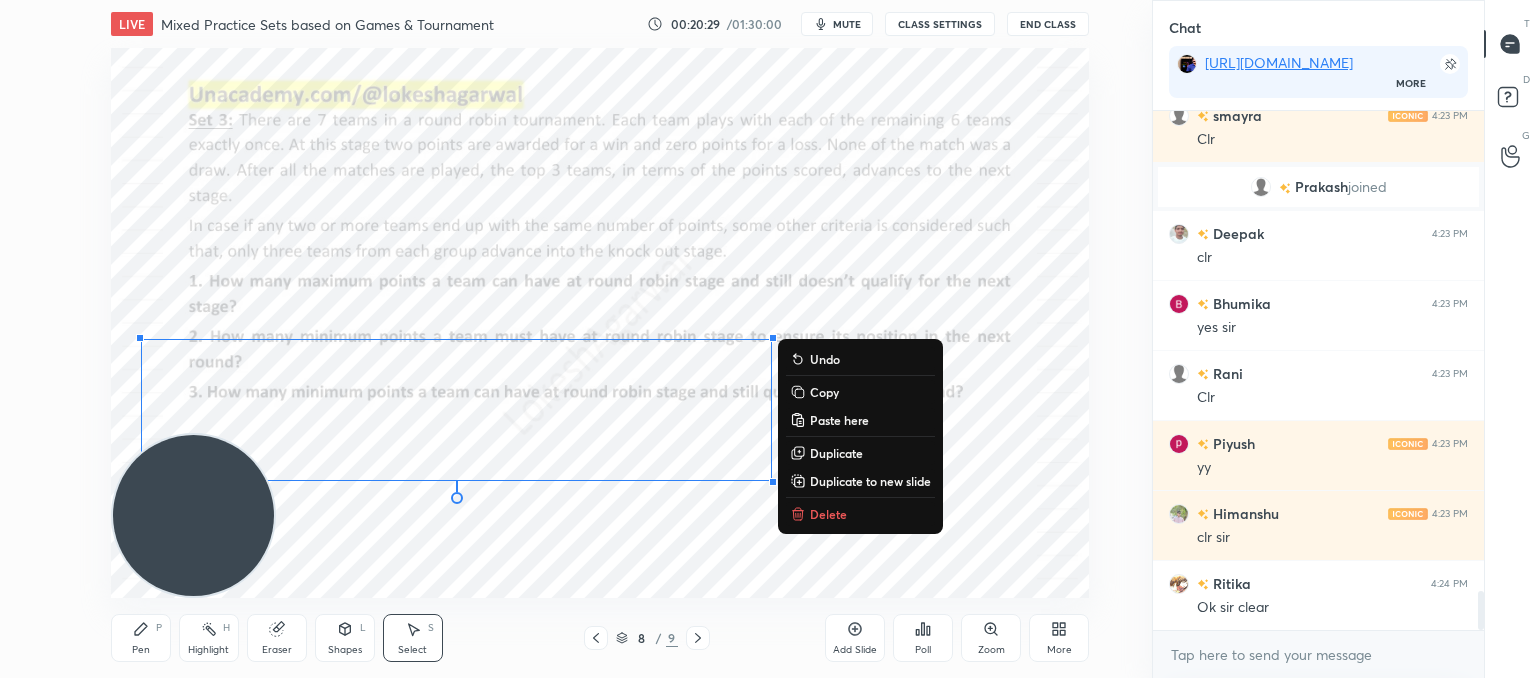 drag, startPoint x: 520, startPoint y: 425, endPoint x: 120, endPoint y: 292, distance: 421.53174 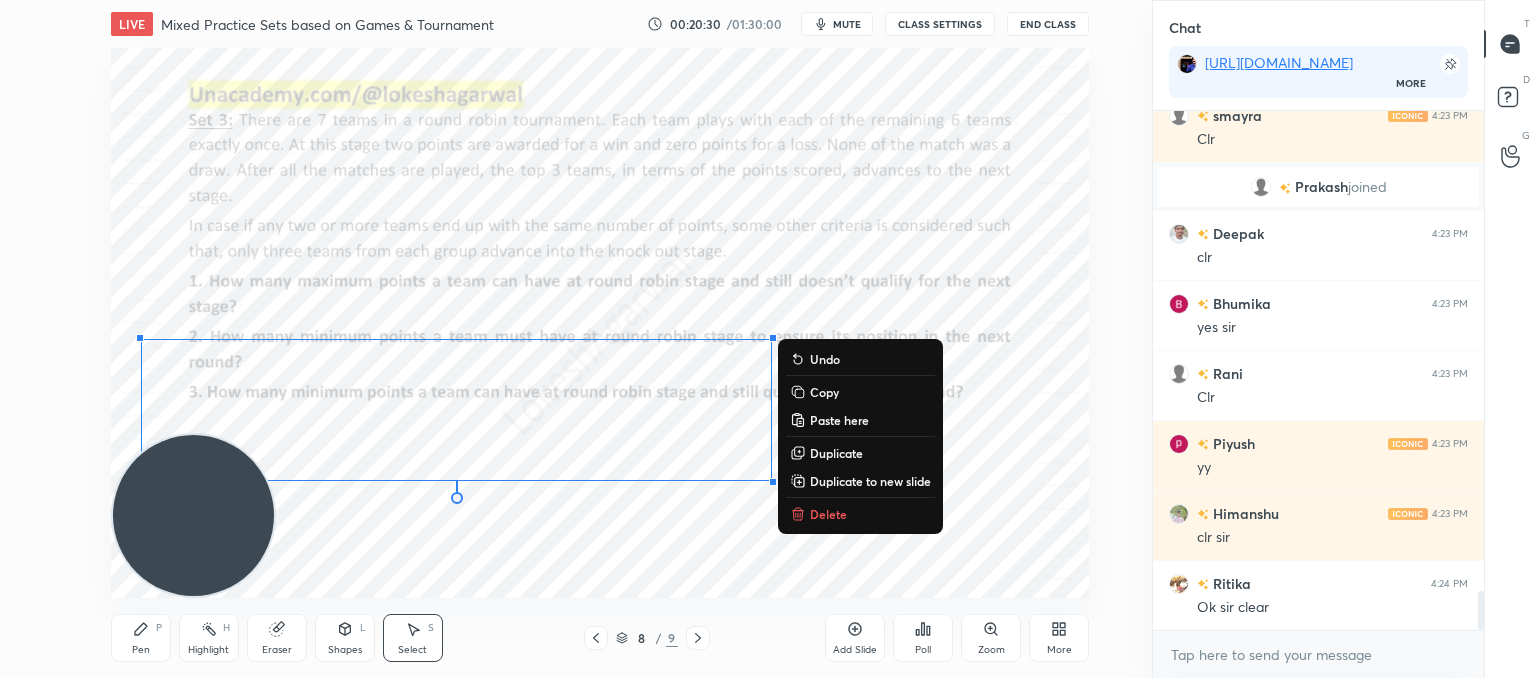 click on "Delete" at bounding box center (828, 514) 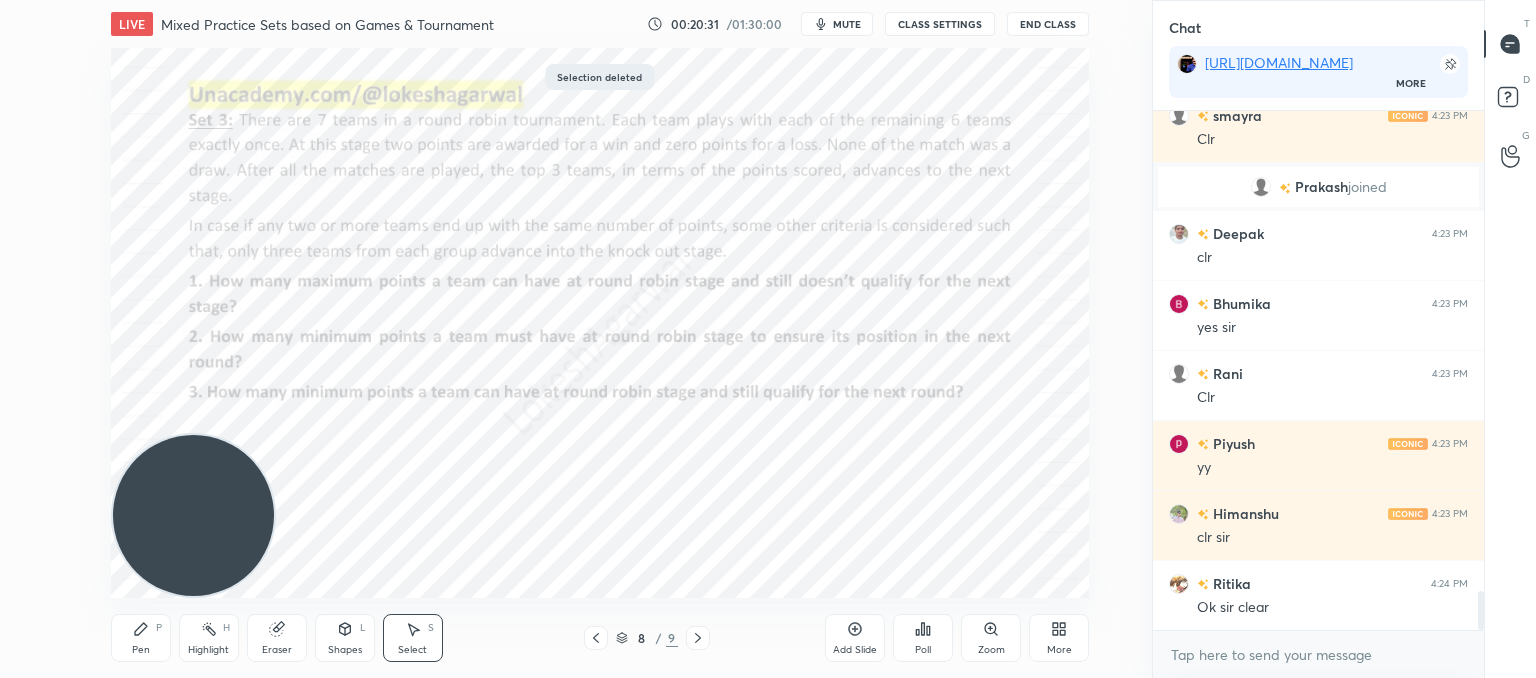 drag, startPoint x: 136, startPoint y: 621, endPoint x: 128, endPoint y: 613, distance: 11.313708 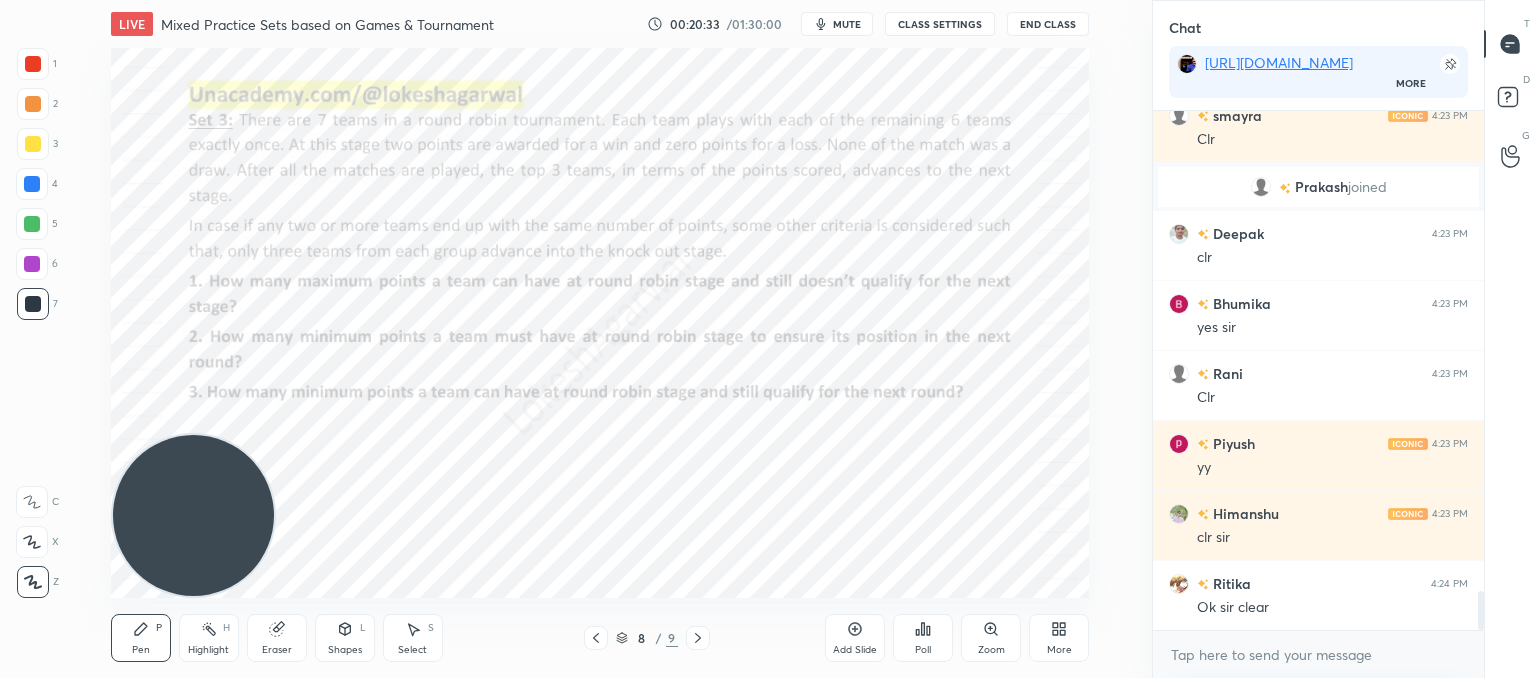 click on "Add Slide" at bounding box center [855, 638] 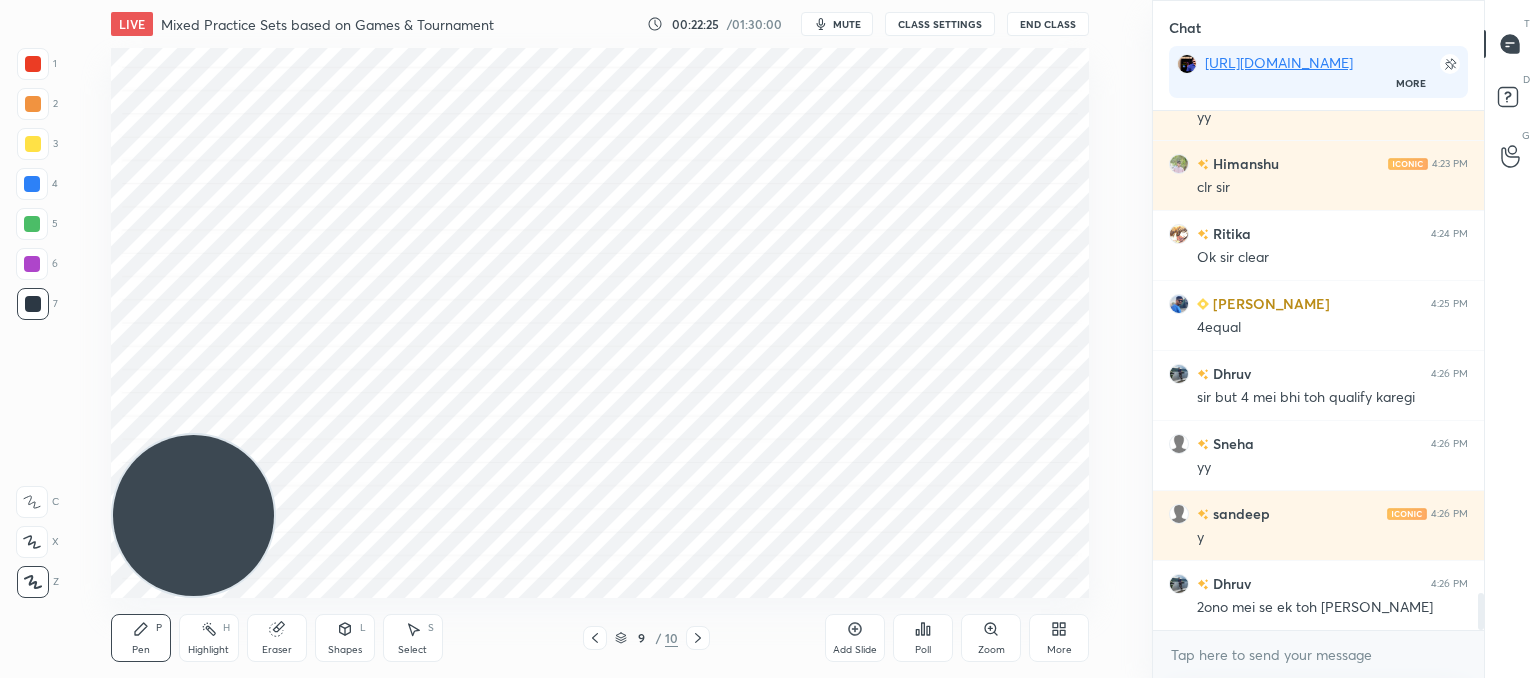 scroll, scrollTop: 6744, scrollLeft: 0, axis: vertical 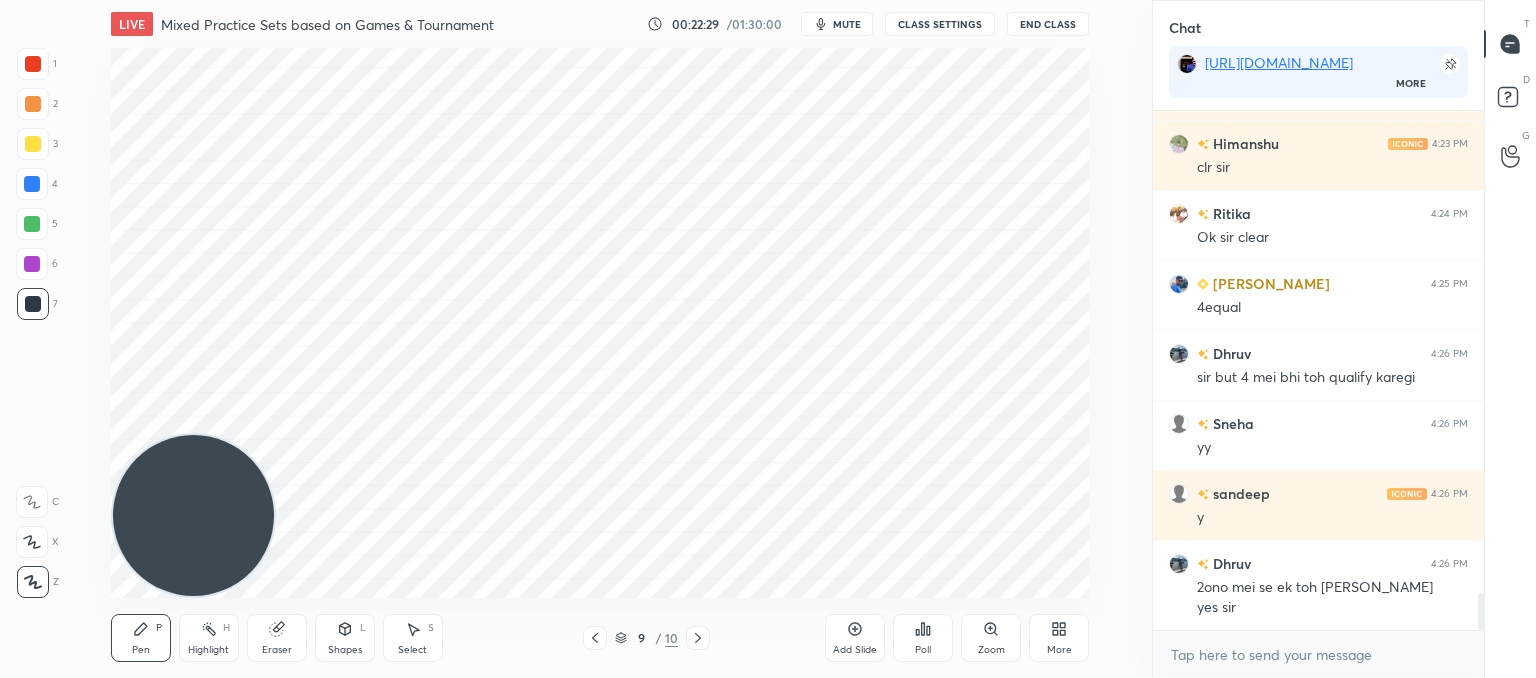 click on "Add Slide" at bounding box center [855, 638] 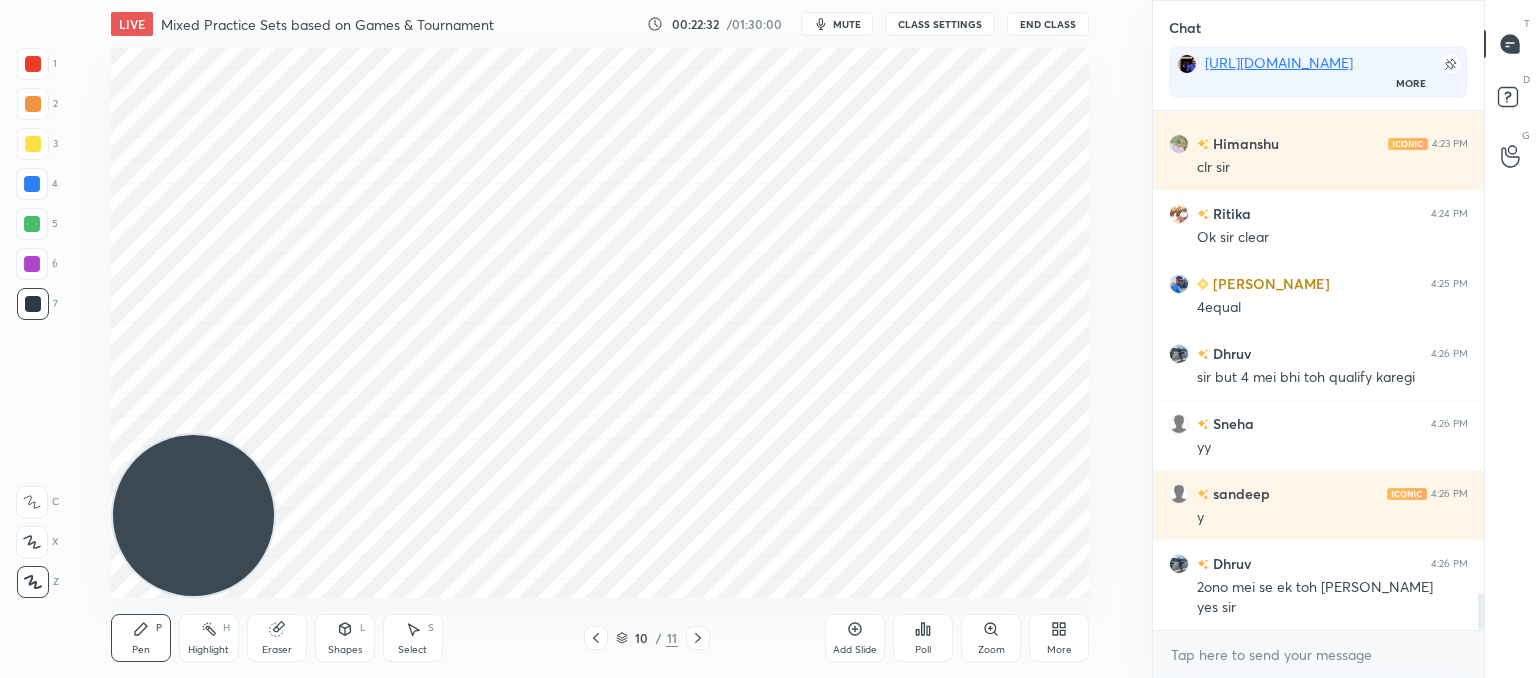 scroll, scrollTop: 6764, scrollLeft: 0, axis: vertical 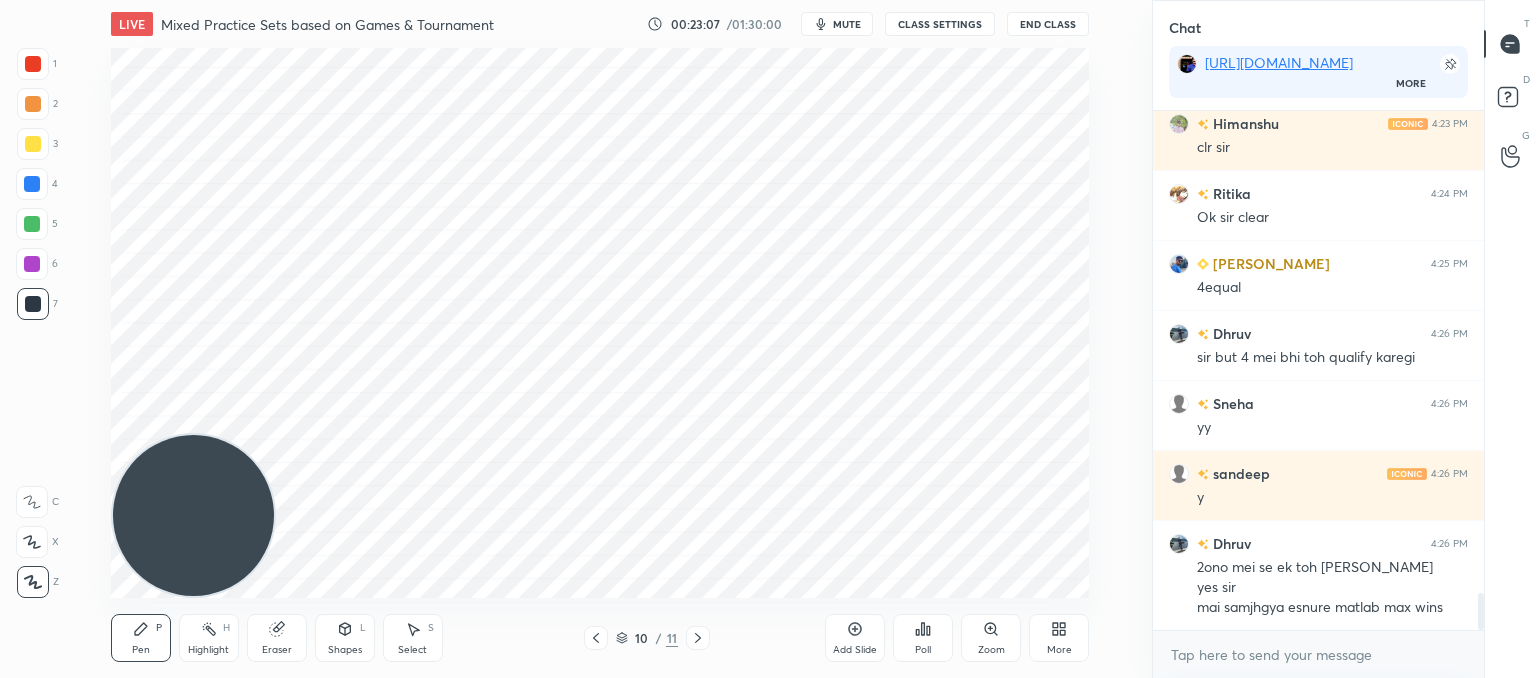 drag, startPoint x: 598, startPoint y: 633, endPoint x: 605, endPoint y: 605, distance: 28.86174 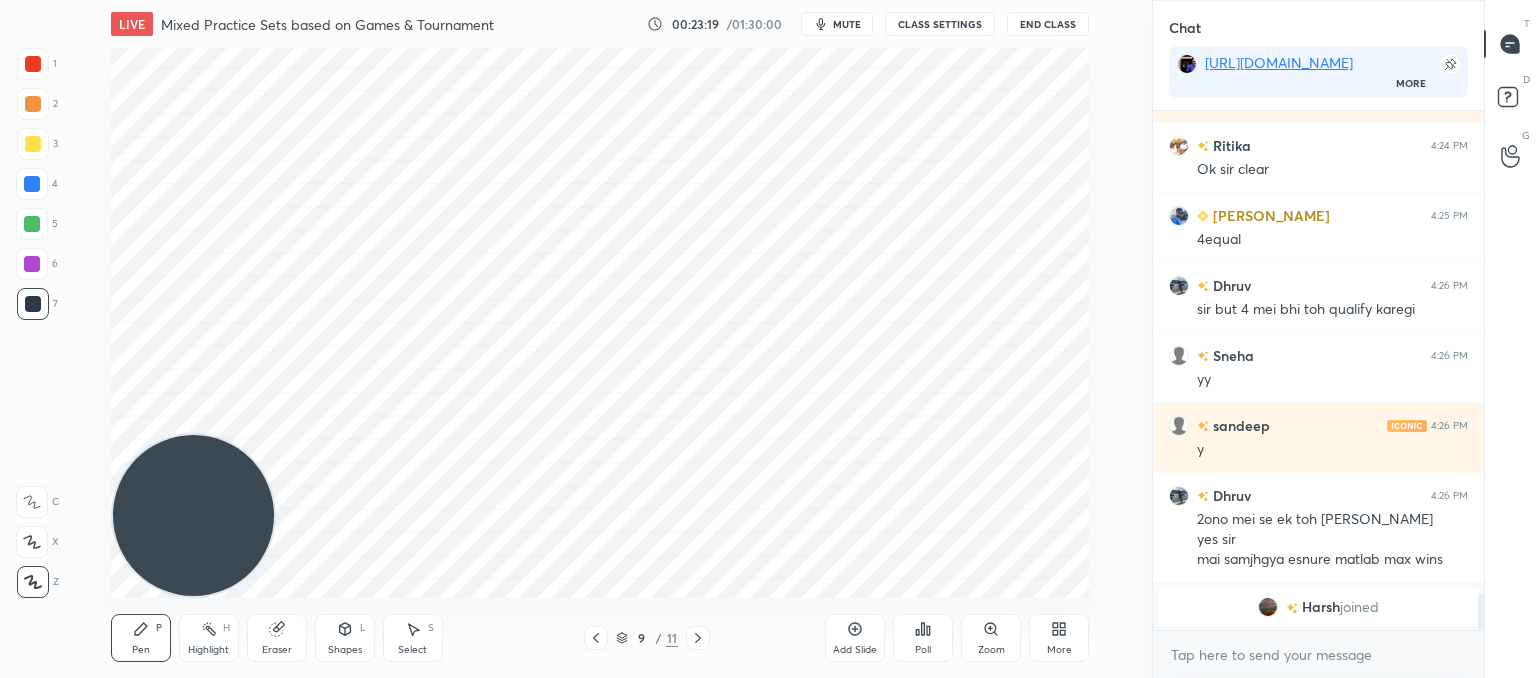scroll, scrollTop: 6644, scrollLeft: 0, axis: vertical 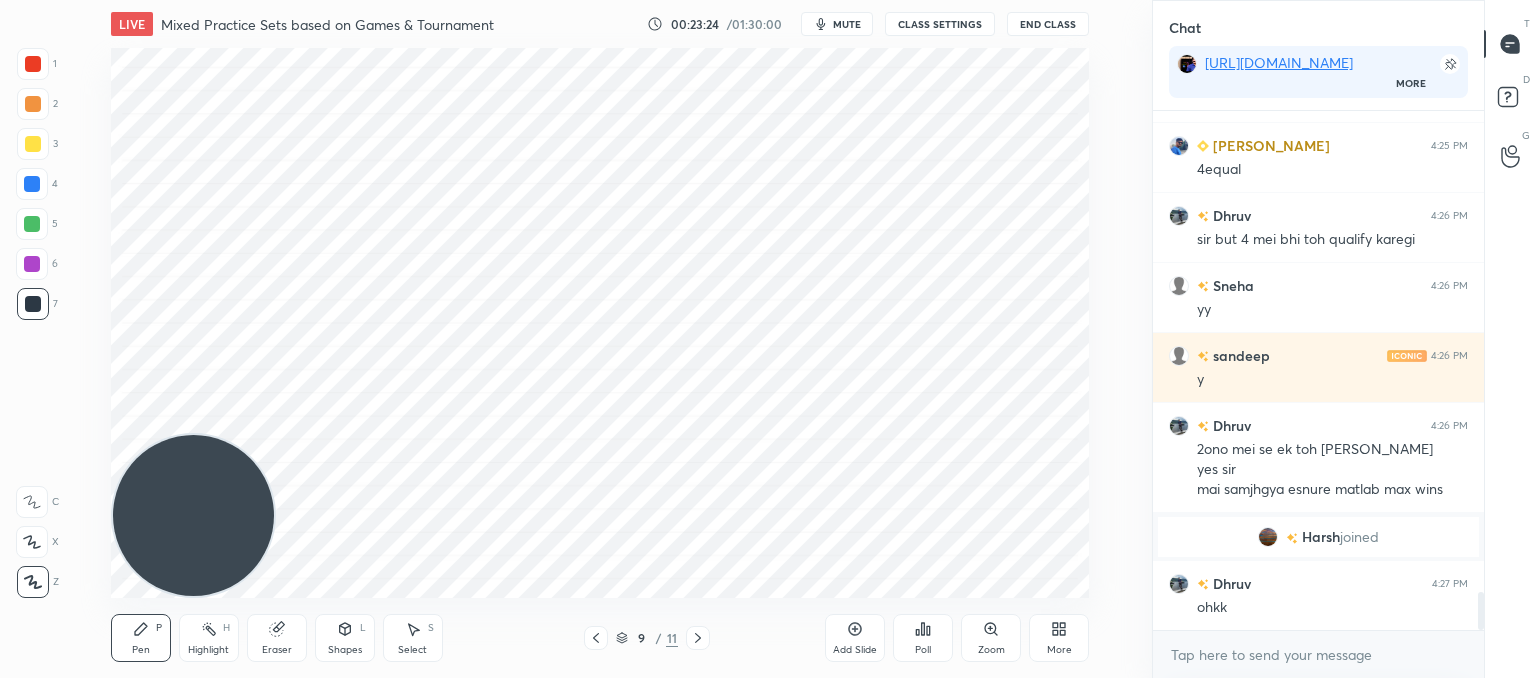 drag, startPoint x: 204, startPoint y: 506, endPoint x: 202, endPoint y: 141, distance: 365.0055 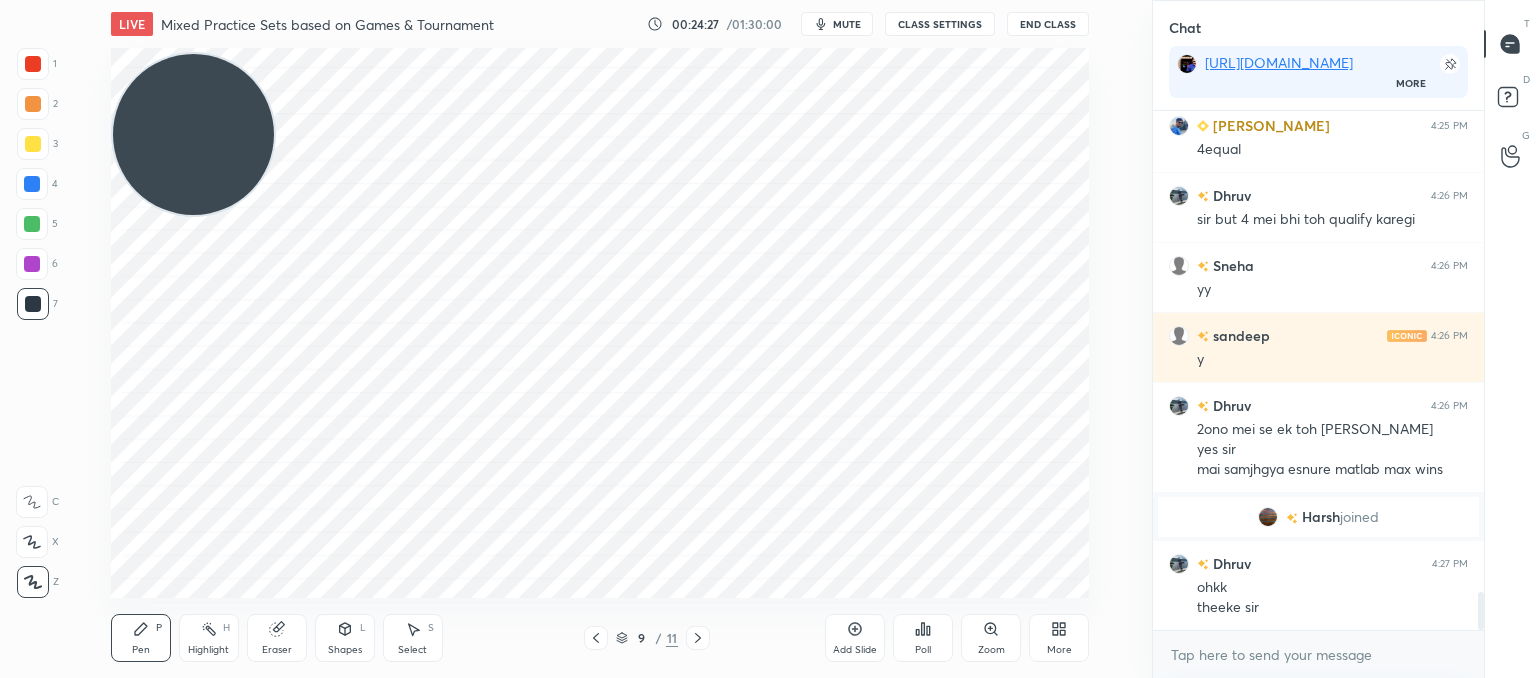 scroll, scrollTop: 6734, scrollLeft: 0, axis: vertical 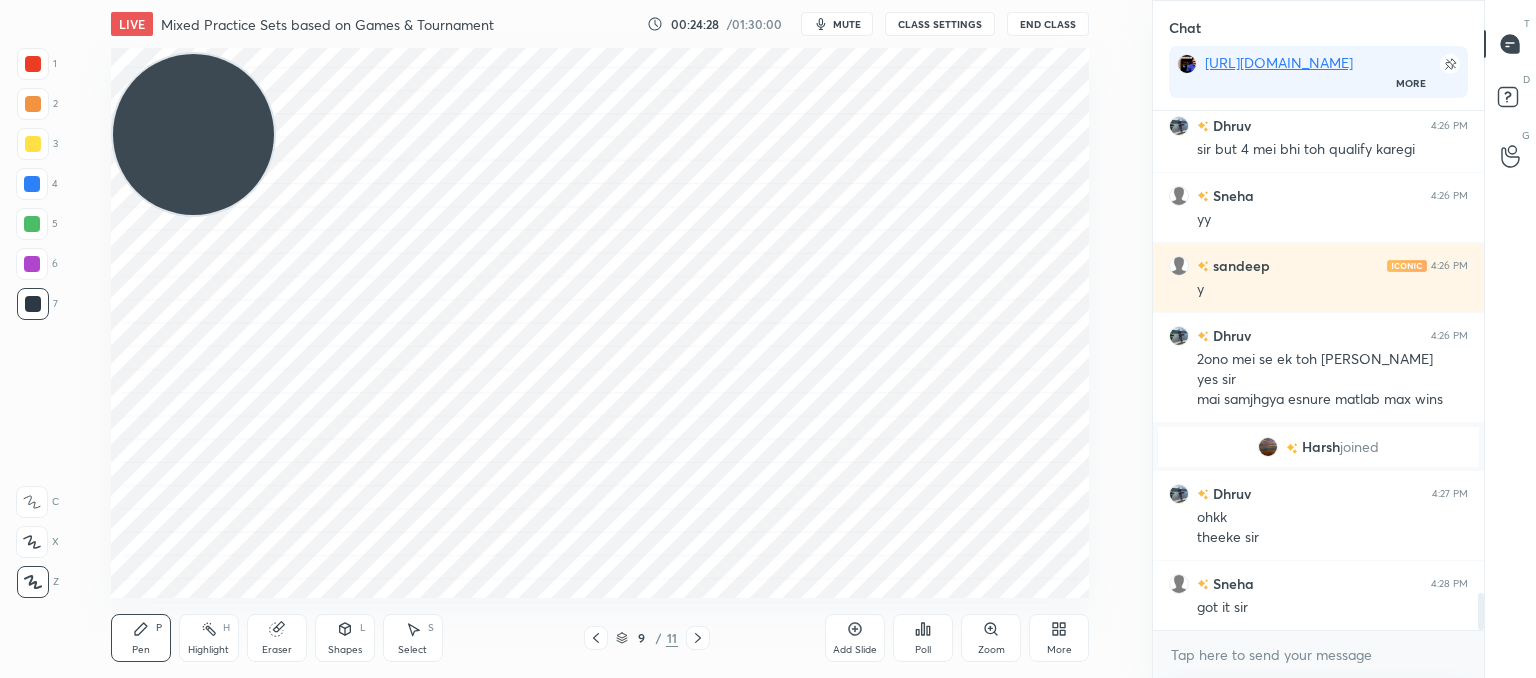 click 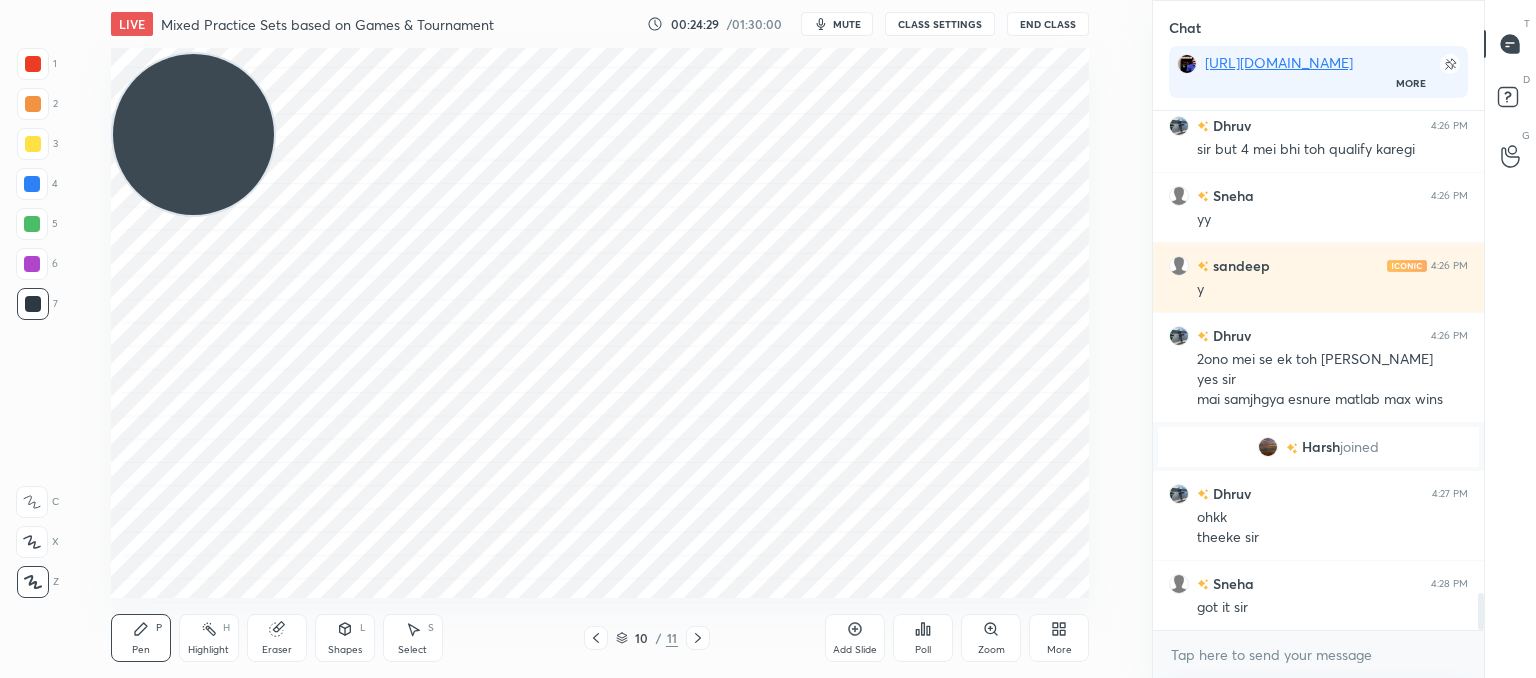 click 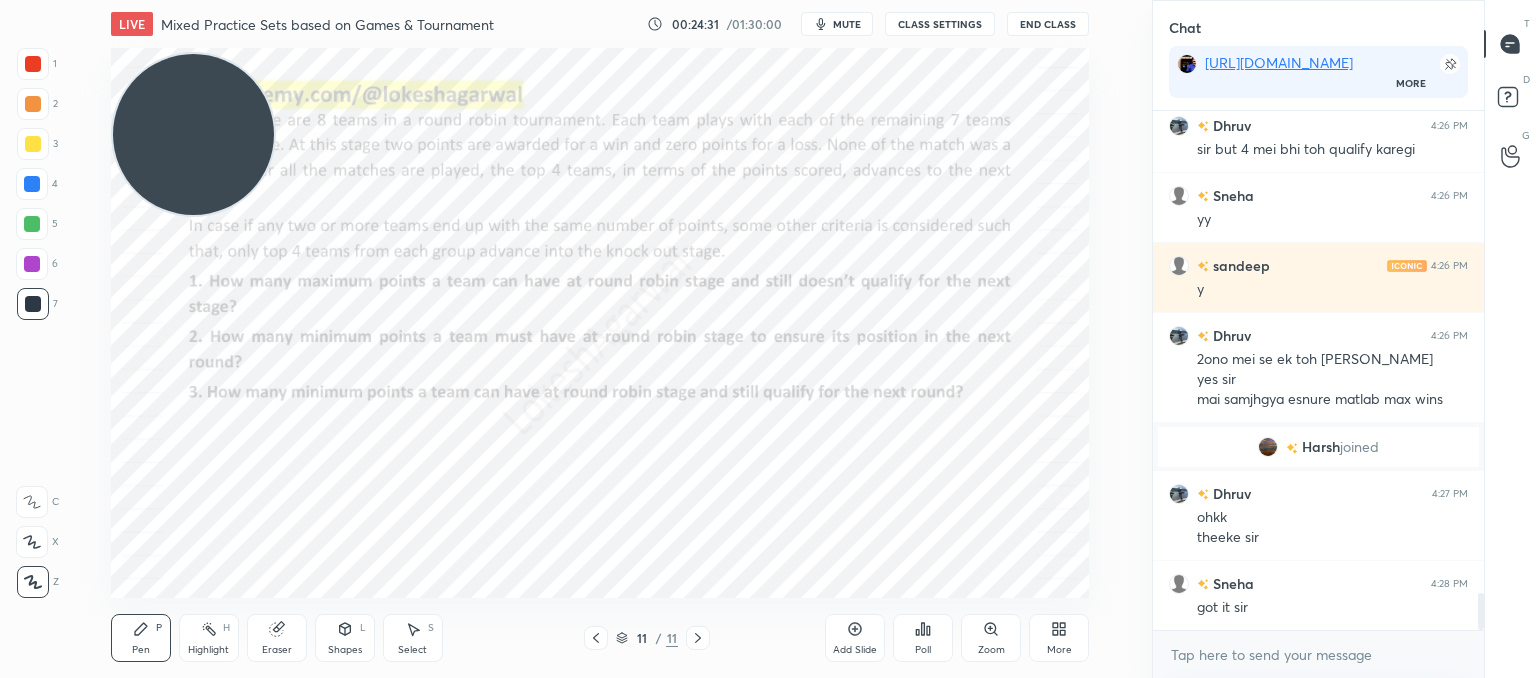 scroll, scrollTop: 6804, scrollLeft: 0, axis: vertical 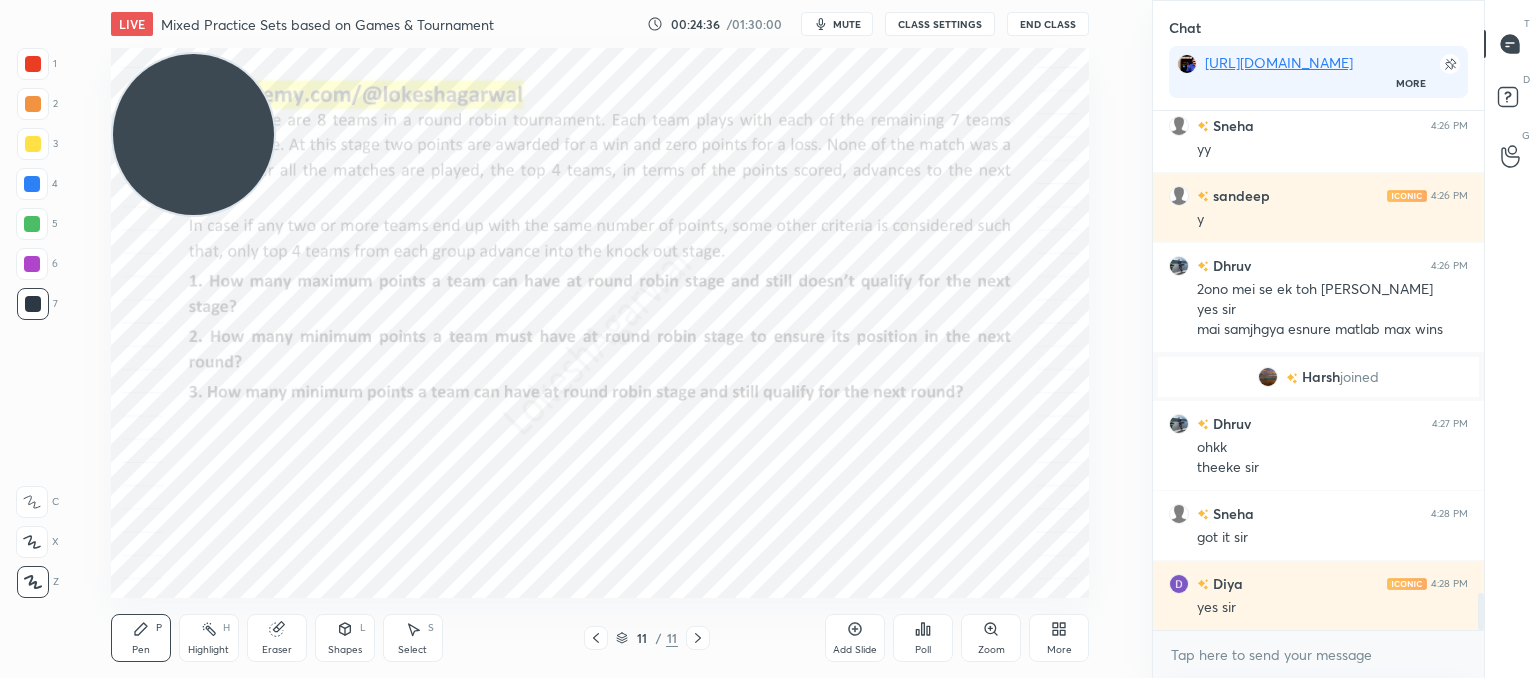 click 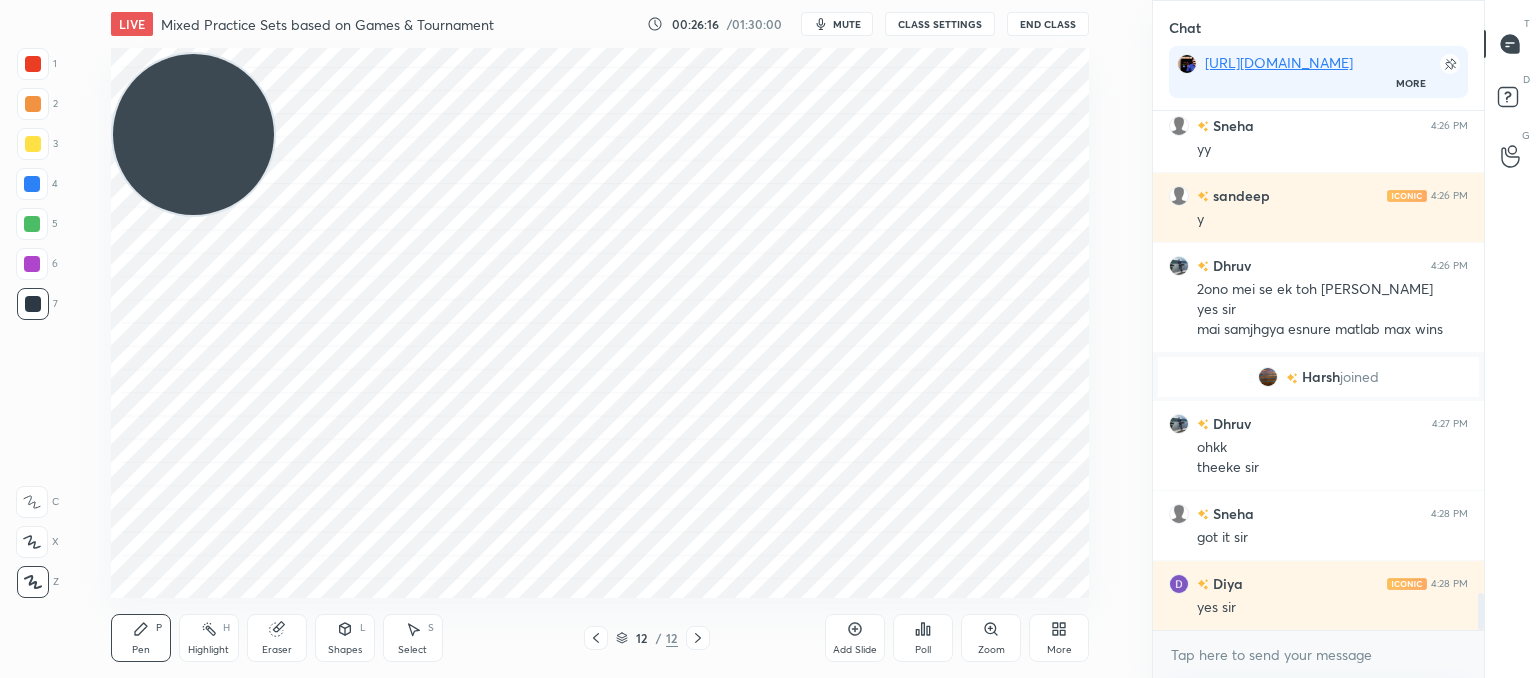 click at bounding box center (596, 638) 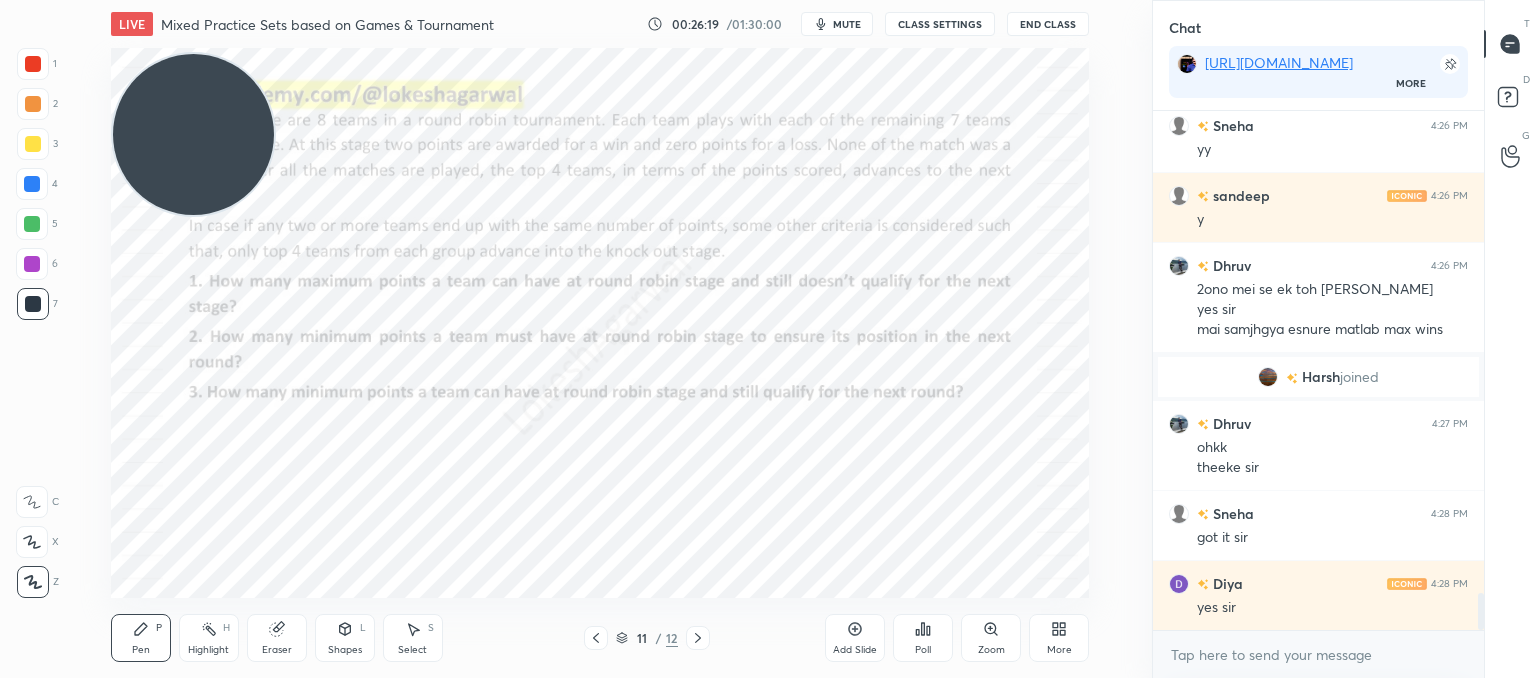 click 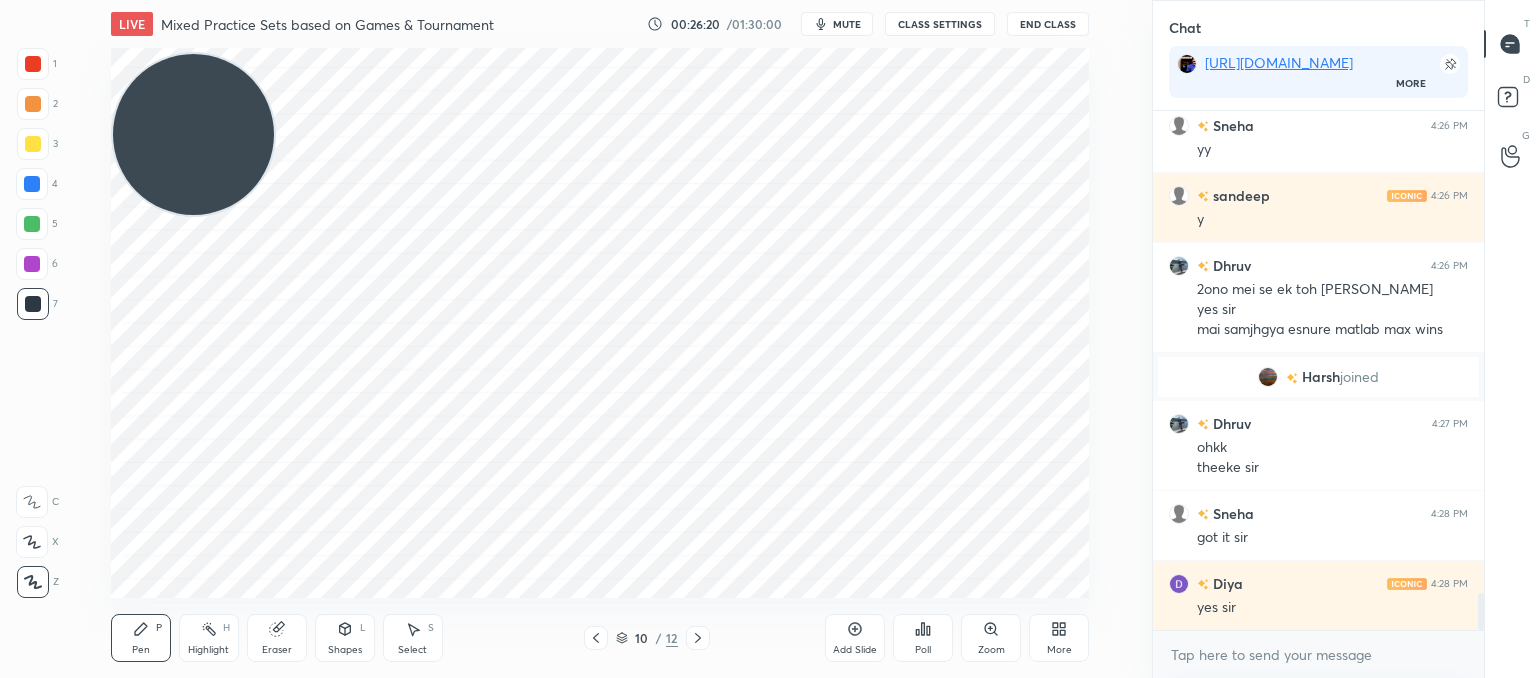 click 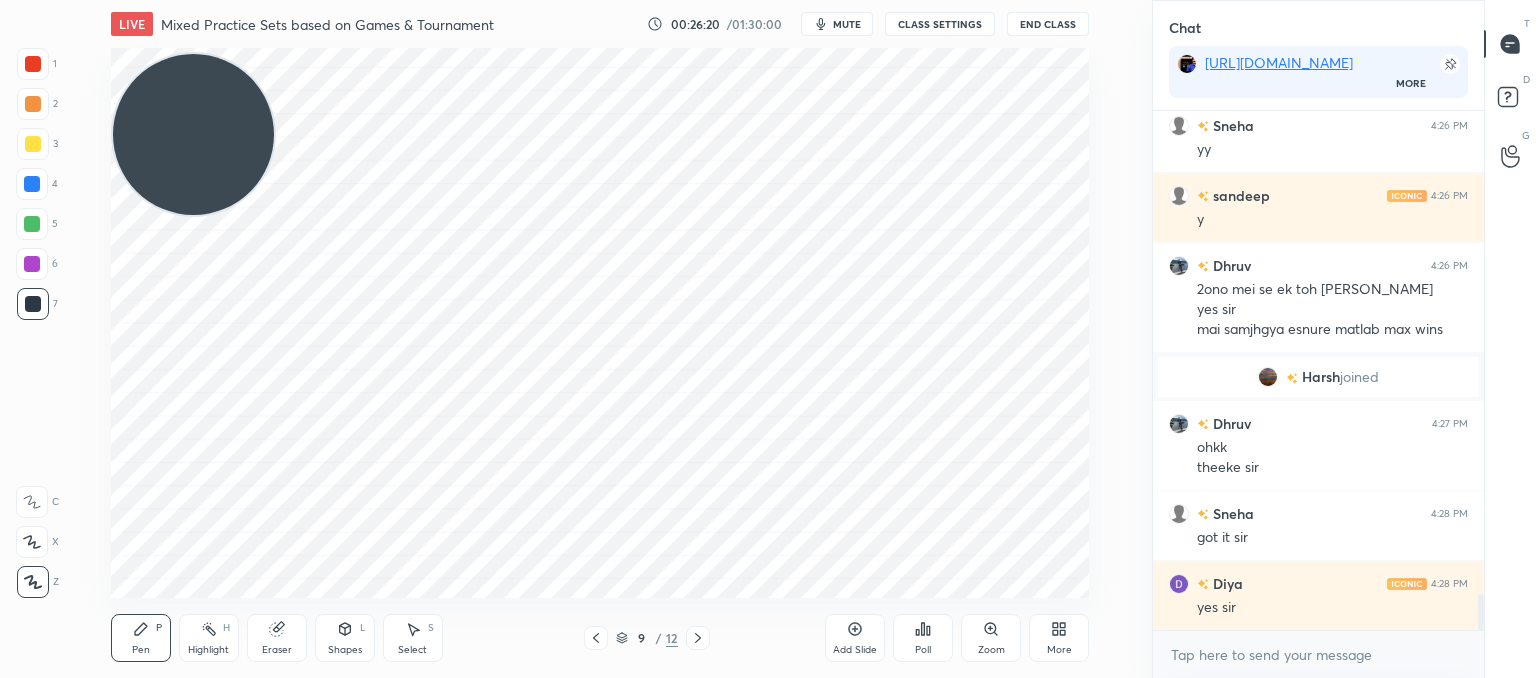 scroll, scrollTop: 6874, scrollLeft: 0, axis: vertical 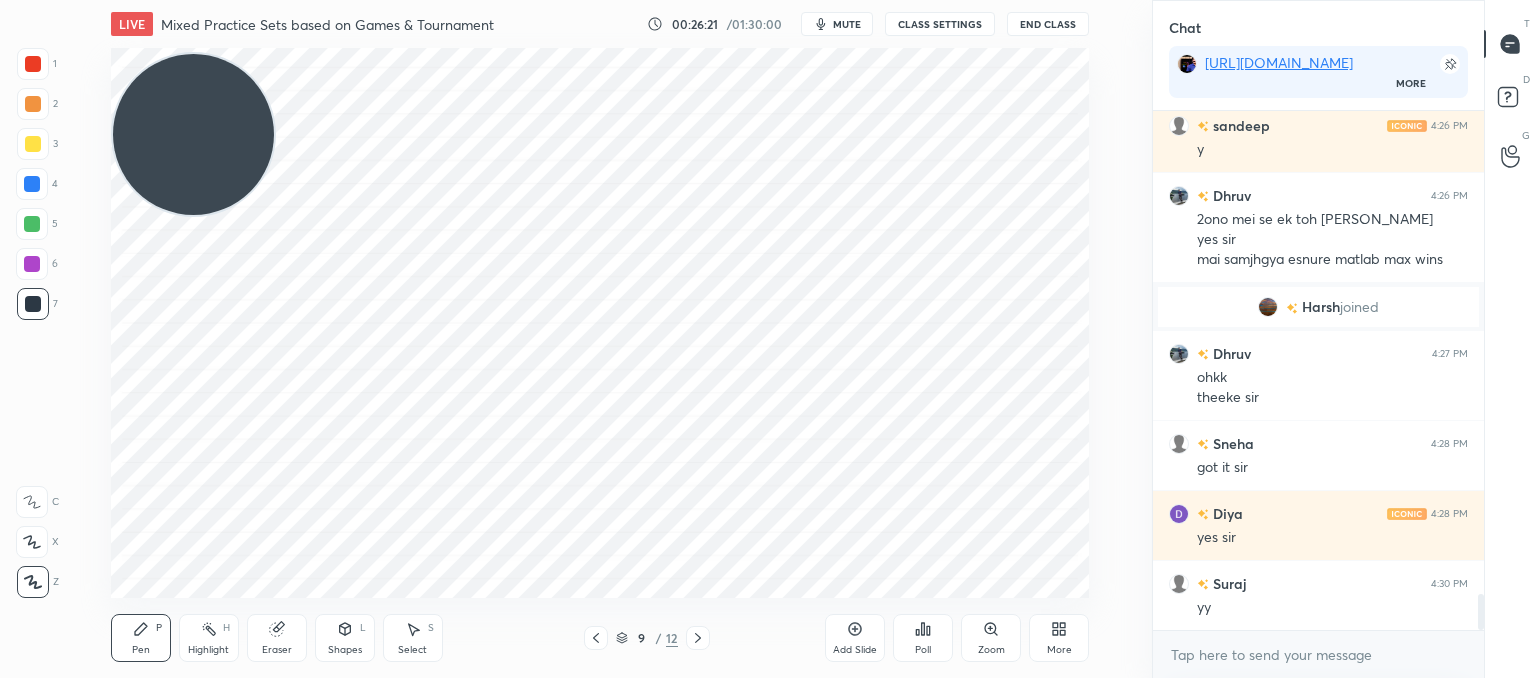 click 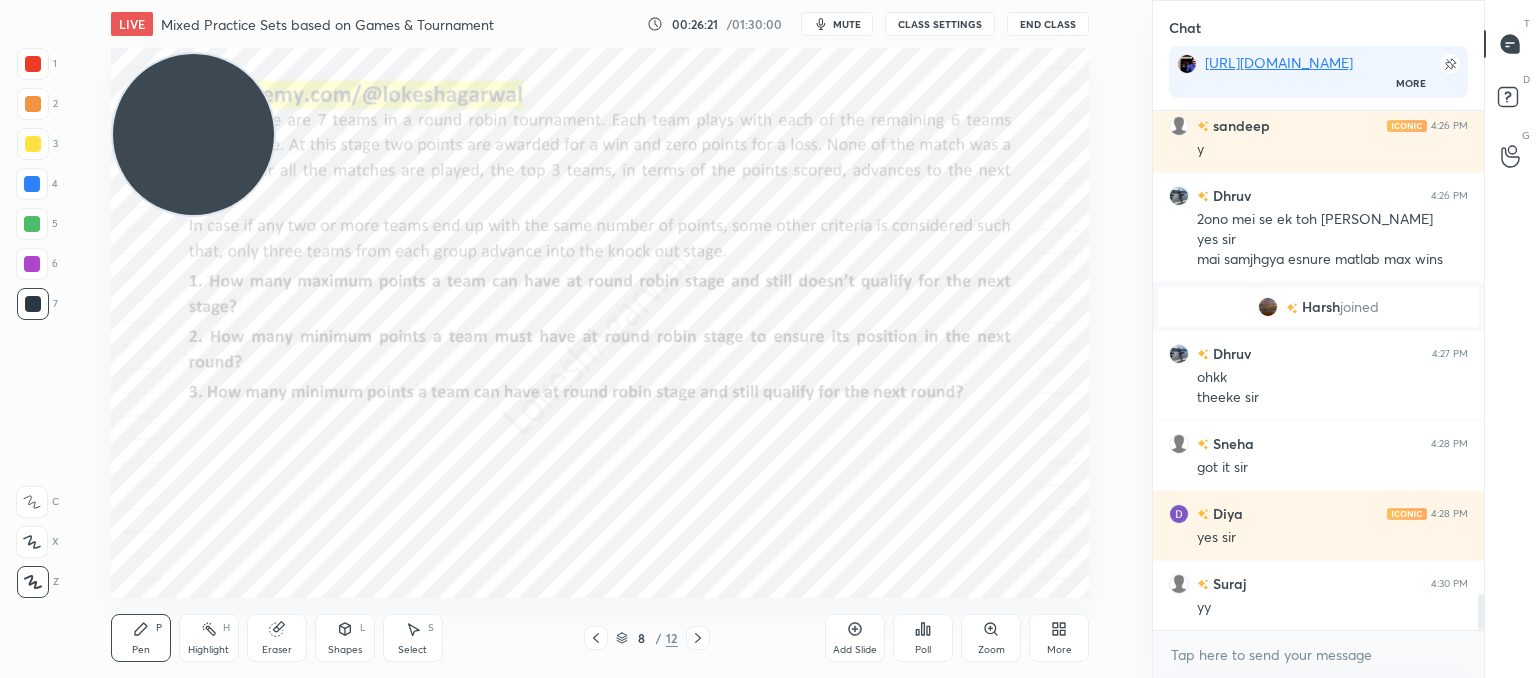 click 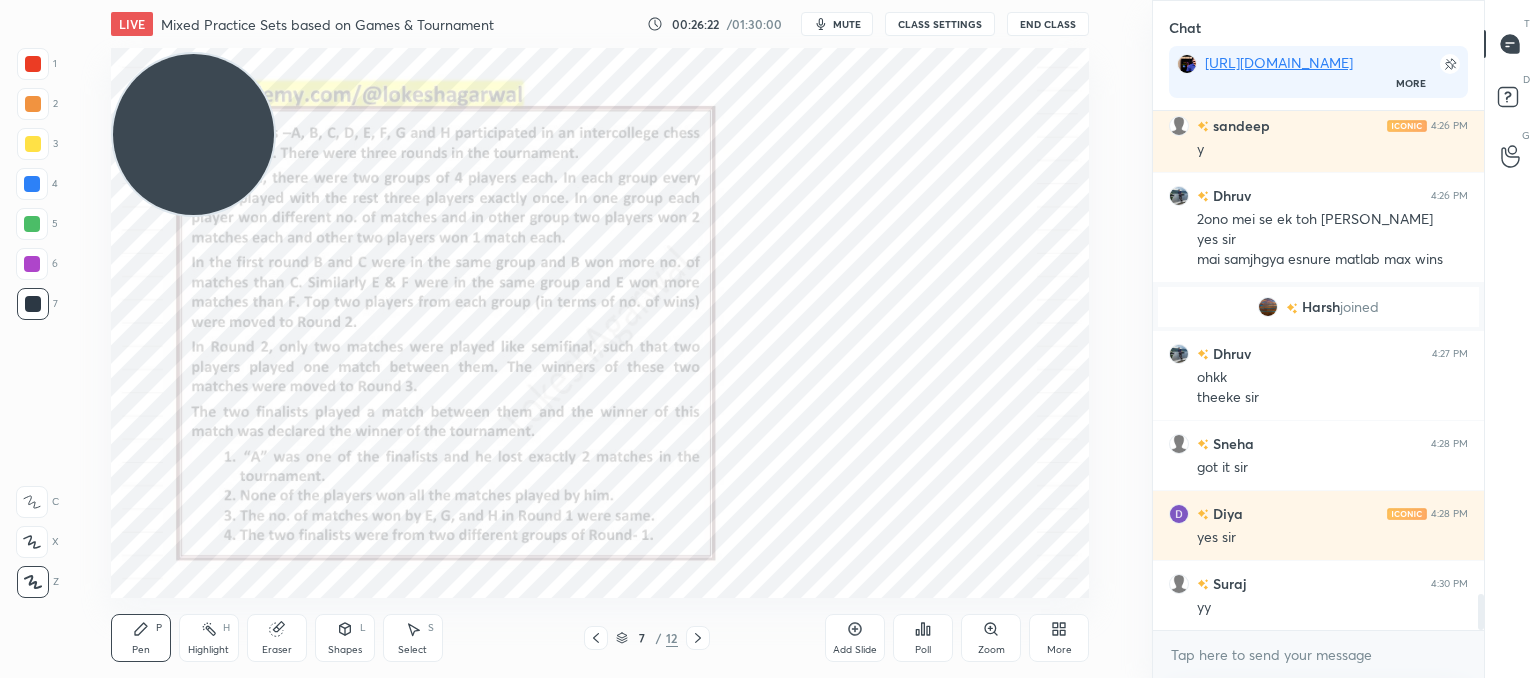click 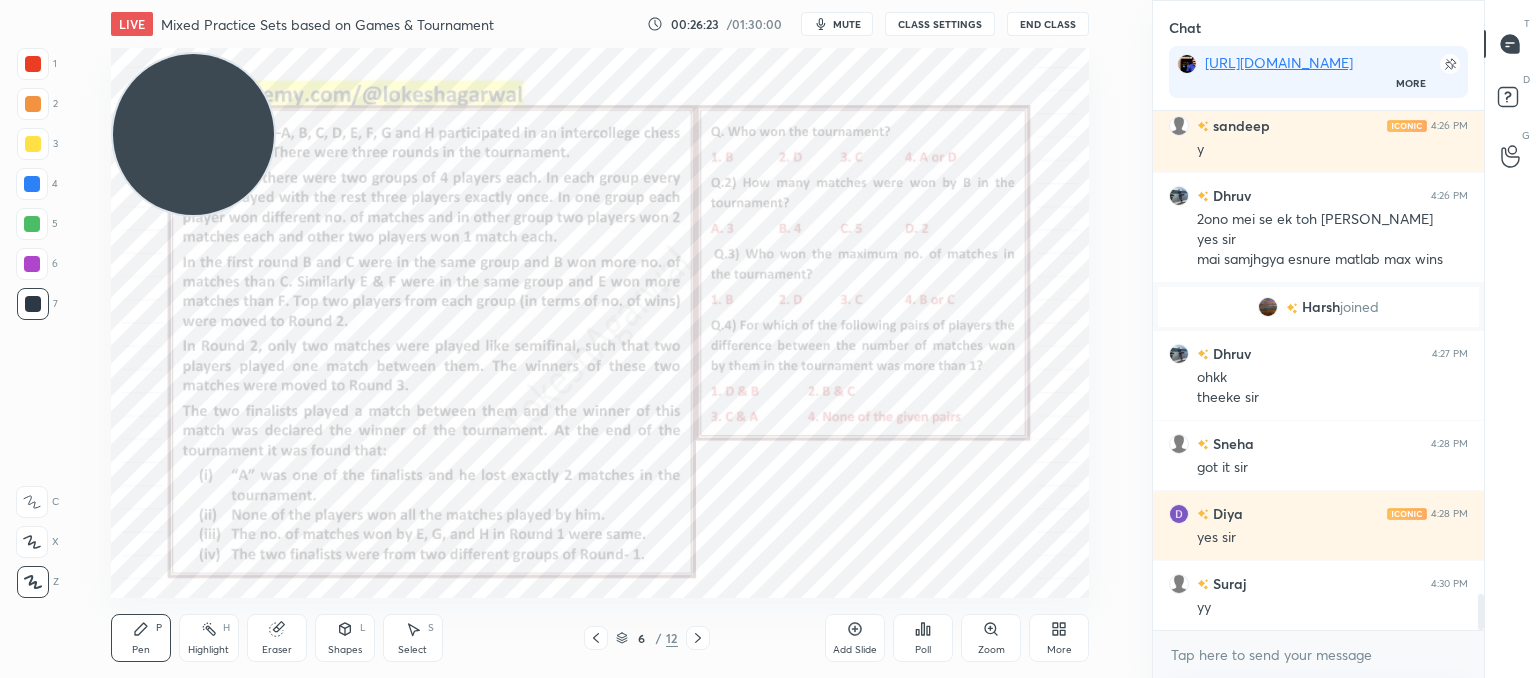 click 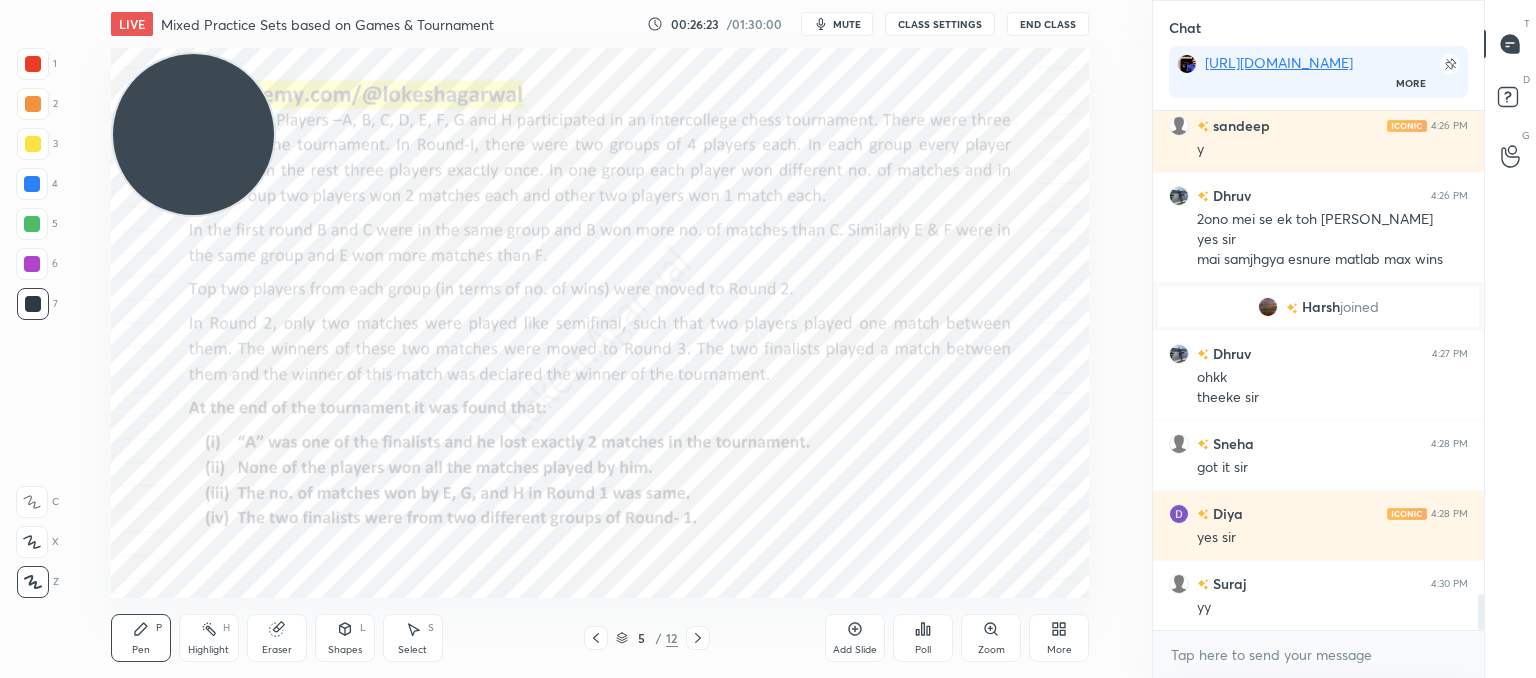 click 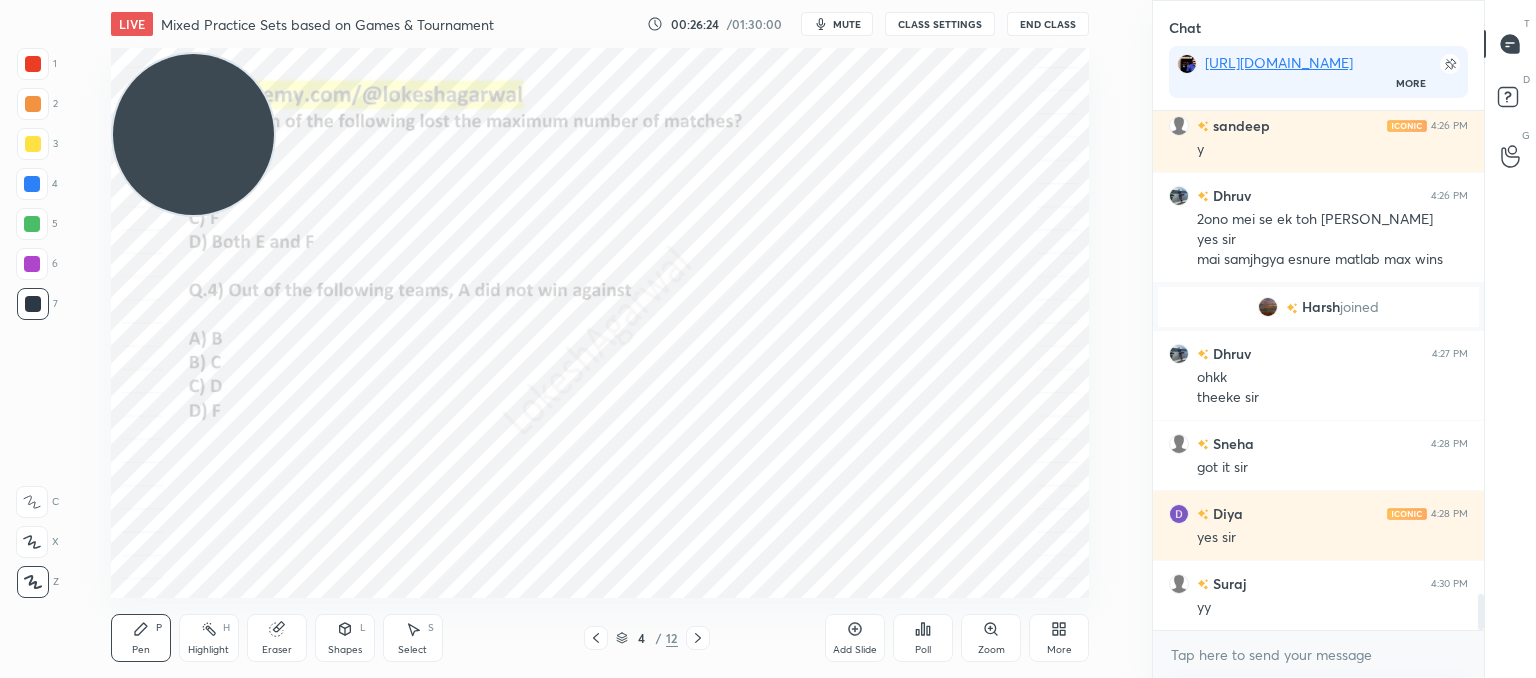 click 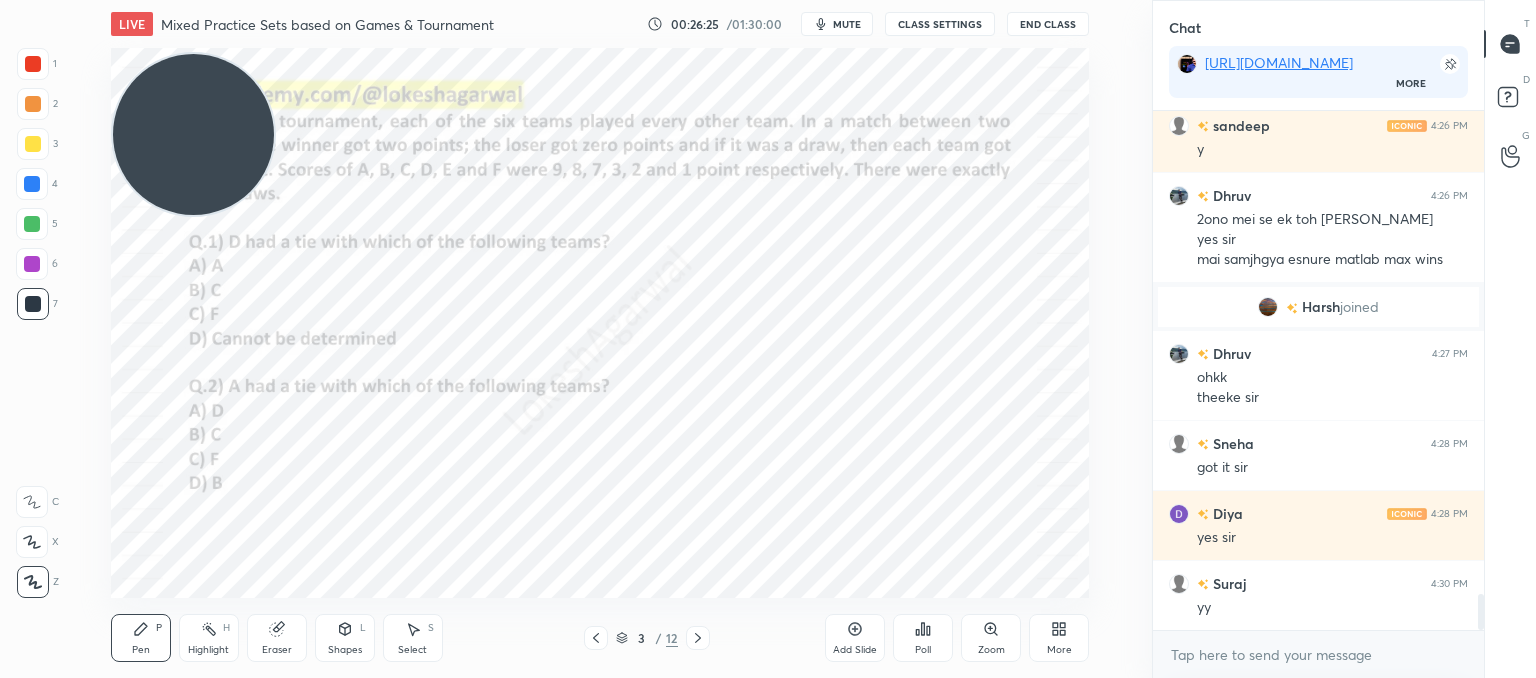 click 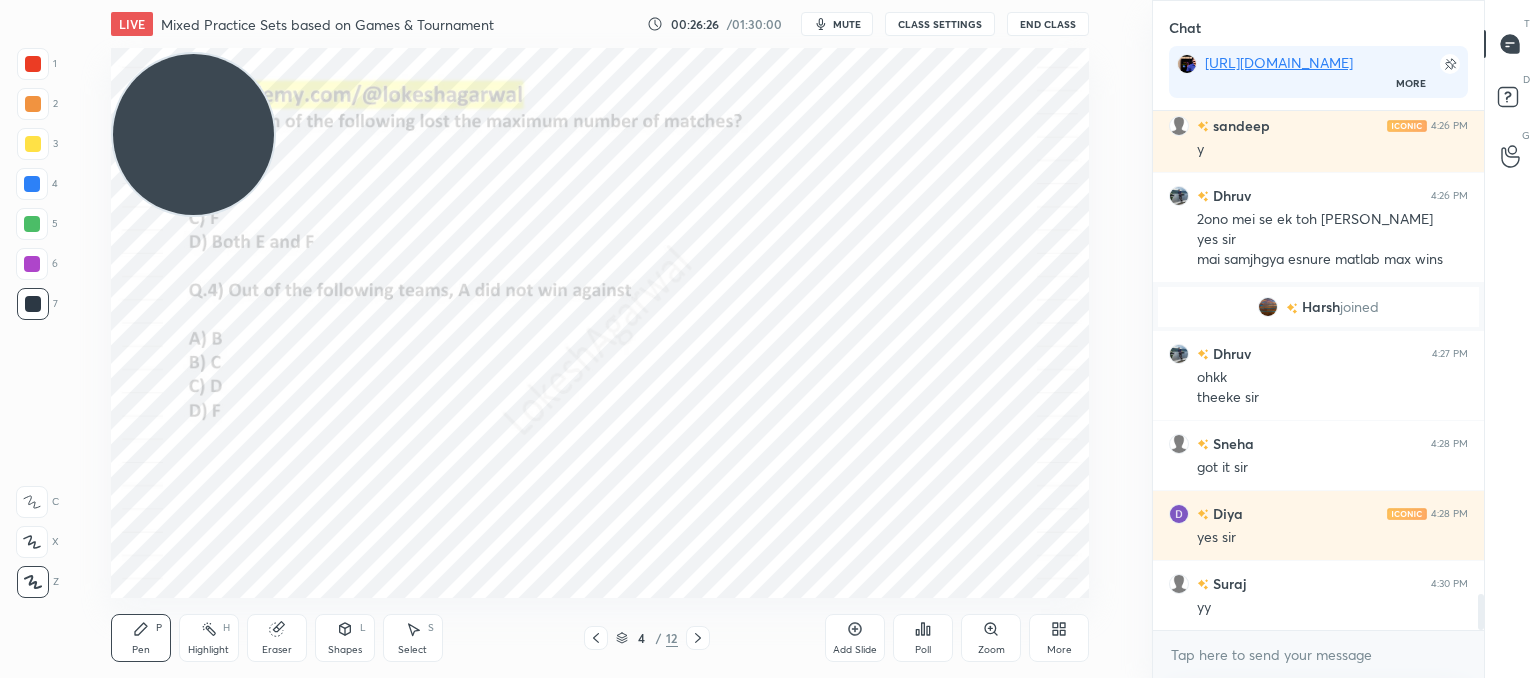 click 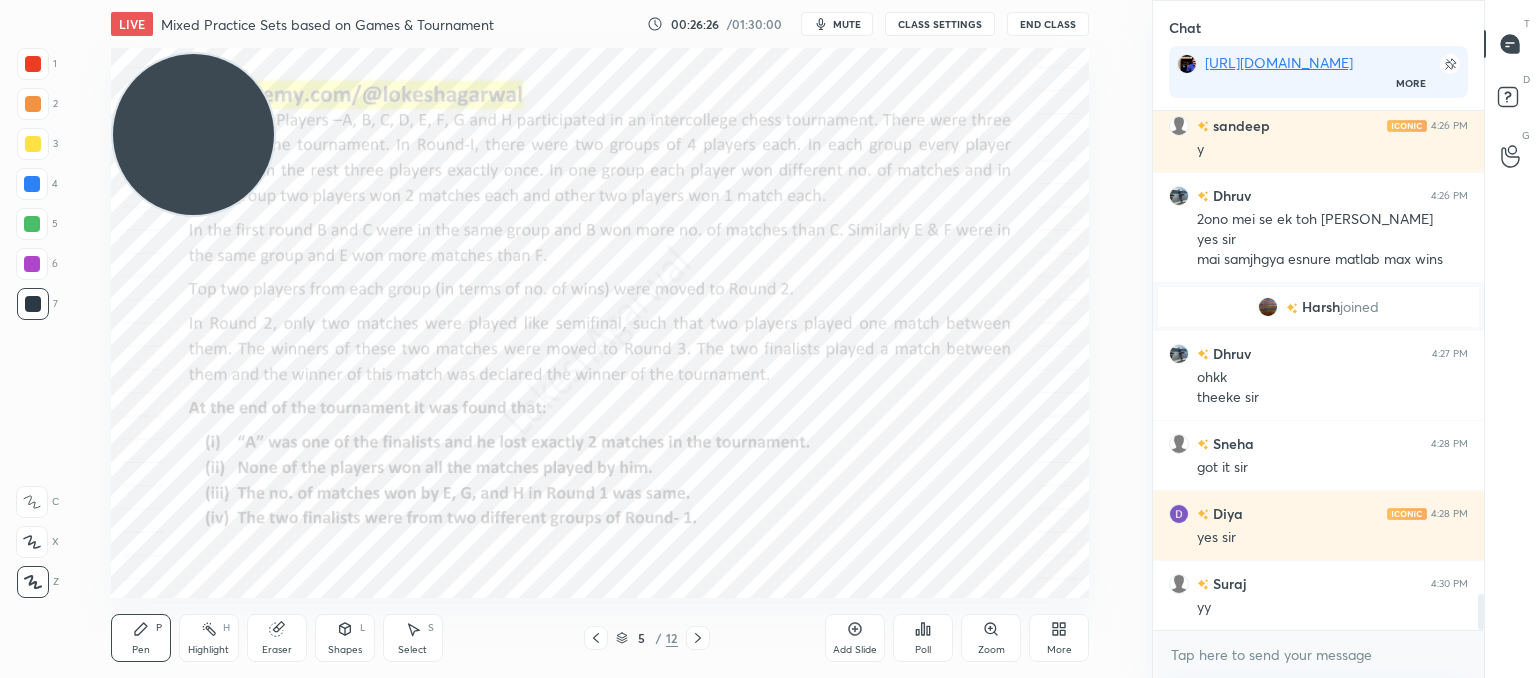 click 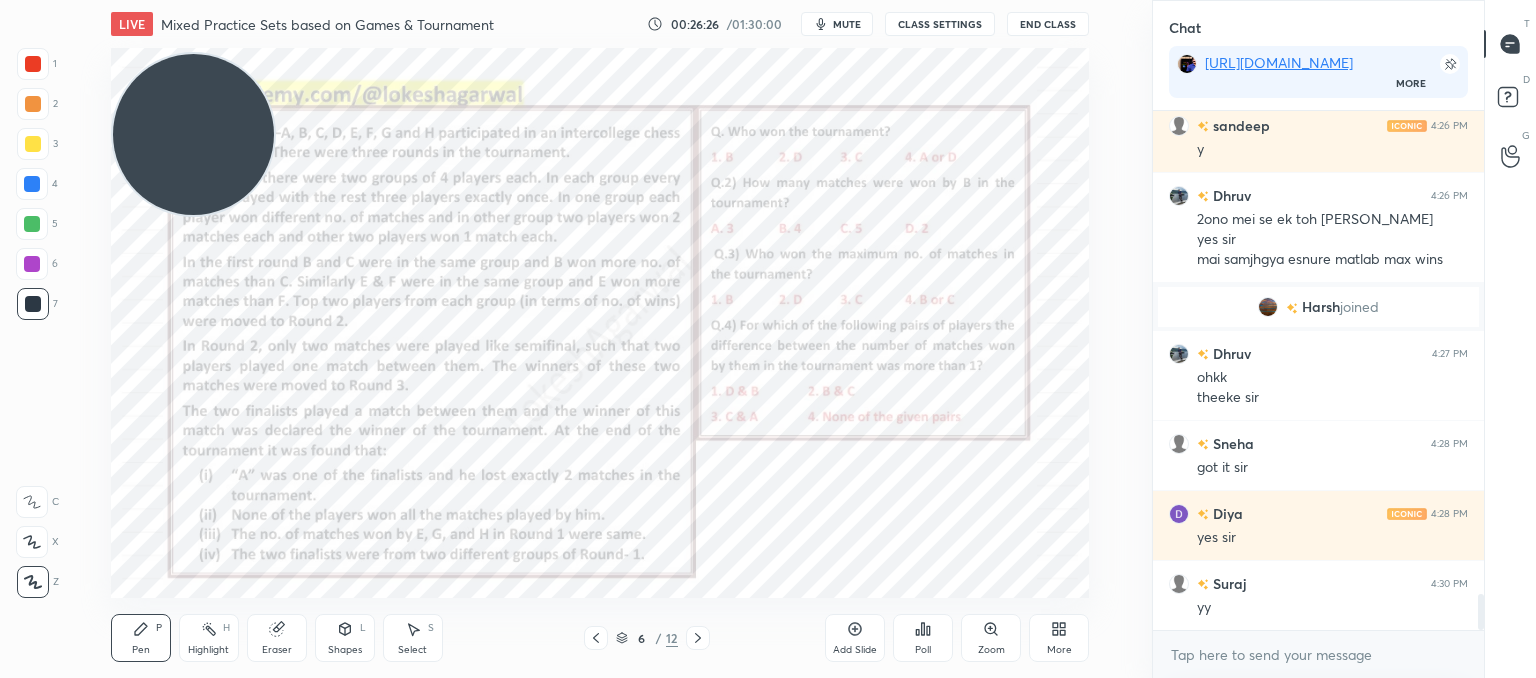 click 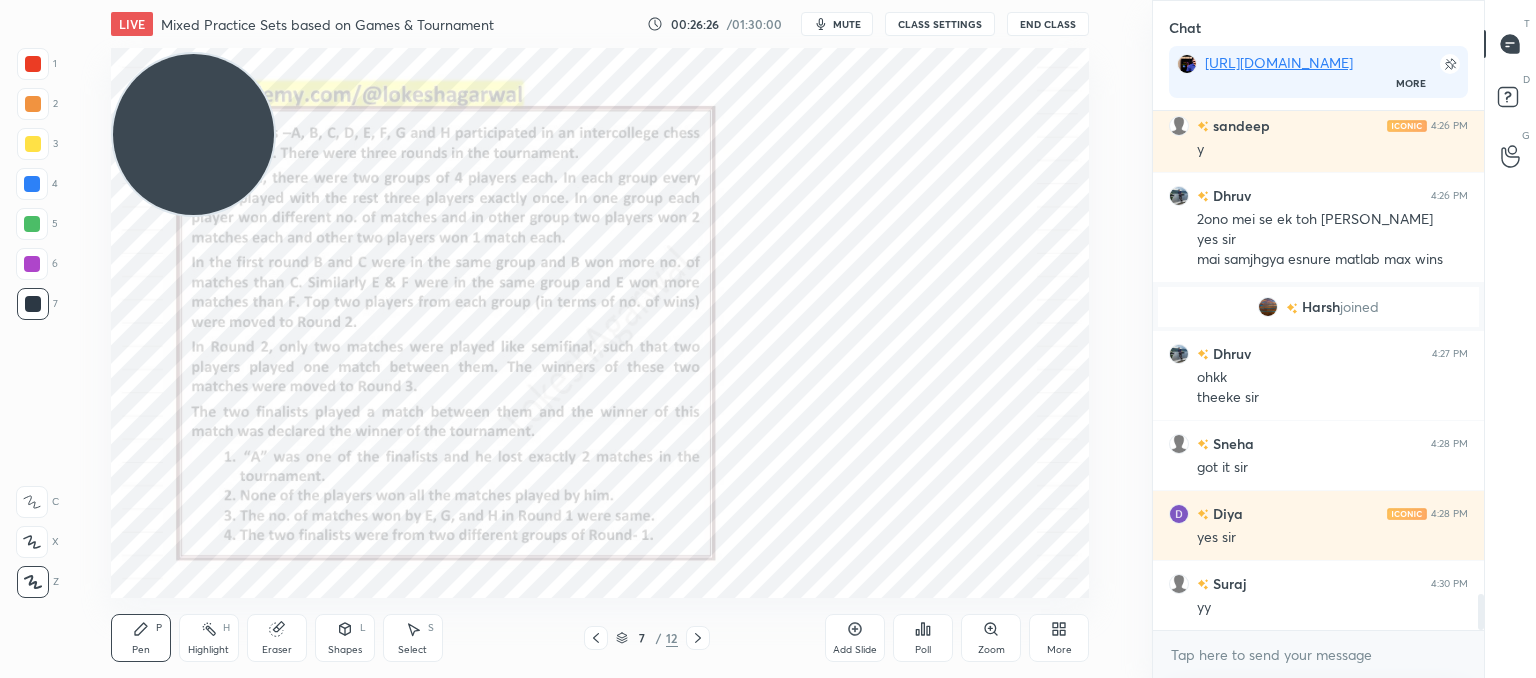 click 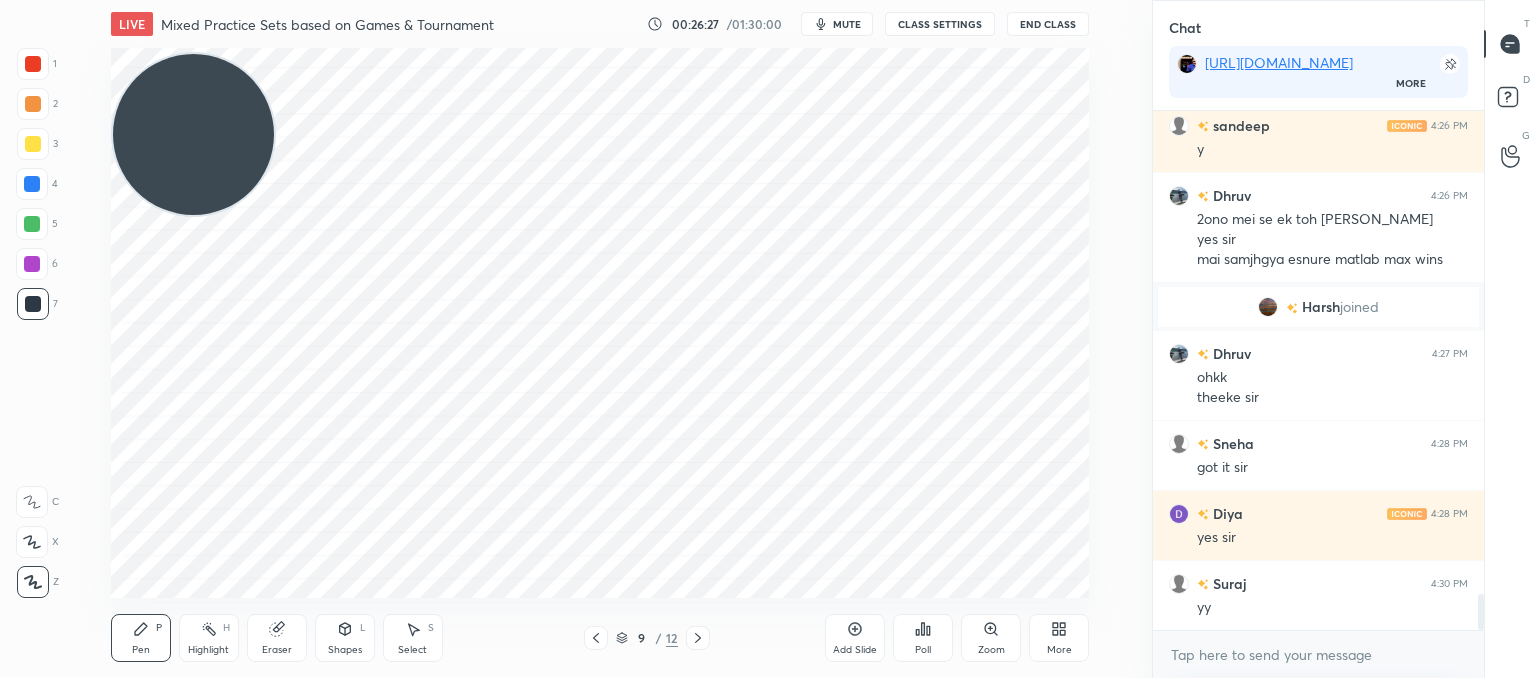 click 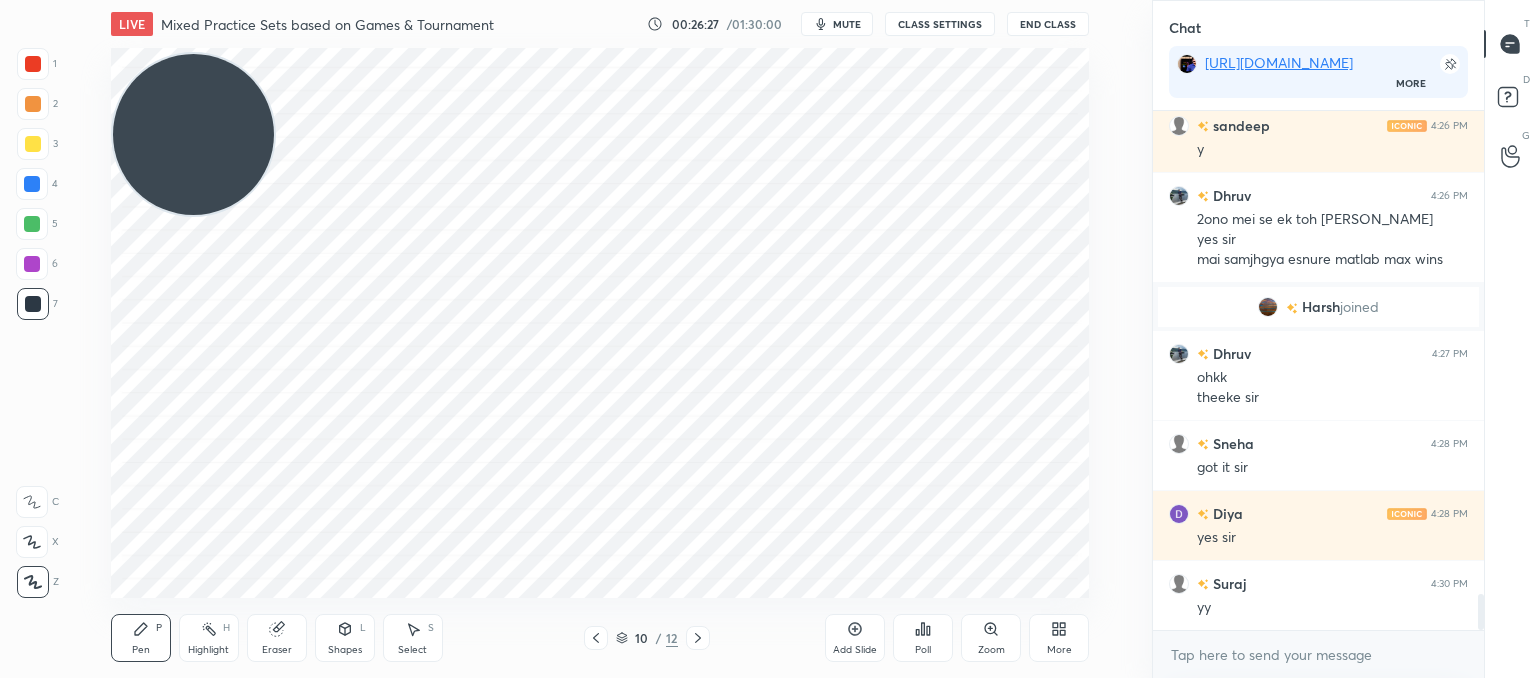 click 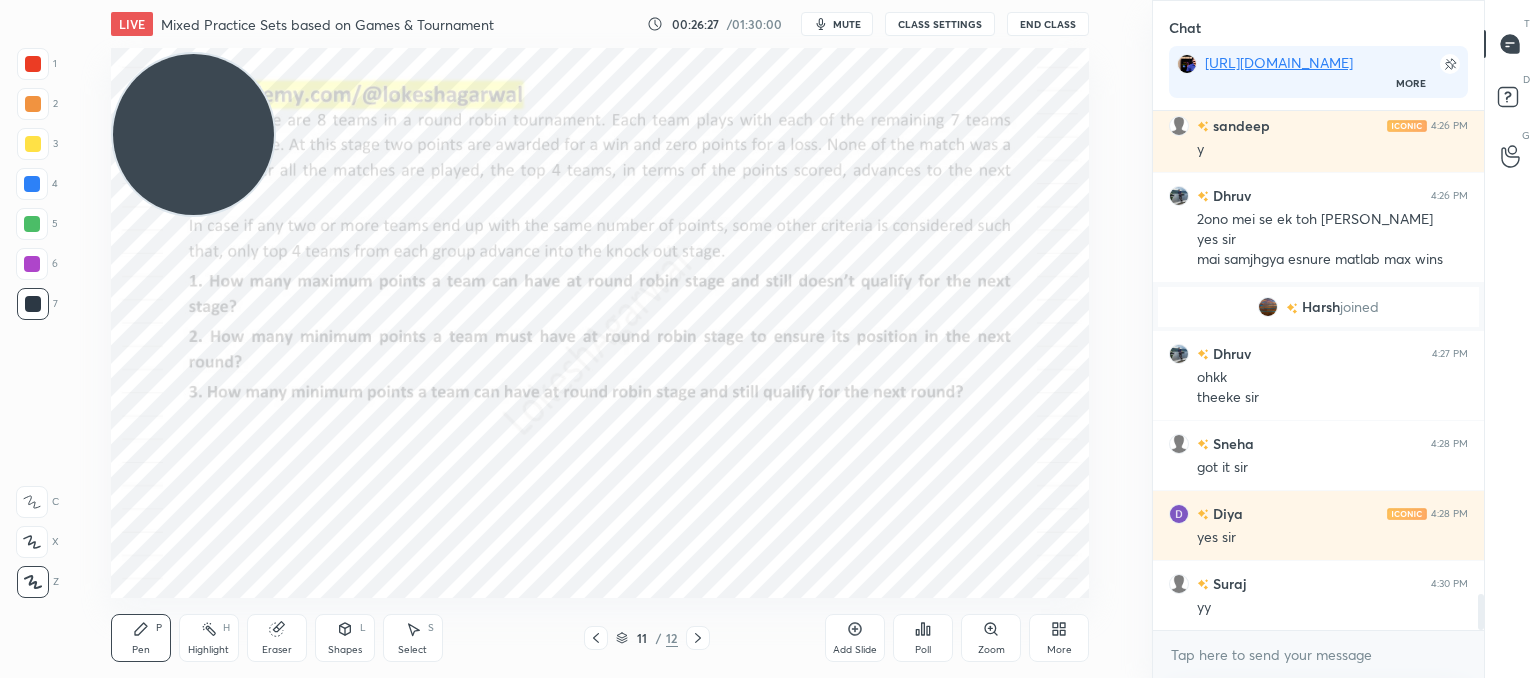 click 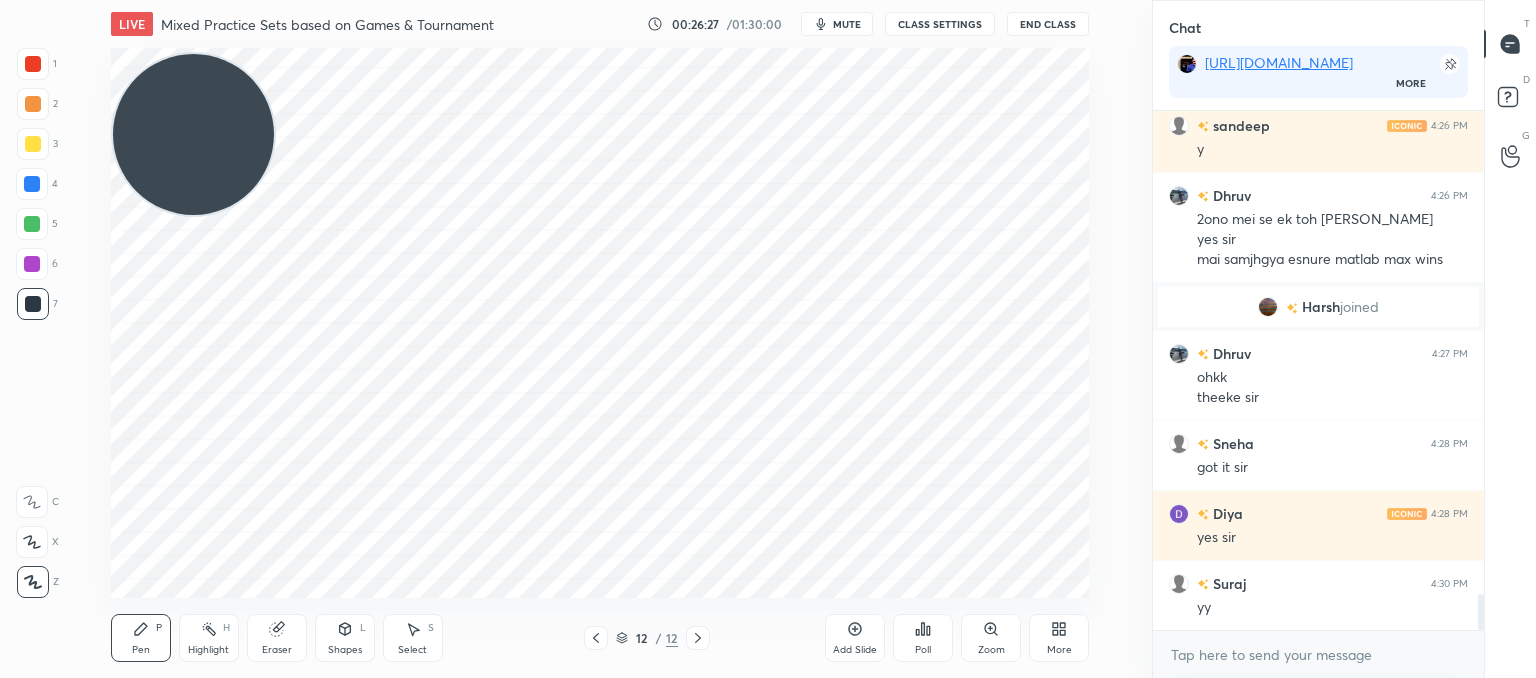 click 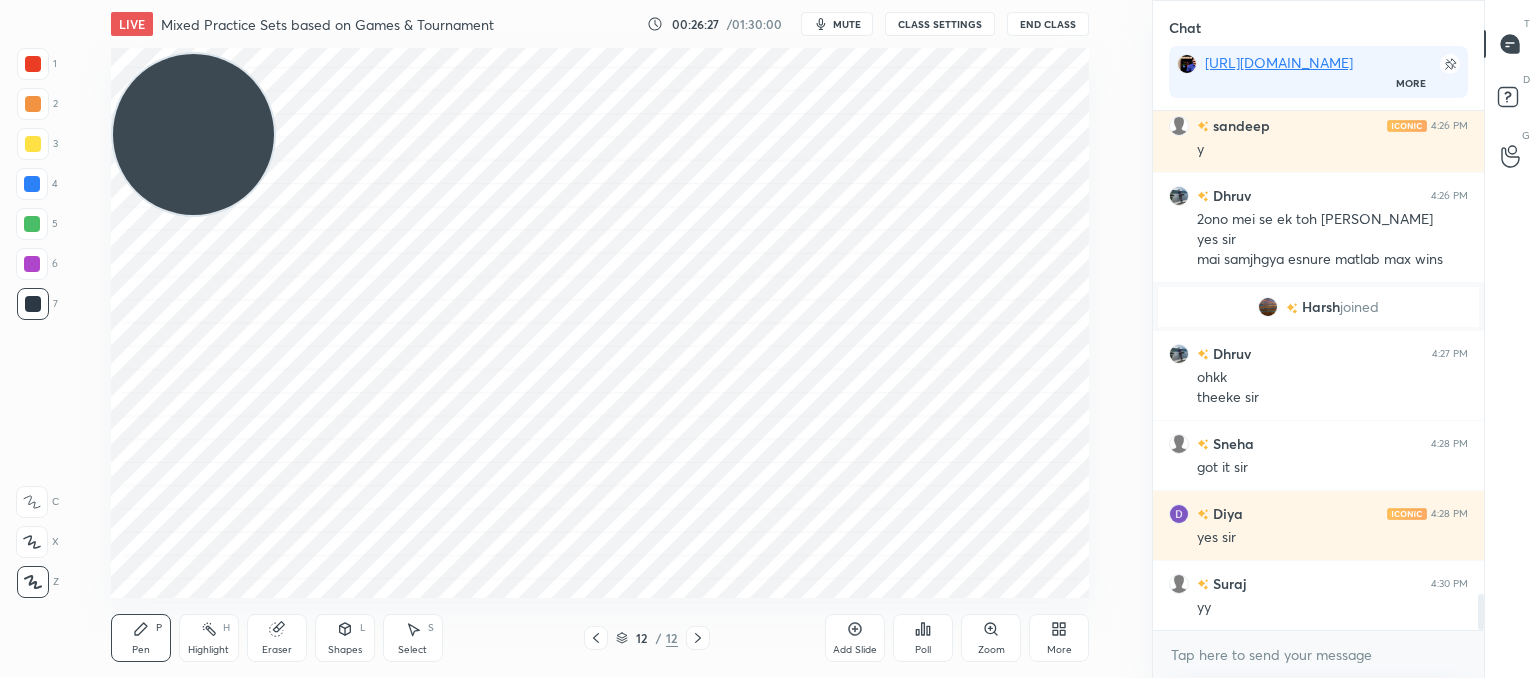 click 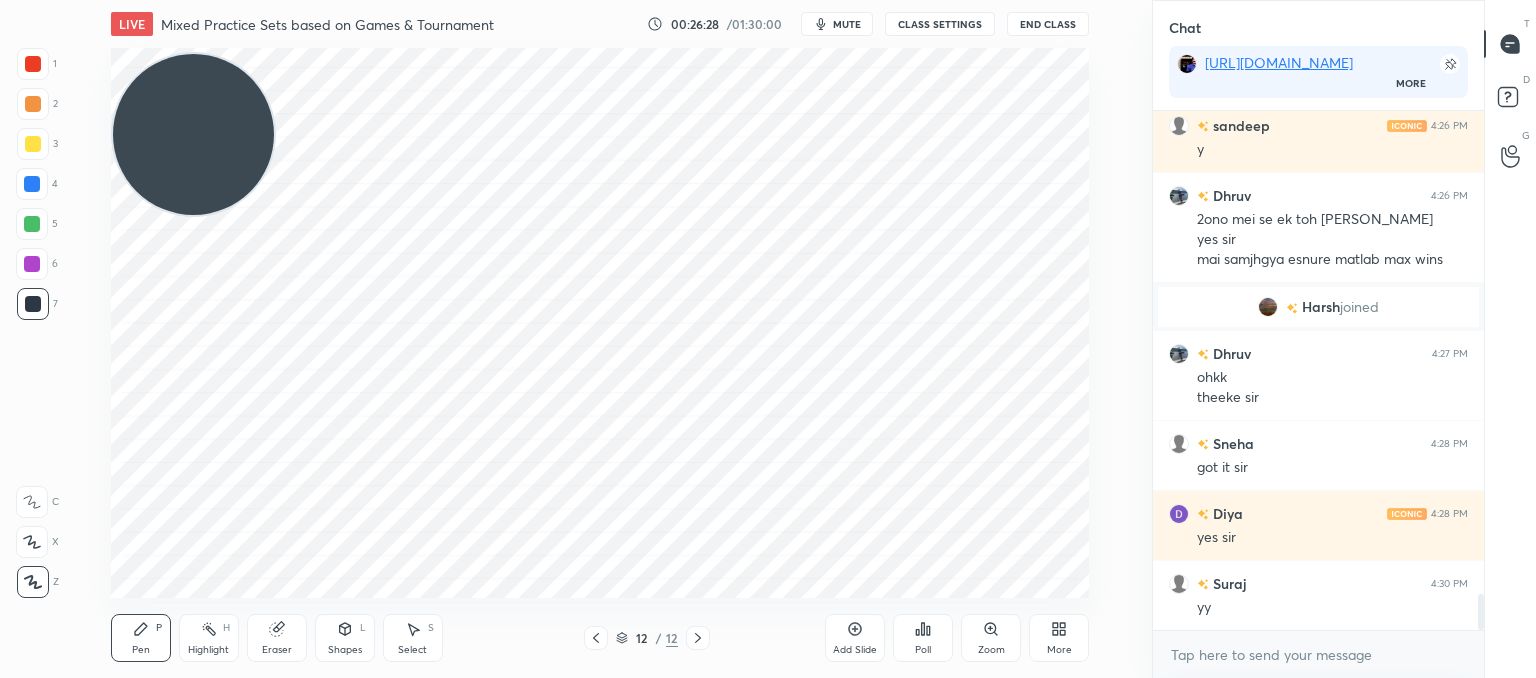 click 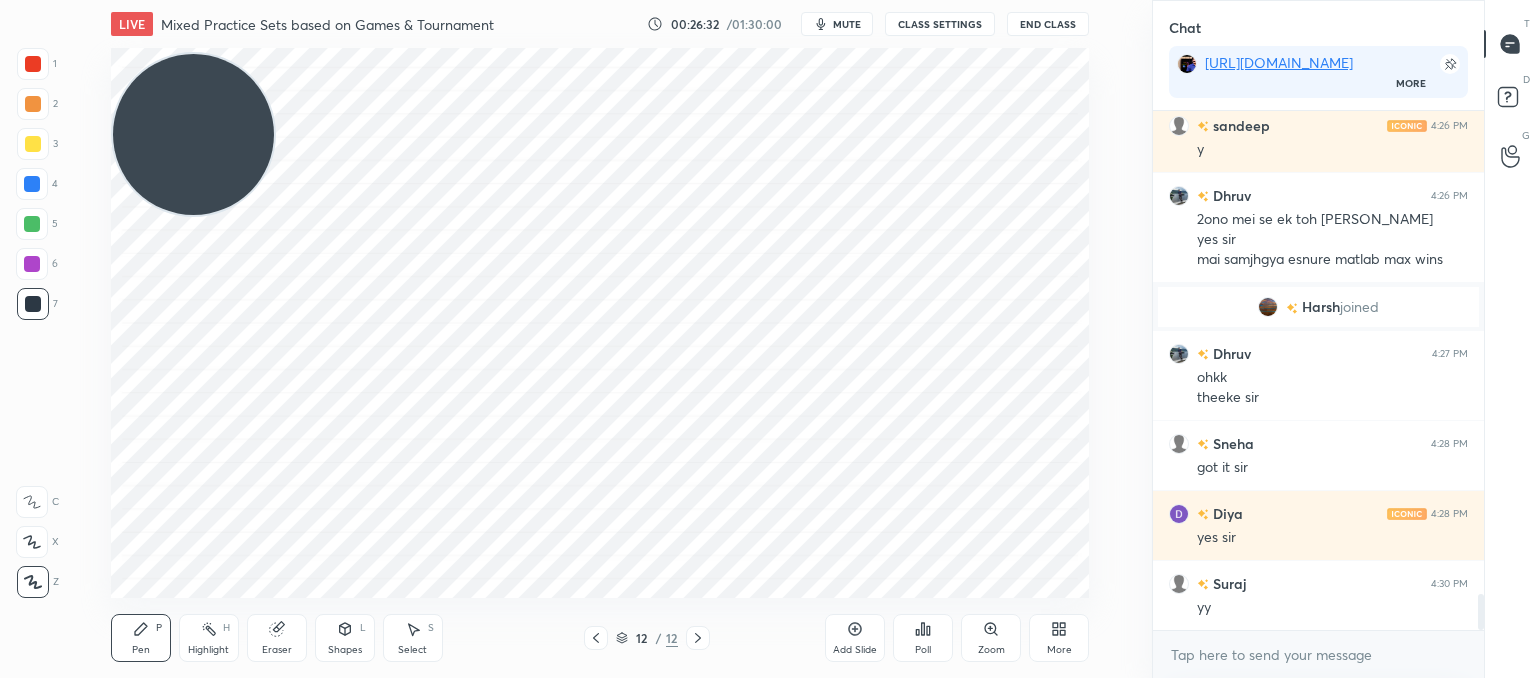 click 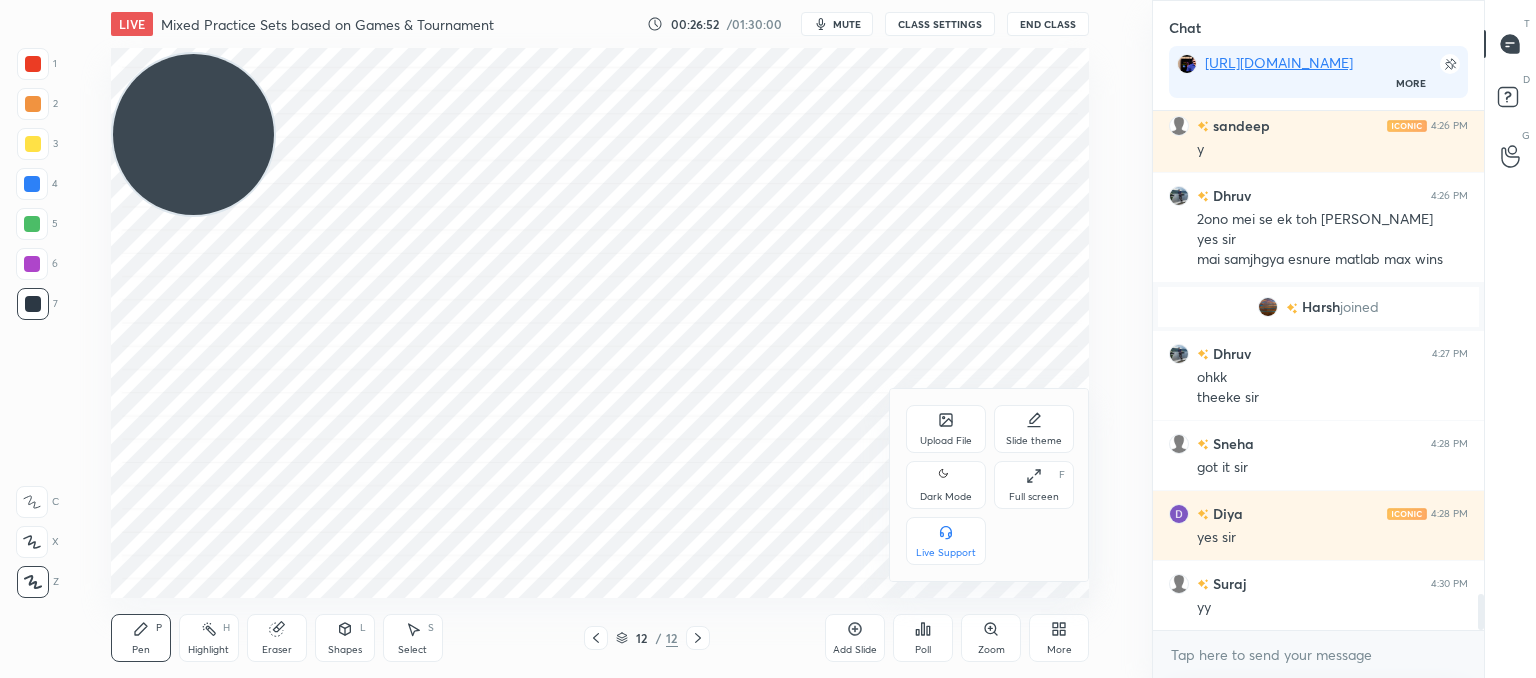 click at bounding box center [768, 339] 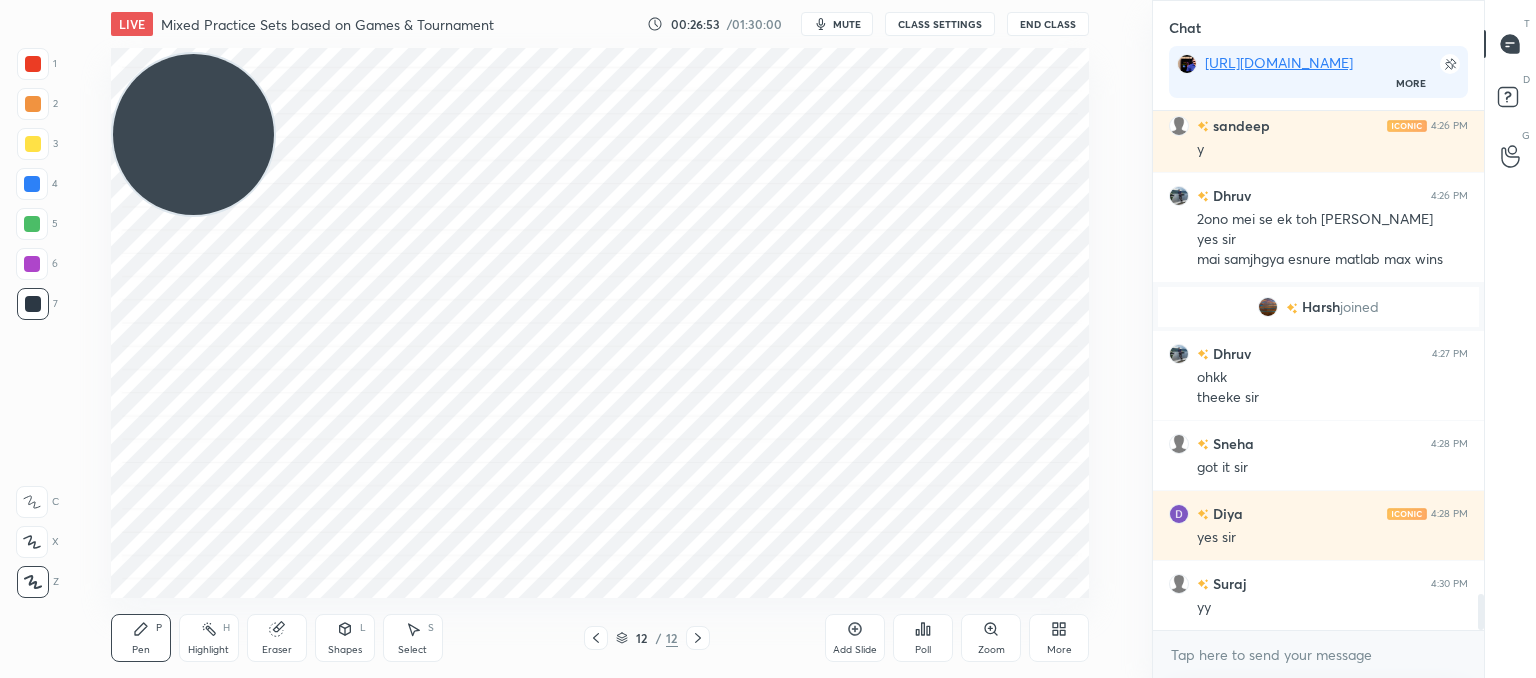 drag, startPoint x: 1054, startPoint y: 609, endPoint x: 1055, endPoint y: 629, distance: 20.024984 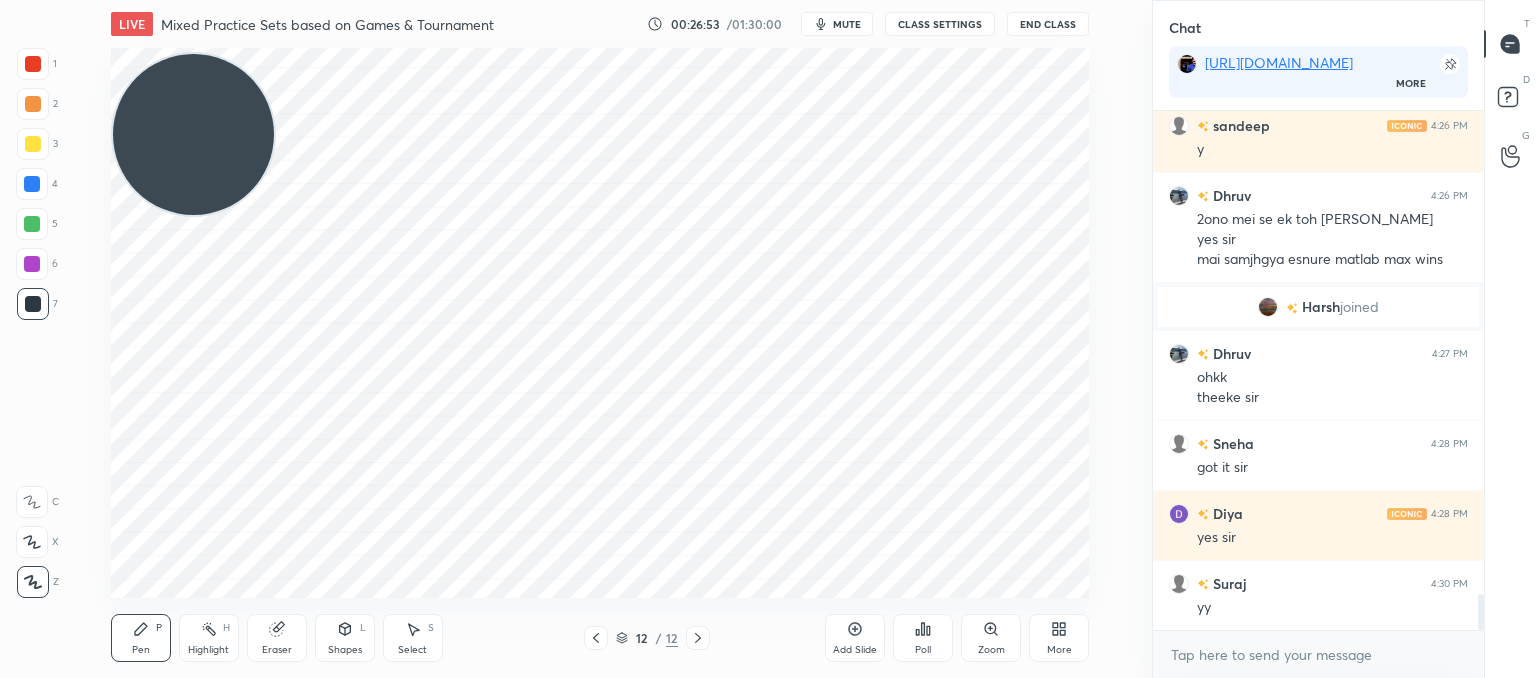 click on "Add Slide Poll Zoom More" at bounding box center [957, 638] 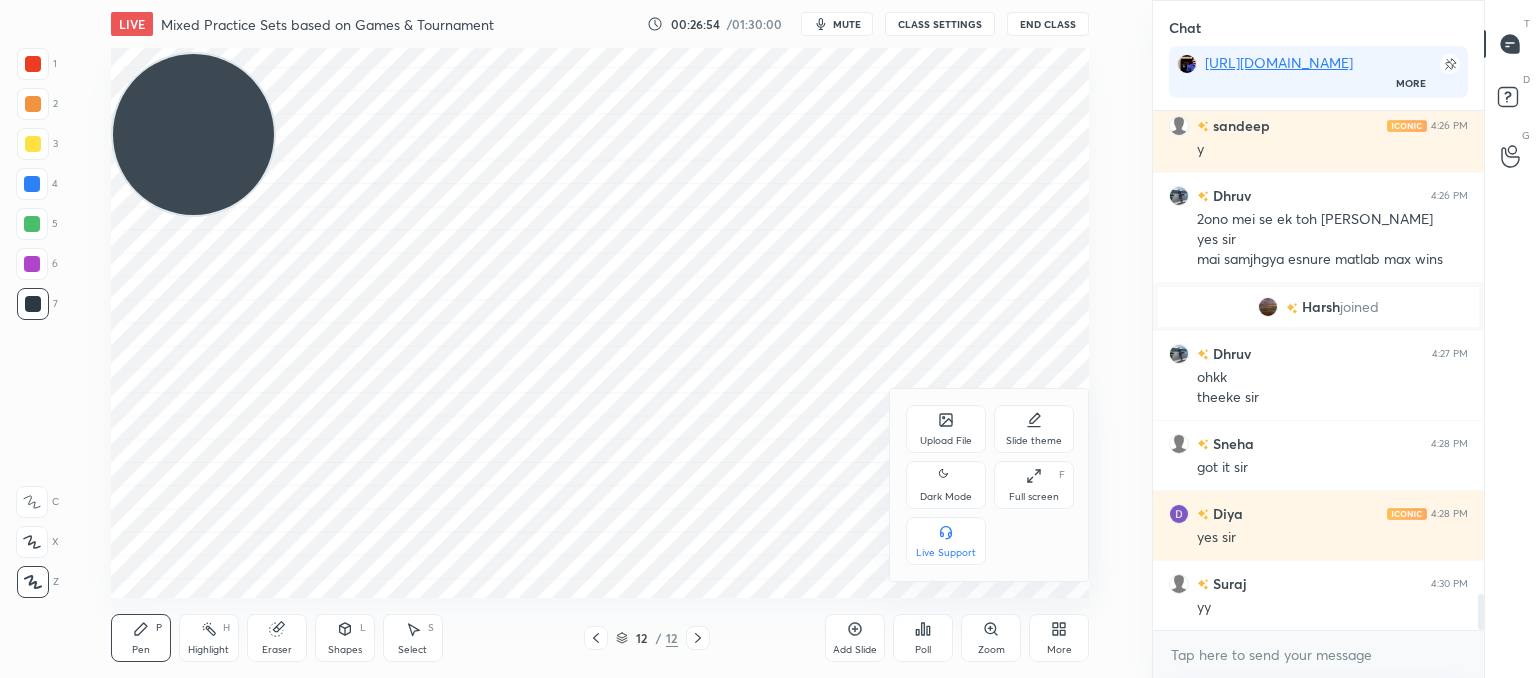 click on "Upload File" at bounding box center (946, 429) 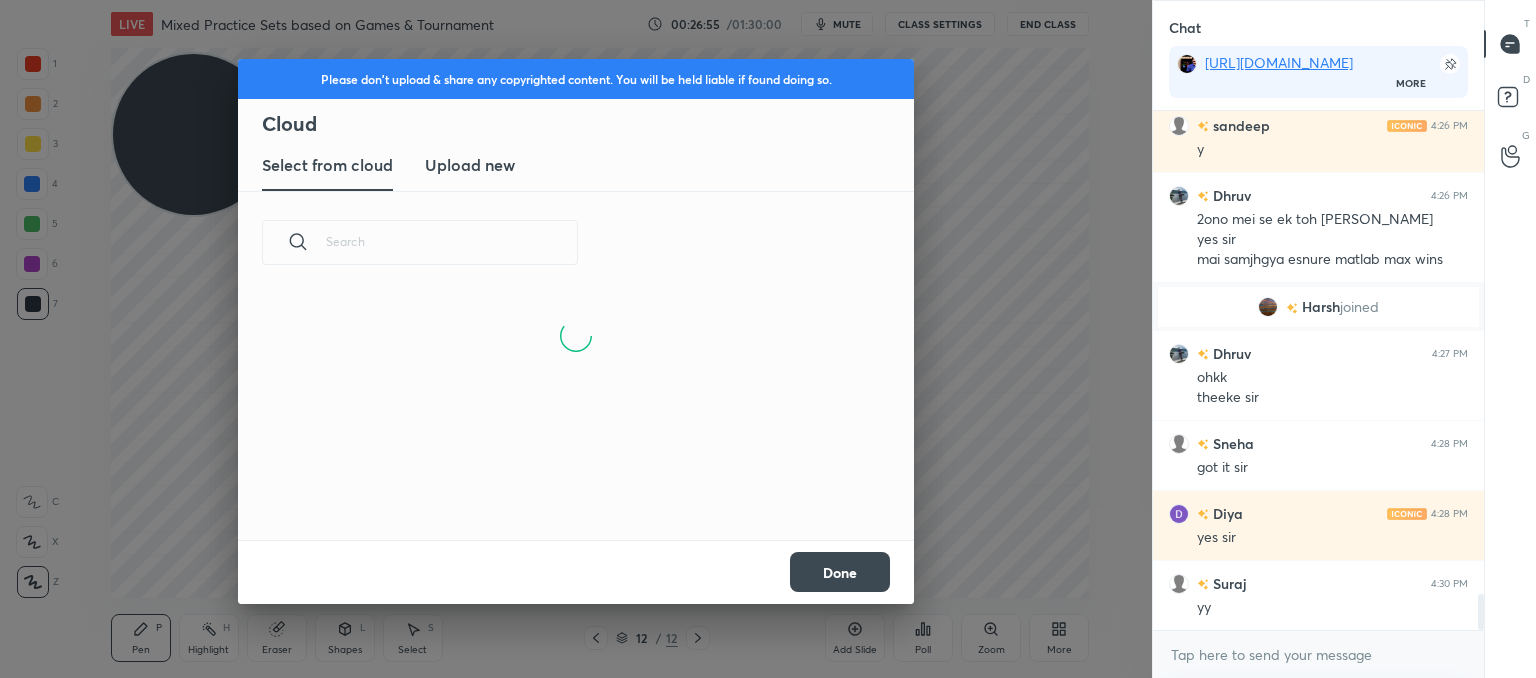 scroll, scrollTop: 5, scrollLeft: 10, axis: both 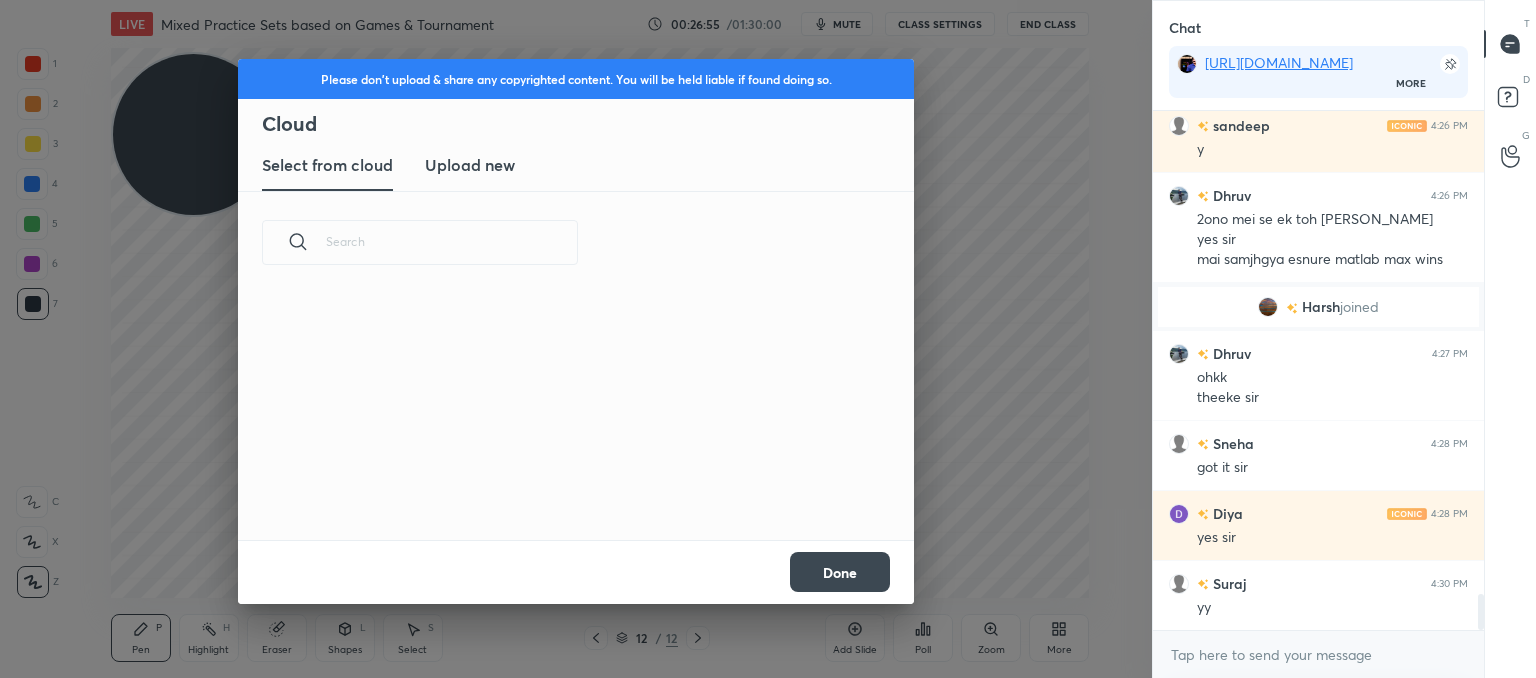 click on "Upload new" at bounding box center [470, 165] 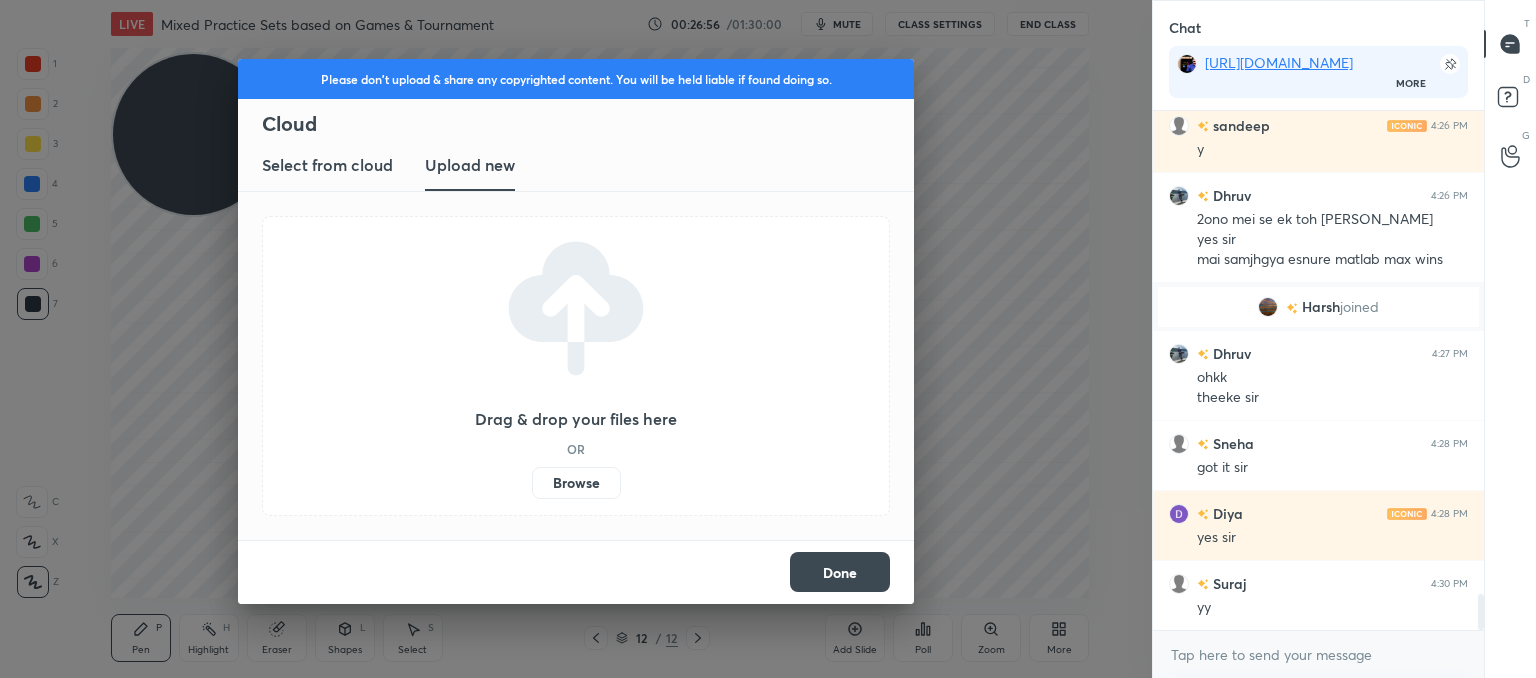 click on "Browse" at bounding box center [576, 483] 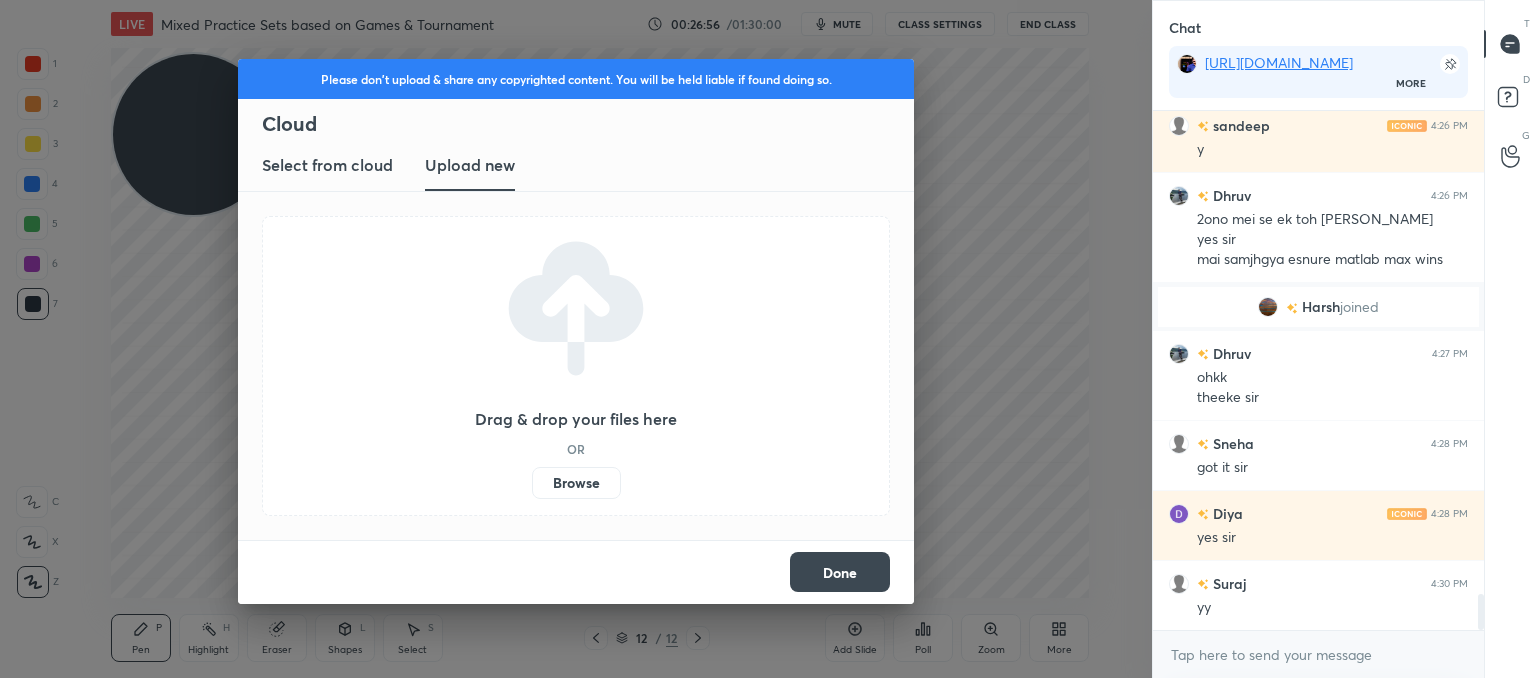 click on "Browse" at bounding box center [532, 483] 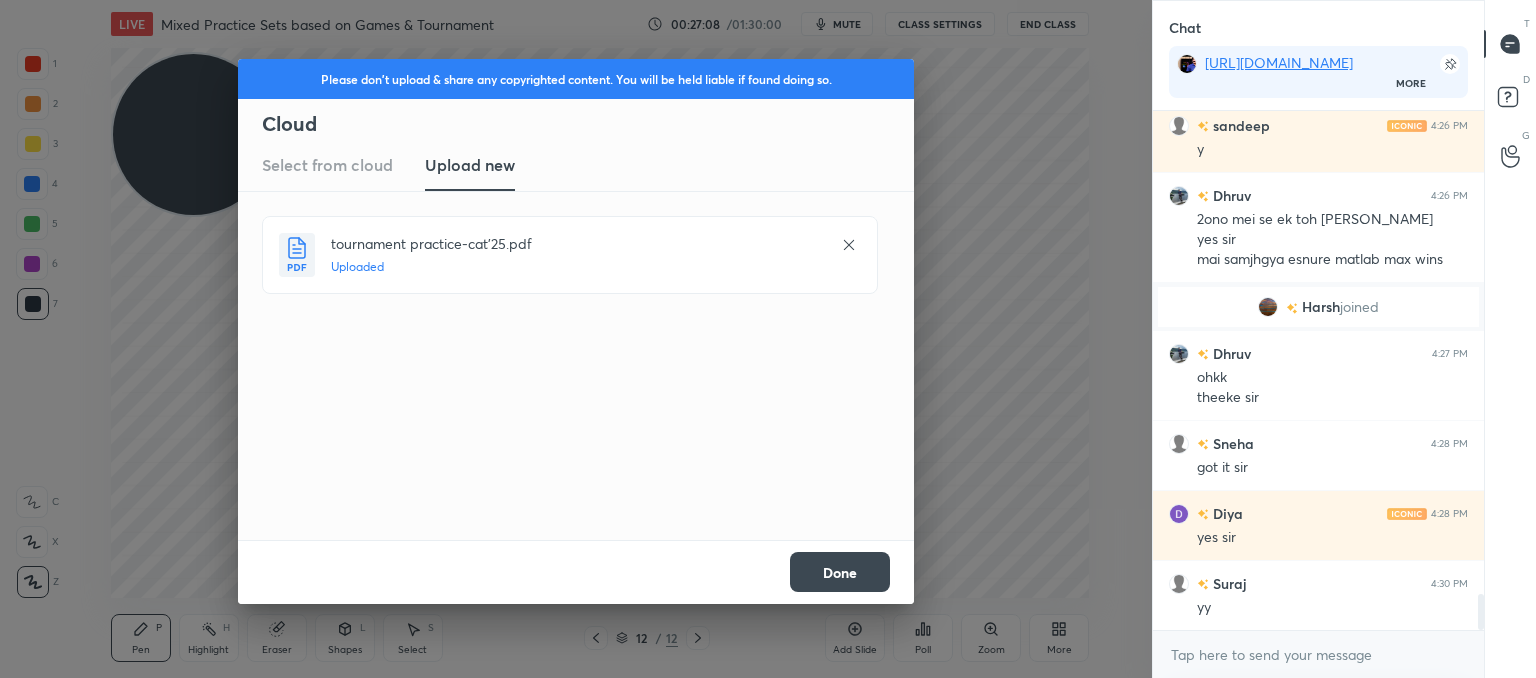 scroll, scrollTop: 6944, scrollLeft: 0, axis: vertical 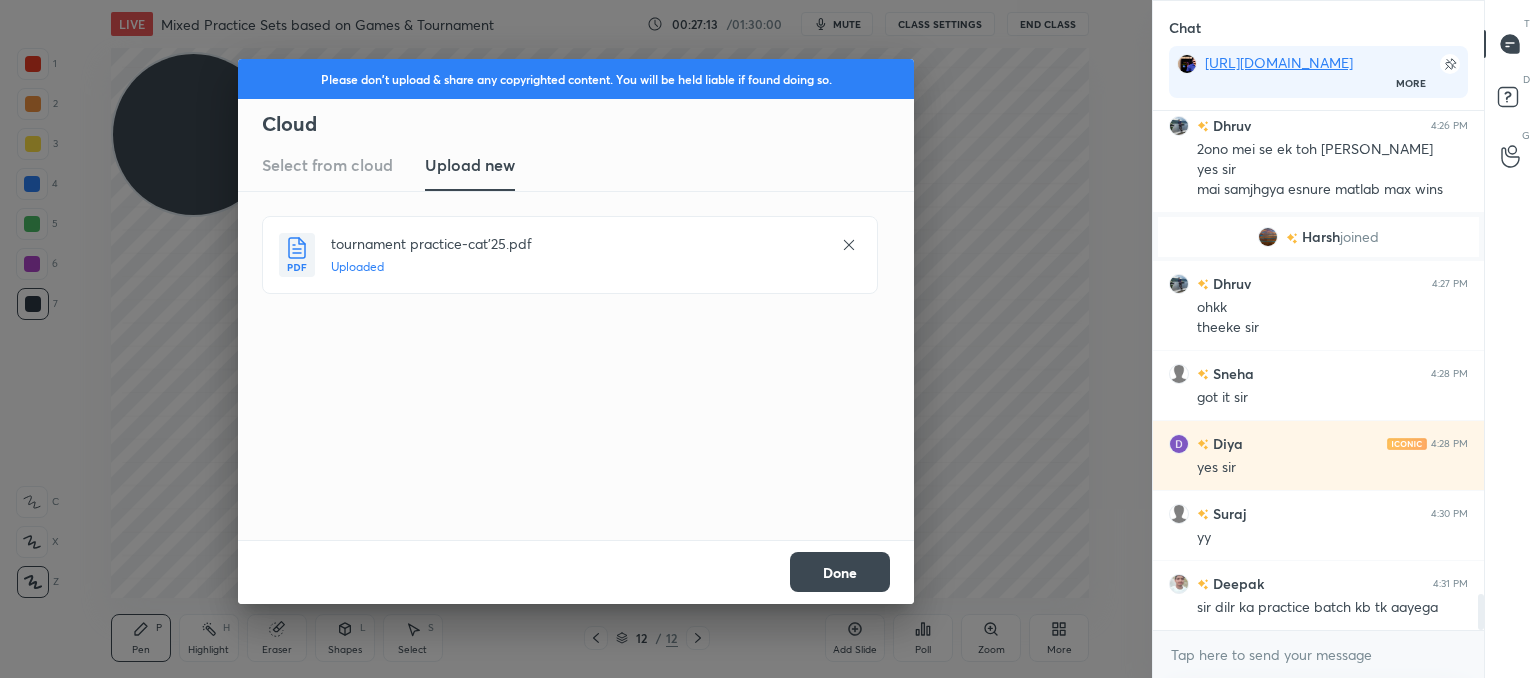 click on "Done" at bounding box center [840, 572] 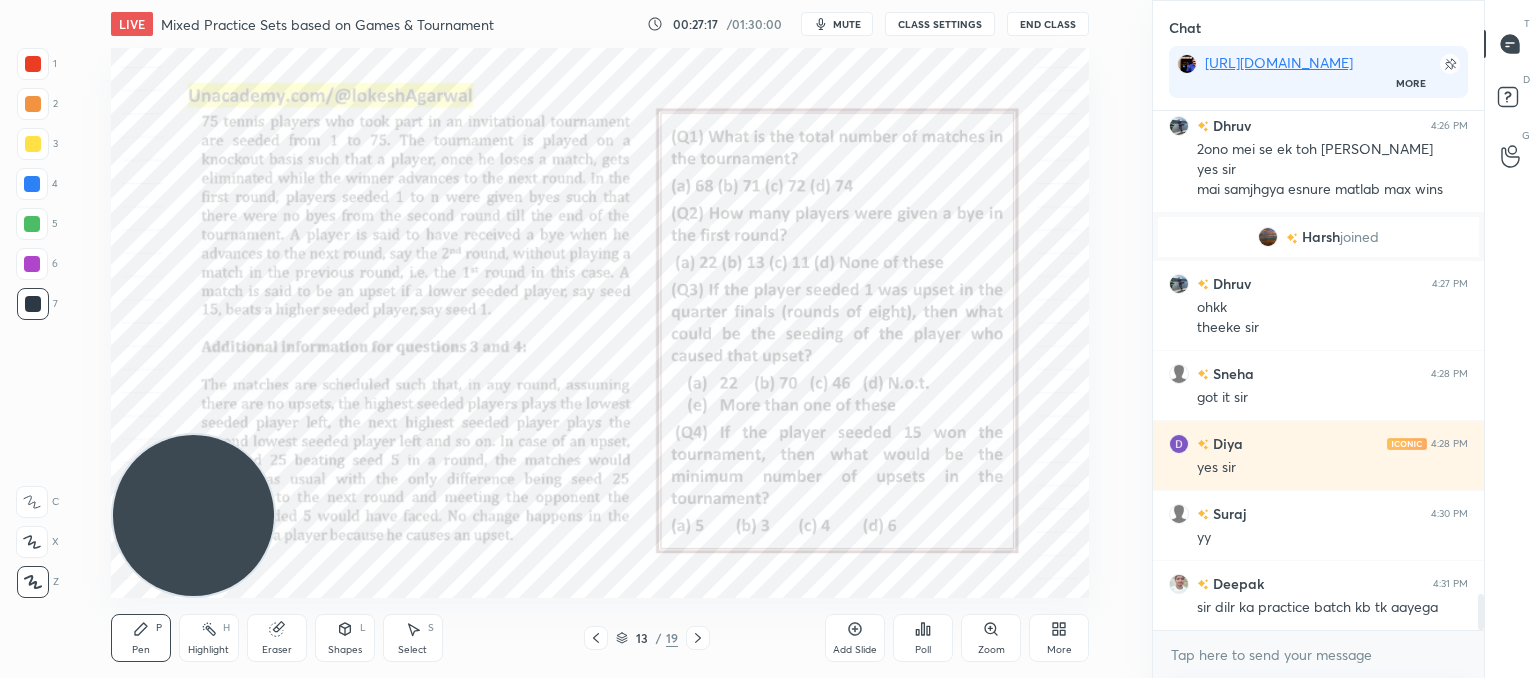 drag, startPoint x: 209, startPoint y: 148, endPoint x: 114, endPoint y: 625, distance: 486.36816 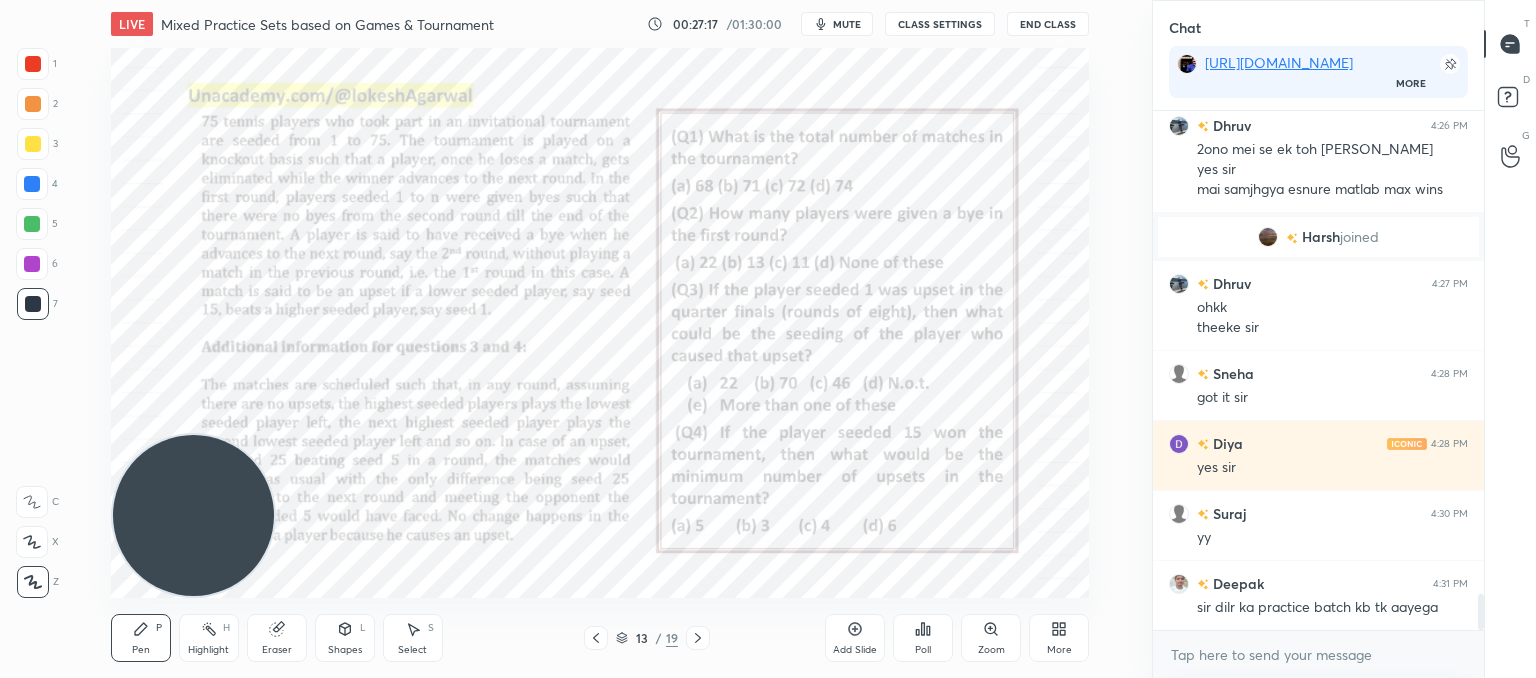 click on "LIVE Mixed Practice Sets based on Games & Tournament 00:27:17 /  01:30:00 mute CLASS SETTINGS End Class Setting up your live class Poll for   secs No correct answer Start poll Back Mixed Practice Sets based on Games & Tournament • L23 of CAT'25: Course on Logical Reasoning: Basics to Advanced Lokesh Agarwal Pen P Highlight H Eraser Shapes L Select S 13 / 19 Add Slide Poll Zoom More" at bounding box center (600, 339) 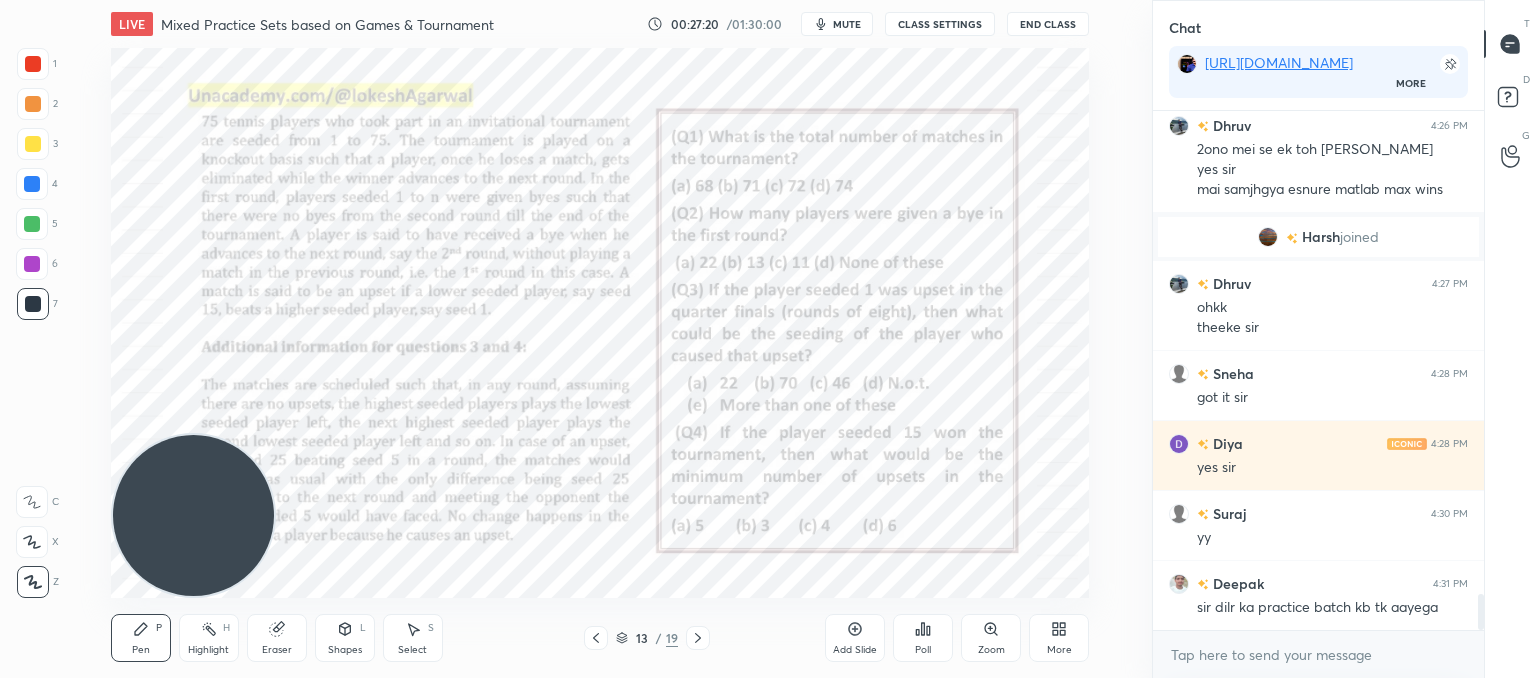 click 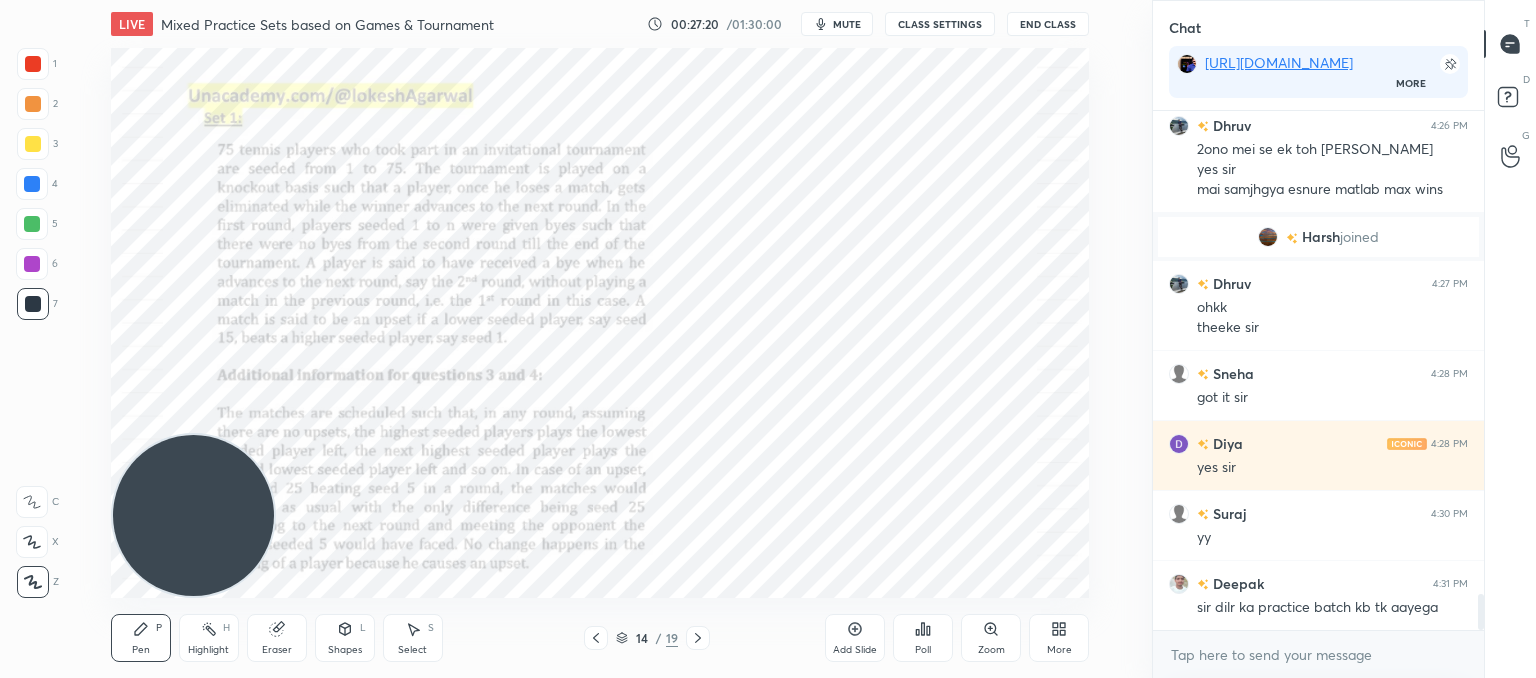 click 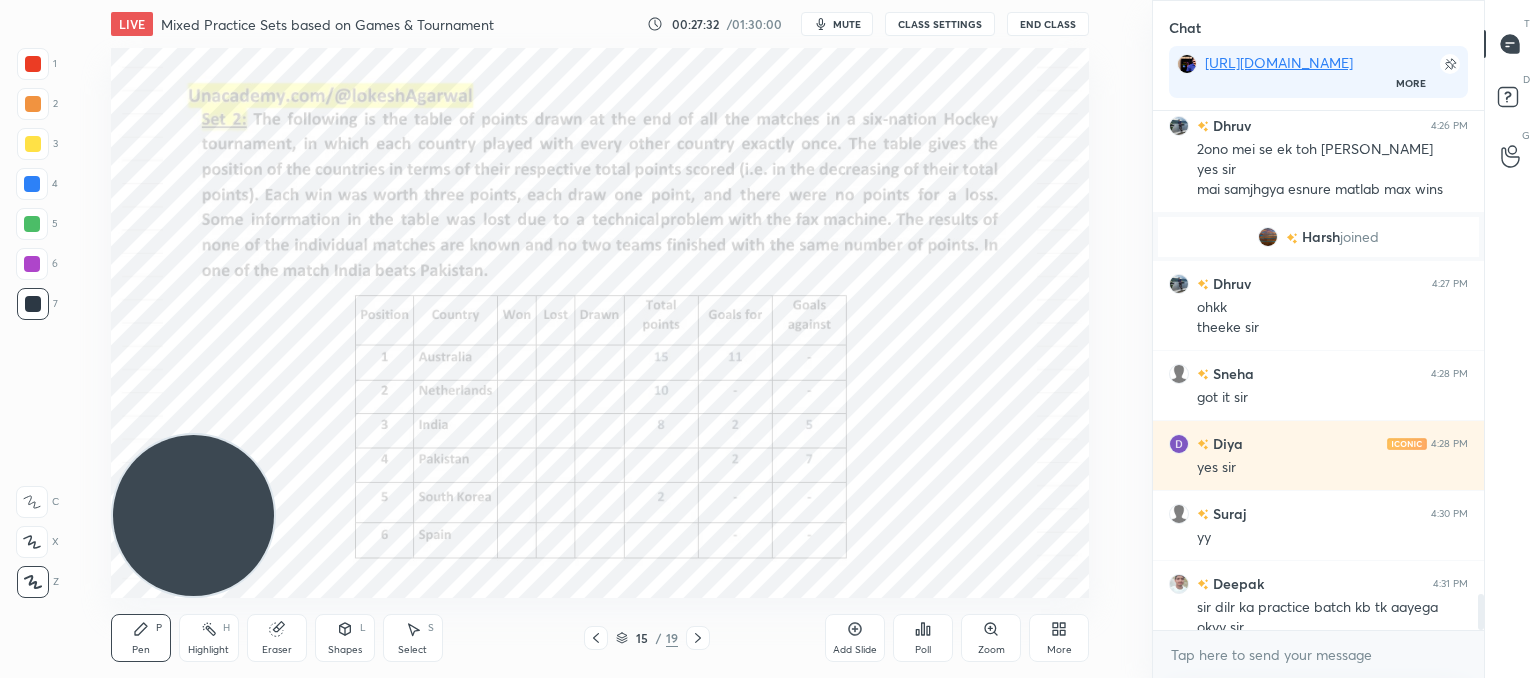 scroll, scrollTop: 6964, scrollLeft: 0, axis: vertical 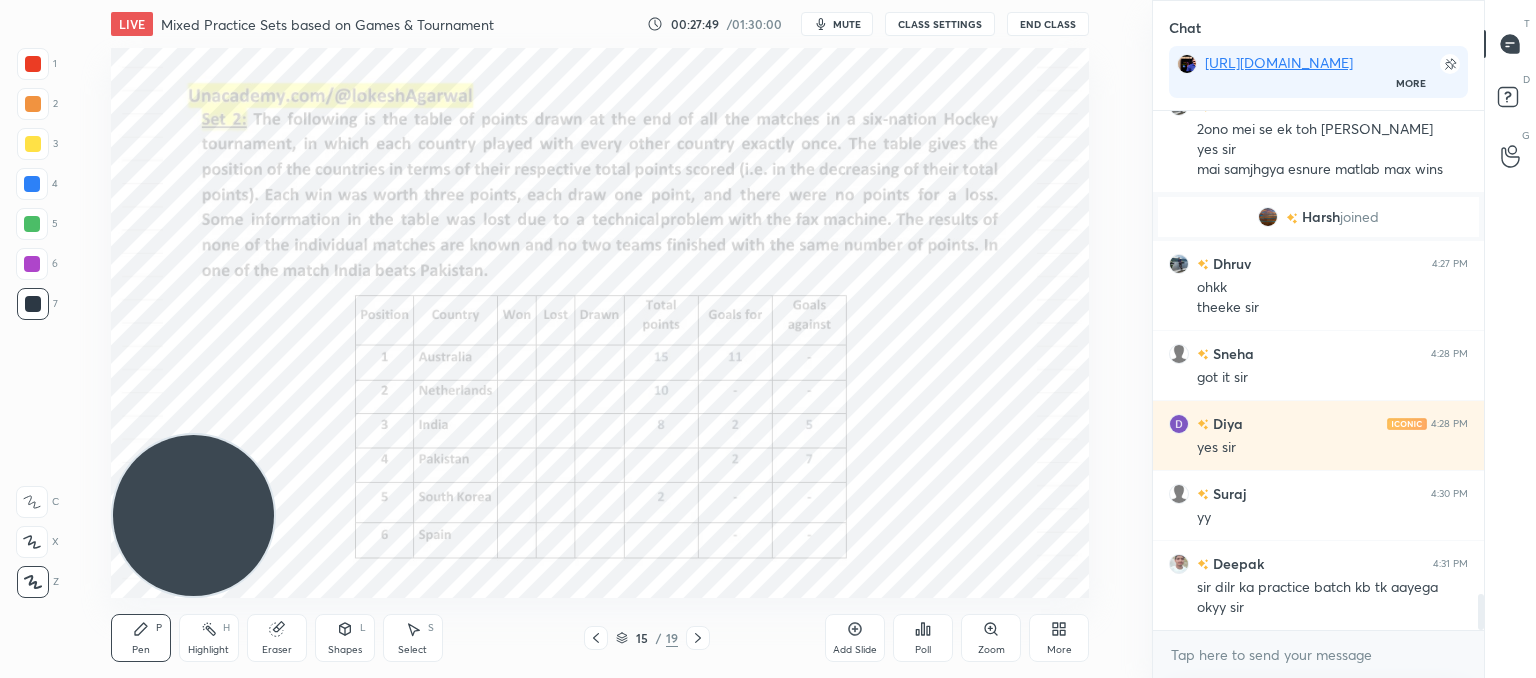 click on "CLASS SETTINGS" at bounding box center (940, 24) 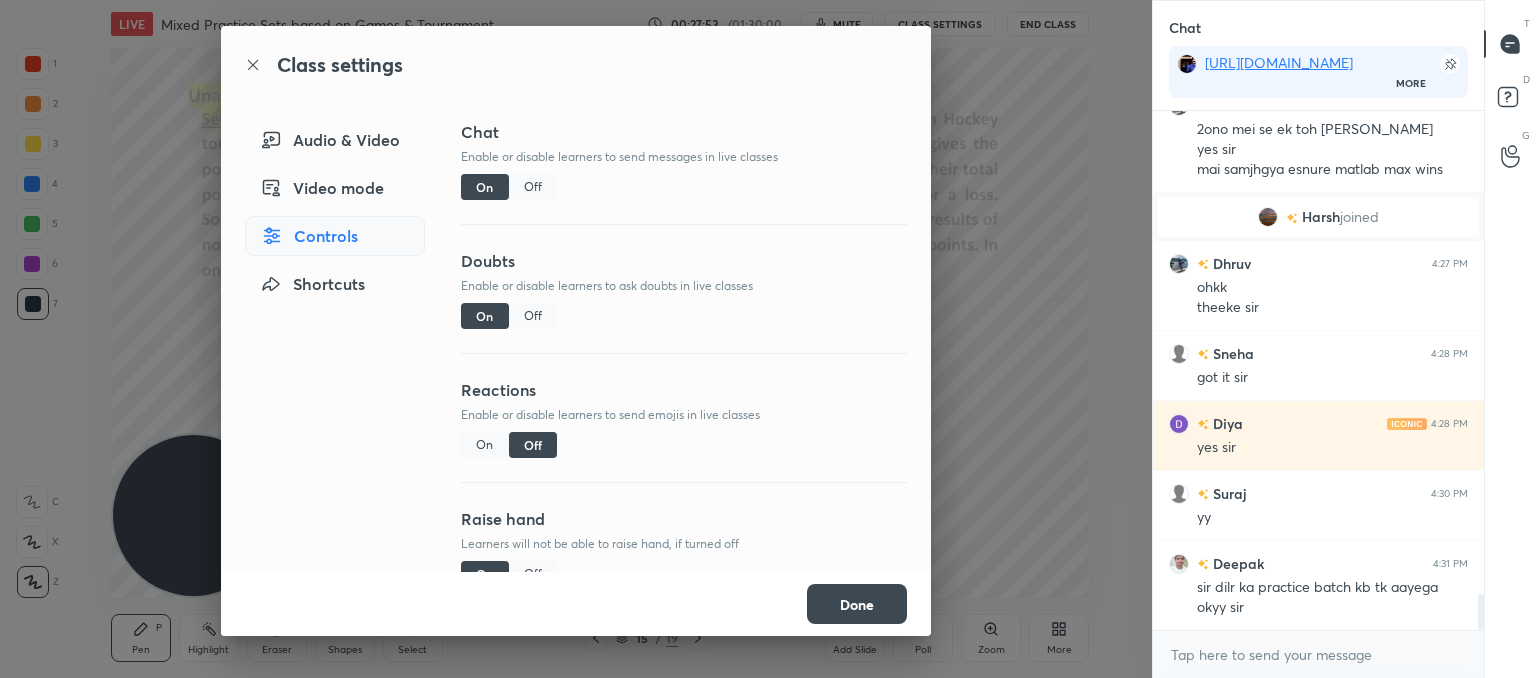 click on "Done" at bounding box center (857, 604) 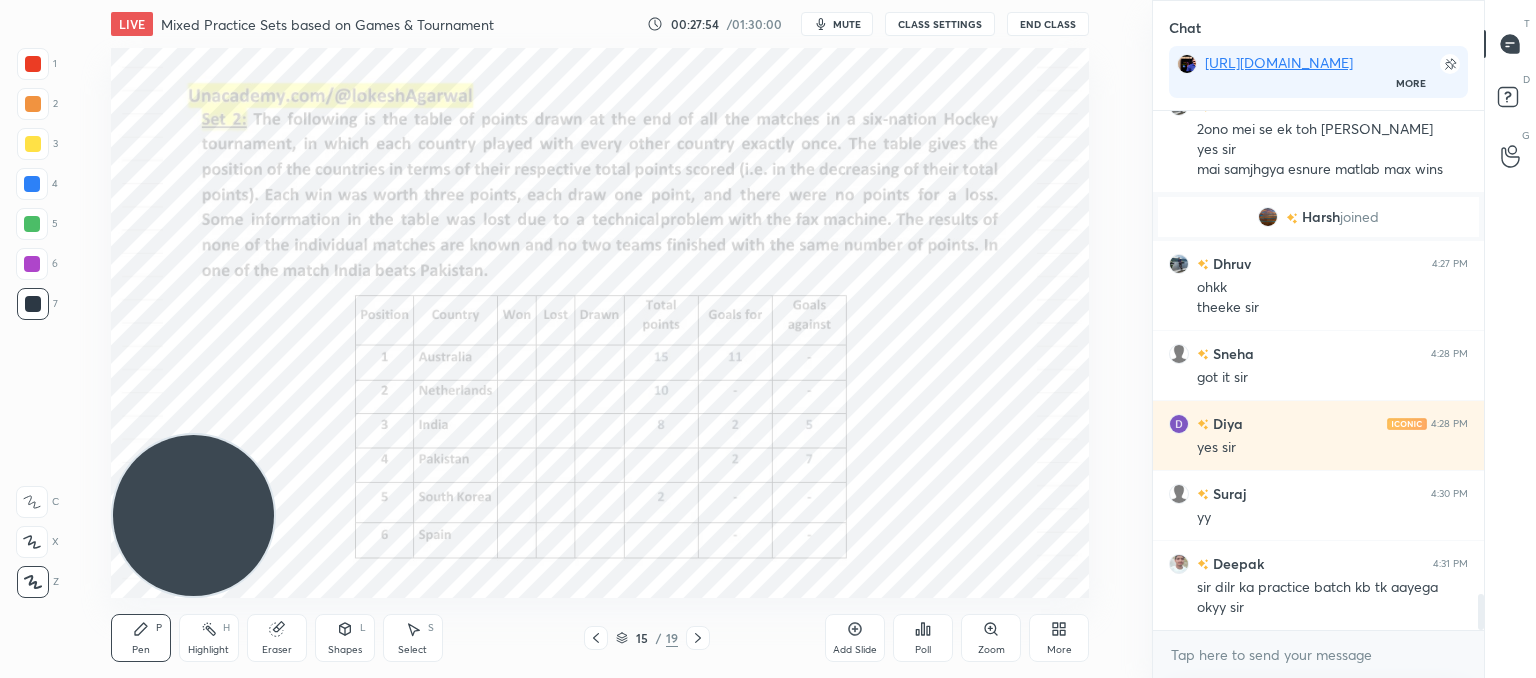 click on "CLASS SETTINGS" at bounding box center (940, 24) 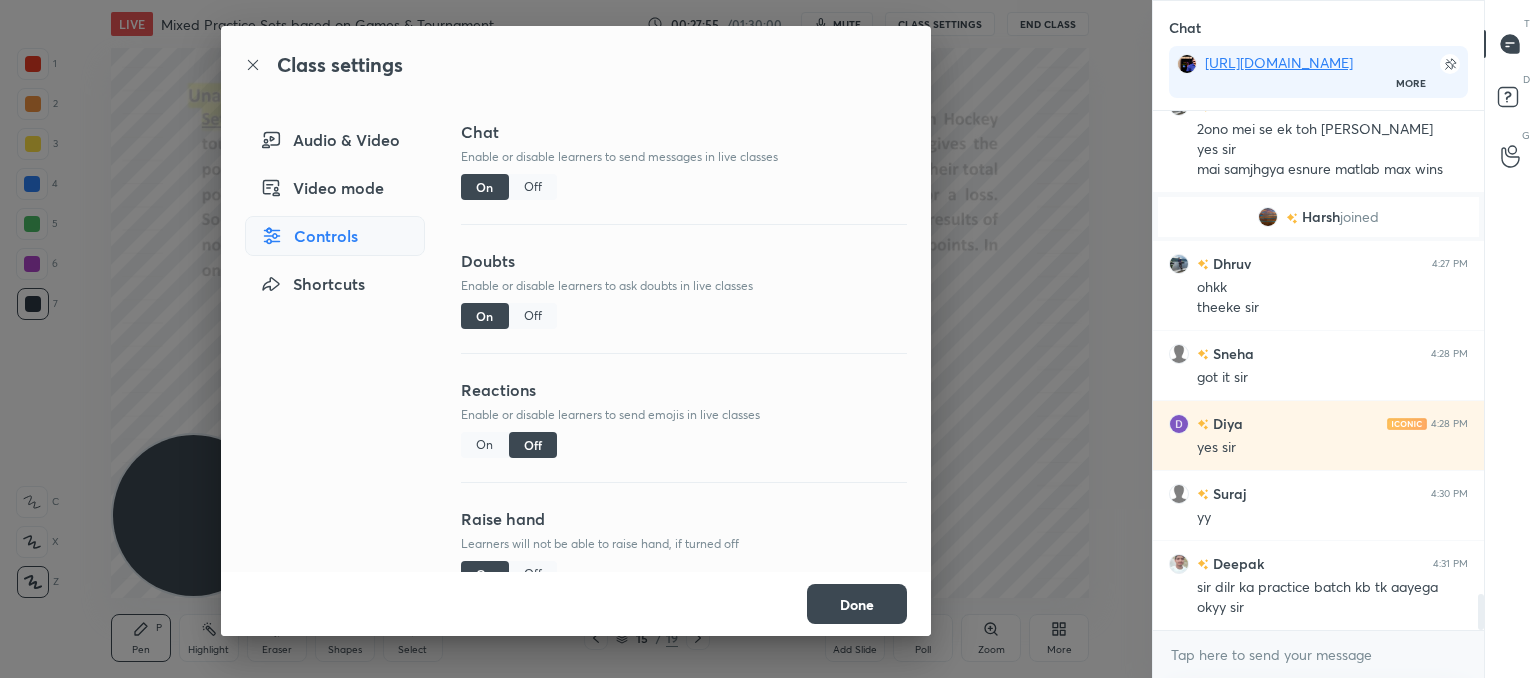 click on "Audio & Video" at bounding box center [335, 140] 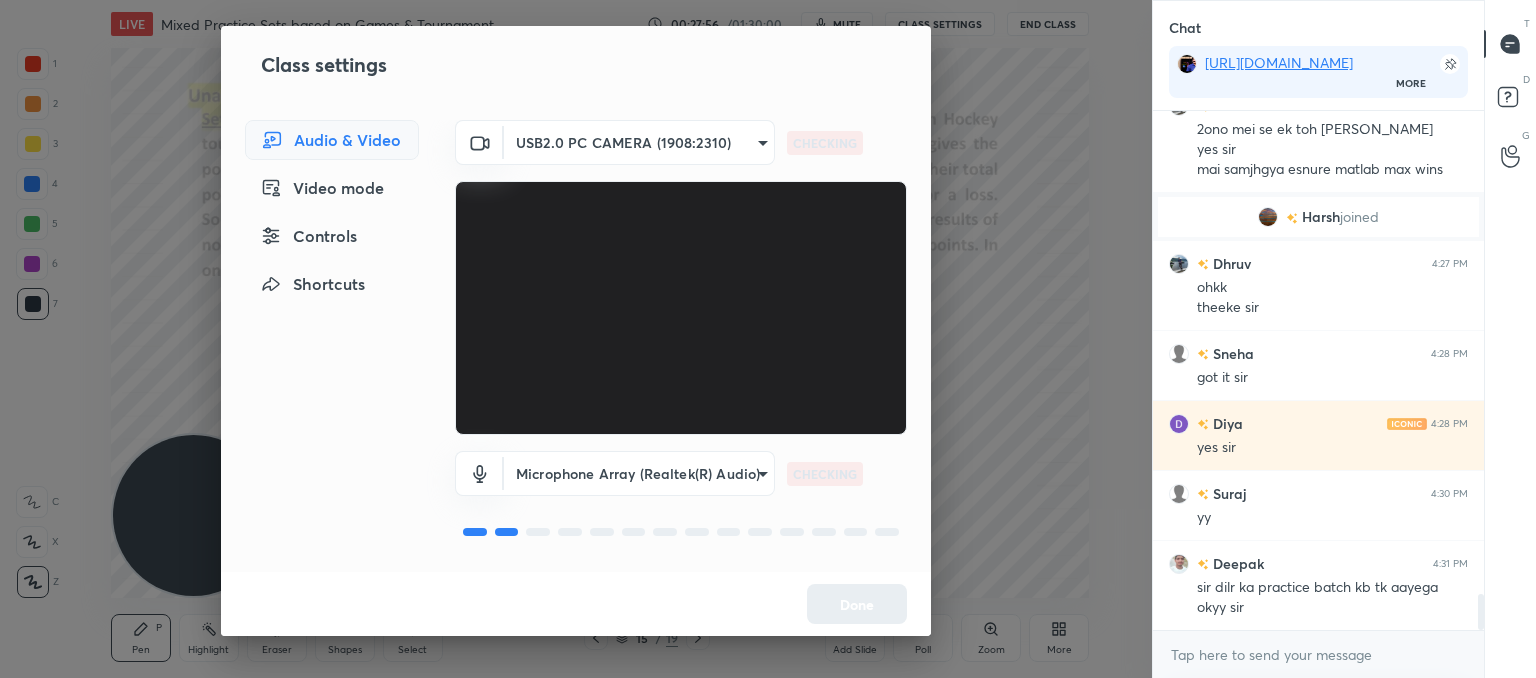 click on "1 2 3 4 5 6 7 C X Z C X Z E E Erase all   H H LIVE Mixed Practice Sets based on Games & Tournament 00:27:56 /  01:30:00 mute CLASS SETTINGS End Class Setting up your live class Poll for   secs No correct answer Start poll Back Mixed Practice Sets based on Games & Tournament • L23 of CAT'25: Course on Logical Reasoning: Basics to Advanced Lokesh Agarwal Pen P Highlight H Eraser Shapes L Select S 15 / 19 Add Slide Poll Zoom More Chat https://unacademy.com/course/booster-course-on-data-interpretation-for-cat-omets-2025/CAKYS6TW More sandeep 4:26 PM y Dhruv 4:26 PM 2ono mei se ek toh jayegi yes sir mai samjhgya esnure matlab max wins Harsh  joined Dhruv 4:27 PM ohkk theeke sir Sneha 4:28 PM got it sir Diya 4:28 PM yes sir Suraj 4:30 PM yy Deepak 4:31 PM sir dilr ka practice batch kb tk aayega okyy sir JUMP TO LATEST Enable hand raising Enable raise hand to speak to learners. Once enabled, chat will be turned off temporarily. Enable x   introducing Raise a hand with a doubt How it works? NEW DOUBTS ASKED Got it" at bounding box center (768, 339) 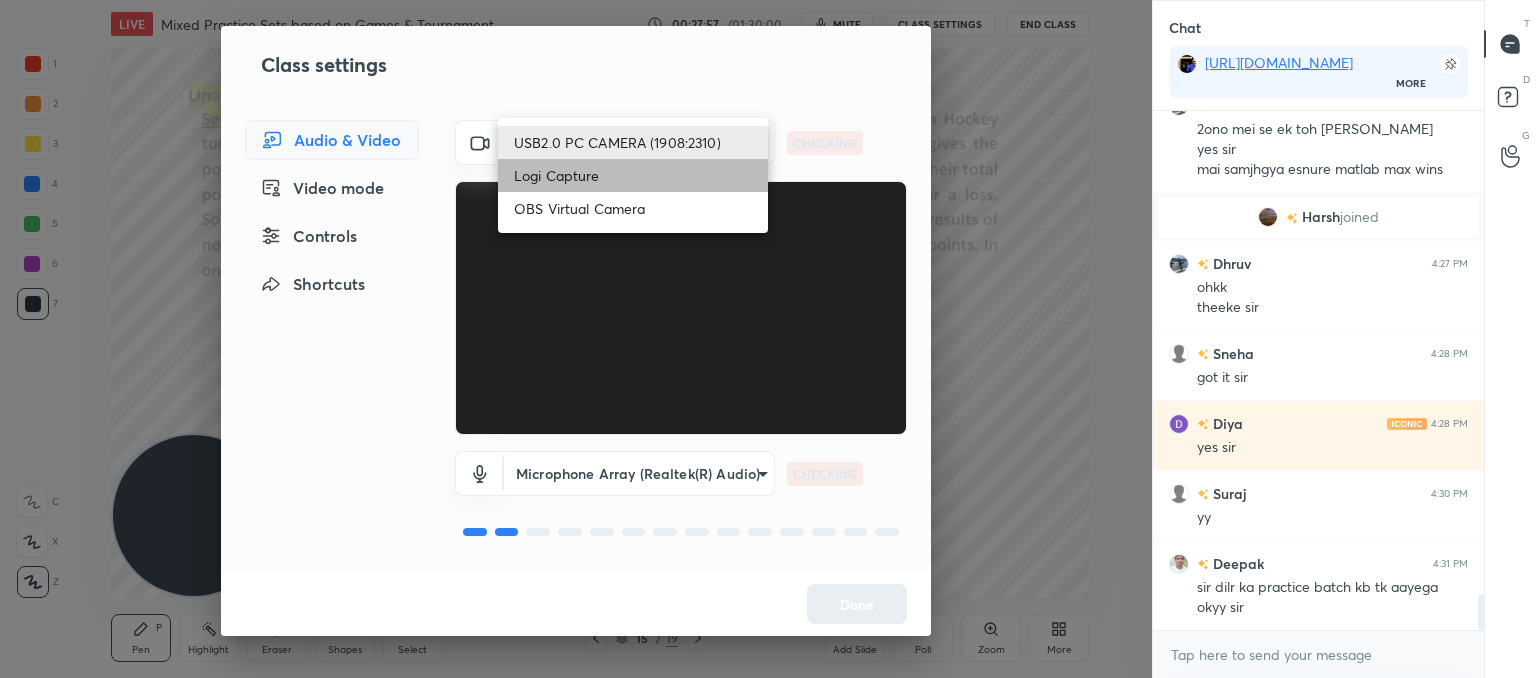 click on "Logi Capture" at bounding box center [633, 175] 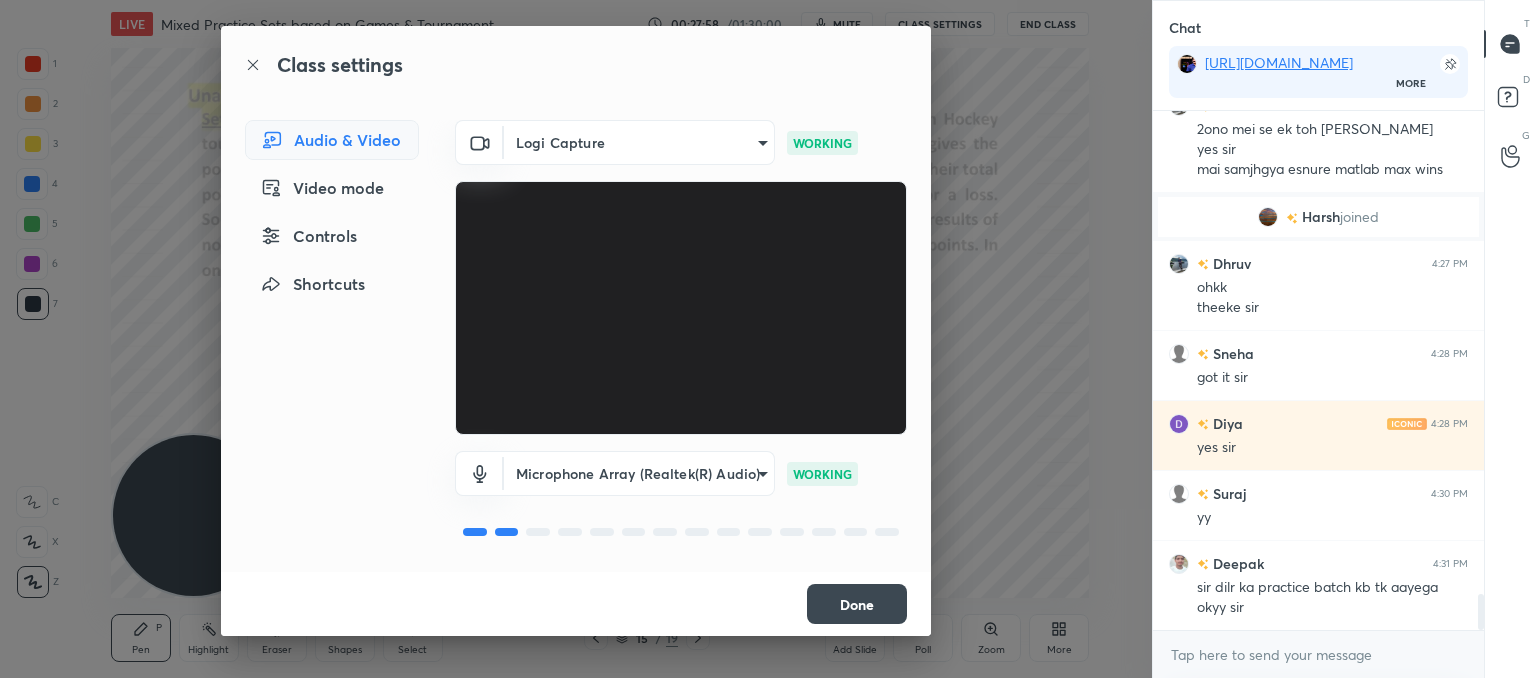 click on "Done" at bounding box center (857, 604) 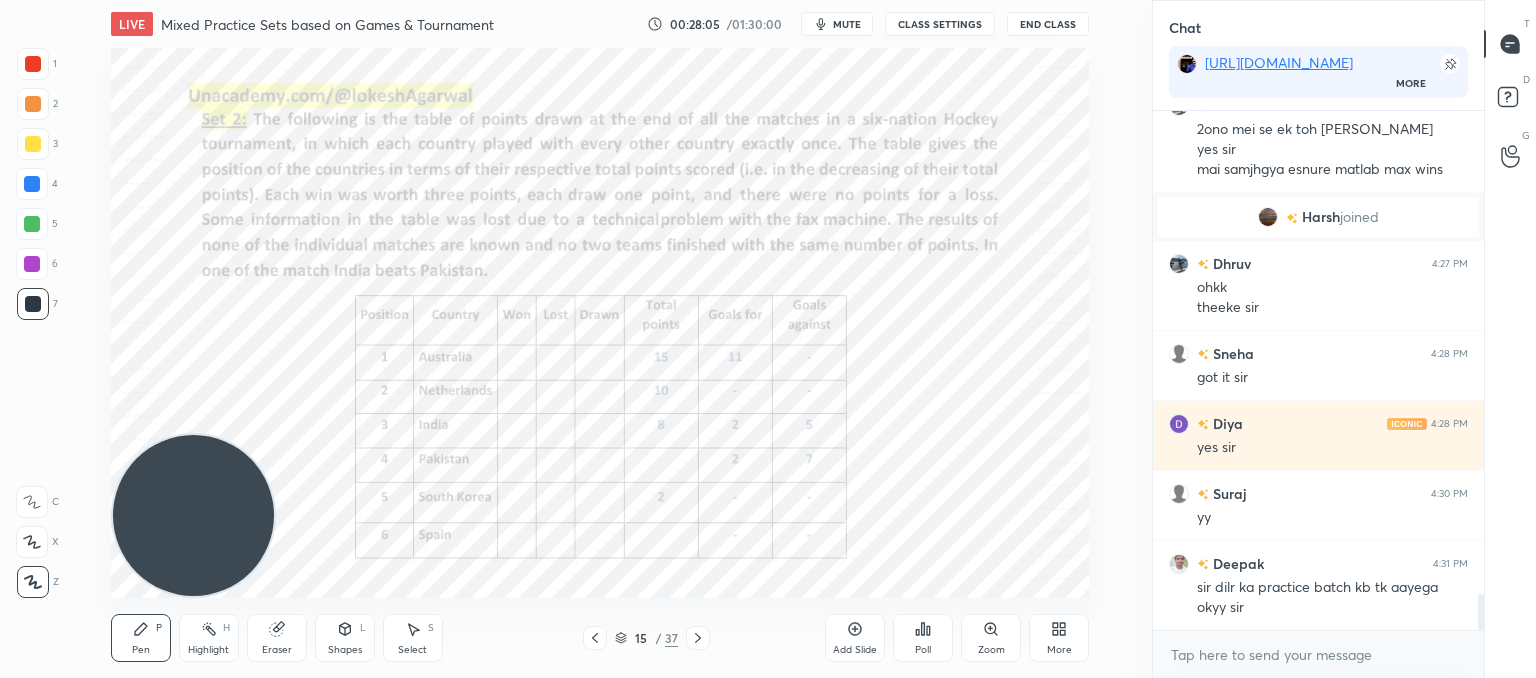 scroll, scrollTop: 7034, scrollLeft: 0, axis: vertical 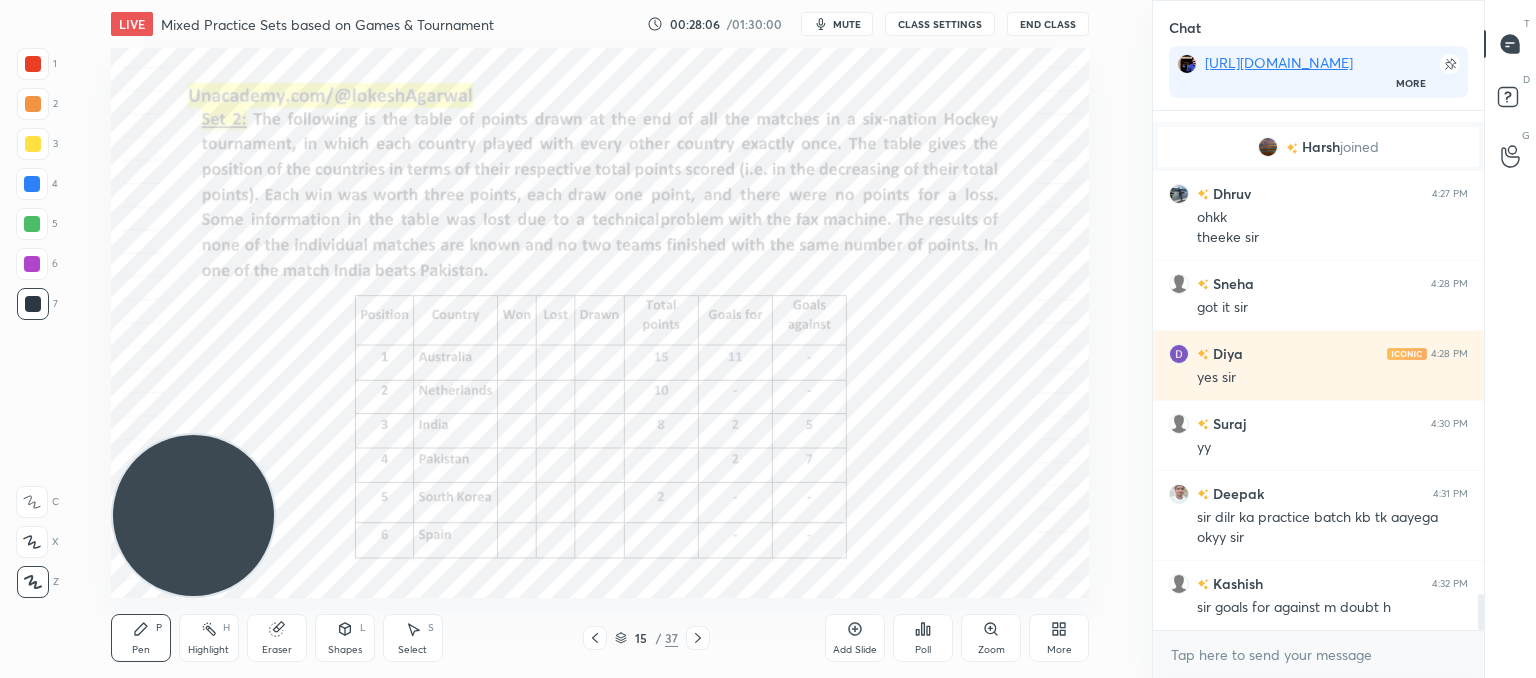 click on "mute" at bounding box center [837, 24] 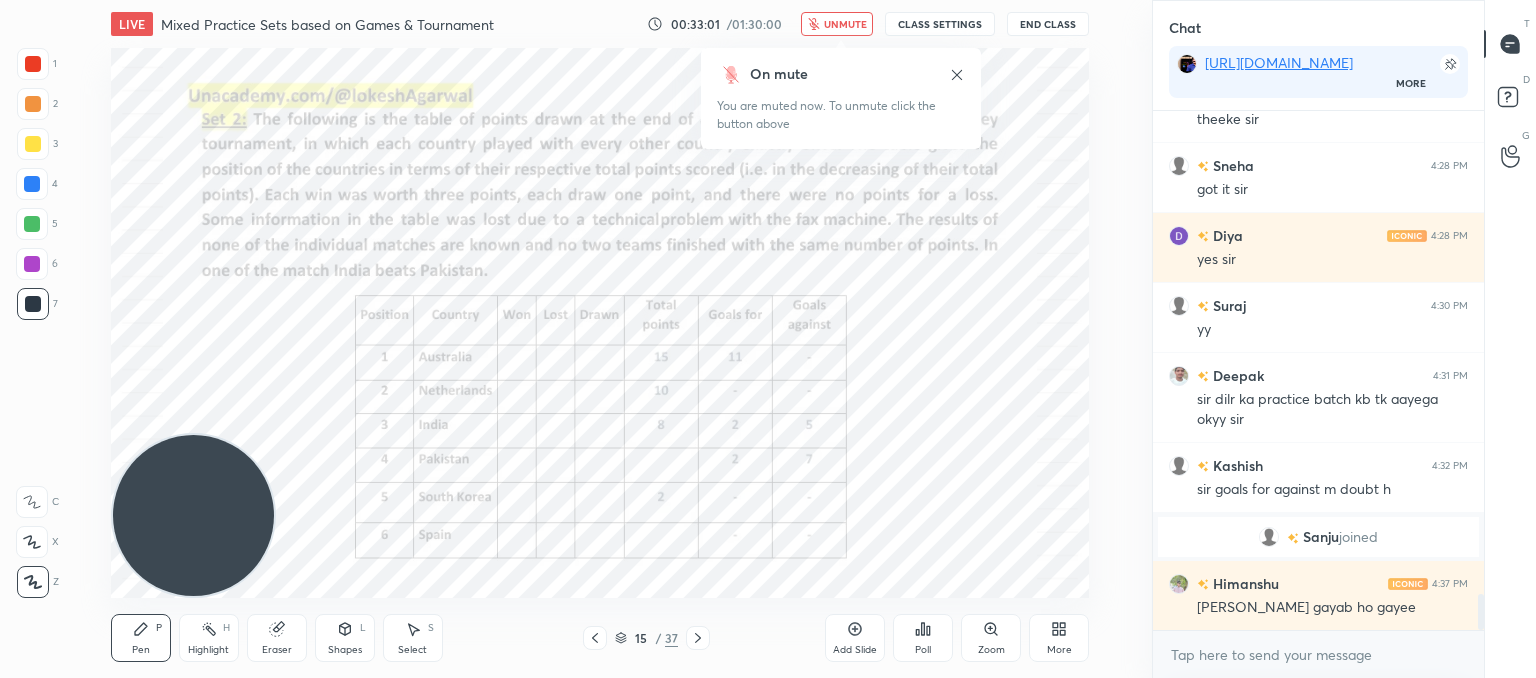 scroll, scrollTop: 7016, scrollLeft: 0, axis: vertical 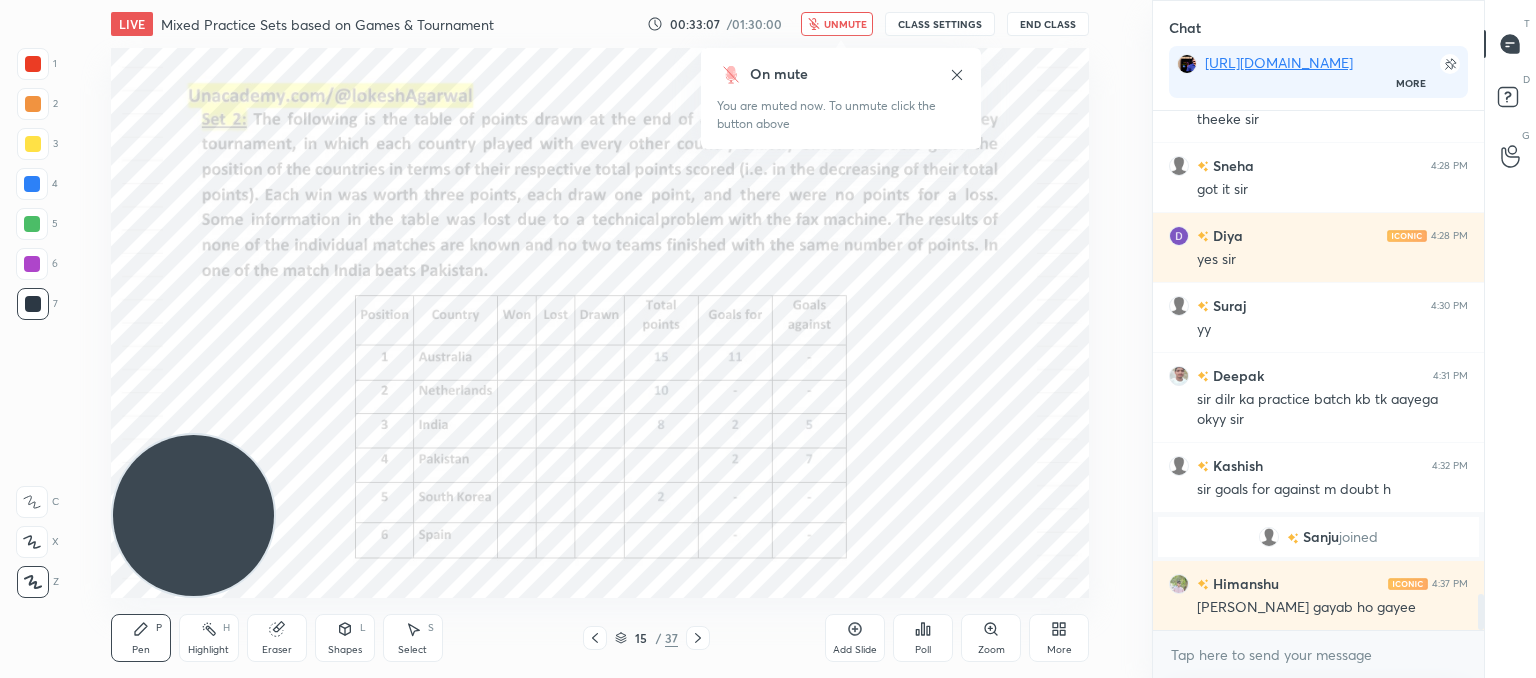 click on "unmute" at bounding box center [845, 24] 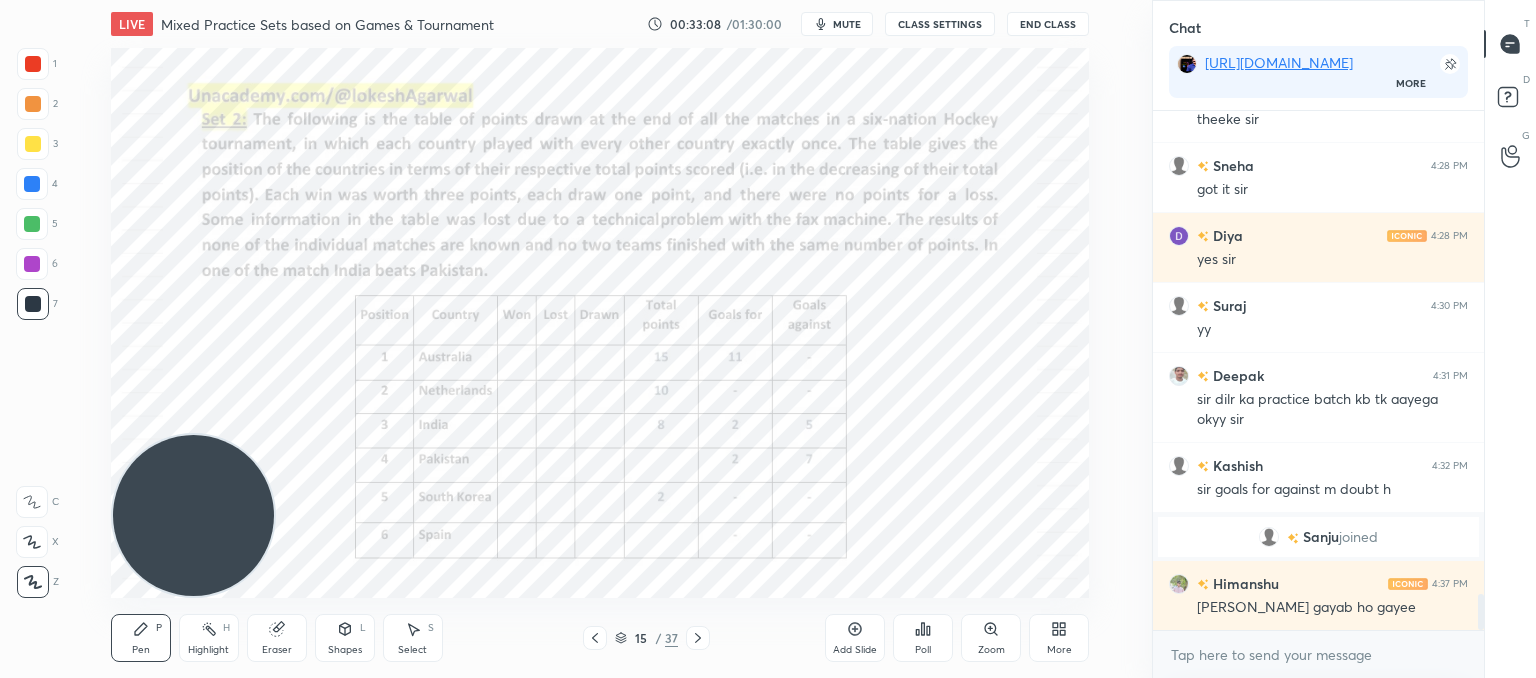 click on "CLASS SETTINGS" at bounding box center [940, 24] 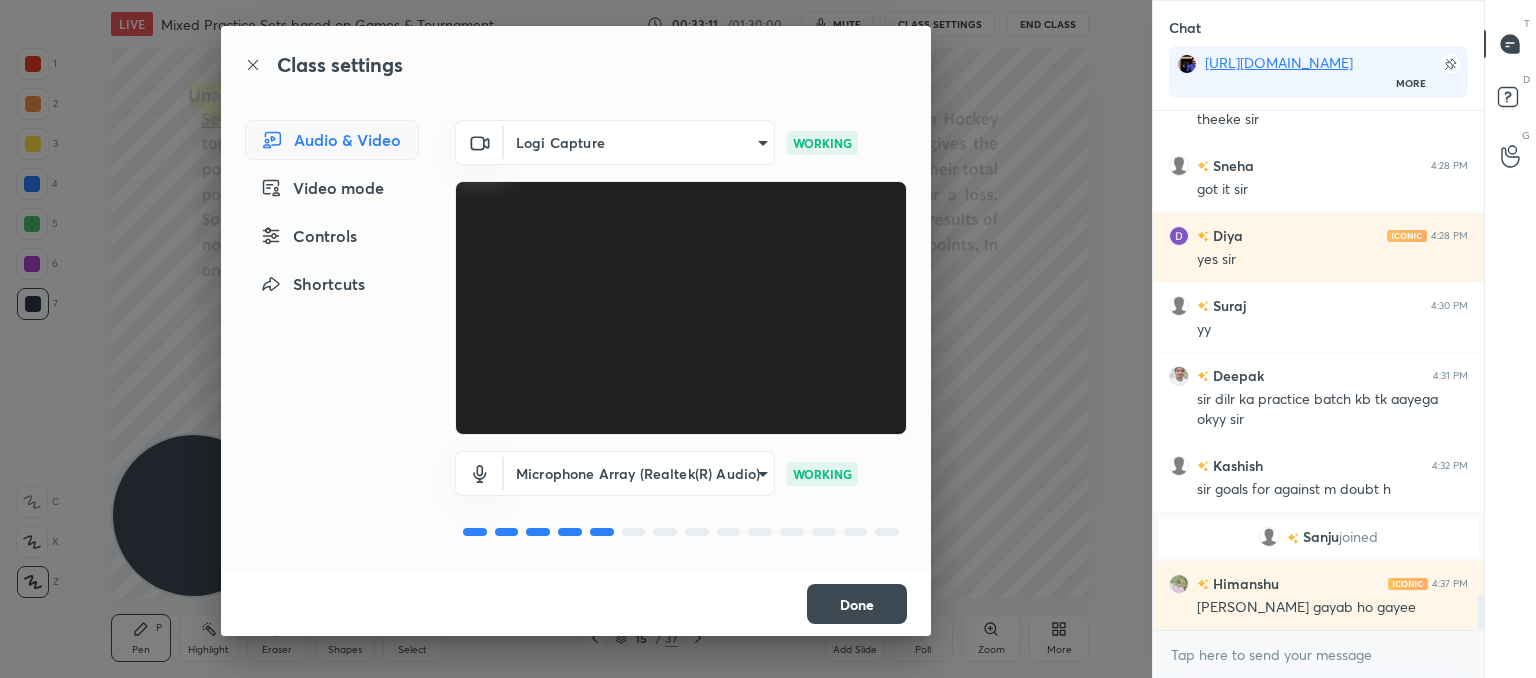 click on "1 2 3 4 5 6 7 C X Z C X Z E E Erase all   H H LIVE Mixed Practice Sets based on Games & Tournament 00:33:11 /  01:30:00 mute CLASS SETTINGS End Class Setting up your live class Poll for   secs No correct answer Start poll Back Mixed Practice Sets based on Games & Tournament • L23 of CAT'25: Course on Logical Reasoning: Basics to Advanced Lokesh Agarwal Pen P Highlight H Eraser Shapes L Select S 15 / 37 Add Slide Poll Zoom More Chat https://unacademy.com/course/booster-course-on-data-interpretation-for-cat-omets-2025/CAKYS6TW More Harsh  joined Dhruv 4:27 PM ohkk theeke sir Sneha 4:28 PM got it sir Diya 4:28 PM yes sir Suraj 4:30 PM yy Deepak 4:31 PM sir dilr ka practice batch kb tk aayega okyy sir Kashish 4:32 PM sir goals for against m doubt h Sanju  joined Himanshu 4:37 PM sir kha gayab ho gayee JUMP TO LATEST Enable hand raising Enable raise hand to speak to learners. Once enabled, chat will be turned off temporarily. Enable x   introducing Raise a hand with a doubt How it works? NEW DOUBTS ASKED Got it" at bounding box center (768, 339) 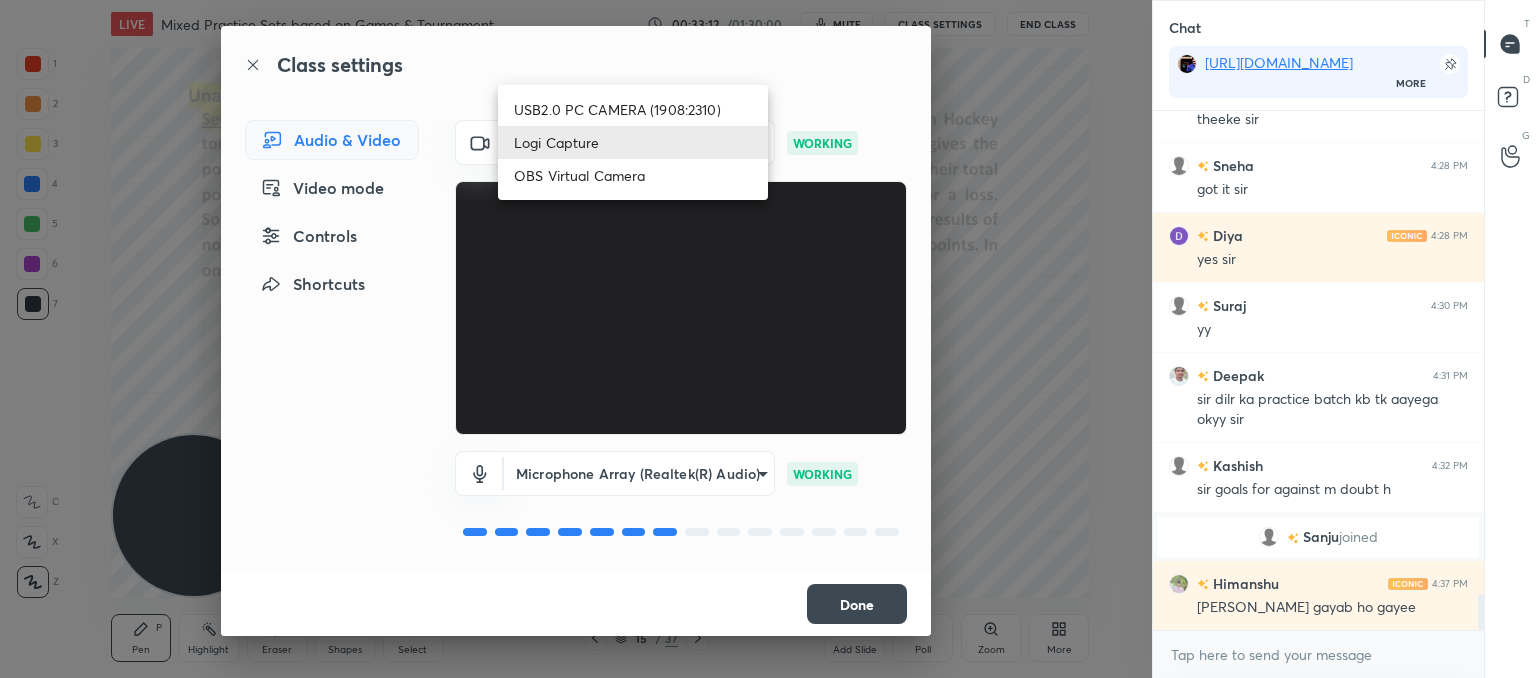 click on "USB2.0 PC CAMERA (1908:2310)" at bounding box center [633, 109] 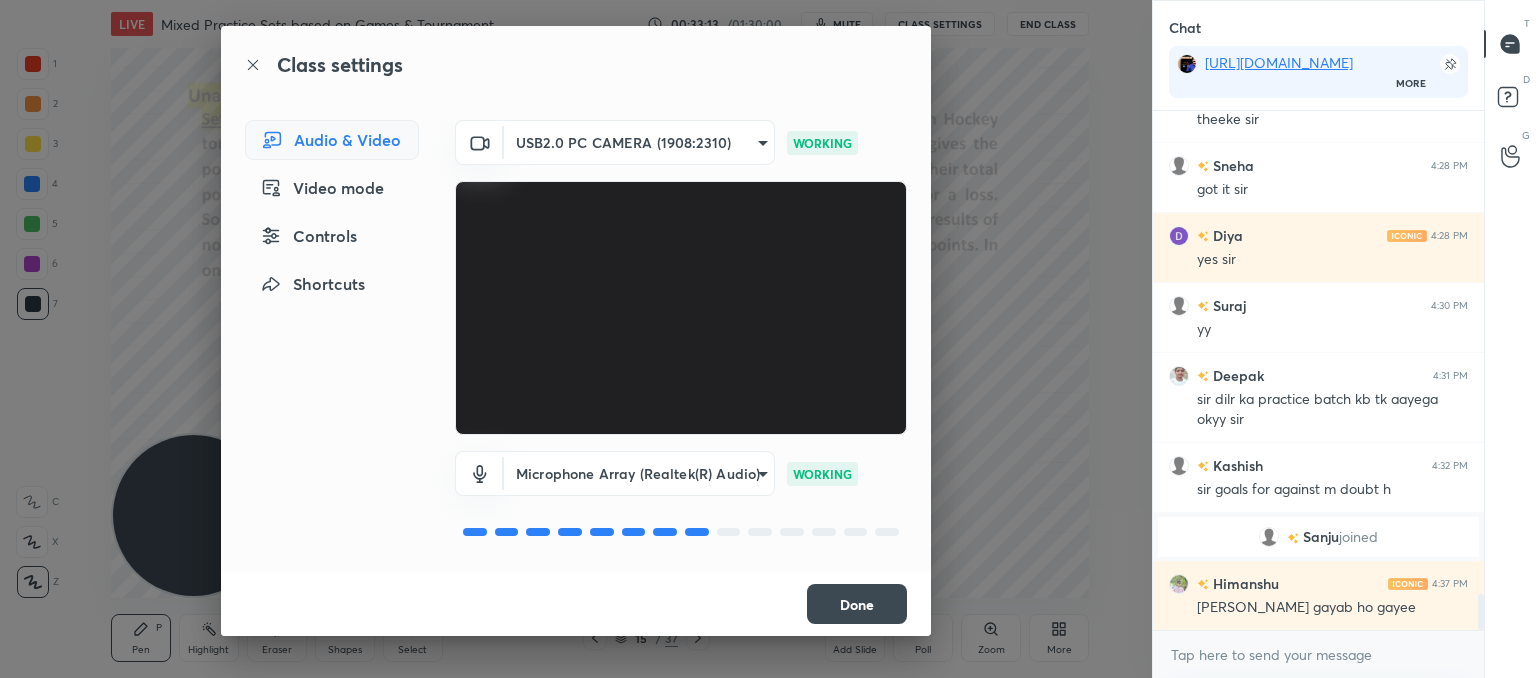click on "Done" at bounding box center [857, 604] 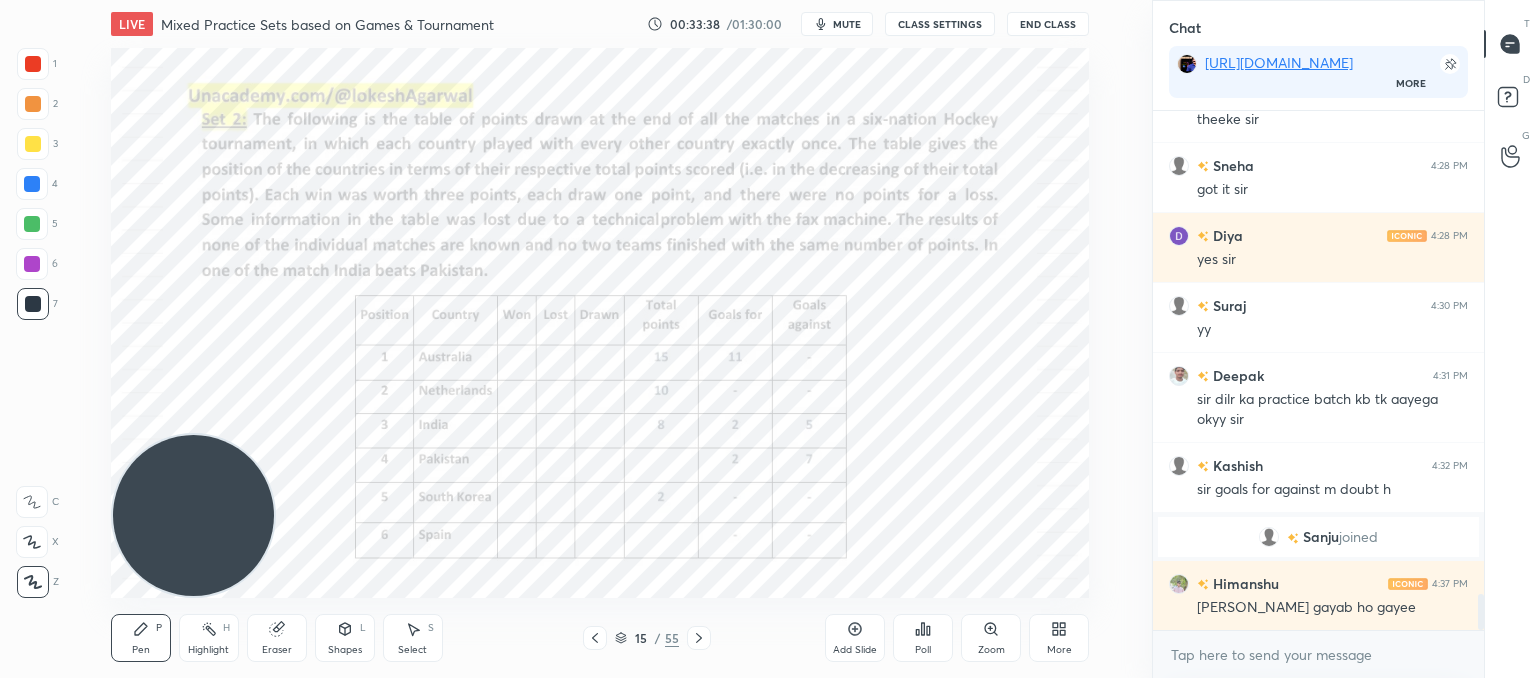 click on "mute" at bounding box center [837, 24] 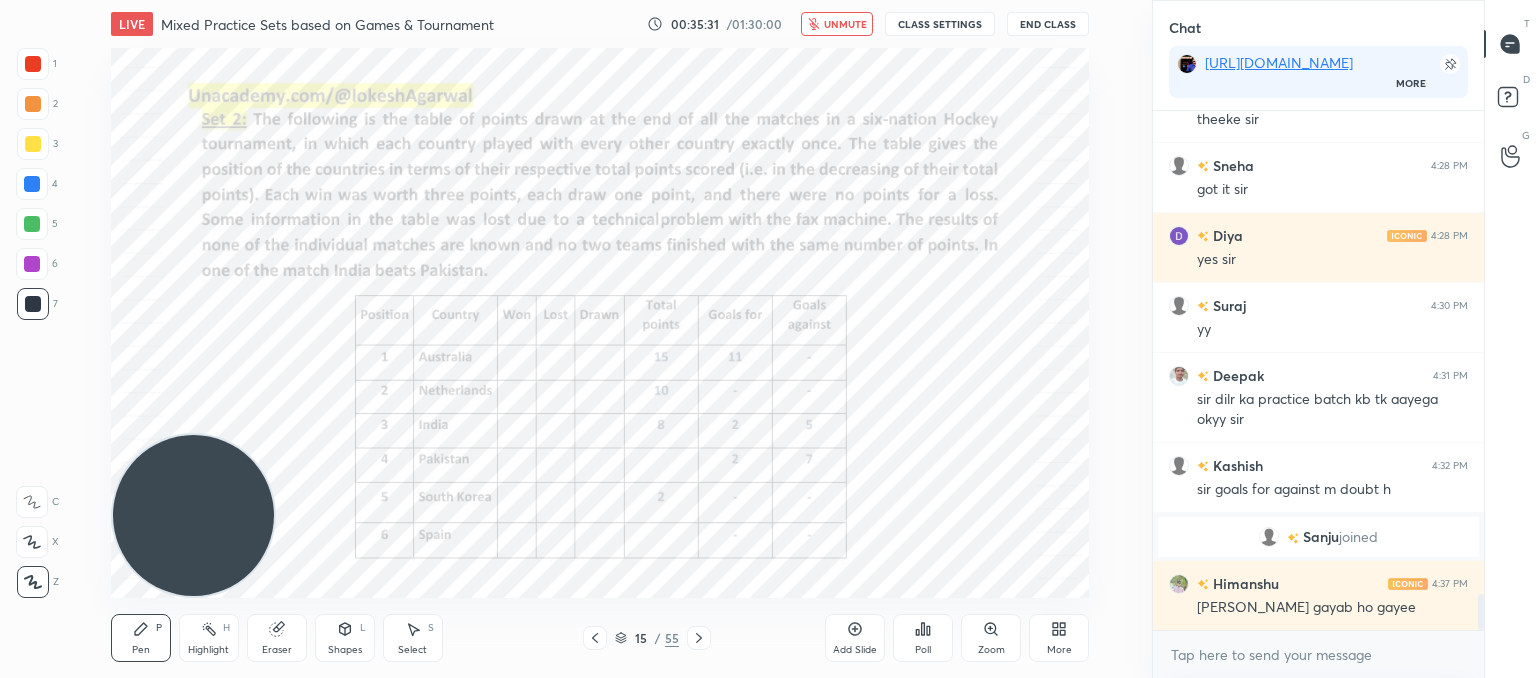scroll, scrollTop: 7064, scrollLeft: 0, axis: vertical 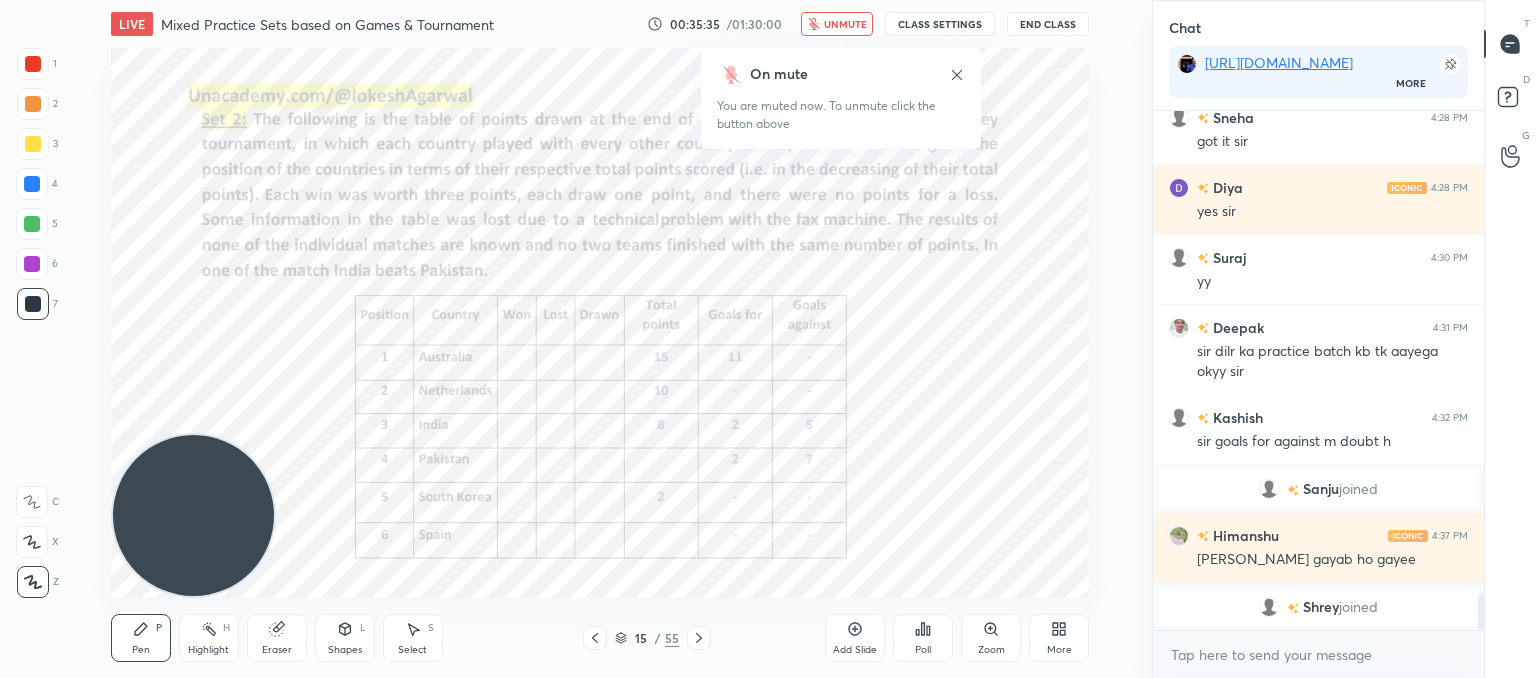 click on "unmute" at bounding box center [845, 24] 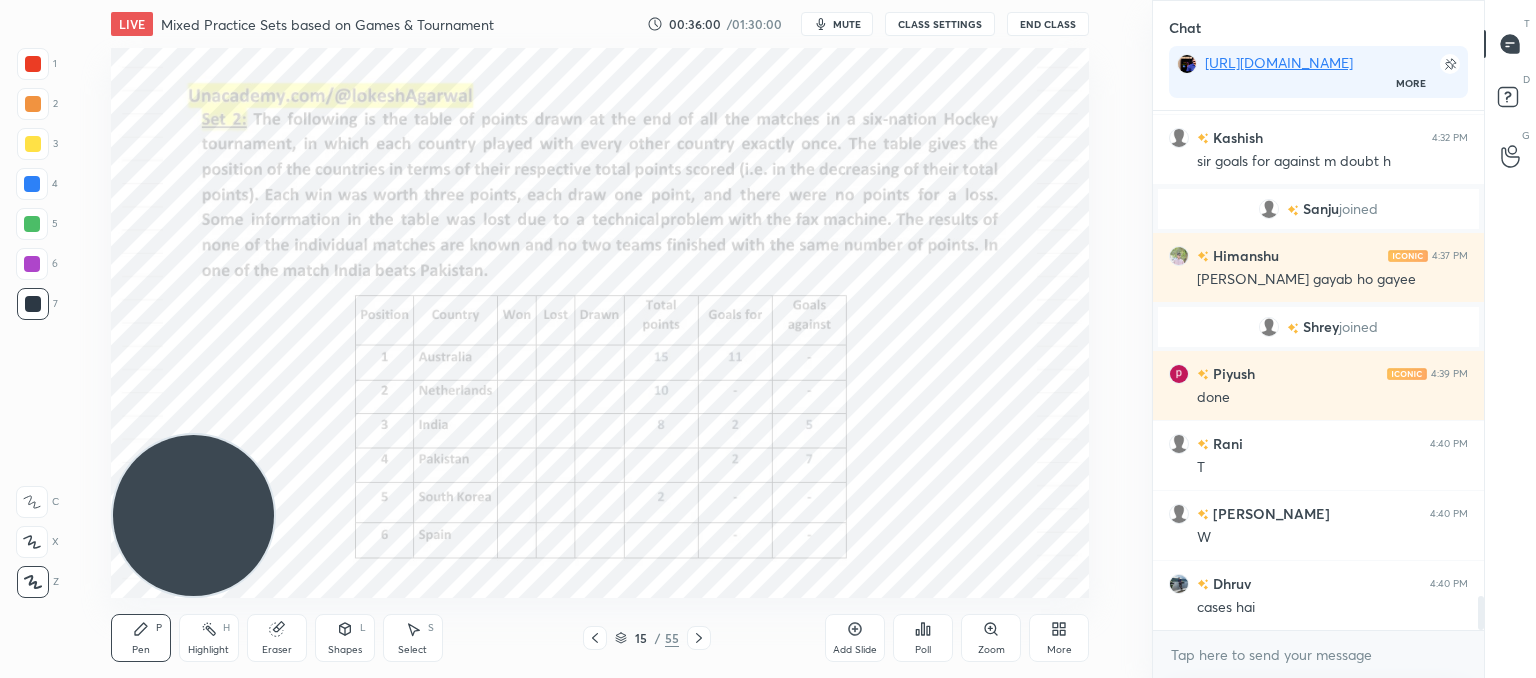 scroll, scrollTop: 7414, scrollLeft: 0, axis: vertical 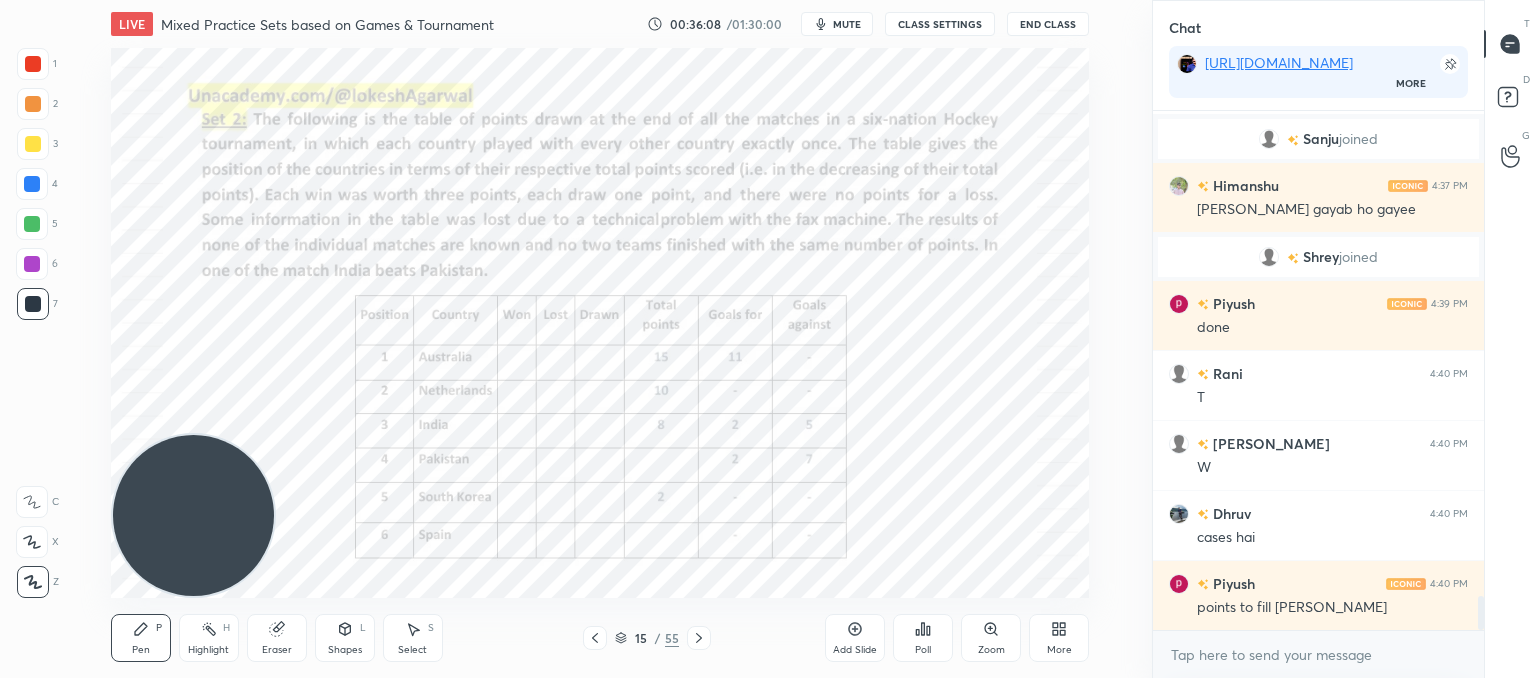 click 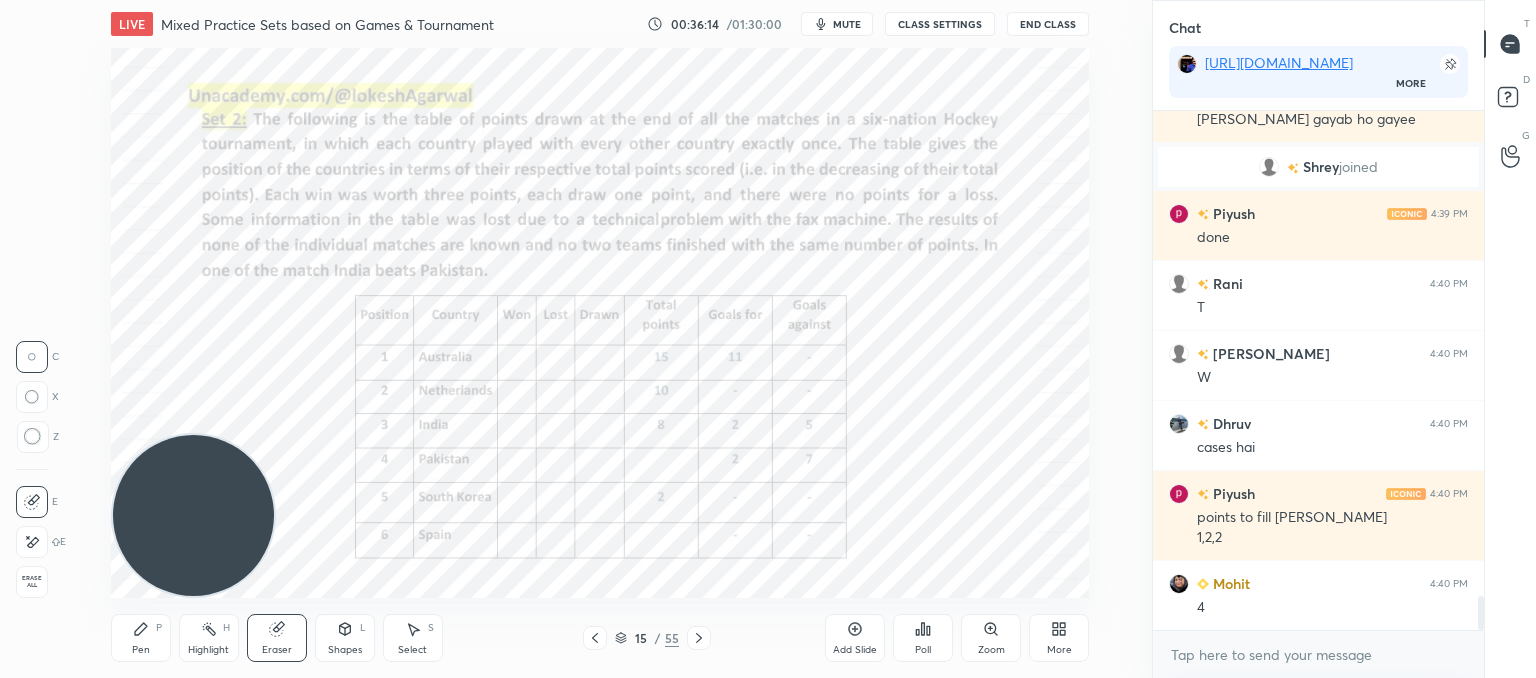 scroll, scrollTop: 7574, scrollLeft: 0, axis: vertical 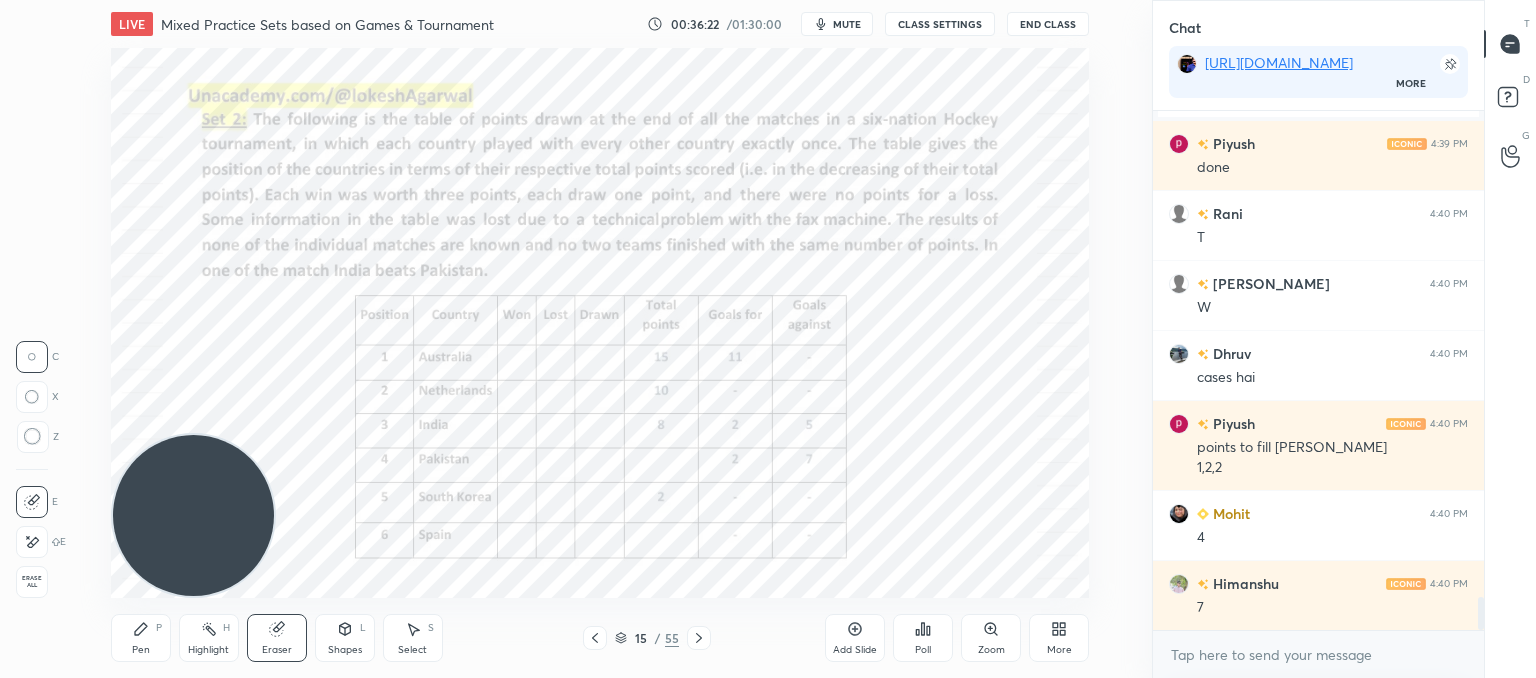 click on "Pen P" at bounding box center (141, 638) 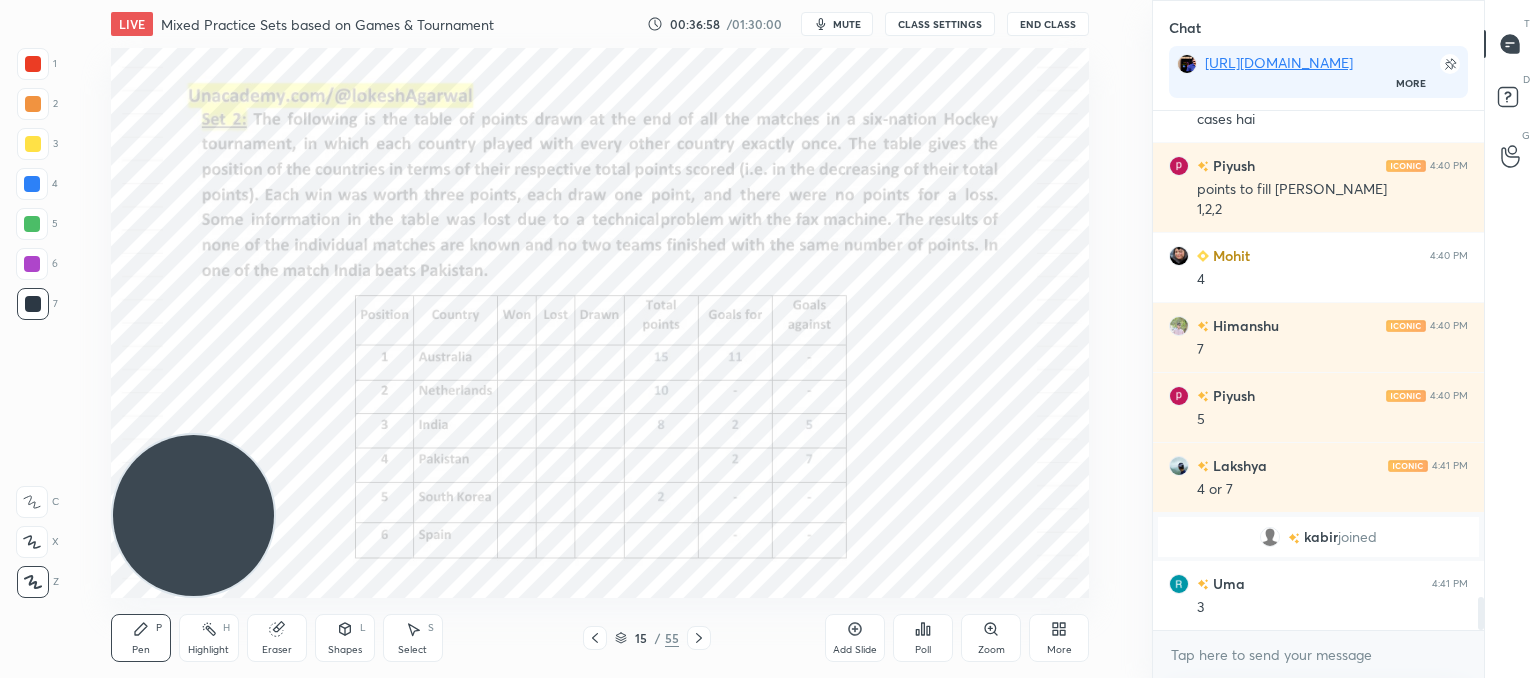scroll, scrollTop: 7642, scrollLeft: 0, axis: vertical 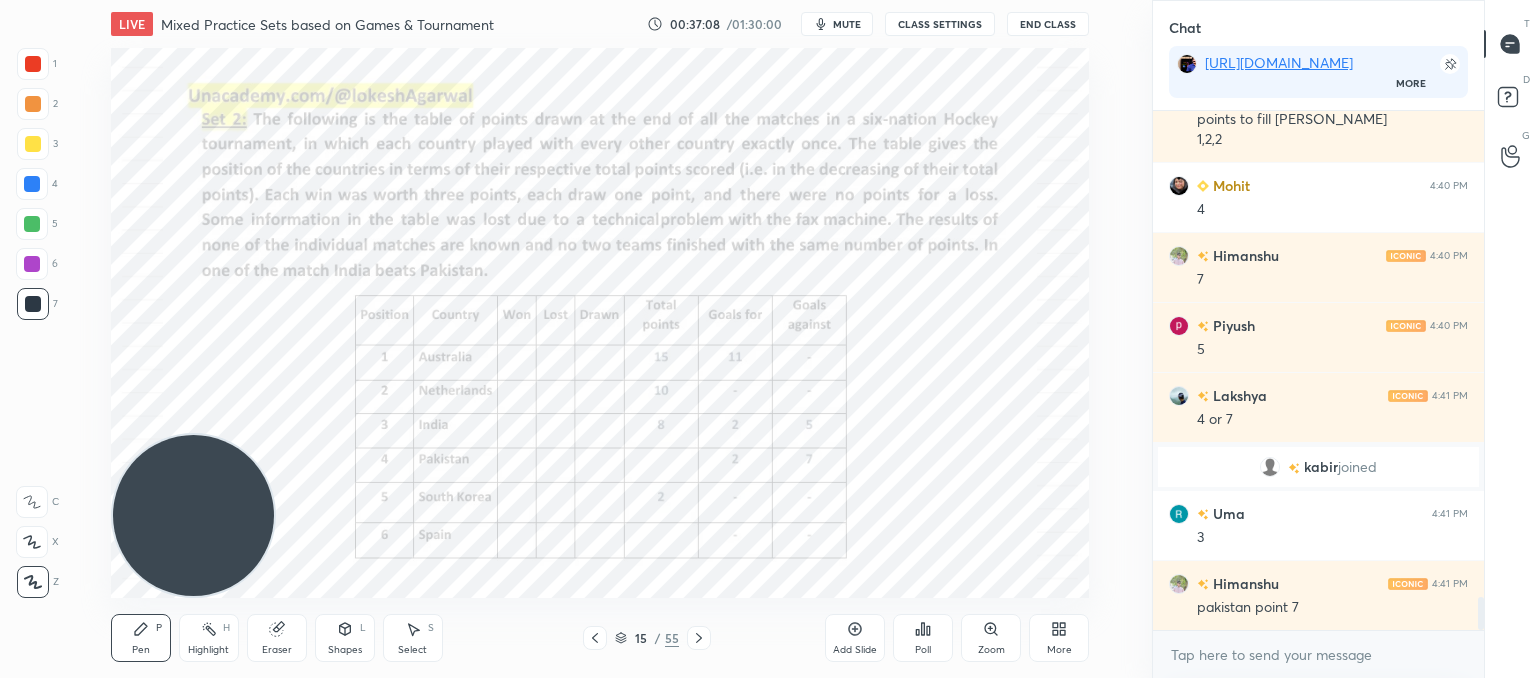 click on "Eraser" at bounding box center [277, 638] 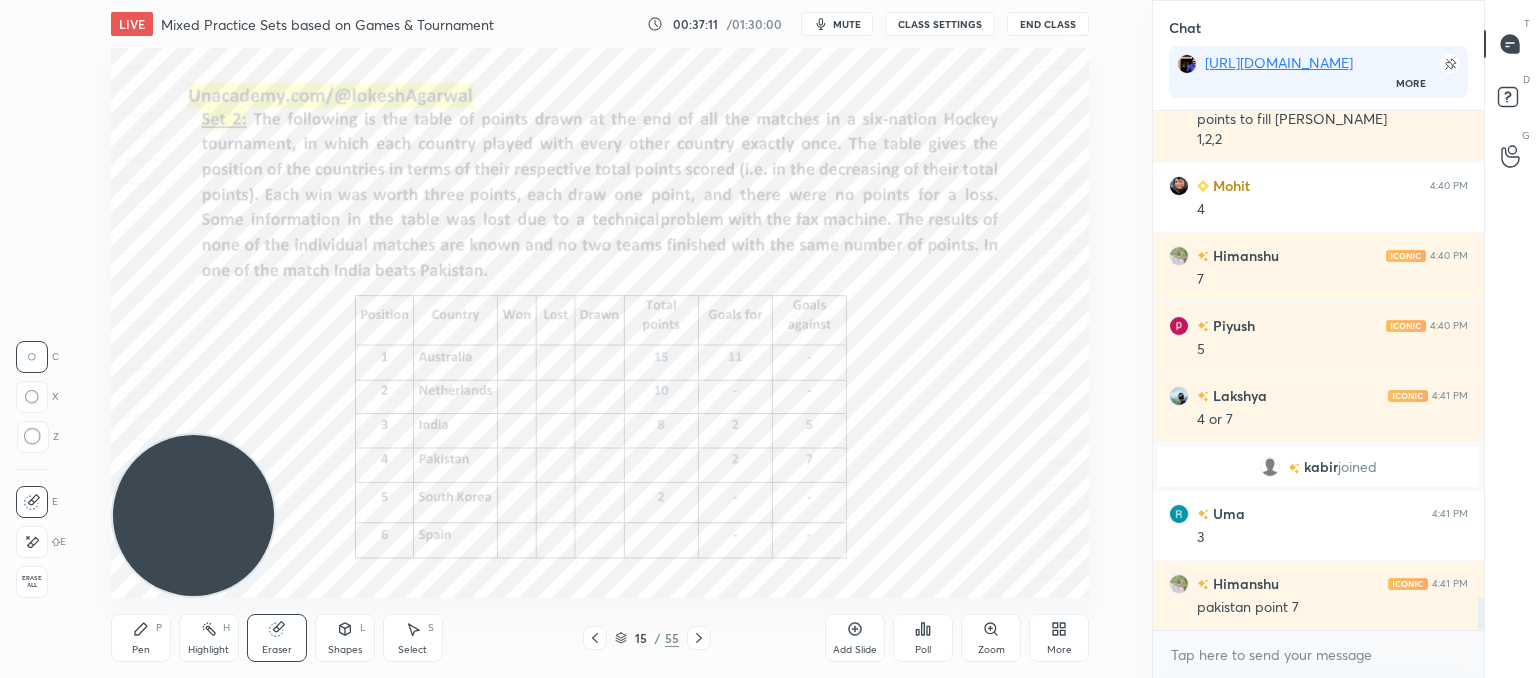 scroll, scrollTop: 7712, scrollLeft: 0, axis: vertical 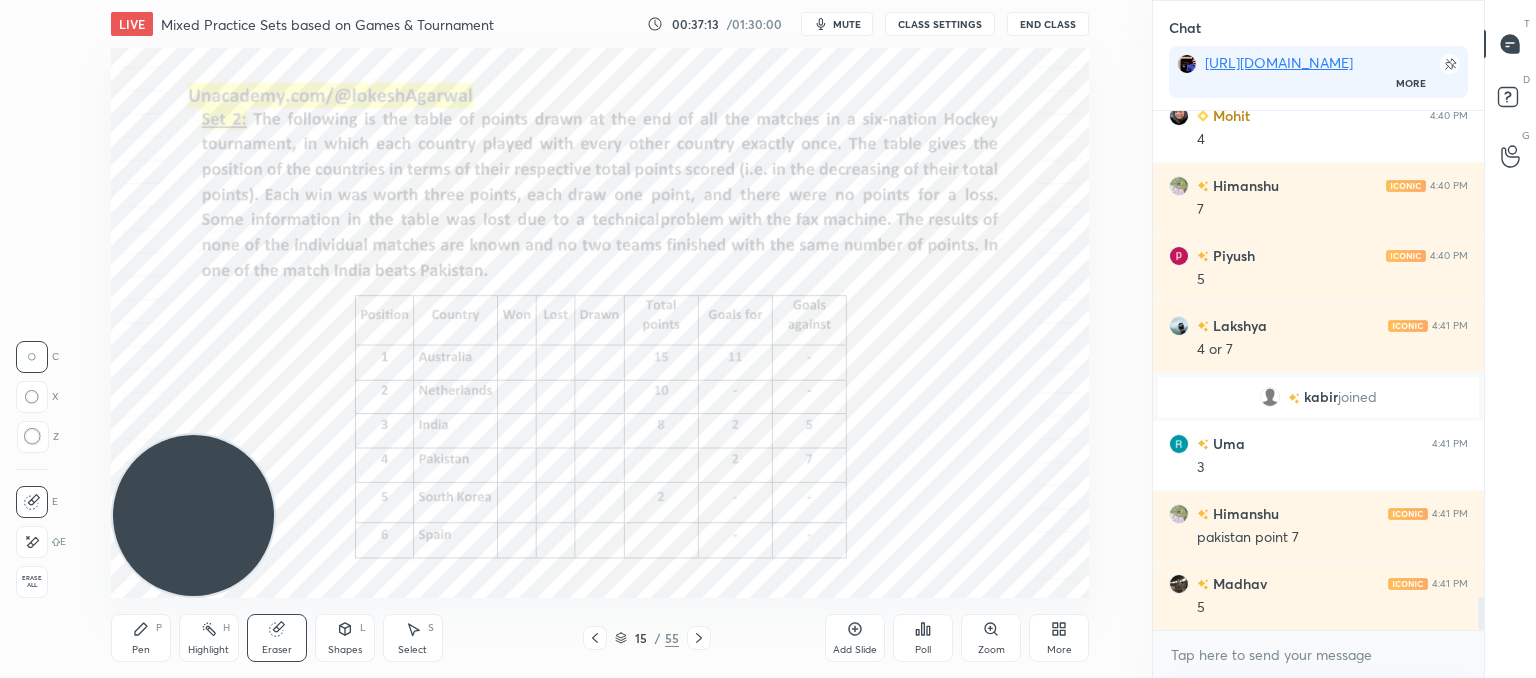 click on "Pen P" at bounding box center [141, 638] 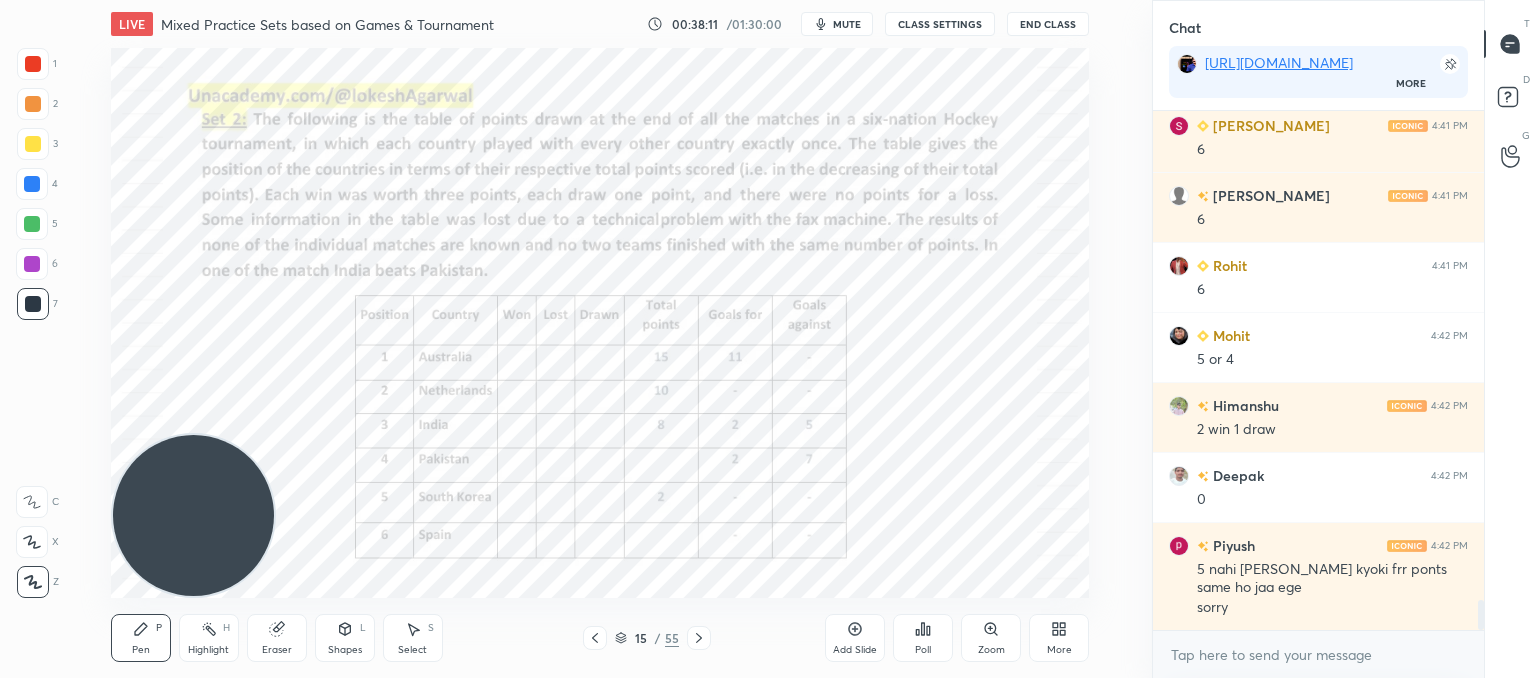 scroll, scrollTop: 8420, scrollLeft: 0, axis: vertical 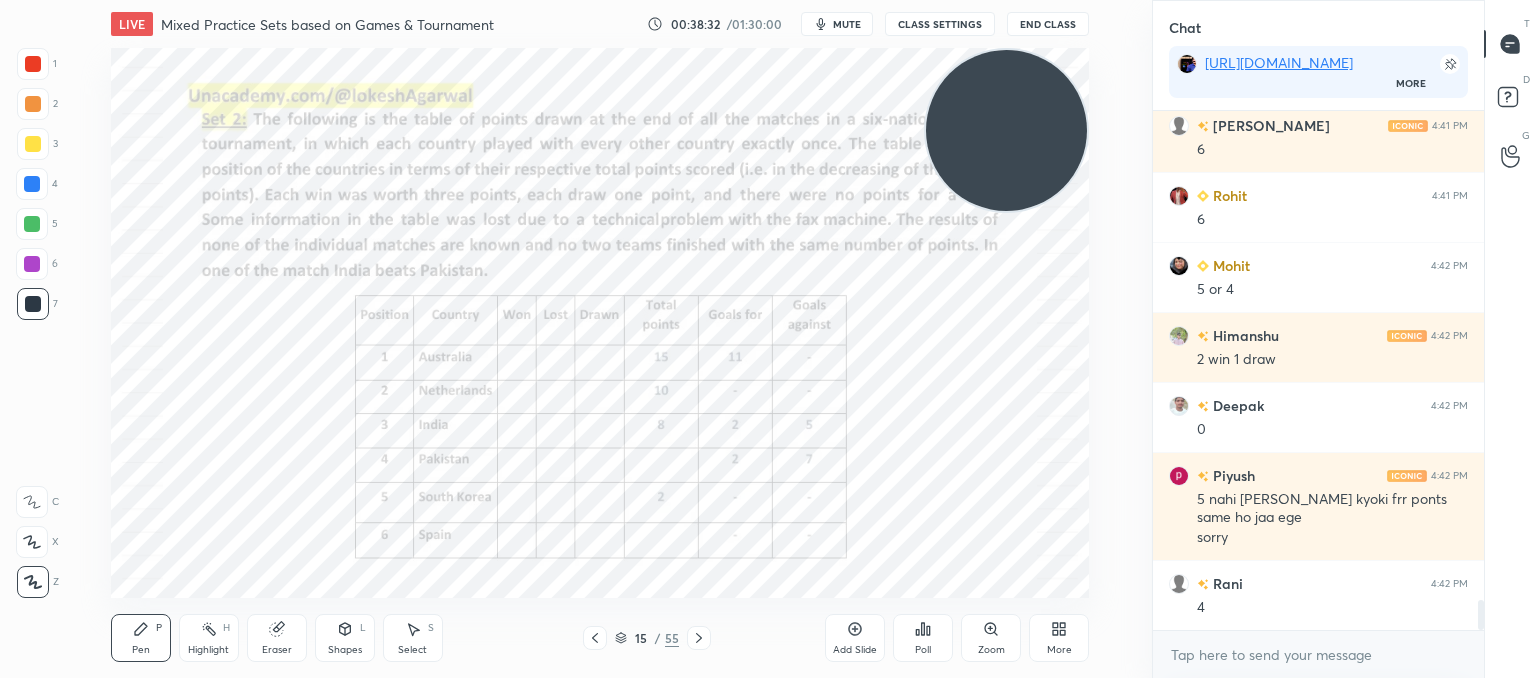 drag, startPoint x: 216, startPoint y: 544, endPoint x: 1112, endPoint y: 32, distance: 1031.969 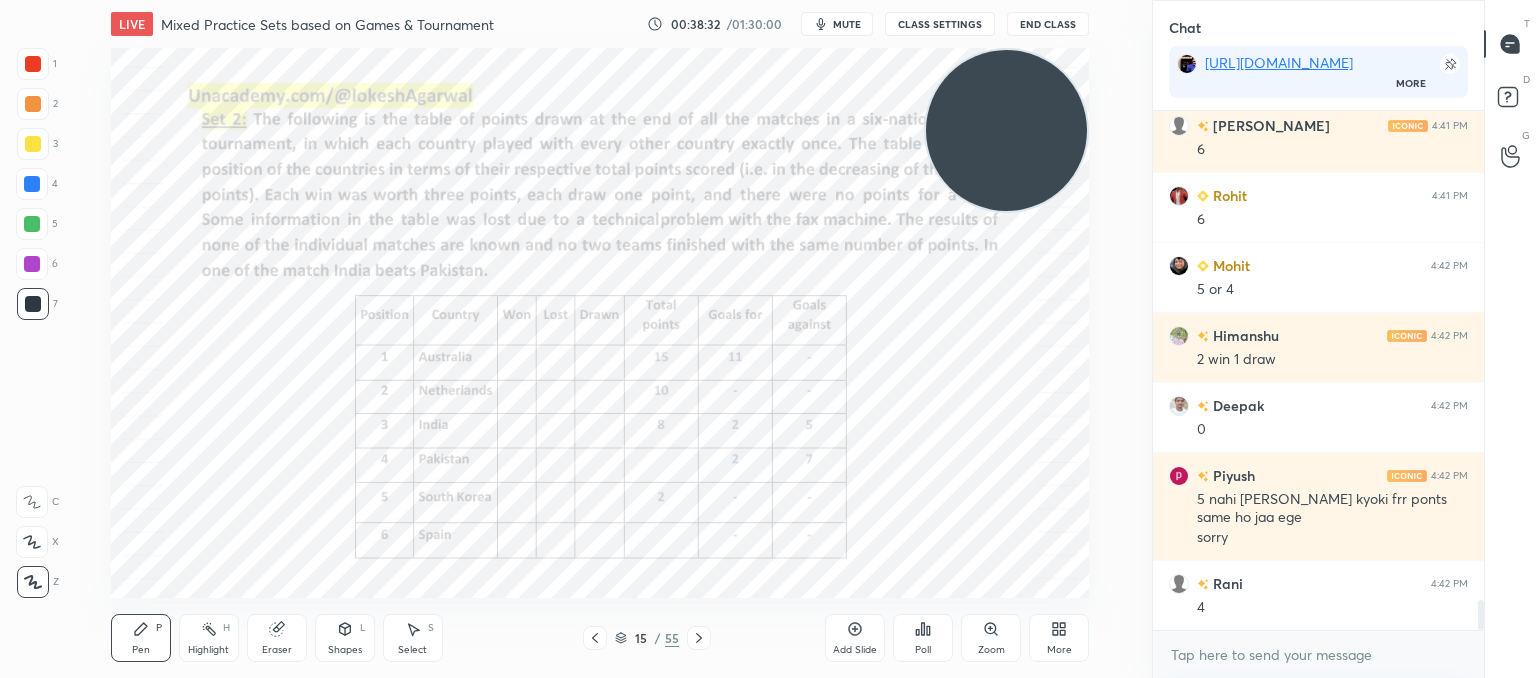 click on "1 2 3 4 5 6 7 C X Z C X Z E E Erase all   H H LIVE Mixed Practice Sets based on Games & Tournament 00:38:32 /  01:30:00 mute CLASS SETTINGS End Class Setting up your live class Poll for   secs No correct answer Start poll Back Mixed Practice Sets based on Games & Tournament • L23 of CAT'25: Course on Logical Reasoning: Basics to Advanced Lokesh Agarwal Pen P Highlight H Eraser Shapes L Select S 15 / 55 Add Slide Poll Zoom More" at bounding box center [576, 339] 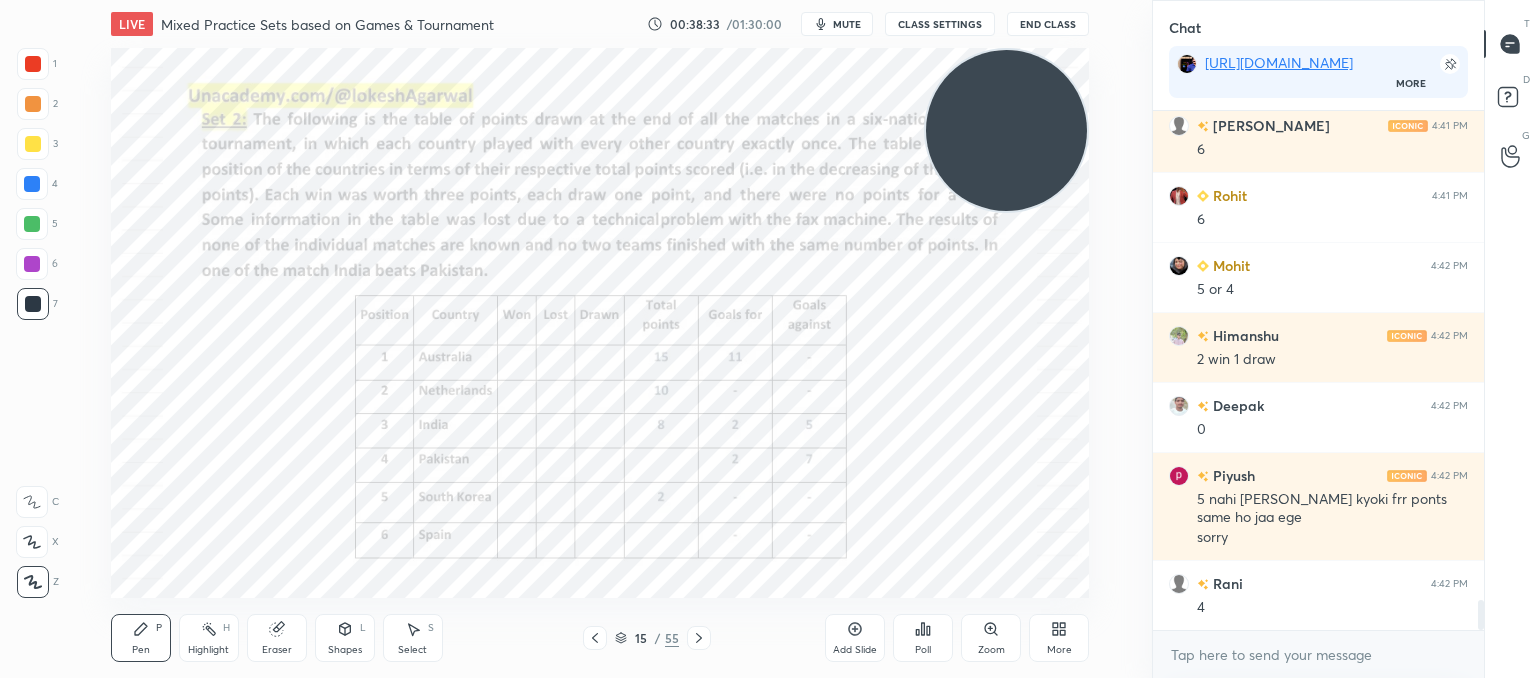drag, startPoint x: 424, startPoint y: 629, endPoint x: 455, endPoint y: 613, distance: 34.88553 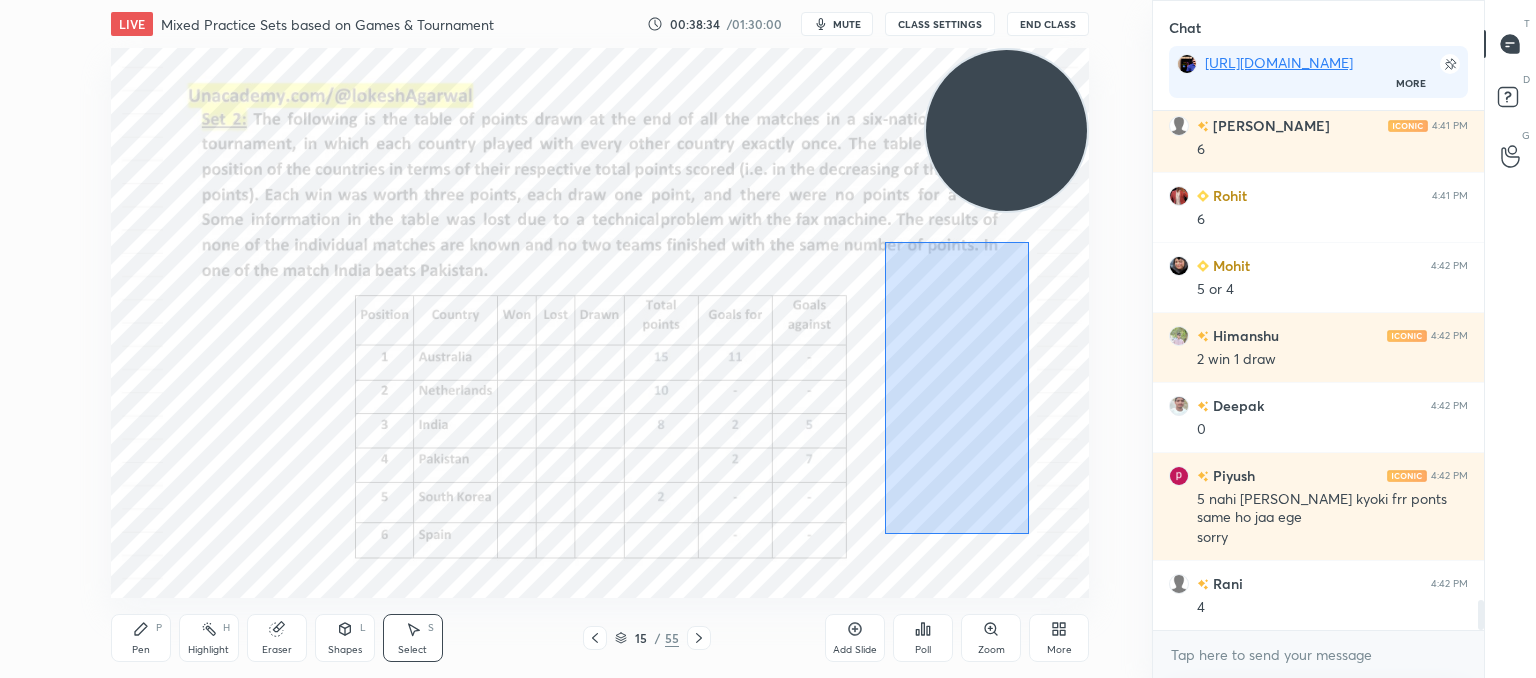 drag, startPoint x: 1028, startPoint y: 534, endPoint x: 894, endPoint y: 270, distance: 296.0608 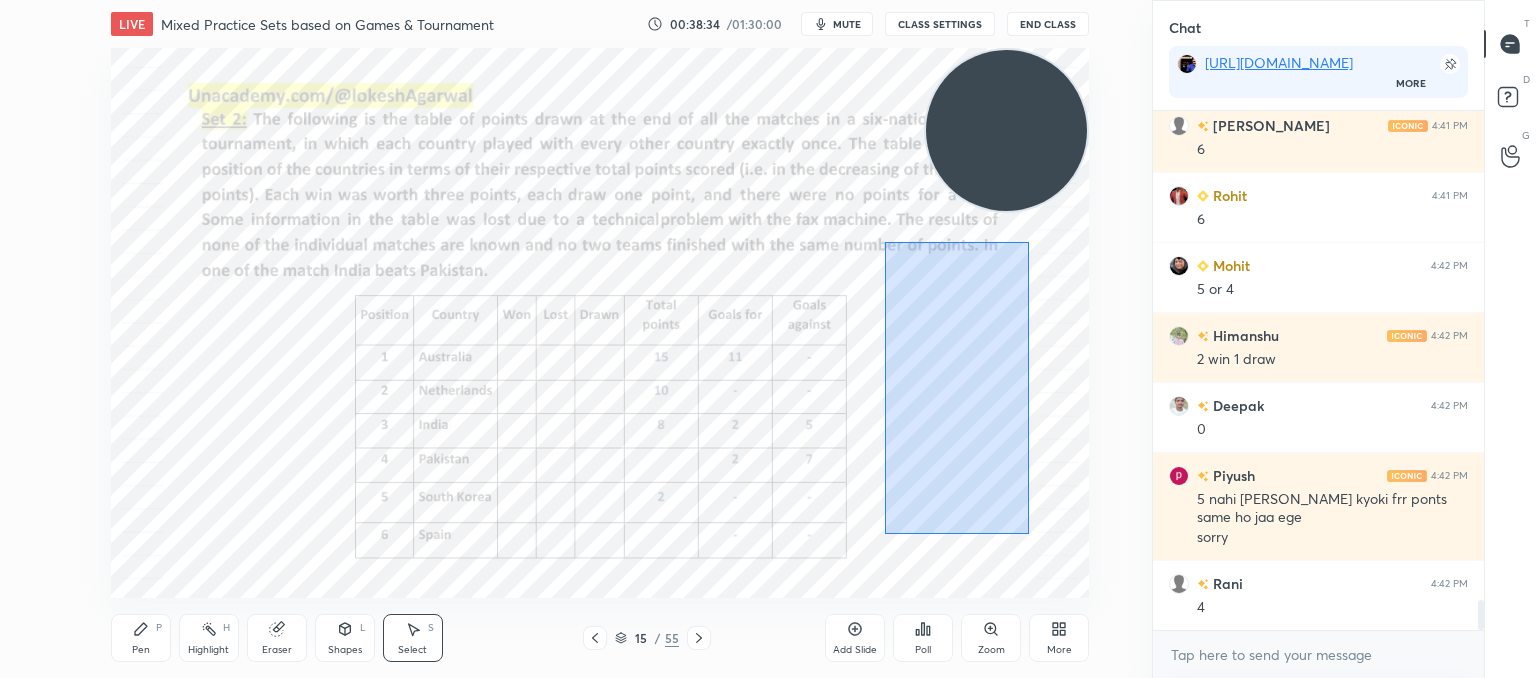 click on "0 ° Undo Copy Paste here Duplicate Duplicate to new slide Delete" at bounding box center [600, 323] 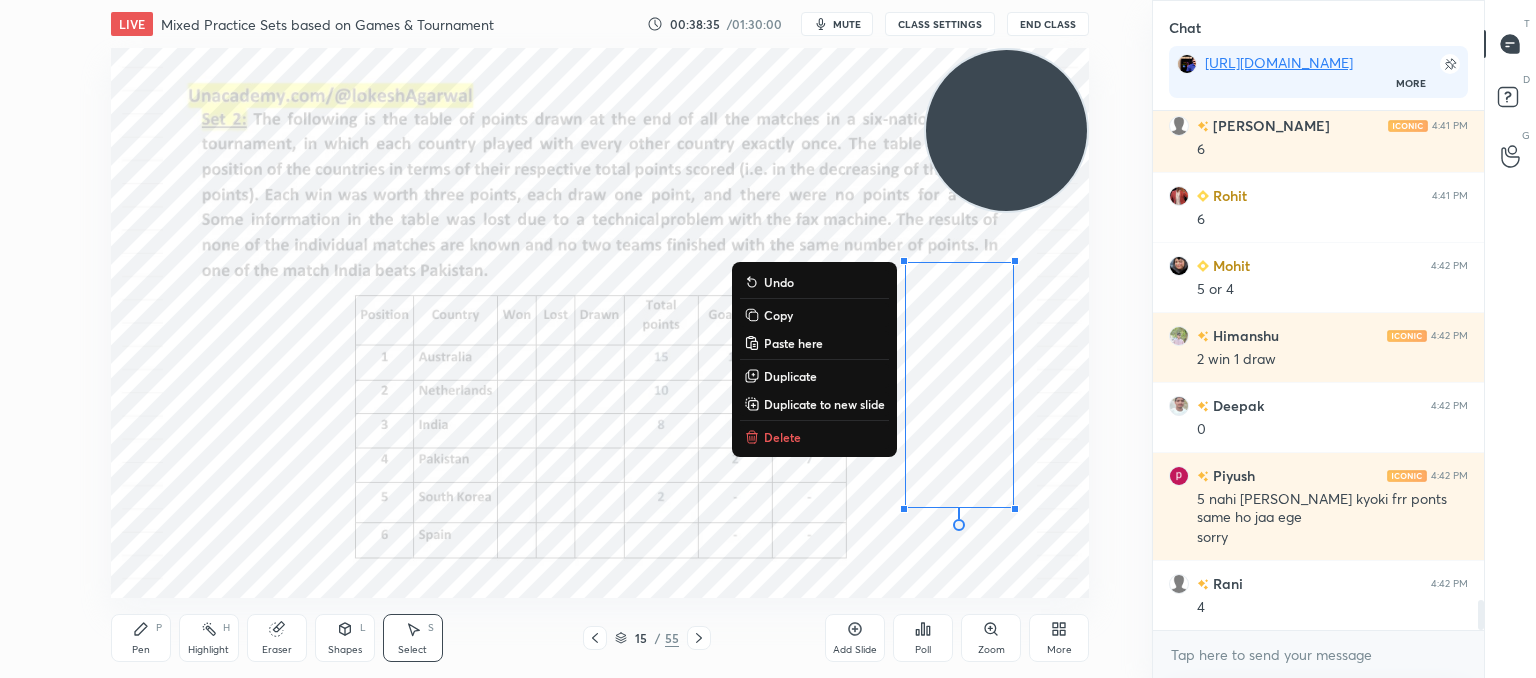 click on "Delete" at bounding box center (782, 437) 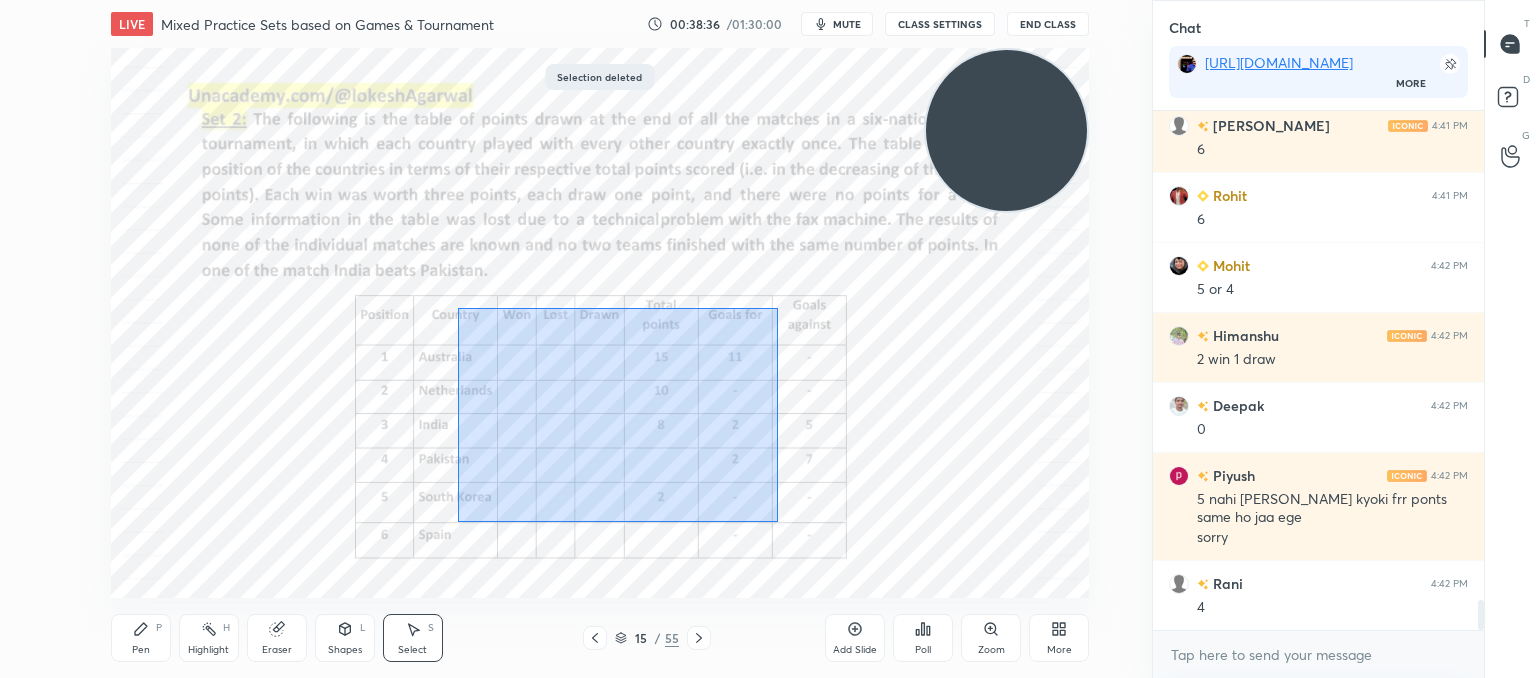 drag, startPoint x: 762, startPoint y: 514, endPoint x: 500, endPoint y: 326, distance: 322.4717 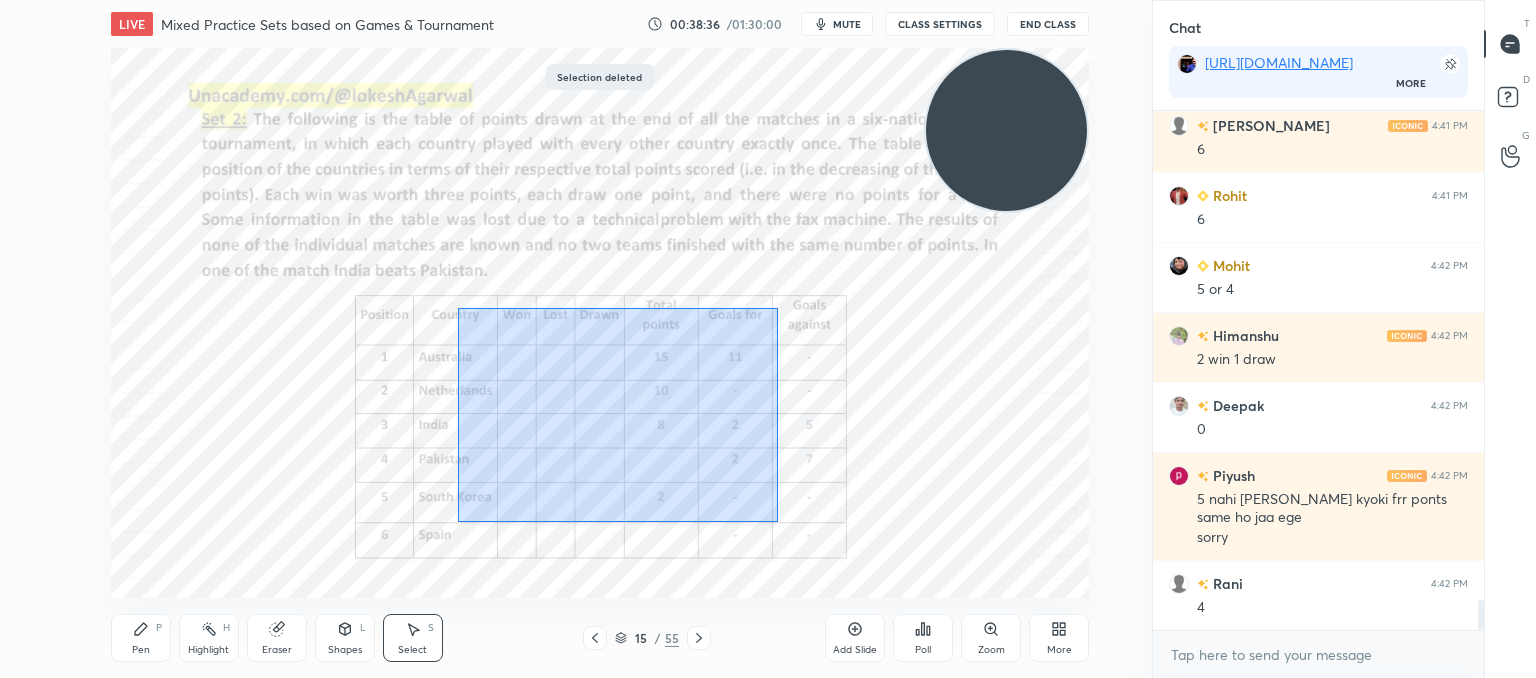 click on "0 ° Undo Copy Paste here Duplicate Duplicate to new slide Delete" at bounding box center (600, 323) 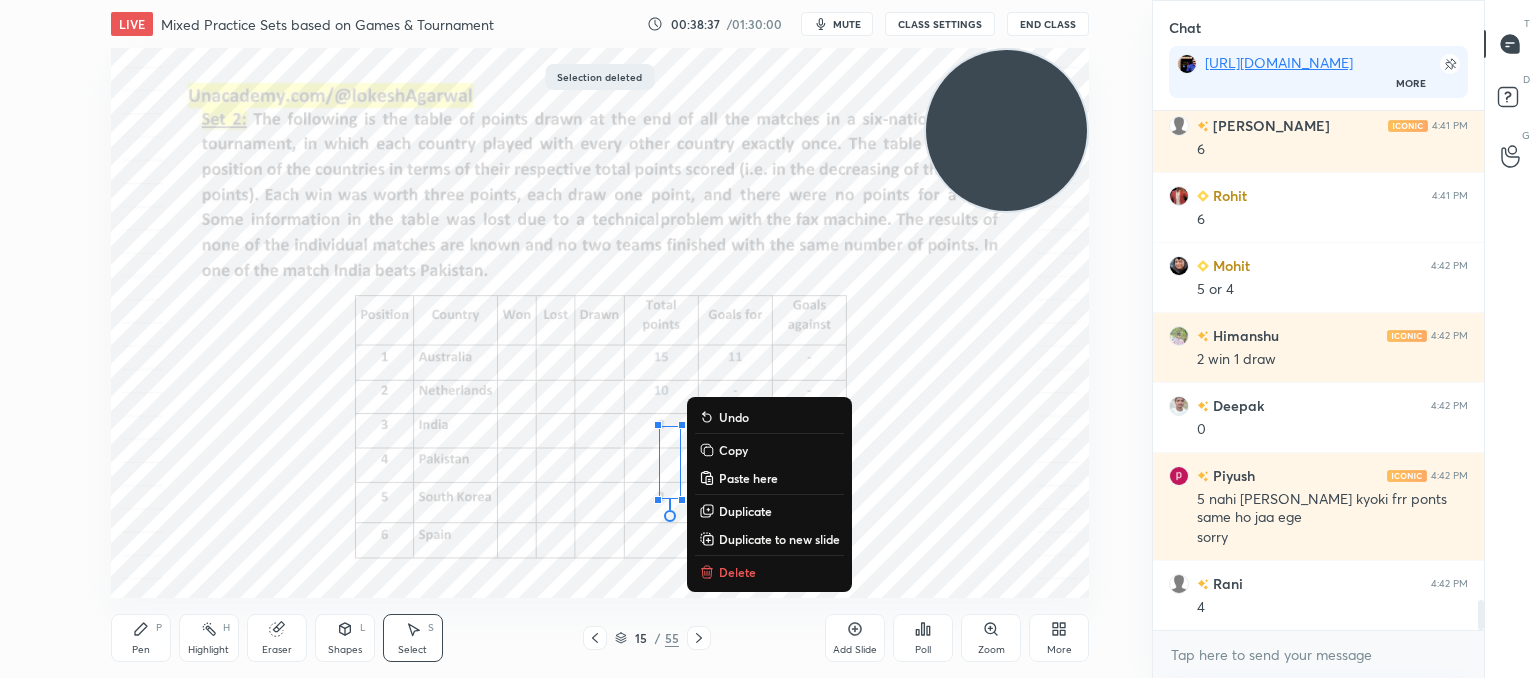 click on "Delete" at bounding box center [737, 572] 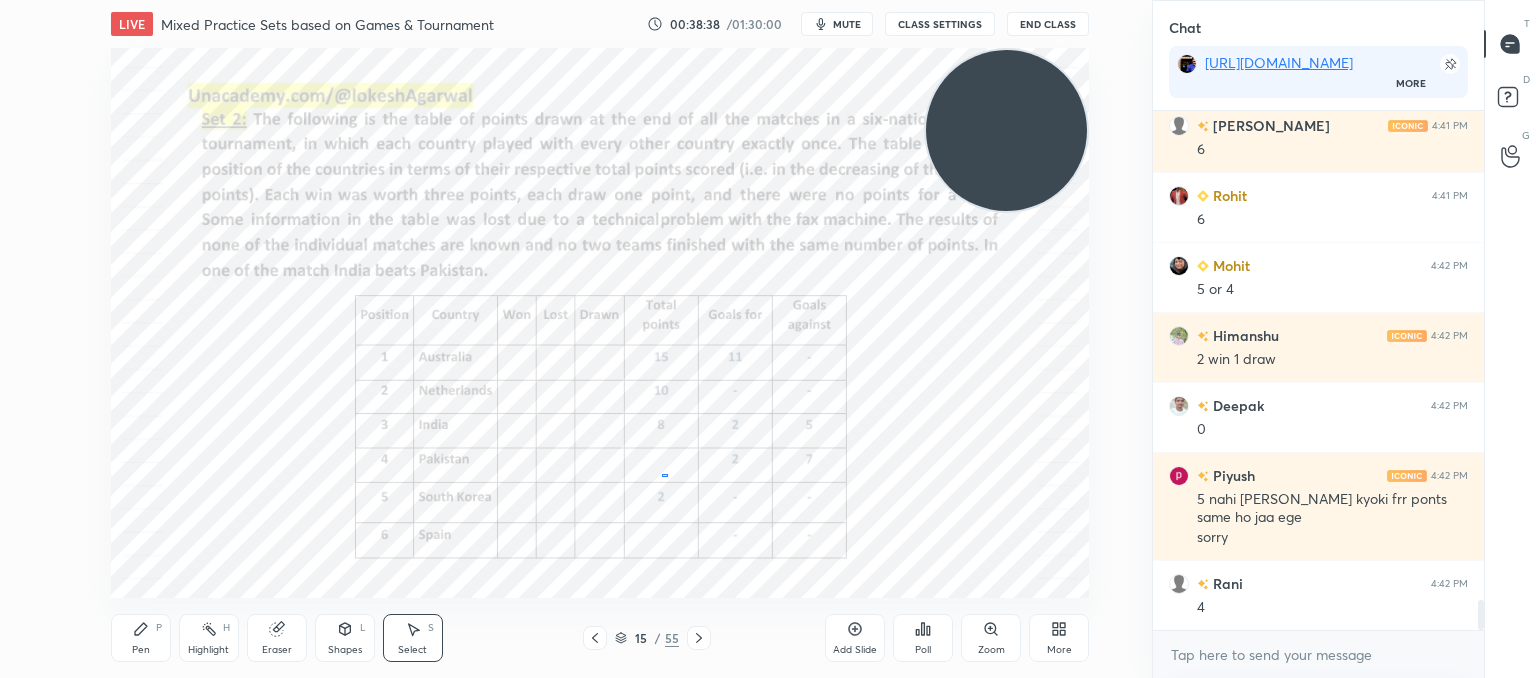 drag, startPoint x: 662, startPoint y: 474, endPoint x: 664, endPoint y: 535, distance: 61.03278 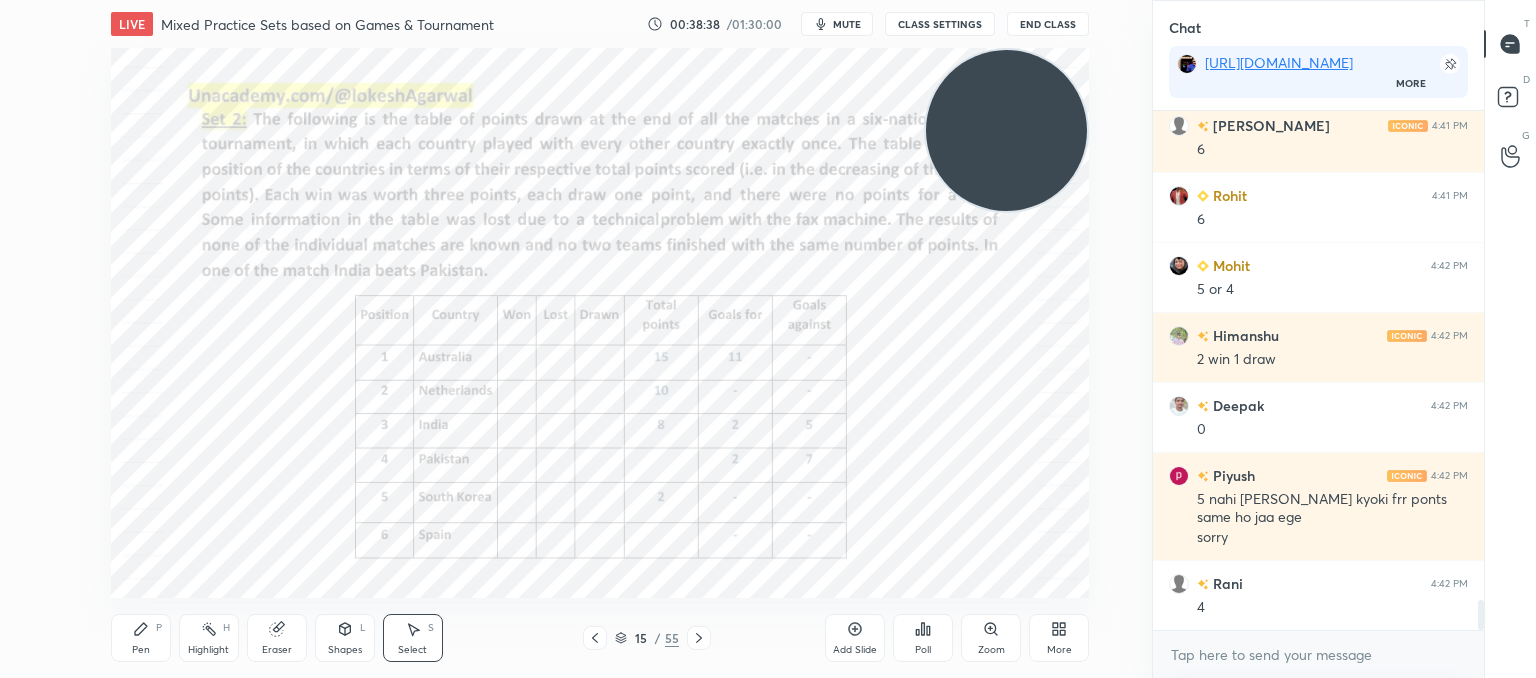 drag, startPoint x: 668, startPoint y: 536, endPoint x: 668, endPoint y: 472, distance: 64 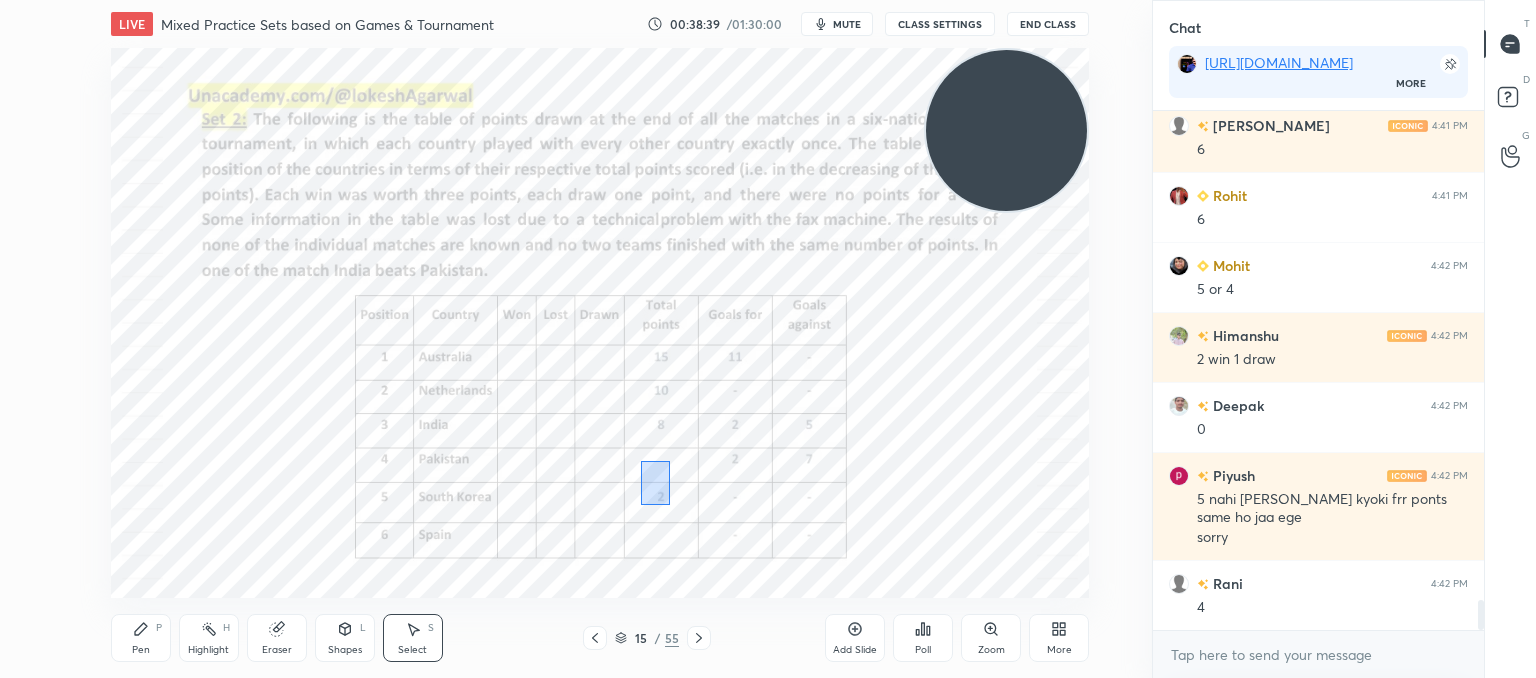 drag, startPoint x: 670, startPoint y: 461, endPoint x: 851, endPoint y: 588, distance: 221.11082 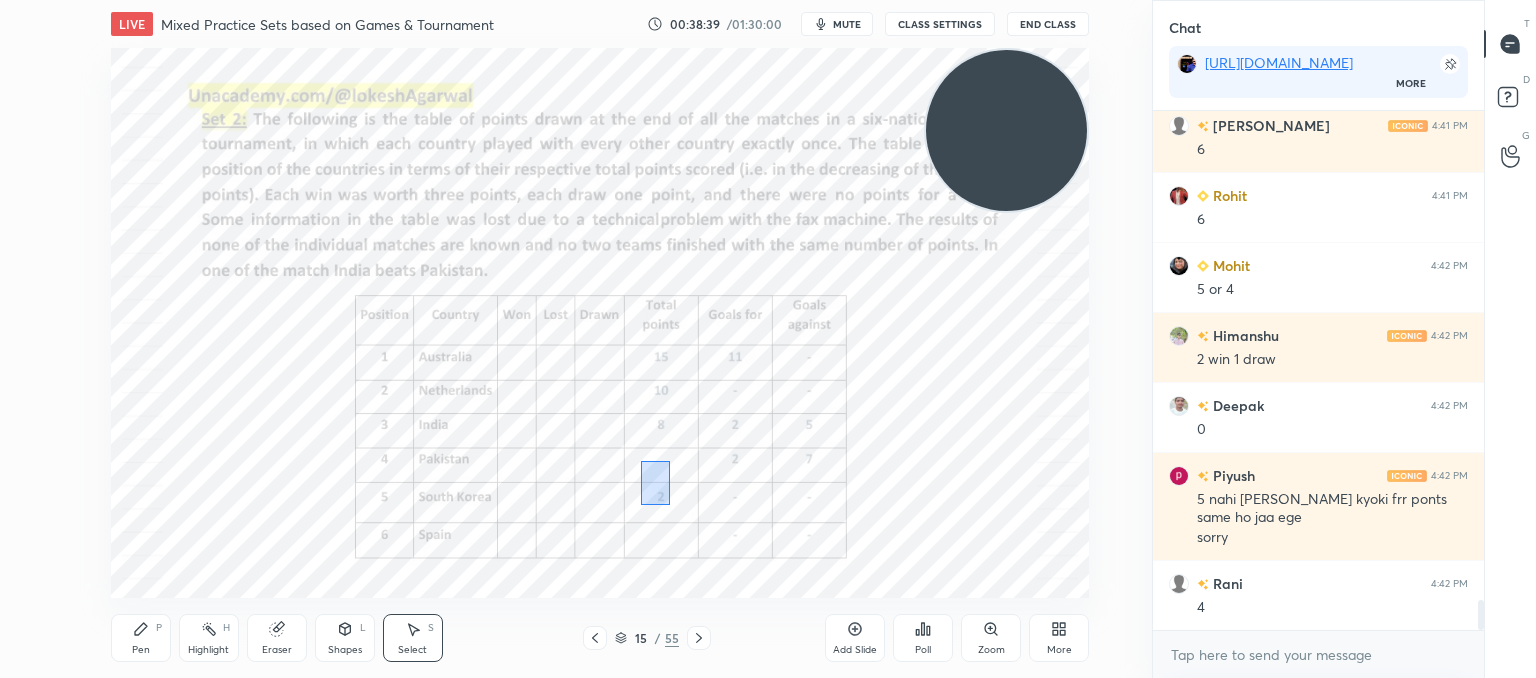 click on "LIVE Mixed Practice Sets based on Games & Tournament 00:38:39 /  01:30:00 mute CLASS SETTINGS End Class 0 ° Undo Copy Paste here Duplicate Duplicate to new slide Delete Setting up your live class Poll for   secs No correct answer Start poll Back Mixed Practice Sets based on Games & Tournament • L23 of CAT'25: Course on Logical Reasoning: Basics to Advanced Lokesh Agarwal Pen P Highlight H Eraser Shapes L Select S 15 / 55 Add Slide Poll Zoom More" at bounding box center (600, 339) 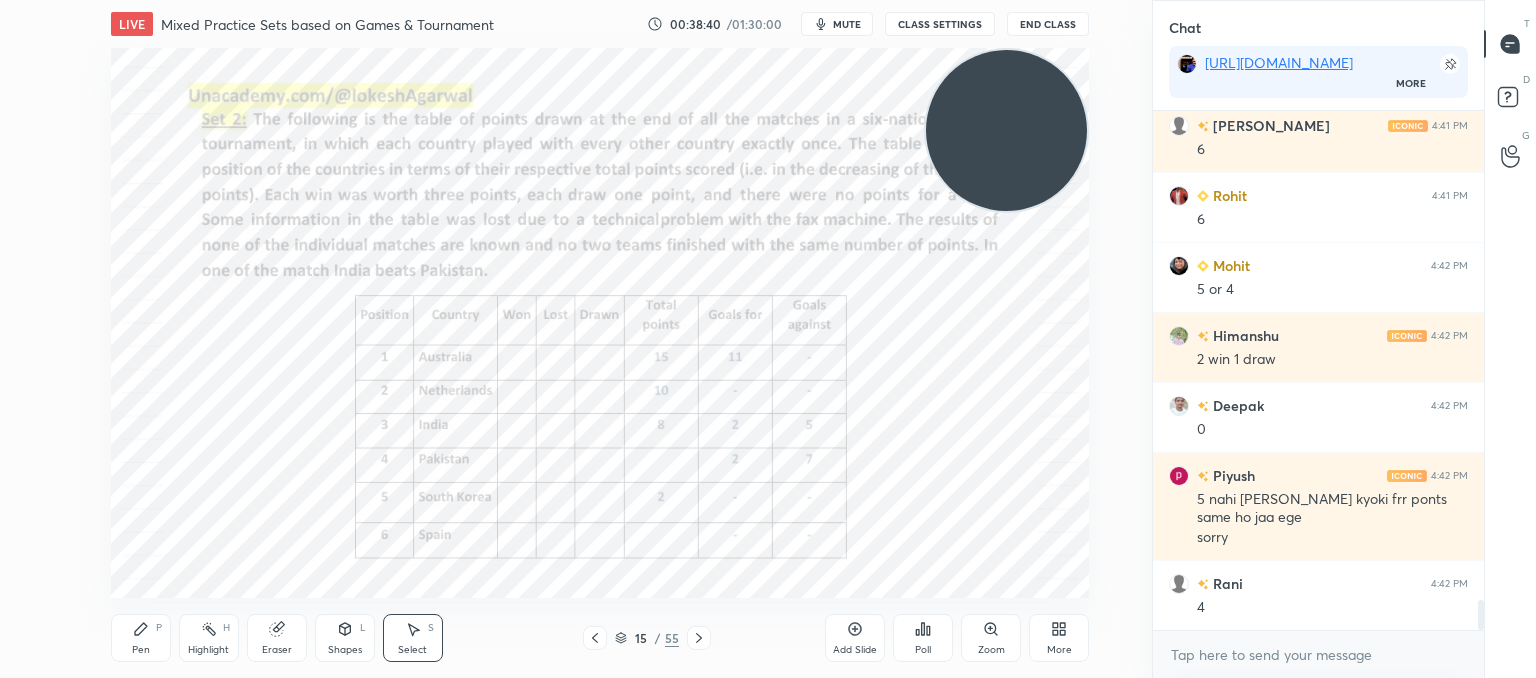 drag, startPoint x: 636, startPoint y: 507, endPoint x: 747, endPoint y: 587, distance: 136.8247 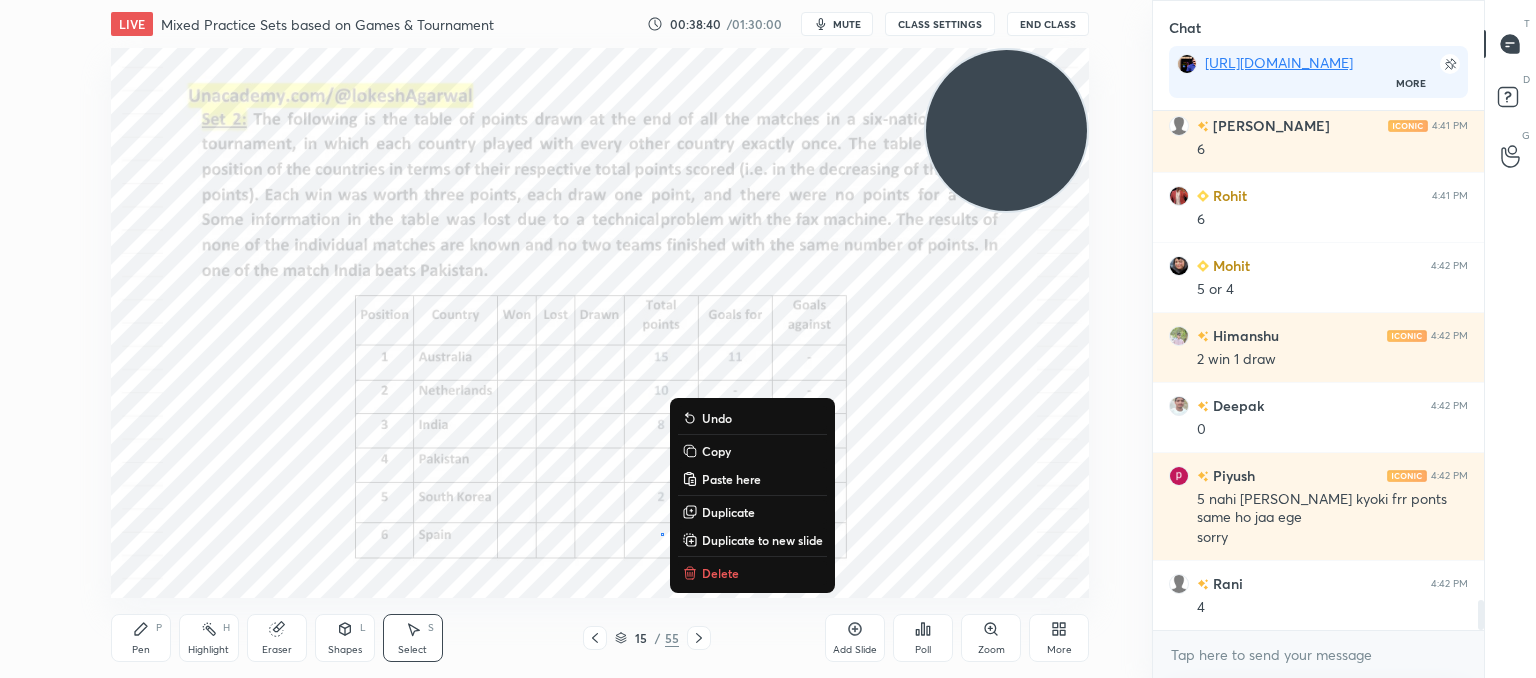 click on "Delete" at bounding box center (720, 573) 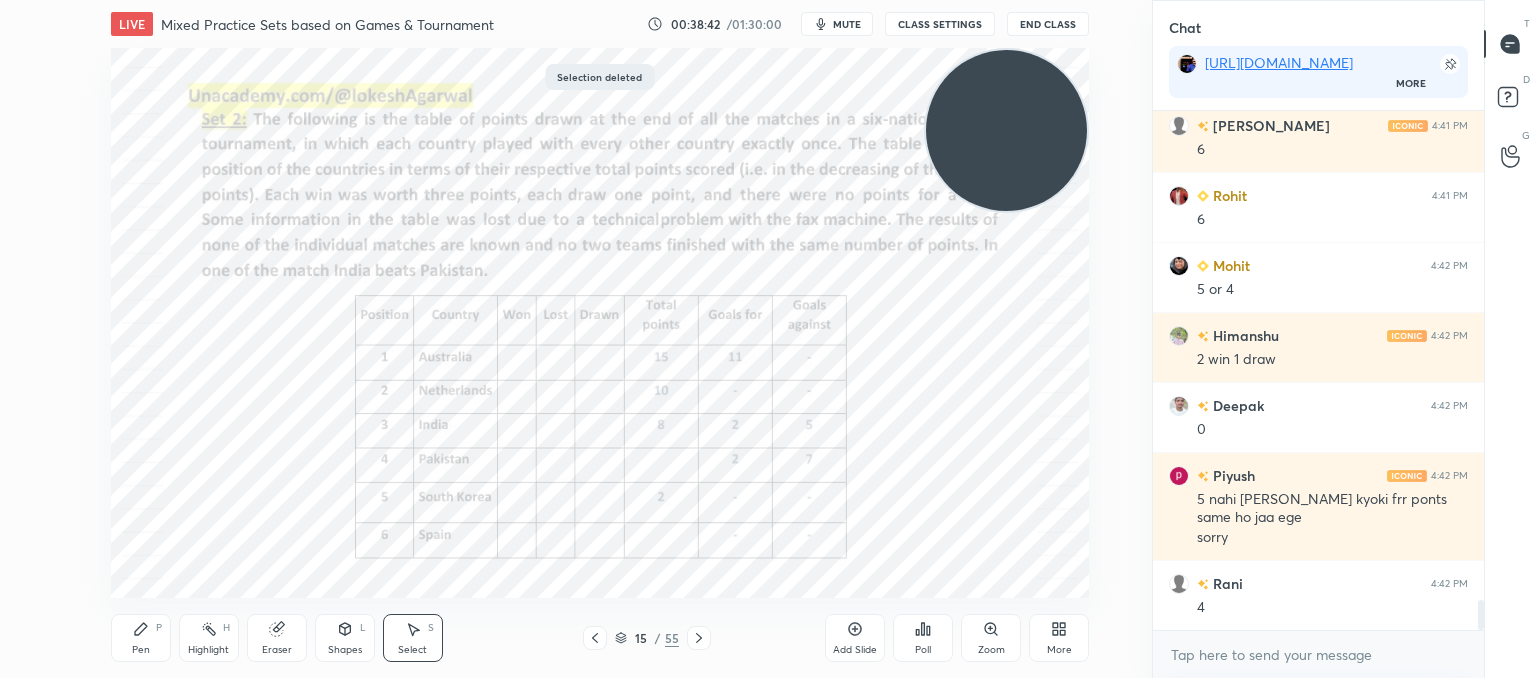 click on "Pen P" at bounding box center [141, 638] 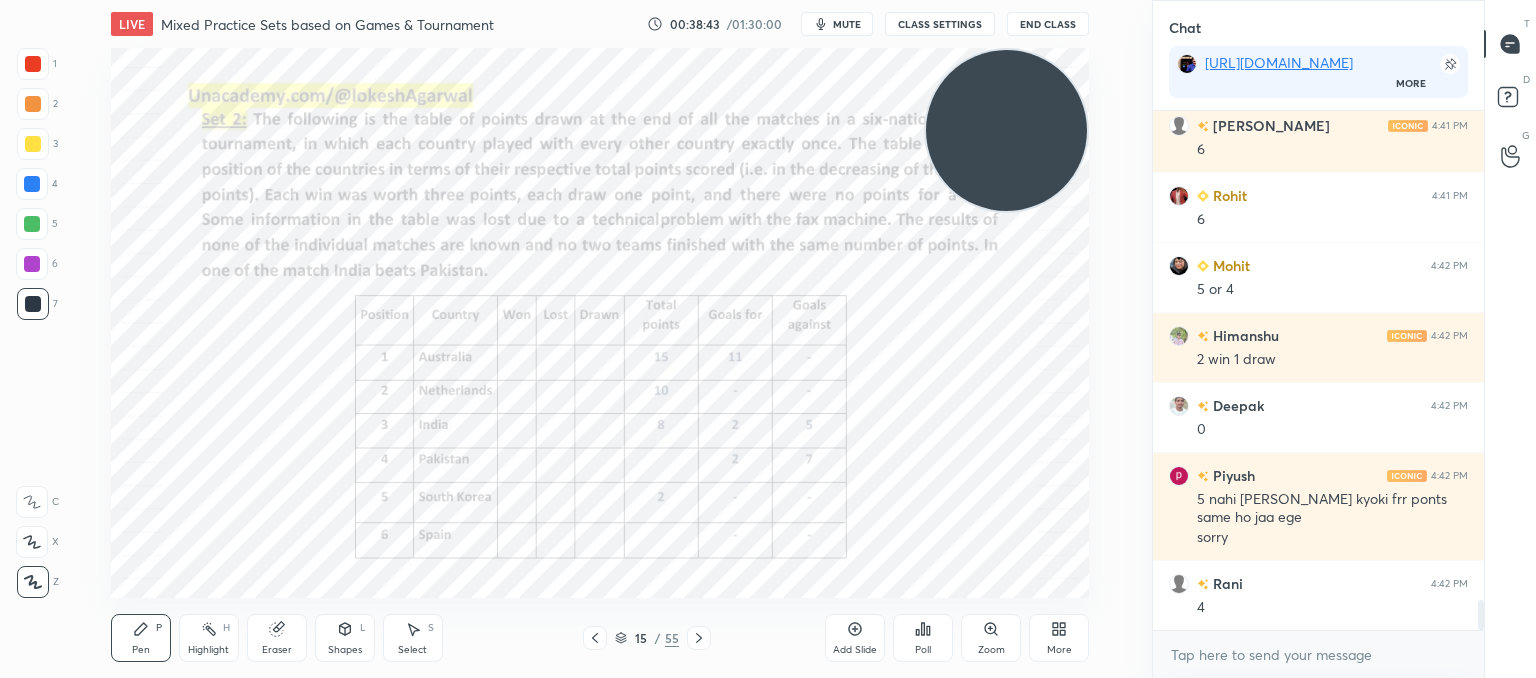 scroll, scrollTop: 8490, scrollLeft: 0, axis: vertical 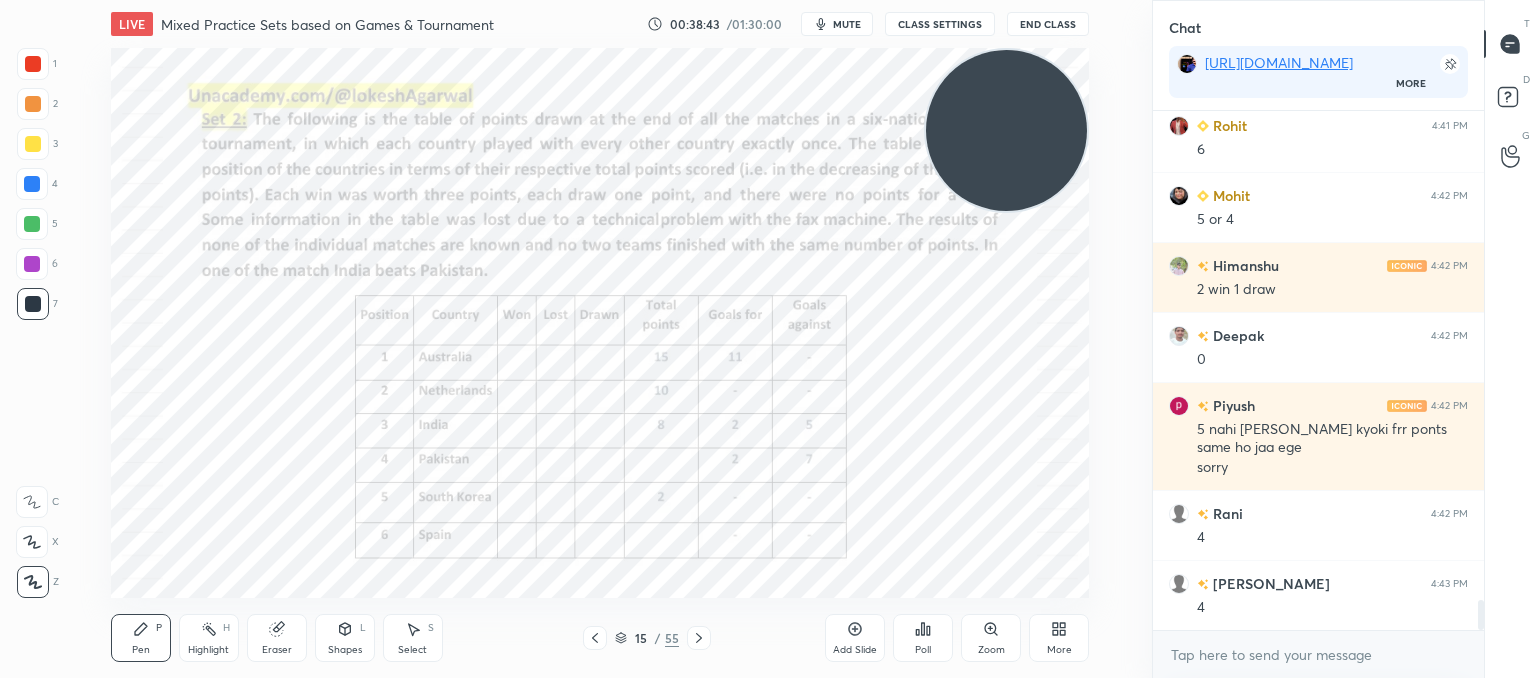 drag, startPoint x: 274, startPoint y: 633, endPoint x: 268, endPoint y: 617, distance: 17.088007 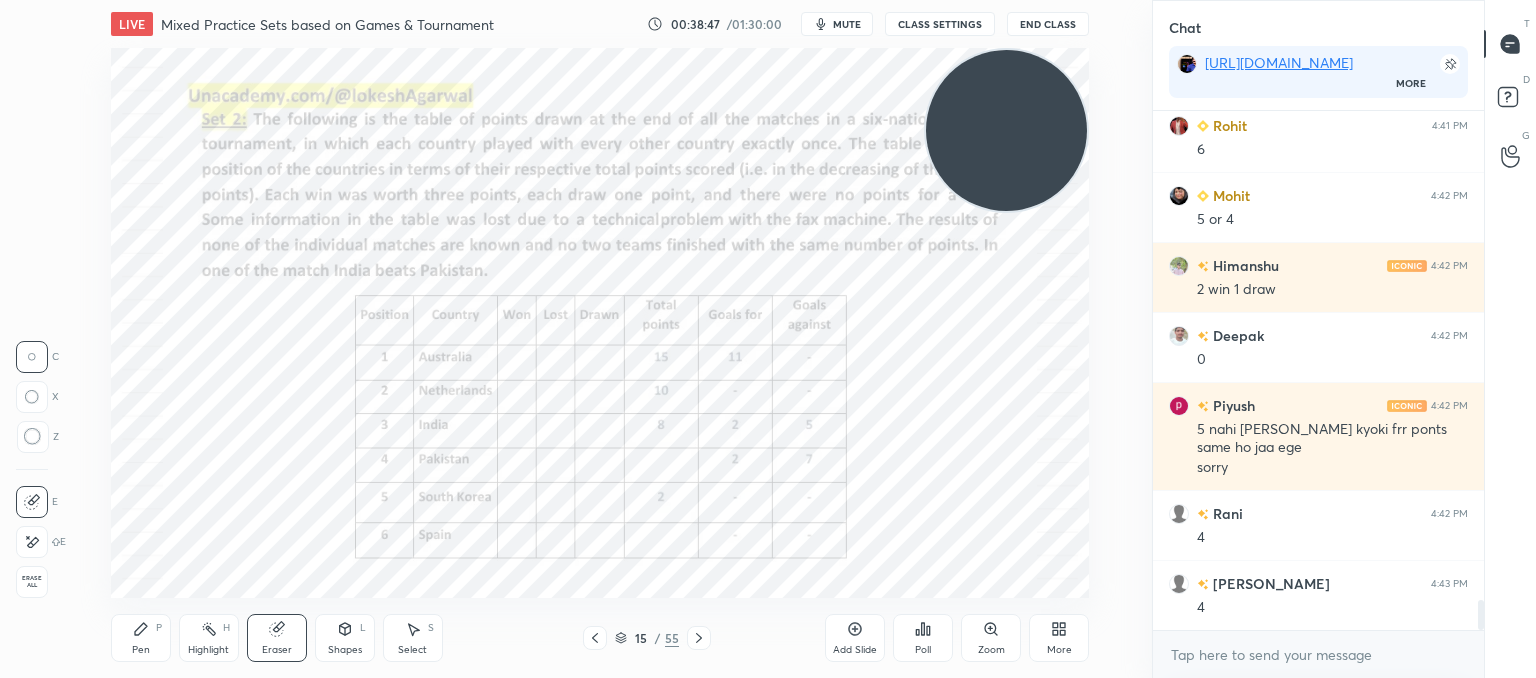 click on "Pen P" at bounding box center [141, 638] 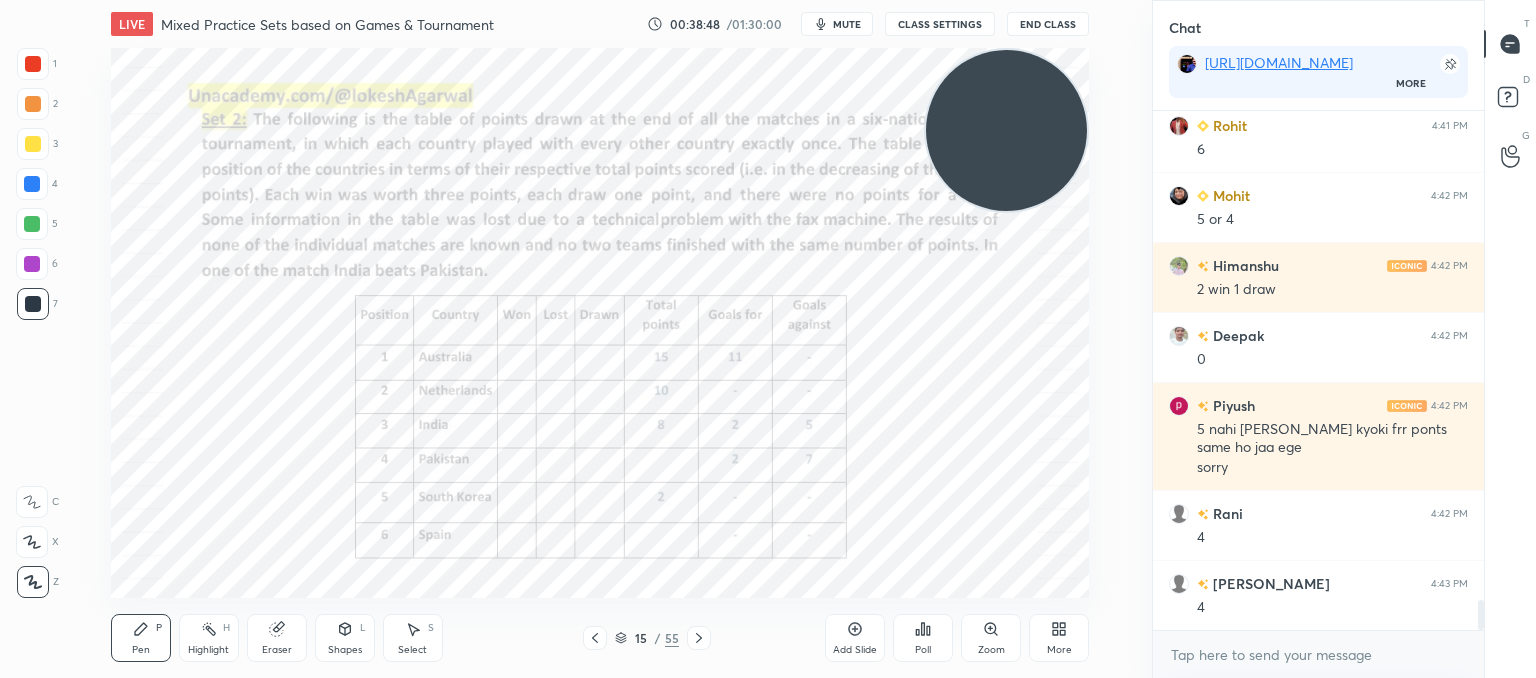 click on "LIVE Mixed Practice Sets based on Games & Tournament 00:38:48 /  01:30:00 mute CLASS SETTINGS End Class Setting up your live class Poll for   secs No correct answer Start poll Back Mixed Practice Sets based on Games & Tournament • L23 of CAT'25: Course on Logical Reasoning: Basics to Advanced Lokesh Agarwal Pen P Highlight H Eraser Shapes L Select S 15 / 55 Add Slide Poll Zoom More" at bounding box center (600, 339) 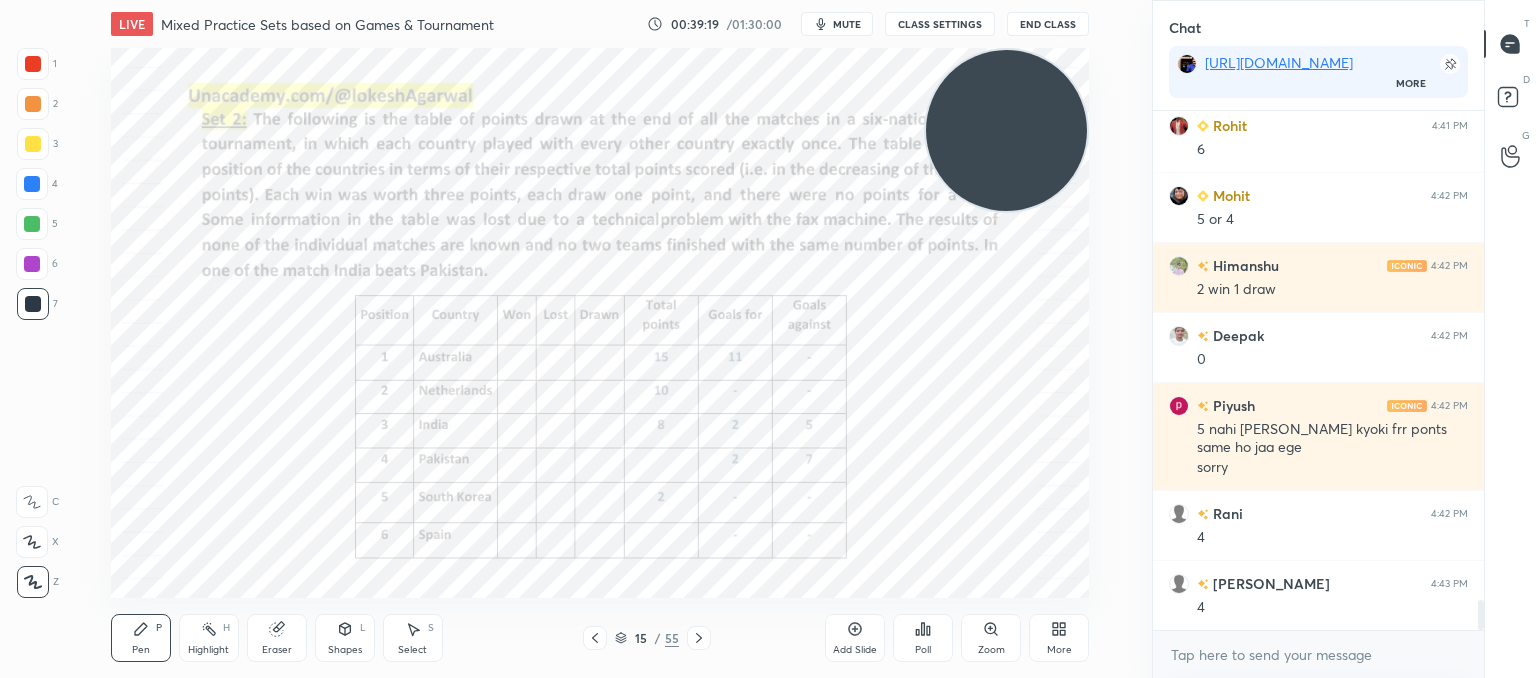 click on "mute" at bounding box center [837, 24] 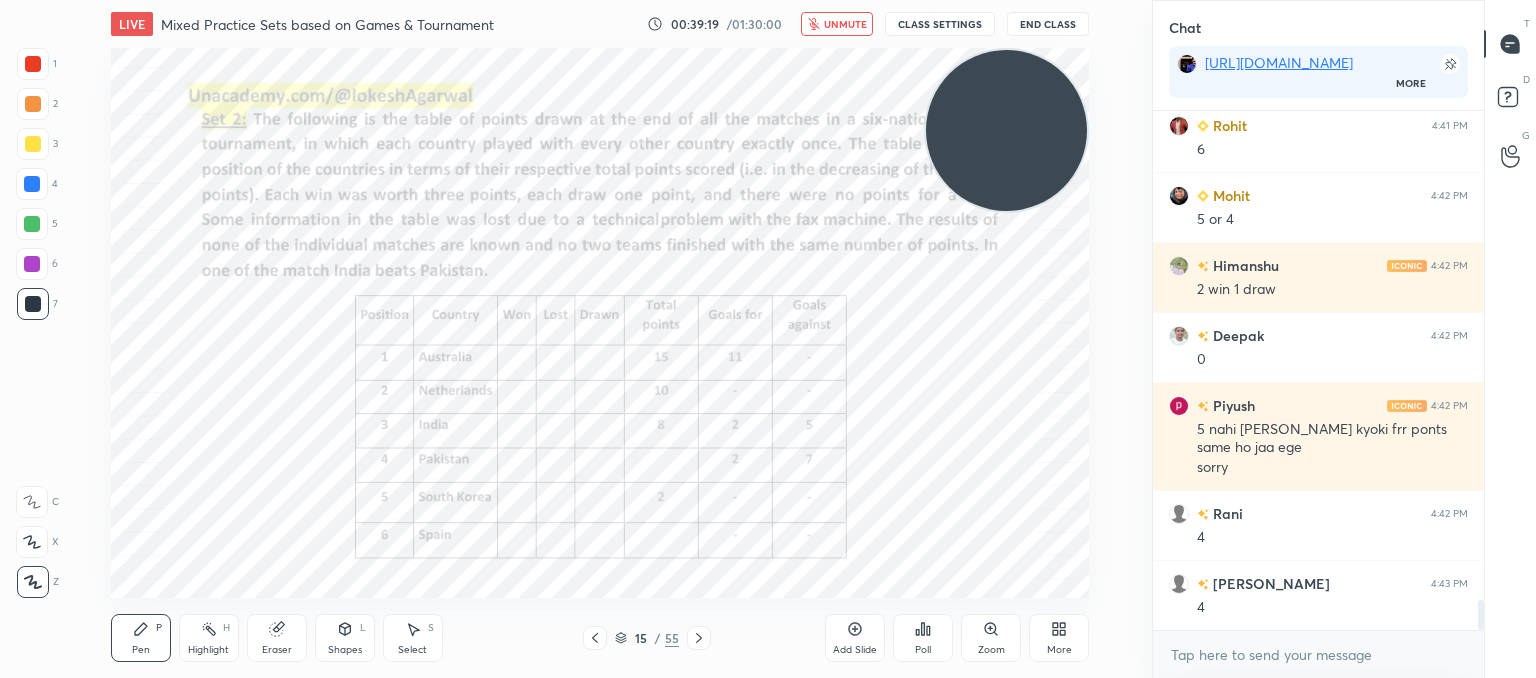 click on "CLASS SETTINGS" at bounding box center [940, 24] 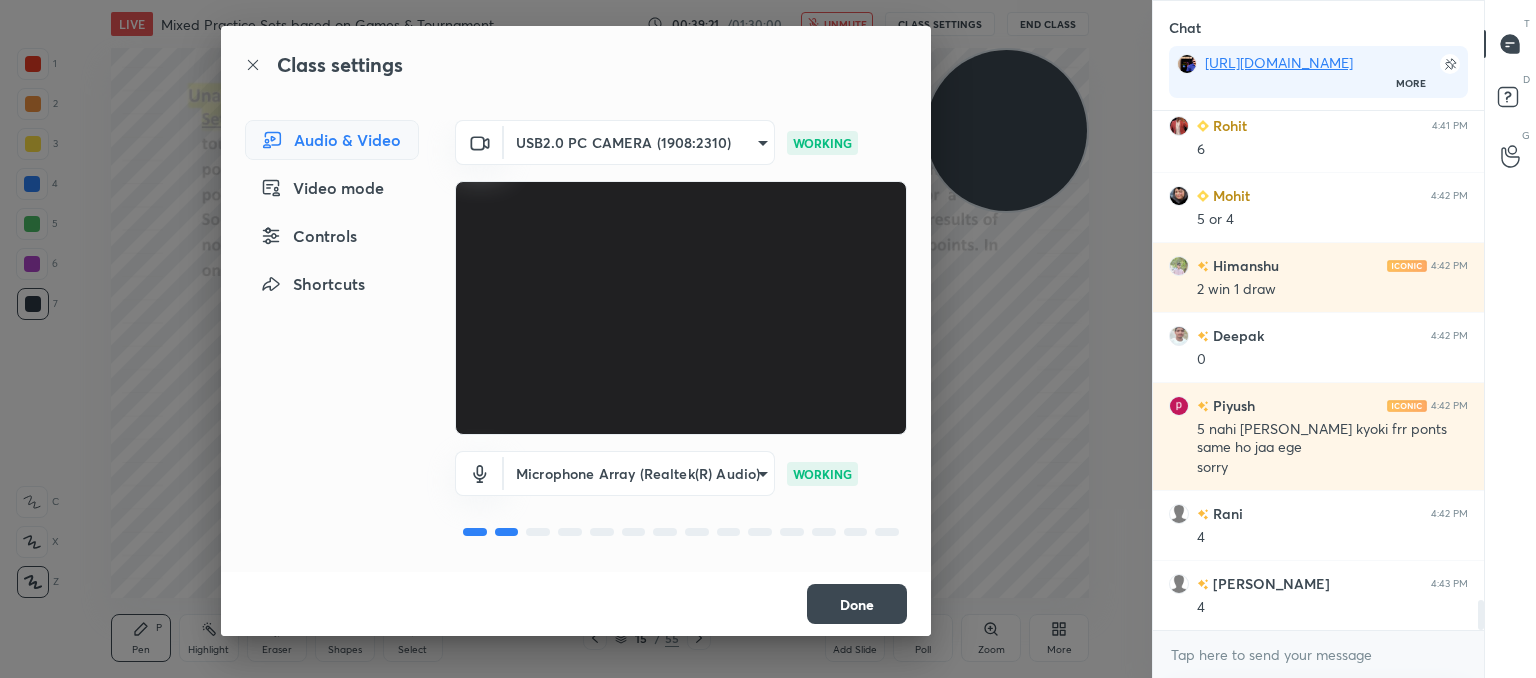 click on "Class settings Audio & Video Video mode Controls Shortcuts USB2.0 PC CAMERA (1908:2310) 62328bde16c2eb6b809700ae3aa143175df95563a0c43655eb0931a24075825d WORKING Microphone Array (Realtek(R) Audio) 600f8c380bd6eb7b330bcfb14b3be9a9014028193bda36a2926d7b22e6c56c31 WORKING Done" at bounding box center (576, 339) 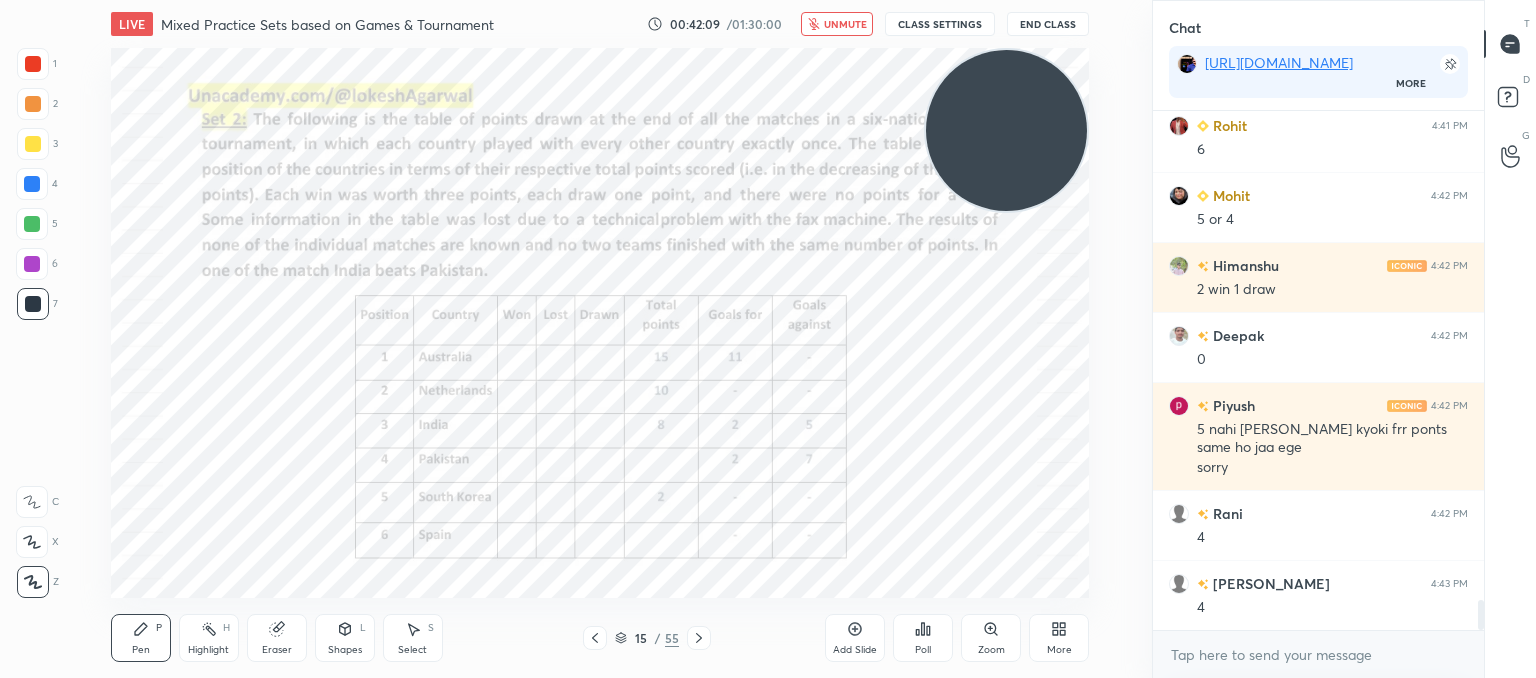 click on "unmute" at bounding box center [845, 24] 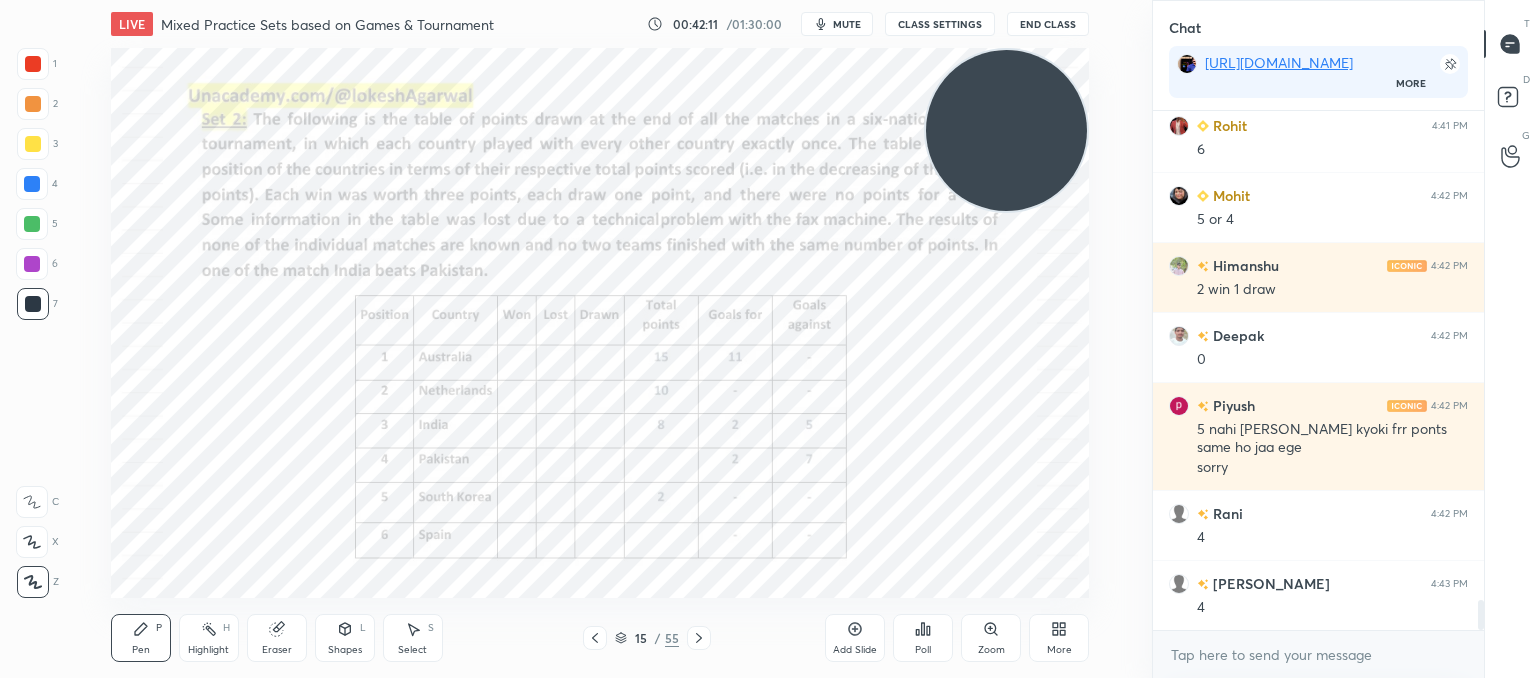 click 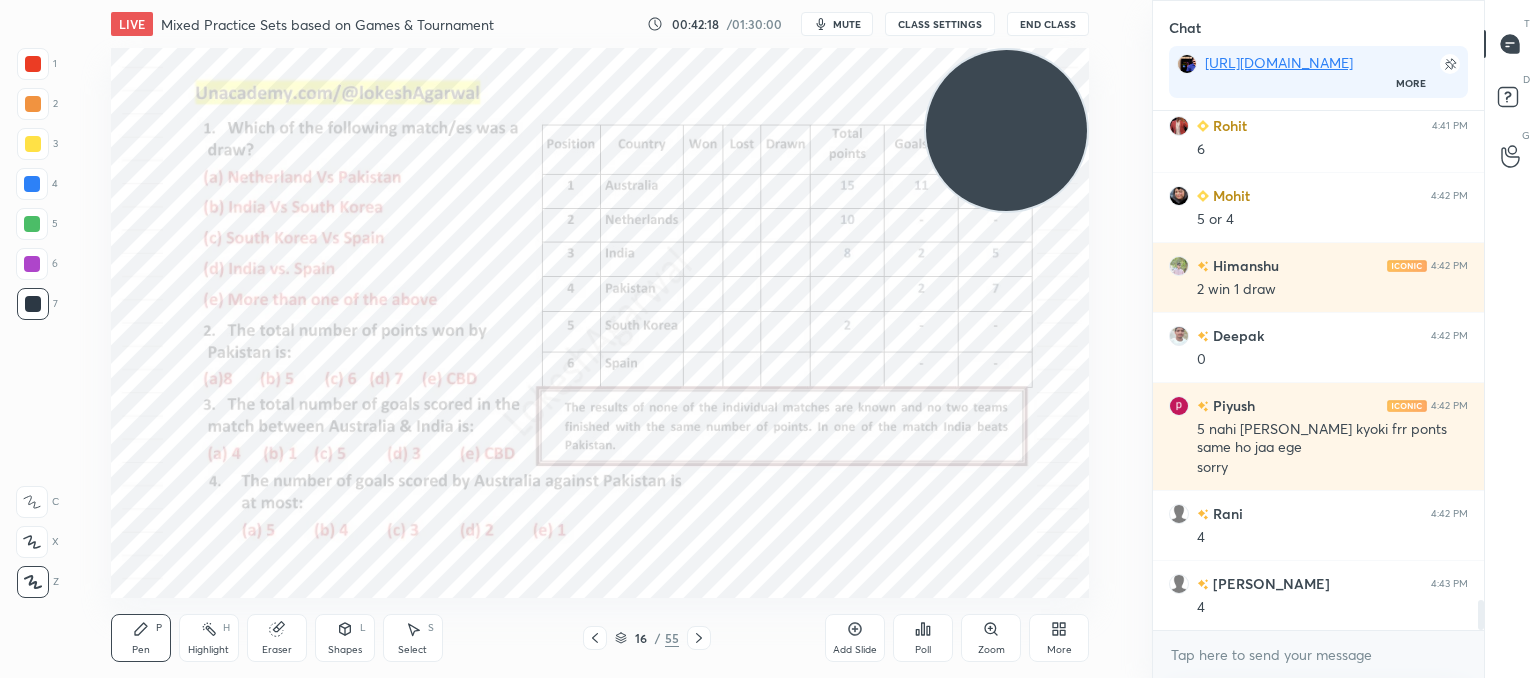 drag, startPoint x: 956, startPoint y: 159, endPoint x: 1015, endPoint y: 135, distance: 63.694584 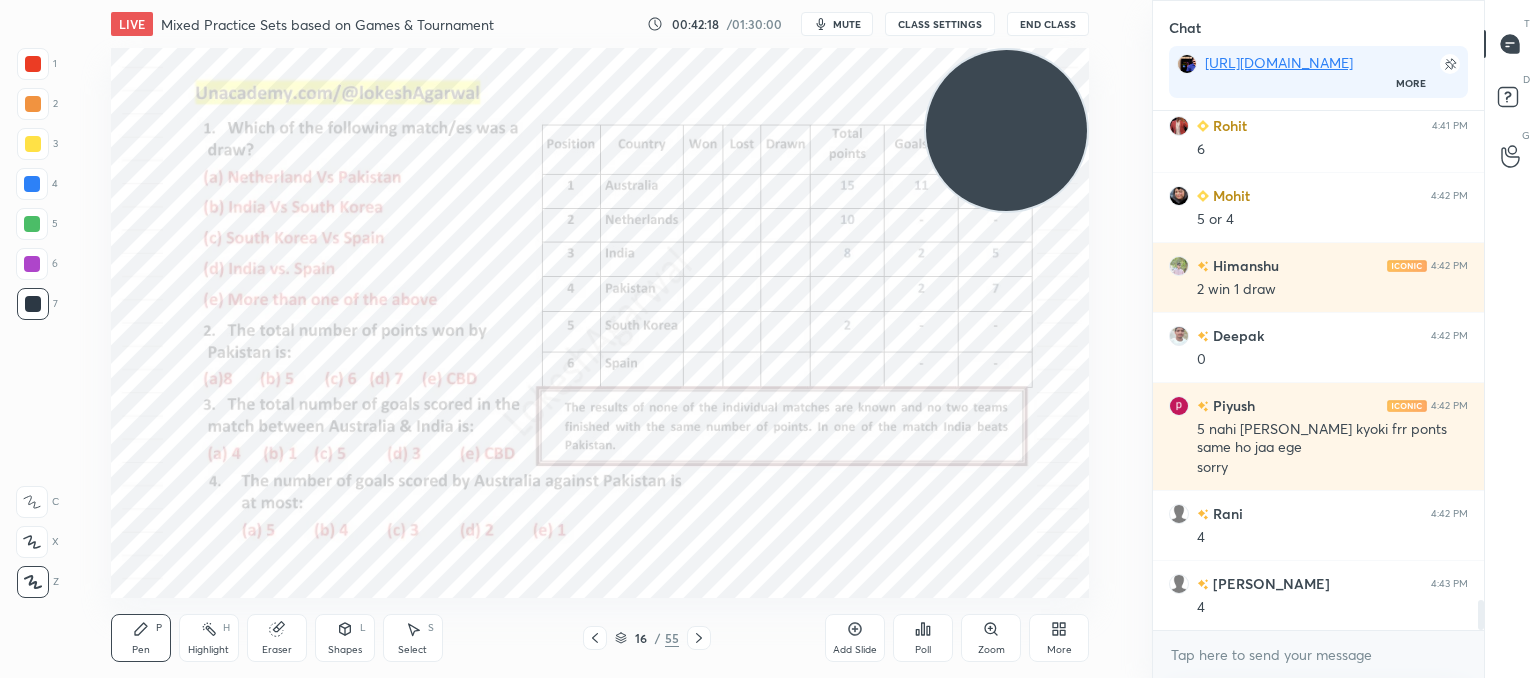 click at bounding box center [1006, 130] 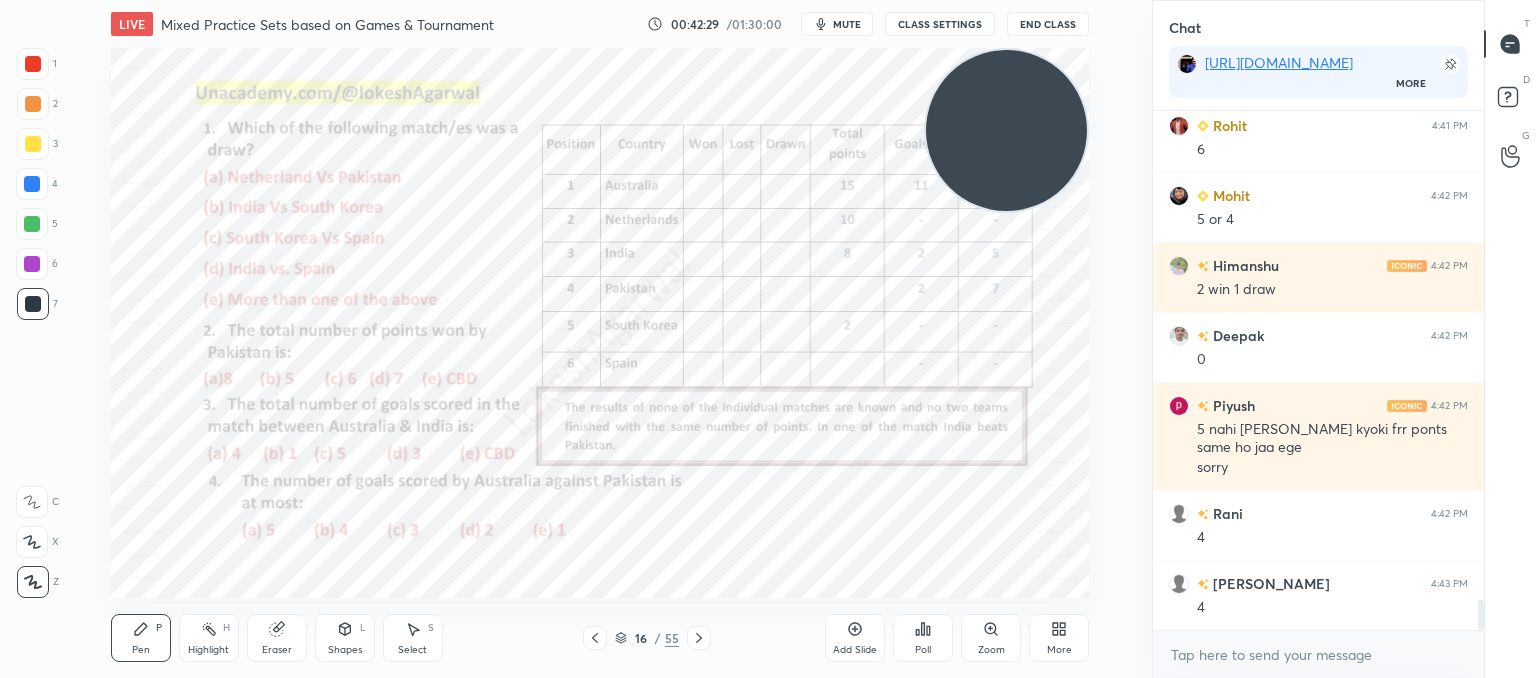 click on "Poll" at bounding box center (923, 638) 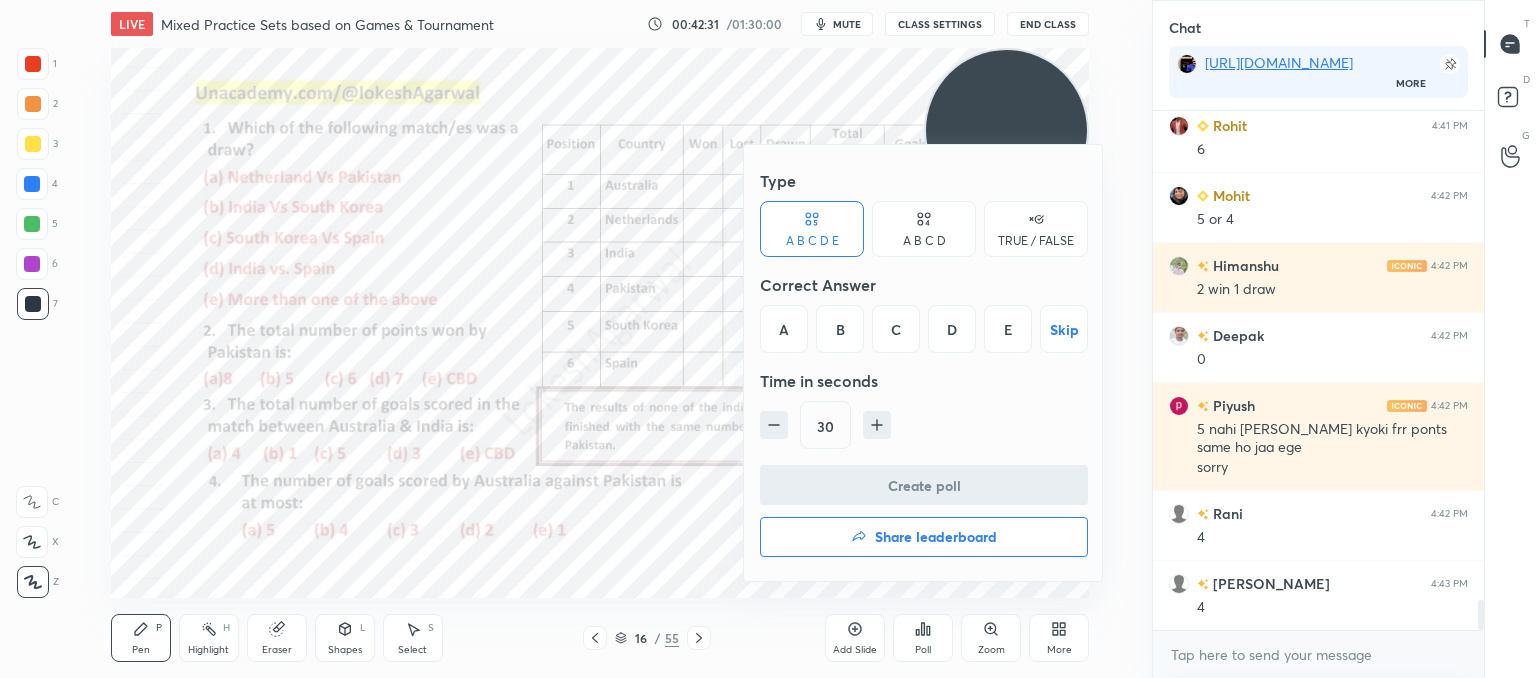 click on "C" at bounding box center [896, 329] 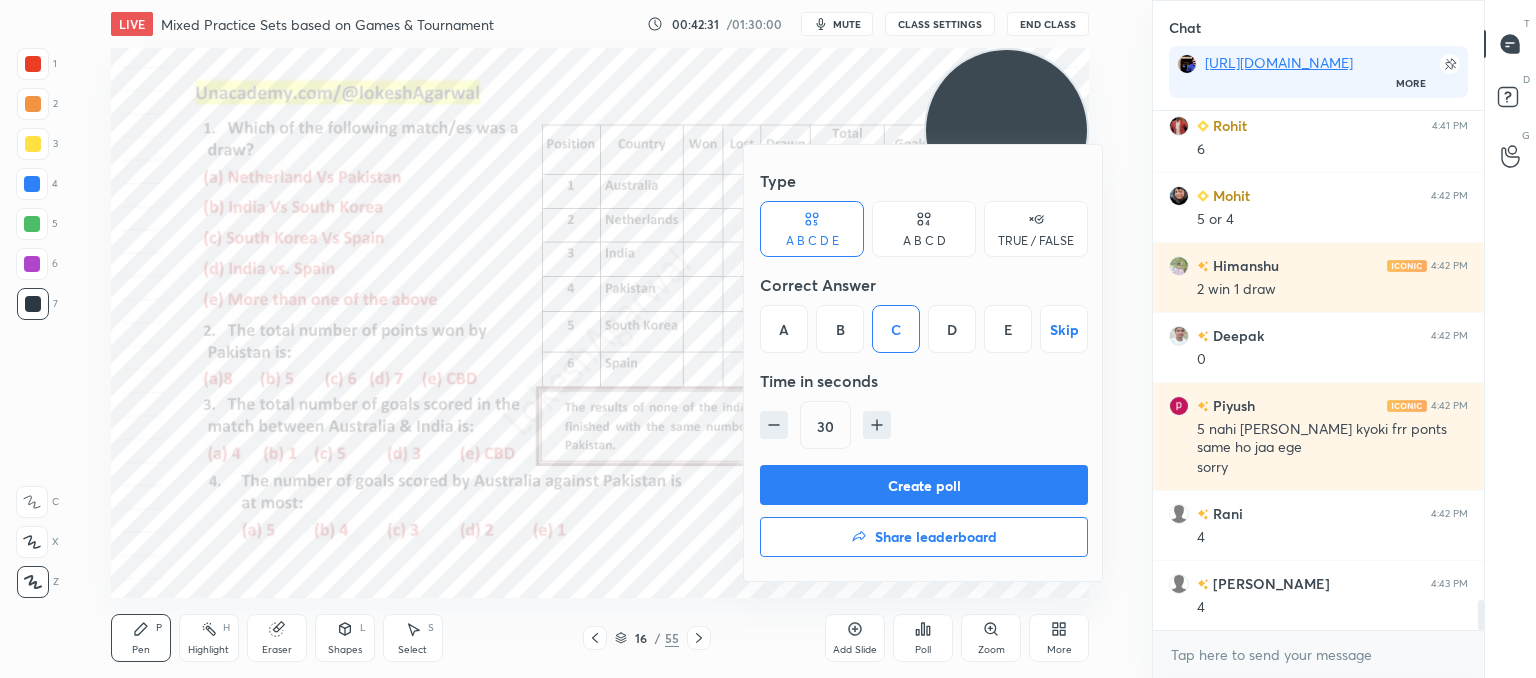 click on "Create poll" at bounding box center [924, 485] 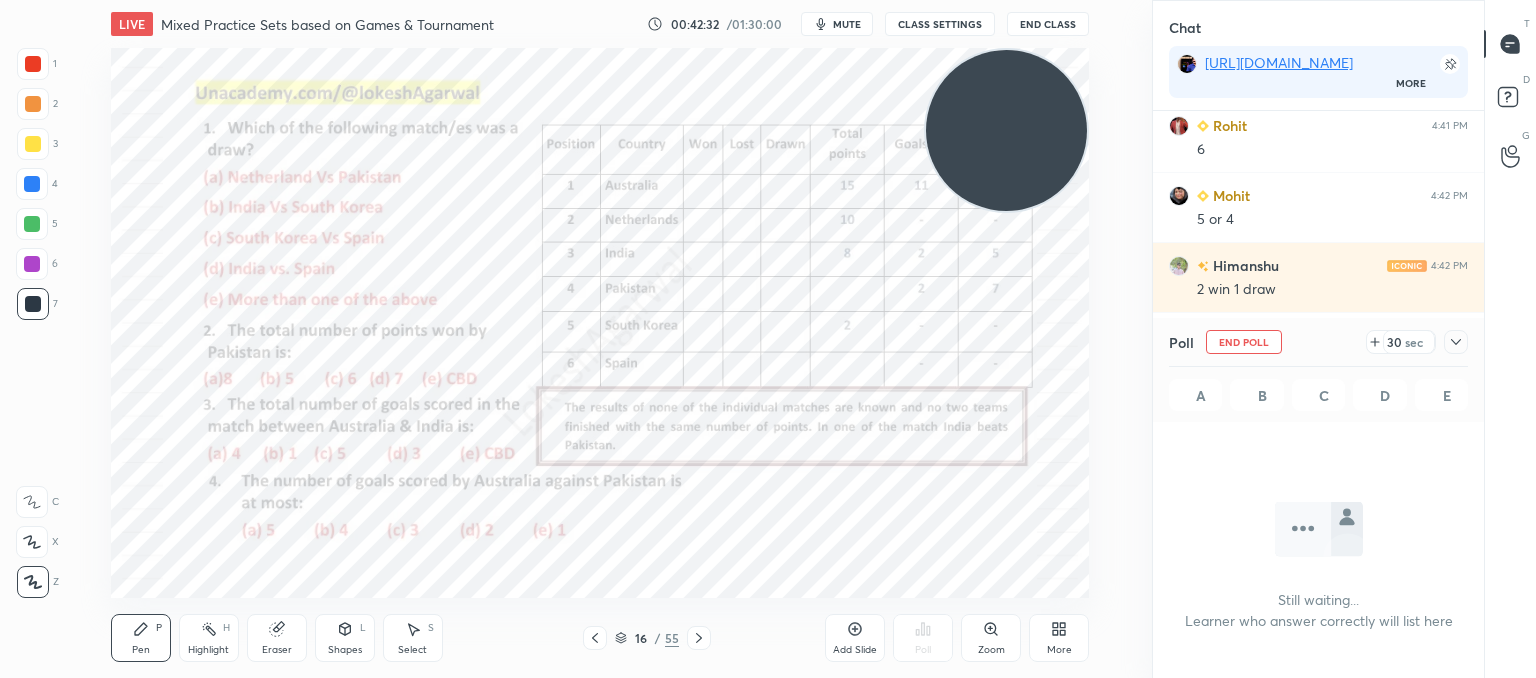 scroll, scrollTop: 412, scrollLeft: 325, axis: both 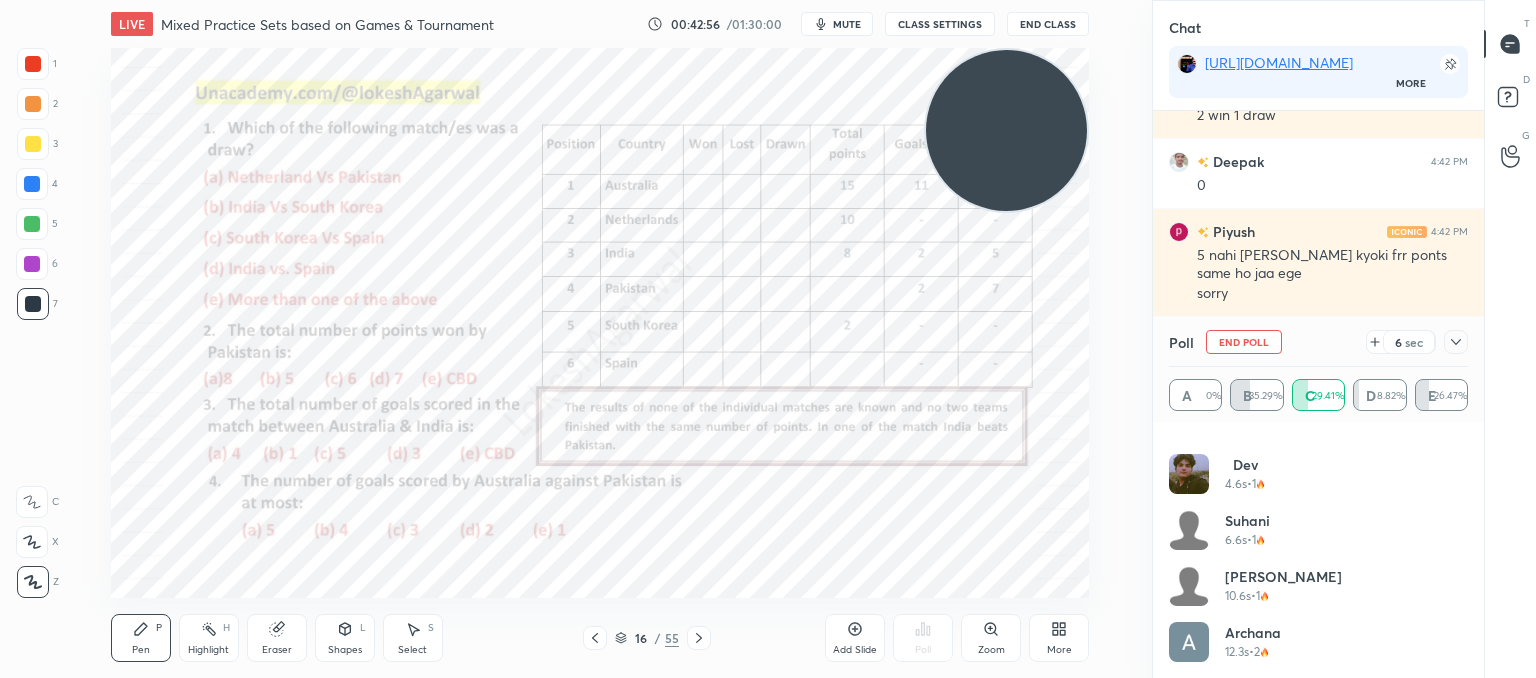 click 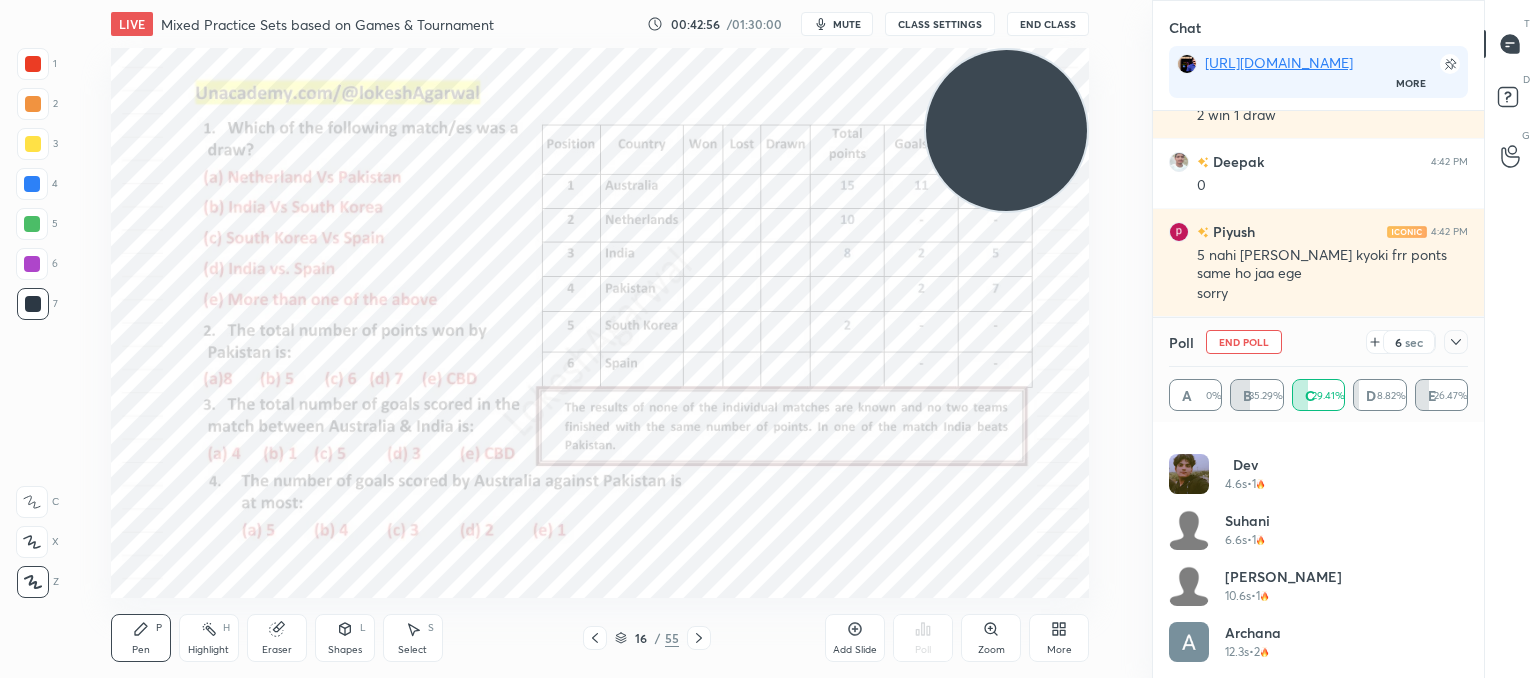 scroll, scrollTop: 153, scrollLeft: 293, axis: both 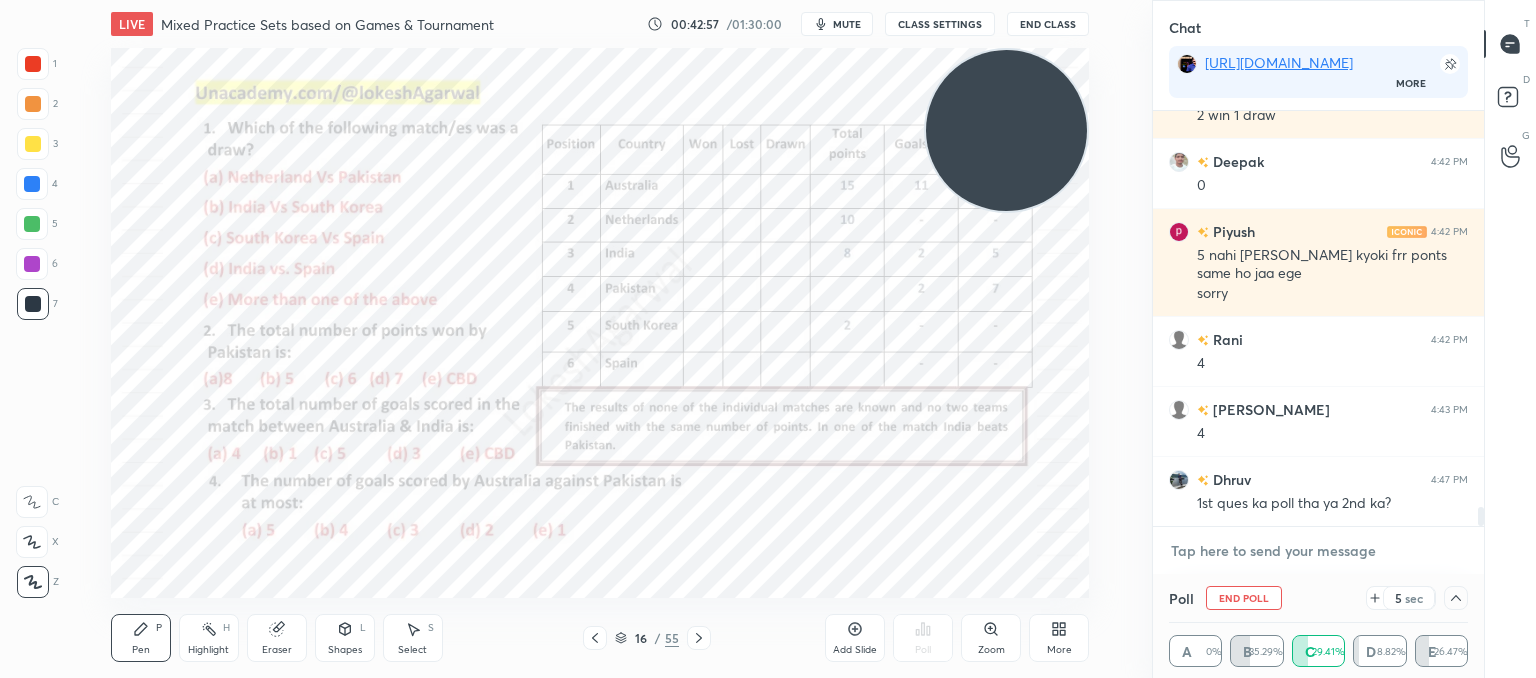 click at bounding box center (1318, 551) 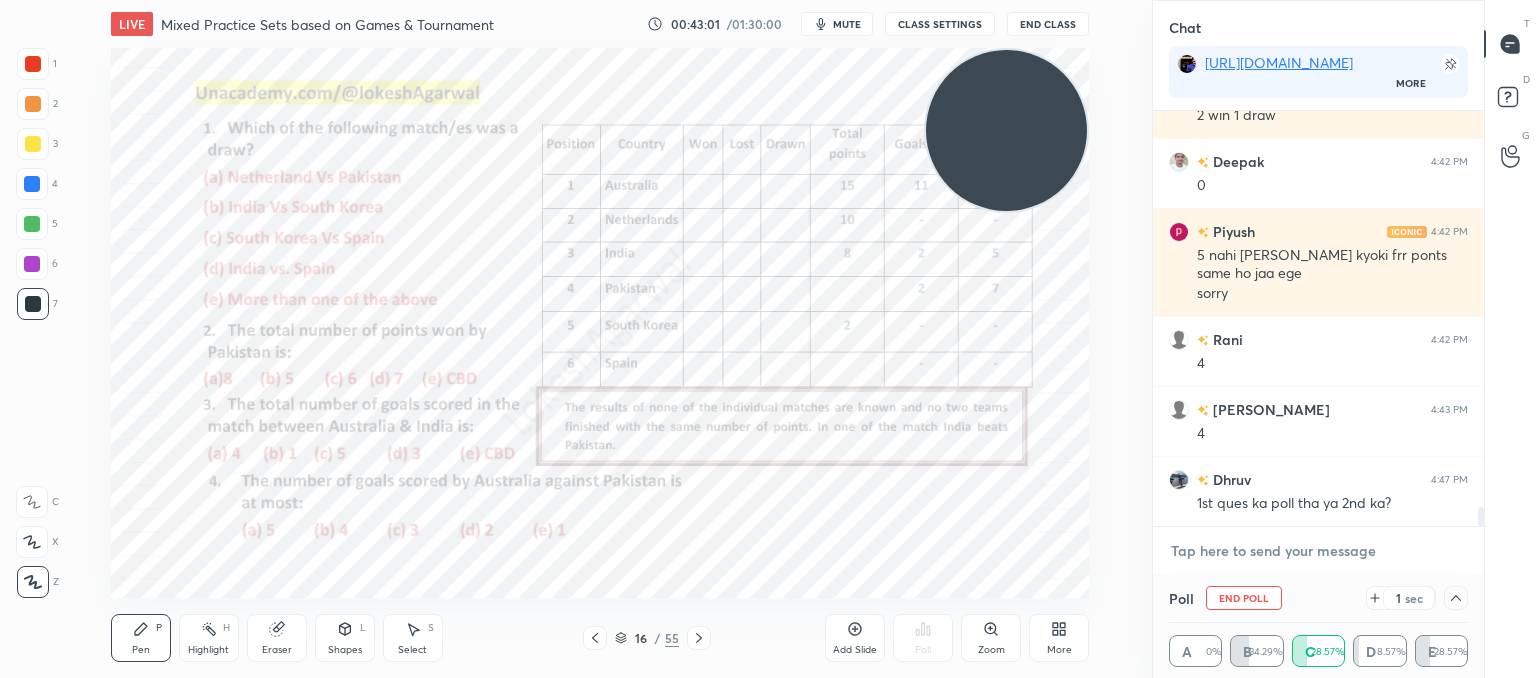click at bounding box center (1318, 551) 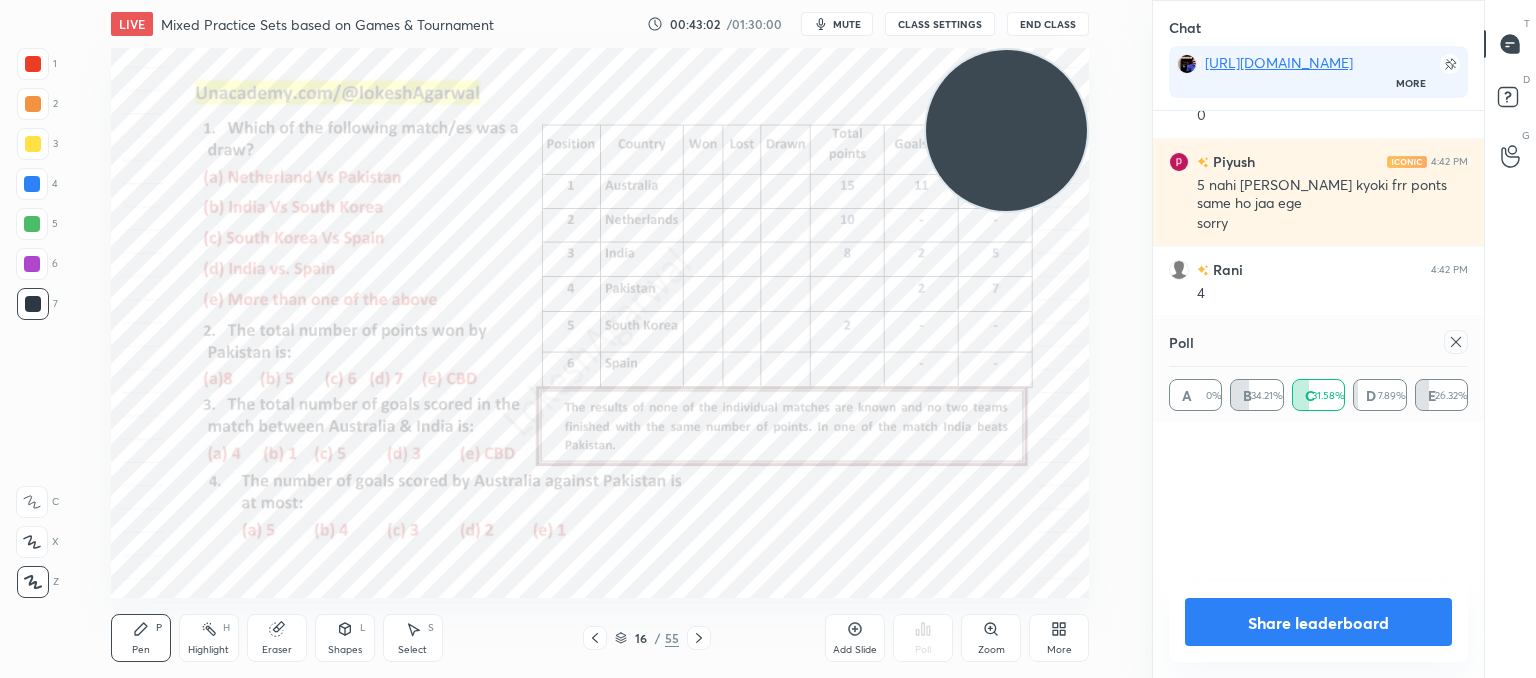 scroll, scrollTop: 6, scrollLeft: 6, axis: both 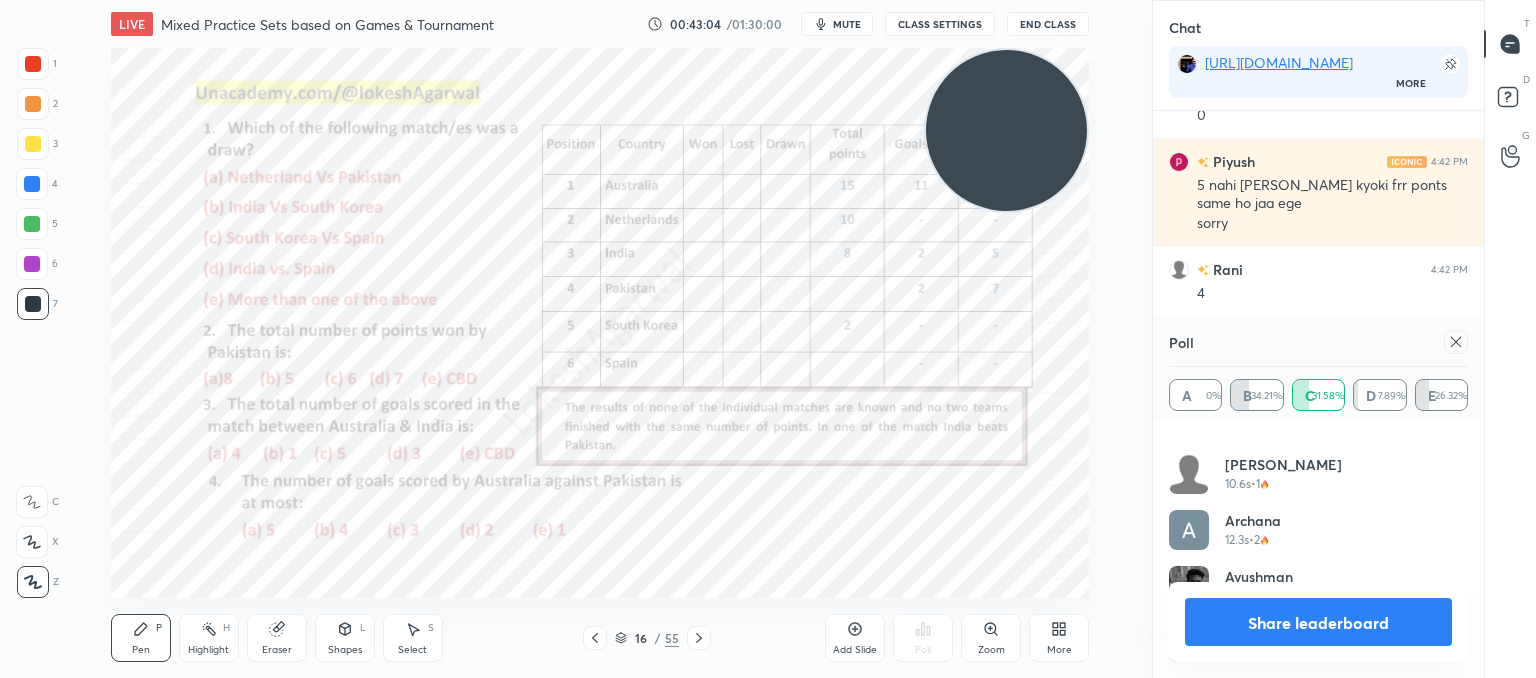 click 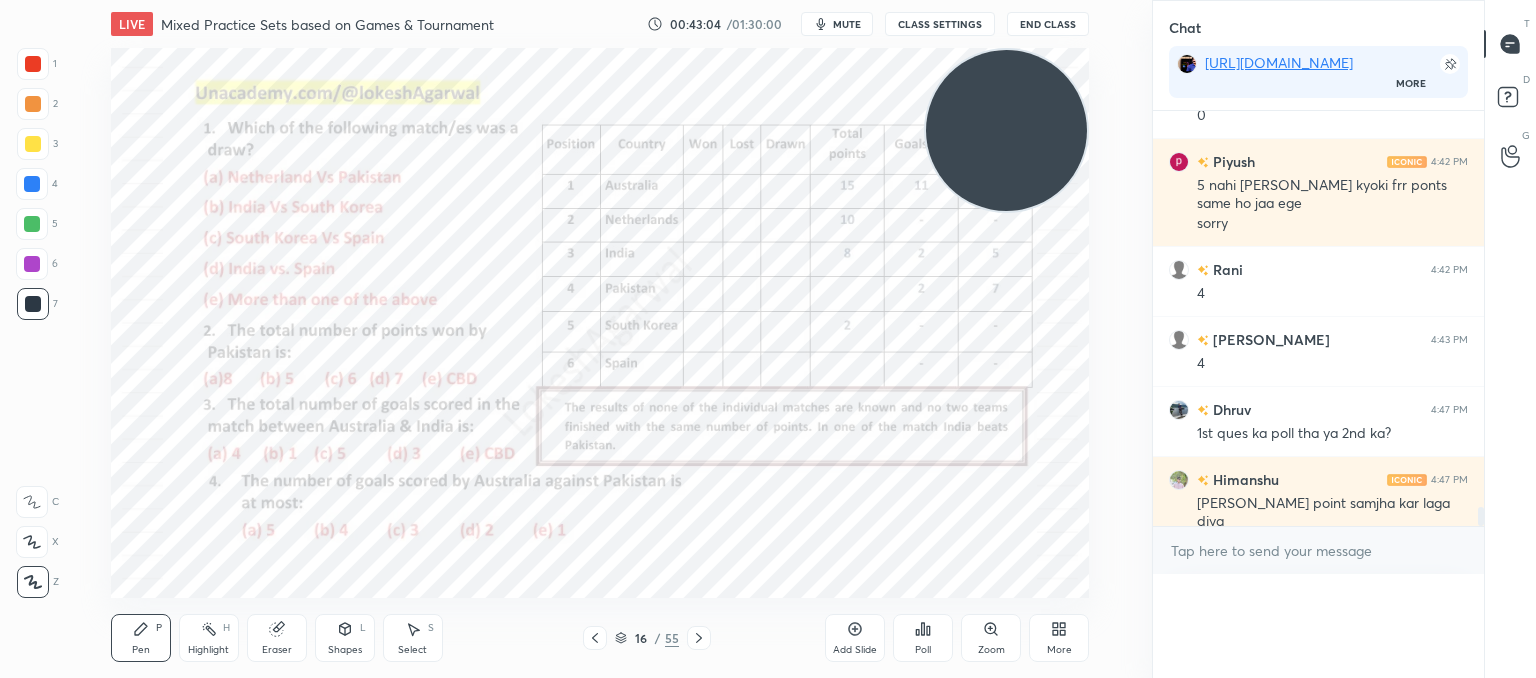 scroll, scrollTop: 0, scrollLeft: 0, axis: both 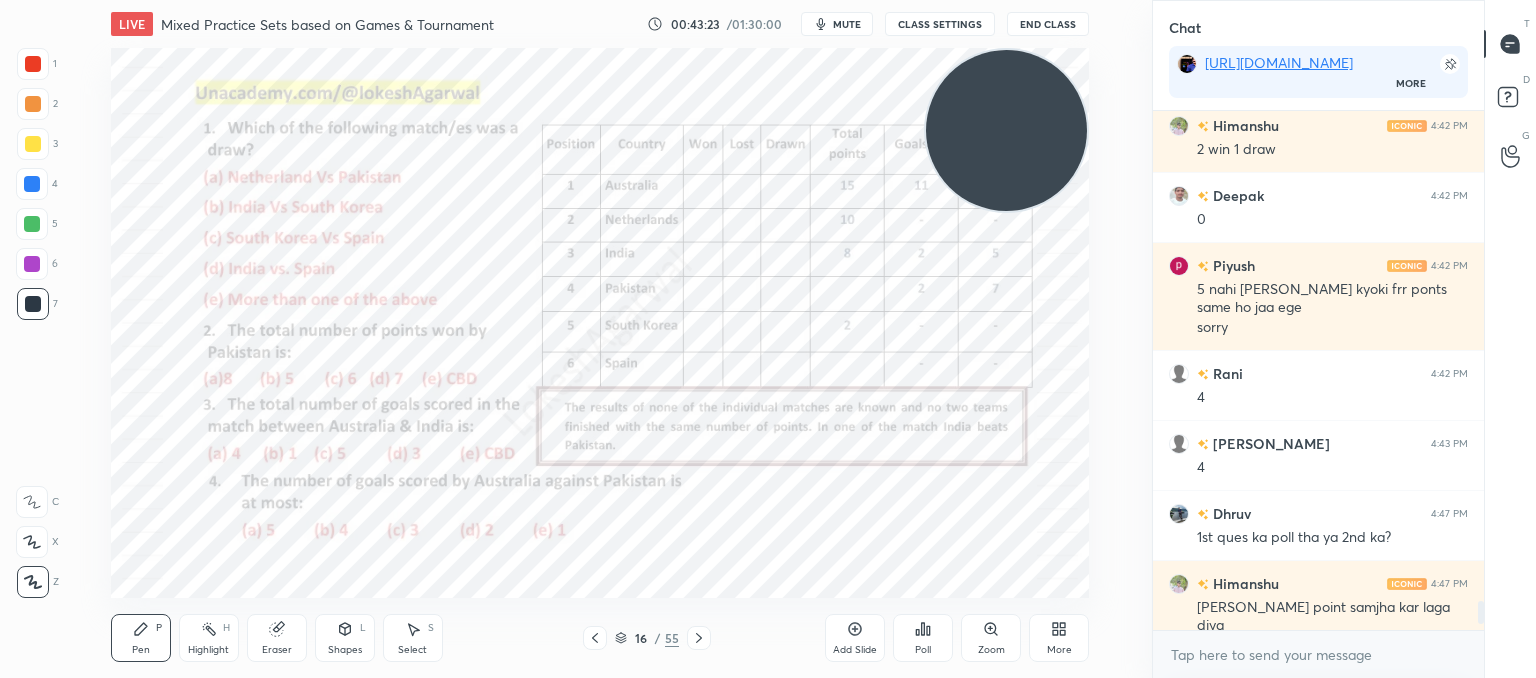 click 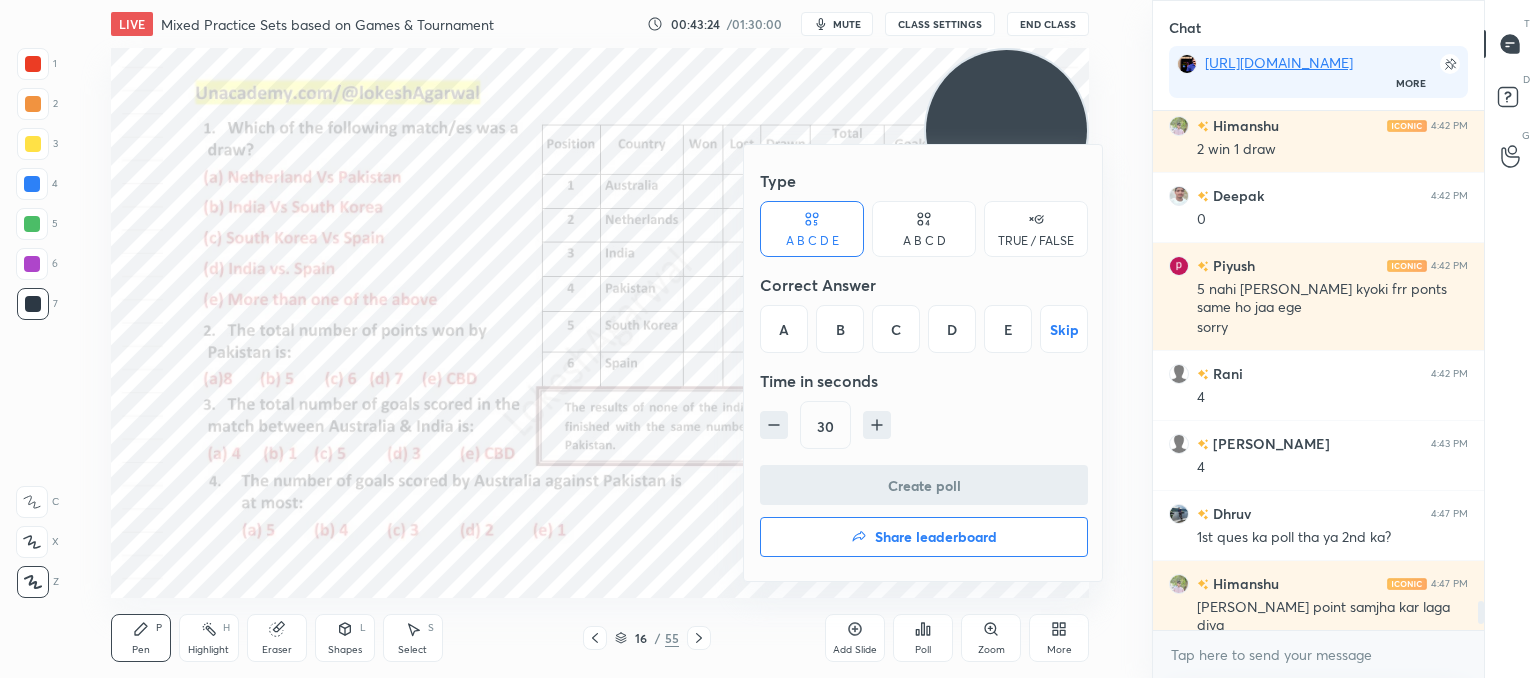 click on "E" at bounding box center (1008, 329) 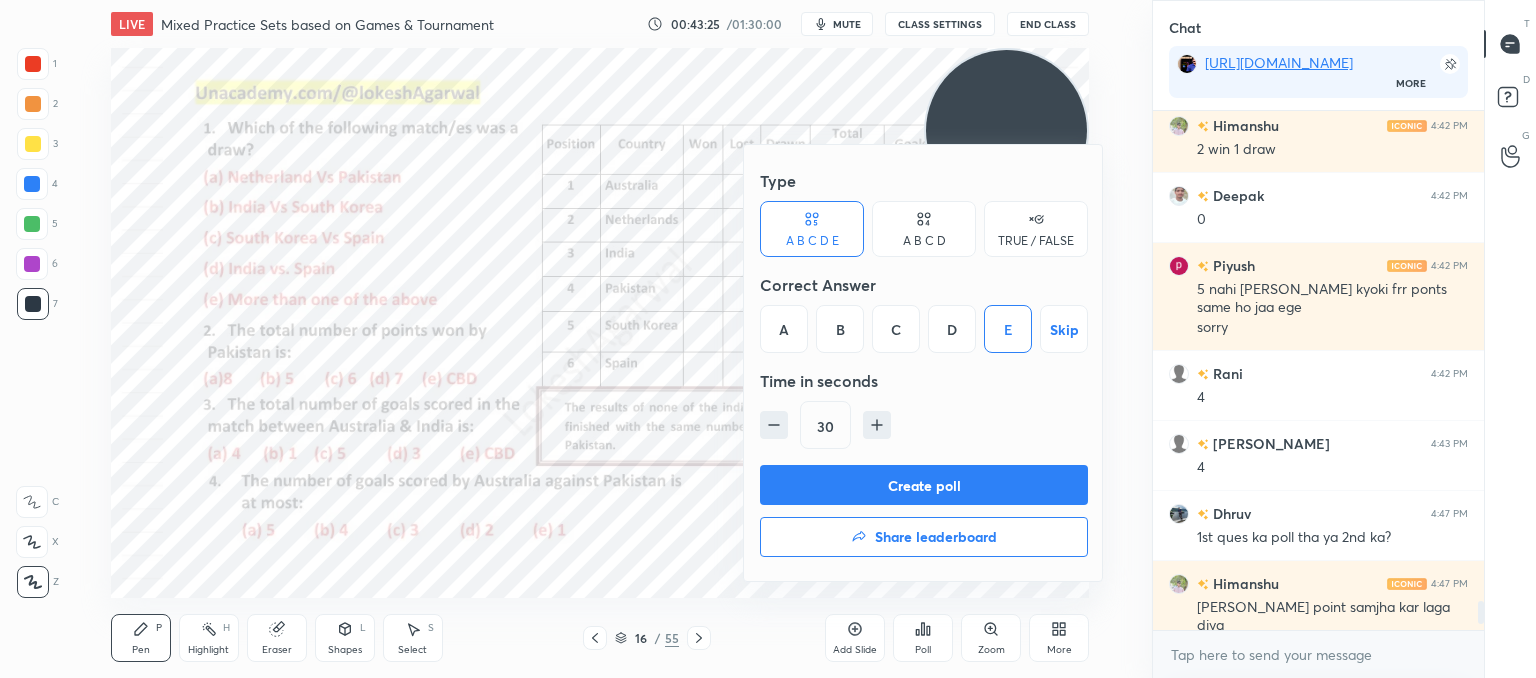 click on "Create poll" at bounding box center (924, 485) 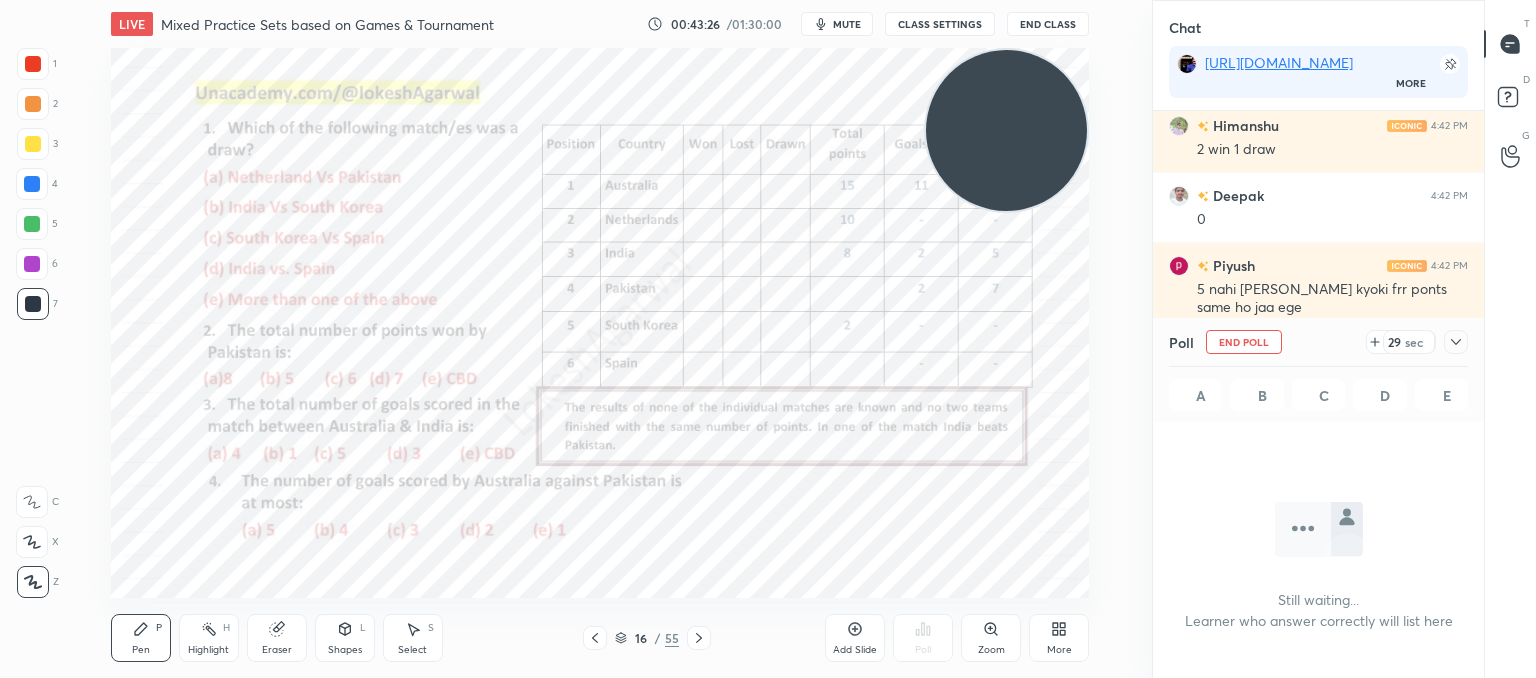 drag, startPoint x: 284, startPoint y: 650, endPoint x: 280, endPoint y: 598, distance: 52.153618 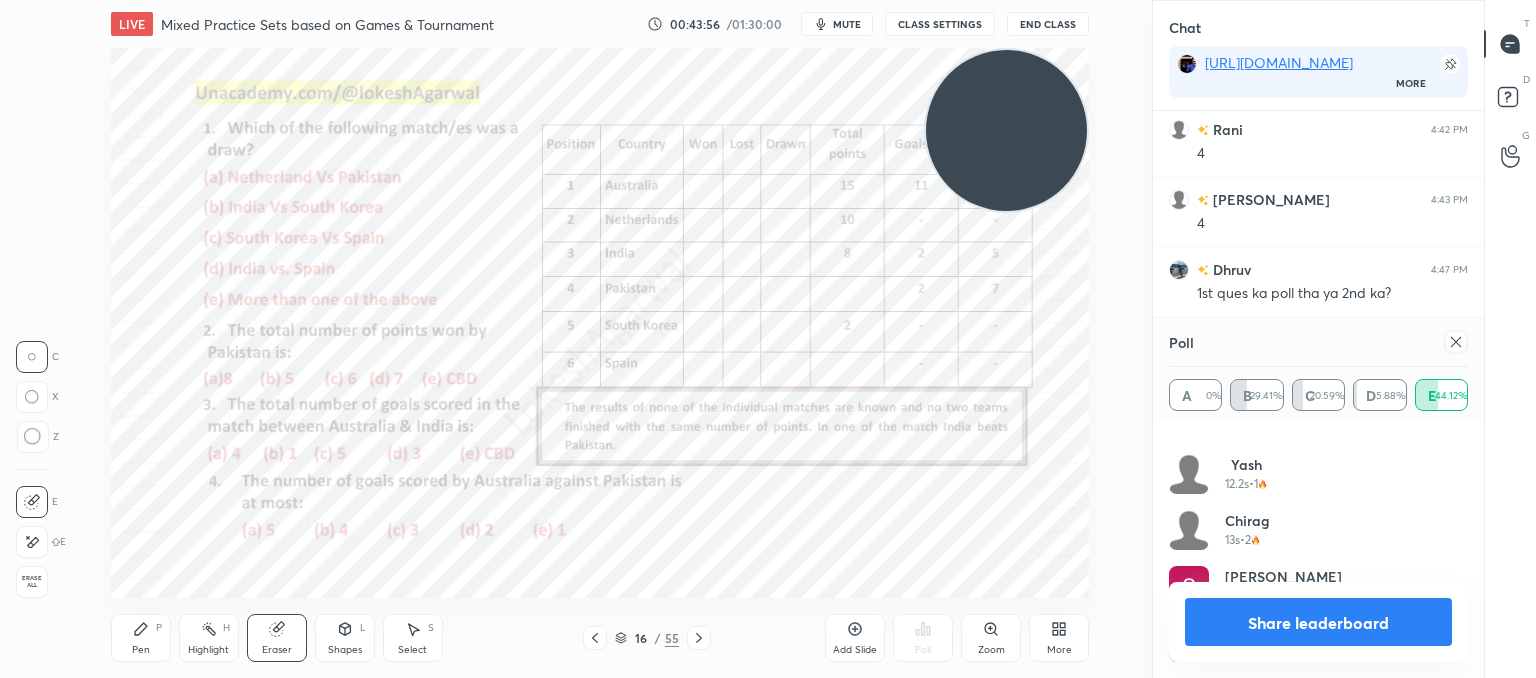 click 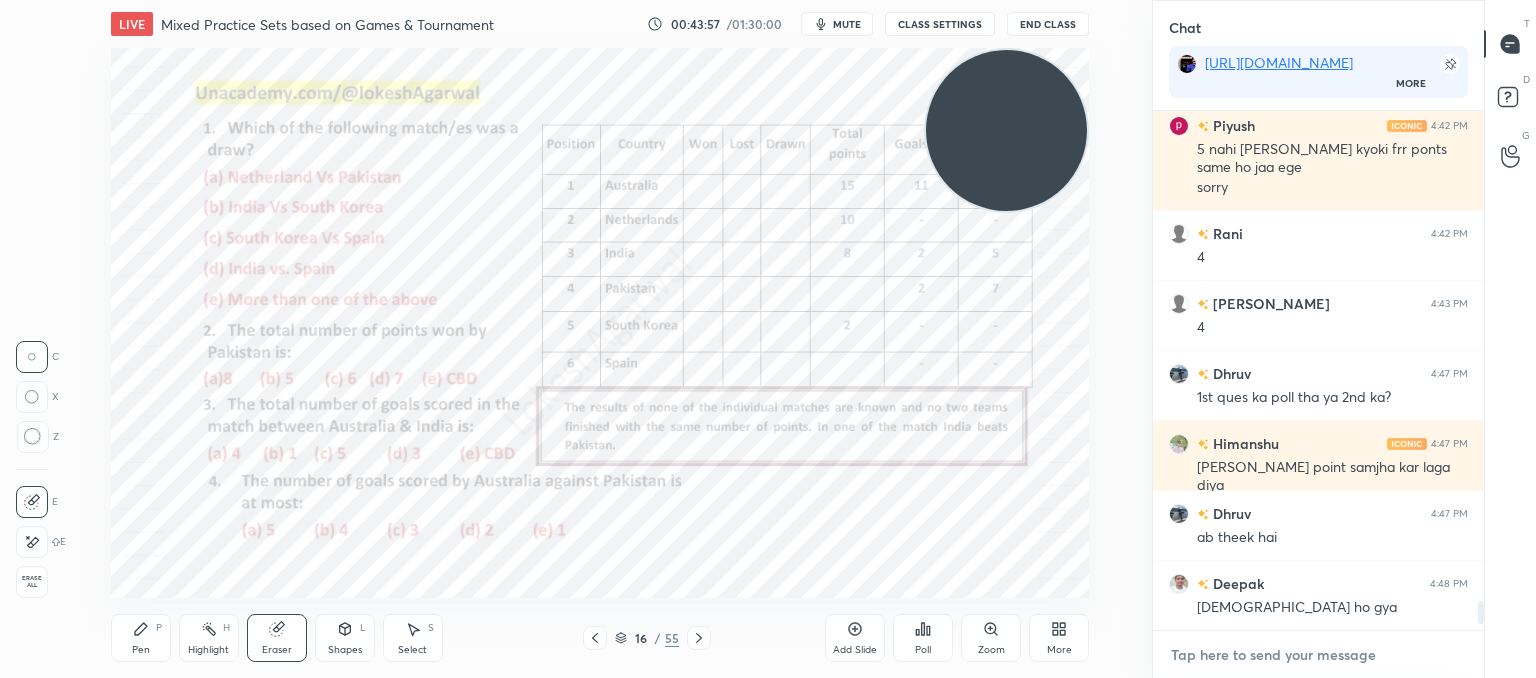 click at bounding box center [1318, 655] 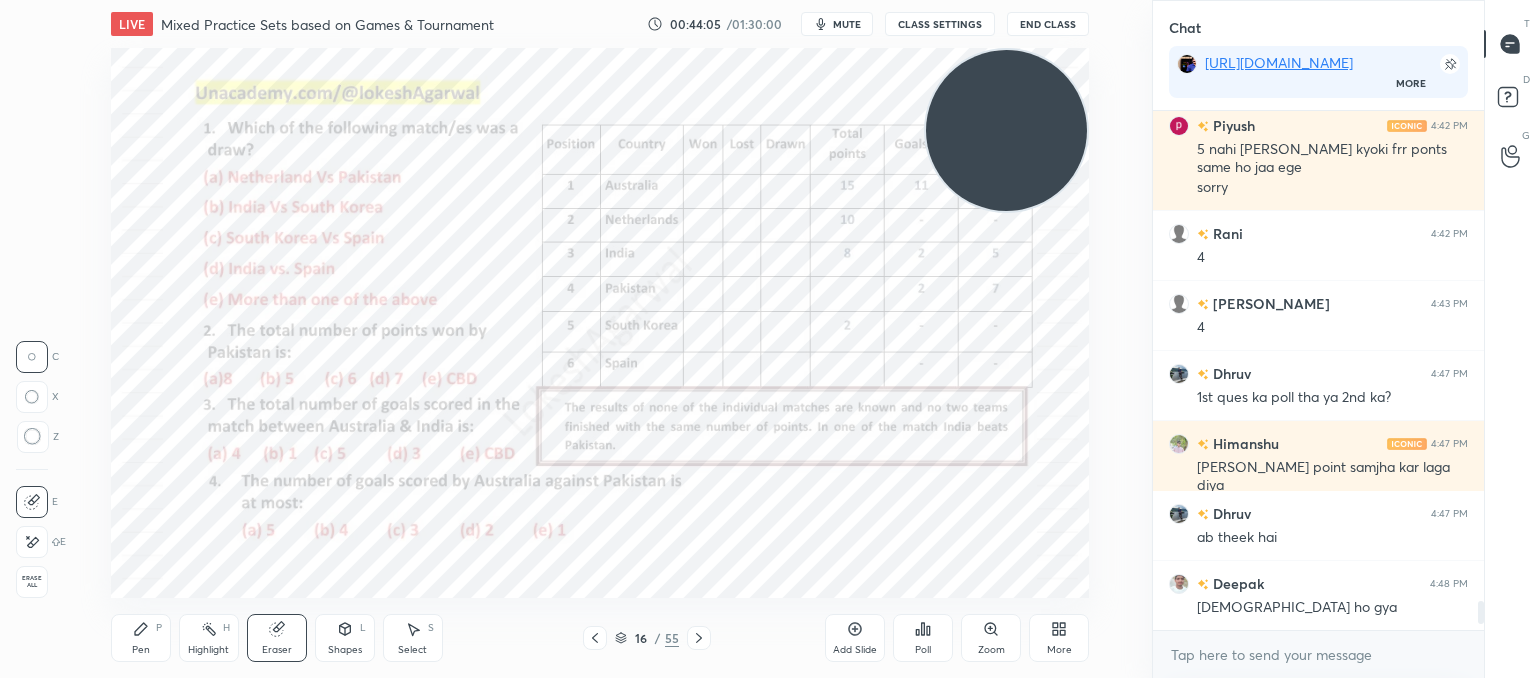 click 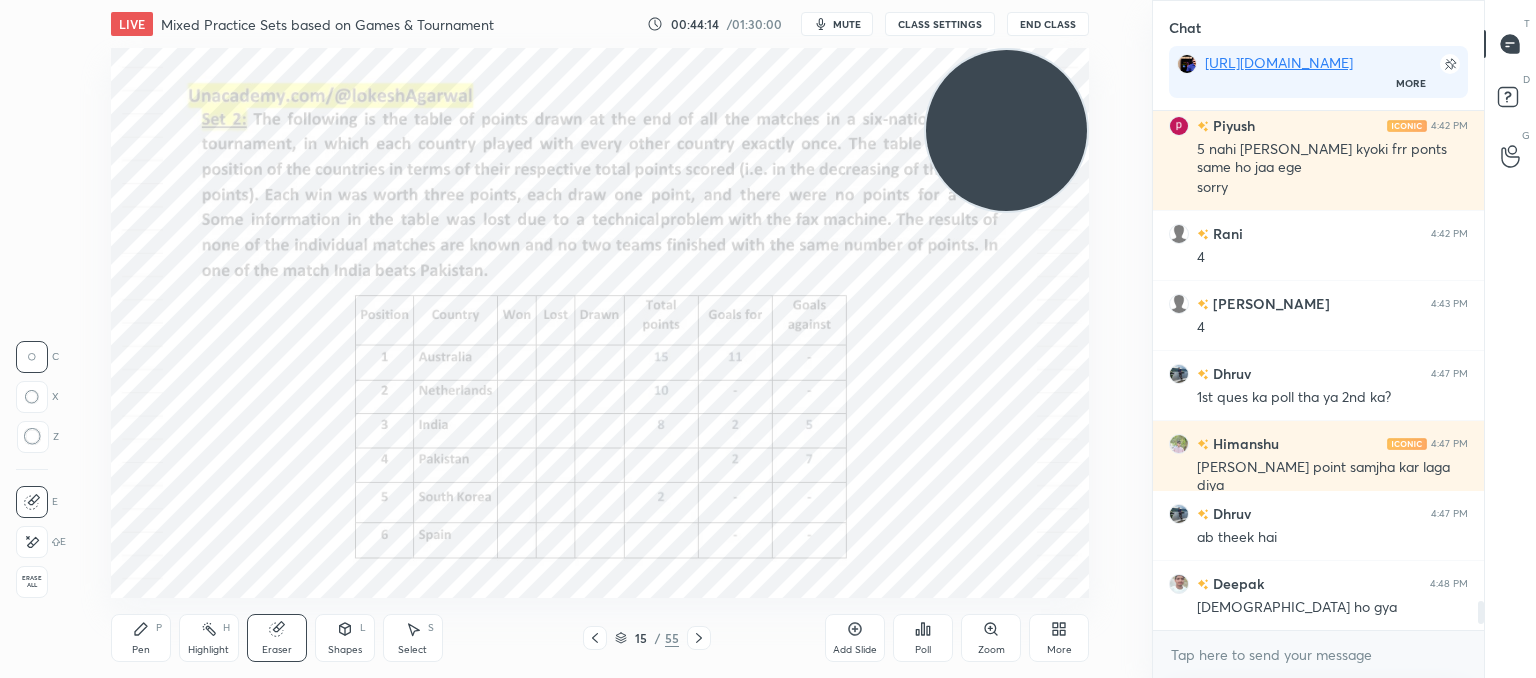drag, startPoint x: 144, startPoint y: 633, endPoint x: 184, endPoint y: 605, distance: 48.82622 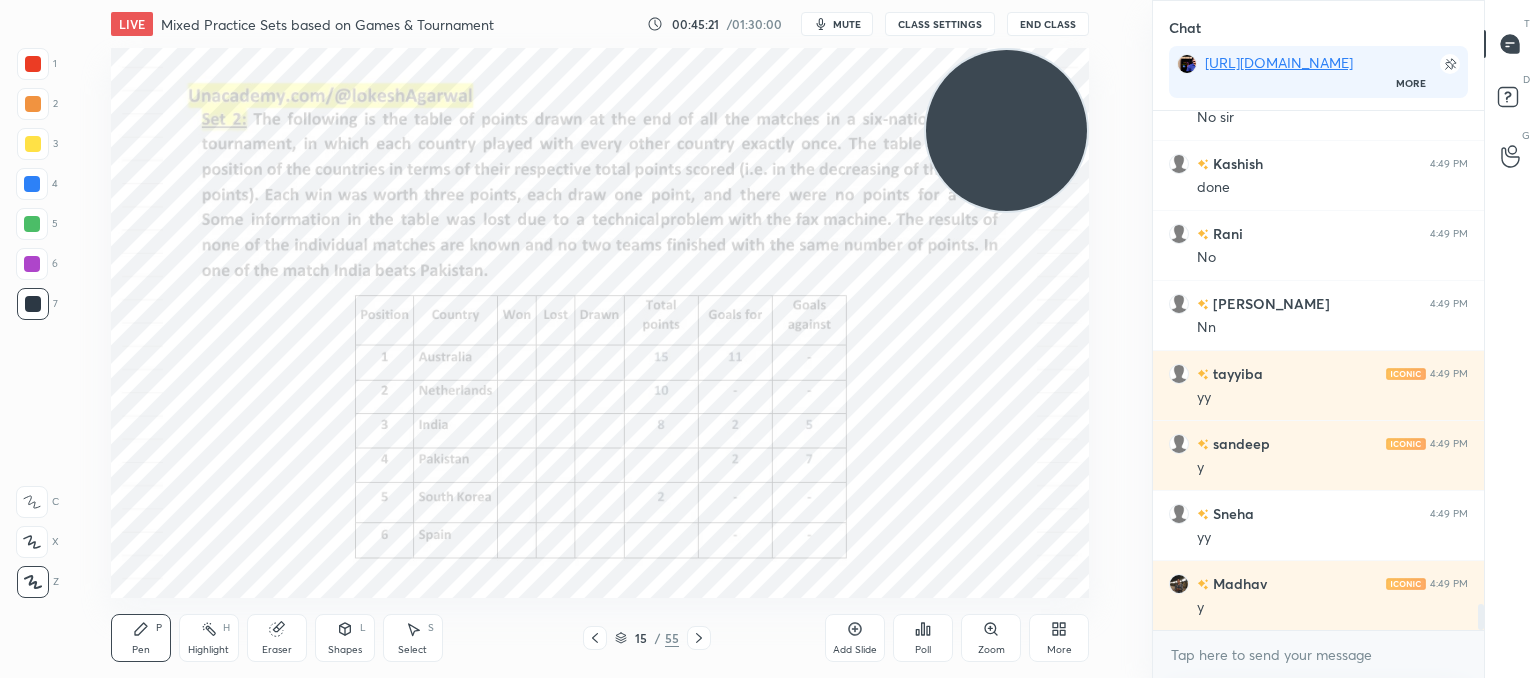 scroll, scrollTop: 10240, scrollLeft: 0, axis: vertical 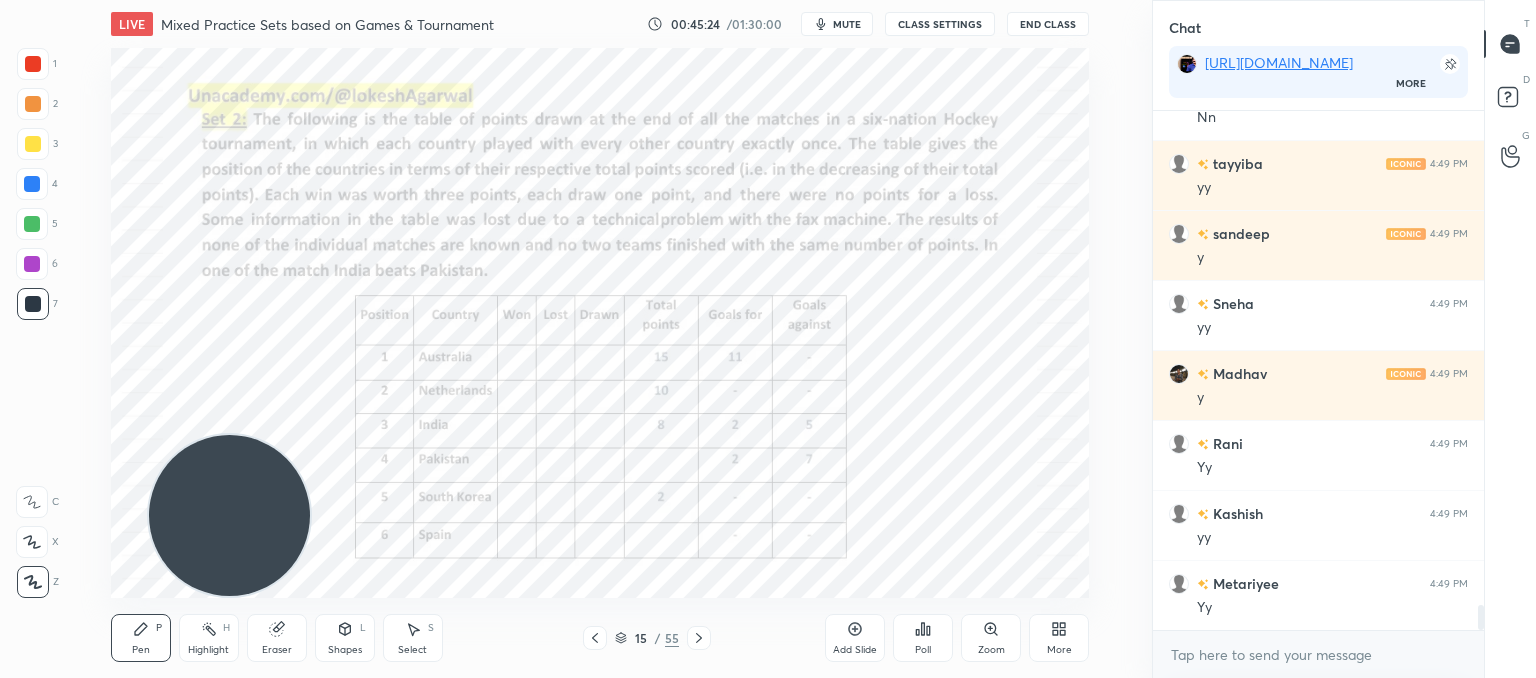 drag, startPoint x: 1024, startPoint y: 139, endPoint x: 219, endPoint y: 633, distance: 944.4898 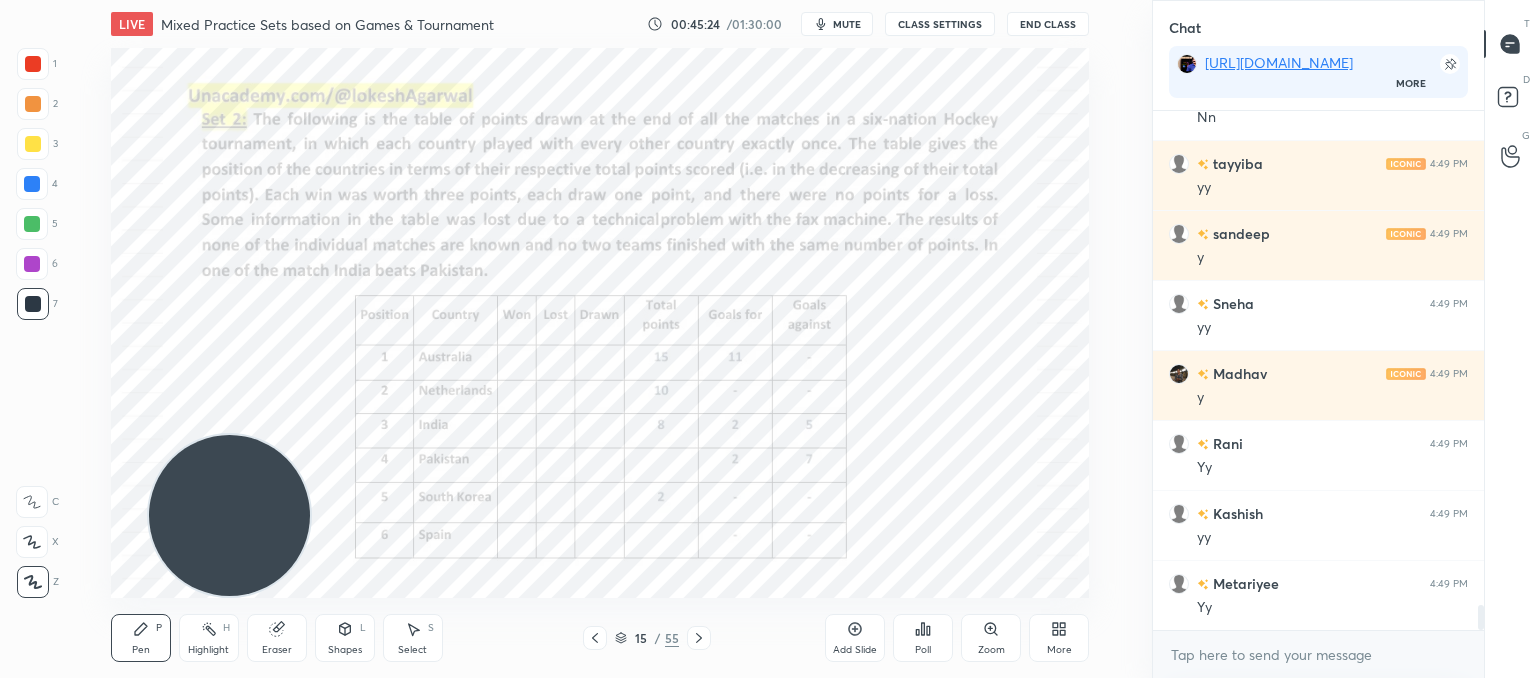 click on "1 2 3 4 5 6 7 C X Z C X Z E E Erase all   H H LIVE Mixed Practice Sets based on Games & Tournament 00:45:24 /  01:30:00 mute CLASS SETTINGS End Class Setting up your live class Poll for   secs No correct answer Start poll Back Mixed Practice Sets based on Games & Tournament • L23 of CAT'25: Course on Logical Reasoning: Basics to Advanced Lokesh Agarwal Pen P Highlight H Eraser Shapes L Select S 15 / 55 Add Slide Poll Zoom More Chat https://unacademy.com/course/booster-course-on-data-interpretation-for-cat-omets-2025/CAKYS6TW More Rani 4:49 PM No Nivedita 4:49 PM Nn tayyiba 4:49 PM yy sandeep 4:49 PM y Sneha 4:49 PM yy Madhav 4:49 PM y Rani 4:49 PM Yy Kashish 4:49 PM yy Metariyee 4:49 PM Yy JUMP TO LATEST Enable hand raising Enable raise hand to speak to learners. Once enabled, chat will be turned off temporarily. Enable x   introducing Raise a hand with a doubt Now learners can raise their hand along with a doubt  How it works? Doubts asked by learners will show up here NEW DOUBTS ASKED Can't raise hand T D" at bounding box center (768, 0) 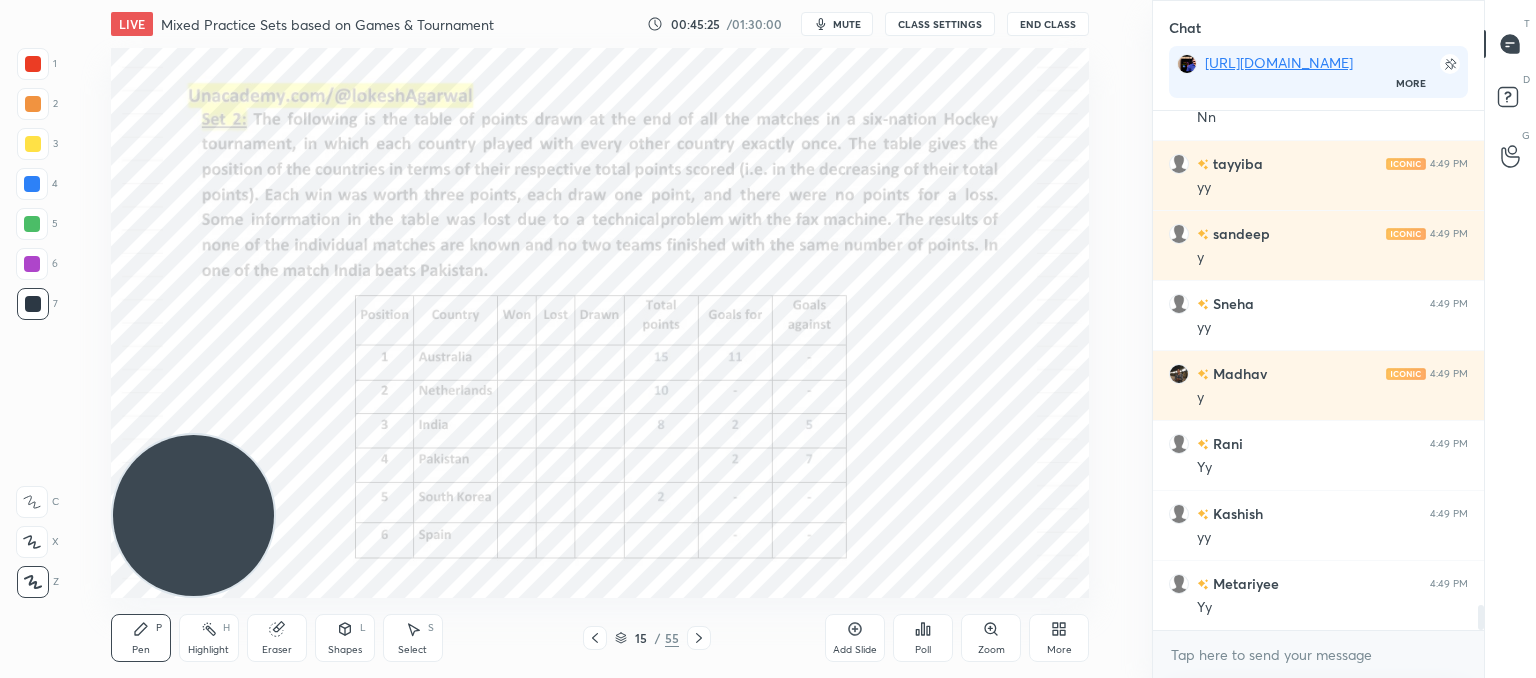 scroll, scrollTop: 10310, scrollLeft: 0, axis: vertical 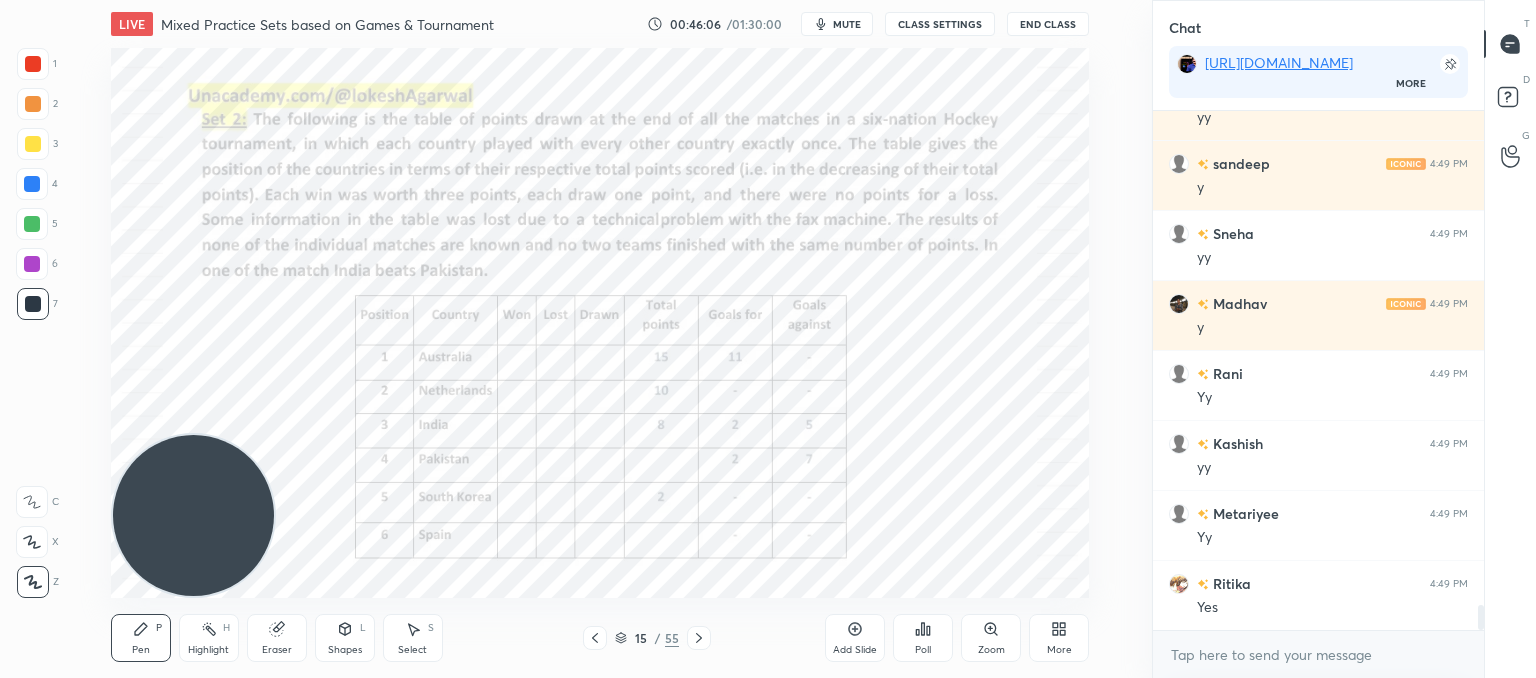 drag, startPoint x: 288, startPoint y: 637, endPoint x: 340, endPoint y: 601, distance: 63.245552 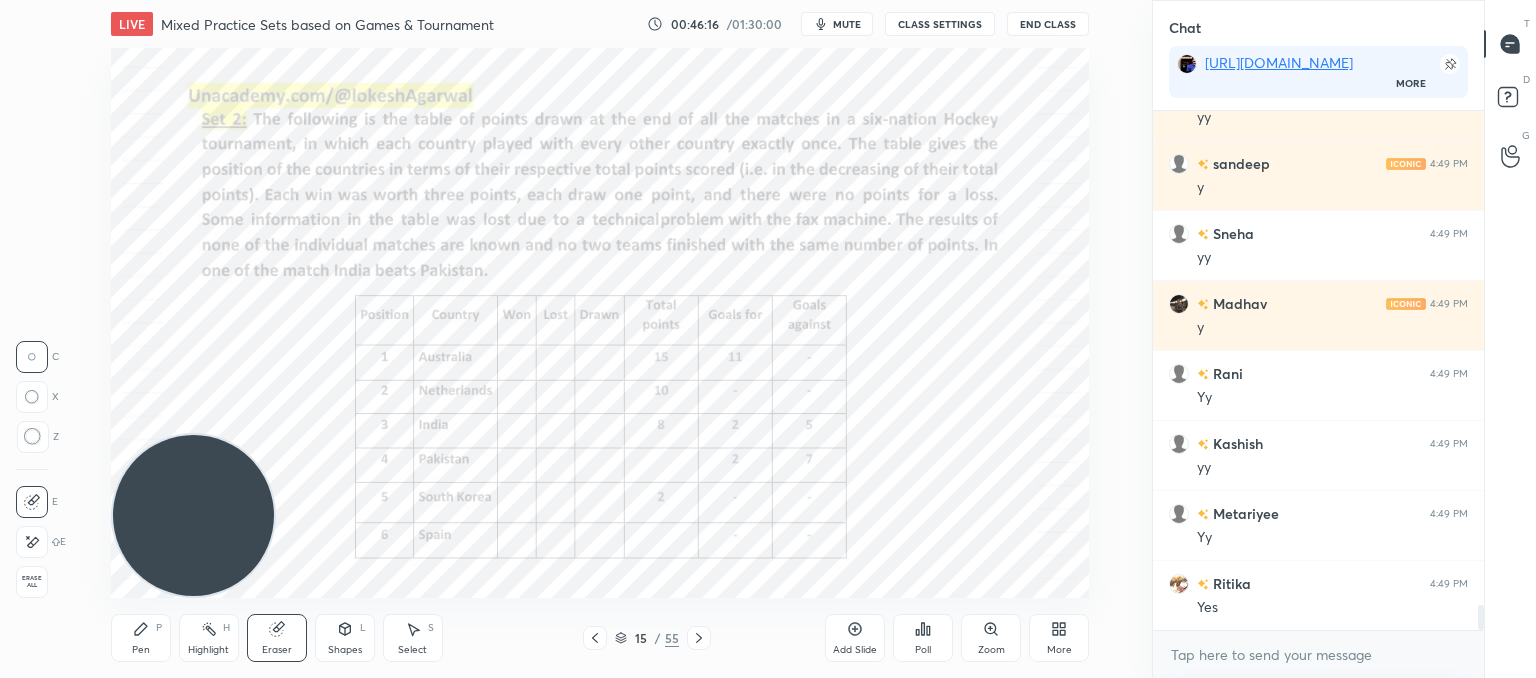 click on "Pen P" at bounding box center [141, 638] 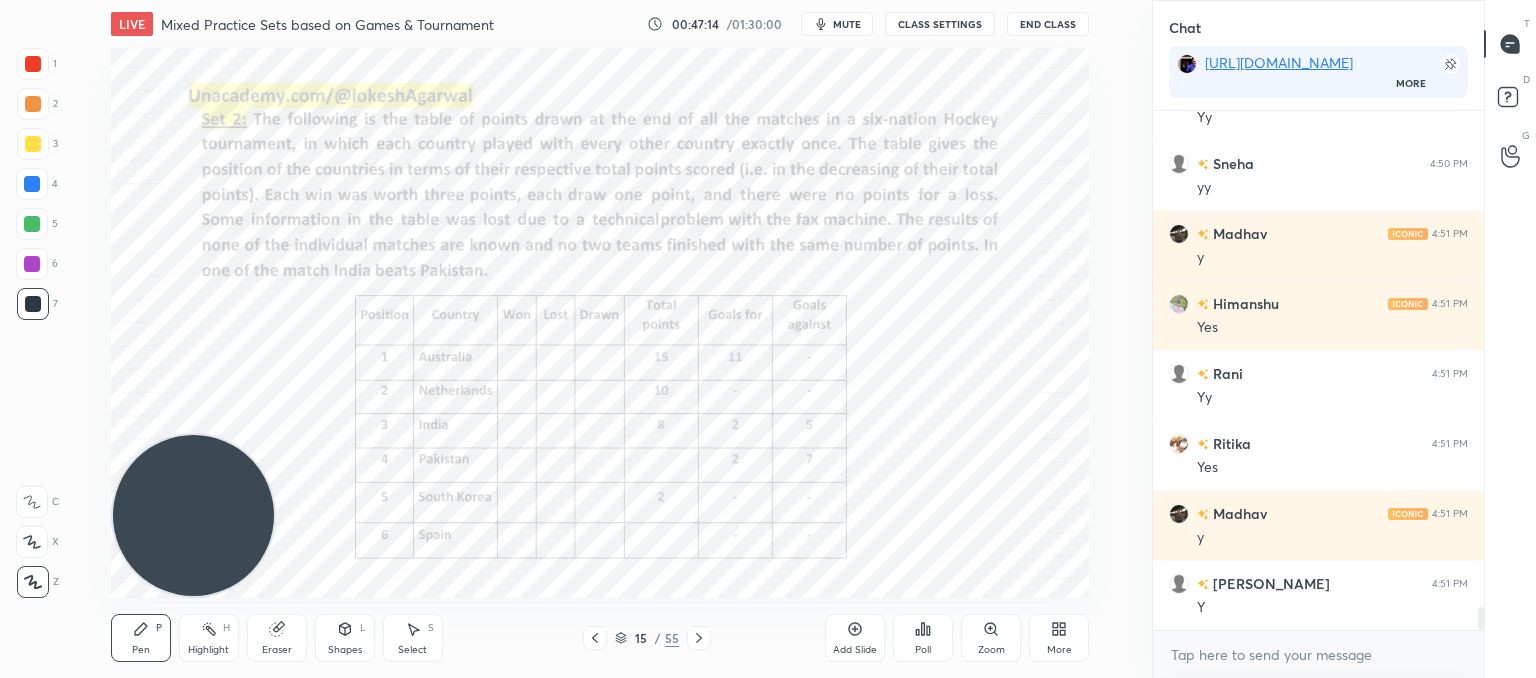 scroll, scrollTop: 11500, scrollLeft: 0, axis: vertical 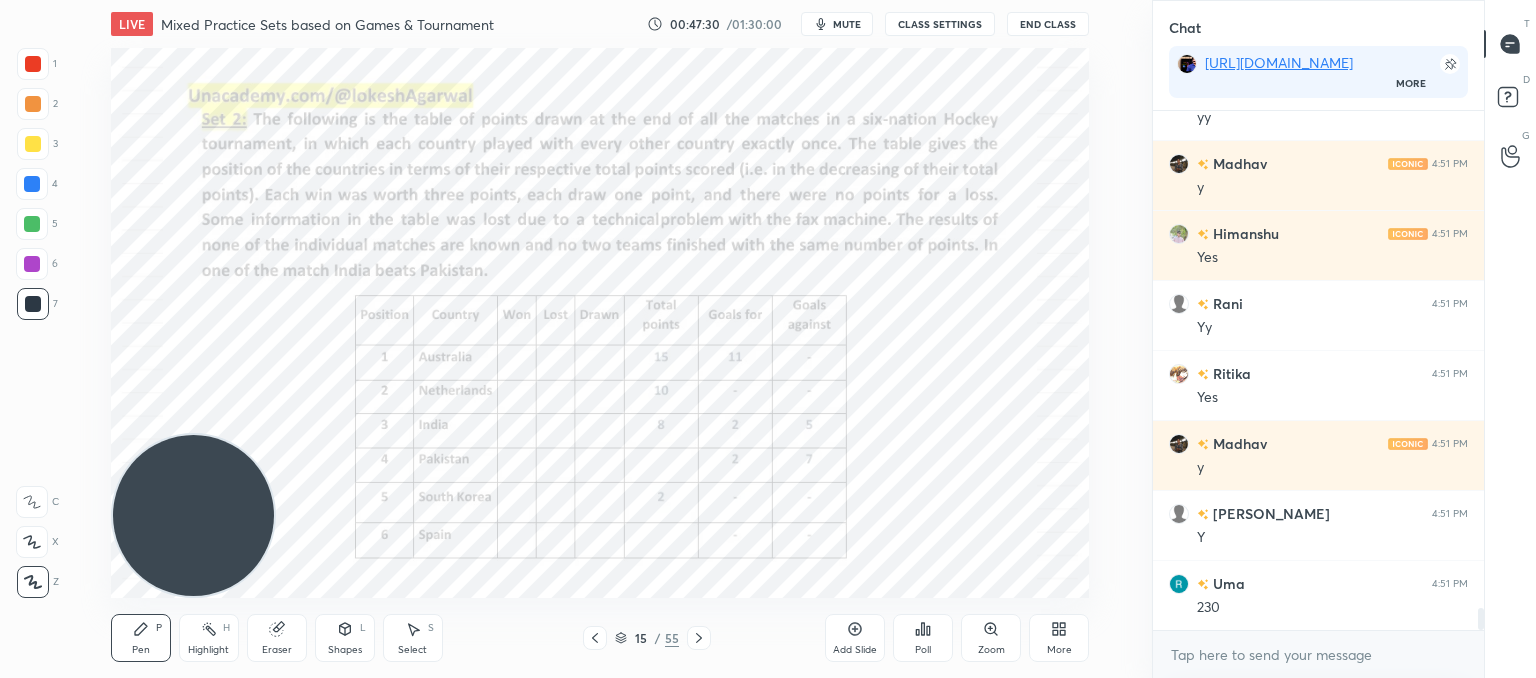 click on "Eraser" at bounding box center (277, 638) 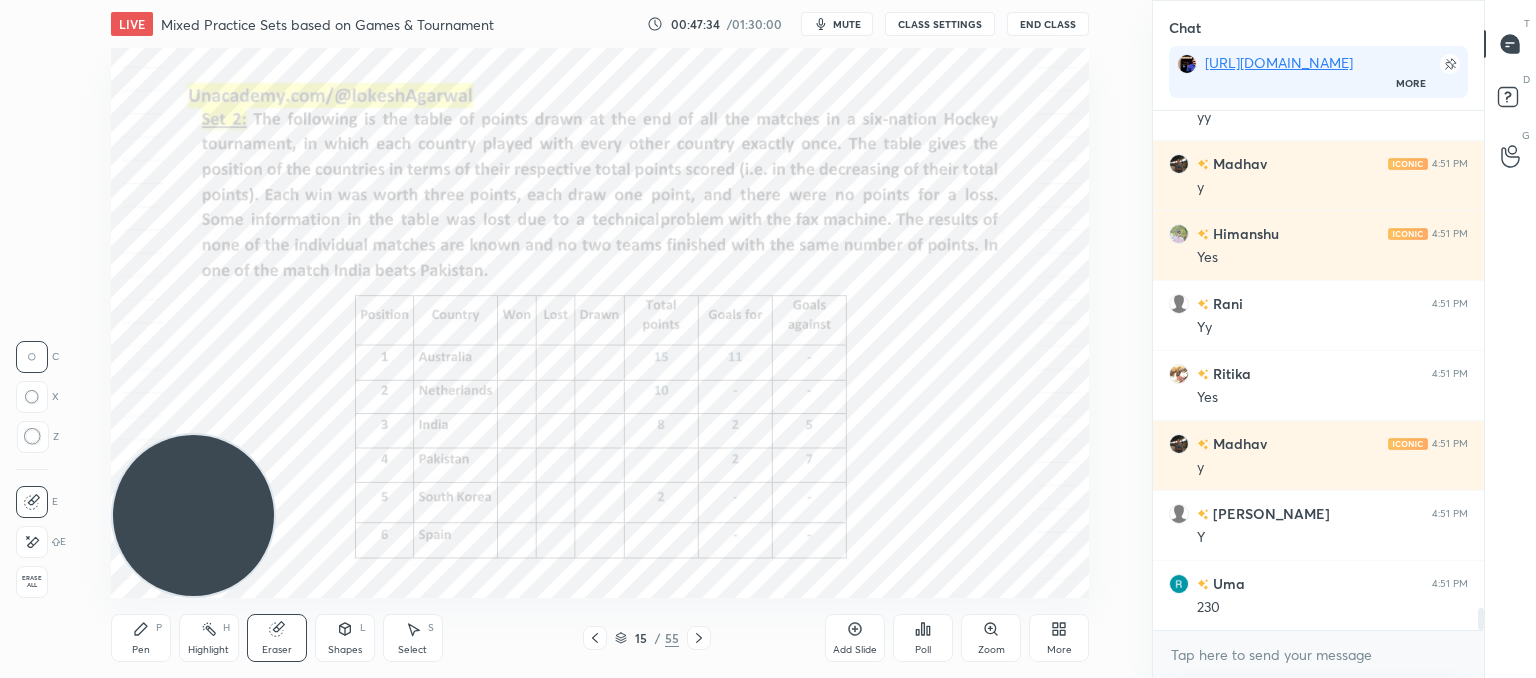 click on "Pen P" at bounding box center [141, 638] 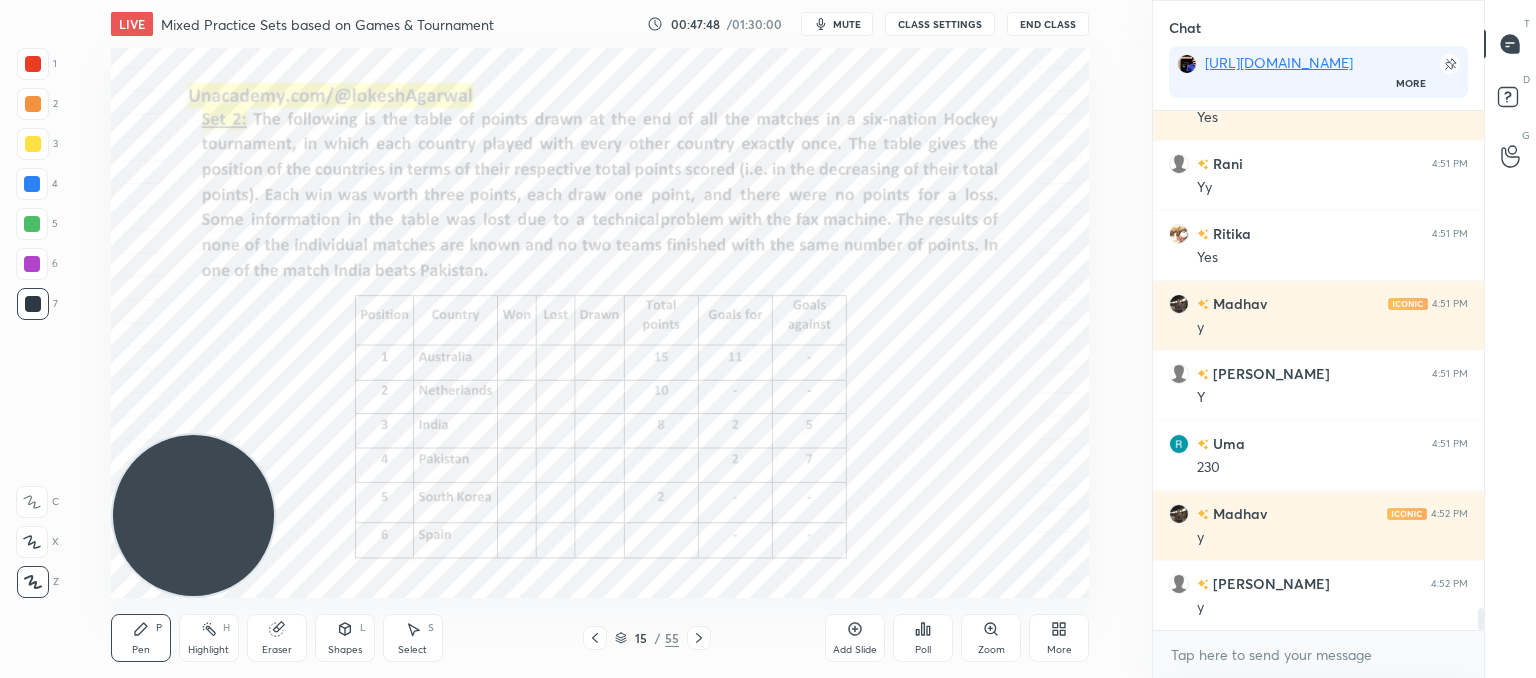 scroll, scrollTop: 11710, scrollLeft: 0, axis: vertical 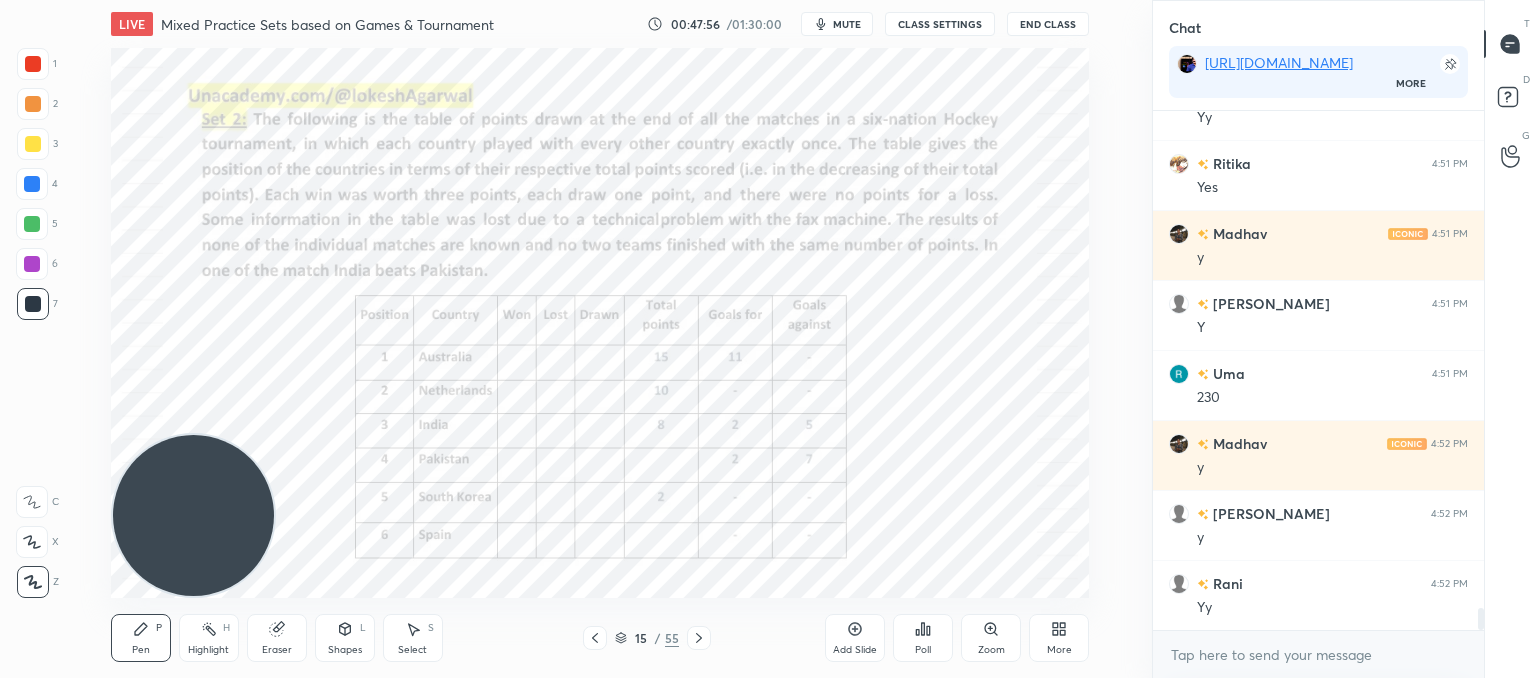 drag, startPoint x: 274, startPoint y: 637, endPoint x: 281, endPoint y: 624, distance: 14.764823 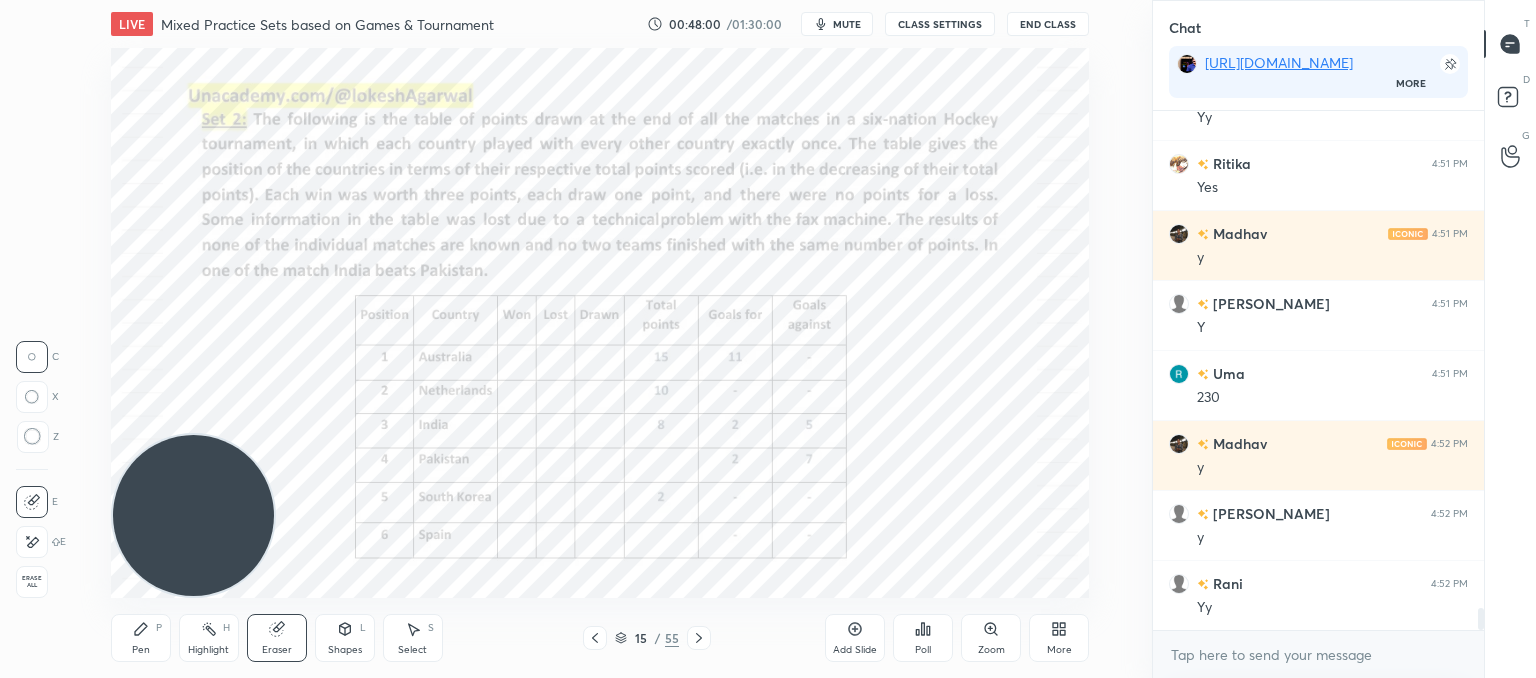drag, startPoint x: 152, startPoint y: 629, endPoint x: 233, endPoint y: 593, distance: 88.63972 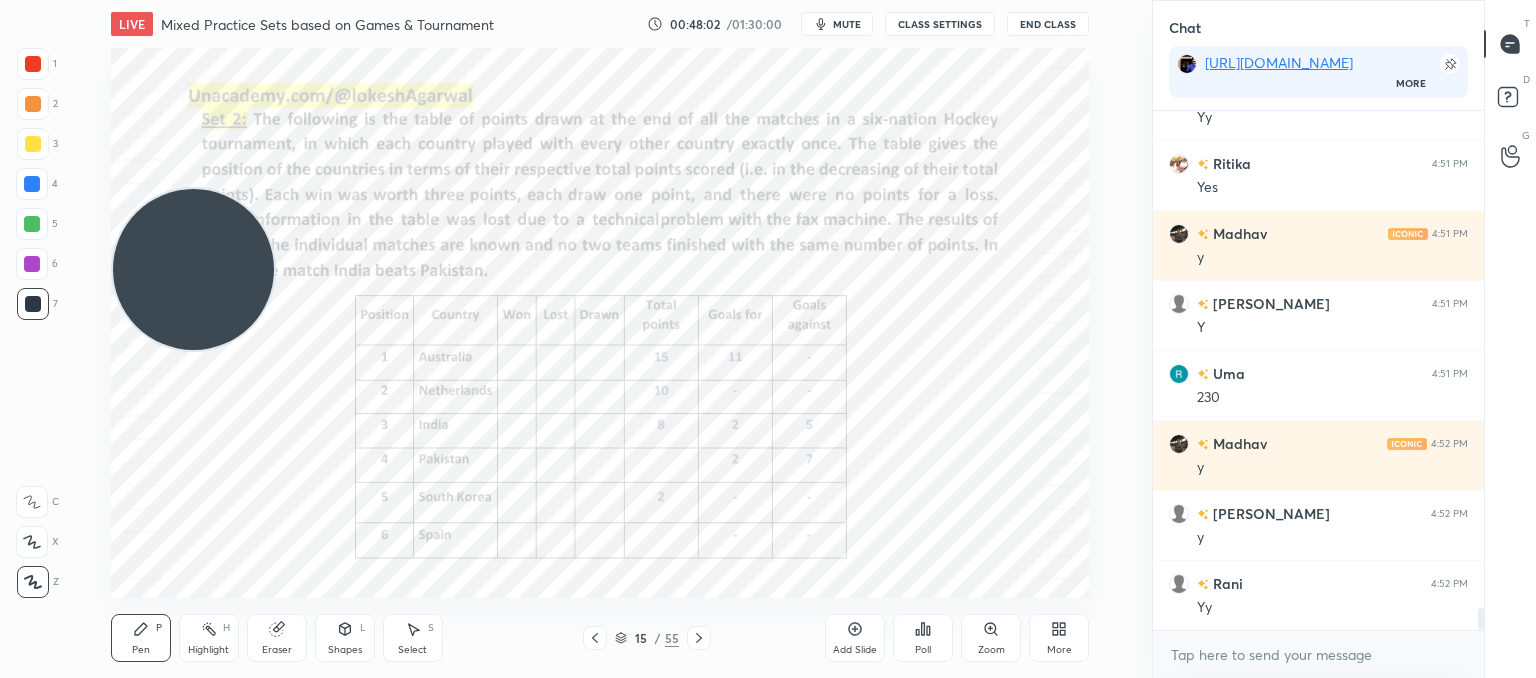 drag, startPoint x: 209, startPoint y: 335, endPoint x: 143, endPoint y: 24, distance: 317.9261 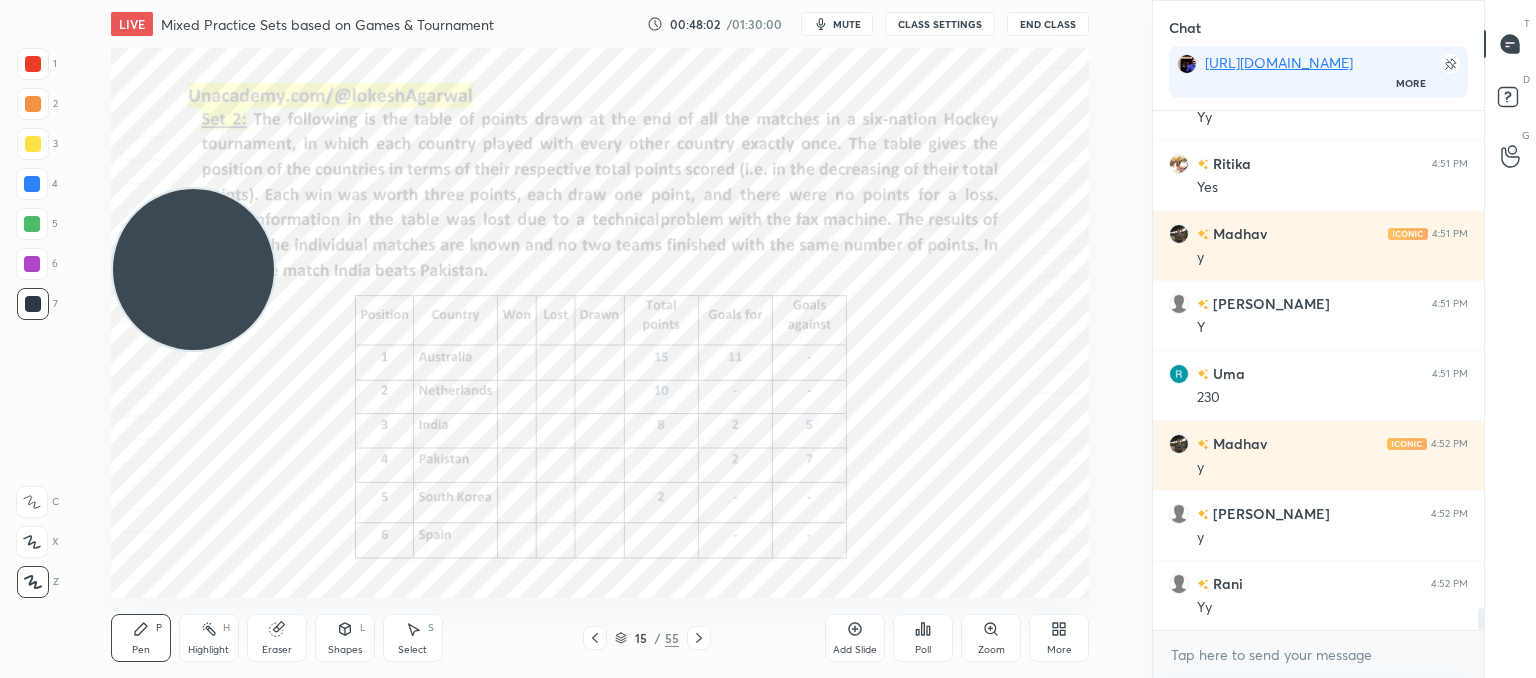 click on "LIVE Mixed Practice Sets based on Games & Tournament 00:48:02 /  01:30:00 mute CLASS SETTINGS End Class Setting up your live class Poll for   secs No correct answer Start poll Back Mixed Practice Sets based on Games & Tournament • L23 of CAT'25: Course on Logical Reasoning: Basics to Advanced Lokesh Agarwal Pen P Highlight H Eraser Shapes L Select S 15 / 55 Add Slide Poll Zoom More" at bounding box center (600, 339) 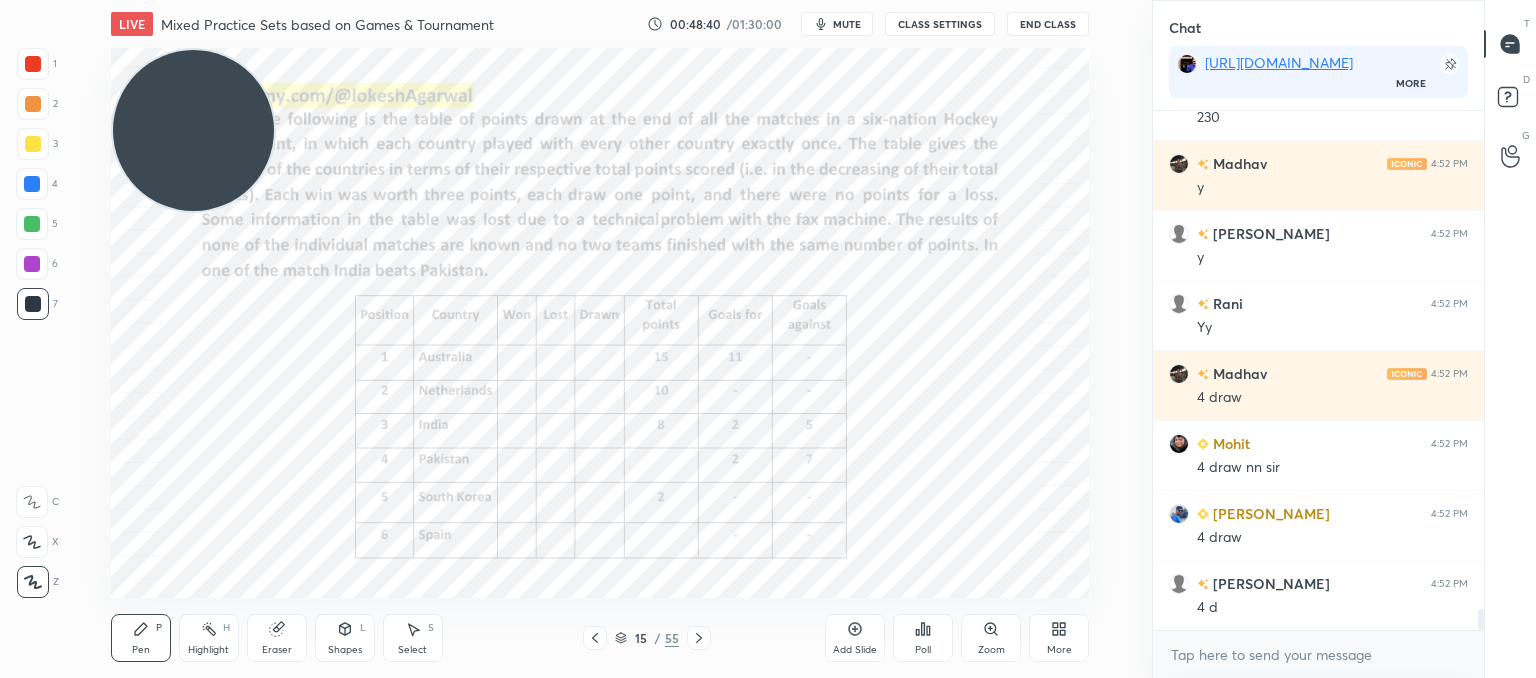 scroll, scrollTop: 12060, scrollLeft: 0, axis: vertical 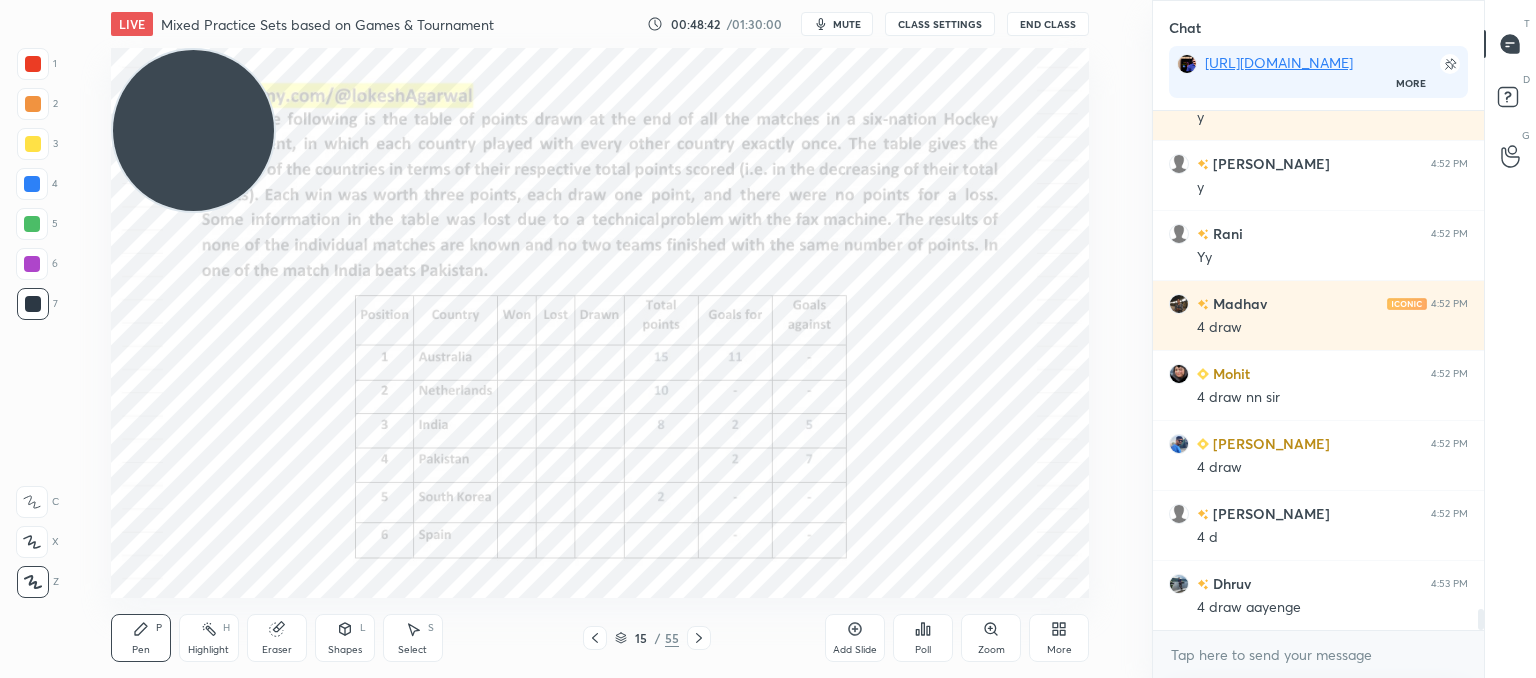 click on "Eraser" at bounding box center (277, 638) 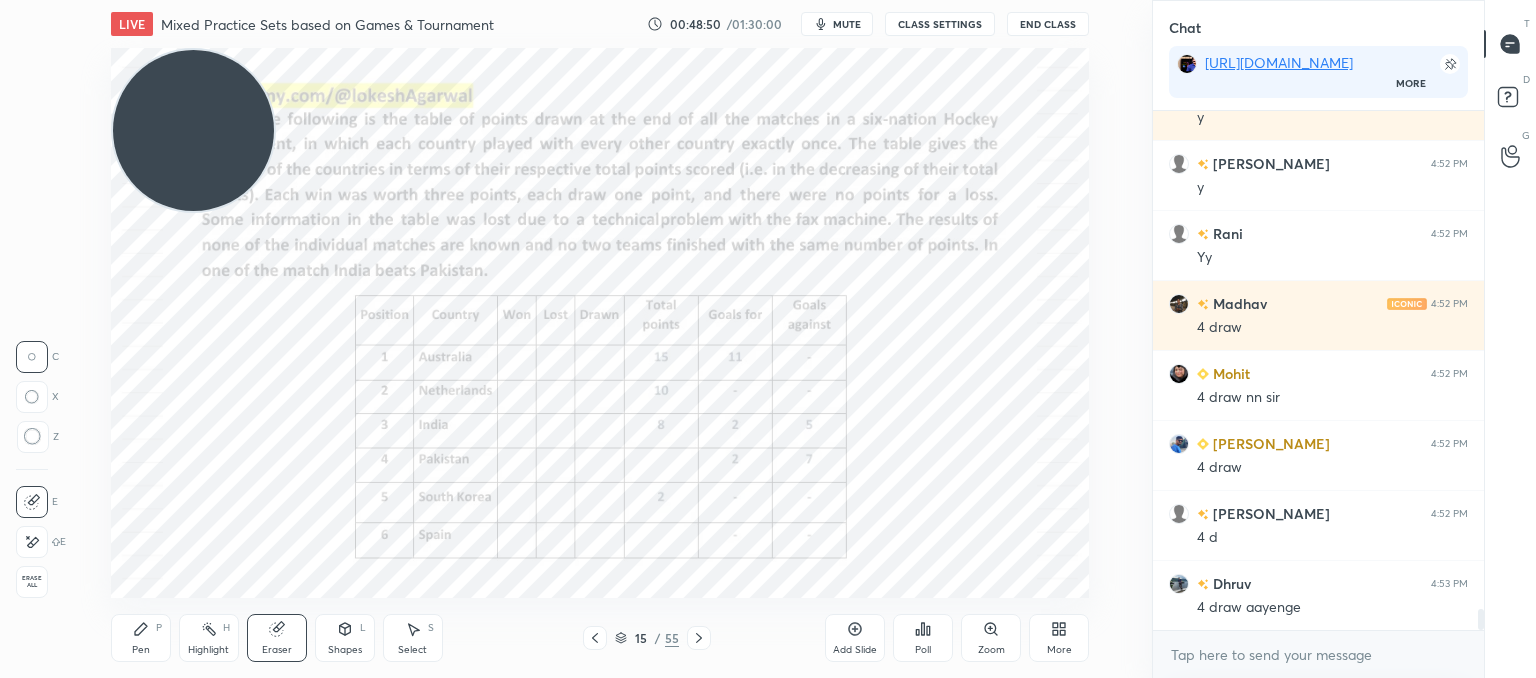 drag, startPoint x: 137, startPoint y: 641, endPoint x: 148, endPoint y: 613, distance: 30.083218 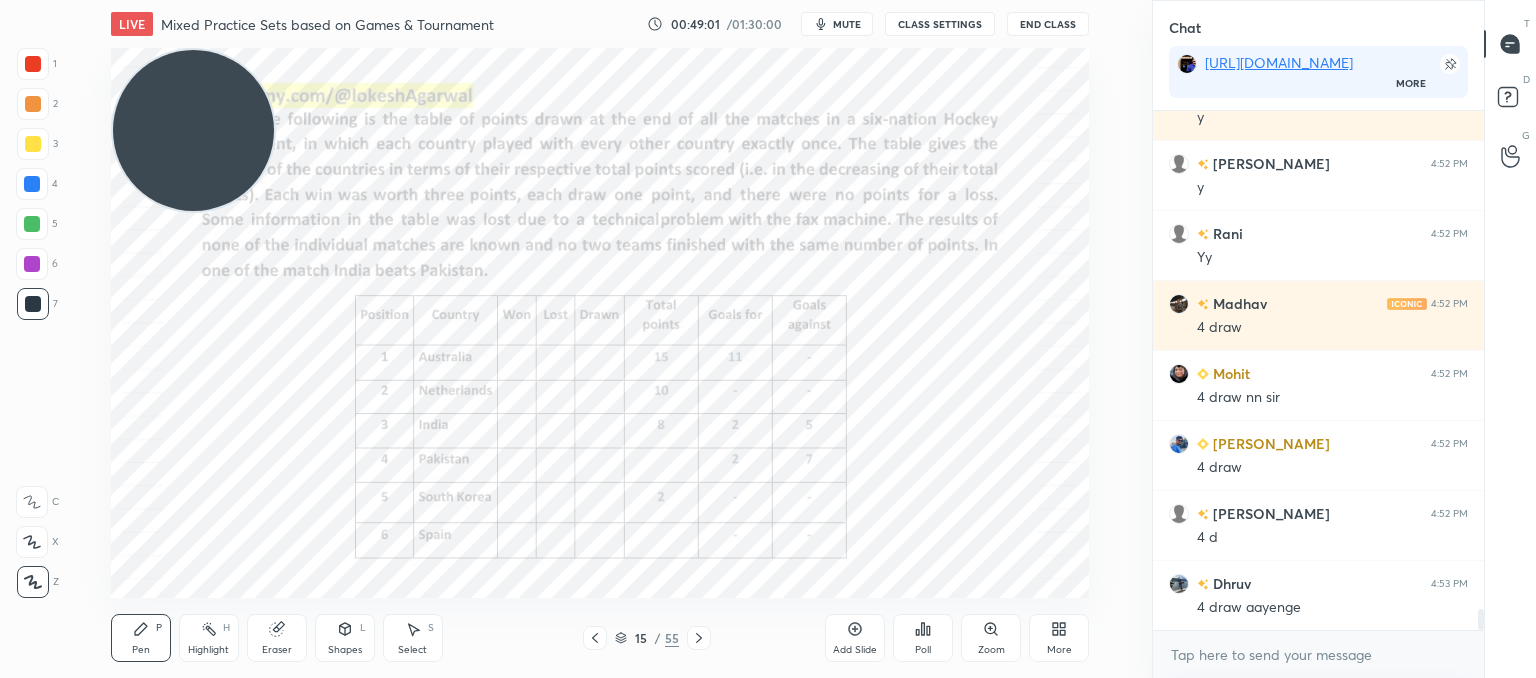 click on "Eraser" at bounding box center (277, 638) 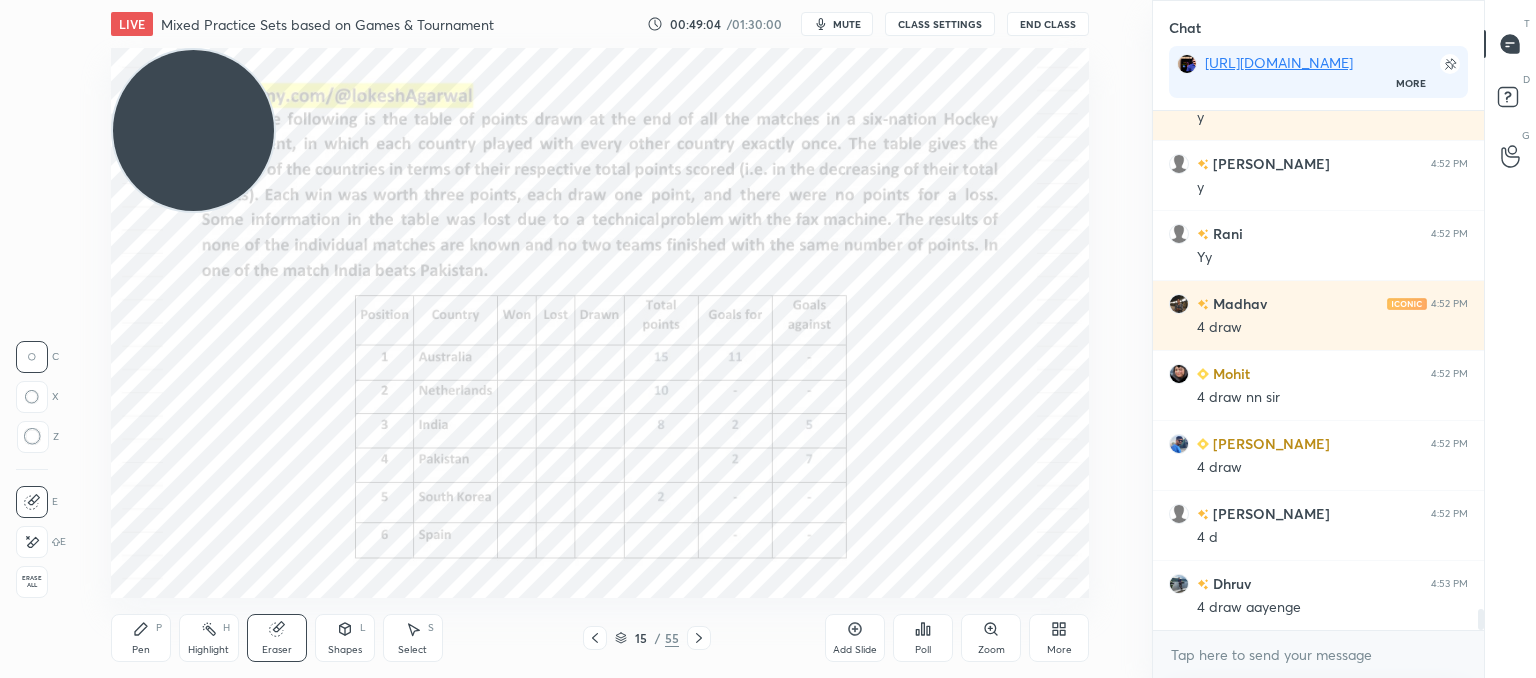 drag, startPoint x: 139, startPoint y: 645, endPoint x: 184, endPoint y: 613, distance: 55.21775 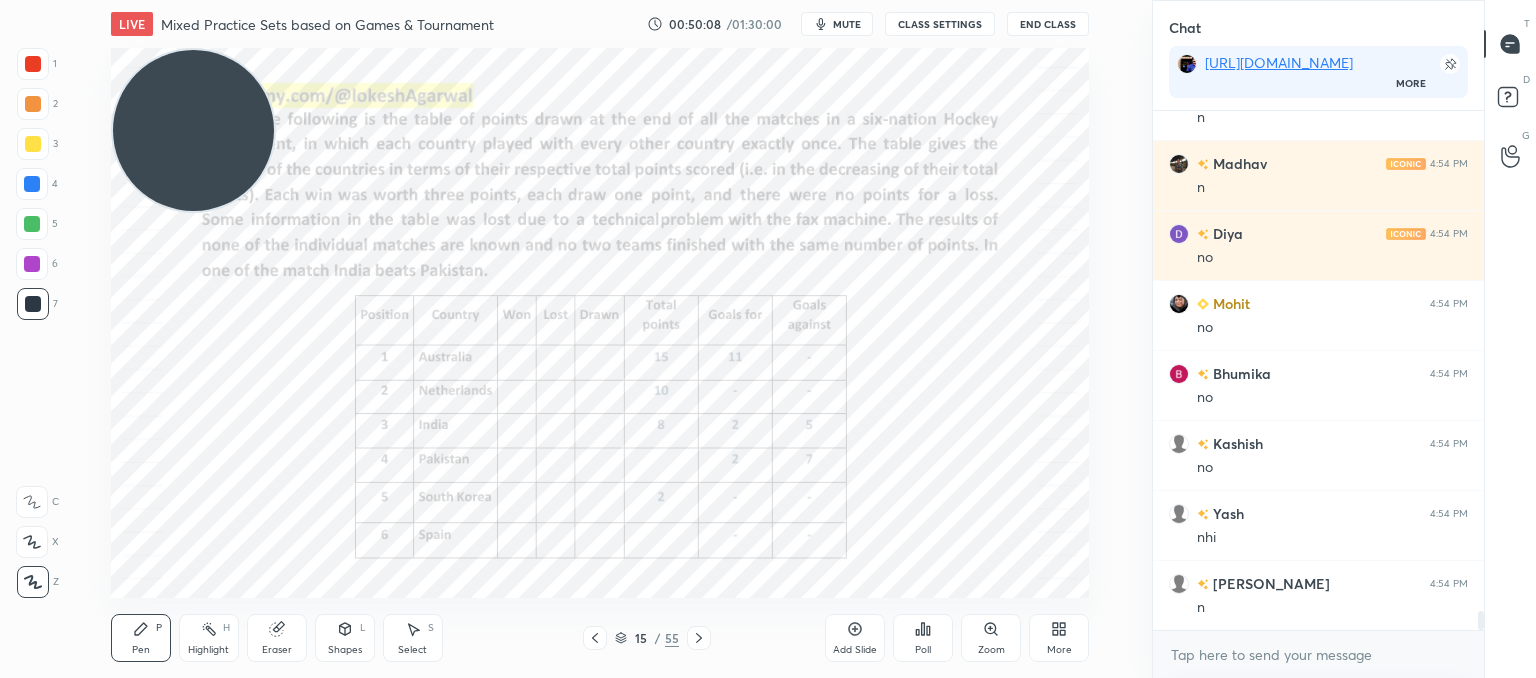 scroll, scrollTop: 13320, scrollLeft: 0, axis: vertical 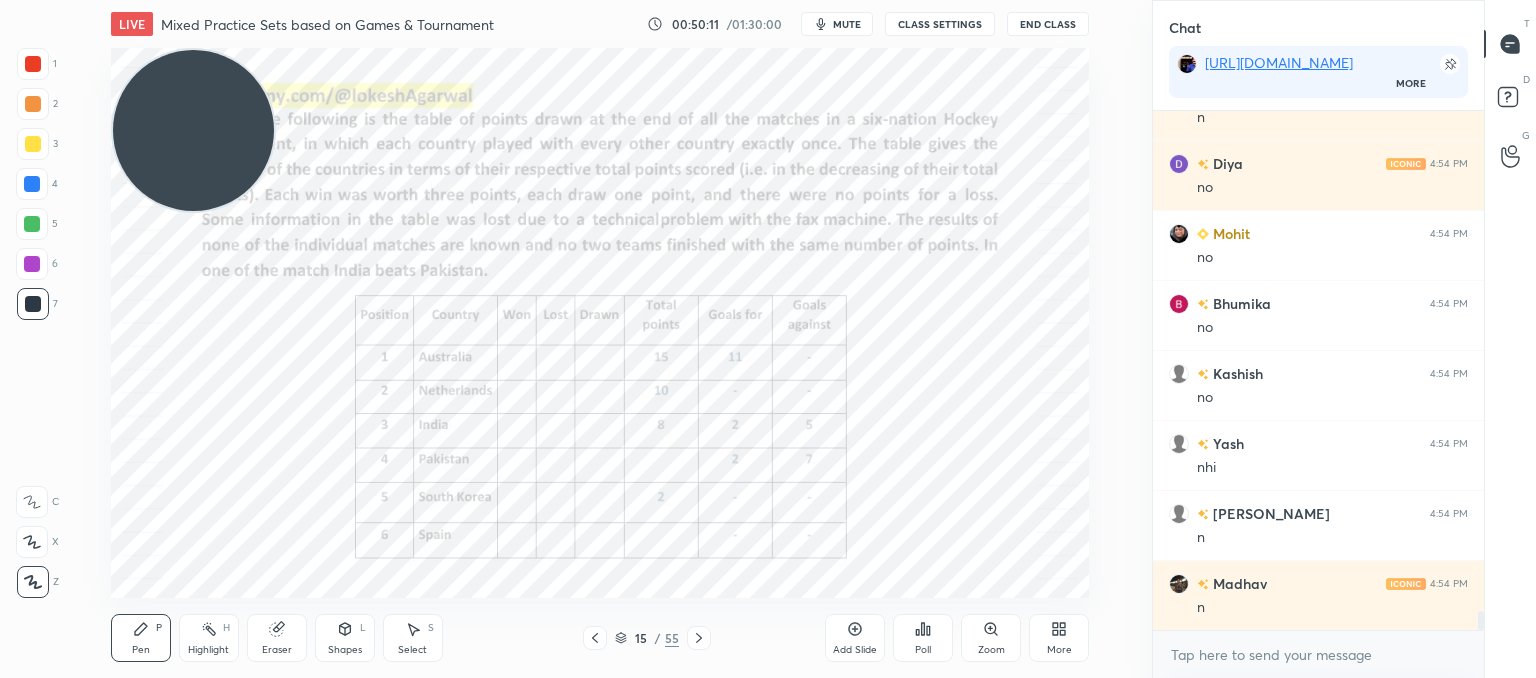 drag, startPoint x: 274, startPoint y: 650, endPoint x: 296, endPoint y: 620, distance: 37.202152 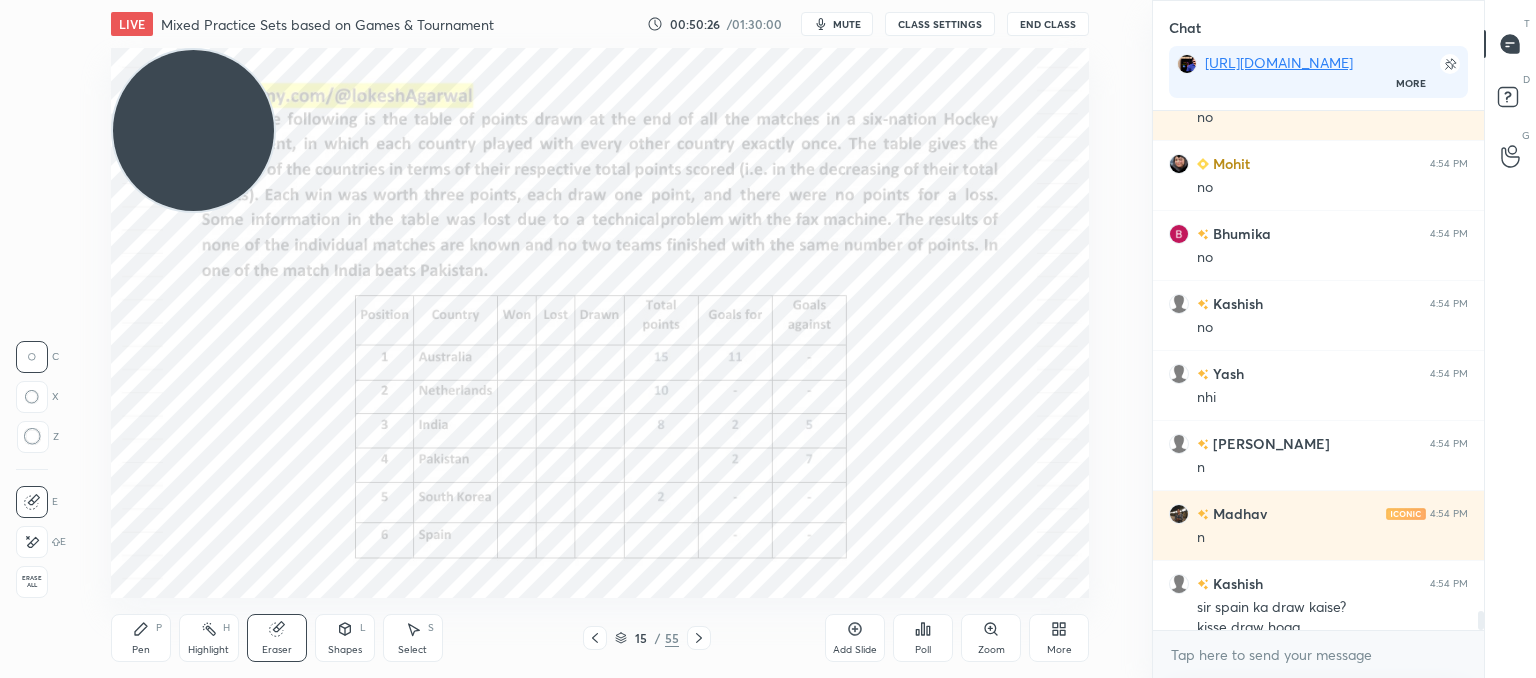 scroll, scrollTop: 13410, scrollLeft: 0, axis: vertical 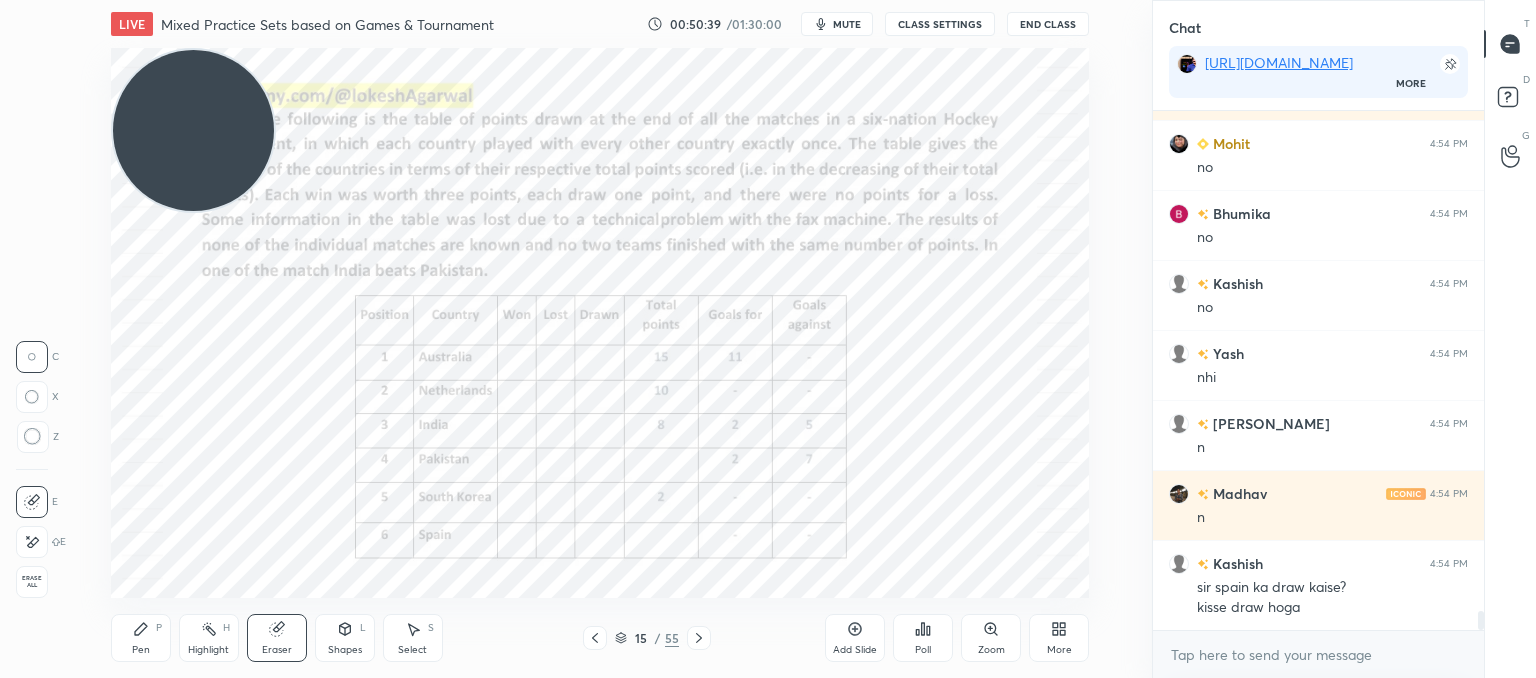 click on "Pen P" at bounding box center (141, 638) 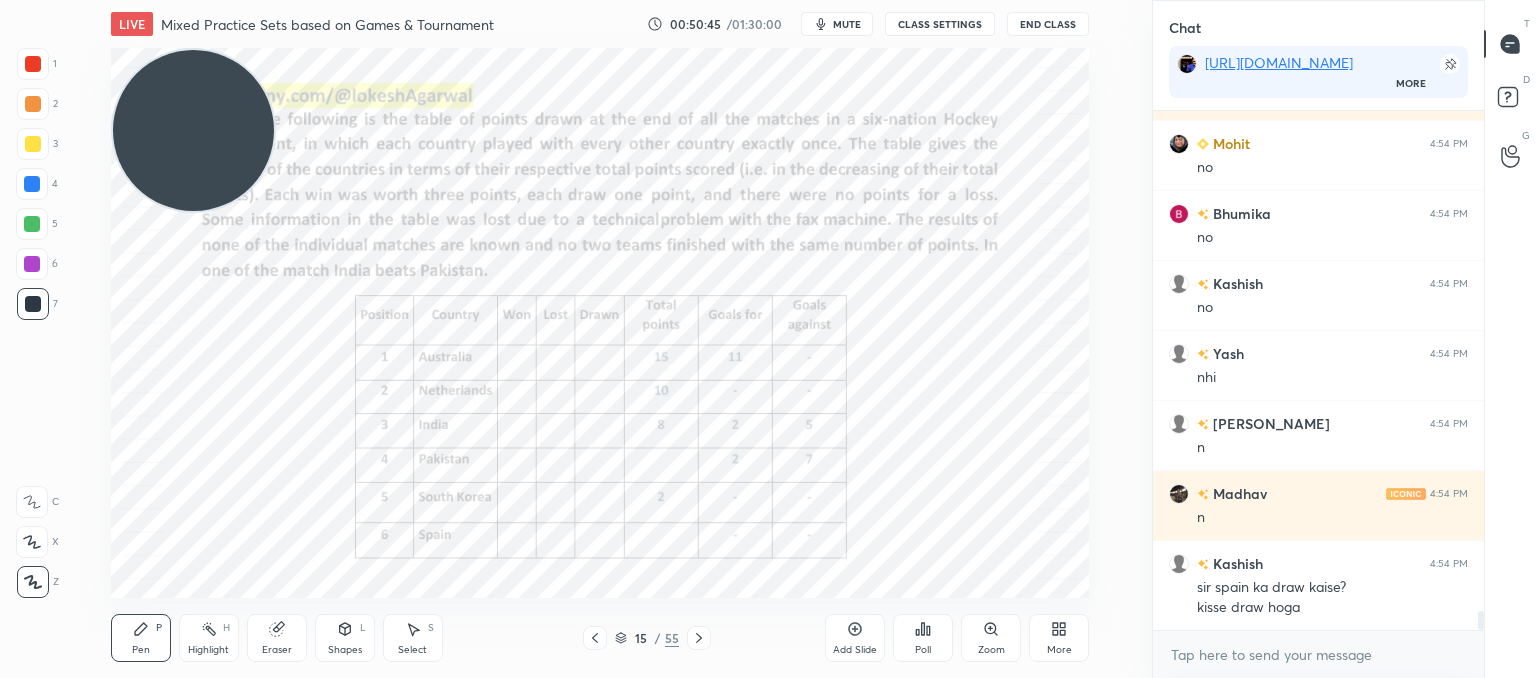 click on "Eraser" at bounding box center [277, 638] 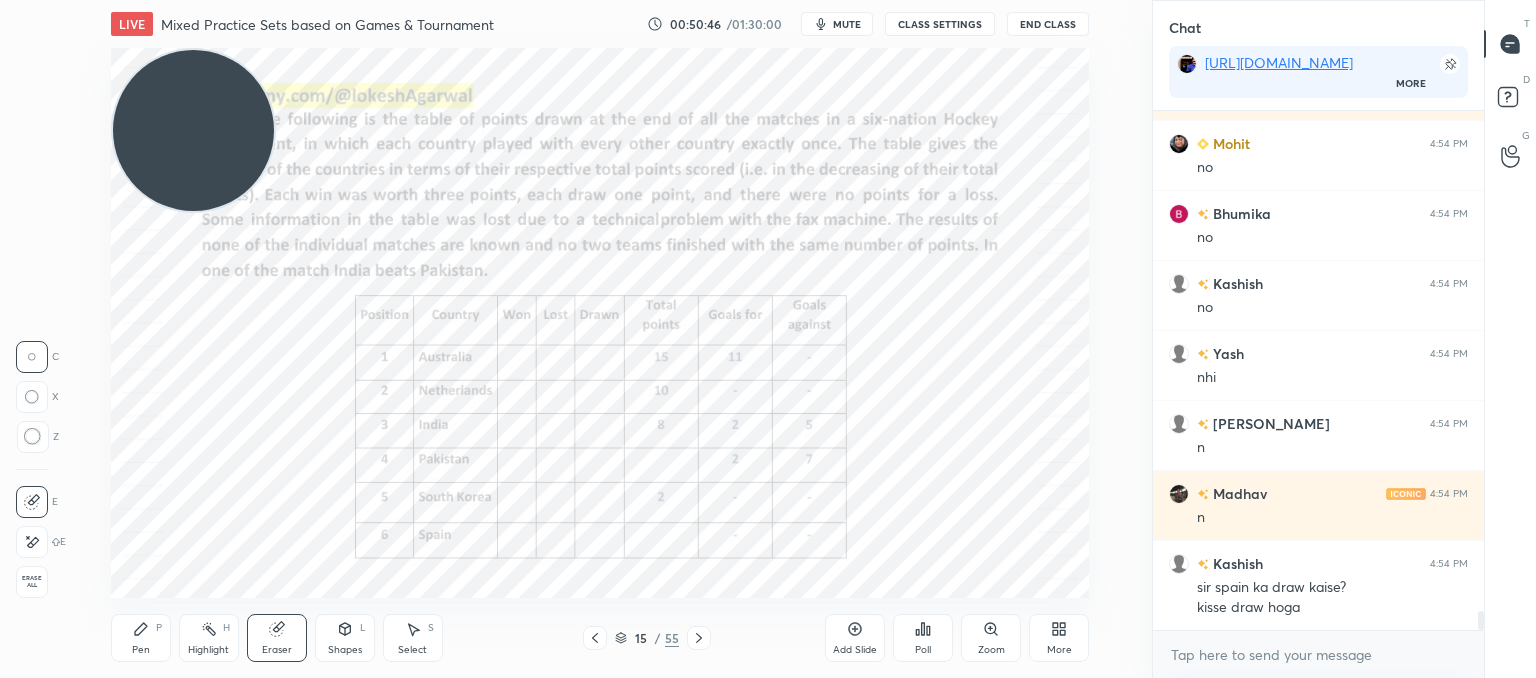 scroll, scrollTop: 13480, scrollLeft: 0, axis: vertical 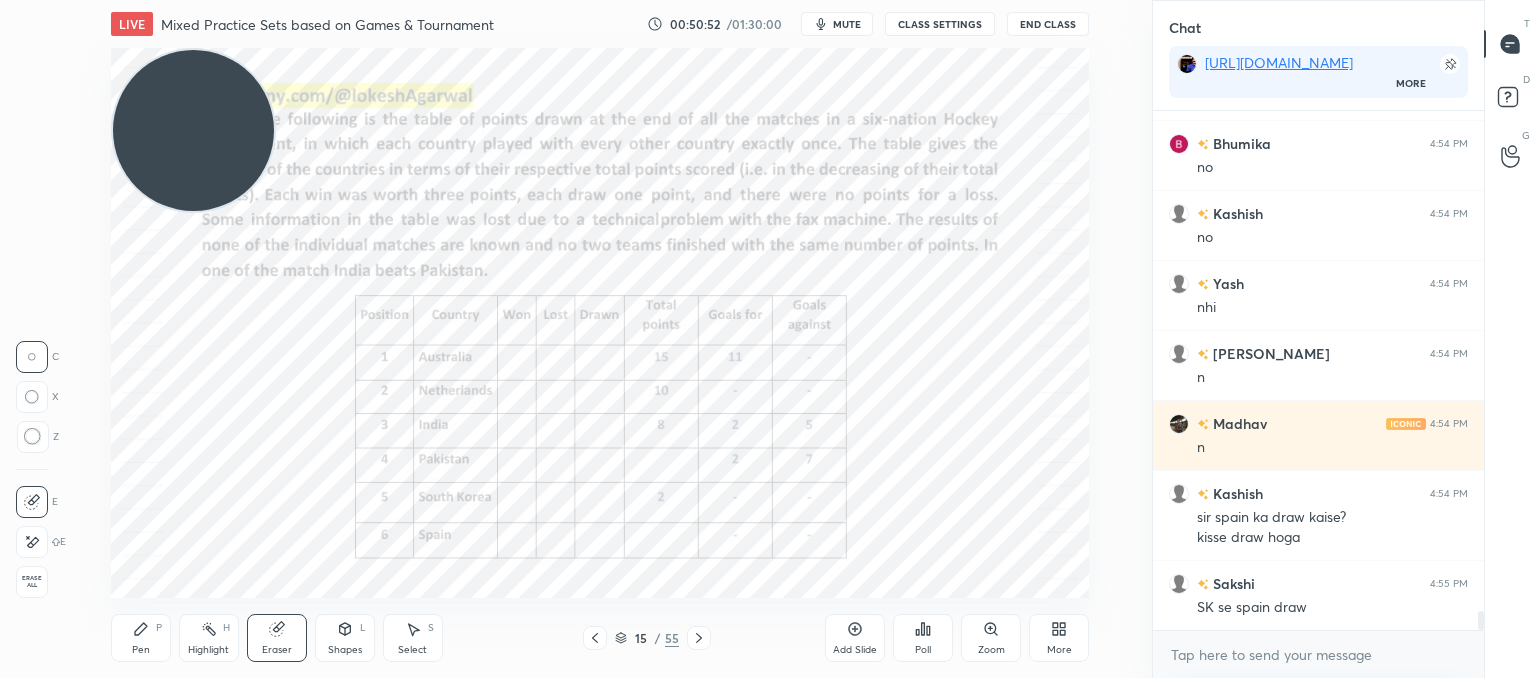 click on "Pen P" at bounding box center (141, 638) 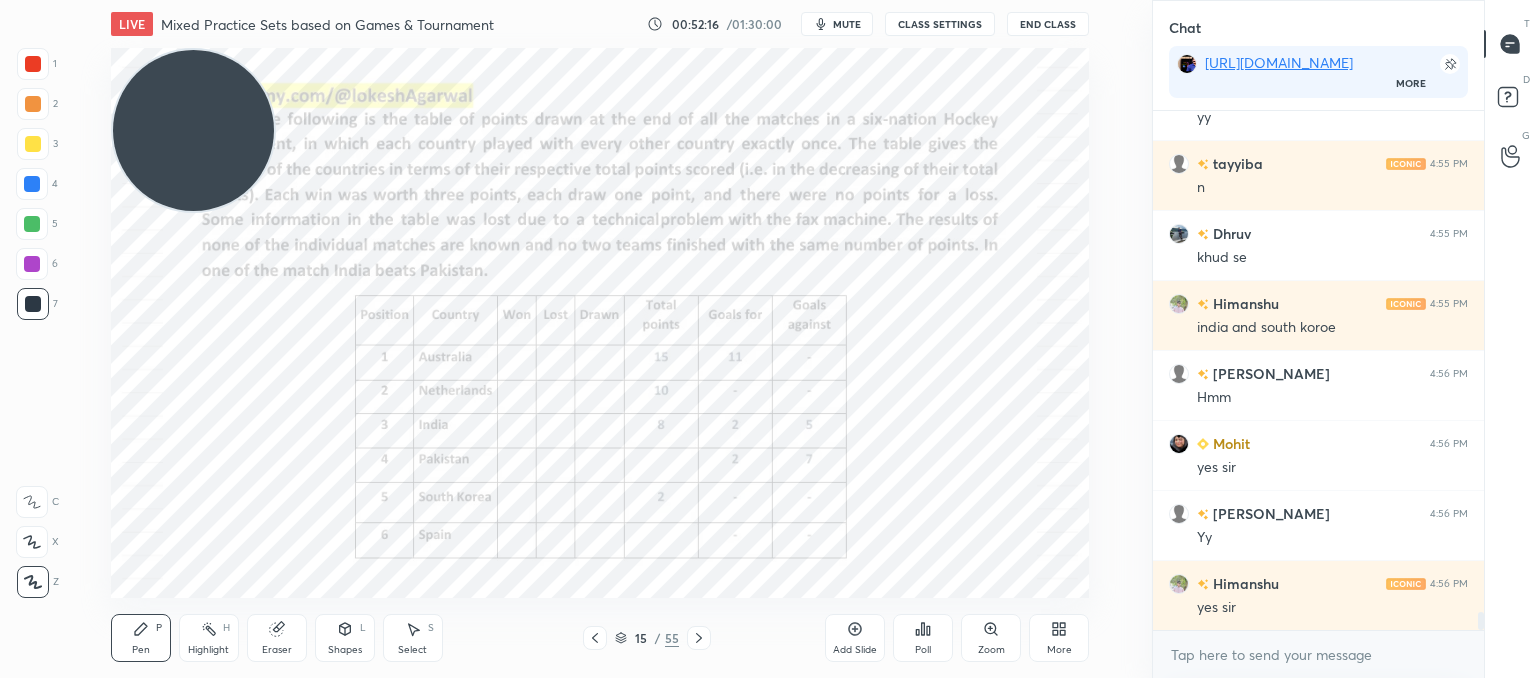 scroll, scrollTop: 14320, scrollLeft: 0, axis: vertical 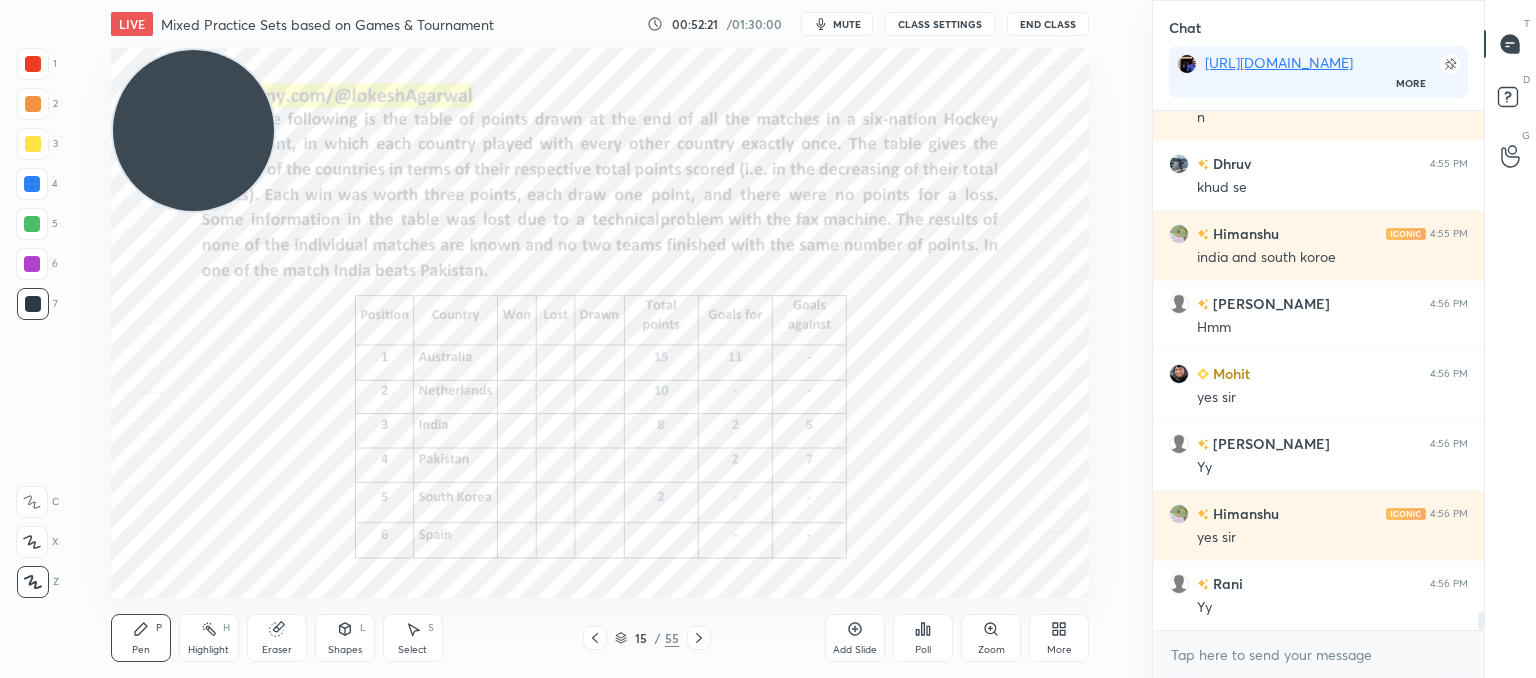 drag, startPoint x: 281, startPoint y: 633, endPoint x: 312, endPoint y: 608, distance: 39.824615 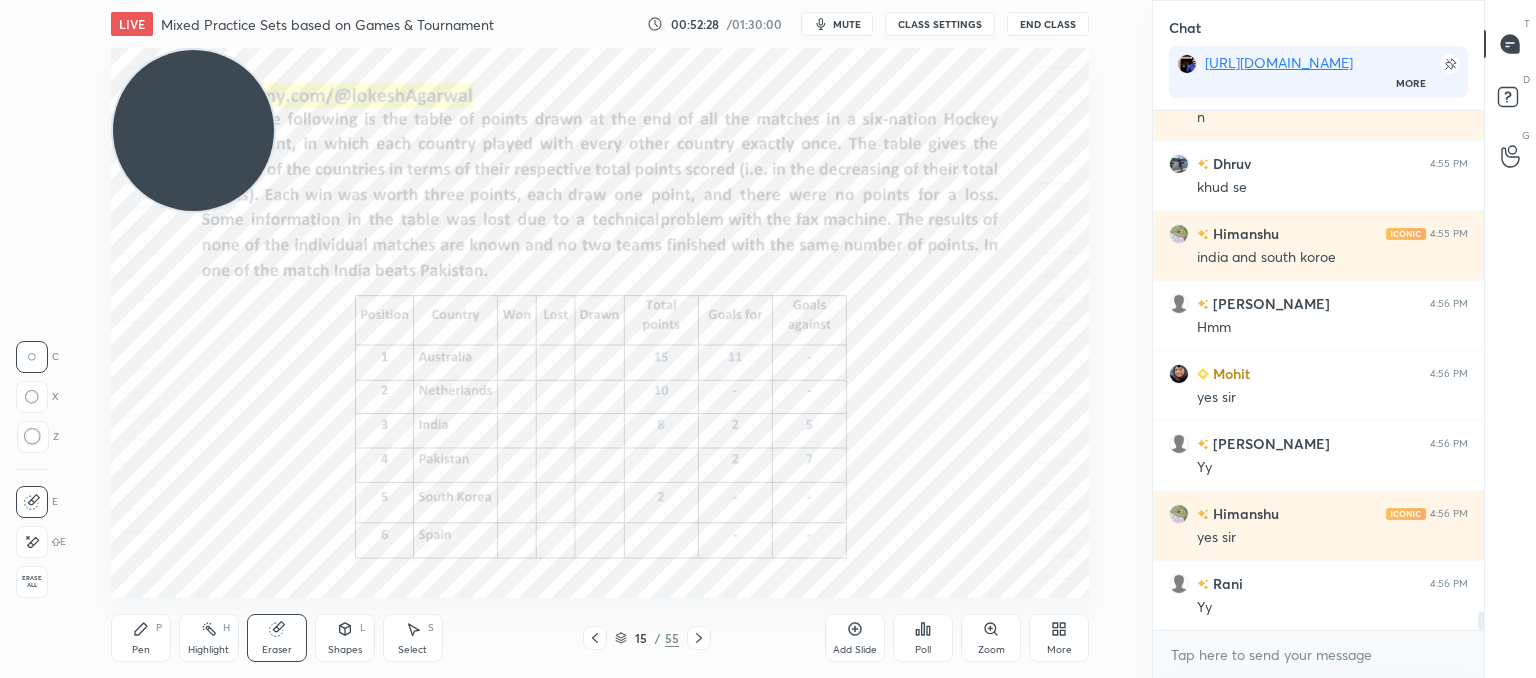 scroll, scrollTop: 14390, scrollLeft: 0, axis: vertical 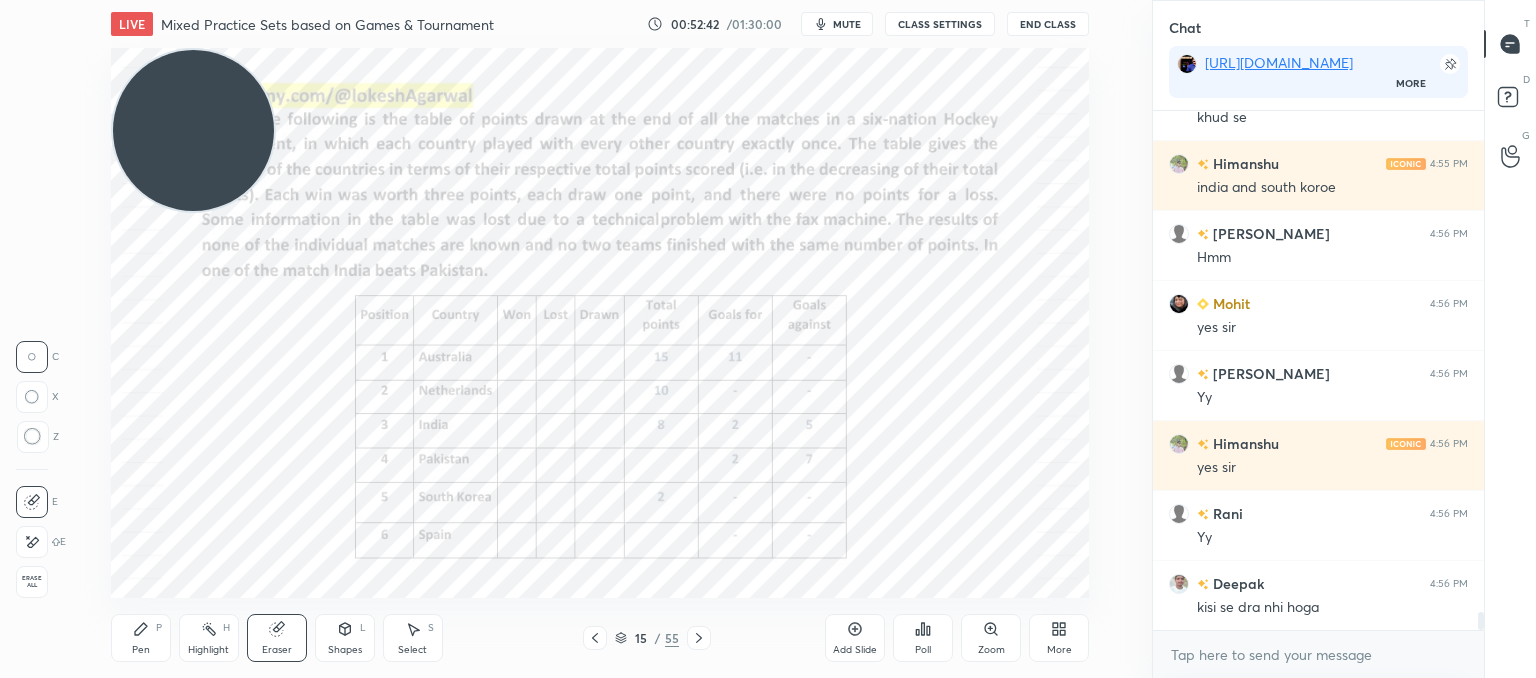 click on "Select S" at bounding box center (413, 638) 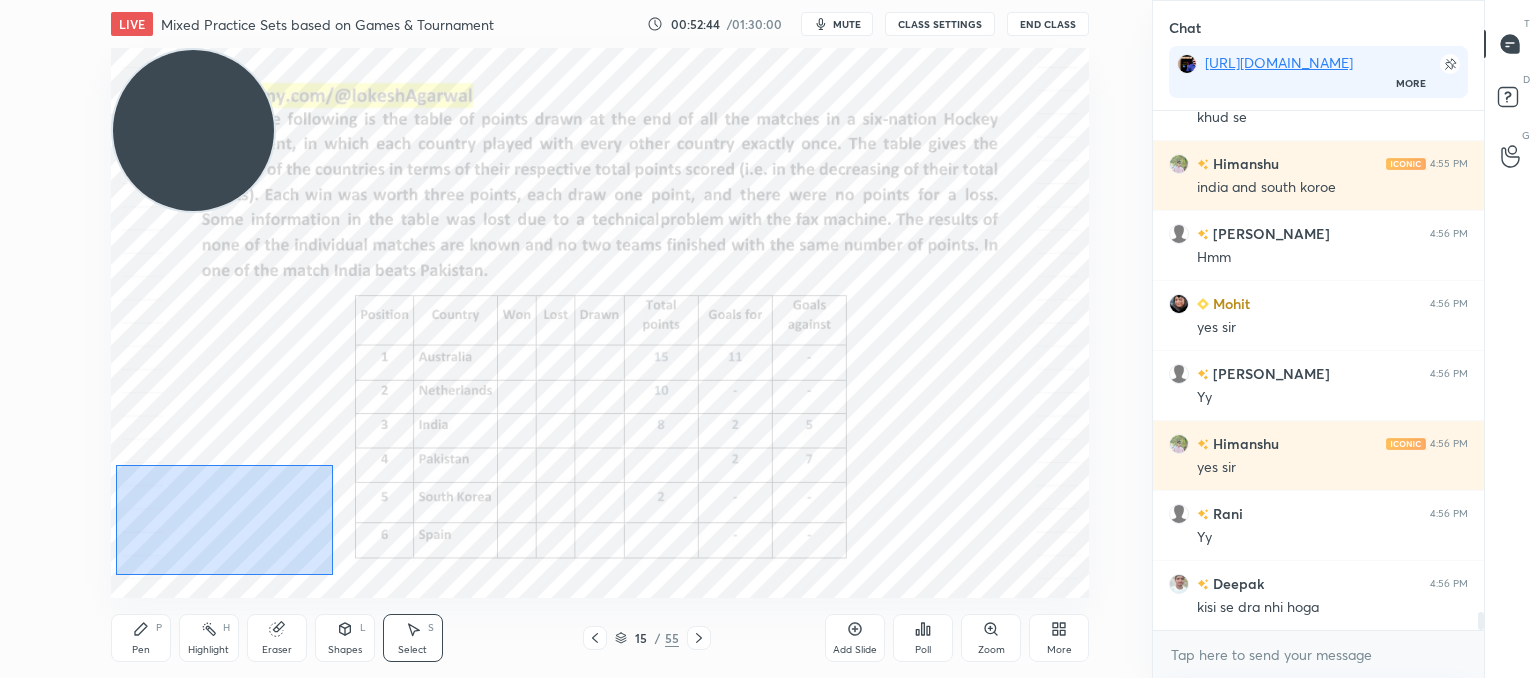 drag, startPoint x: 333, startPoint y: 574, endPoint x: 116, endPoint y: 461, distance: 244.65895 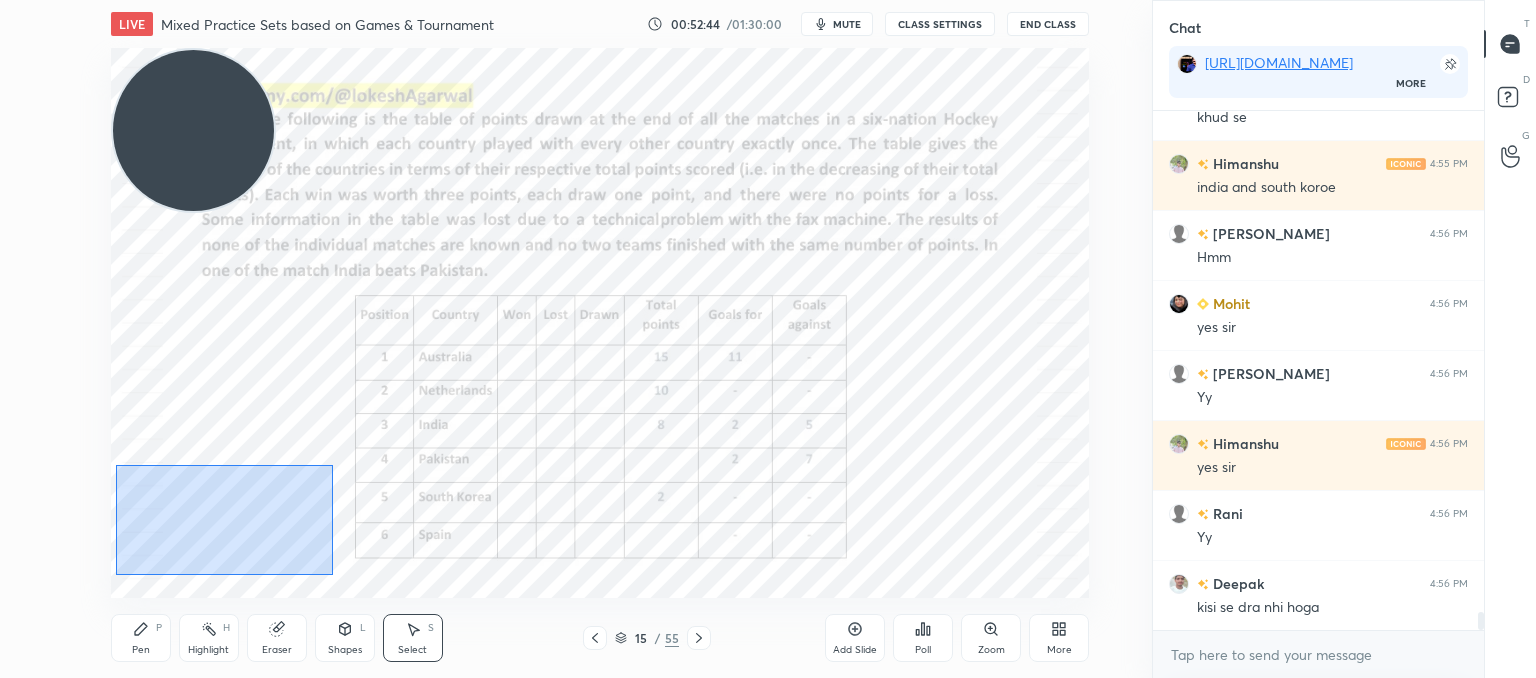 click on "0 ° Undo Copy Paste here Duplicate Duplicate to new slide Delete" at bounding box center [600, 323] 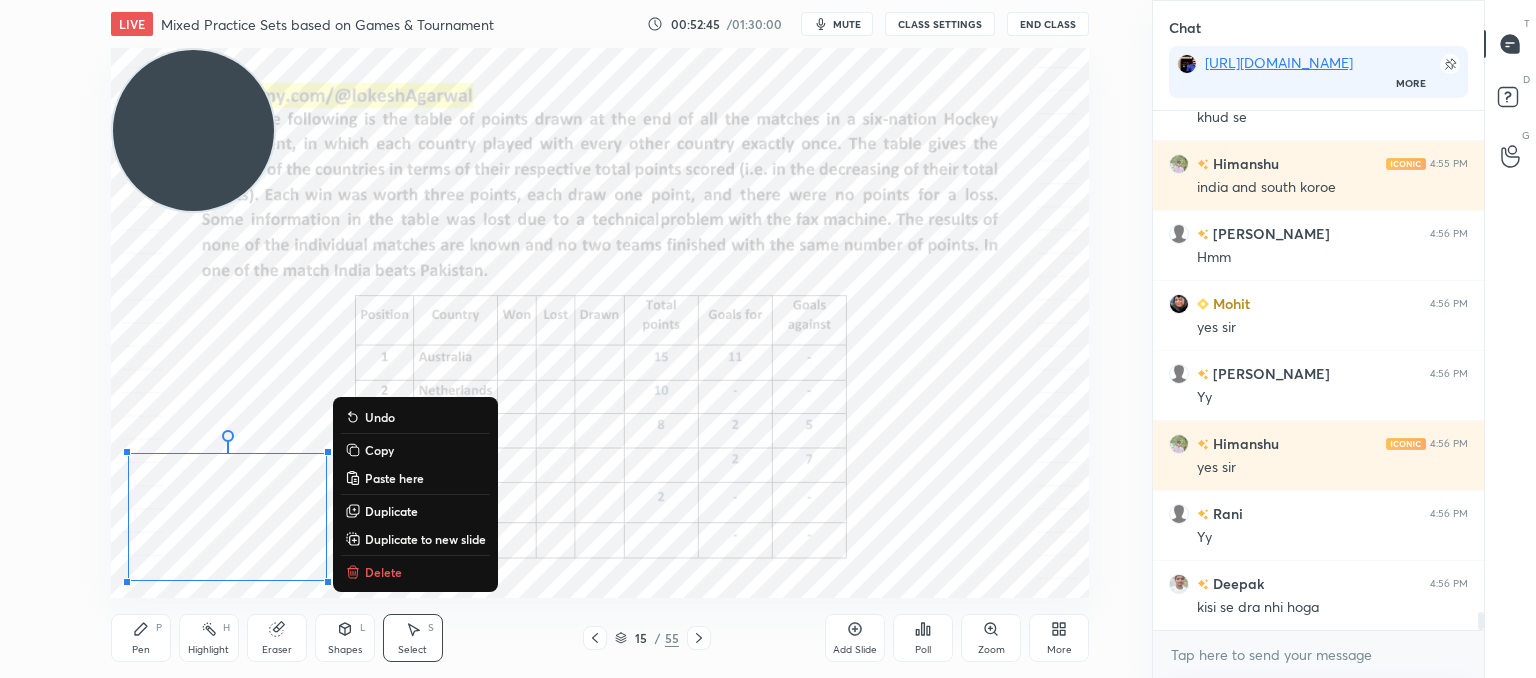 click on "Delete" at bounding box center (383, 572) 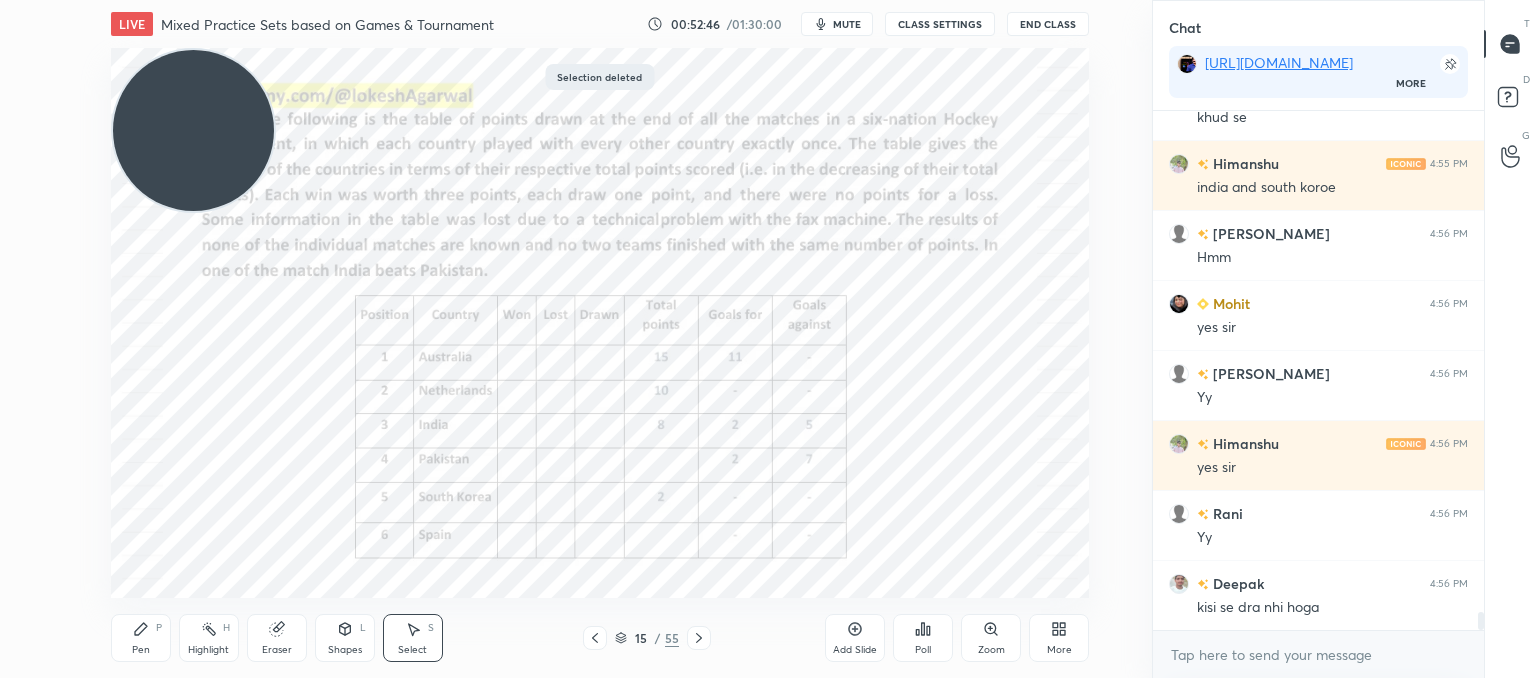 scroll, scrollTop: 14460, scrollLeft: 0, axis: vertical 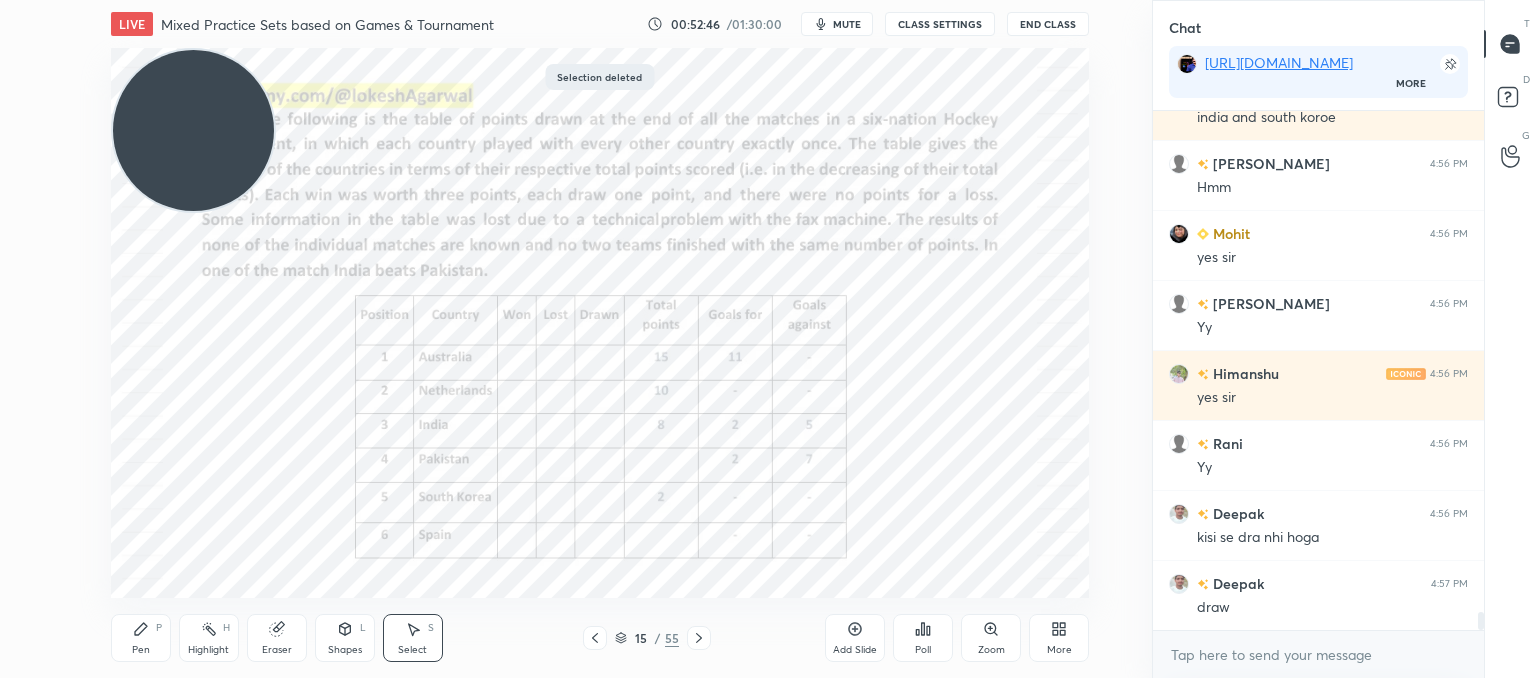 click 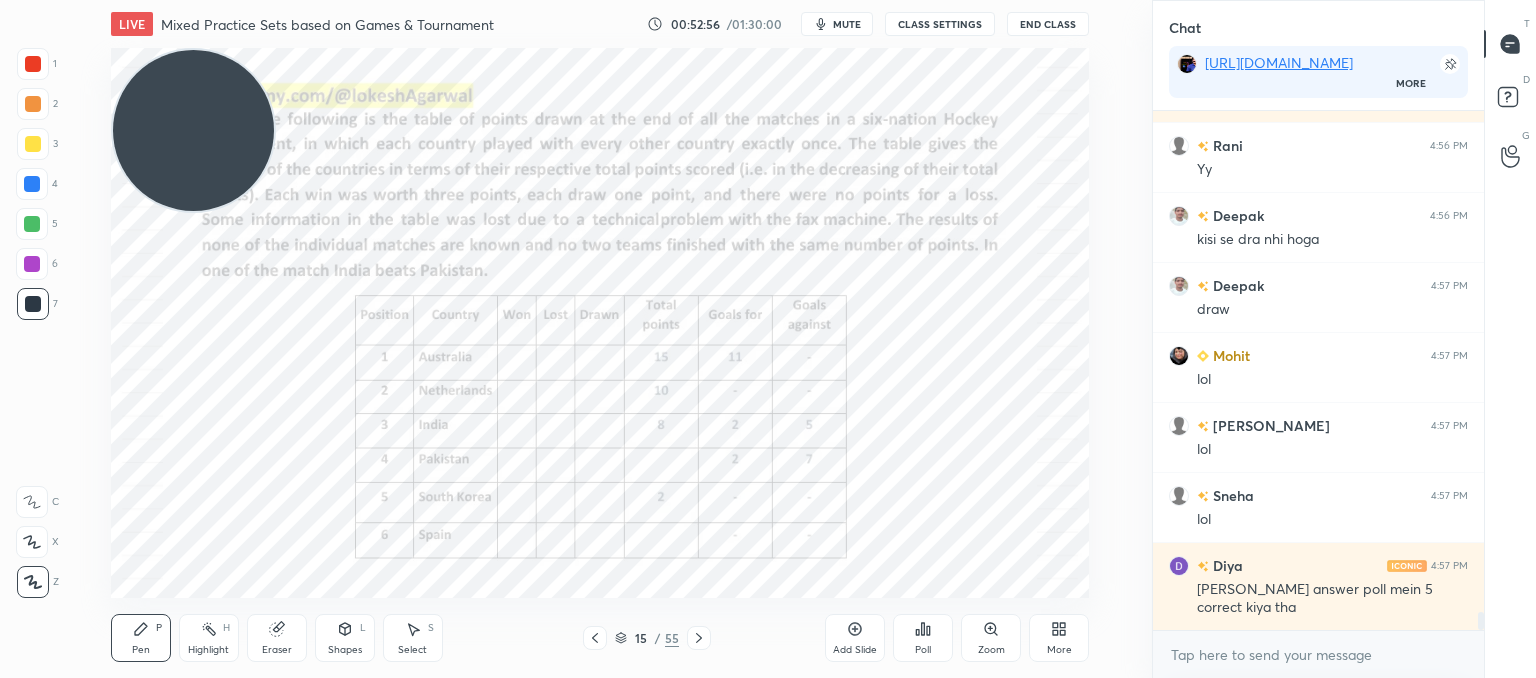 scroll, scrollTop: 14828, scrollLeft: 0, axis: vertical 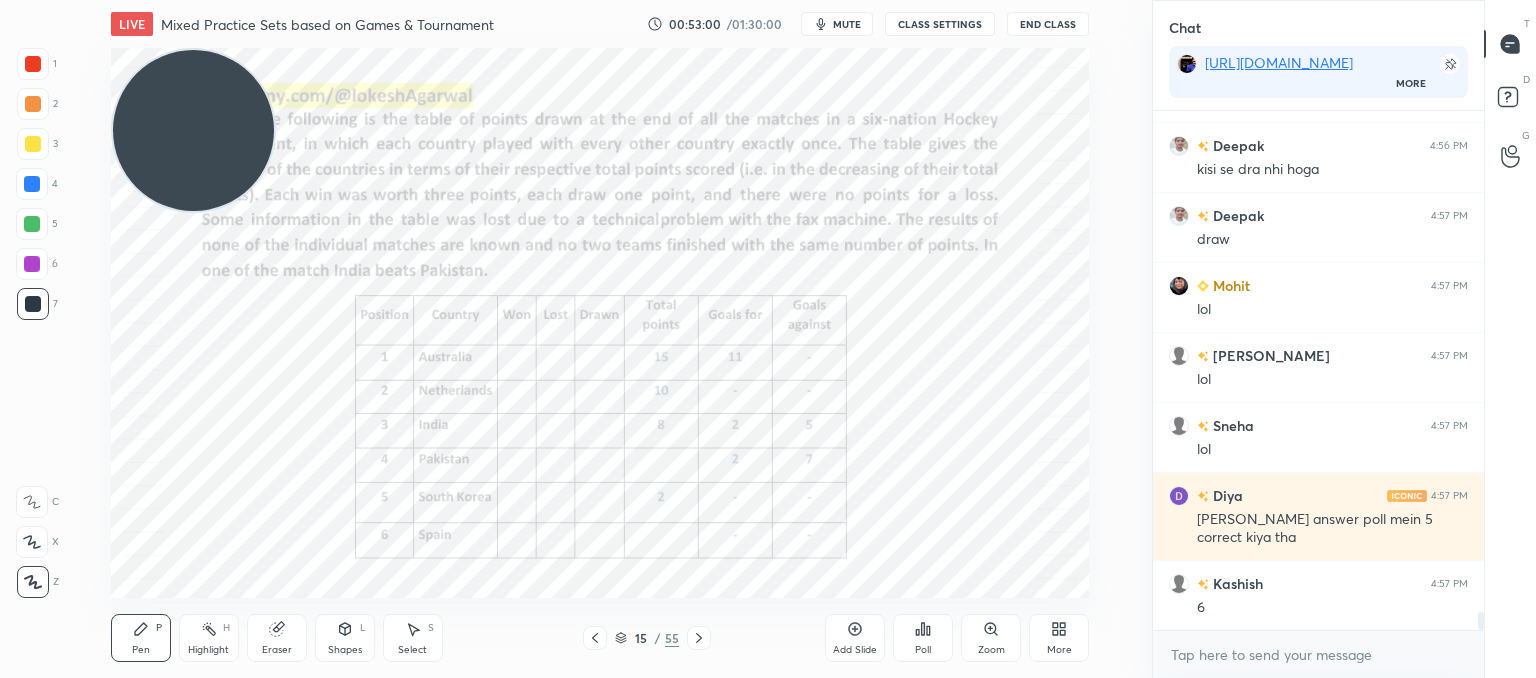 click 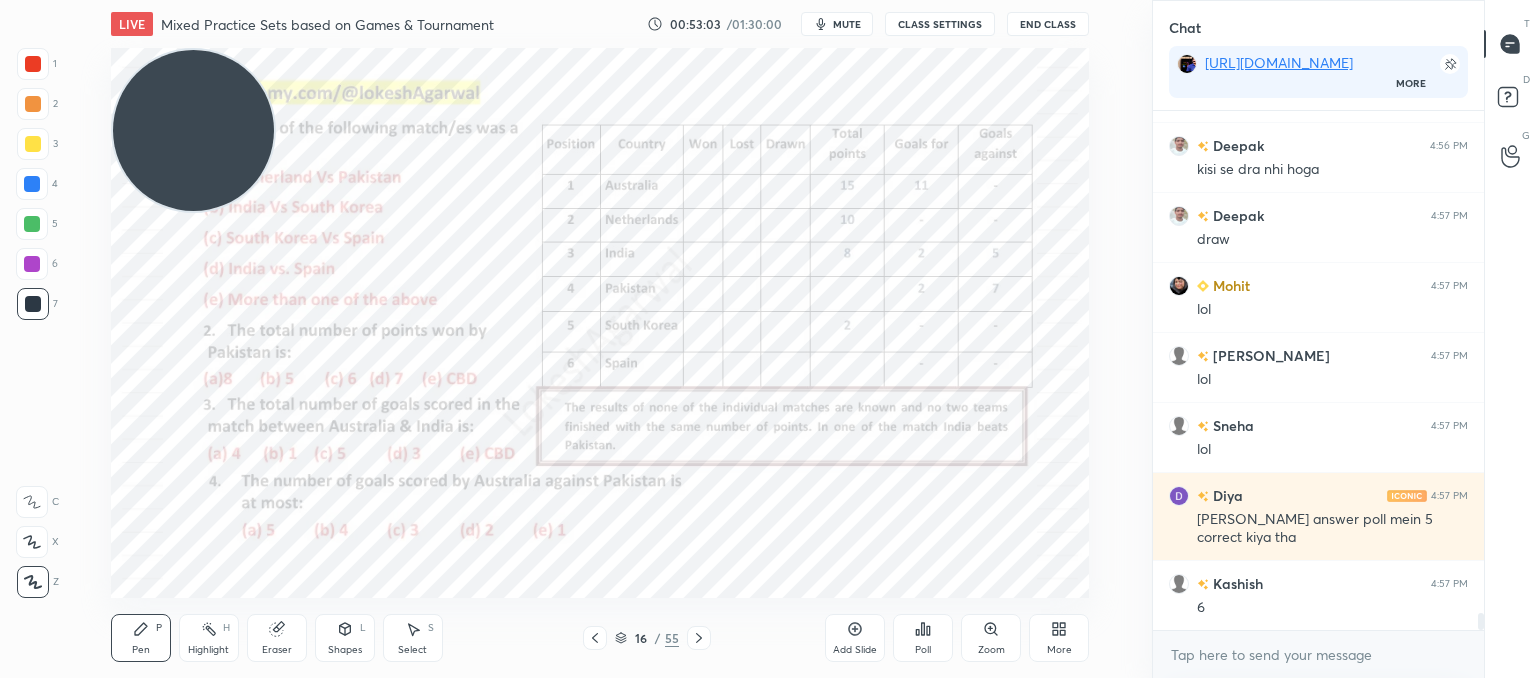 scroll, scrollTop: 14898, scrollLeft: 0, axis: vertical 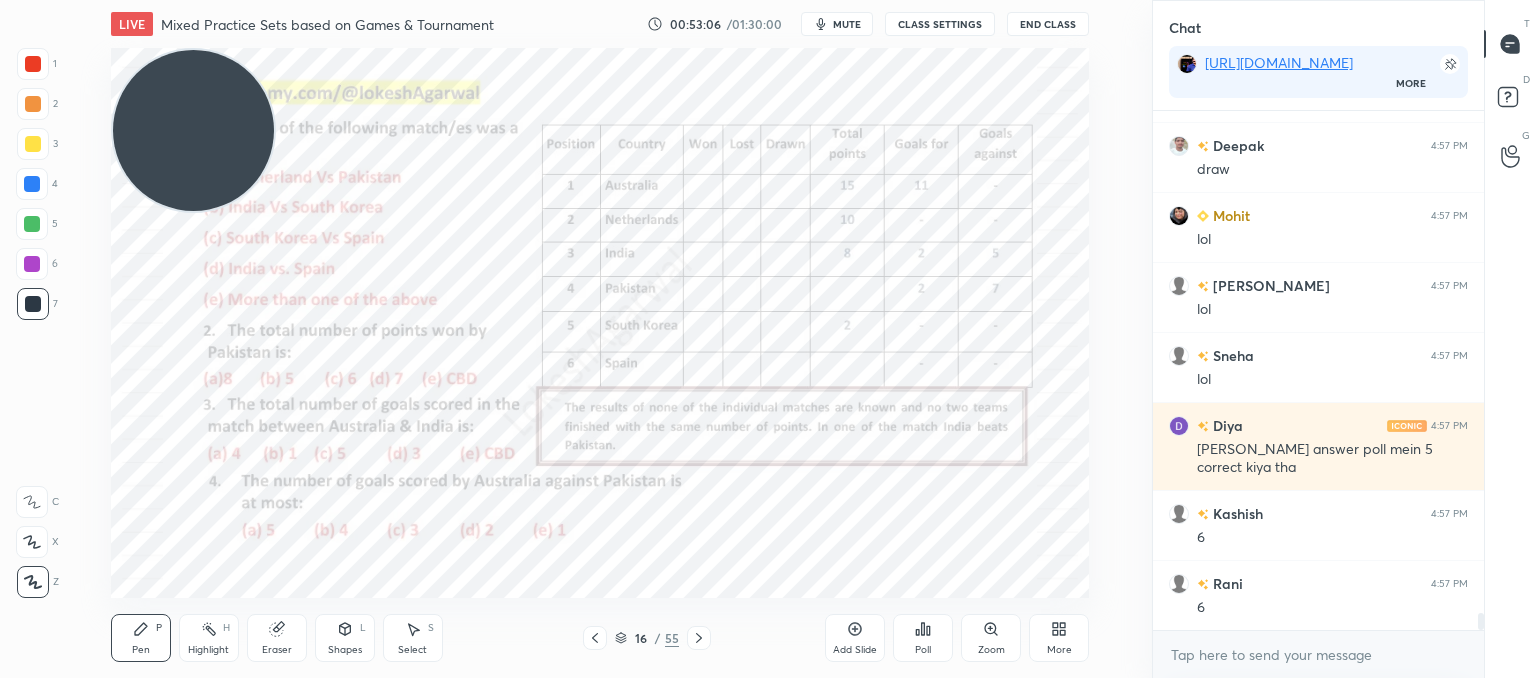 click 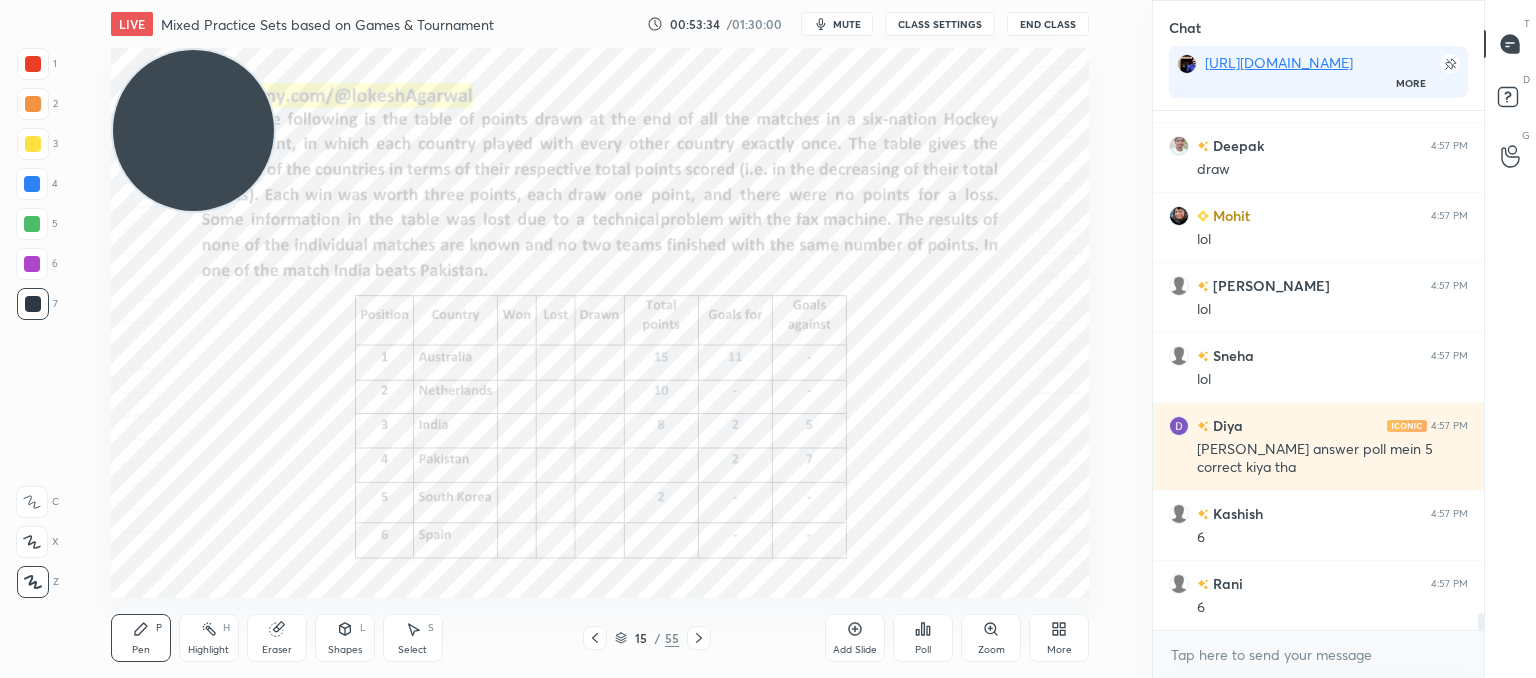 click on "Select S" at bounding box center (413, 638) 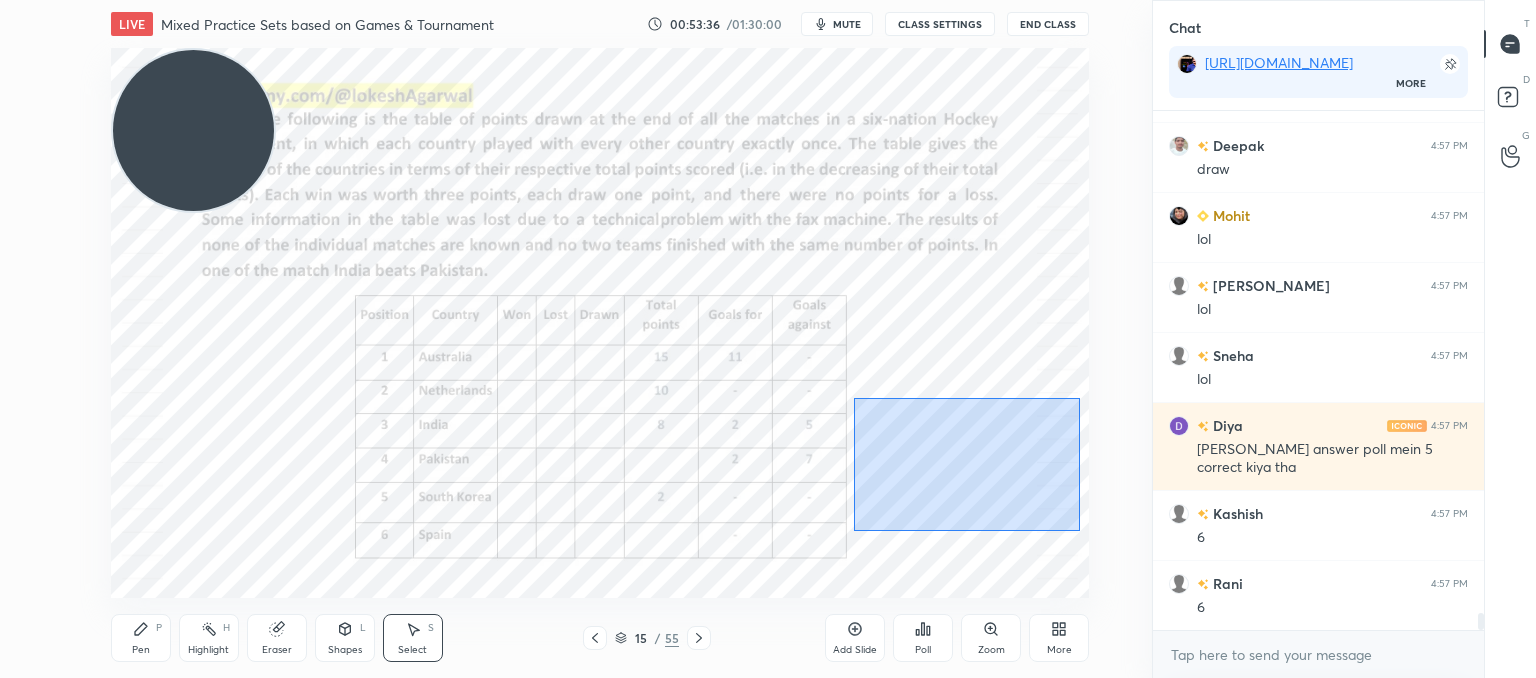 drag, startPoint x: 1080, startPoint y: 531, endPoint x: 897, endPoint y: 422, distance: 213.00235 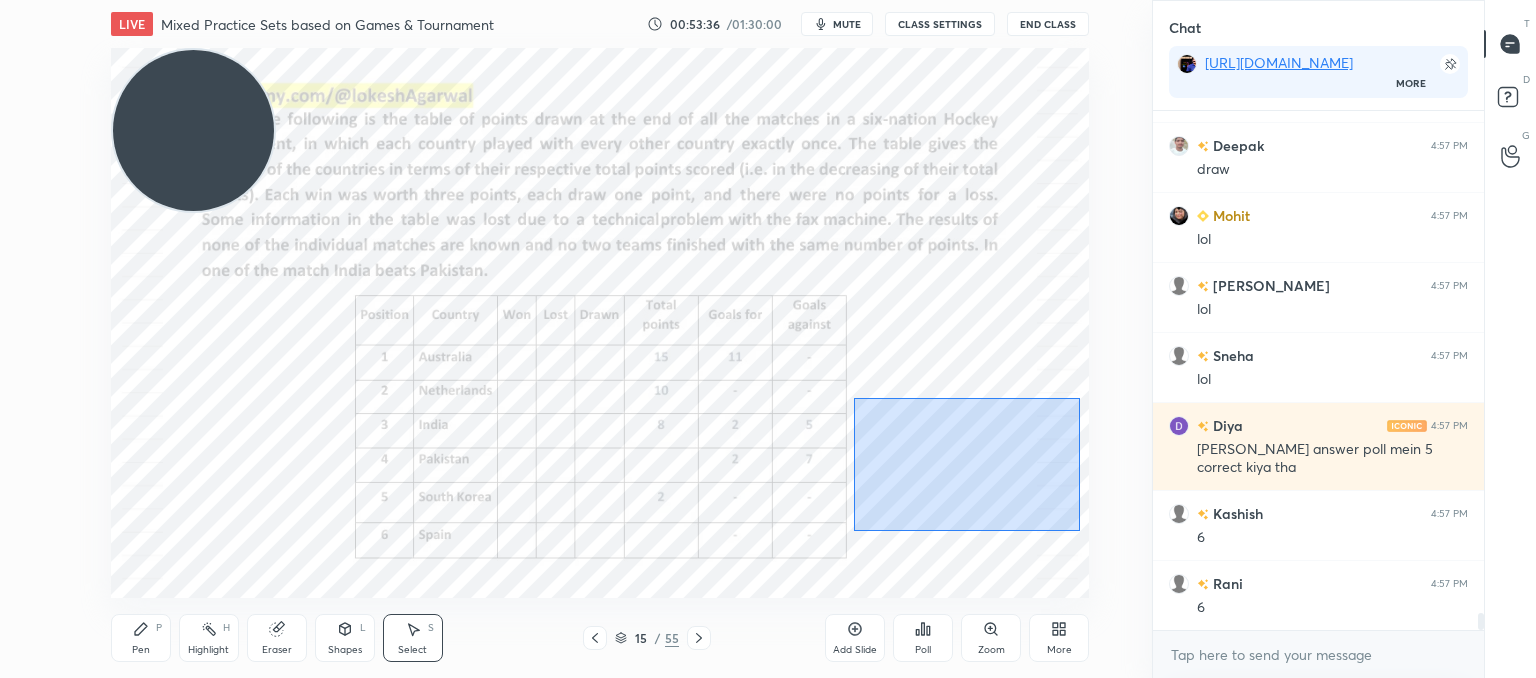 click on "0 ° Undo Copy Paste here Duplicate Duplicate to new slide Delete" at bounding box center [600, 323] 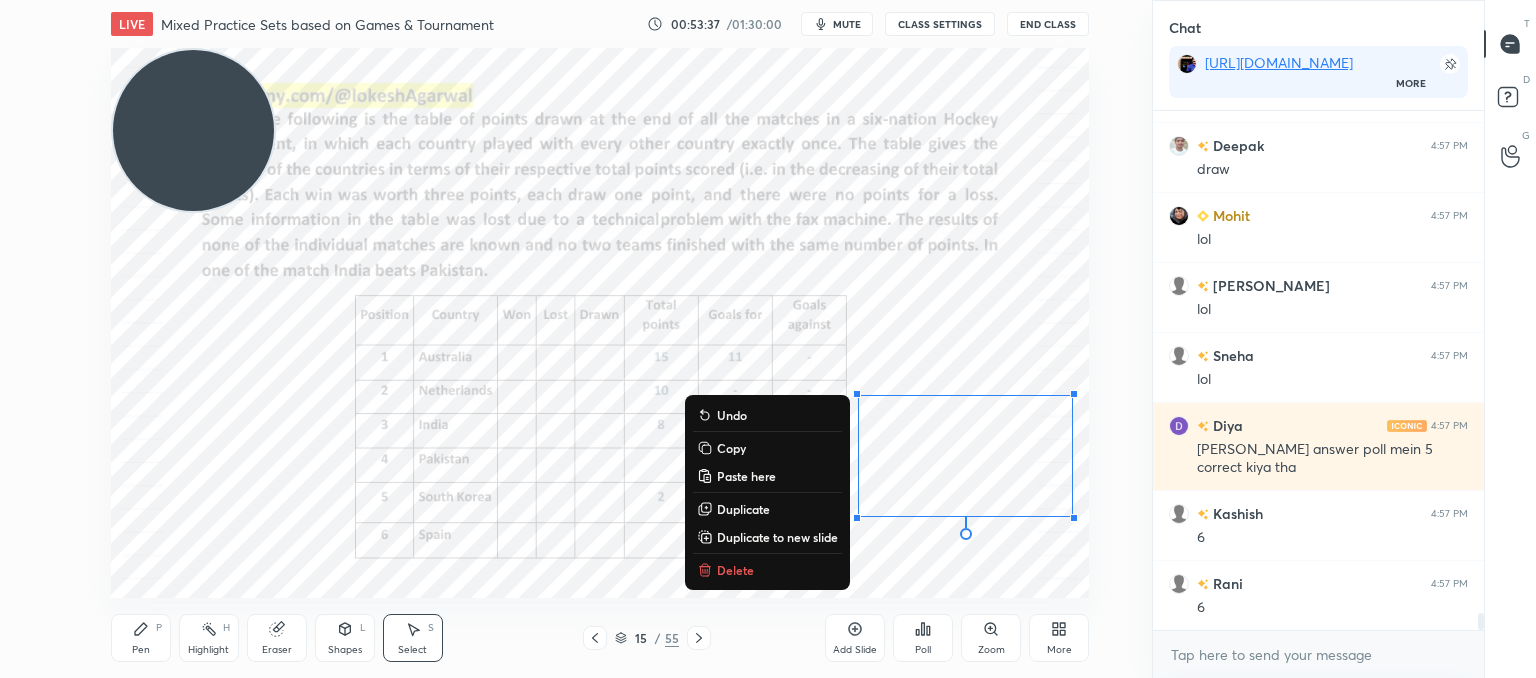 click on "Delete" at bounding box center (735, 570) 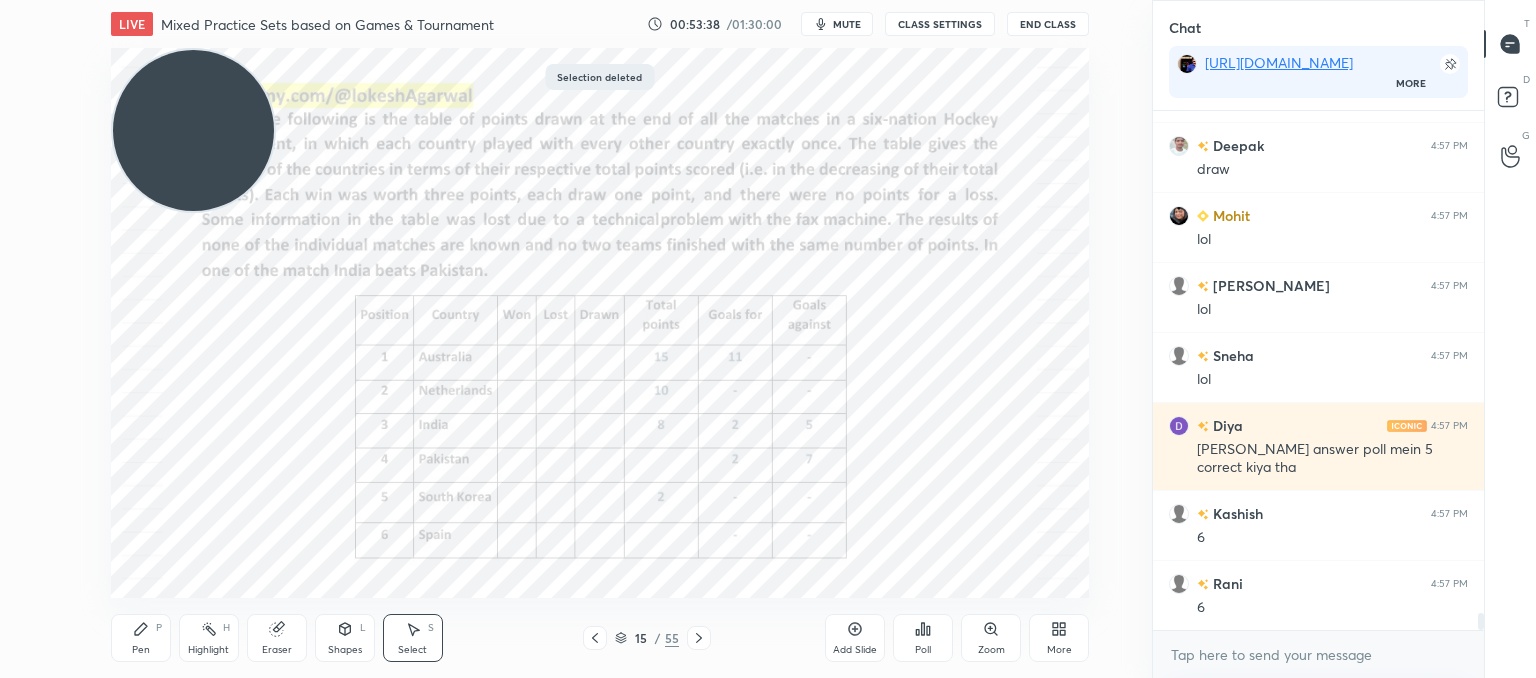 drag, startPoint x: 140, startPoint y: 643, endPoint x: 179, endPoint y: 607, distance: 53.075417 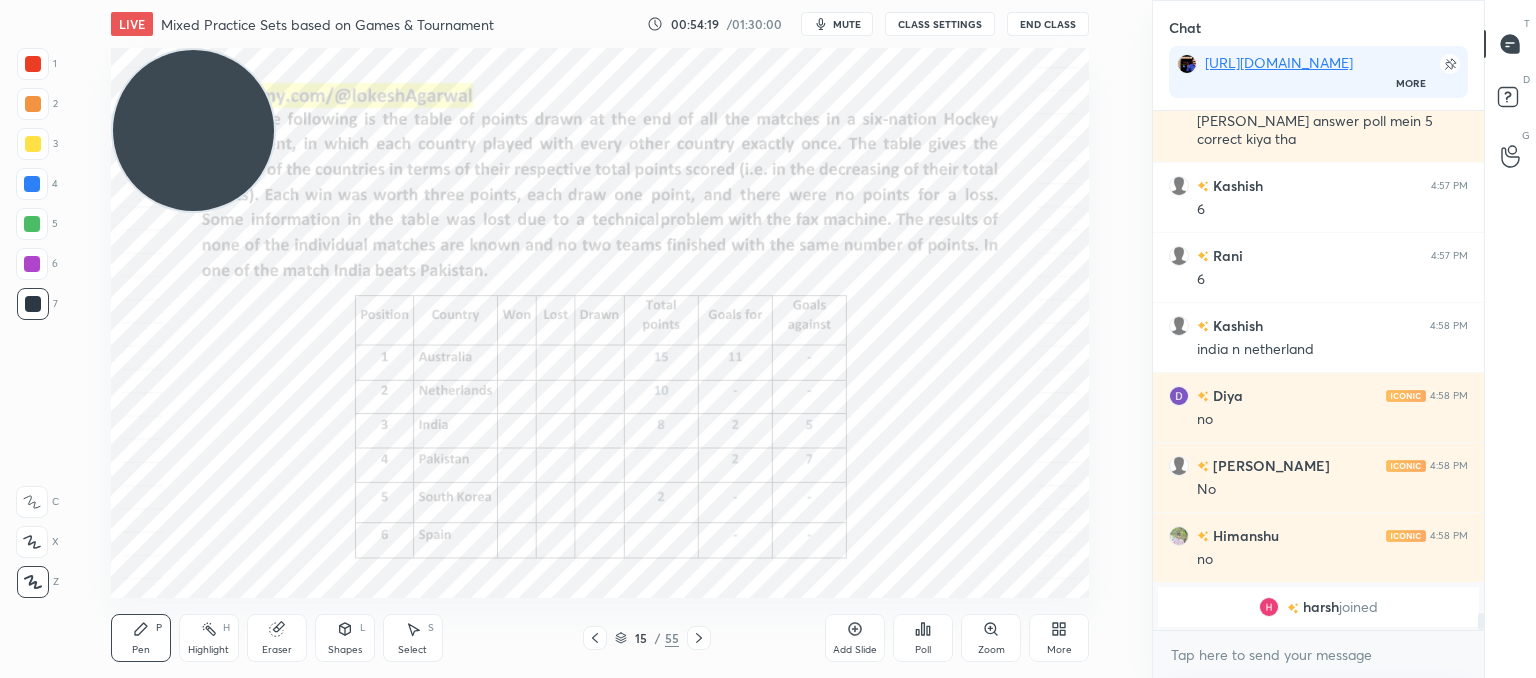 scroll, scrollTop: 13146, scrollLeft: 0, axis: vertical 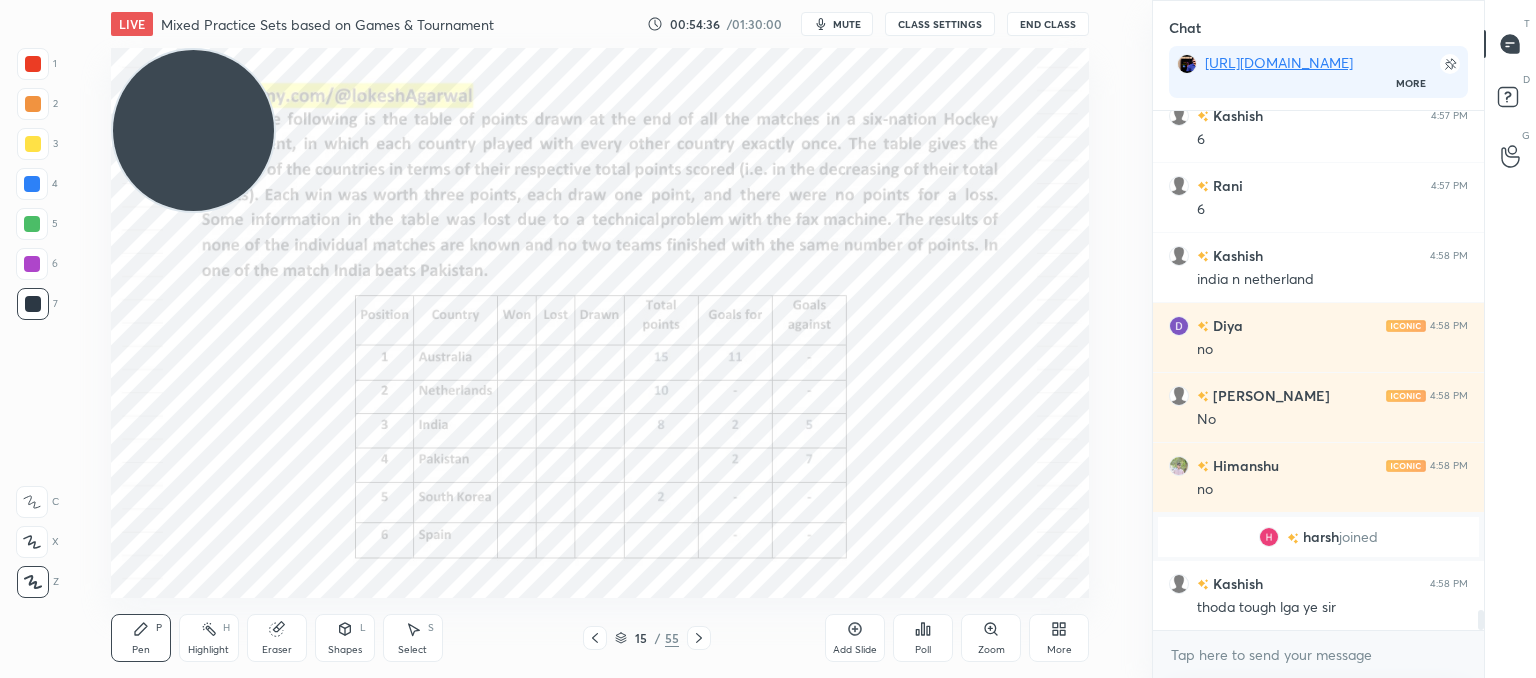 drag, startPoint x: 700, startPoint y: 635, endPoint x: 691, endPoint y: 625, distance: 13.453624 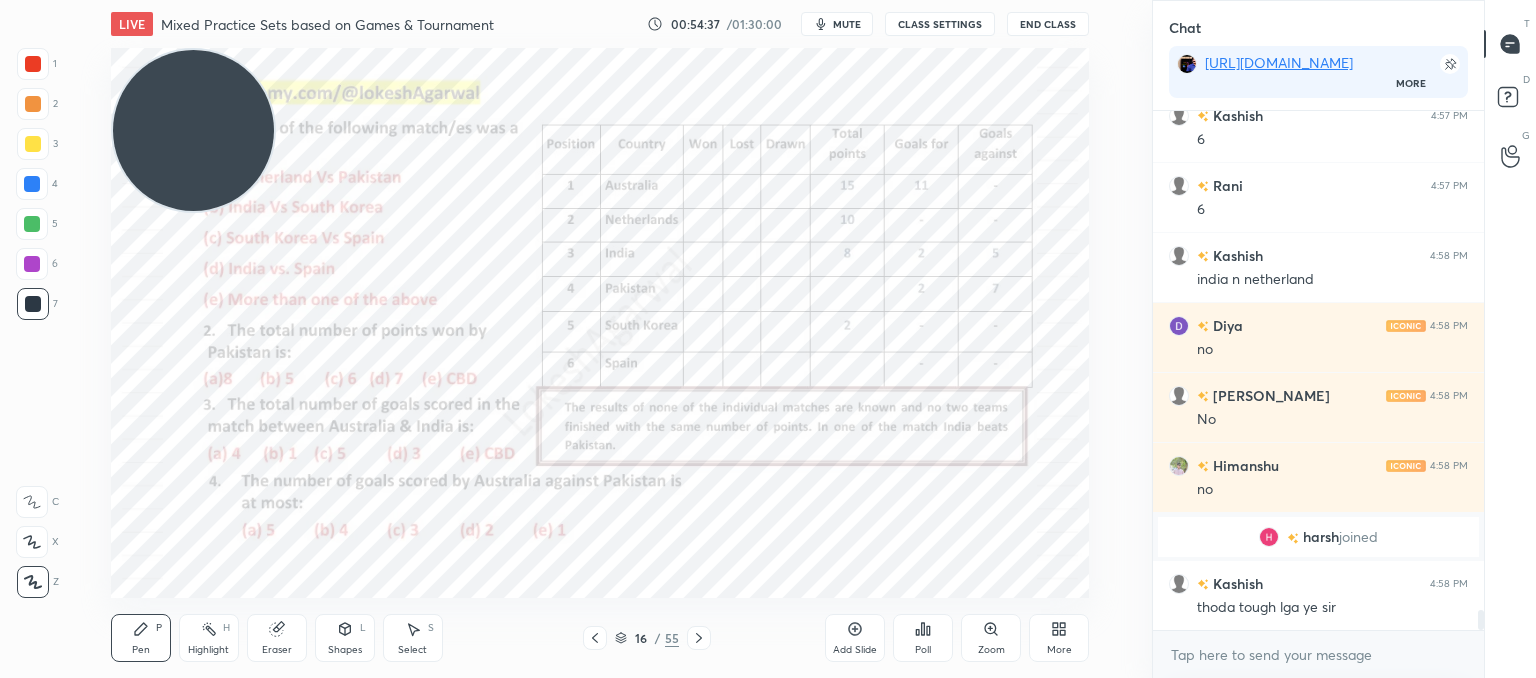 scroll, scrollTop: 13216, scrollLeft: 0, axis: vertical 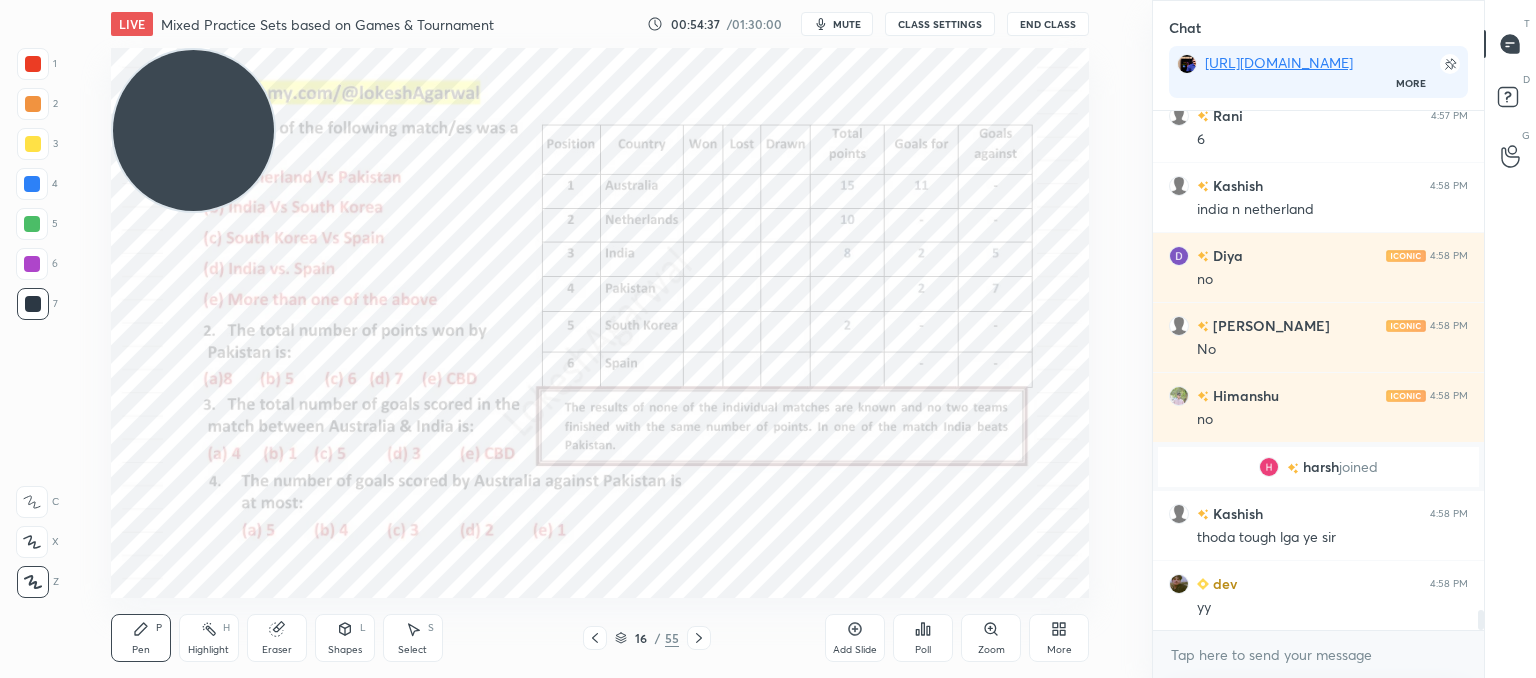 drag, startPoint x: 199, startPoint y: 144, endPoint x: 178, endPoint y: 658, distance: 514.42883 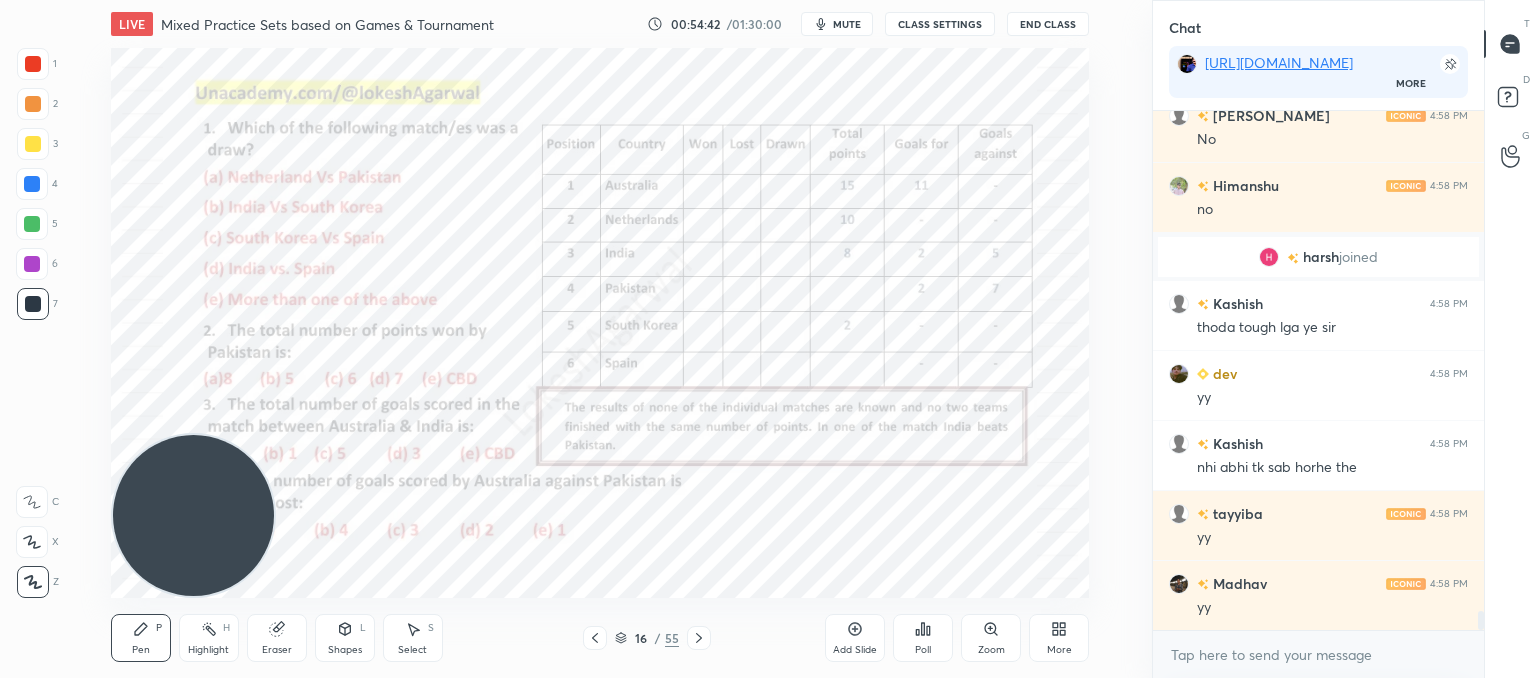 scroll, scrollTop: 13496, scrollLeft: 0, axis: vertical 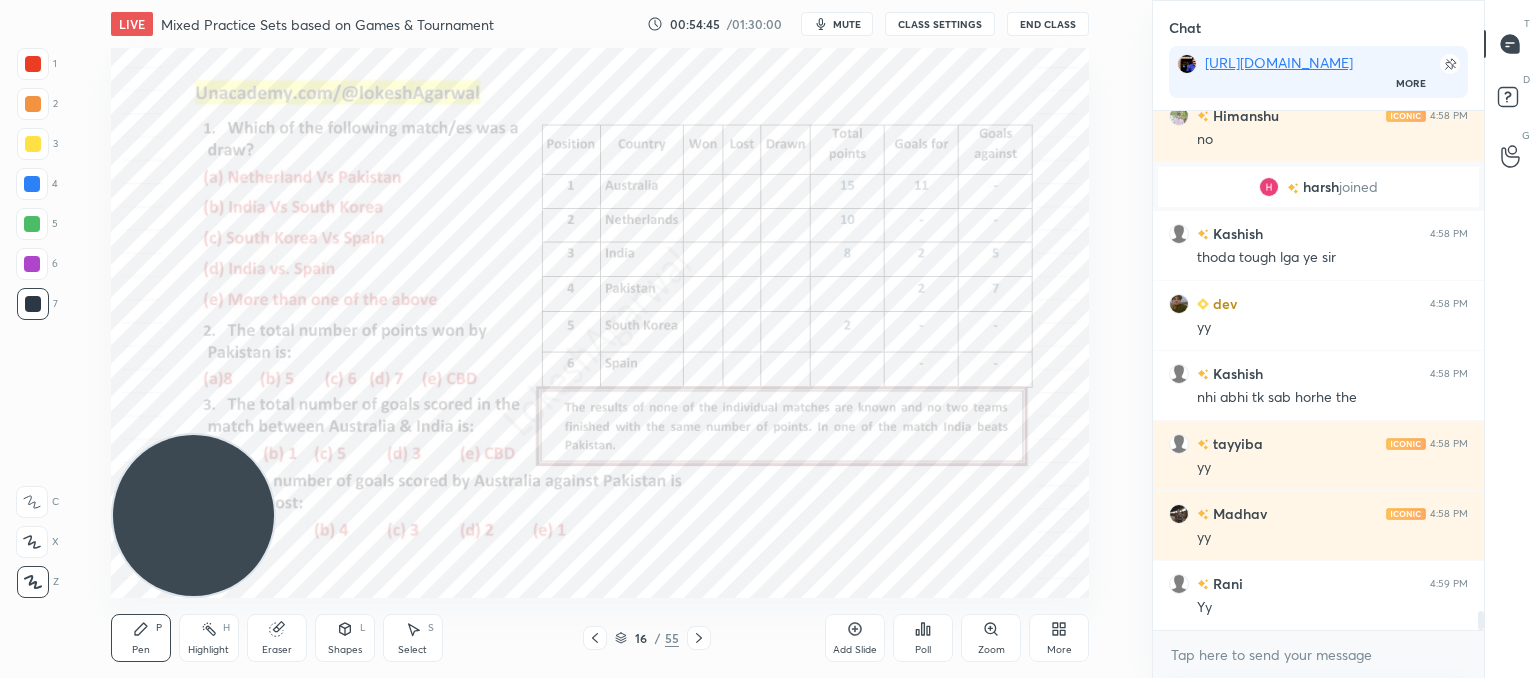 drag, startPoint x: 295, startPoint y: 638, endPoint x: 296, endPoint y: 620, distance: 18.027756 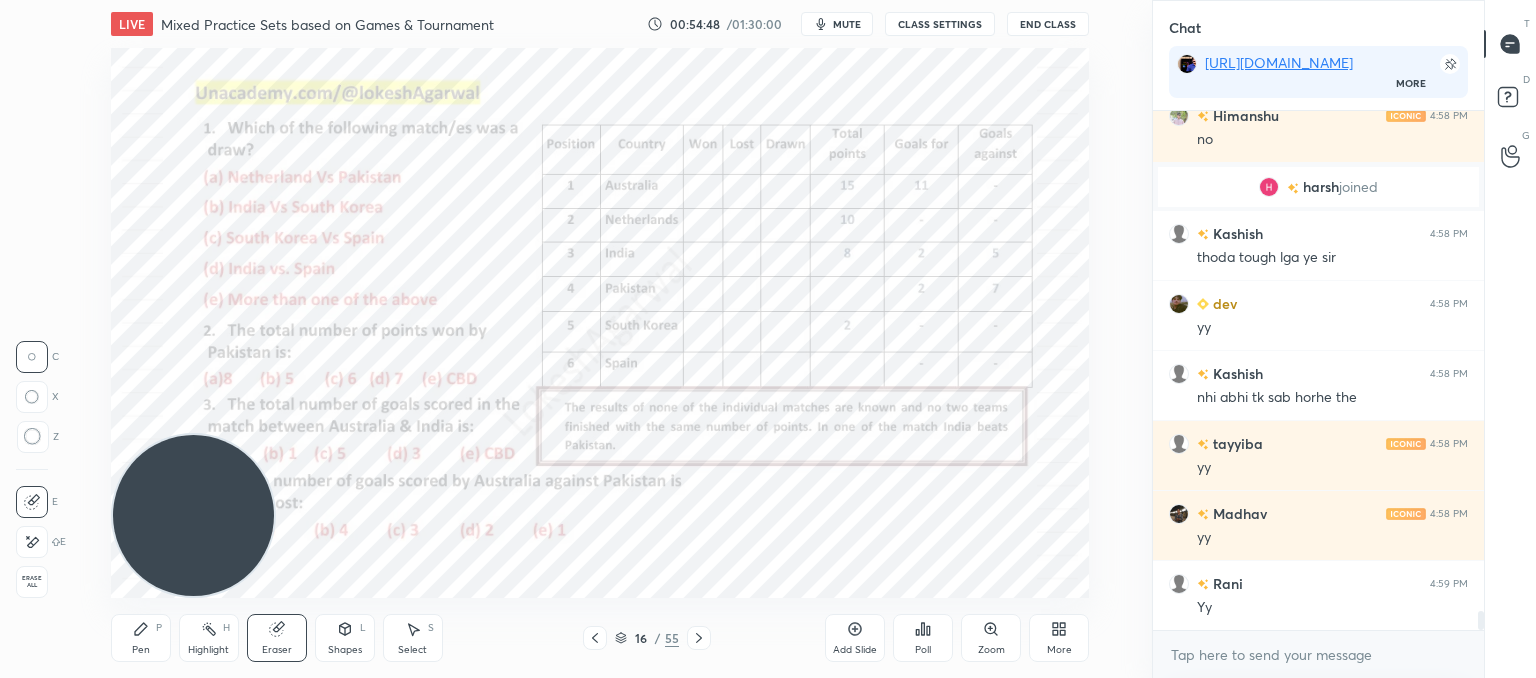 drag, startPoint x: 149, startPoint y: 629, endPoint x: 159, endPoint y: 618, distance: 14.866069 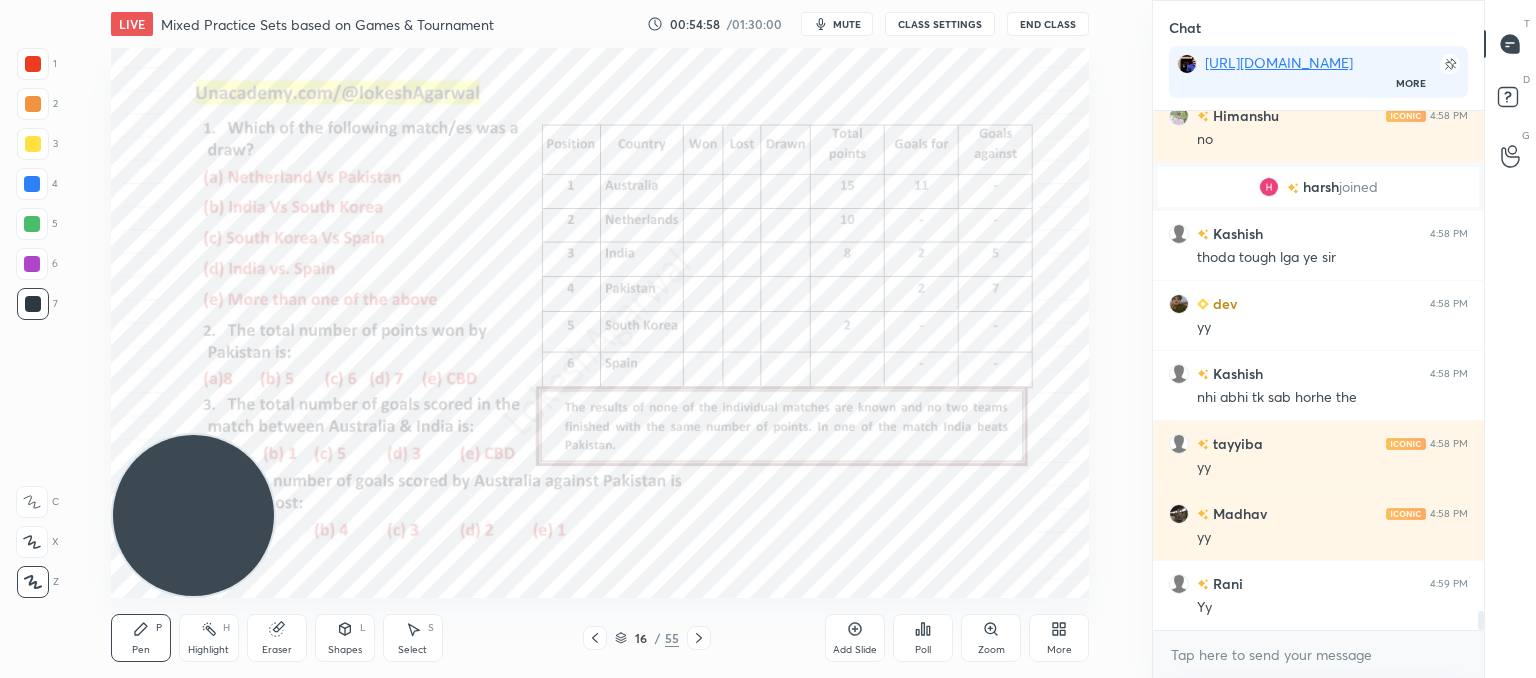 drag, startPoint x: 288, startPoint y: 626, endPoint x: 292, endPoint y: 614, distance: 12.649111 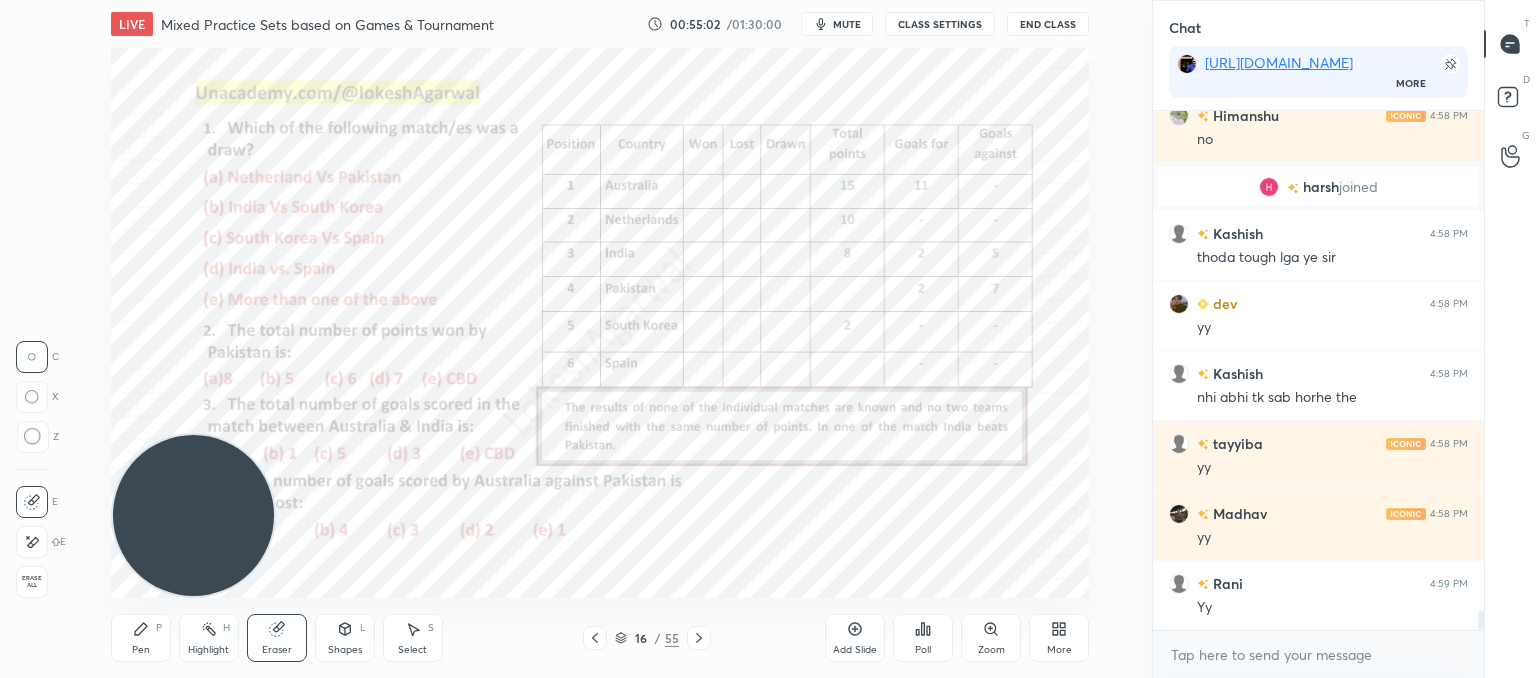 drag, startPoint x: 141, startPoint y: 637, endPoint x: 222, endPoint y: 547, distance: 121.08262 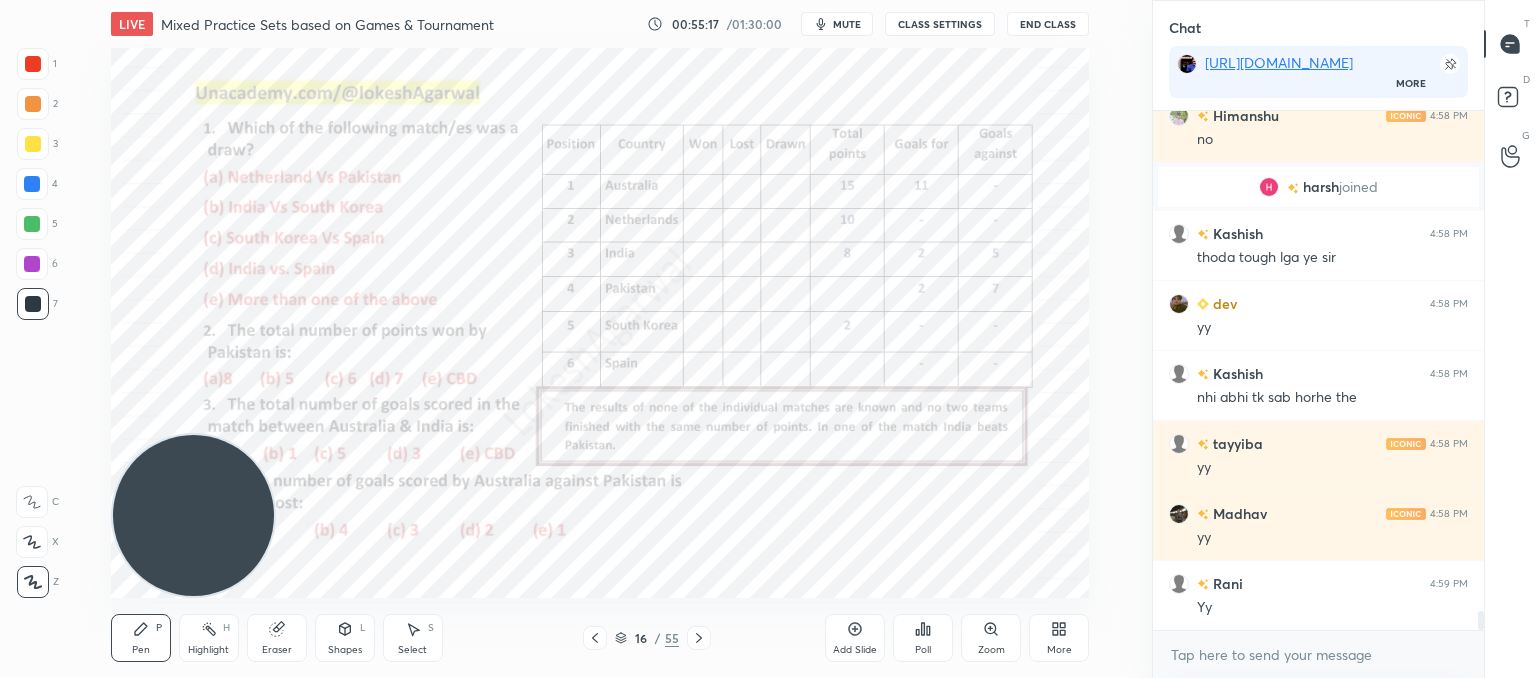 click 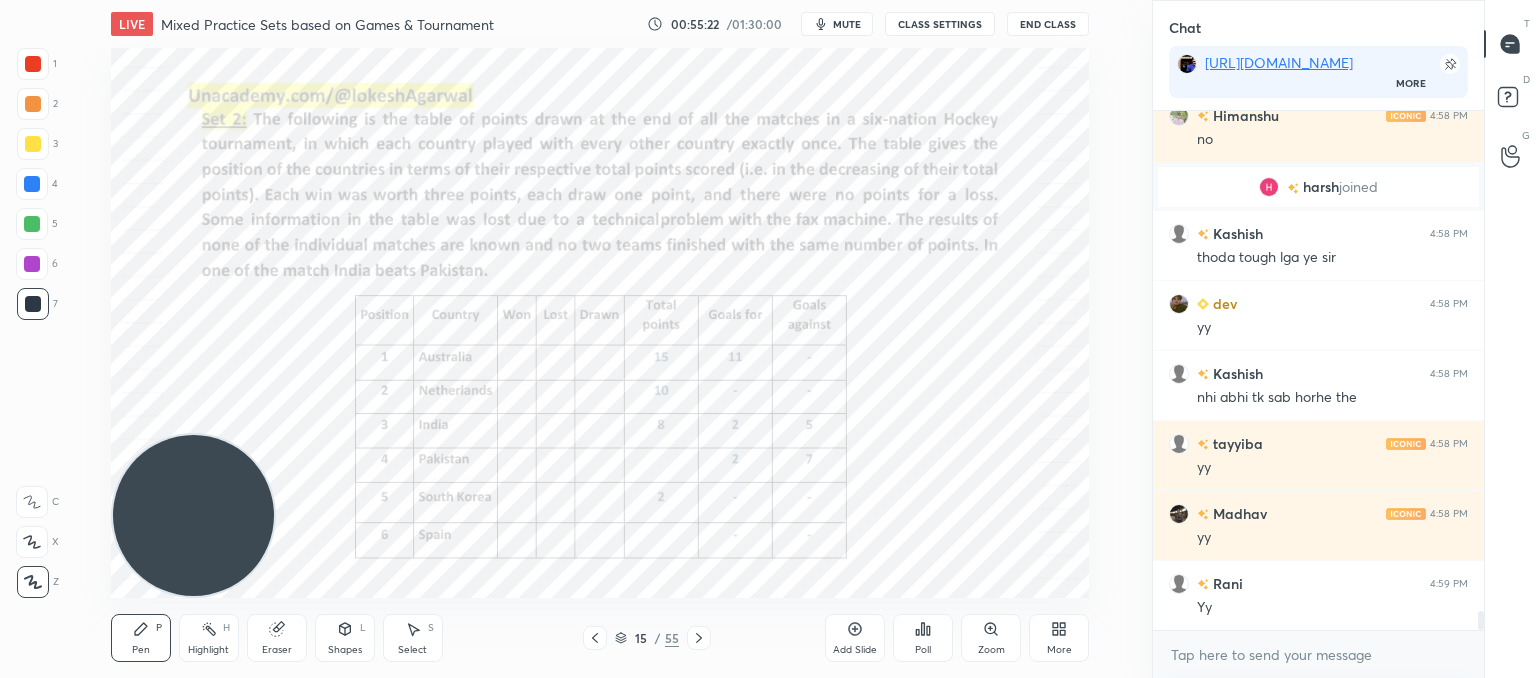 click on "Select" at bounding box center [412, 650] 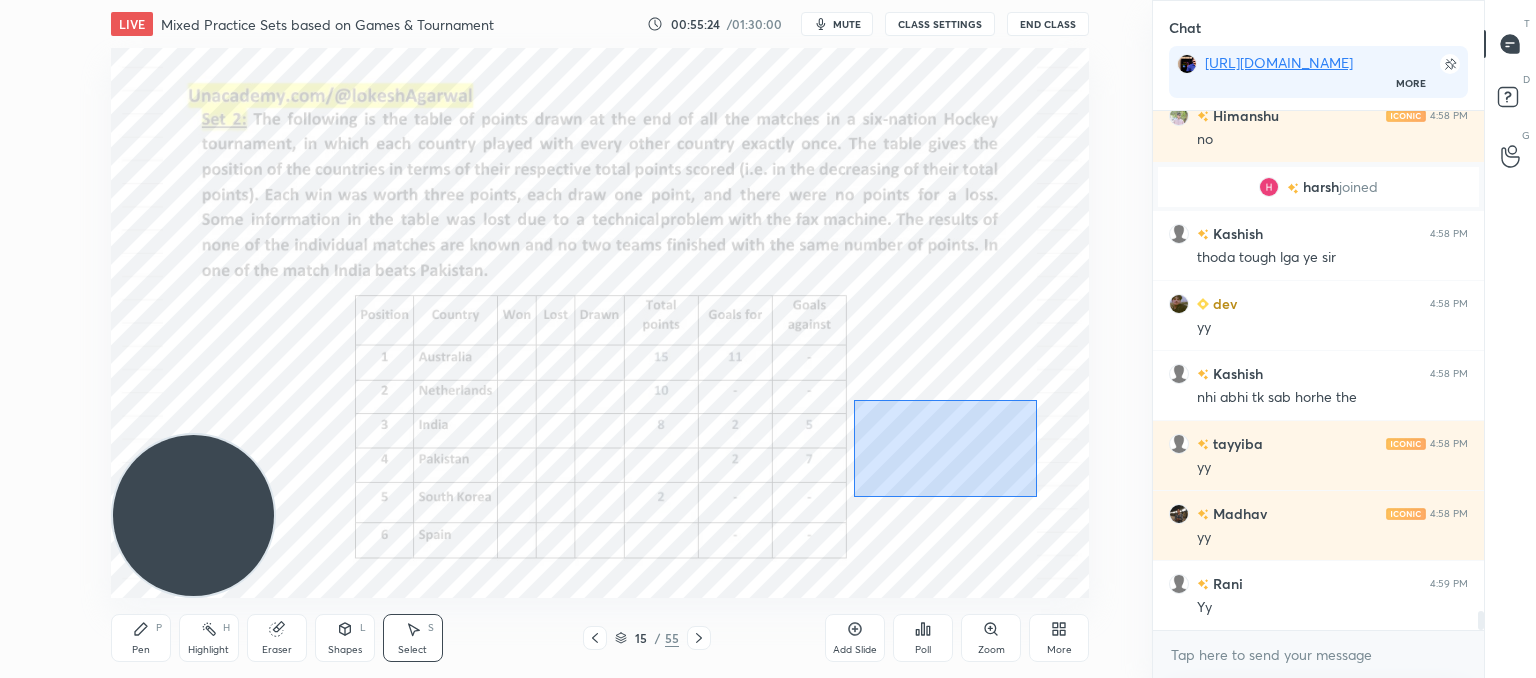 drag, startPoint x: 1036, startPoint y: 497, endPoint x: 854, endPoint y: 400, distance: 206.2353 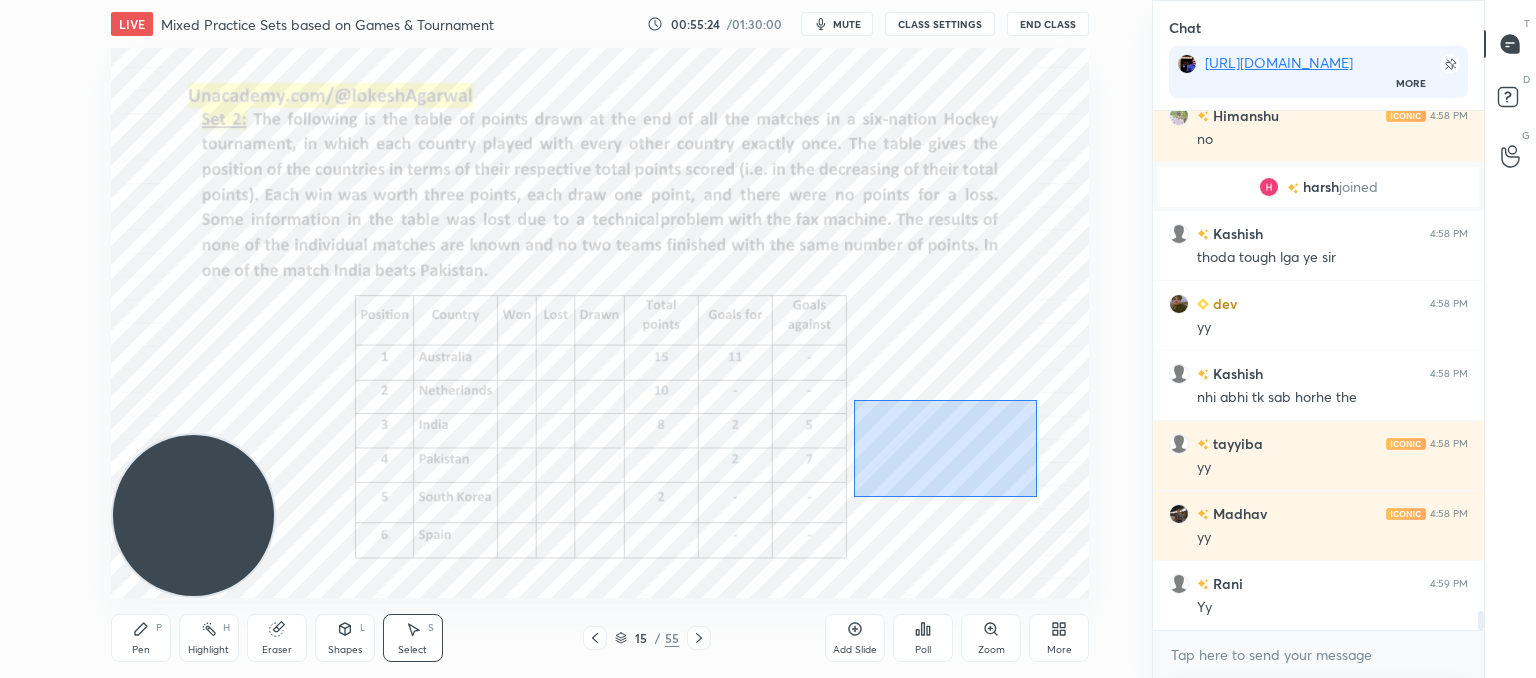 click on "0 ° Undo Copy Paste here Duplicate Duplicate to new slide Delete" at bounding box center [600, 323] 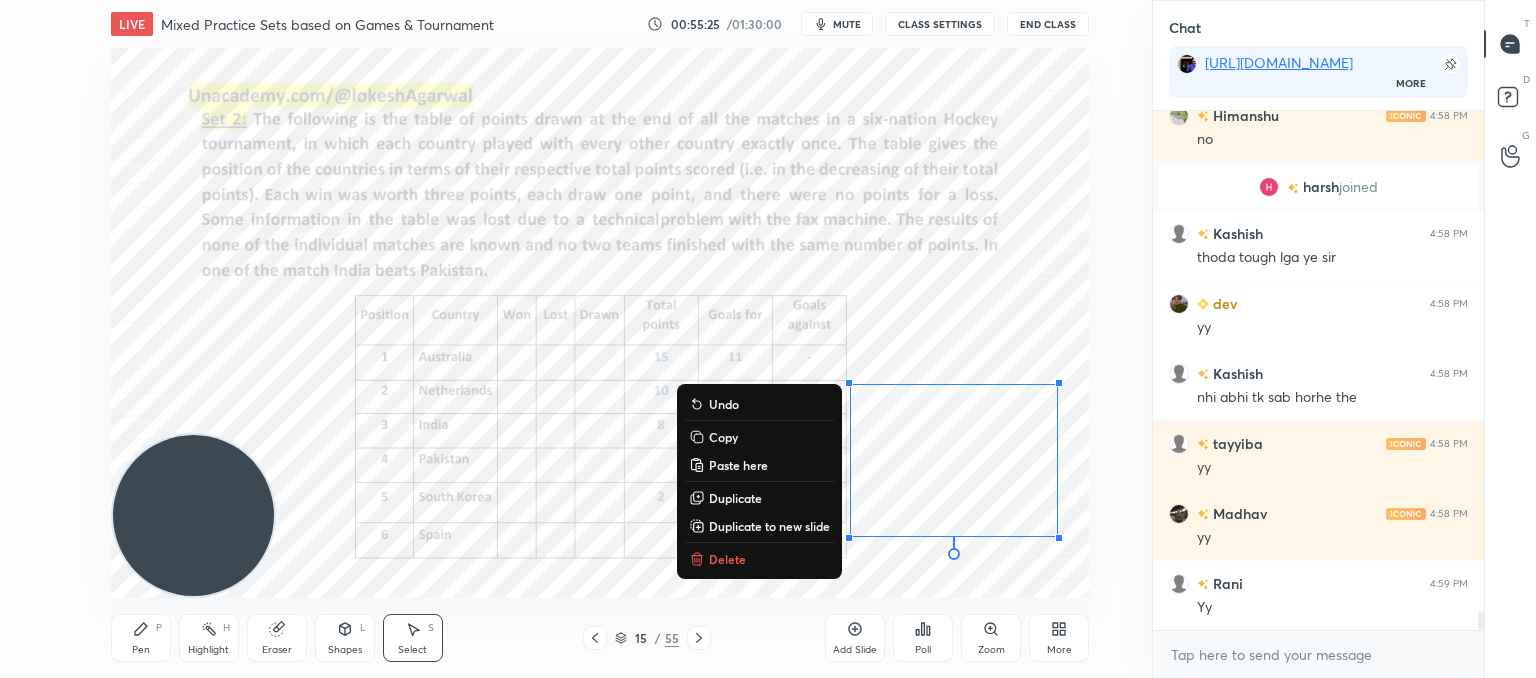 click on "0 ° Undo Copy Paste here Duplicate Duplicate to new slide Delete" at bounding box center [600, 323] 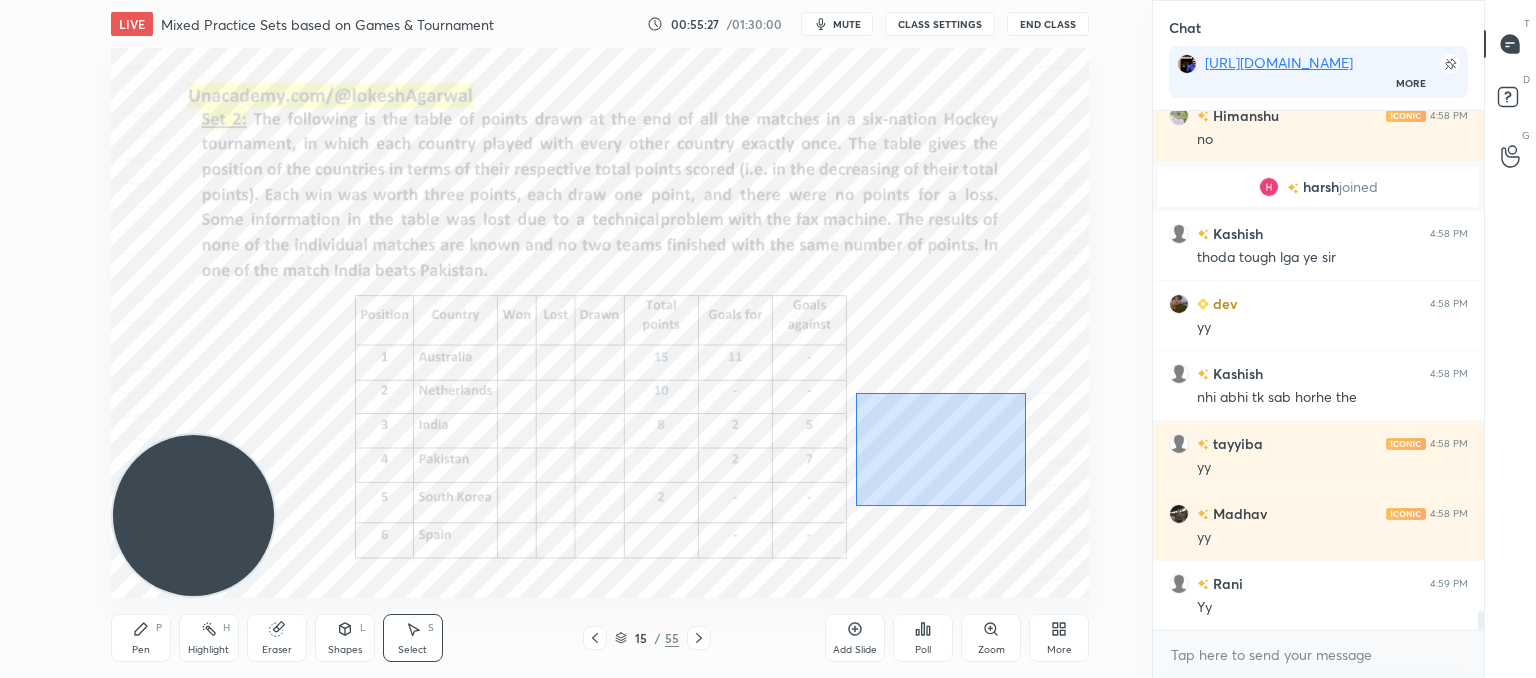 drag, startPoint x: 1026, startPoint y: 505, endPoint x: 856, endPoint y: 393, distance: 203.57799 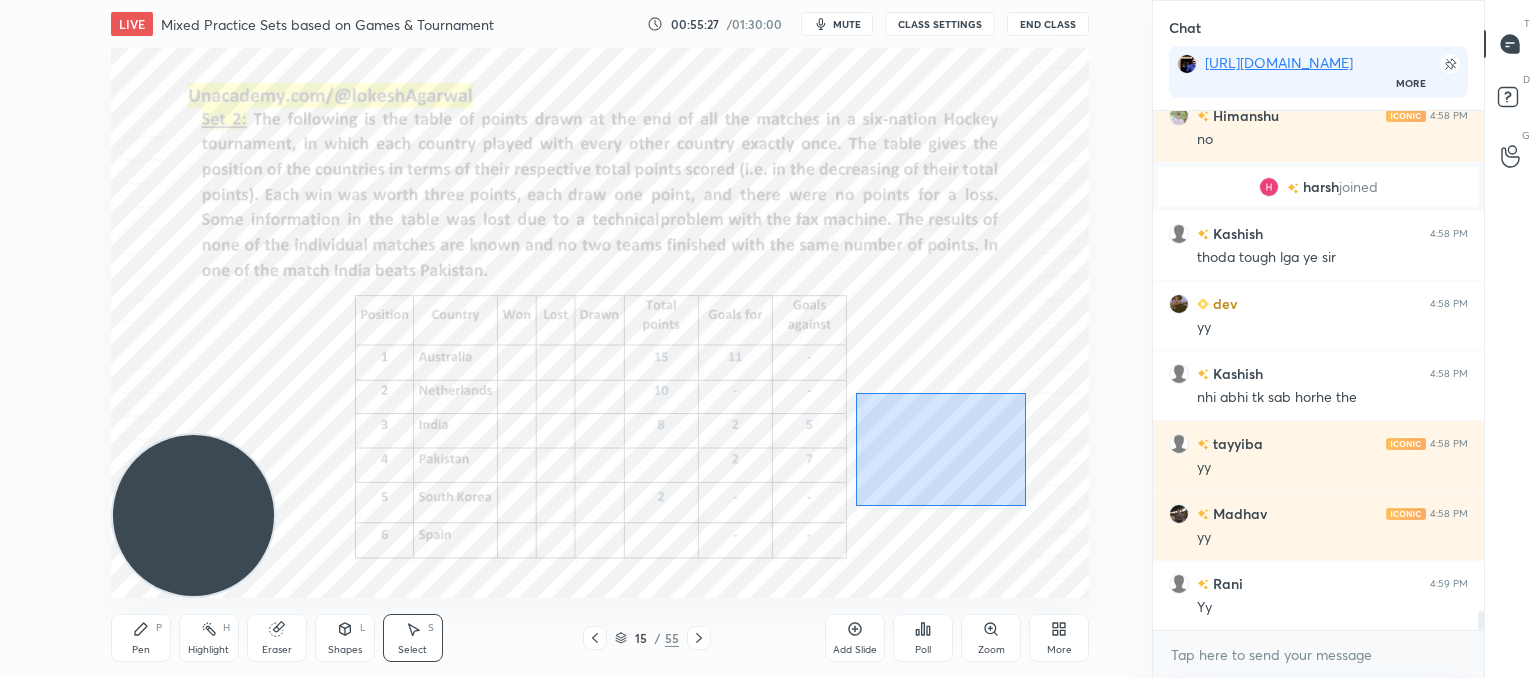 click on "0 ° Undo Copy Paste here Duplicate Duplicate to new slide Delete" at bounding box center (600, 323) 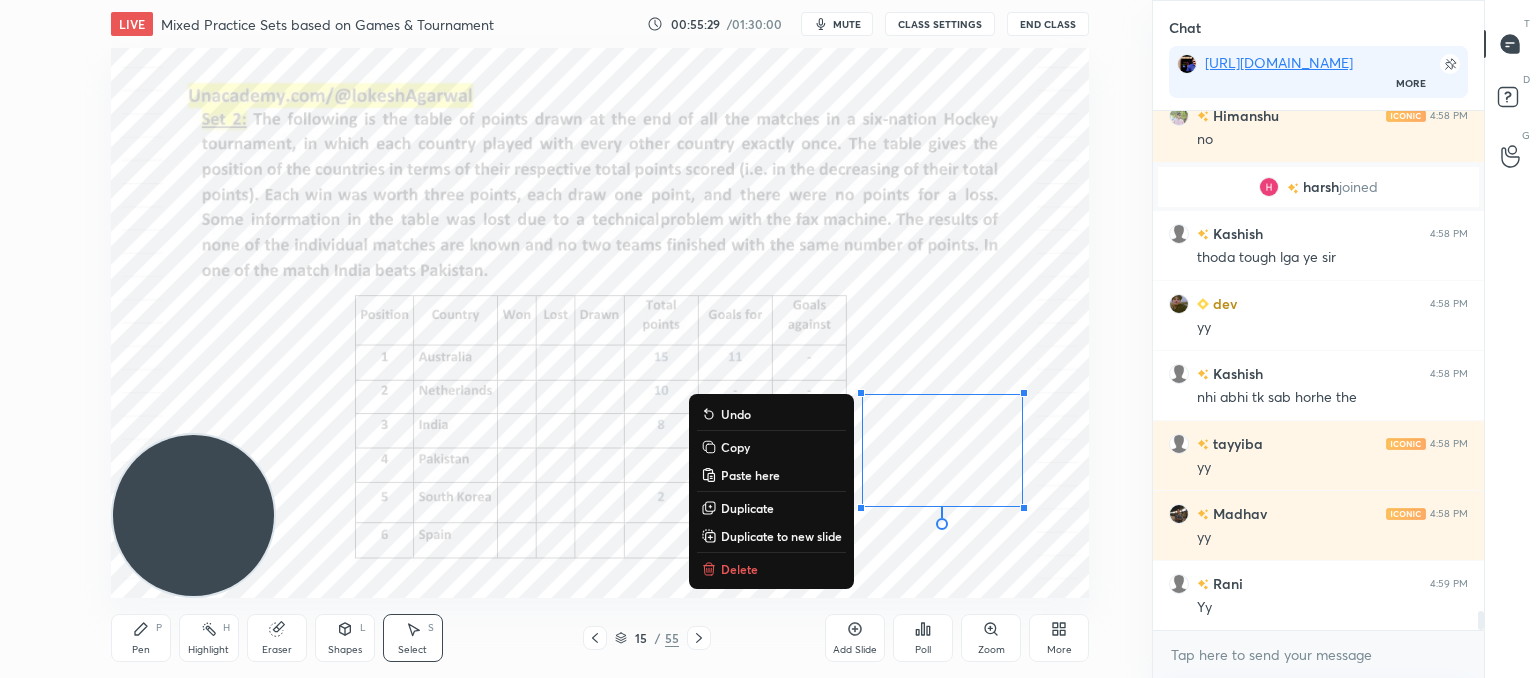 click on "Copy" at bounding box center (735, 447) 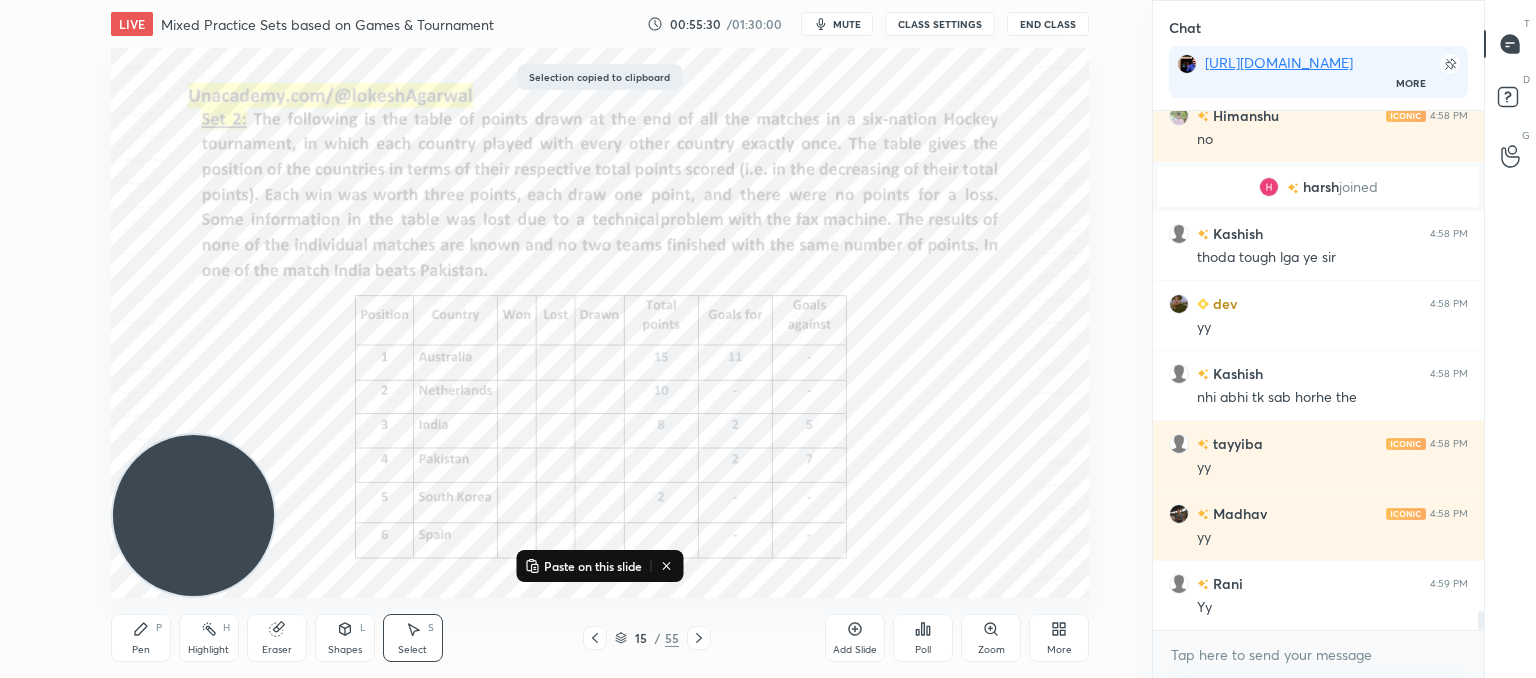 click 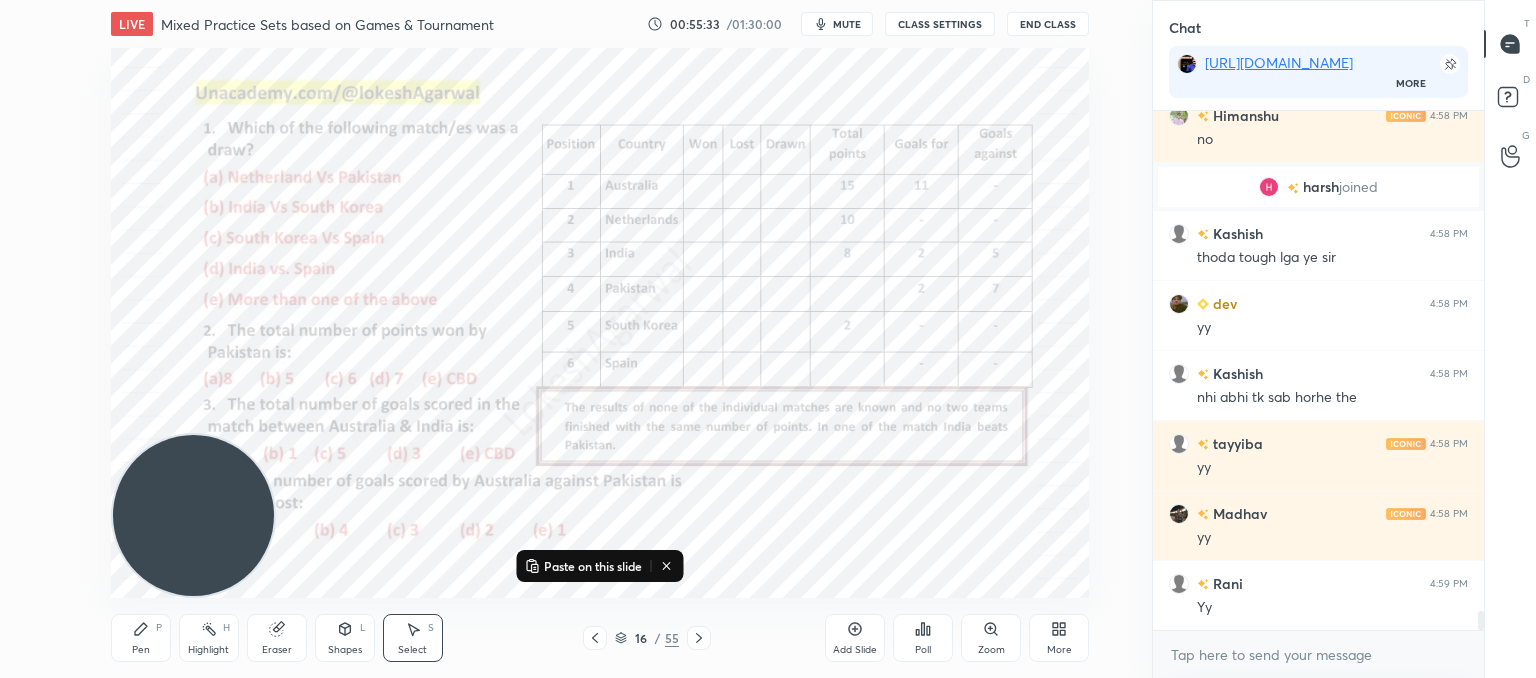 drag, startPoint x: 155, startPoint y: 641, endPoint x: 176, endPoint y: 626, distance: 25.806976 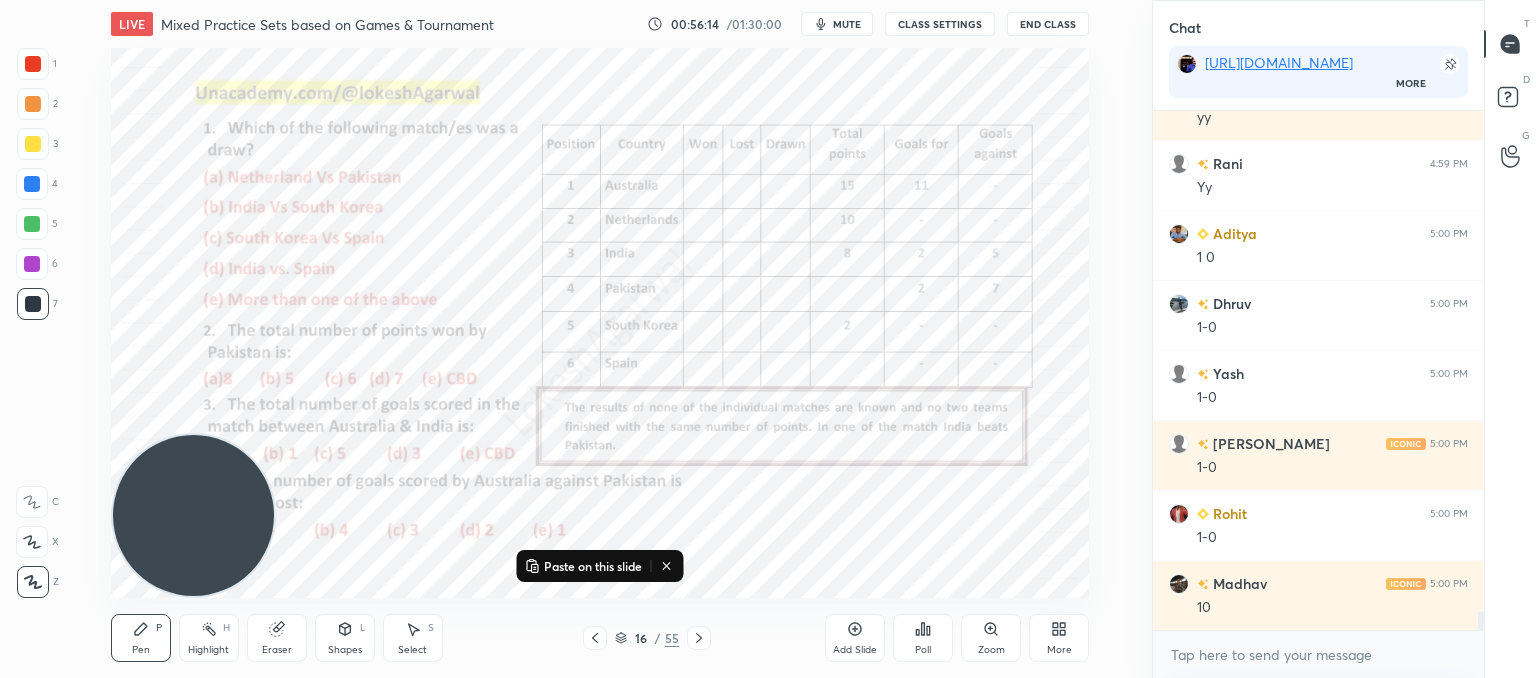 scroll, scrollTop: 13986, scrollLeft: 0, axis: vertical 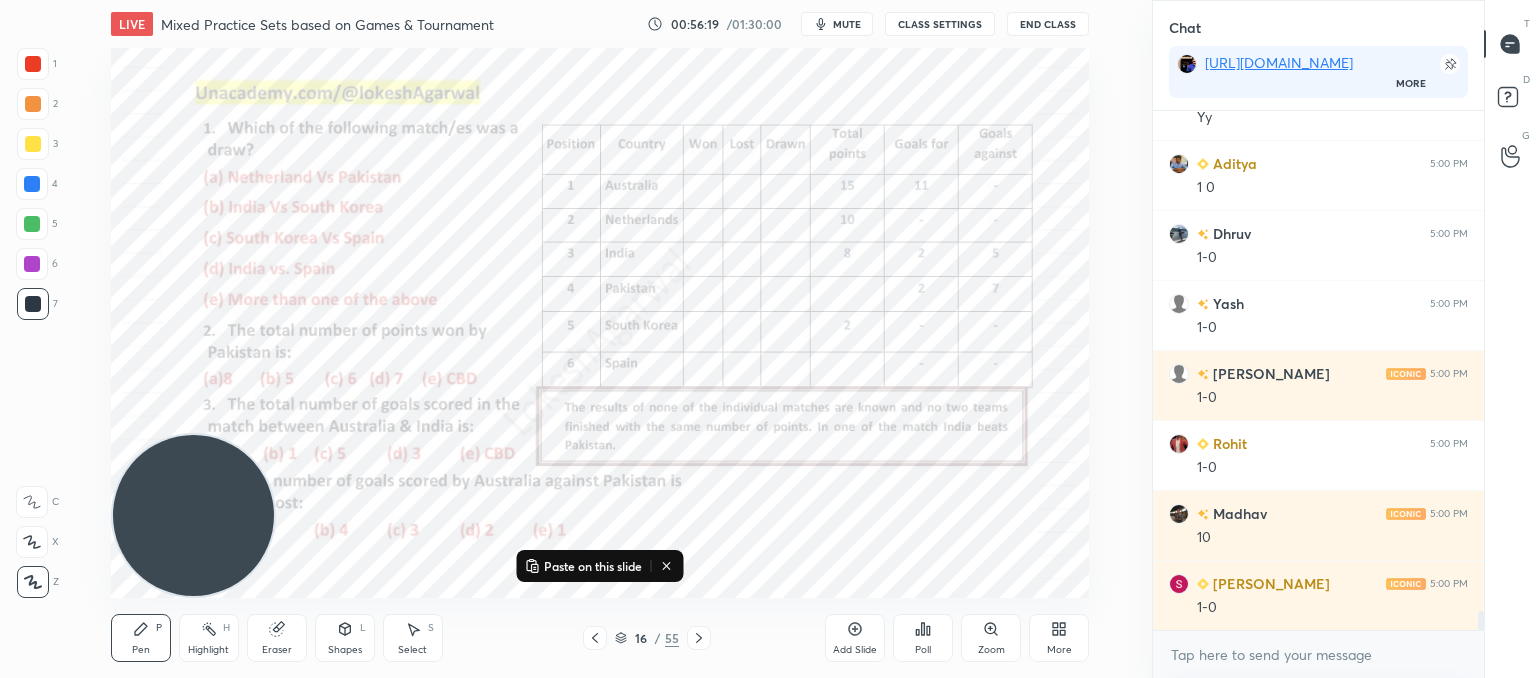 drag, startPoint x: 595, startPoint y: 637, endPoint x: 598, endPoint y: 621, distance: 16.27882 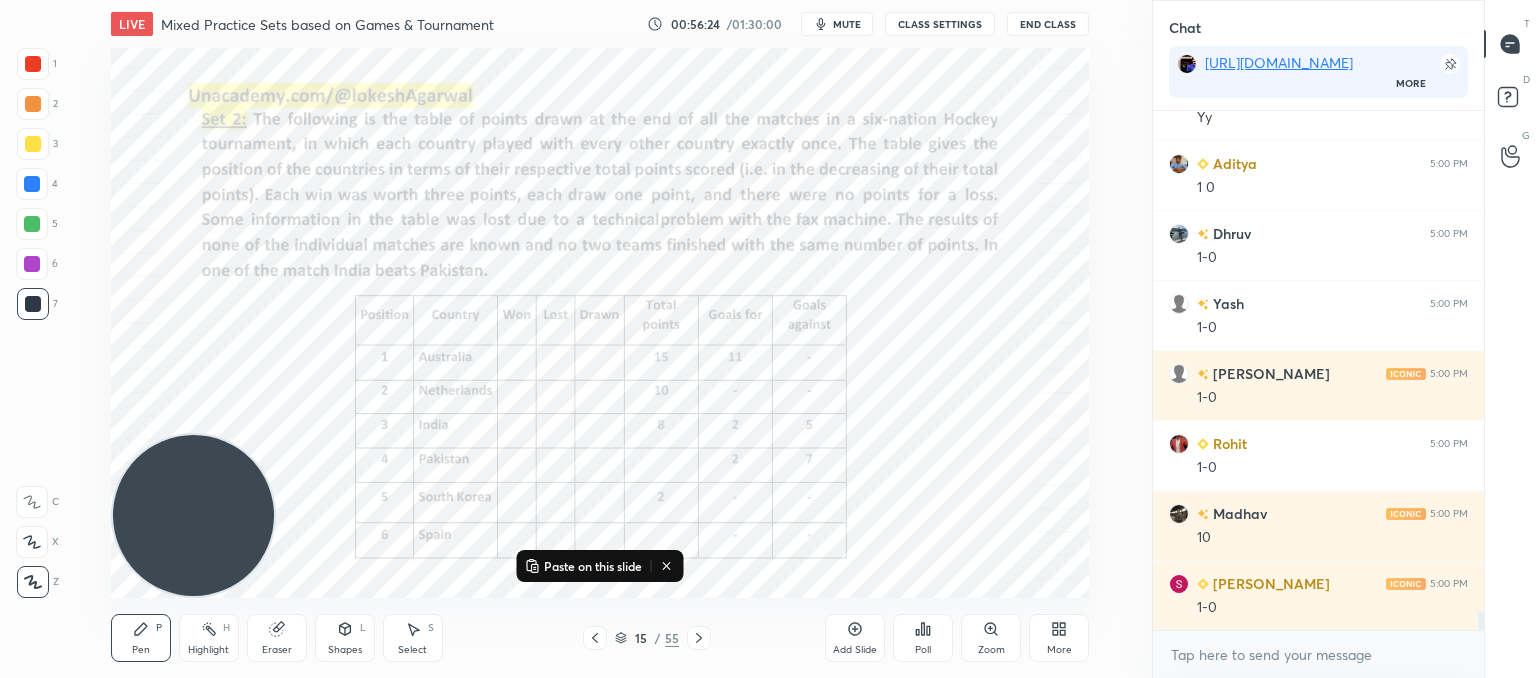 click 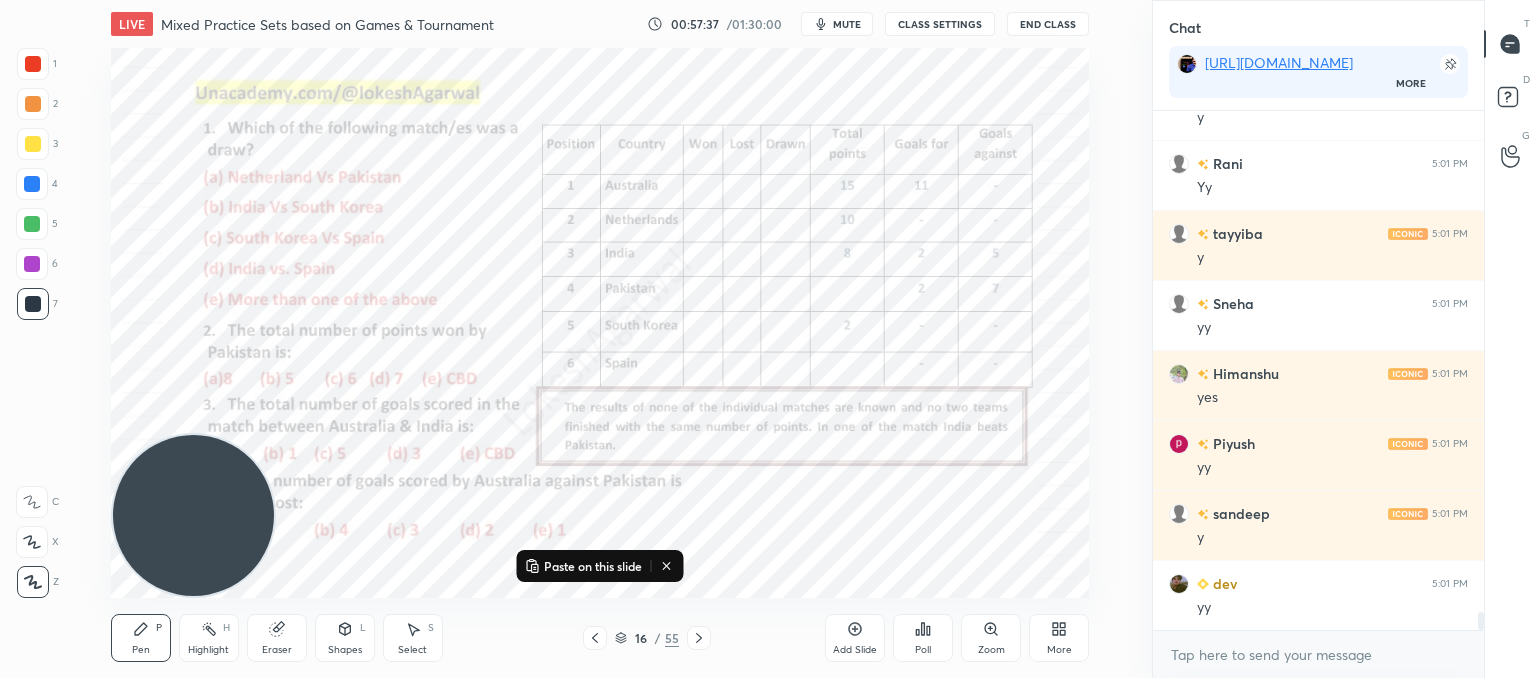 scroll, scrollTop: 14826, scrollLeft: 0, axis: vertical 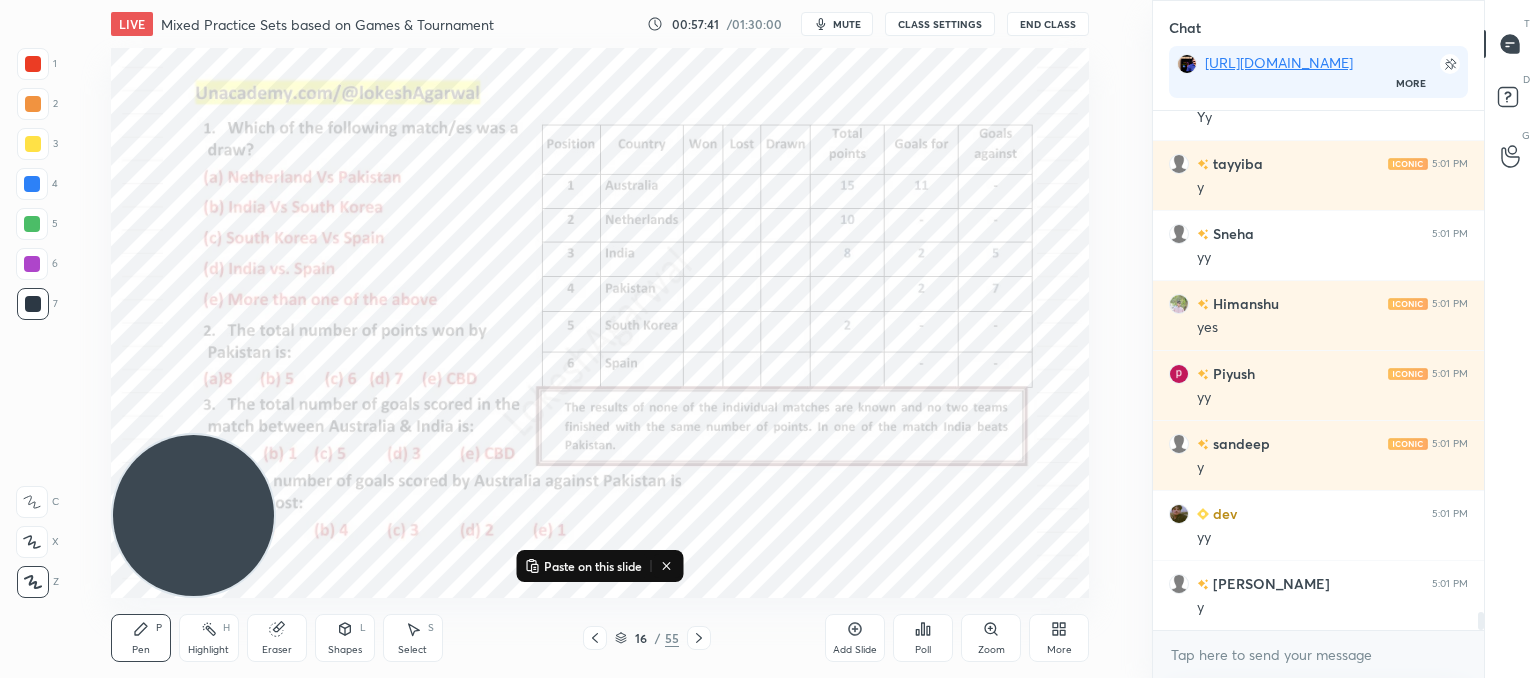 click on "Eraser" at bounding box center (277, 638) 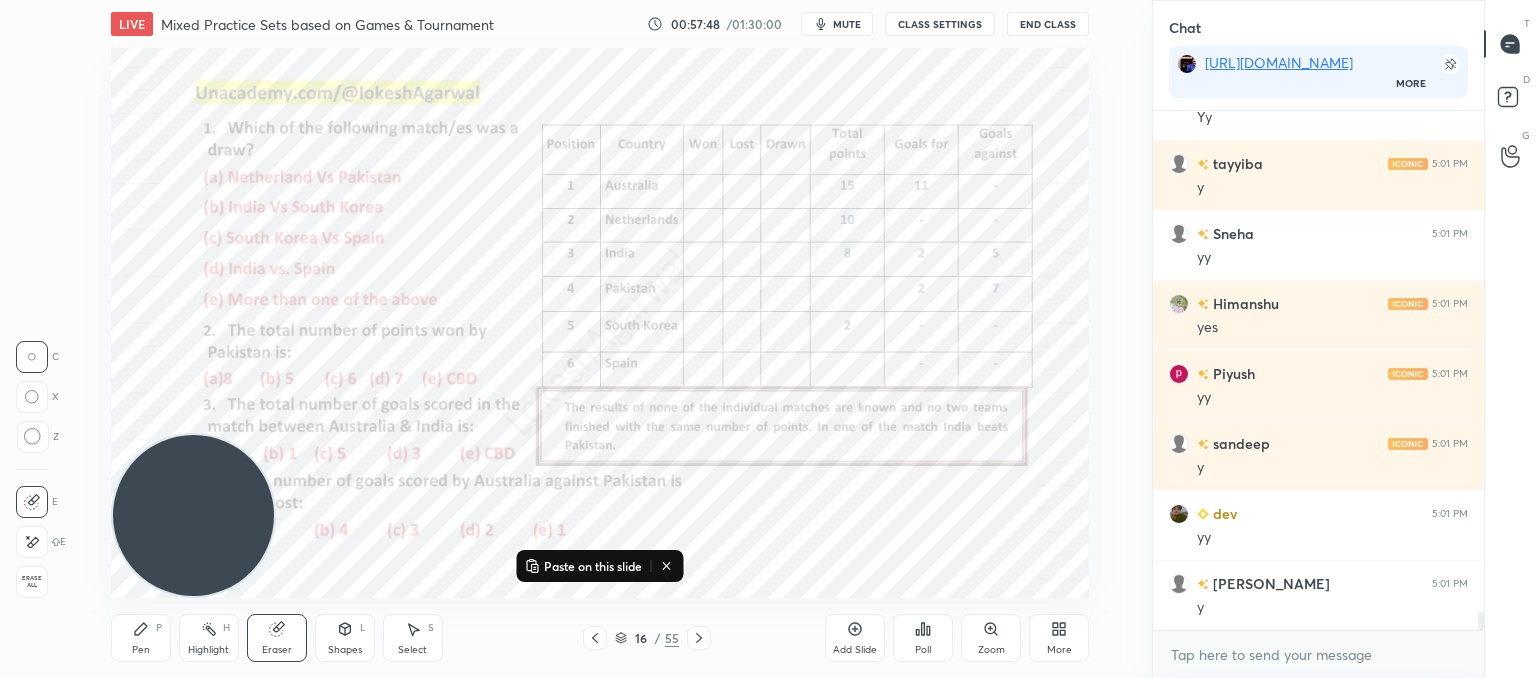 click on "Pen P" at bounding box center [141, 638] 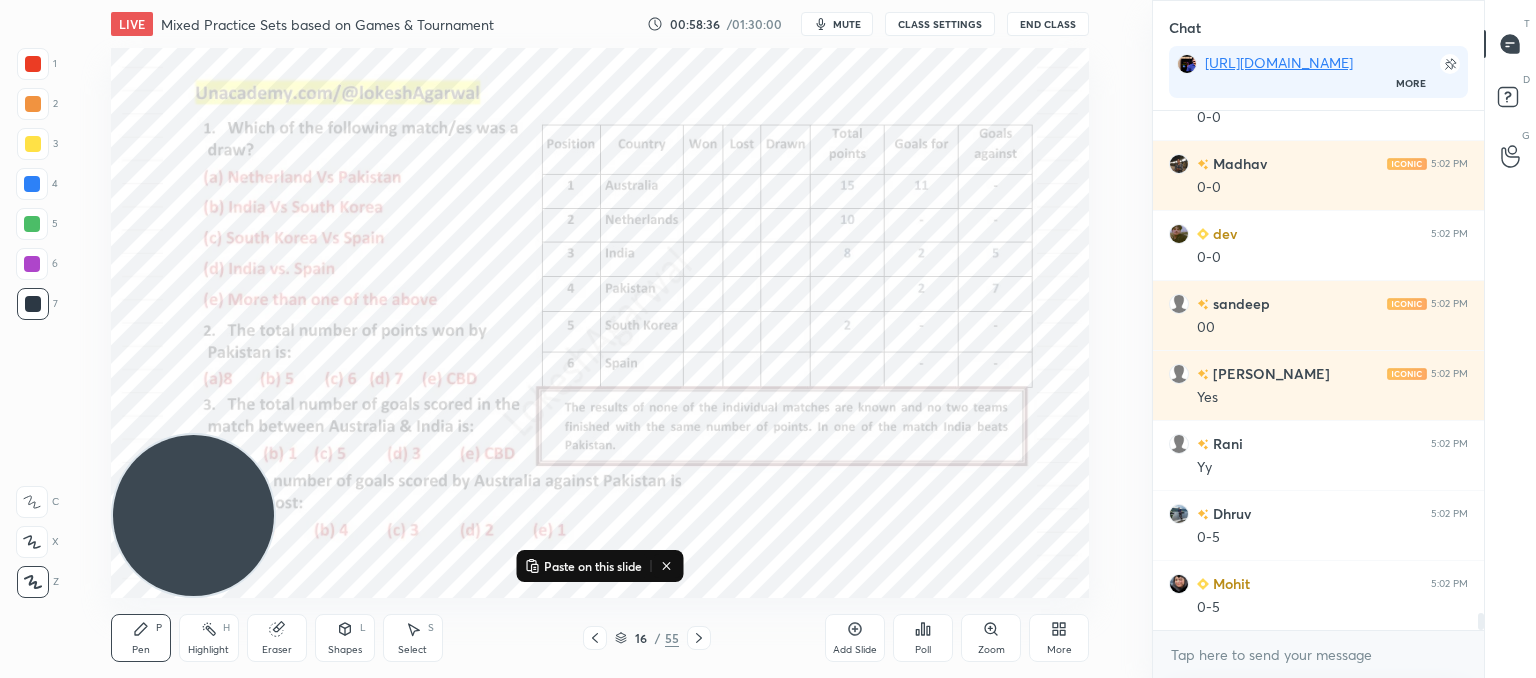 scroll, scrollTop: 15476, scrollLeft: 0, axis: vertical 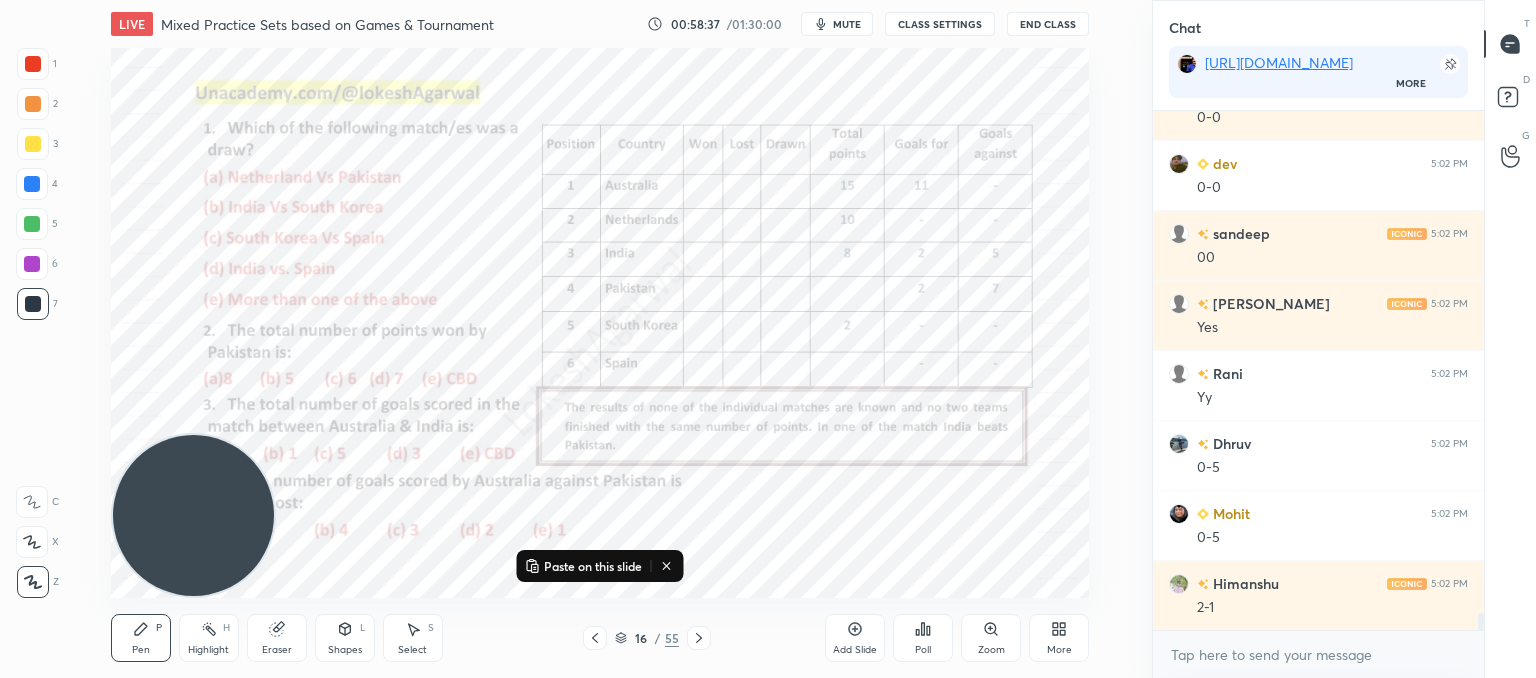 click 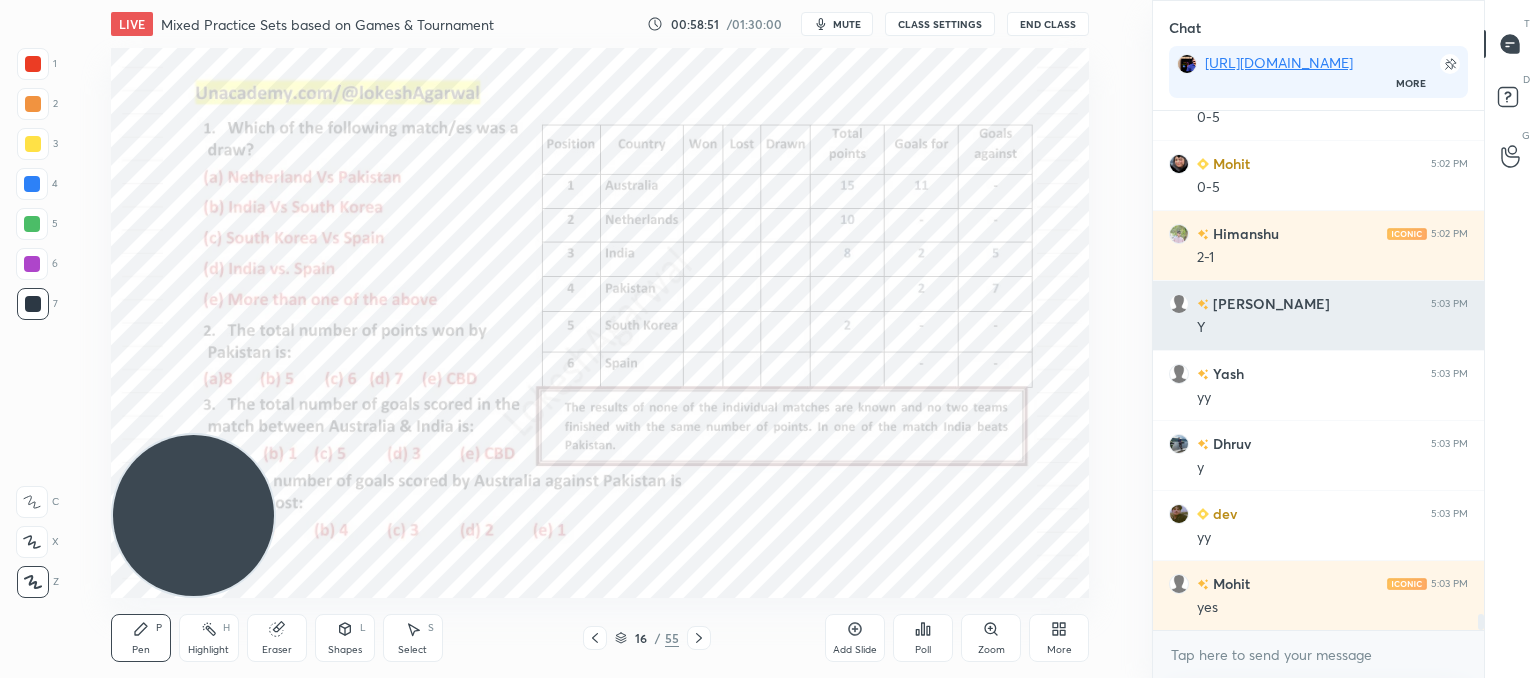 scroll, scrollTop: 15896, scrollLeft: 0, axis: vertical 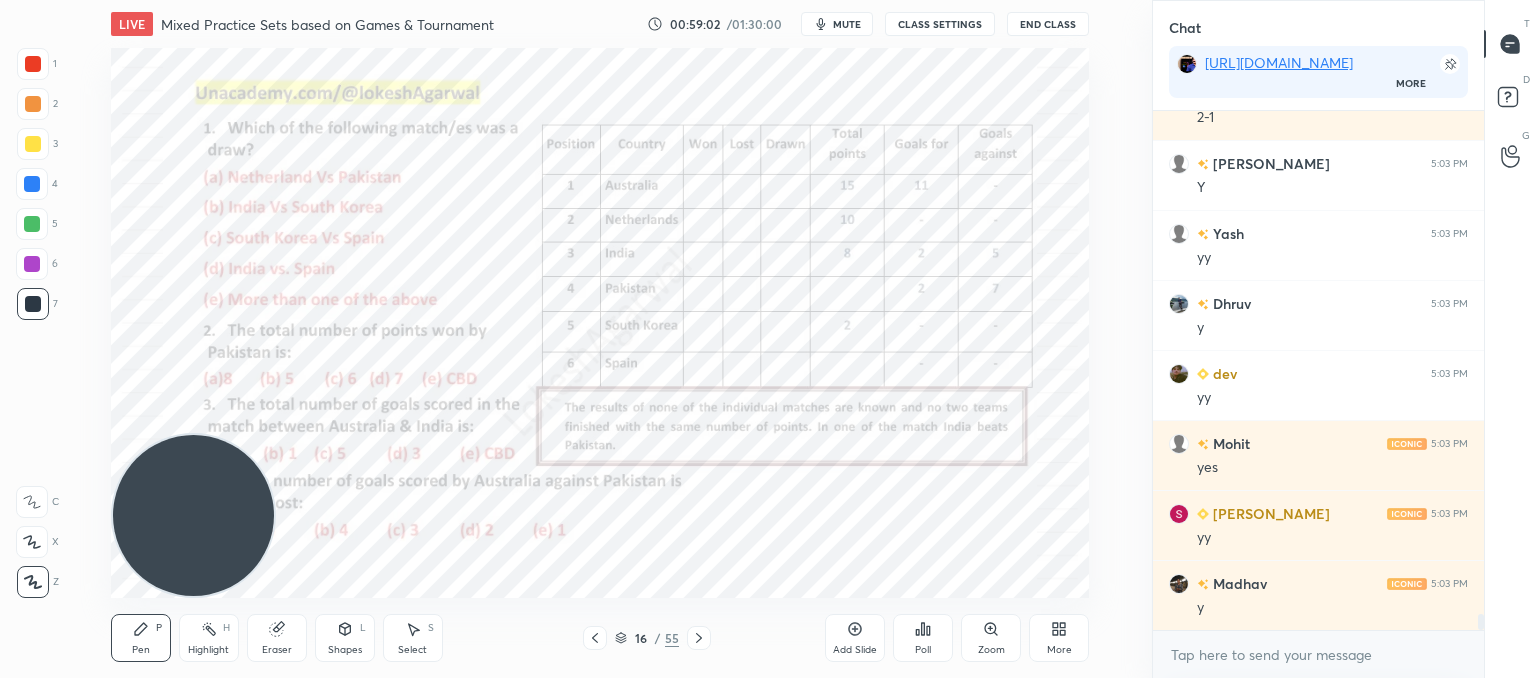 drag, startPoint x: 290, startPoint y: 640, endPoint x: 383, endPoint y: 601, distance: 100.84642 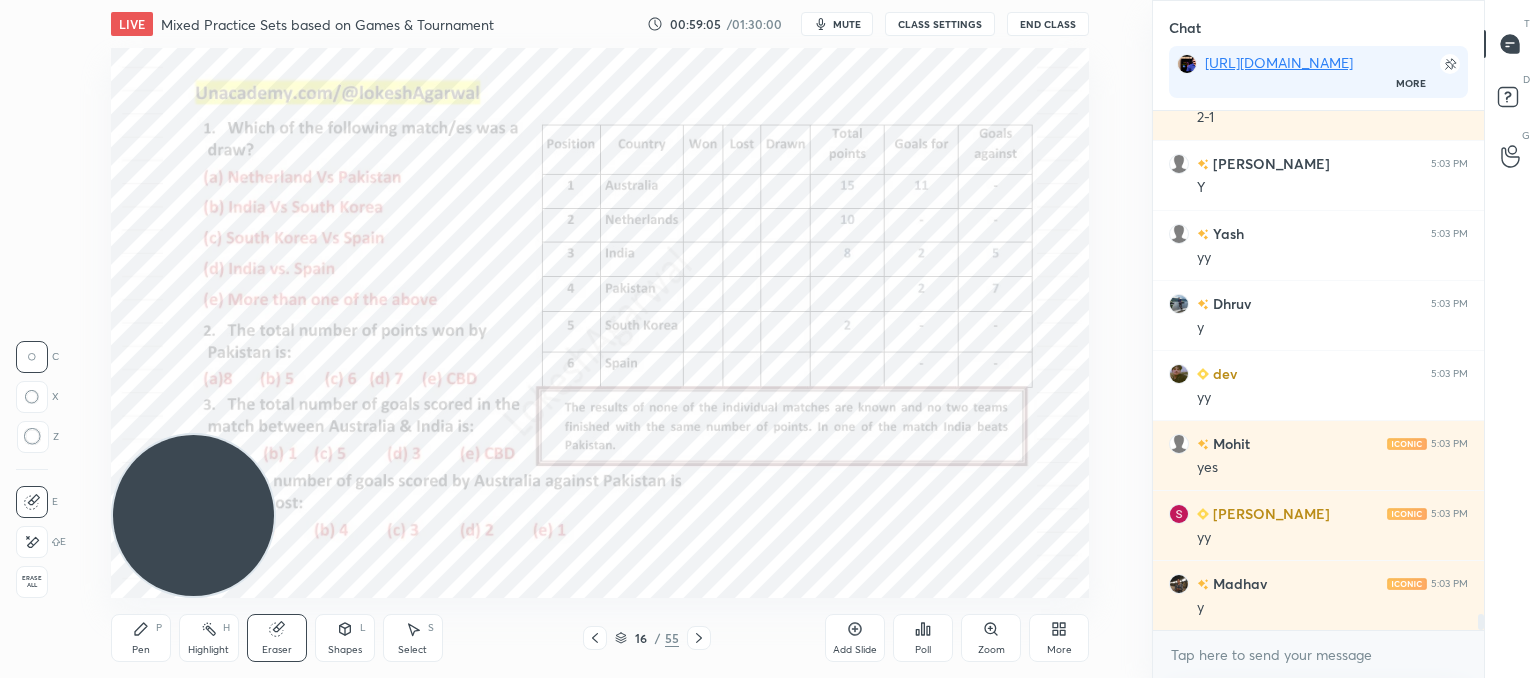 scroll, scrollTop: 16036, scrollLeft: 0, axis: vertical 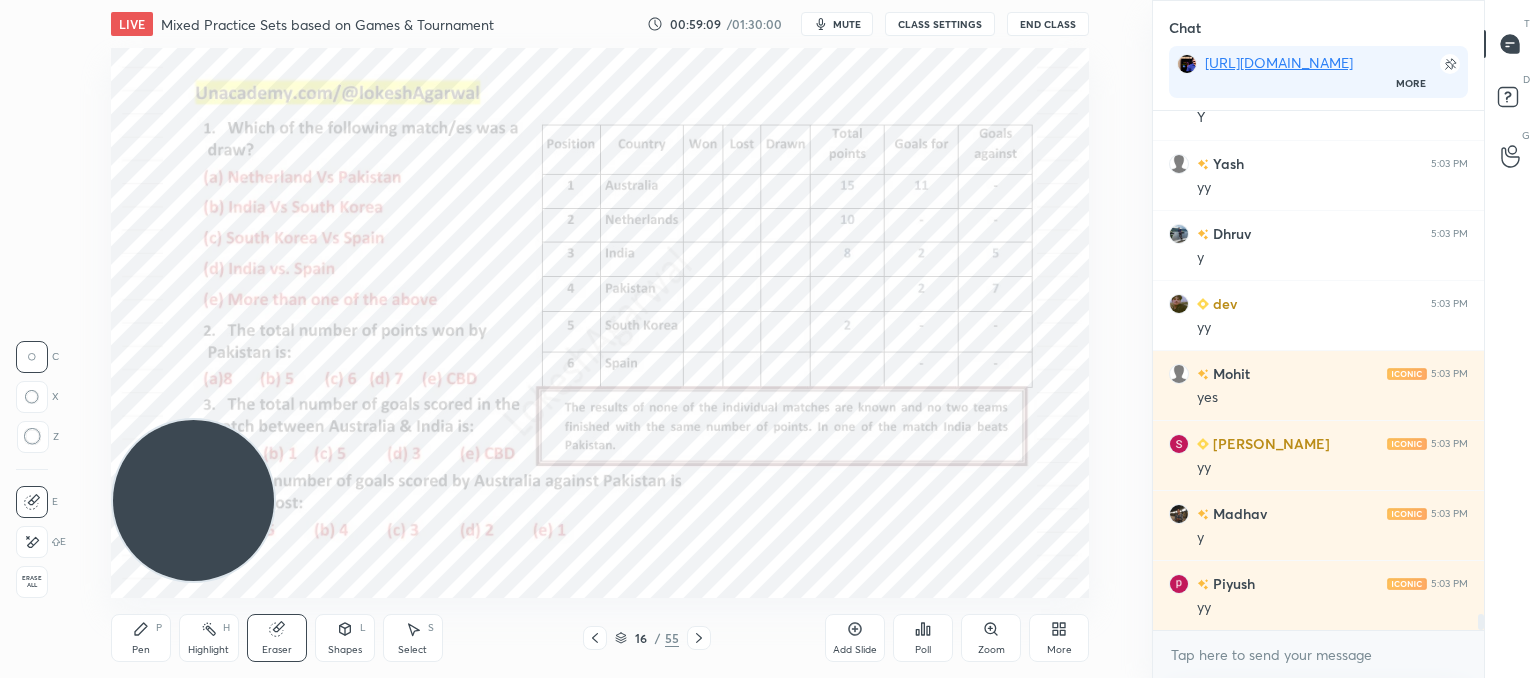 drag, startPoint x: 255, startPoint y: 524, endPoint x: 195, endPoint y: 5, distance: 522.4567 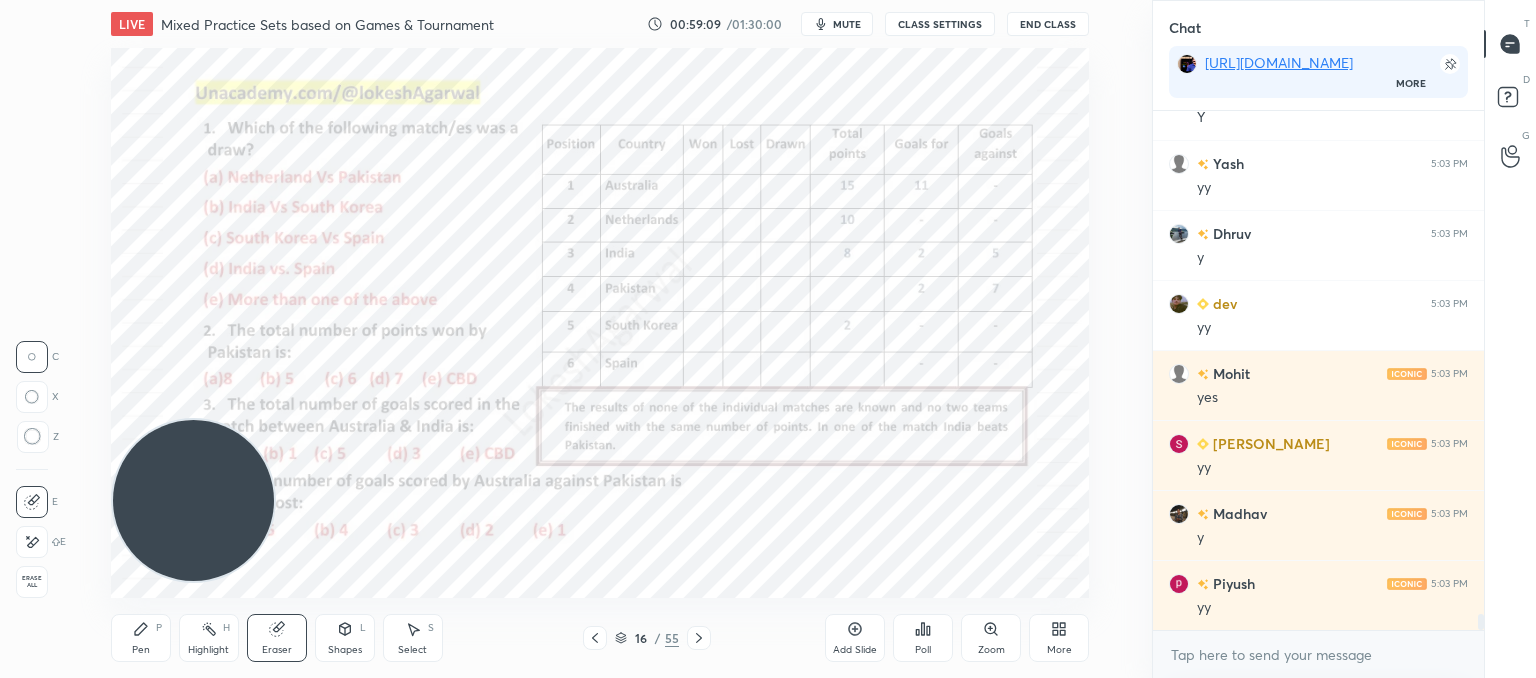 click on "LIVE Mixed Practice Sets based on Games & Tournament 00:59:09 /  01:30:00 mute CLASS SETTINGS End Class Setting up your live class Poll for   secs No correct answer Start poll Back Mixed Practice Sets based on Games & Tournament • L23 of CAT'25: Course on Logical Reasoning: Basics to Advanced Lokesh Agarwal Pen P Highlight H Eraser Shapes L Select S 16 / 55 Add Slide Poll Zoom More" at bounding box center [600, 339] 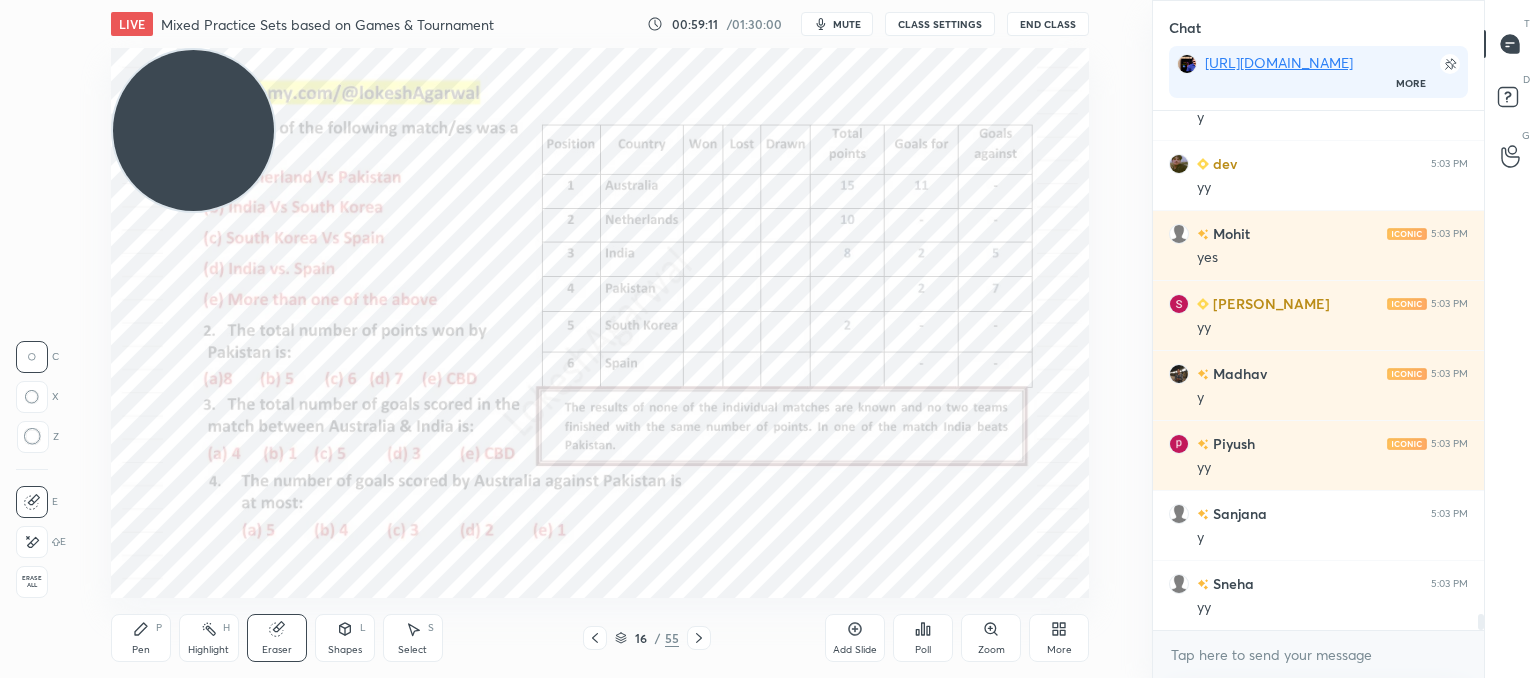 scroll, scrollTop: 16246, scrollLeft: 0, axis: vertical 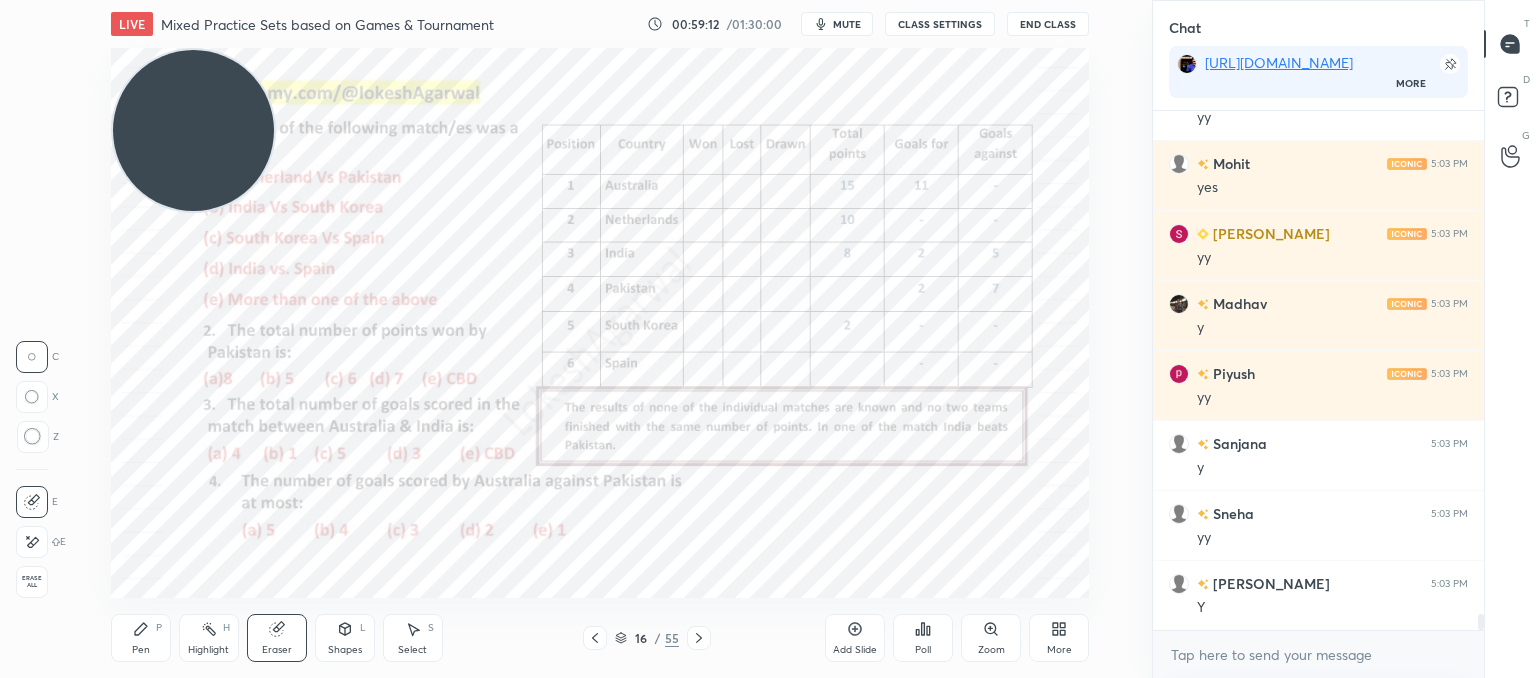 drag, startPoint x: 135, startPoint y: 649, endPoint x: 181, endPoint y: 613, distance: 58.412327 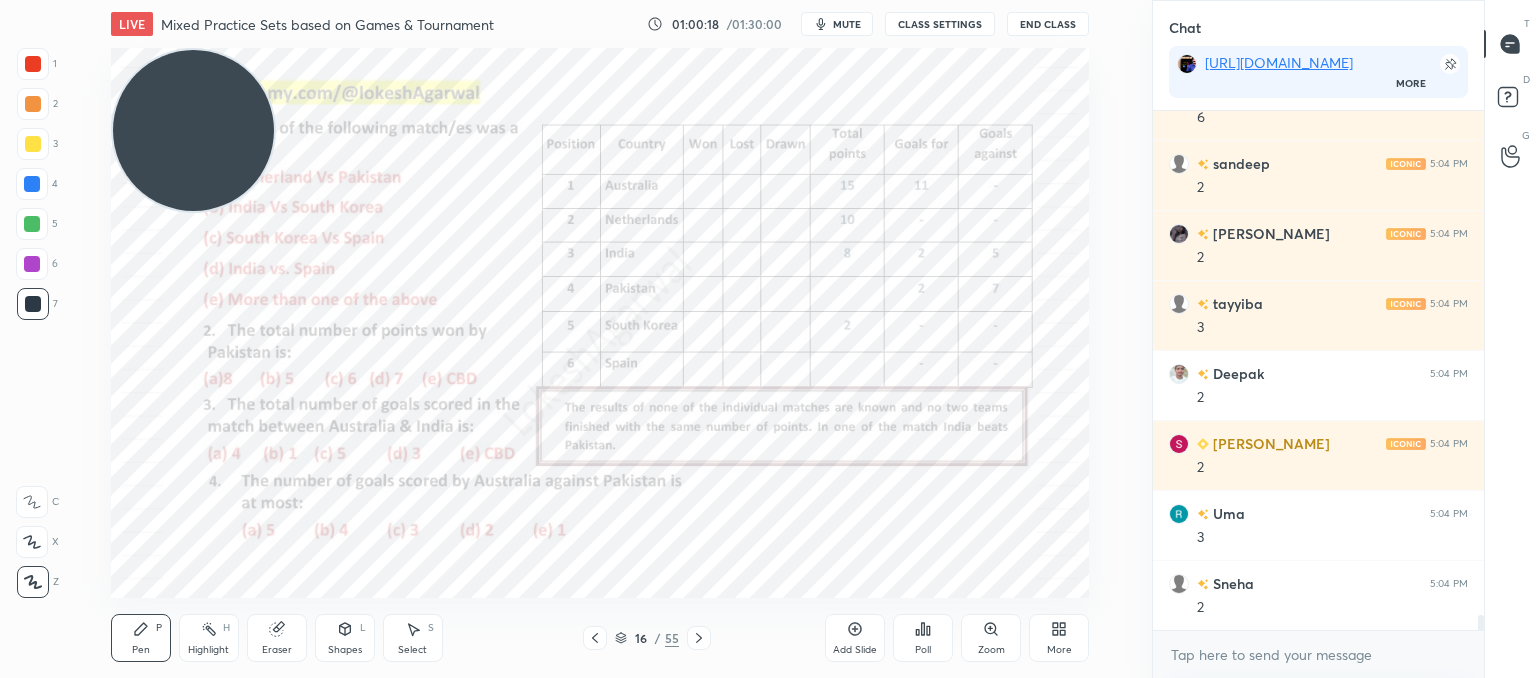 scroll, scrollTop: 17086, scrollLeft: 0, axis: vertical 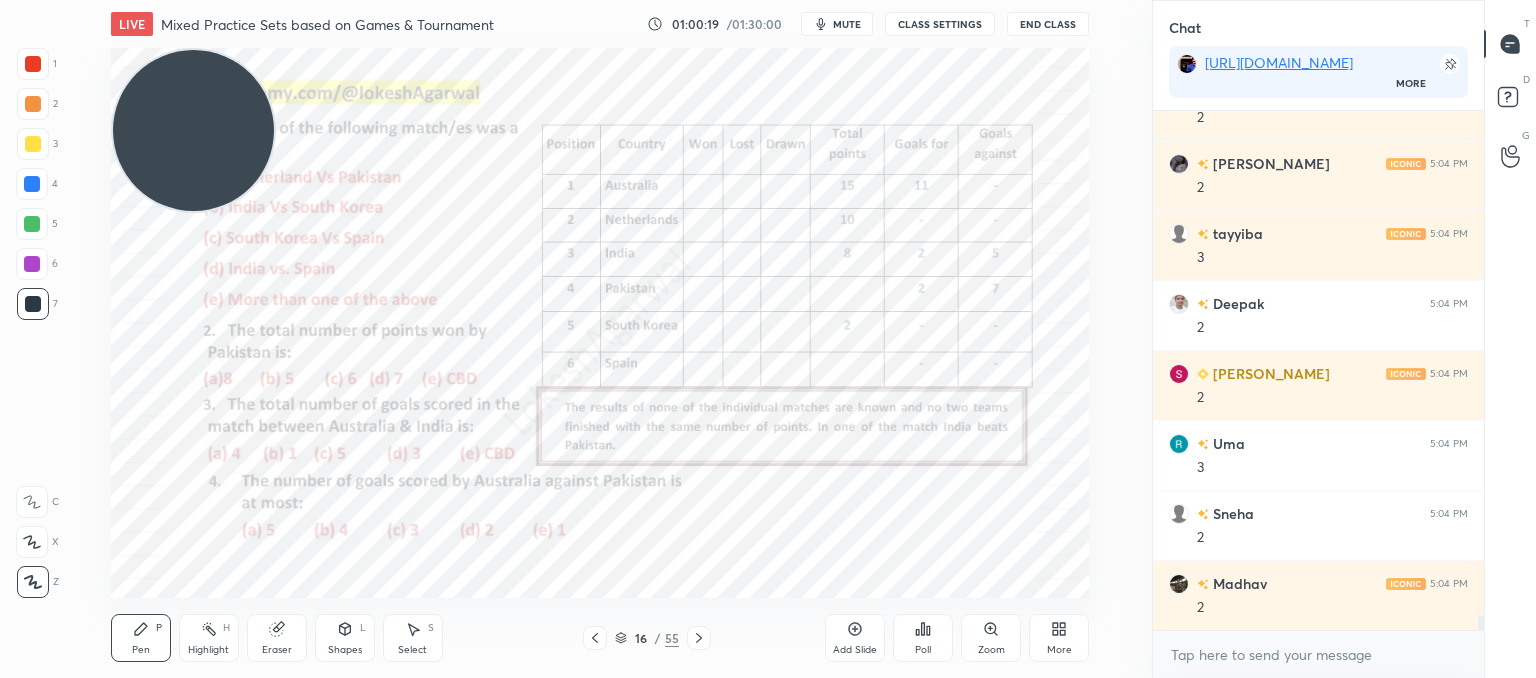 click on "Add Slide" at bounding box center (855, 638) 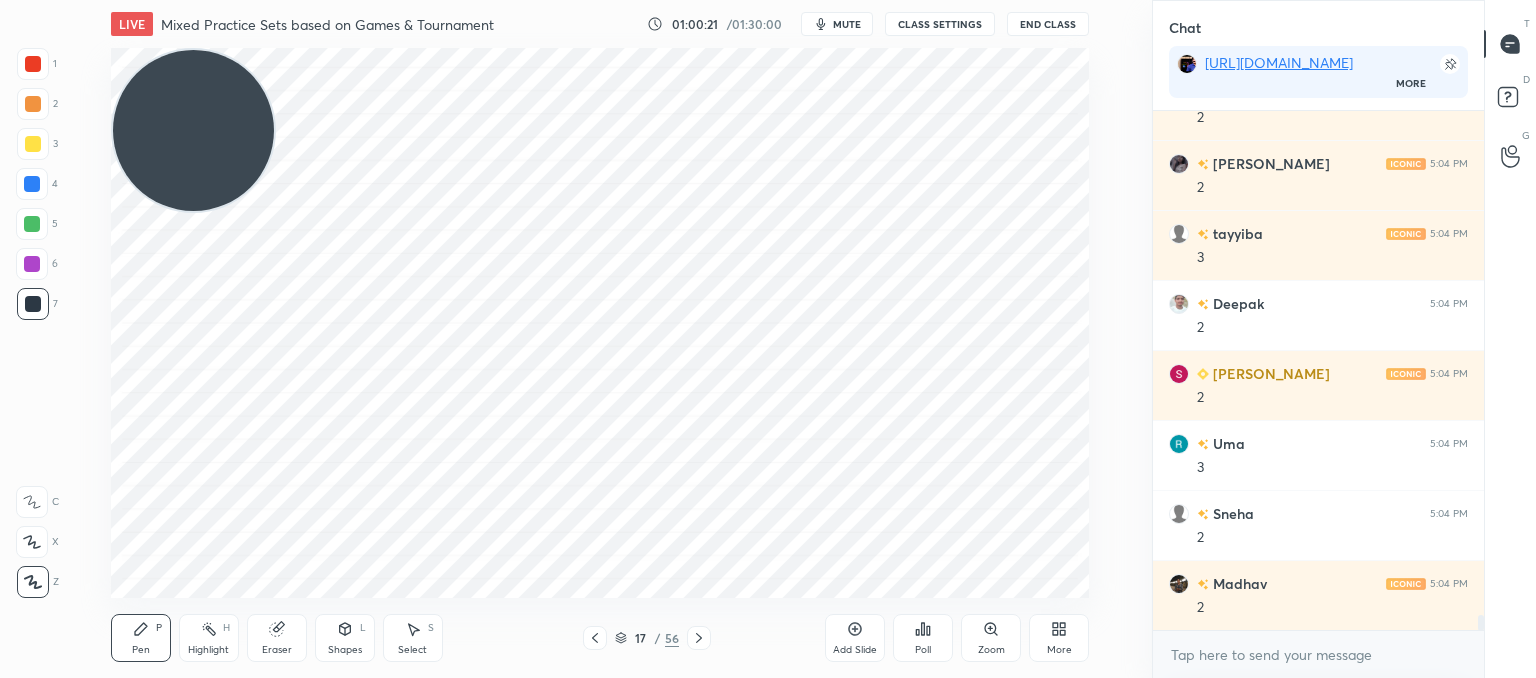 click 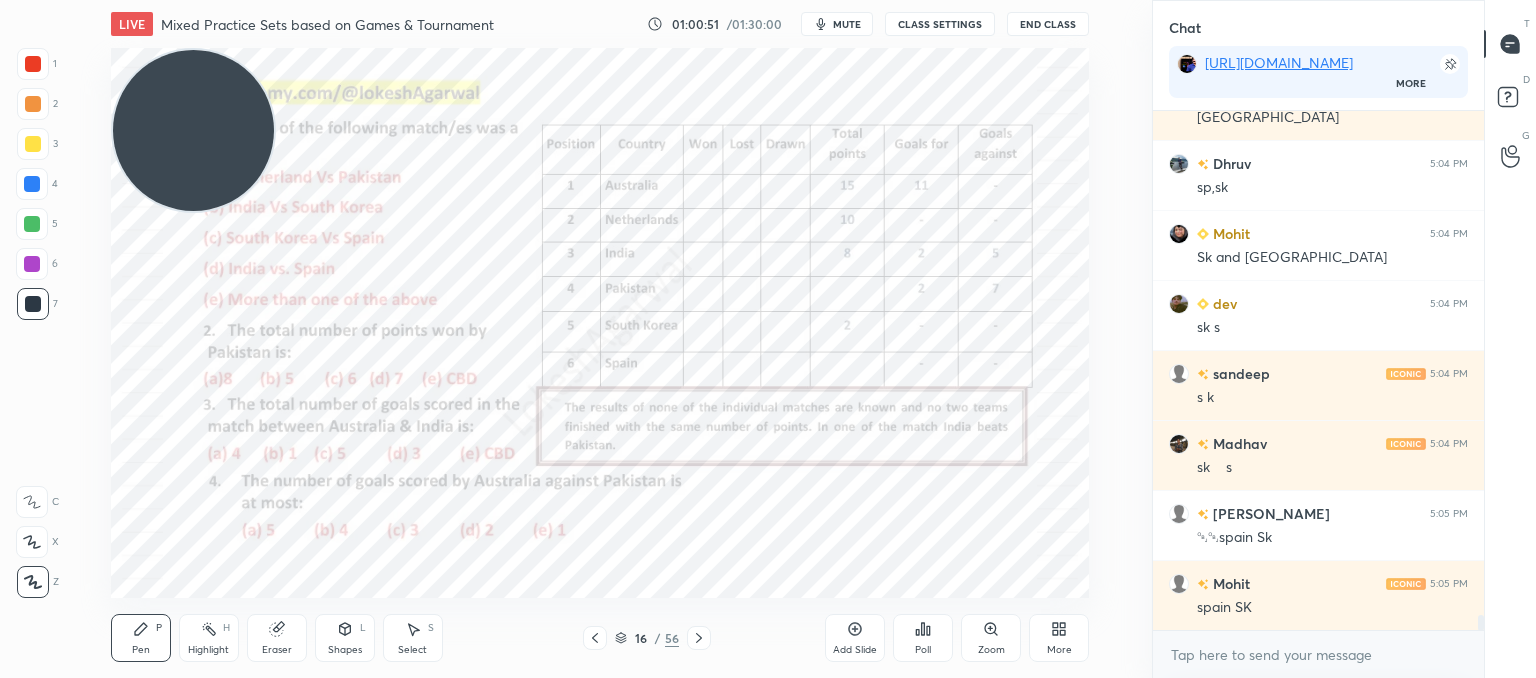 scroll, scrollTop: 17786, scrollLeft: 0, axis: vertical 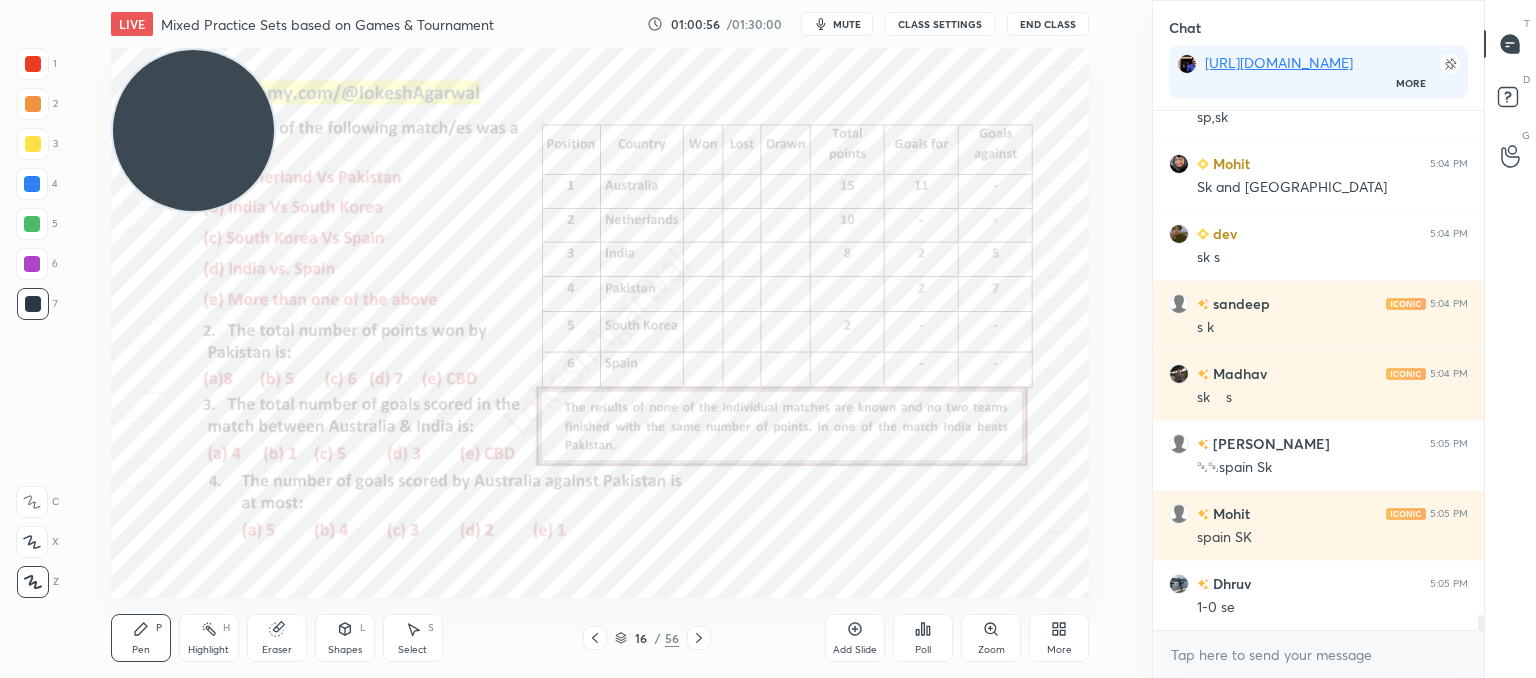 click on "Add Slide" at bounding box center (855, 650) 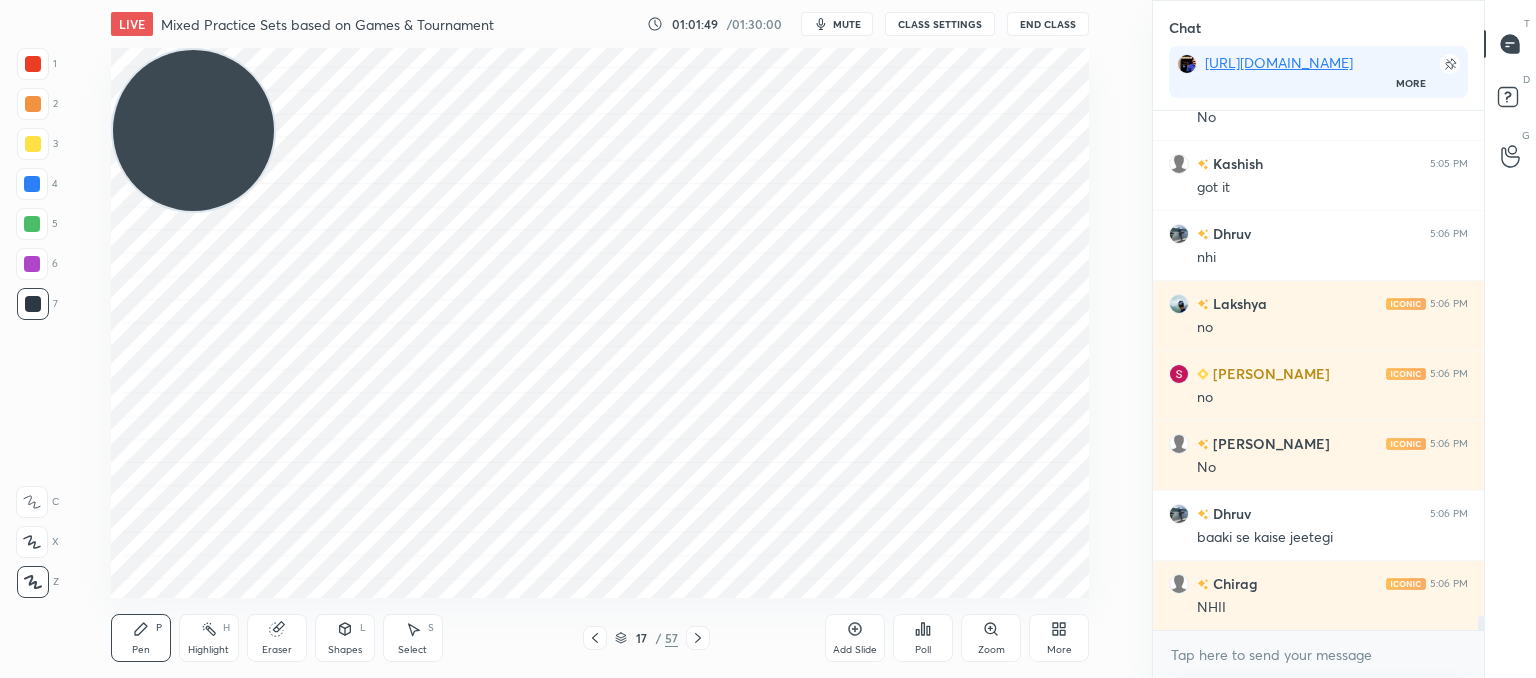 scroll, scrollTop: 18976, scrollLeft: 0, axis: vertical 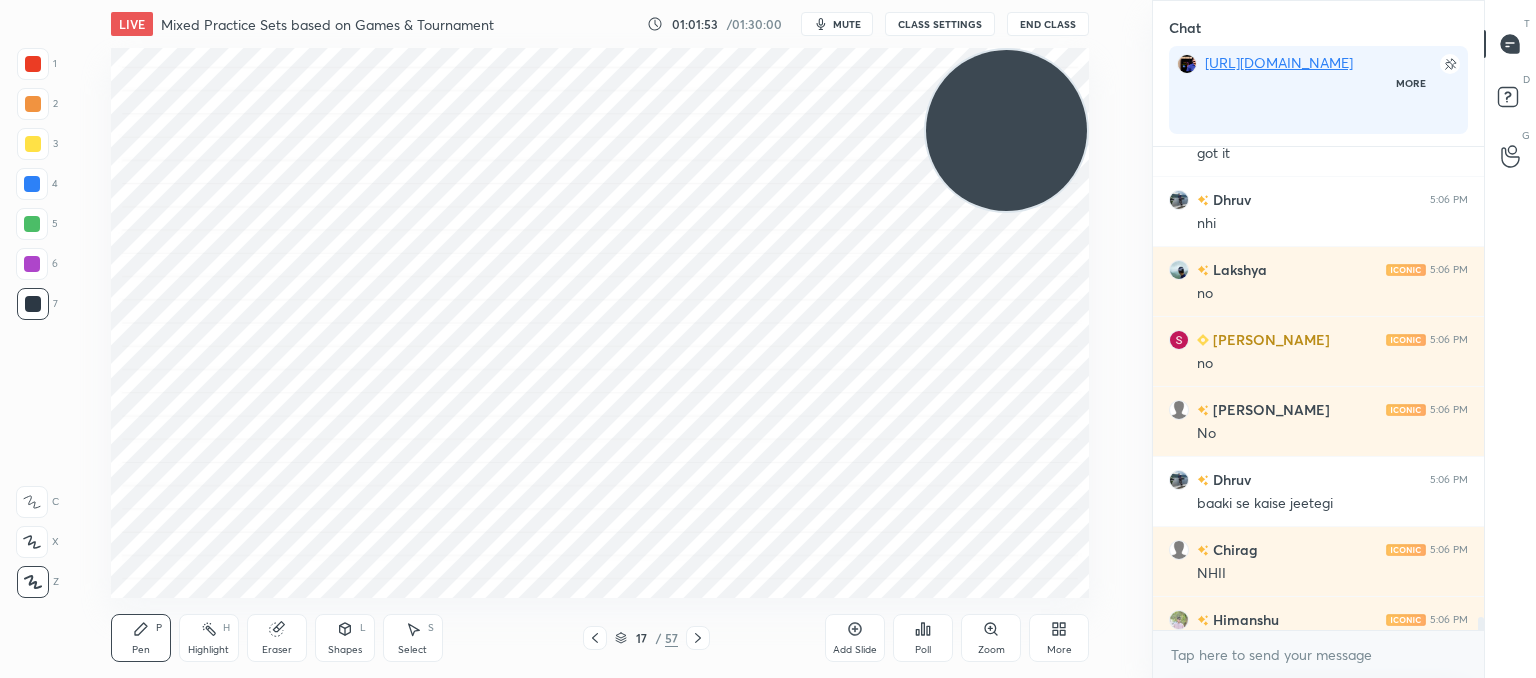 drag, startPoint x: 186, startPoint y: 108, endPoint x: 1116, endPoint y: 279, distance: 945.5903 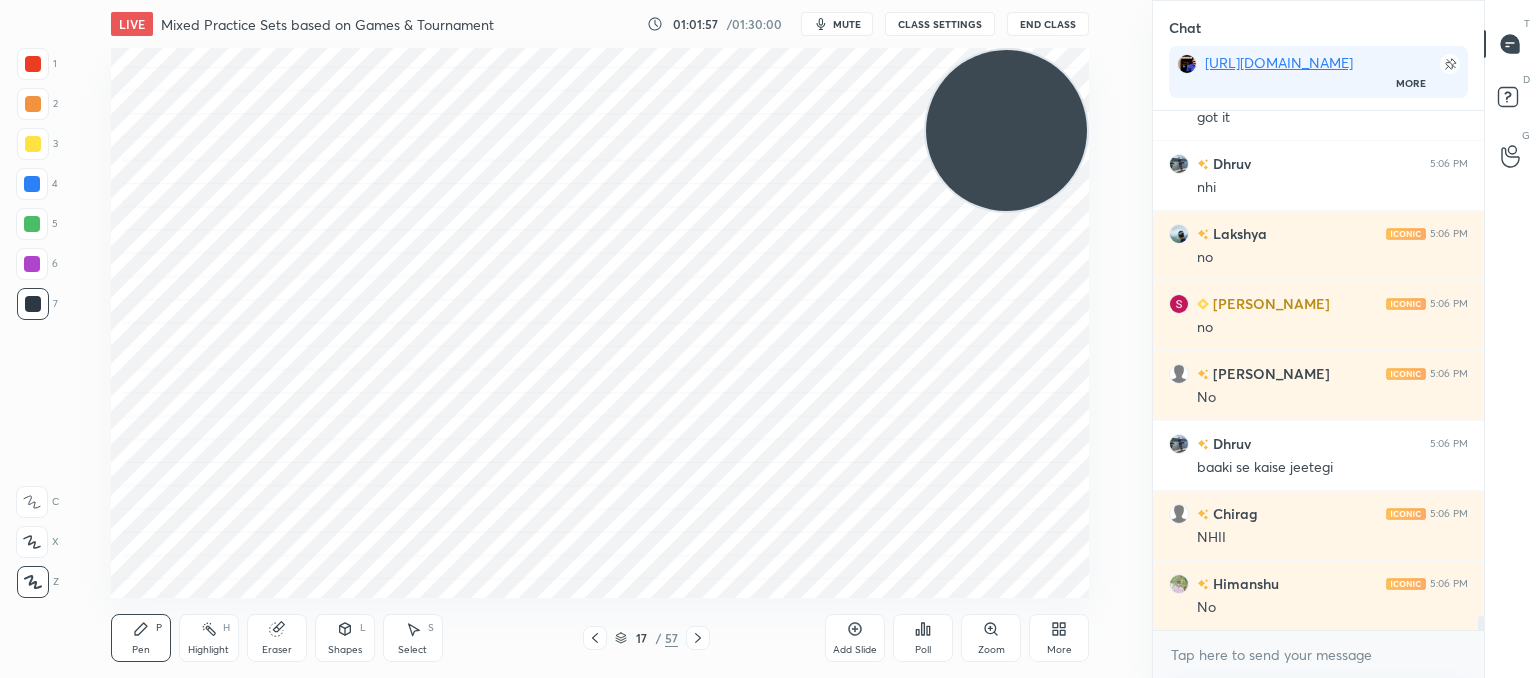 drag, startPoint x: 585, startPoint y: 639, endPoint x: 588, endPoint y: 625, distance: 14.3178215 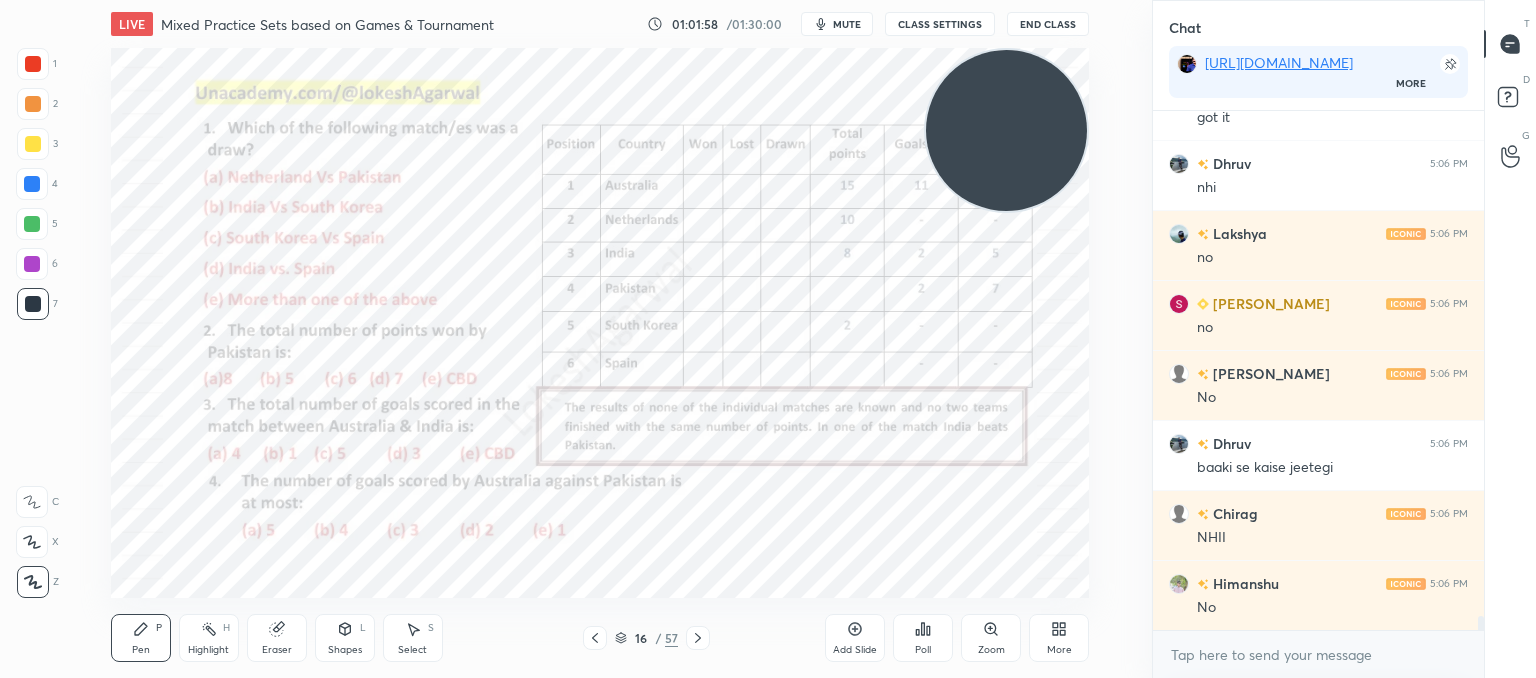 click on "Setting up your live class Poll for   secs No correct answer Start poll" at bounding box center (600, 323) 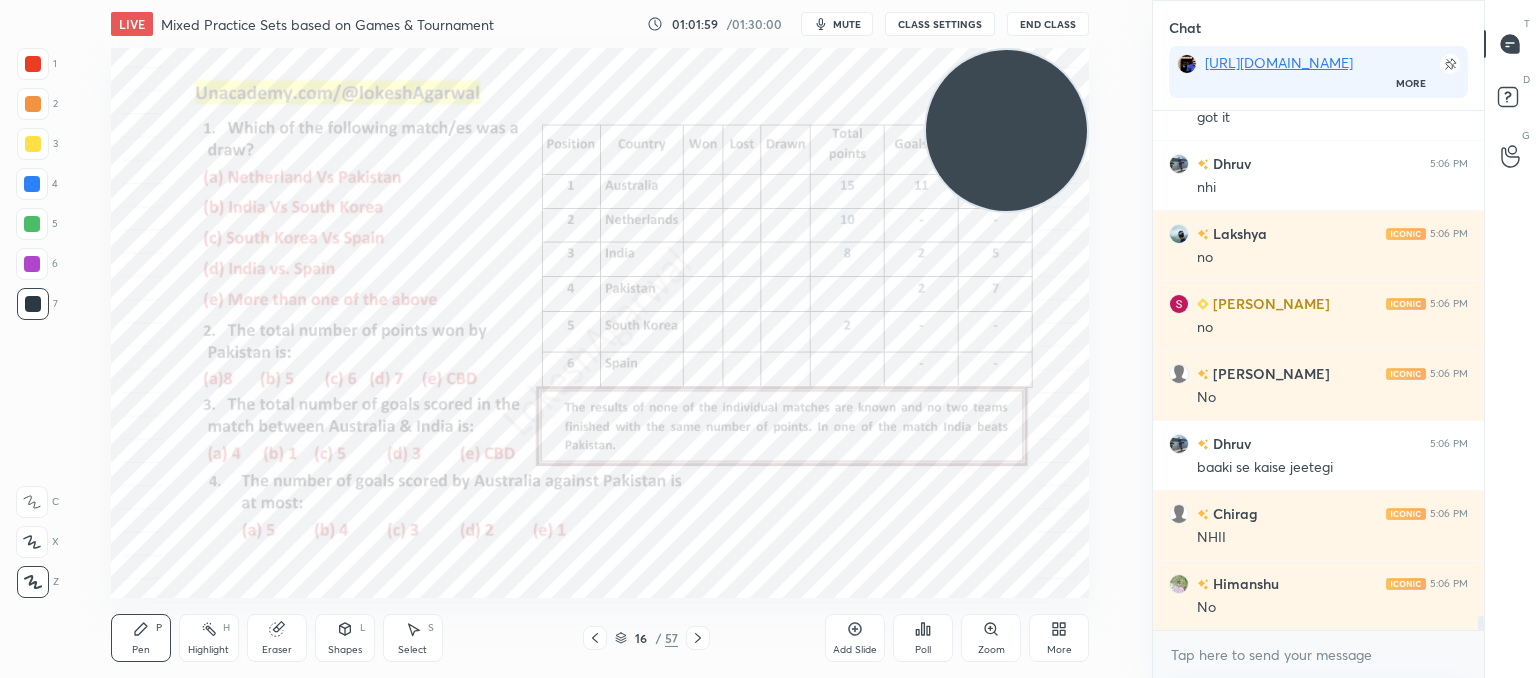 click on "Setting up your live class Poll for   secs No correct answer Start poll" at bounding box center [600, 323] 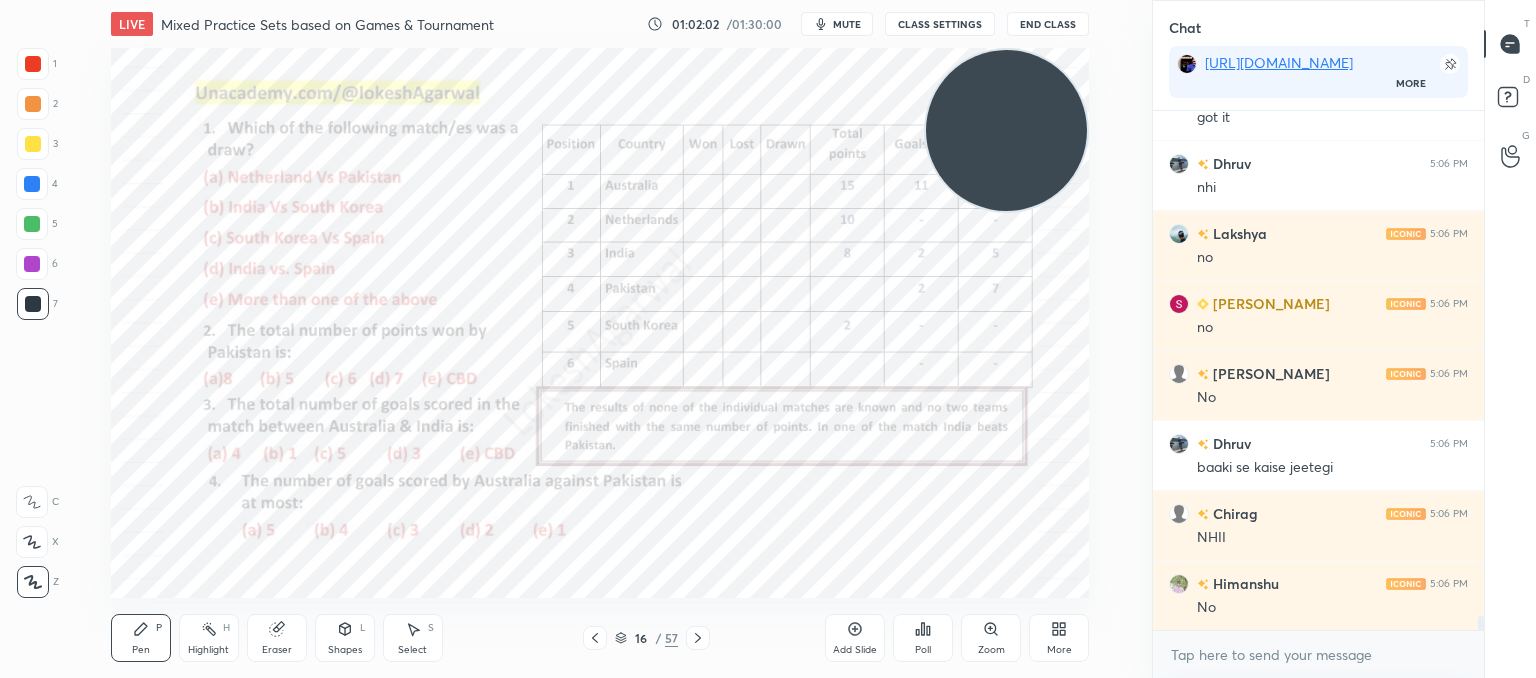 drag, startPoint x: 695, startPoint y: 633, endPoint x: 682, endPoint y: 605, distance: 30.870699 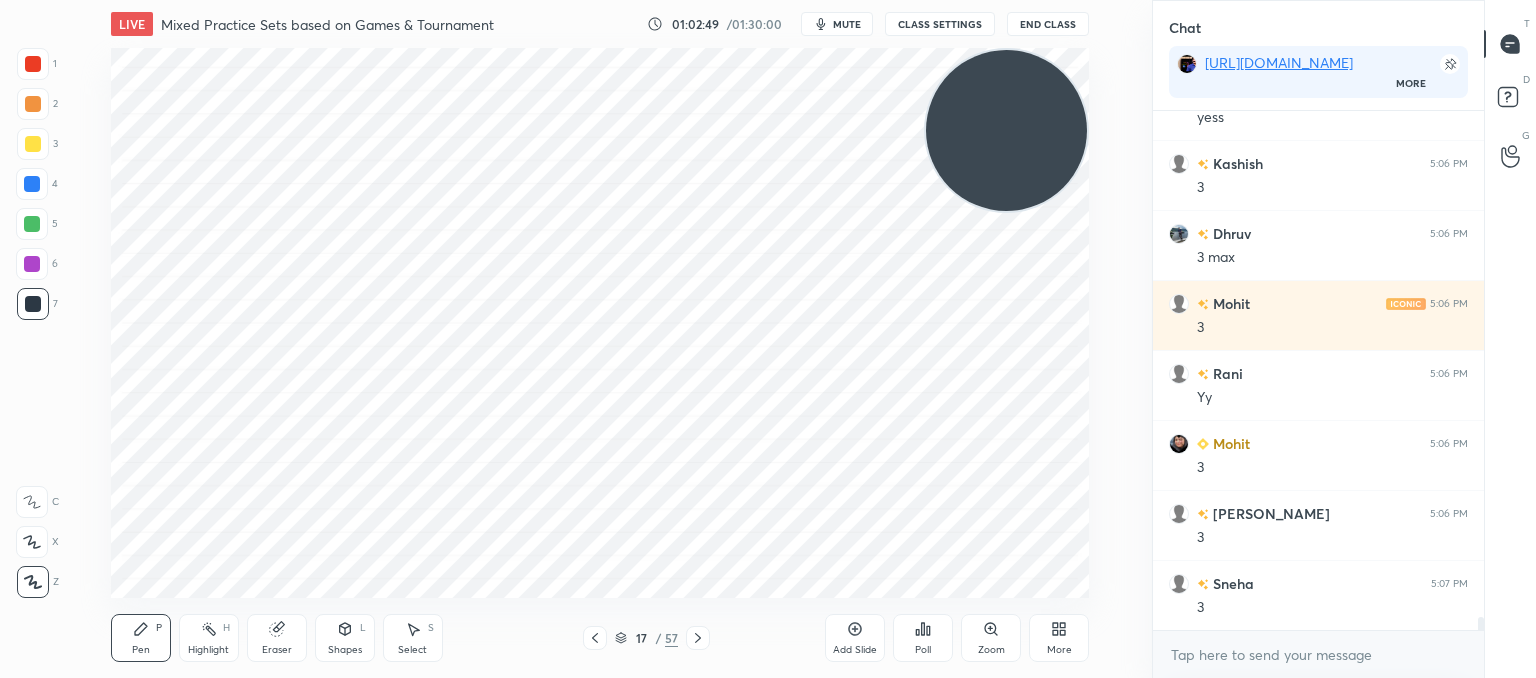 scroll, scrollTop: 19676, scrollLeft: 0, axis: vertical 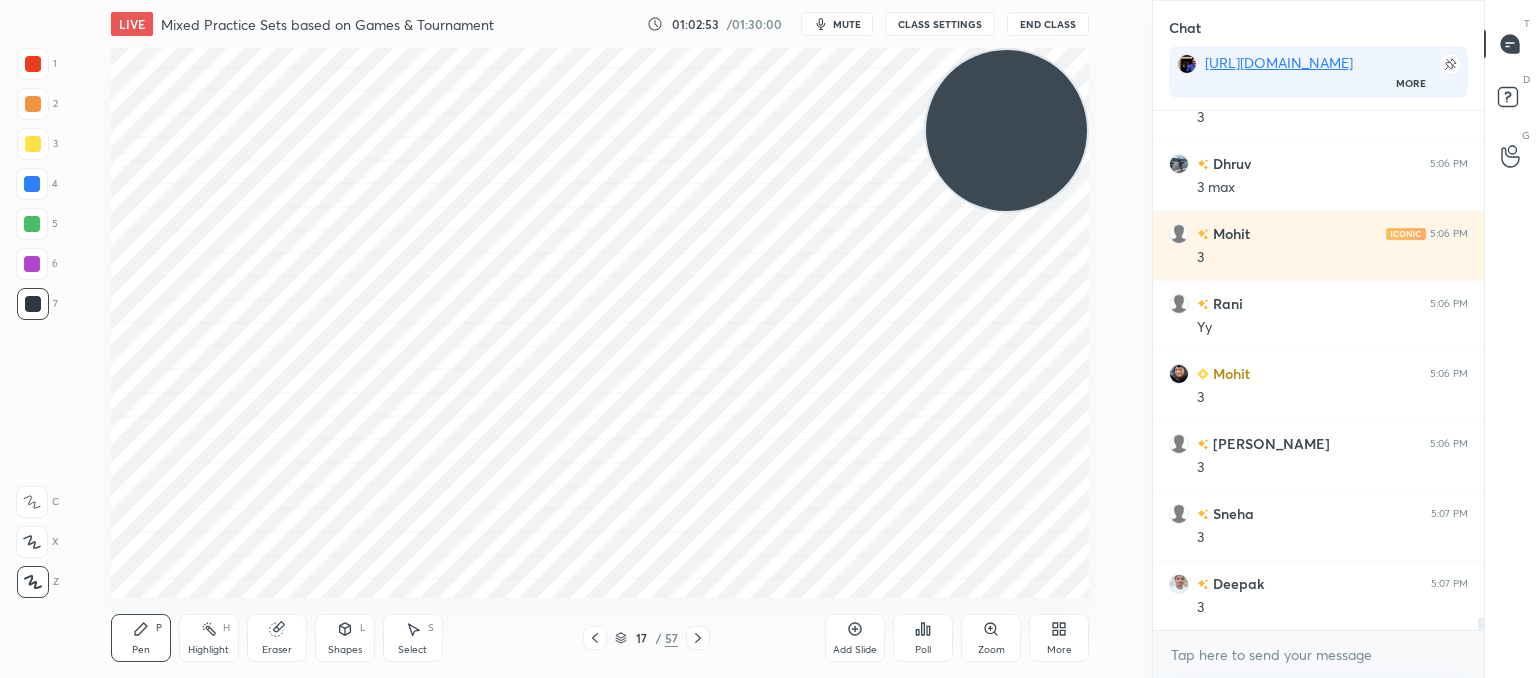 click 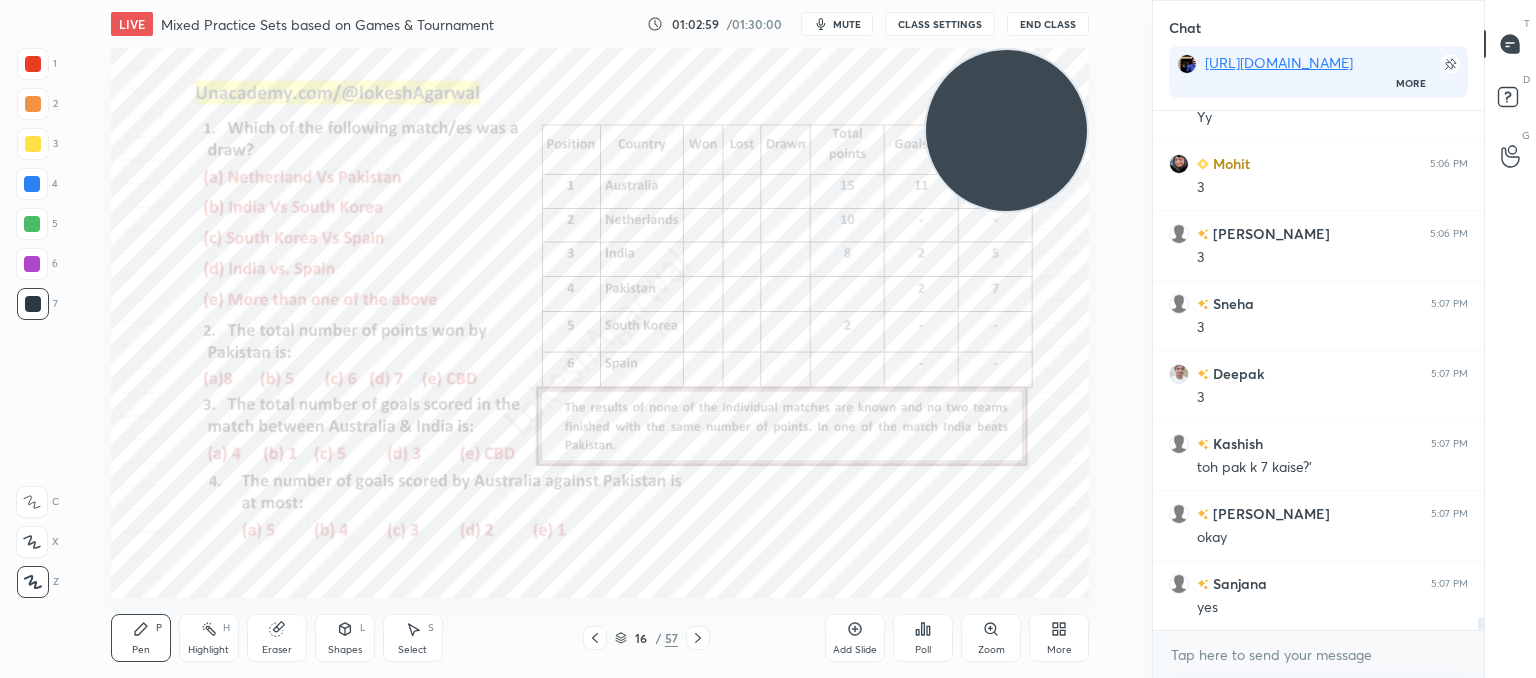scroll, scrollTop: 19956, scrollLeft: 0, axis: vertical 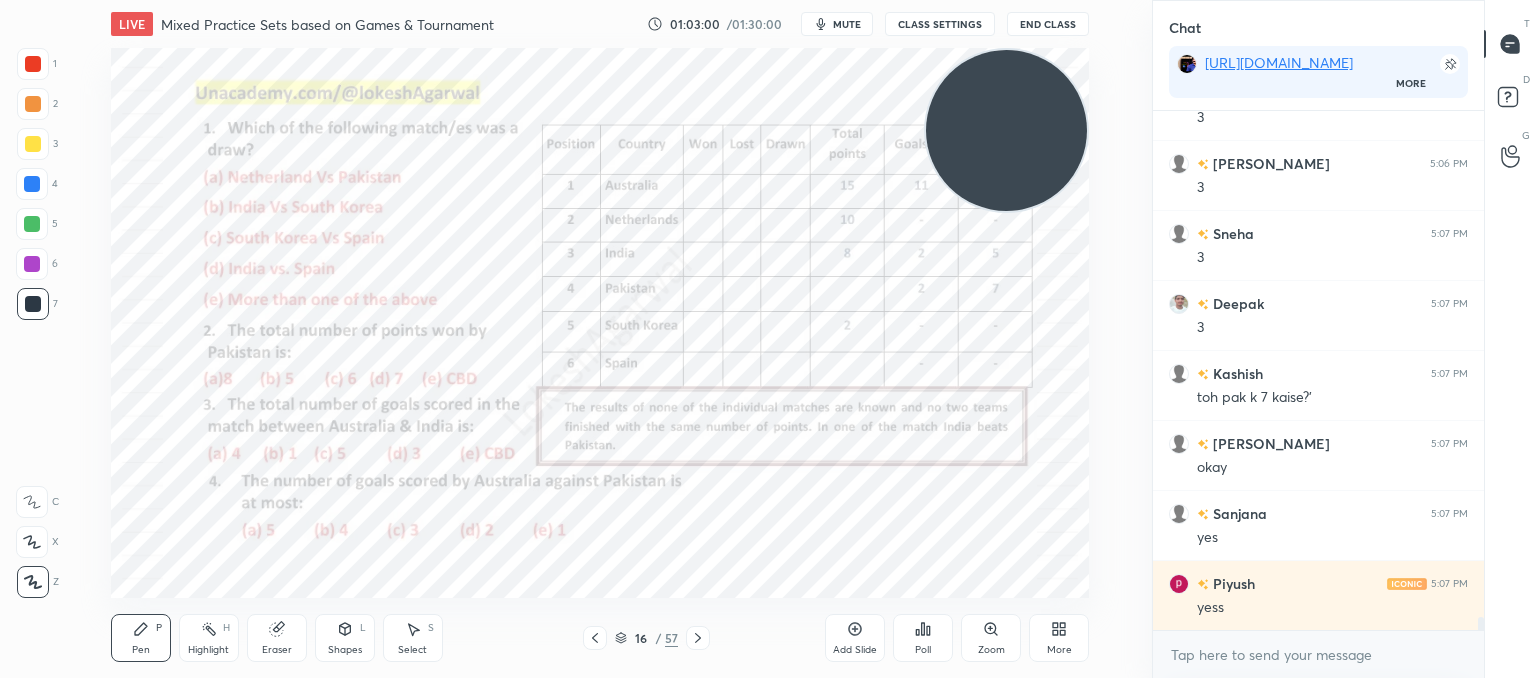 drag, startPoint x: 696, startPoint y: 634, endPoint x: 703, endPoint y: 606, distance: 28.86174 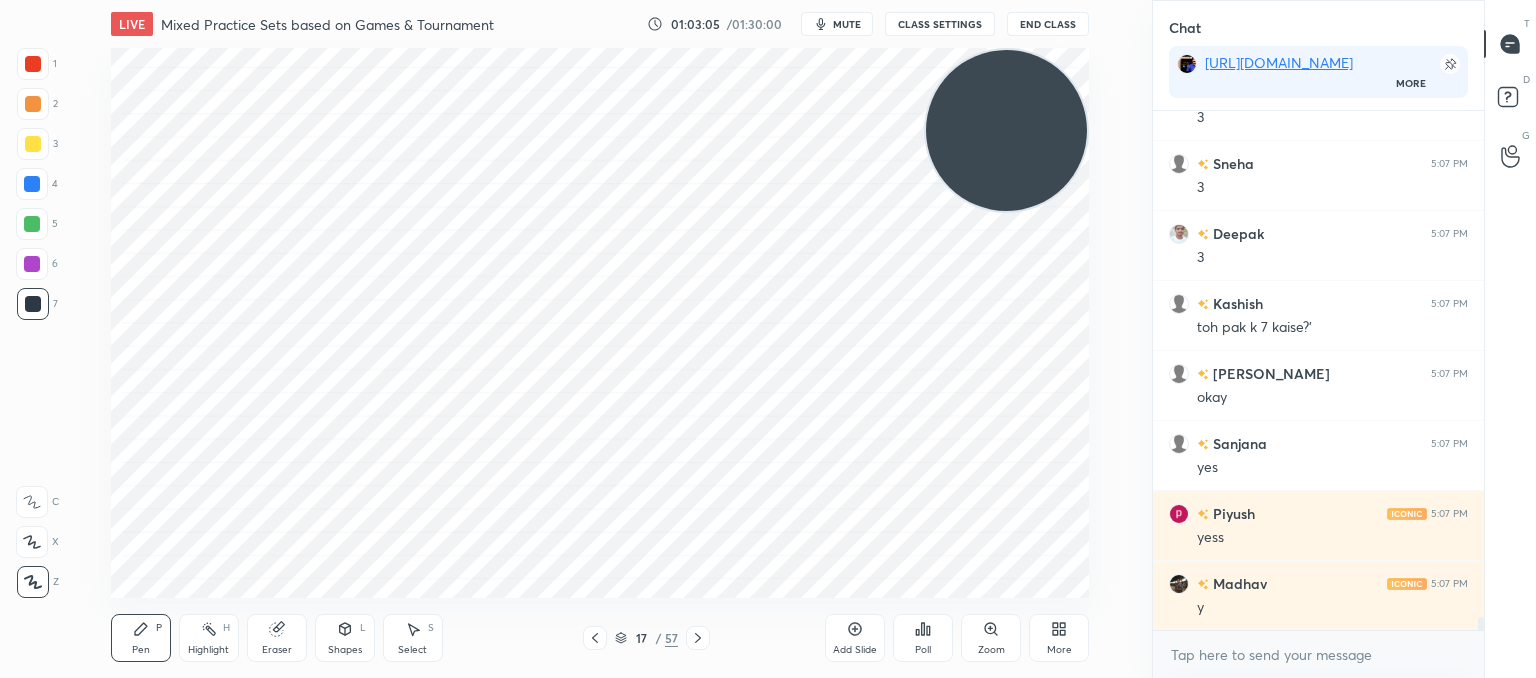 scroll, scrollTop: 20096, scrollLeft: 0, axis: vertical 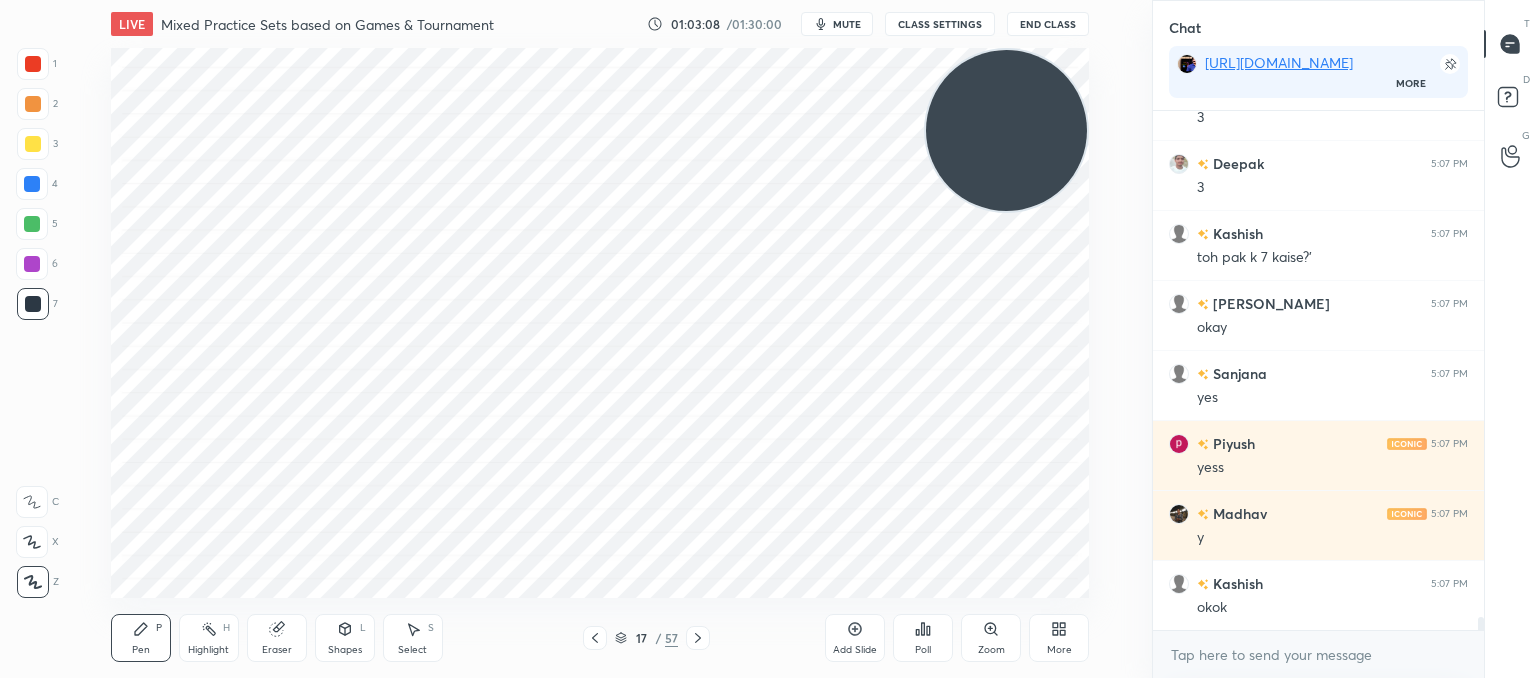 click 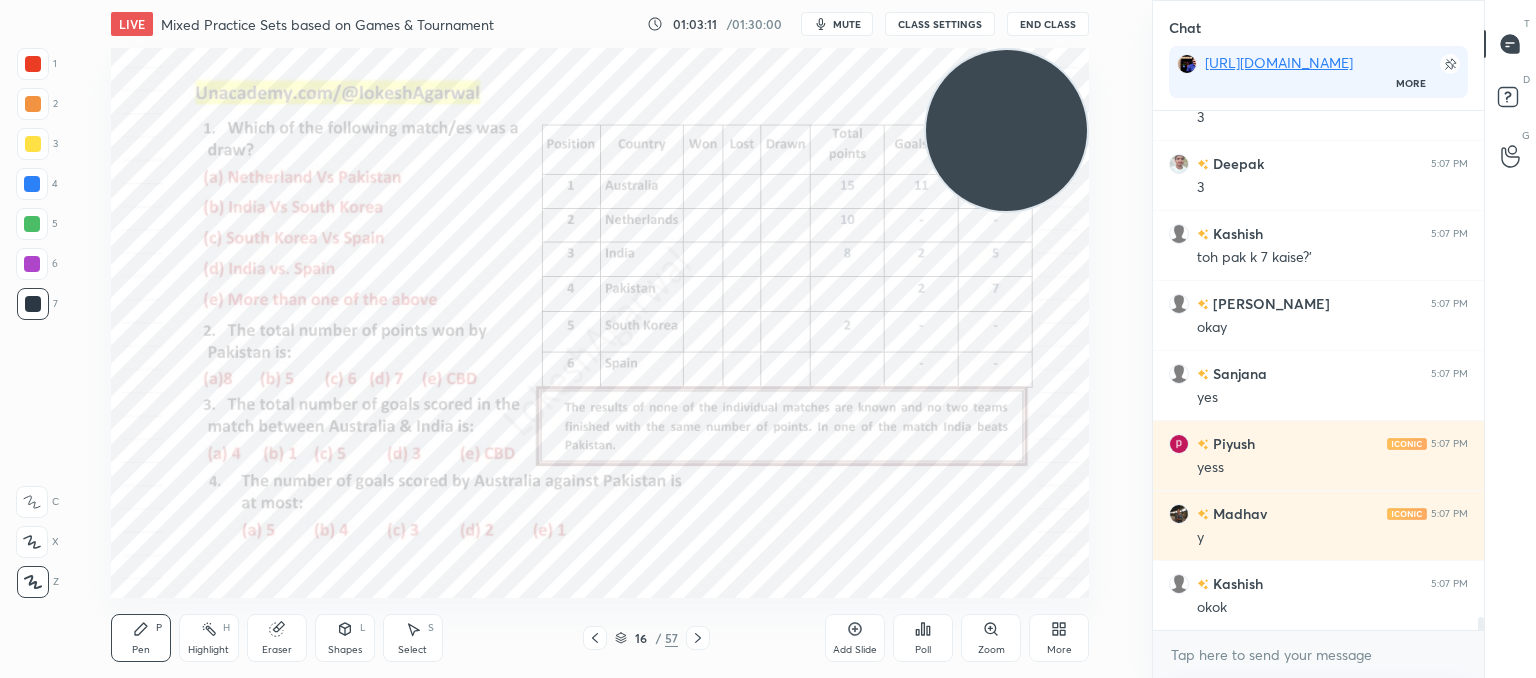 drag, startPoint x: 702, startPoint y: 634, endPoint x: 711, endPoint y: 619, distance: 17.492855 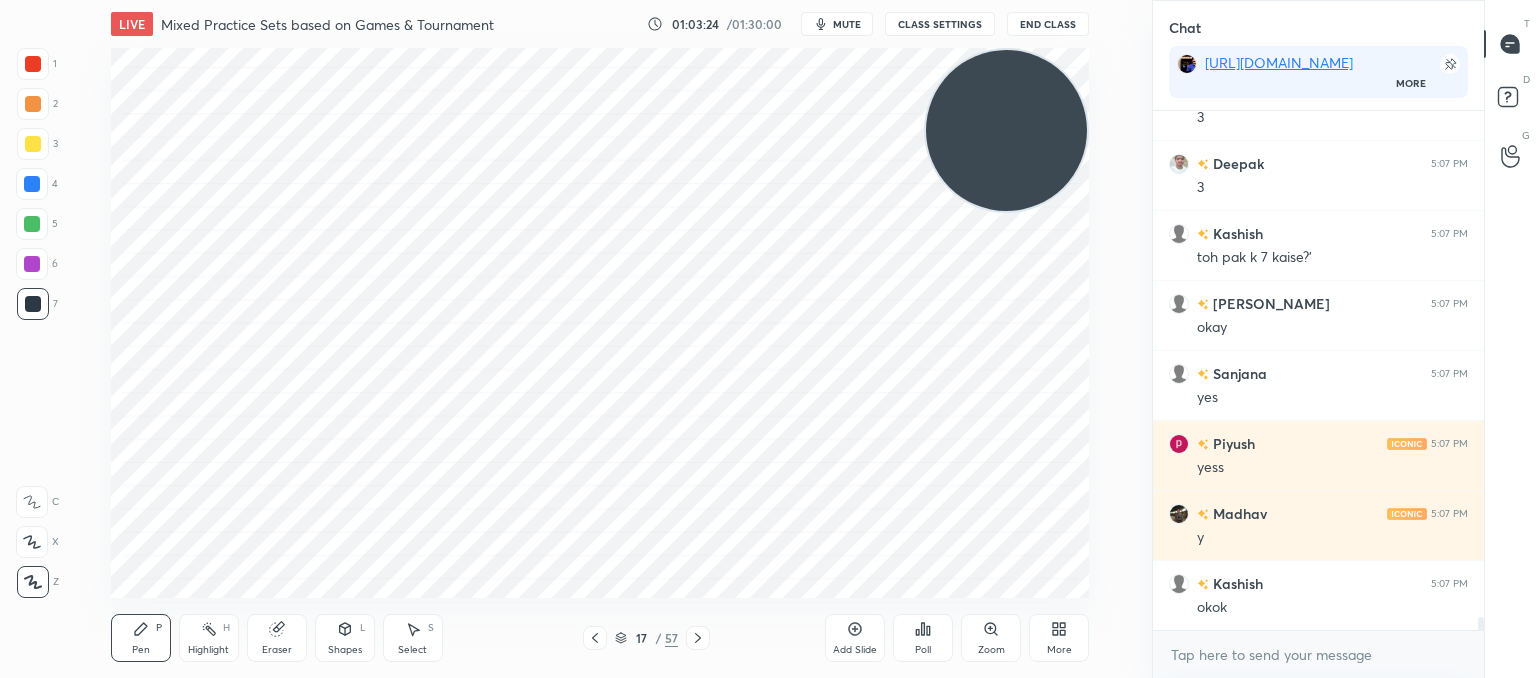 scroll, scrollTop: 20166, scrollLeft: 0, axis: vertical 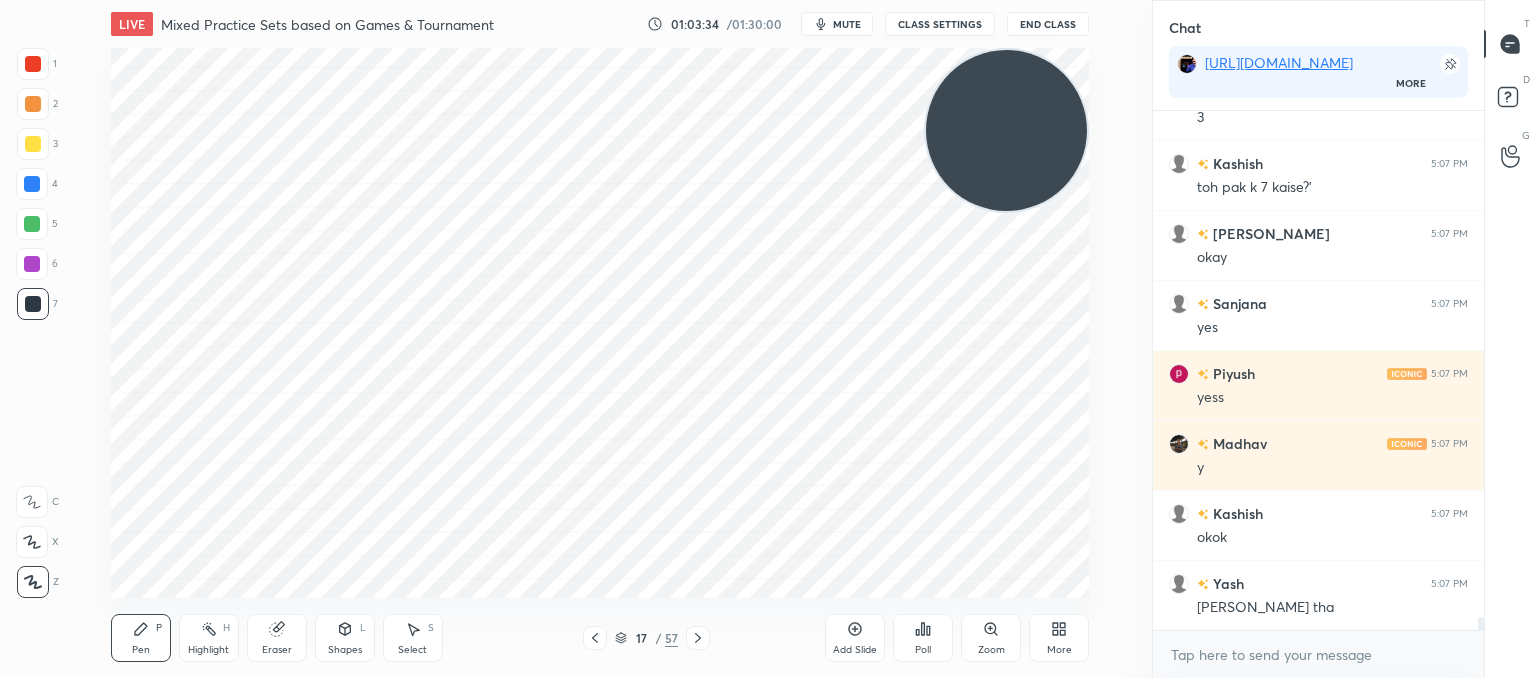 click 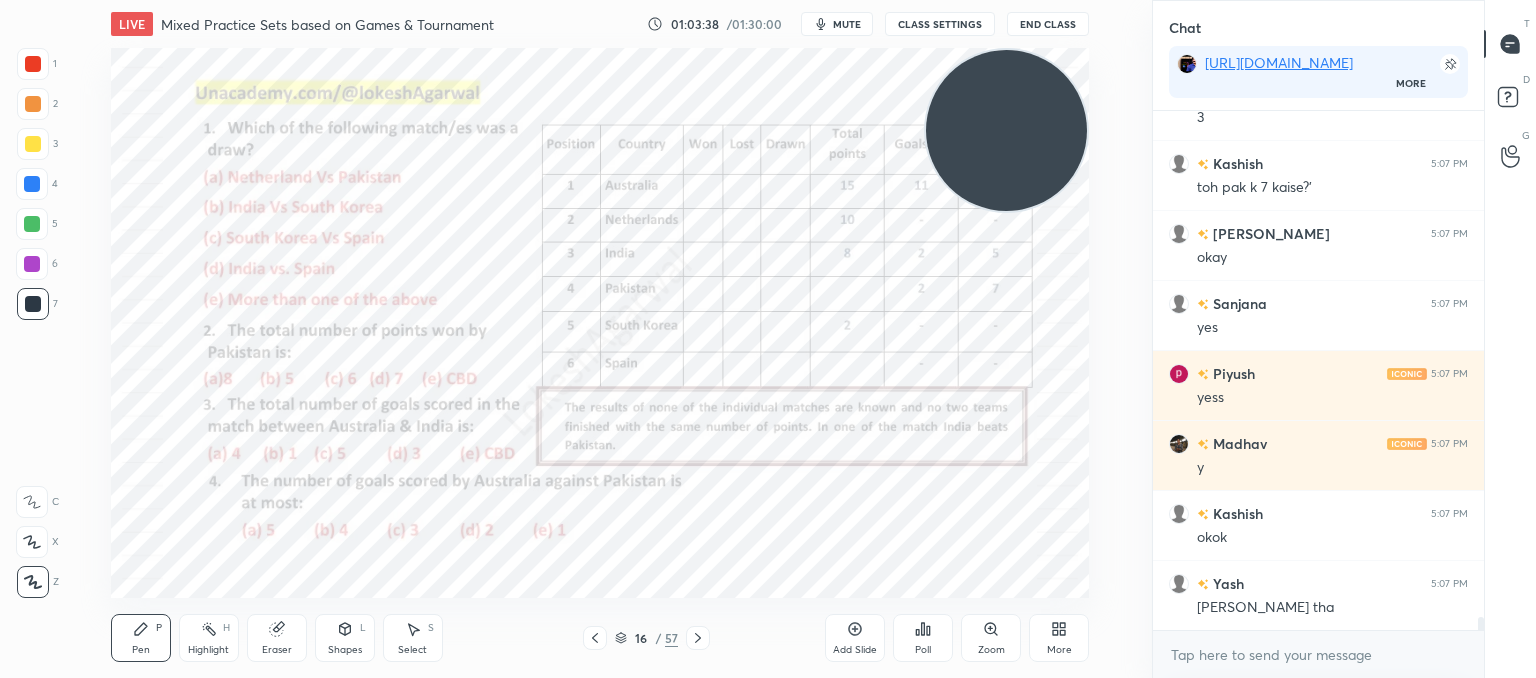 scroll, scrollTop: 20236, scrollLeft: 0, axis: vertical 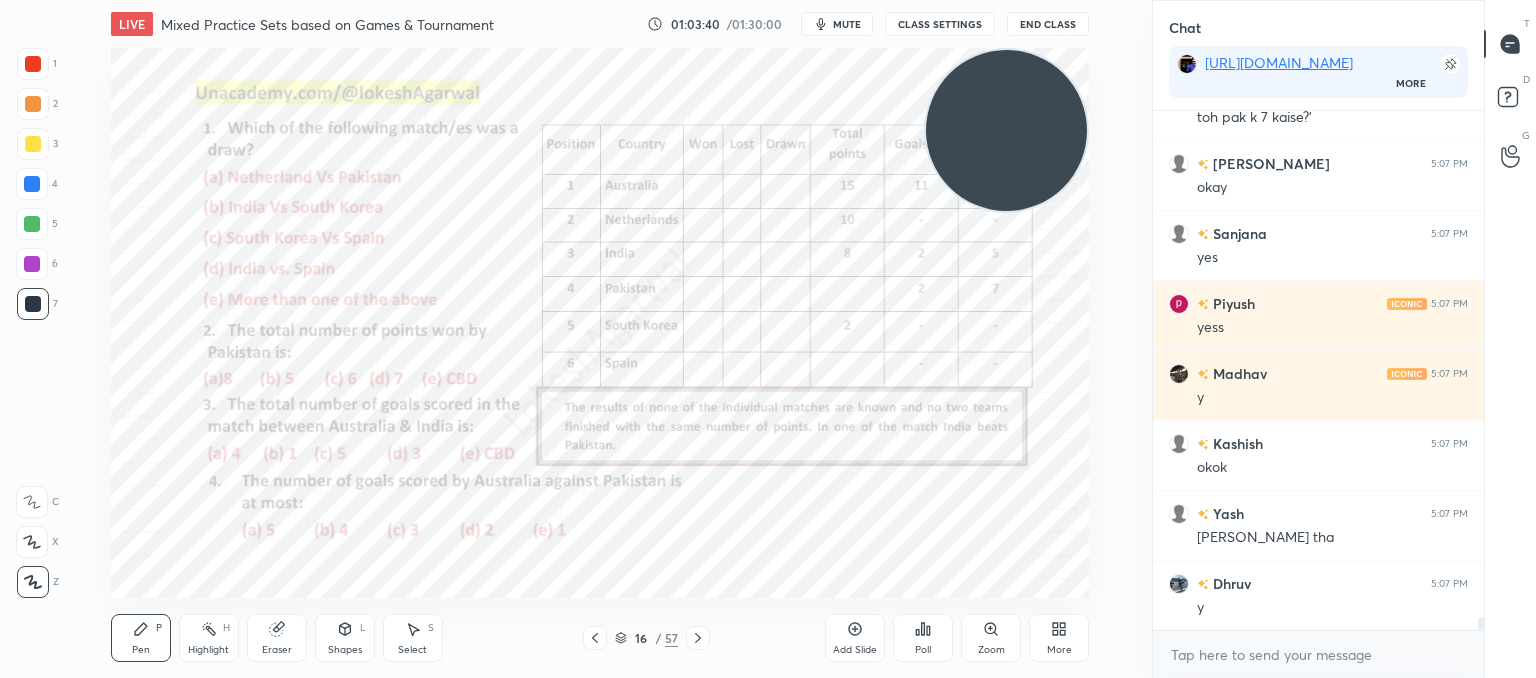 click 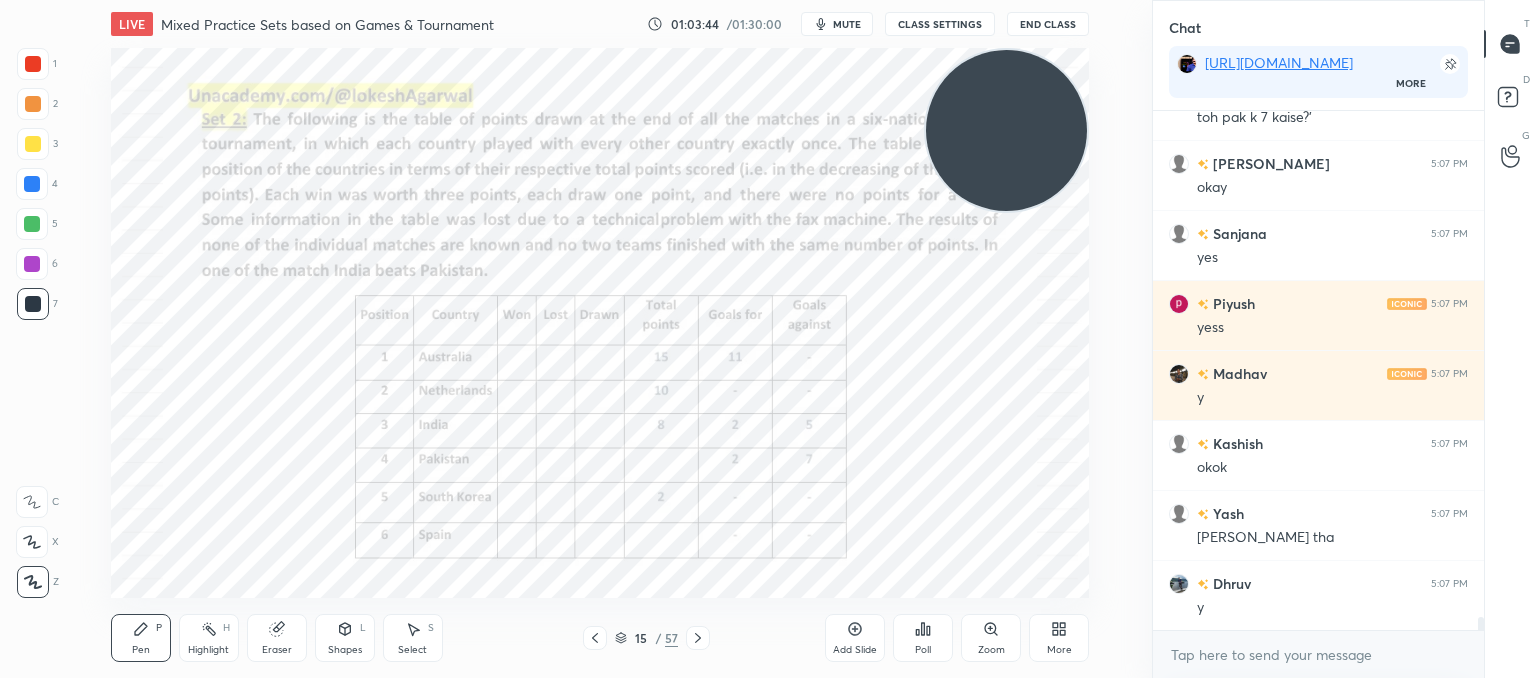 click 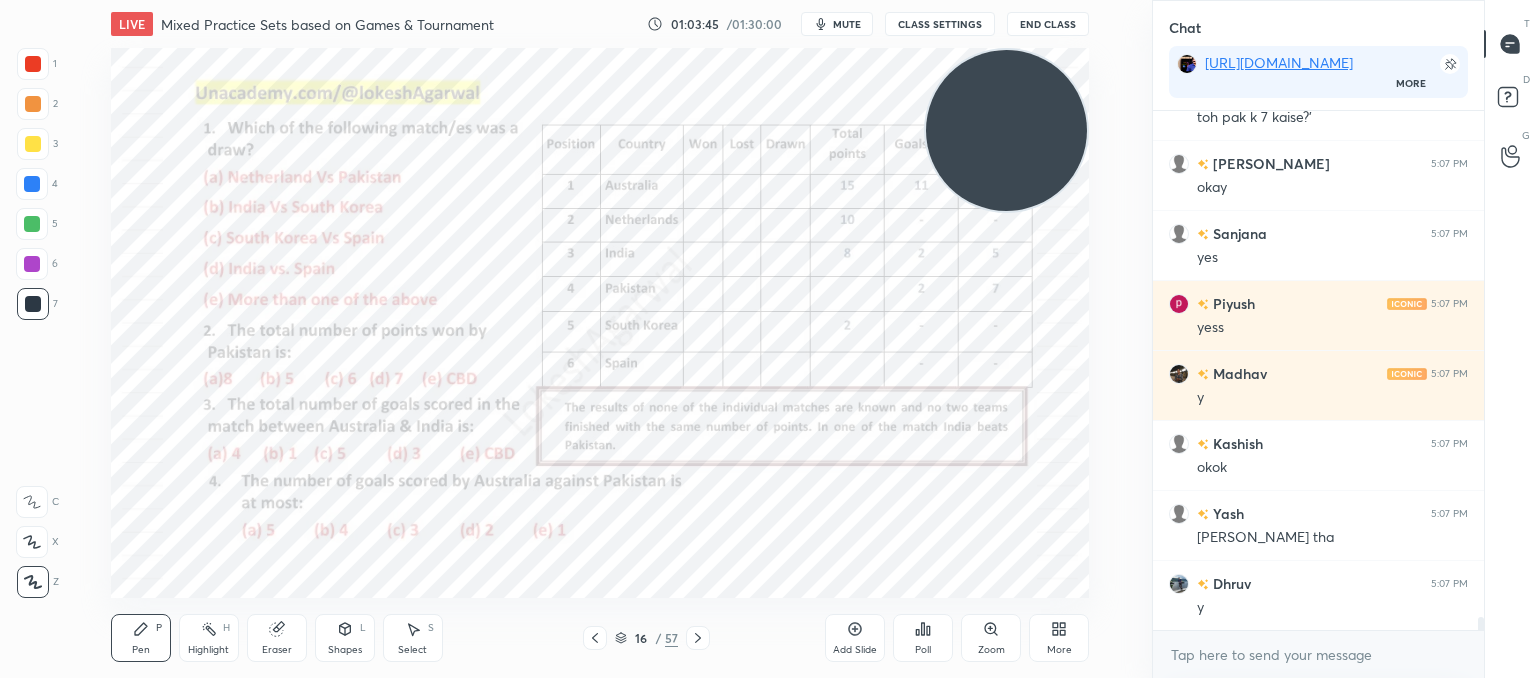 scroll, scrollTop: 20306, scrollLeft: 0, axis: vertical 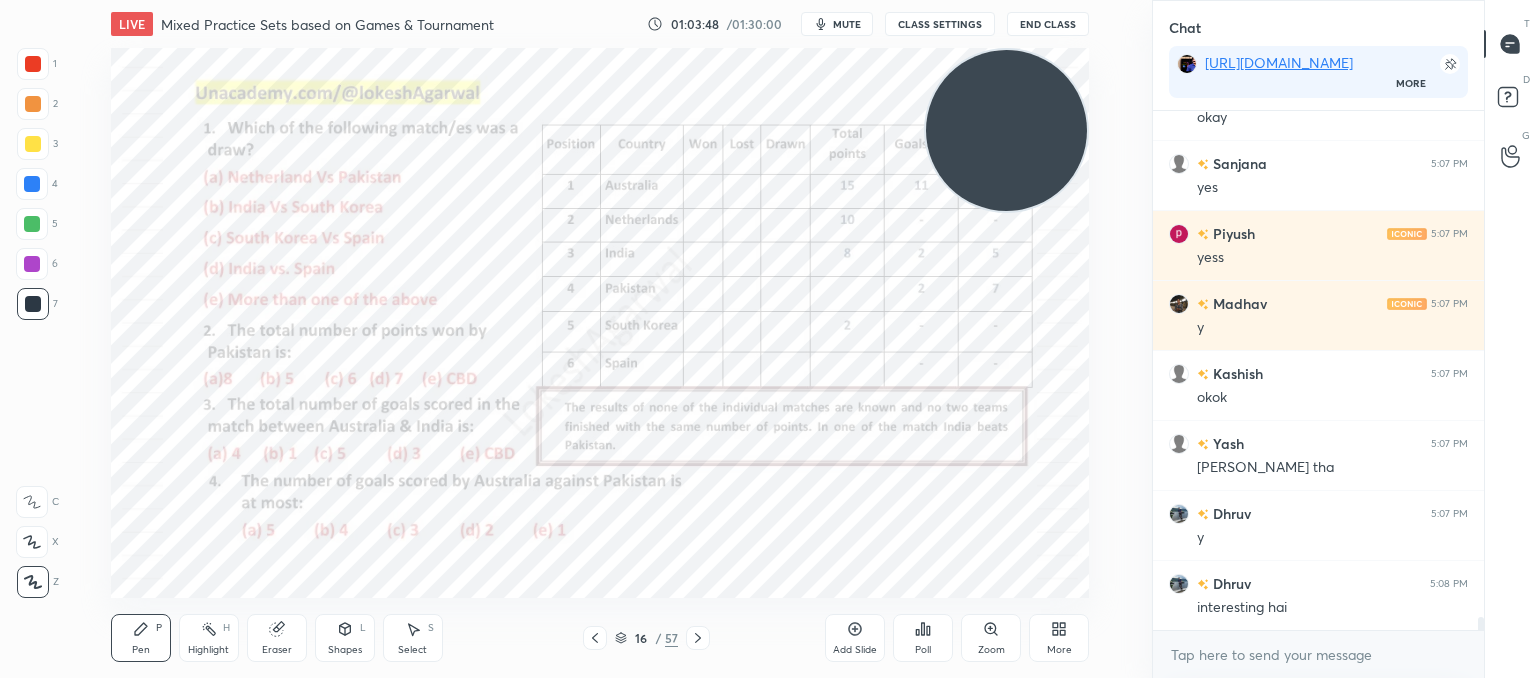 click 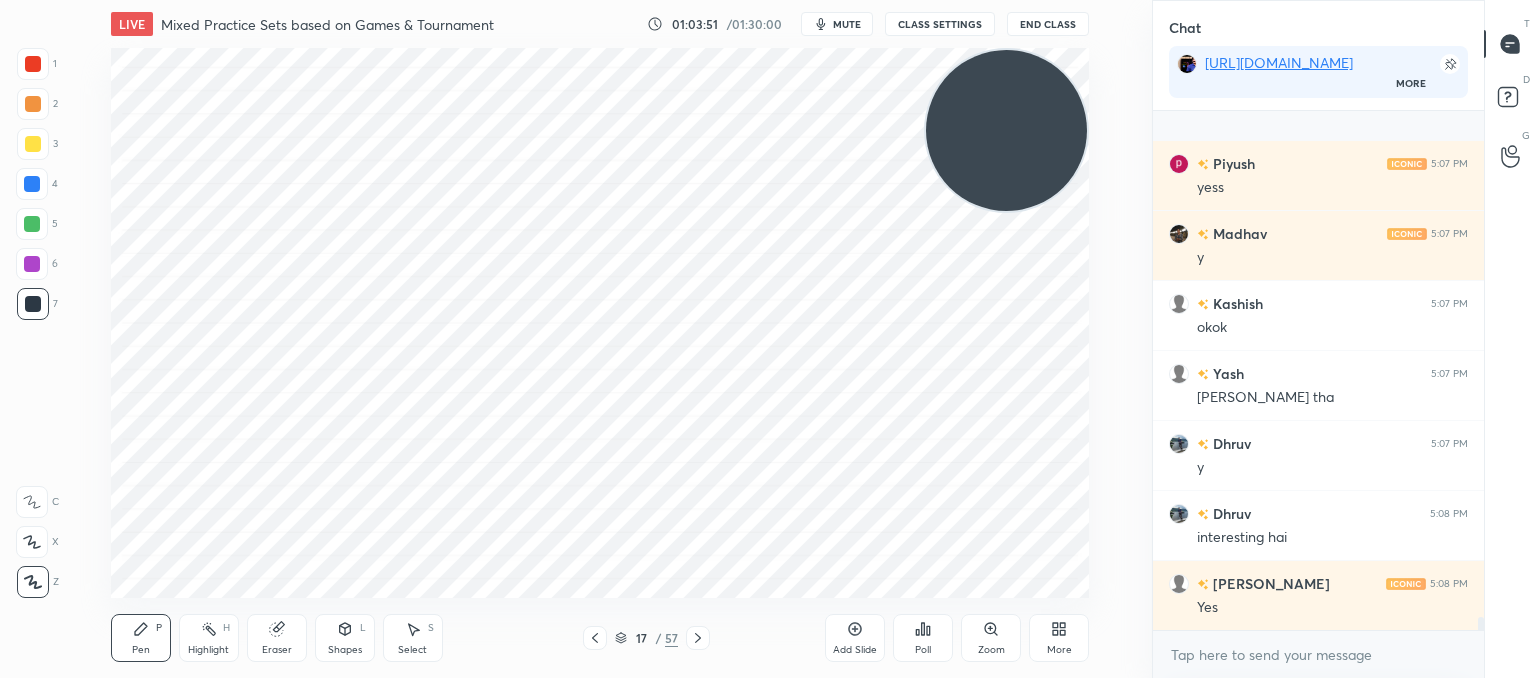 scroll, scrollTop: 20516, scrollLeft: 0, axis: vertical 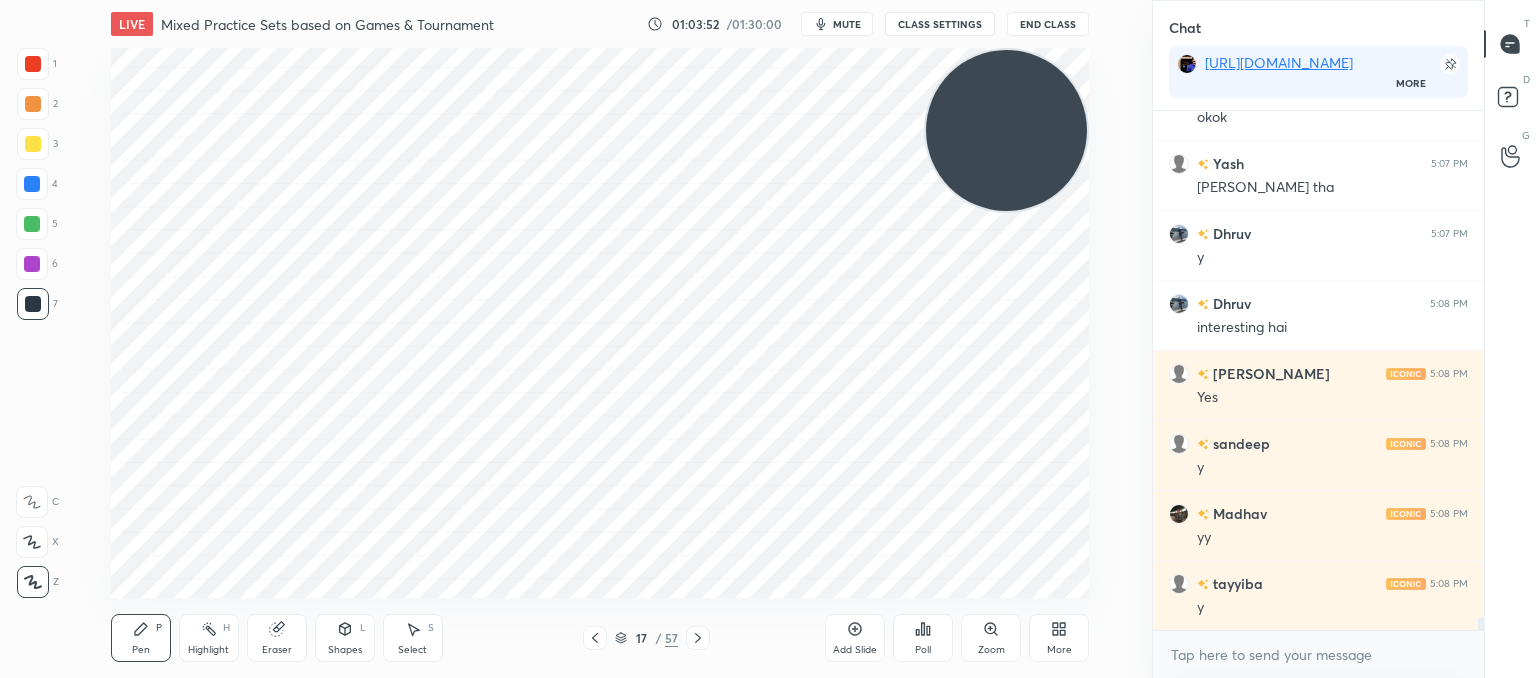 click on "Eraser" at bounding box center (277, 638) 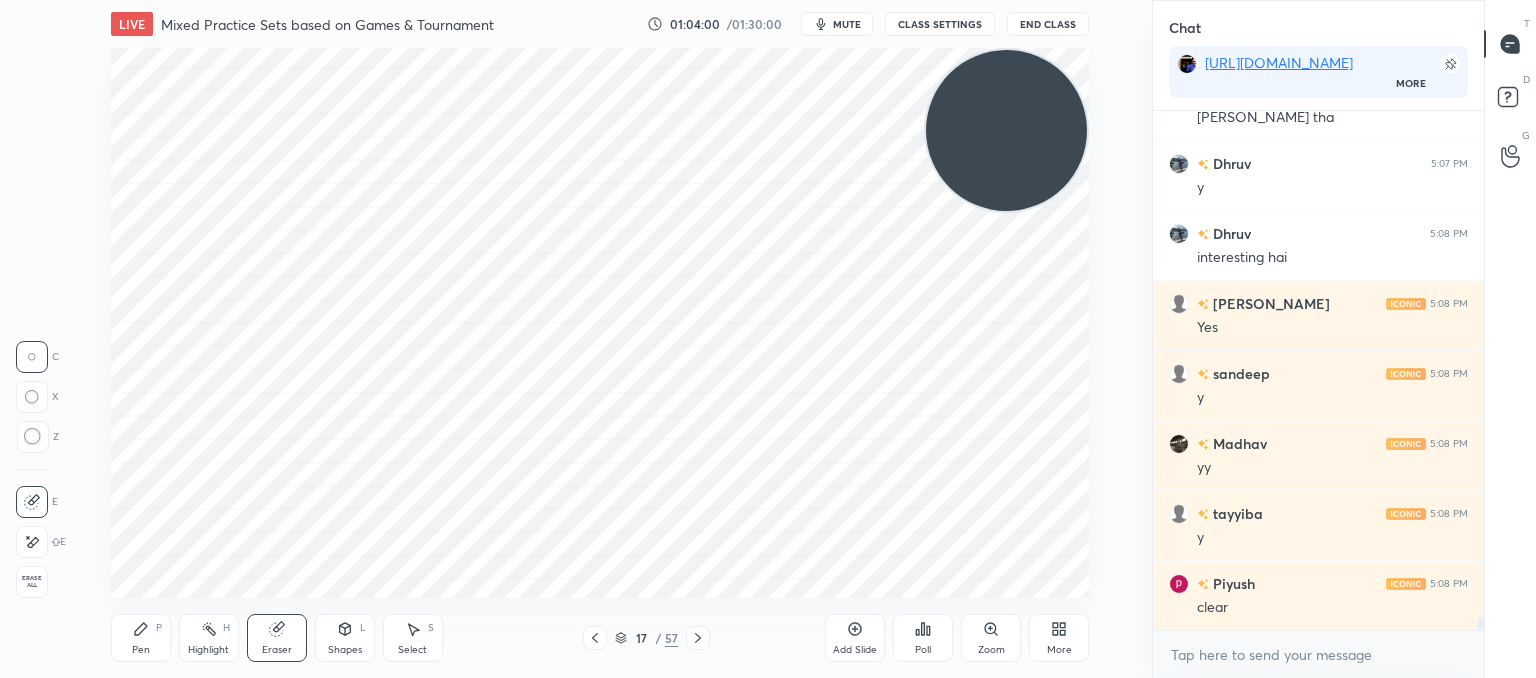 scroll, scrollTop: 20726, scrollLeft: 0, axis: vertical 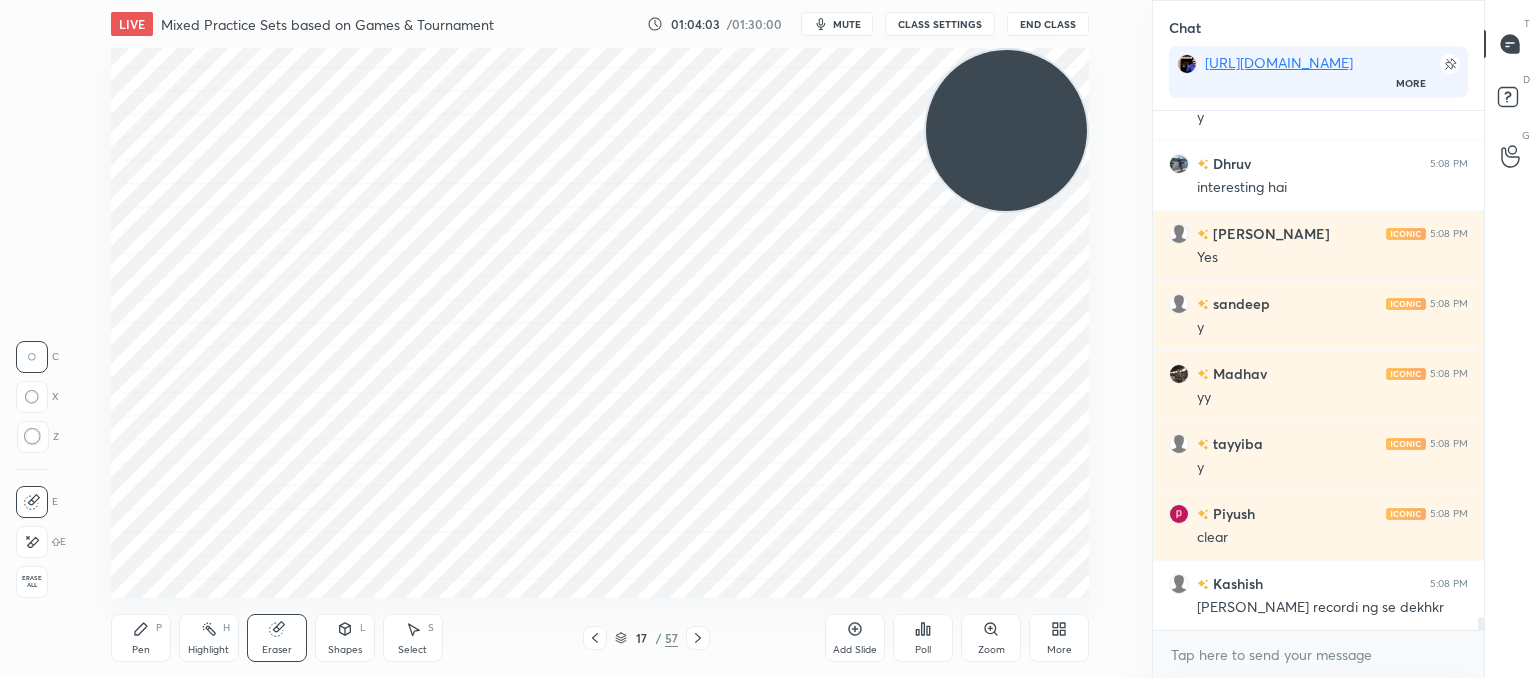 click 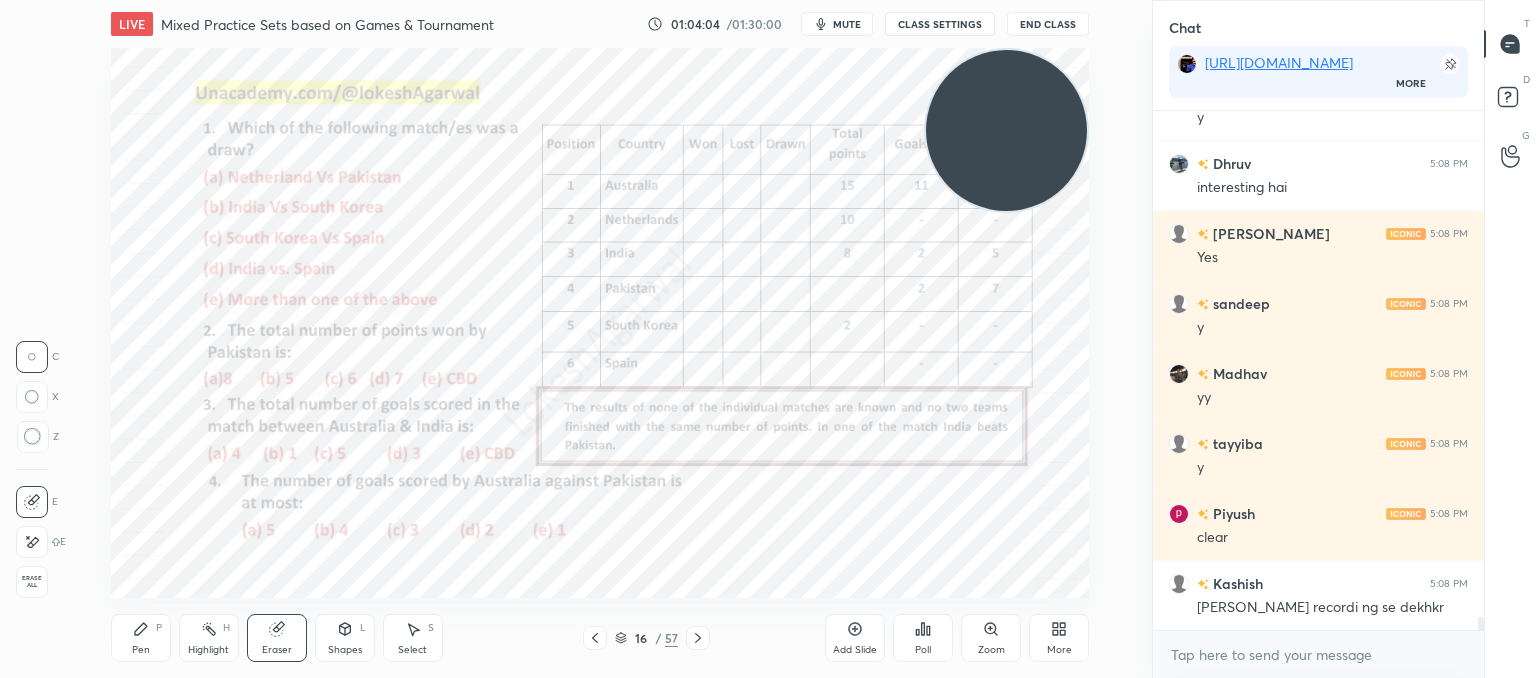 click 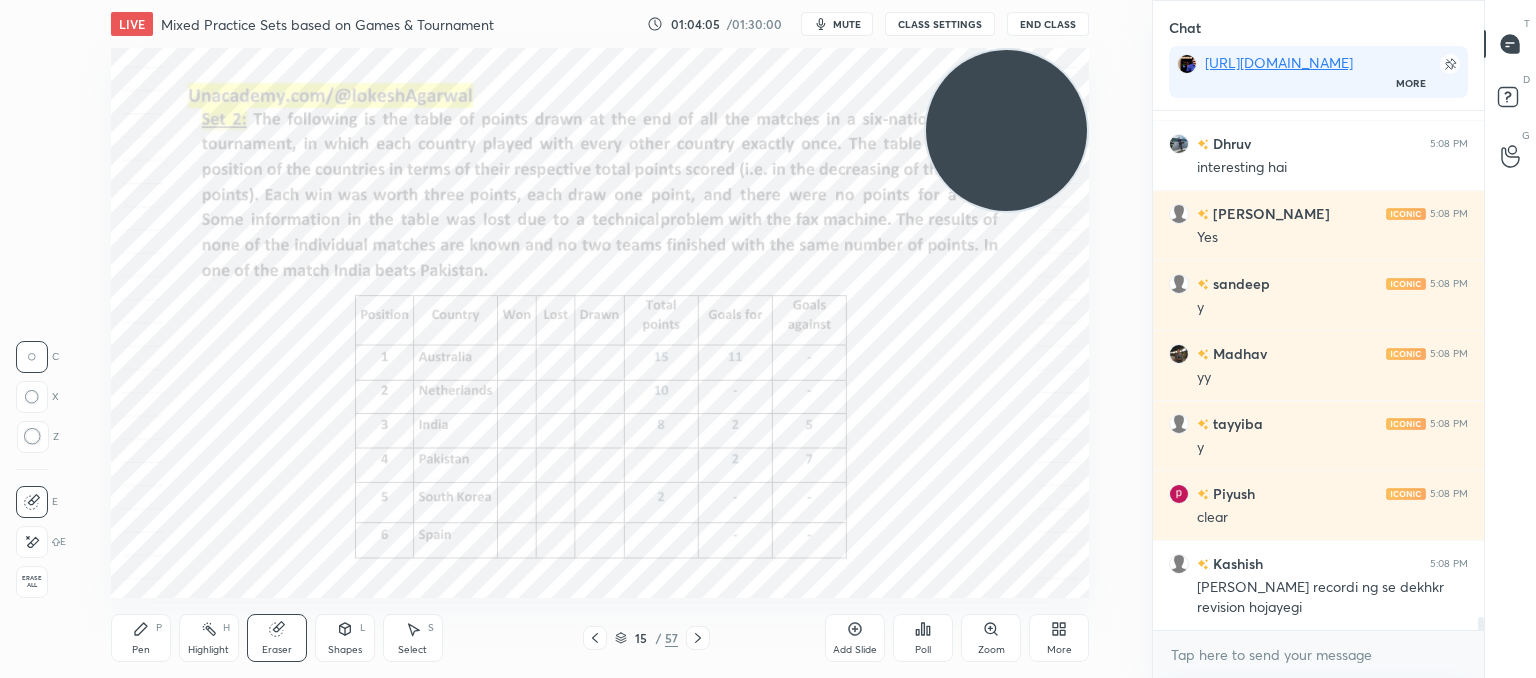 scroll, scrollTop: 20816, scrollLeft: 0, axis: vertical 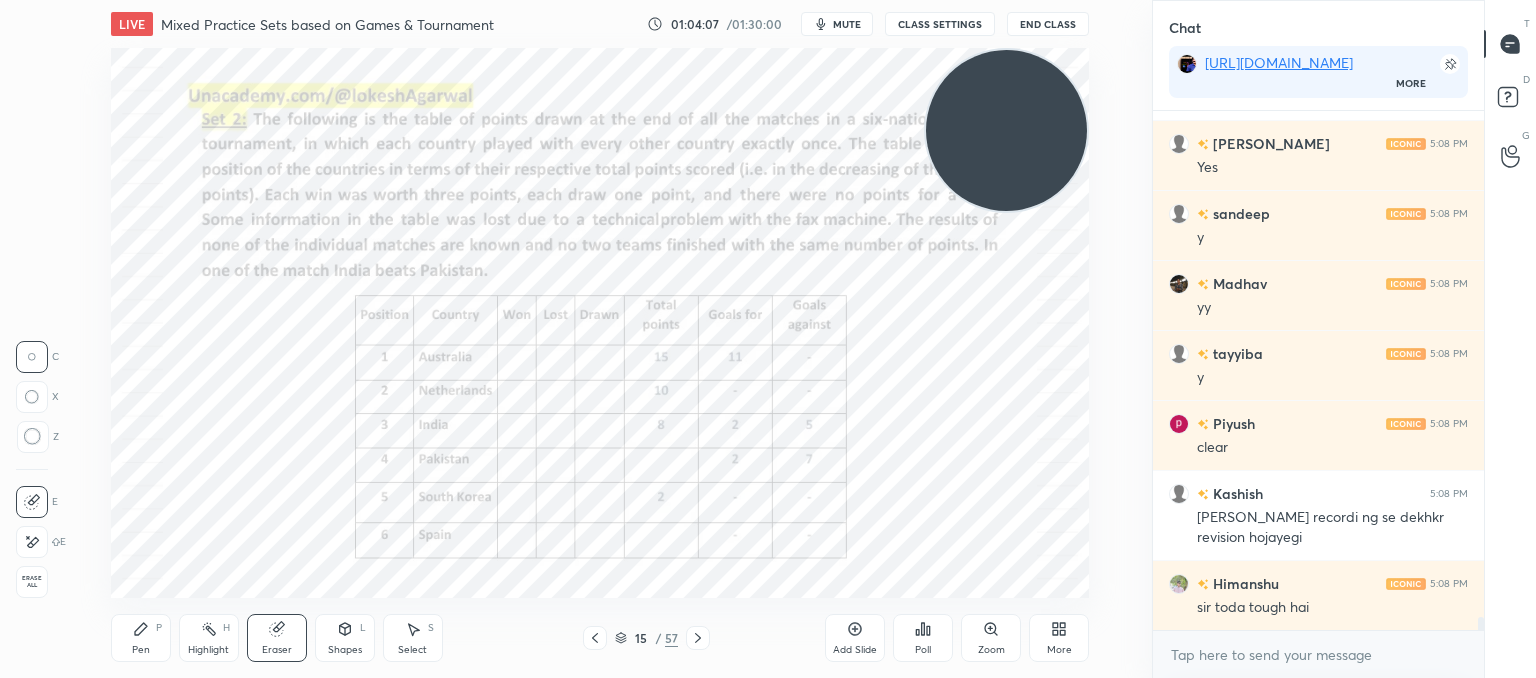click 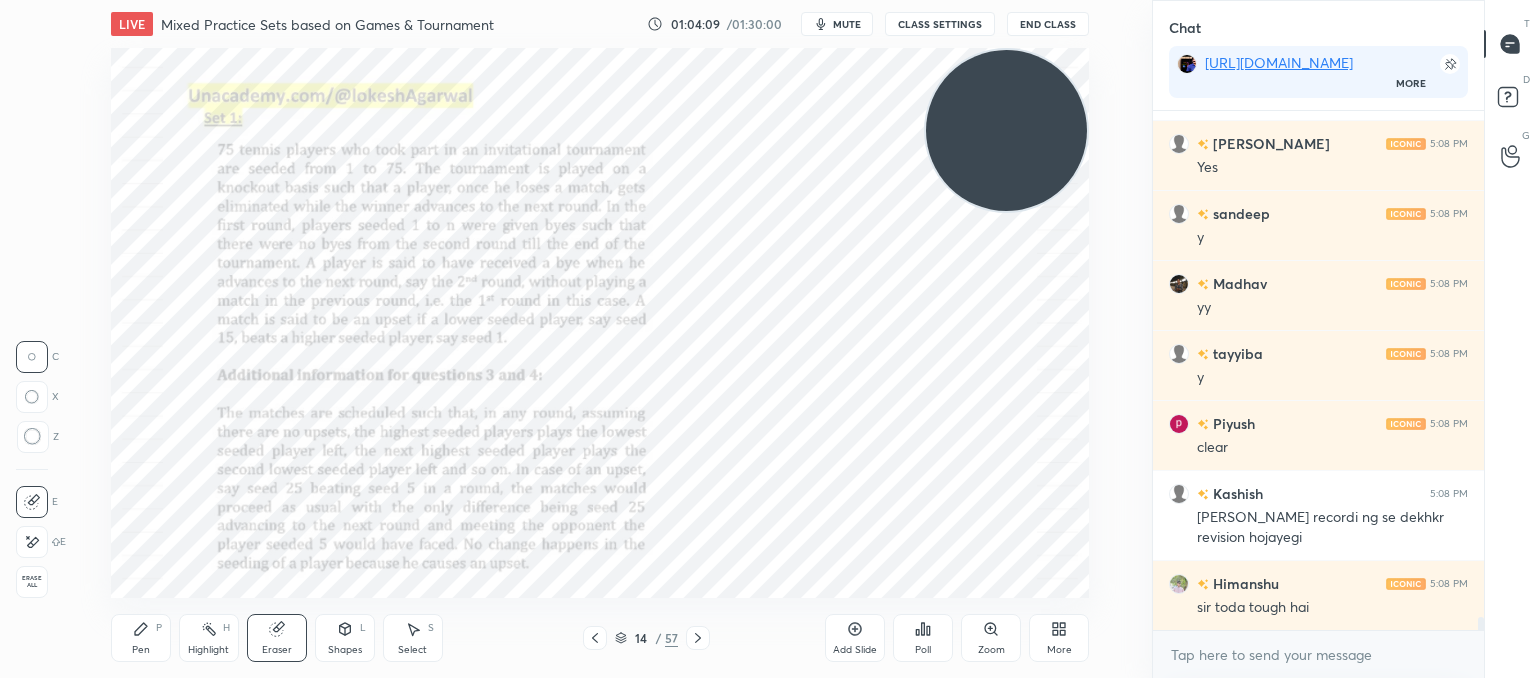 click on "14 / 57" at bounding box center (646, 638) 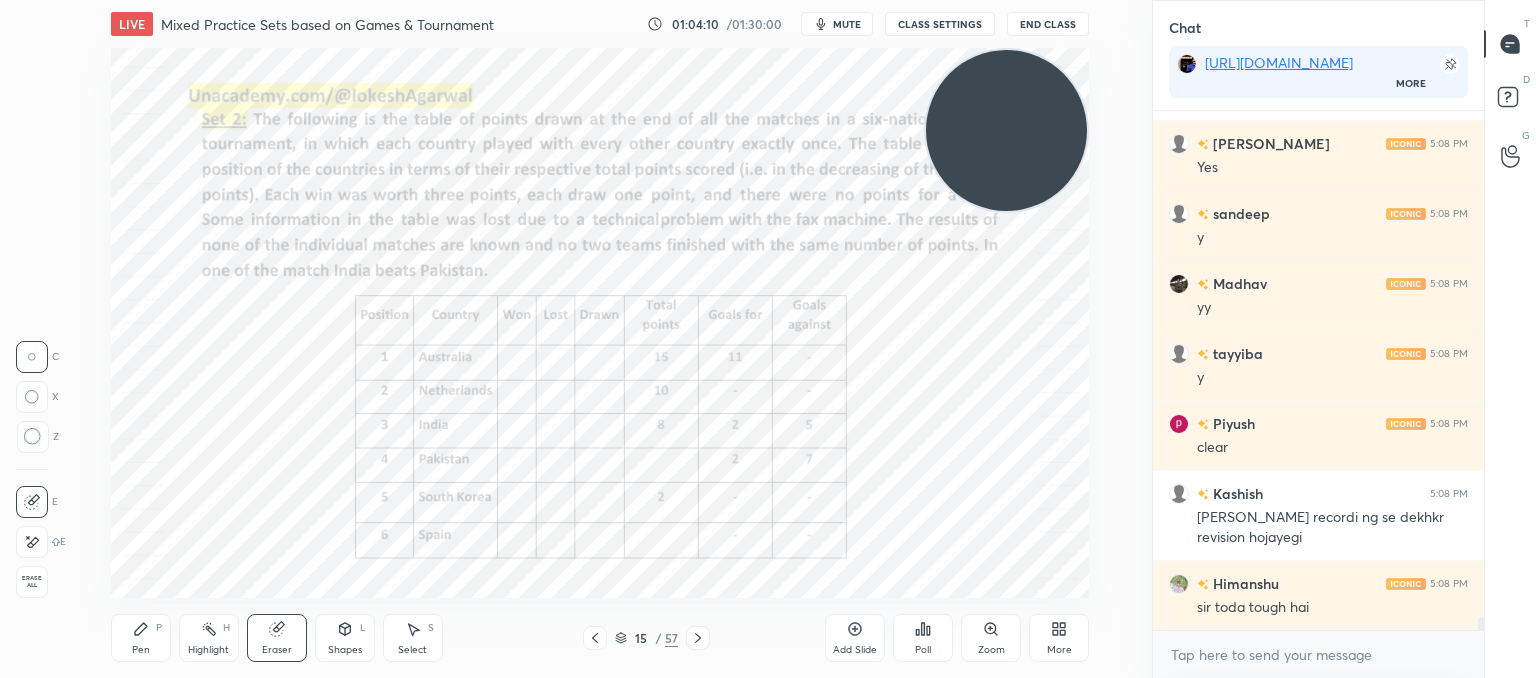 click at bounding box center (698, 638) 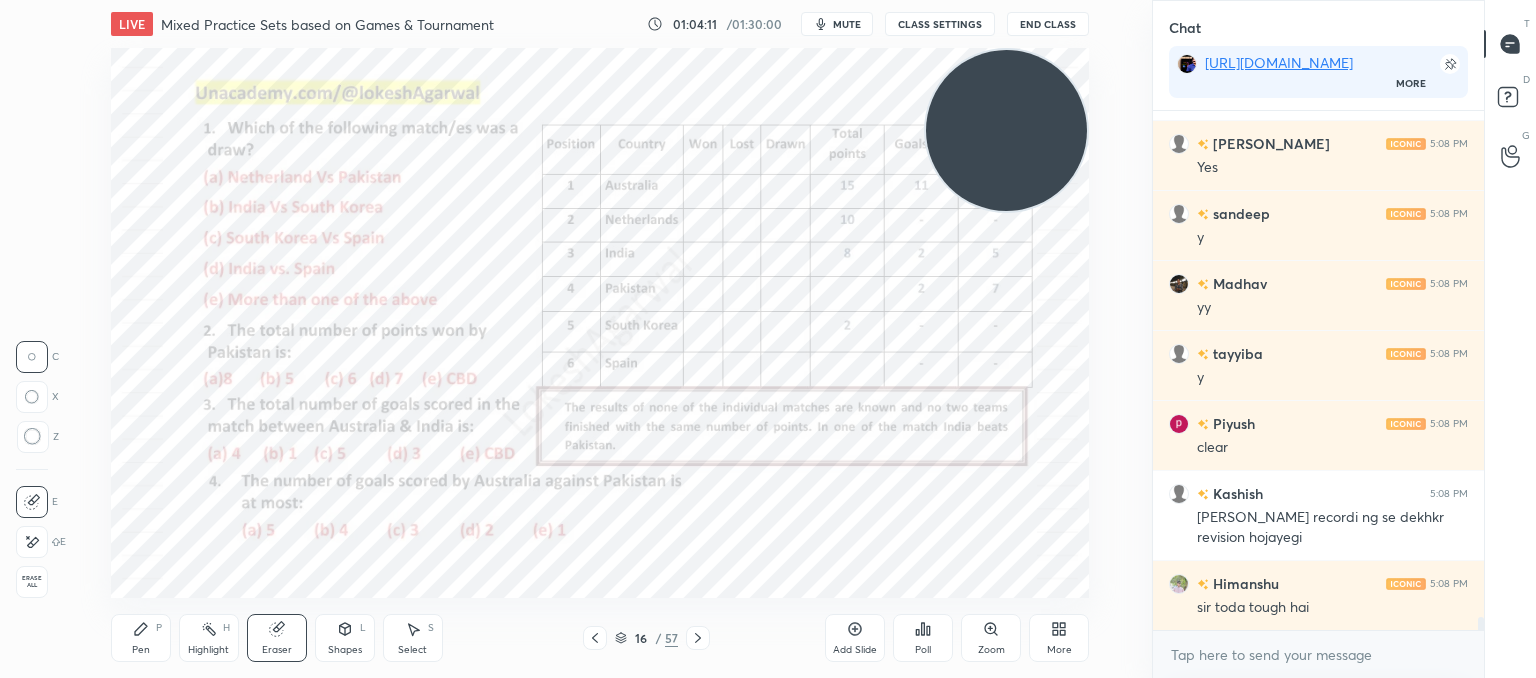 click at bounding box center (698, 638) 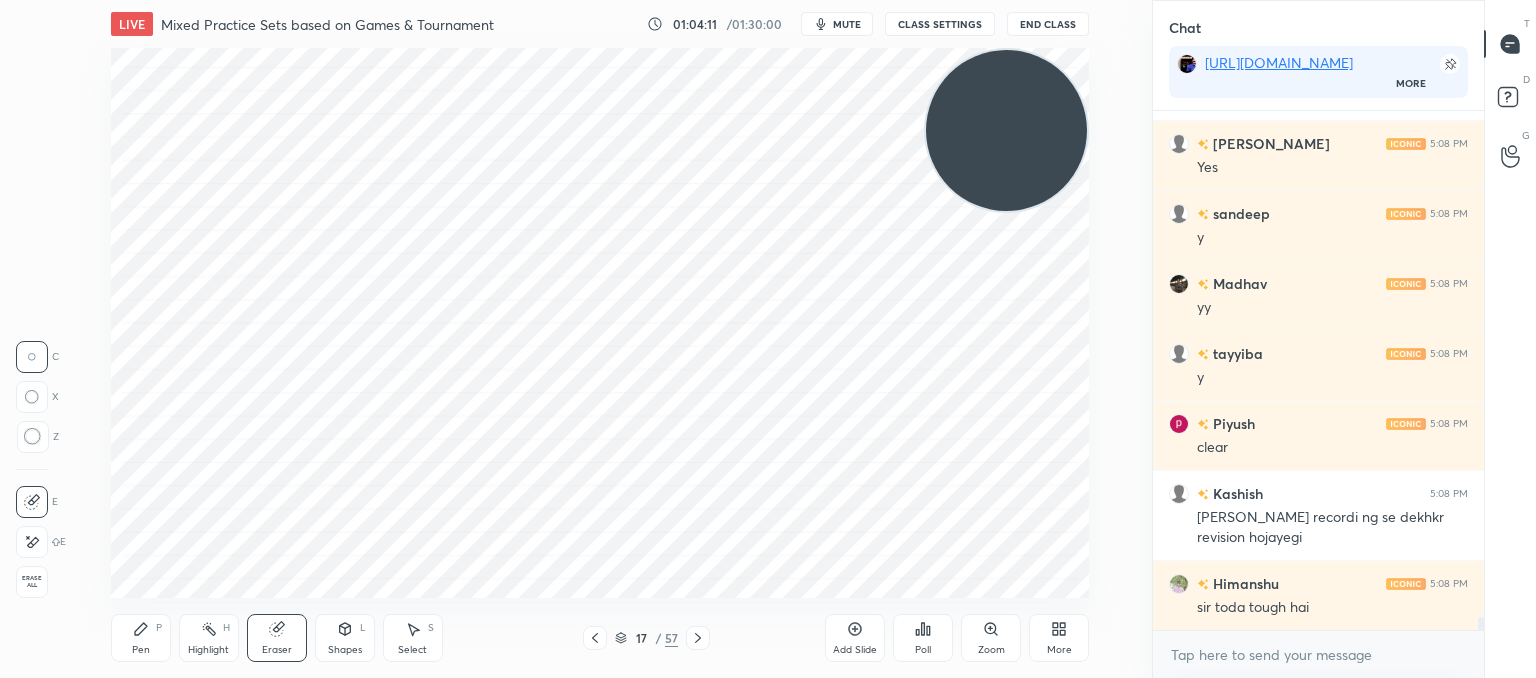 click at bounding box center (698, 638) 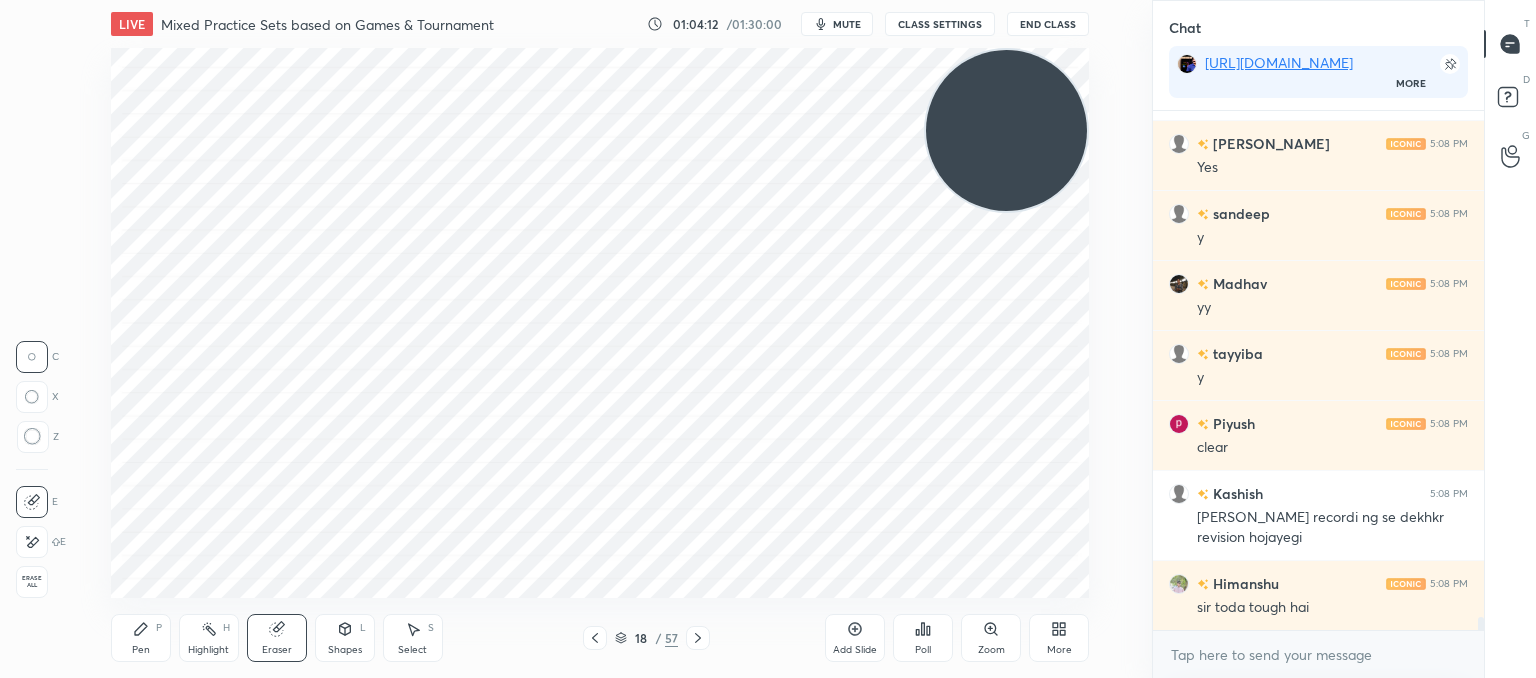 click at bounding box center [698, 638] 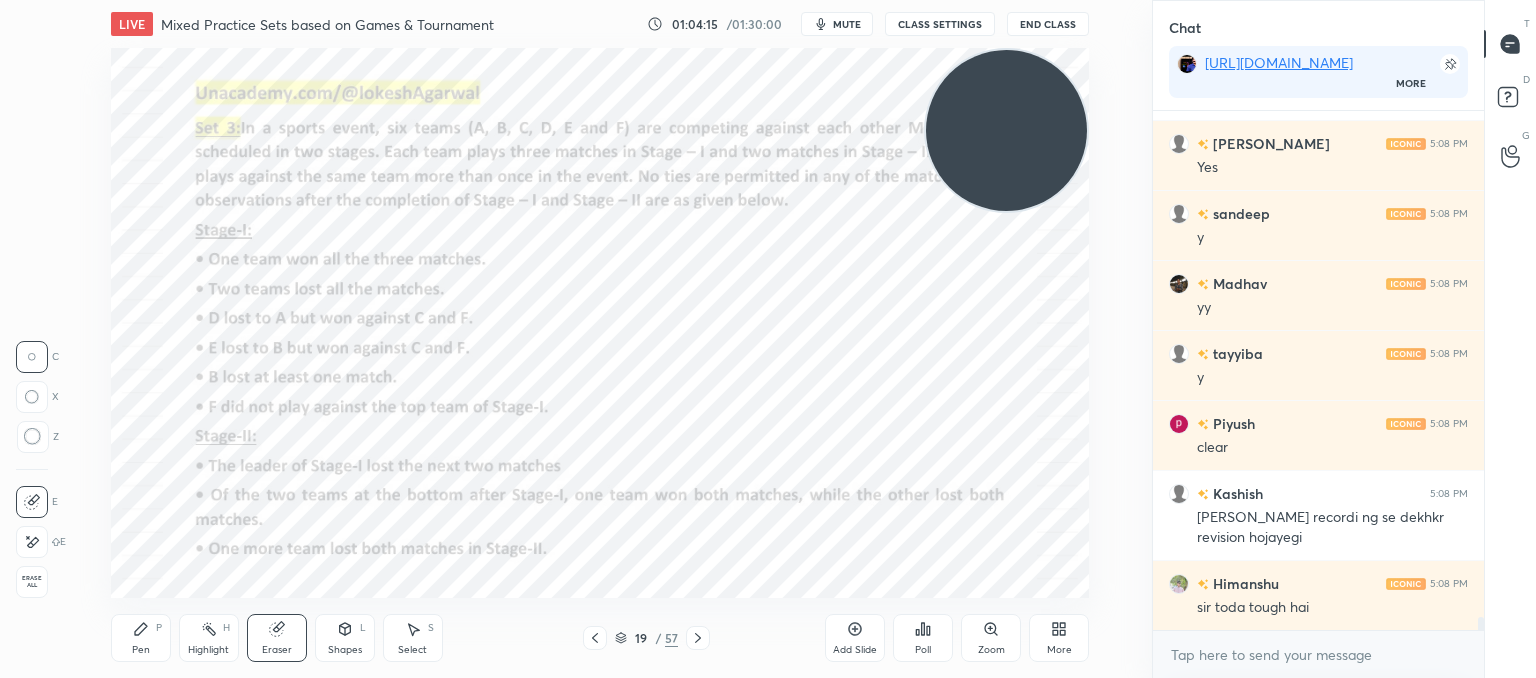 click on "Pen P Highlight H Eraser Shapes L Select S 19 / 57 Add Slide Poll Zoom More" at bounding box center [600, 638] 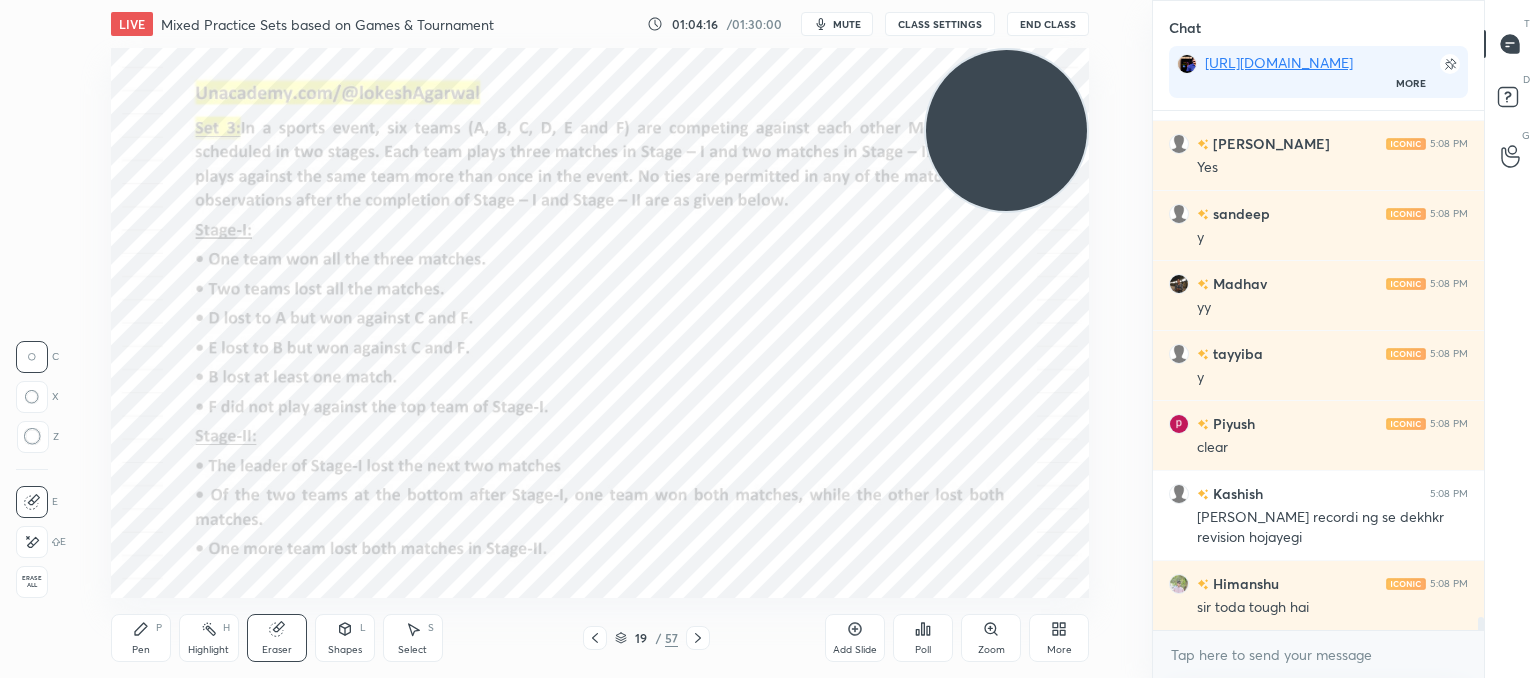 click 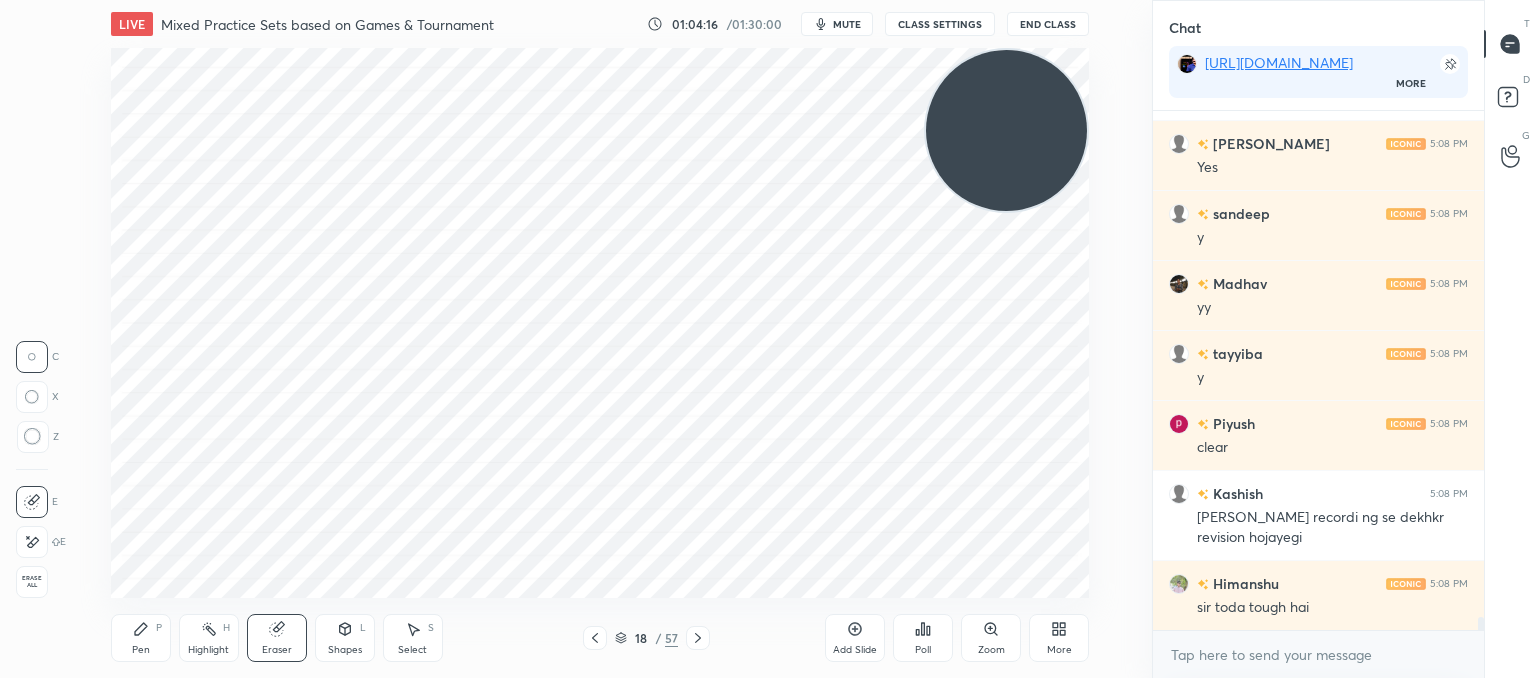 click 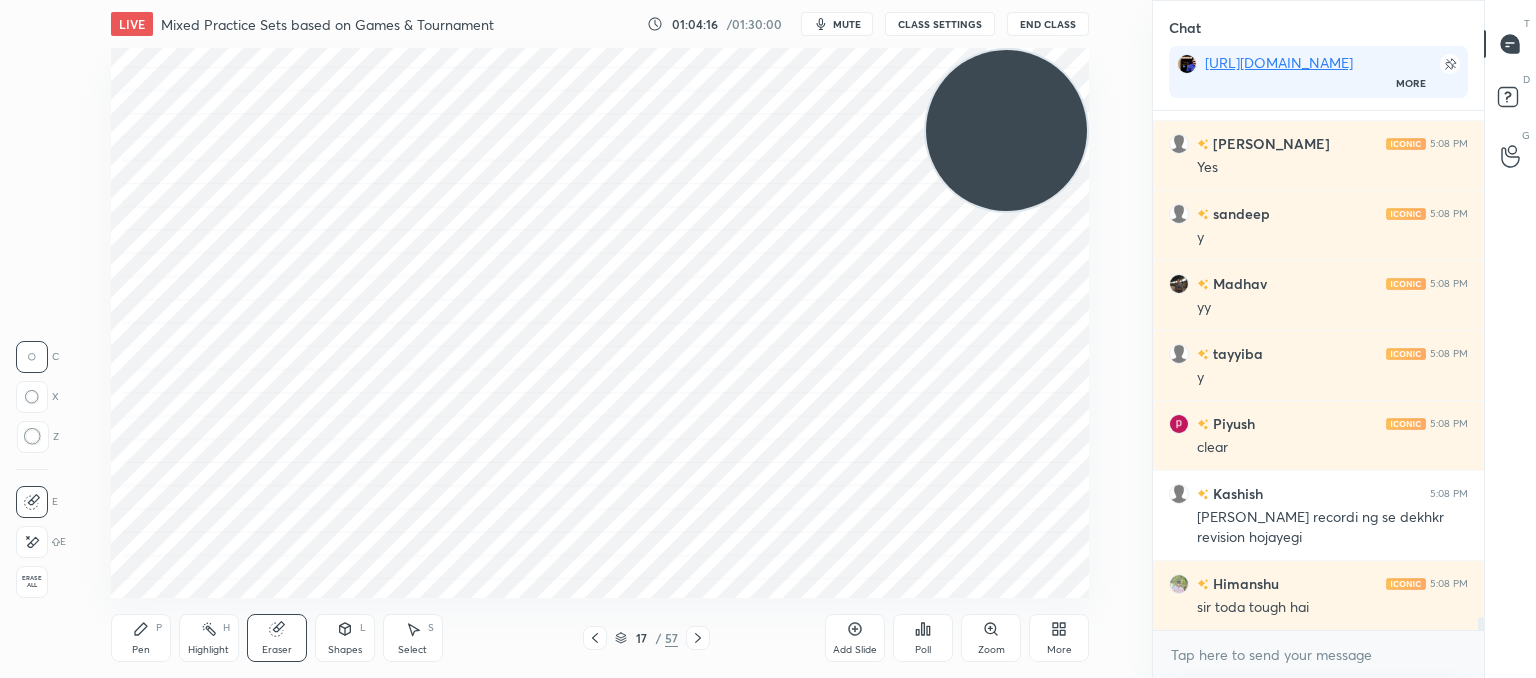 click 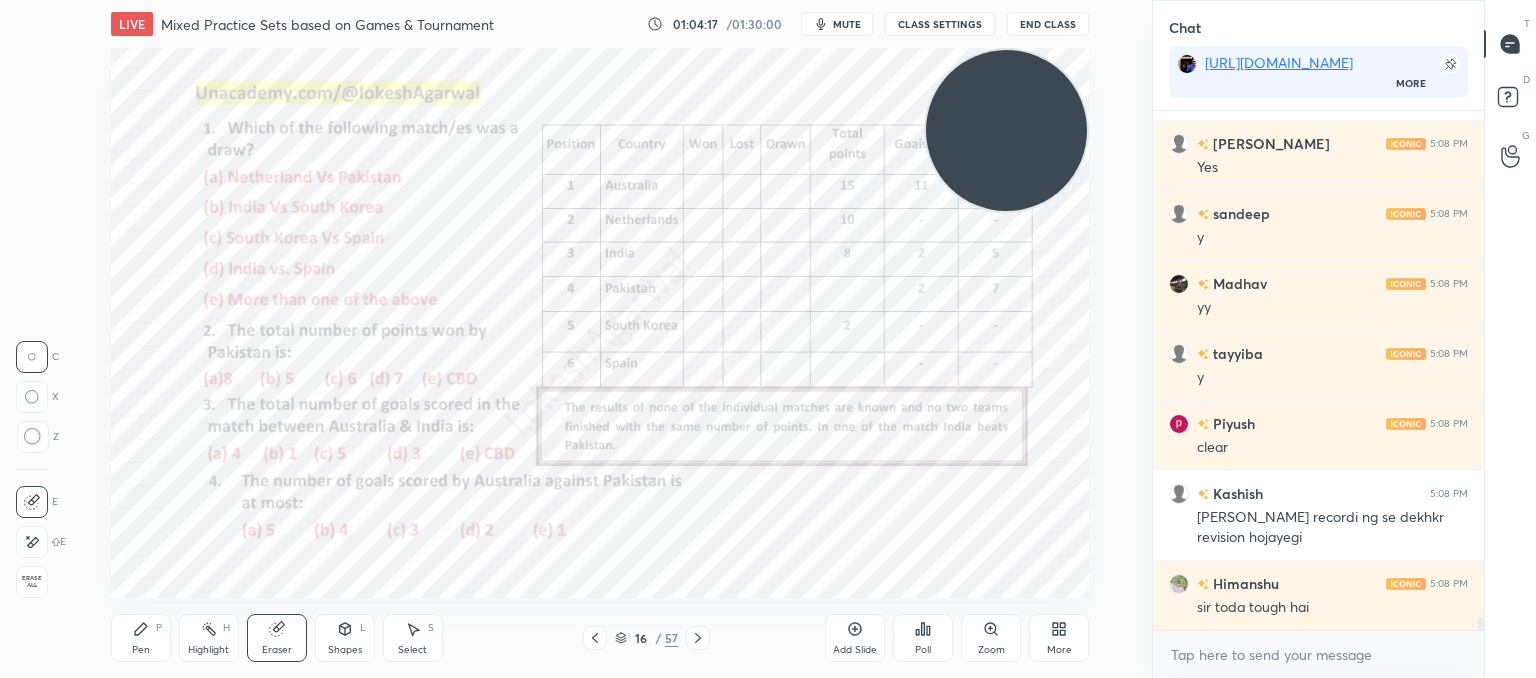 click 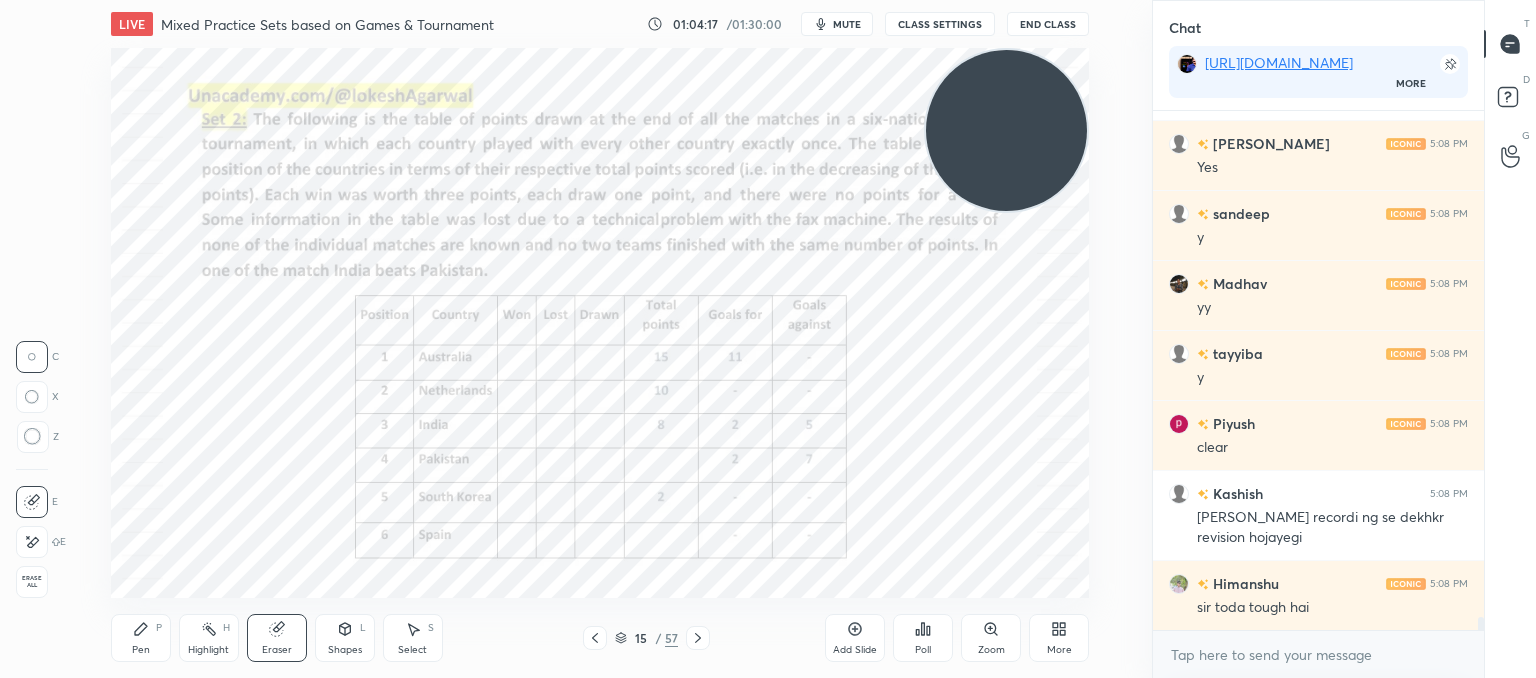 click 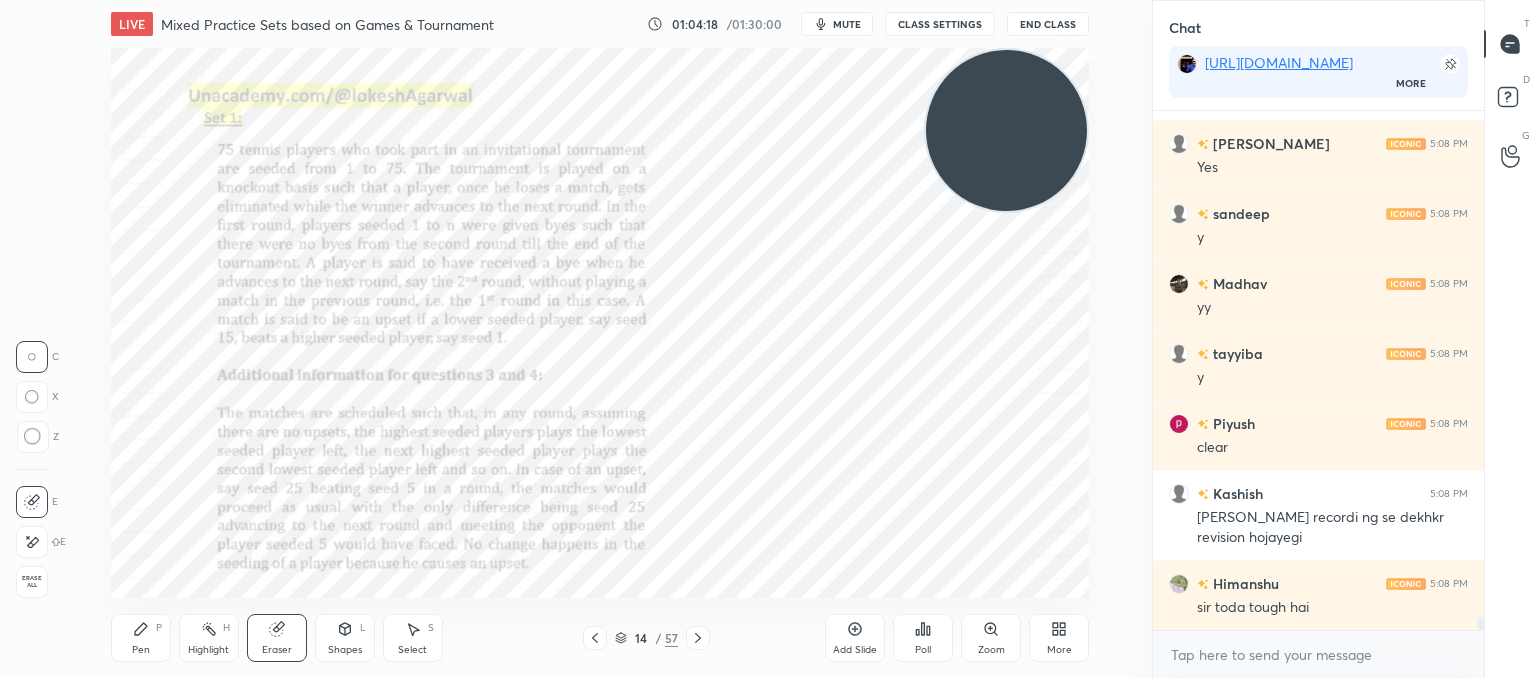 click 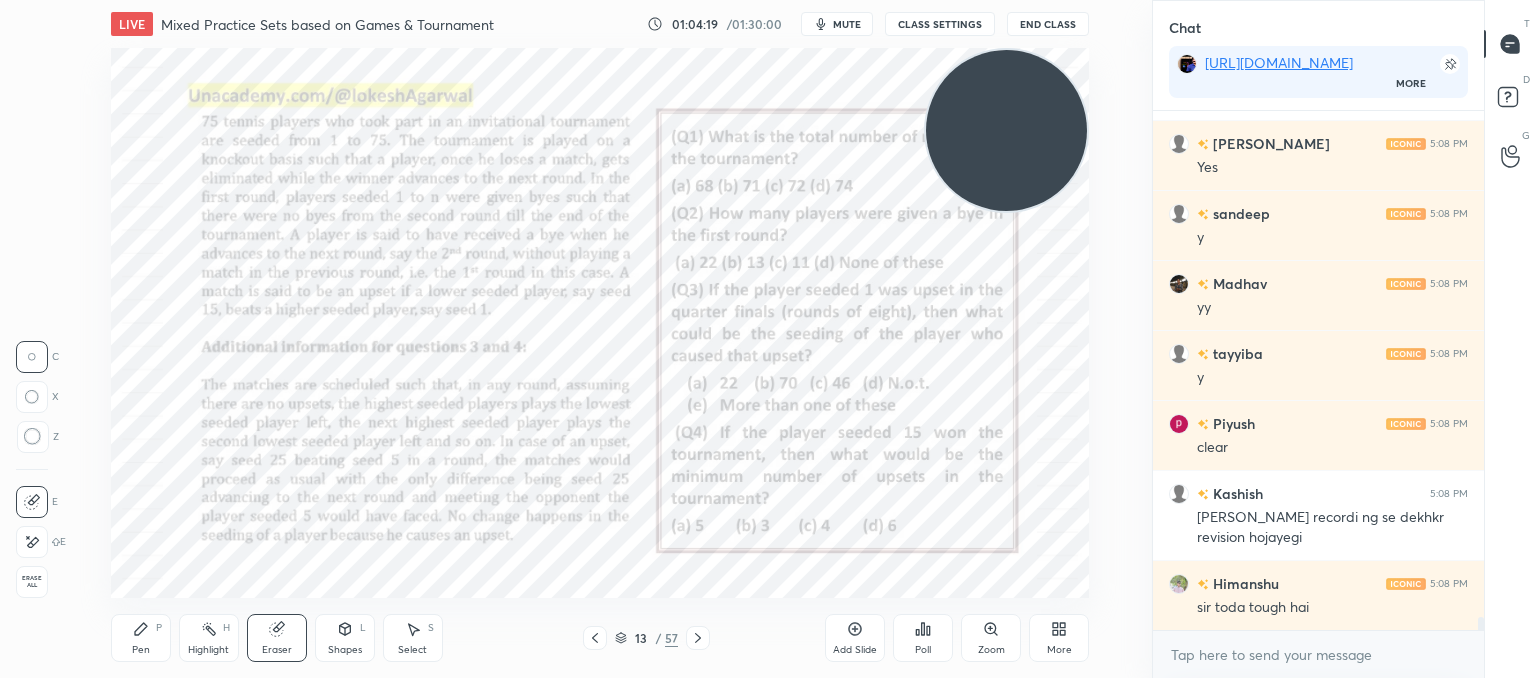 scroll, scrollTop: 20886, scrollLeft: 0, axis: vertical 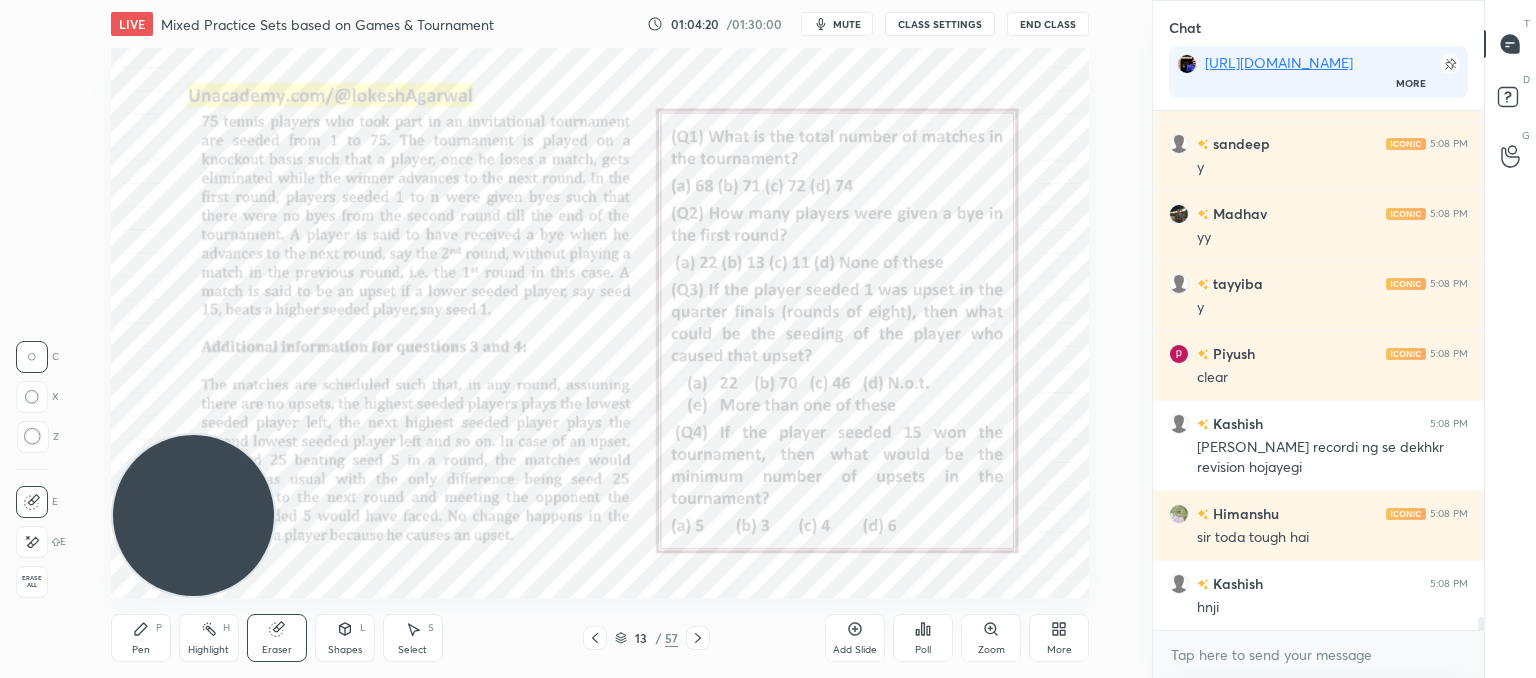 drag, startPoint x: 996, startPoint y: 100, endPoint x: 44, endPoint y: 724, distance: 1138.2794 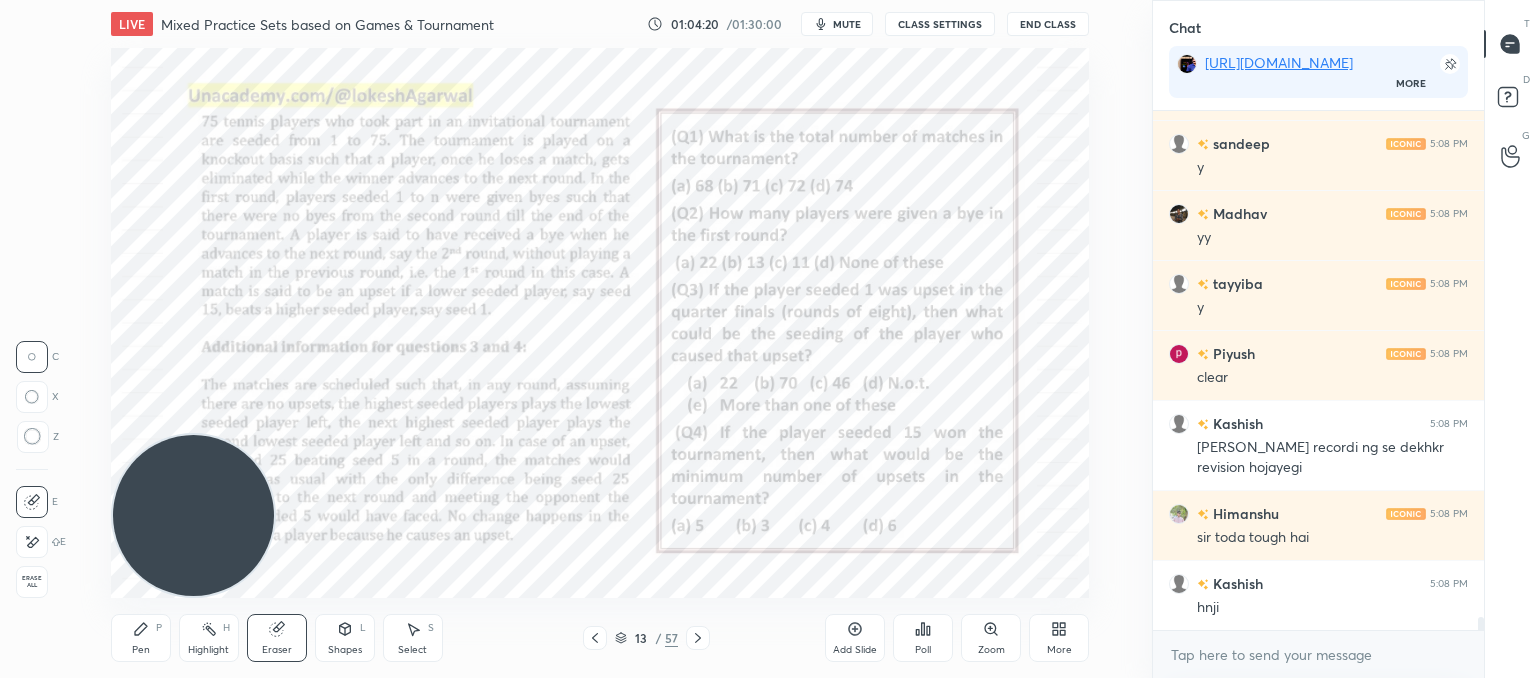 click on "1 2 3 4 5 6 7 C X Z C X Z E E Erase all   H H LIVE Mixed Practice Sets based on Games & Tournament 01:04:20 /  01:30:00 mute CLASS SETTINGS End Class Setting up your live class Poll for   secs No correct answer Start poll Back Mixed Practice Sets based on Games & Tournament • L23 of CAT'25: Course on Logical Reasoning: Basics to Advanced Lokesh Agarwal Pen P Highlight H Eraser Shapes L Select S 13 / 57 Add Slide Poll Zoom More Chat https://unacademy.com/course/booster-course-on-data-interpretation-for-cat-omets-2025/CAKYS6TW More Dhruv 5:08 PM interesting hai SONAL 5:08 PM Yes sandeep 5:08 PM y Madhav 5:08 PM yy tayyiba 5:08 PM y Piyush 5:08 PM clear Kashish 5:08 PM ek baar recordi ng se dekhkr revision hojayegi Himanshu 5:08 PM sir toda tough hai Kashish 5:08 PM hnji JUMP TO LATEST Enable hand raising Enable raise hand to speak to learners. Once enabled, chat will be turned off temporarily. Enable x   introducing Raise a hand with a doubt Now learners can raise their hand along with a doubt  How it works?" at bounding box center (768, 0) 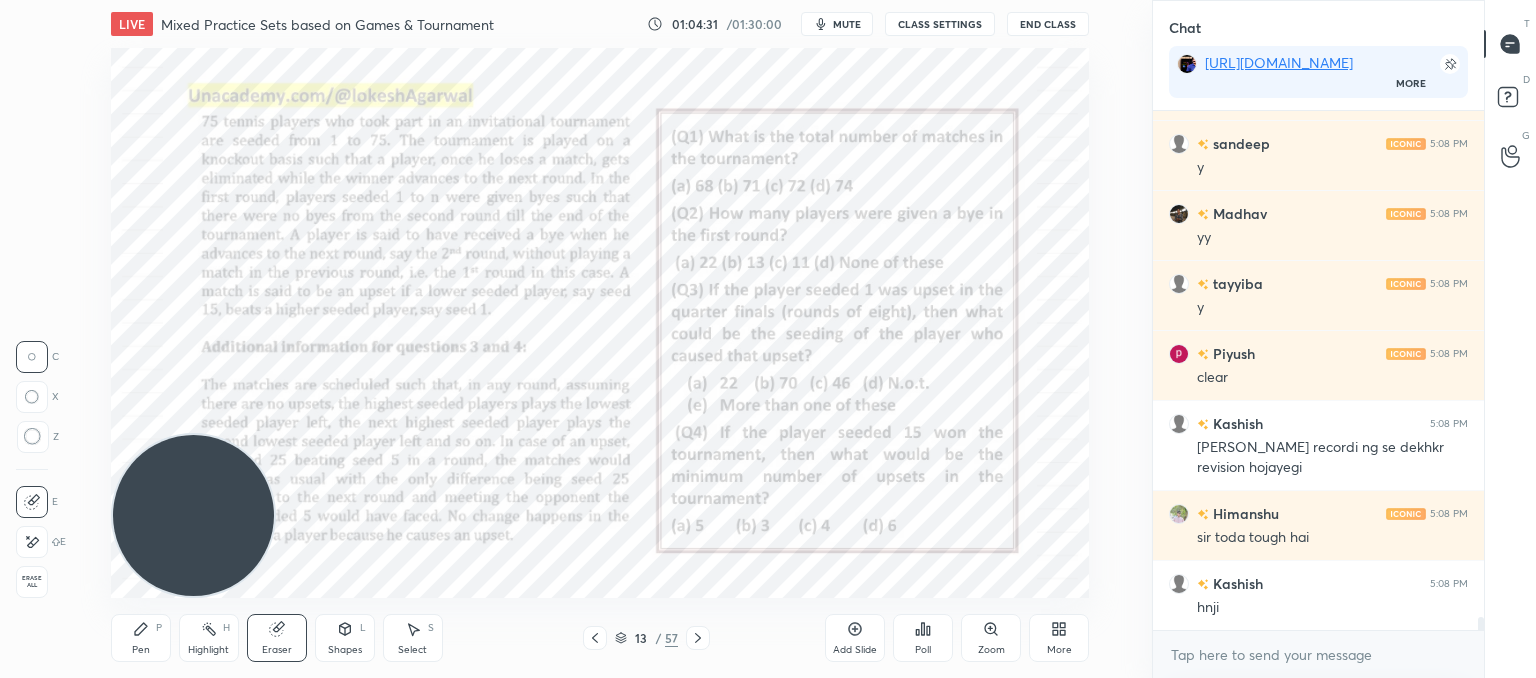 click at bounding box center (698, 638) 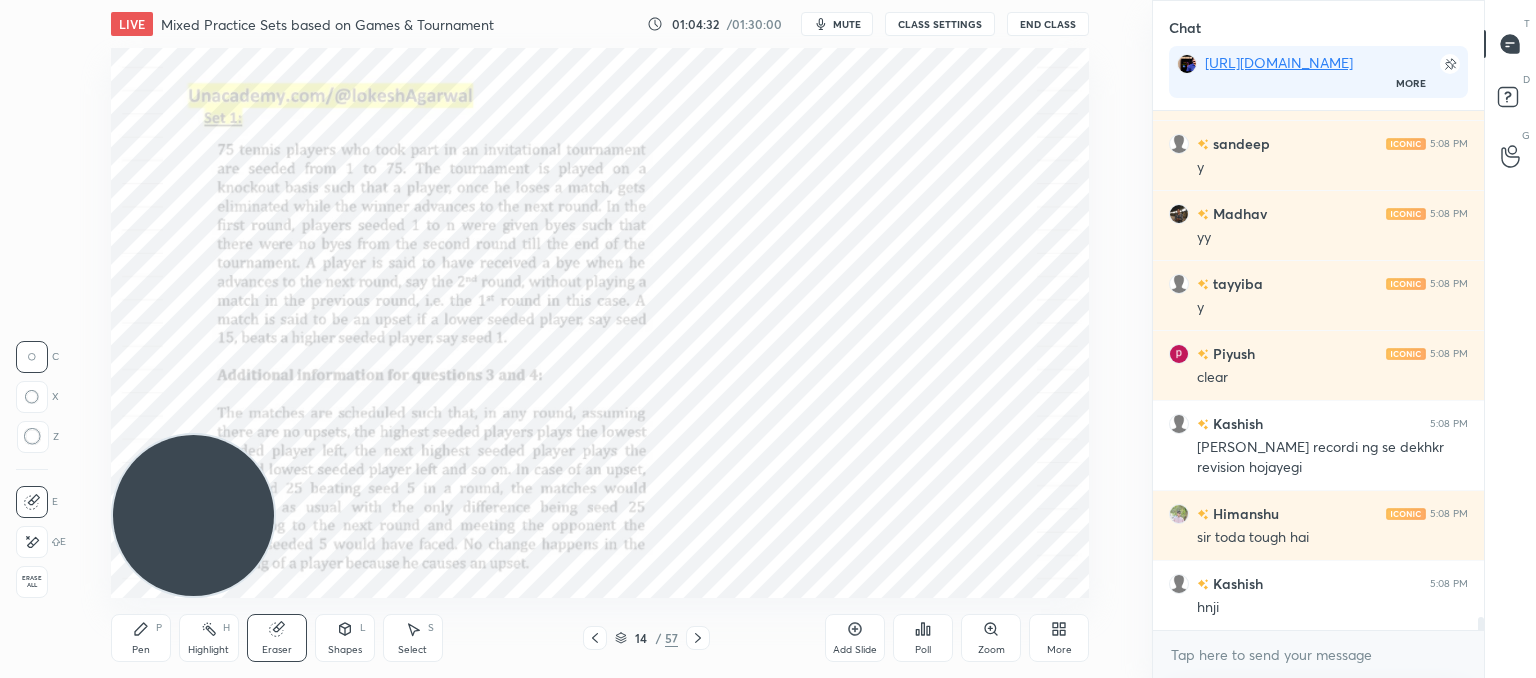 click at bounding box center (698, 638) 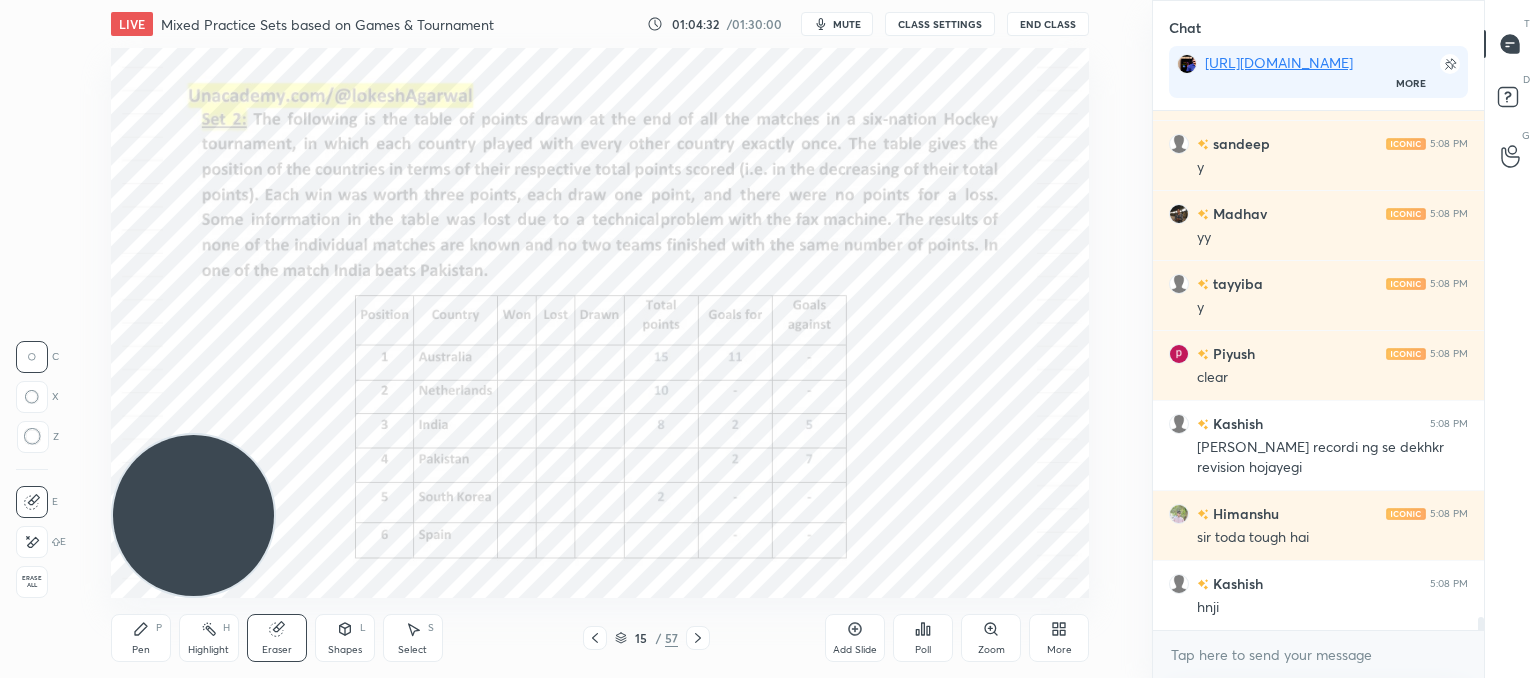 click at bounding box center [698, 638] 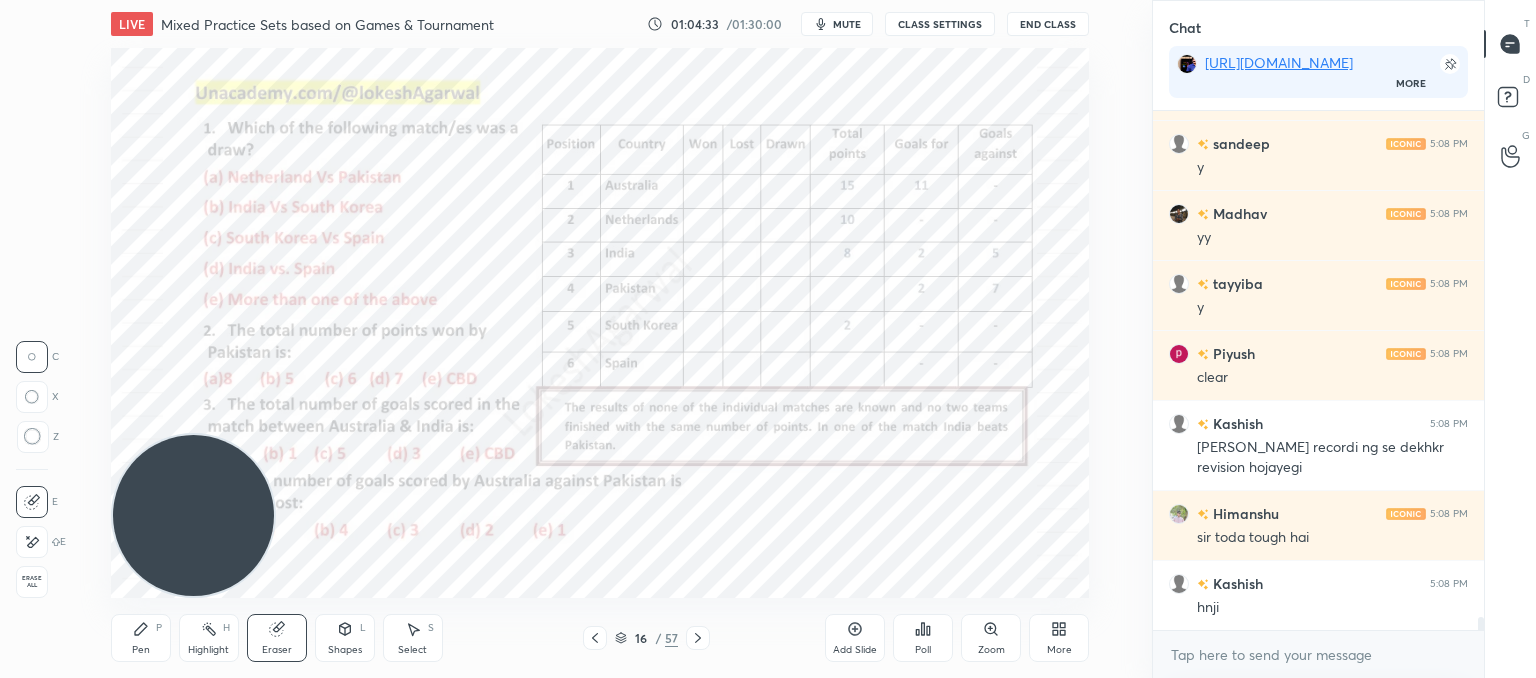 click at bounding box center (698, 638) 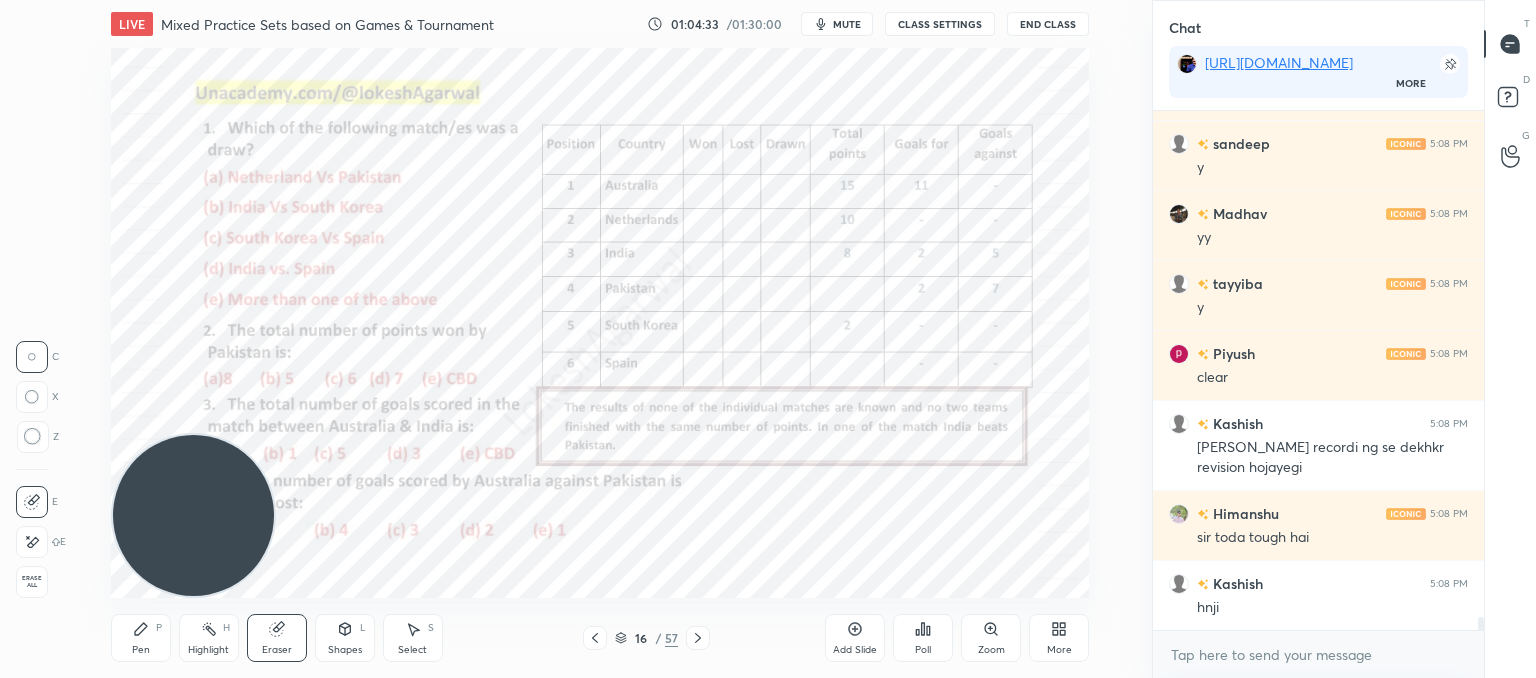 scroll, scrollTop: 20956, scrollLeft: 0, axis: vertical 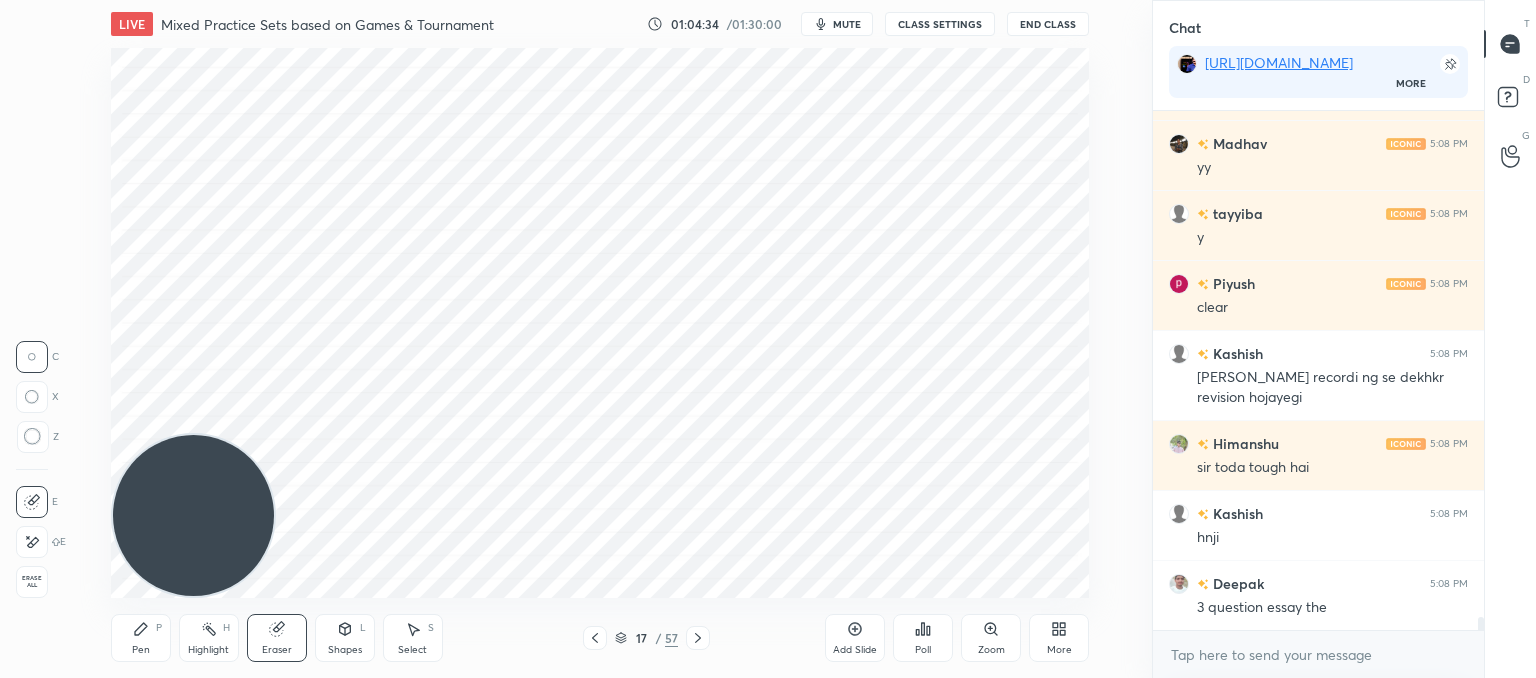 click at bounding box center (698, 638) 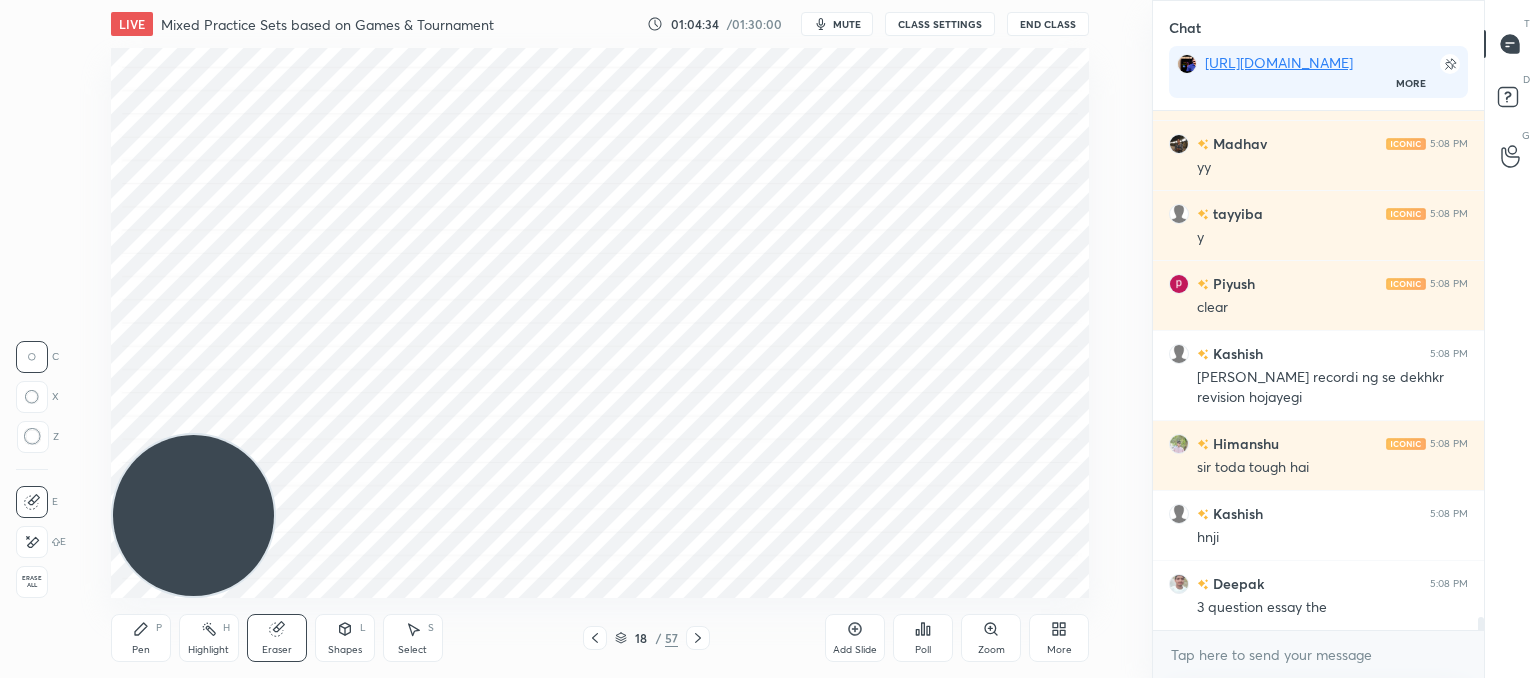 scroll, scrollTop: 21026, scrollLeft: 0, axis: vertical 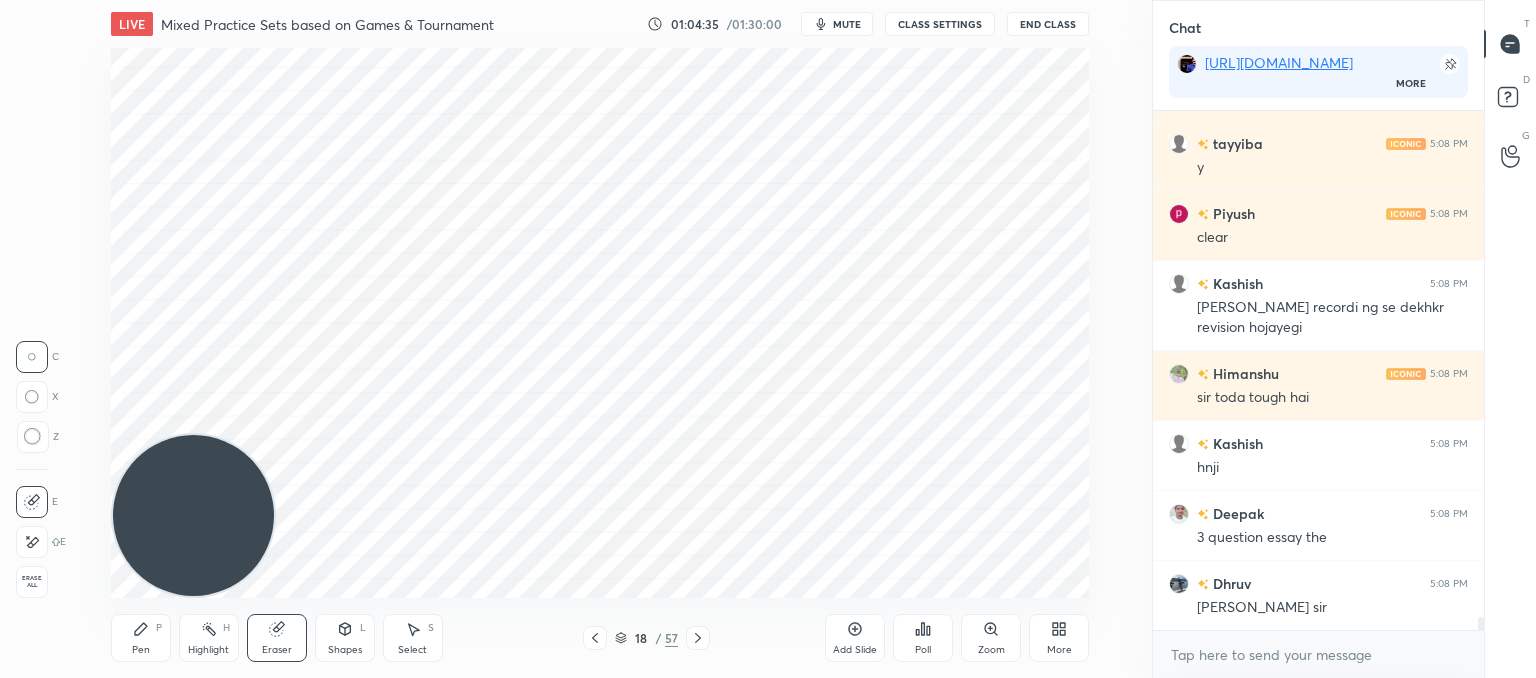click at bounding box center (698, 638) 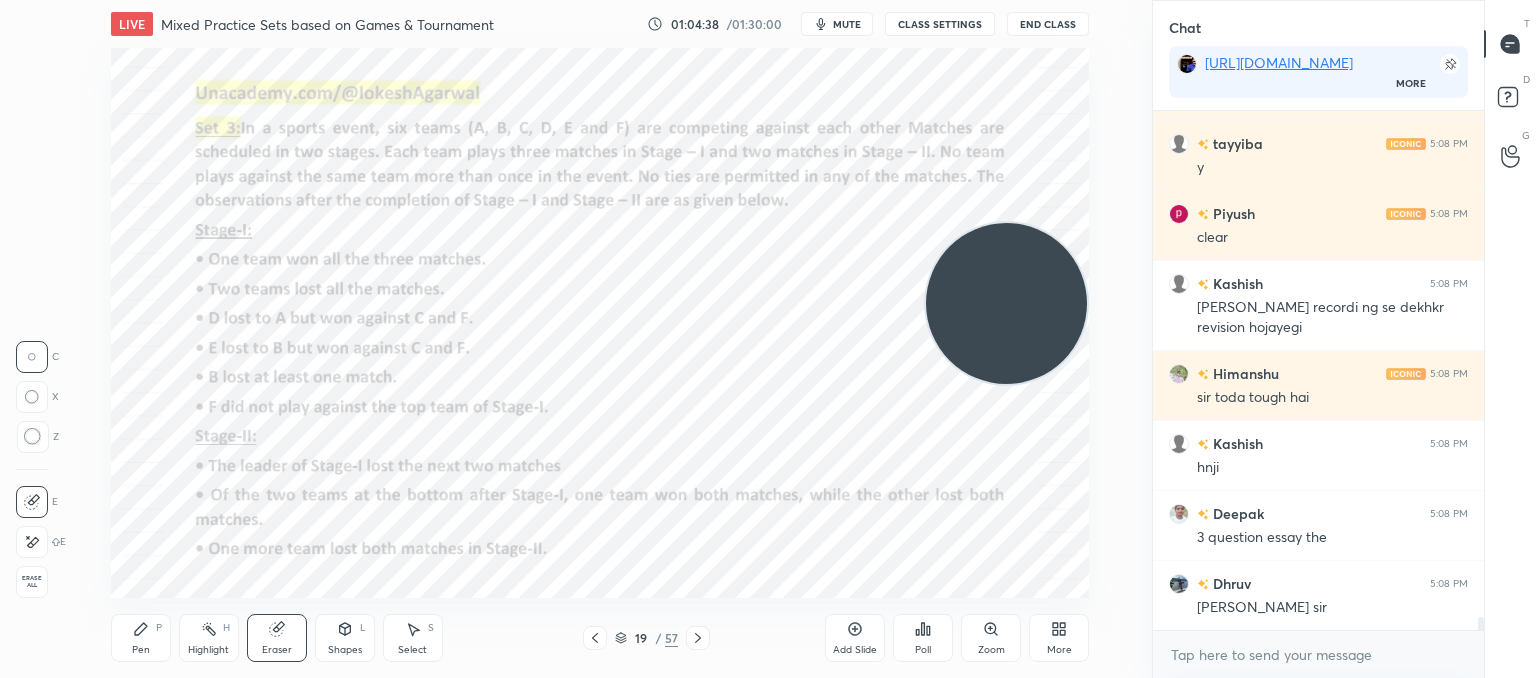drag, startPoint x: 204, startPoint y: 494, endPoint x: 1135, endPoint y: 282, distance: 954.83246 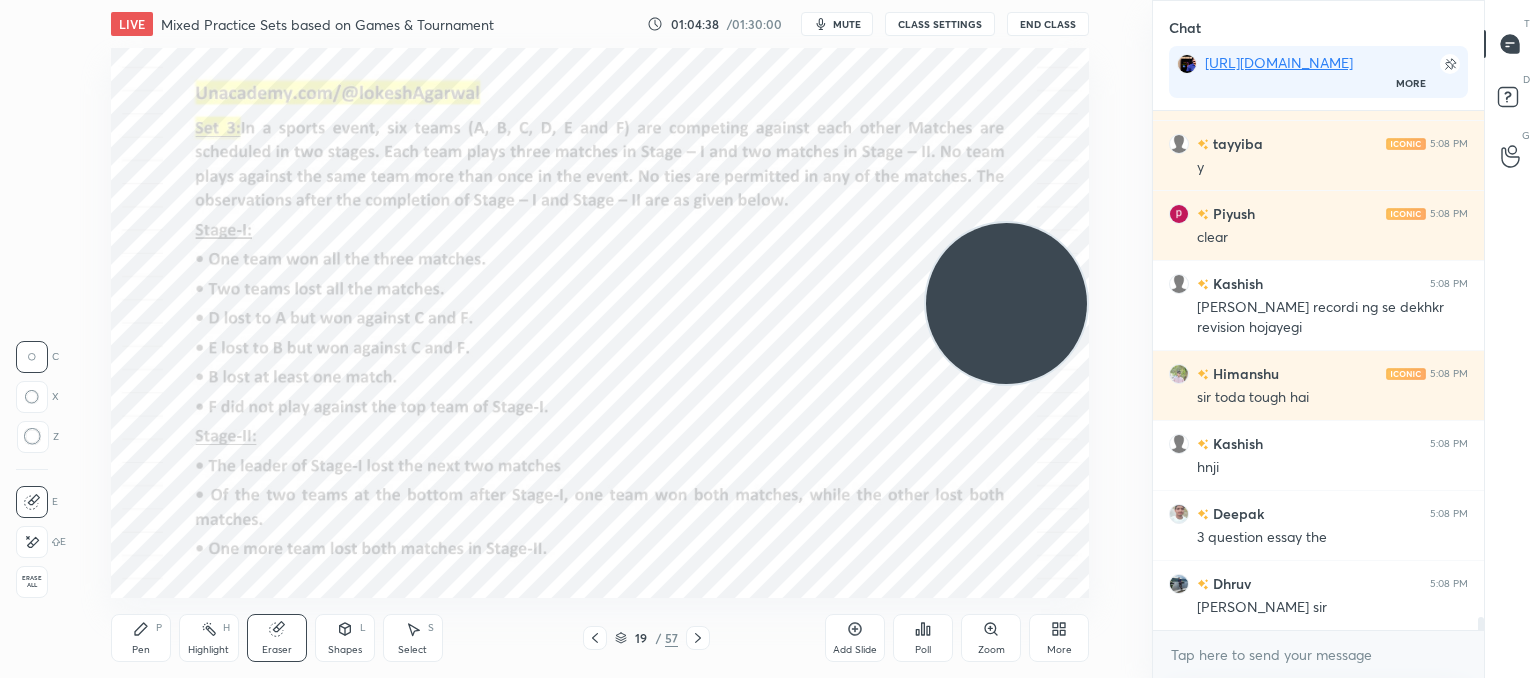 click on "Setting up your live class Poll for   secs No correct answer Start poll" at bounding box center [600, 323] 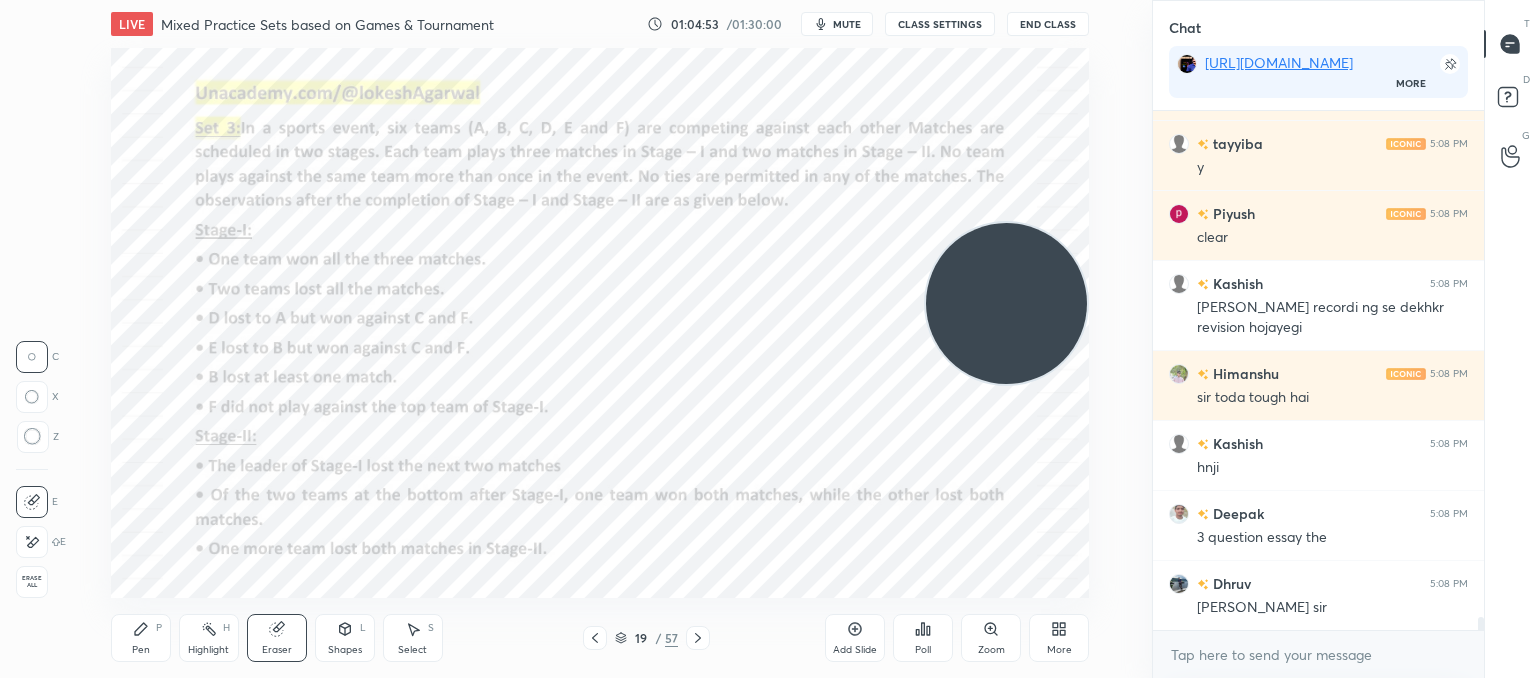 click on "CLASS SETTINGS" at bounding box center (940, 24) 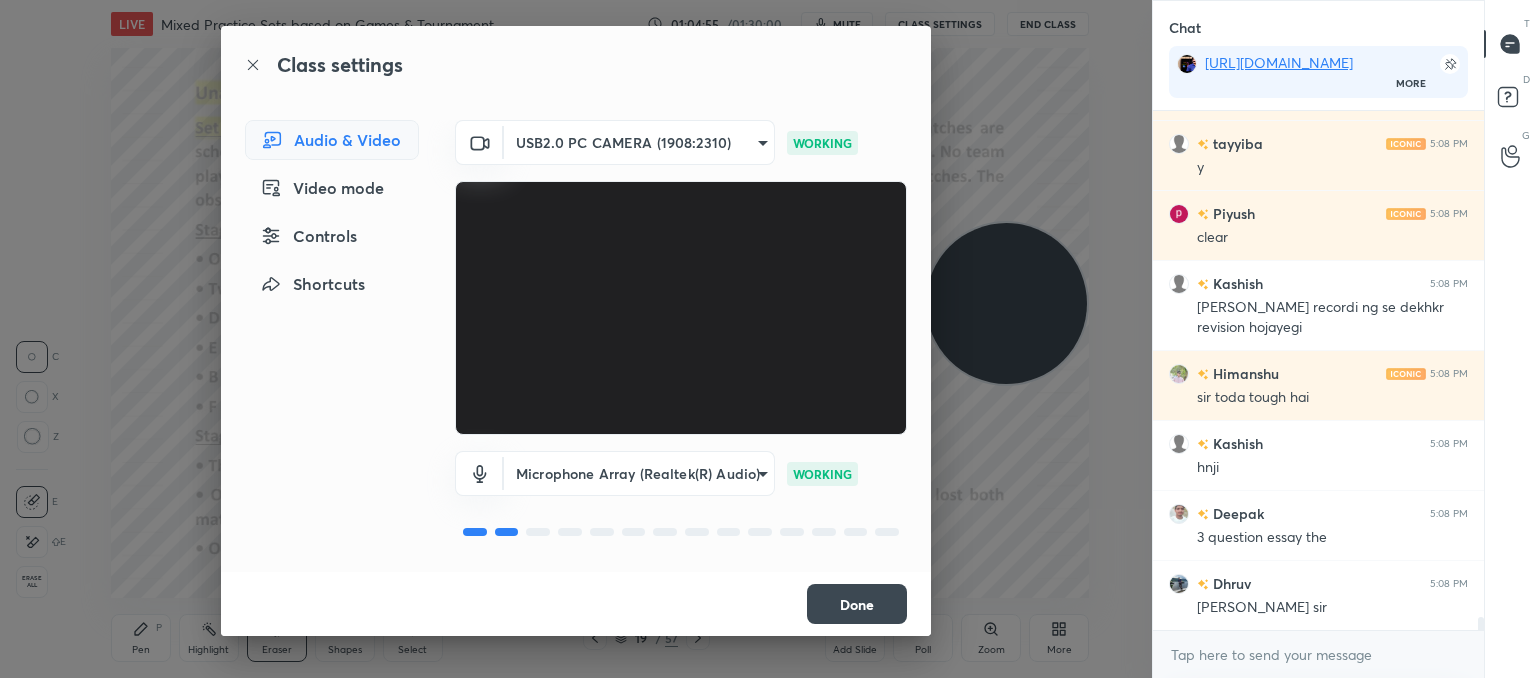 click on "Class settings Audio & Video Video mode Controls Shortcuts USB2.0 PC CAMERA (1908:2310) 62328bde16c2eb6b809700ae3aa143175df95563a0c43655eb0931a24075825d WORKING Microphone Array (Realtek(R) Audio) 600f8c380bd6eb7b330bcfb14b3be9a9014028193bda36a2926d7b22e6c56c31 WORKING Done" at bounding box center [576, 339] 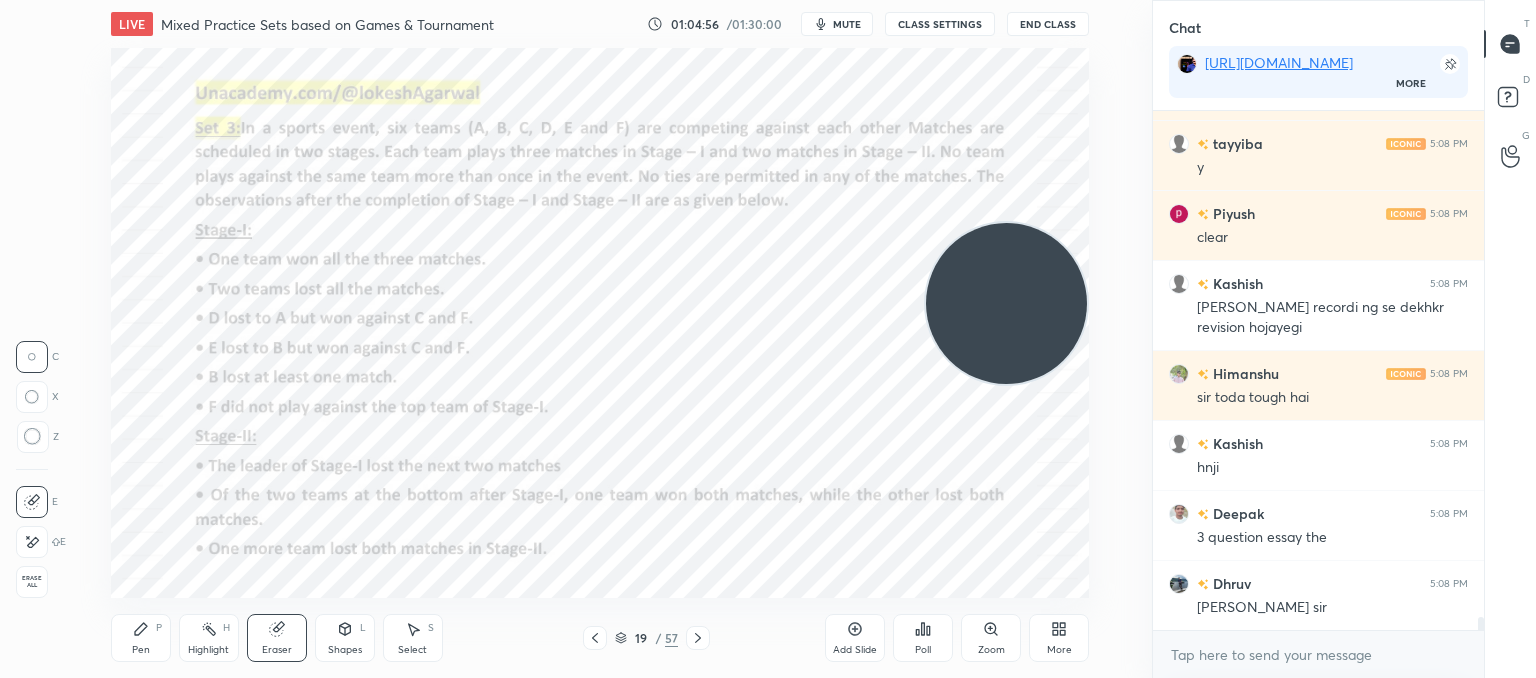 click on "mute" at bounding box center [837, 24] 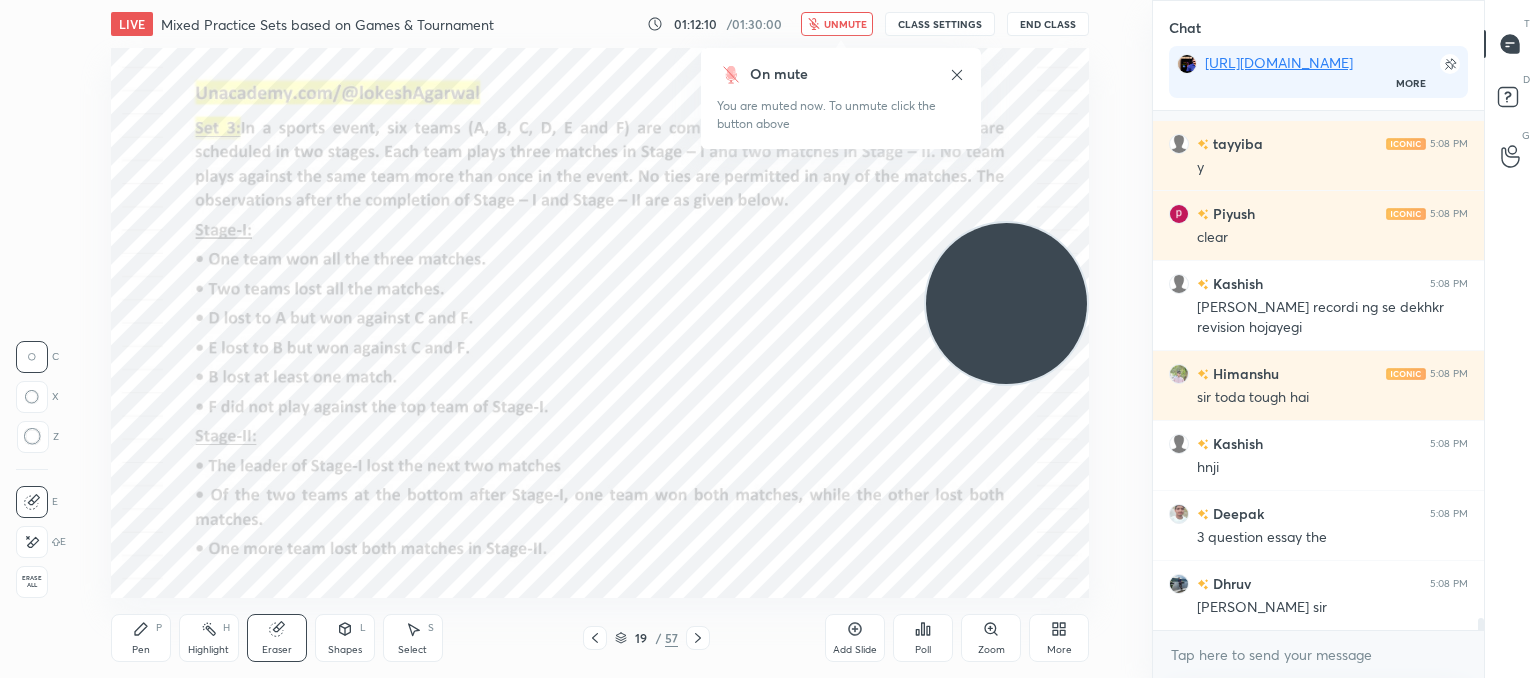 scroll, scrollTop: 21166, scrollLeft: 0, axis: vertical 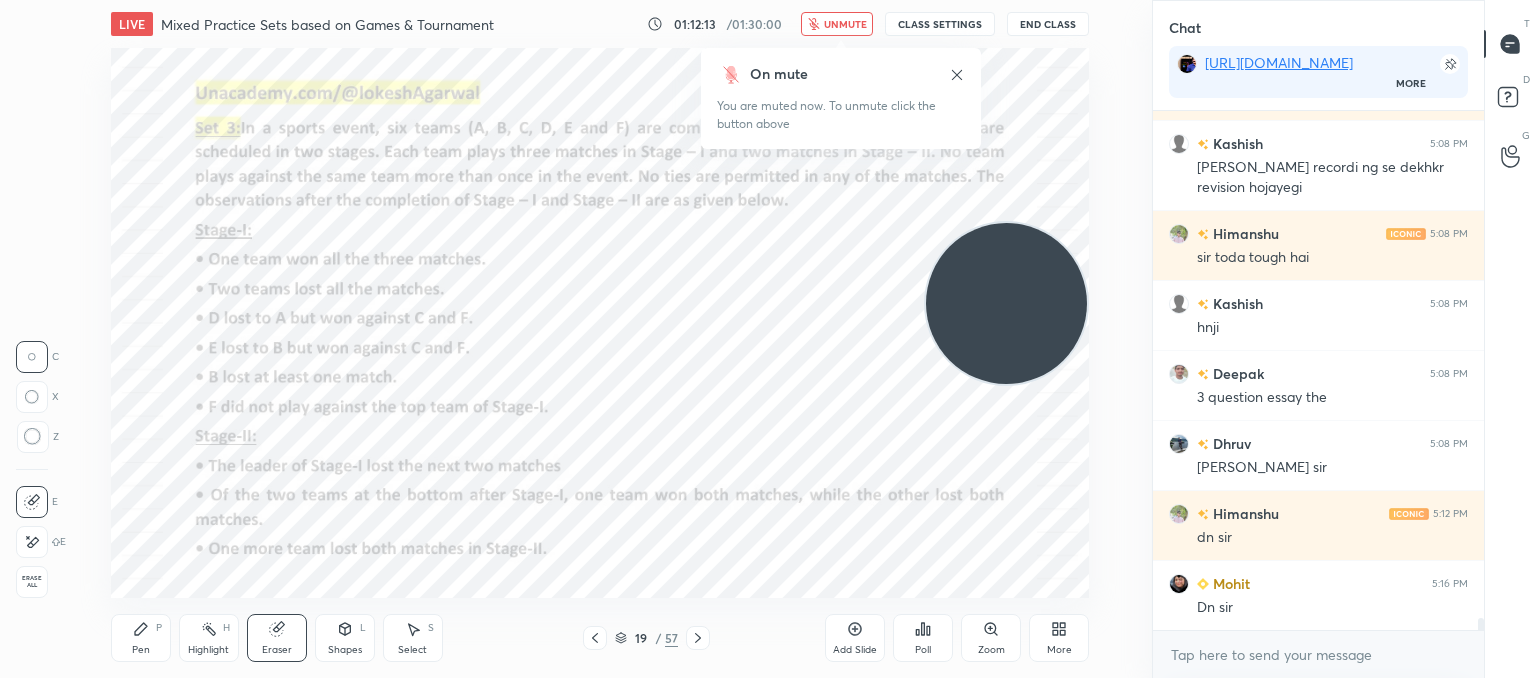 click on "unmute" at bounding box center (837, 24) 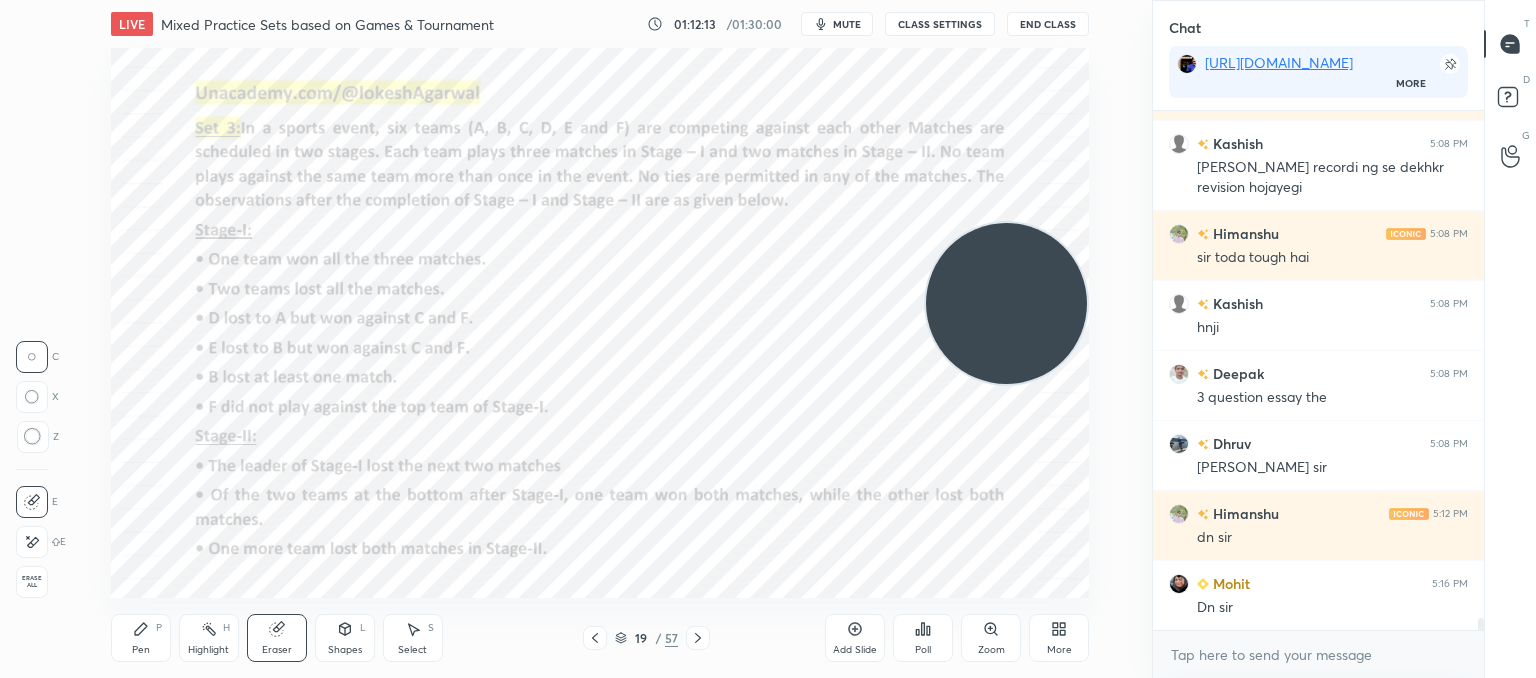 scroll, scrollTop: 21236, scrollLeft: 0, axis: vertical 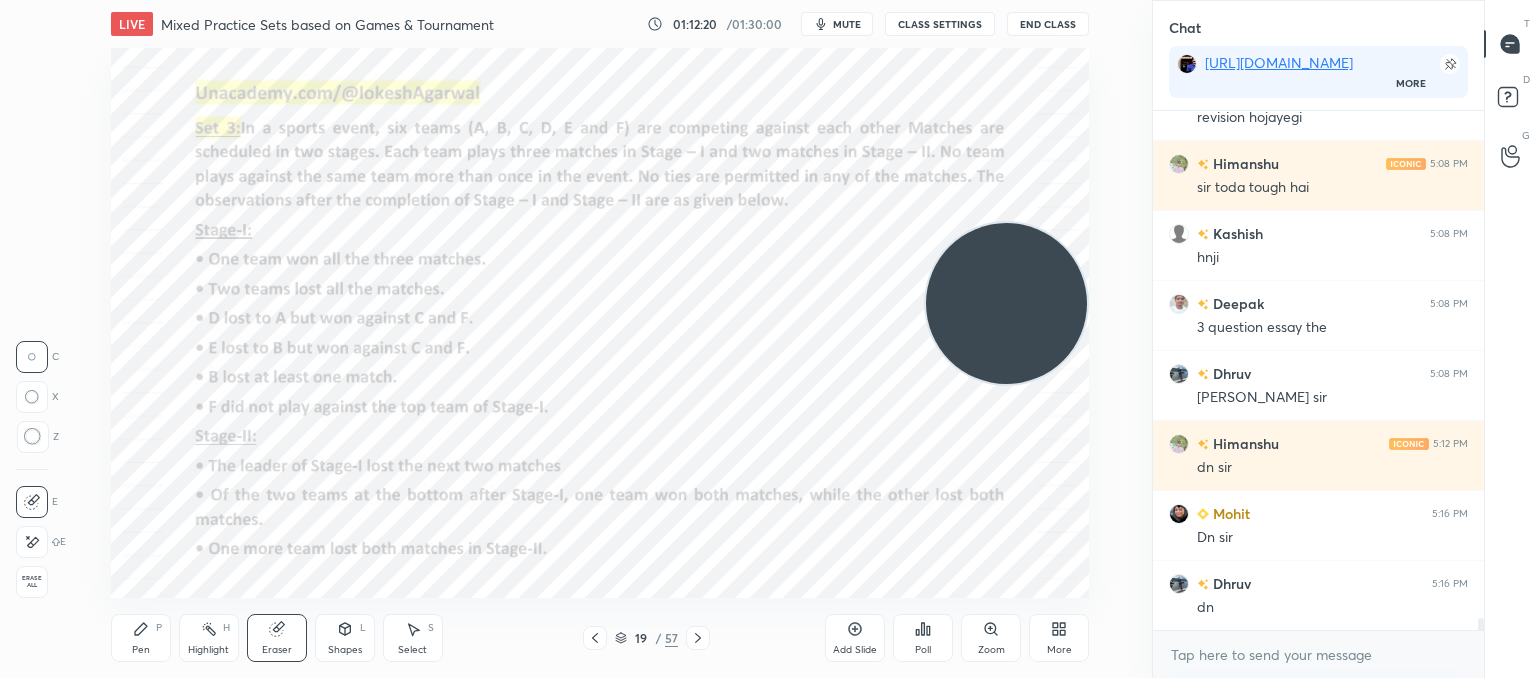 click on "mute" at bounding box center [837, 24] 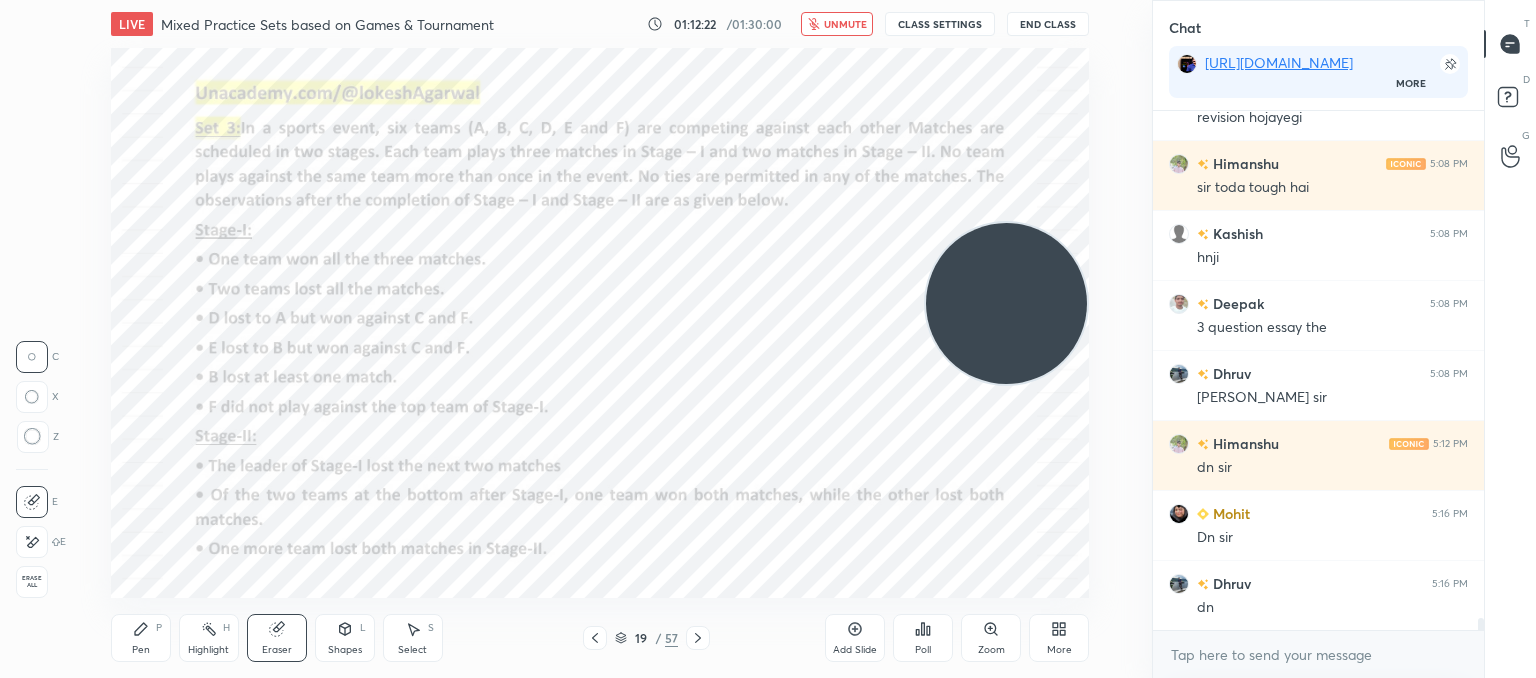 click on "unmute" at bounding box center [837, 24] 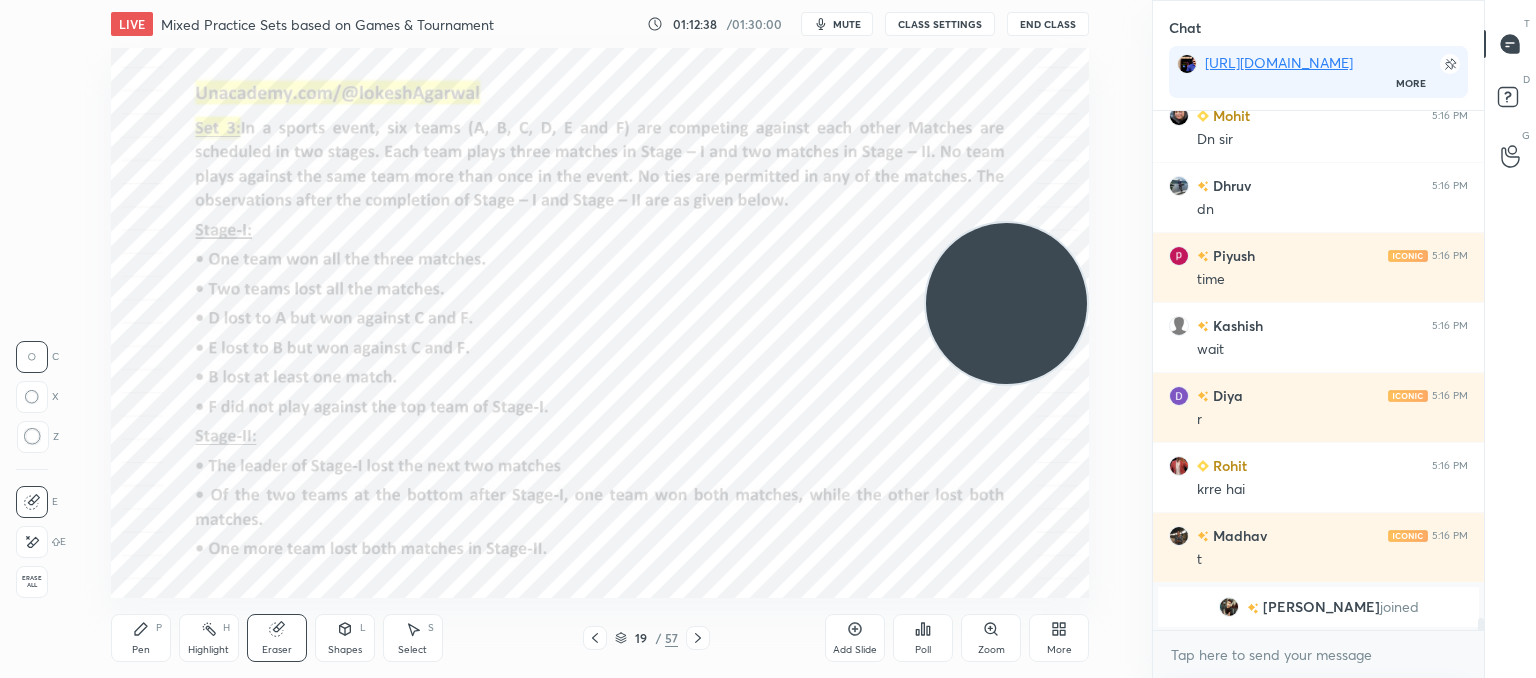 scroll, scrollTop: 19268, scrollLeft: 0, axis: vertical 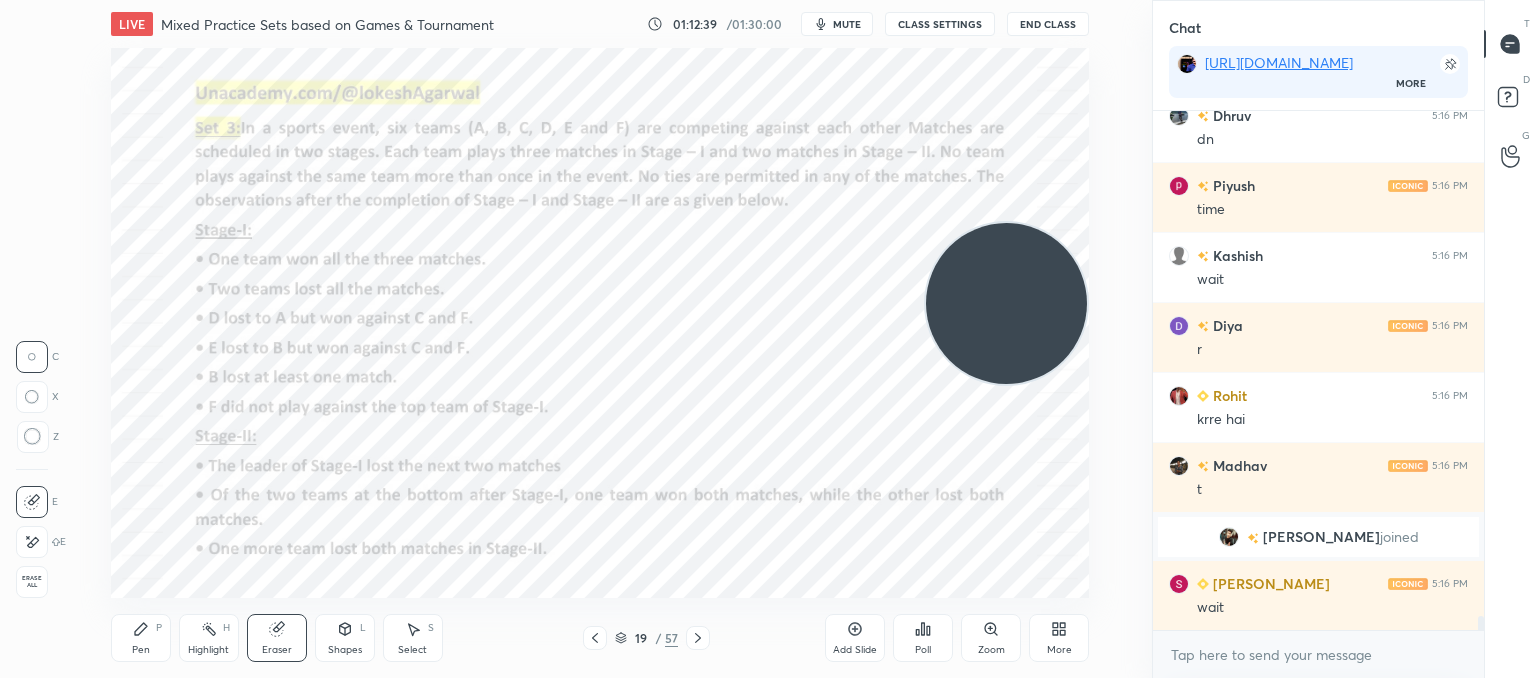 click on "mute" at bounding box center (847, 24) 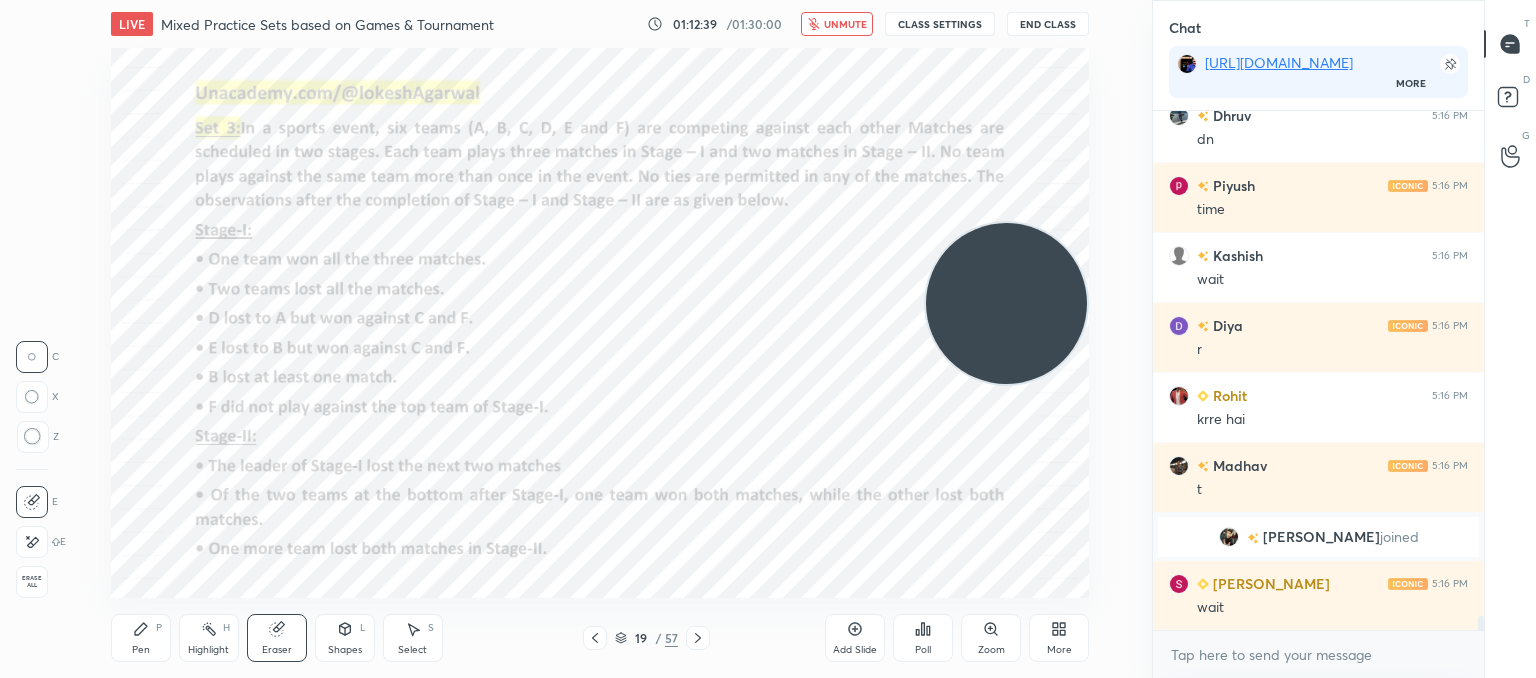 scroll, scrollTop: 19338, scrollLeft: 0, axis: vertical 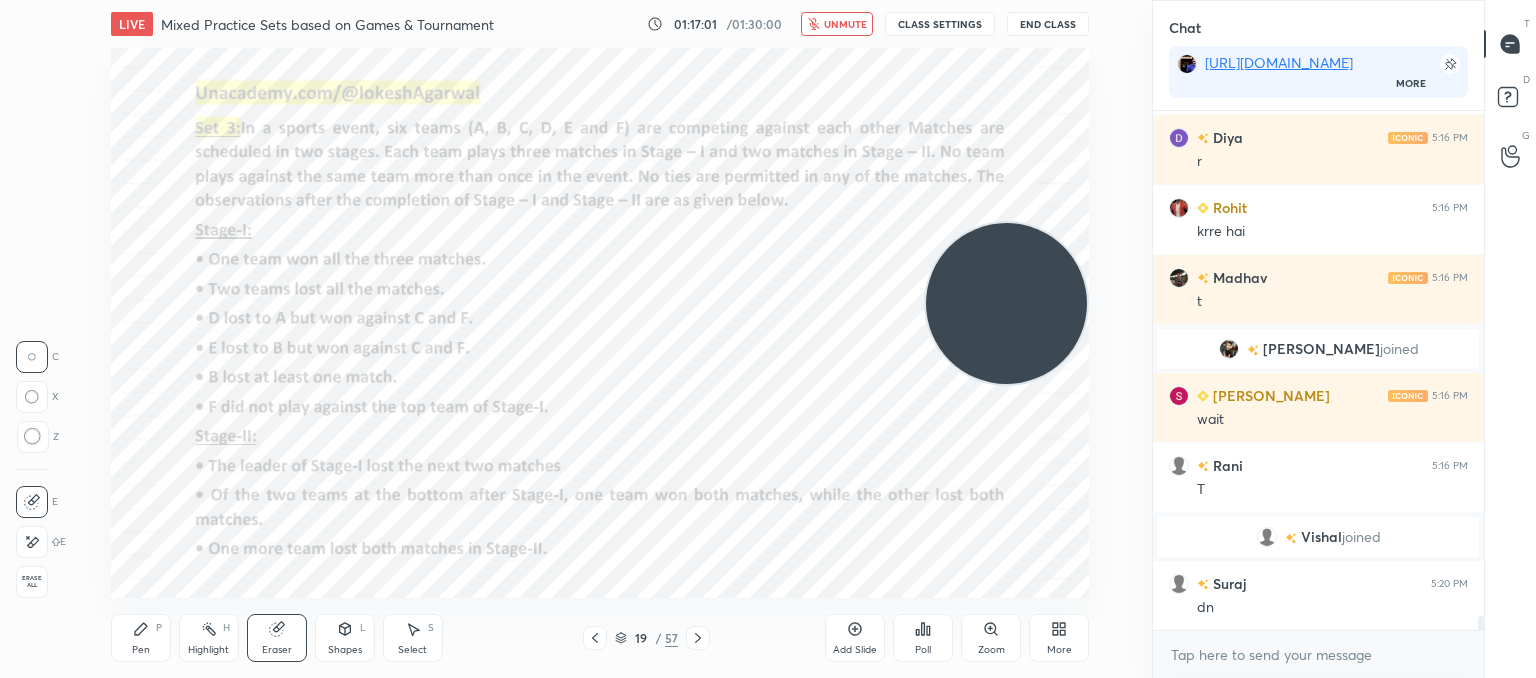 click on "unmute" at bounding box center (837, 24) 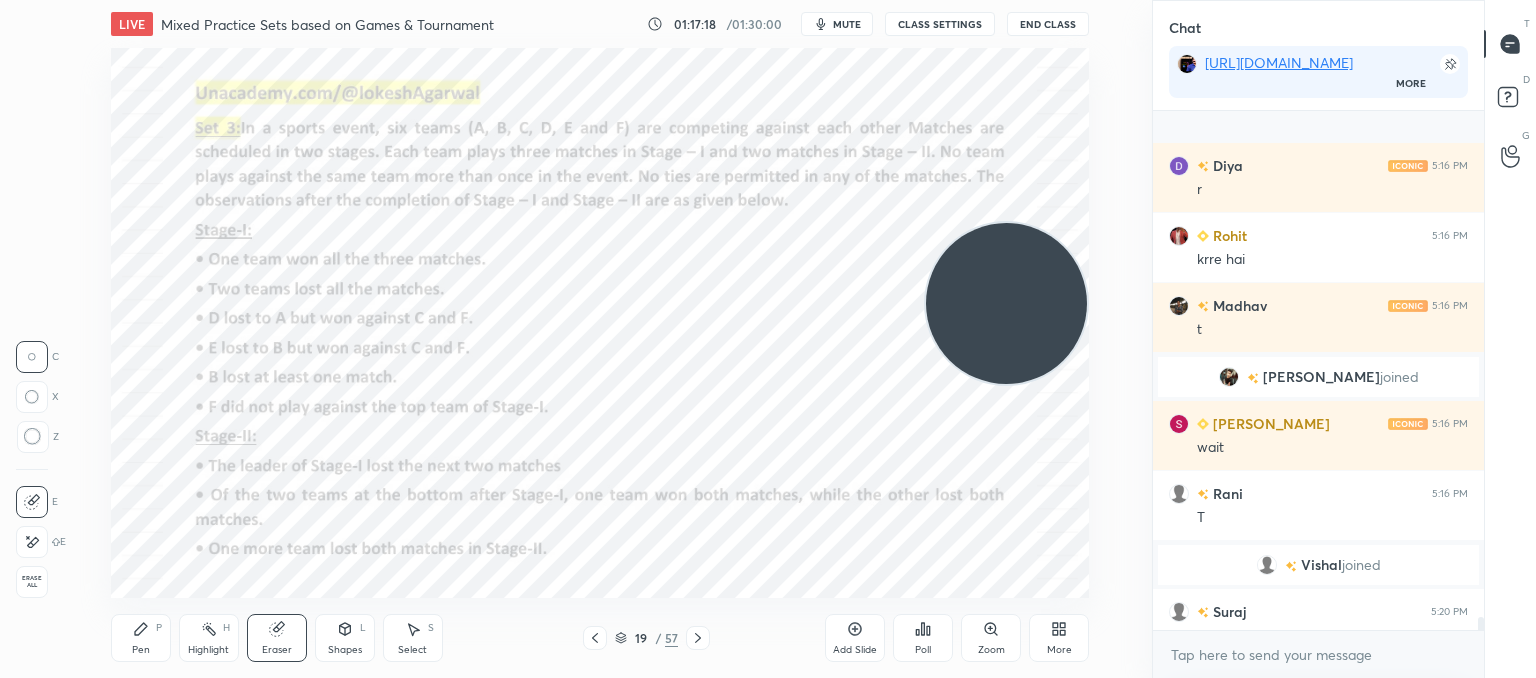 scroll, scrollTop: 19696, scrollLeft: 0, axis: vertical 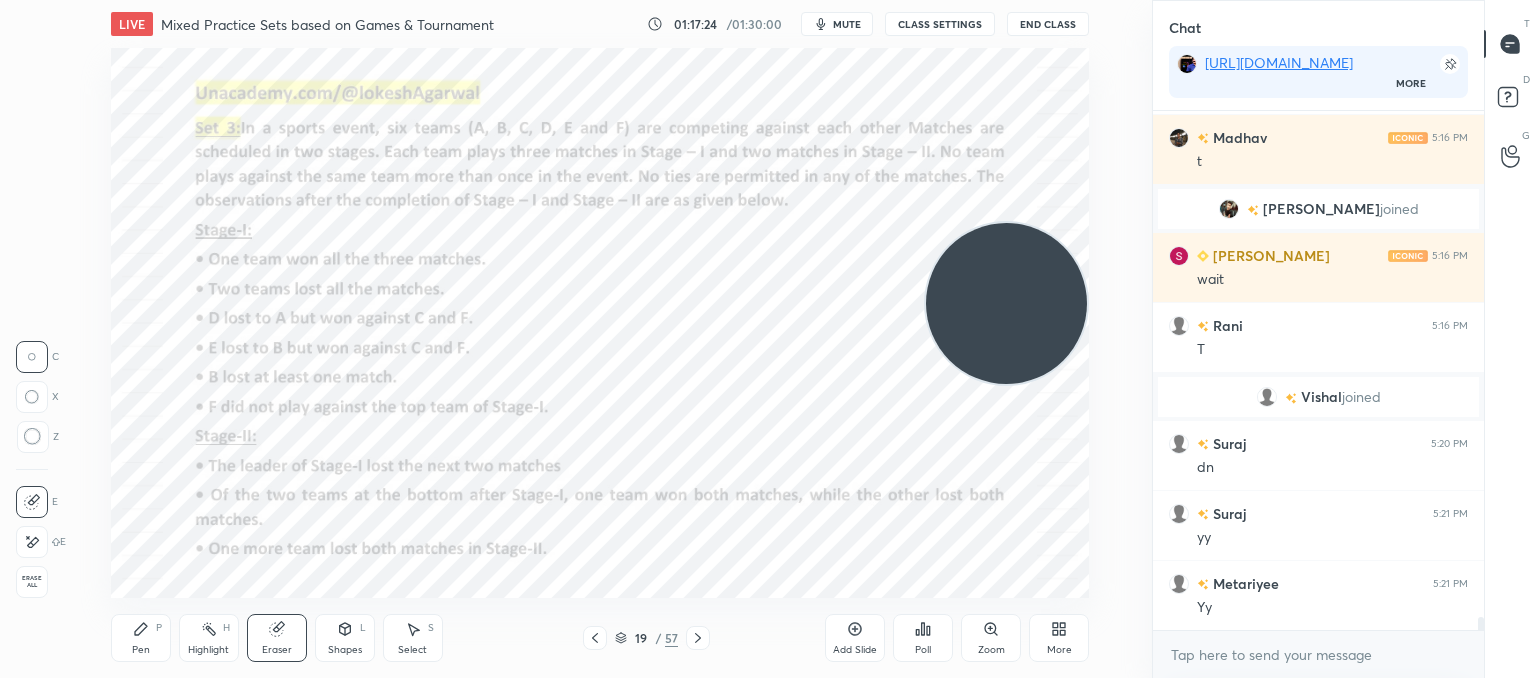 click 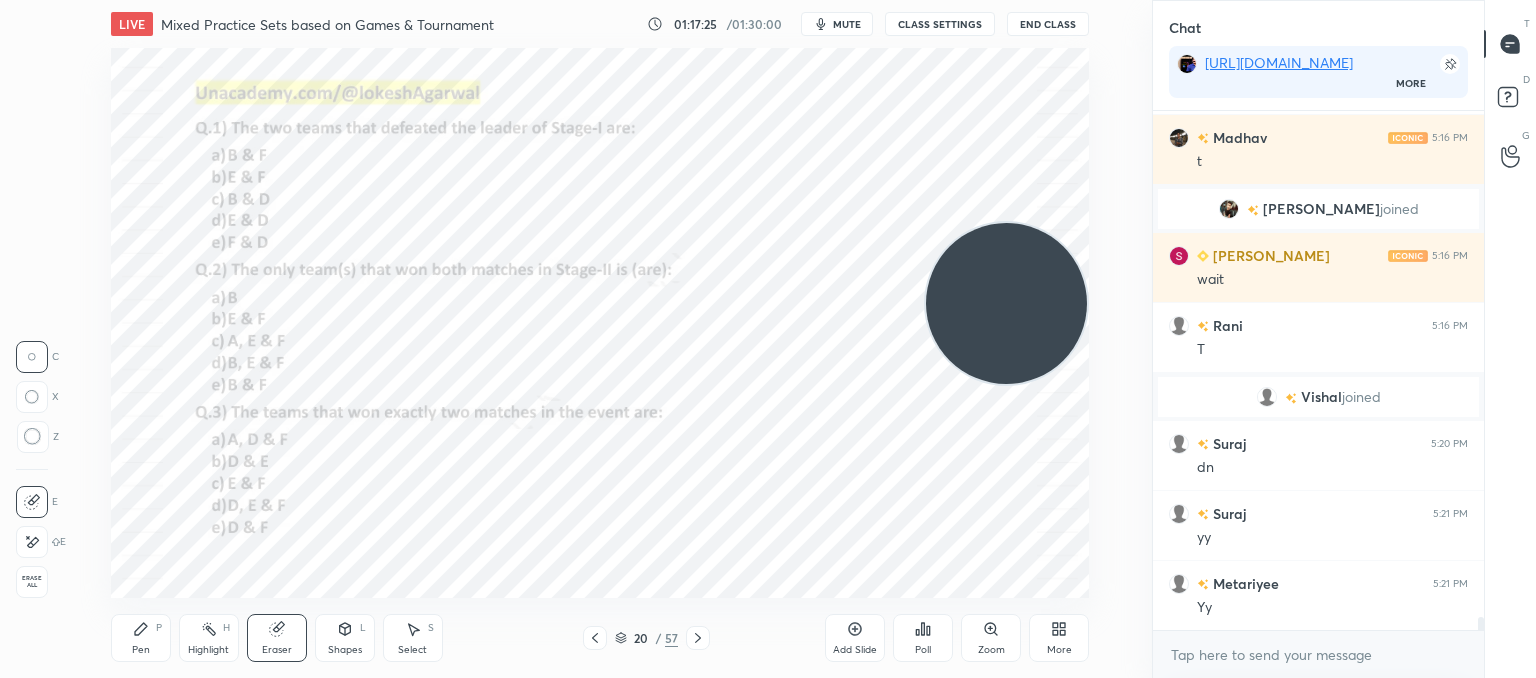 click 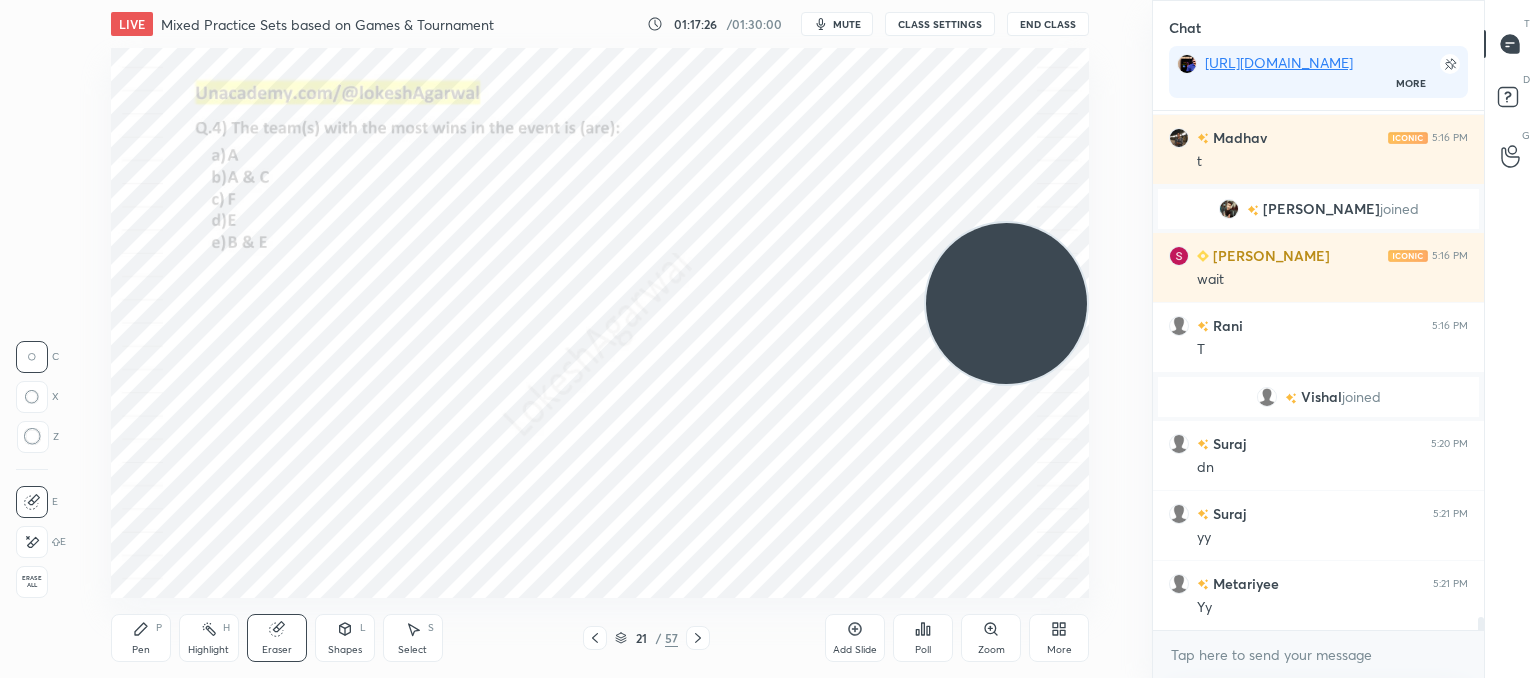 click 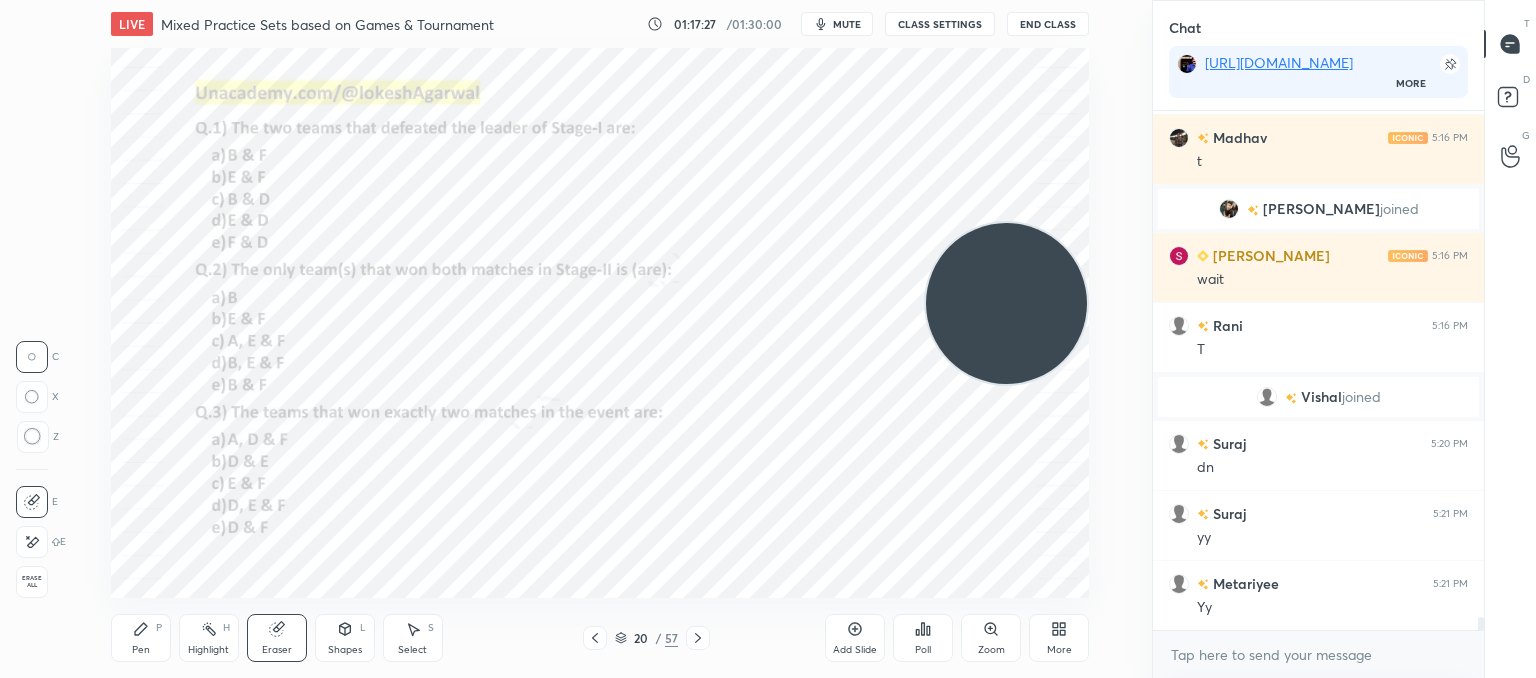 click 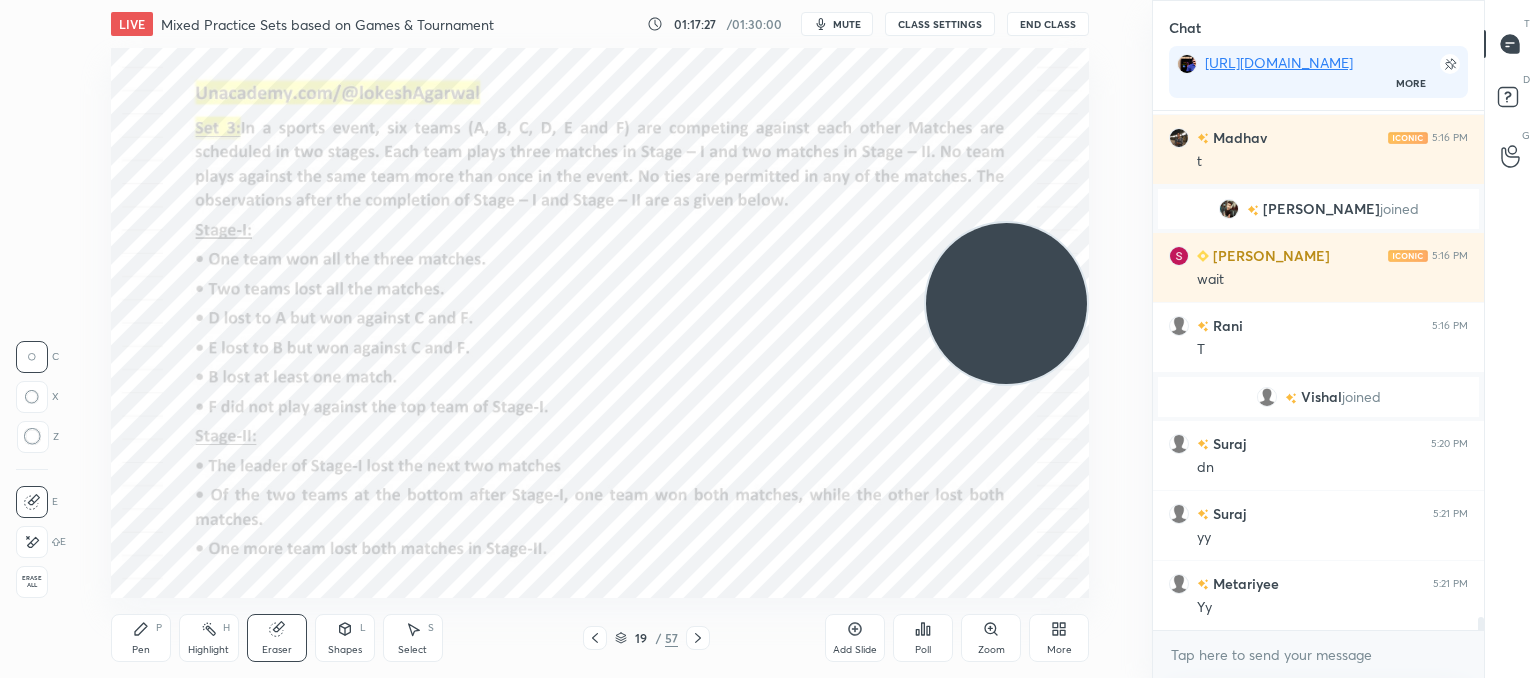 scroll, scrollTop: 19766, scrollLeft: 0, axis: vertical 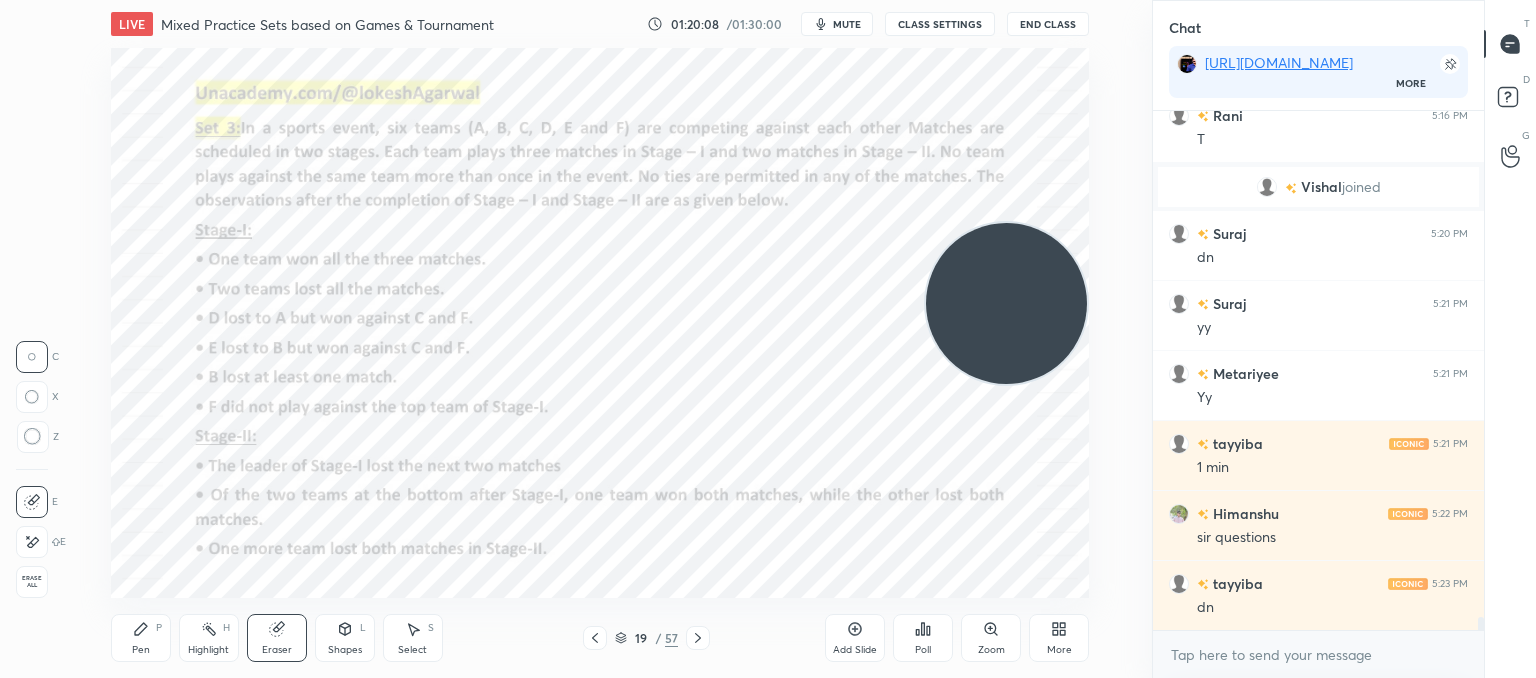 click 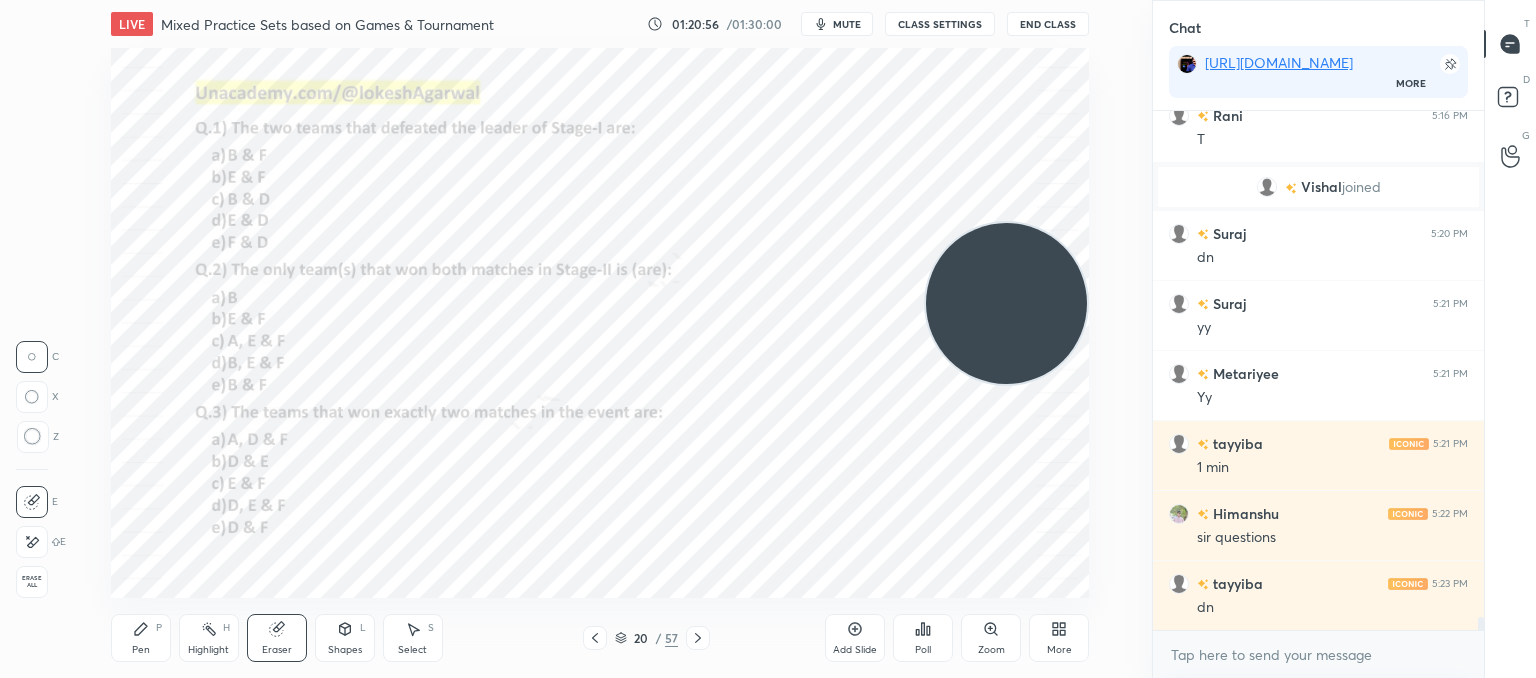 click on "Poll" at bounding box center [923, 638] 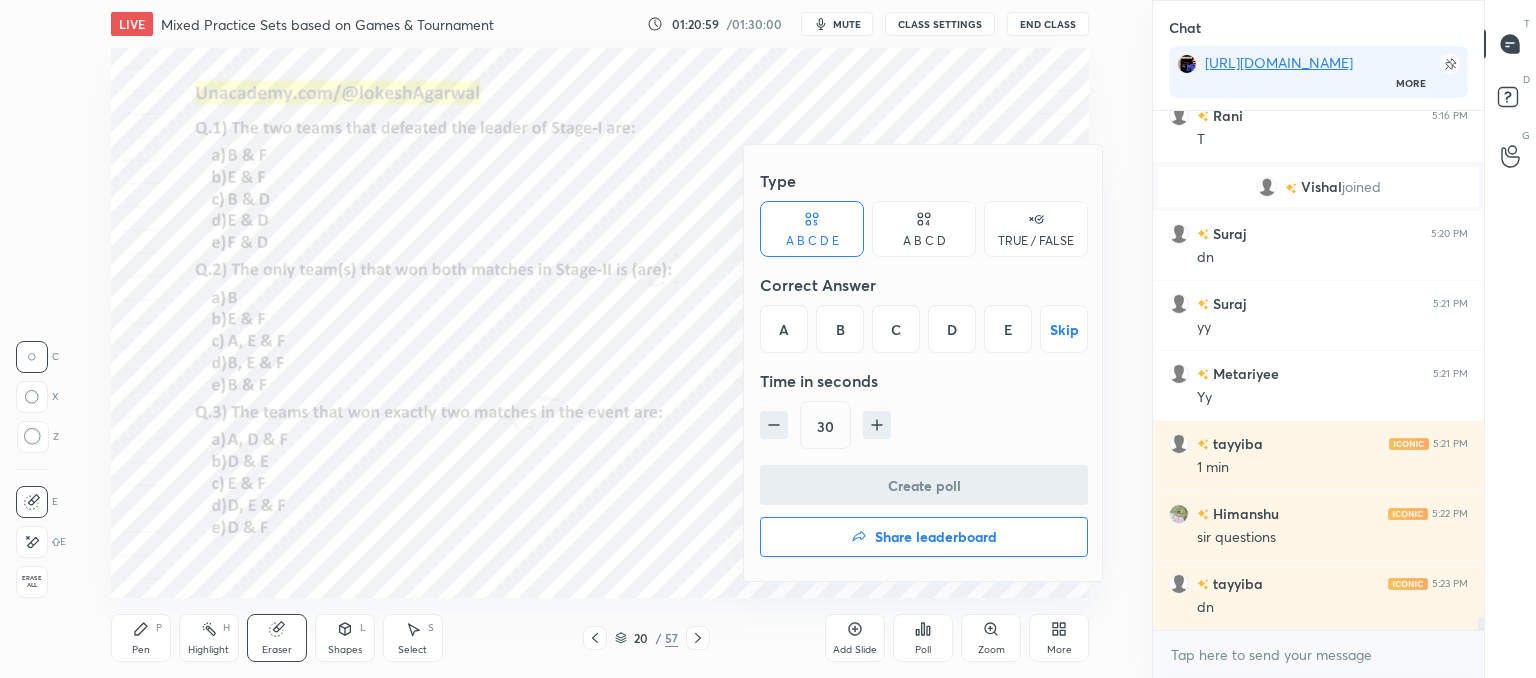 click on "B" at bounding box center (840, 329) 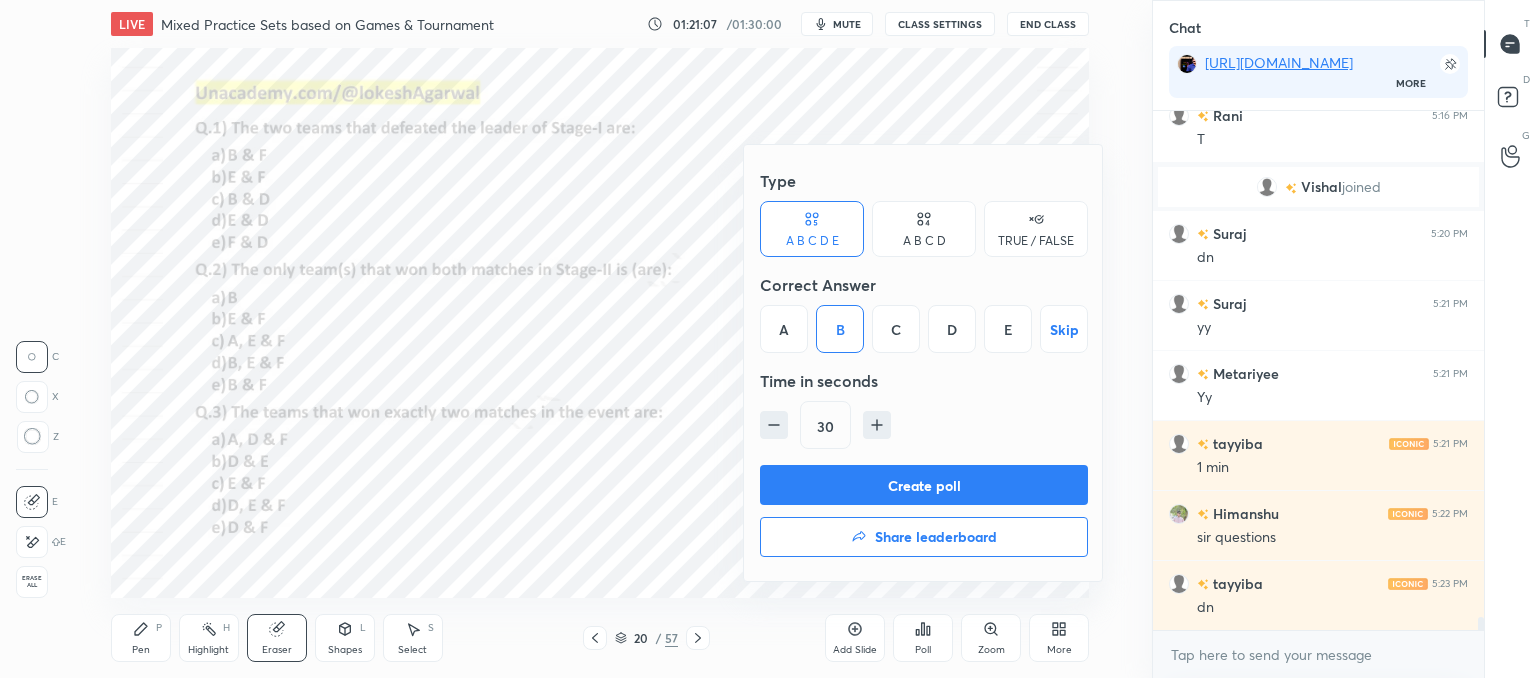 click on "Create poll" at bounding box center [924, 485] 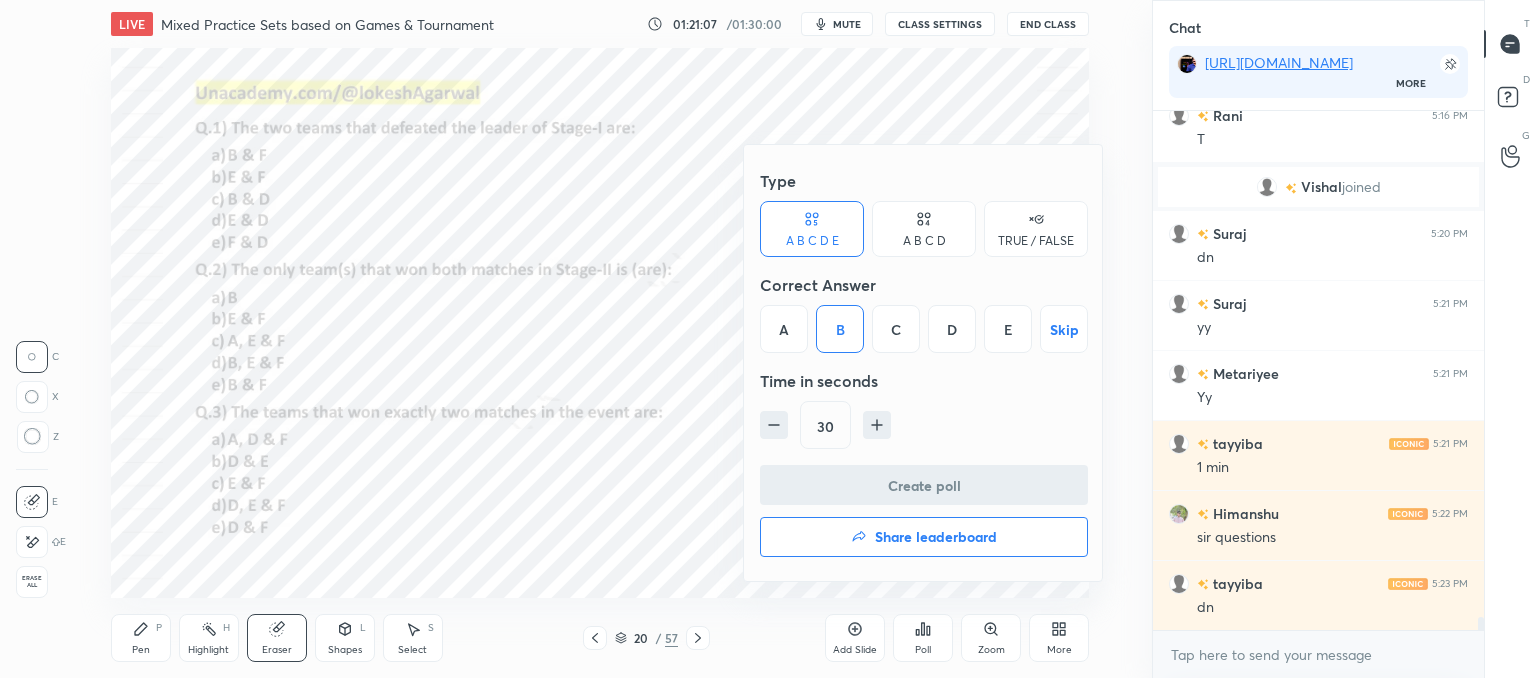 scroll, scrollTop: 472, scrollLeft: 325, axis: both 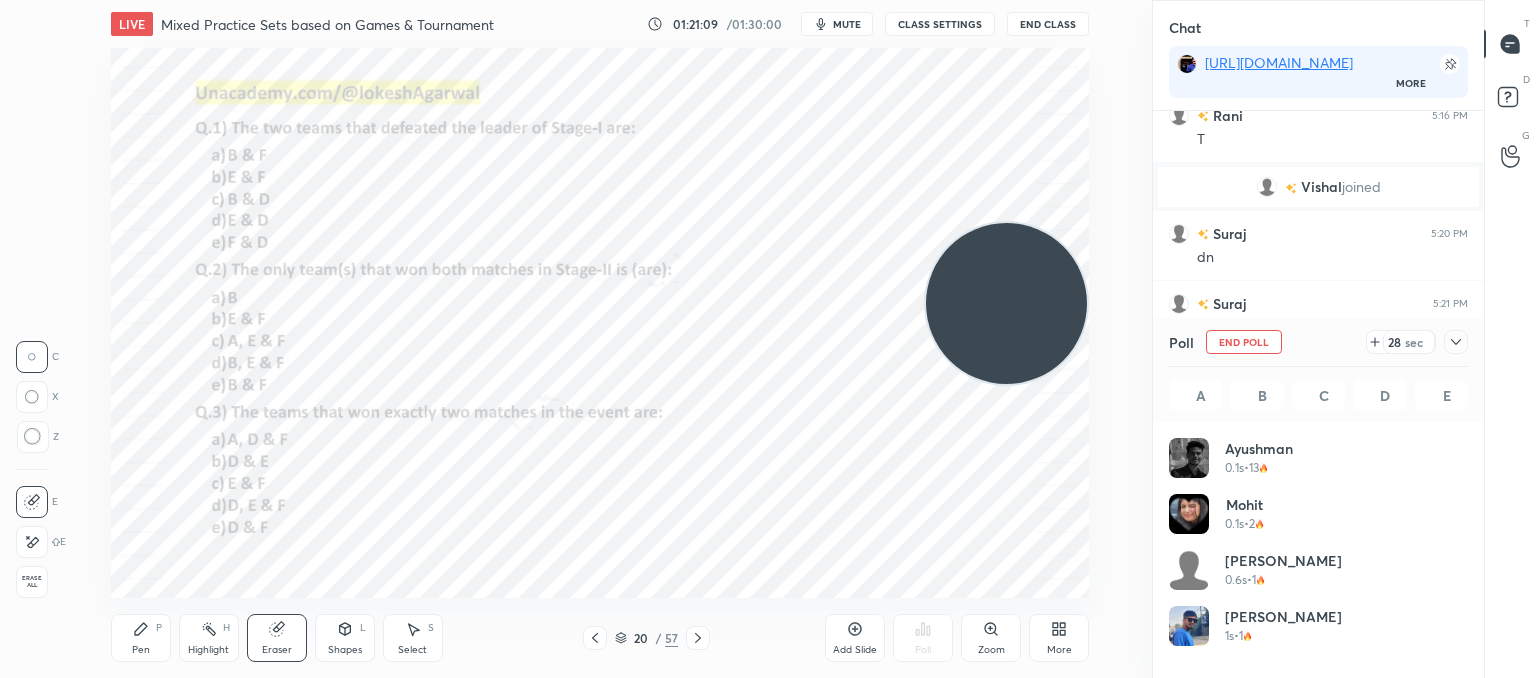 click on "Pen P" at bounding box center [141, 638] 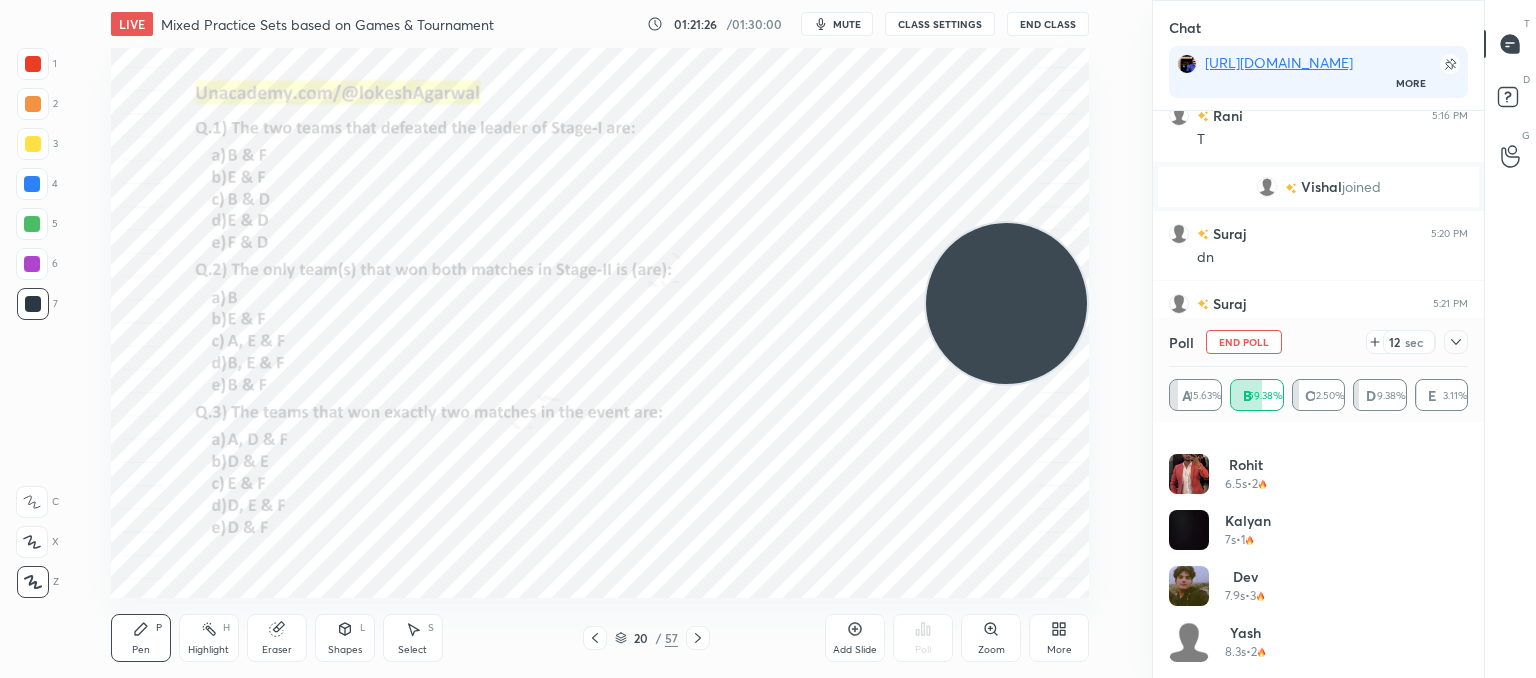 scroll, scrollTop: 880, scrollLeft: 0, axis: vertical 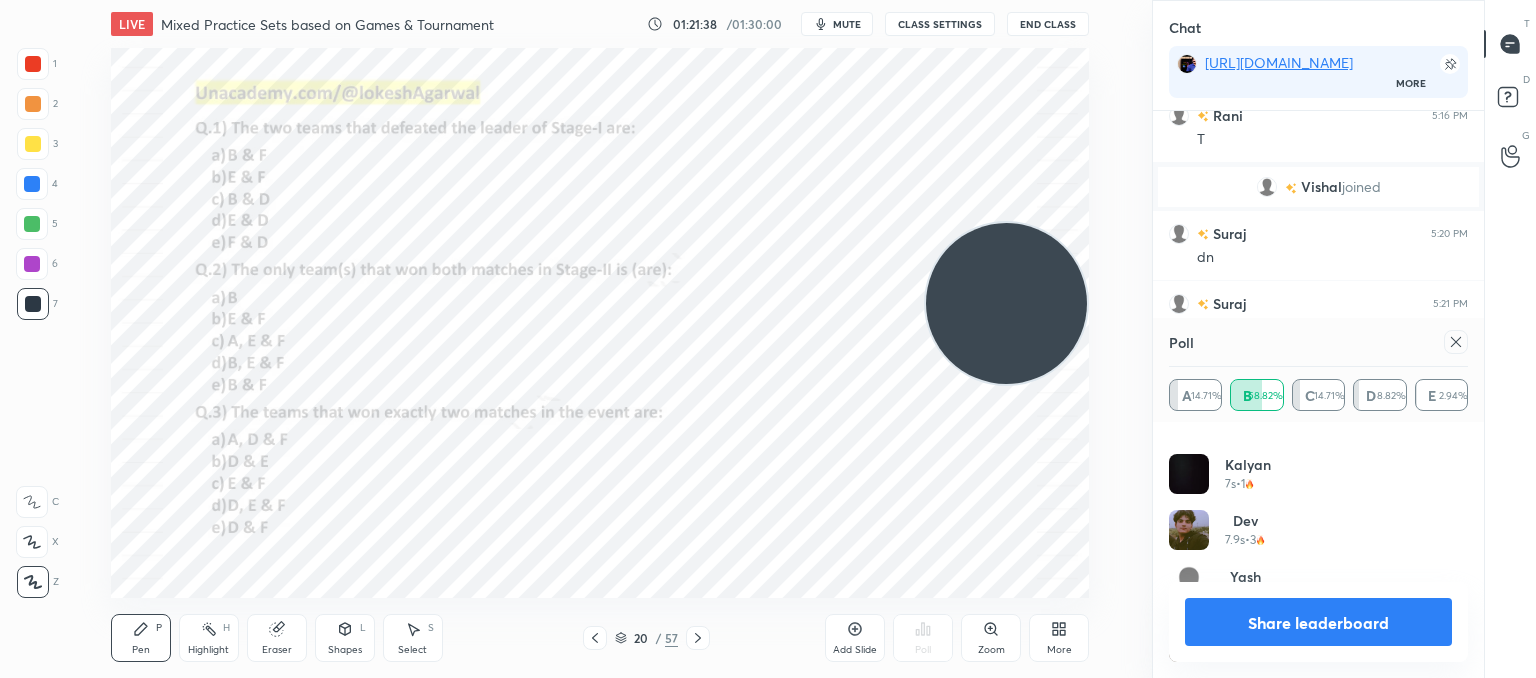 click on "Poll" at bounding box center [1318, 342] 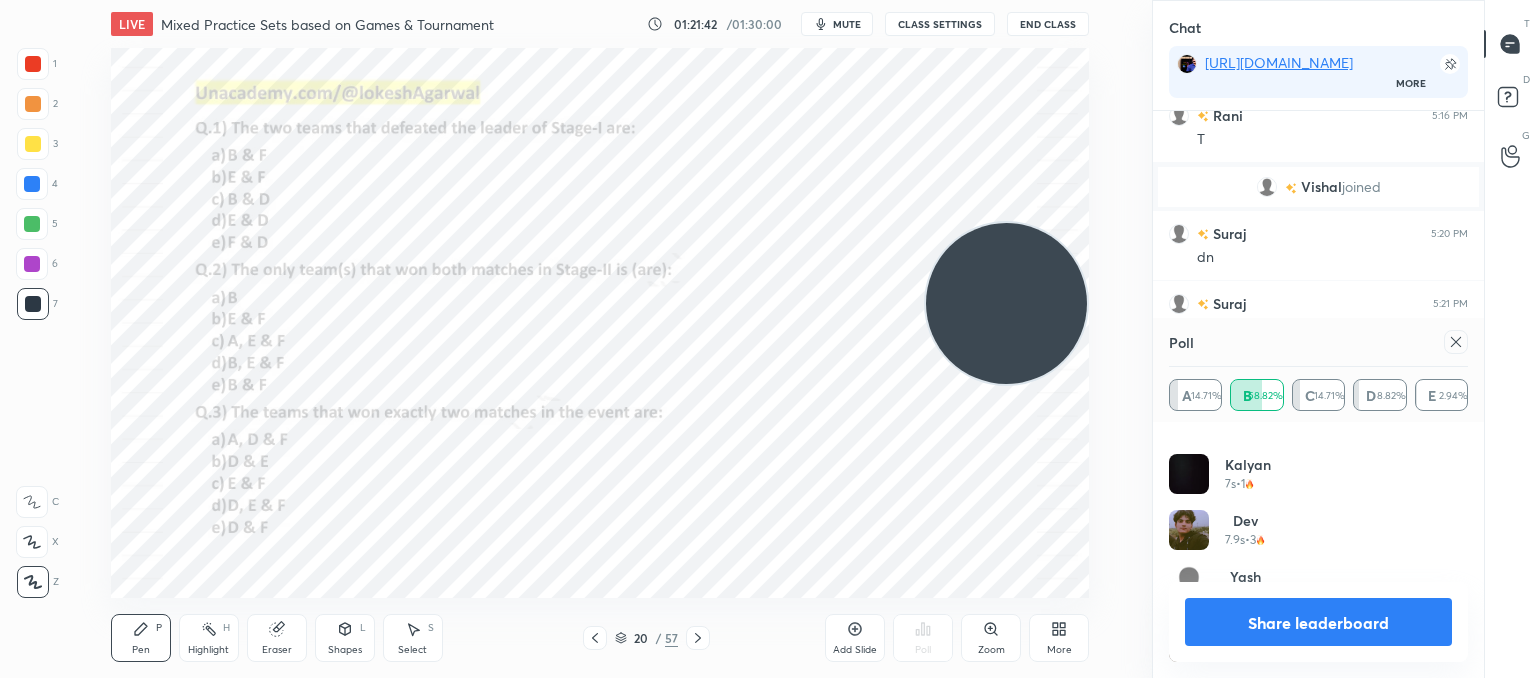 click 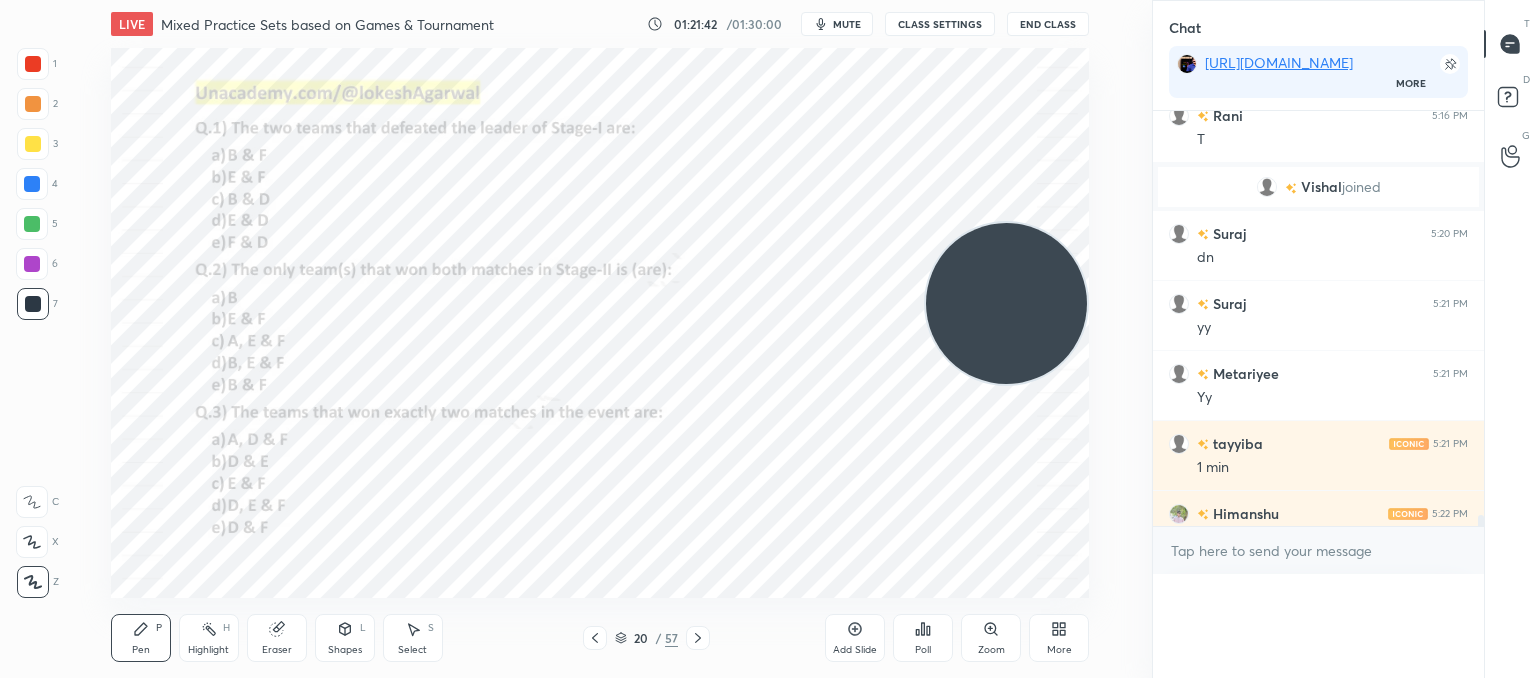 scroll, scrollTop: 89, scrollLeft: 293, axis: both 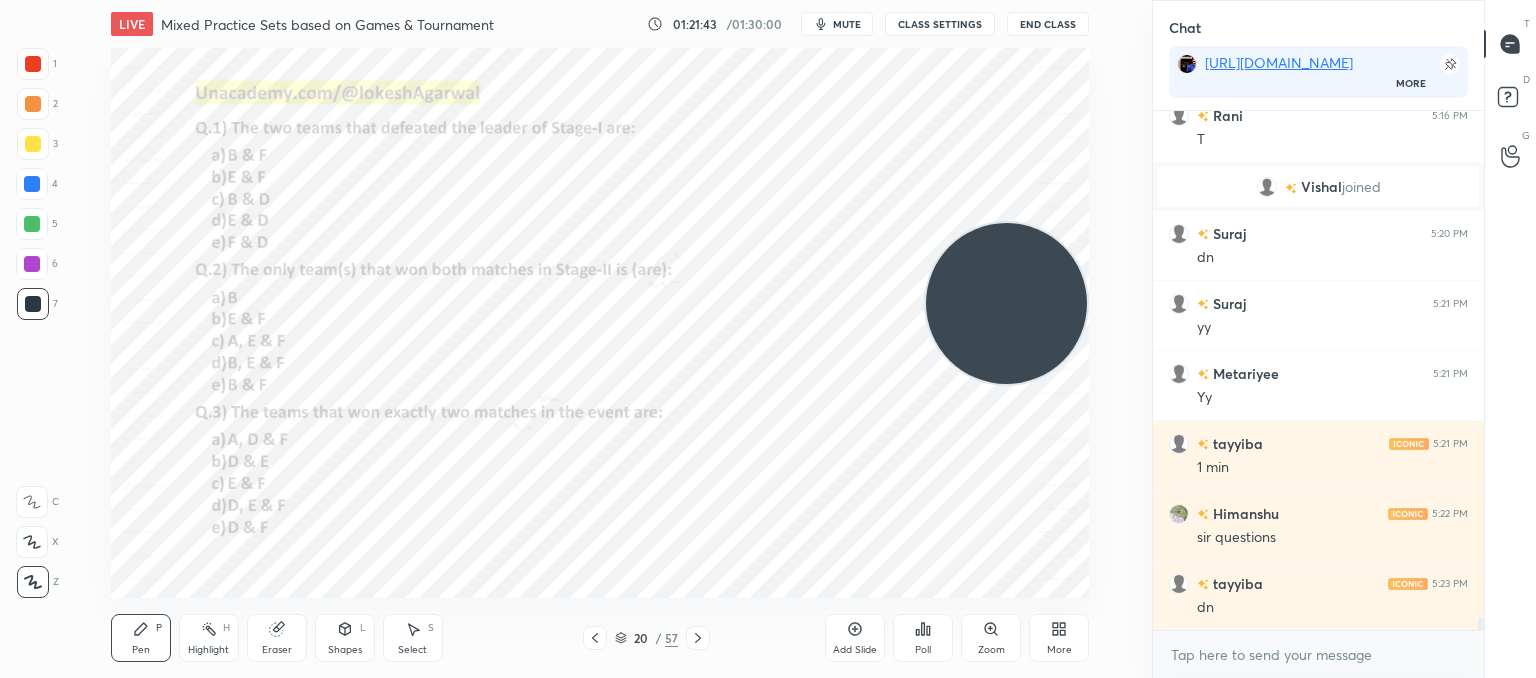 click 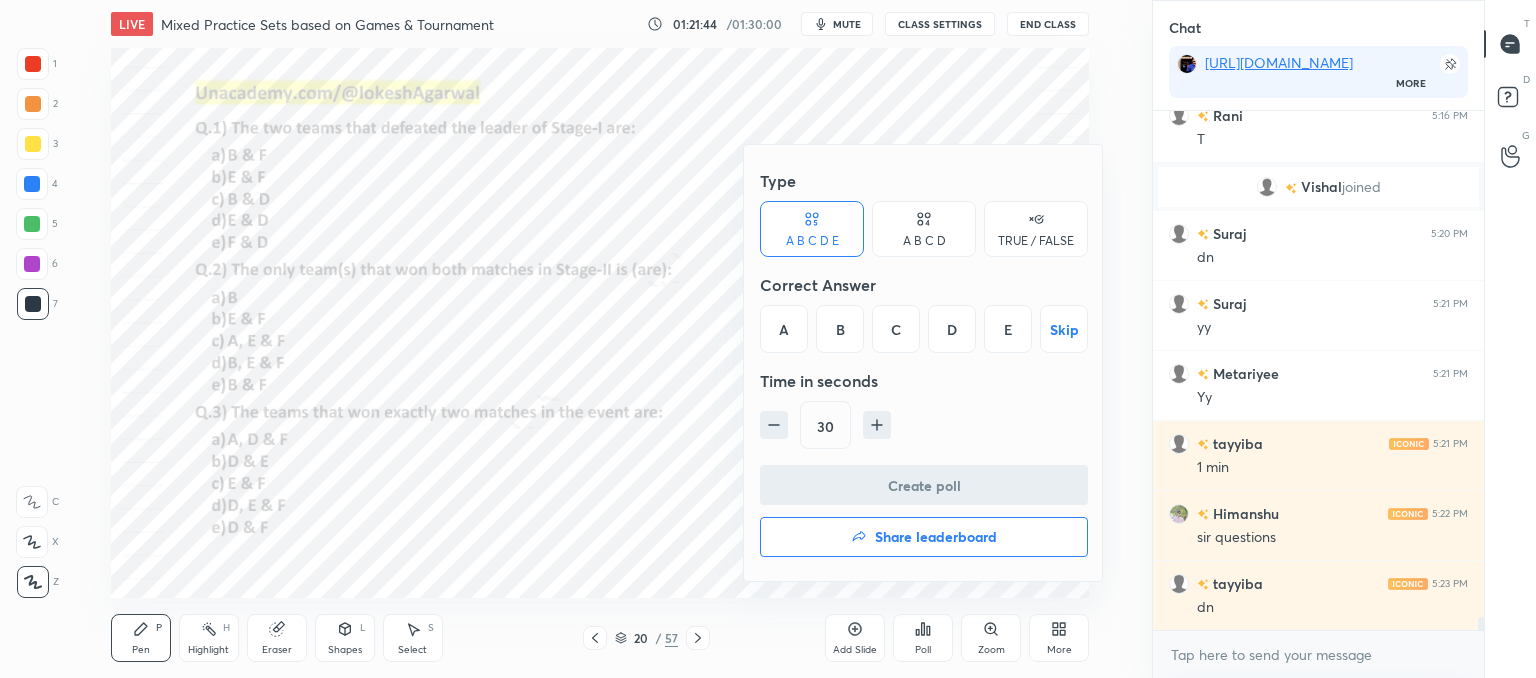 click on "D" at bounding box center (952, 329) 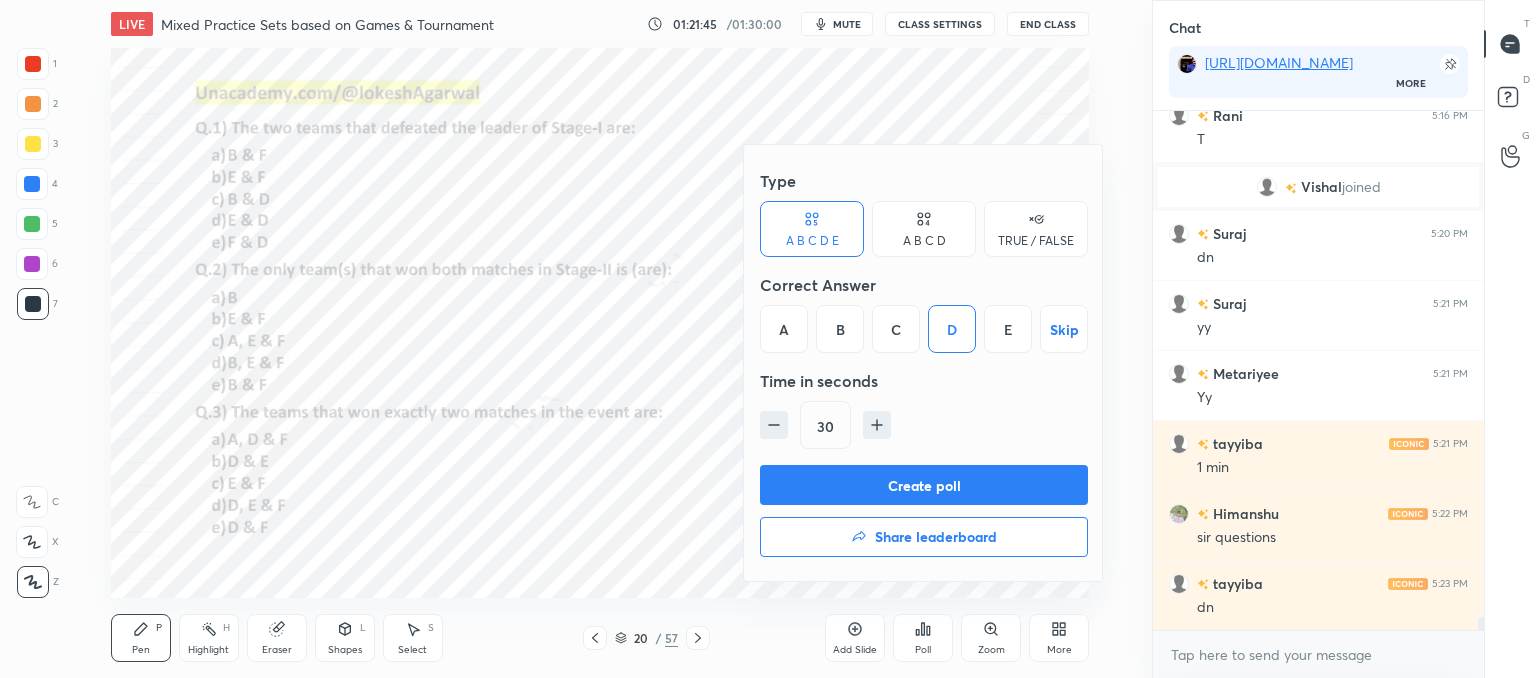 click on "Create poll" at bounding box center (924, 485) 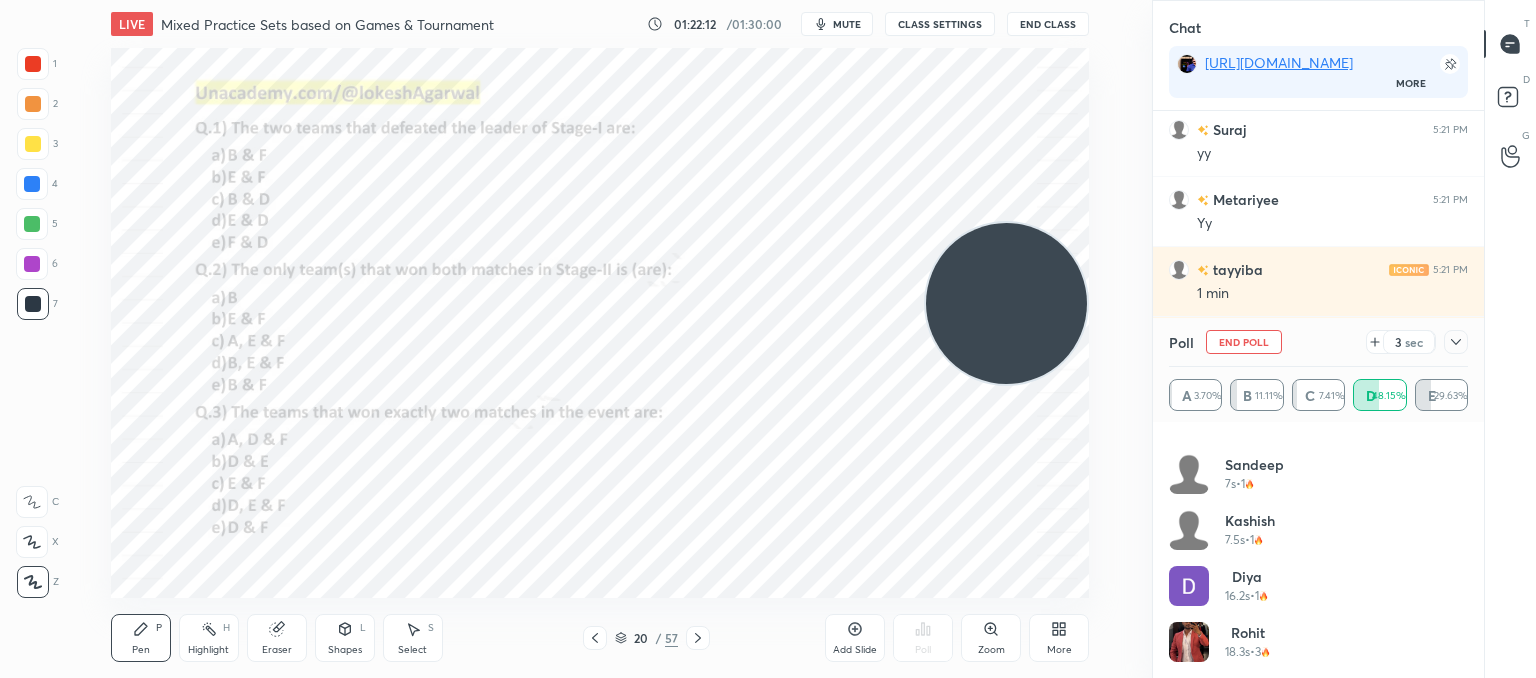 click at bounding box center [1456, 342] 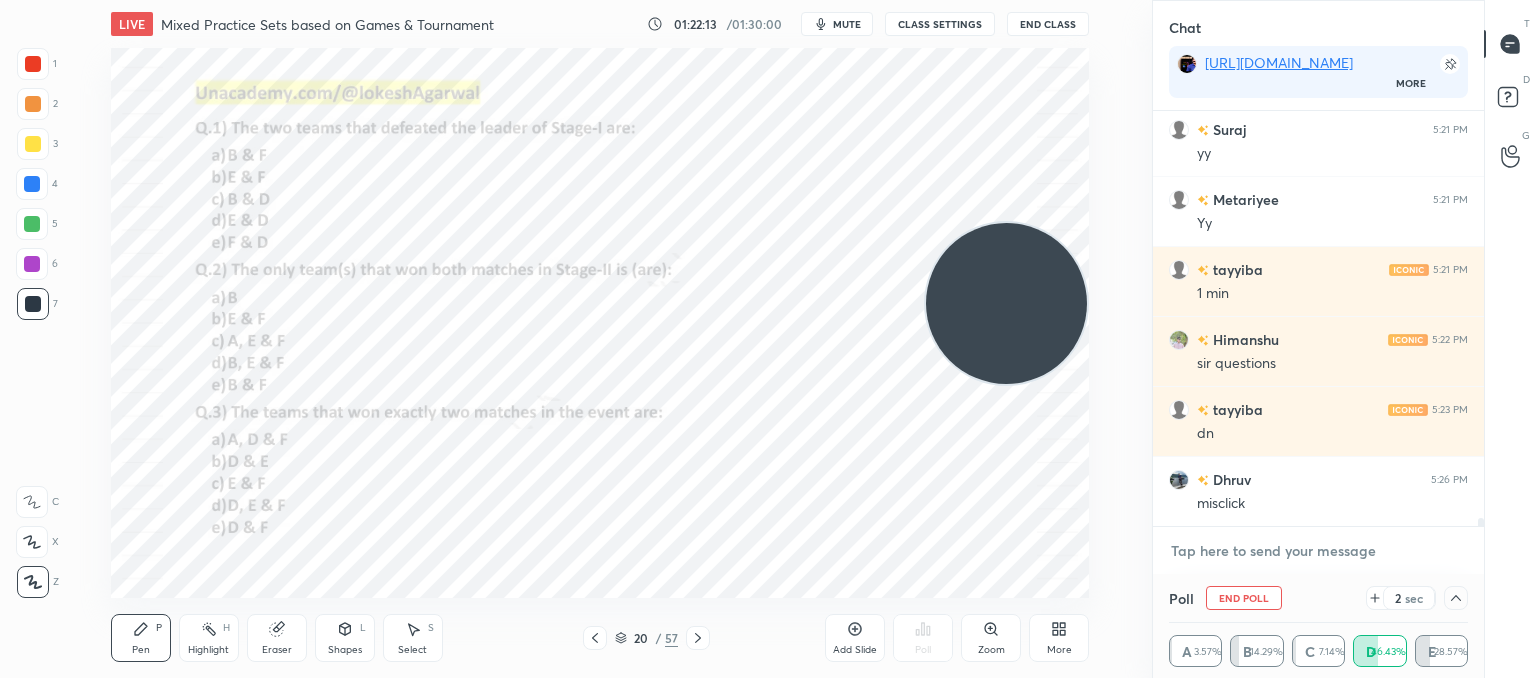 click at bounding box center [1318, 551] 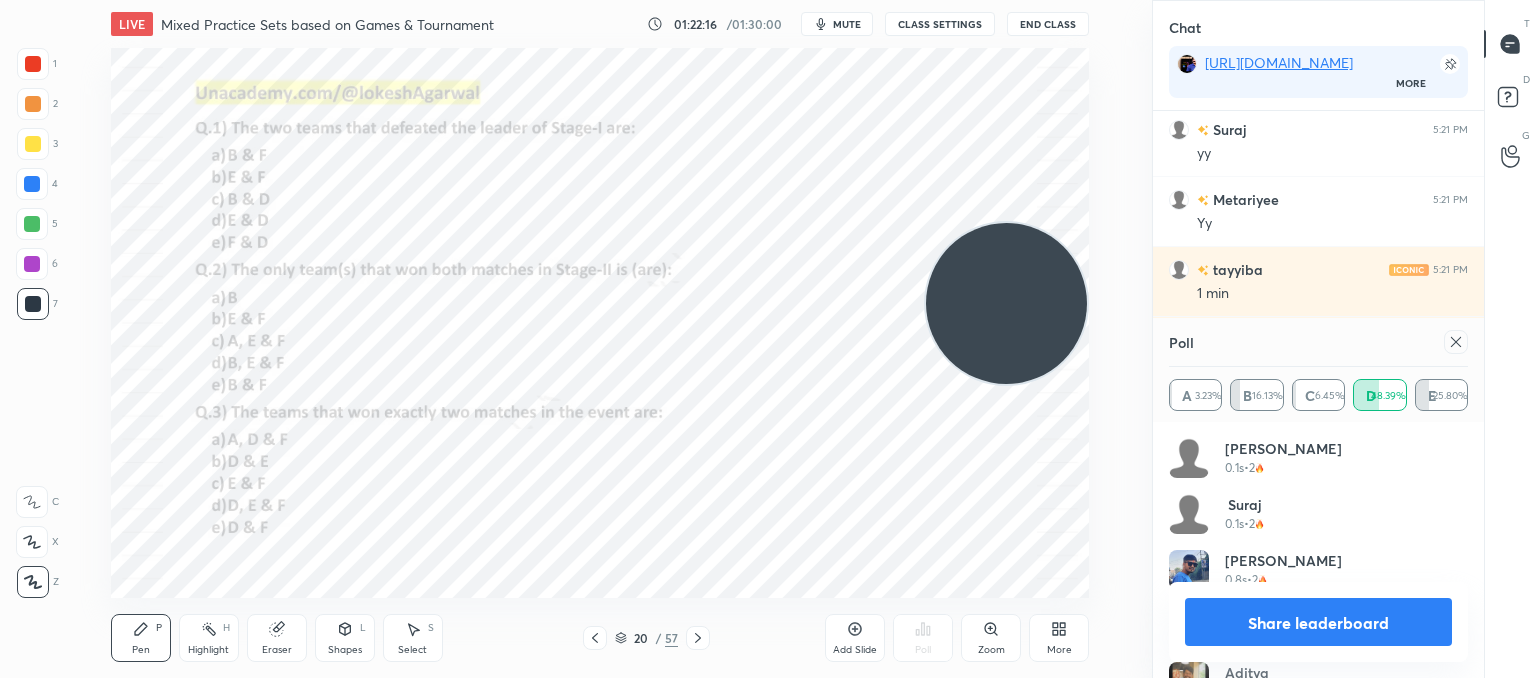 click 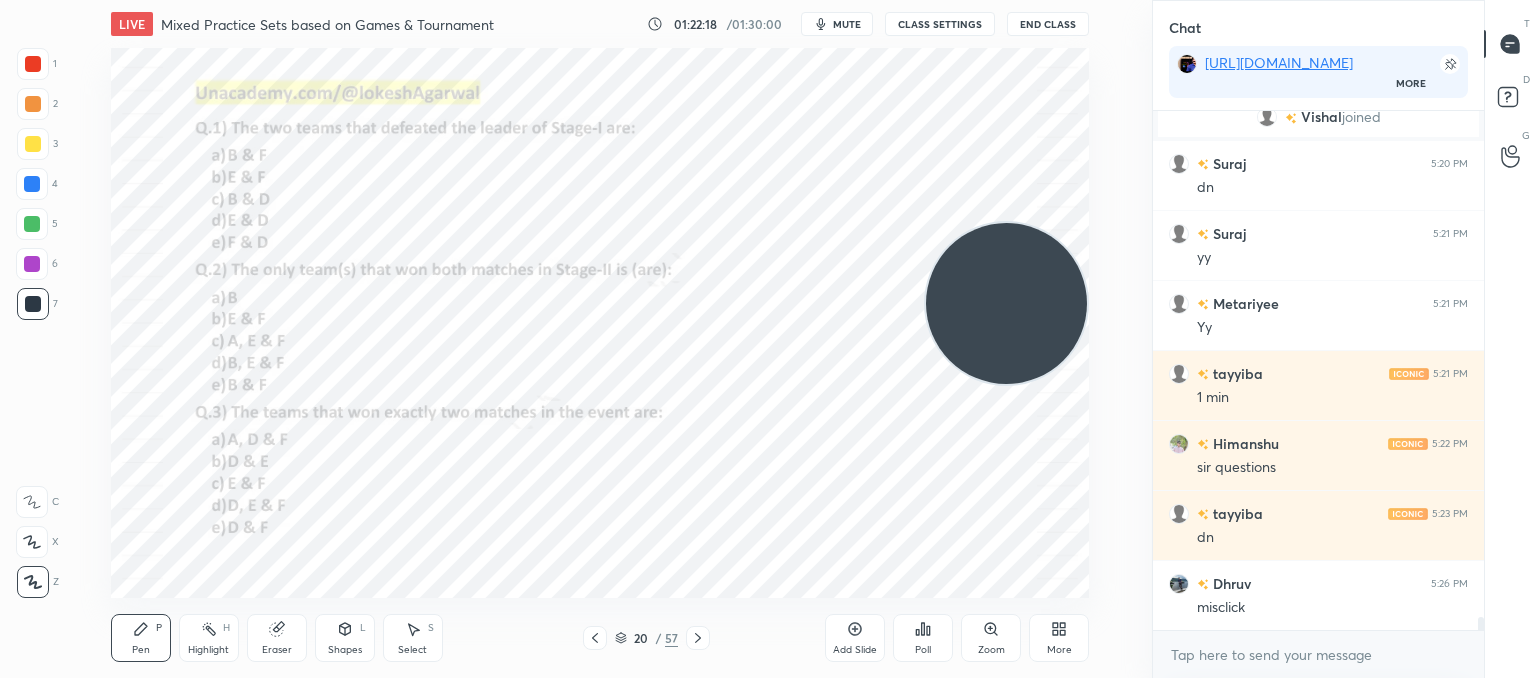 click on "Poll" at bounding box center [923, 638] 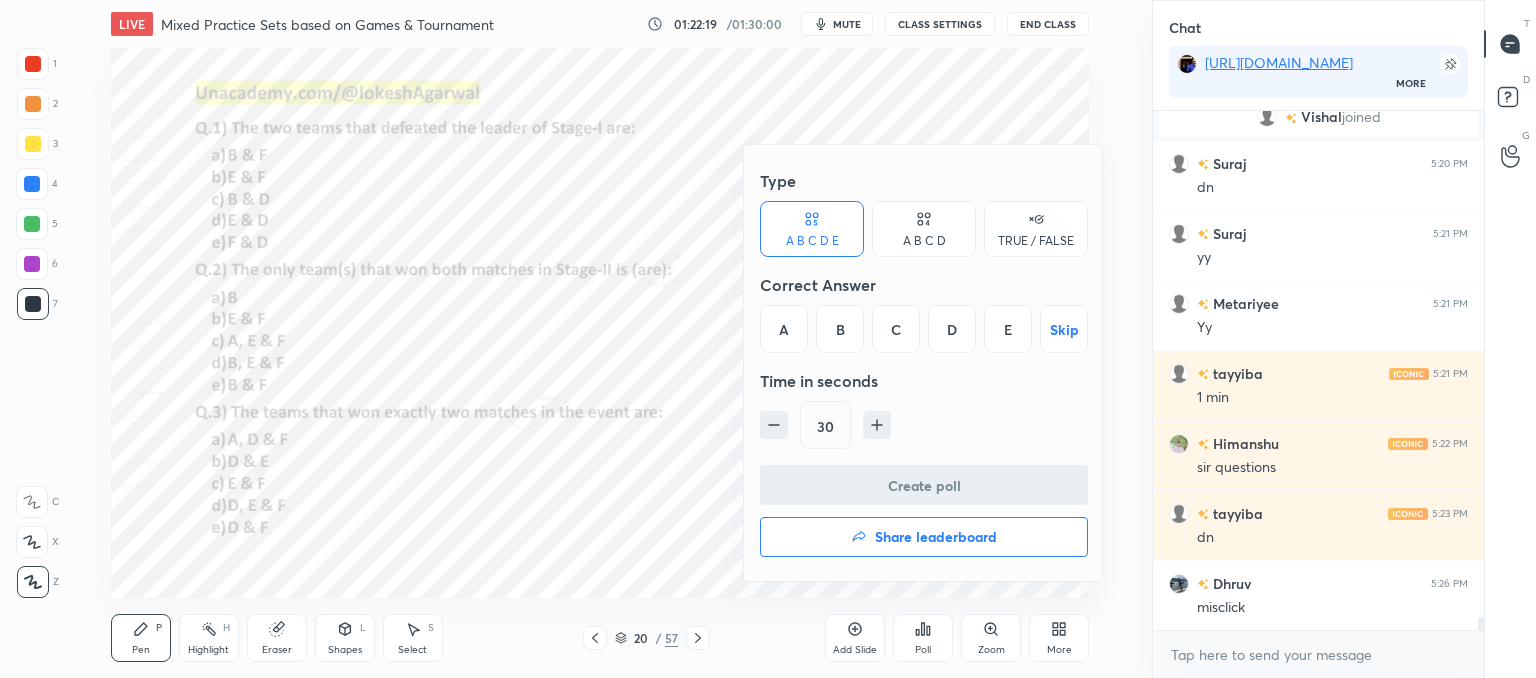click on "E" at bounding box center [1008, 329] 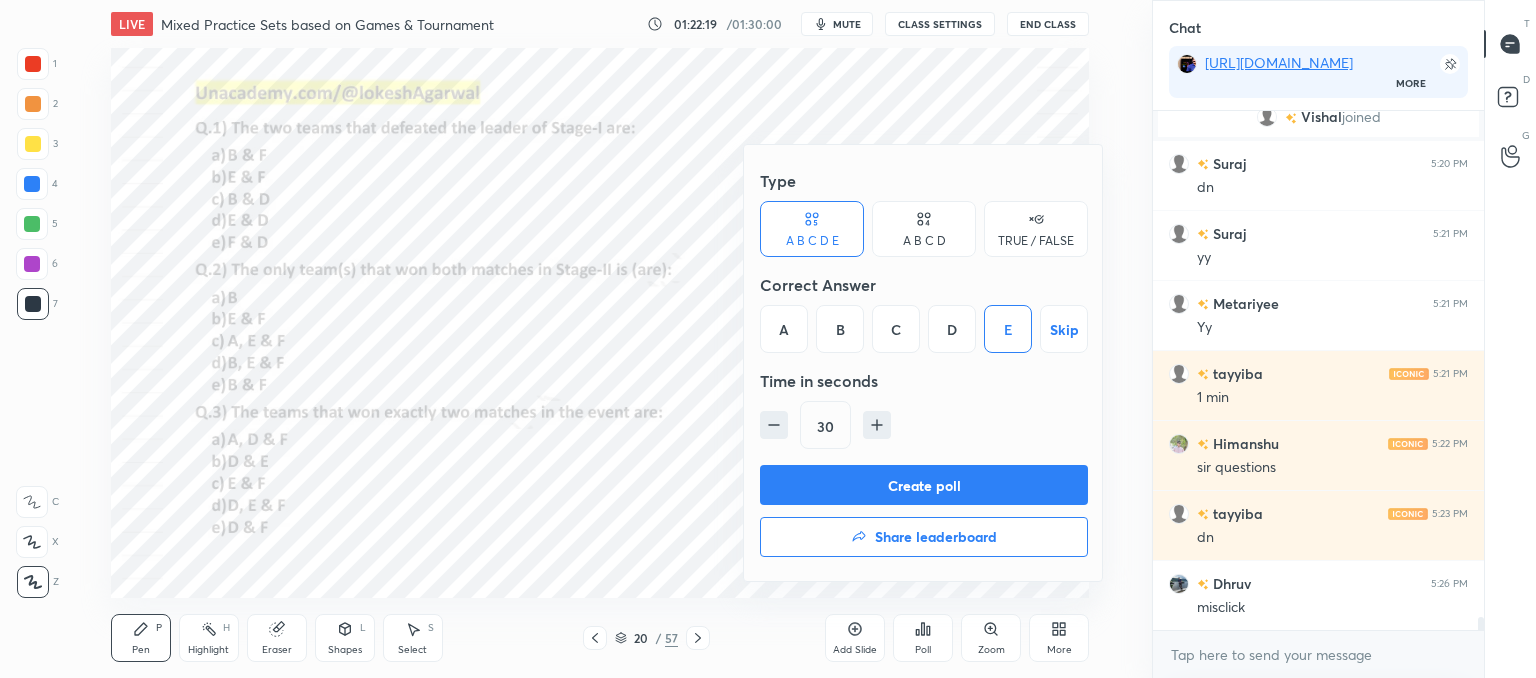 click on "Create poll" at bounding box center (924, 485) 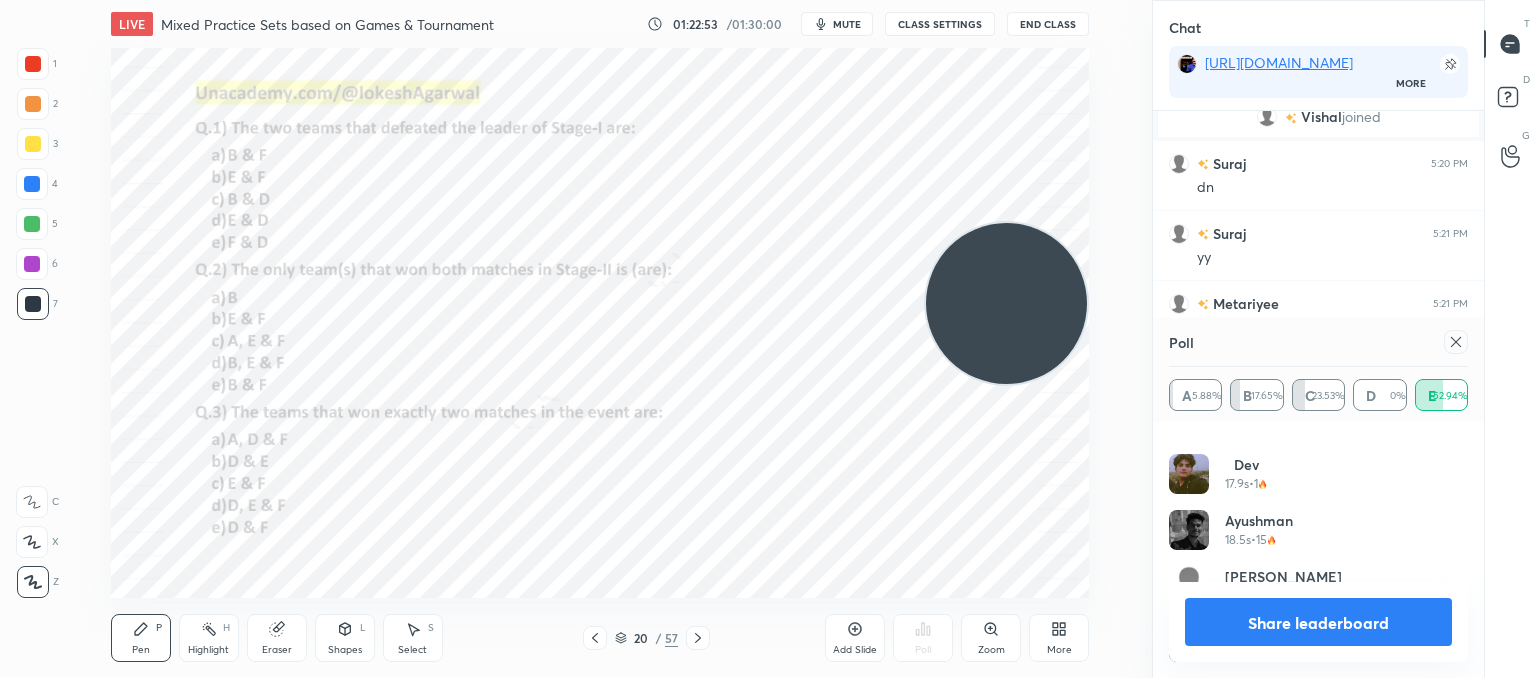 click at bounding box center [1456, 342] 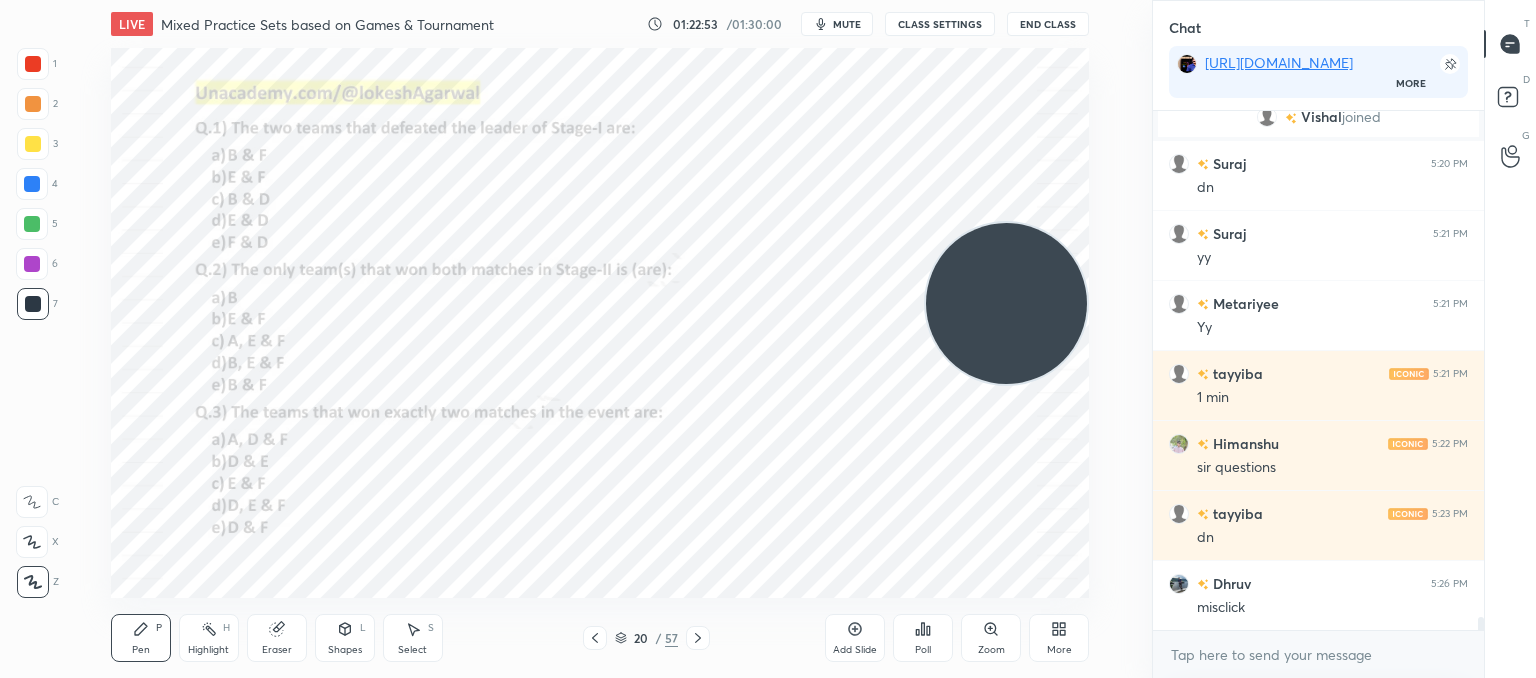 click at bounding box center [698, 638] 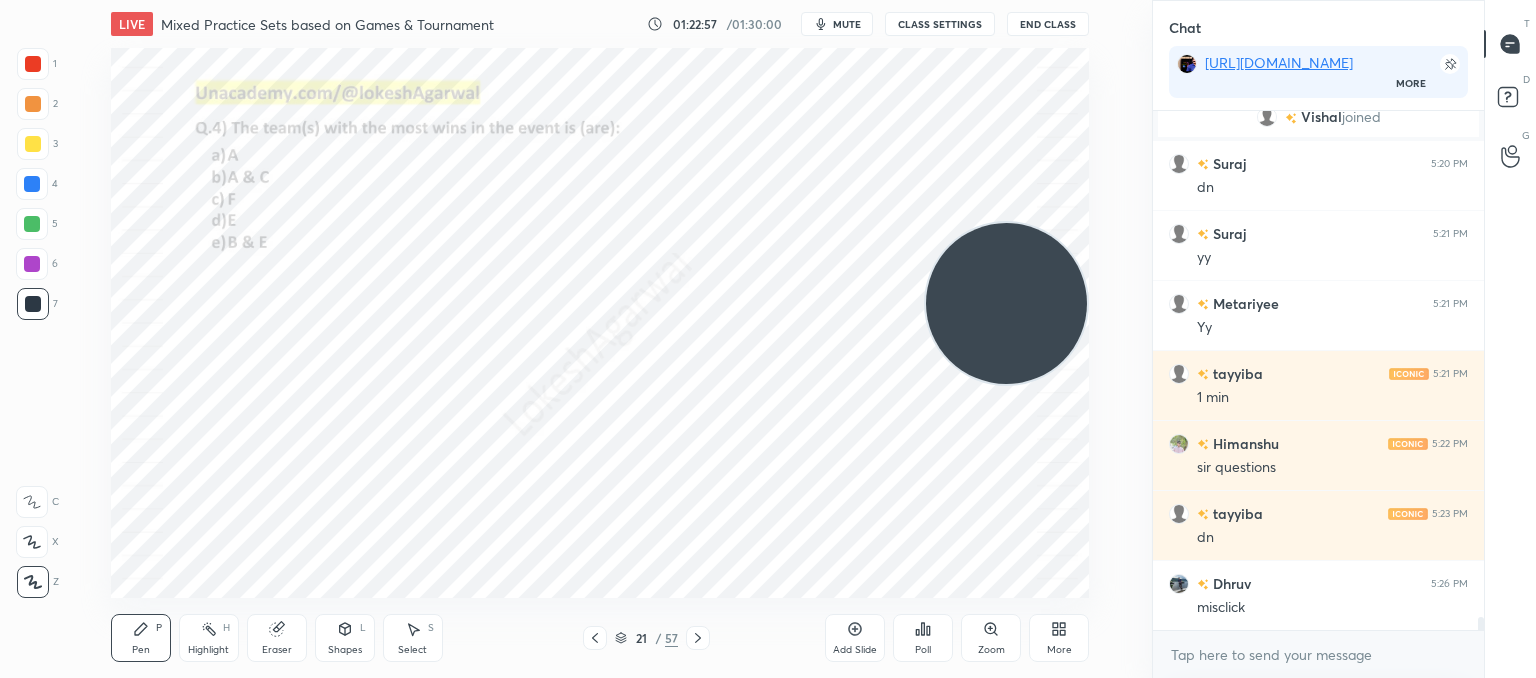 click on "Poll" at bounding box center (923, 638) 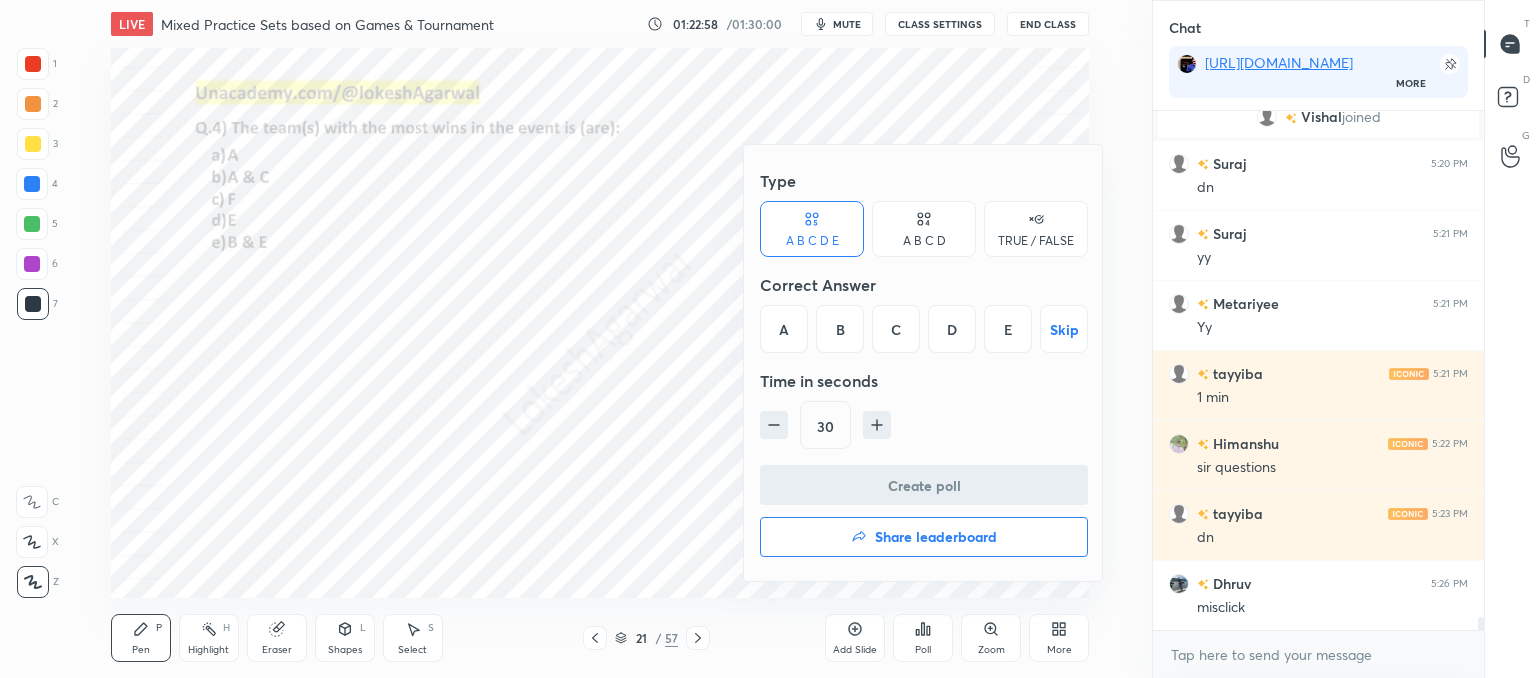 click on "E" at bounding box center (1008, 329) 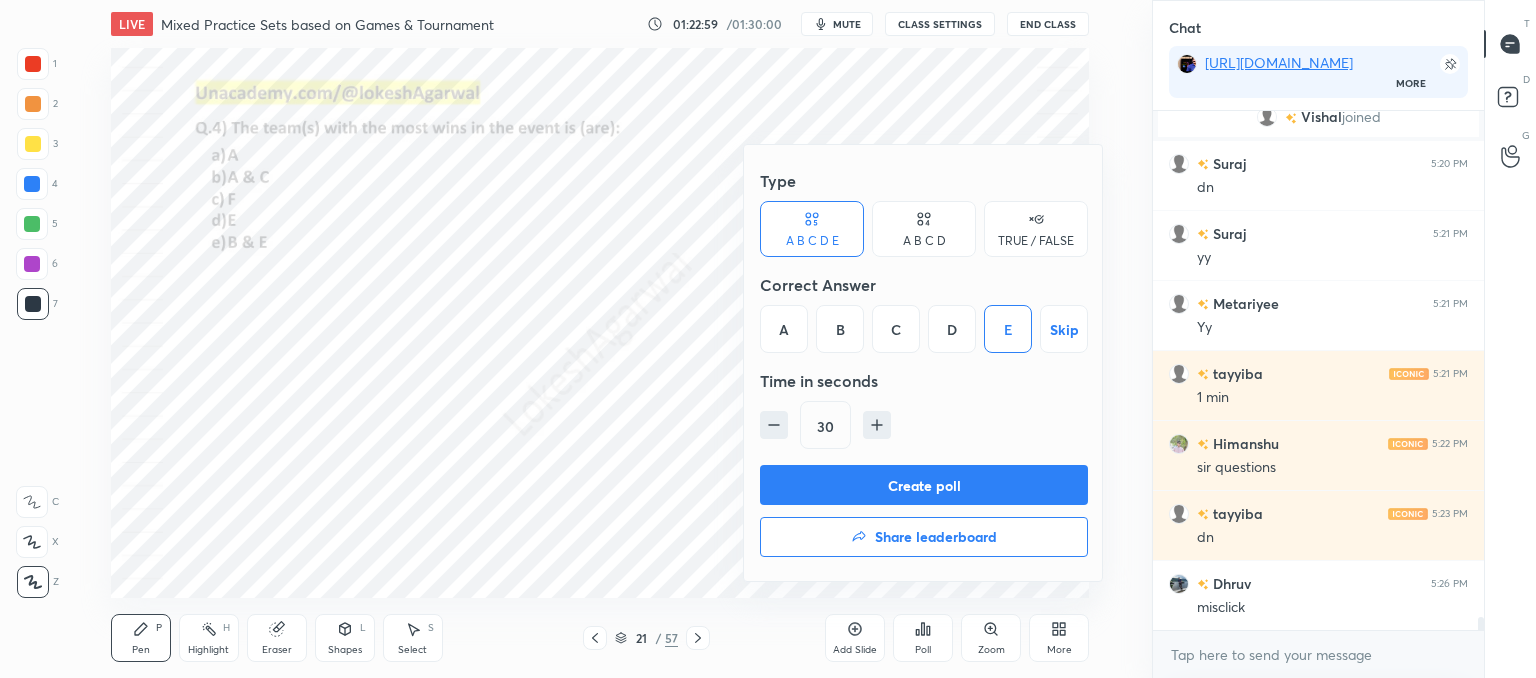 click on "Create poll" at bounding box center (924, 485) 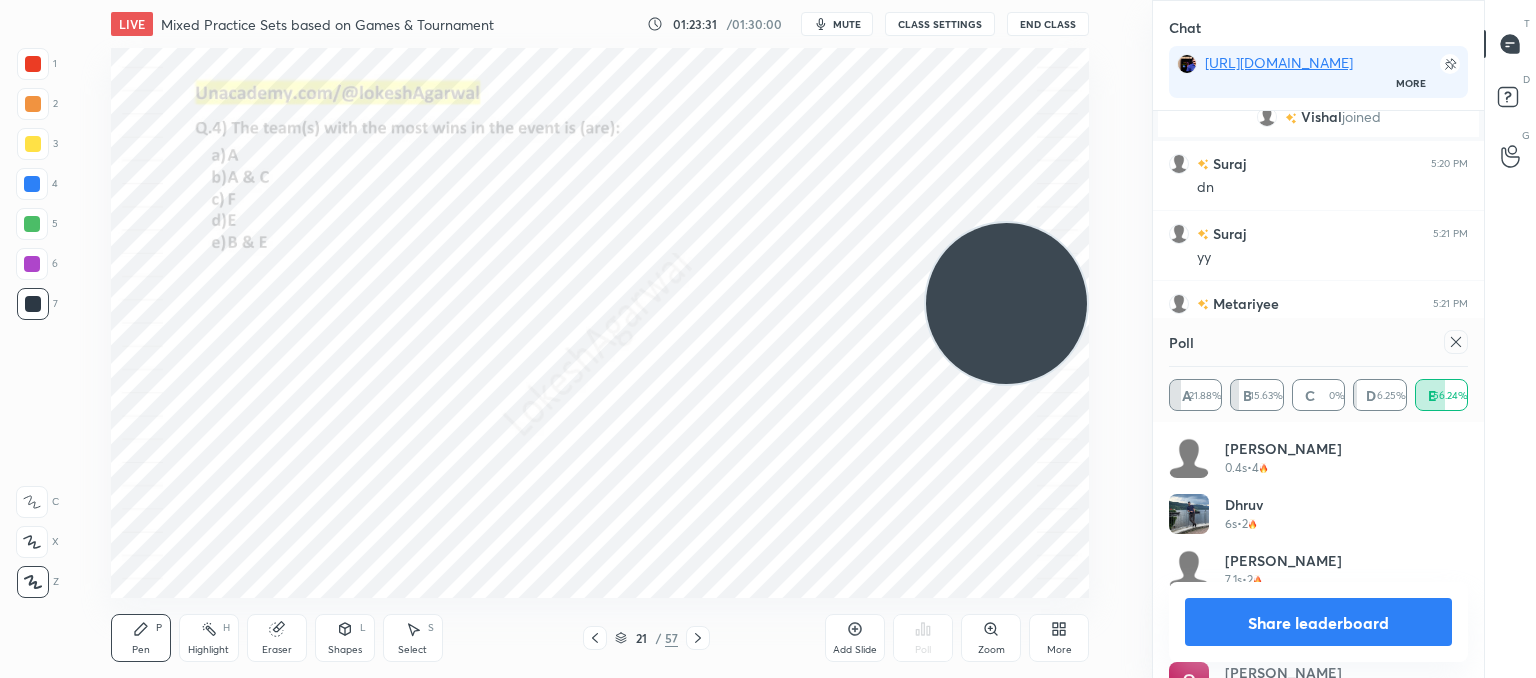 click 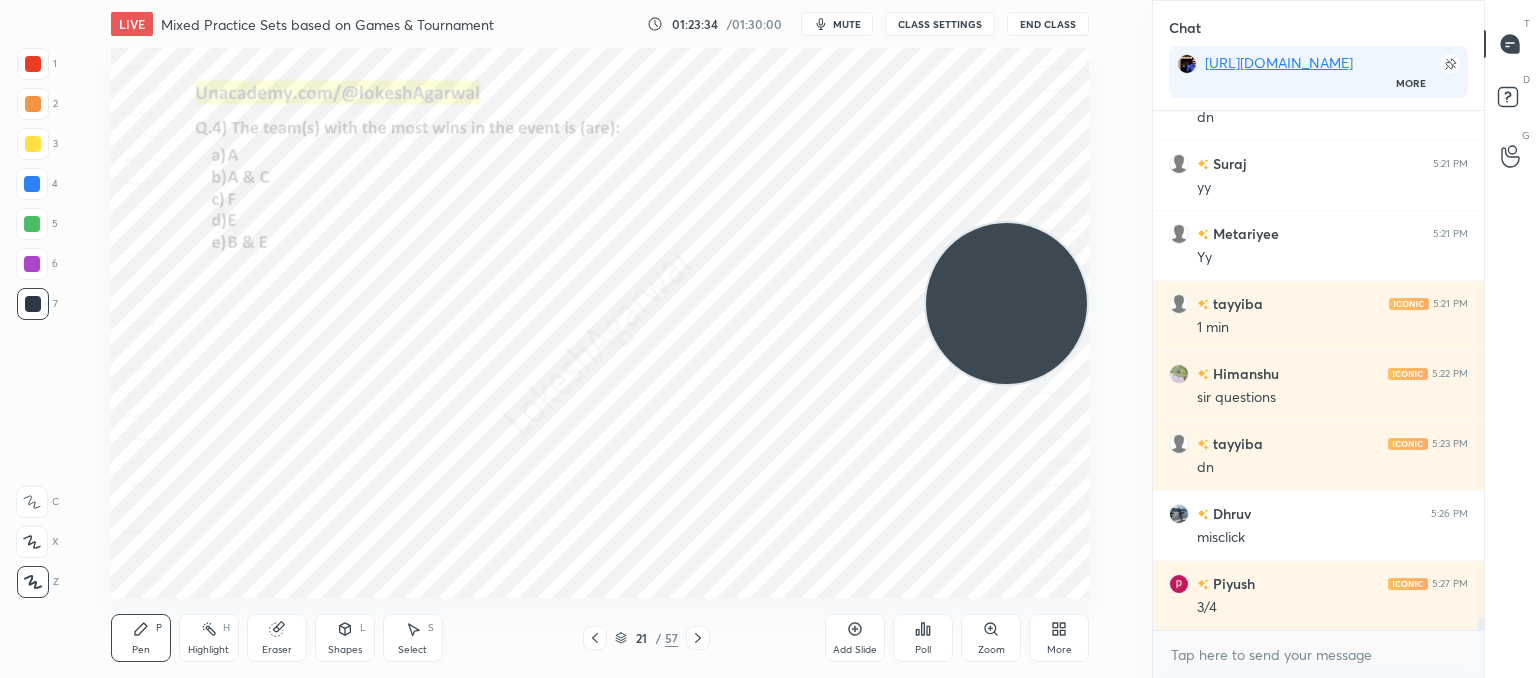click 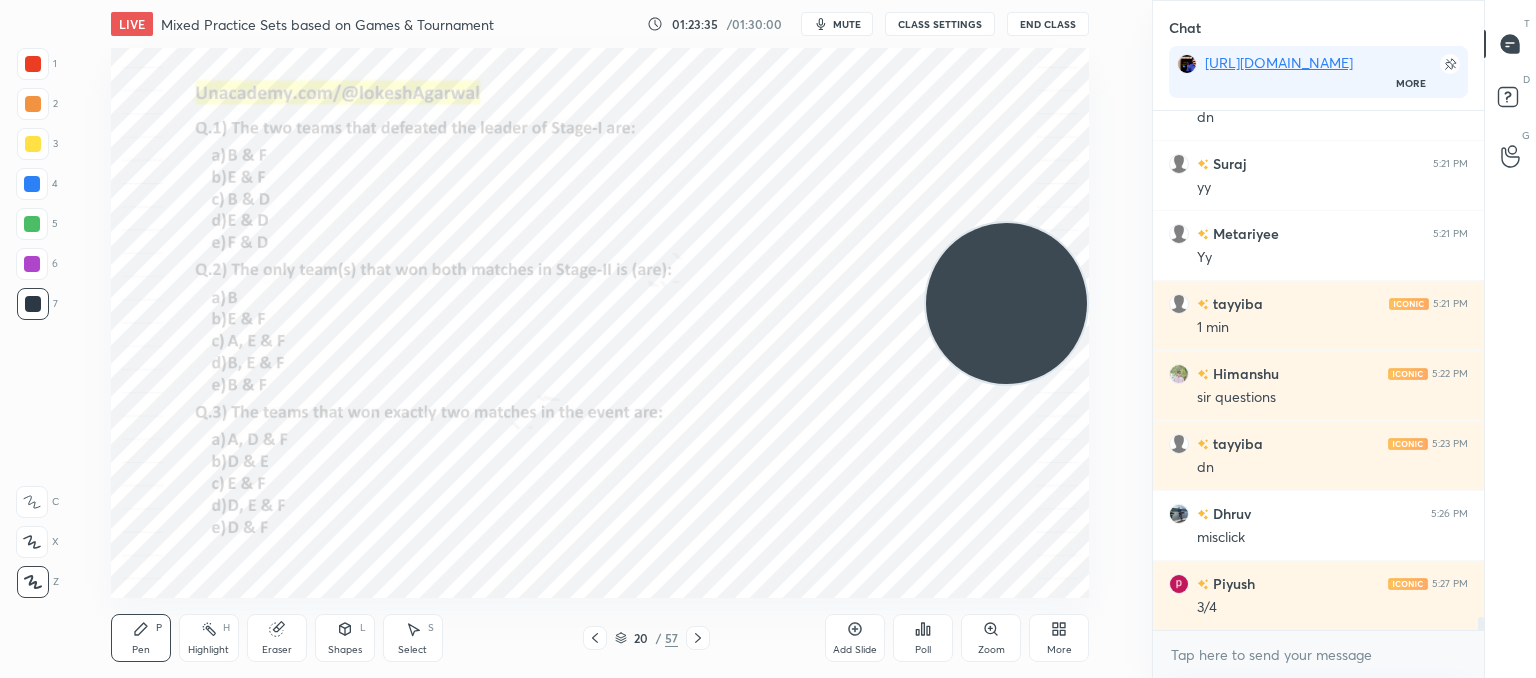 click 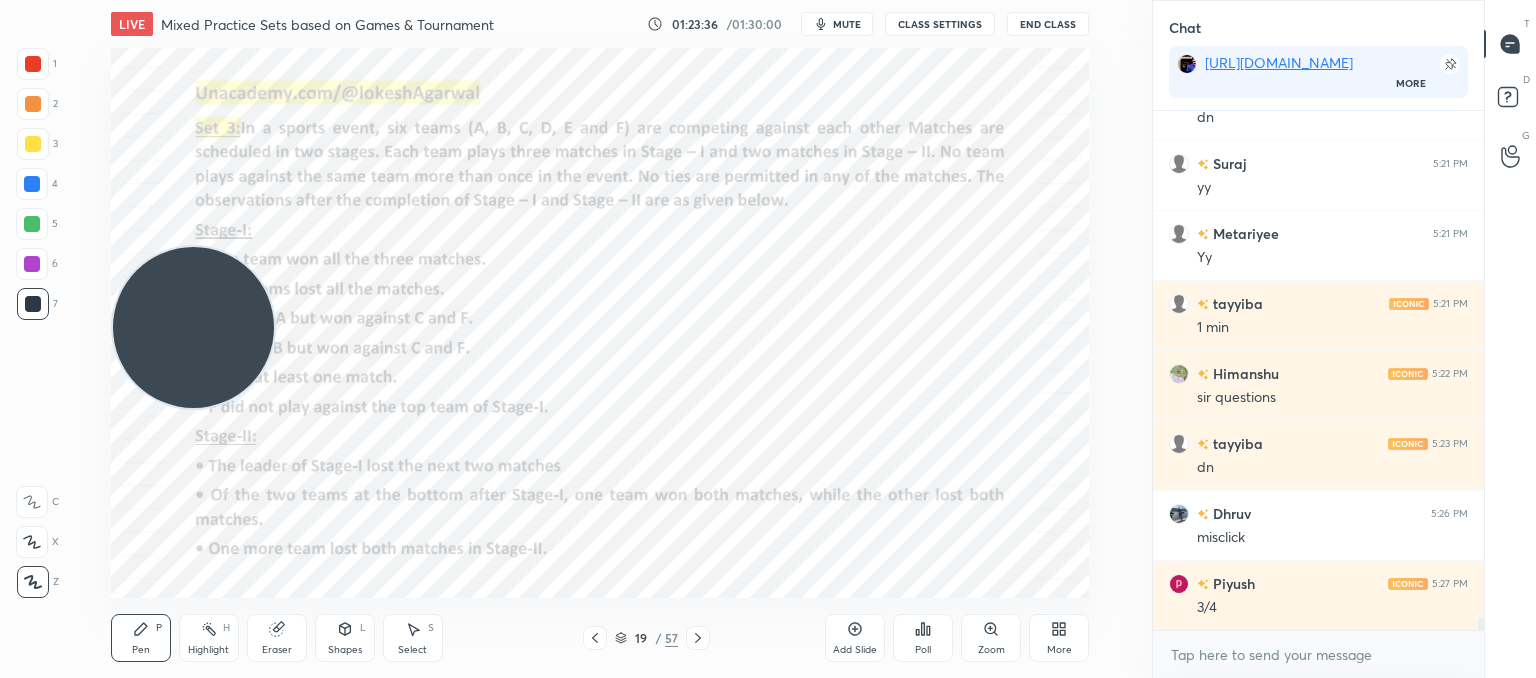 drag, startPoint x: 984, startPoint y: 300, endPoint x: 73, endPoint y: 369, distance: 913.6093 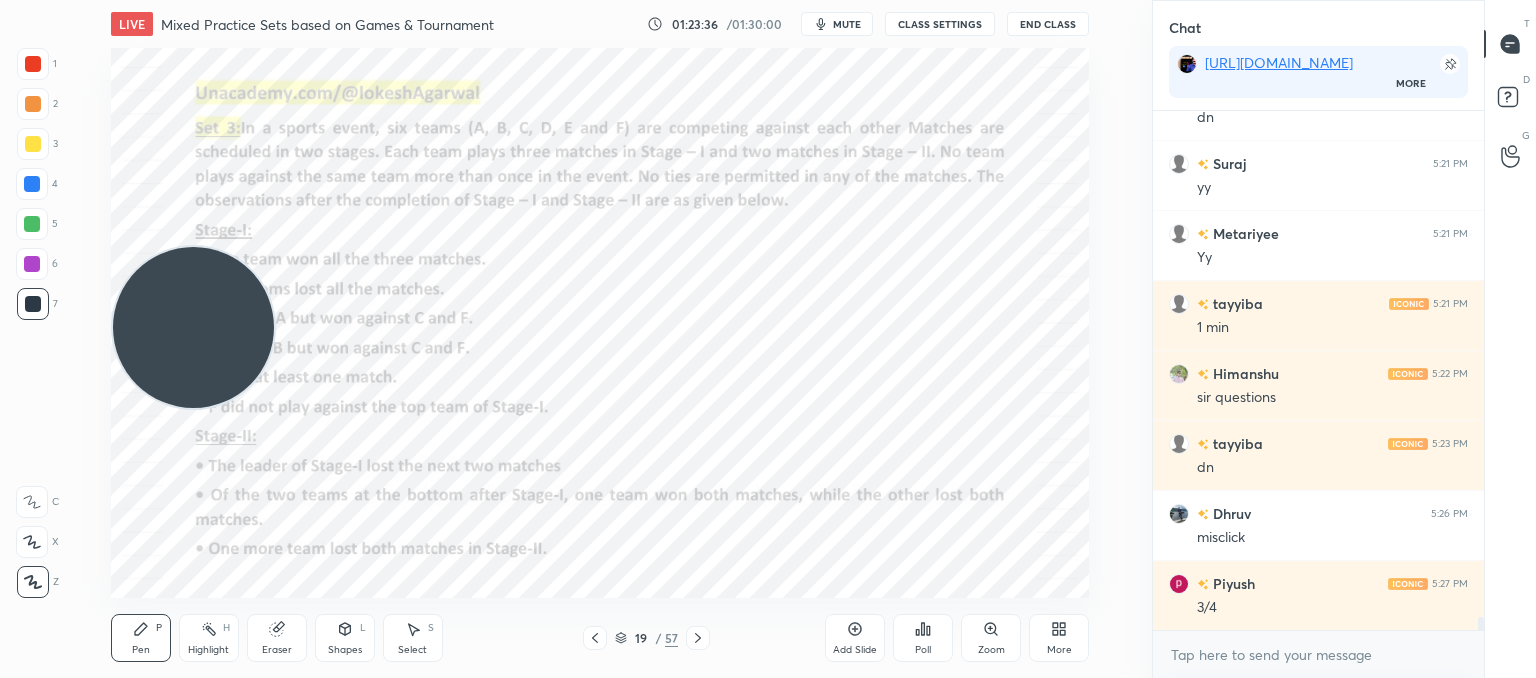 click on "1 2 3 4 5 6 7 C X Z C X Z E E Erase all   H H LIVE Mixed Practice Sets based on Games & Tournament 01:23:36 /  01:30:00 mute CLASS SETTINGS End Class Setting up your live class Poll for   secs No correct answer Start poll Back Mixed Practice Sets based on Games & Tournament • L23 of CAT'25: Course on Logical Reasoning: Basics to Advanced Lokesh Agarwal Pen P Highlight H Eraser Shapes L Select S 19 / 57 Add Slide Poll Zoom More" at bounding box center [568, 339] 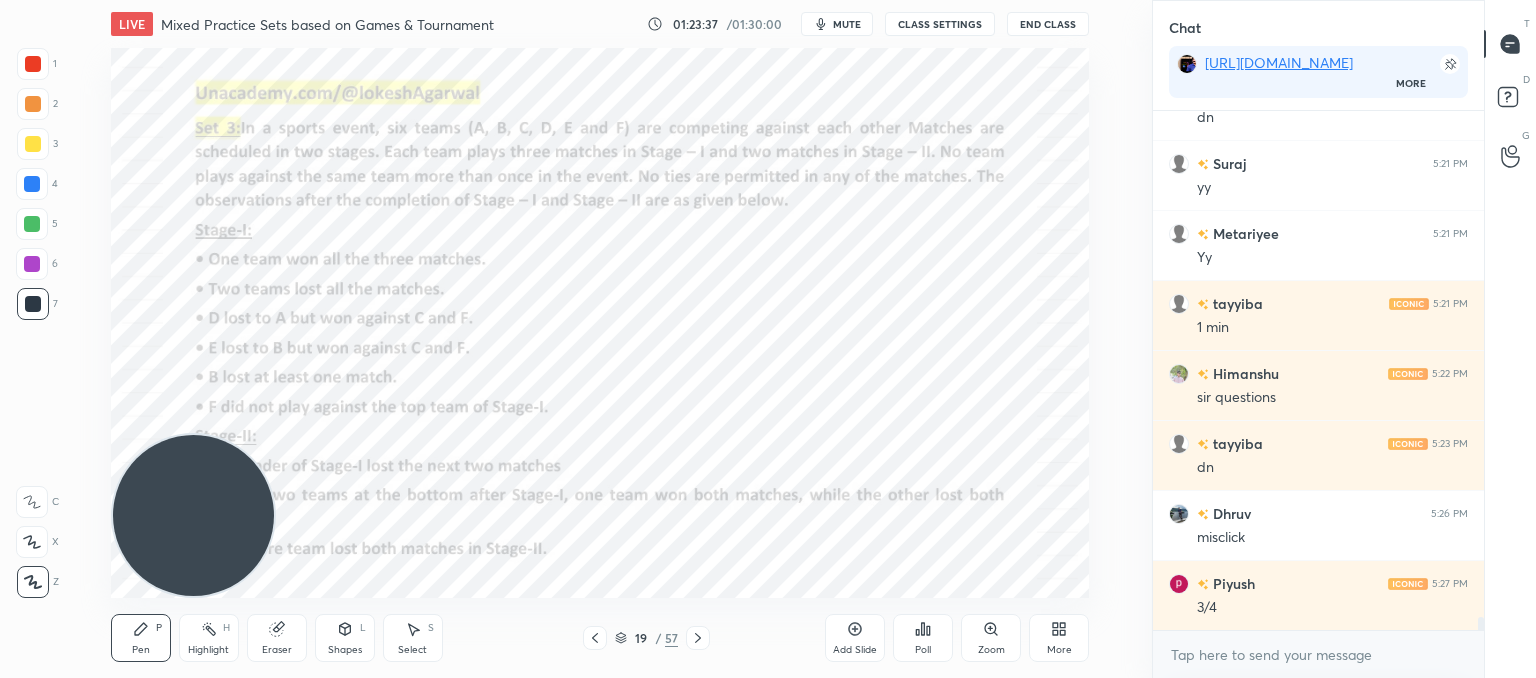 drag, startPoint x: 121, startPoint y: 317, endPoint x: 202, endPoint y: 494, distance: 194.65353 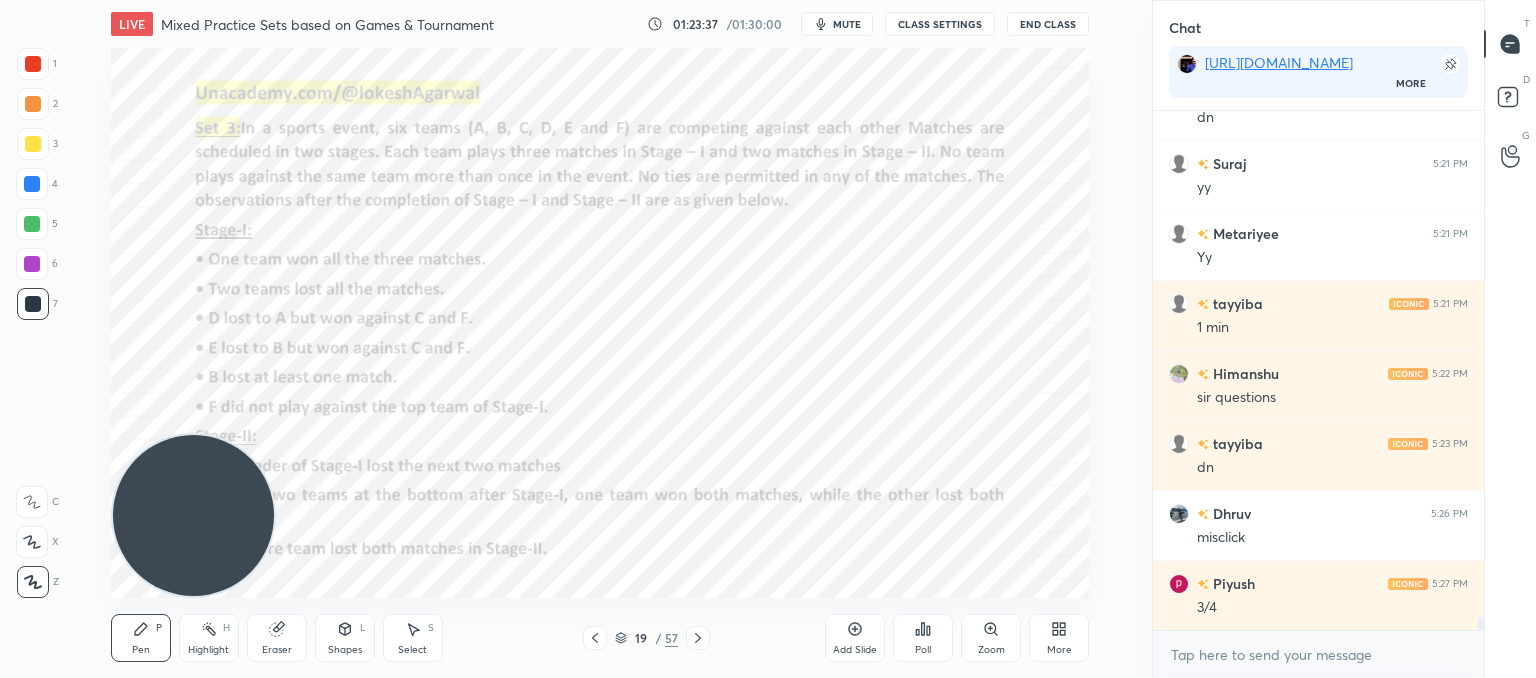 click on "Setting up your live class Poll for   secs No correct answer Start poll" at bounding box center (600, 323) 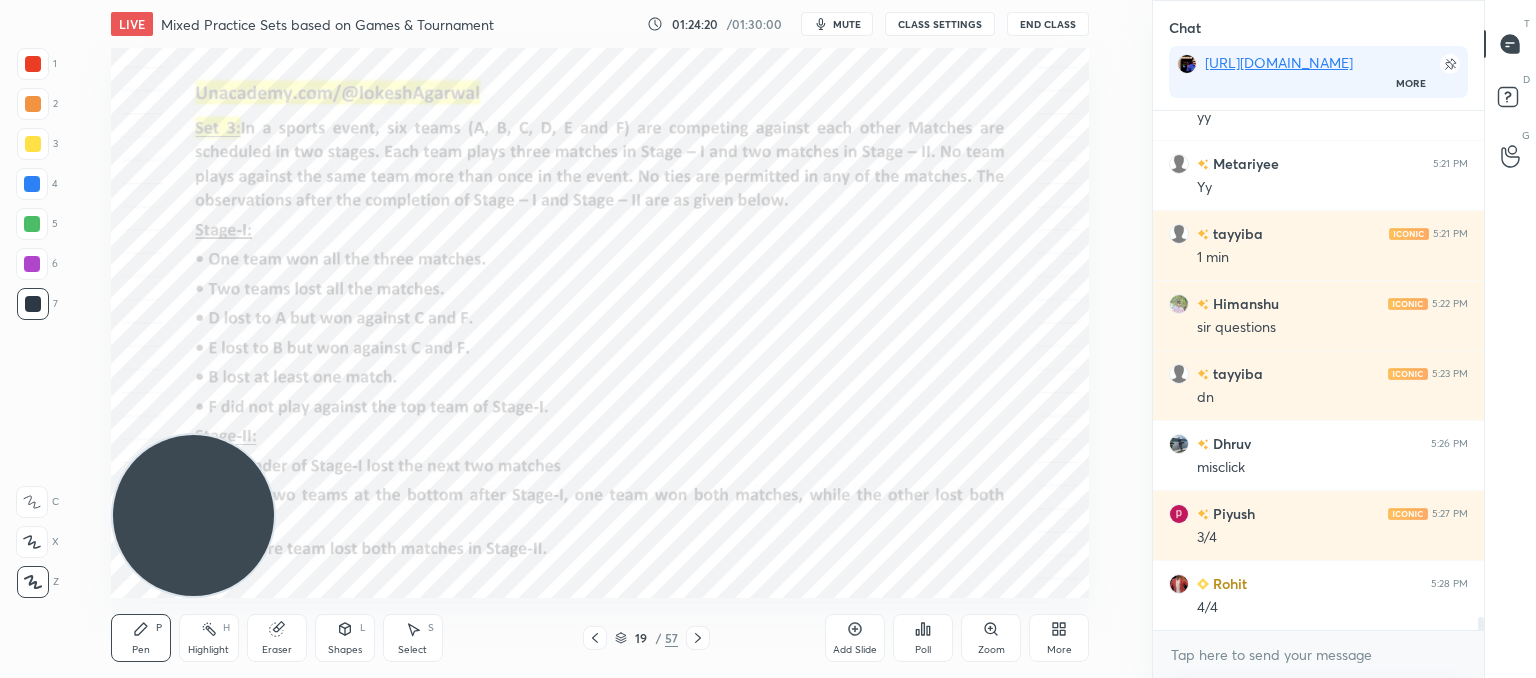 drag, startPoint x: 279, startPoint y: 635, endPoint x: 291, endPoint y: 614, distance: 24.186773 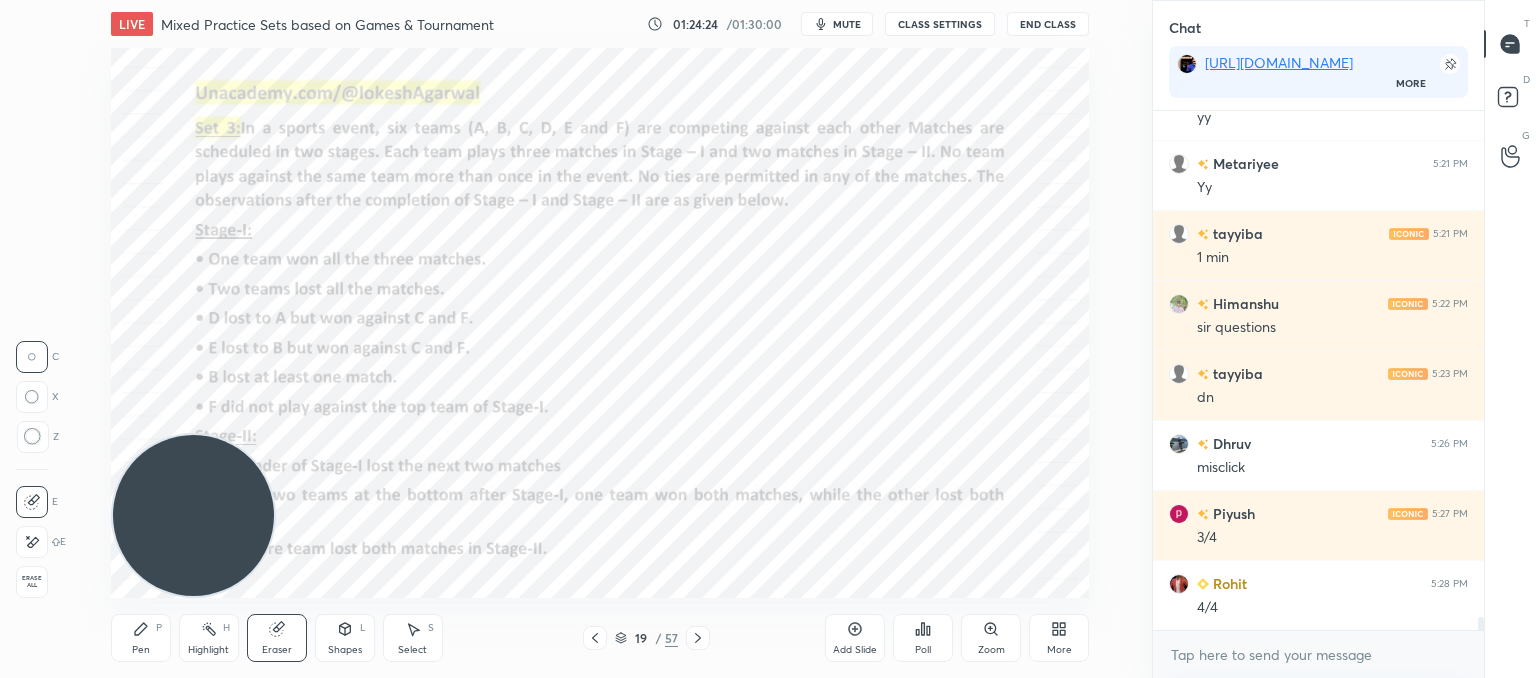 click at bounding box center [33, 437] 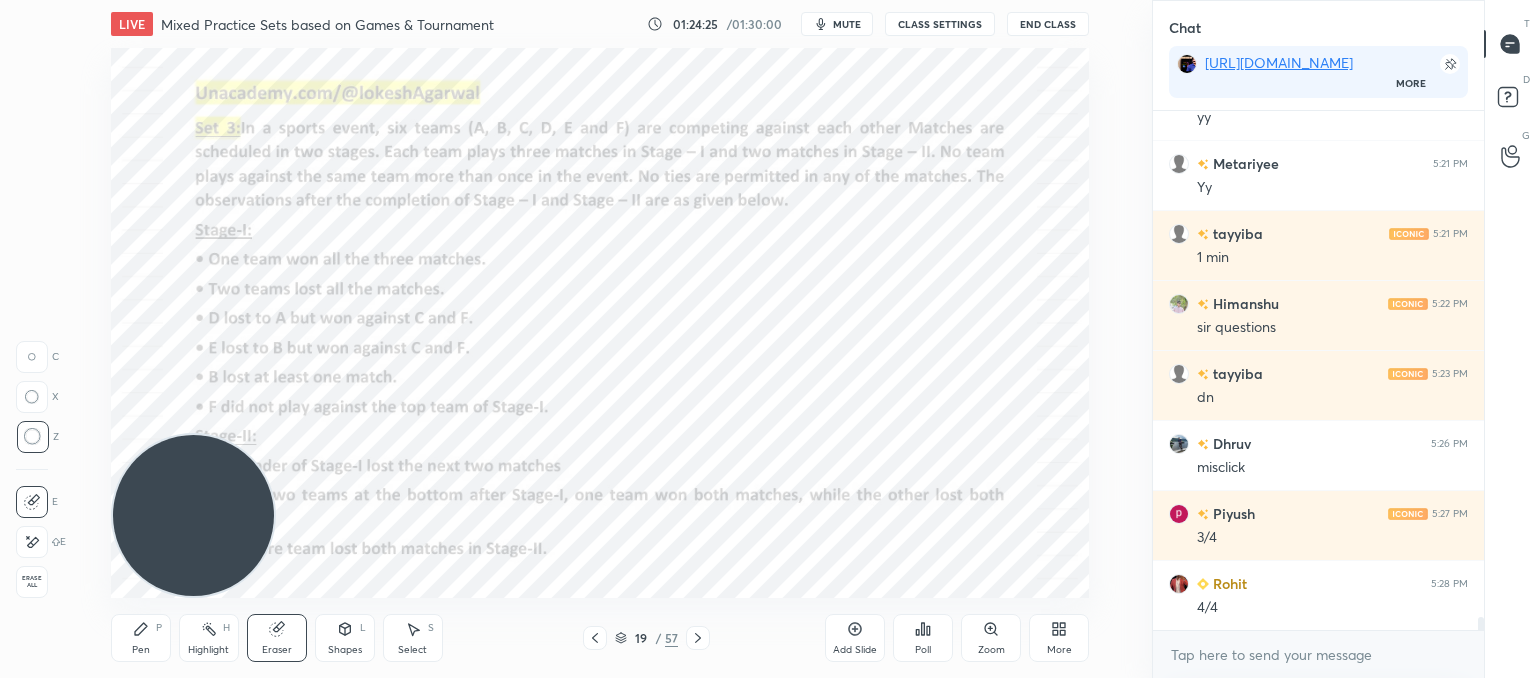 drag, startPoint x: 139, startPoint y: 629, endPoint x: 127, endPoint y: 434, distance: 195.36888 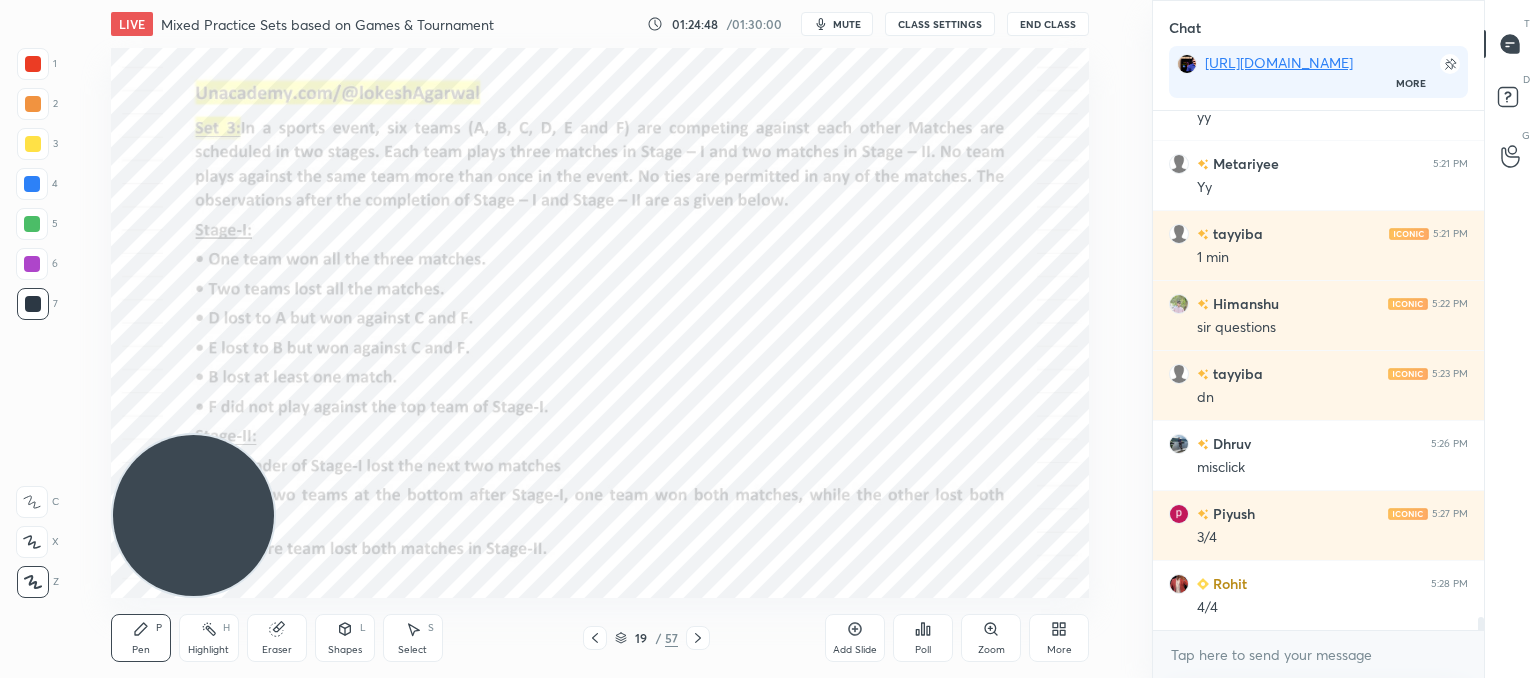 drag, startPoint x: 410, startPoint y: 636, endPoint x: 416, endPoint y: 605, distance: 31.575306 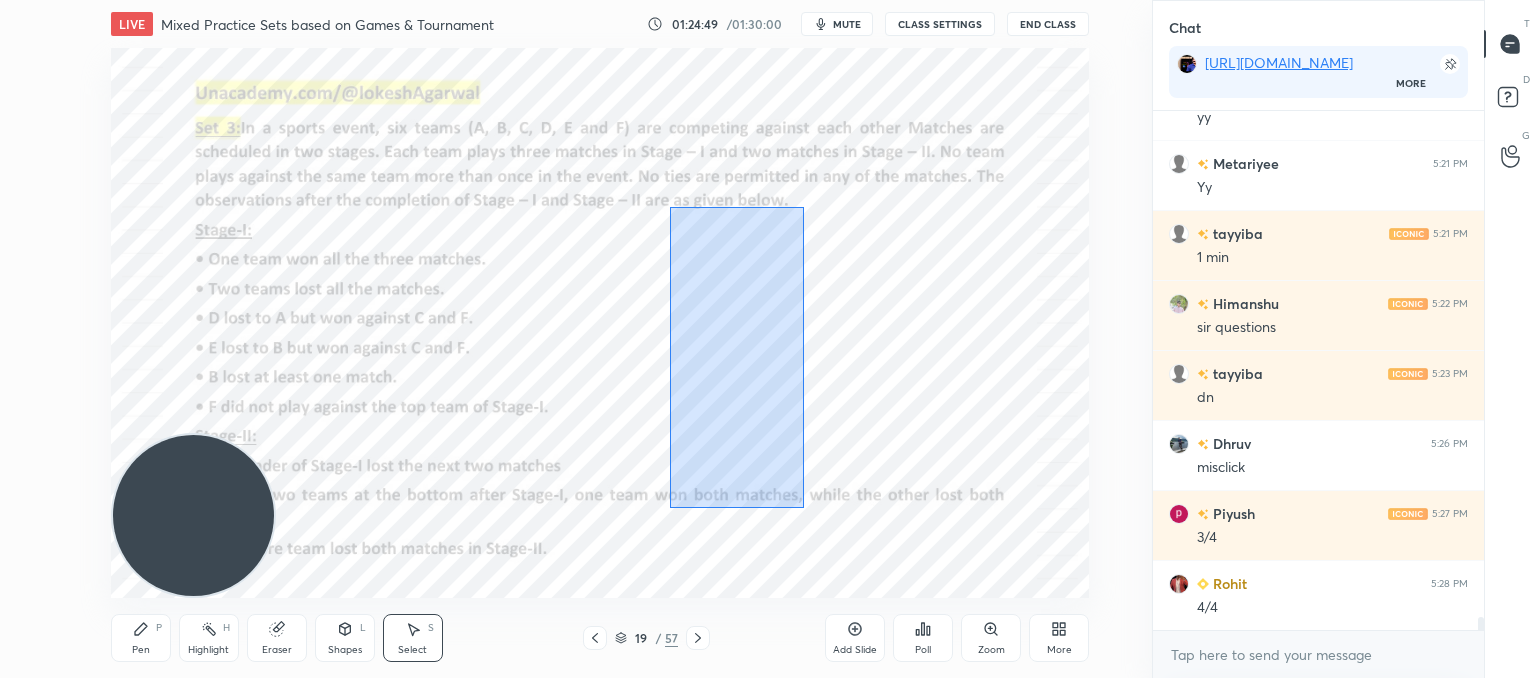 drag, startPoint x: 669, startPoint y: 205, endPoint x: 808, endPoint y: 509, distance: 334.27084 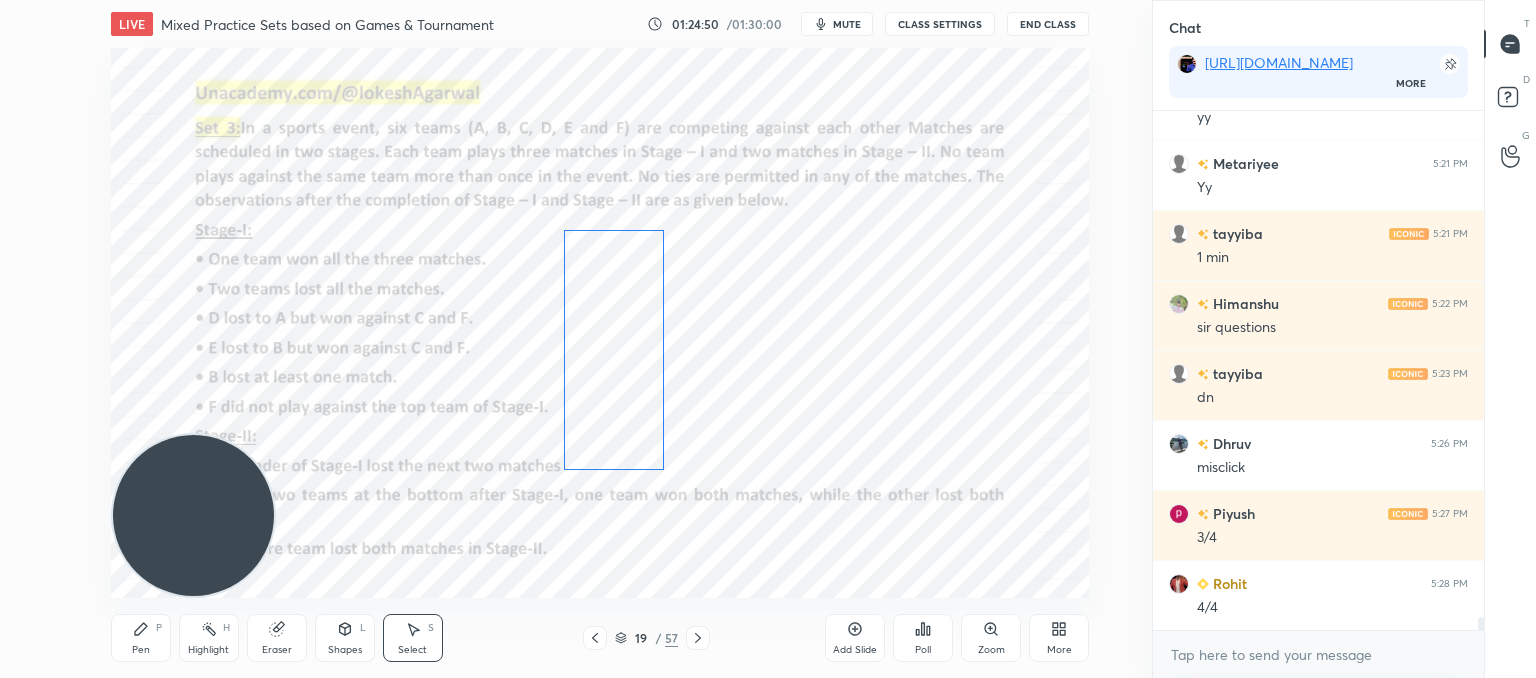 drag, startPoint x: 749, startPoint y: 376, endPoint x: 619, endPoint y: 381, distance: 130.09612 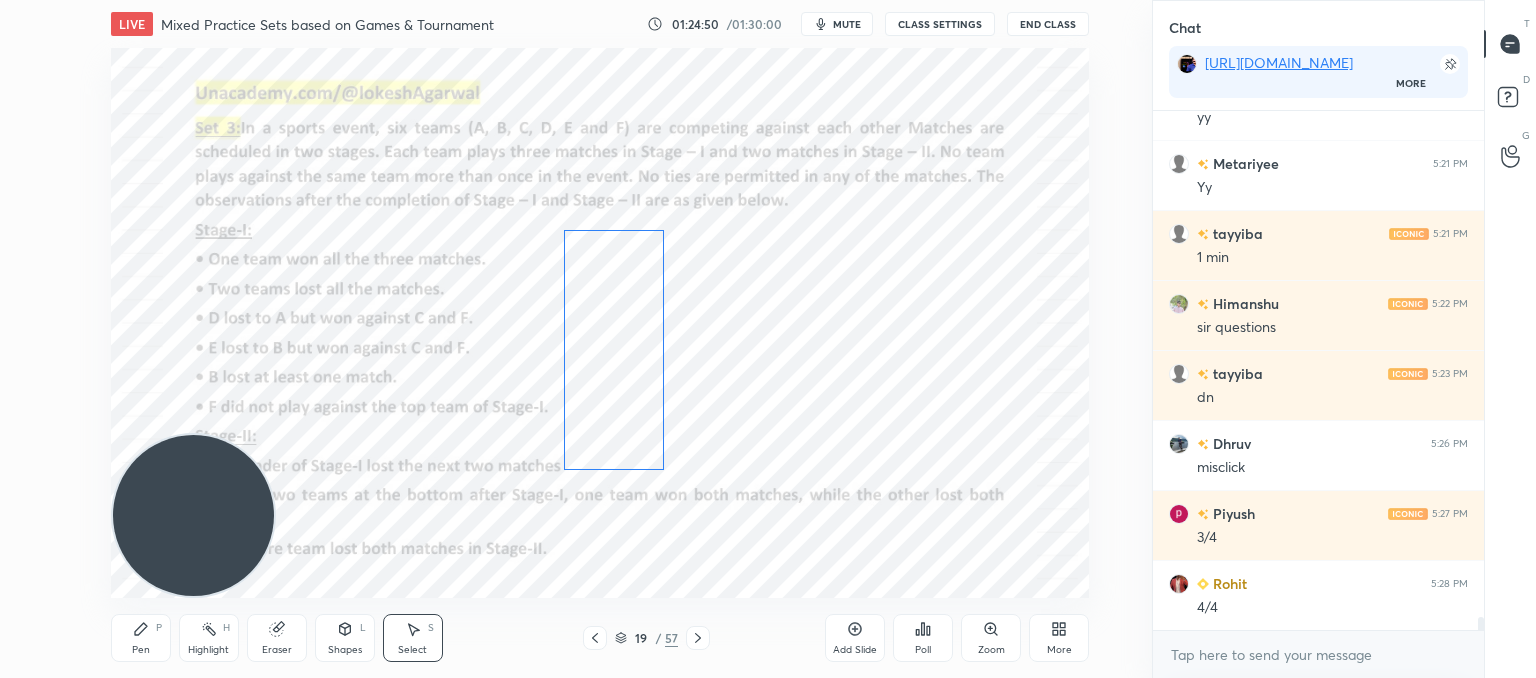 click on "0 ° Undo Copy Paste here Duplicate Duplicate to new slide Delete" at bounding box center [600, 323] 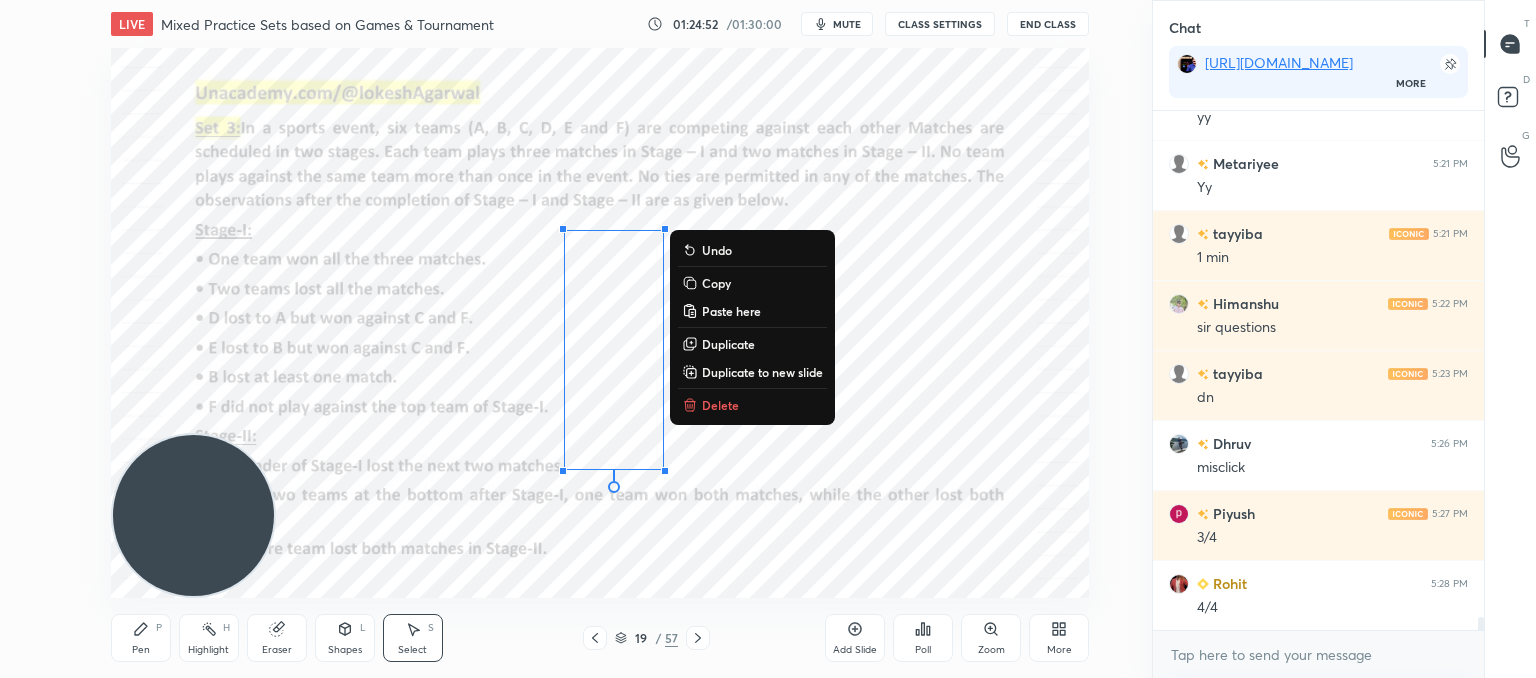 click 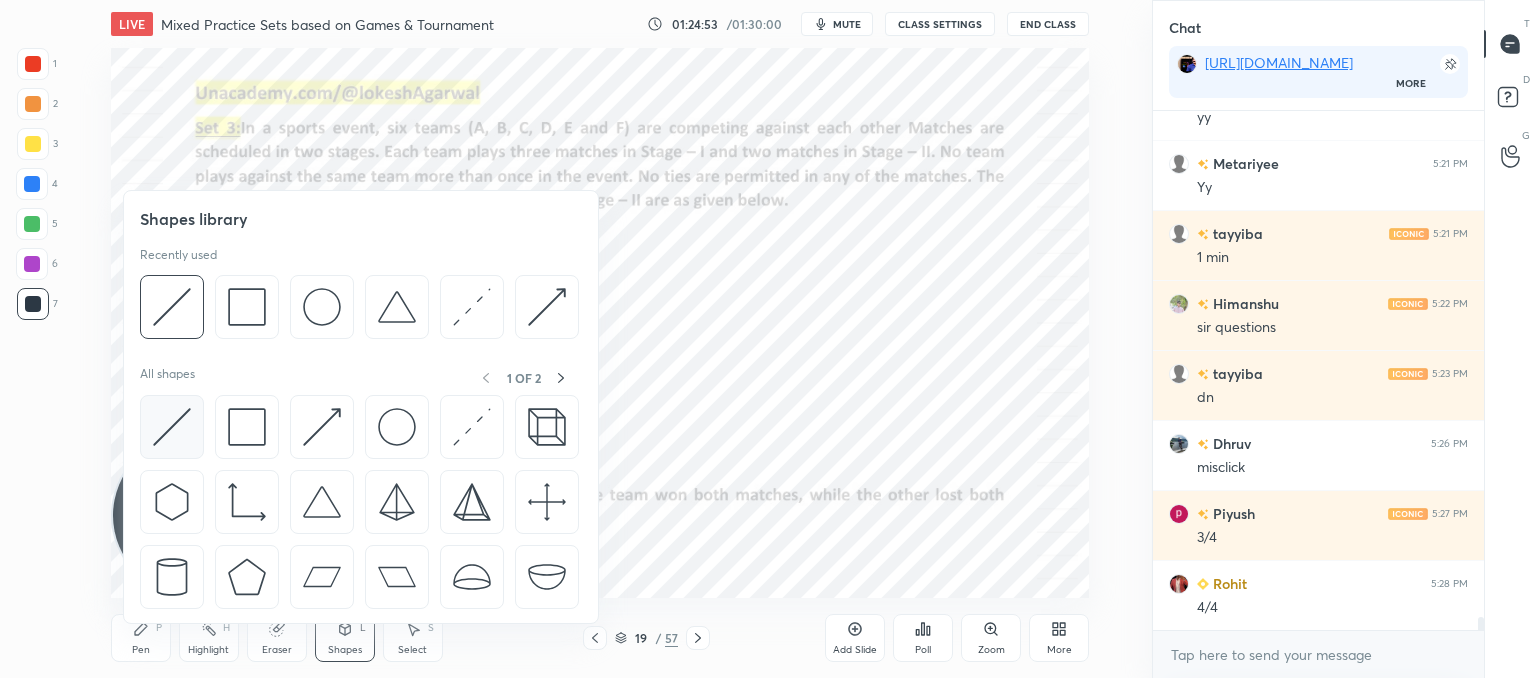 click at bounding box center [172, 427] 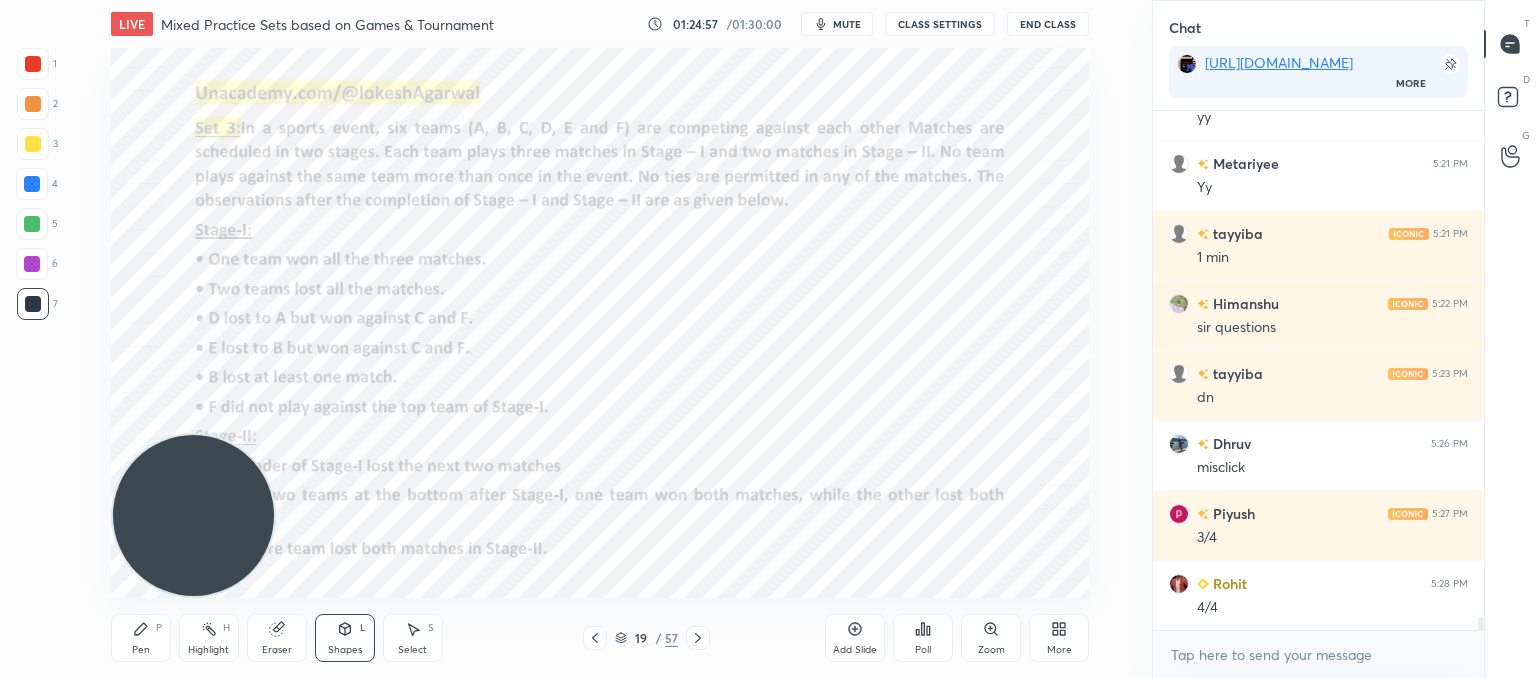 drag, startPoint x: 152, startPoint y: 643, endPoint x: 216, endPoint y: 584, distance: 87.04597 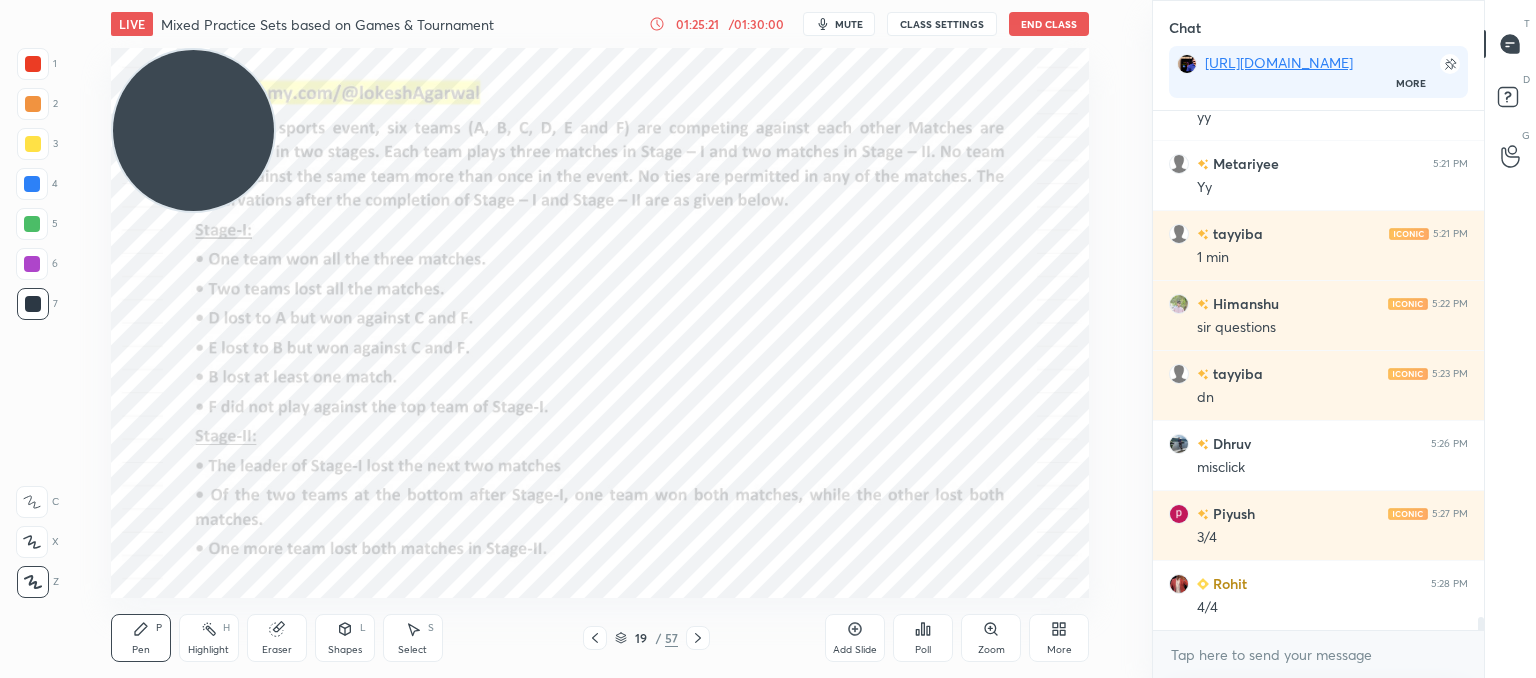 drag, startPoint x: 193, startPoint y: 453, endPoint x: 189, endPoint y: 113, distance: 340.02353 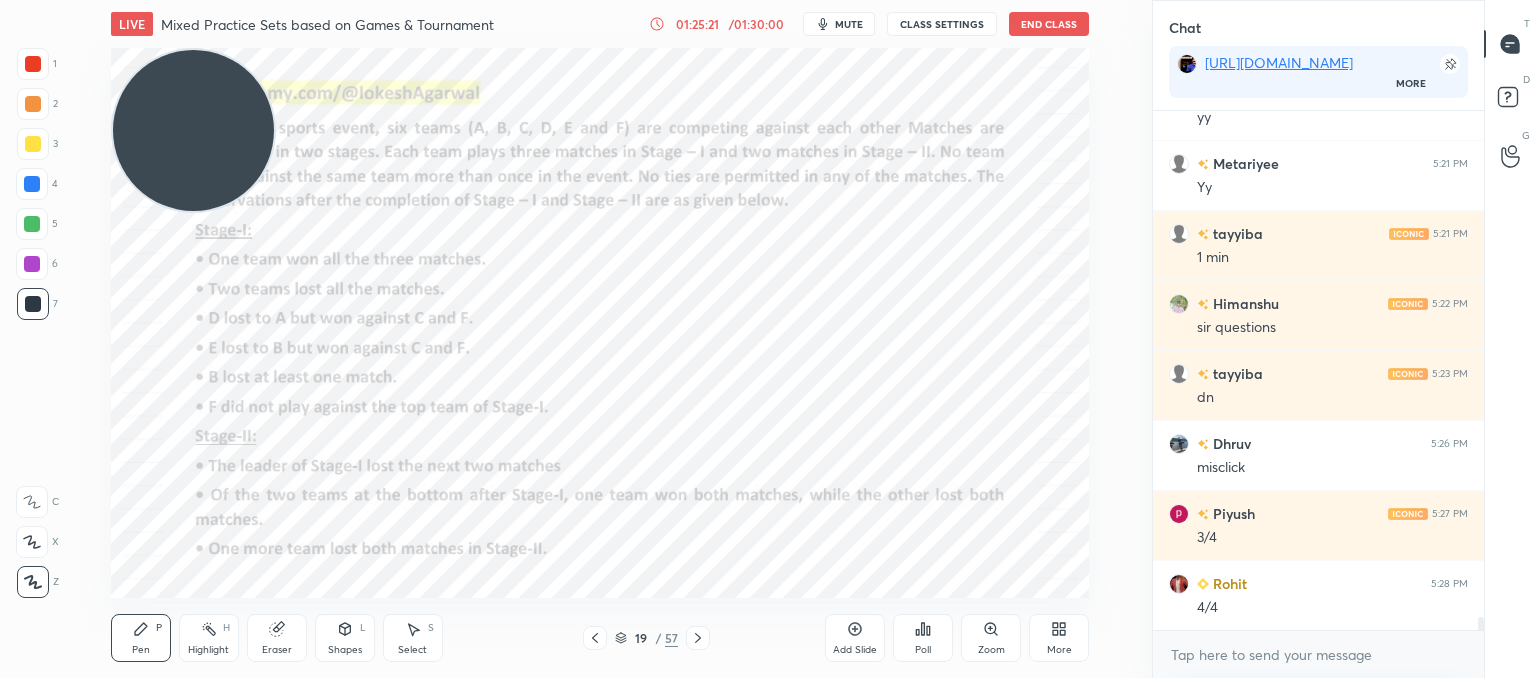 click on "LIVE Mixed Practice Sets based on Games & Tournament 01:25:21 /  01:30:00 mute CLASS SETTINGS End Class Setting up your live class Poll for   secs No correct answer Start poll Back Mixed Practice Sets based on Games & Tournament • L23 of CAT'25: Course on Logical Reasoning: Basics to Advanced Lokesh Agarwal Pen P Highlight H Eraser Shapes L Select S 19 / 57 Add Slide Poll Zoom More" at bounding box center (600, 339) 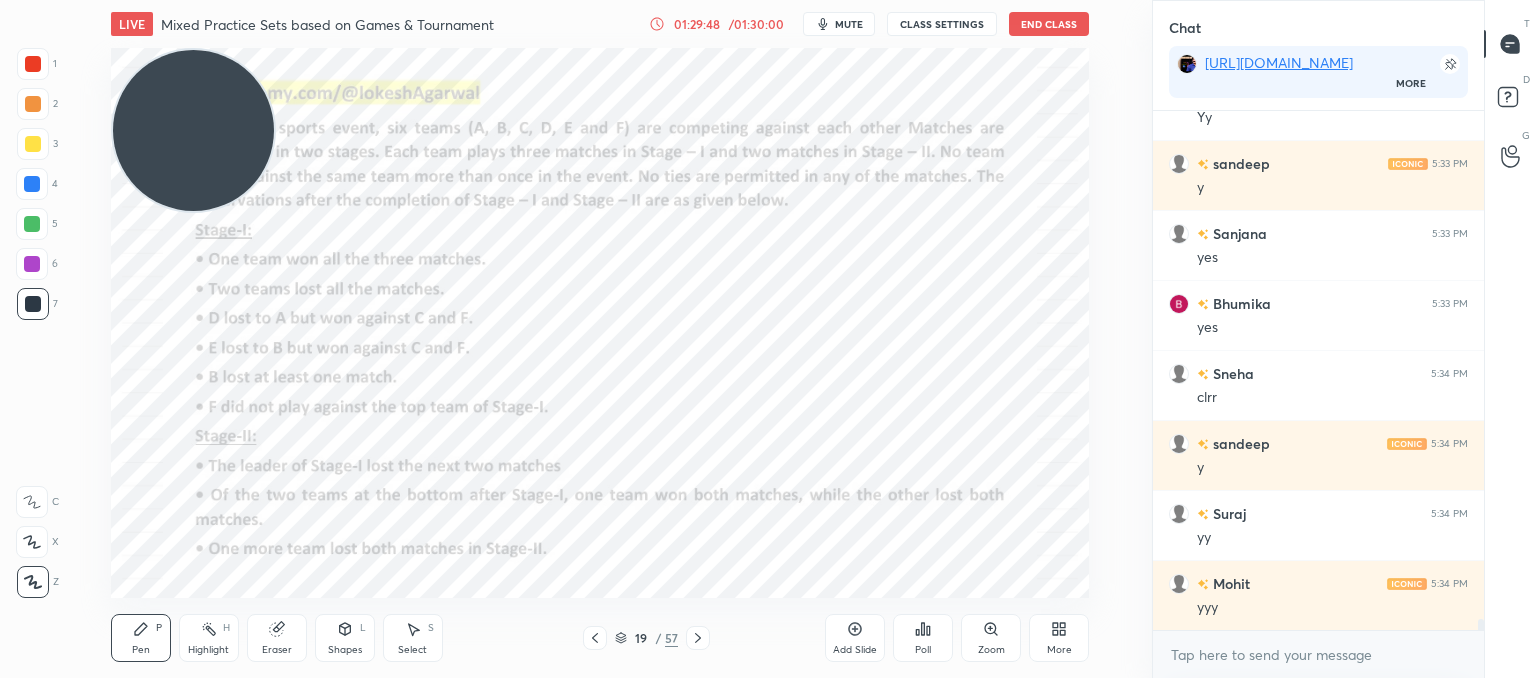 scroll, scrollTop: 23236, scrollLeft: 0, axis: vertical 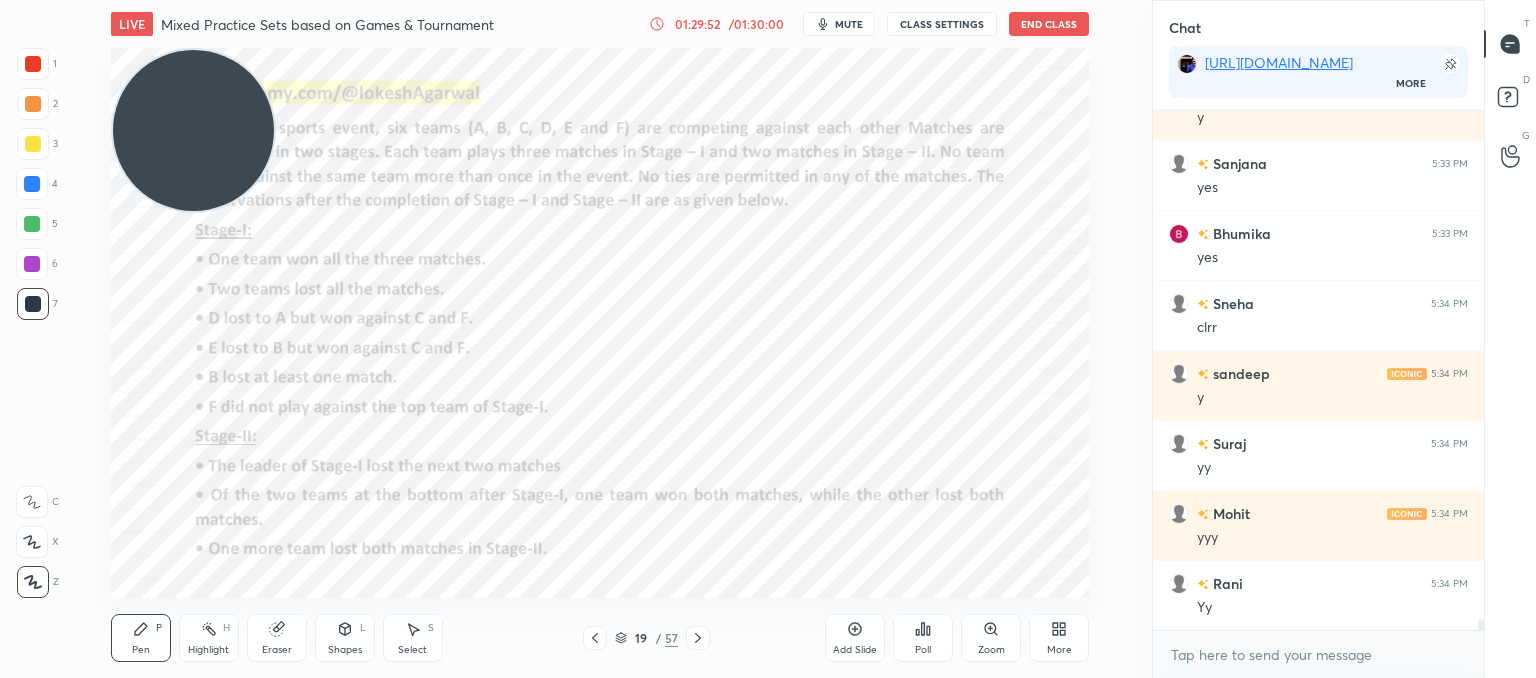 click on "Eraser" at bounding box center (277, 638) 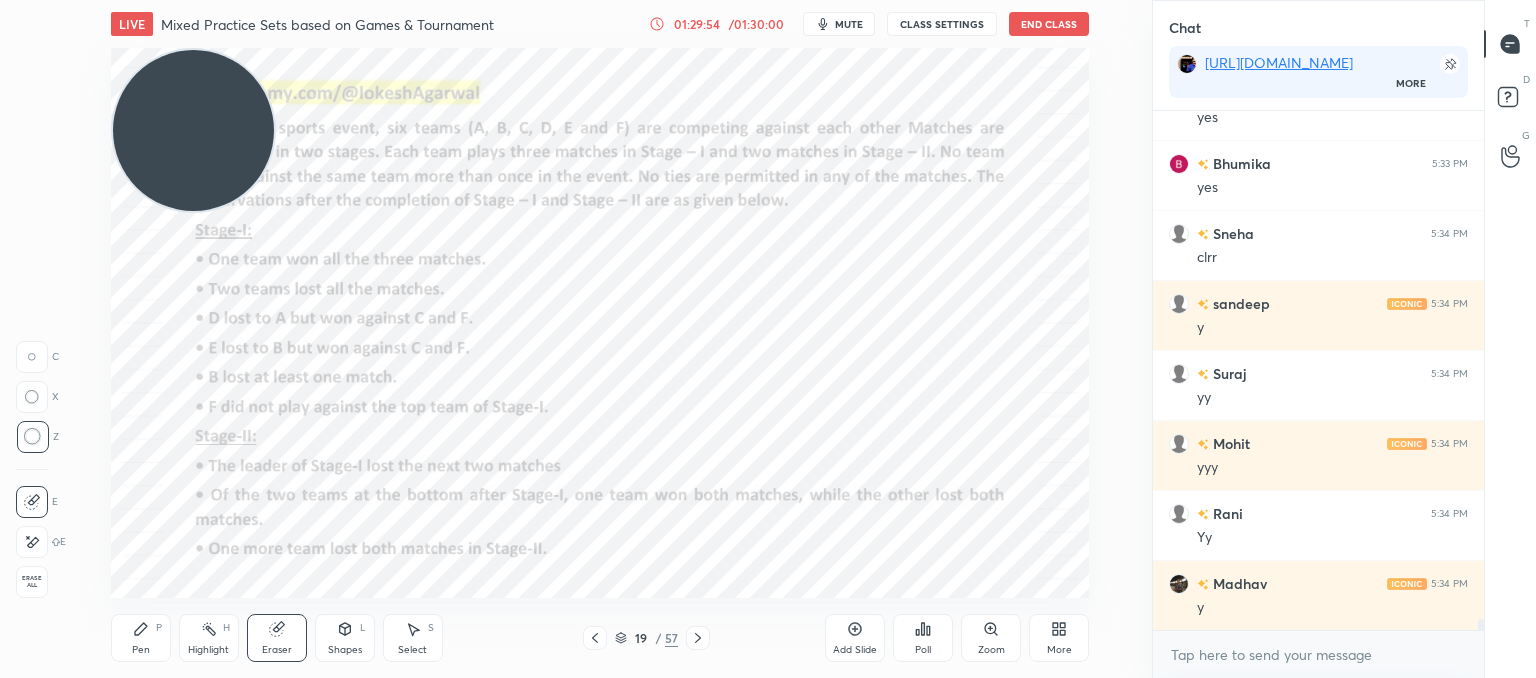 drag, startPoint x: 113, startPoint y: 642, endPoint x: 147, endPoint y: 600, distance: 54.037025 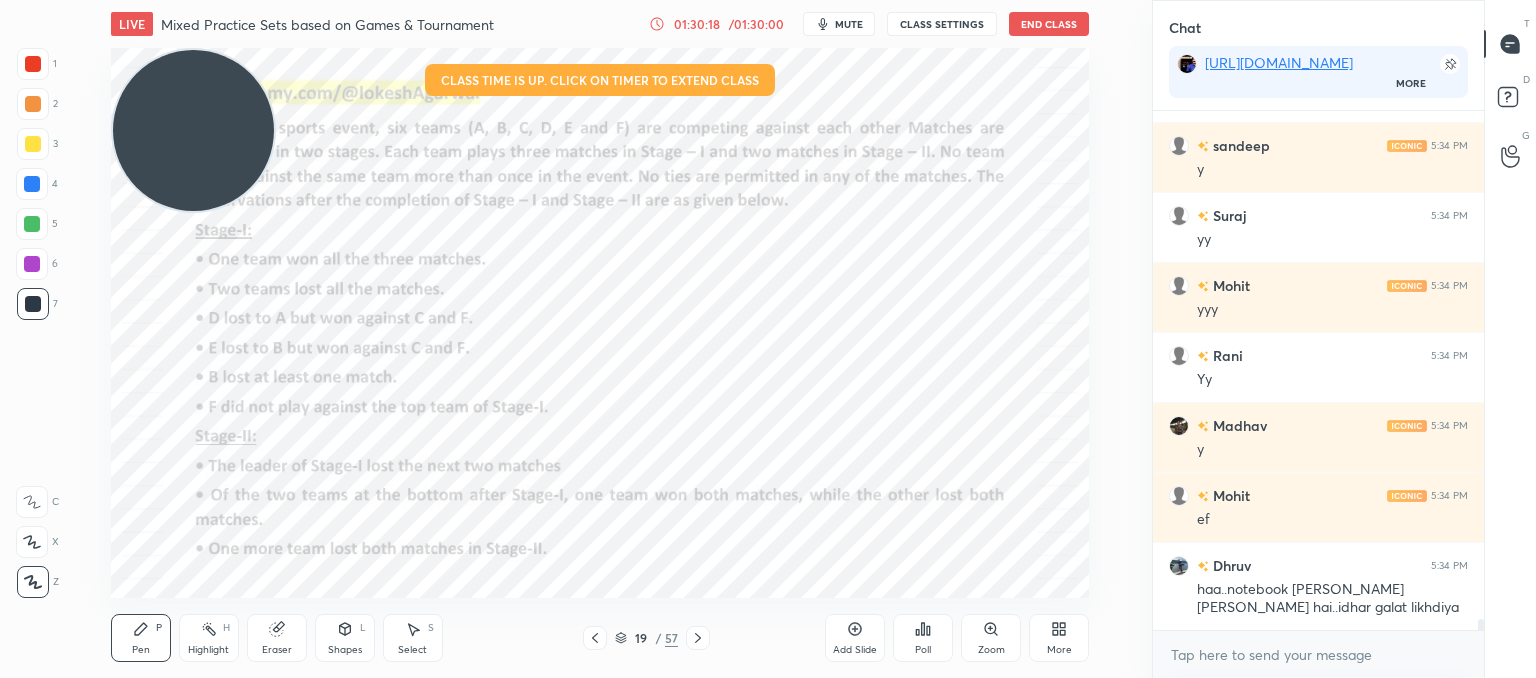 scroll, scrollTop: 23534, scrollLeft: 0, axis: vertical 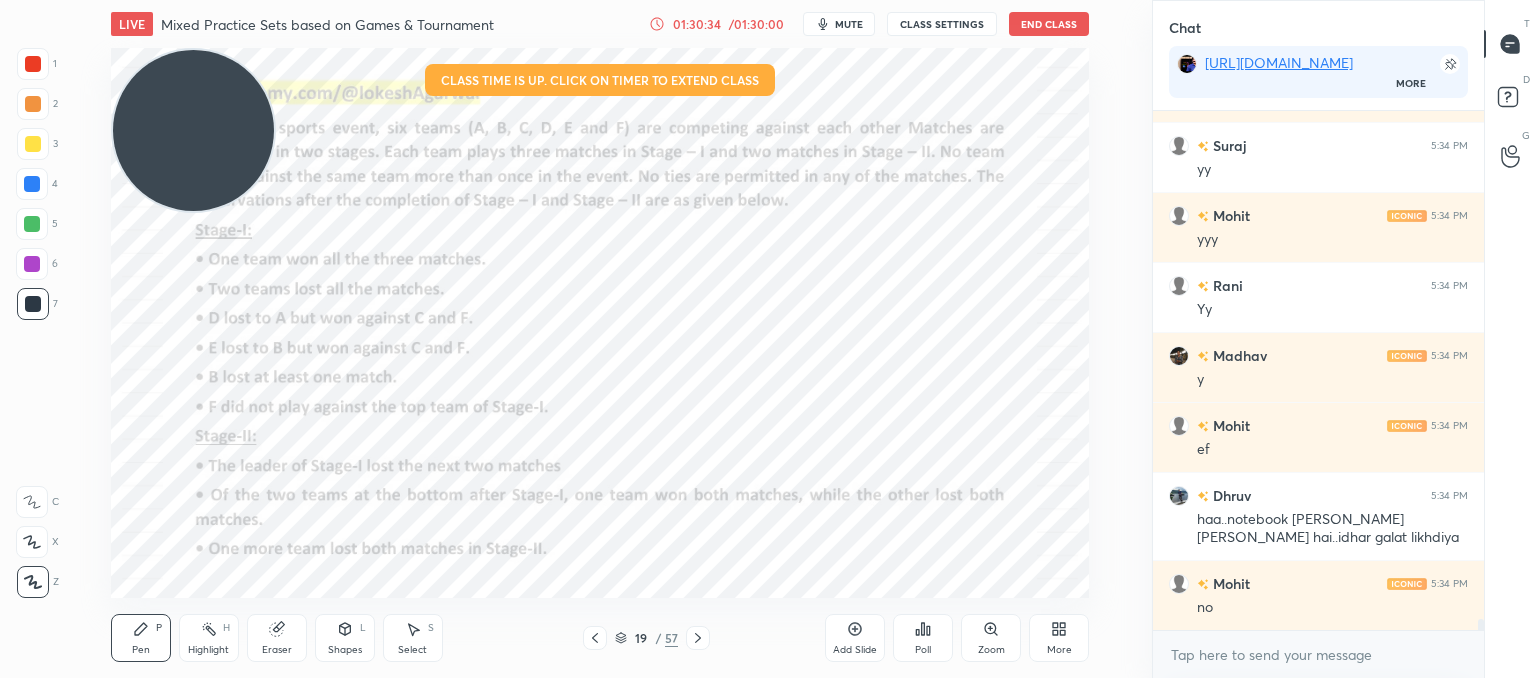 drag, startPoint x: 293, startPoint y: 637, endPoint x: 334, endPoint y: 599, distance: 55.9017 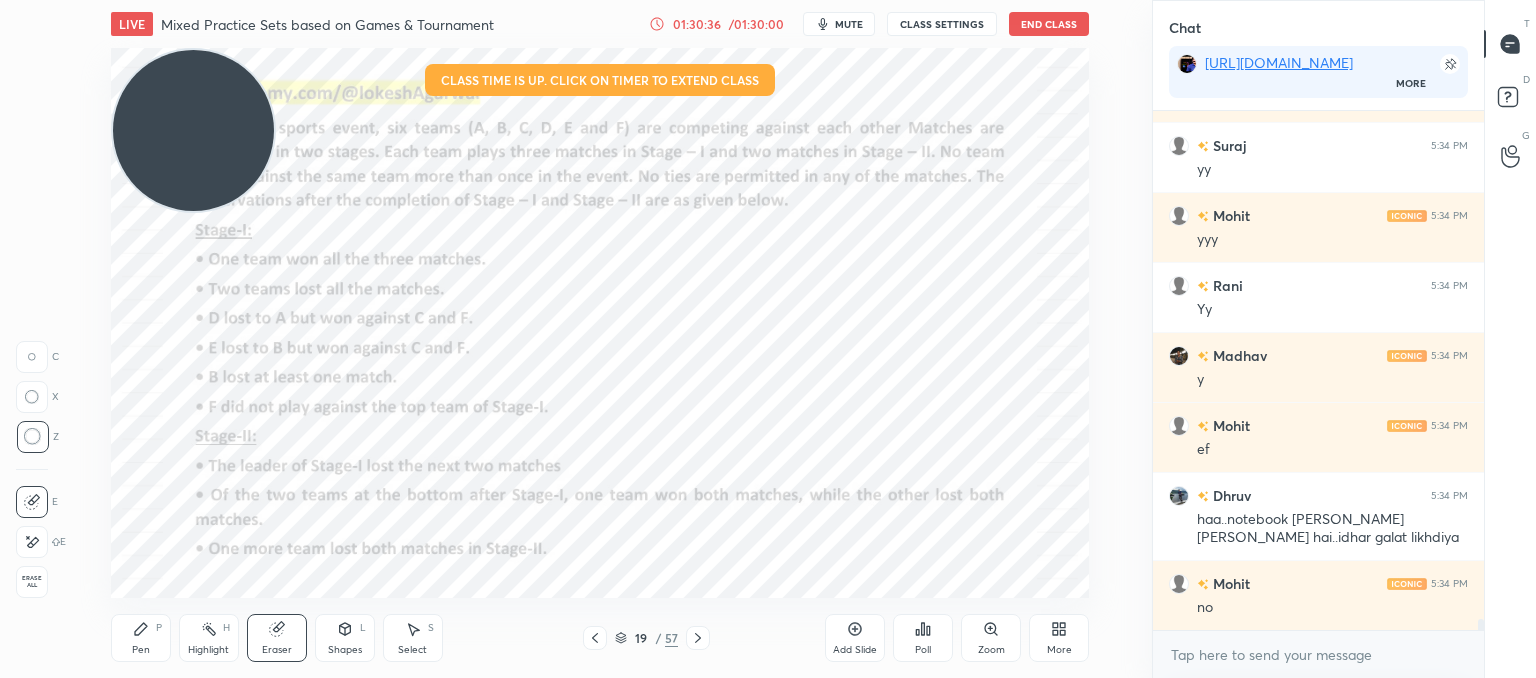 click 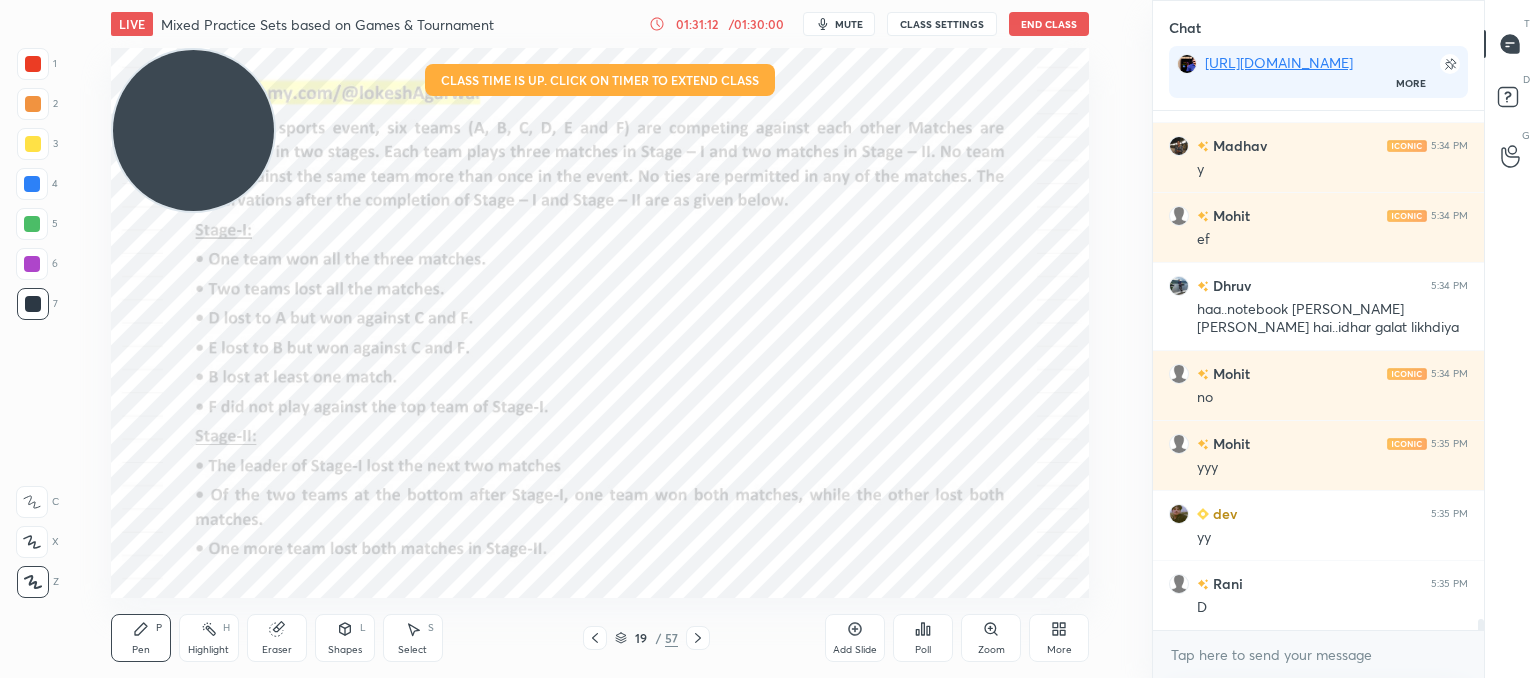 scroll, scrollTop: 23832, scrollLeft: 0, axis: vertical 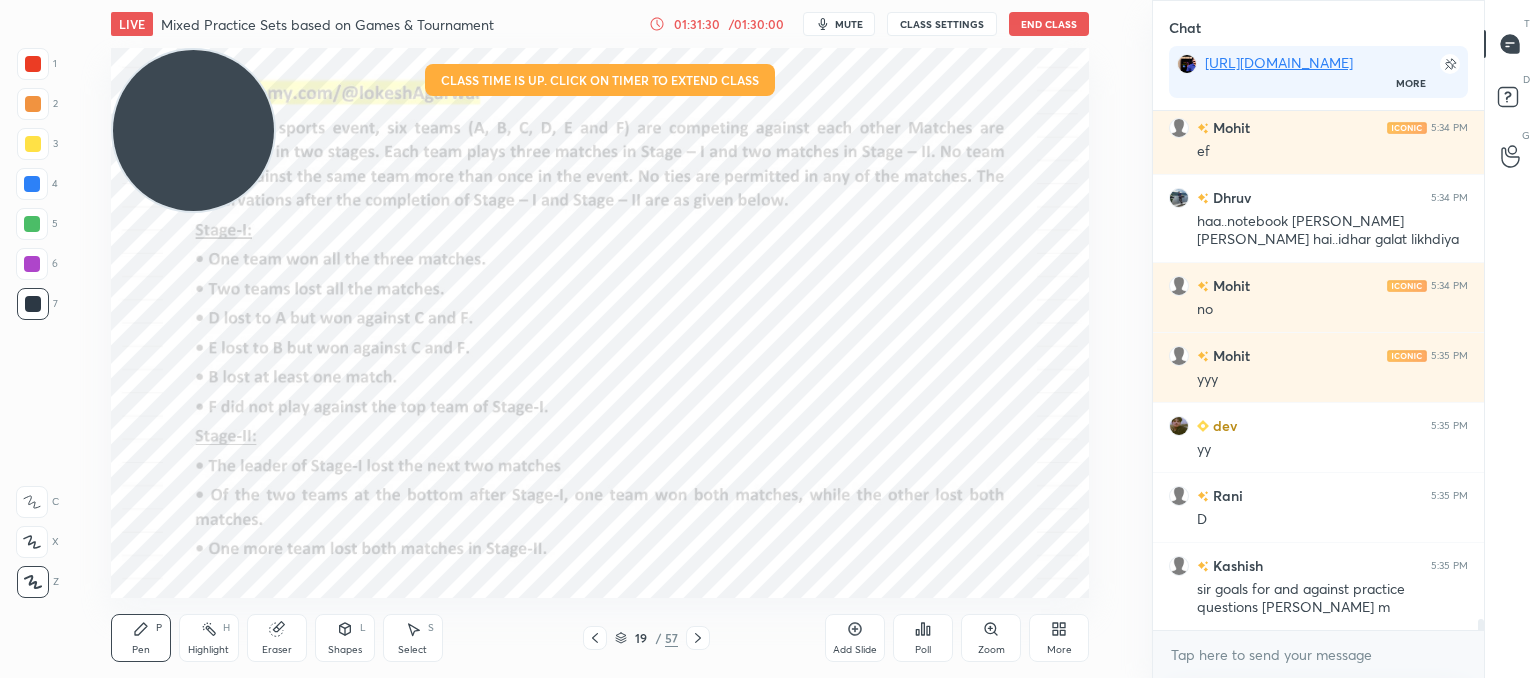click 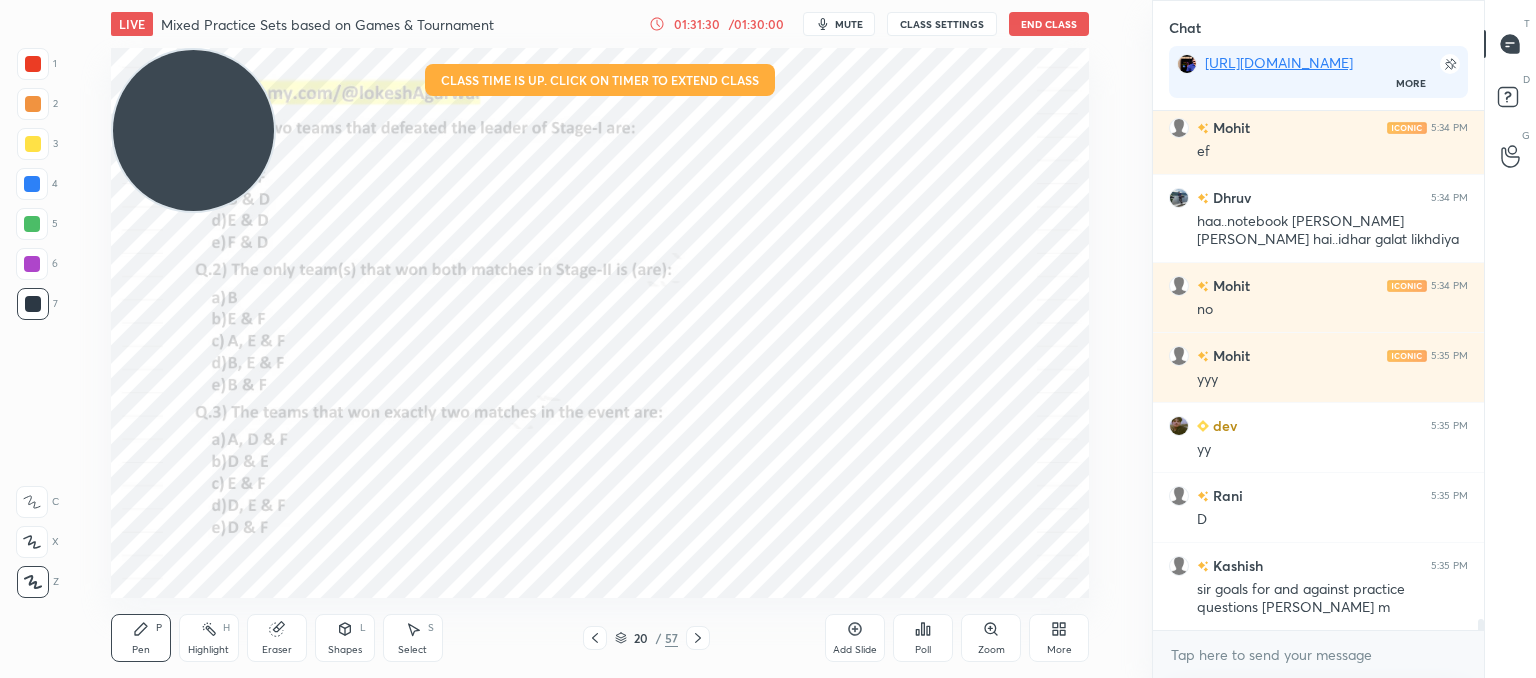 scroll, scrollTop: 23902, scrollLeft: 0, axis: vertical 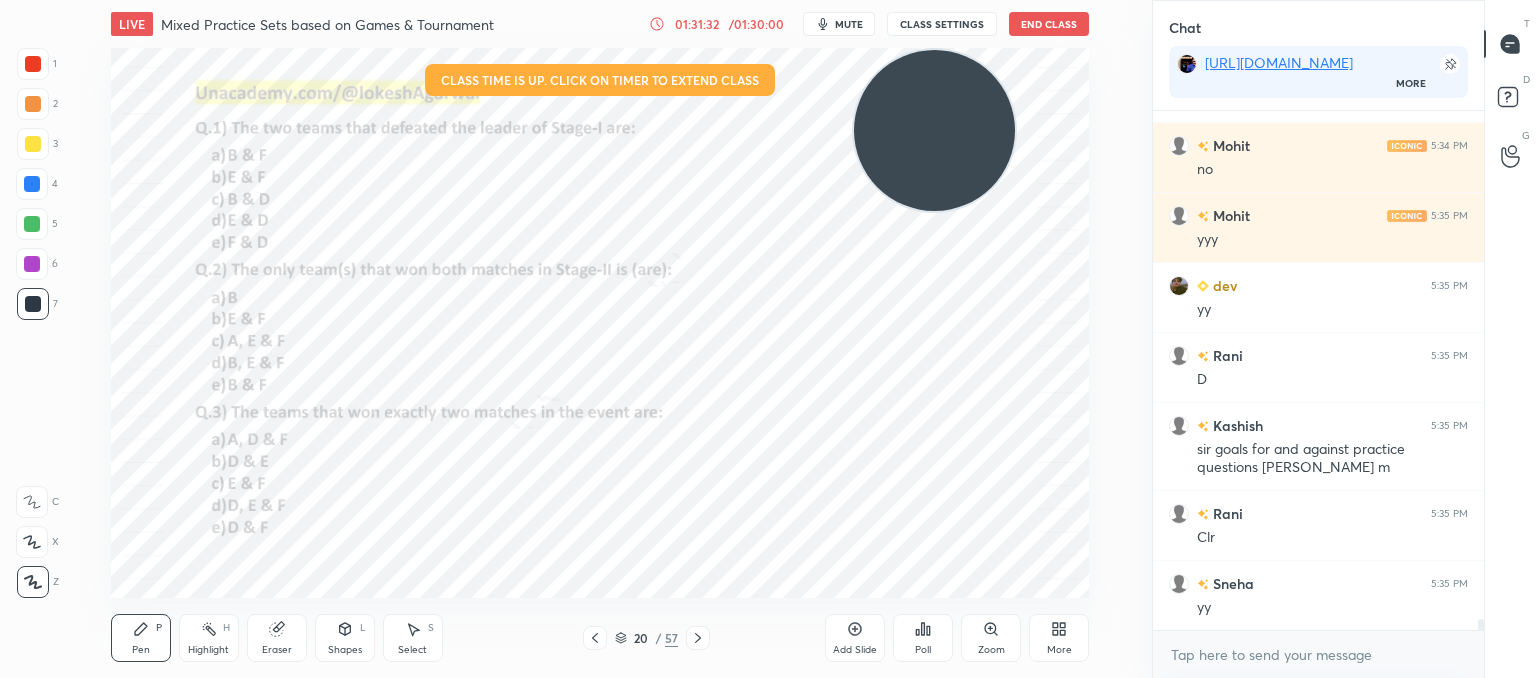 drag, startPoint x: 216, startPoint y: 161, endPoint x: 976, endPoint y: 65, distance: 766.0392 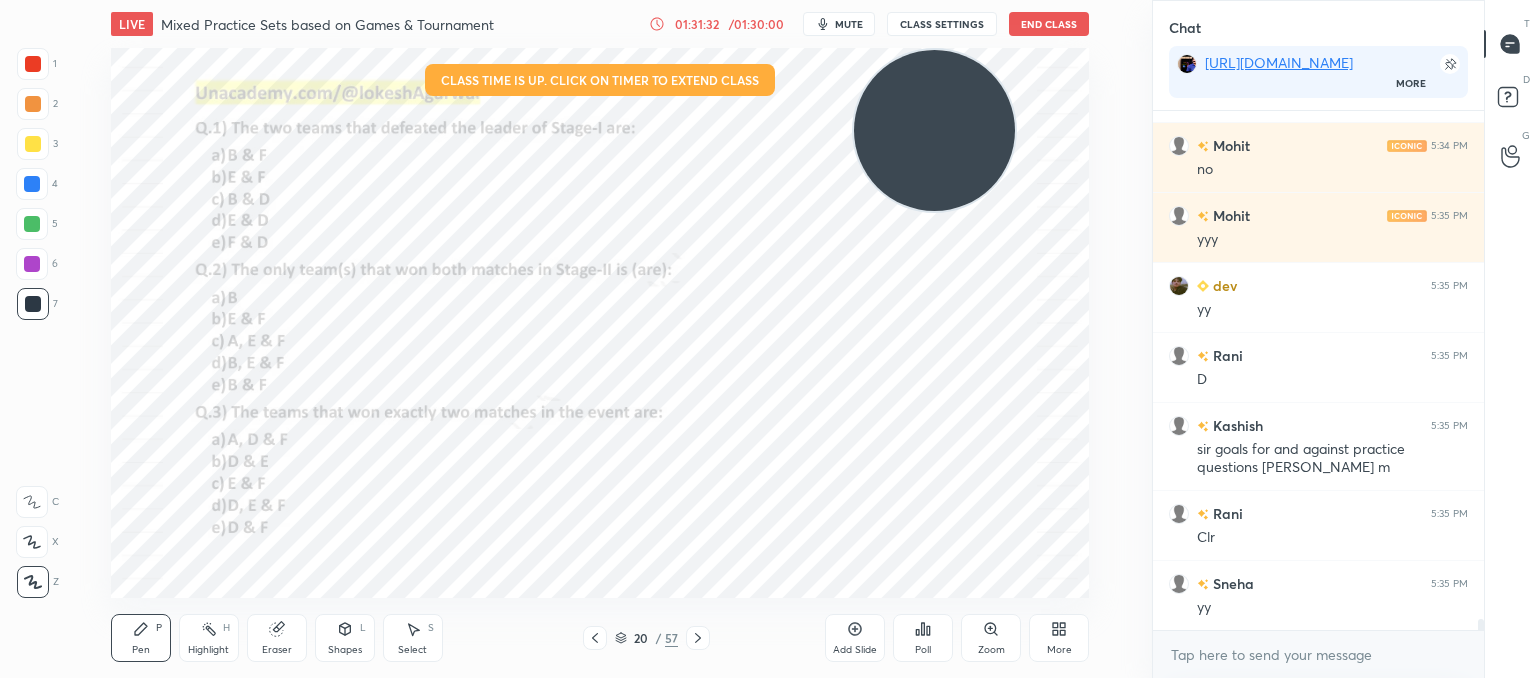 click at bounding box center [934, 130] 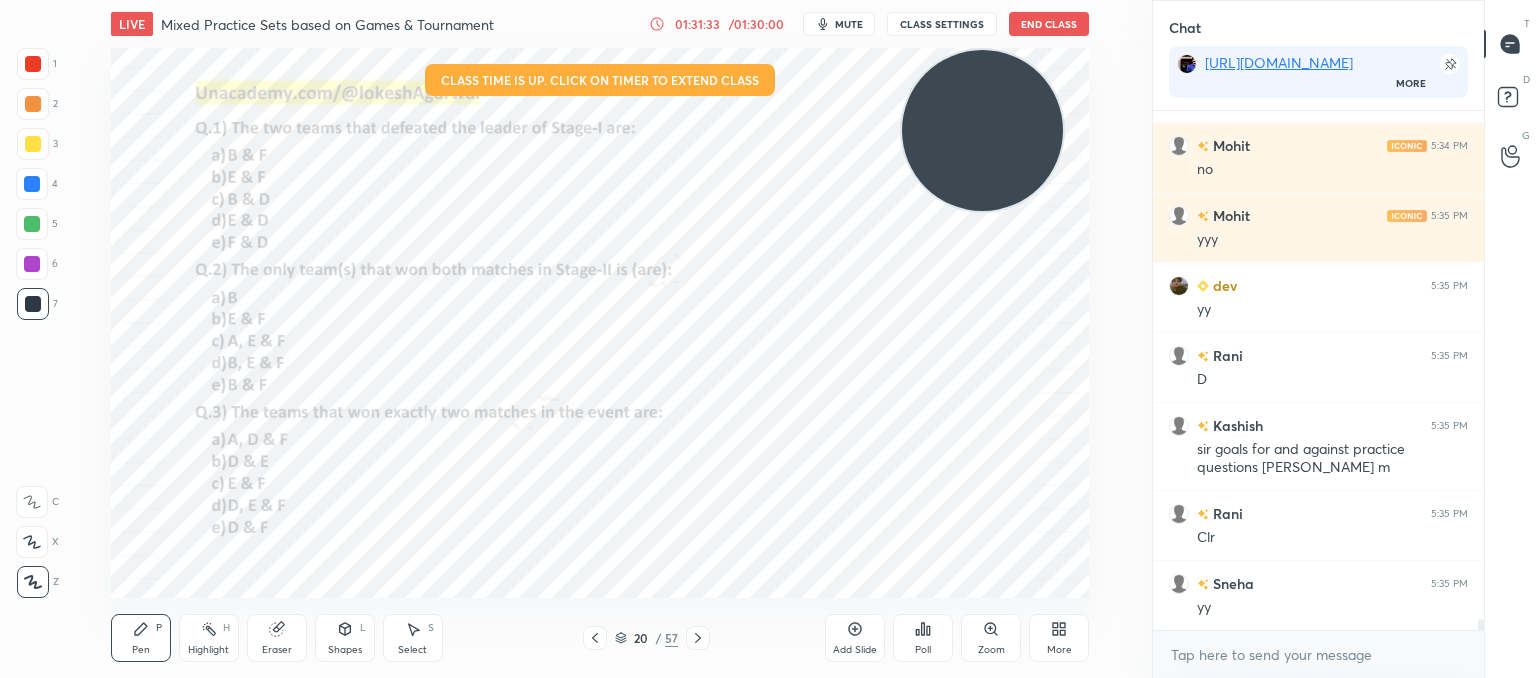 scroll, scrollTop: 24042, scrollLeft: 0, axis: vertical 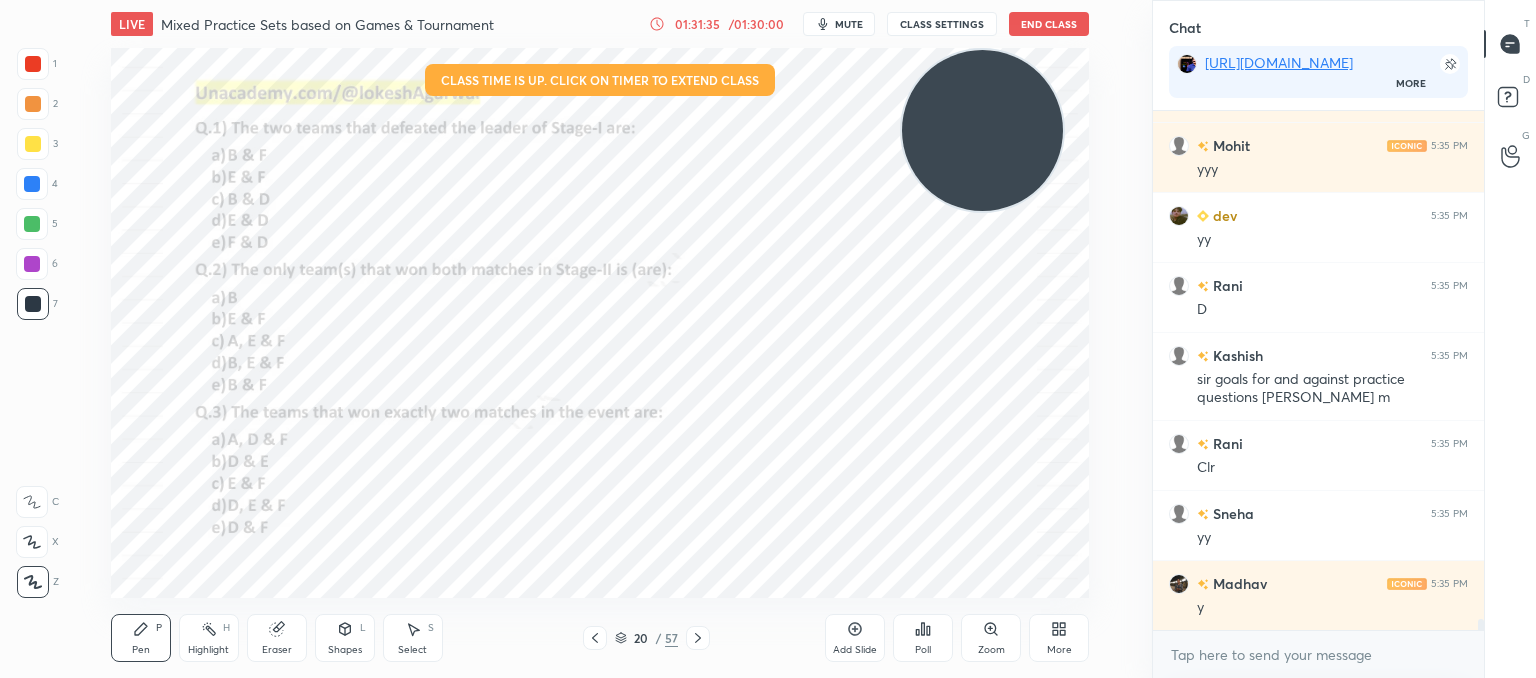 click at bounding box center [595, 638] 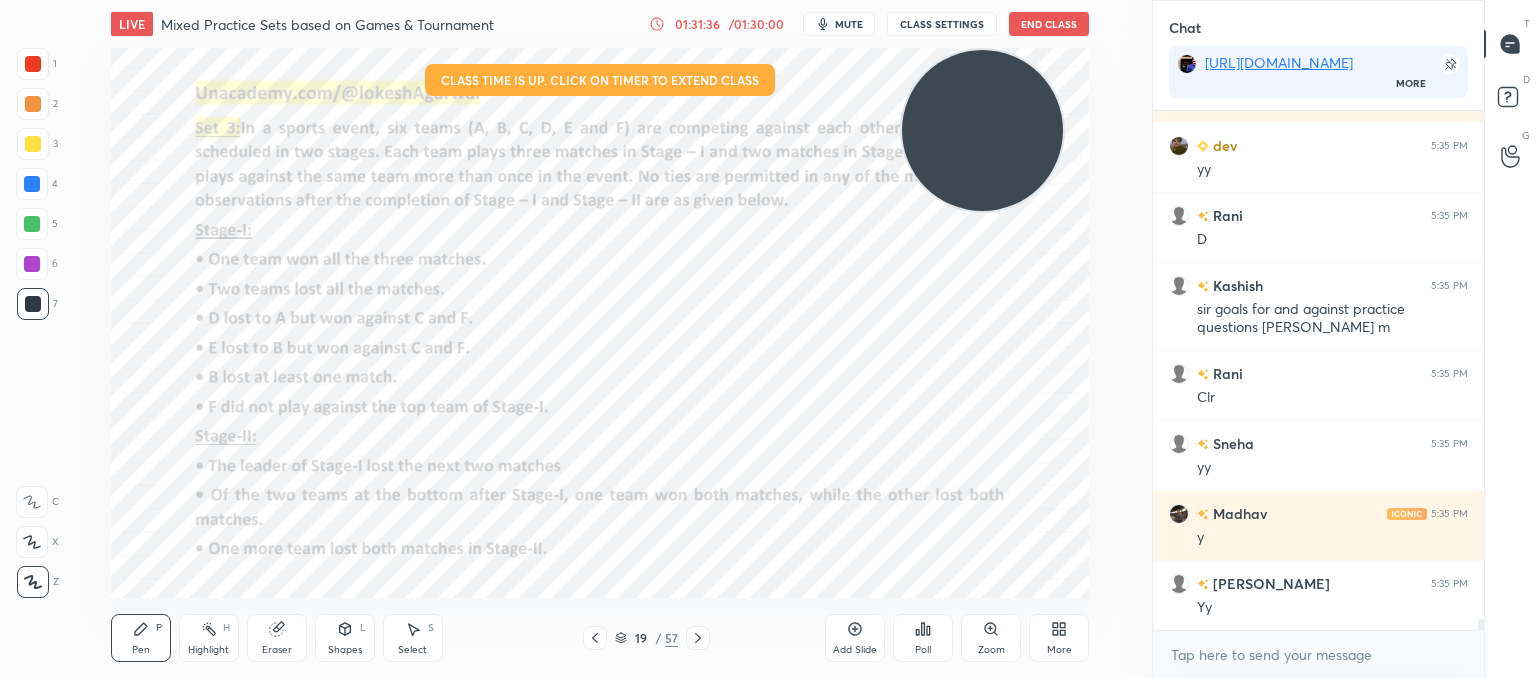 scroll, scrollTop: 24252, scrollLeft: 0, axis: vertical 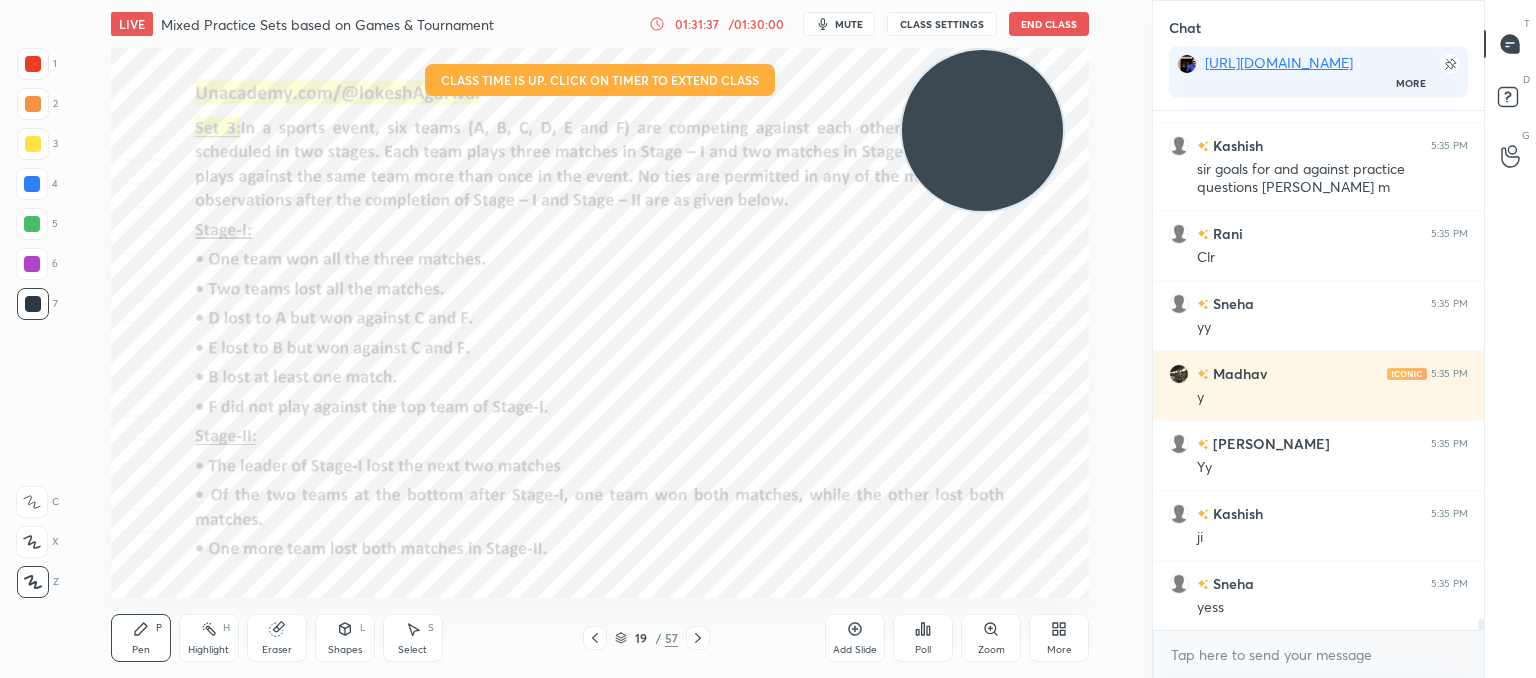 click 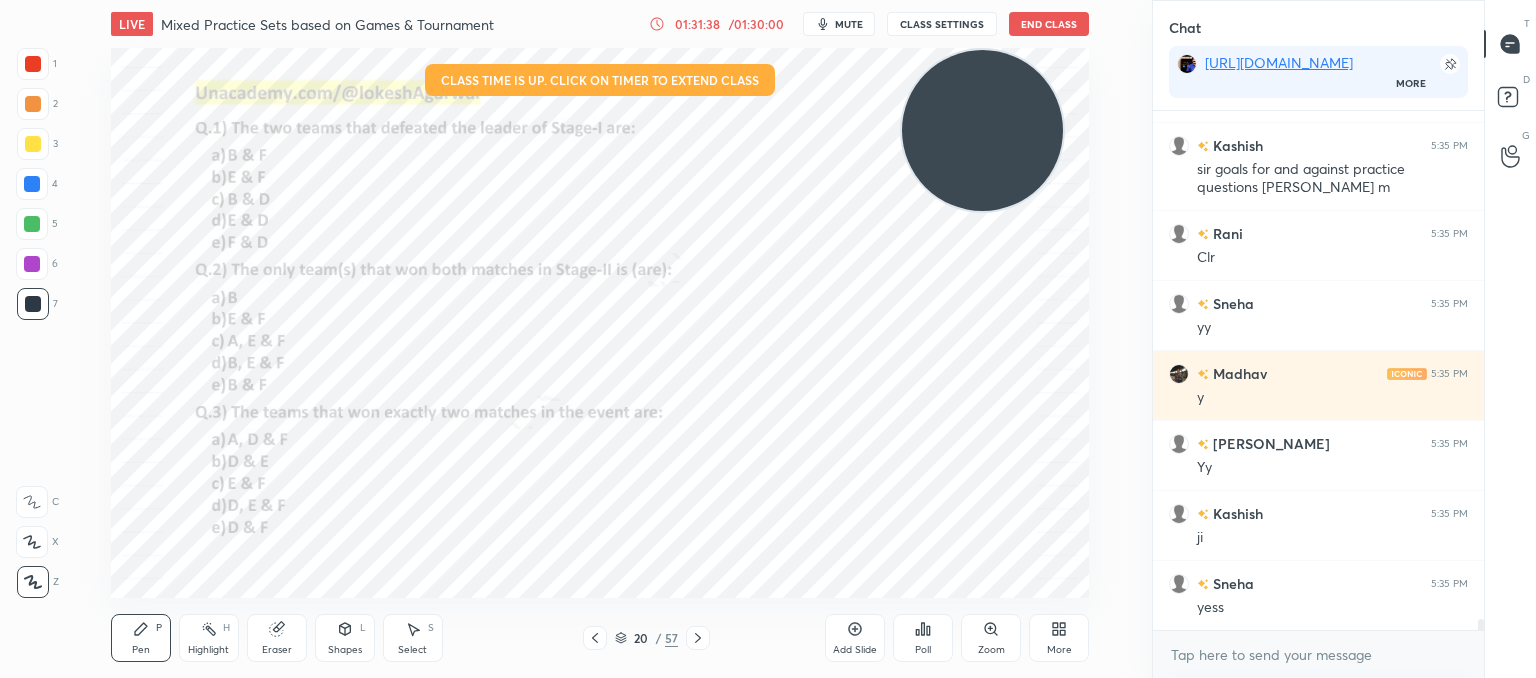 scroll, scrollTop: 24322, scrollLeft: 0, axis: vertical 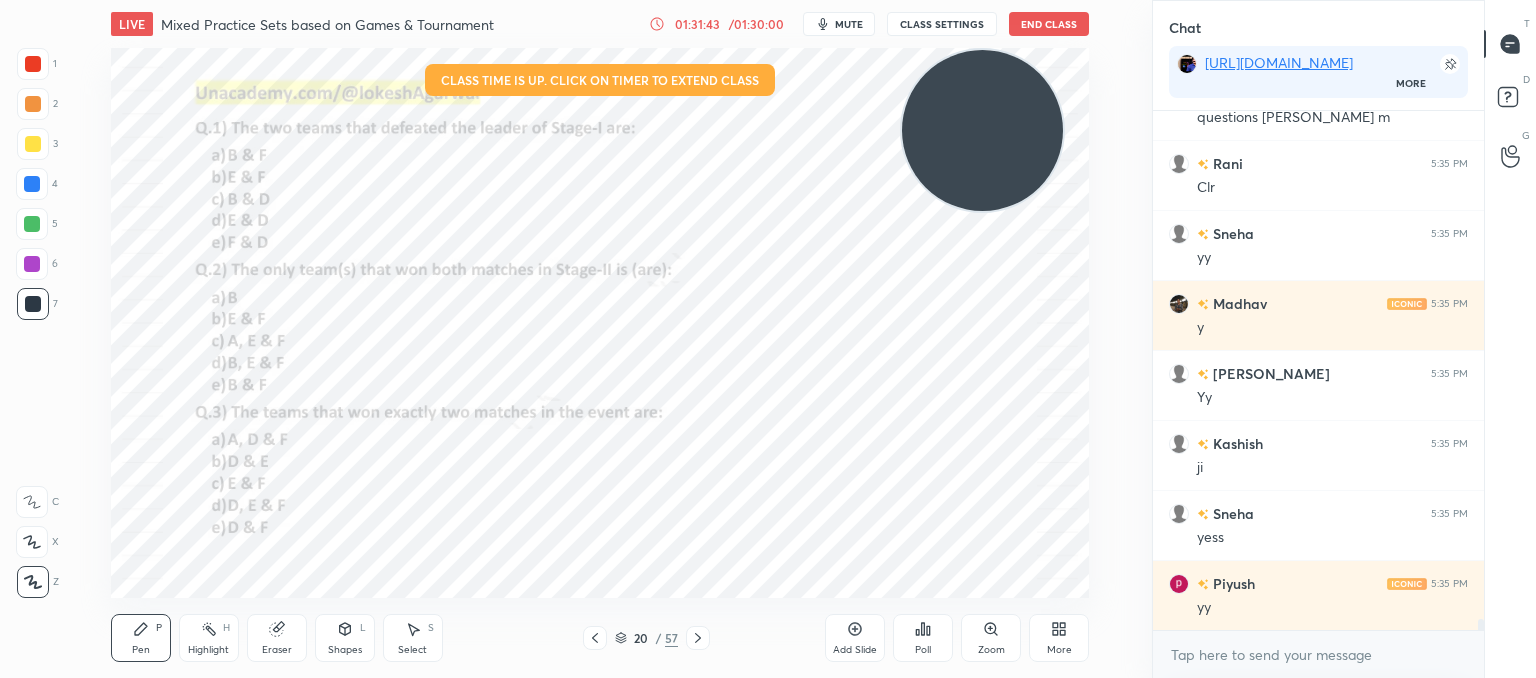 click 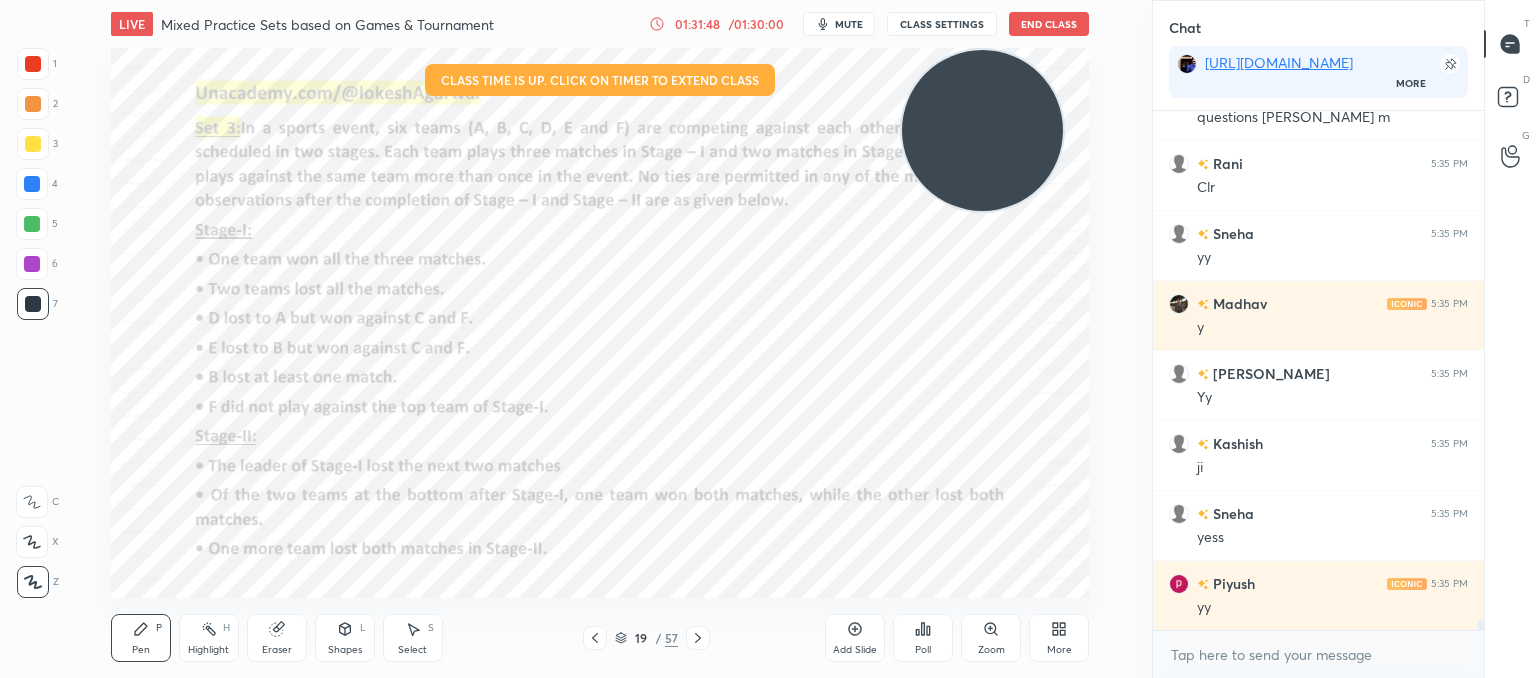 click 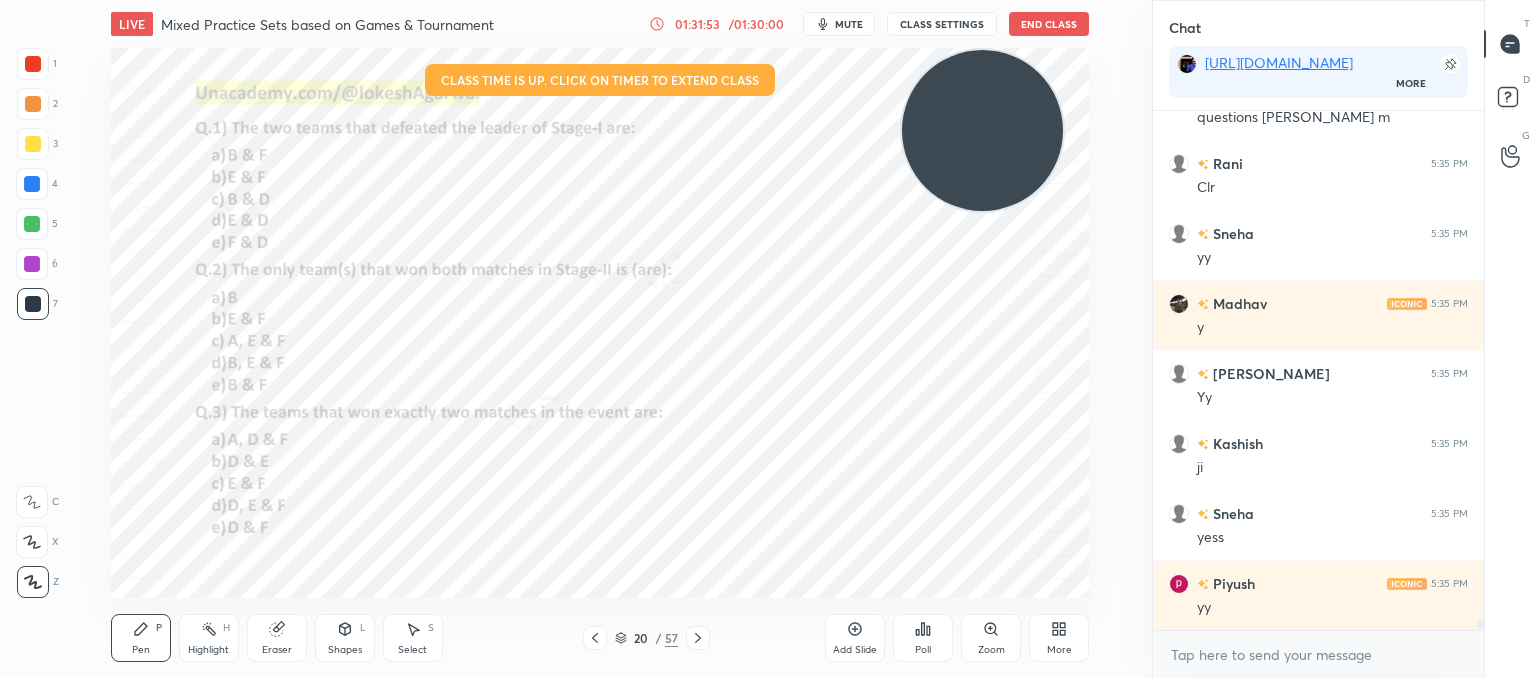 click 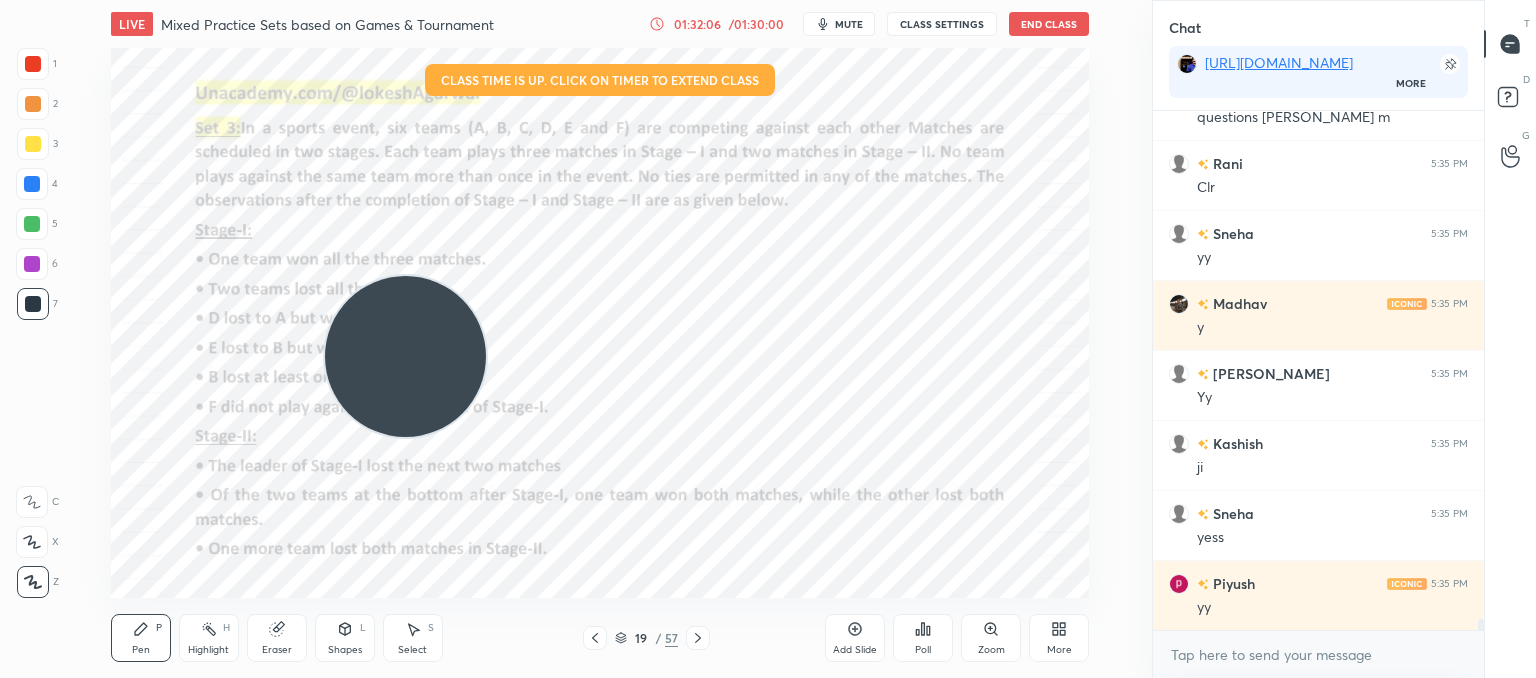 drag, startPoint x: 984, startPoint y: 156, endPoint x: 467, endPoint y: 357, distance: 554.6981 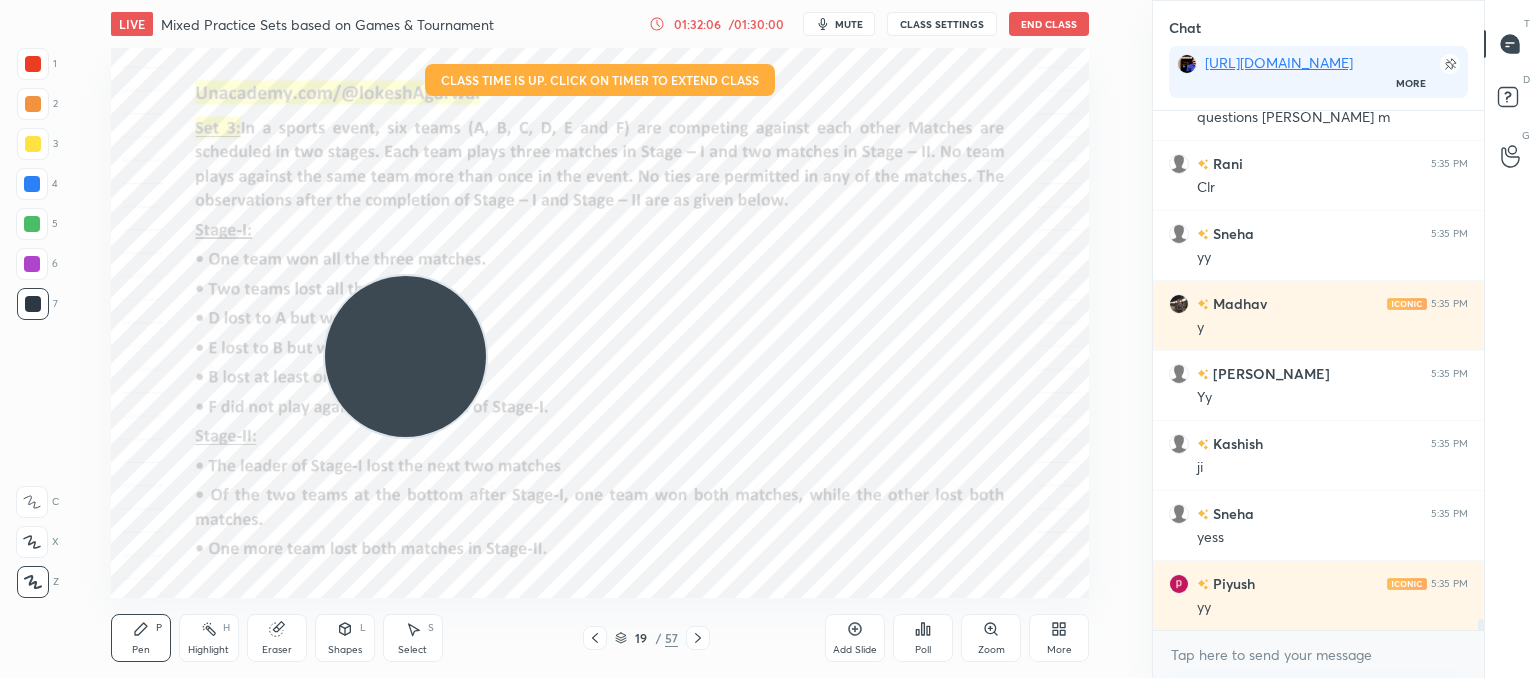click at bounding box center [405, 356] 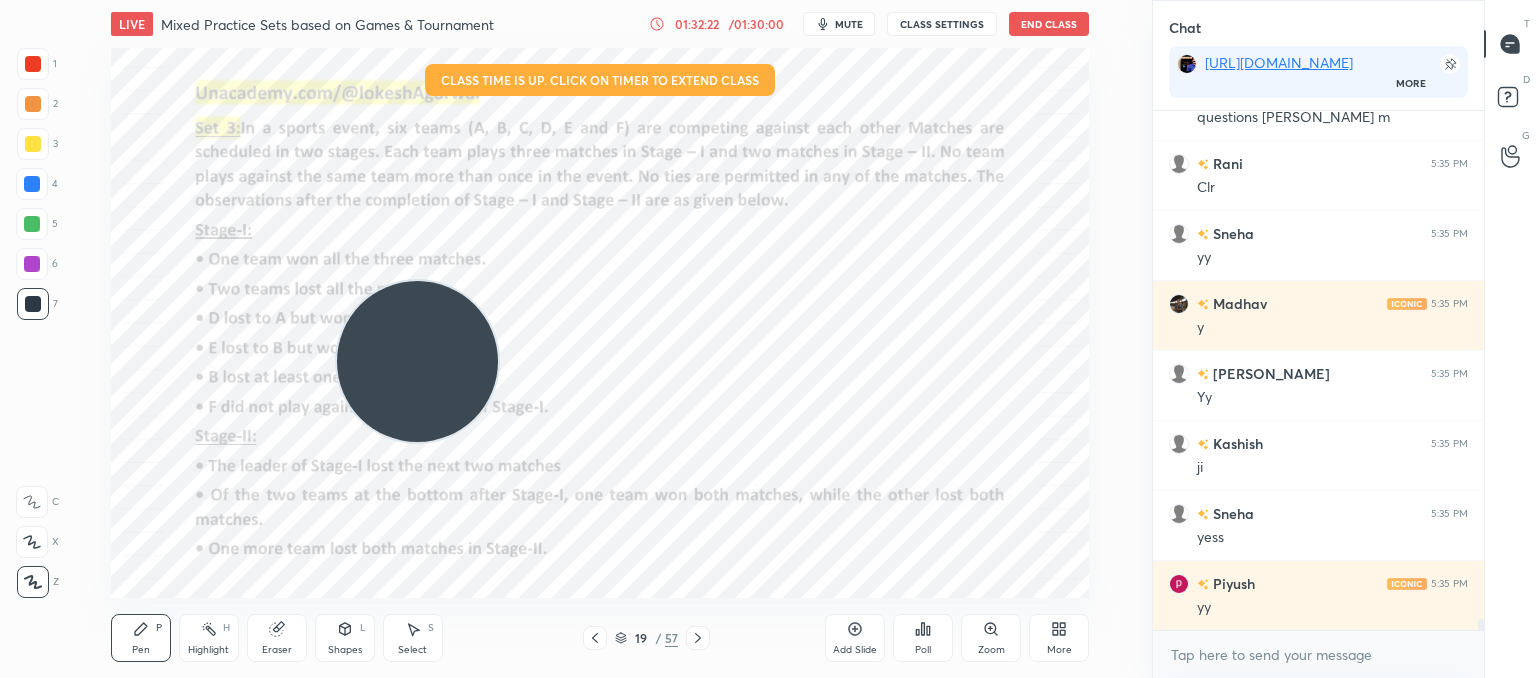 click 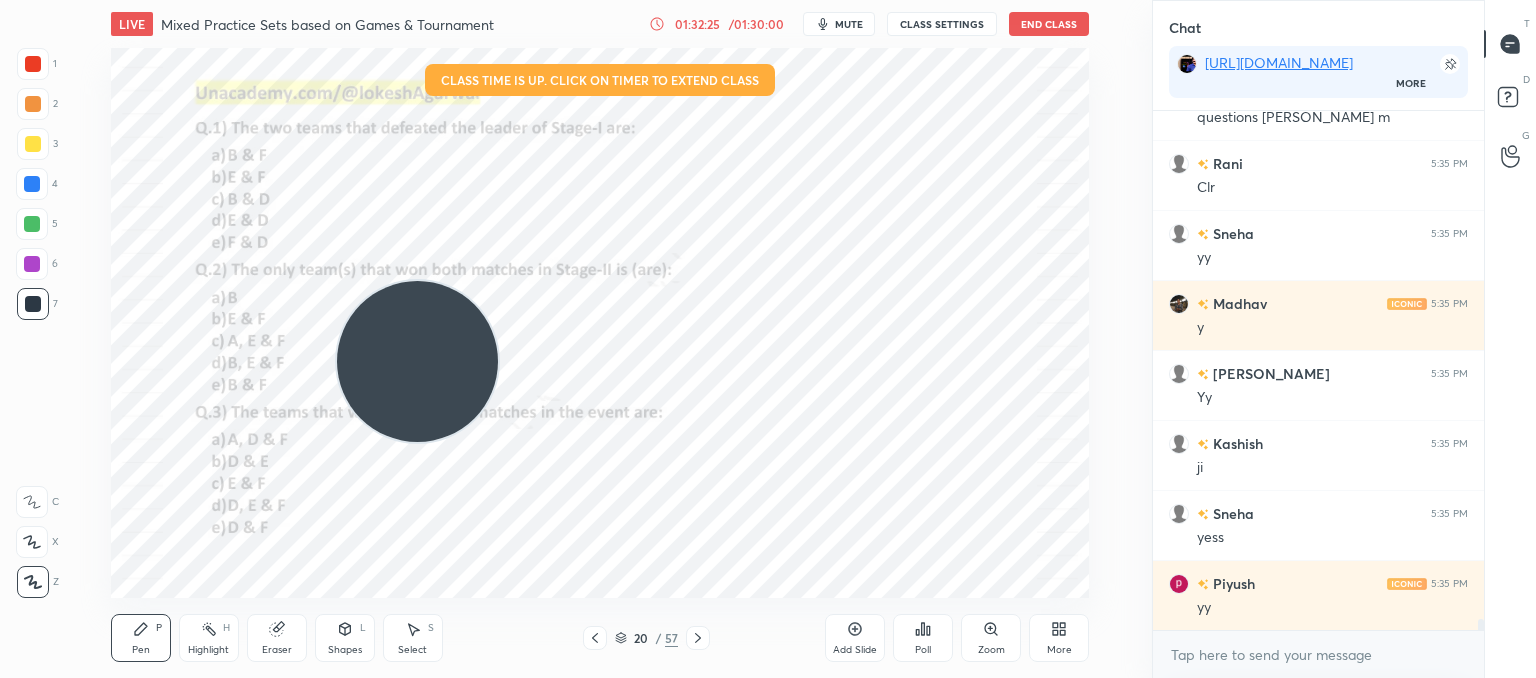 drag, startPoint x: 698, startPoint y: 639, endPoint x: 688, endPoint y: 638, distance: 10.049875 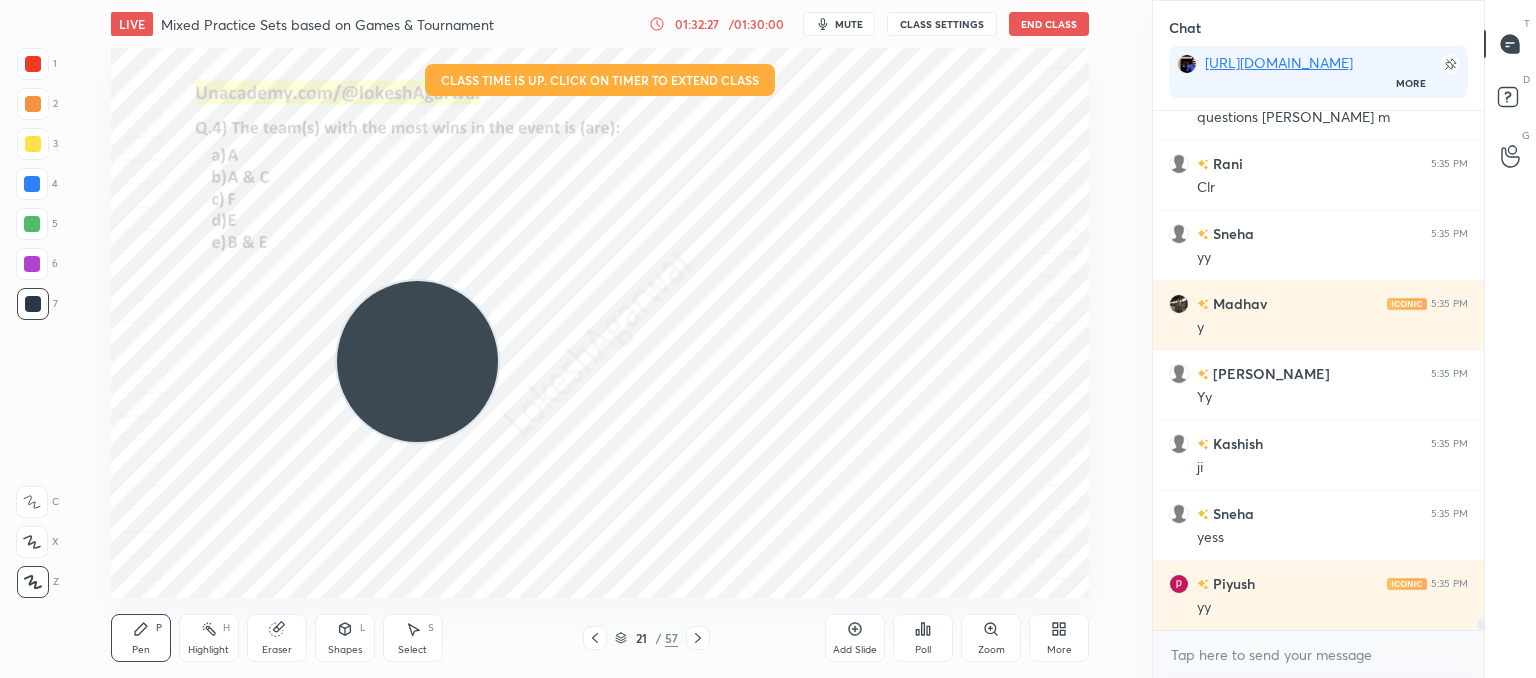 click on "21 / 57" at bounding box center (646, 638) 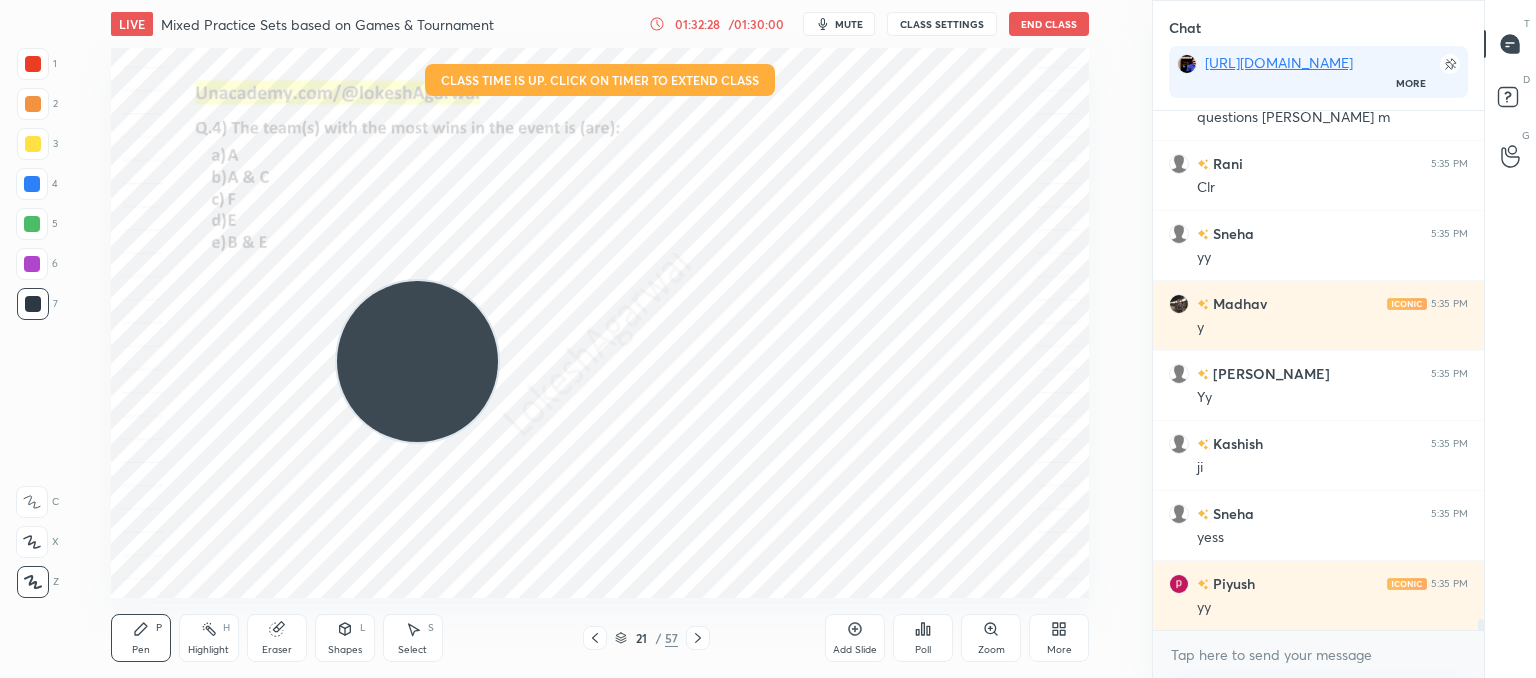 click 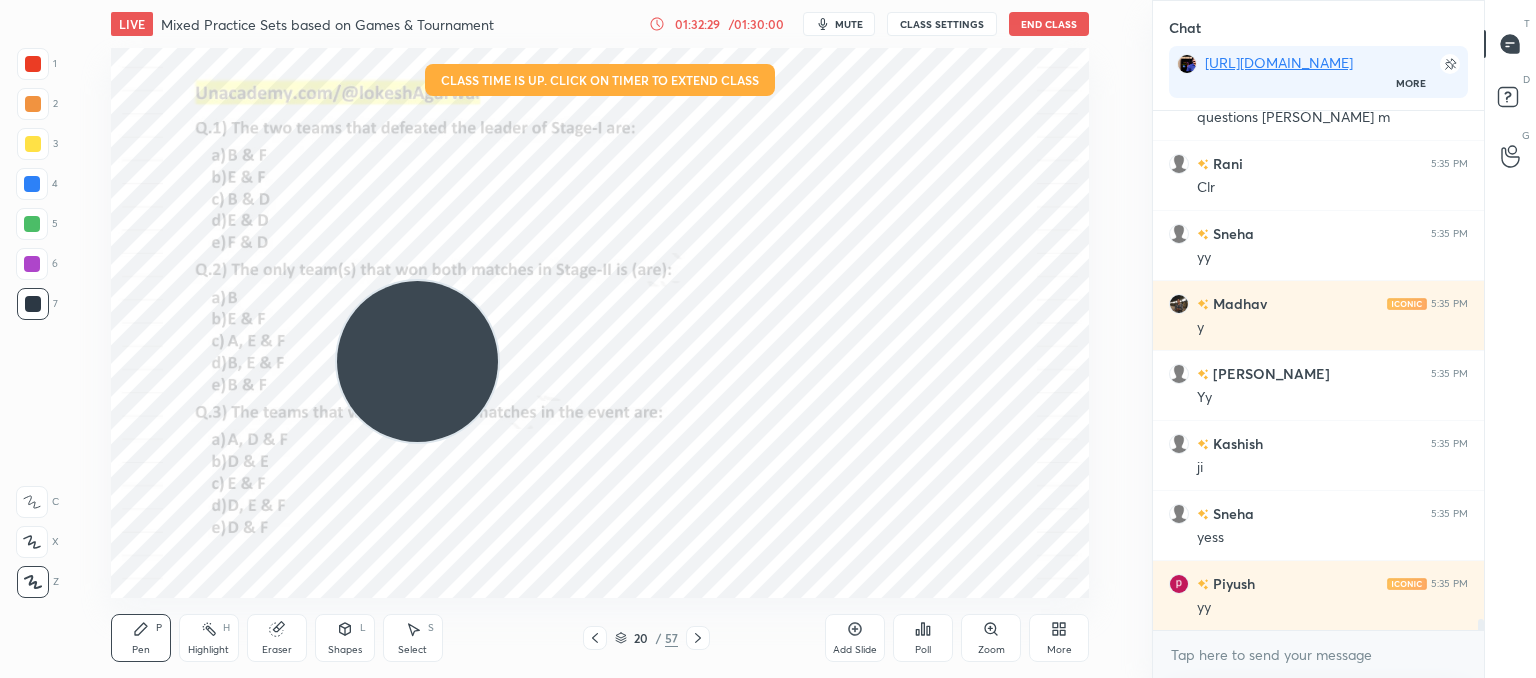 click 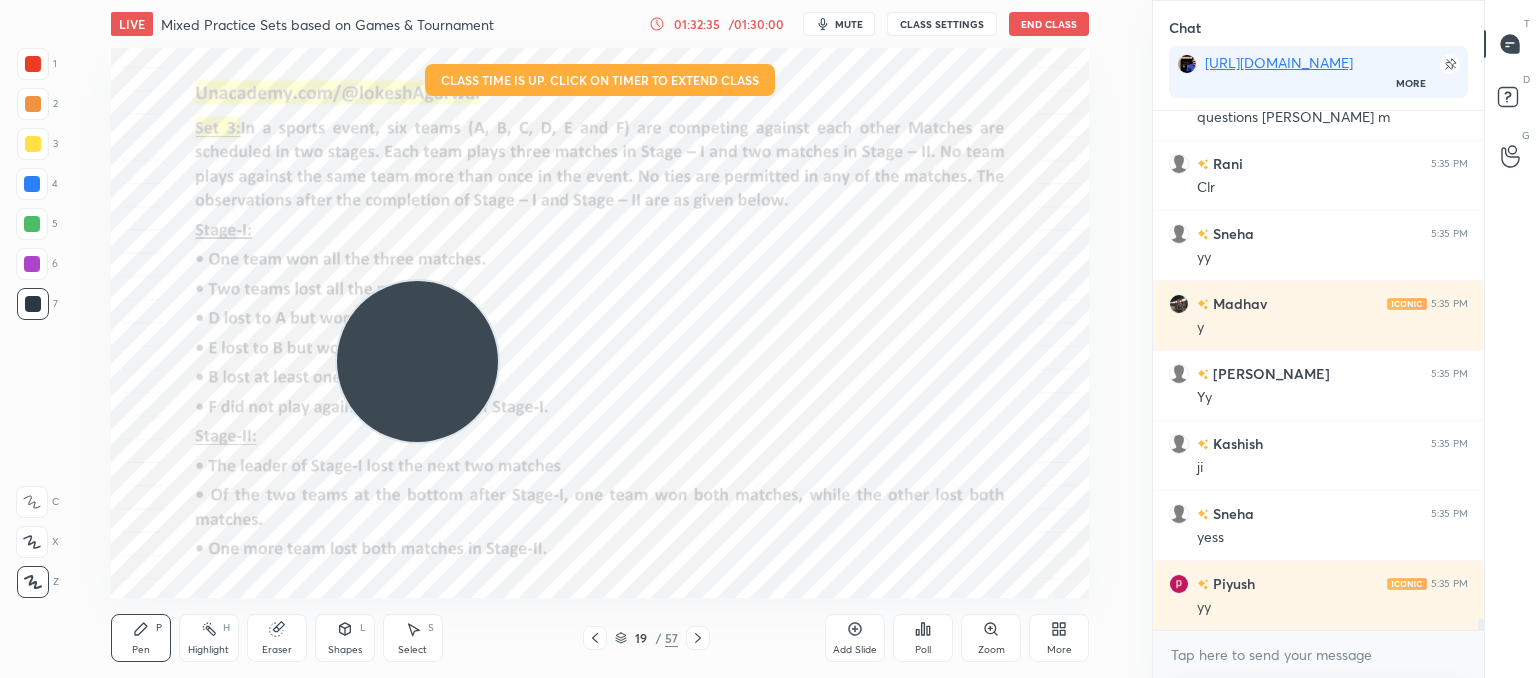 click 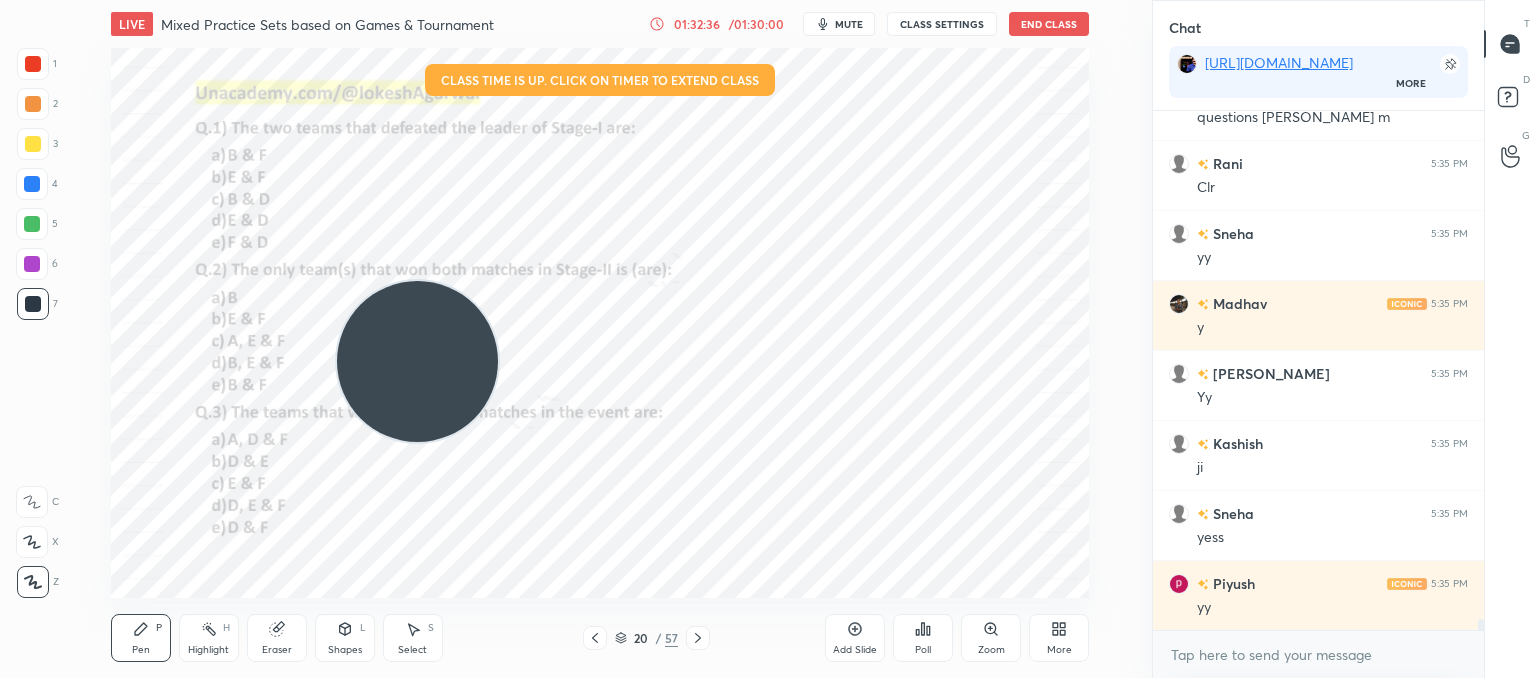 click 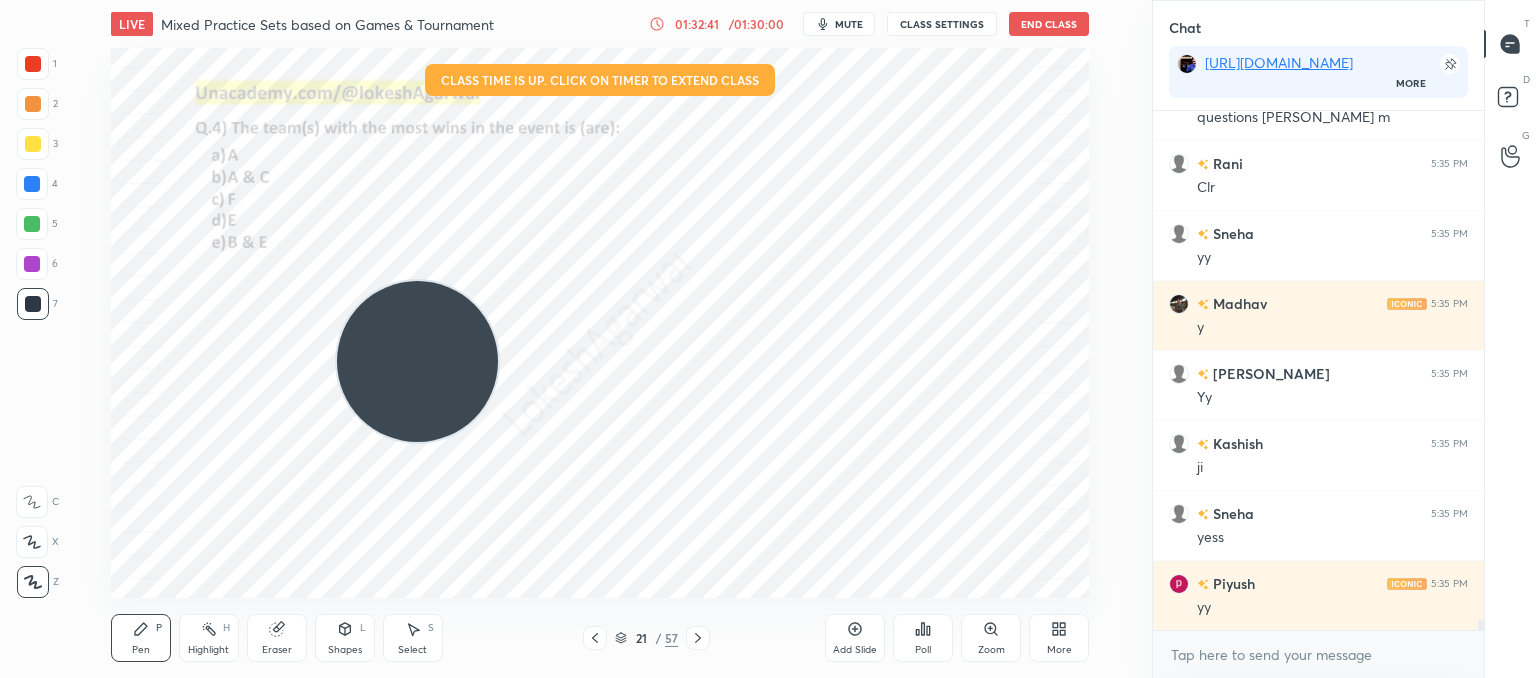 click 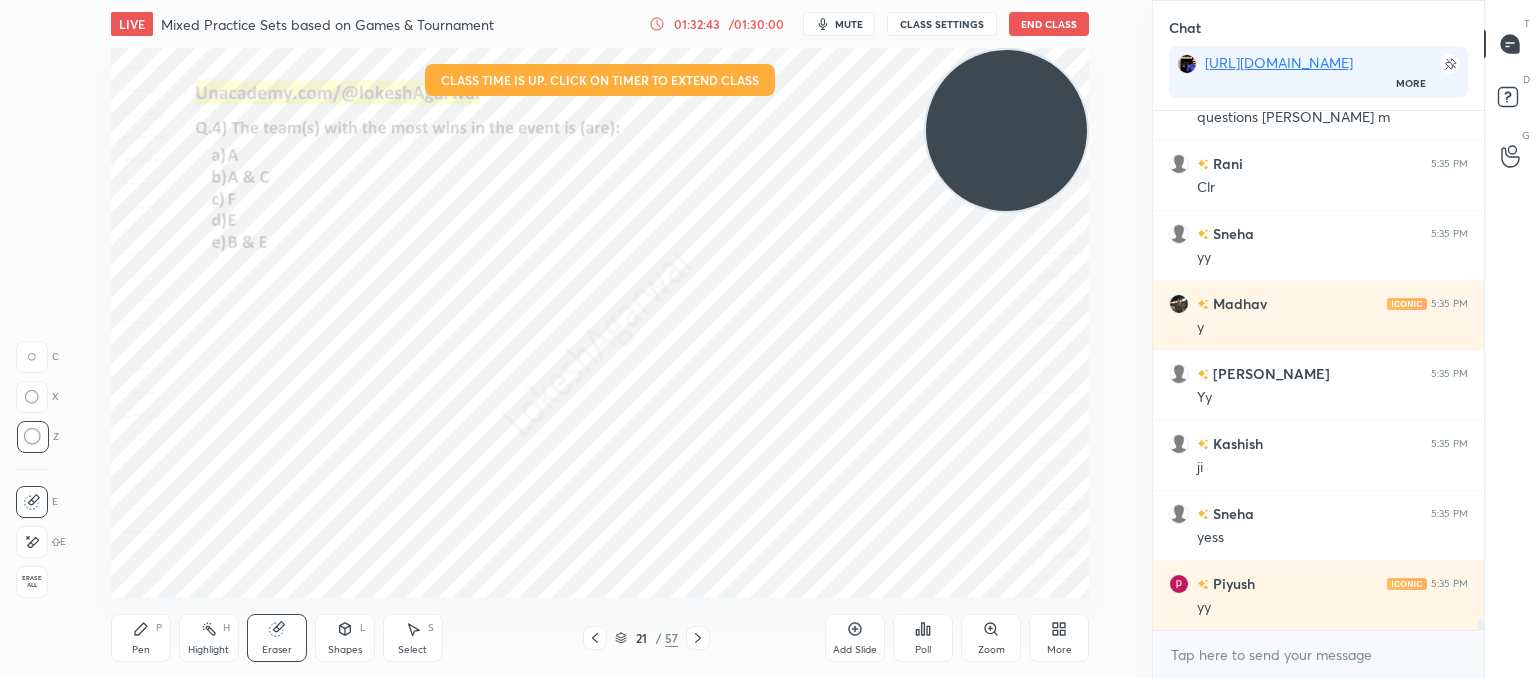 drag, startPoint x: 392, startPoint y: 361, endPoint x: 1103, endPoint y: 2, distance: 796.4936 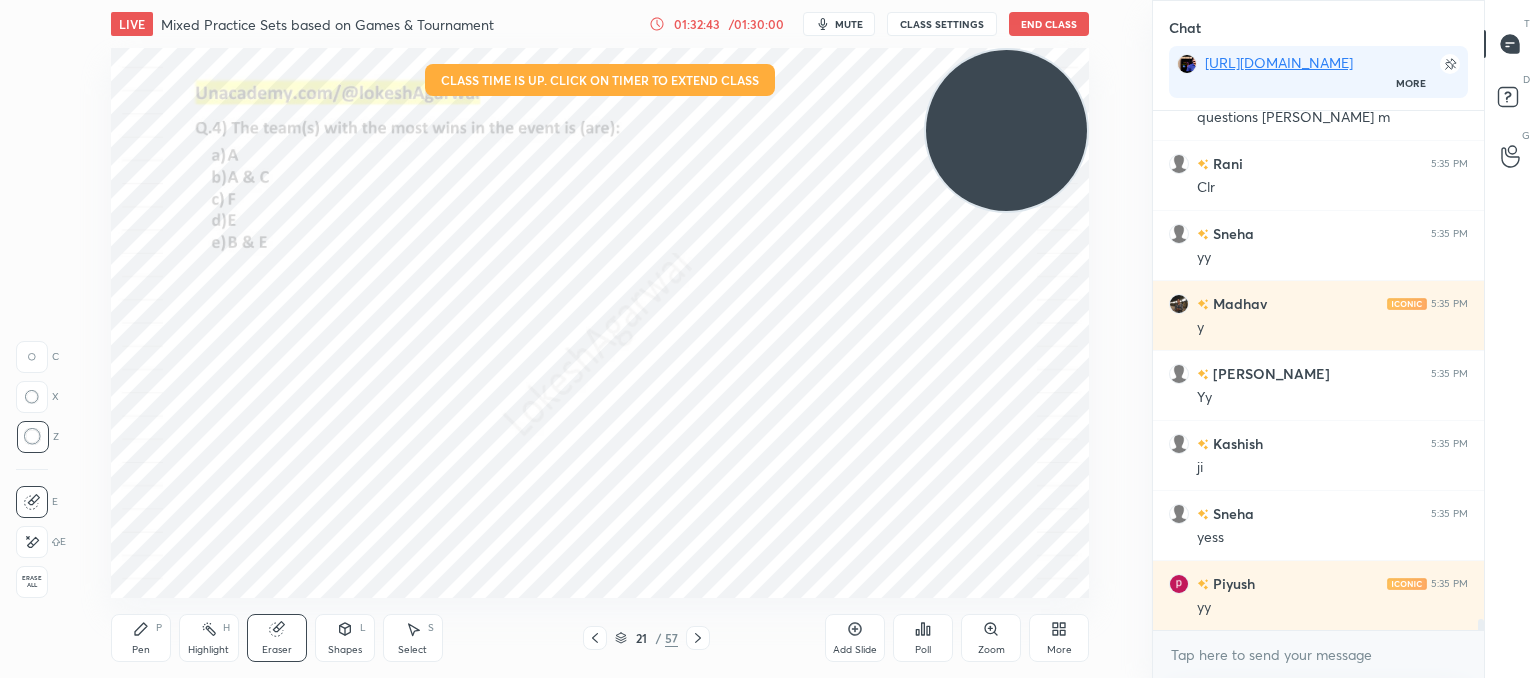 click on "LIVE Mixed Practice Sets based on Games & Tournament 01:32:43 /  01:30:00 mute CLASS SETTINGS End Class Setting up your live class Class time is up.  Click on timer to extend class Poll for   secs No correct answer Start poll Back Mixed Practice Sets based on Games & Tournament • L23 of CAT'25: Course on Logical Reasoning: Basics to Advanced Lokesh Agarwal Pen P Highlight H Eraser Shapes L Select S 21 / 57 Add Slide Poll Zoom More" at bounding box center (600, 339) 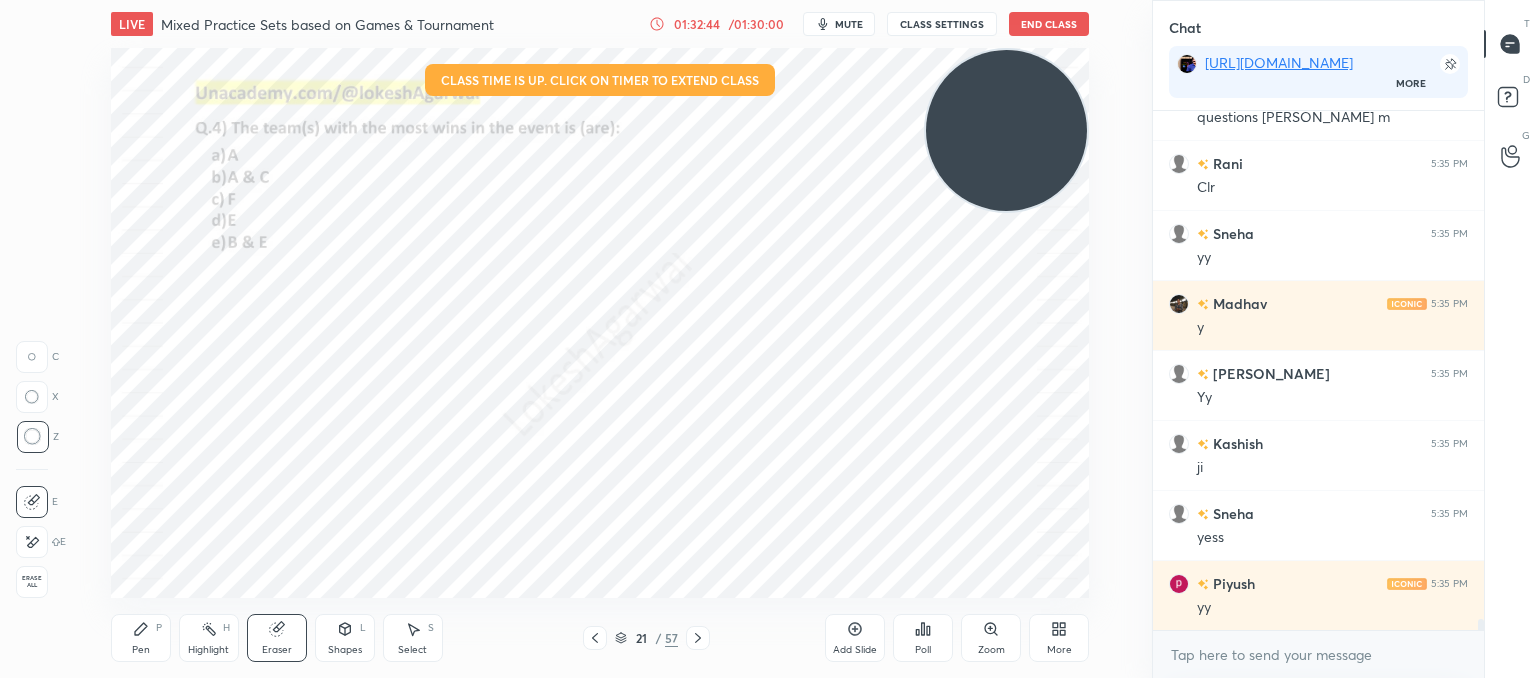 click 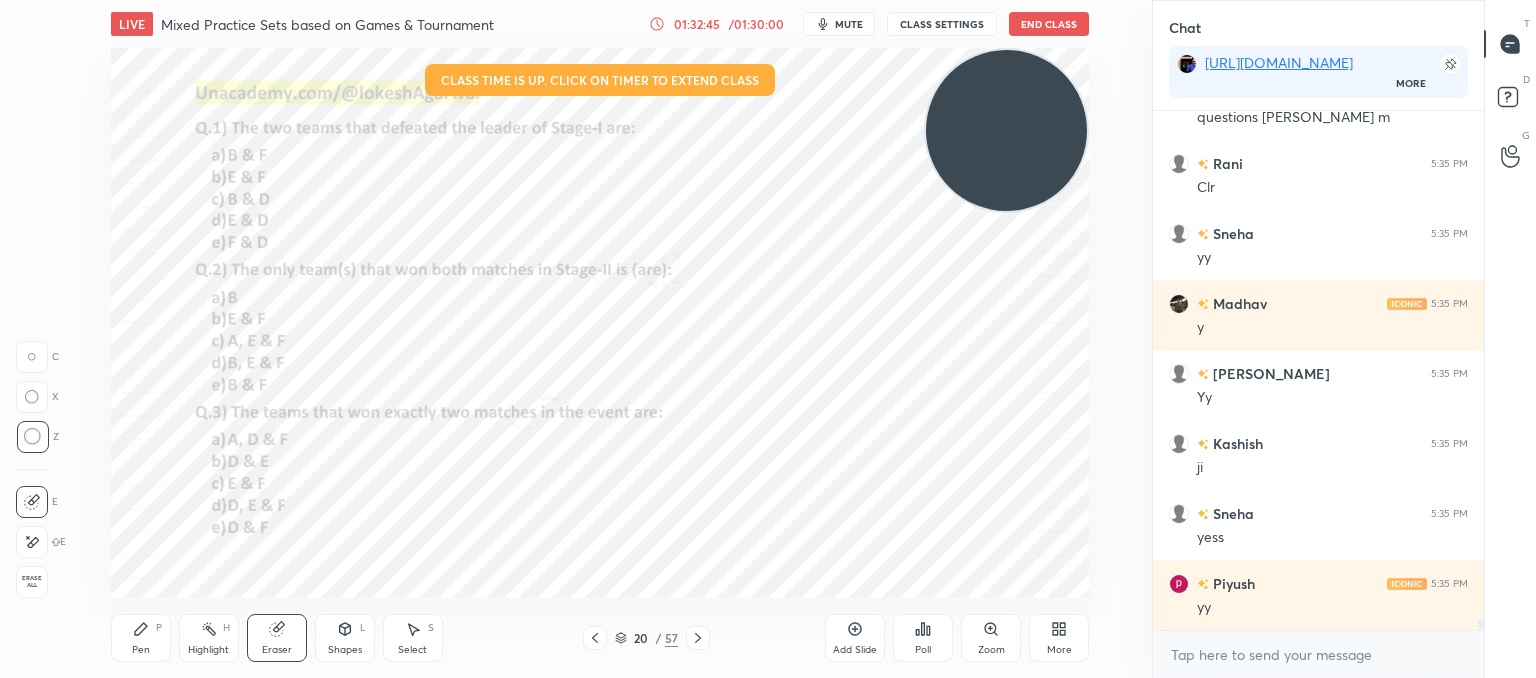 click 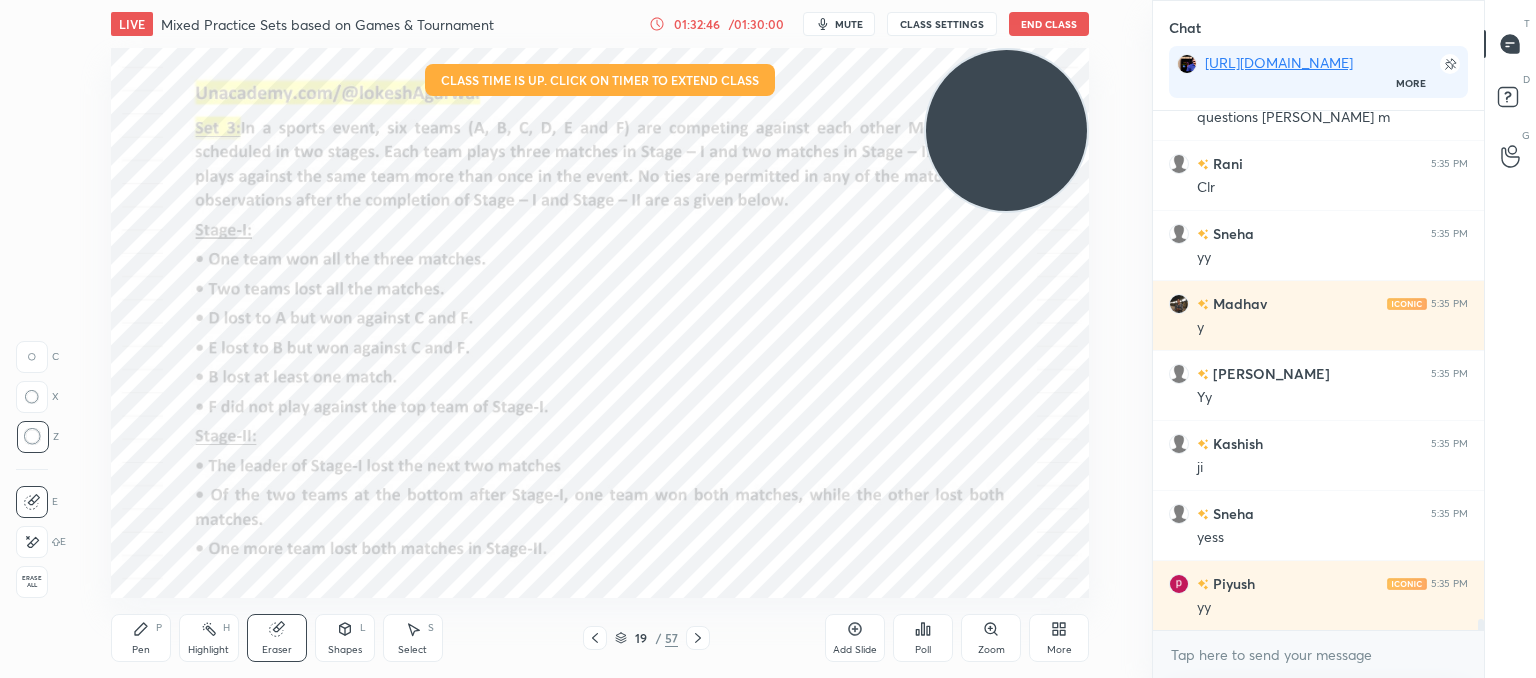 click 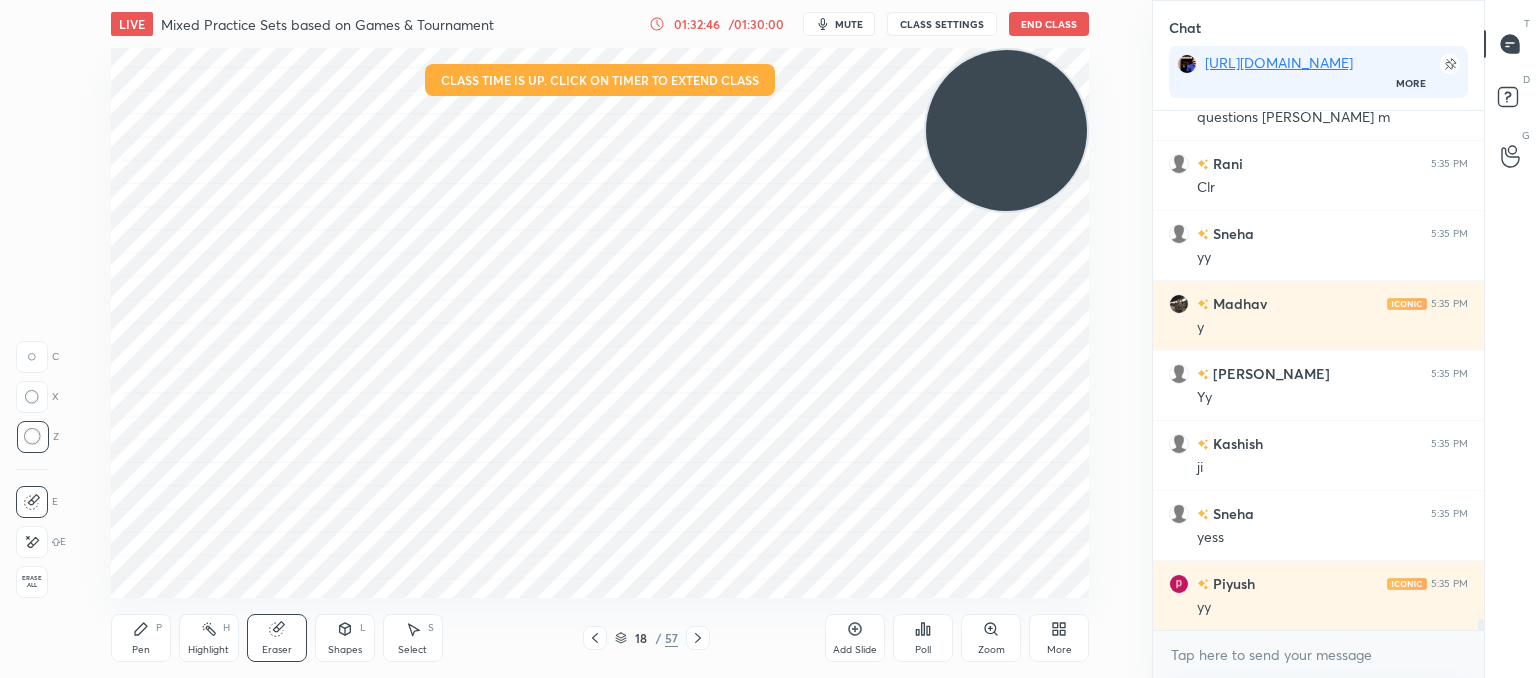 click 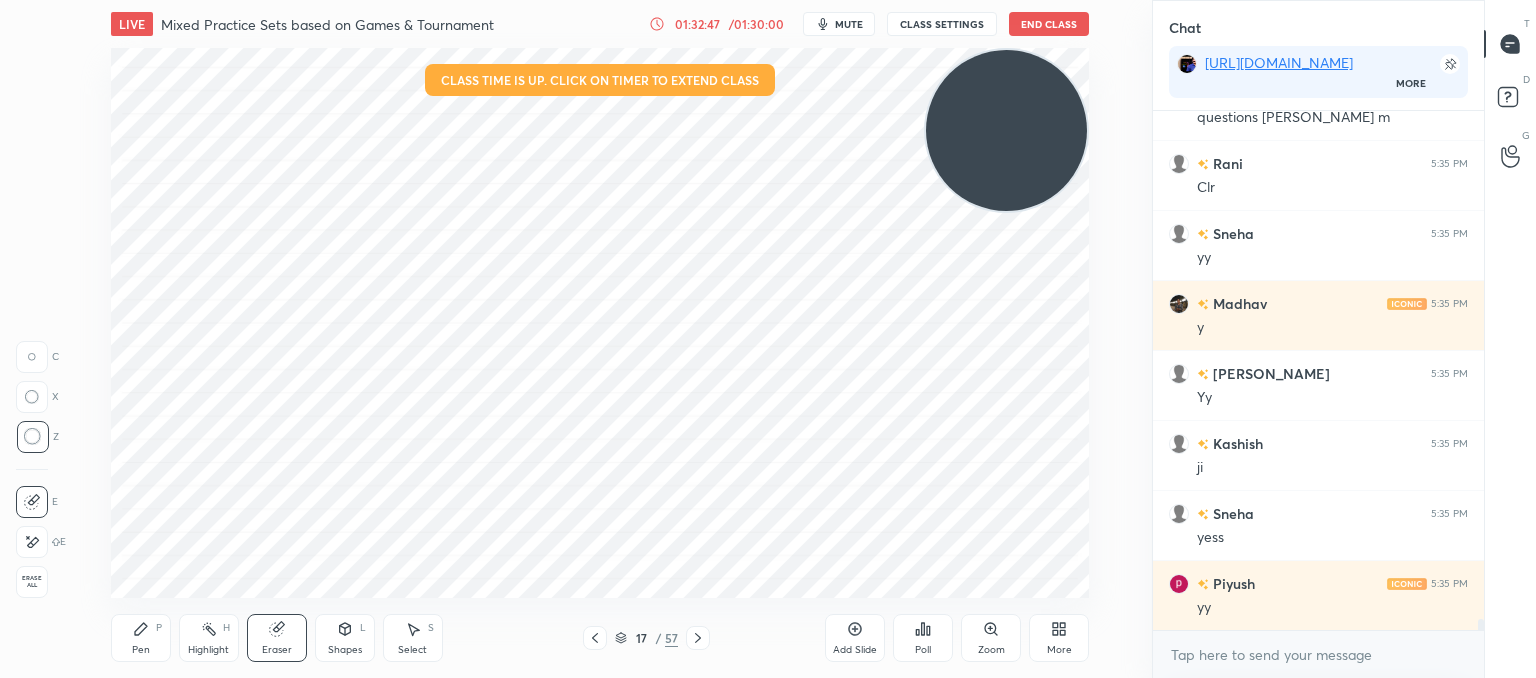 click 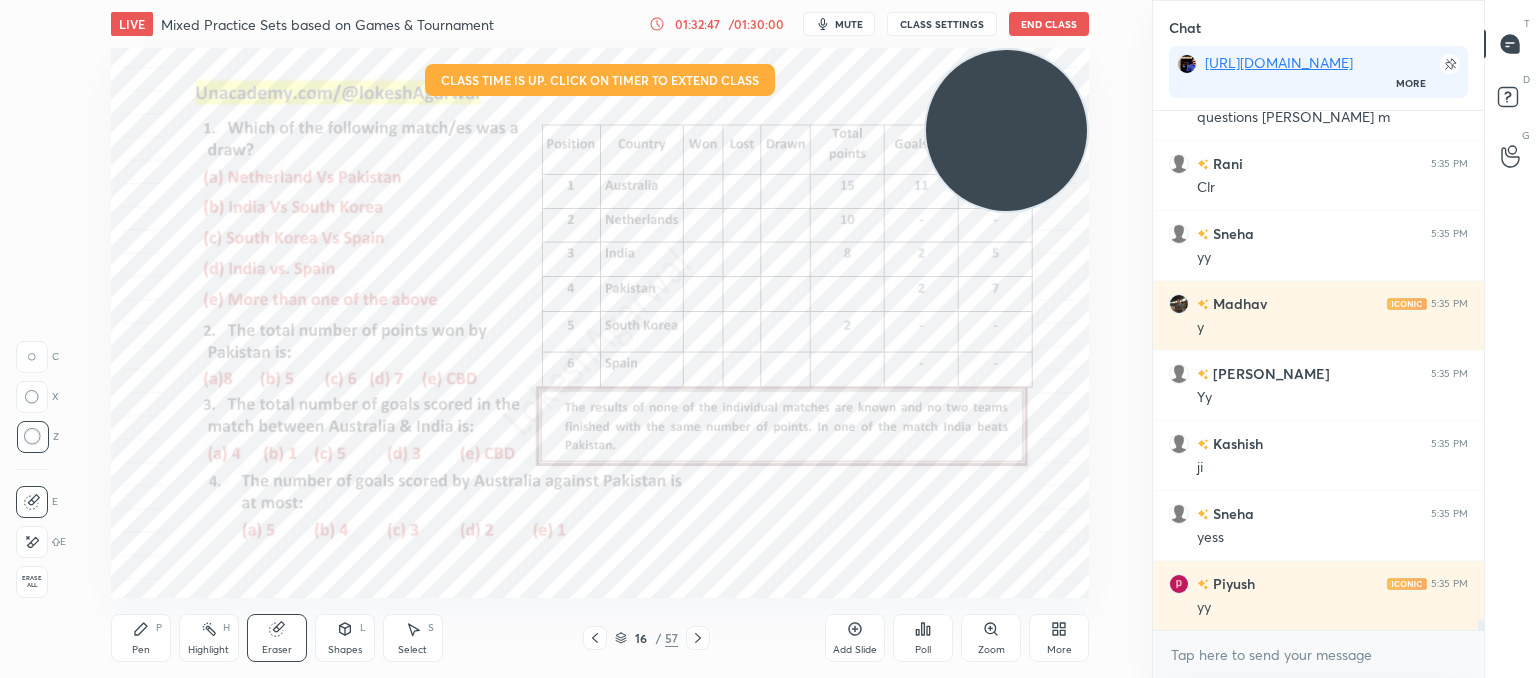 click 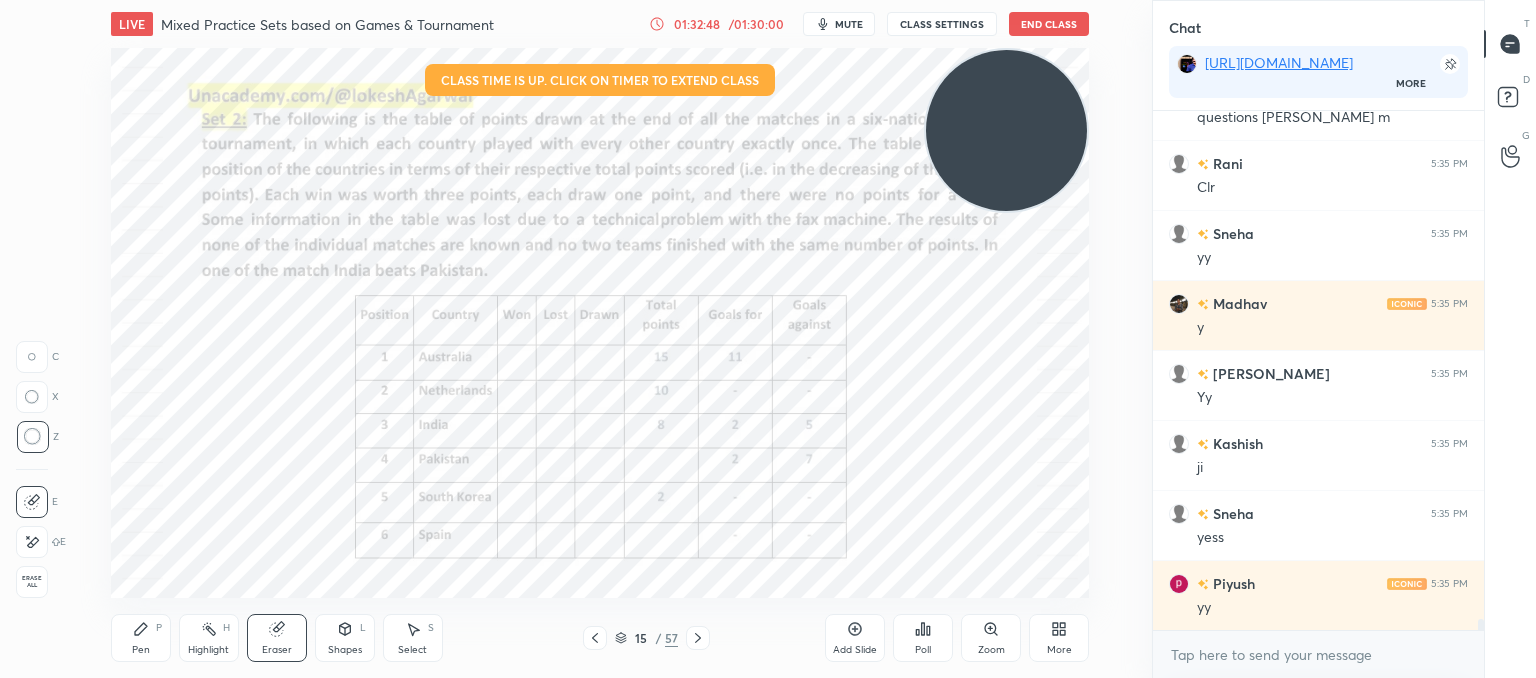 click 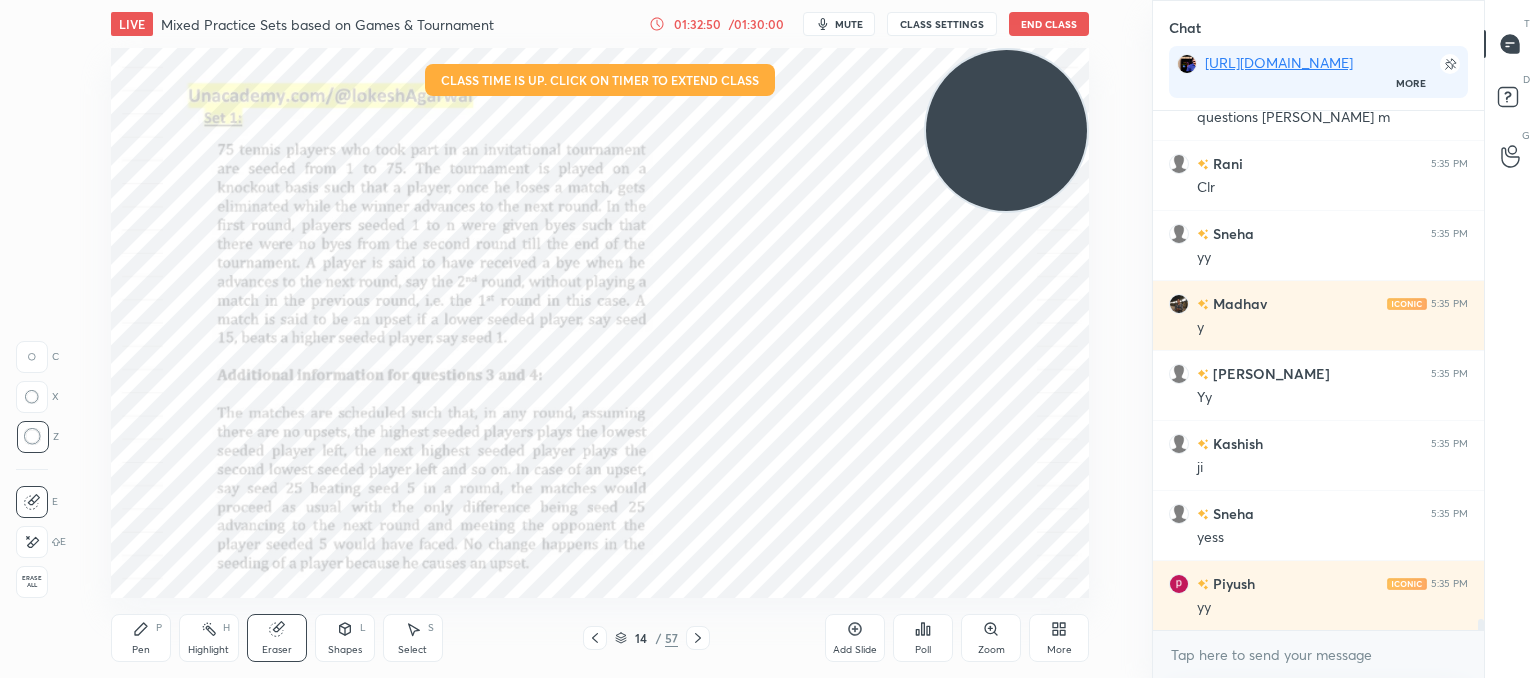 click 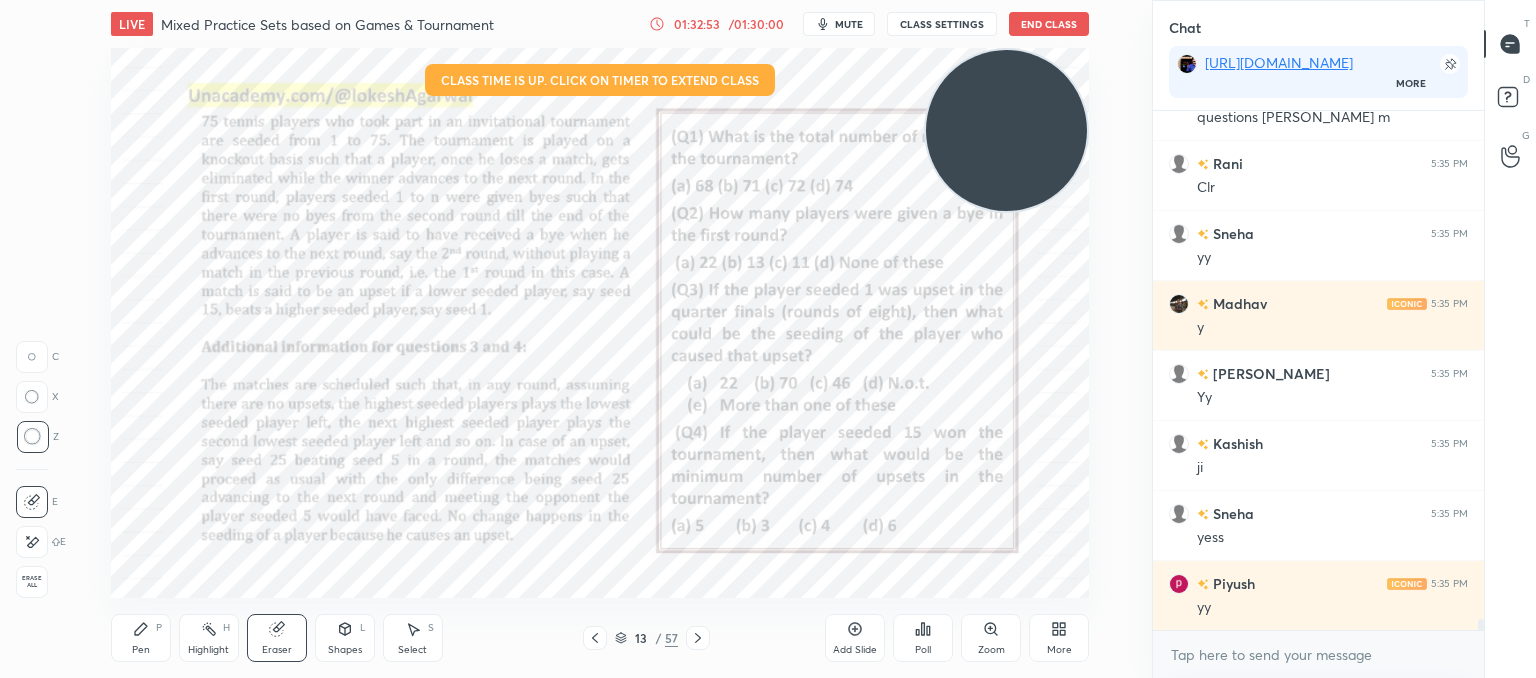 click at bounding box center (1006, 130) 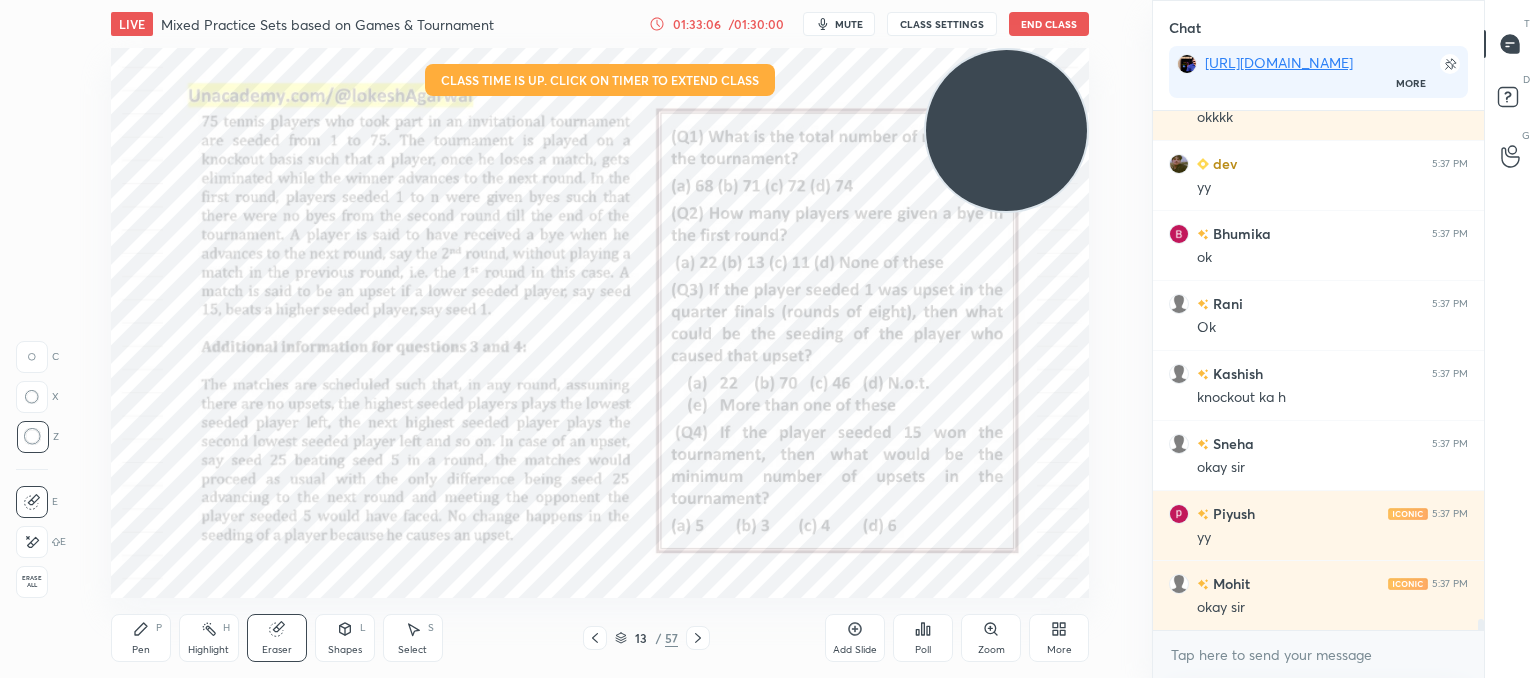 scroll, scrollTop: 25022, scrollLeft: 0, axis: vertical 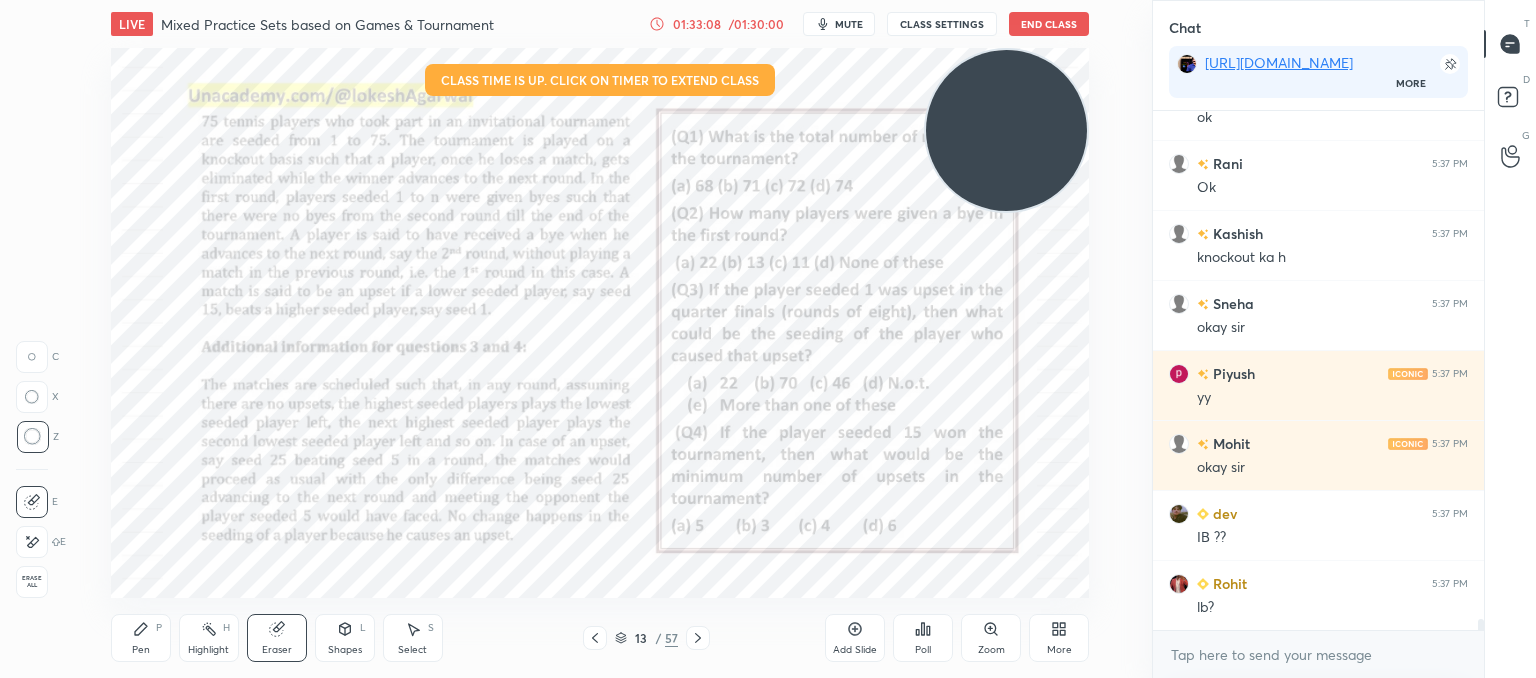 click on "Poll" at bounding box center [923, 638] 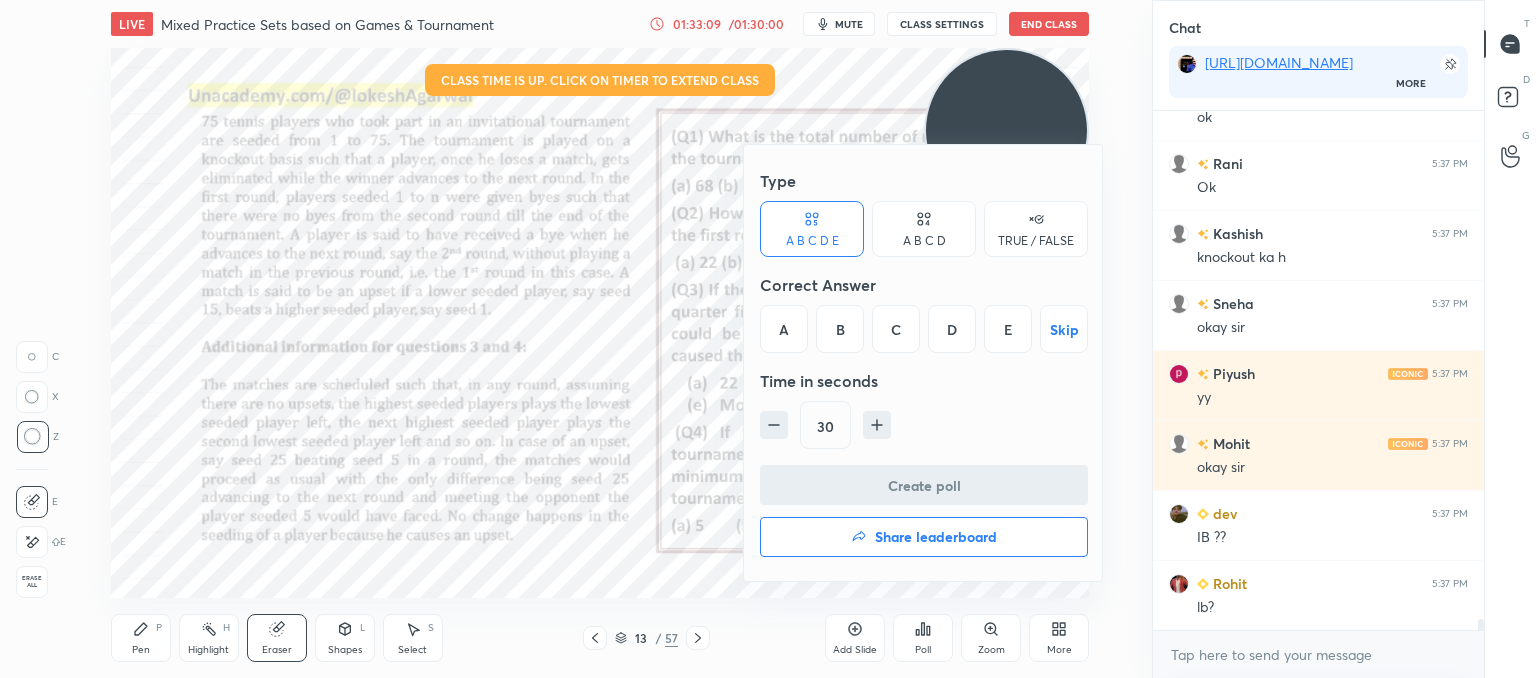click on "Share leaderboard" at bounding box center [924, 537] 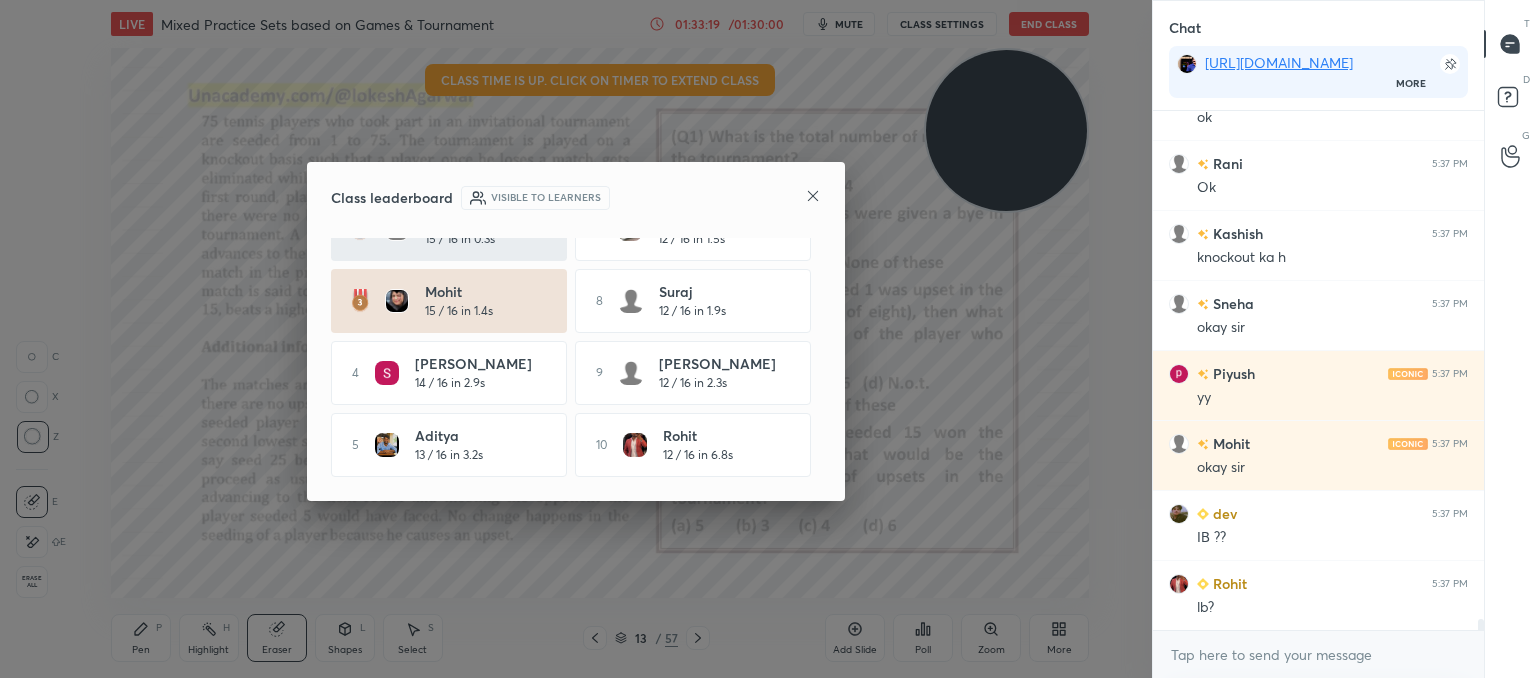 scroll, scrollTop: 118, scrollLeft: 0, axis: vertical 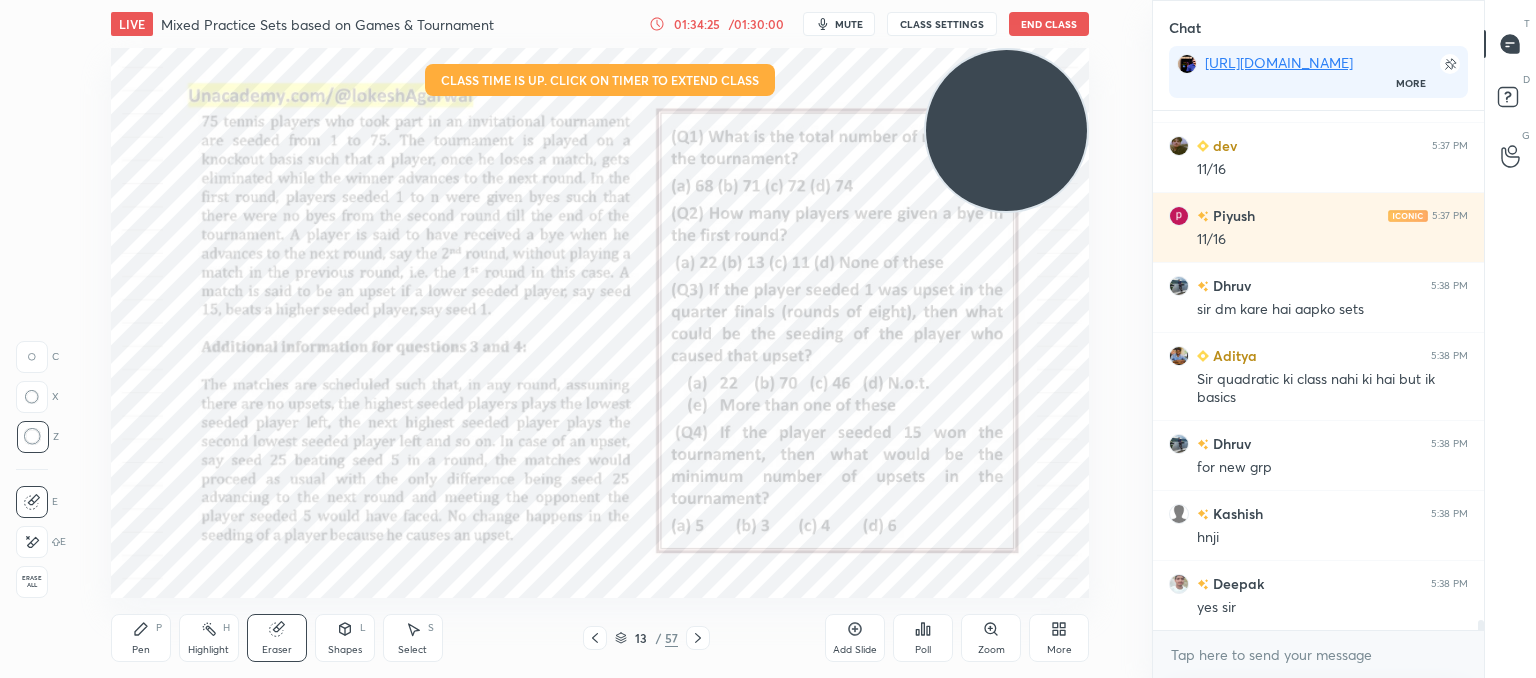 click on "LIVE Mixed Practice Sets based on Games & Tournament 01:34:25 /  01:30:00 mute CLASS SETTINGS End Class" at bounding box center (600, 24) 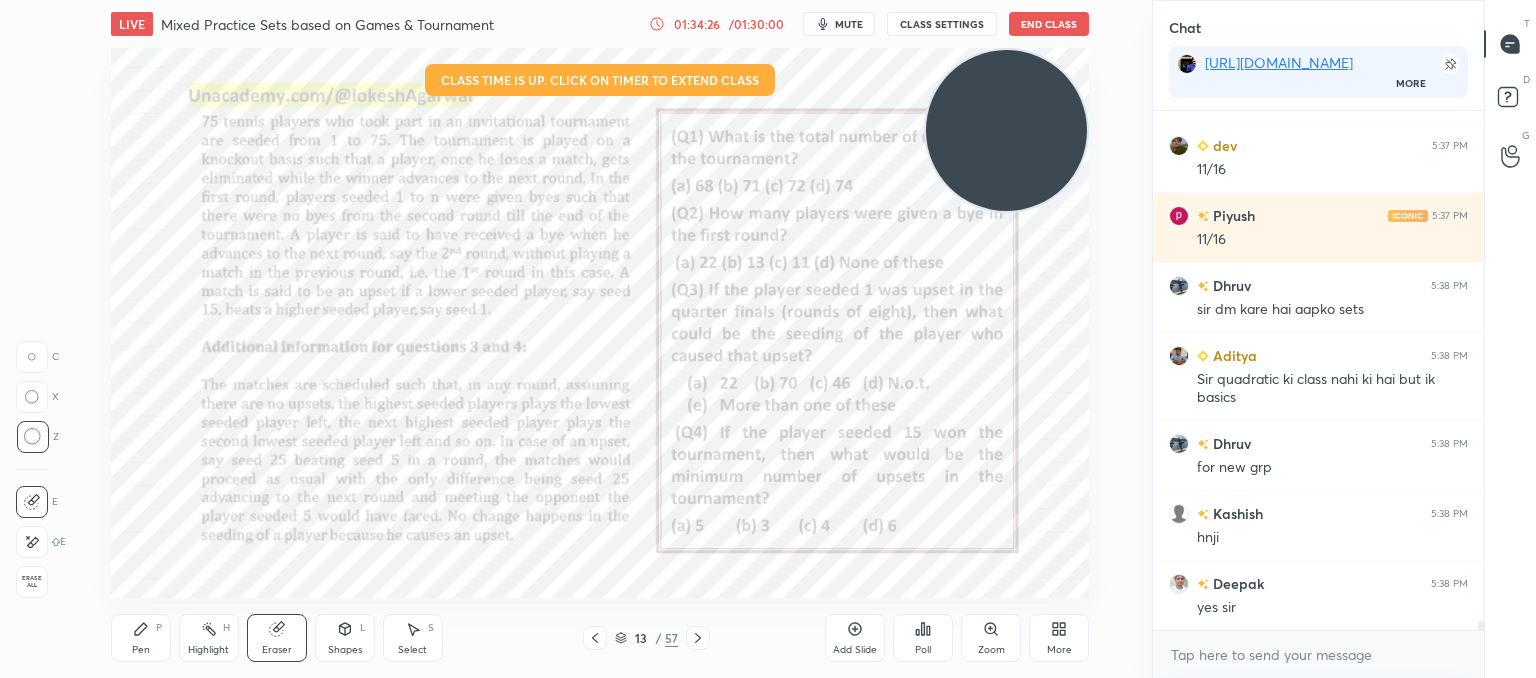 click on "End Class" at bounding box center [1049, 24] 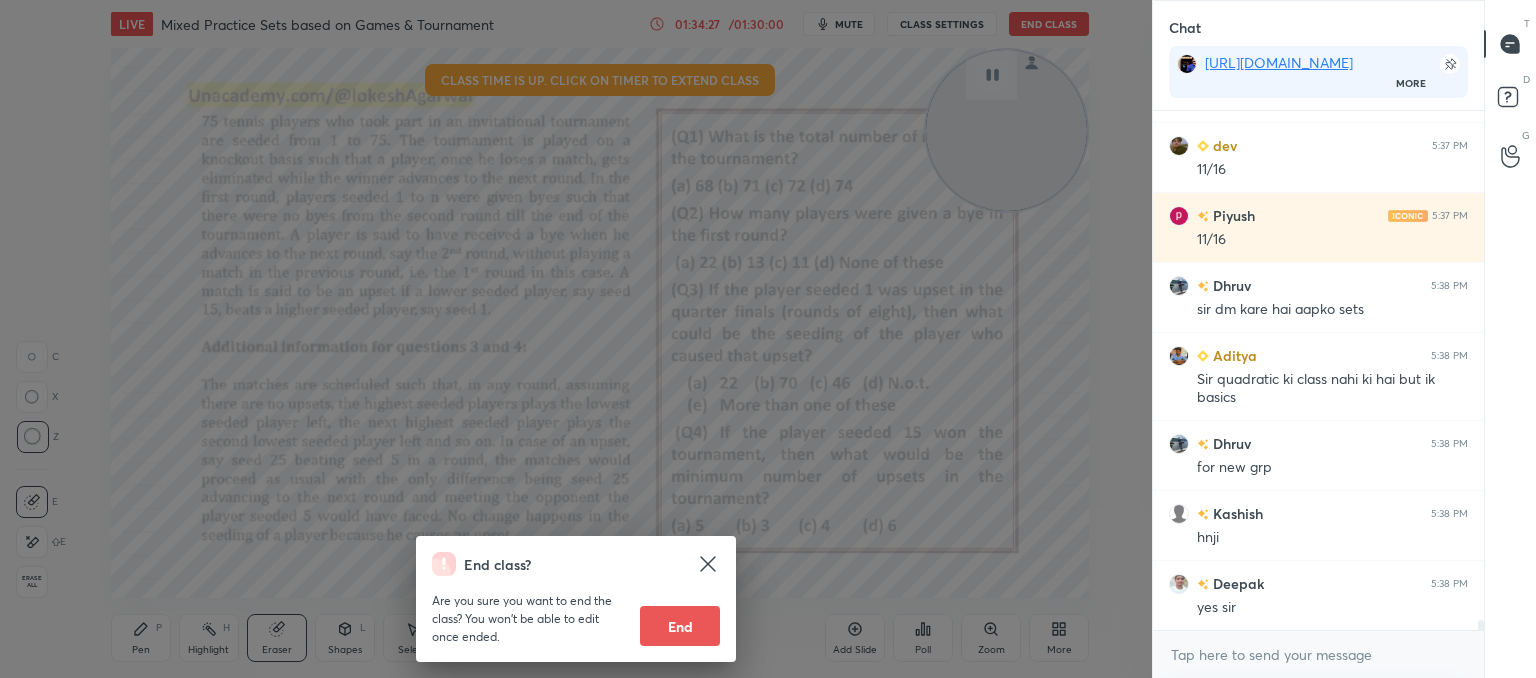 click on "End" at bounding box center (680, 626) 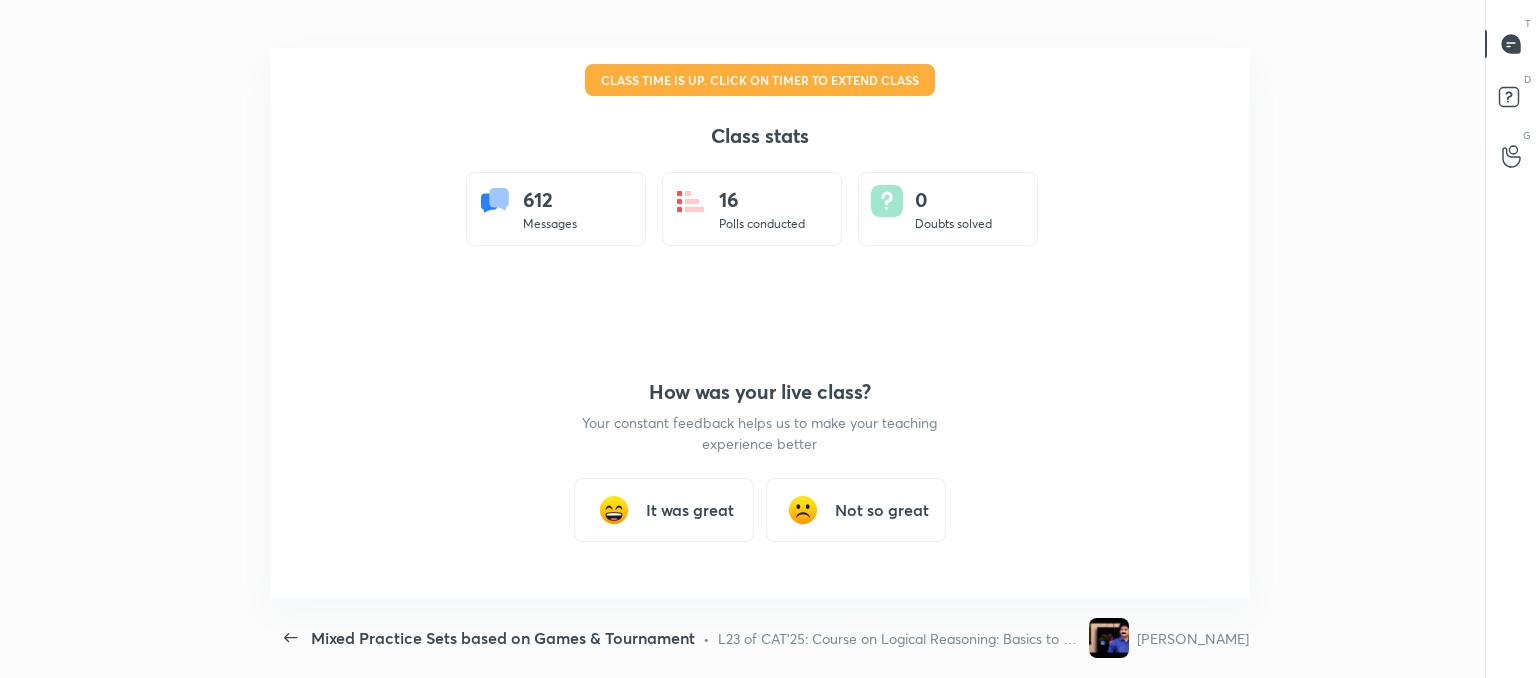 scroll, scrollTop: 99449, scrollLeft: 98672, axis: both 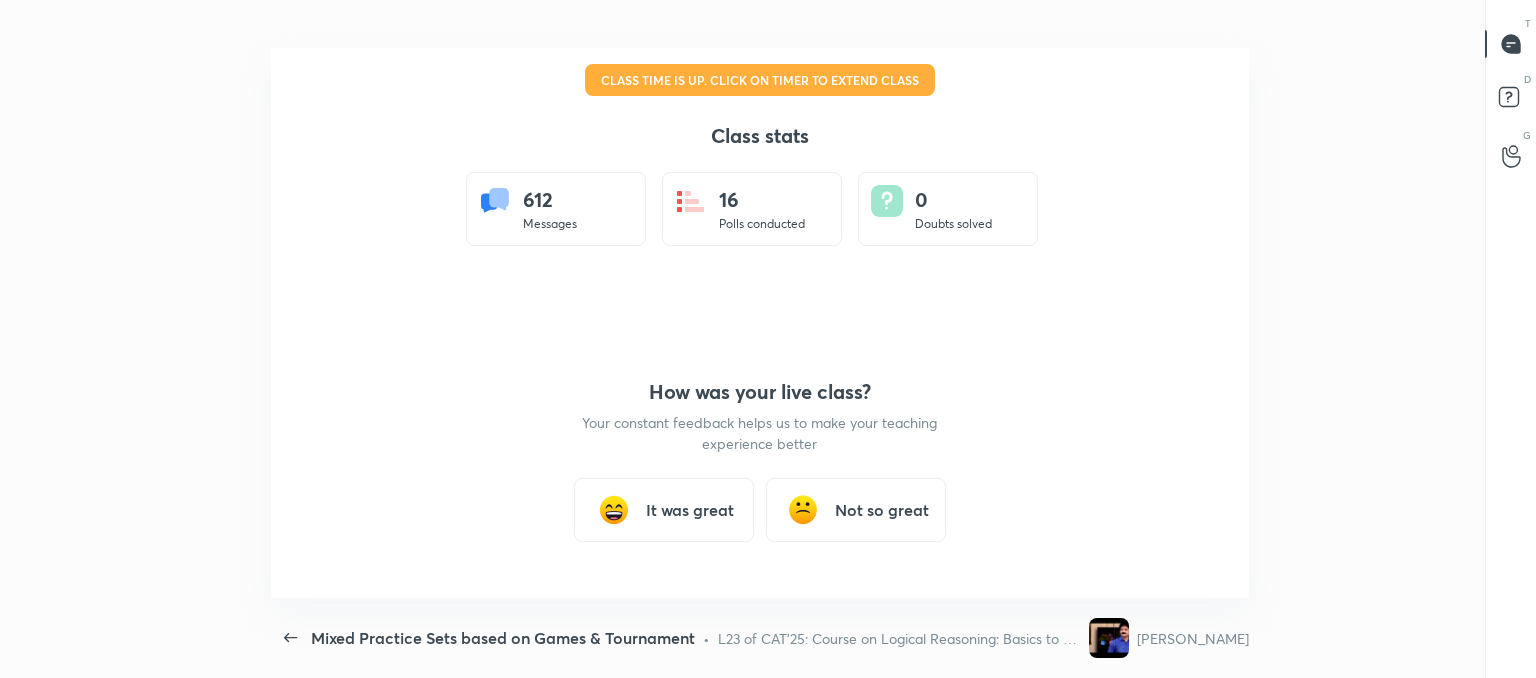 click on "It was great" at bounding box center [664, 510] 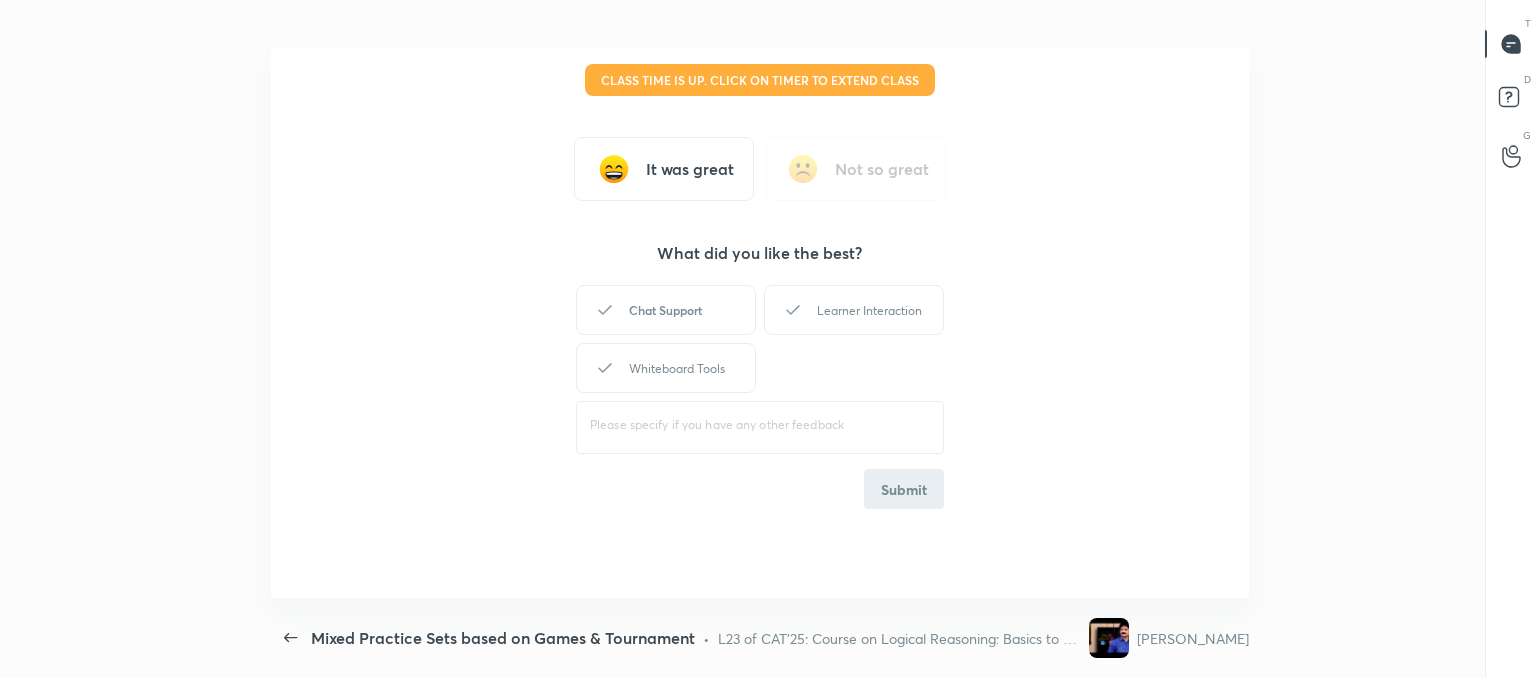 drag, startPoint x: 675, startPoint y: 308, endPoint x: 762, endPoint y: 297, distance: 87.69264 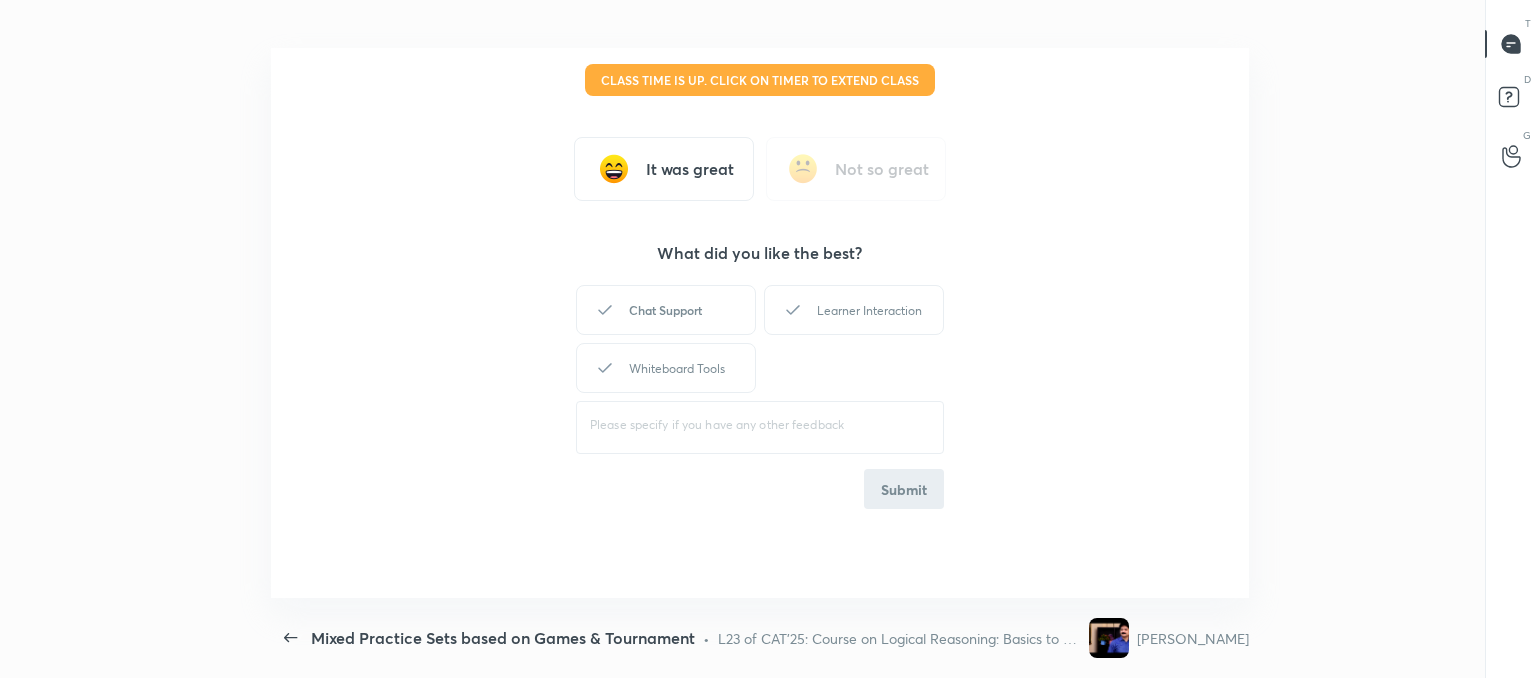 click on "Chat Support" at bounding box center (666, 310) 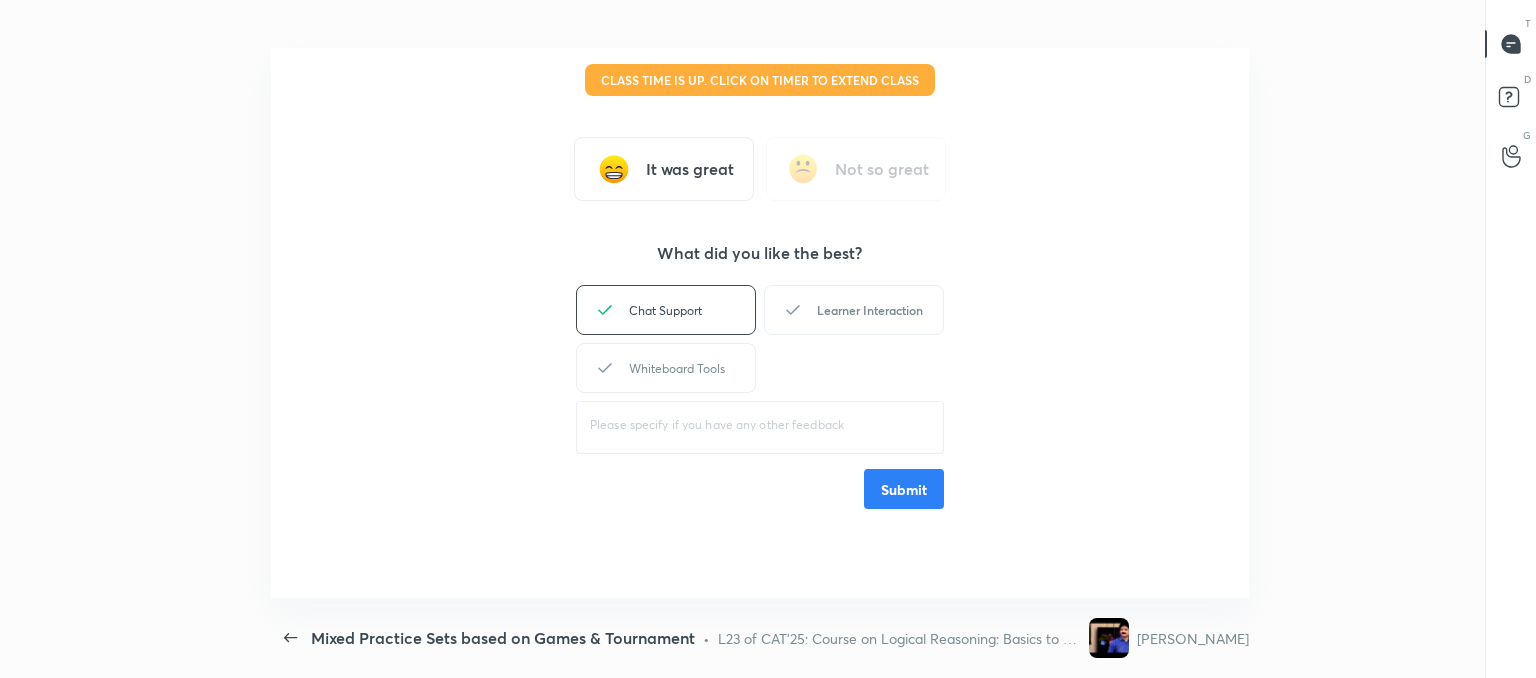 click on "Learner Interaction" at bounding box center [854, 310] 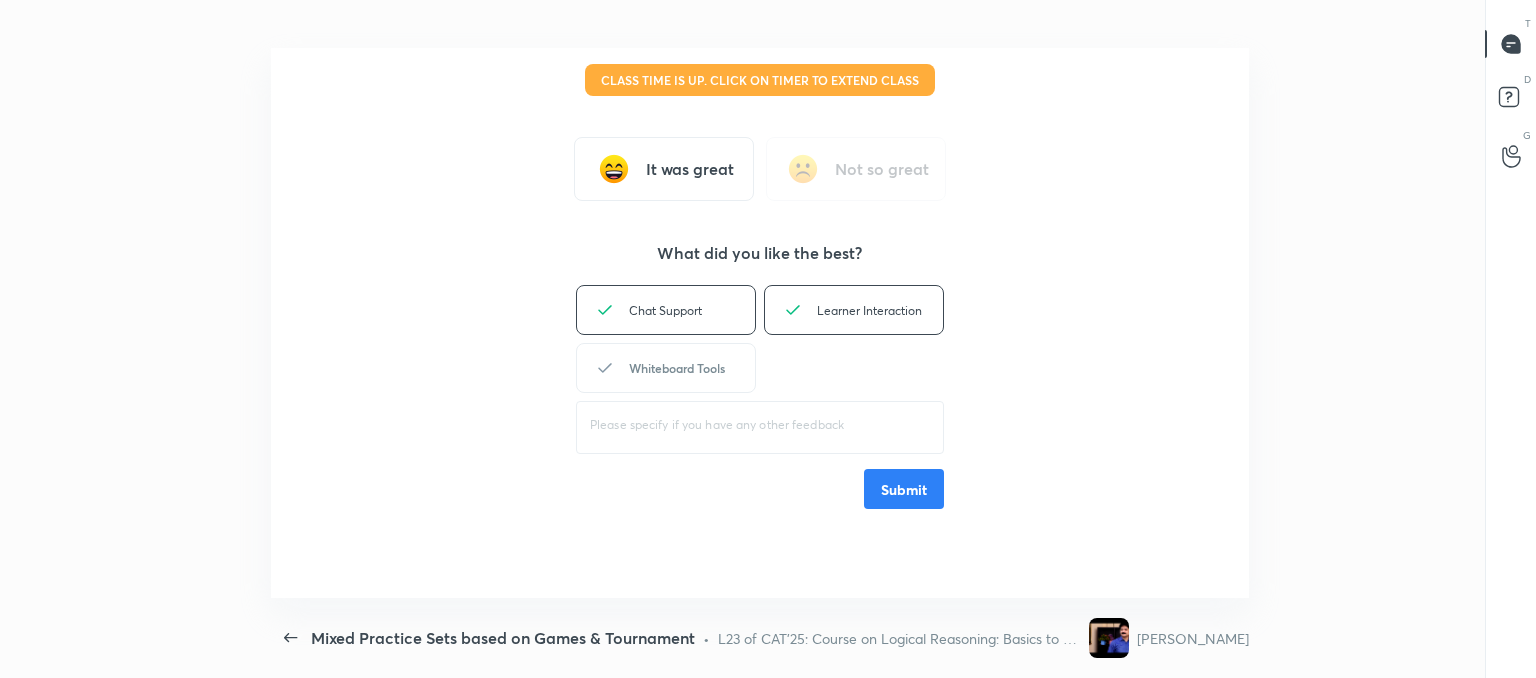 click on "Whiteboard Tools" at bounding box center (666, 368) 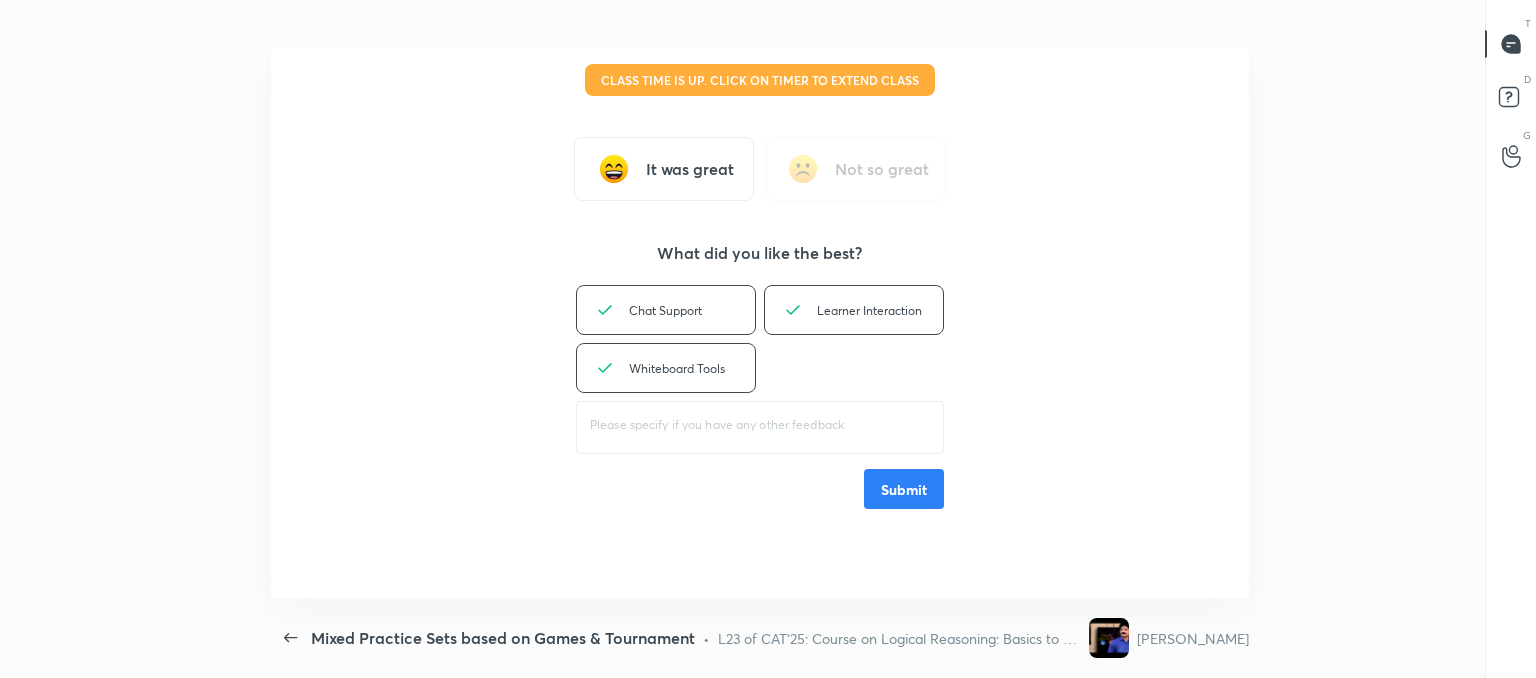click on "Submit" at bounding box center (904, 489) 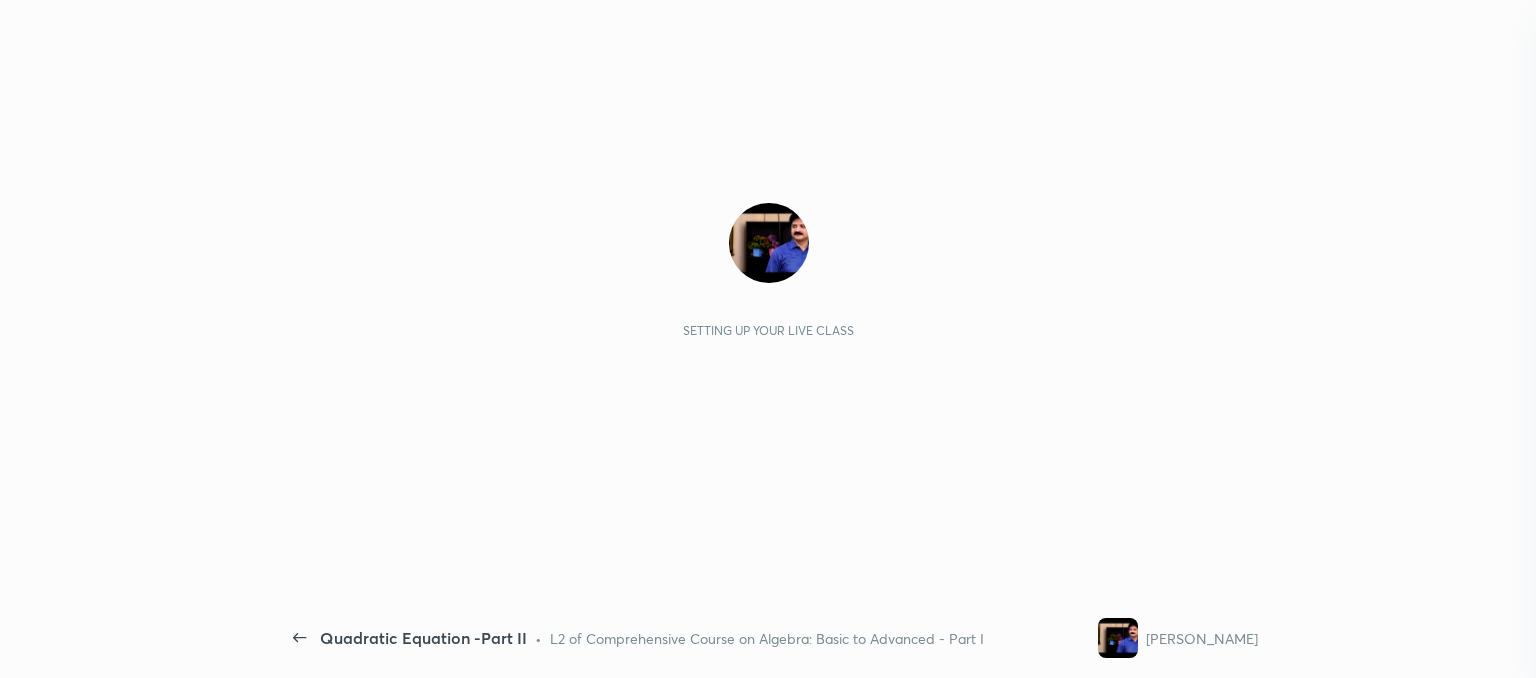 scroll, scrollTop: 0, scrollLeft: 0, axis: both 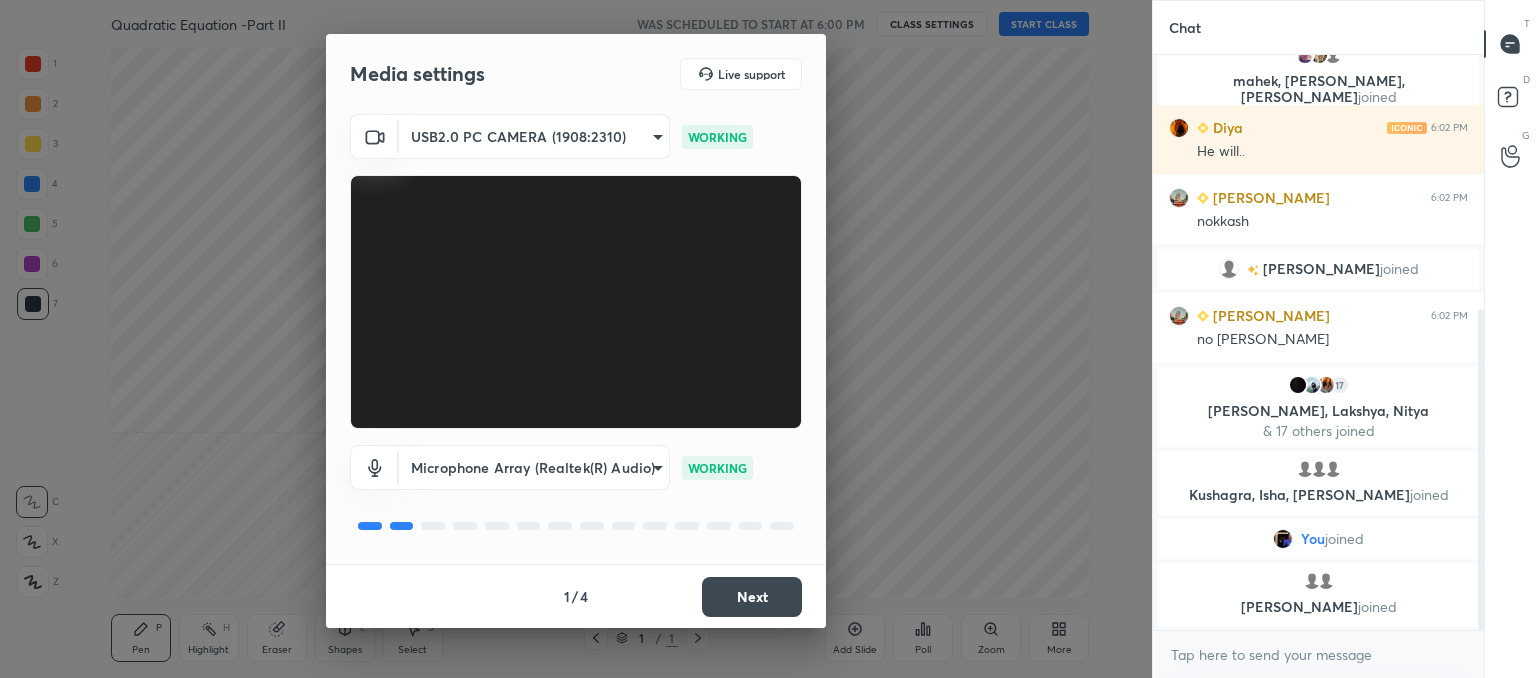 click on "Next" at bounding box center (752, 597) 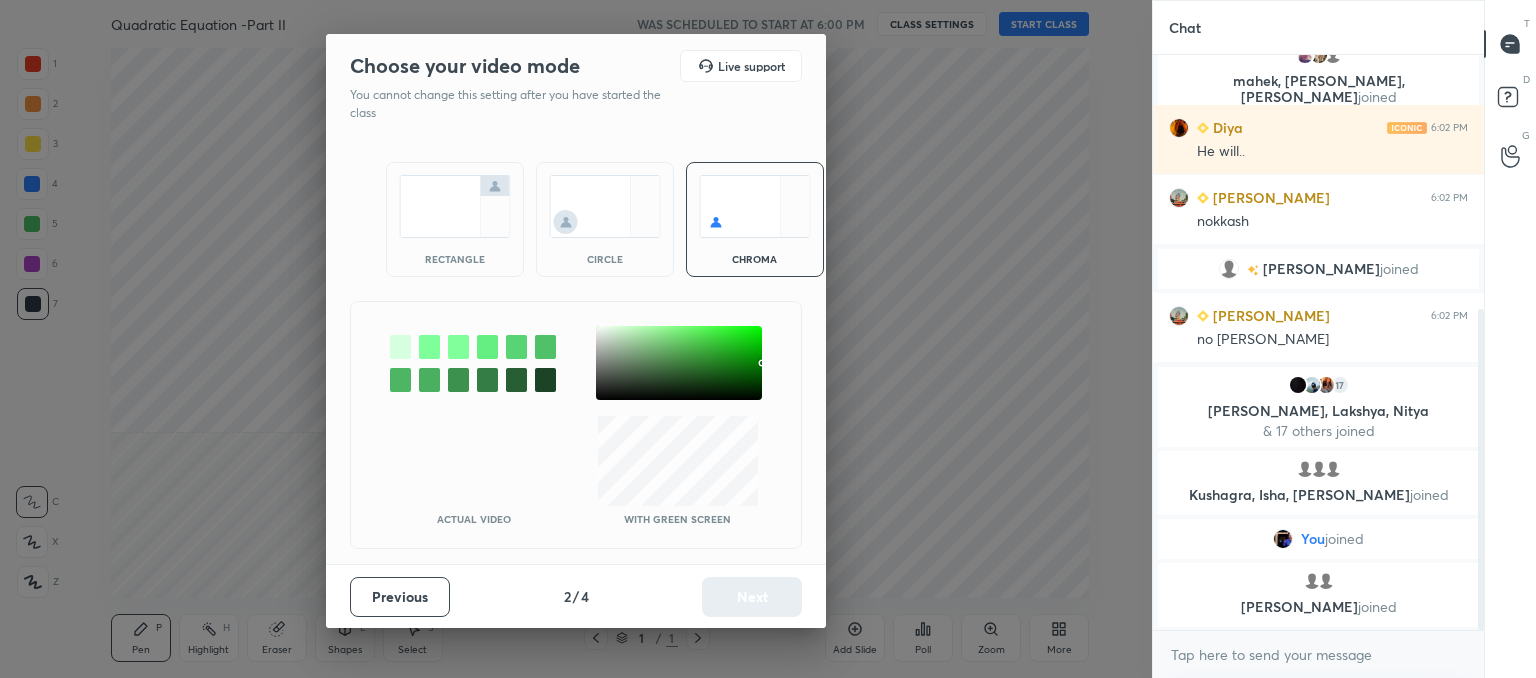 click on "circle" at bounding box center [605, 219] 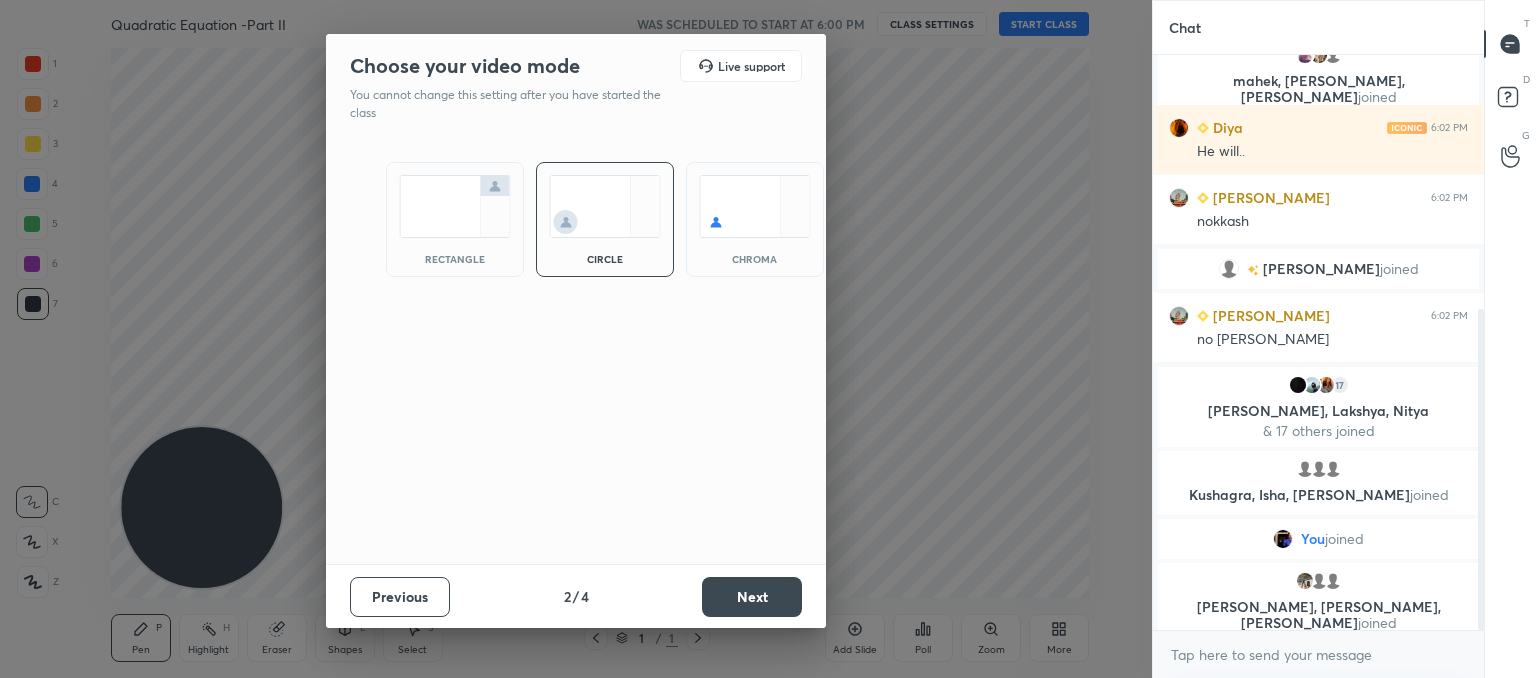 click on "Next" at bounding box center [752, 597] 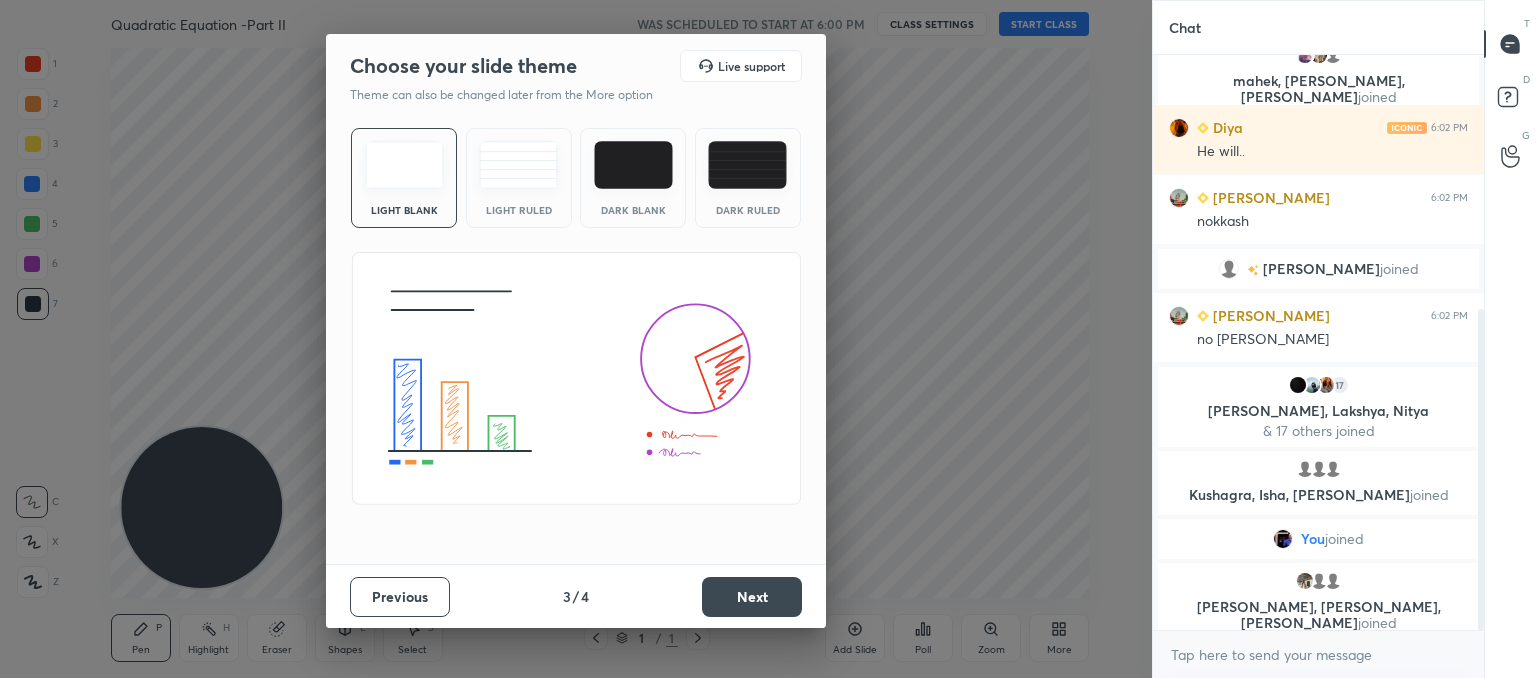 scroll, scrollTop: 526, scrollLeft: 0, axis: vertical 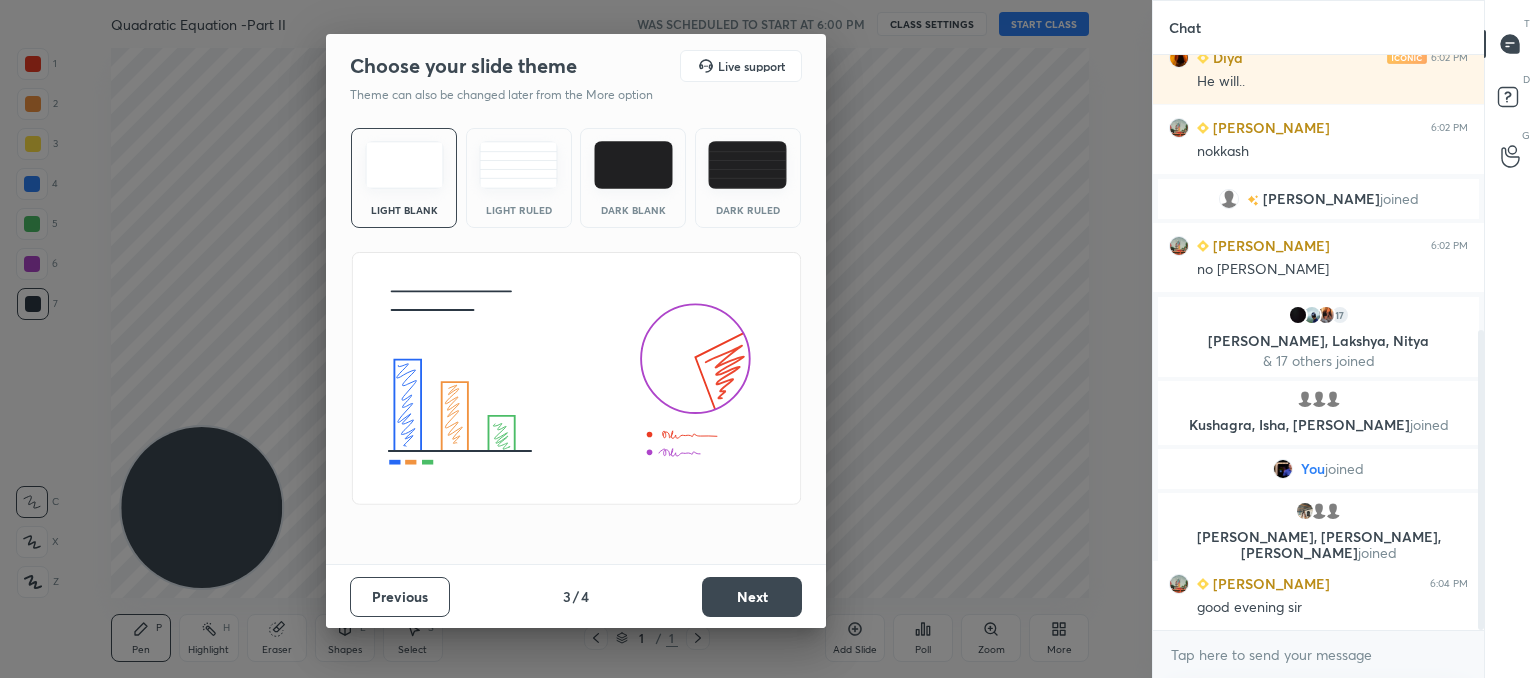 click at bounding box center [518, 165] 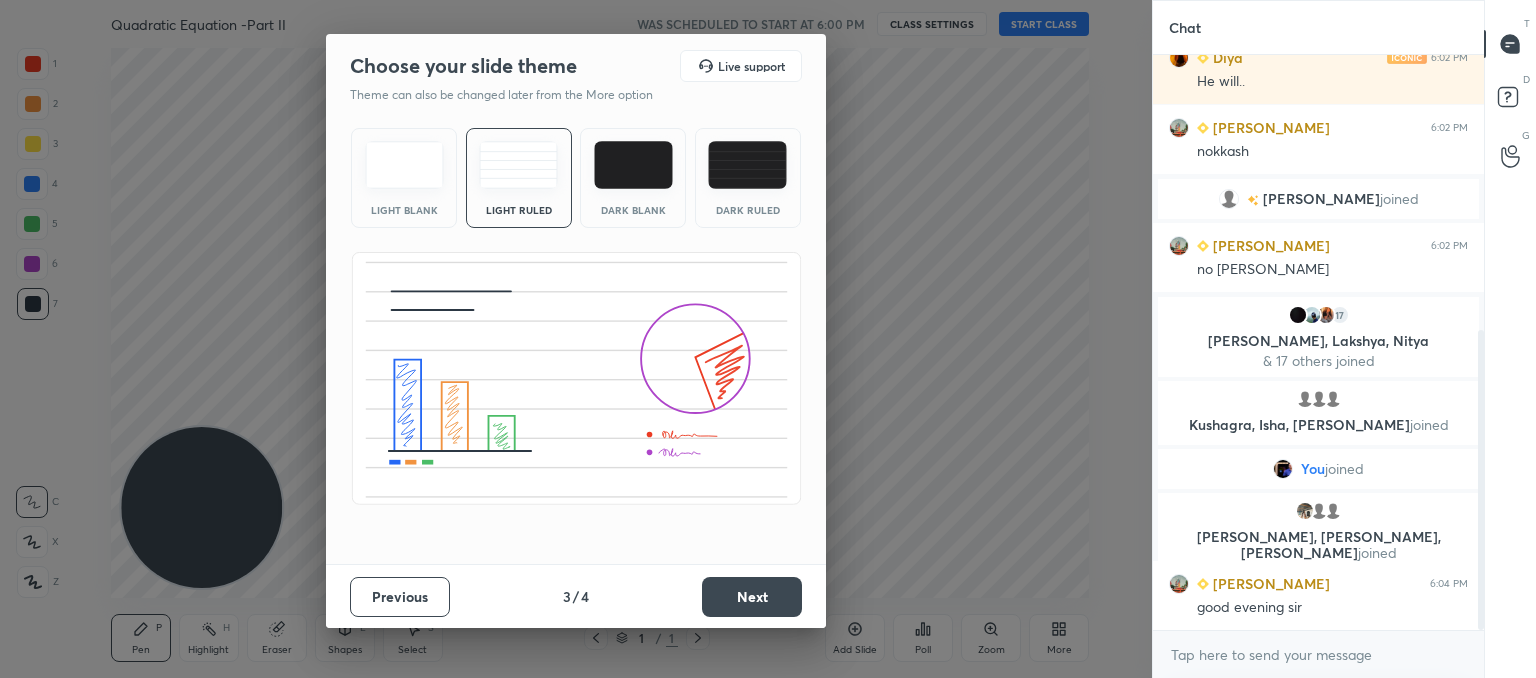 click on "Next" at bounding box center [752, 597] 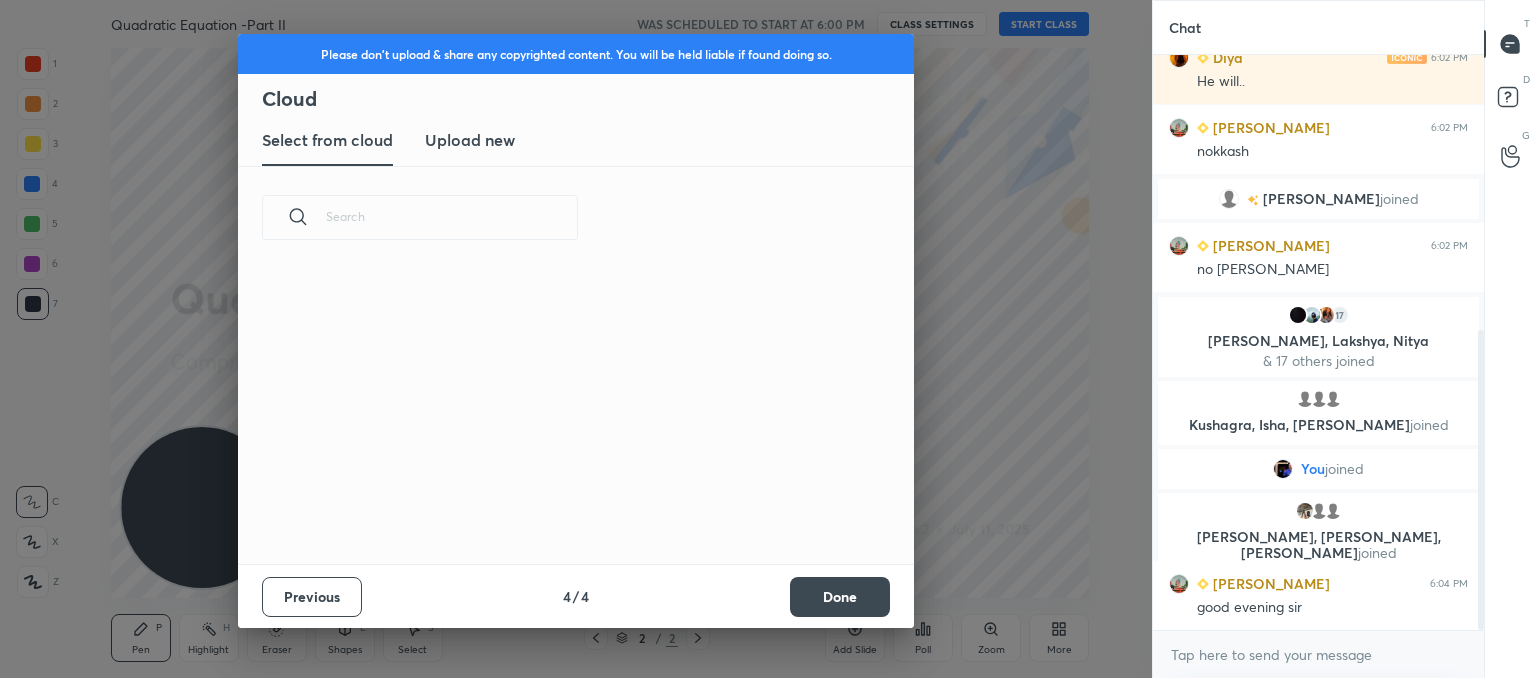 scroll, scrollTop: 6, scrollLeft: 10, axis: both 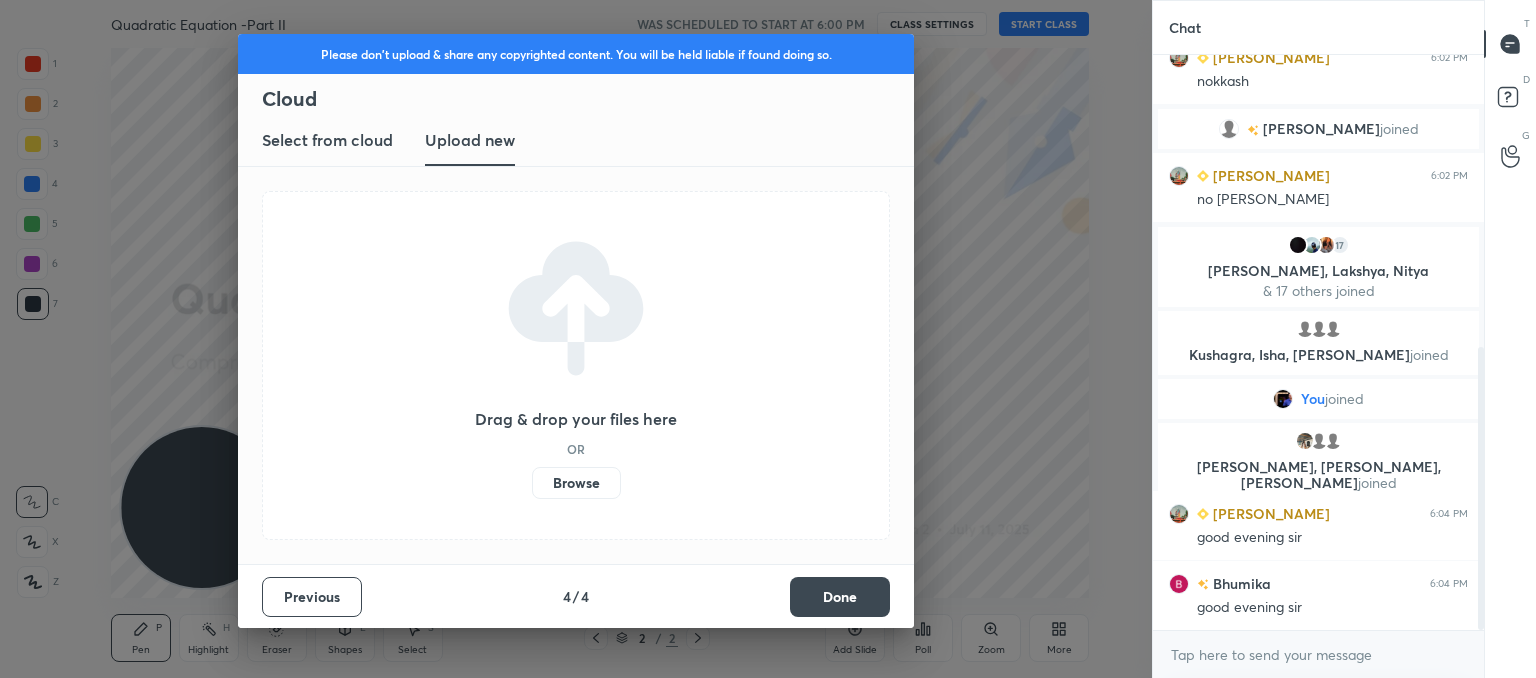 click on "Browse" at bounding box center (576, 483) 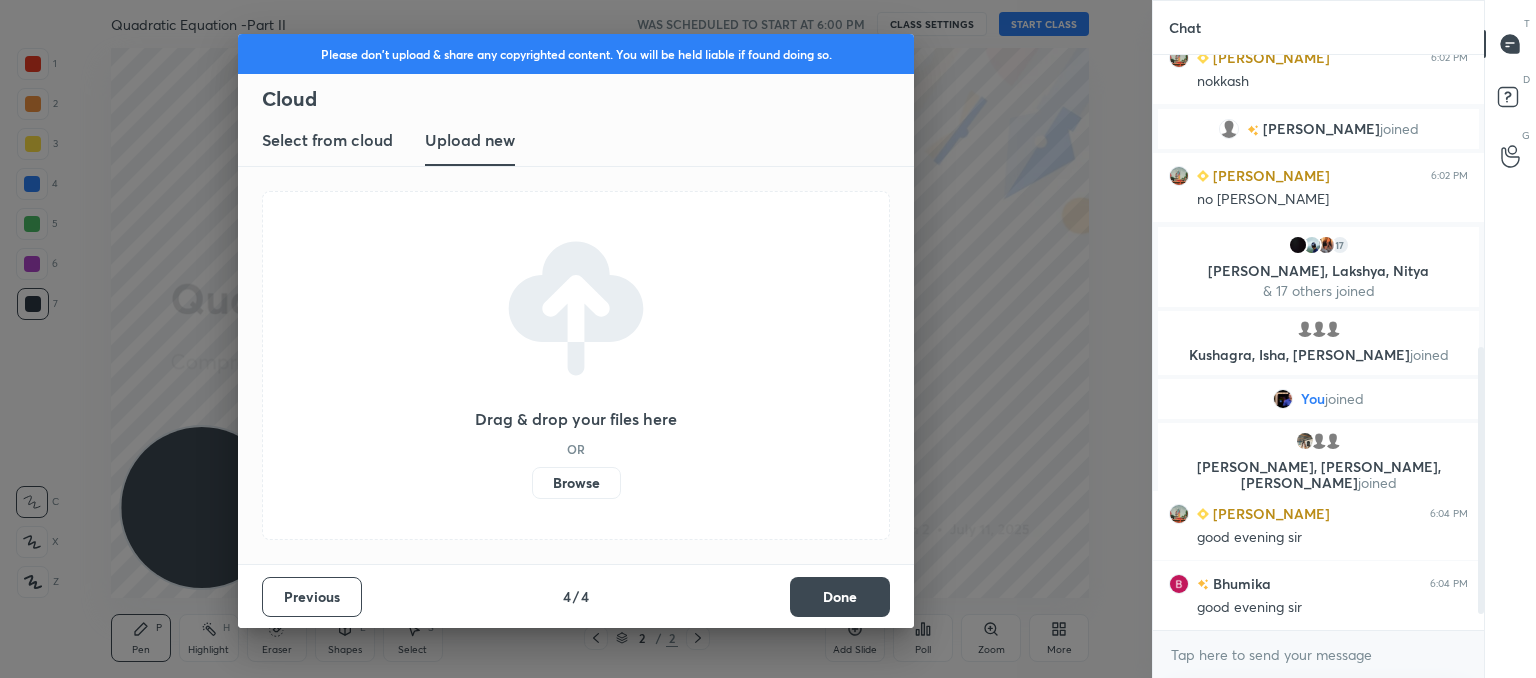scroll, scrollTop: 666, scrollLeft: 0, axis: vertical 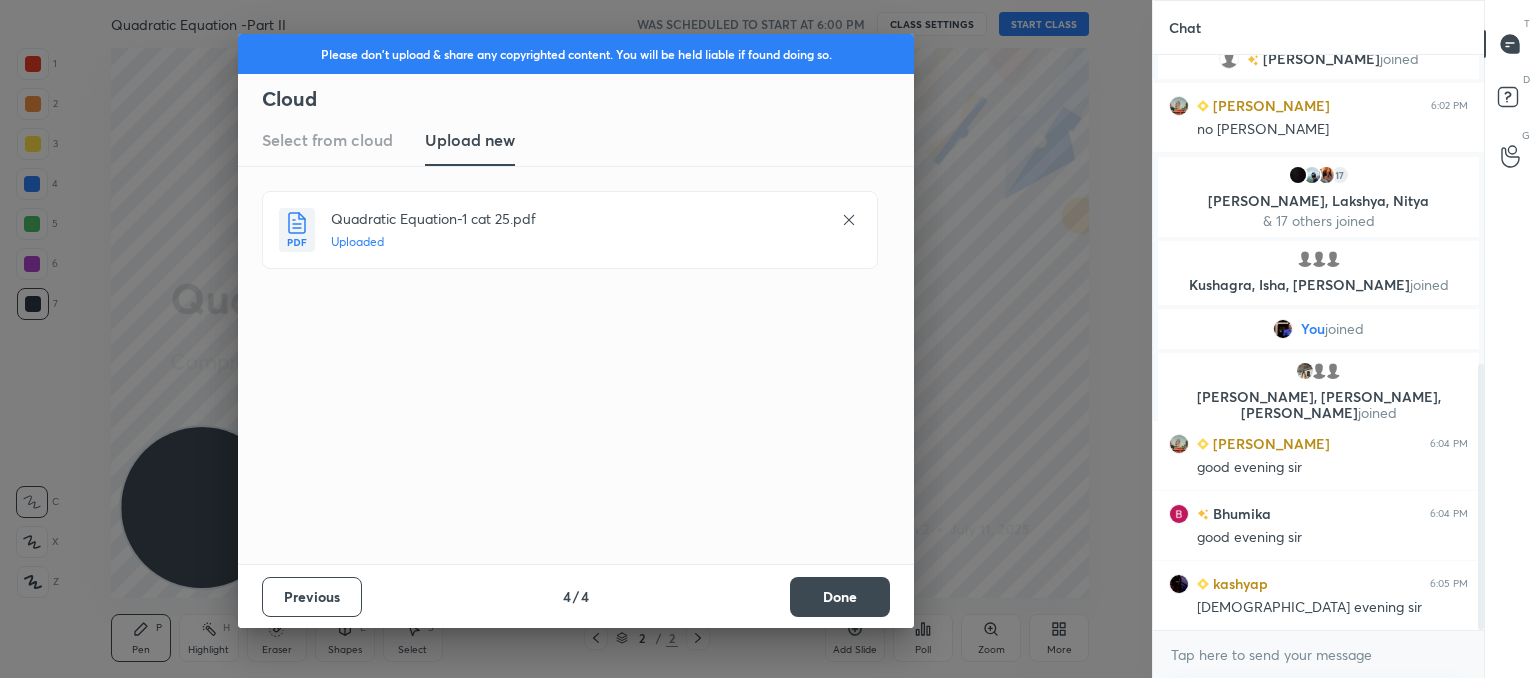 click on "Done" at bounding box center (840, 597) 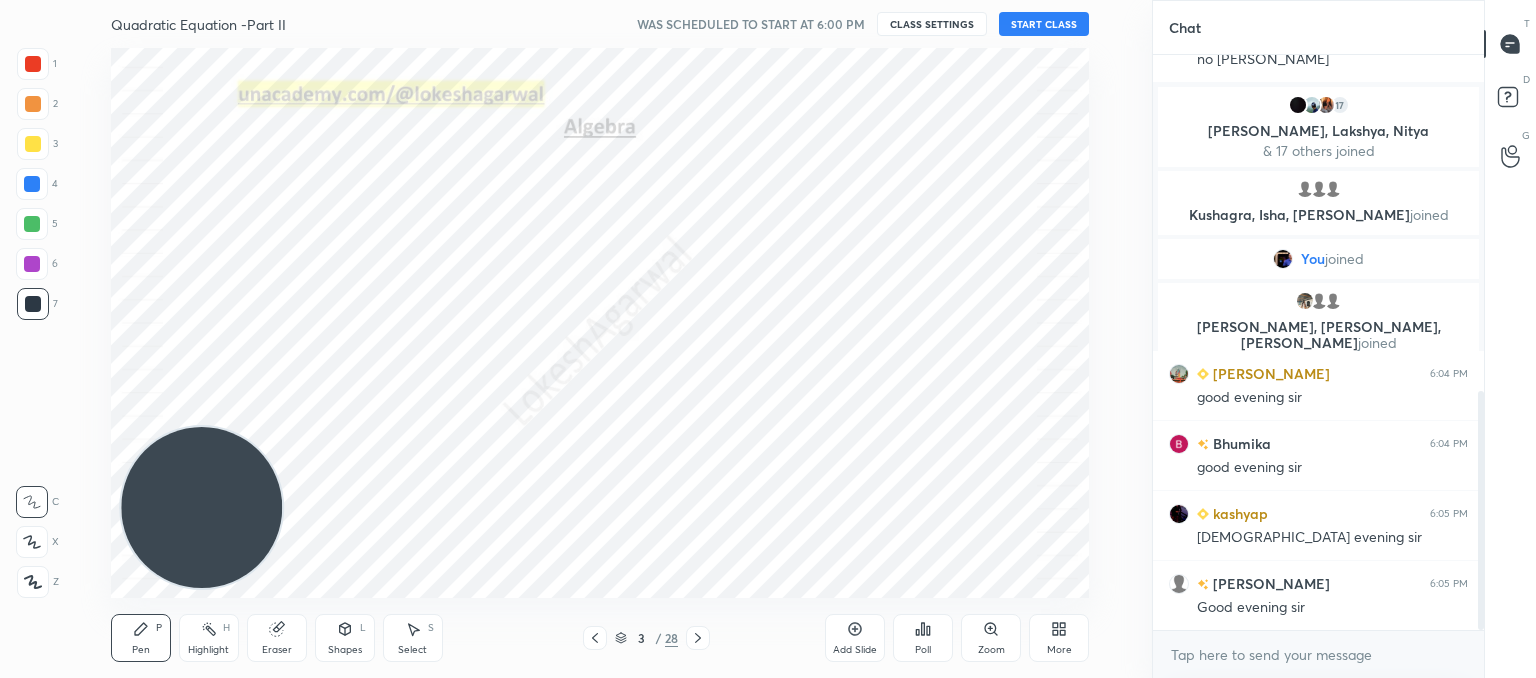 scroll, scrollTop: 806, scrollLeft: 0, axis: vertical 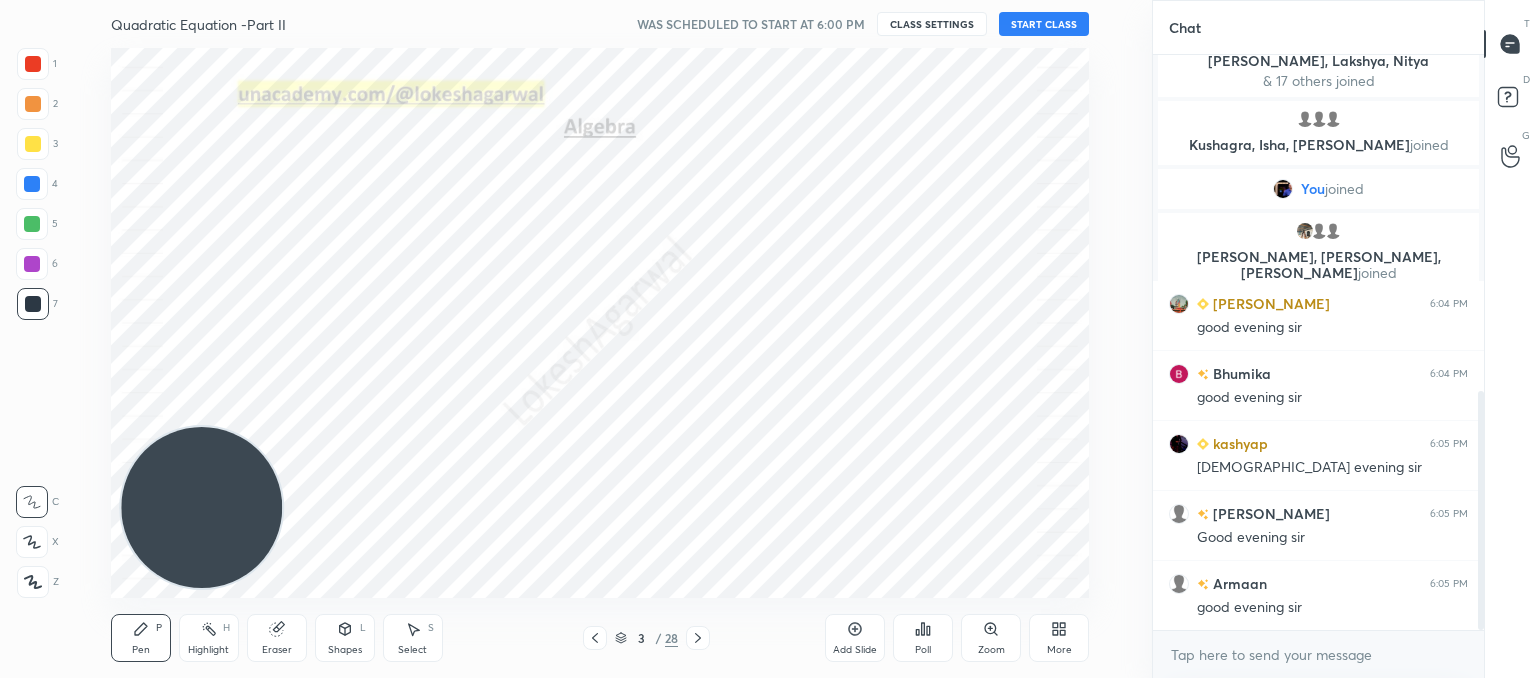 click 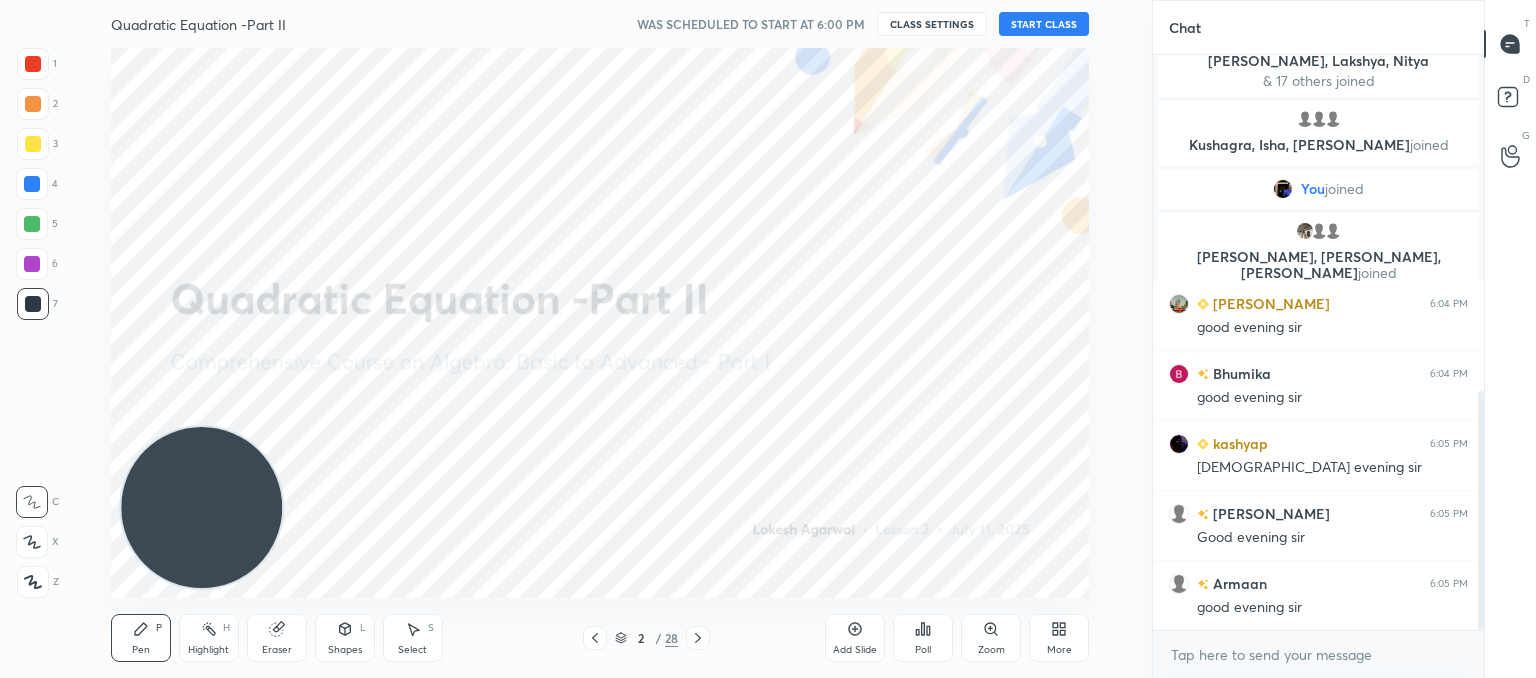 click on "START CLASS" at bounding box center [1044, 24] 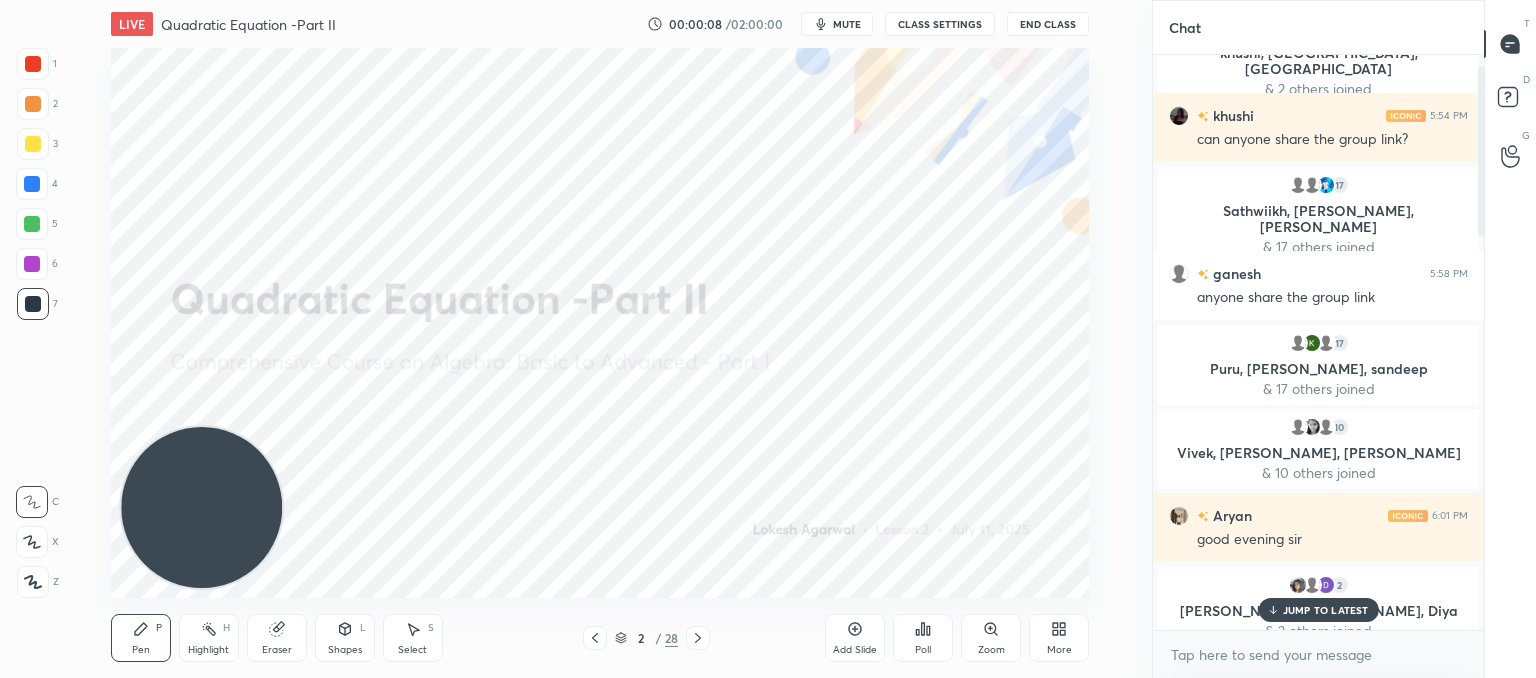 scroll, scrollTop: 0, scrollLeft: 0, axis: both 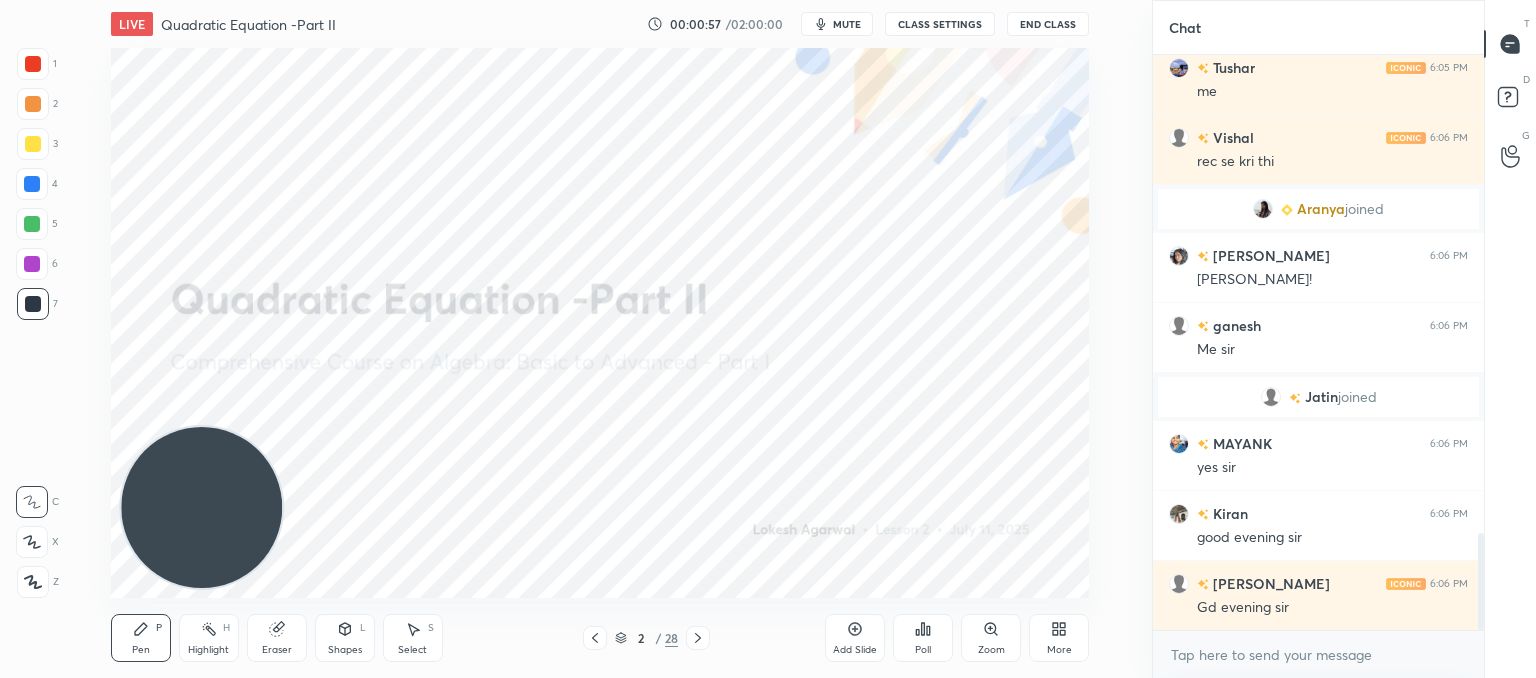 click at bounding box center [33, 582] 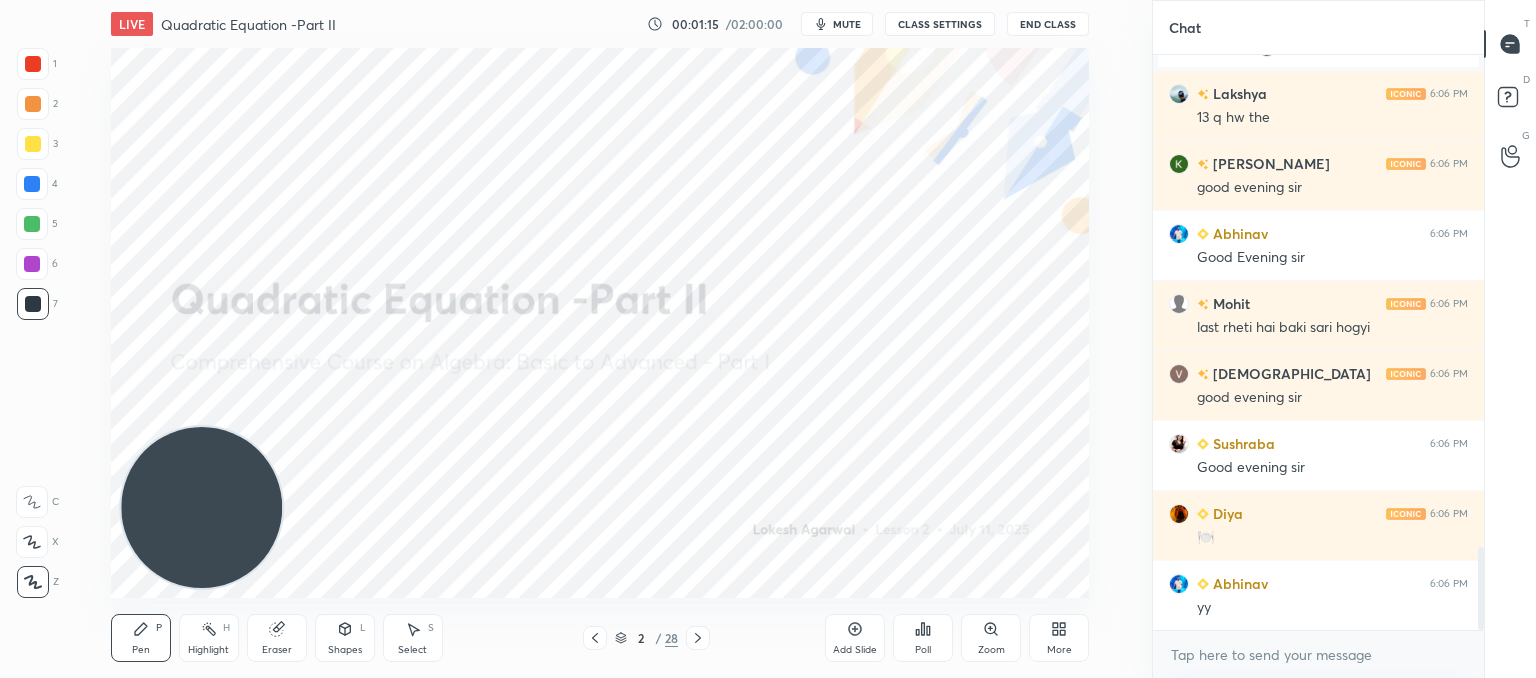 scroll, scrollTop: 3534, scrollLeft: 0, axis: vertical 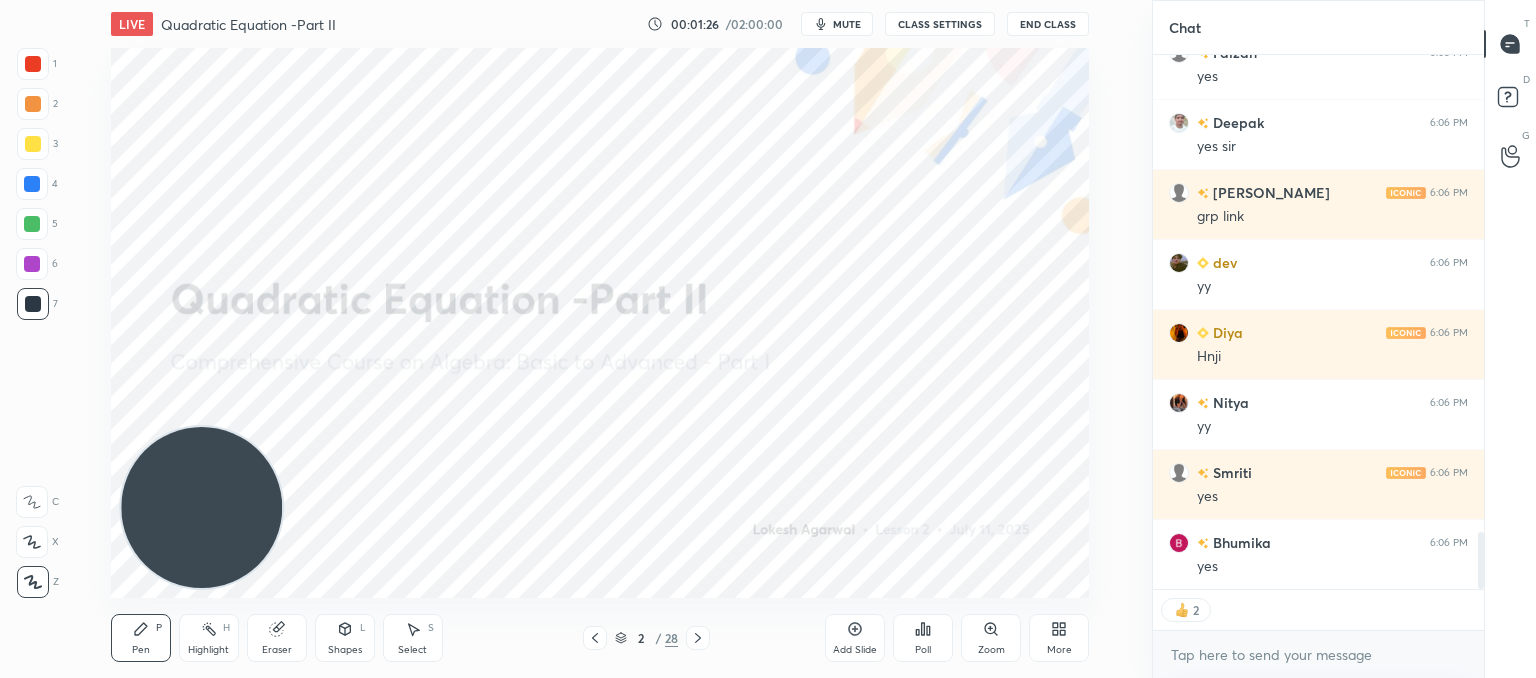 click 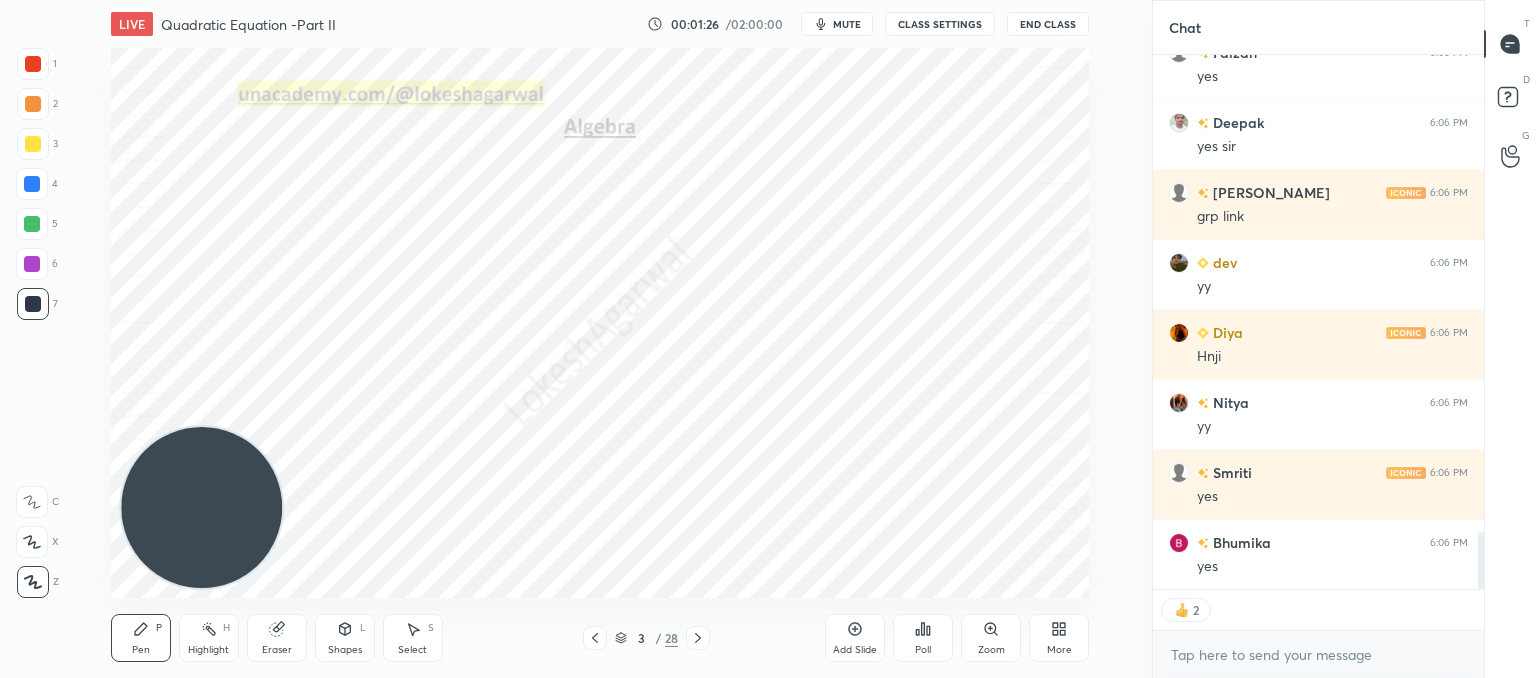 click 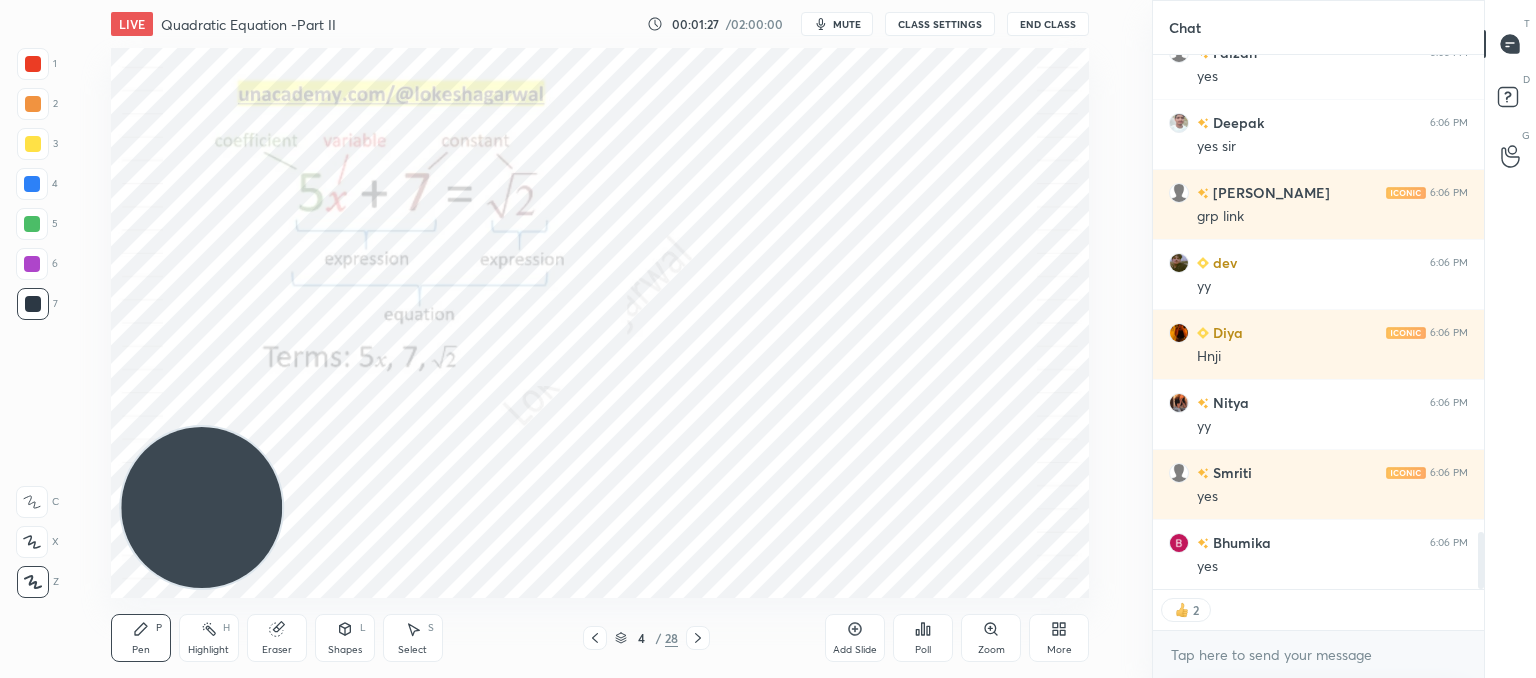 click 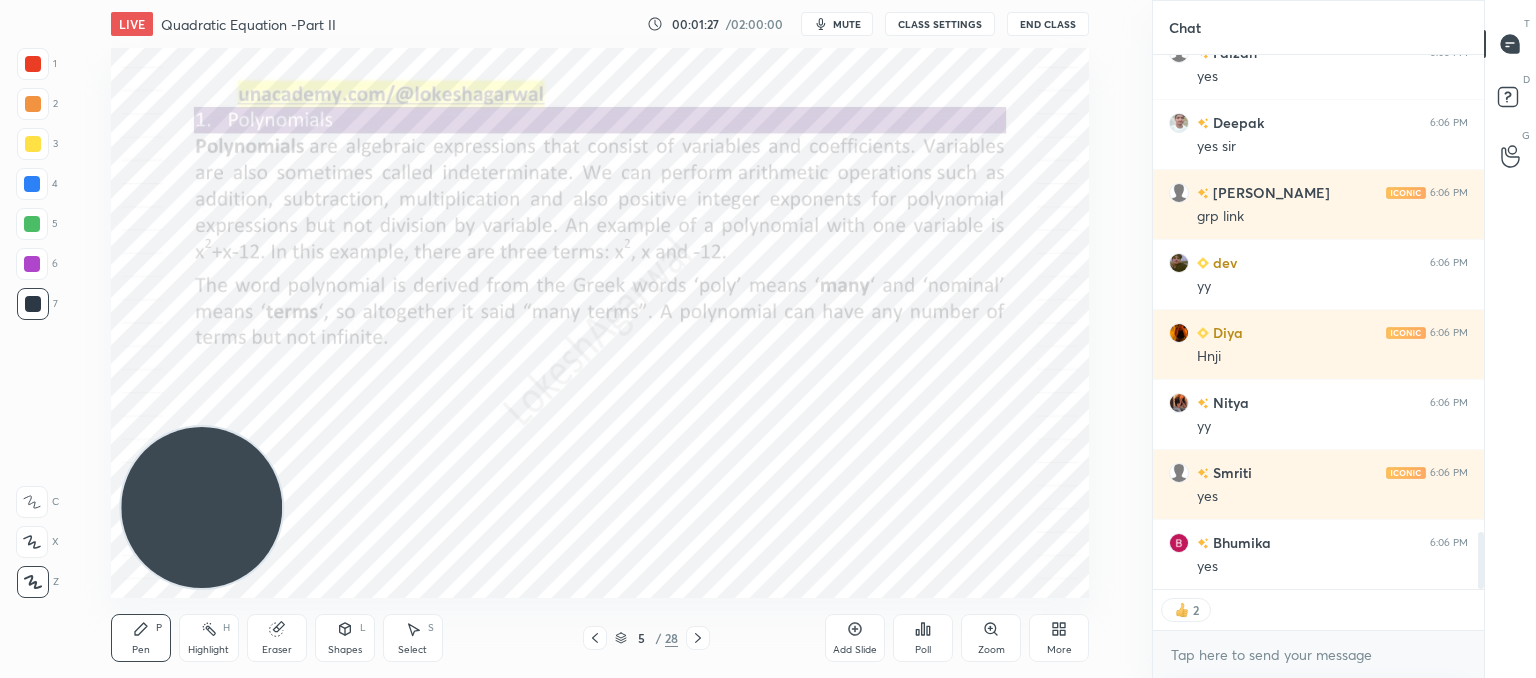 click 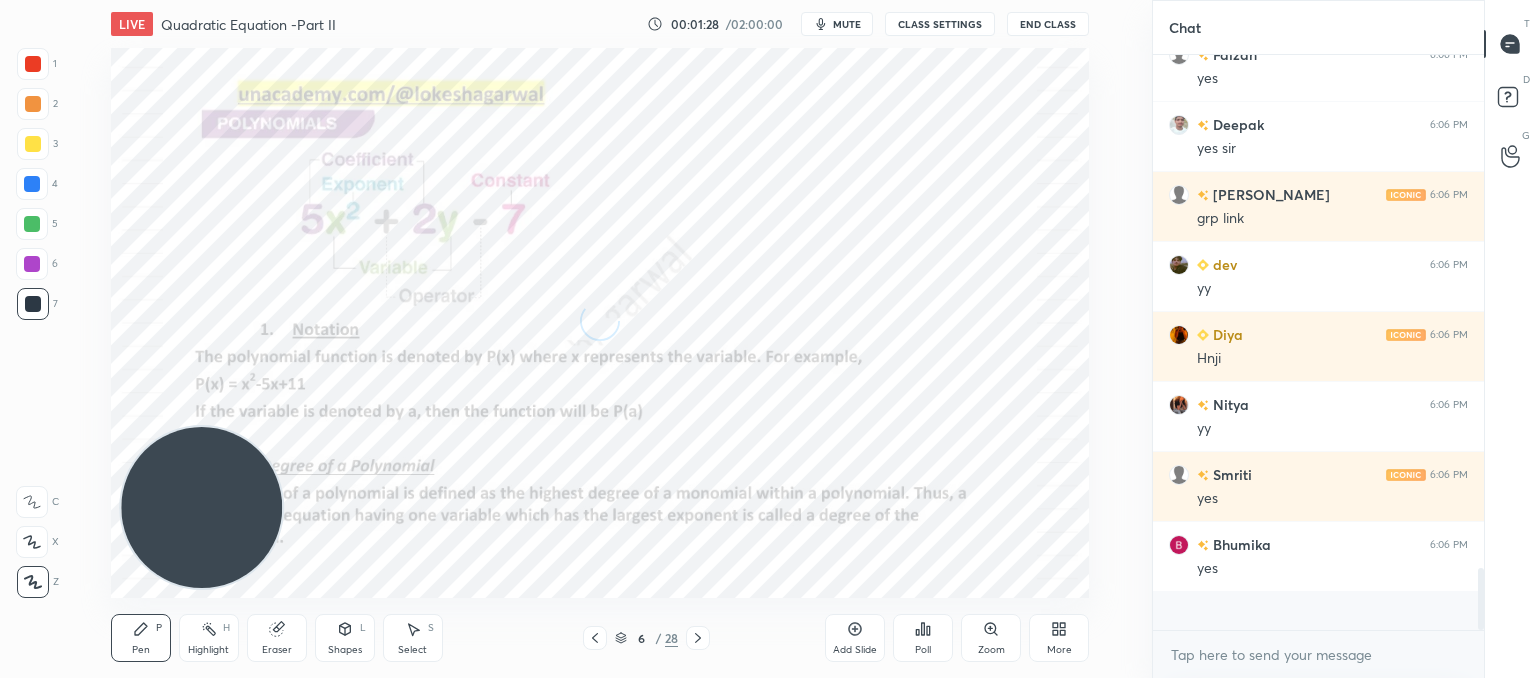scroll, scrollTop: 7, scrollLeft: 6, axis: both 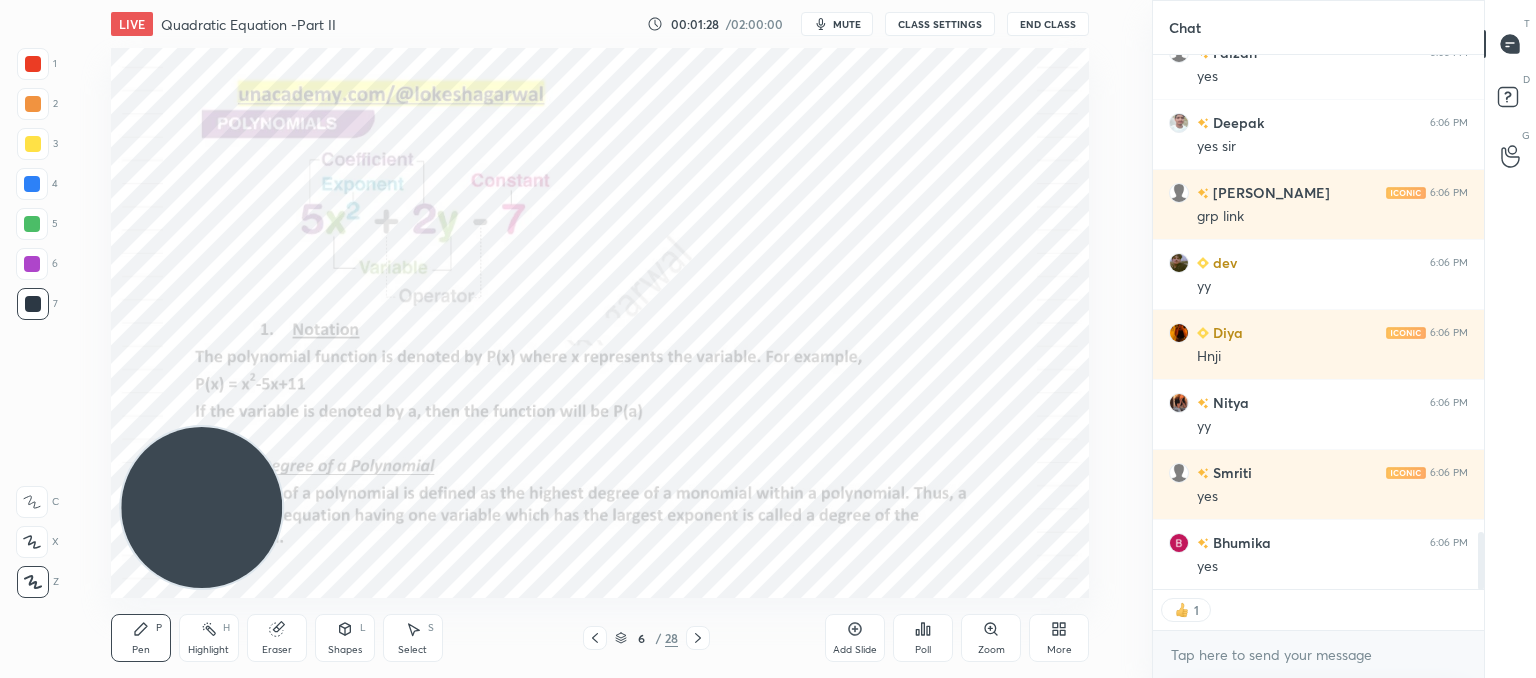 click 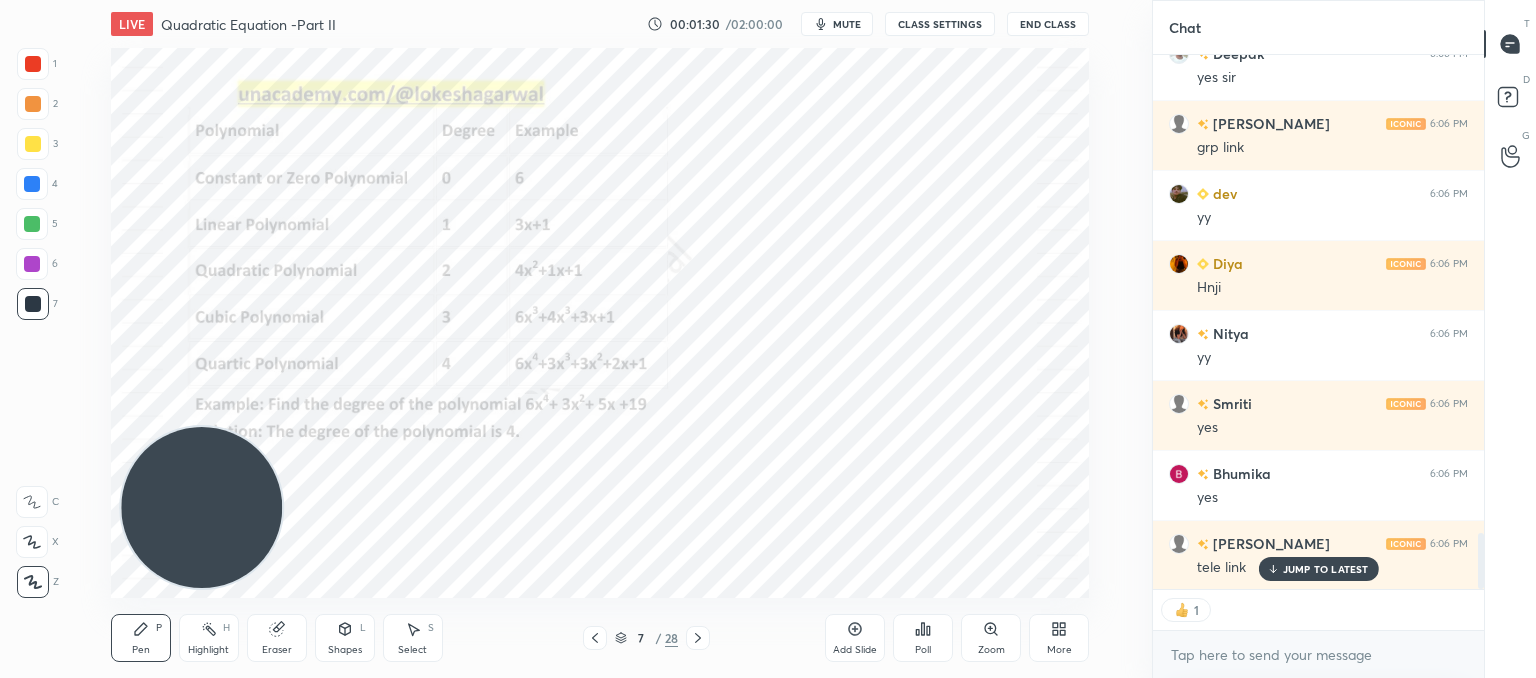 click 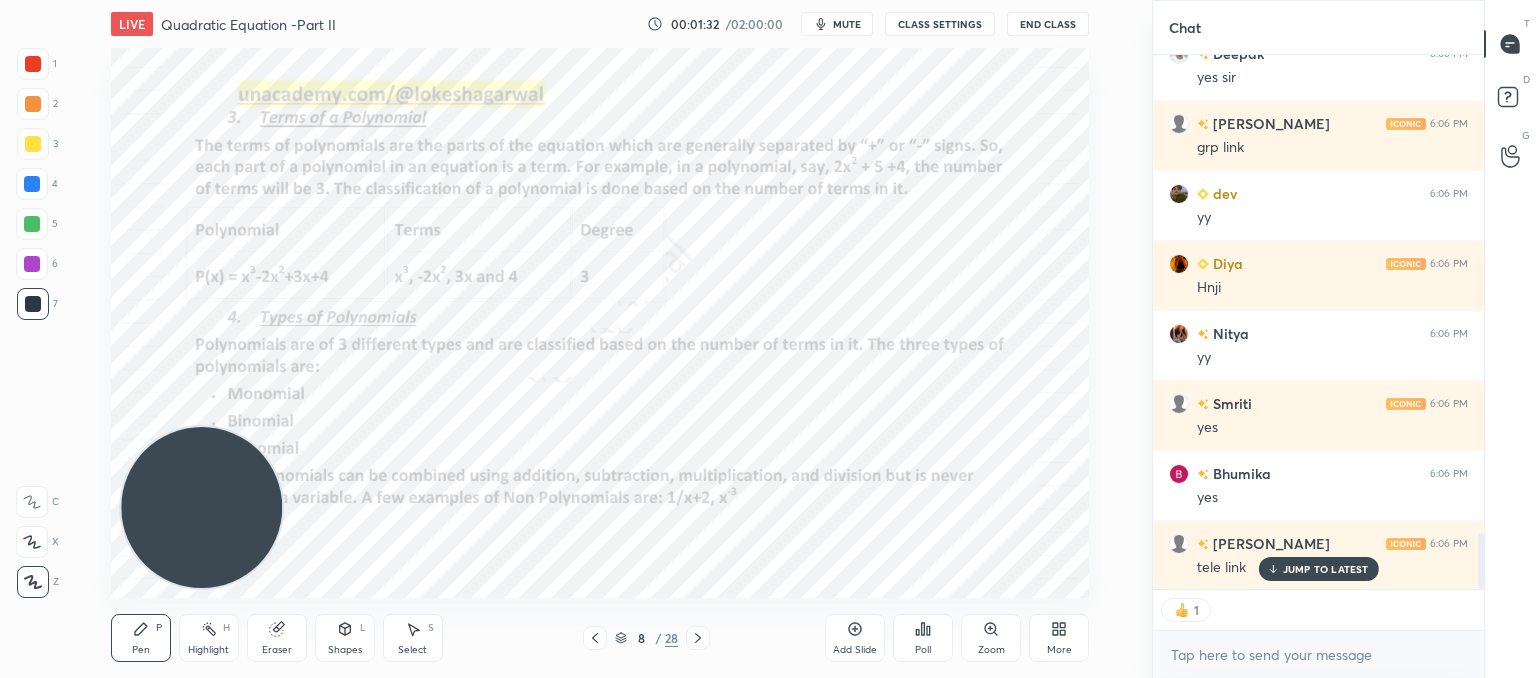 click 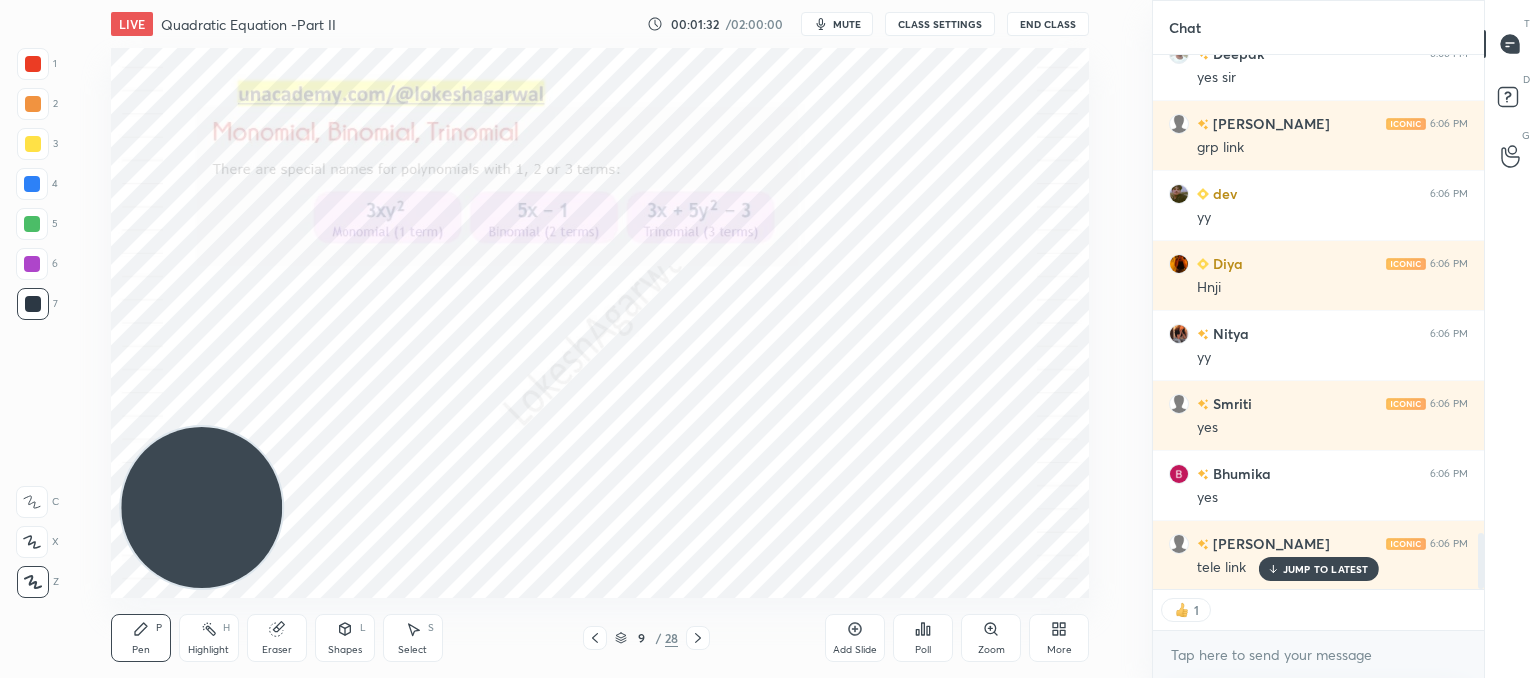 click 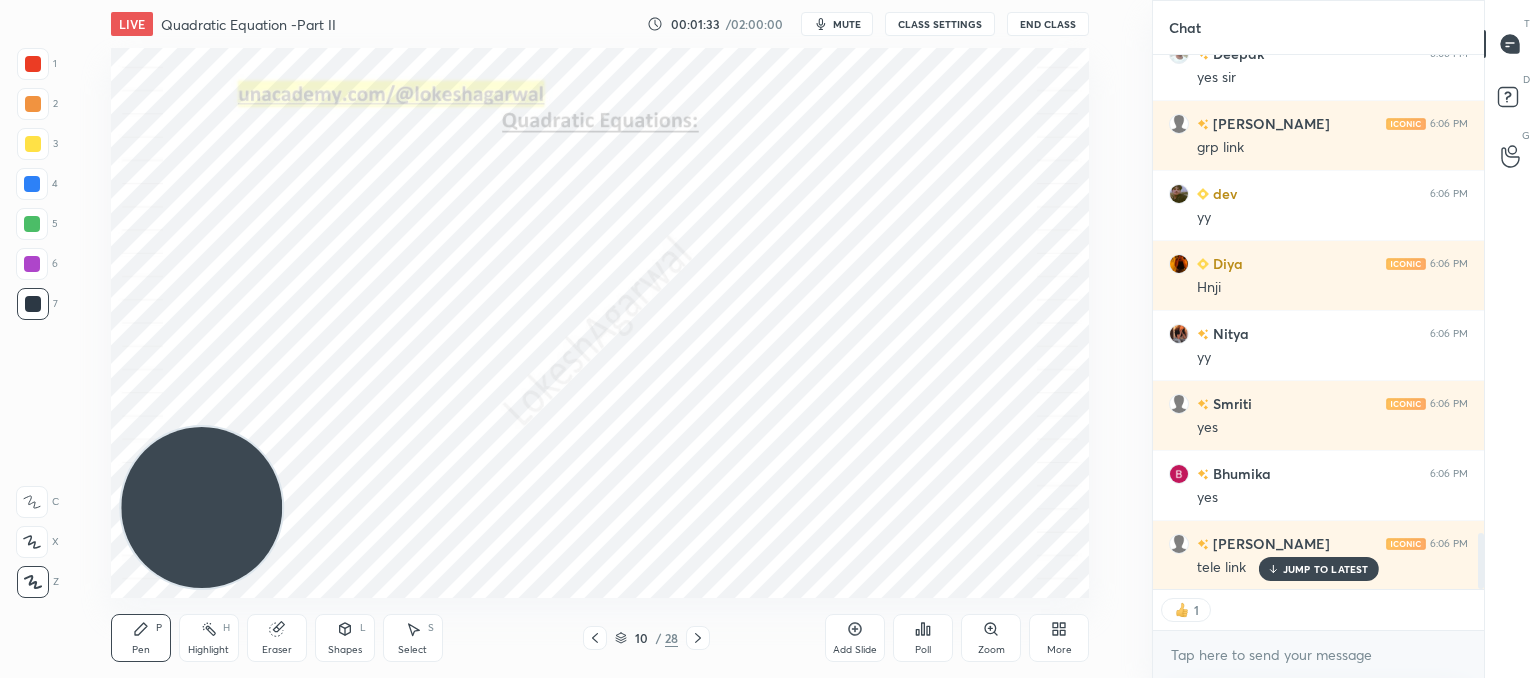 click 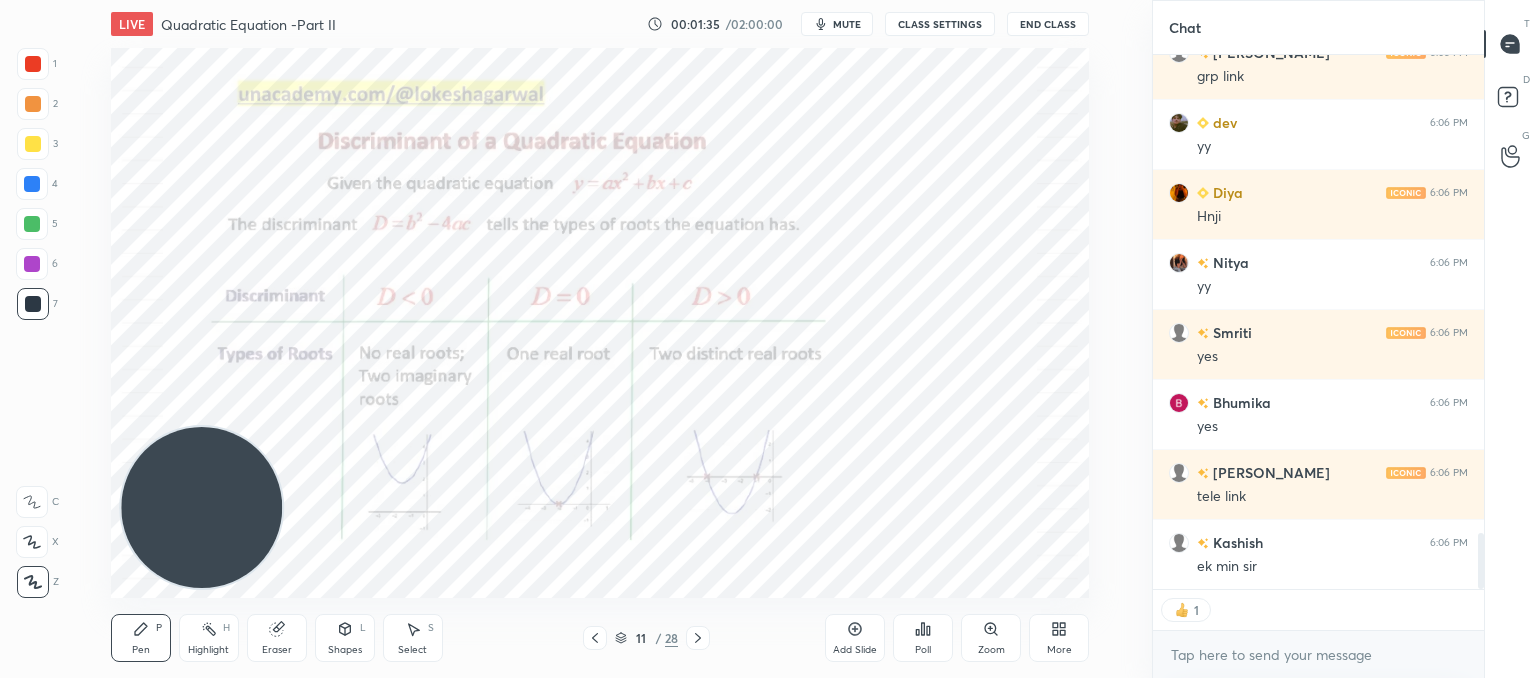 click 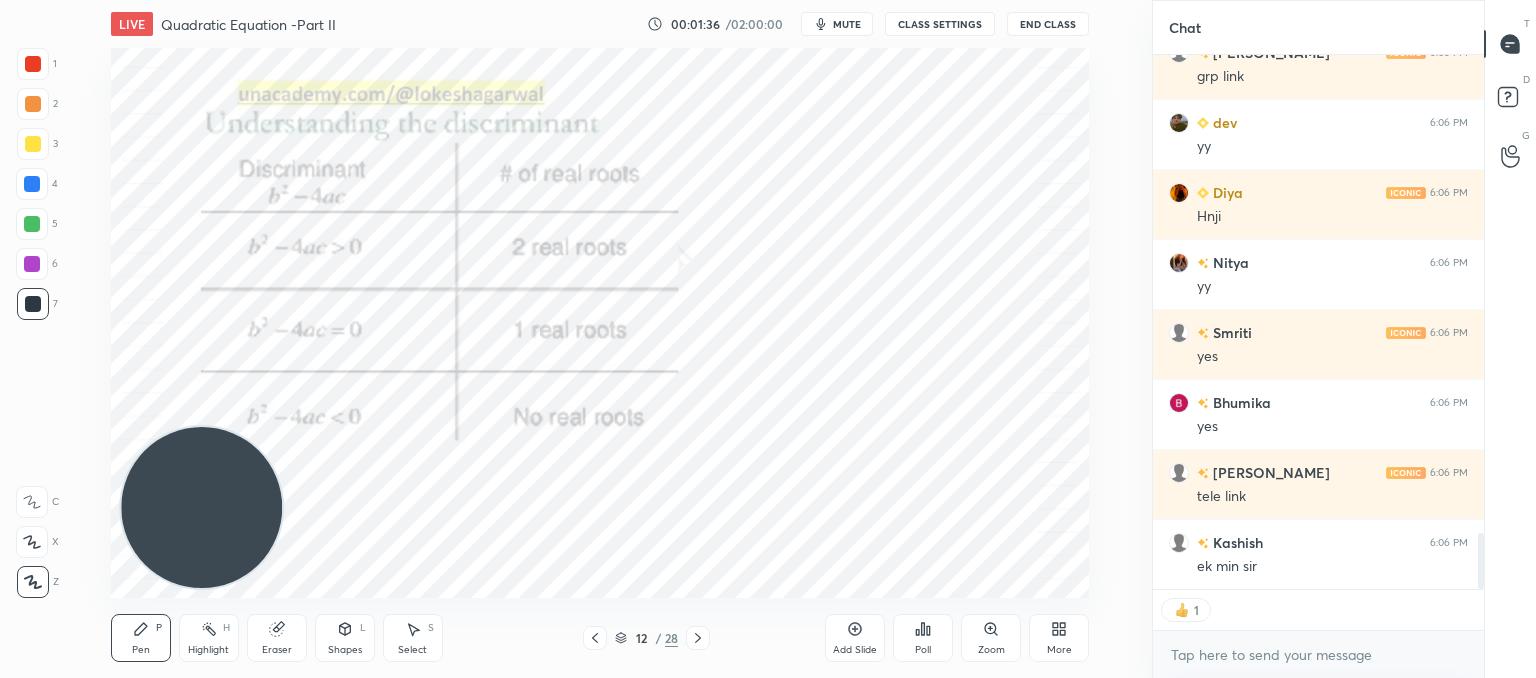 click 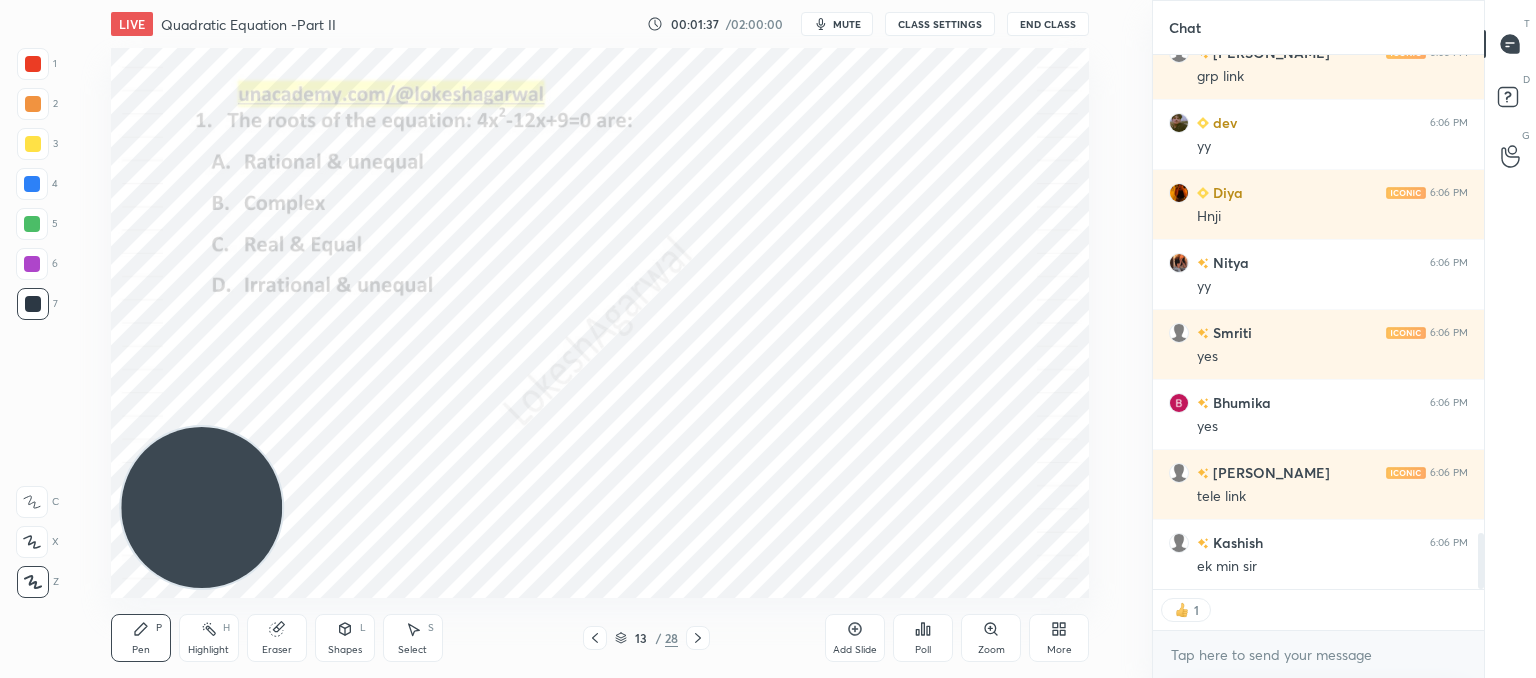 click 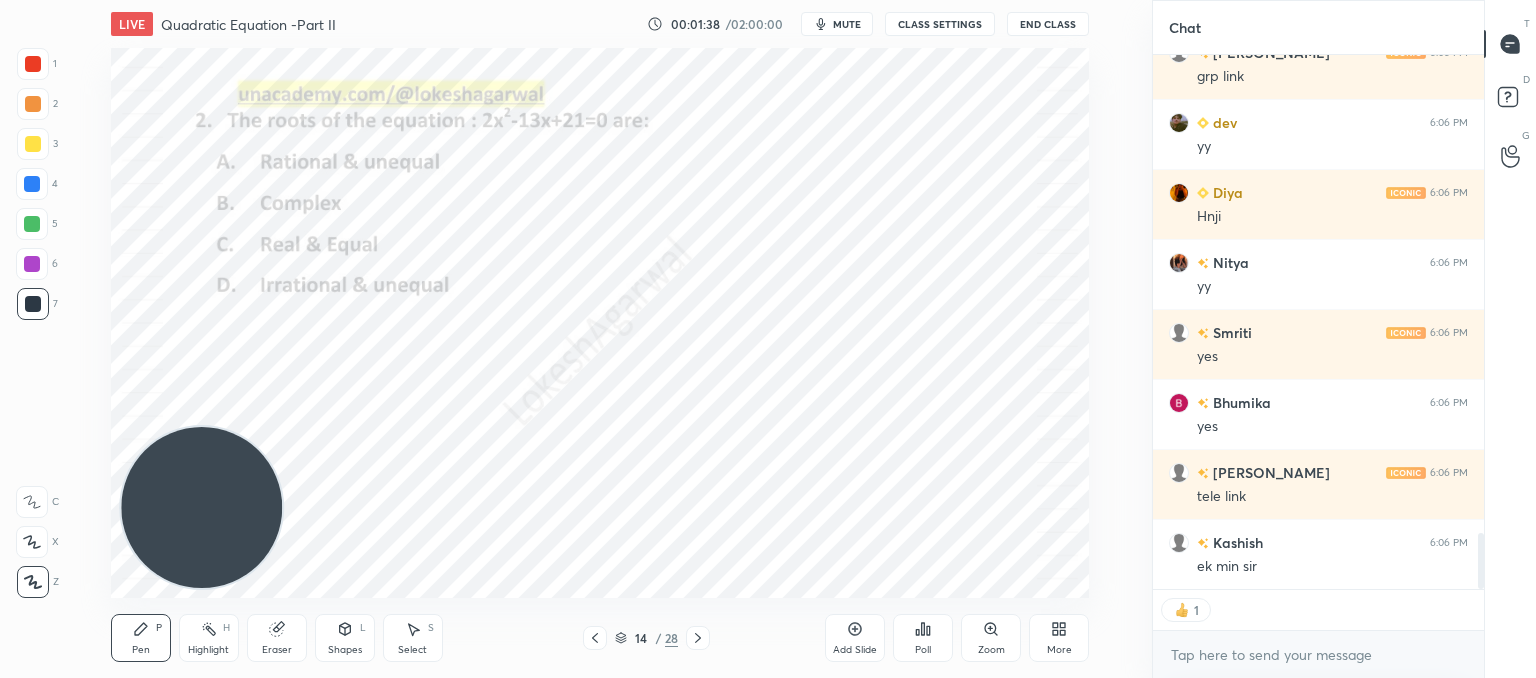 click 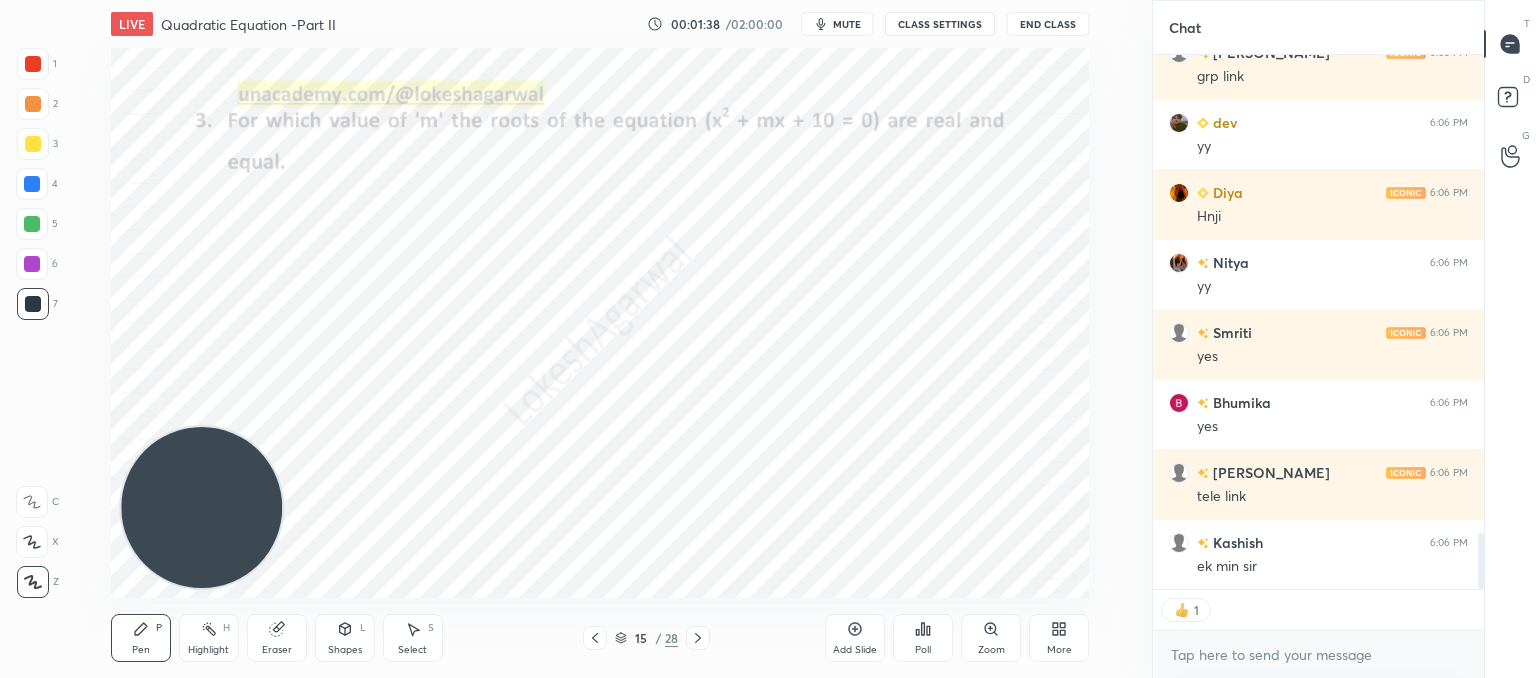 scroll, scrollTop: 6, scrollLeft: 6, axis: both 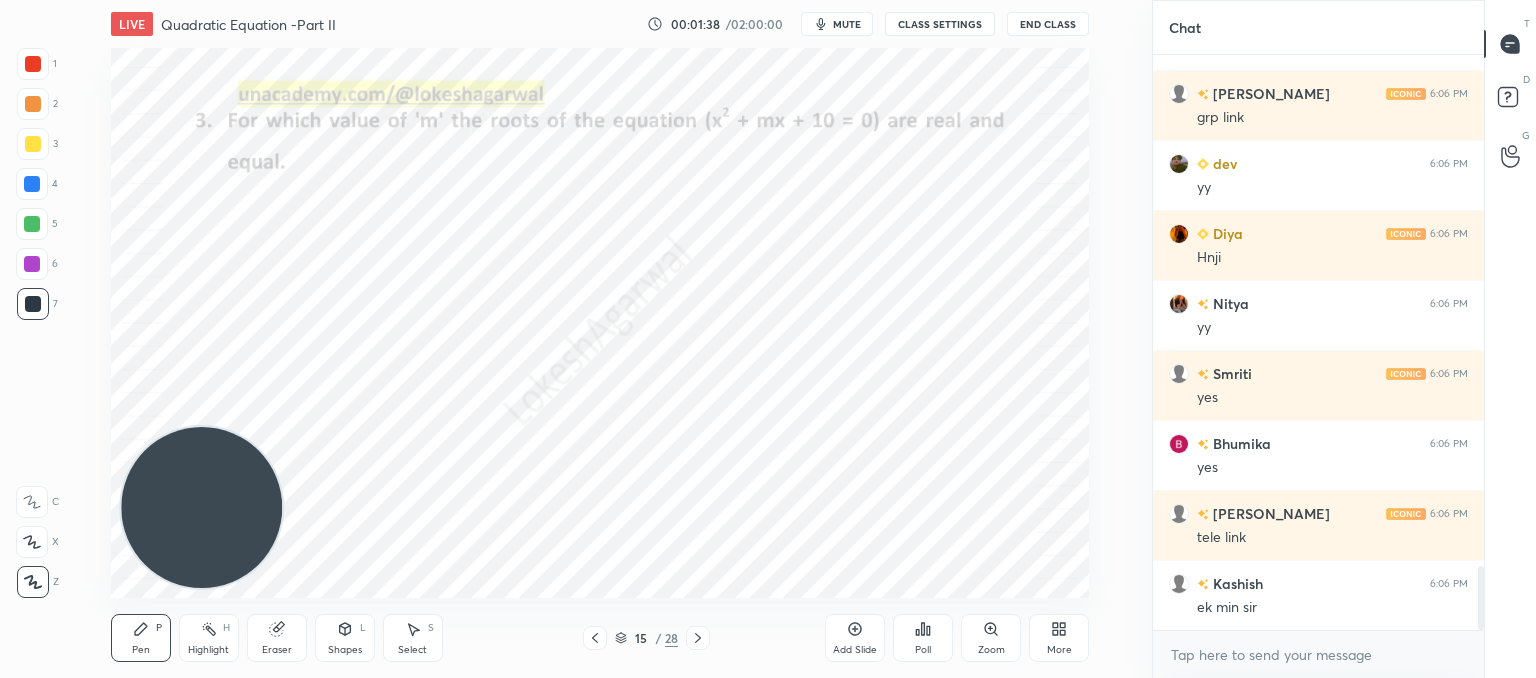 click 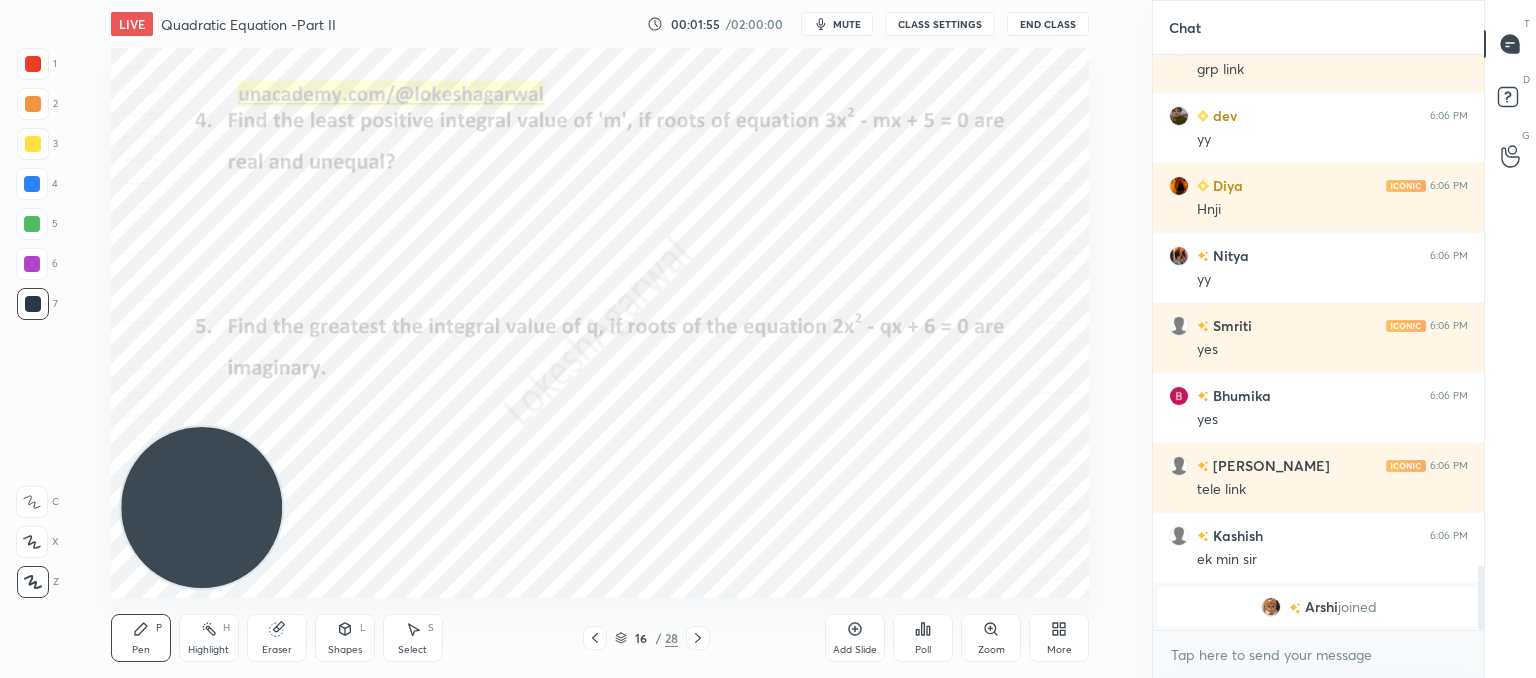 scroll, scrollTop: 4250, scrollLeft: 0, axis: vertical 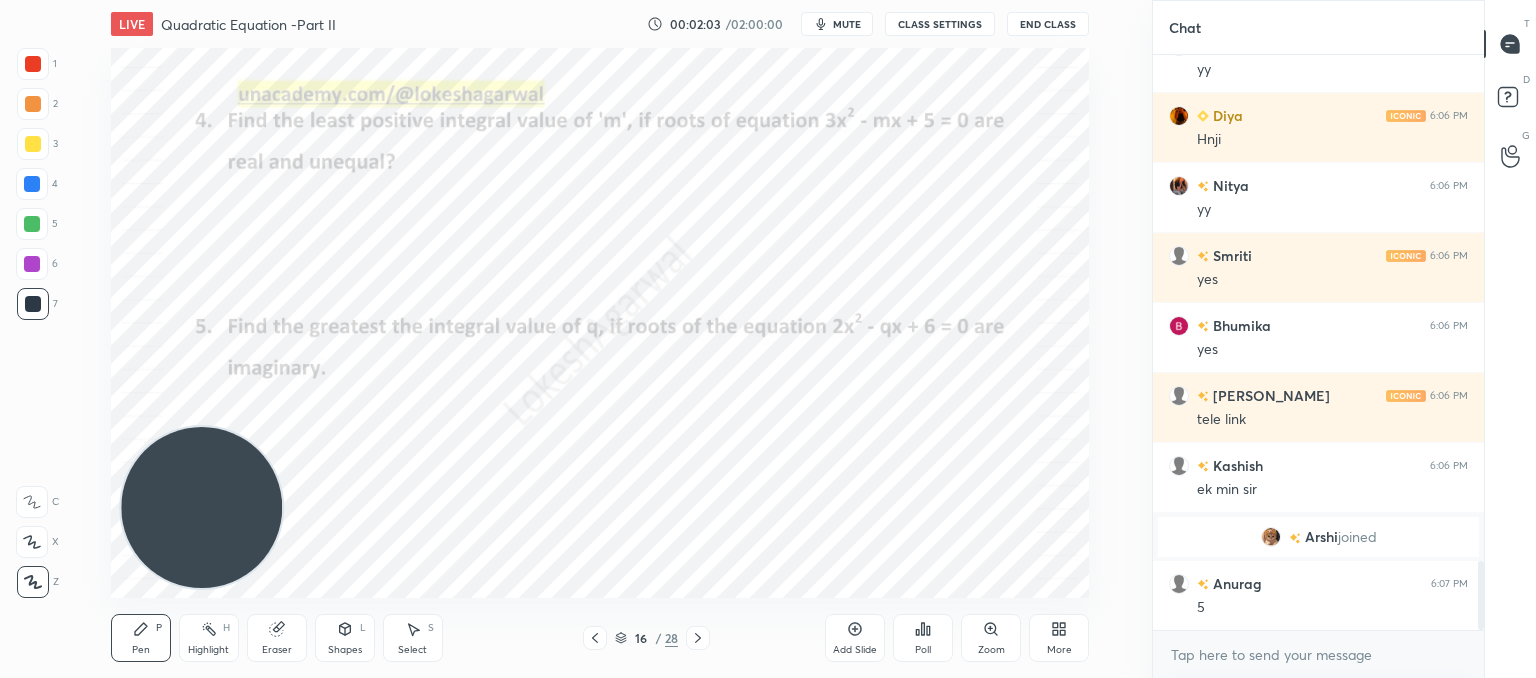 click on "Poll" at bounding box center (923, 638) 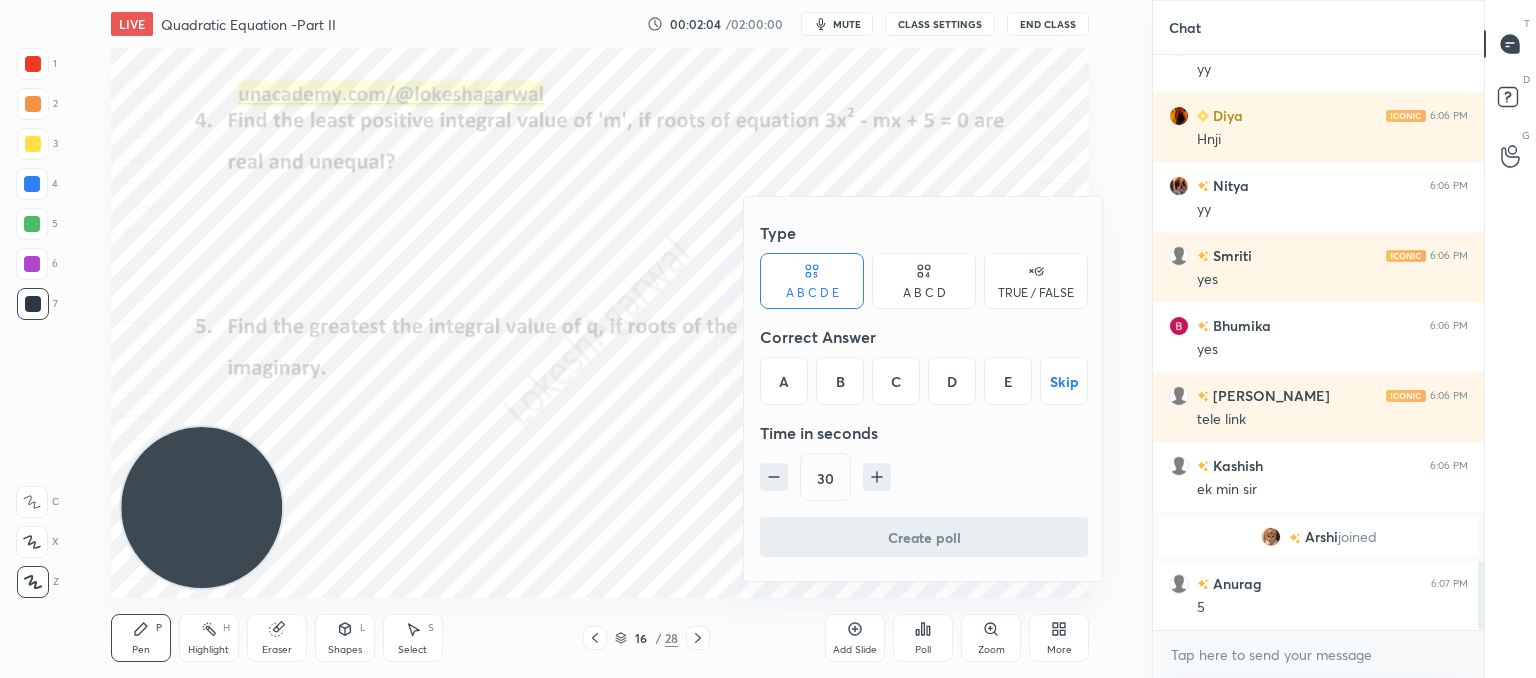 click on "C" at bounding box center (896, 381) 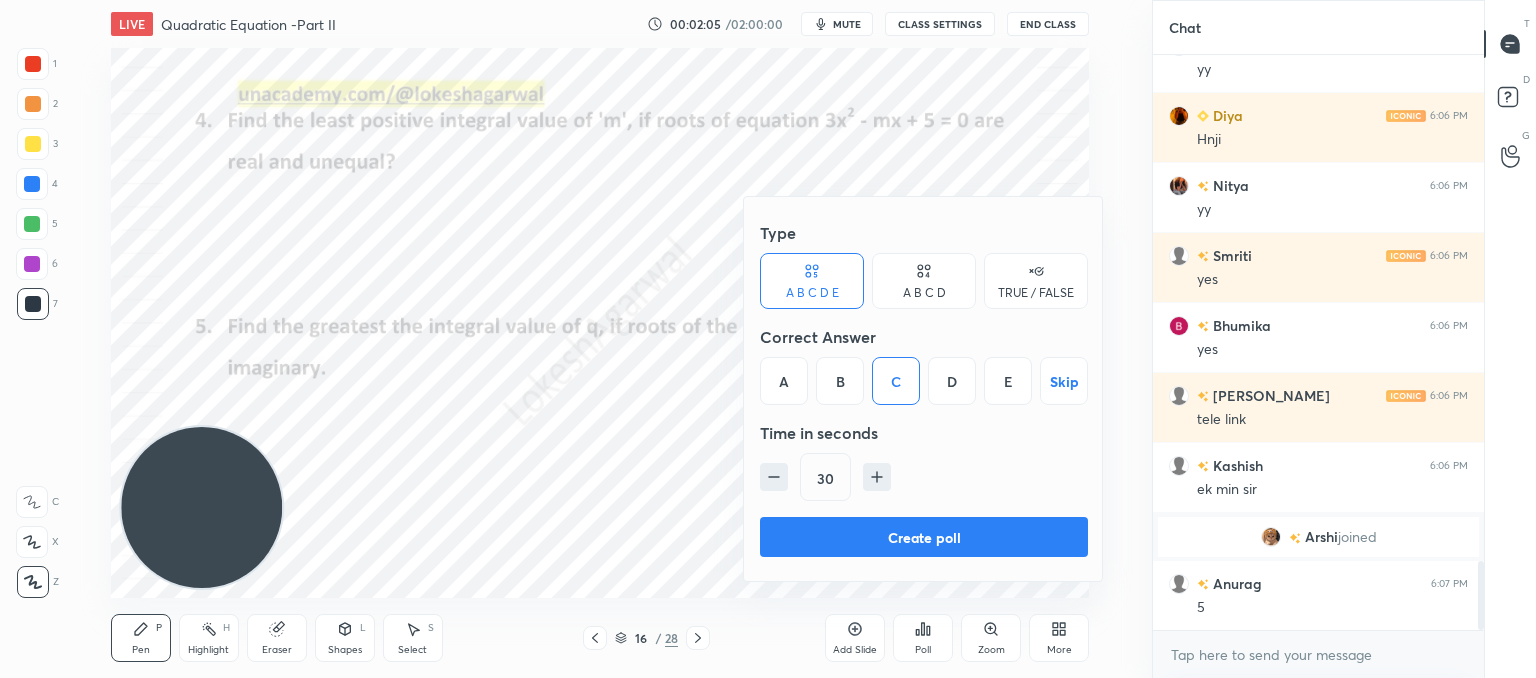 click on "Create poll" at bounding box center [924, 537] 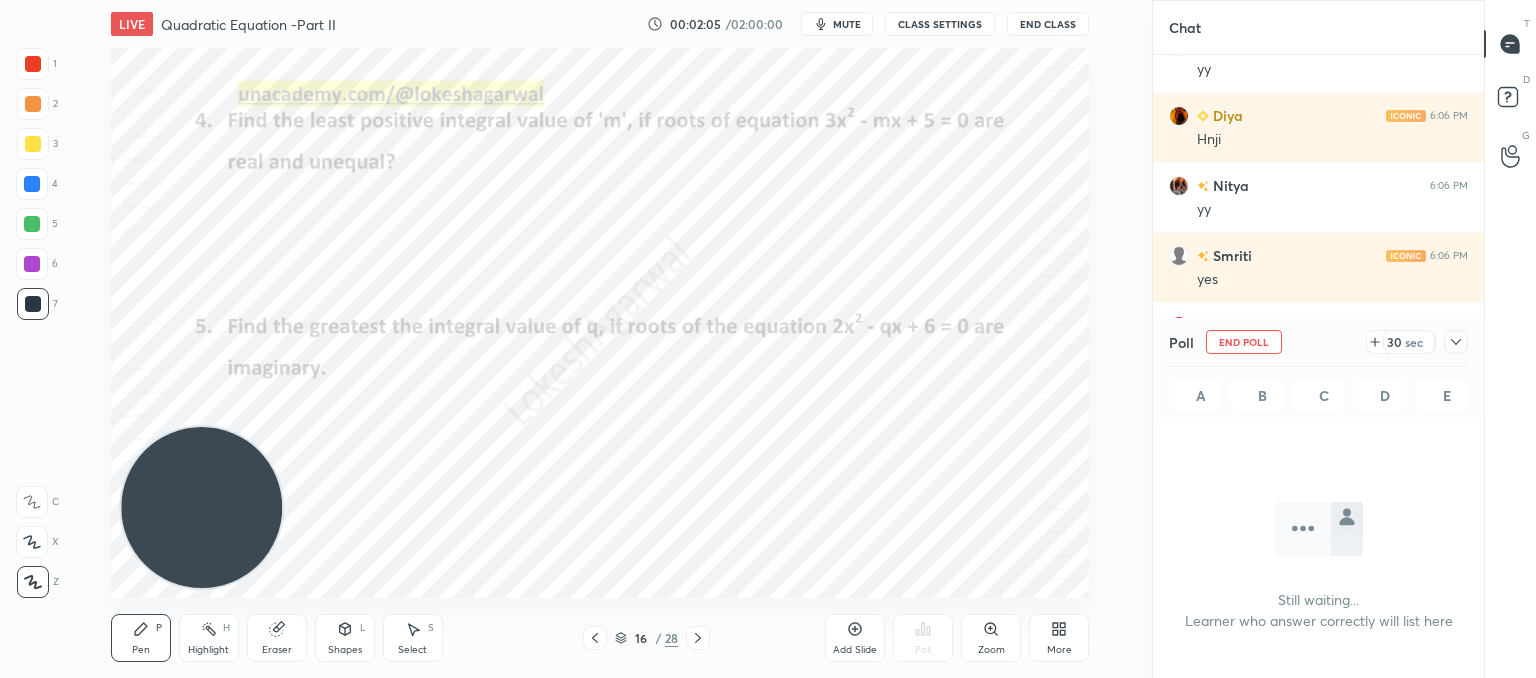 scroll, scrollTop: 472, scrollLeft: 325, axis: both 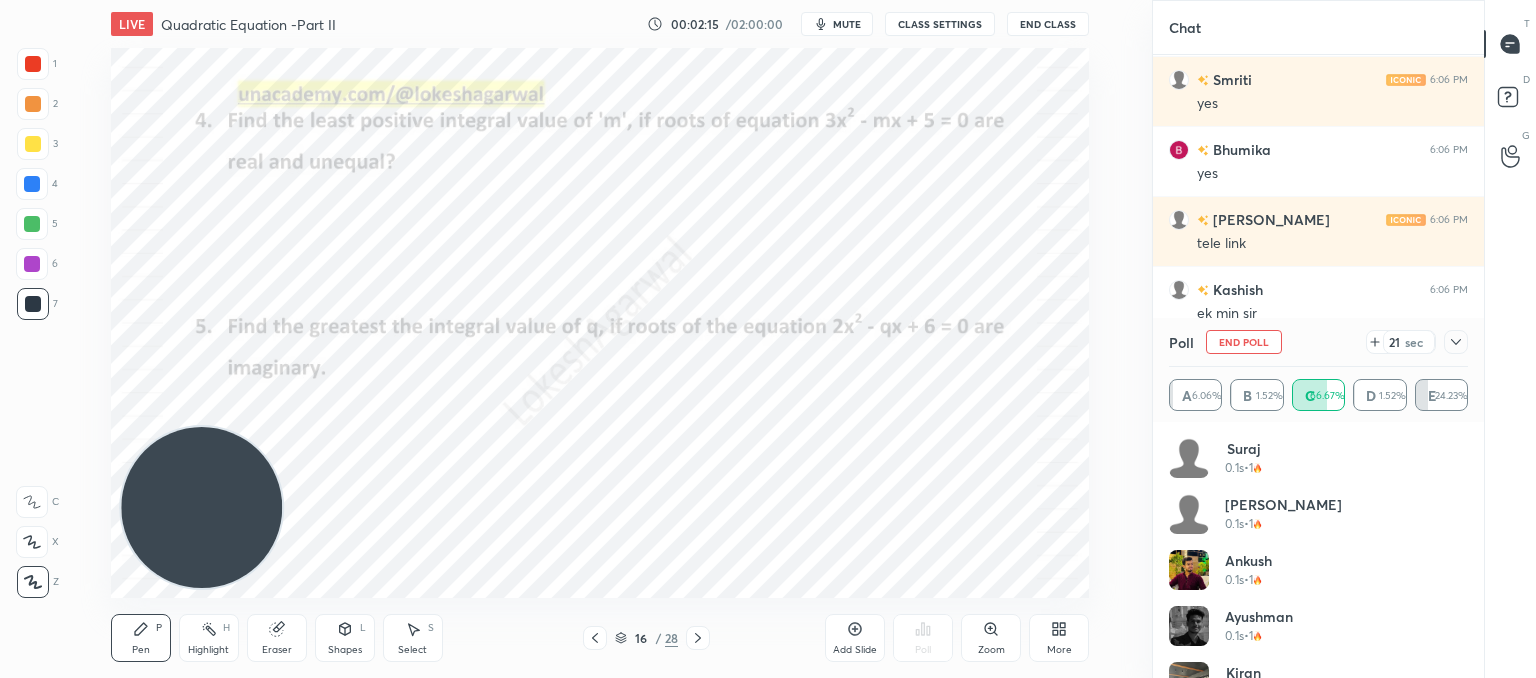 click 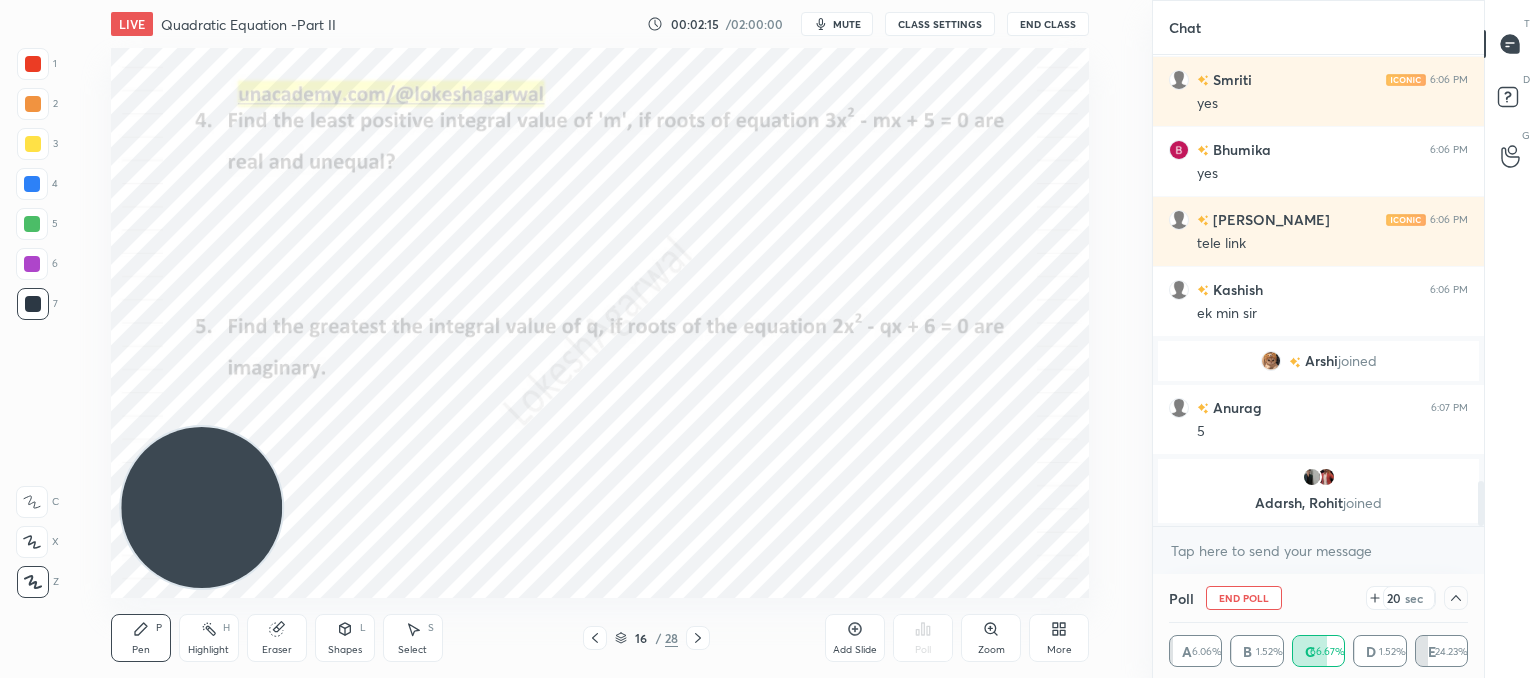 scroll, scrollTop: 131, scrollLeft: 293, axis: both 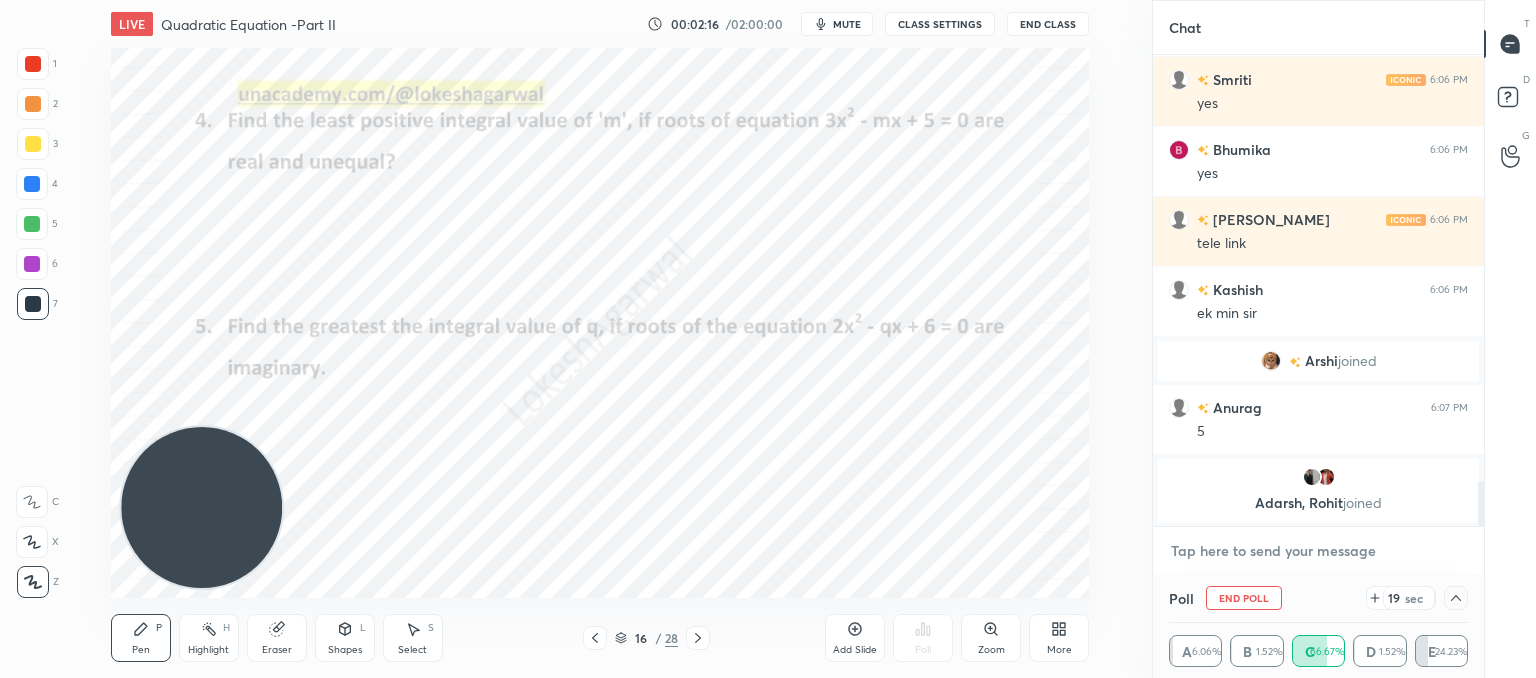 click at bounding box center (1318, 551) 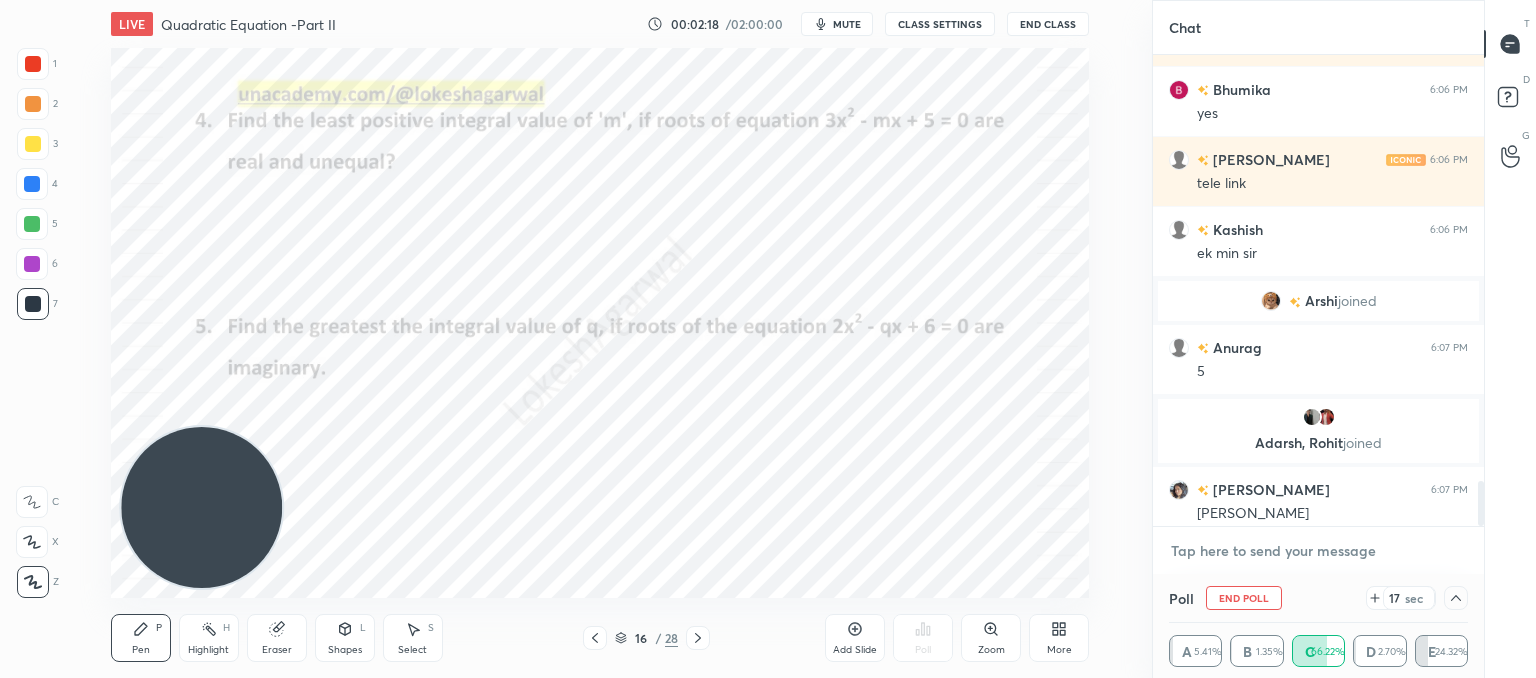 scroll, scrollTop: 4436, scrollLeft: 0, axis: vertical 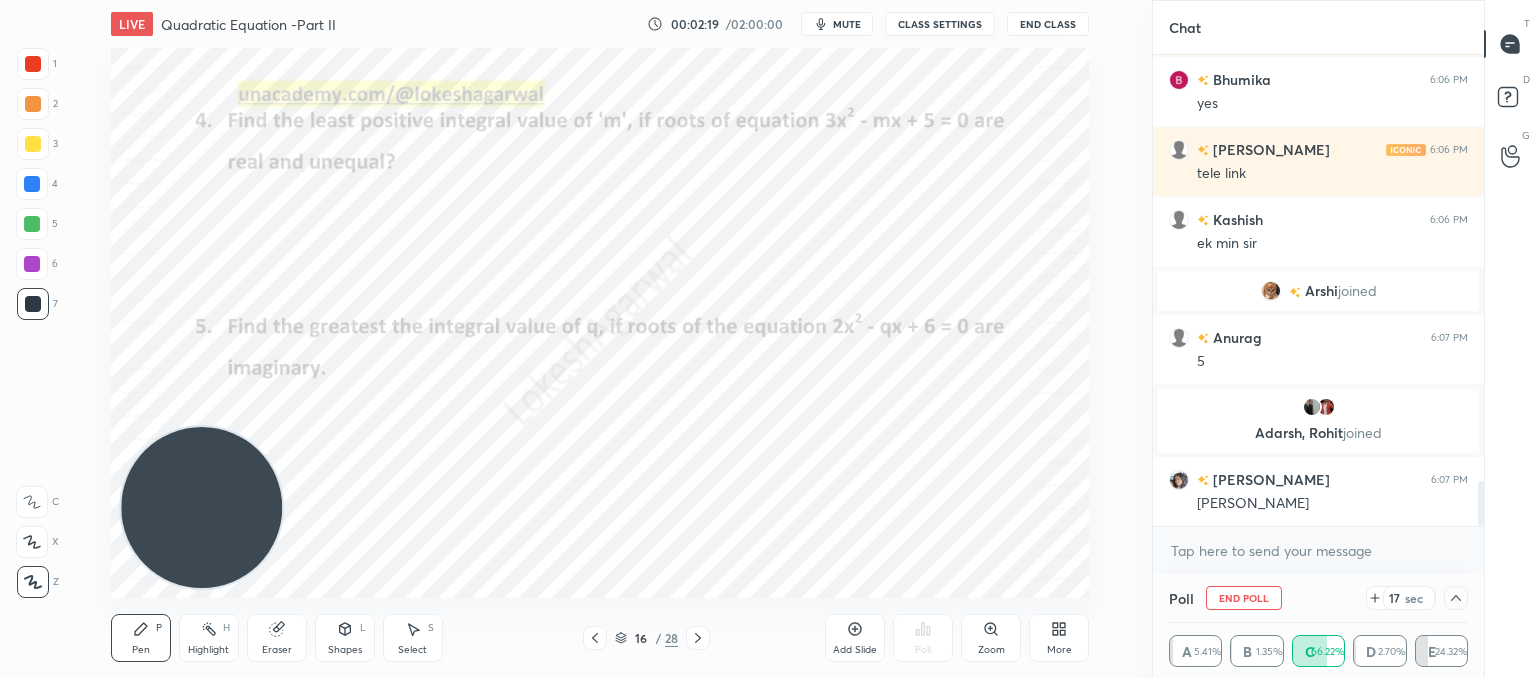 click on "mute" at bounding box center [847, 24] 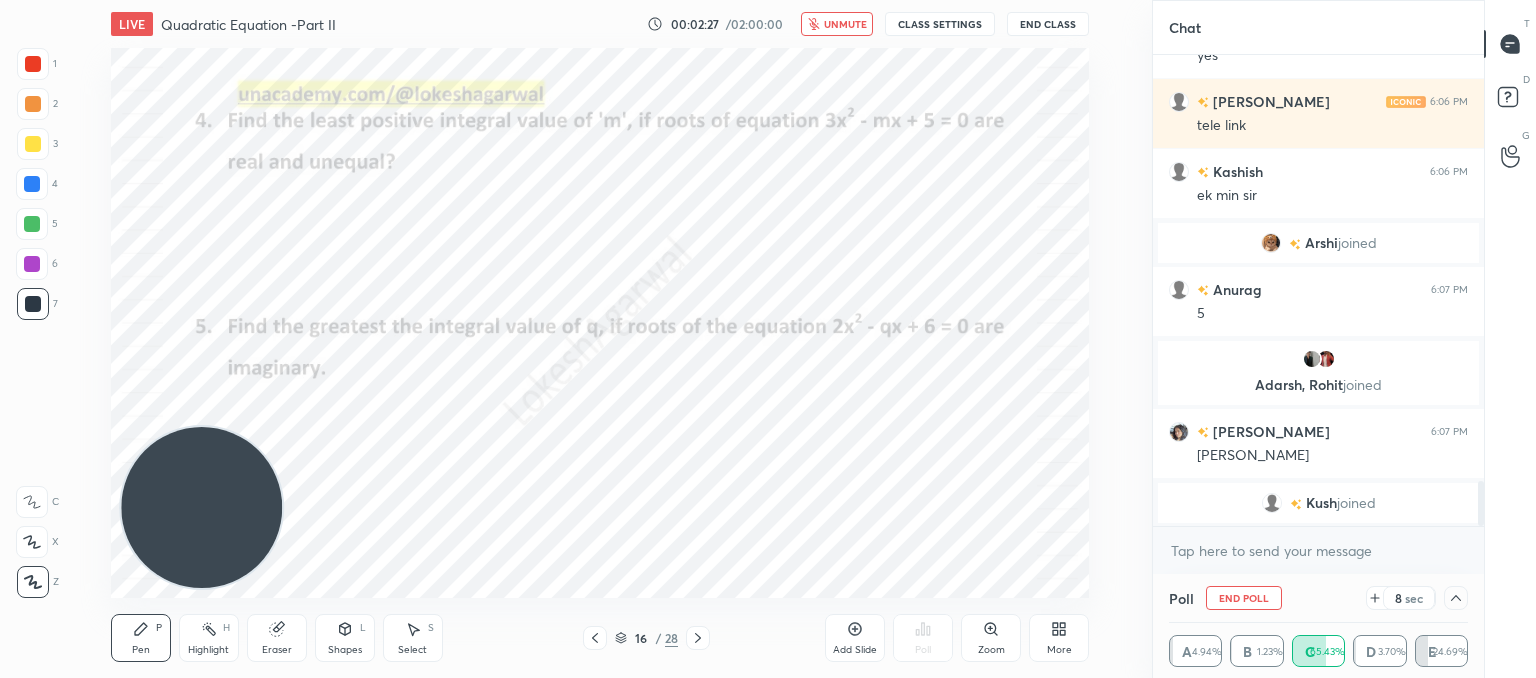 scroll, scrollTop: 4508, scrollLeft: 0, axis: vertical 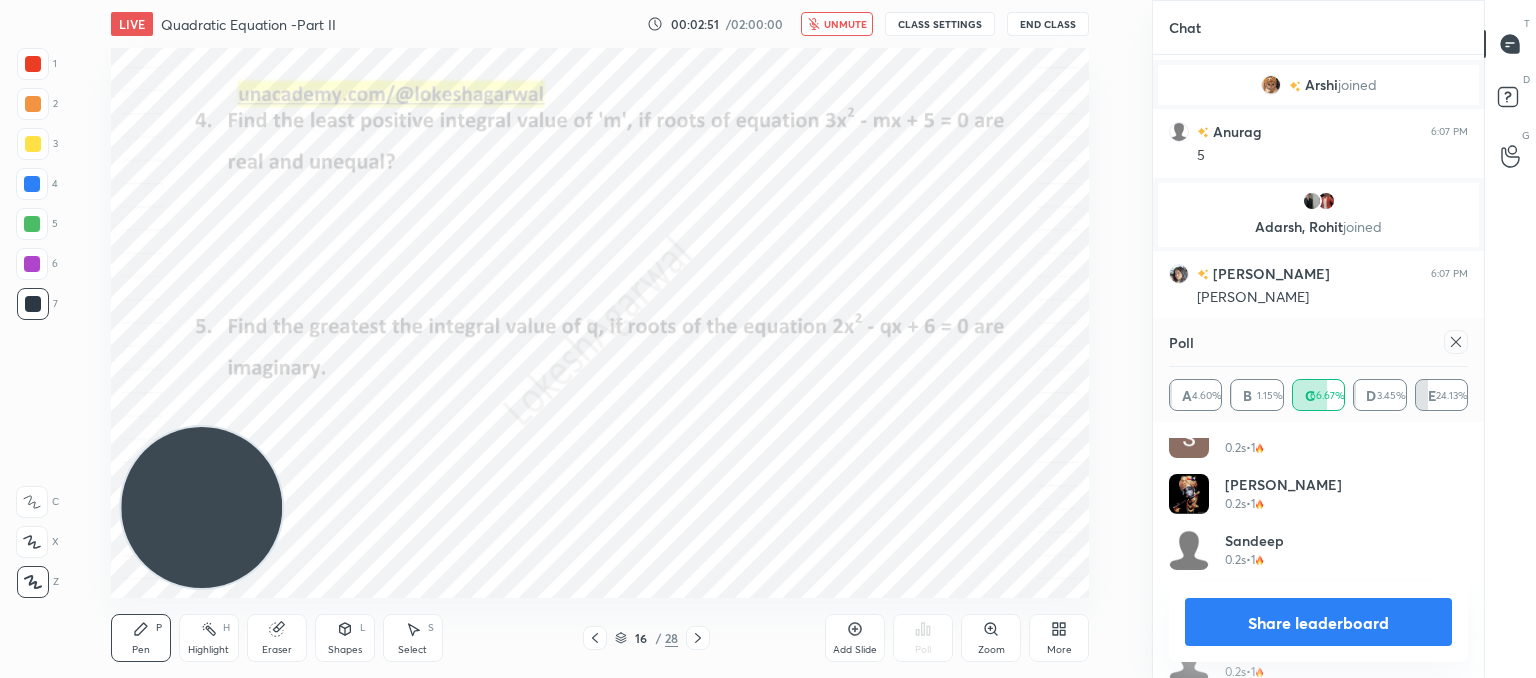 click 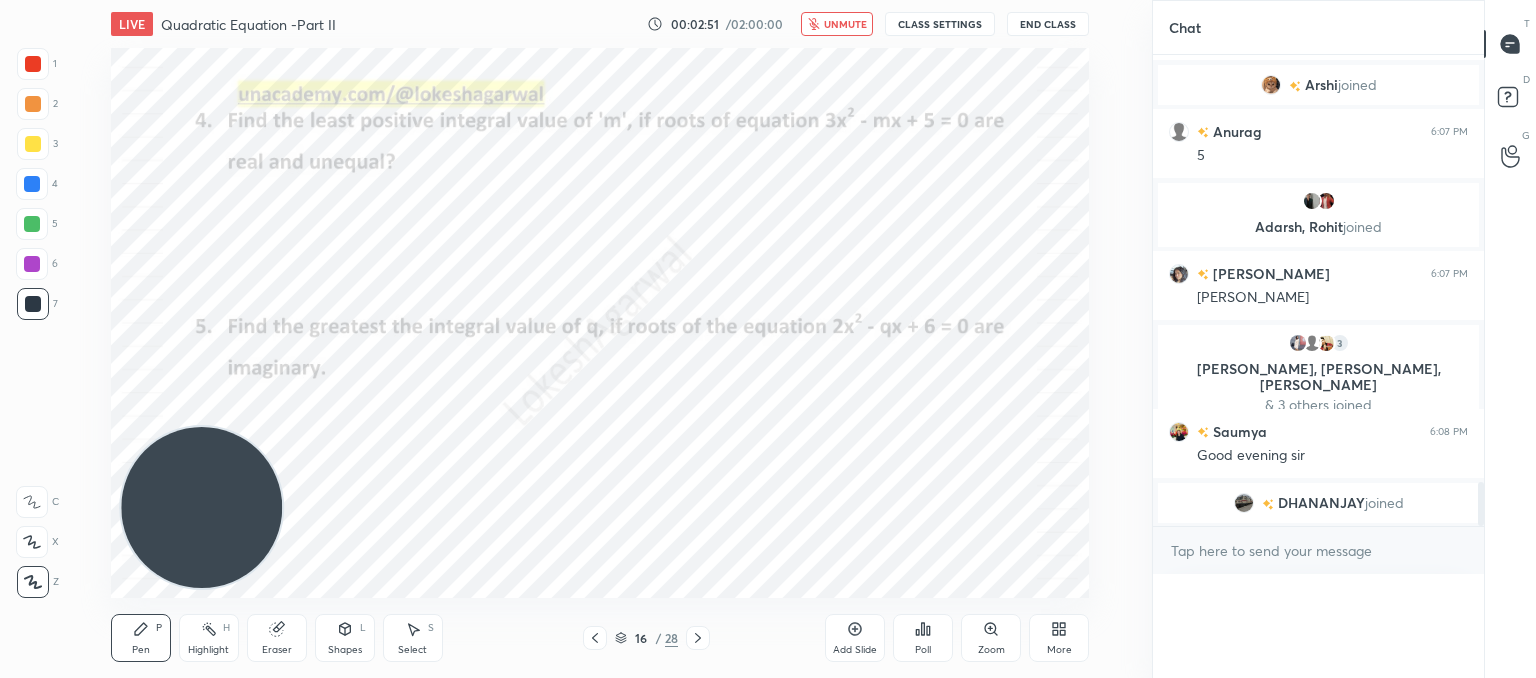 scroll, scrollTop: 89, scrollLeft: 293, axis: both 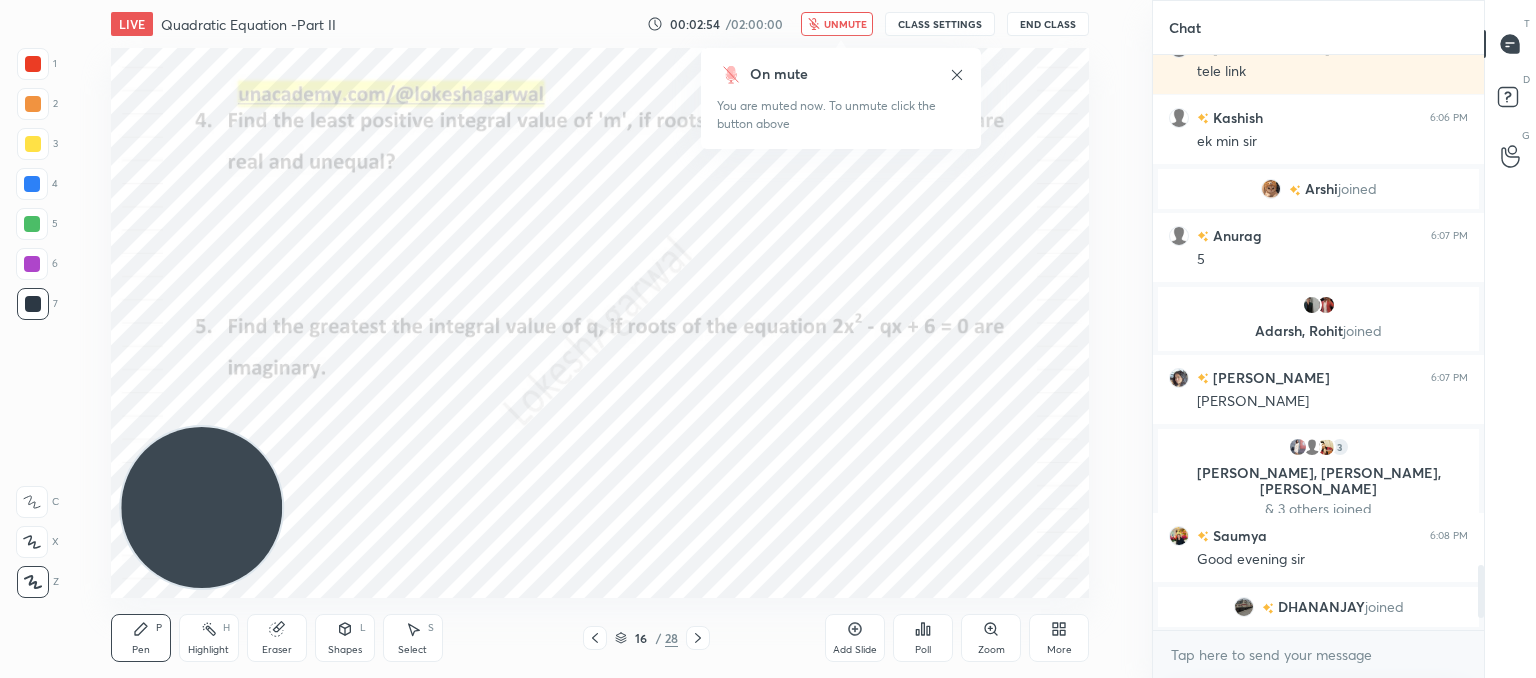 click on "unmute" at bounding box center (845, 24) 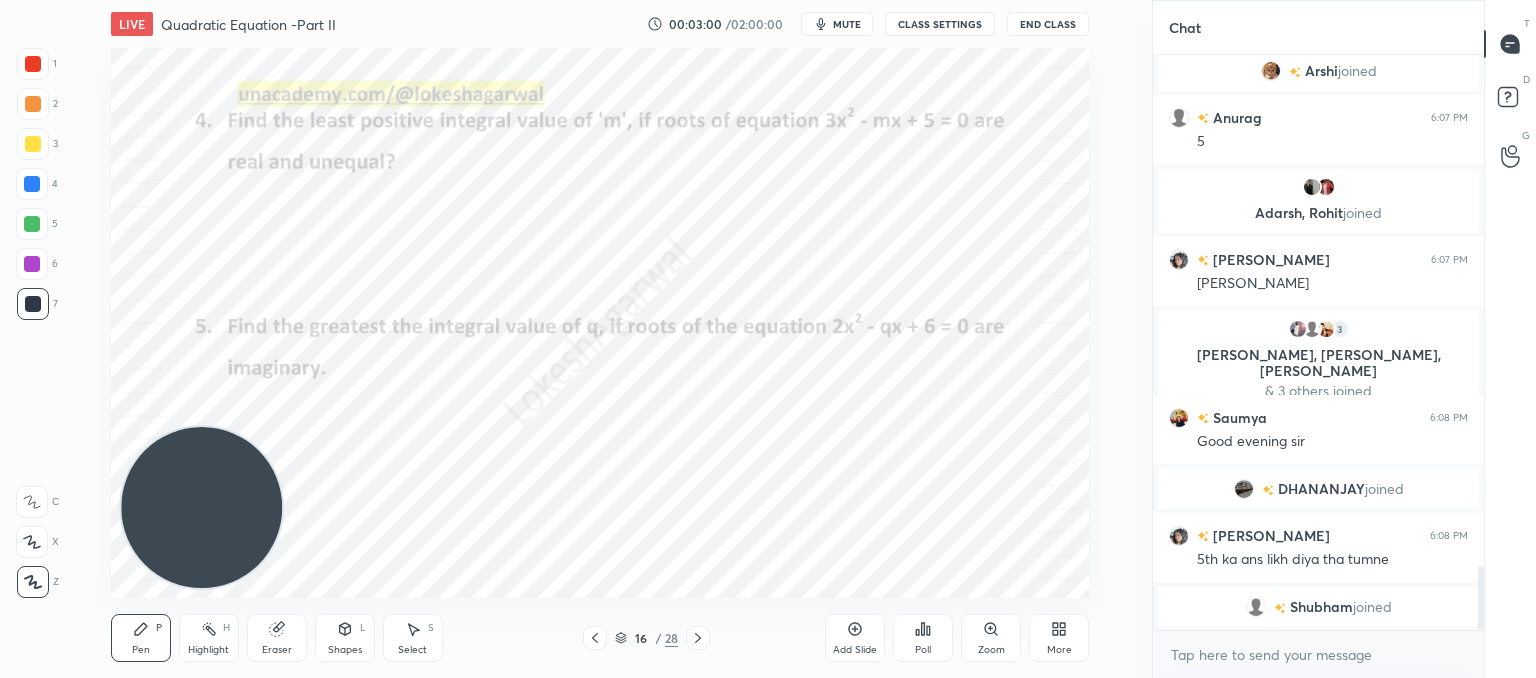 click on "Poll" at bounding box center [923, 638] 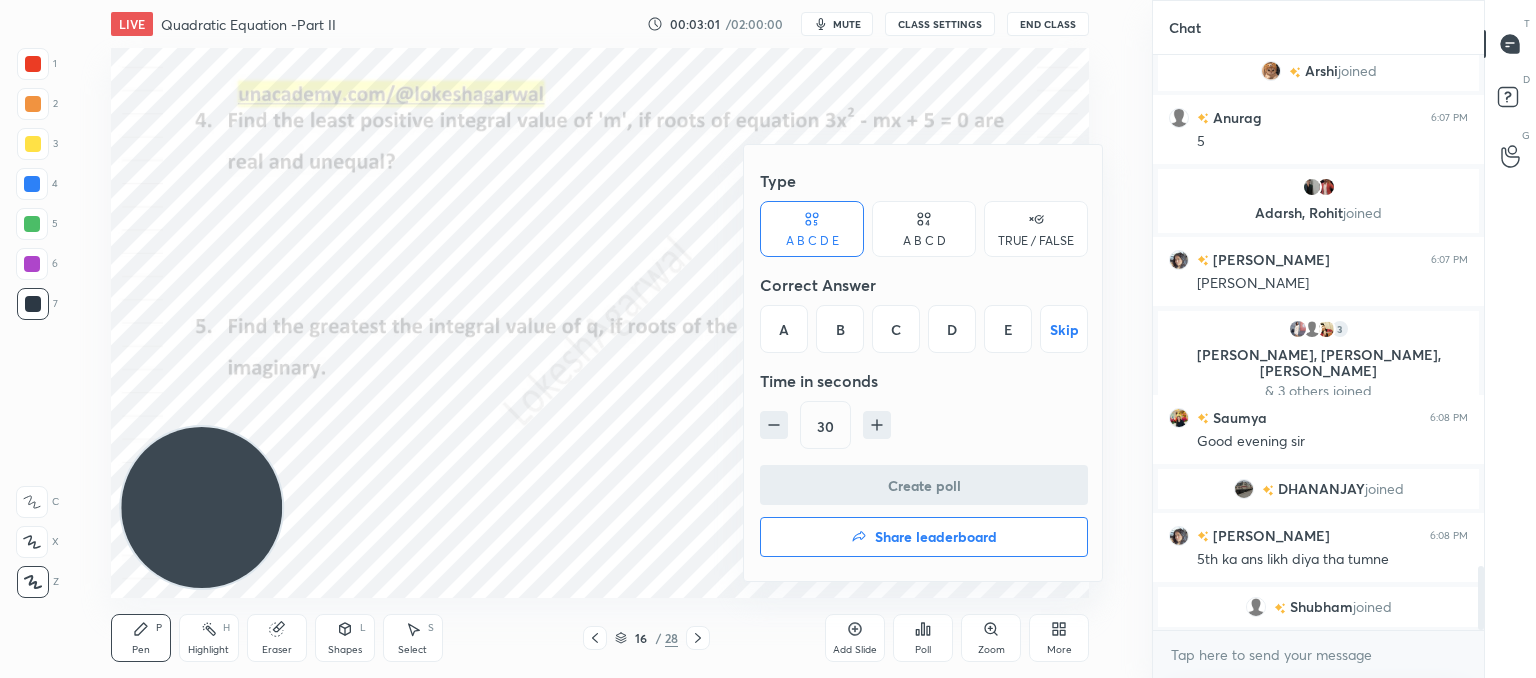 click on "A" at bounding box center [784, 329] 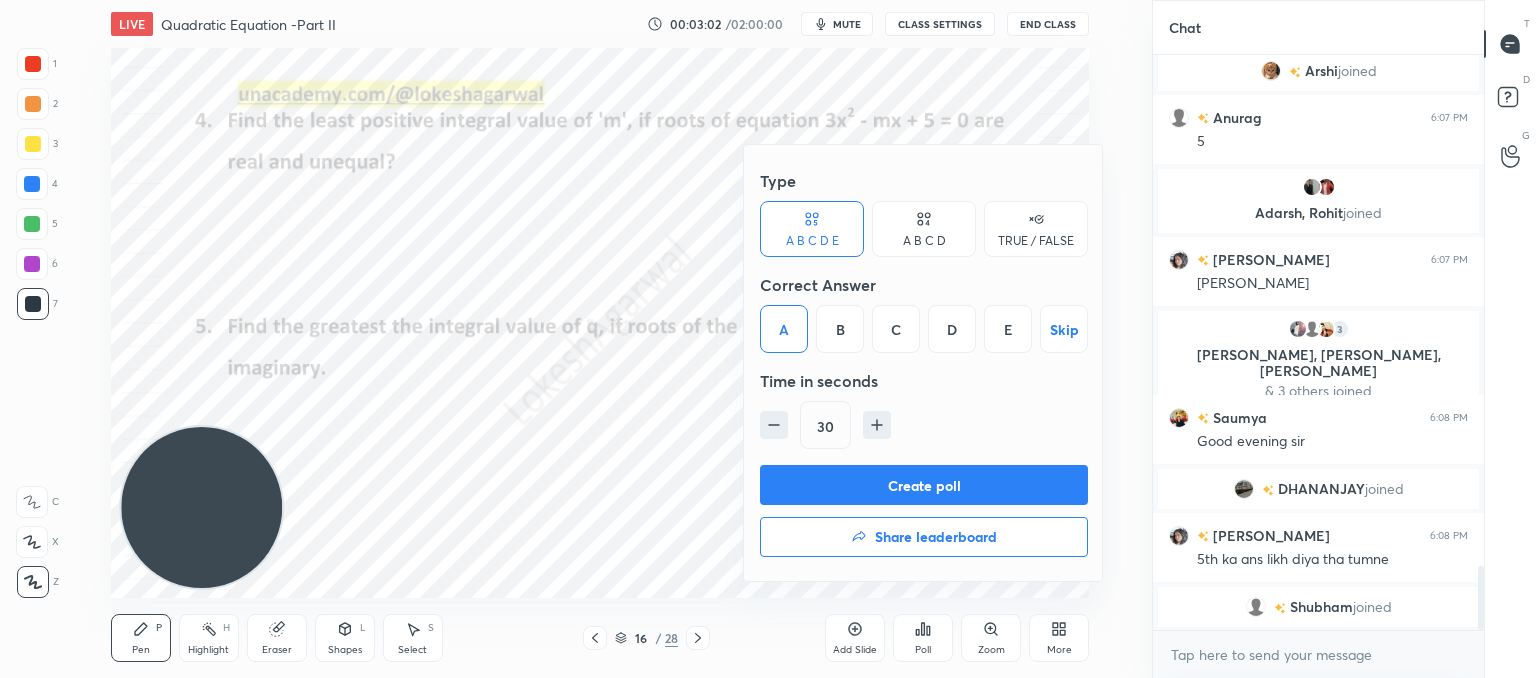 click on "Create poll" at bounding box center (924, 485) 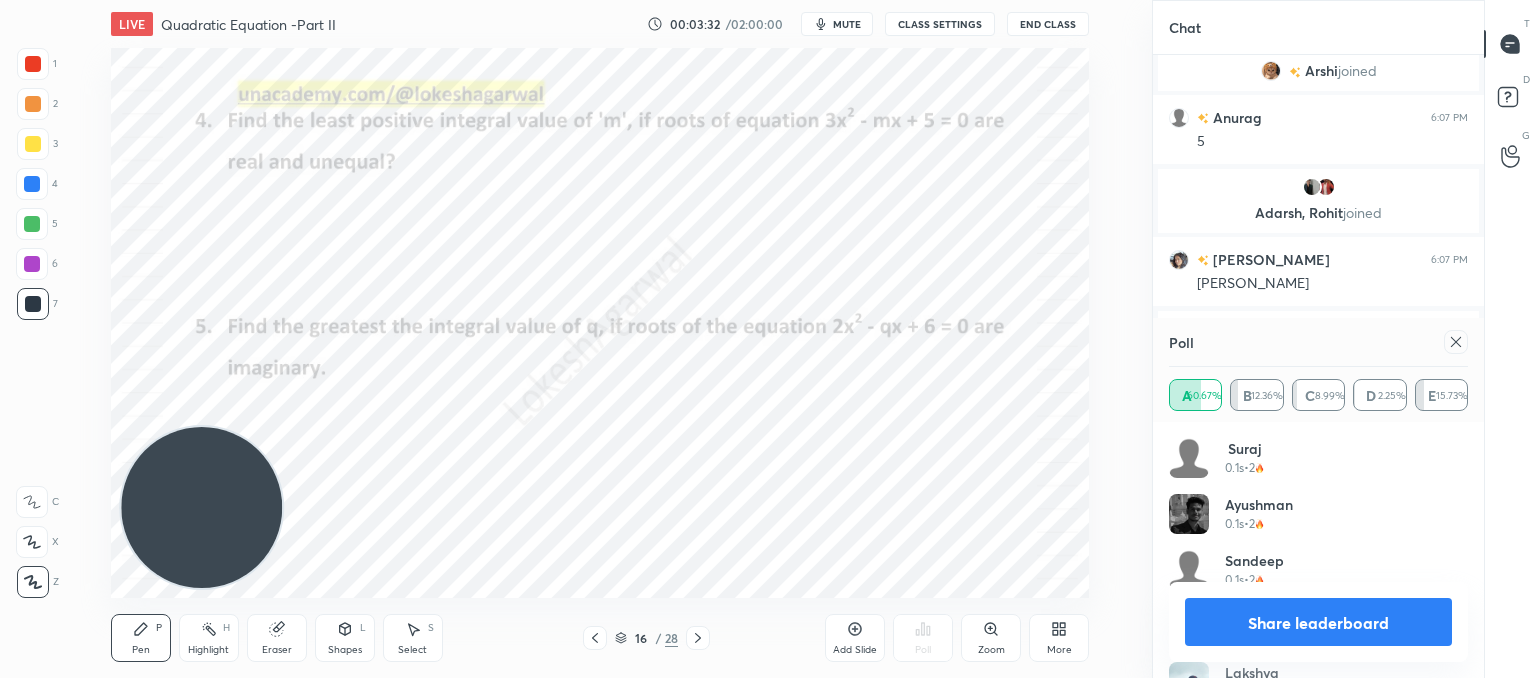 click 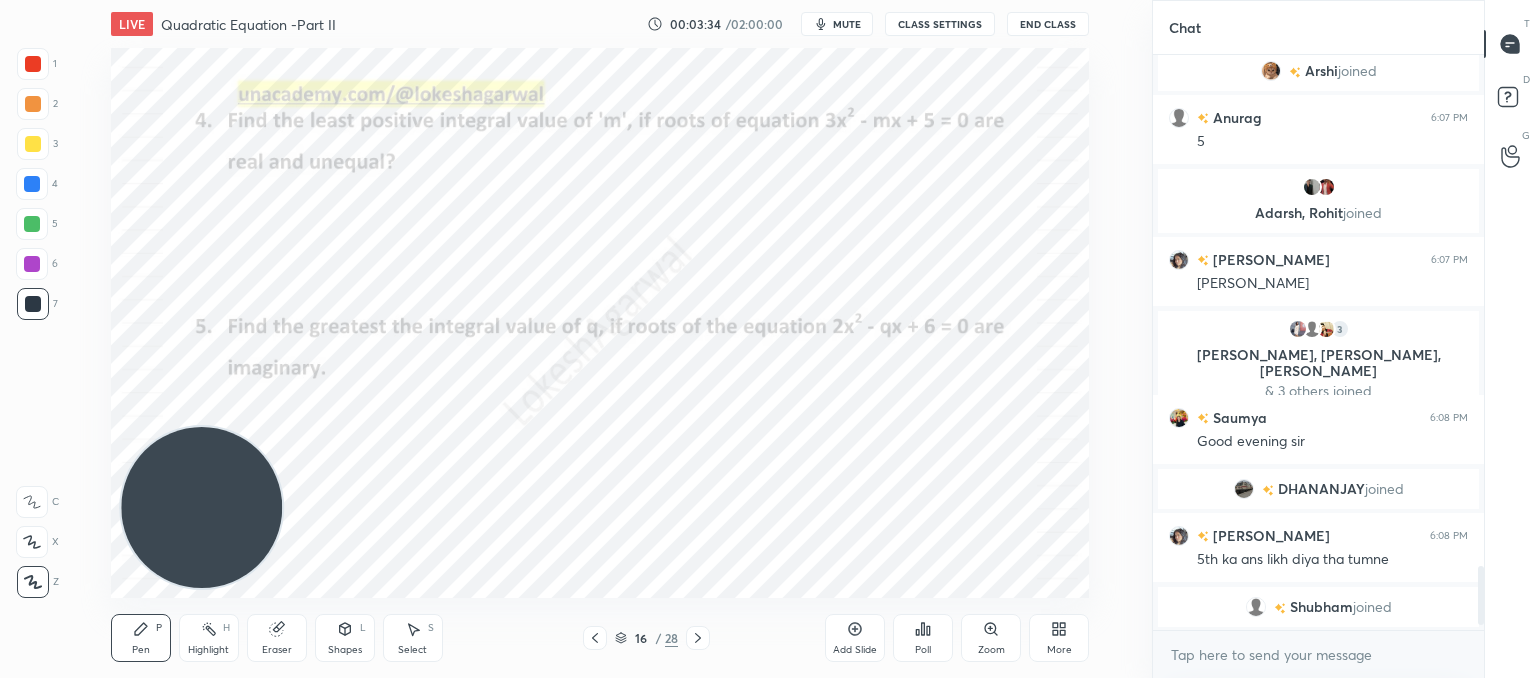 click on "16 / 28" at bounding box center (646, 638) 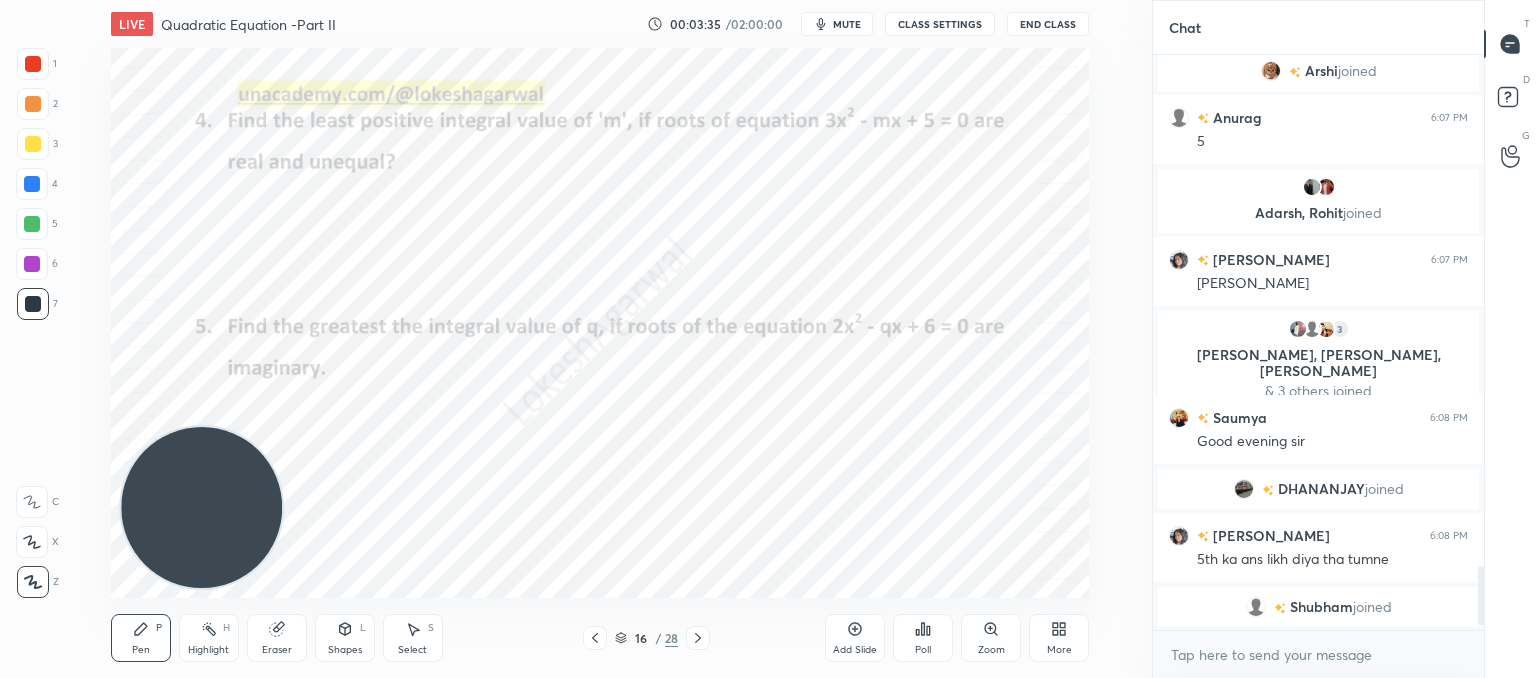 click 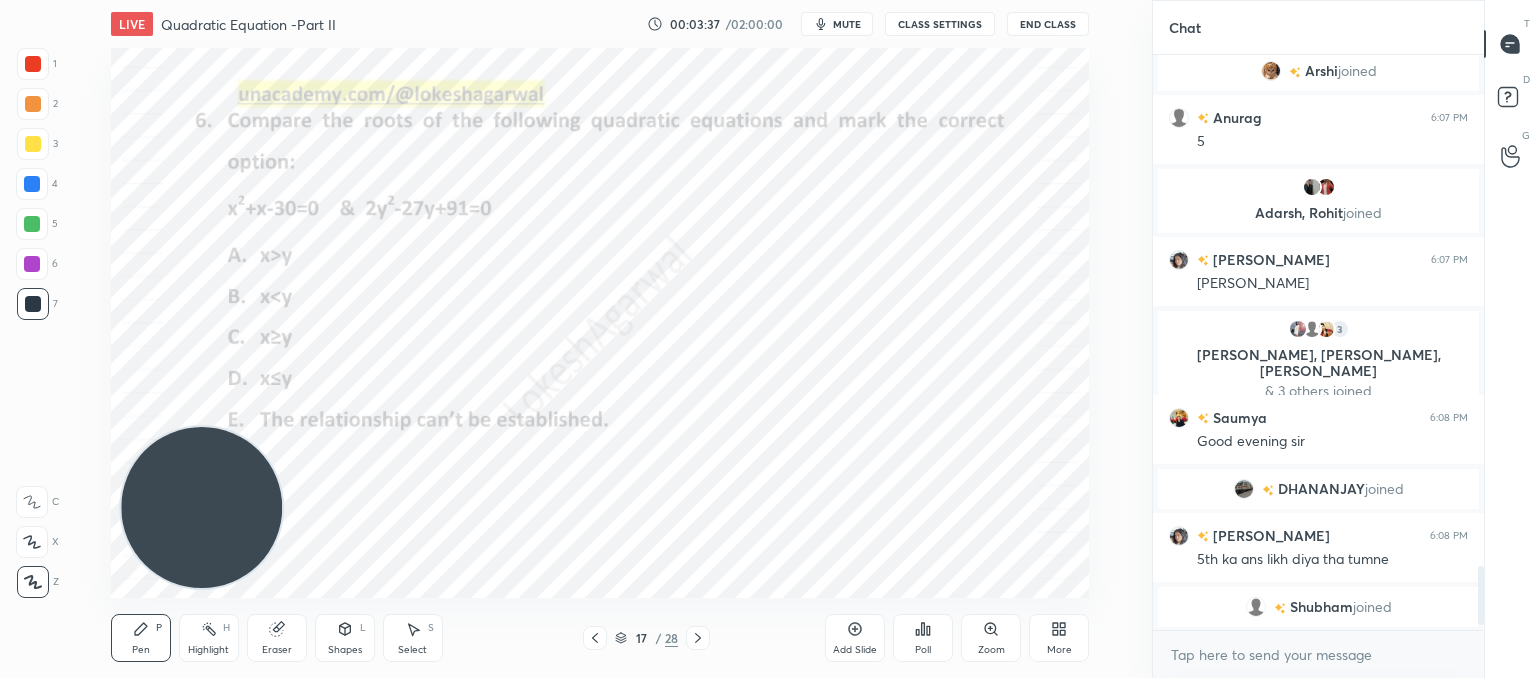 click 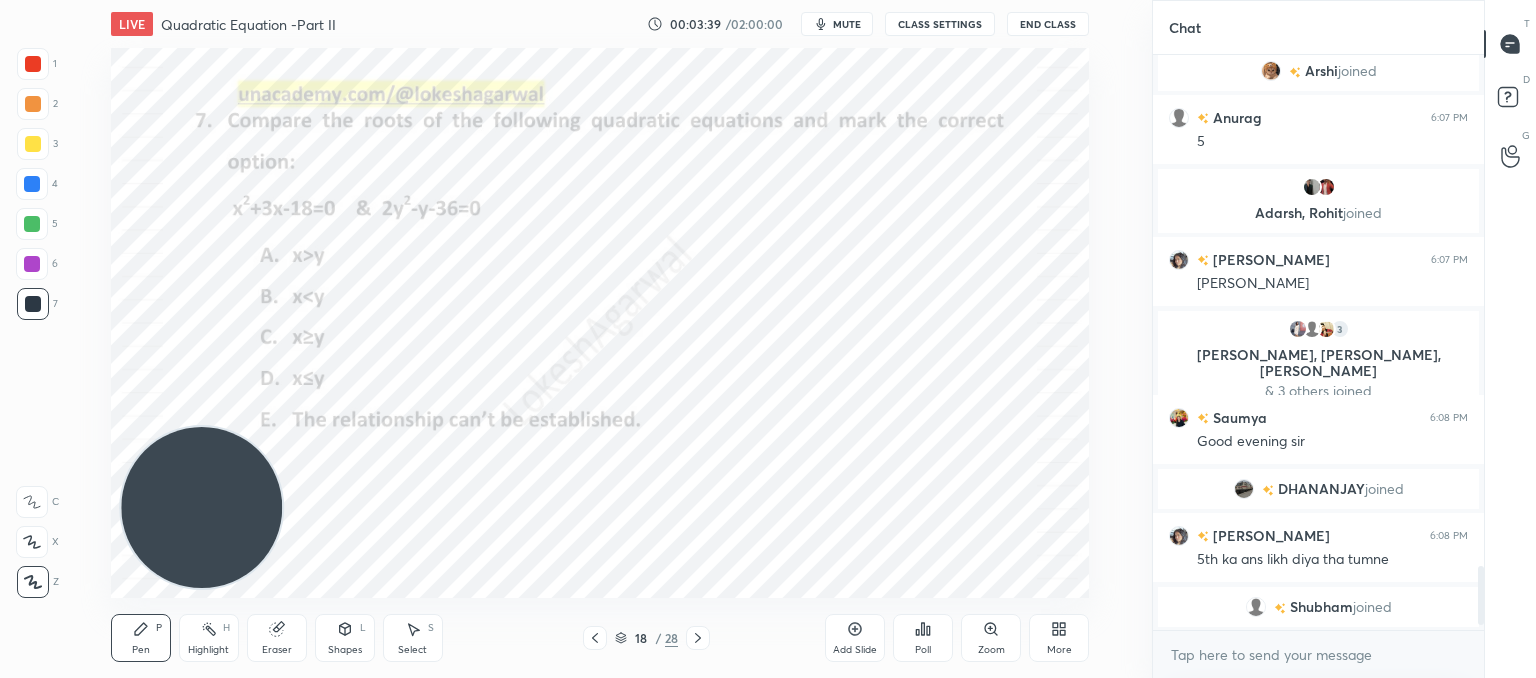 click on "Poll" at bounding box center [923, 638] 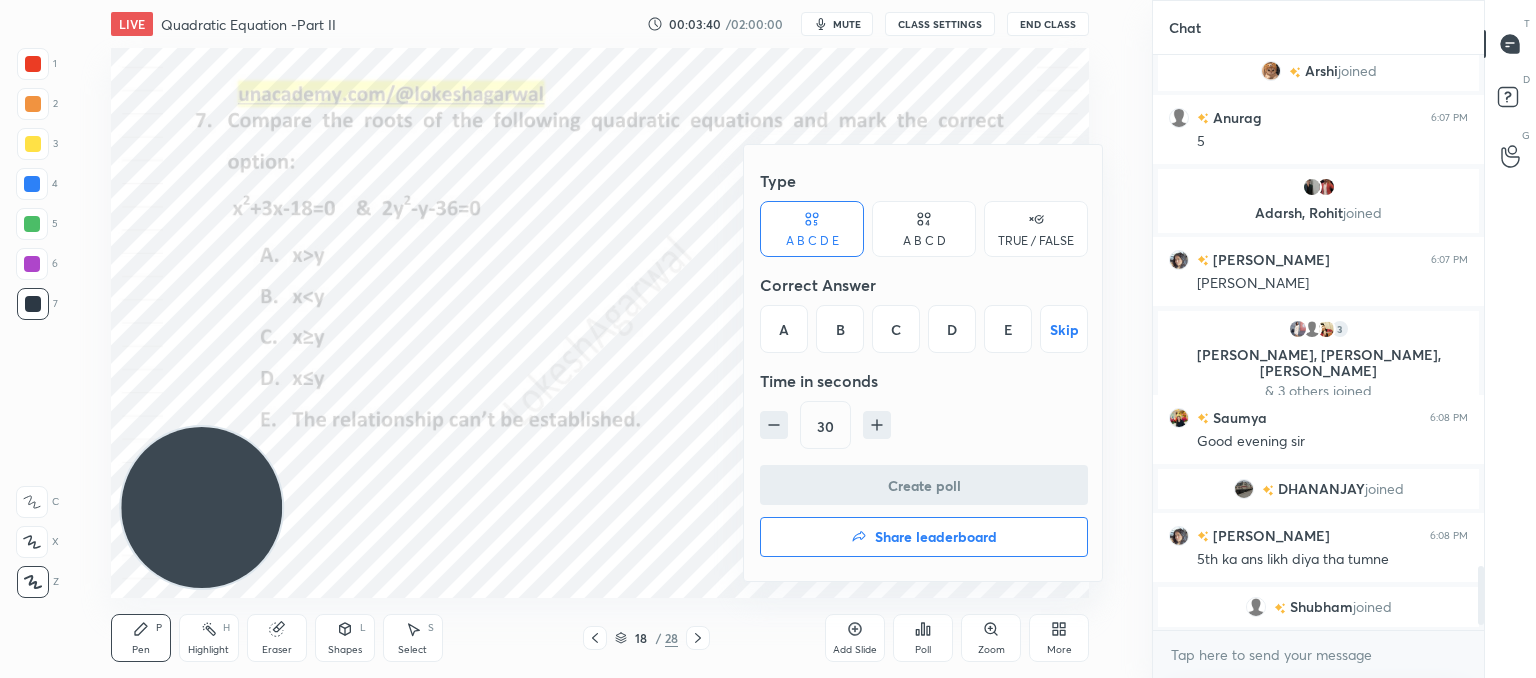 click on "E" at bounding box center [1008, 329] 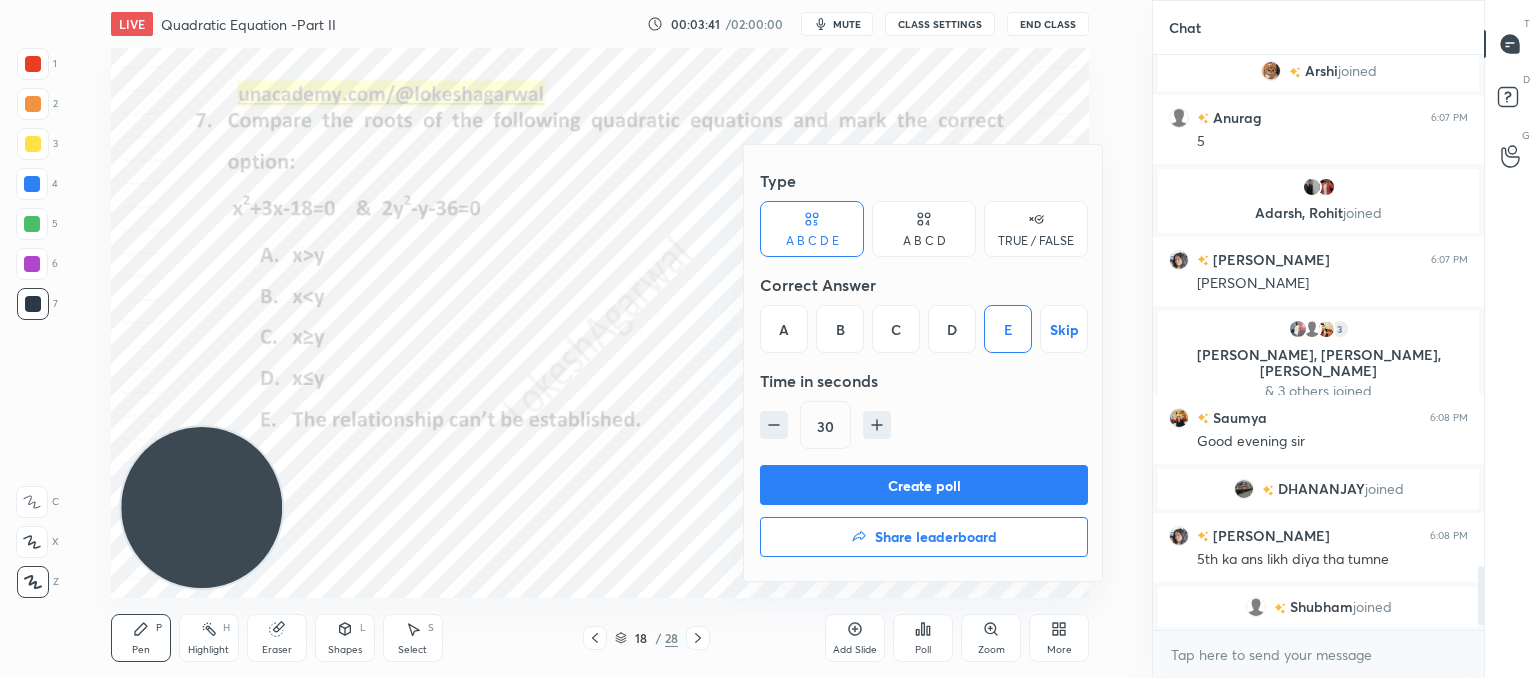click on "Create poll" at bounding box center [924, 485] 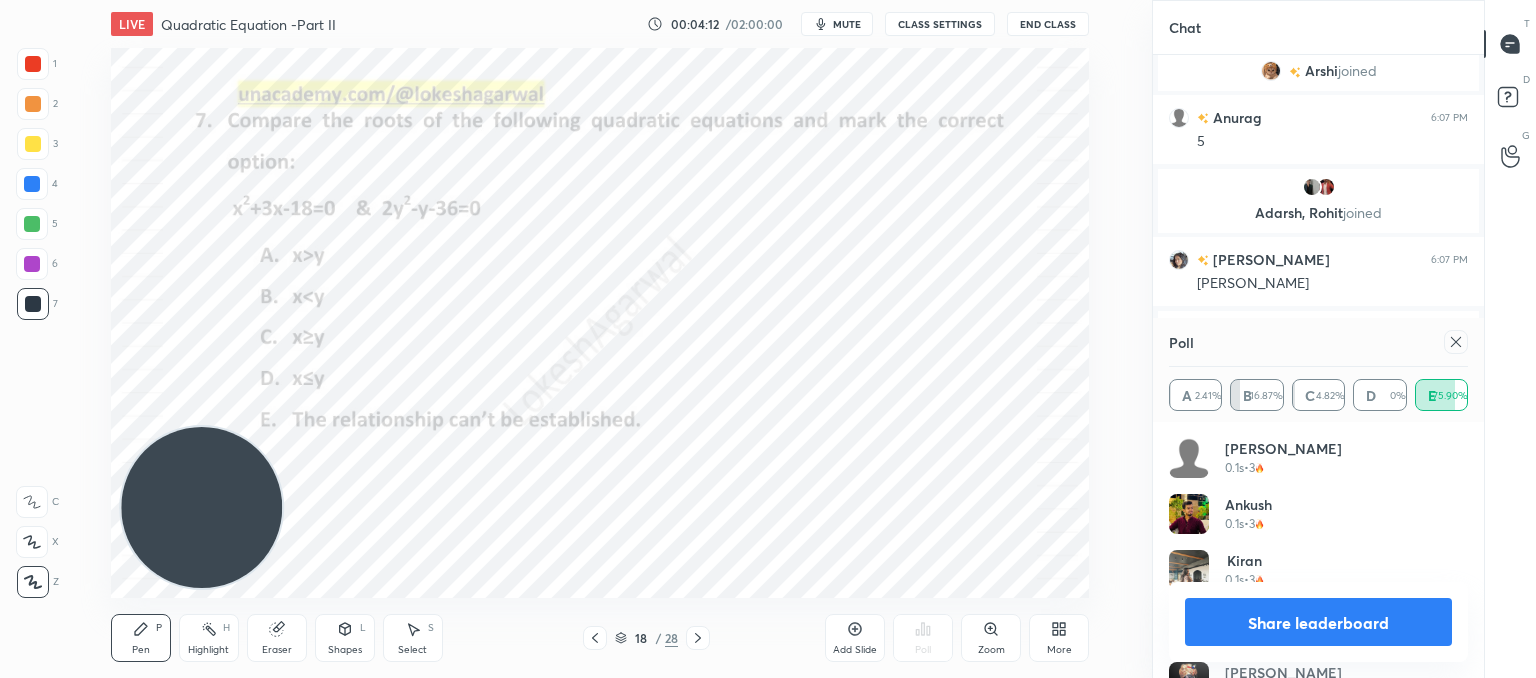 click 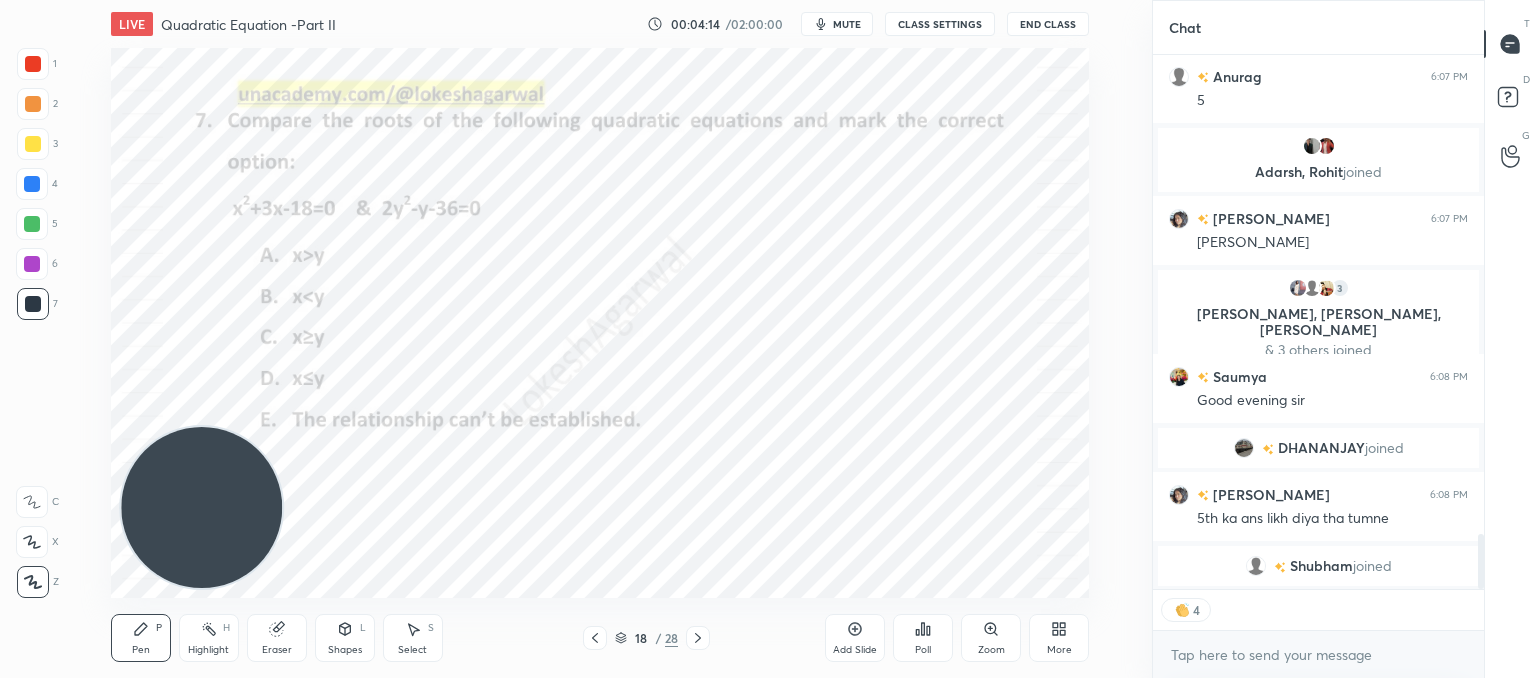 type on "x" 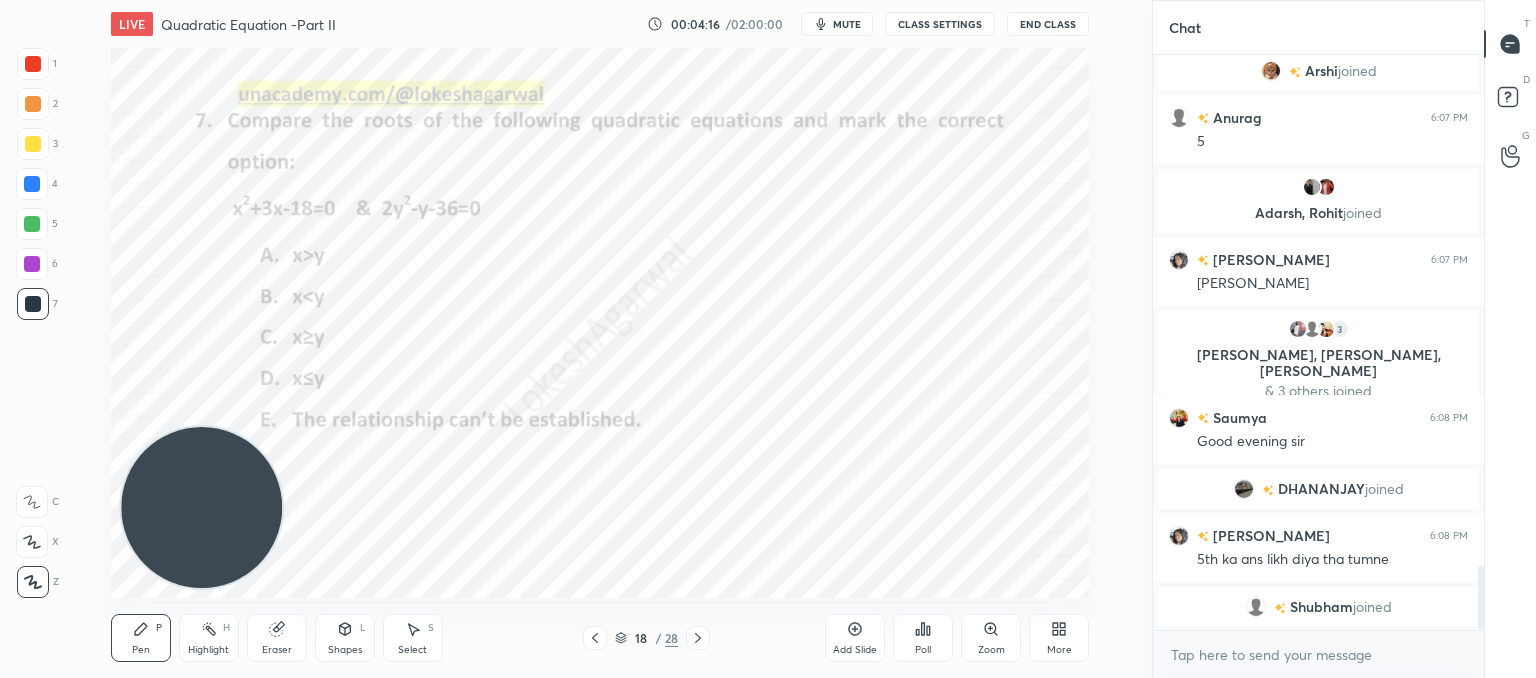 click at bounding box center [698, 638] 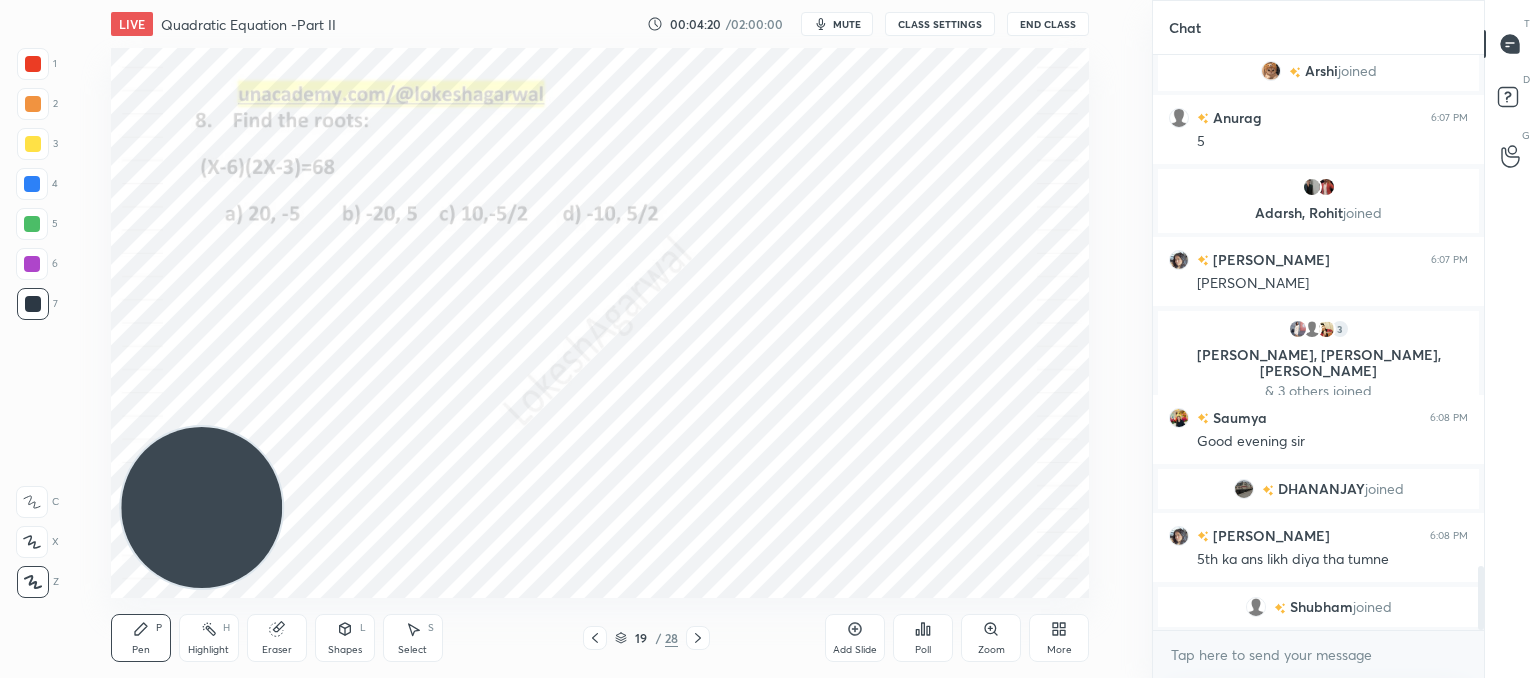 click at bounding box center [698, 638] 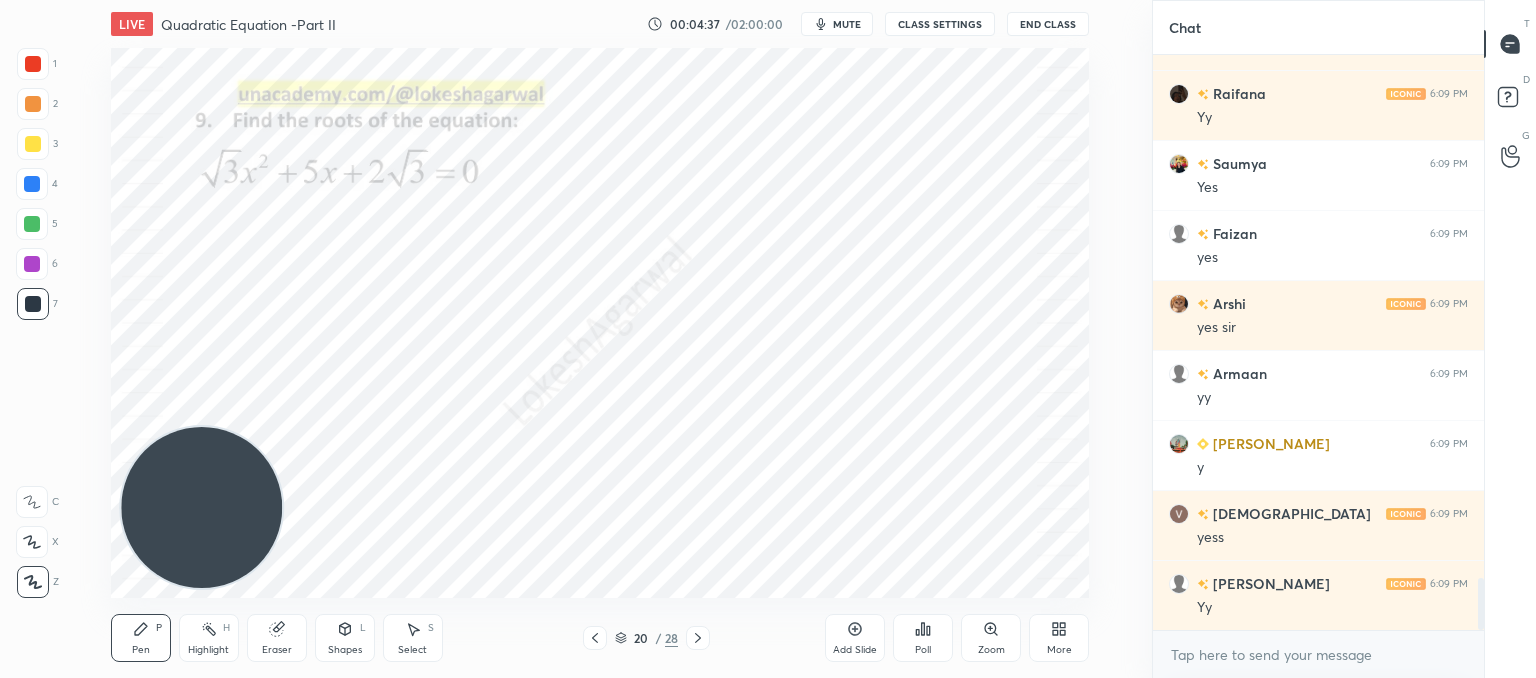 click 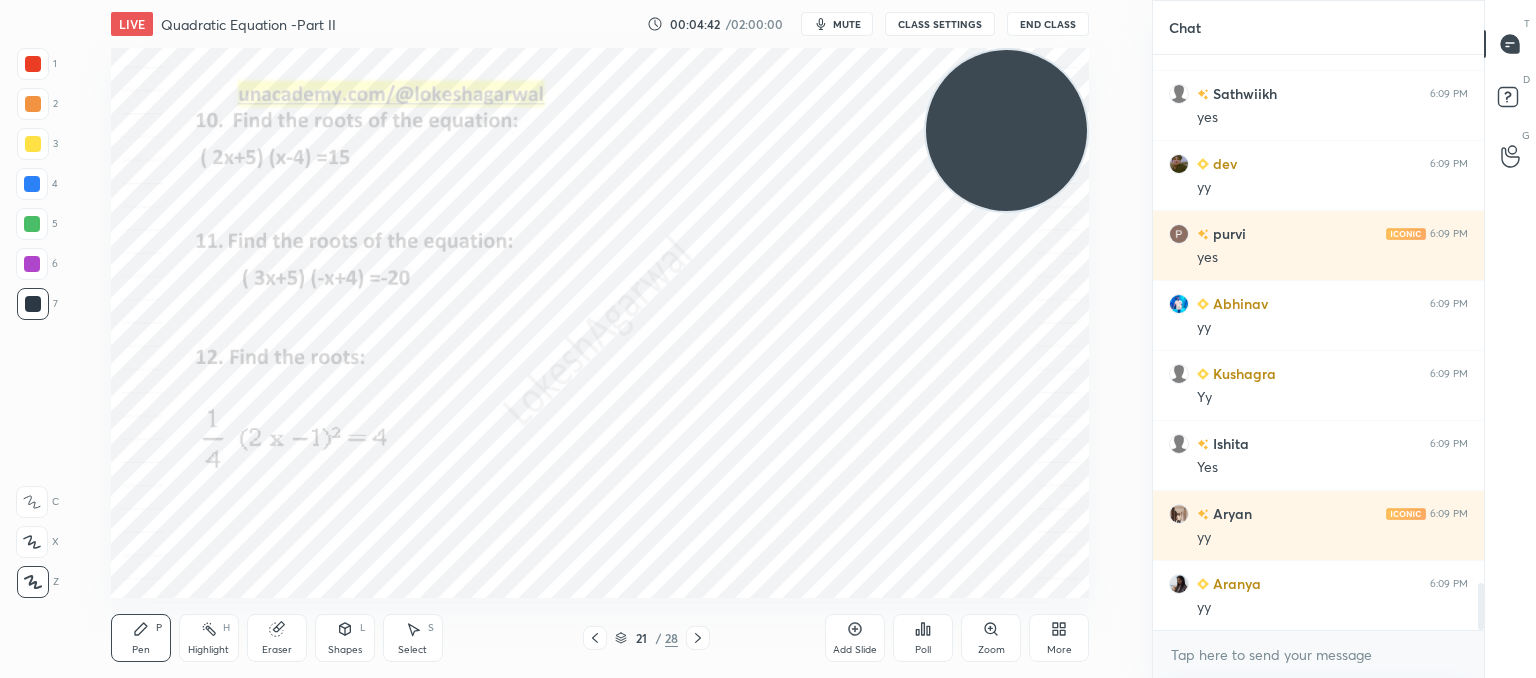drag, startPoint x: 252, startPoint y: 496, endPoint x: 1101, endPoint y: 35, distance: 966.08594 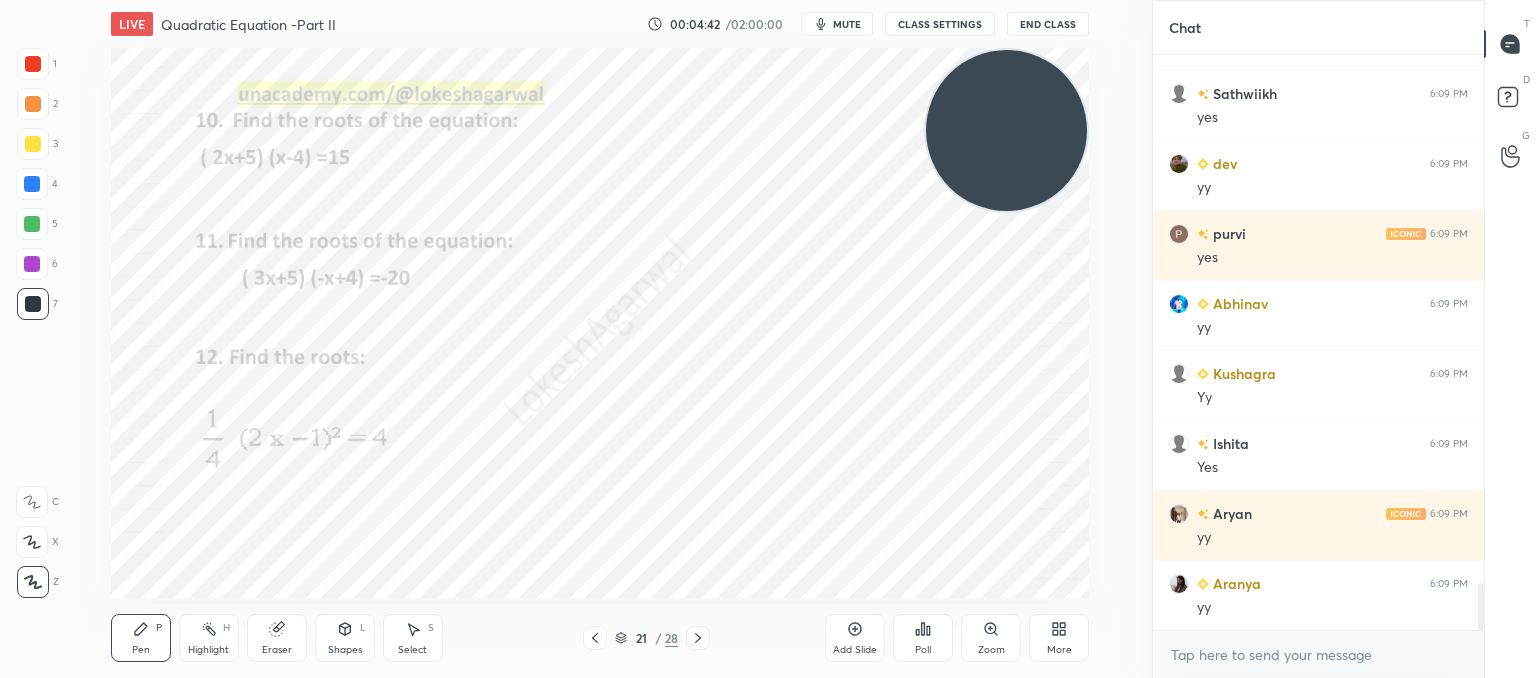 click on "LIVE Quadratic Equation -Part II 00:04:42 /  02:00:00 mute CLASS SETTINGS End Class Setting up your live class Poll for   secs No correct answer Start poll Back Quadratic Equation -Part II • L2 of Comprehensive Course on Algebra: Basic to Advanced - Part I [PERSON_NAME] Pen P Highlight H Eraser Shapes L Select S 21 / 28 Add Slide Poll Zoom More" at bounding box center [600, 339] 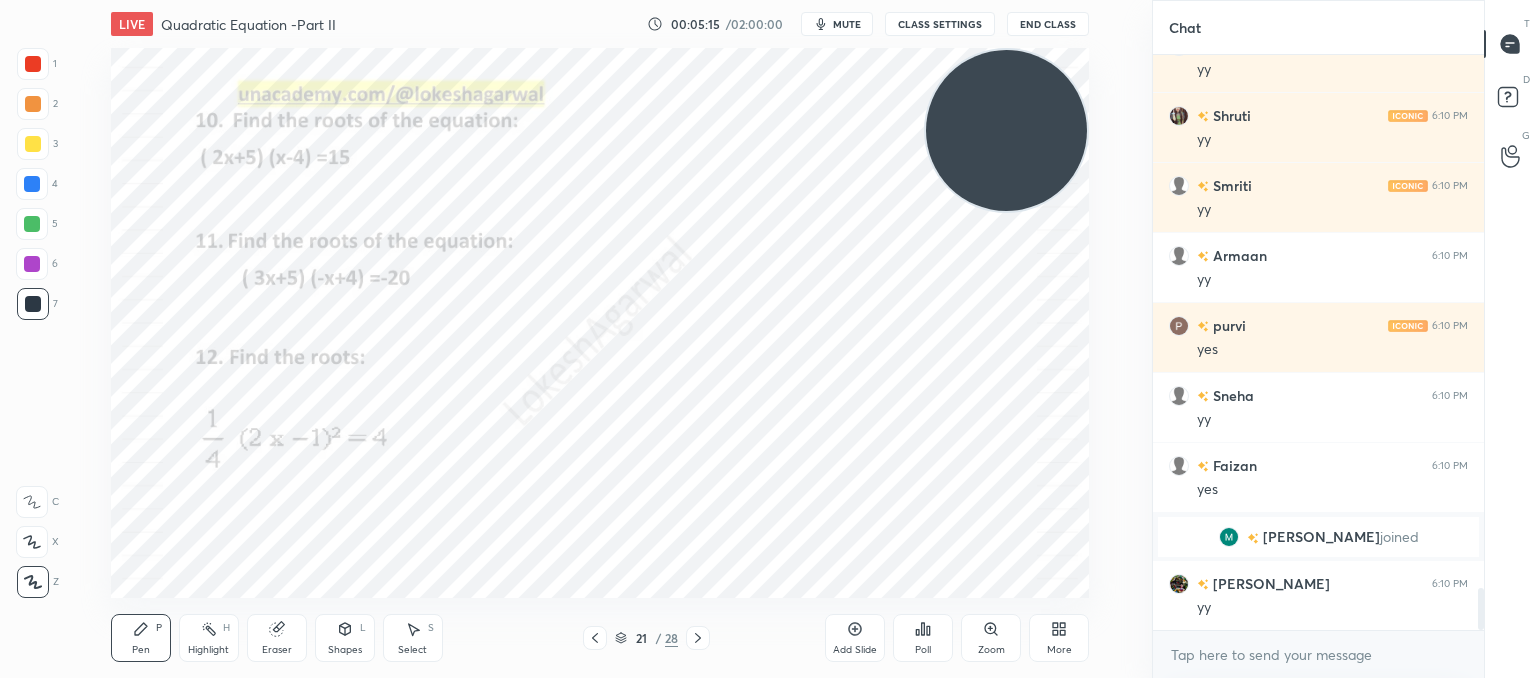 scroll, scrollTop: 7250, scrollLeft: 0, axis: vertical 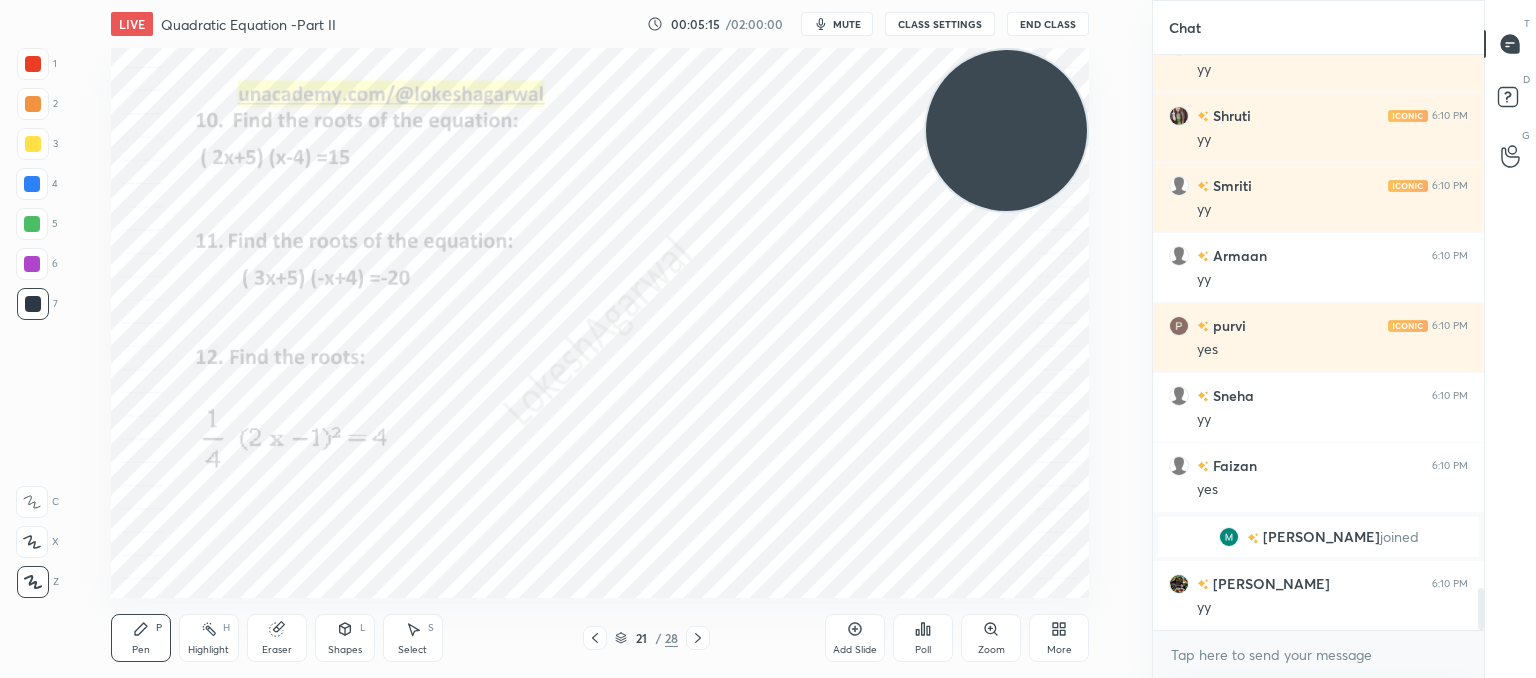 click 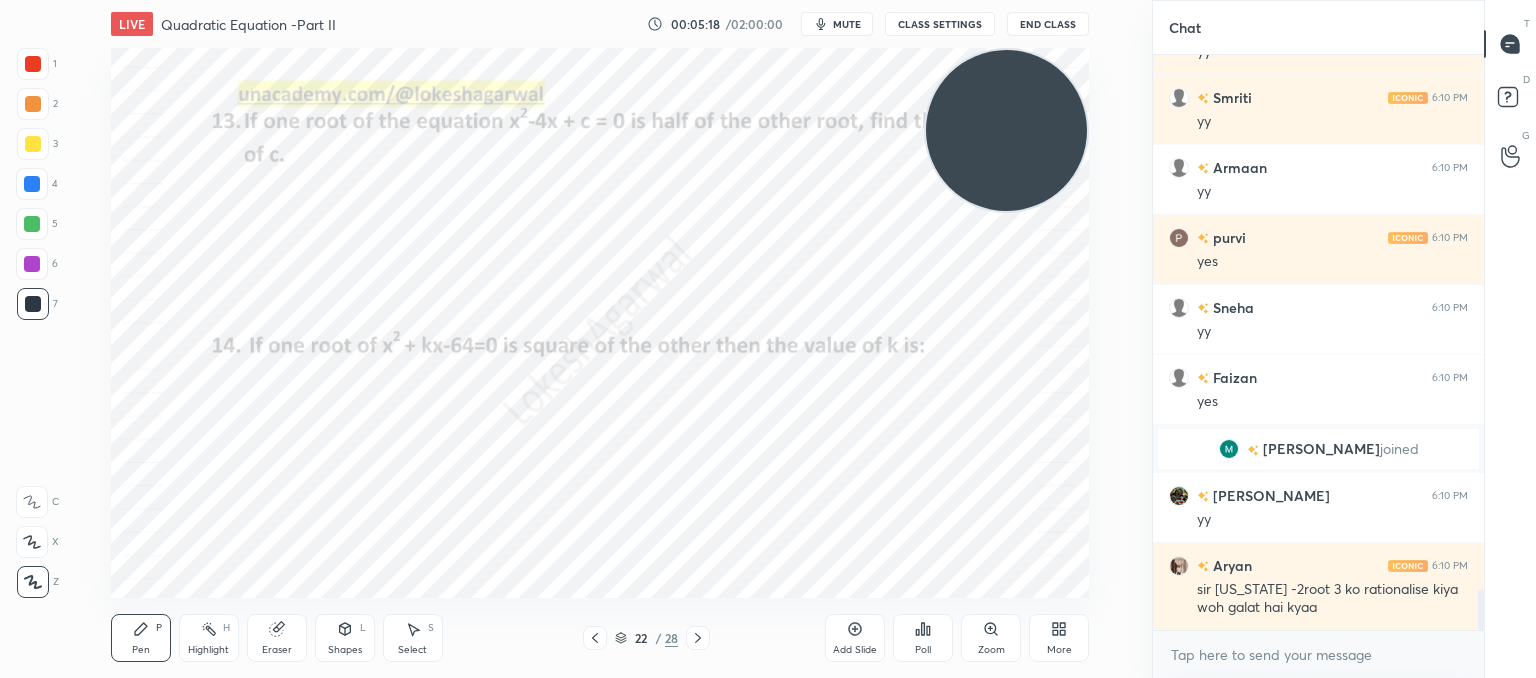 scroll, scrollTop: 7408, scrollLeft: 0, axis: vertical 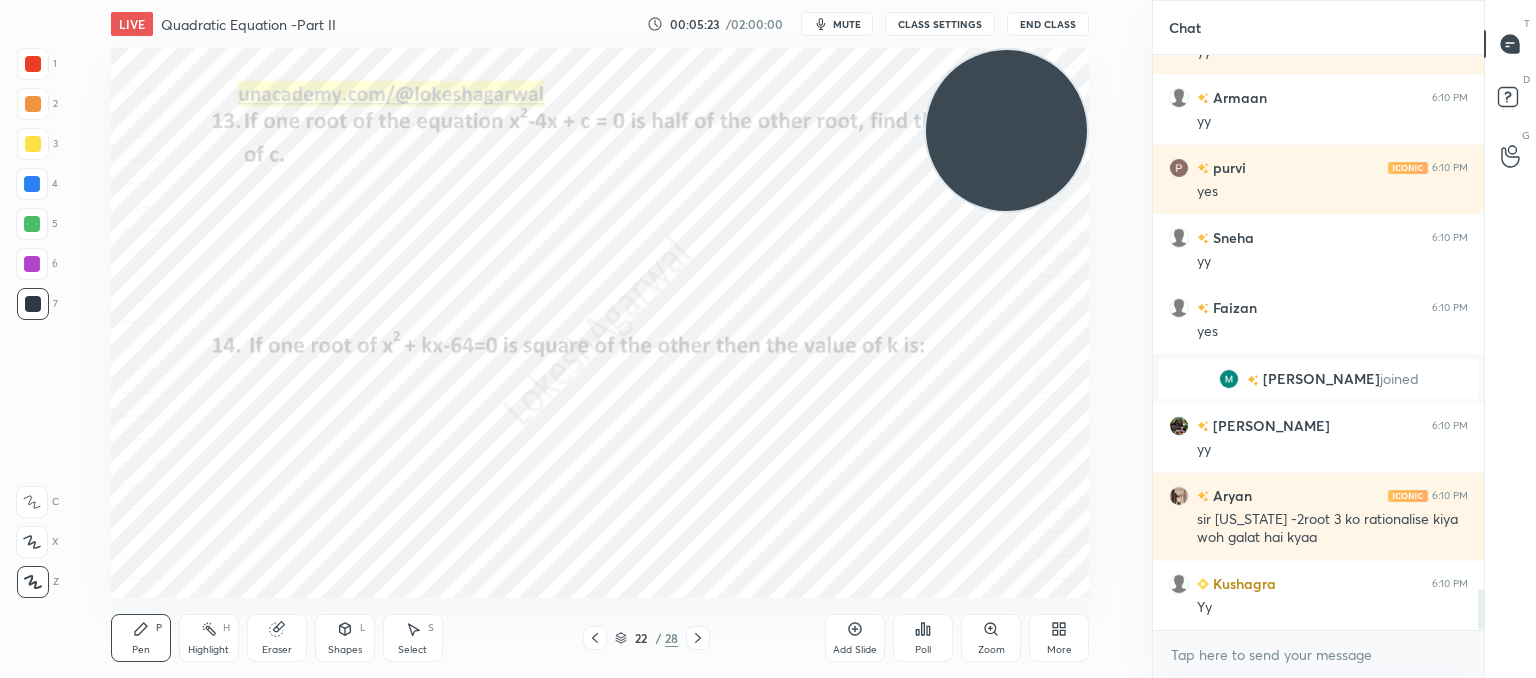 click 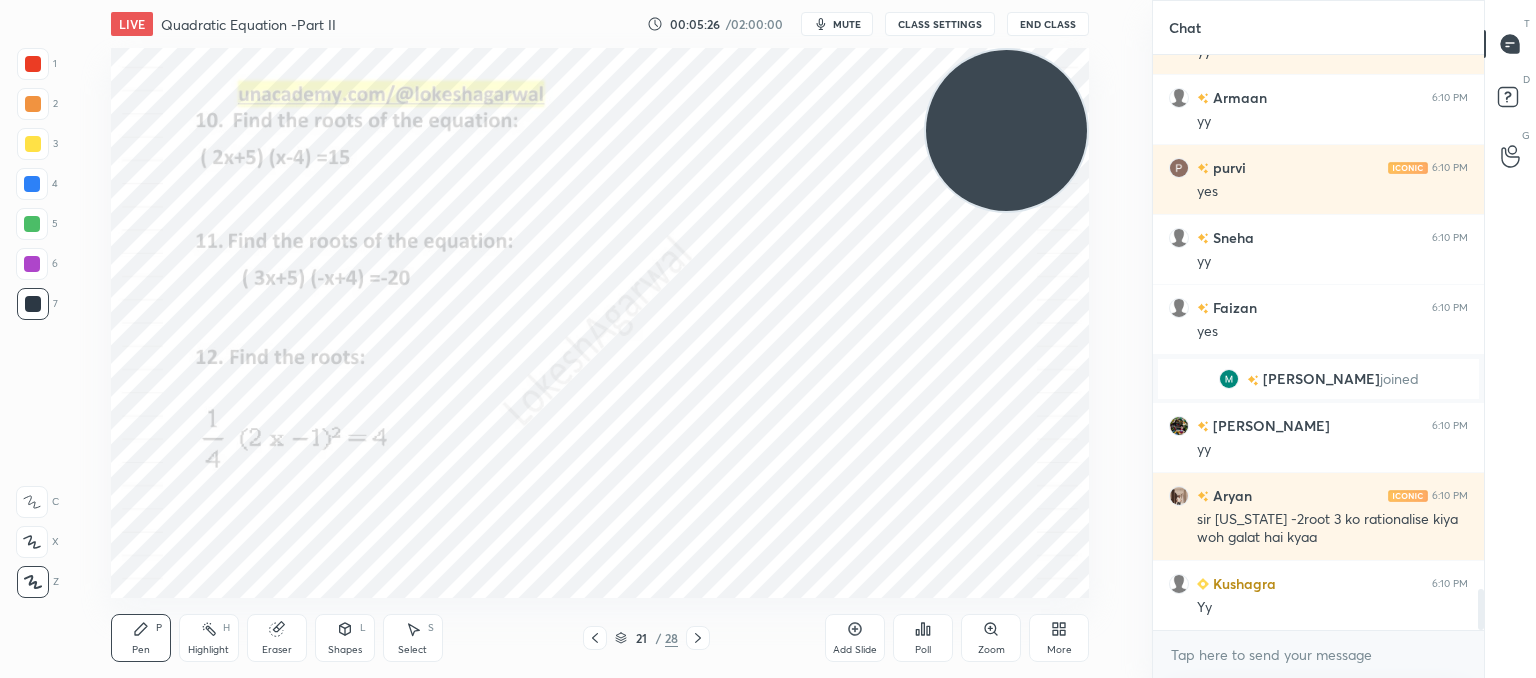 click 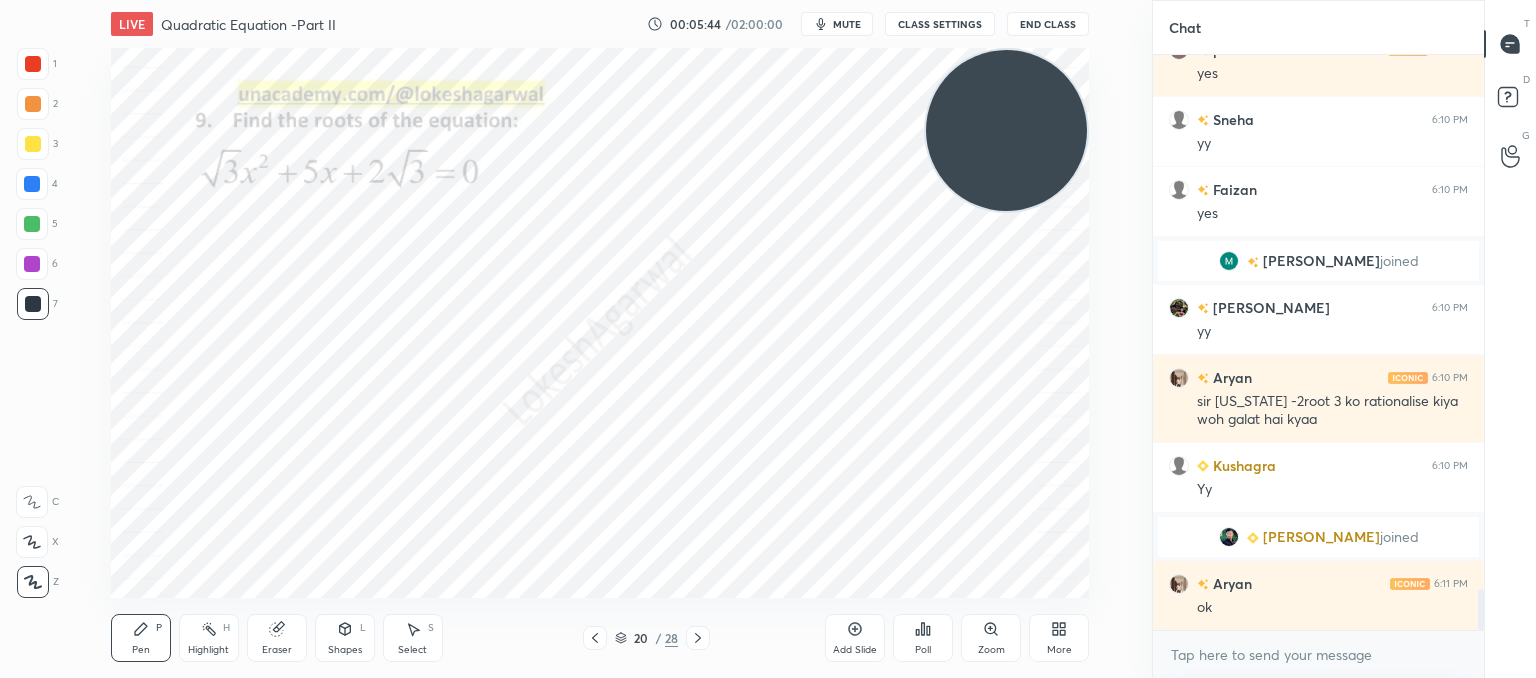 scroll, scrollTop: 7516, scrollLeft: 0, axis: vertical 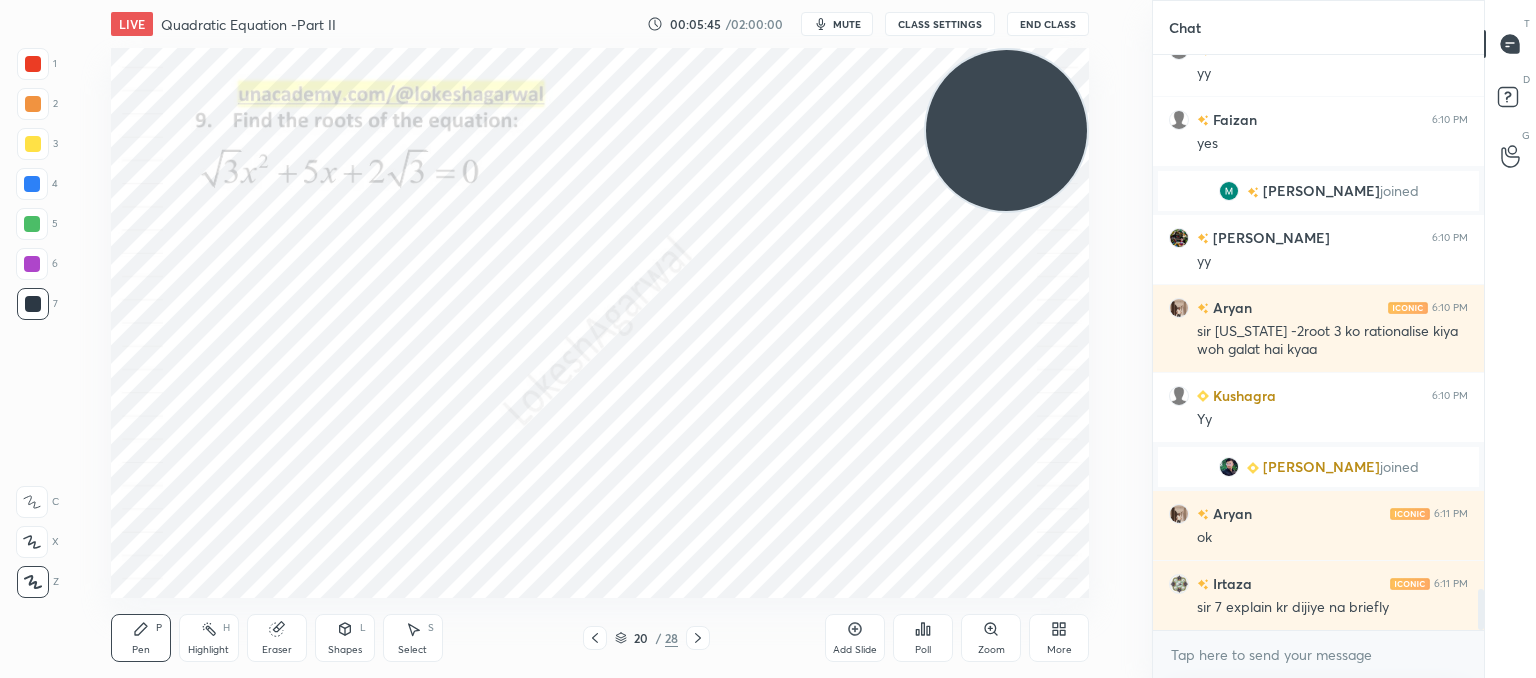 click on "Eraser" at bounding box center [277, 650] 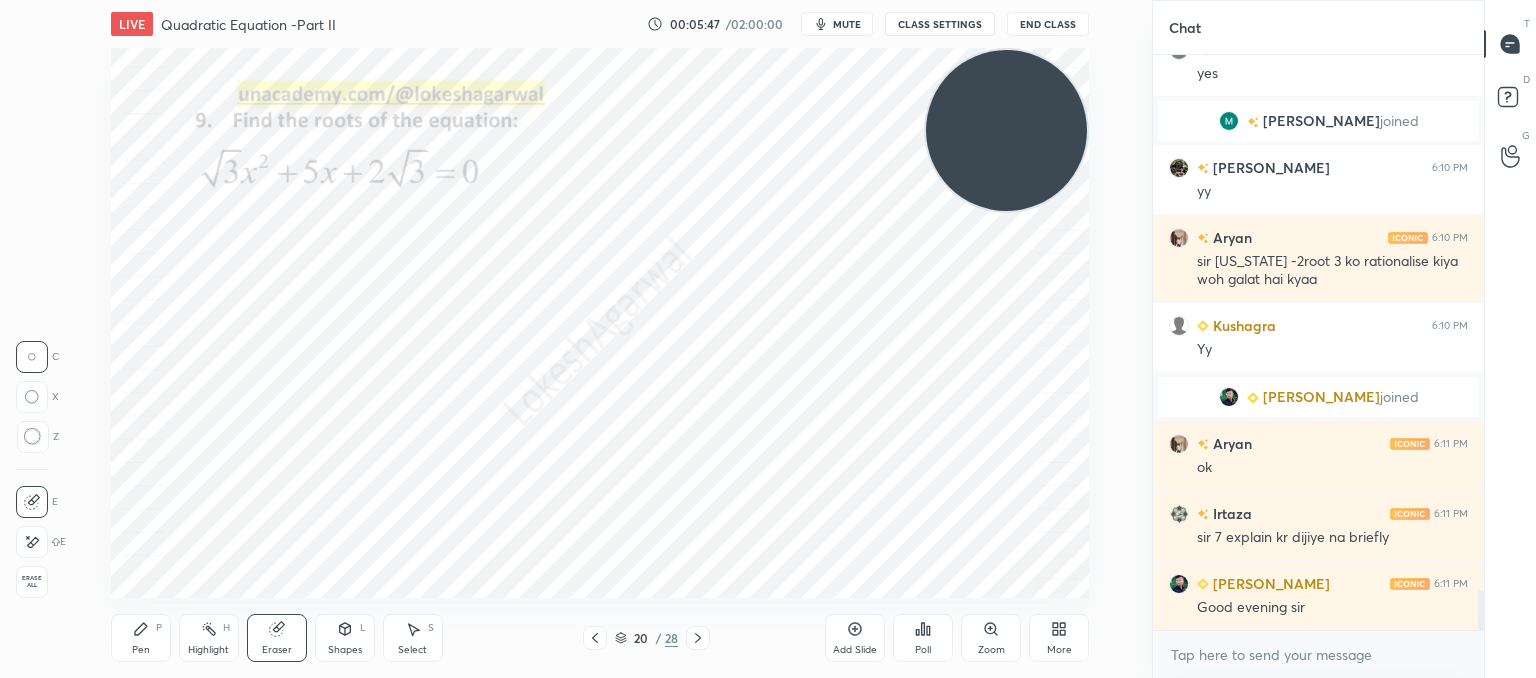 scroll, scrollTop: 7656, scrollLeft: 0, axis: vertical 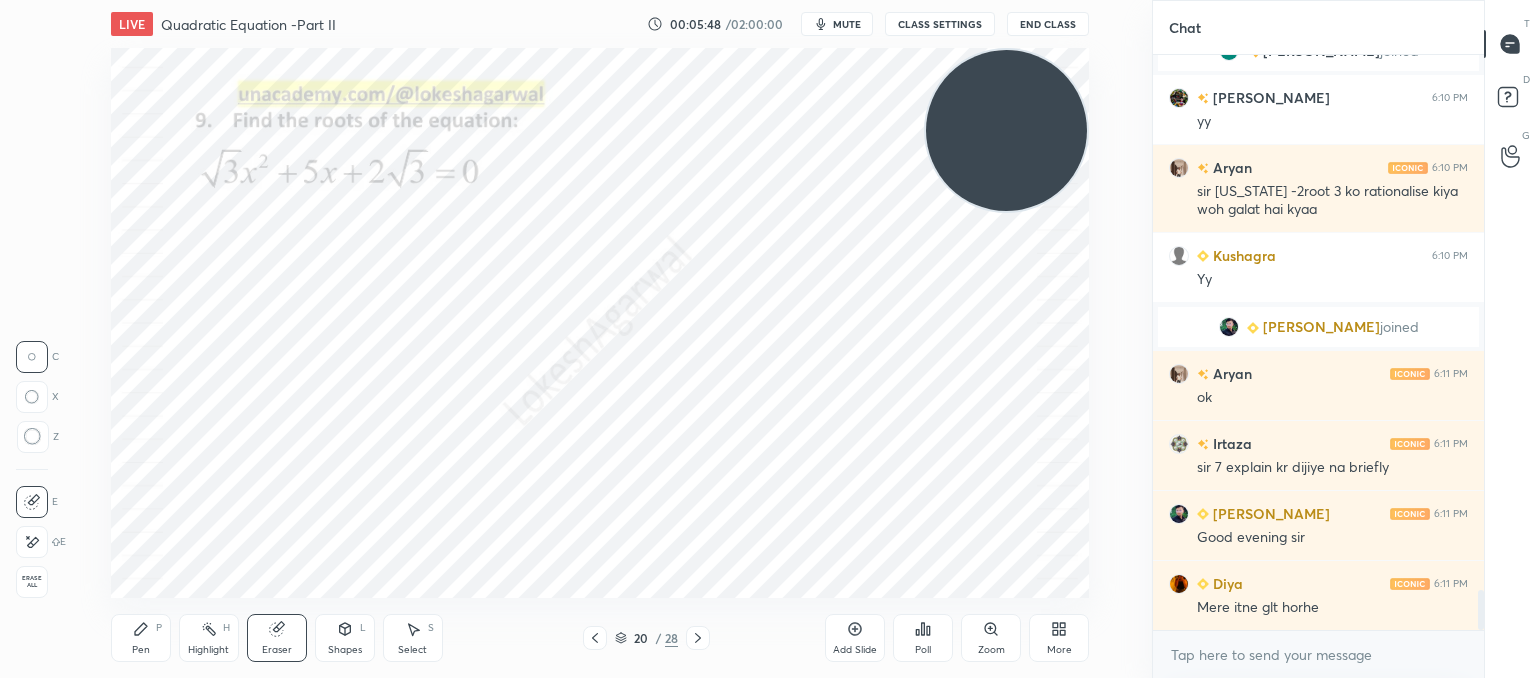 click 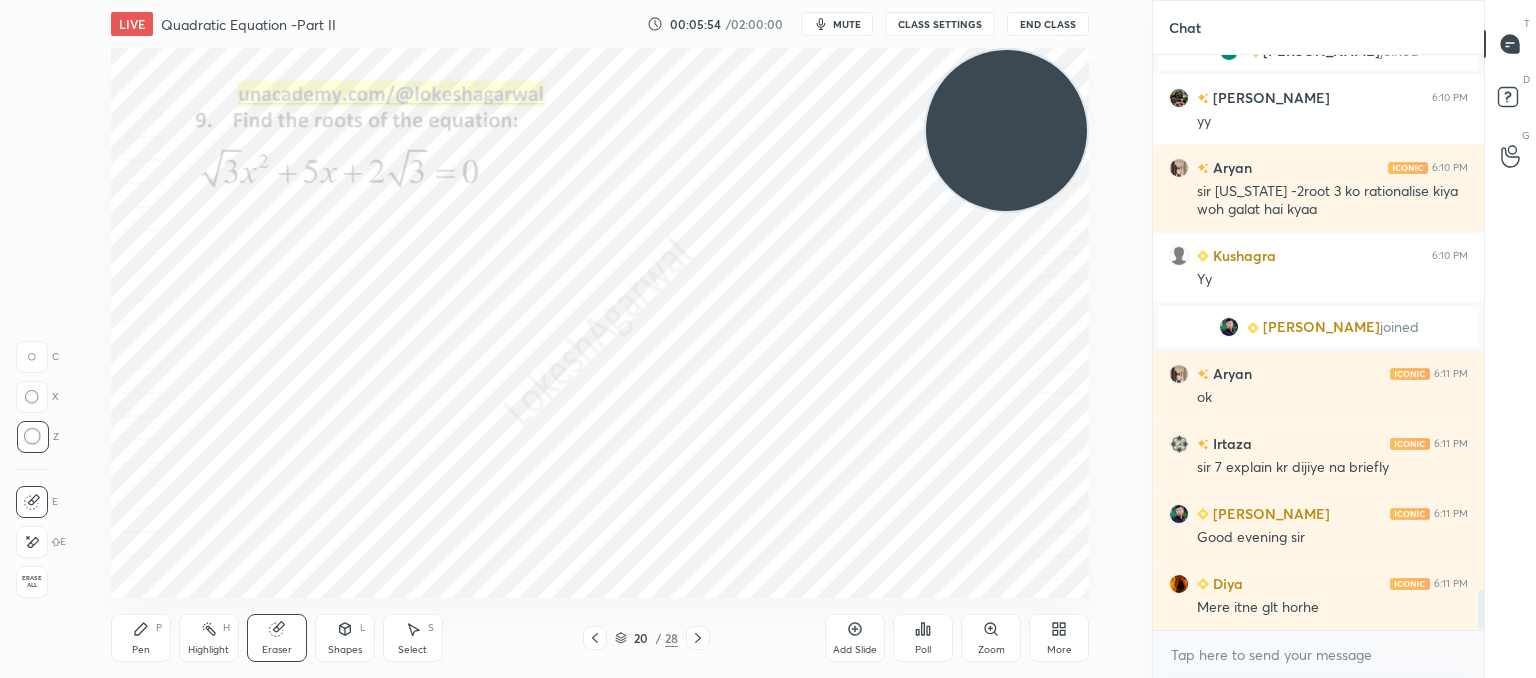 click at bounding box center (698, 638) 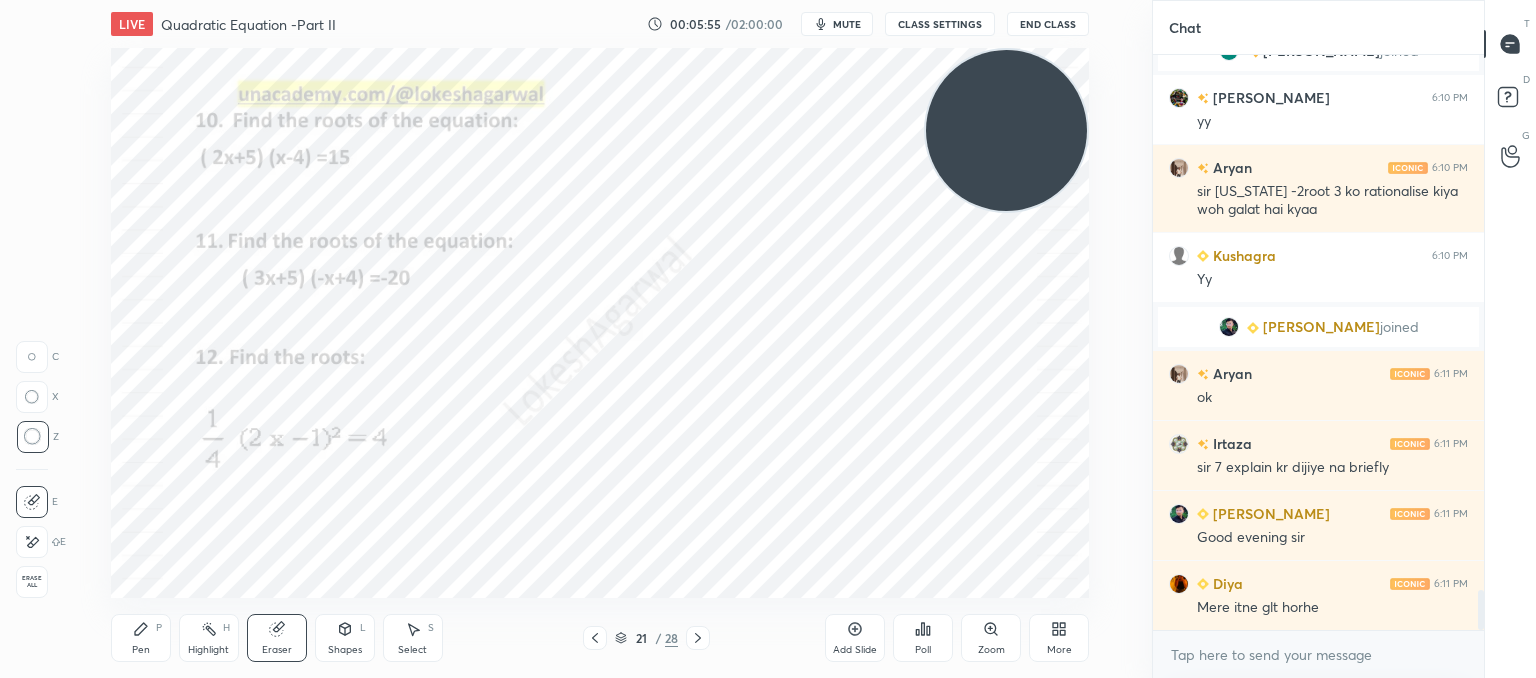 click at bounding box center (698, 638) 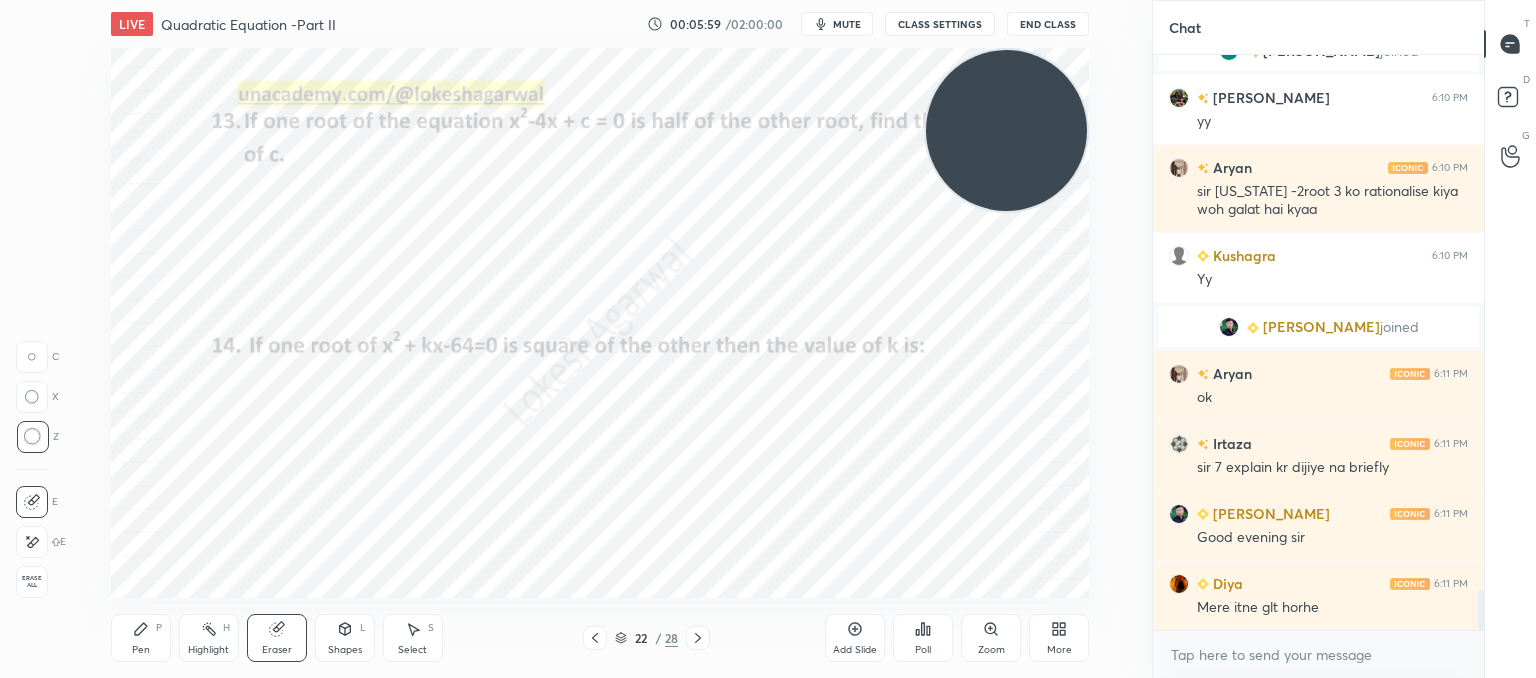 scroll, scrollTop: 7726, scrollLeft: 0, axis: vertical 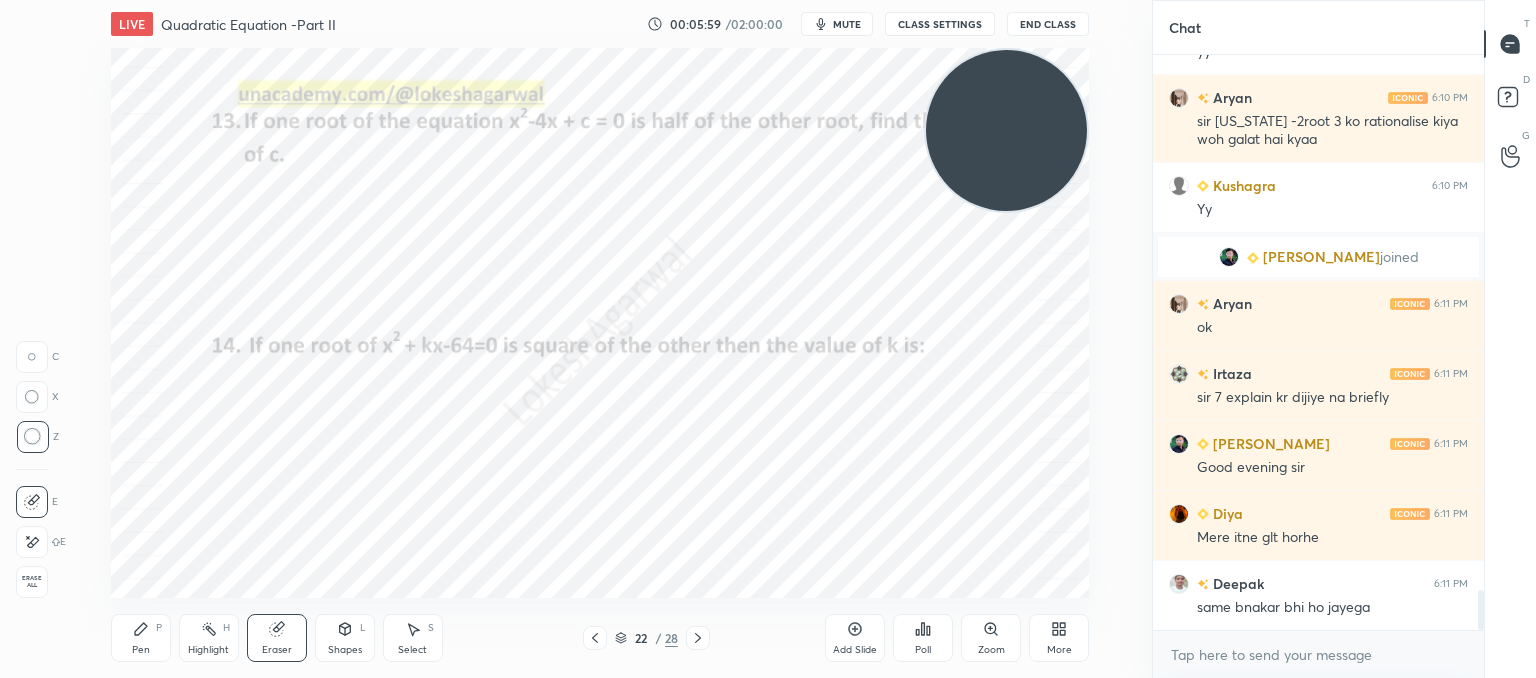 drag, startPoint x: 137, startPoint y: 645, endPoint x: 151, endPoint y: 621, distance: 27.784887 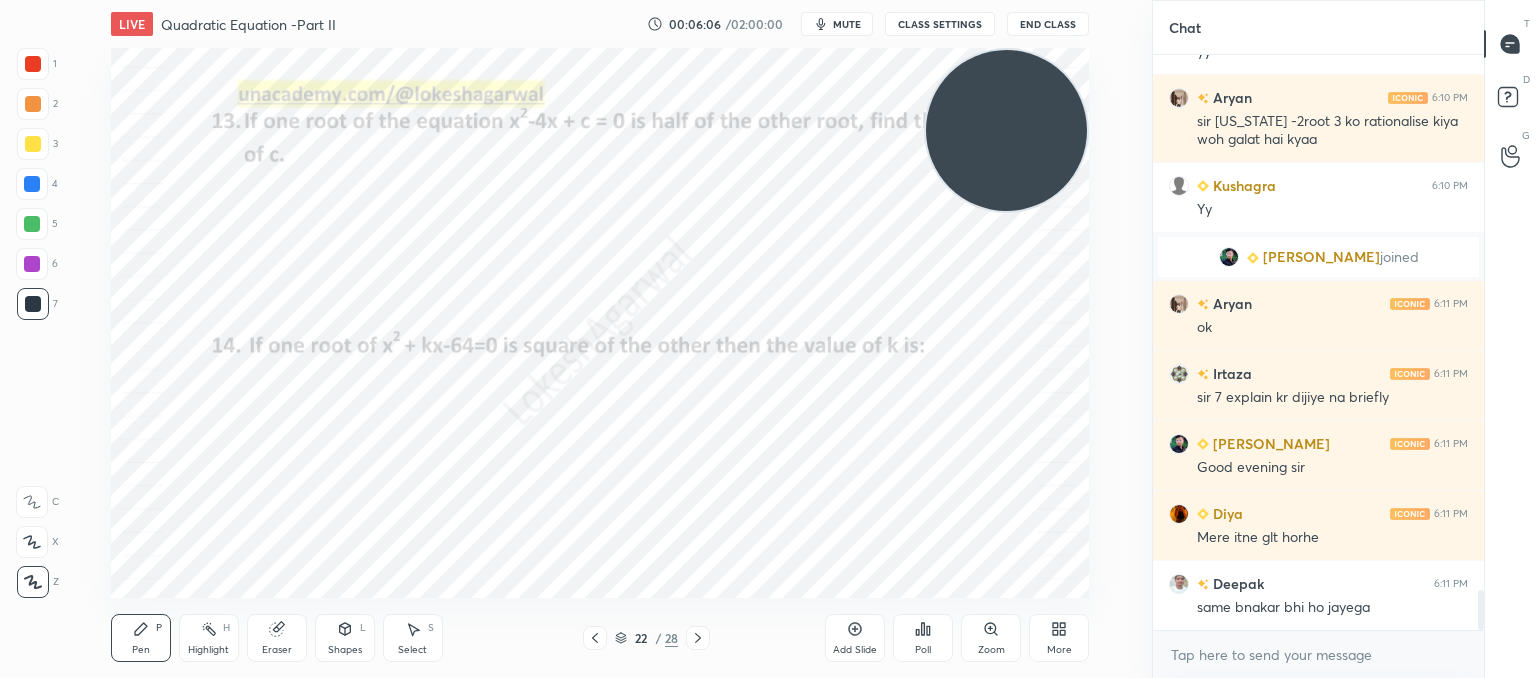 scroll, scrollTop: 7774, scrollLeft: 0, axis: vertical 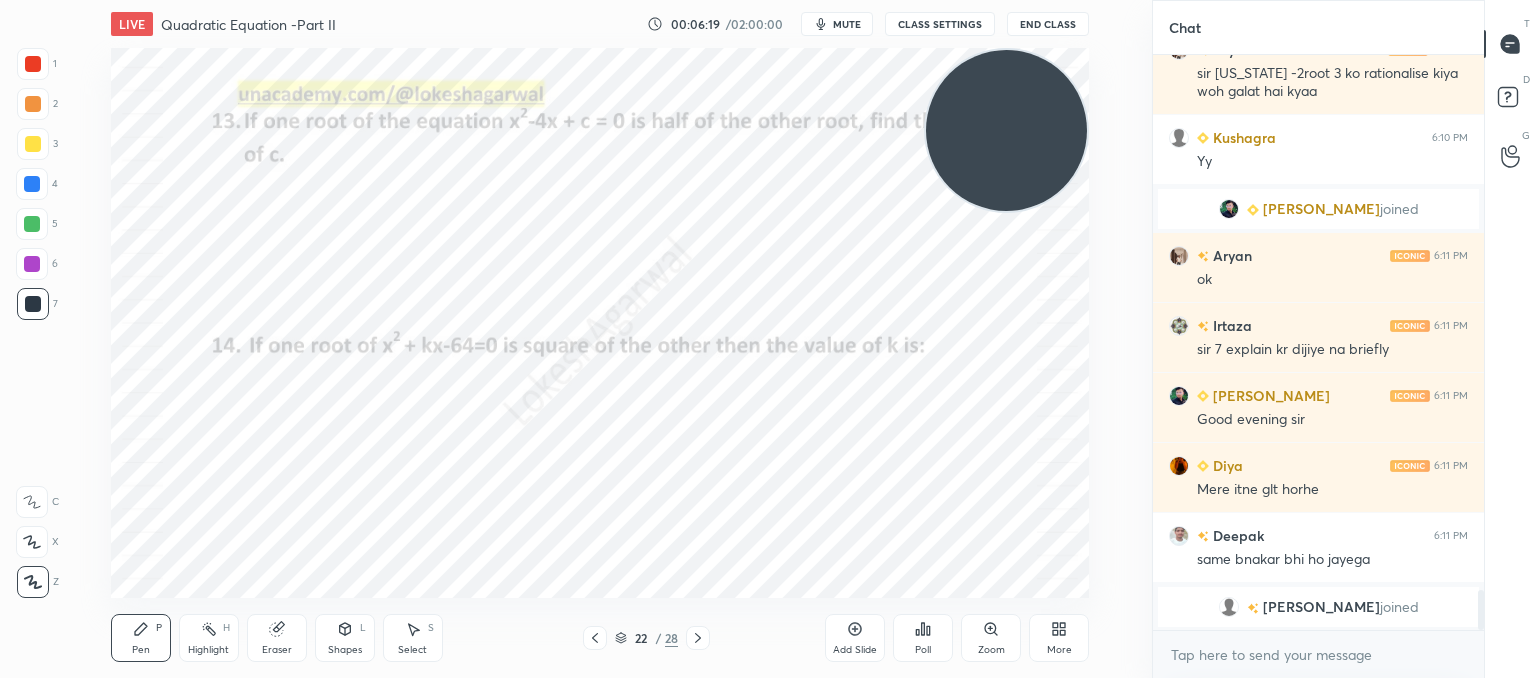 click on "Poll" at bounding box center (923, 638) 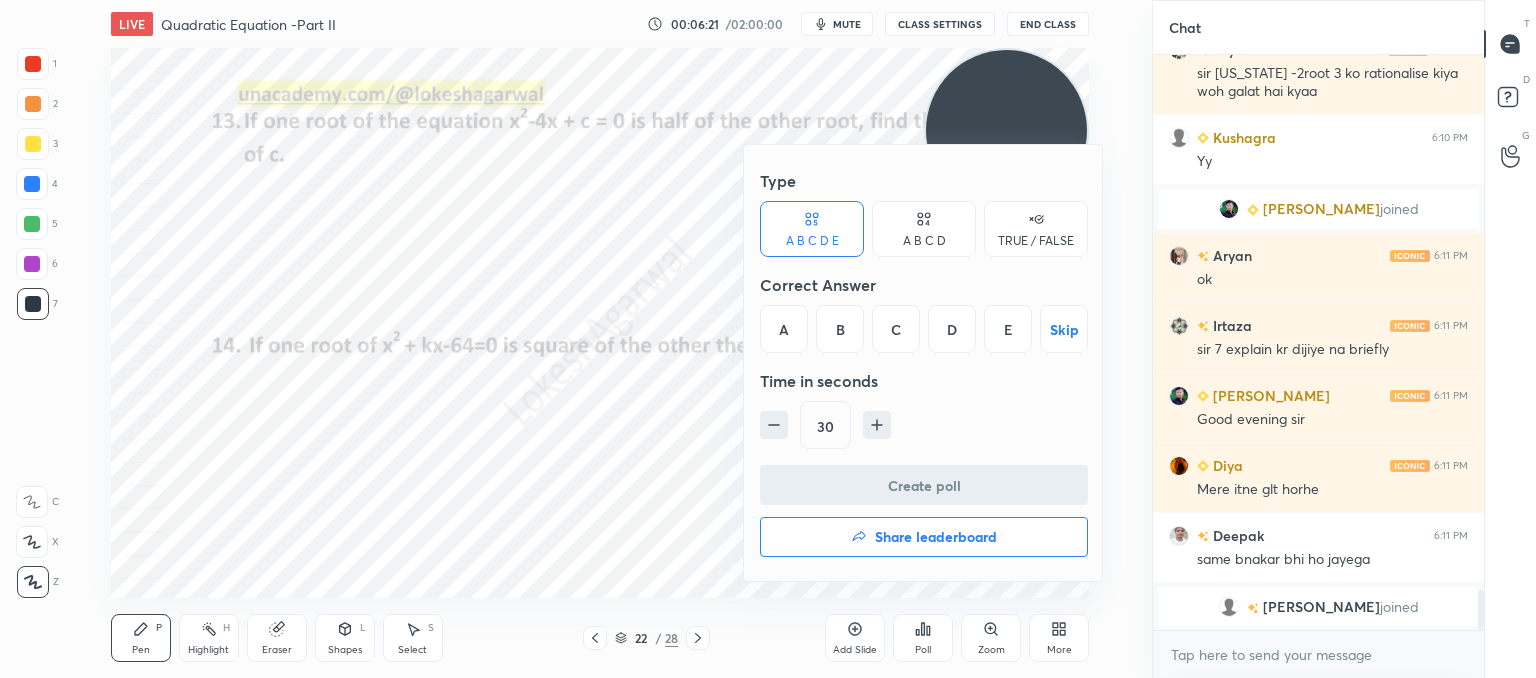 click at bounding box center (768, 339) 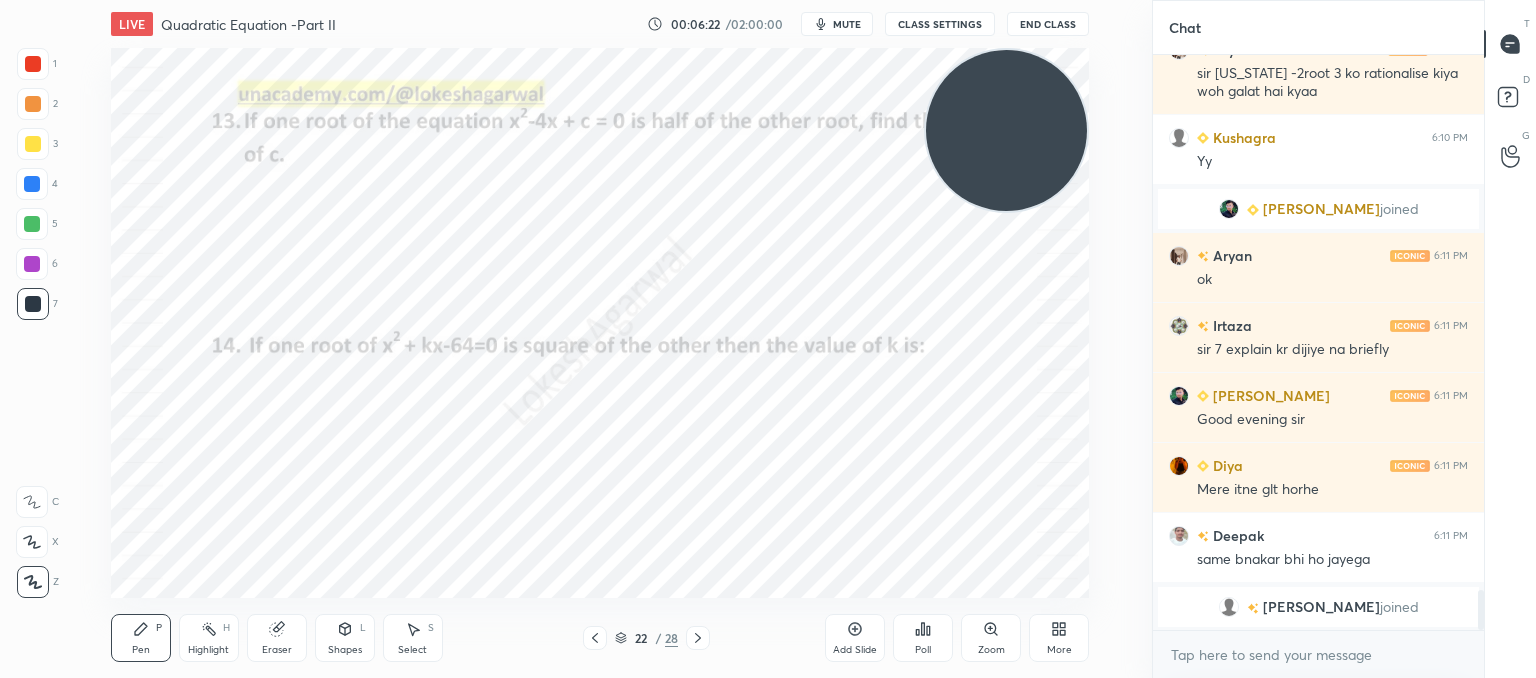 click 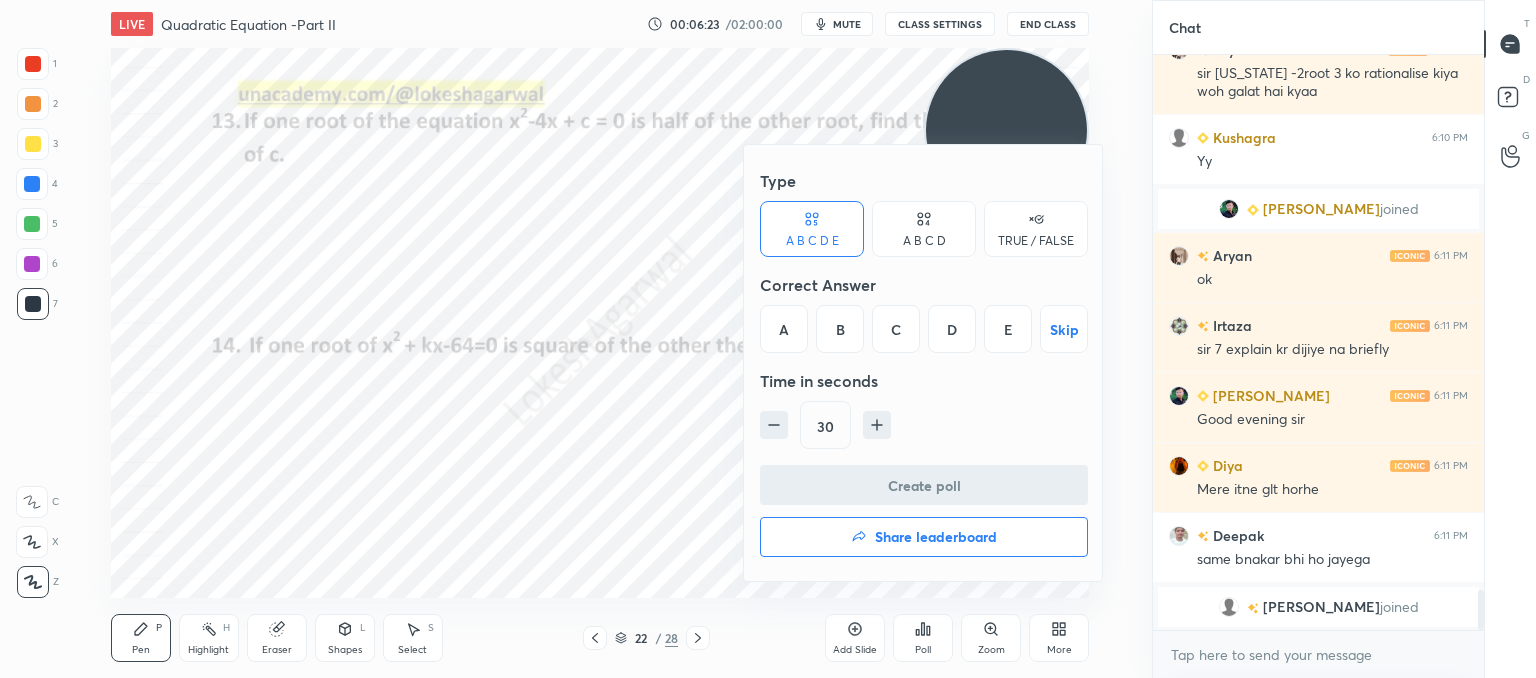 click on "D" at bounding box center (952, 329) 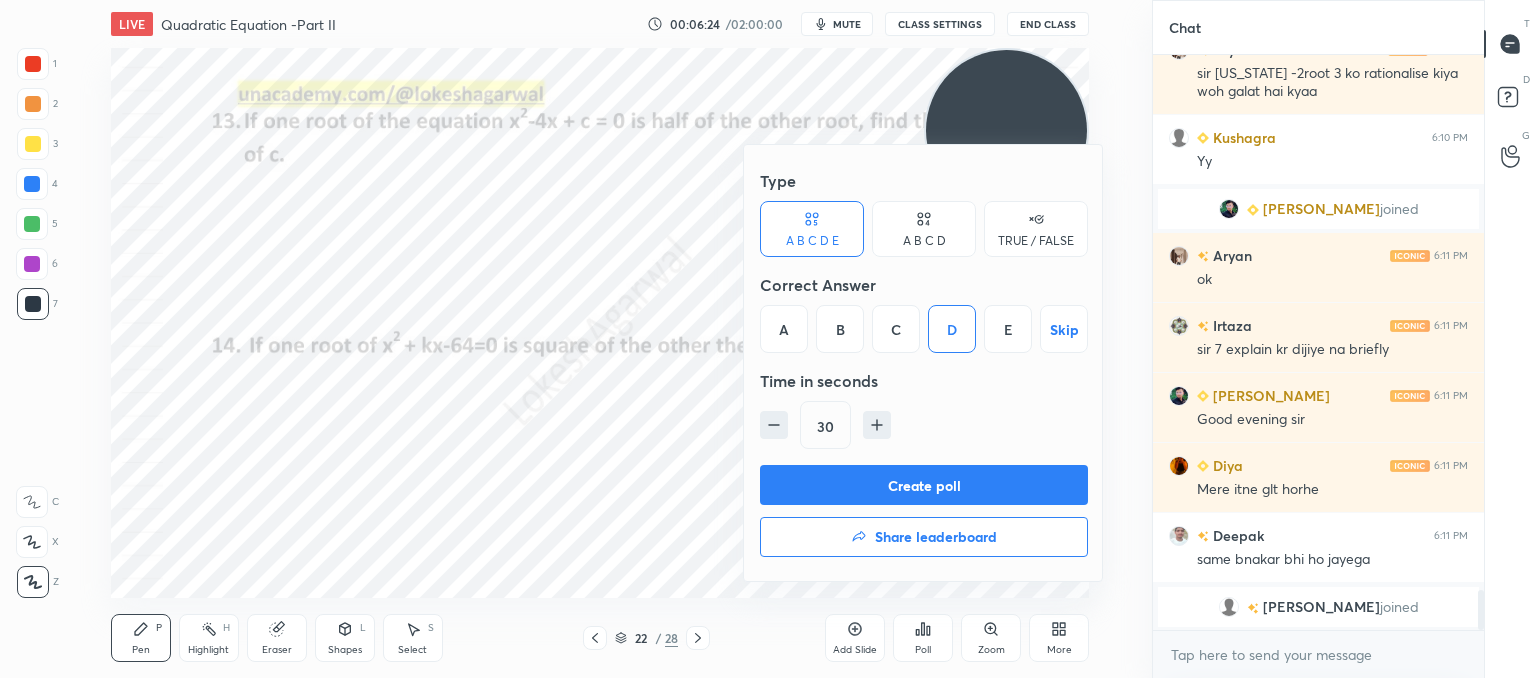 click 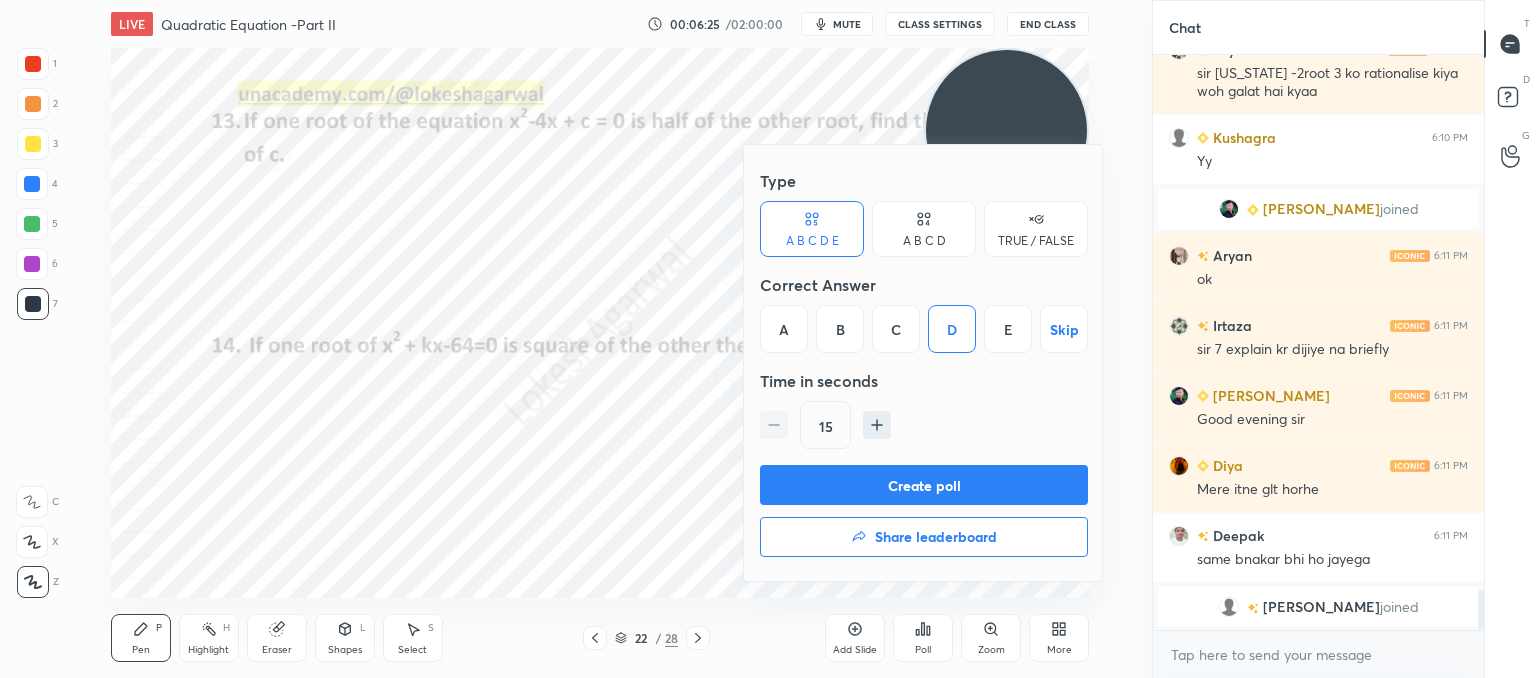 click on "Create poll" at bounding box center (924, 485) 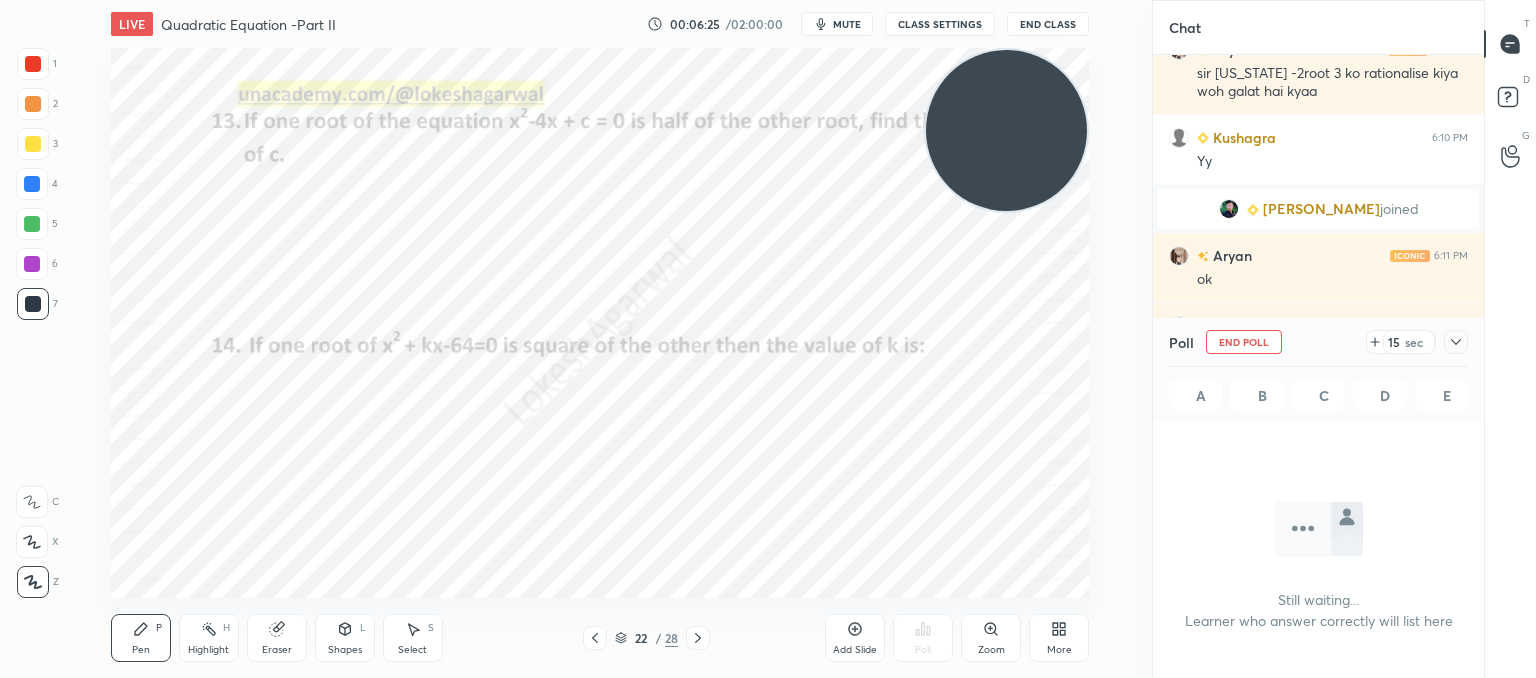 scroll, scrollTop: 536, scrollLeft: 325, axis: both 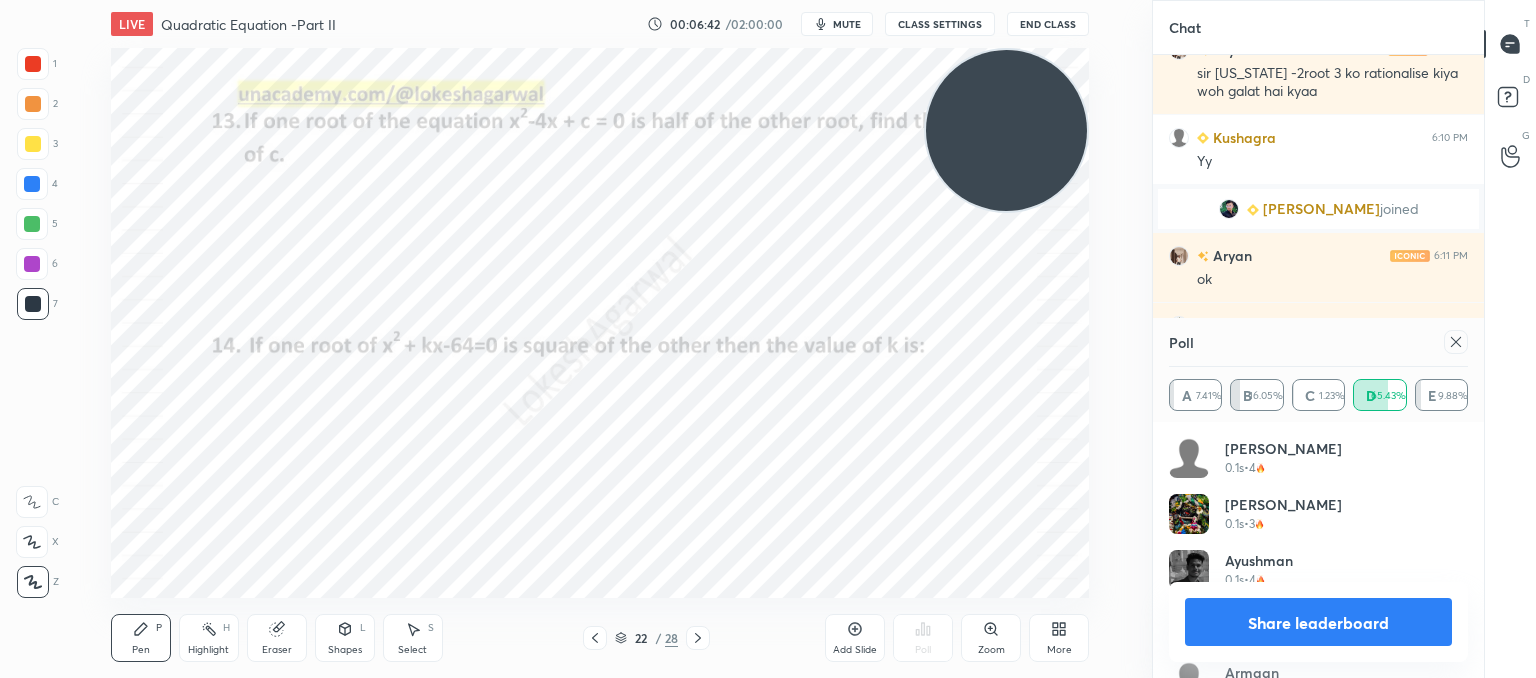 click at bounding box center (1456, 342) 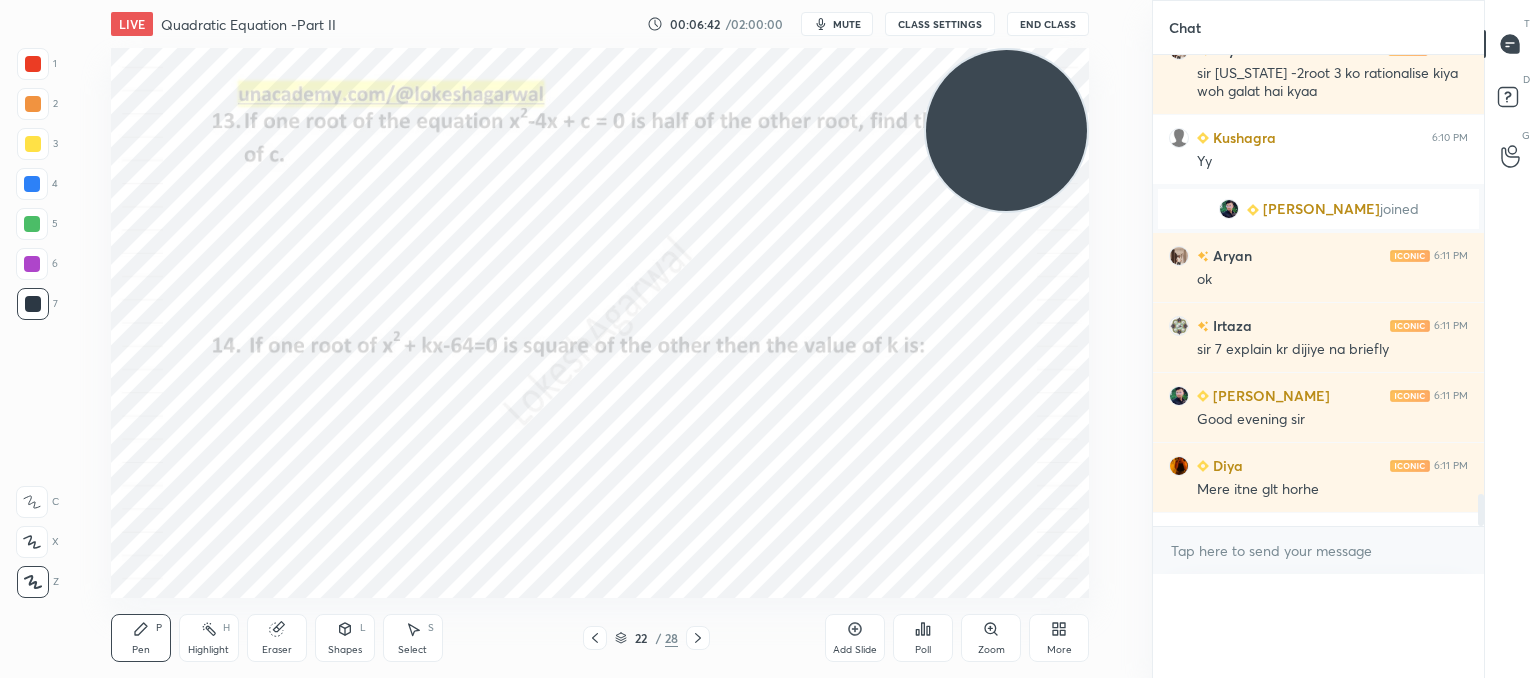 scroll, scrollTop: 88, scrollLeft: 293, axis: both 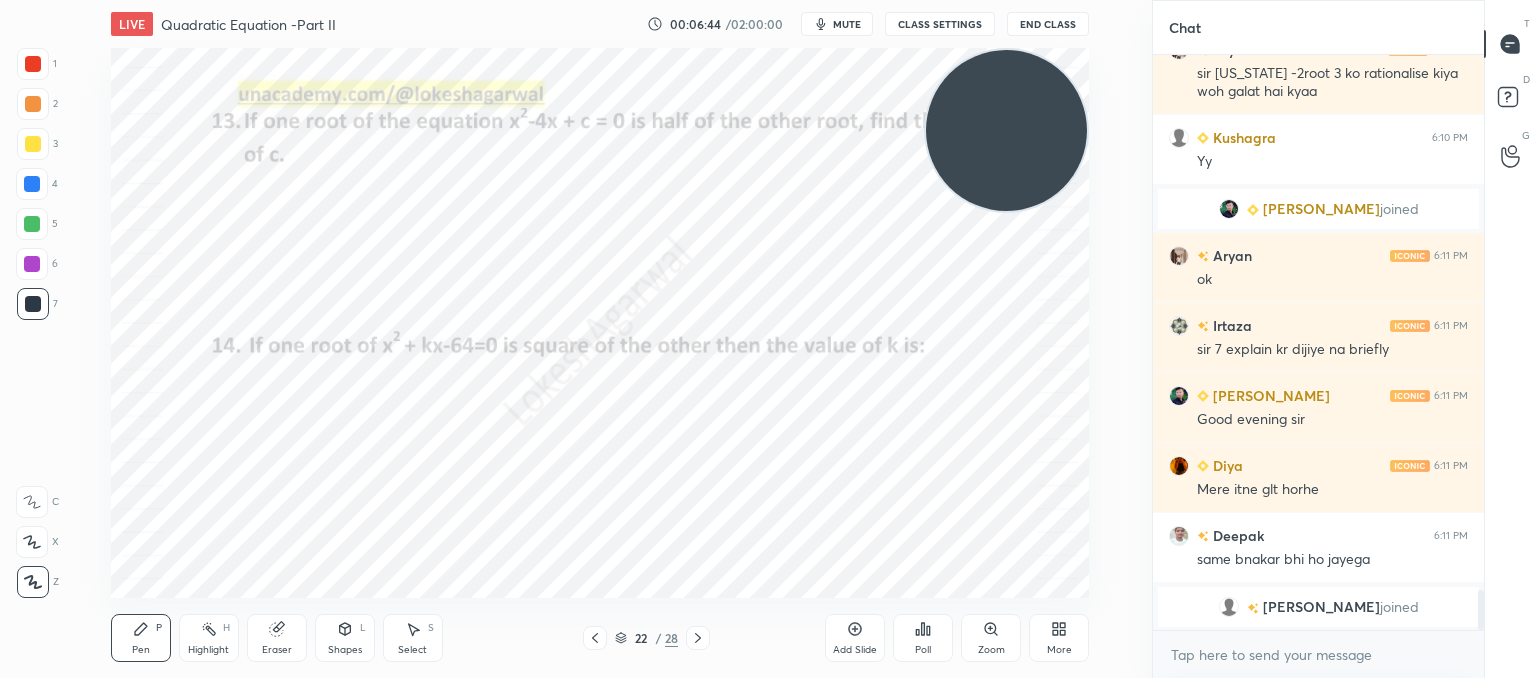 click 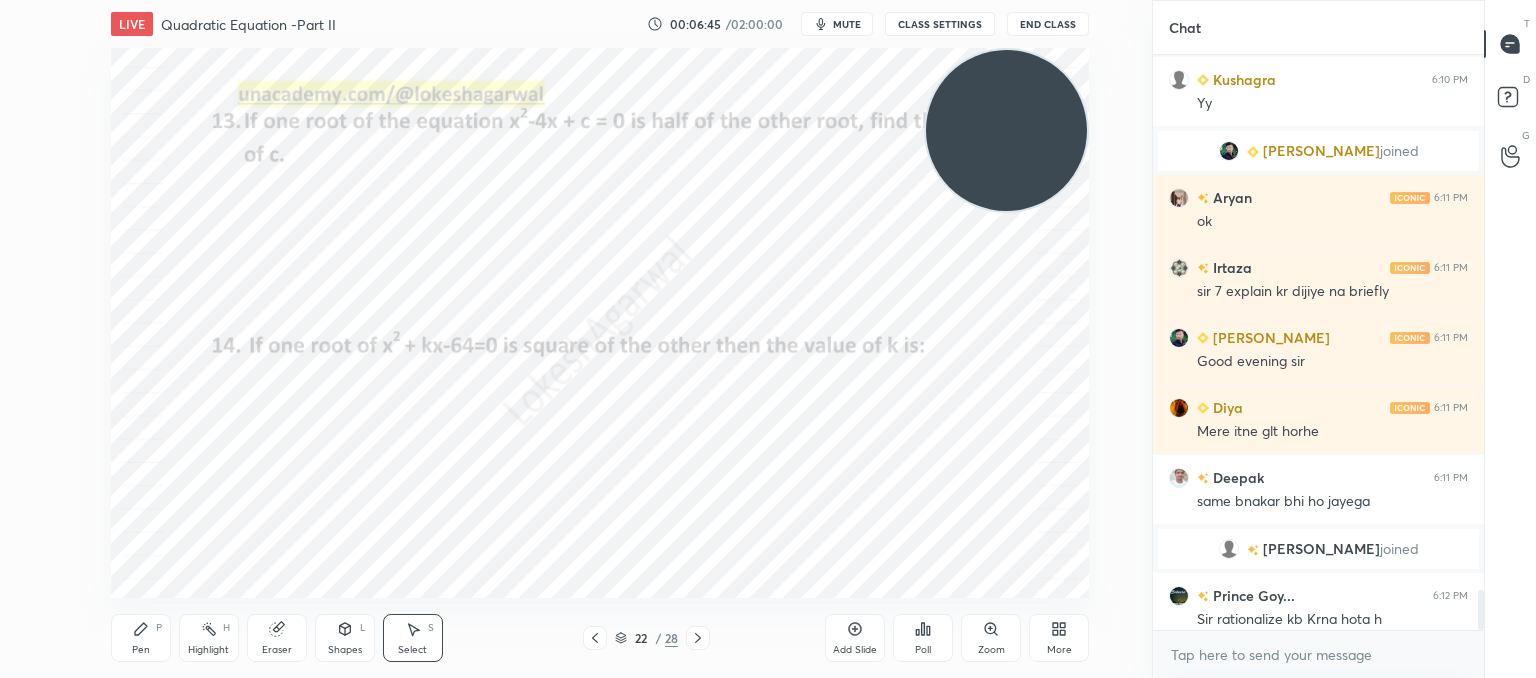 scroll, scrollTop: 7786, scrollLeft: 0, axis: vertical 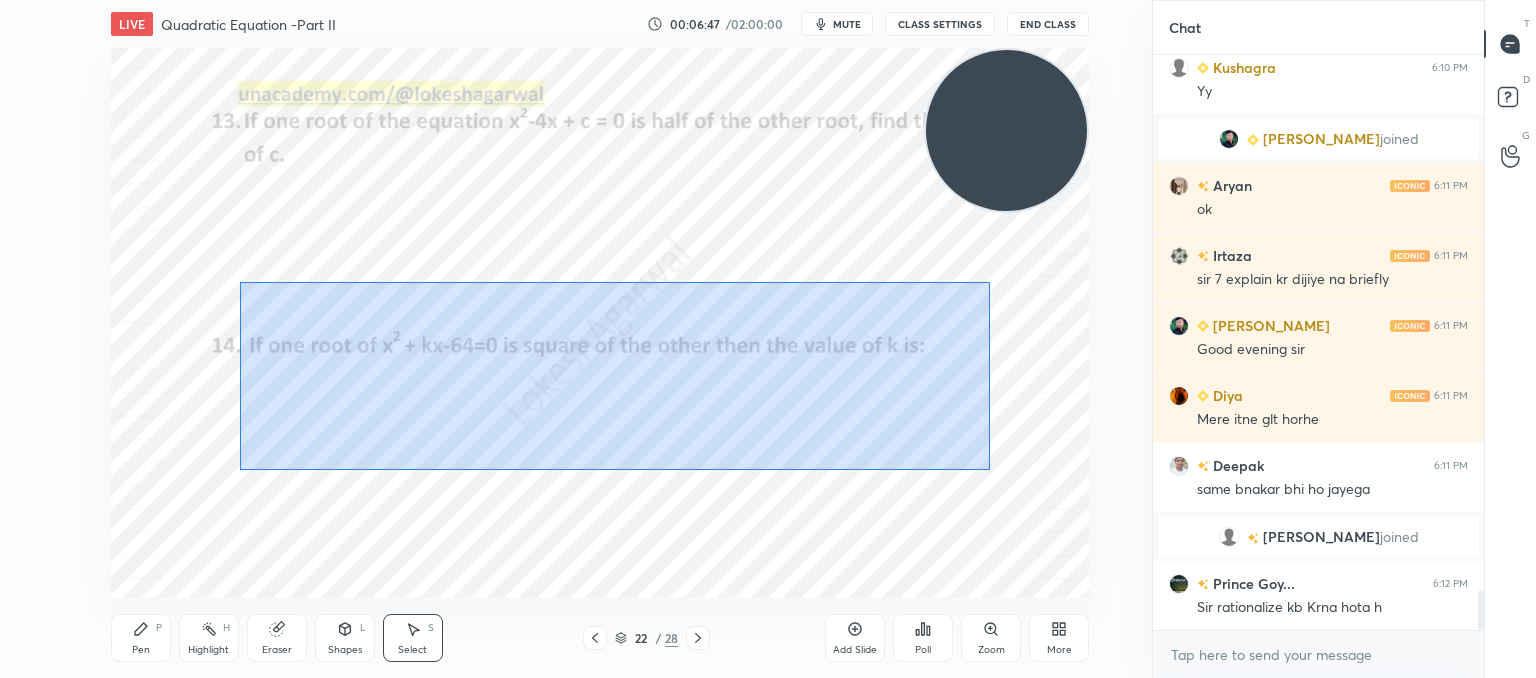 drag, startPoint x: 990, startPoint y: 470, endPoint x: 263, endPoint y: 284, distance: 750.41656 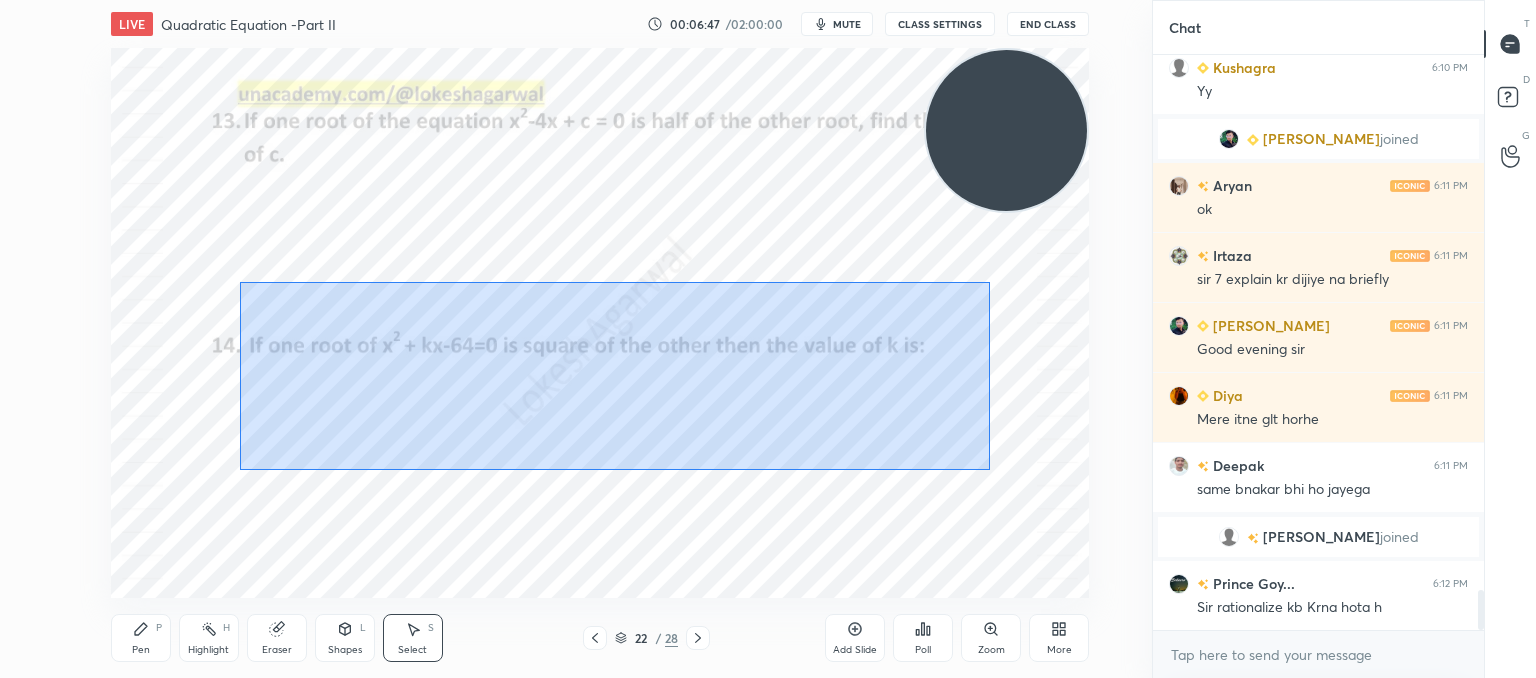 click on "0 ° Undo Copy Duplicate Duplicate to new slide Delete" at bounding box center (600, 323) 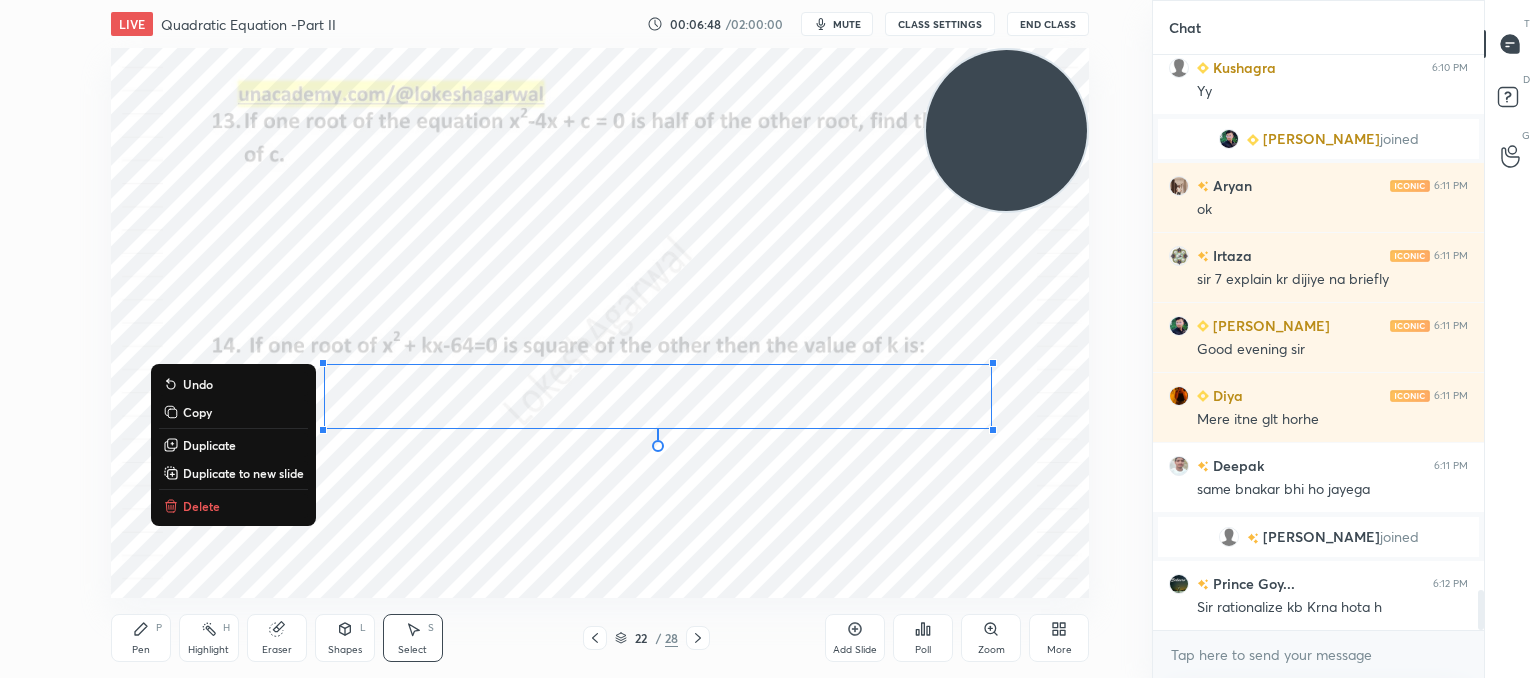 scroll, scrollTop: 7834, scrollLeft: 0, axis: vertical 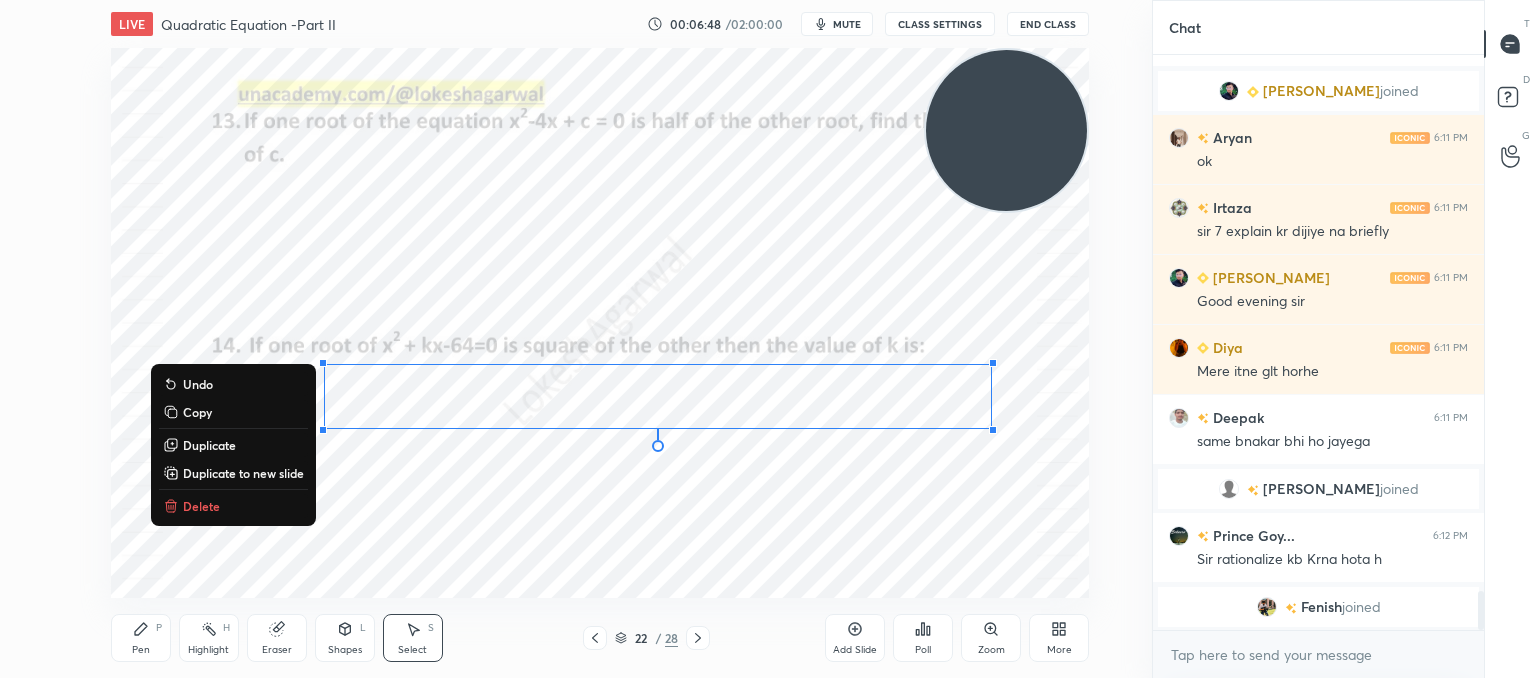 click on "Copy" at bounding box center (197, 412) 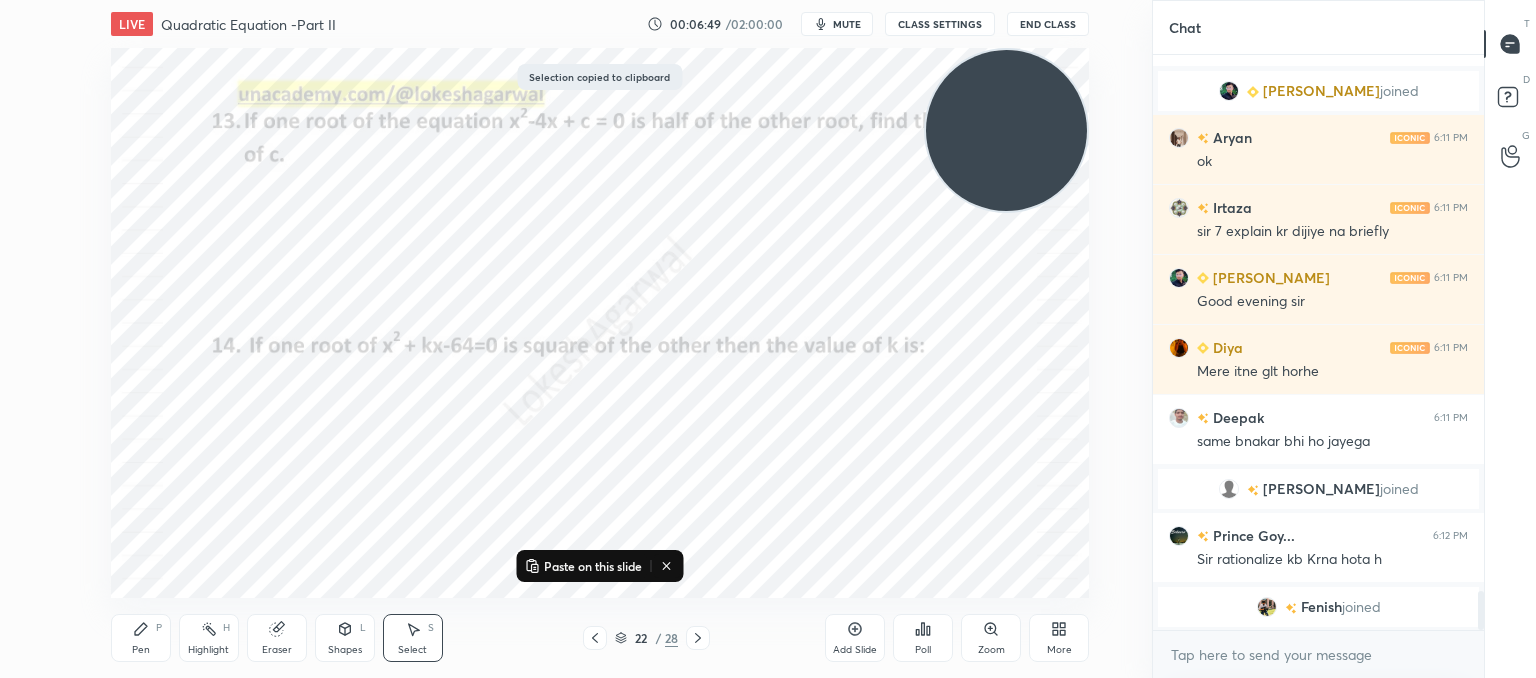 click 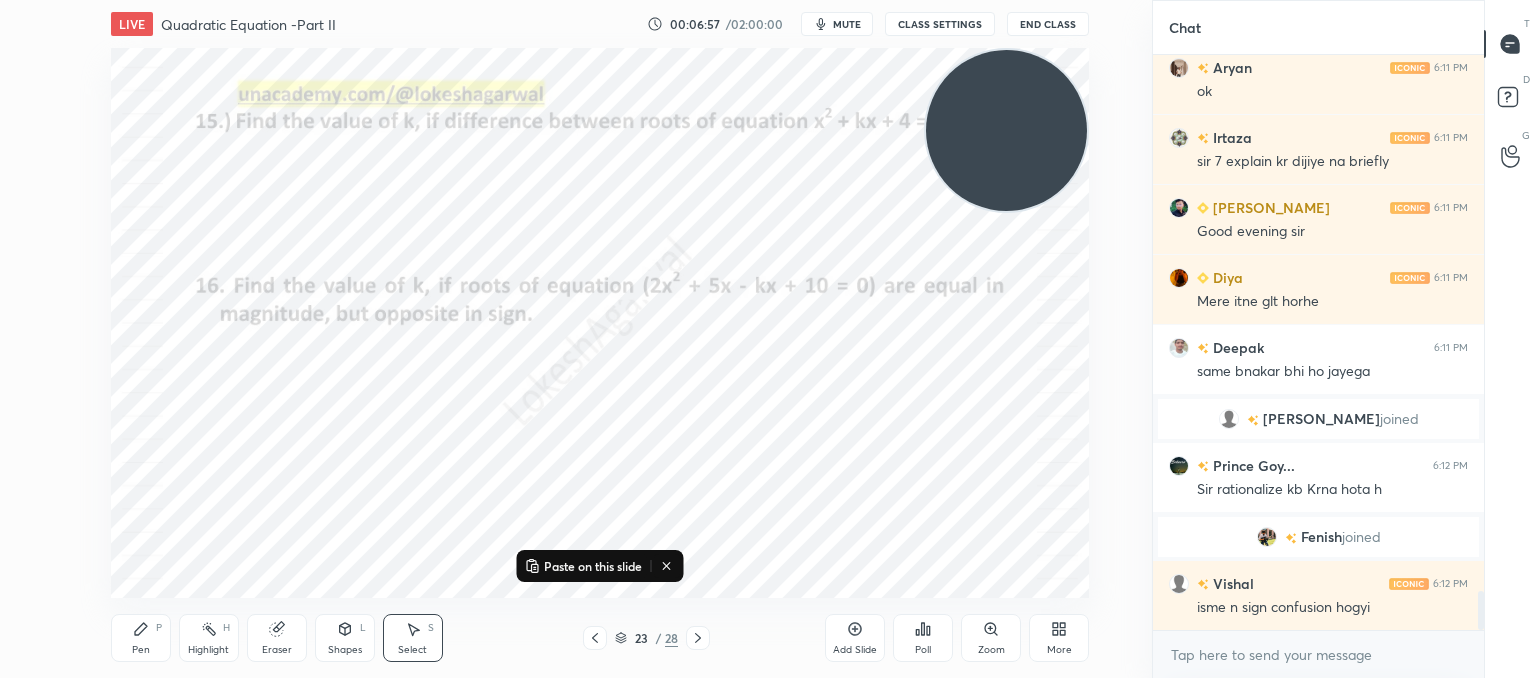 scroll, scrollTop: 7914, scrollLeft: 0, axis: vertical 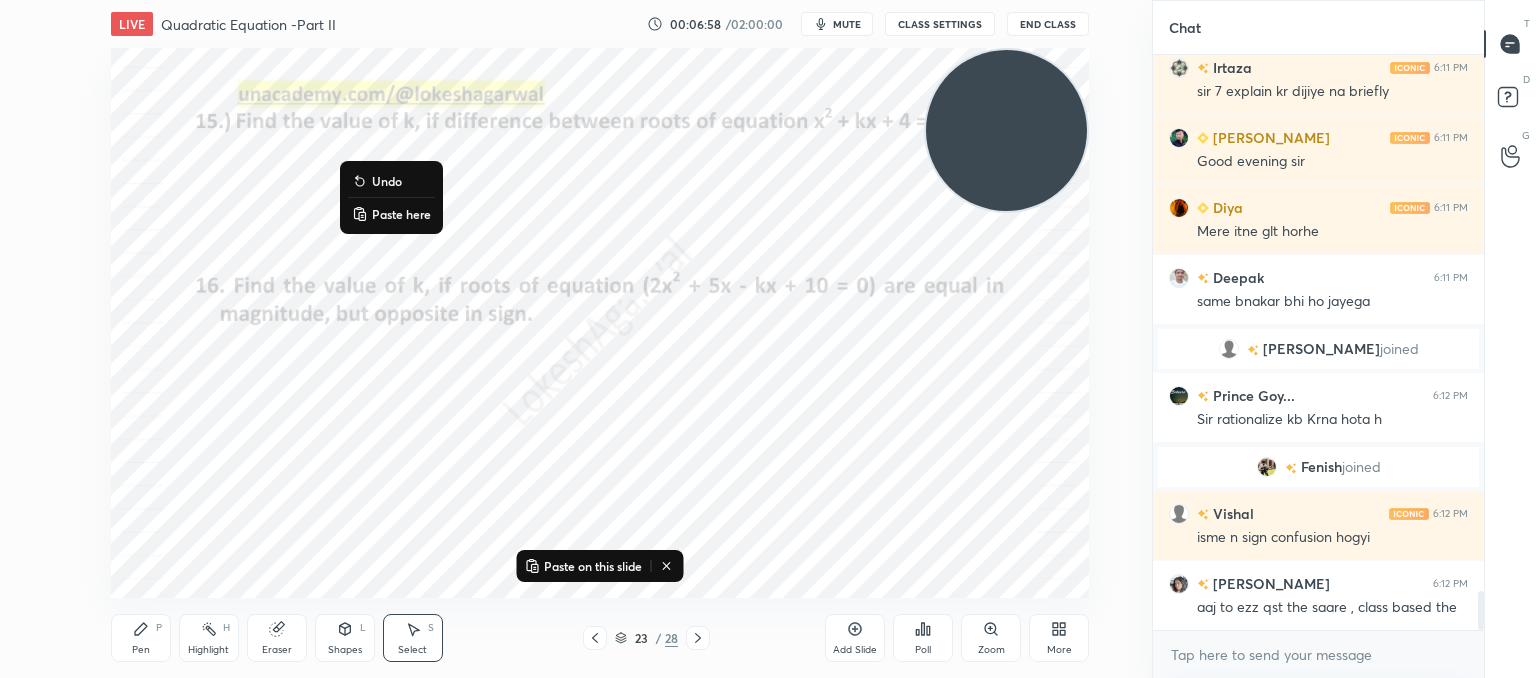 click on "Paste here" at bounding box center (401, 214) 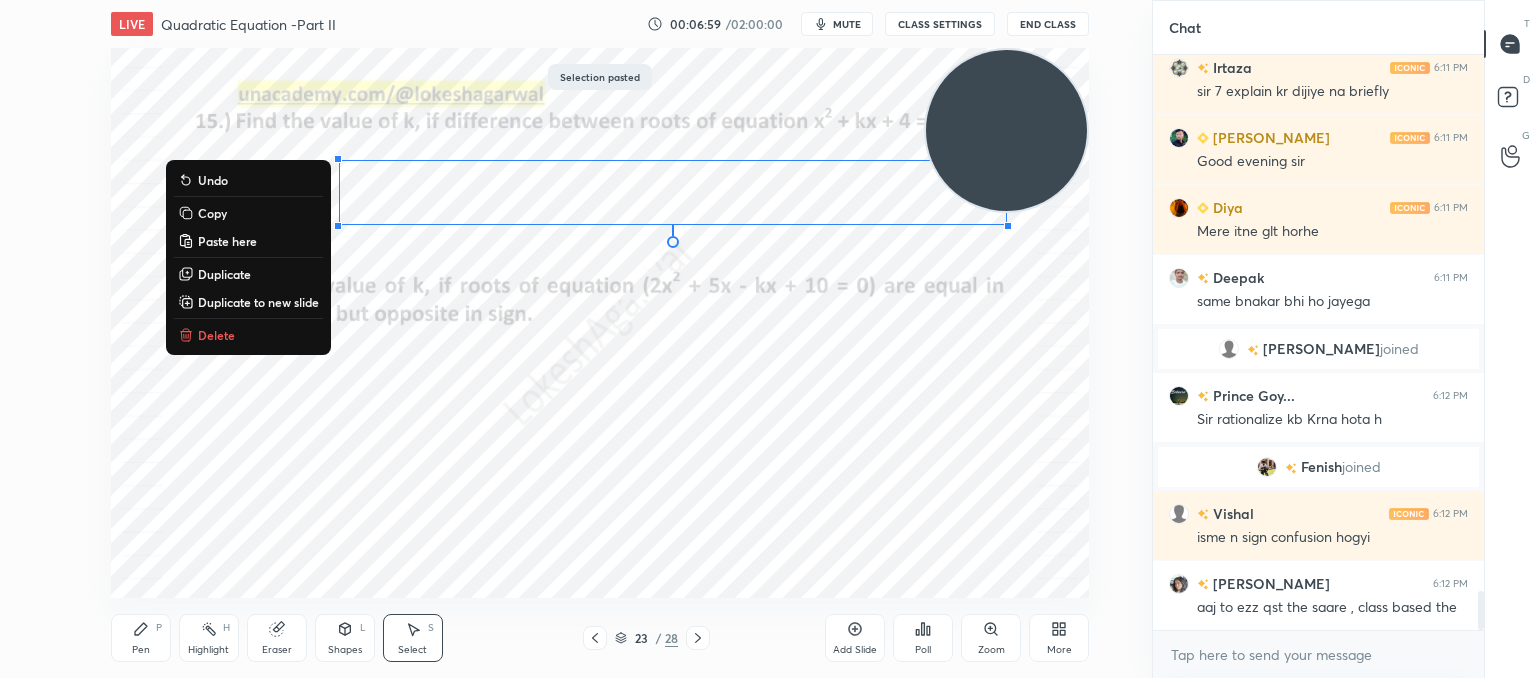 click on "0 ° Undo Copy Paste here Duplicate Duplicate to new slide Delete" at bounding box center (600, 323) 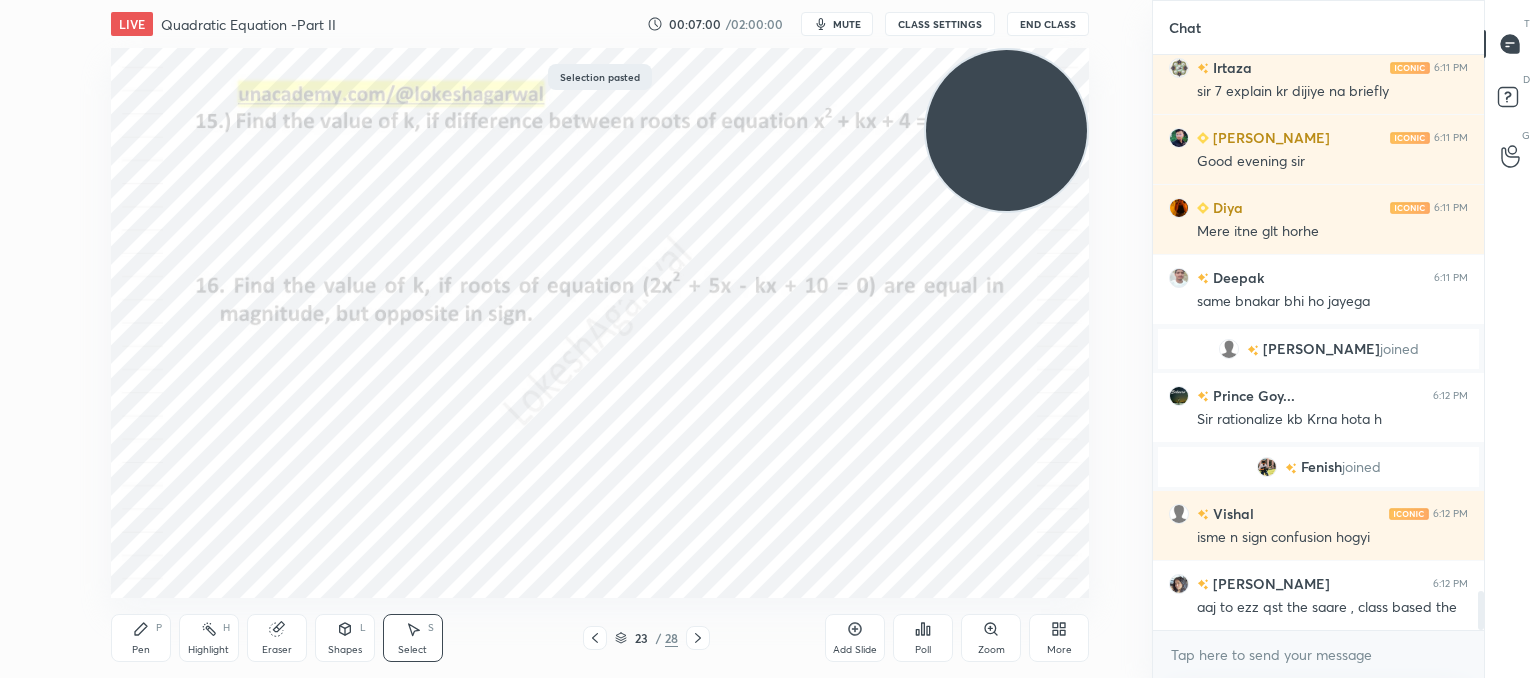 click on "Poll" at bounding box center [923, 638] 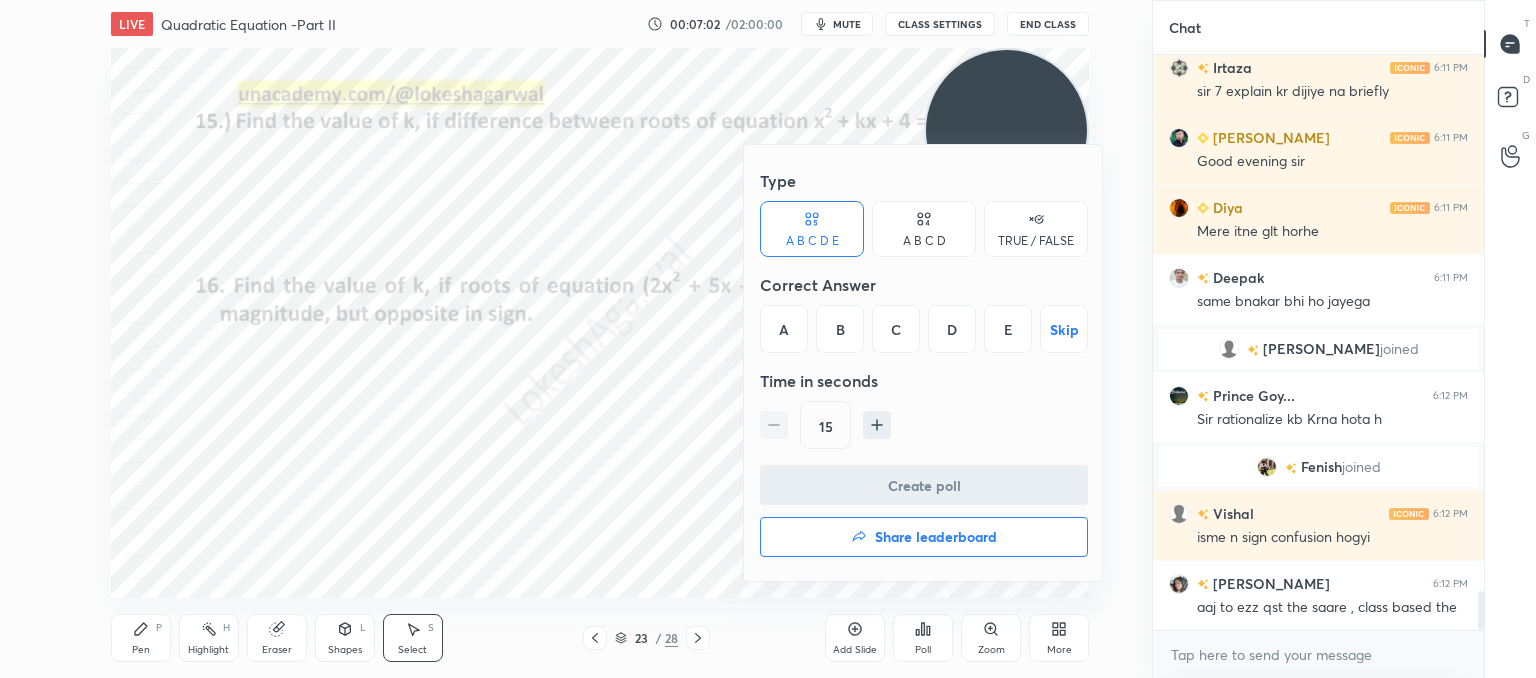 click on "C" at bounding box center (896, 329) 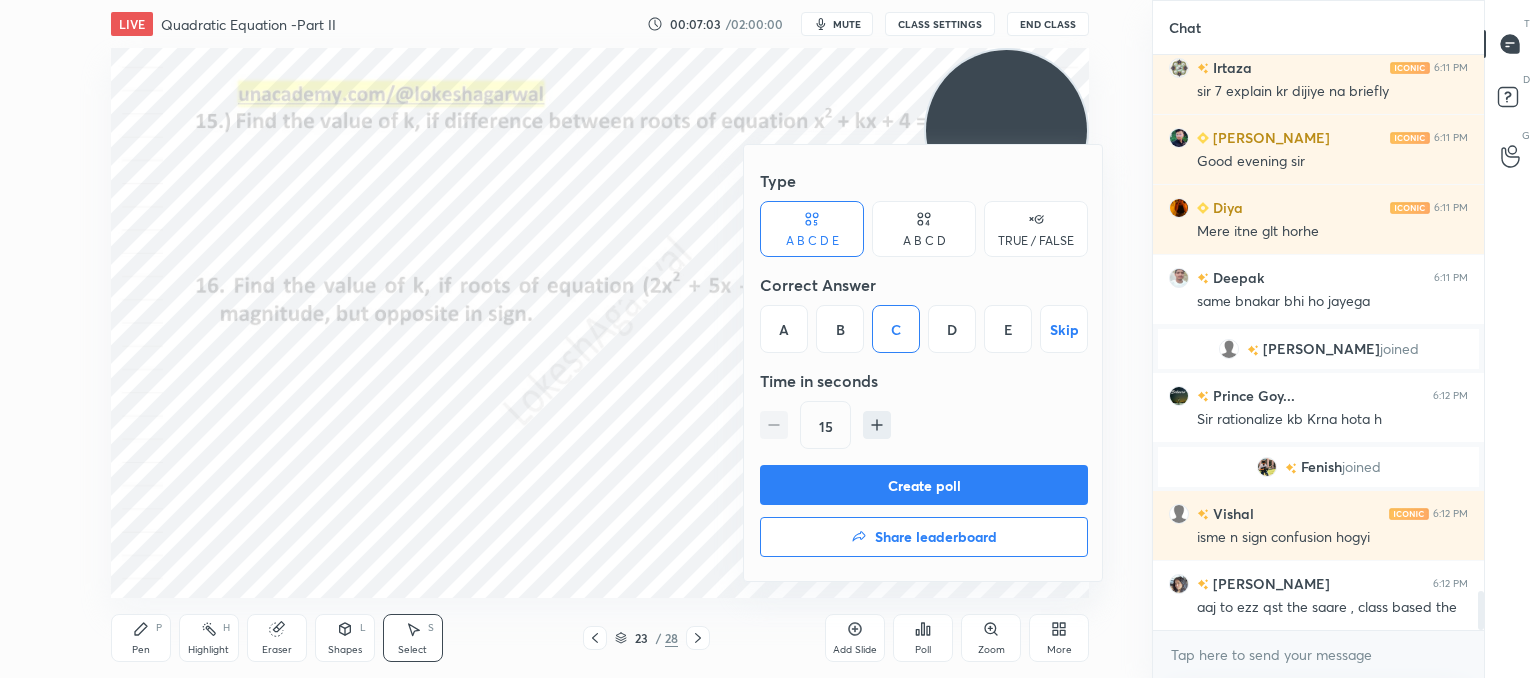 click on "Create poll" at bounding box center (924, 485) 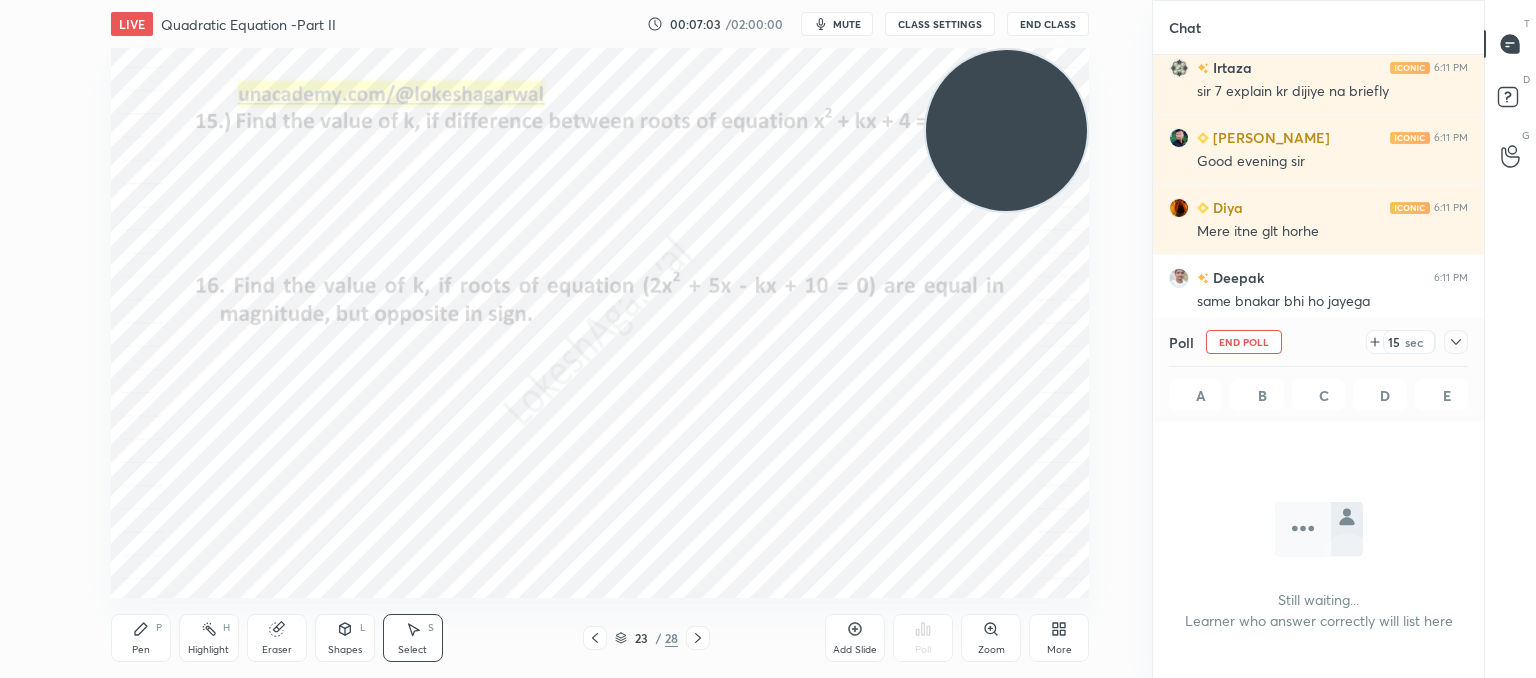 scroll, scrollTop: 476, scrollLeft: 325, axis: both 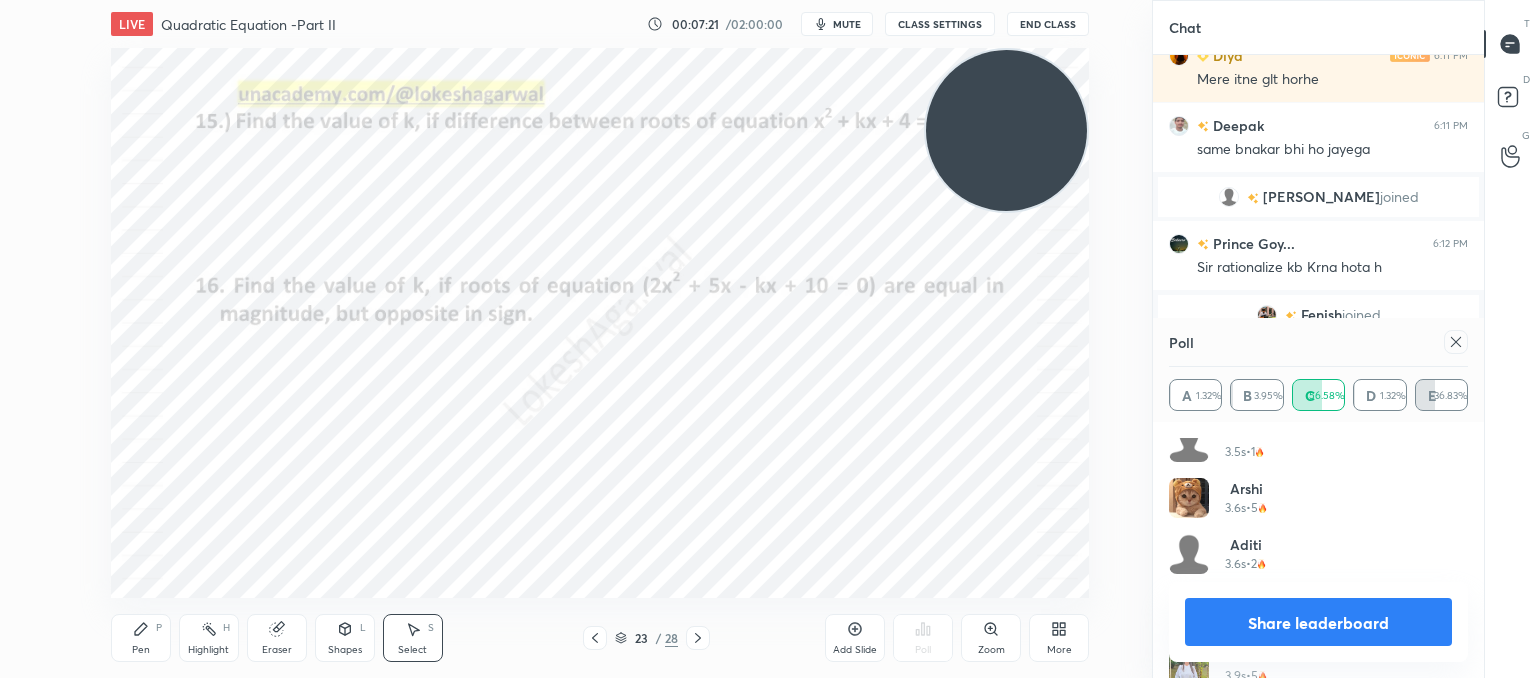 click at bounding box center (1456, 342) 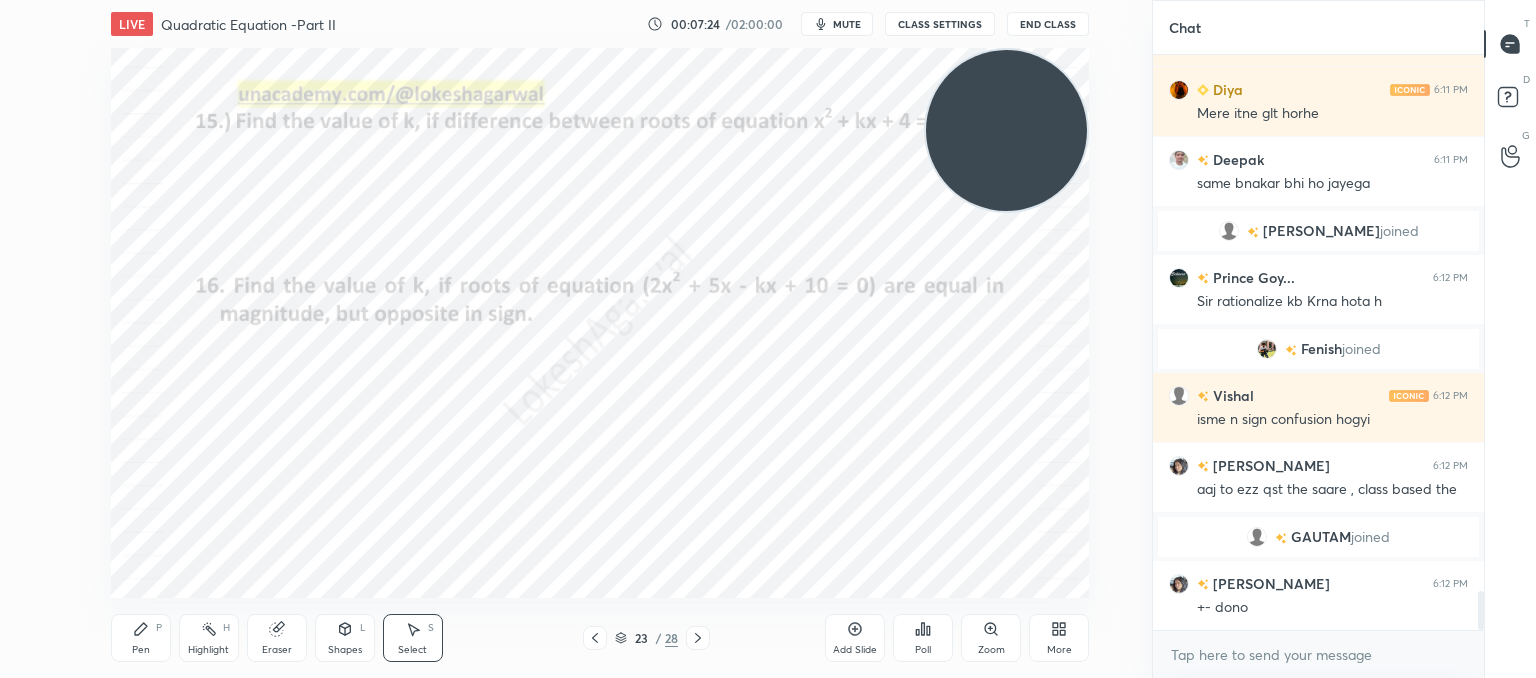 click at bounding box center (698, 638) 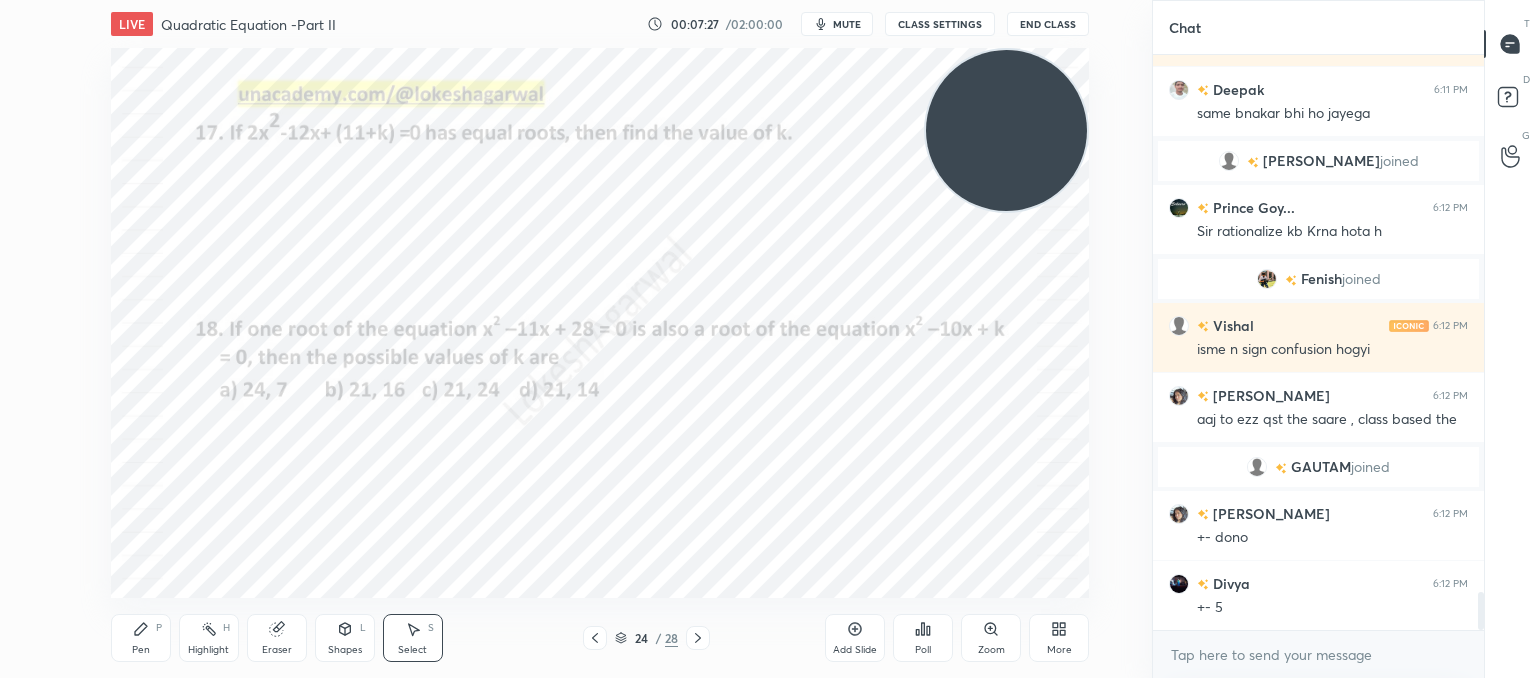 click 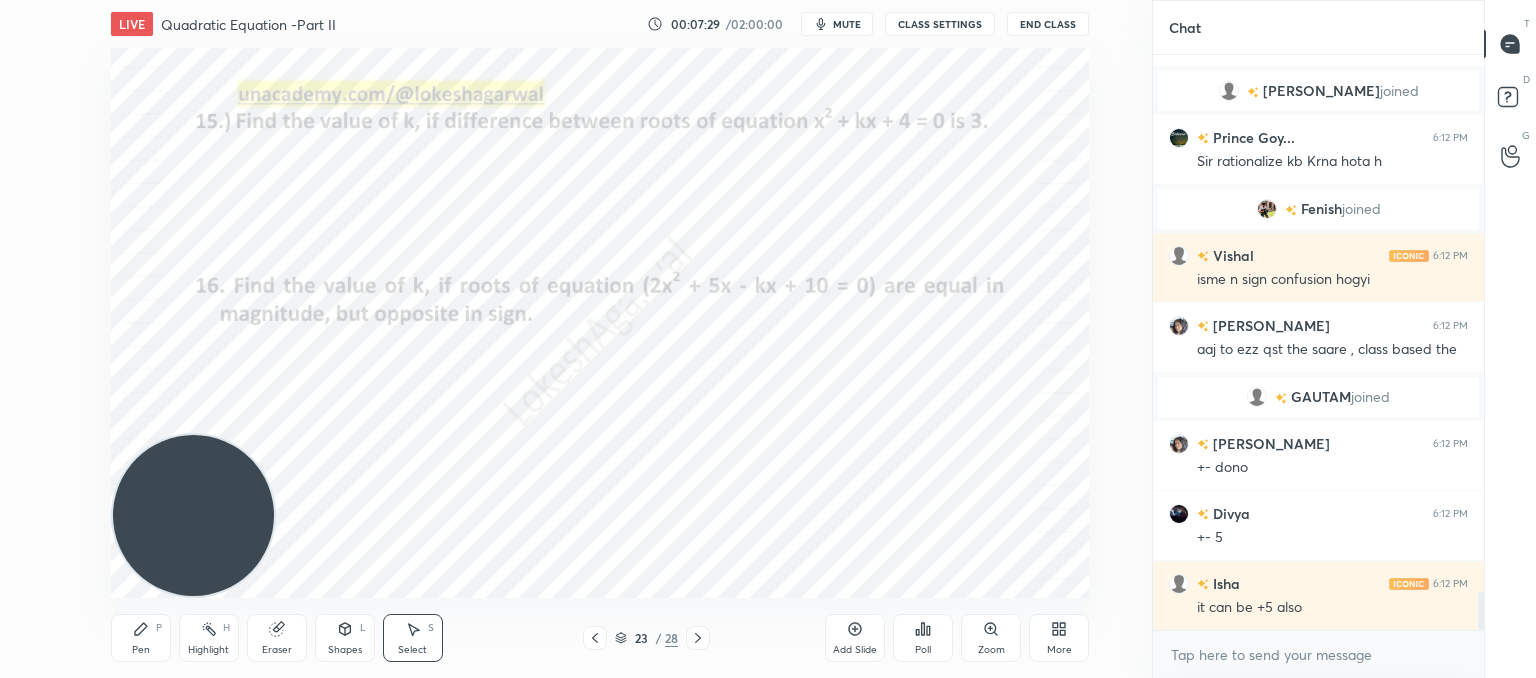 drag, startPoint x: 1029, startPoint y: 187, endPoint x: 56, endPoint y: 544, distance: 1036.4255 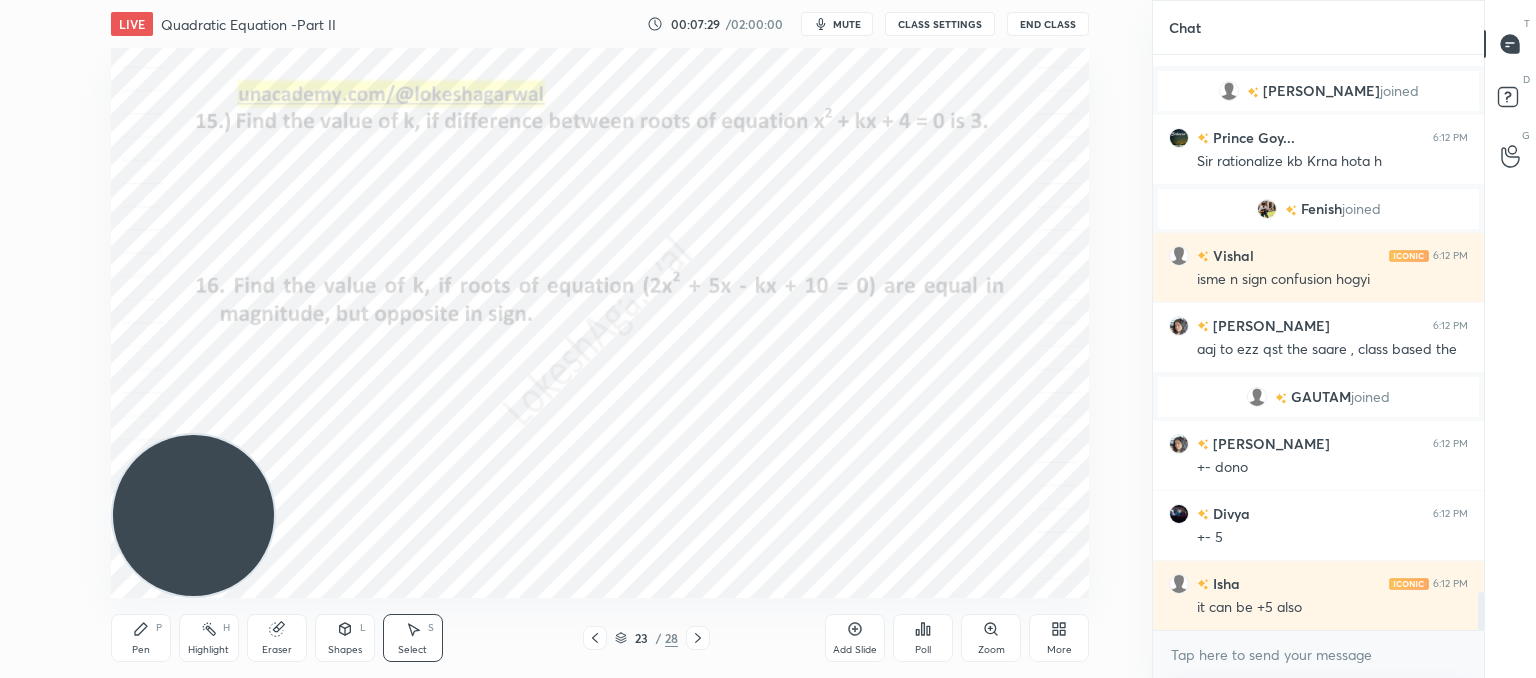 click on "1 2 3 4 5 6 7 C X Z C X Z E E Erase all   H H LIVE Quadratic Equation -Part II 00:07:29 /  02:00:00 mute CLASS SETTINGS End Class 0 ° Undo Copy Paste here Duplicate Duplicate to new slide Delete Setting up your live class Poll for   secs No correct answer Start poll Back Quadratic Equation -Part II • L2 of Comprehensive Course on Algebra: Basic to Advanced - Part I [PERSON_NAME] Pen P Highlight H Eraser Shapes L Select S 23 / 28 Add Slide Poll Zoom More" at bounding box center [568, 339] 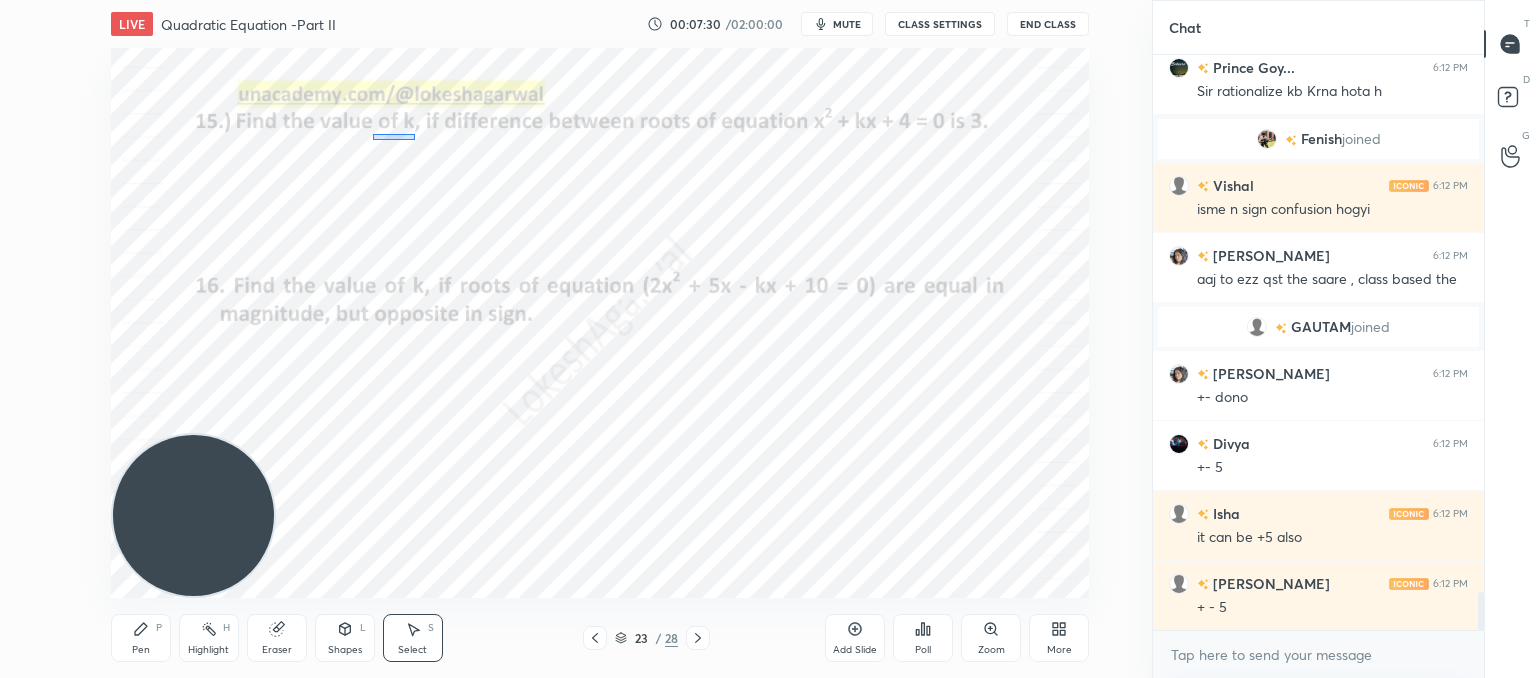 drag, startPoint x: 372, startPoint y: 133, endPoint x: 415, endPoint y: 140, distance: 43.56604 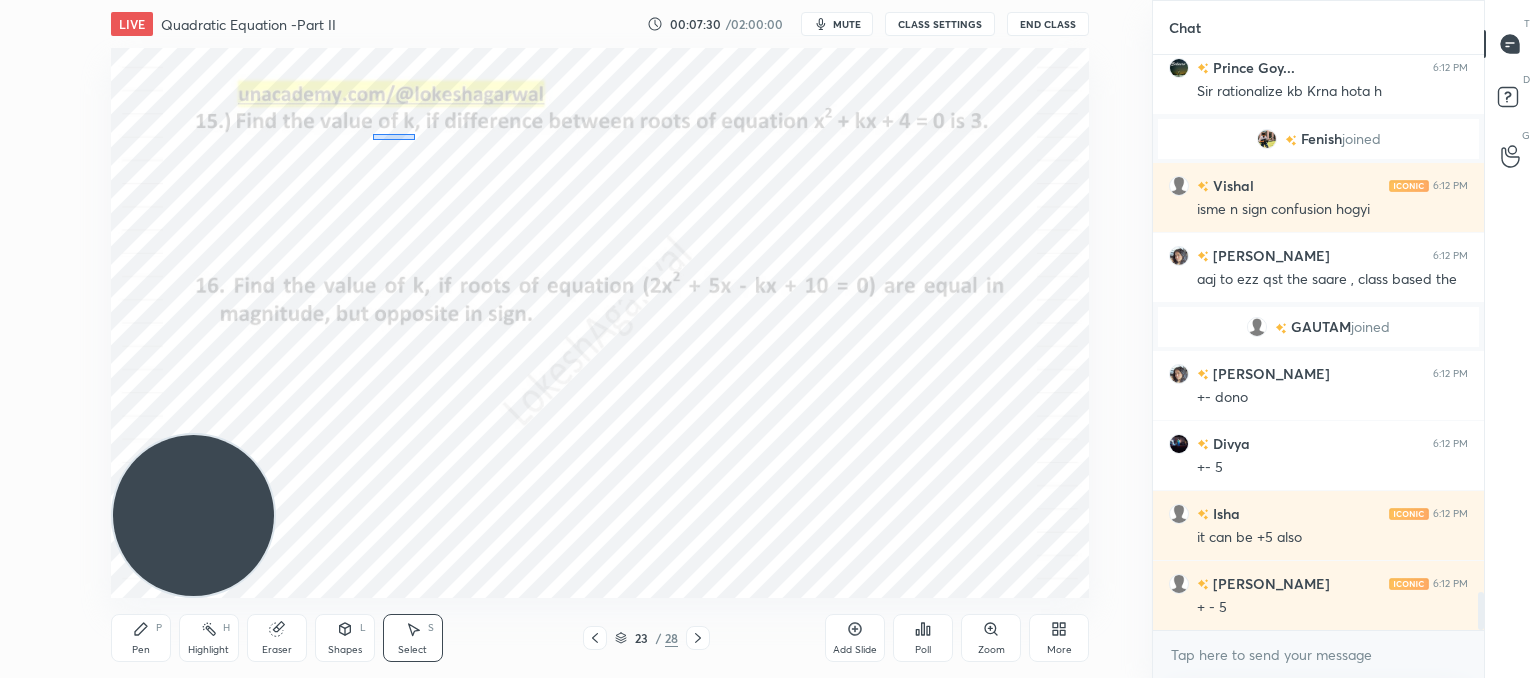 click on "0 ° Undo Copy Paste here Duplicate Duplicate to new slide Delete" at bounding box center (600, 323) 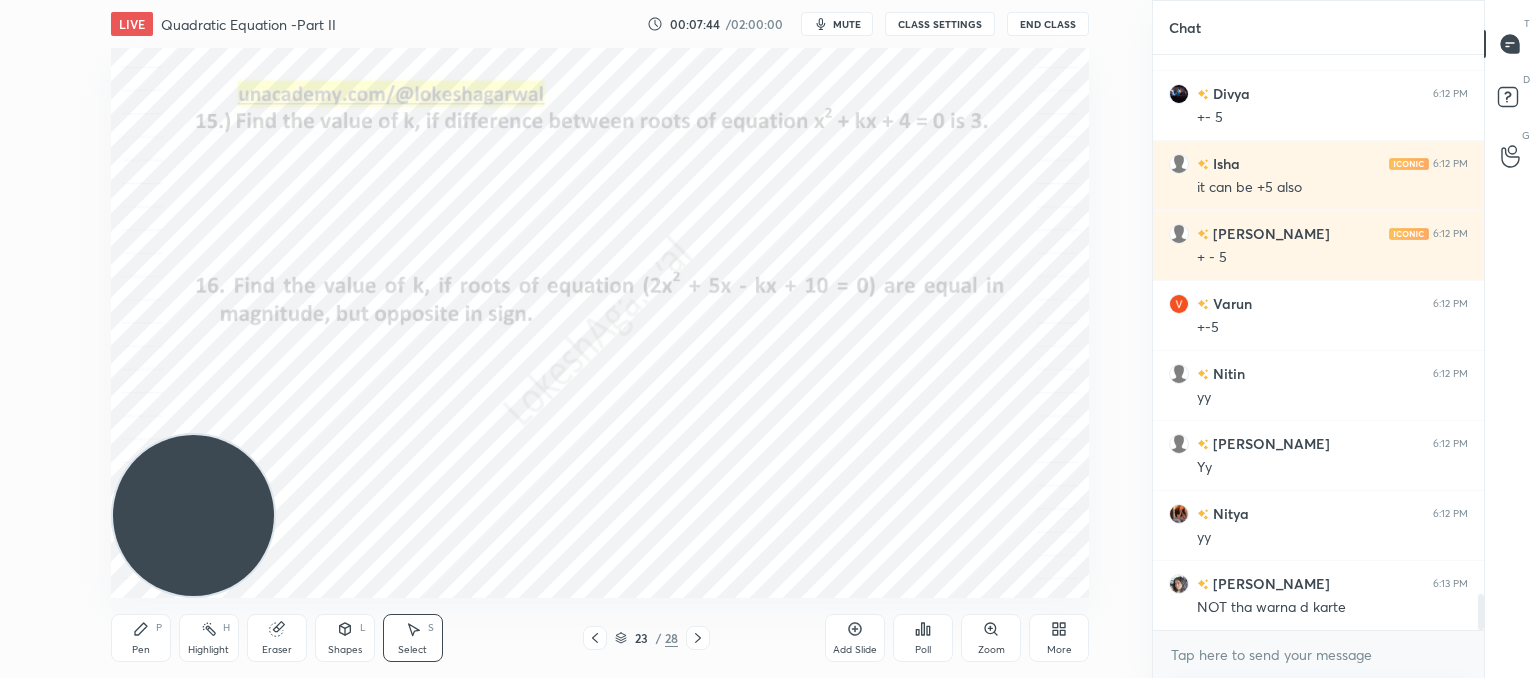 click on "Pen P" at bounding box center [141, 638] 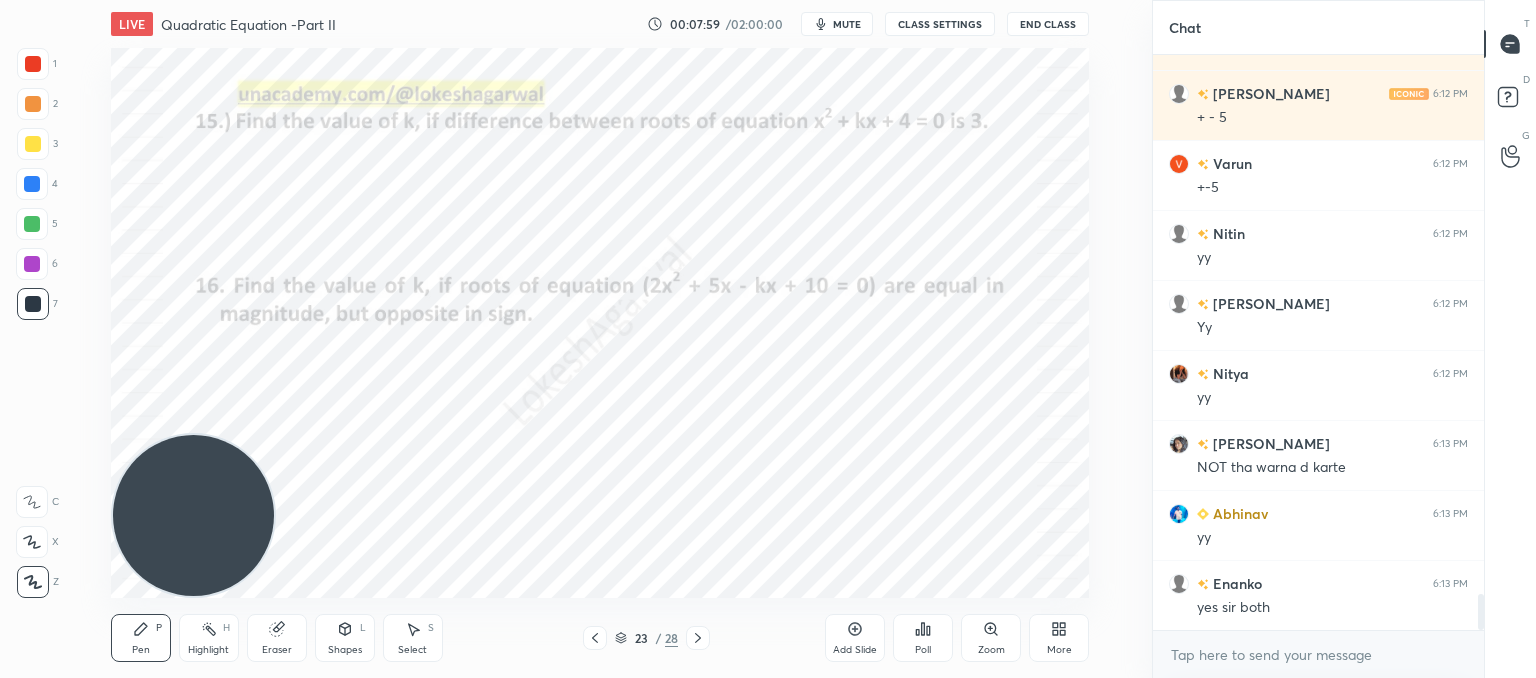 click 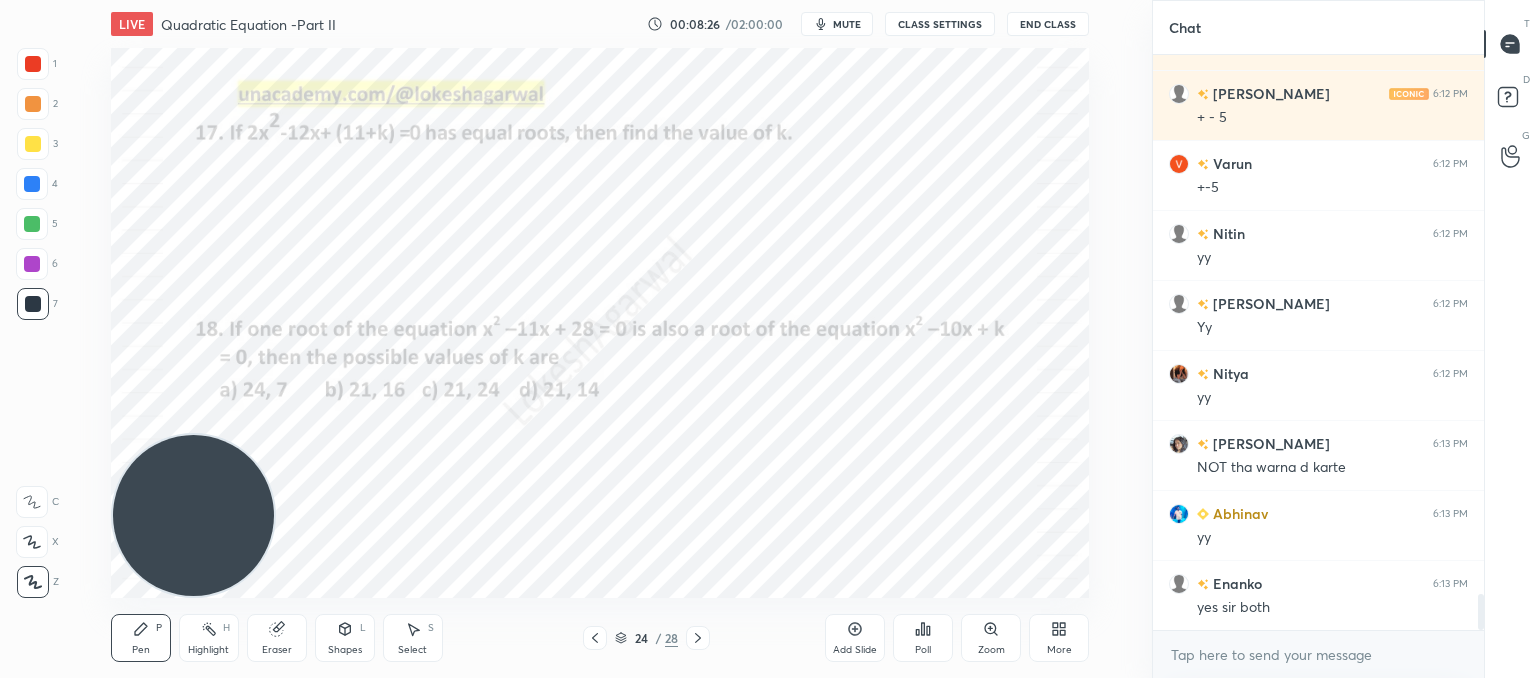 click on "Poll" at bounding box center [923, 650] 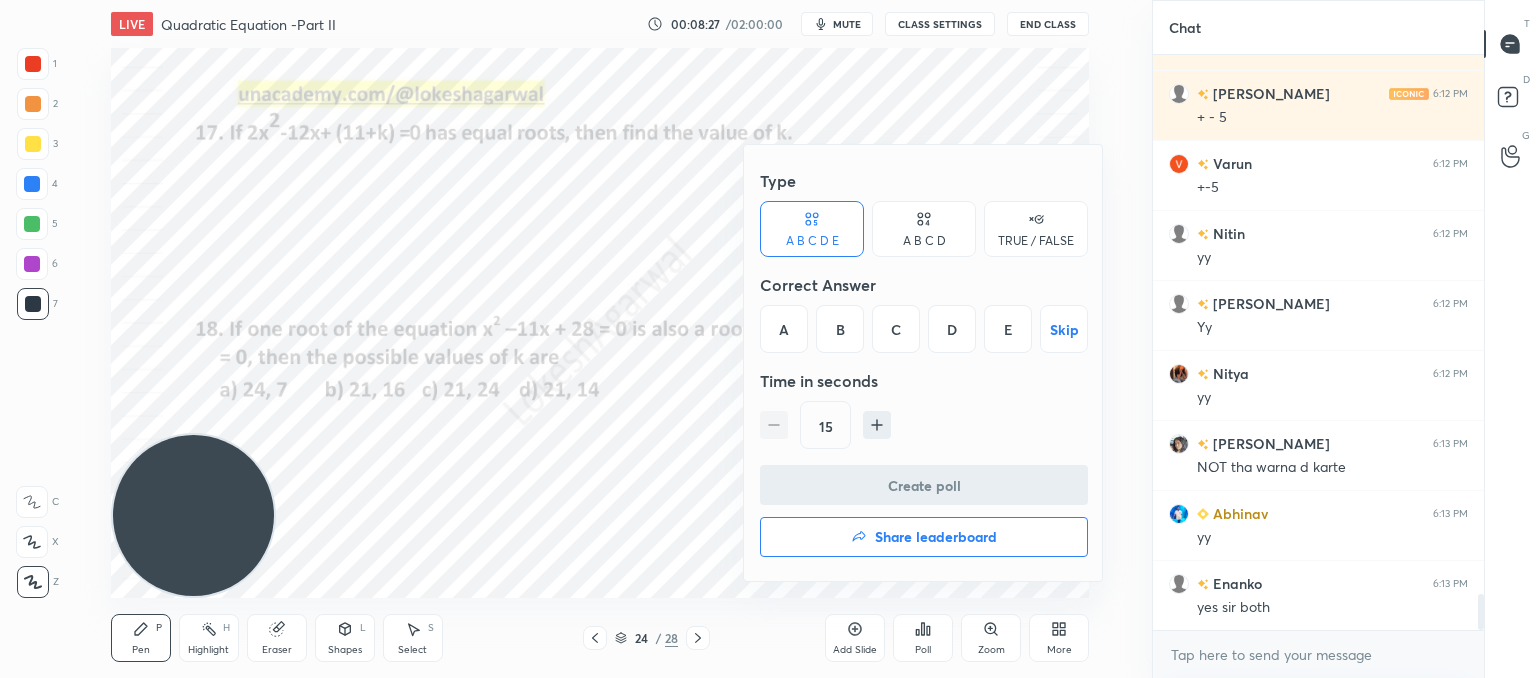 click on "A" at bounding box center [784, 329] 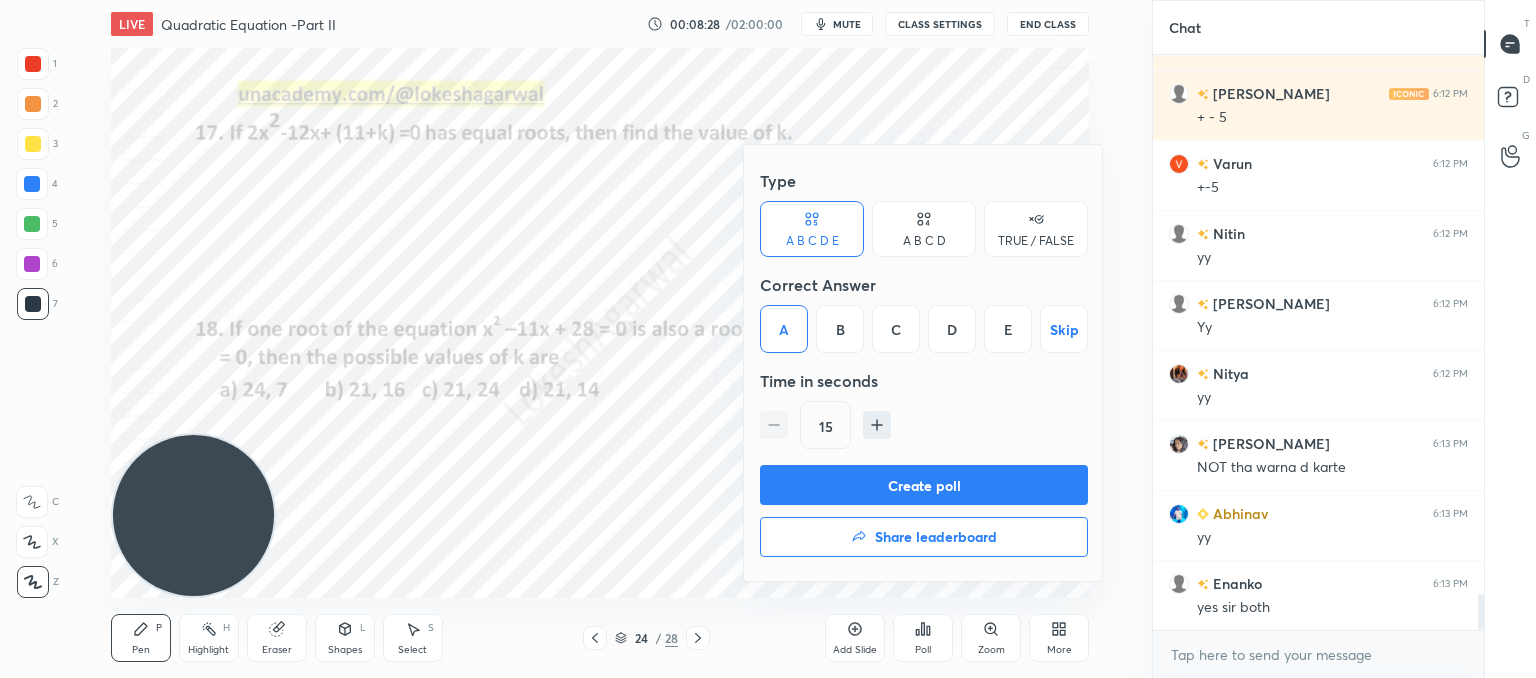click on "Create poll" at bounding box center (924, 485) 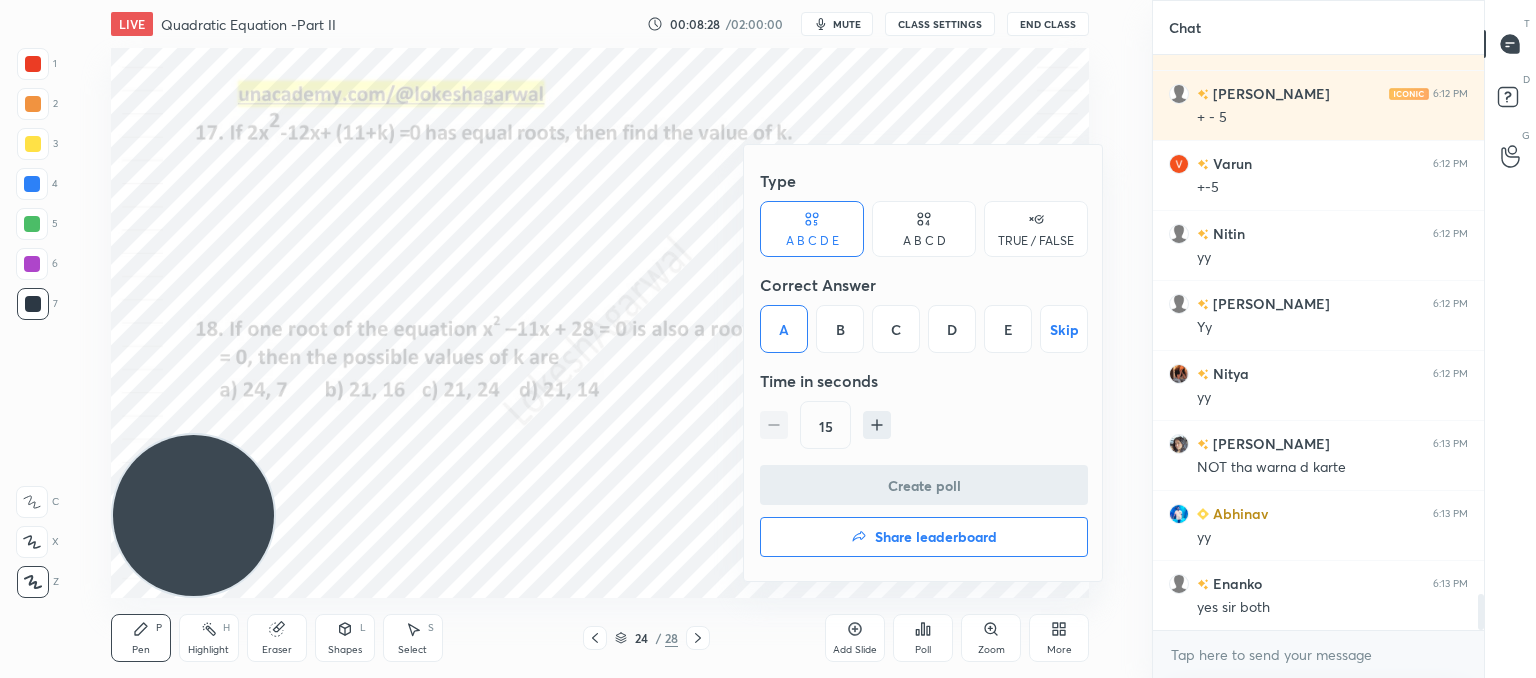 scroll, scrollTop: 528, scrollLeft: 325, axis: both 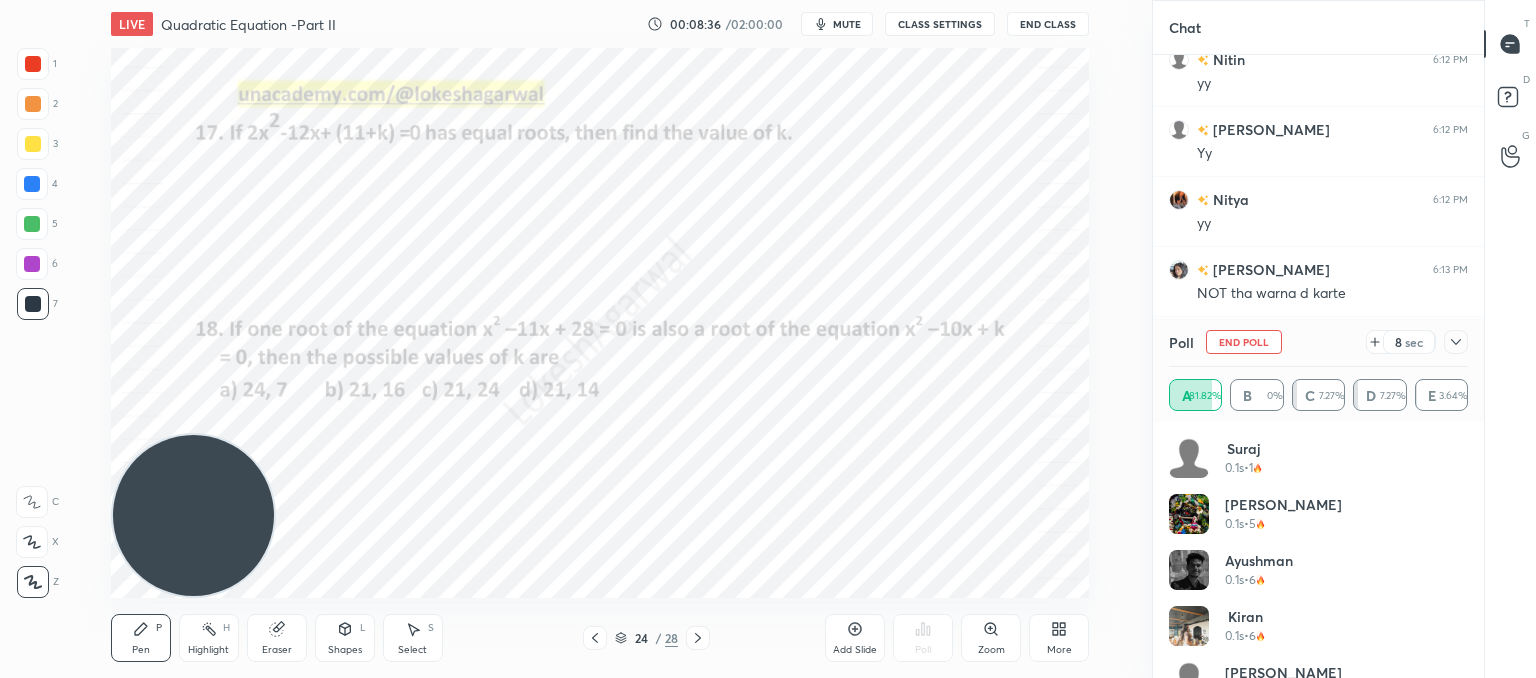 click 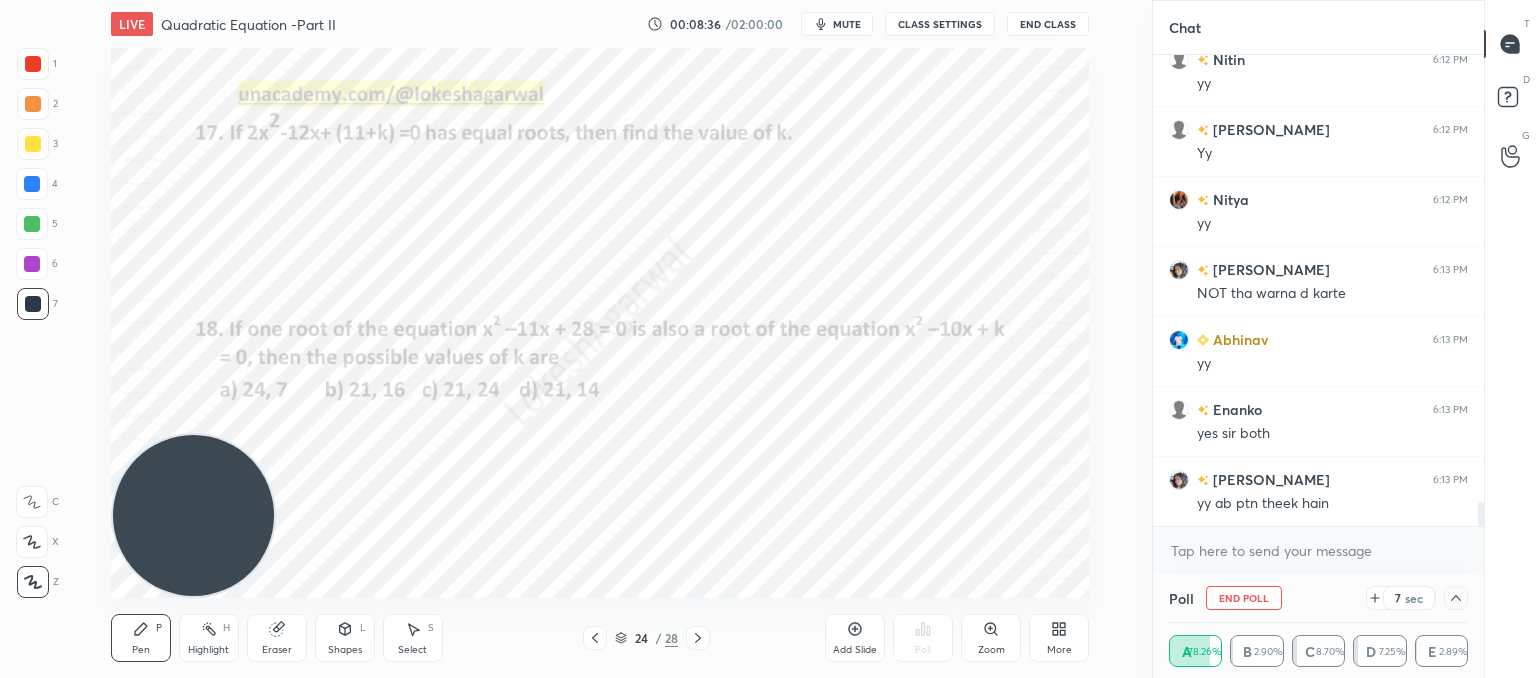 scroll, scrollTop: 0, scrollLeft: 0, axis: both 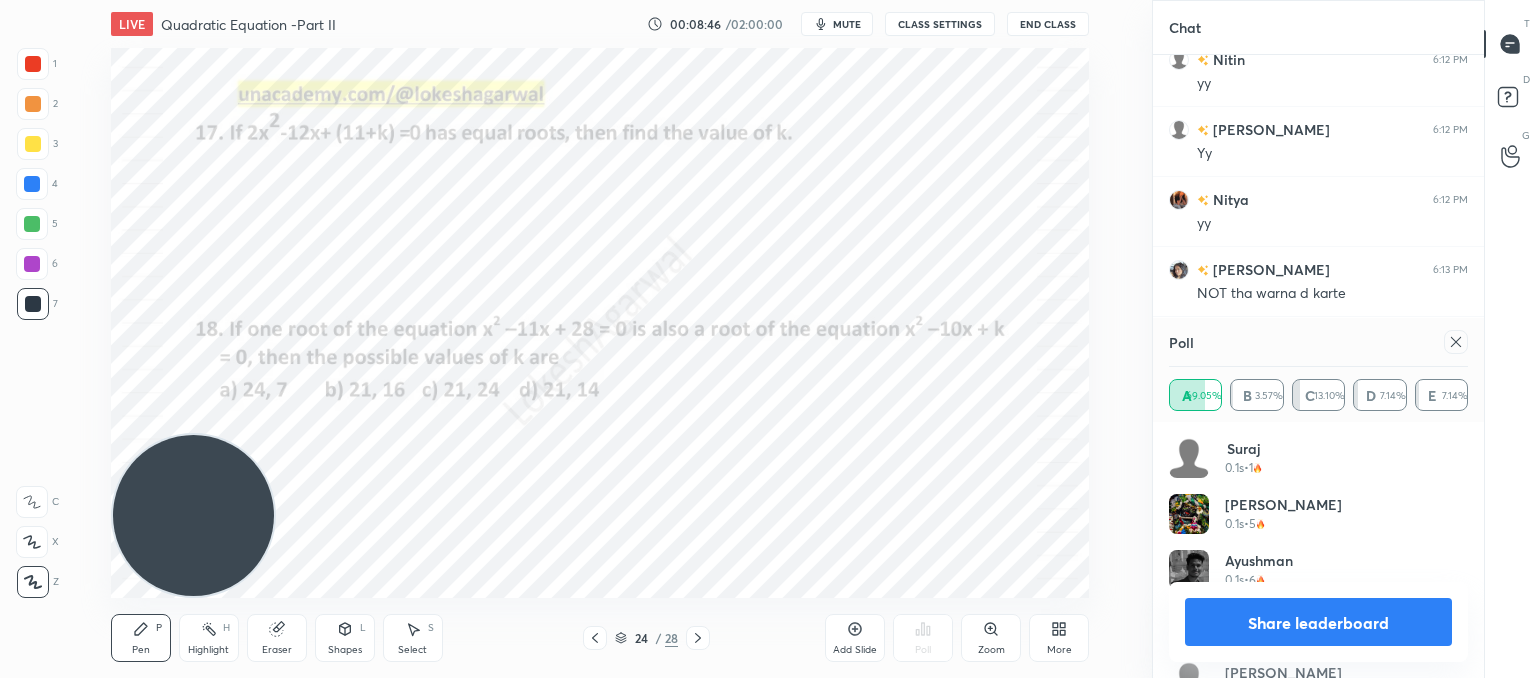 click 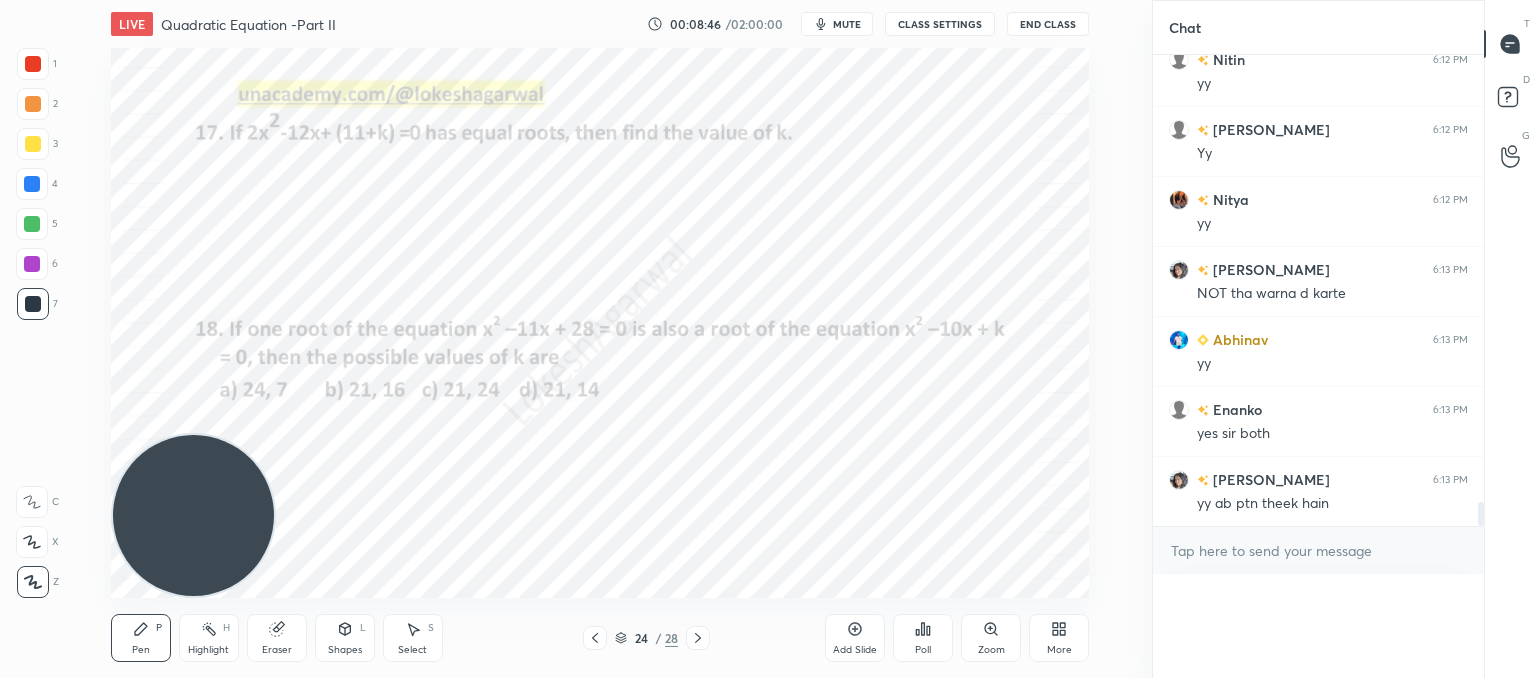 scroll, scrollTop: 121, scrollLeft: 293, axis: both 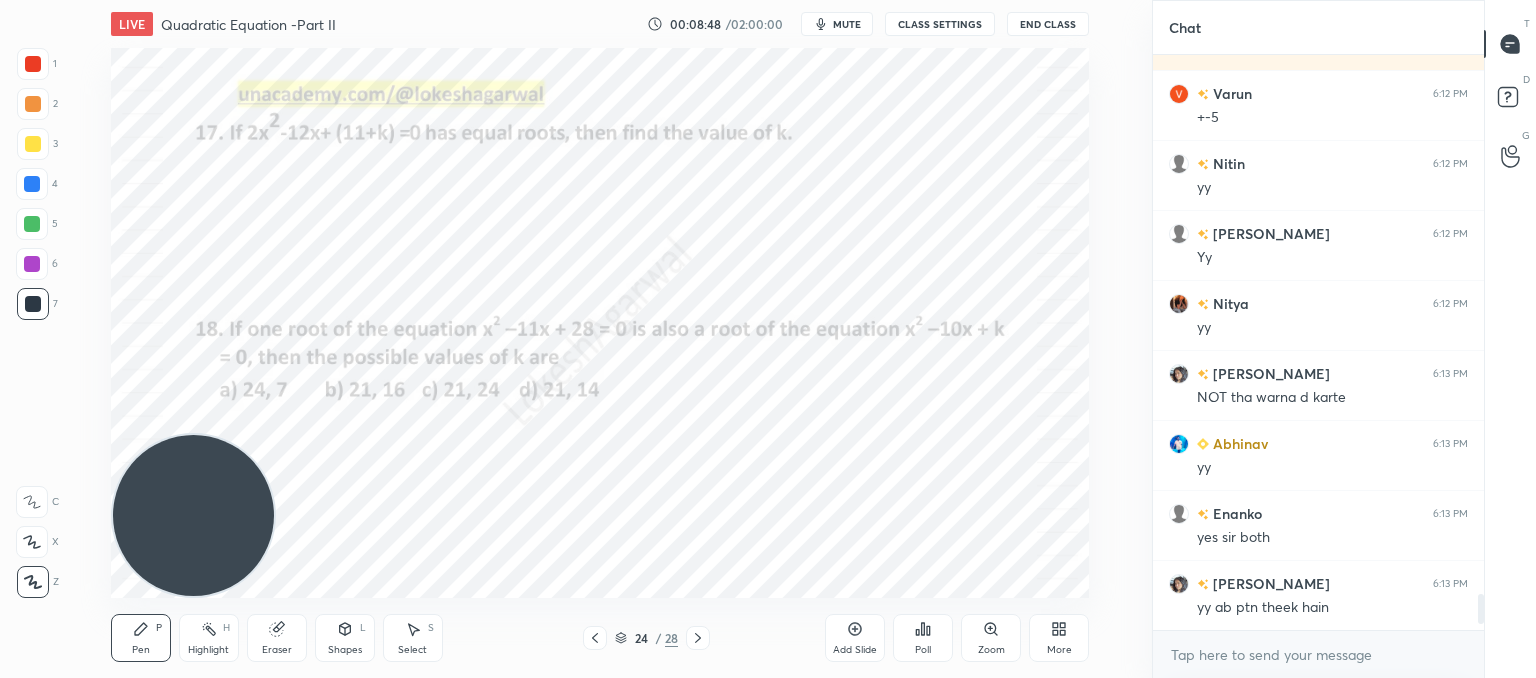 click 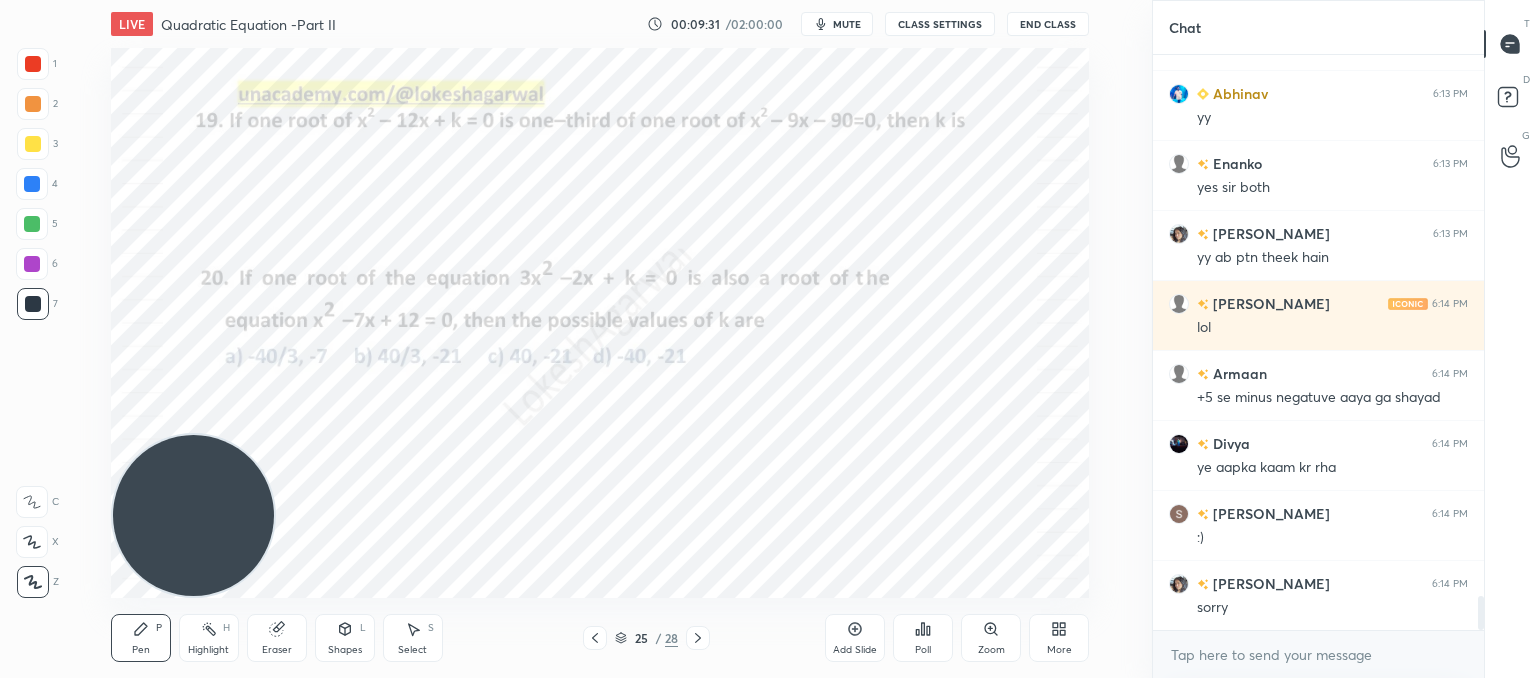 click on "Poll" at bounding box center (923, 638) 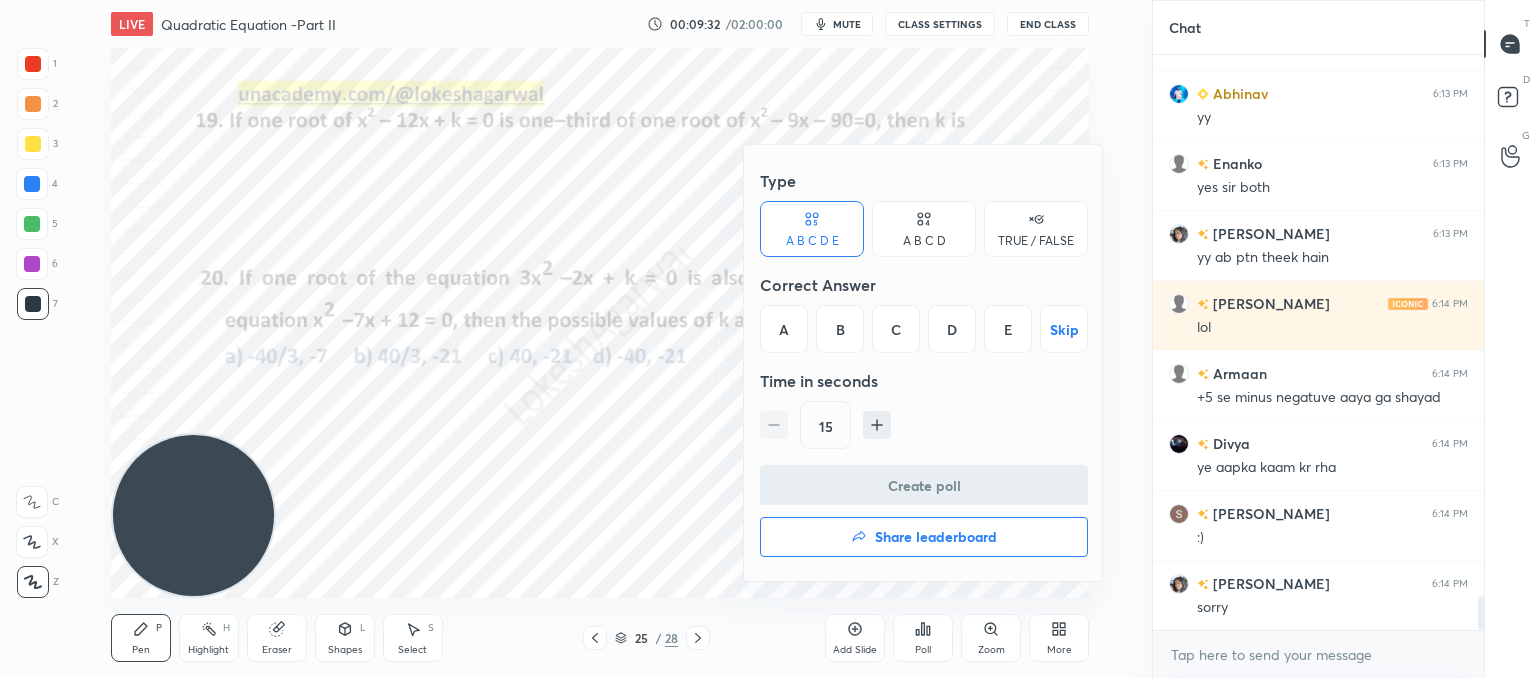 click on "E" at bounding box center [1008, 329] 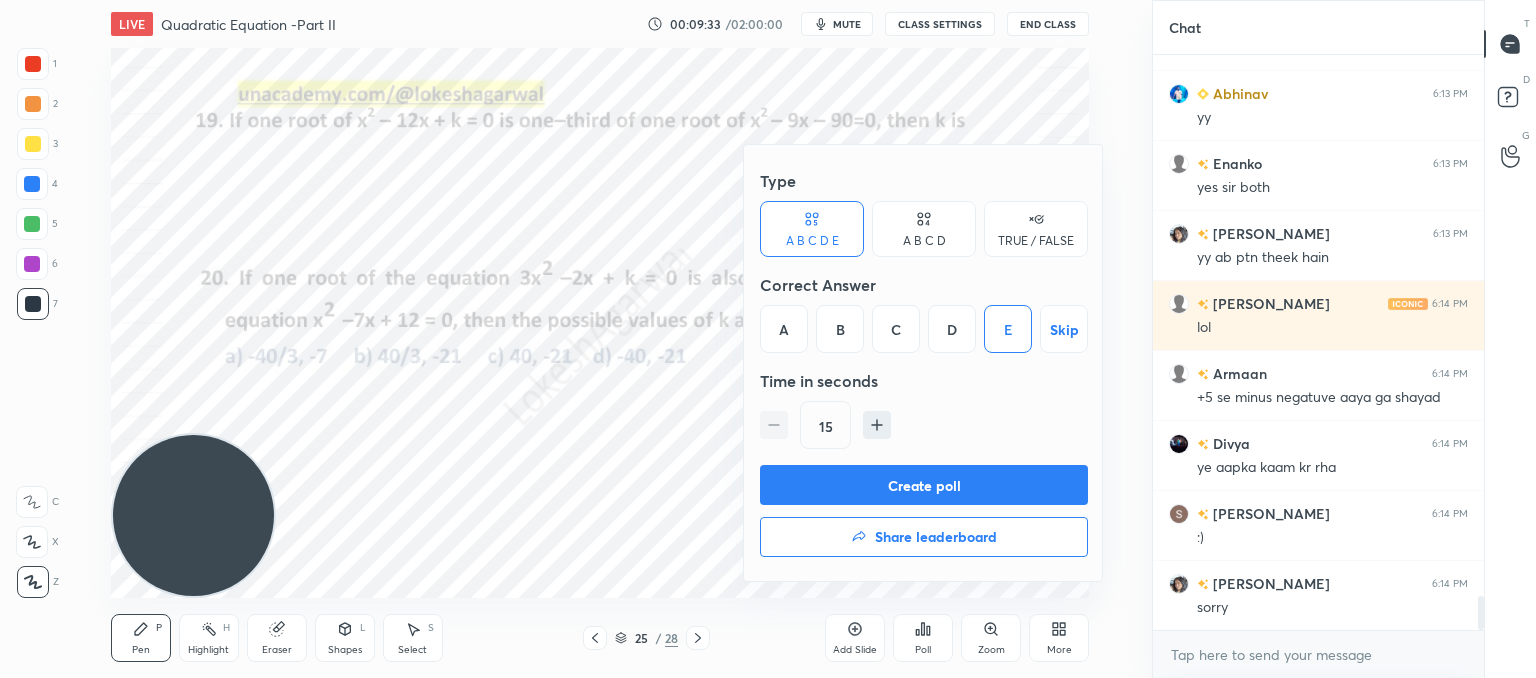 click on "Create poll" at bounding box center (924, 485) 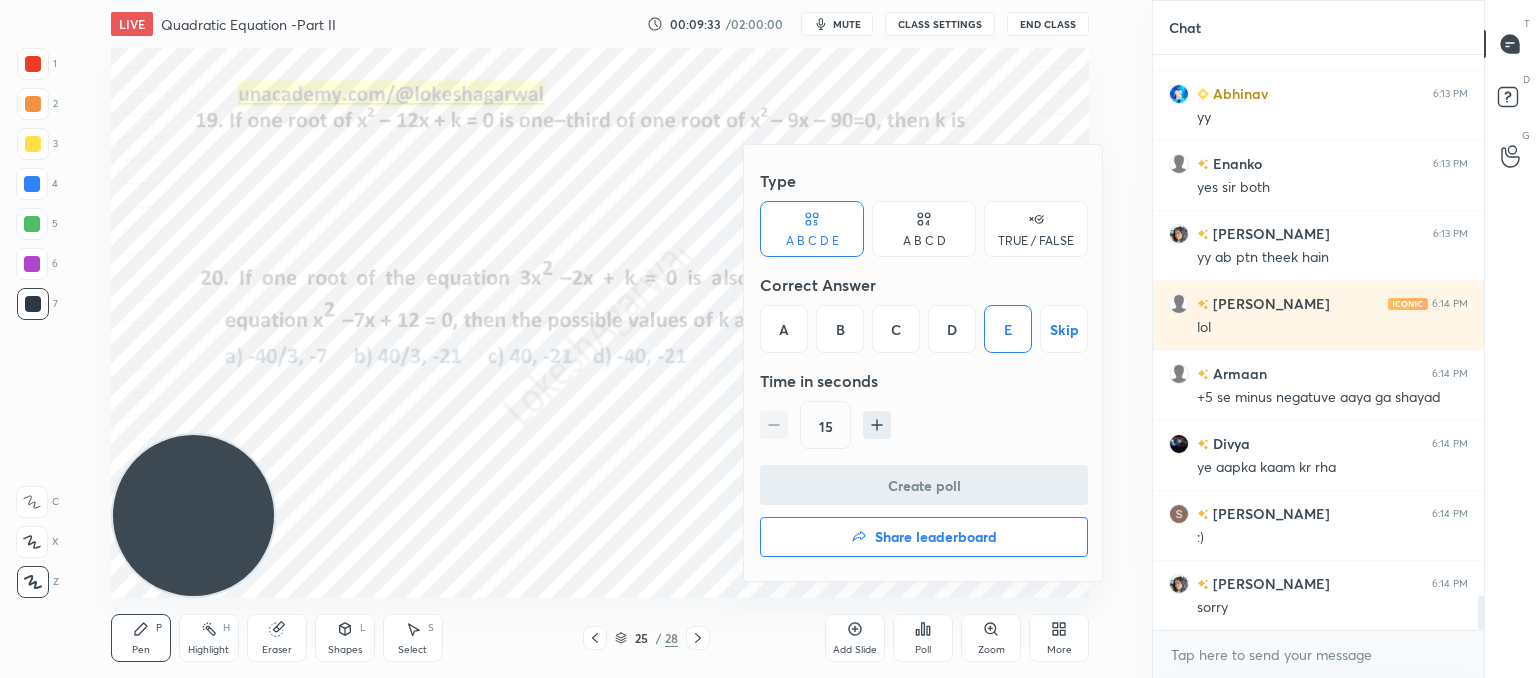 scroll, scrollTop: 536, scrollLeft: 325, axis: both 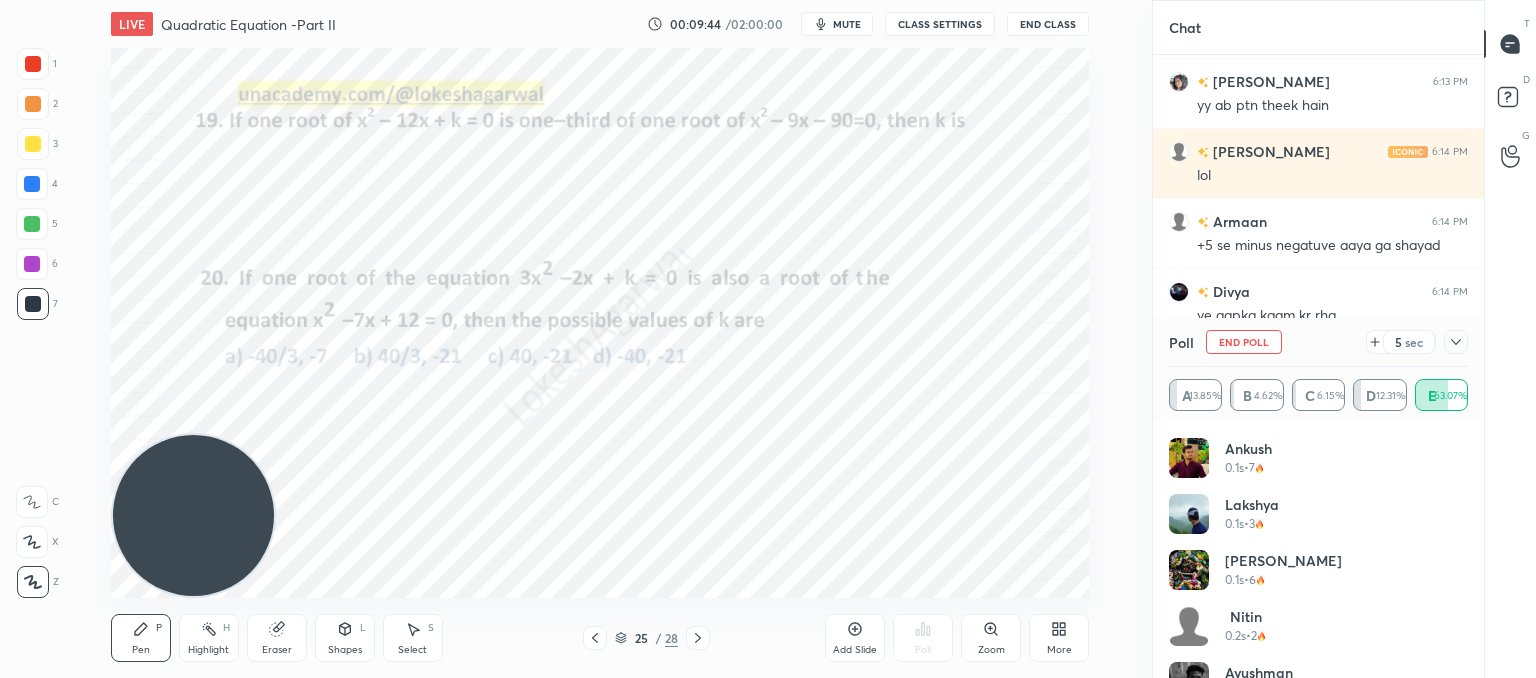 click 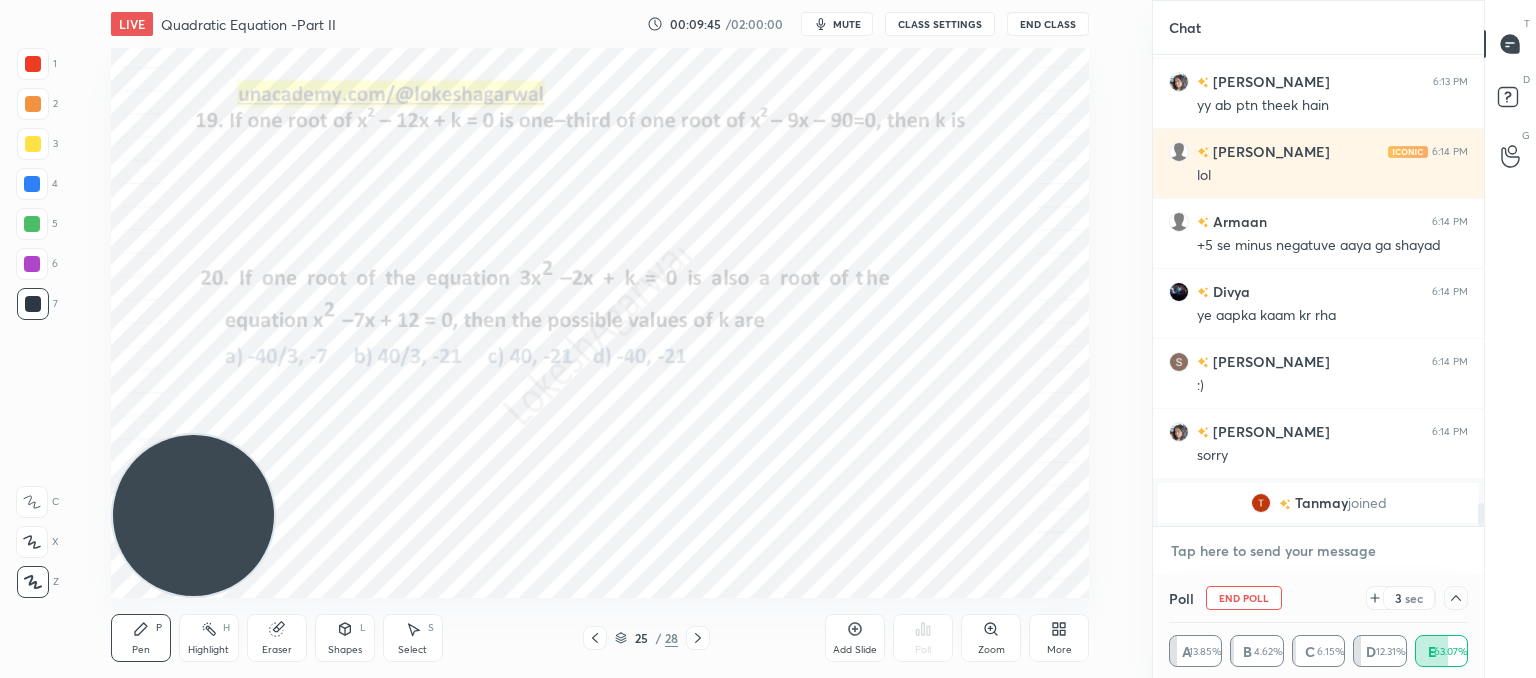 click at bounding box center [1318, 551] 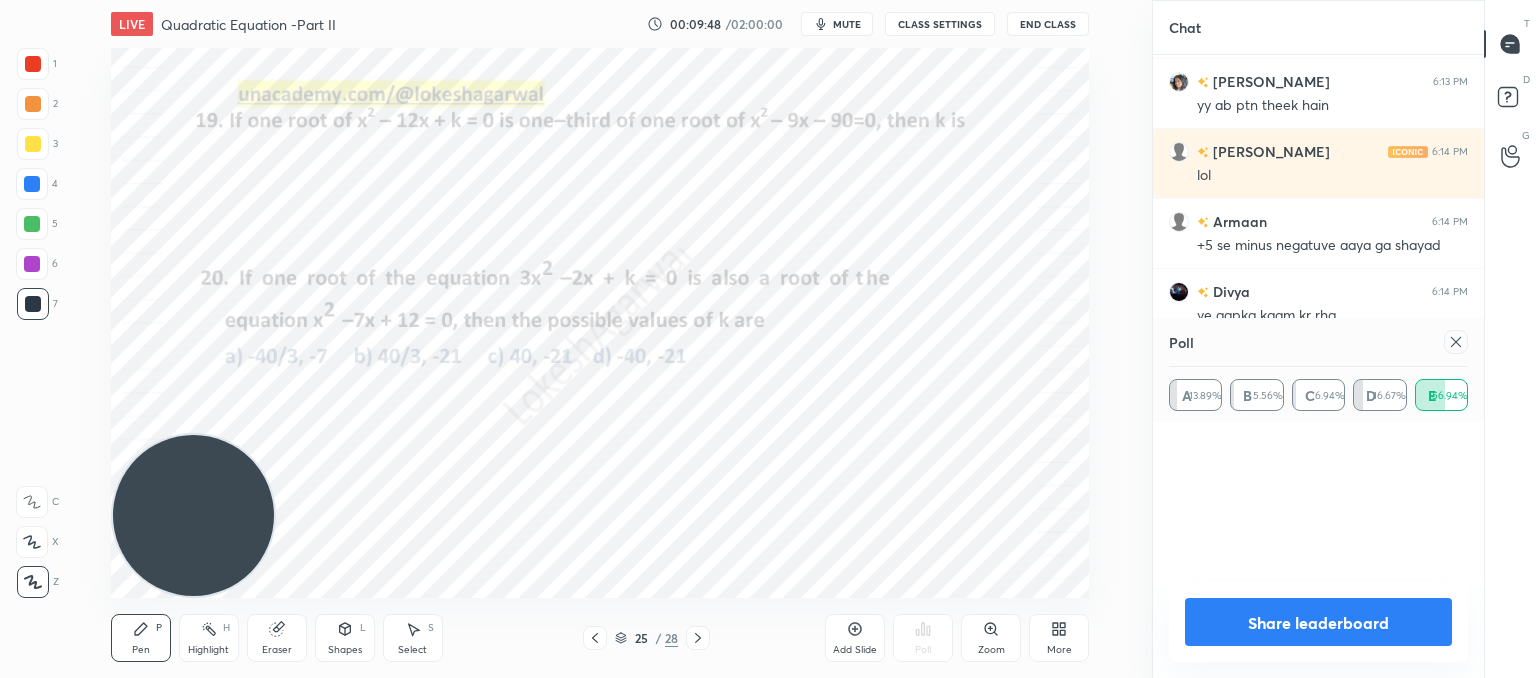 scroll, scrollTop: 6, scrollLeft: 6, axis: both 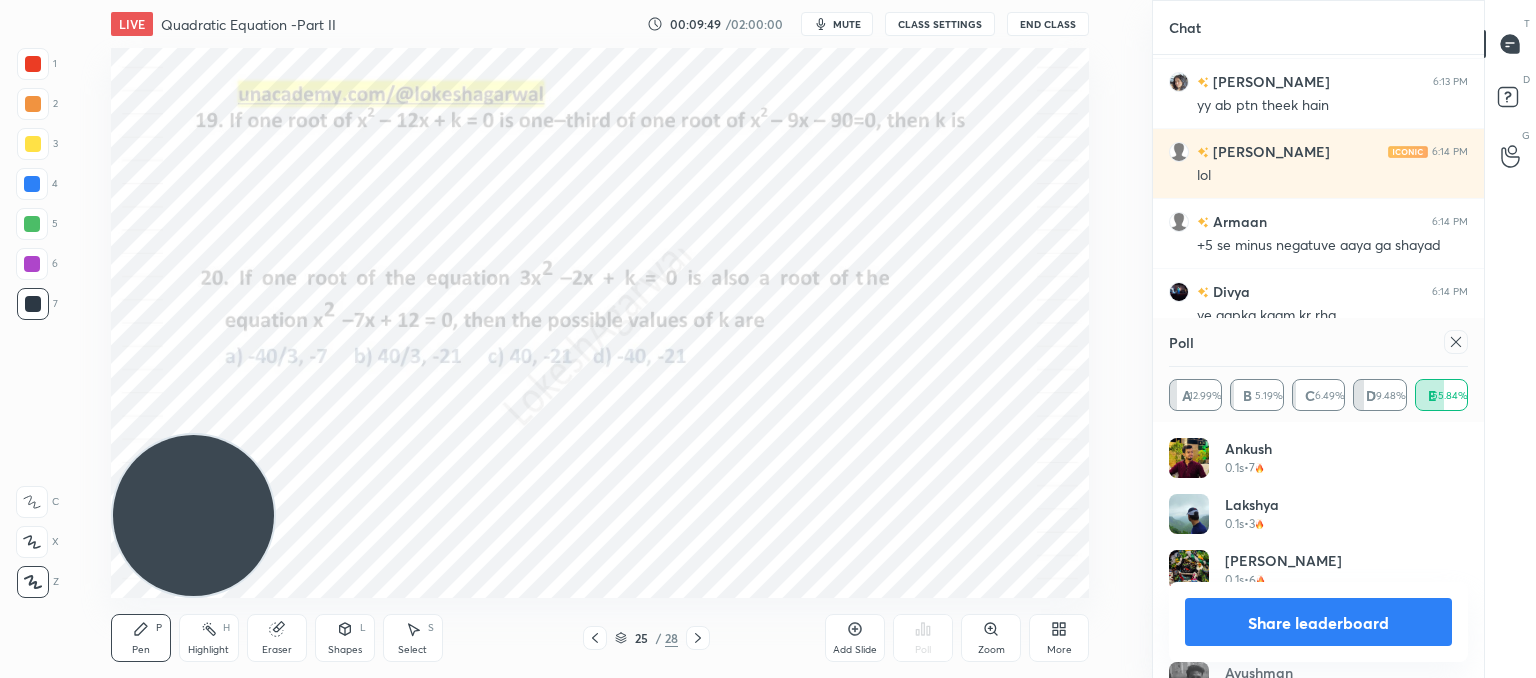 click 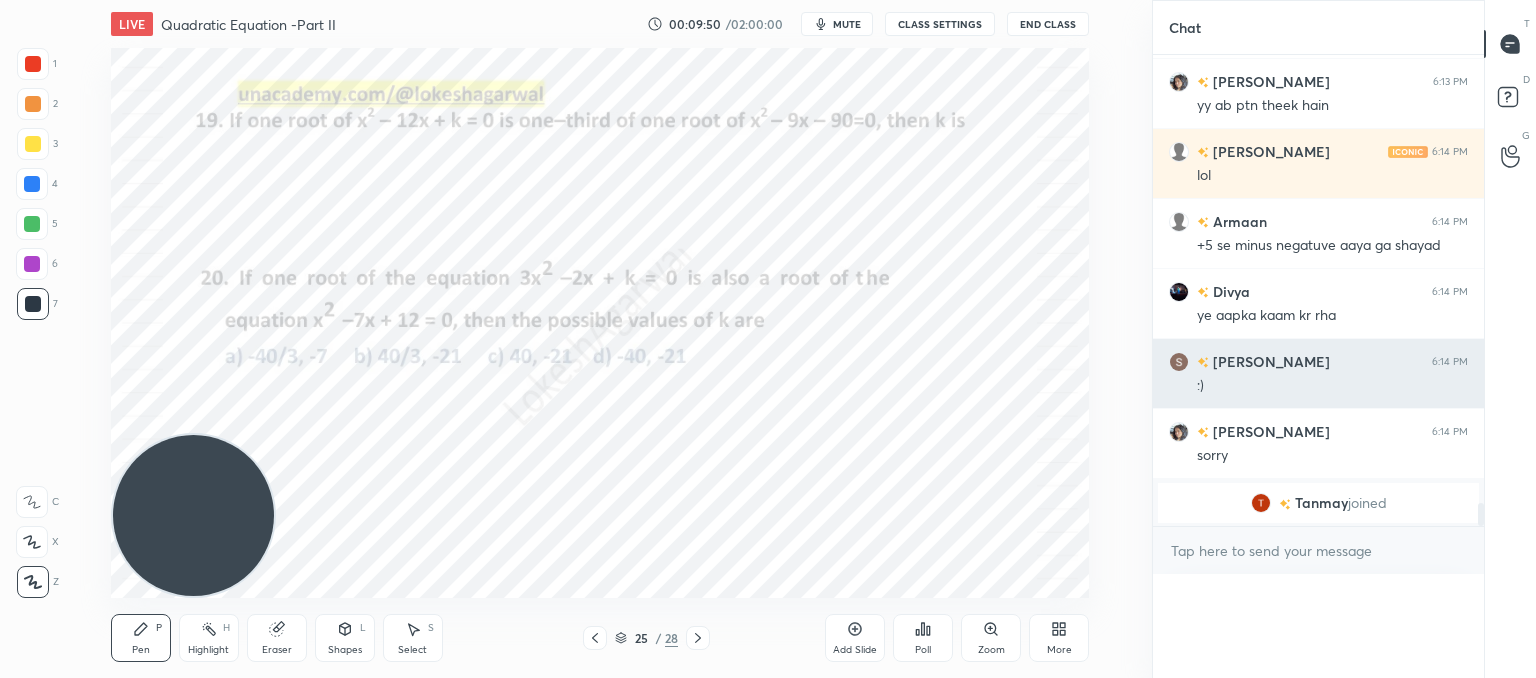scroll, scrollTop: 121, scrollLeft: 293, axis: both 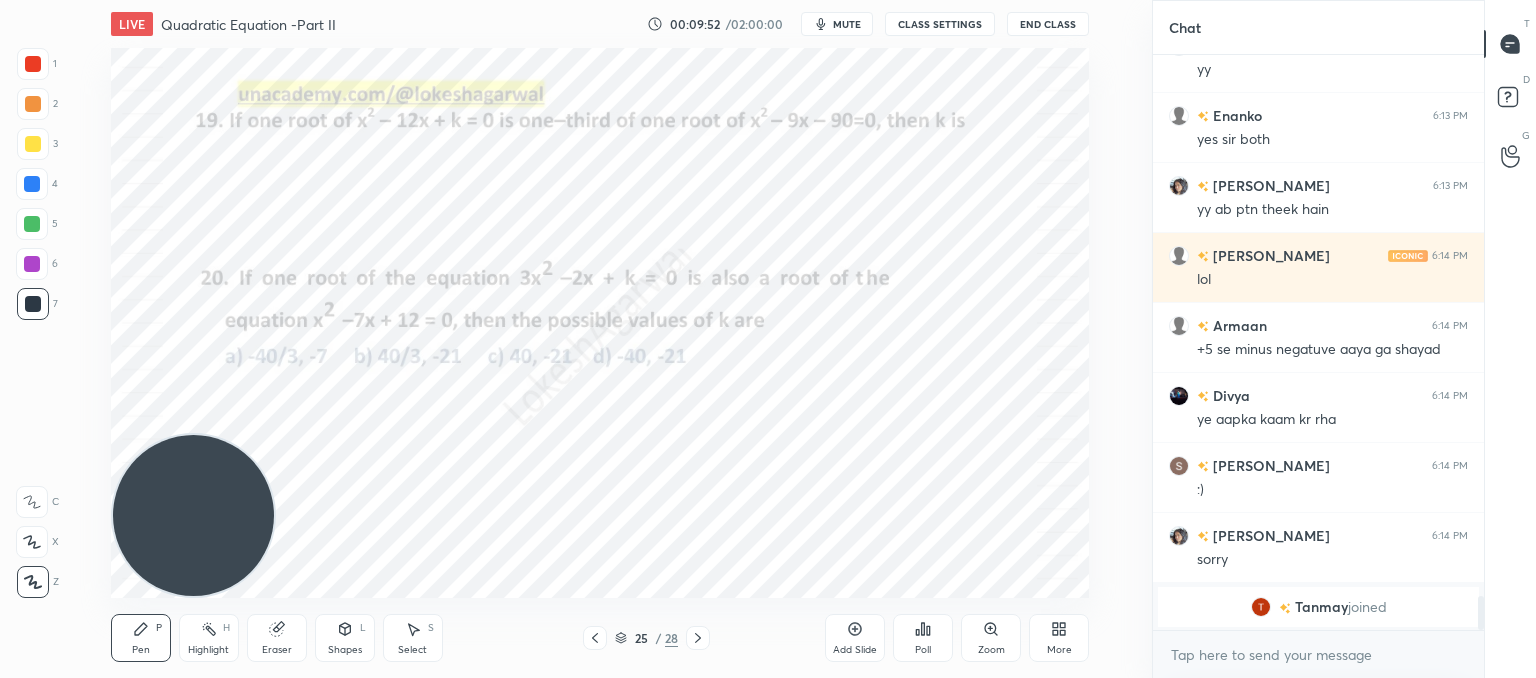 click 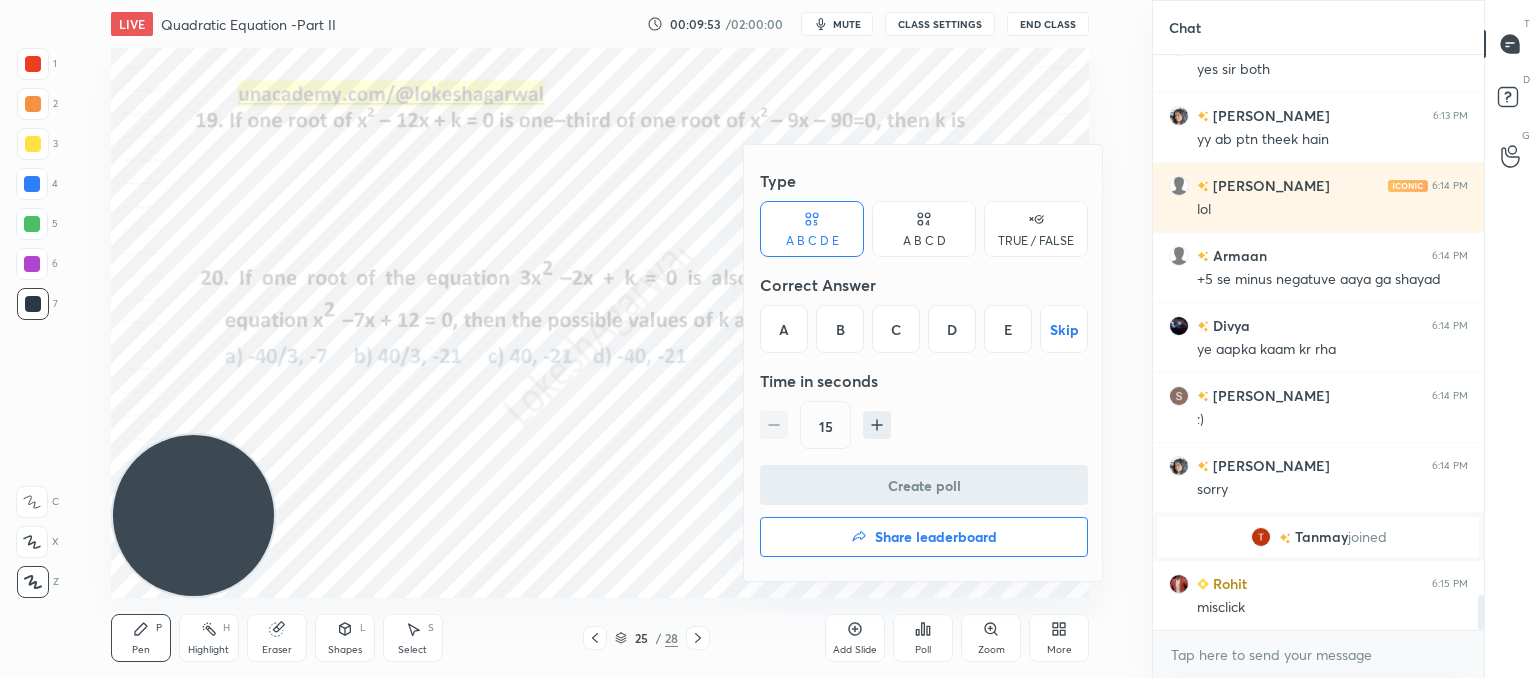 drag, startPoint x: 939, startPoint y: 220, endPoint x: 935, endPoint y: 233, distance: 13.601471 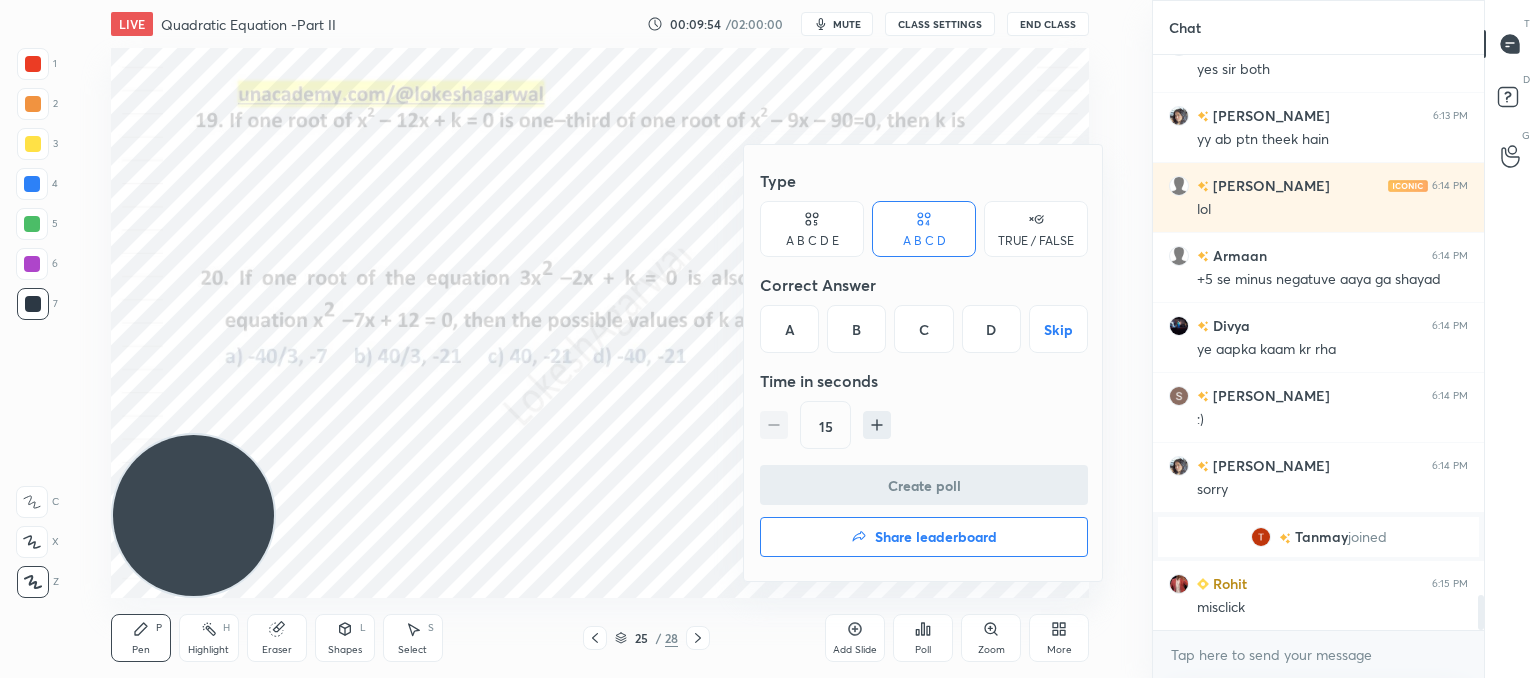 click on "D" at bounding box center [991, 329] 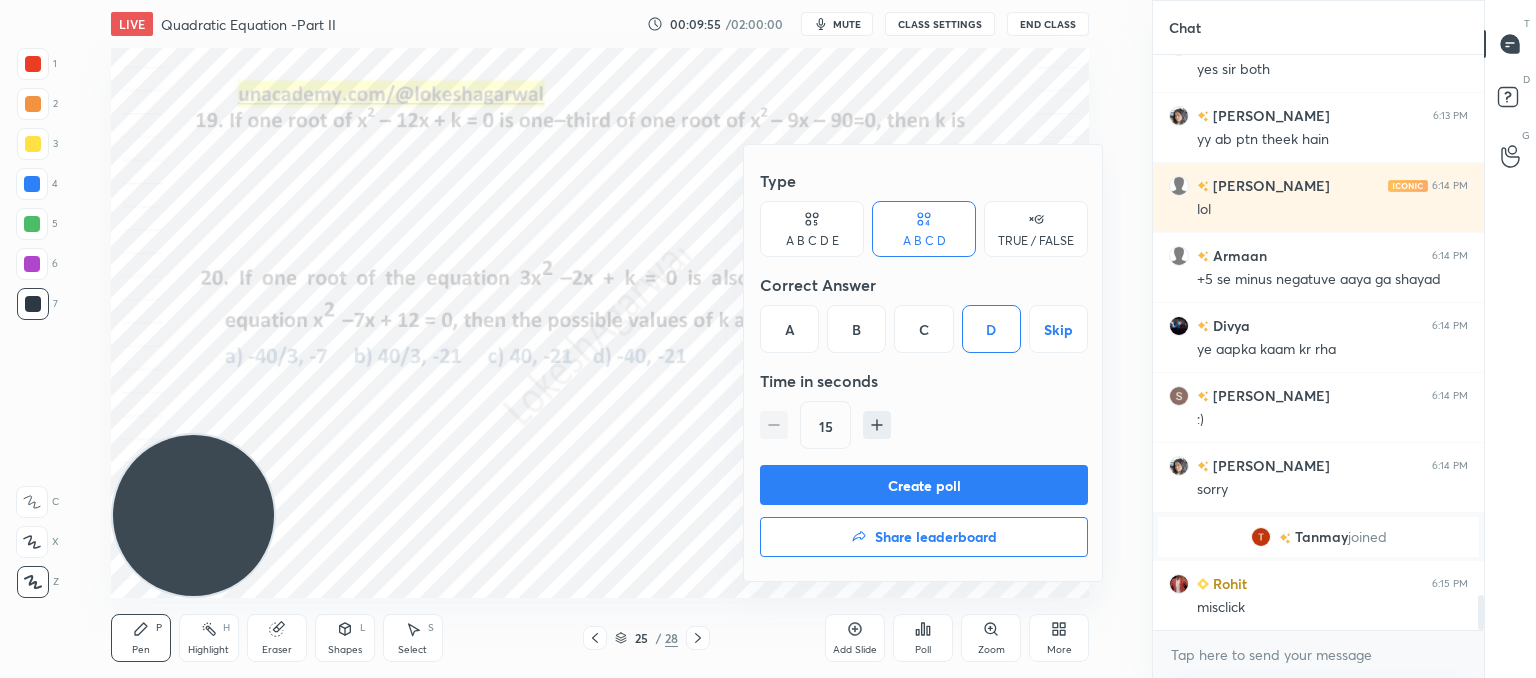 click on "Create poll" at bounding box center (924, 485) 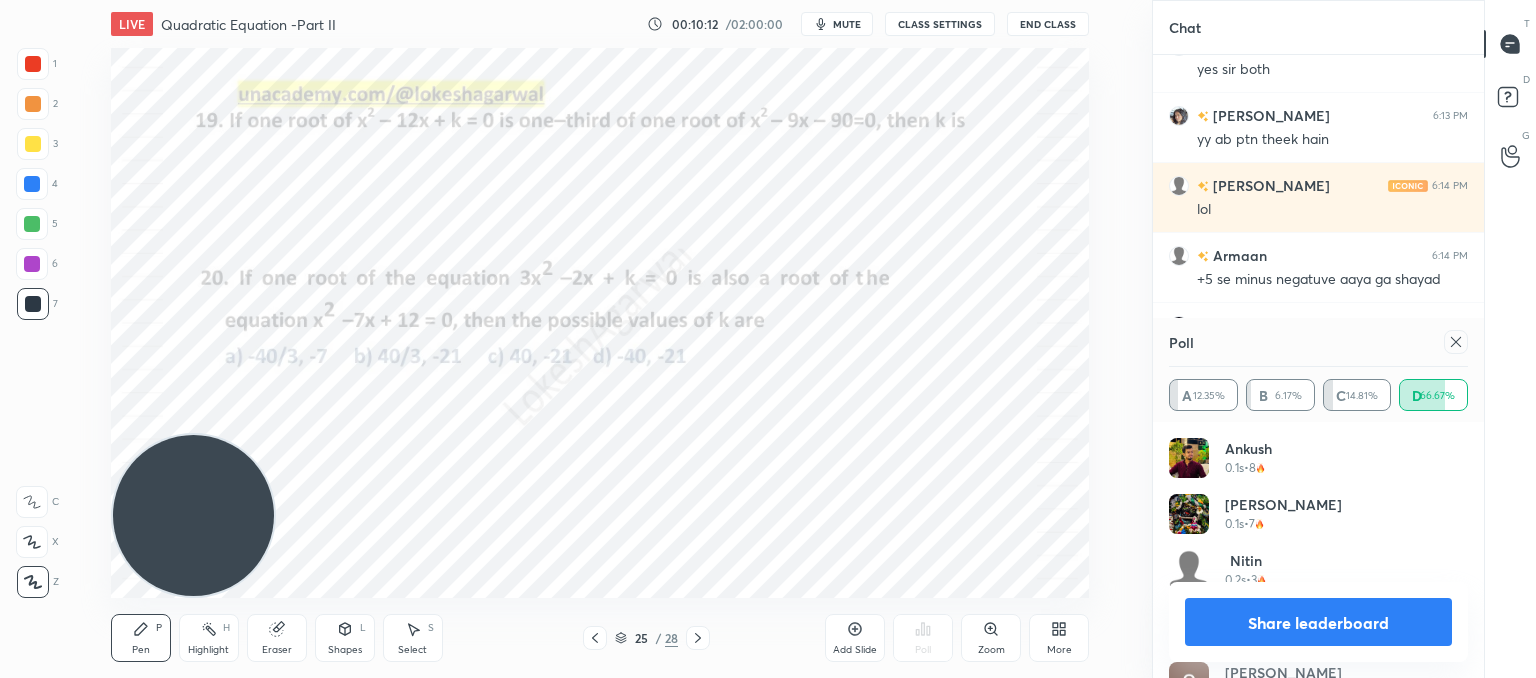 click 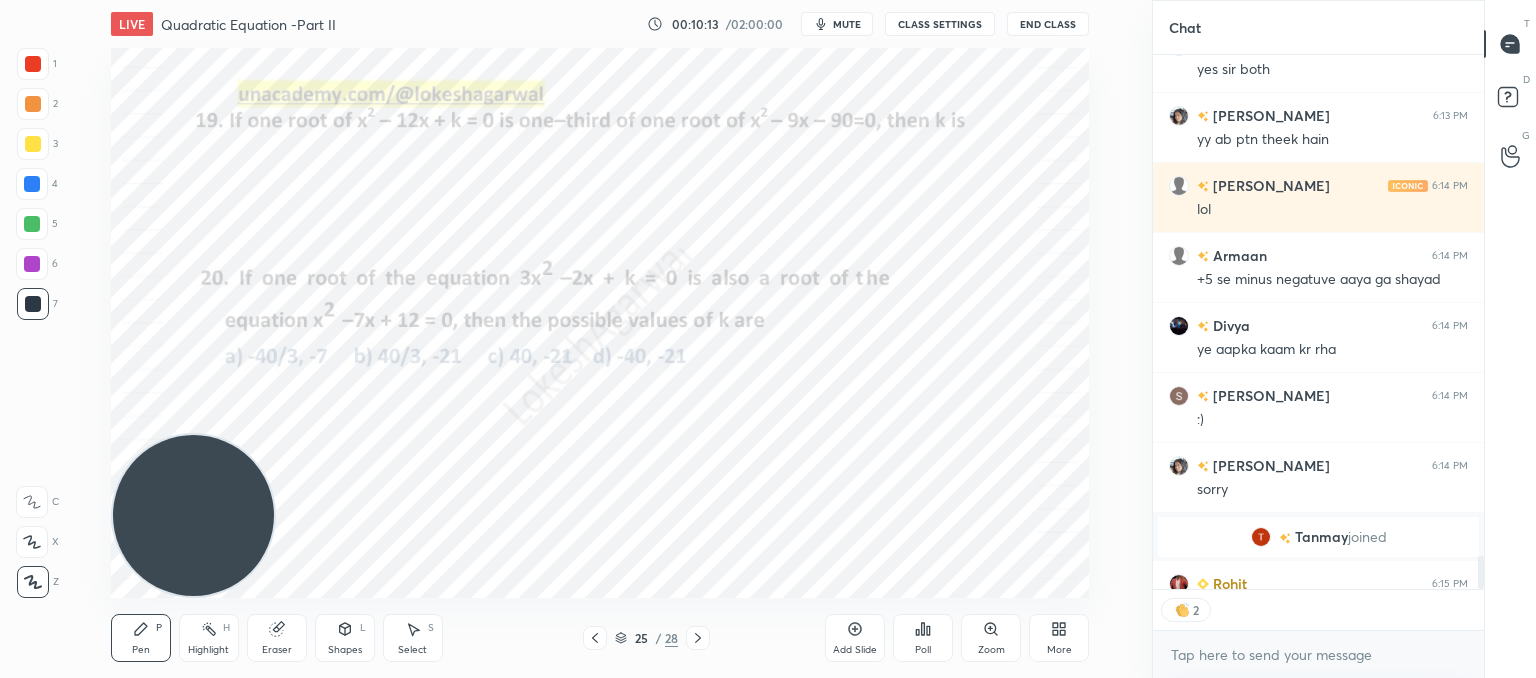 click 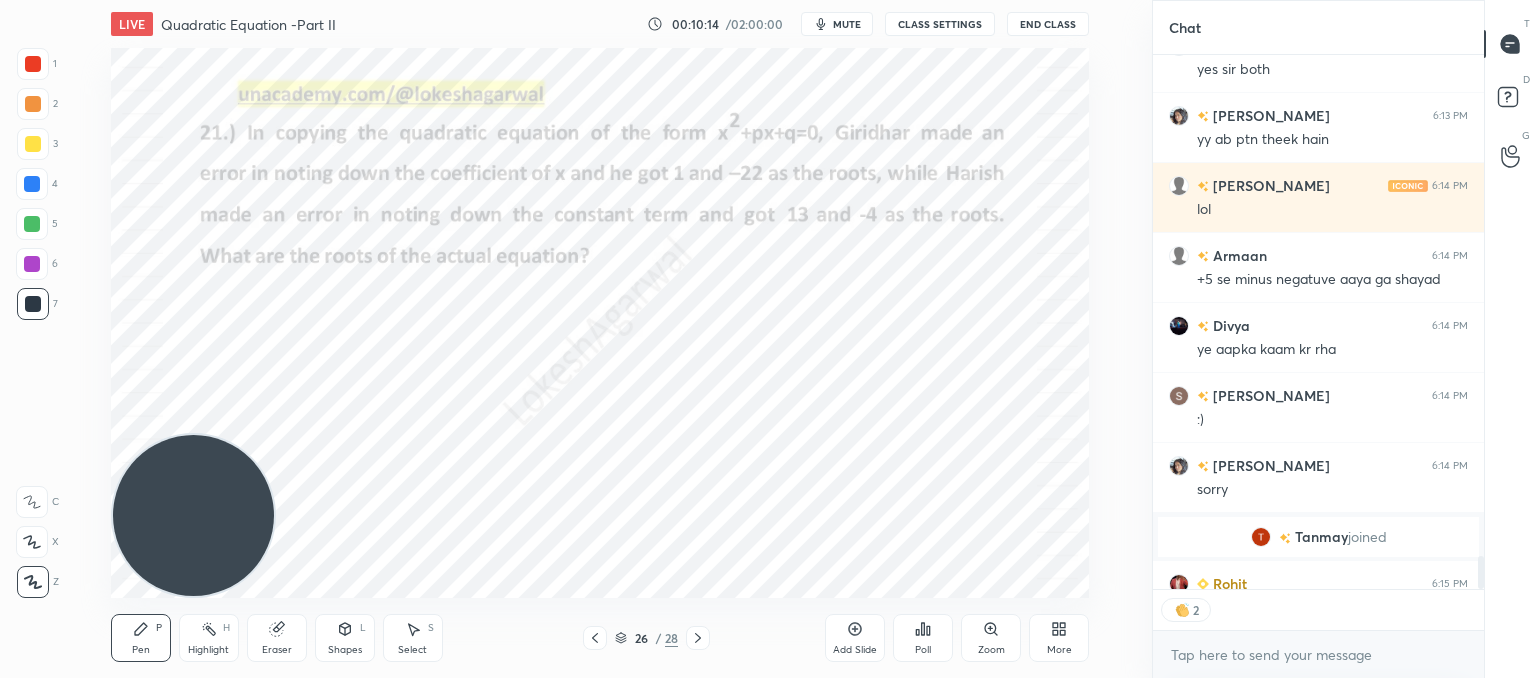 click at bounding box center (698, 638) 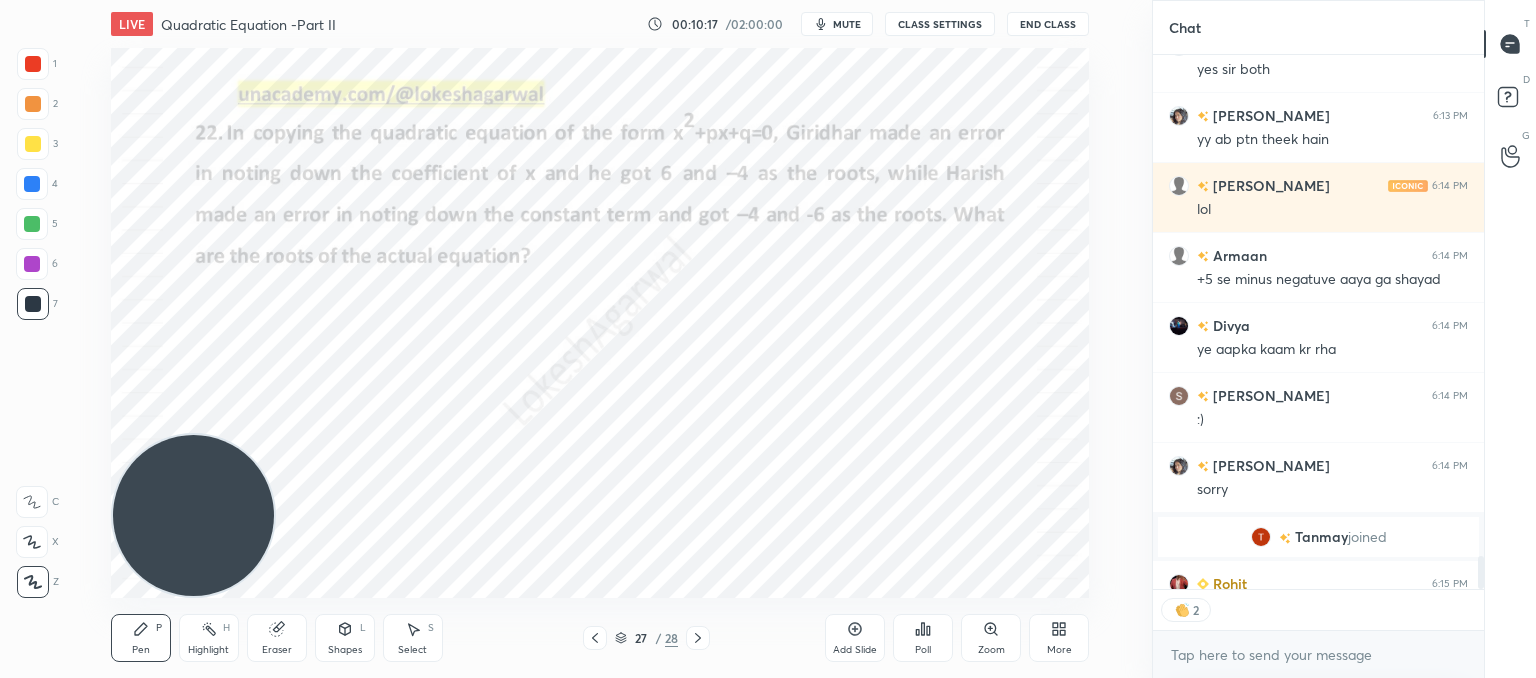 click 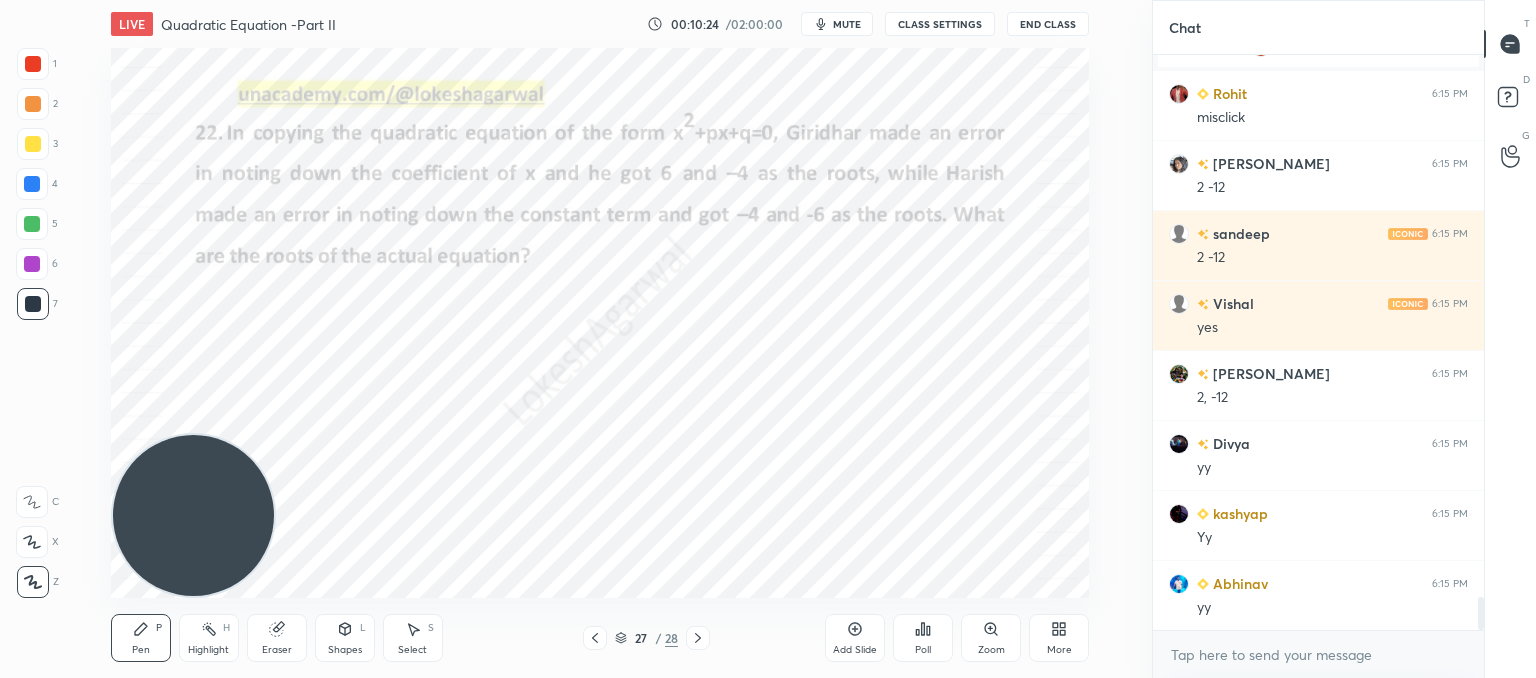 click 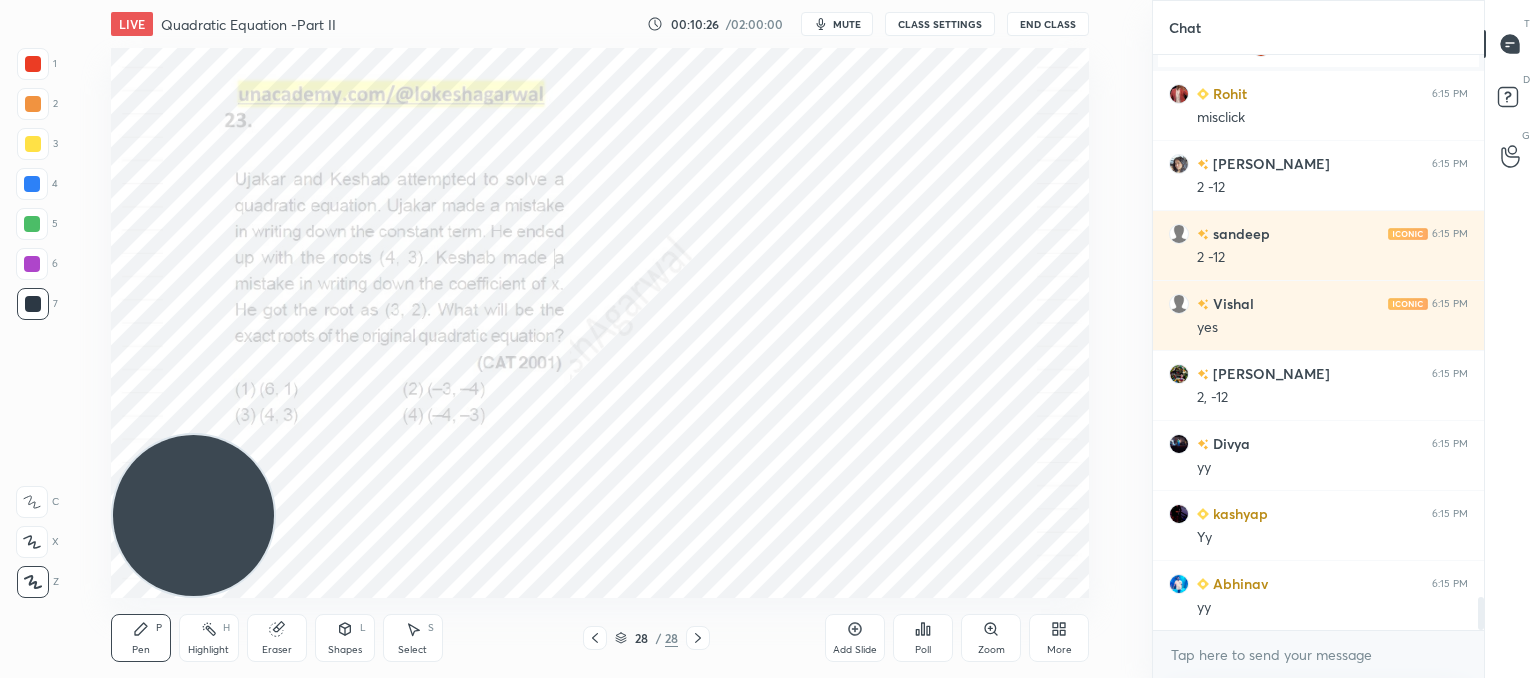 click on "Poll" at bounding box center (923, 638) 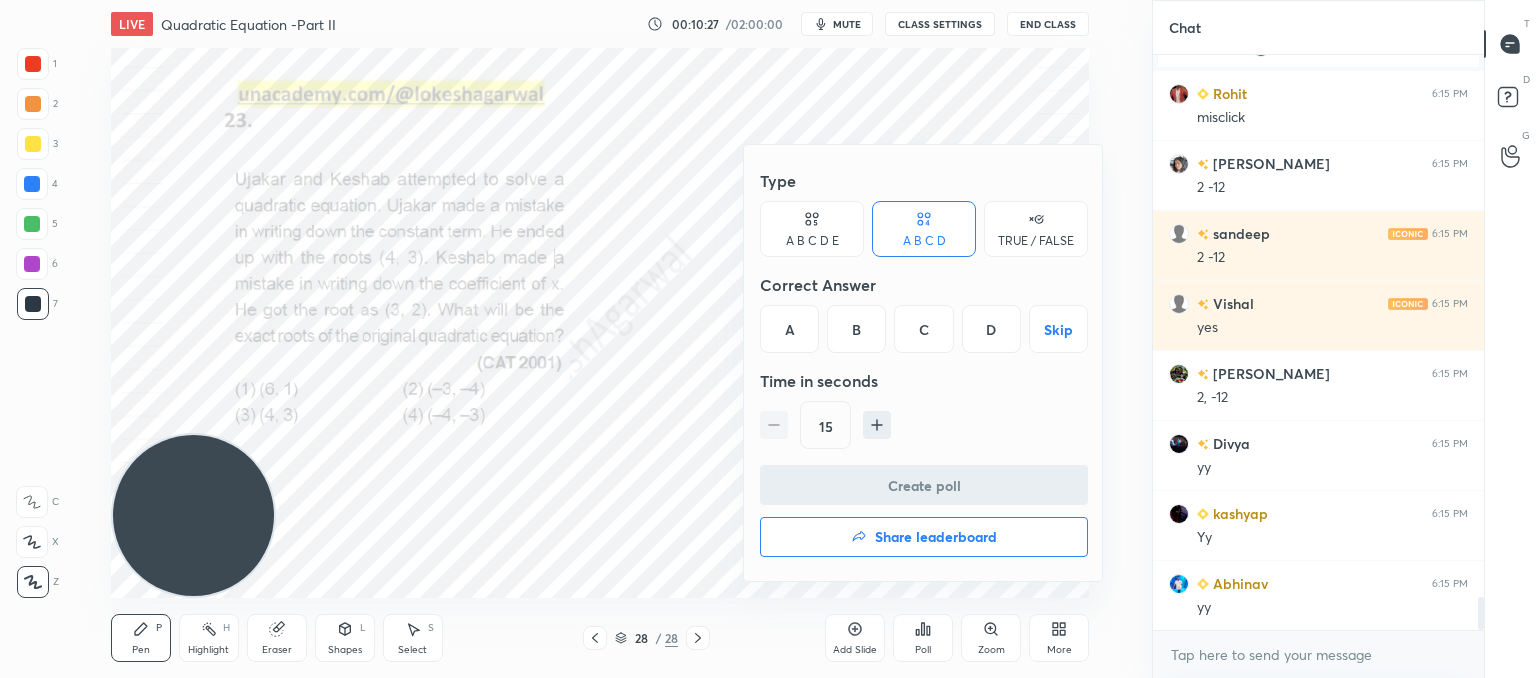 click on "A" at bounding box center (789, 329) 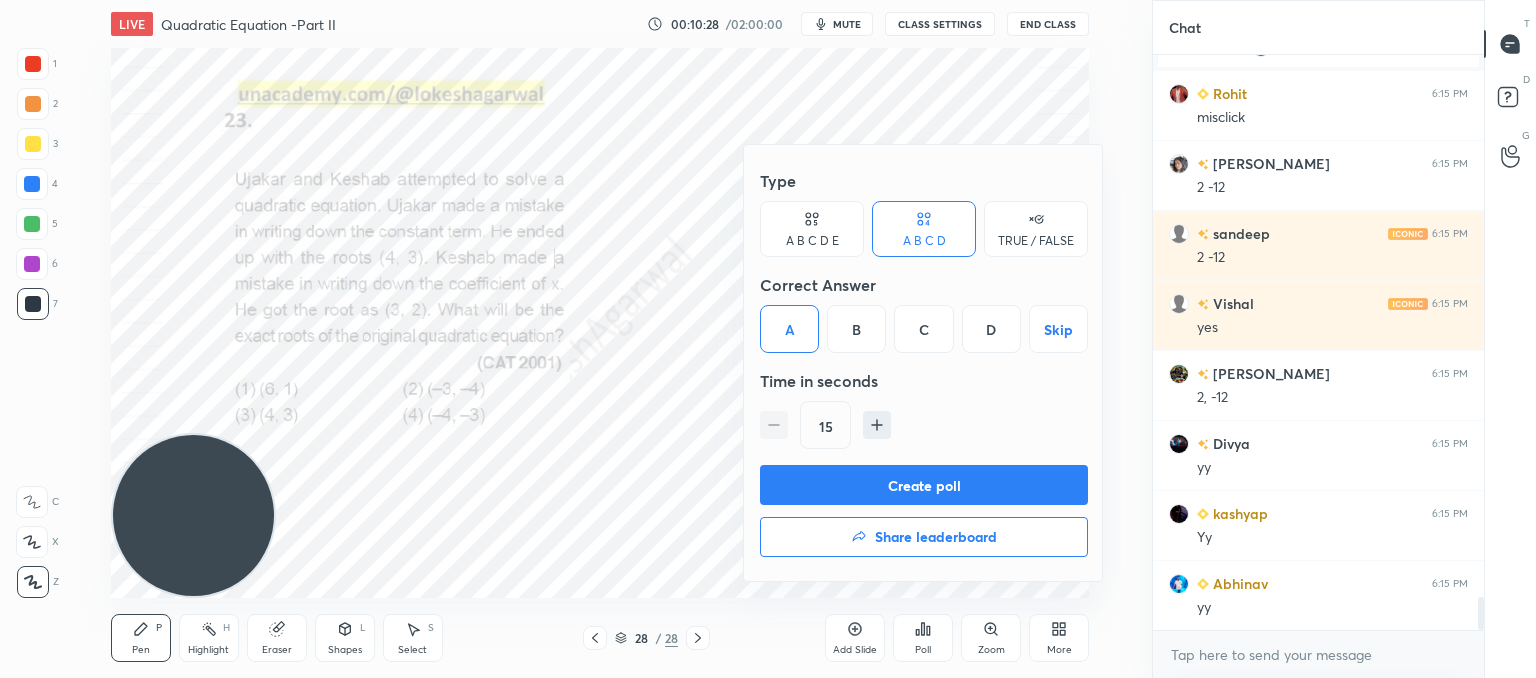 click on "Create poll" at bounding box center (924, 485) 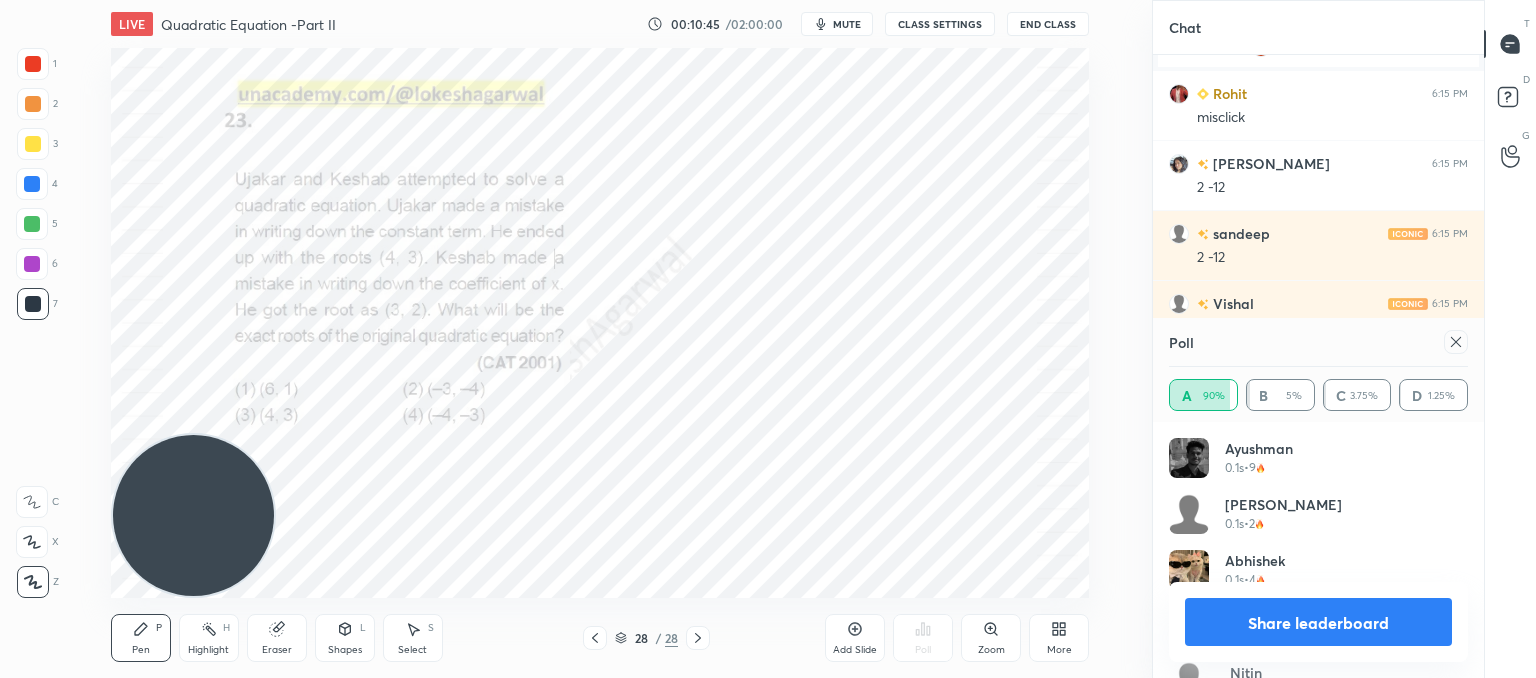 click on "Share leaderboard" at bounding box center (1318, 622) 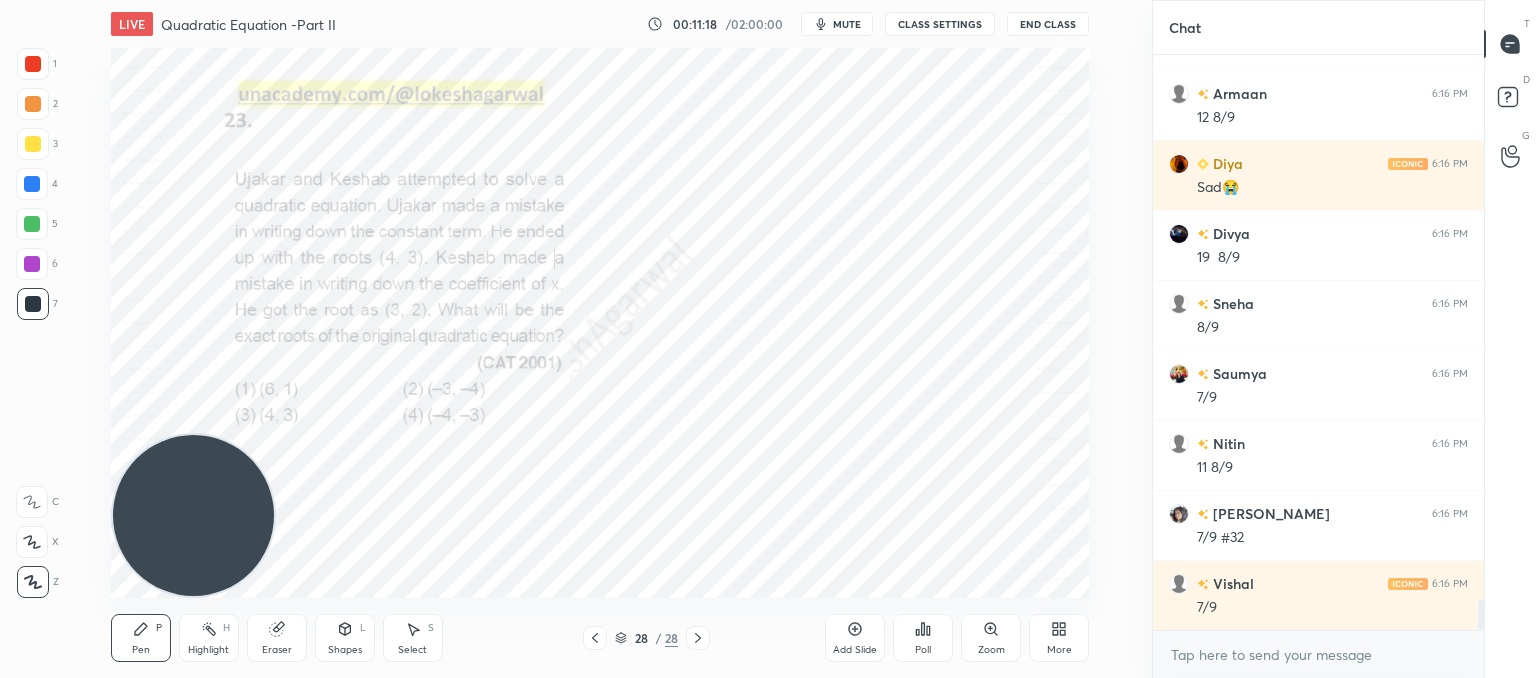 click on "Select S" at bounding box center (413, 638) 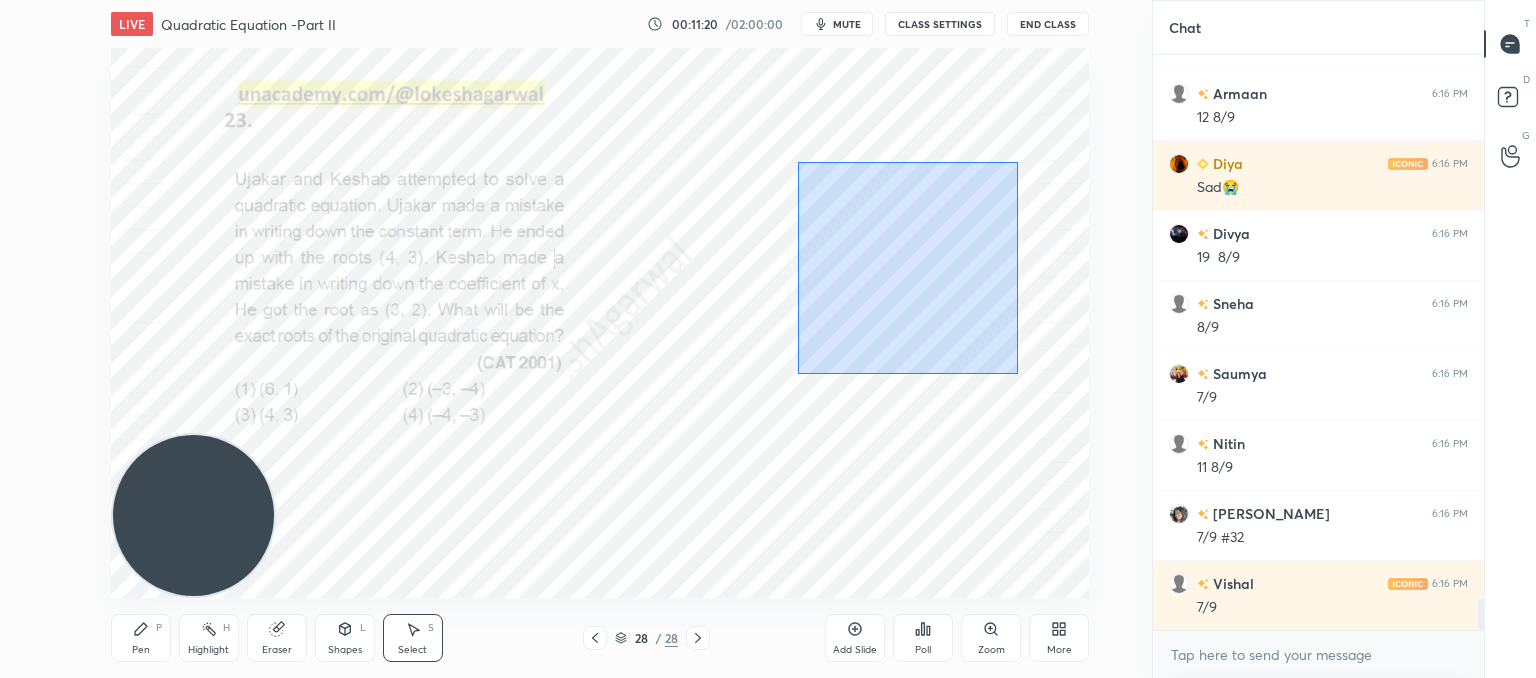 drag, startPoint x: 1017, startPoint y: 373, endPoint x: 784, endPoint y: 118, distance: 345.41858 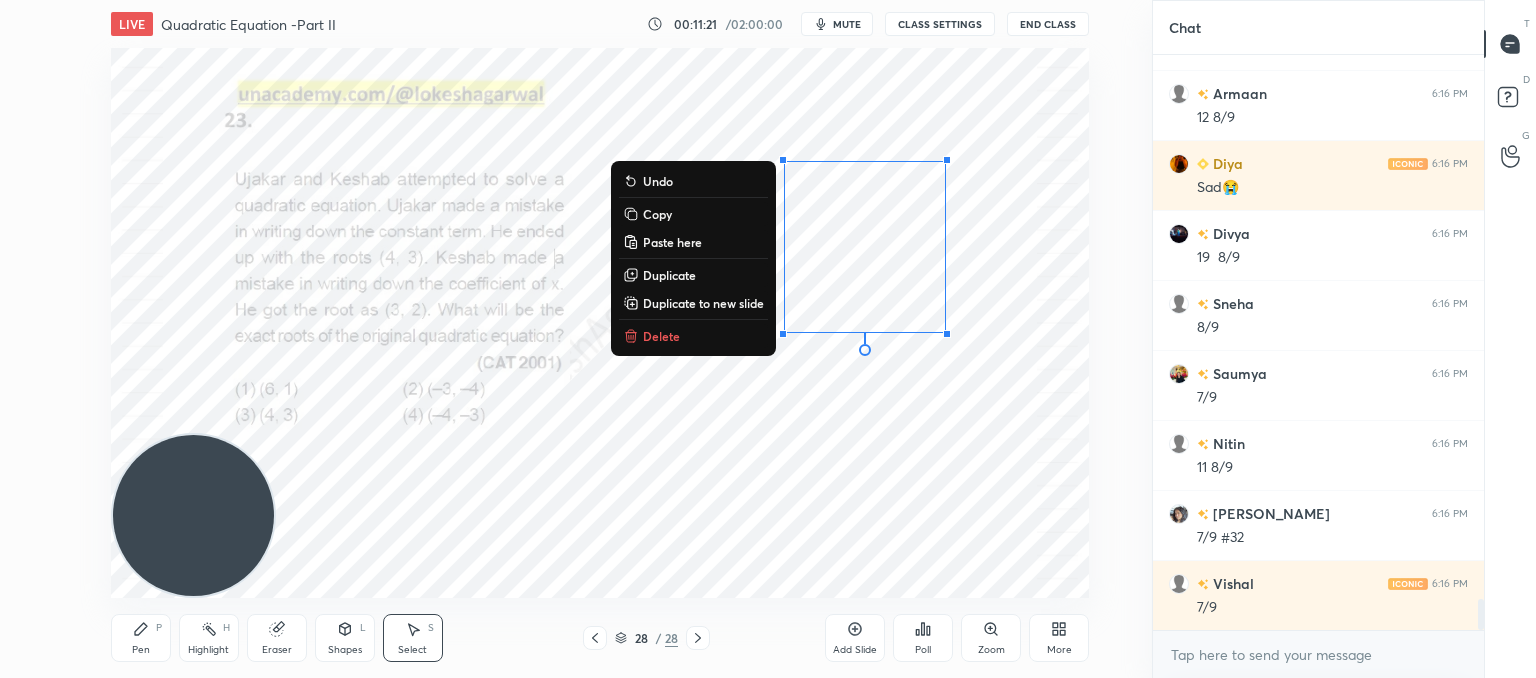 click on "Delete" at bounding box center (661, 336) 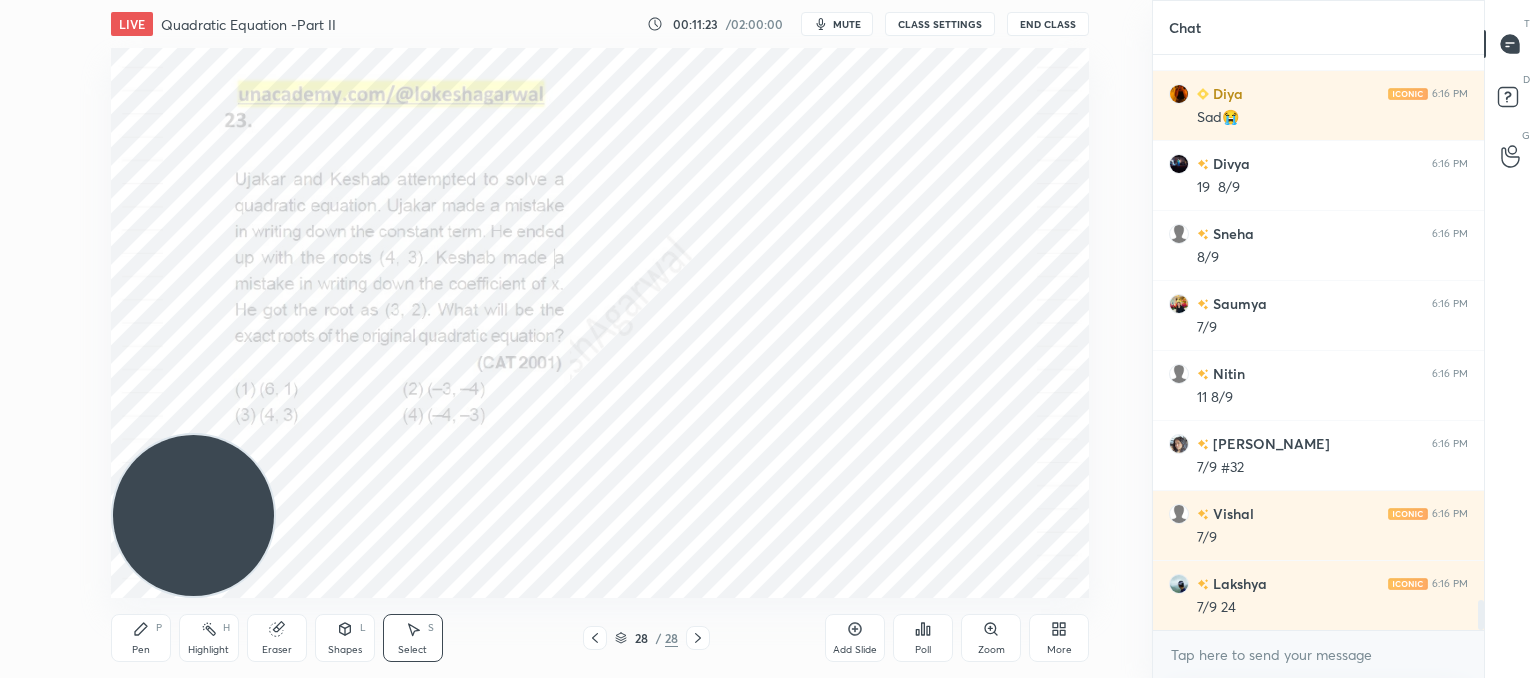 click at bounding box center (595, 638) 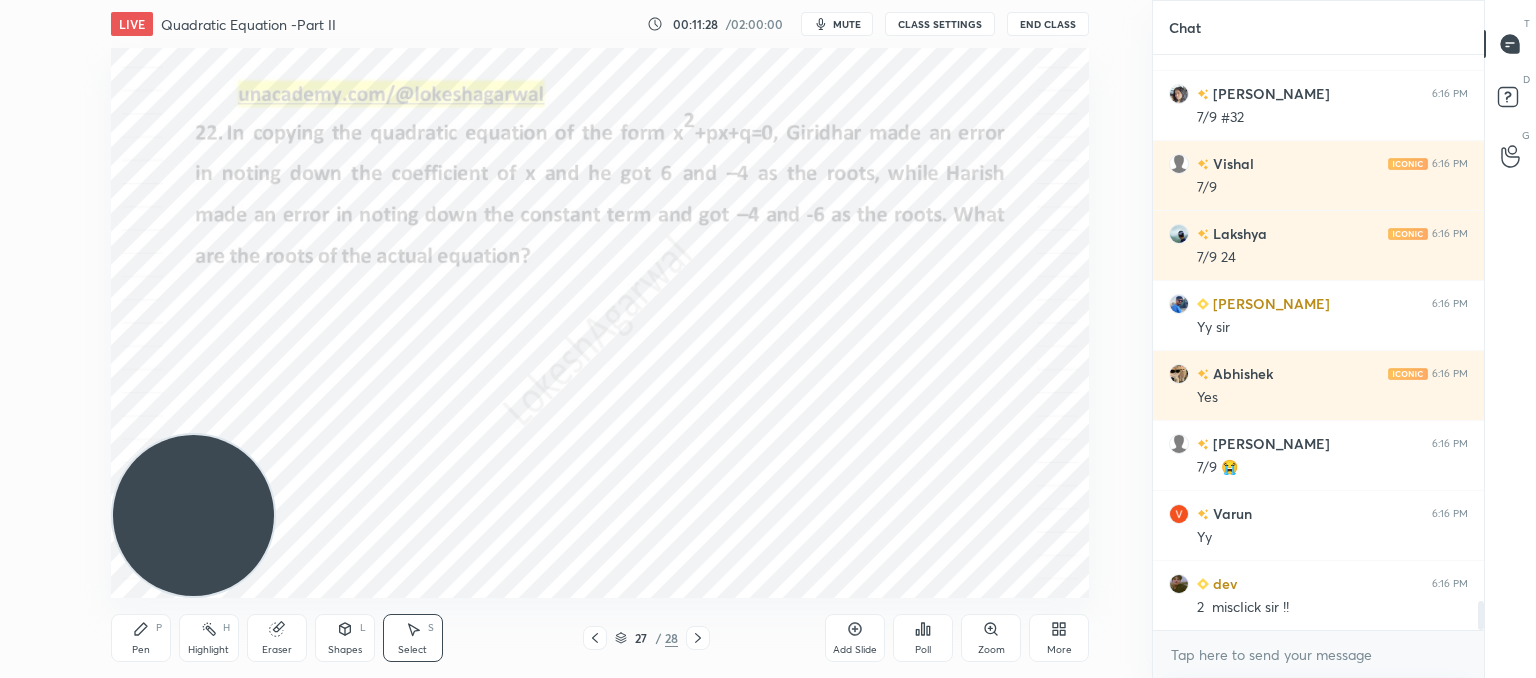 click at bounding box center (595, 638) 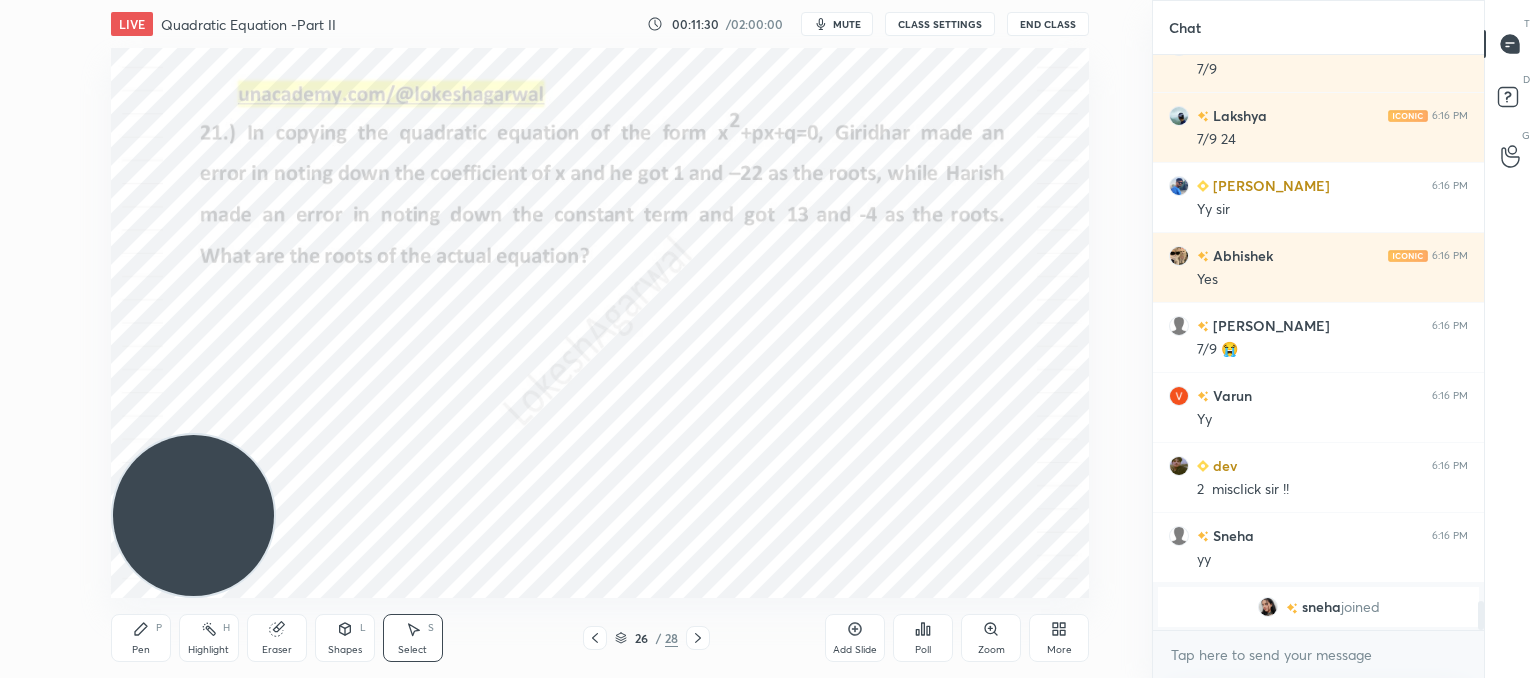 scroll, scrollTop: 10442, scrollLeft: 0, axis: vertical 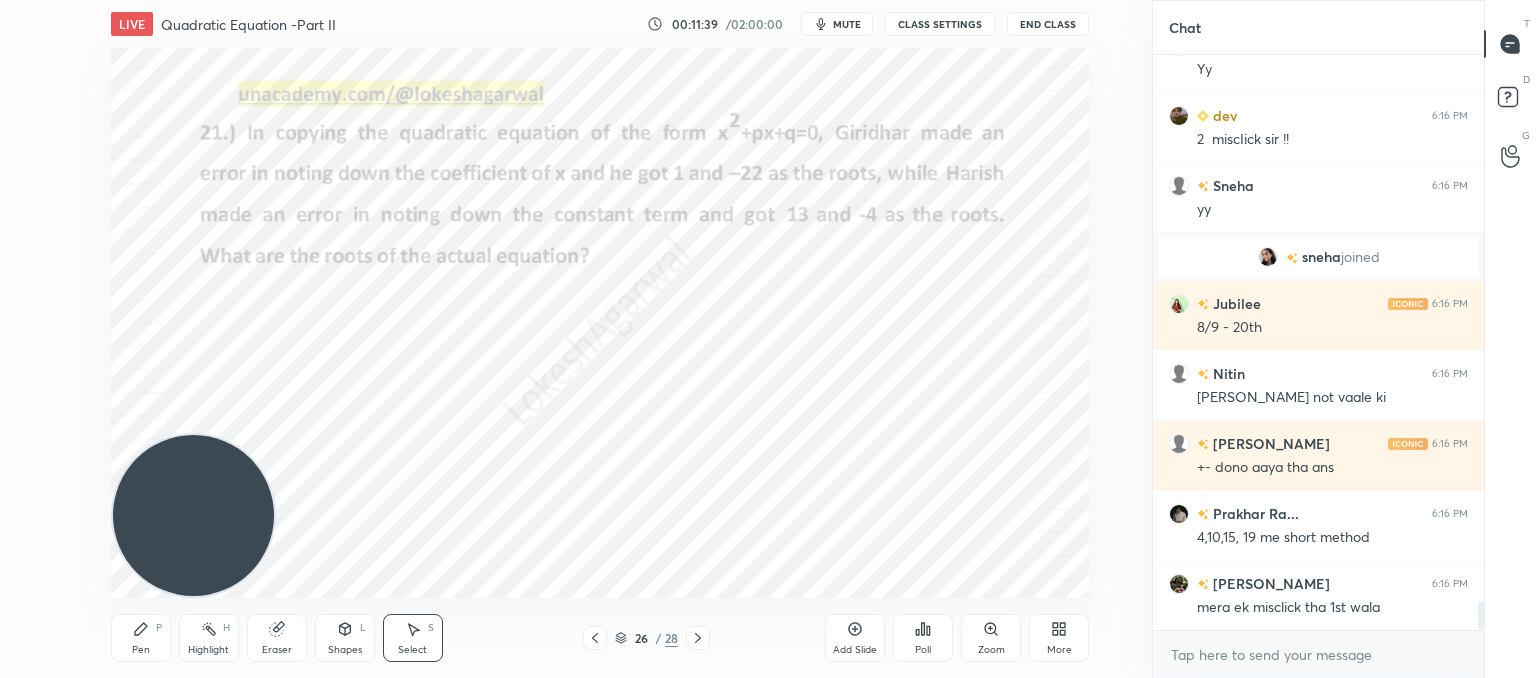 click 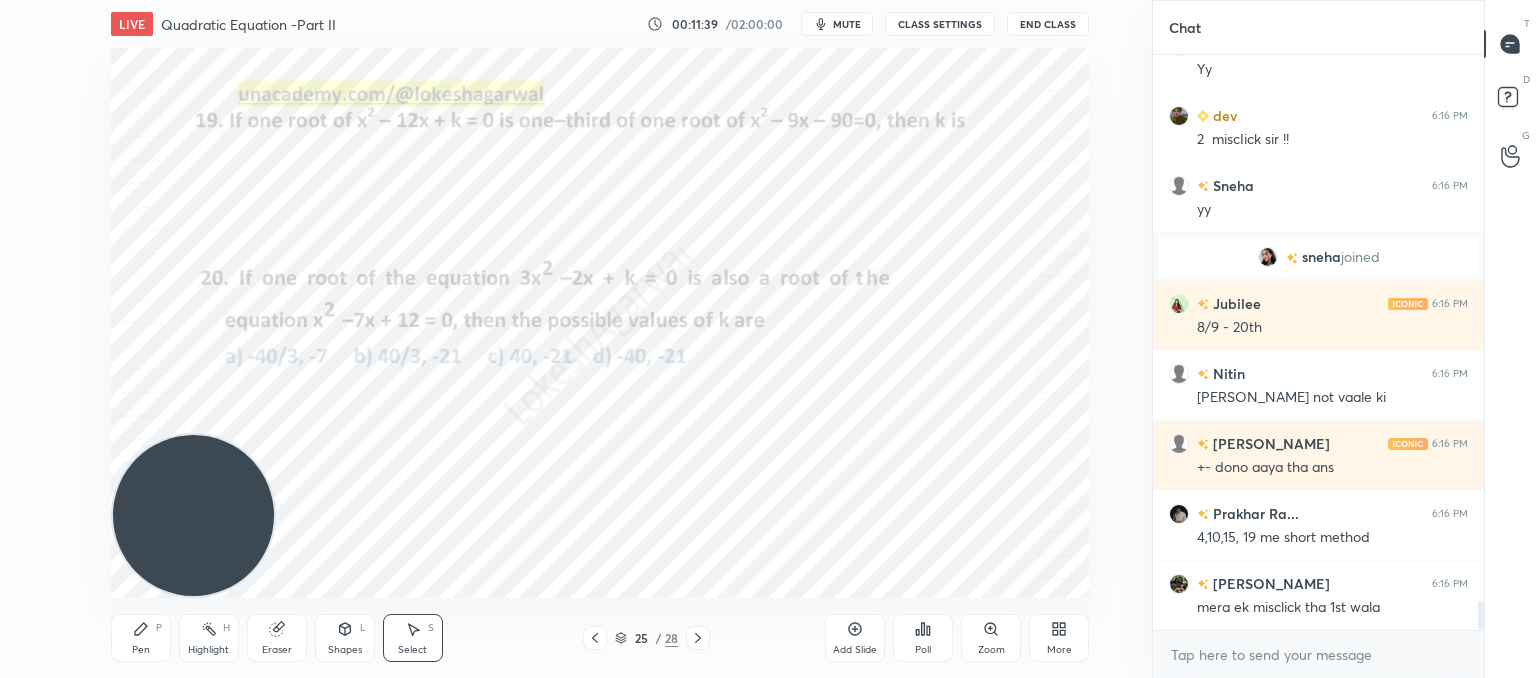 click 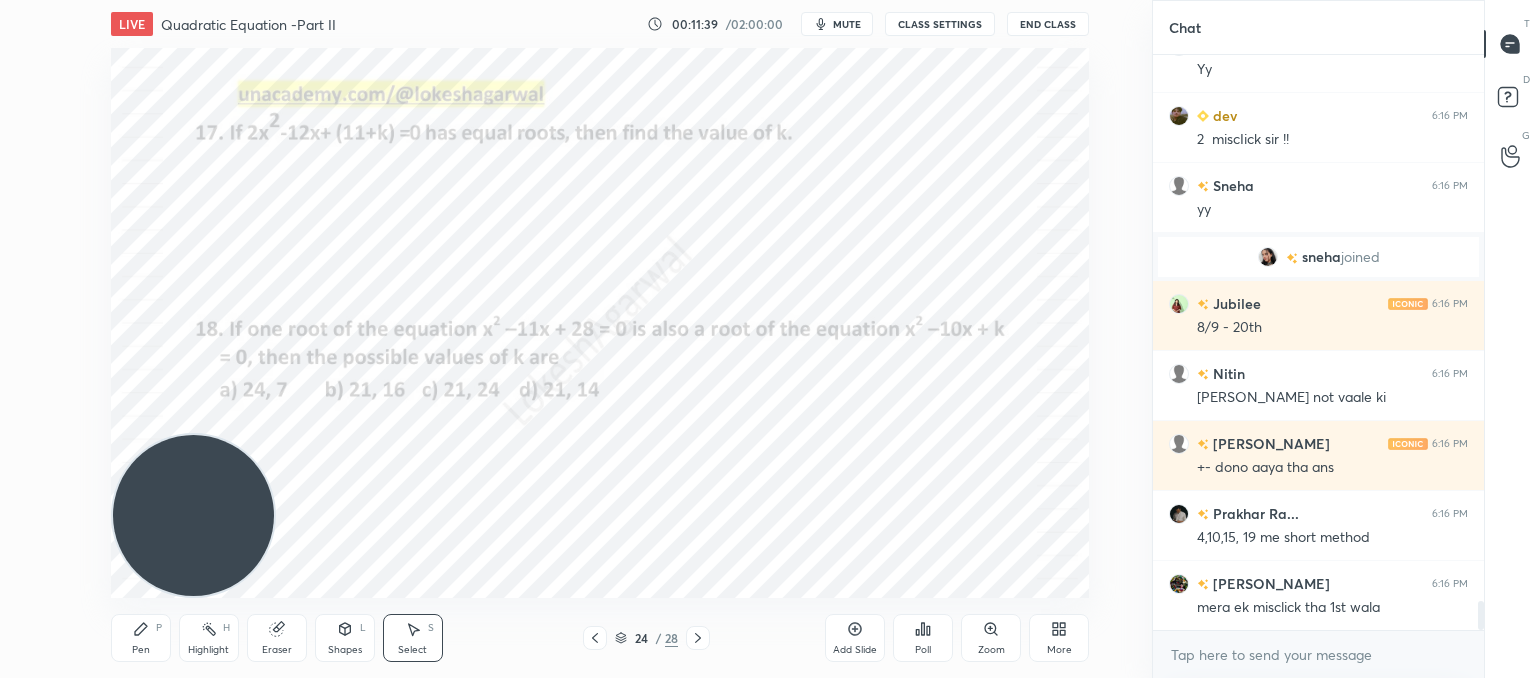 click 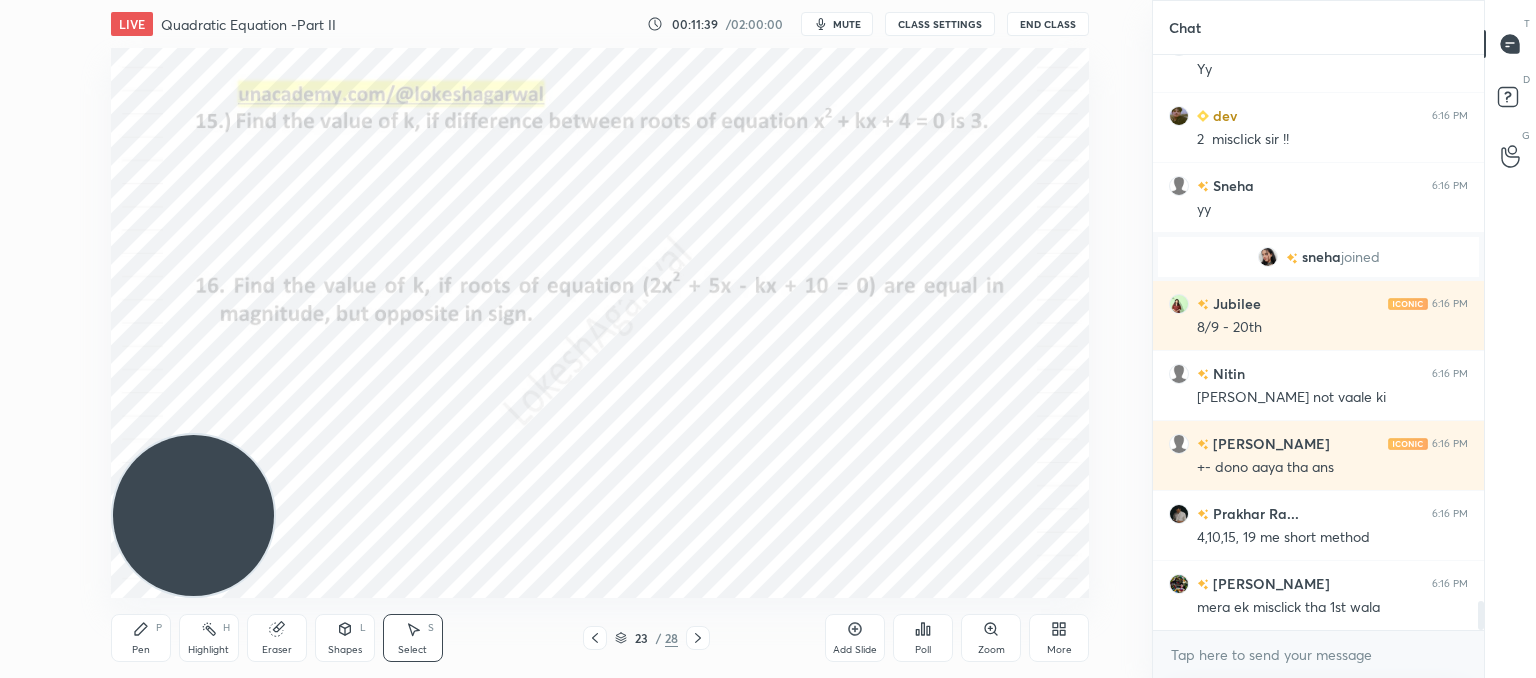 click 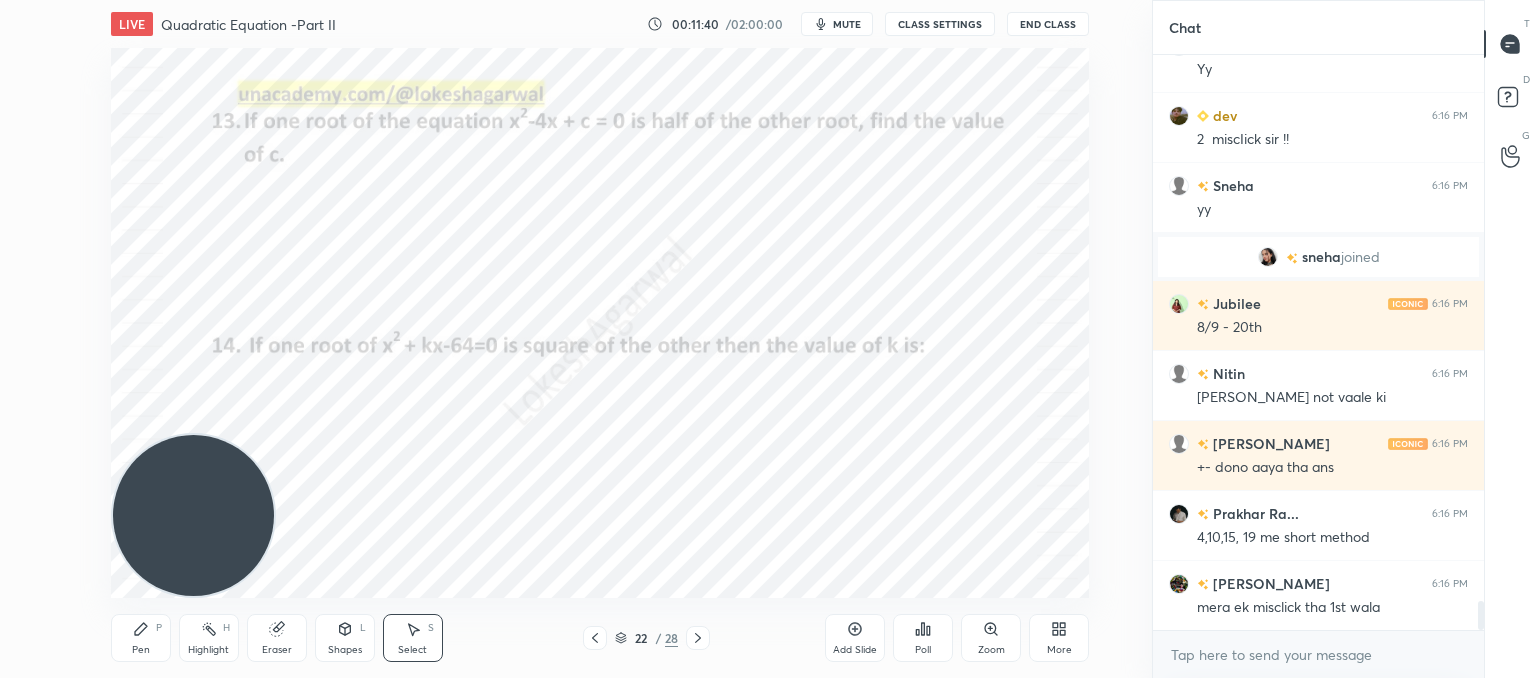 click 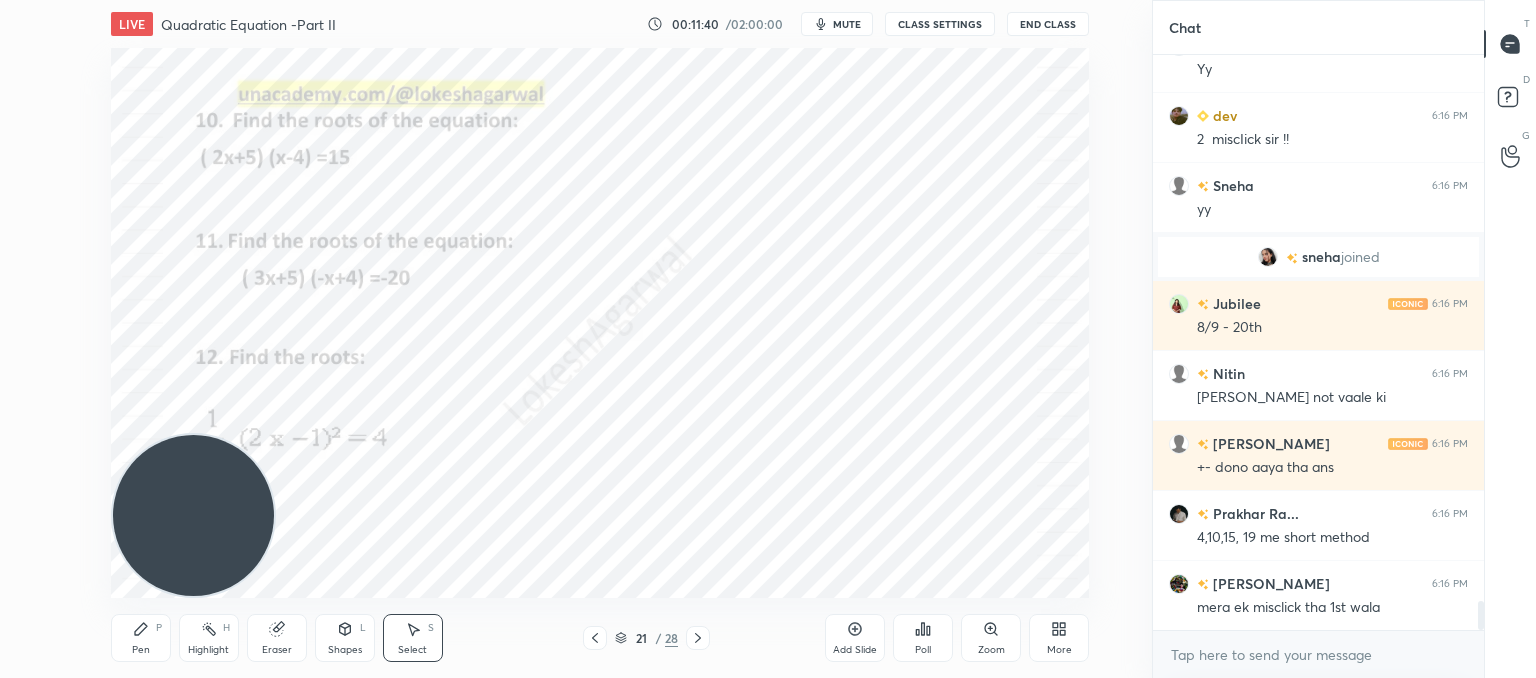 click 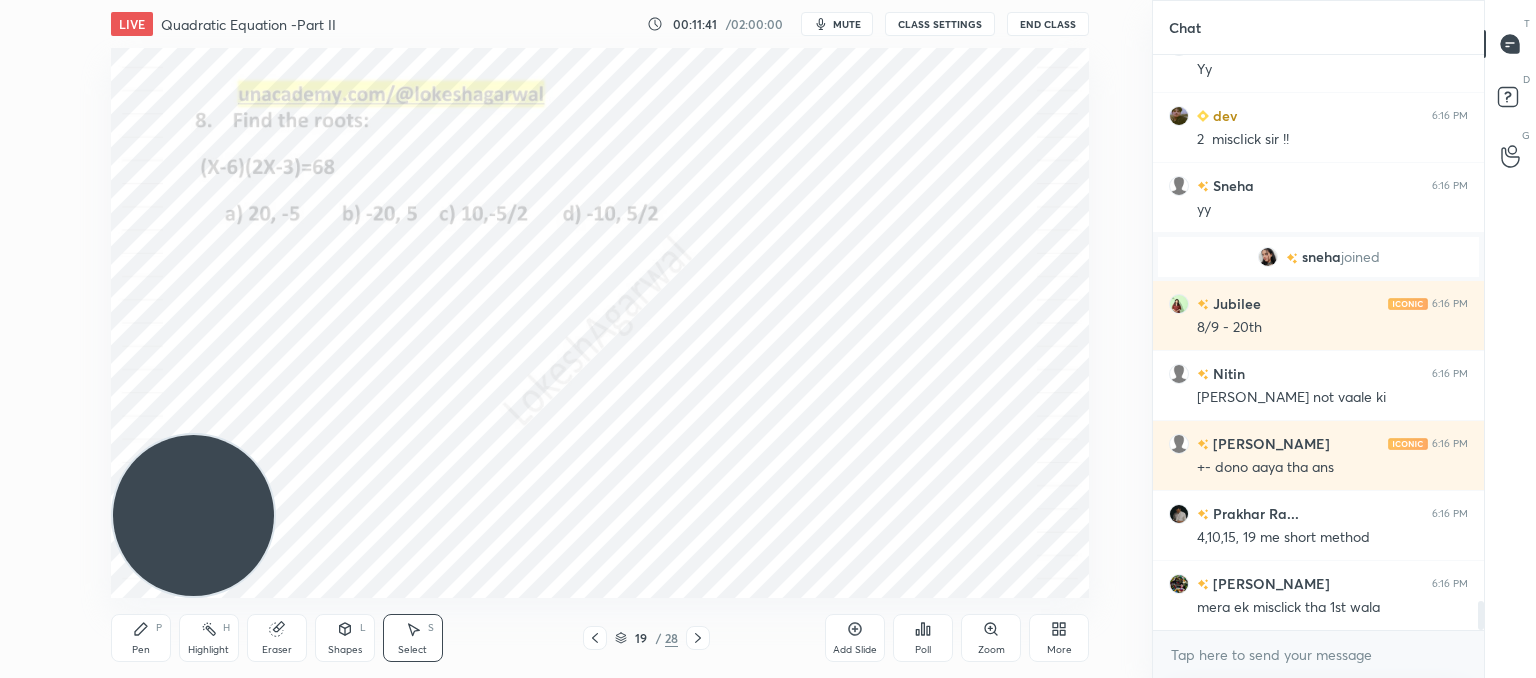 click 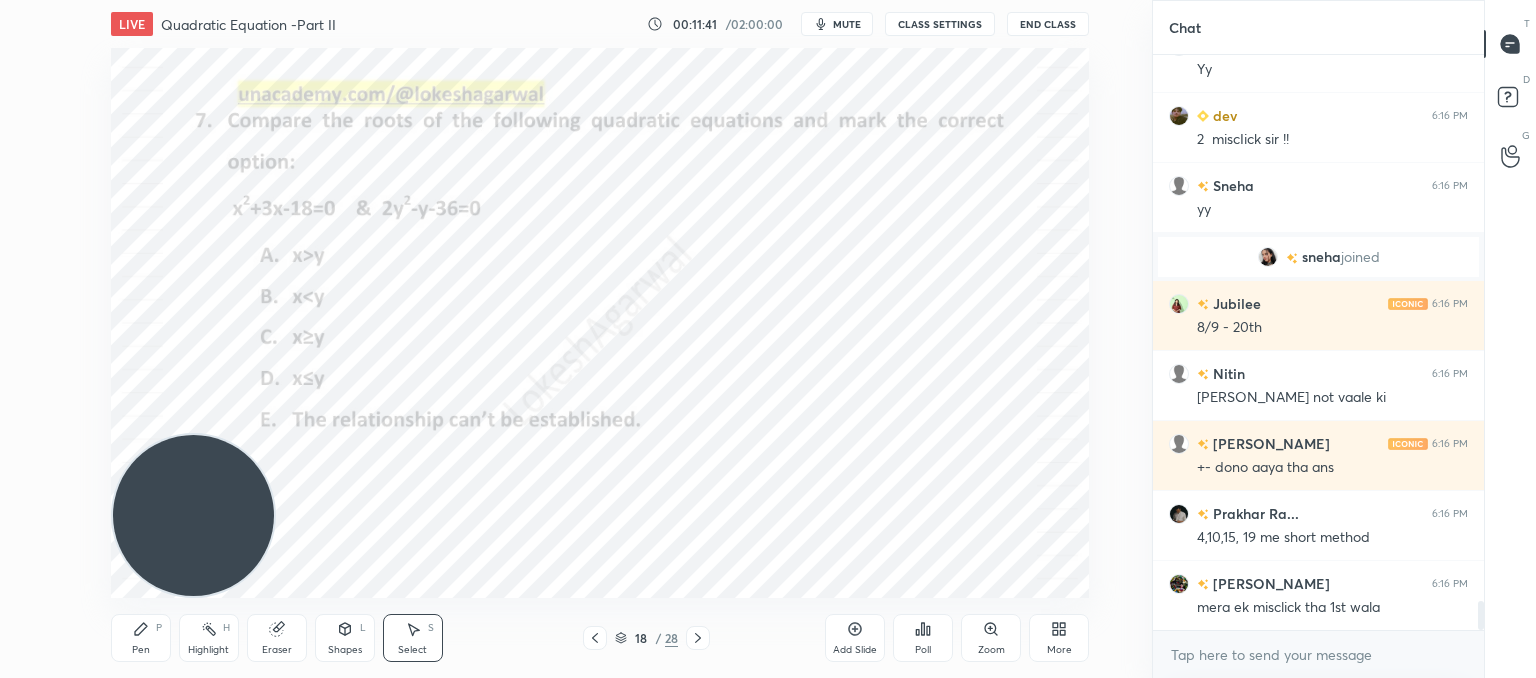 click 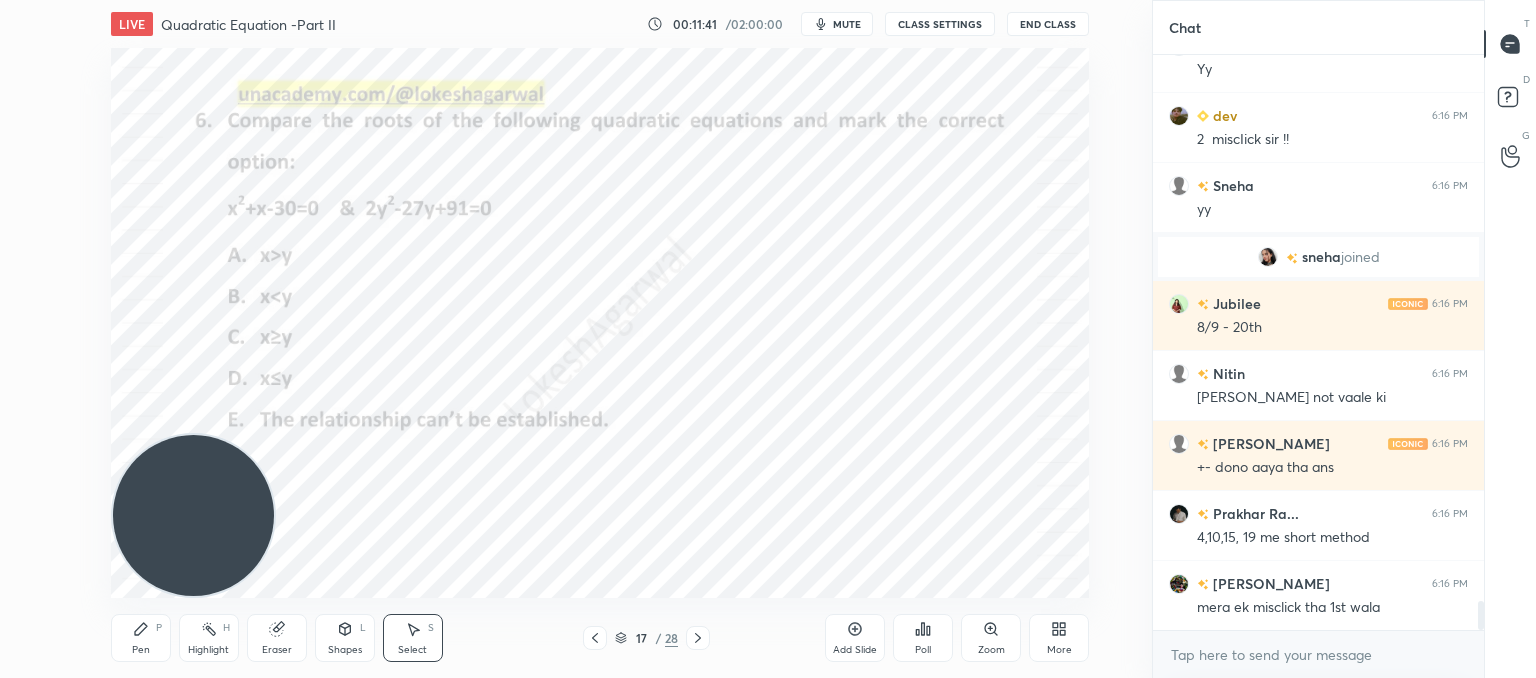 click 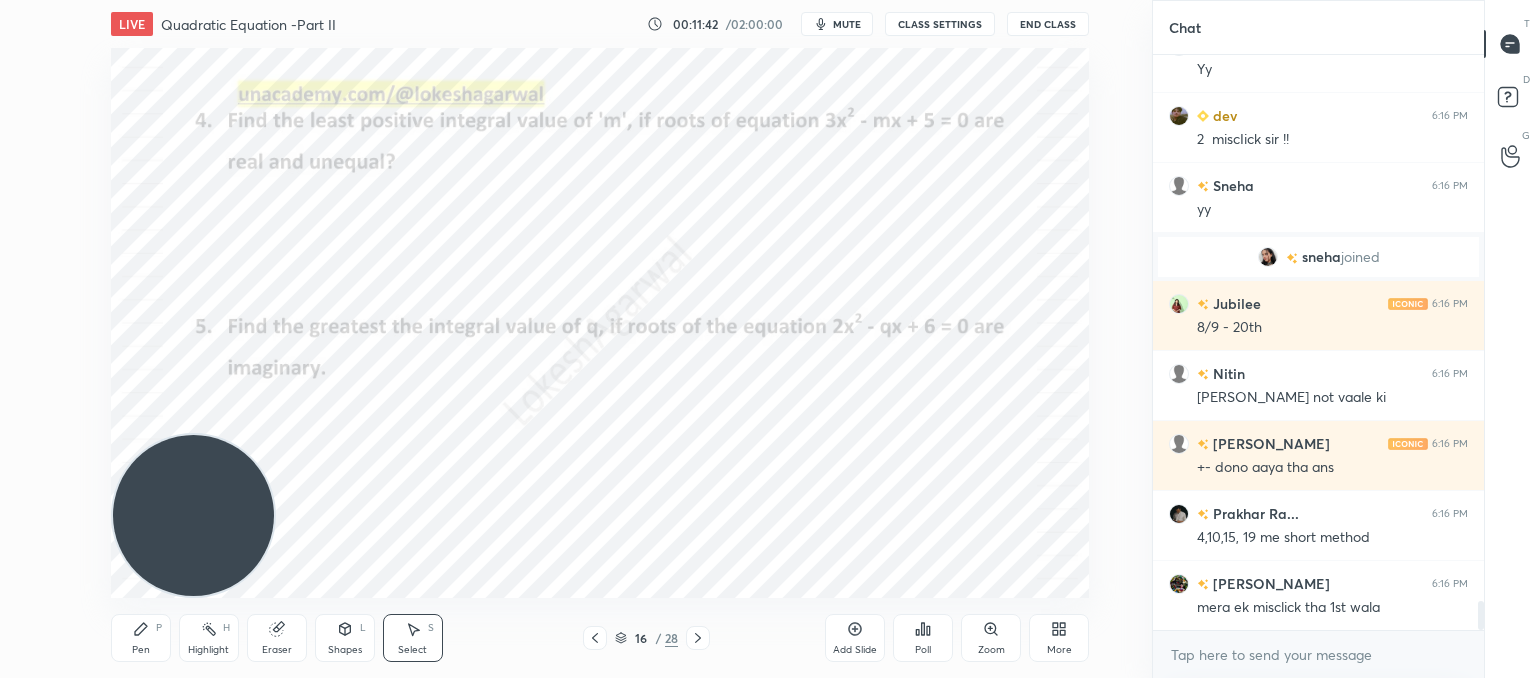 click 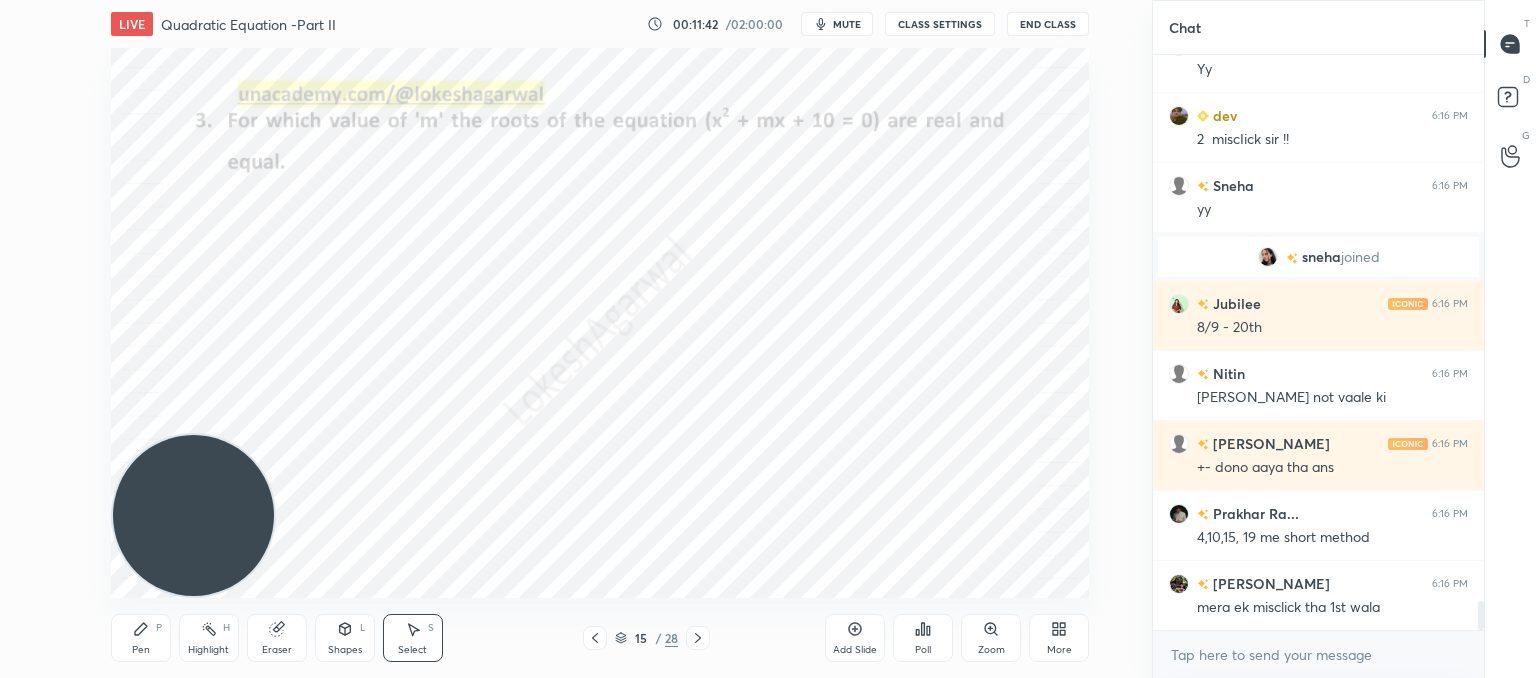 click 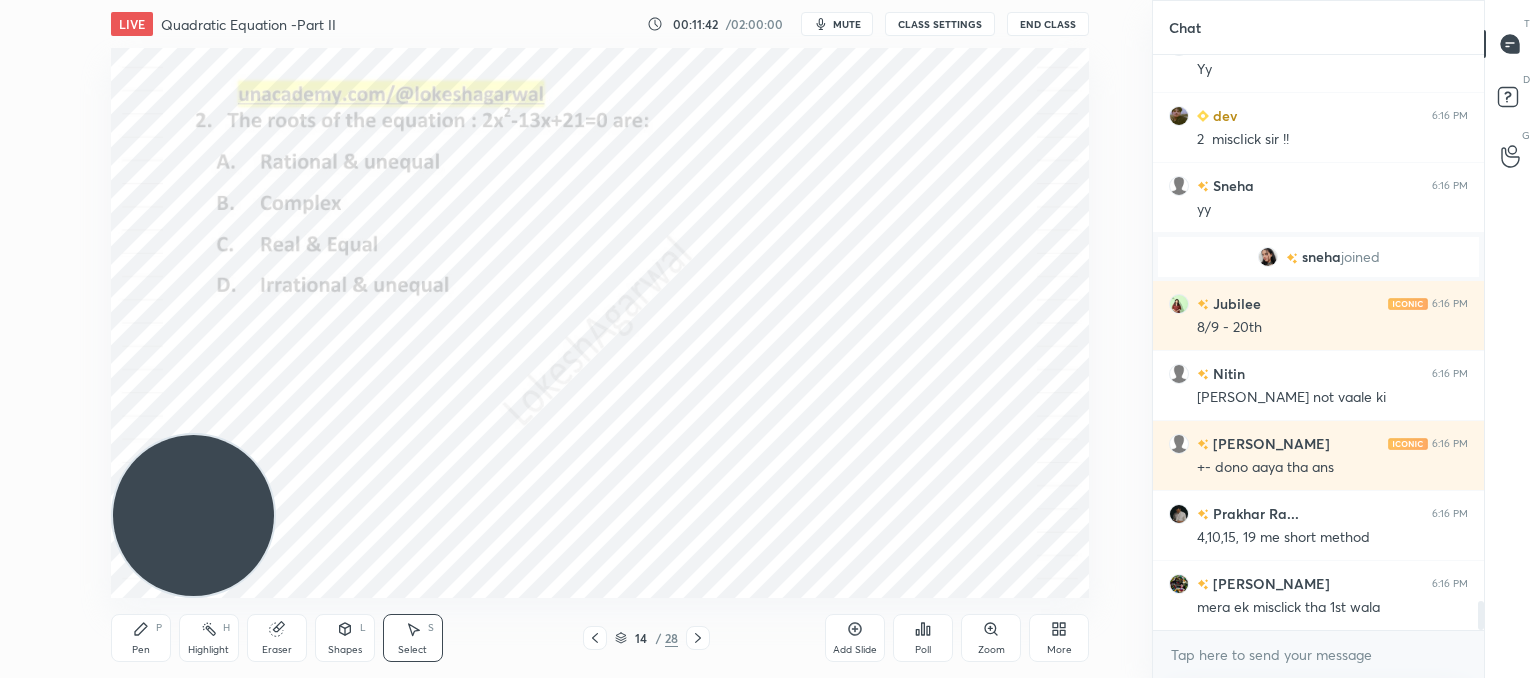 click 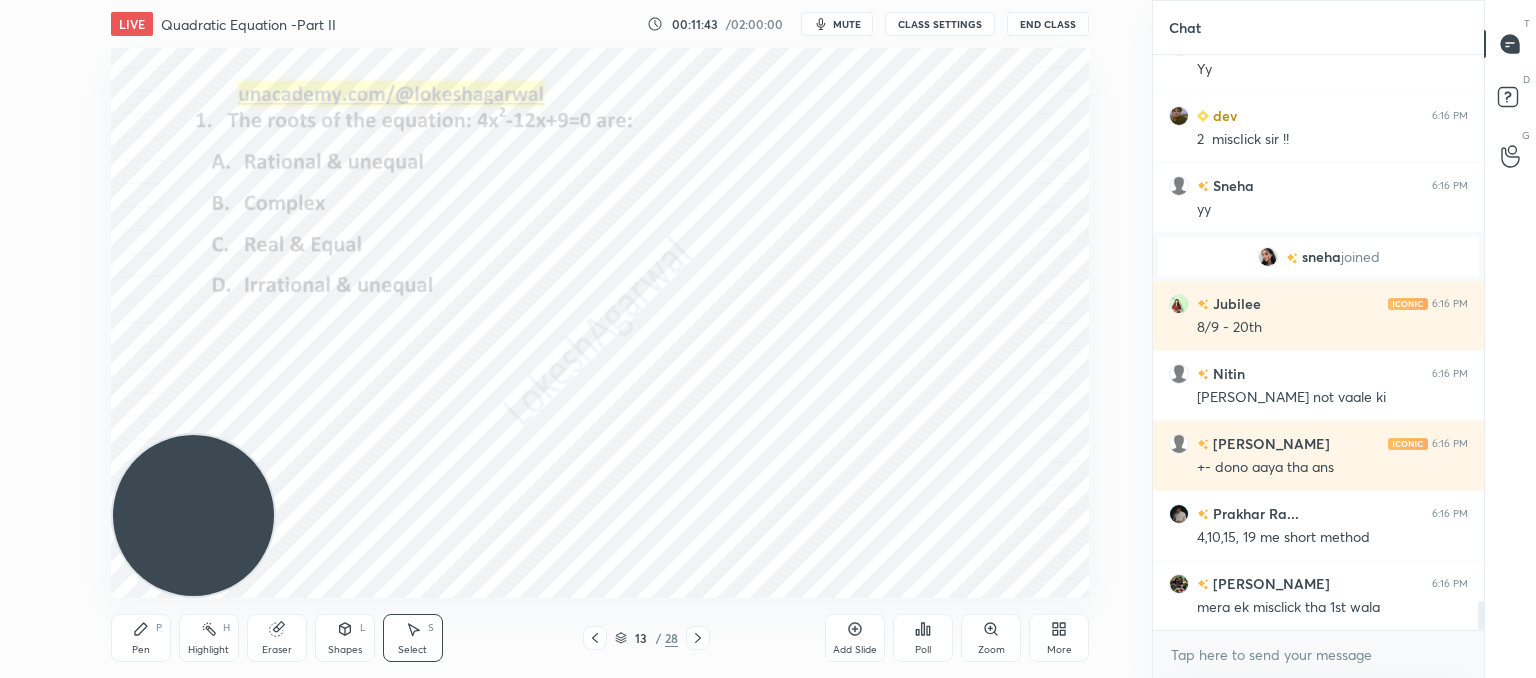 click 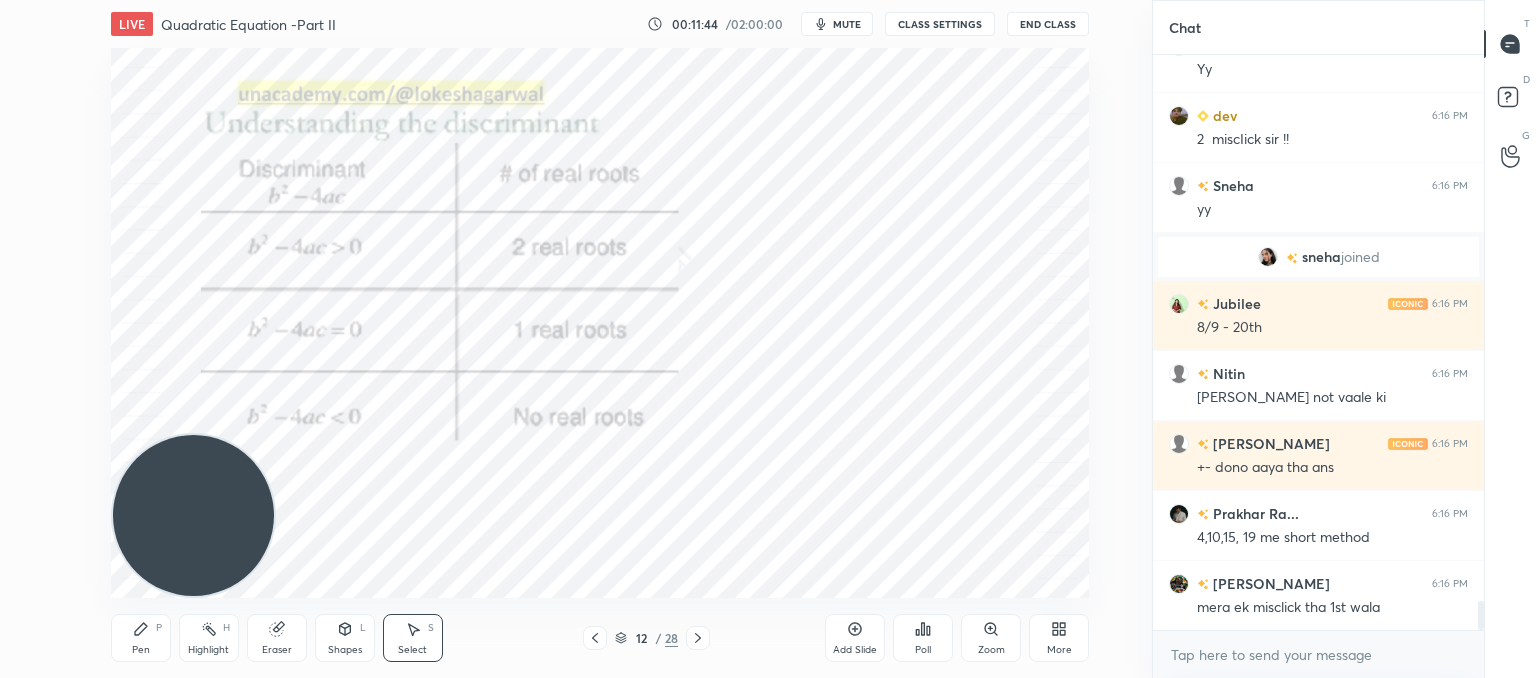 click 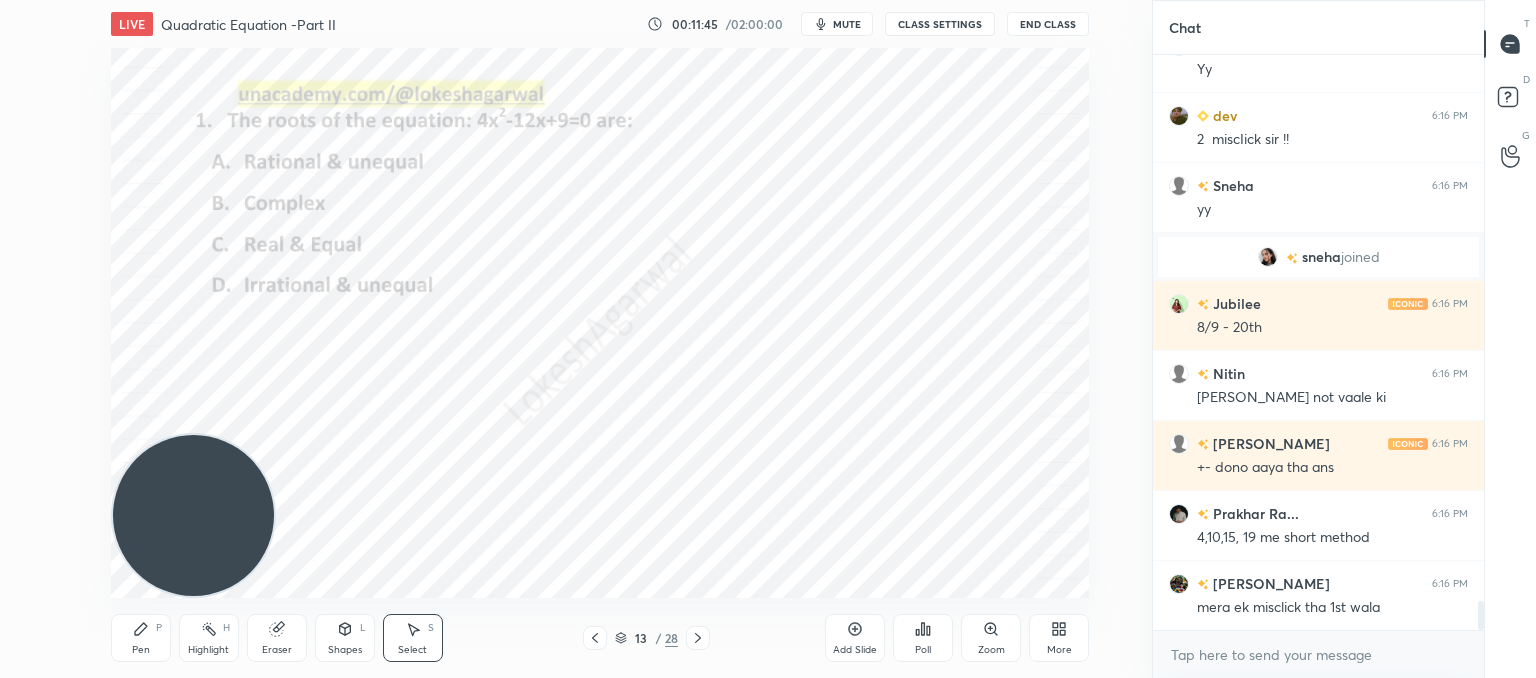 drag, startPoint x: 140, startPoint y: 638, endPoint x: 148, endPoint y: 631, distance: 10.630146 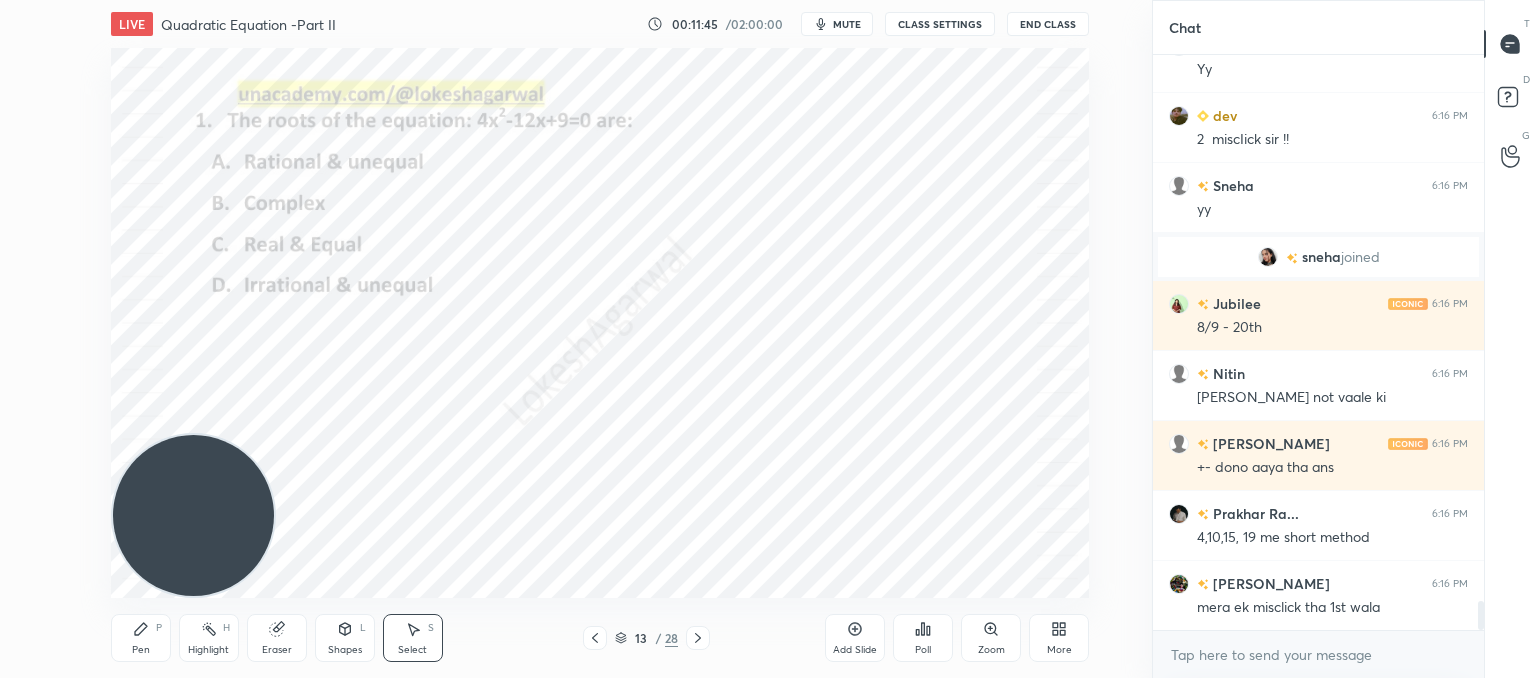 click on "Pen P" at bounding box center (141, 638) 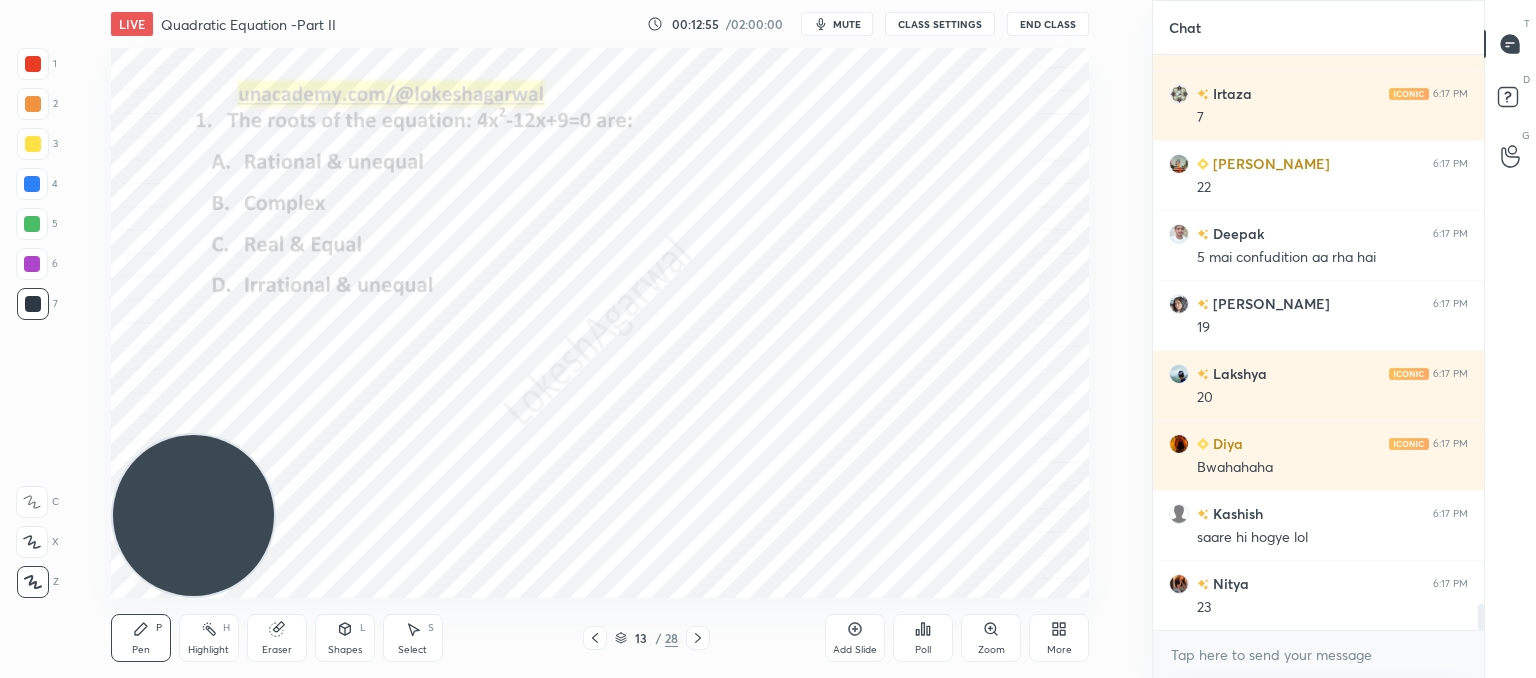 scroll, scrollTop: 12078, scrollLeft: 0, axis: vertical 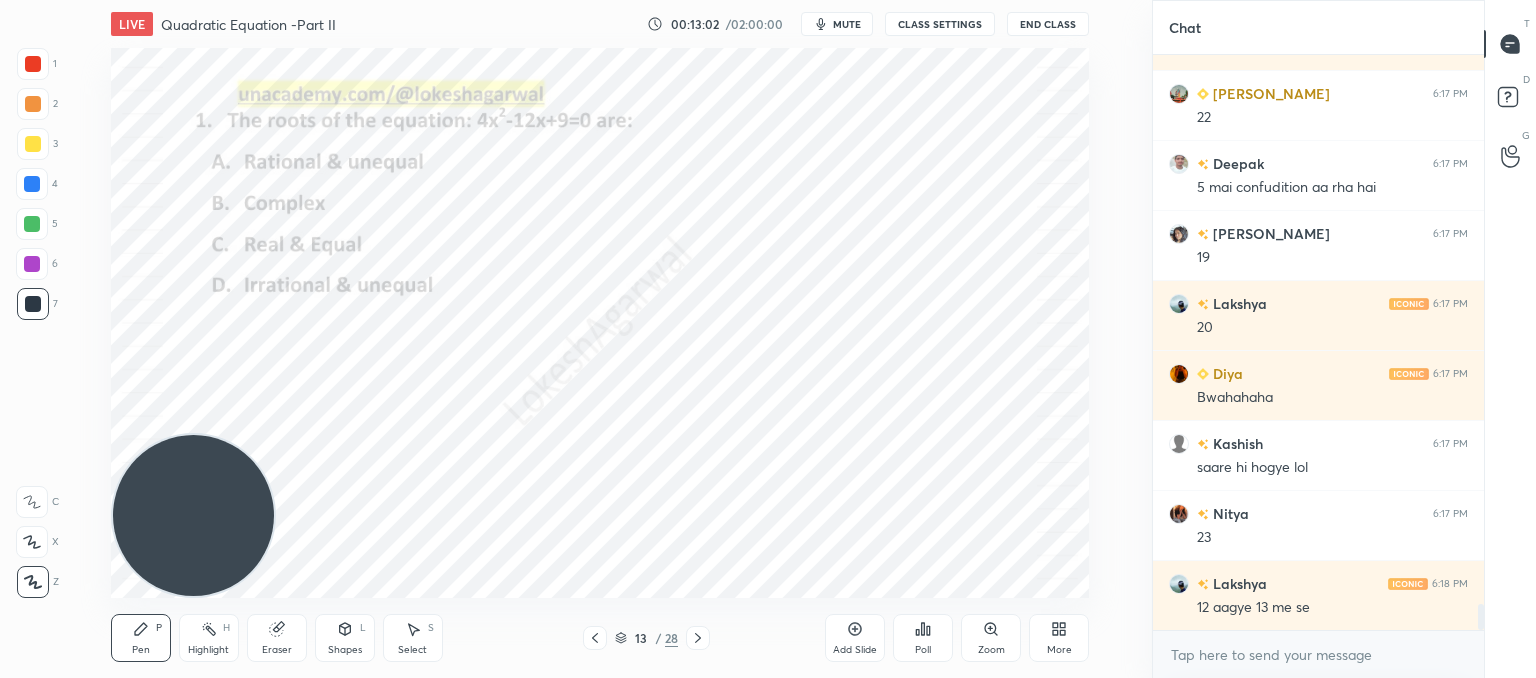 click on "Select S" at bounding box center (413, 638) 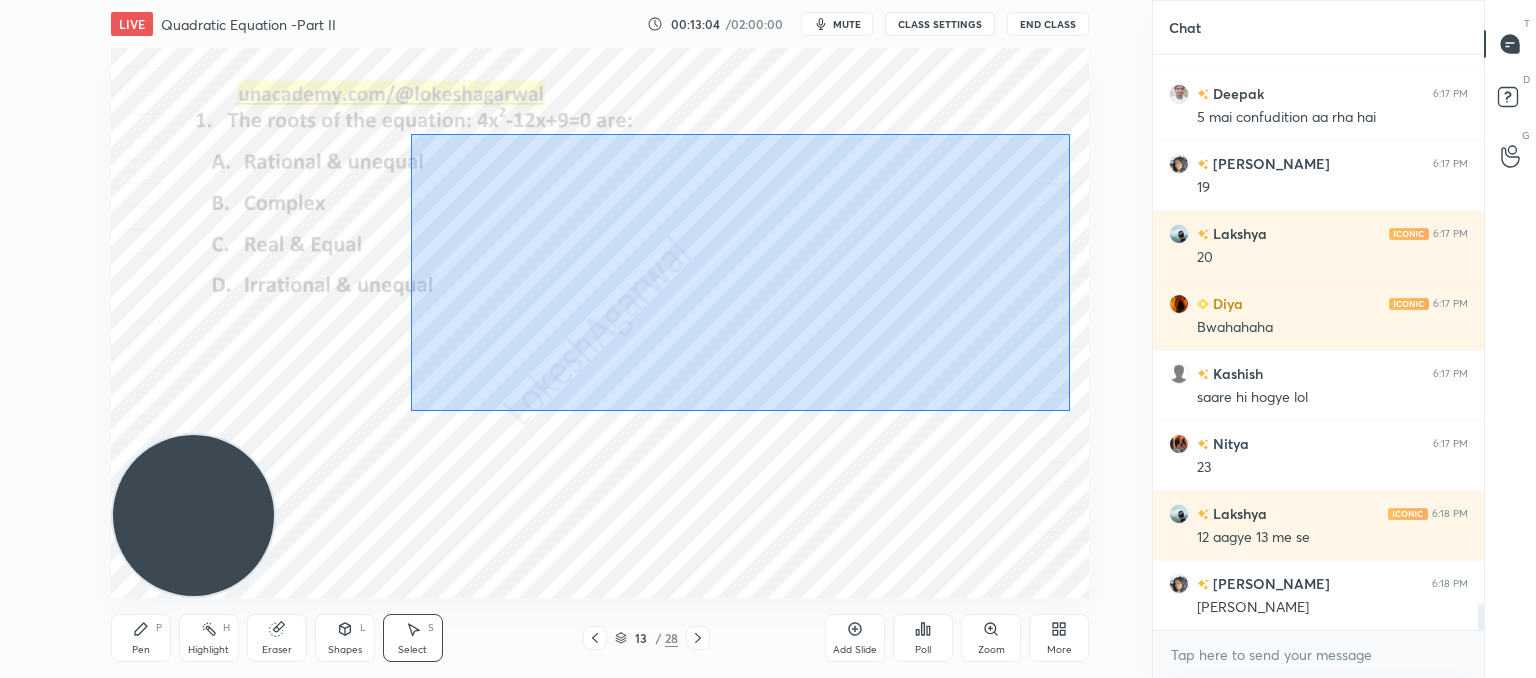 scroll, scrollTop: 12218, scrollLeft: 0, axis: vertical 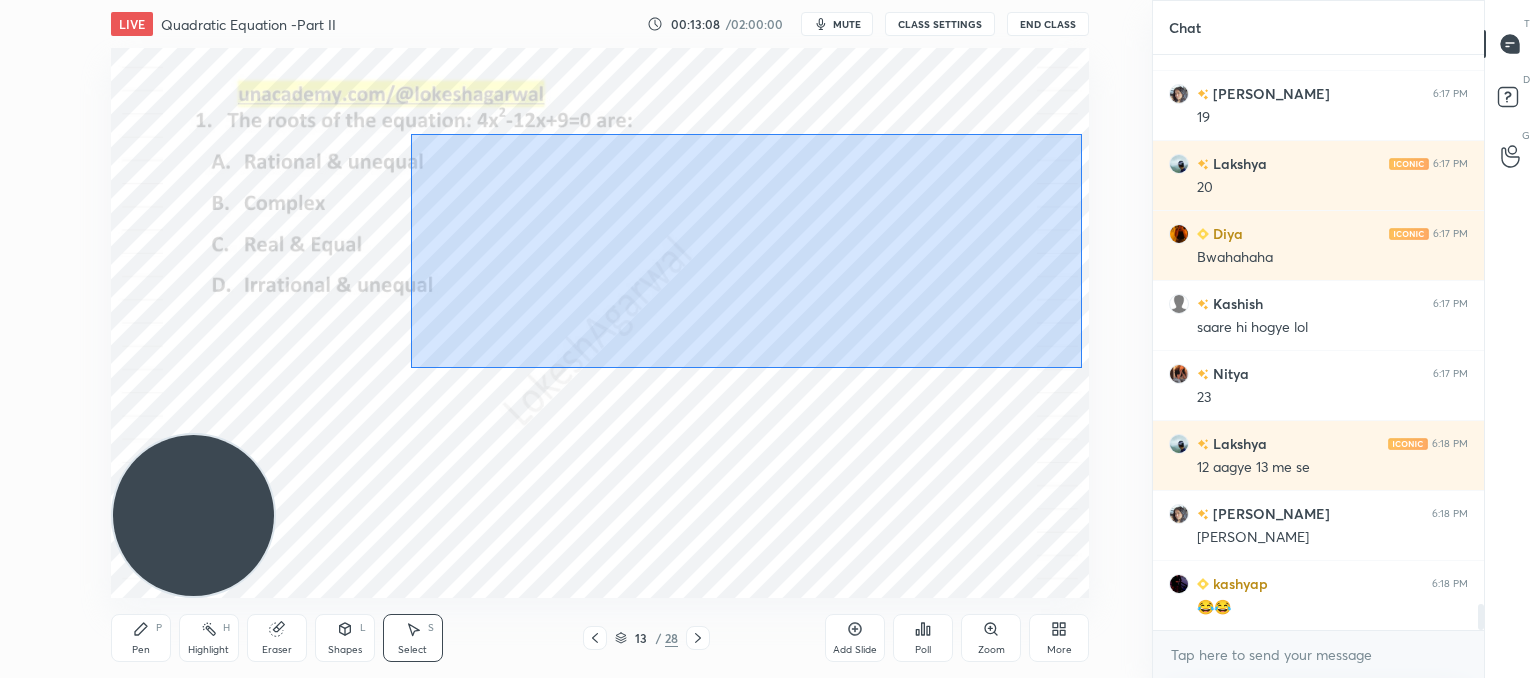 drag, startPoint x: 411, startPoint y: 133, endPoint x: 1081, endPoint y: 368, distance: 710.0176 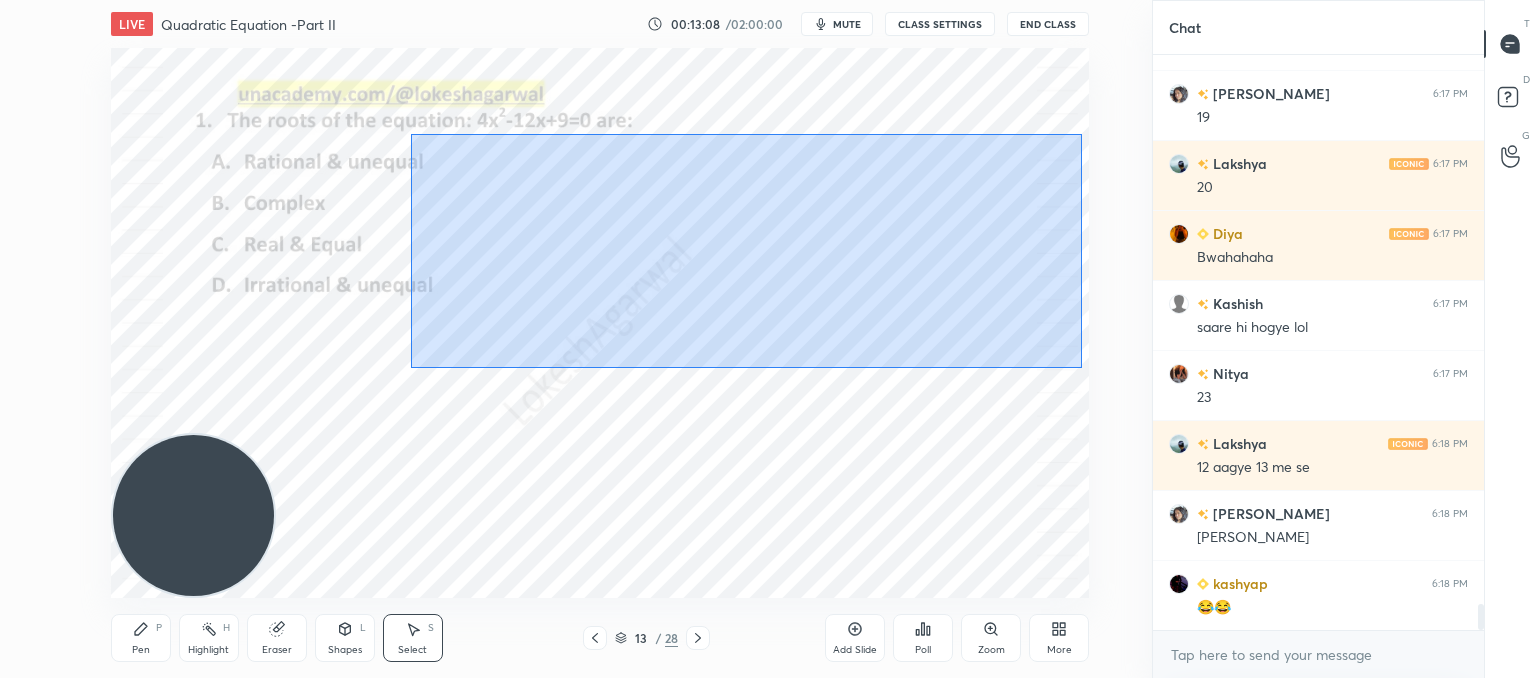 click on "0 ° Undo Copy Paste here Duplicate Duplicate to new slide Delete" at bounding box center [600, 323] 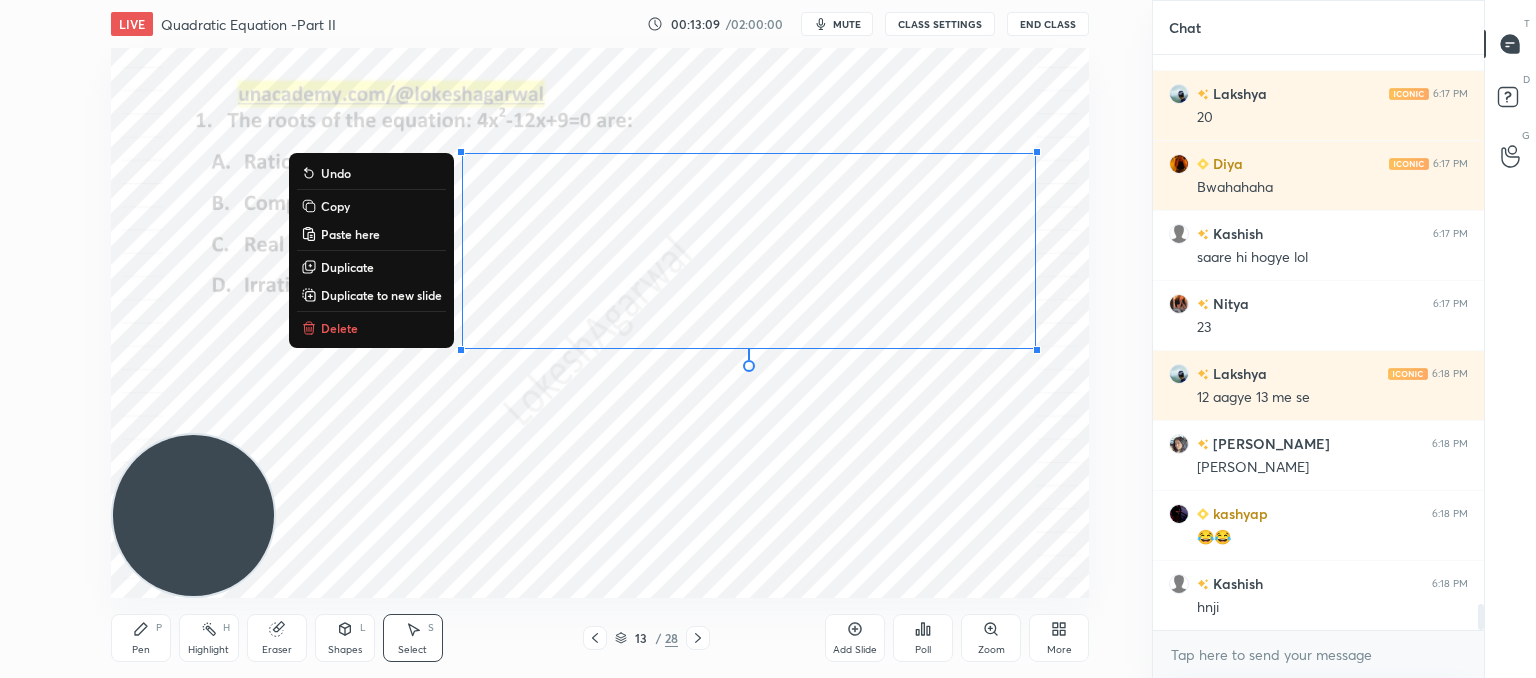 scroll, scrollTop: 12358, scrollLeft: 0, axis: vertical 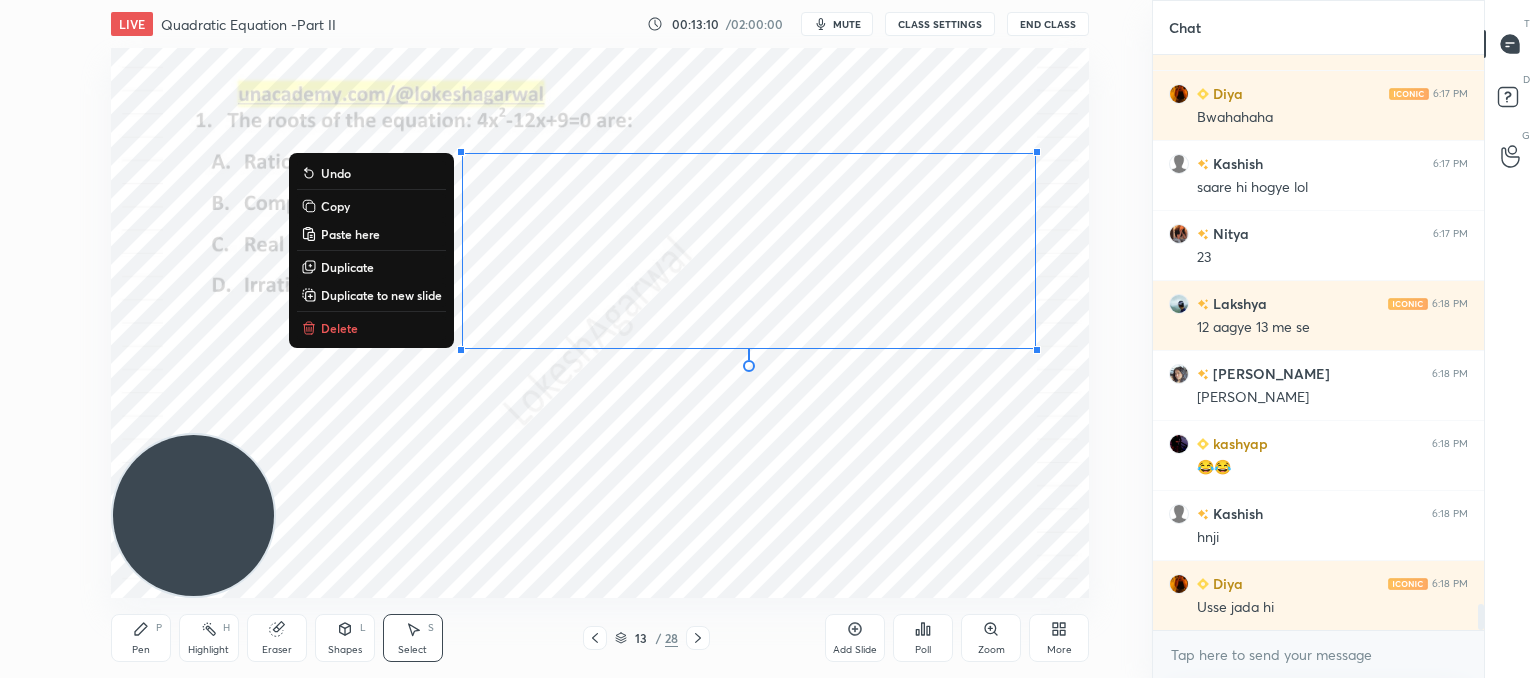 click on "Copy" at bounding box center [335, 206] 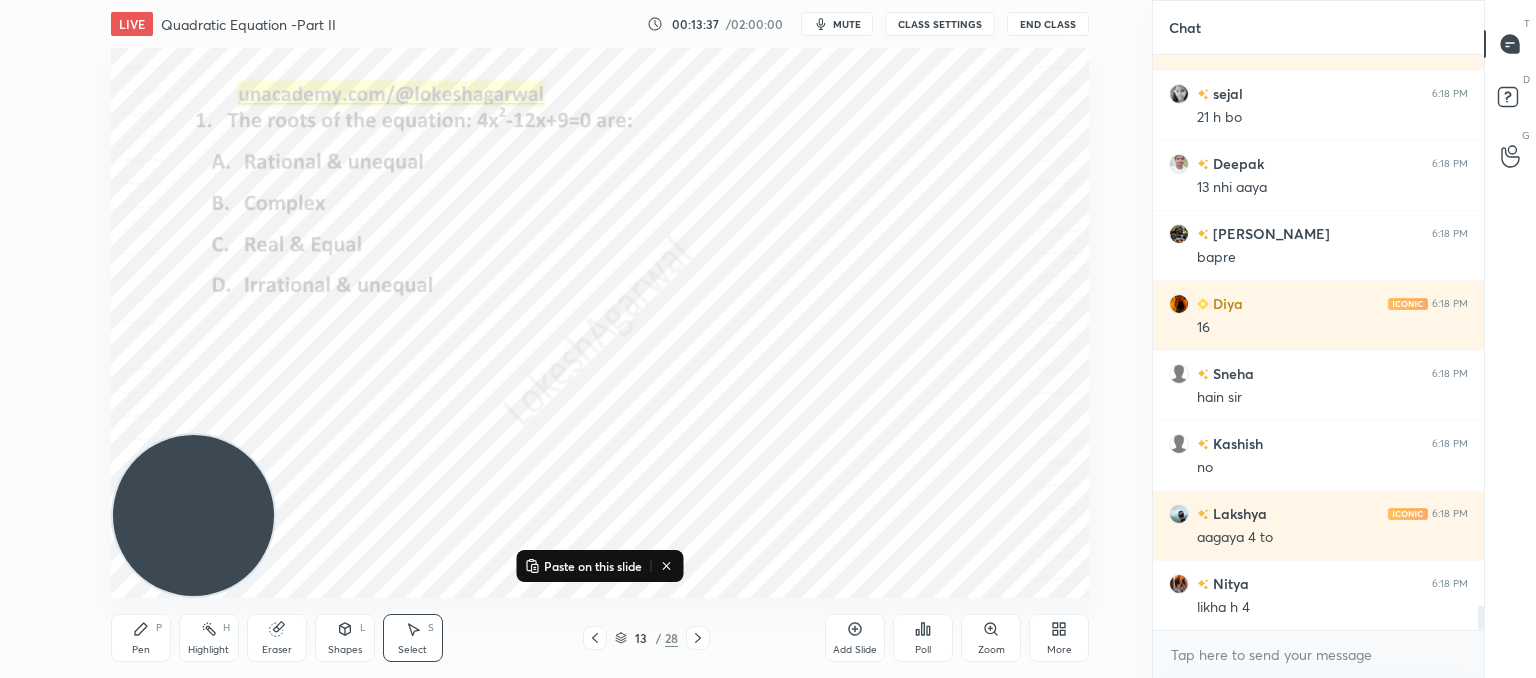scroll, scrollTop: 13268, scrollLeft: 0, axis: vertical 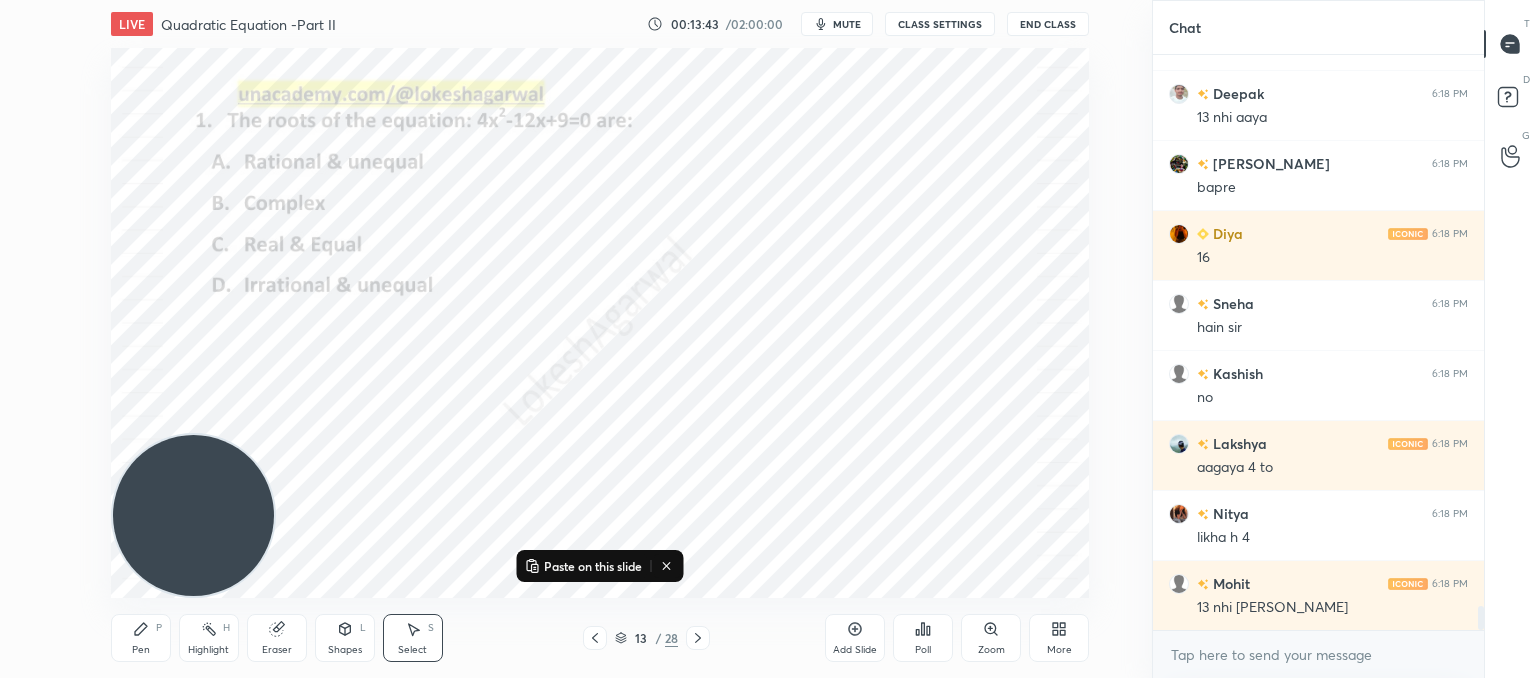 click 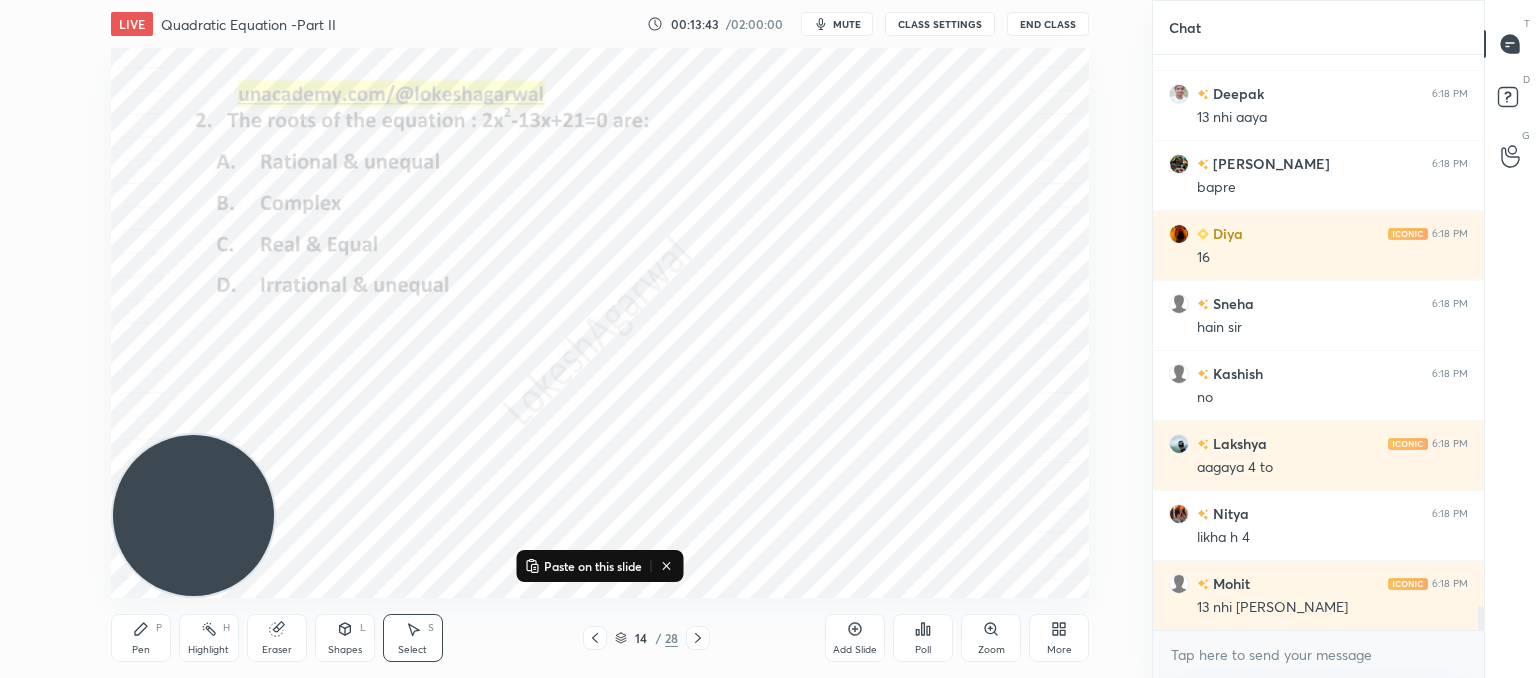 click 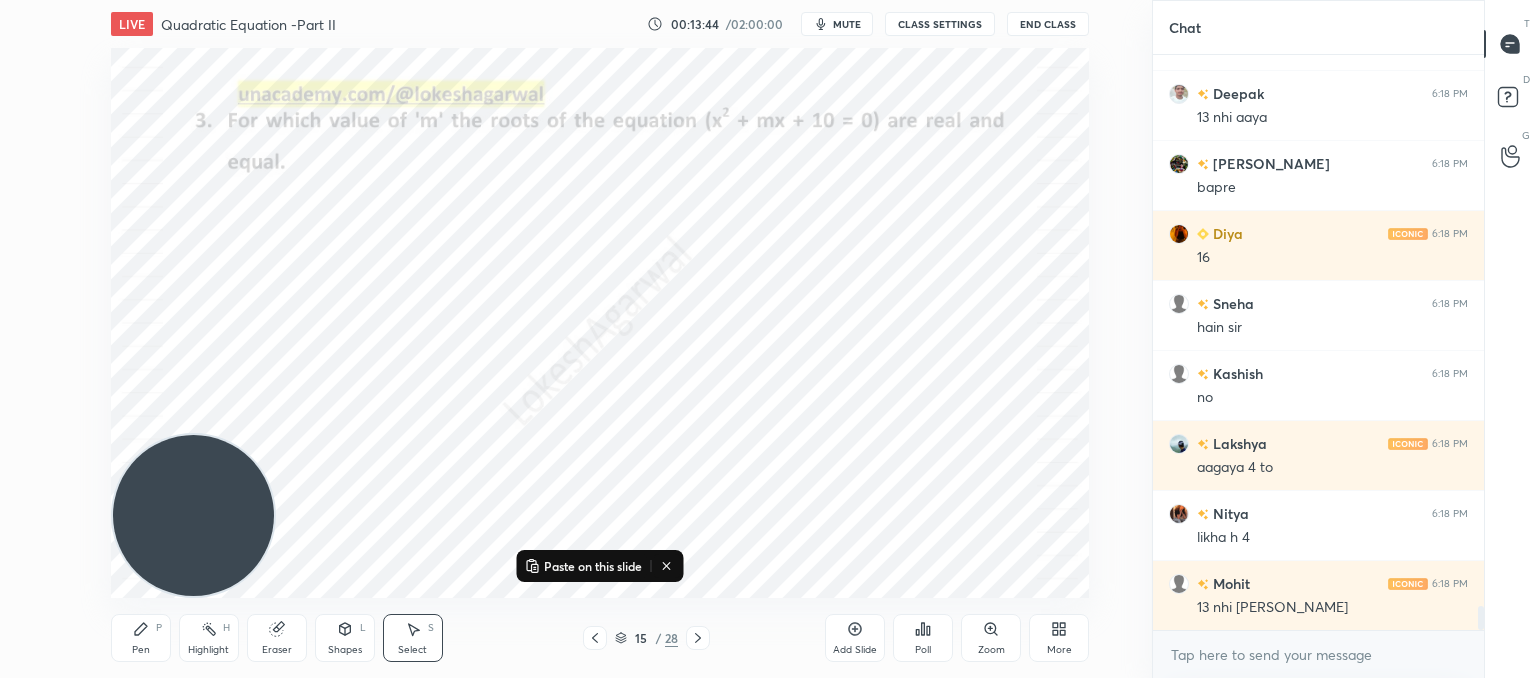 click 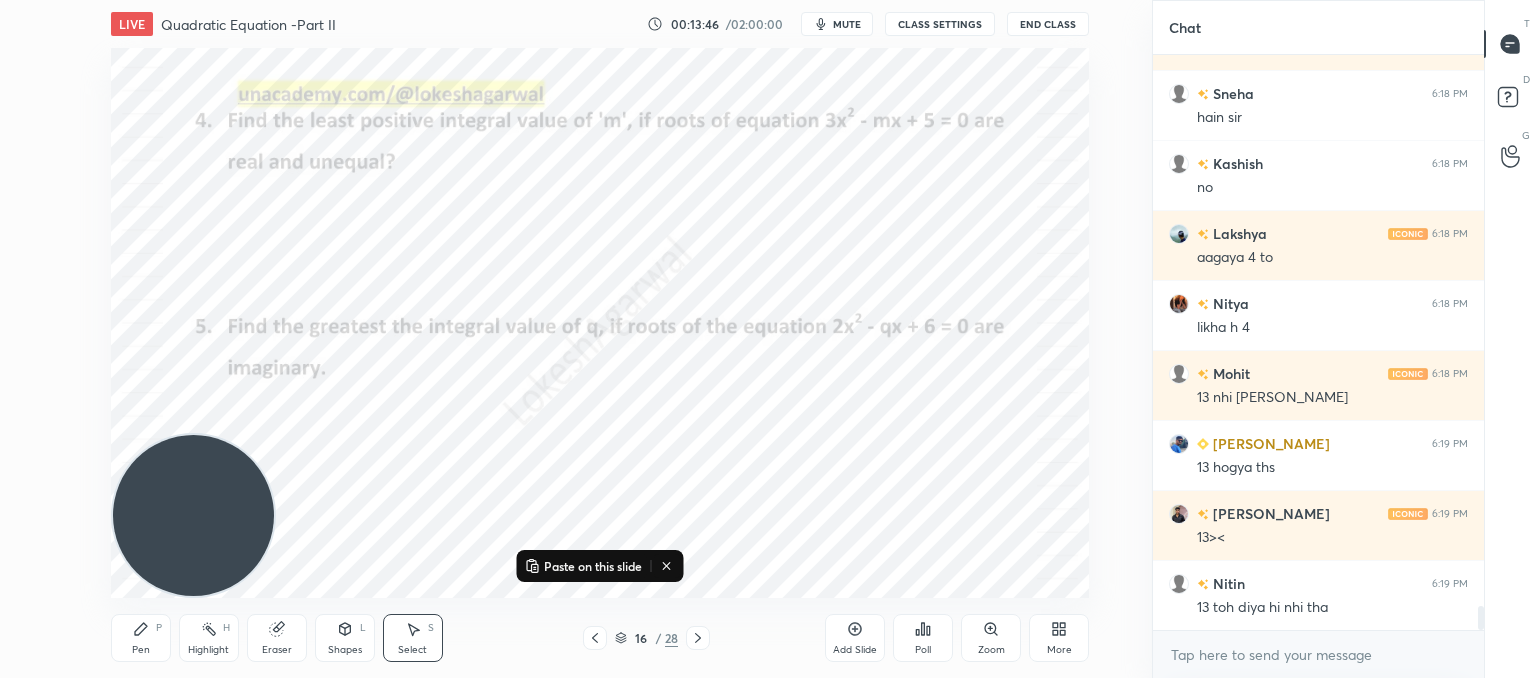 scroll, scrollTop: 13618, scrollLeft: 0, axis: vertical 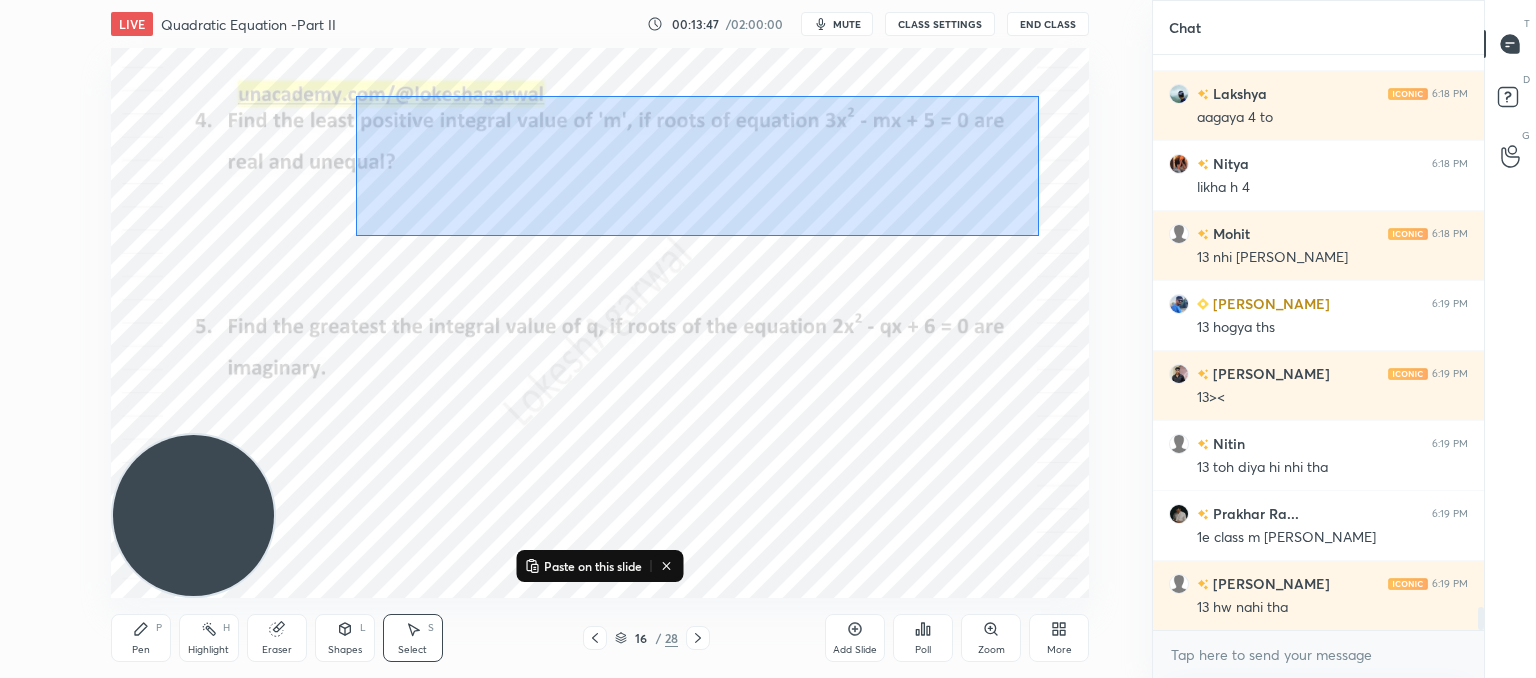 drag, startPoint x: 1022, startPoint y: 229, endPoint x: 450, endPoint y: 130, distance: 580.5041 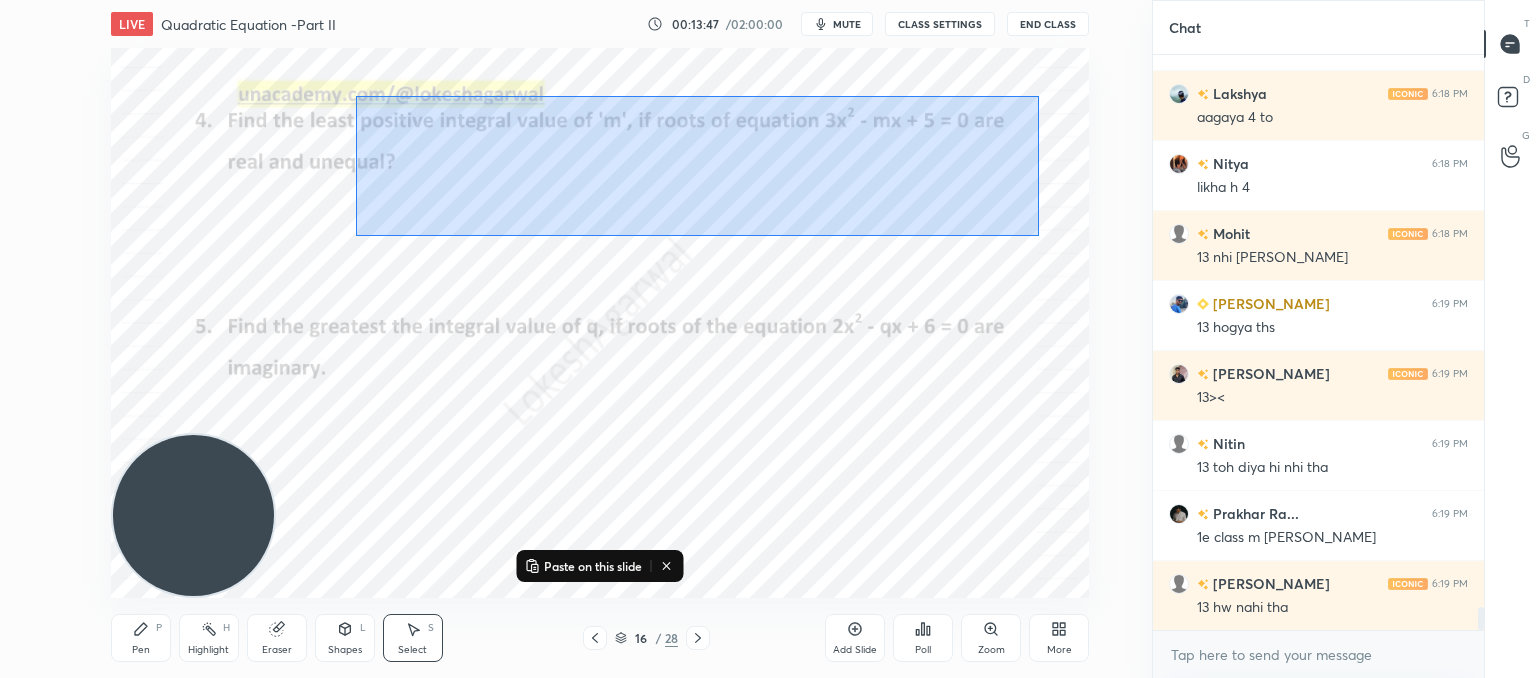 click on "0 ° Undo Copy Paste here Duplicate Duplicate to new slide Delete" at bounding box center (600, 323) 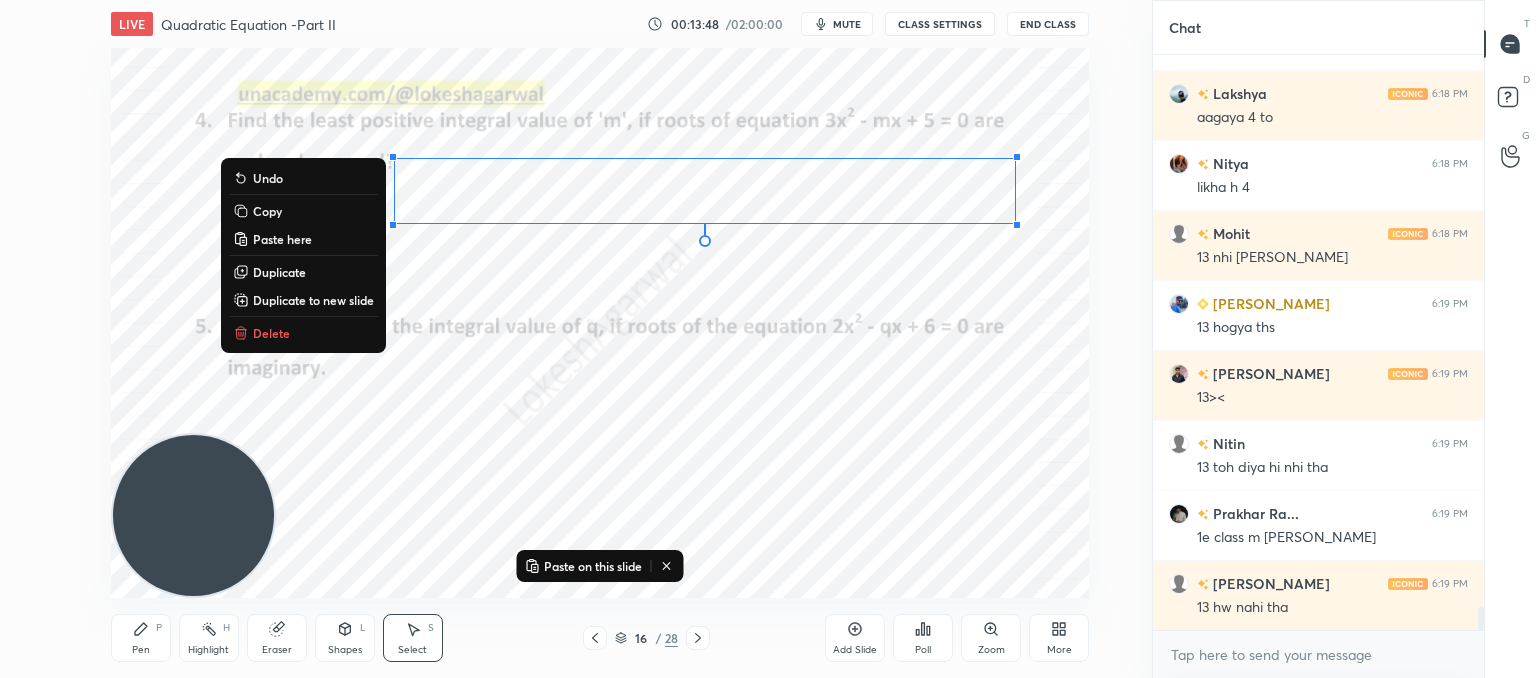 scroll, scrollTop: 13688, scrollLeft: 0, axis: vertical 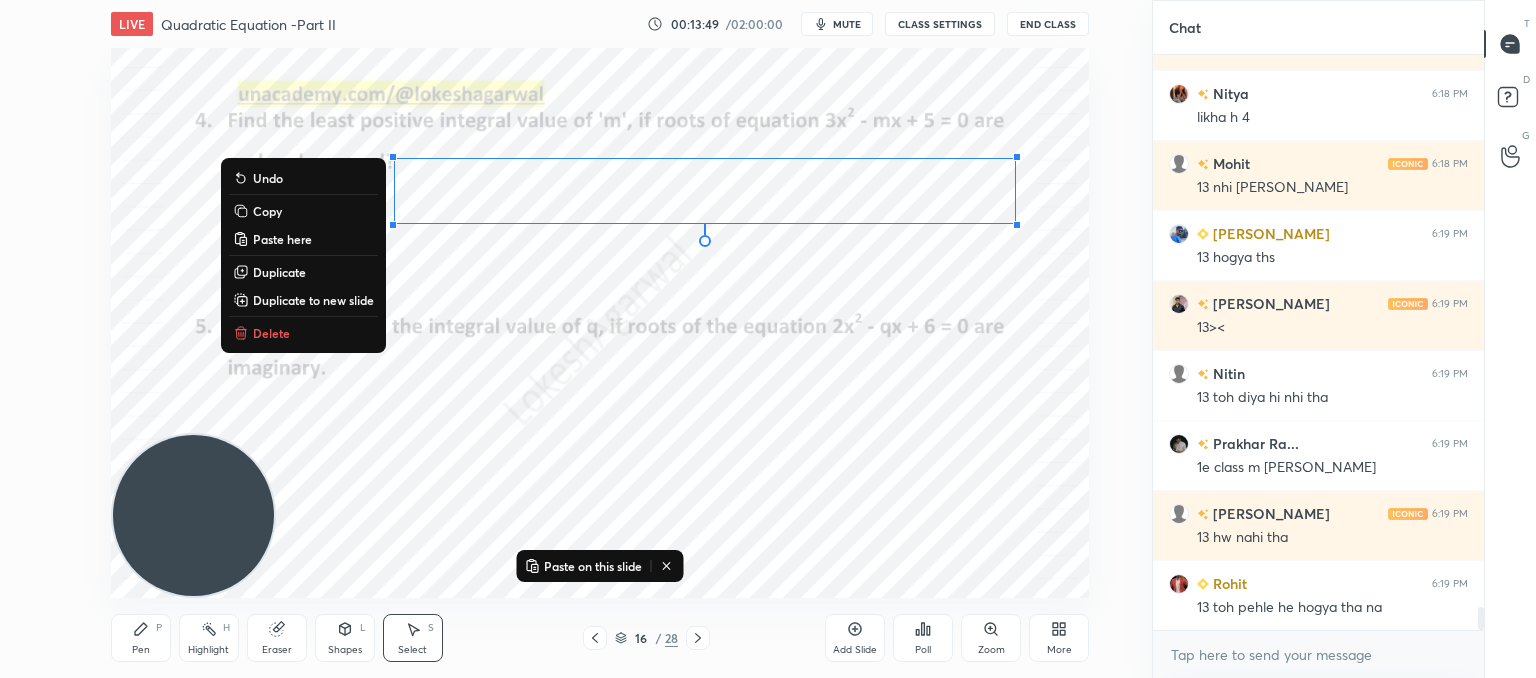 click on "Delete" at bounding box center (271, 333) 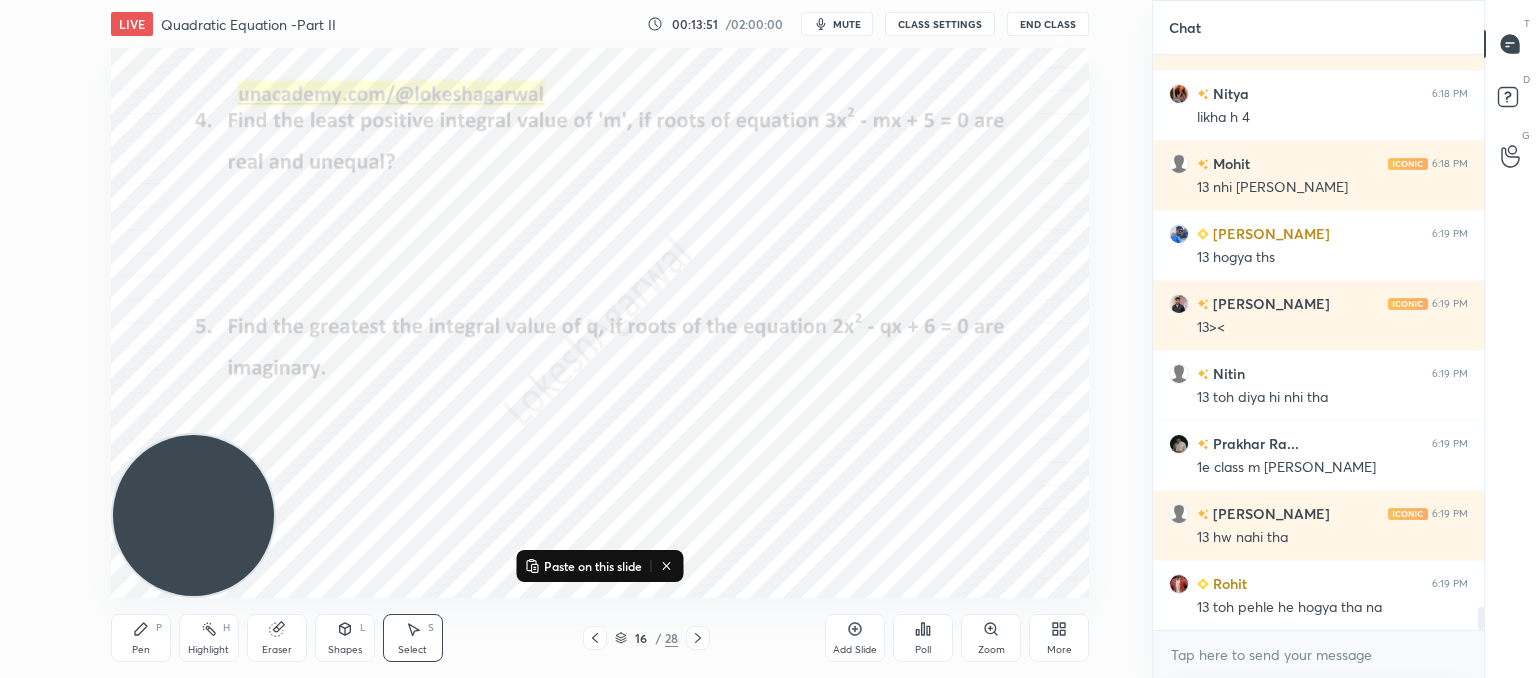 drag, startPoint x: 148, startPoint y: 648, endPoint x: 211, endPoint y: 531, distance: 132.8834 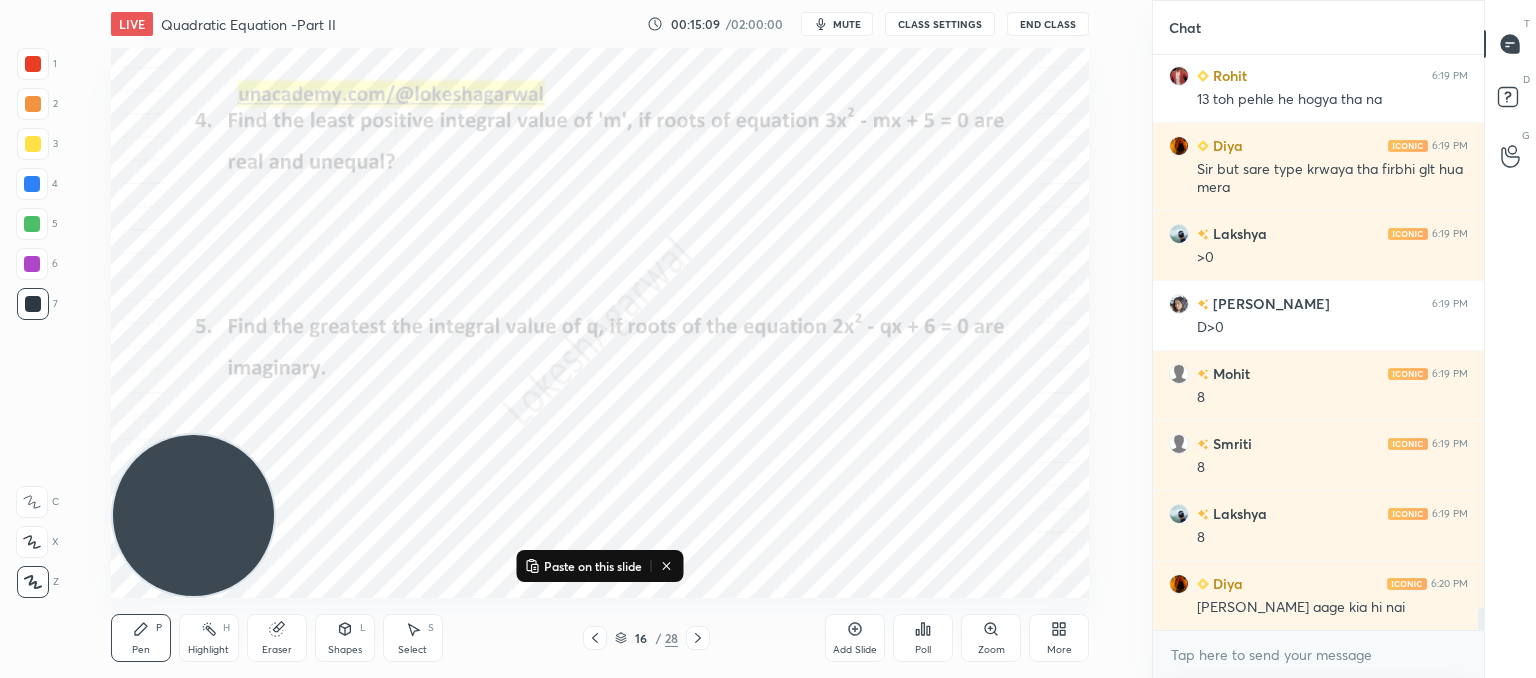 scroll, scrollTop: 14266, scrollLeft: 0, axis: vertical 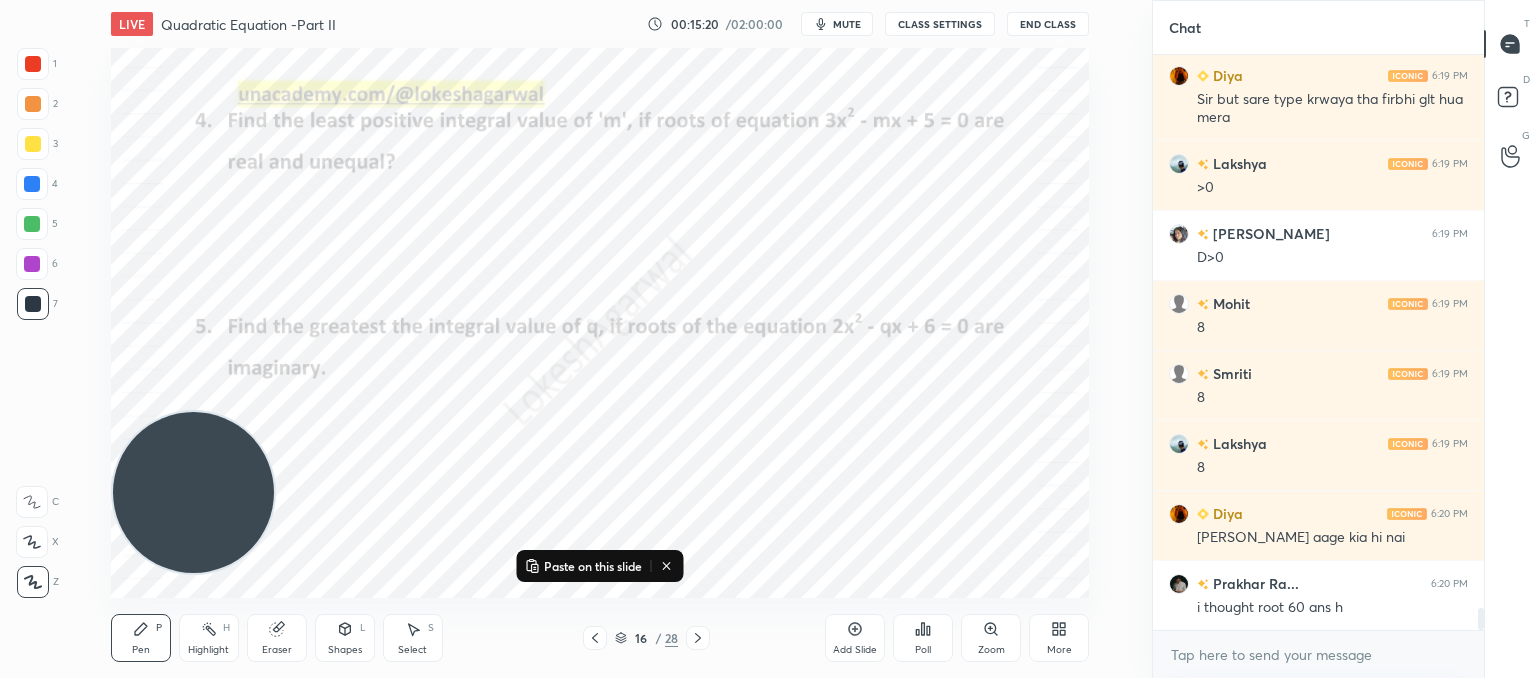 drag, startPoint x: 215, startPoint y: 437, endPoint x: 235, endPoint y: 50, distance: 387.51645 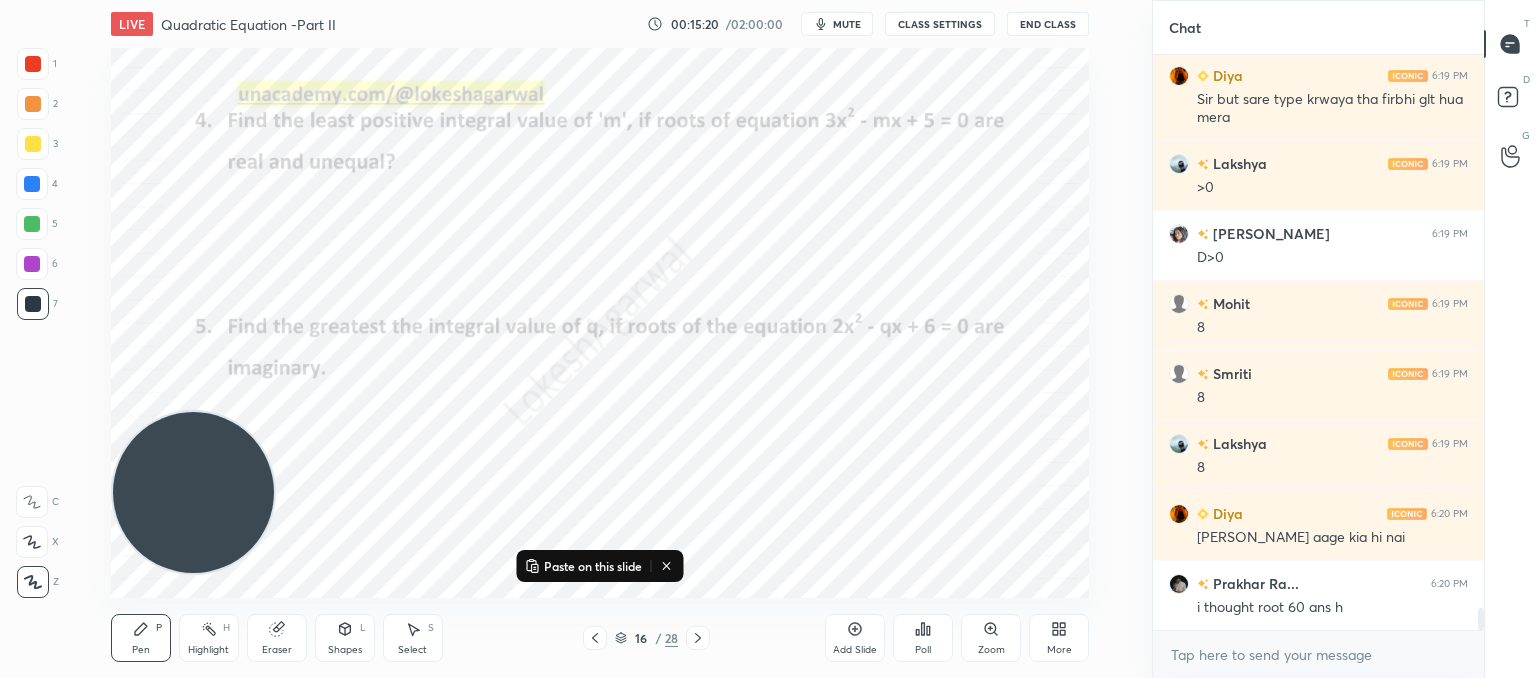 click on "LIVE Quadratic Equation -Part II 00:15:20 /  02:00:00 mute CLASS SETTINGS End Class Paste on this slide Setting up your live class Poll for   secs No correct answer Start poll Back Quadratic Equation -Part II • L2 of Comprehensive Course on Algebra: Basic to Advanced - Part I [PERSON_NAME] Pen P Highlight H Eraser Shapes L Select S 16 / 28 Add Slide Poll Zoom More" at bounding box center [600, 339] 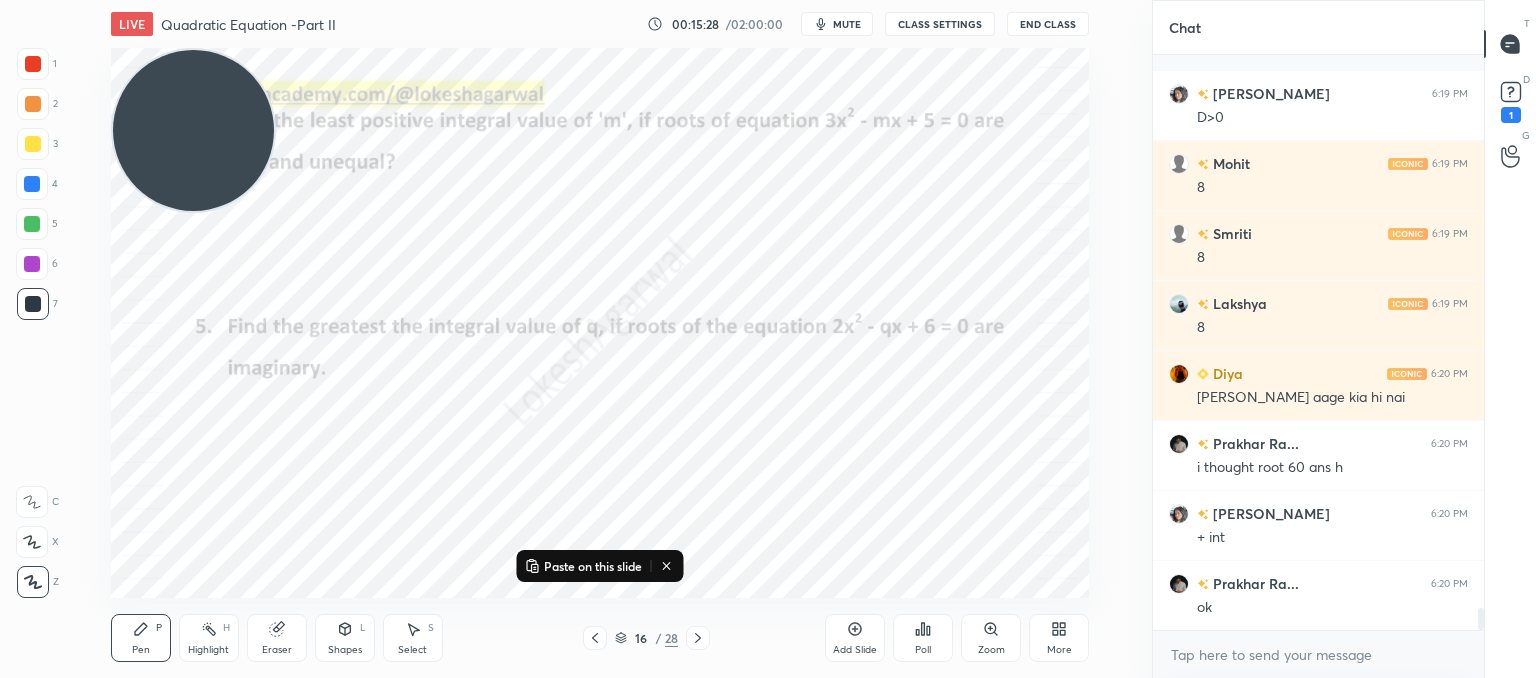 scroll, scrollTop: 14492, scrollLeft: 0, axis: vertical 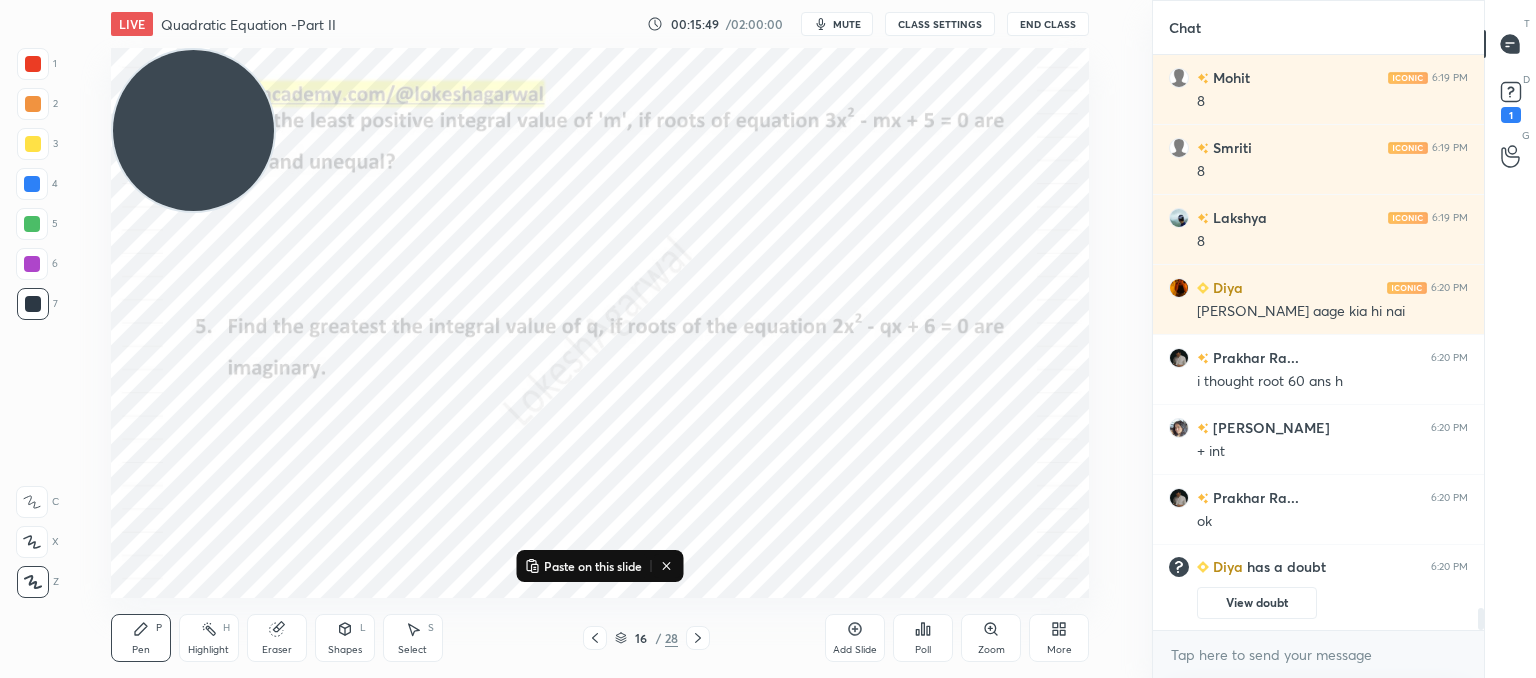 click 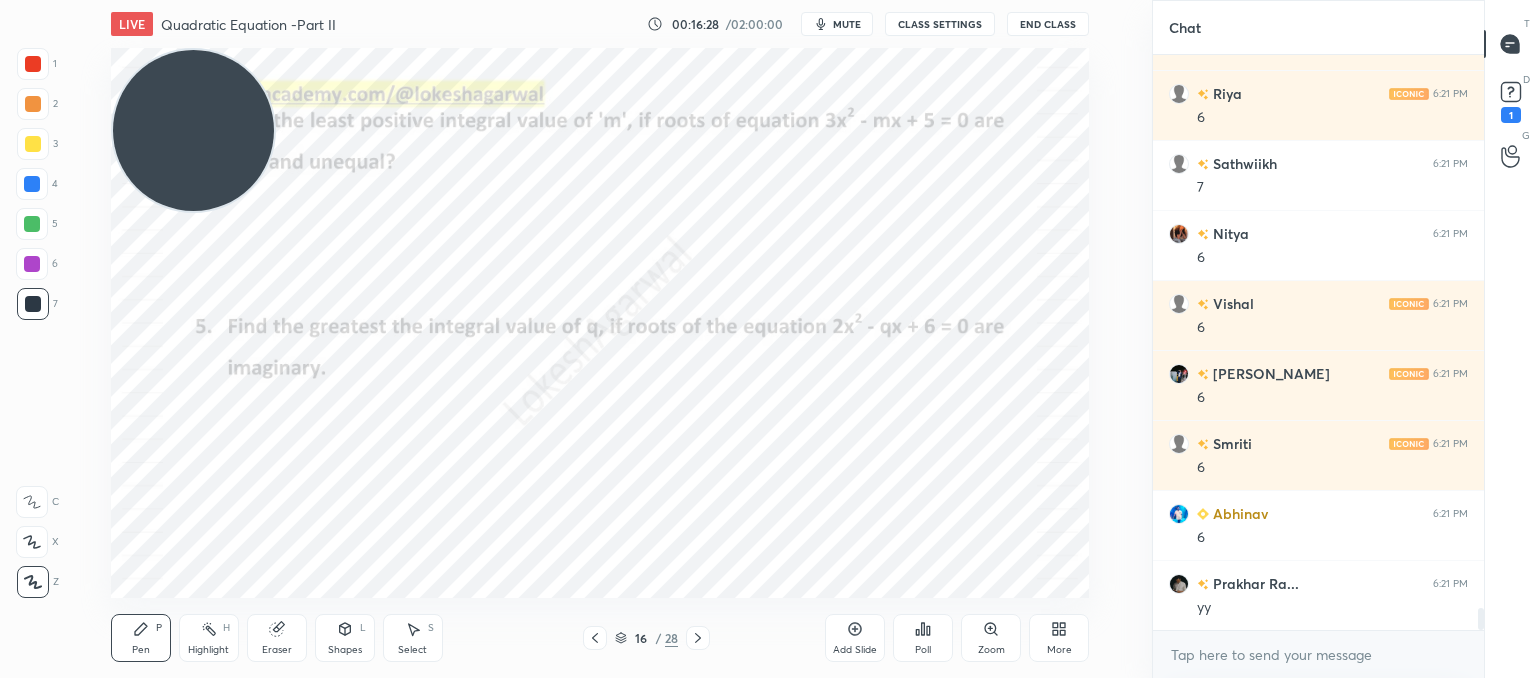 scroll, scrollTop: 14418, scrollLeft: 0, axis: vertical 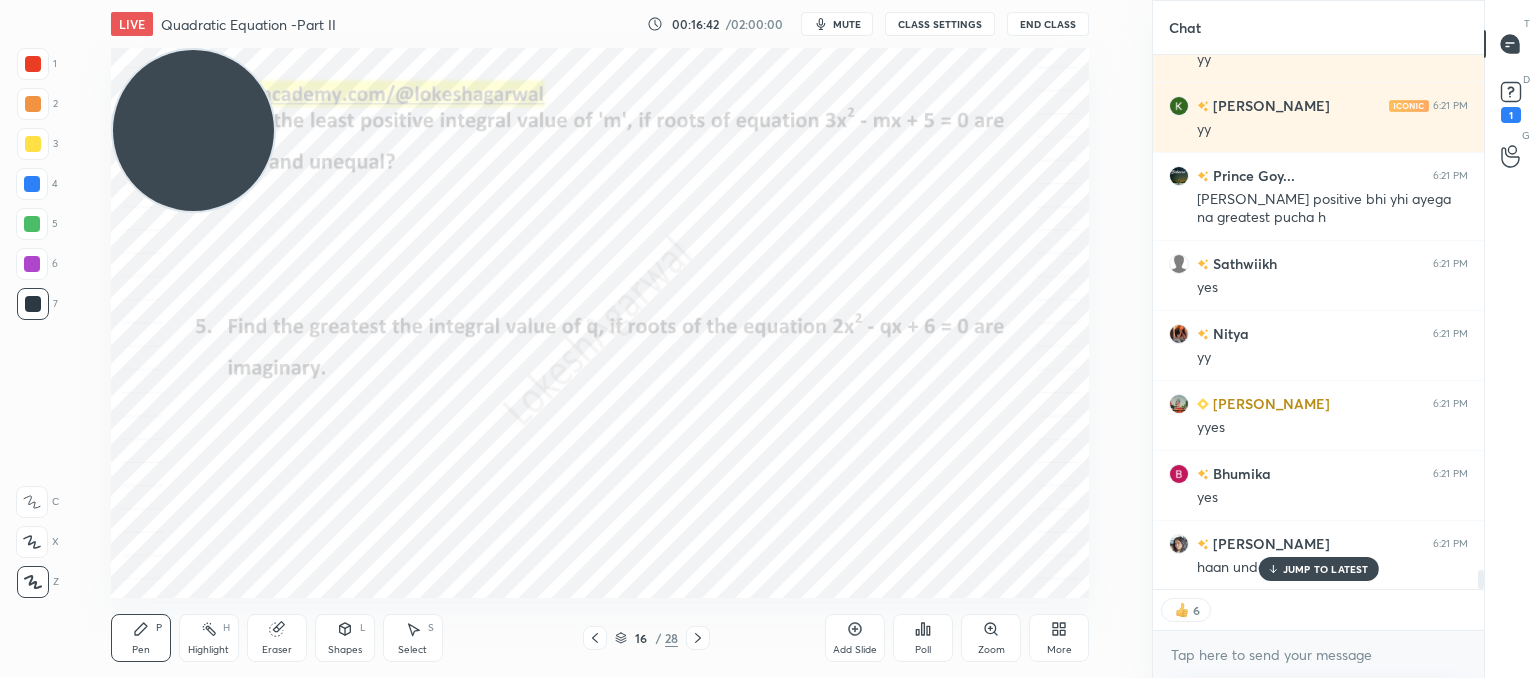 click on "JUMP TO LATEST" at bounding box center (1318, 569) 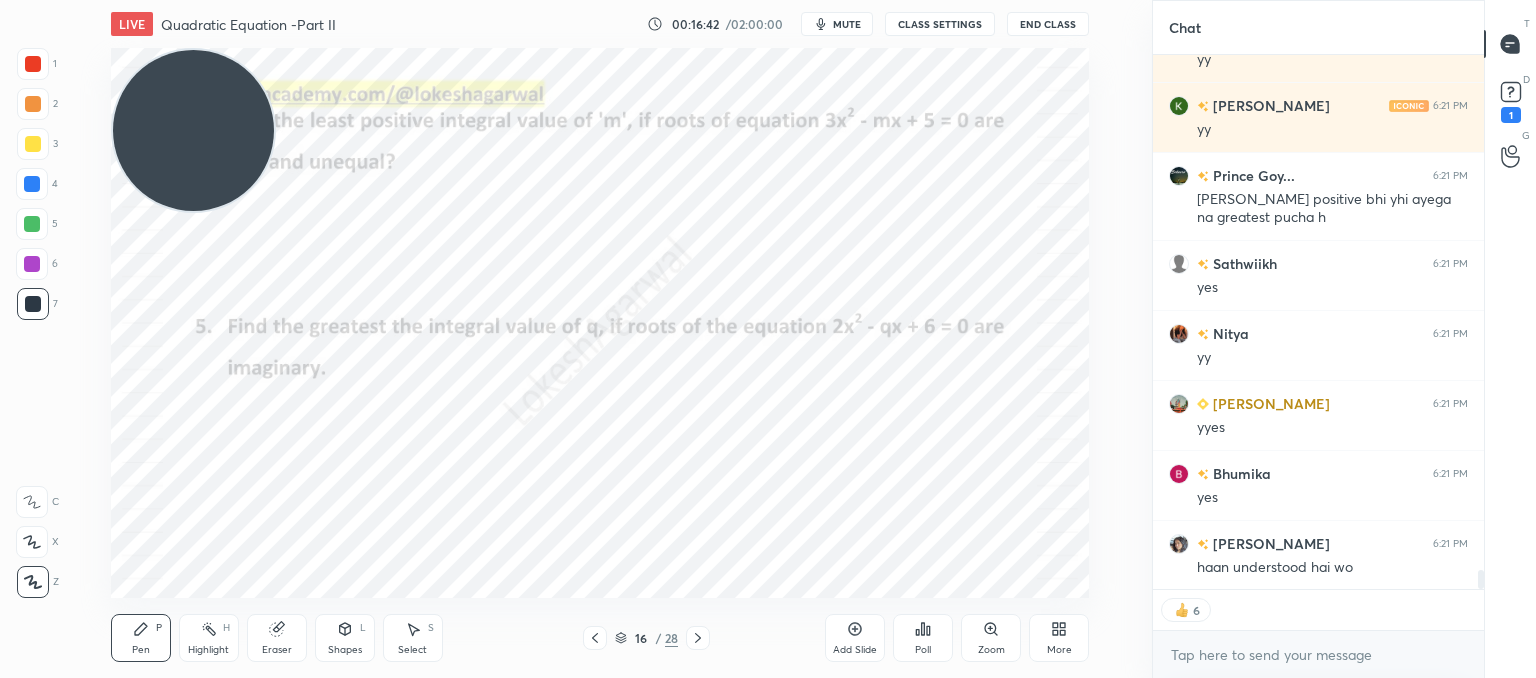 scroll, scrollTop: 14679, scrollLeft: 0, axis: vertical 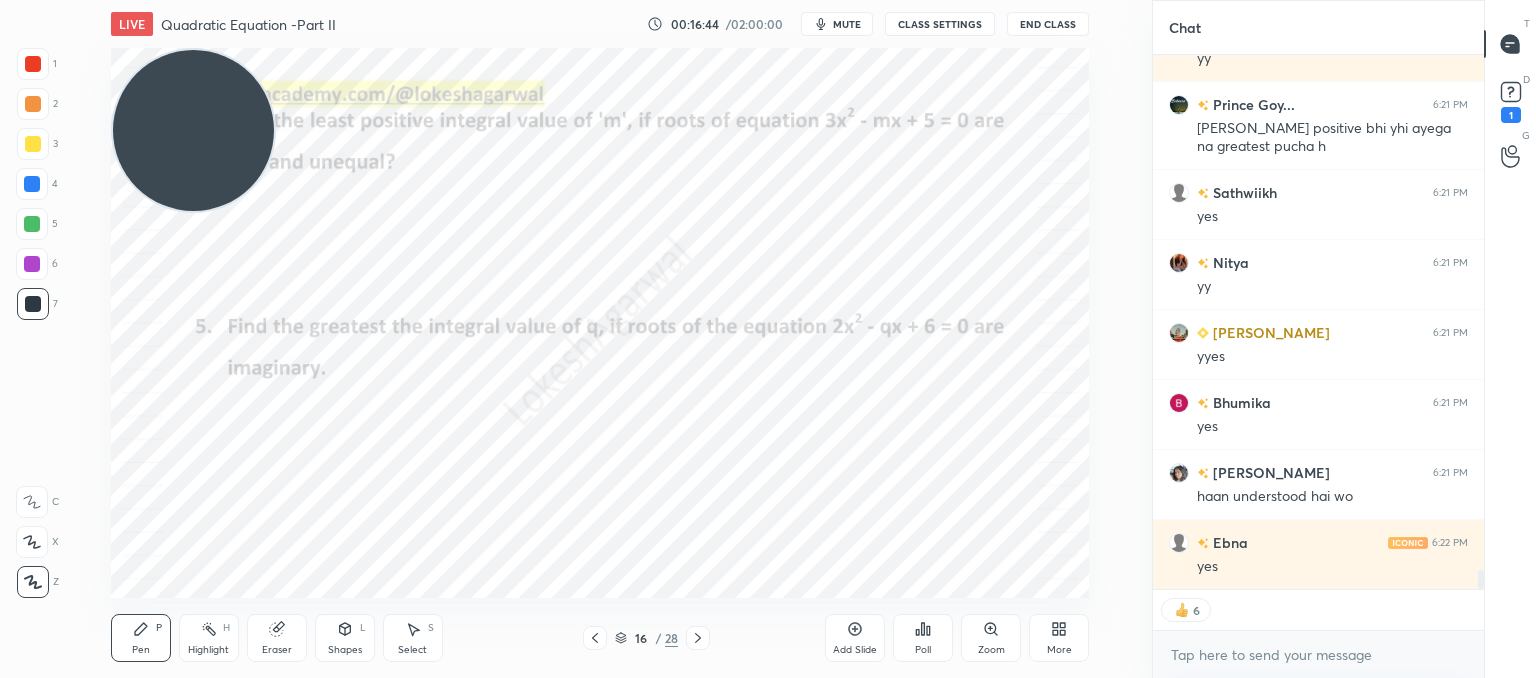 click 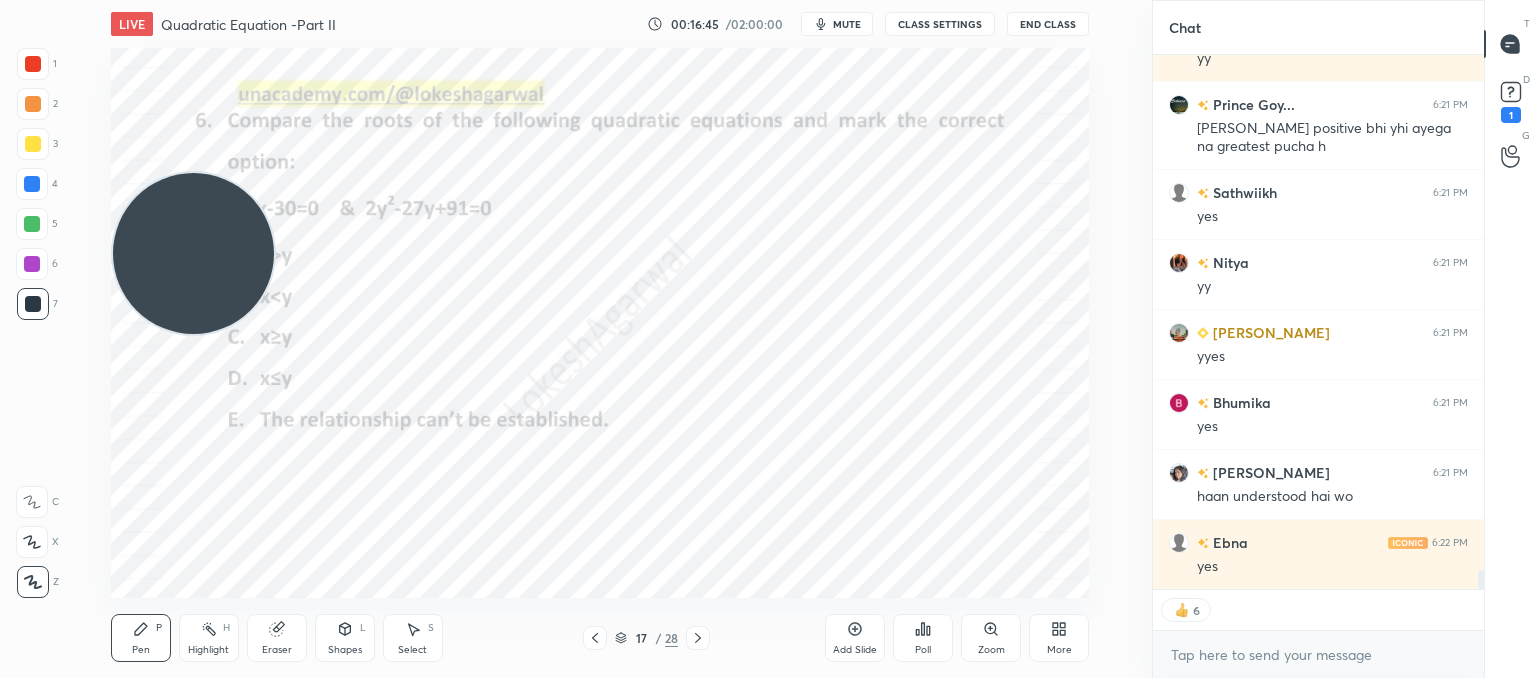 drag, startPoint x: 229, startPoint y: 144, endPoint x: 17, endPoint y: 706, distance: 600.6563 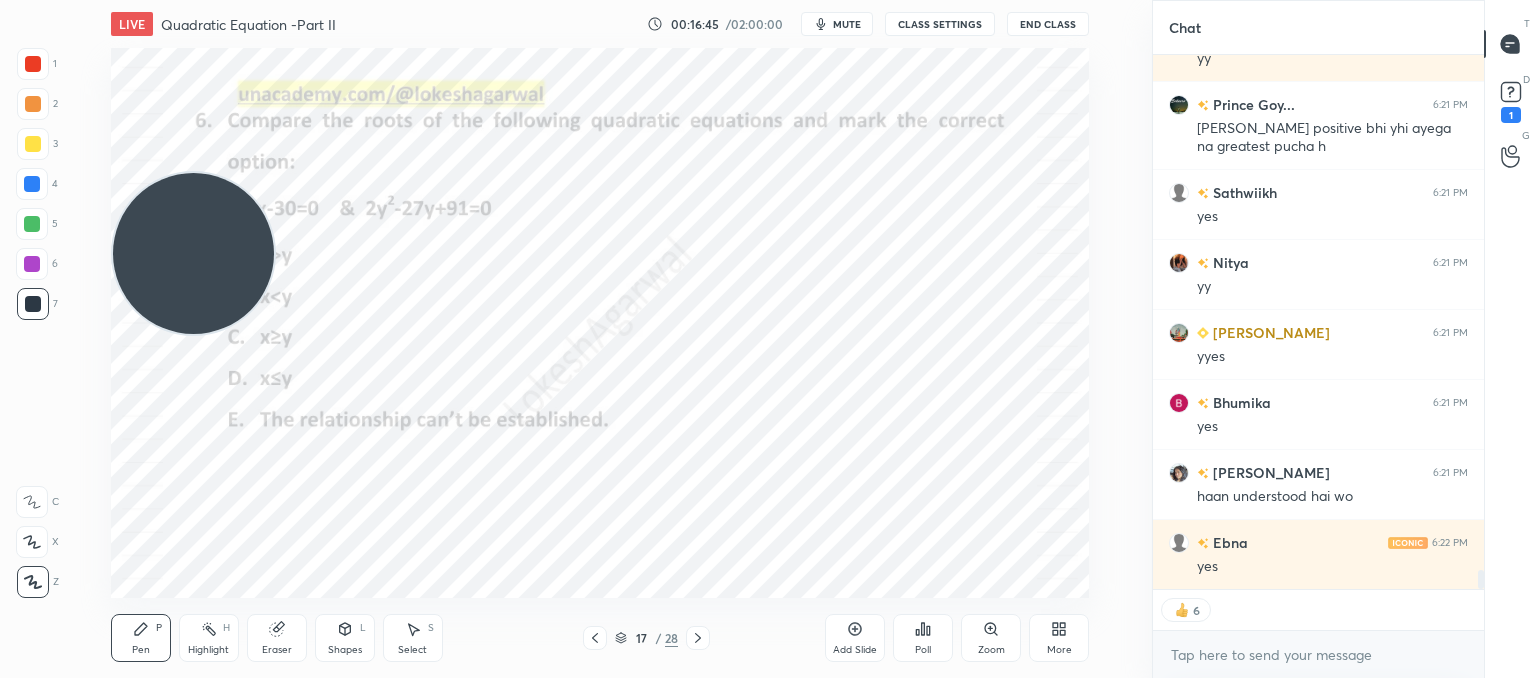 click on "1 2 3 4 5 6 7 C X Z C X Z E E Erase all   H H LIVE Quadratic Equation -Part II 00:16:45 /  02:00:00 mute CLASS SETTINGS End Class Setting up your live class Poll for   secs No correct answer Start poll Back Quadratic Equation -Part II • L2 of Comprehensive Course on Algebra: Basic to Advanced - Part I [PERSON_NAME] Pen P Highlight H Eraser Shapes L Select S 17 / 28 Add Slide Poll Zoom More Chat Aruna 6:21 PM yy [PERSON_NAME] 6:21 PM yy Prince Goy... 6:21 PM [PERSON_NAME] positive bhi yhi ayega na greatest pucha h Sathwiikh 6:21 PM yes [PERSON_NAME] 6:21 PM [PERSON_NAME] 6:21 PM [PERSON_NAME] 6:21 PM yes [PERSON_NAME] 6:21 PM [PERSON_NAME] understood hai wo [PERSON_NAME] 6:22 PM yes JUMP TO LATEST 6 Enable hand raising Enable raise hand to speak to learners. Once enabled, chat will be turned off temporarily. Enable x   introducing Raise a hand with a doubt Now learners can raise their hand along with a doubt  How it works? [PERSON_NAME] Asked a doubt 2 🤡 Pick this doubt NEW DOUBTS ASKED No one has raised a hand yet Can't raise hand Got it T Messages (T) D 1 G" at bounding box center (768, 0) 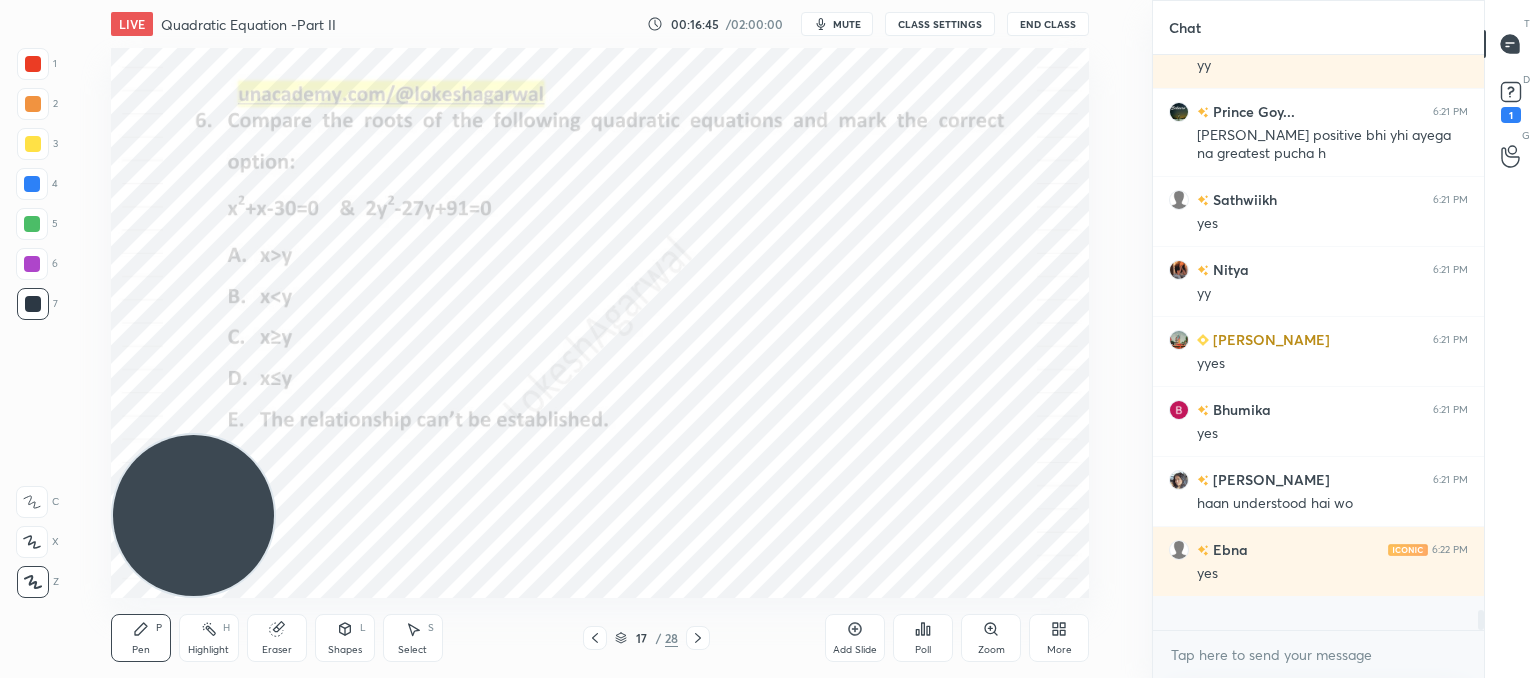 scroll, scrollTop: 6, scrollLeft: 6, axis: both 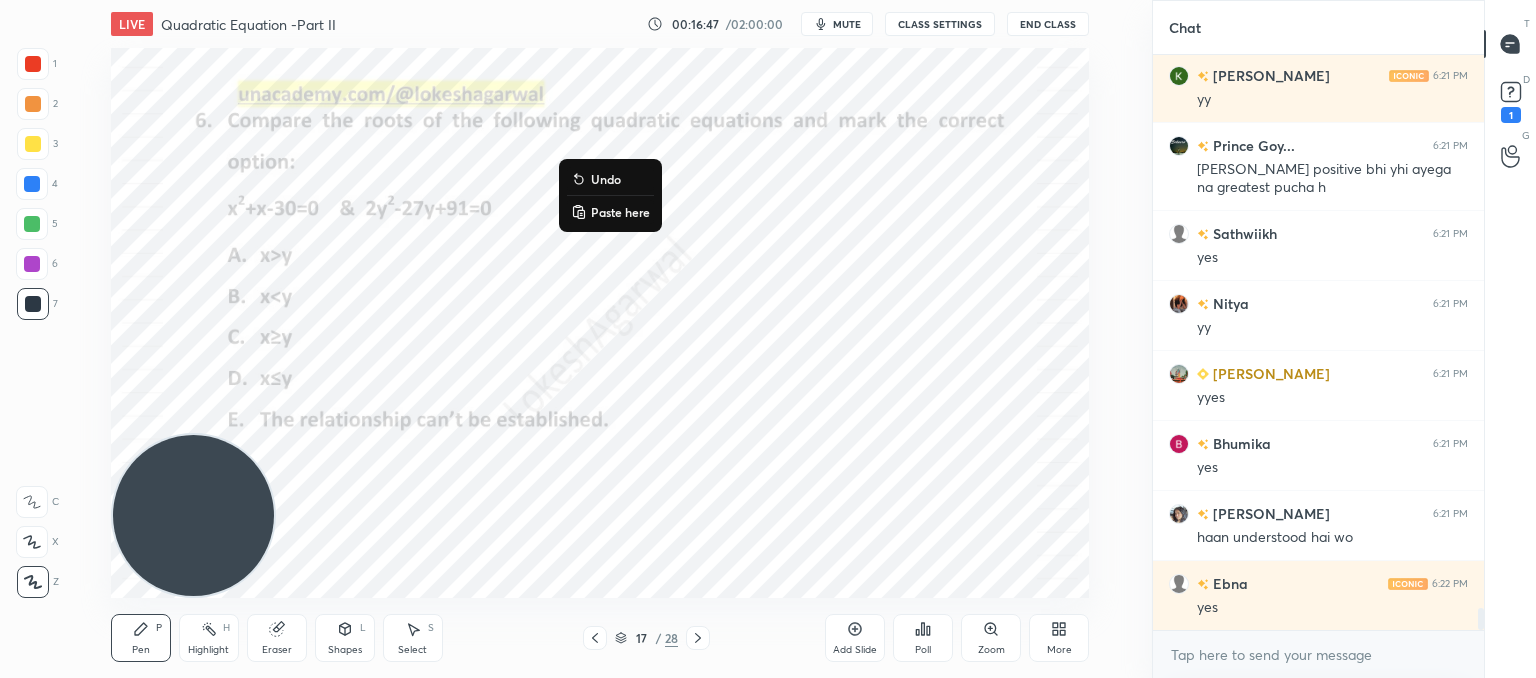 click on "Paste here" at bounding box center (620, 212) 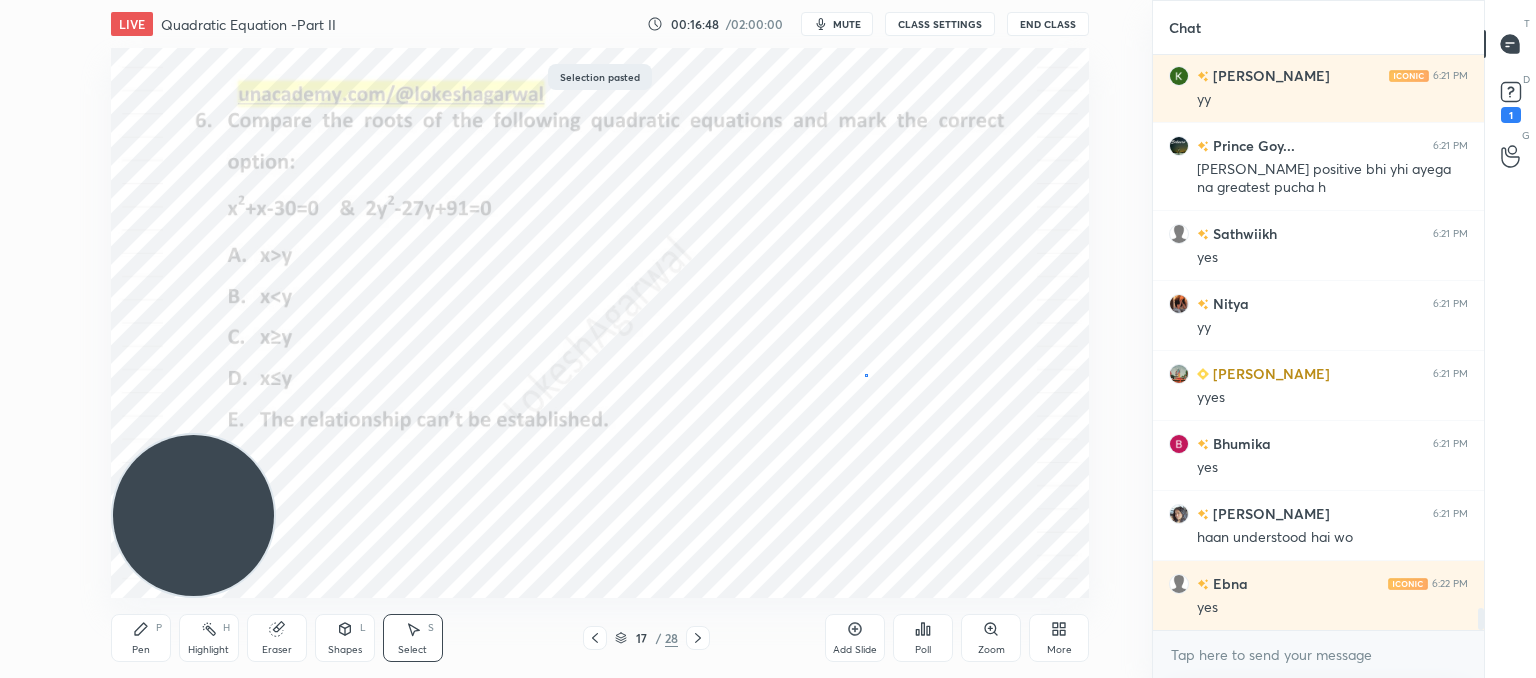 click on "0 ° Undo Copy Paste here Duplicate Duplicate to new slide Delete" at bounding box center [600, 323] 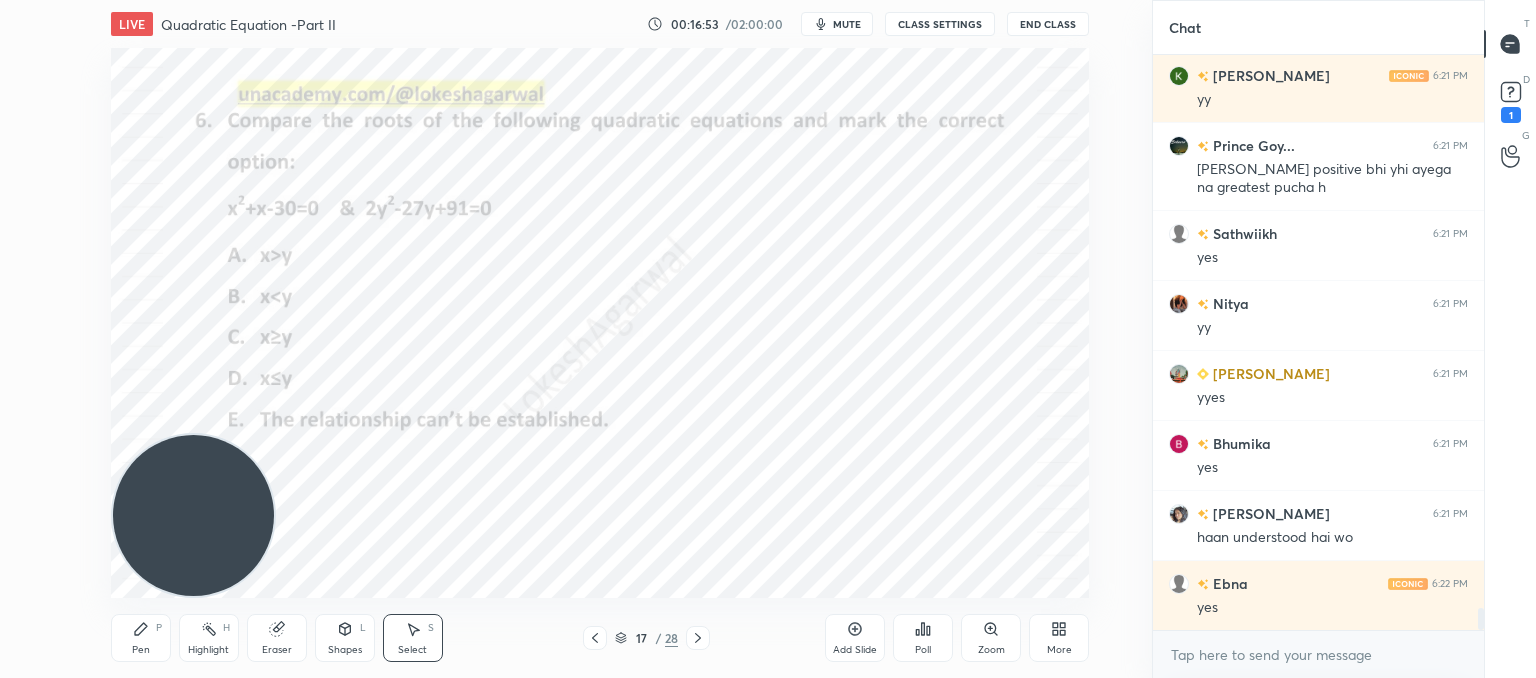 click 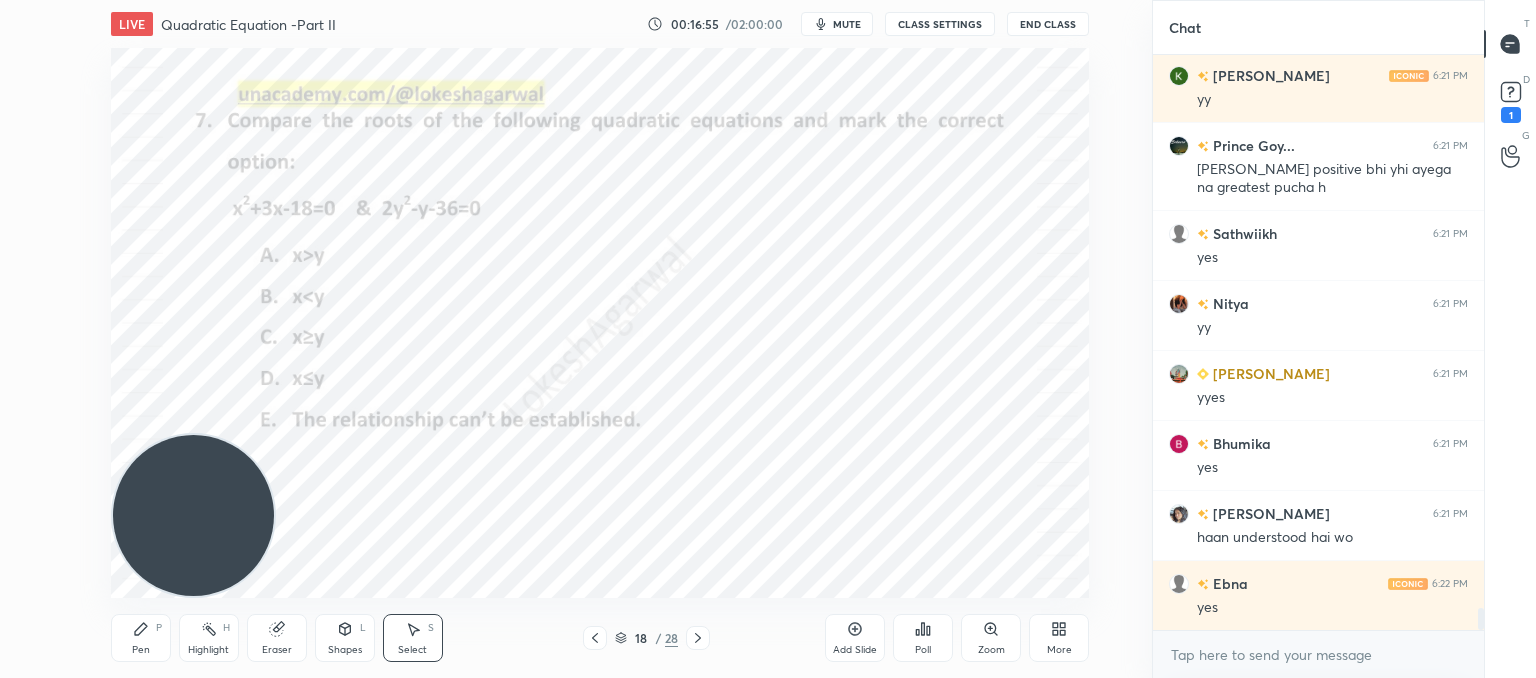 click 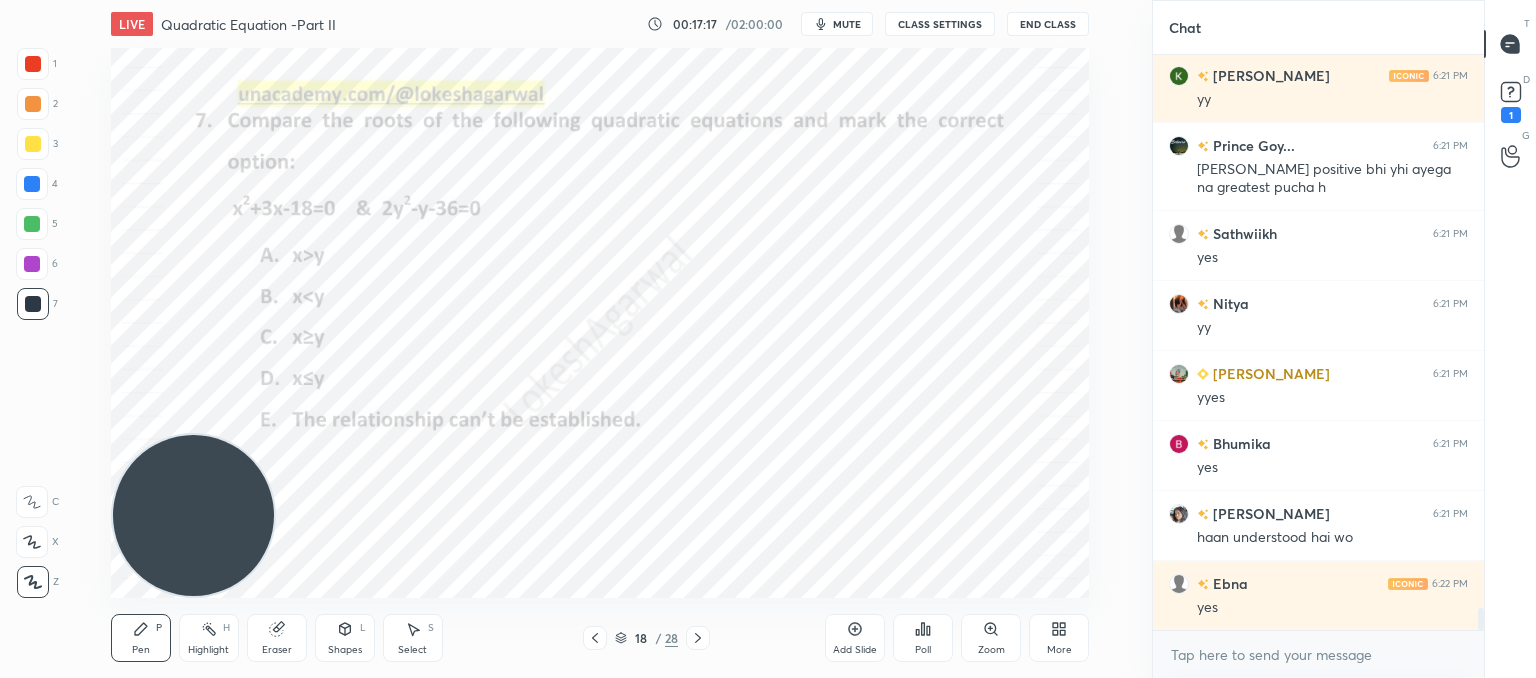 scroll, scrollTop: 14686, scrollLeft: 0, axis: vertical 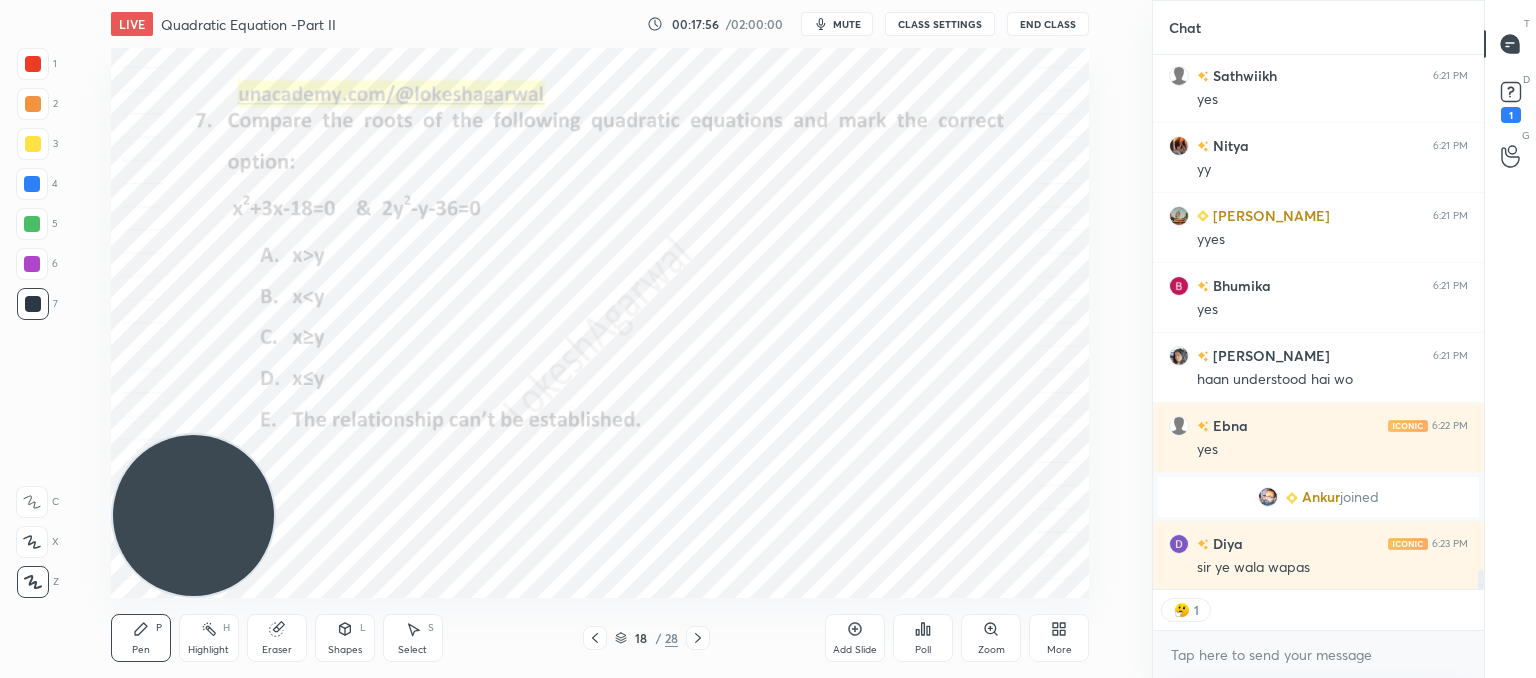 click on "x" at bounding box center (1318, 654) 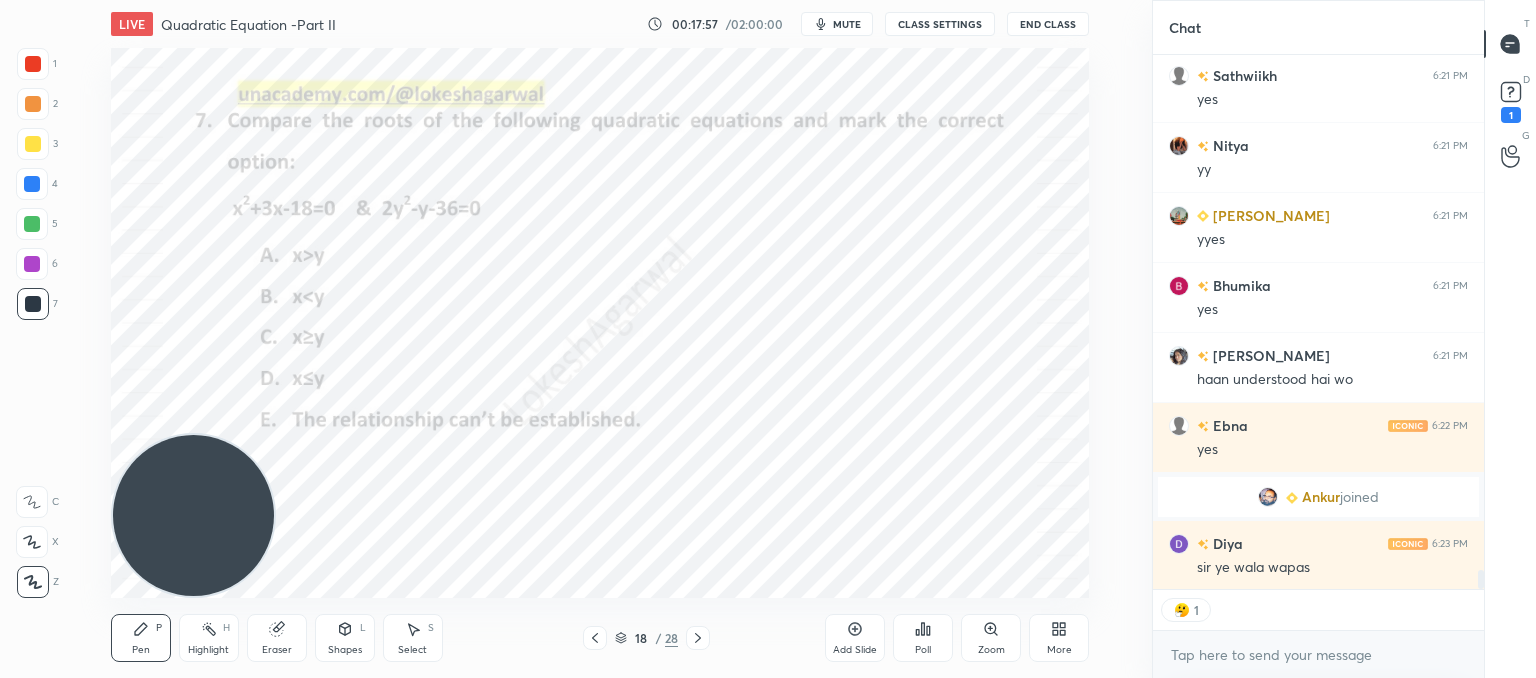 click on "CLASS SETTINGS" at bounding box center (940, 24) 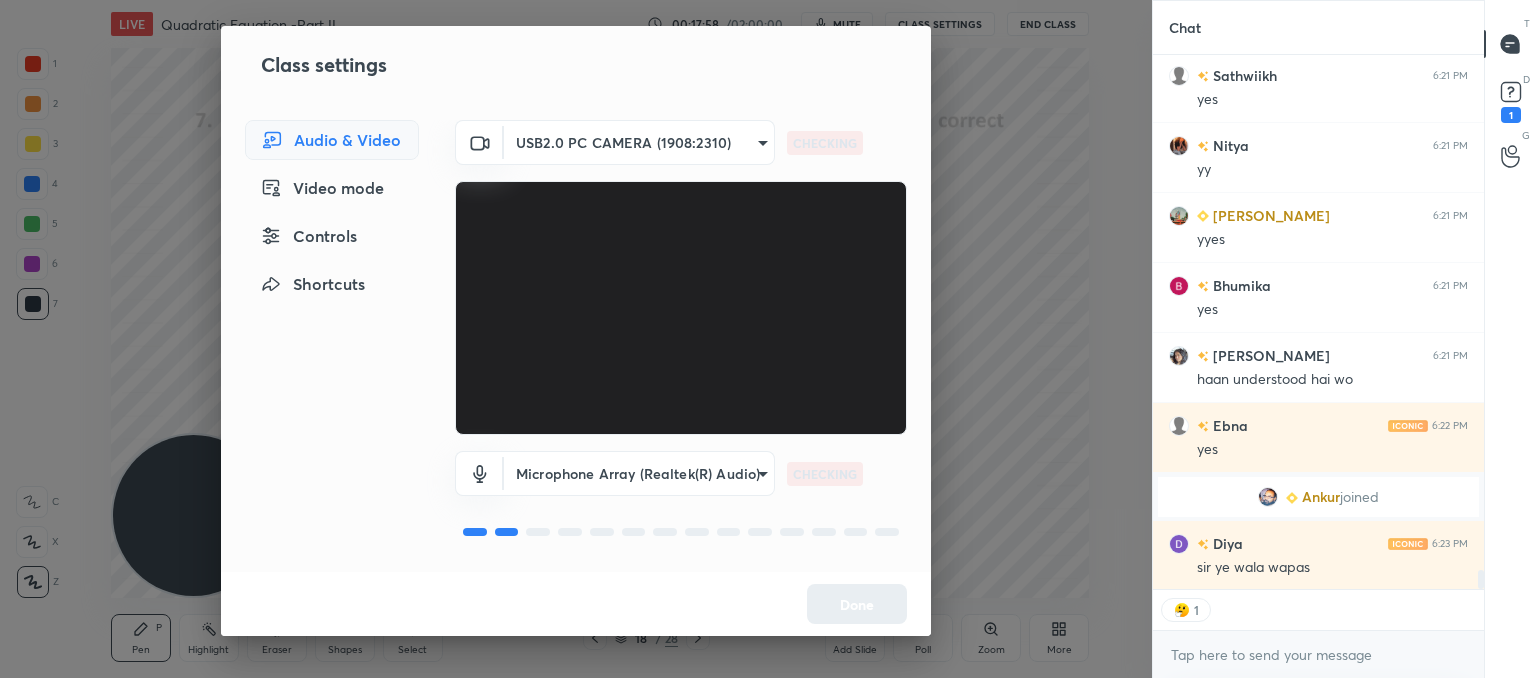 click 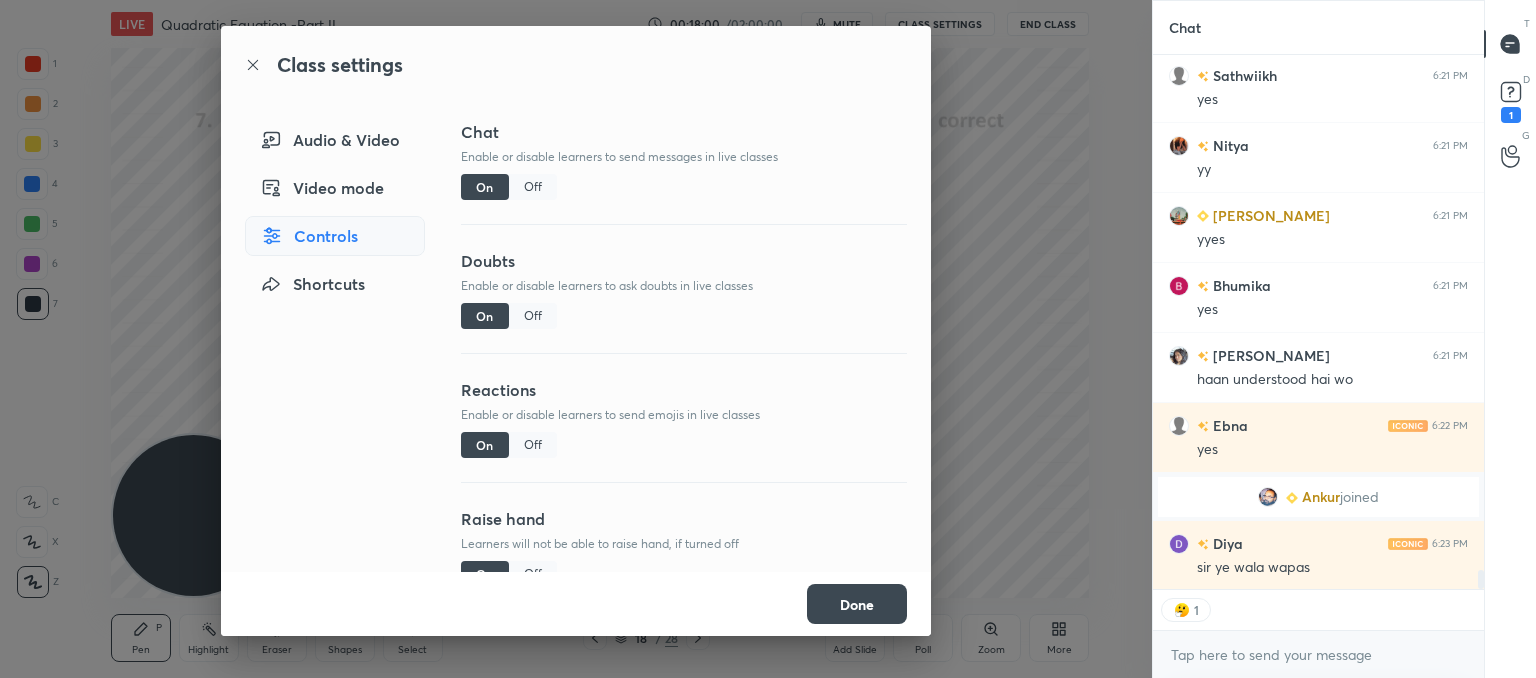 click on "Off" at bounding box center (533, 445) 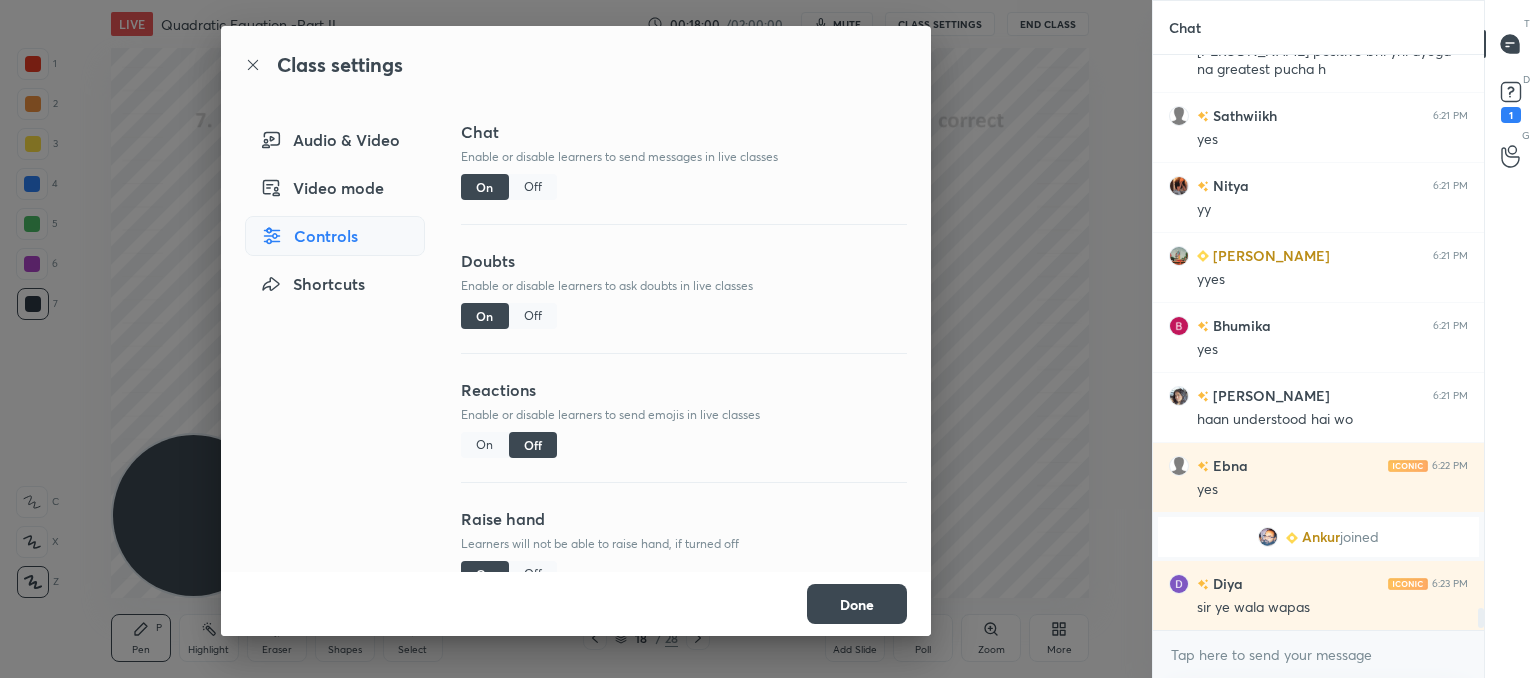 scroll, scrollTop: 6, scrollLeft: 6, axis: both 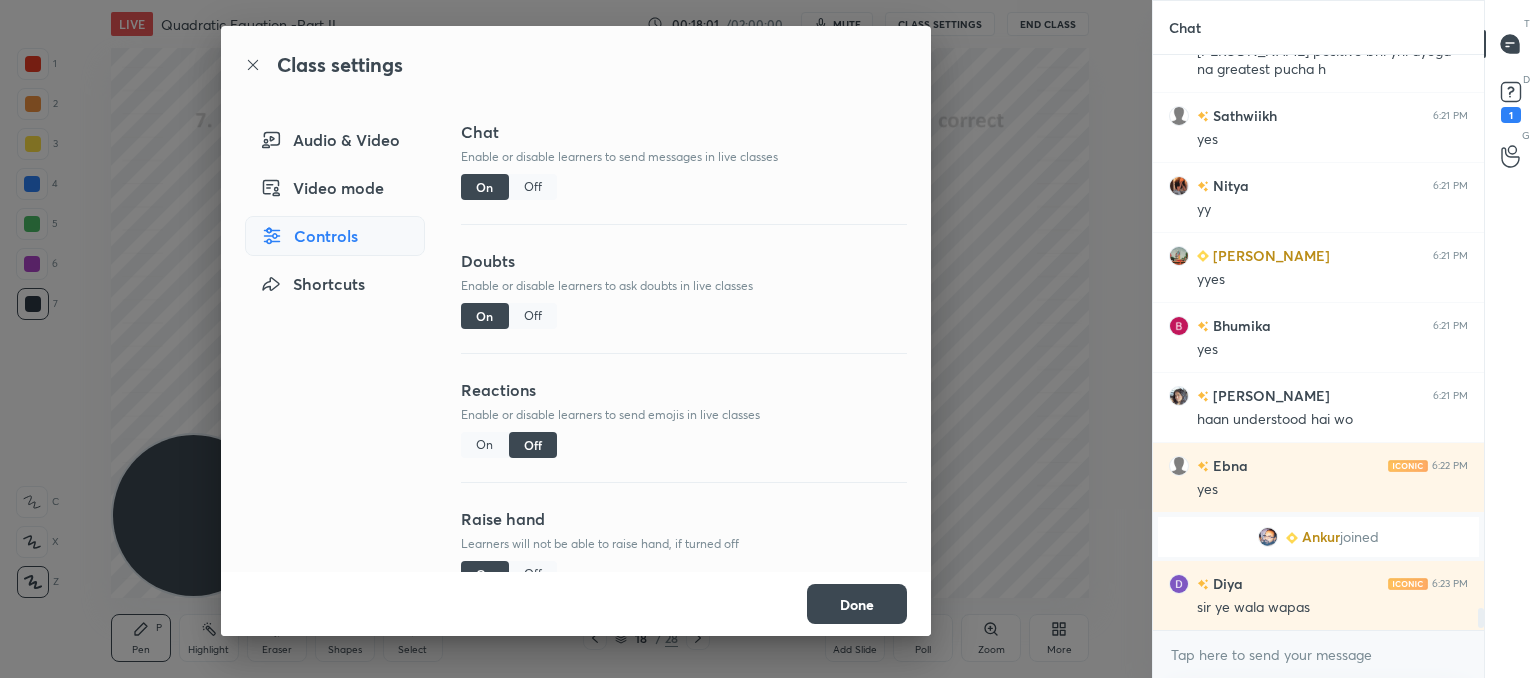 click on "Done" at bounding box center (857, 604) 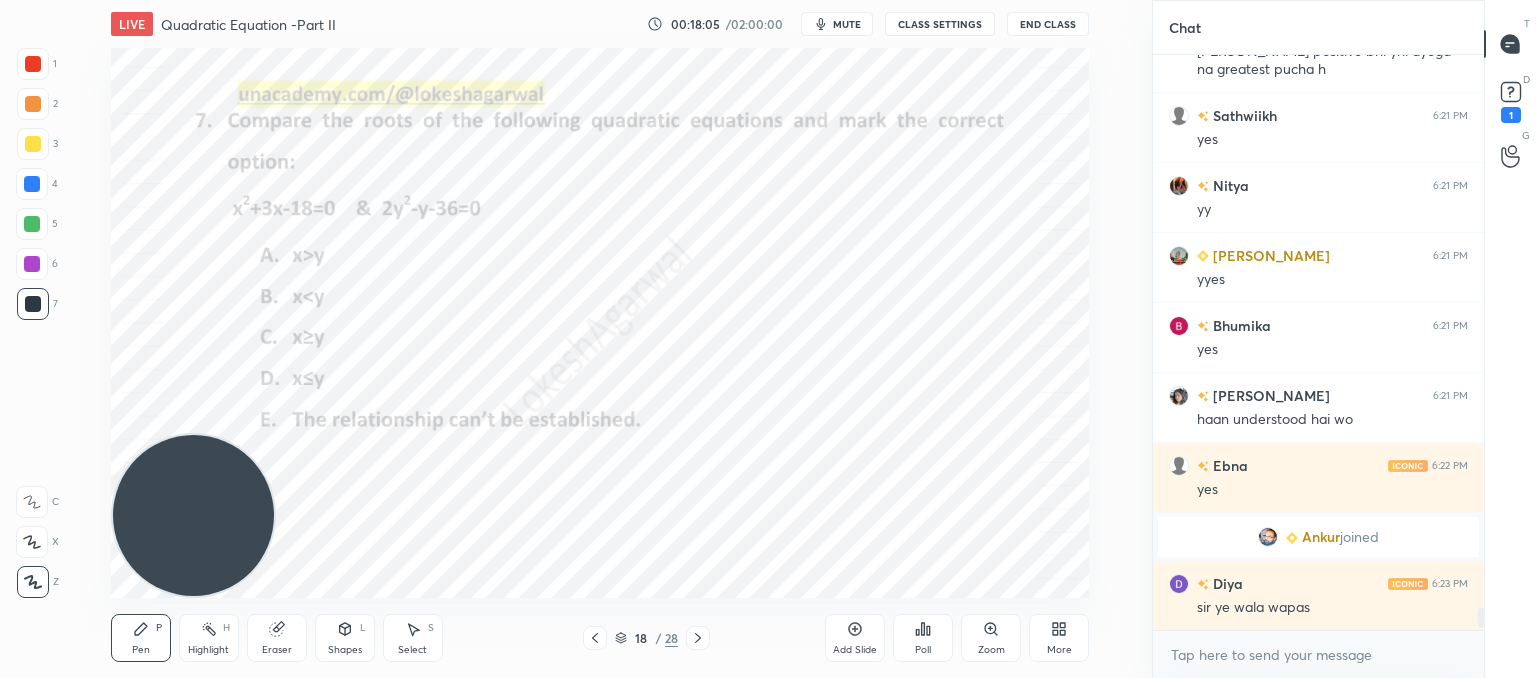 click on "Eraser" at bounding box center (277, 638) 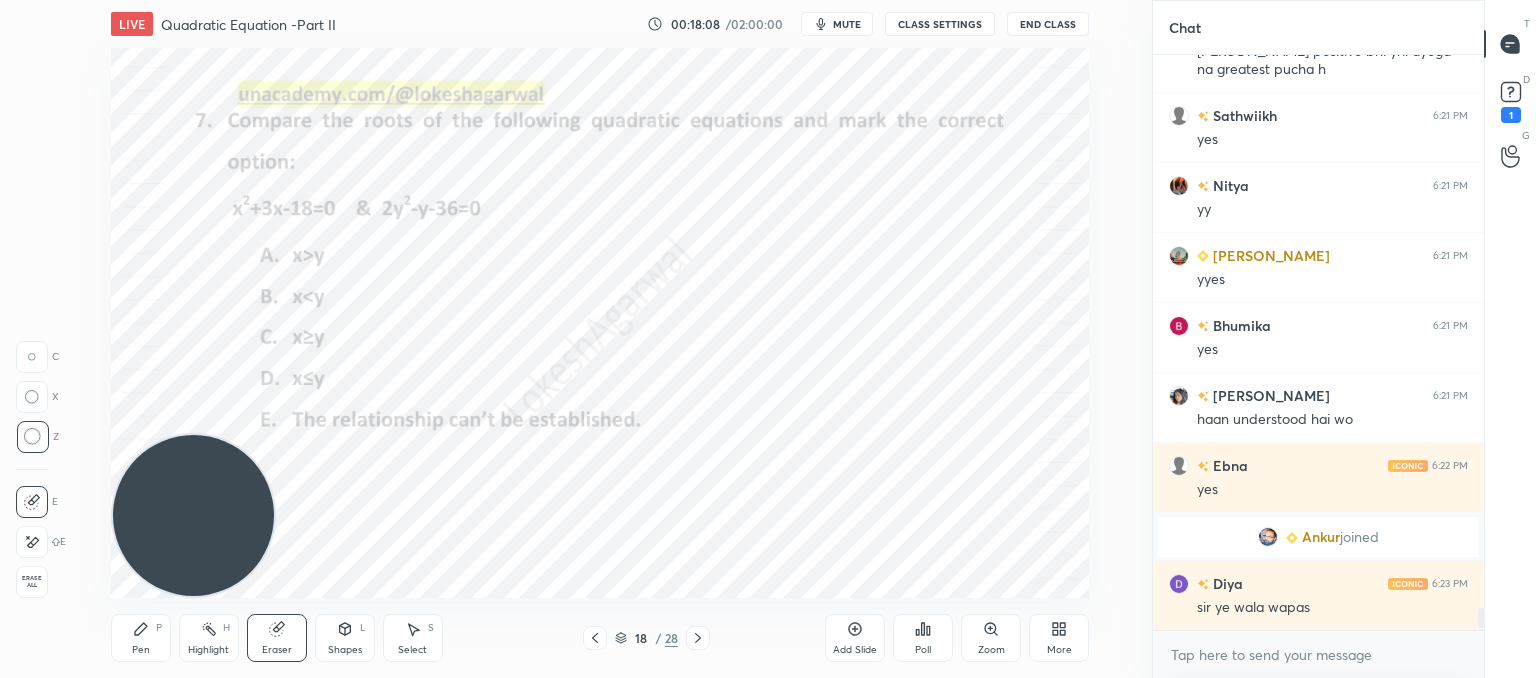 drag, startPoint x: 146, startPoint y: 639, endPoint x: 245, endPoint y: 548, distance: 134.46933 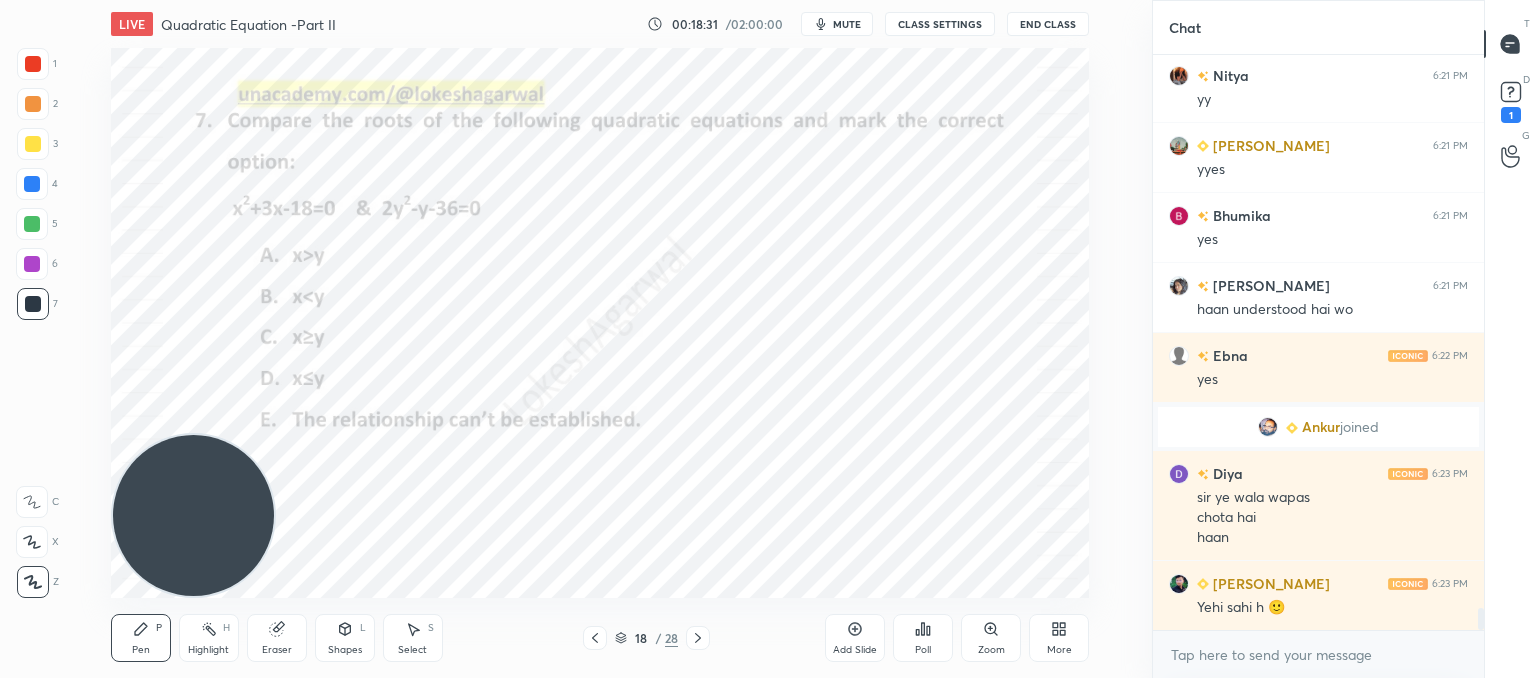 scroll, scrollTop: 14800, scrollLeft: 0, axis: vertical 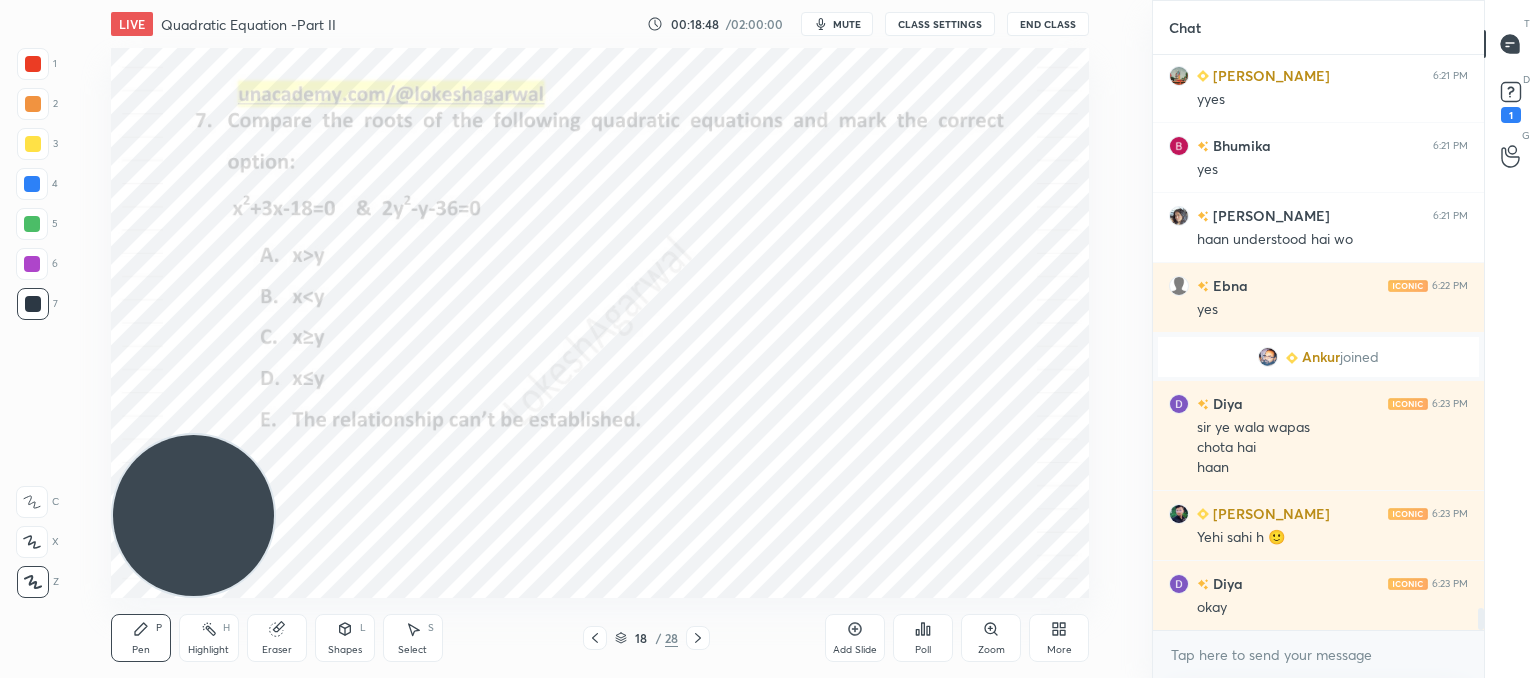 click 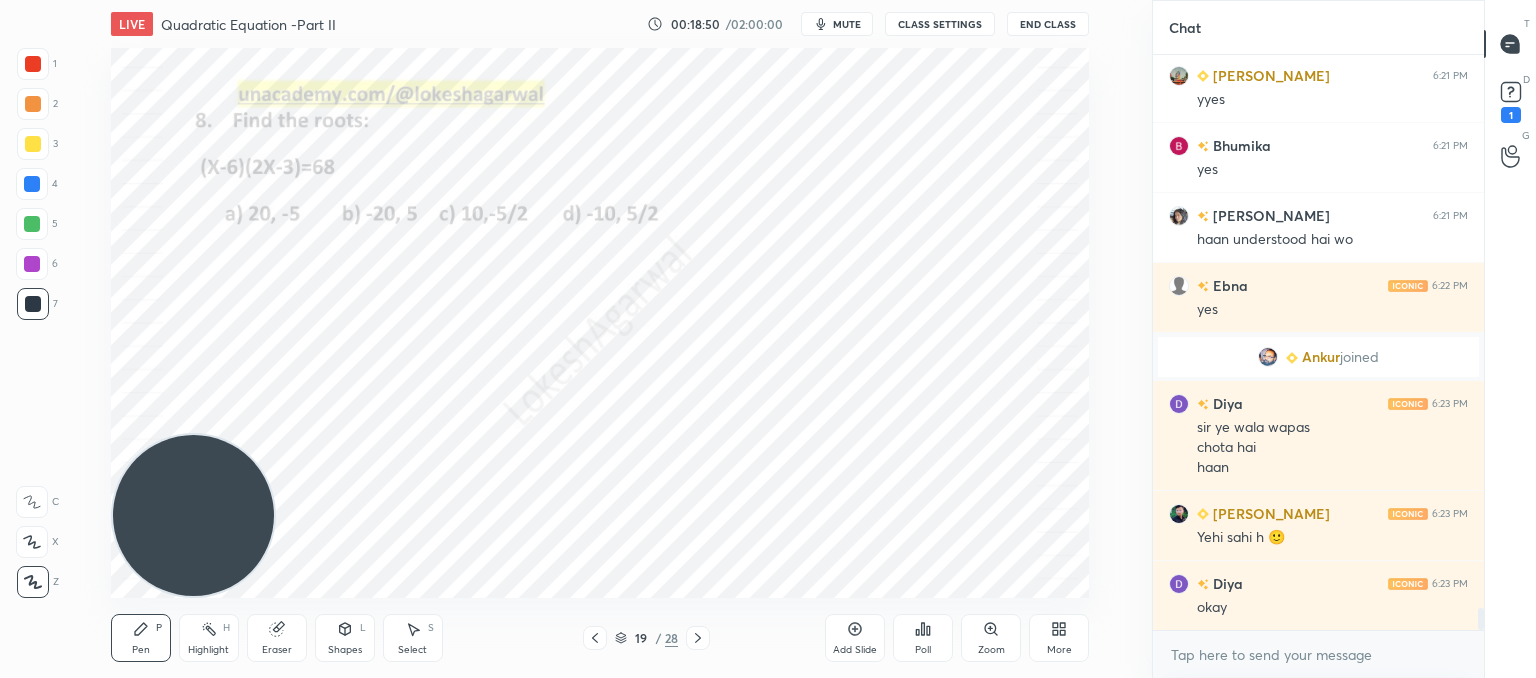 click 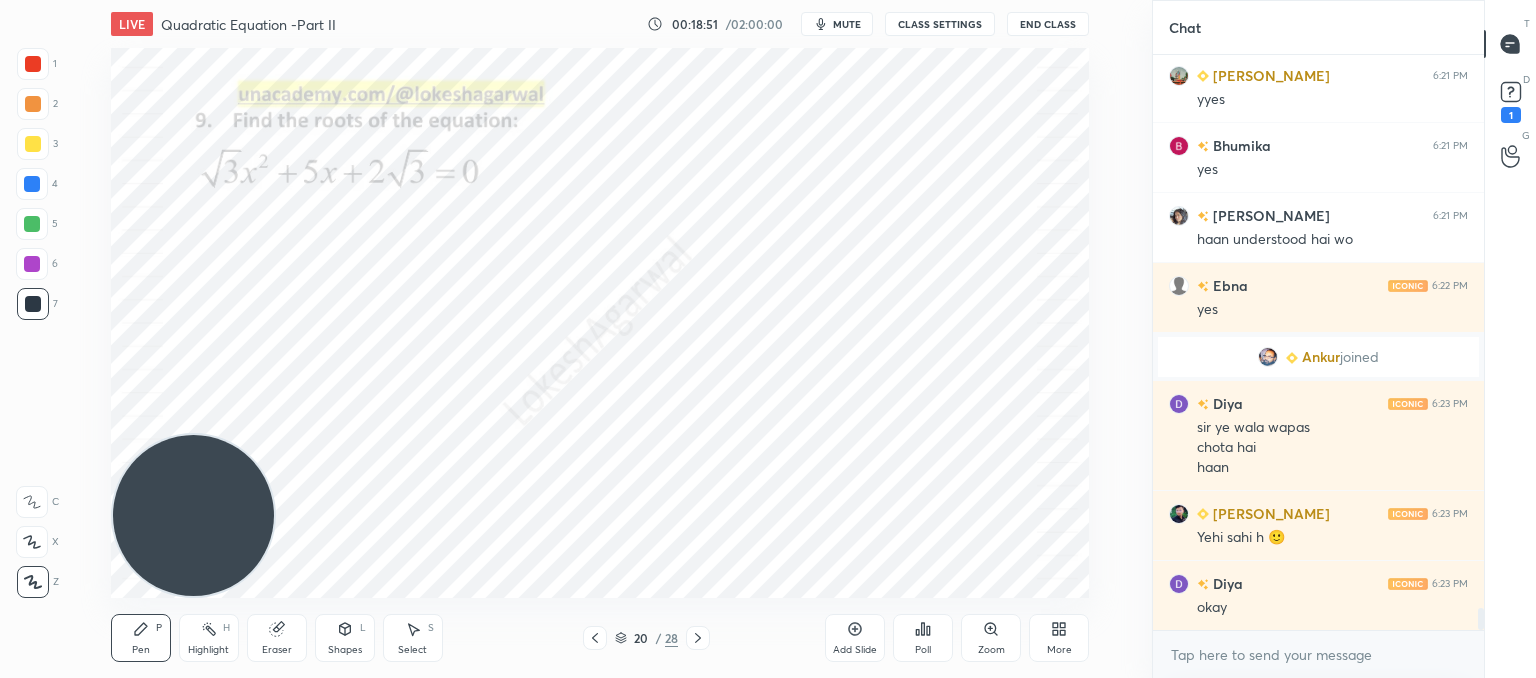 scroll, scrollTop: 14870, scrollLeft: 0, axis: vertical 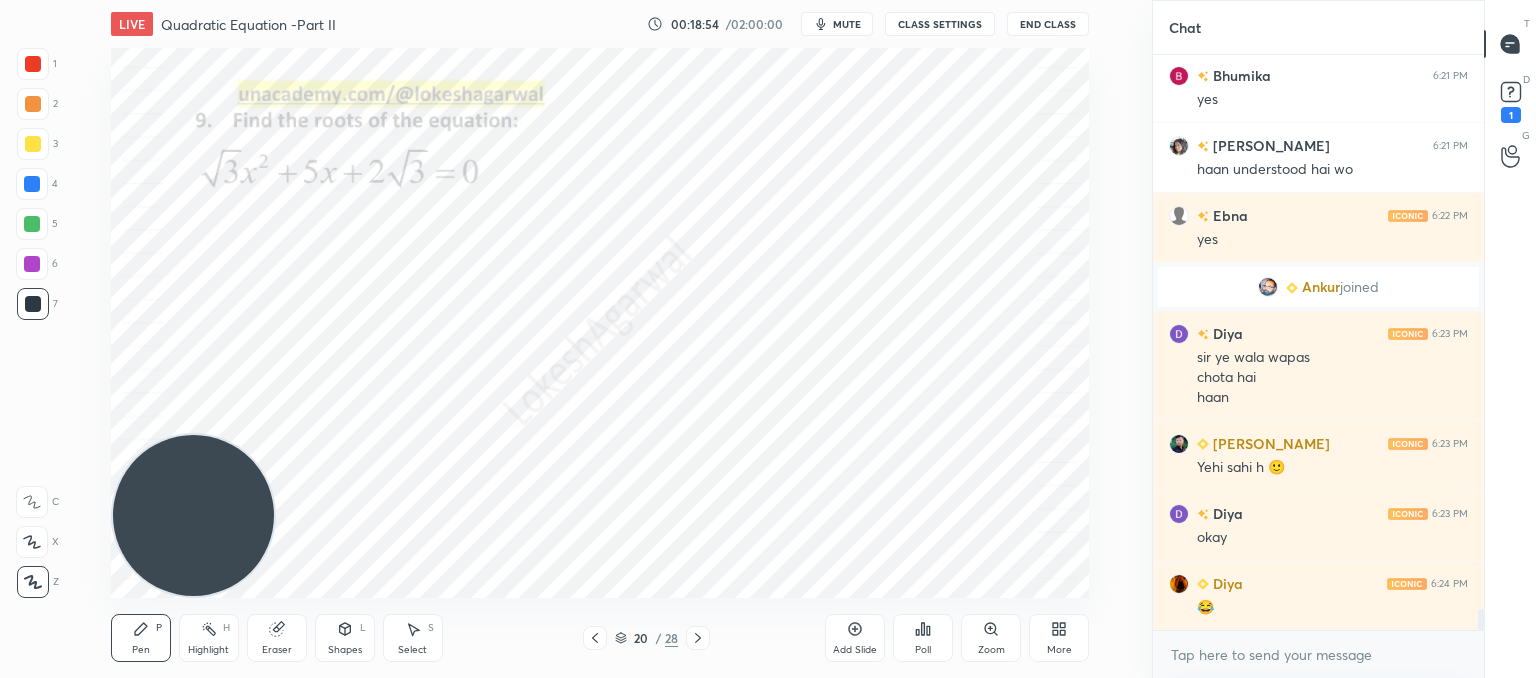 drag, startPoint x: 412, startPoint y: 625, endPoint x: 428, endPoint y: 601, distance: 28.84441 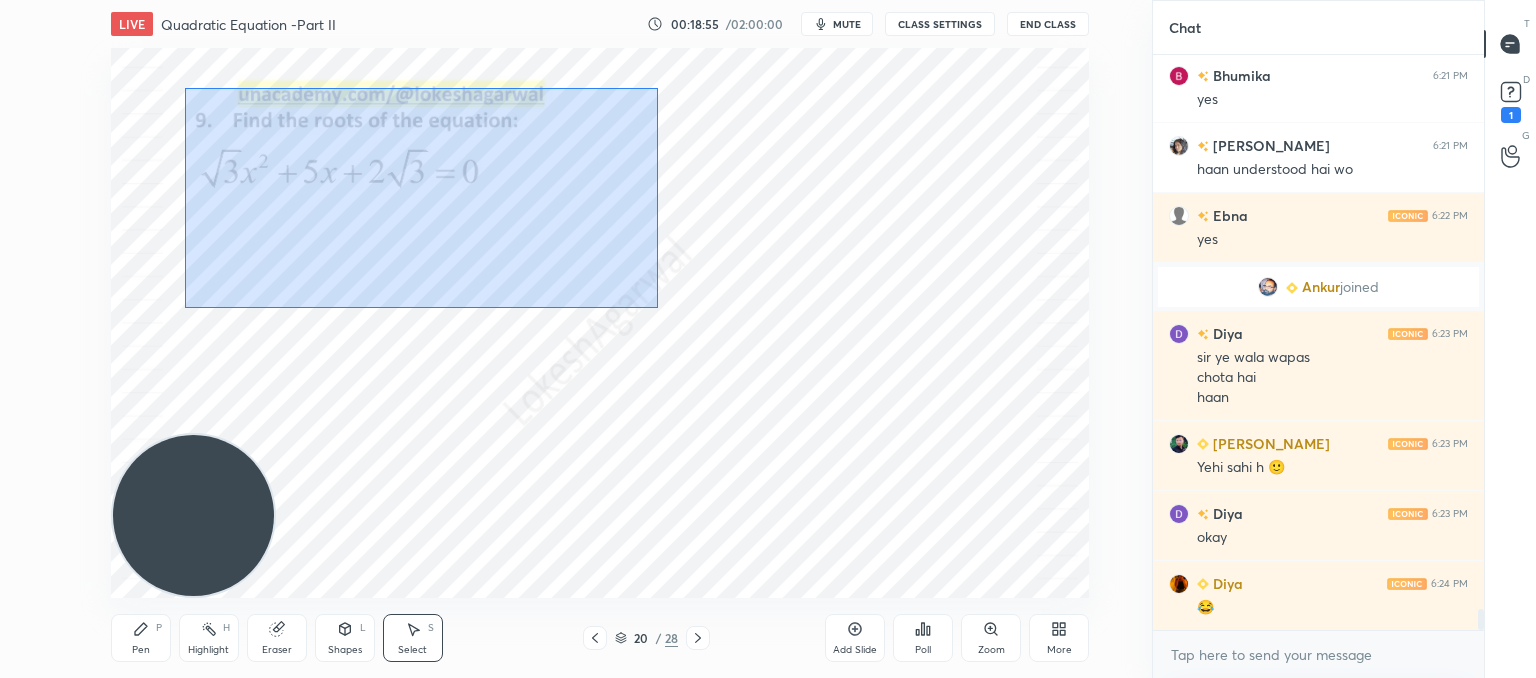 drag, startPoint x: 657, startPoint y: 308, endPoint x: 364, endPoint y: 184, distance: 318.15875 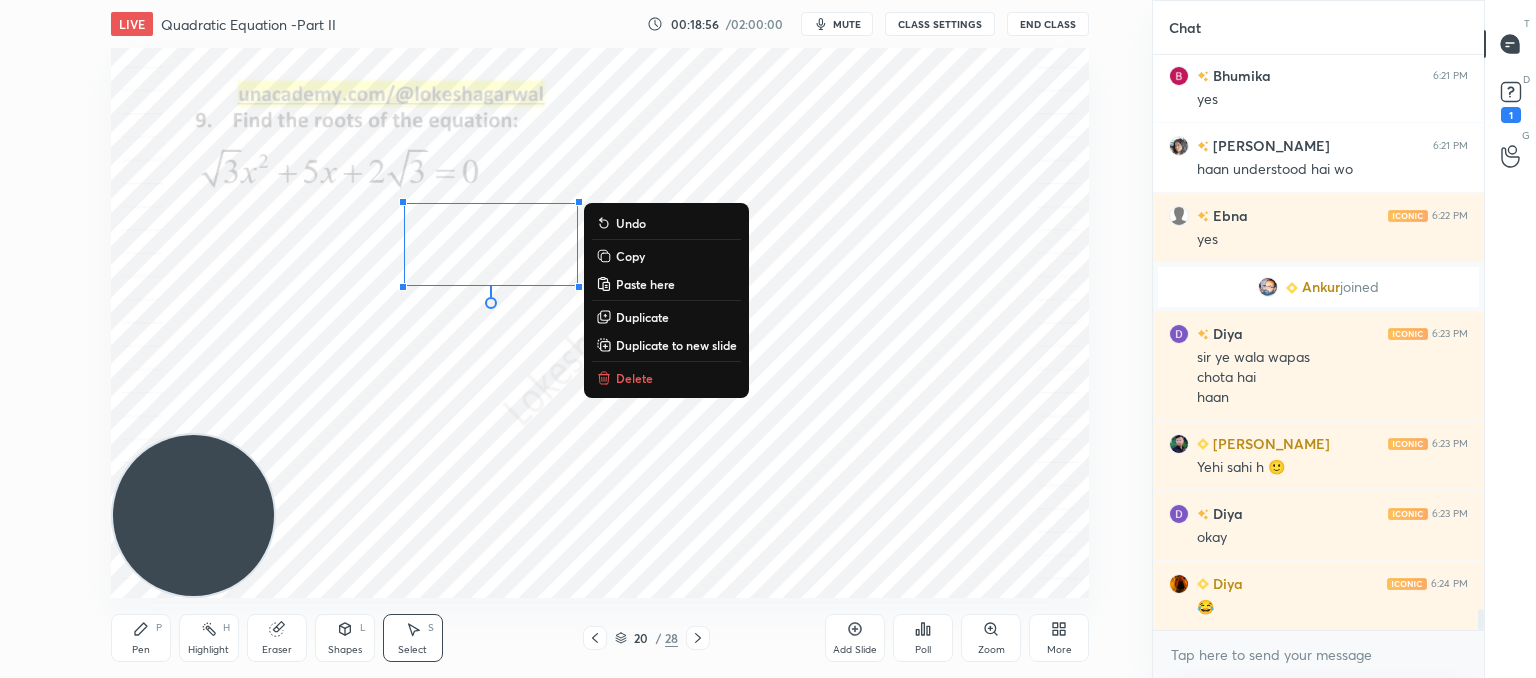 click on "Delete" at bounding box center [634, 378] 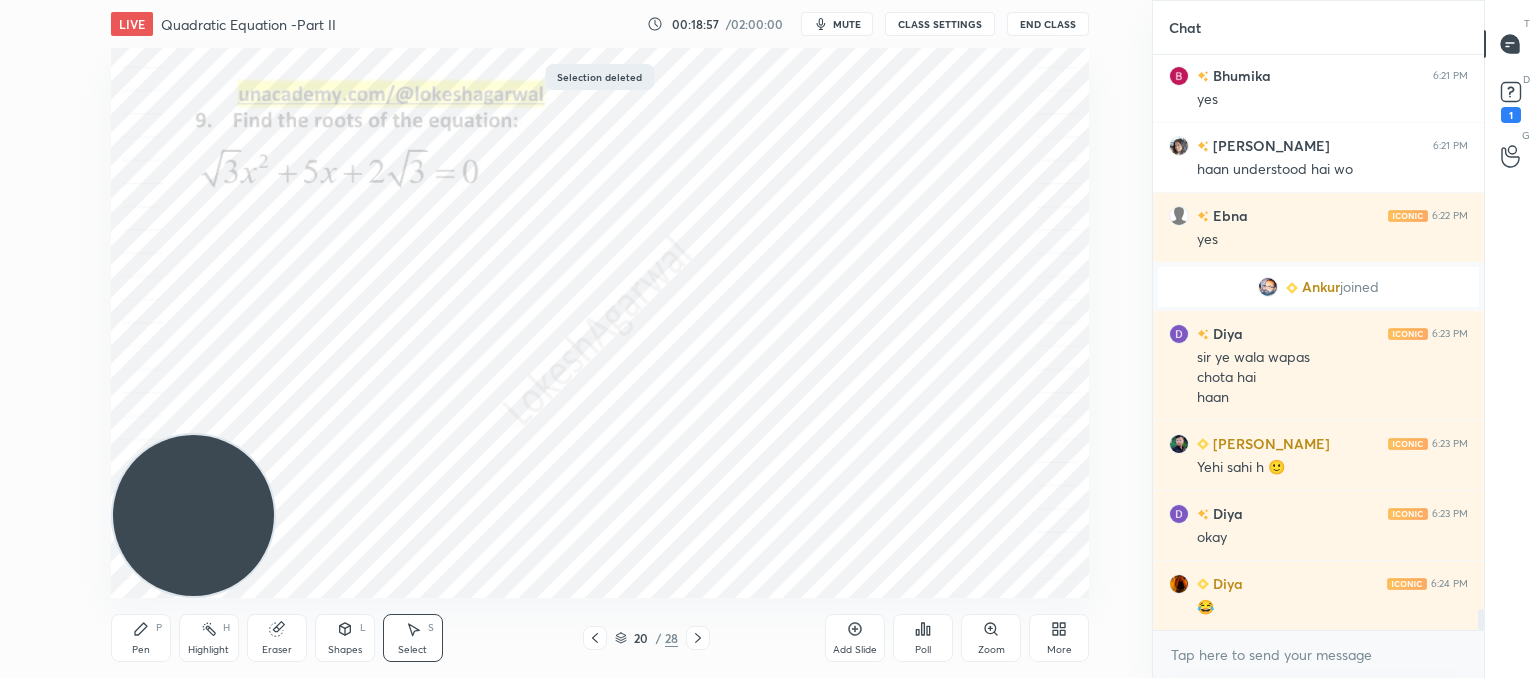 click on "Pen P" at bounding box center [141, 638] 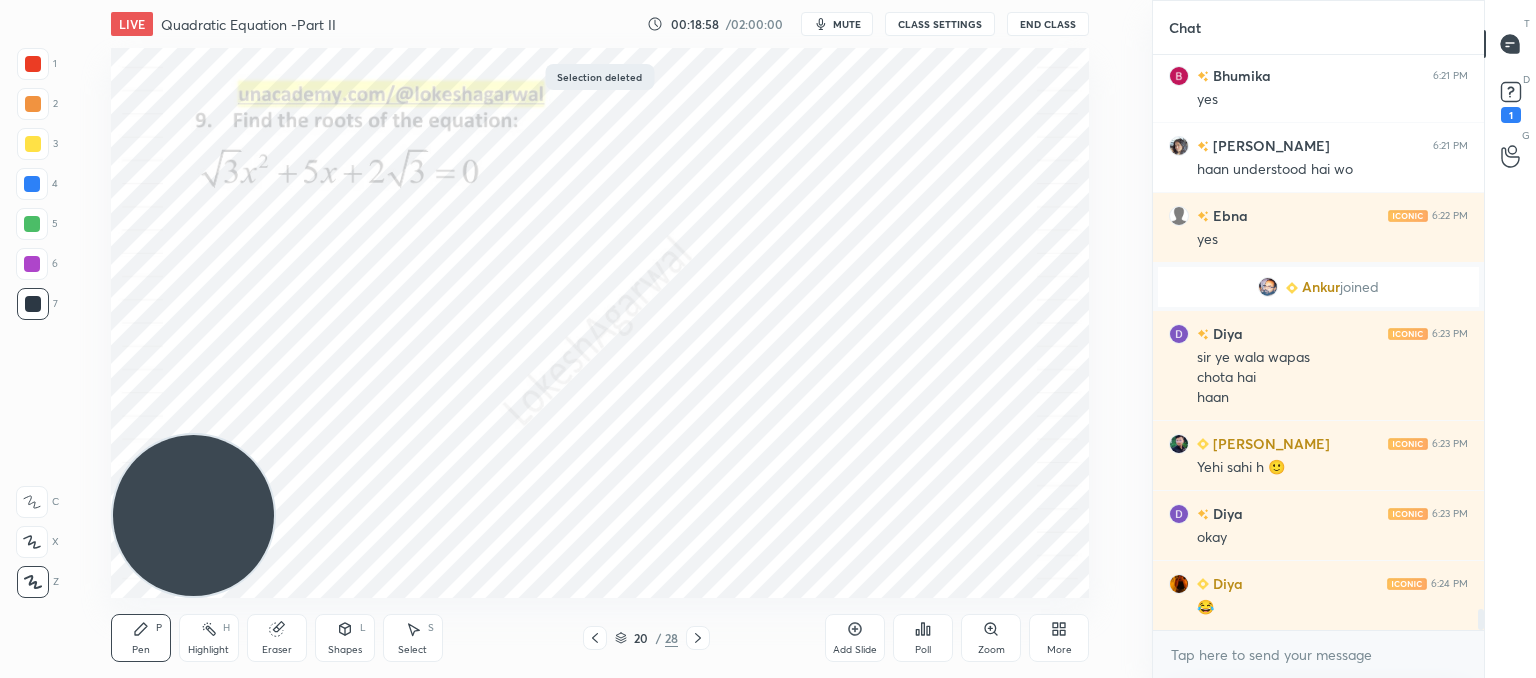 click on "Pen P" at bounding box center [141, 638] 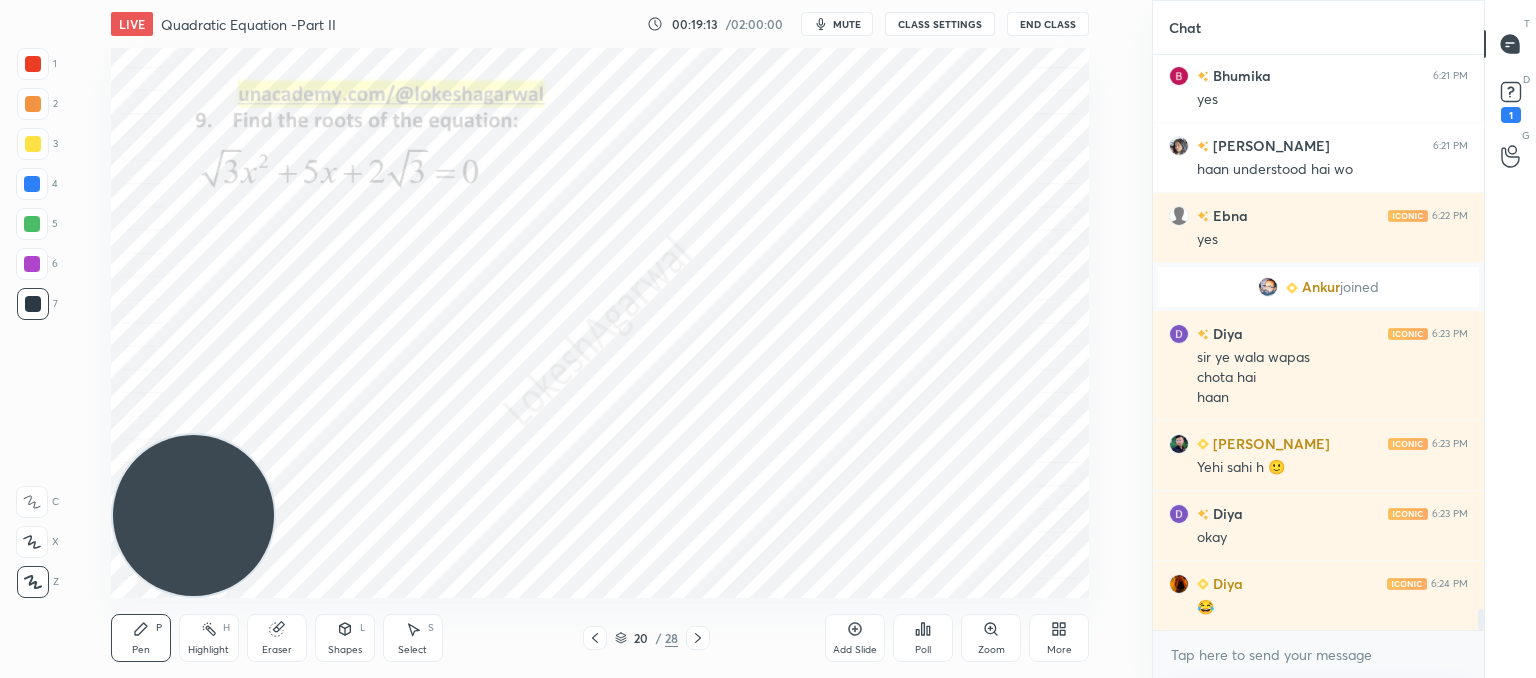 scroll, scrollTop: 14918, scrollLeft: 0, axis: vertical 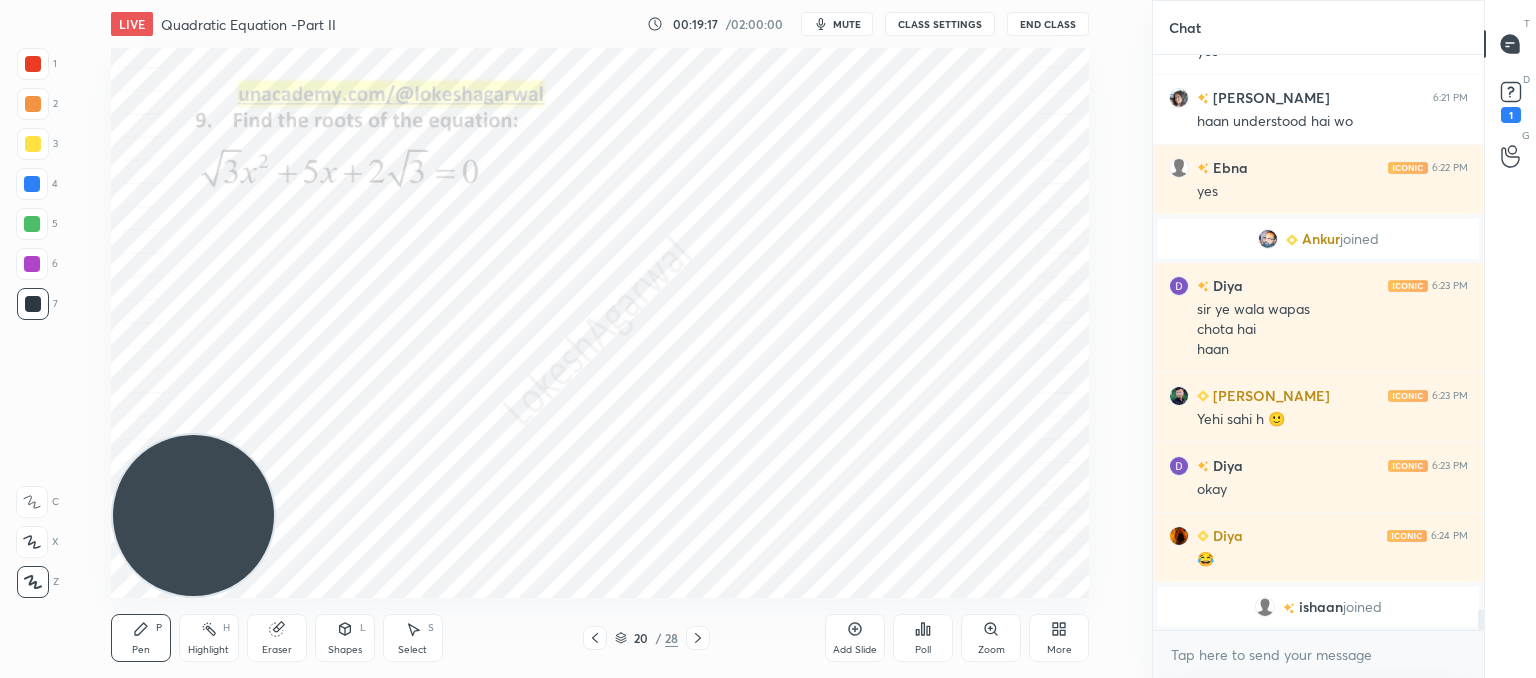 drag, startPoint x: 281, startPoint y: 628, endPoint x: 263, endPoint y: 478, distance: 151.07614 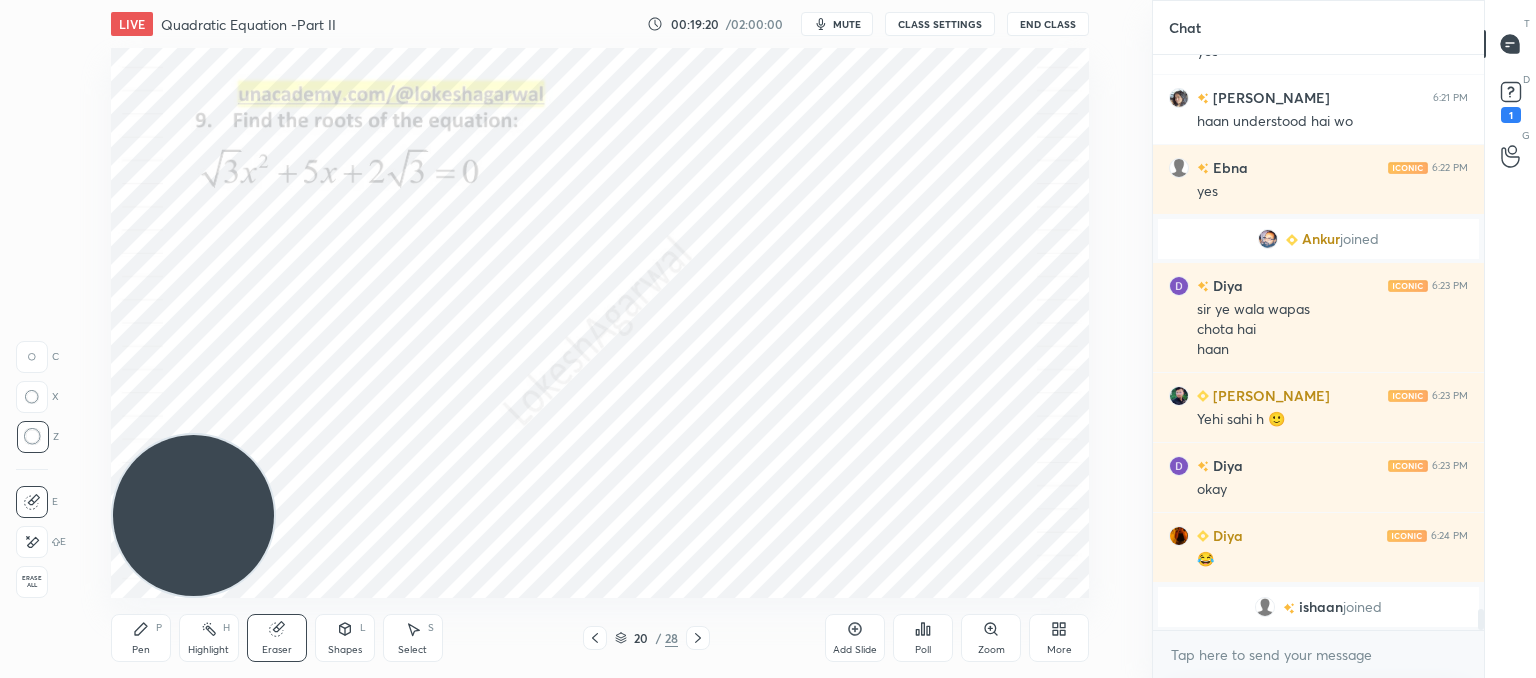 click on "Pen P" at bounding box center (141, 638) 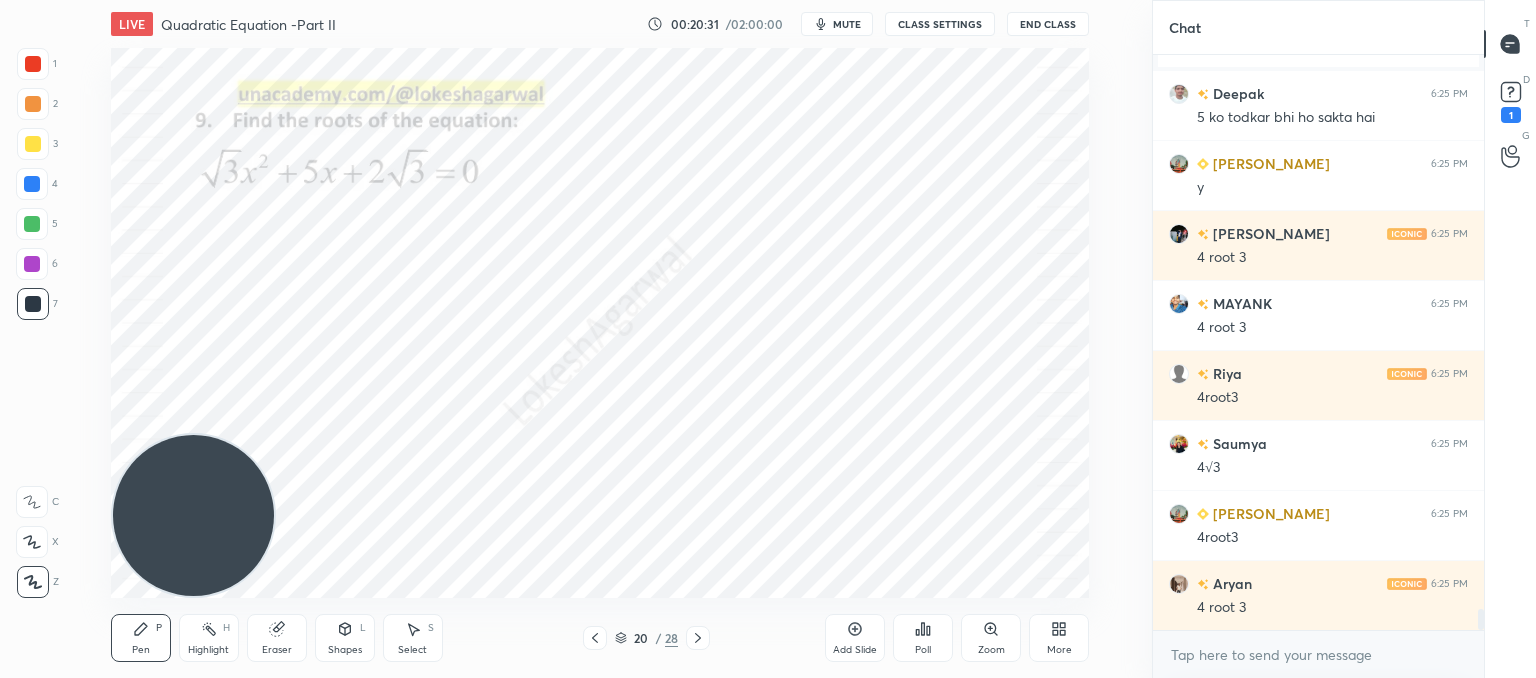 scroll, scrollTop: 15512, scrollLeft: 0, axis: vertical 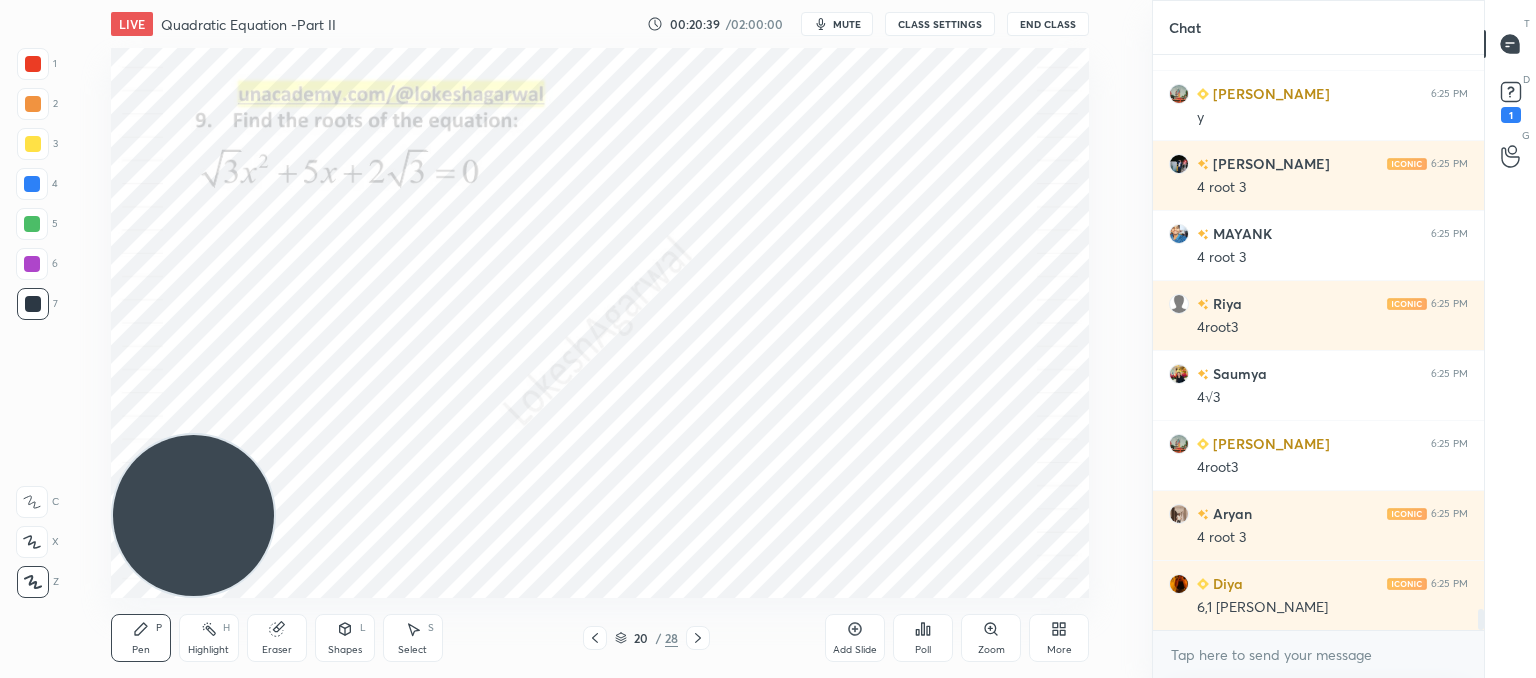 drag, startPoint x: 408, startPoint y: 631, endPoint x: 428, endPoint y: 604, distance: 33.600594 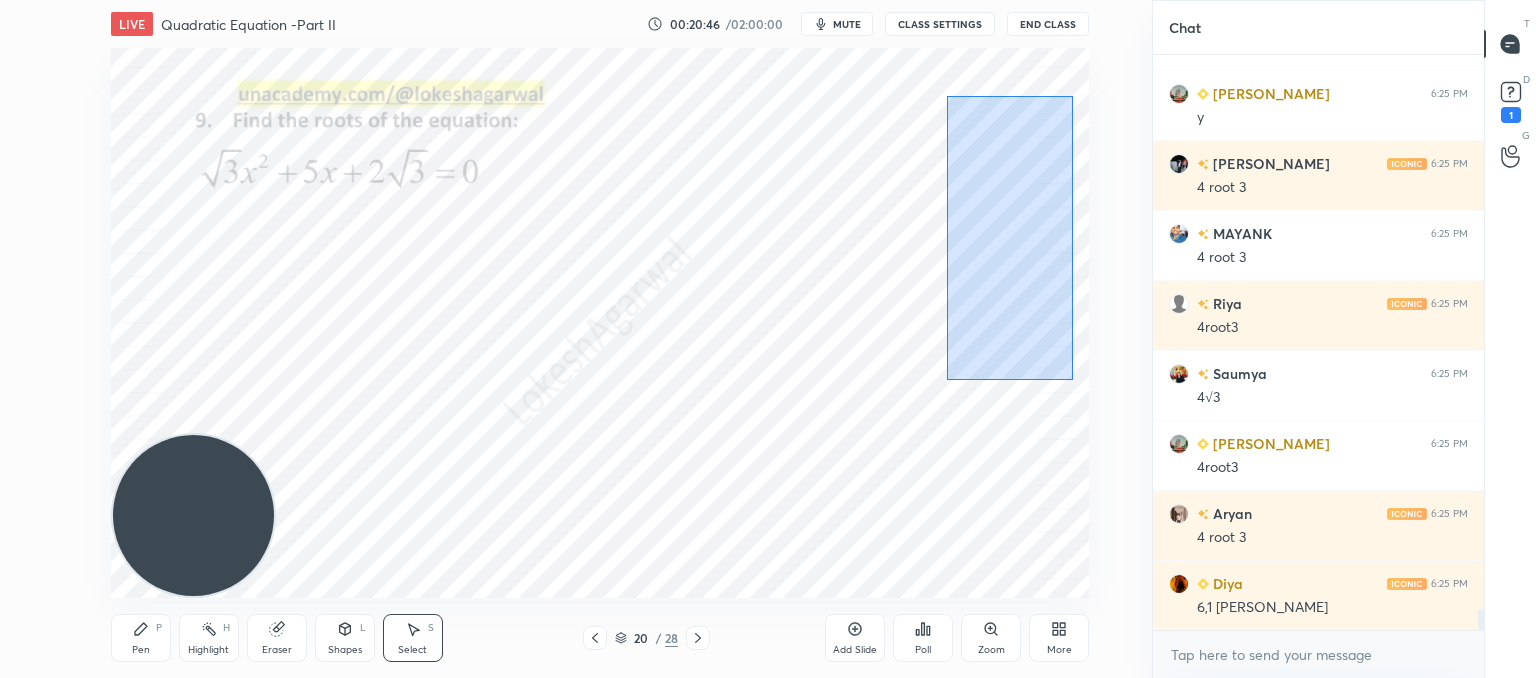 drag, startPoint x: 1060, startPoint y: 317, endPoint x: 957, endPoint y: 120, distance: 222.30159 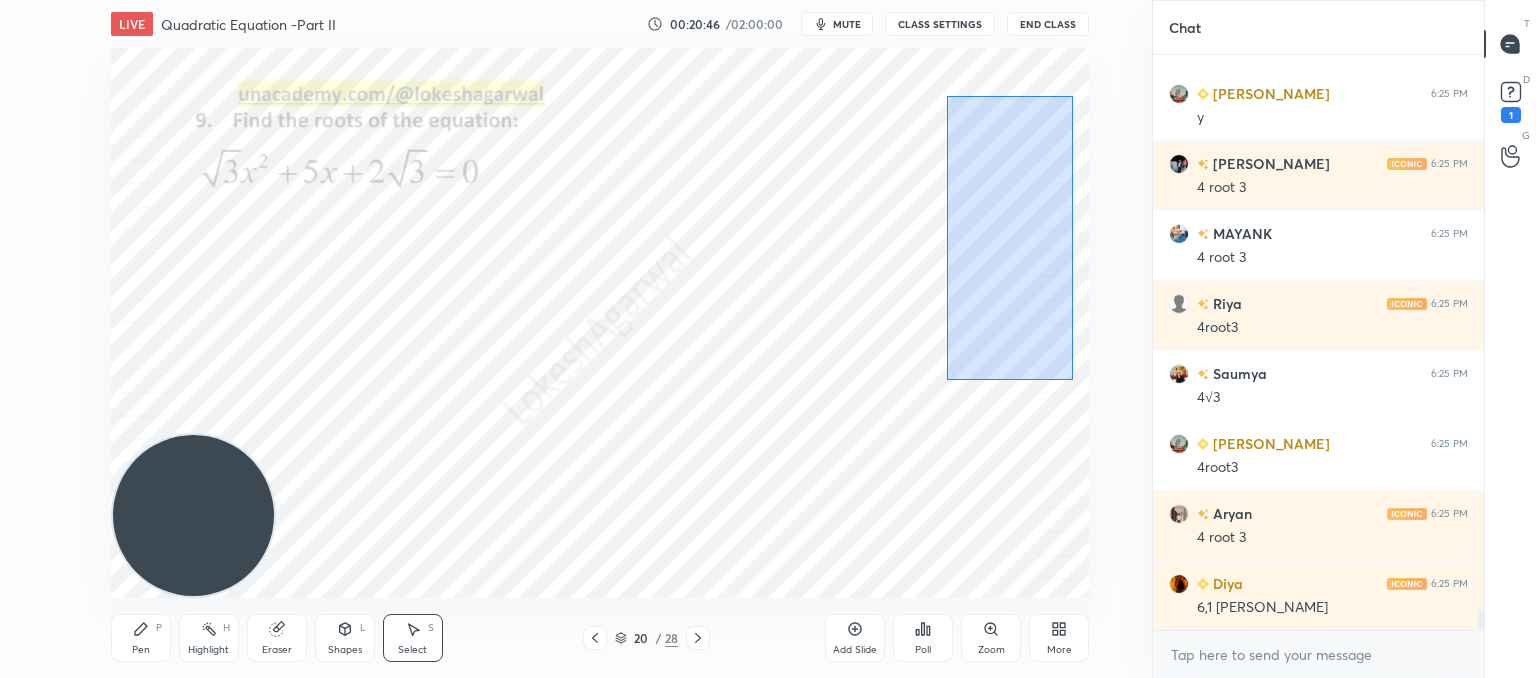 click on "0 ° Undo Copy Paste here Duplicate Duplicate to new slide Delete" at bounding box center (600, 323) 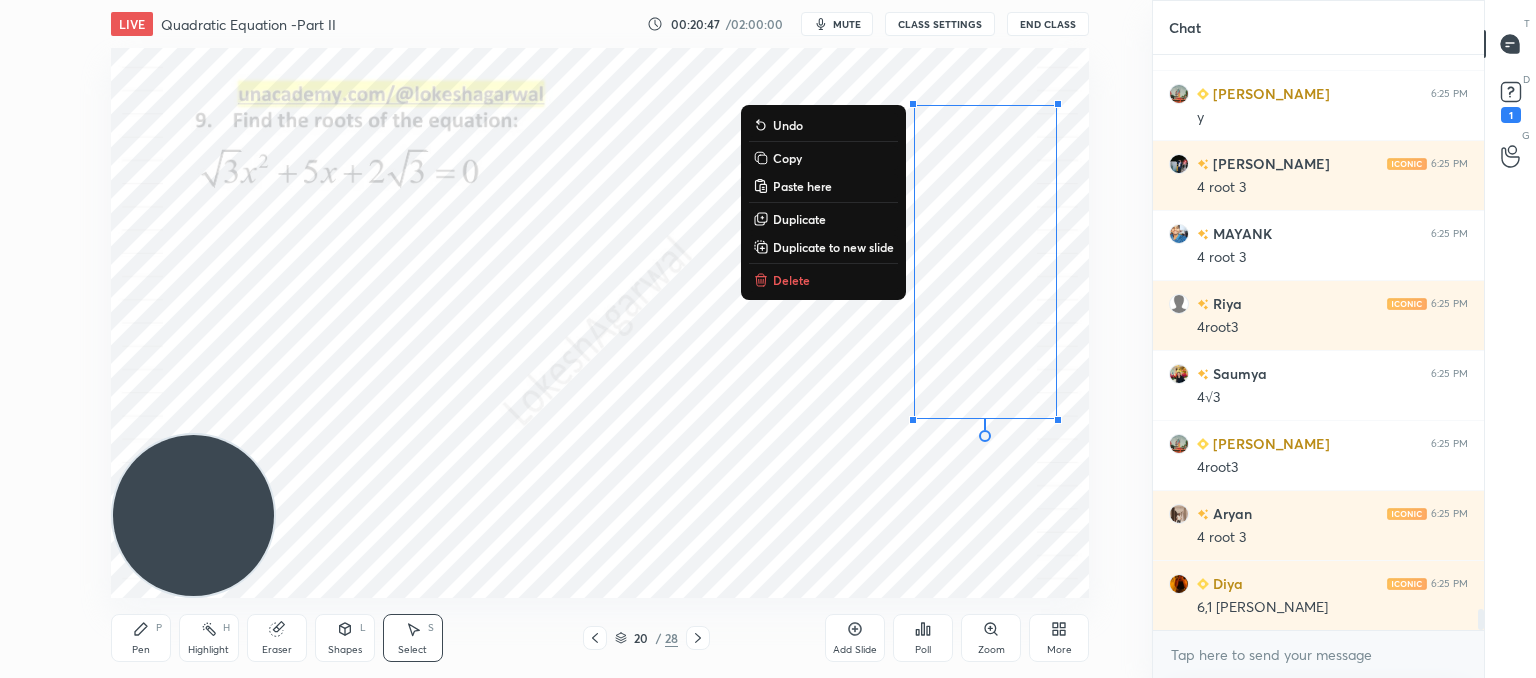 click on "Delete" at bounding box center [791, 280] 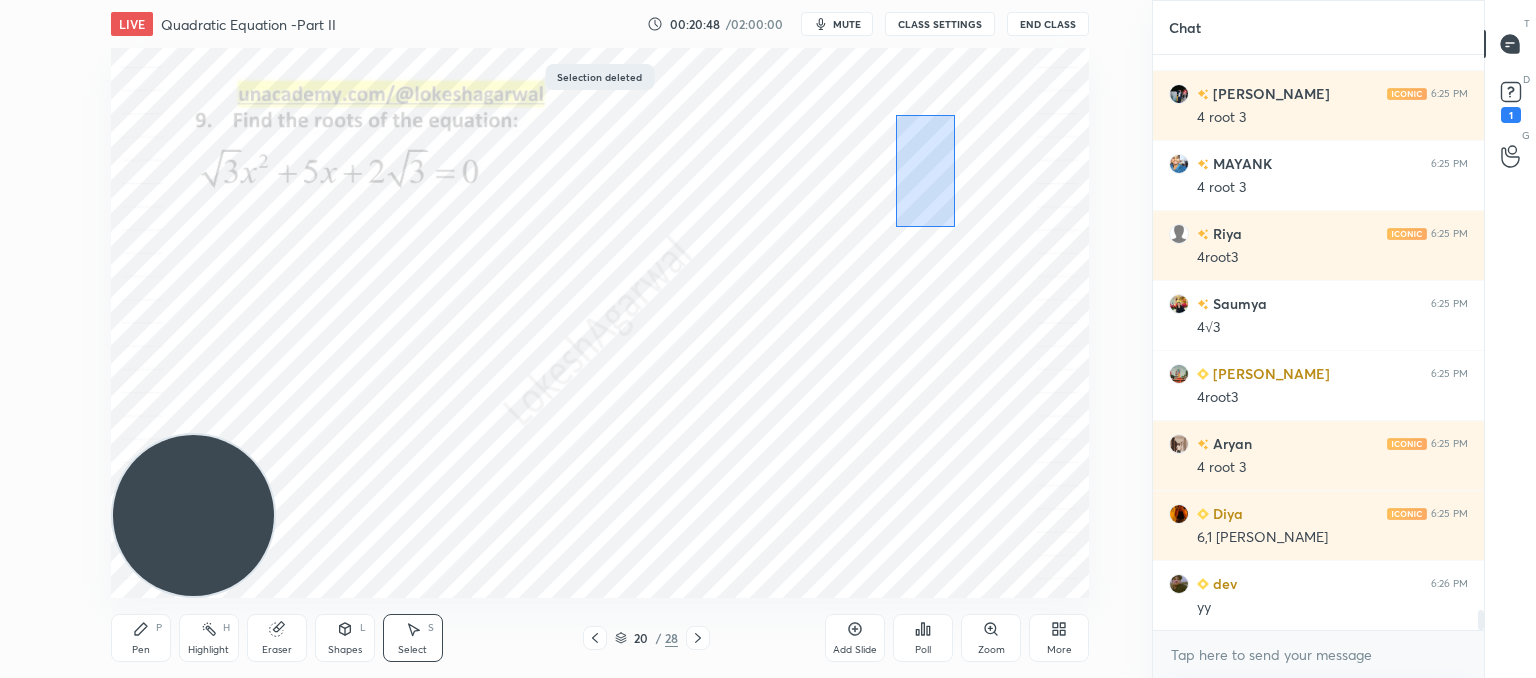 drag, startPoint x: 895, startPoint y: 115, endPoint x: 956, endPoint y: 223, distance: 124.036285 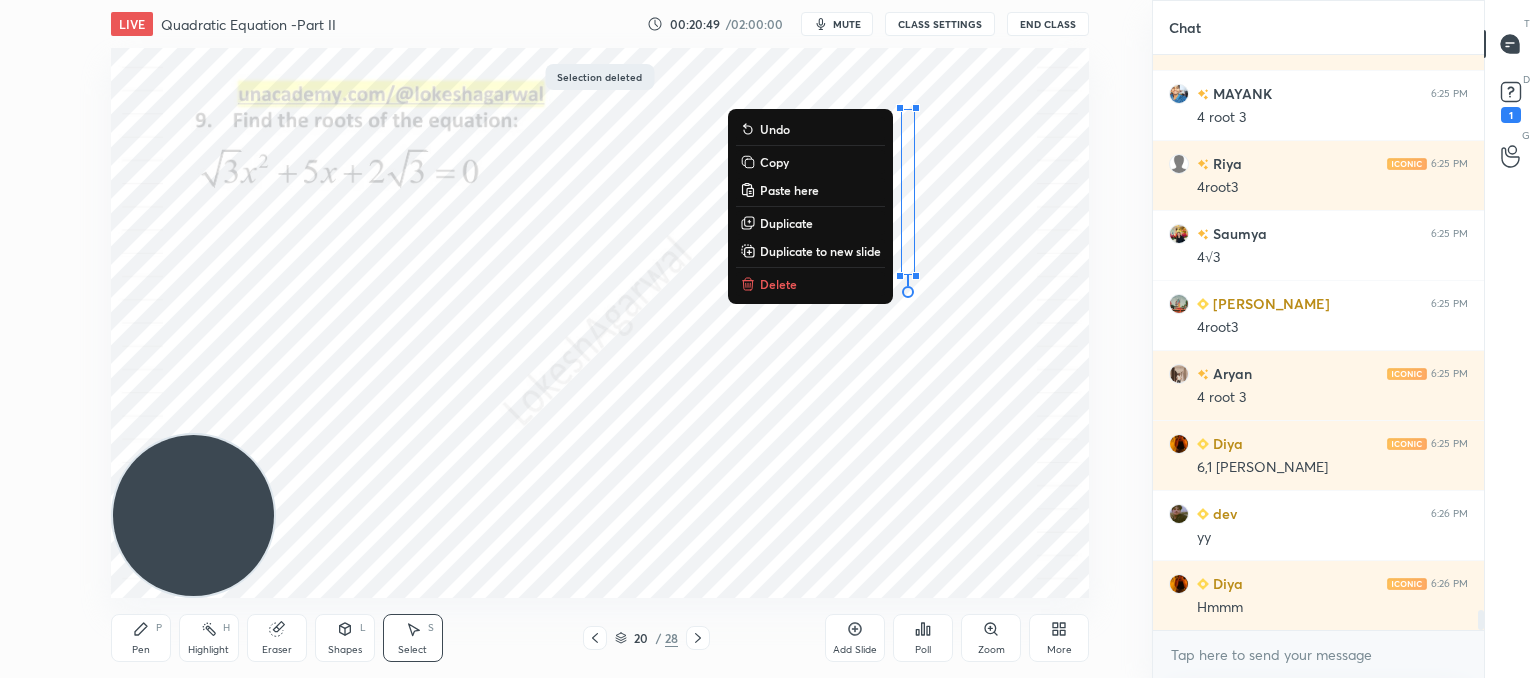 drag, startPoint x: 786, startPoint y: 287, endPoint x: 935, endPoint y: 196, distance: 174.59096 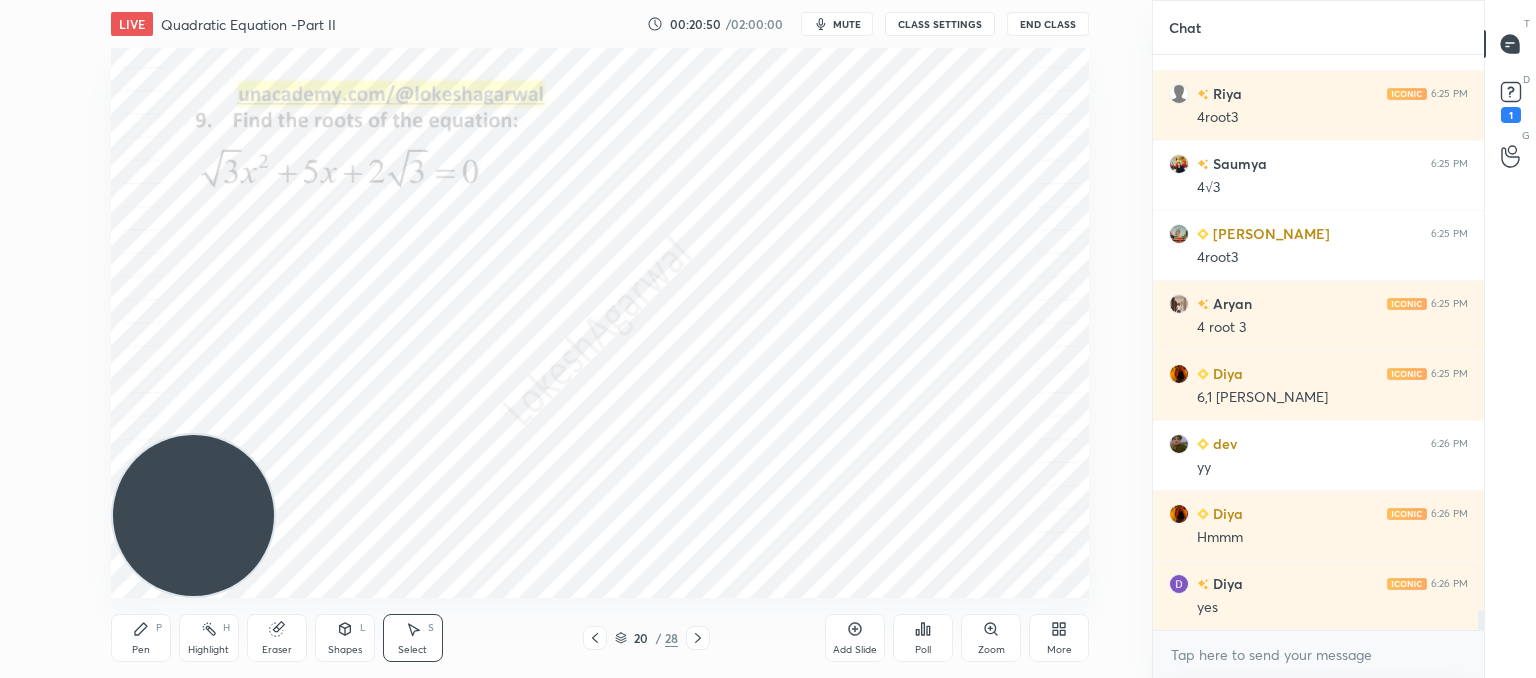 scroll, scrollTop: 15792, scrollLeft: 0, axis: vertical 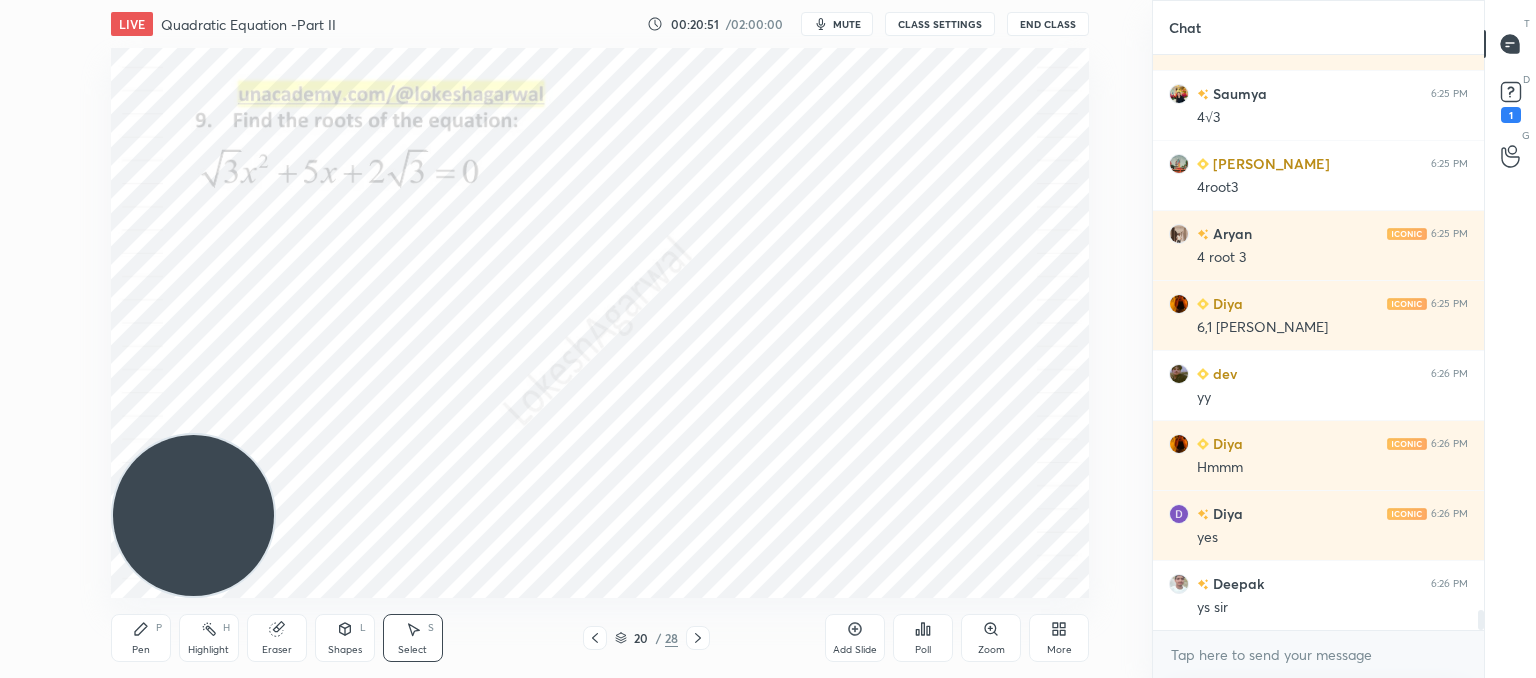 click 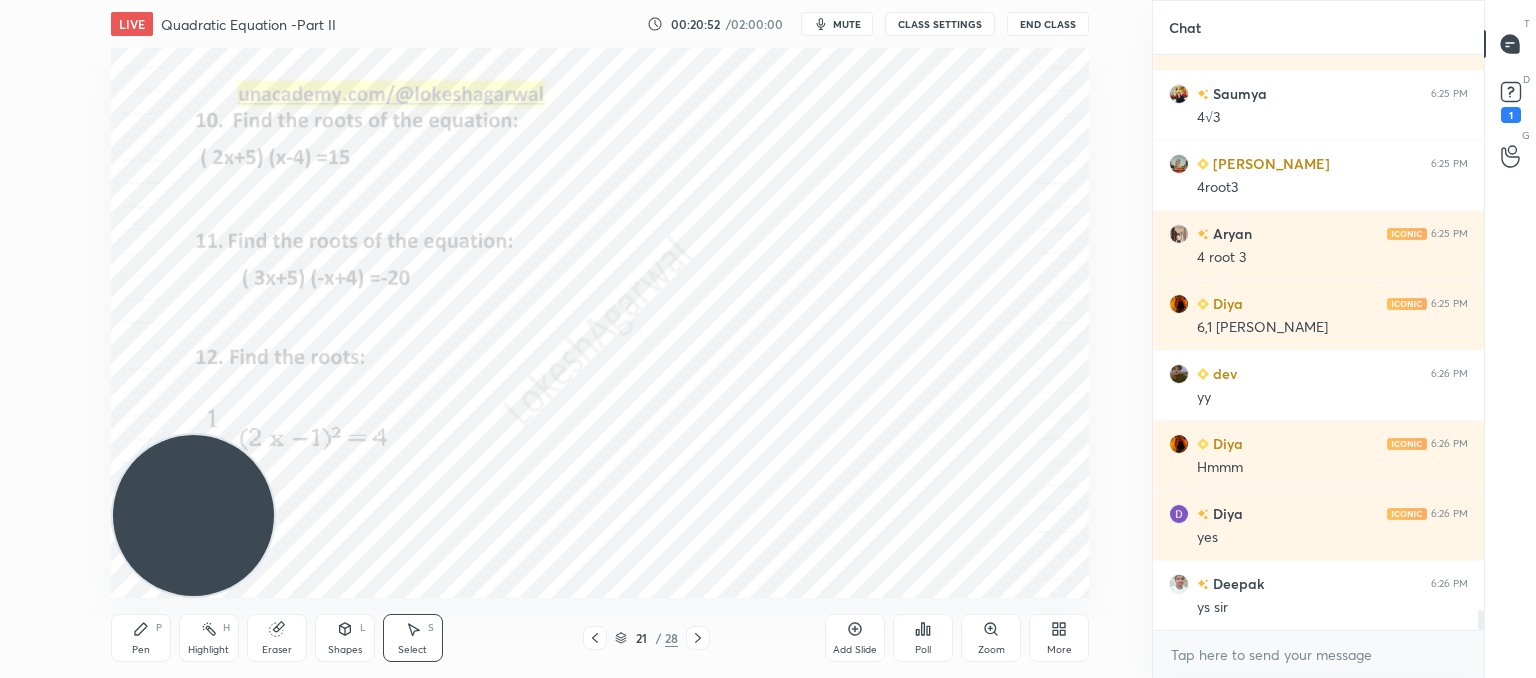 scroll, scrollTop: 15862, scrollLeft: 0, axis: vertical 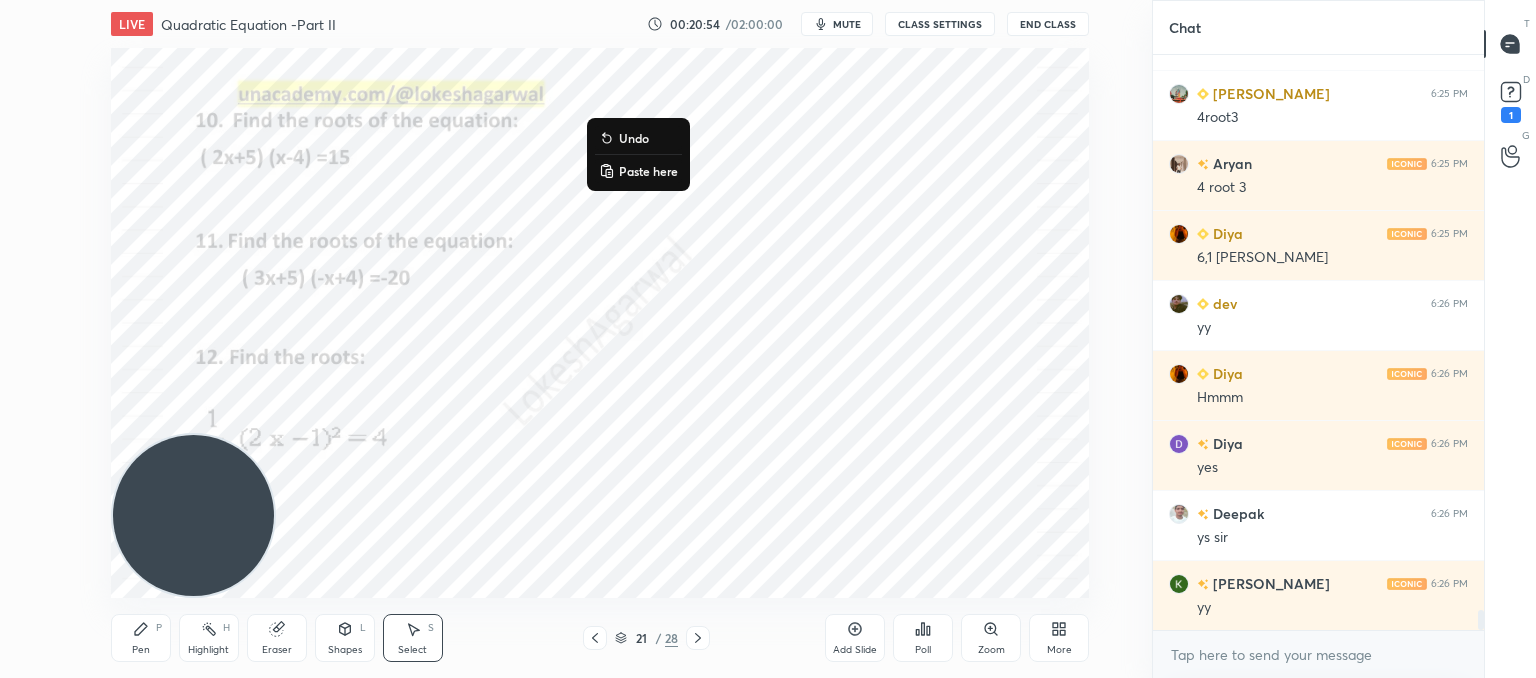 click on "Paste here" at bounding box center (648, 171) 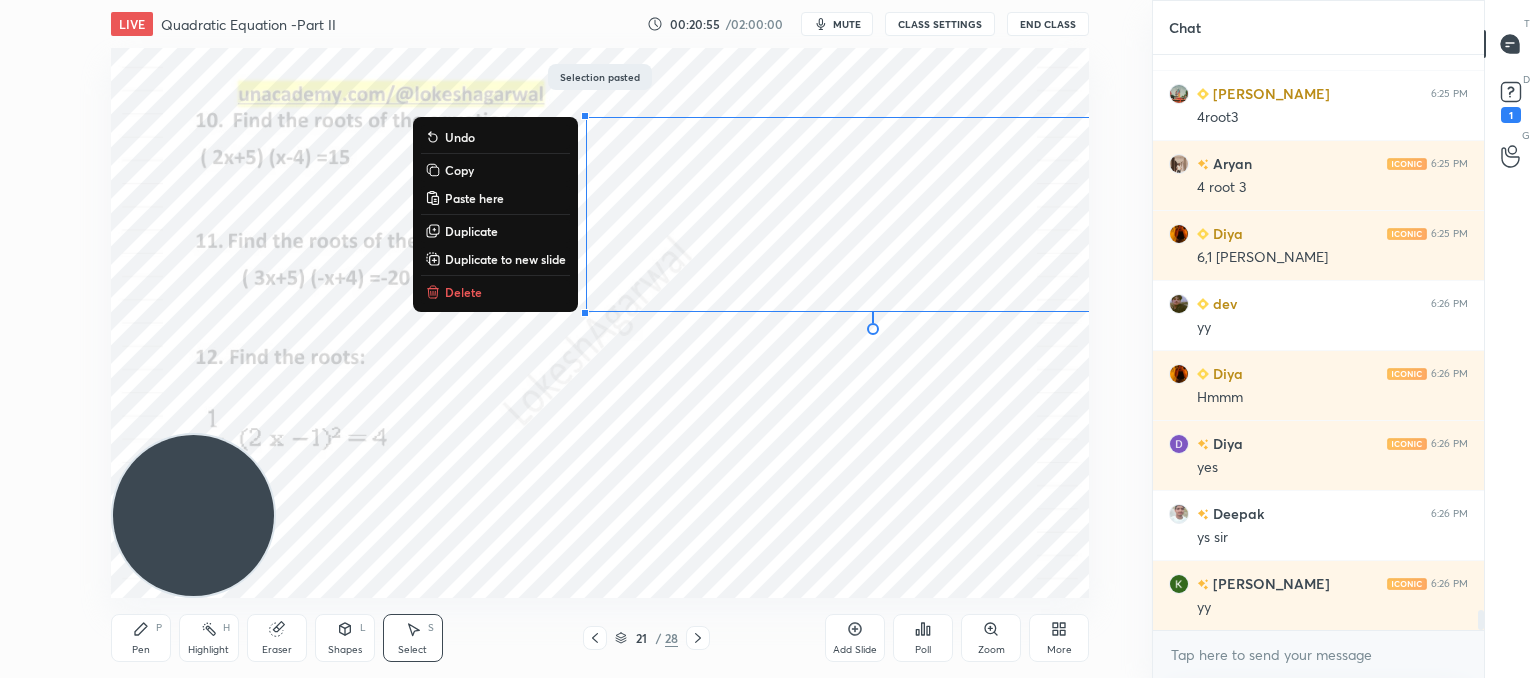 click on "0 ° Undo Copy Paste here Duplicate Duplicate to new slide Delete" at bounding box center (600, 323) 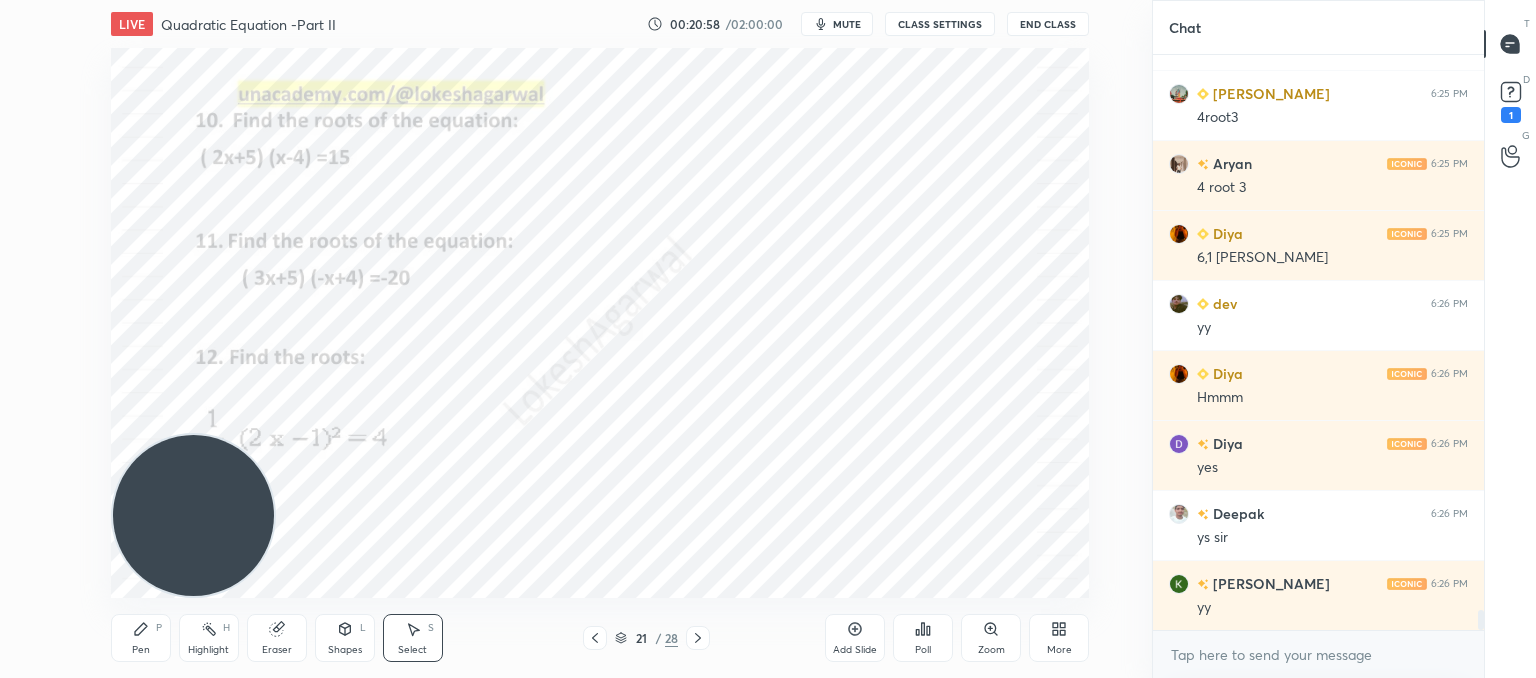 drag, startPoint x: 272, startPoint y: 637, endPoint x: 296, endPoint y: 610, distance: 36.124783 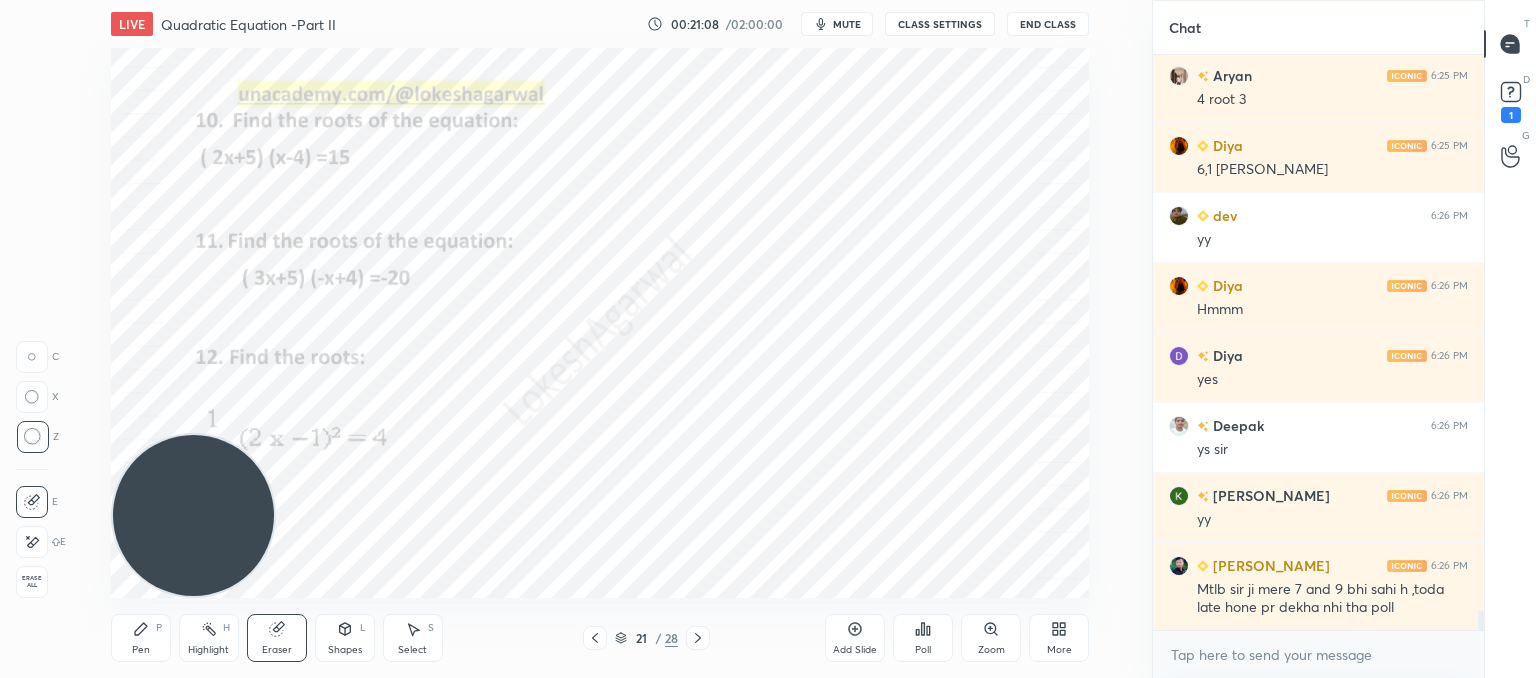 scroll, scrollTop: 15998, scrollLeft: 0, axis: vertical 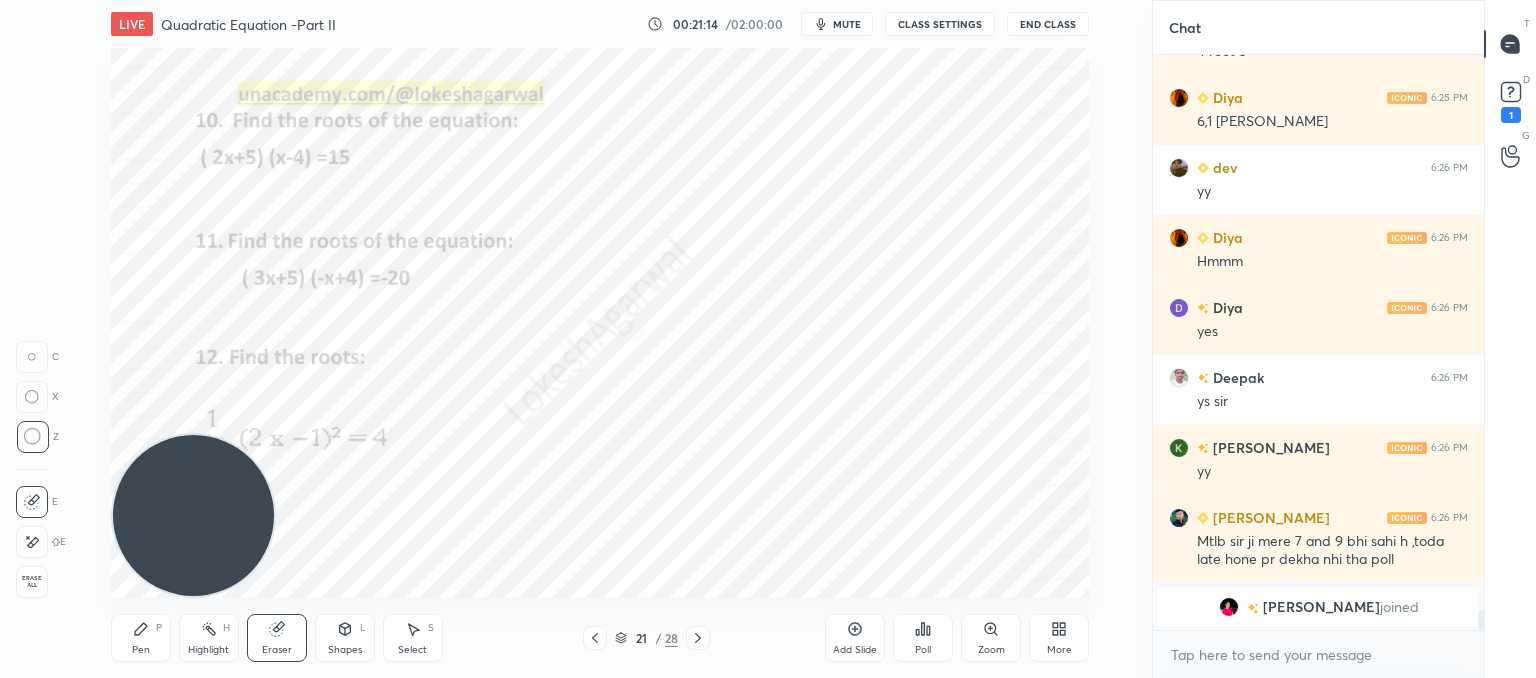 click 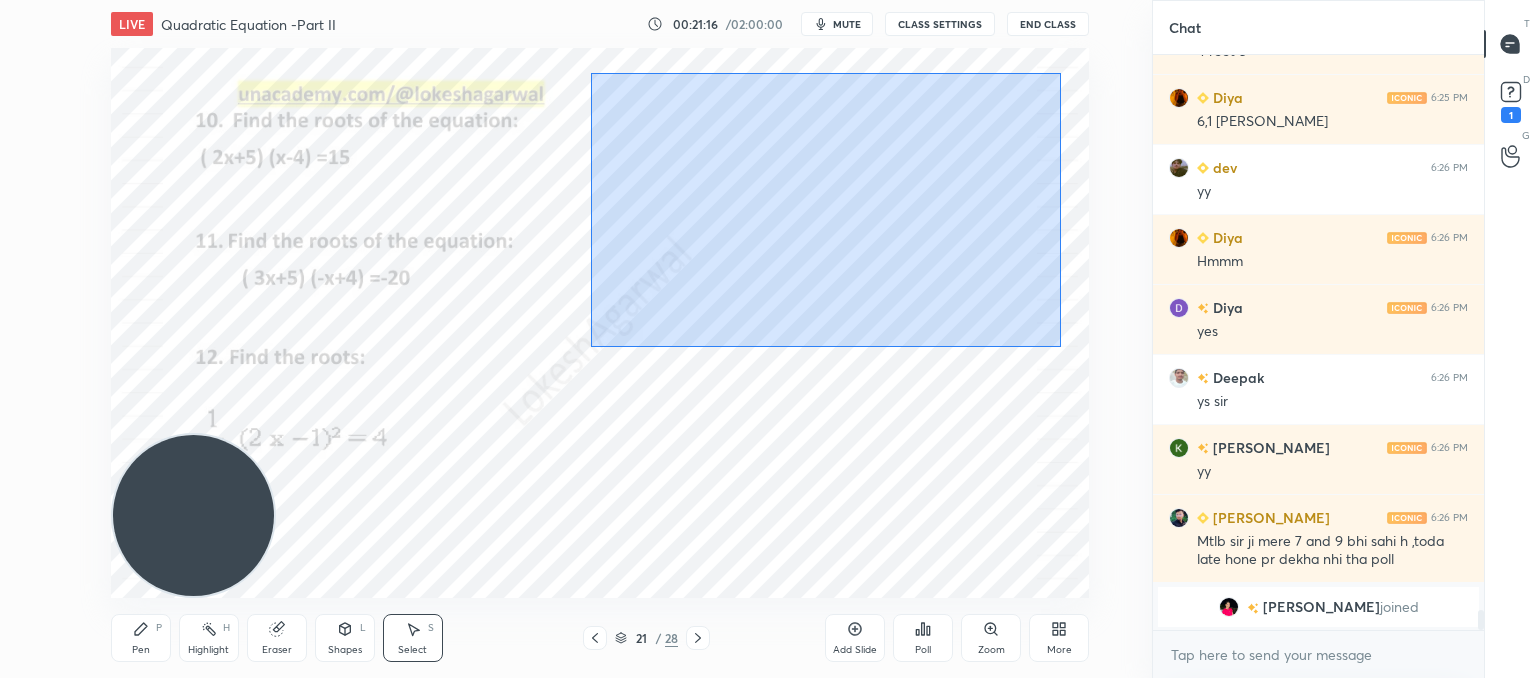 drag, startPoint x: 591, startPoint y: 73, endPoint x: 1061, endPoint y: 349, distance: 545.0468 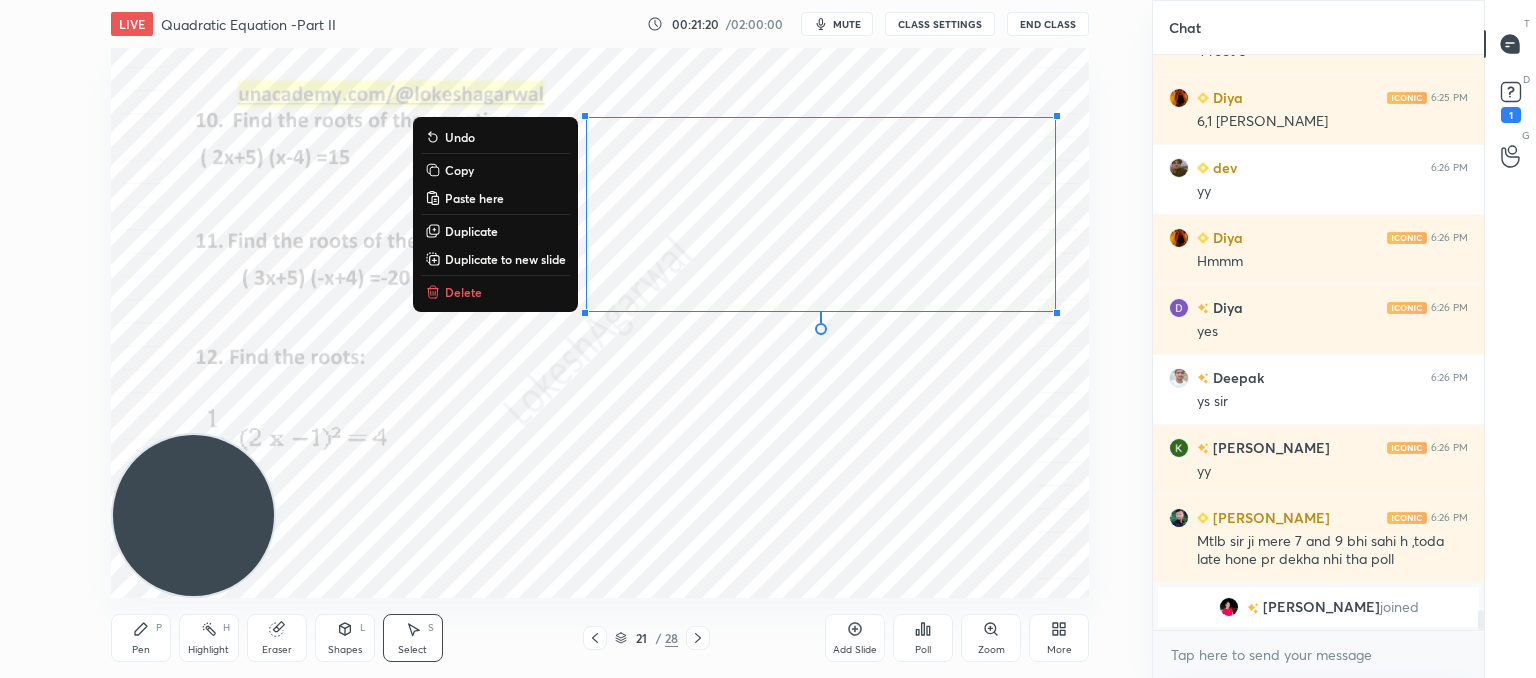 drag, startPoint x: 462, startPoint y: 298, endPoint x: 469, endPoint y: 313, distance: 16.552946 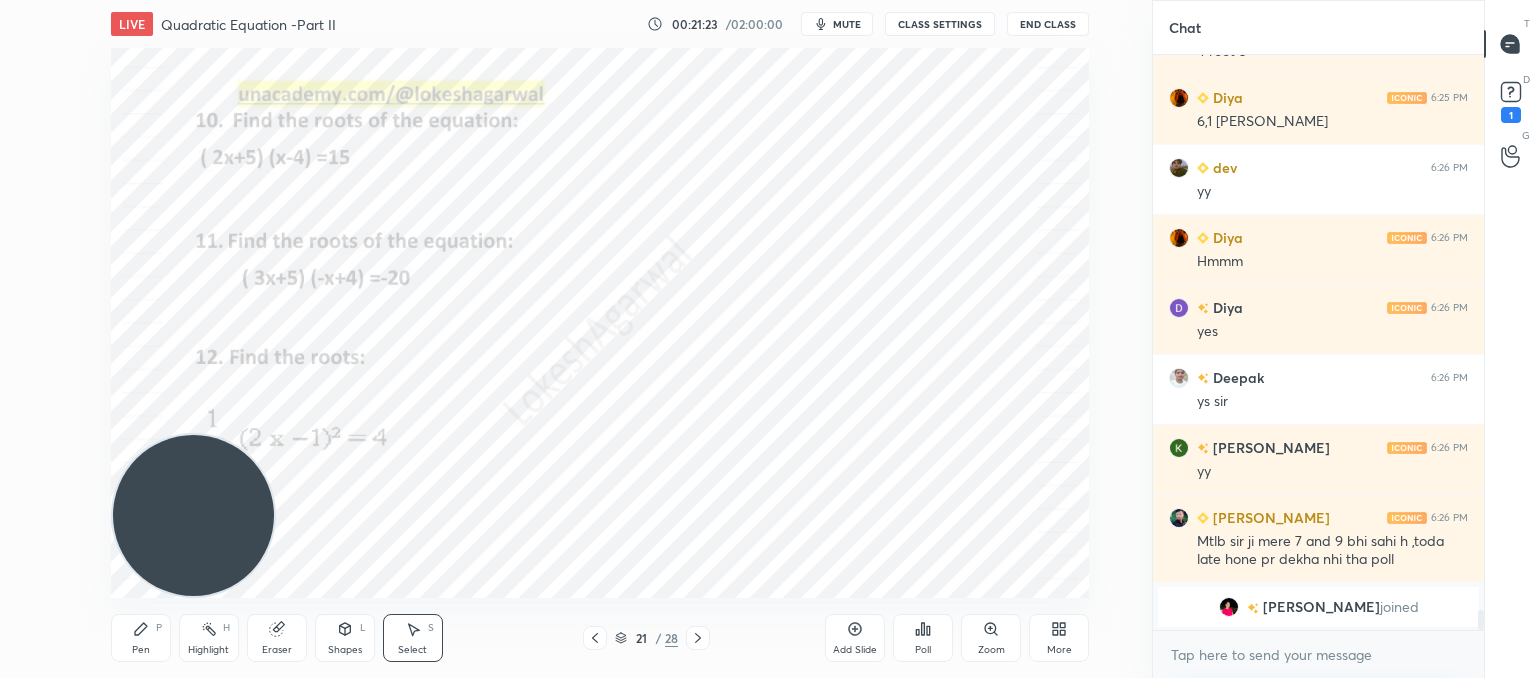 drag, startPoint x: 144, startPoint y: 644, endPoint x: 181, endPoint y: 579, distance: 74.793045 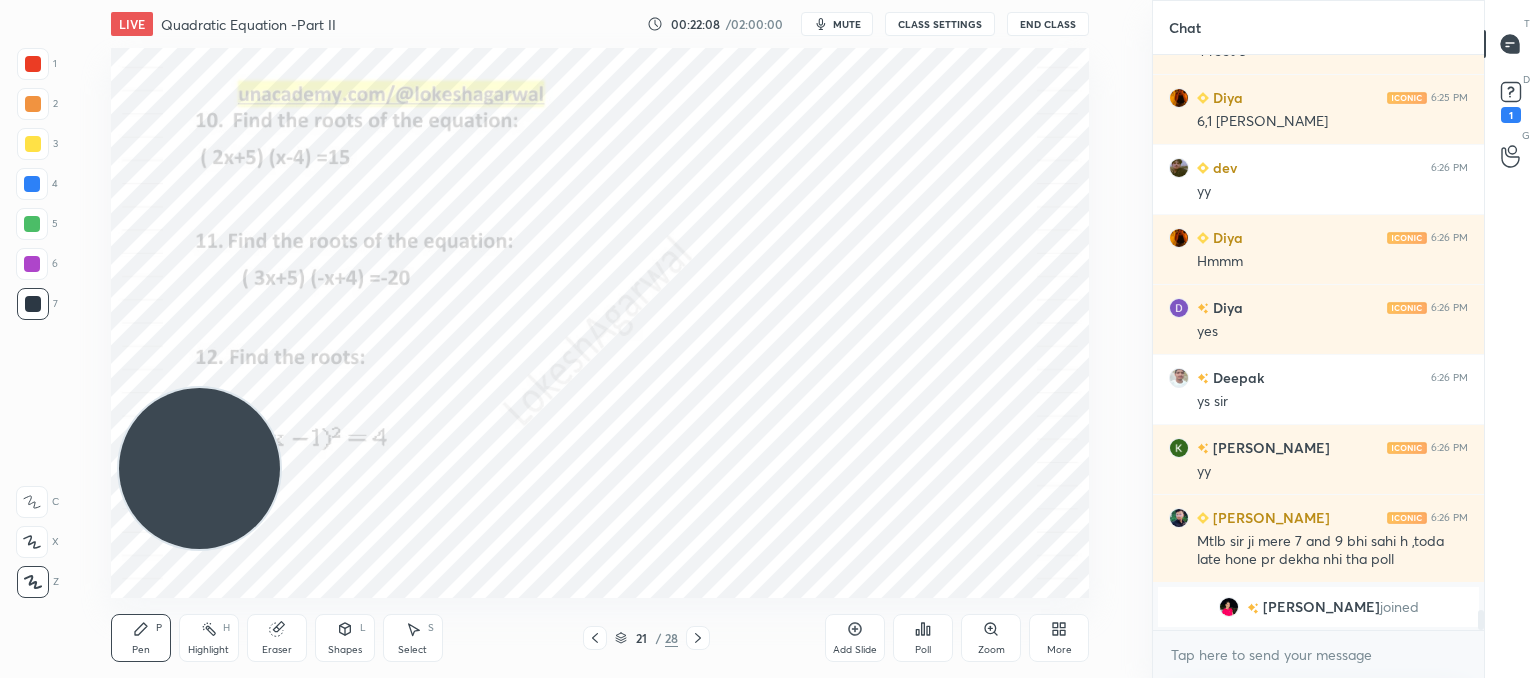 drag, startPoint x: 219, startPoint y: 442, endPoint x: 217, endPoint y: 17, distance: 425.0047 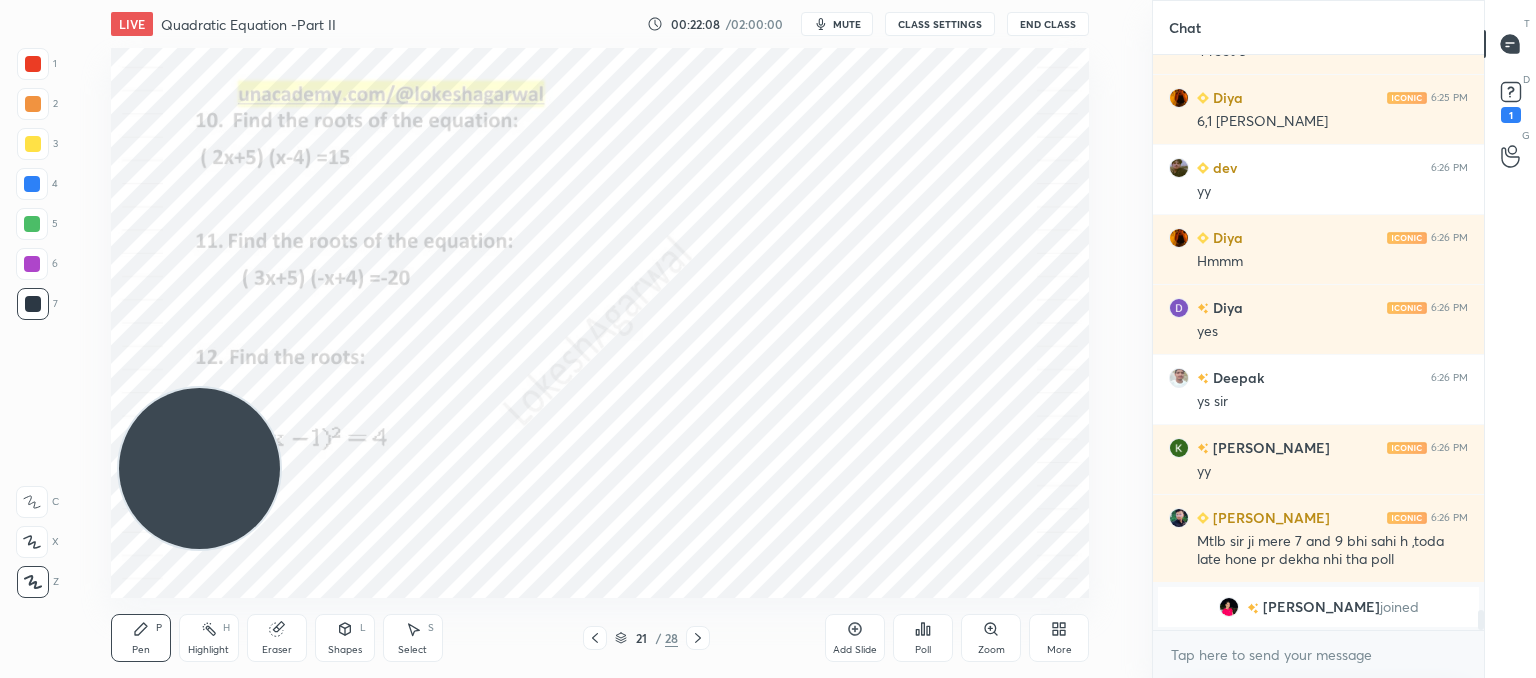 click on "LIVE Quadratic Equation -Part II 00:22:08 /  02:00:00 mute CLASS SETTINGS End Class Setting up your live class Poll for   secs No correct answer Start poll Back Quadratic Equation -Part II • L2 of Comprehensive Course on Algebra: Basic to Advanced - Part I [PERSON_NAME] Pen P Highlight H Eraser Shapes L Select S 21 / 28 Add Slide Poll Zoom More" at bounding box center [600, 339] 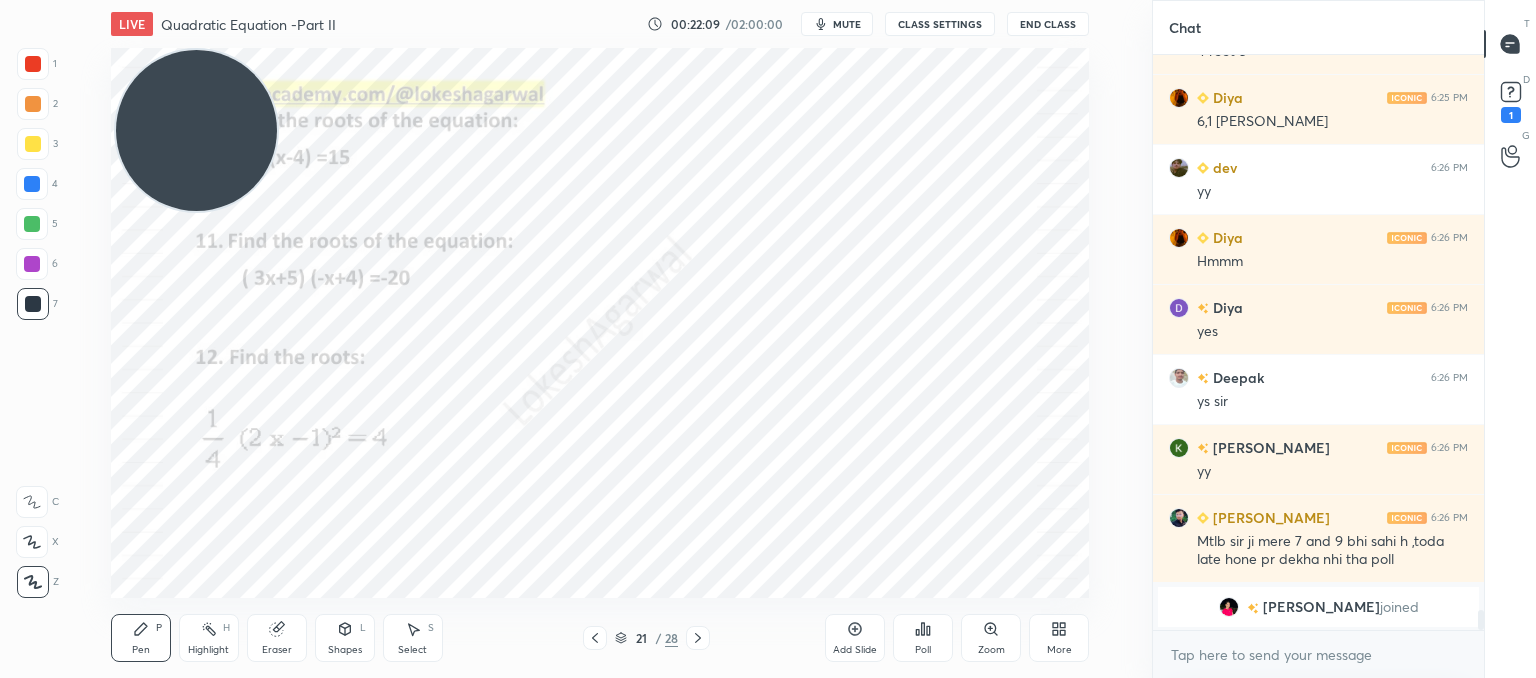 drag, startPoint x: 291, startPoint y: 637, endPoint x: 301, endPoint y: 624, distance: 16.40122 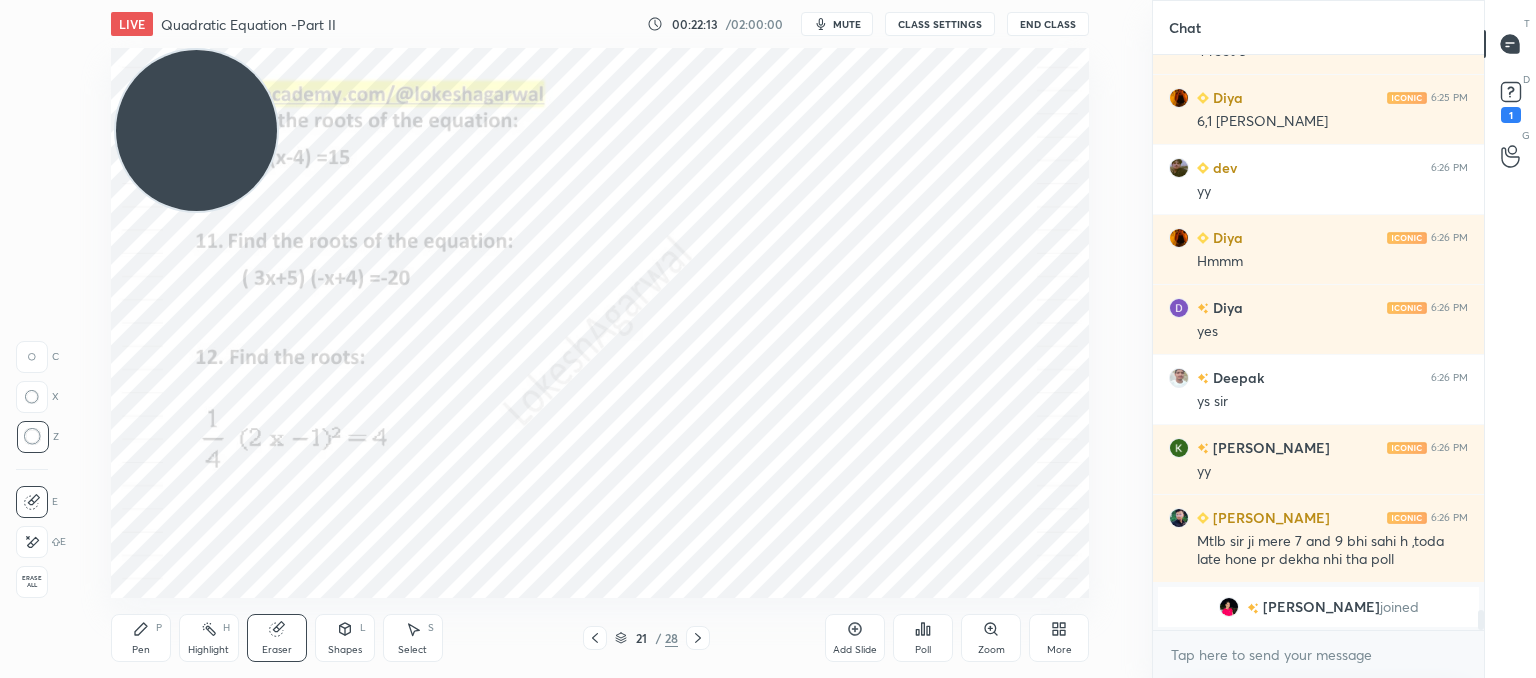 click on "Pen P" at bounding box center (141, 638) 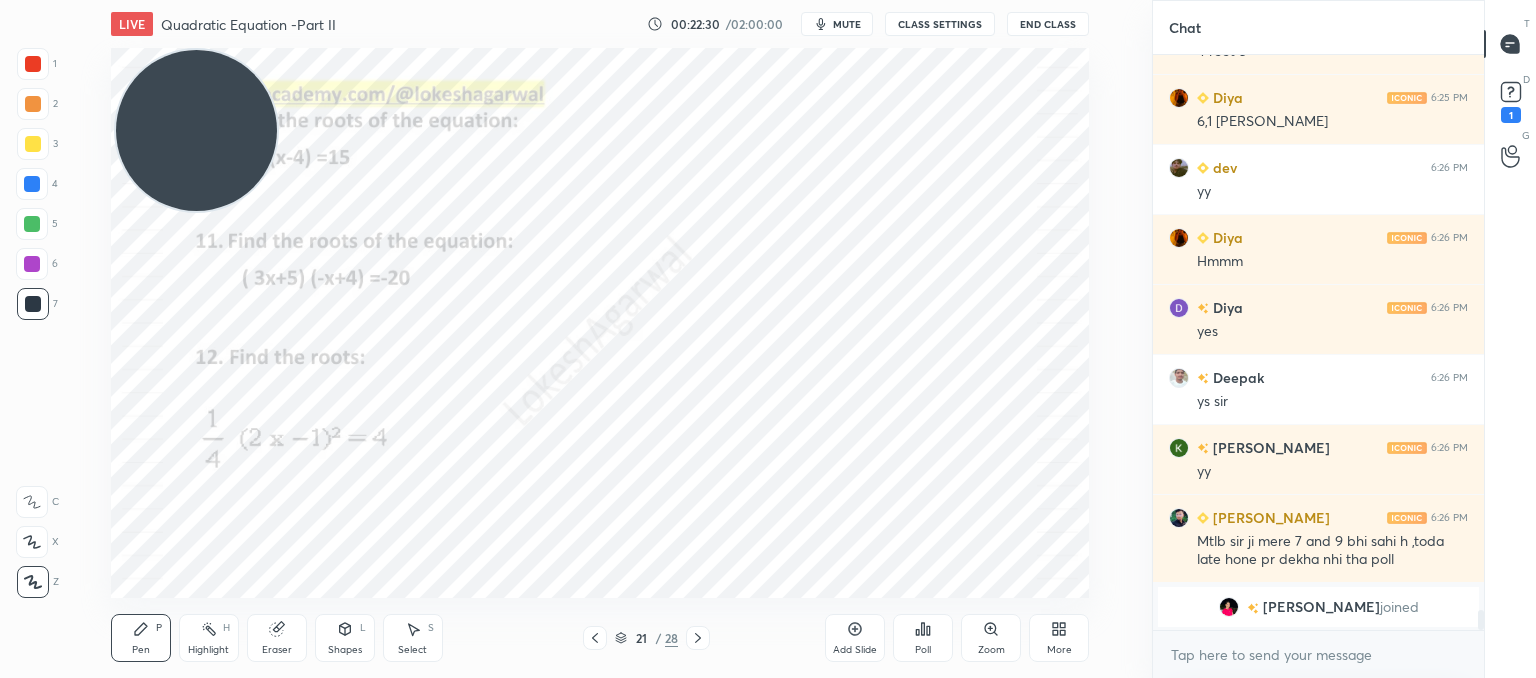 click on "Add Slide" at bounding box center [855, 638] 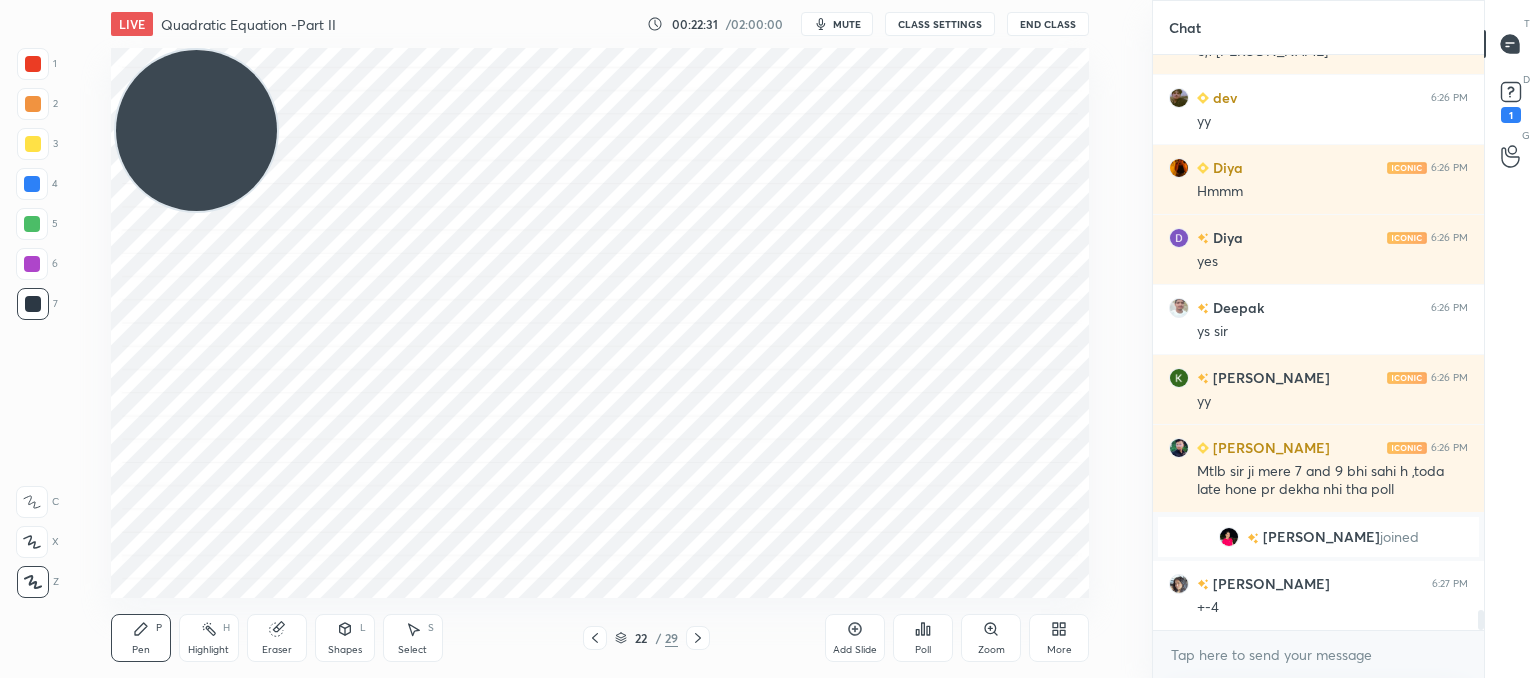 scroll, scrollTop: 15750, scrollLeft: 0, axis: vertical 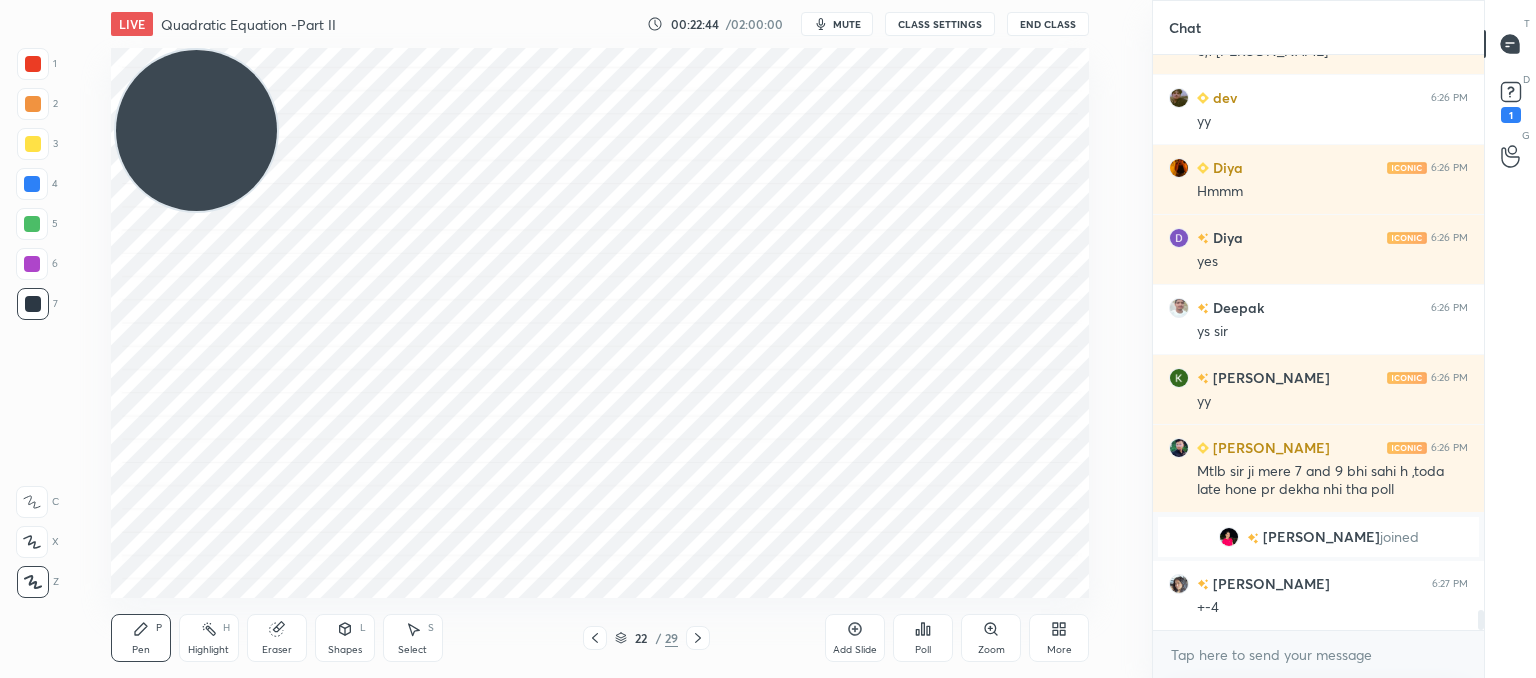 click 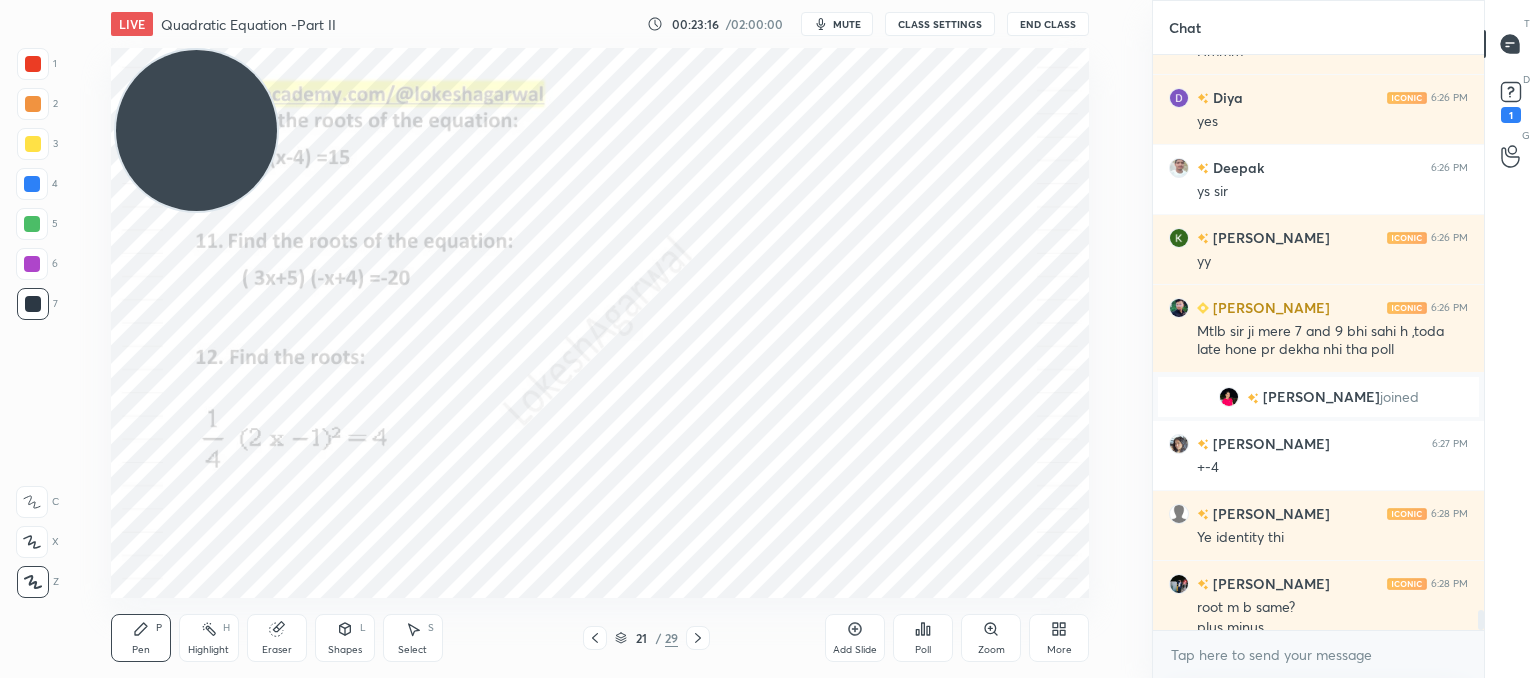 scroll, scrollTop: 15910, scrollLeft: 0, axis: vertical 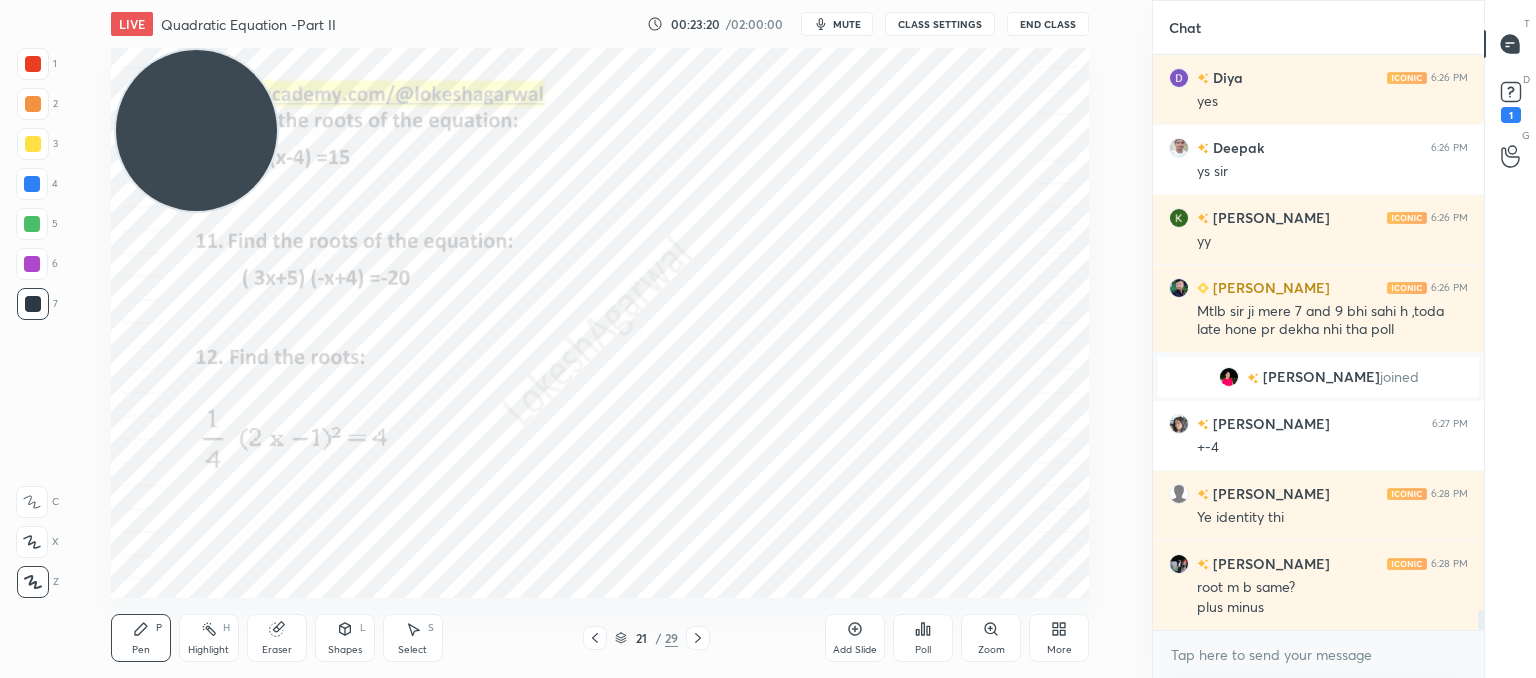drag, startPoint x: 692, startPoint y: 632, endPoint x: 687, endPoint y: 602, distance: 30.413813 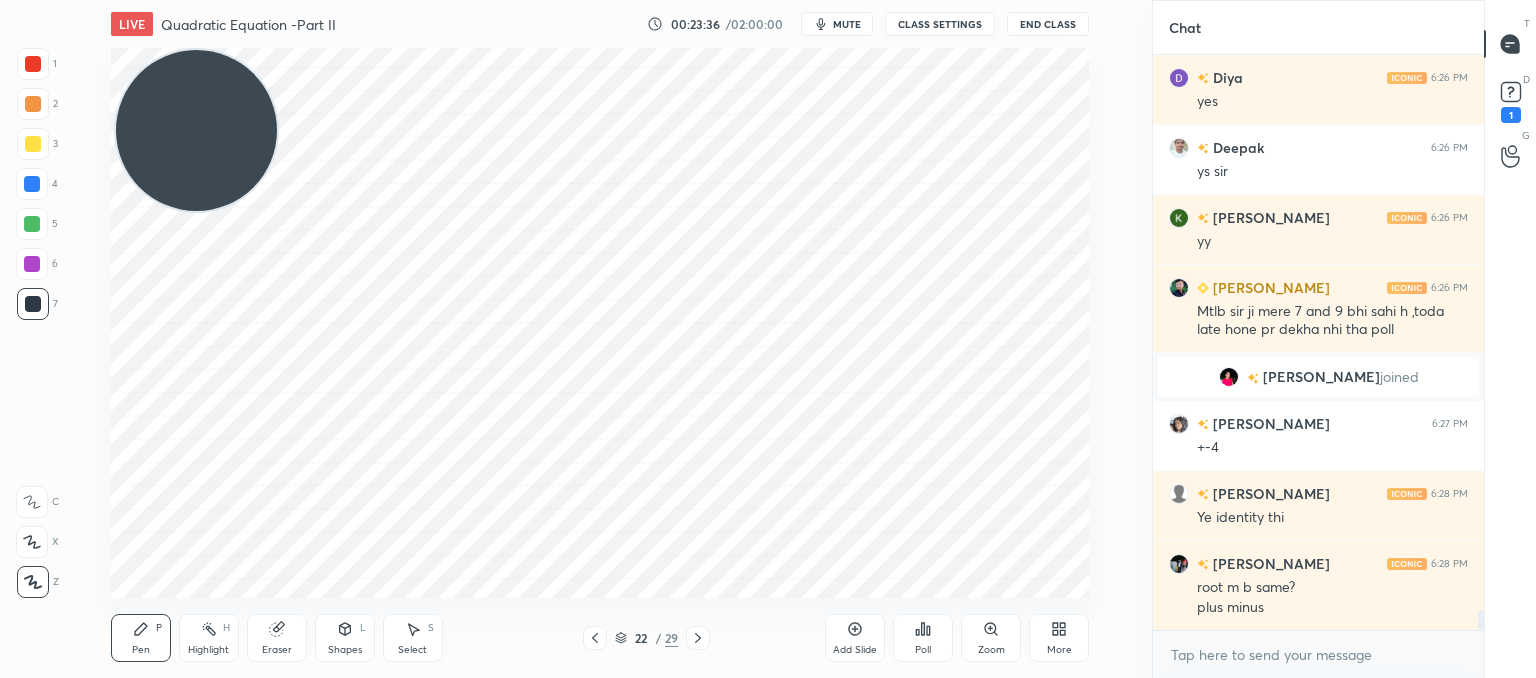 click 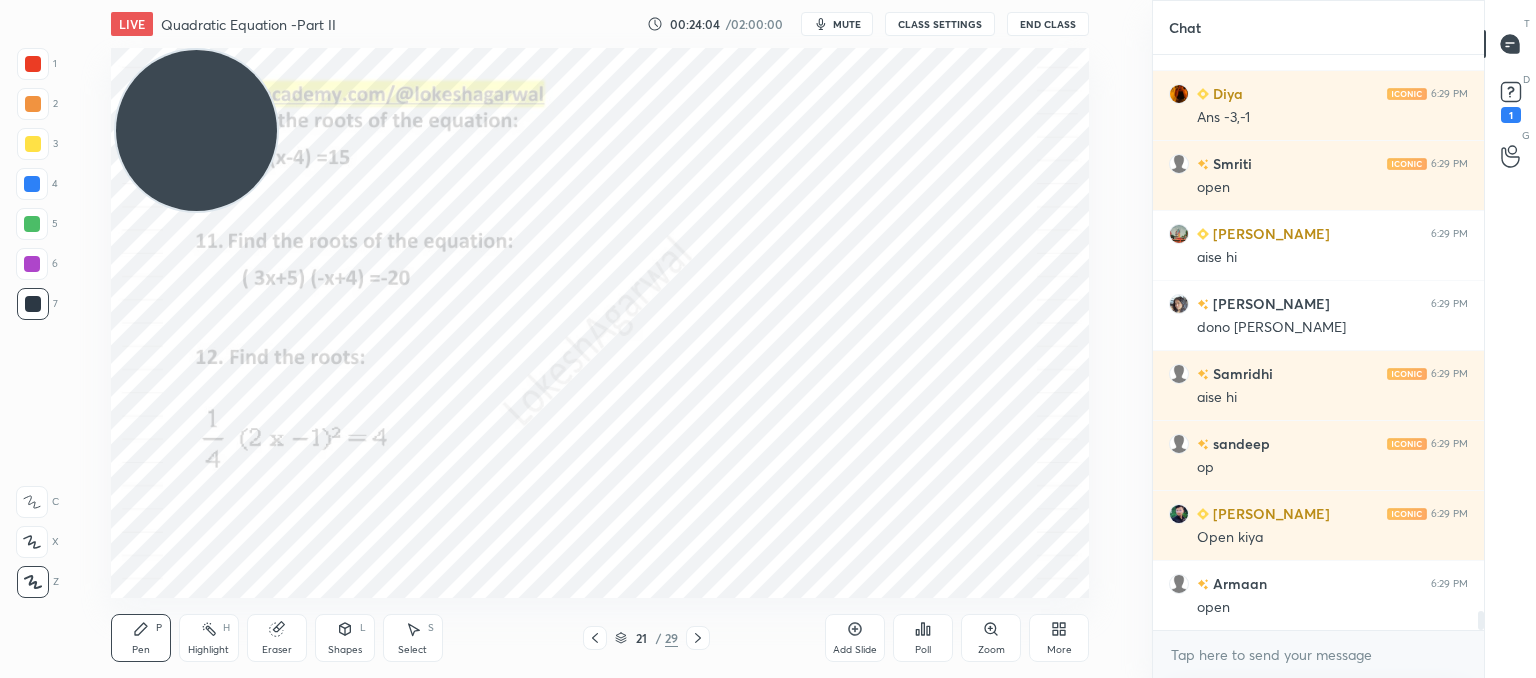 scroll, scrollTop: 16910, scrollLeft: 0, axis: vertical 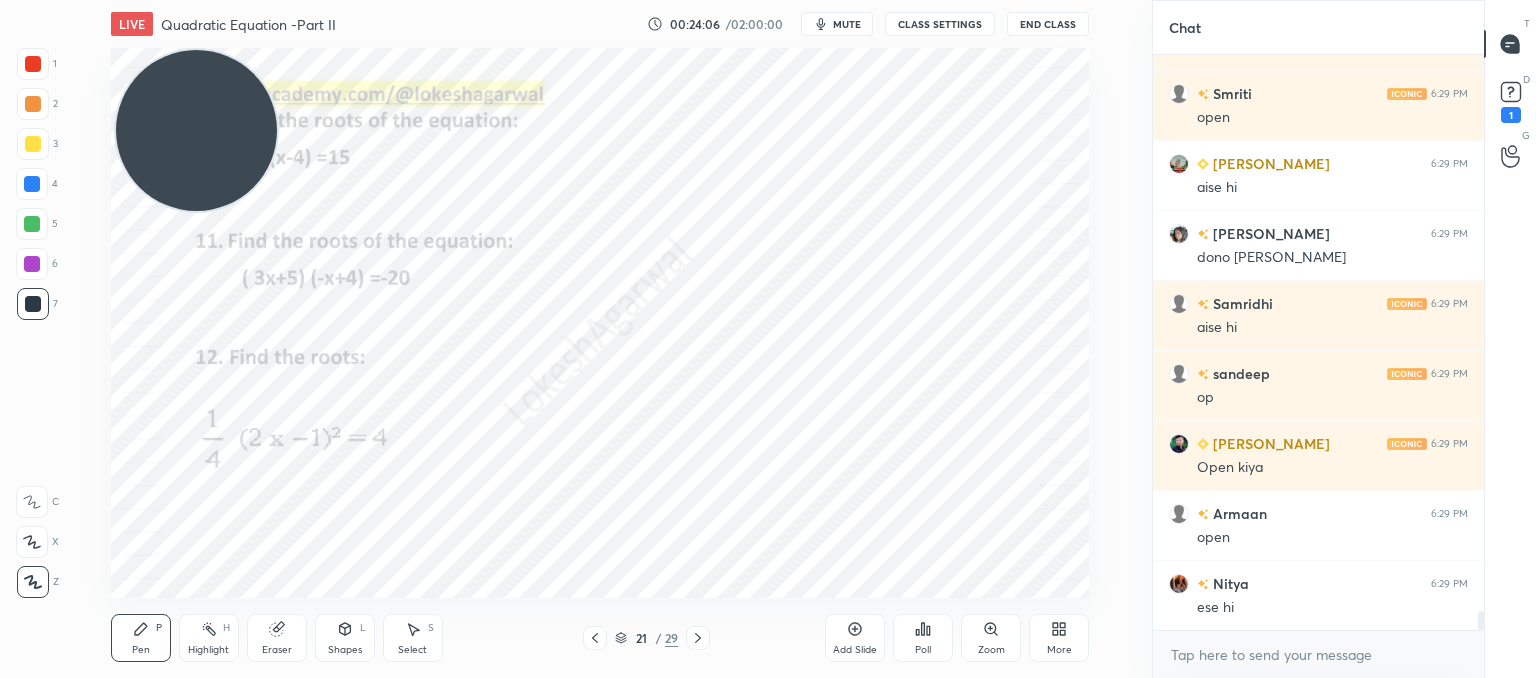 click 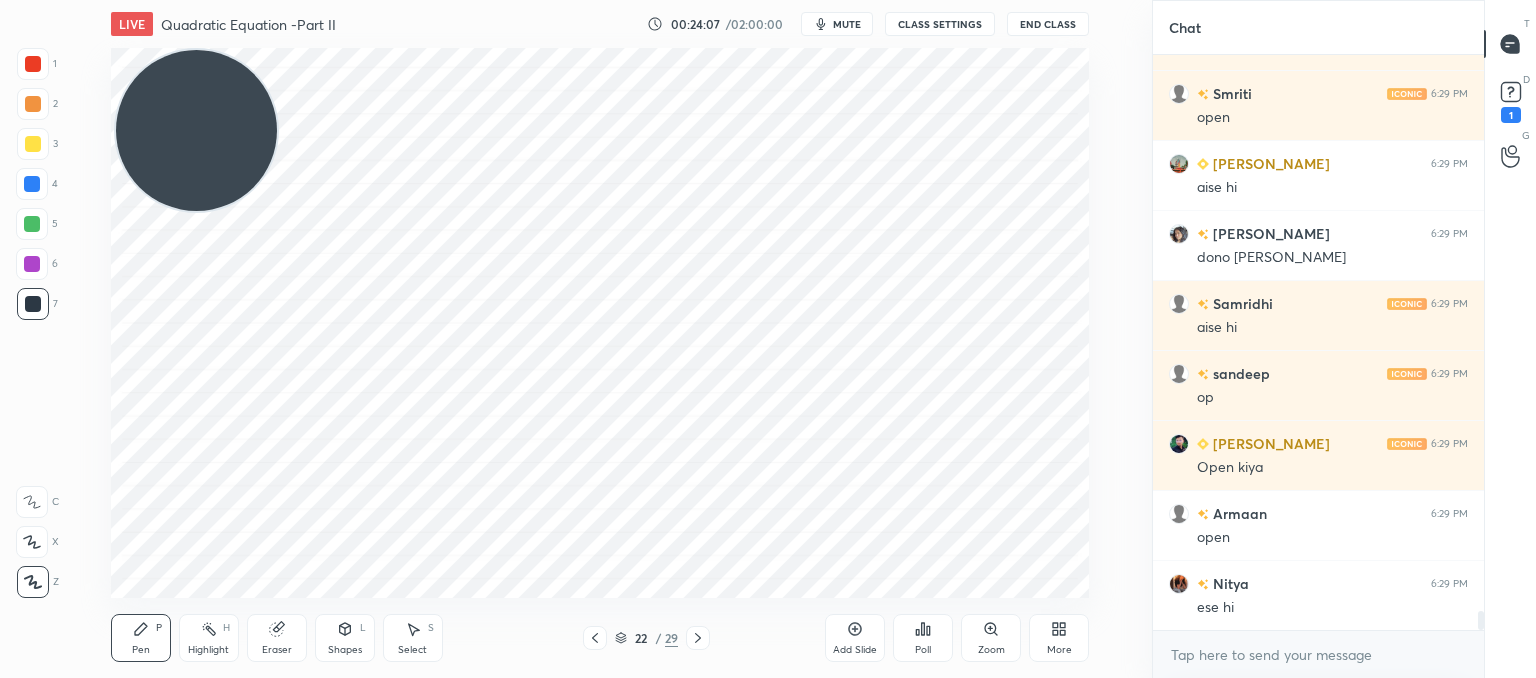 click 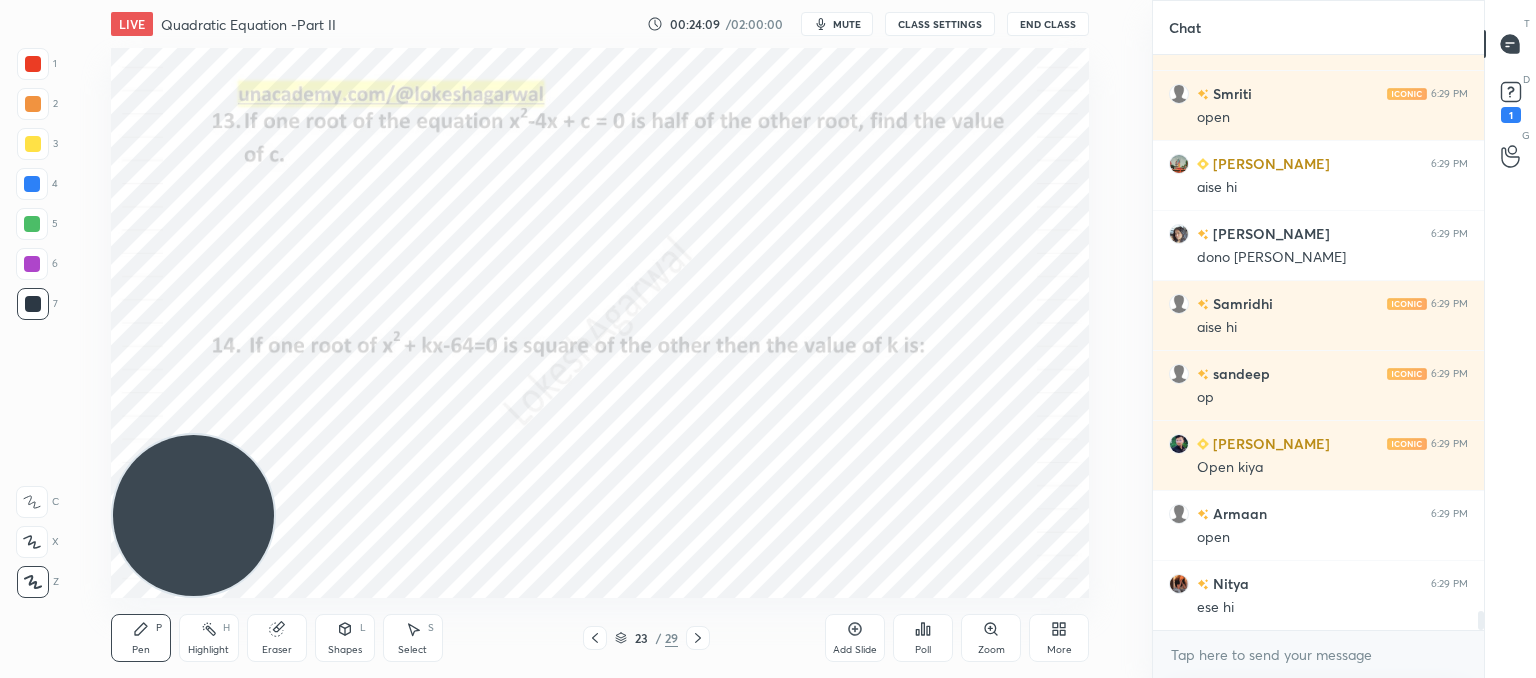 drag, startPoint x: 254, startPoint y: 147, endPoint x: 224, endPoint y: 505, distance: 359.2548 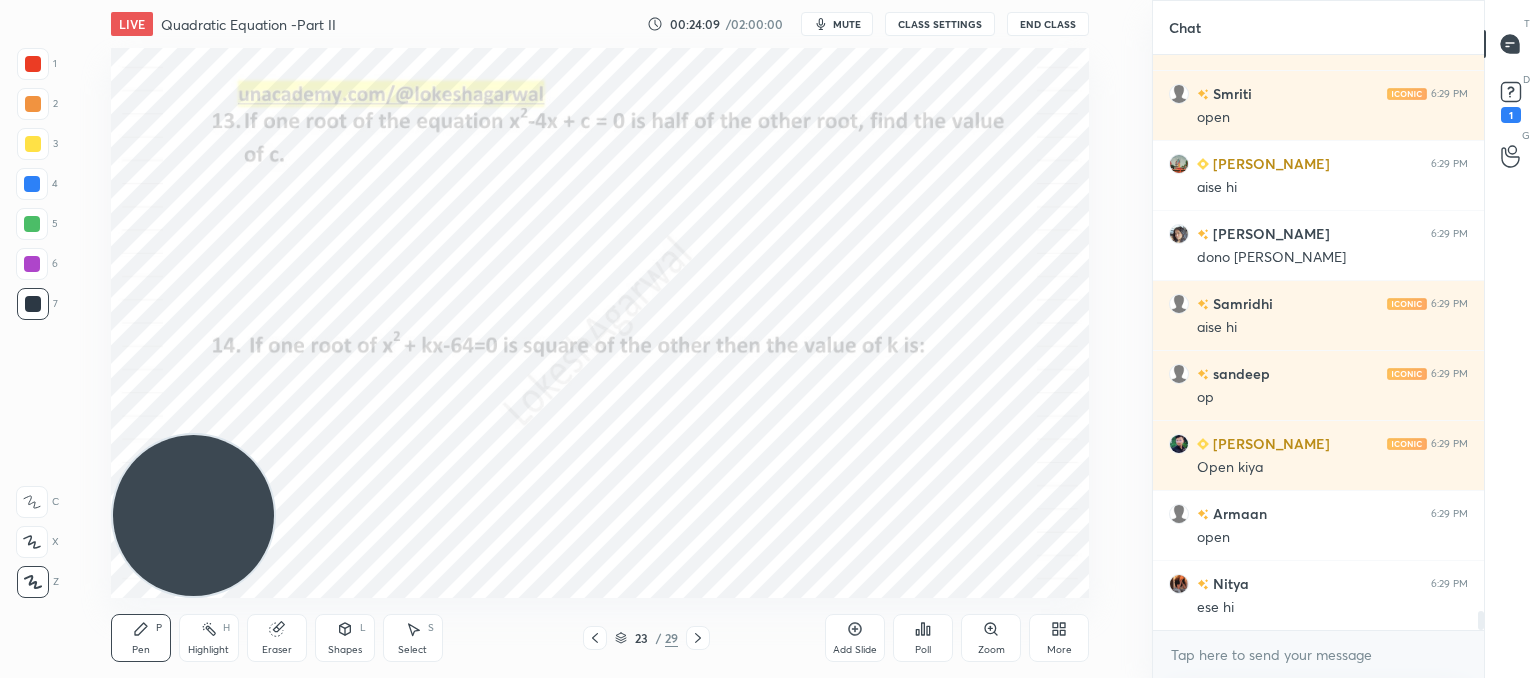 click on "1 2 3 4 5 6 7 C X Z C X Z E E Erase all   H H LIVE Quadratic Equation -Part II 00:24:09 /  02:00:00 mute CLASS SETTINGS End Class Setting up your live class Poll for   secs No correct answer Start poll Back Quadratic Equation -Part II • L2 of Comprehensive Course on Algebra: Basic to Advanced - Part I [PERSON_NAME] Pen P Highlight H Eraser Shapes L Select S 23 / 29 Add Slide Poll Zoom More" at bounding box center (568, 339) 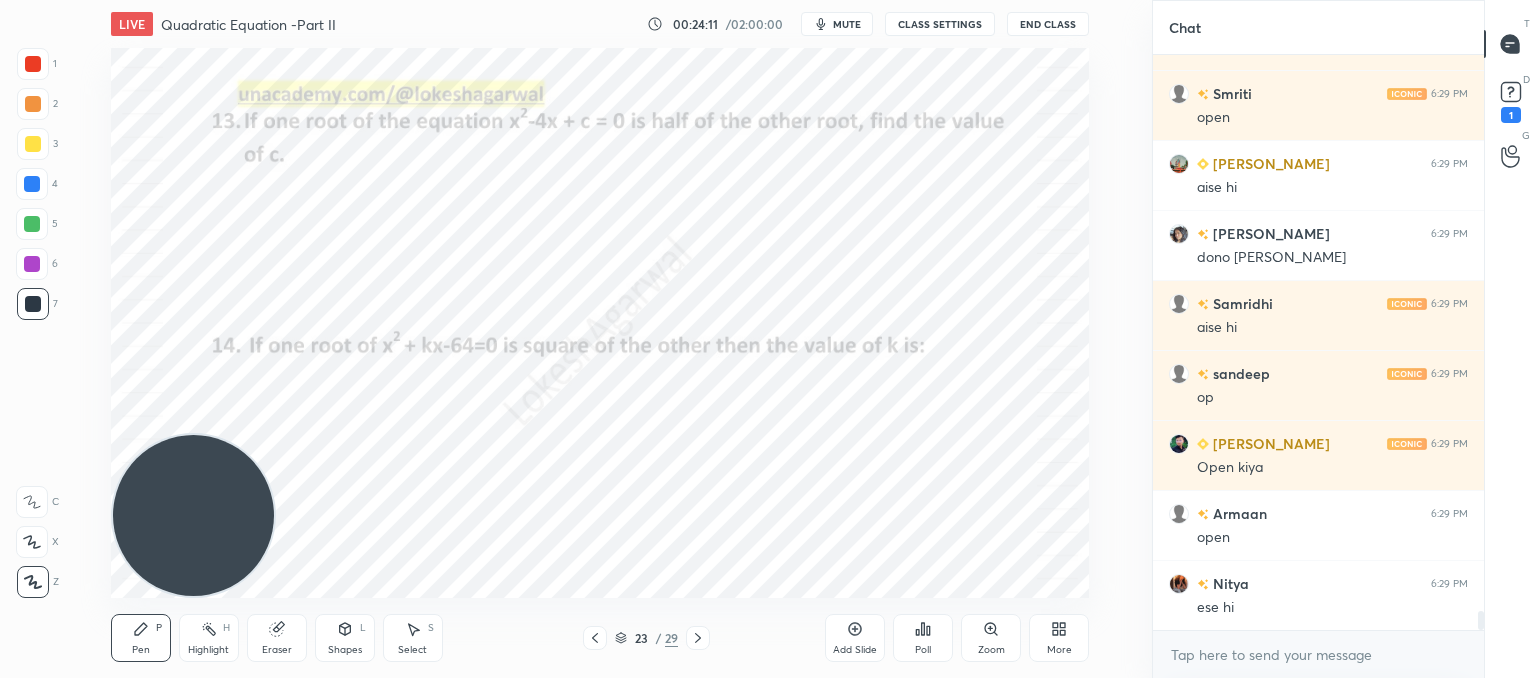 click on "Select S" at bounding box center (413, 638) 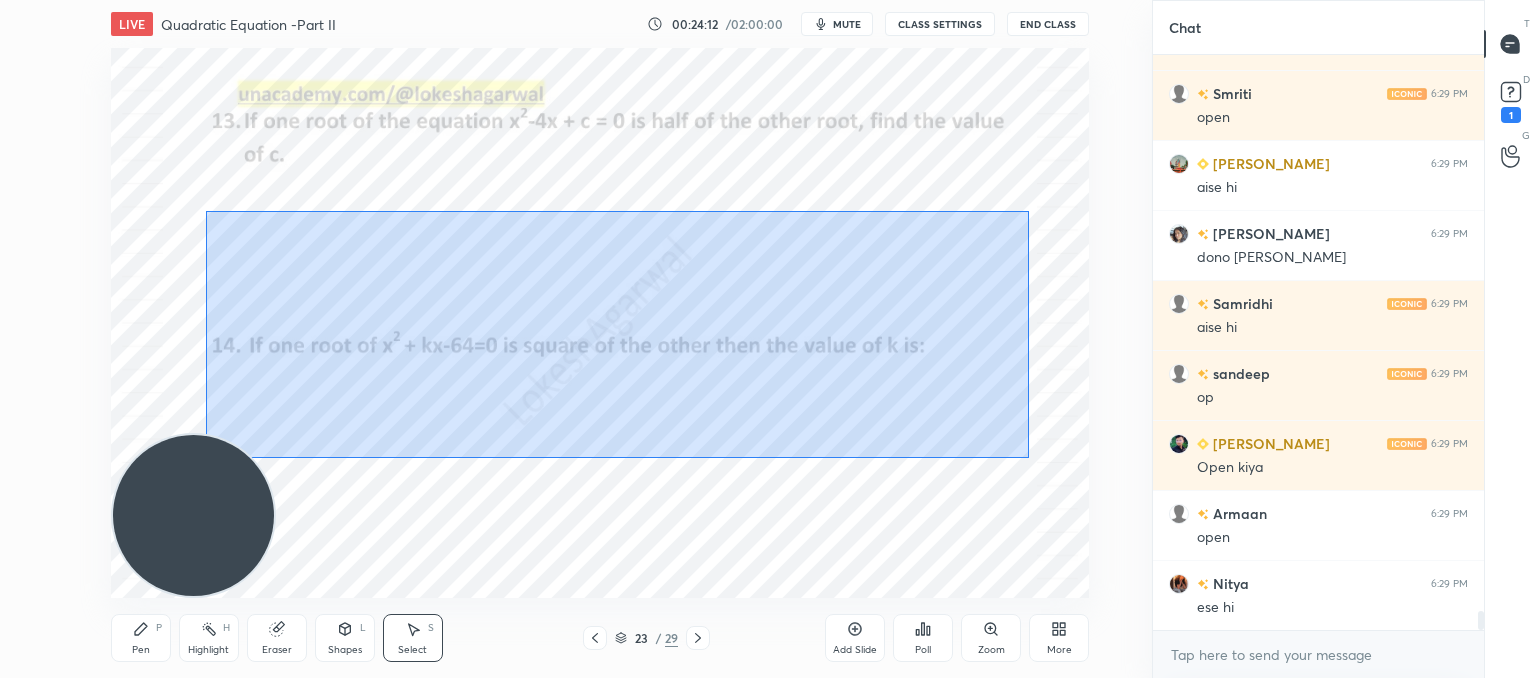 drag, startPoint x: 1028, startPoint y: 457, endPoint x: 395, endPoint y: 269, distance: 660.32794 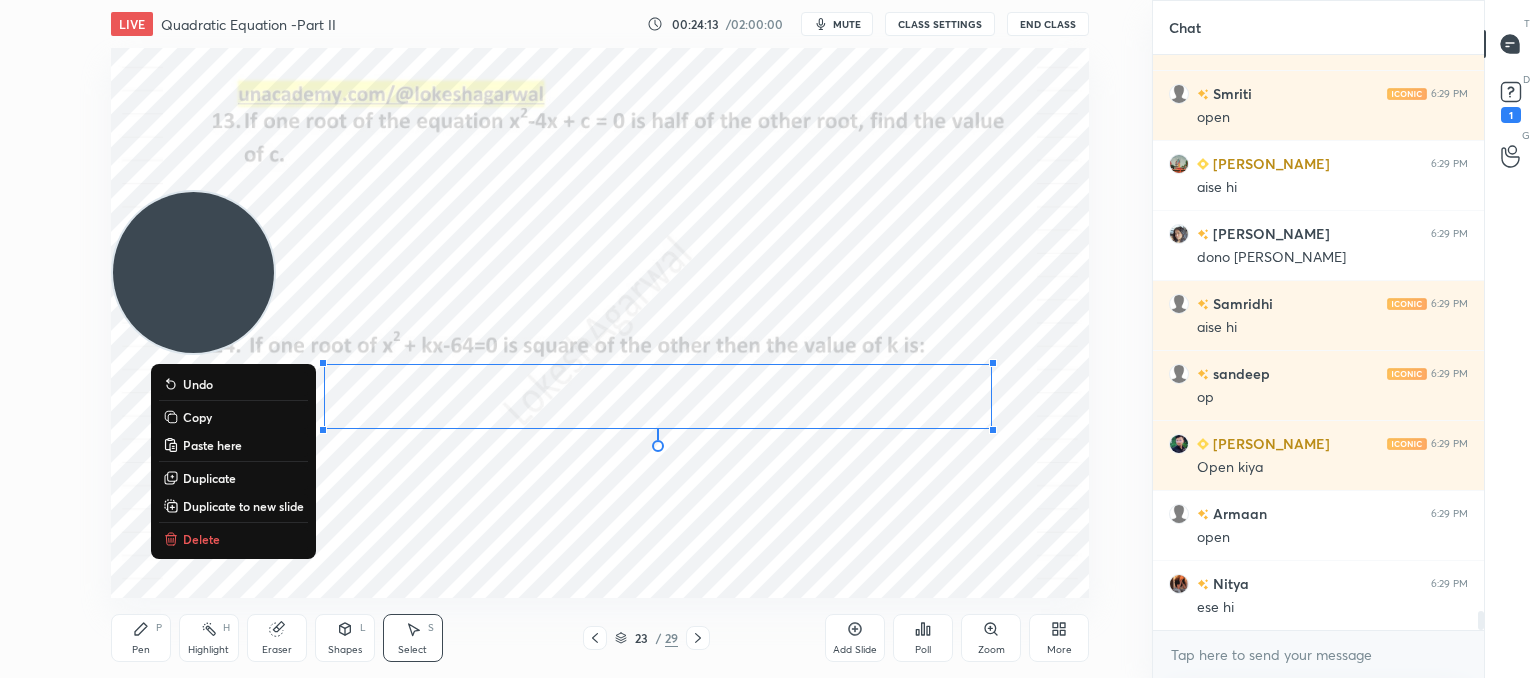 drag, startPoint x: 165, startPoint y: 503, endPoint x: 103, endPoint y: -97, distance: 603.1948 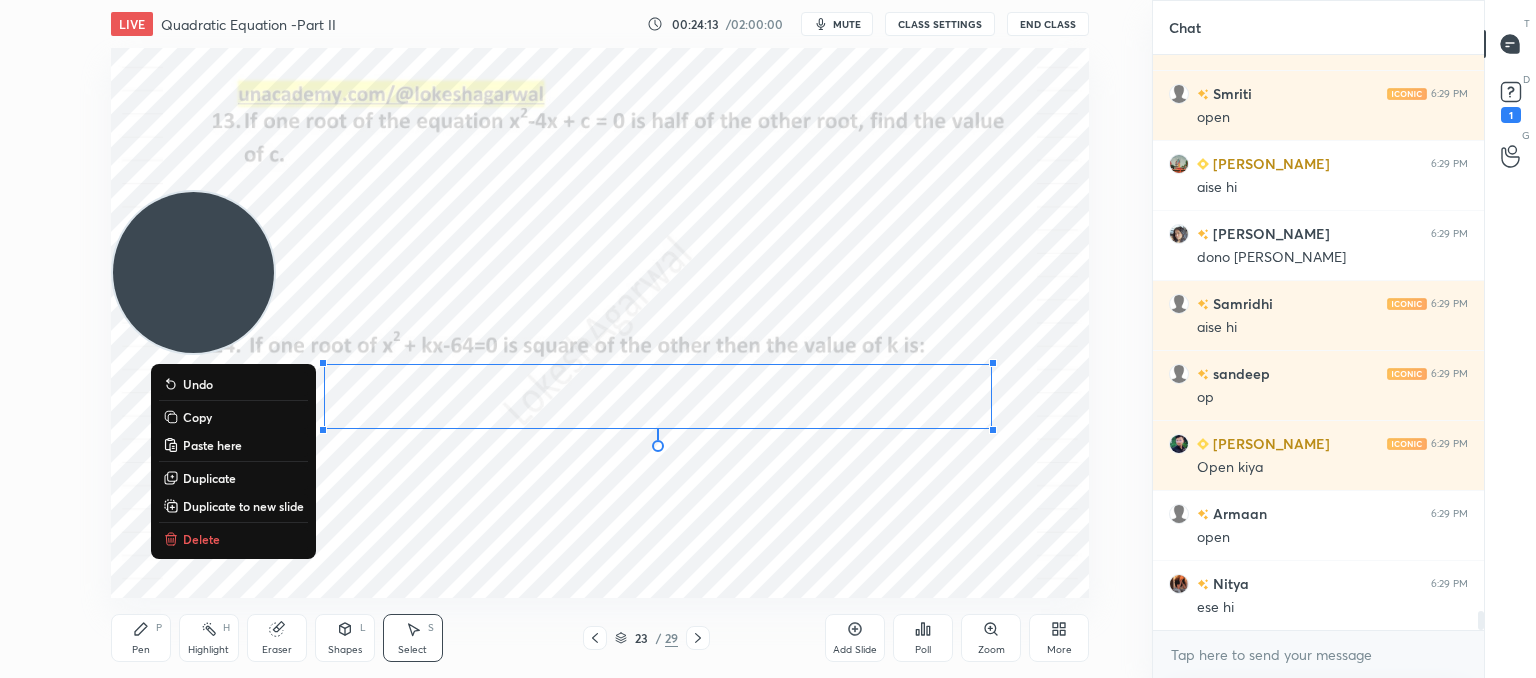 click on "1 2 3 4 5 6 7 C X Z C X Z E E Erase all   H H LIVE Quadratic Equation -Part II 00:24:13 /  02:00:00 mute CLASS SETTINGS End Class 0 ° Undo Copy Paste here Duplicate Duplicate to new slide Delete Setting up your live class Poll for   secs No correct answer Start poll Back Quadratic Equation -Part II • L2 of Comprehensive Course on Algebra: Basic to Advanced - Part I [PERSON_NAME] Pen P Highlight H Eraser Shapes L Select S 23 / 29 Add Slide Poll Zoom More Chat Prakhar Ra... 6:29 PM open Diya 6:29 PM Ans -3,-1 [PERSON_NAME] 6:29 PM open [PERSON_NAME] 6:29 PM aise hi [PERSON_NAME] 6:29 PM dono se [PERSON_NAME] 6:29 PM aise hi sandeep 6:29 PM op [PERSON_NAME] 6:29 PM Open kiya Armaan 6:29 PM open Nitya 6:29 PM ese hi JUMP TO LATEST Enable hand raising Enable raise hand to speak to learners. Once enabled, chat will be turned off temporarily. Enable x   introducing Raise a hand with a doubt Now learners can raise their hand along with a doubt  How it works? [PERSON_NAME] Asked a doubt 2 🤡 Pick this doubt NEW DOUBTS ASKED [PERSON_NAME]n't raise hand Got it" at bounding box center [768, 0] 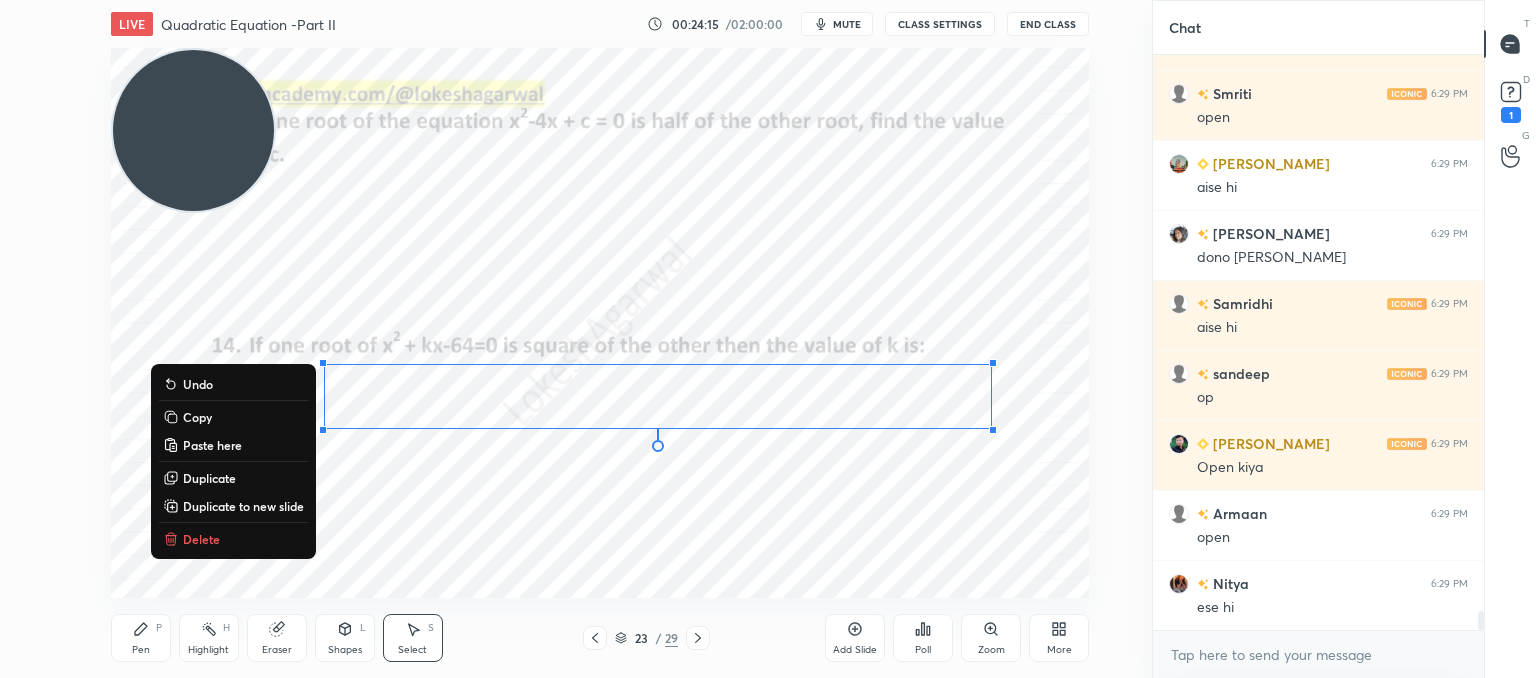 click on "Delete" at bounding box center [201, 539] 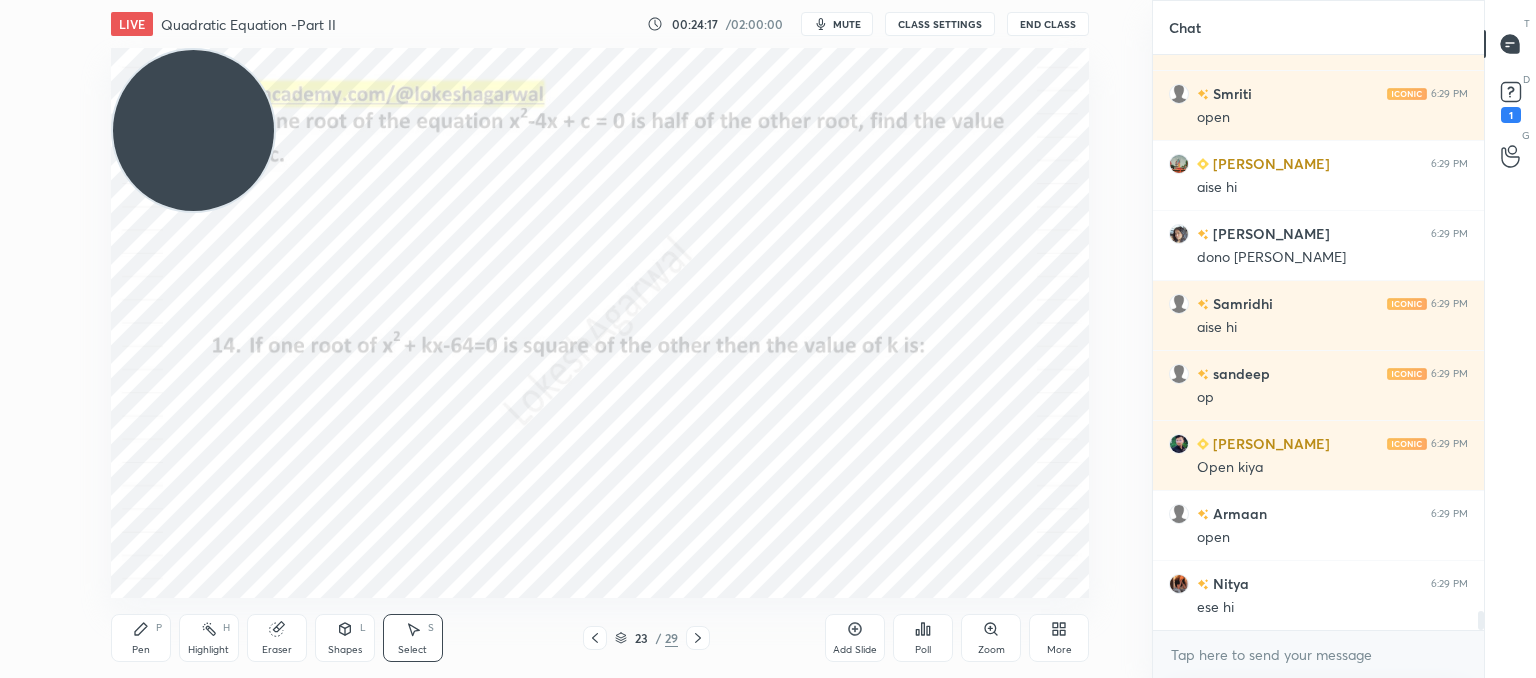 click on "Pen P" at bounding box center (141, 638) 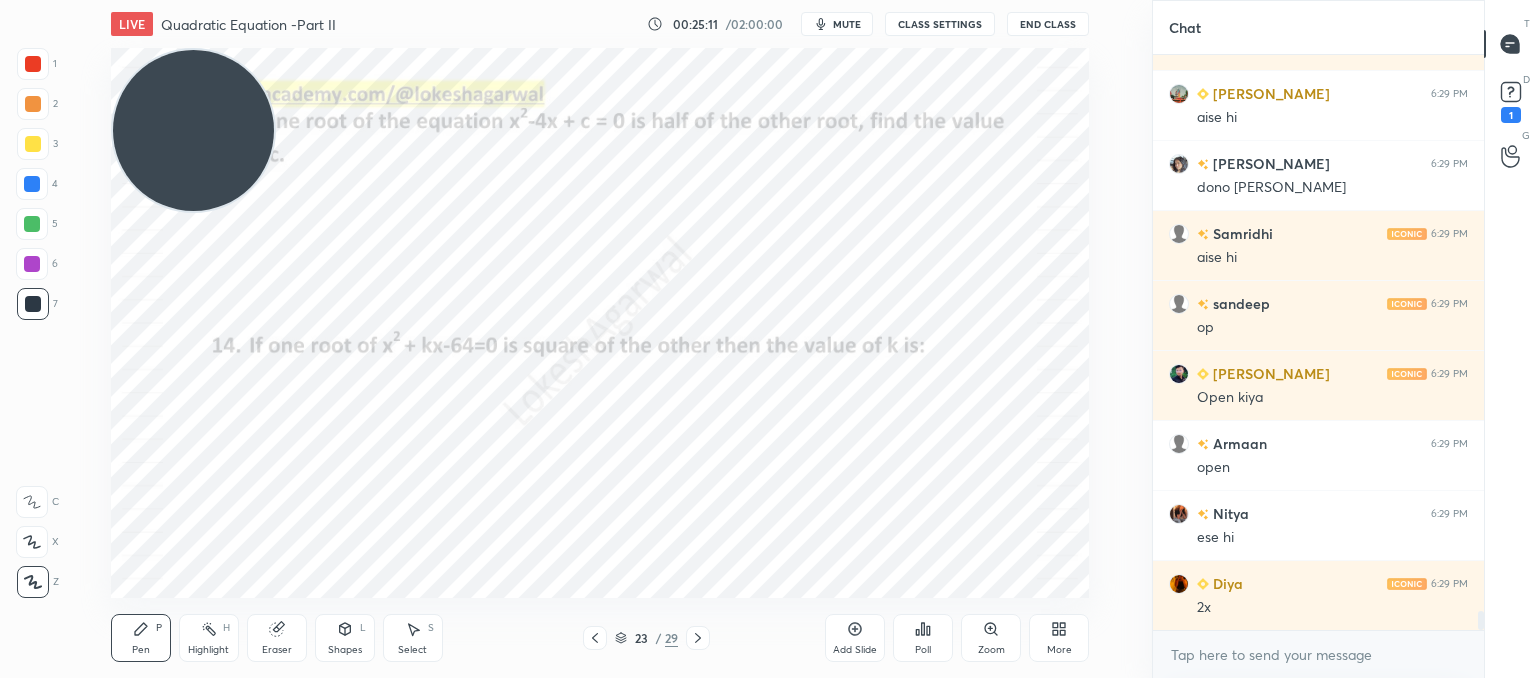 scroll, scrollTop: 17050, scrollLeft: 0, axis: vertical 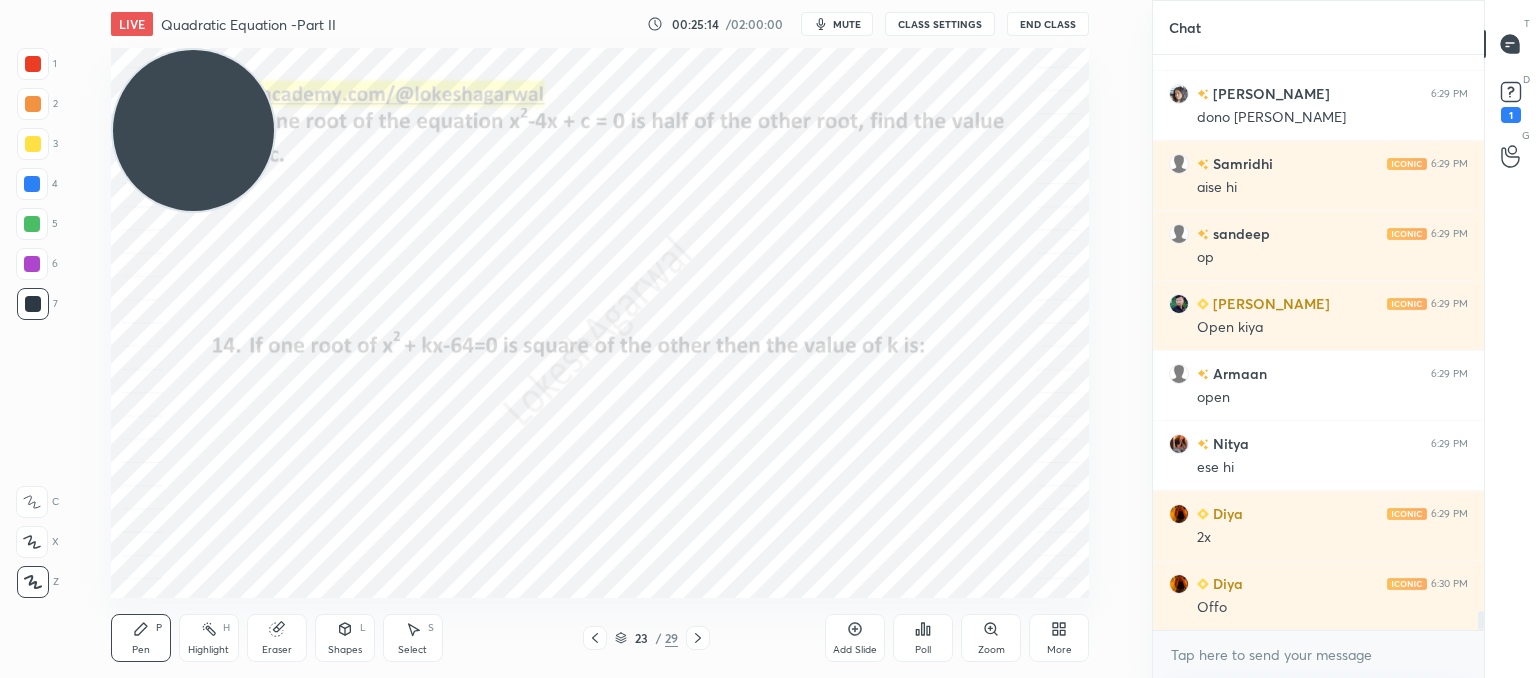 click on "Eraser" at bounding box center (277, 638) 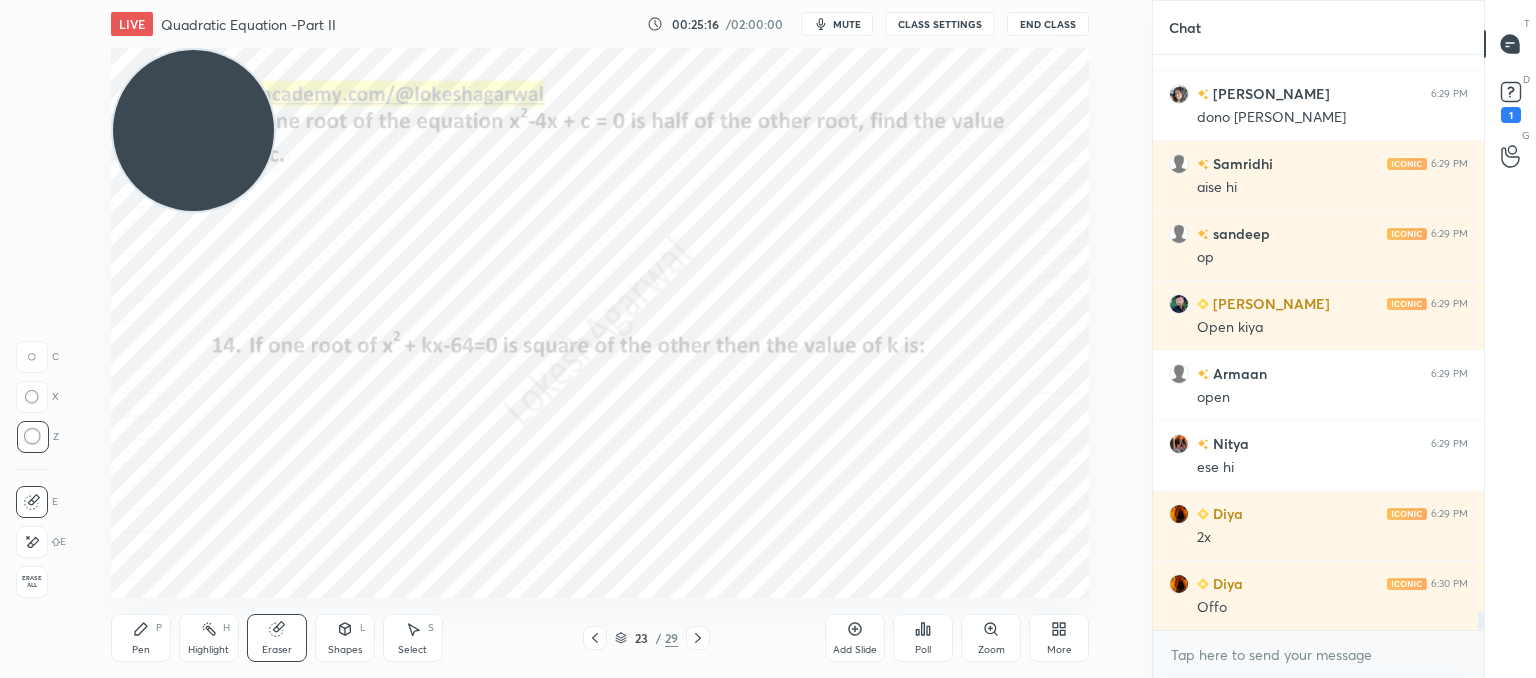 drag, startPoint x: 143, startPoint y: 634, endPoint x: 172, endPoint y: 617, distance: 33.61547 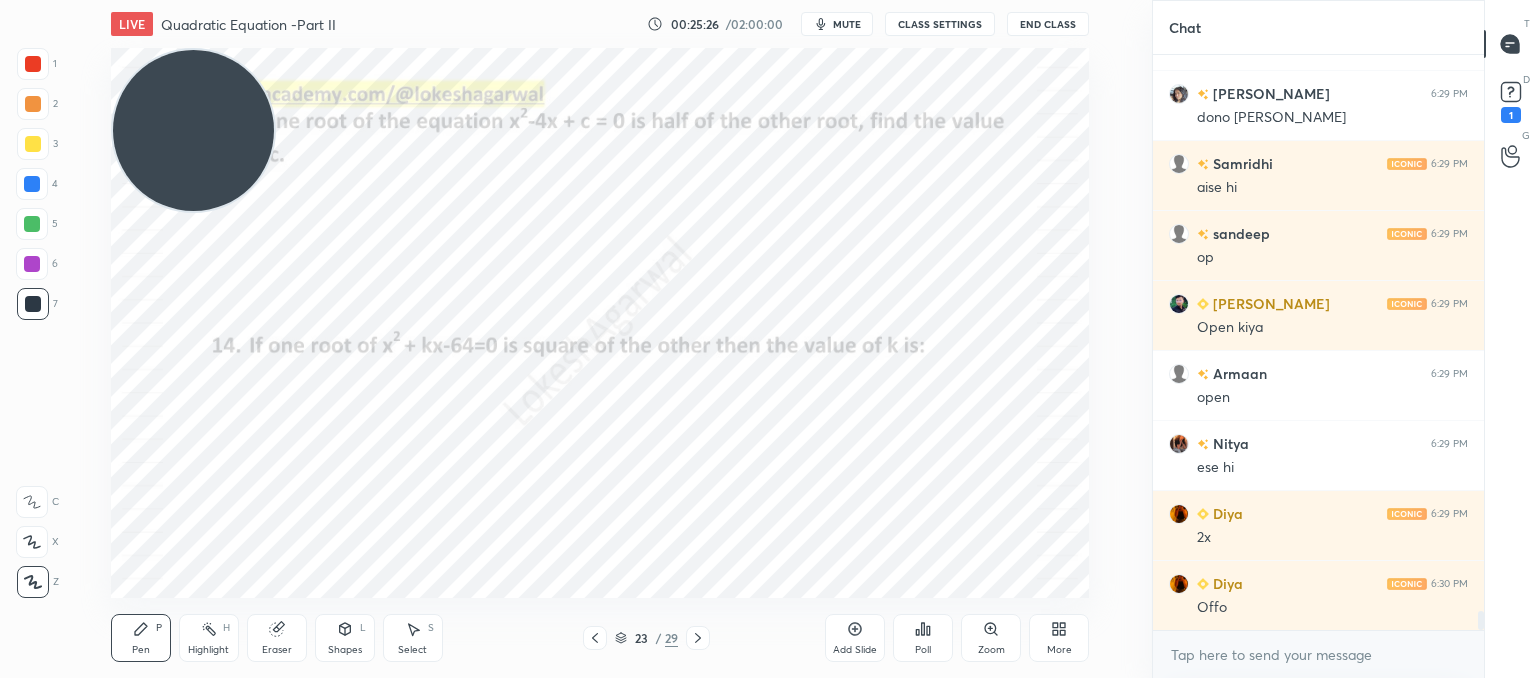 drag, startPoint x: 290, startPoint y: 638, endPoint x: 298, endPoint y: 604, distance: 34.928497 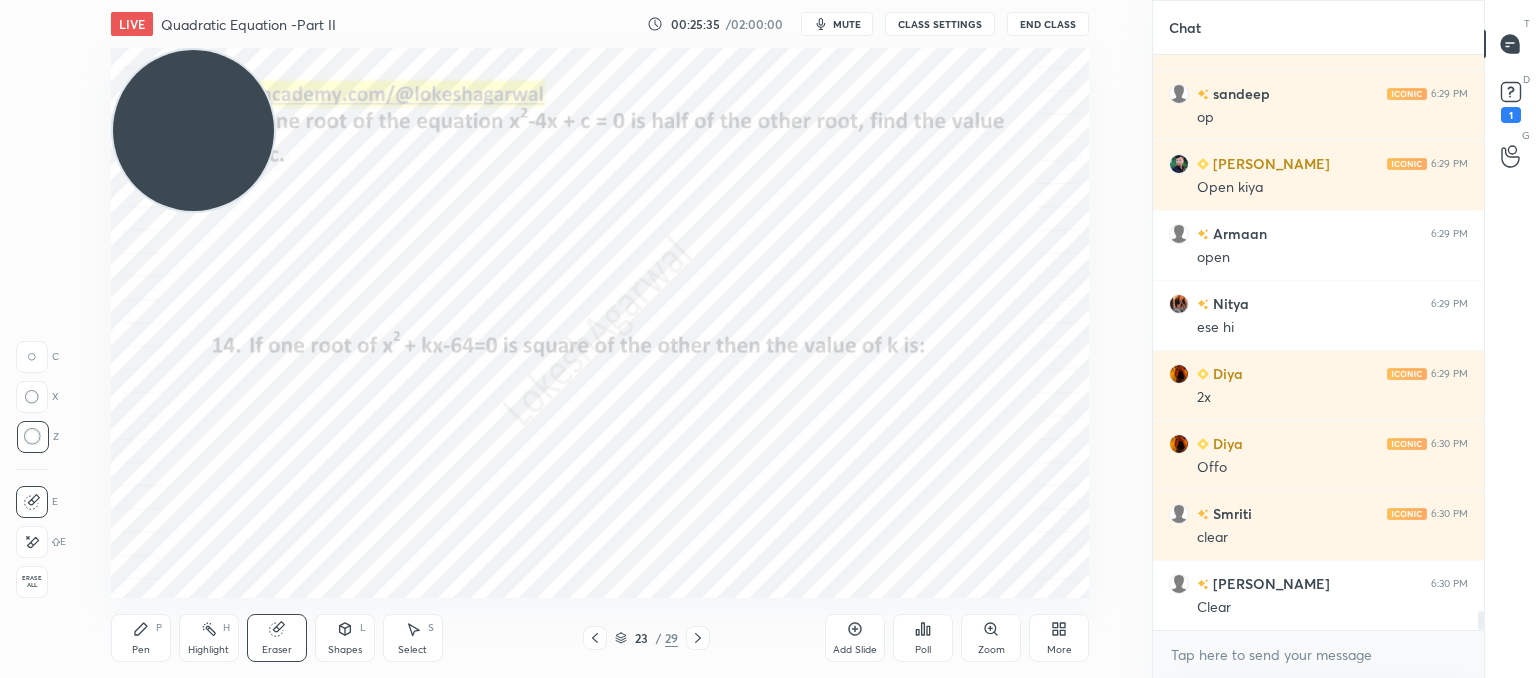scroll, scrollTop: 17260, scrollLeft: 0, axis: vertical 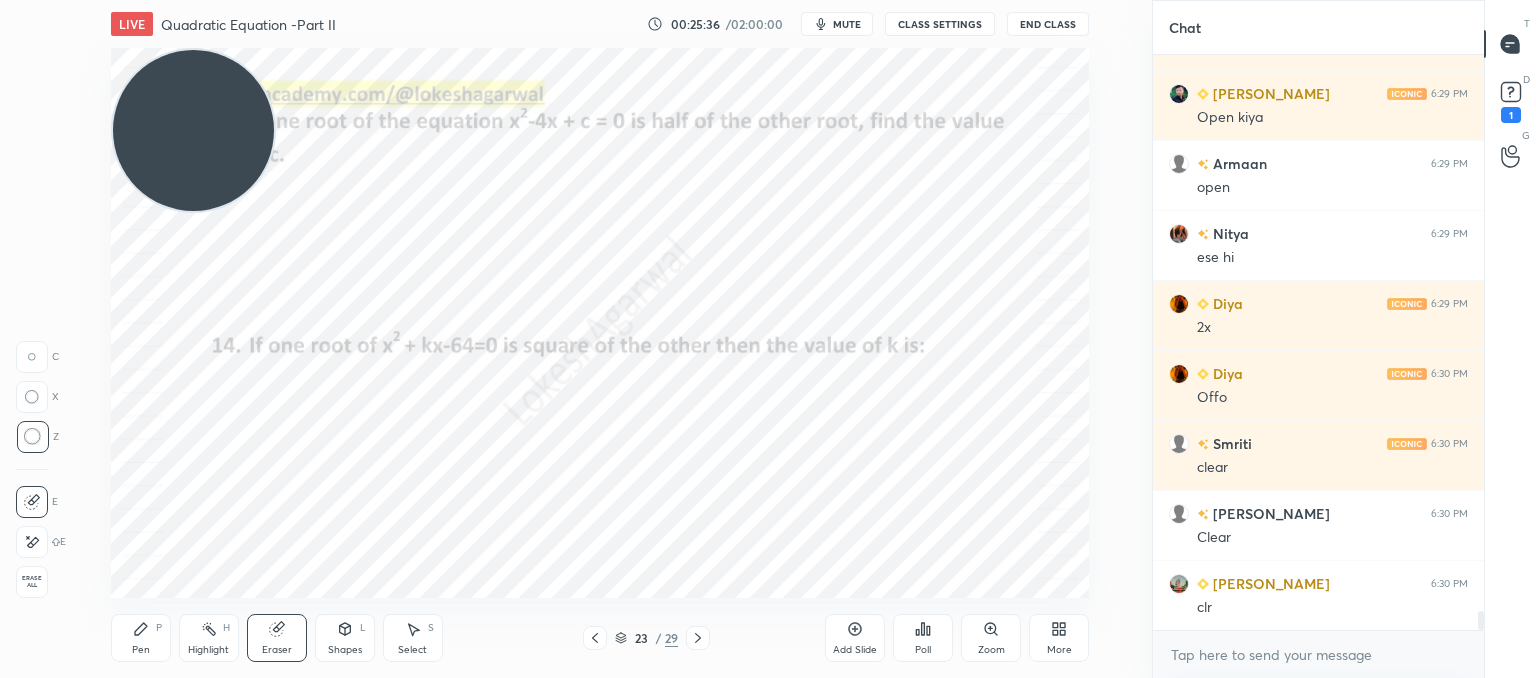 click 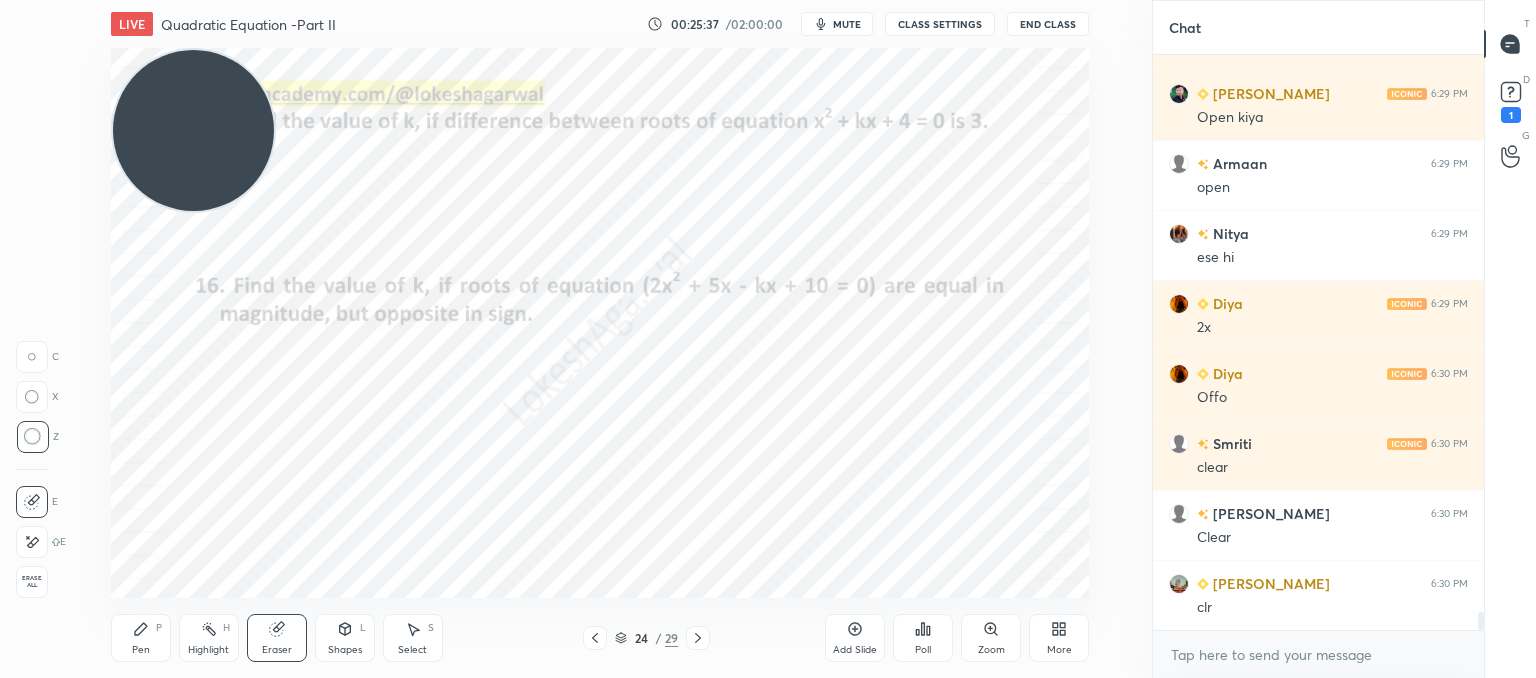 scroll, scrollTop: 17330, scrollLeft: 0, axis: vertical 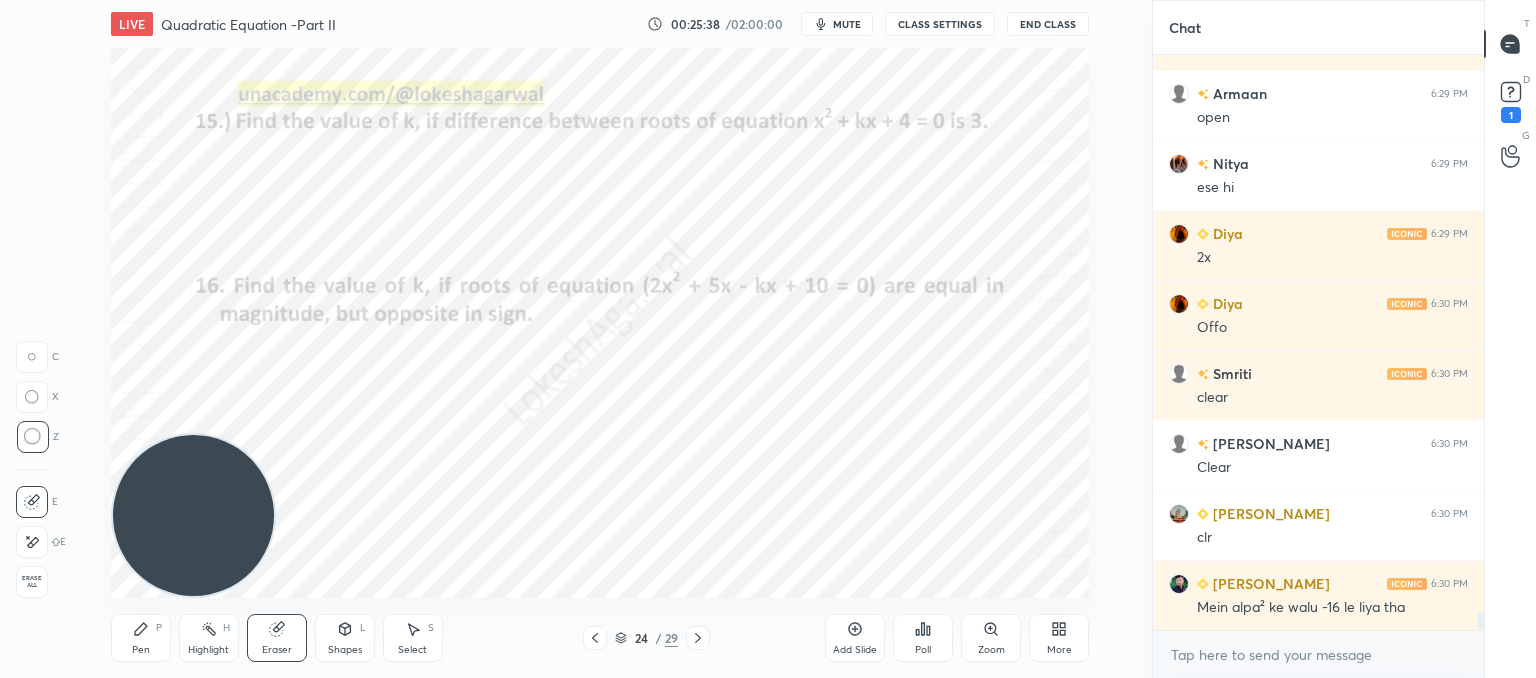 drag, startPoint x: 189, startPoint y: 138, endPoint x: 260, endPoint y: 442, distance: 312.18103 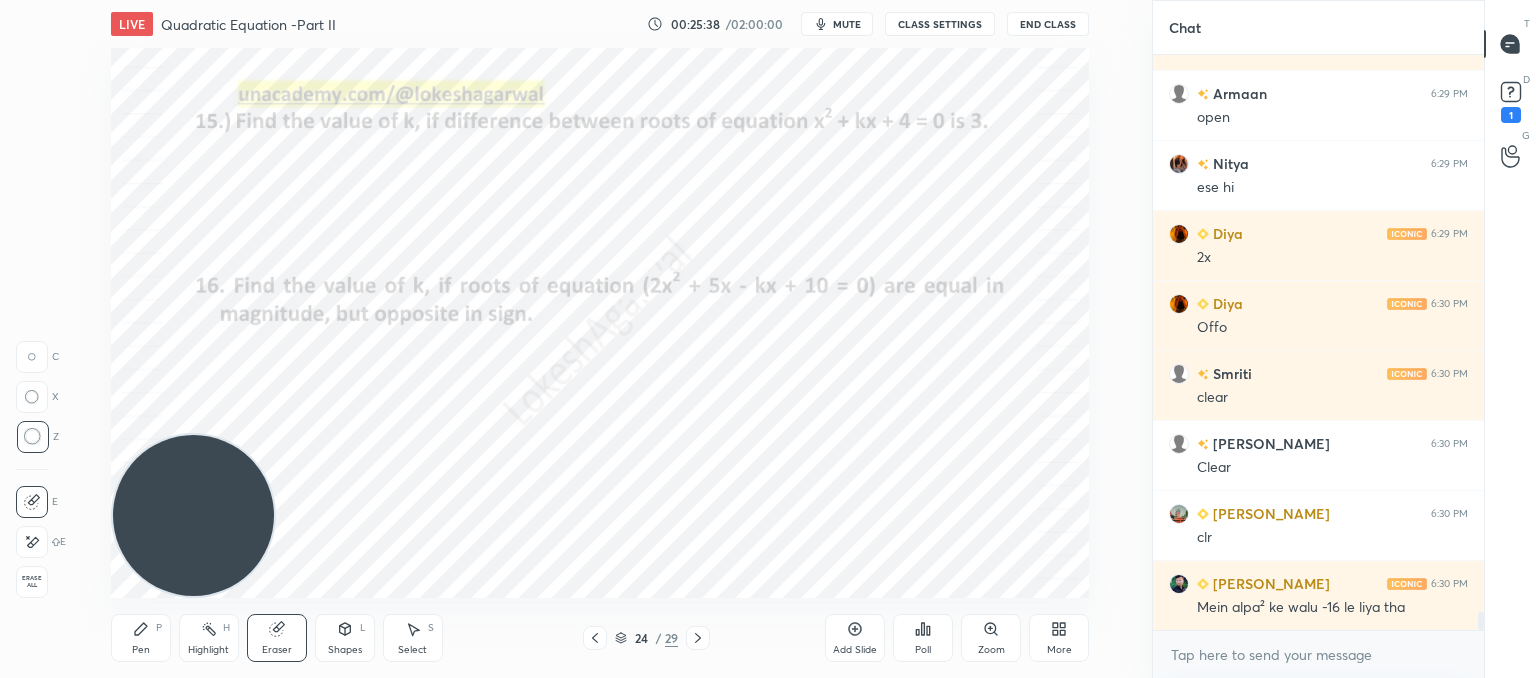 click on "Setting up your live class Poll for   secs No correct answer Start poll" at bounding box center (600, 323) 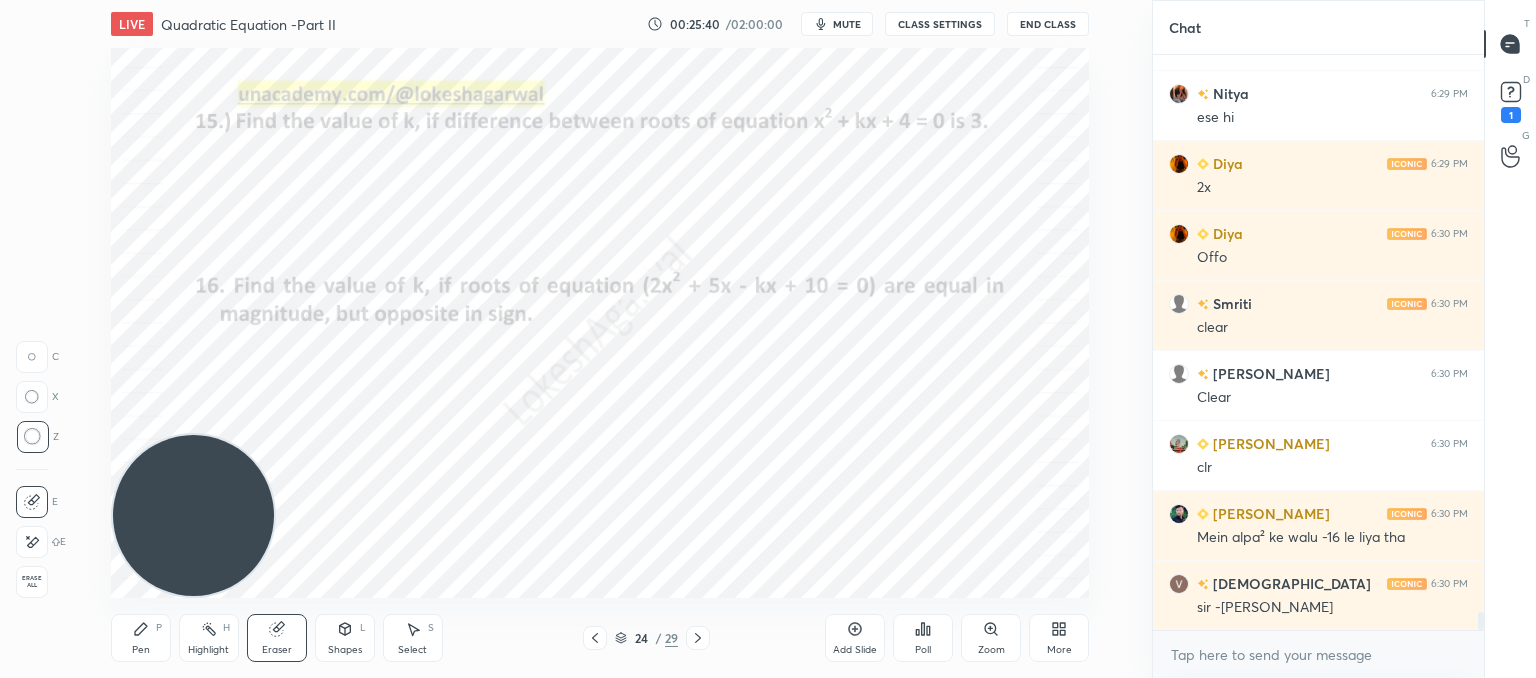 click 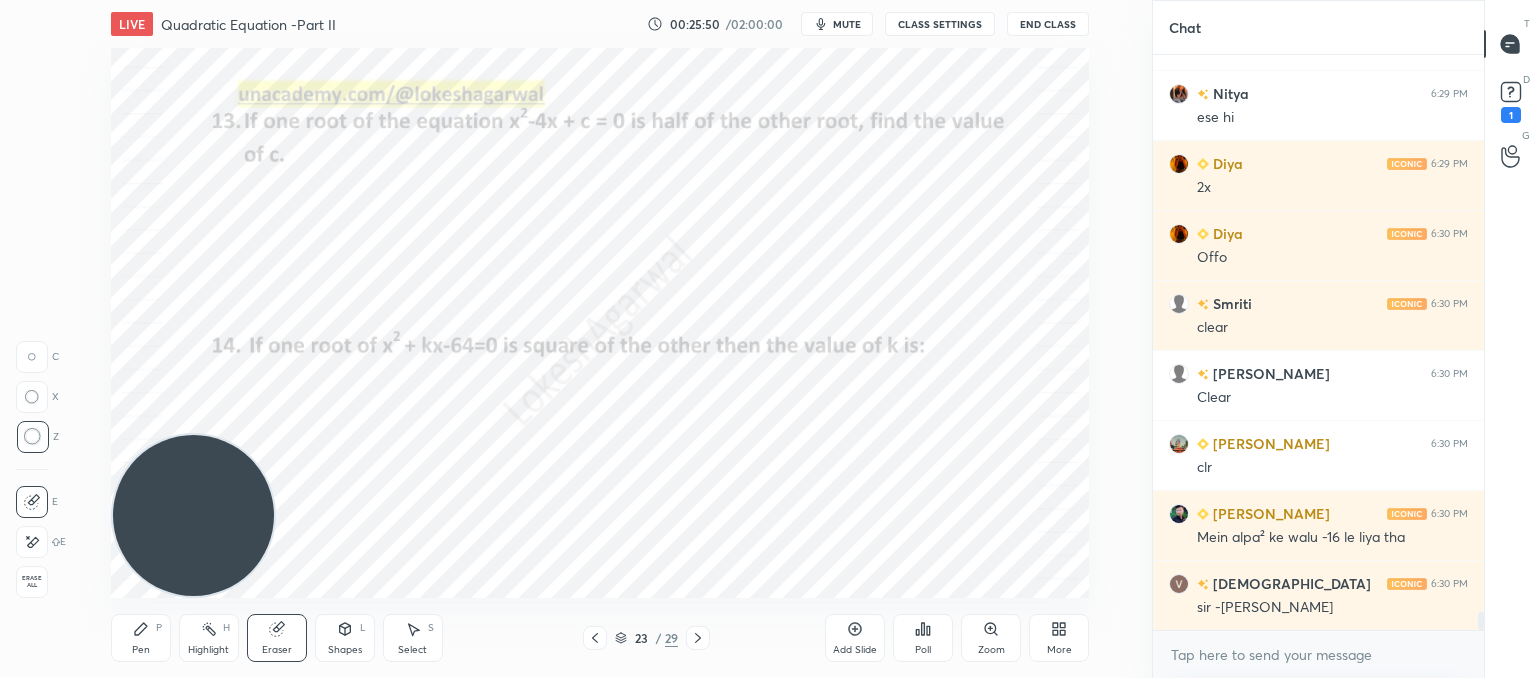 scroll, scrollTop: 17470, scrollLeft: 0, axis: vertical 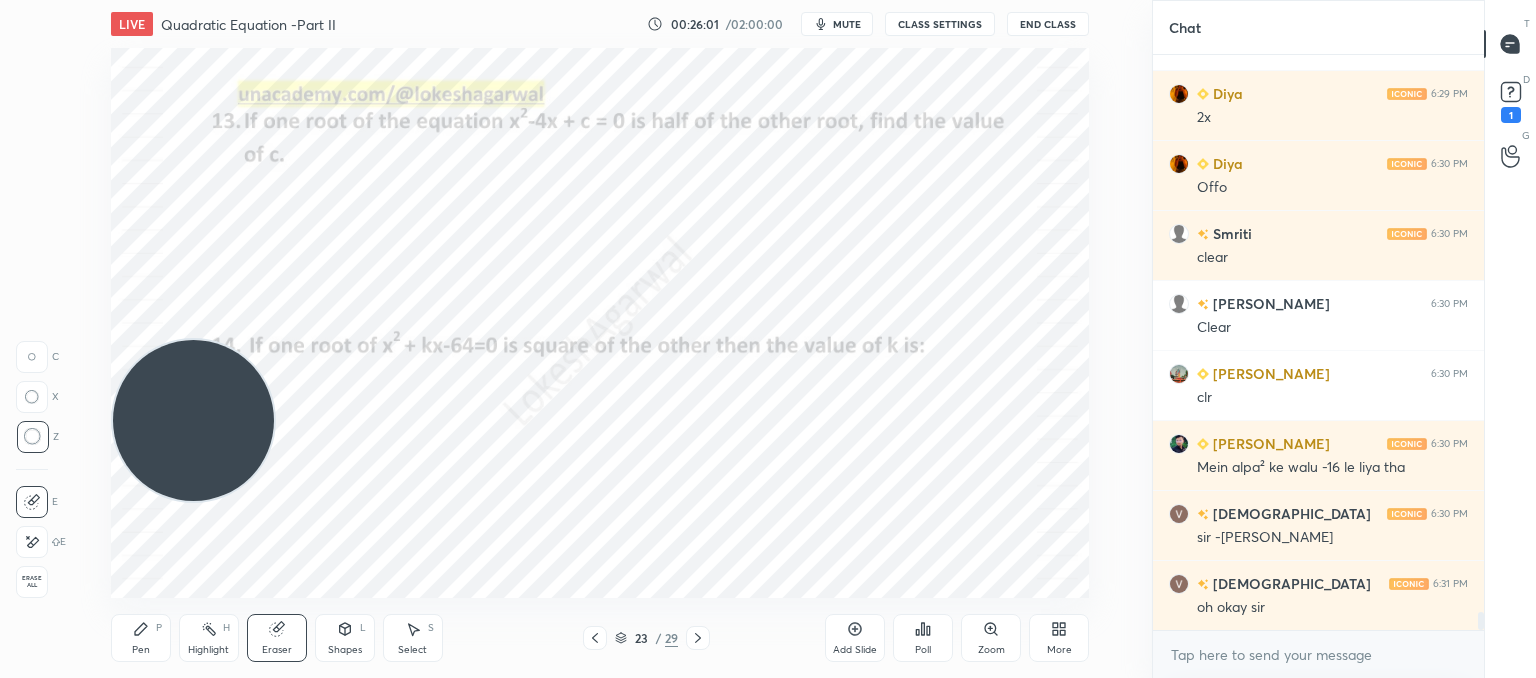 drag, startPoint x: 194, startPoint y: 506, endPoint x: 221, endPoint y: 202, distance: 305.19666 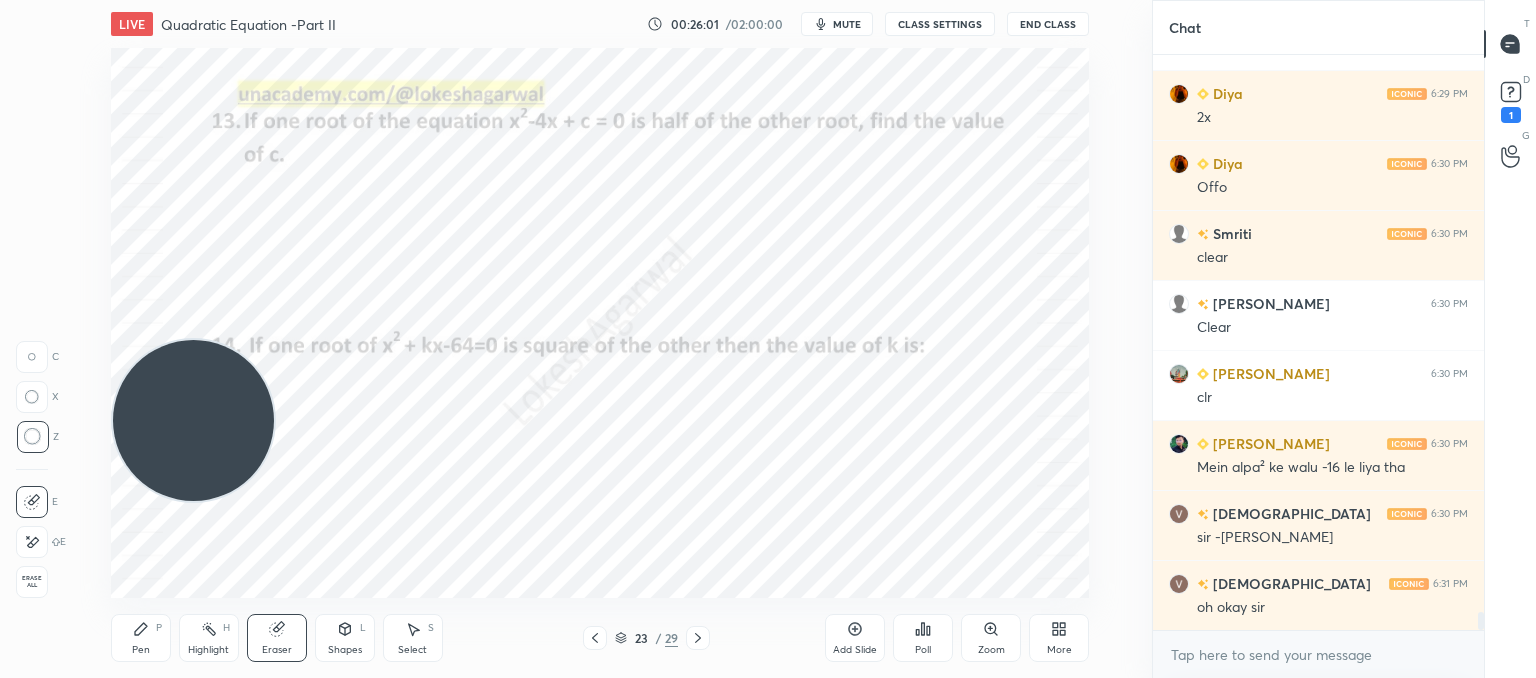 click at bounding box center [193, 420] 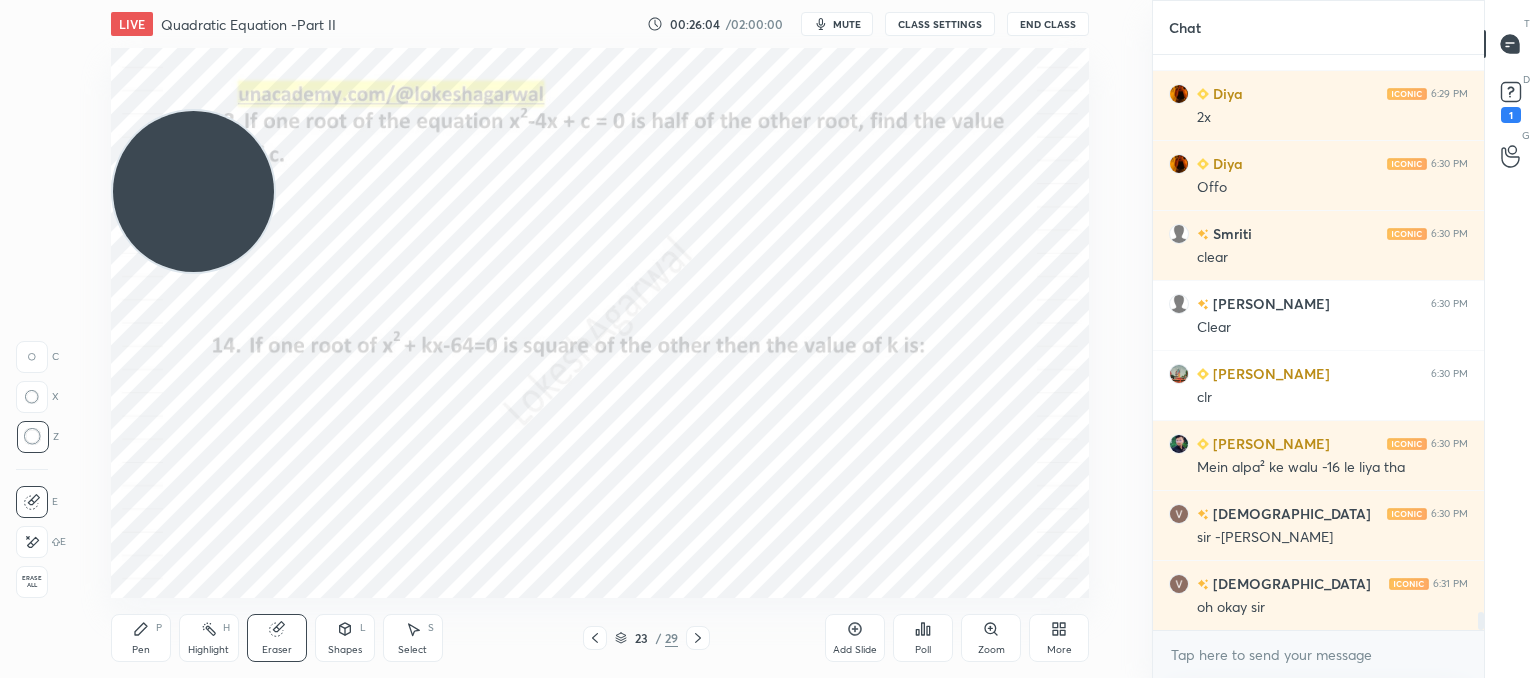 scroll, scrollTop: 17540, scrollLeft: 0, axis: vertical 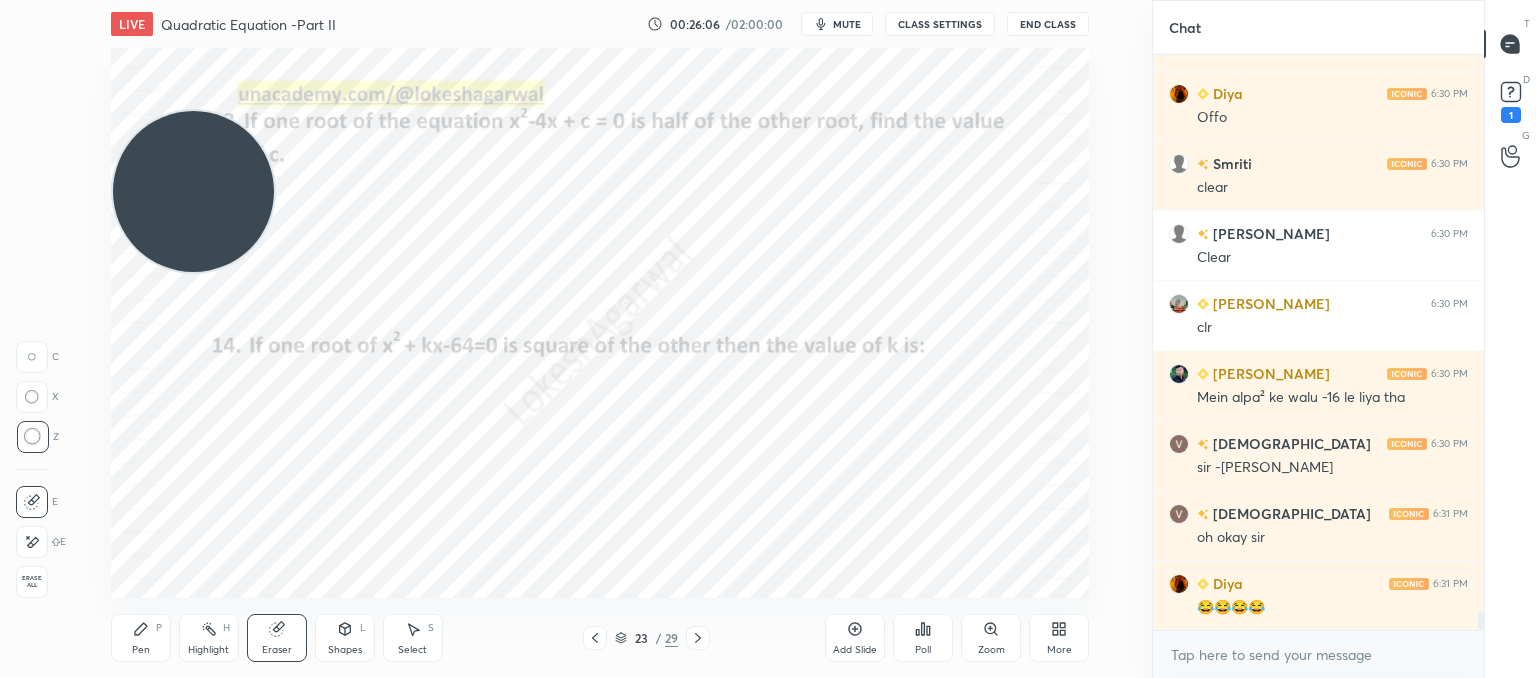 drag, startPoint x: 132, startPoint y: 635, endPoint x: 140, endPoint y: 625, distance: 12.806249 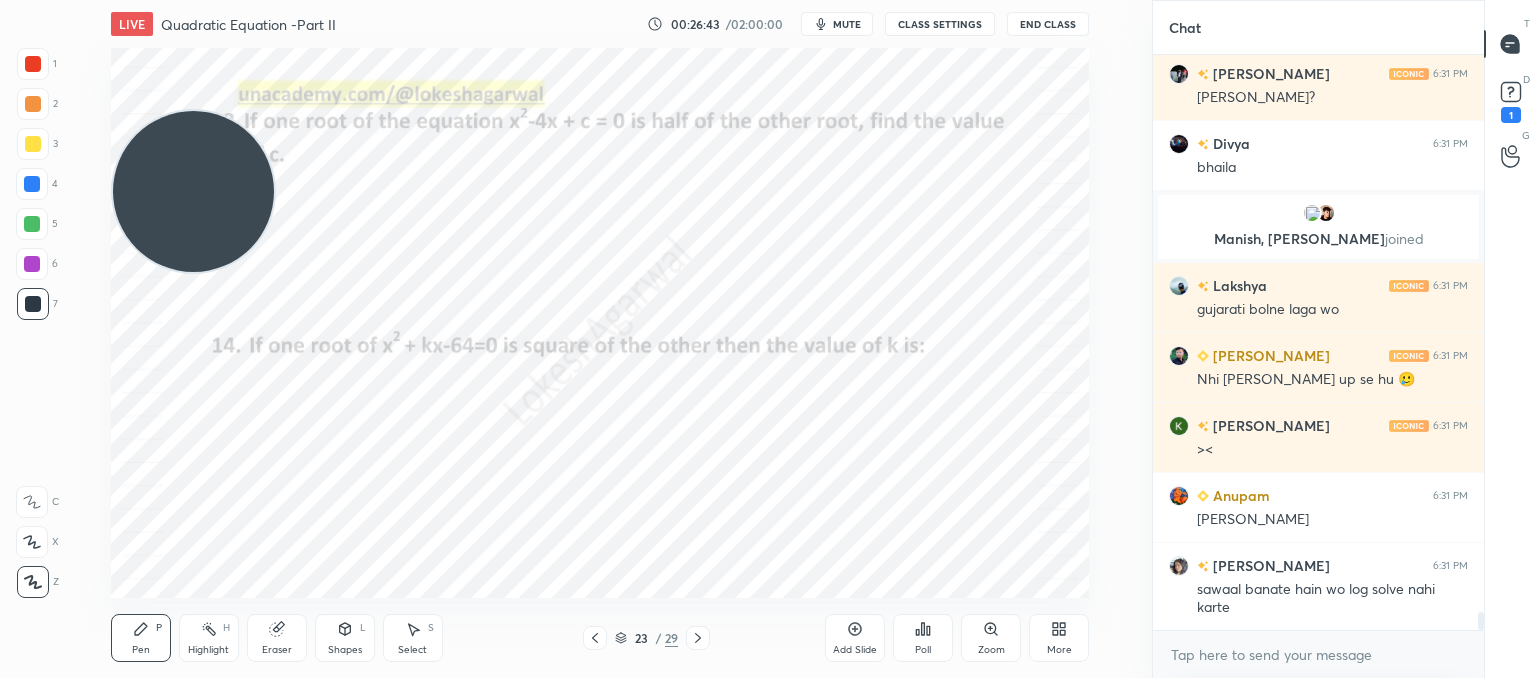 scroll, scrollTop: 17914, scrollLeft: 0, axis: vertical 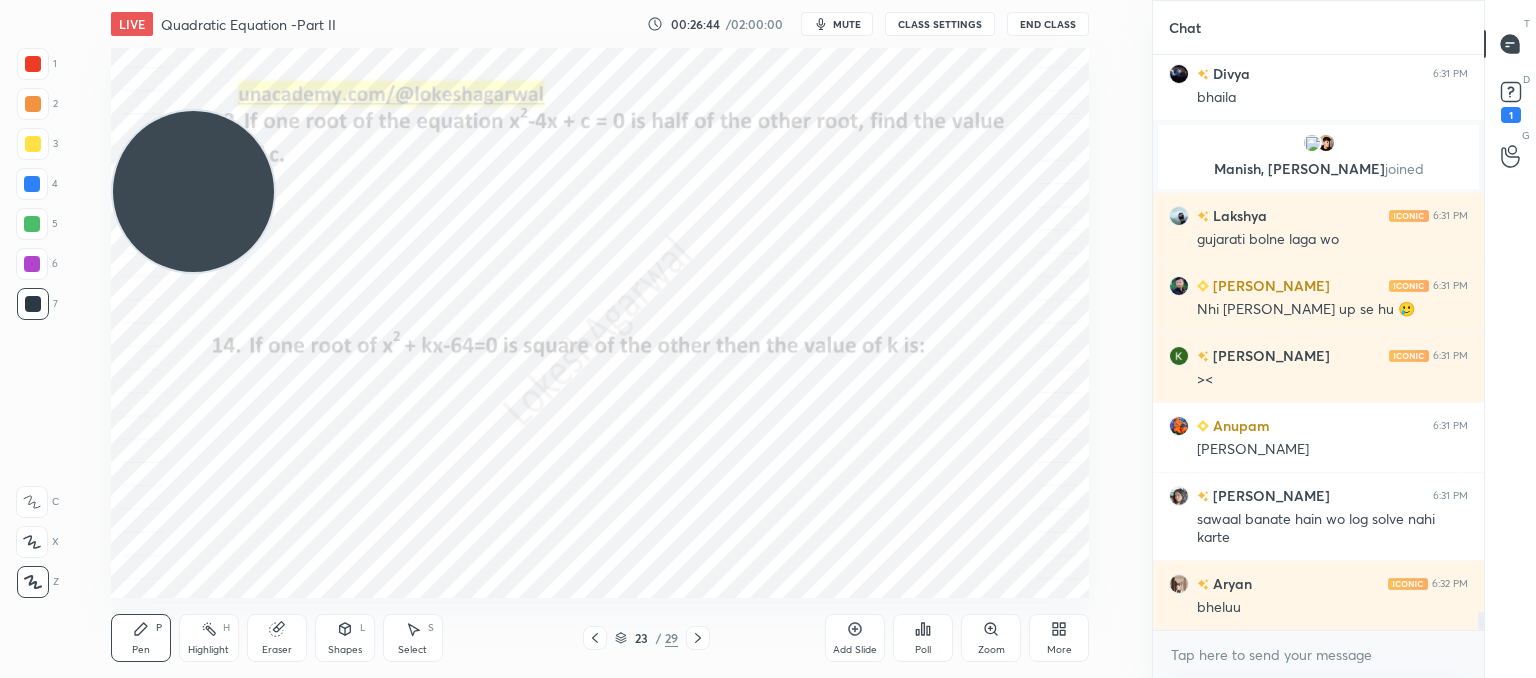 click 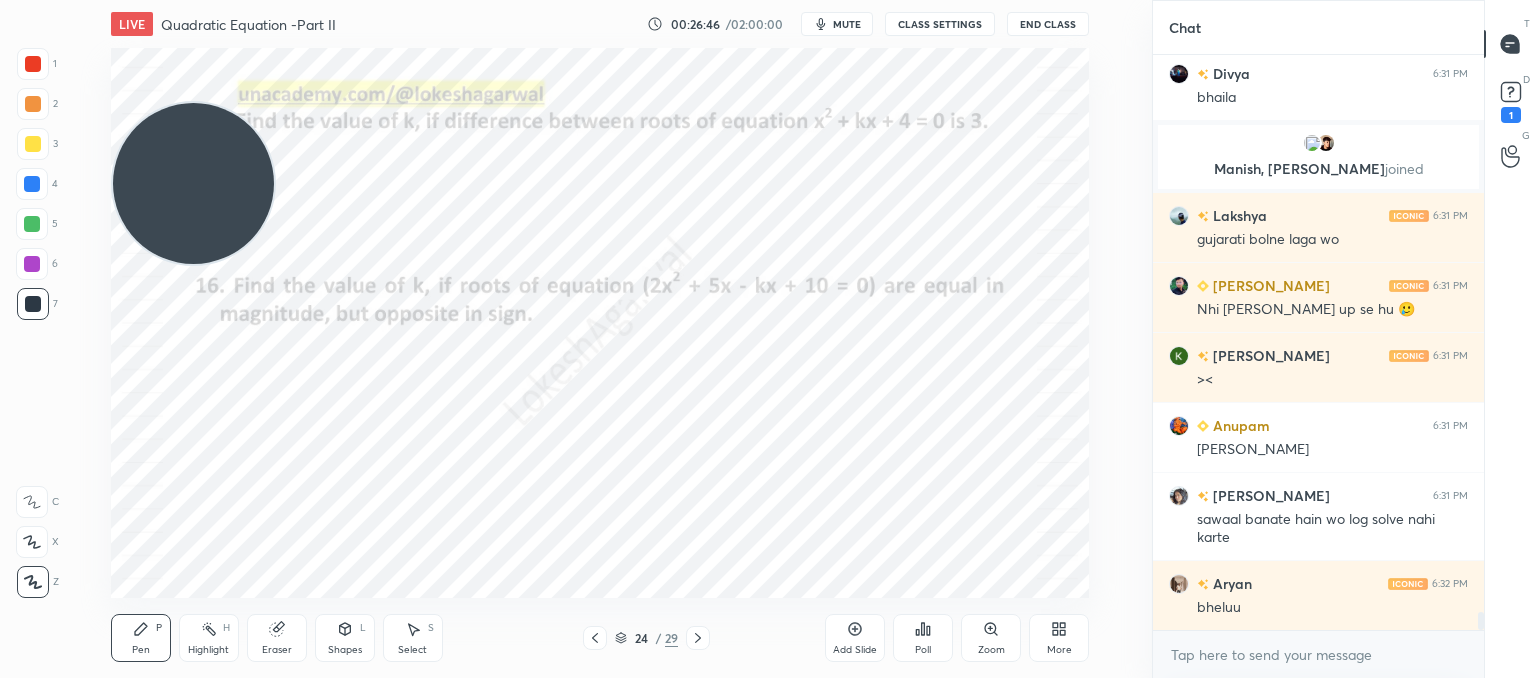 drag, startPoint x: 185, startPoint y: 189, endPoint x: 184, endPoint y: 561, distance: 372.00134 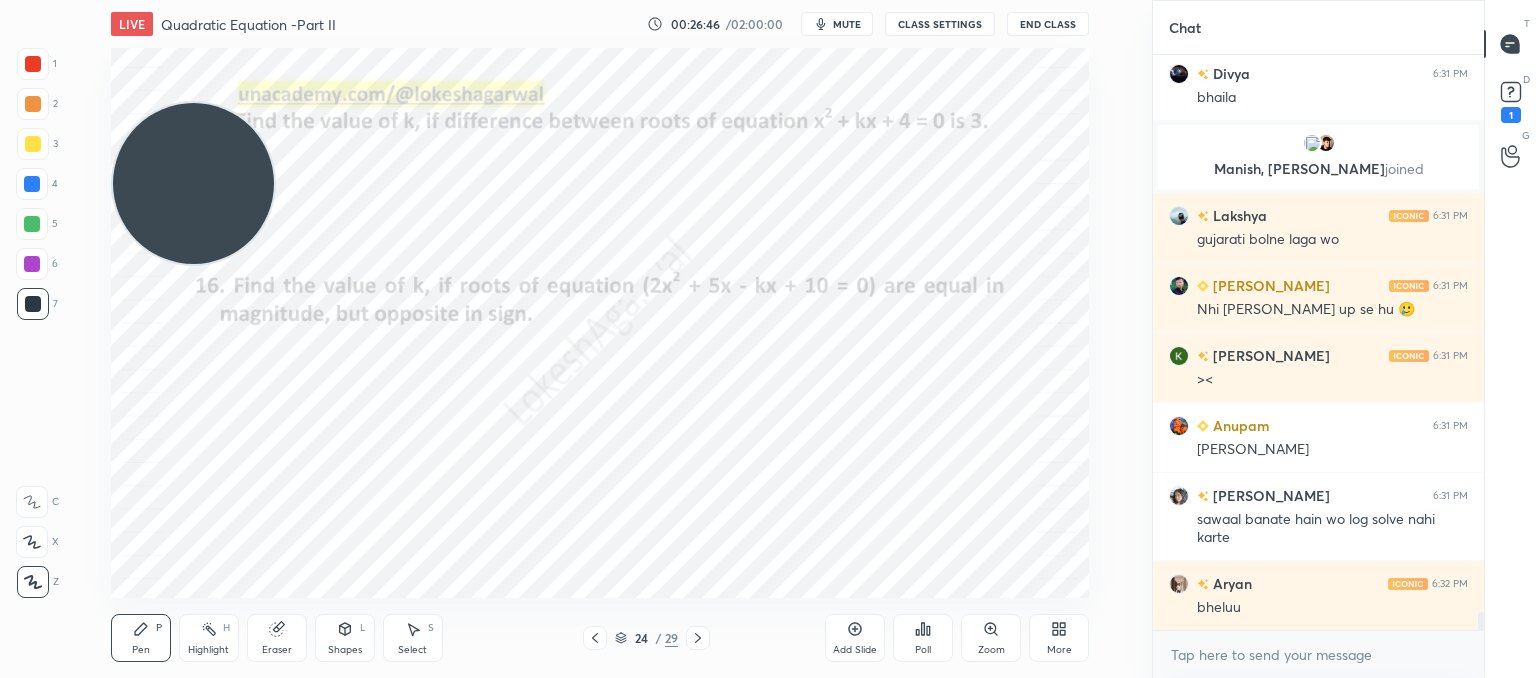click on "LIVE Quadratic Equation -Part II 00:26:46 /  02:00:00 mute CLASS SETTINGS End Class Setting up your live class Poll for   secs No correct answer Start poll Back Quadratic Equation -Part II • L2 of Comprehensive Course on Algebra: Basic to Advanced - Part I [PERSON_NAME] Pen P Highlight H Eraser Shapes L Select S 24 / 29 Add Slide Poll Zoom More" at bounding box center (600, 339) 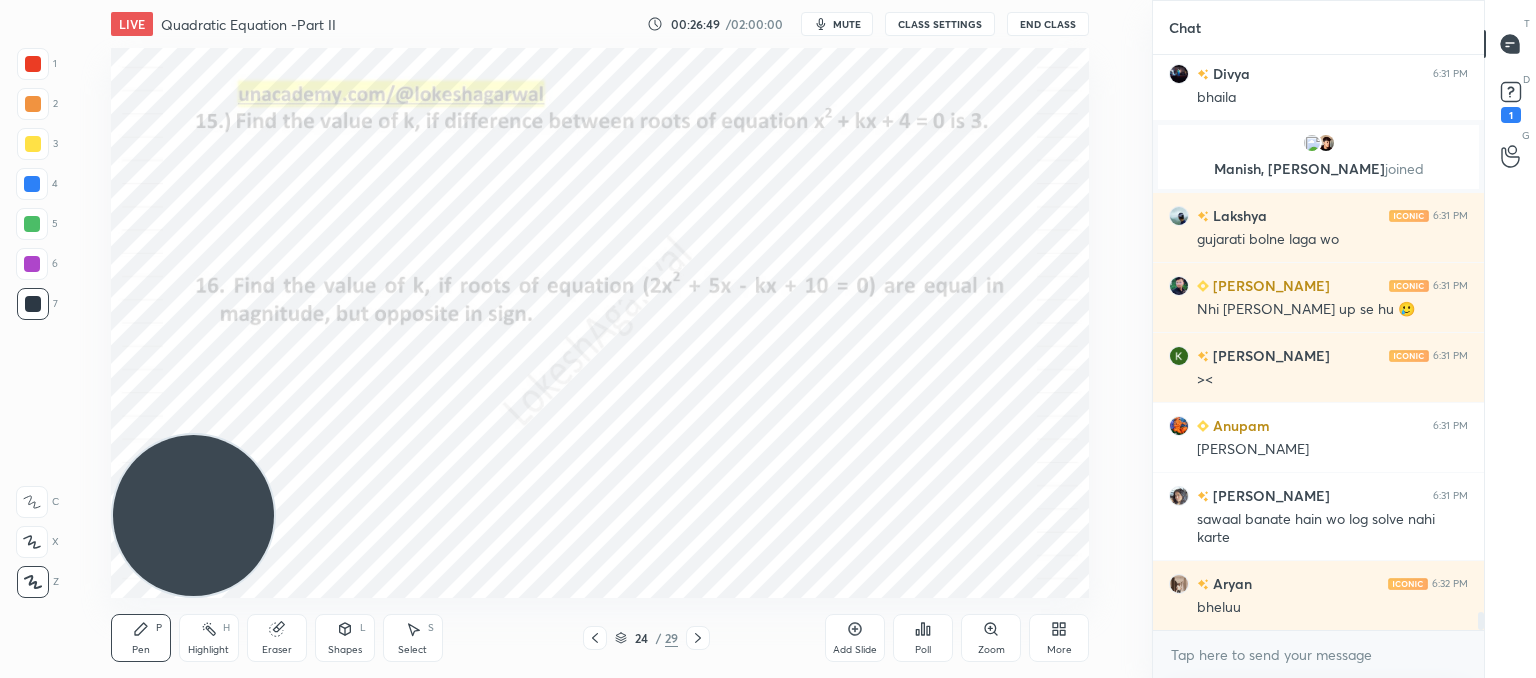 scroll, scrollTop: 17984, scrollLeft: 0, axis: vertical 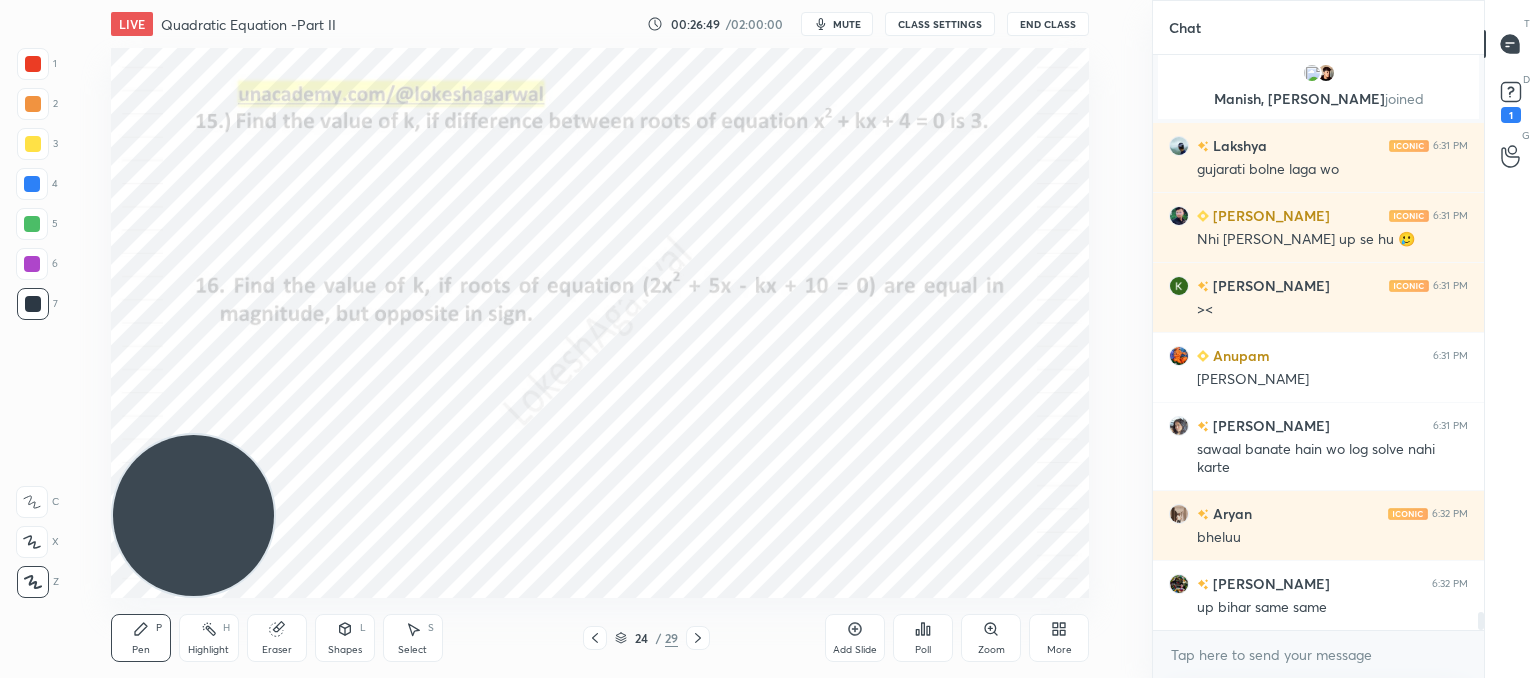 click on "Select S" at bounding box center (413, 638) 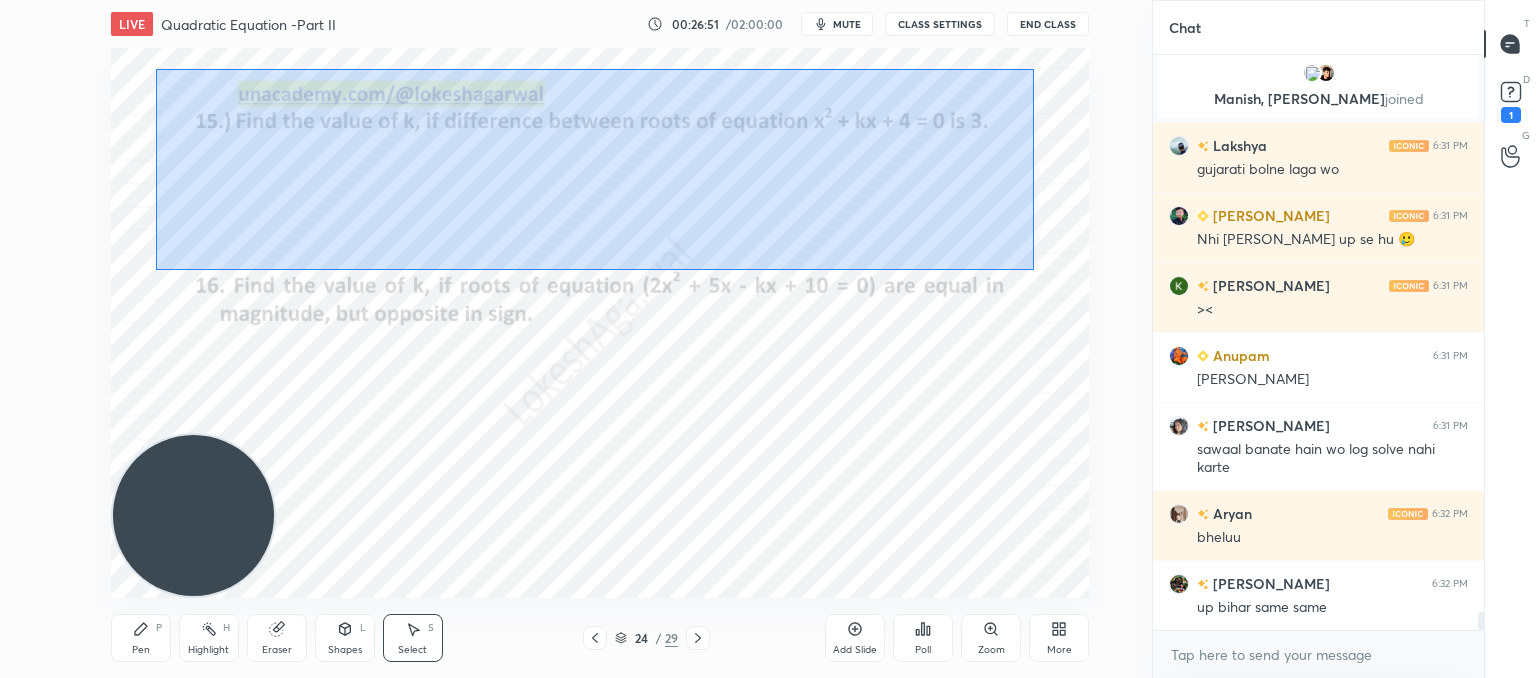 drag, startPoint x: 1034, startPoint y: 269, endPoint x: 156, endPoint y: 69, distance: 900.49097 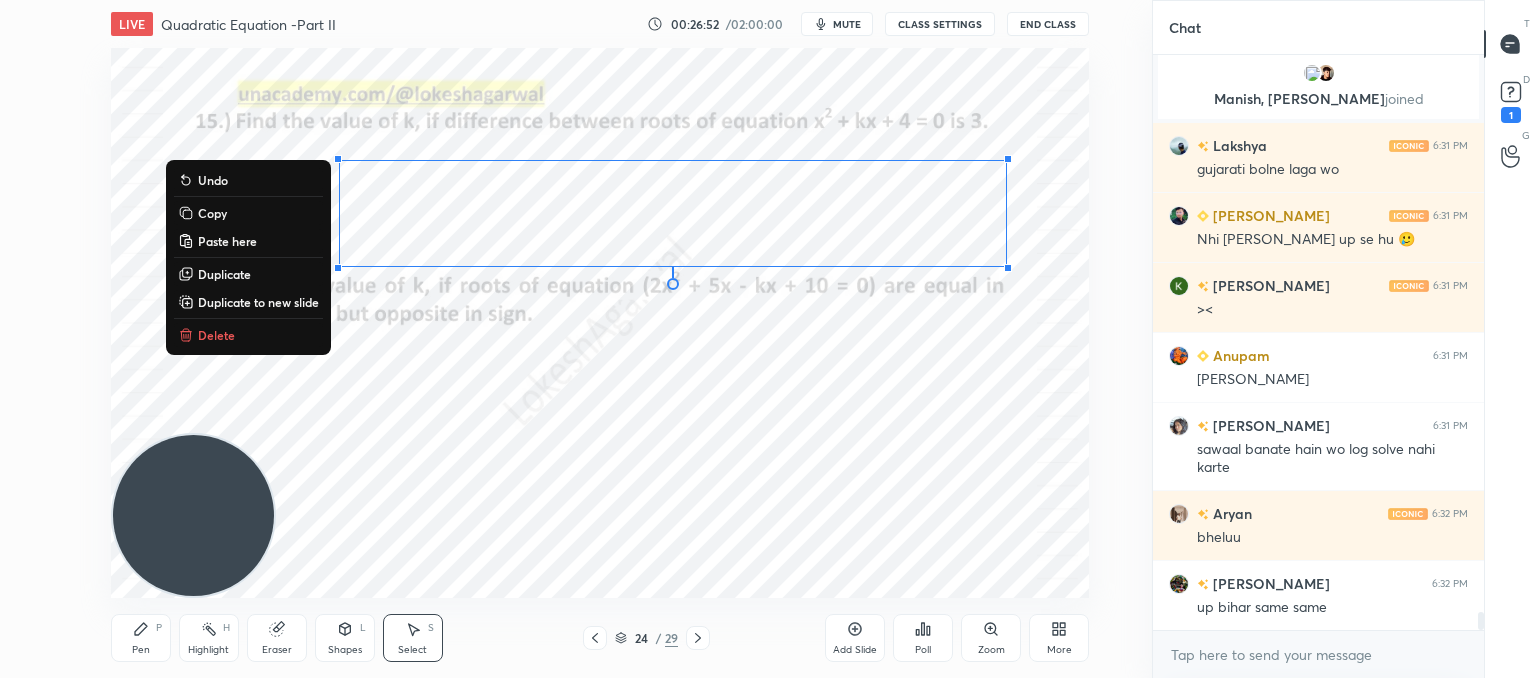 click on "Delete" at bounding box center [216, 335] 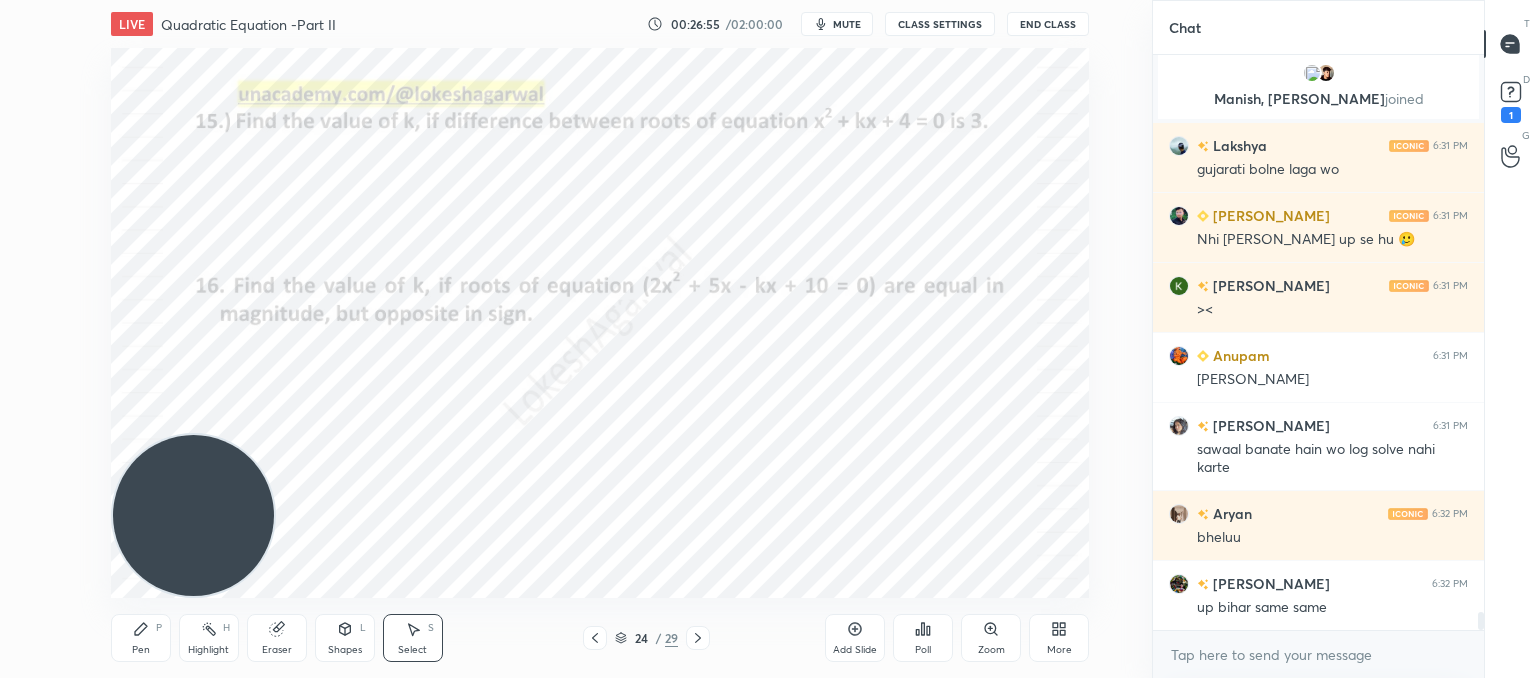 drag, startPoint x: 148, startPoint y: 637, endPoint x: 202, endPoint y: 600, distance: 65.459915 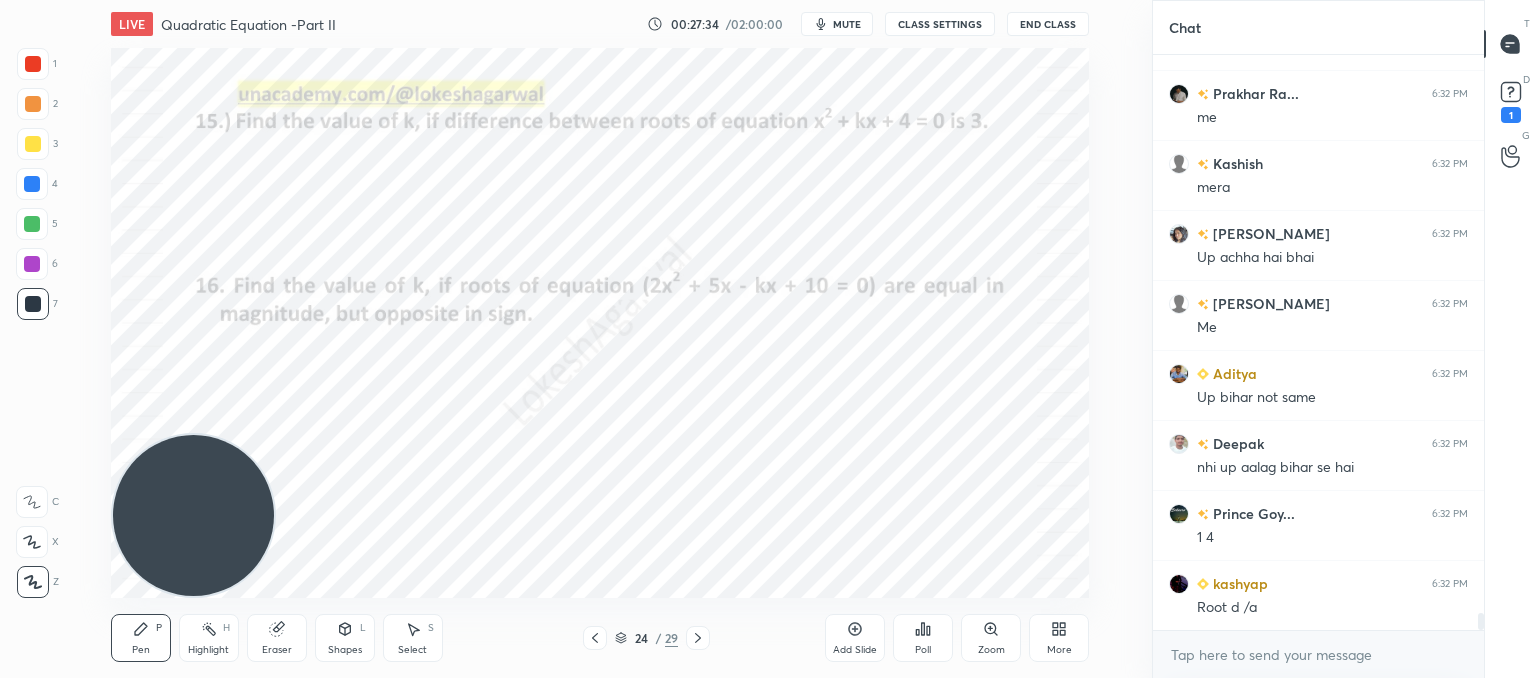 scroll, scrollTop: 18614, scrollLeft: 0, axis: vertical 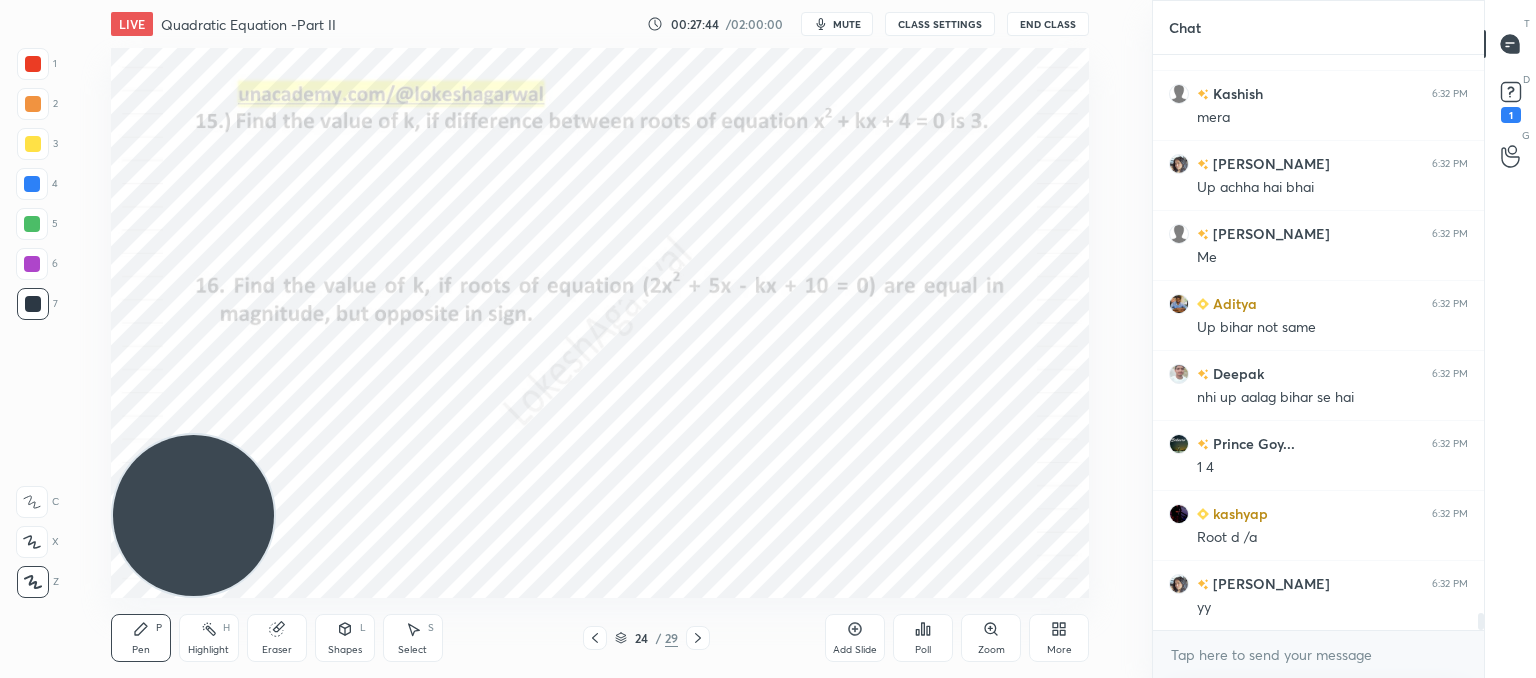 click on "Eraser" at bounding box center (277, 638) 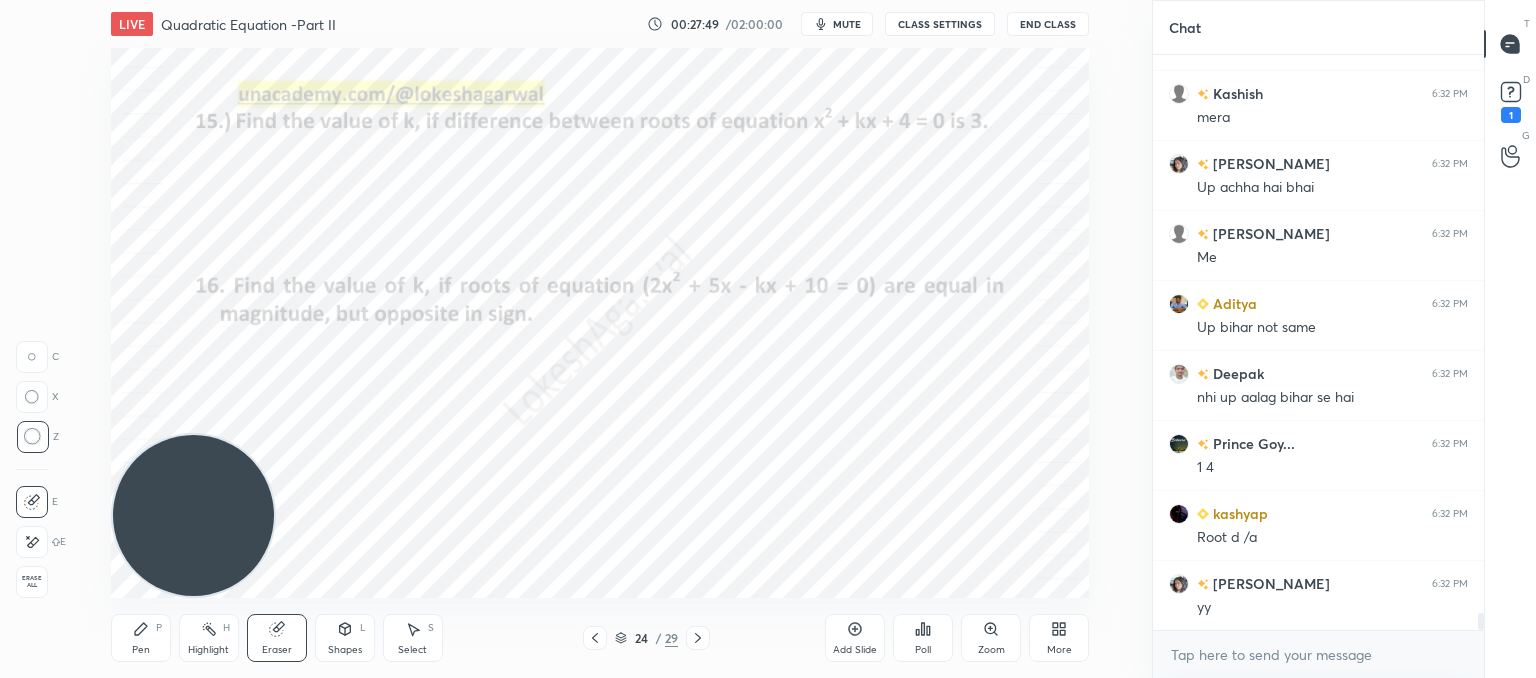scroll, scrollTop: 18662, scrollLeft: 0, axis: vertical 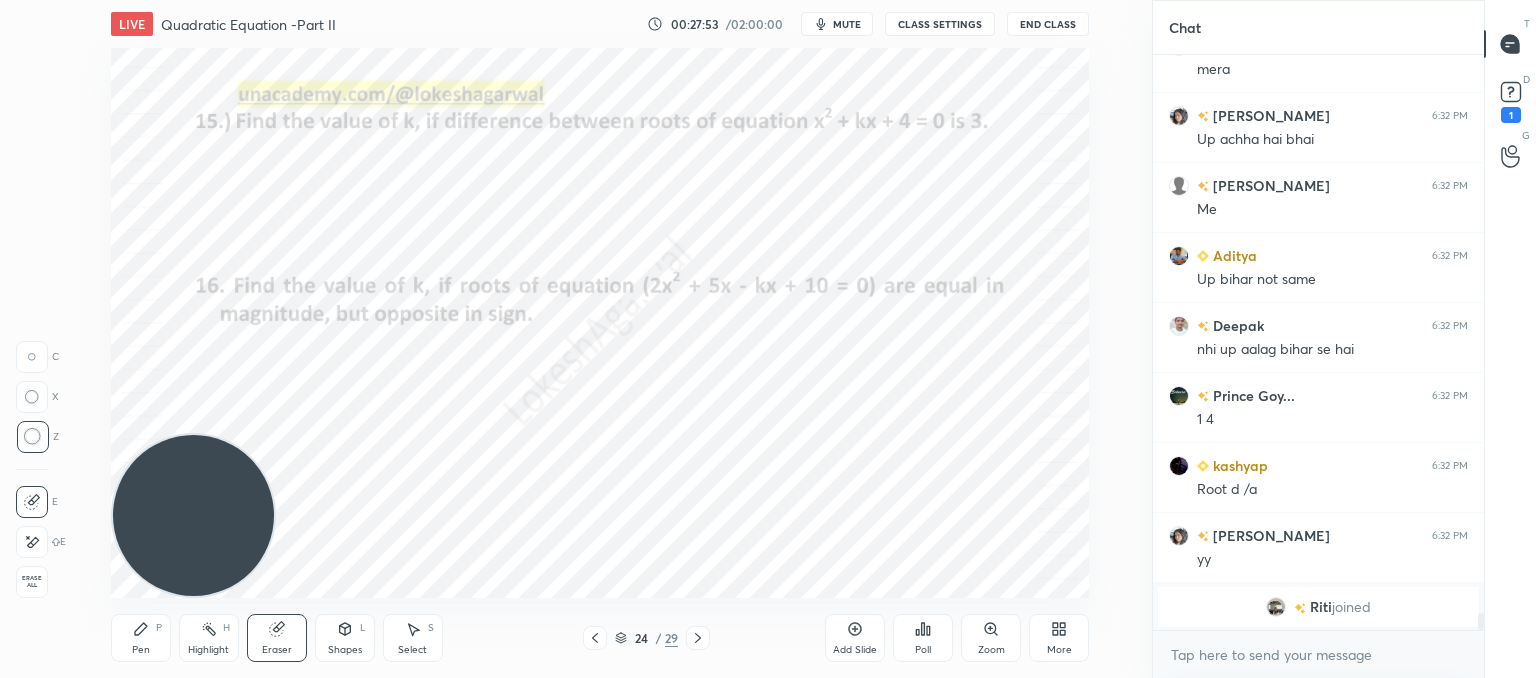 click on "Pen P" at bounding box center (141, 638) 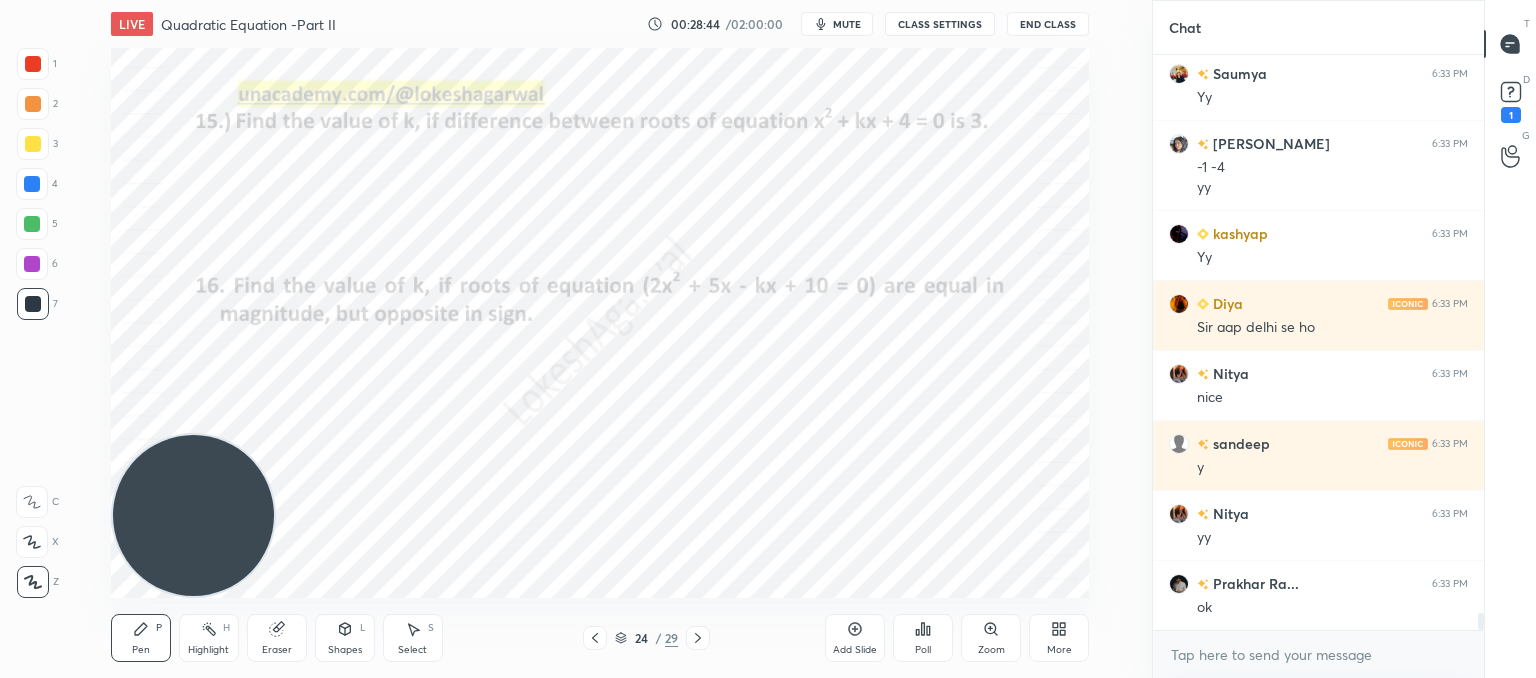 scroll, scrollTop: 19110, scrollLeft: 0, axis: vertical 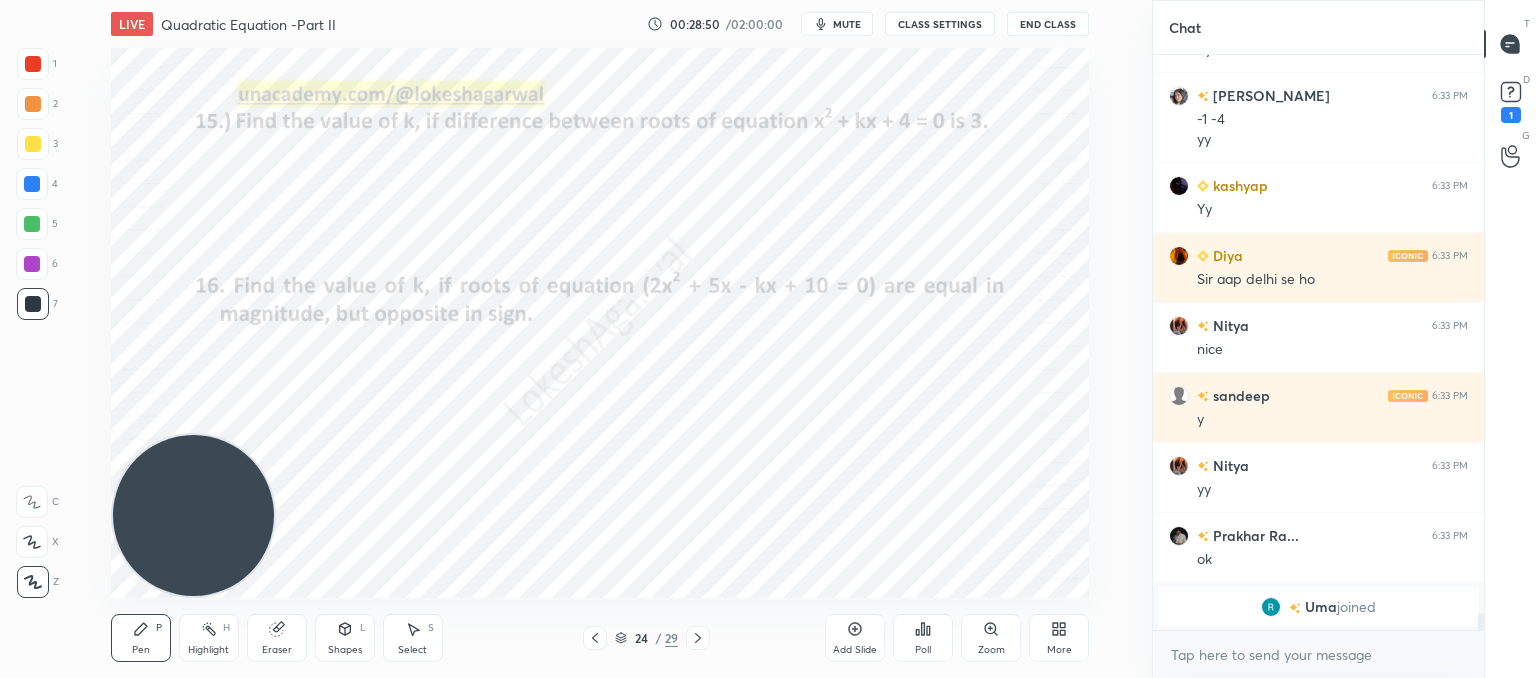 click 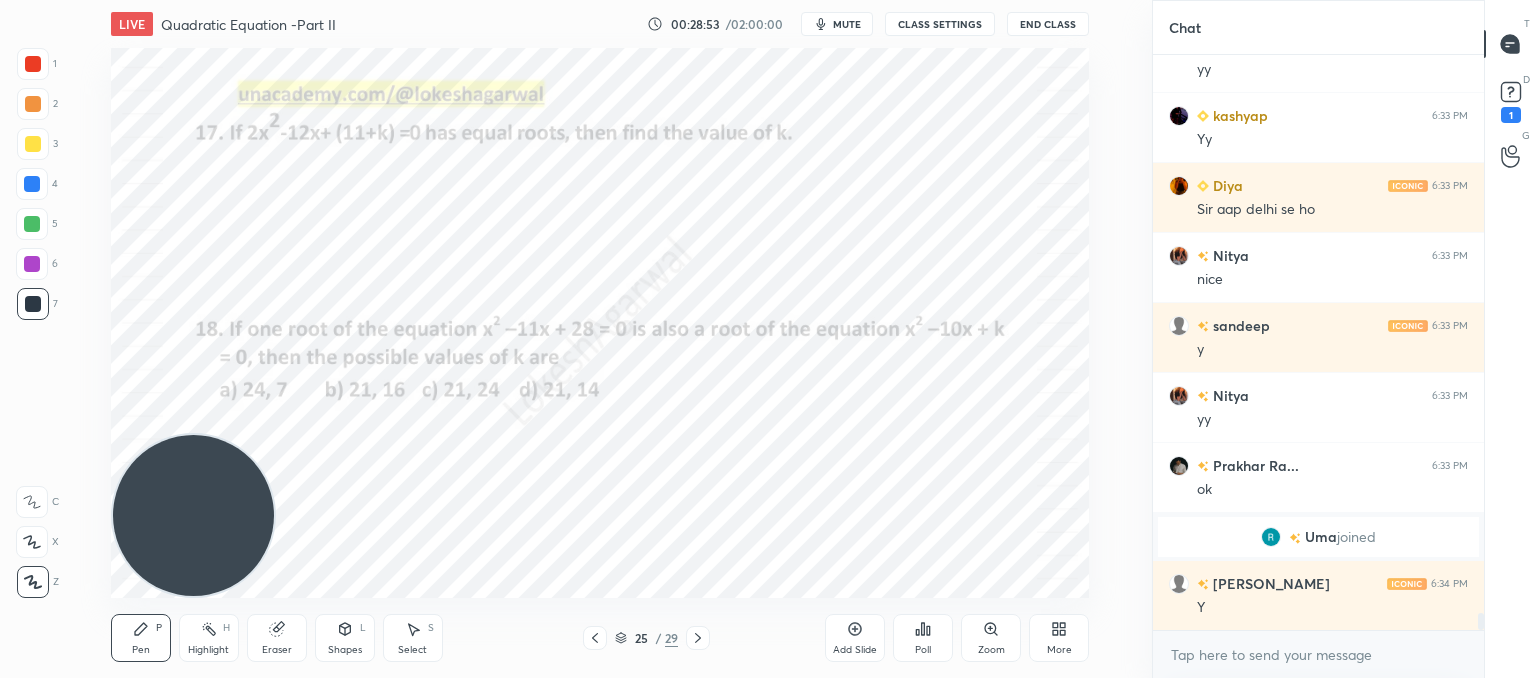 scroll, scrollTop: 18940, scrollLeft: 0, axis: vertical 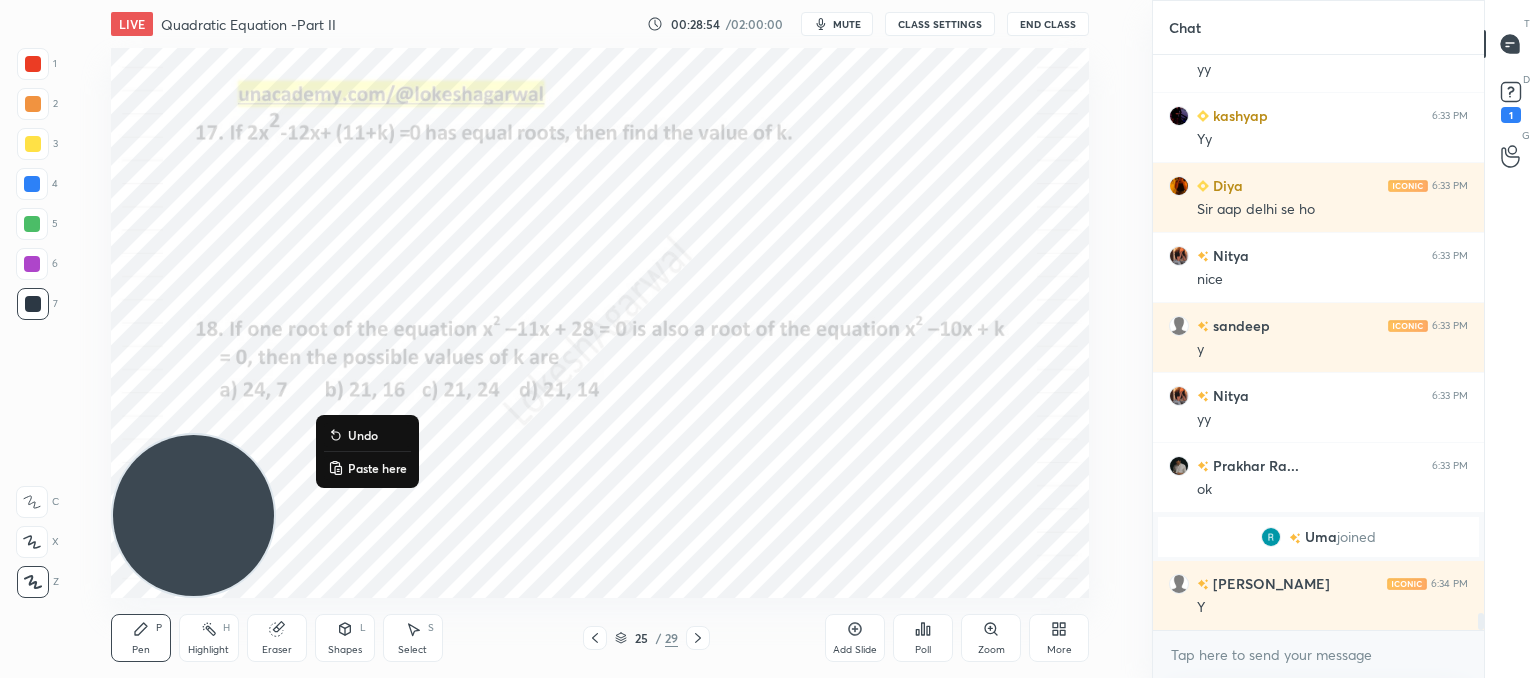click on "Paste here" at bounding box center (377, 468) 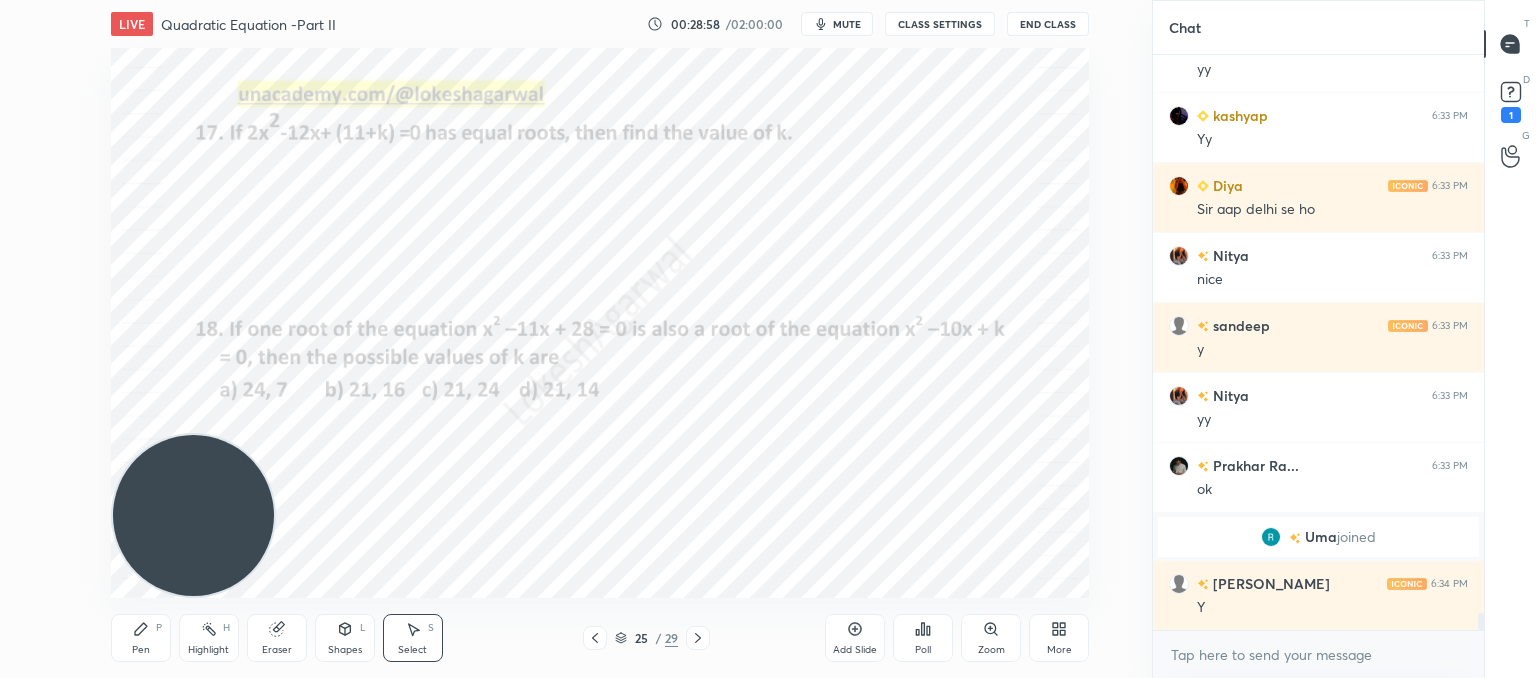 click on "Select S" at bounding box center (413, 638) 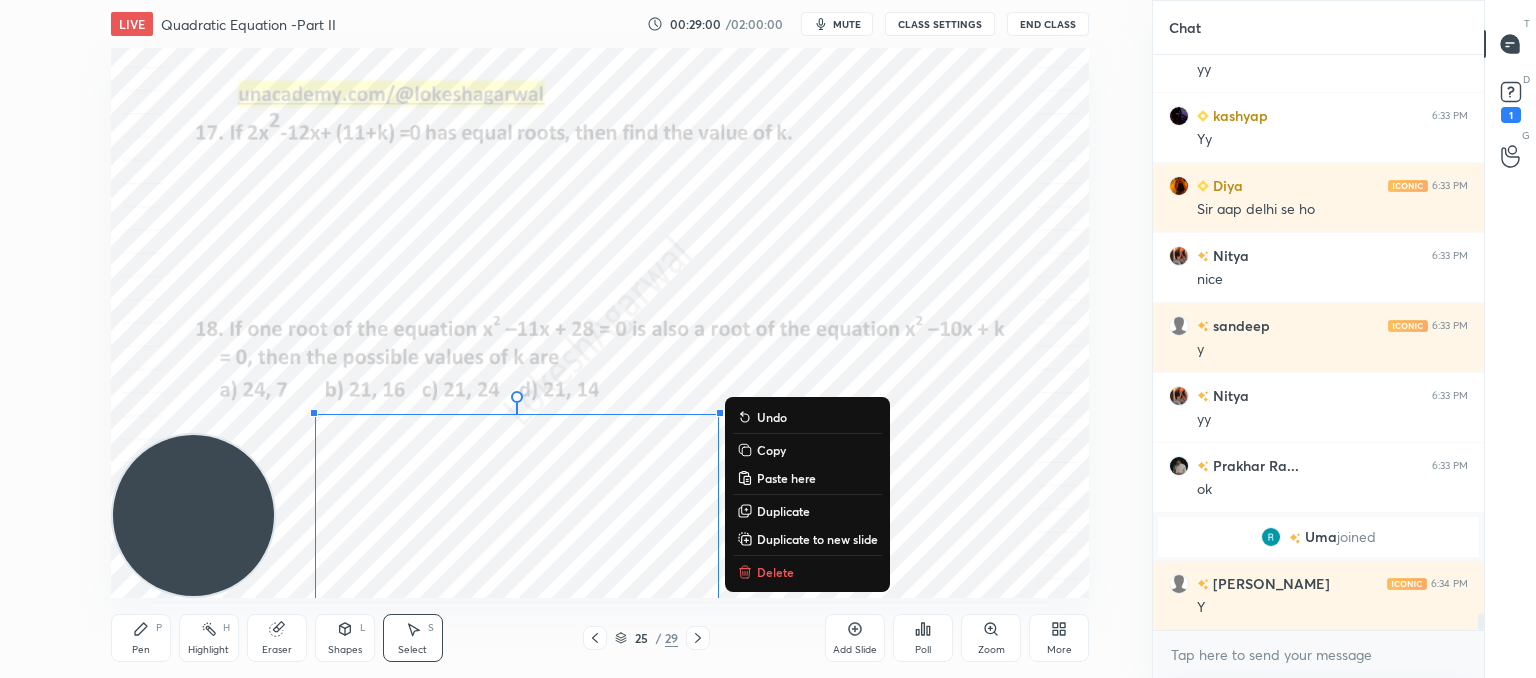 drag, startPoint x: 238, startPoint y: 378, endPoint x: 902, endPoint y: 613, distance: 704.3586 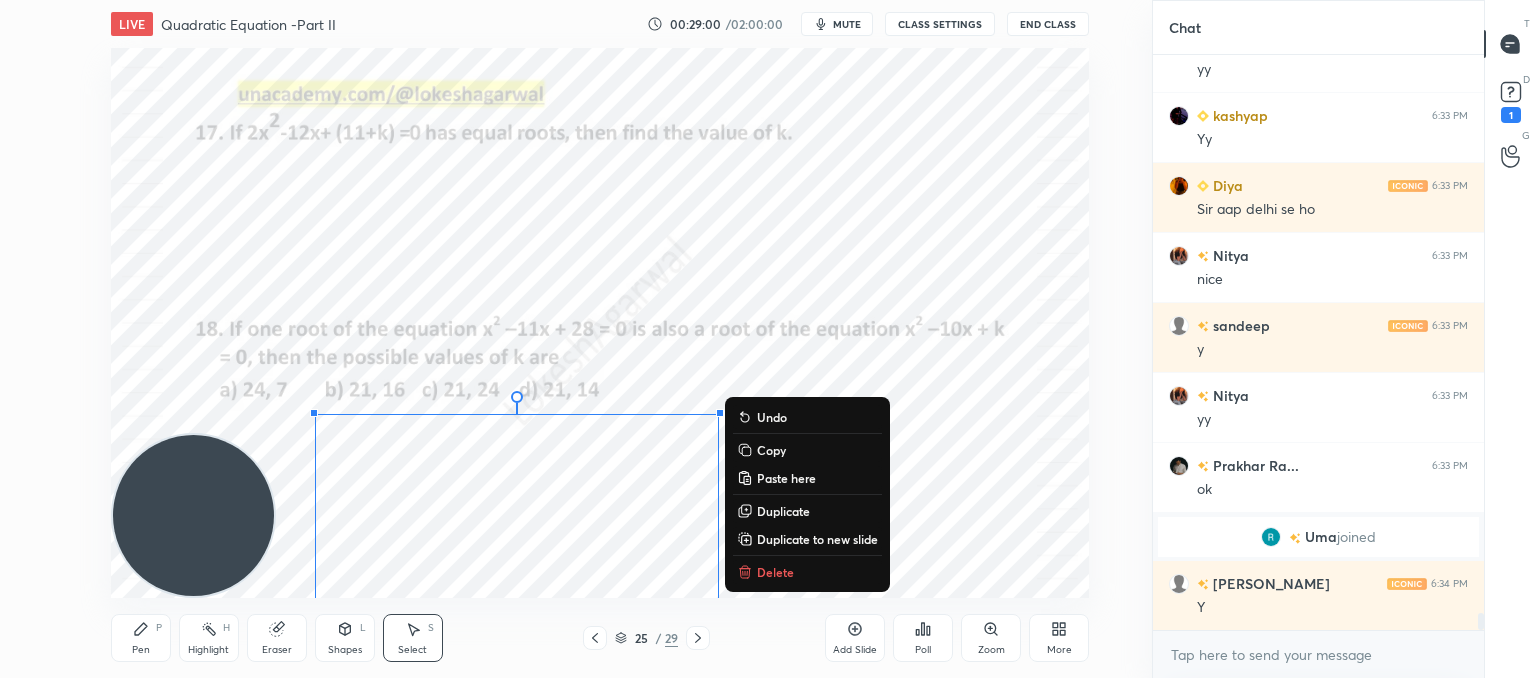 click on "1 2 3 4 5 6 7 C X Z C X Z E E Erase all   H H LIVE Quadratic Equation -Part II 00:29:00 /  02:00:00 mute CLASS SETTINGS End Class 0 ° Undo Copy Paste here Duplicate Duplicate to new slide Delete Setting up your live class Poll for   secs No correct answer Start poll Back Quadratic Equation -Part II • L2 of Comprehensive Course on Algebra: Basic to Advanced - Part I [PERSON_NAME] Pen P Highlight H Eraser Shapes L Select S 25 / 29 Add Slide Poll Zoom More Chat [PERSON_NAME] 6:33 PM Yy [PERSON_NAME] 6:33 PM -1 -4 yy kashyap 6:33 PM Yy Diya 6:33 PM Sir aap delhi se [PERSON_NAME] 6:33 PM nice sandeep 6:33 PM y Nitya 6:33 PM yy Prakhar Ra... 6:33 PM ok [PERSON_NAME]  joined [PERSON_NAME] 6:34 PM Y JUMP TO LATEST Enable hand raising Enable raise hand to speak to learners. Once enabled, chat will be turned off temporarily. Enable x   introducing Raise a hand with a doubt Now learners can raise their hand along with a doubt  How it works? [PERSON_NAME] Asked a doubt 2 🤡 Pick this doubt NEW DOUBTS ASKED No one has raised a hand yet Can't raise hand Got it" at bounding box center (768, 0) 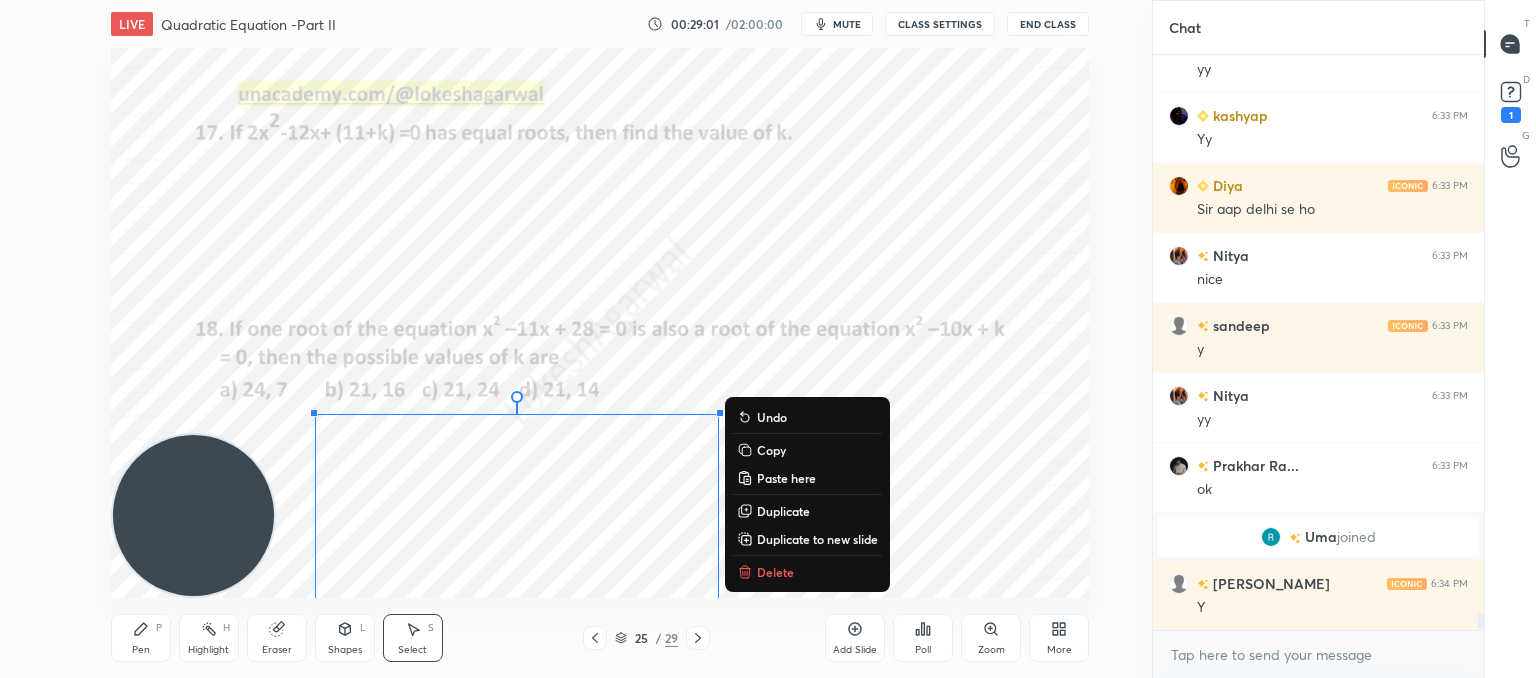 click 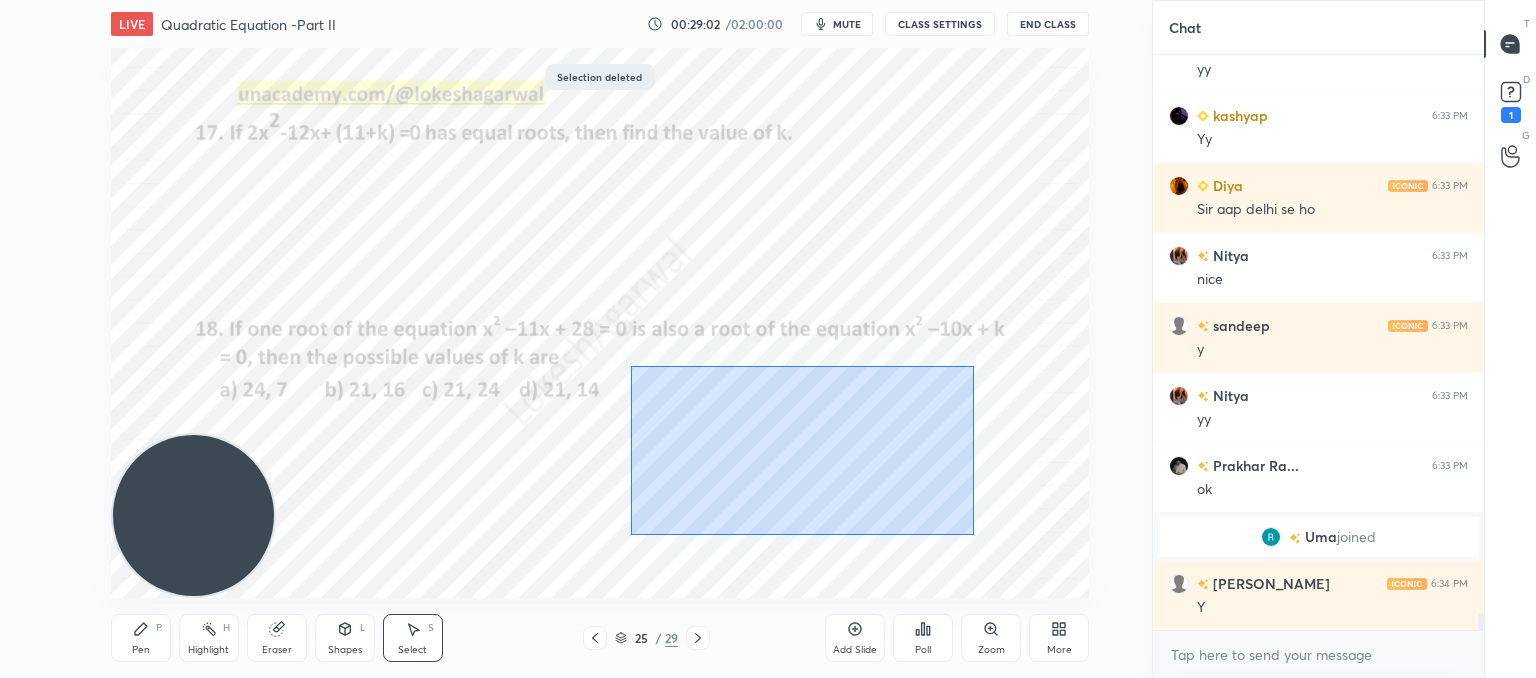 drag, startPoint x: 894, startPoint y: 500, endPoint x: 973, endPoint y: 535, distance: 86.40602 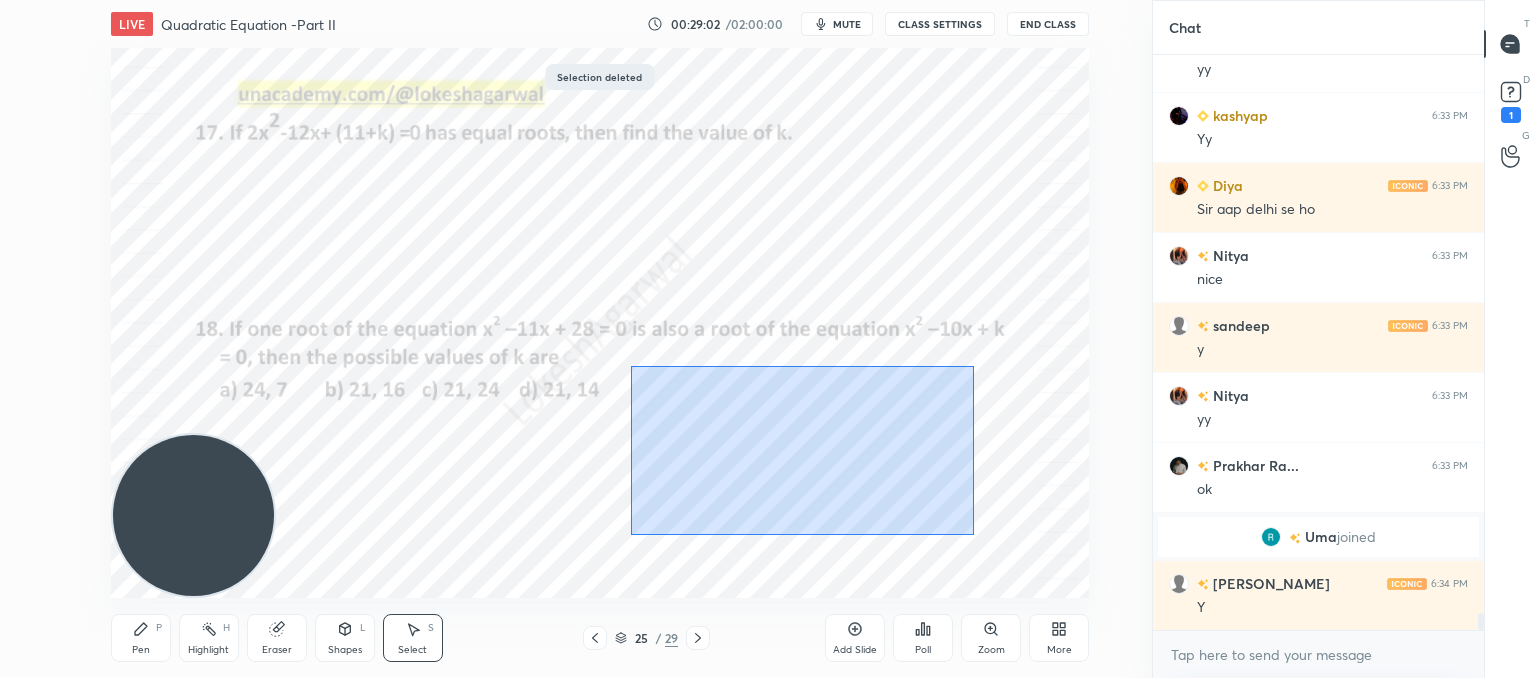 click on "0 ° Undo Copy Paste here Duplicate Duplicate to new slide Delete" at bounding box center (600, 323) 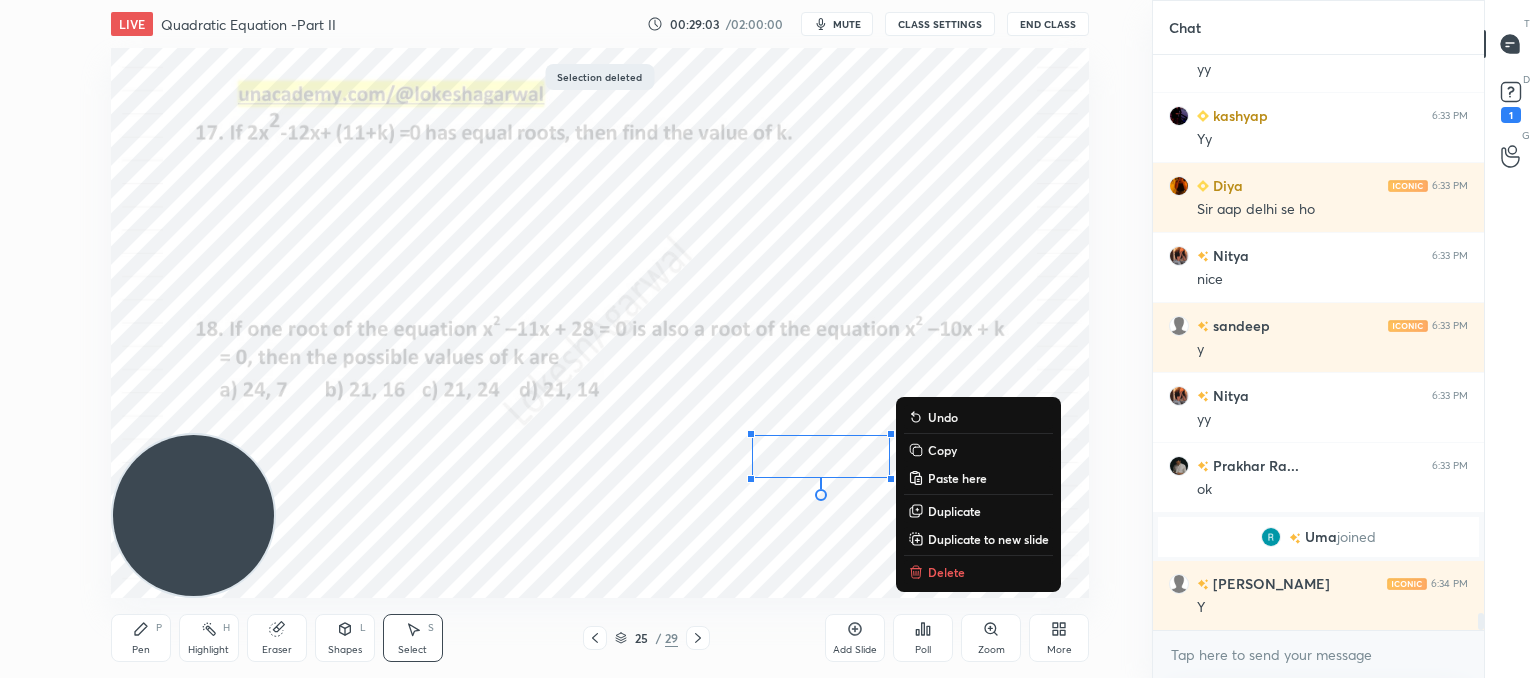 click on "Delete" at bounding box center [946, 572] 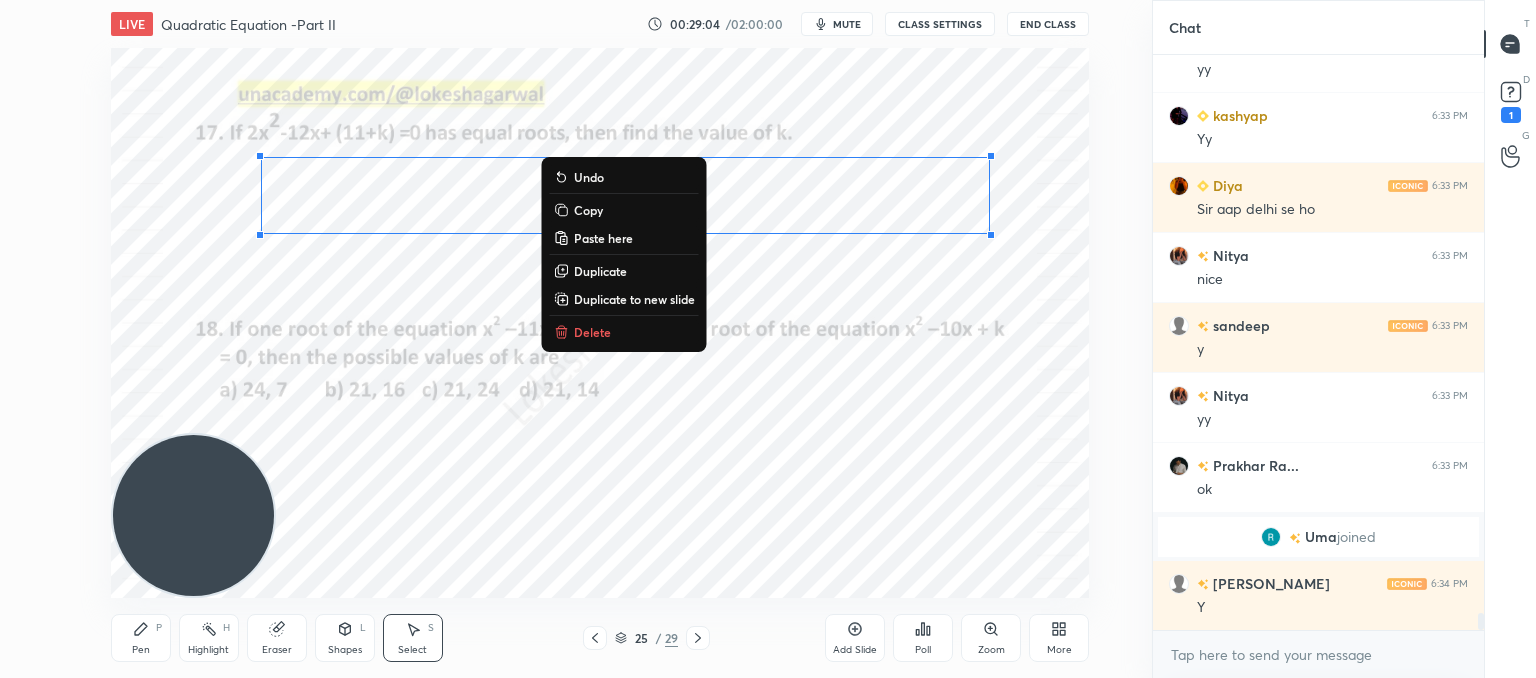 drag, startPoint x: 1028, startPoint y: 253, endPoint x: 216, endPoint y: 125, distance: 822.02673 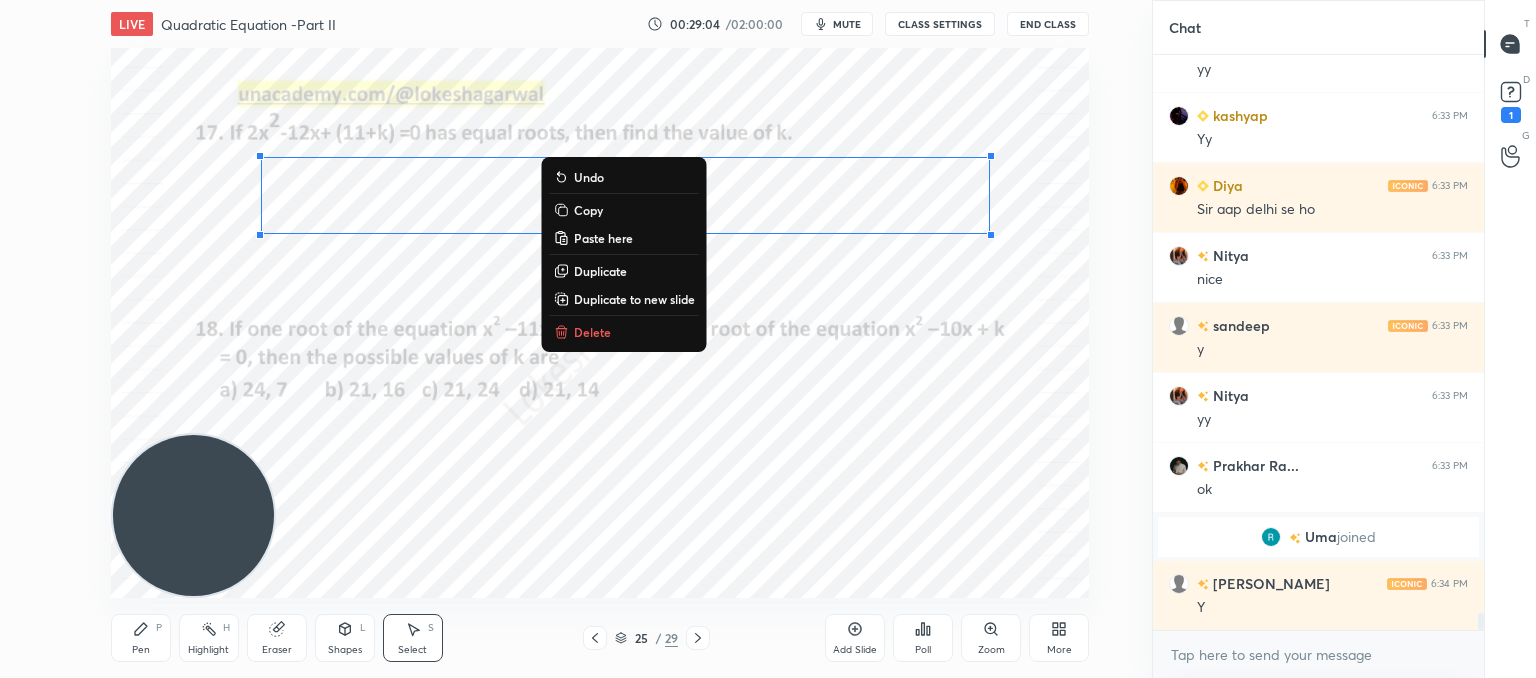 click on "LIVE Quadratic Equation -Part II 00:29:04 /  02:00:00 mute CLASS SETTINGS End Class 0 ° Undo Copy Paste here Duplicate Duplicate to new slide Delete Setting up your live class Poll for   secs No correct answer Start poll Back Quadratic Equation -Part II • L2 of Comprehensive Course on Algebra: Basic to Advanced - Part I [PERSON_NAME] Pen P Highlight H Eraser Shapes L Select S 25 / 29 Add Slide Poll Zoom More" at bounding box center [600, 339] 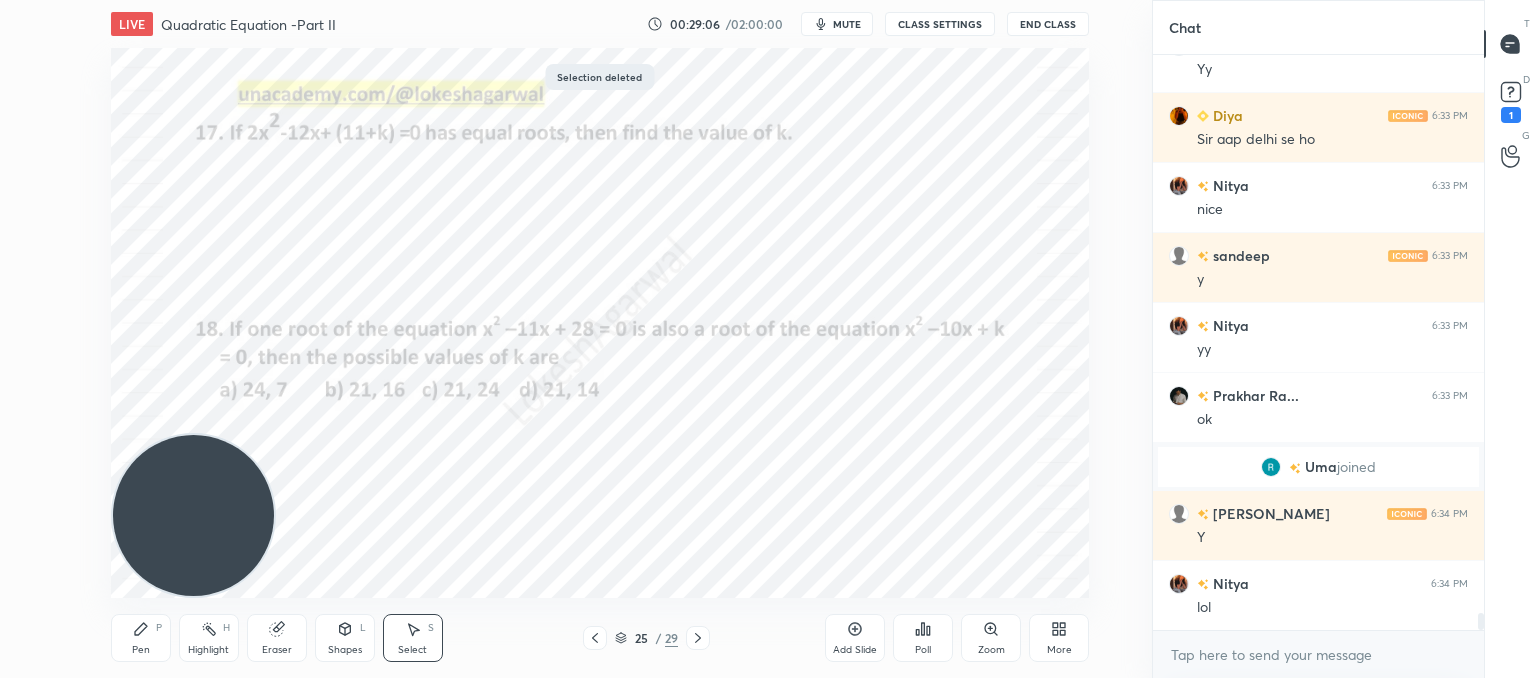 click 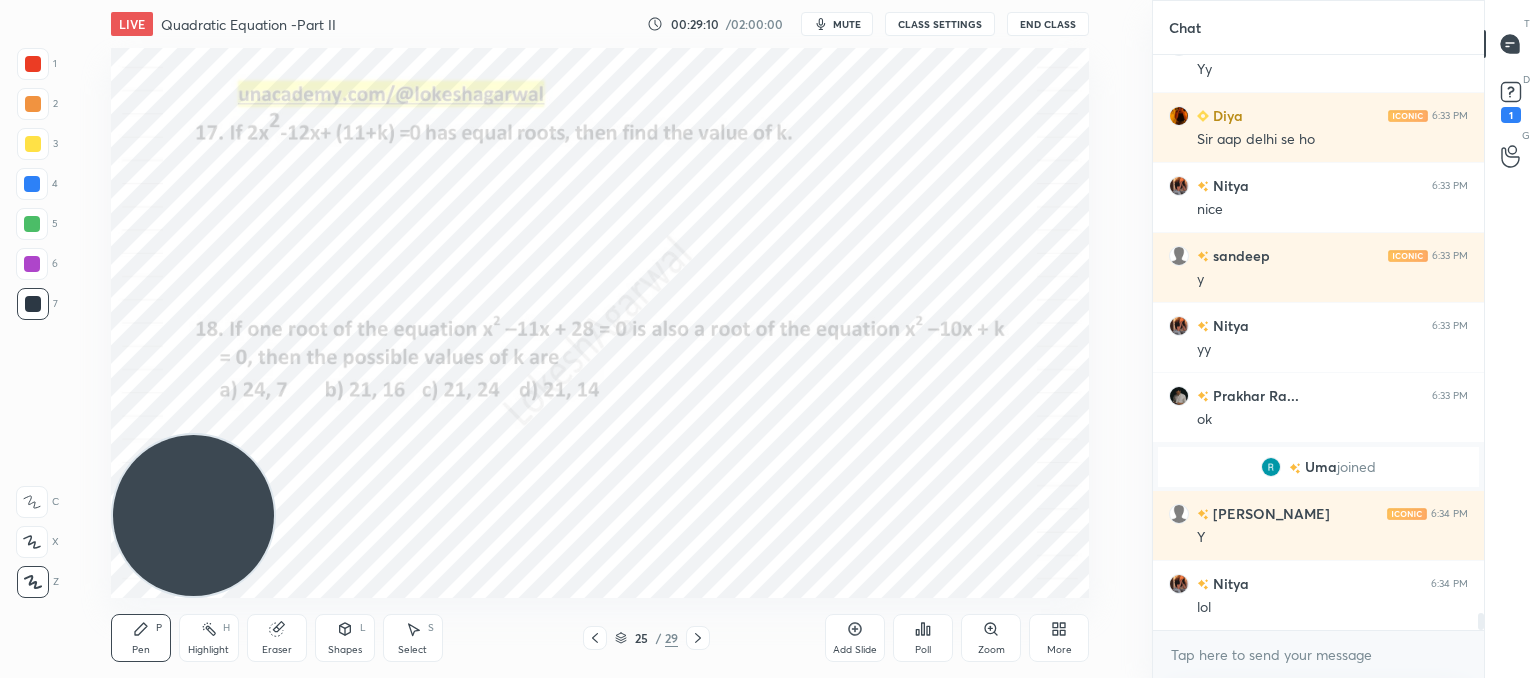 scroll, scrollTop: 19080, scrollLeft: 0, axis: vertical 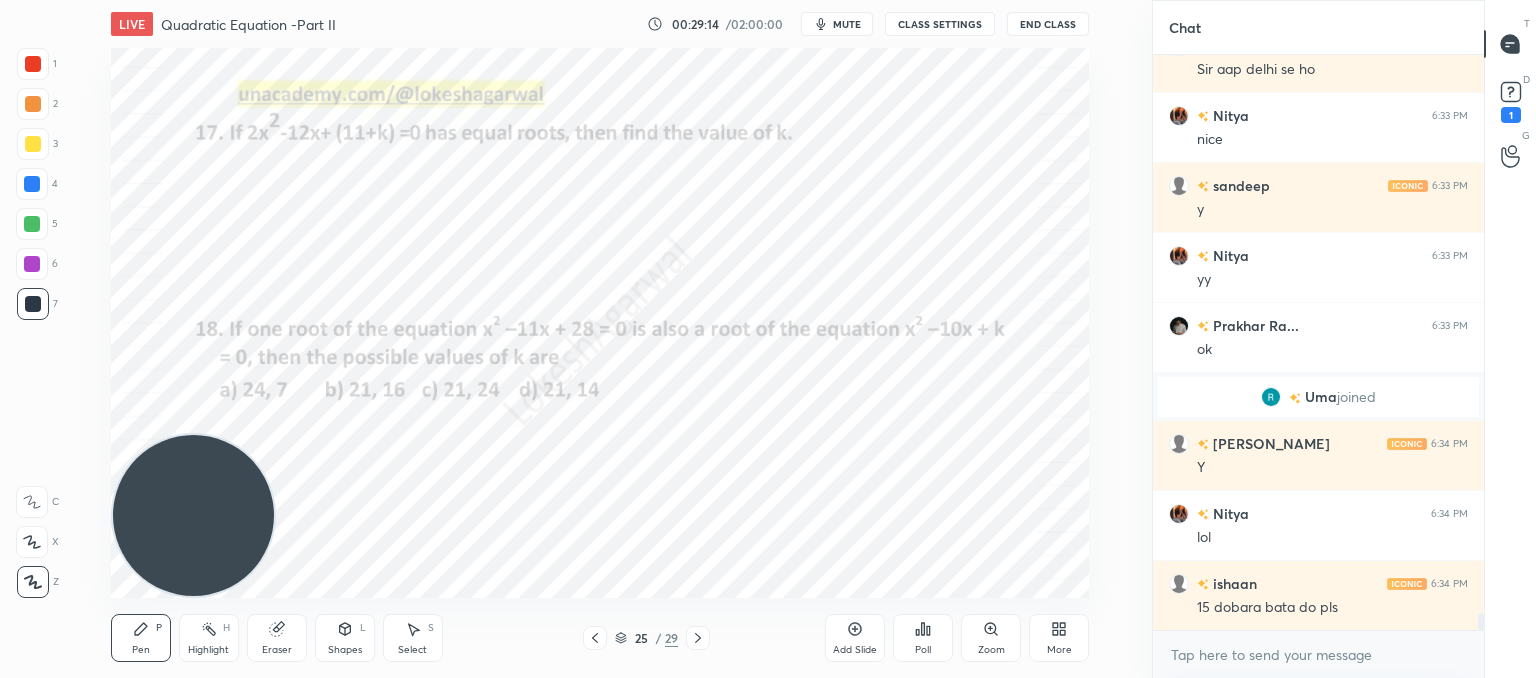 click 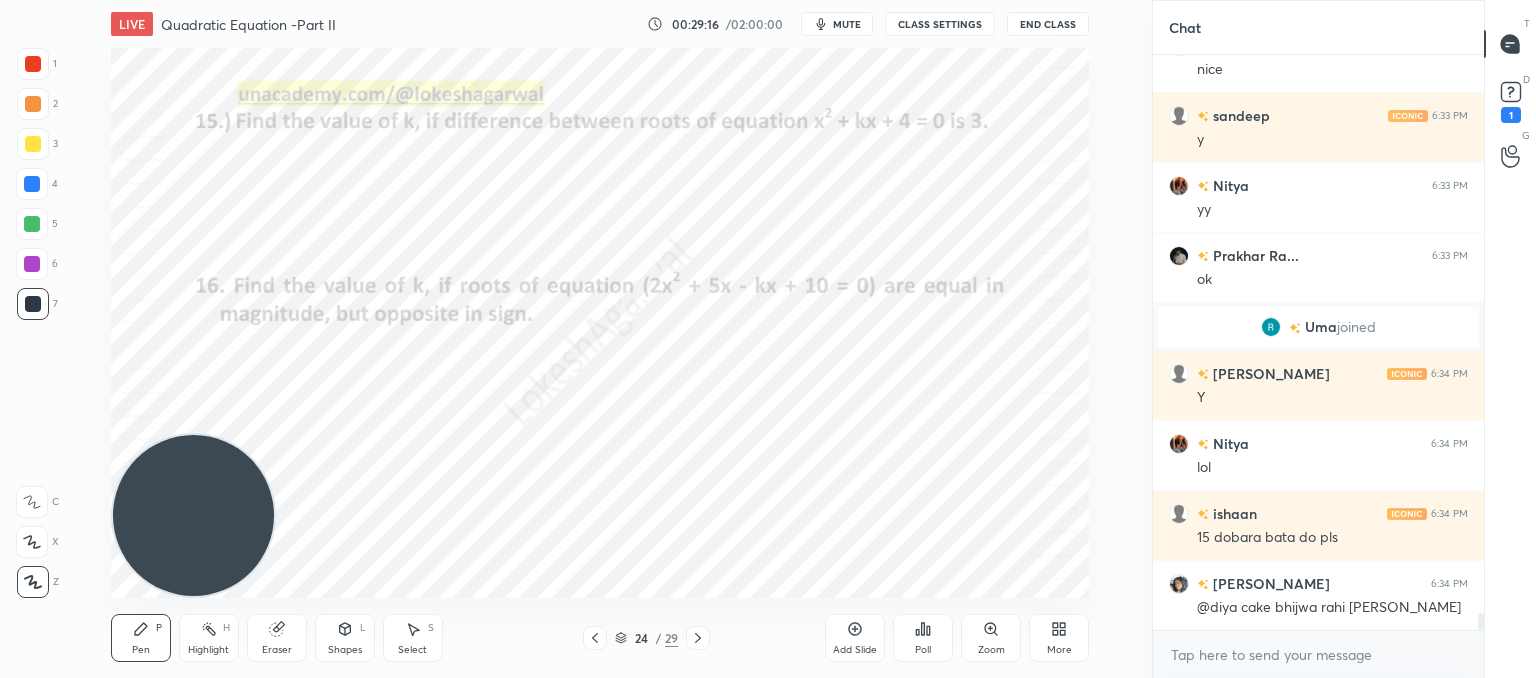 scroll, scrollTop: 19220, scrollLeft: 0, axis: vertical 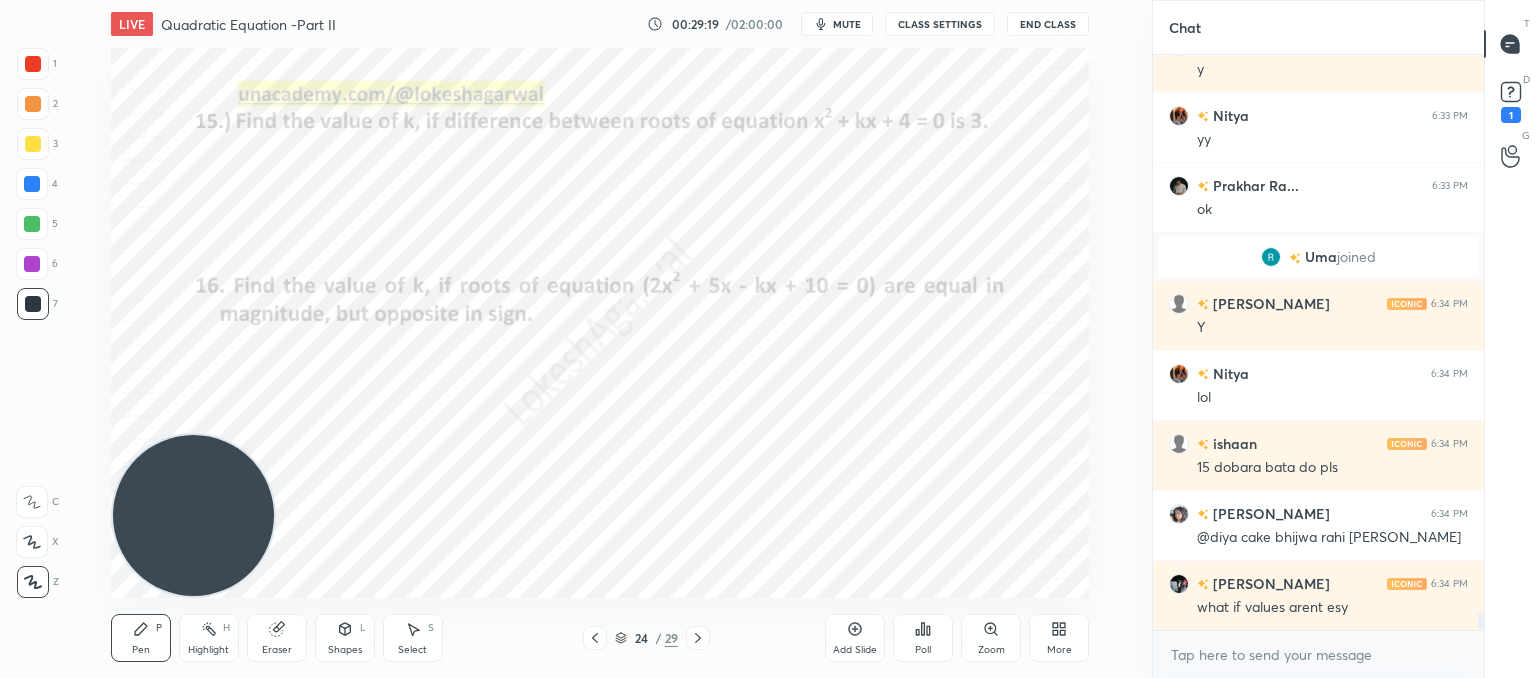 click on "Select S" at bounding box center [413, 638] 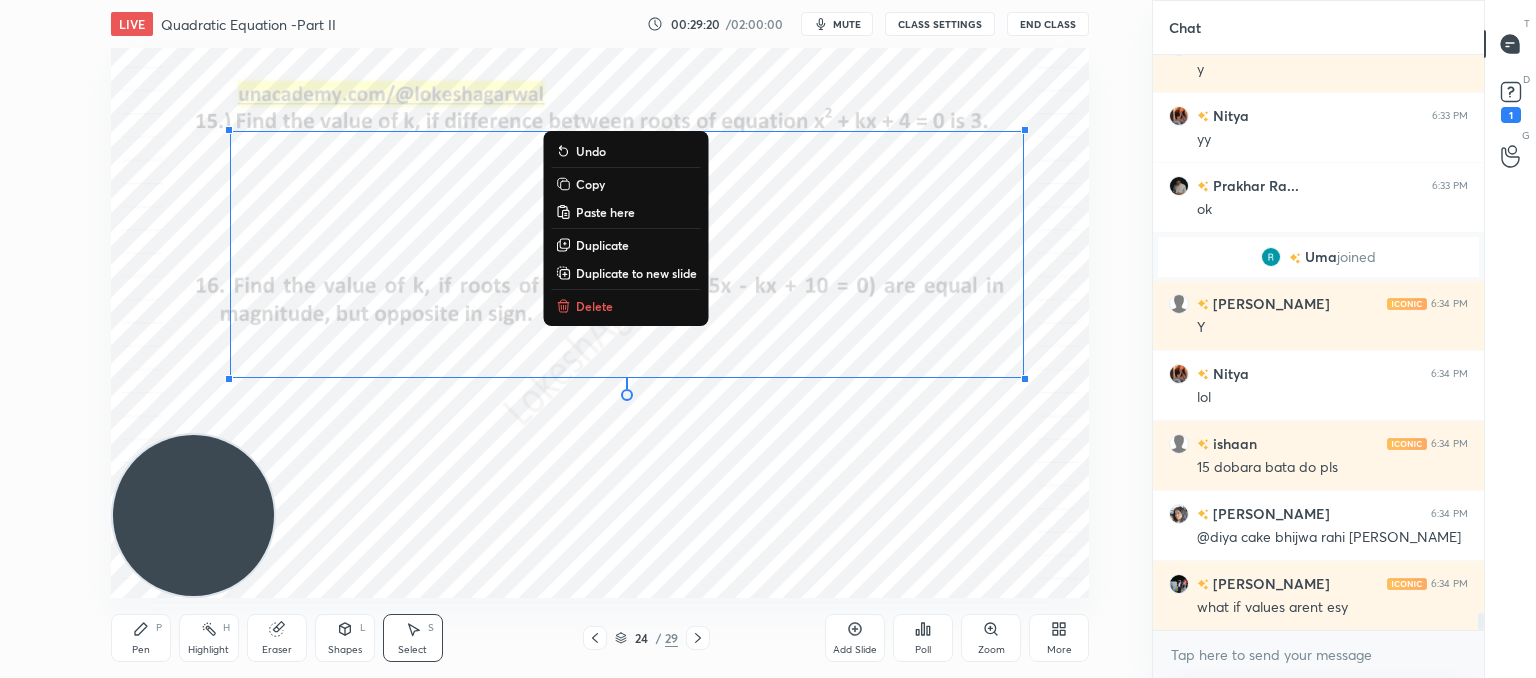 drag, startPoint x: 1082, startPoint y: 405, endPoint x: 4, endPoint y: -19, distance: 1158.3868 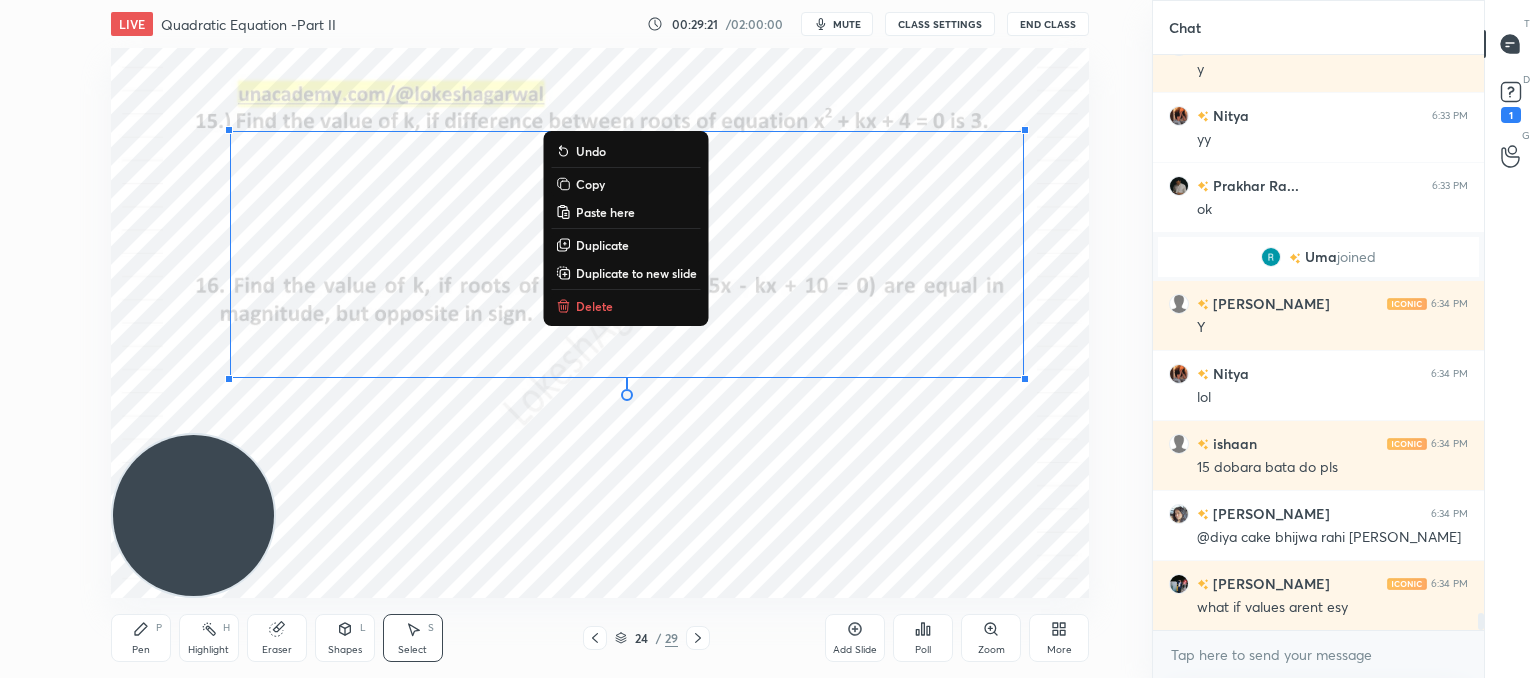 click on "Delete" at bounding box center (594, 306) 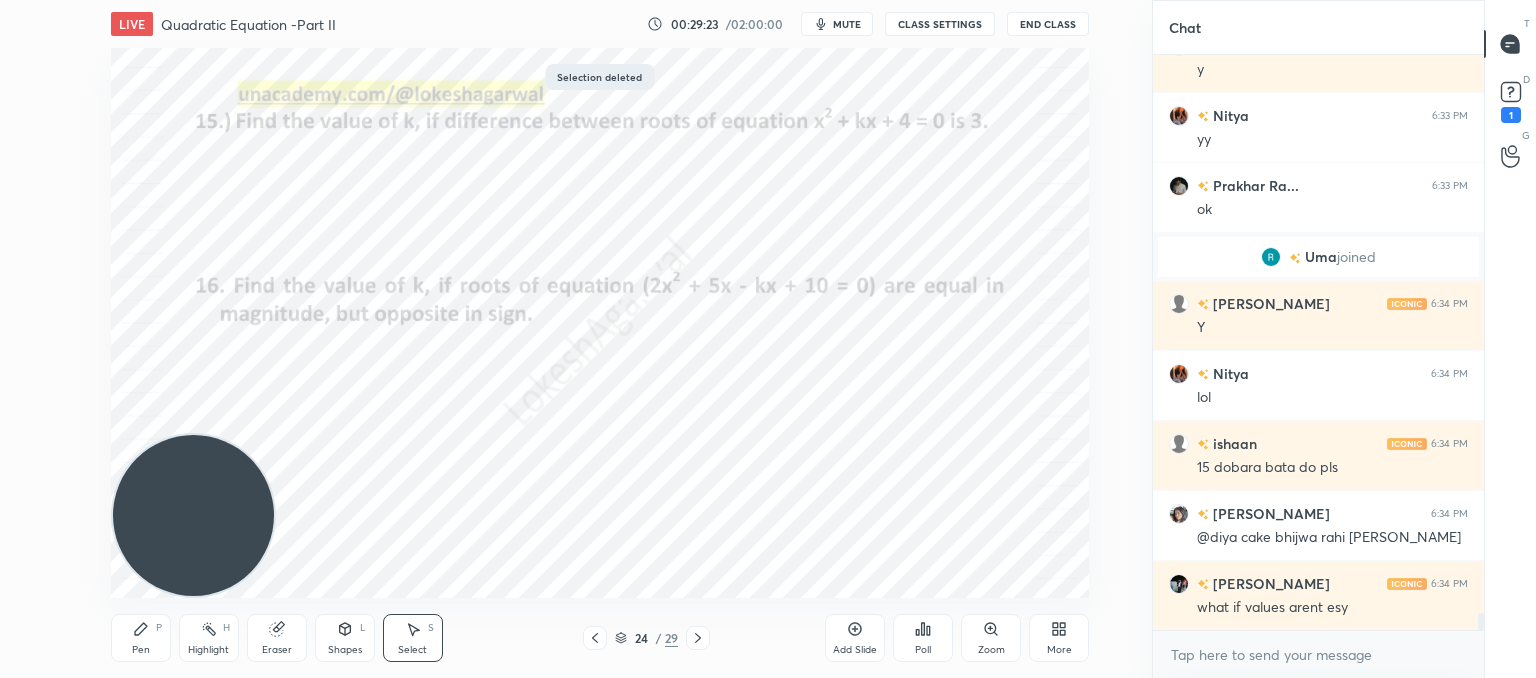 click 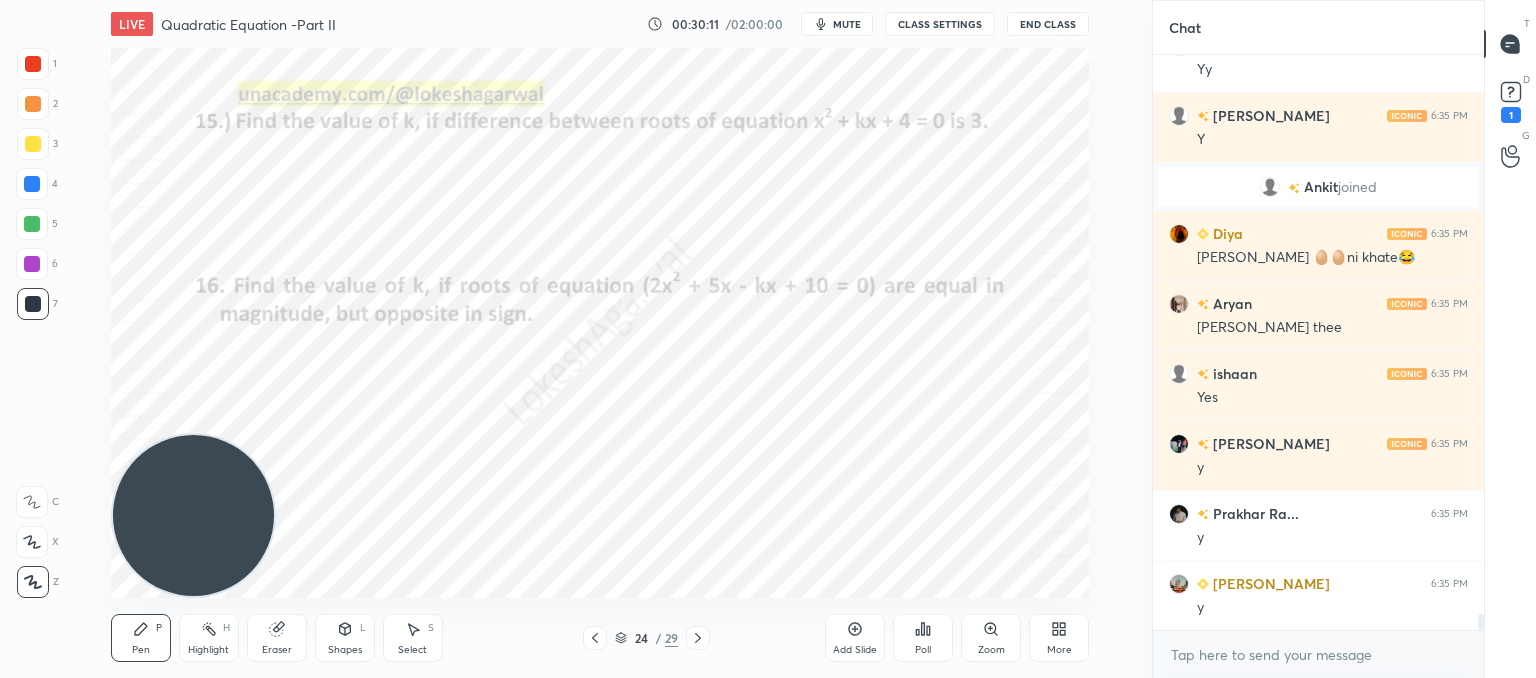 scroll, scrollTop: 19860, scrollLeft: 0, axis: vertical 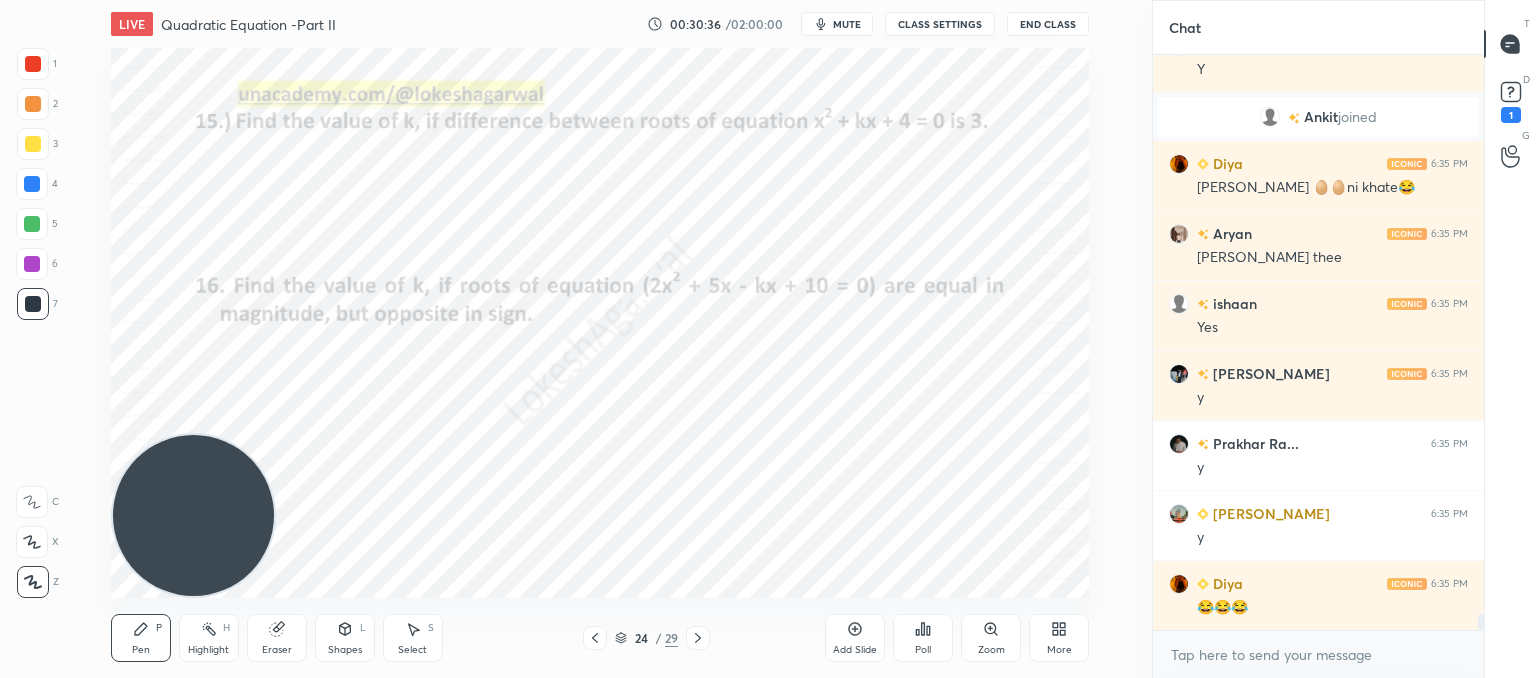 click on "Setting up your live class Poll for   secs No correct answer Start poll" at bounding box center (600, 323) 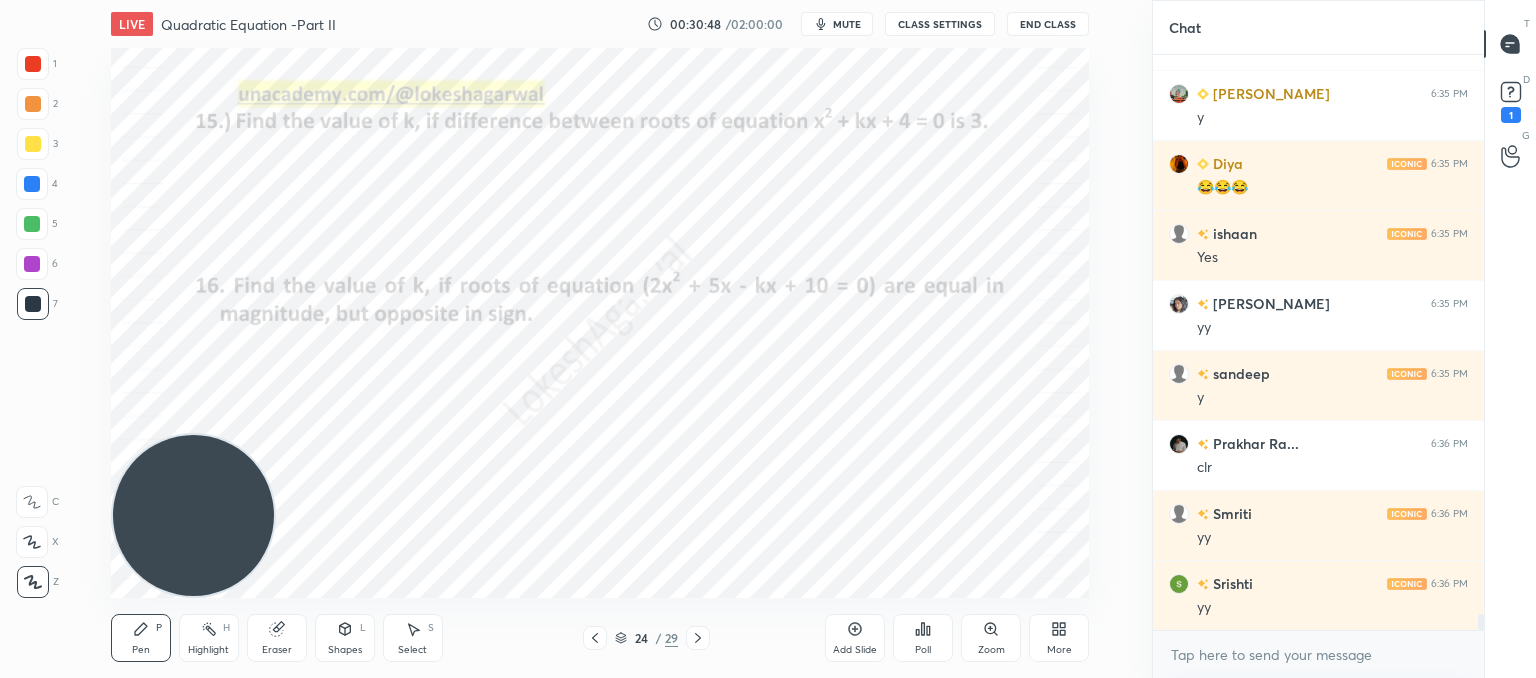 scroll, scrollTop: 20350, scrollLeft: 0, axis: vertical 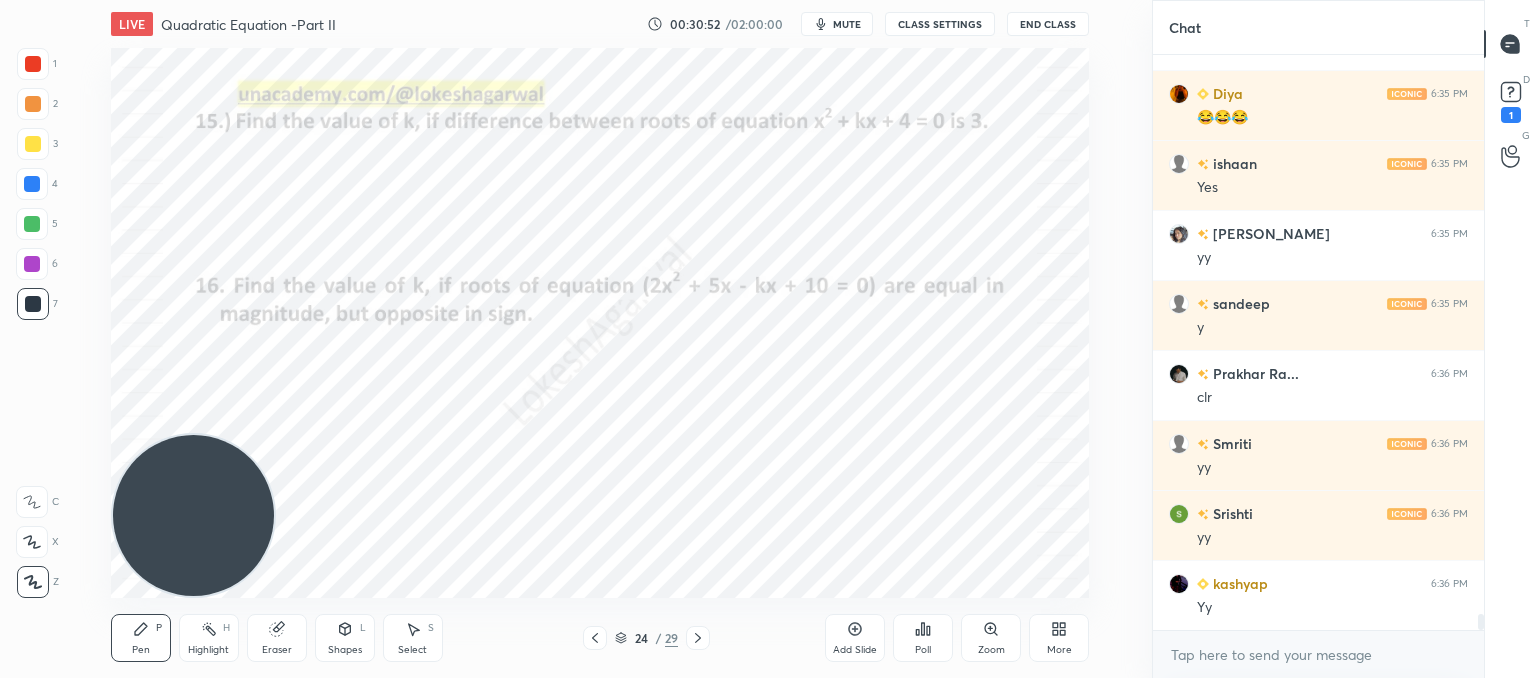click on "Eraser" at bounding box center [277, 638] 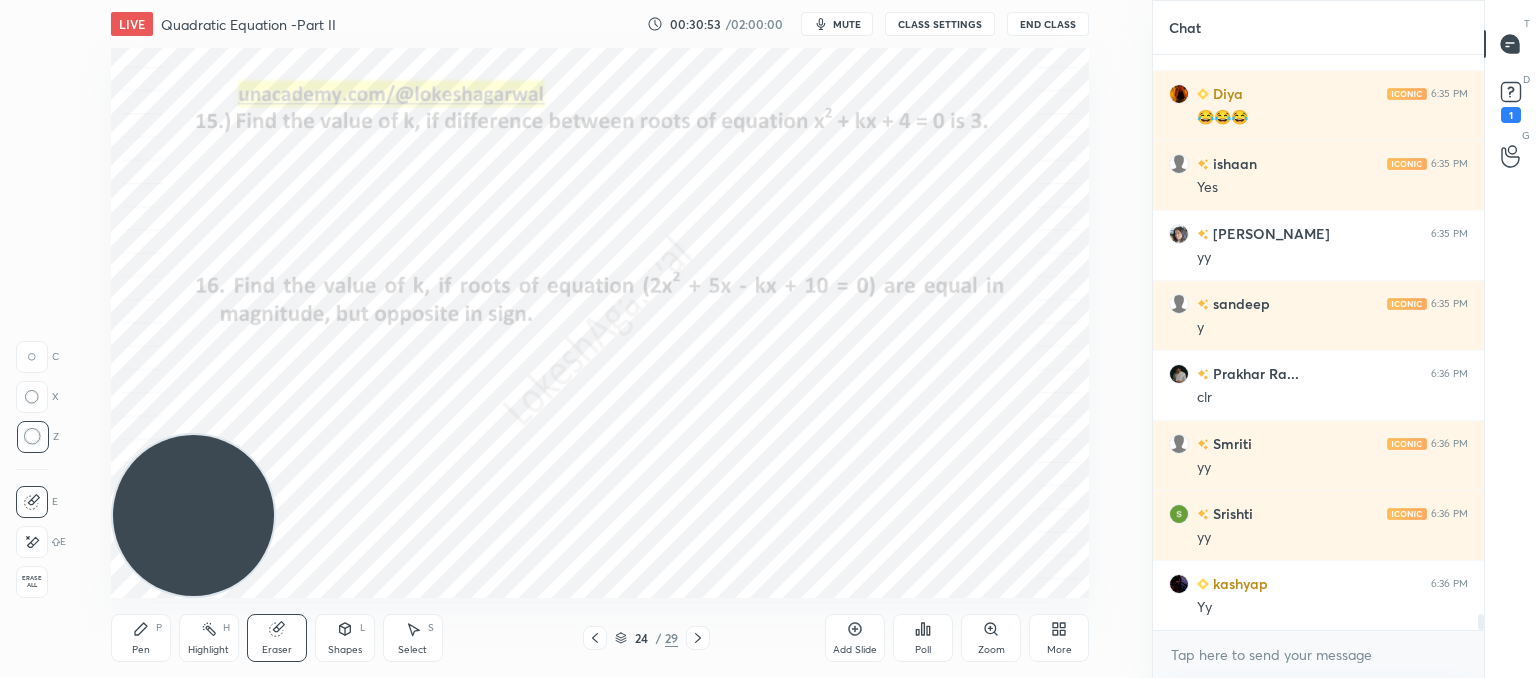 scroll, scrollTop: 20420, scrollLeft: 0, axis: vertical 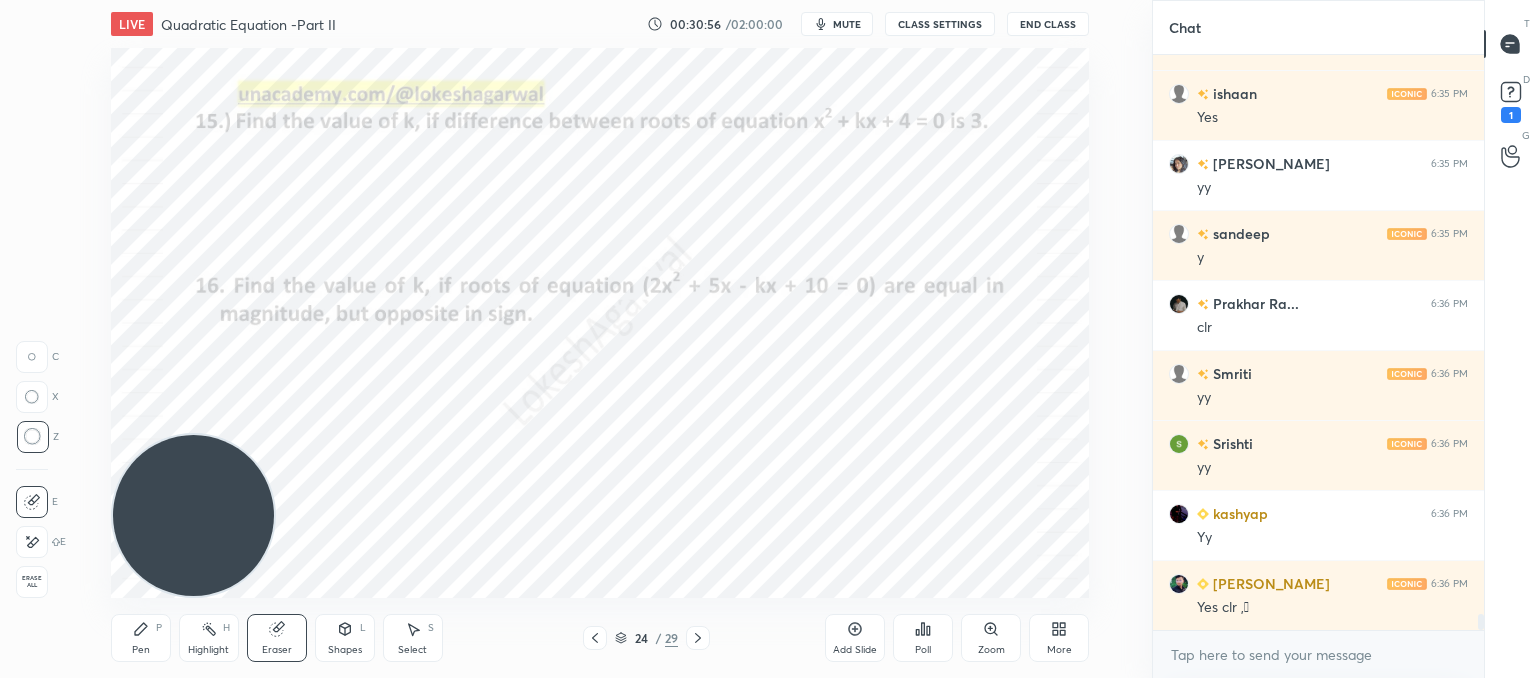 click on "Pen P" at bounding box center (141, 638) 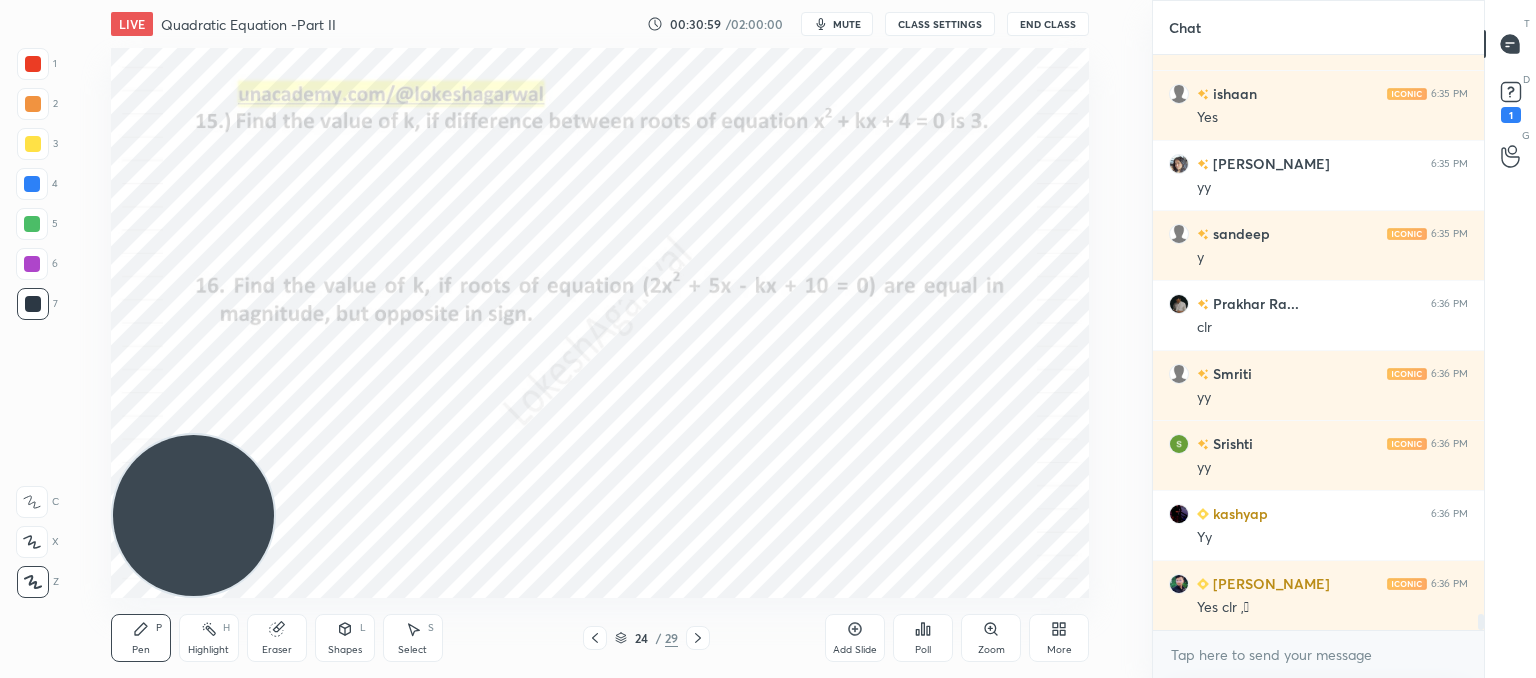 click at bounding box center (698, 638) 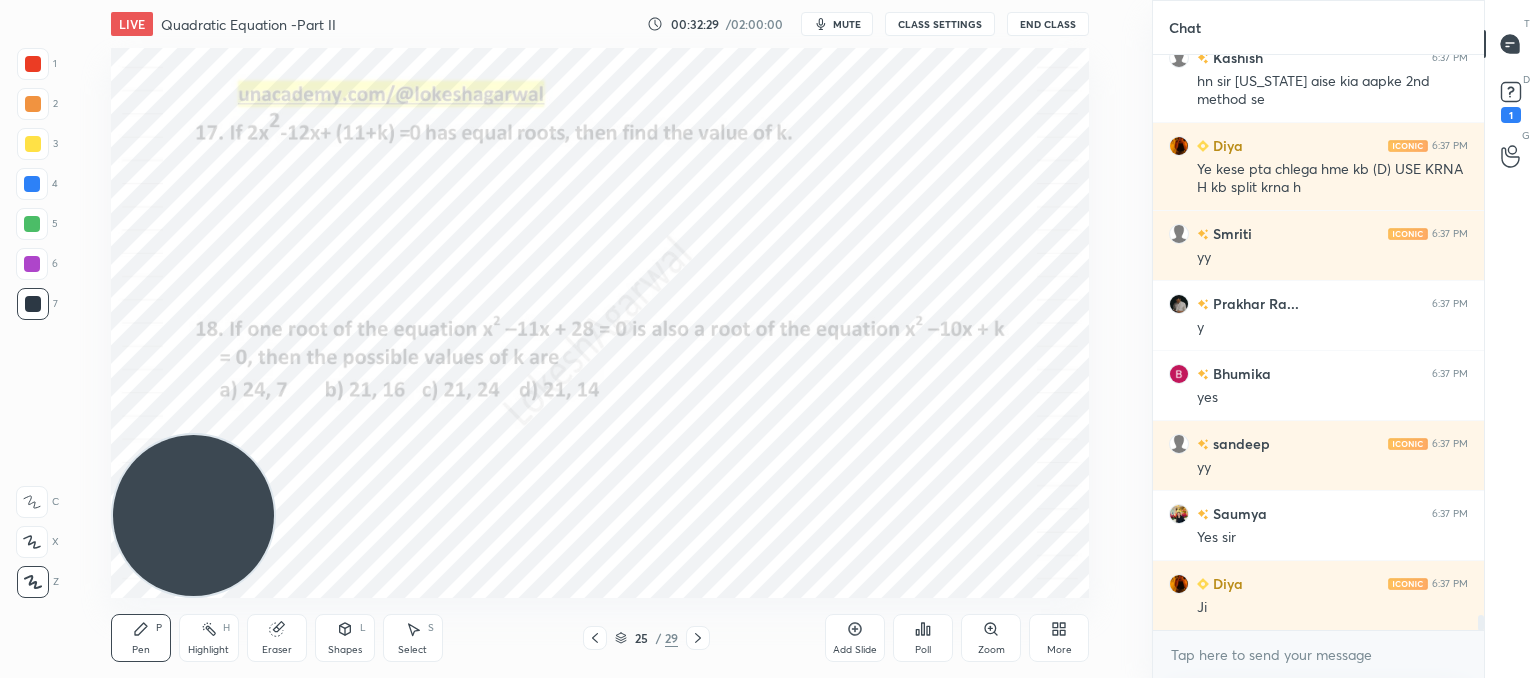 scroll, scrollTop: 21576, scrollLeft: 0, axis: vertical 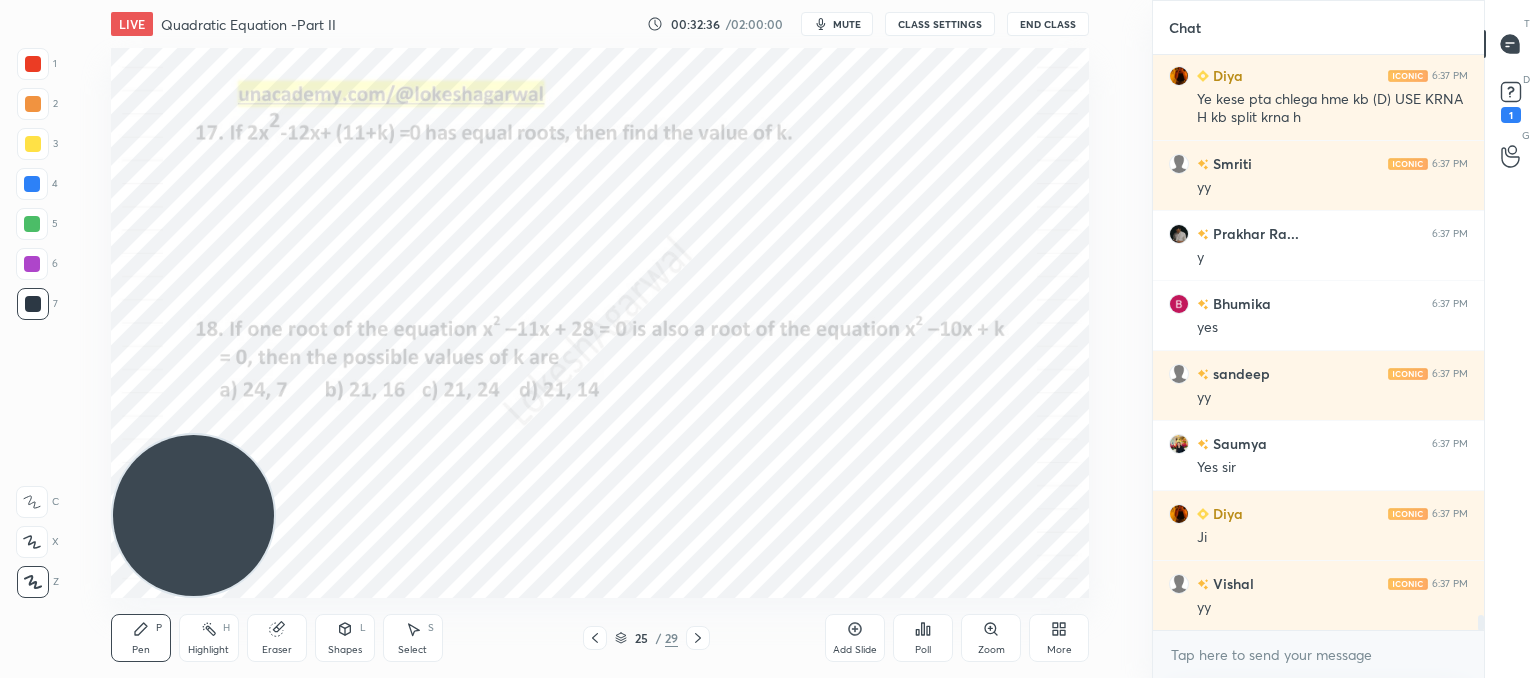 click 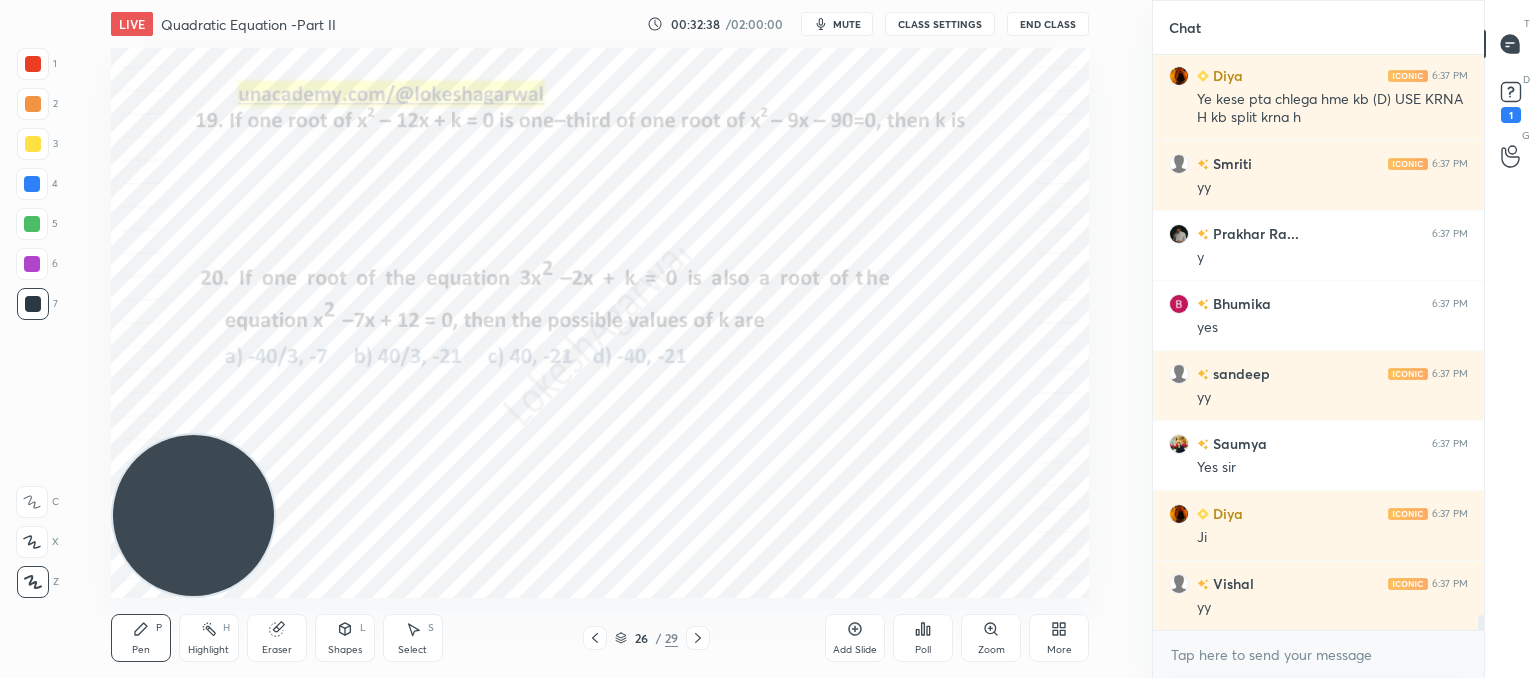 click on "Select S" at bounding box center (413, 638) 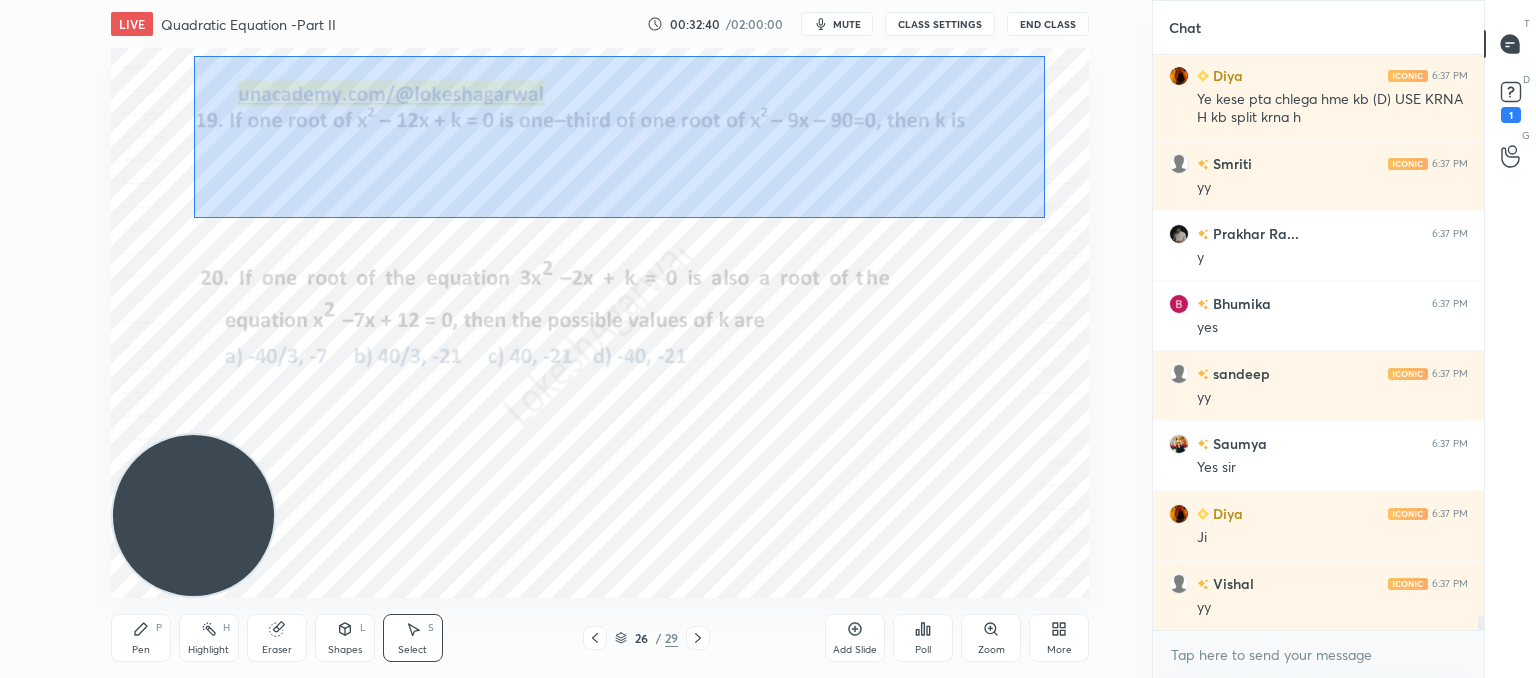 drag, startPoint x: 1044, startPoint y: 217, endPoint x: 415, endPoint y: 160, distance: 631.5774 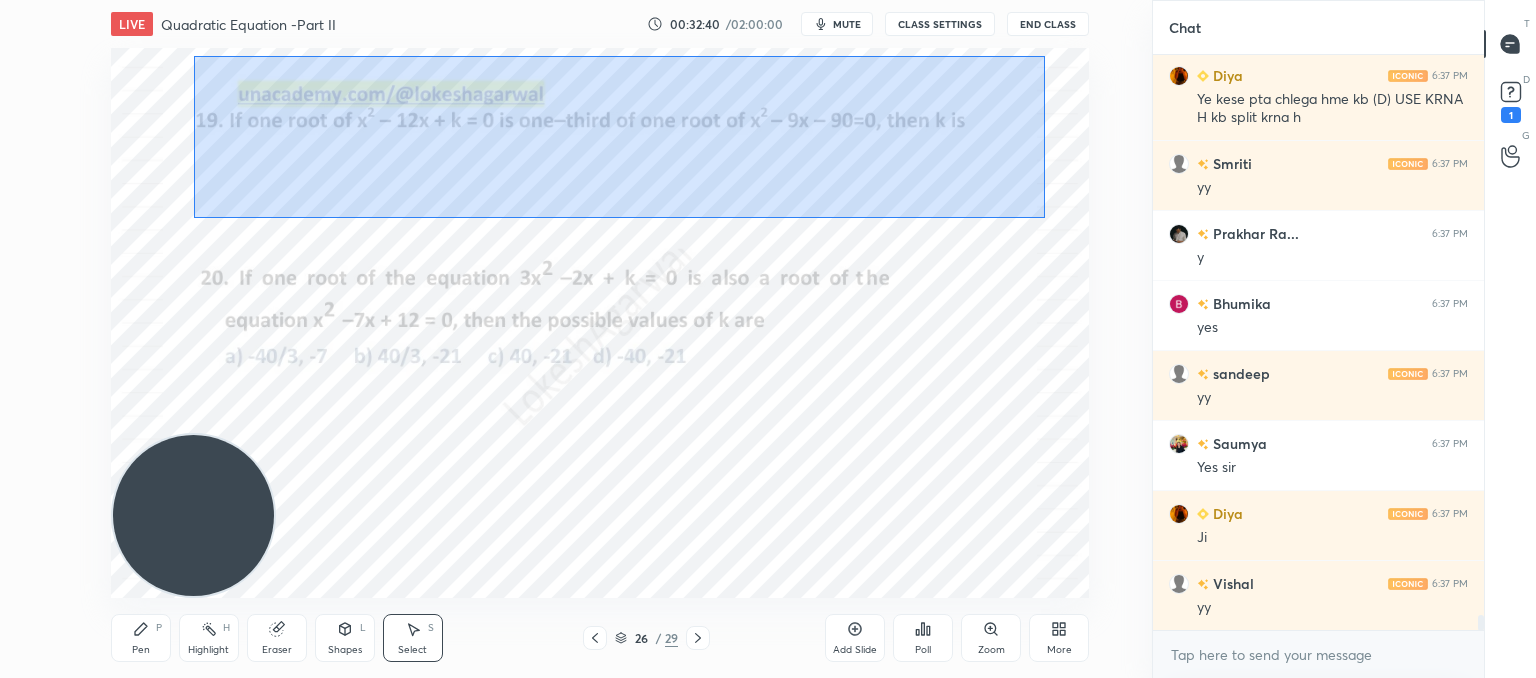 click on "0 ° Undo Copy Paste here Duplicate Duplicate to new slide Delete" at bounding box center (600, 323) 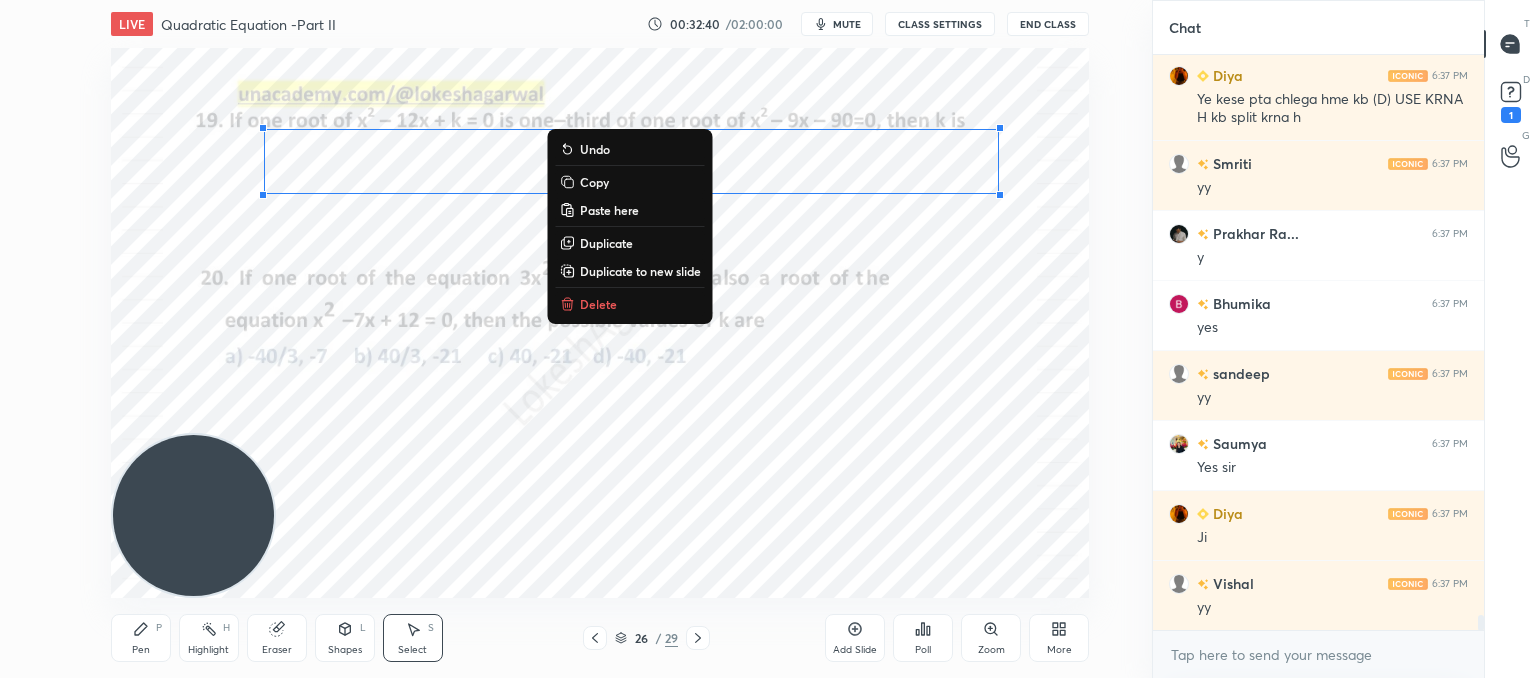 click on "Delete" at bounding box center (630, 304) 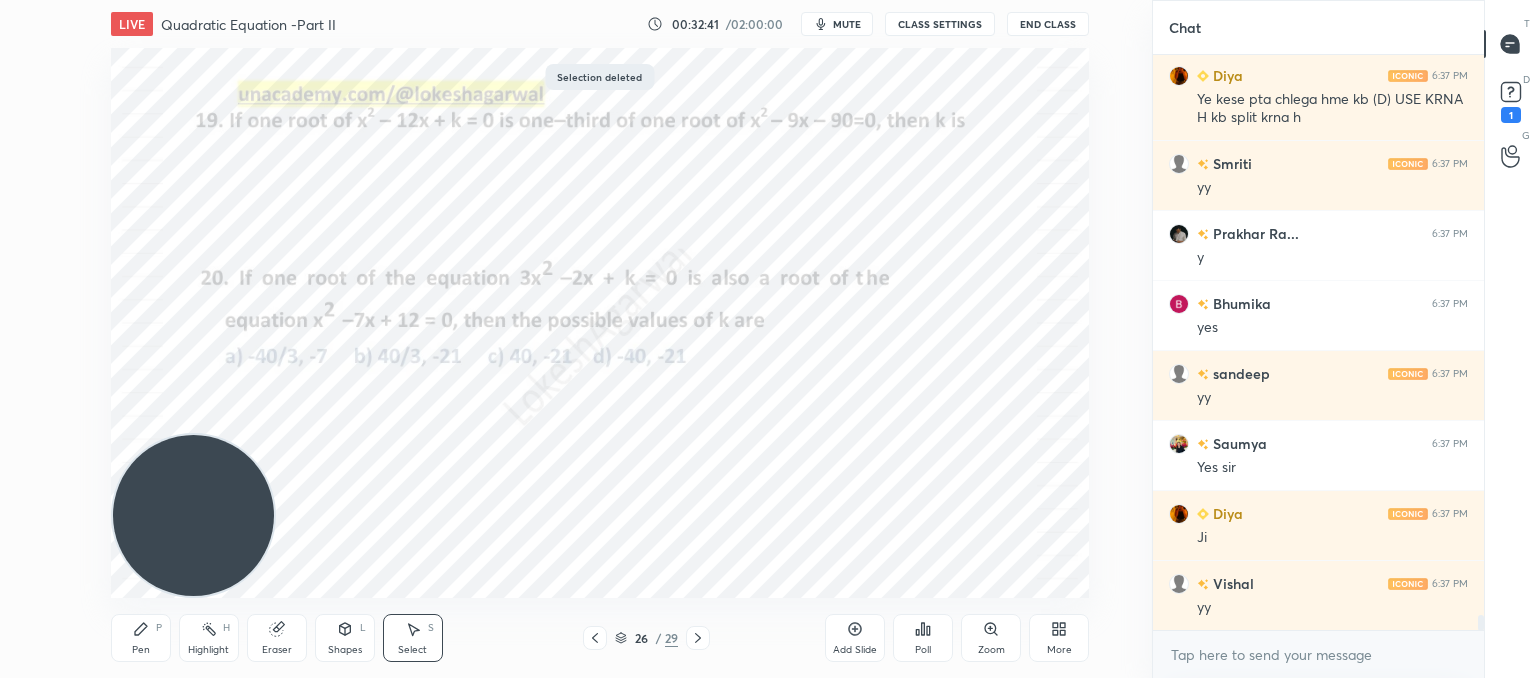 click on "0 ° Undo Copy Paste here Duplicate Duplicate to new slide Delete" at bounding box center (600, 323) 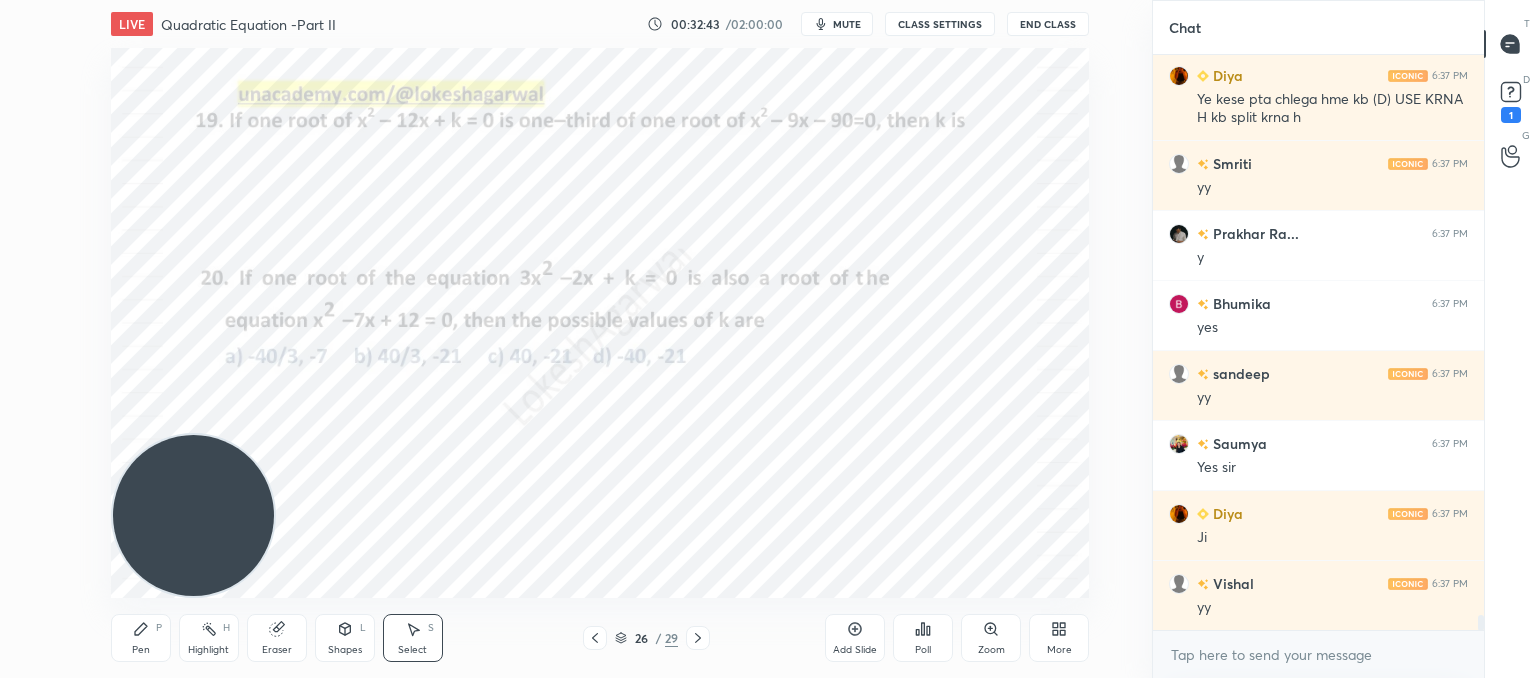 drag, startPoint x: 149, startPoint y: 638, endPoint x: 177, endPoint y: 557, distance: 85.70297 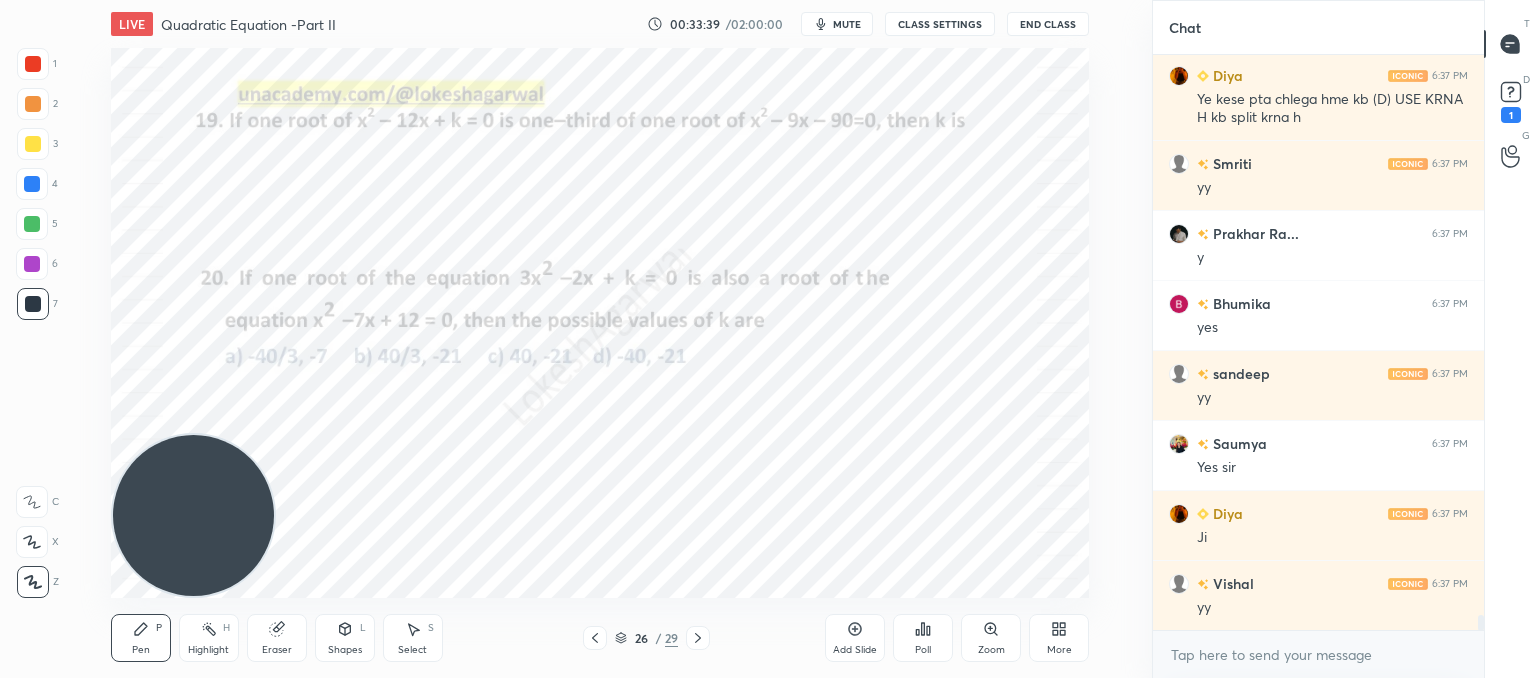 drag, startPoint x: 294, startPoint y: 641, endPoint x: 309, endPoint y: 631, distance: 18.027756 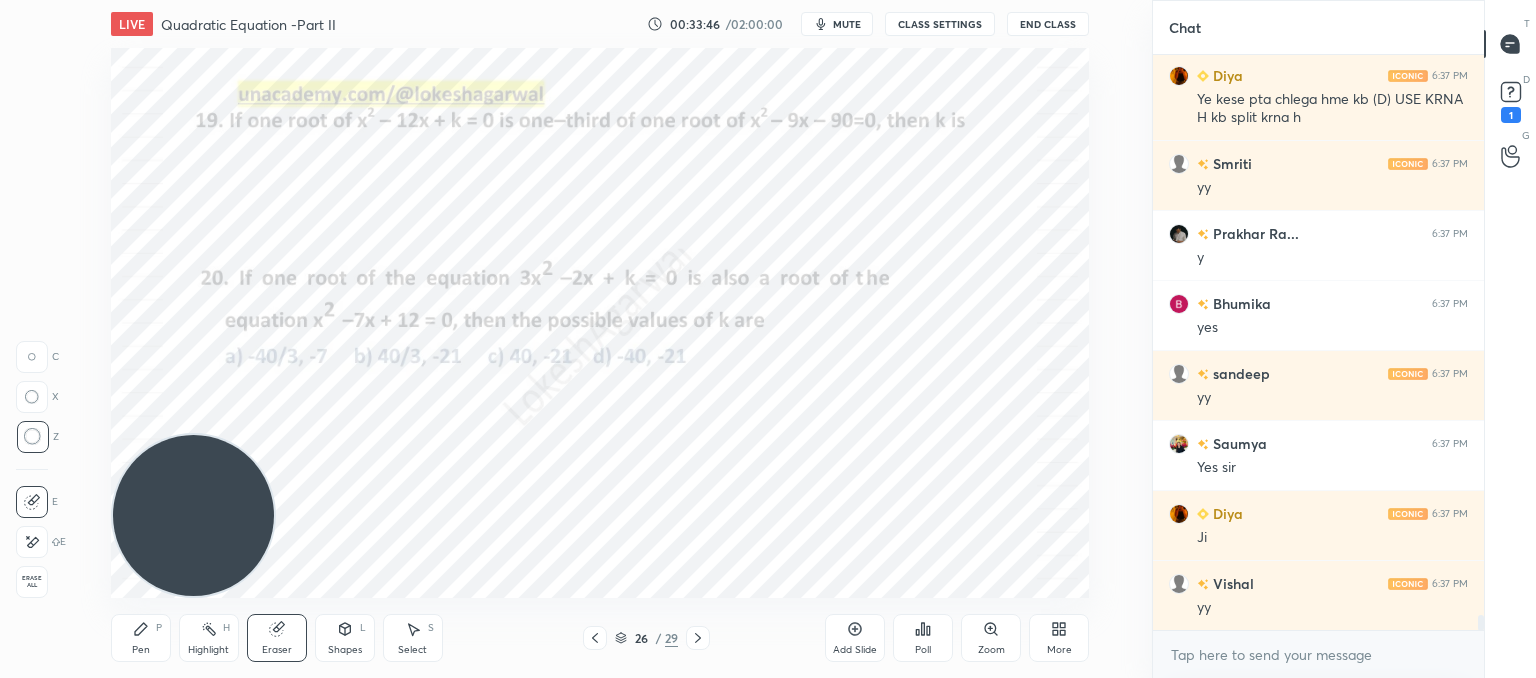 click 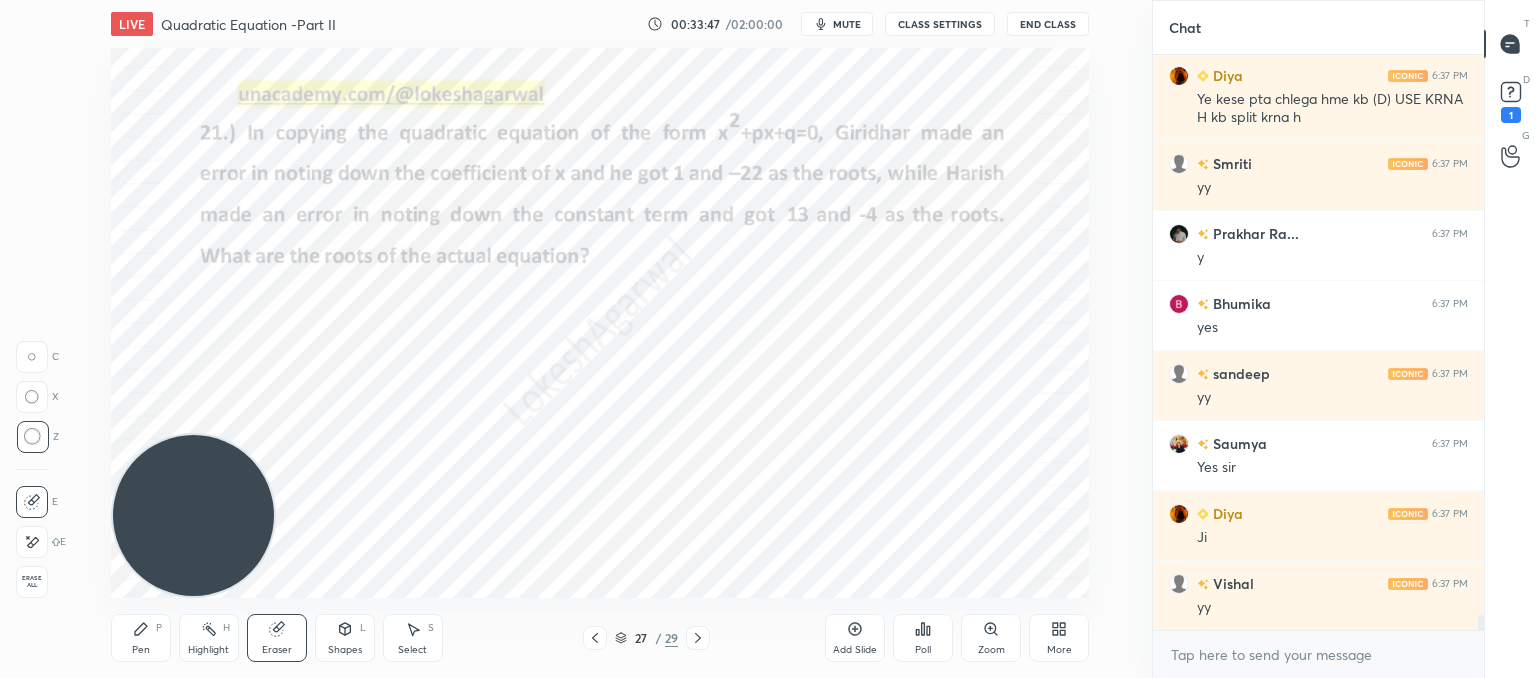 click 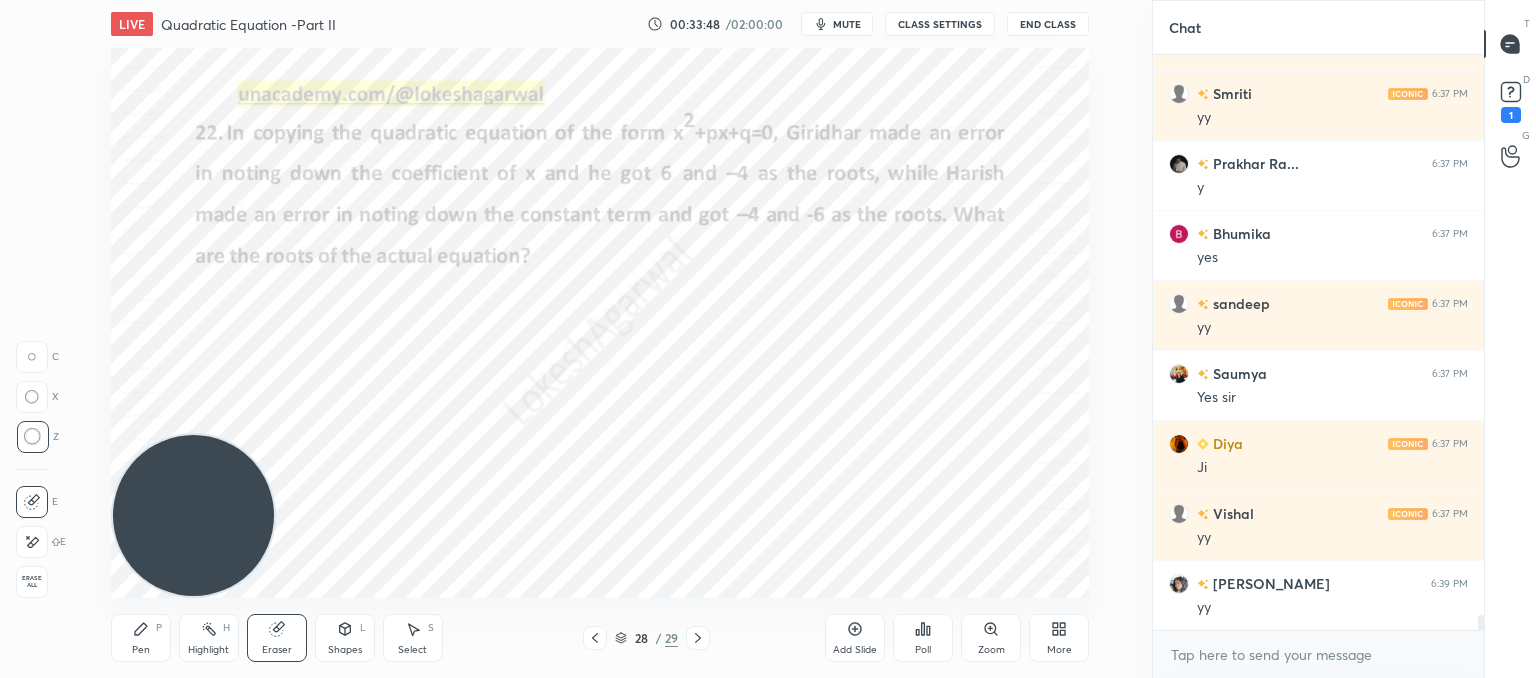 scroll, scrollTop: 21786, scrollLeft: 0, axis: vertical 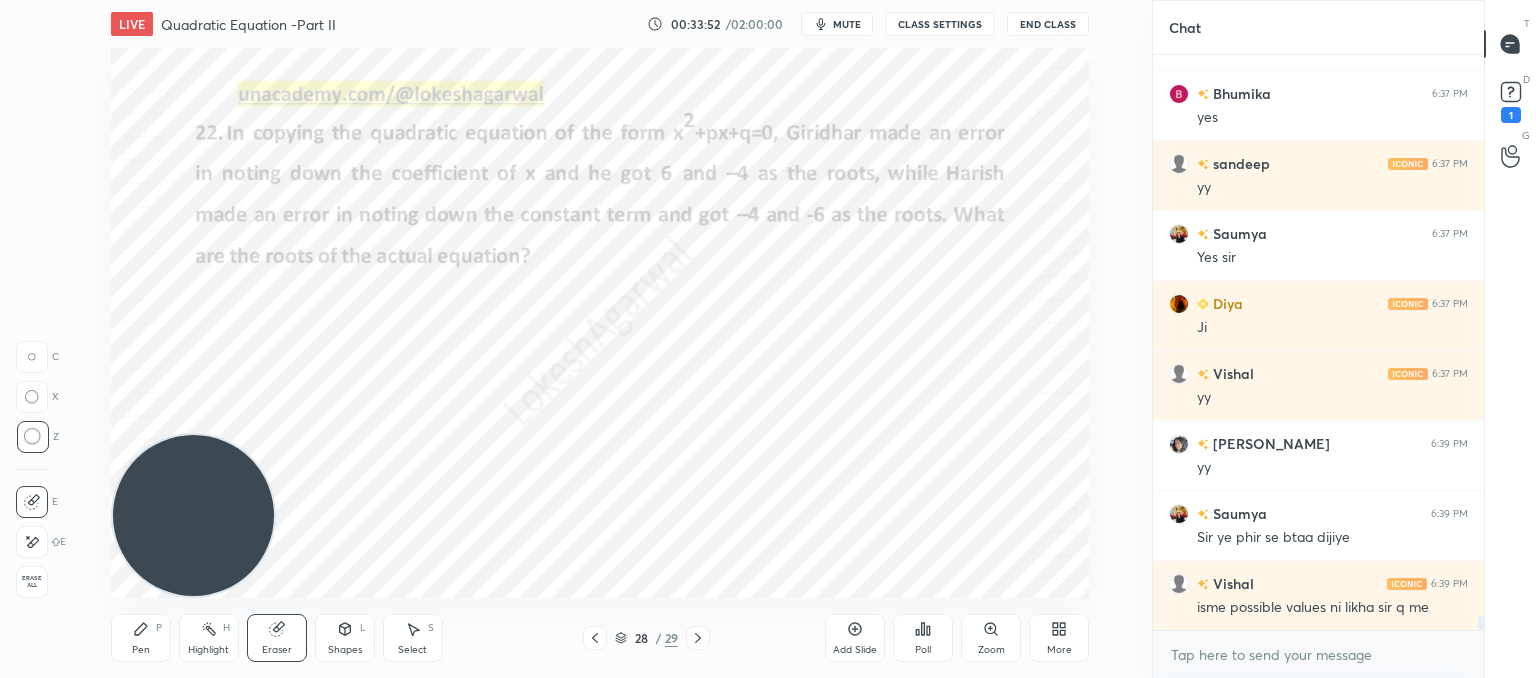 click 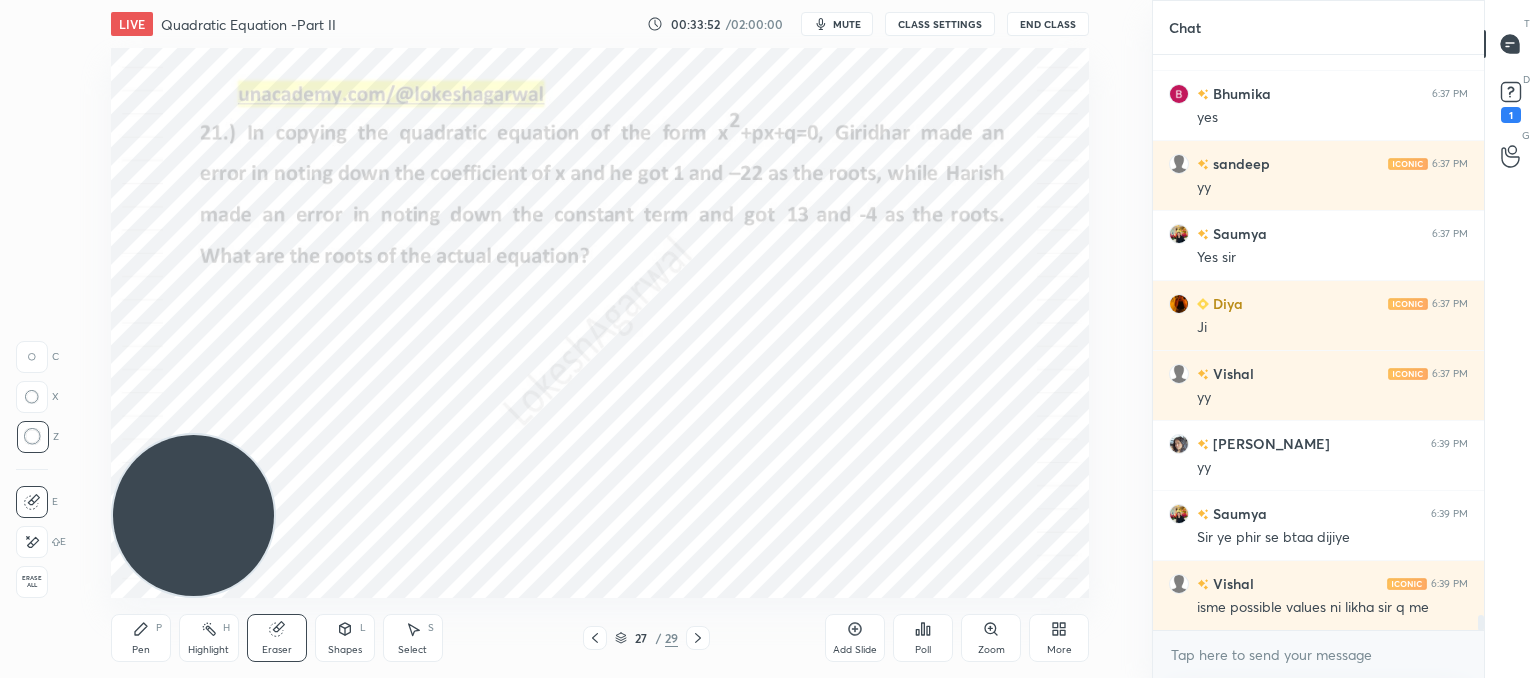 click 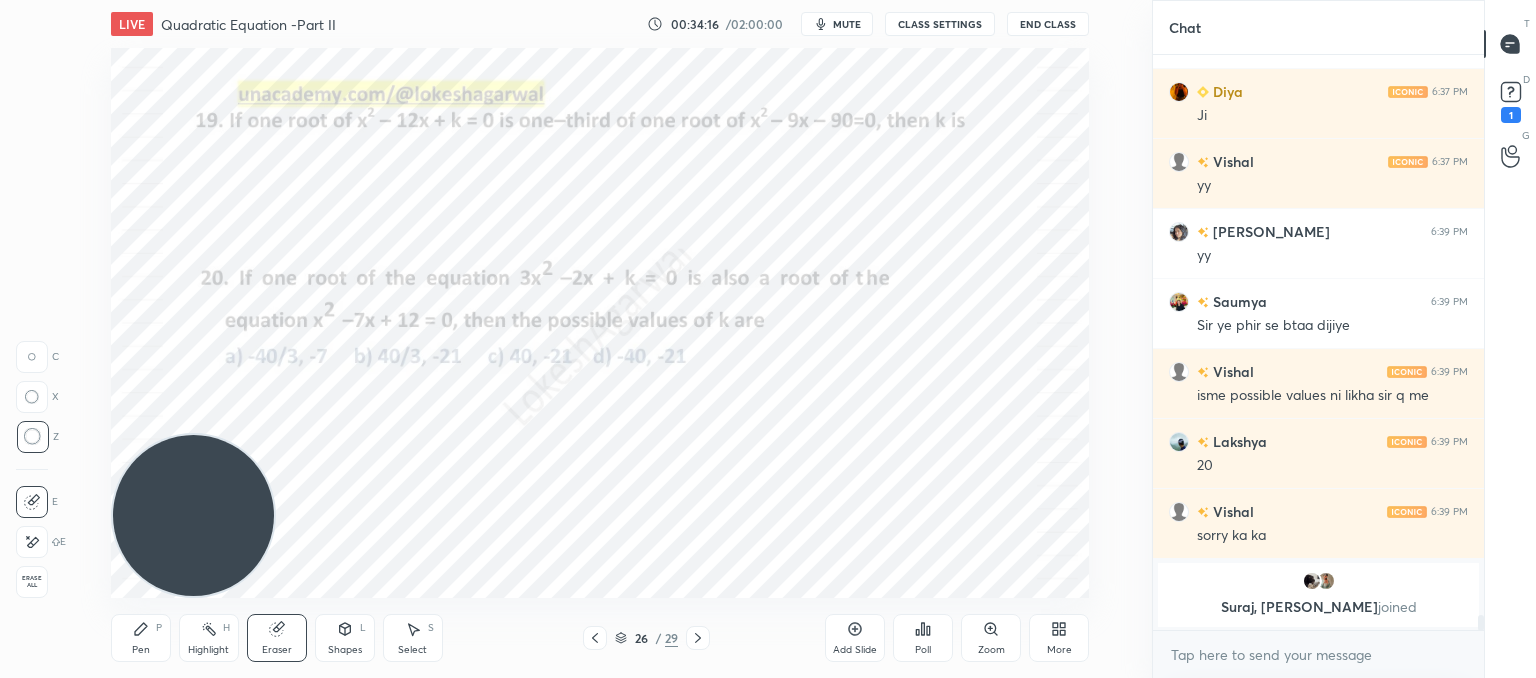 scroll, scrollTop: 21372, scrollLeft: 0, axis: vertical 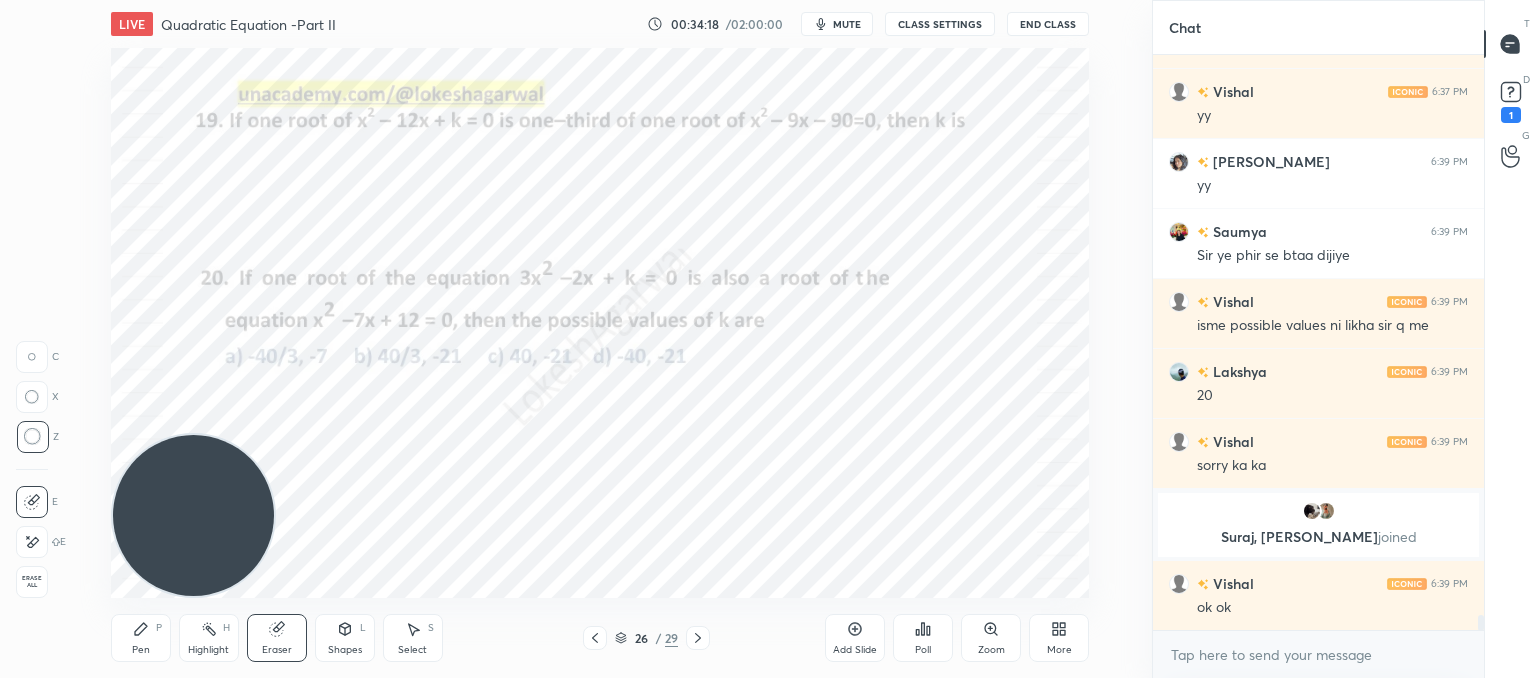 click 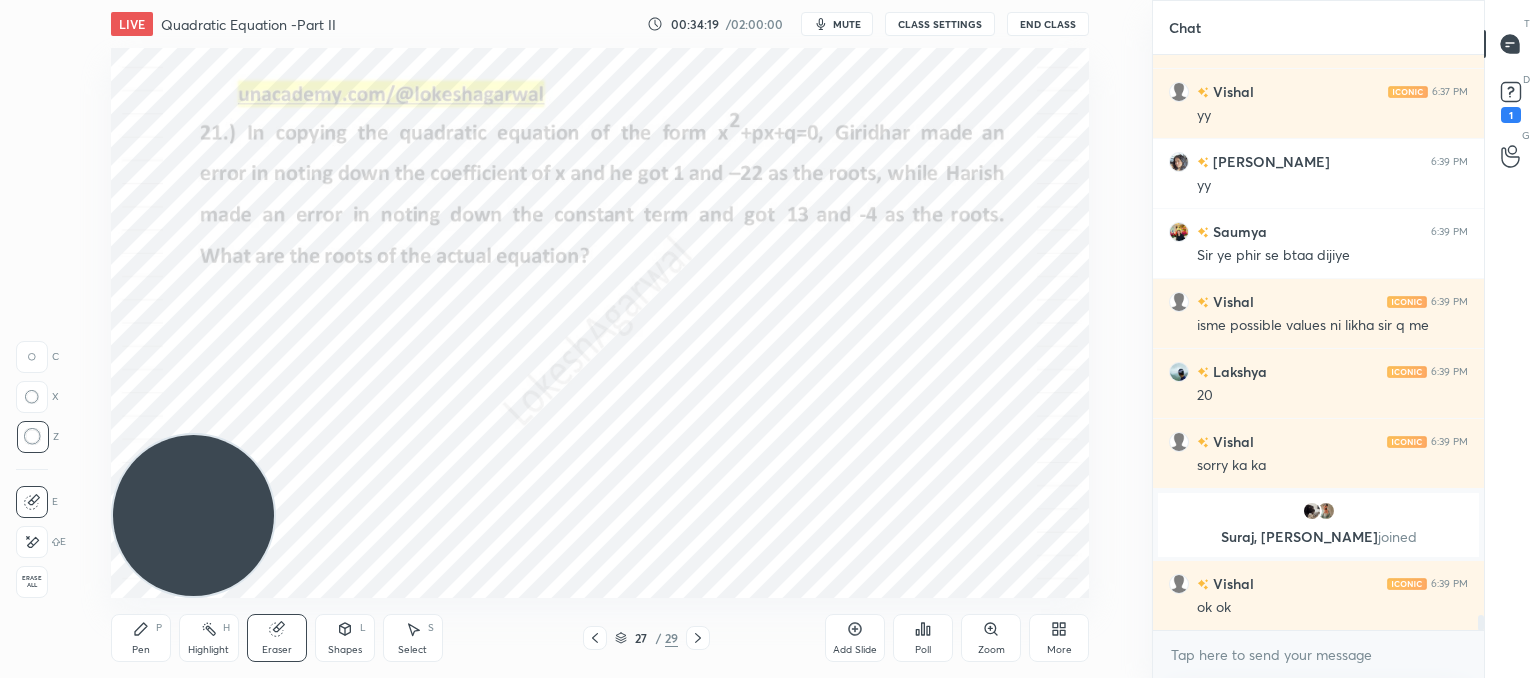click 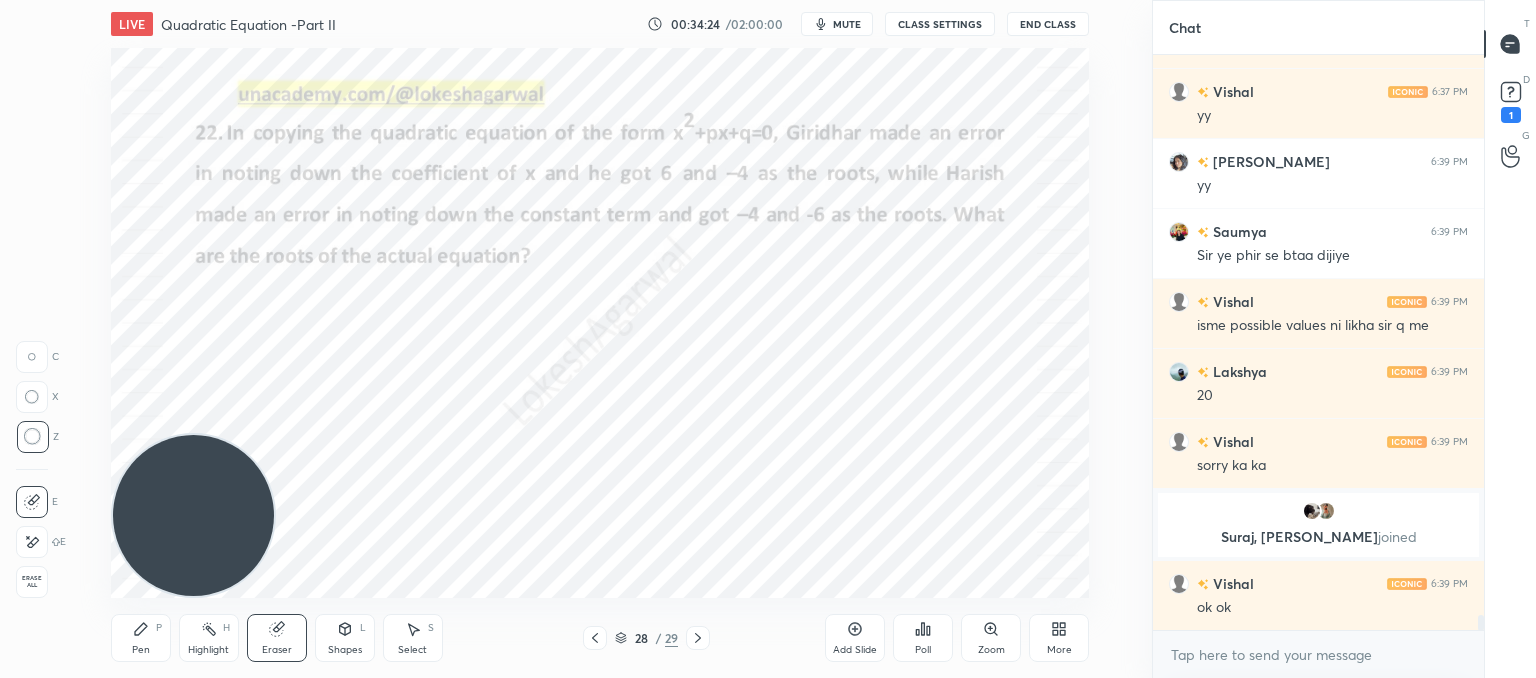 click 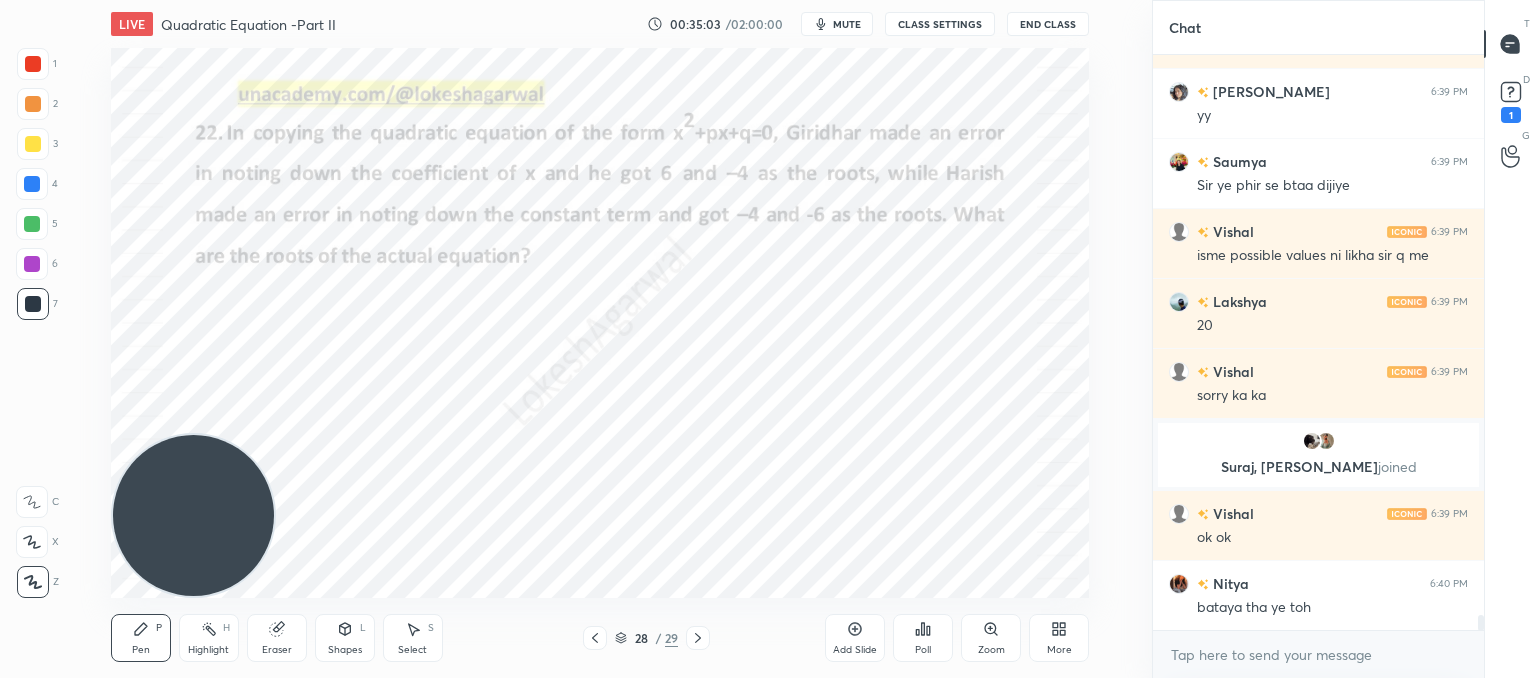 scroll, scrollTop: 21512, scrollLeft: 0, axis: vertical 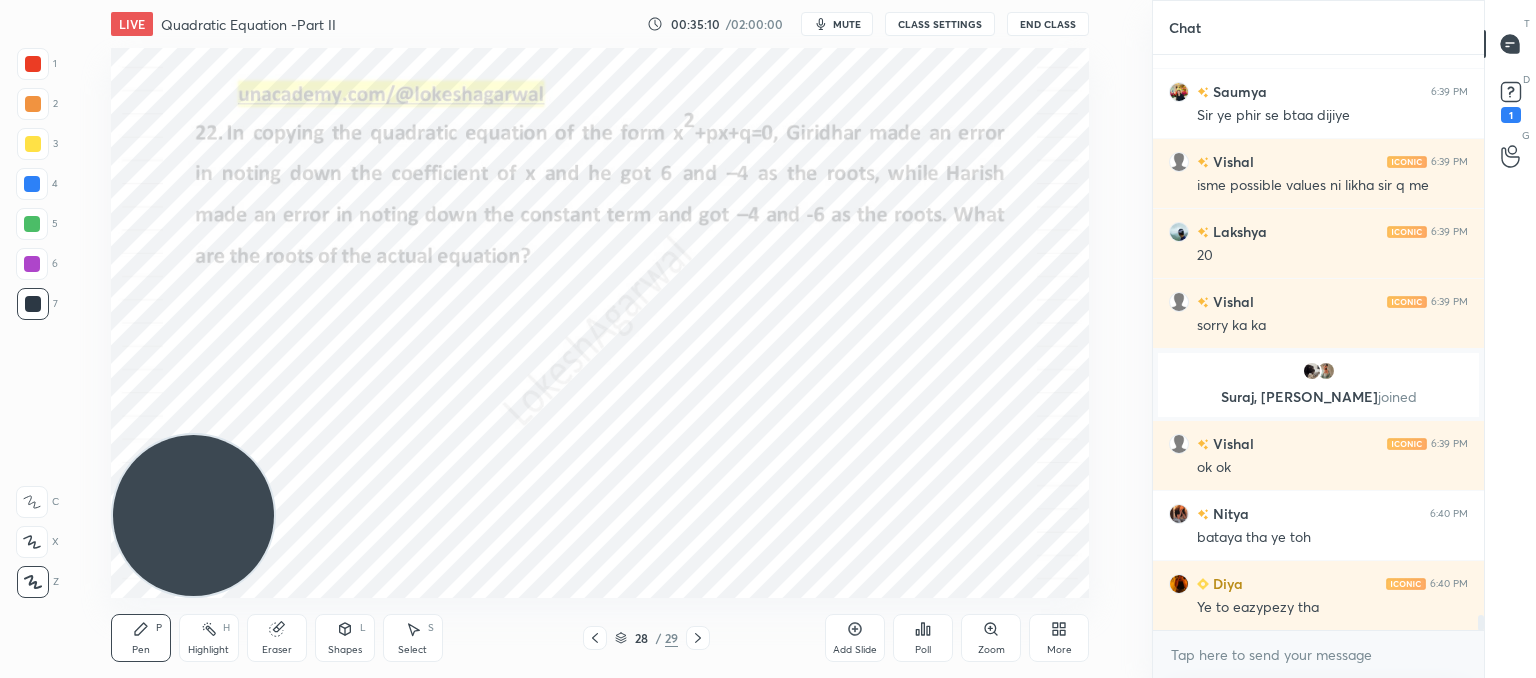 click 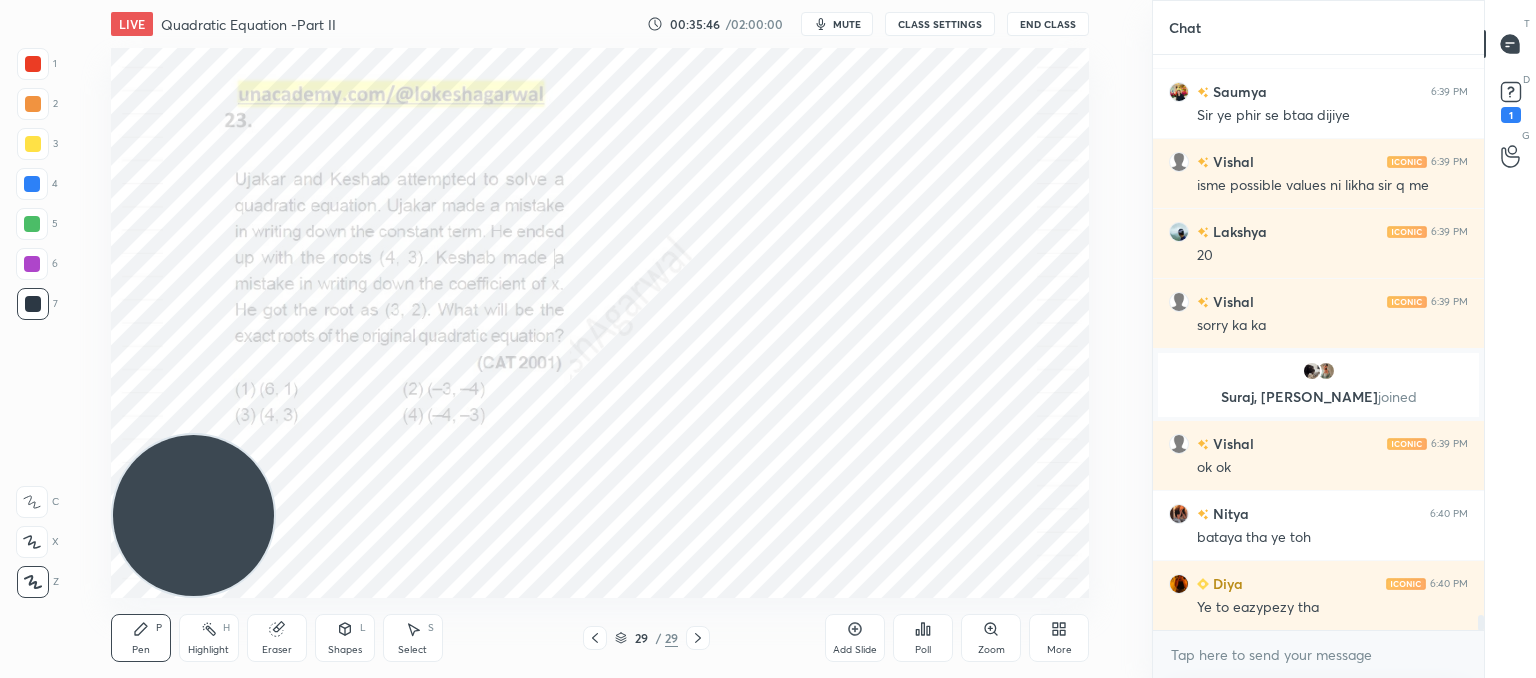 click on "29 / 29" at bounding box center [646, 638] 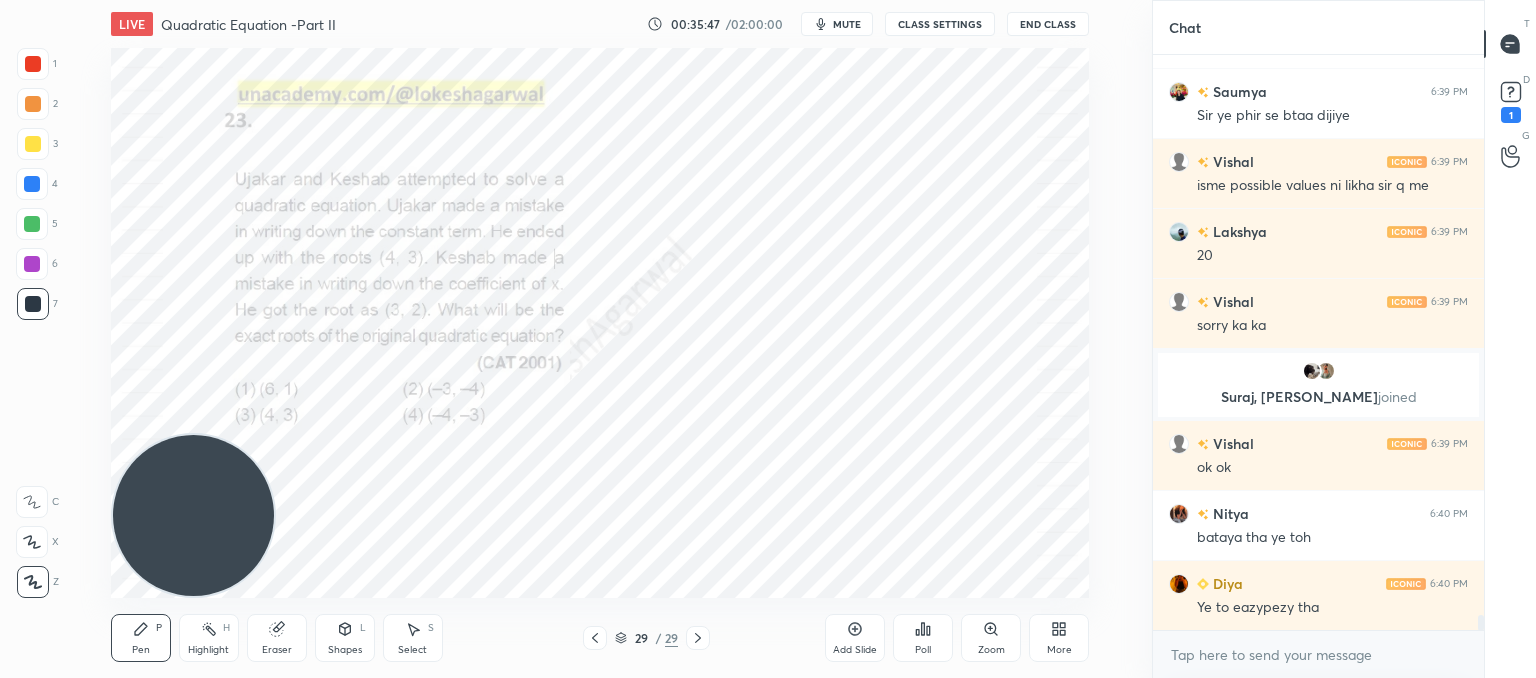 click at bounding box center (595, 638) 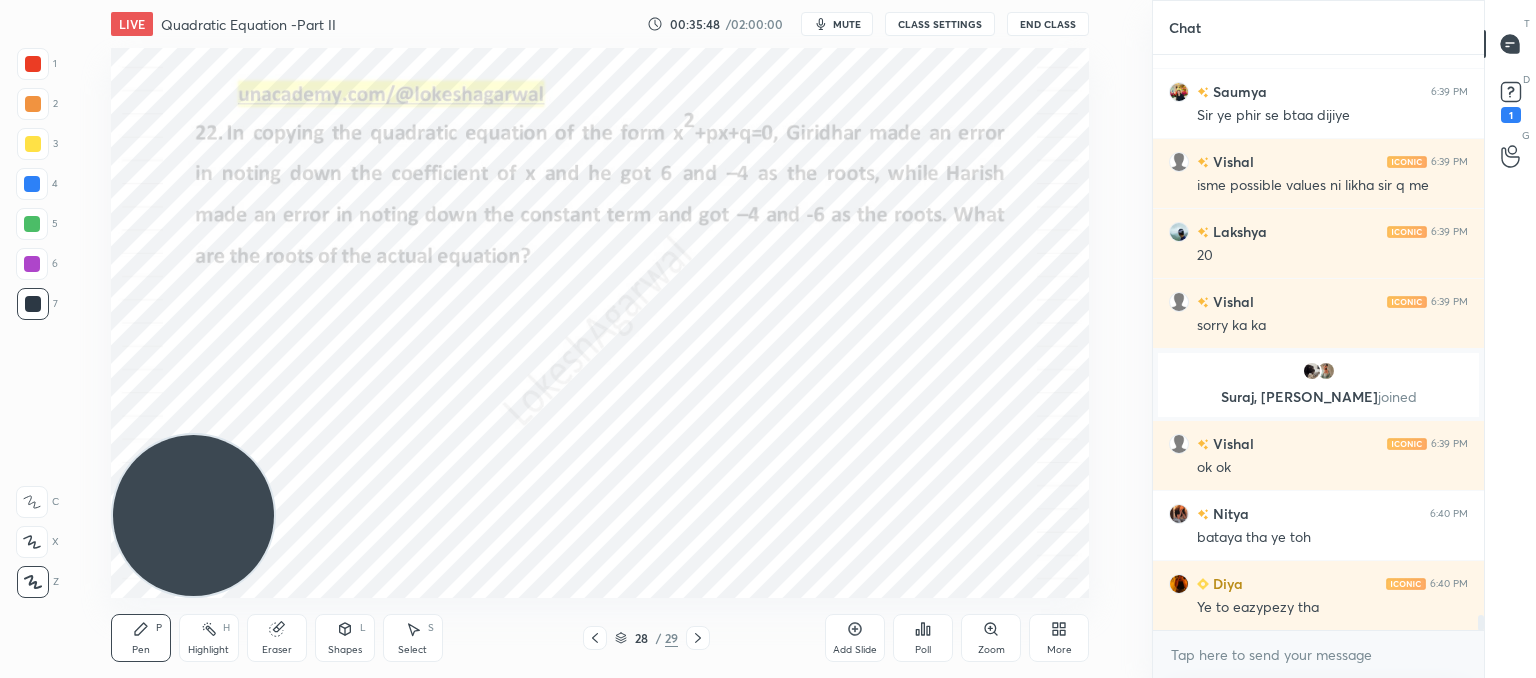 click at bounding box center (595, 638) 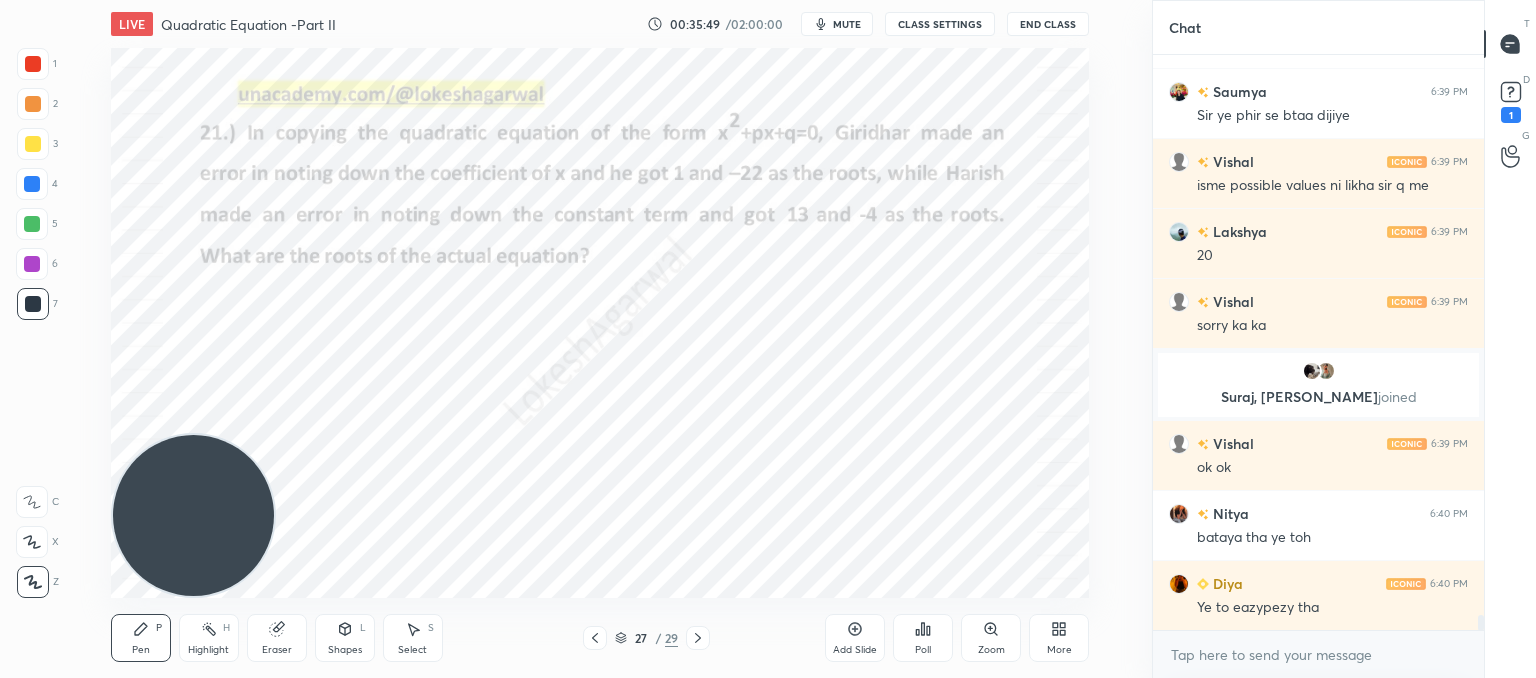 click at bounding box center [595, 638] 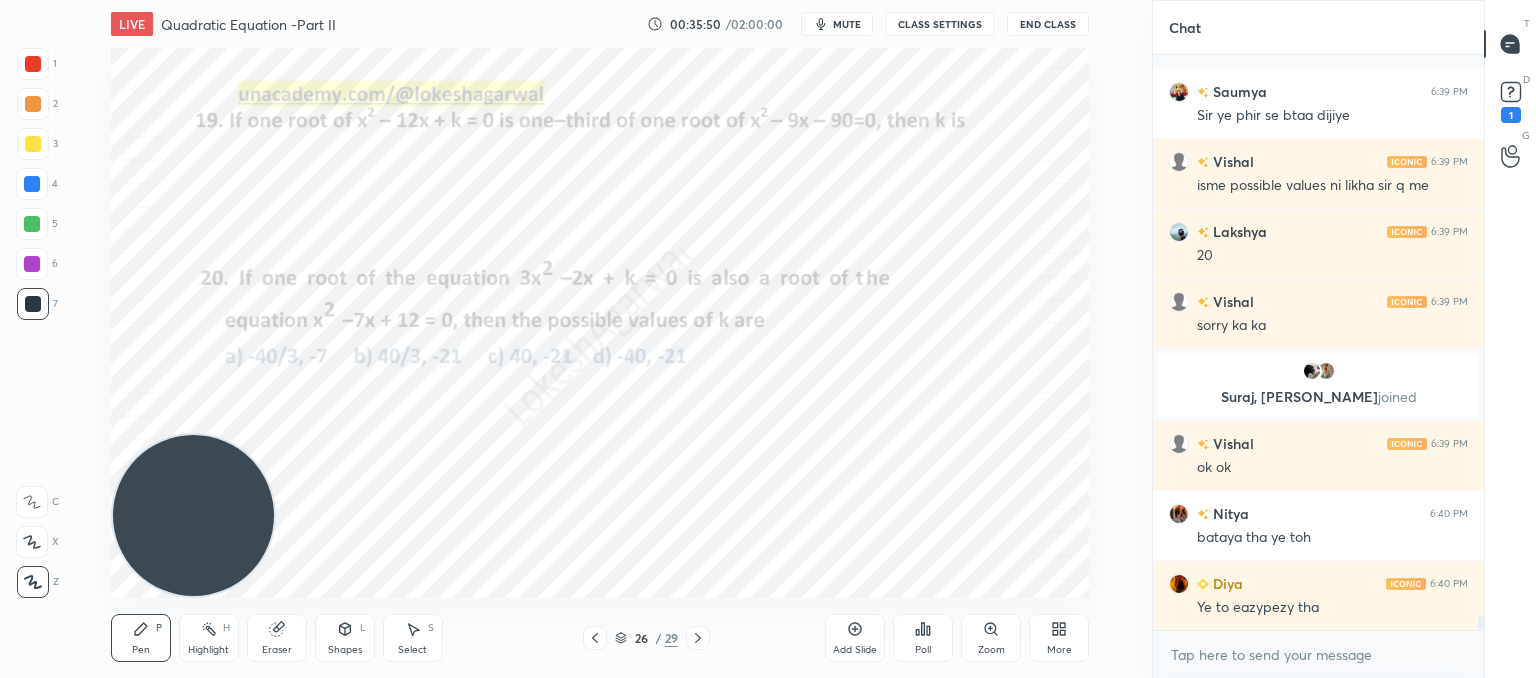 scroll, scrollTop: 21600, scrollLeft: 0, axis: vertical 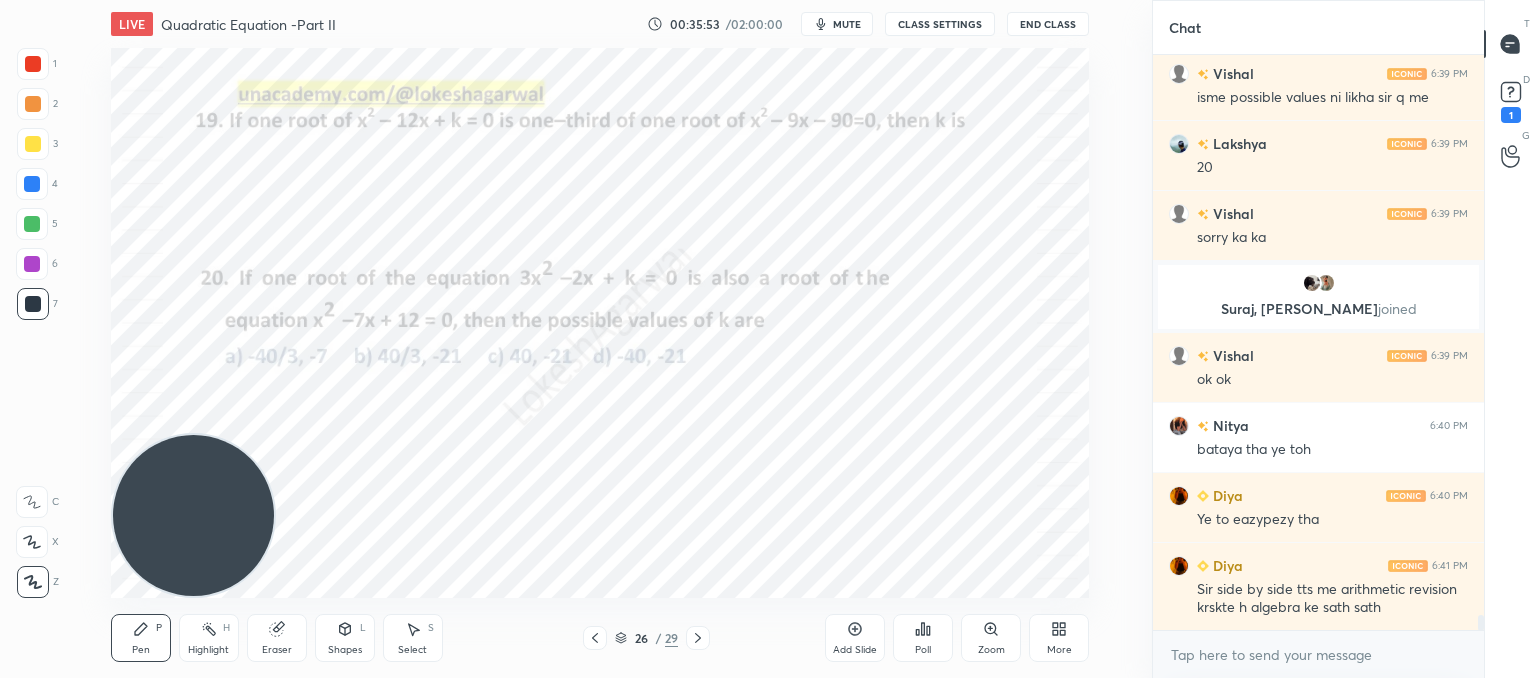 click 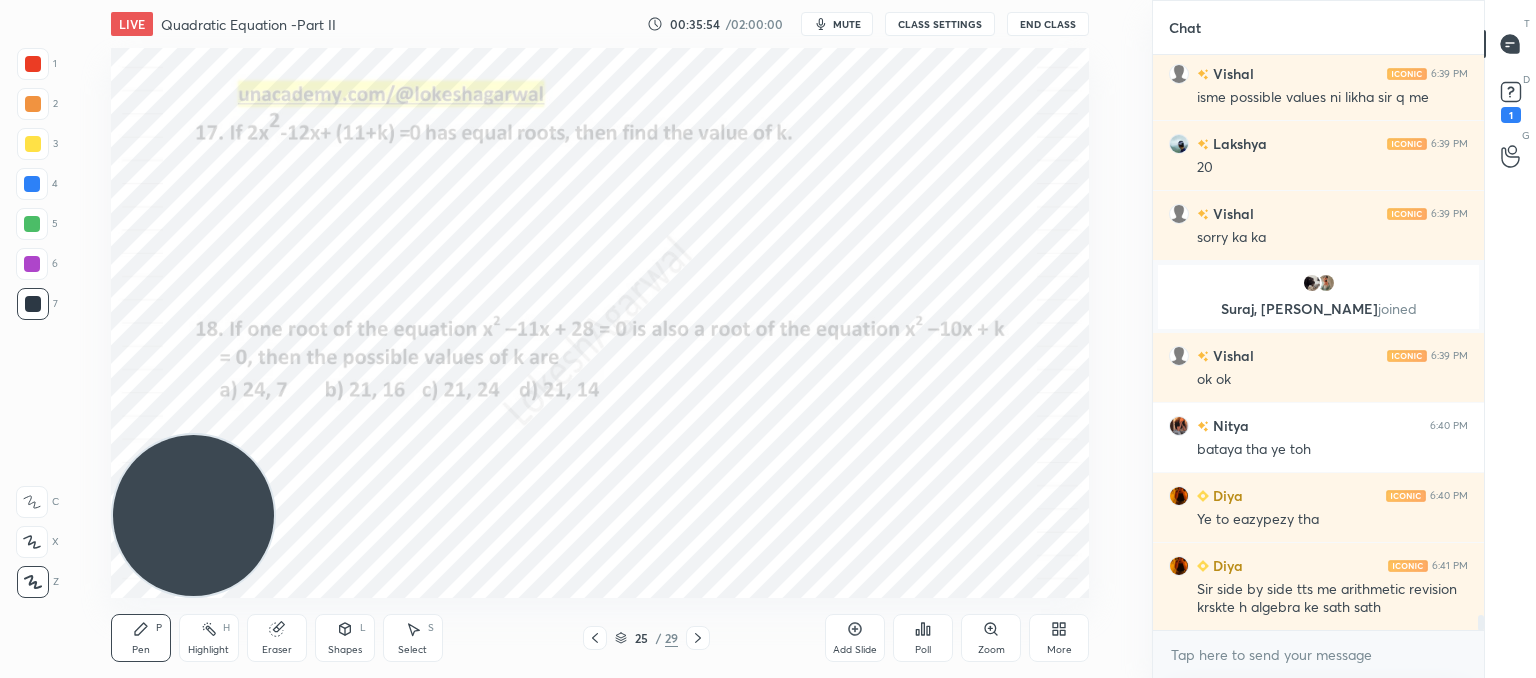 click 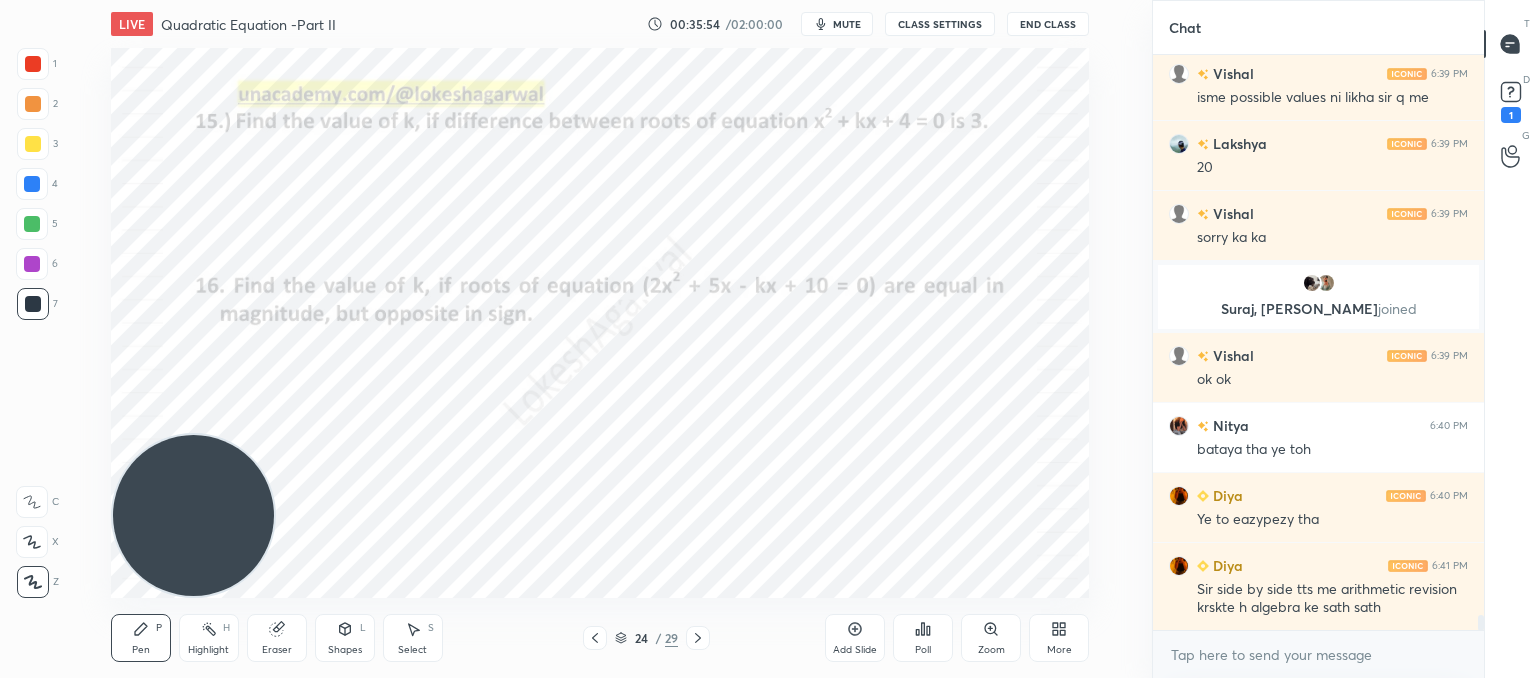click 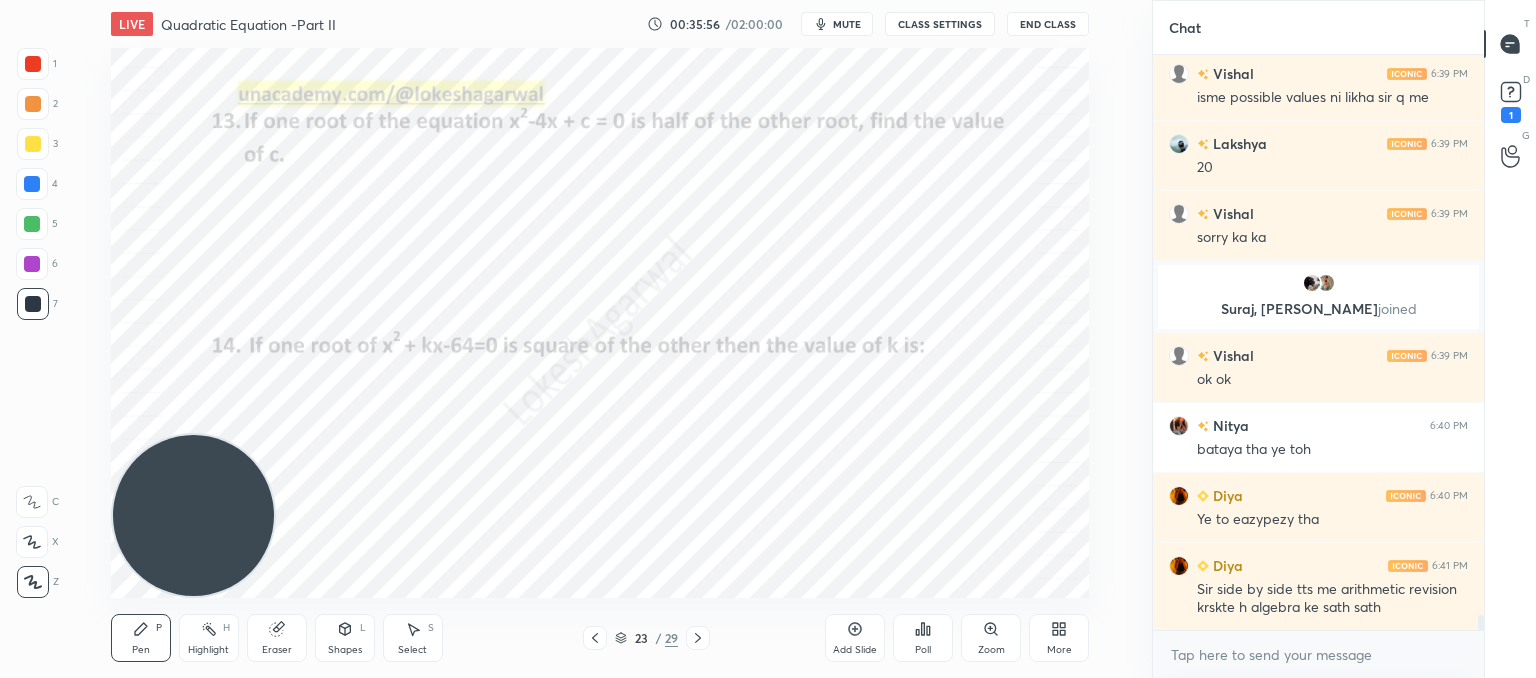 click 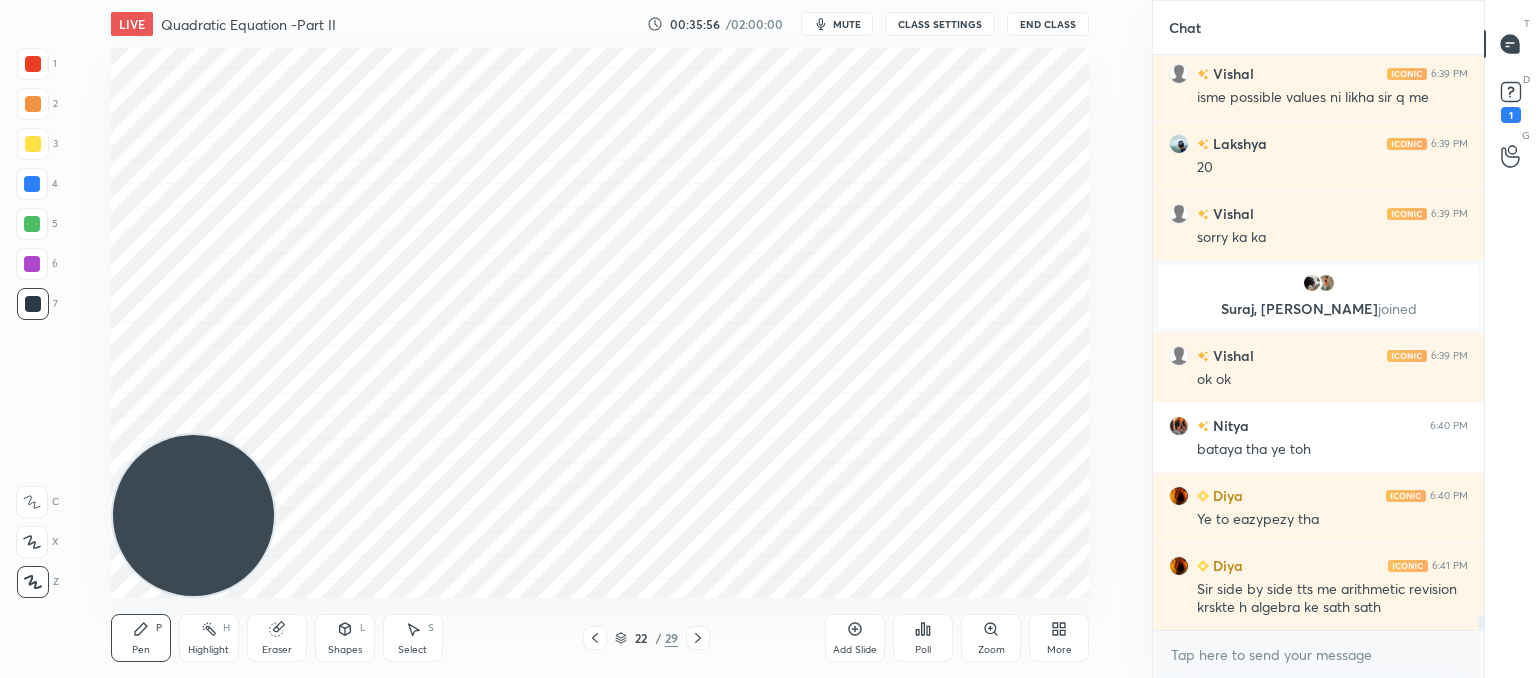 click 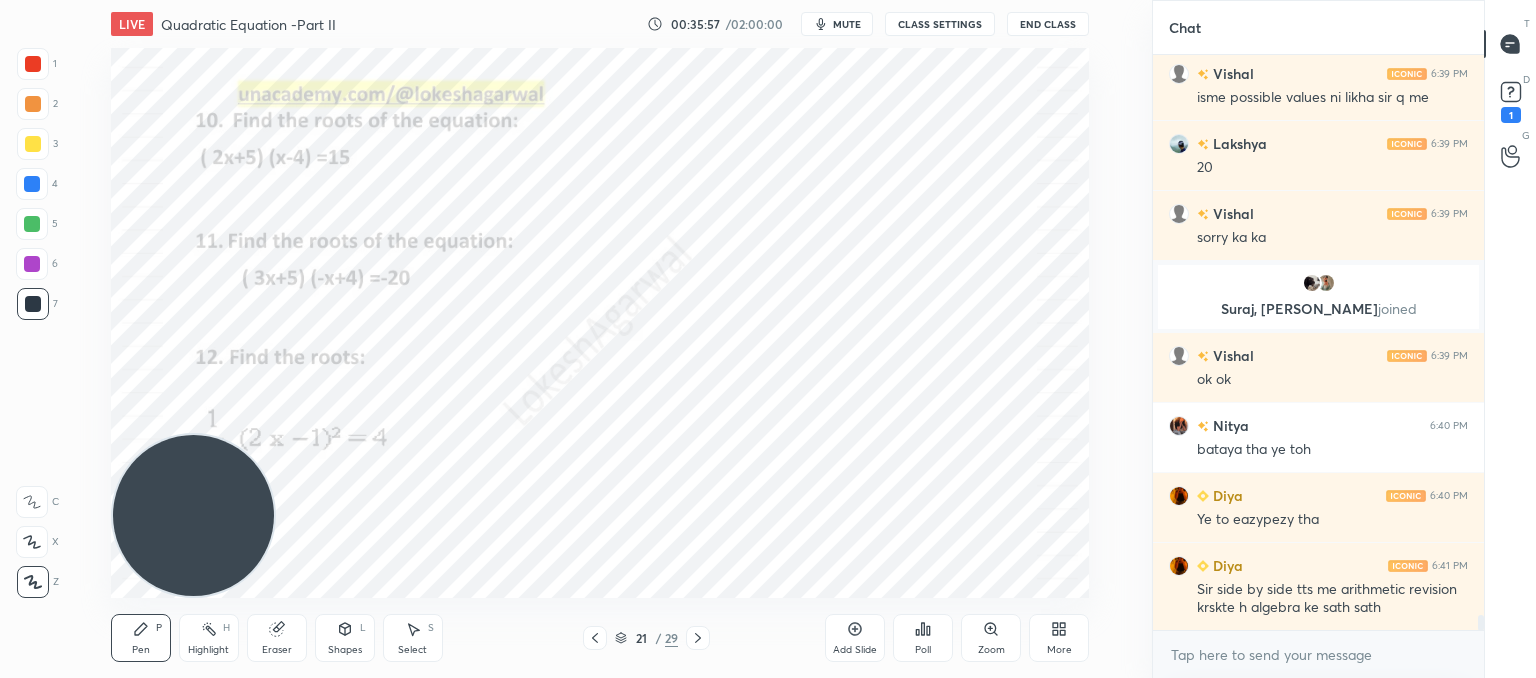 click 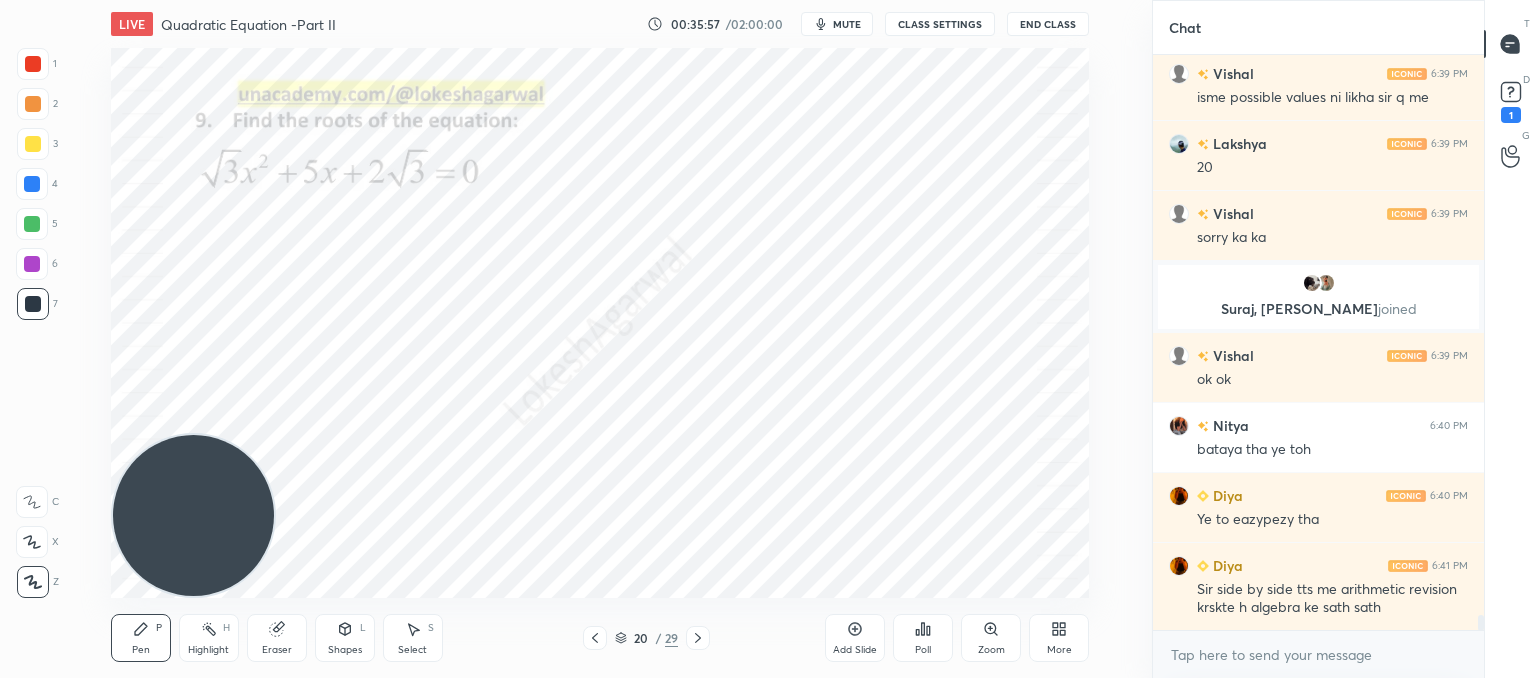 click at bounding box center [595, 638] 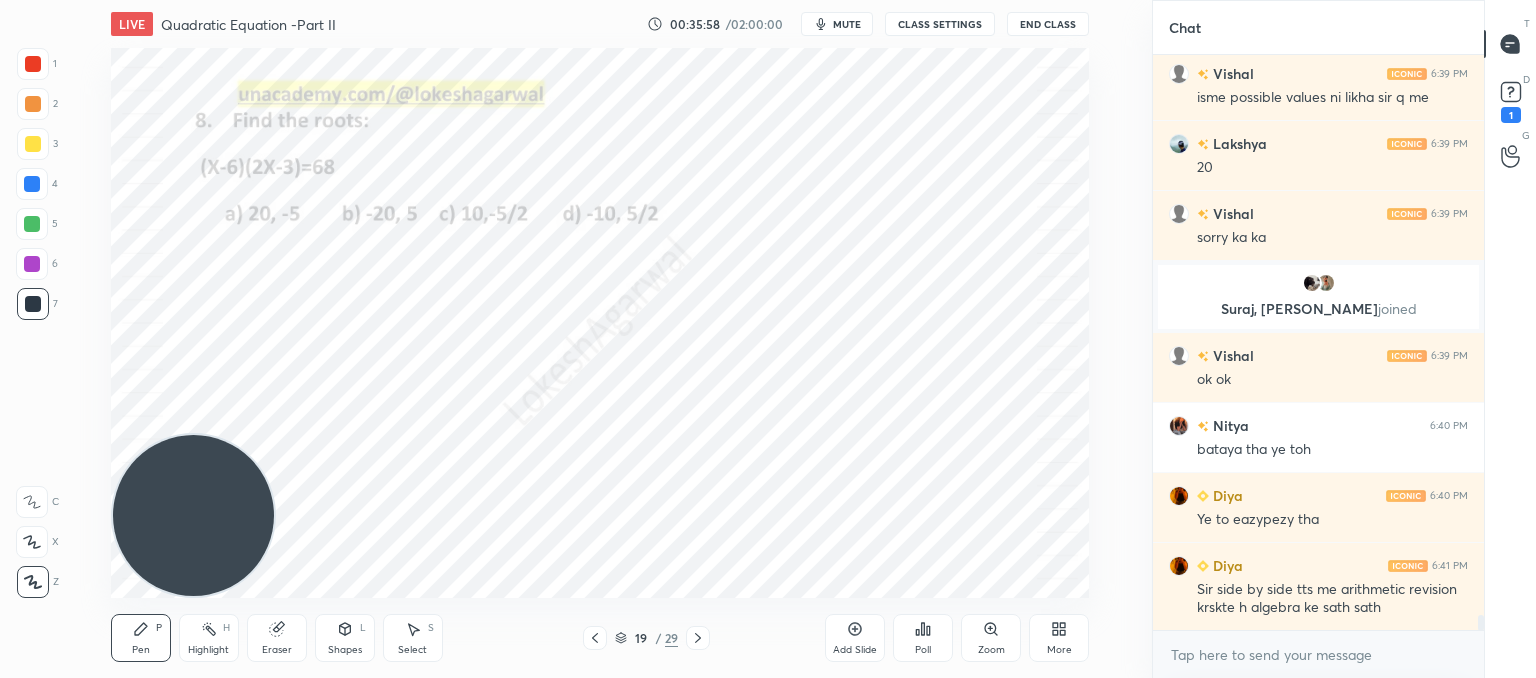 click on "19 / 29" at bounding box center (646, 638) 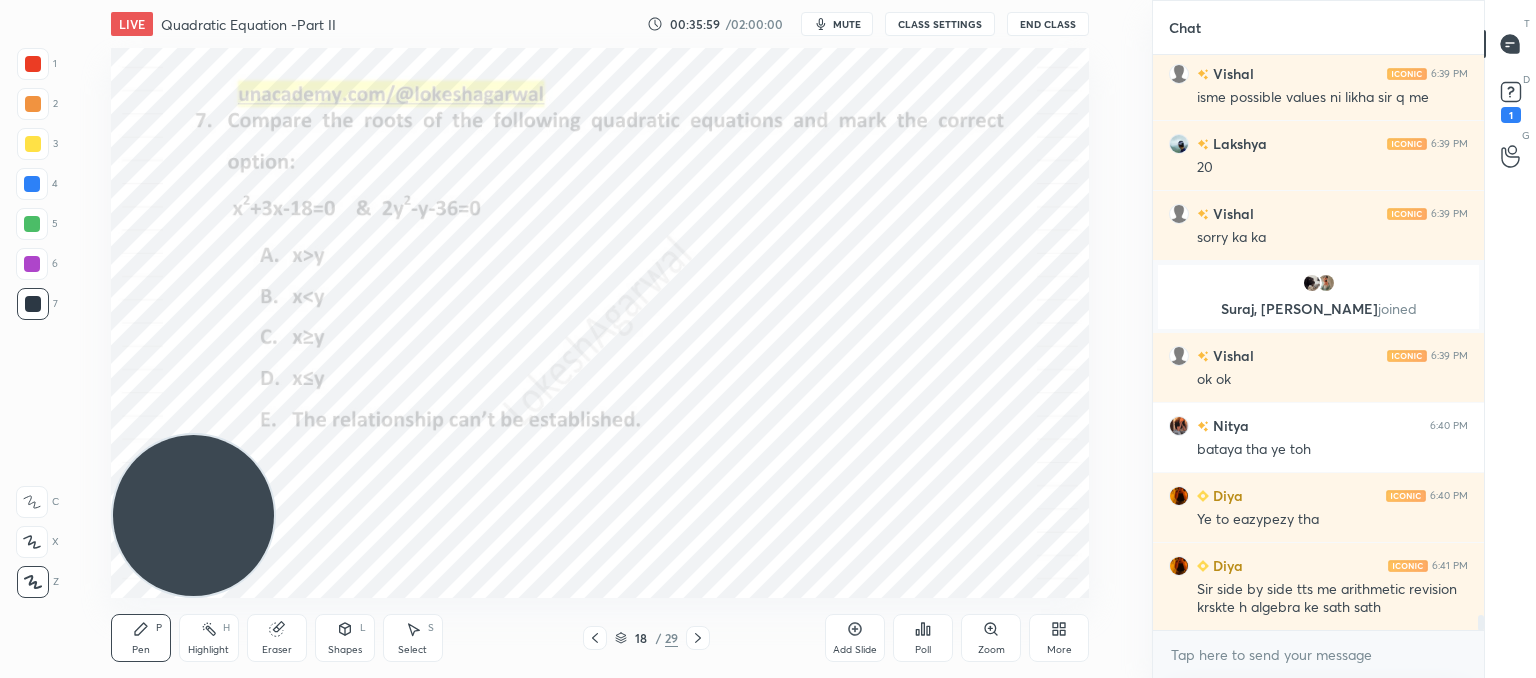 click 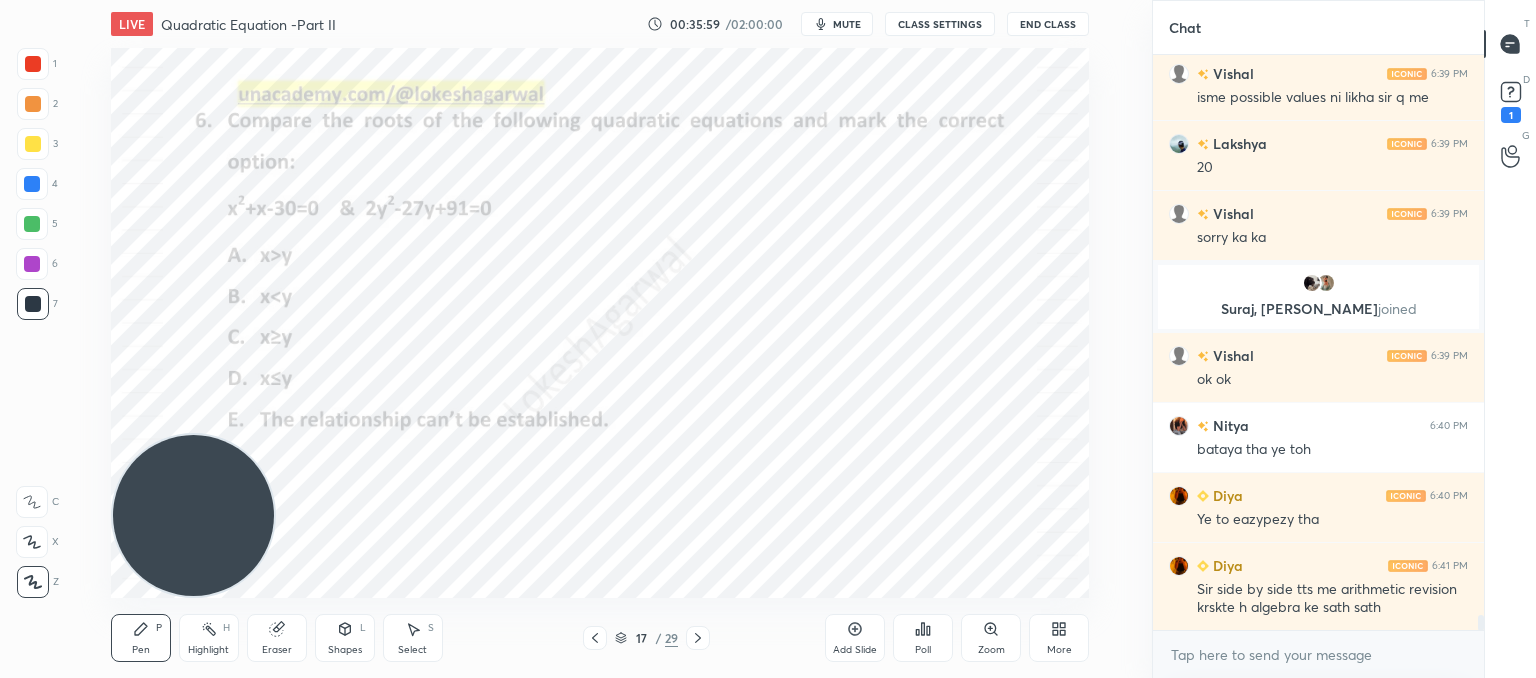 click 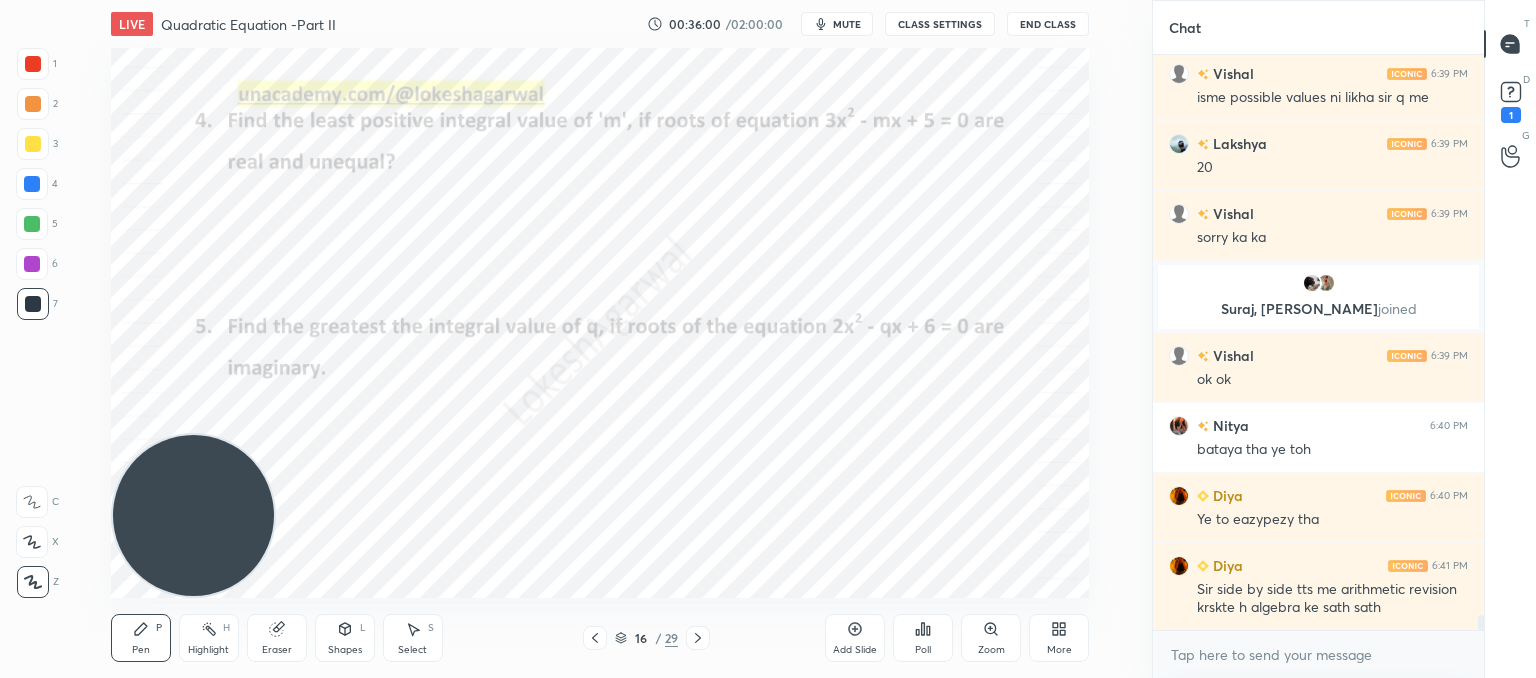 click 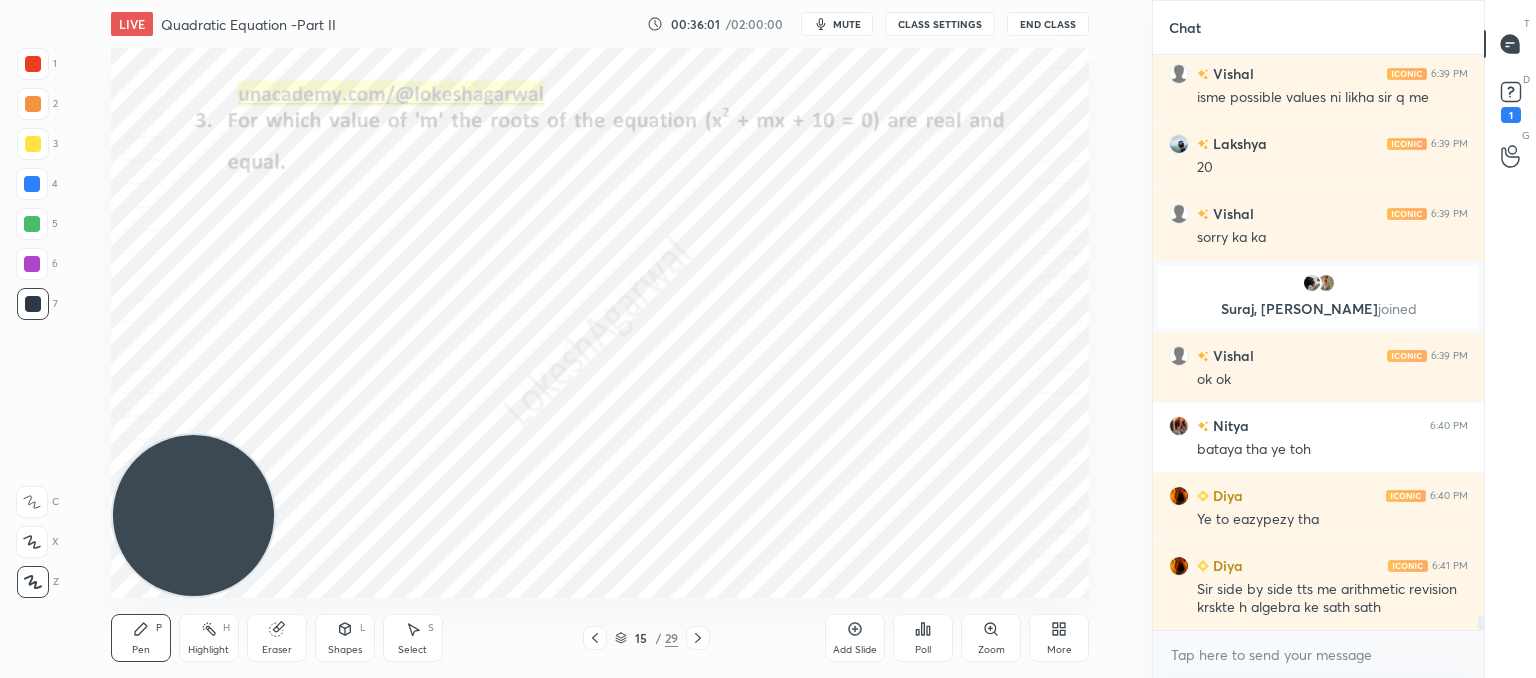 click at bounding box center (698, 638) 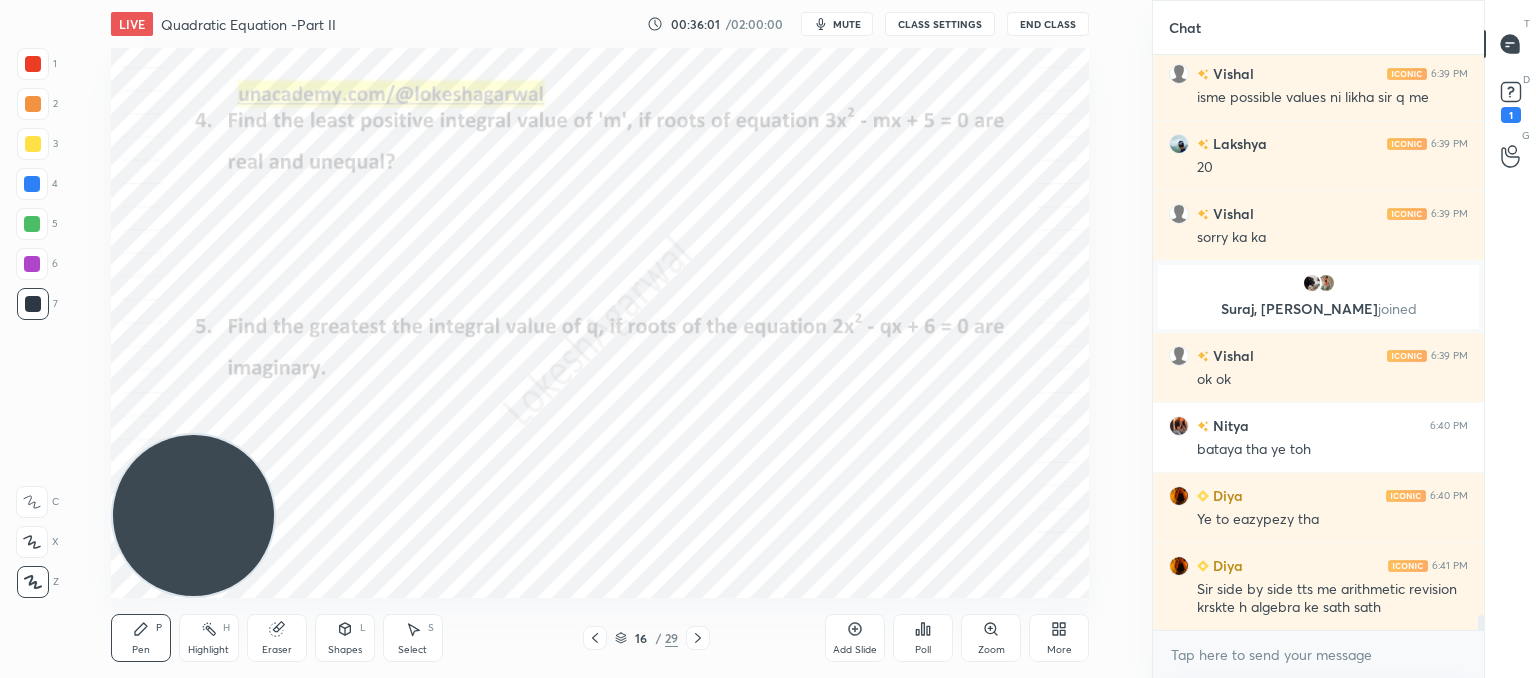 scroll, scrollTop: 21670, scrollLeft: 0, axis: vertical 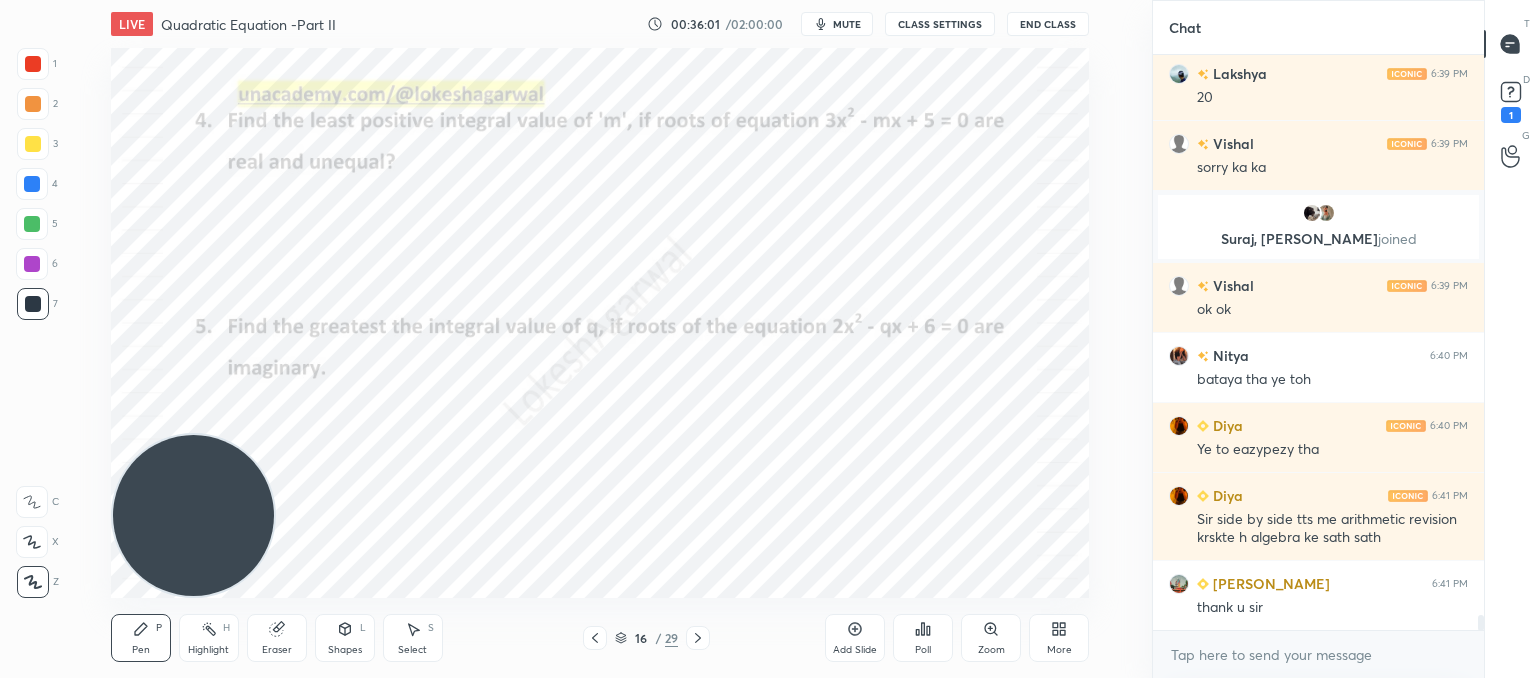 click 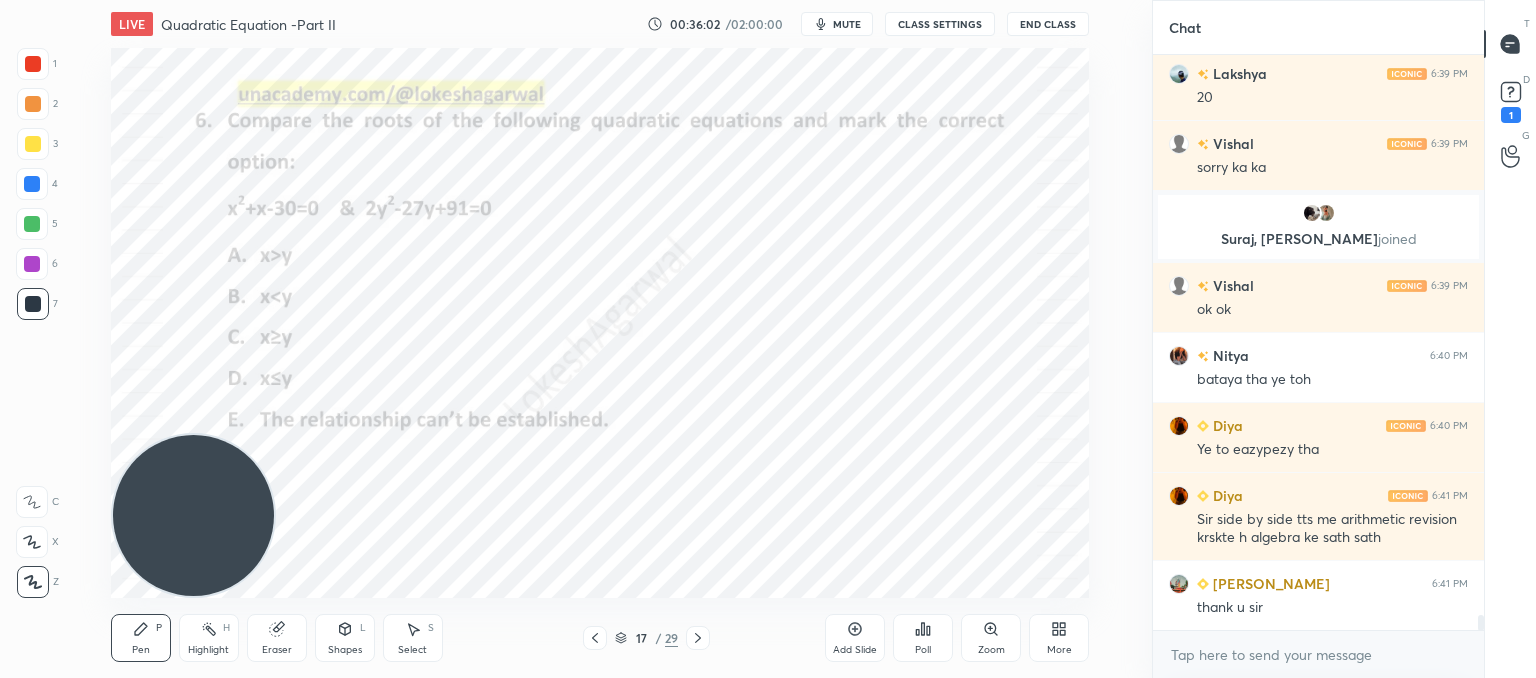 click 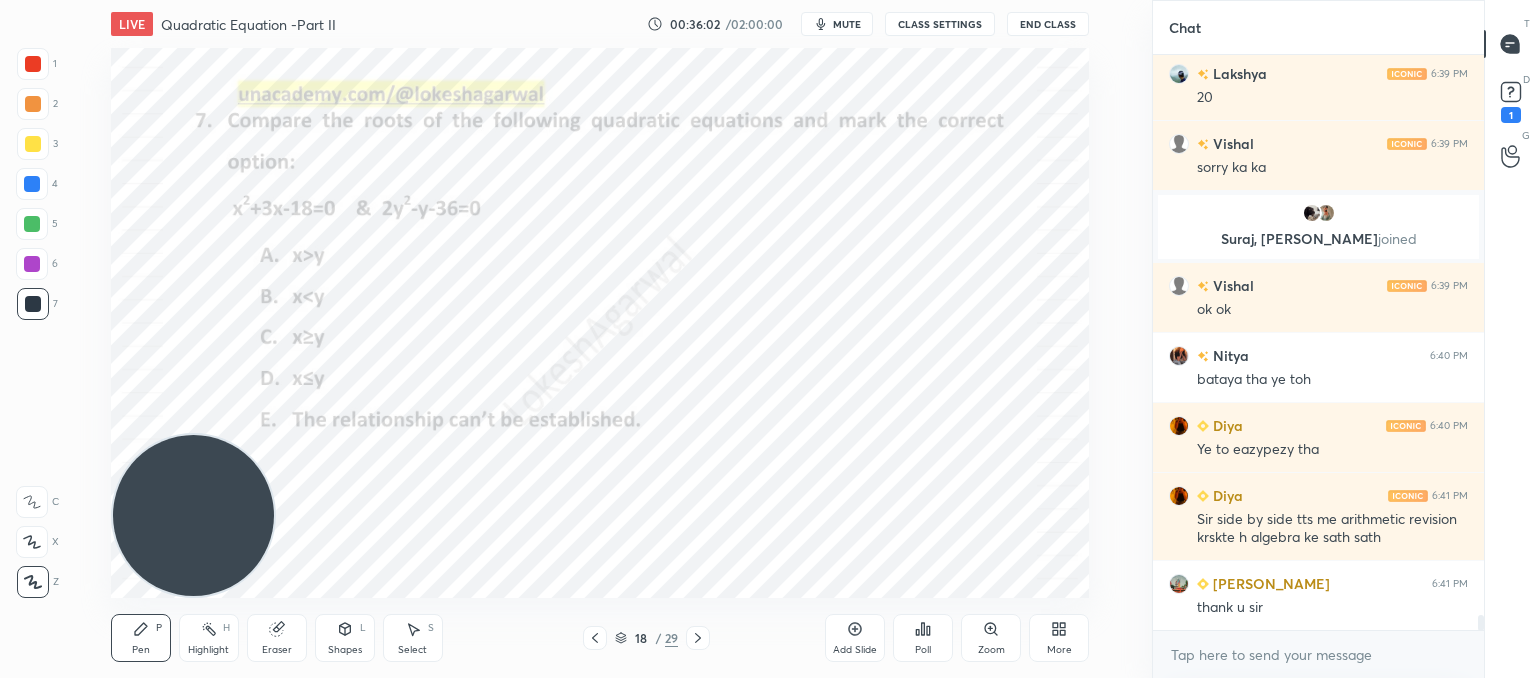 click 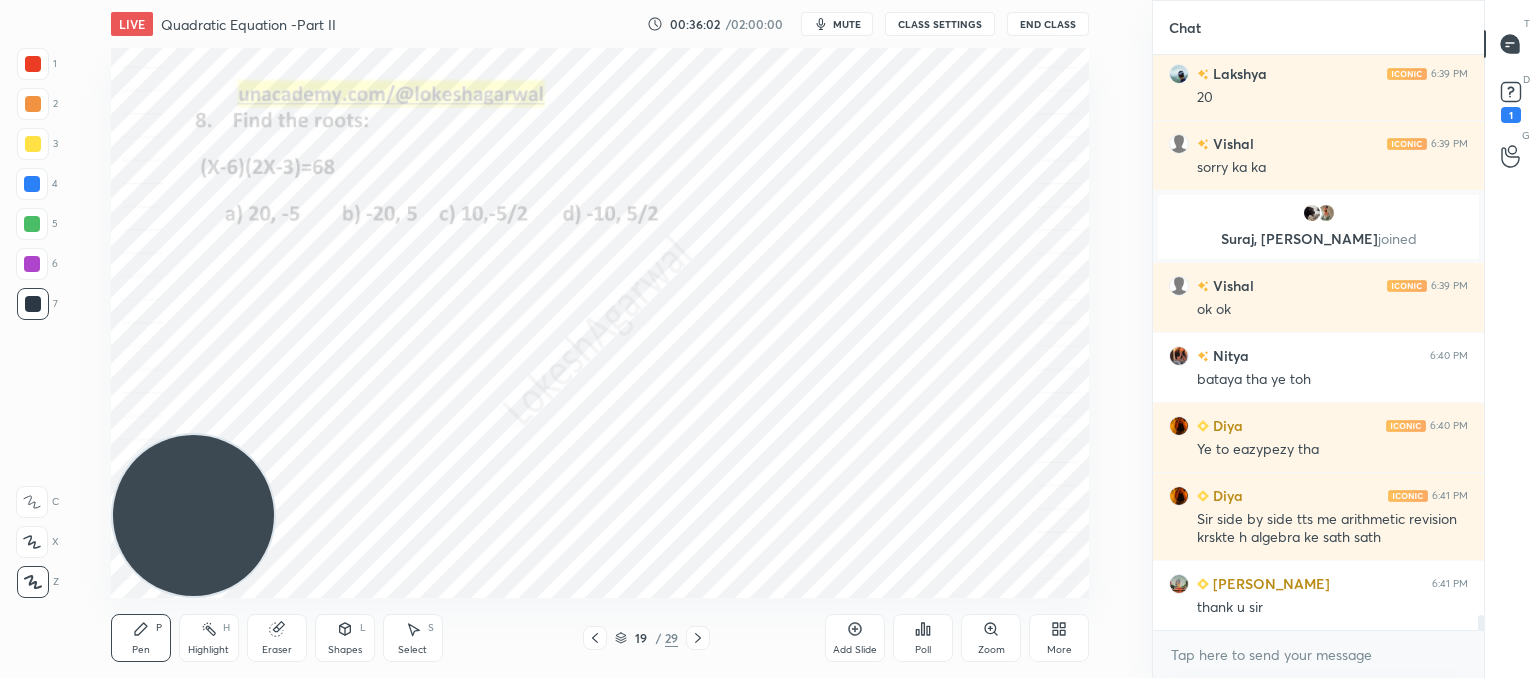 click 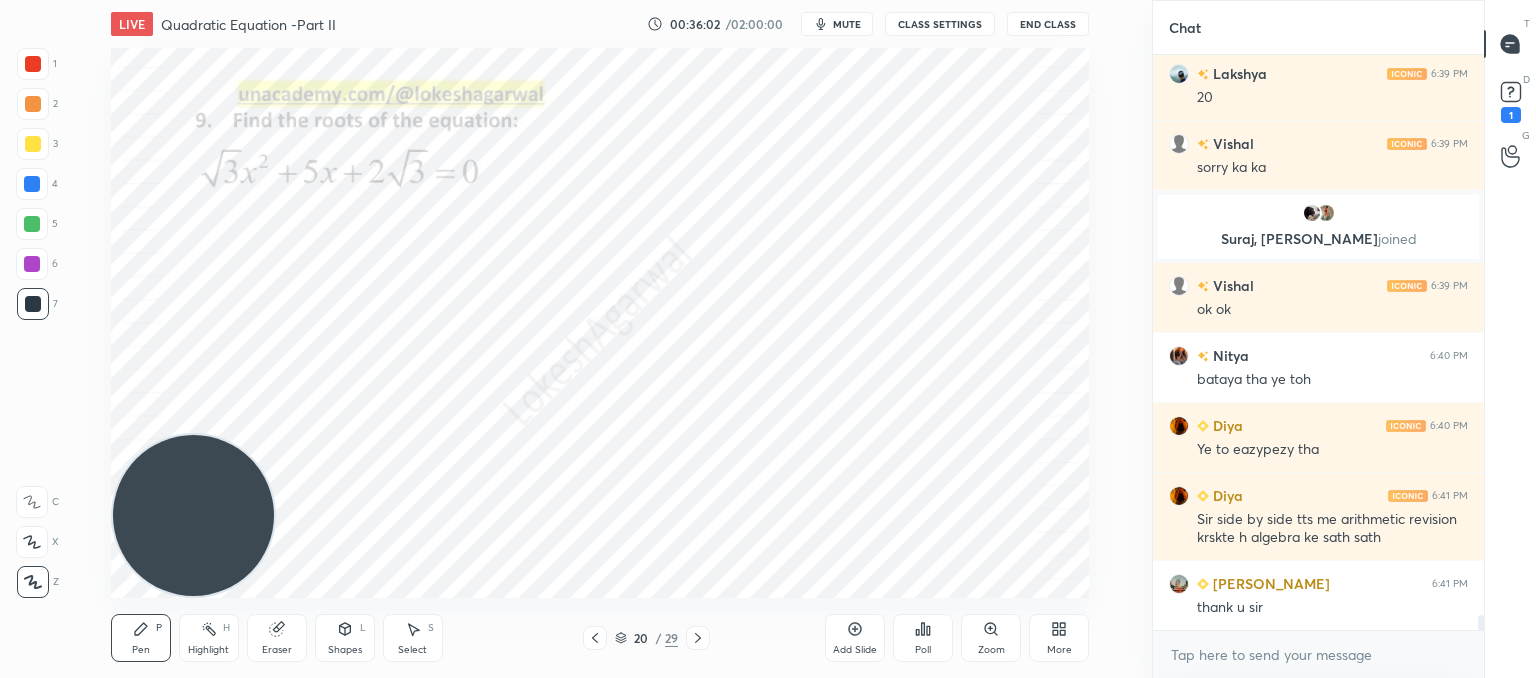 click 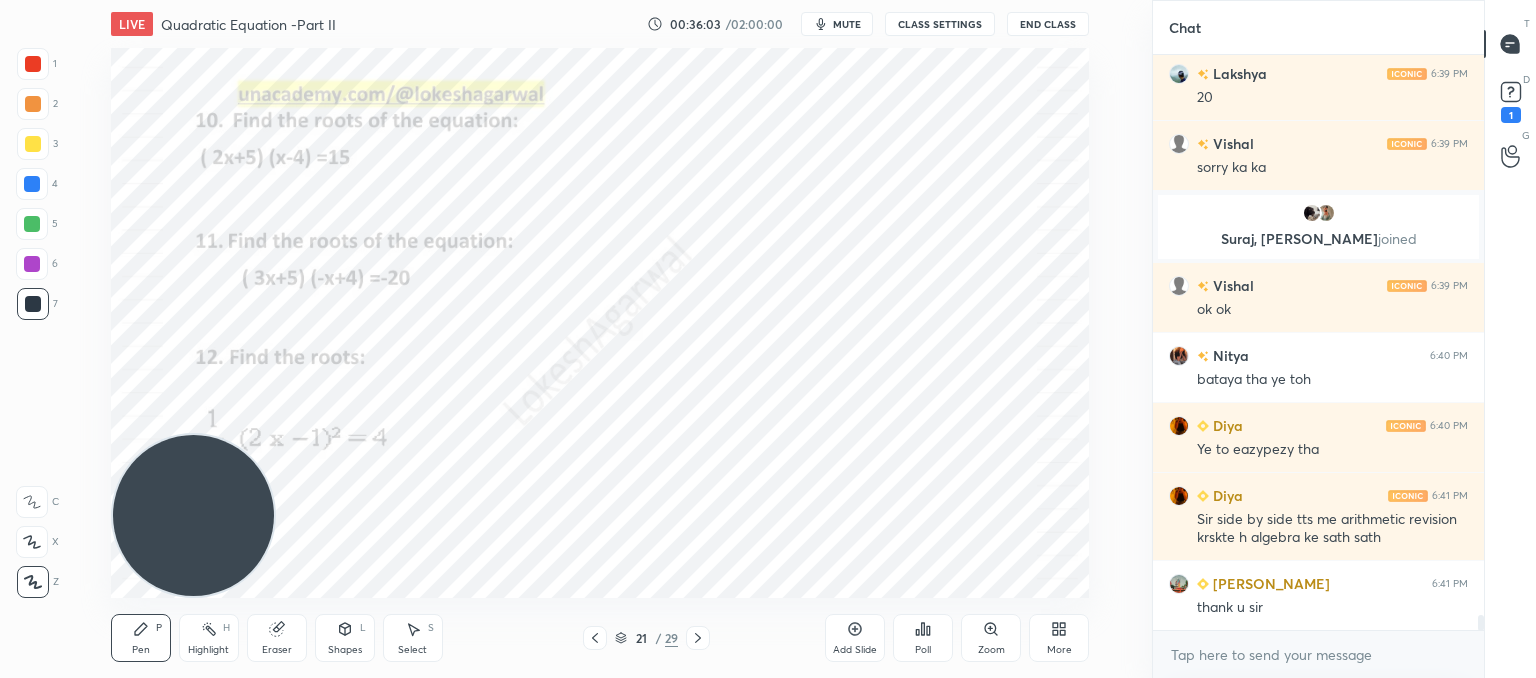 click 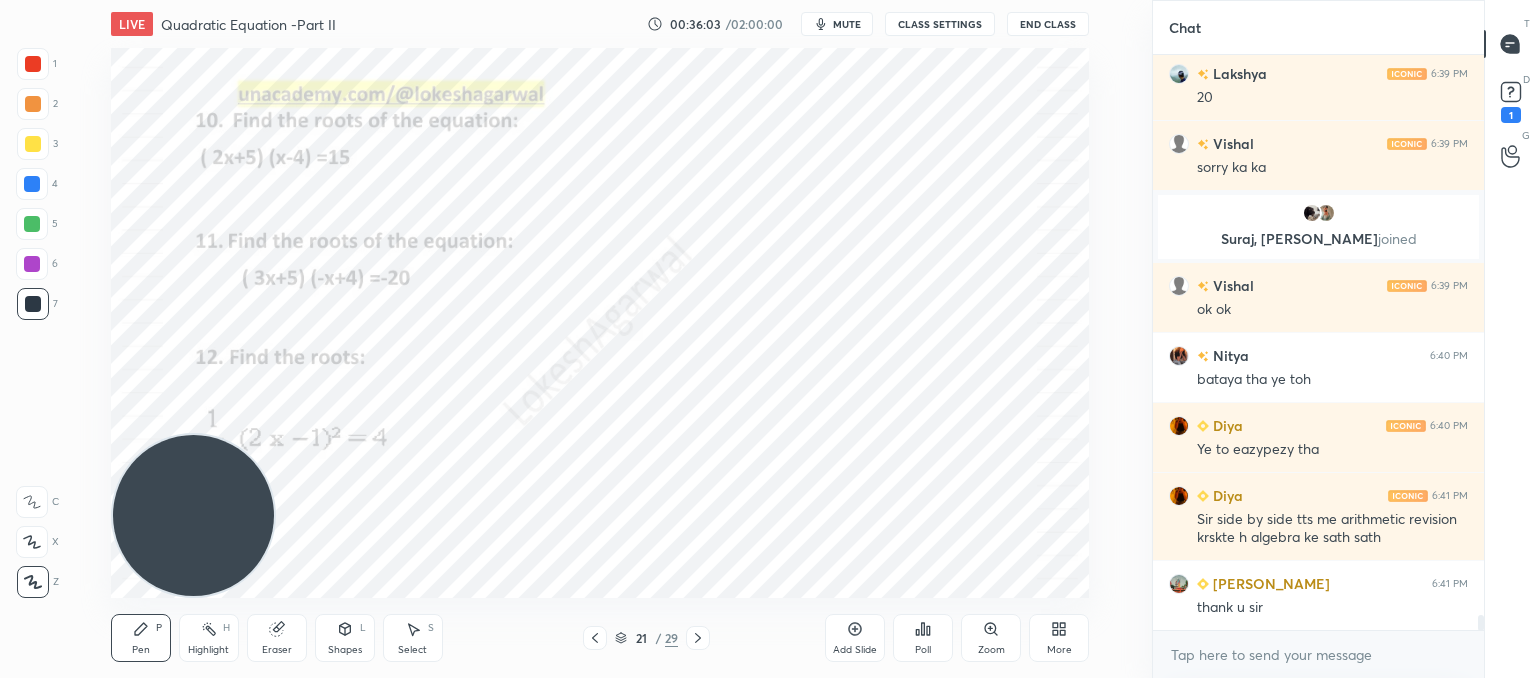 click 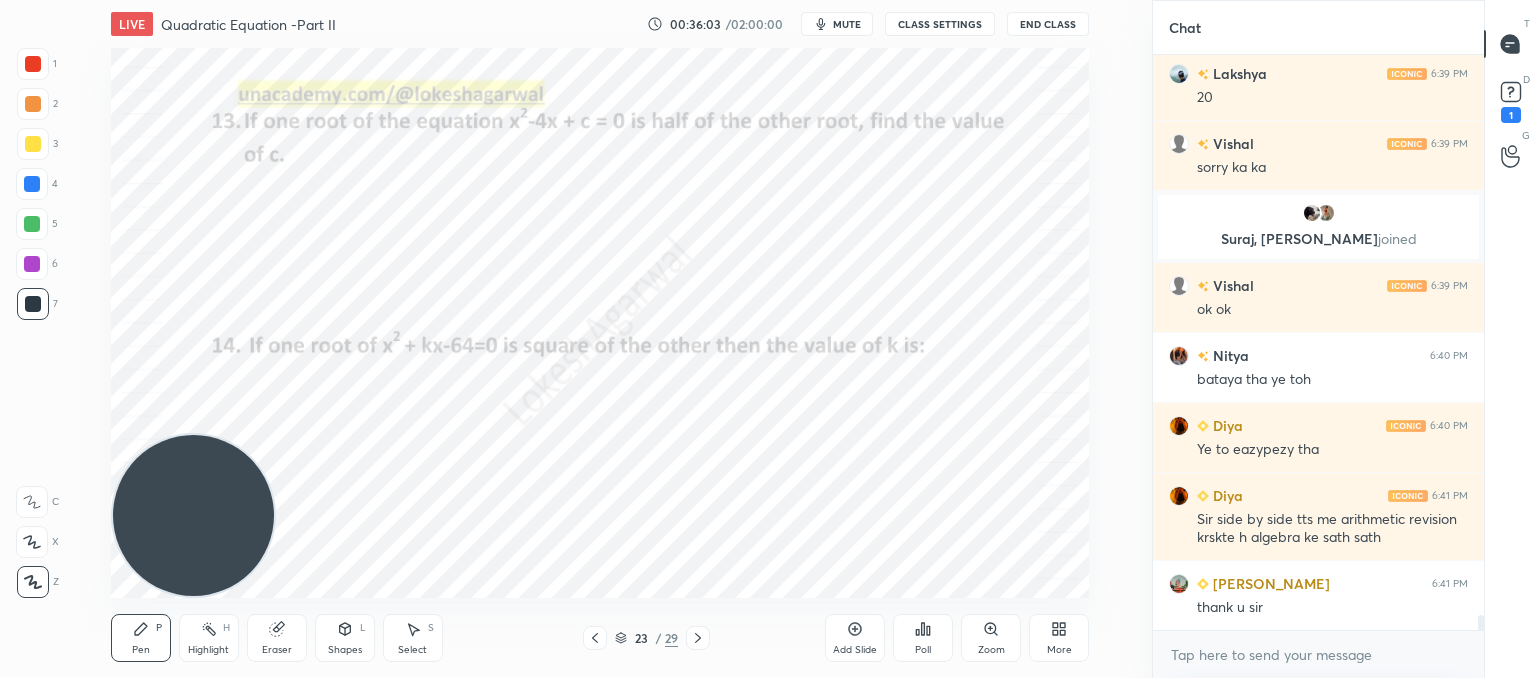click 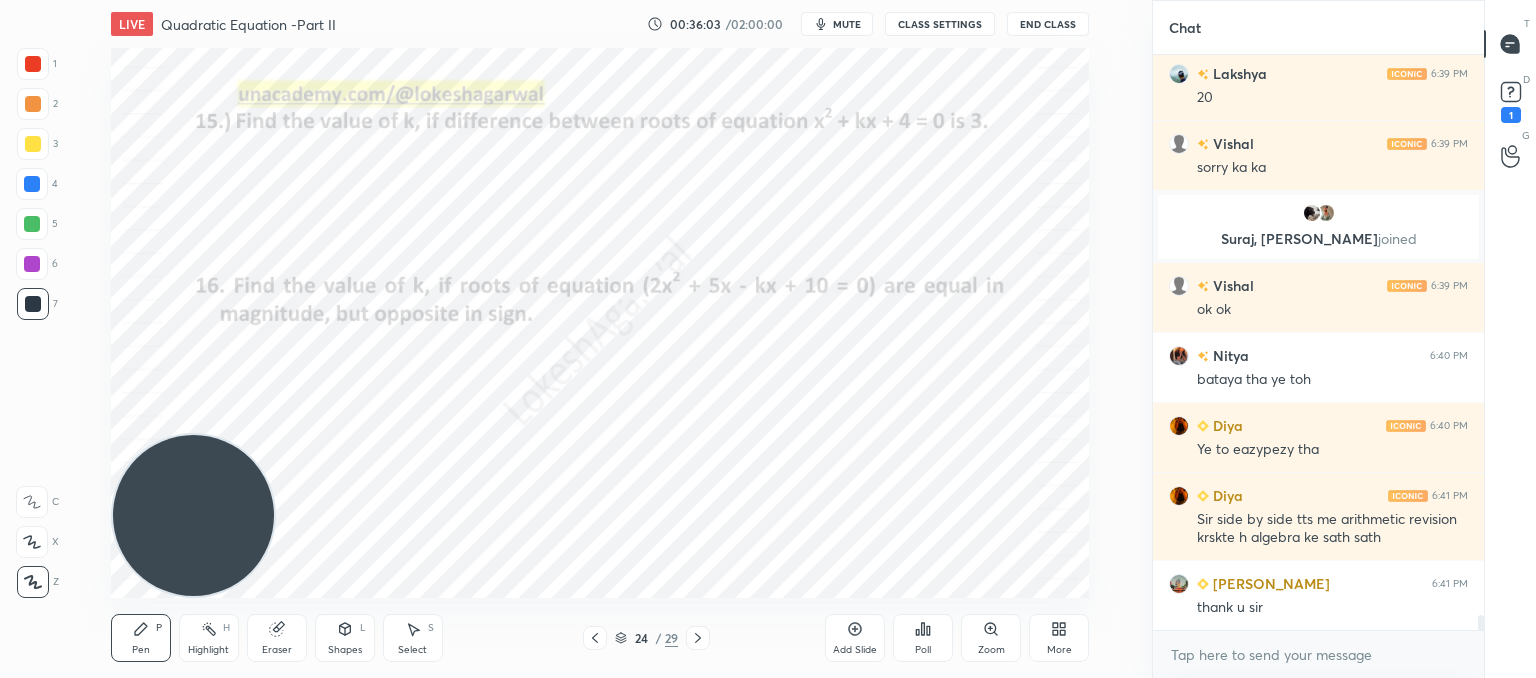 click 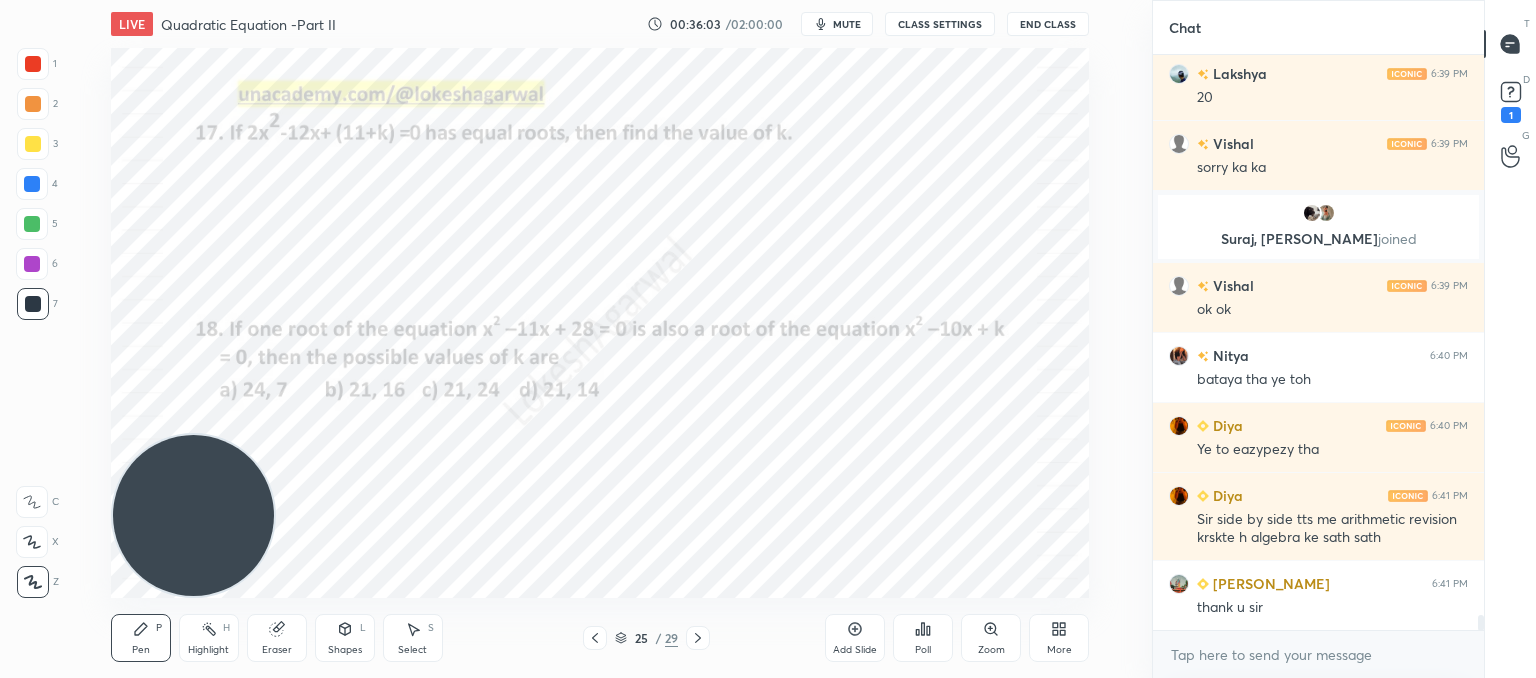 click 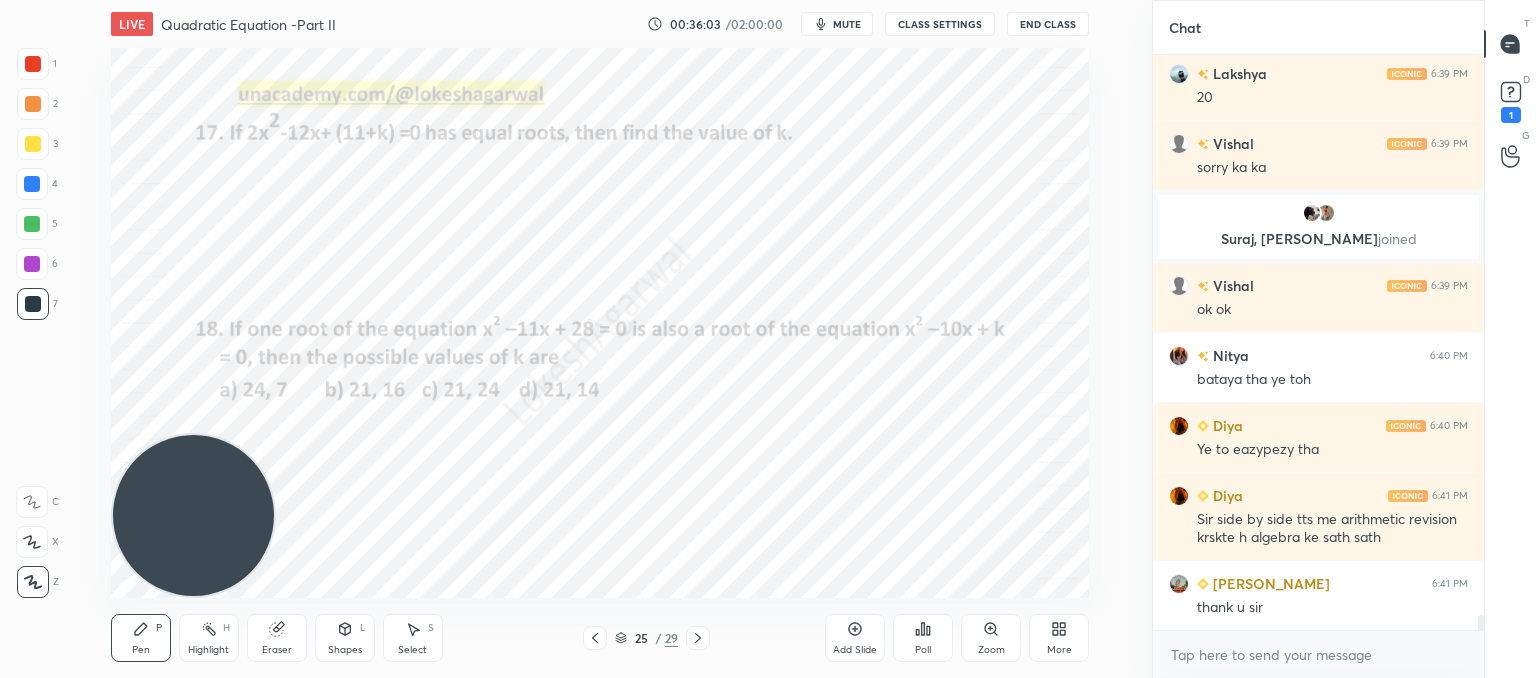 click 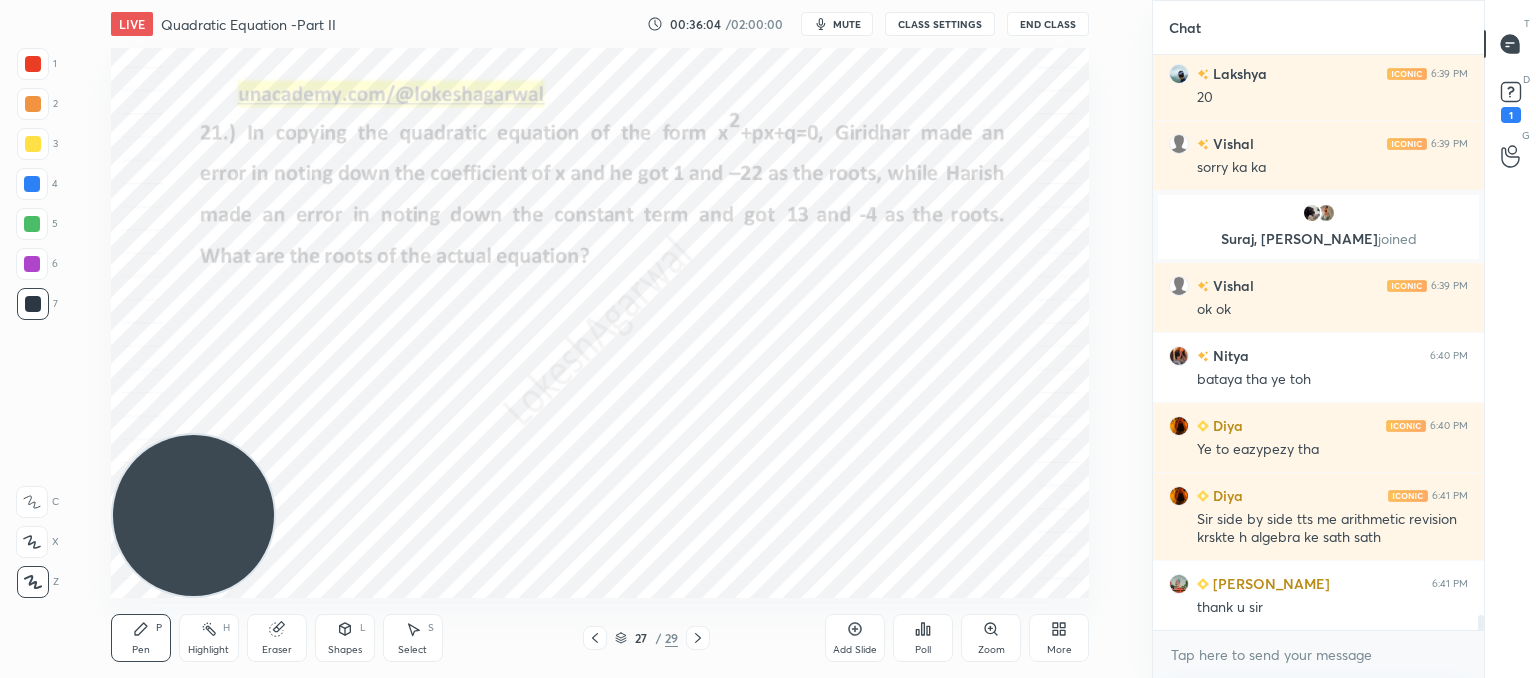 click 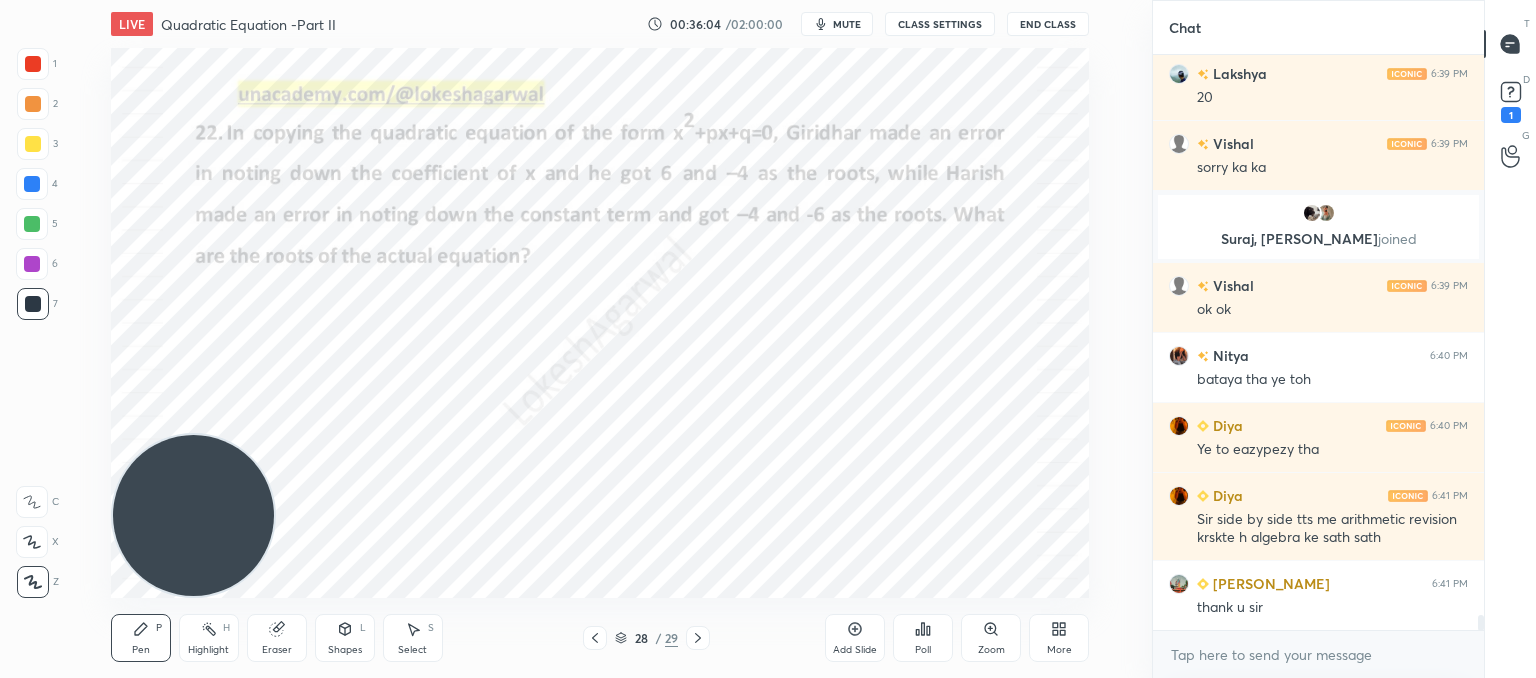 click 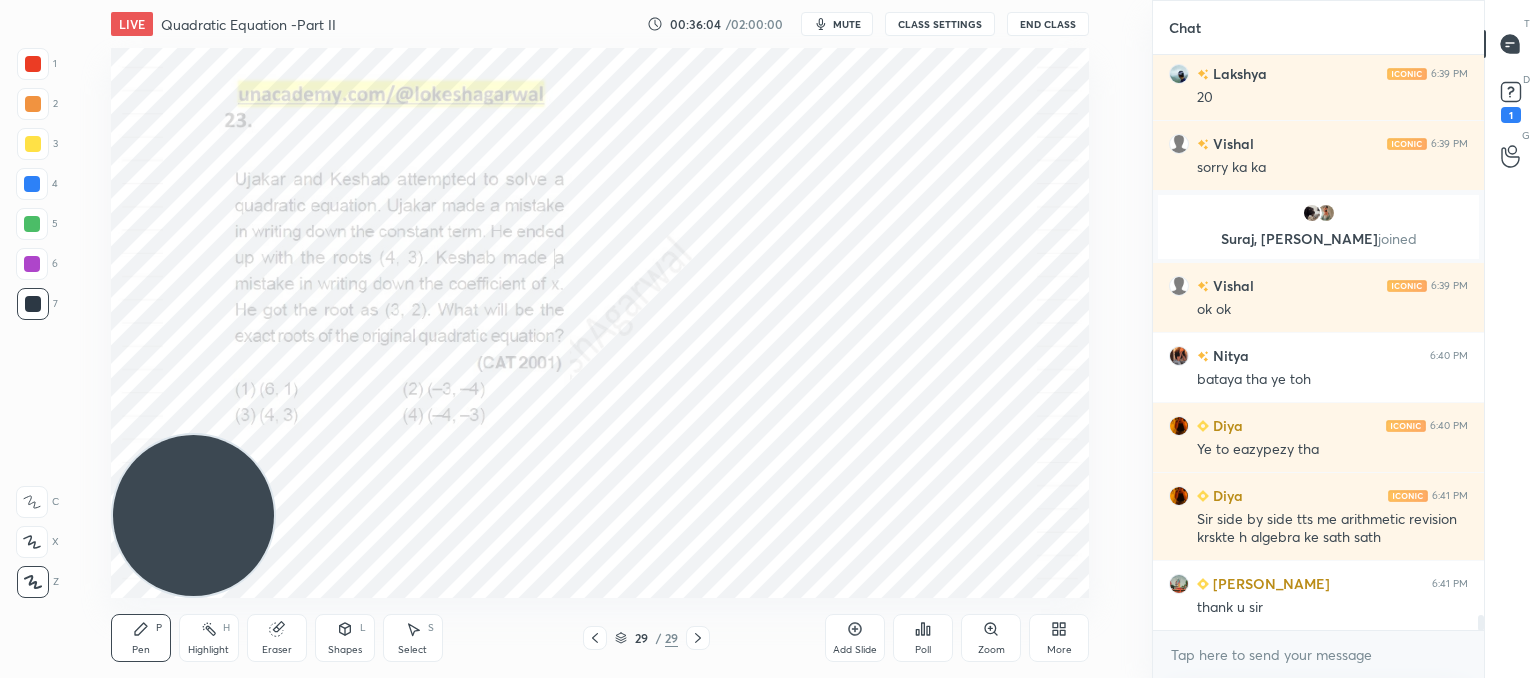 click 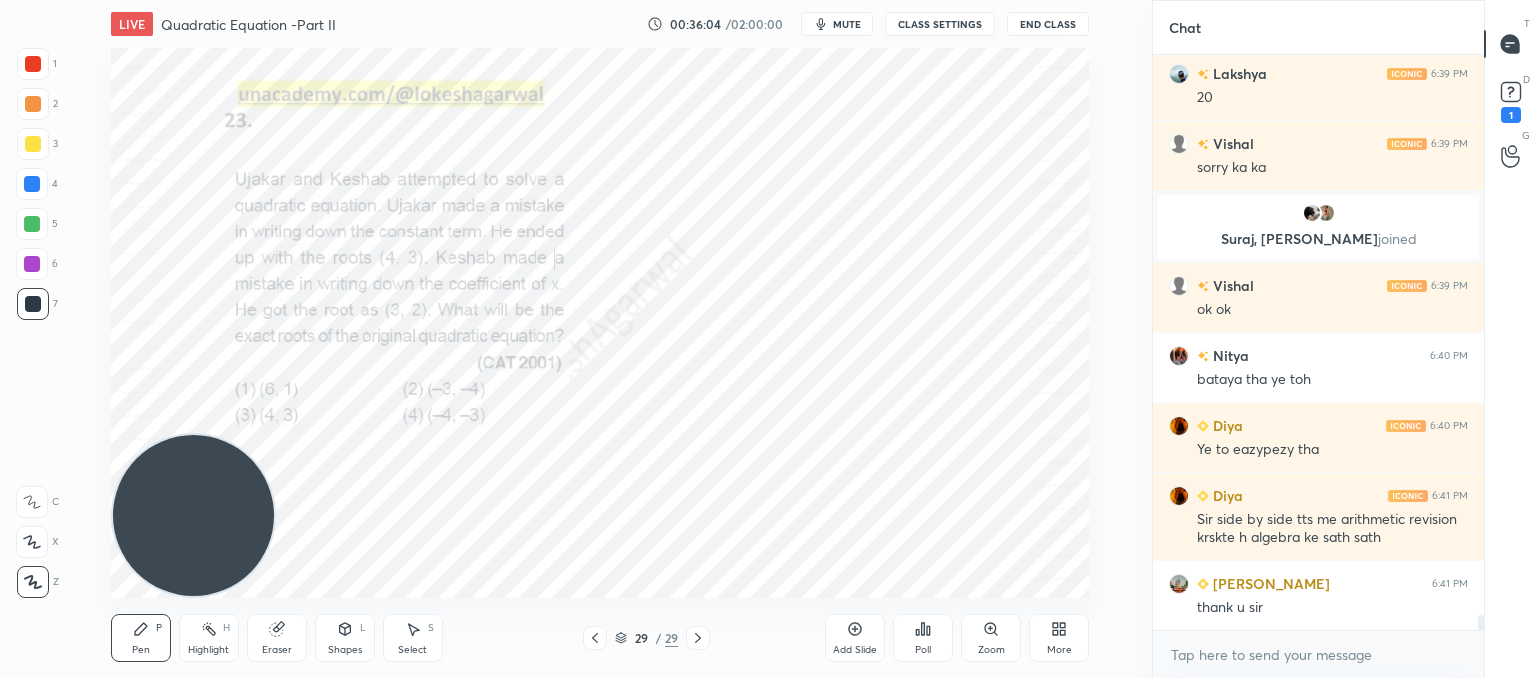 click 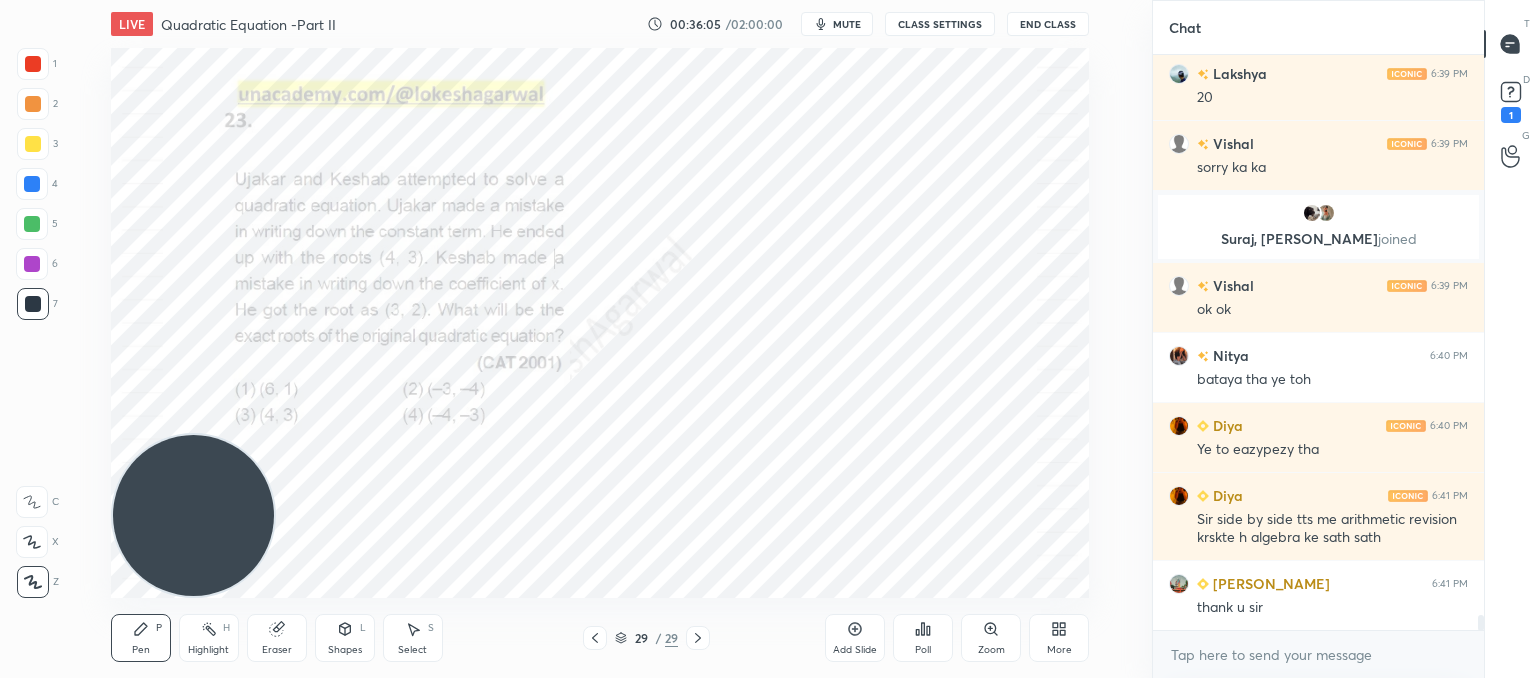 click 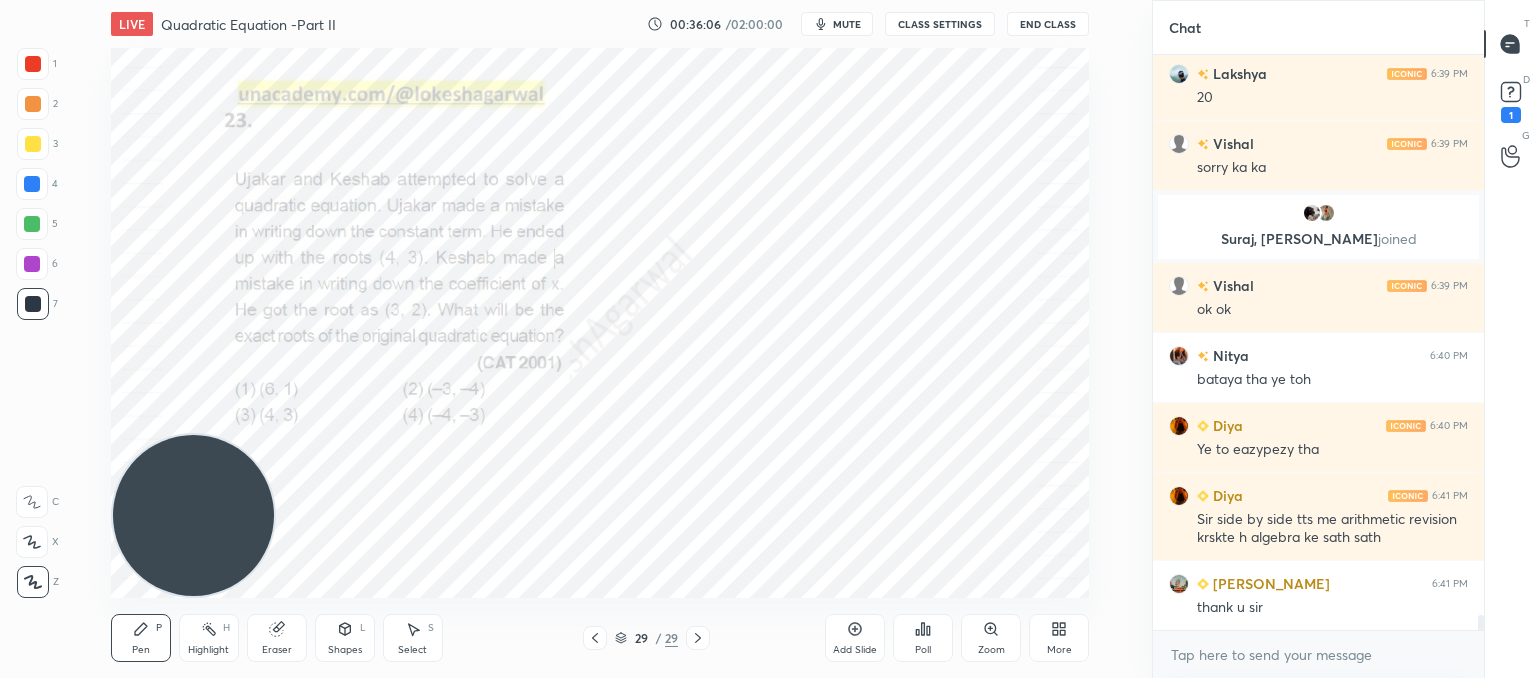 click 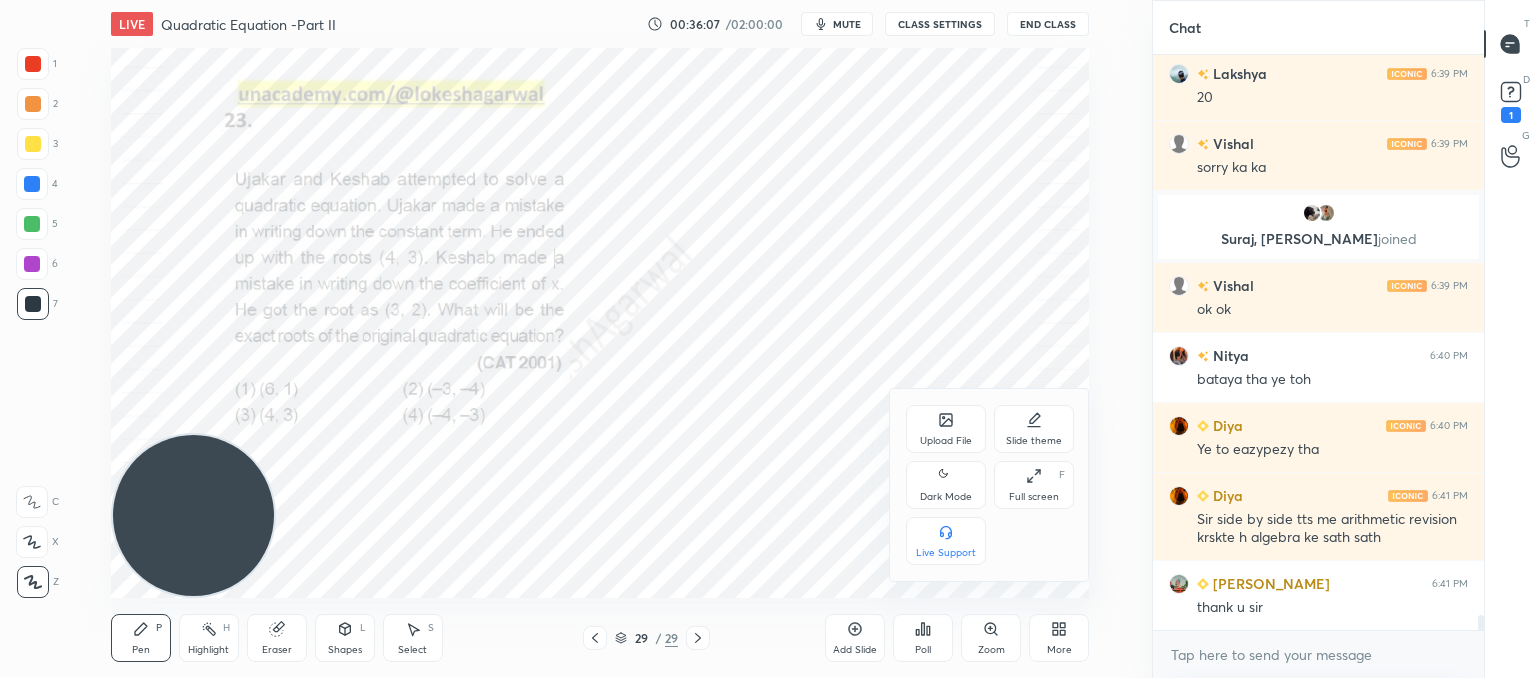 click at bounding box center [768, 339] 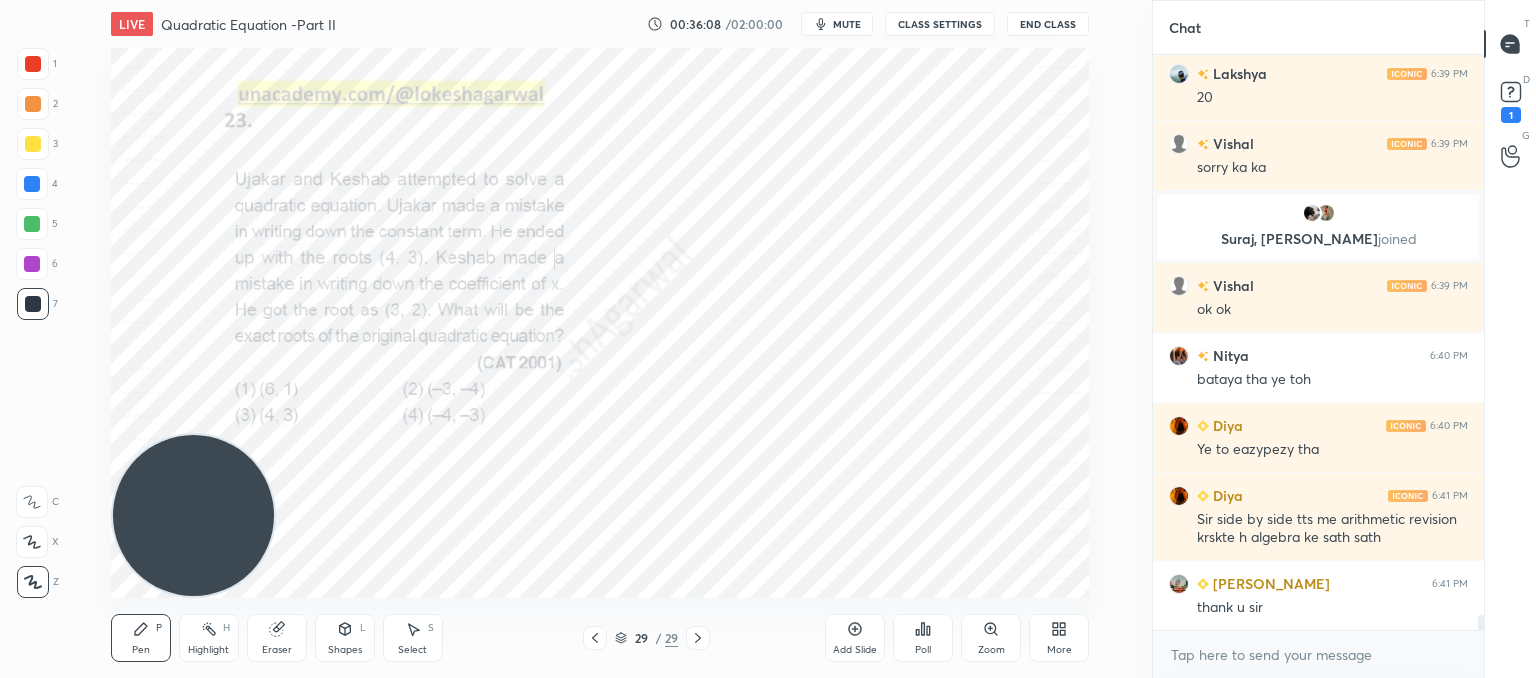 click 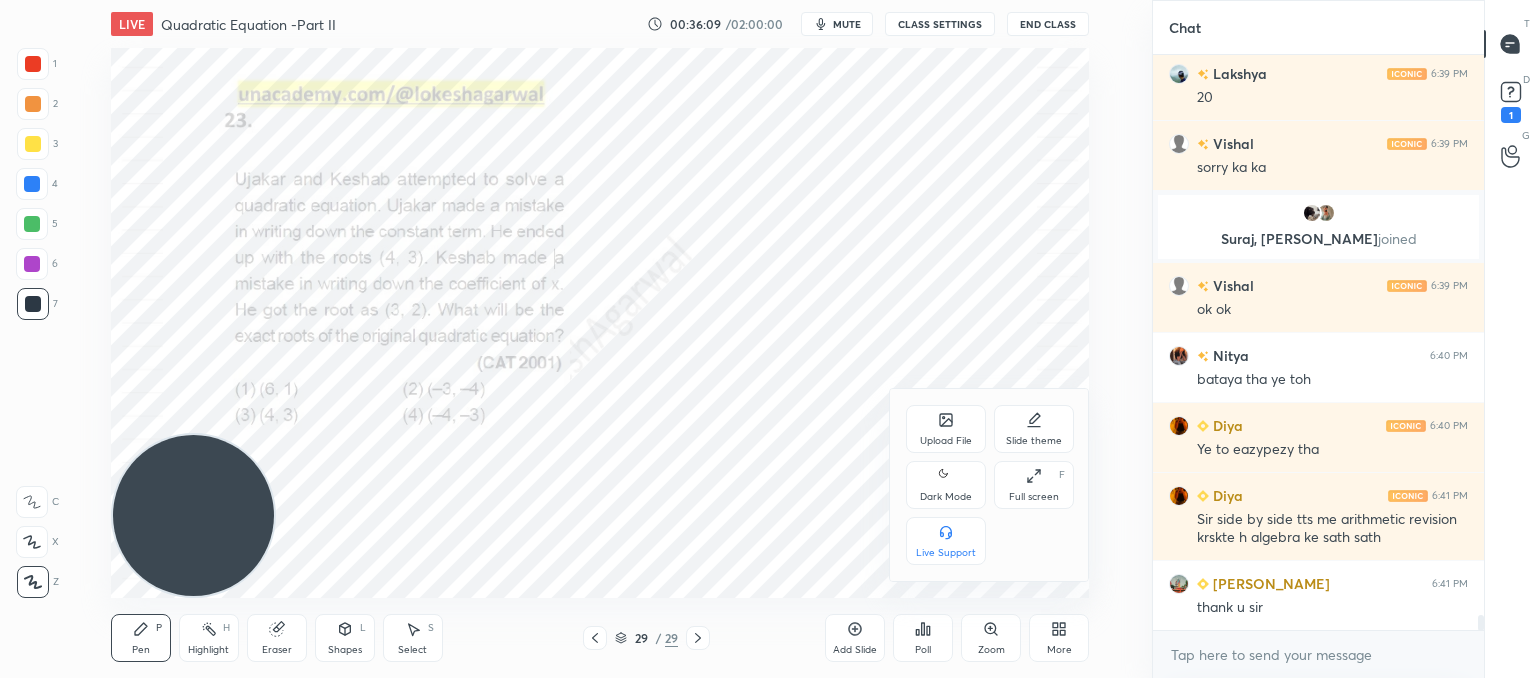 click on "Upload File" at bounding box center (946, 441) 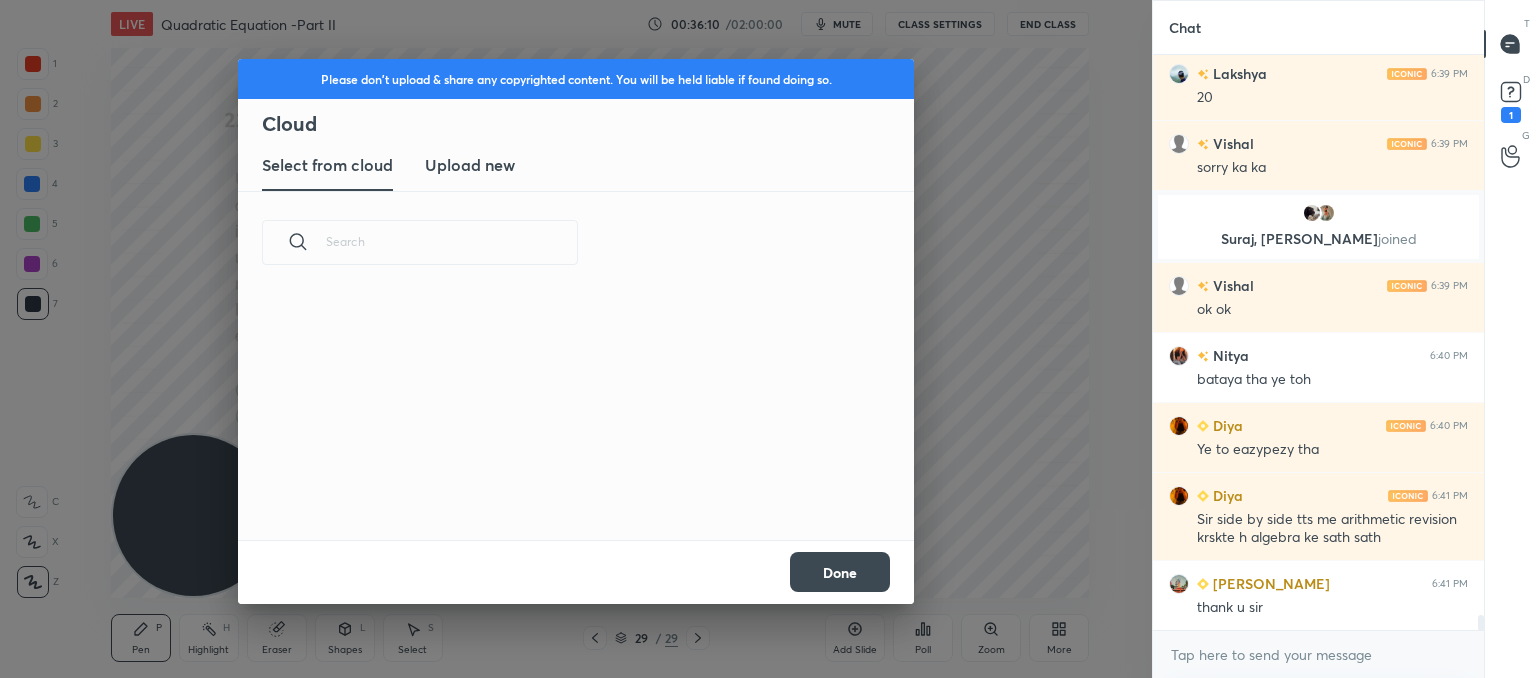 scroll, scrollTop: 5, scrollLeft: 10, axis: both 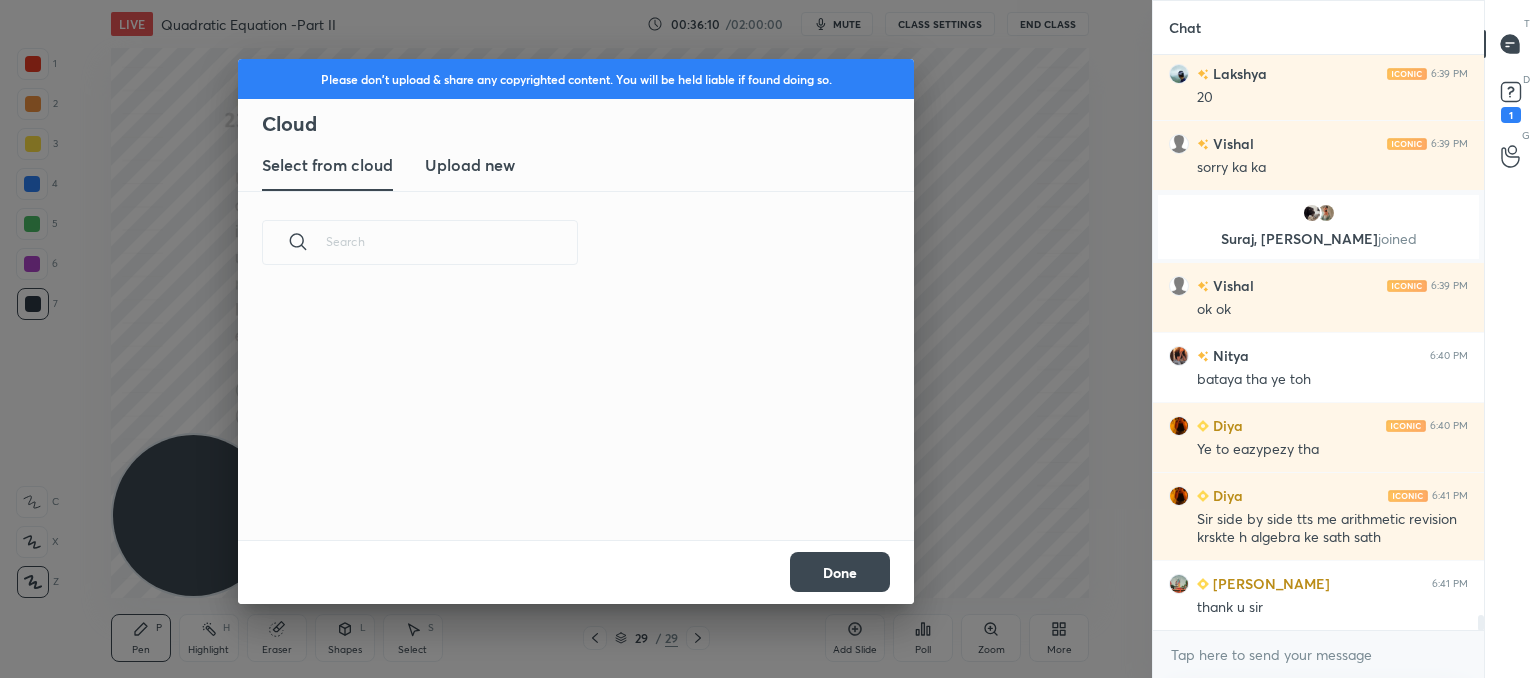 click on "Upload new" at bounding box center [470, 166] 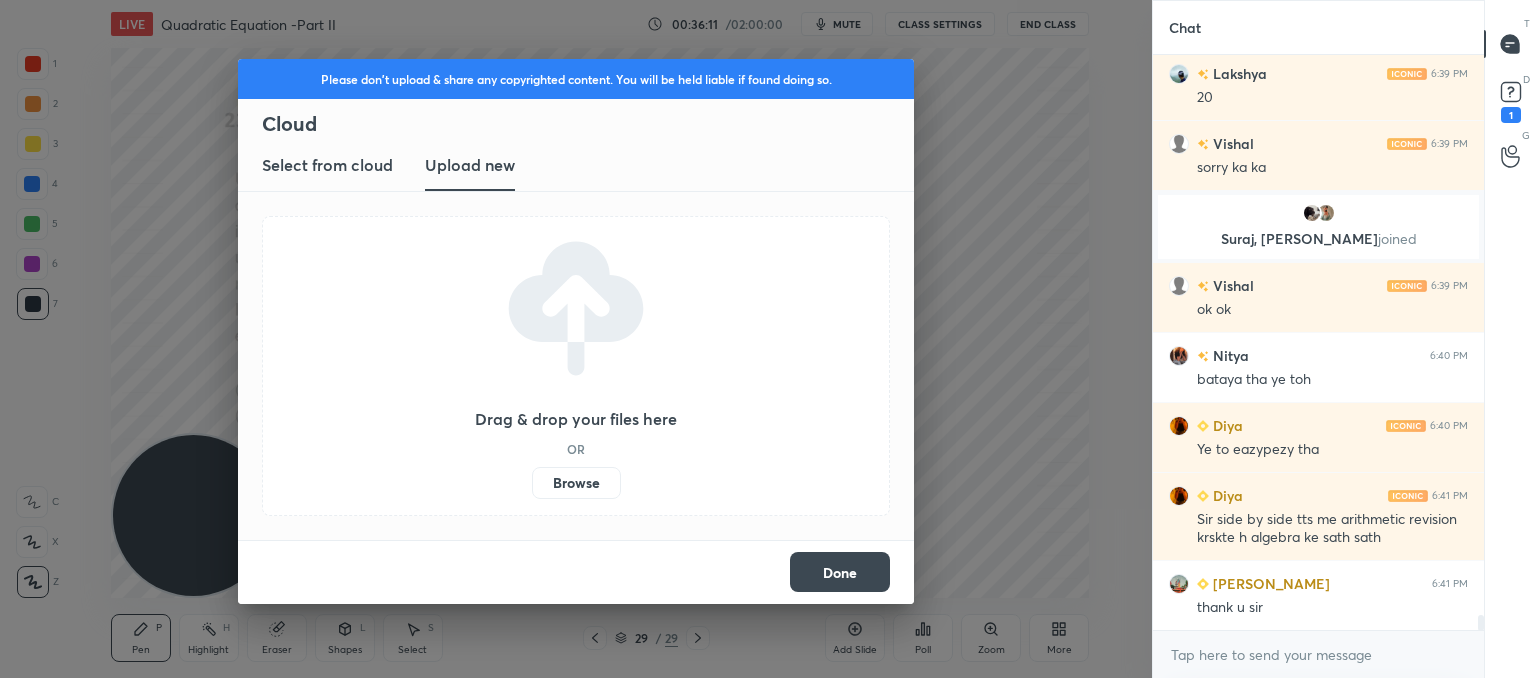 click on "Browse" at bounding box center [576, 483] 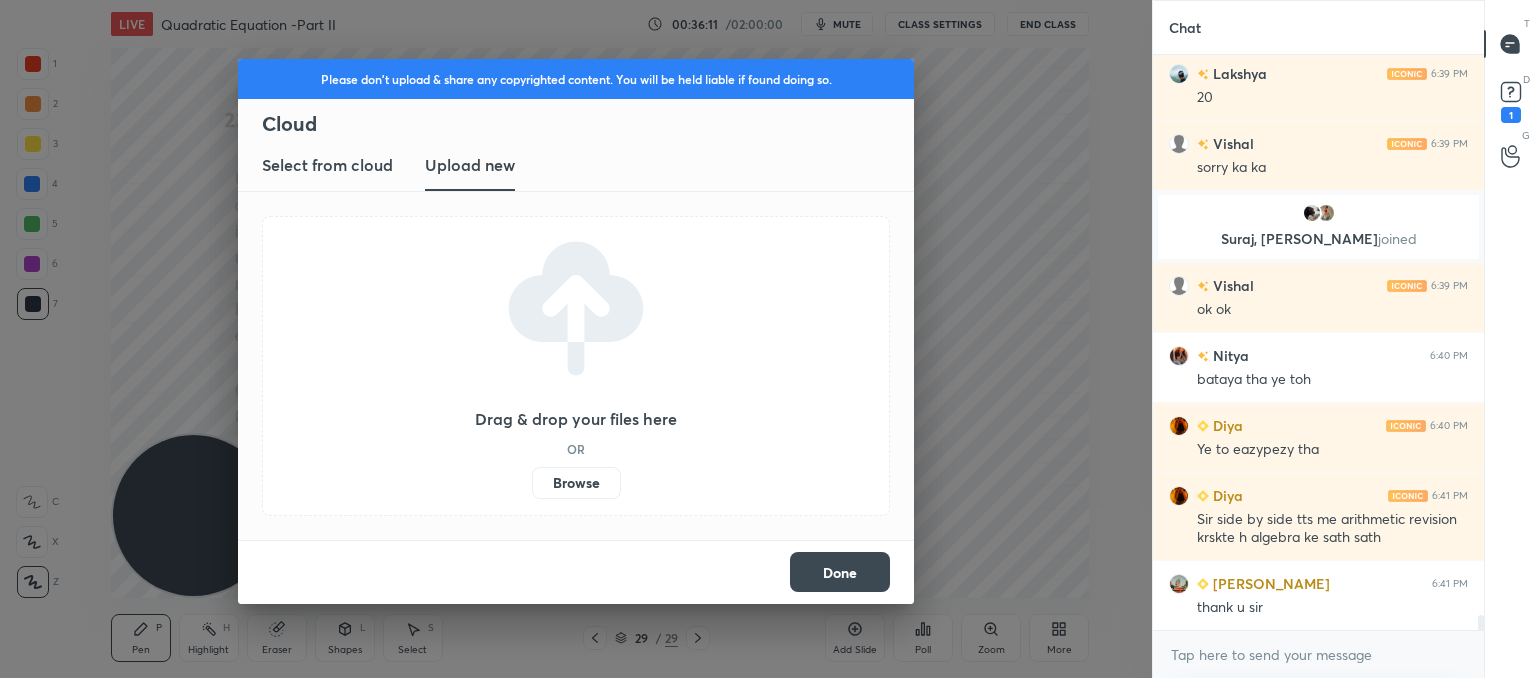 click on "Browse" at bounding box center (532, 483) 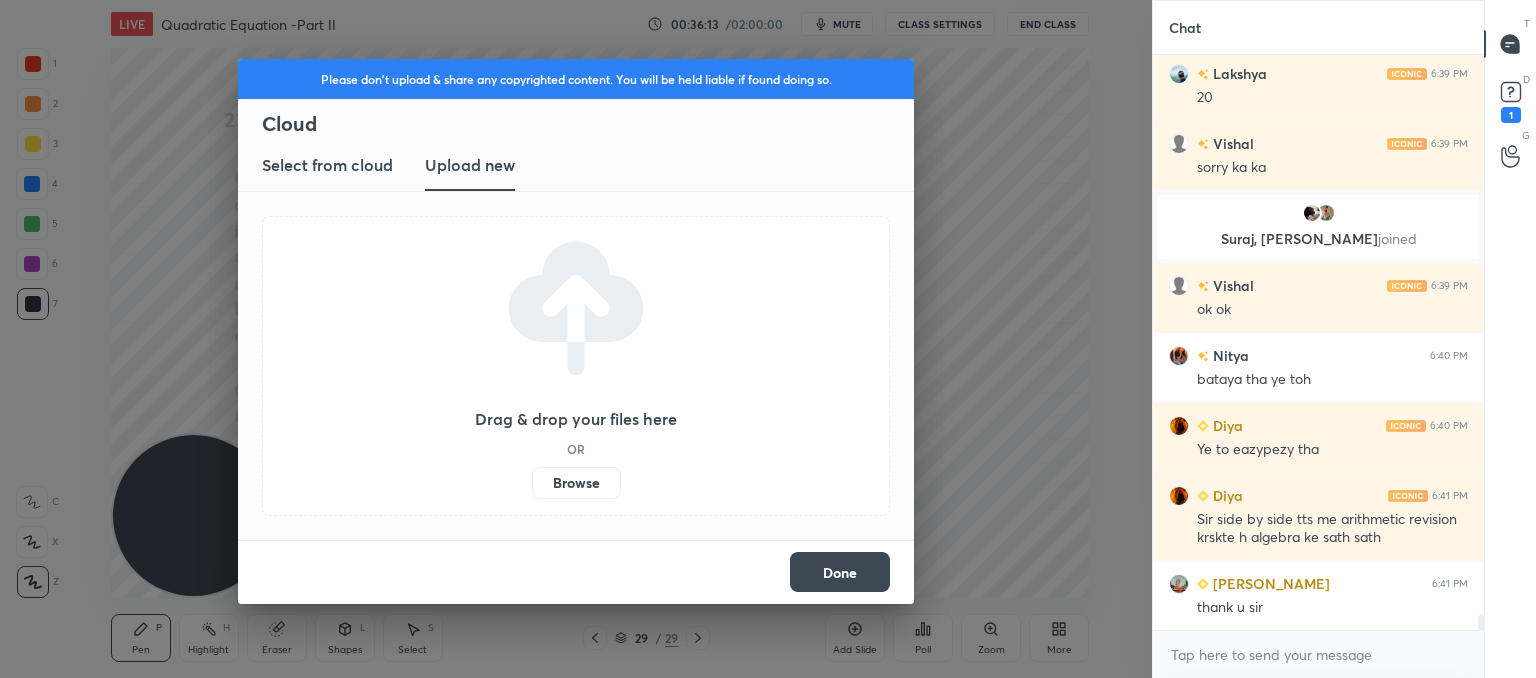 scroll, scrollTop: 21740, scrollLeft: 0, axis: vertical 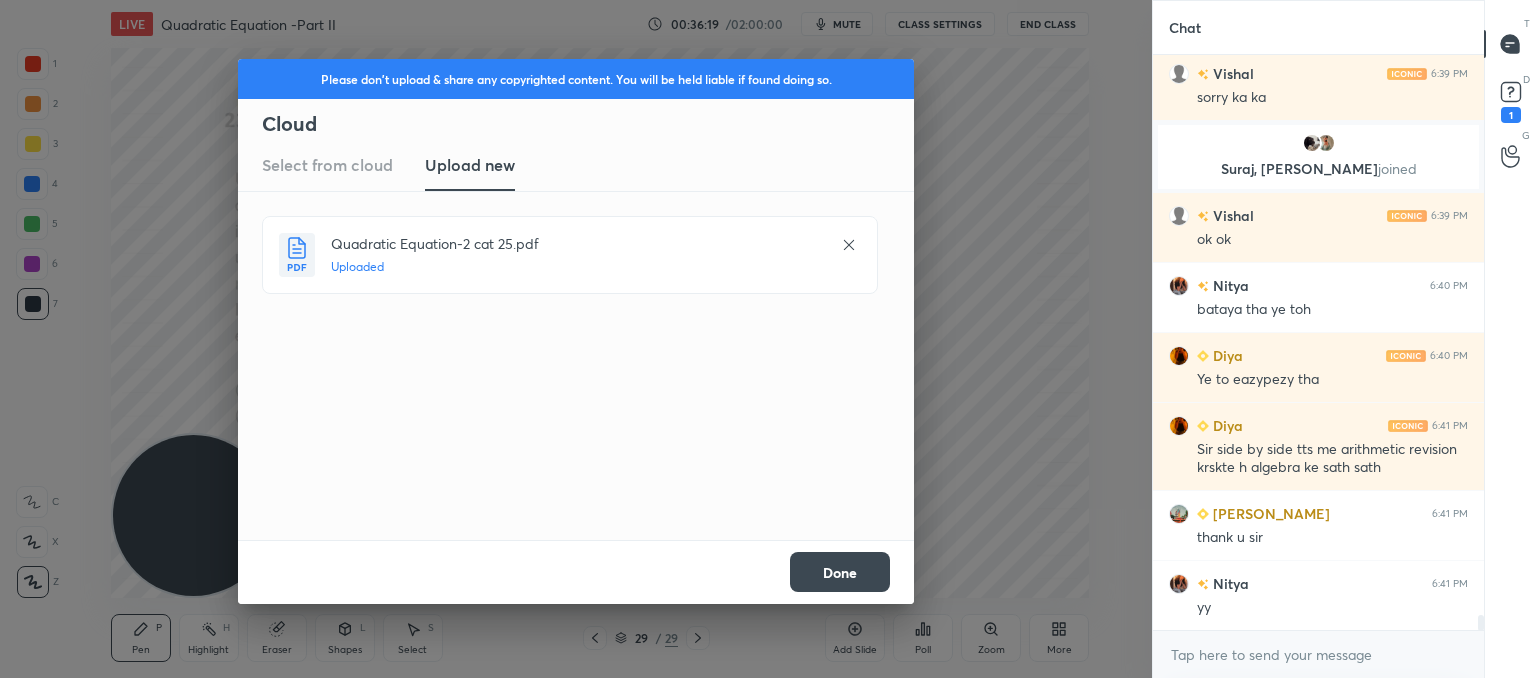 click on "Done" at bounding box center (840, 572) 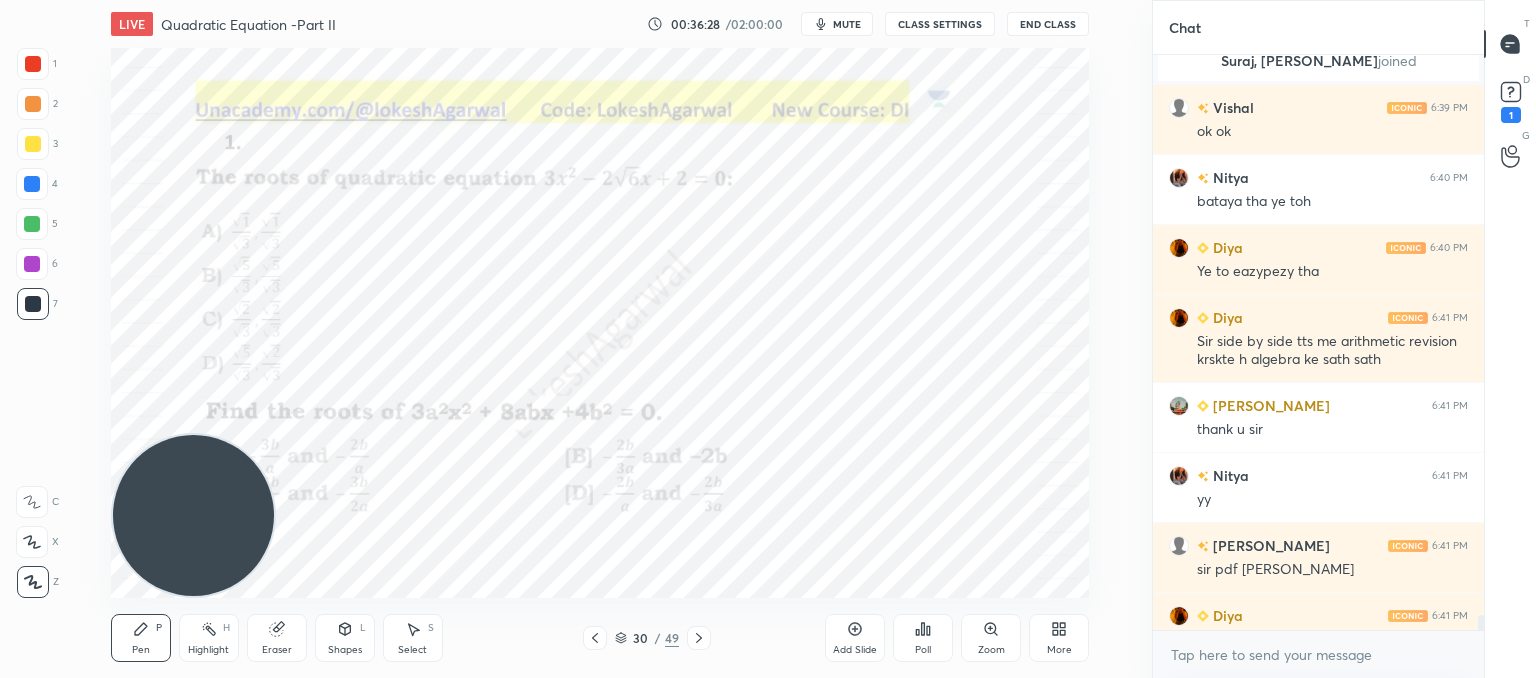scroll, scrollTop: 21702, scrollLeft: 0, axis: vertical 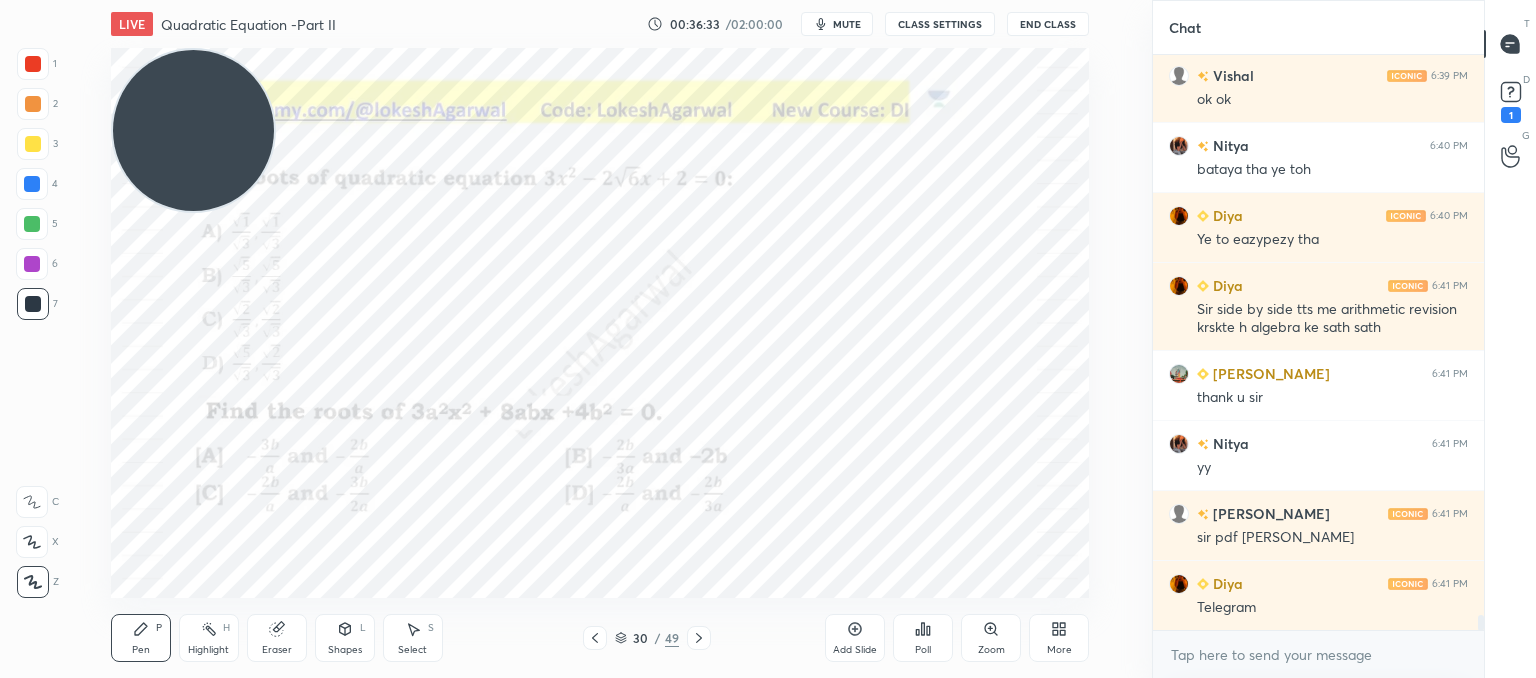 drag, startPoint x: 252, startPoint y: 465, endPoint x: 216, endPoint y: -2, distance: 468.38553 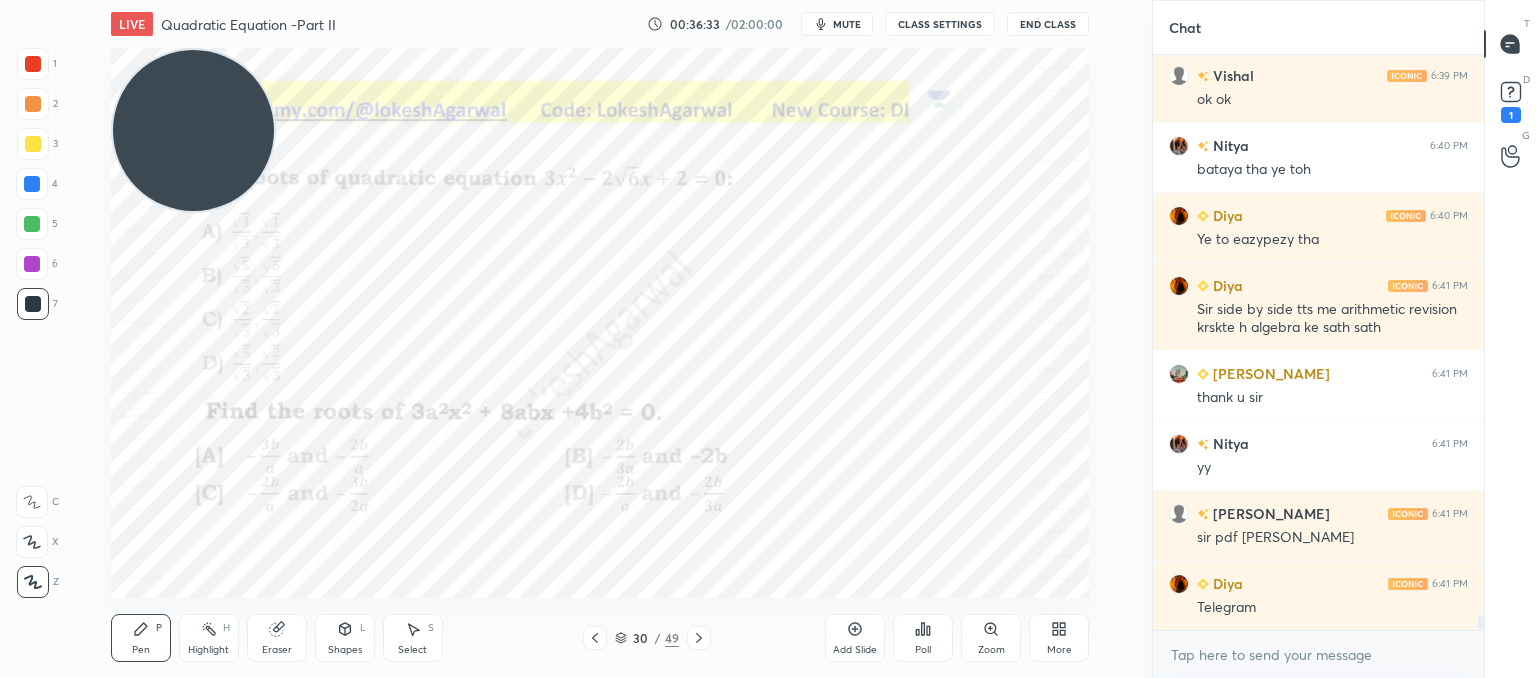 click on "1 2 3 4 5 6 7 C X Z C X Z E E Erase all   H H LIVE Quadratic Equation -Part II 00:36:33 /  02:00:00 mute CLASS SETTINGS End Class Setting up your live class Poll for   secs No correct answer Start poll Back Quadratic Equation -Part II • L2 of Comprehensive Course on Algebra: Basic to Advanced - Part I [PERSON_NAME] Pen P Highlight H Eraser Shapes L Select S 30 / 49 Add Slide Poll Zoom More Chat Suraj, [PERSON_NAME]  joined Vishal 6:39 PM ok ok Nitya 6:40 PM bataya tha ye toh Diya 6:40 PM Ye to eazypezy tha Diya 6:41 PM Sir side by side tts me arithmetic revision krskte h algebra ke sath sath [PERSON_NAME] 6:41 PM thank u sir Nitya 6:41 PM yy [PERSON_NAME] 6:41 PM sir pdf kaha milega Diya 6:41 PM Telegram JUMP TO LATEST Enable hand raising Enable raise hand to speak to learners. Once enabled, chat will be turned off temporarily. Enable x   introducing Raise a hand with a doubt Now learners can raise their hand along with a doubt  How it works? [PERSON_NAME] Asked a doubt 2 🤡 Pick this doubt NEW DOUBTS ASKED [PERSON_NAME]n't raise hand Got it" at bounding box center [768, 0] 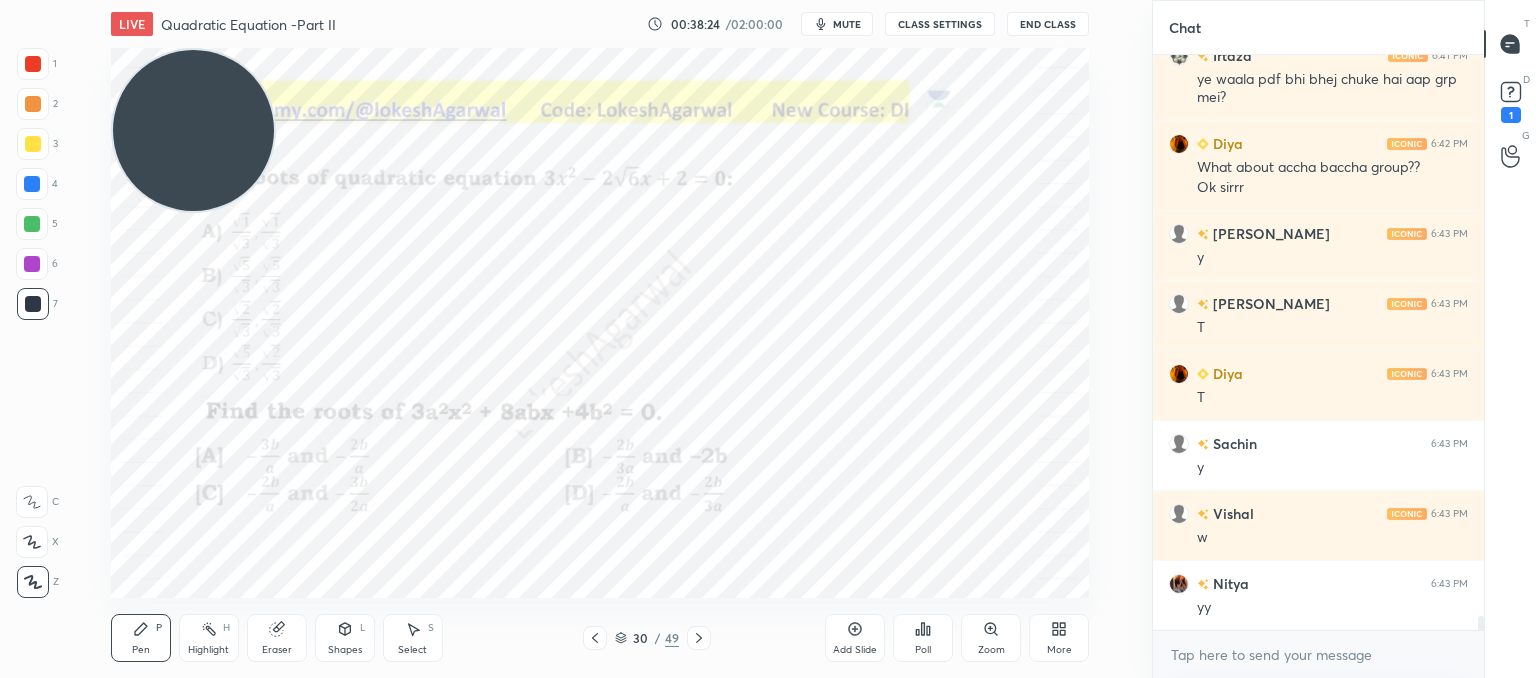 scroll, scrollTop: 22370, scrollLeft: 0, axis: vertical 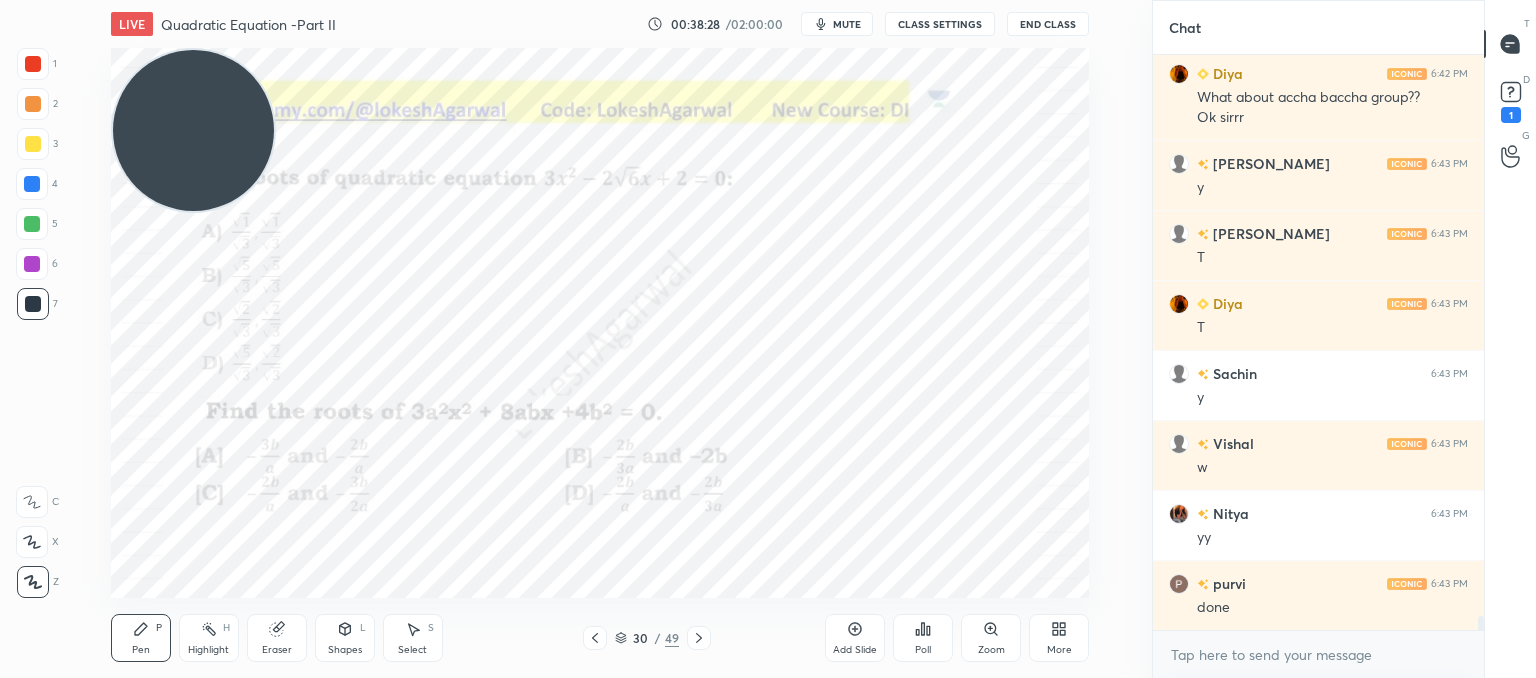 click on "Poll" at bounding box center [923, 638] 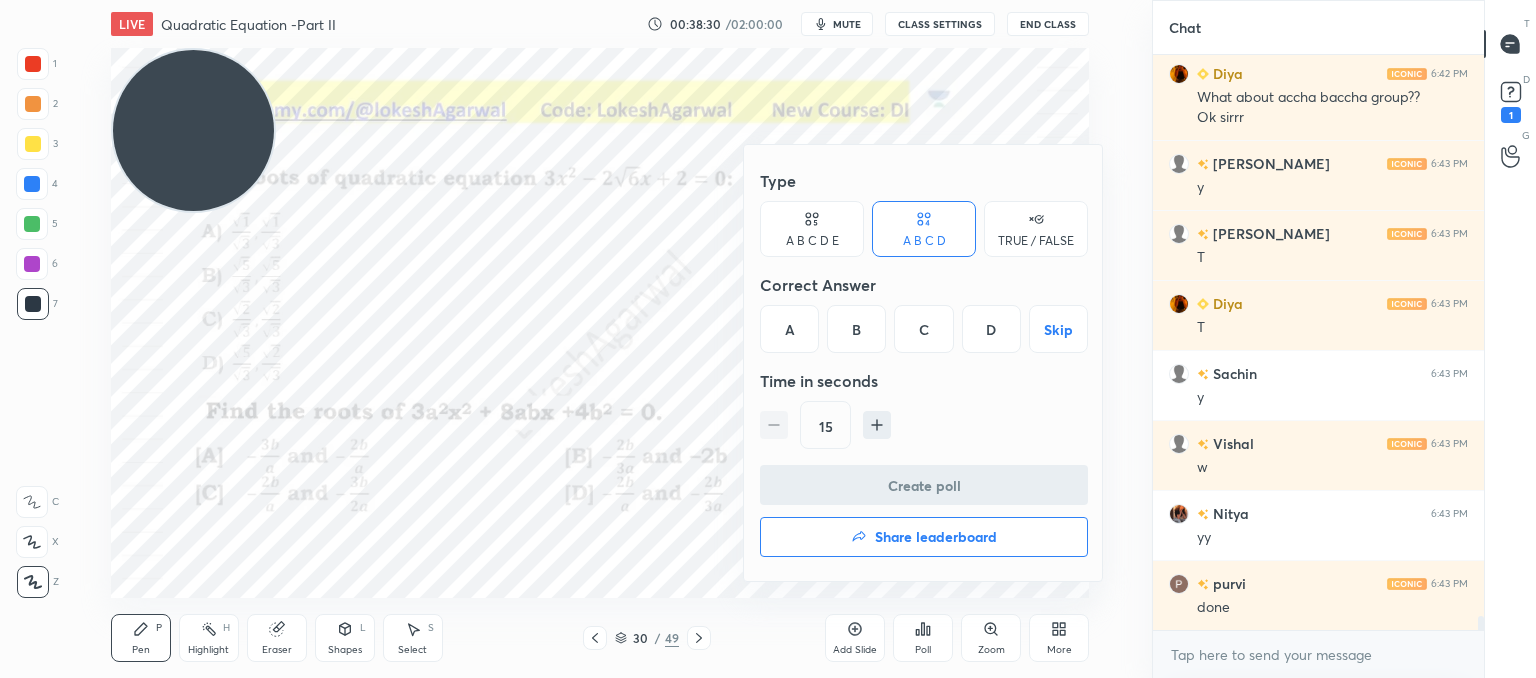 click on "D" at bounding box center [991, 329] 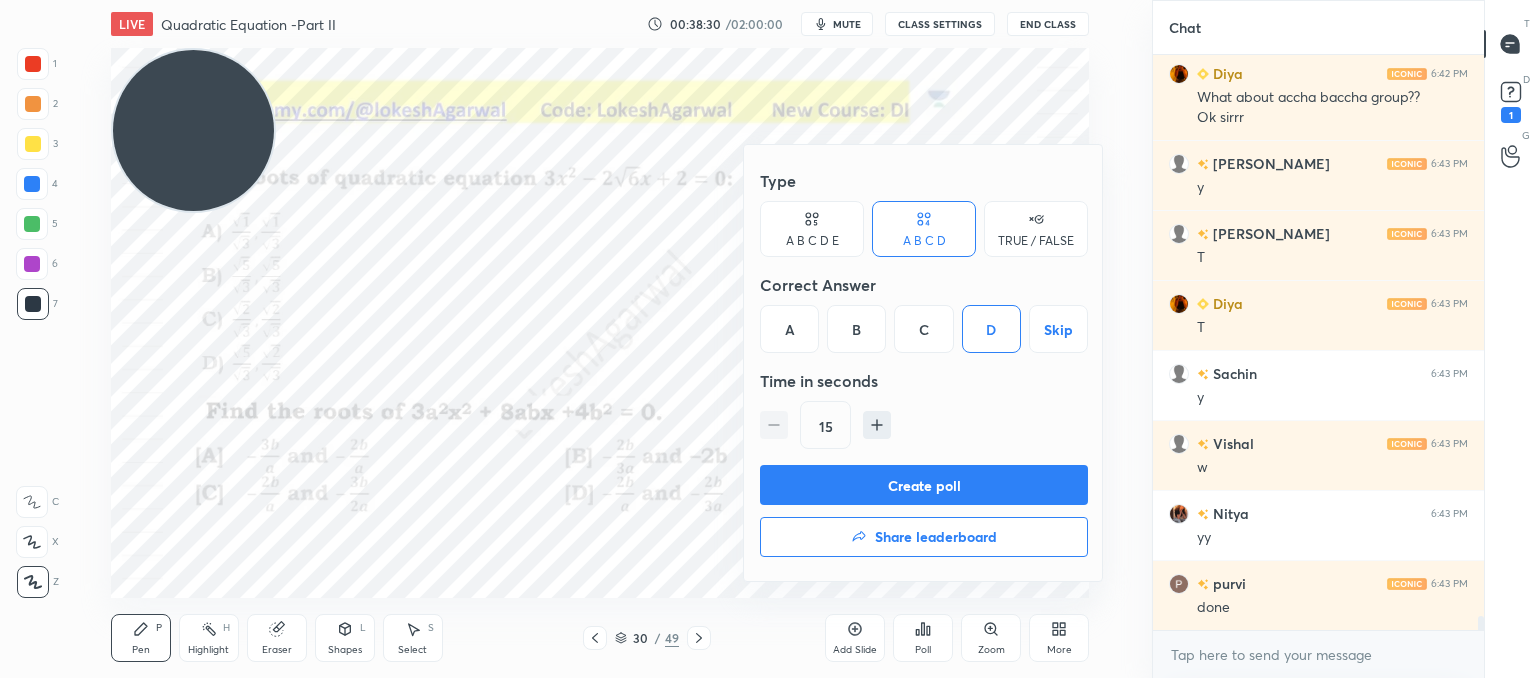 scroll, scrollTop: 22440, scrollLeft: 0, axis: vertical 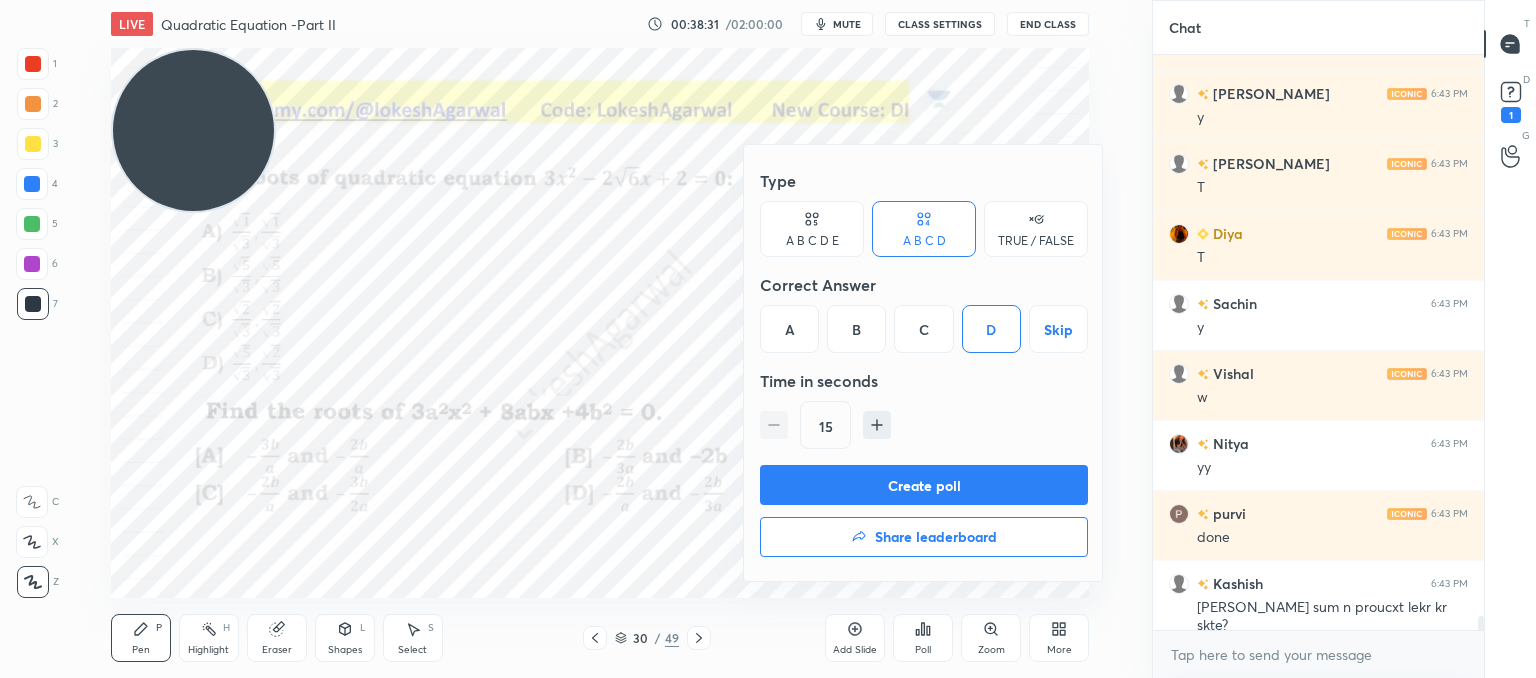 click on "Create poll" at bounding box center [924, 485] 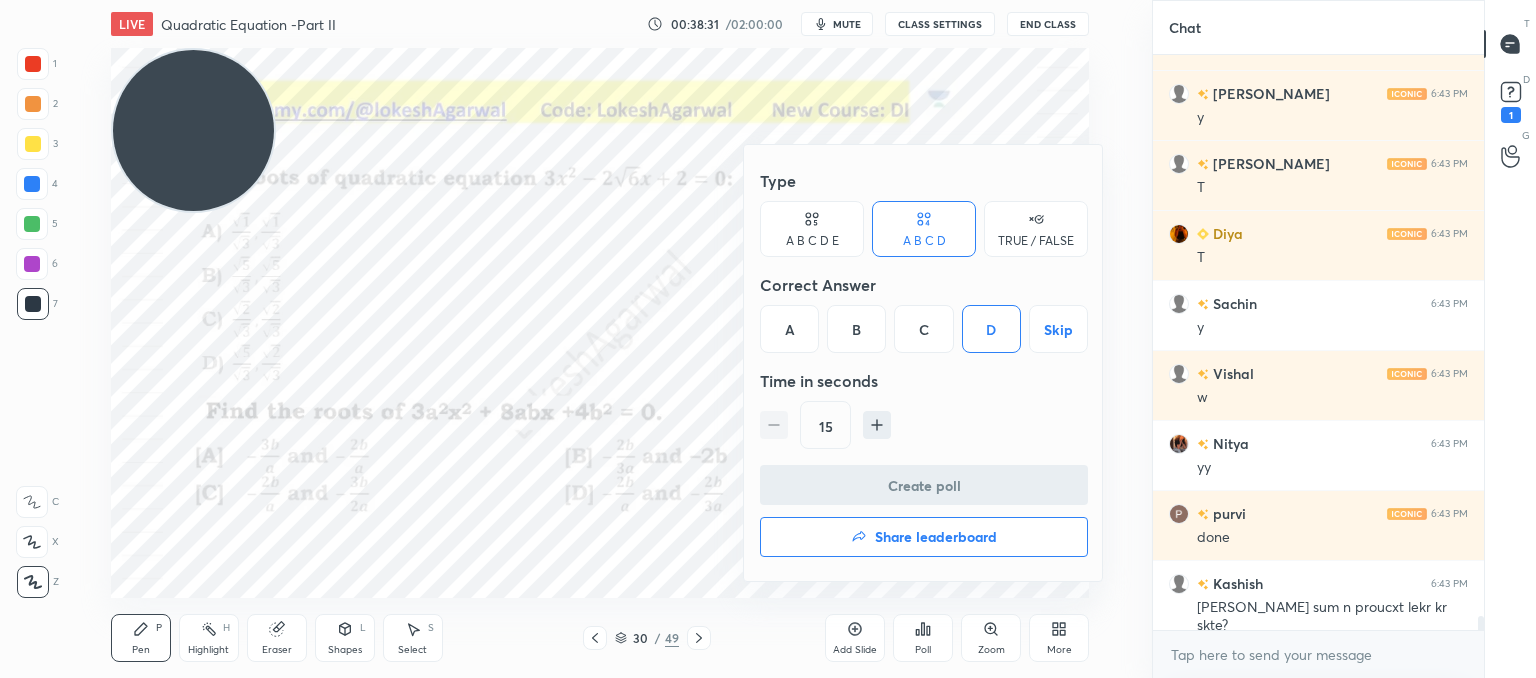 scroll, scrollTop: 528, scrollLeft: 325, axis: both 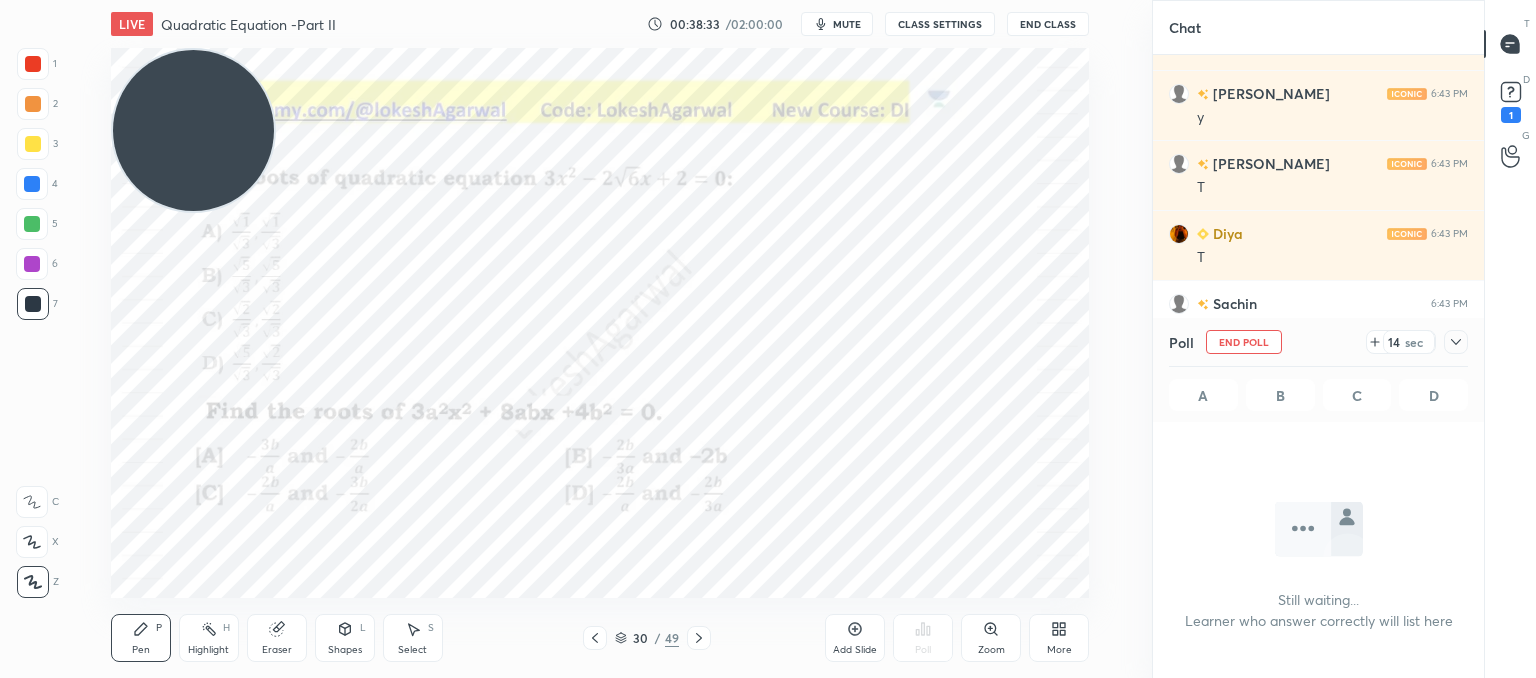 click 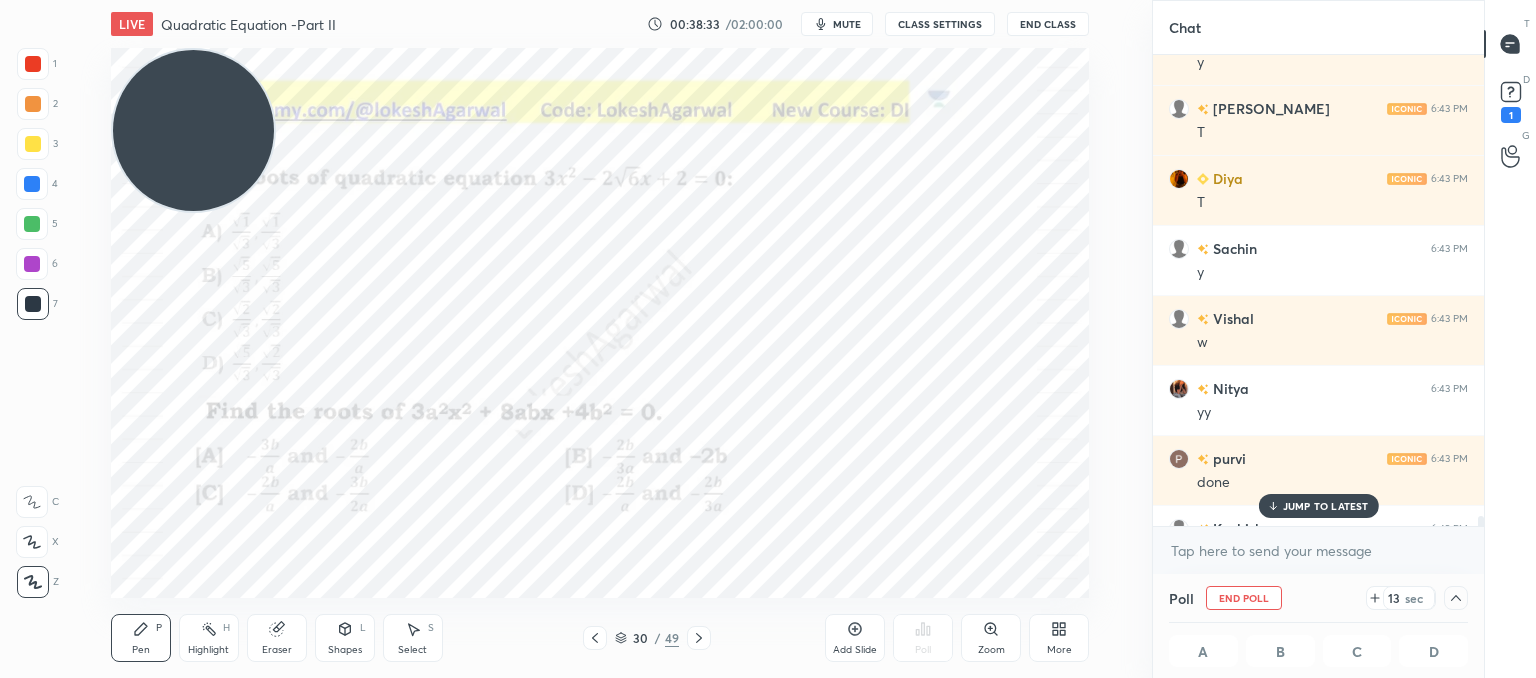 scroll, scrollTop: 22544, scrollLeft: 0, axis: vertical 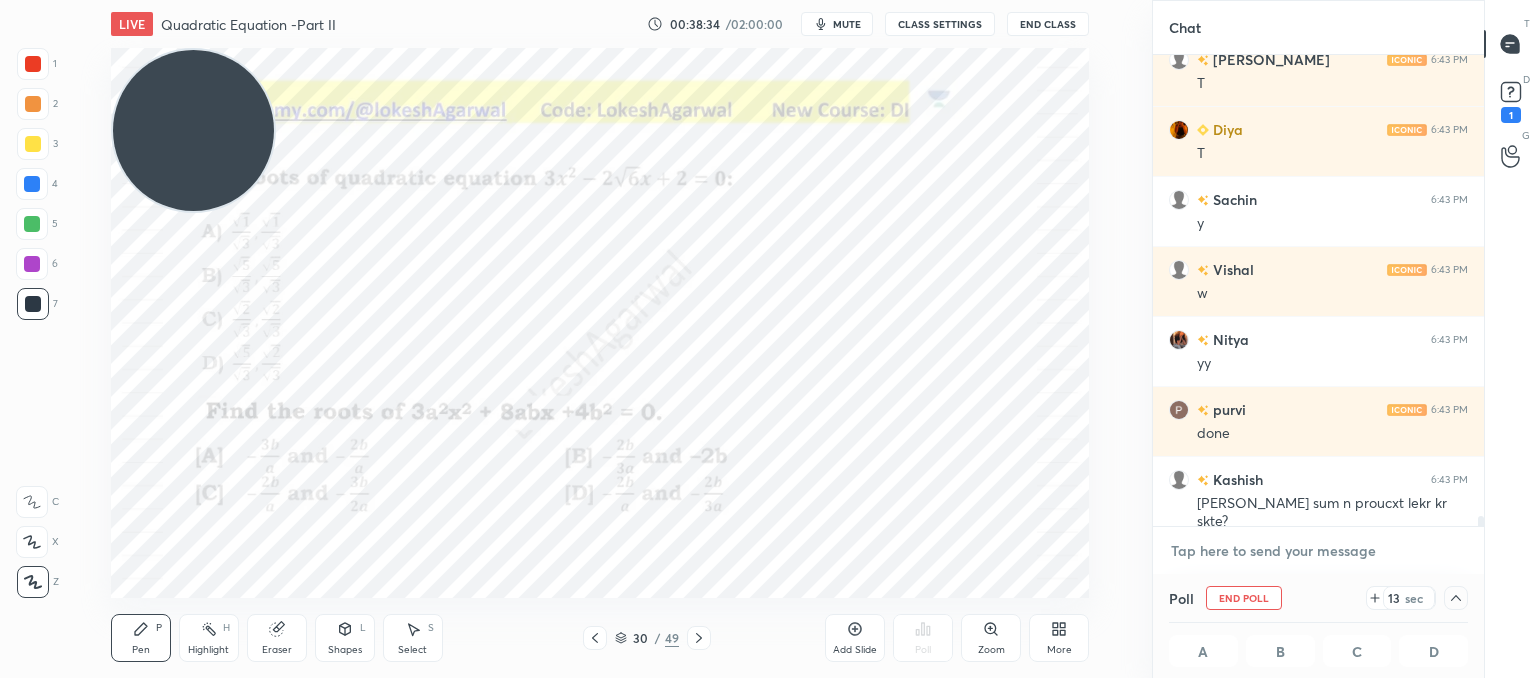 click at bounding box center (1318, 551) 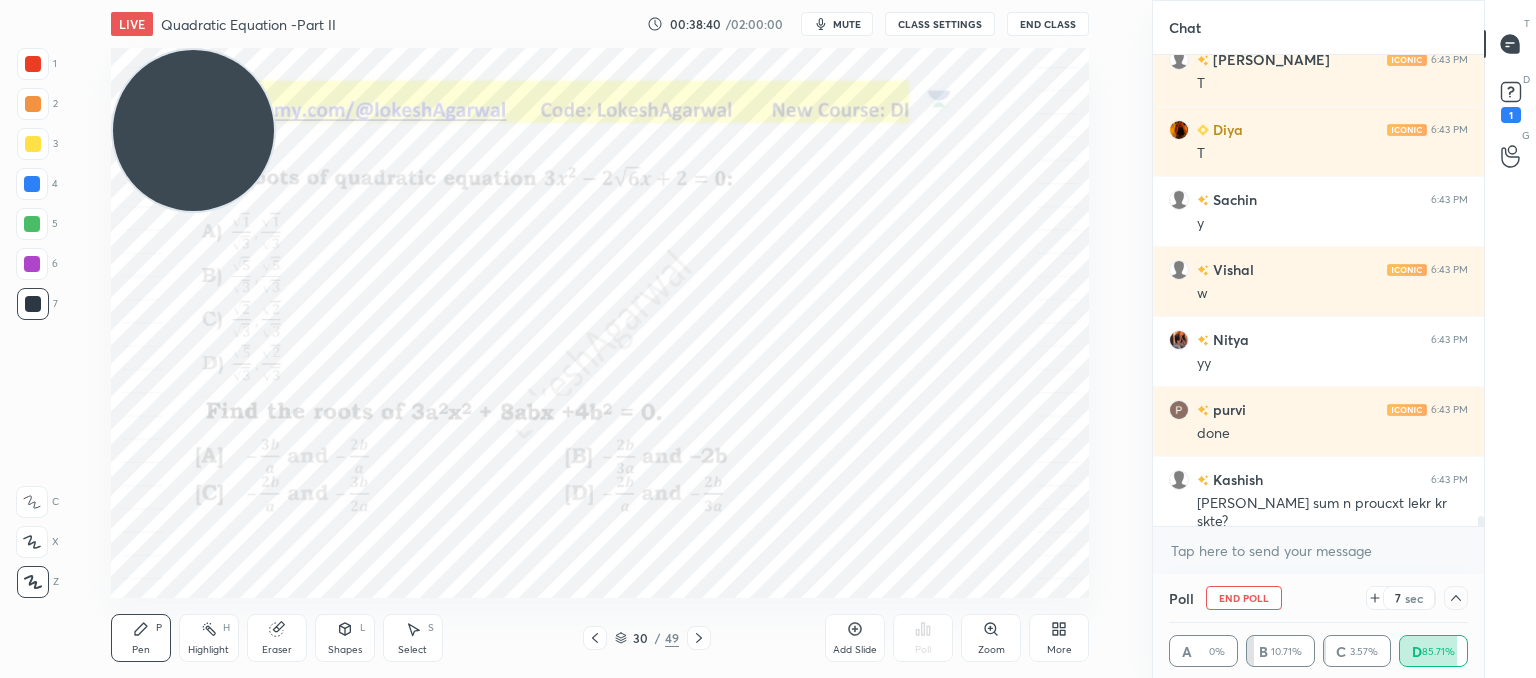 click on "7  sec" at bounding box center (1401, 598) 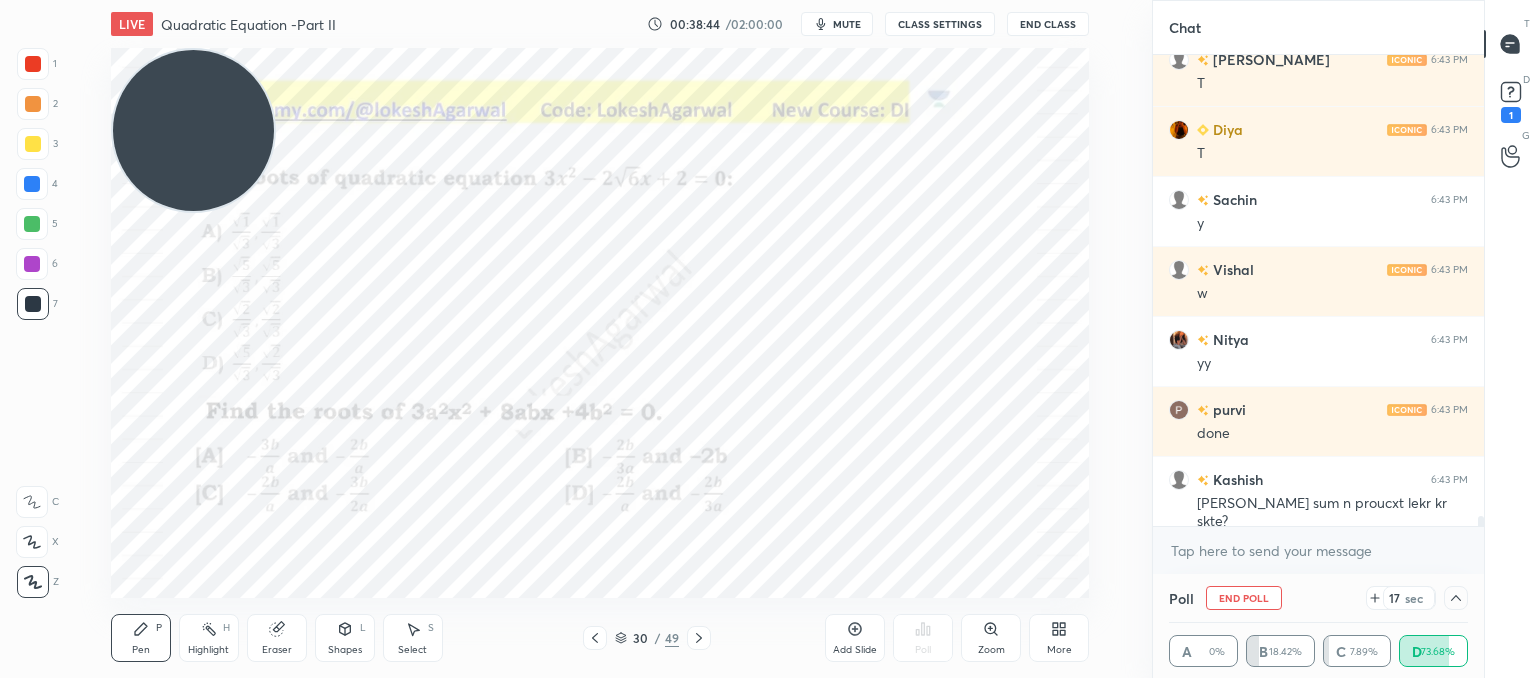 click on "Eraser" at bounding box center [277, 638] 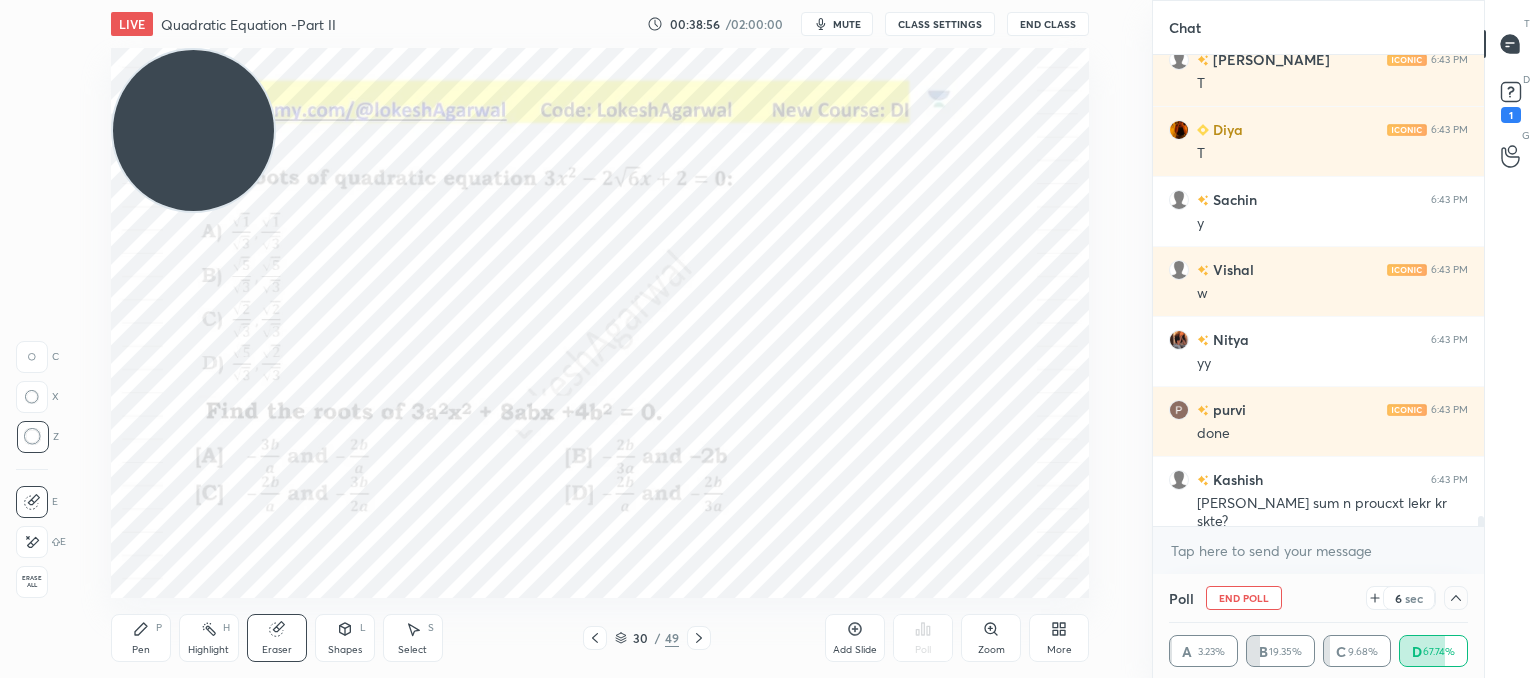 scroll, scrollTop: 22614, scrollLeft: 0, axis: vertical 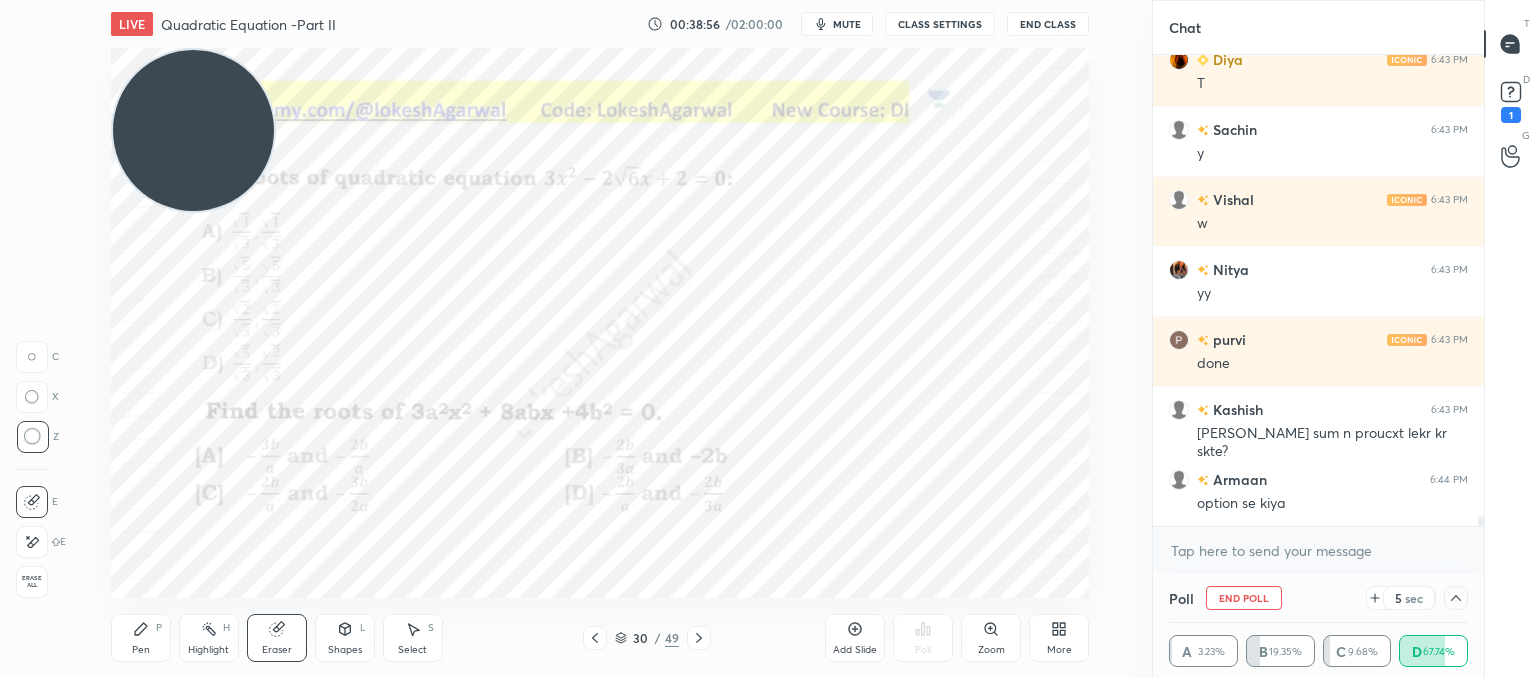 click 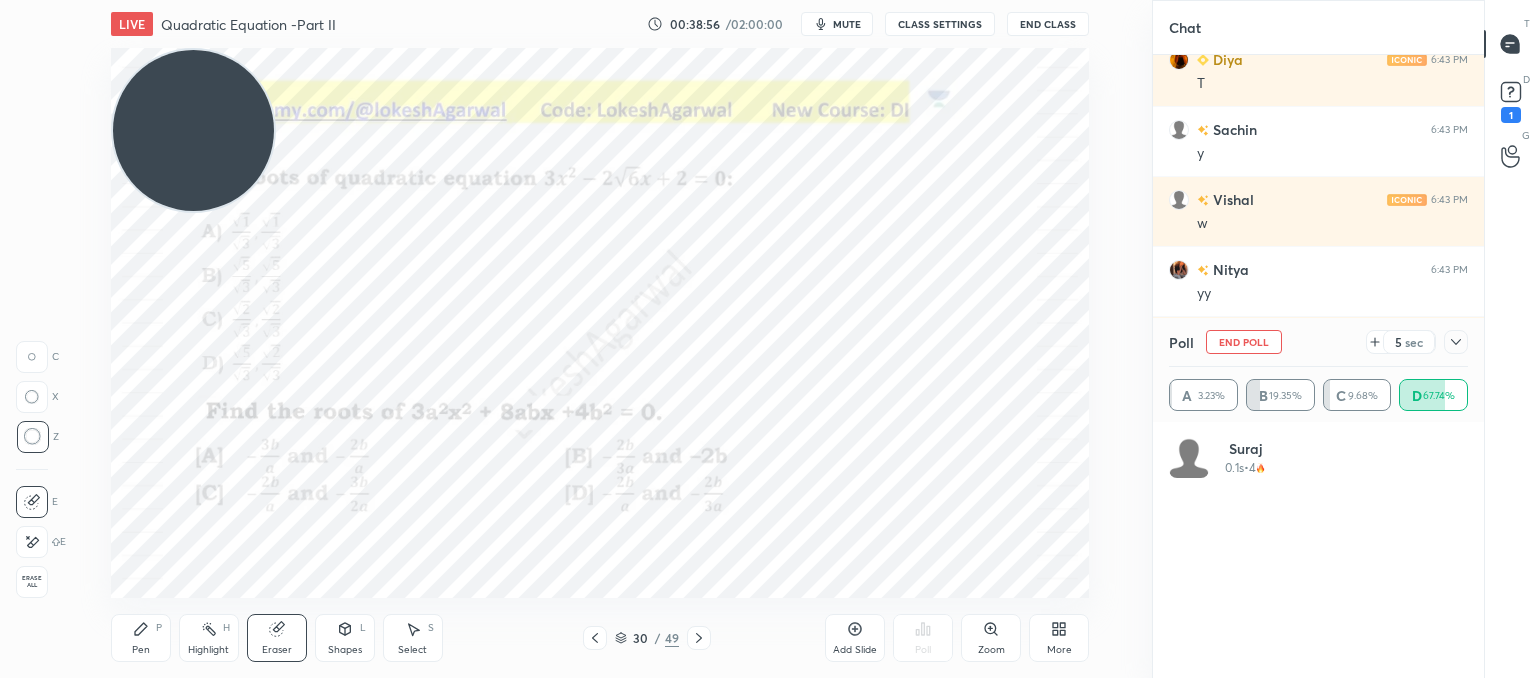 scroll, scrollTop: 7, scrollLeft: 6, axis: both 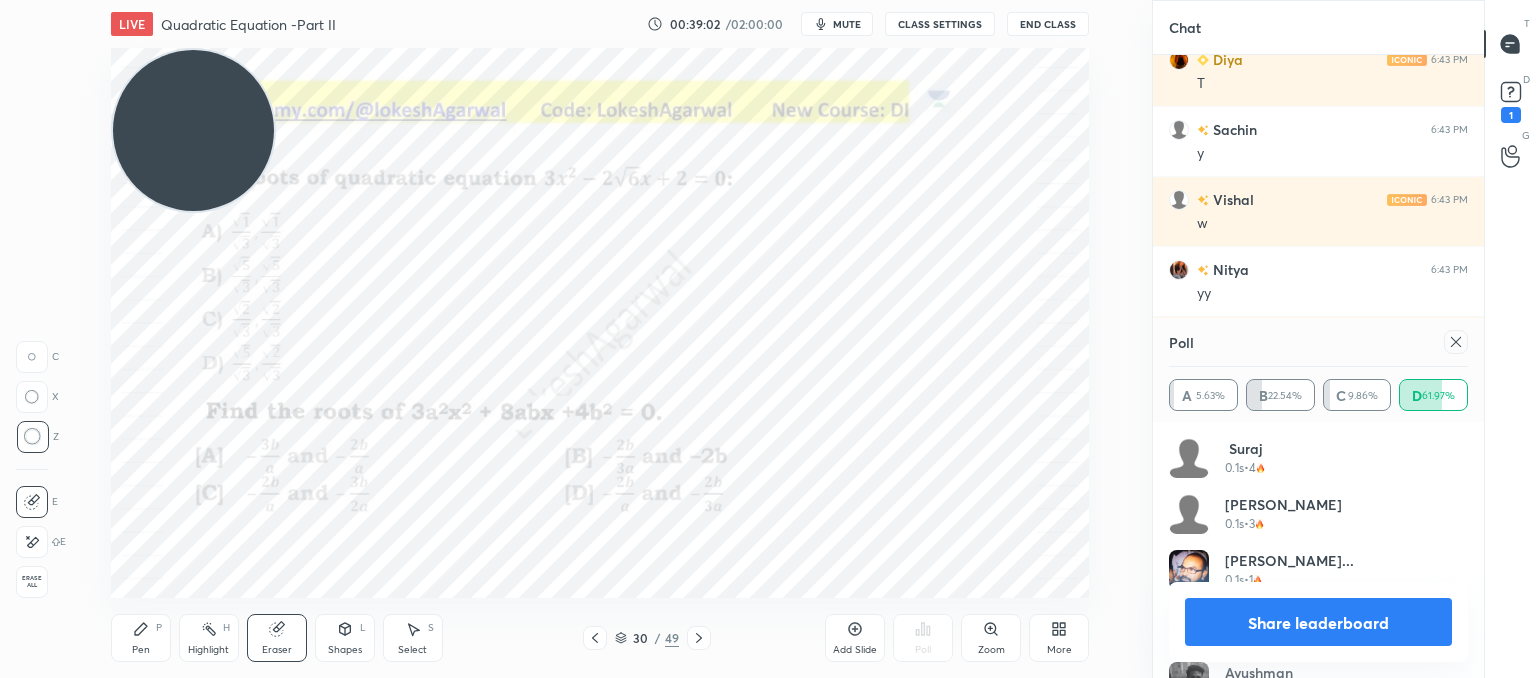 click 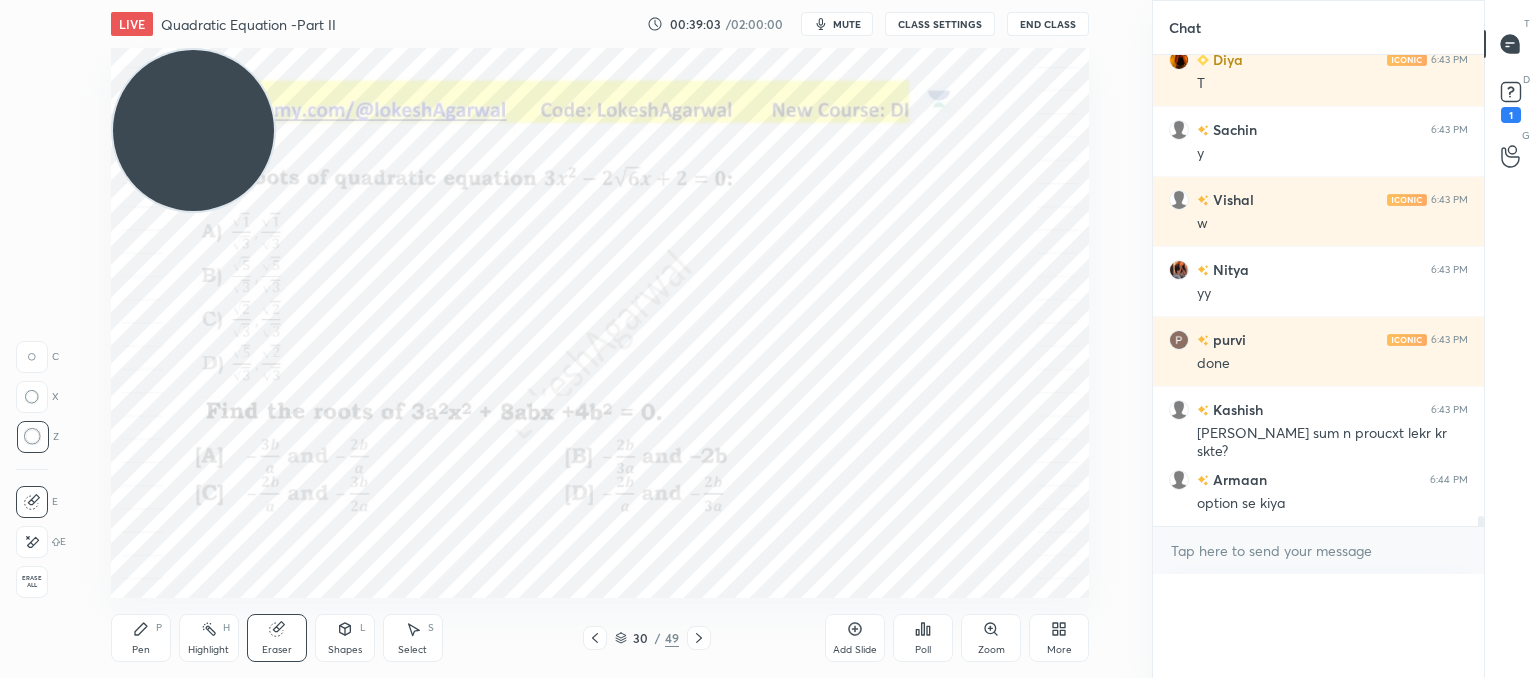 scroll, scrollTop: 0, scrollLeft: 0, axis: both 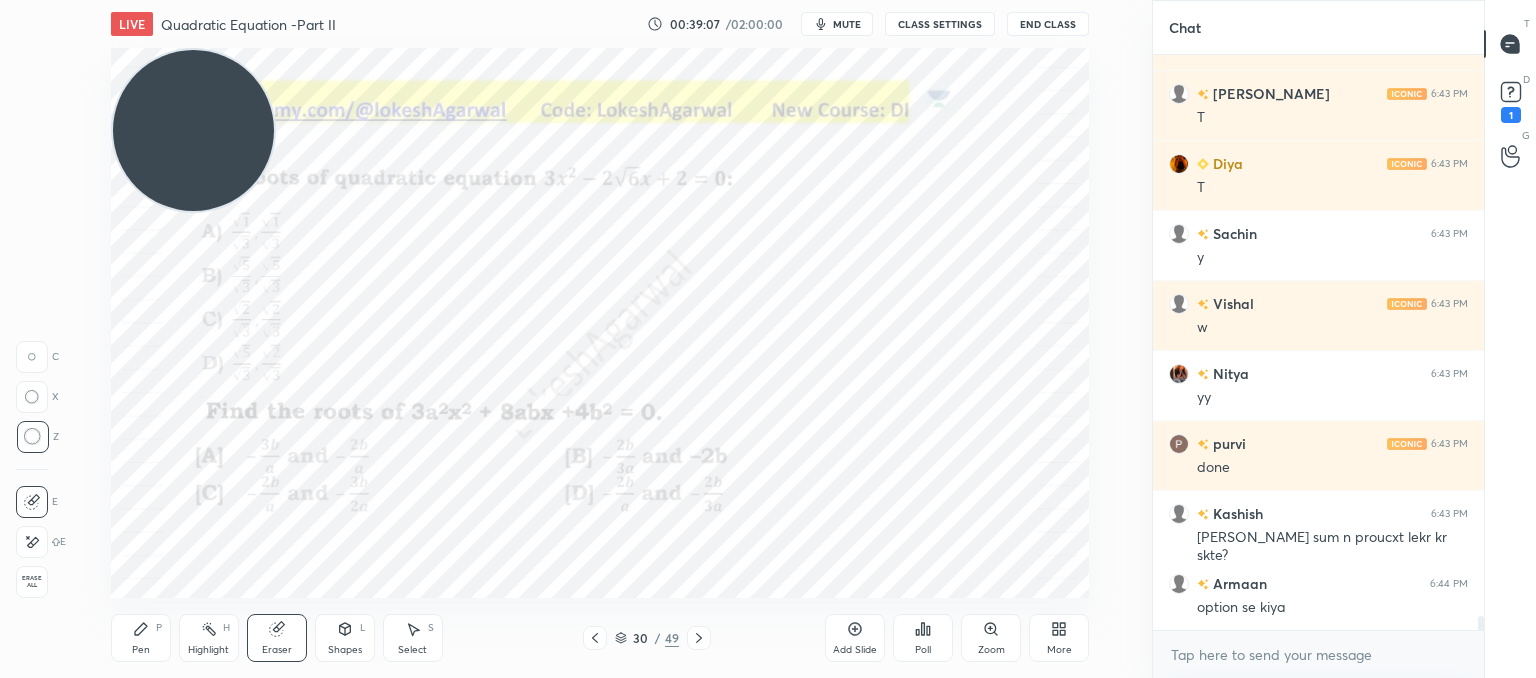 click on "Pen P" at bounding box center (141, 638) 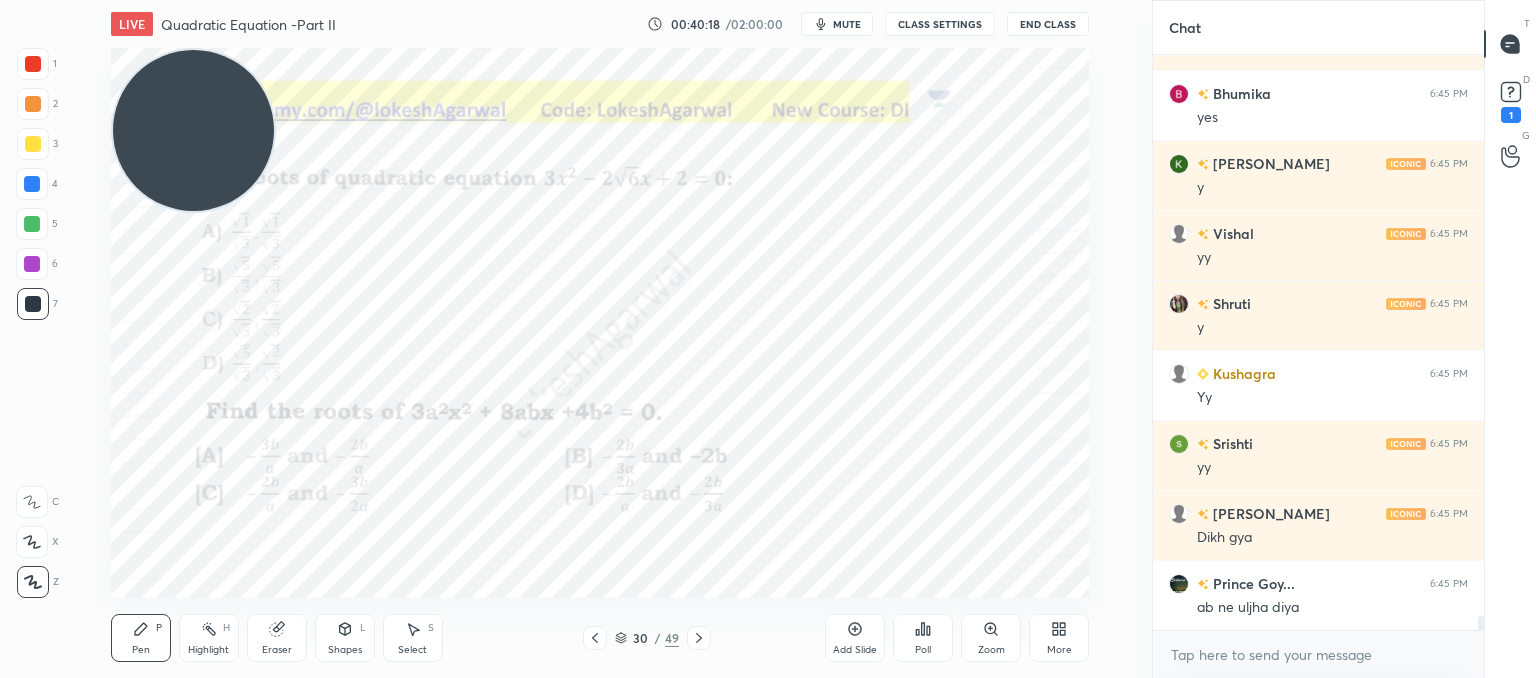 scroll, scrollTop: 23490, scrollLeft: 0, axis: vertical 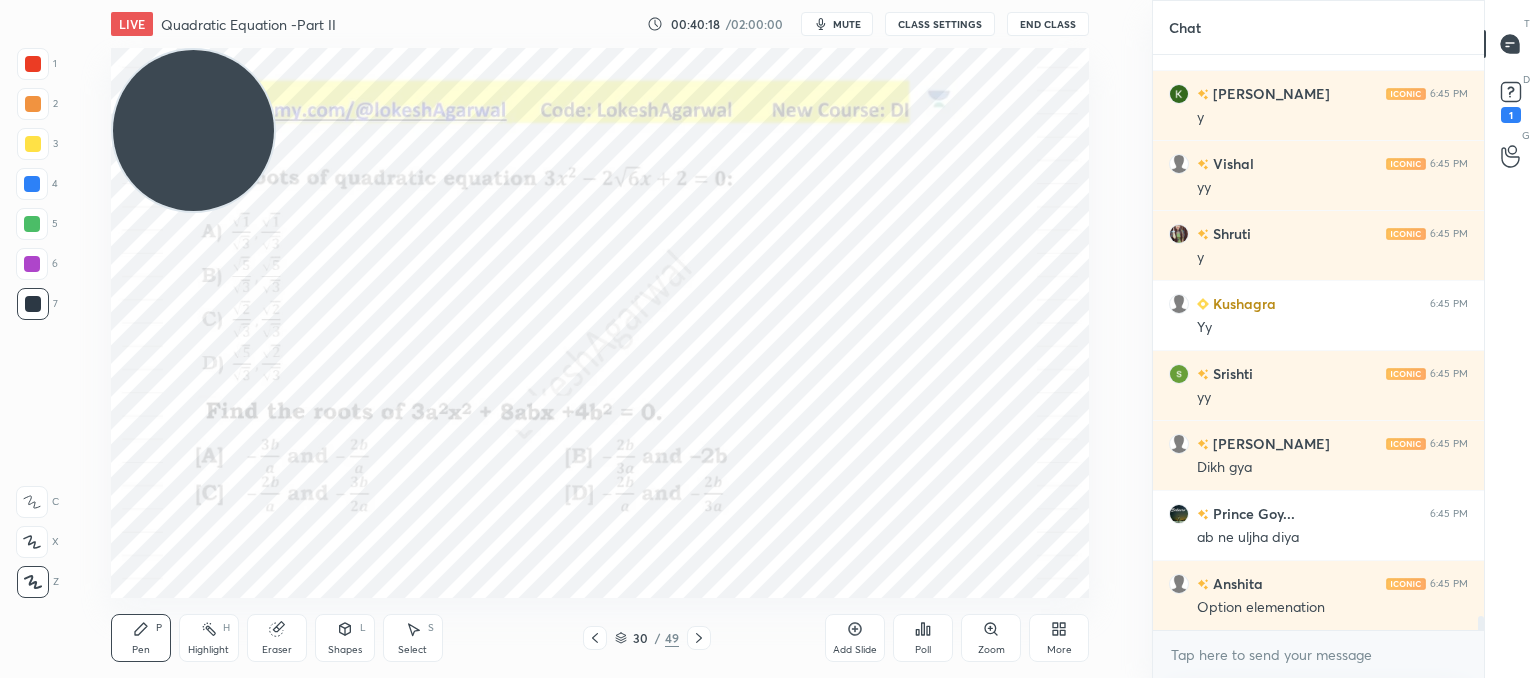click on "Add Slide" at bounding box center (855, 650) 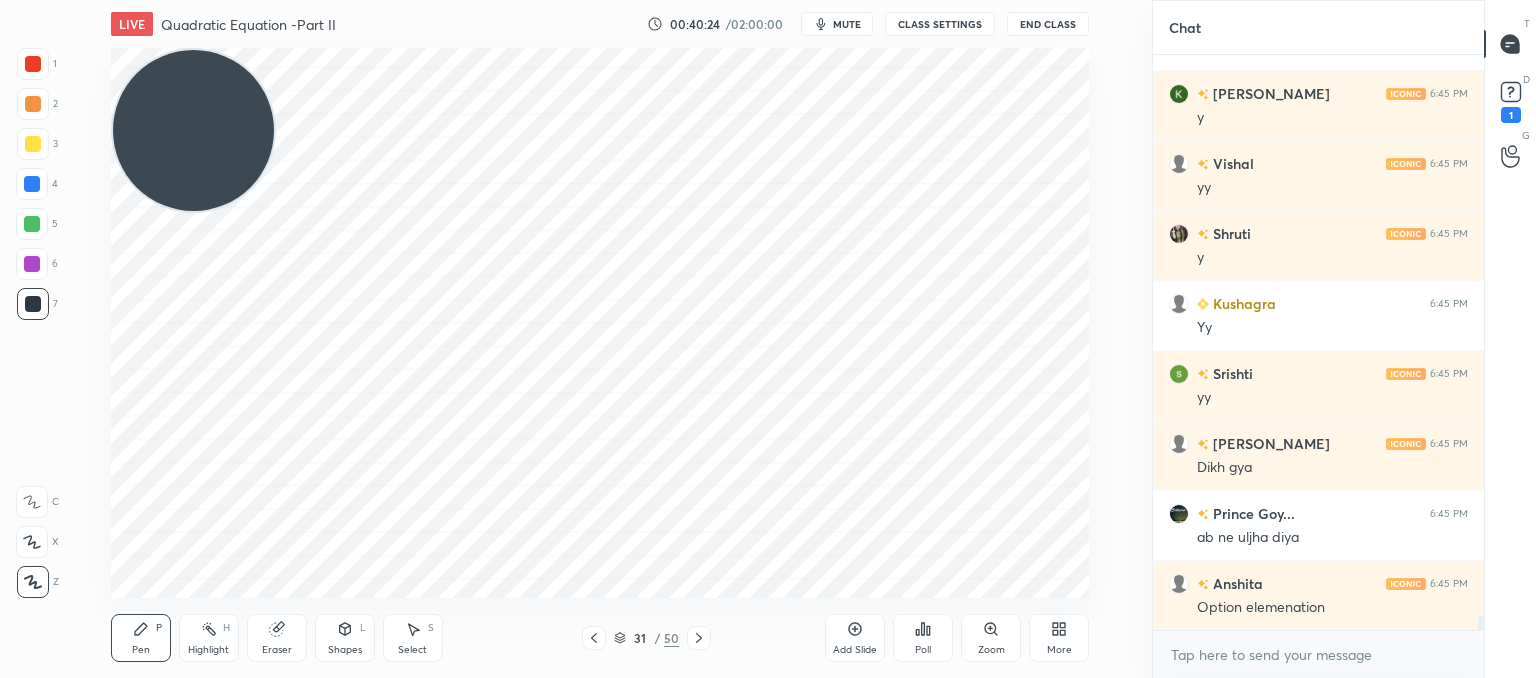 scroll, scrollTop: 23560, scrollLeft: 0, axis: vertical 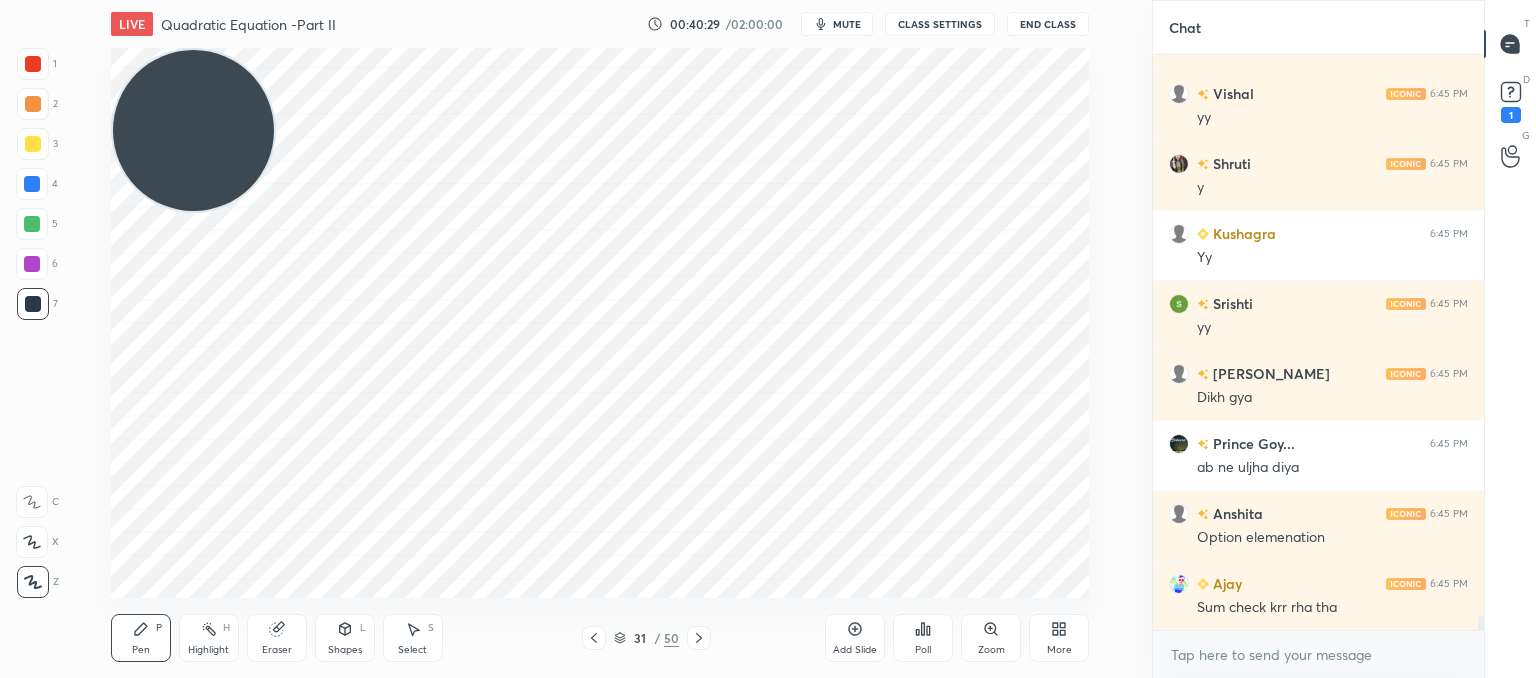 click 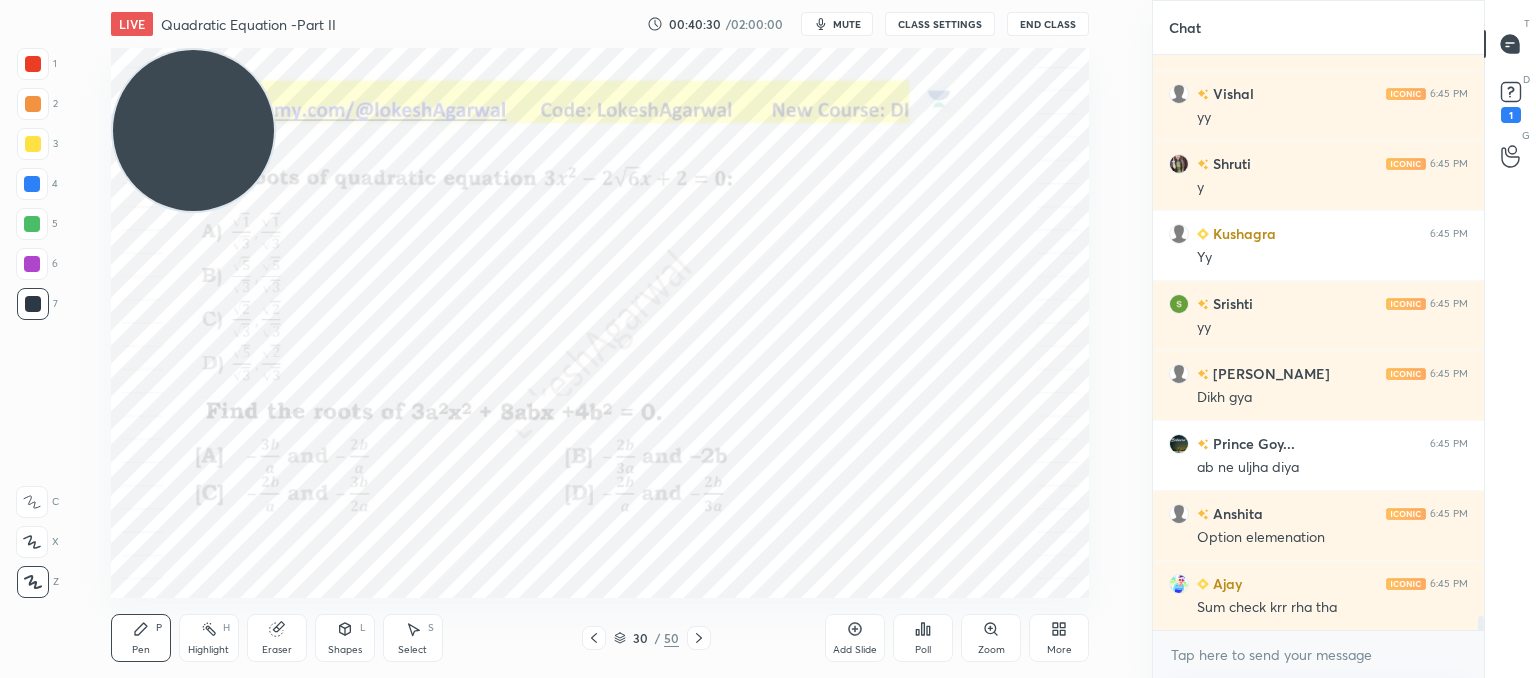 click 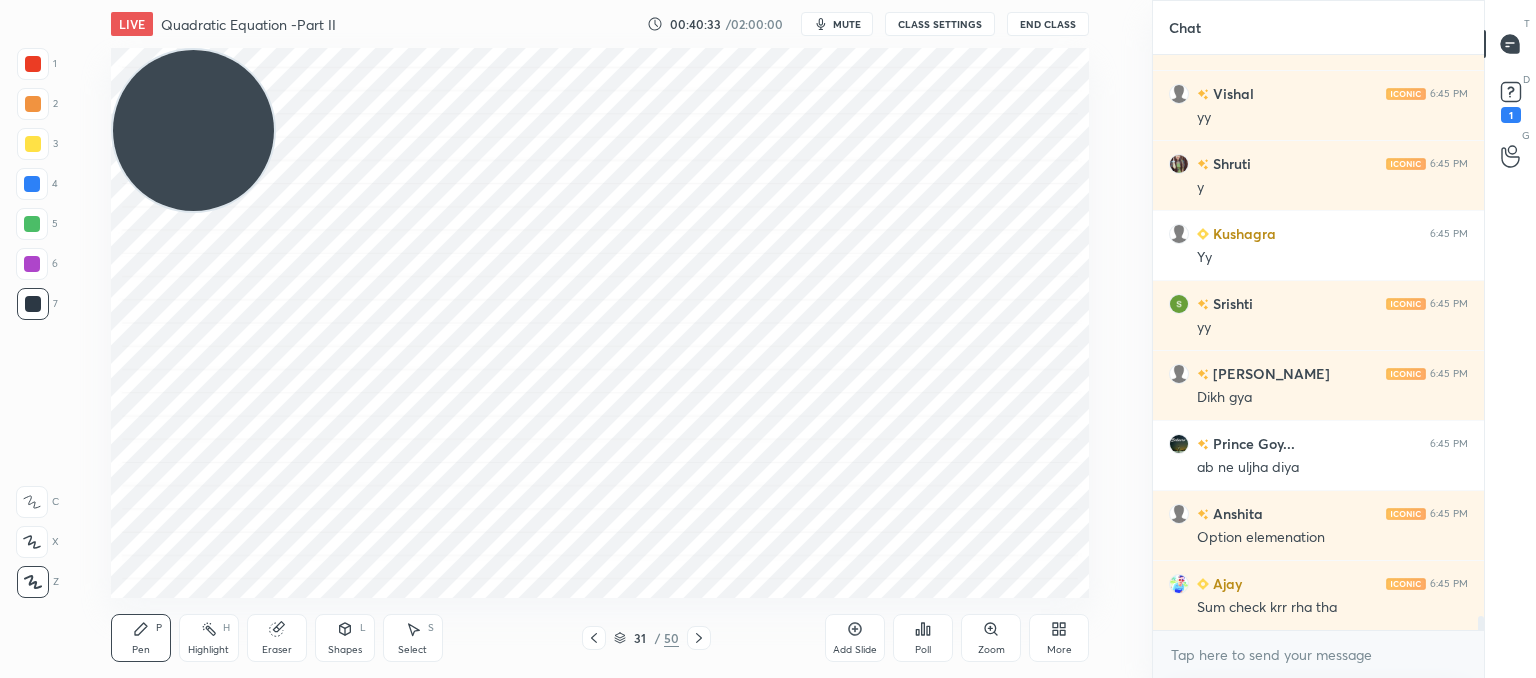 scroll, scrollTop: 23648, scrollLeft: 0, axis: vertical 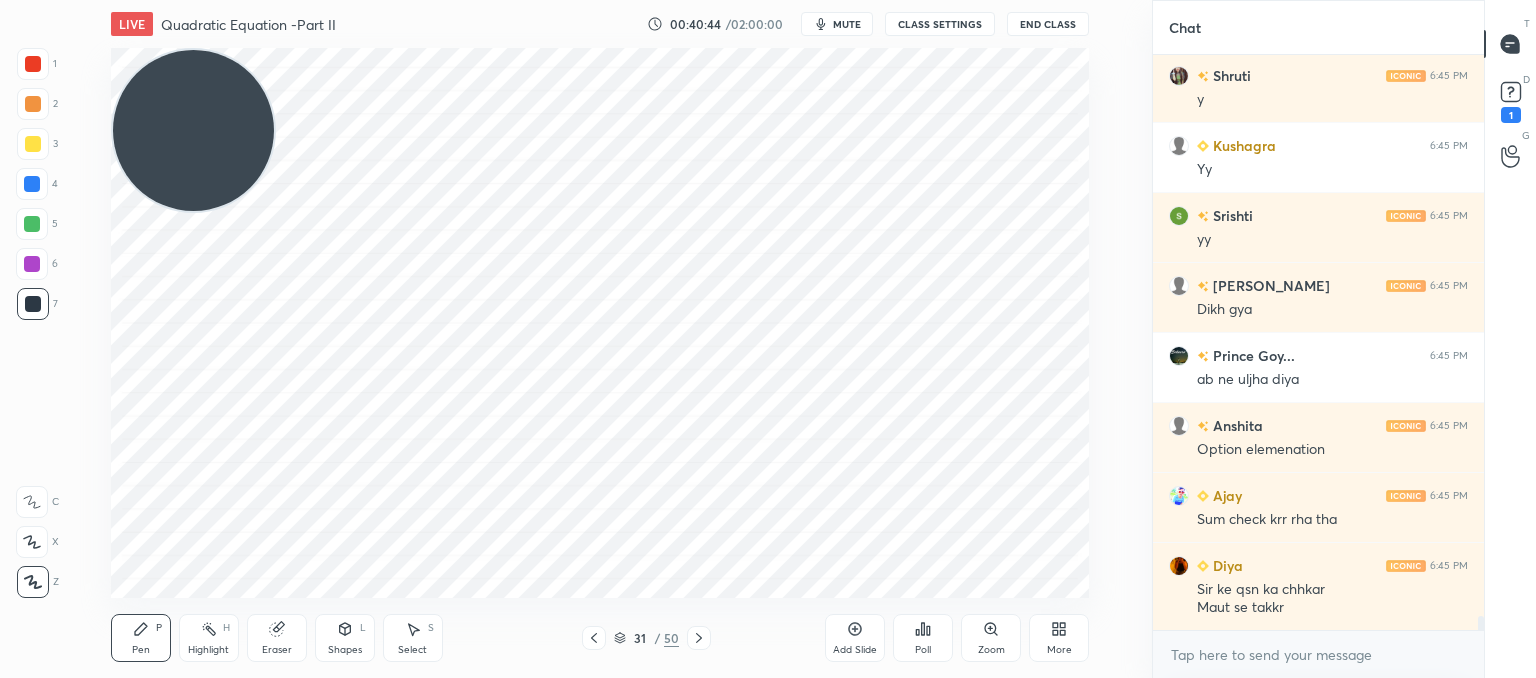 drag, startPoint x: 294, startPoint y: 637, endPoint x: 307, endPoint y: 600, distance: 39.217342 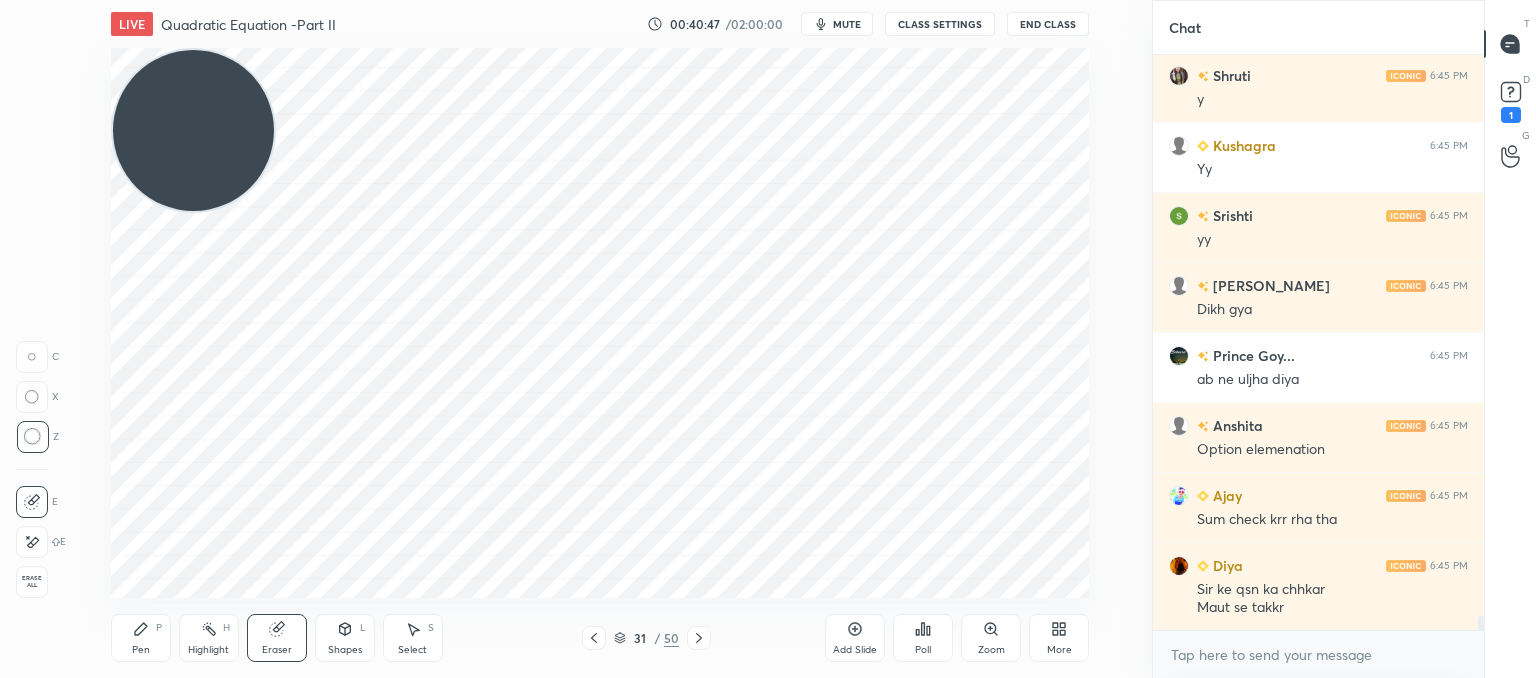 drag, startPoint x: 342, startPoint y: 639, endPoint x: 336, endPoint y: 625, distance: 15.231546 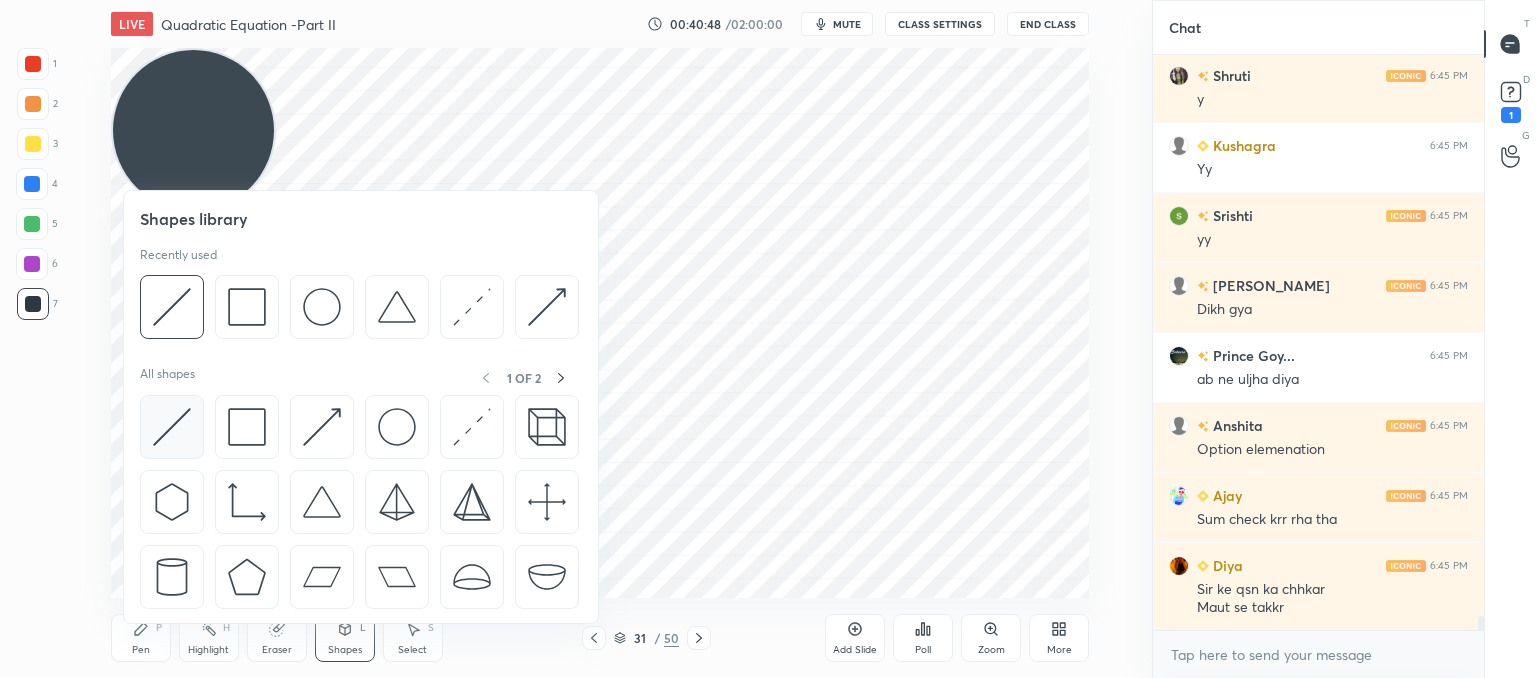 click at bounding box center (172, 427) 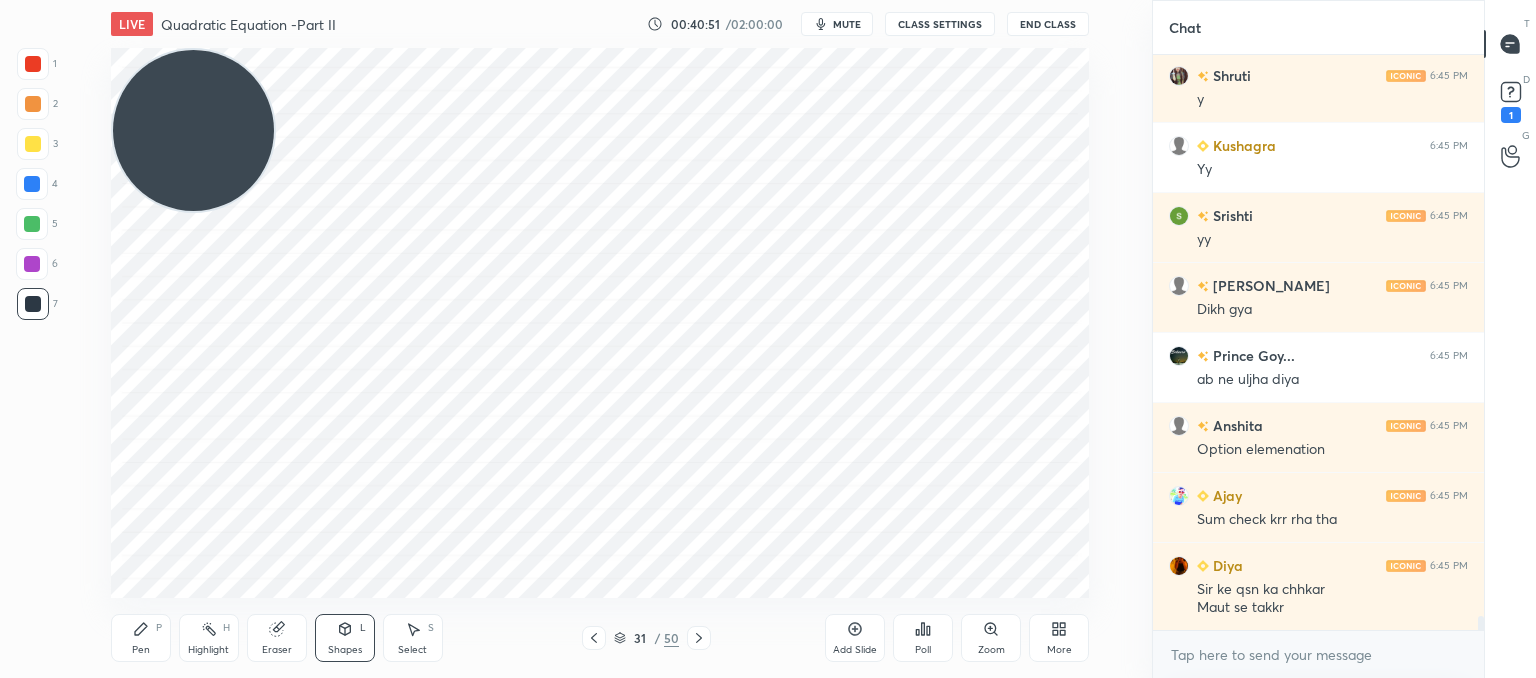 scroll, scrollTop: 23718, scrollLeft: 0, axis: vertical 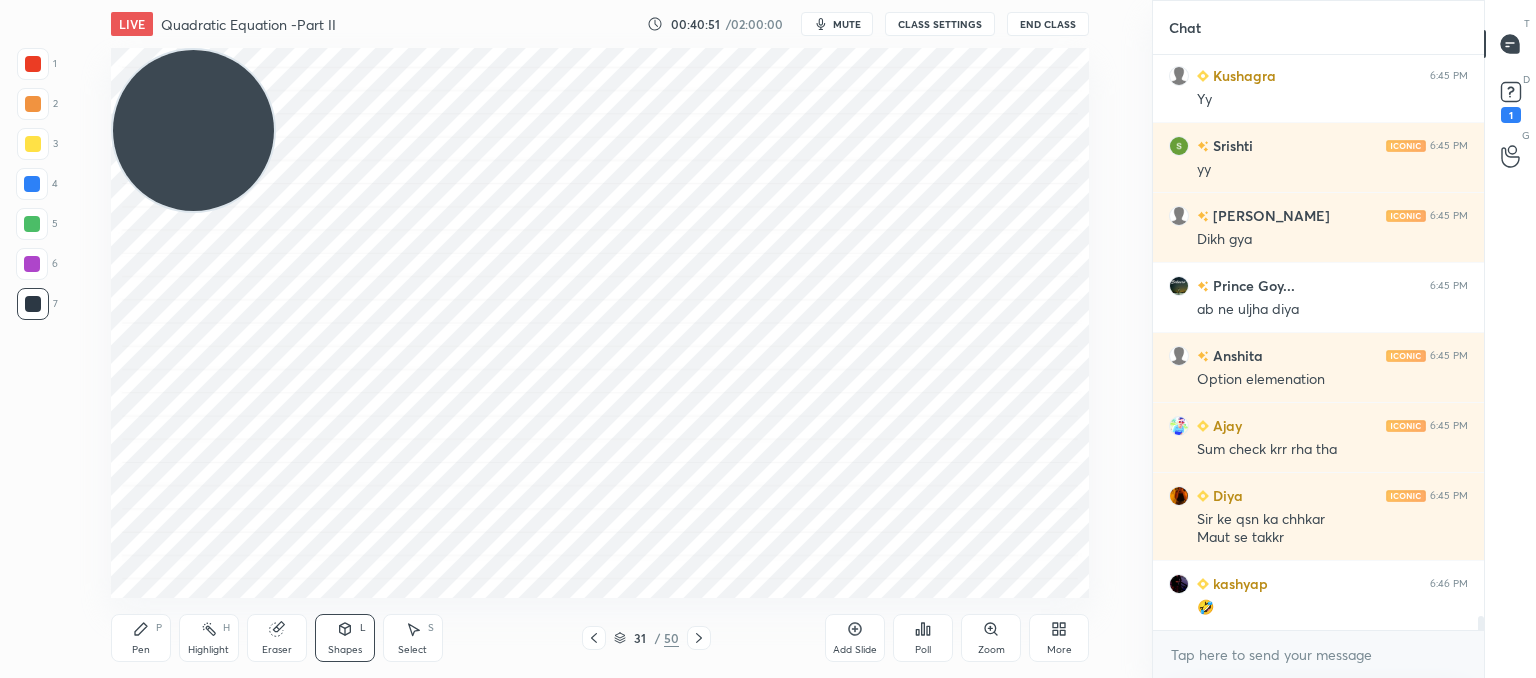 click on "Pen P" at bounding box center (141, 638) 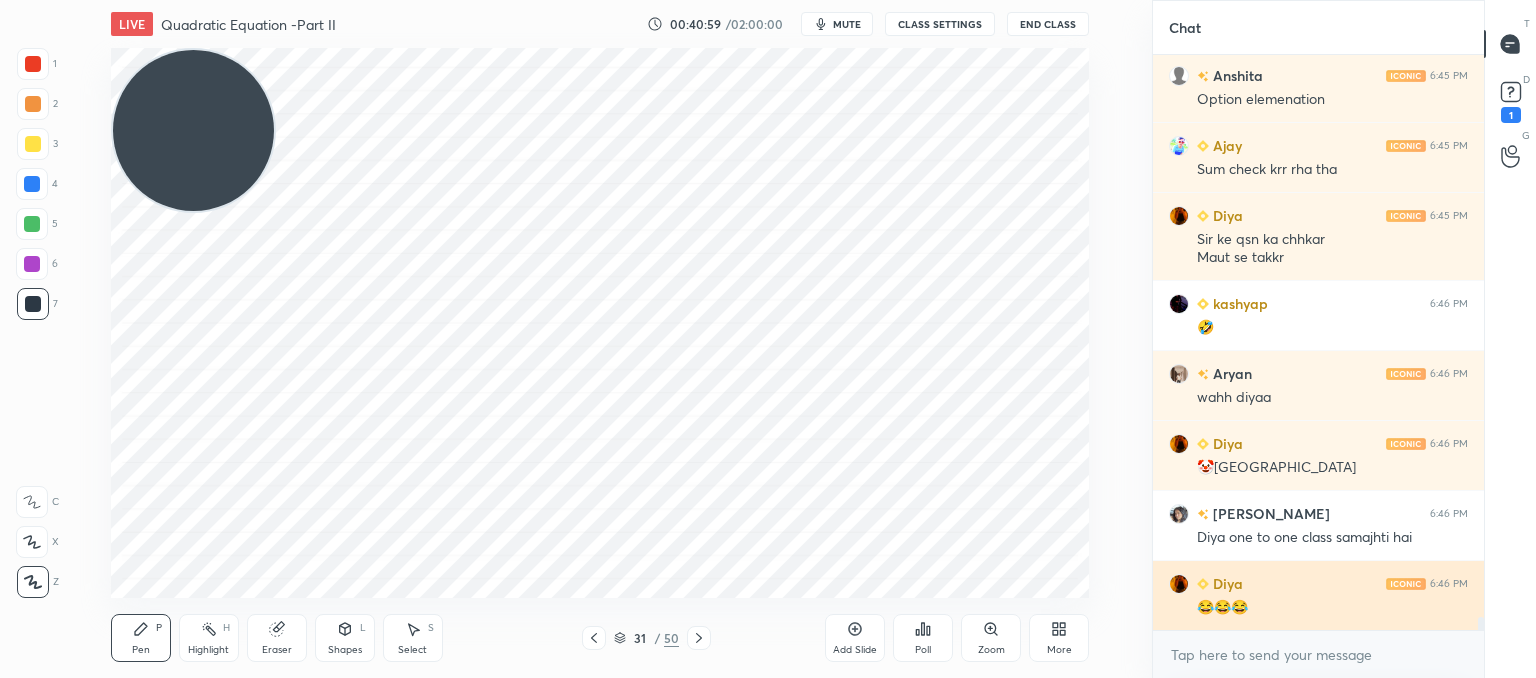 scroll, scrollTop: 24068, scrollLeft: 0, axis: vertical 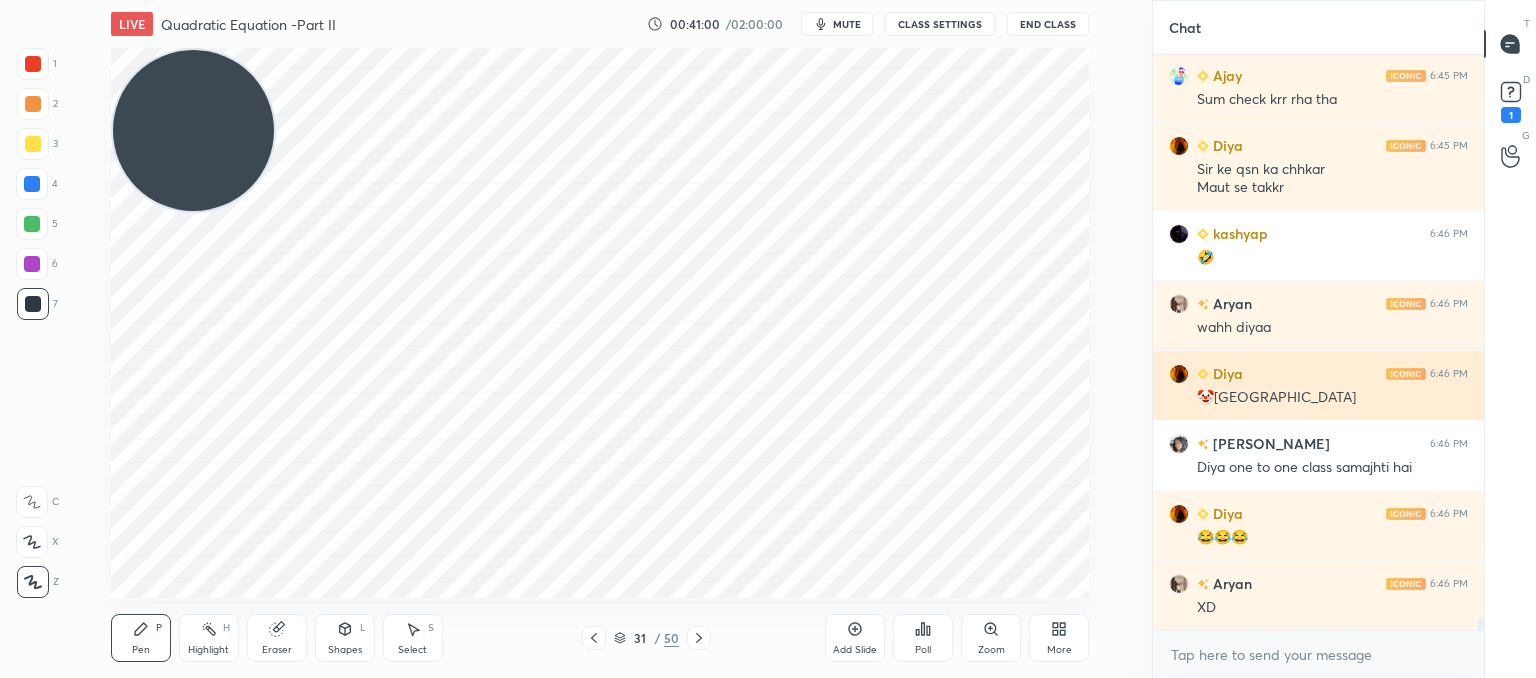 click on "Diya" at bounding box center (1226, 373) 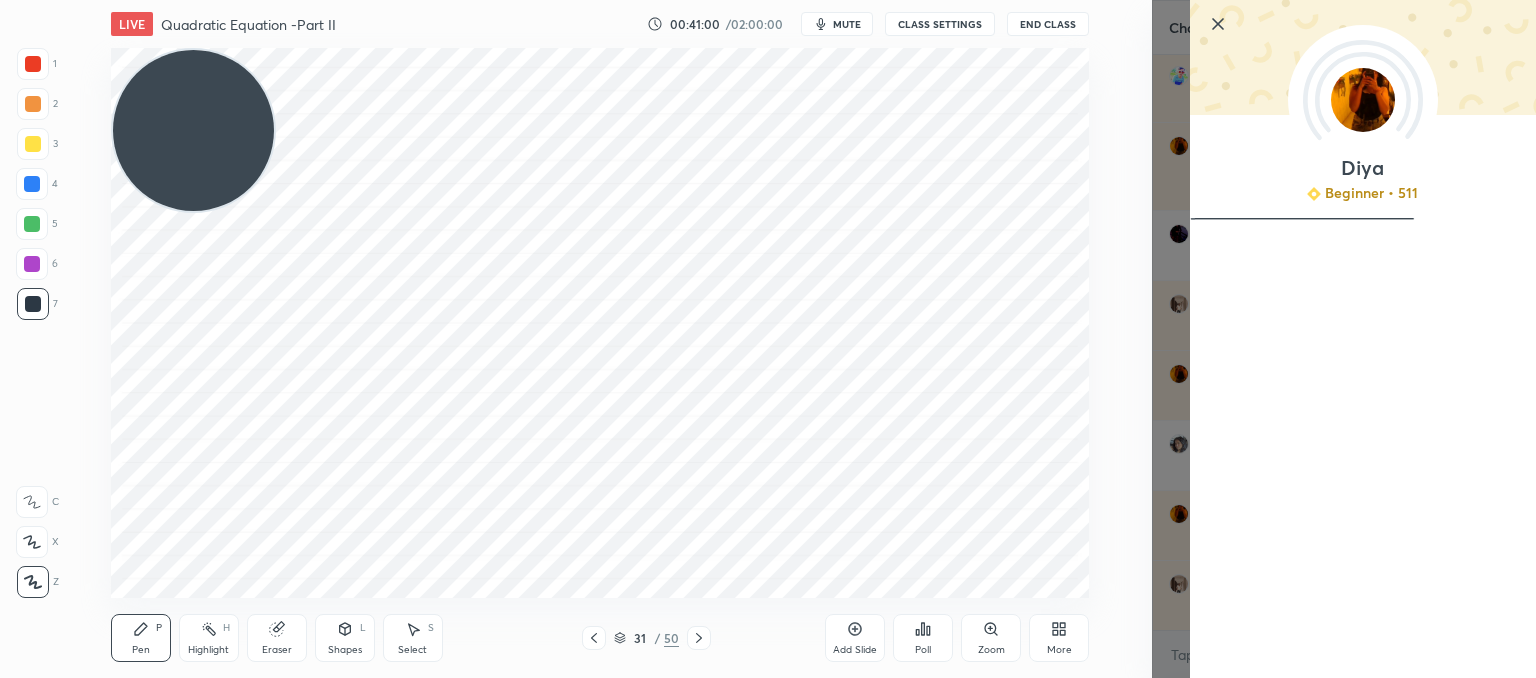 scroll, scrollTop: 24138, scrollLeft: 0, axis: vertical 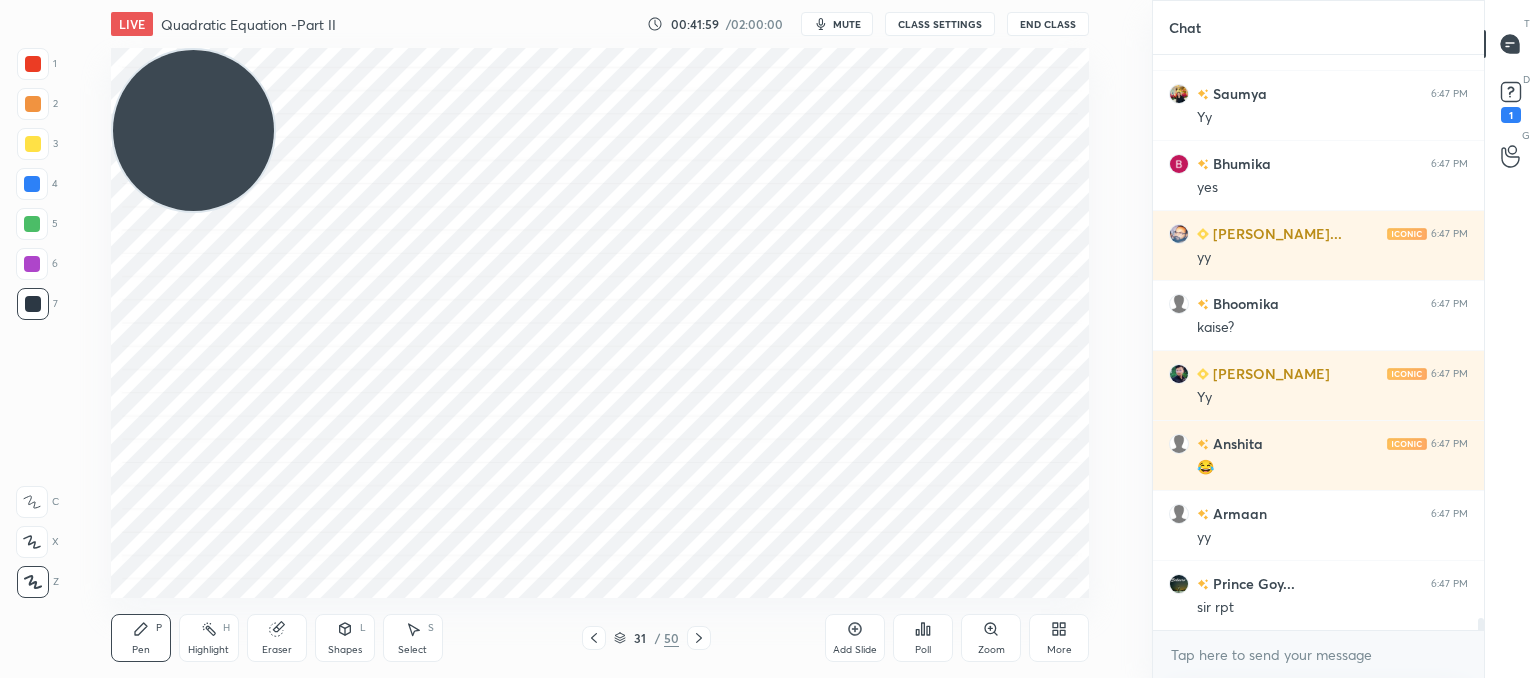 drag, startPoint x: 285, startPoint y: 638, endPoint x: 297, endPoint y: 606, distance: 34.176014 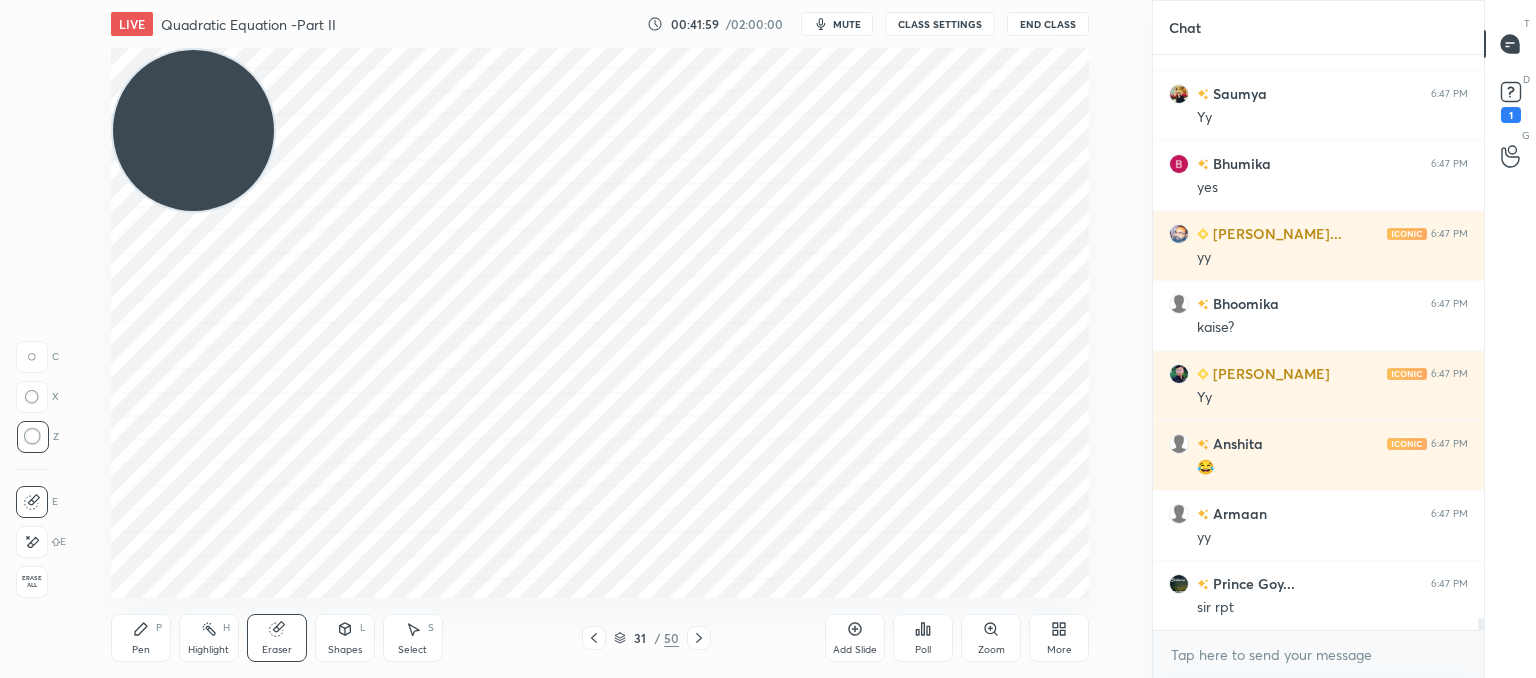 scroll, scrollTop: 25976, scrollLeft: 0, axis: vertical 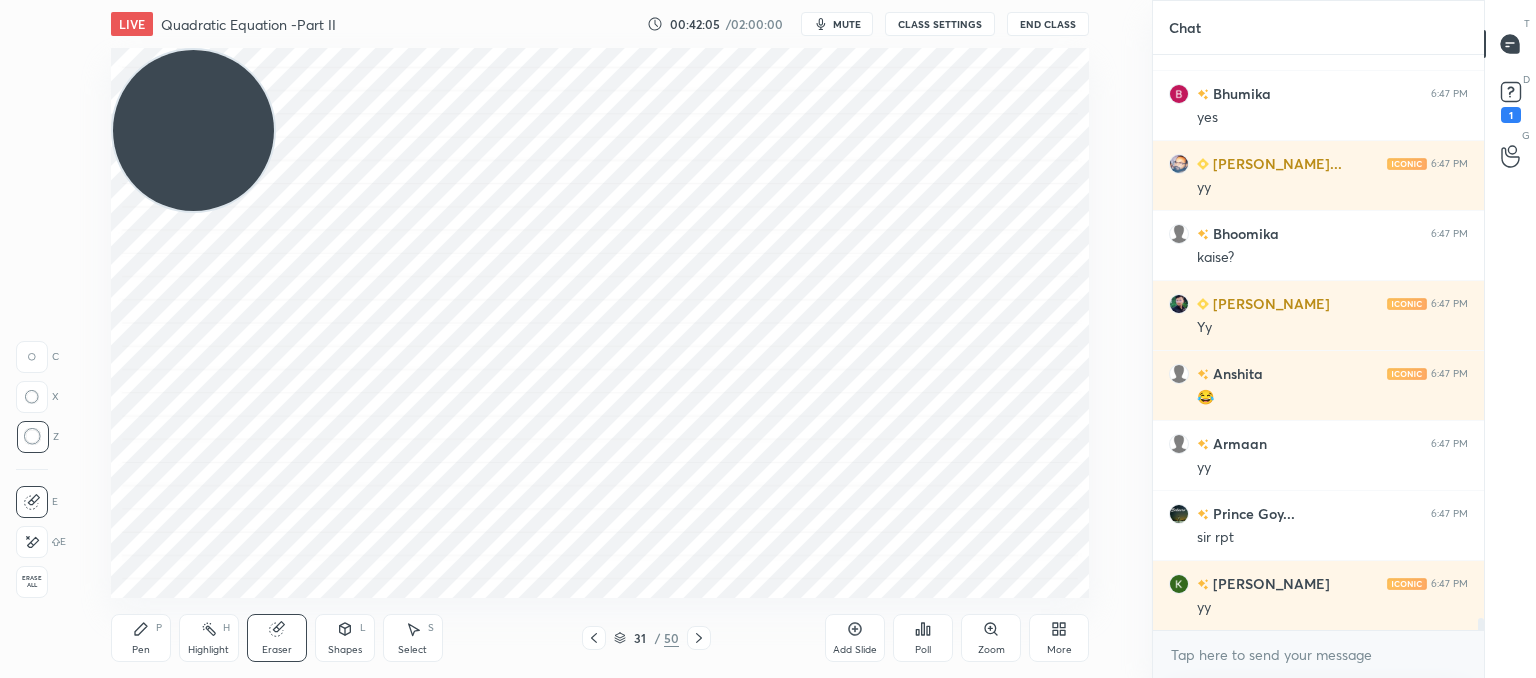 drag, startPoint x: 136, startPoint y: 643, endPoint x: 154, endPoint y: 609, distance: 38.470768 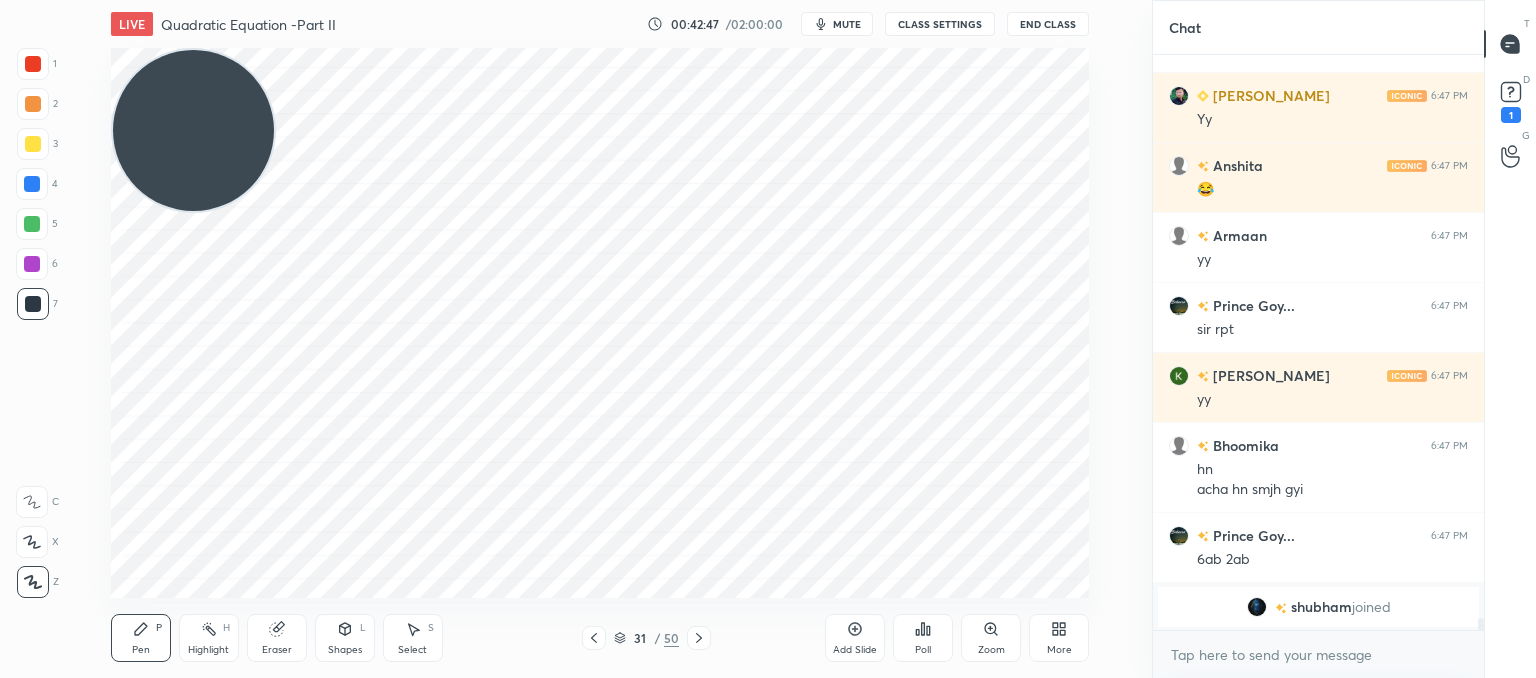 scroll, scrollTop: 24862, scrollLeft: 0, axis: vertical 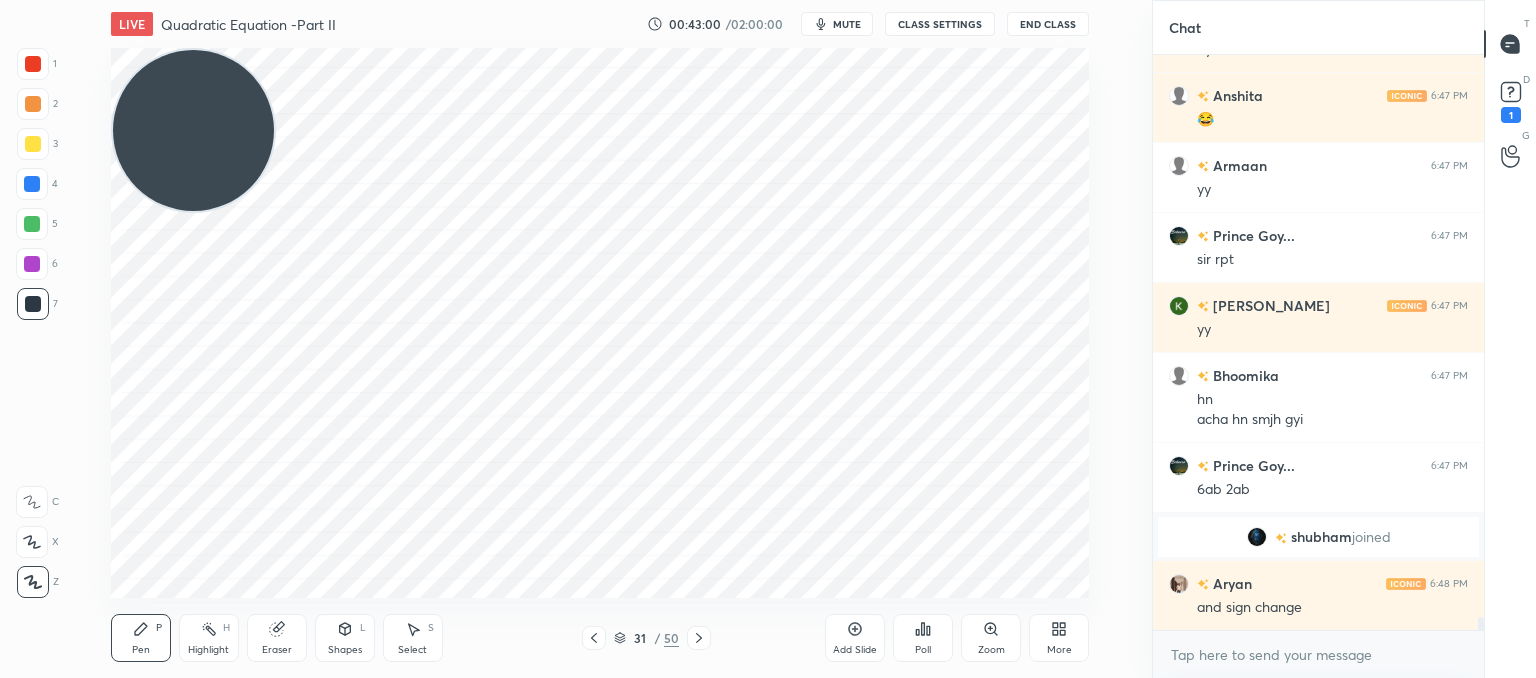 click at bounding box center [594, 638] 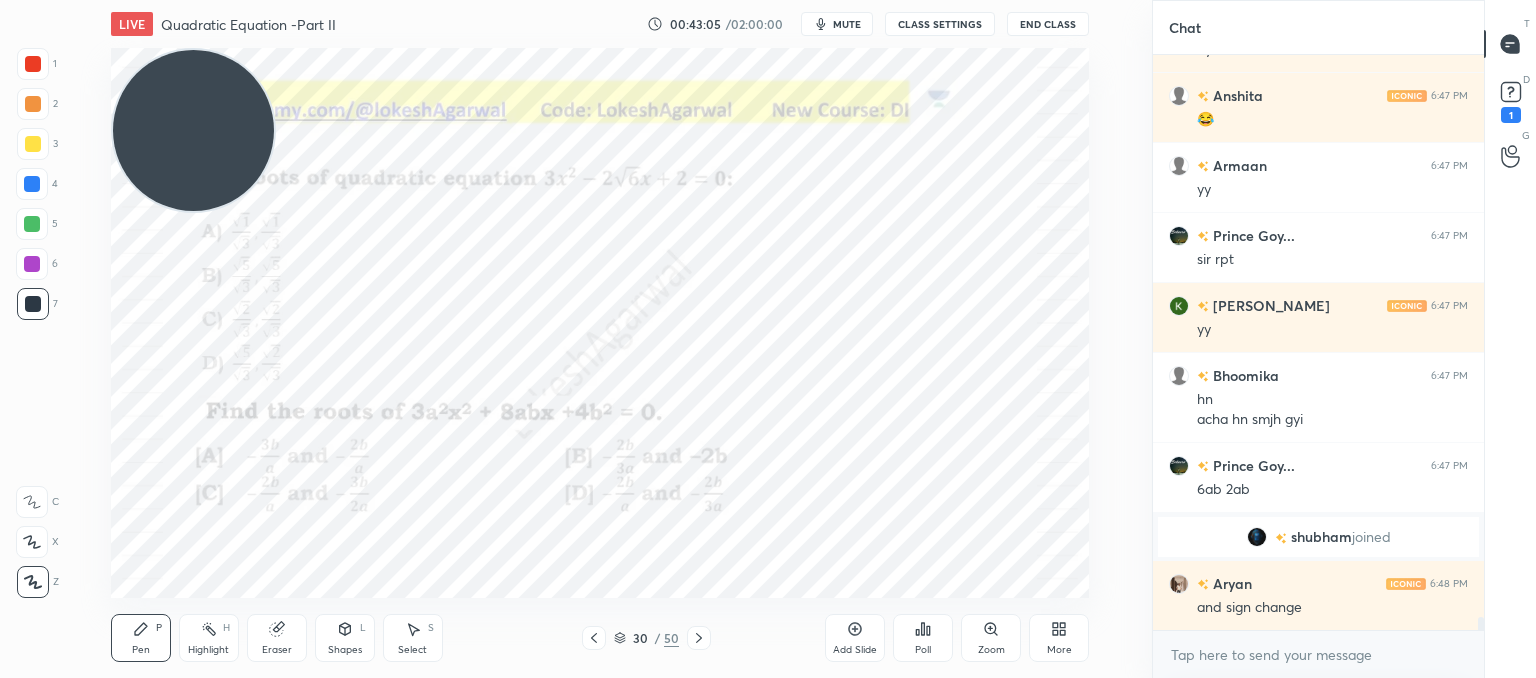 click 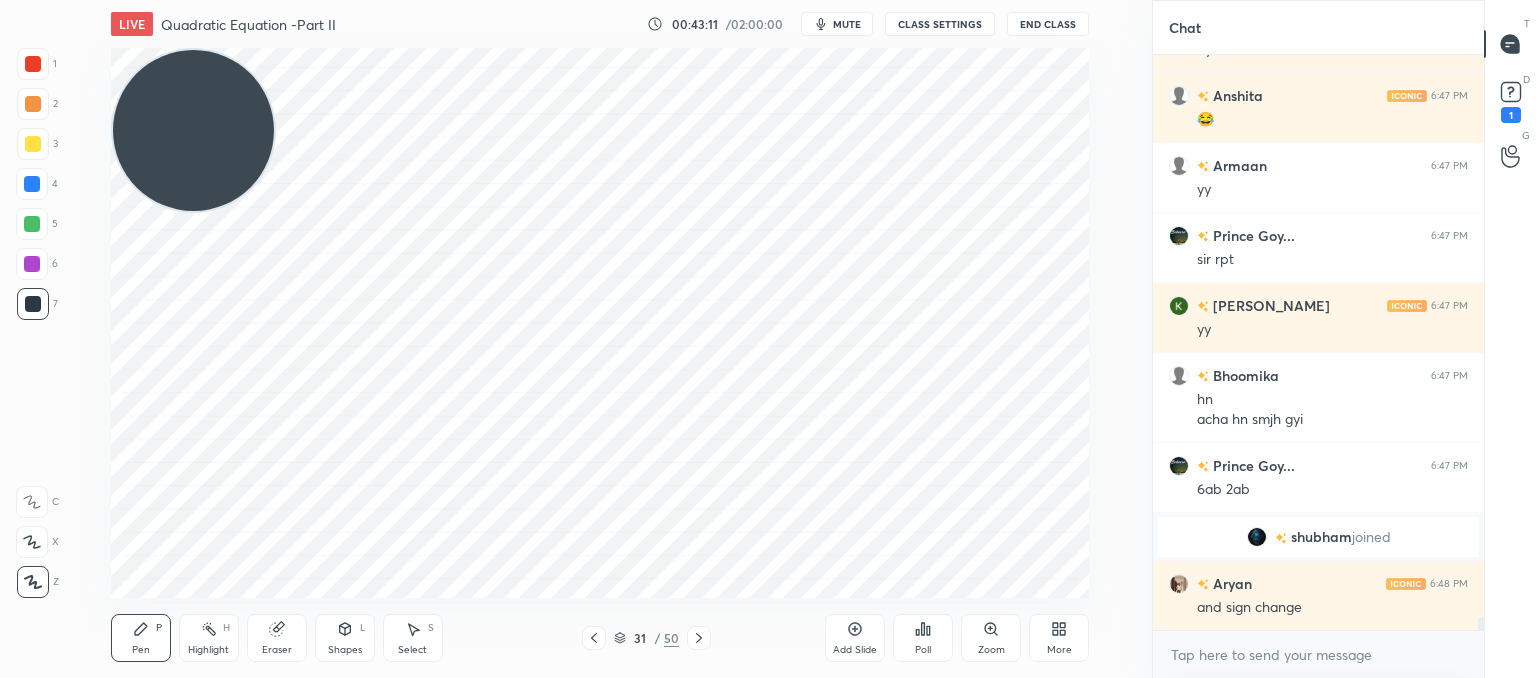 click 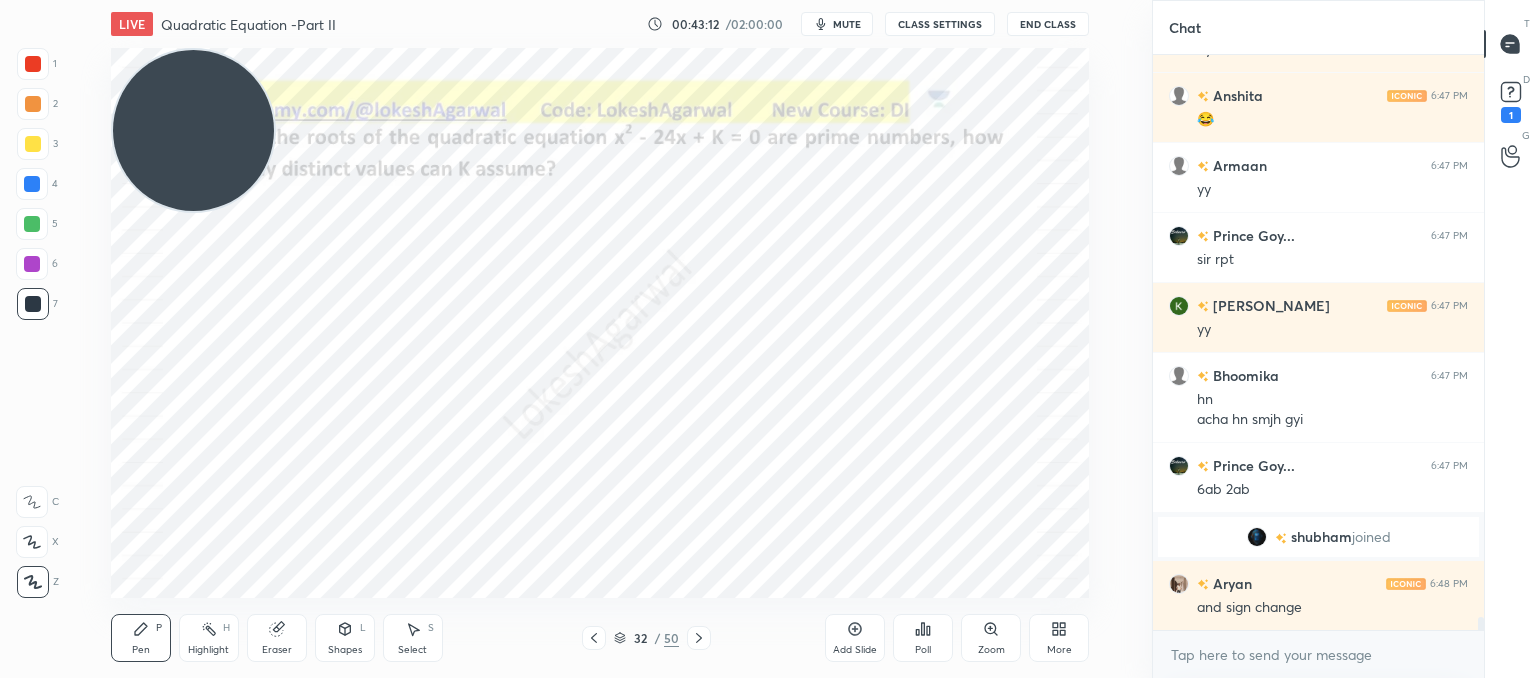 drag, startPoint x: 267, startPoint y: 116, endPoint x: 128, endPoint y: 571, distance: 475.75833 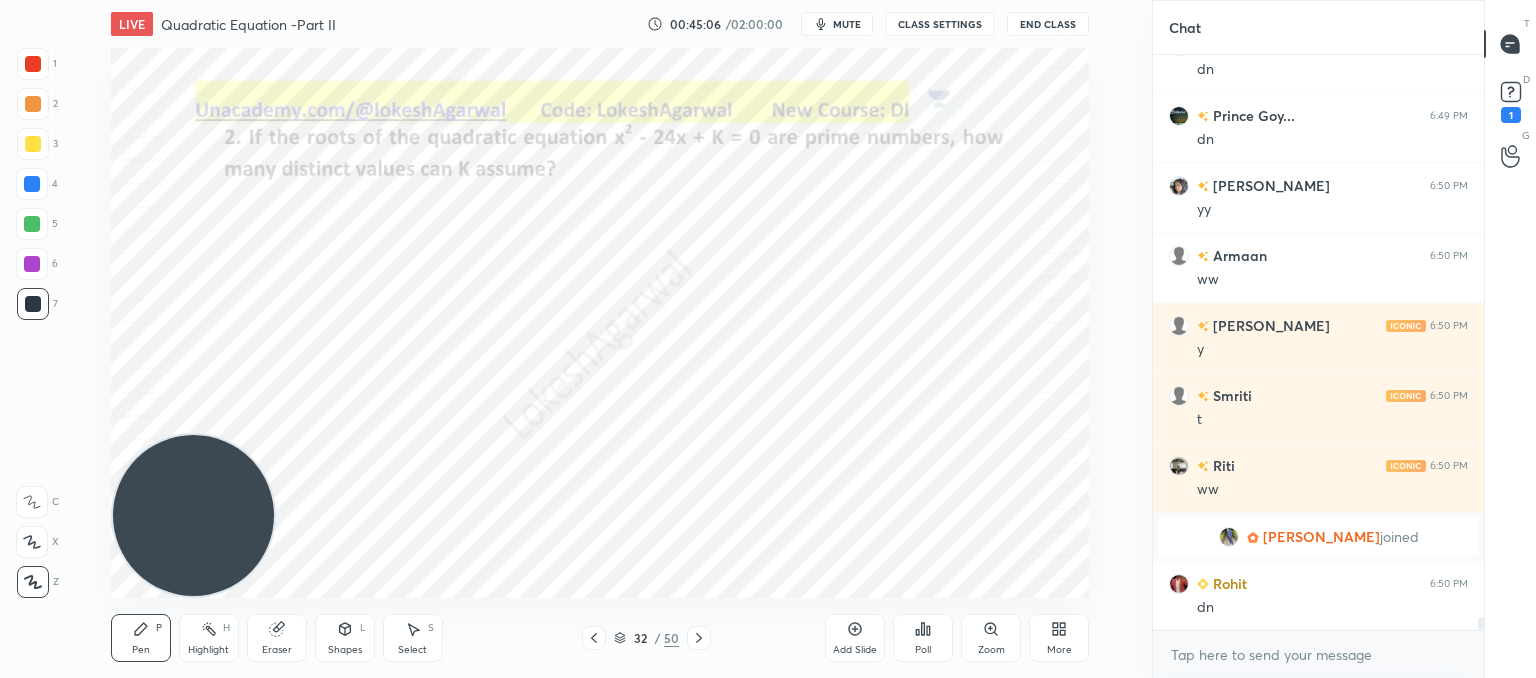 scroll, scrollTop: 25360, scrollLeft: 0, axis: vertical 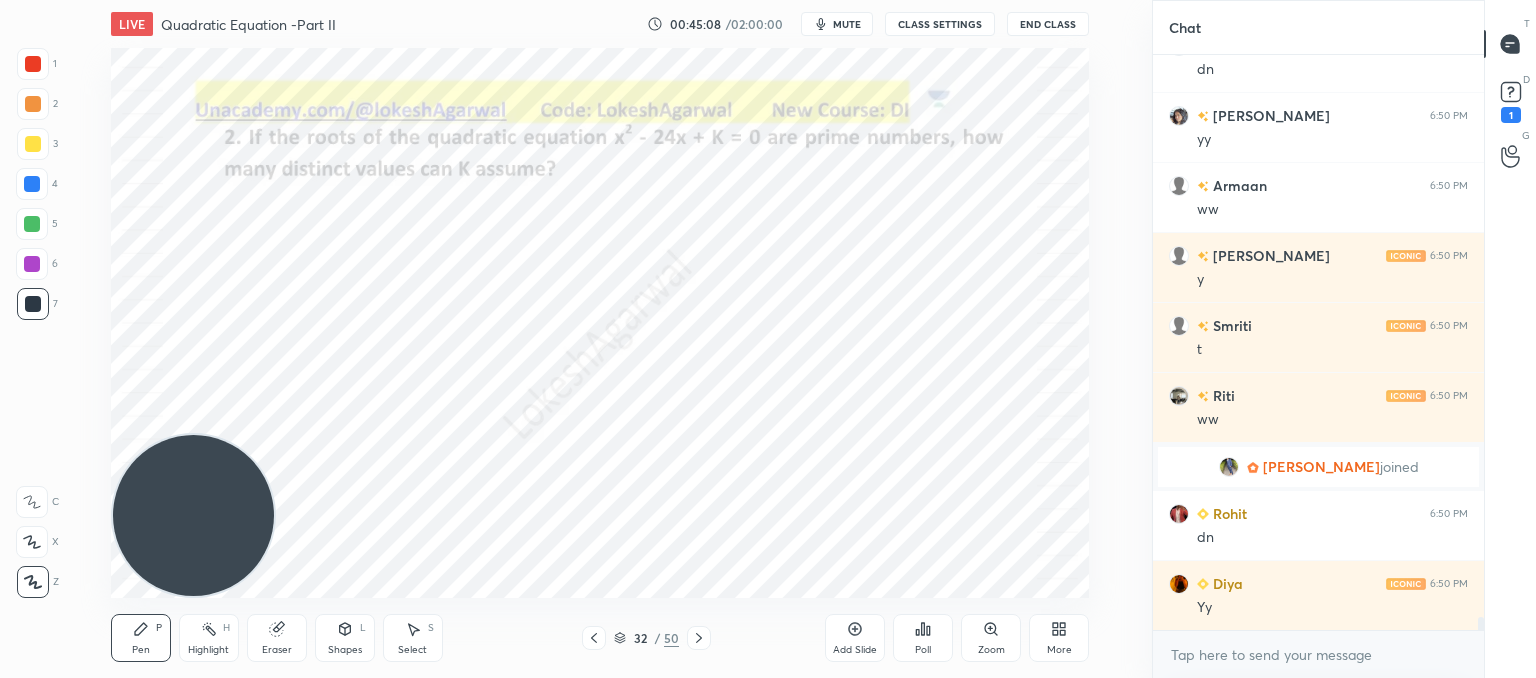 click on "D Doubts (D) 1" at bounding box center [1510, 100] 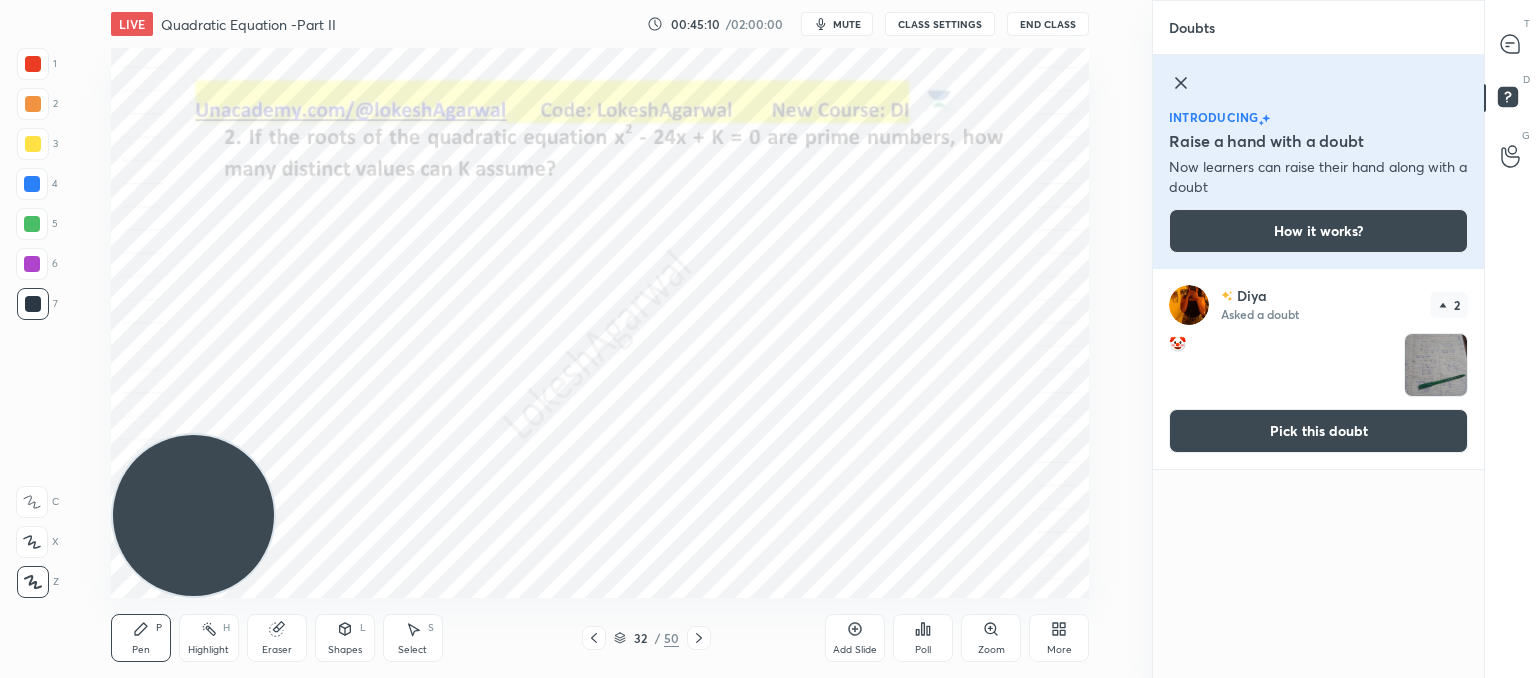 click at bounding box center [1436, 365] 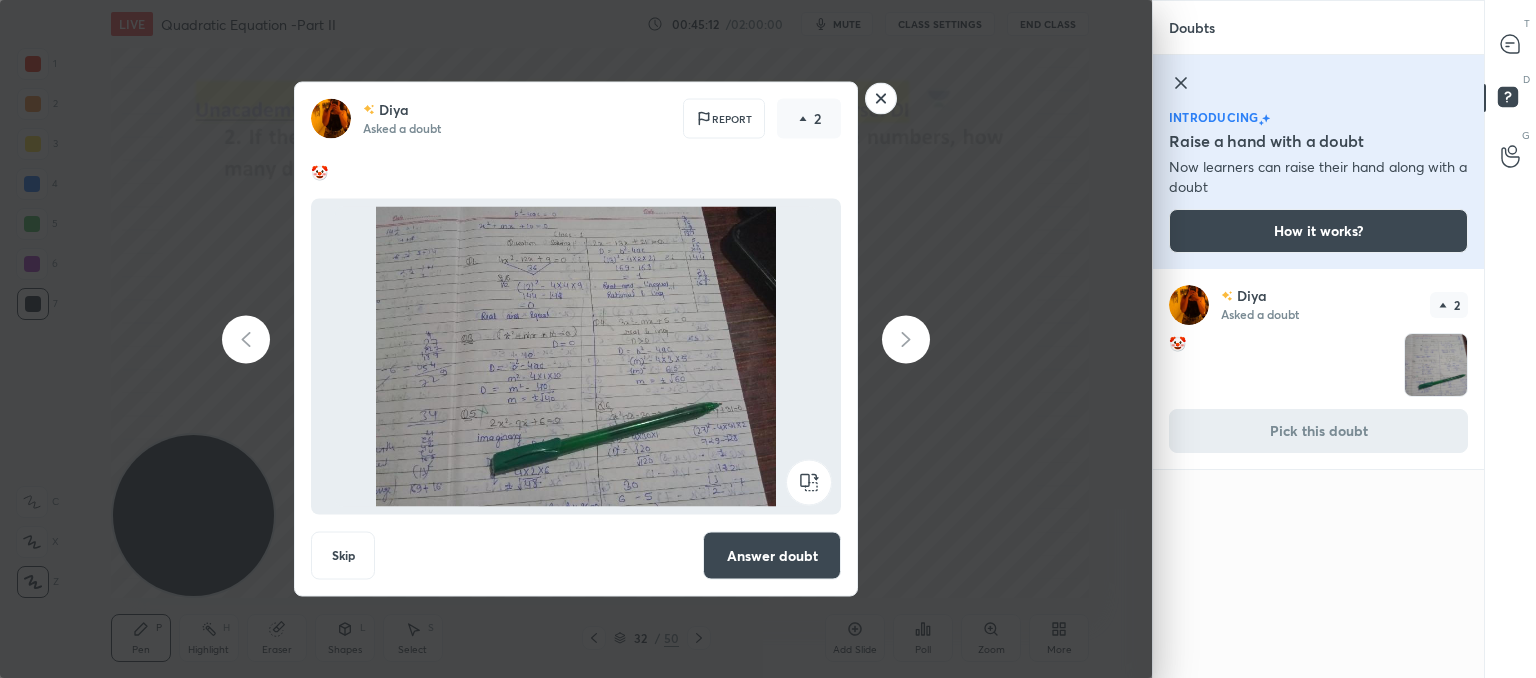 drag, startPoint x: 890, startPoint y: 105, endPoint x: 992, endPoint y: 97, distance: 102.31325 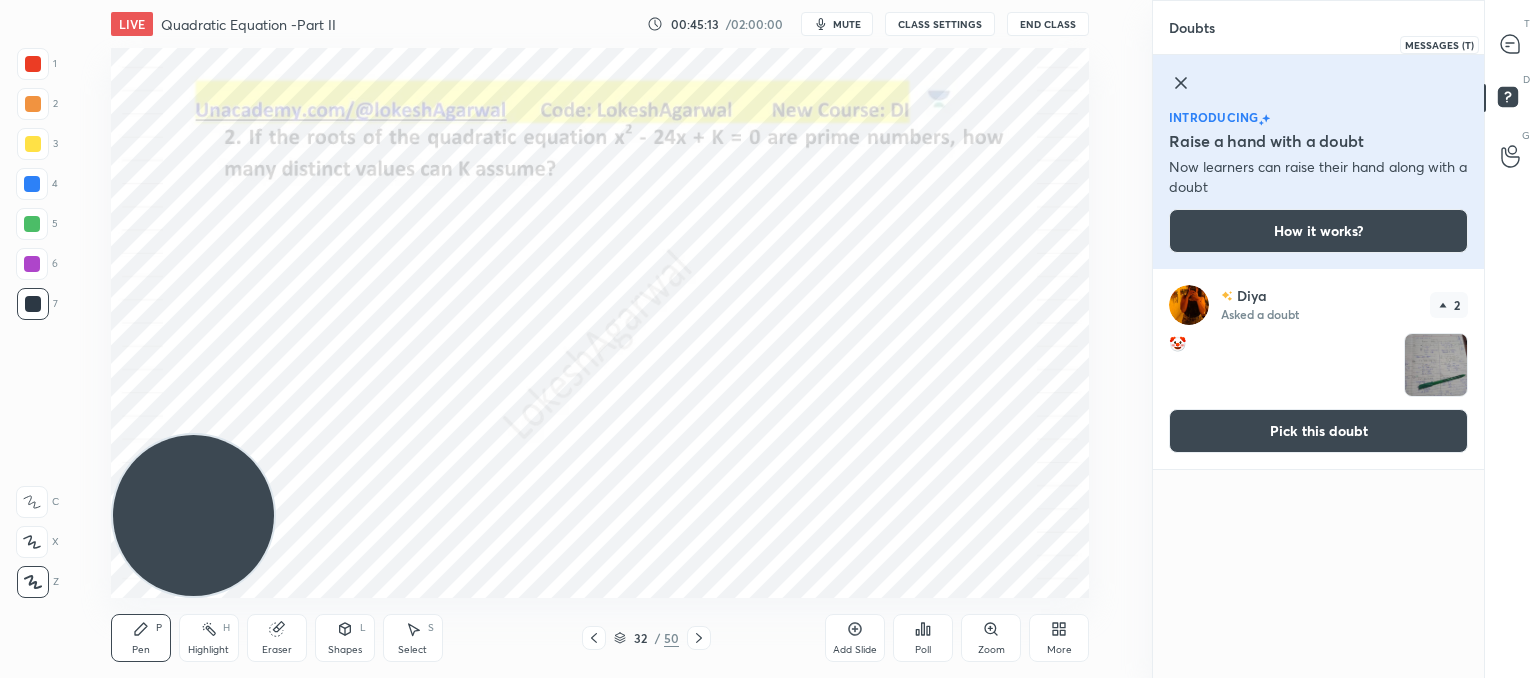 click 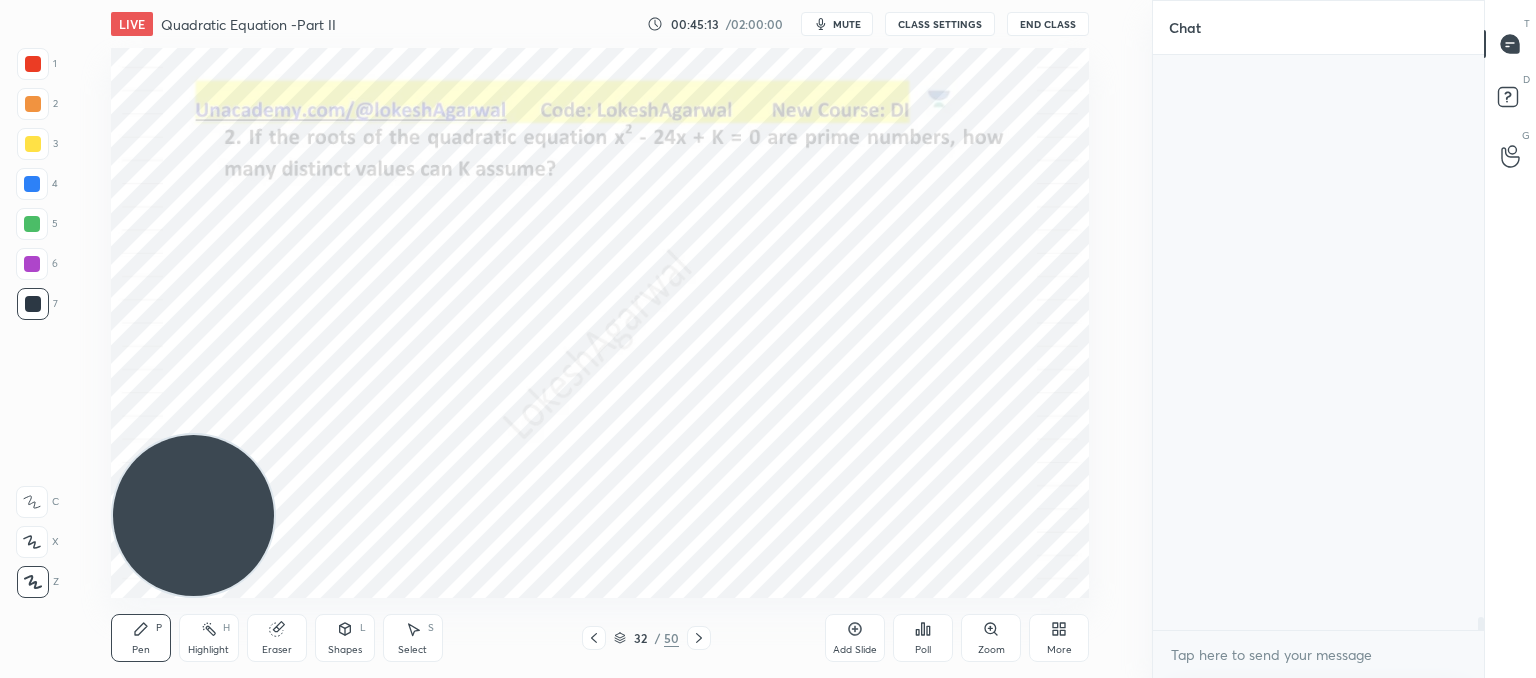 scroll, scrollTop: 25832, scrollLeft: 0, axis: vertical 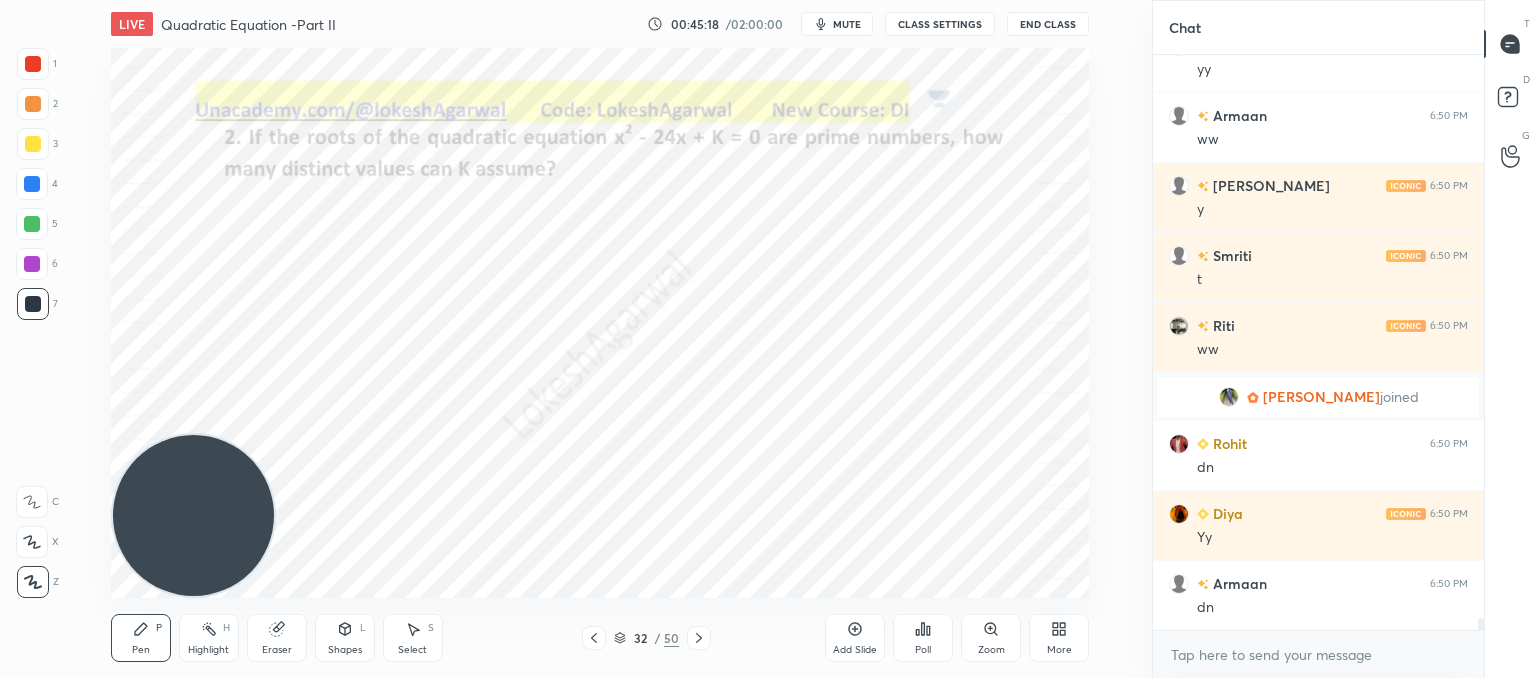 click on "Eraser" at bounding box center [277, 638] 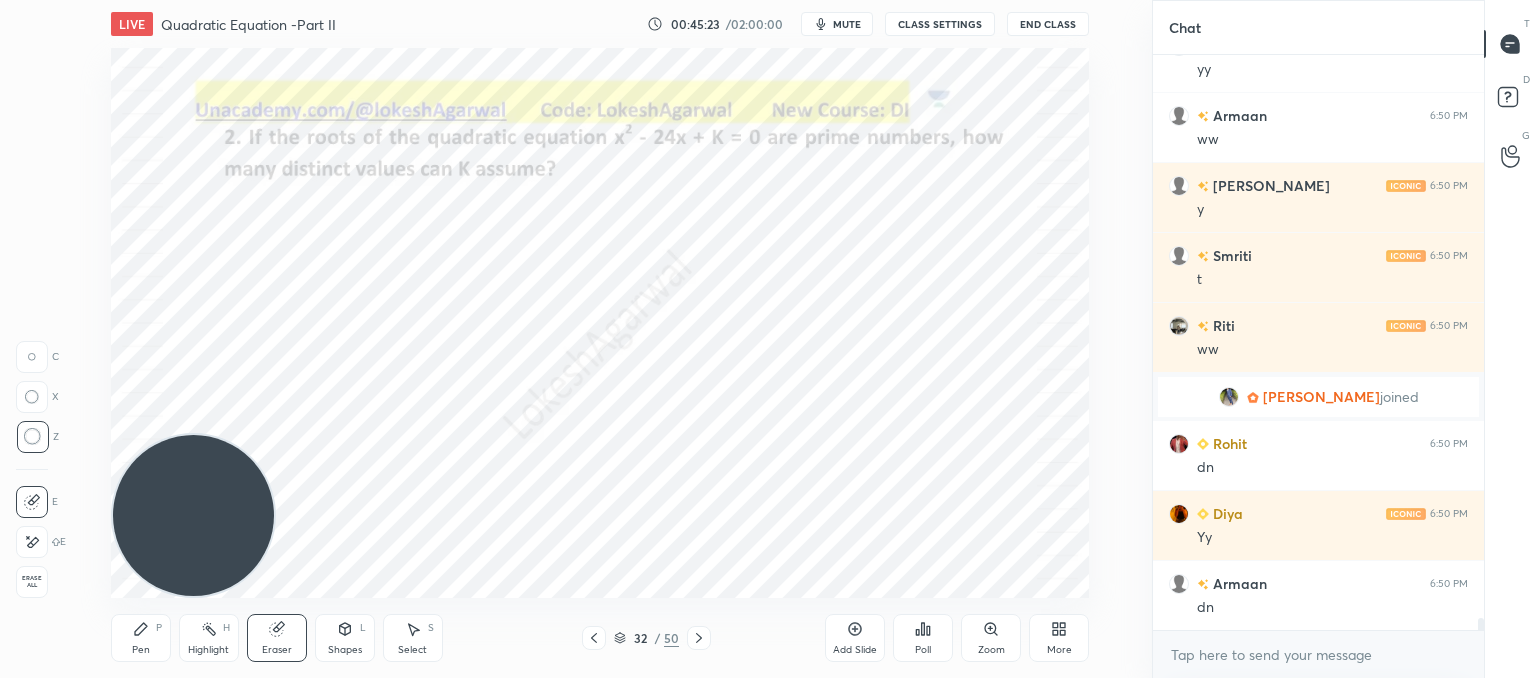 click on "Pen P" at bounding box center [141, 638] 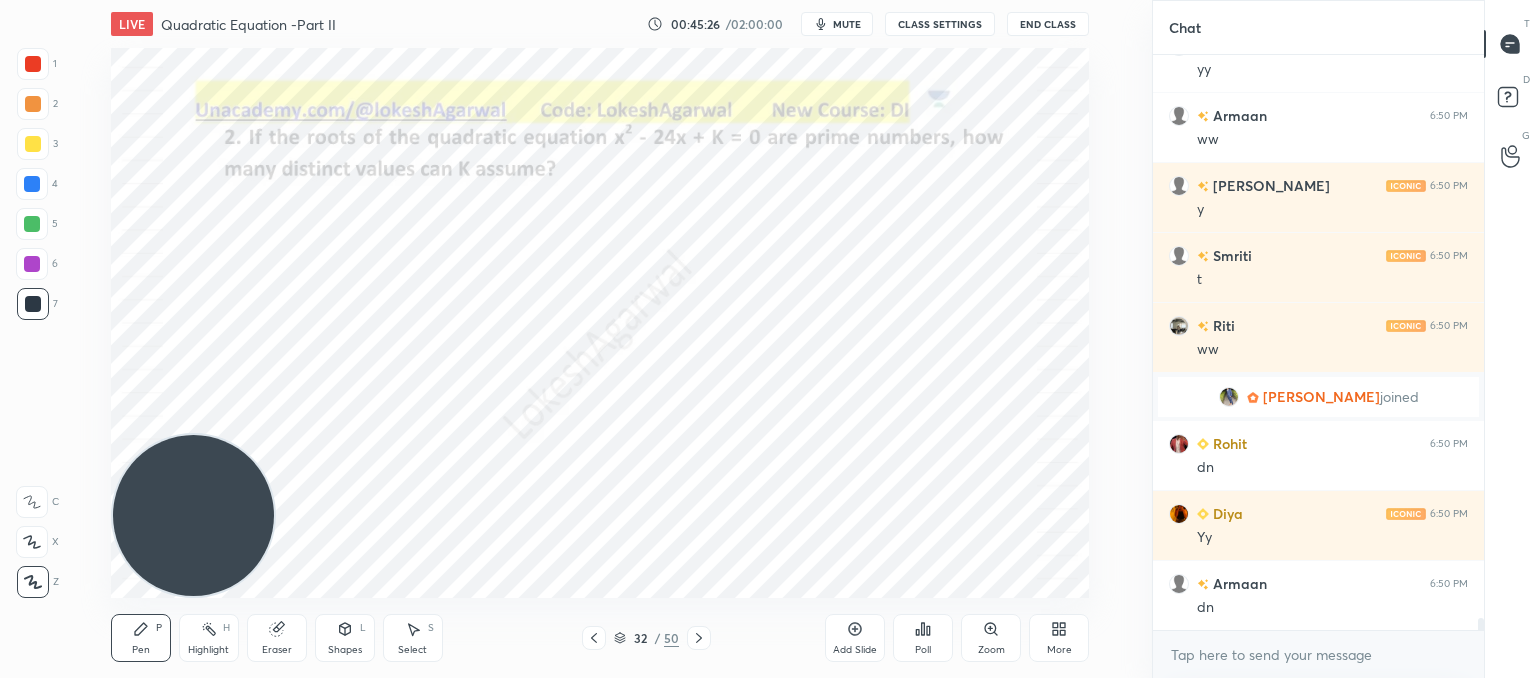 scroll, scrollTop: 25972, scrollLeft: 0, axis: vertical 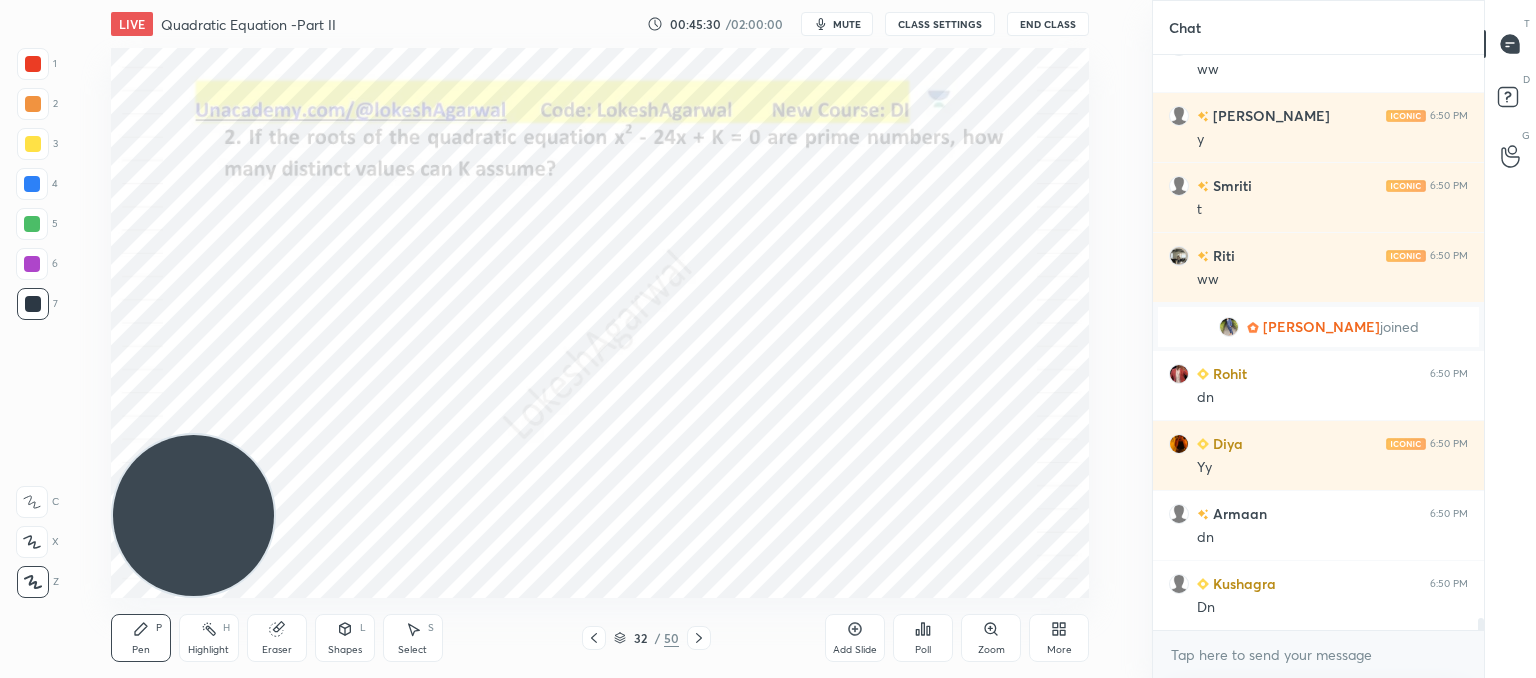 click on "Poll" at bounding box center (923, 638) 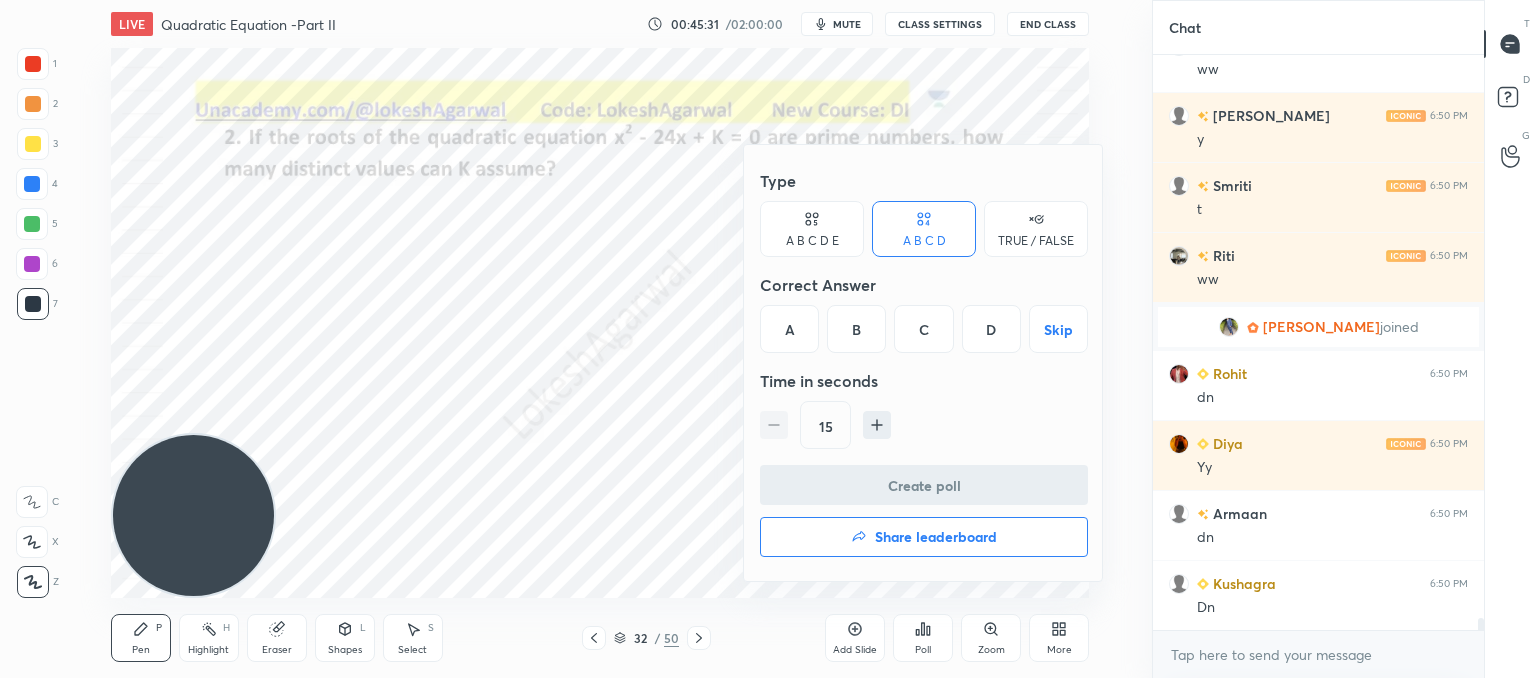 click at bounding box center (768, 339) 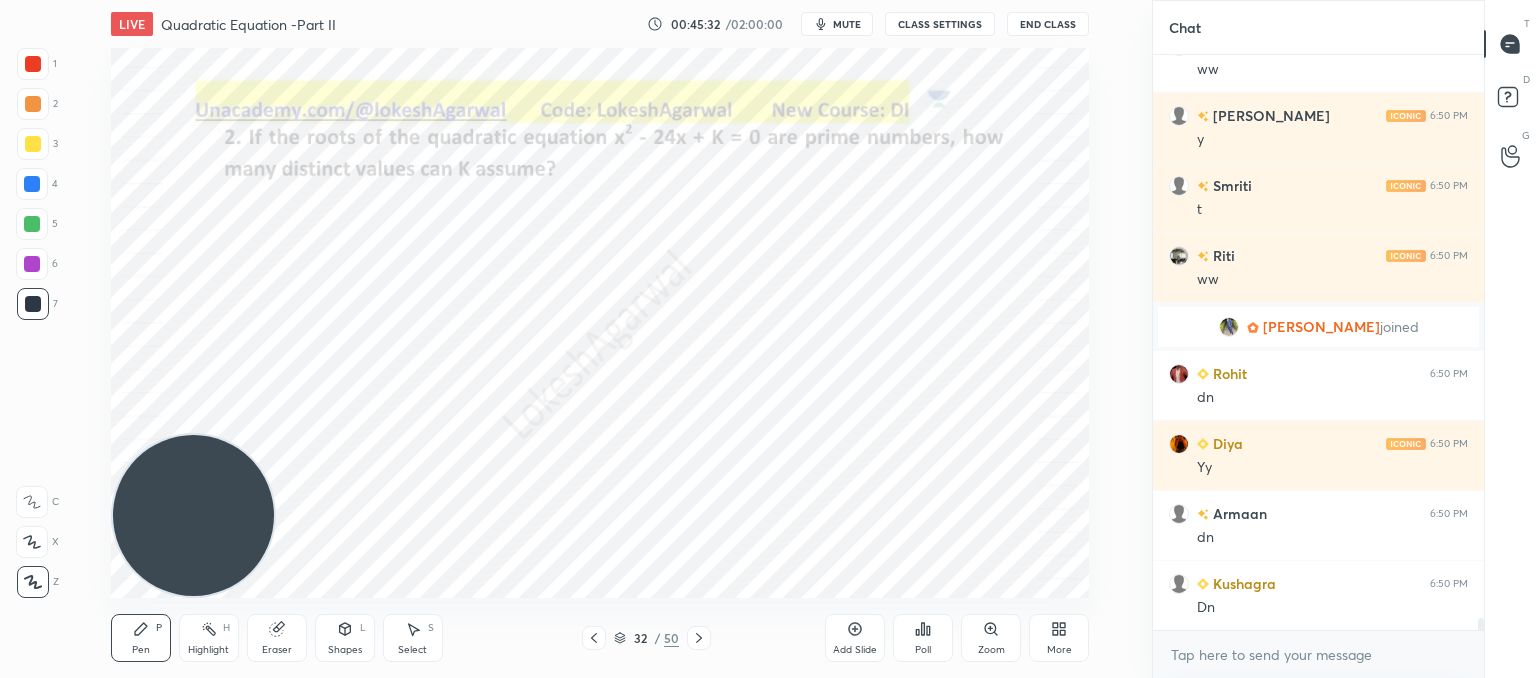 scroll, scrollTop: 26042, scrollLeft: 0, axis: vertical 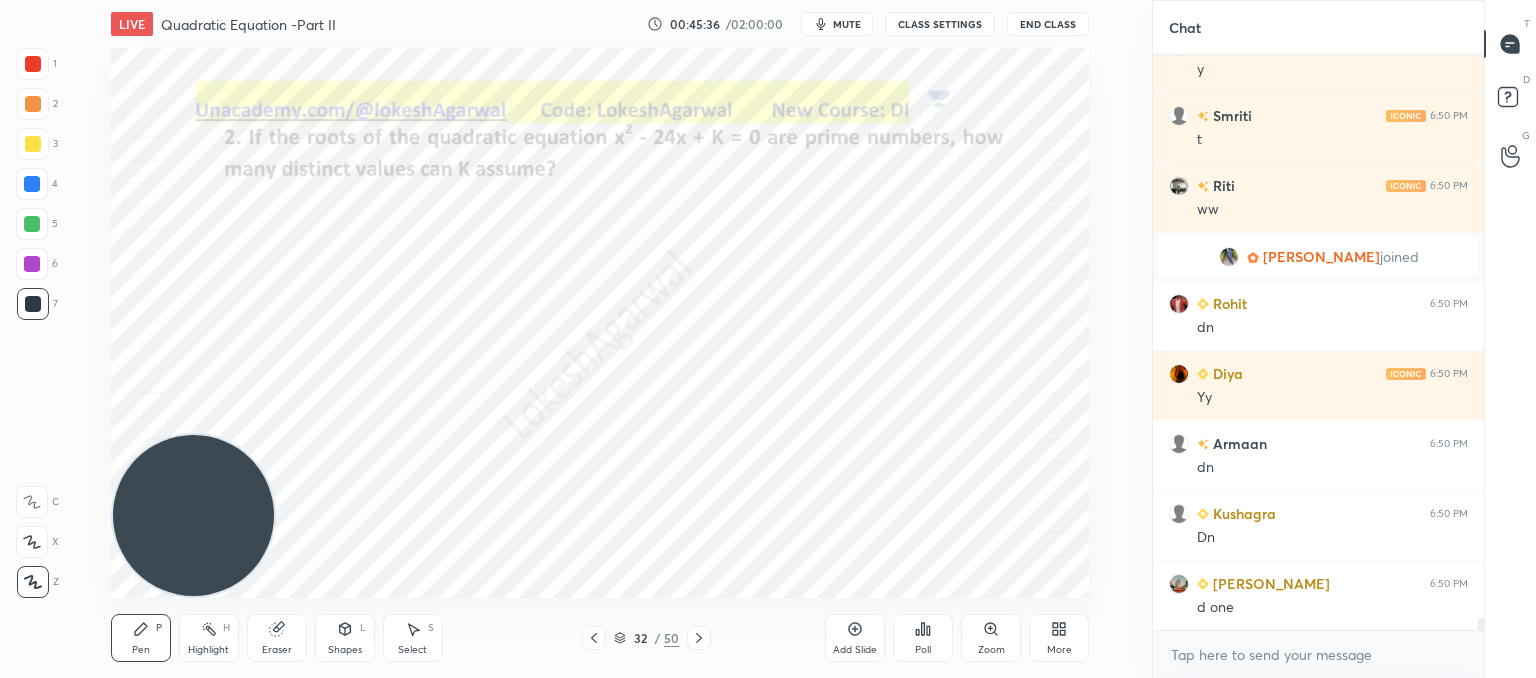 click on "Poll" at bounding box center (923, 650) 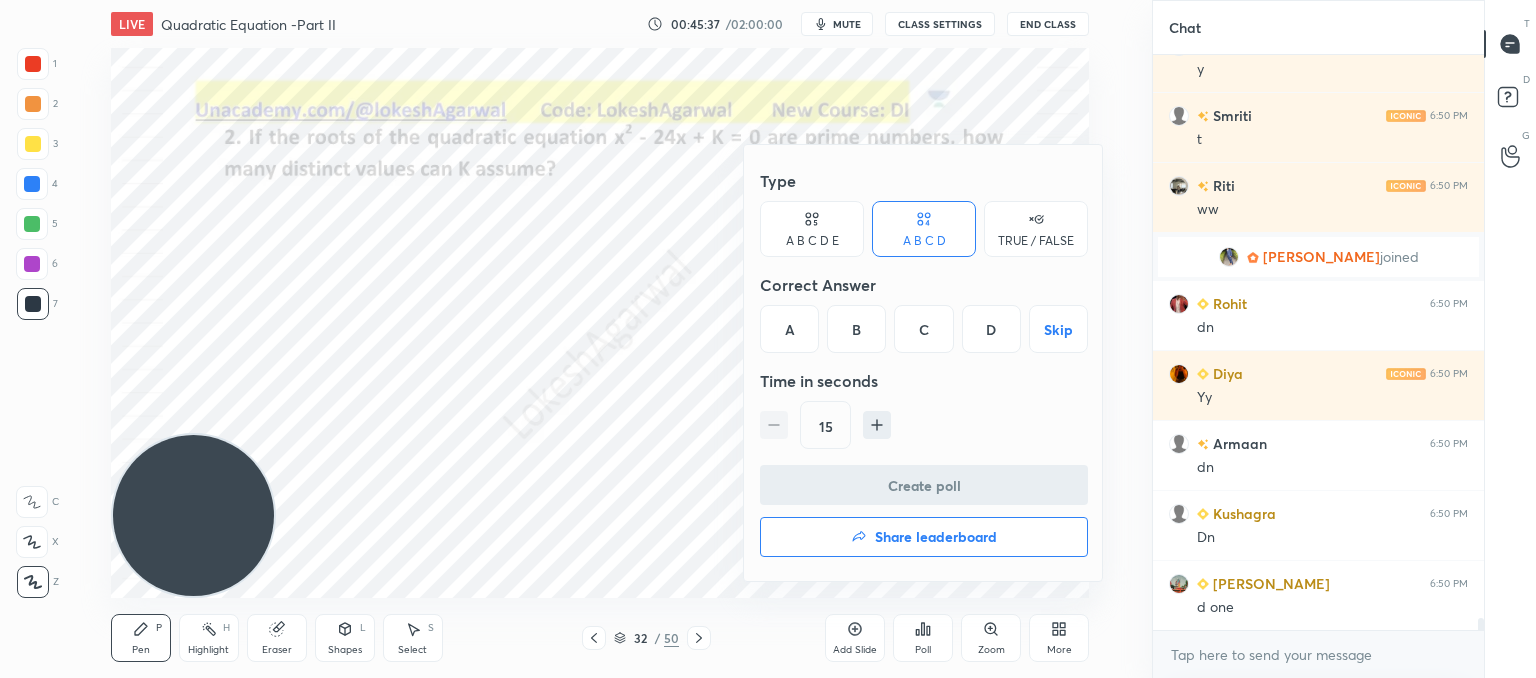 scroll, scrollTop: 26112, scrollLeft: 0, axis: vertical 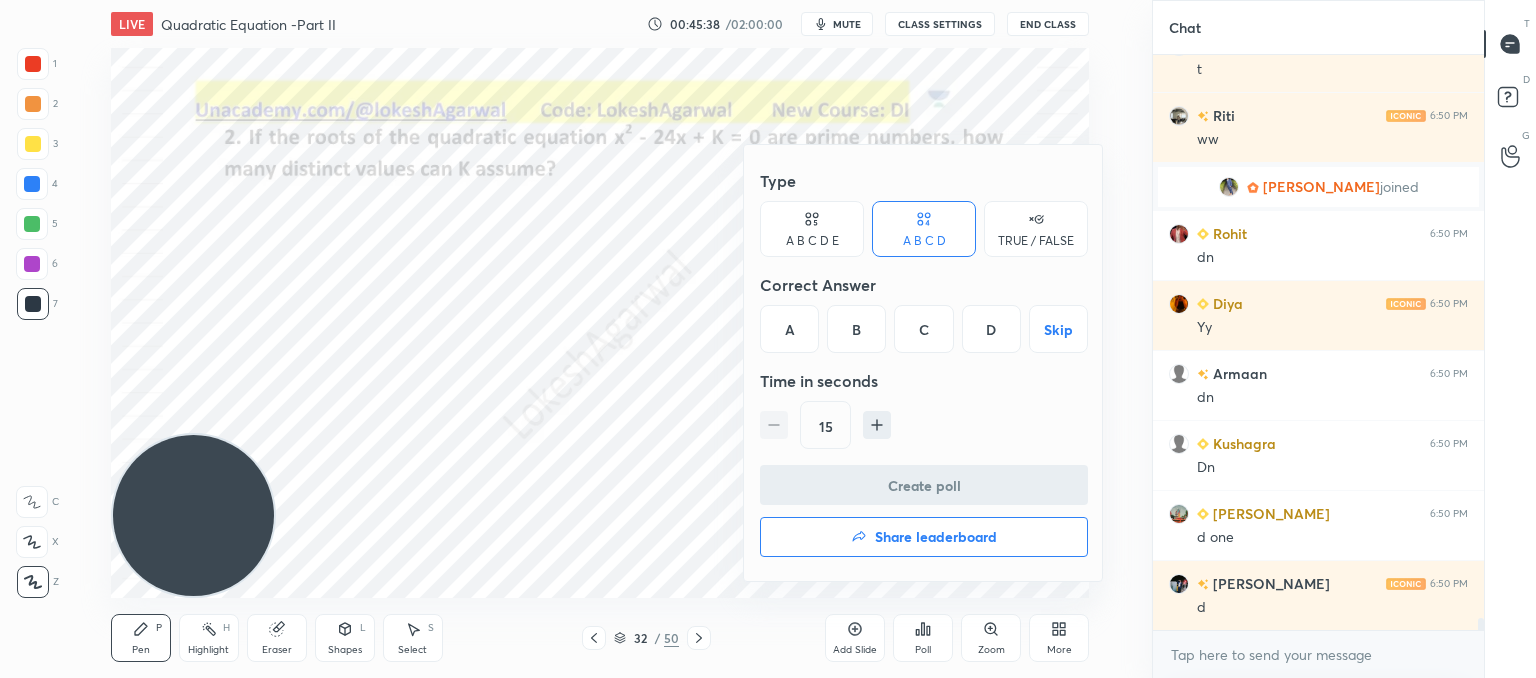 click 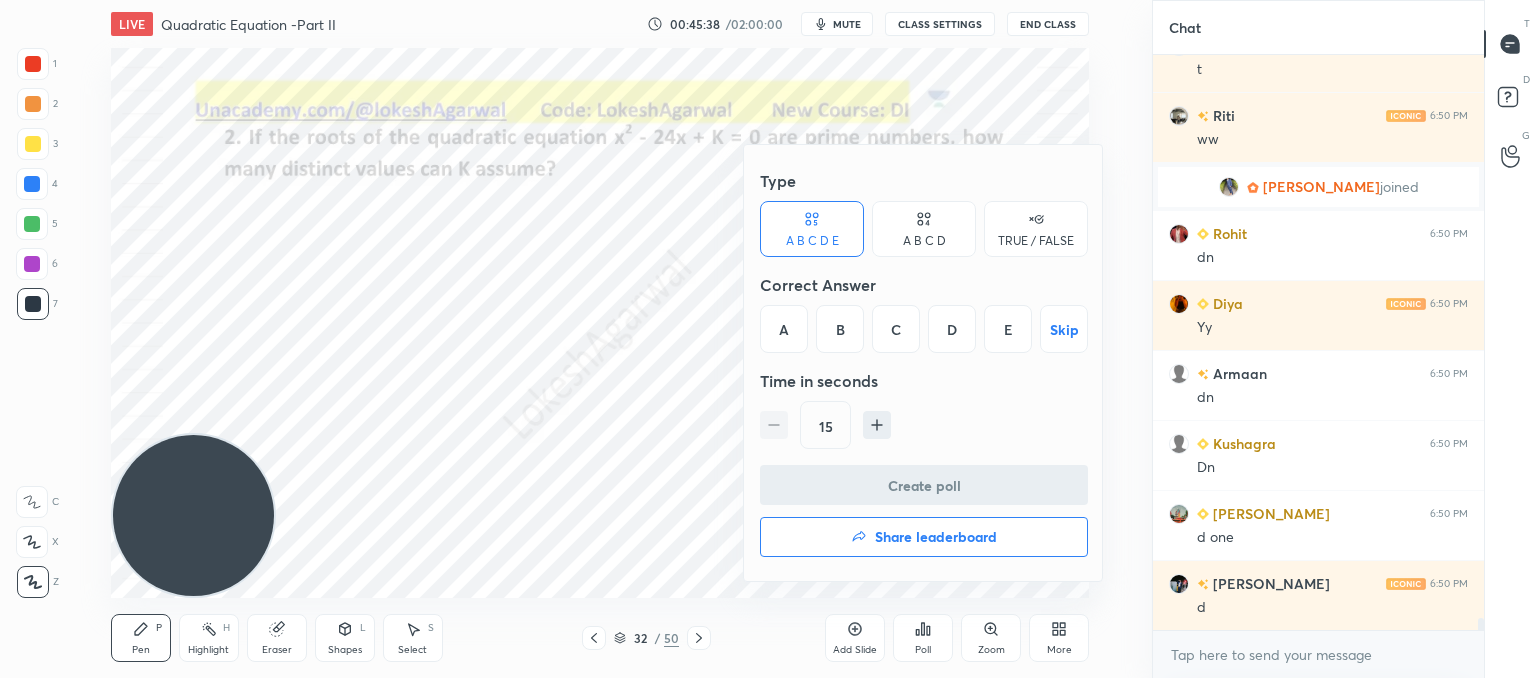 click on "B" at bounding box center [840, 329] 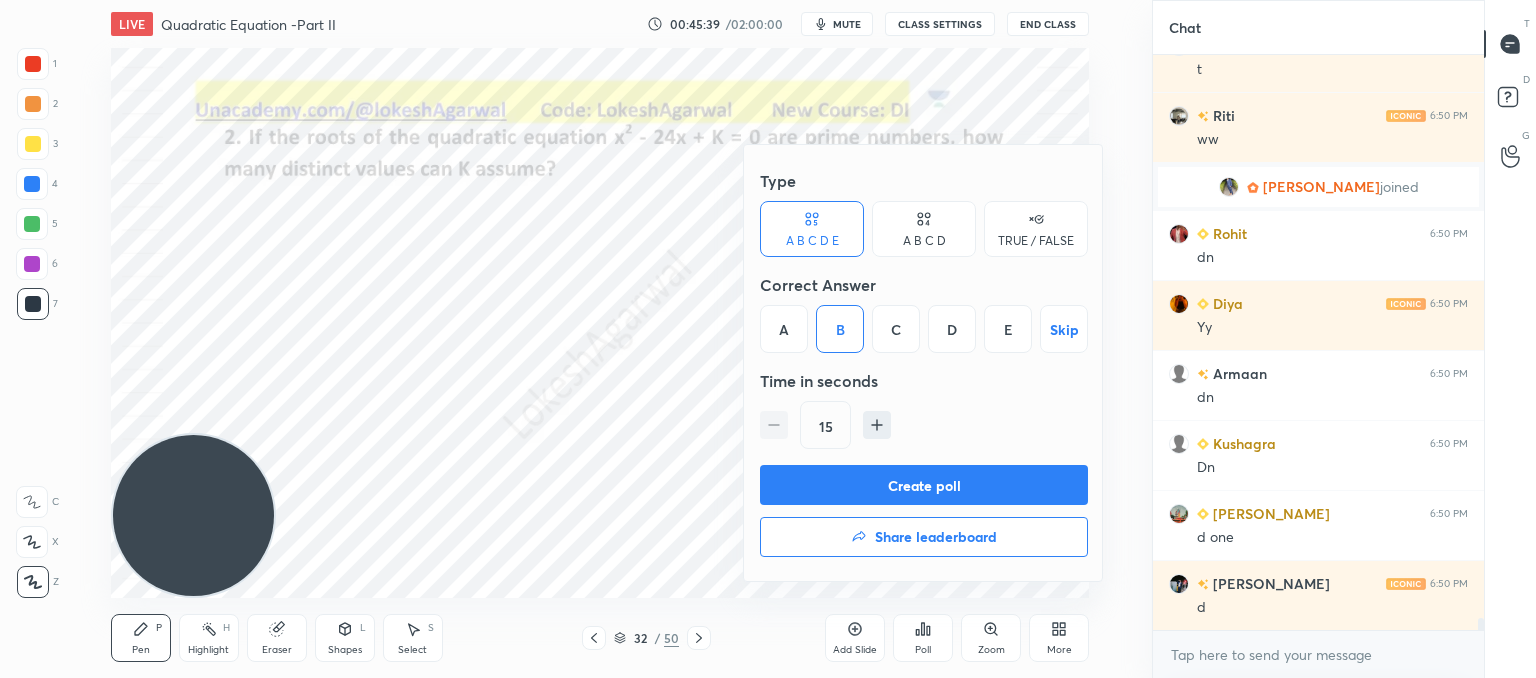 click on "Create poll" at bounding box center (924, 485) 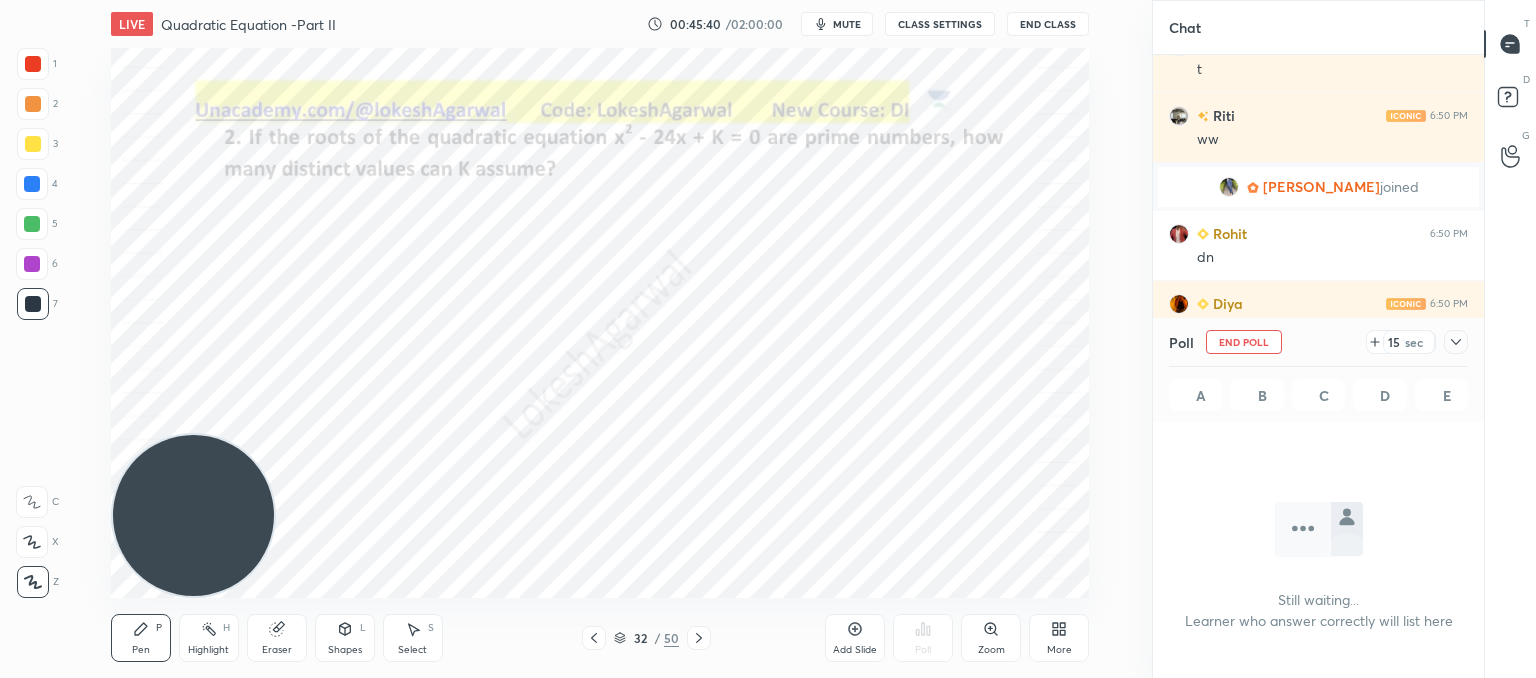 scroll, scrollTop: 472, scrollLeft: 325, axis: both 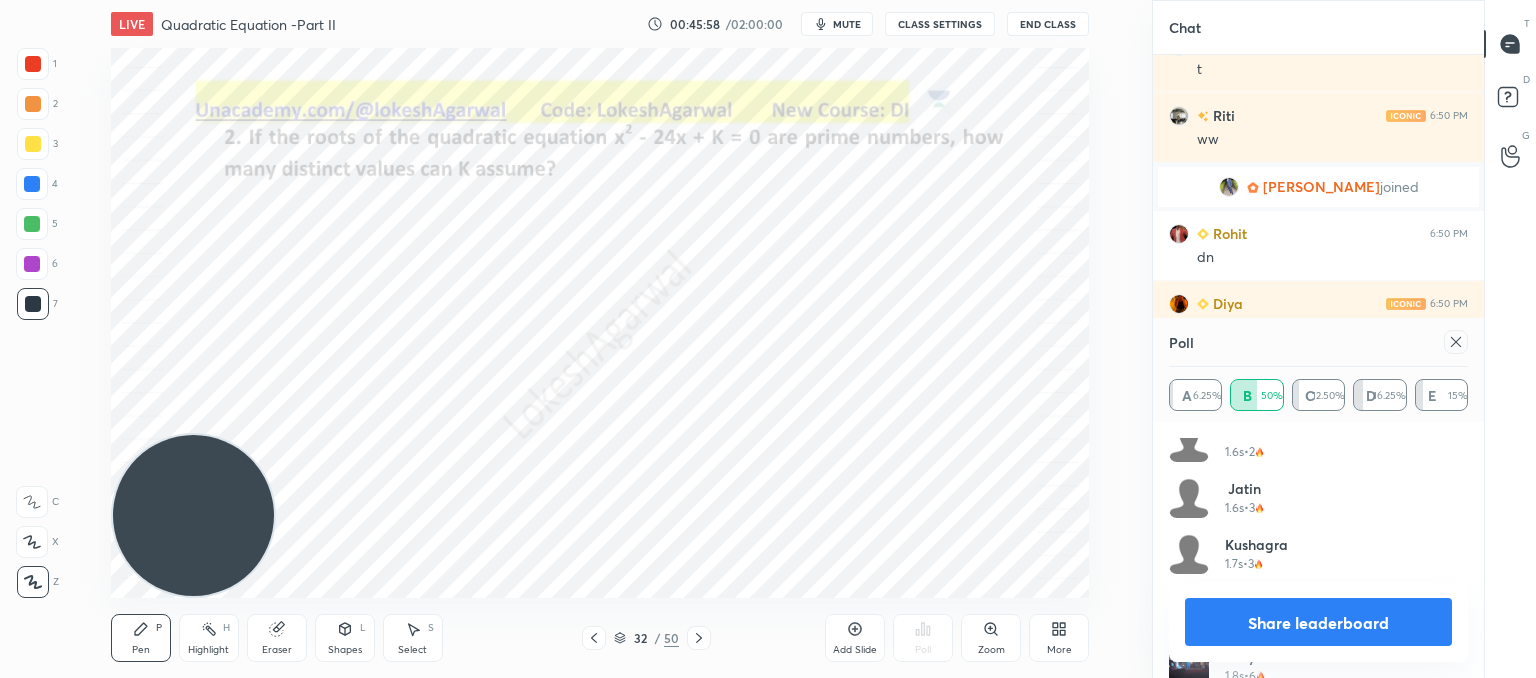 click 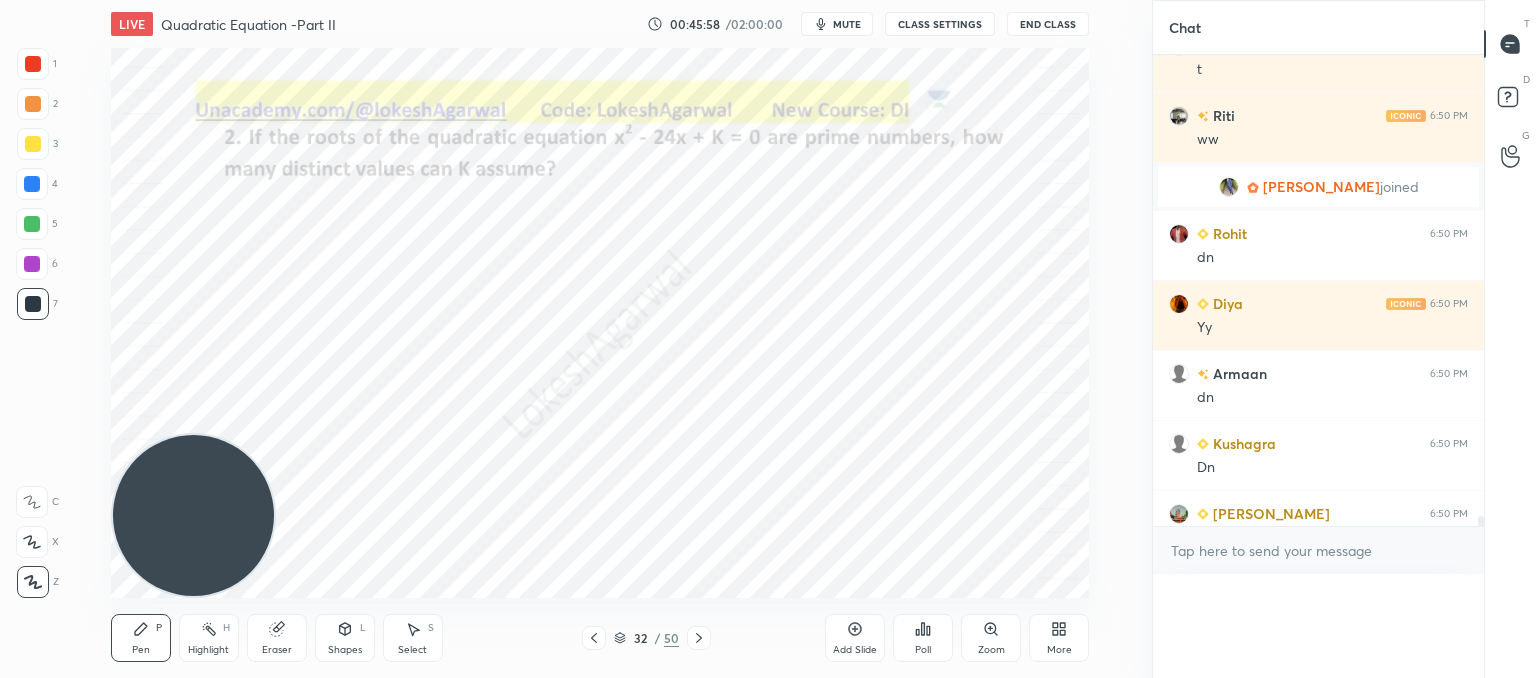 scroll, scrollTop: 121, scrollLeft: 293, axis: both 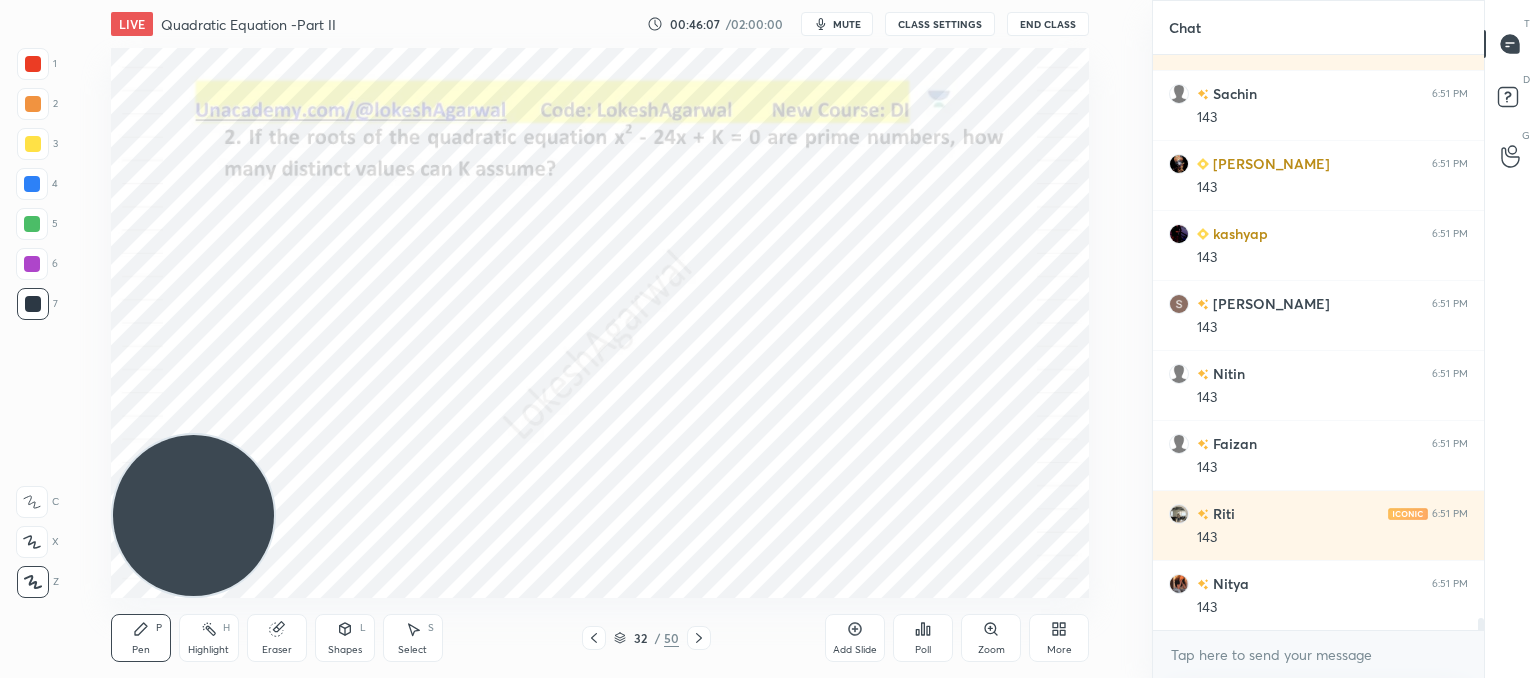 click on "Select S" at bounding box center [413, 638] 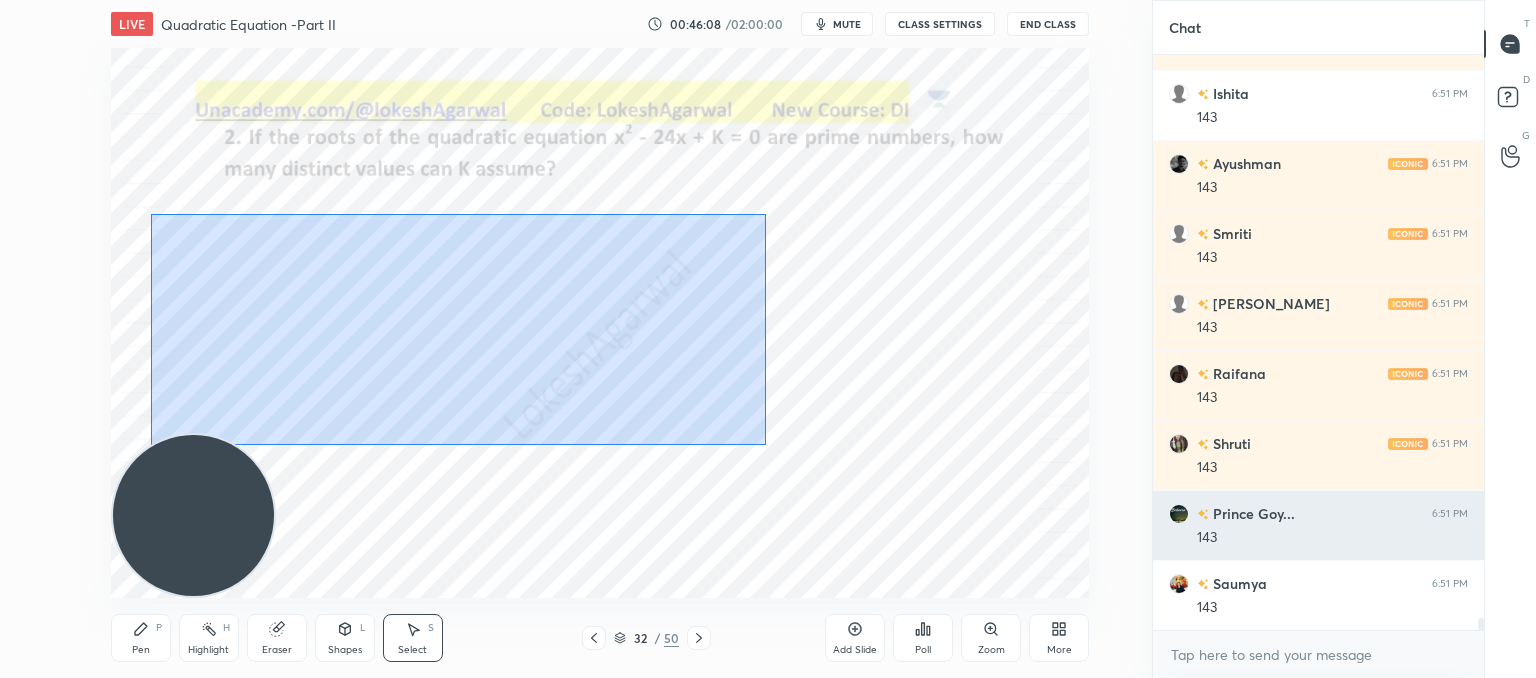 drag, startPoint x: 150, startPoint y: 210, endPoint x: 1347, endPoint y: 554, distance: 1245.4497 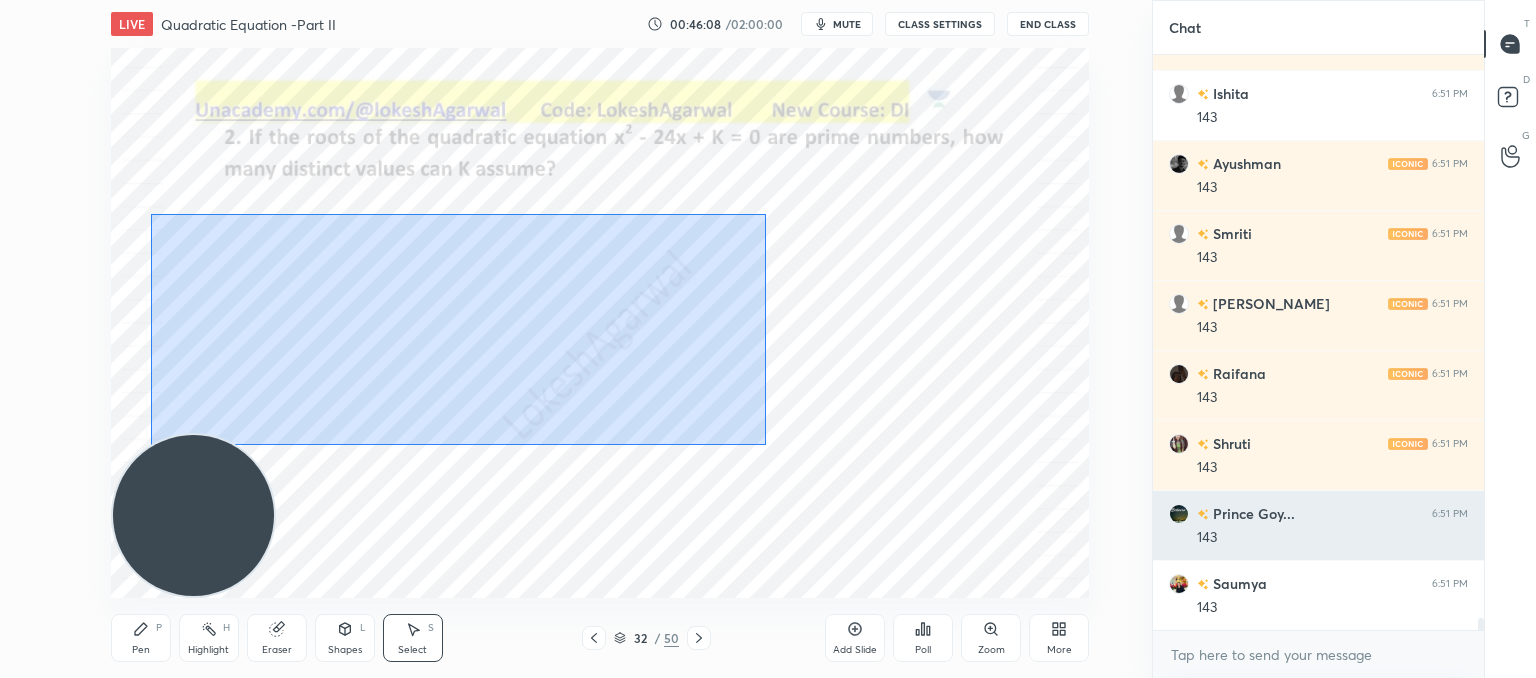 click on "1 2 3 4 5 6 7 C X Z C X Z E E Erase all   H H LIVE Quadratic Equation -Part II 00:46:08 /  02:00:00 mute CLASS SETTINGS End Class 0 ° Undo Copy Paste here Duplicate Duplicate to new slide Delete Setting up your live class Poll for   secs No correct answer Start poll Back Quadratic Equation -Part II • L2 of Comprehensive Course on Algebra: Basic to Advanced - Part I [PERSON_NAME] Pen P Highlight H Eraser Shapes L Select S 32 / 50 Add Slide Poll Zoom More Chat kashyap 6:51 PM 143 [GEOGRAPHIC_DATA] 6:51 PM 143 Nitin 6:51 PM 143 [PERSON_NAME] 6:51 PM 143 Riti 6:51 PM 143 Nitya 6:51 PM 143 Jubilee 6:51 PM 143 [PERSON_NAME] 6:51 PM 143 [PERSON_NAME] 6:51 PM 143 [PERSON_NAME] 6:51 PM 143 [PERSON_NAME] 6:51 PM 143 [PERSON_NAME] 6:51 PM 143 Raifana 6:51 PM 143 Shruti 6:51 PM 143 Prince Goy... 6:51 PM 143 [PERSON_NAME] 6:51 PM 143 6 NEW MESSAGES Enable hand raising Enable raise hand to speak to learners. Once enabled, chat will be turned off temporarily. Enable x   introducing Raise a hand with a doubt Now learners can raise their hand along with a doubt  How it works? 2" at bounding box center [768, 339] 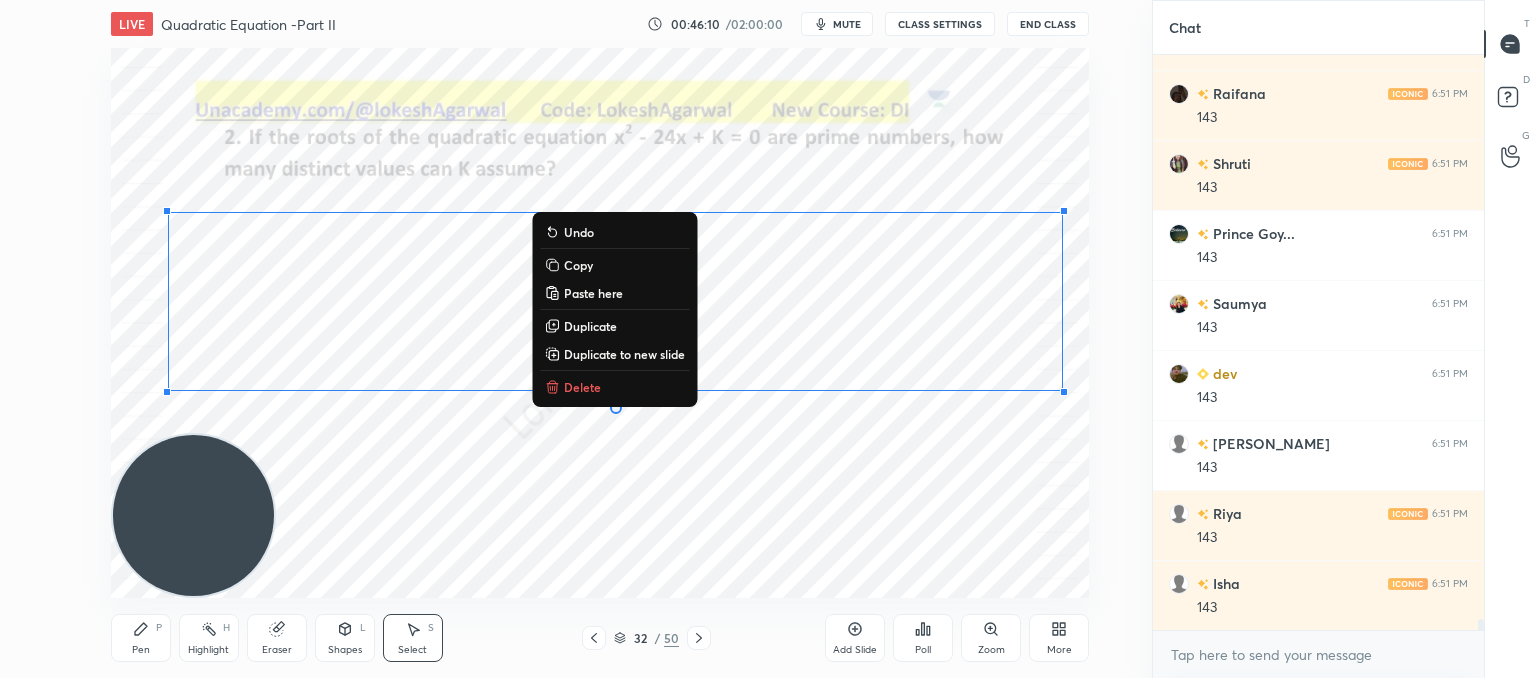 click on "Delete" at bounding box center (582, 387) 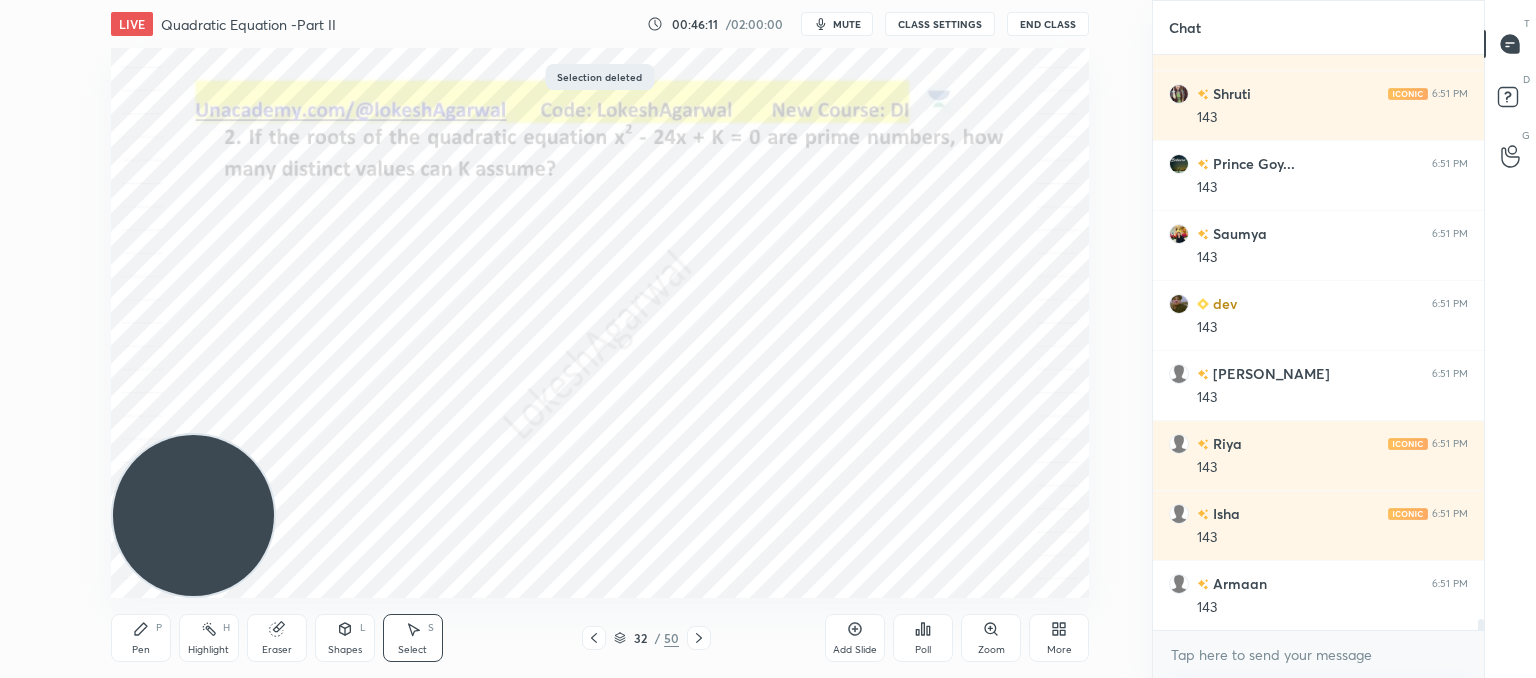 click 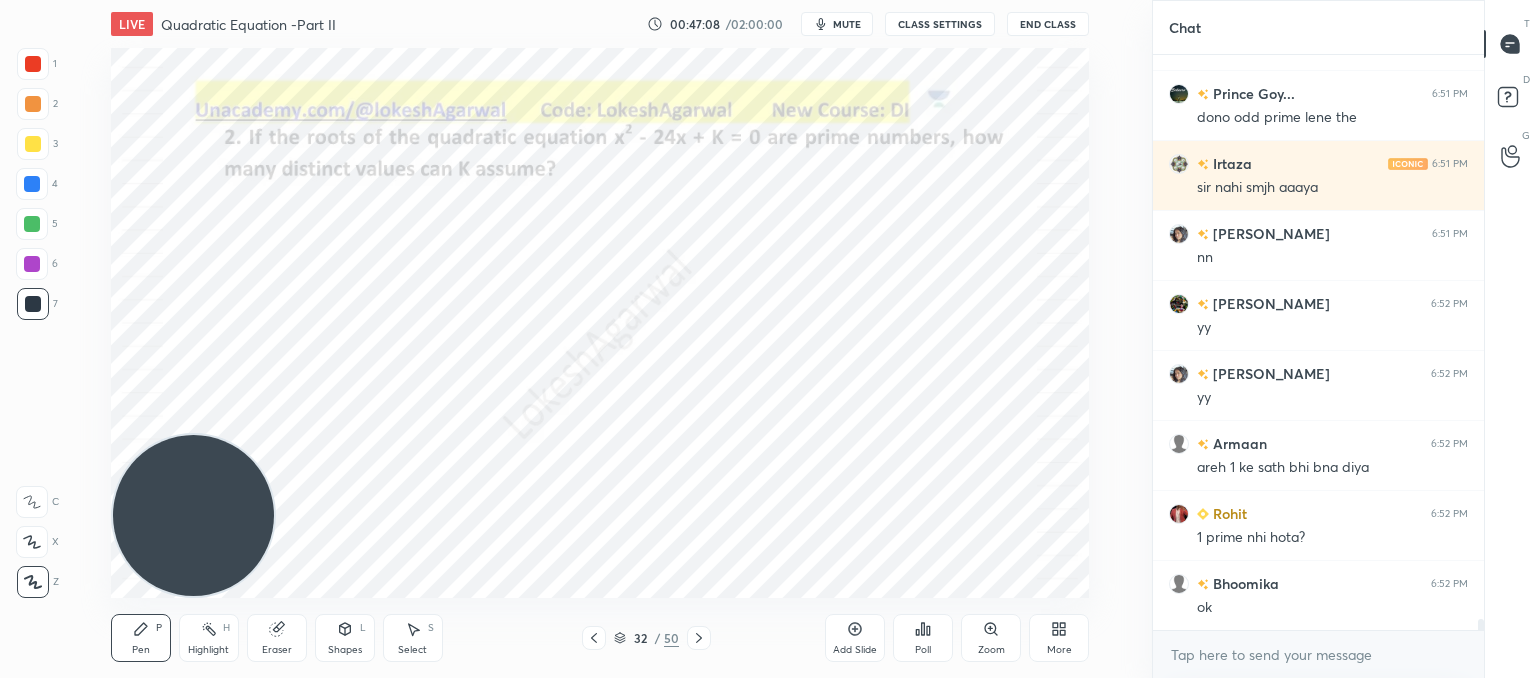 scroll, scrollTop: 29402, scrollLeft: 0, axis: vertical 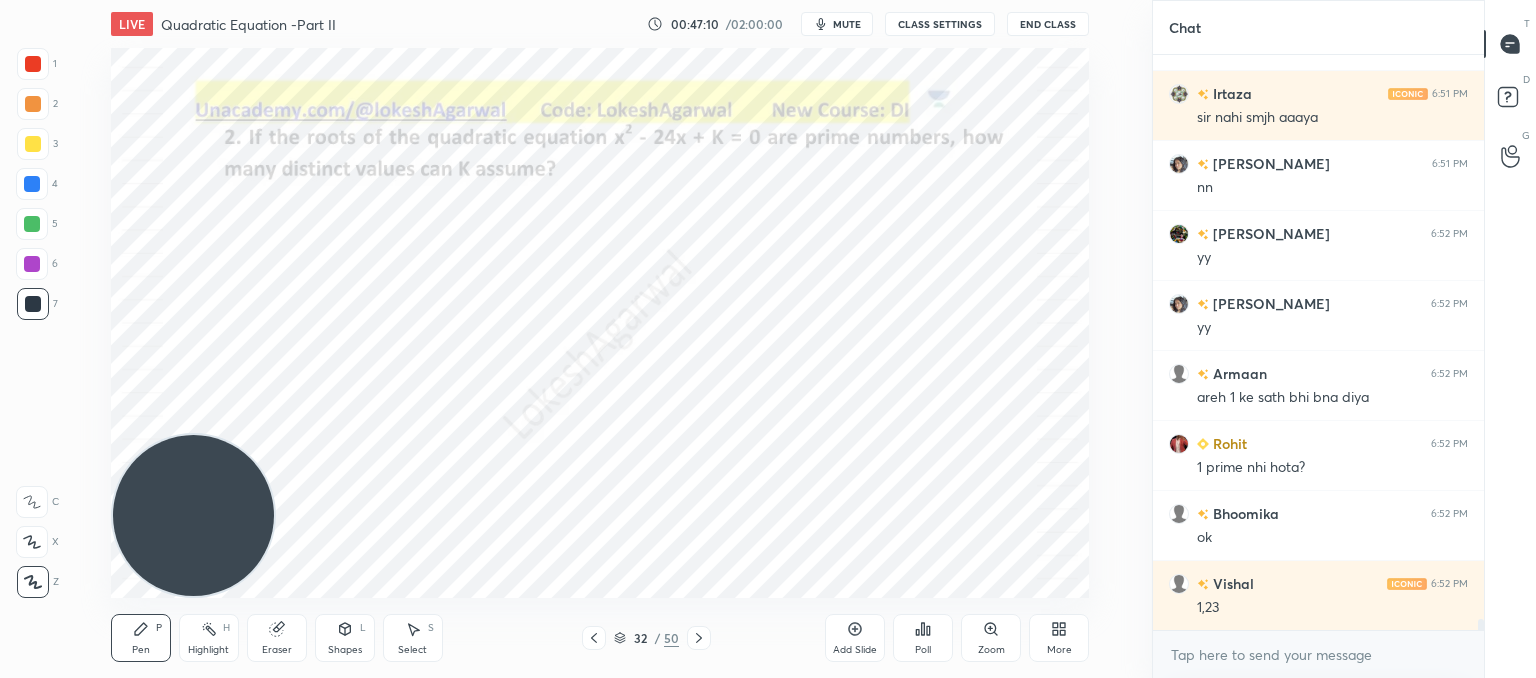 drag, startPoint x: 211, startPoint y: 487, endPoint x: 258, endPoint y: 121, distance: 369.00543 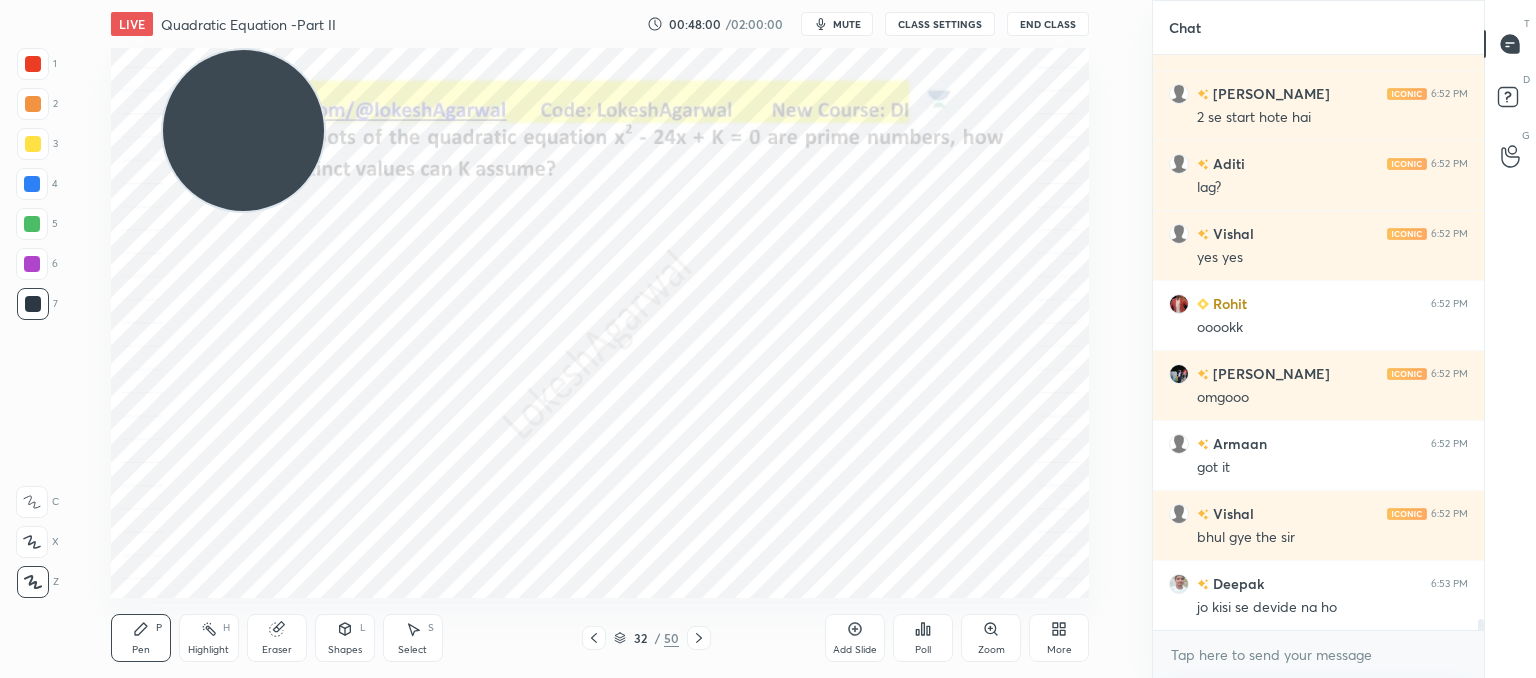 scroll, scrollTop: 30382, scrollLeft: 0, axis: vertical 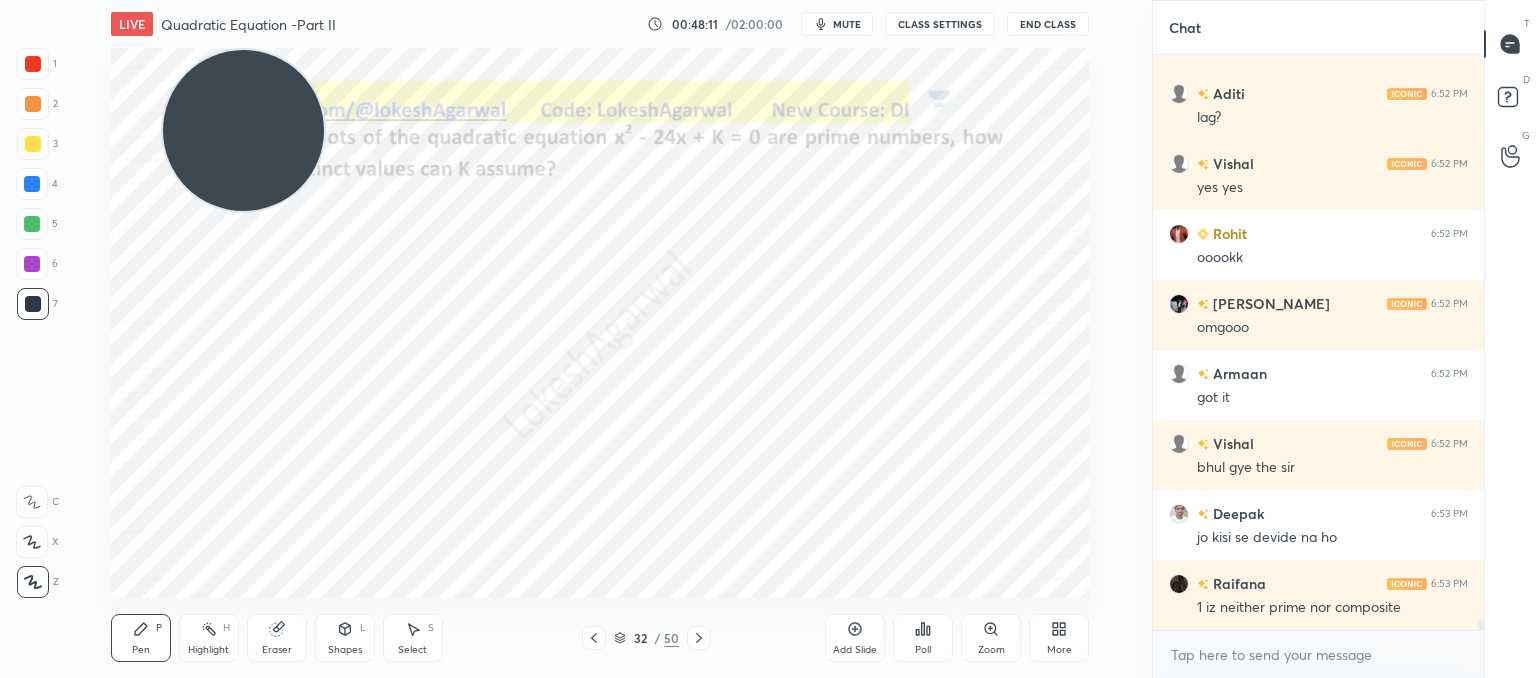 click on "Eraser" at bounding box center [277, 638] 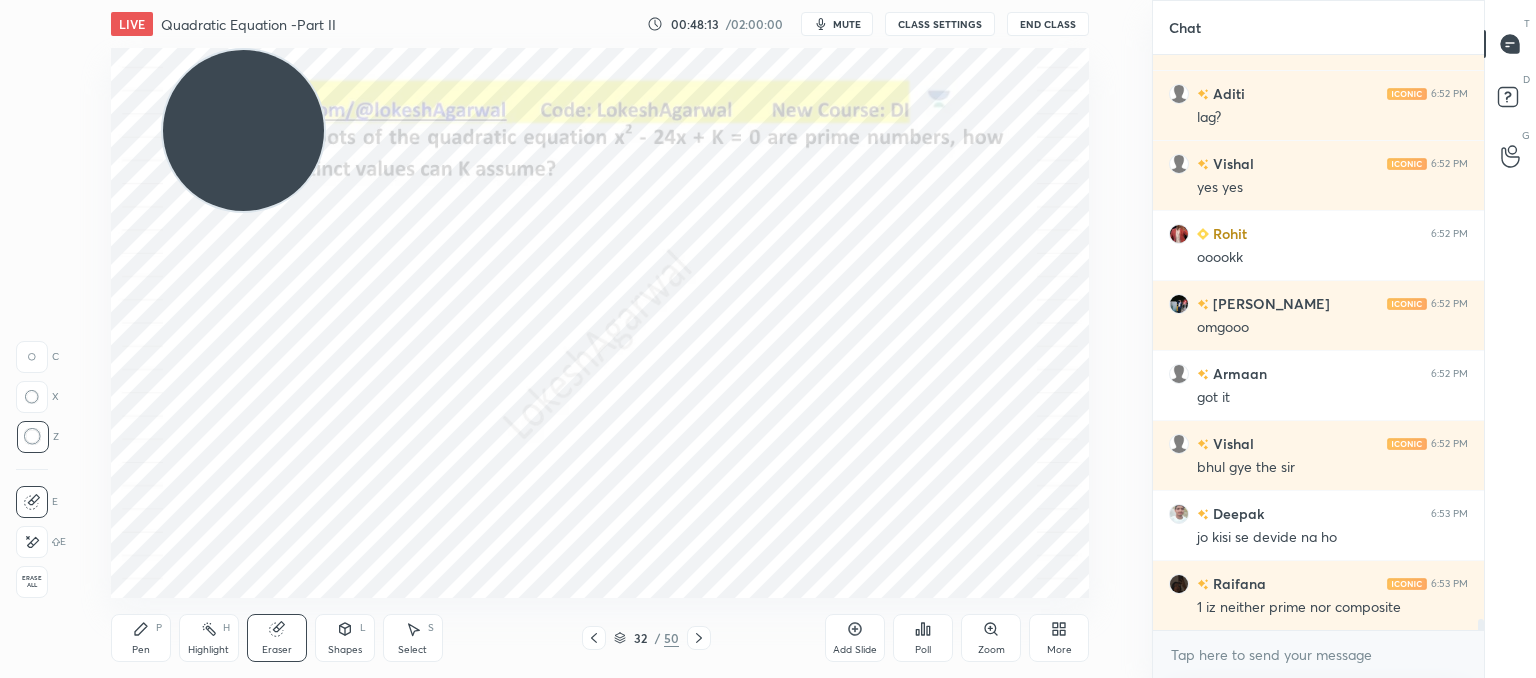 click on "Pen P" at bounding box center (141, 638) 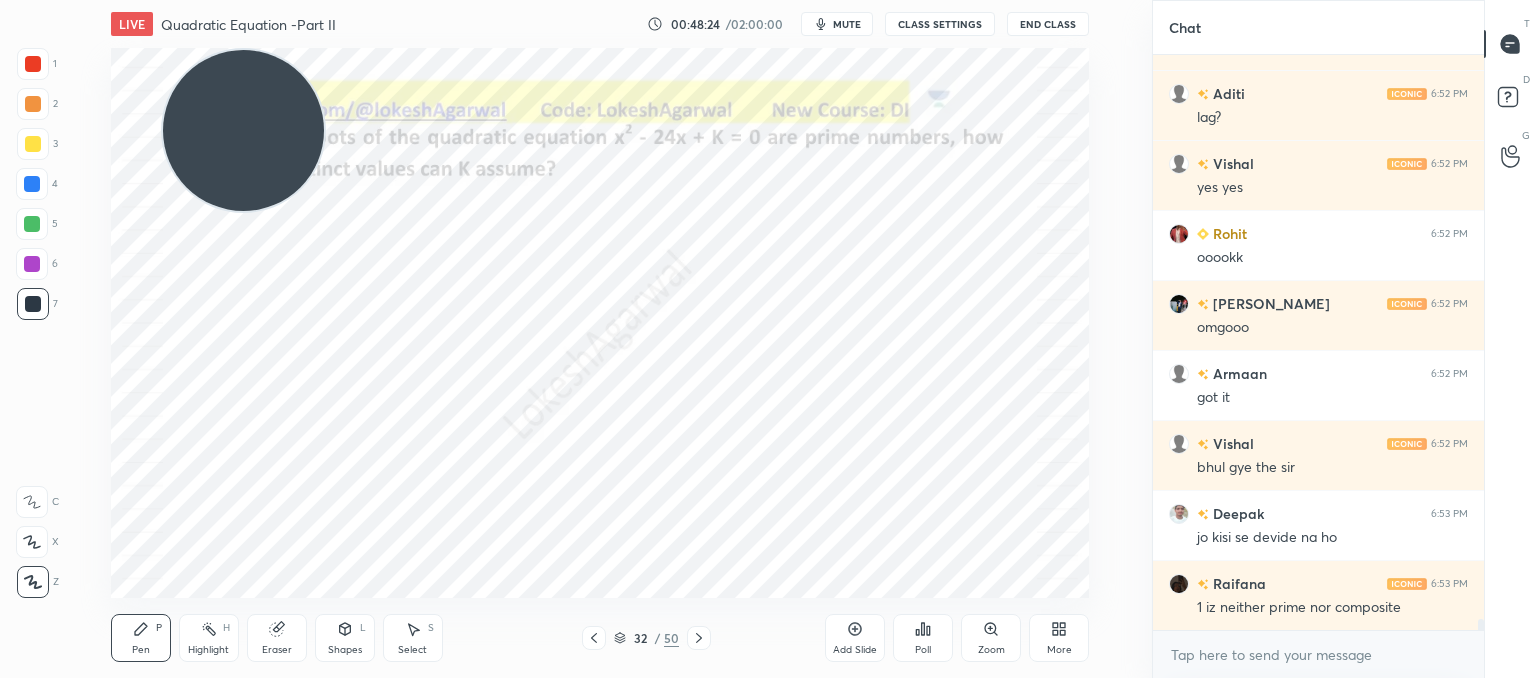 drag, startPoint x: 697, startPoint y: 641, endPoint x: 675, endPoint y: 605, distance: 42.190044 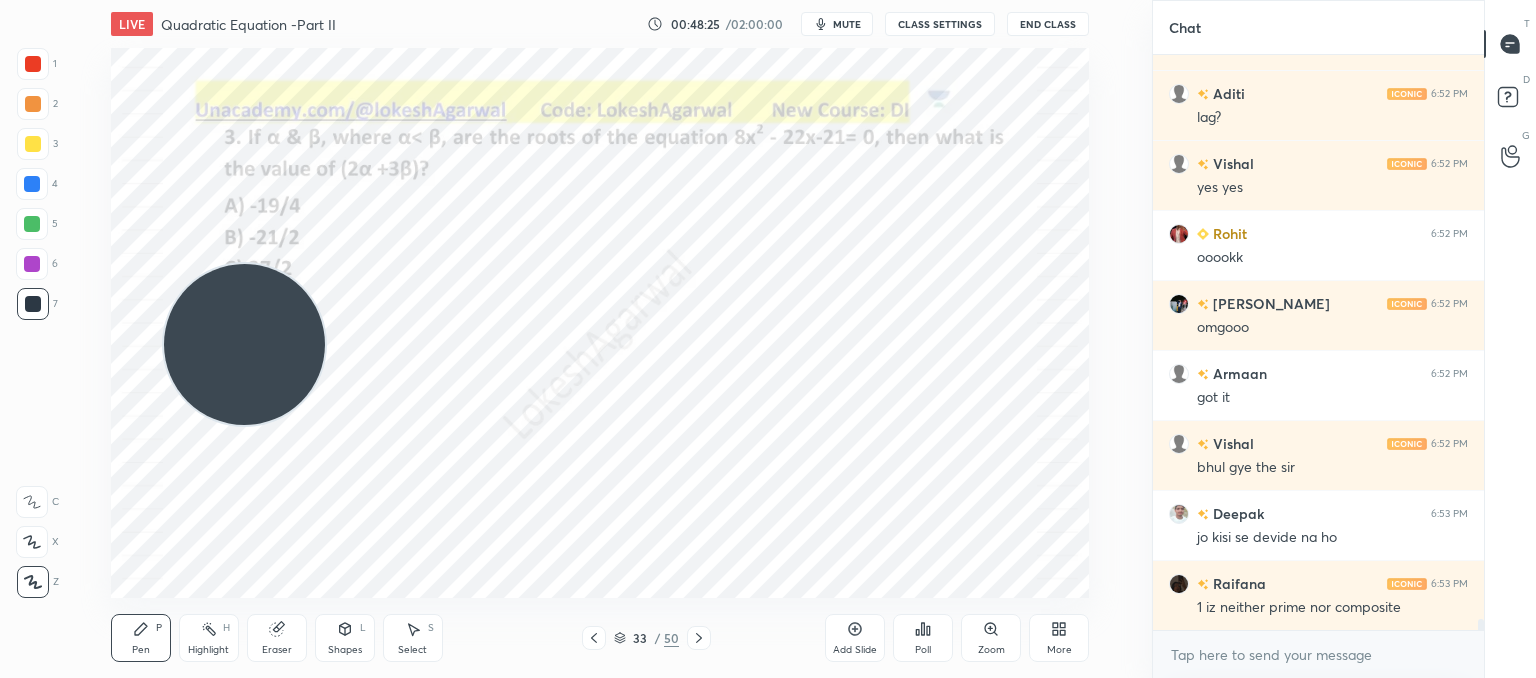 drag, startPoint x: 239, startPoint y: 93, endPoint x: 229, endPoint y: 415, distance: 322.15524 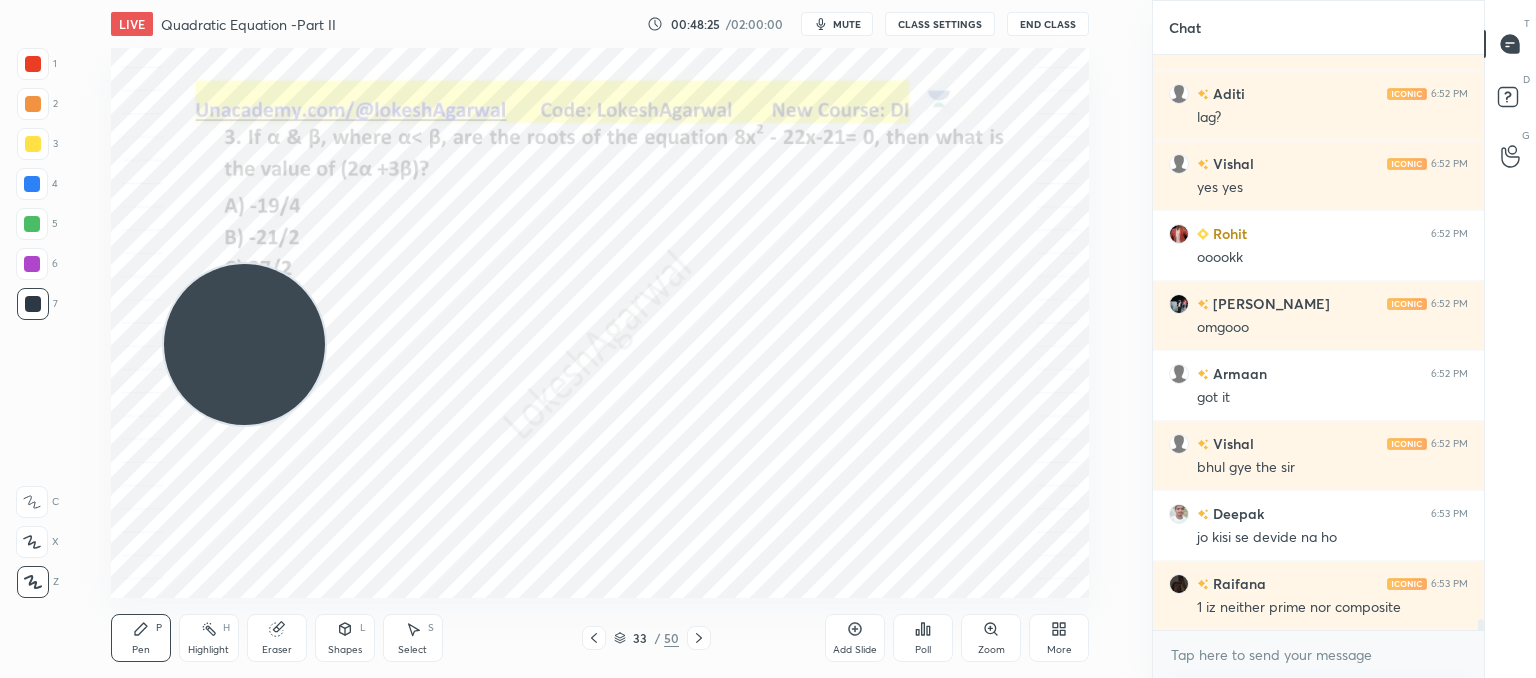 click at bounding box center (244, 344) 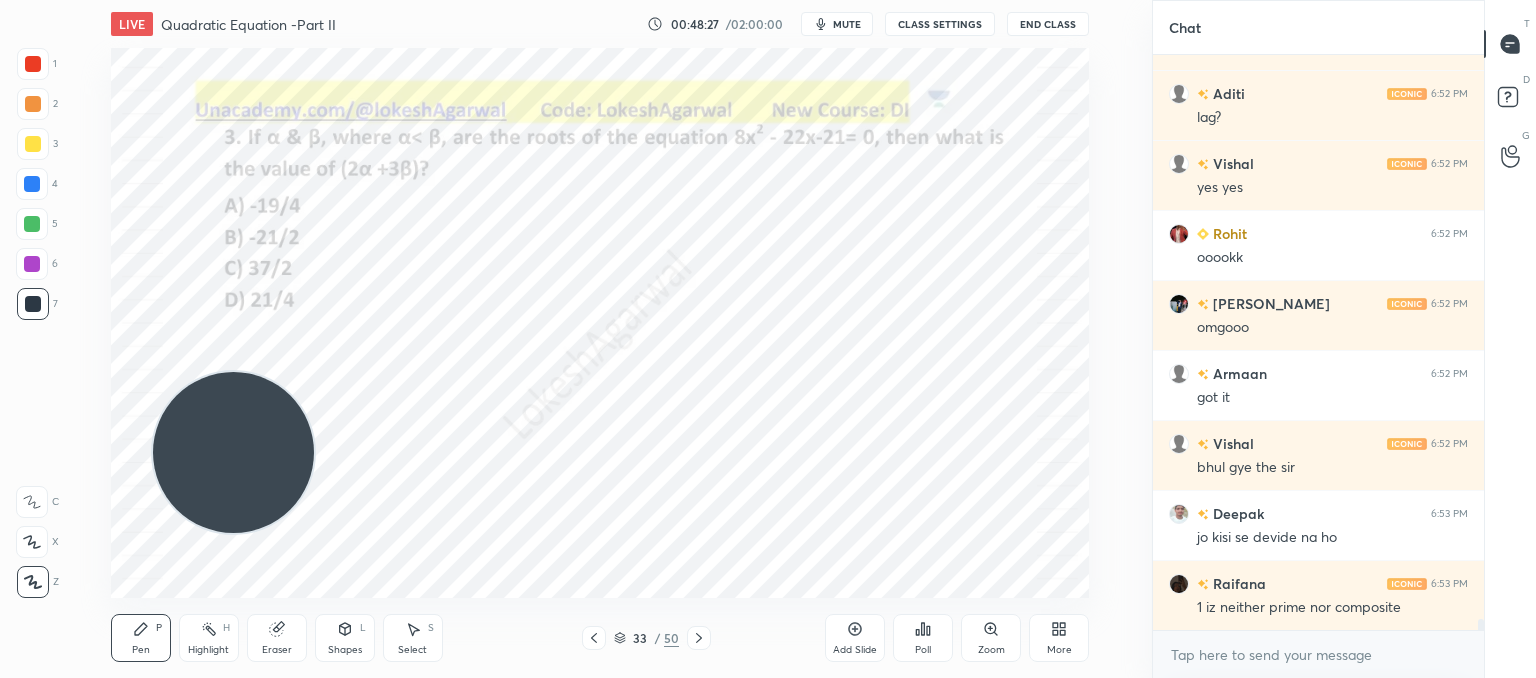 scroll, scrollTop: 30452, scrollLeft: 0, axis: vertical 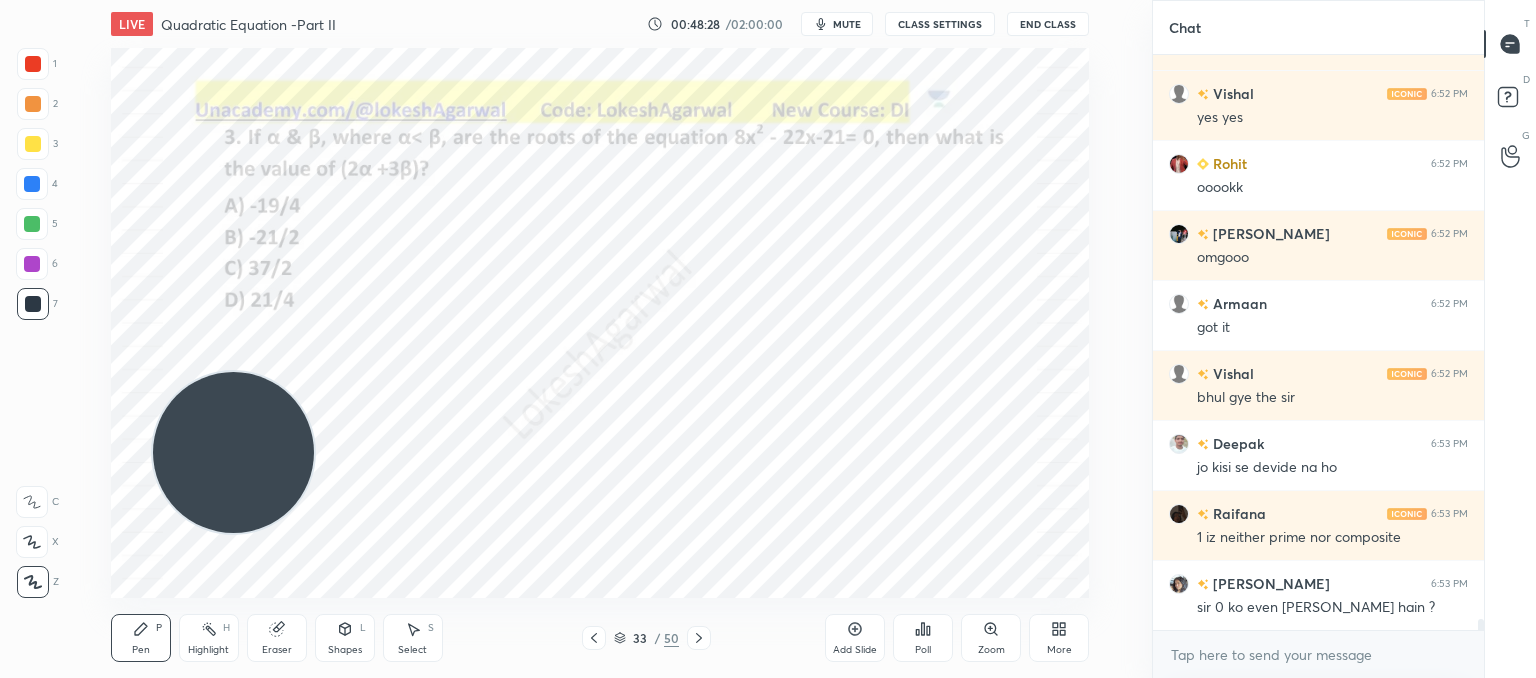 click 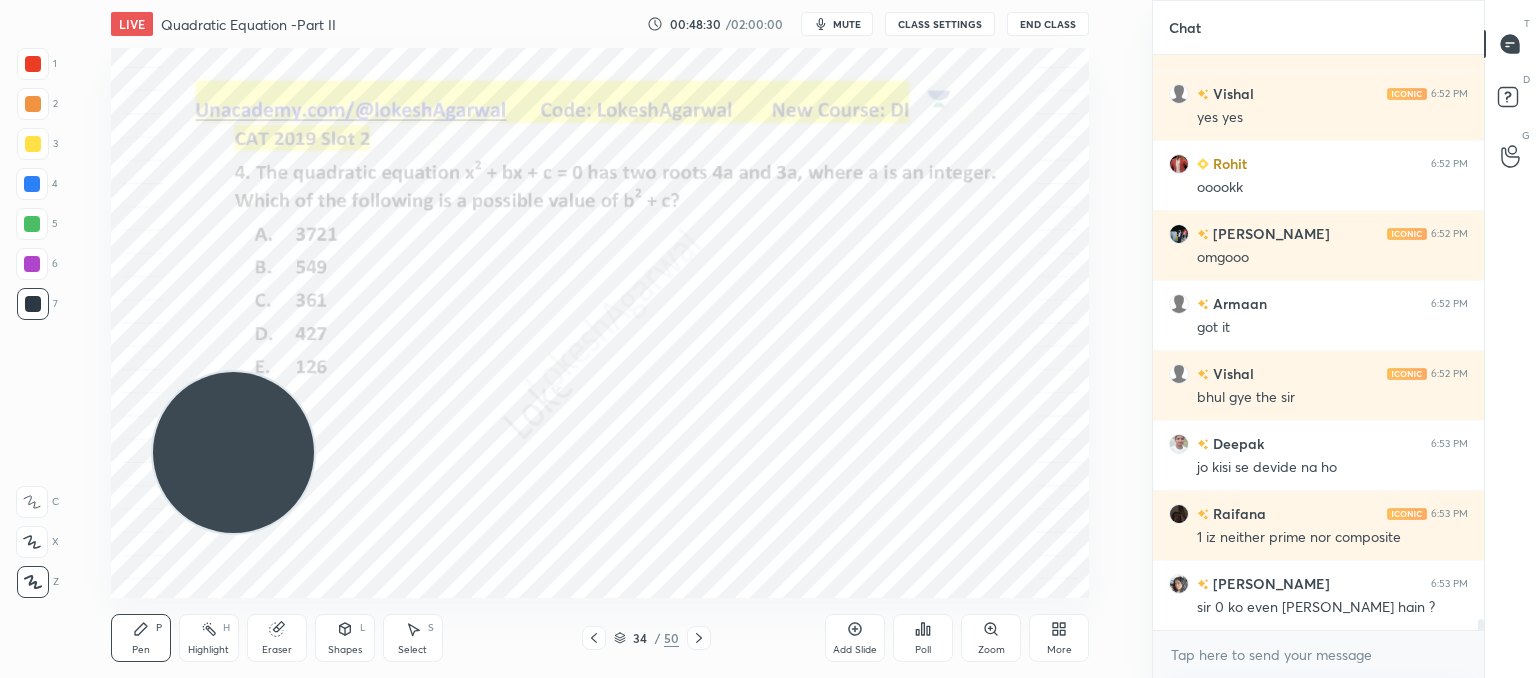 scroll, scrollTop: 30522, scrollLeft: 0, axis: vertical 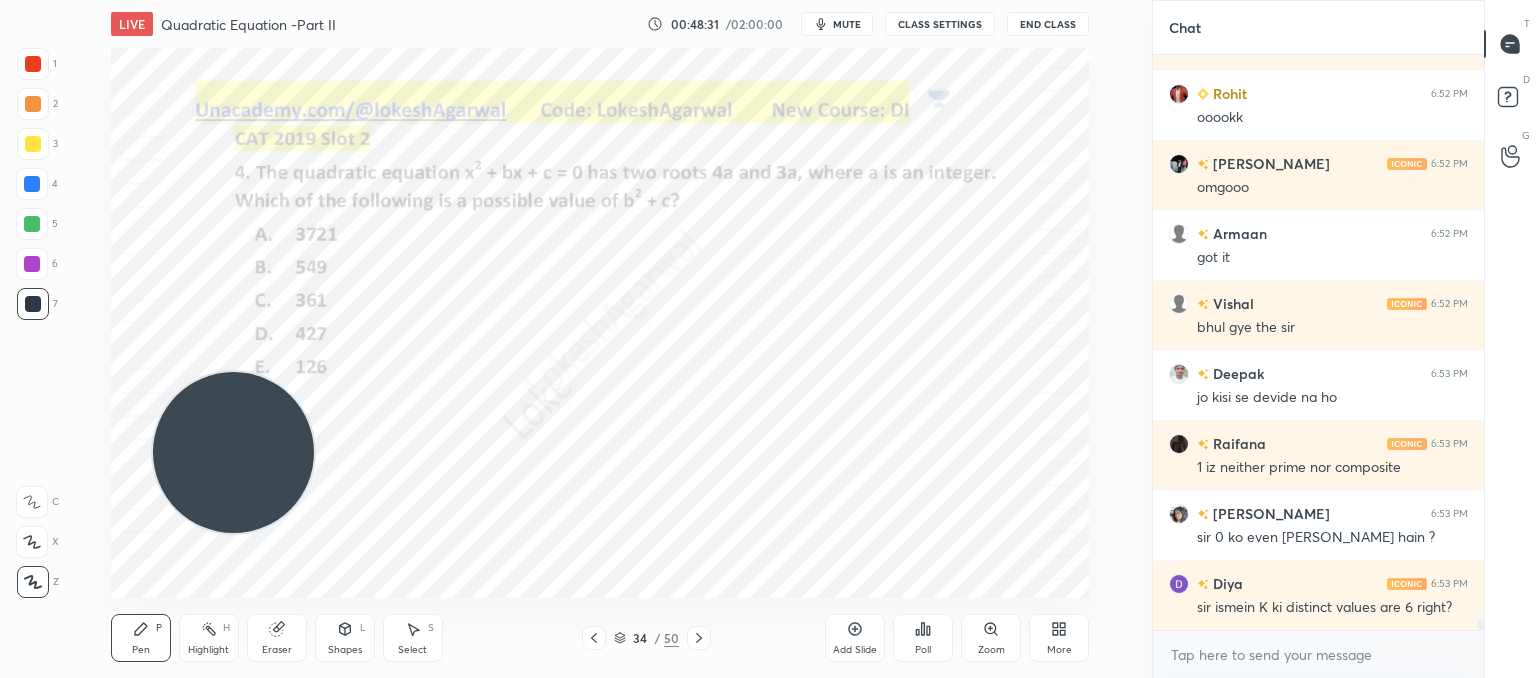 drag, startPoint x: 269, startPoint y: 430, endPoint x: 72, endPoint y: 637, distance: 285.75864 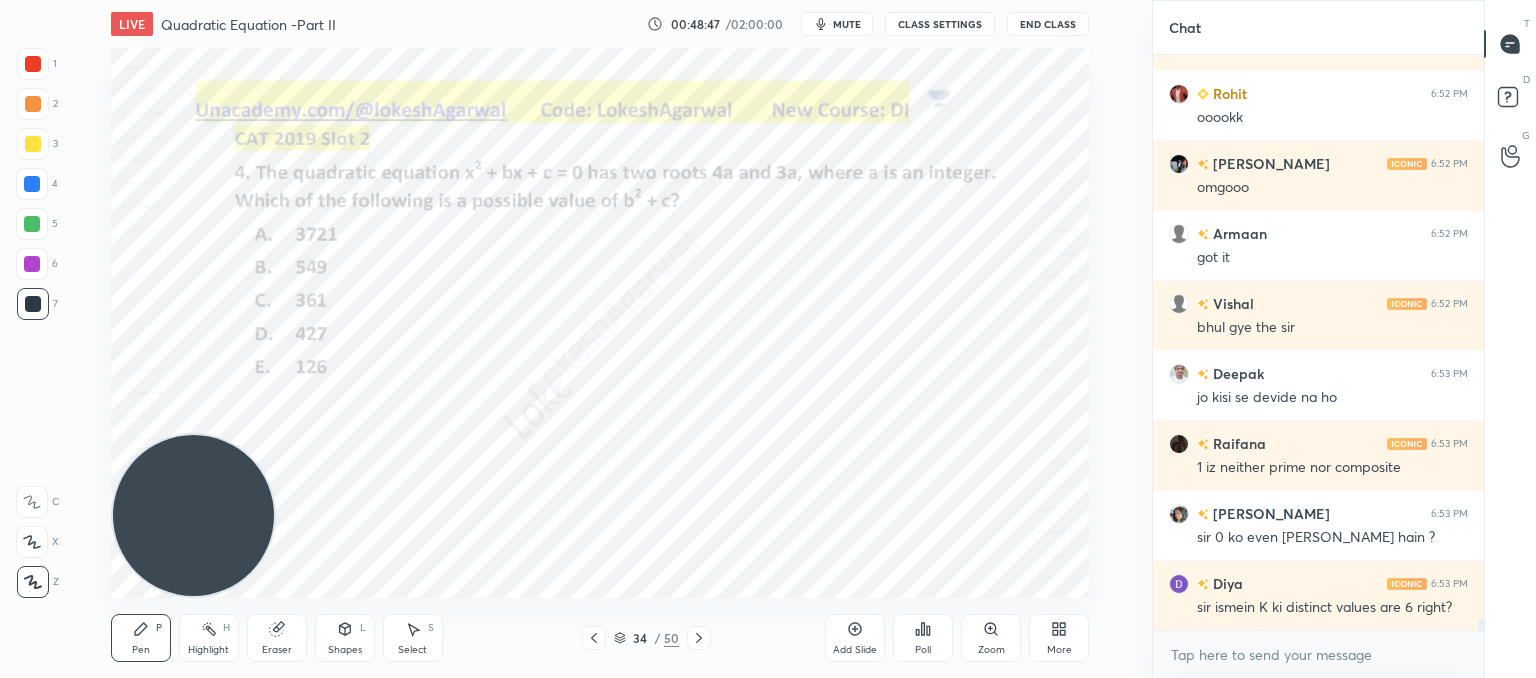 click 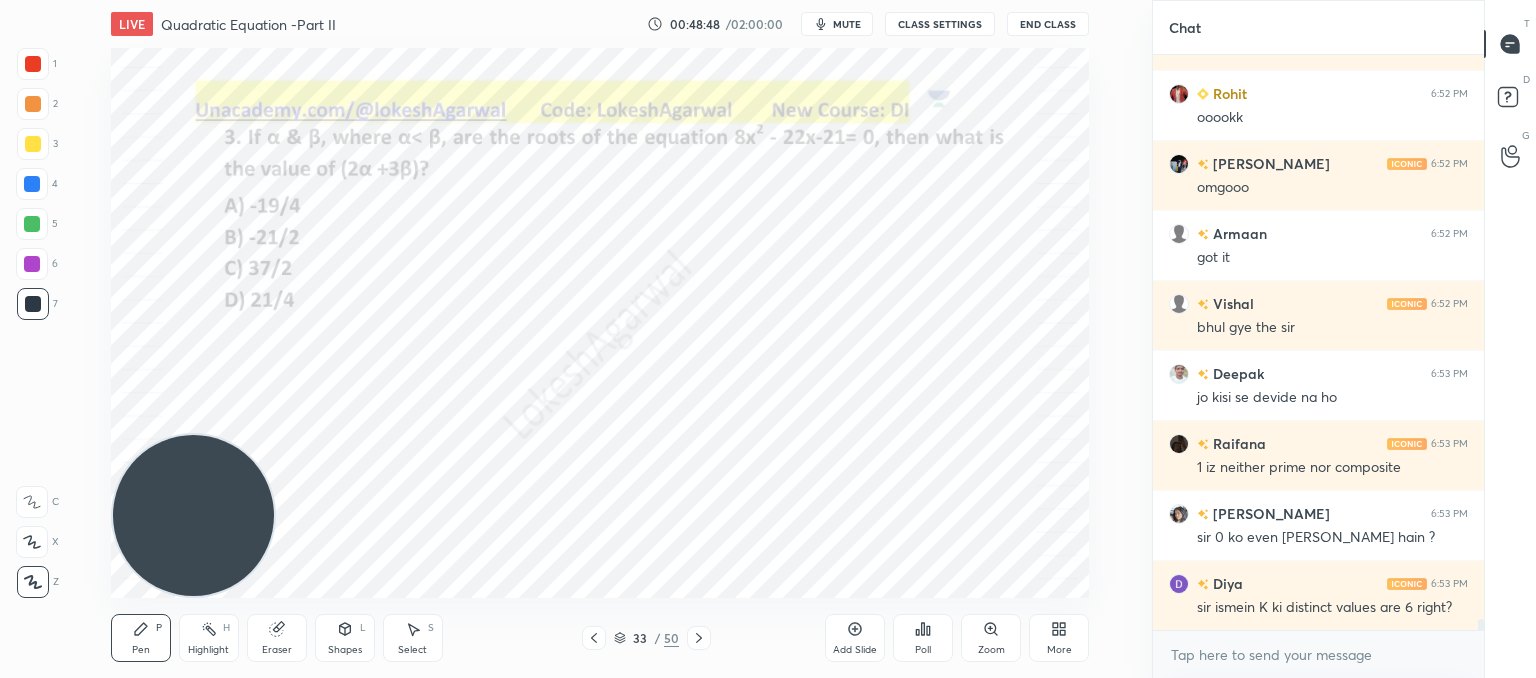 scroll, scrollTop: 30592, scrollLeft: 0, axis: vertical 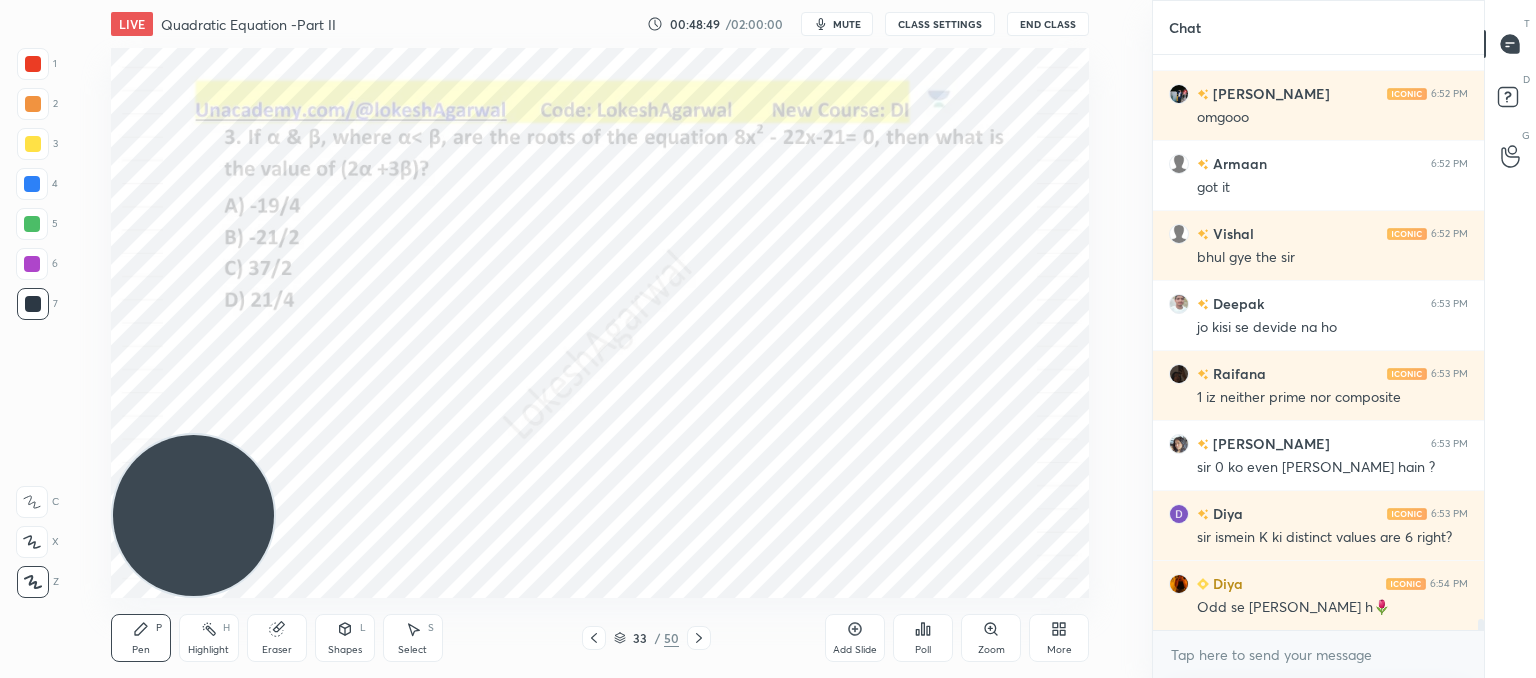 drag, startPoint x: 594, startPoint y: 636, endPoint x: 611, endPoint y: 629, distance: 18.384777 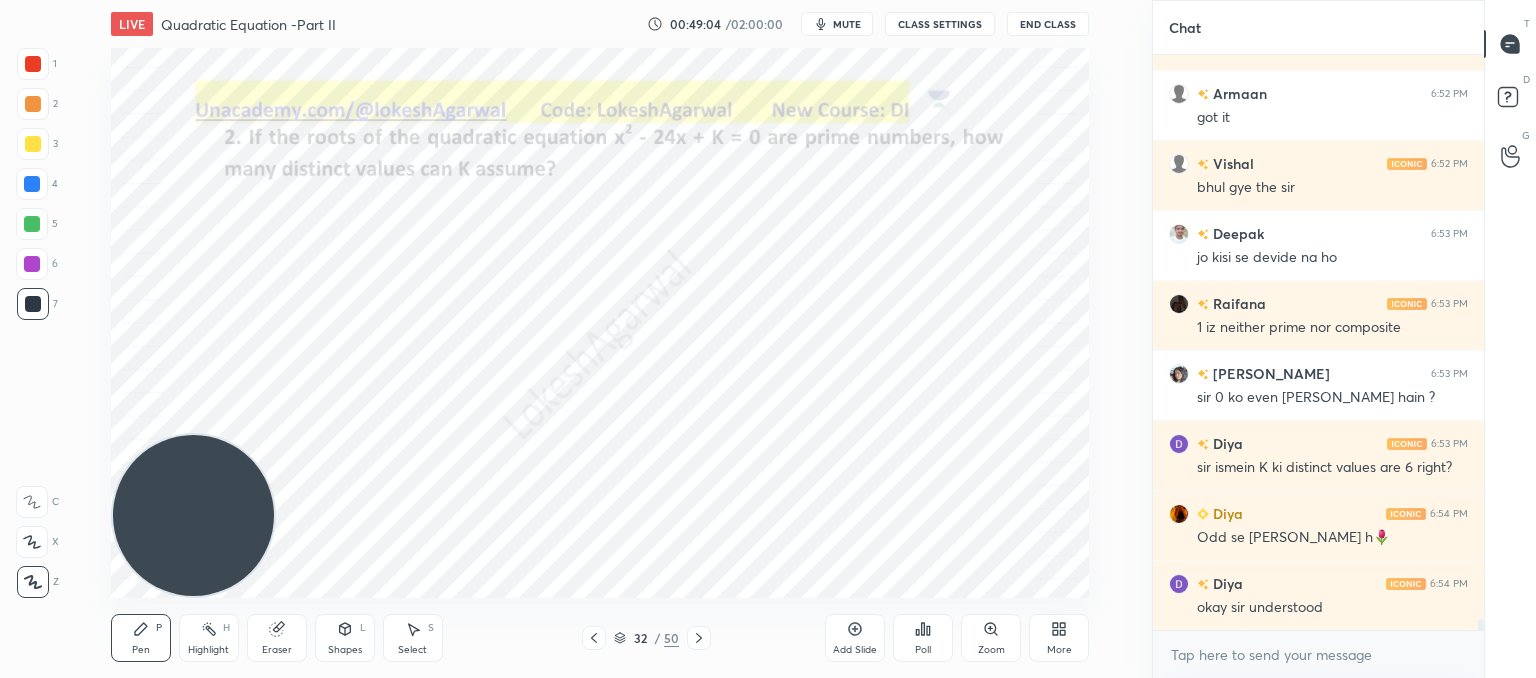 scroll, scrollTop: 30732, scrollLeft: 0, axis: vertical 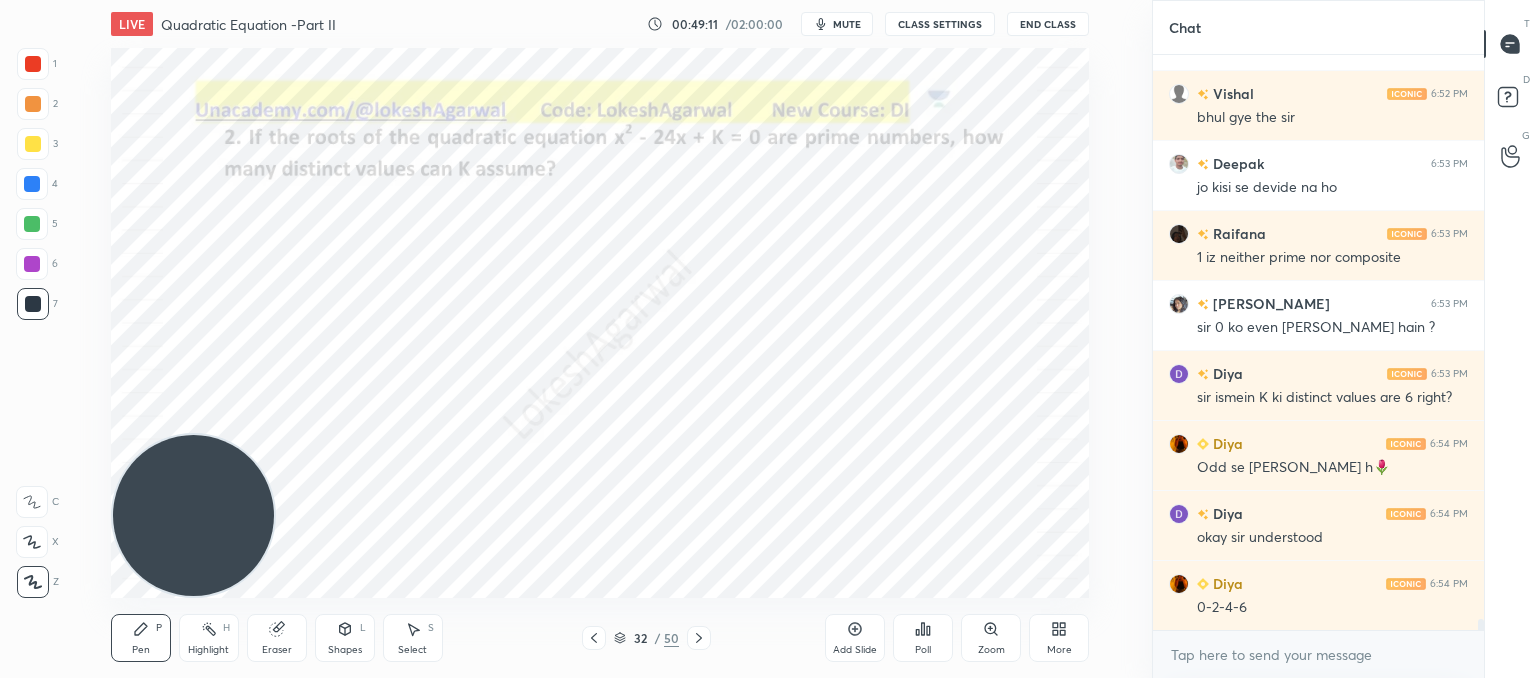 click 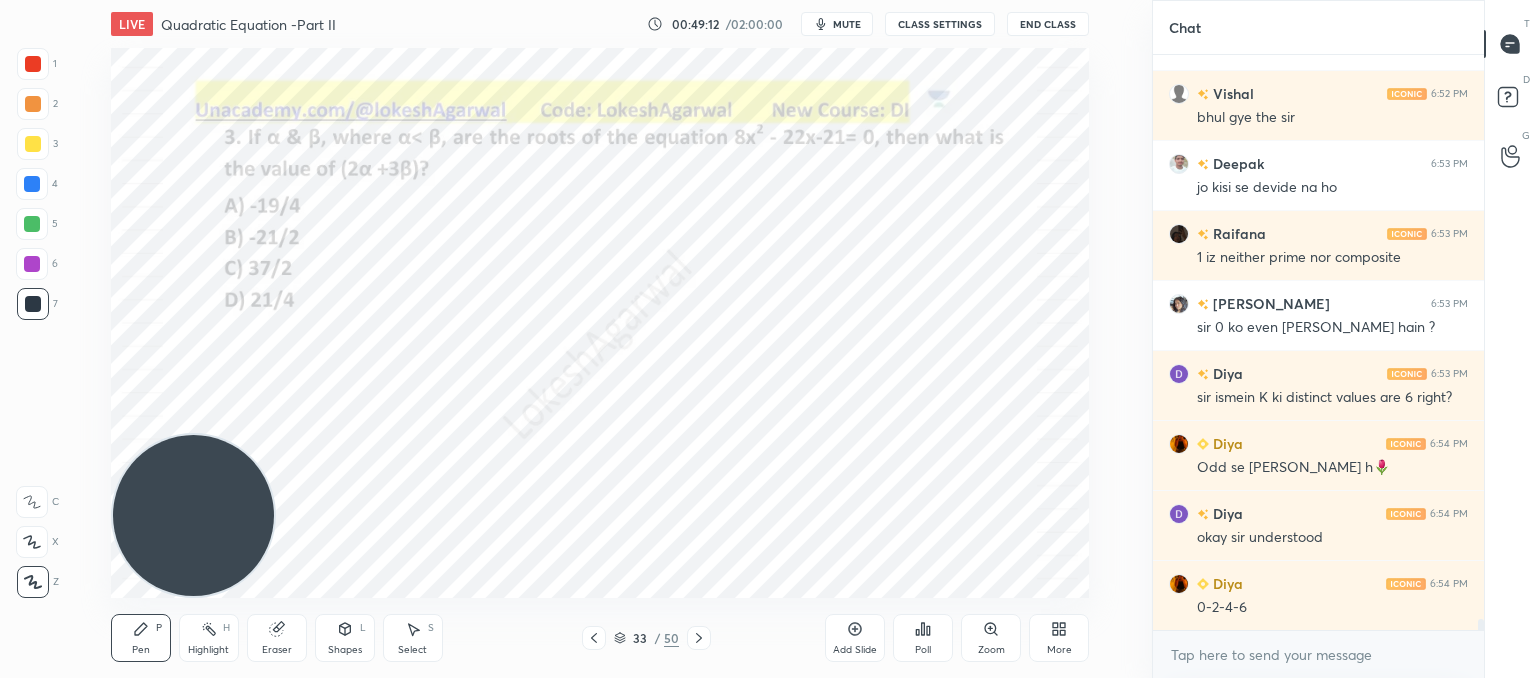 click 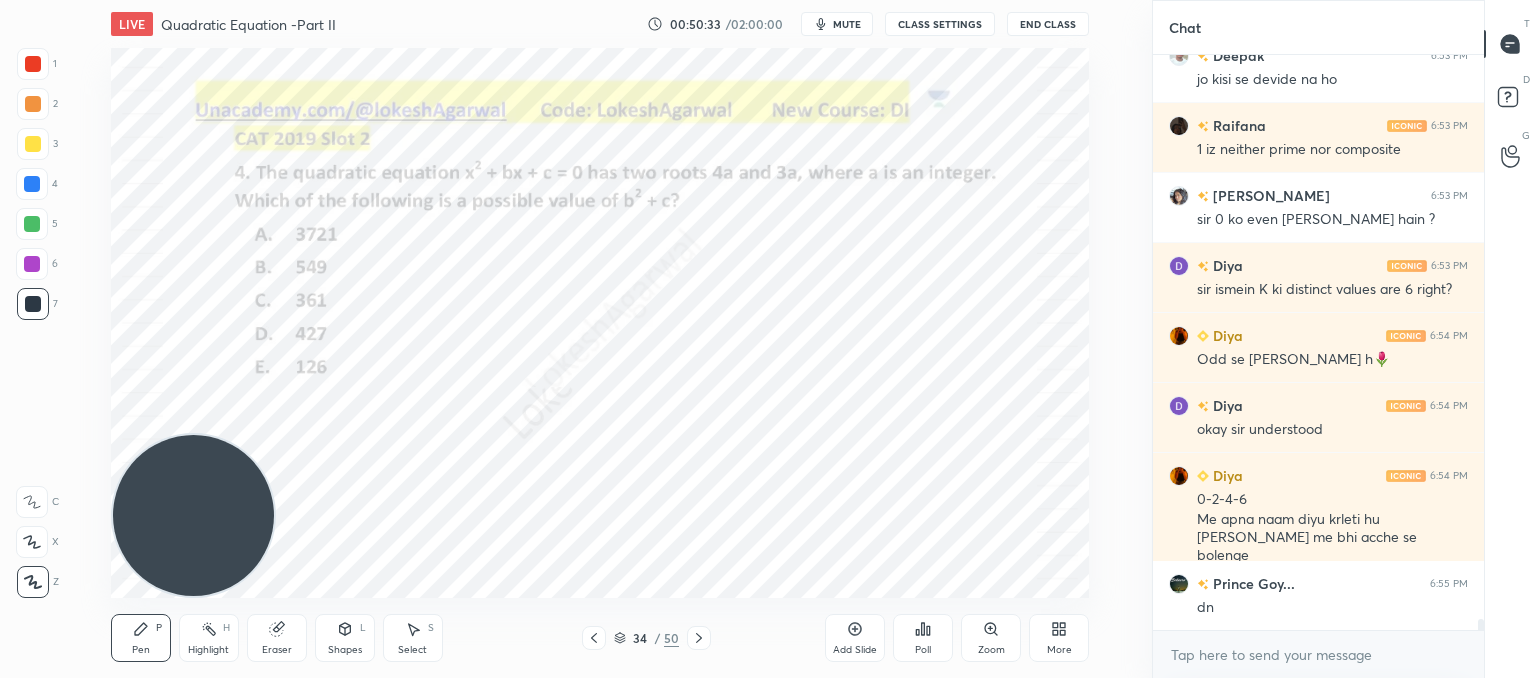 scroll, scrollTop: 29022, scrollLeft: 0, axis: vertical 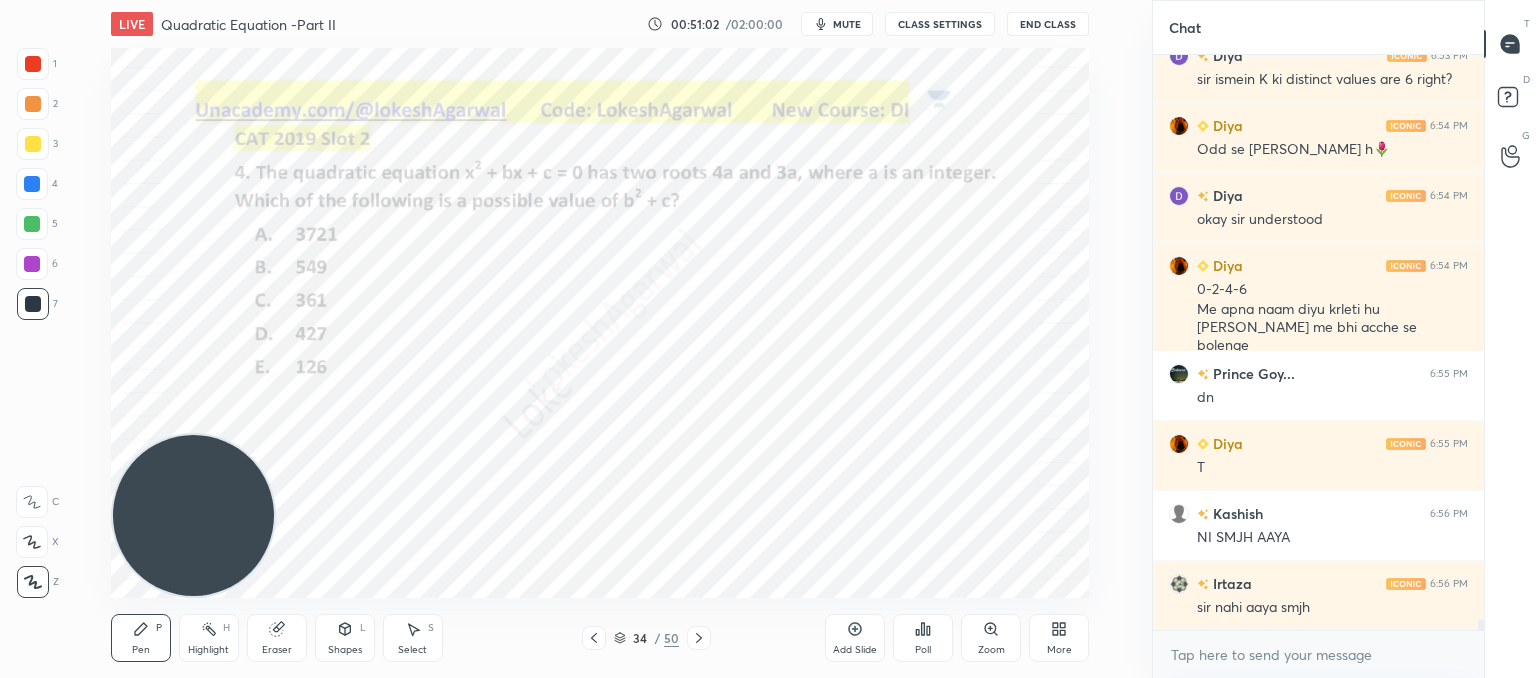 click on "Poll" at bounding box center [923, 638] 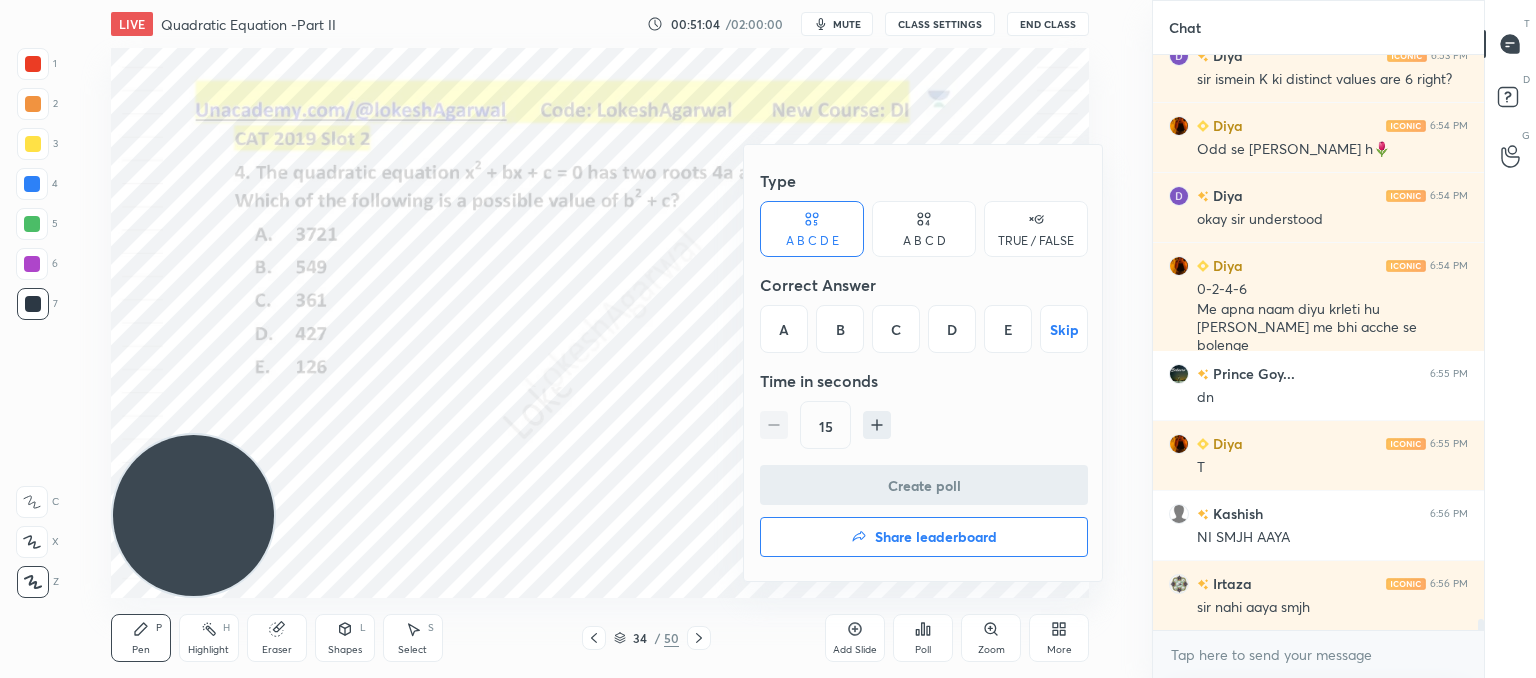 click 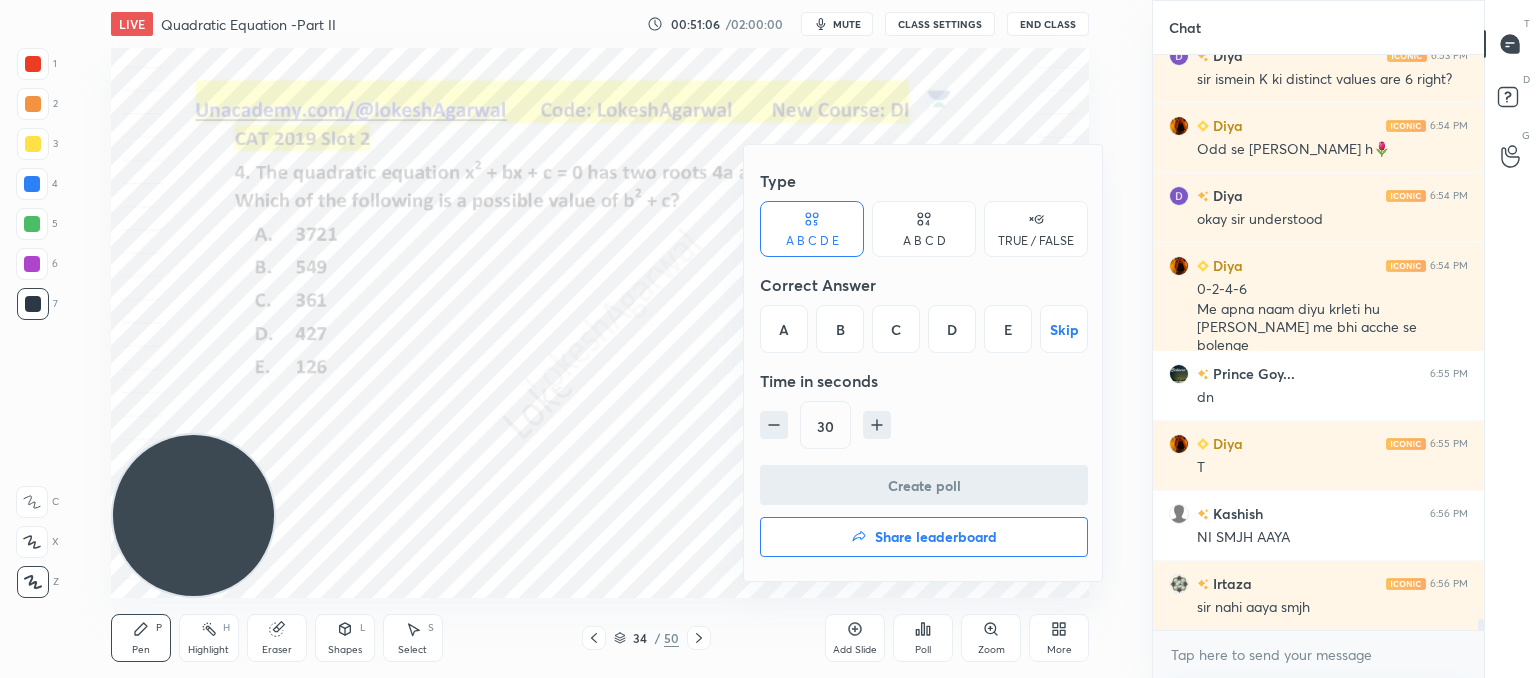 click on "B" at bounding box center (840, 329) 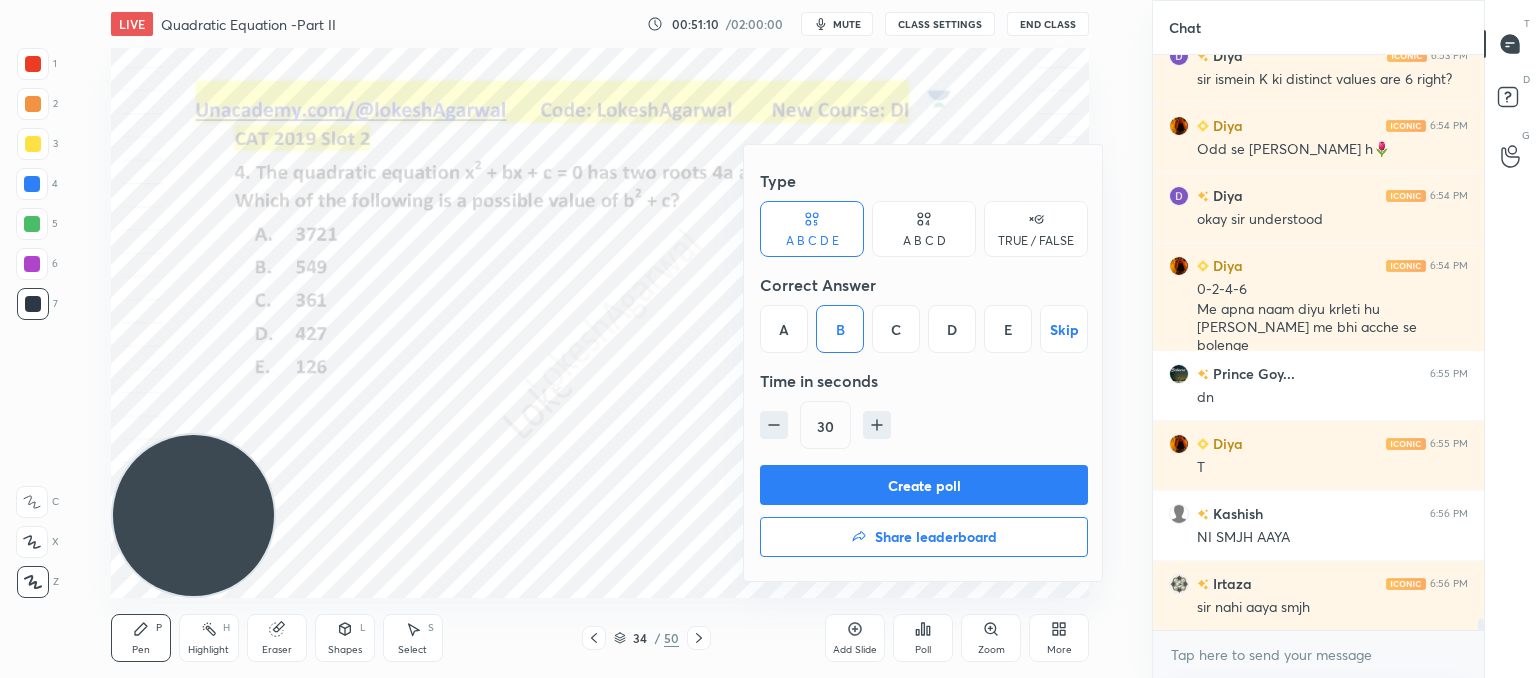 click on "Create poll" at bounding box center (924, 485) 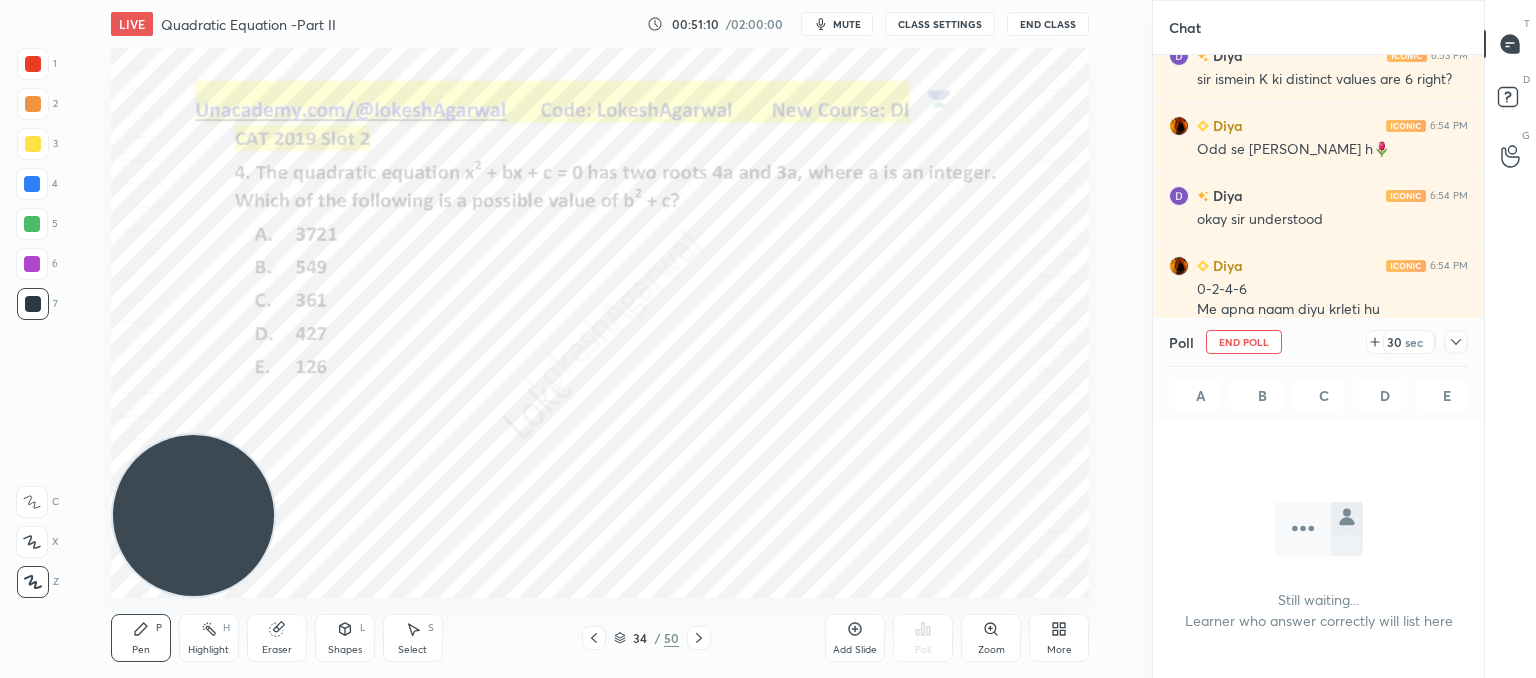scroll, scrollTop: 472, scrollLeft: 325, axis: both 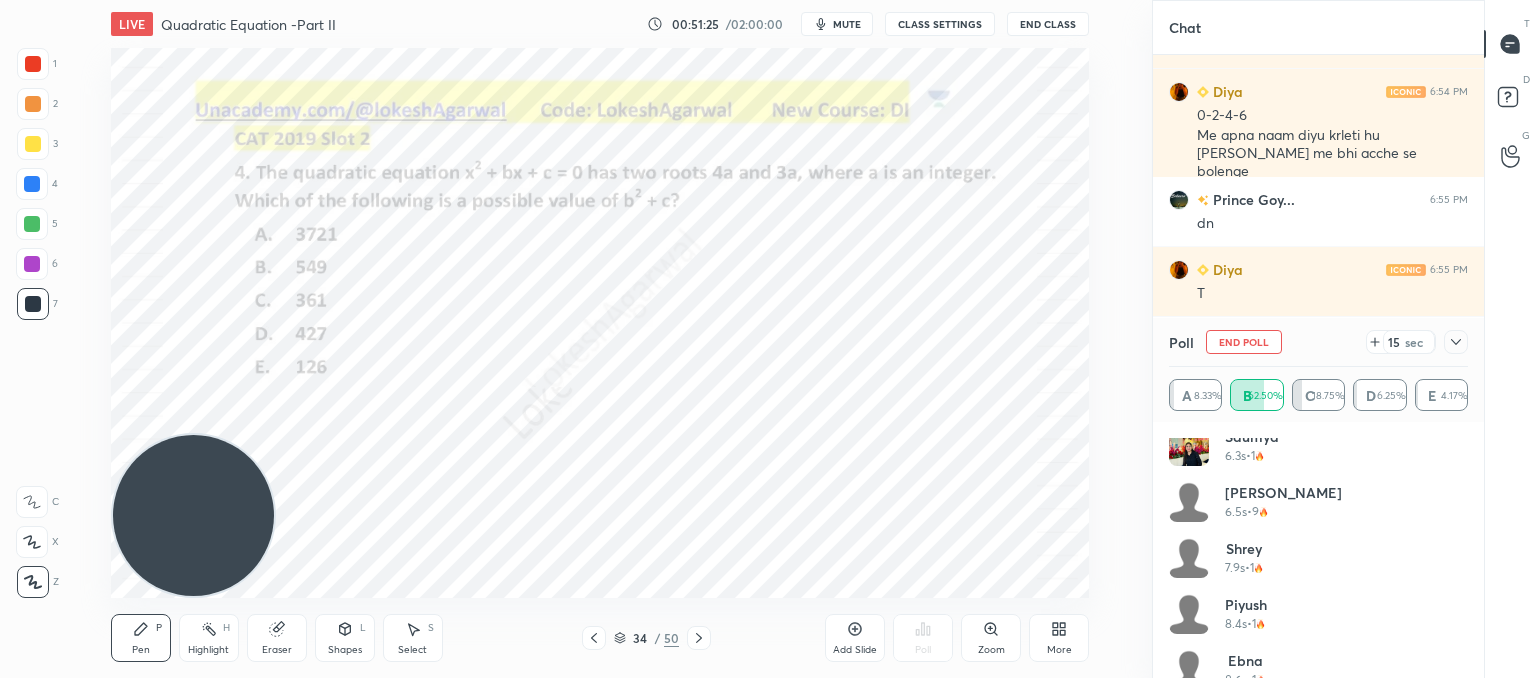 click 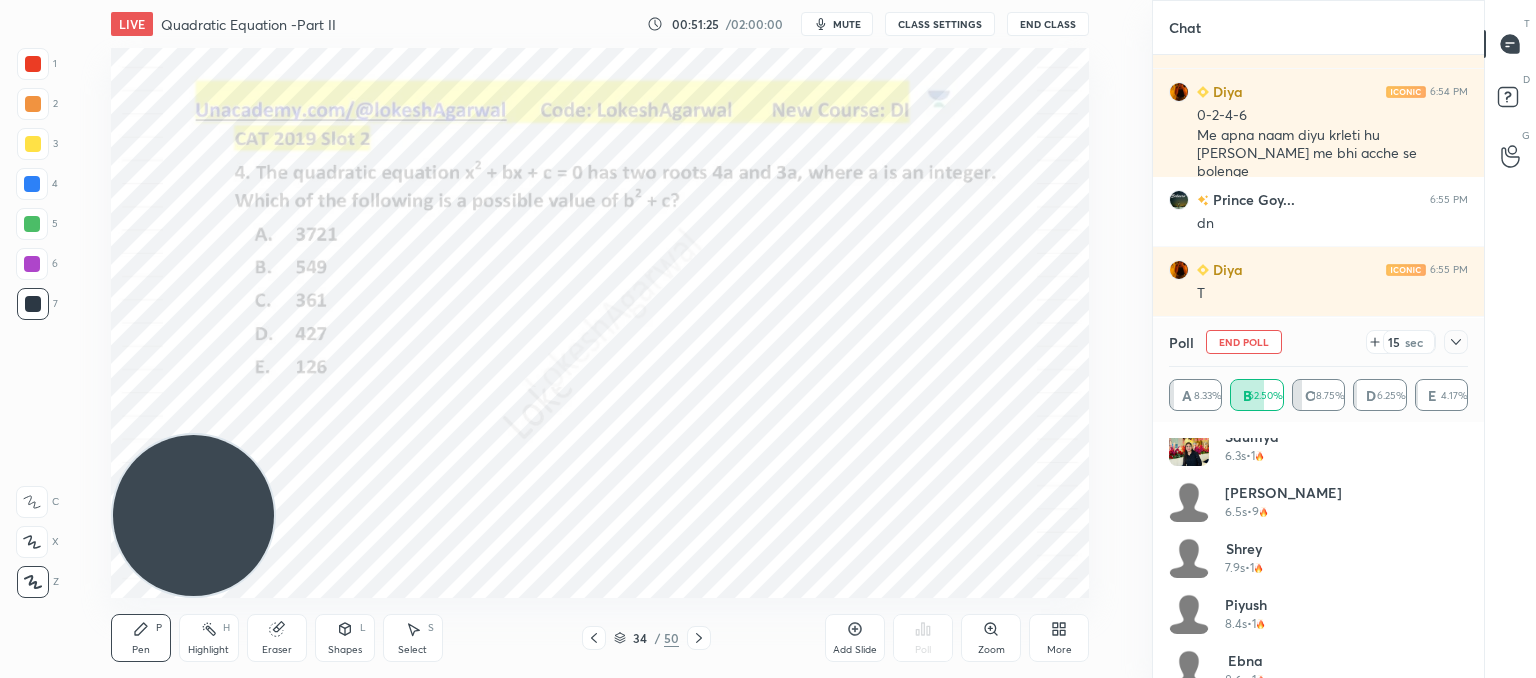 scroll, scrollTop: 131, scrollLeft: 293, axis: both 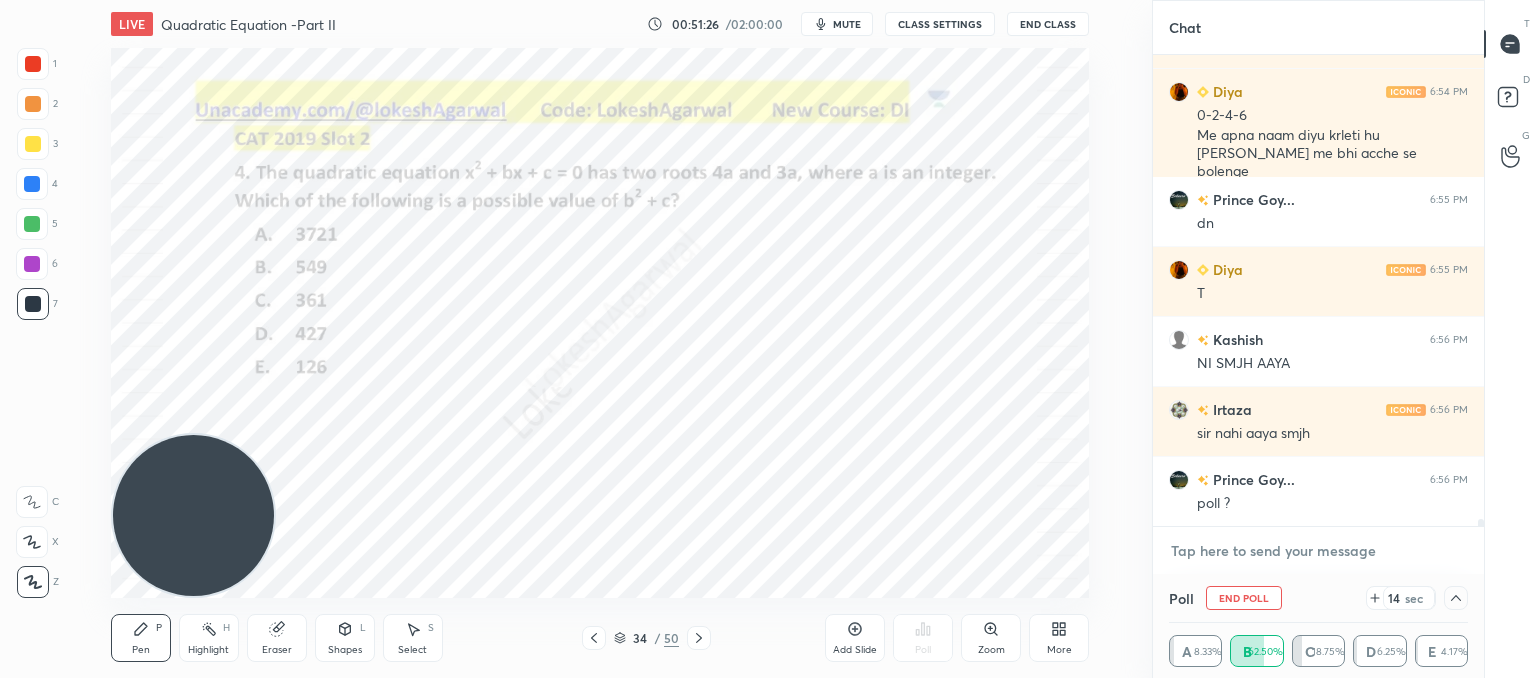 click at bounding box center (1318, 551) 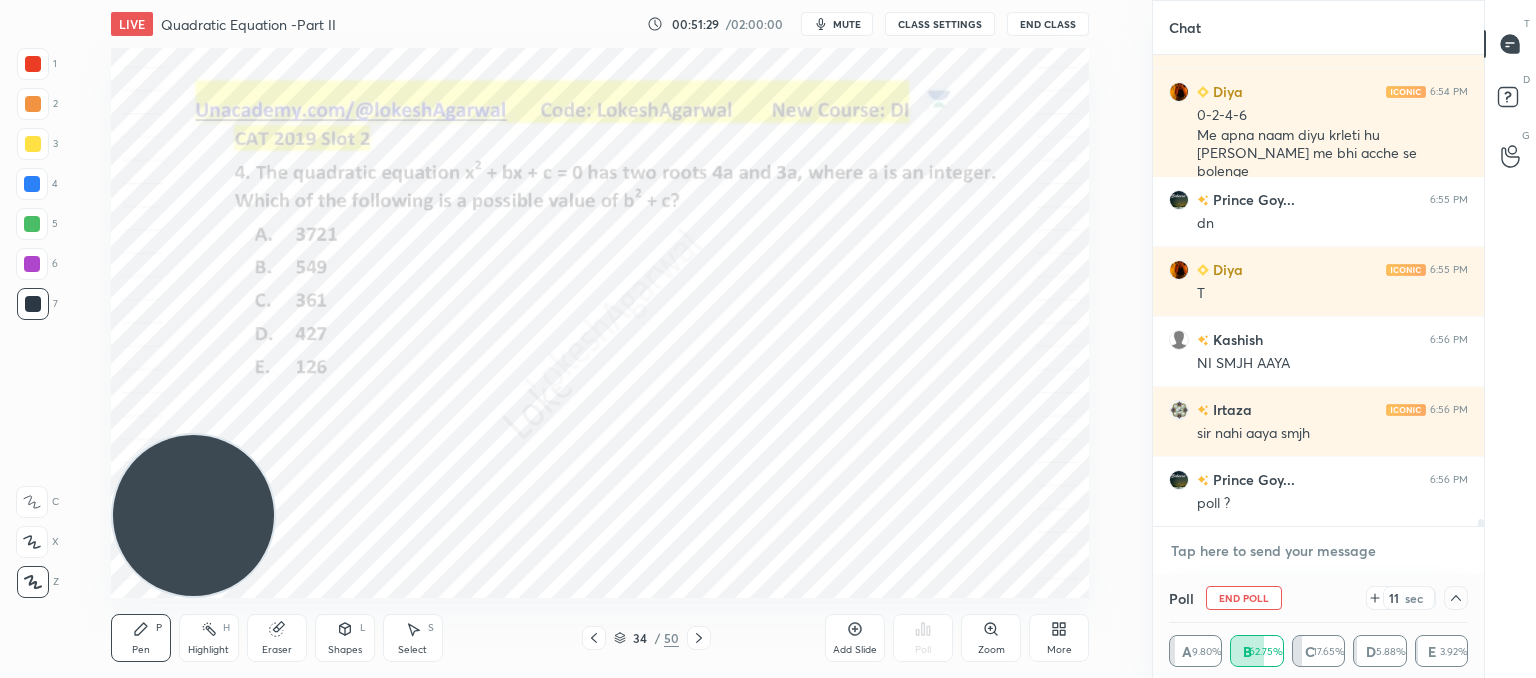 click at bounding box center (1318, 551) 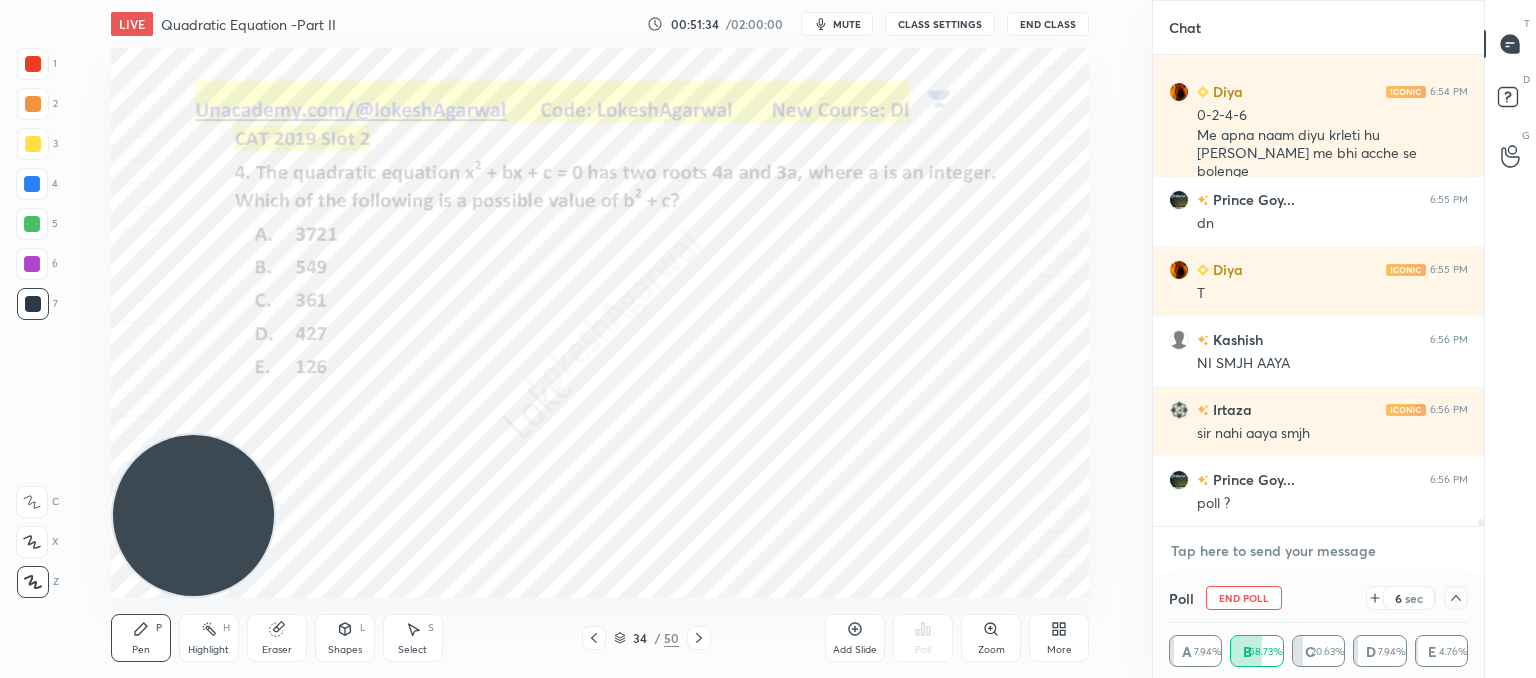 click at bounding box center (1318, 551) 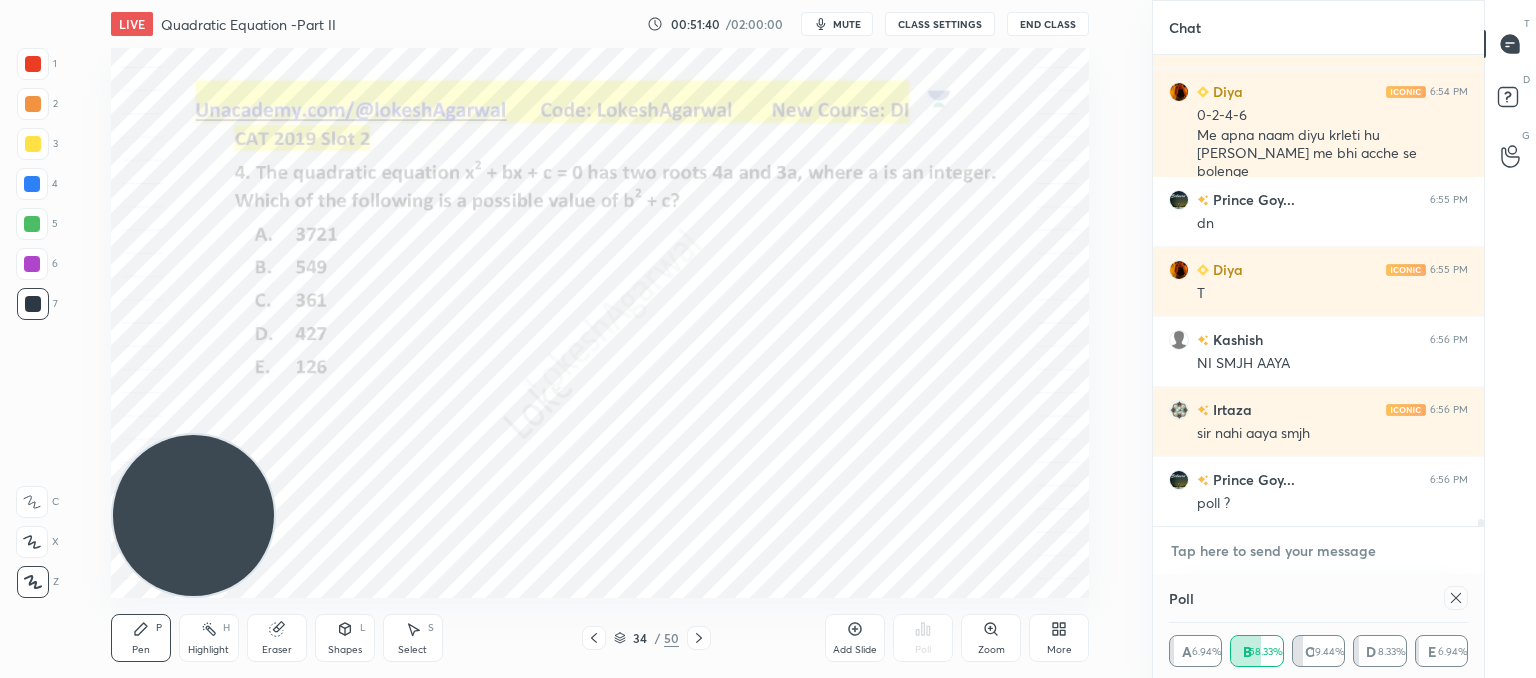 scroll, scrollTop: 6, scrollLeft: 6, axis: both 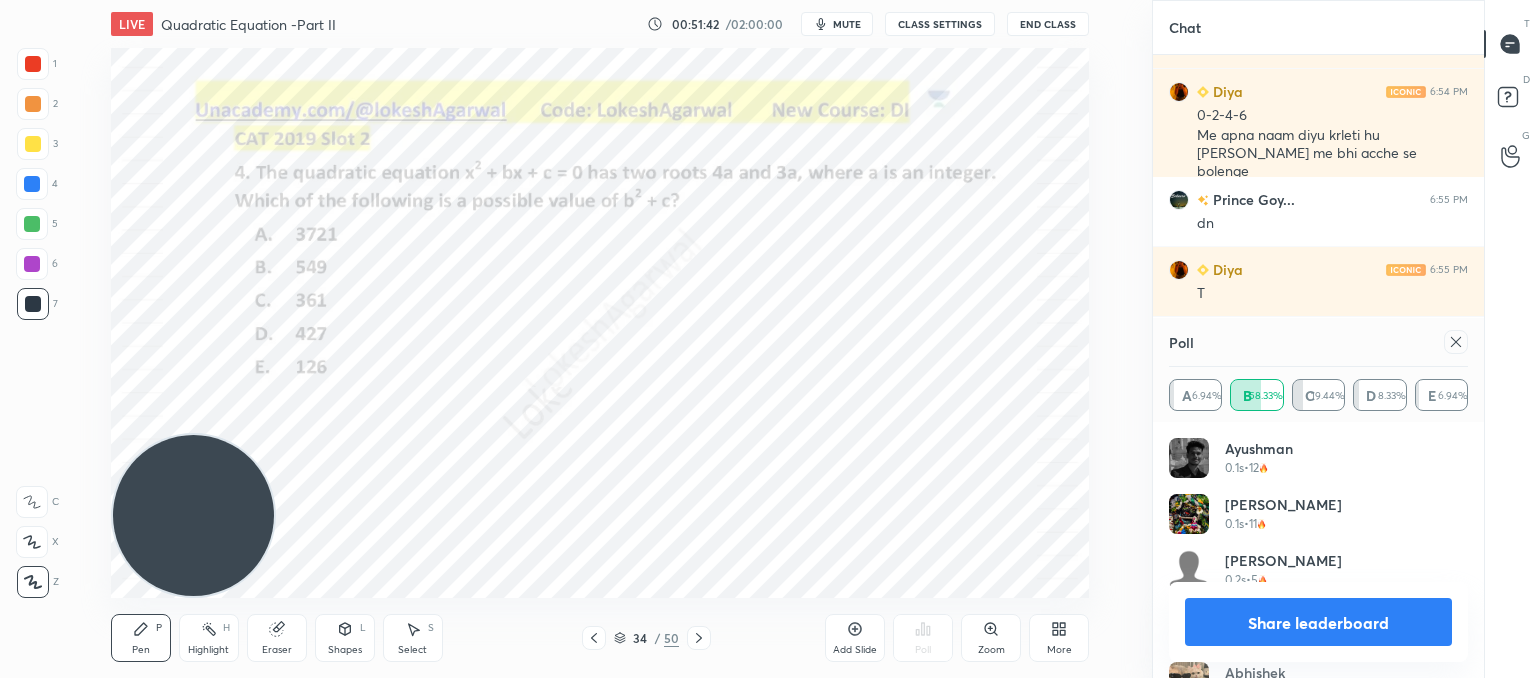 click 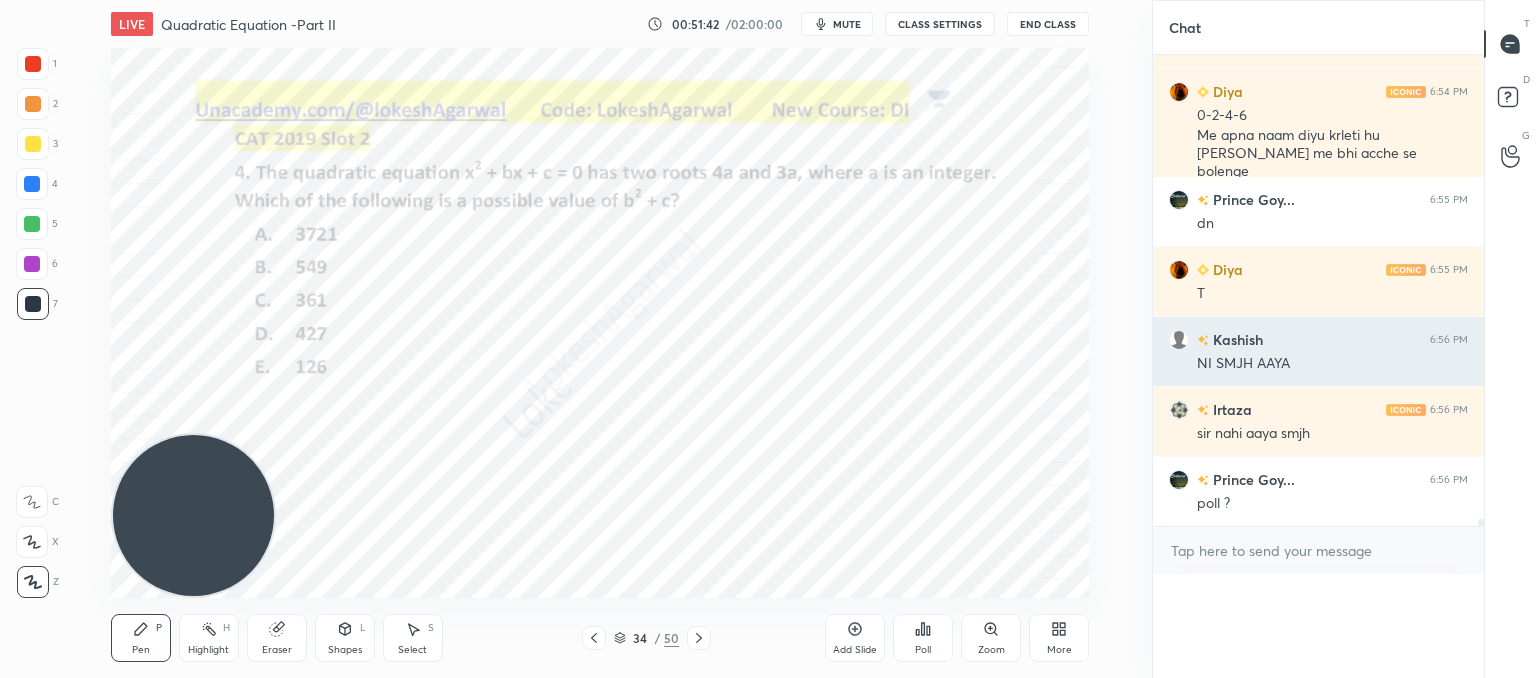 scroll, scrollTop: 122, scrollLeft: 293, axis: both 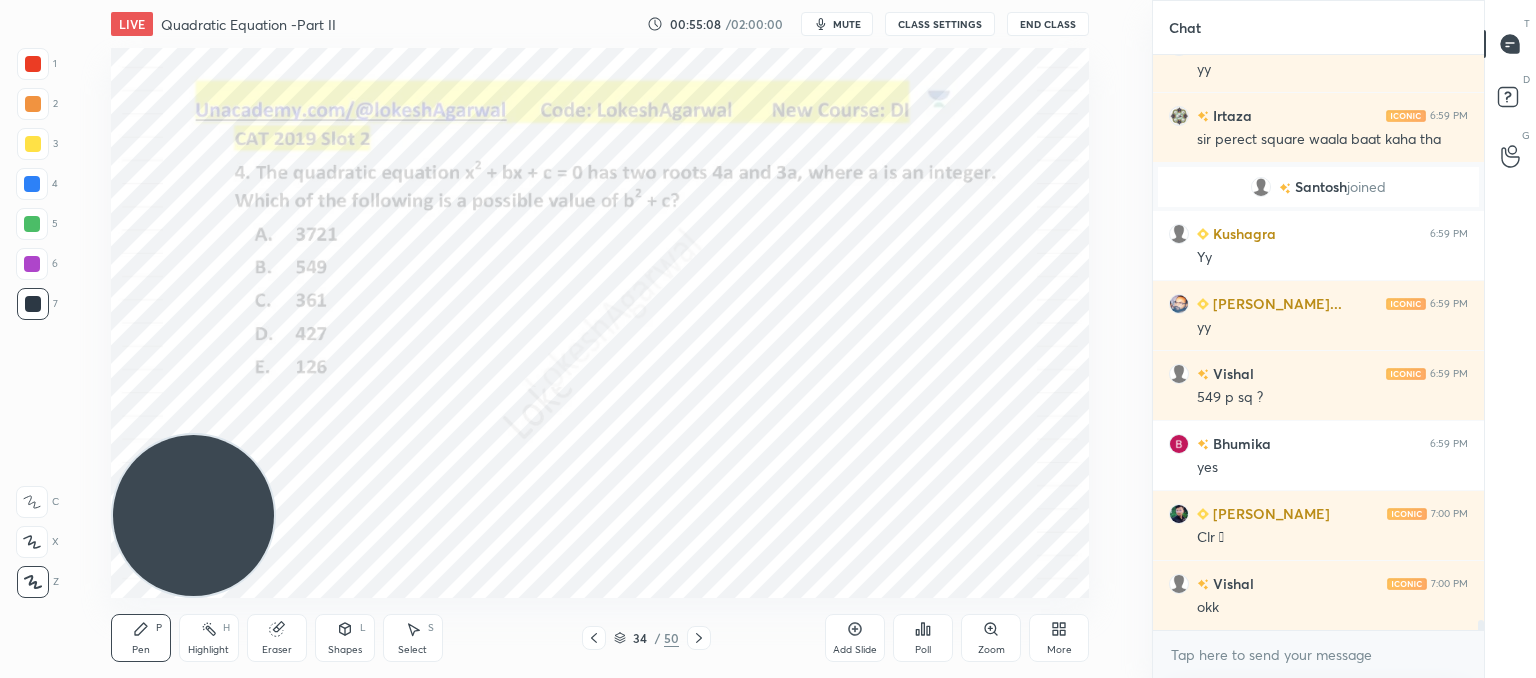 click 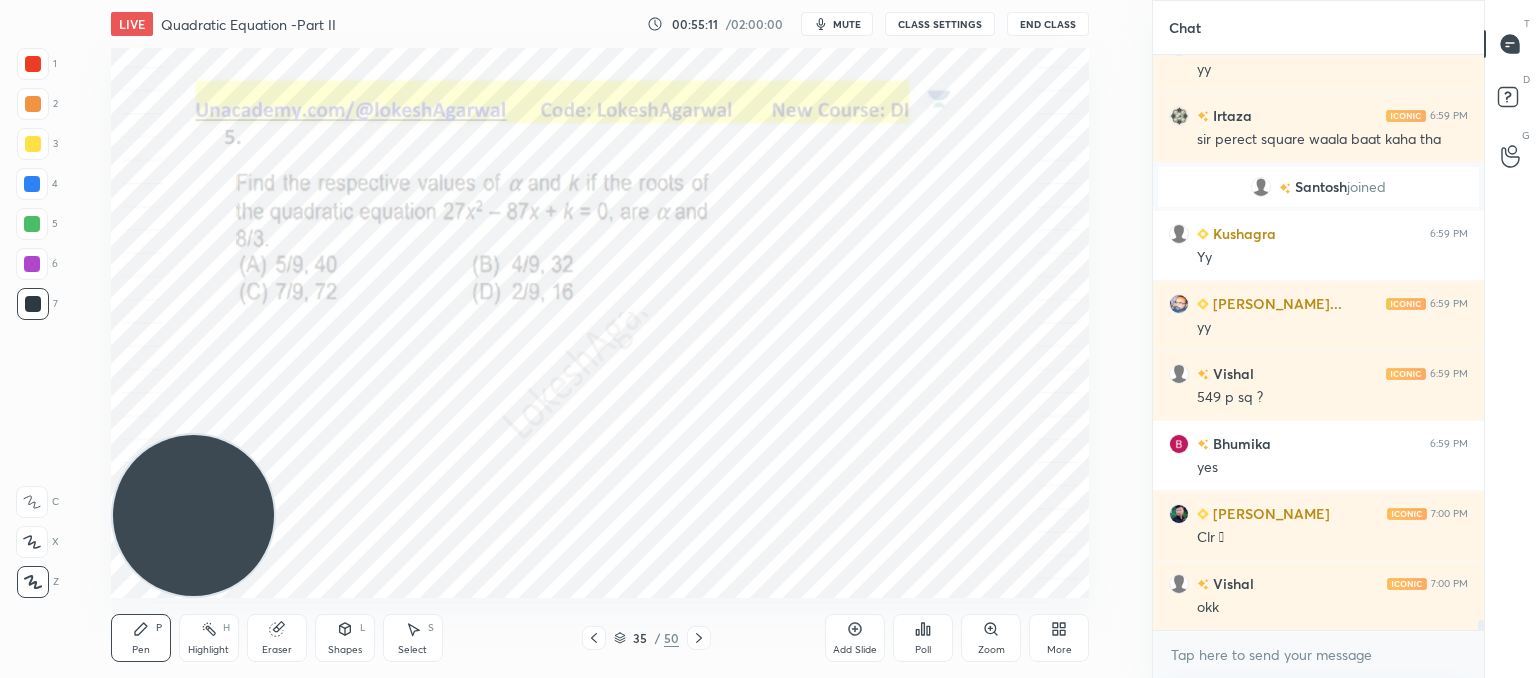 click 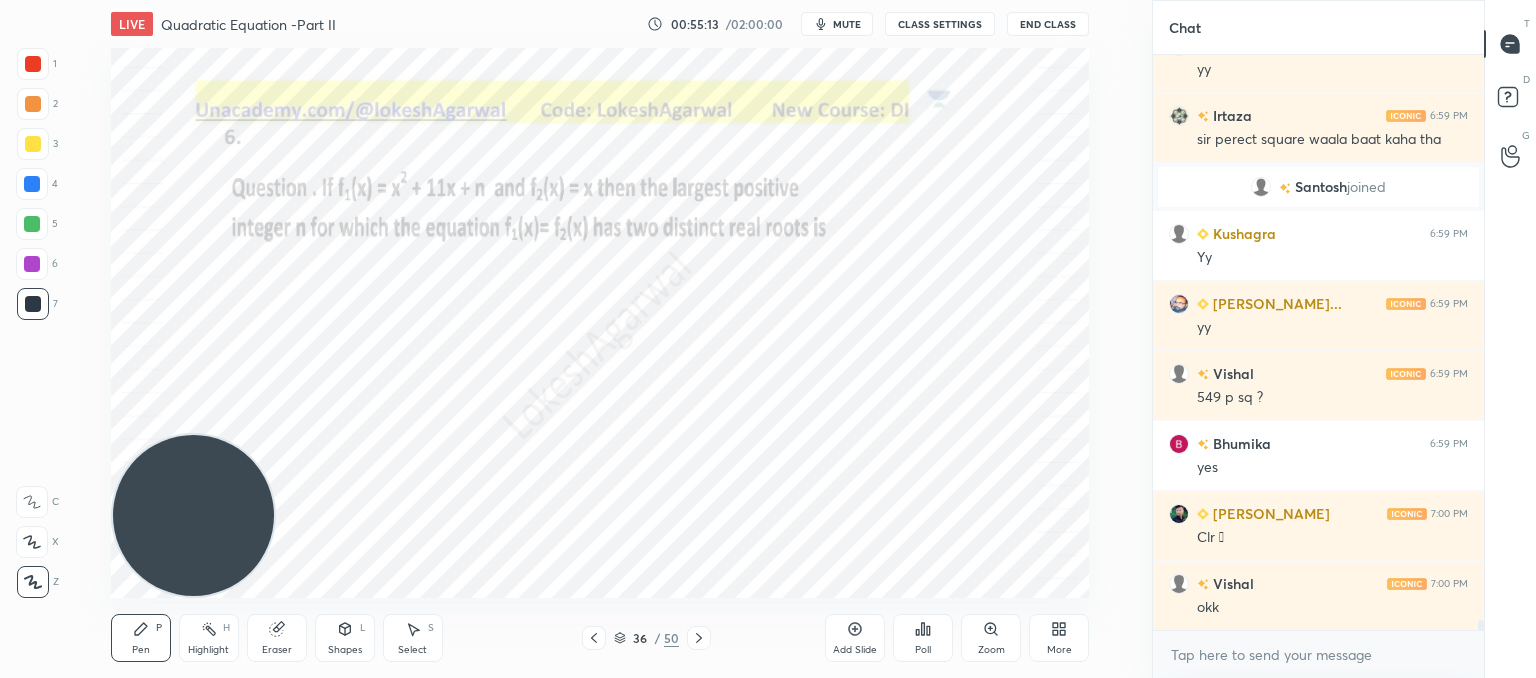 click 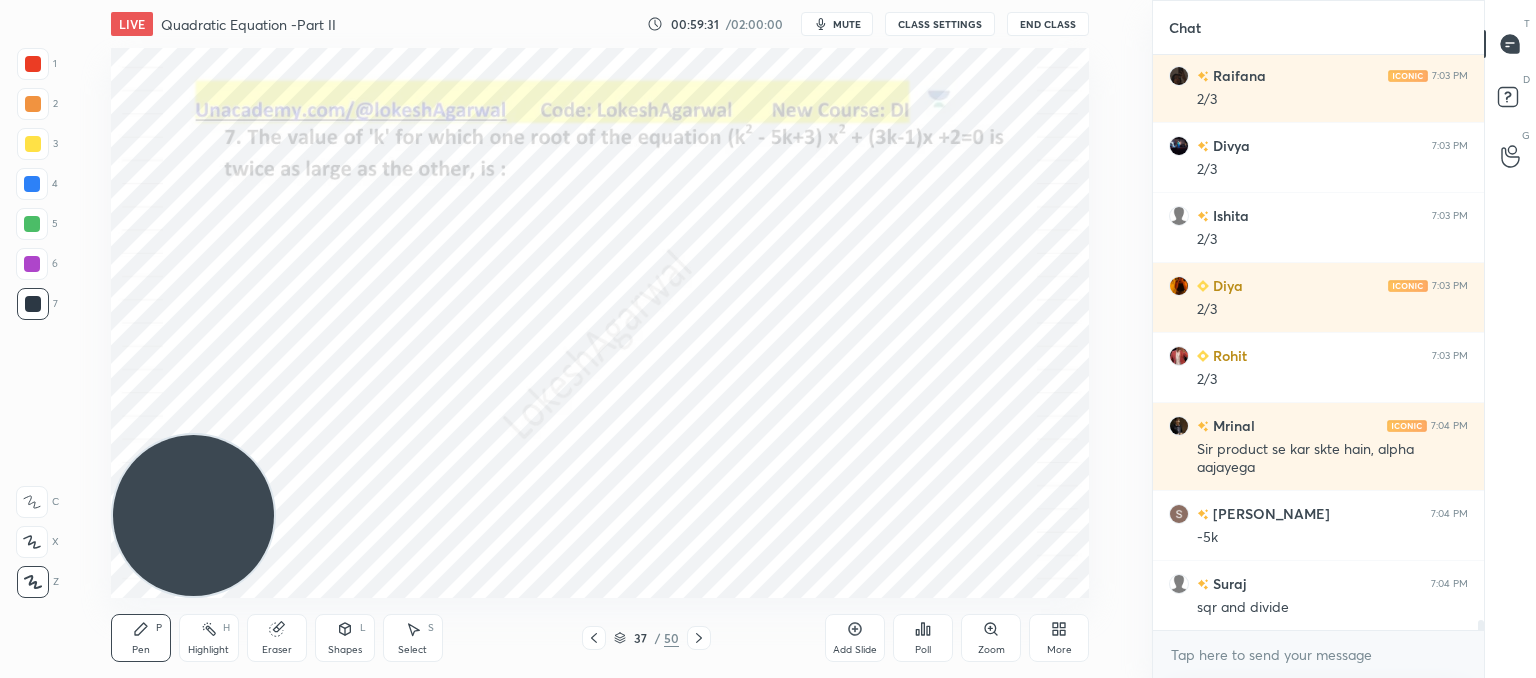 scroll, scrollTop: 33386, scrollLeft: 0, axis: vertical 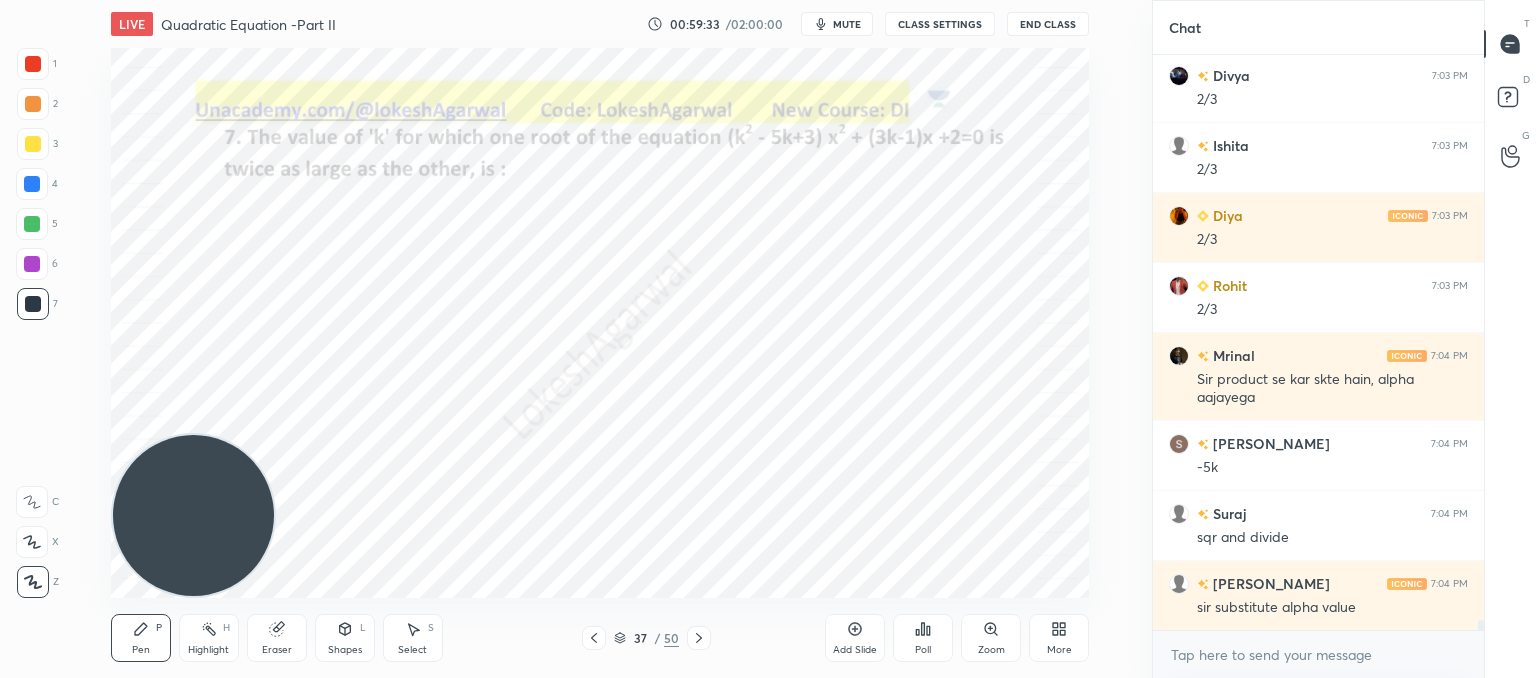 click on "Eraser" at bounding box center [277, 638] 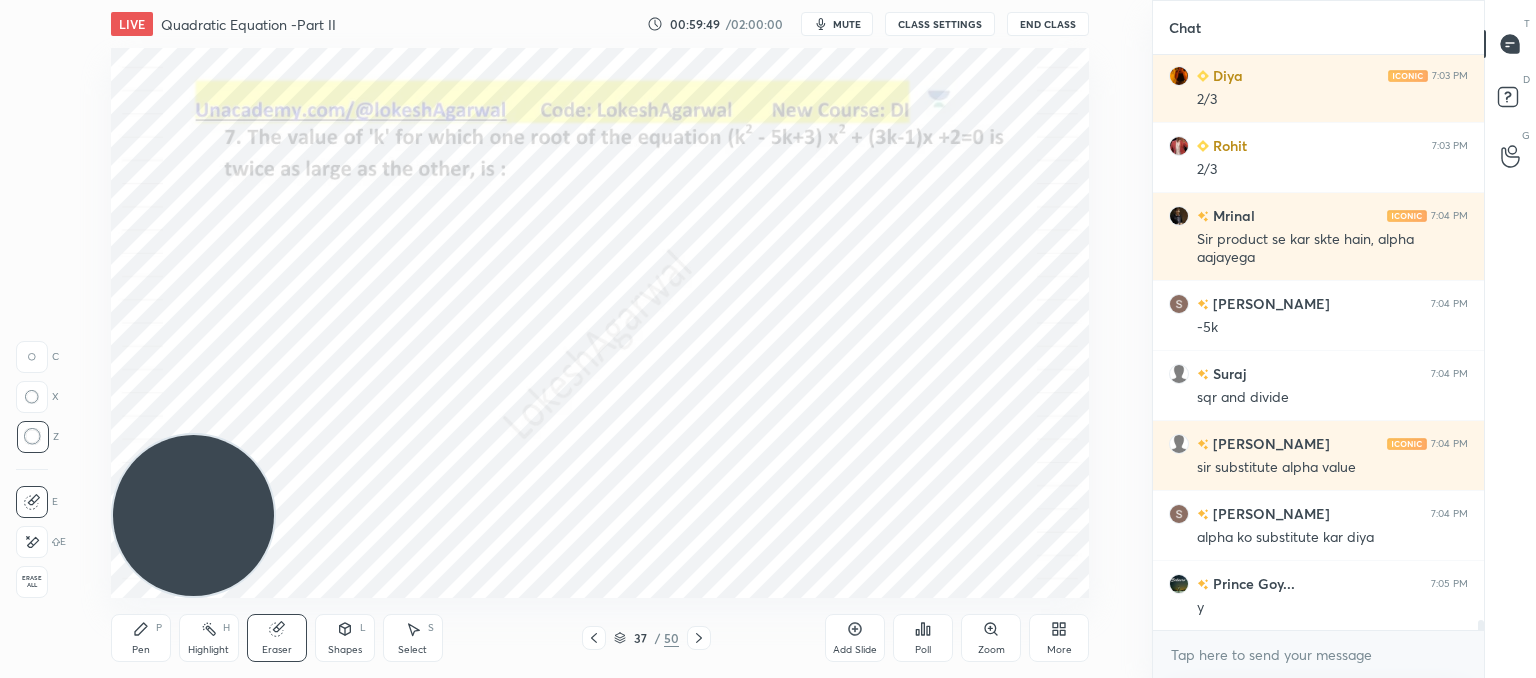 scroll, scrollTop: 33596, scrollLeft: 0, axis: vertical 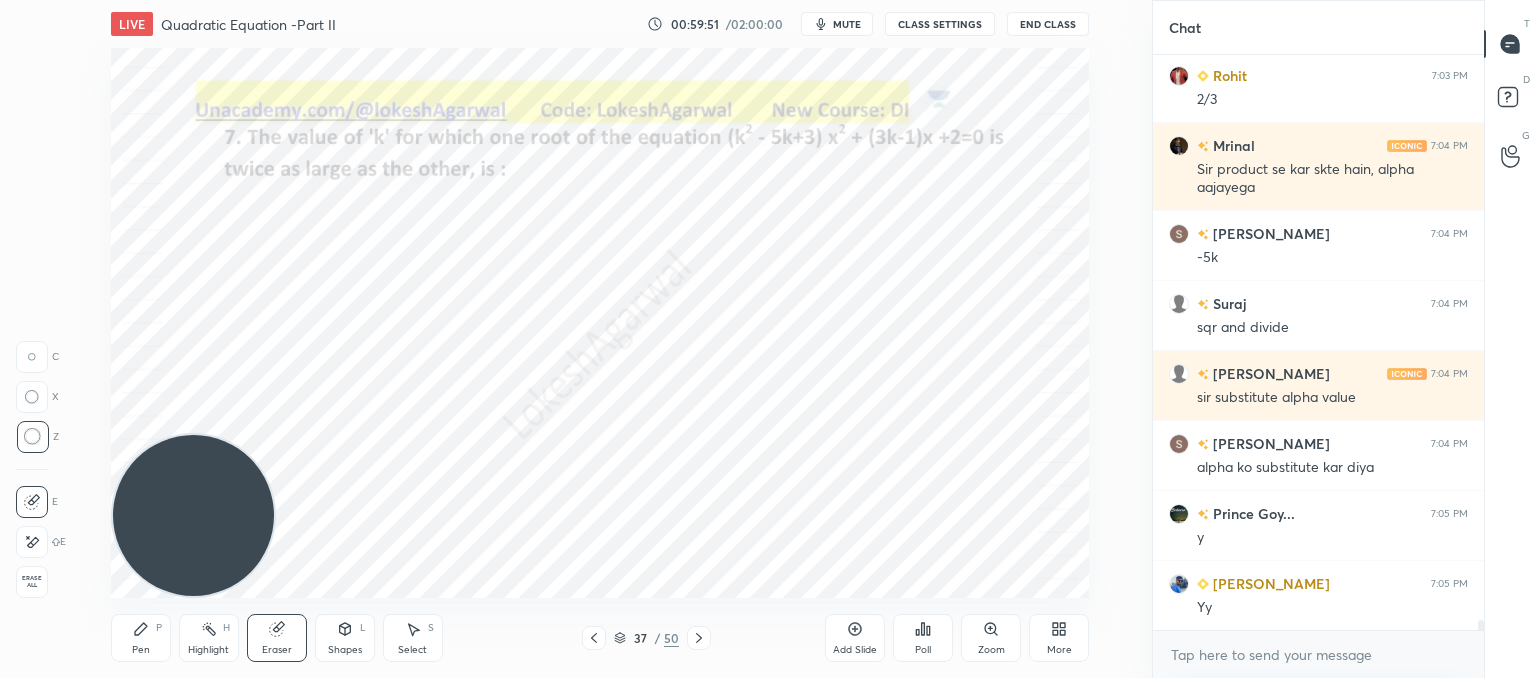 drag, startPoint x: 148, startPoint y: 638, endPoint x: 168, endPoint y: 581, distance: 60.40695 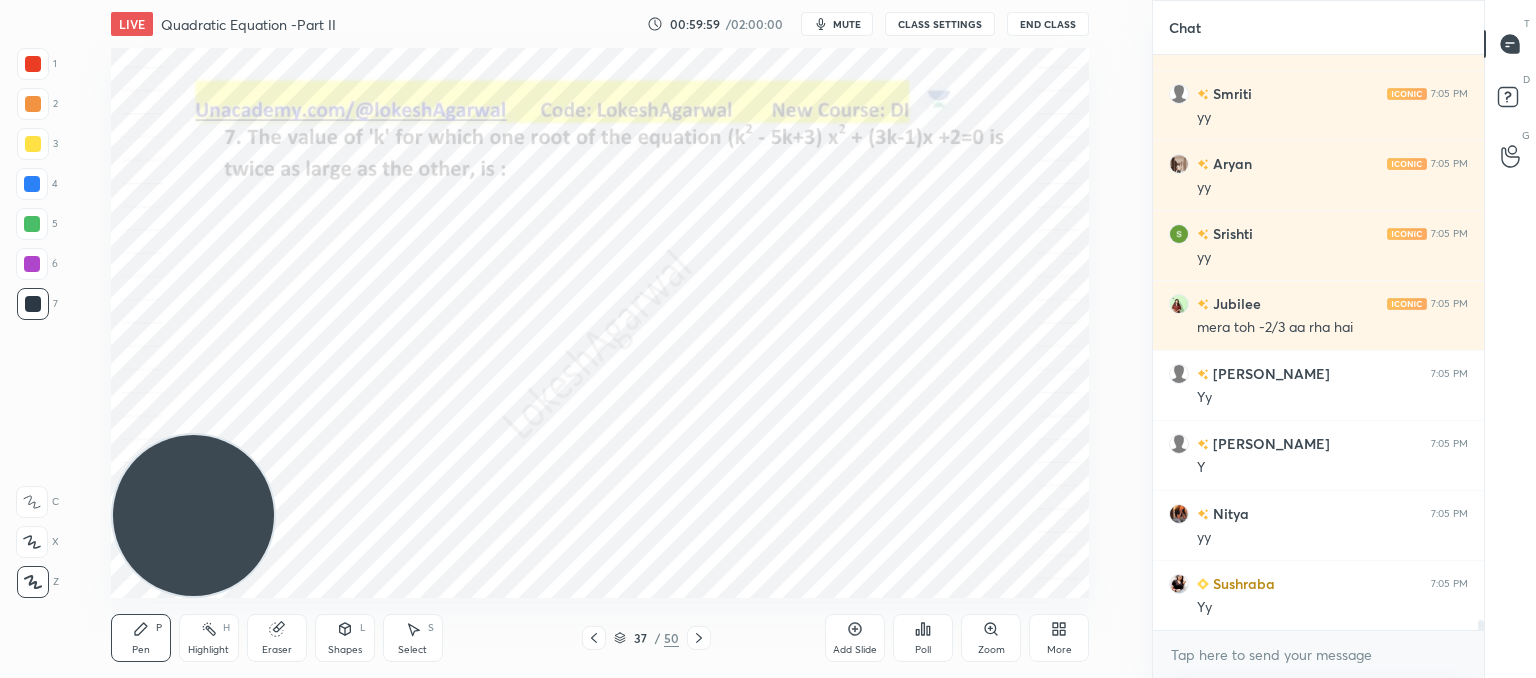 scroll, scrollTop: 34296, scrollLeft: 0, axis: vertical 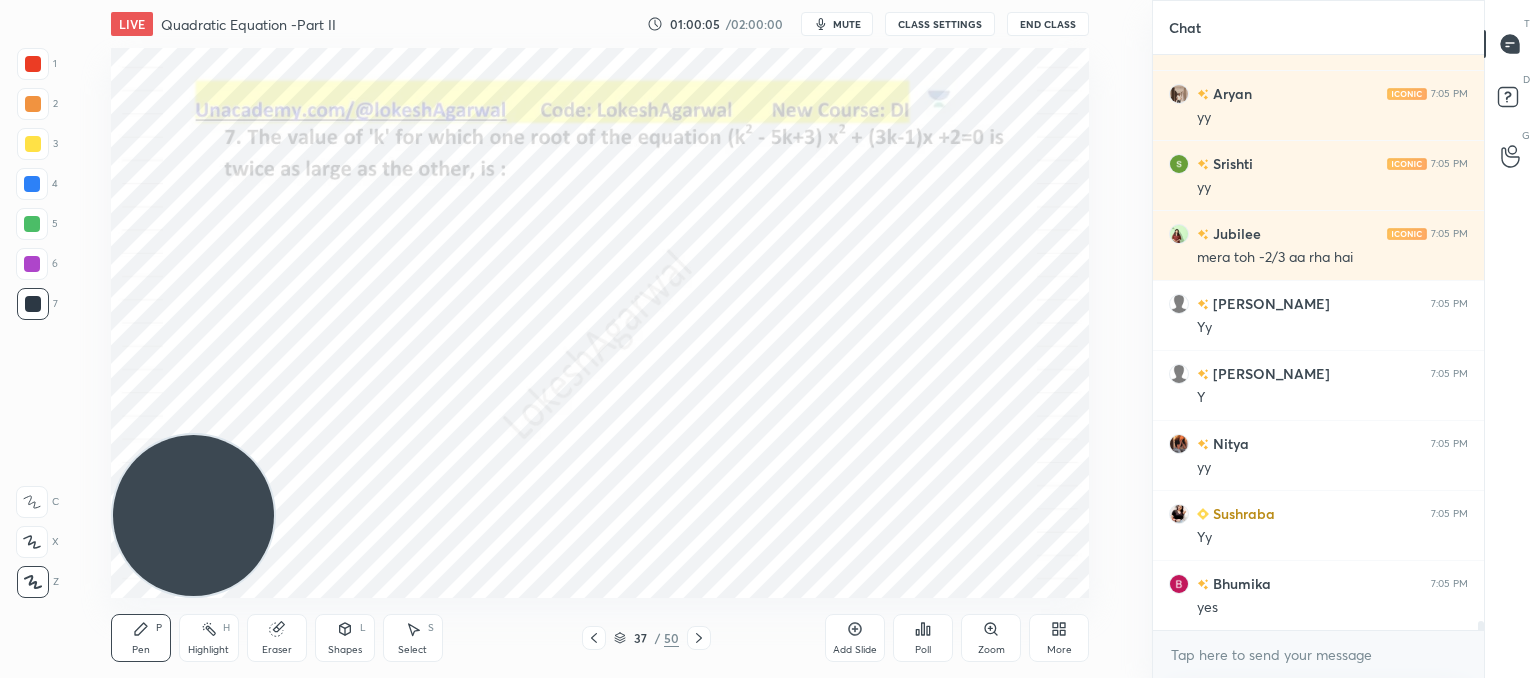 click 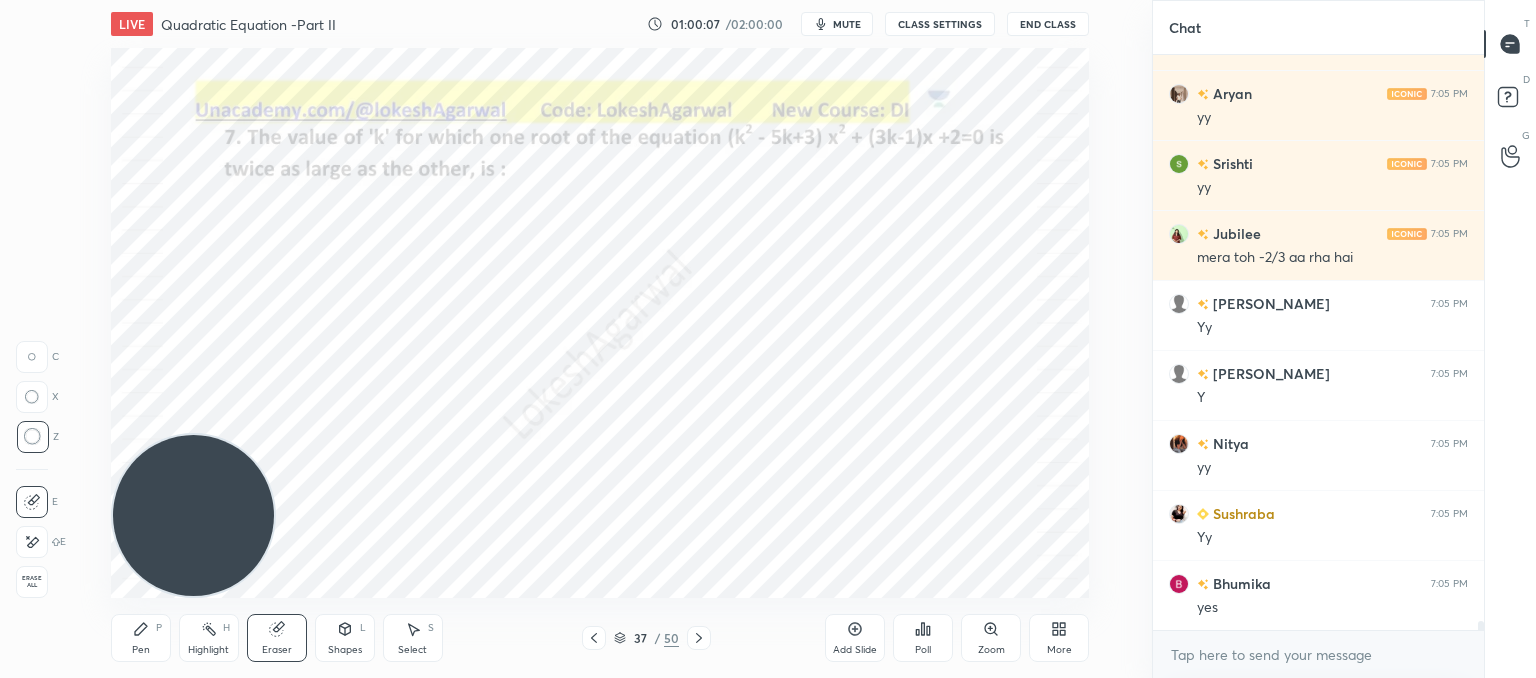 click 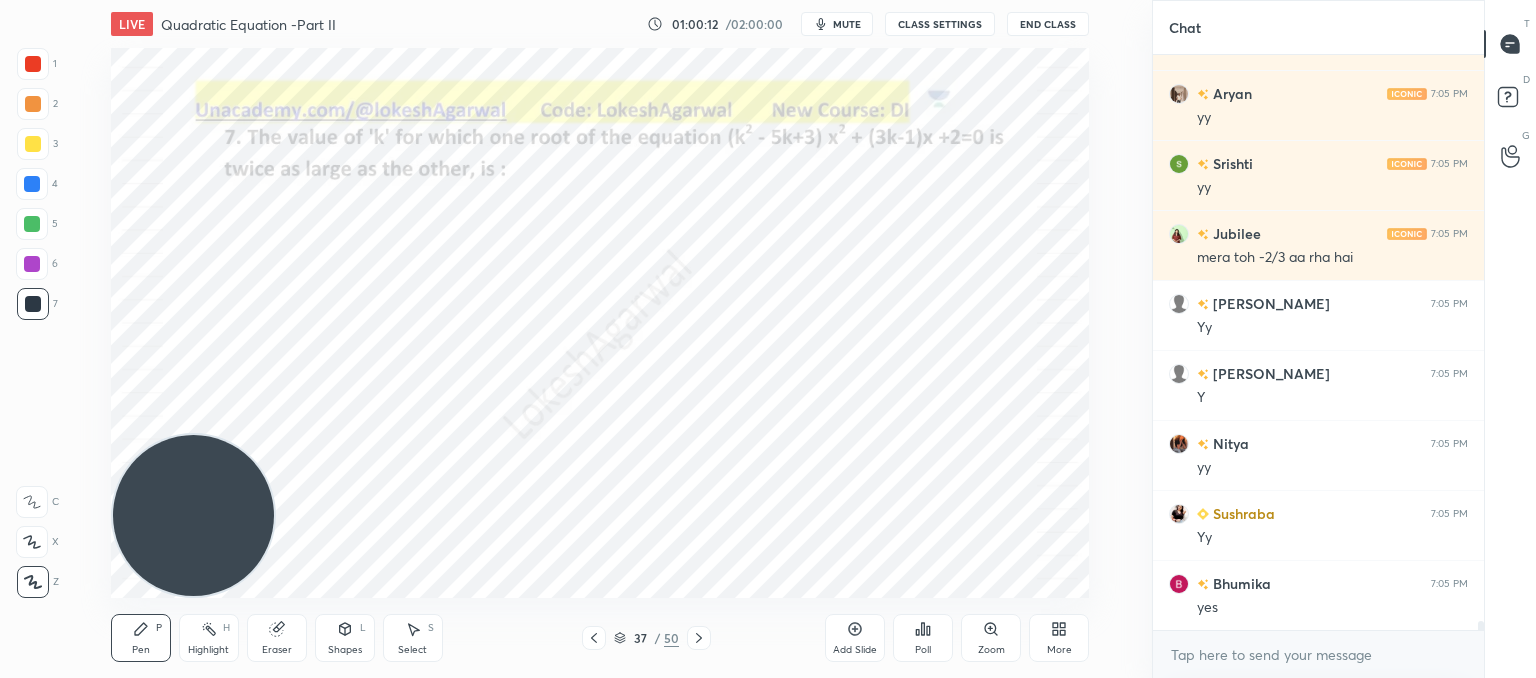 drag, startPoint x: 292, startPoint y: 640, endPoint x: 315, endPoint y: 613, distance: 35.468296 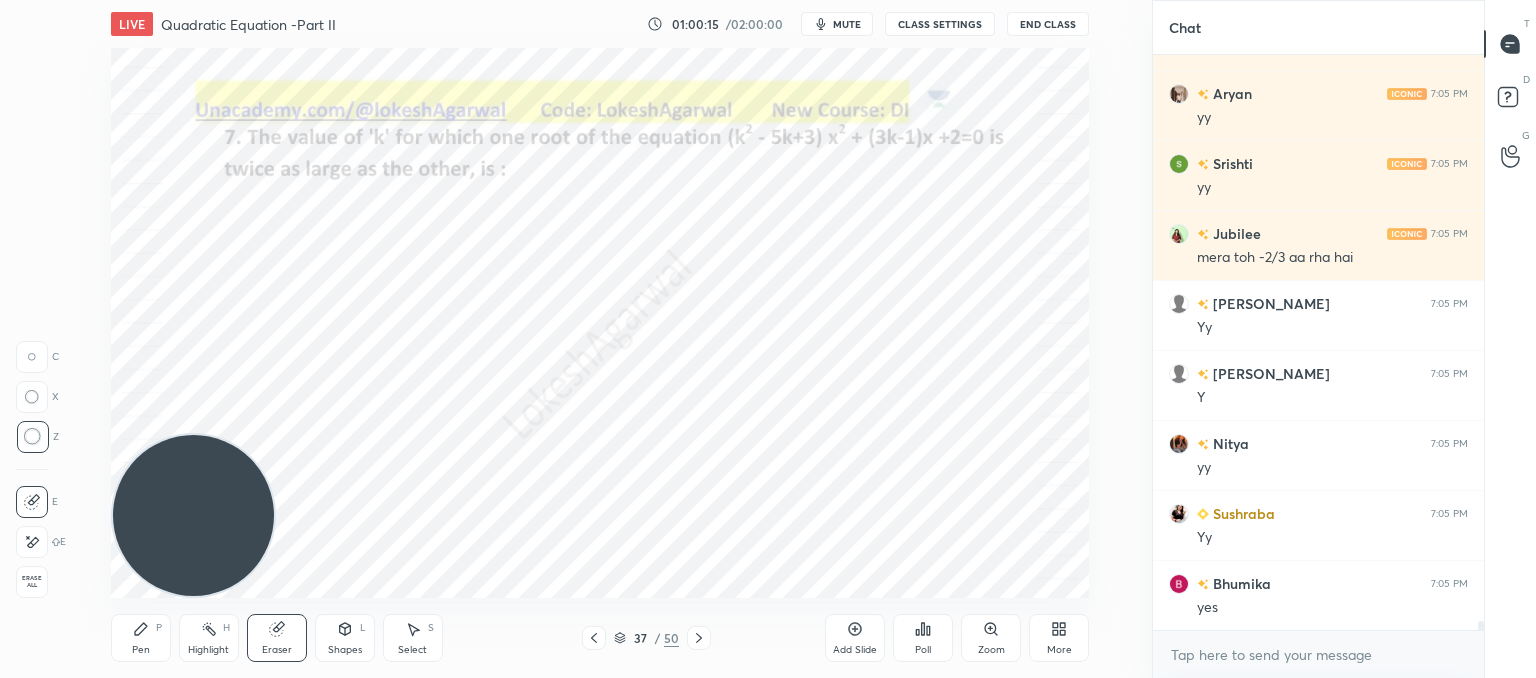 drag, startPoint x: 137, startPoint y: 633, endPoint x: 231, endPoint y: 567, distance: 114.85643 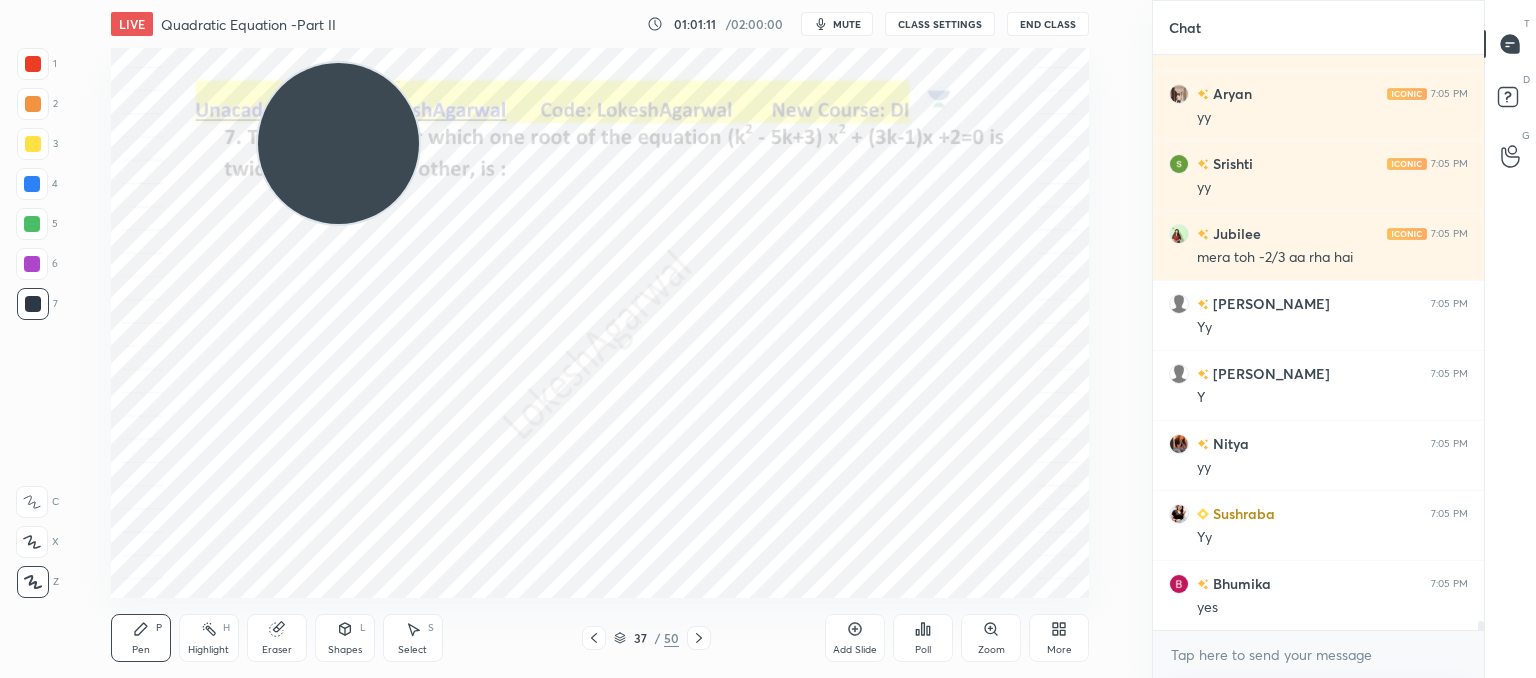 drag, startPoint x: 258, startPoint y: 480, endPoint x: 391, endPoint y: 32, distance: 467.32538 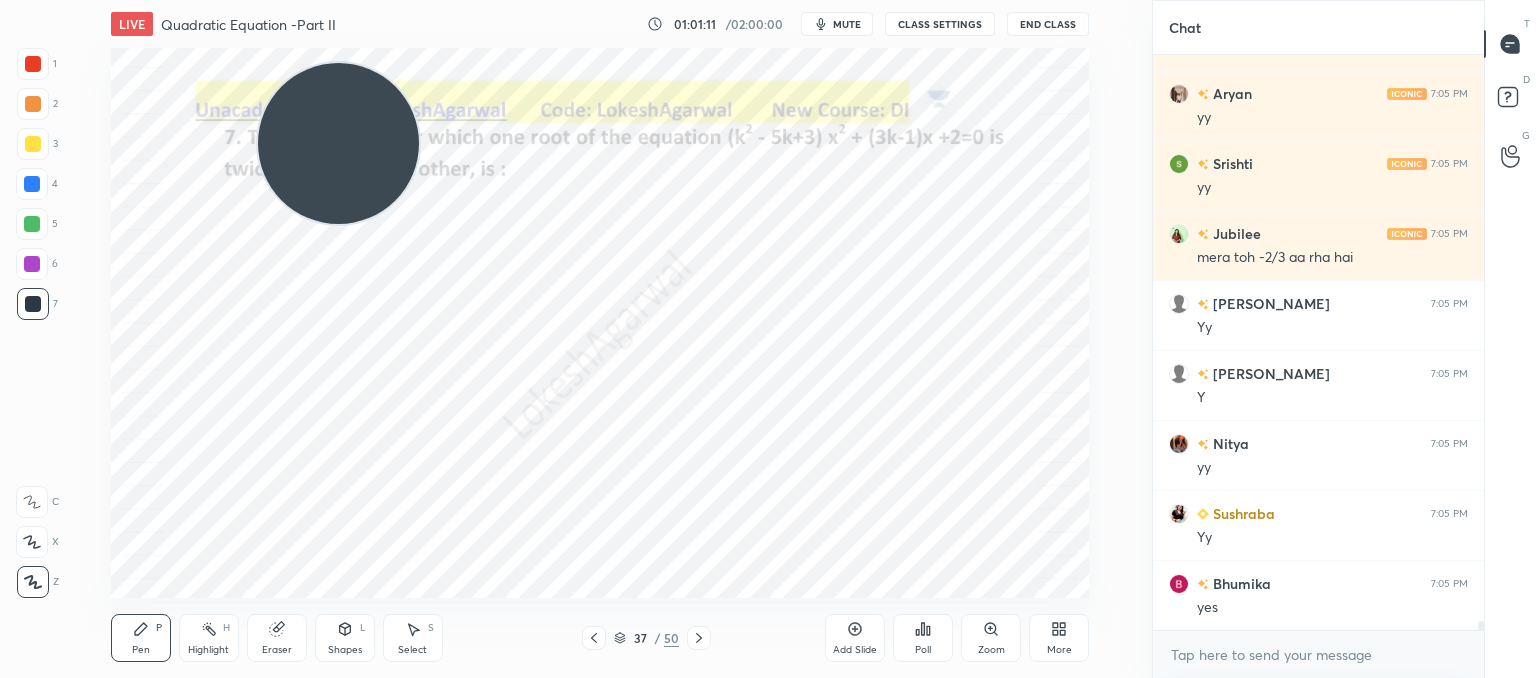 click on "LIVE Quadratic Equation -Part II 01:01:11 /  02:00:00 mute CLASS SETTINGS End Class Setting up your live class Poll for   secs No correct answer Start poll Back Quadratic Equation -Part II • L2 of Comprehensive Course on Algebra: Basic to Advanced - Part I [PERSON_NAME] Pen P Highlight H Eraser Shapes L Select S 37 / 50 Add Slide Poll Zoom More" at bounding box center (600, 339) 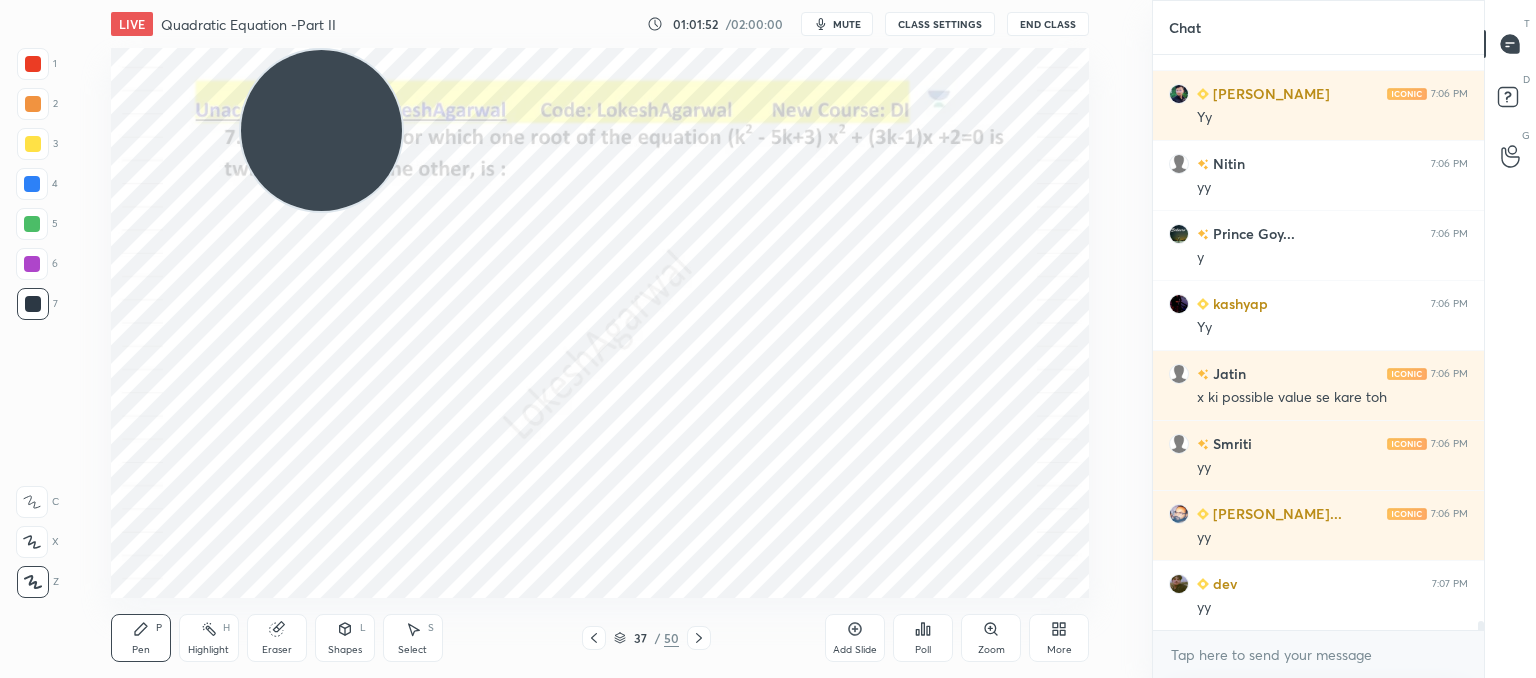 scroll, scrollTop: 34926, scrollLeft: 0, axis: vertical 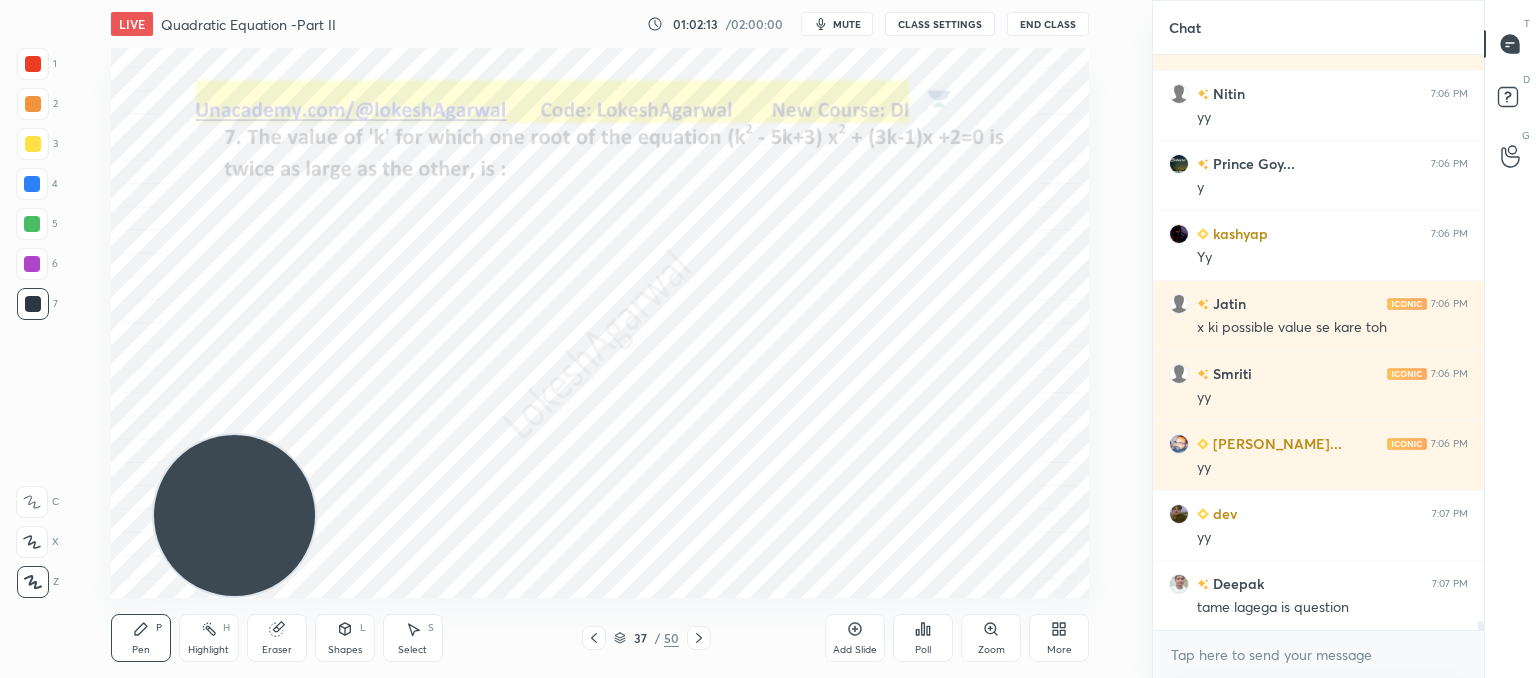drag, startPoint x: 327, startPoint y: 145, endPoint x: 233, endPoint y: 581, distance: 446.01794 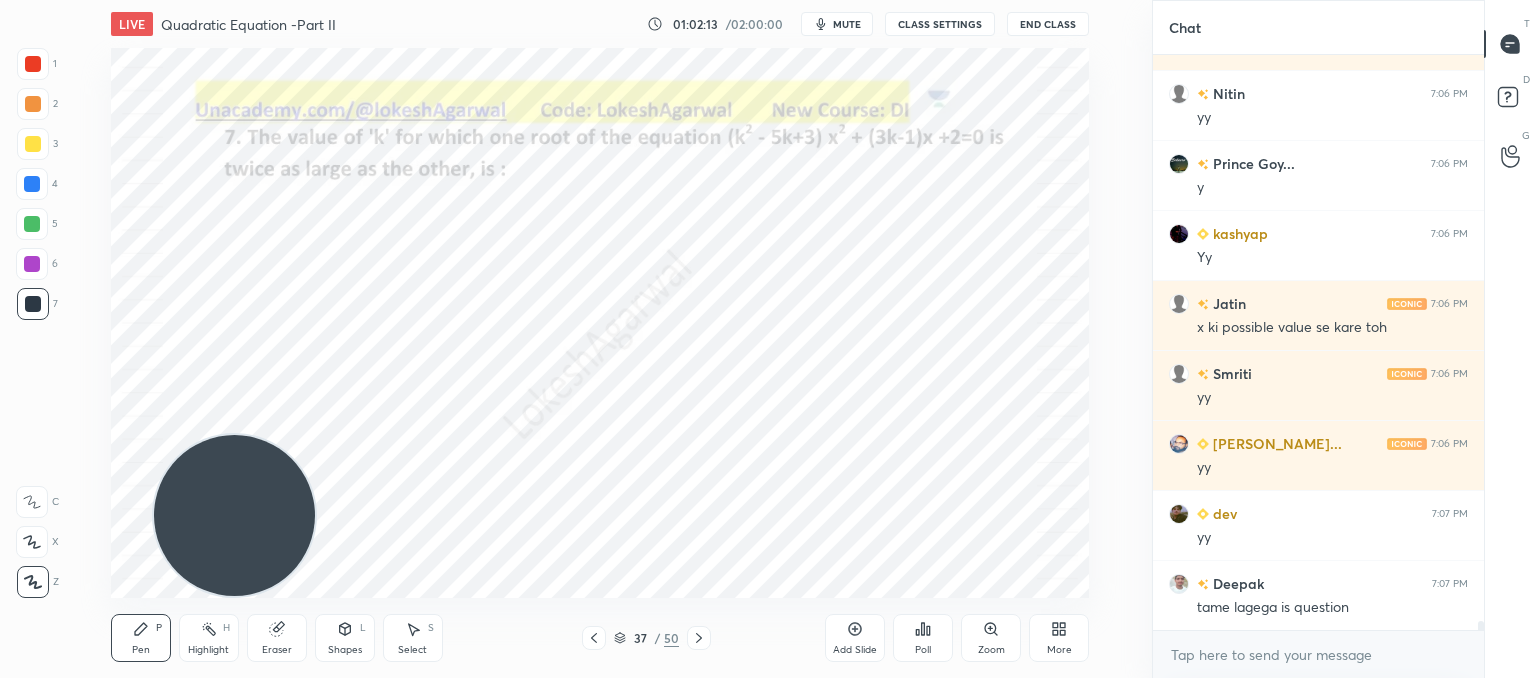 click at bounding box center [234, 515] 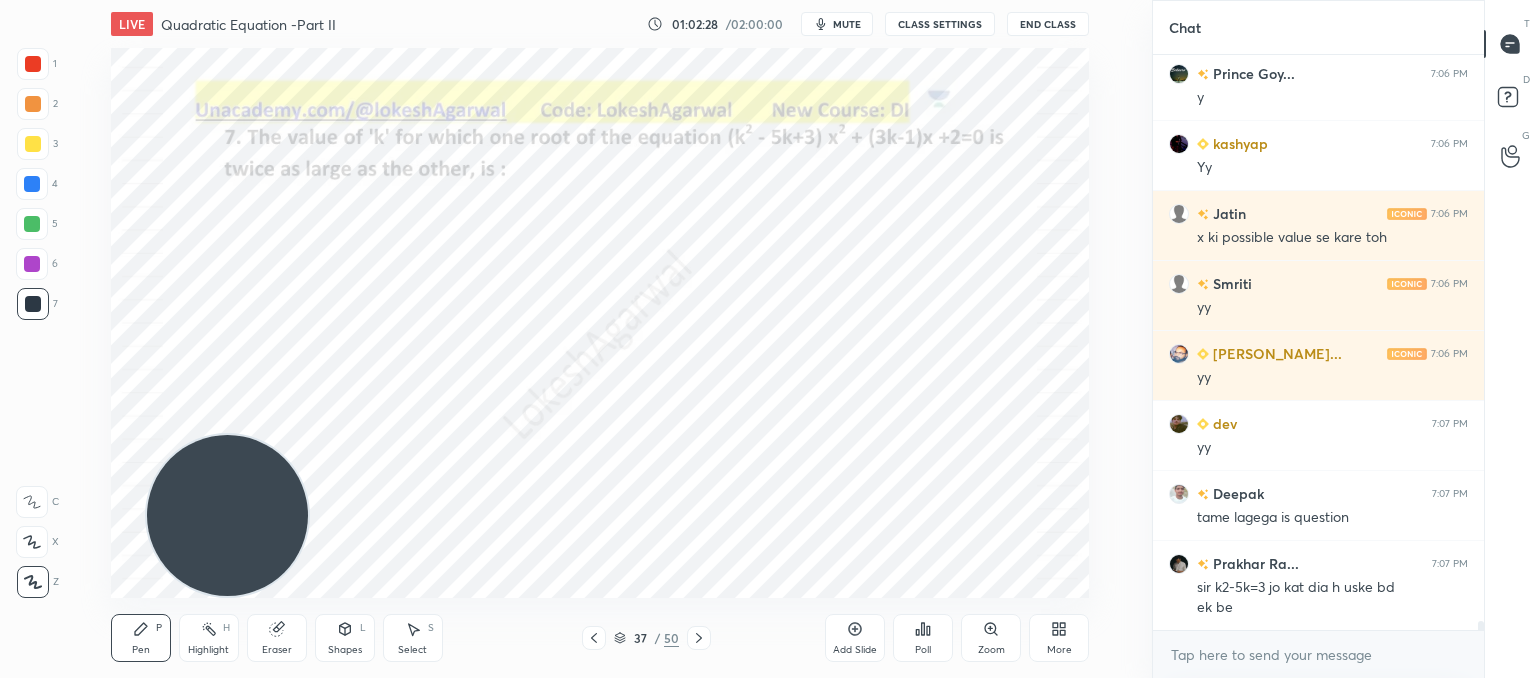 scroll, scrollTop: 35104, scrollLeft: 0, axis: vertical 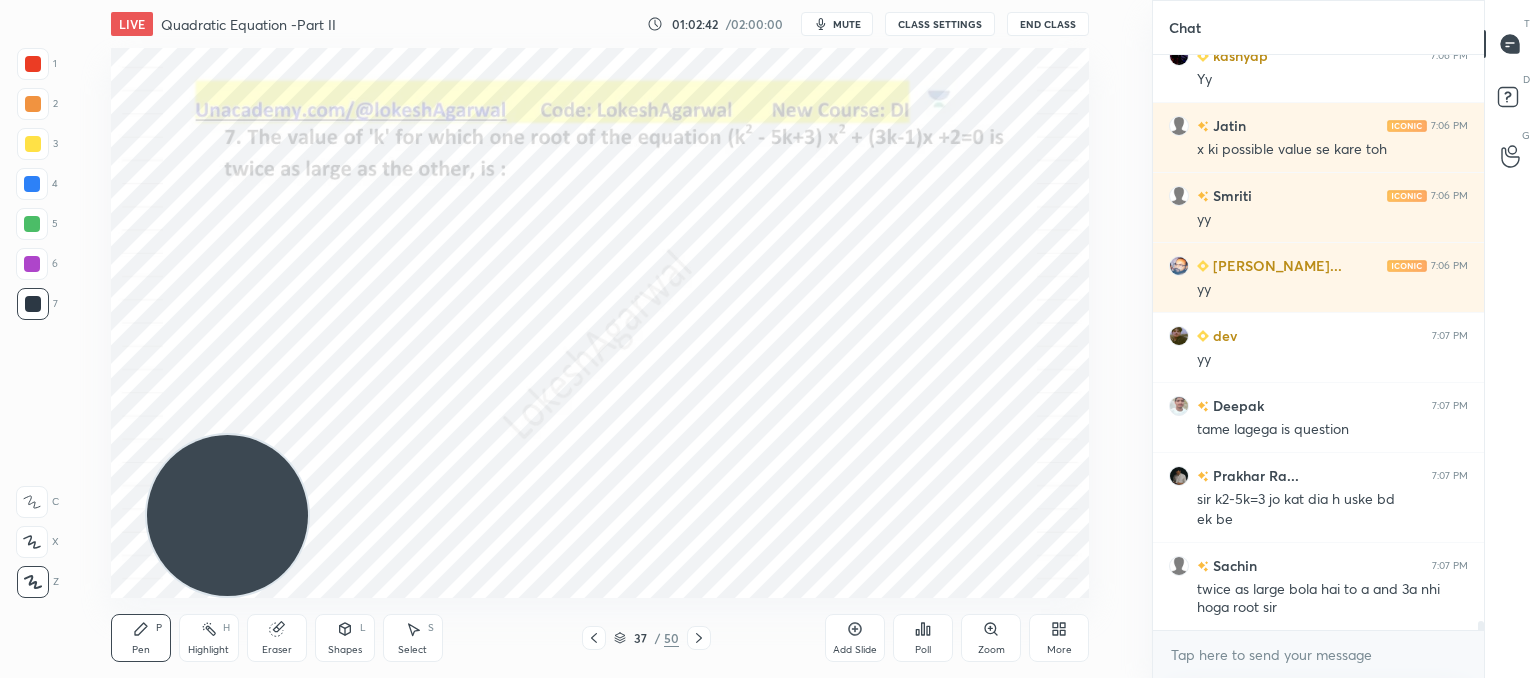click 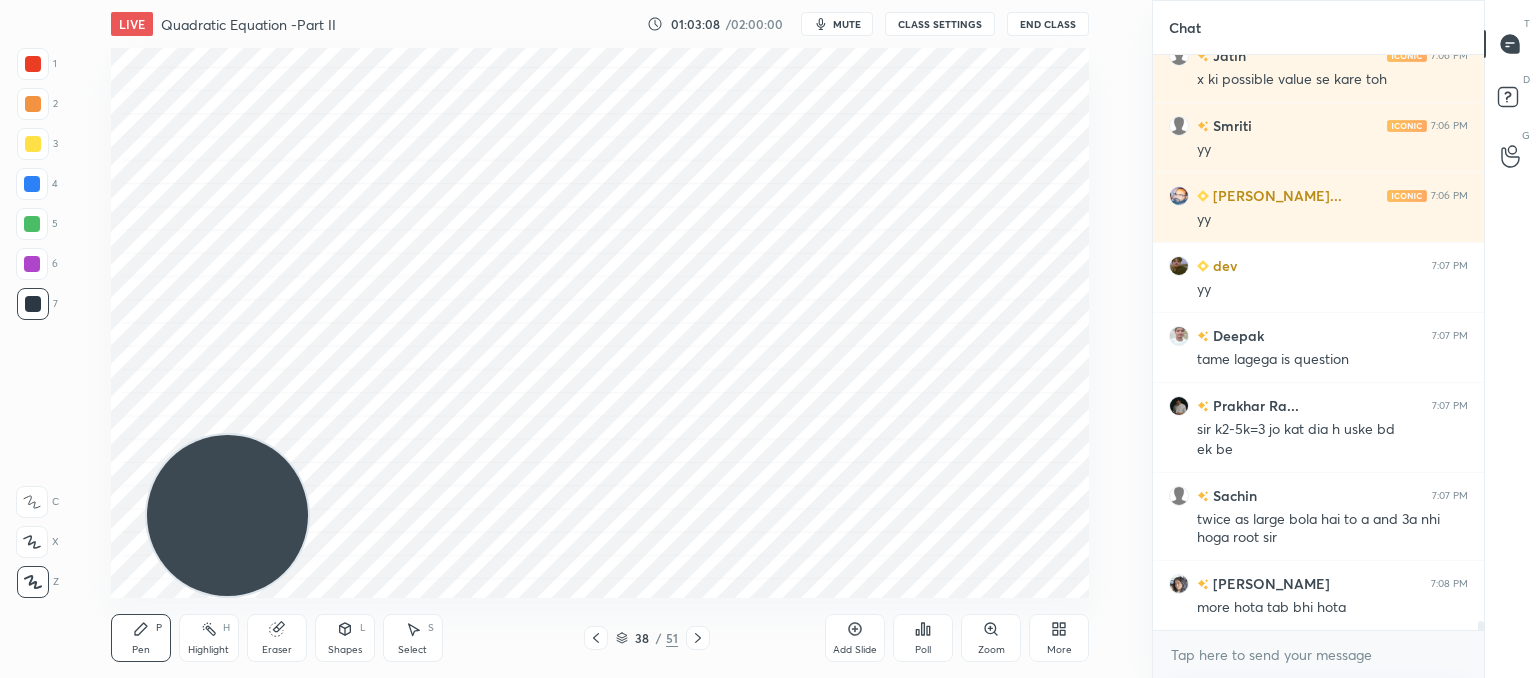 scroll, scrollTop: 35244, scrollLeft: 0, axis: vertical 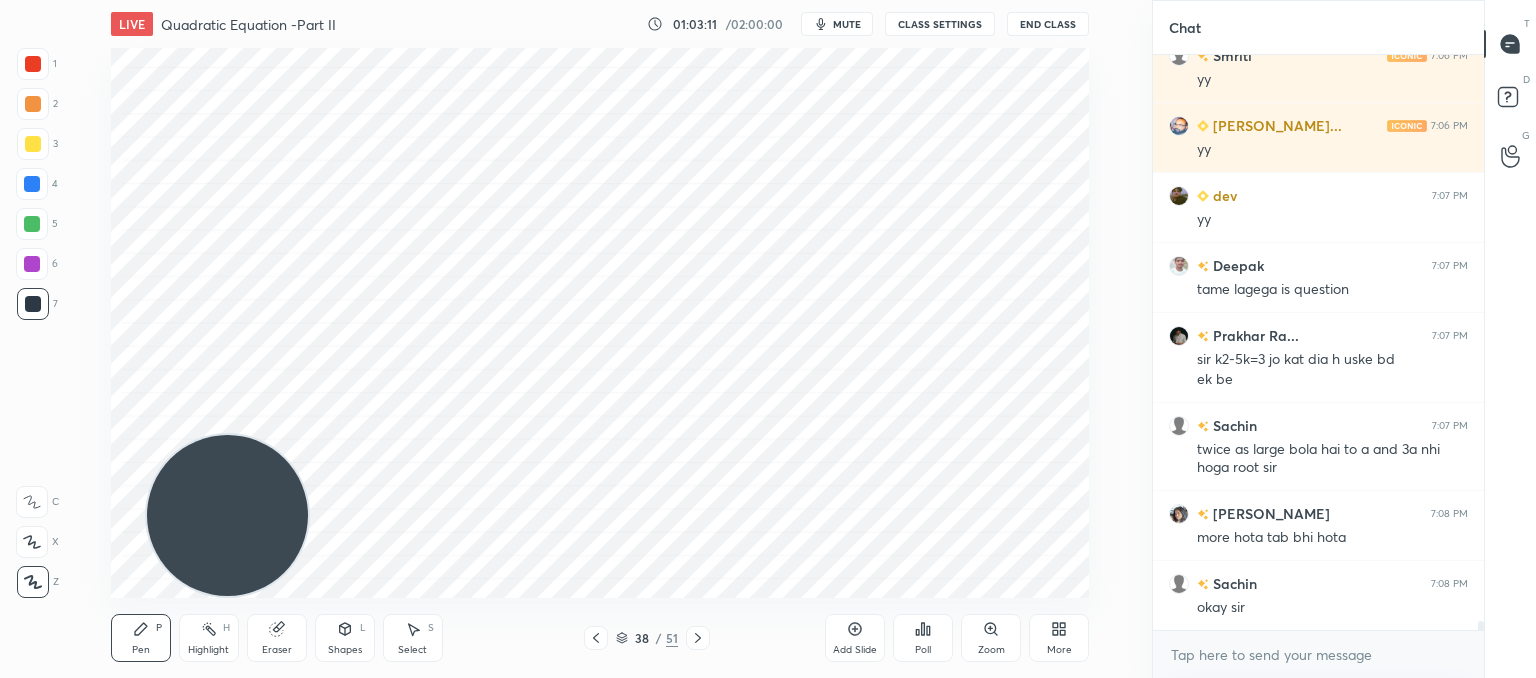 click 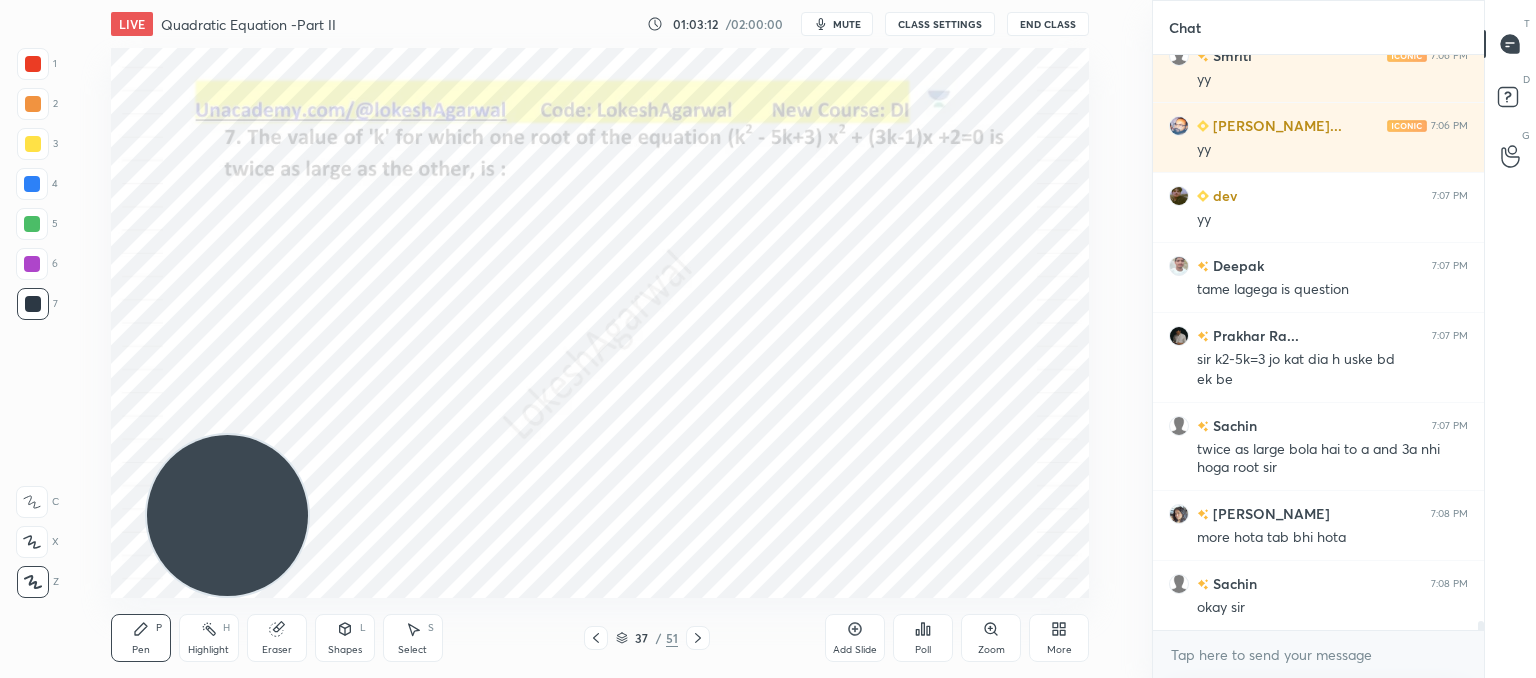 scroll, scrollTop: 35314, scrollLeft: 0, axis: vertical 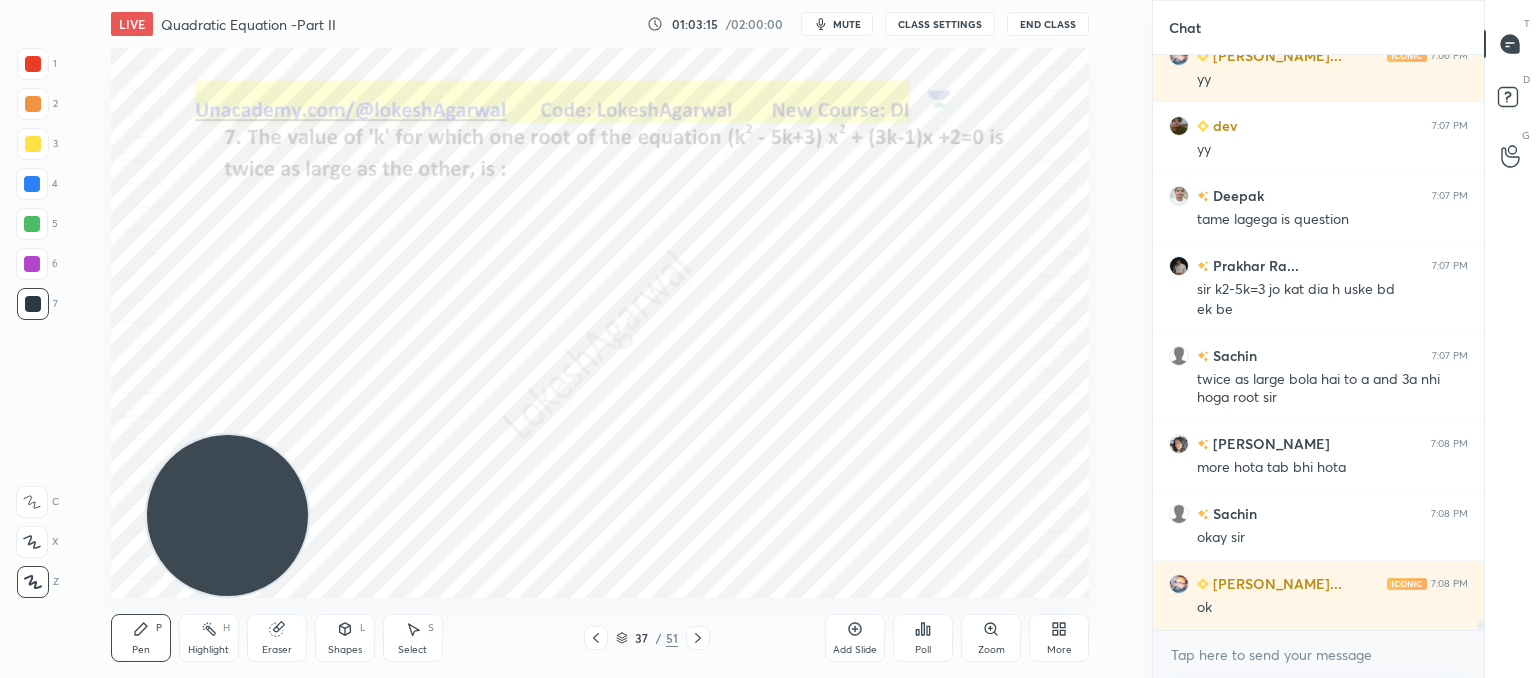 click 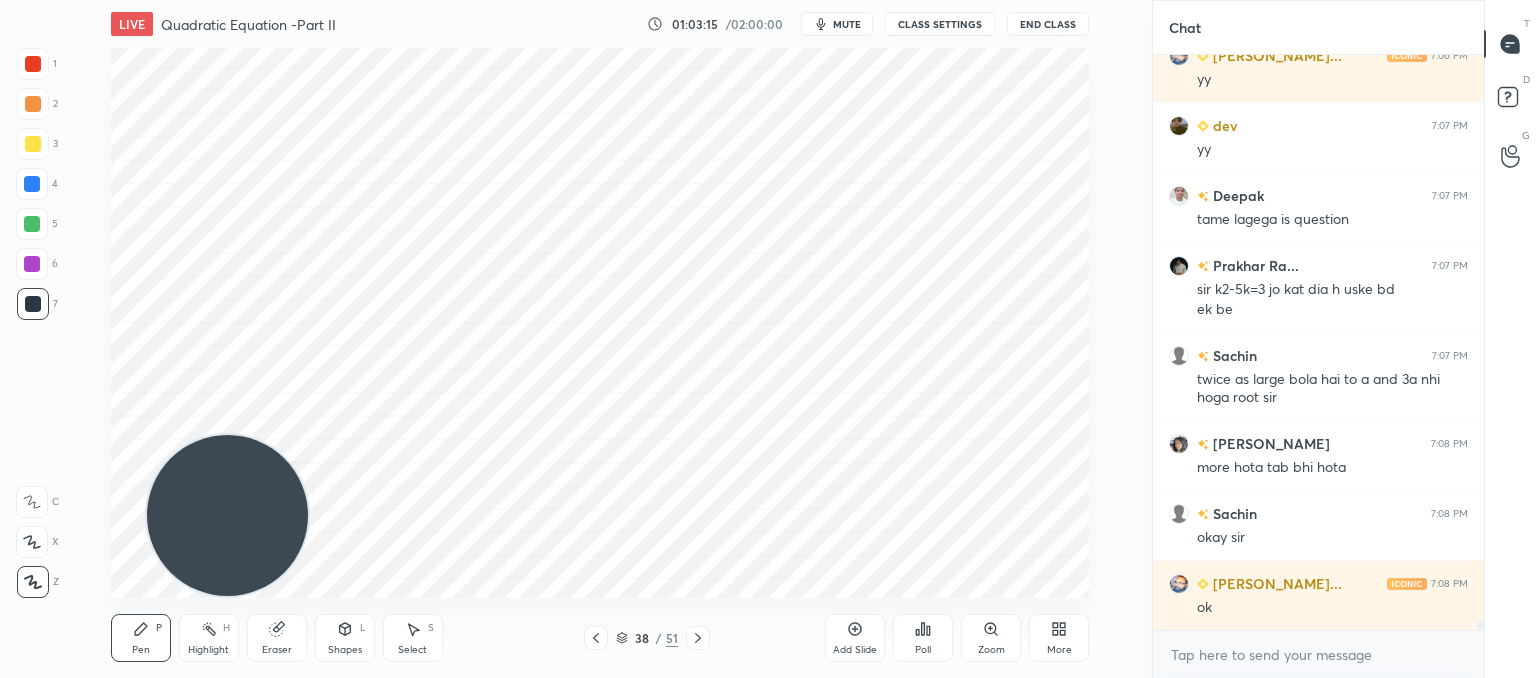 scroll, scrollTop: 35402, scrollLeft: 0, axis: vertical 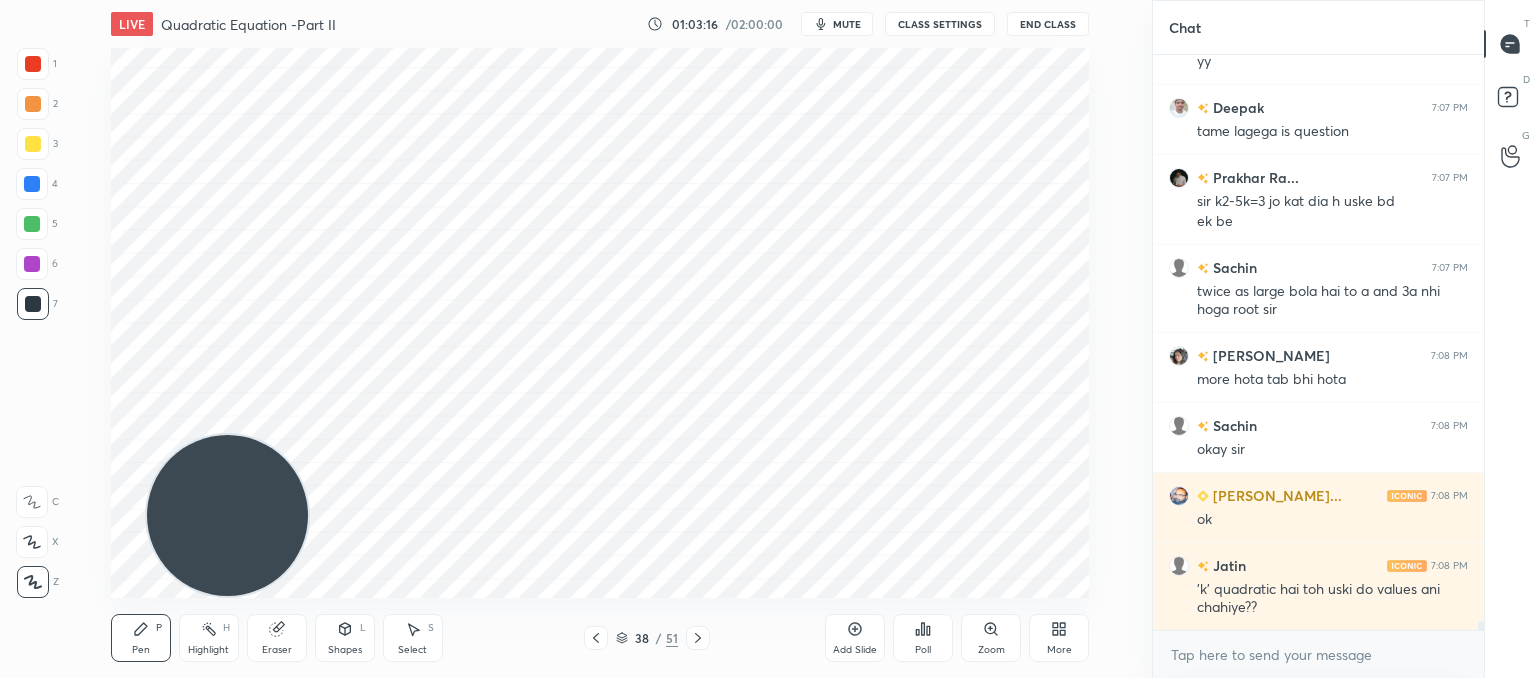click 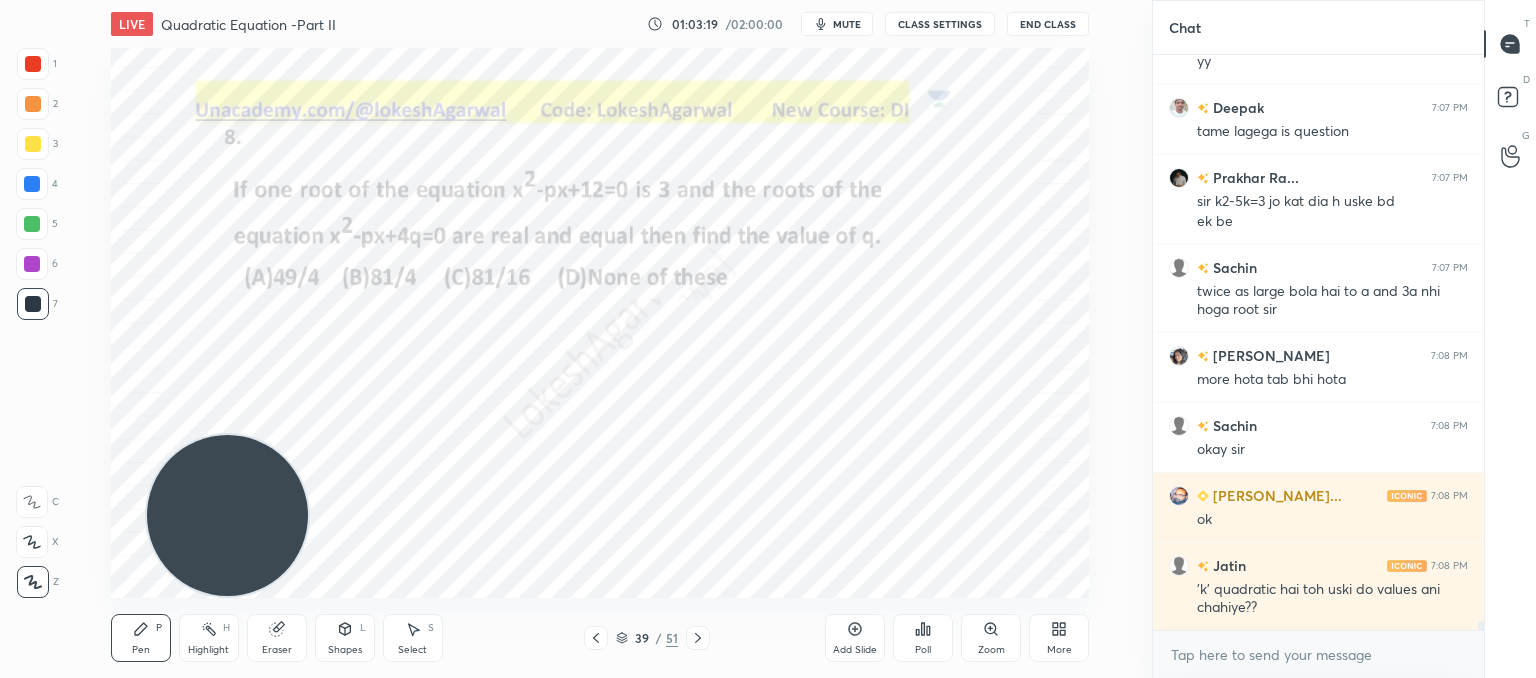 click 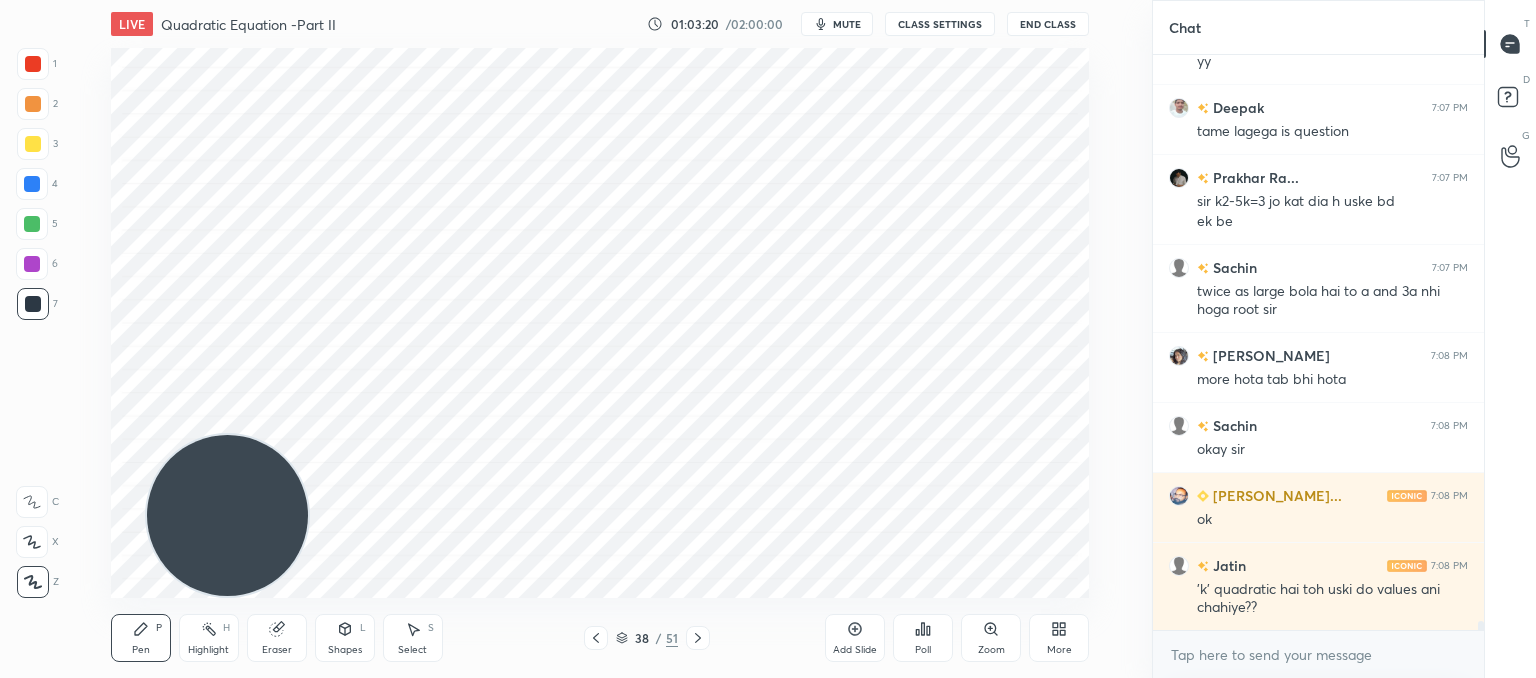 click 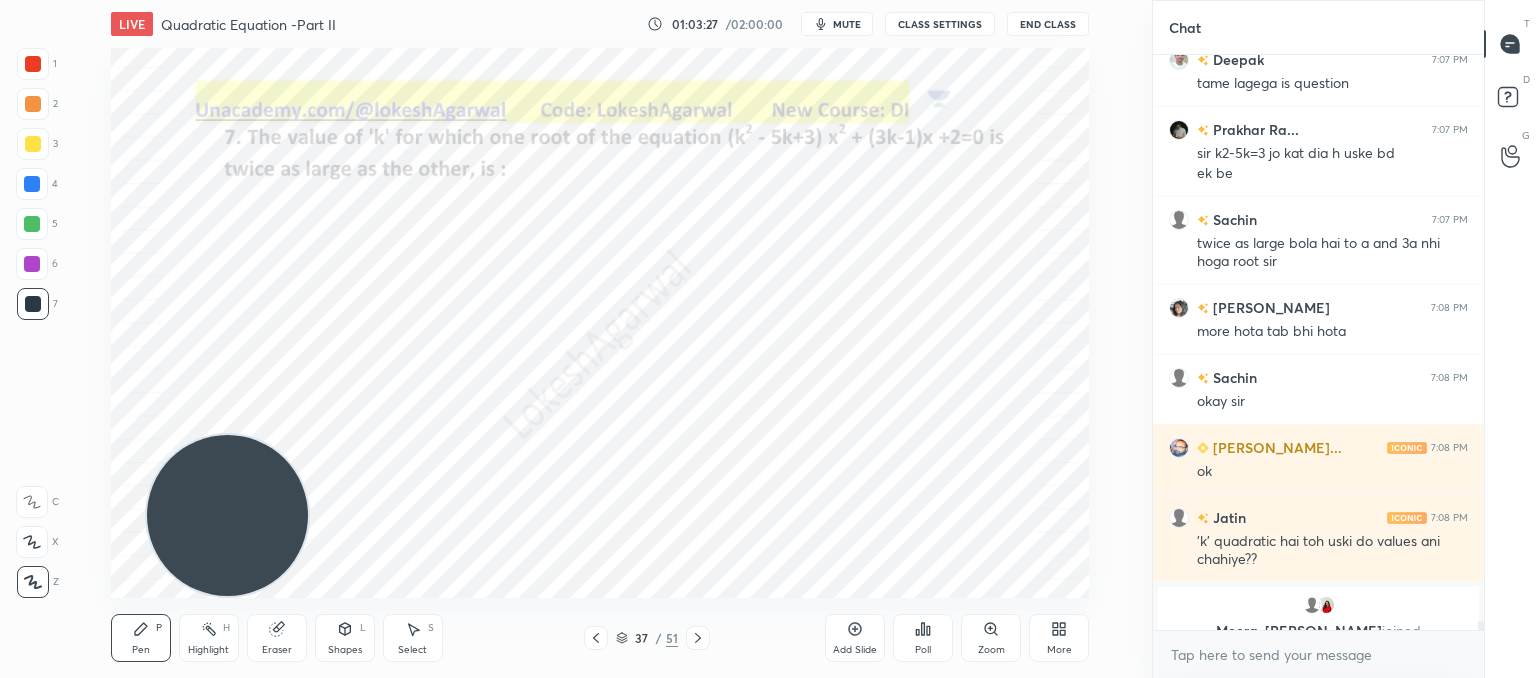 scroll, scrollTop: 35474, scrollLeft: 0, axis: vertical 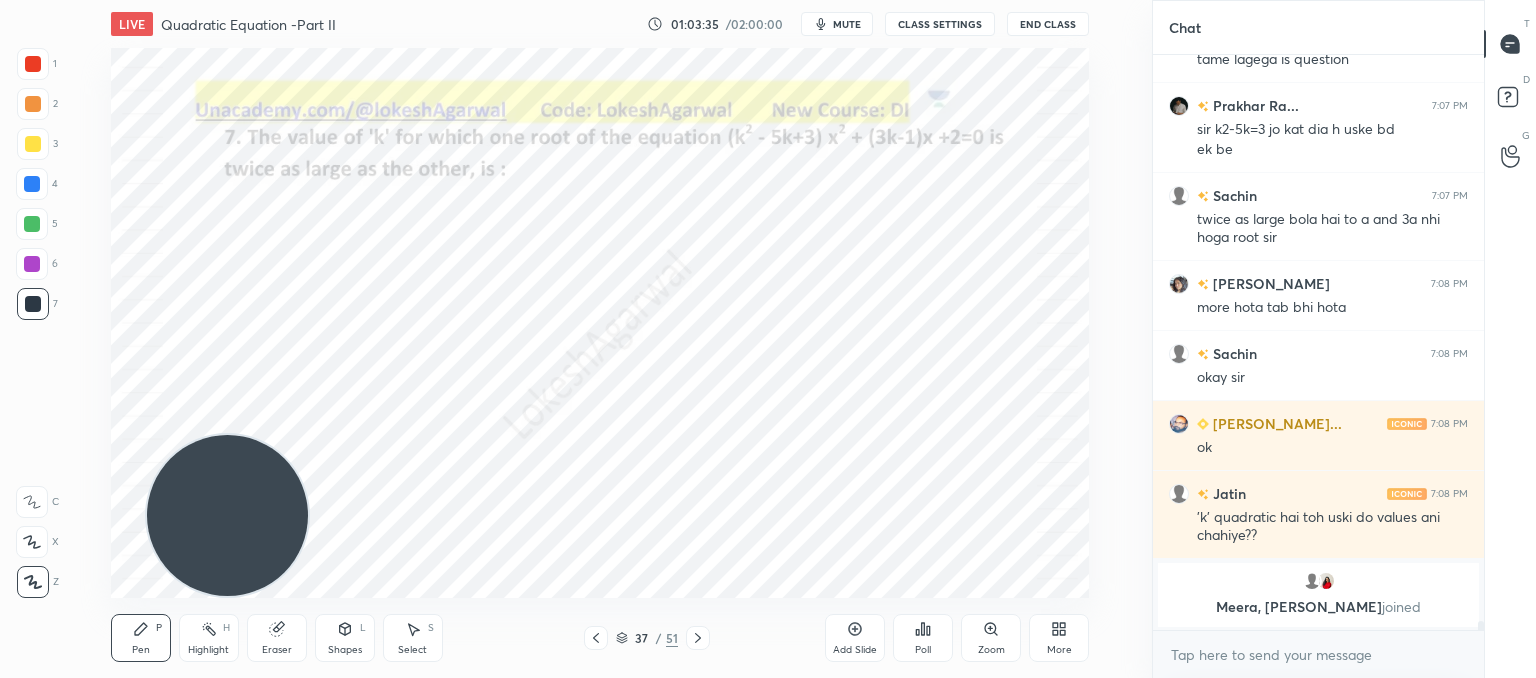 click on "37 / 51" at bounding box center (646, 638) 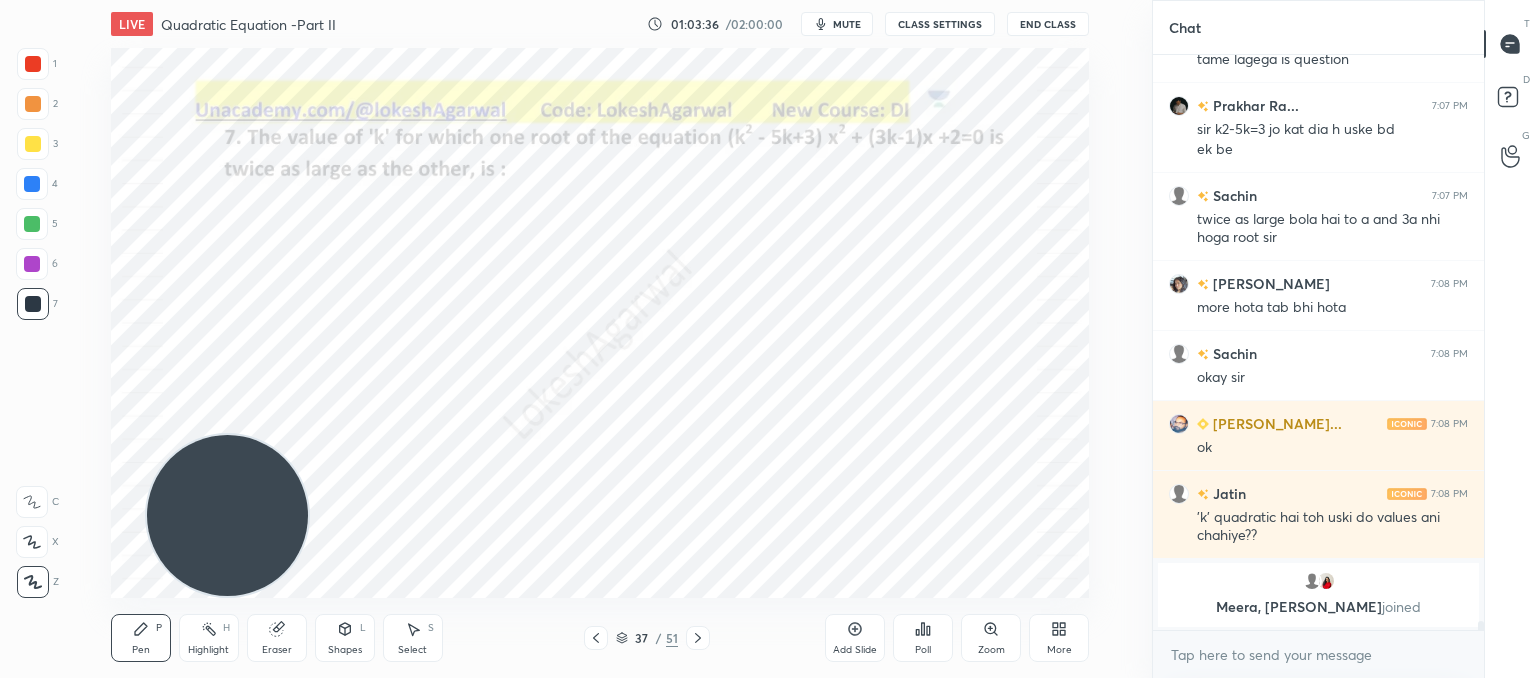 click 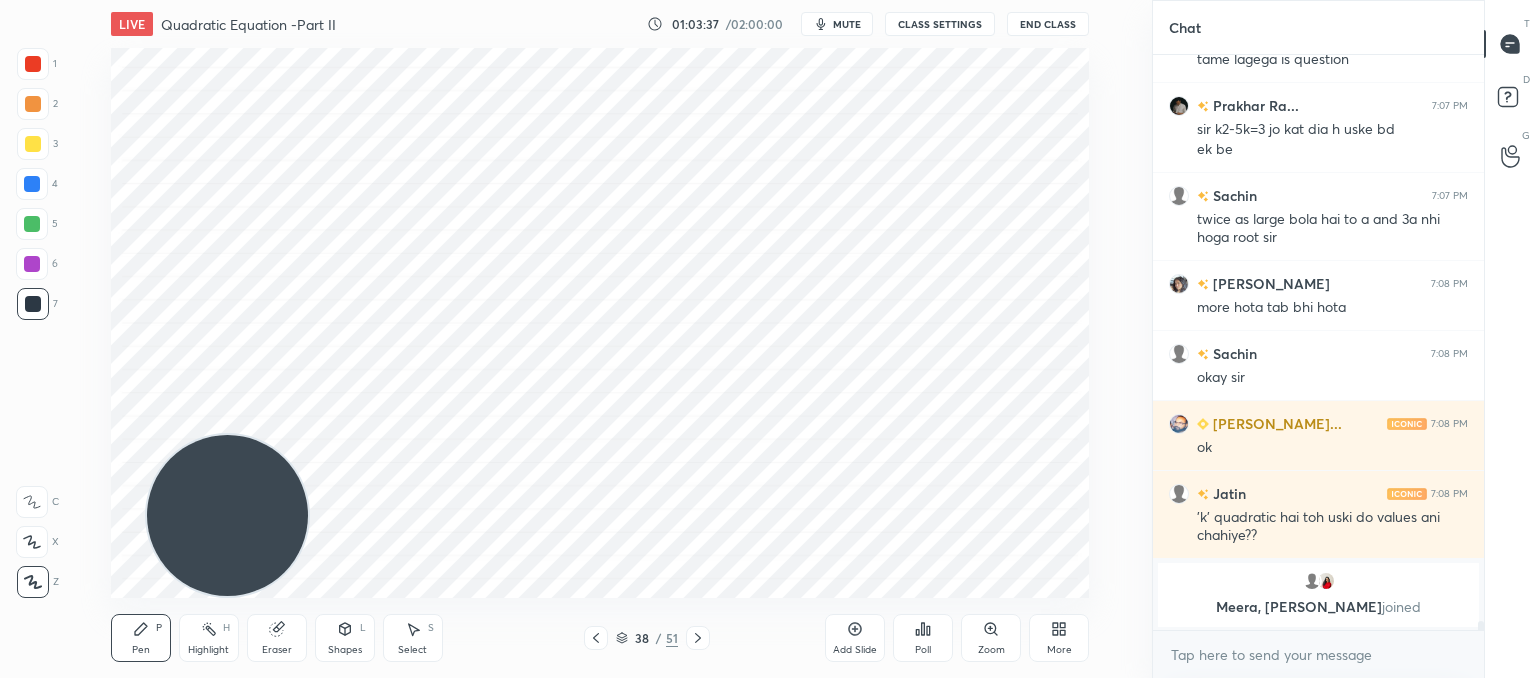 click 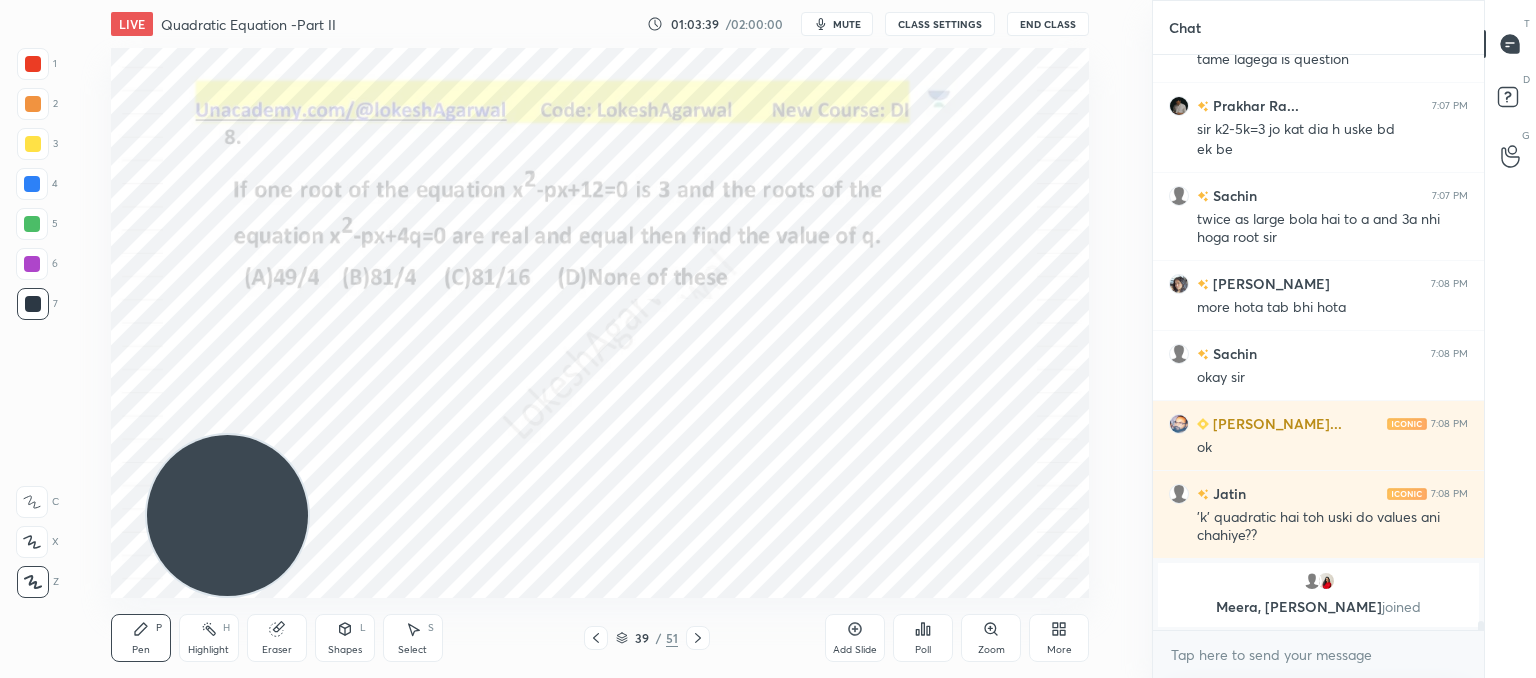 click 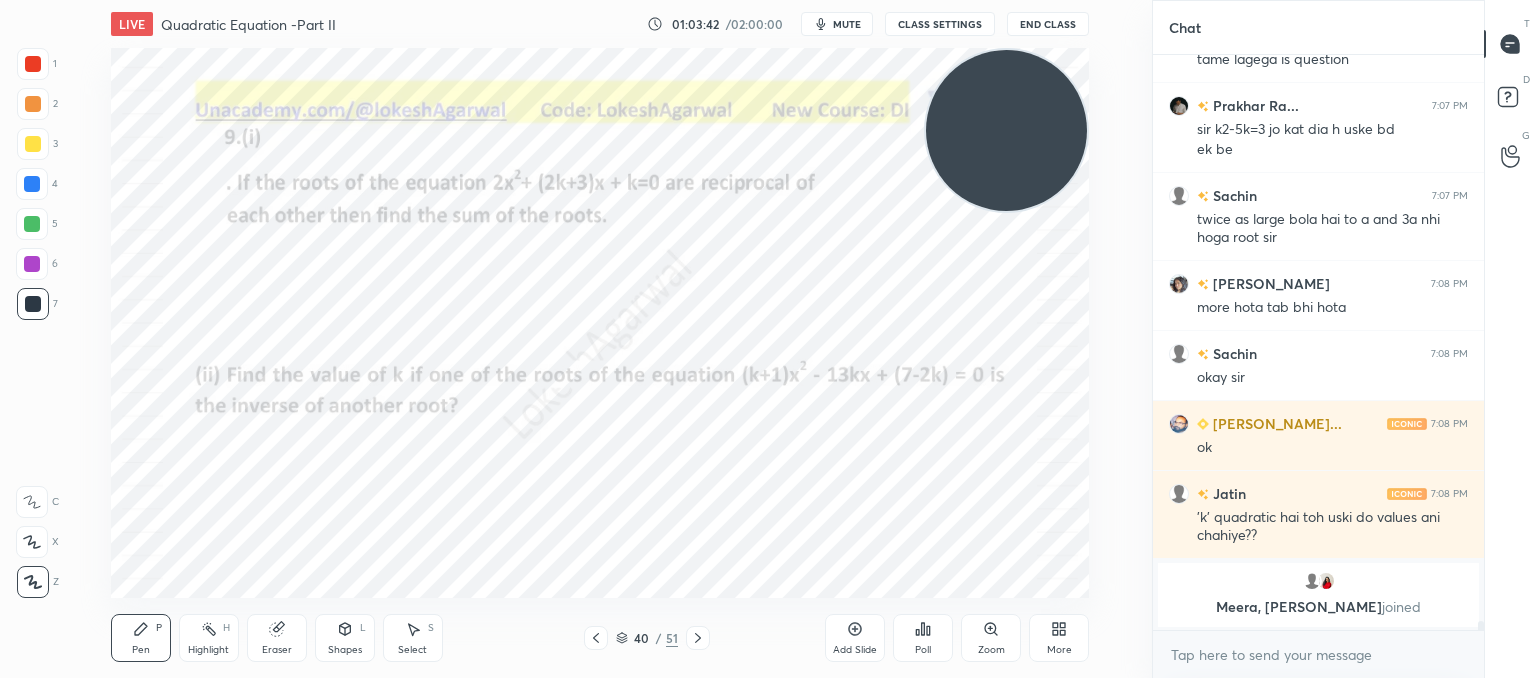 drag, startPoint x: 287, startPoint y: 505, endPoint x: 1255, endPoint y: -20, distance: 1101.2035 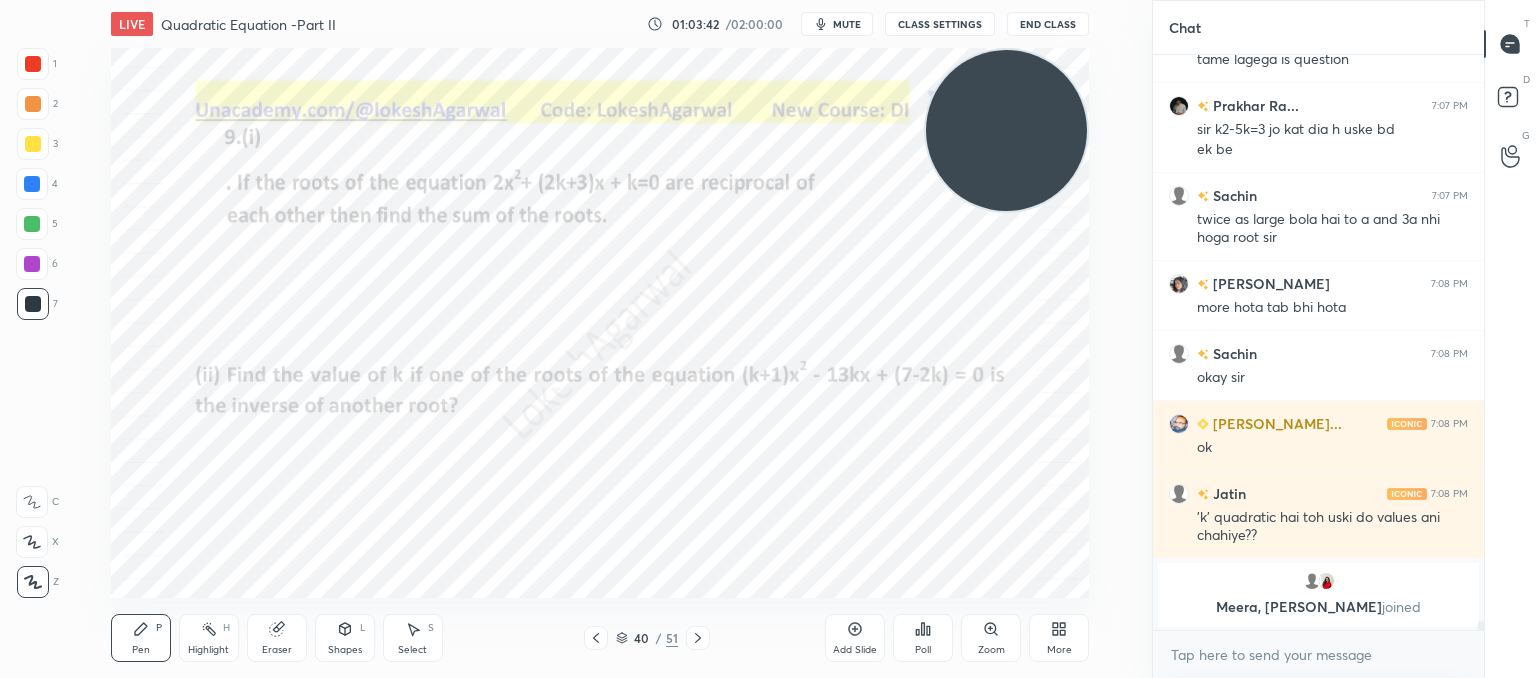 click on "1 2 3 4 5 6 7 C X Z C X Z E E Erase all   H H LIVE Quadratic Equation -Part II 01:03:42 /  02:00:00 mute CLASS SETTINGS End Class Setting up your live class Poll for   secs No correct answer Start poll Back Quadratic Equation -Part II • L2 of Comprehensive Course on Algebra: Basic to Advanced - Part I [PERSON_NAME] Pen P Highlight H Eraser Shapes L Select S 40 / 51 Add Slide Poll Zoom More Chat dev 7:07 PM yy Deepak 7:07 PM tame lagega is question Prakhar Ra... 7:07 PM sir k2-5k=3 jo kat dia h uske bd ek be Sachin 7:07 PM twice as large bola hai to a and 3a nhi hoga root sir [PERSON_NAME] 7:08 PM more hota tab bhi hota Sachin 7:08 PM okay [PERSON_NAME]... 7:08 PM ok [PERSON_NAME] 7:08 PM 'k' quadratic hai toh uski do values ani chahiye?? [PERSON_NAME], [PERSON_NAME]  joined JUMP TO LATEST Enable hand raising Enable raise hand to speak to learners. Once enabled, chat will be turned off temporarily. Enable x   introducing Raise a hand with a doubt Now learners can raise their hand along with a doubt  How it works? Diya Asked a doubt" at bounding box center [768, 0] 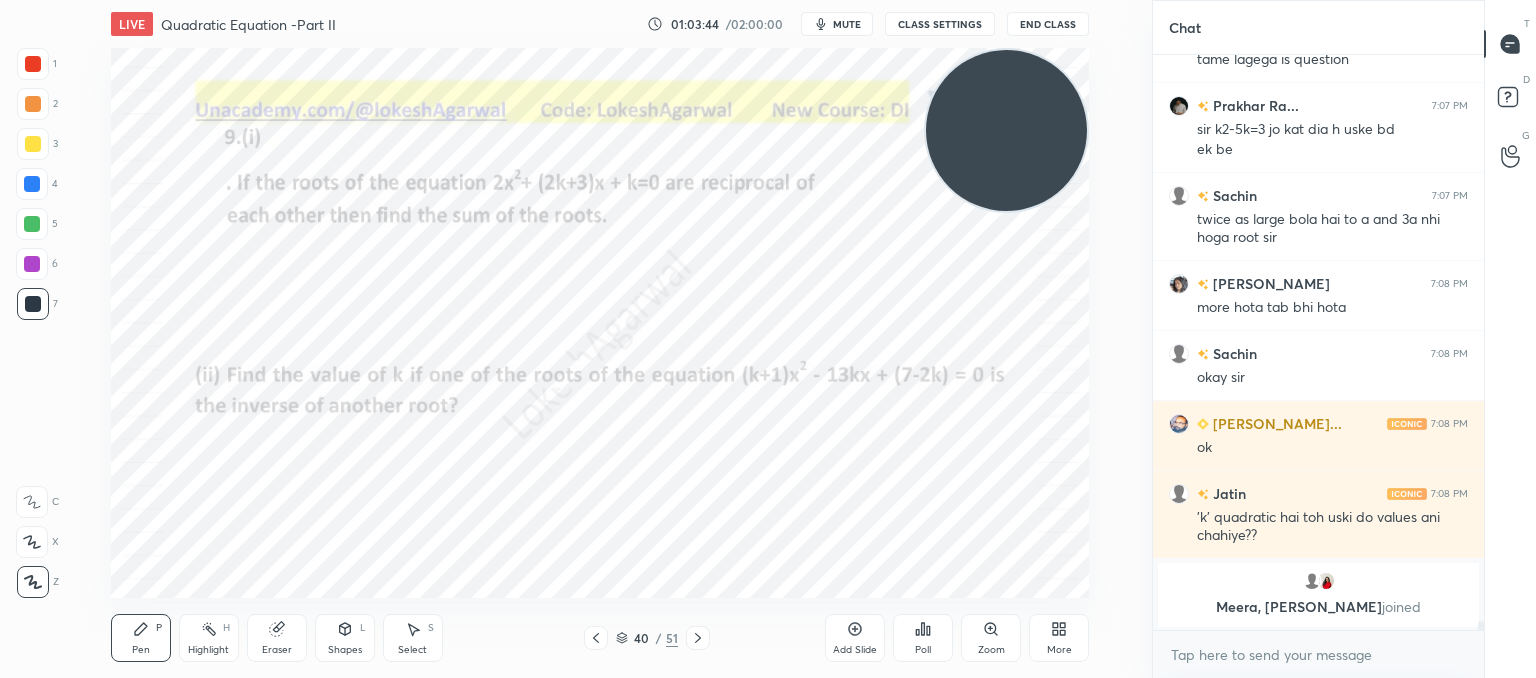 scroll, scrollTop: 33952, scrollLeft: 0, axis: vertical 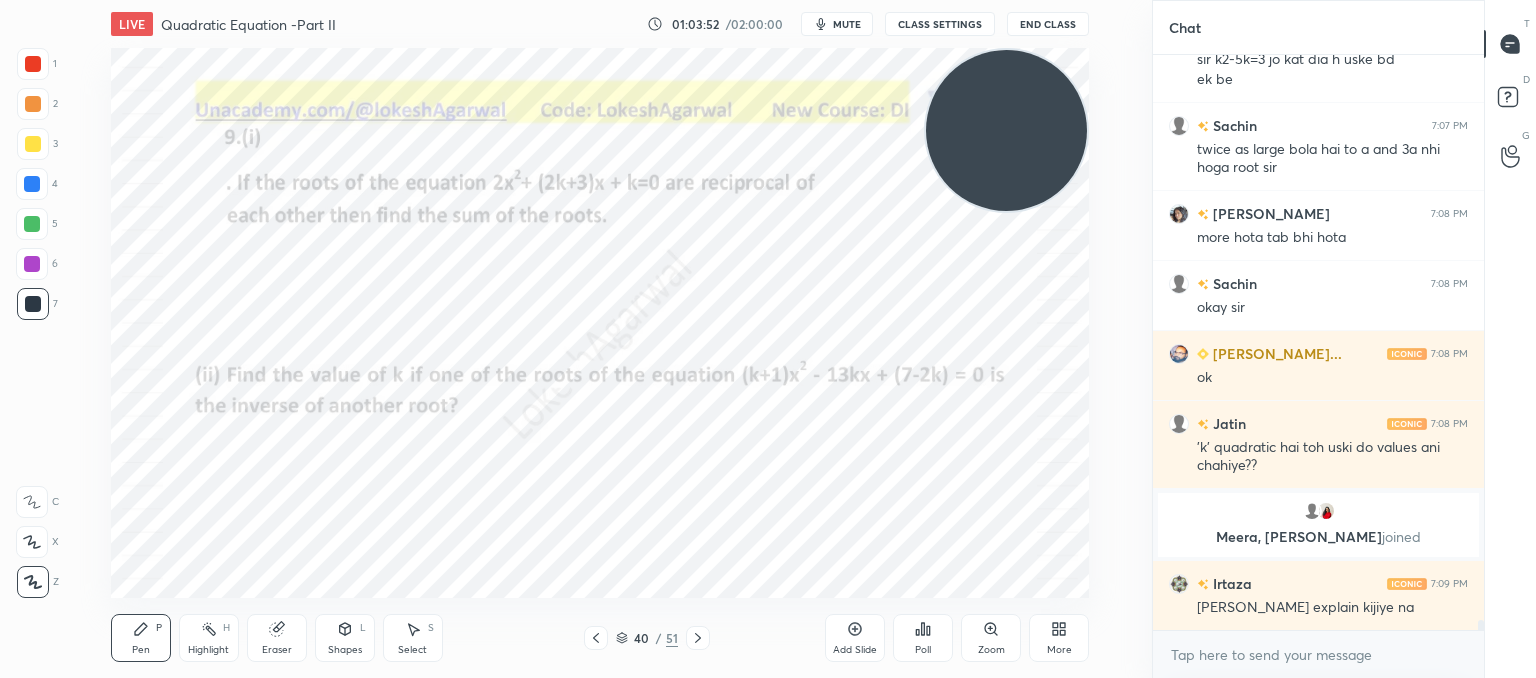 click 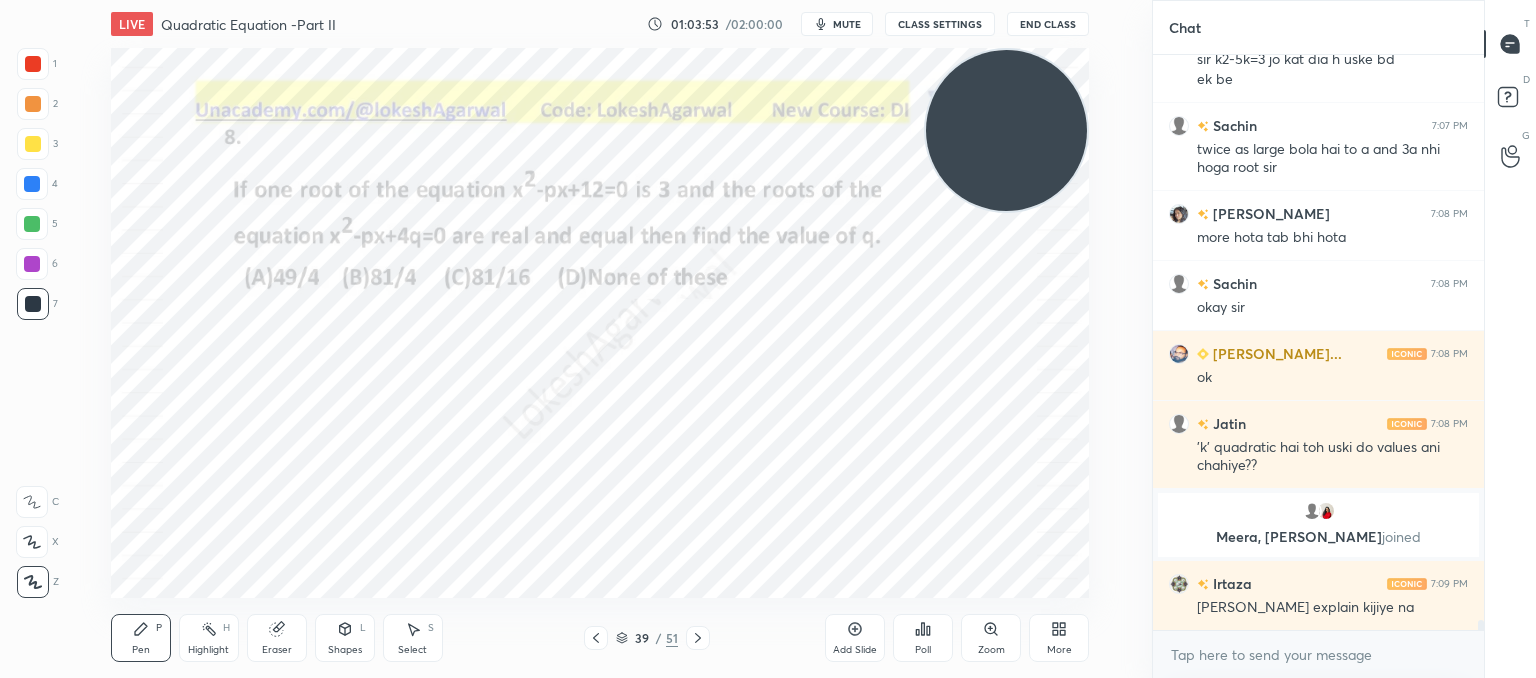 click 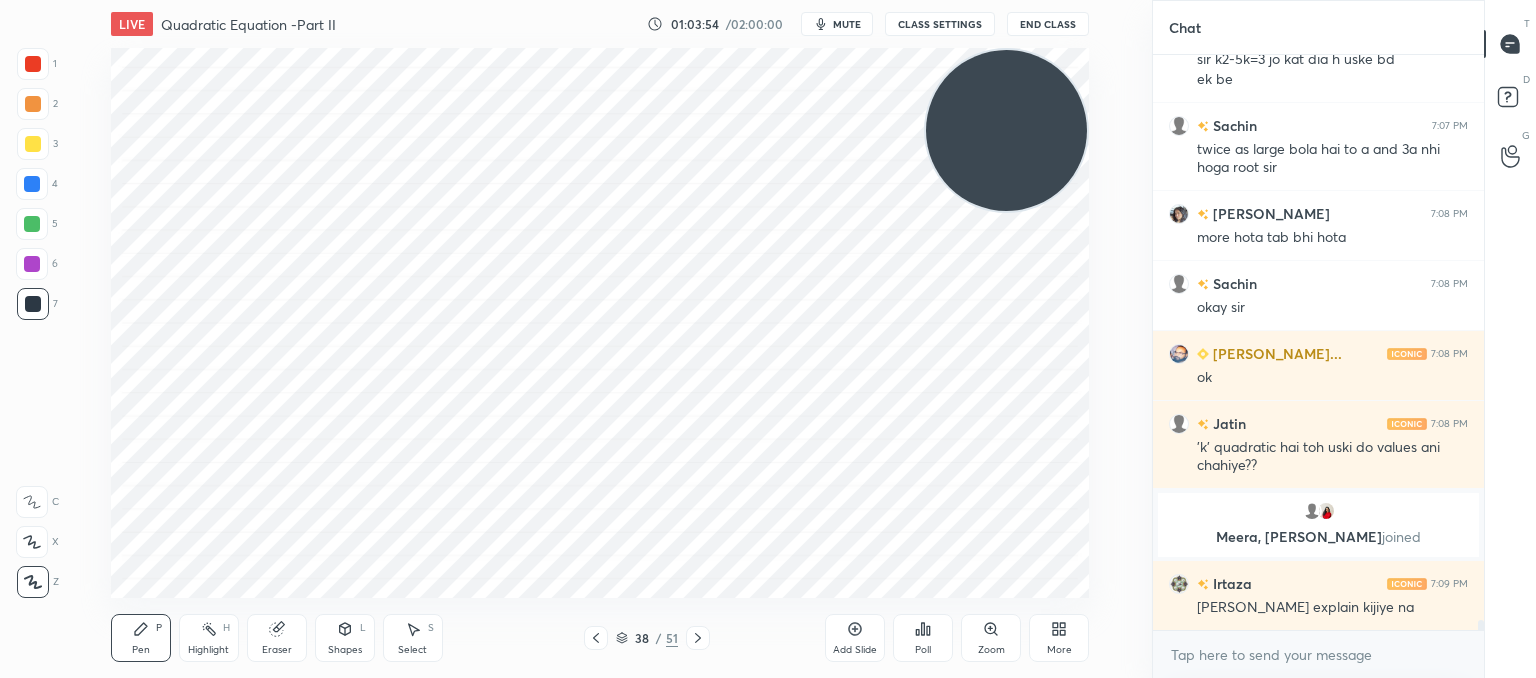 drag, startPoint x: 600, startPoint y: 635, endPoint x: 610, endPoint y: 611, distance: 26 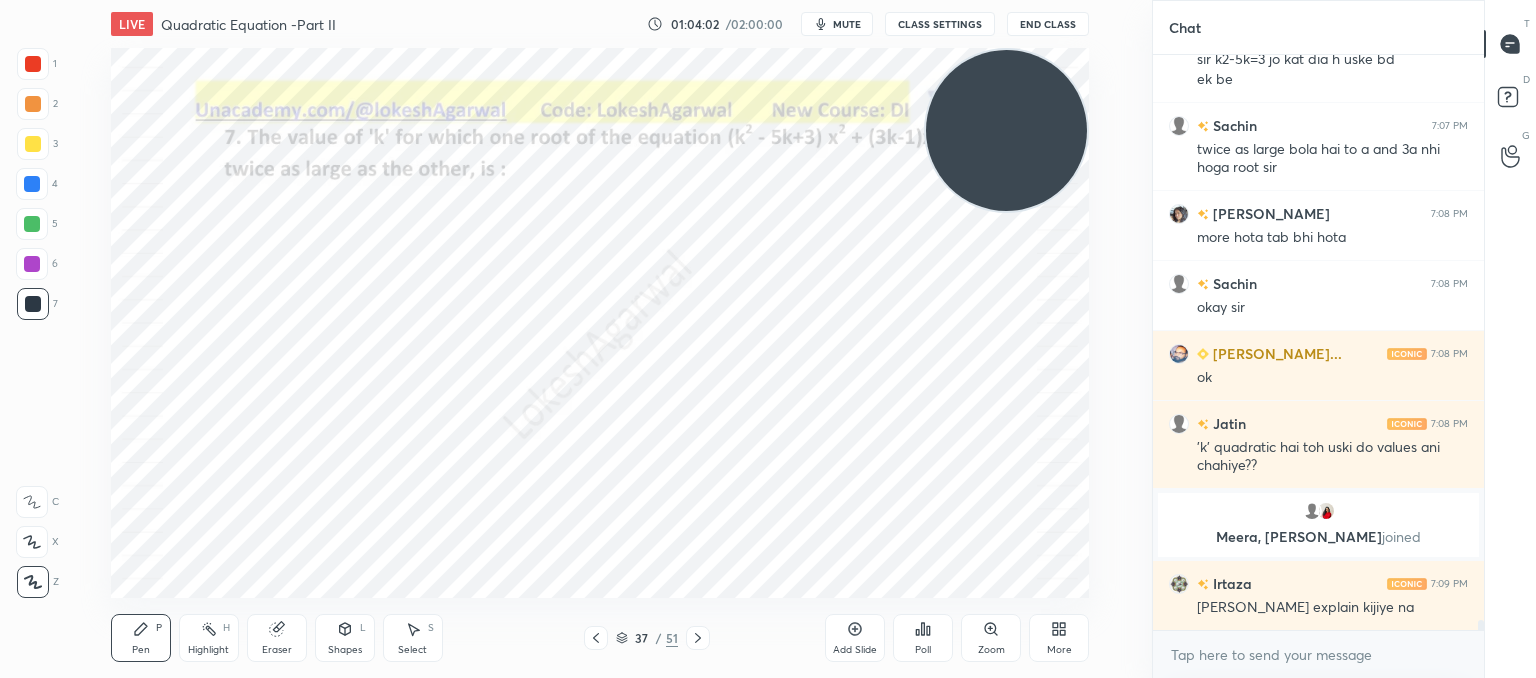 drag, startPoint x: 629, startPoint y: 620, endPoint x: 653, endPoint y: 604, distance: 28.84441 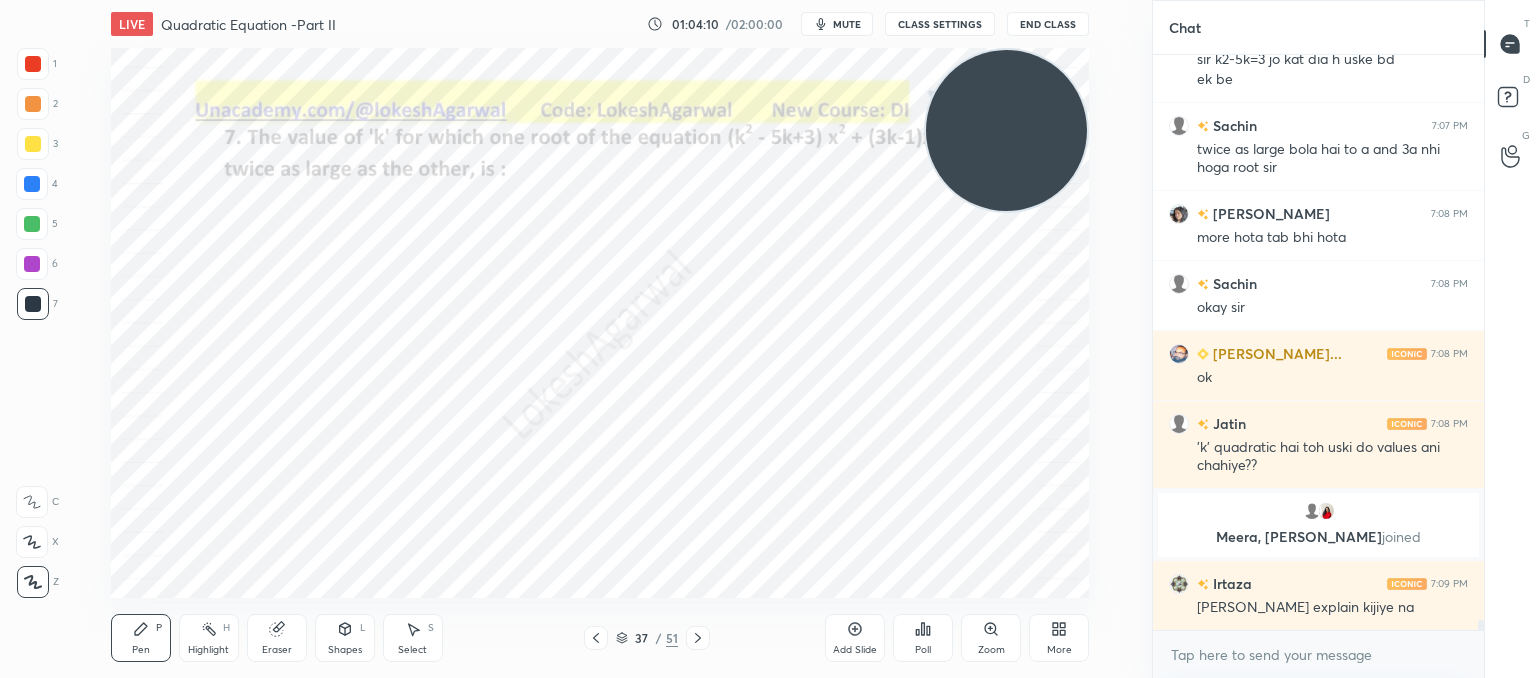drag, startPoint x: 855, startPoint y: 634, endPoint x: 841, endPoint y: 608, distance: 29.529646 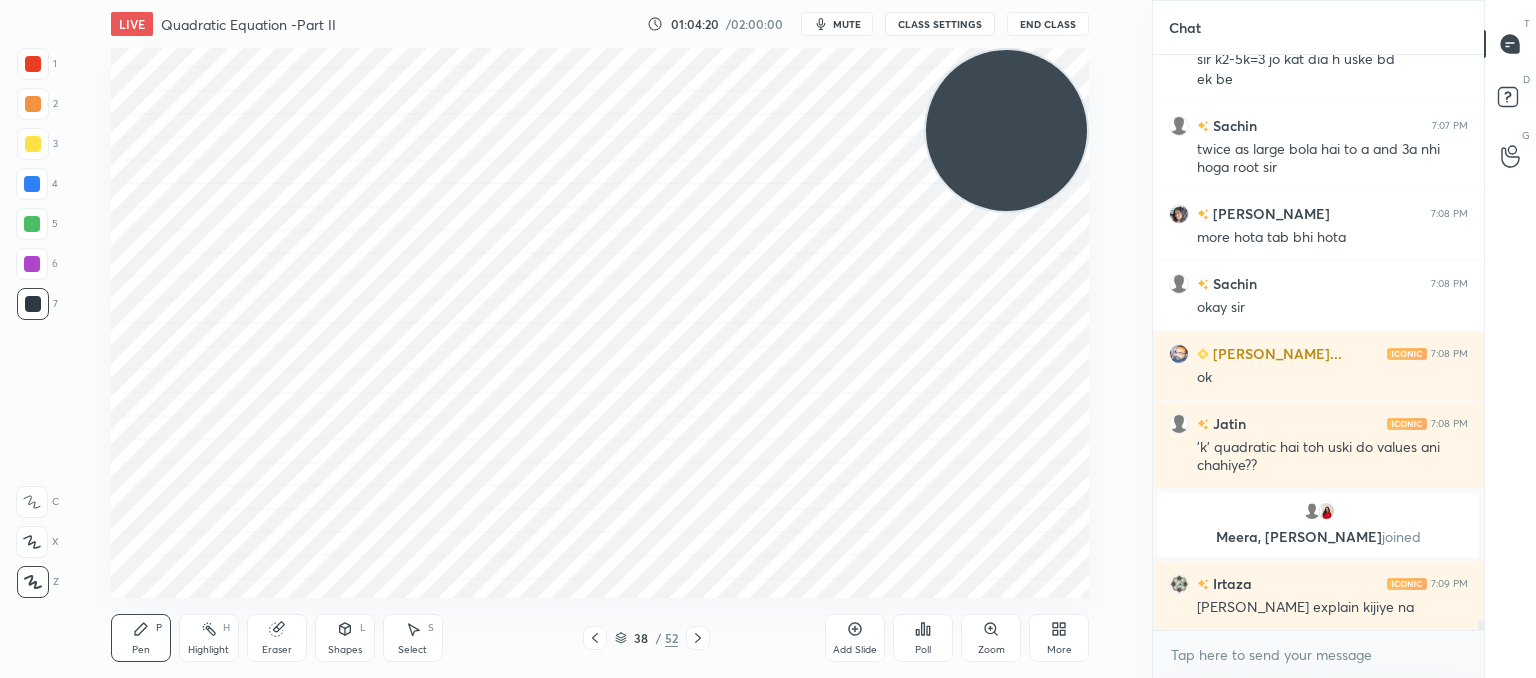 click at bounding box center [595, 638] 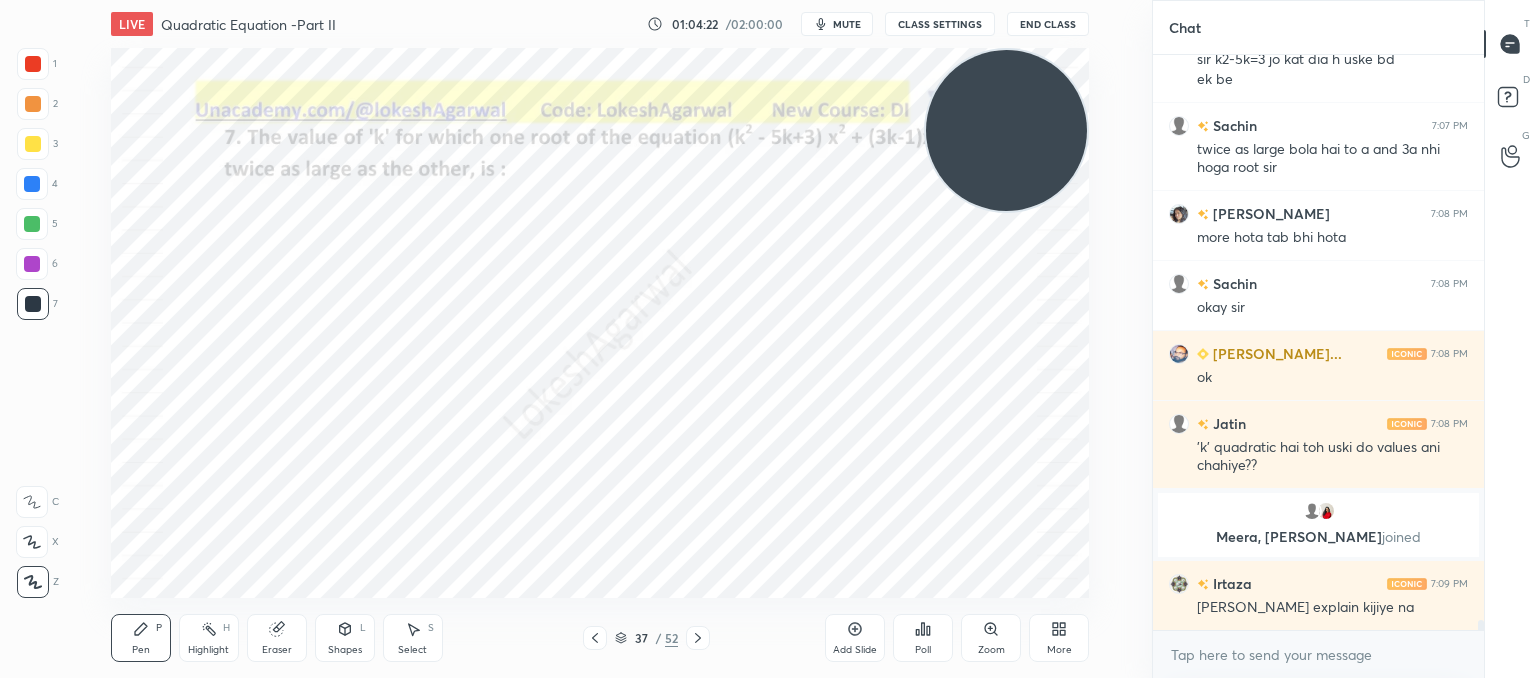 click 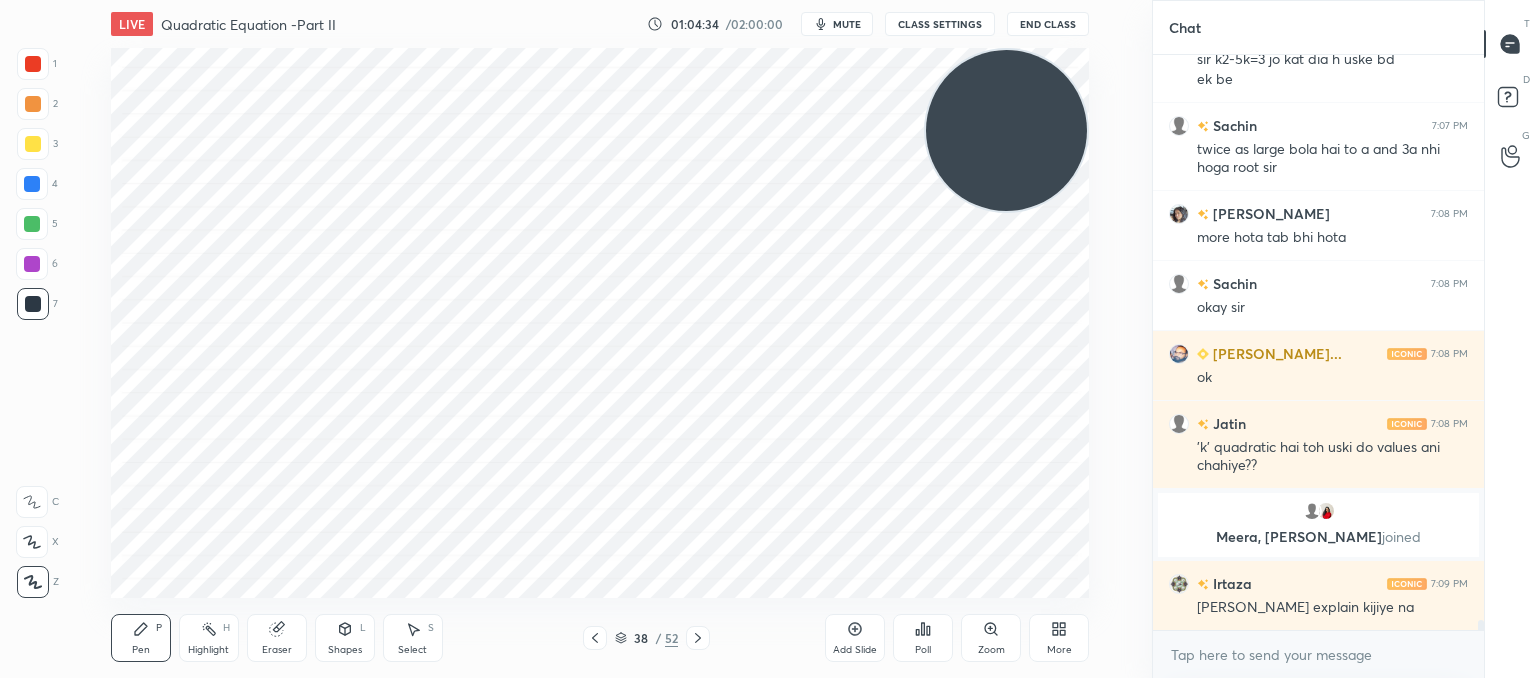 scroll, scrollTop: 34000, scrollLeft: 0, axis: vertical 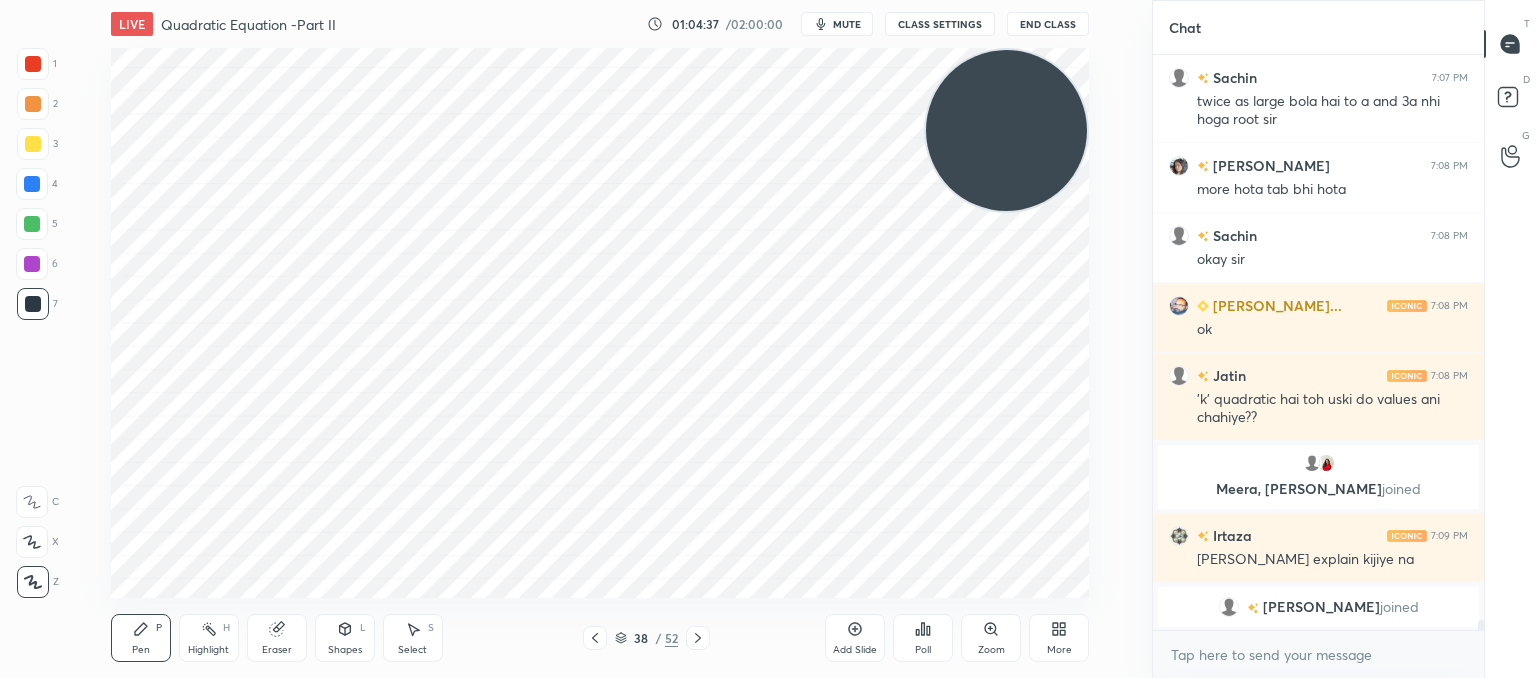 click 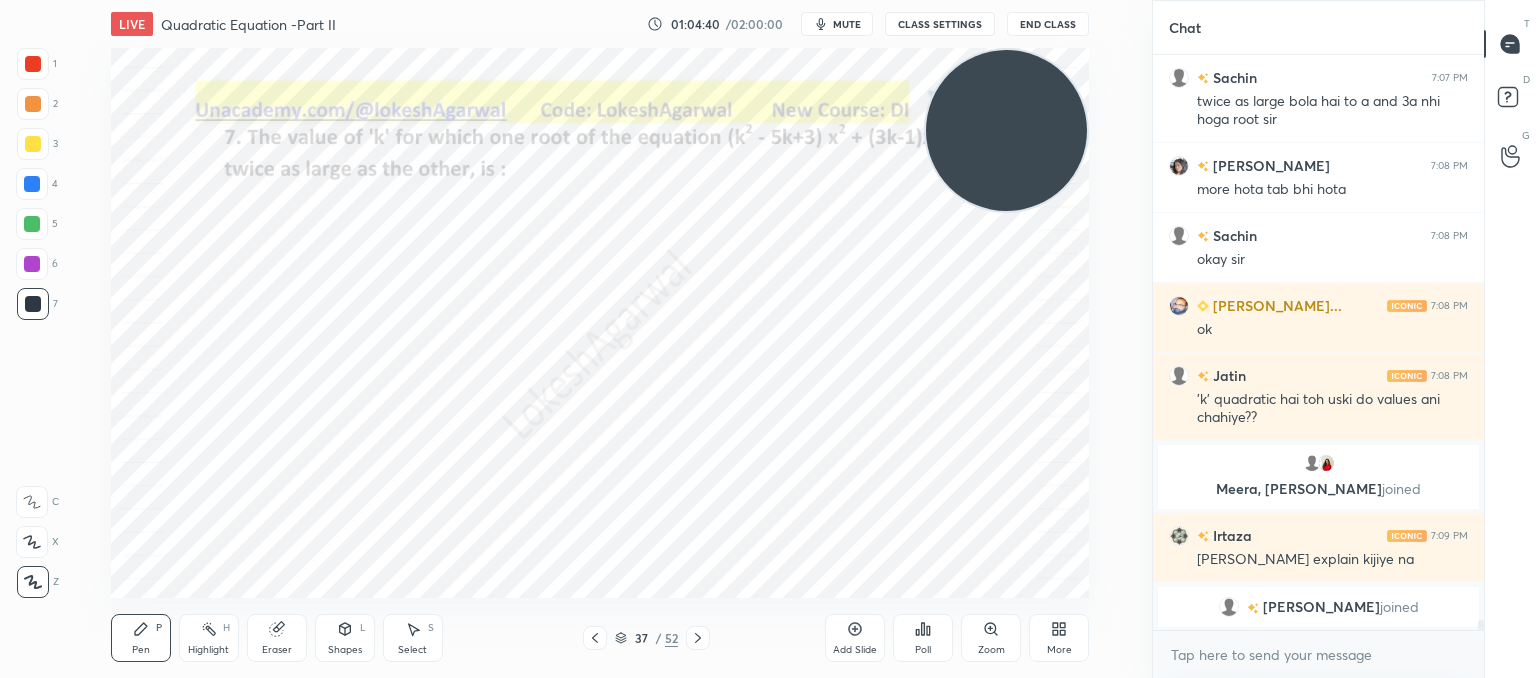 scroll, scrollTop: 34030, scrollLeft: 0, axis: vertical 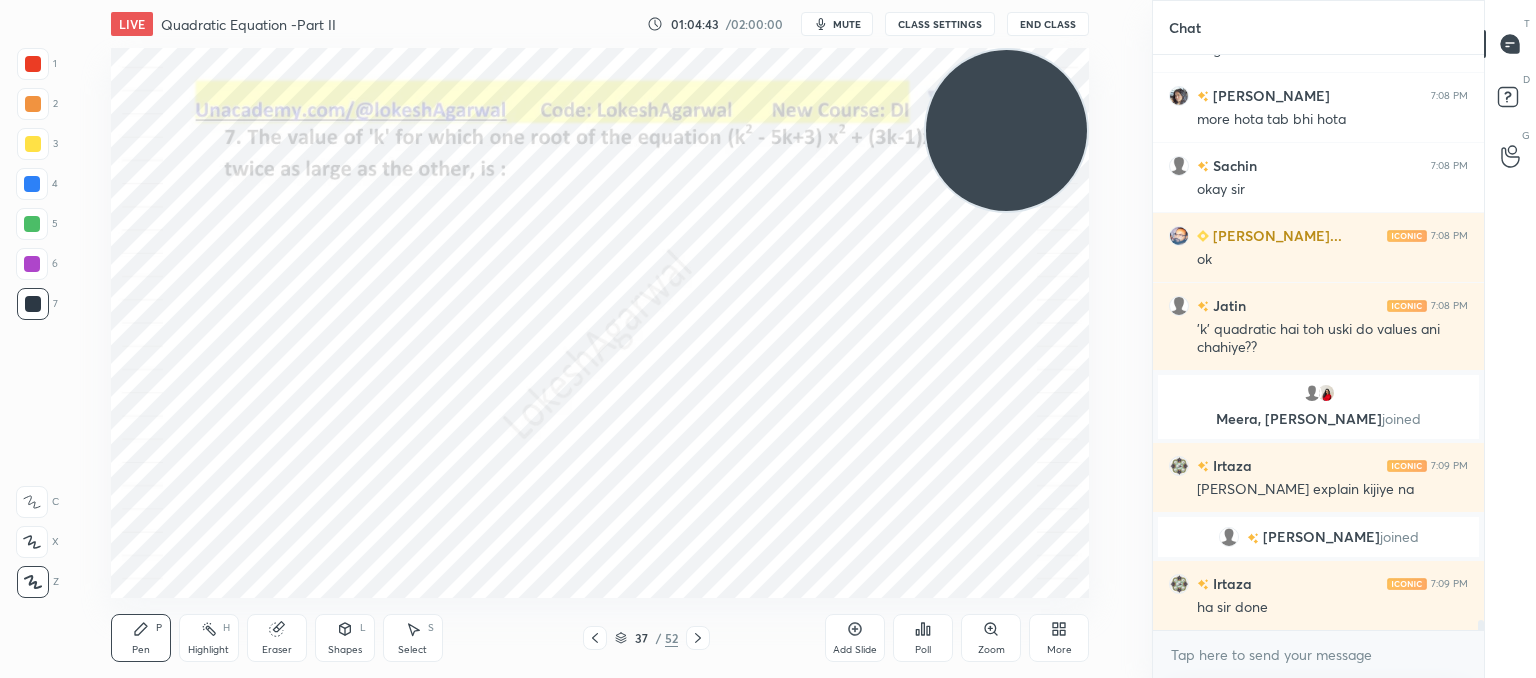 click 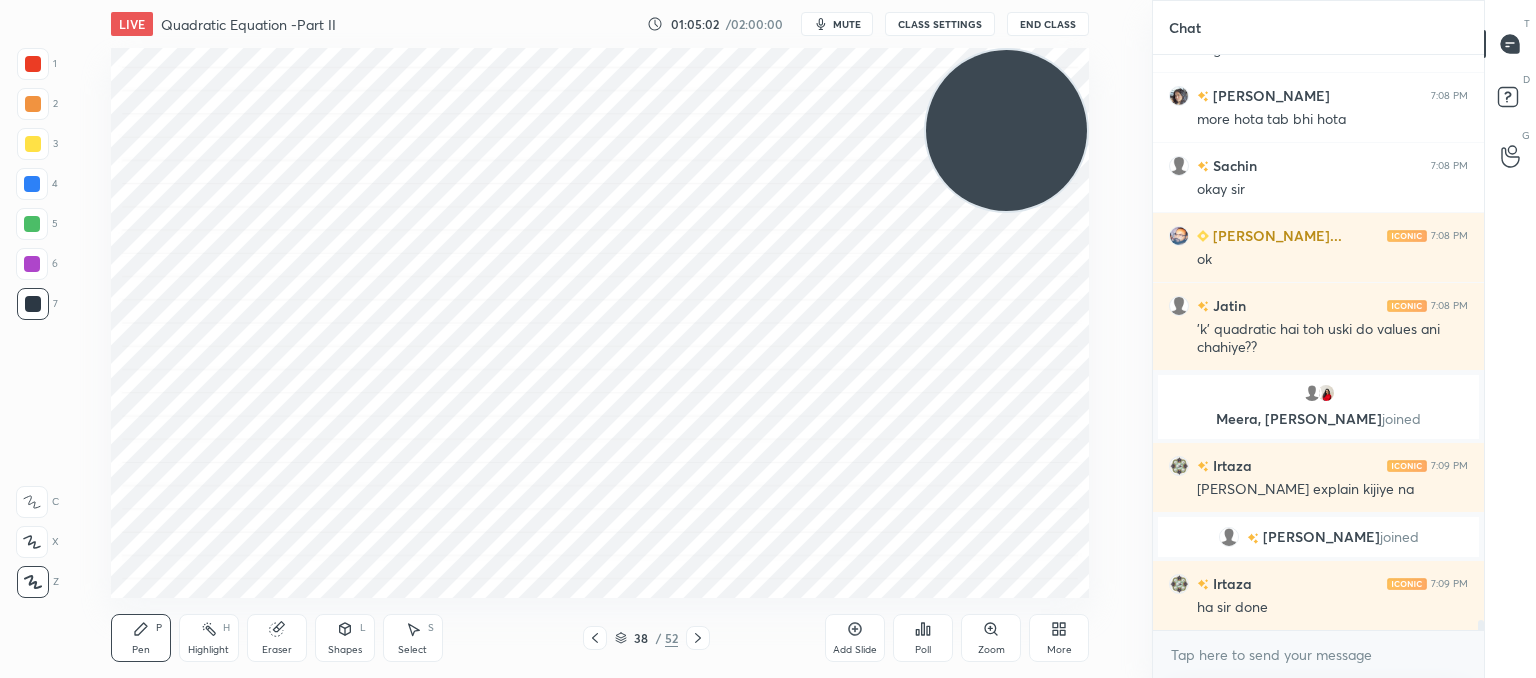click 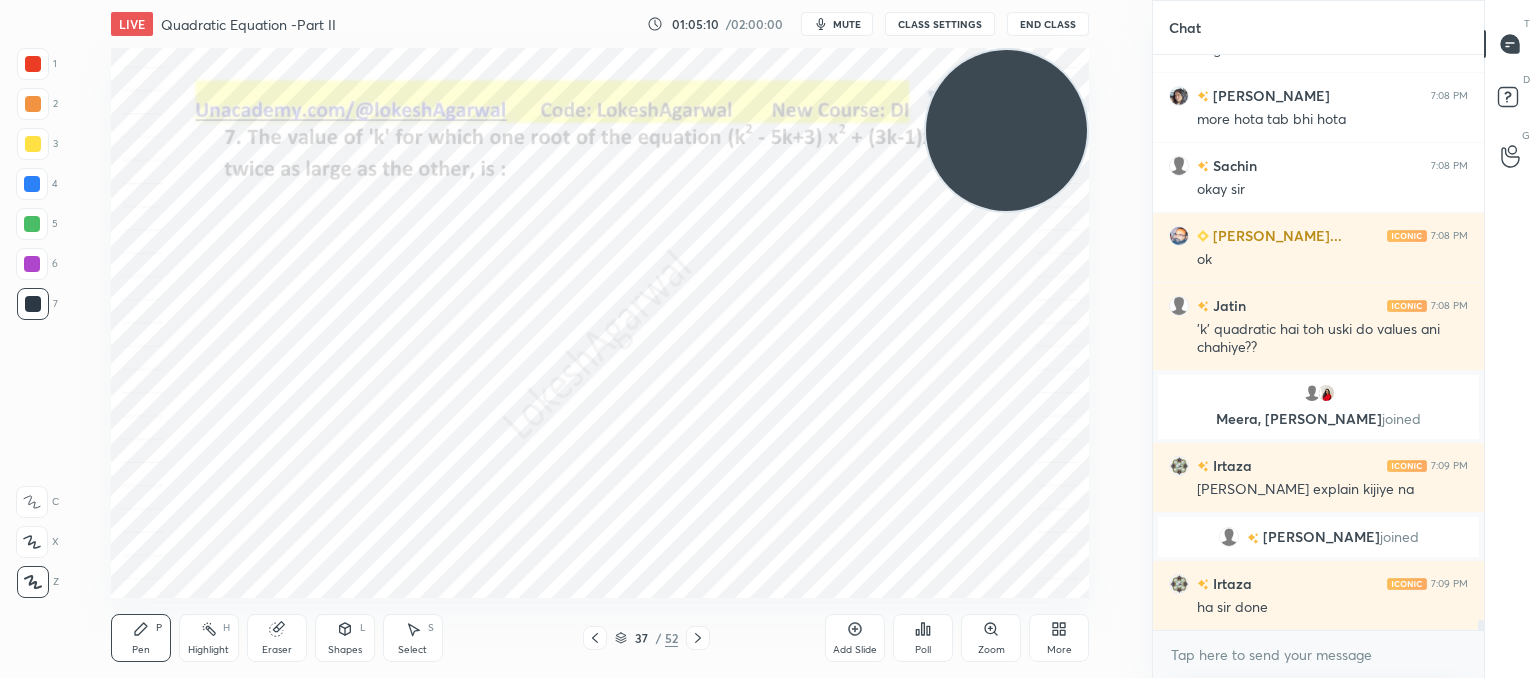 click 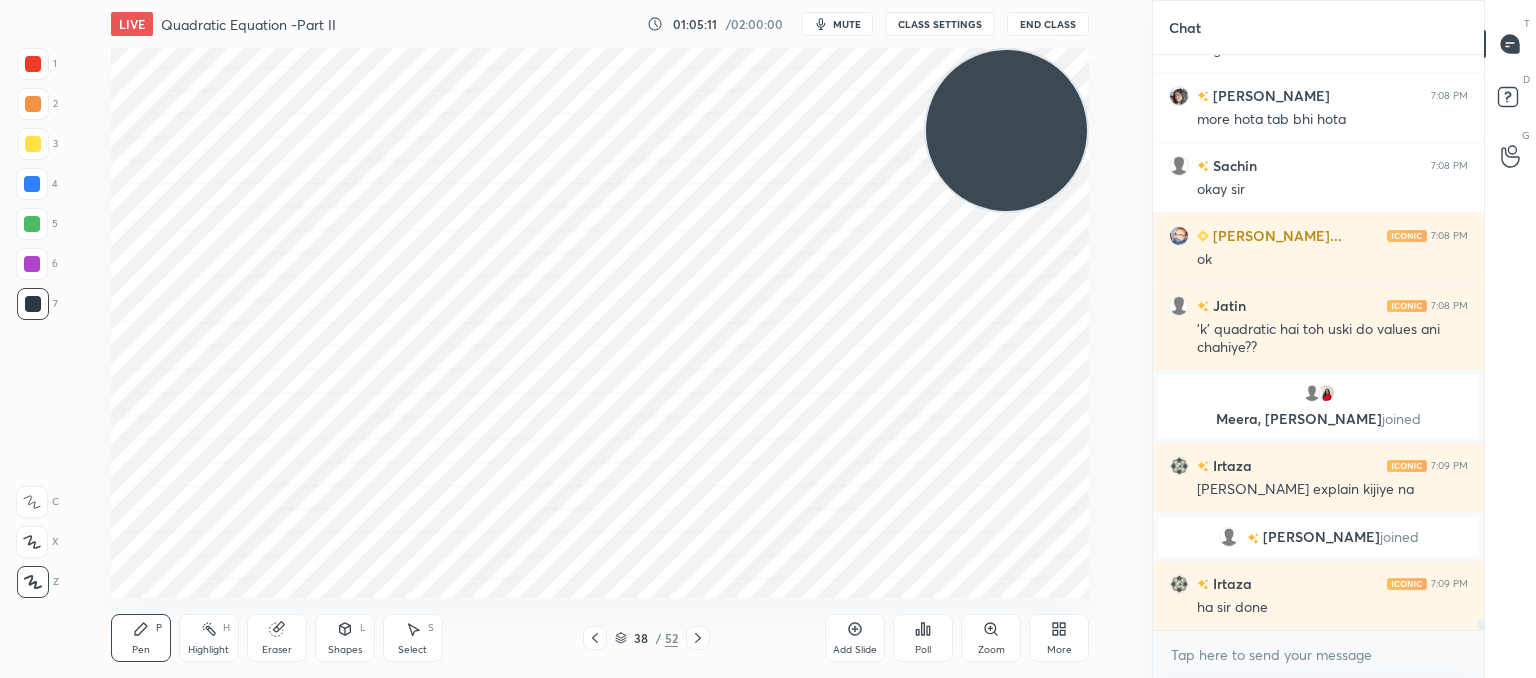 click 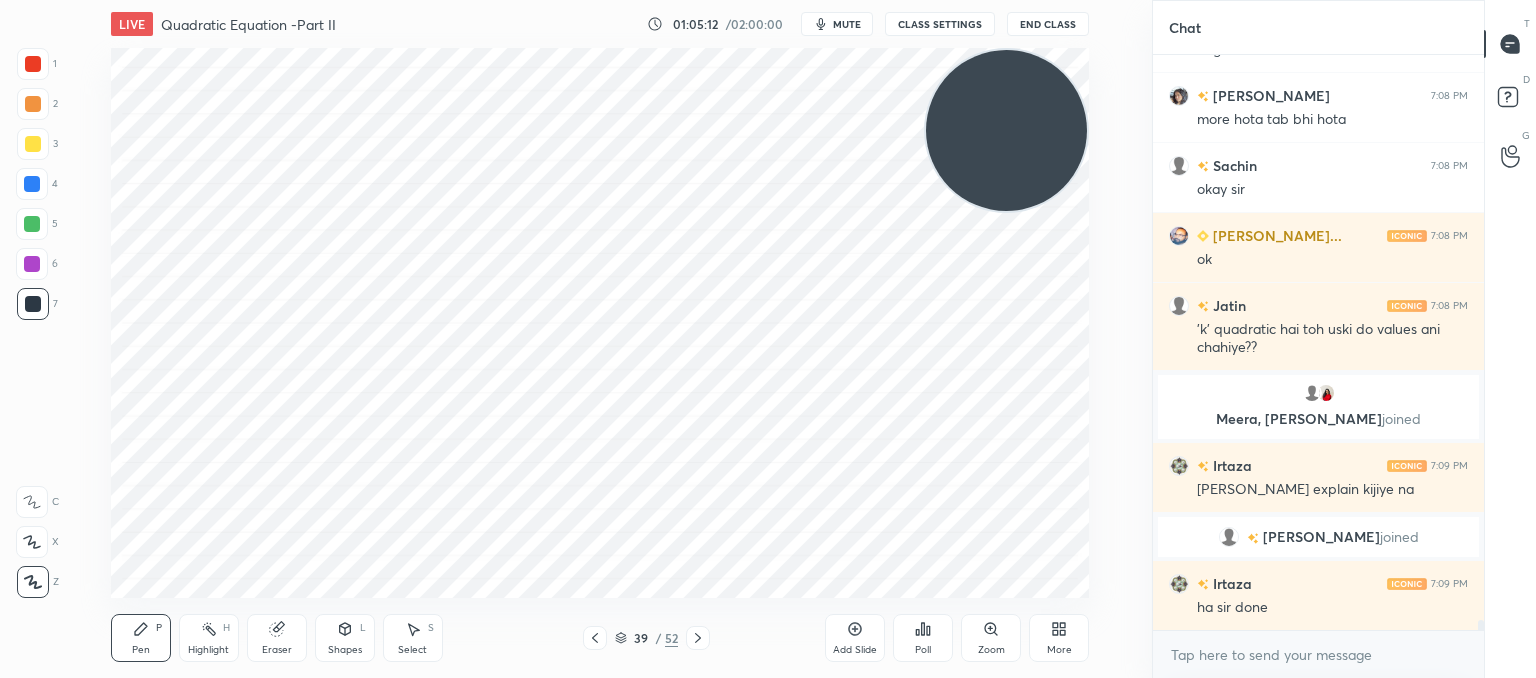 click 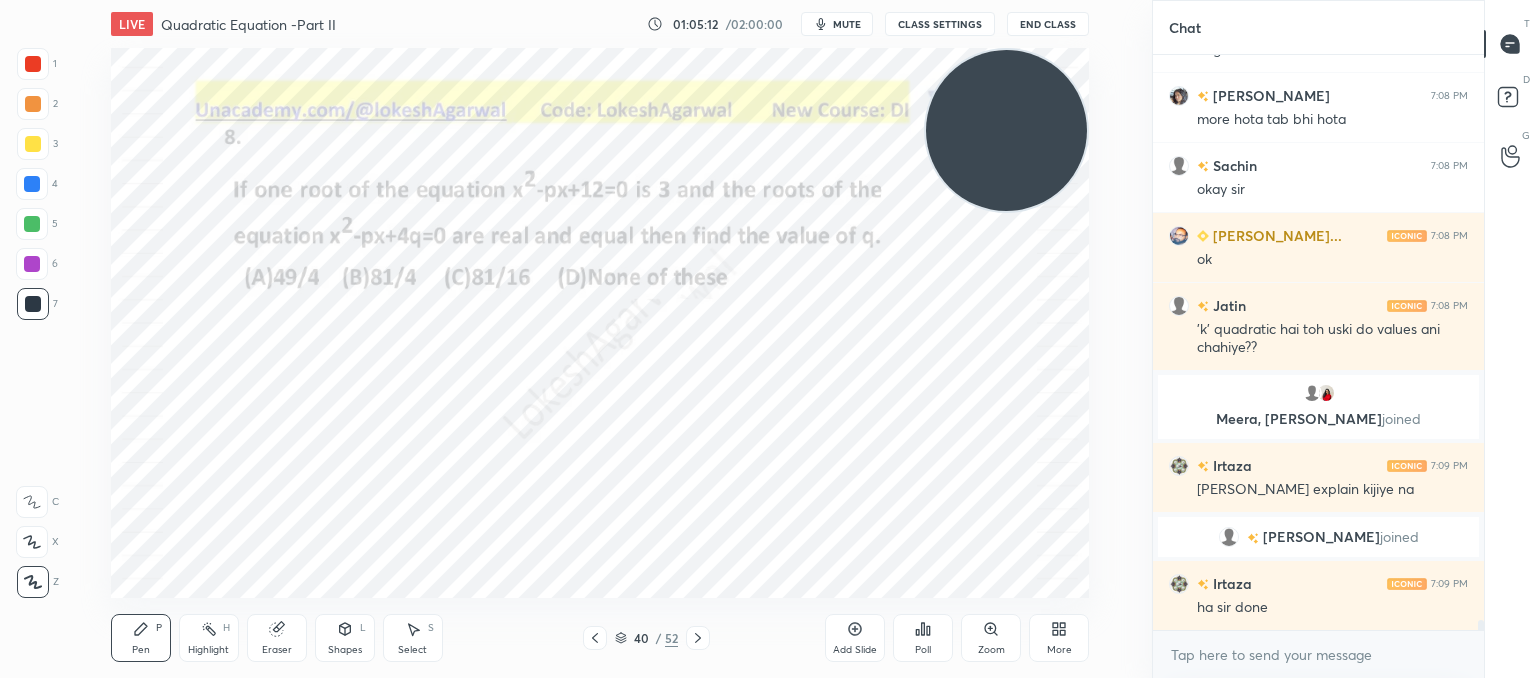 click 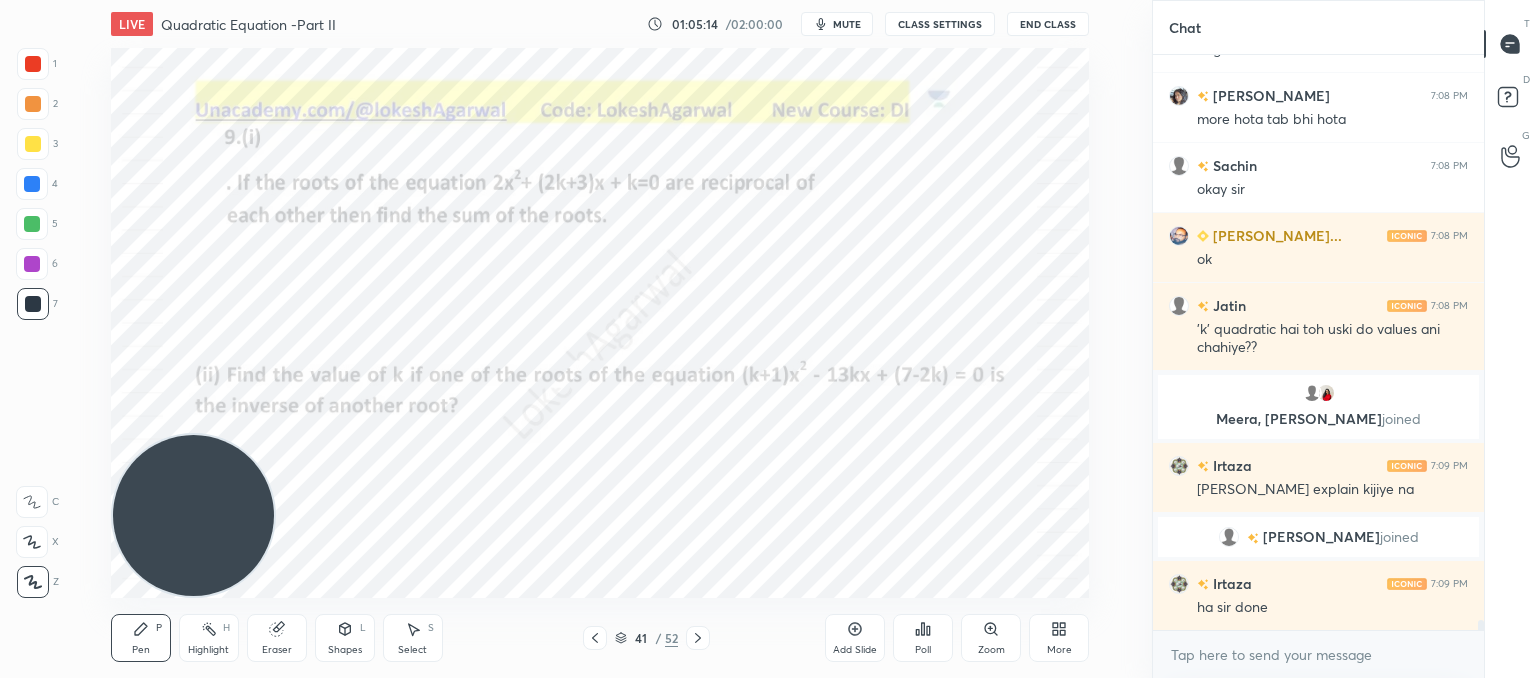 drag, startPoint x: 964, startPoint y: 147, endPoint x: 68, endPoint y: 429, distance: 939.3295 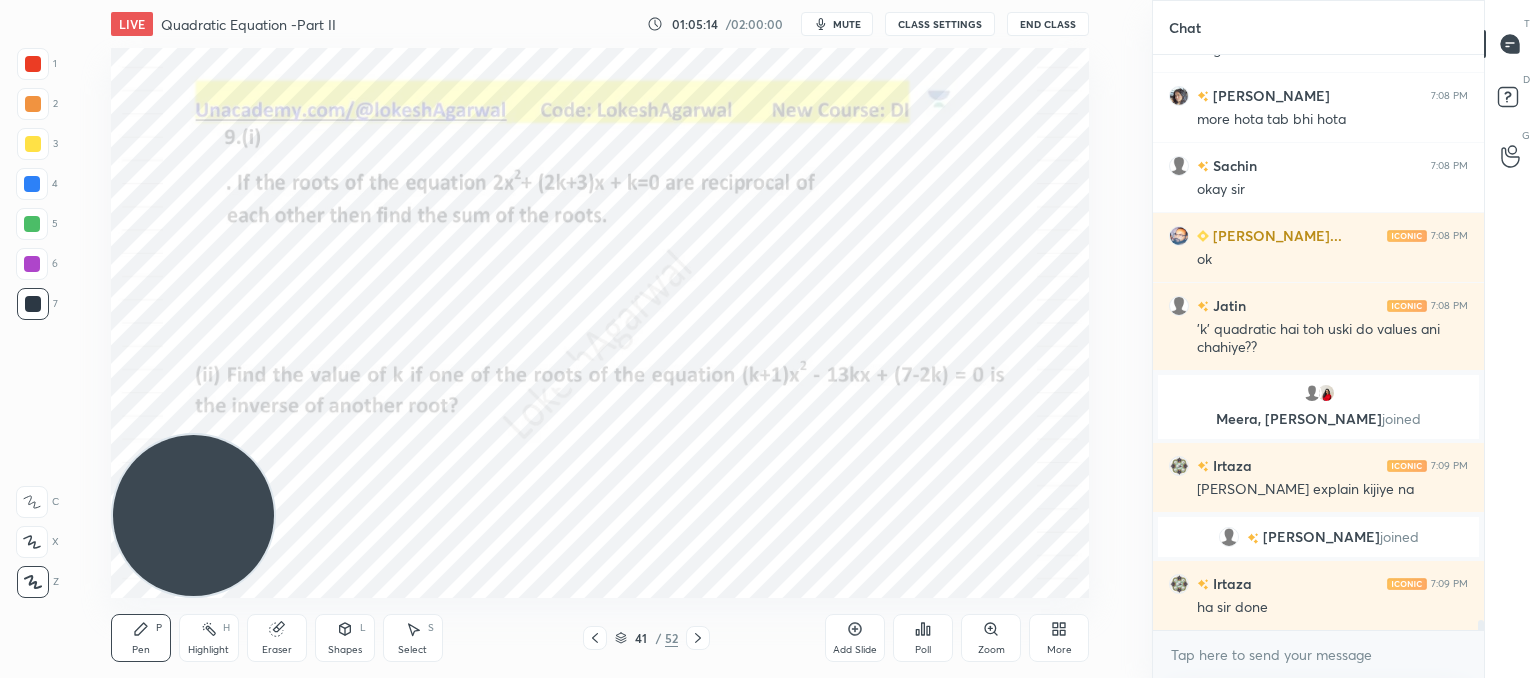 click on "1 2 3 4 5 6 7 C X Z C X Z E E Erase all   H H LIVE Quadratic Equation -Part II 01:05:14 /  02:00:00 mute CLASS SETTINGS End Class Setting up your live class Poll for   secs No correct answer Start poll Back Quadratic Equation -Part II • L2 of Comprehensive Course on Algebra: Basic to Advanced - Part I [PERSON_NAME] Pen P Highlight H Eraser Shapes L Select S 41 / 52 Add Slide Poll Zoom More" at bounding box center (568, 339) 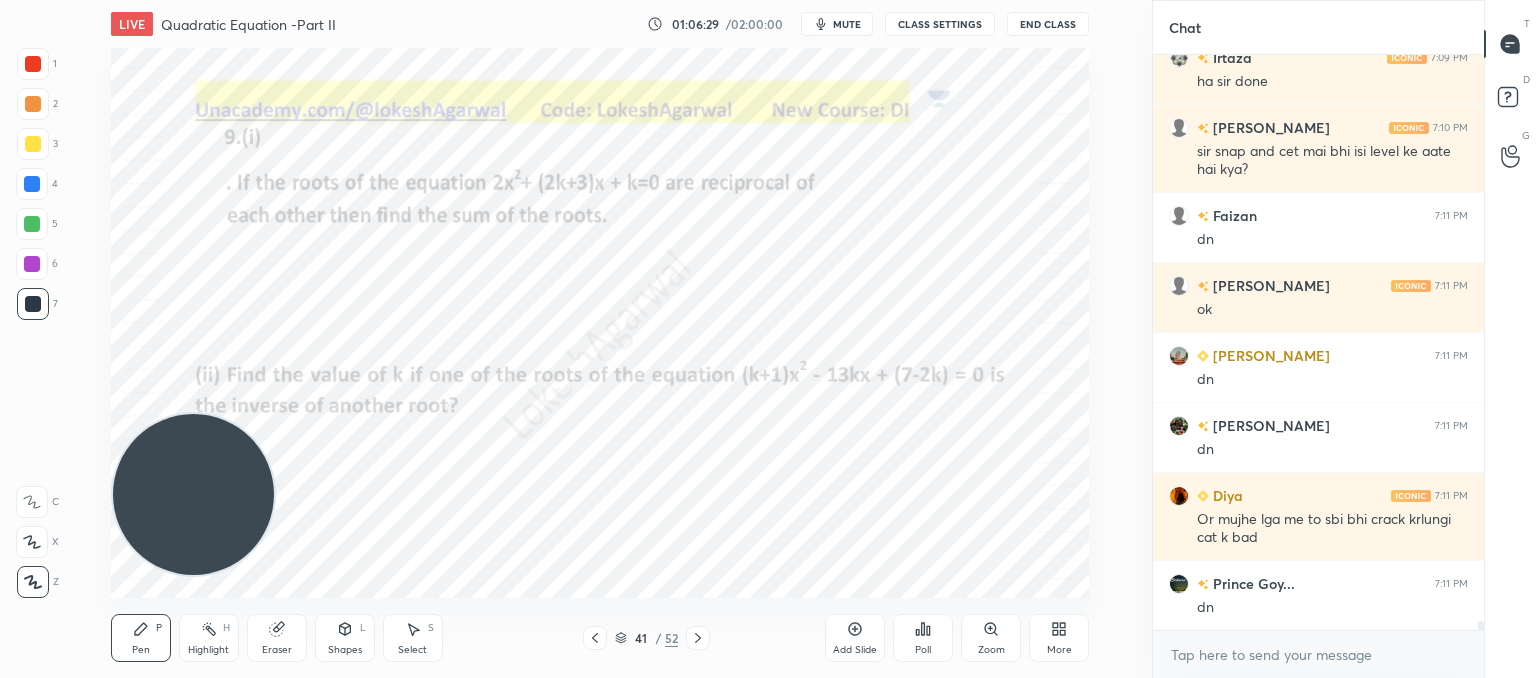 scroll, scrollTop: 34626, scrollLeft: 0, axis: vertical 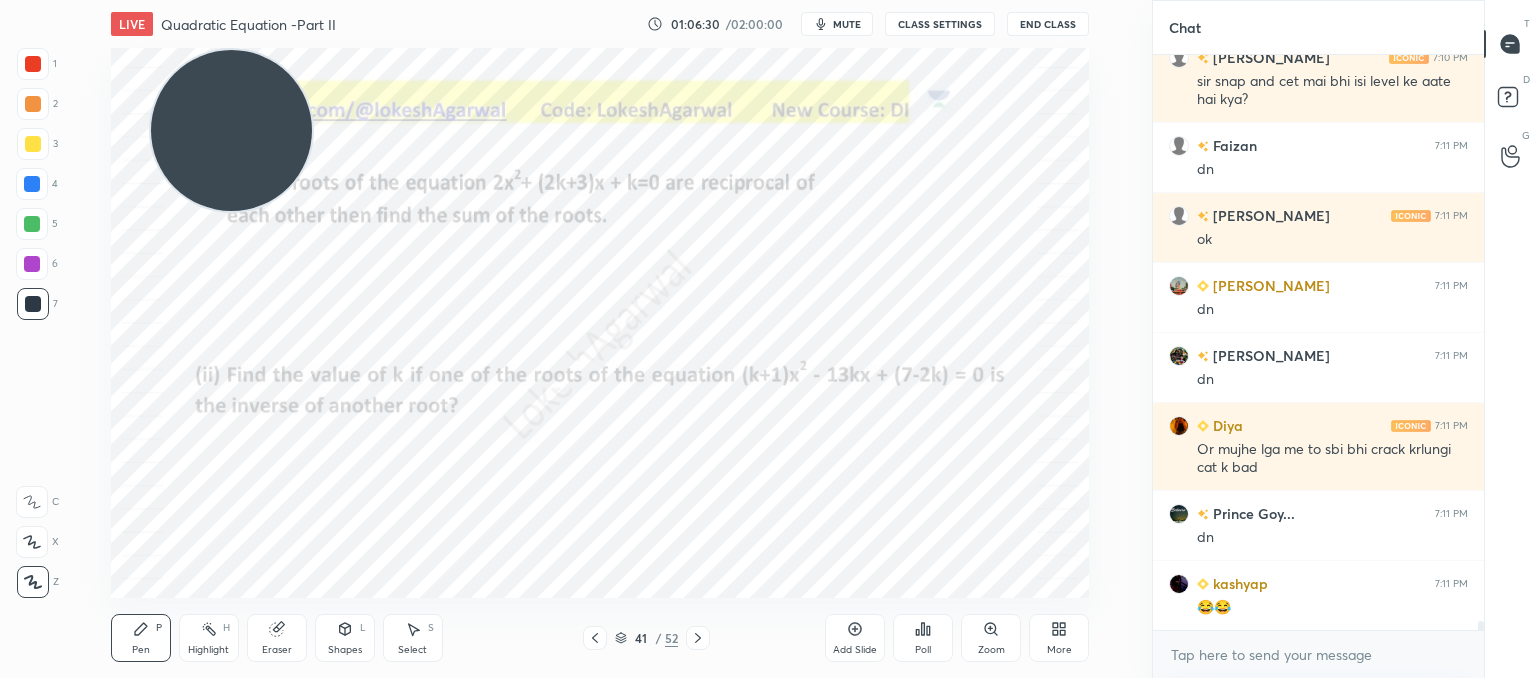 drag, startPoint x: 198, startPoint y: 513, endPoint x: 236, endPoint y: 13, distance: 501.44193 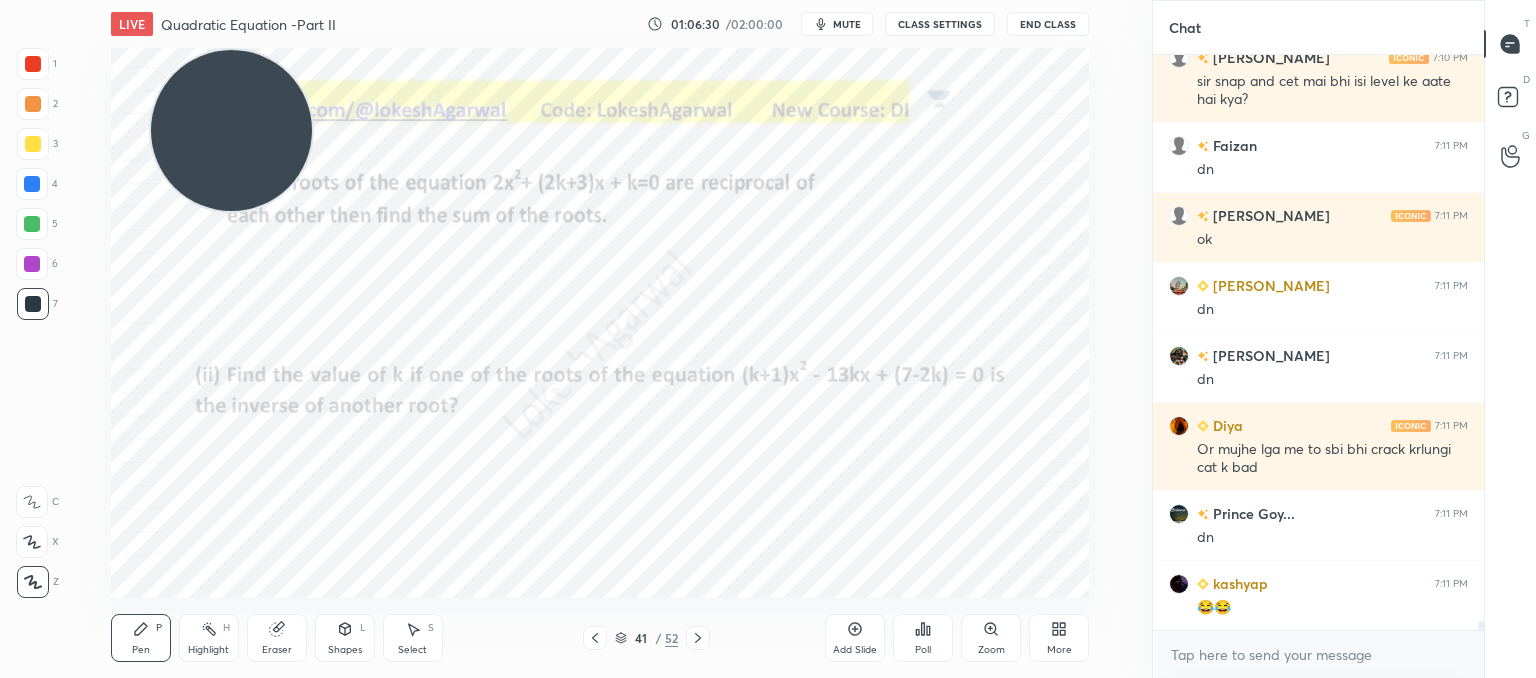 click on "LIVE Quadratic Equation -Part II 01:06:30 /  02:00:00 mute CLASS SETTINGS End Class Setting up your live class Poll for   secs No correct answer Start poll Back Quadratic Equation -Part II • L2 of Comprehensive Course on Algebra: Basic to Advanced - Part I [PERSON_NAME] Pen P Highlight H Eraser Shapes L Select S 41 / 52 Add Slide Poll Zoom More" at bounding box center (600, 339) 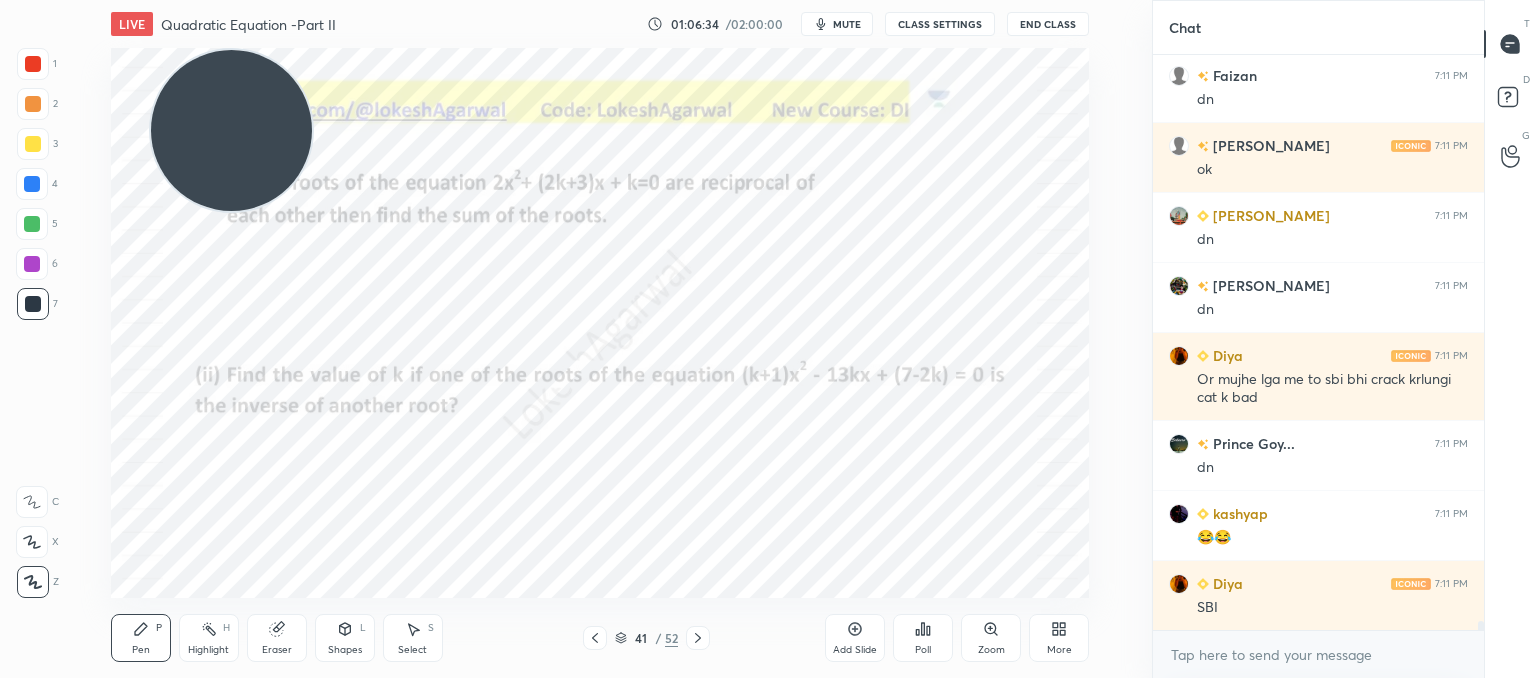scroll, scrollTop: 34766, scrollLeft: 0, axis: vertical 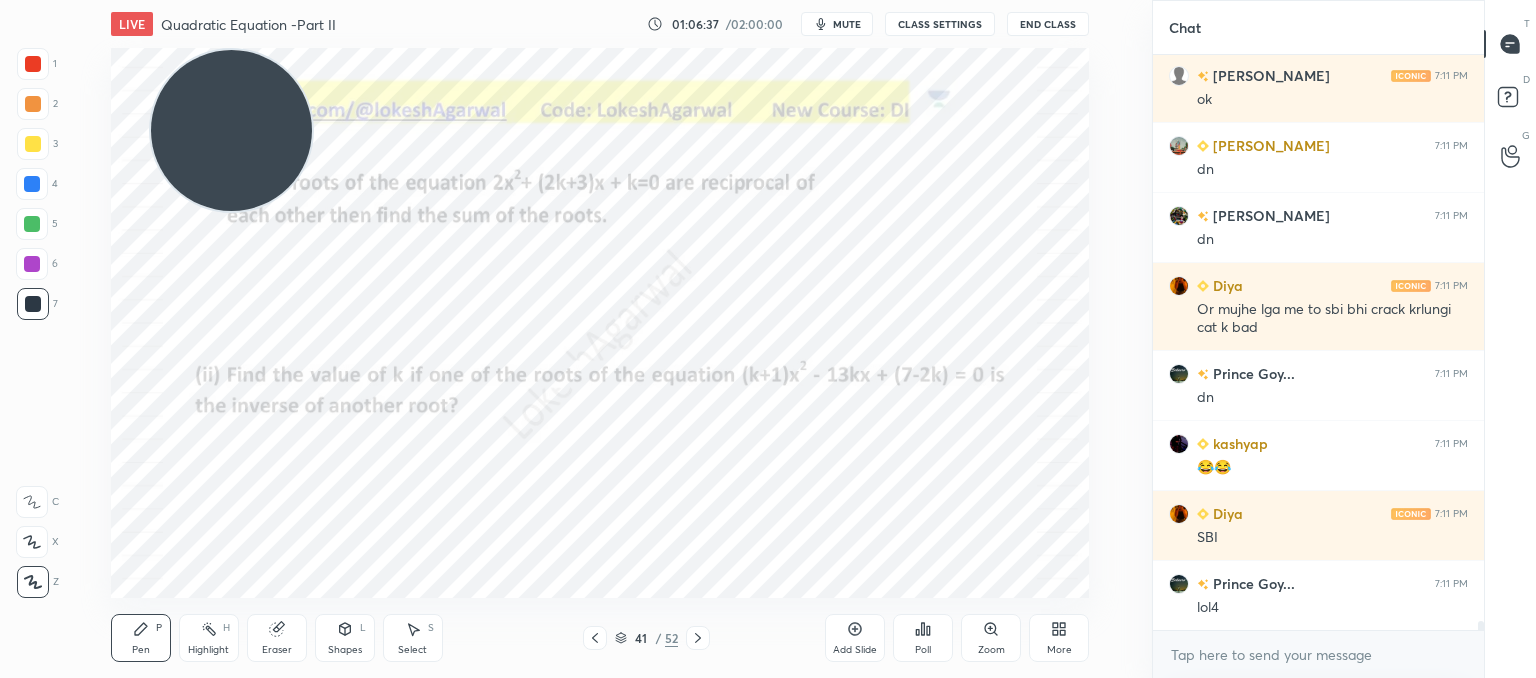 click on "CLASS SETTINGS" at bounding box center [940, 24] 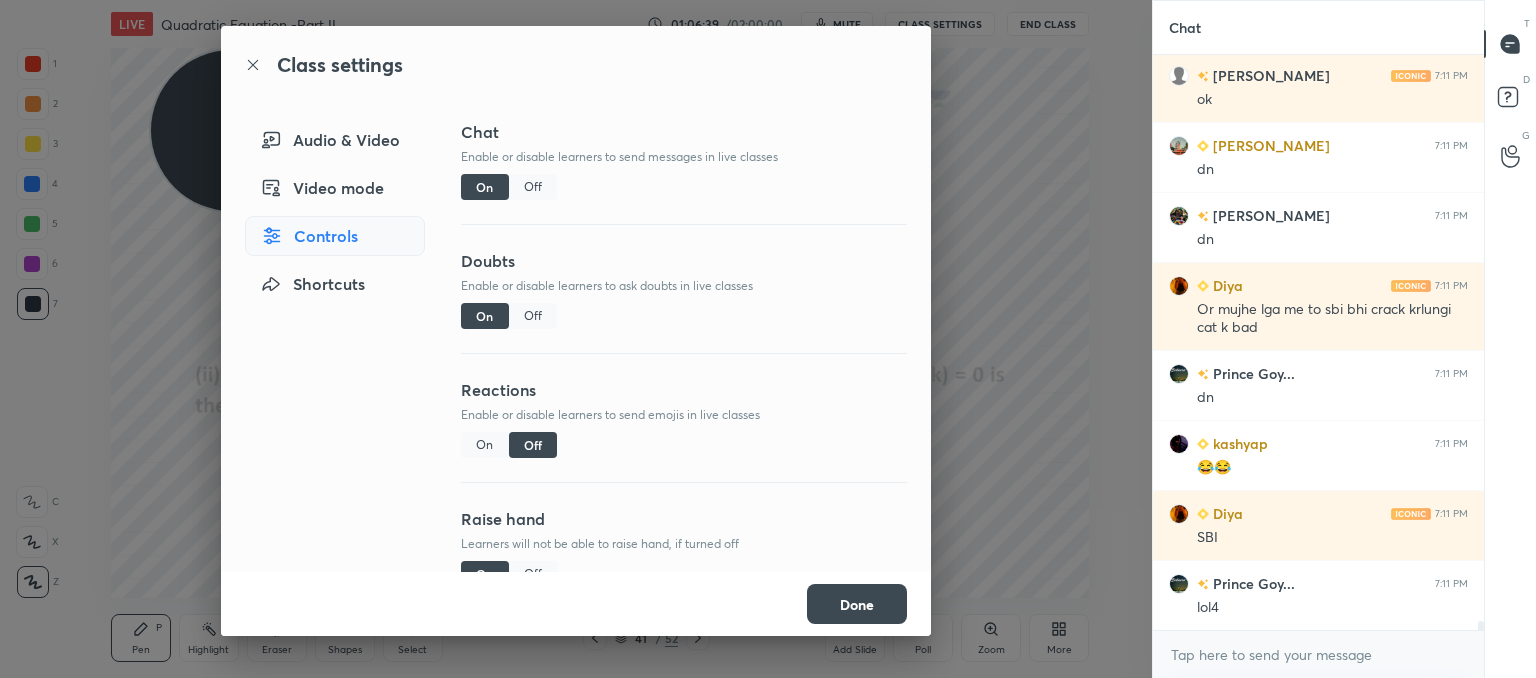 click on "Audio & Video" at bounding box center [335, 140] 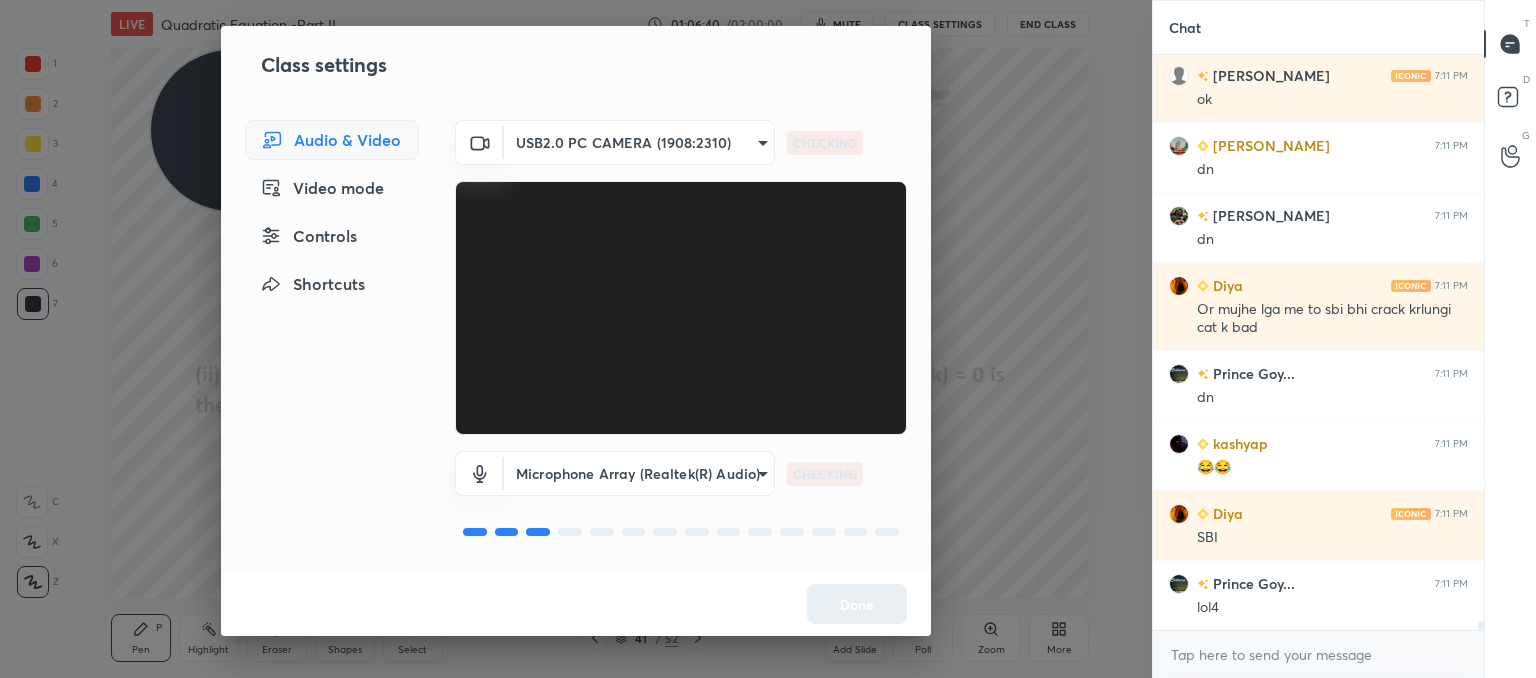 click on "1 2 3 4 5 6 7 C X Z C X Z E E Erase all   H H LIVE Quadratic Equation -Part II 01:06:40 /  02:00:00 mute CLASS SETTINGS End Class Setting up your live class Poll for   secs No correct answer Start poll Back Quadratic Equation -Part II • L2 of Comprehensive Course on Algebra: Basic to Advanced - Part I [PERSON_NAME] Pen P Highlight H Eraser Shapes L Select S 41 / 52 Add Slide Poll Zoom More Chat [PERSON_NAME] 7:11 PM dn [PERSON_NAME] 7:11 PM ok [PERSON_NAME] 7:11 PM [PERSON_NAME] 7:11 PM dn Diya 7:11 PM Or mujhe lga me to sbi bhi crack krlungi cat k [GEOGRAPHIC_DATA]... 7:11 PM [PERSON_NAME] 7:11 PM 😂😂 Diya 7:11 PM SBI Prince Goy... 7:11 PM lol4 JUMP TO LATEST Enable hand raising Enable raise hand to speak to learners. Once enabled, chat will be turned off temporarily. Enable x   introducing Raise a hand with a doubt Now learners can raise their hand along with a doubt  How it works? [PERSON_NAME] Asked a doubt 2 🤡 Pick this doubt NEW DOUBTS ASKED No one has raised a hand yet Can't raise hand Got it T Messages (T) D Doubts (D) G ​" at bounding box center [768, 339] 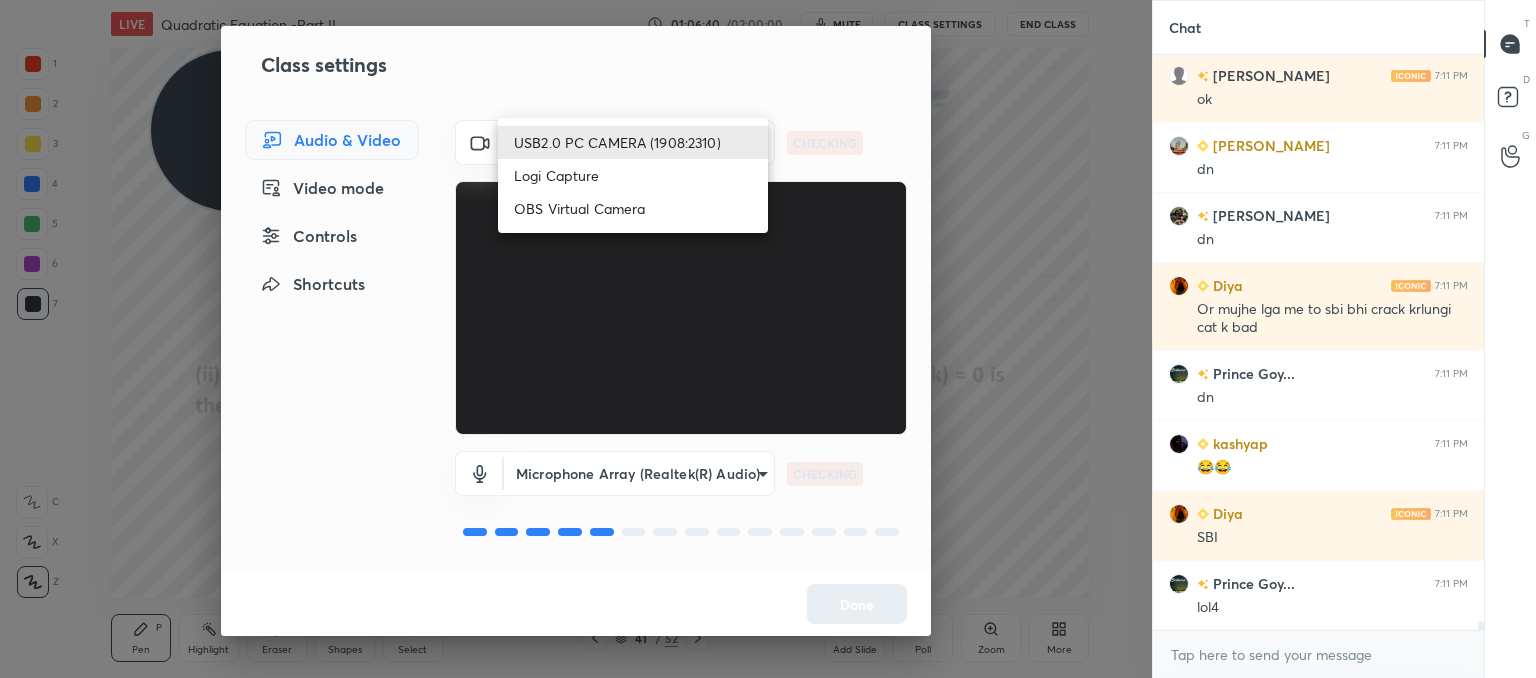 scroll, scrollTop: 34836, scrollLeft: 0, axis: vertical 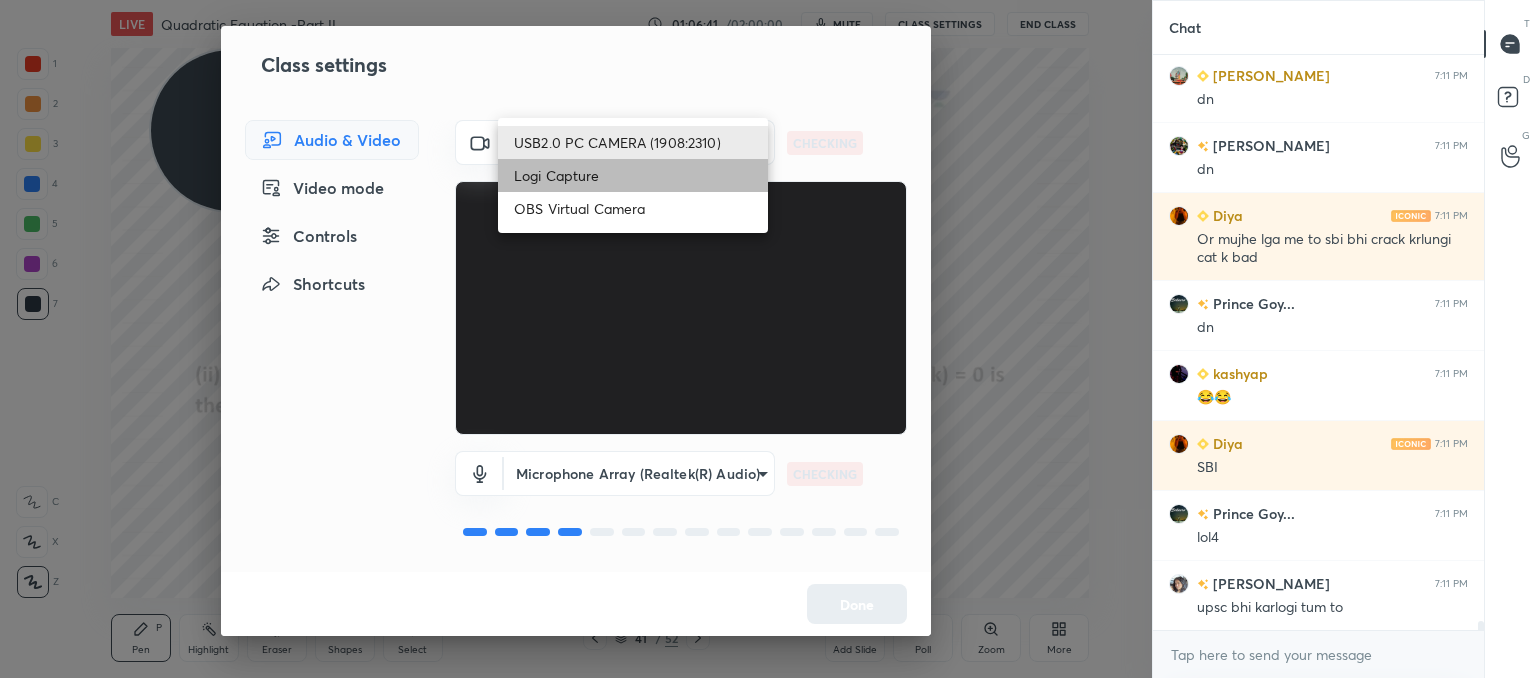 click on "Logi Capture" at bounding box center [633, 175] 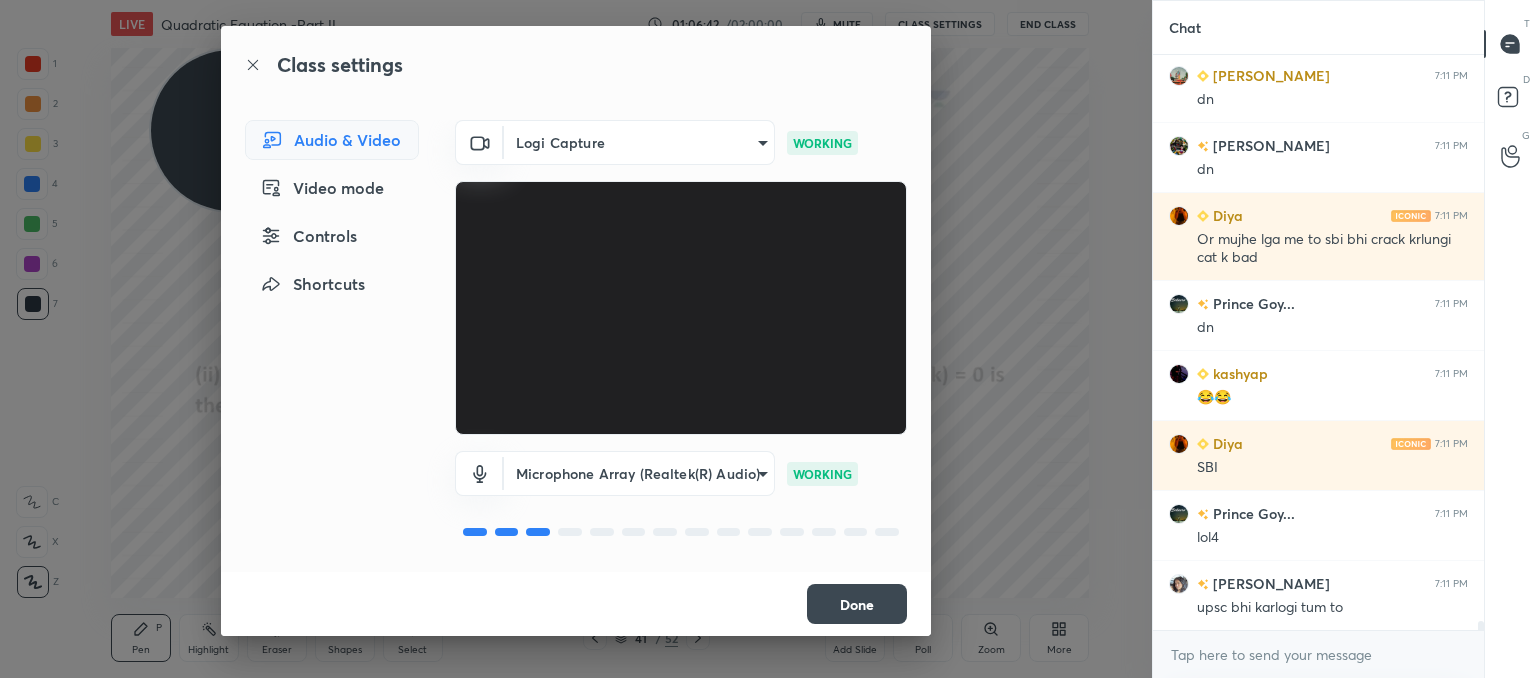 drag, startPoint x: 840, startPoint y: 600, endPoint x: 848, endPoint y: 538, distance: 62.514 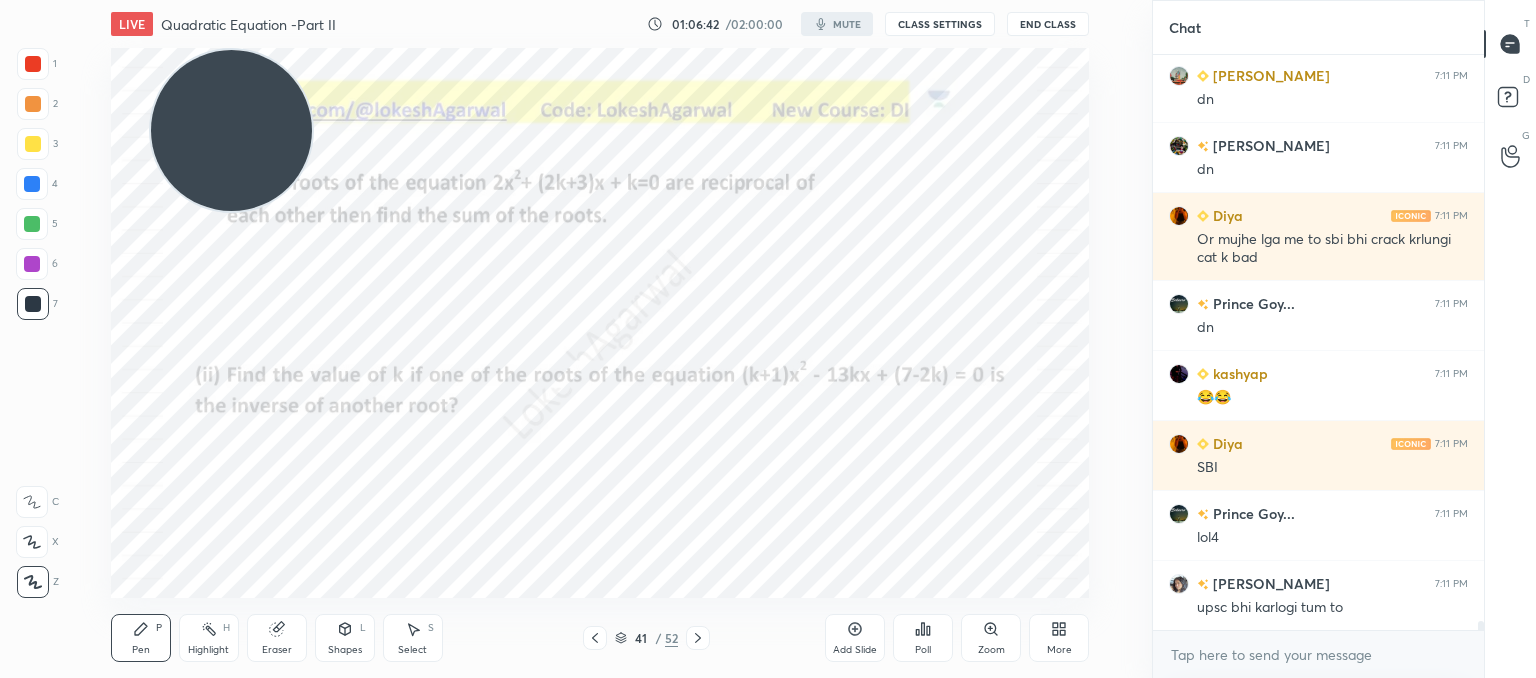 scroll, scrollTop: 34906, scrollLeft: 0, axis: vertical 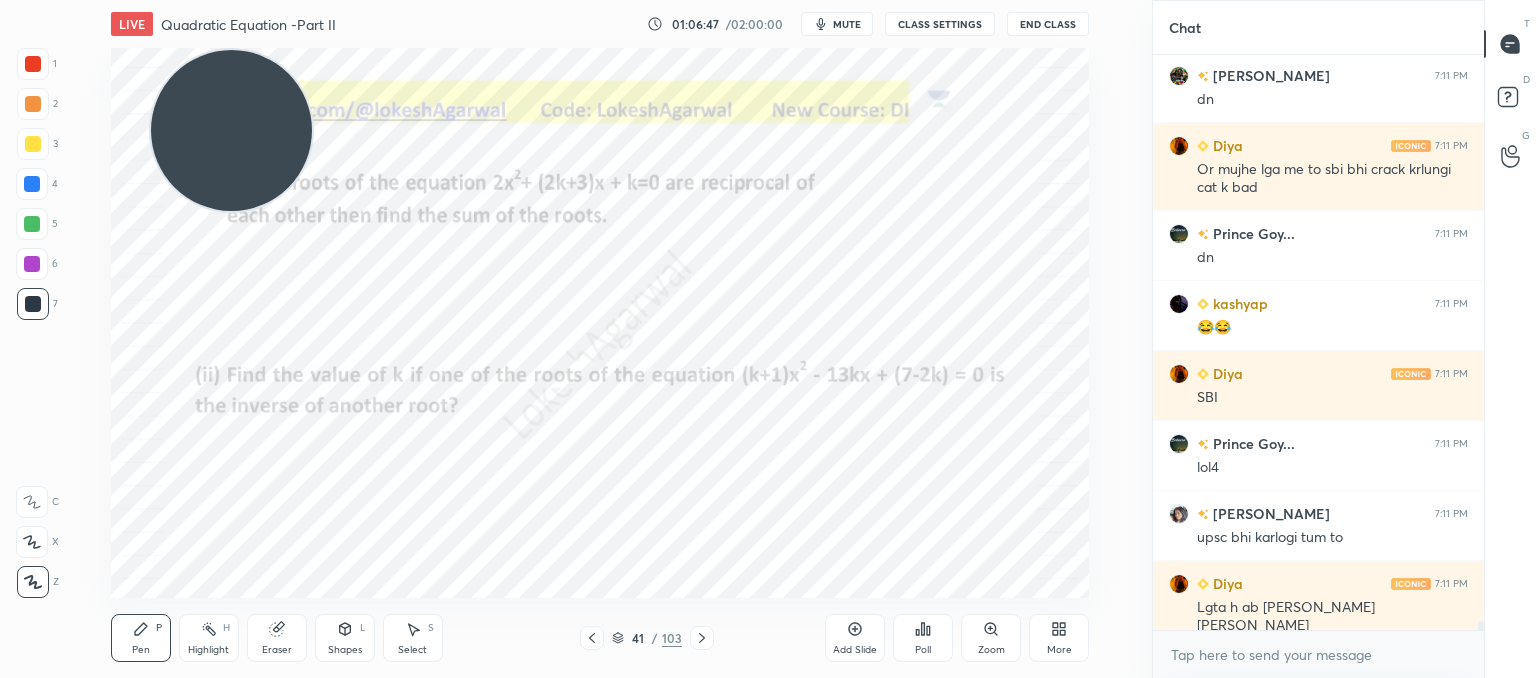 click on "mute" at bounding box center (847, 24) 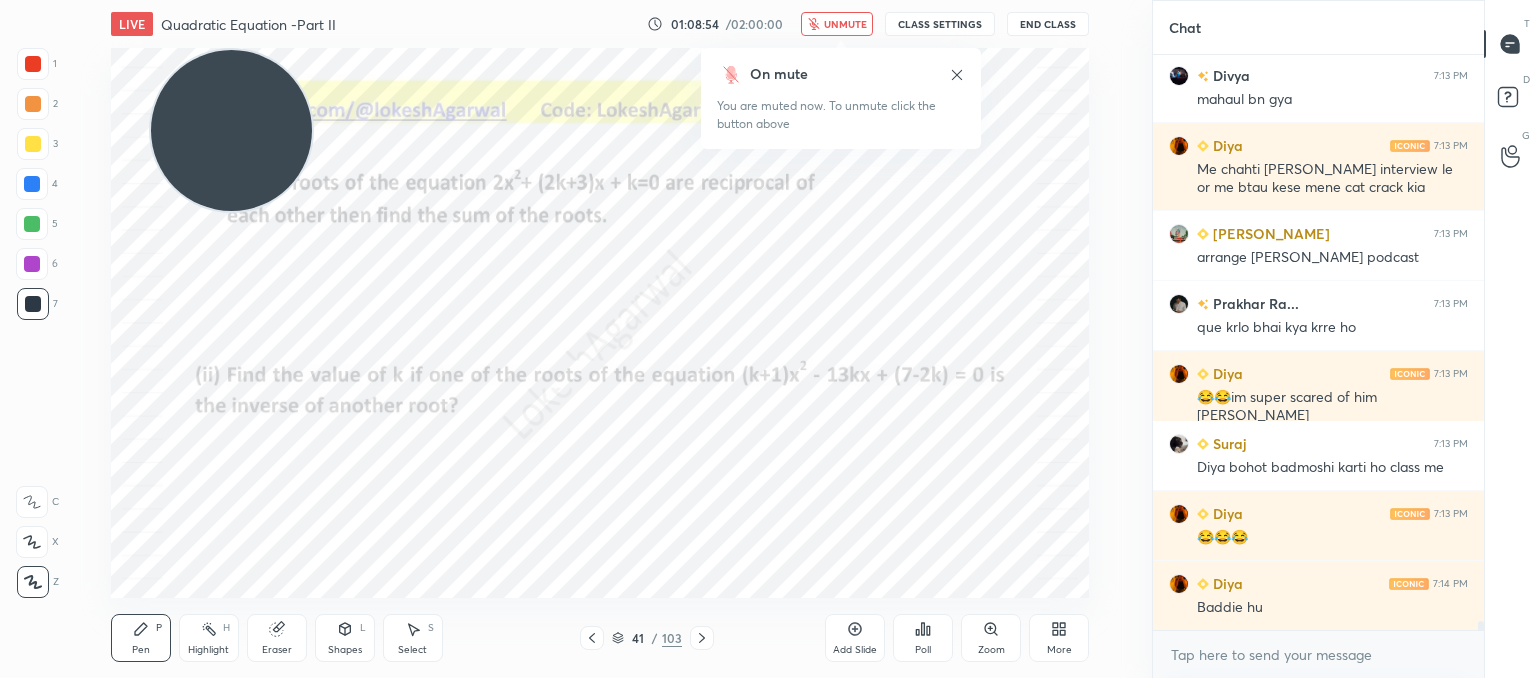 scroll, scrollTop: 36152, scrollLeft: 0, axis: vertical 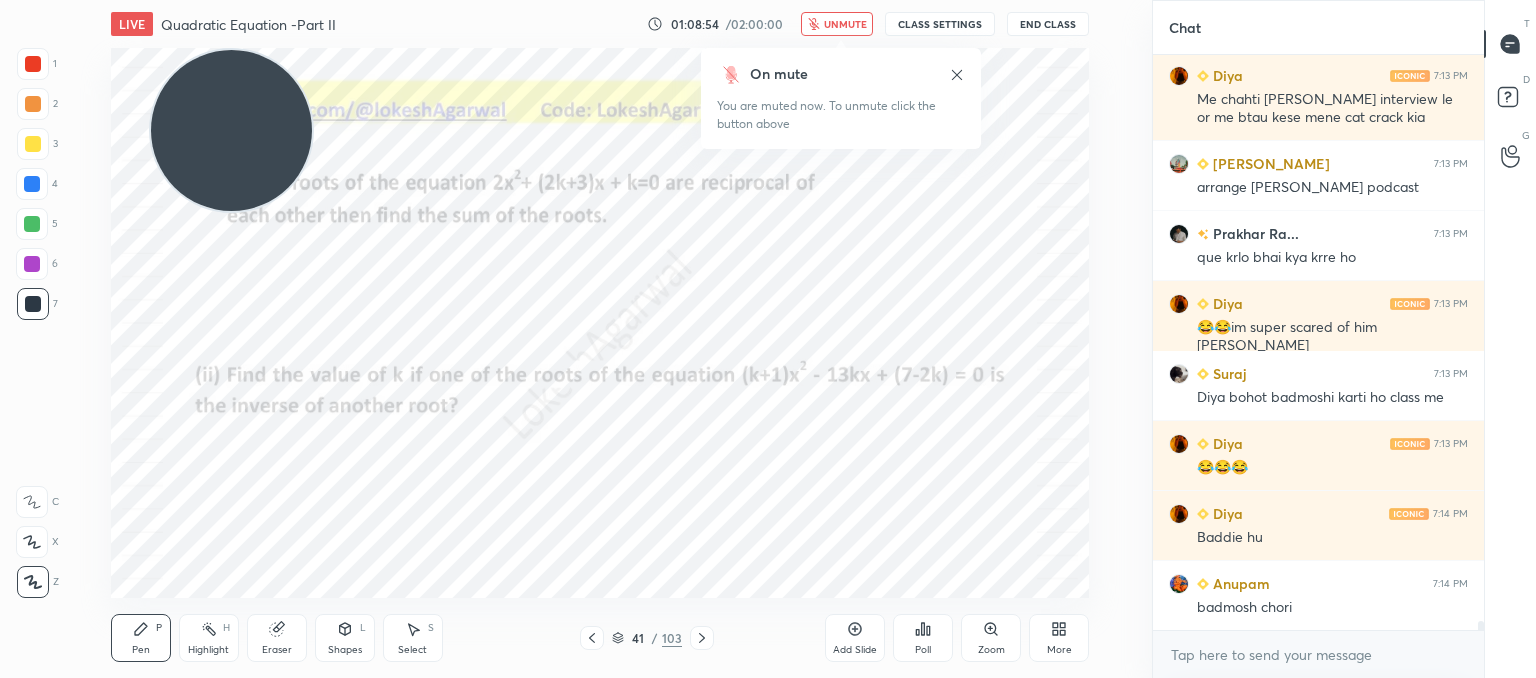 click on "unmute" at bounding box center (845, 24) 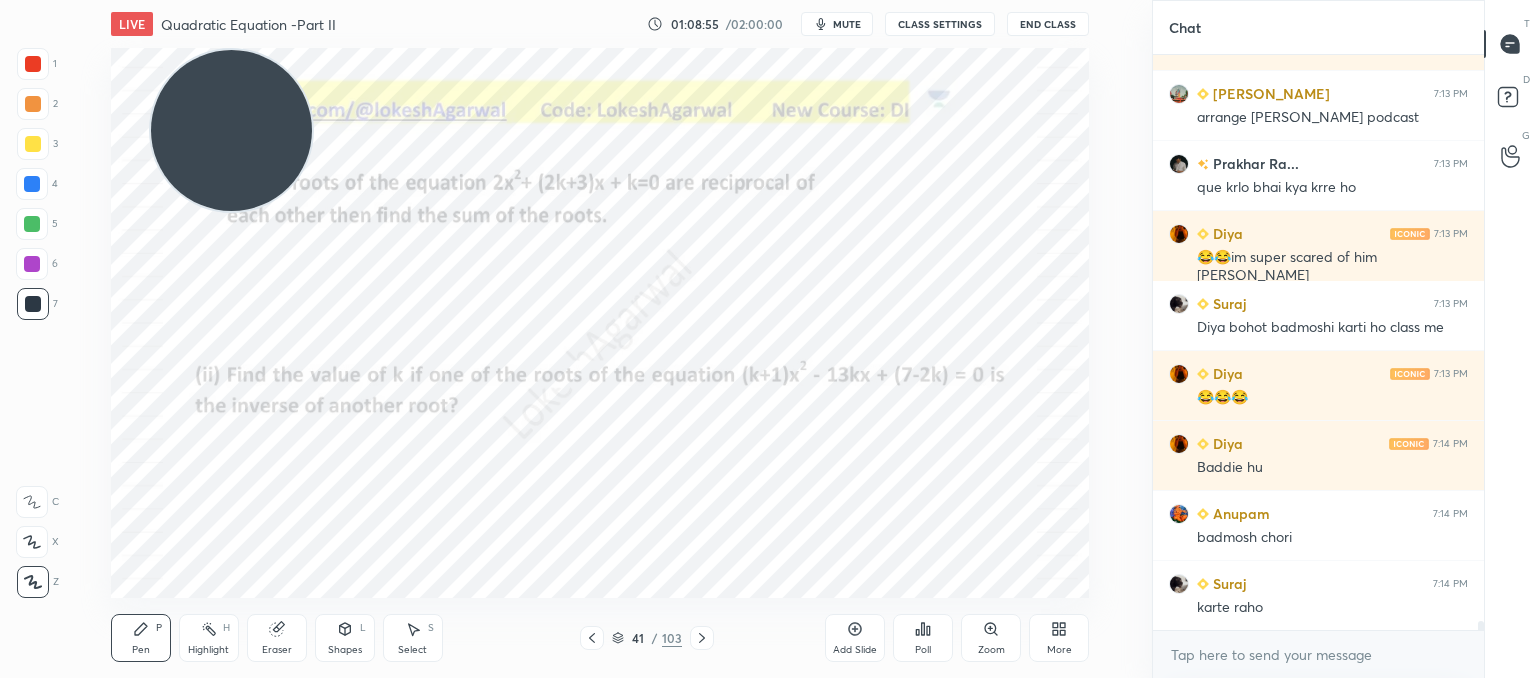 click on "CLASS SETTINGS" at bounding box center (940, 24) 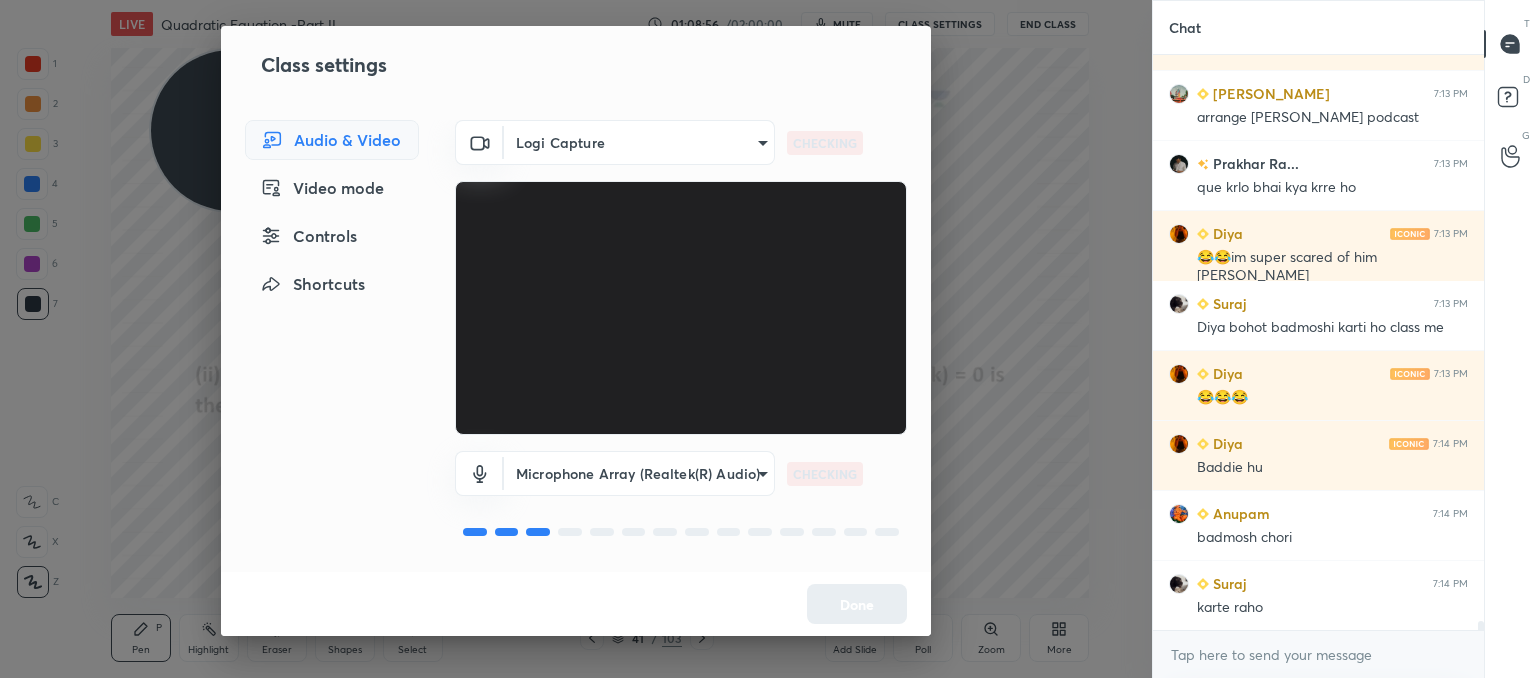 scroll, scrollTop: 36310, scrollLeft: 0, axis: vertical 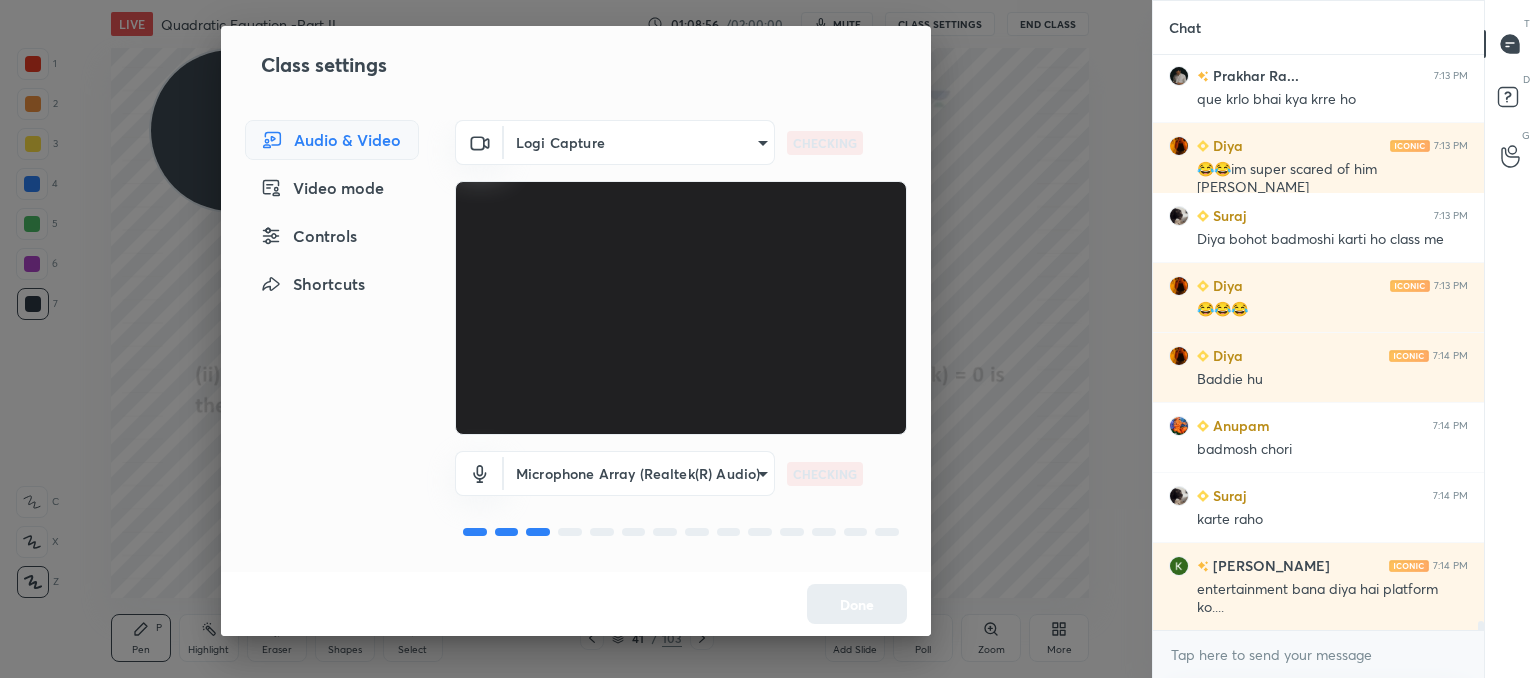 click on "1 2 3 4 5 6 7 C X Z C X Z E E Erase all   H H LIVE Quadratic Equation -Part II 01:08:56 /  02:00:00 mute CLASS SETTINGS End Class Setting up your live class Poll for   secs No correct answer Start poll Back Quadratic Equation -Part II • L2 of Comprehensive Course on Algebra: Basic to Advanced - Part I [PERSON_NAME] Pen P Highlight H Eraser Shapes L Select S 41 / 103 Add Slide Poll Zoom More Chat [PERSON_NAME] 7:13 PM arrange krao  prince podcast [PERSON_NAME]... 7:13 PM que krlo bhai kya krre ho Diya 7:13 PM 😂😂im super scared of him noway Suraj 7:13 PM Diya bohot badmoshi karti ho class me Diya 7:13 PM 😂😂😂 Diya 7:14 PM Baddie [PERSON_NAME] 7:14 PM badmosh chori Suraj 7:14 PM karte [PERSON_NAME] 7:14 PM entertainment bana diya hai platform ko.... JUMP TO LATEST Enable hand raising Enable raise hand to speak to learners. Once enabled, chat will be turned off temporarily. Enable x   introducing Raise a hand with a doubt Now learners can raise their hand along with a doubt  How it works? Diya Asked a doubt 2" at bounding box center (768, 339) 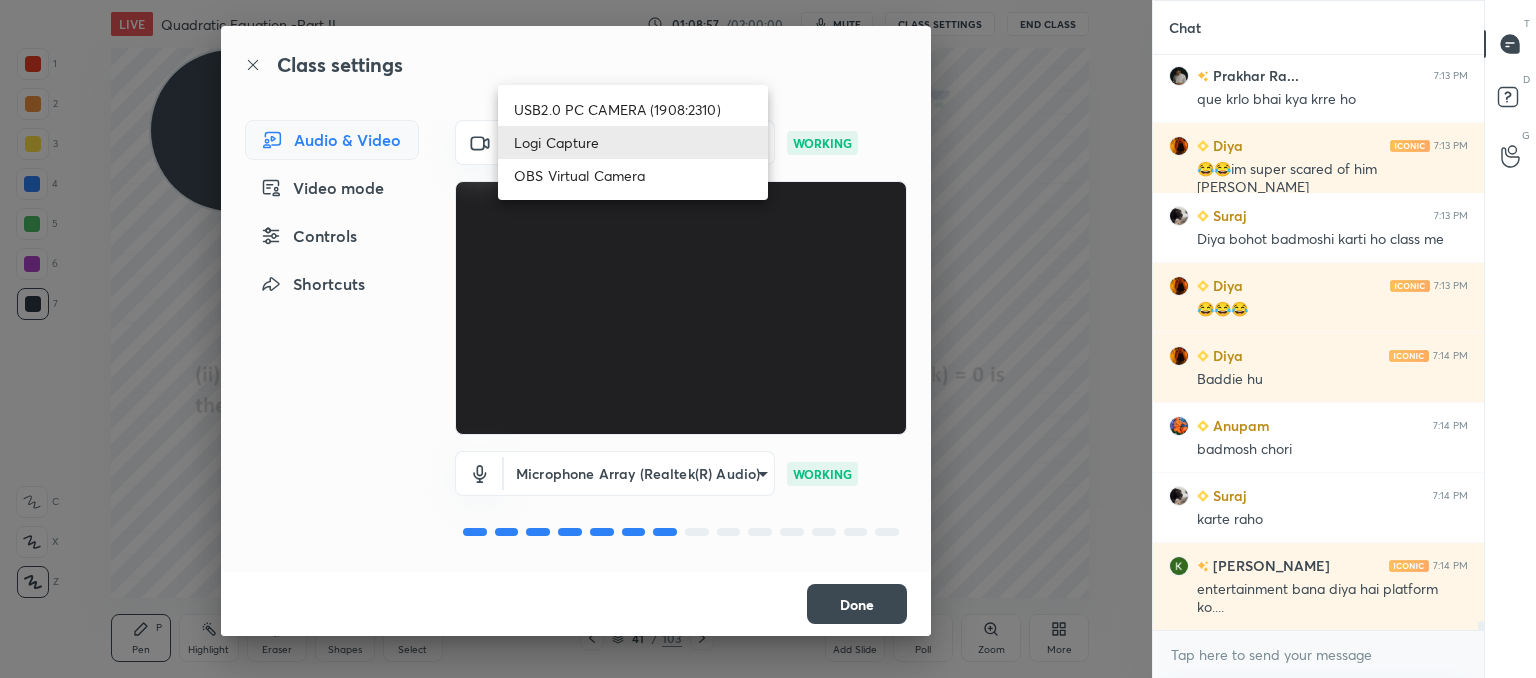 click on "USB2.0 PC CAMERA (1908:2310)" at bounding box center (633, 109) 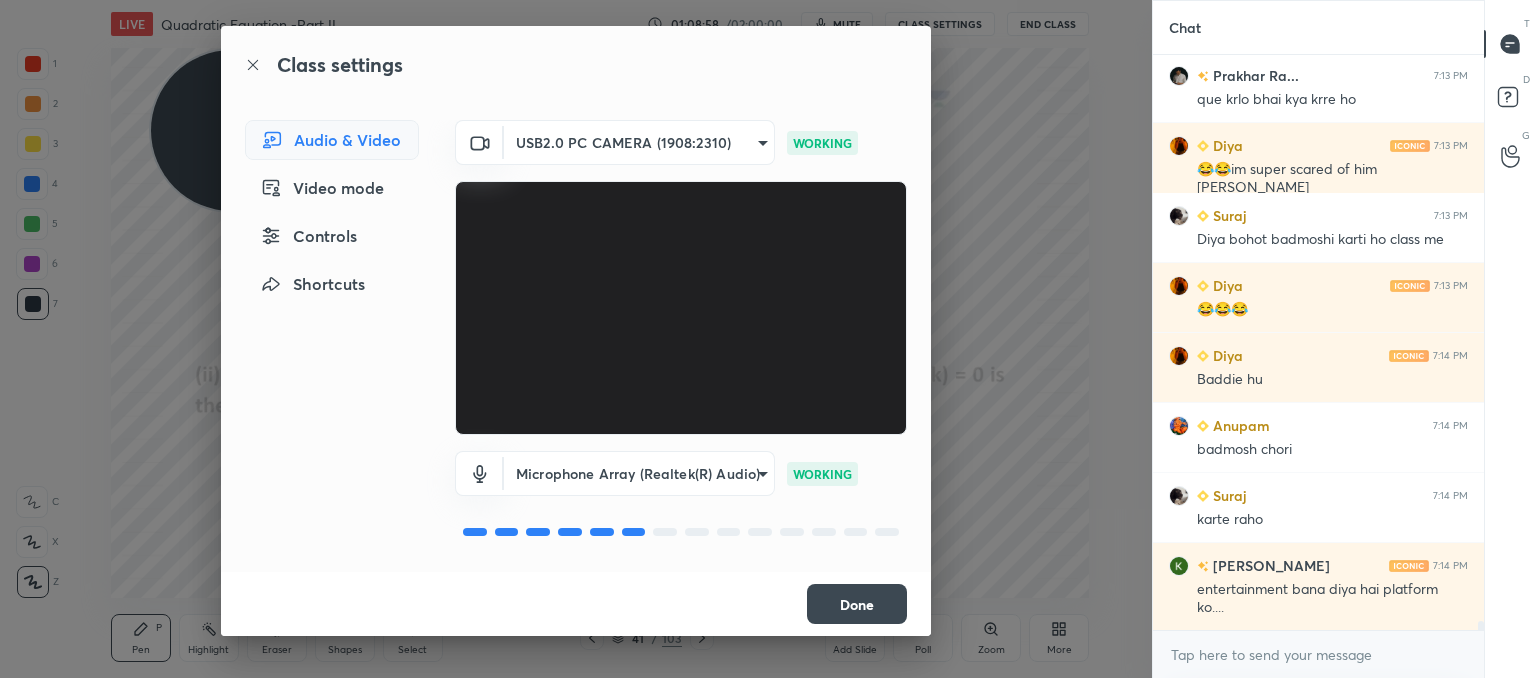 click on "Done" at bounding box center (857, 604) 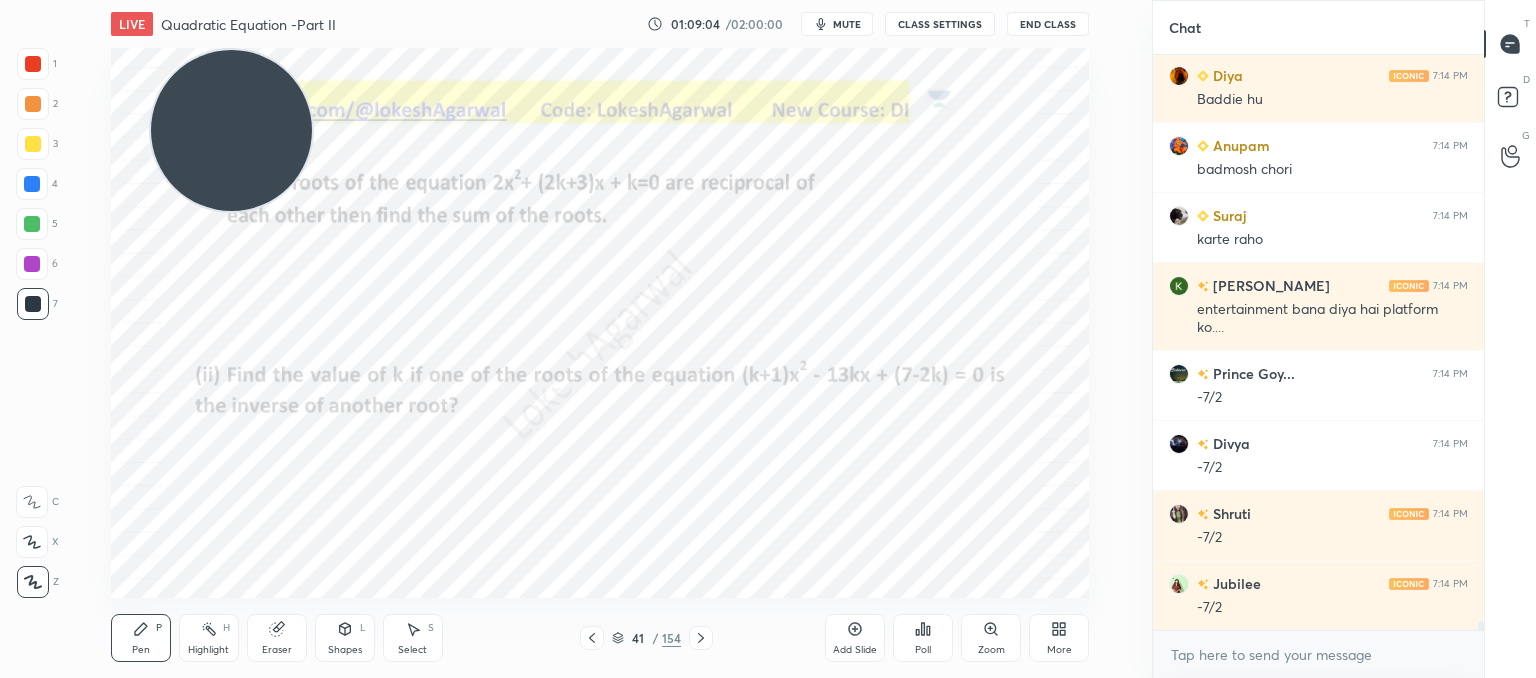 scroll, scrollTop: 36800, scrollLeft: 0, axis: vertical 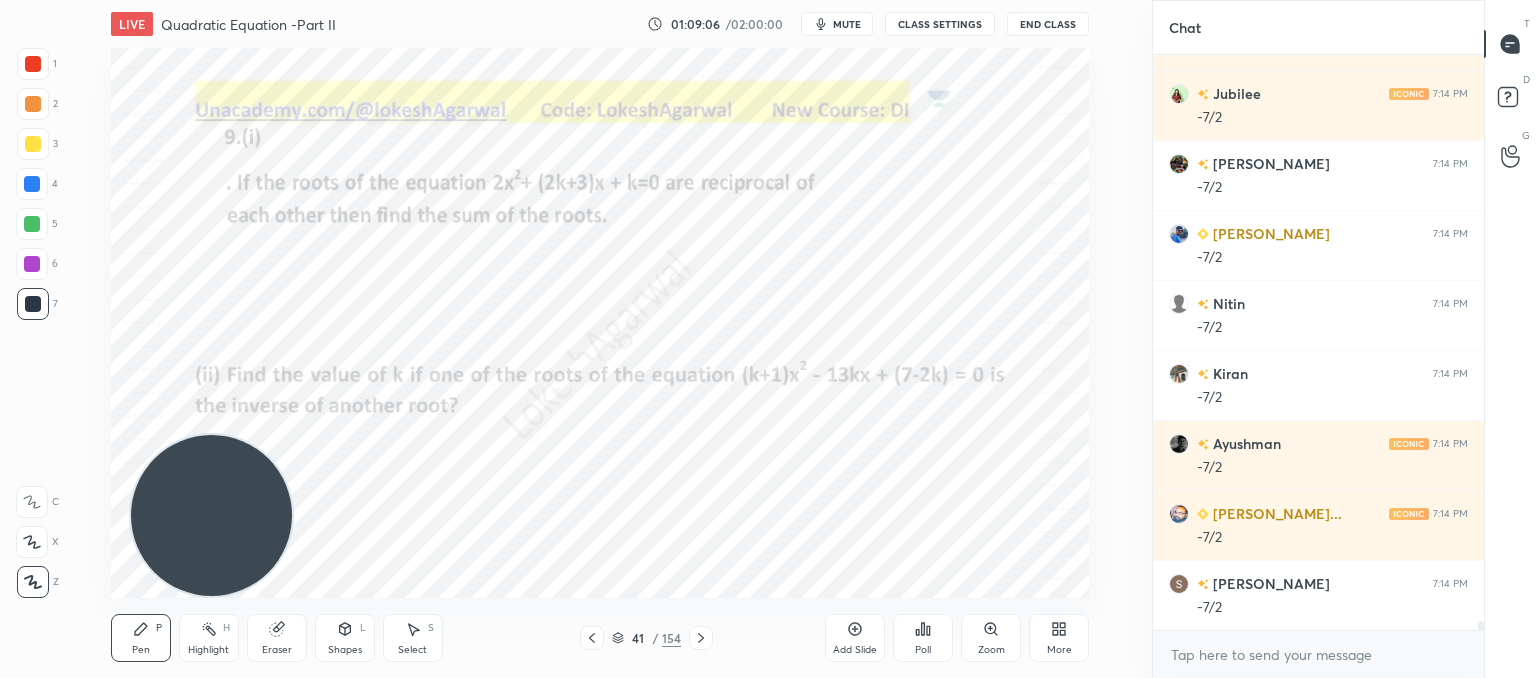 drag, startPoint x: 208, startPoint y: 115, endPoint x: 296, endPoint y: 589, distance: 482.09958 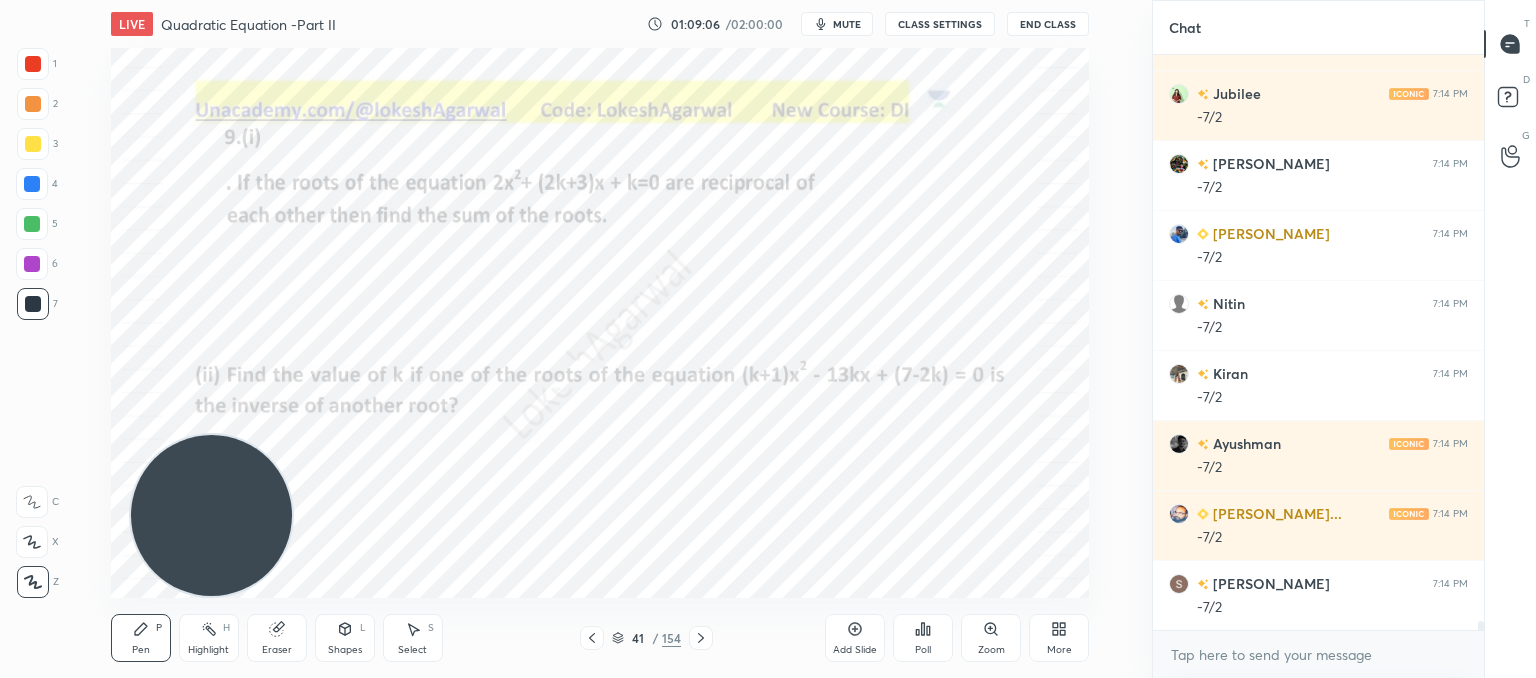 click on "1 2 3 4 5 6 7 C X Z C X Z E E Erase all   H H LIVE Quadratic Equation -Part II 01:09:06 /  02:00:00 mute CLASS SETTINGS End Class Setting up your live class Poll for   secs No correct answer Start poll Back Quadratic Equation -Part II • L2 of Comprehensive Course on Algebra: Basic to Advanced - Part I [PERSON_NAME] Pen P Highlight H Eraser Shapes L Select S 41 / 154 Add Slide Poll Zoom More Chat Divya 7:14 PM [DATE] Shruti 7:14 PM [DATE] Jubilee 7:14 PM [DATE] [PERSON_NAME] 7:14 PM [DATE] [PERSON_NAME] 7:14 PM [DATE] Nitin 7:14 PM [DATE] Kiran 7:14 PM [DATE] Ayushman 7:14 PM [DATE] [PERSON_NAME]... 7:14 PM [DATE] [PERSON_NAME] 7:14 PM [DATE] JUMP TO LATEST Enable hand raising Enable raise hand to speak to learners. Once enabled, chat will be turned off temporarily. Enable x   introducing Raise a hand with a doubt Now learners can raise their hand along with a doubt  How it works? [PERSON_NAME] Asked a doubt 2 🤡 Pick this doubt NEW DOUBTS ASKED No one has raised a hand yet Can't raise hand Got it T Messages (T) D Doubts (D) G Raise Hand (G) Buffering" at bounding box center (768, 0) 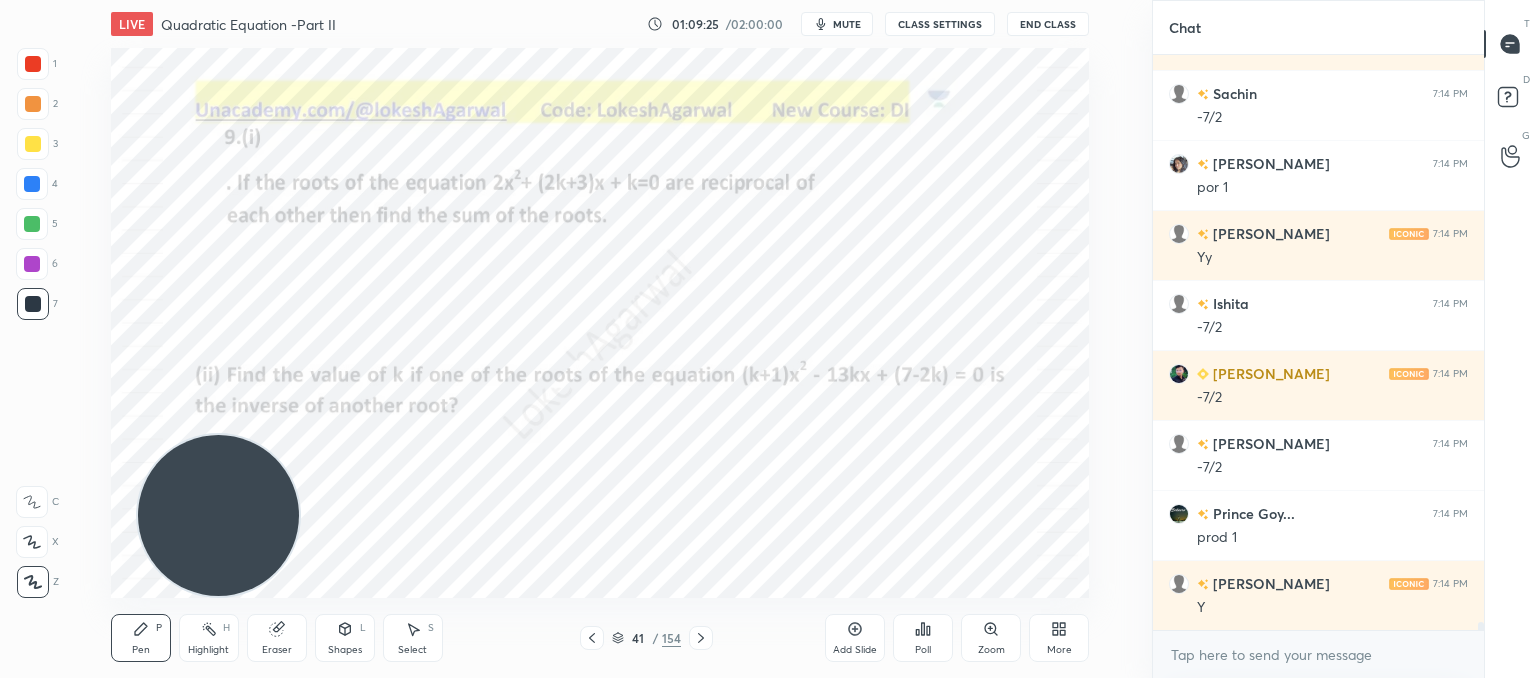 scroll, scrollTop: 38690, scrollLeft: 0, axis: vertical 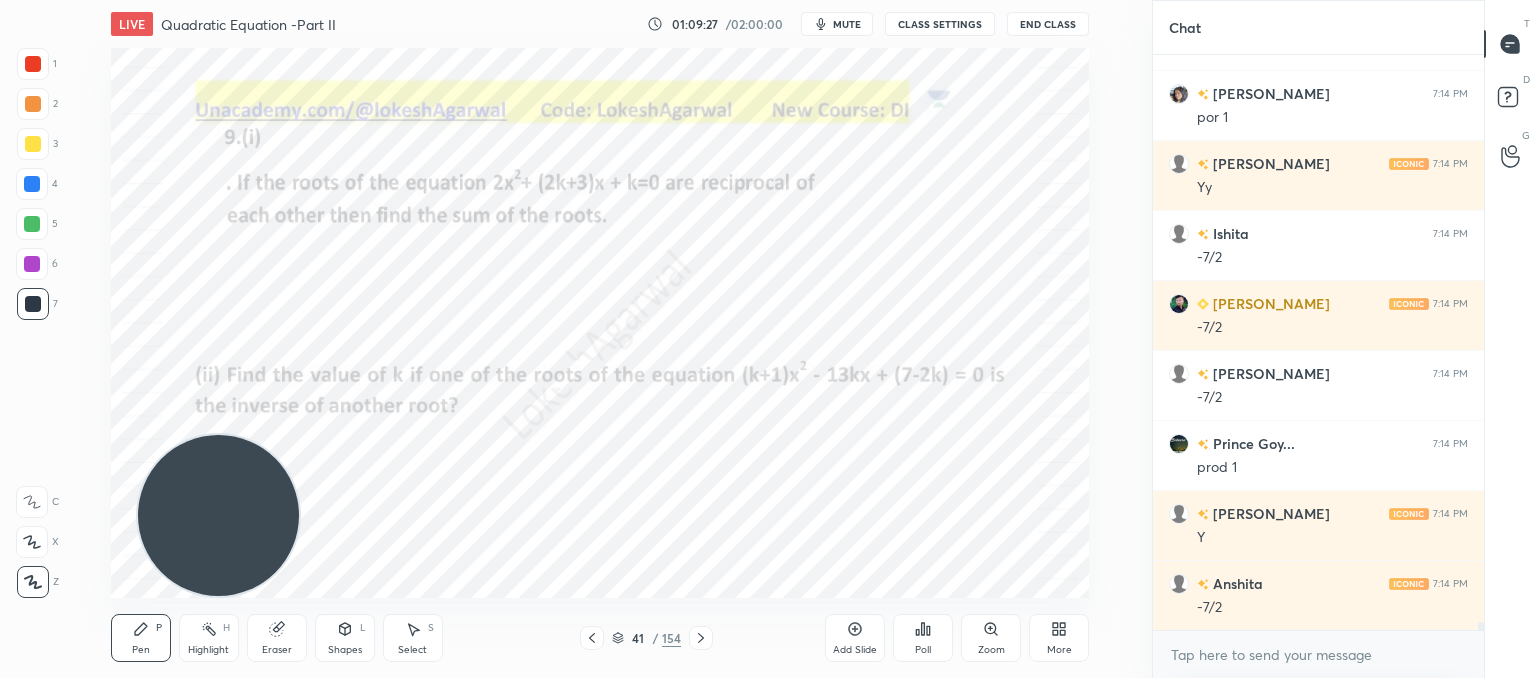 drag, startPoint x: 266, startPoint y: 633, endPoint x: 279, endPoint y: 610, distance: 26.41969 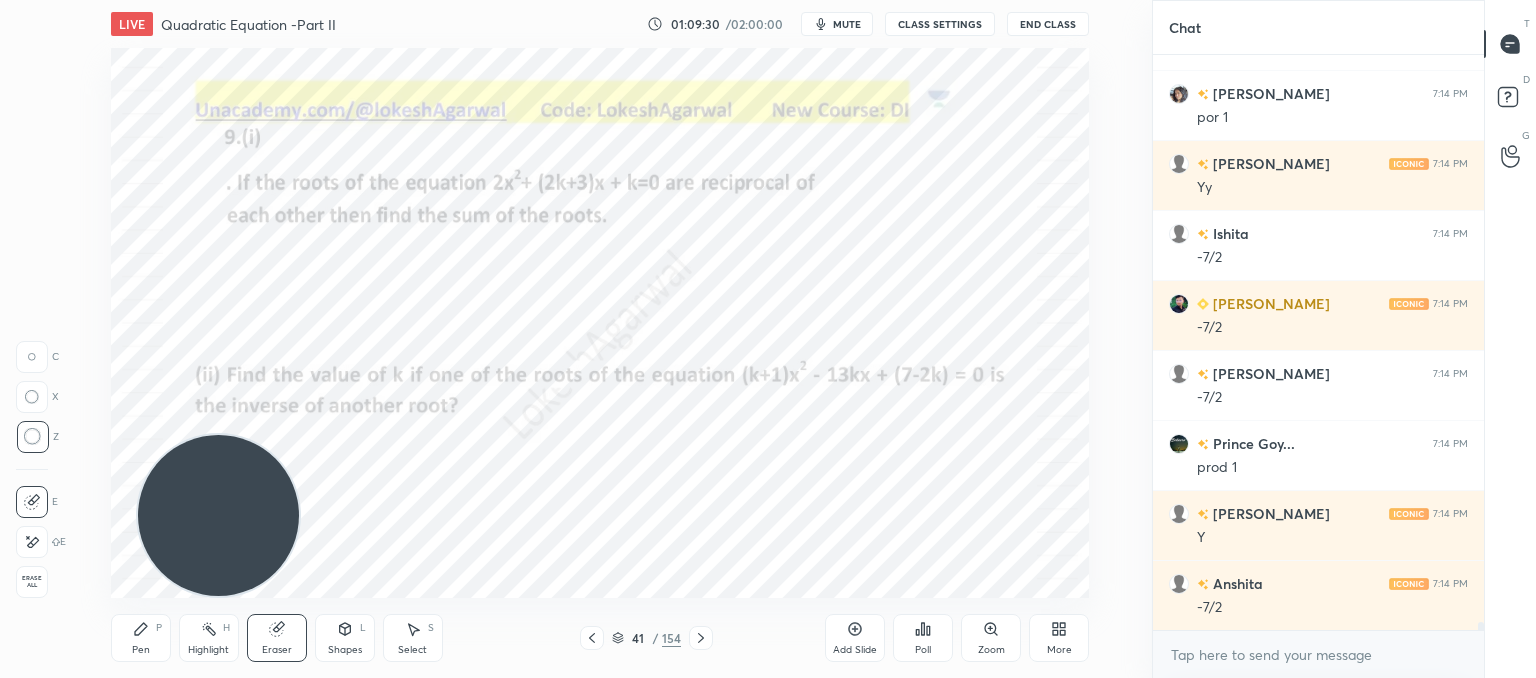 click on "Pen P" at bounding box center (141, 638) 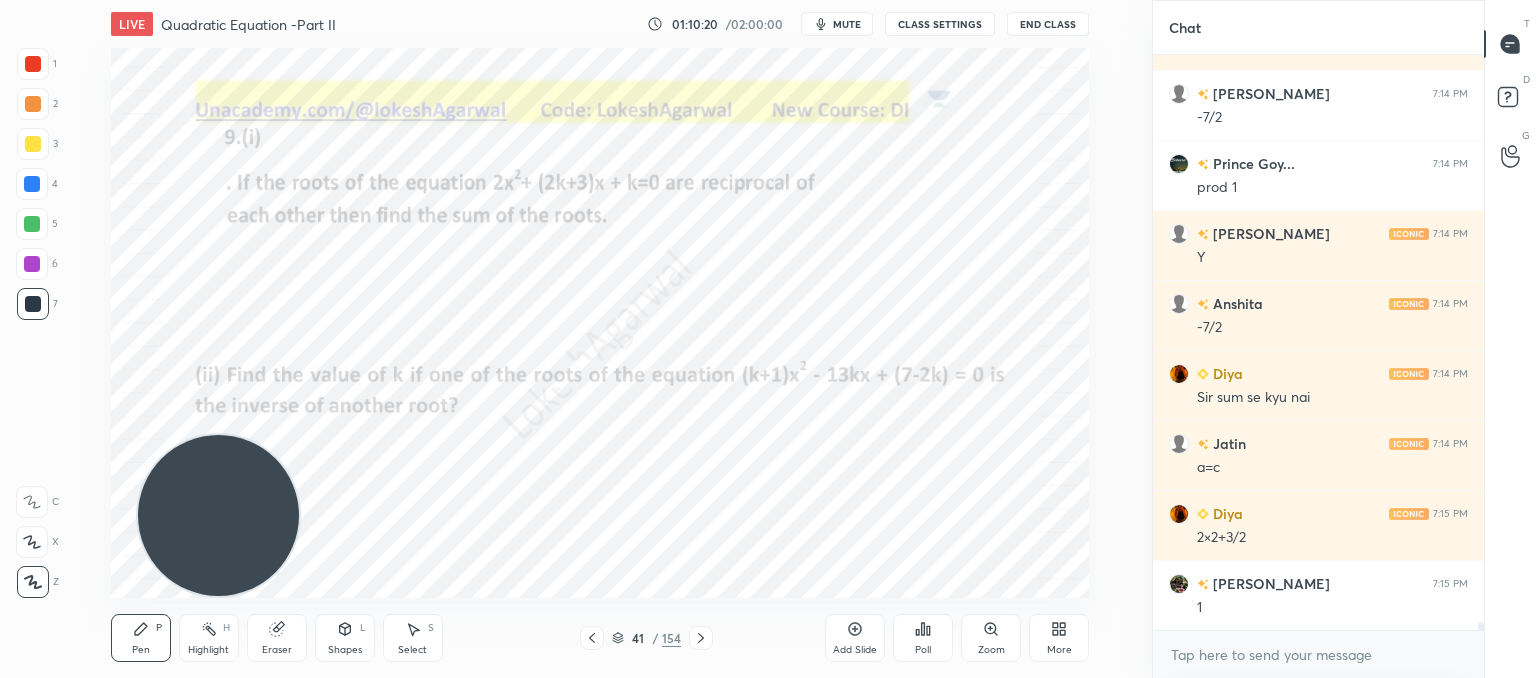 scroll, scrollTop: 39040, scrollLeft: 0, axis: vertical 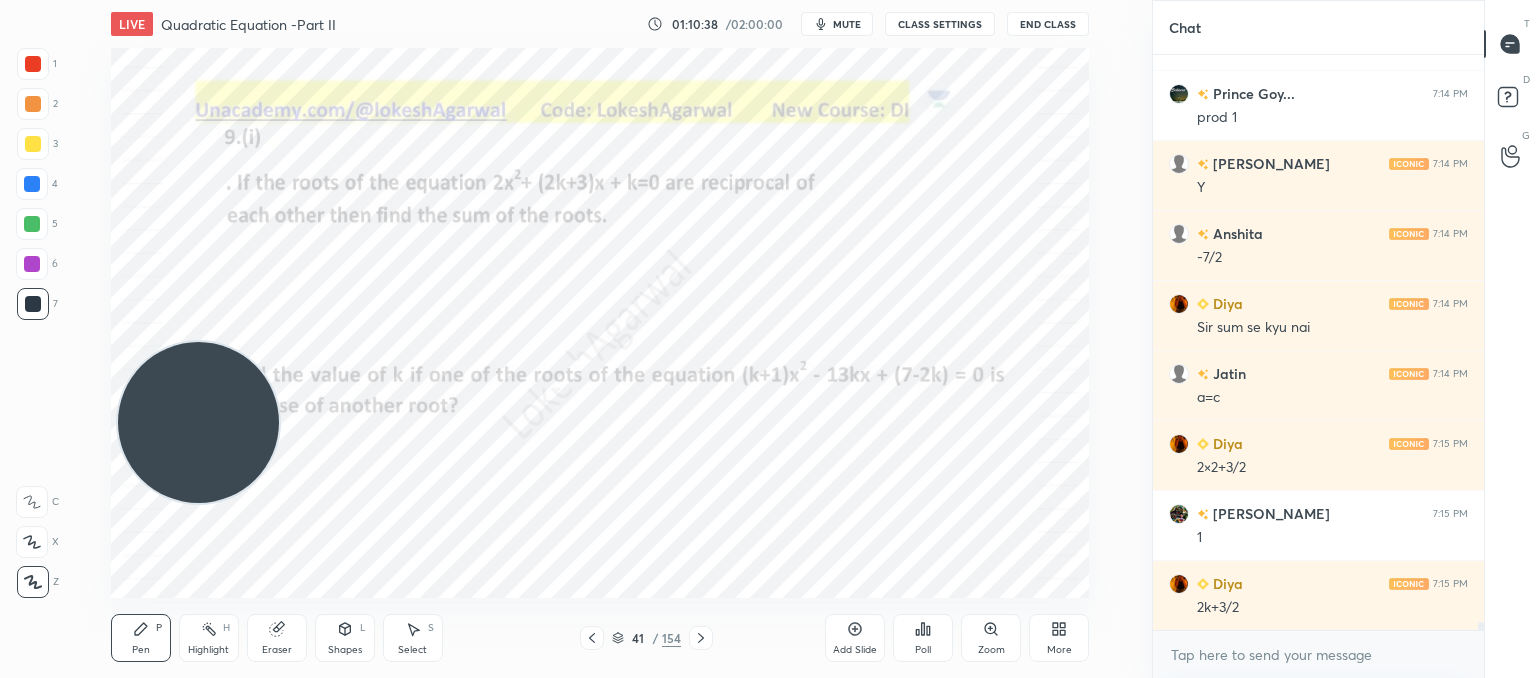 drag, startPoint x: 228, startPoint y: 405, endPoint x: 252, endPoint y: 96, distance: 309.93063 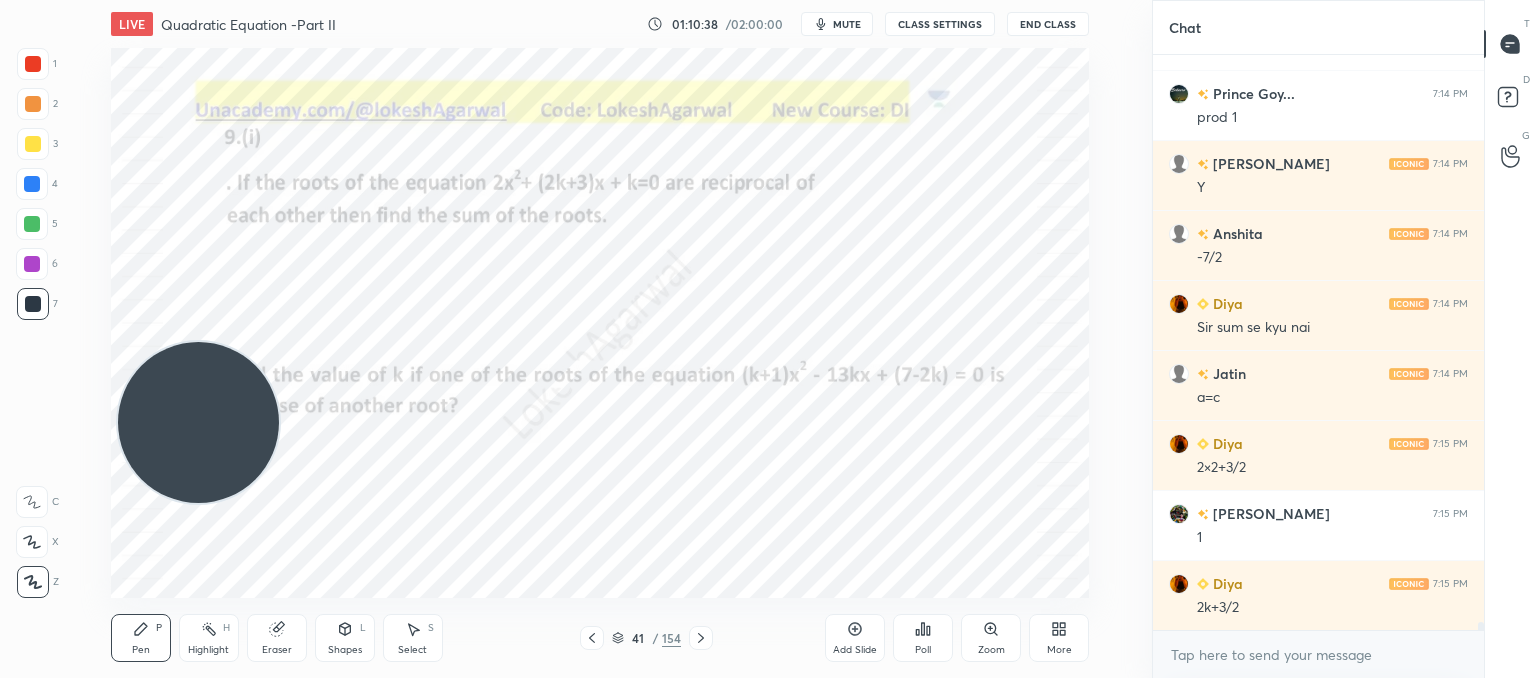 click at bounding box center [198, 422] 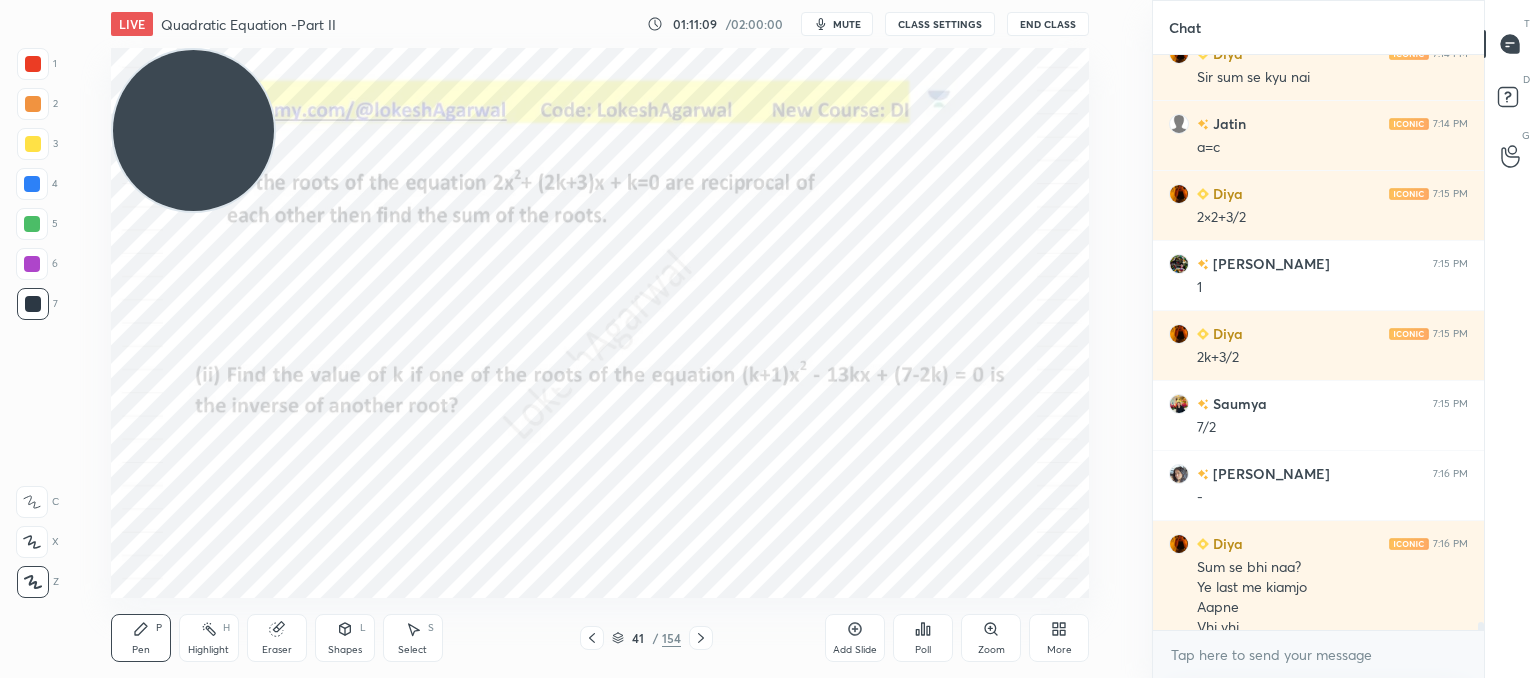 scroll, scrollTop: 39310, scrollLeft: 0, axis: vertical 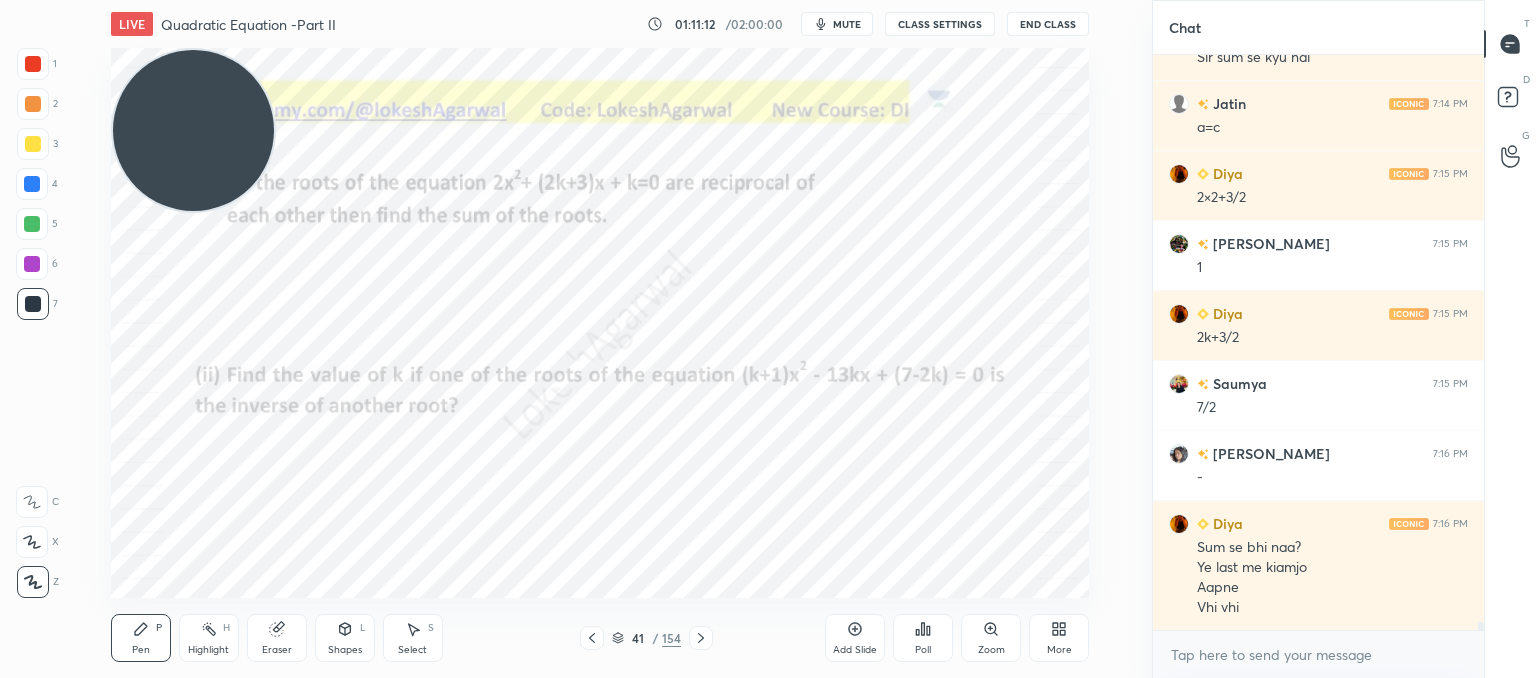 drag, startPoint x: 411, startPoint y: 645, endPoint x: 532, endPoint y: 609, distance: 126.24183 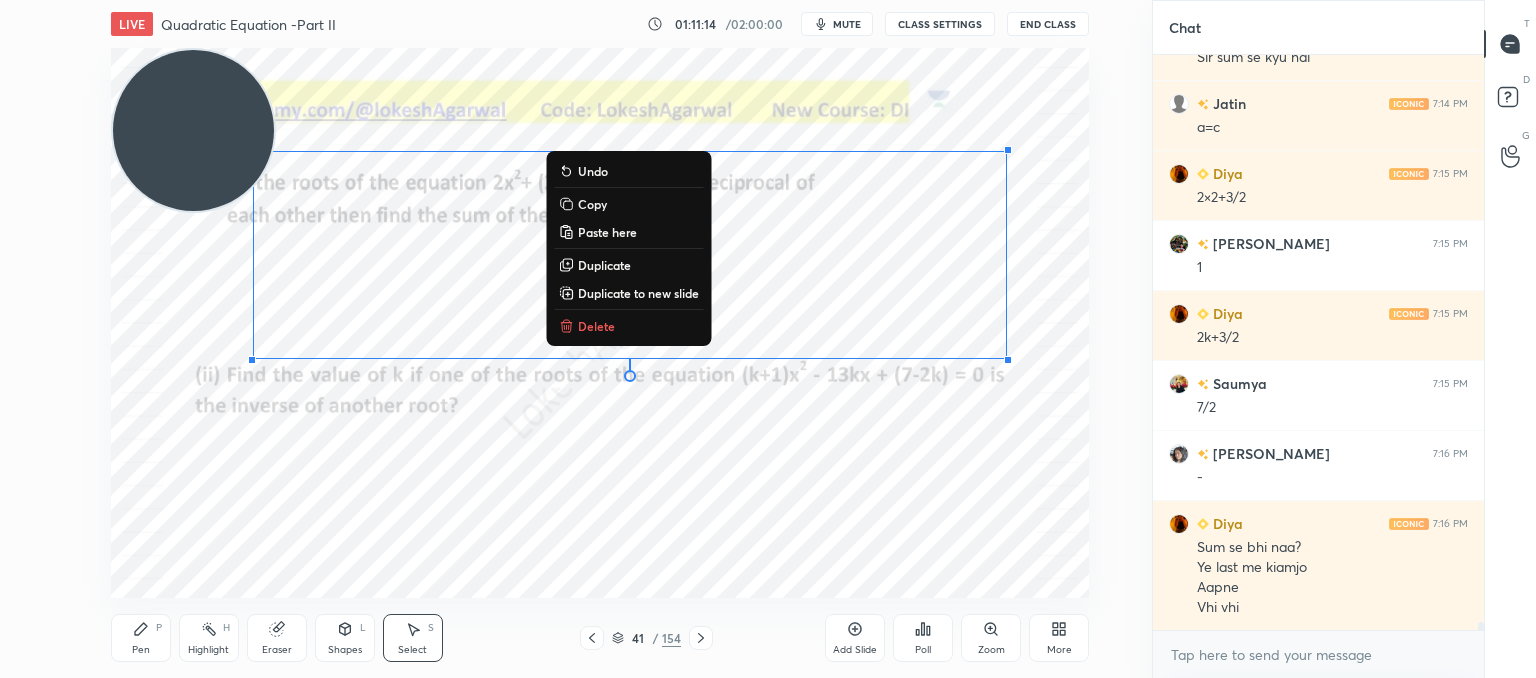 drag, startPoint x: 1048, startPoint y: 384, endPoint x: 250, endPoint y: 189, distance: 821.47974 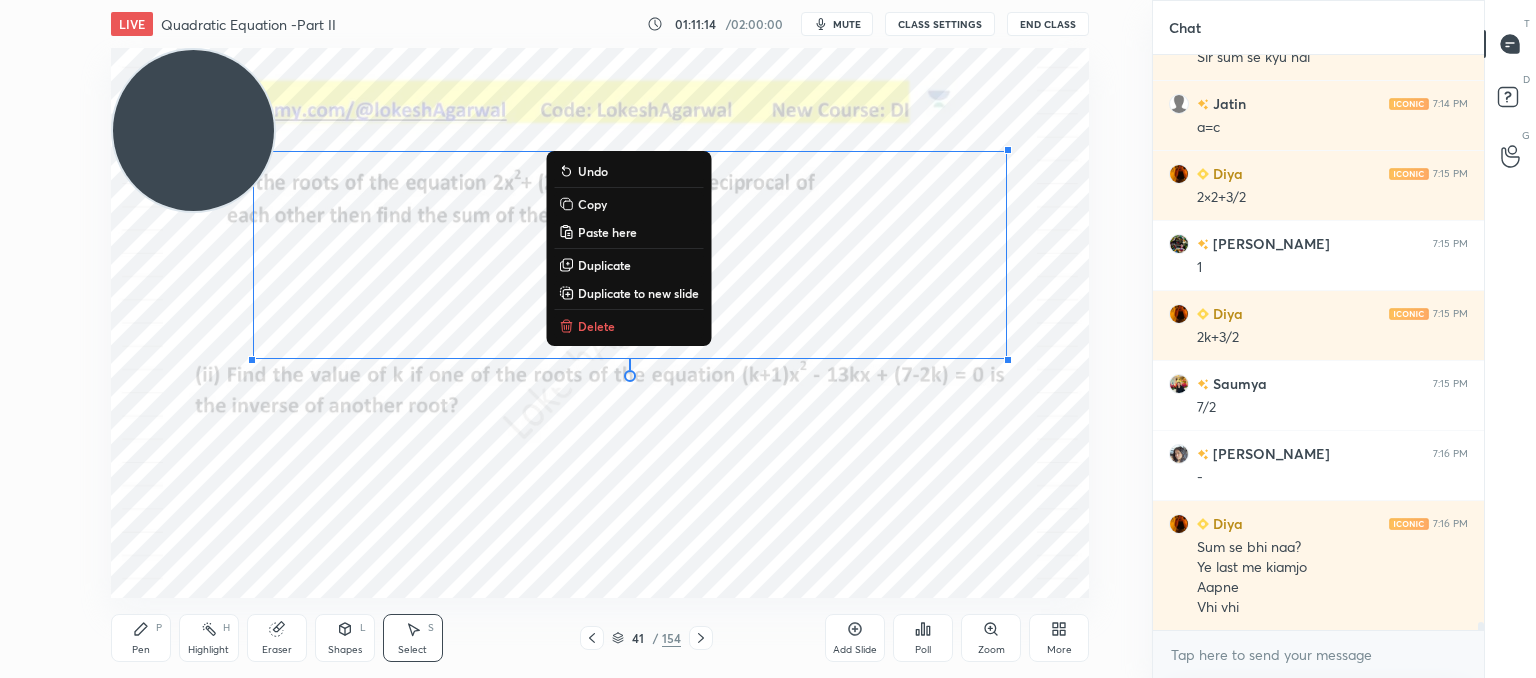 click on "0 ° Undo Copy Paste here Duplicate Duplicate to new slide Delete Setting up your live class Poll for   secs No correct answer Start poll" at bounding box center (600, 323) 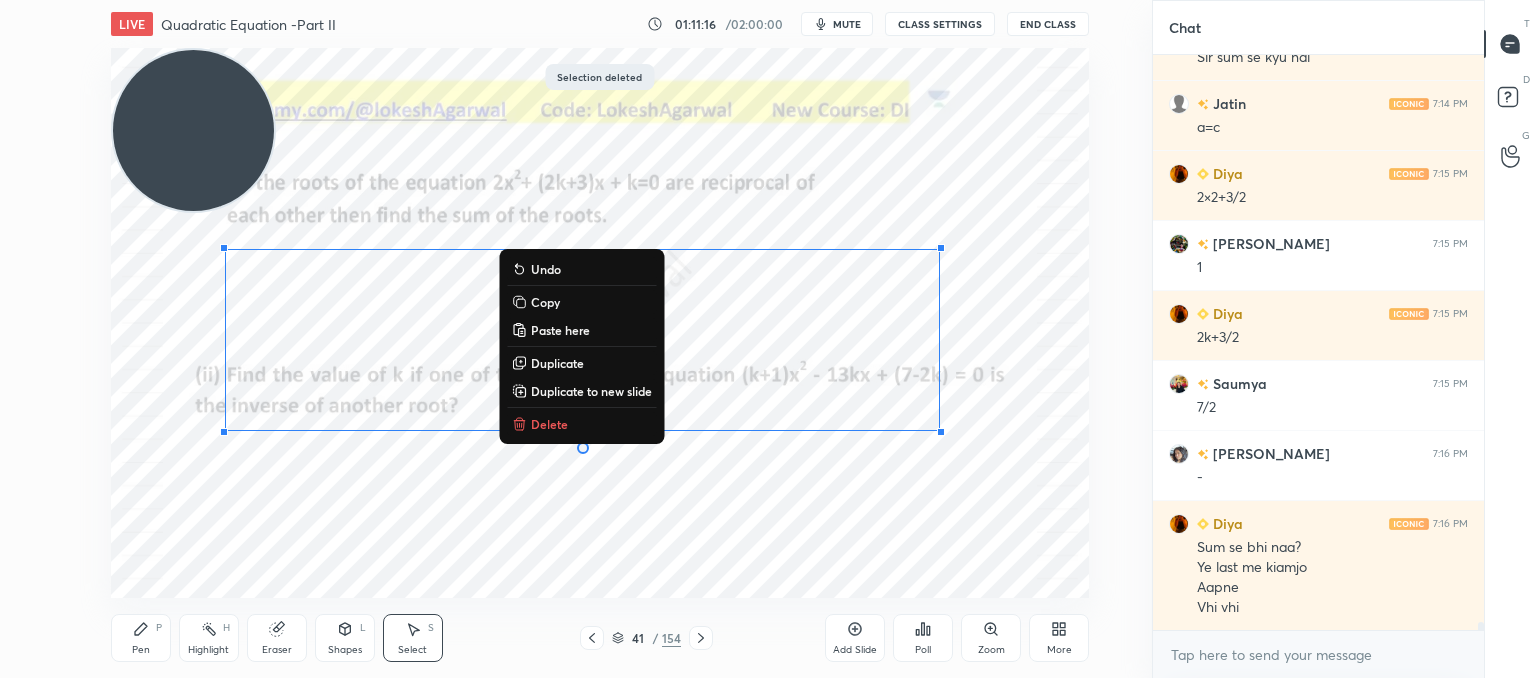 drag, startPoint x: 989, startPoint y: 444, endPoint x: 465, endPoint y: 322, distance: 538.0149 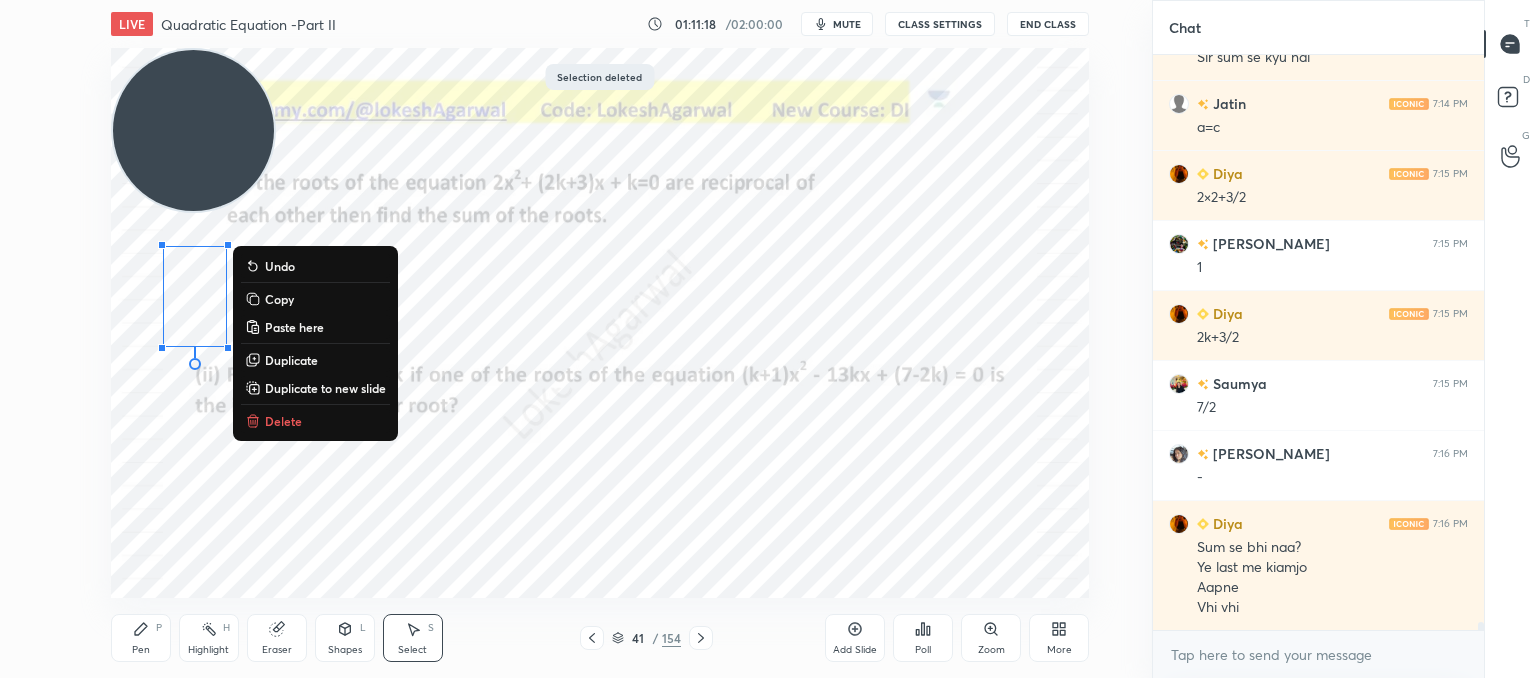 drag, startPoint x: 278, startPoint y: 365, endPoint x: 341, endPoint y: 374, distance: 63.63961 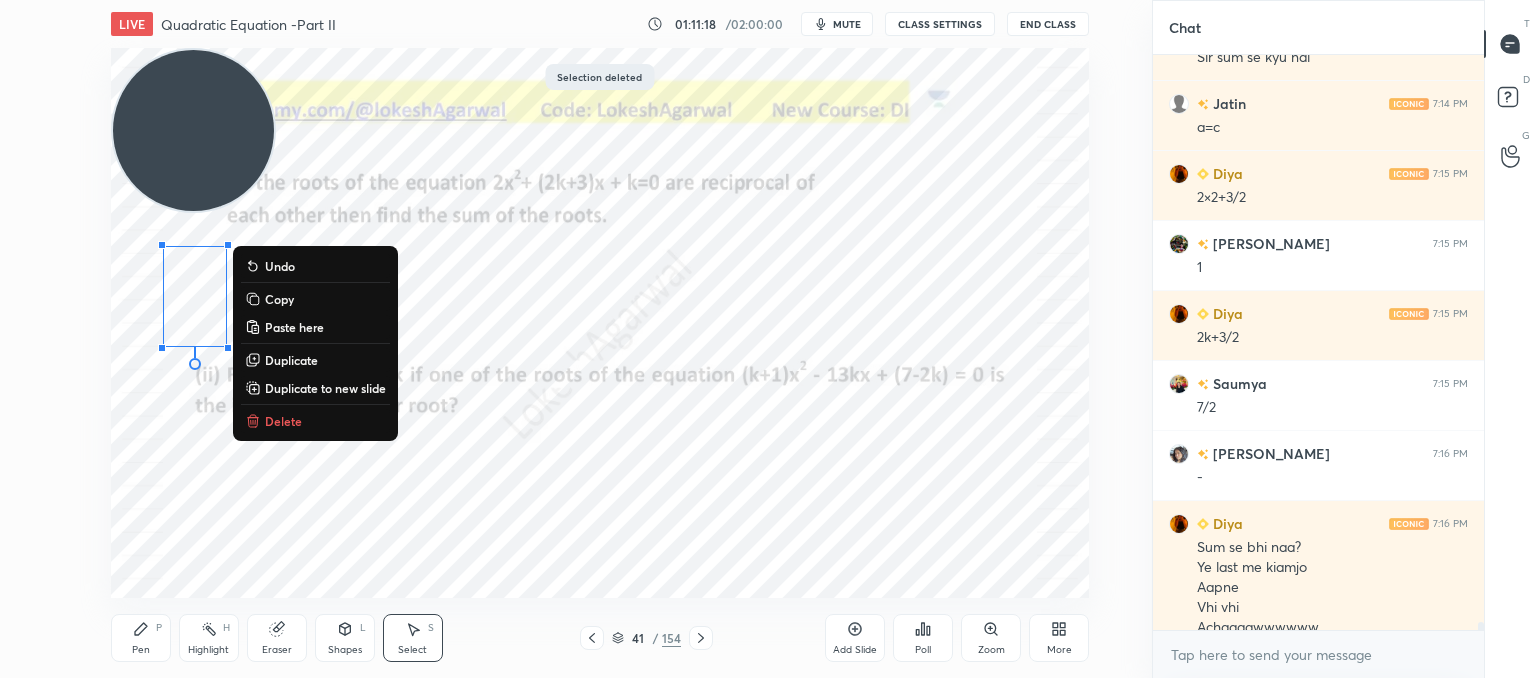 scroll, scrollTop: 39330, scrollLeft: 0, axis: vertical 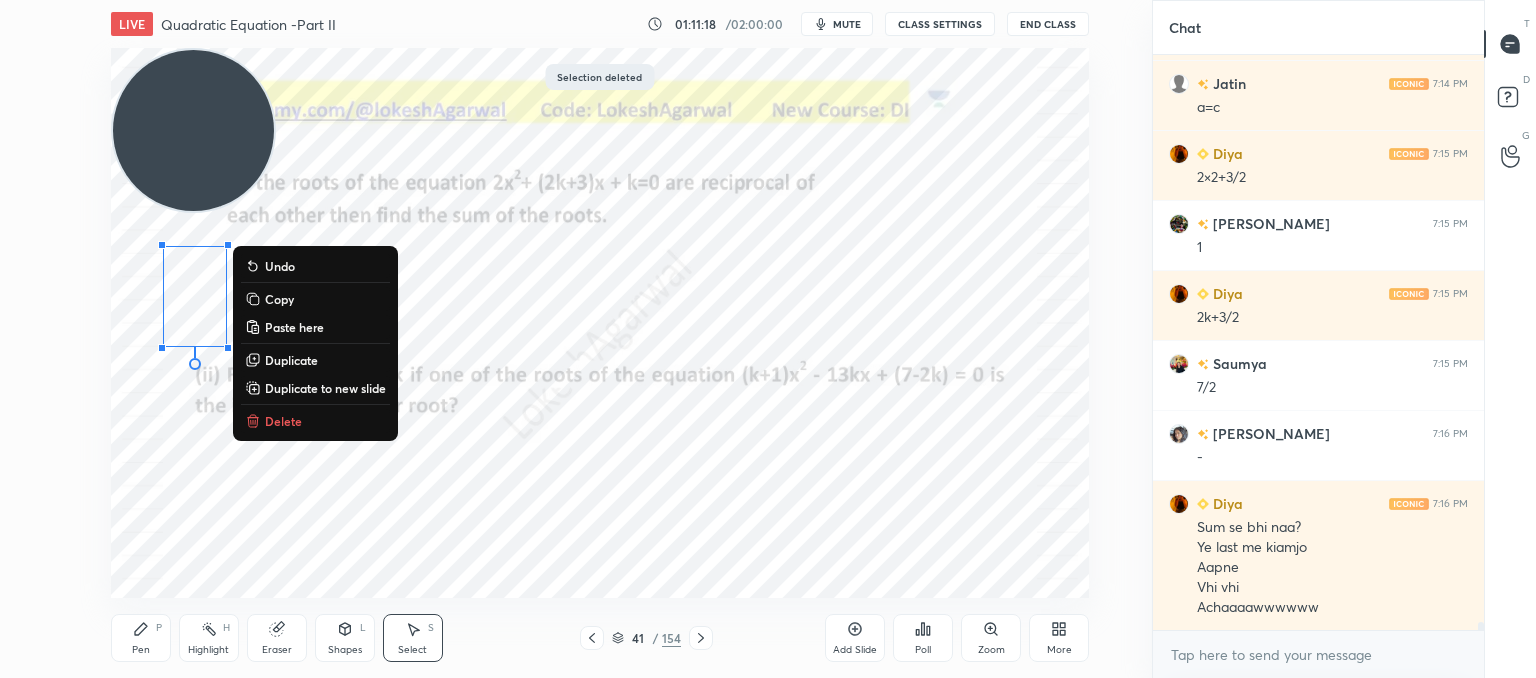 drag, startPoint x: 294, startPoint y: 417, endPoint x: 569, endPoint y: 583, distance: 321.218 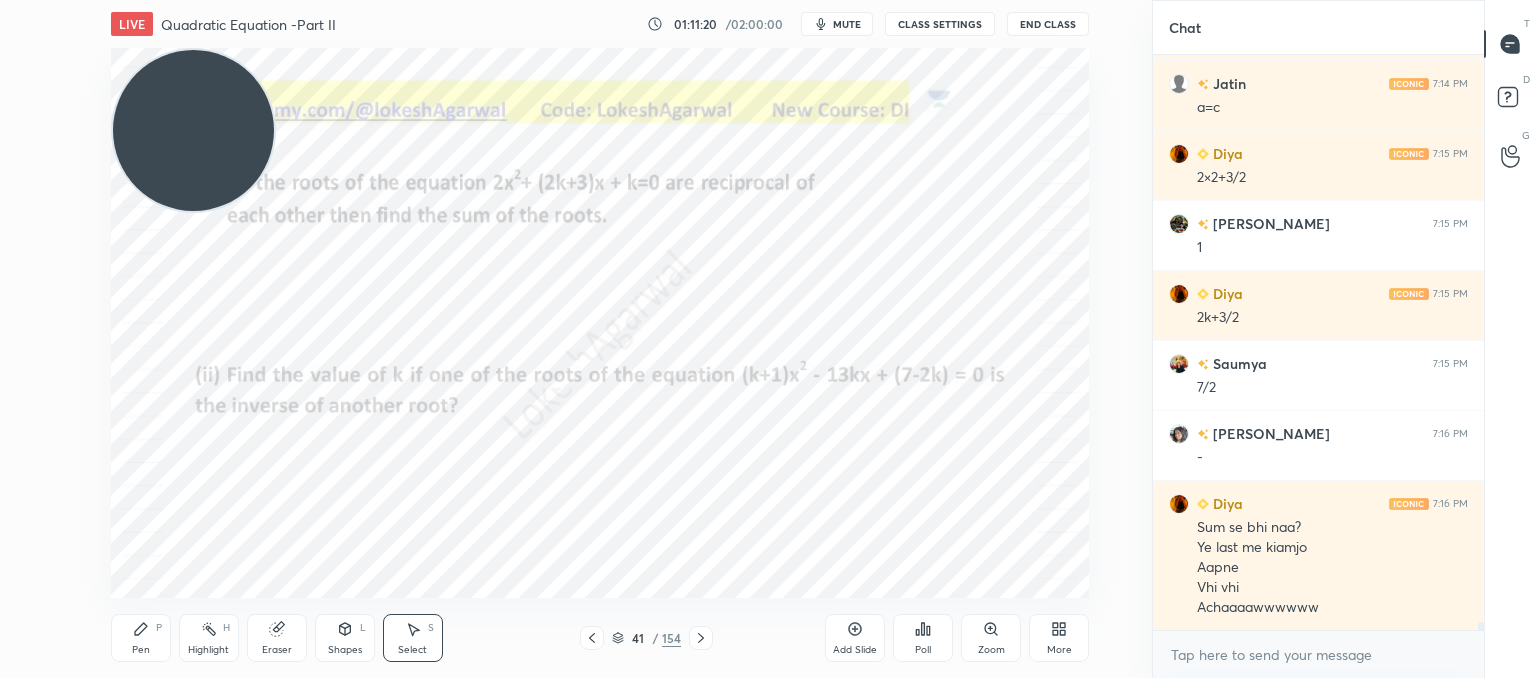 click on "Pen P" at bounding box center (141, 638) 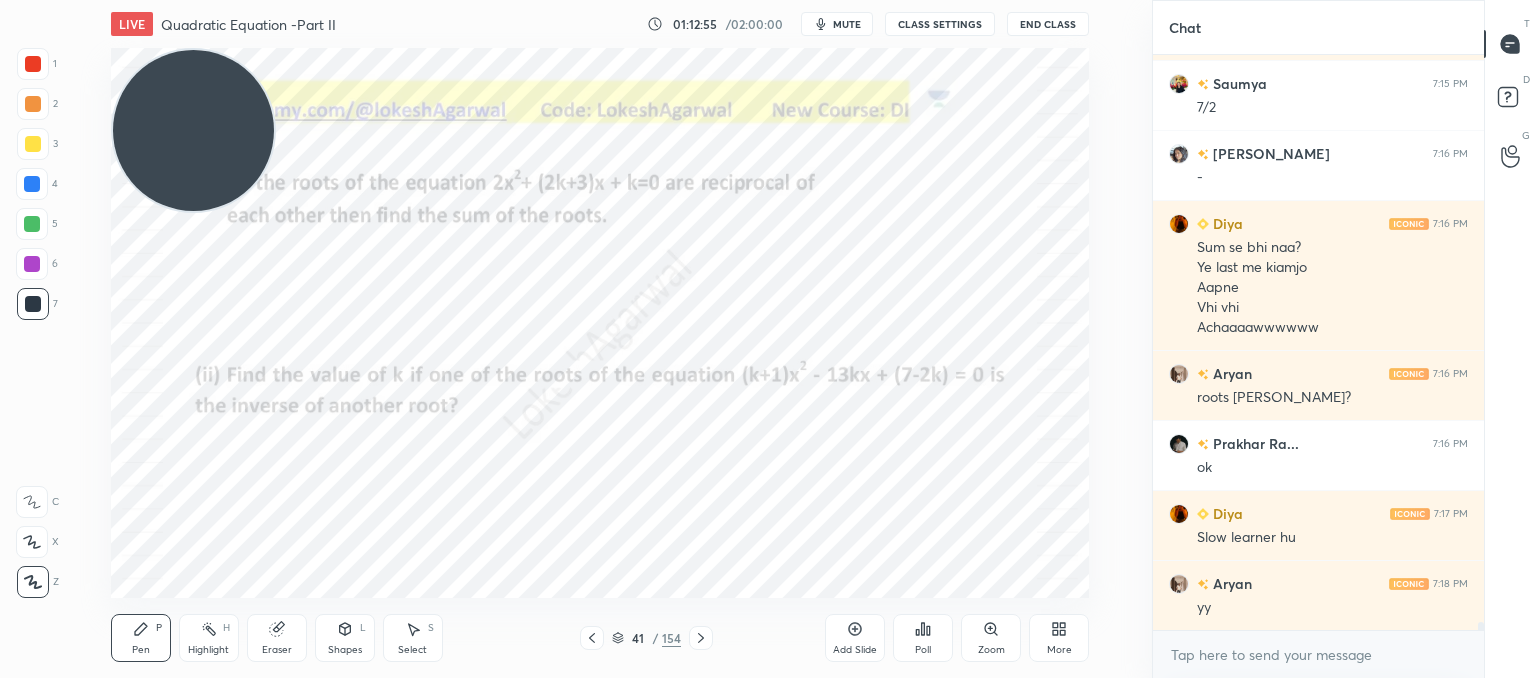 scroll, scrollTop: 39680, scrollLeft: 0, axis: vertical 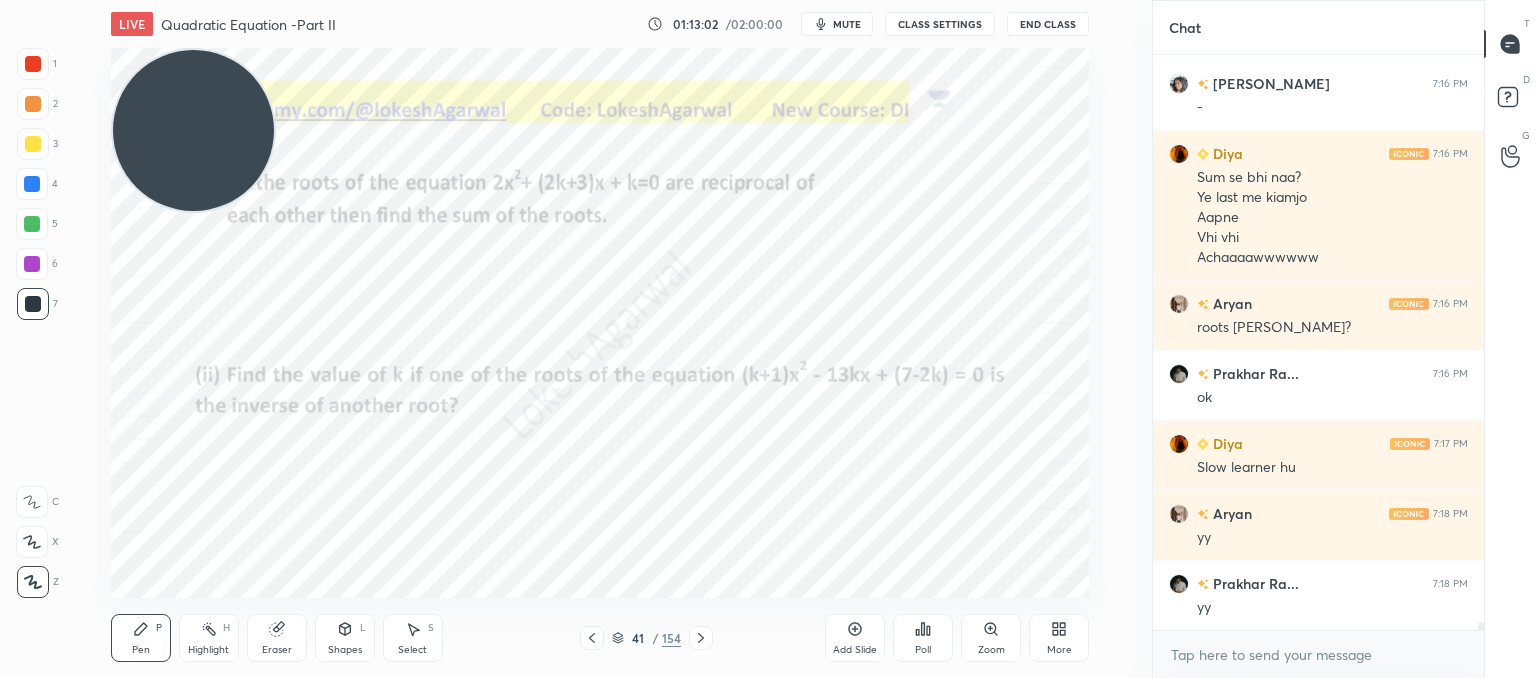click 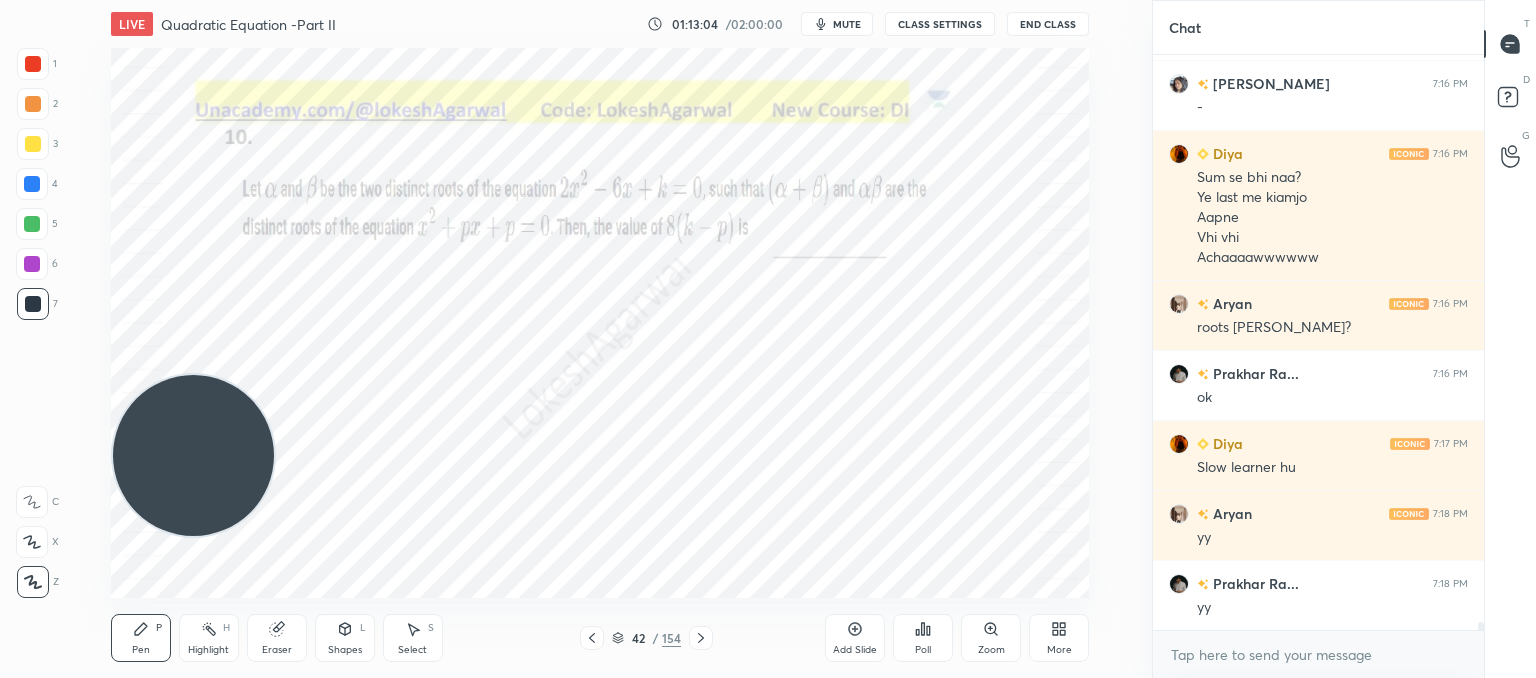 drag, startPoint x: 197, startPoint y: 129, endPoint x: 223, endPoint y: 540, distance: 411.82156 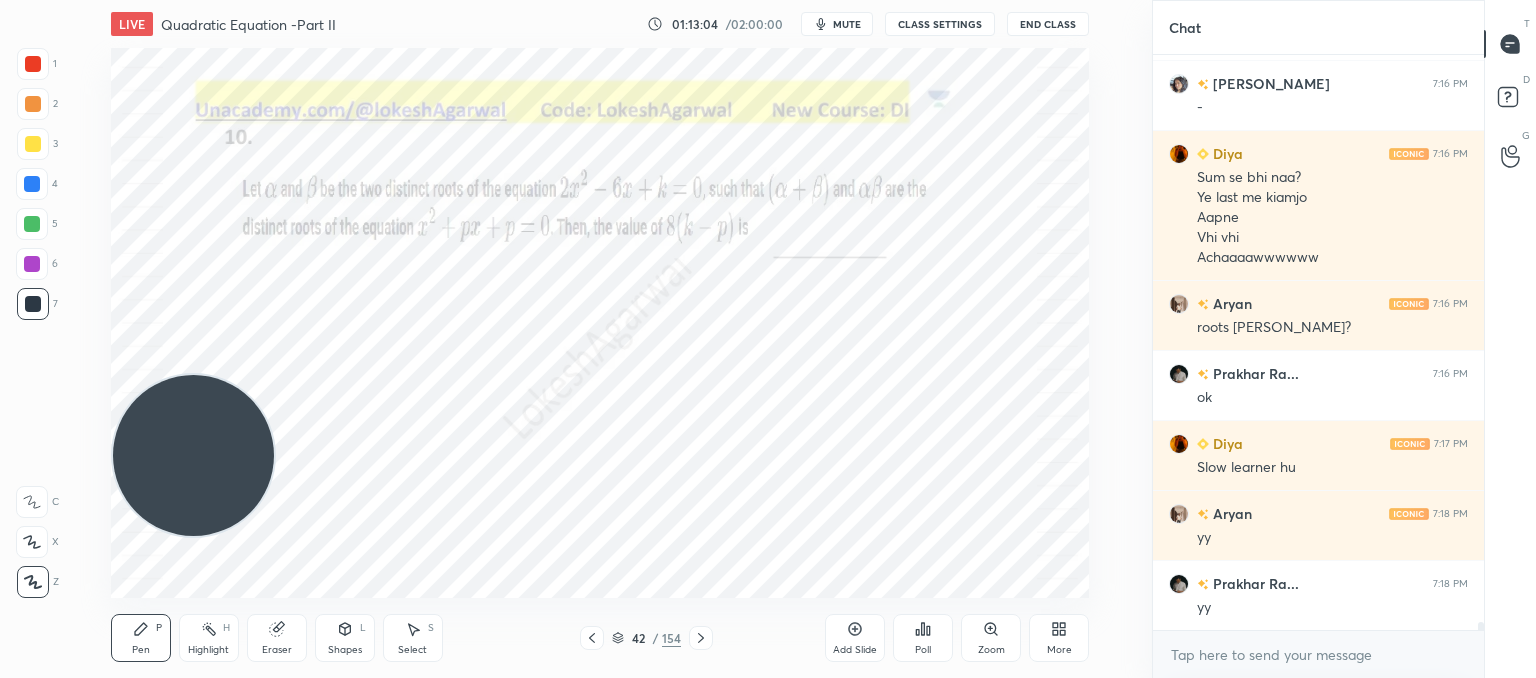 click on "1 2 3 4 5 6 7 C X Z C X Z E E Erase all   H H LIVE Quadratic Equation -Part II 01:13:04 /  02:00:00 mute CLASS SETTINGS End Class Setting up your live class Poll for   secs No correct answer Start poll Back Quadratic Equation -Part II • L2 of Comprehensive Course on Algebra: Basic to Advanced - Part I [PERSON_NAME] Pen P Highlight H Eraser Shapes L Select S 42 / 154 Add Slide Poll Zoom More" at bounding box center (568, 339) 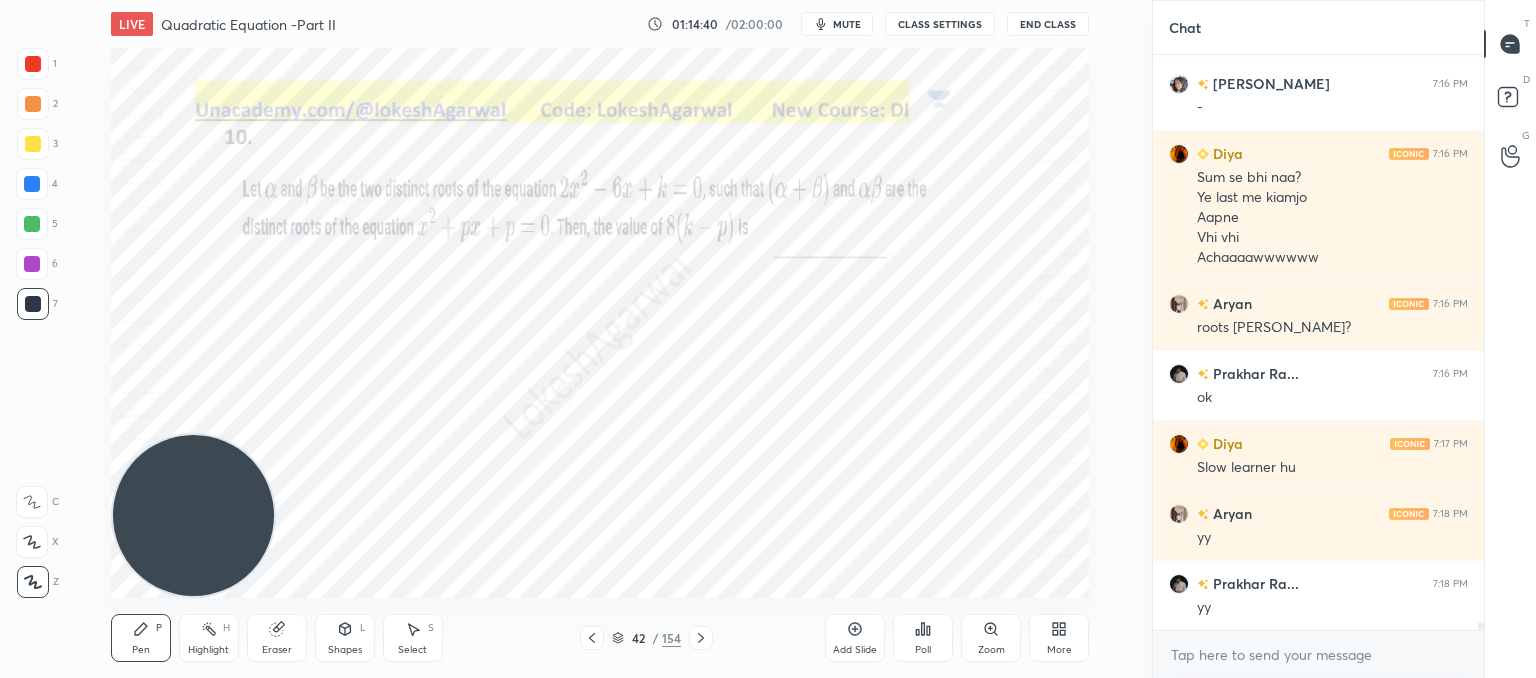 scroll, scrollTop: 39750, scrollLeft: 0, axis: vertical 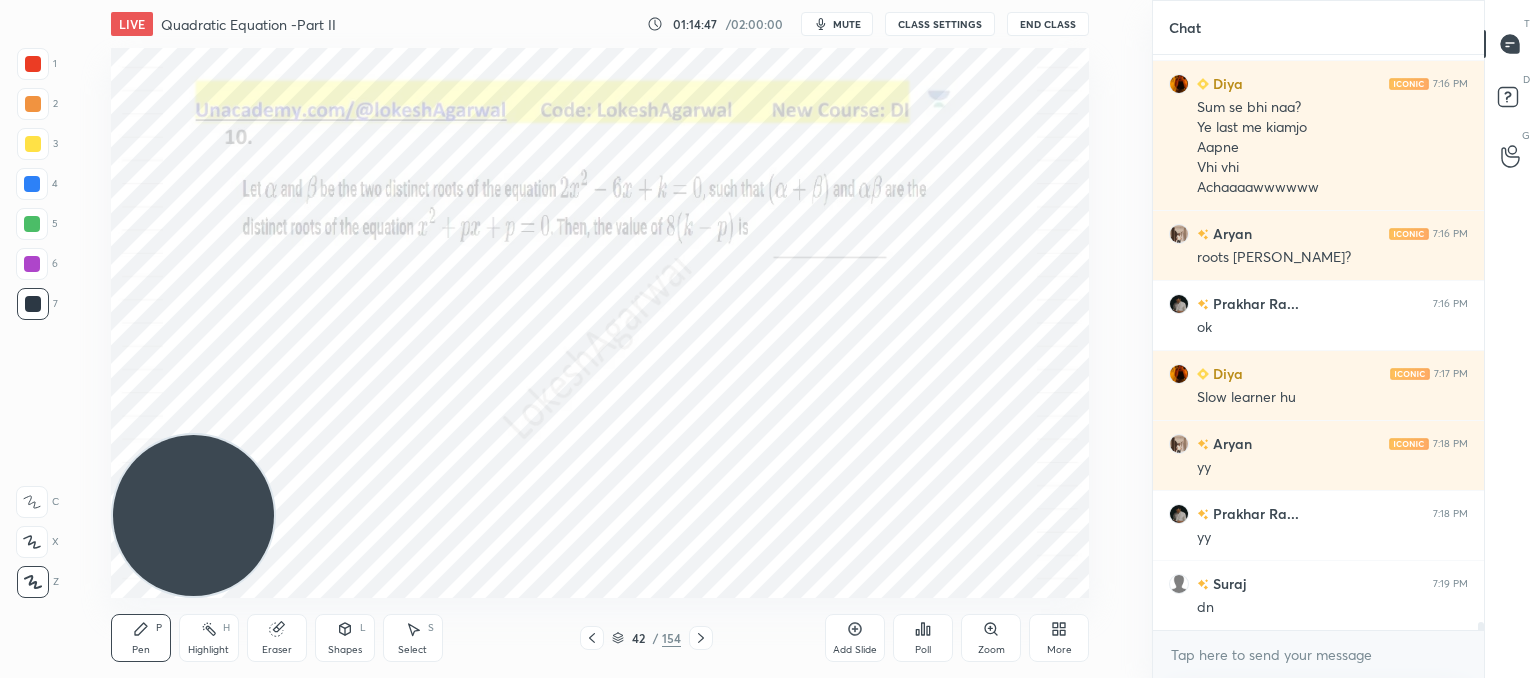 click on "mute" at bounding box center [847, 24] 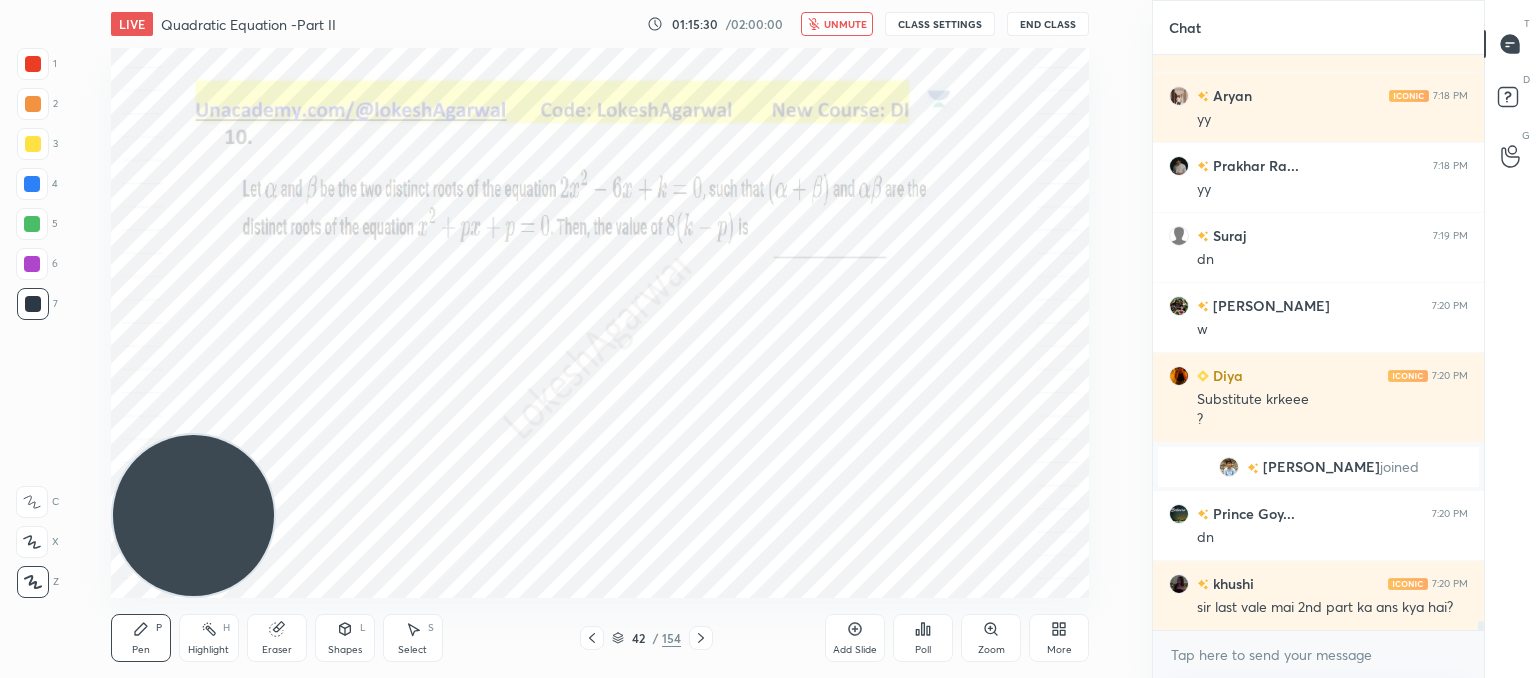 scroll, scrollTop: 38362, scrollLeft: 0, axis: vertical 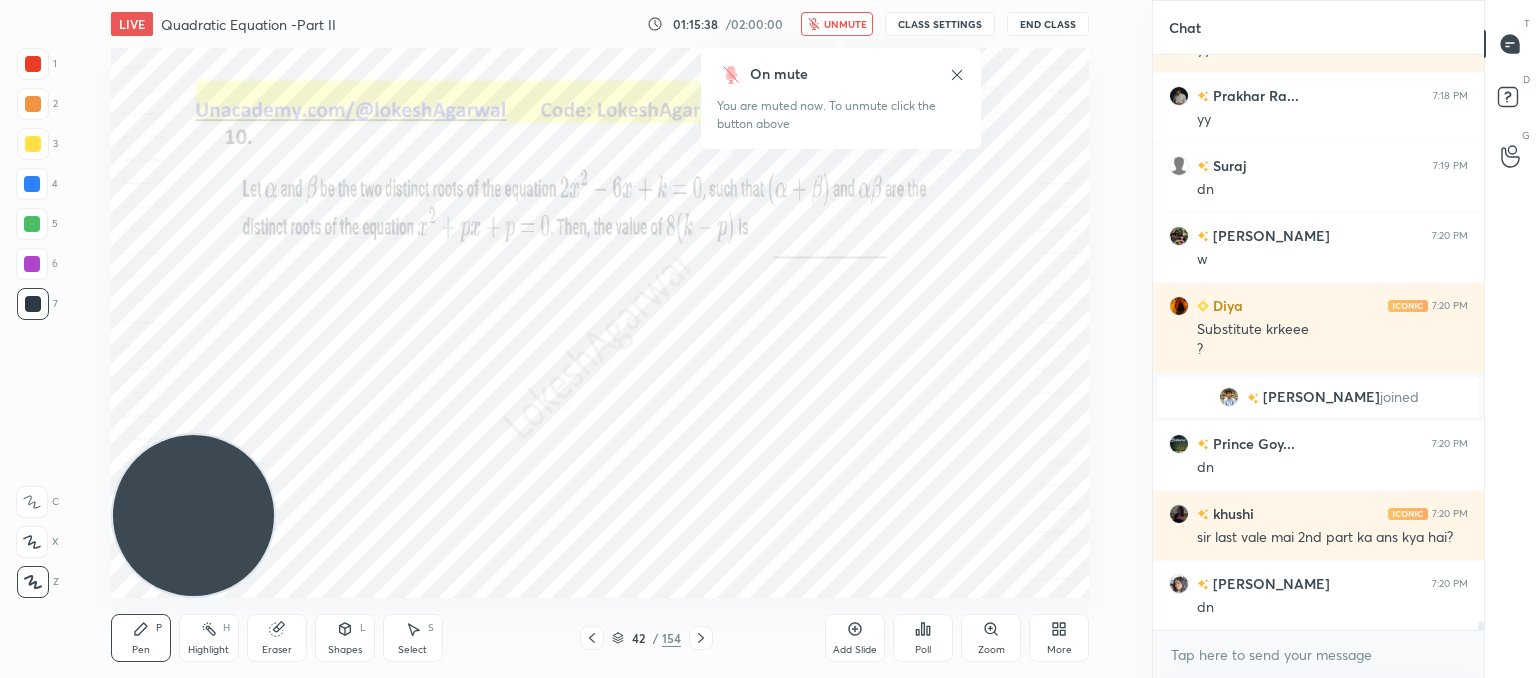 click 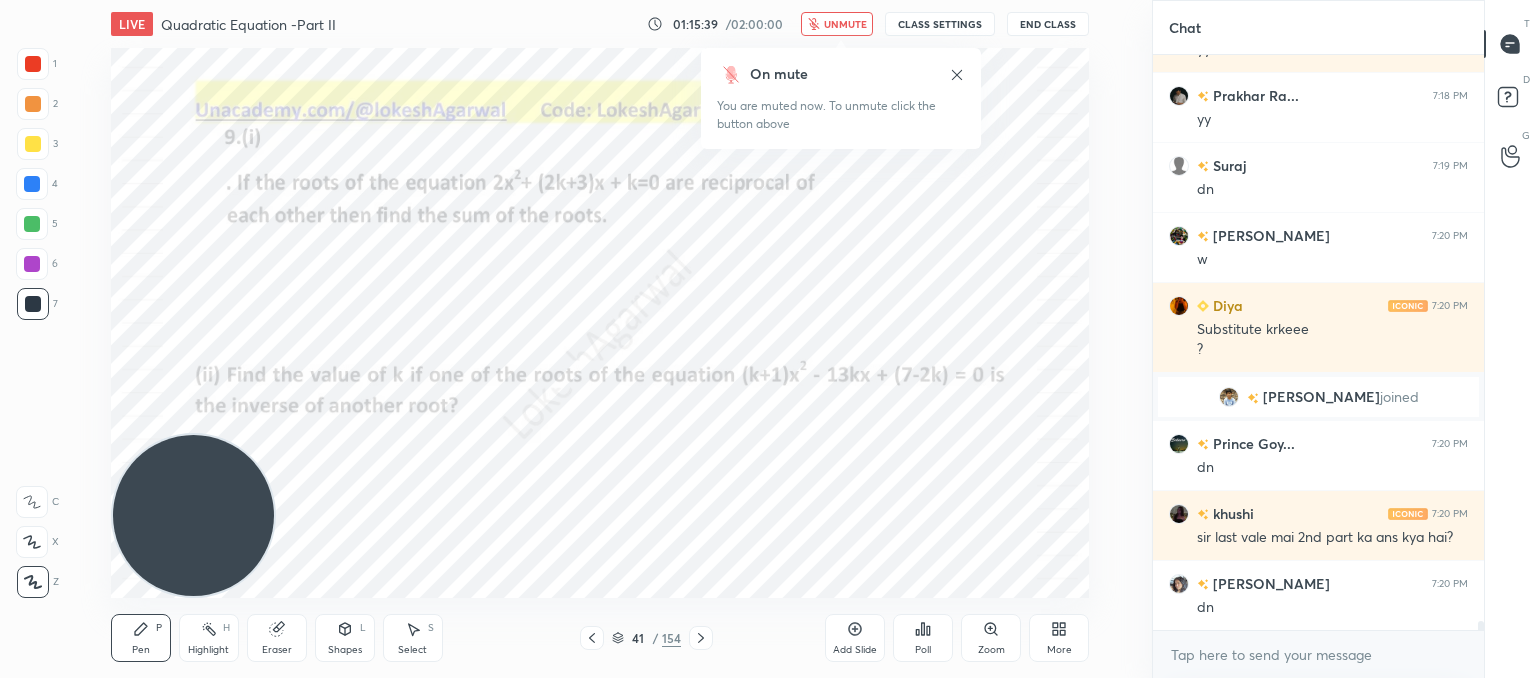 click on "unmute" at bounding box center [845, 24] 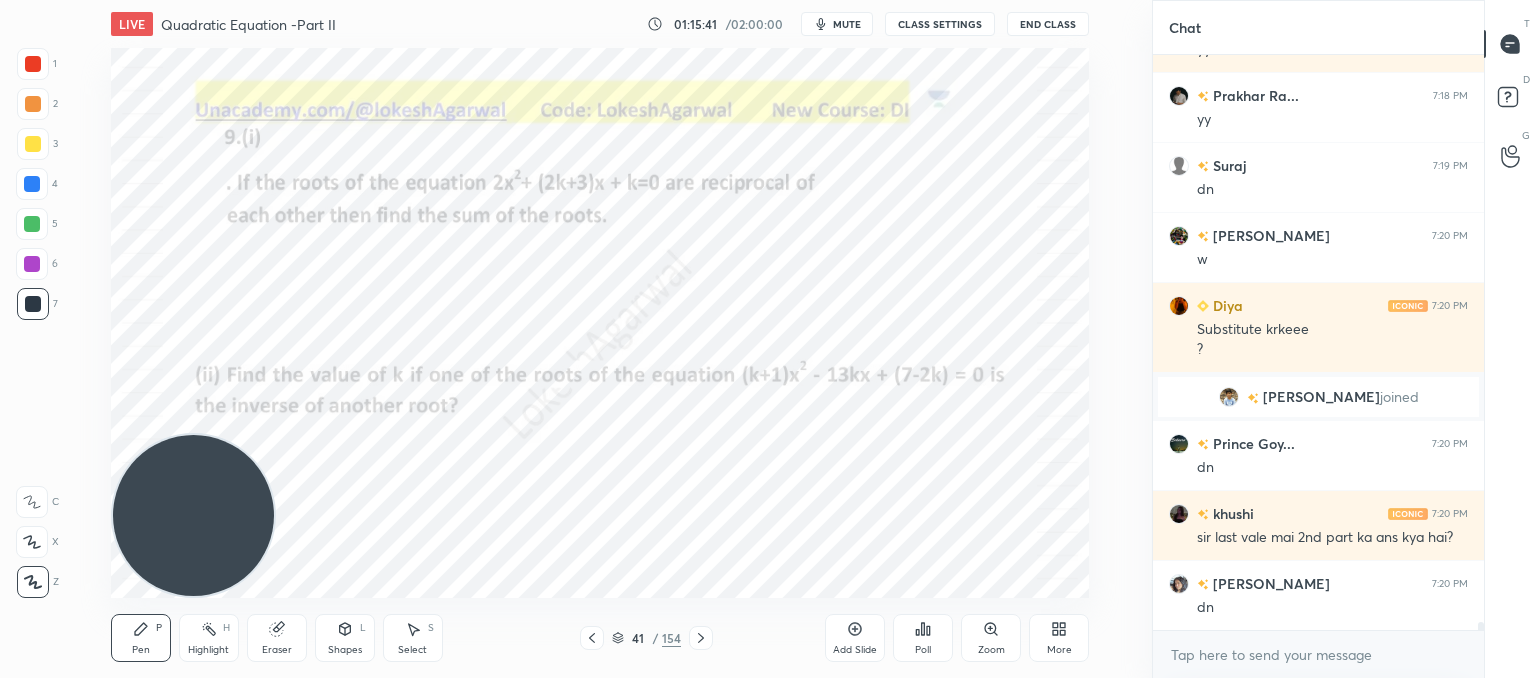 scroll, scrollTop: 38410, scrollLeft: 0, axis: vertical 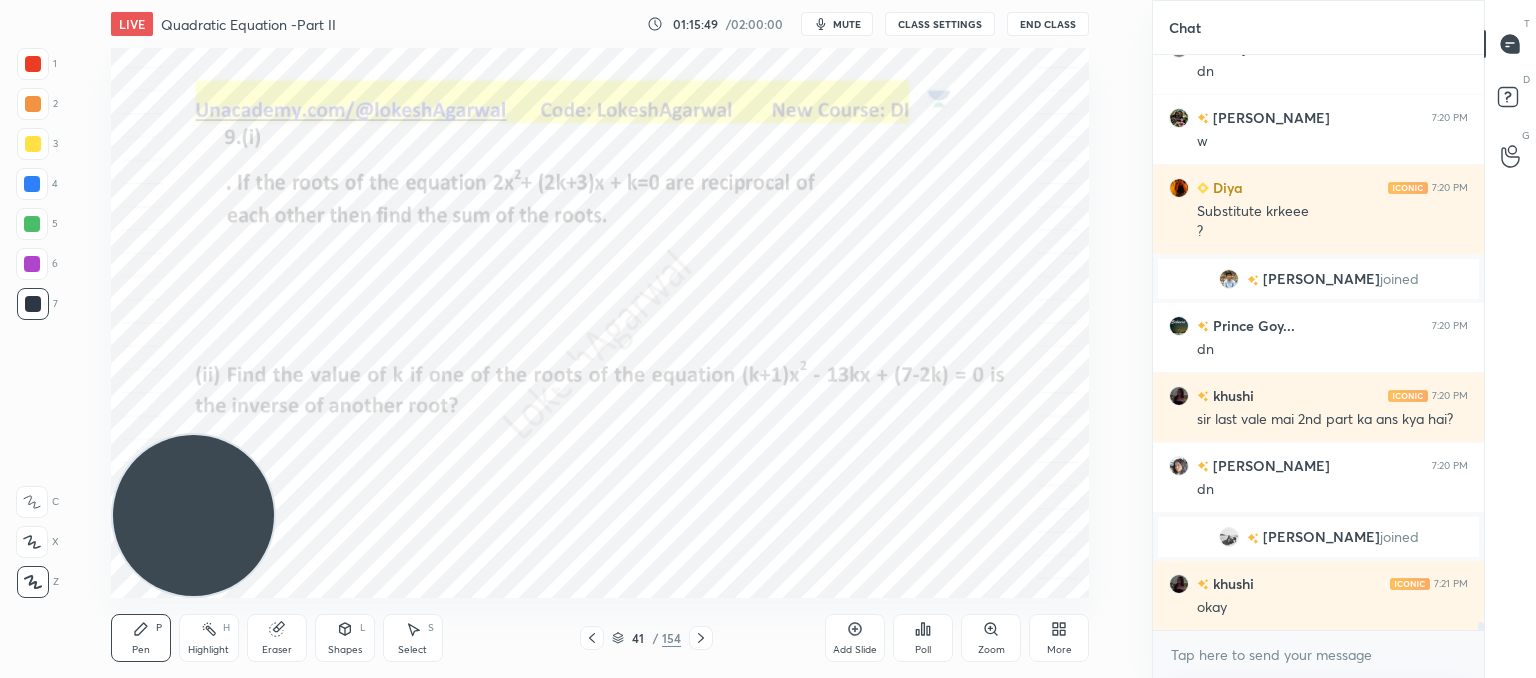 click at bounding box center (701, 638) 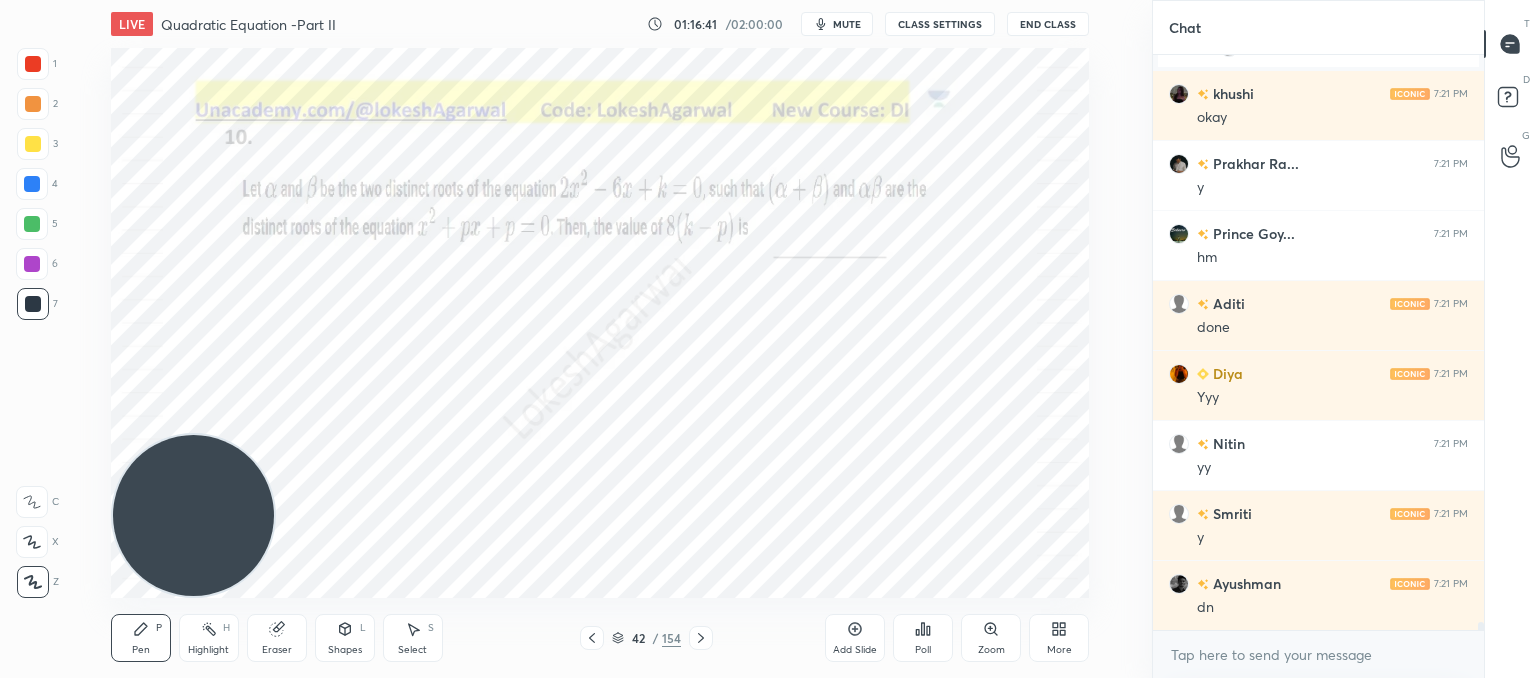 scroll, scrollTop: 39020, scrollLeft: 0, axis: vertical 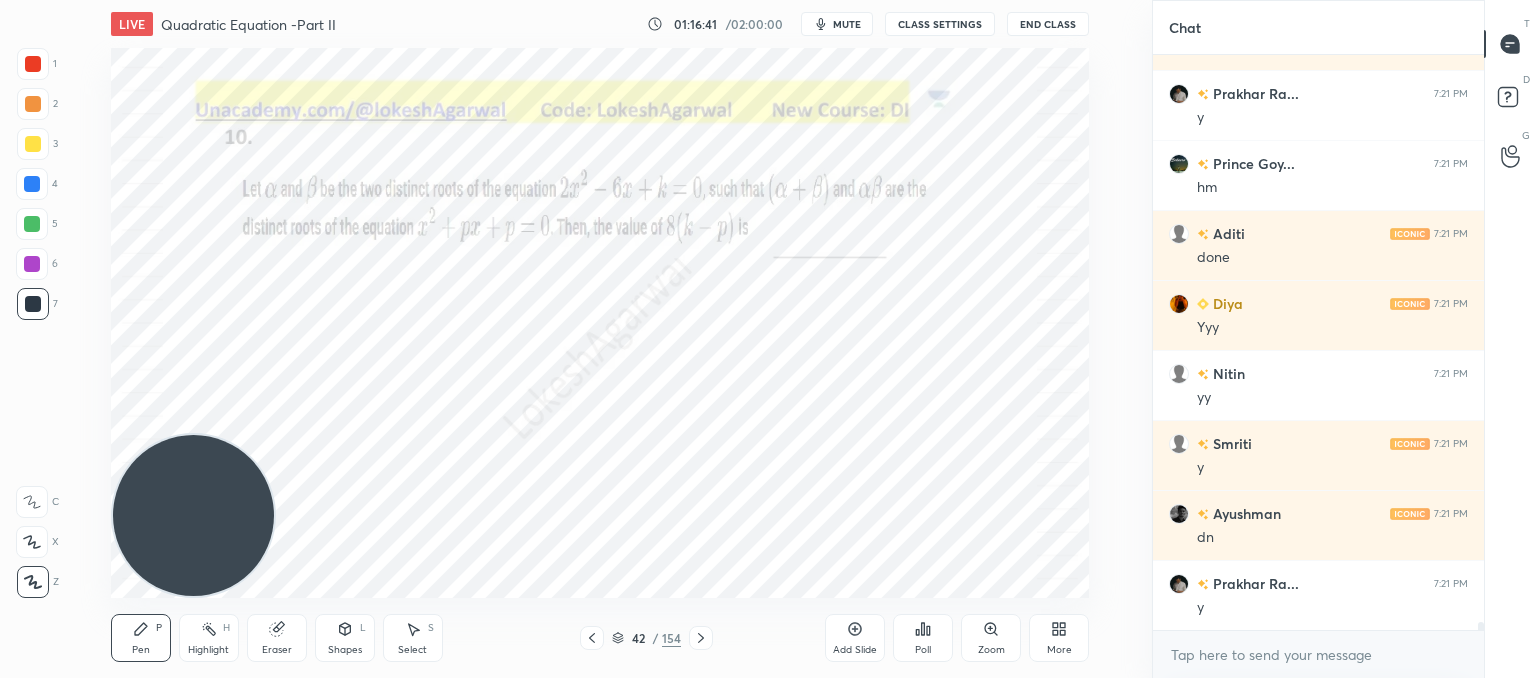 click on "Poll" at bounding box center (923, 638) 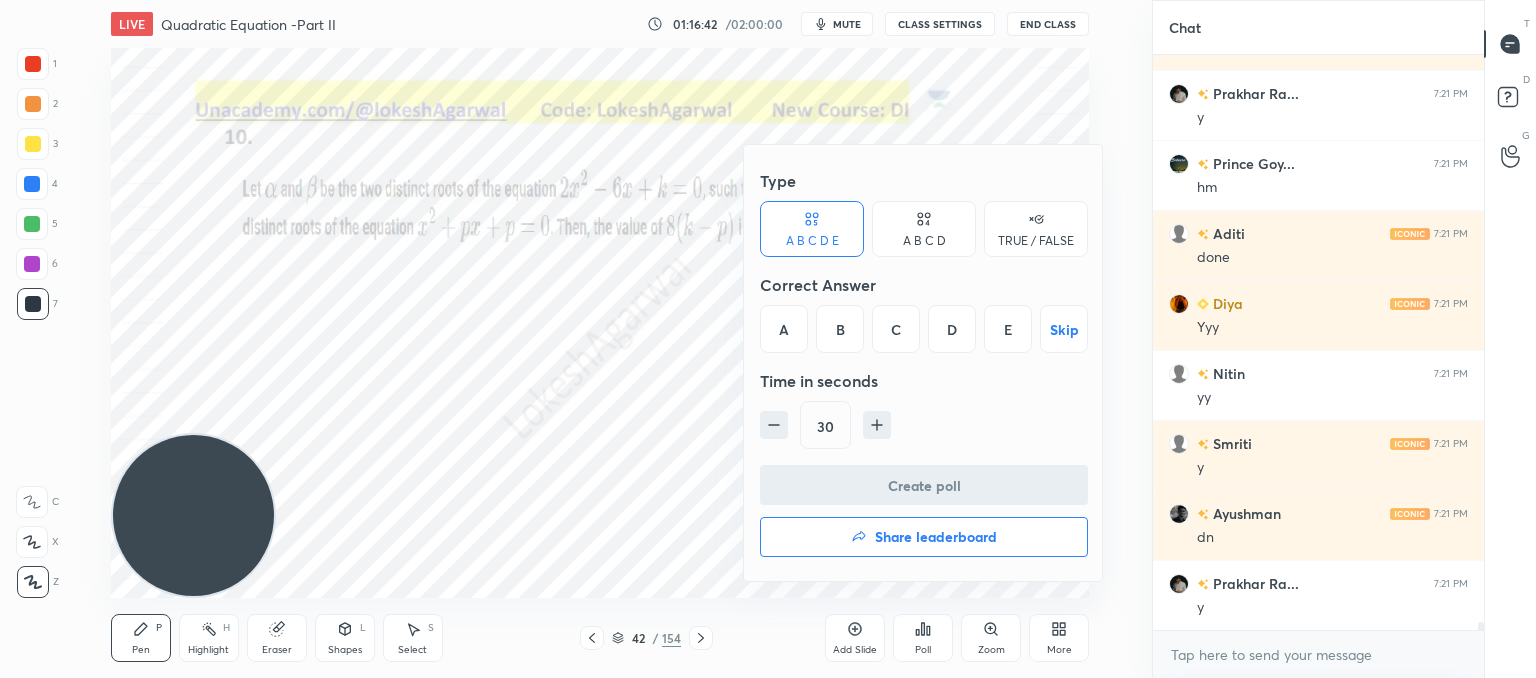 click on "C" at bounding box center [896, 329] 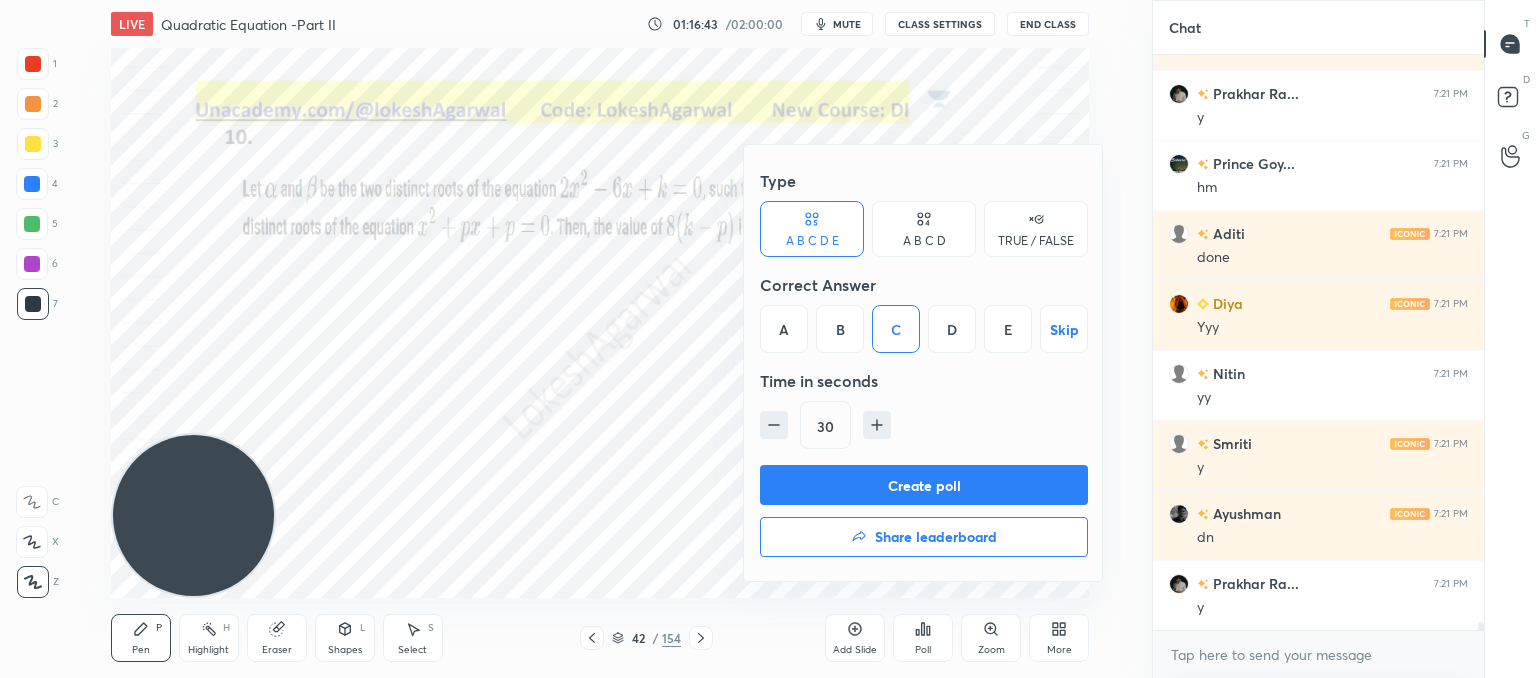 click on "Create poll" at bounding box center (924, 485) 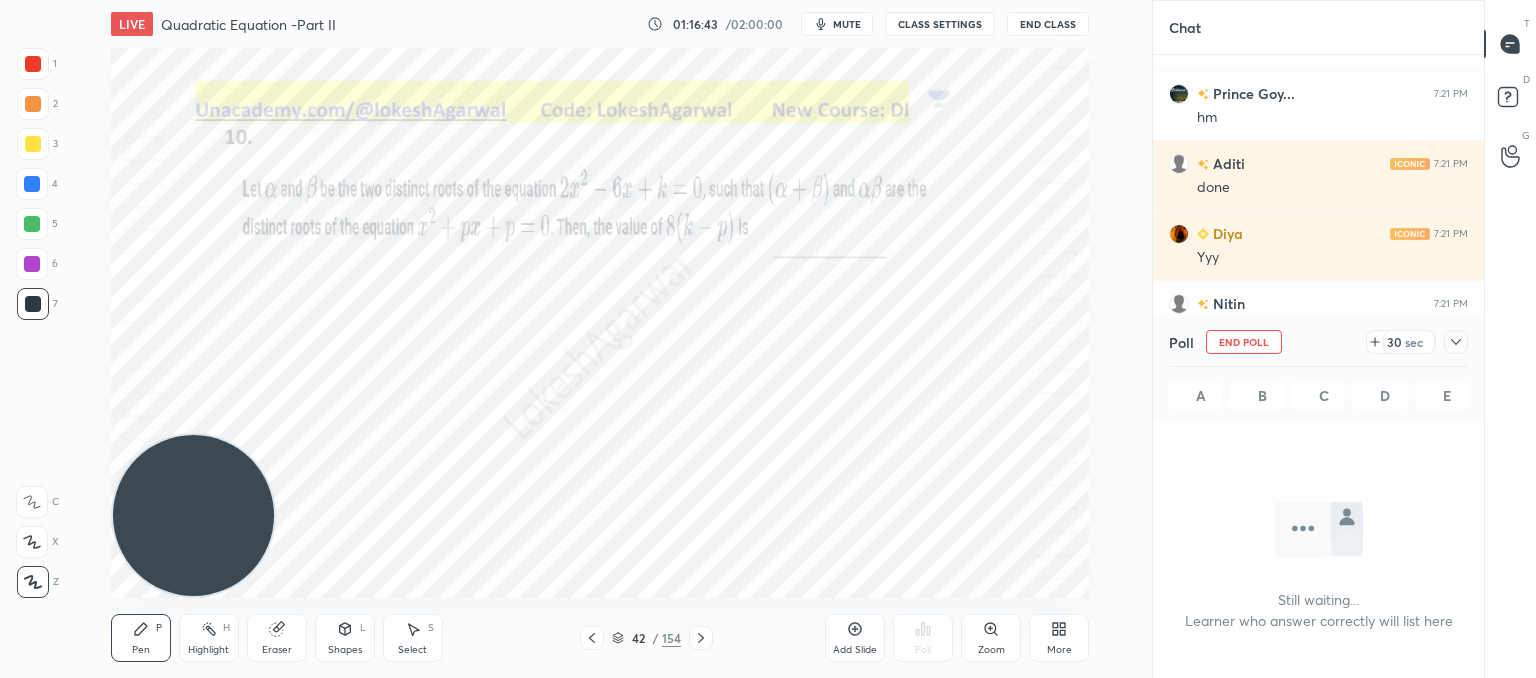 scroll, scrollTop: 360, scrollLeft: 325, axis: both 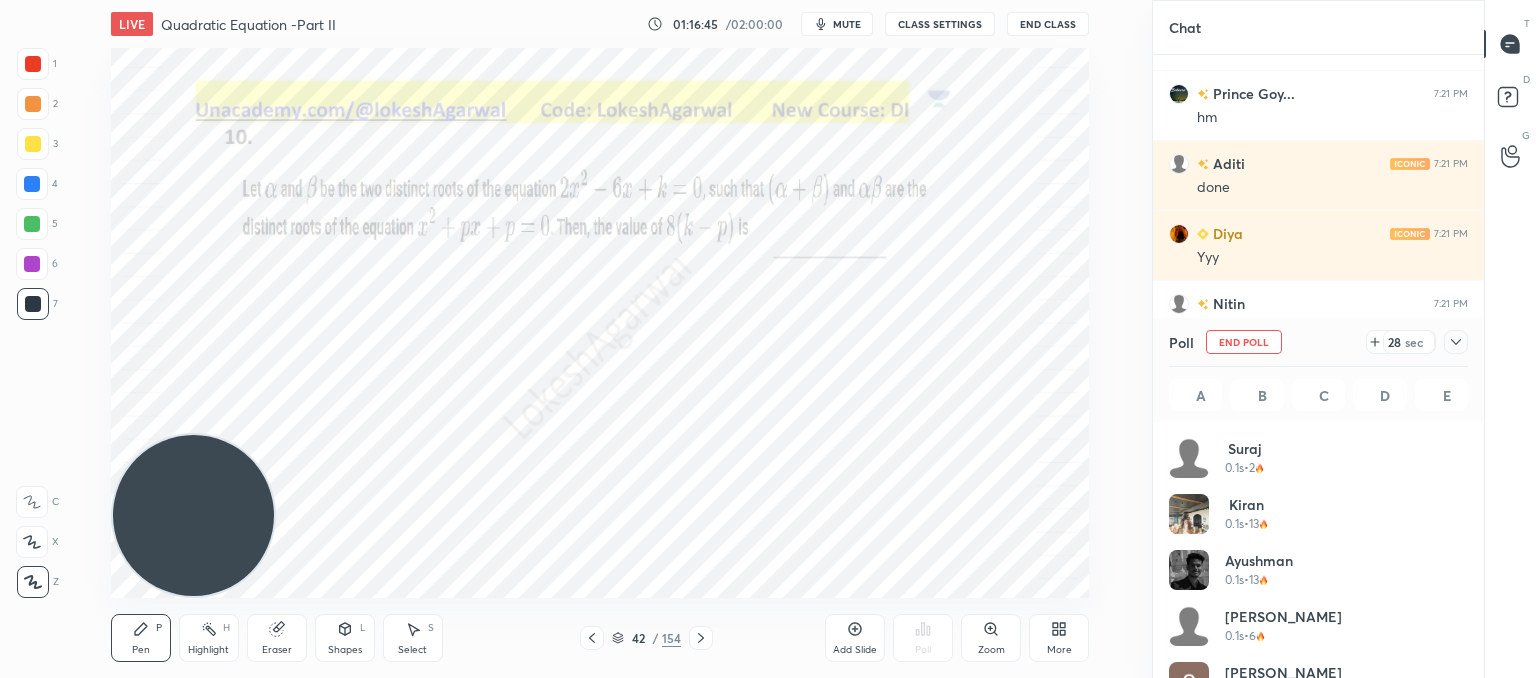 click 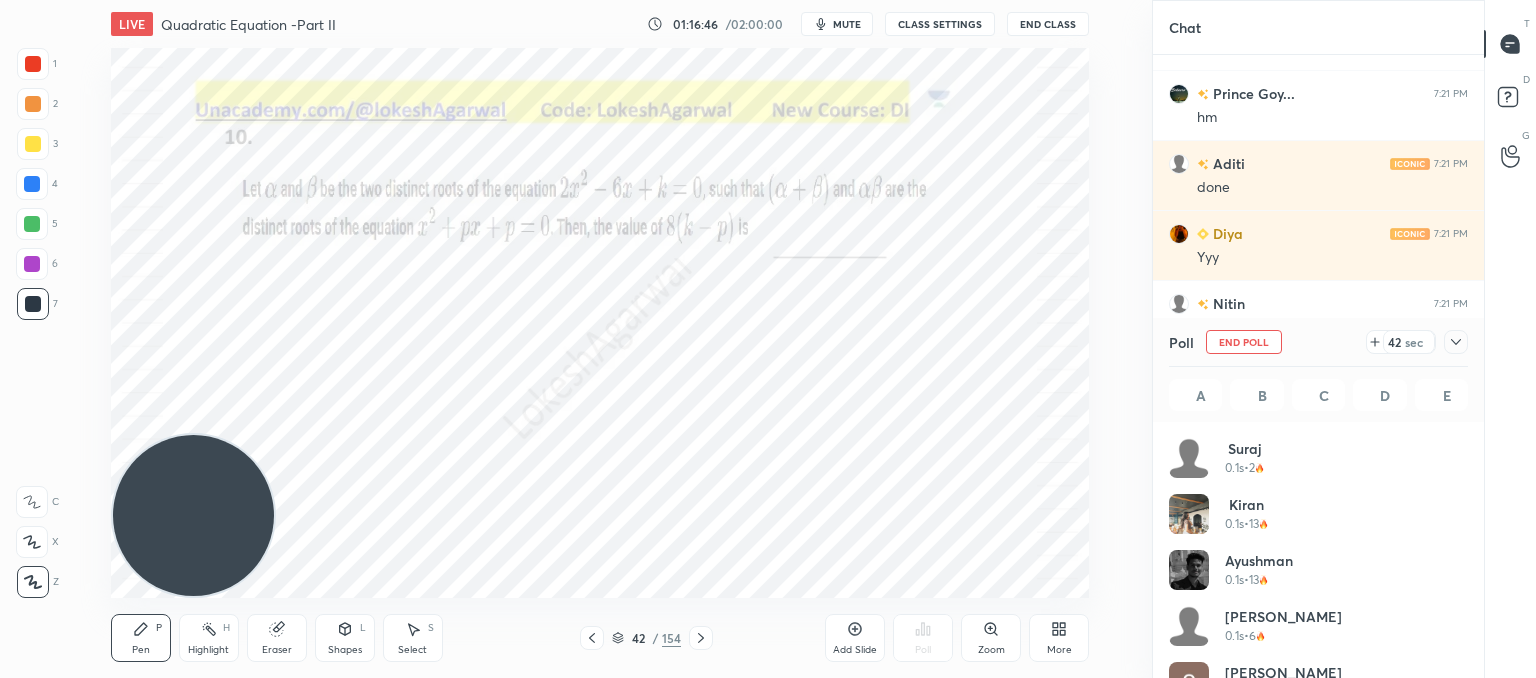 click 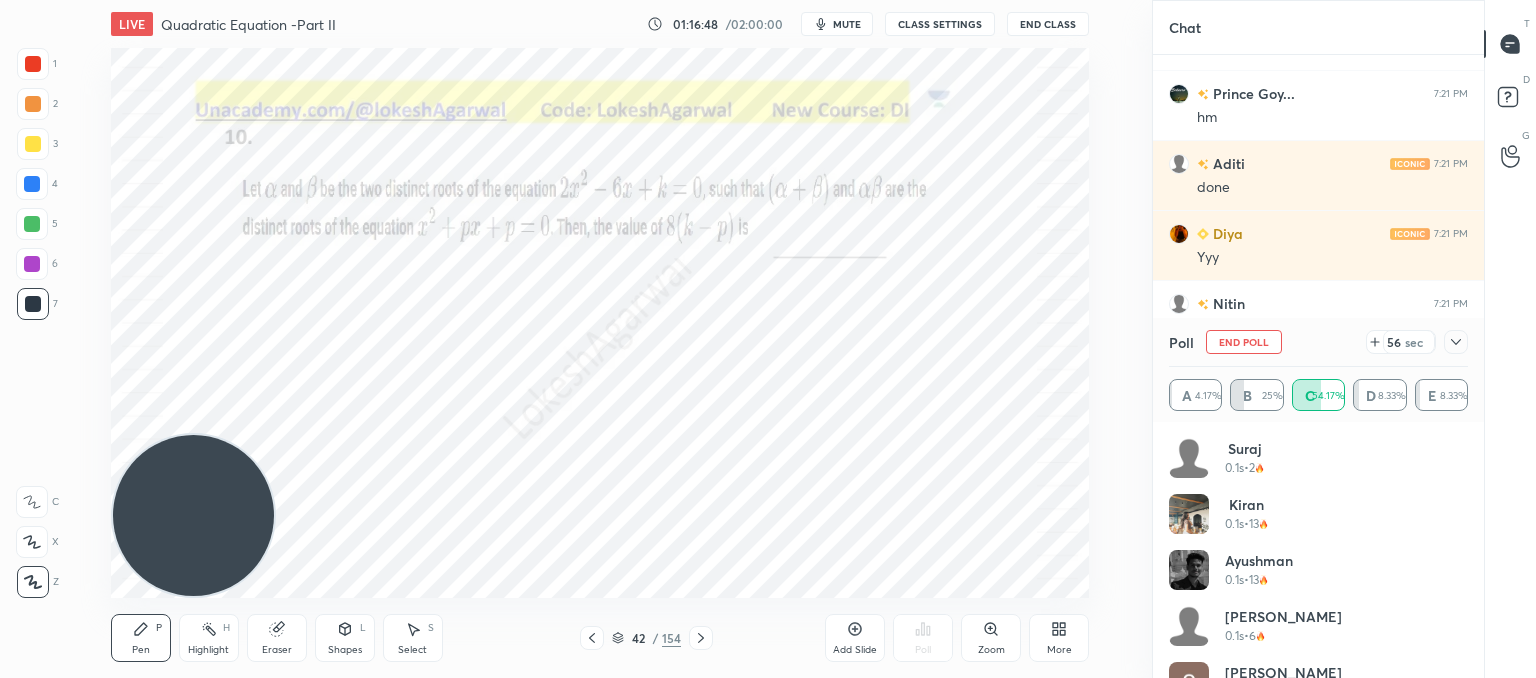 click 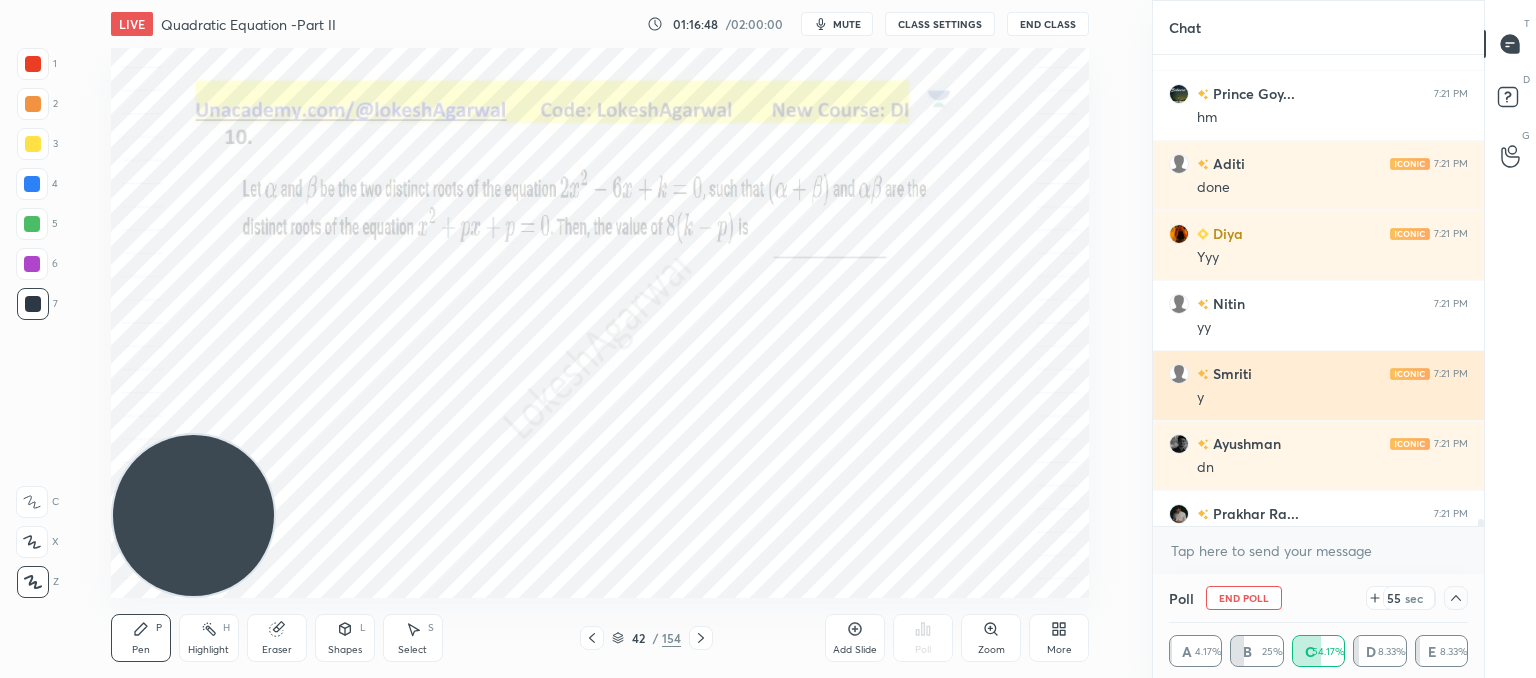 scroll, scrollTop: 4, scrollLeft: 293, axis: both 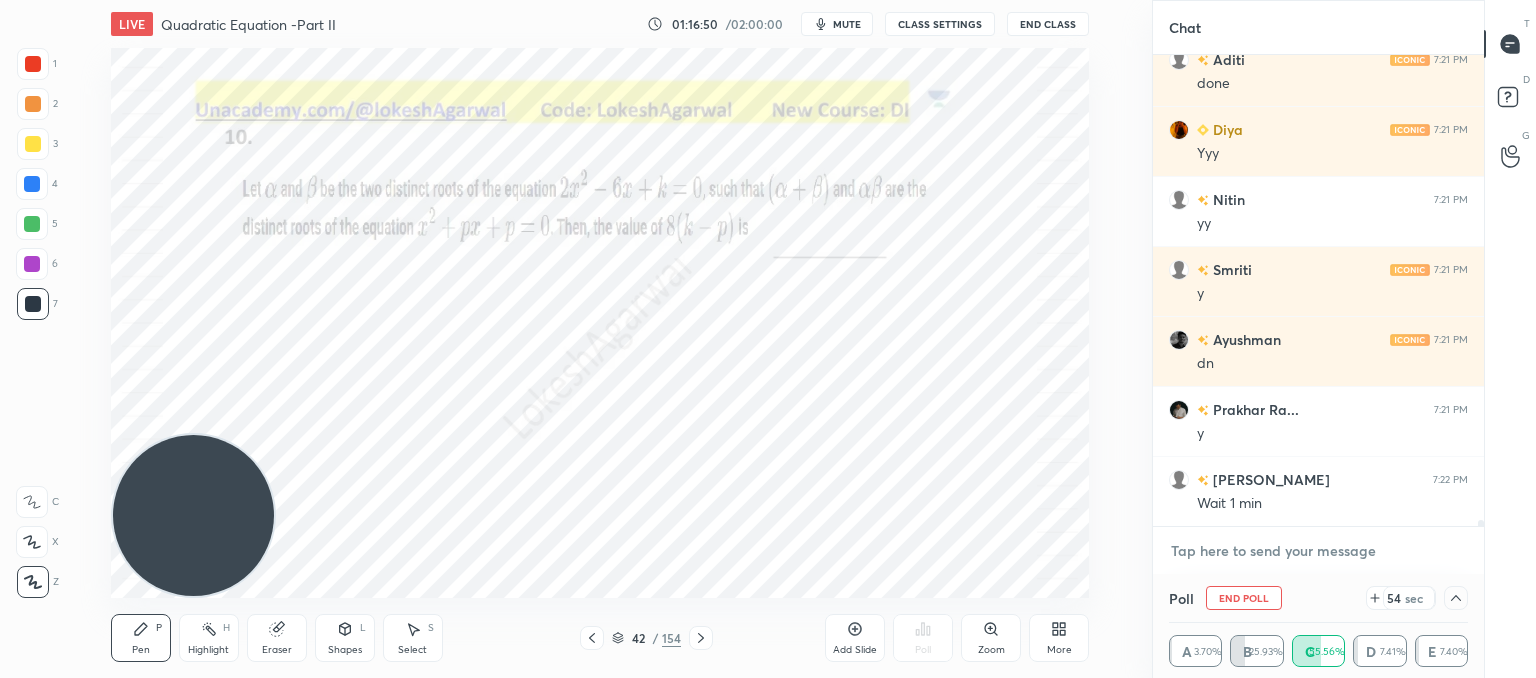 click at bounding box center (1318, 551) 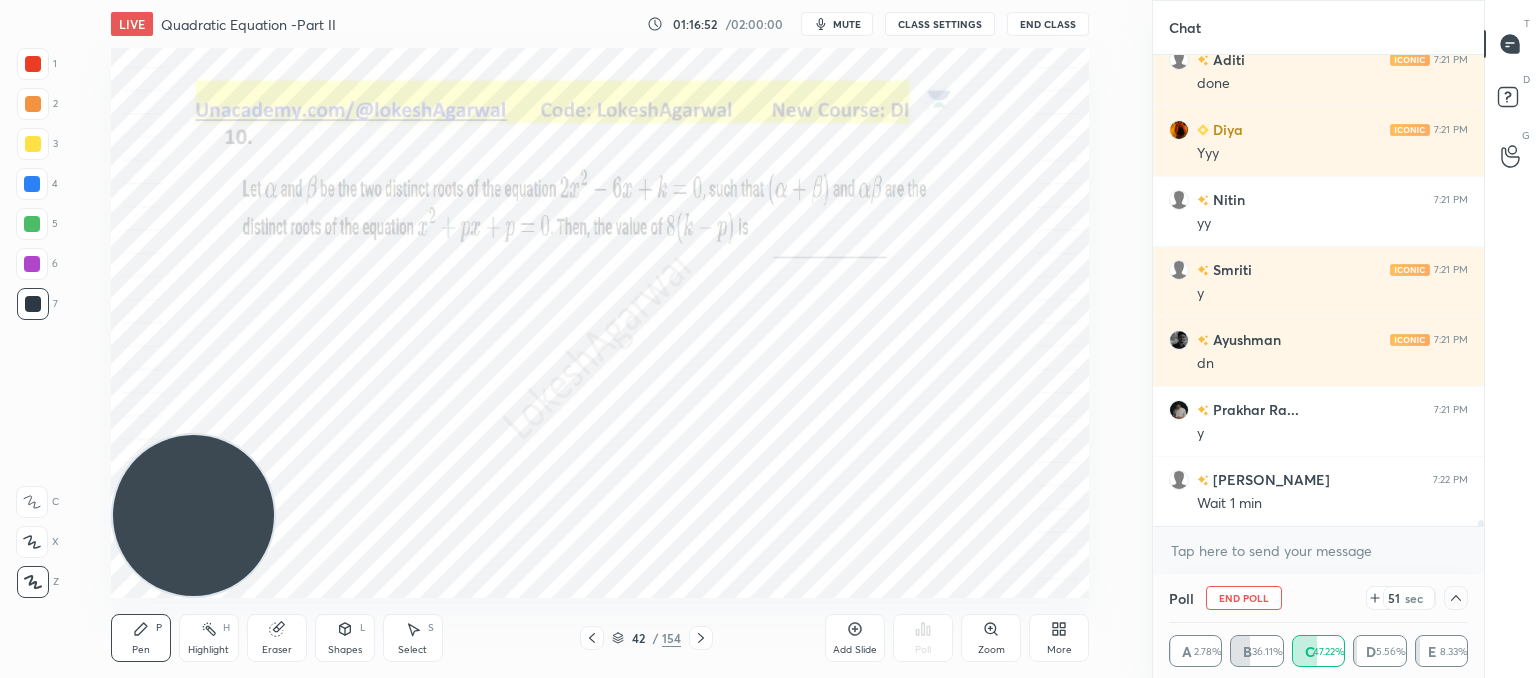 click 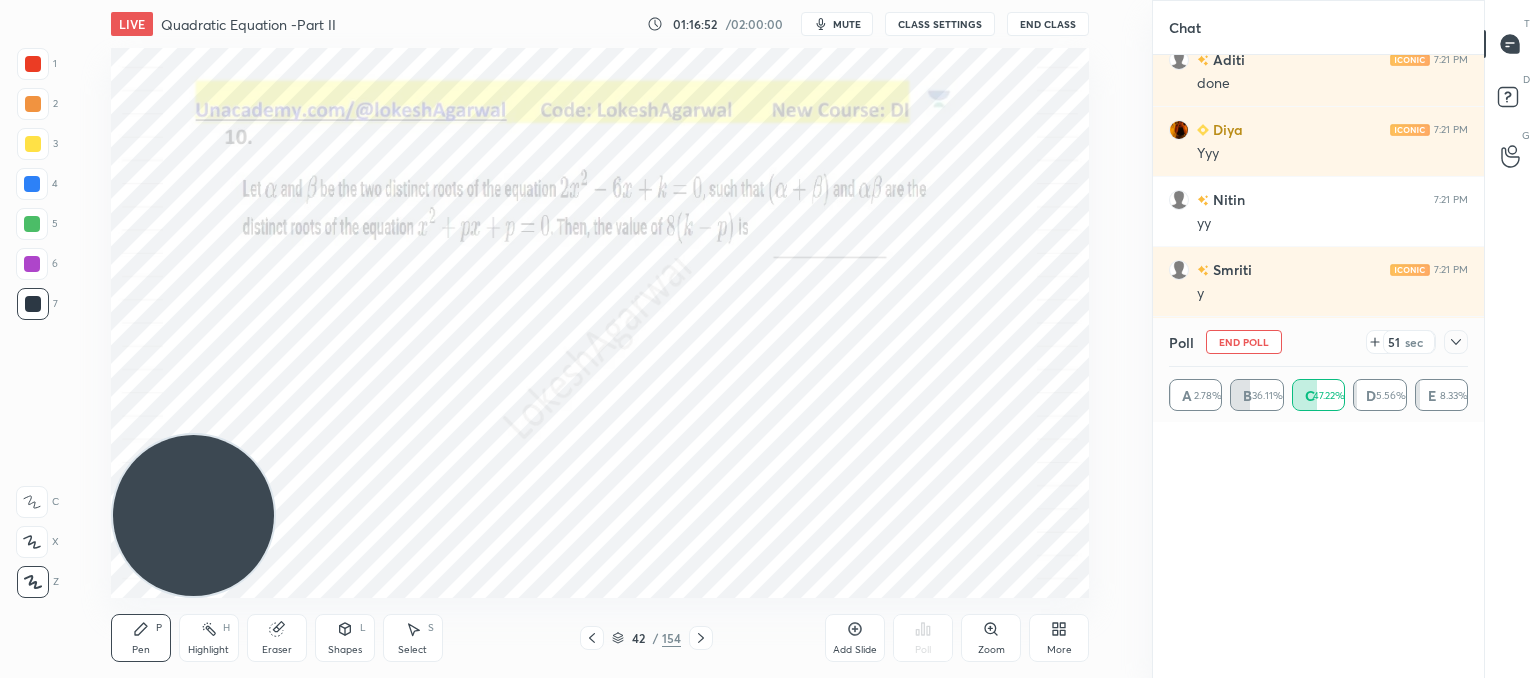 scroll, scrollTop: 6, scrollLeft: 6, axis: both 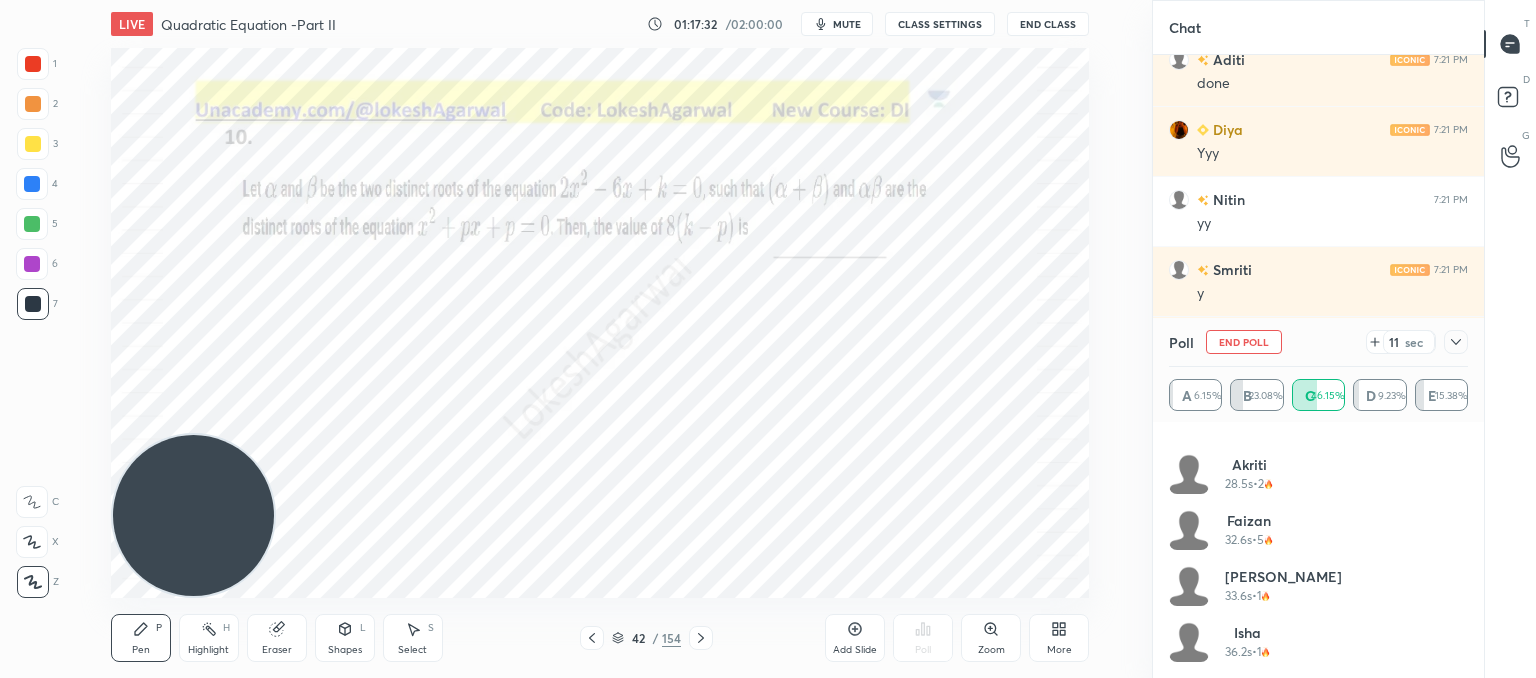 click 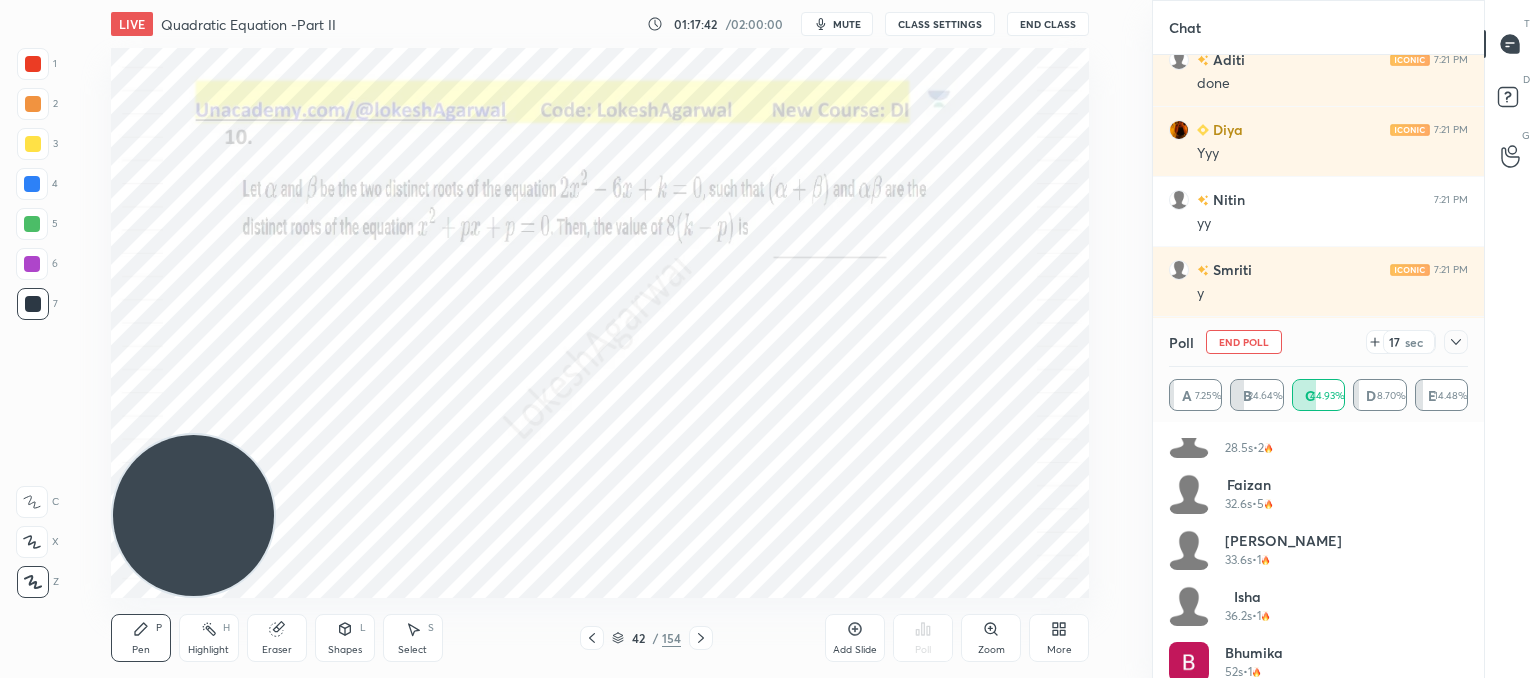scroll, scrollTop: 1496, scrollLeft: 0, axis: vertical 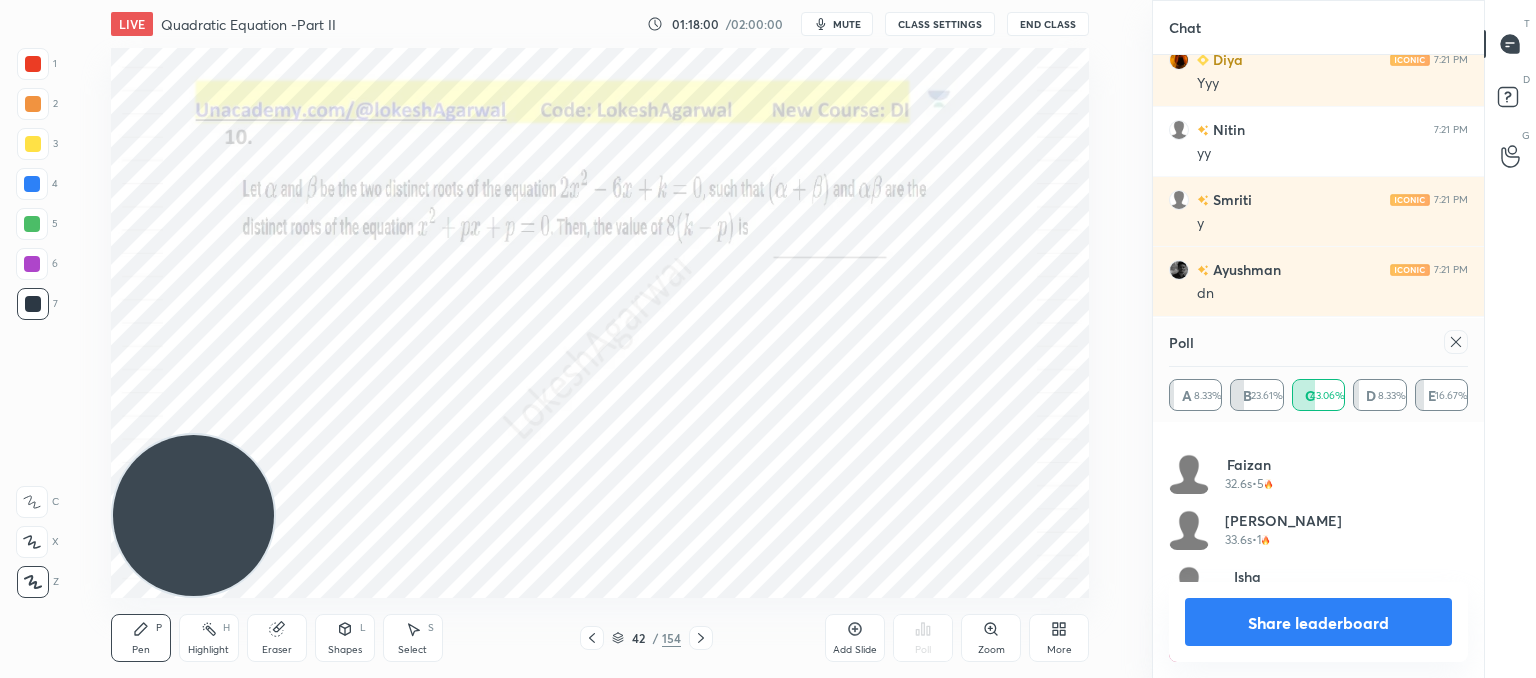 click 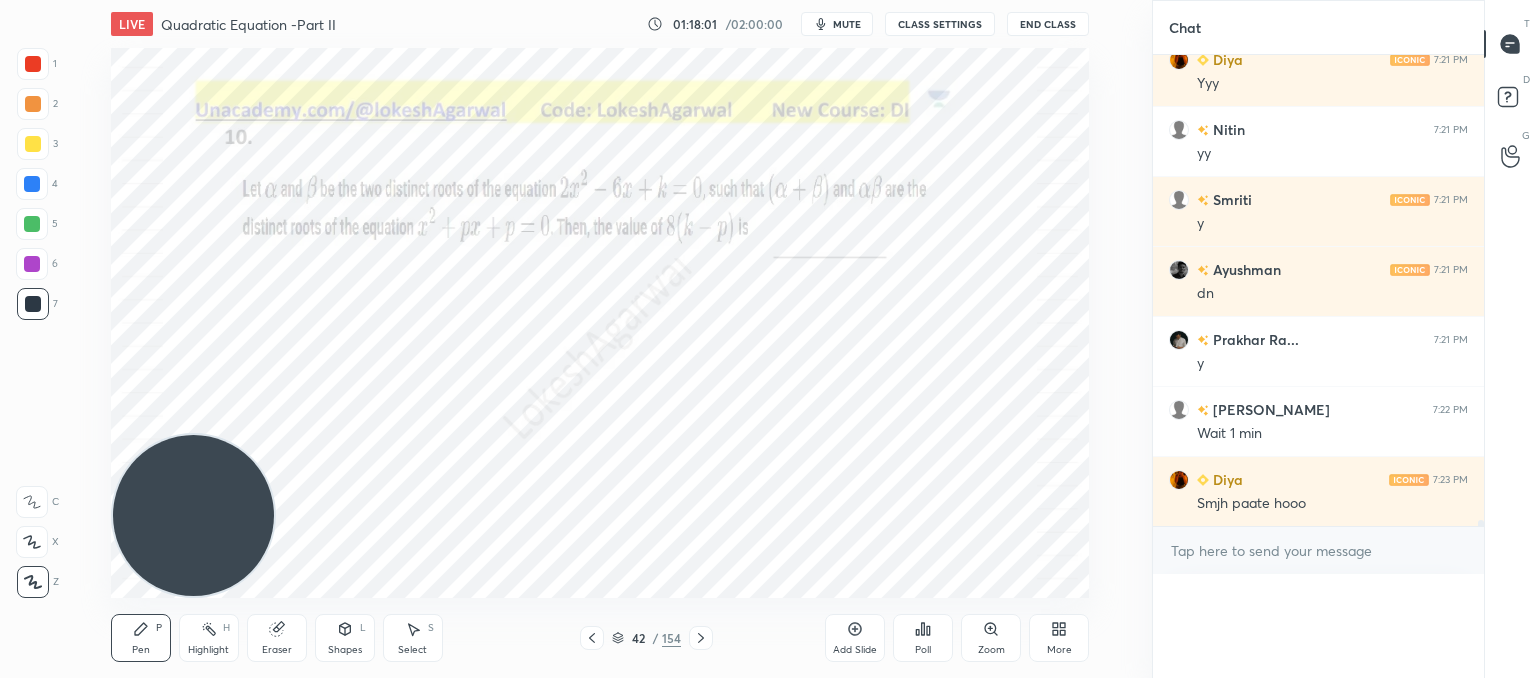 scroll, scrollTop: 39312, scrollLeft: 0, axis: vertical 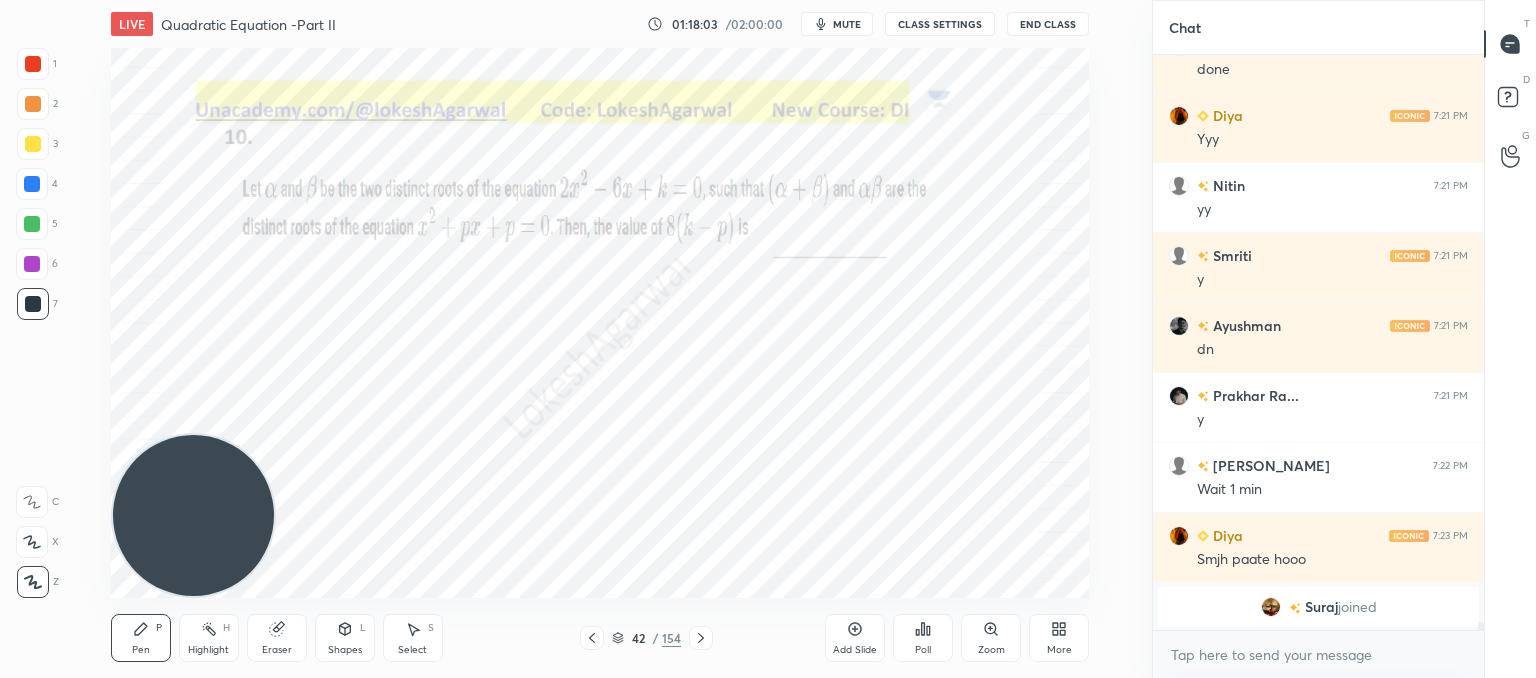 drag, startPoint x: 424, startPoint y: 638, endPoint x: 571, endPoint y: 602, distance: 151.34398 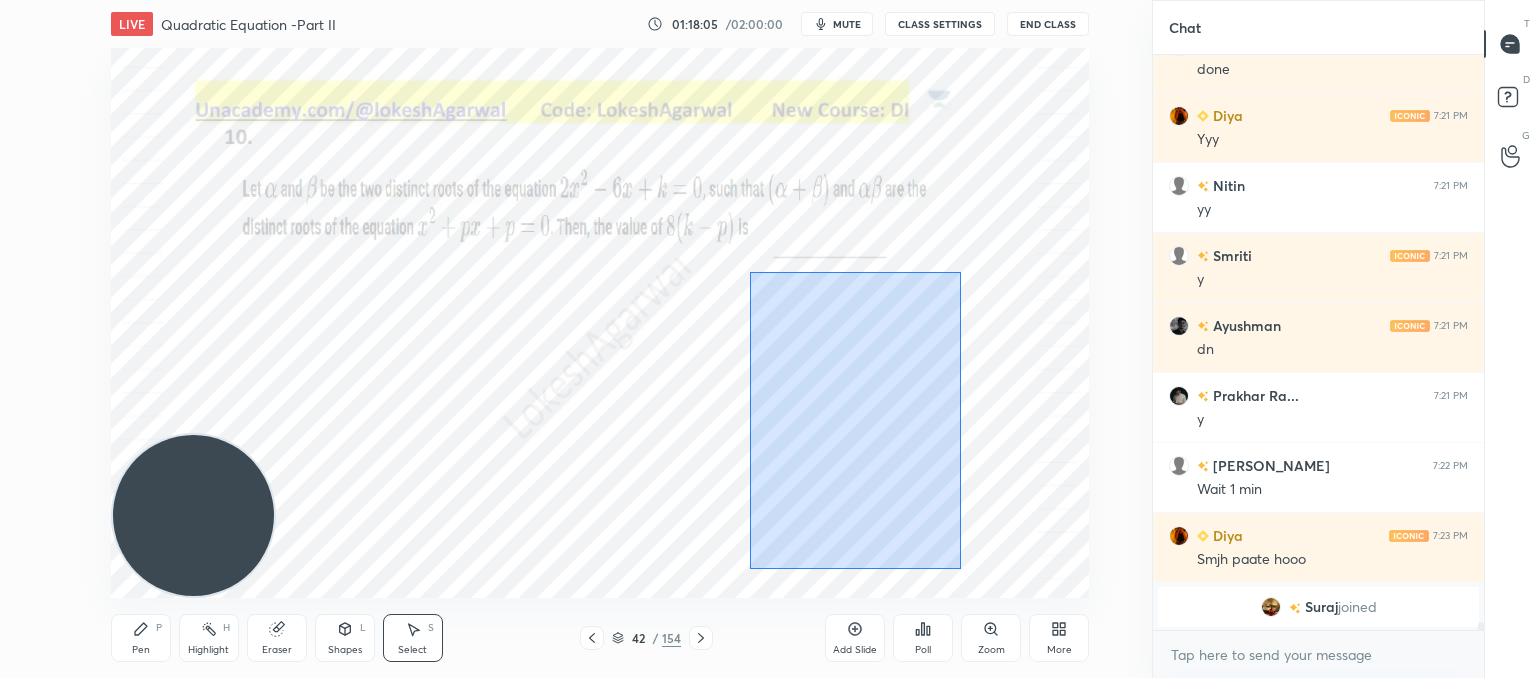 drag, startPoint x: 960, startPoint y: 568, endPoint x: 755, endPoint y: 263, distance: 367.4915 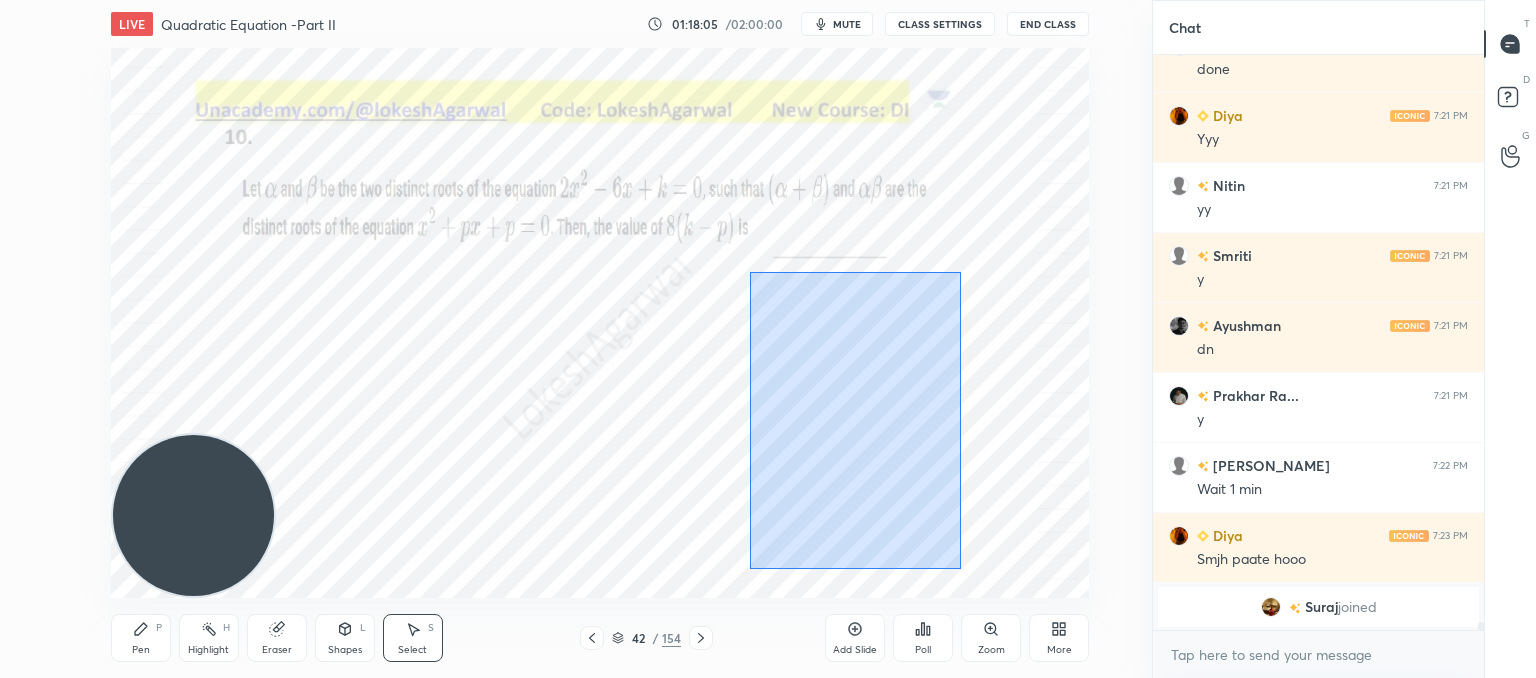 click on "0 ° Undo Copy Paste here Duplicate Duplicate to new slide Delete" at bounding box center (600, 323) 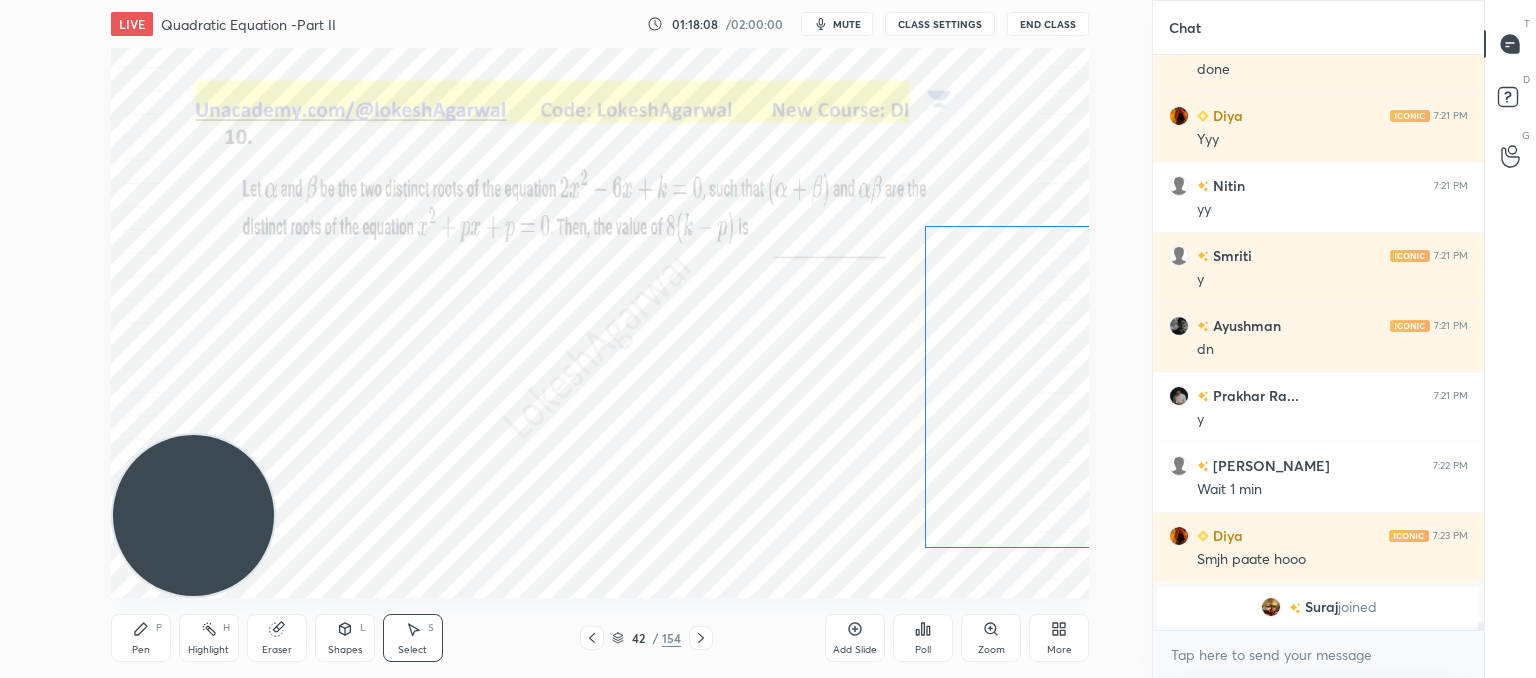 drag, startPoint x: 873, startPoint y: 357, endPoint x: 990, endPoint y: 328, distance: 120.54045 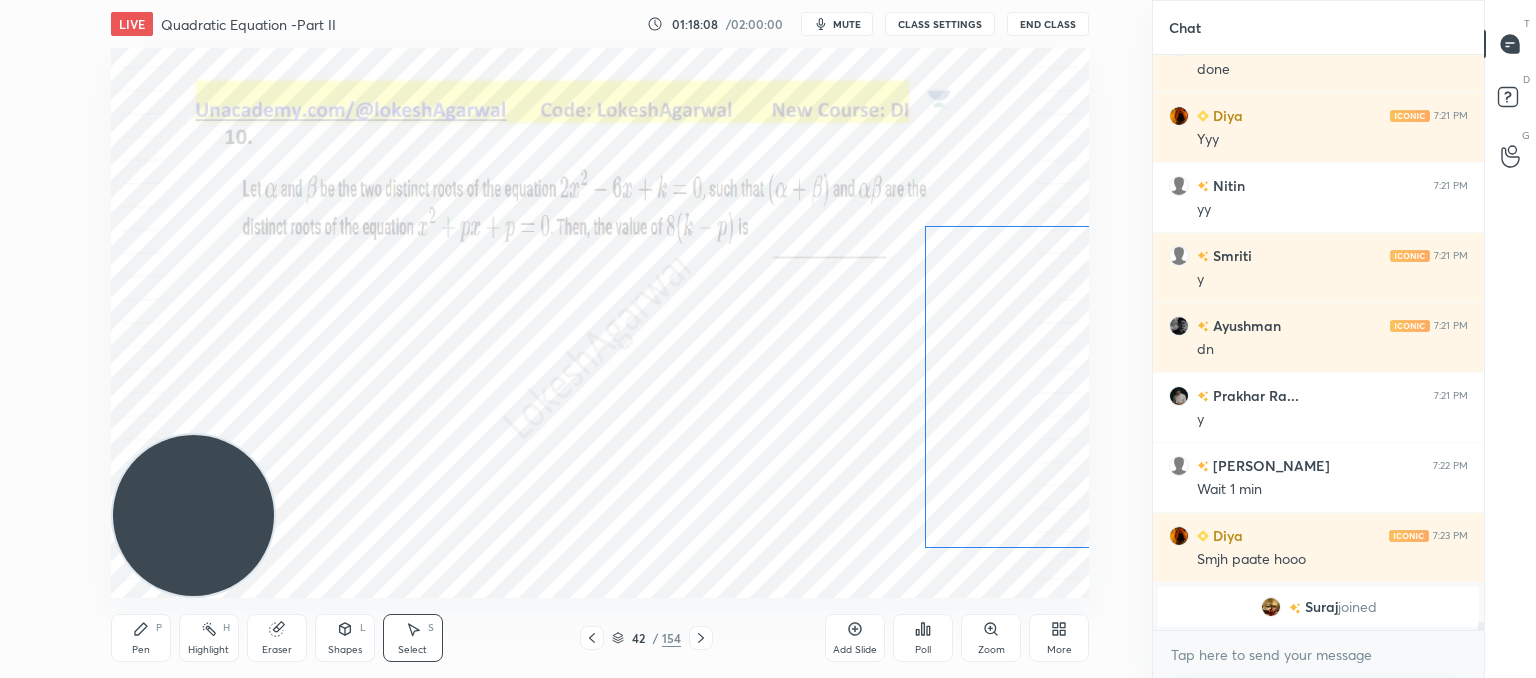 click on "0 ° Undo Copy Paste here Duplicate Duplicate to new slide Delete" at bounding box center (600, 323) 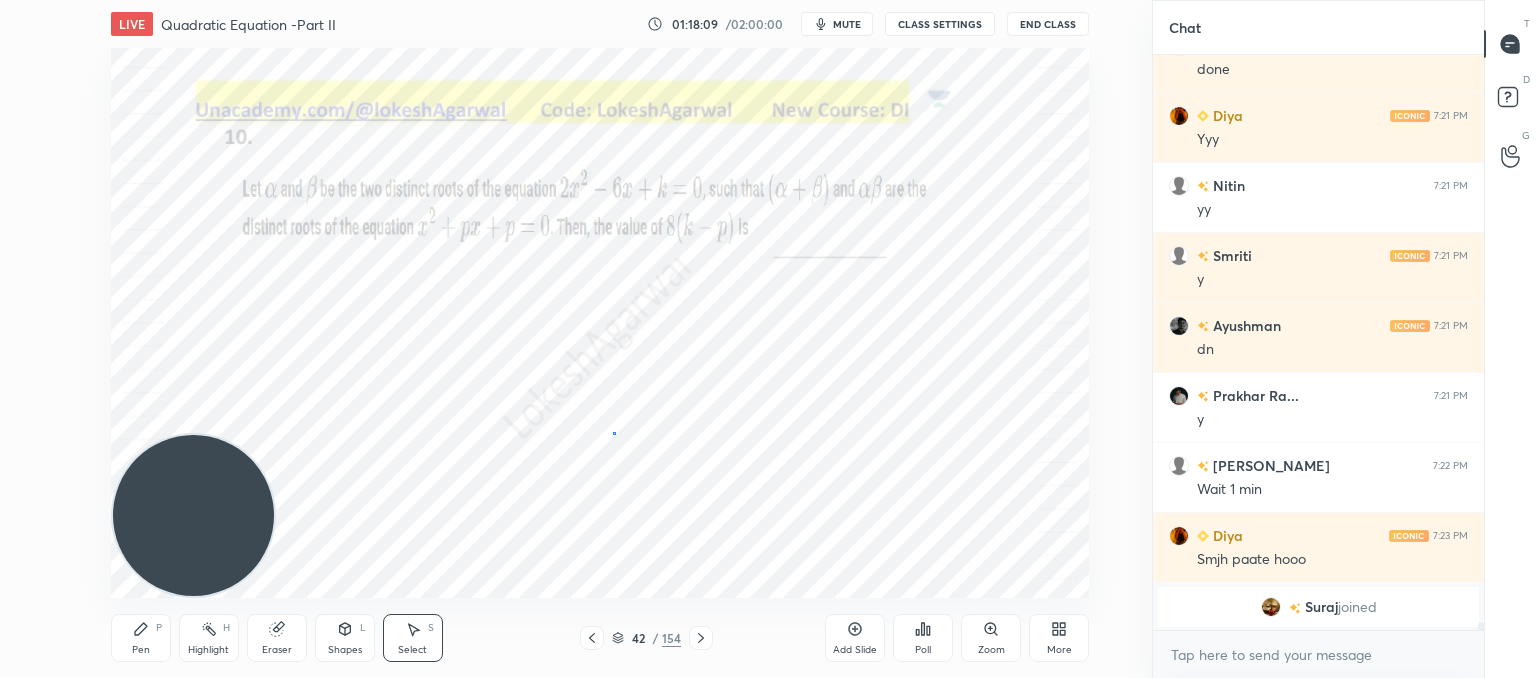 click on "0 ° Undo Copy Paste here Duplicate Duplicate to new slide Delete" at bounding box center (600, 323) 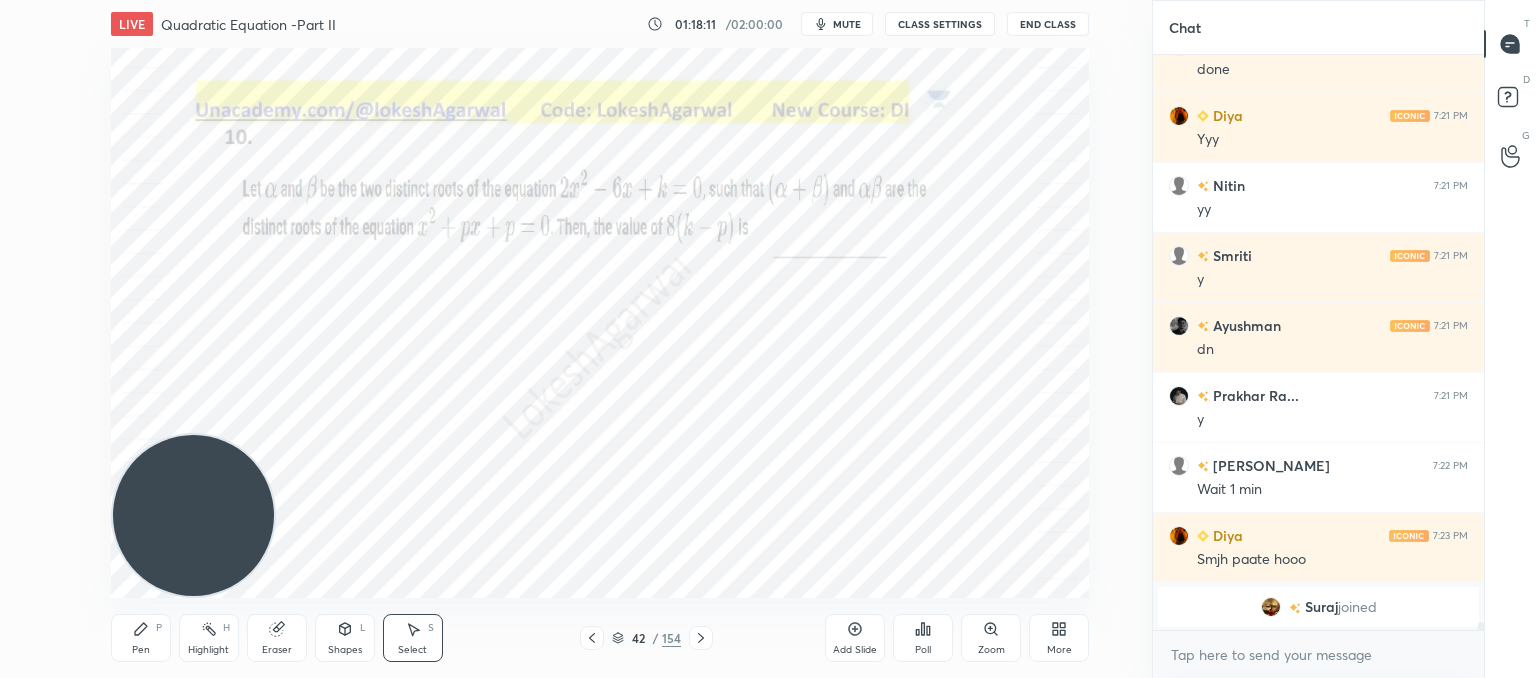 click on "Pen P" at bounding box center (141, 638) 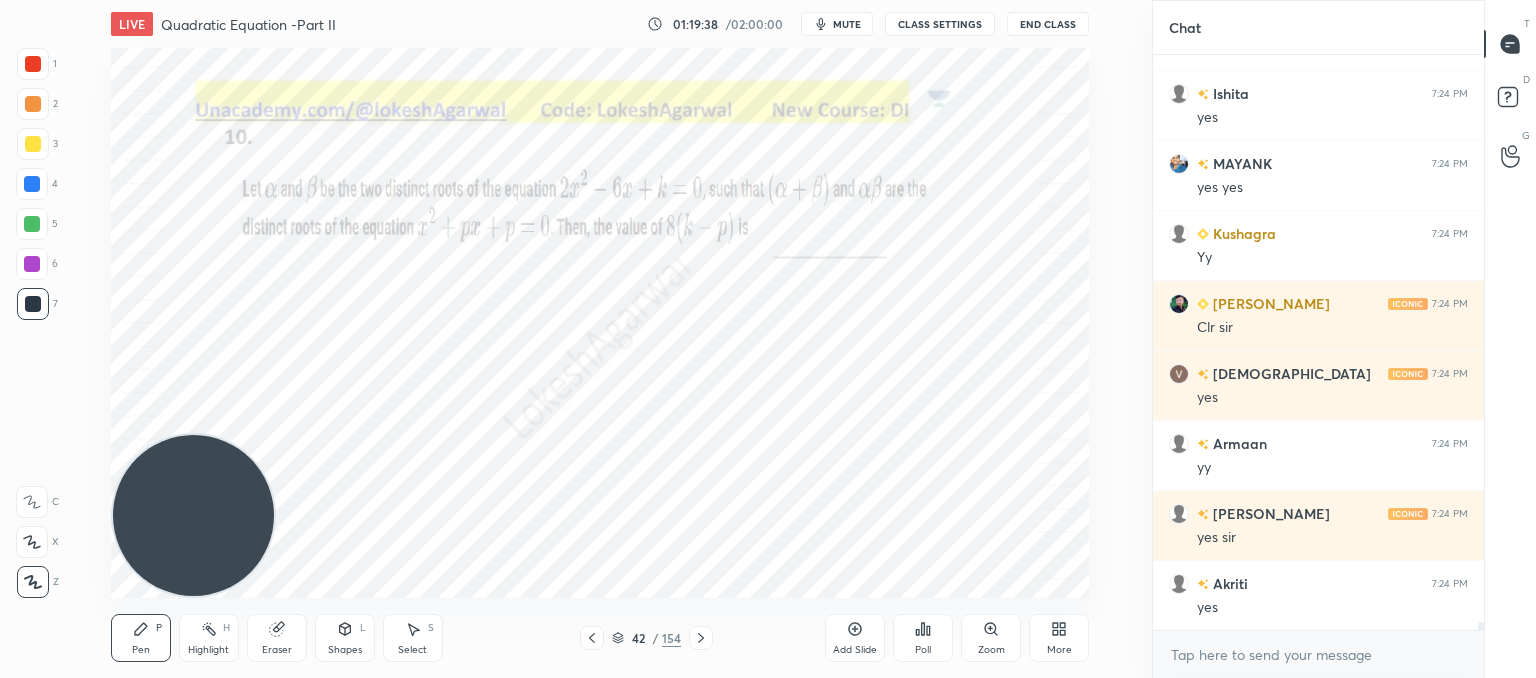 scroll, scrollTop: 40488, scrollLeft: 0, axis: vertical 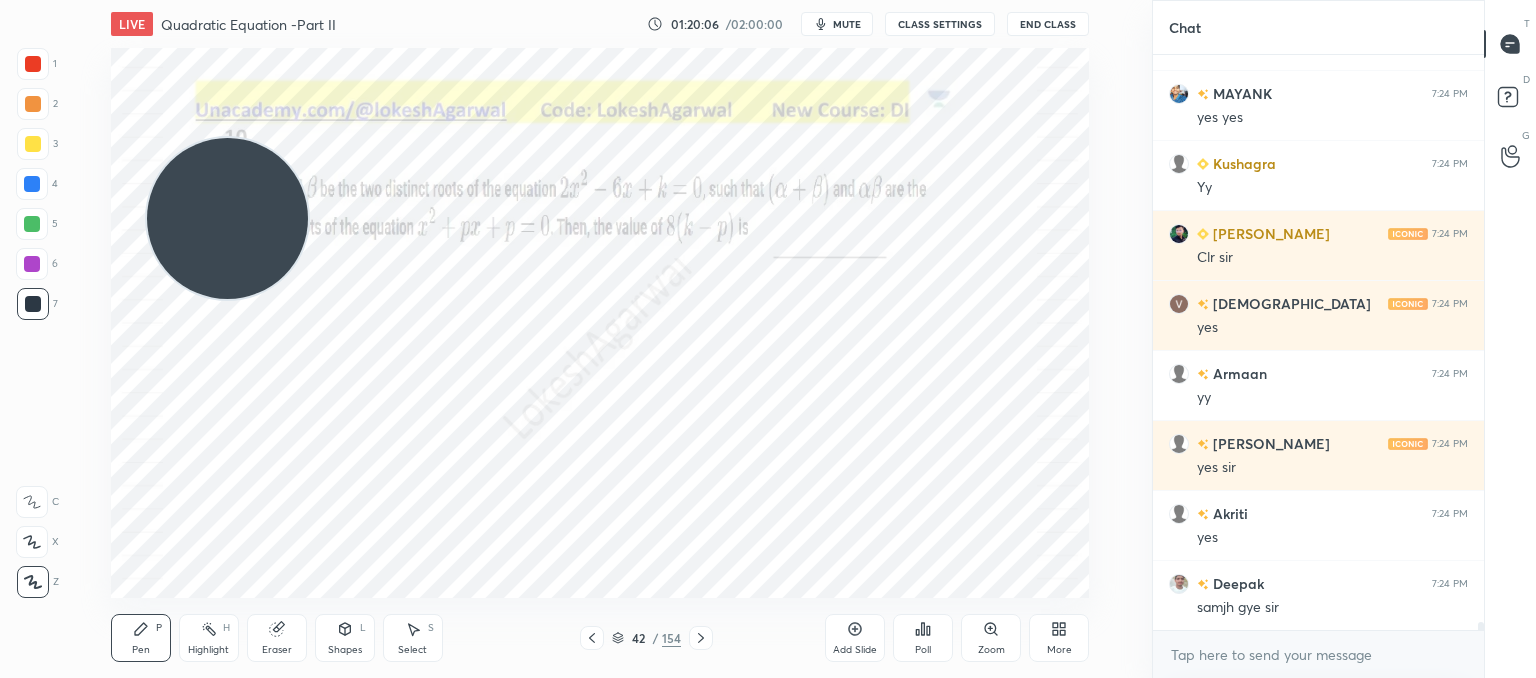 drag, startPoint x: 217, startPoint y: 428, endPoint x: 242, endPoint y: 197, distance: 232.34888 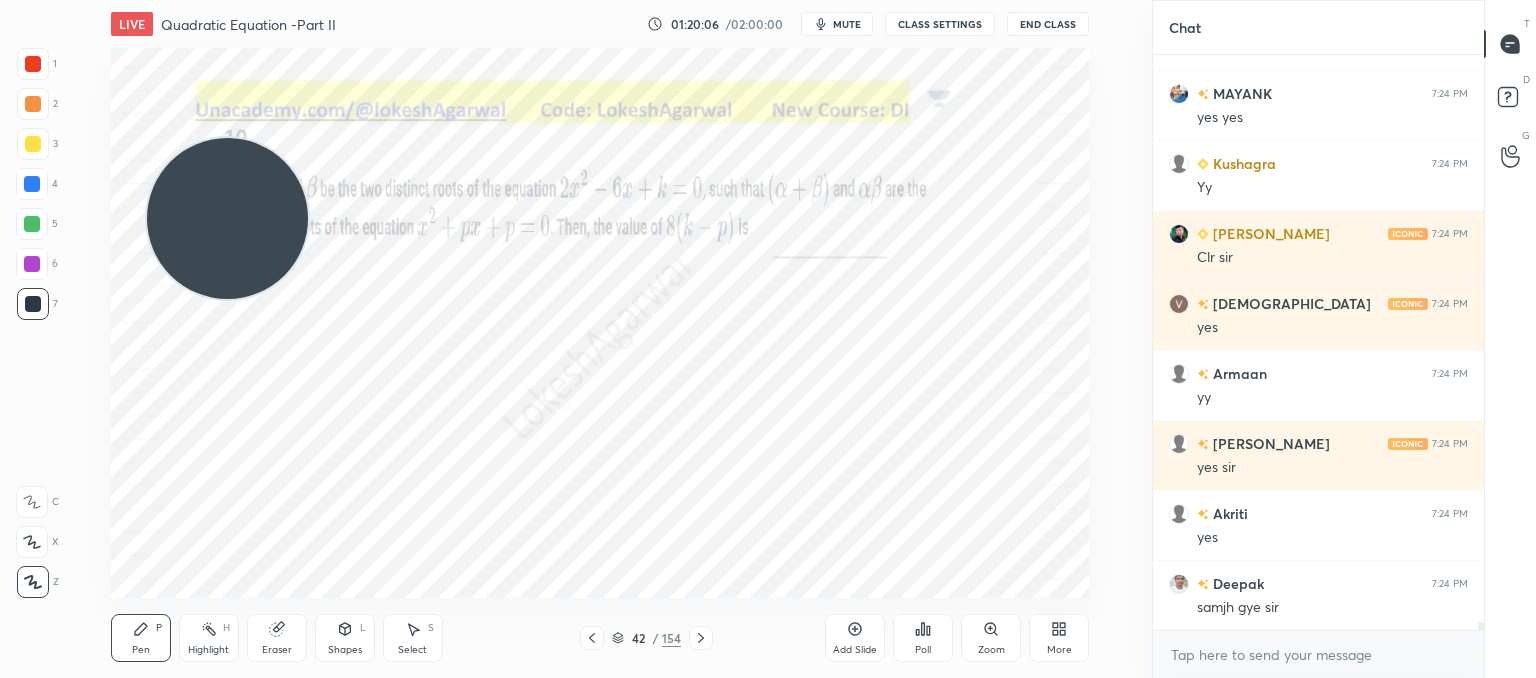 click at bounding box center [227, 218] 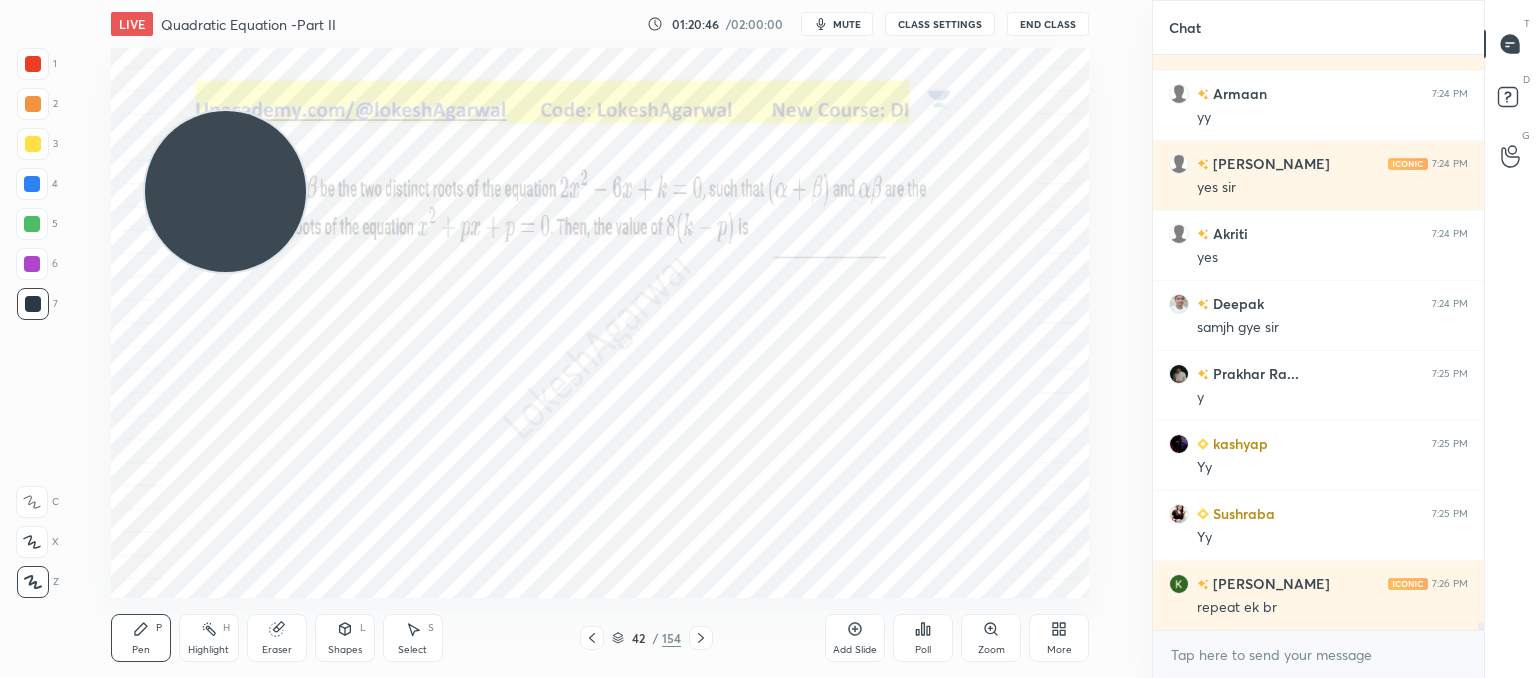 scroll, scrollTop: 40788, scrollLeft: 0, axis: vertical 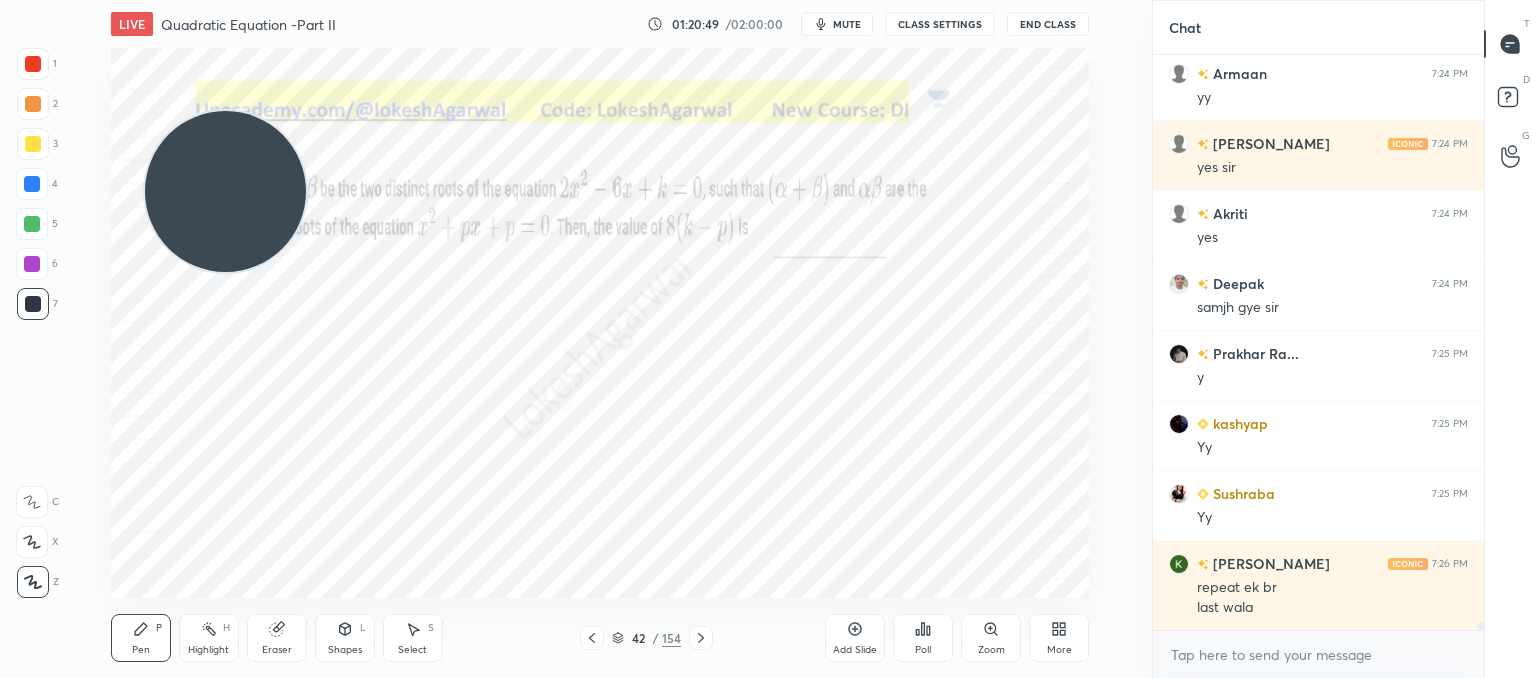 drag, startPoint x: 419, startPoint y: 641, endPoint x: 471, endPoint y: 604, distance: 63.82006 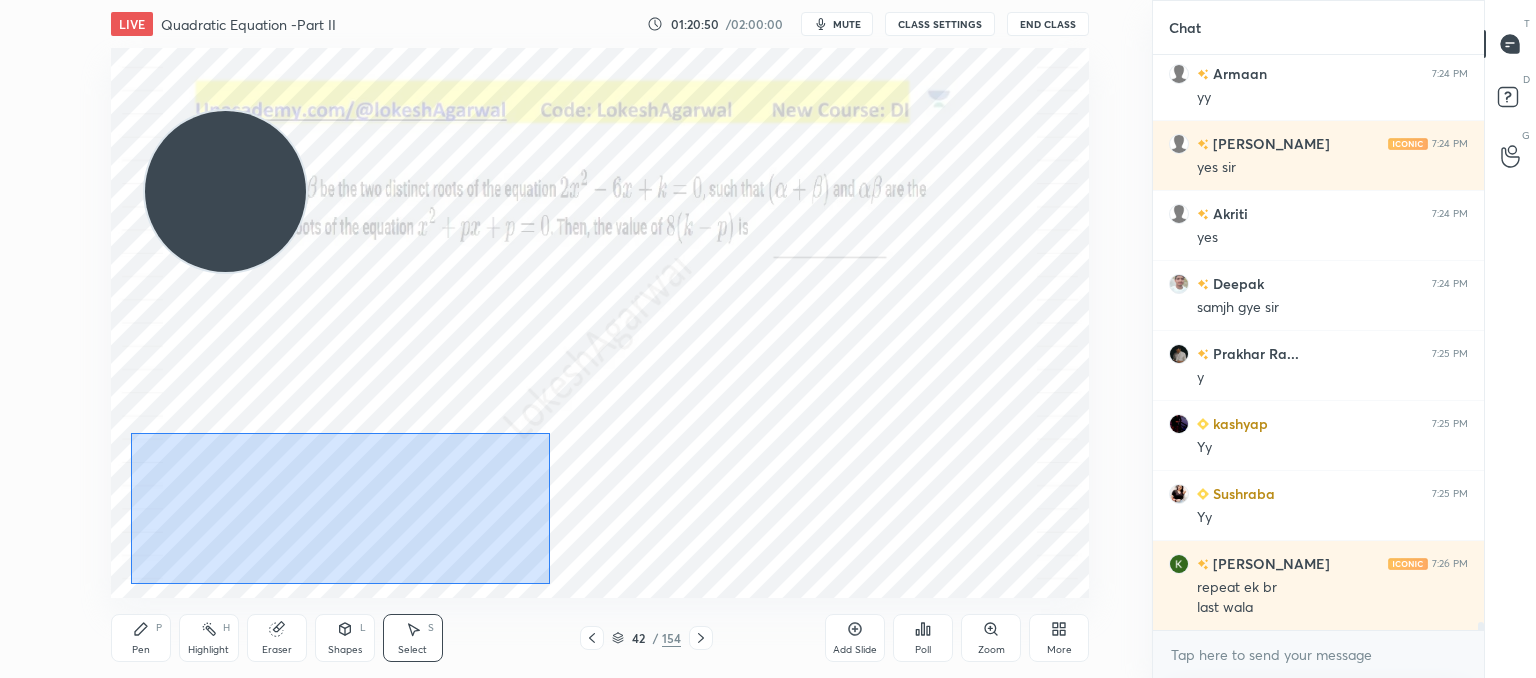 drag, startPoint x: 548, startPoint y: 577, endPoint x: 130, endPoint y: 432, distance: 442.4353 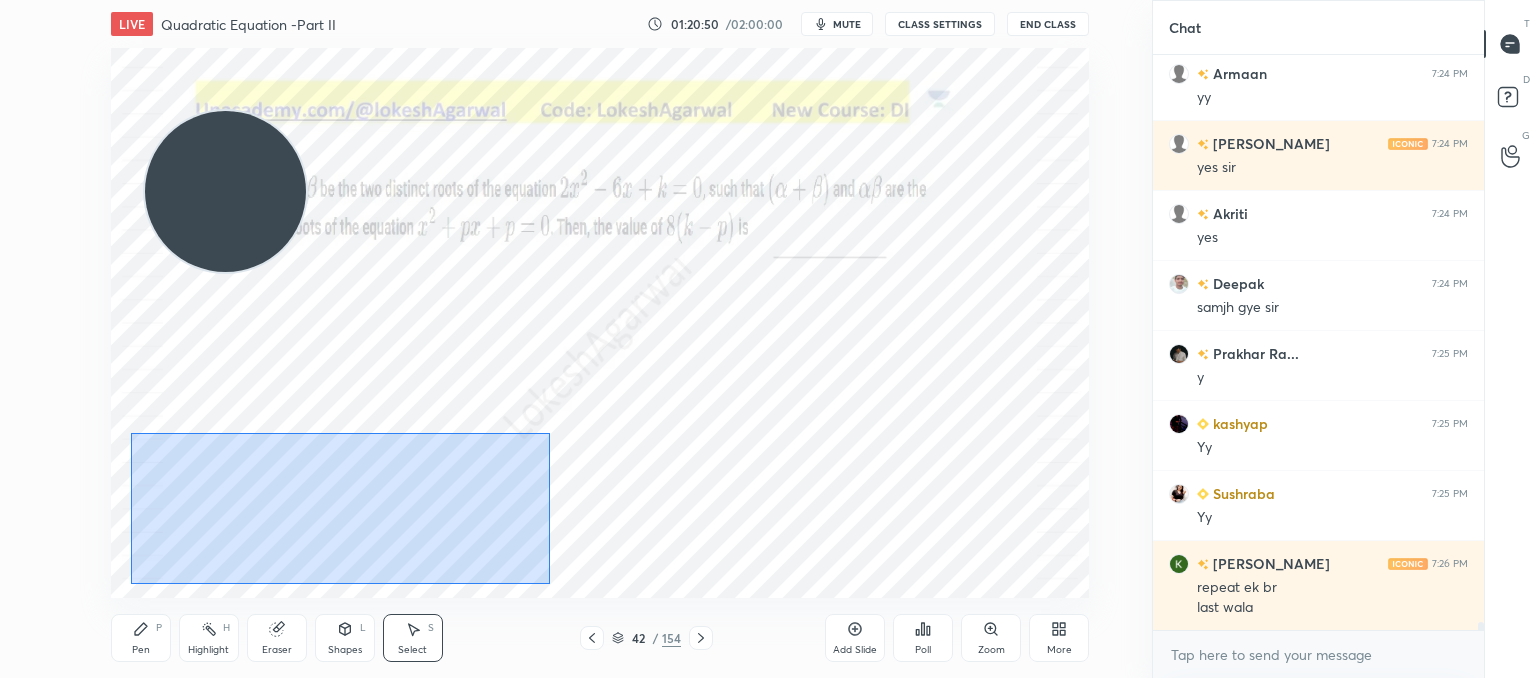 click on "0 ° Undo Copy Paste here Duplicate Duplicate to new slide Delete" at bounding box center [600, 323] 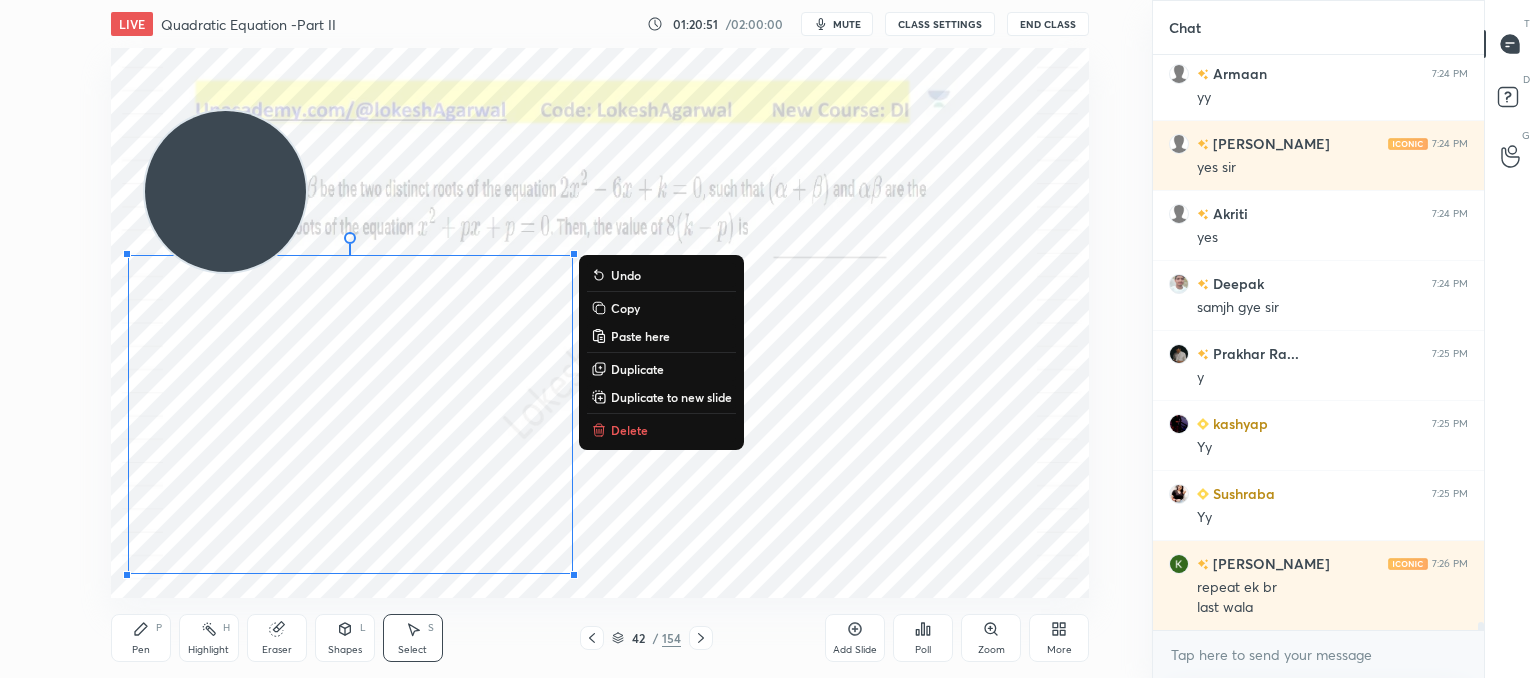 click on "Delete" at bounding box center [629, 430] 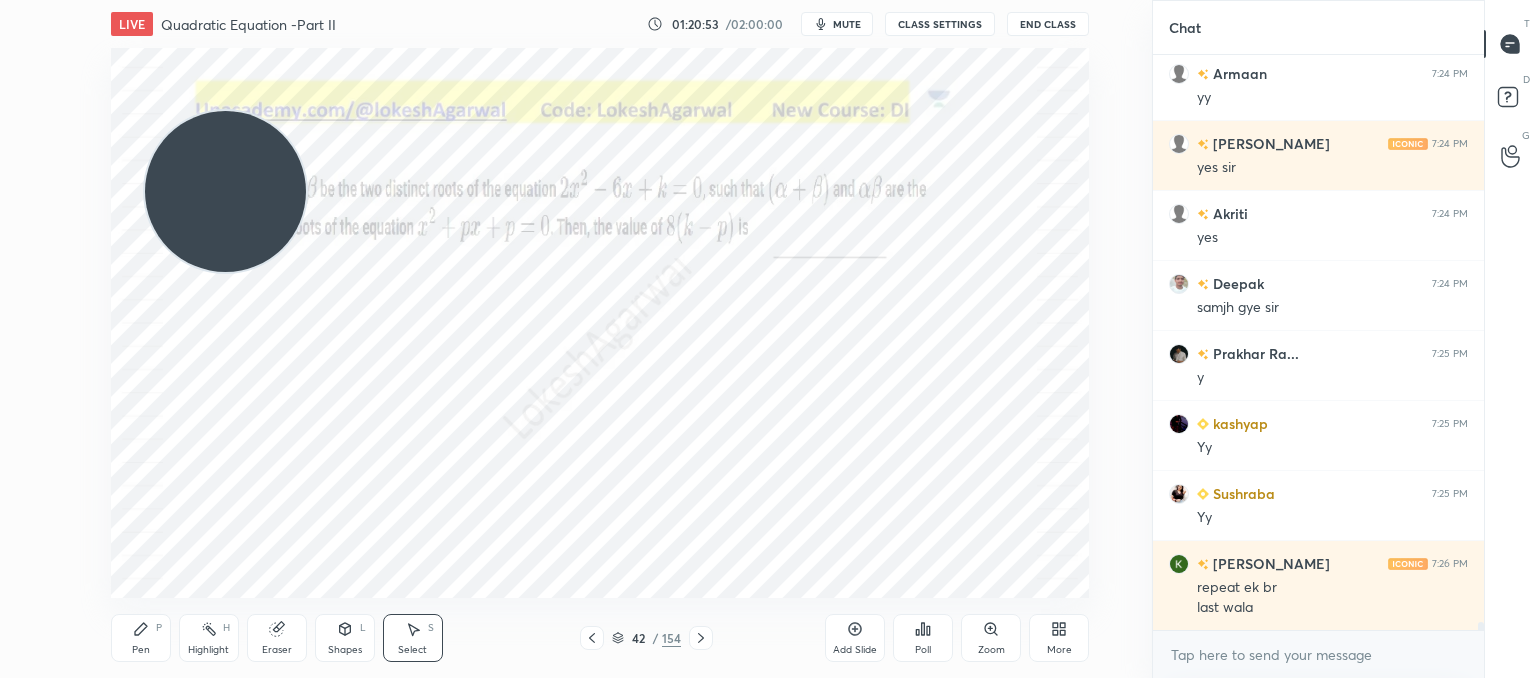 drag, startPoint x: 146, startPoint y: 641, endPoint x: 196, endPoint y: 612, distance: 57.801384 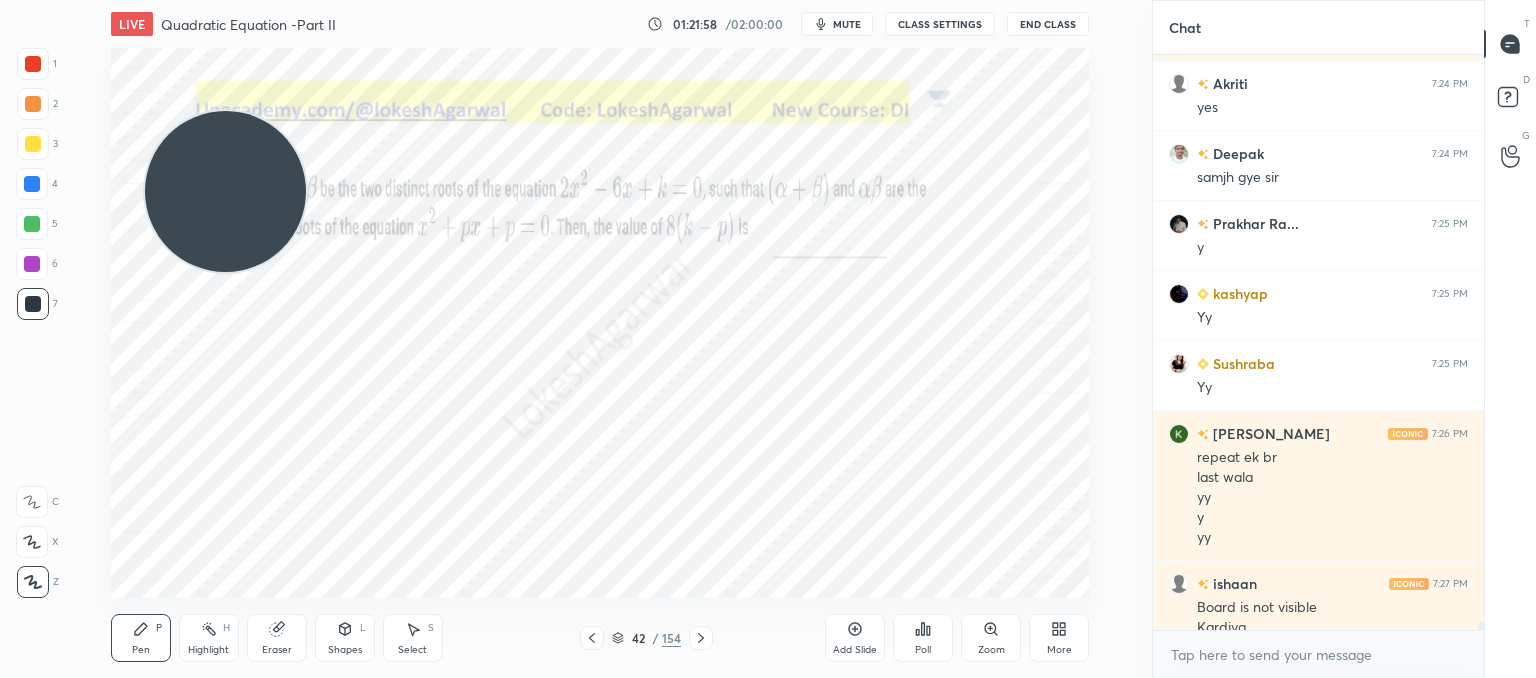 scroll, scrollTop: 40938, scrollLeft: 0, axis: vertical 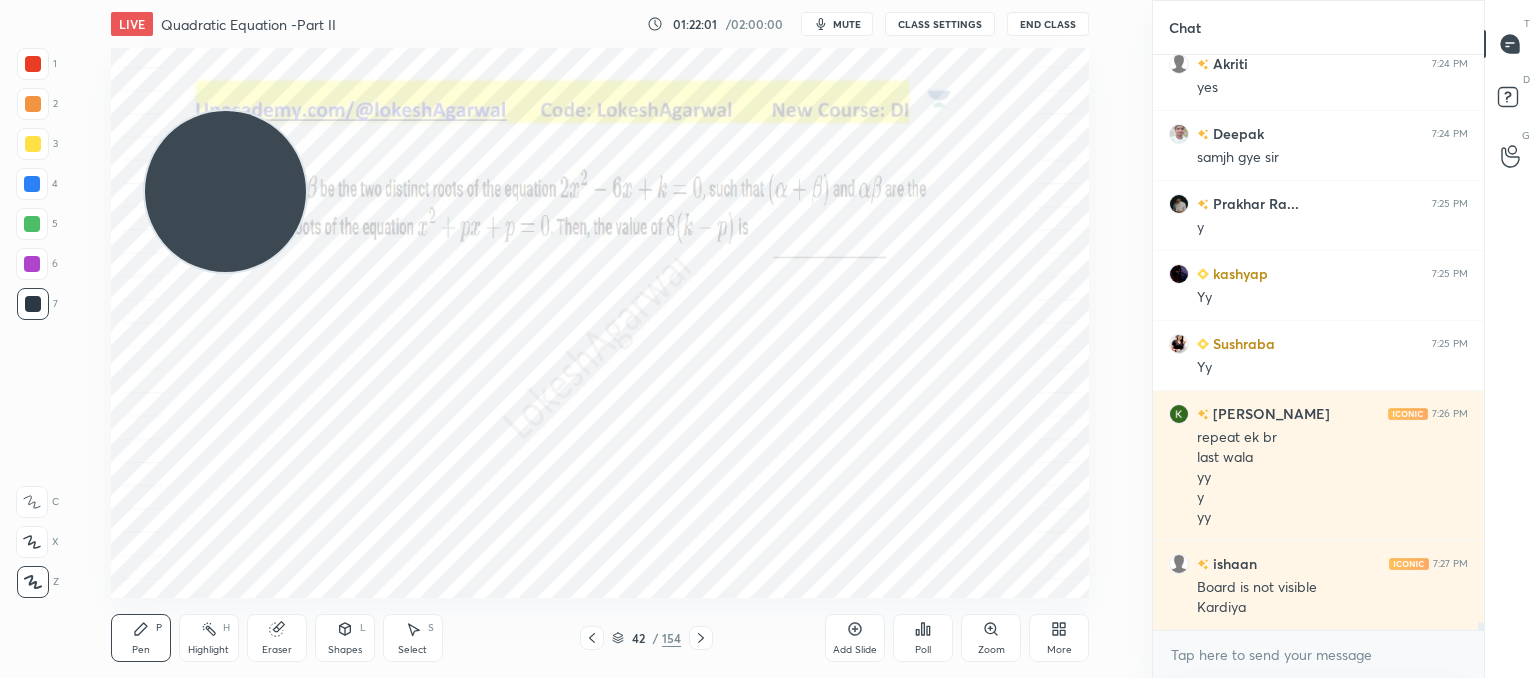 drag, startPoint x: 238, startPoint y: 189, endPoint x: 222, endPoint y: 46, distance: 143.89232 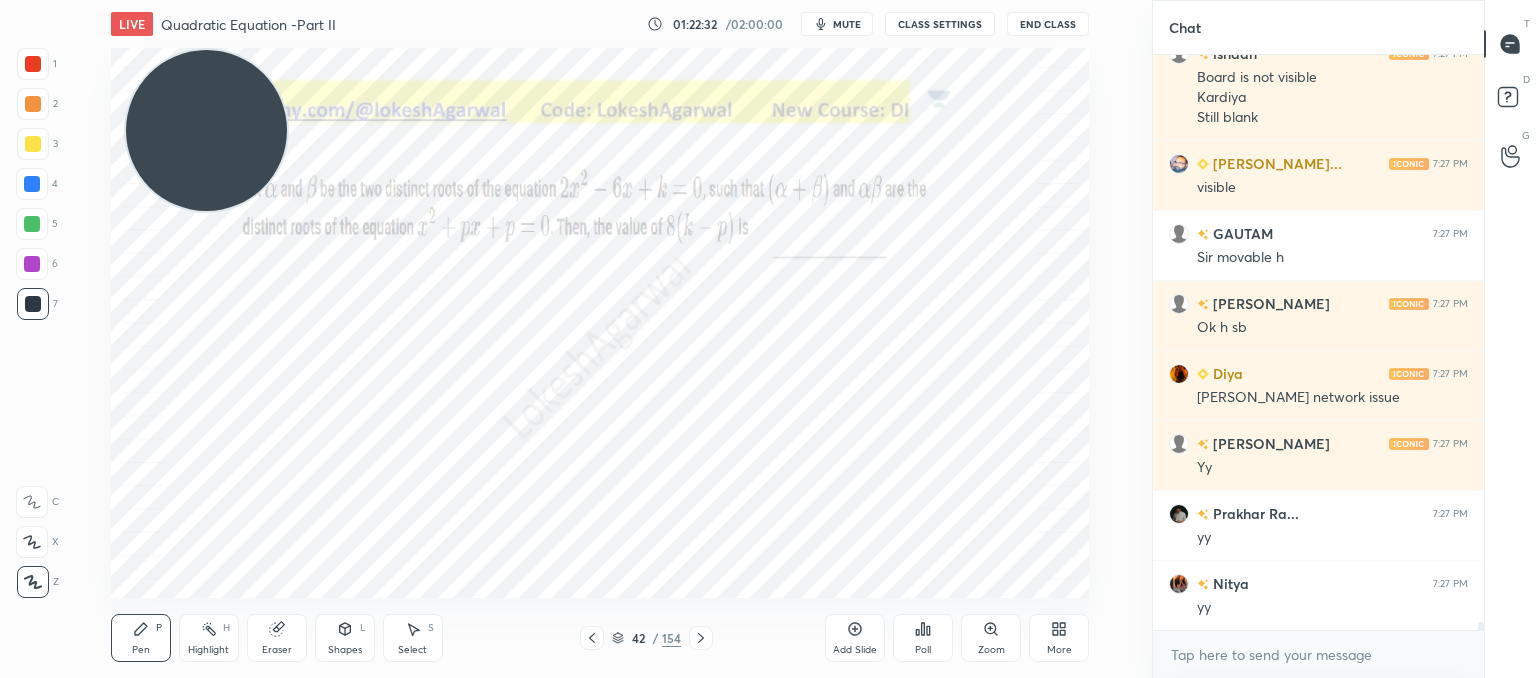 scroll, scrollTop: 41518, scrollLeft: 0, axis: vertical 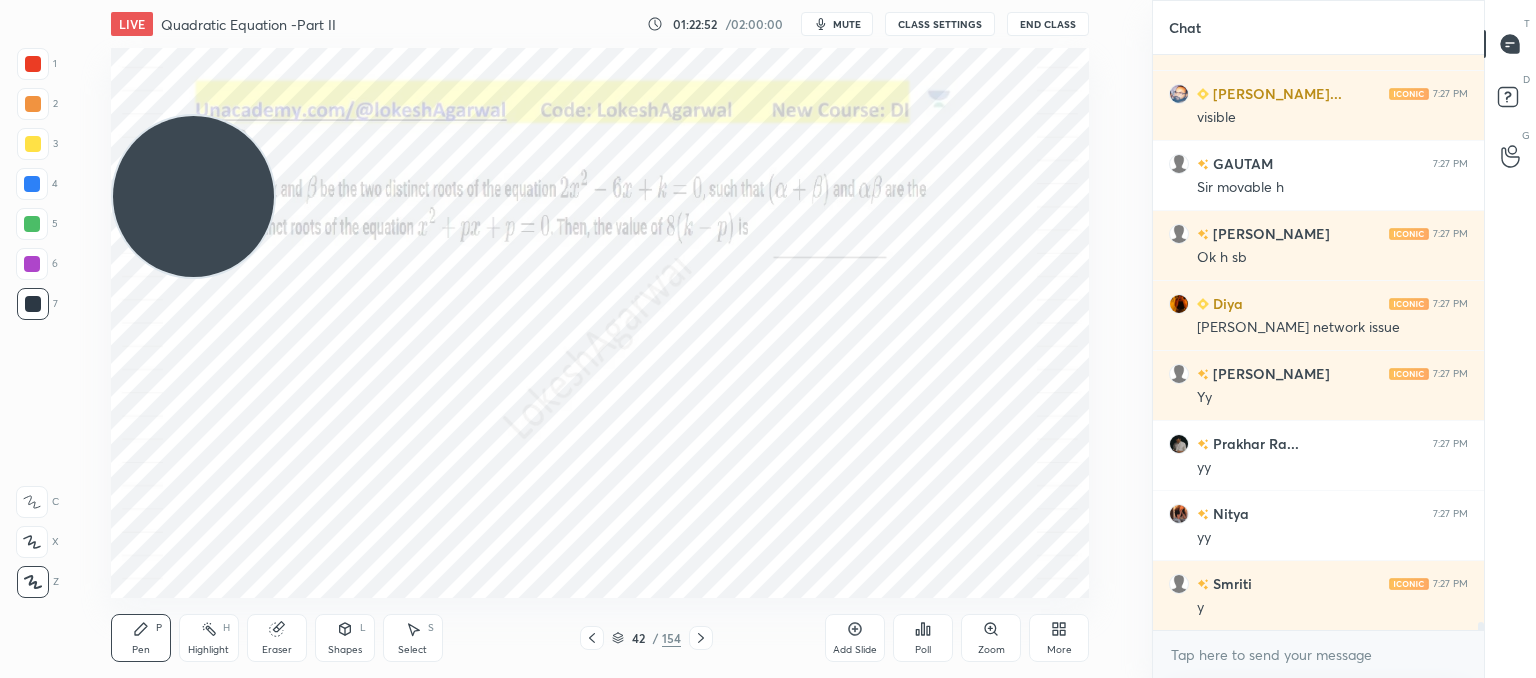 drag, startPoint x: 180, startPoint y: 182, endPoint x: 148, endPoint y: 532, distance: 351.4598 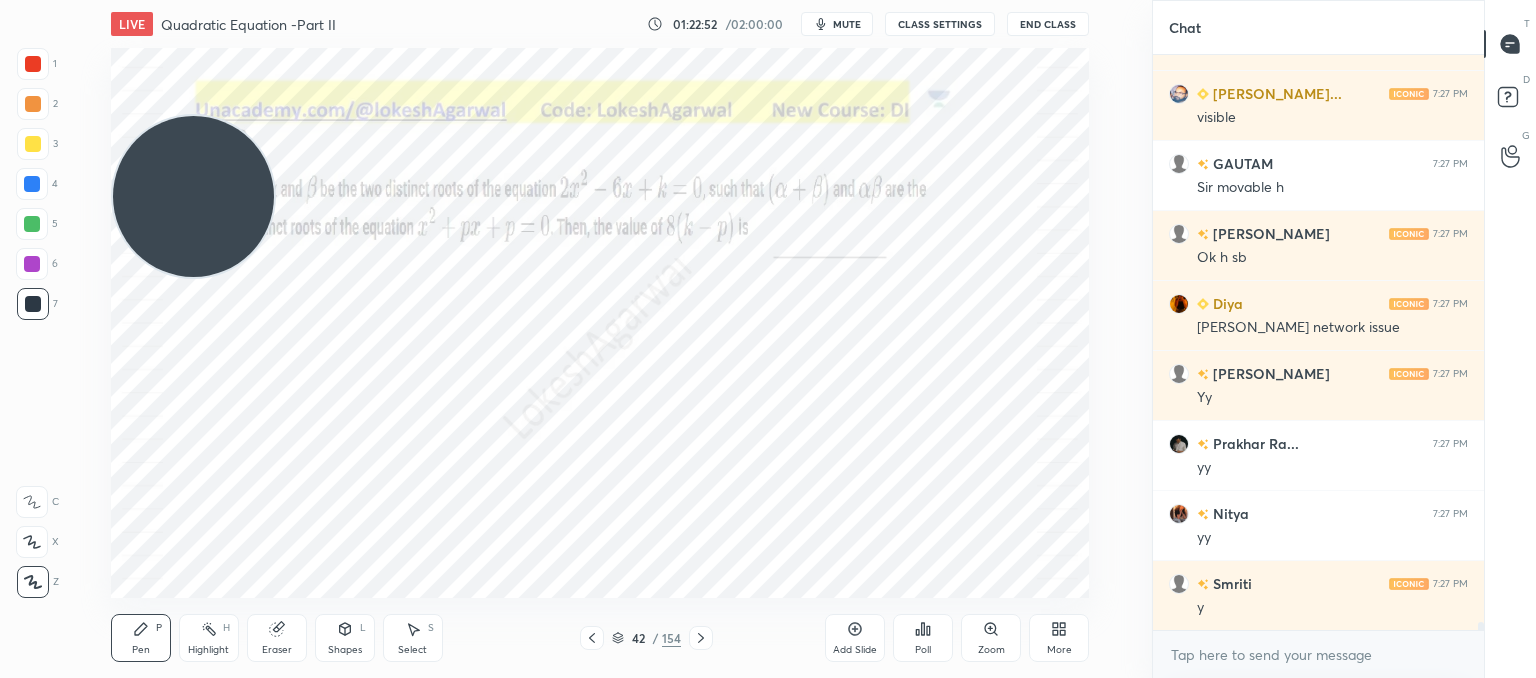 click at bounding box center (193, 196) 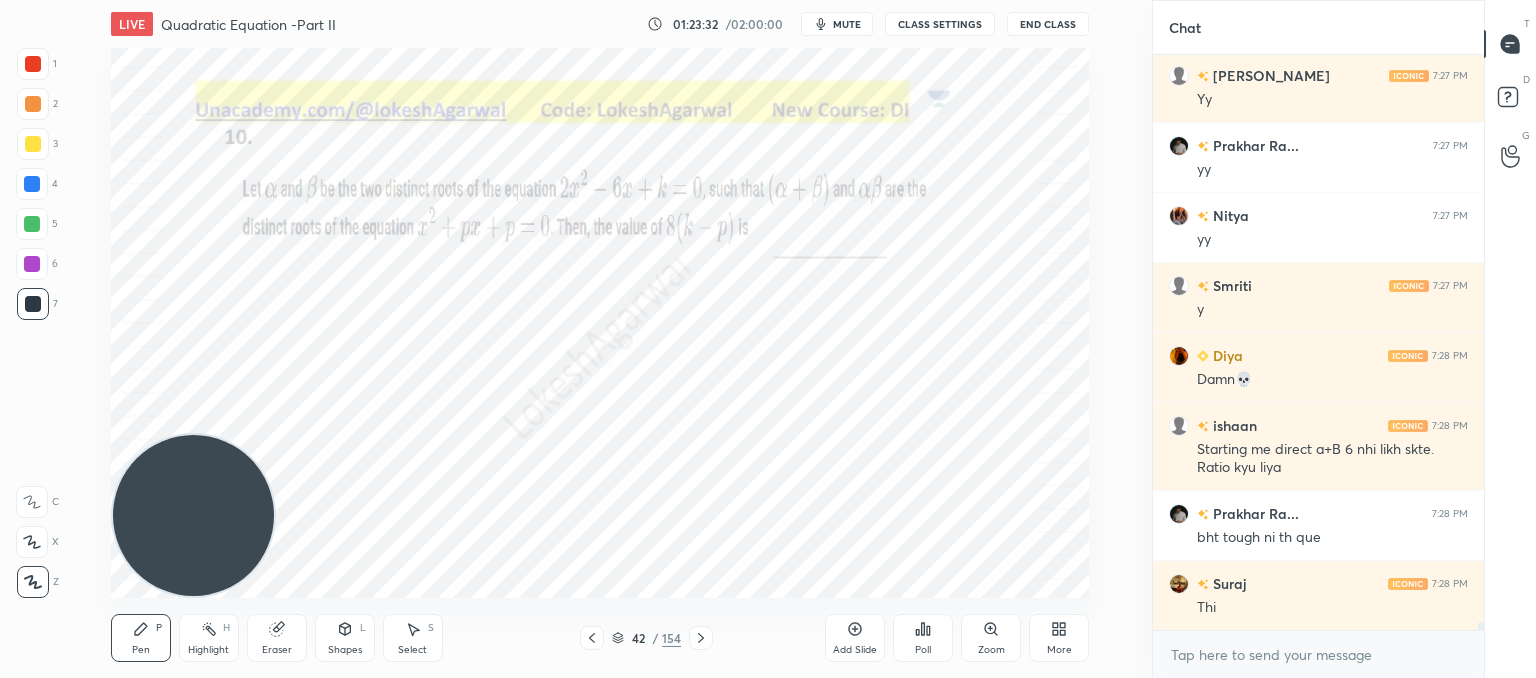 scroll, scrollTop: 41886, scrollLeft: 0, axis: vertical 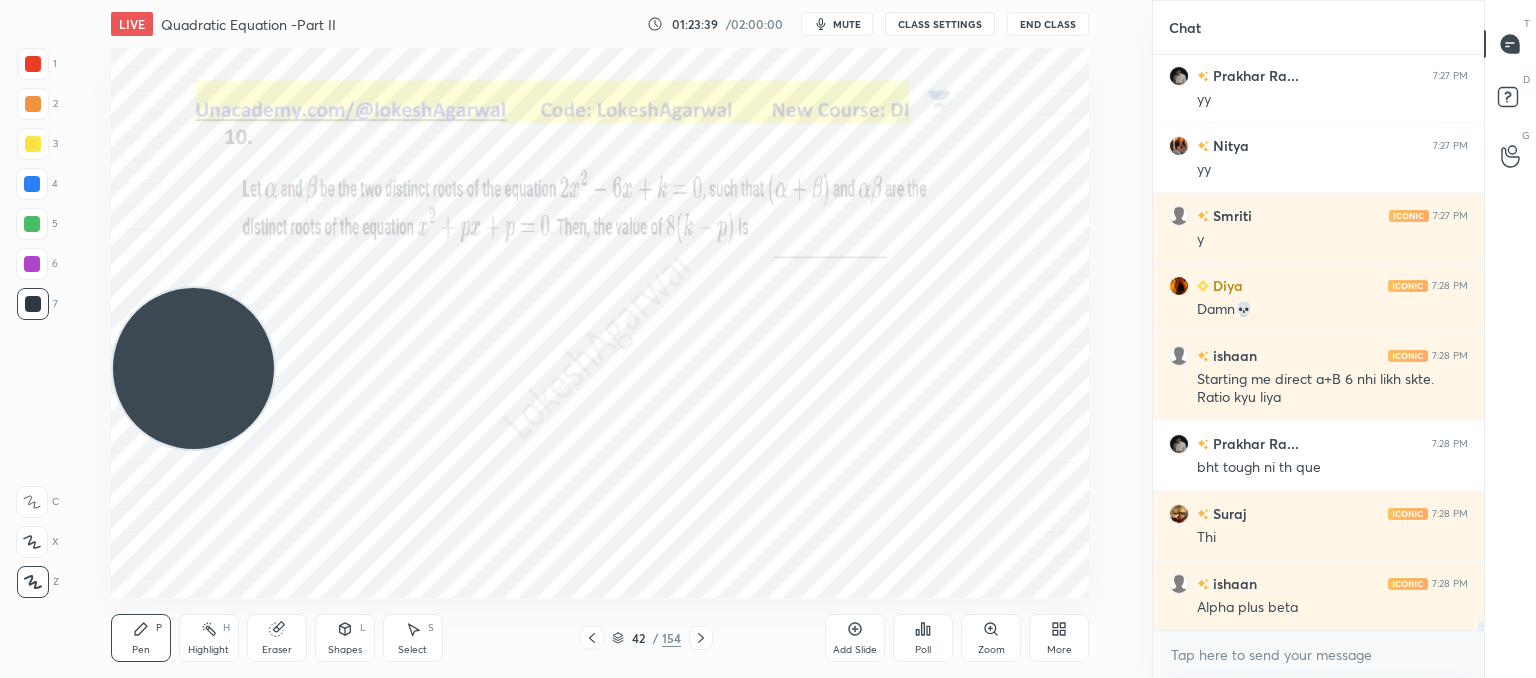 drag, startPoint x: 203, startPoint y: 444, endPoint x: 143, endPoint y: 62, distance: 386.68332 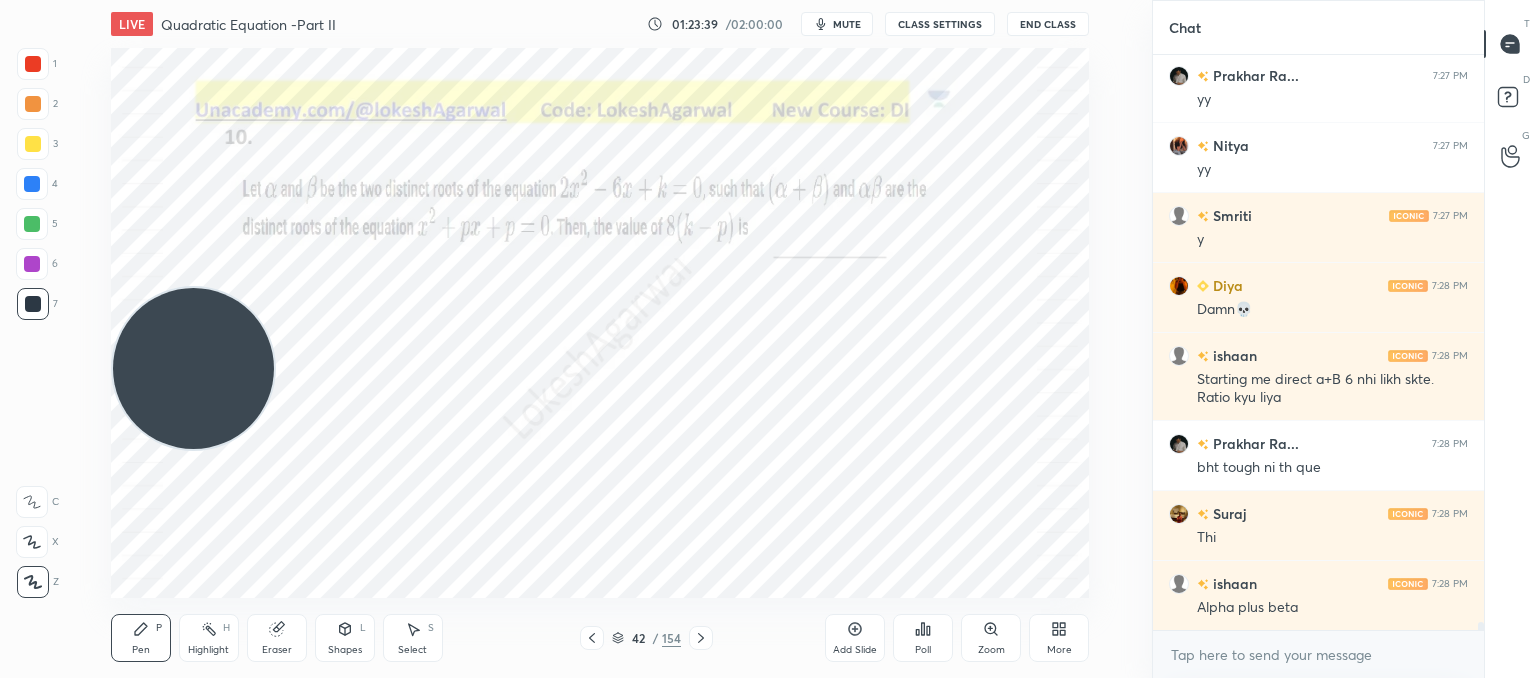 click at bounding box center (193, 368) 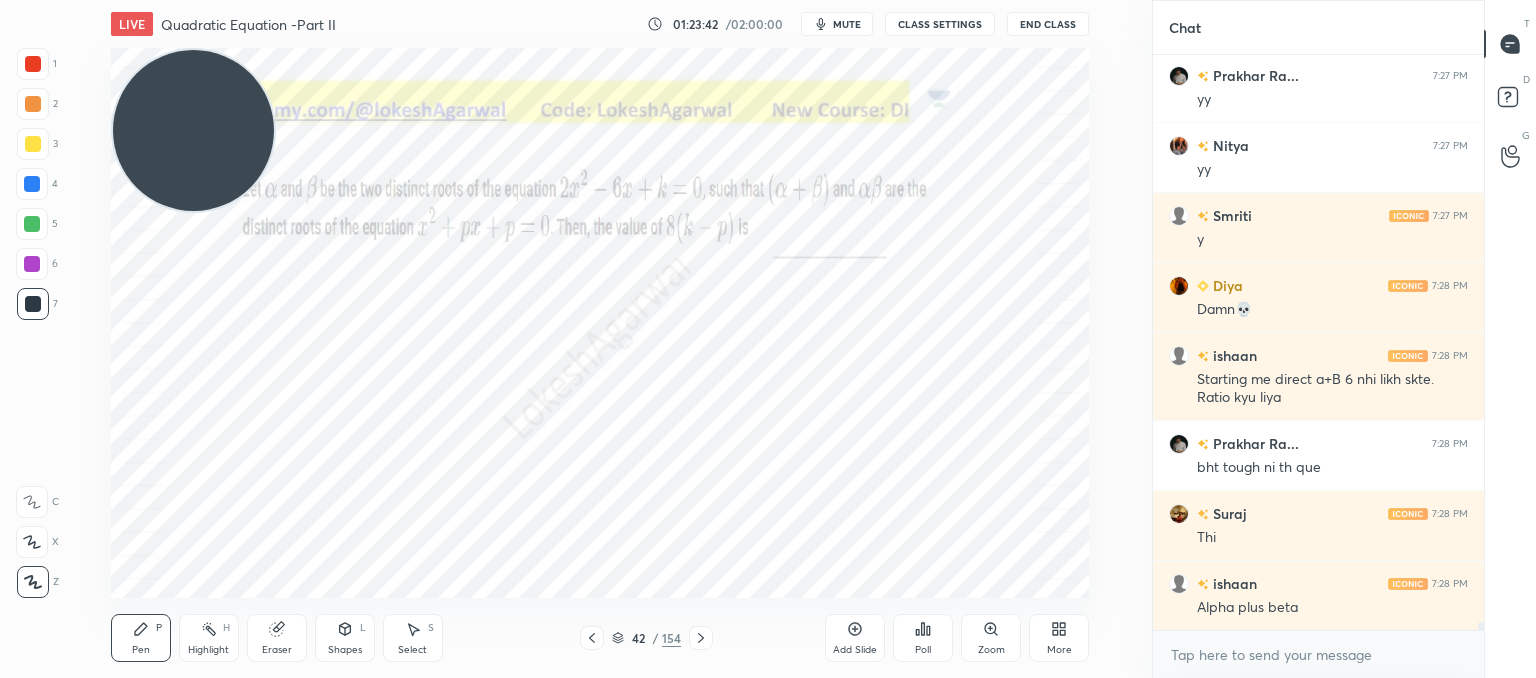scroll, scrollTop: 41956, scrollLeft: 0, axis: vertical 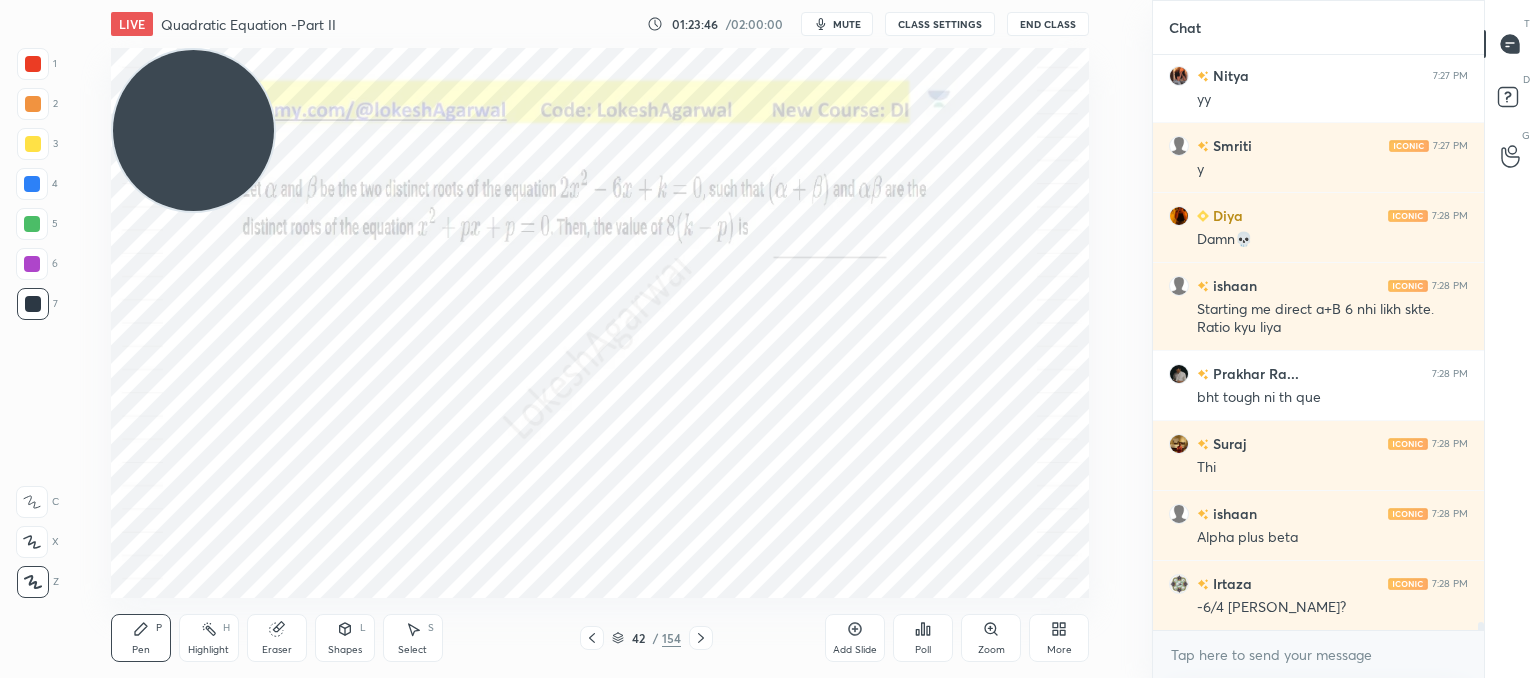 drag, startPoint x: 280, startPoint y: 637, endPoint x: 292, endPoint y: 626, distance: 16.27882 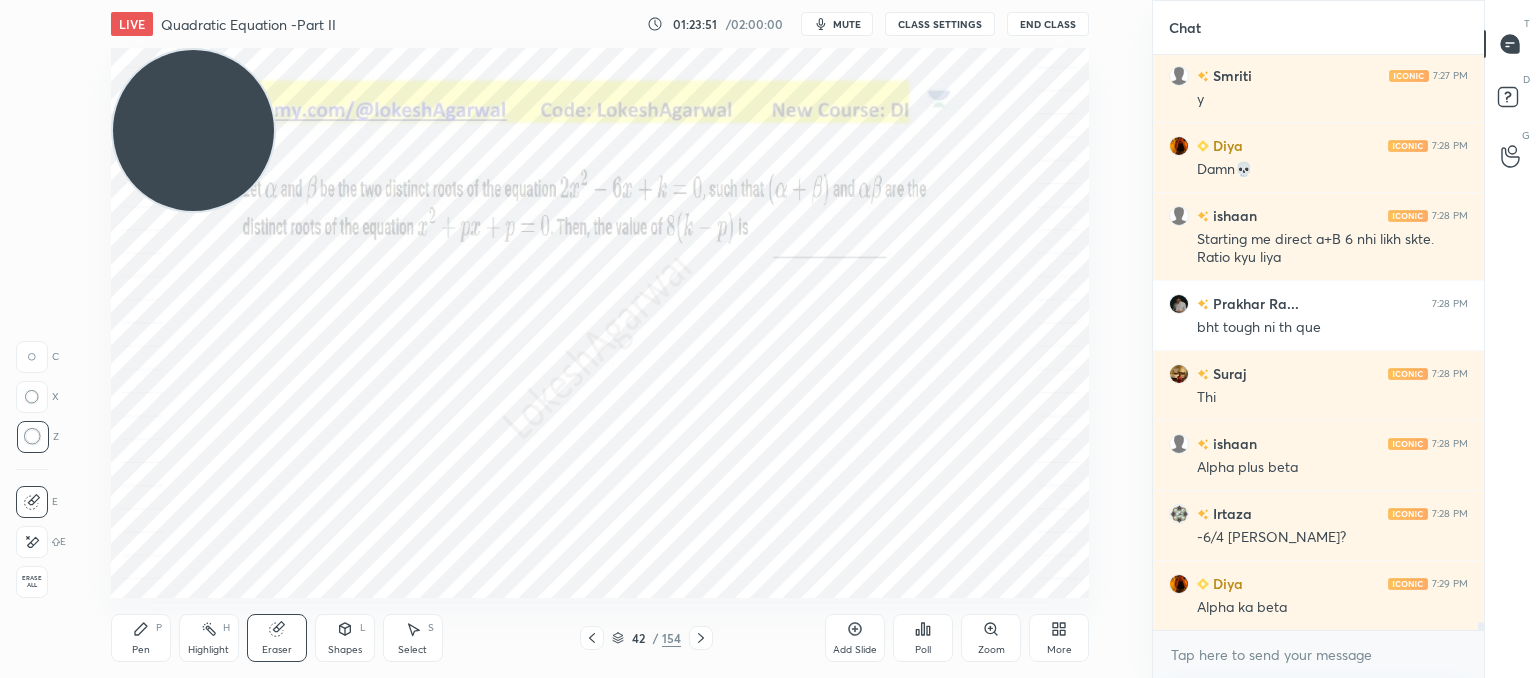 scroll, scrollTop: 42096, scrollLeft: 0, axis: vertical 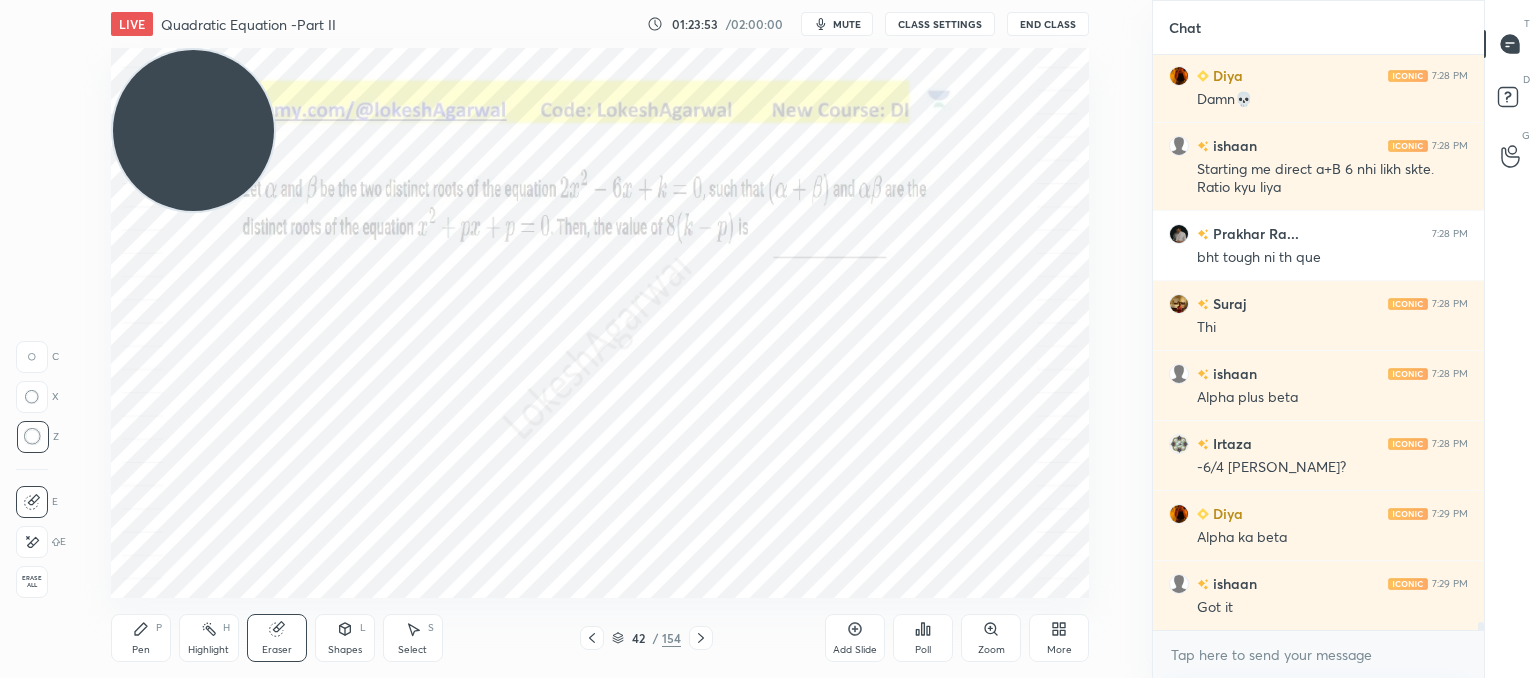 click 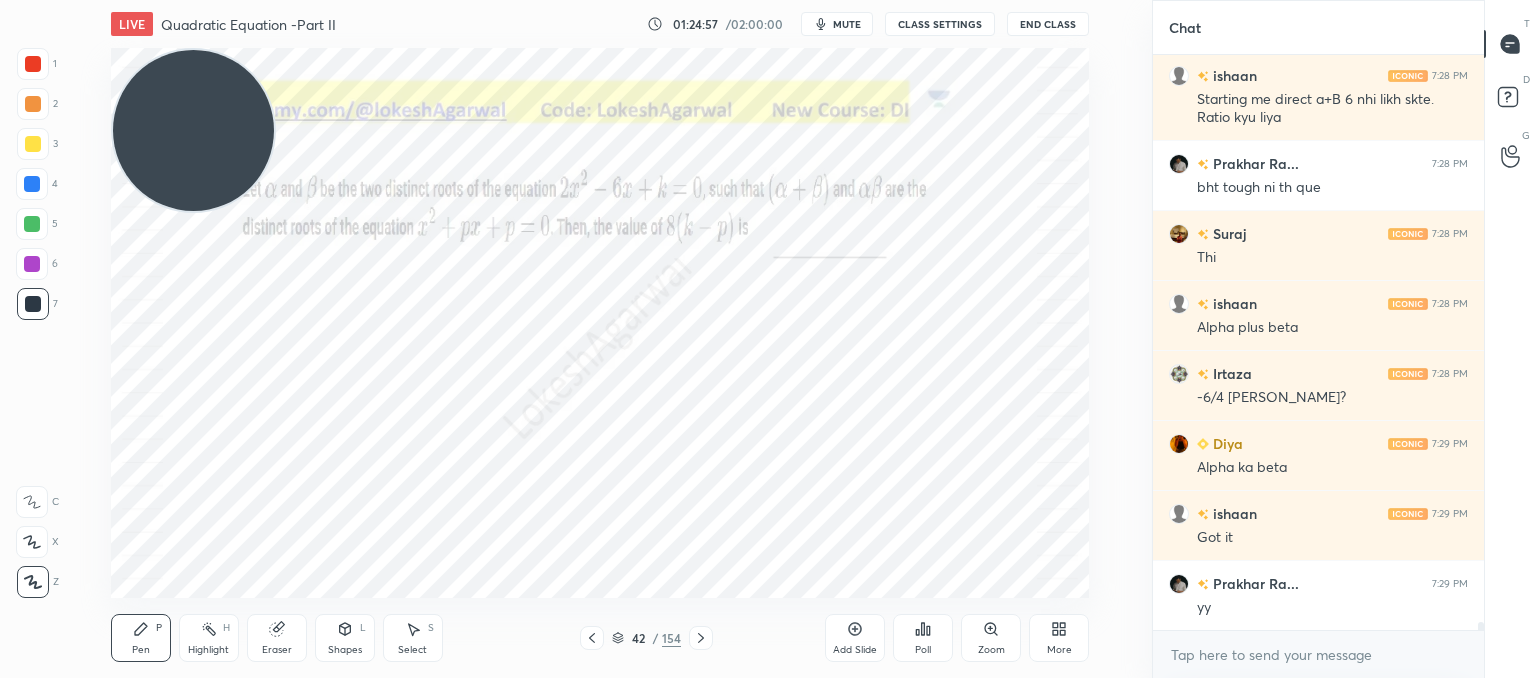 scroll, scrollTop: 42236, scrollLeft: 0, axis: vertical 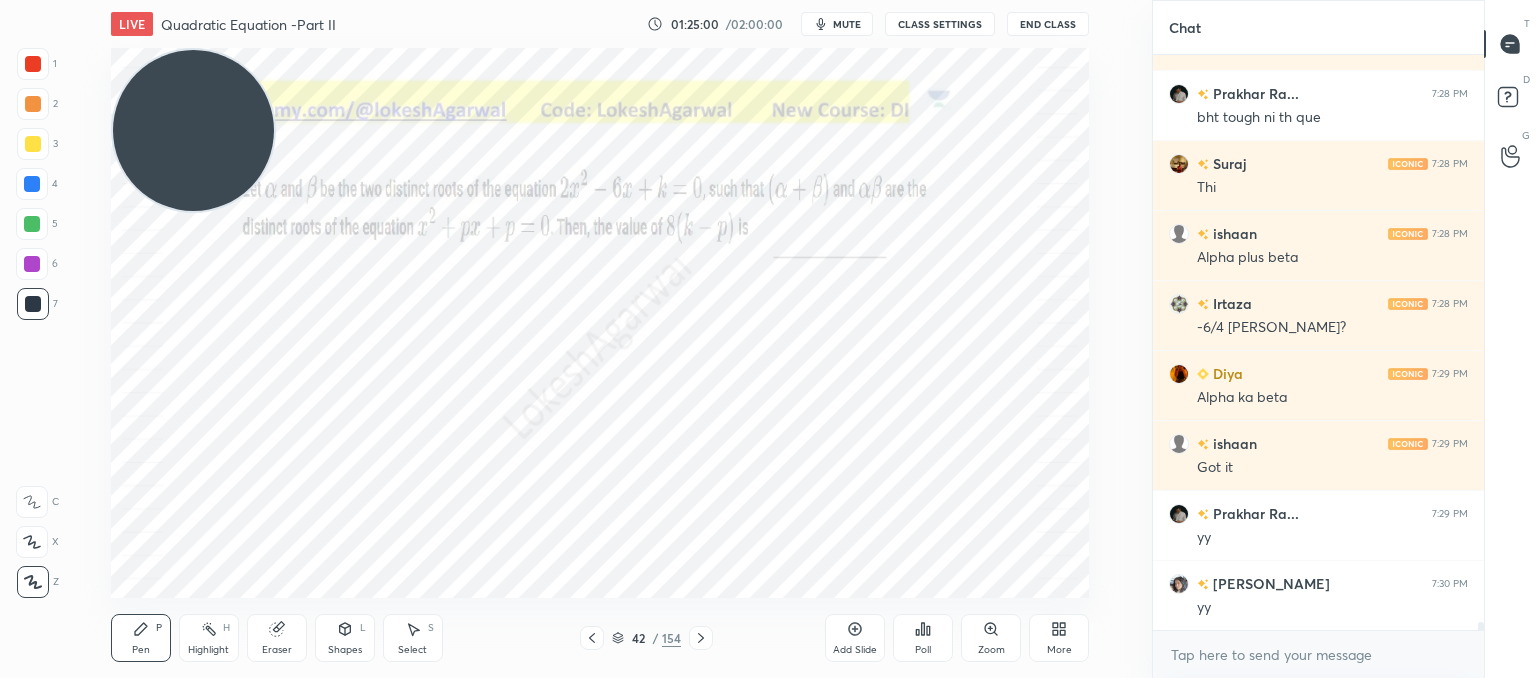 click 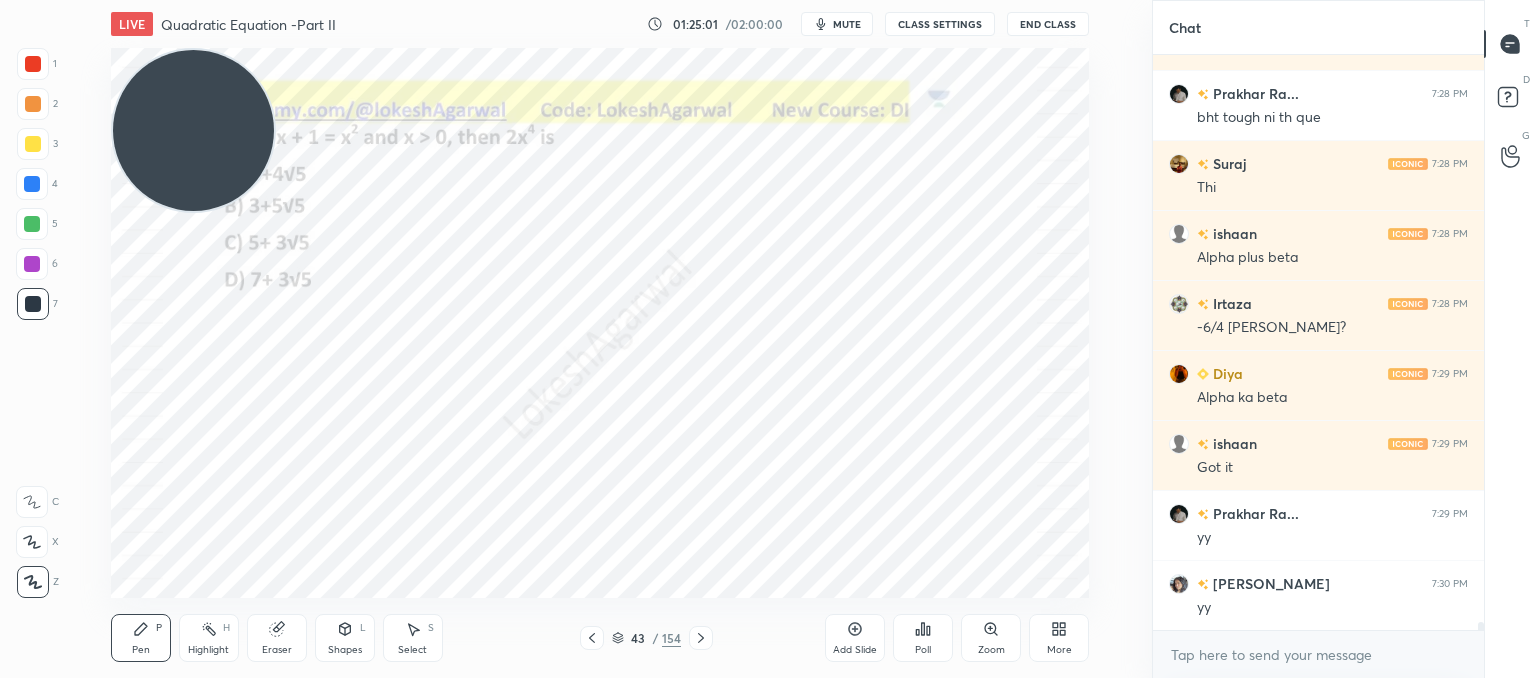 scroll, scrollTop: 42306, scrollLeft: 0, axis: vertical 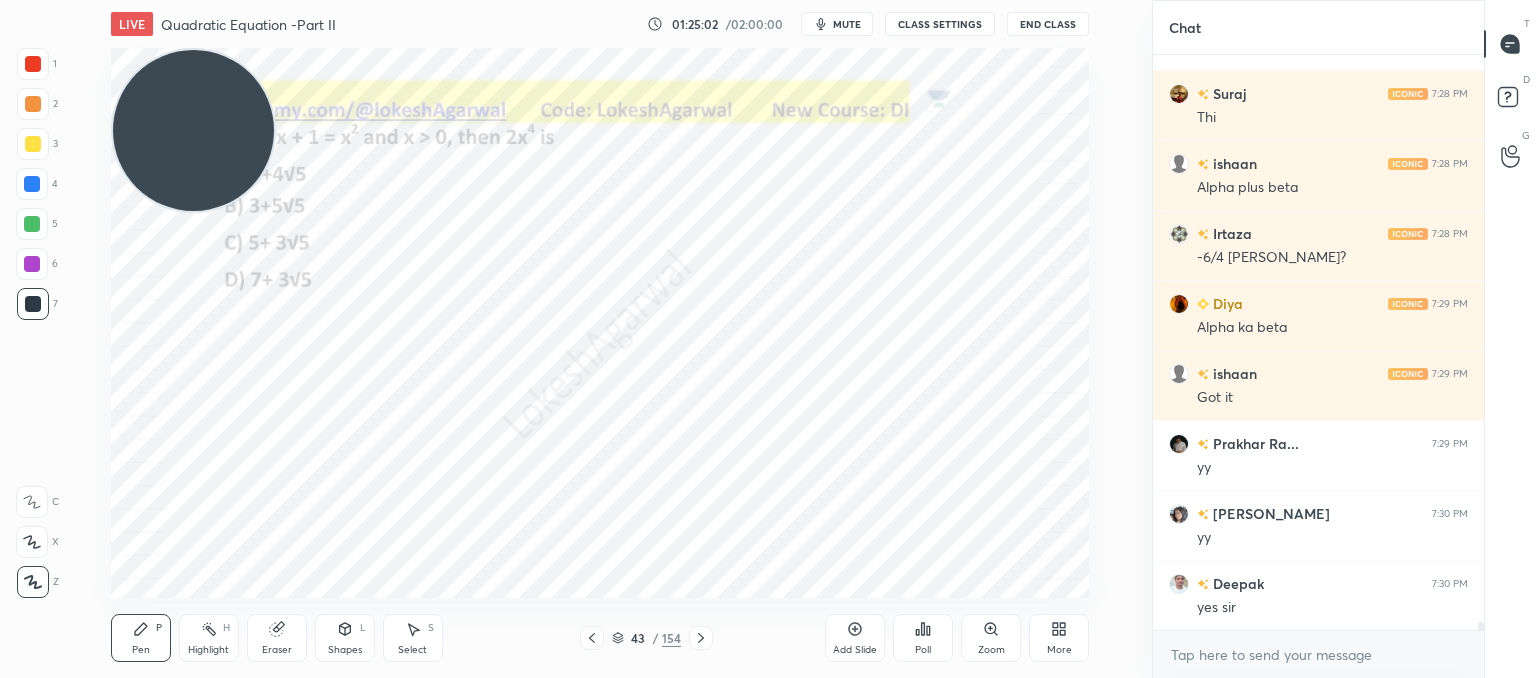 drag, startPoint x: 76, startPoint y: 124, endPoint x: 130, endPoint y: 128, distance: 54.147945 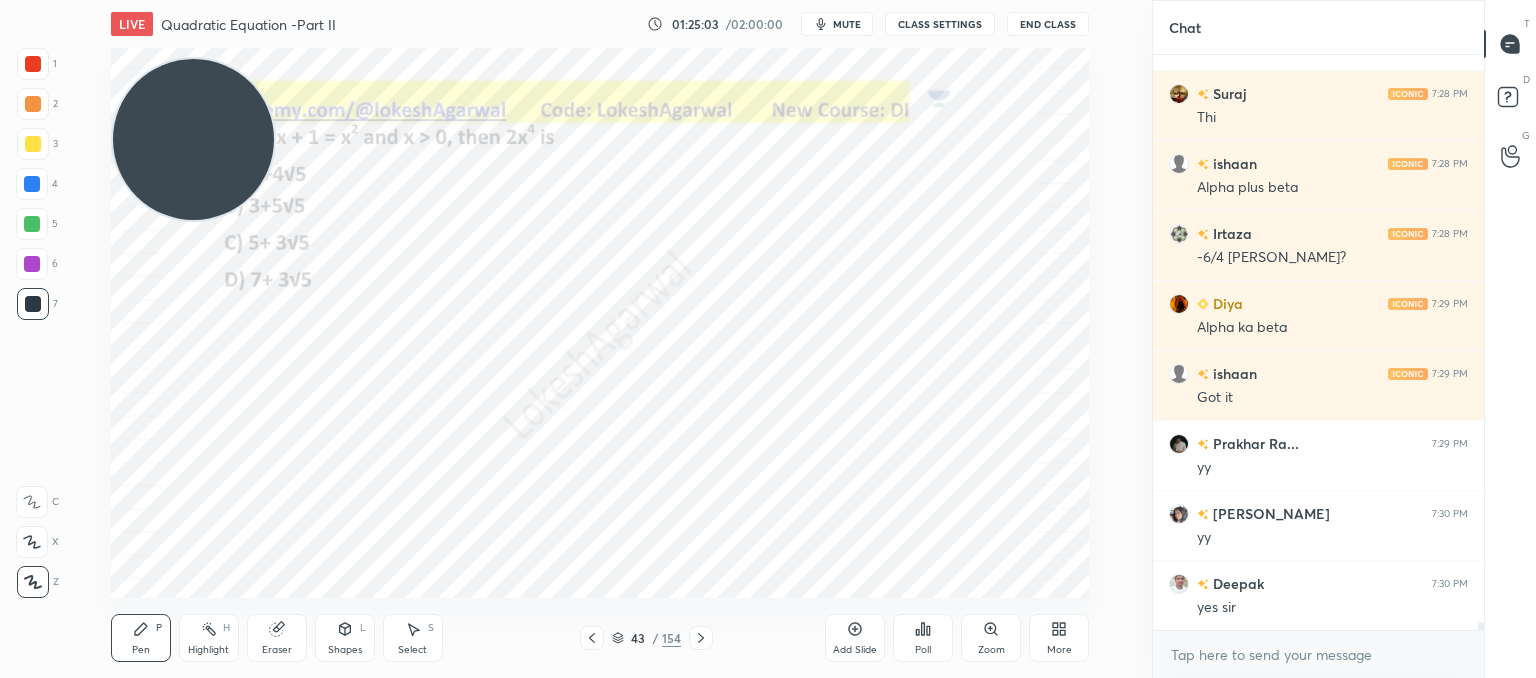 drag, startPoint x: 196, startPoint y: 124, endPoint x: 15, endPoint y: 655, distance: 561.0009 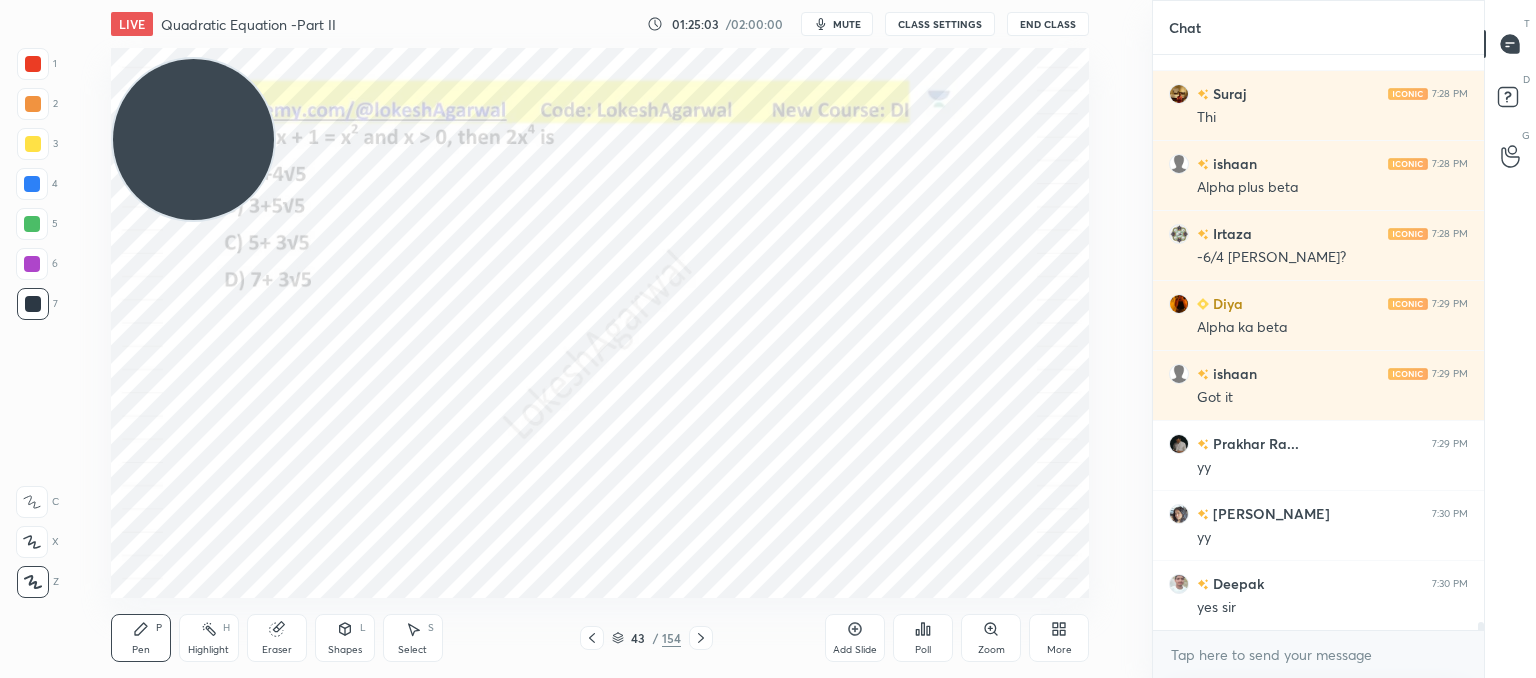 click on "1 2 3 4 5 6 7 C X Z C X Z E E Erase all   H H LIVE Quadratic Equation -Part II 01:25:03 /  02:00:00 mute CLASS SETTINGS End Class Setting up your live class Poll for   secs No correct answer Start poll Back Quadratic Equation -Part II • L2 of Comprehensive Course on Algebra: Basic to Advanced - Part I [PERSON_NAME] Pen P Highlight H Eraser Shapes L Select S 43 / 154 Add Slide Poll Zoom More" at bounding box center [568, 339] 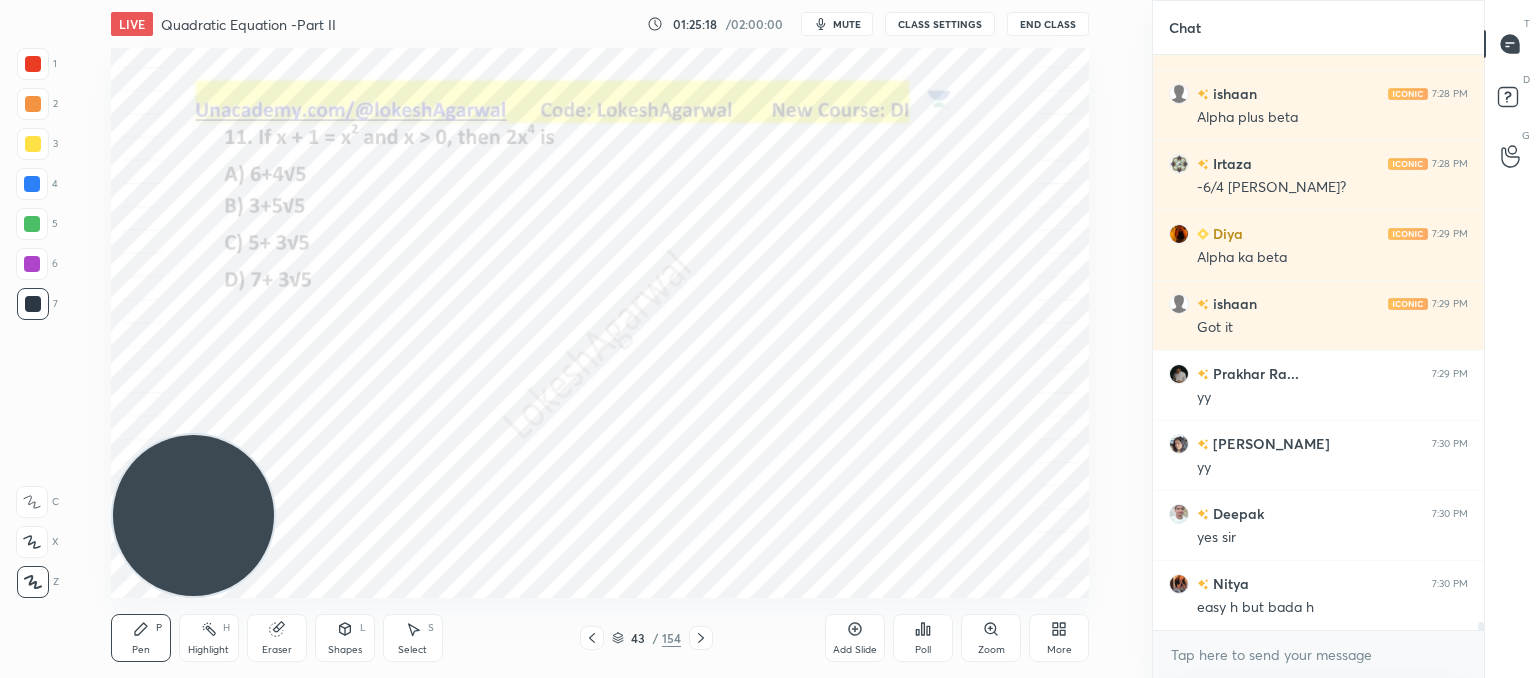 scroll, scrollTop: 42446, scrollLeft: 0, axis: vertical 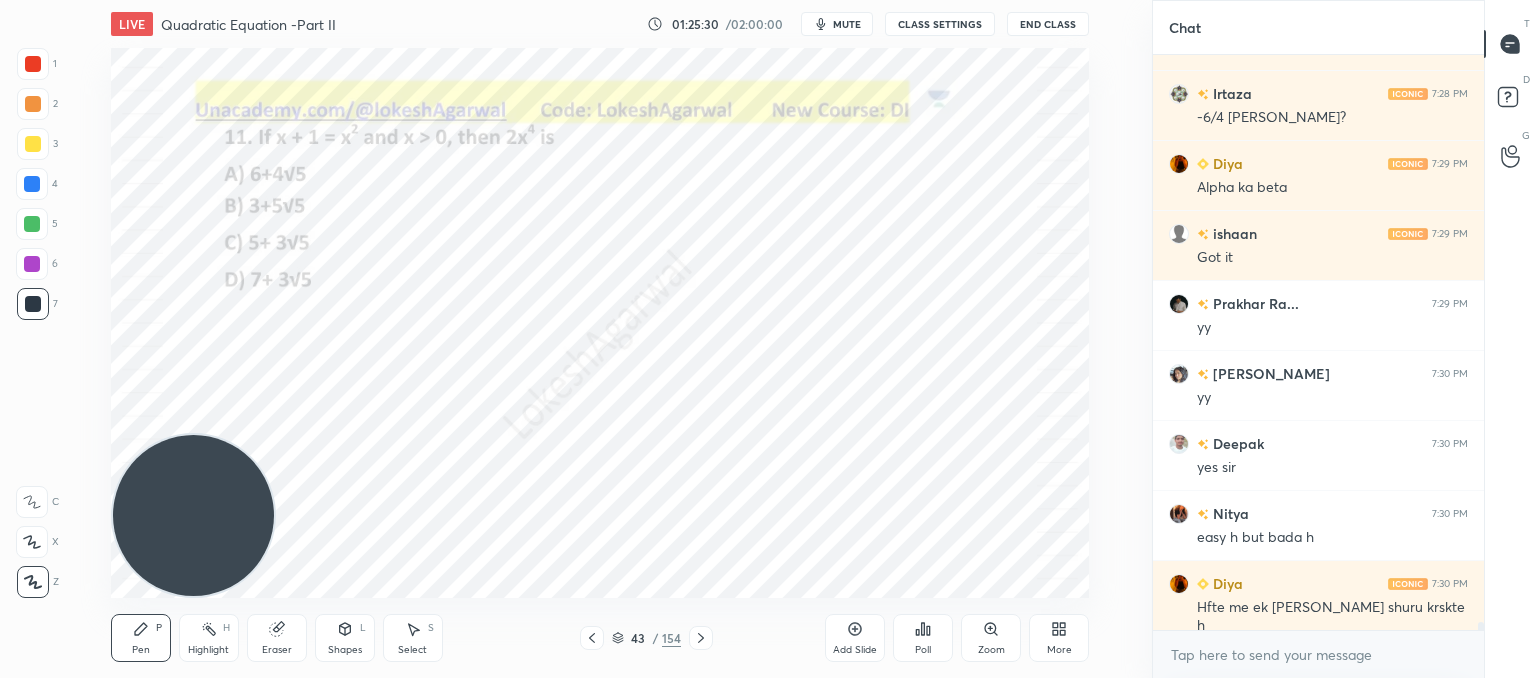 click 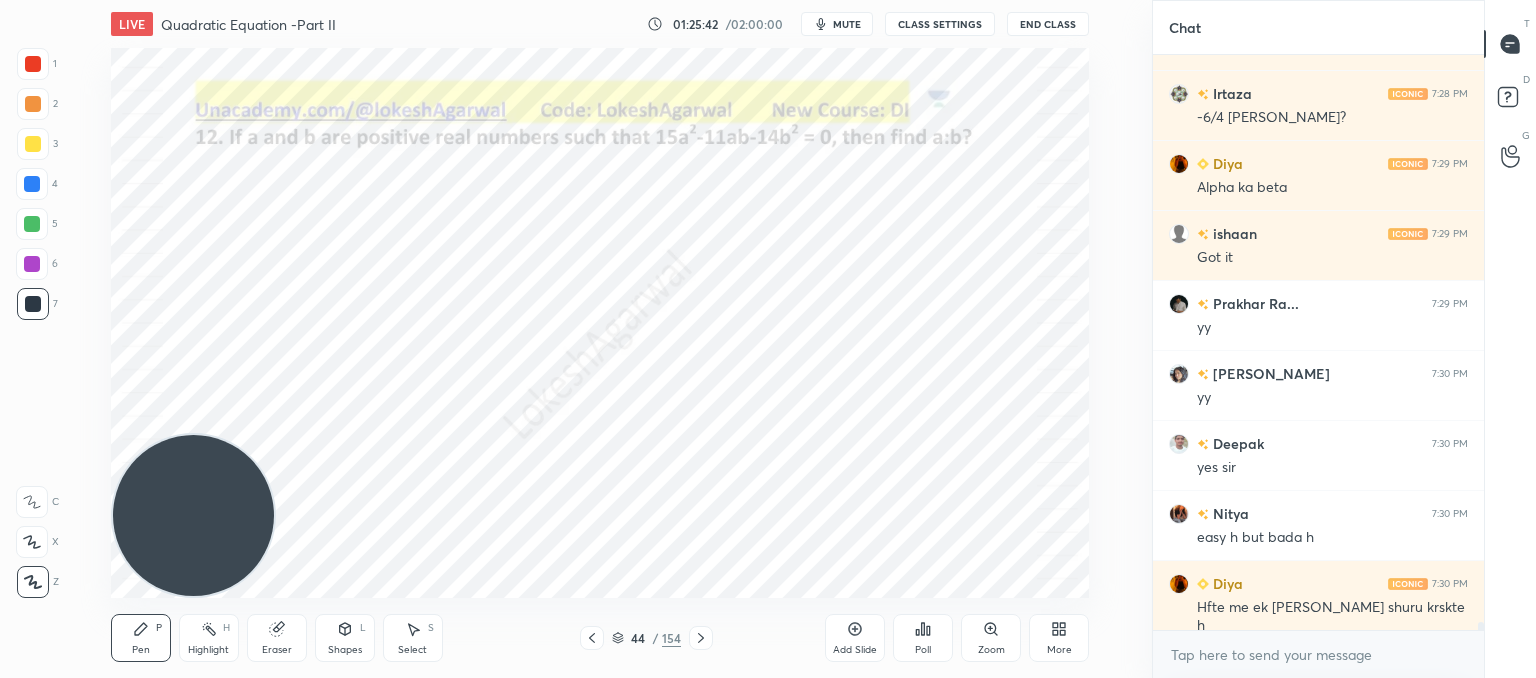scroll, scrollTop: 42516, scrollLeft: 0, axis: vertical 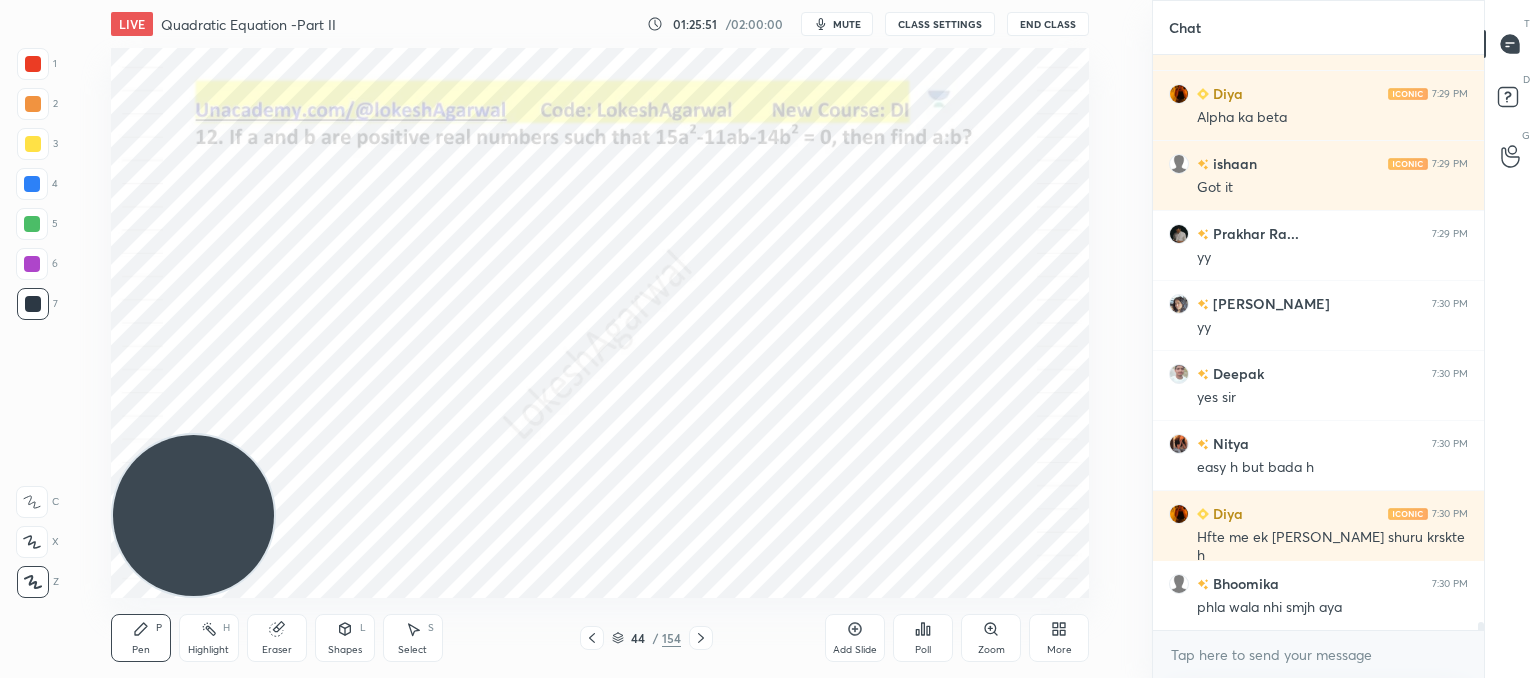 click on "44 / 154" at bounding box center [646, 638] 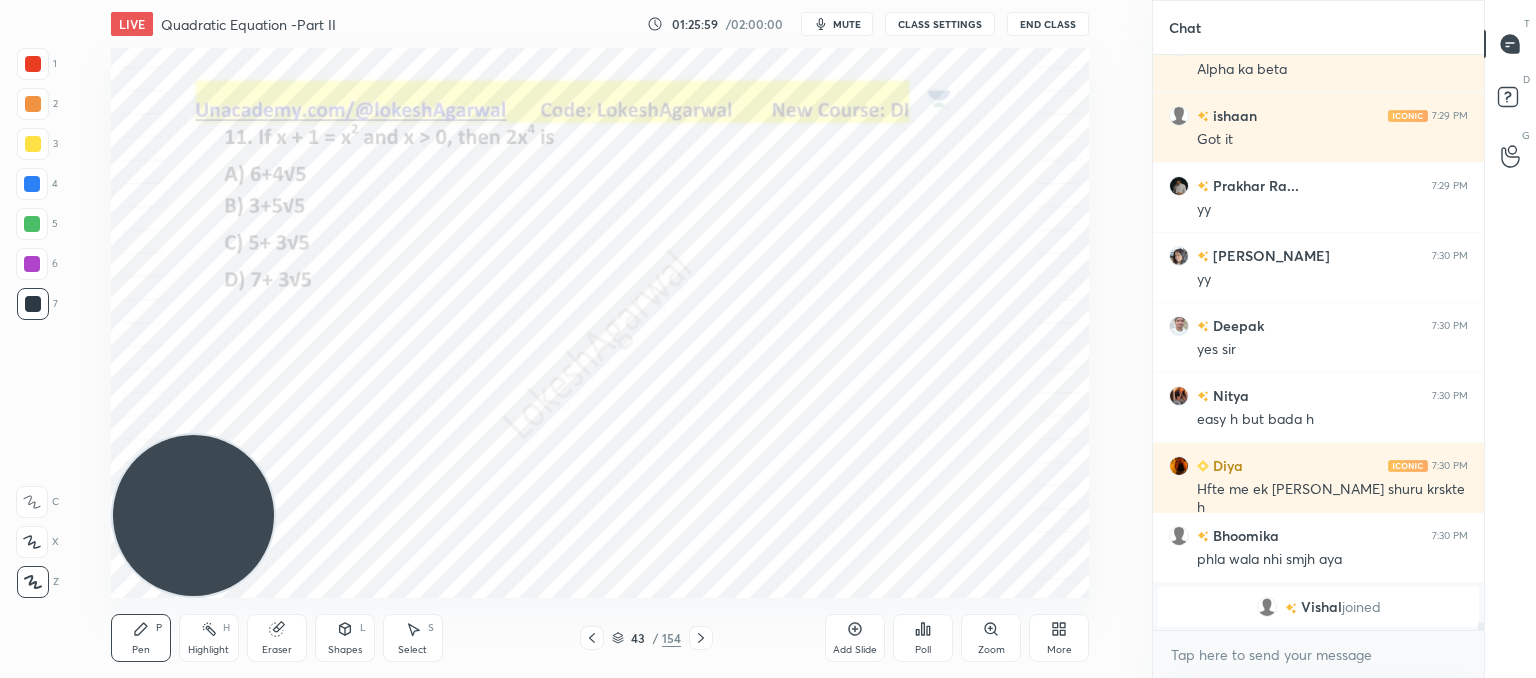 scroll, scrollTop: 41560, scrollLeft: 0, axis: vertical 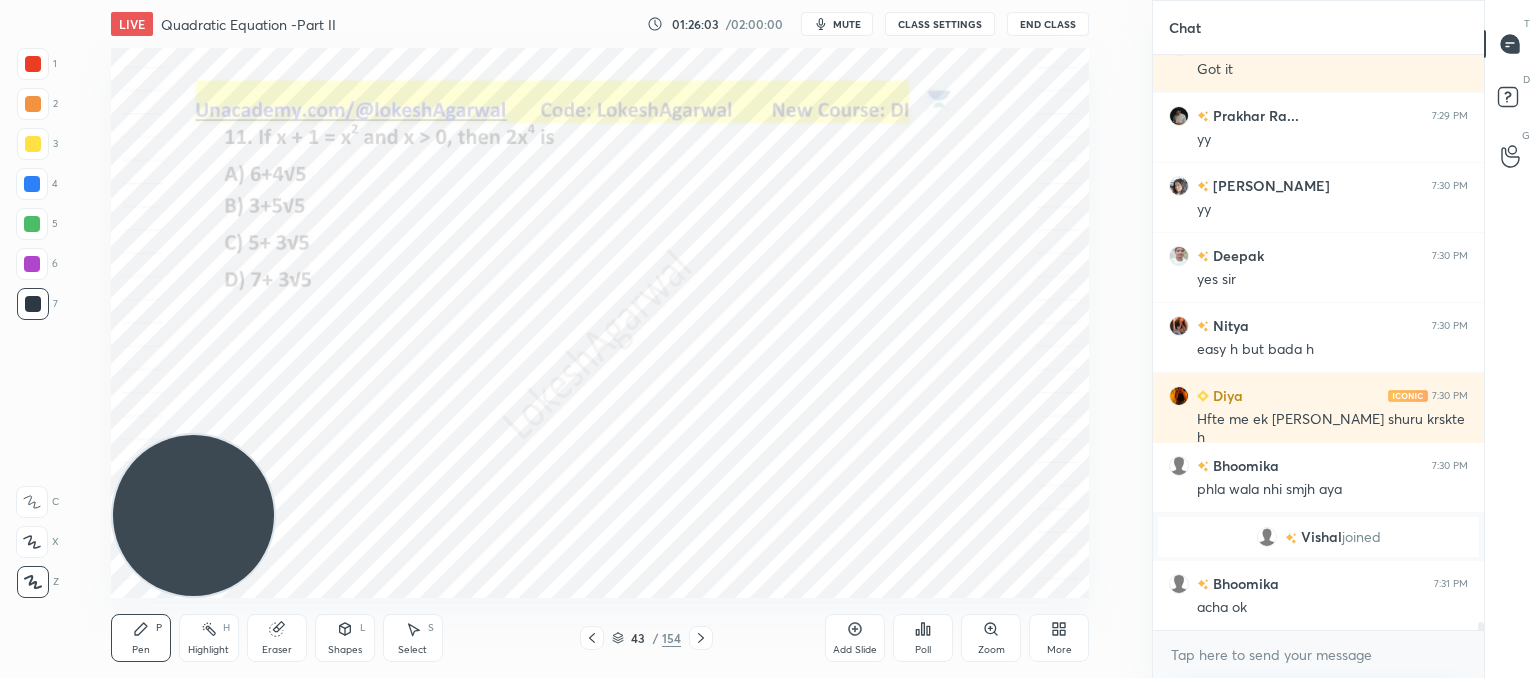 click on "43 / 154" at bounding box center [646, 638] 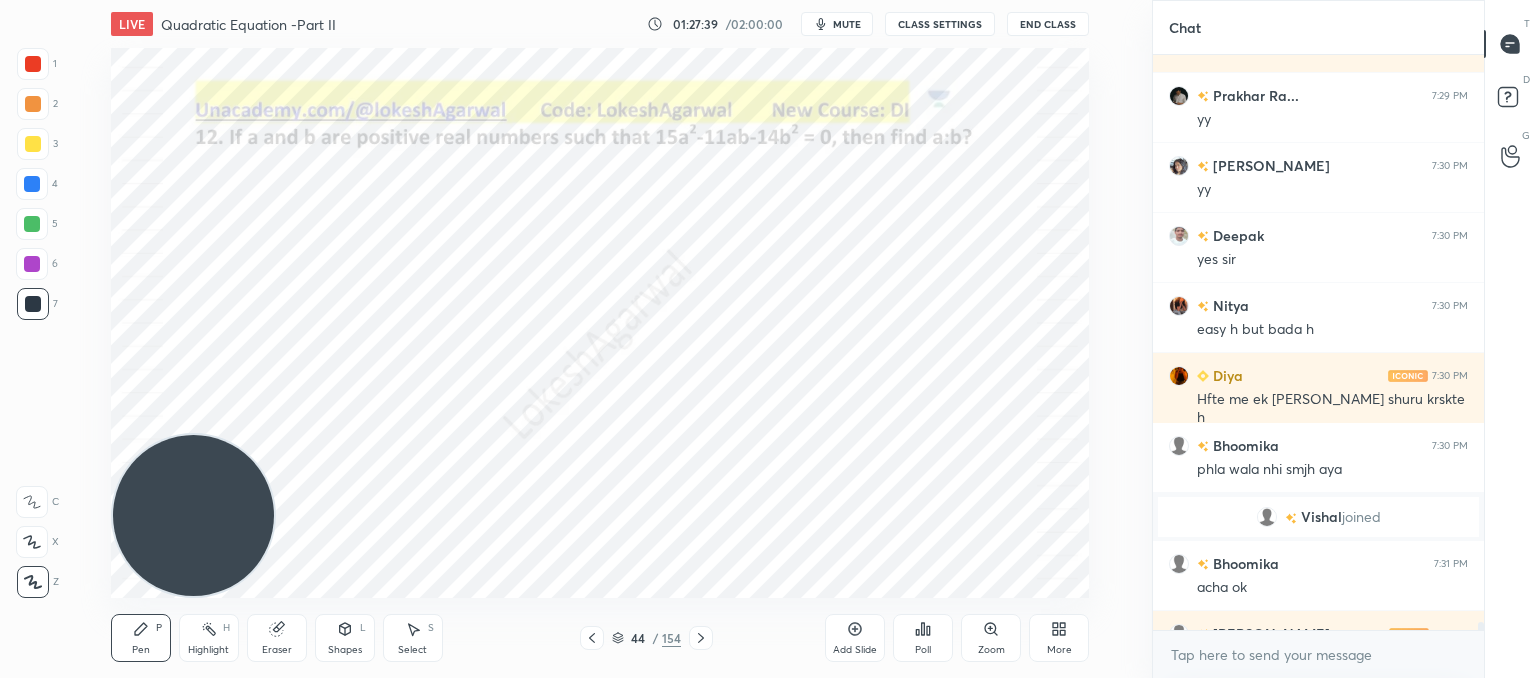 scroll, scrollTop: 41610, scrollLeft: 0, axis: vertical 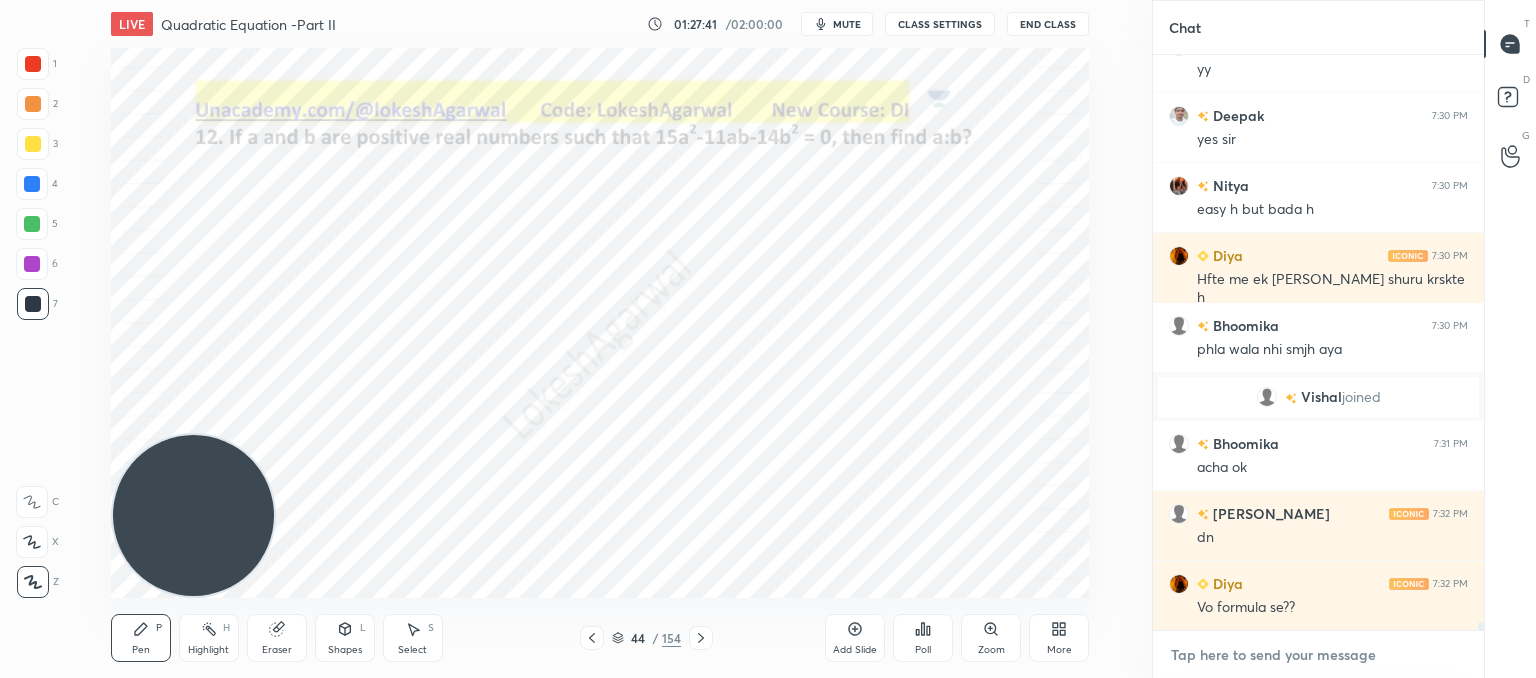 type on "x" 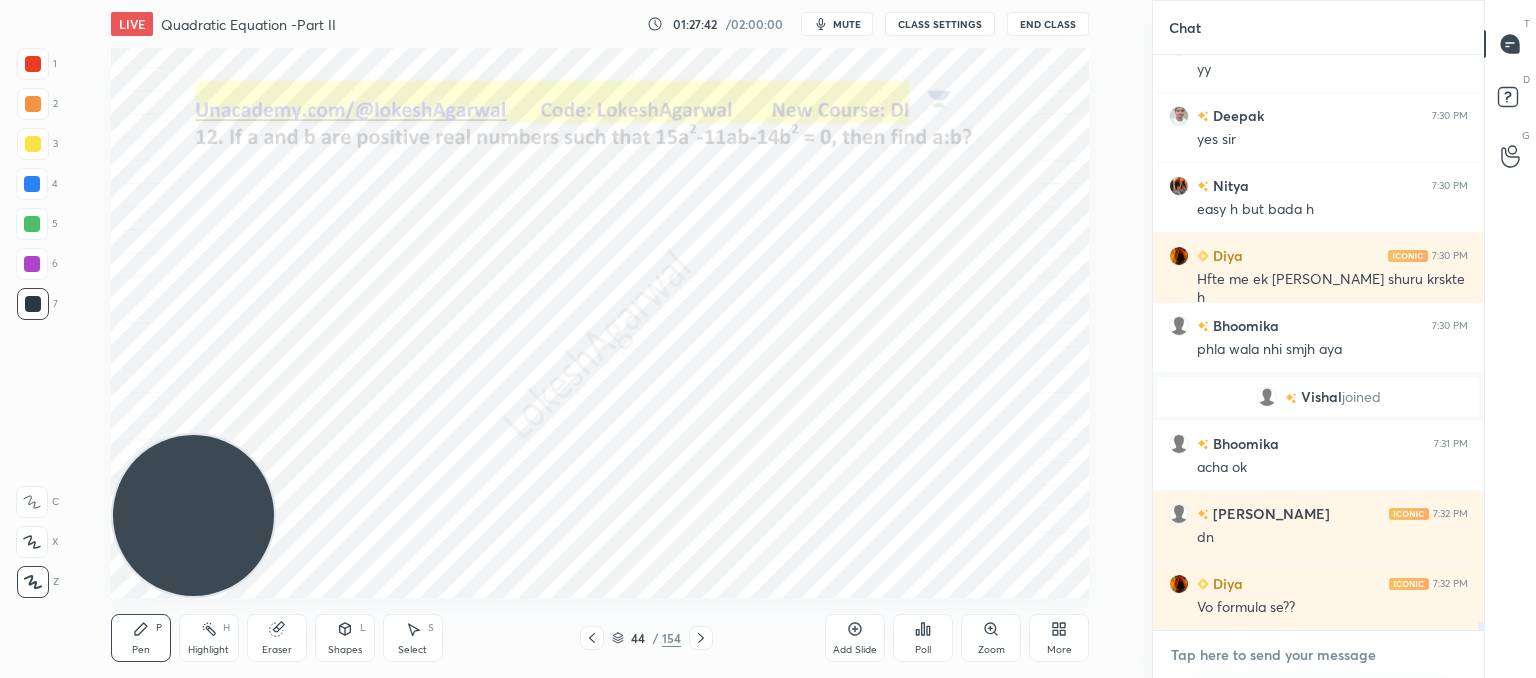 paste on "[URL][DOMAIN_NAME]" 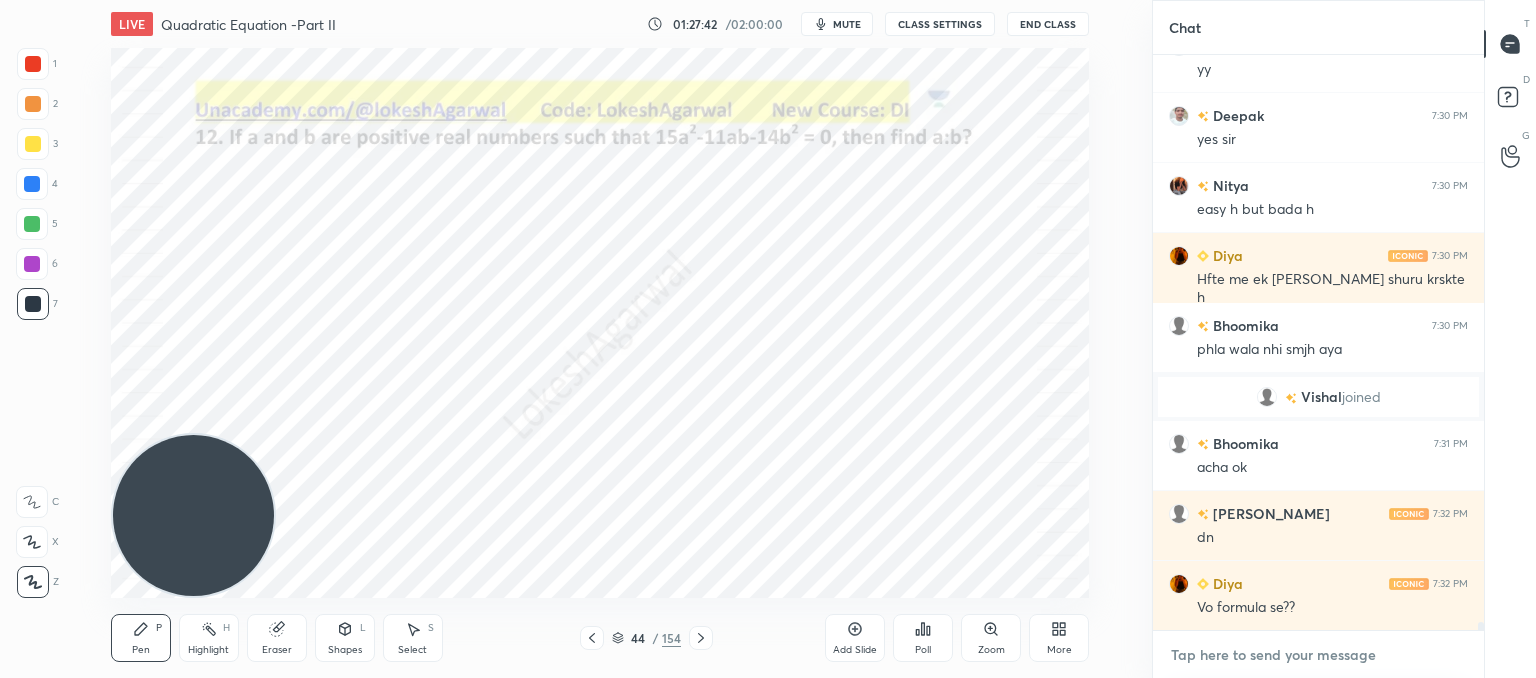 type on "[URL][DOMAIN_NAME]" 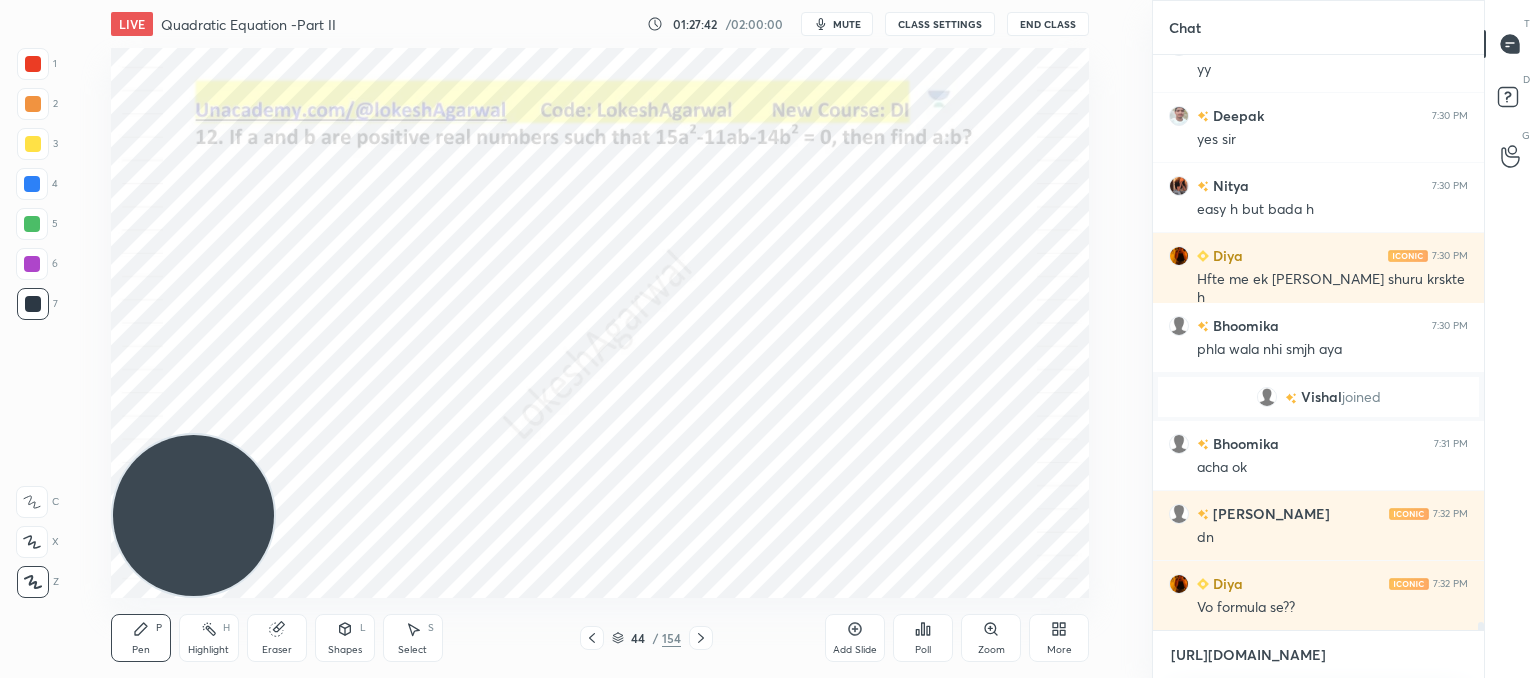 scroll, scrollTop: 564, scrollLeft: 325, axis: both 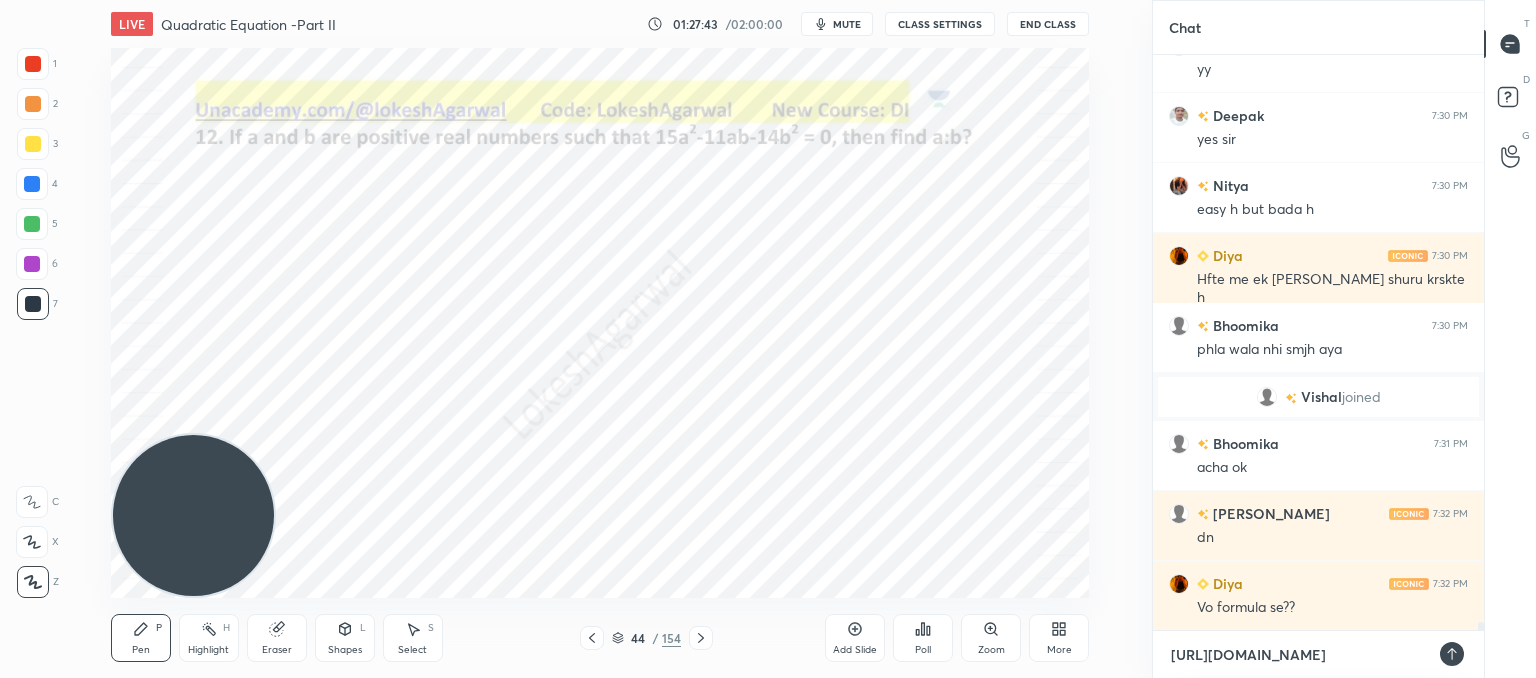 type 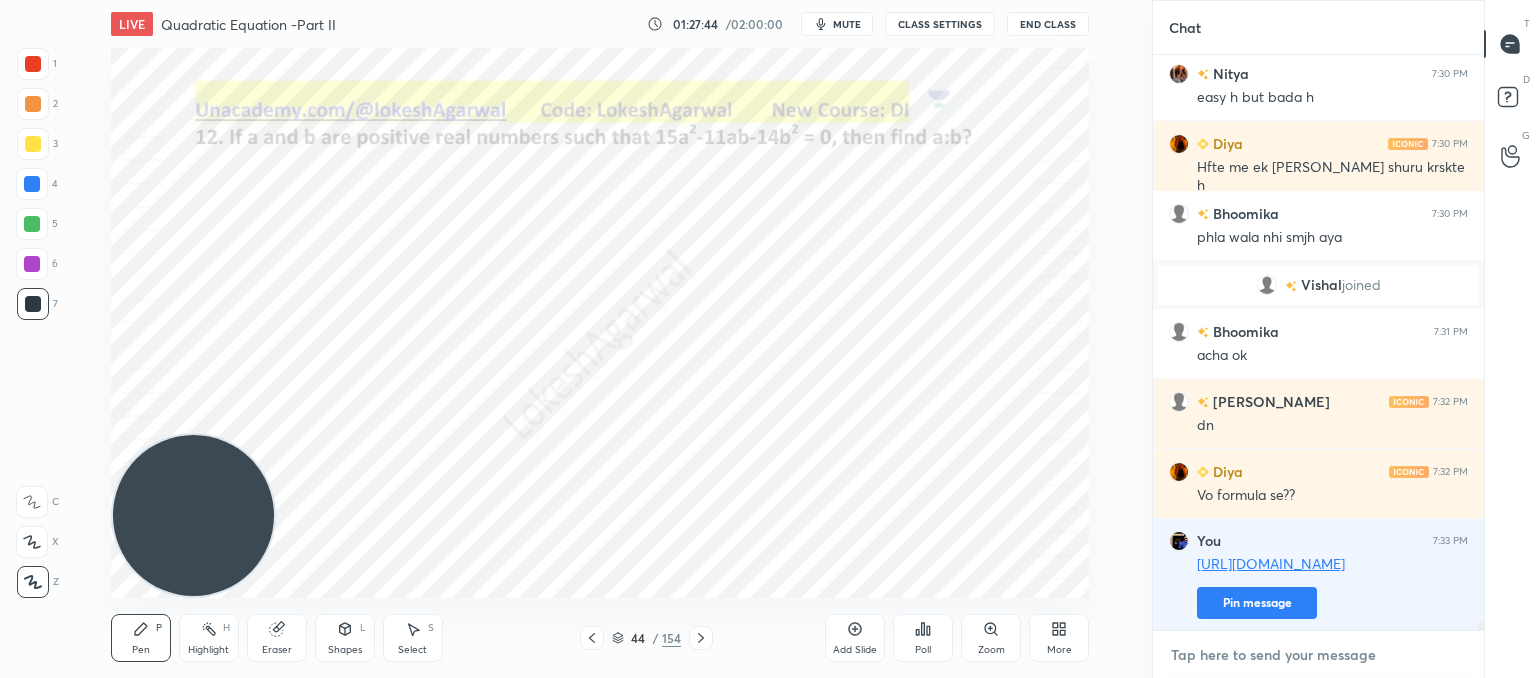 scroll, scrollTop: 41862, scrollLeft: 0, axis: vertical 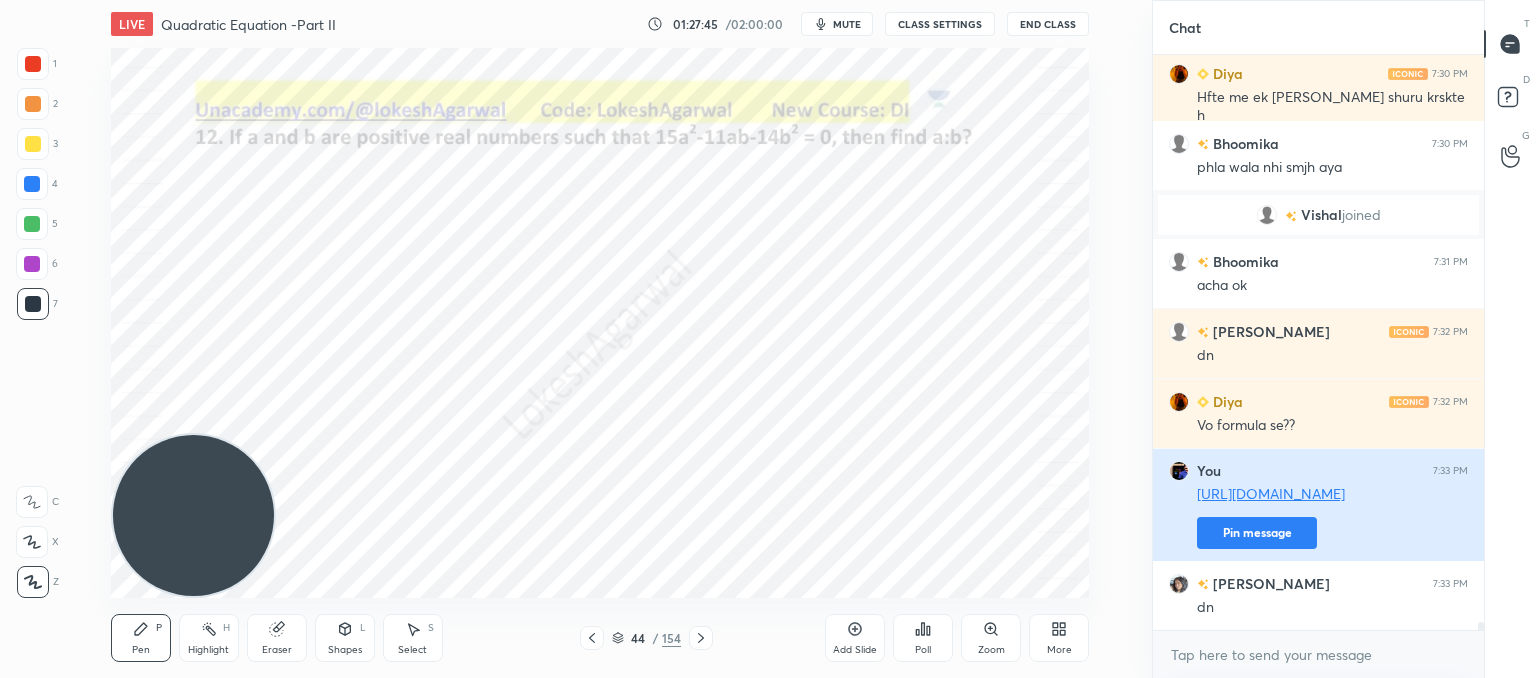 click on "Pin message" at bounding box center (1257, 533) 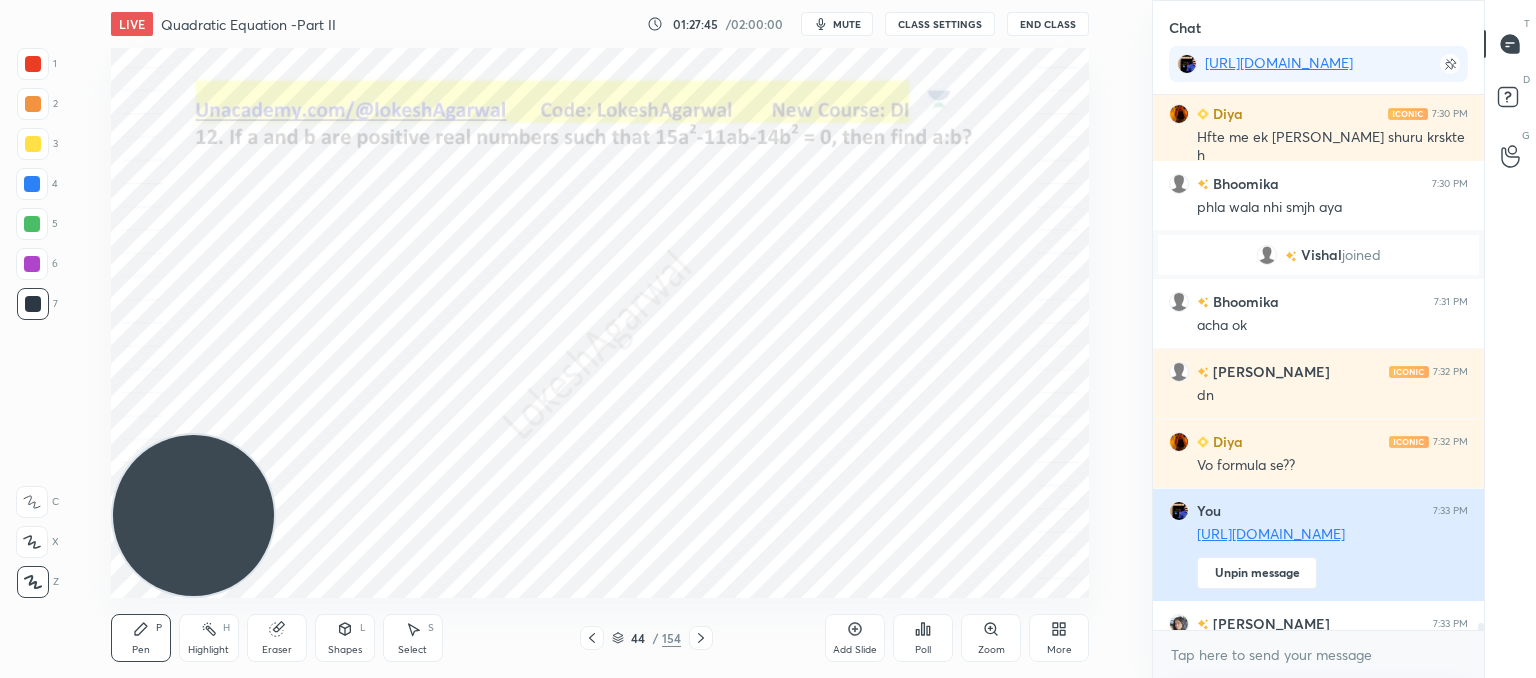 scroll, scrollTop: 529, scrollLeft: 325, axis: both 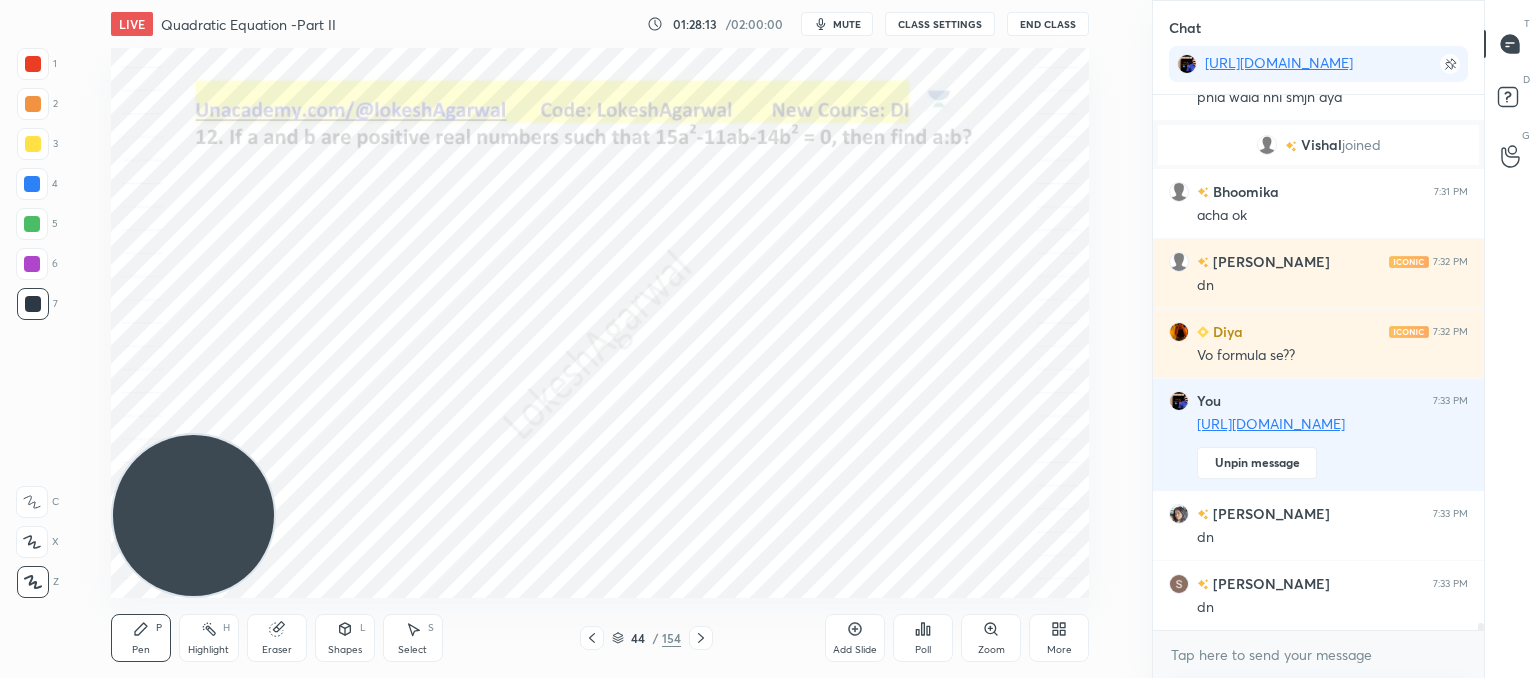 click 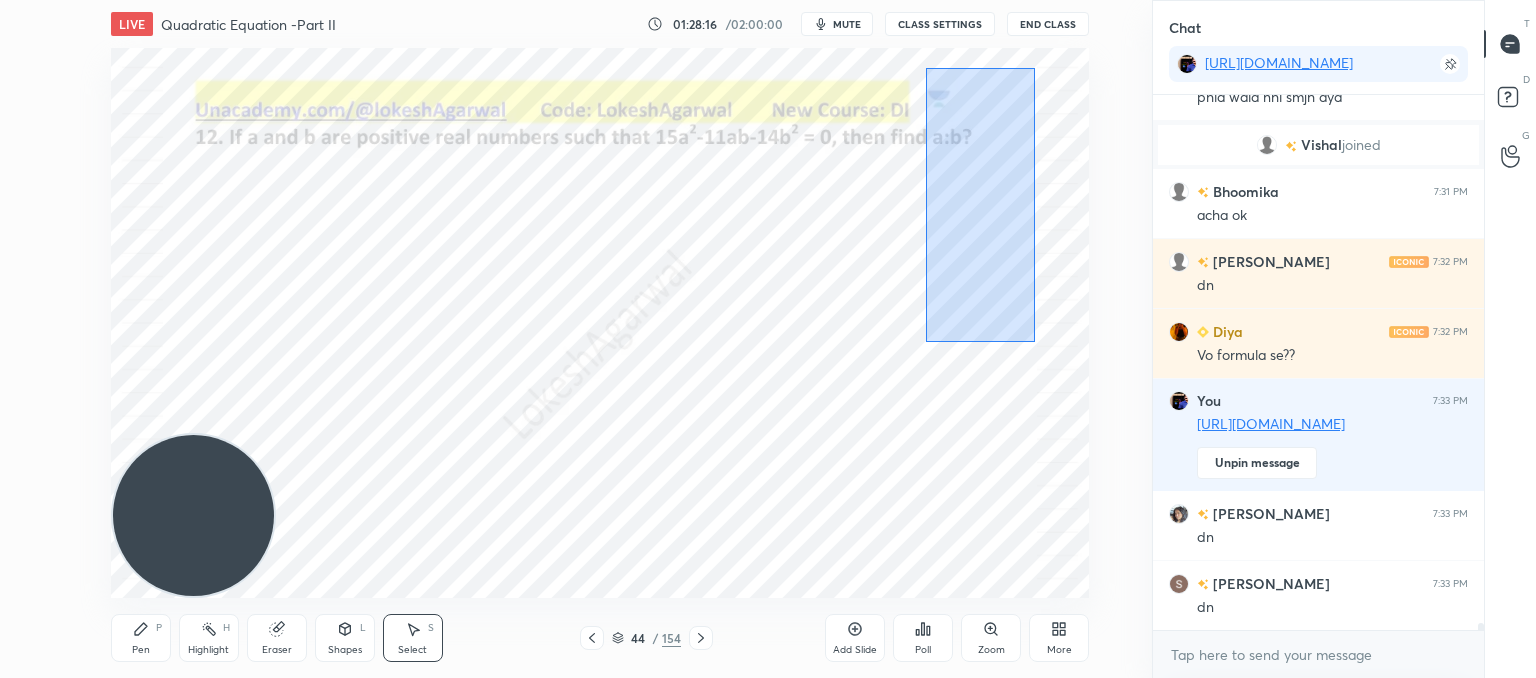 drag, startPoint x: 1035, startPoint y: 342, endPoint x: 924, endPoint y: 68, distance: 295.62982 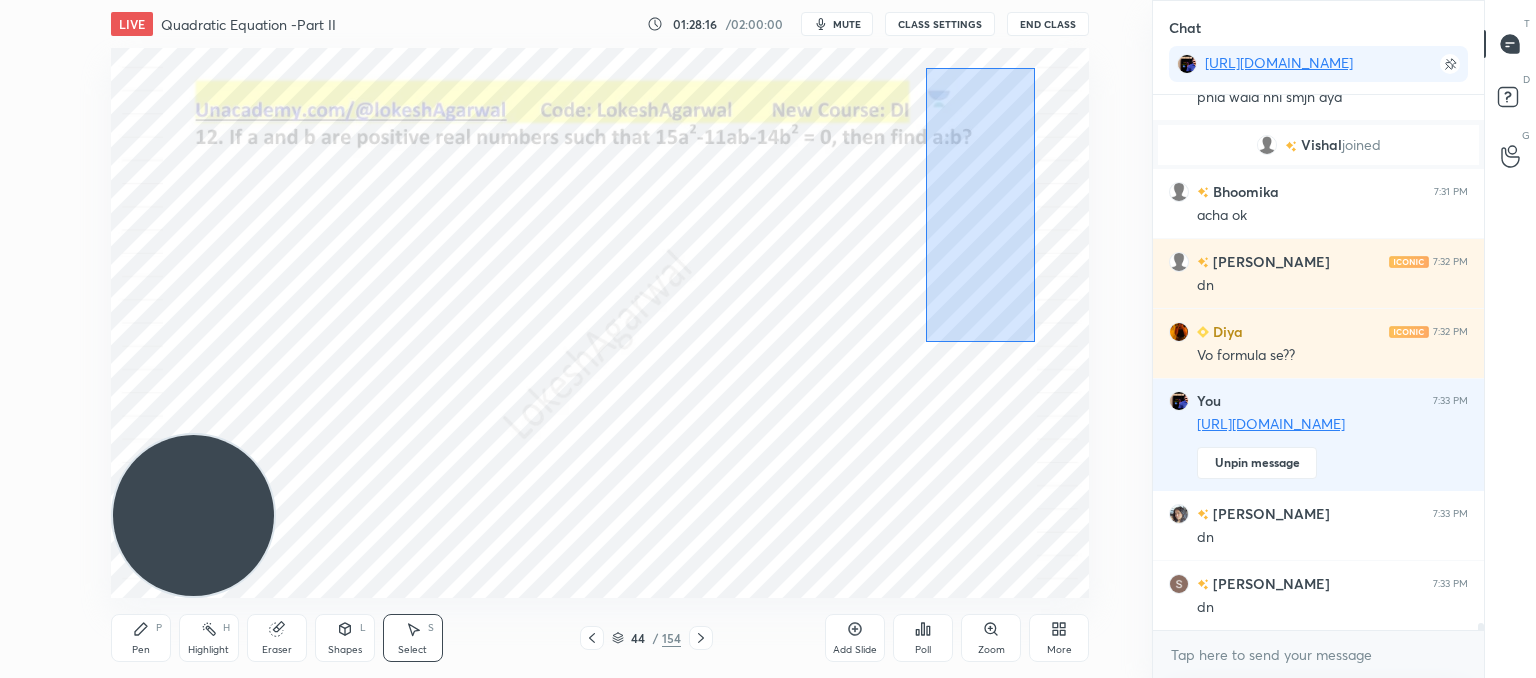 click on "0 ° Undo Copy Paste here Duplicate Duplicate to new slide Delete" at bounding box center (600, 323) 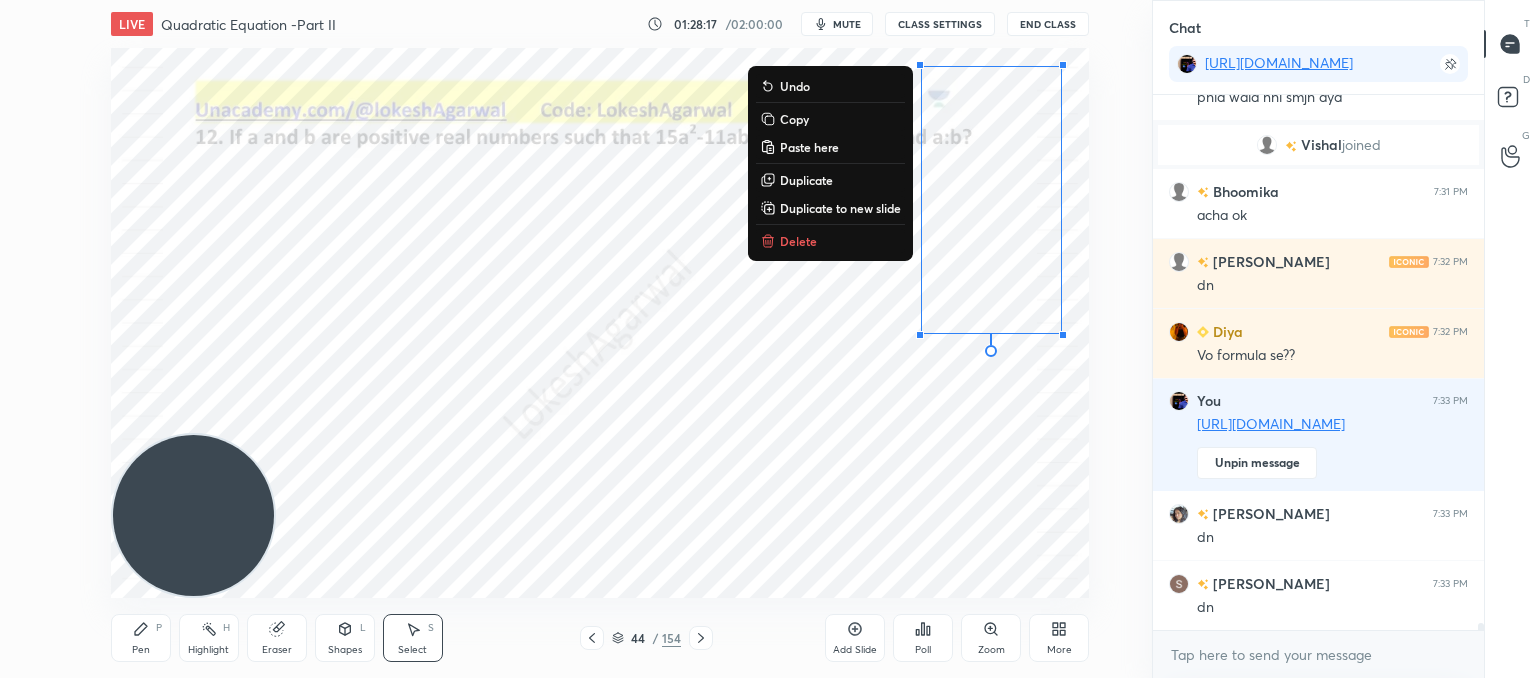click on "Delete" at bounding box center (798, 241) 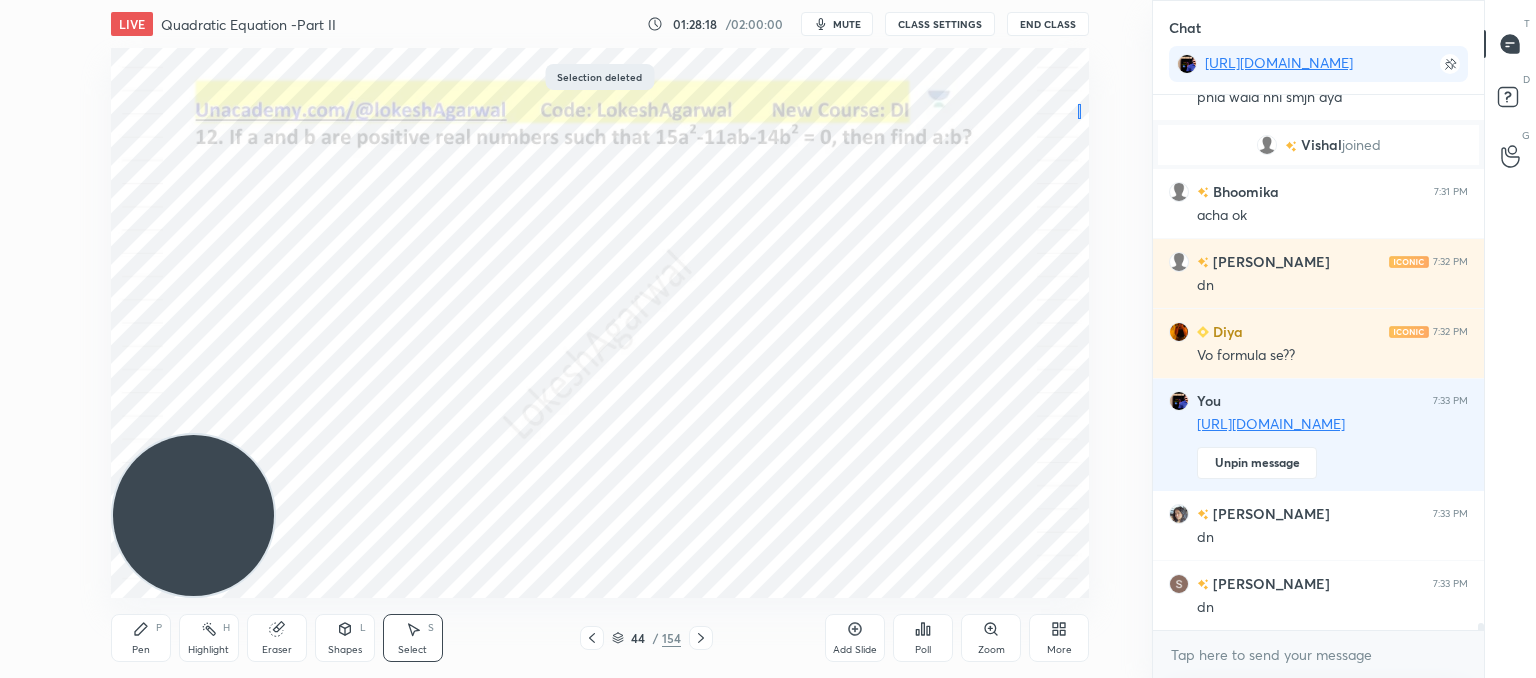 drag, startPoint x: 1080, startPoint y: 119, endPoint x: 1028, endPoint y: 41, distance: 93.74433 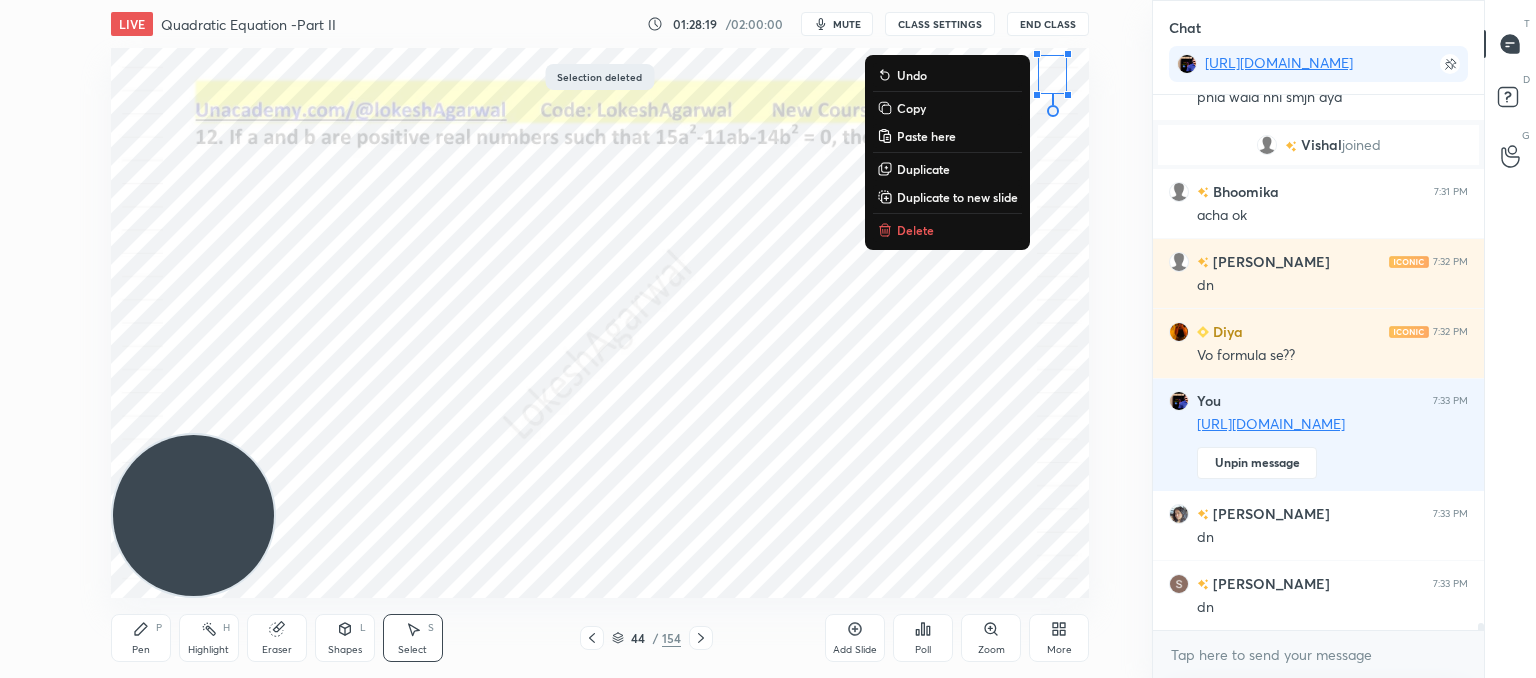 click on "Delete" at bounding box center [947, 230] 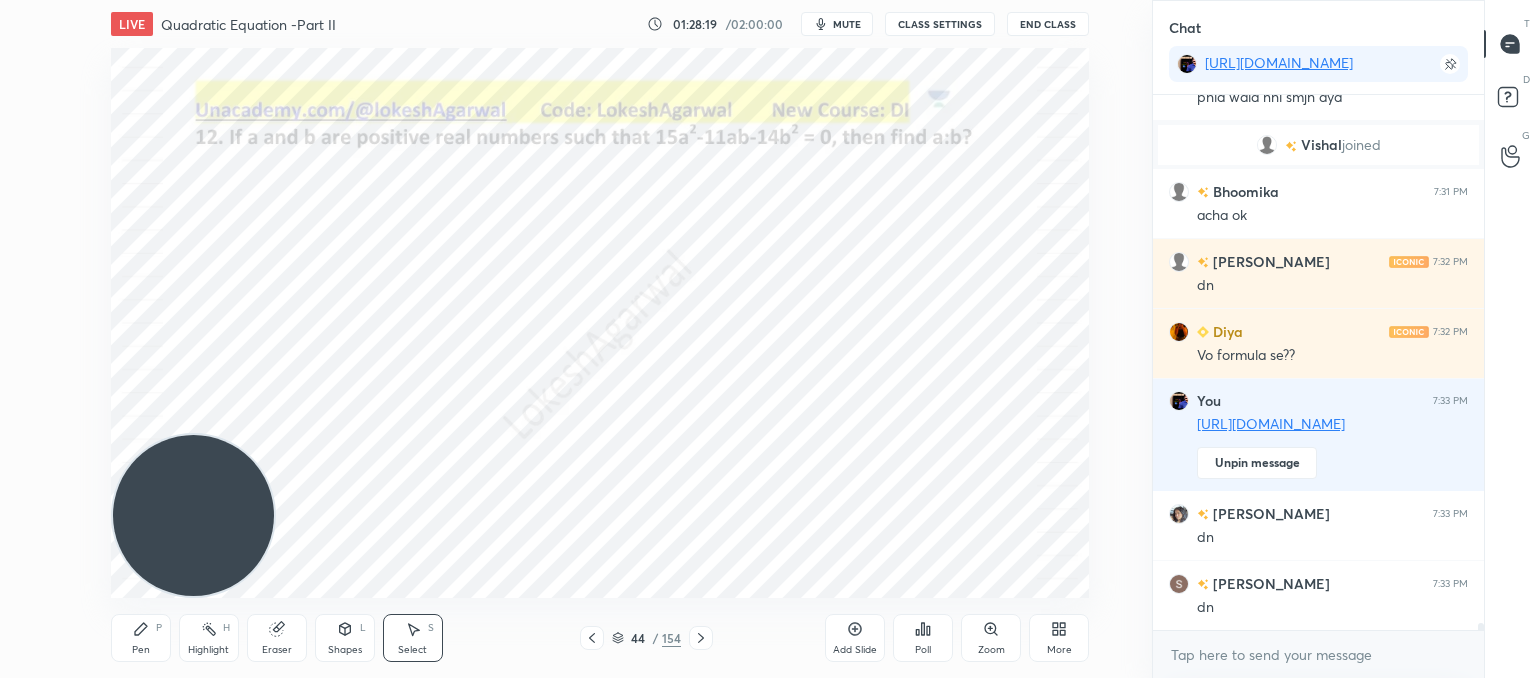 drag, startPoint x: 1009, startPoint y: 216, endPoint x: 946, endPoint y: 177, distance: 74.094536 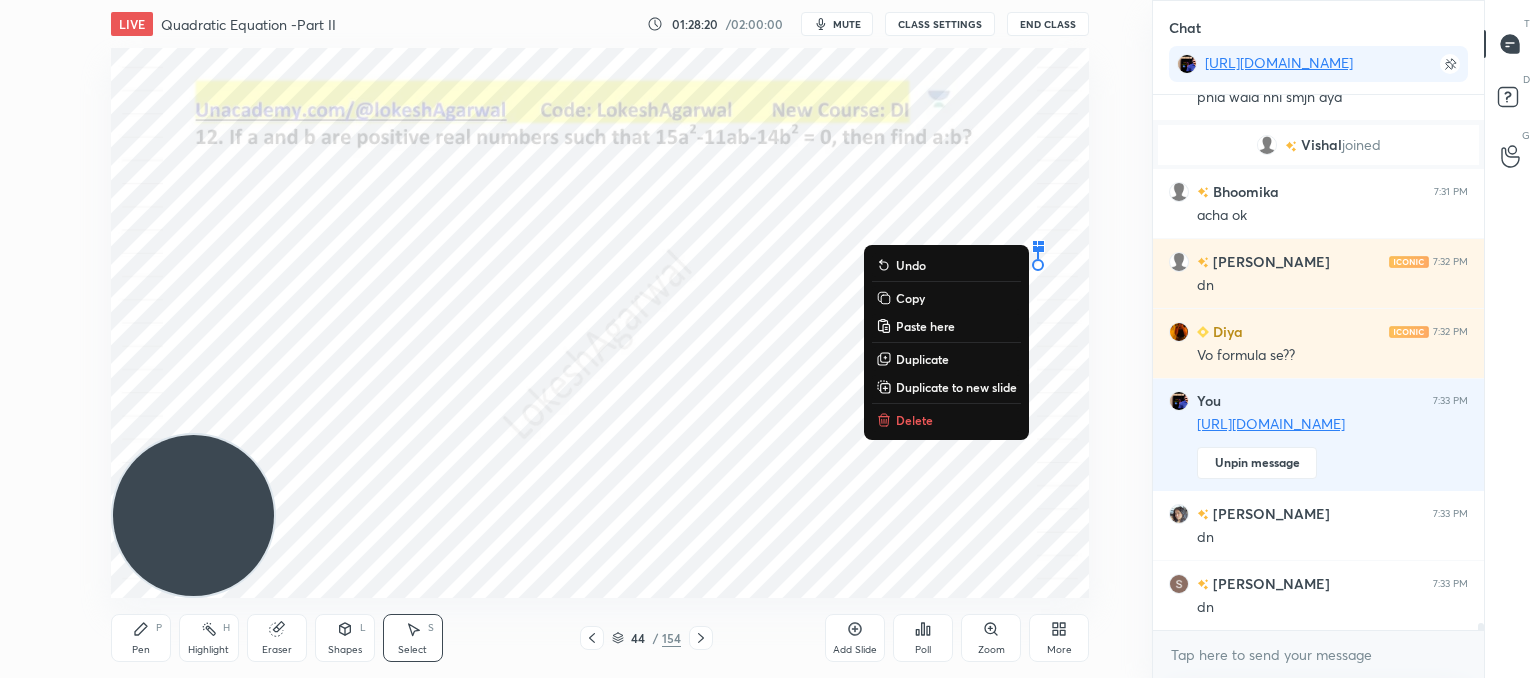 click on "Delete" at bounding box center [914, 420] 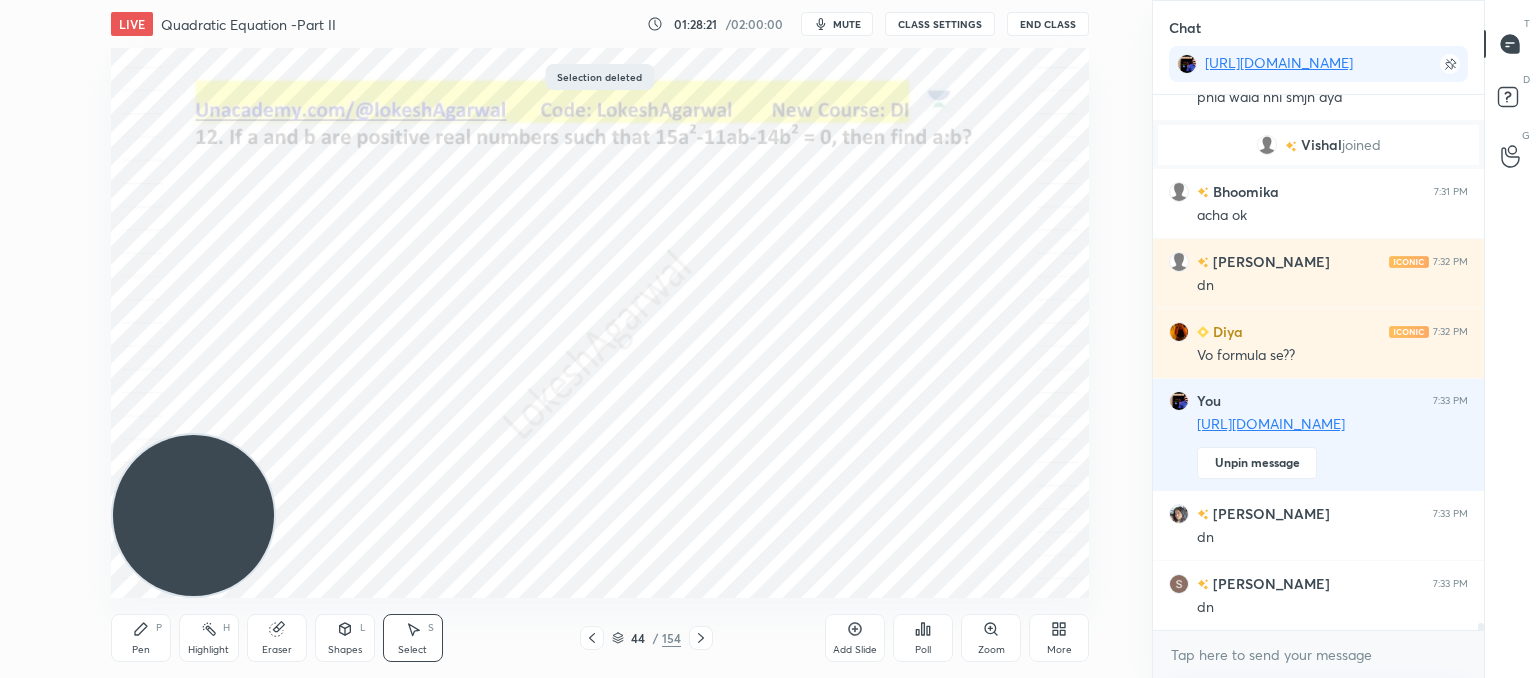 scroll, scrollTop: 42042, scrollLeft: 0, axis: vertical 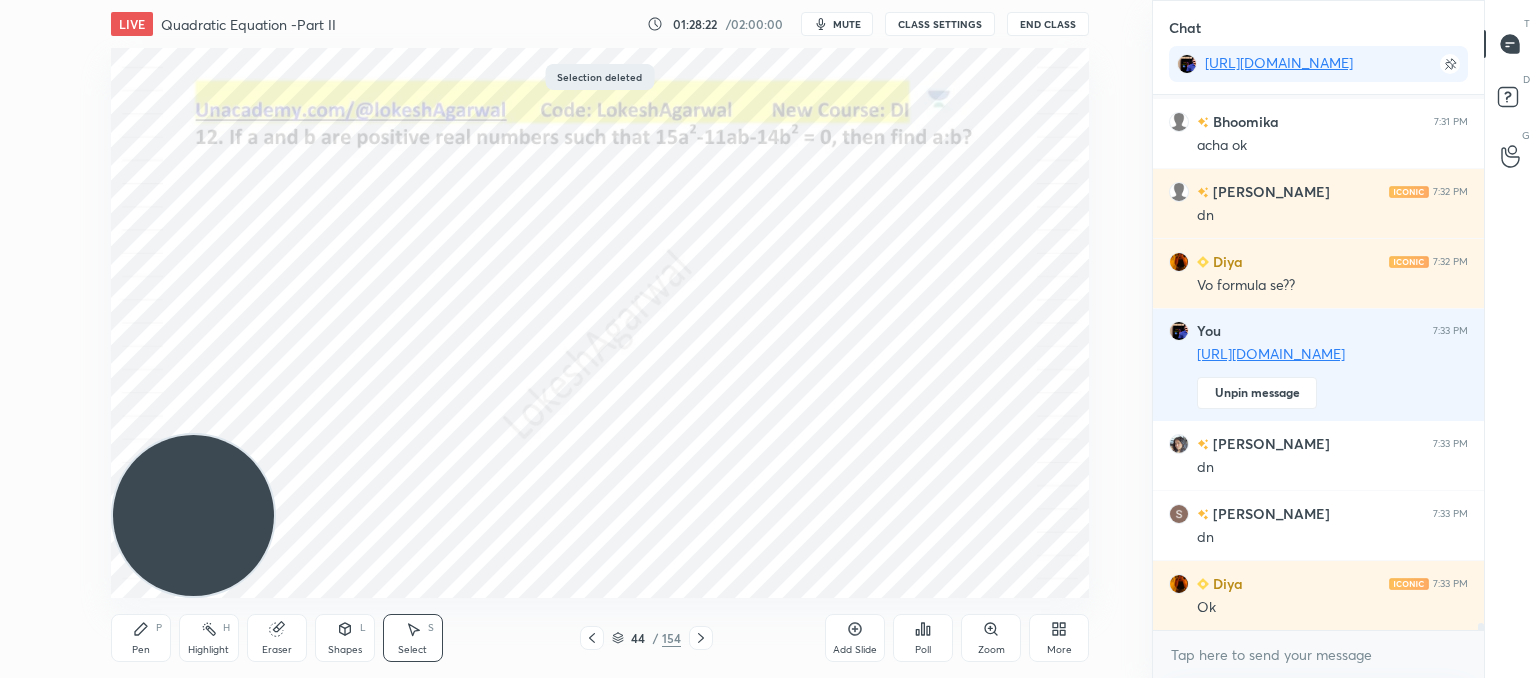 click on "Pen P" at bounding box center (141, 638) 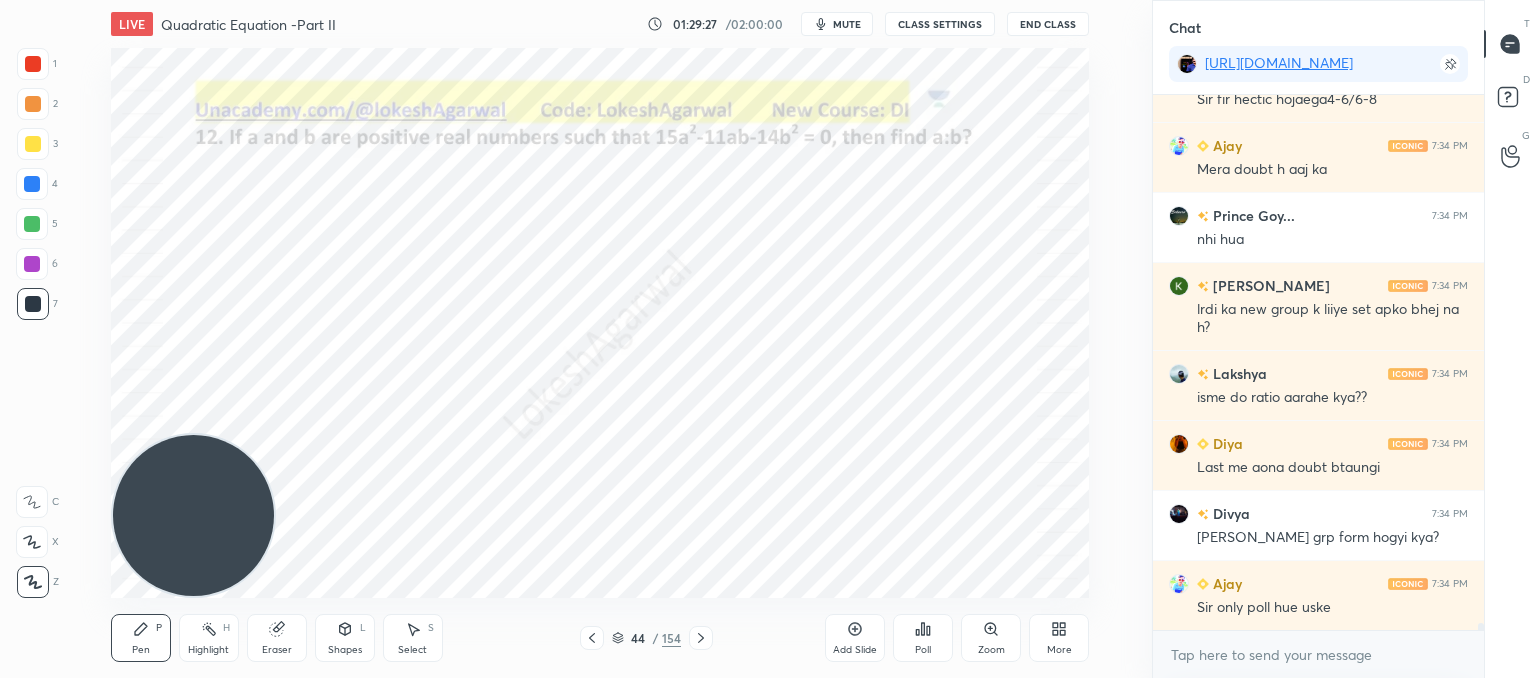scroll, scrollTop: 42760, scrollLeft: 0, axis: vertical 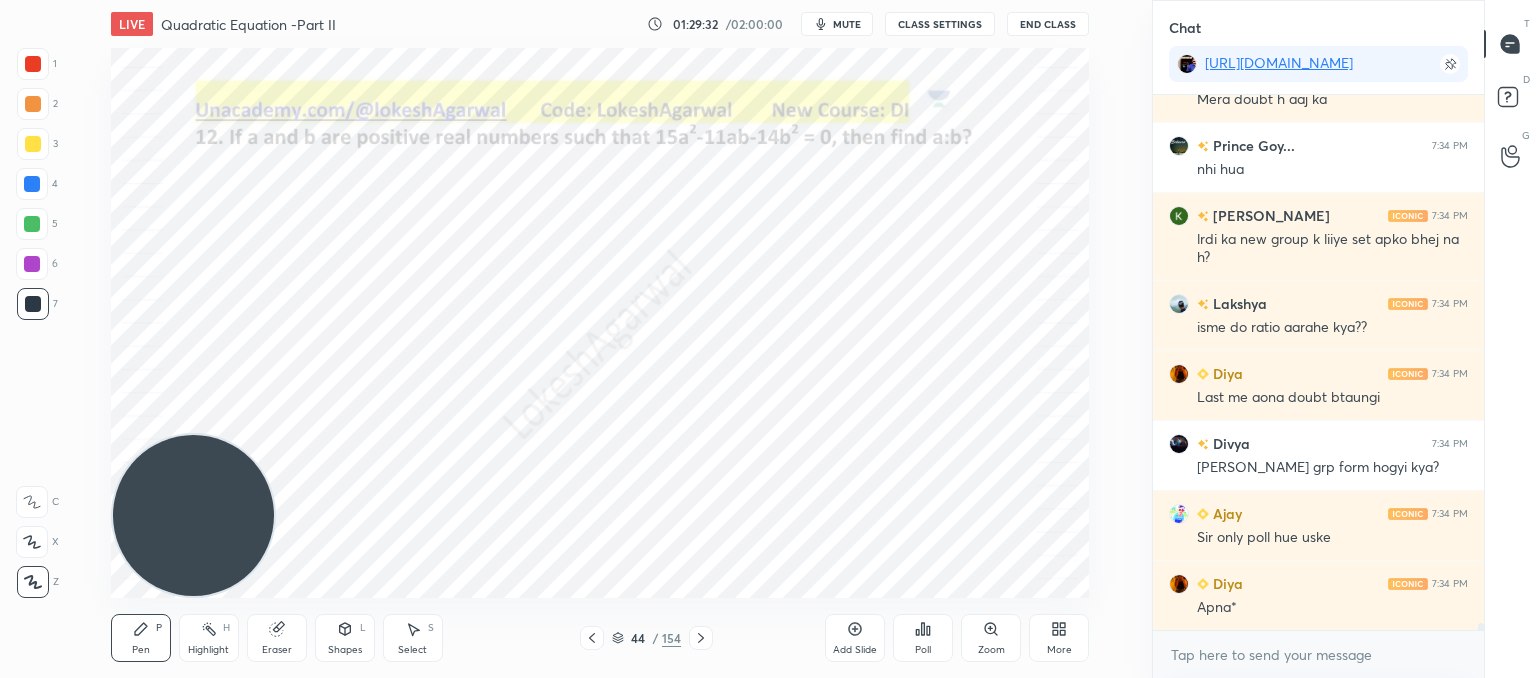 click on "Select S" at bounding box center [413, 638] 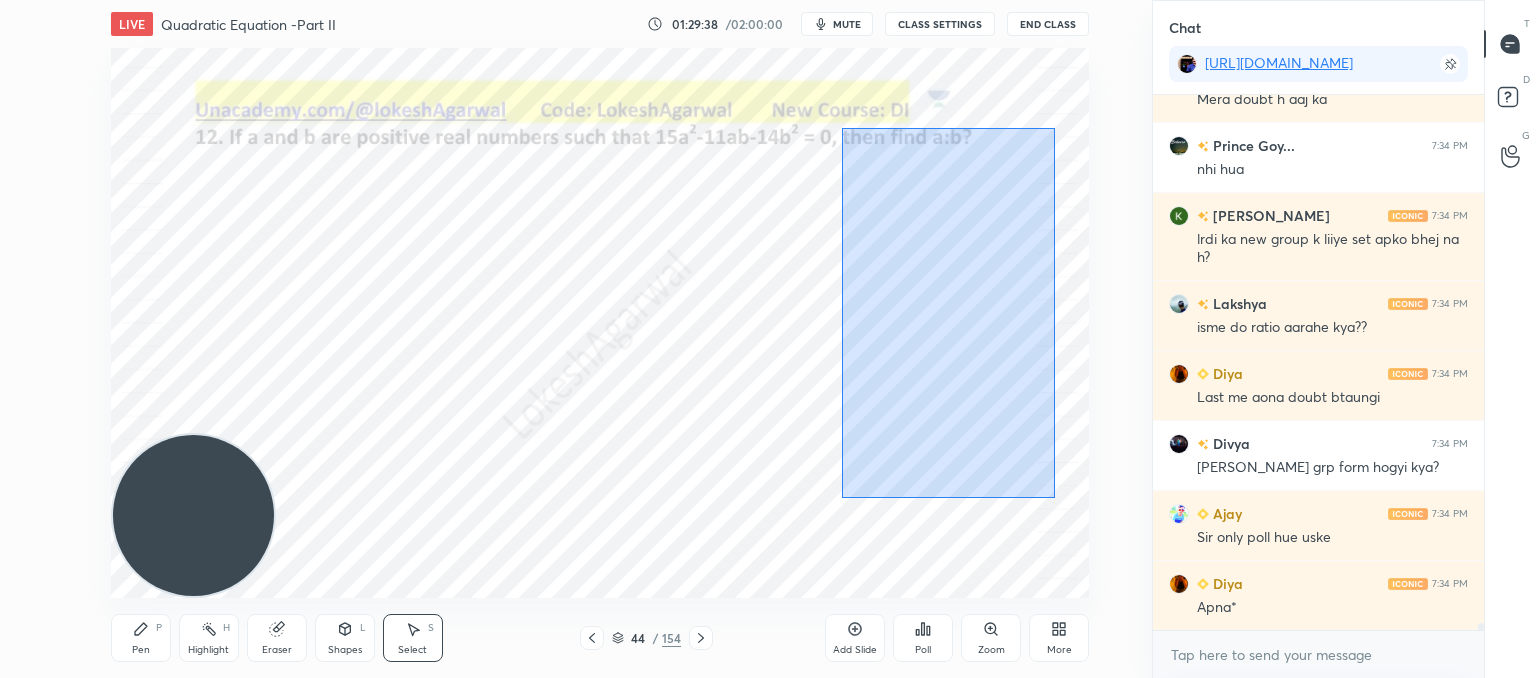 drag, startPoint x: 1055, startPoint y: 497, endPoint x: 842, endPoint y: 128, distance: 426.0634 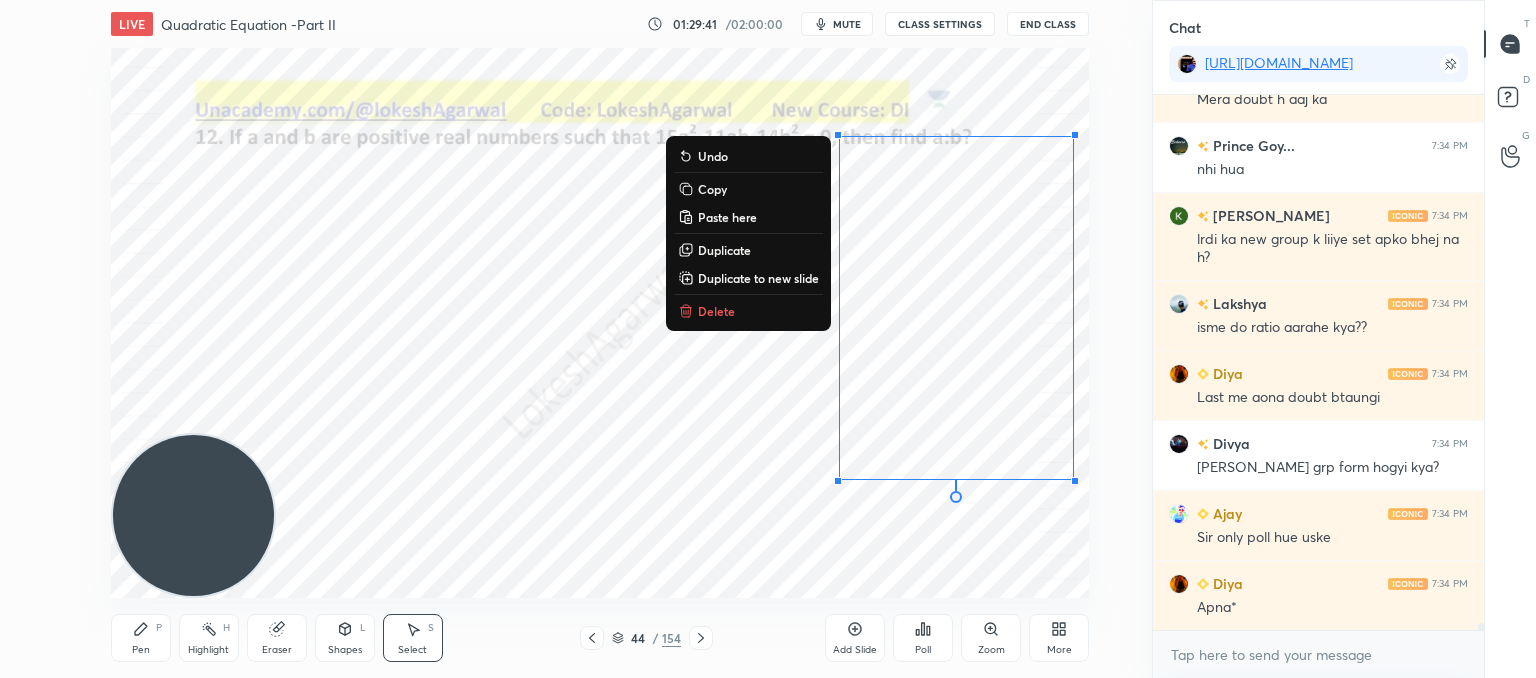 scroll, scrollTop: 42830, scrollLeft: 0, axis: vertical 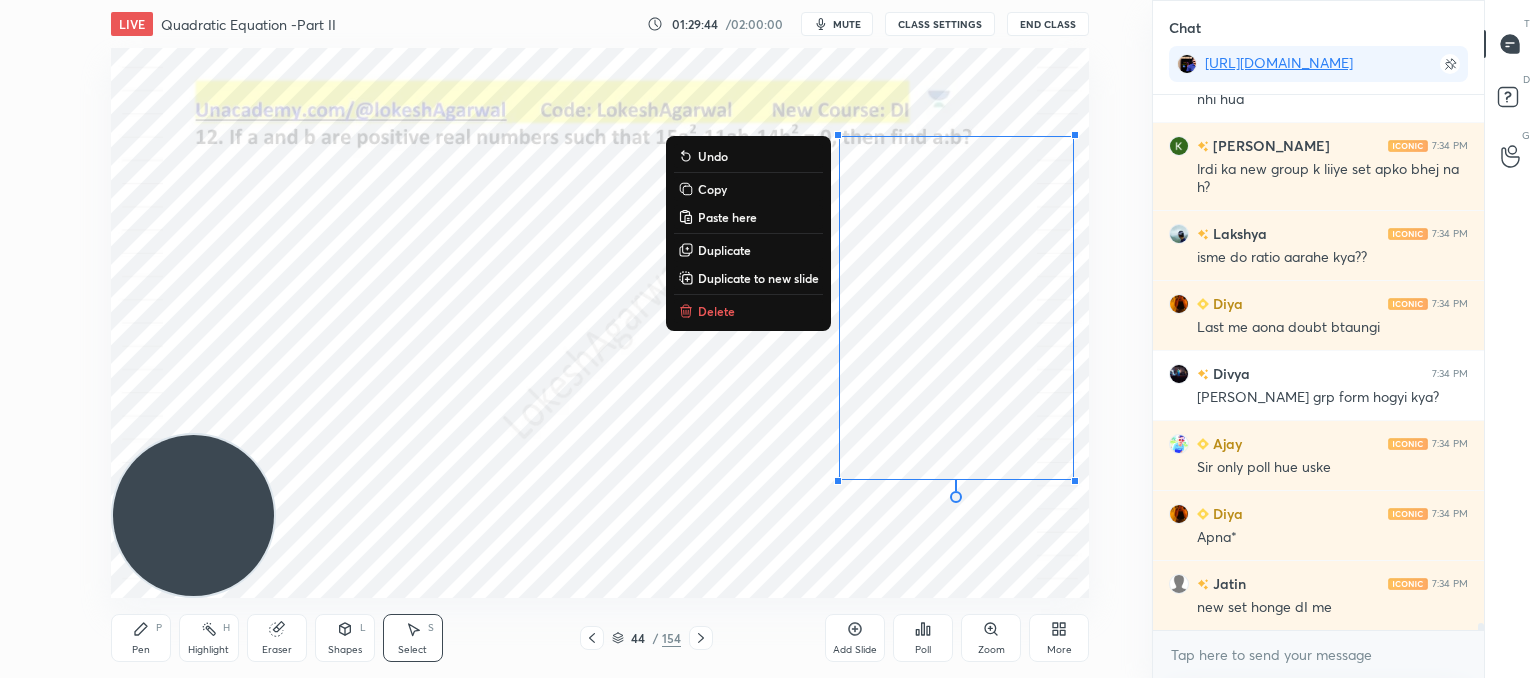 click on "0 ° Undo Copy Paste here Duplicate Duplicate to new slide Delete" at bounding box center [600, 323] 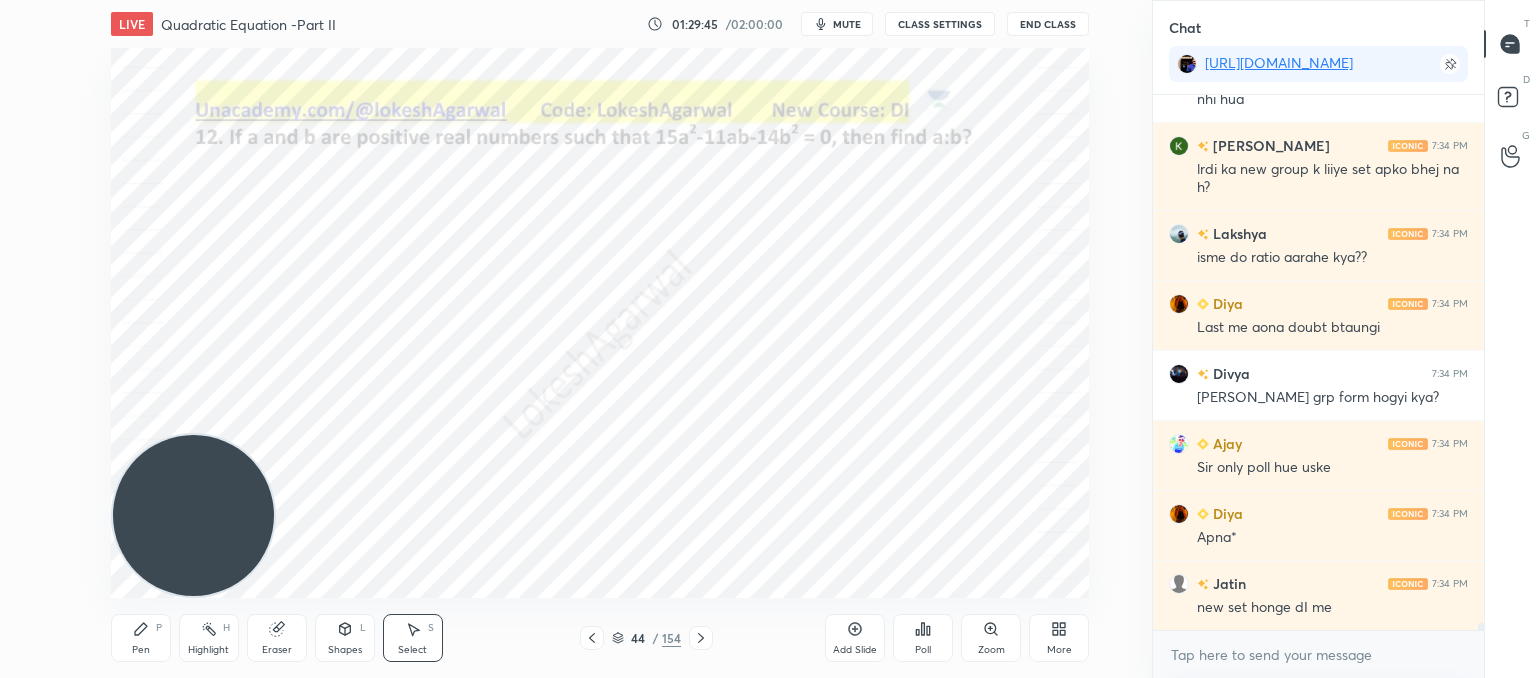 click on "0 ° Undo Copy Paste here Duplicate Duplicate to new slide Delete" at bounding box center [600, 323] 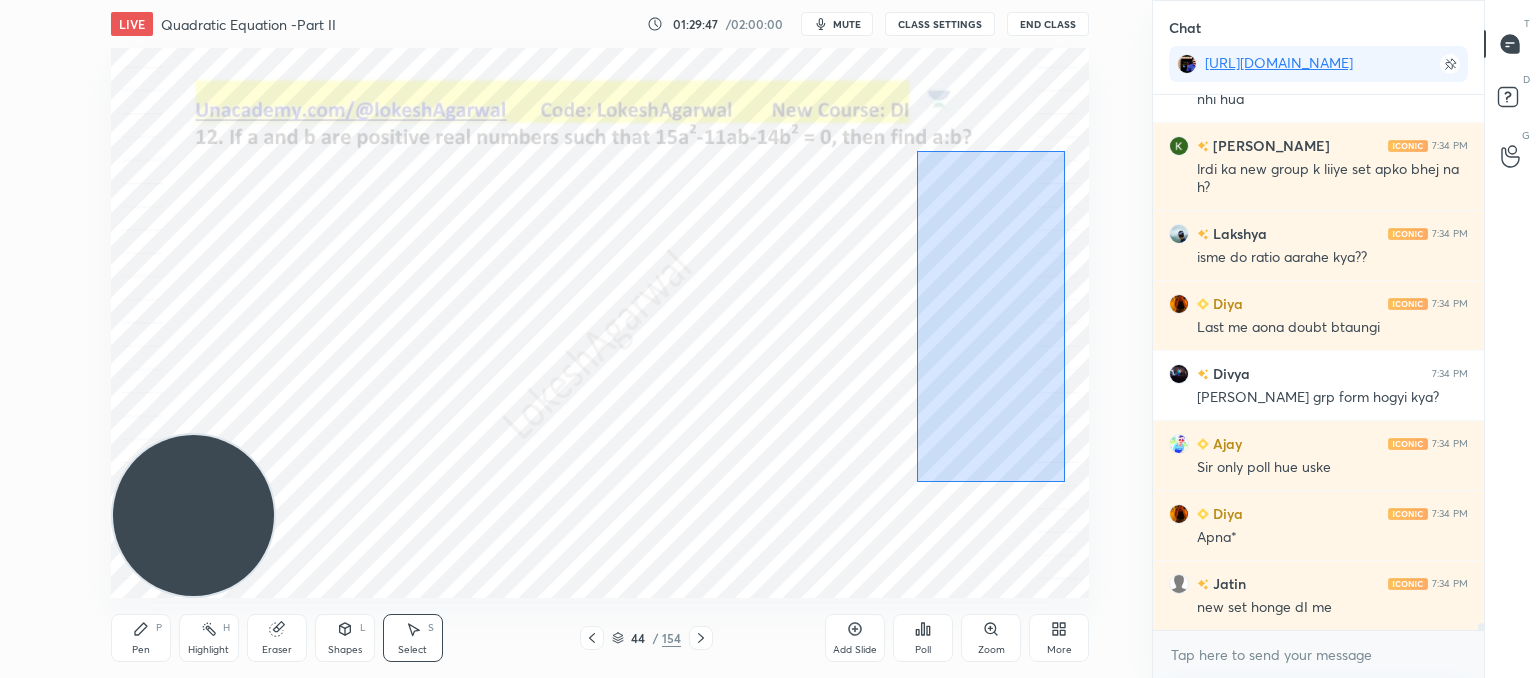 drag, startPoint x: 1064, startPoint y: 482, endPoint x: 916, endPoint y: 151, distance: 362.58102 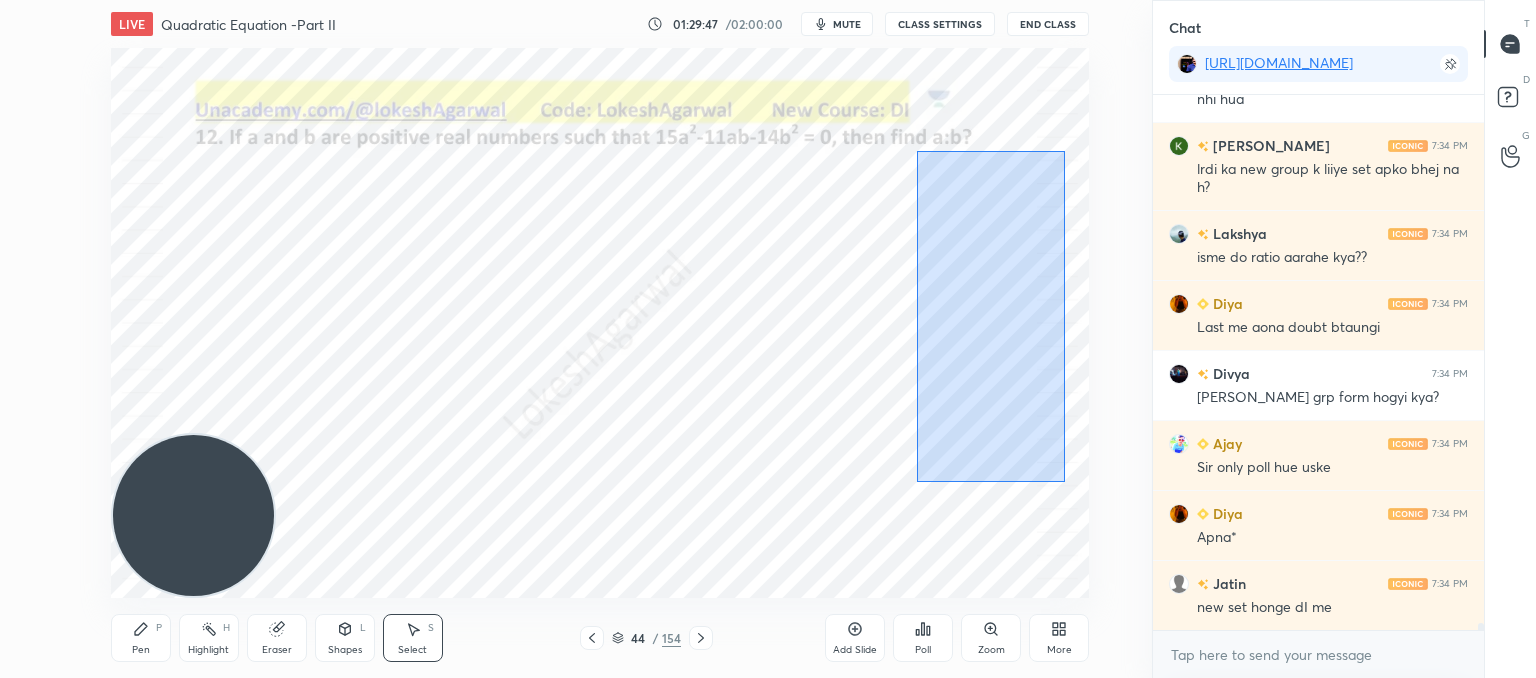 click on "0 ° Undo Copy Paste here Duplicate Duplicate to new slide Delete" at bounding box center (600, 323) 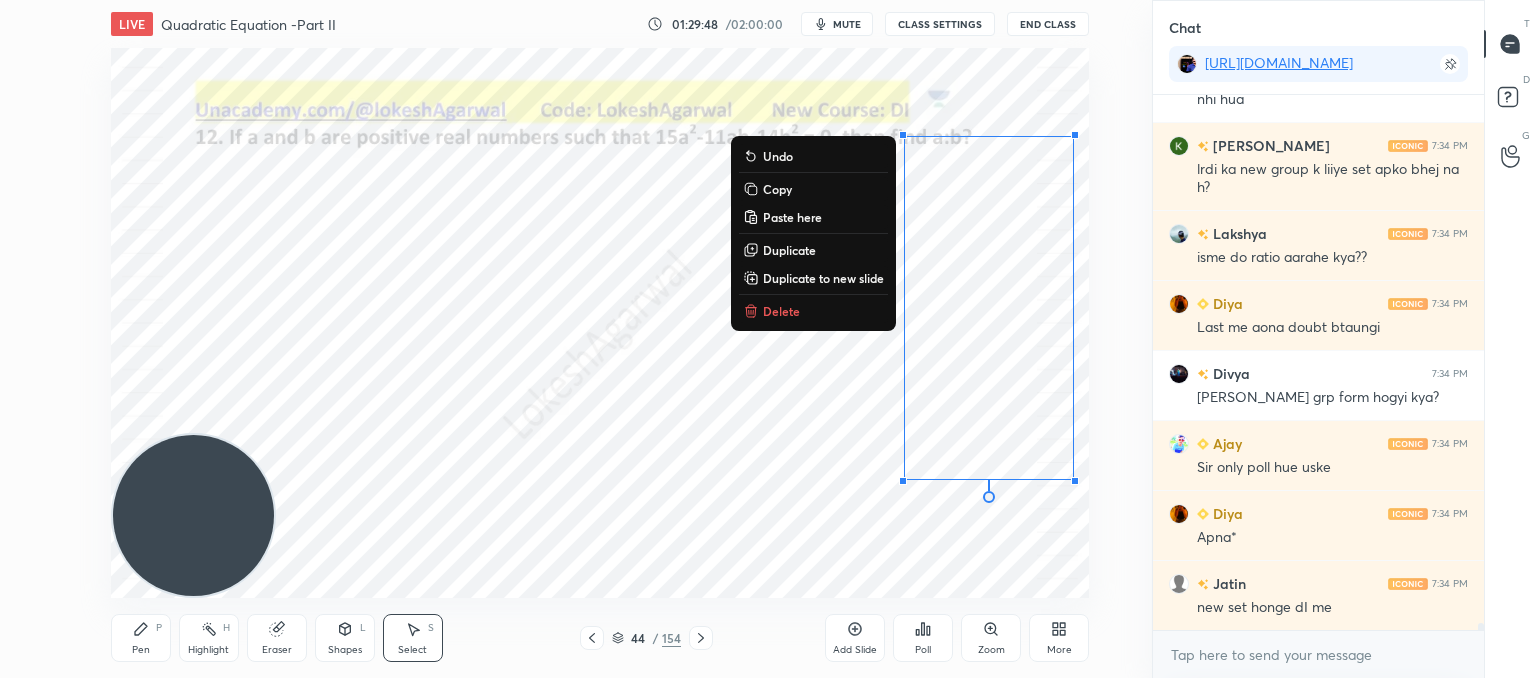 click on "Delete" at bounding box center (781, 311) 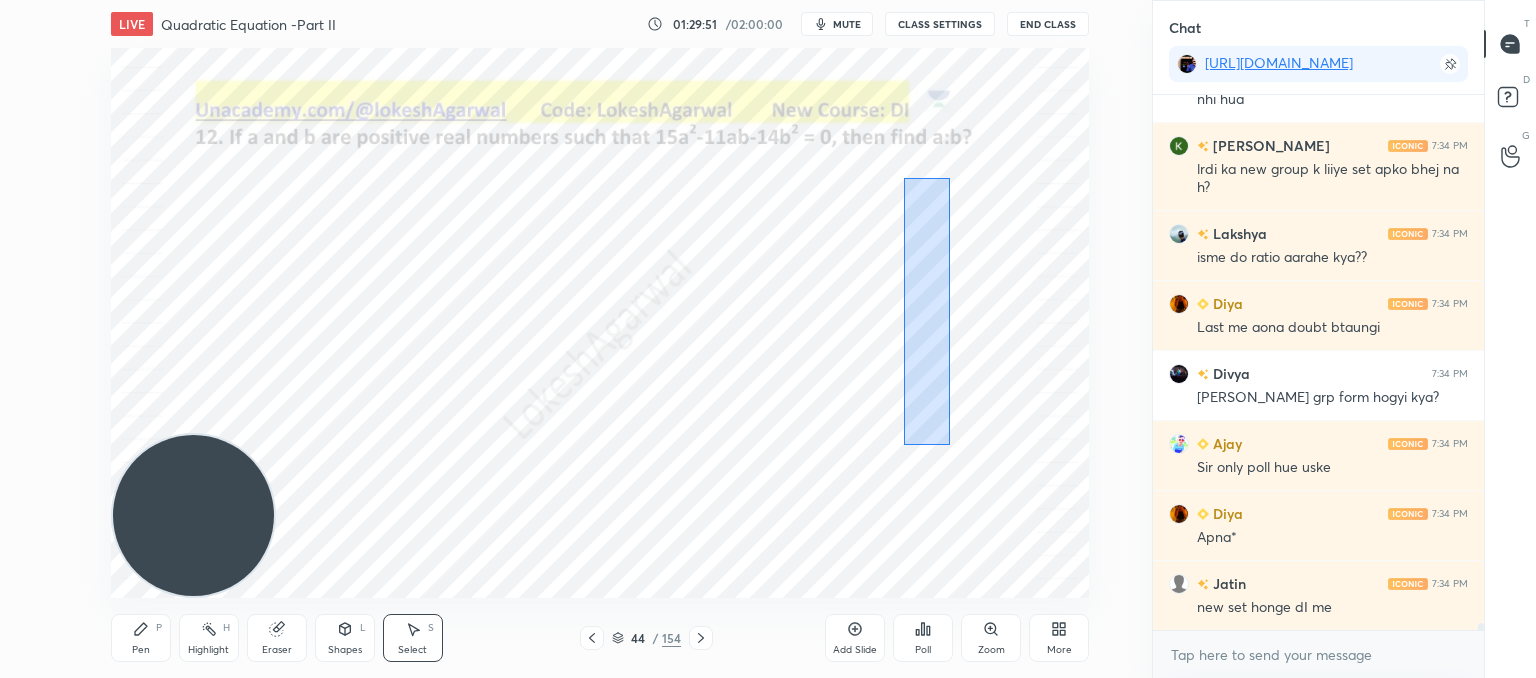 scroll, scrollTop: 42900, scrollLeft: 0, axis: vertical 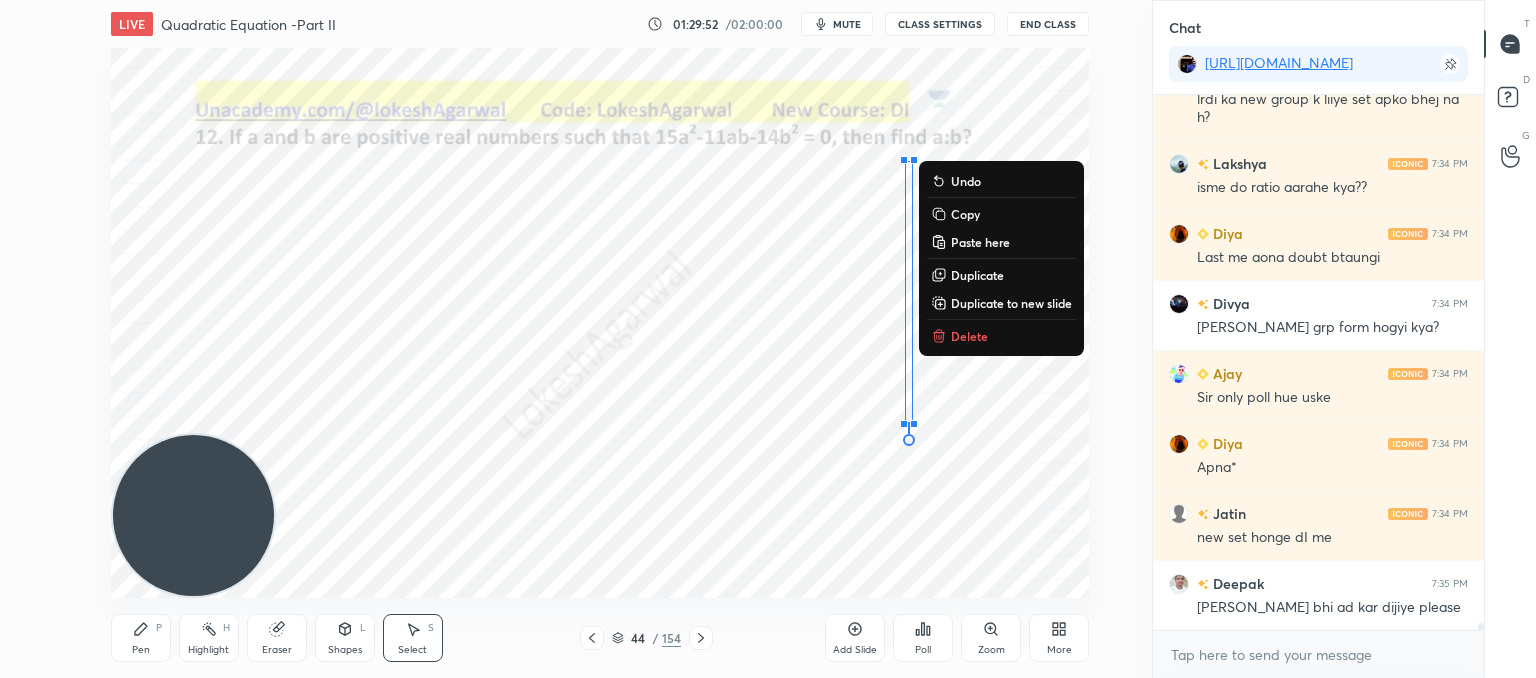 click on "Delete" at bounding box center (1001, 336) 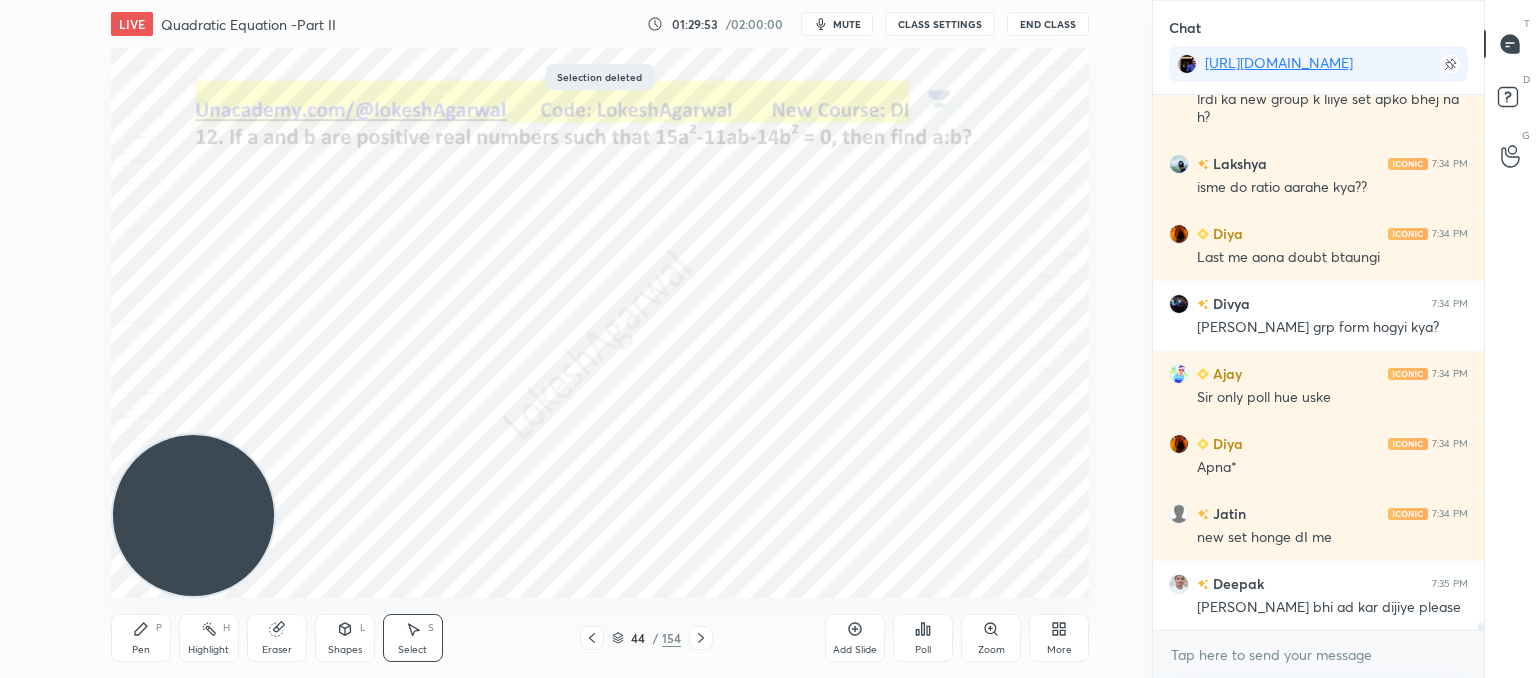 drag, startPoint x: 137, startPoint y: 631, endPoint x: 260, endPoint y: 561, distance: 141.52385 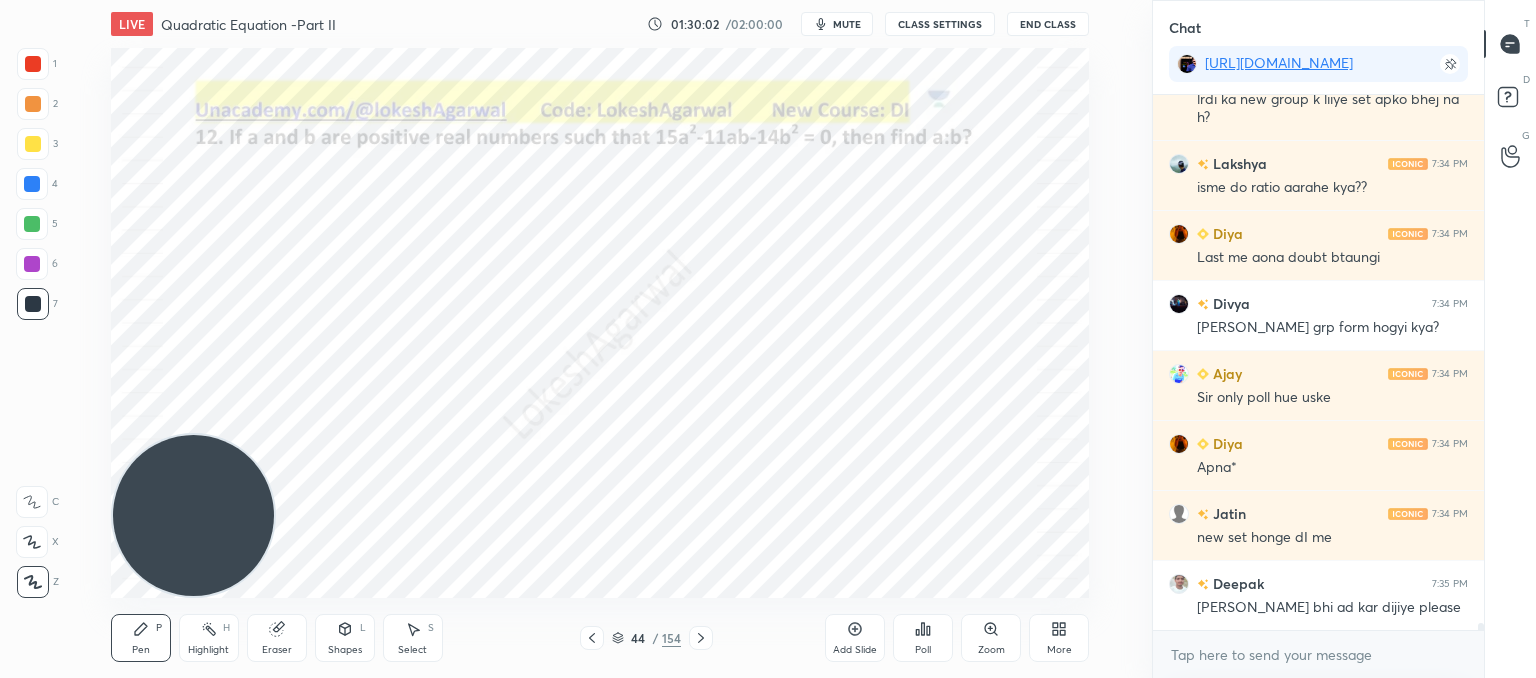 scroll, scrollTop: 42970, scrollLeft: 0, axis: vertical 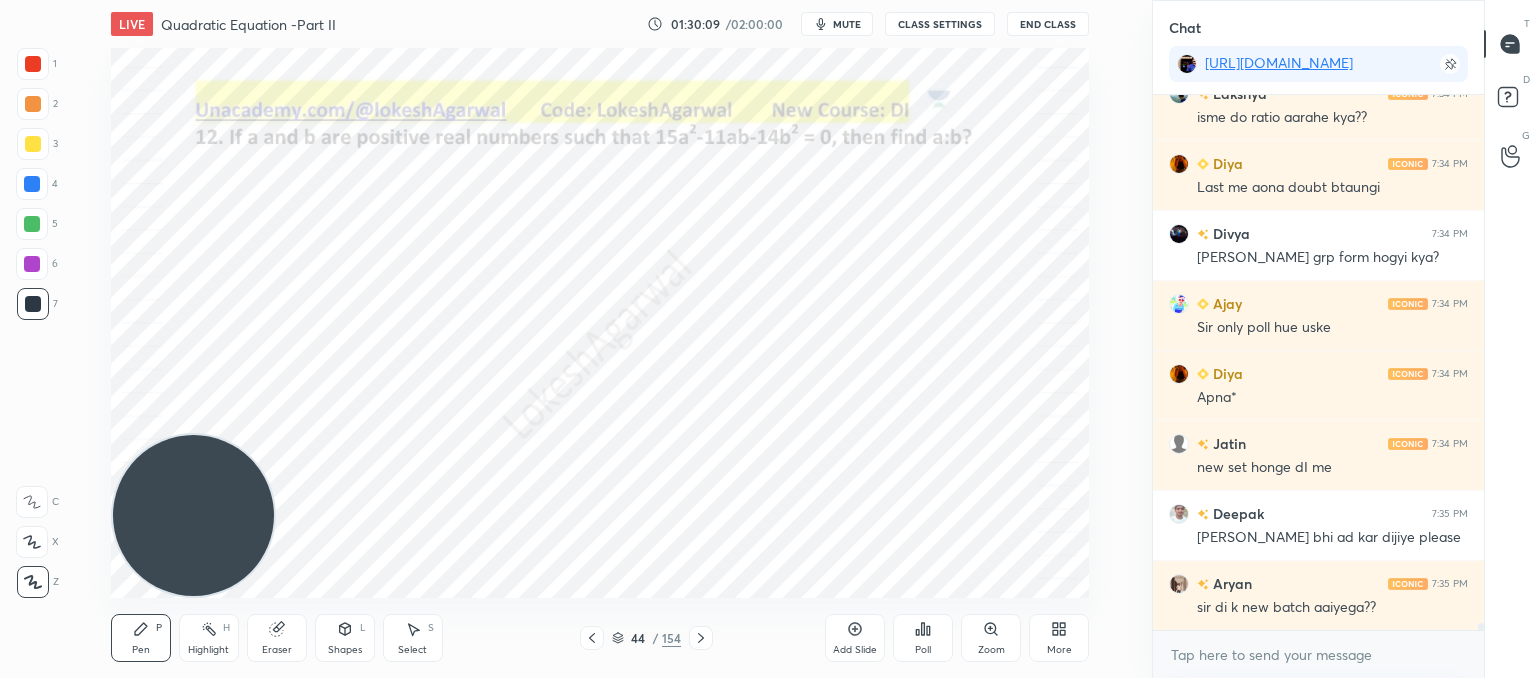 click on "Select S" at bounding box center [413, 638] 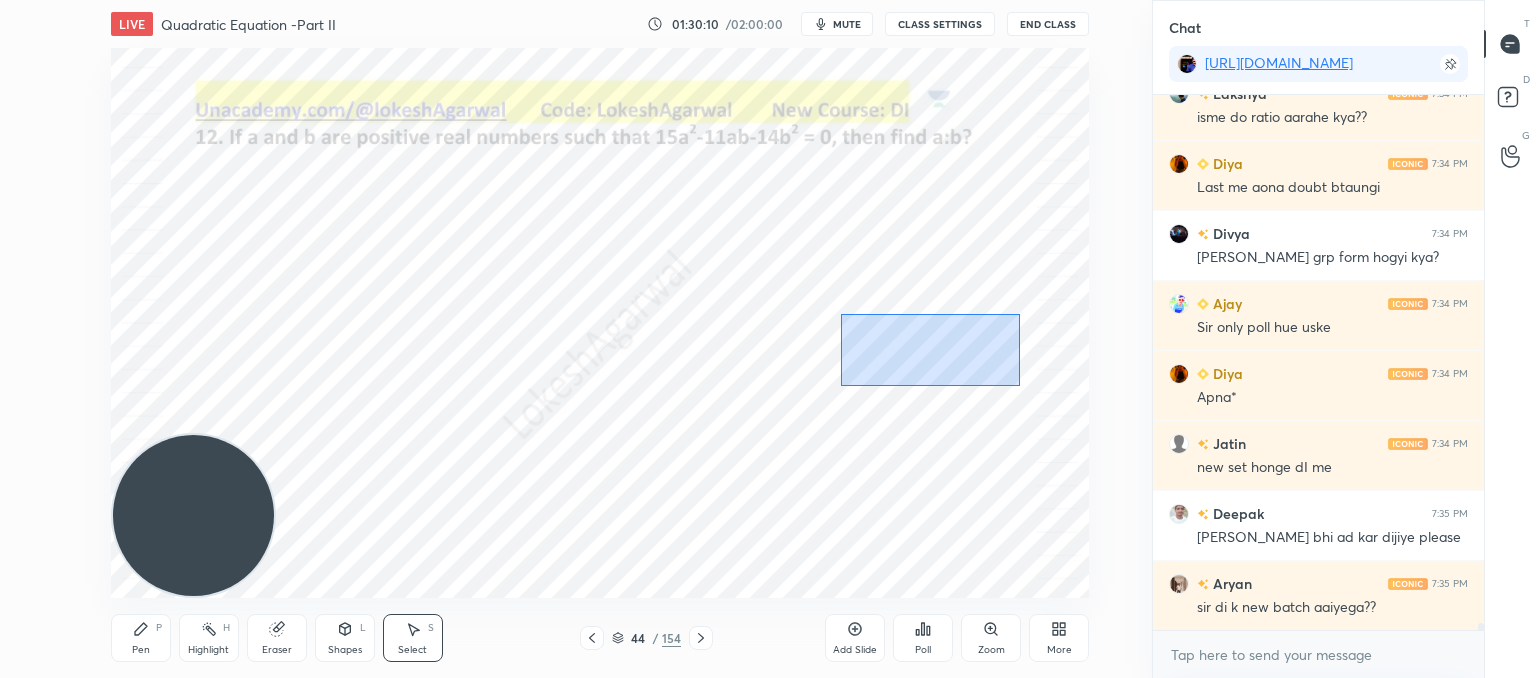 drag, startPoint x: 1020, startPoint y: 383, endPoint x: 850, endPoint y: 332, distance: 177.48521 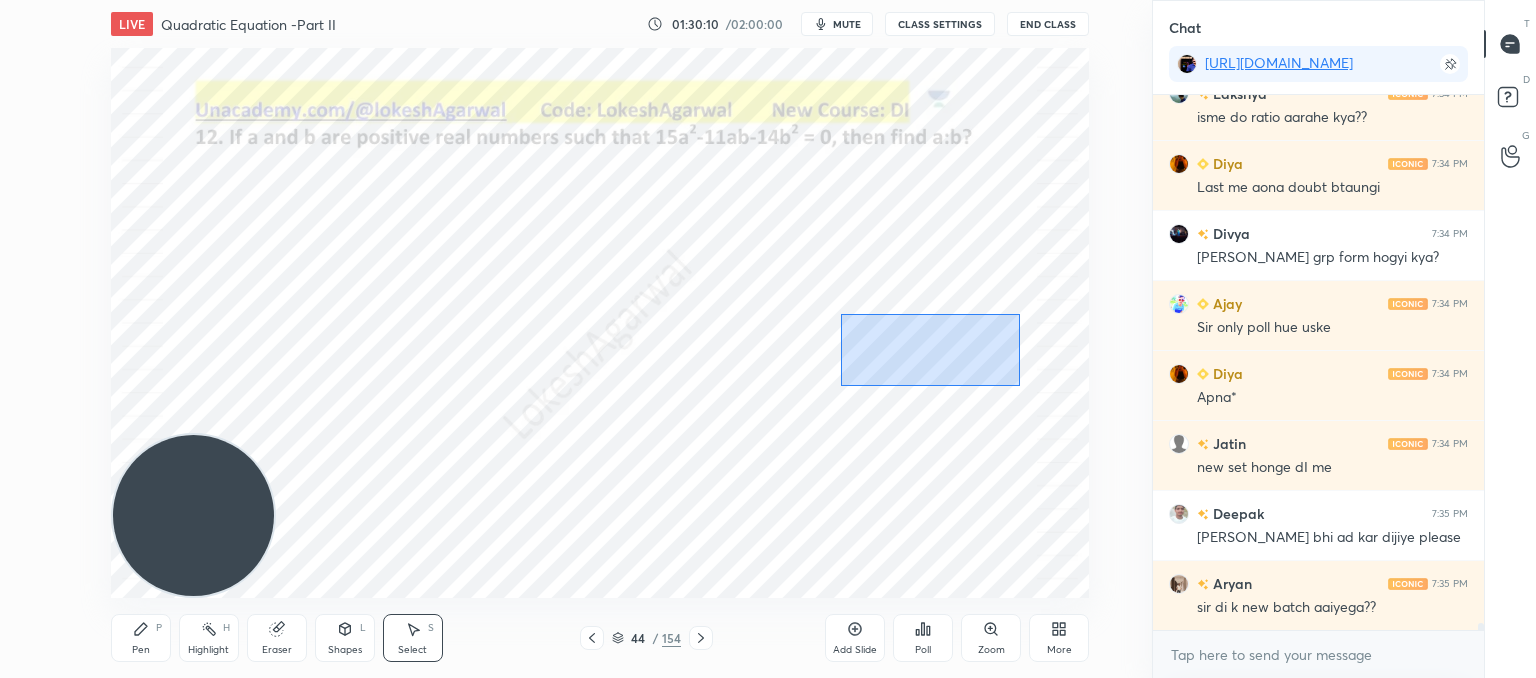 click on "0 ° Undo Copy Paste here Duplicate Duplicate to new slide Delete" at bounding box center [600, 323] 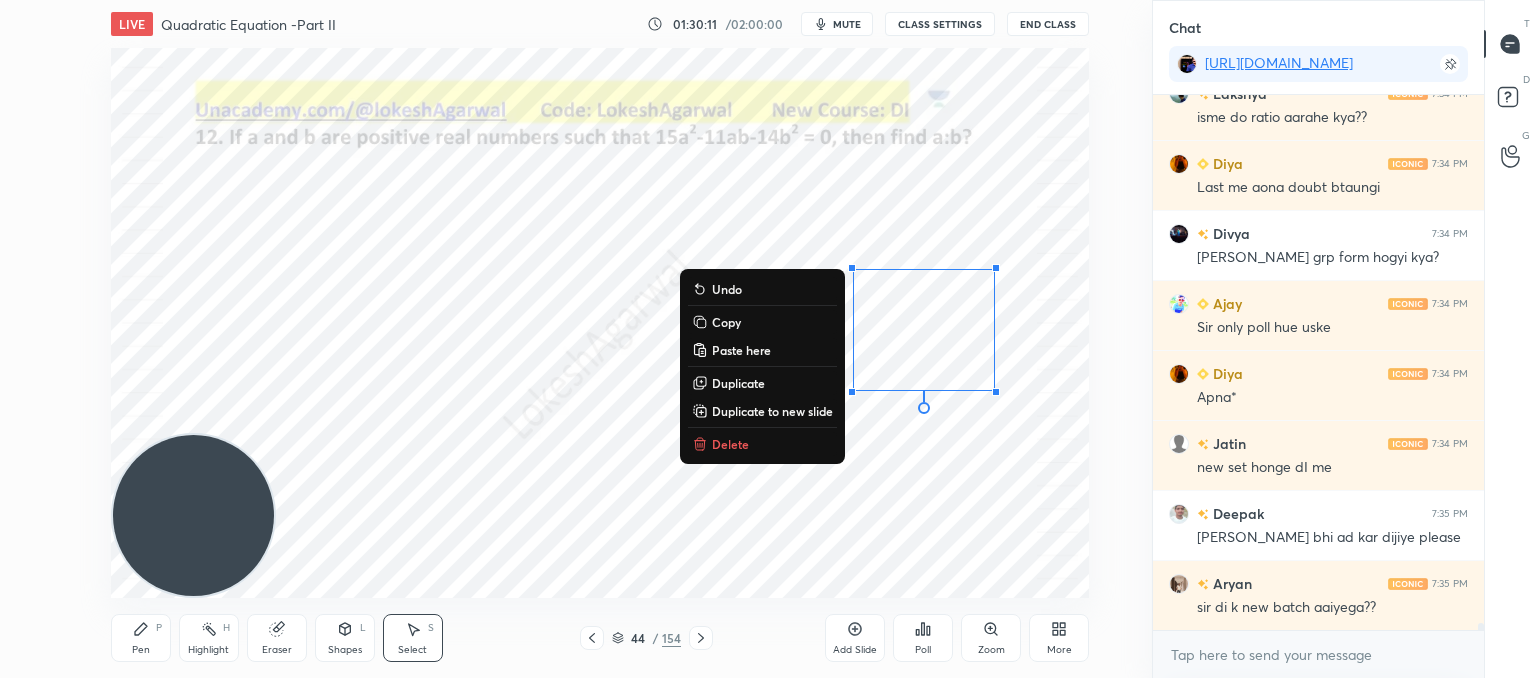 drag, startPoint x: 718, startPoint y: 449, endPoint x: 850, endPoint y: 420, distance: 135.14807 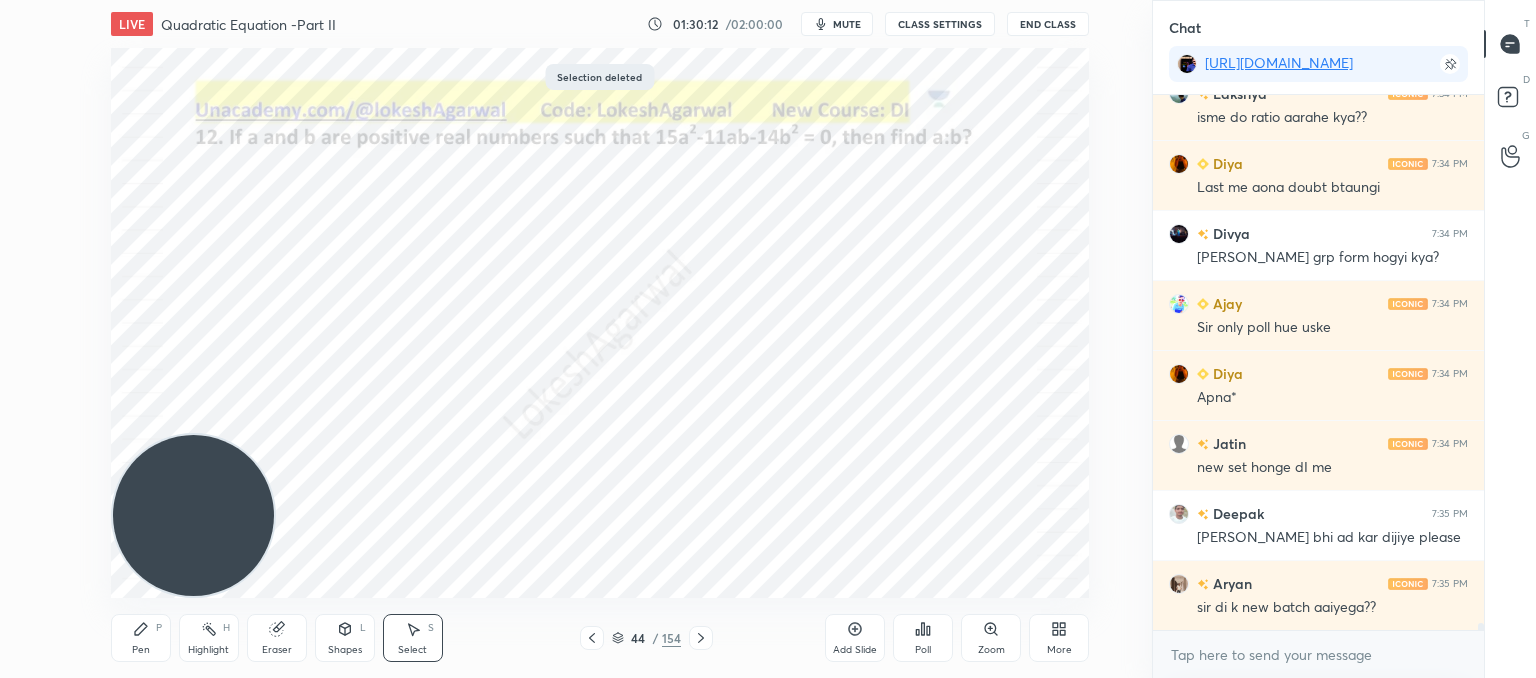click on "Pen P" at bounding box center [141, 638] 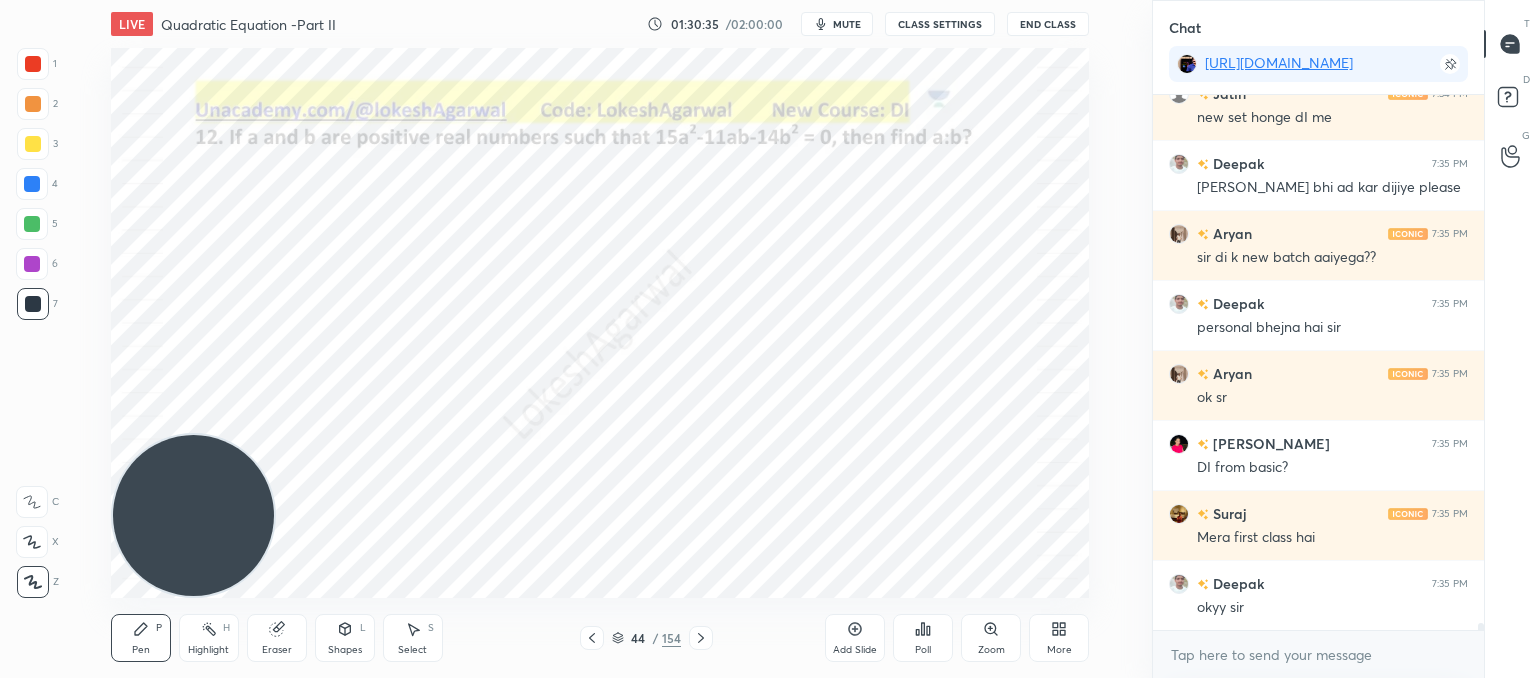 scroll, scrollTop: 43390, scrollLeft: 0, axis: vertical 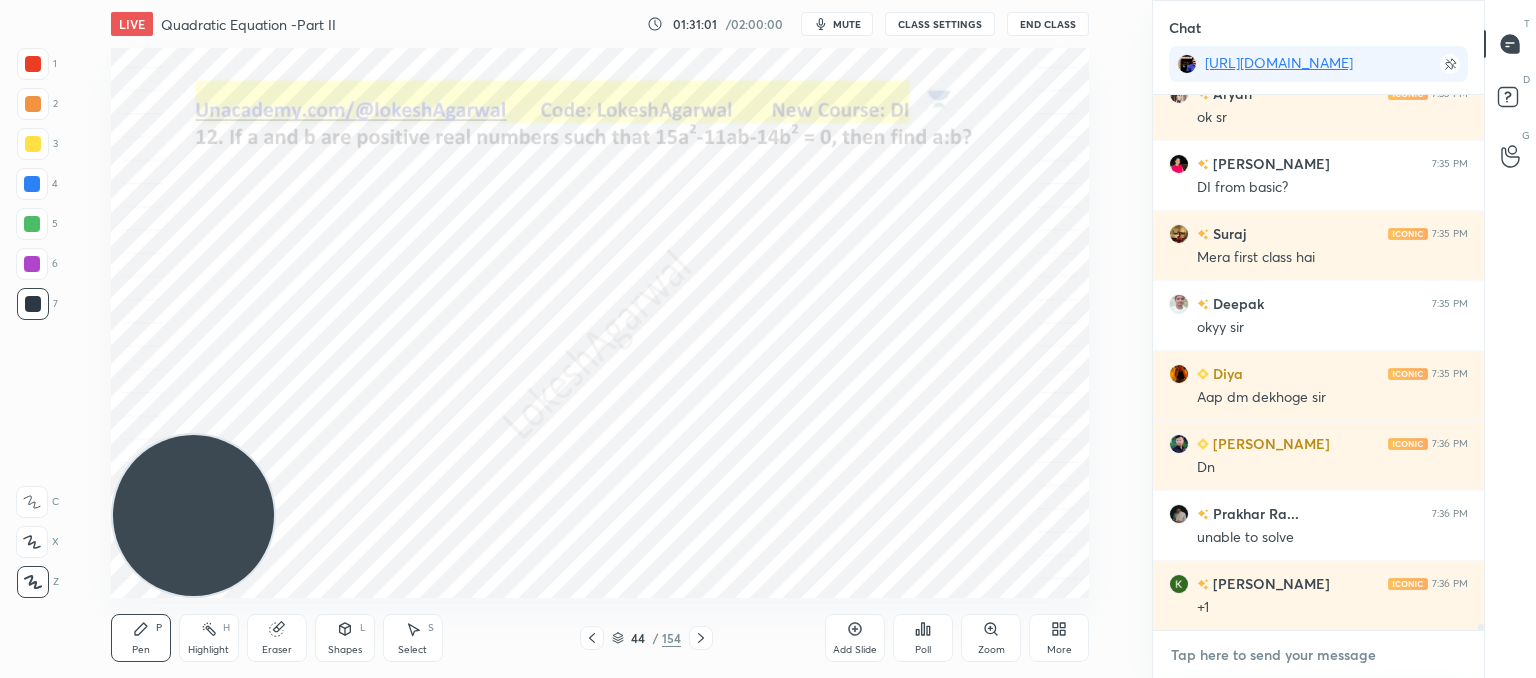 click at bounding box center (1318, 655) 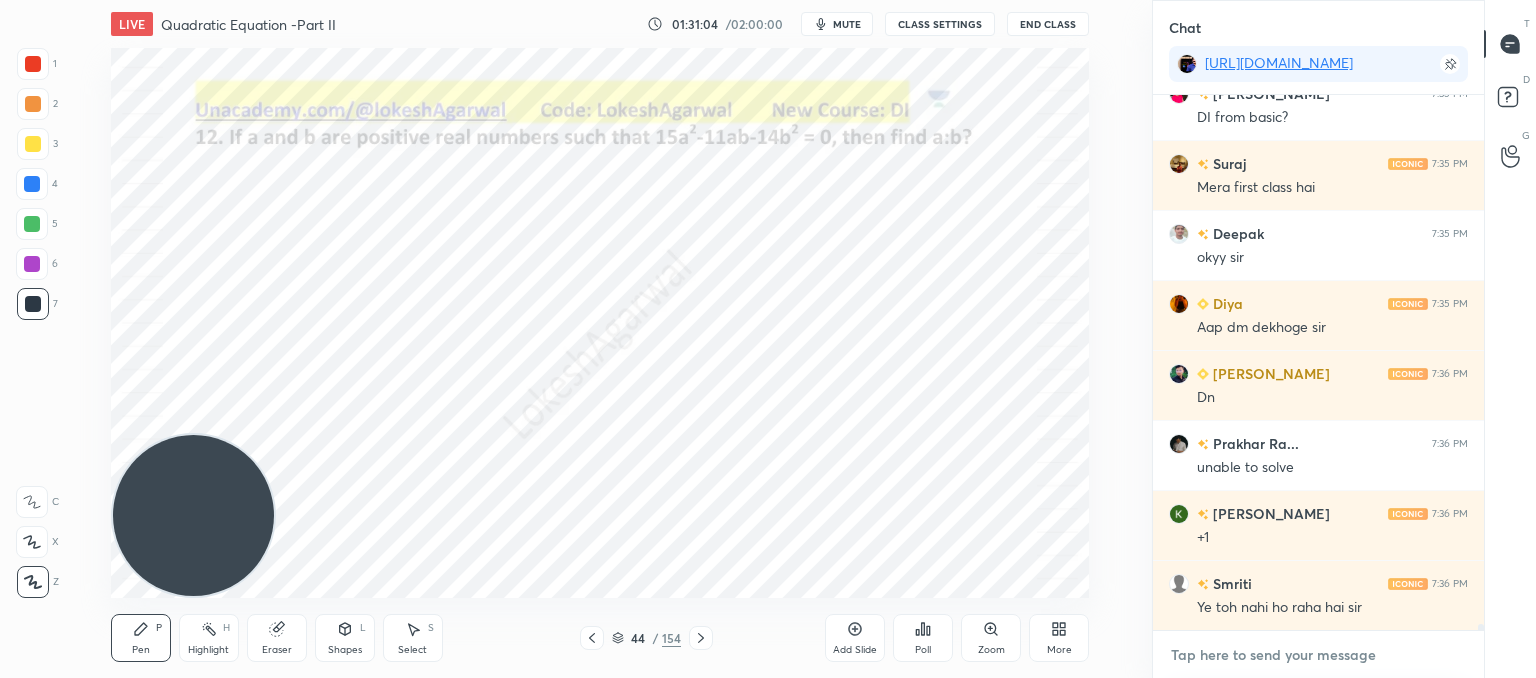 scroll, scrollTop: 43740, scrollLeft: 0, axis: vertical 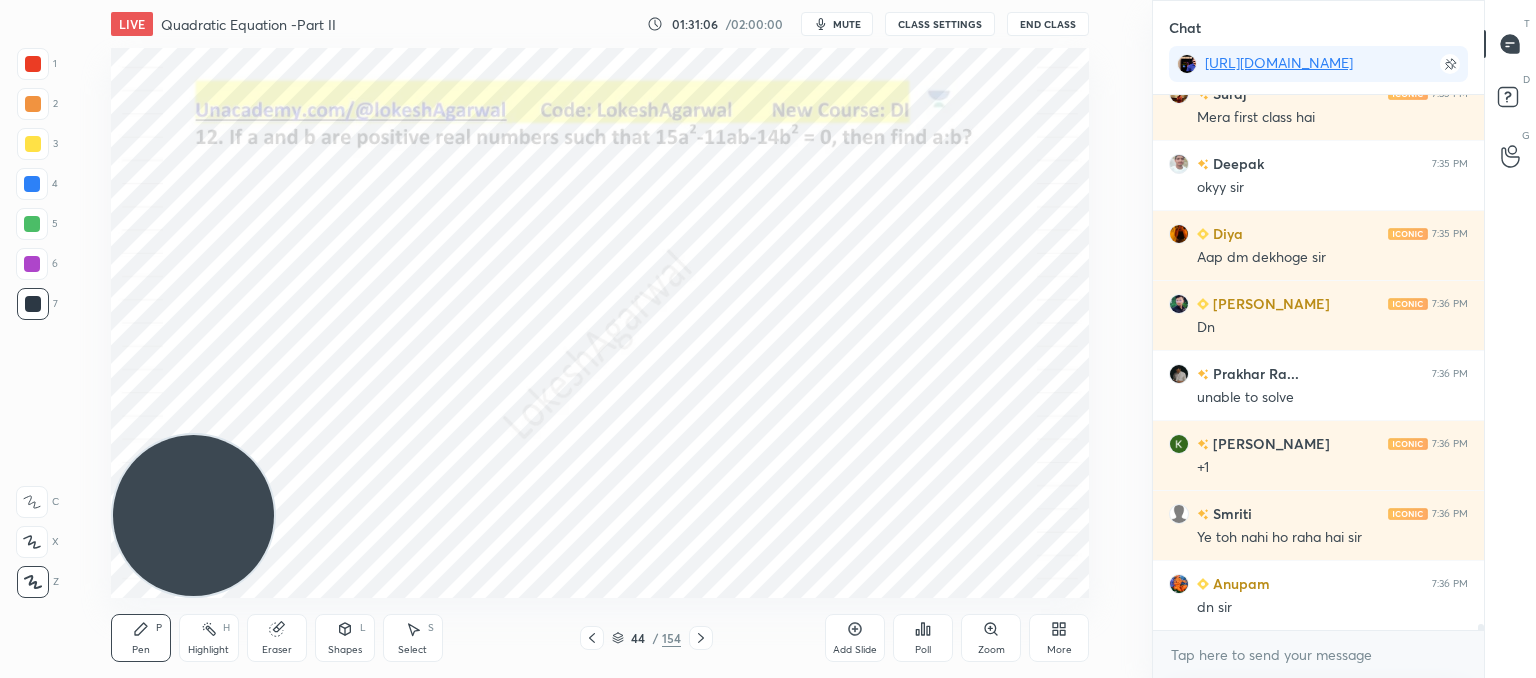 drag, startPoint x: 412, startPoint y: 641, endPoint x: 451, endPoint y: 617, distance: 45.79301 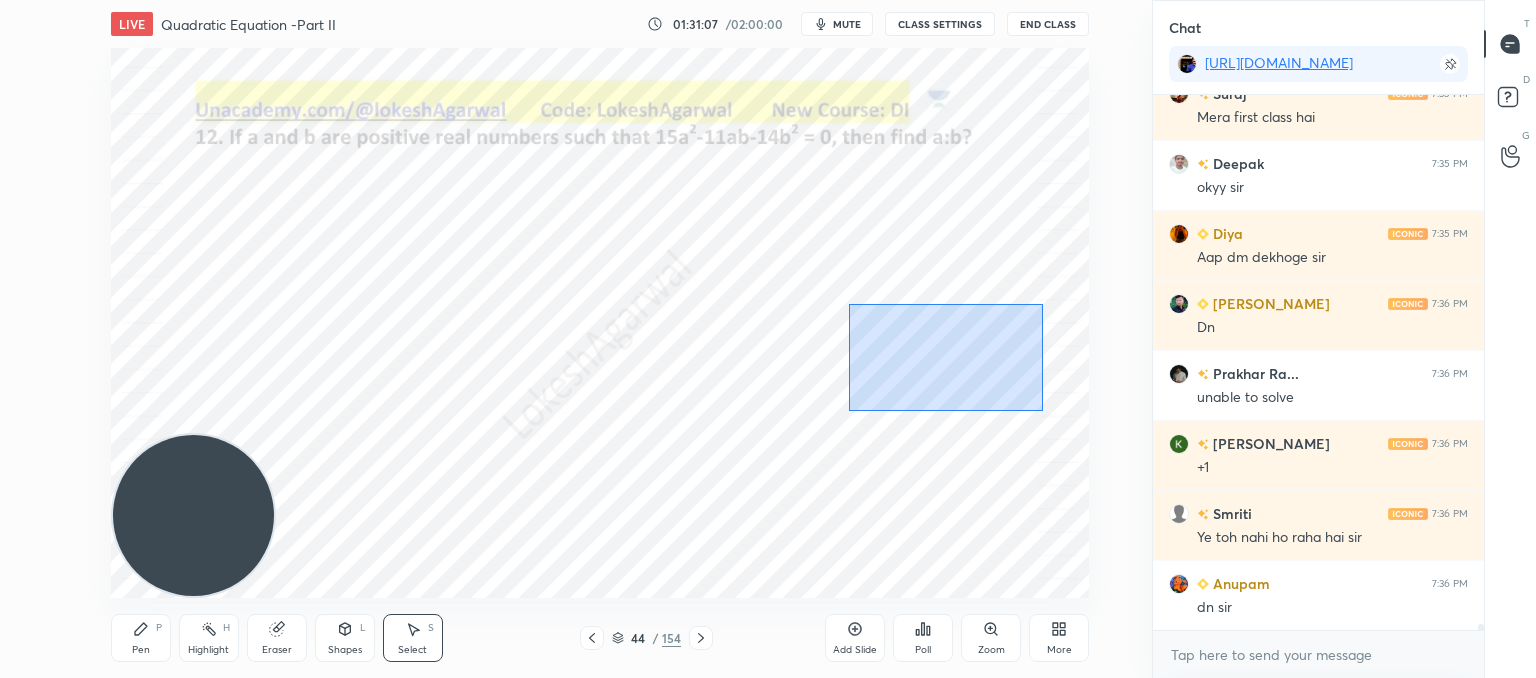 drag, startPoint x: 1043, startPoint y: 411, endPoint x: 848, endPoint y: 304, distance: 222.42752 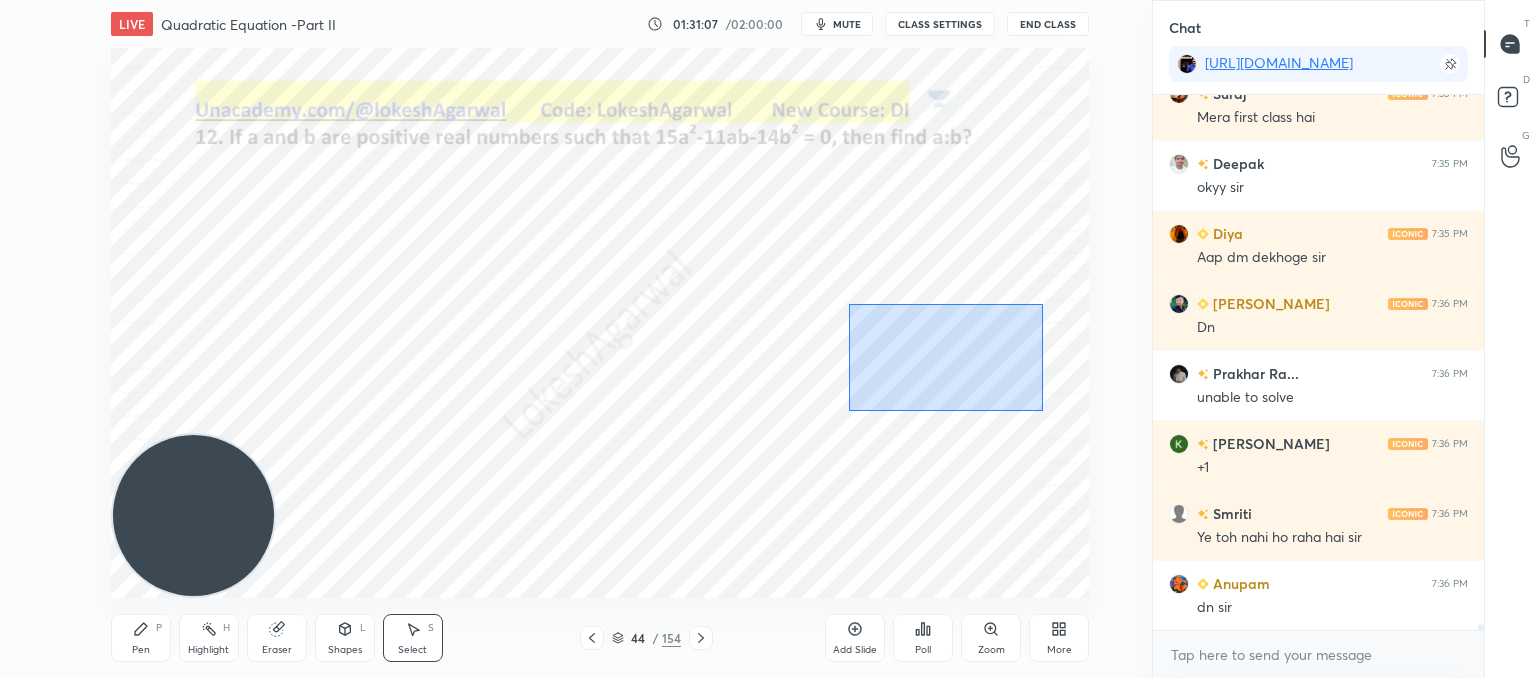 click on "0 ° Undo Copy Paste here Duplicate Duplicate to new slide Delete" at bounding box center (600, 323) 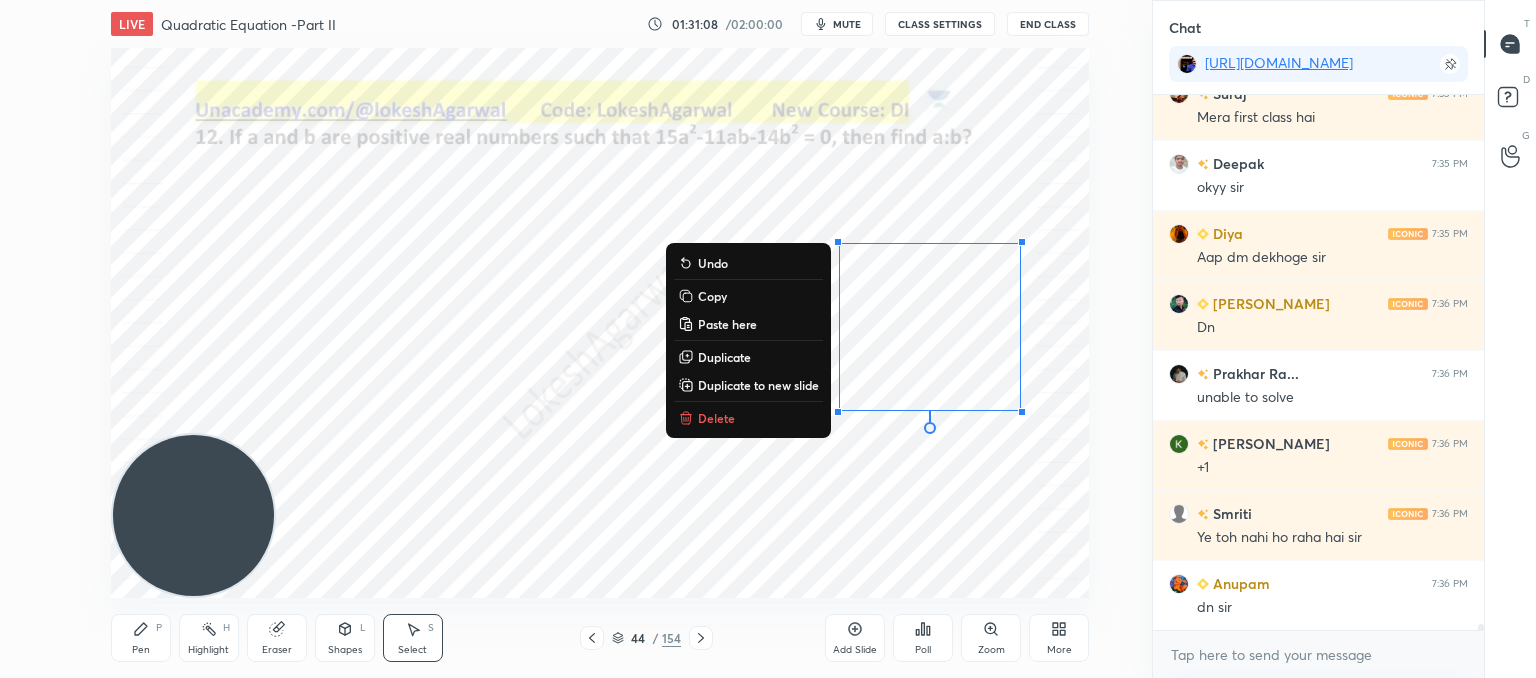 click on "0 ° Undo Copy Paste here Duplicate Duplicate to new slide Delete" at bounding box center [600, 323] 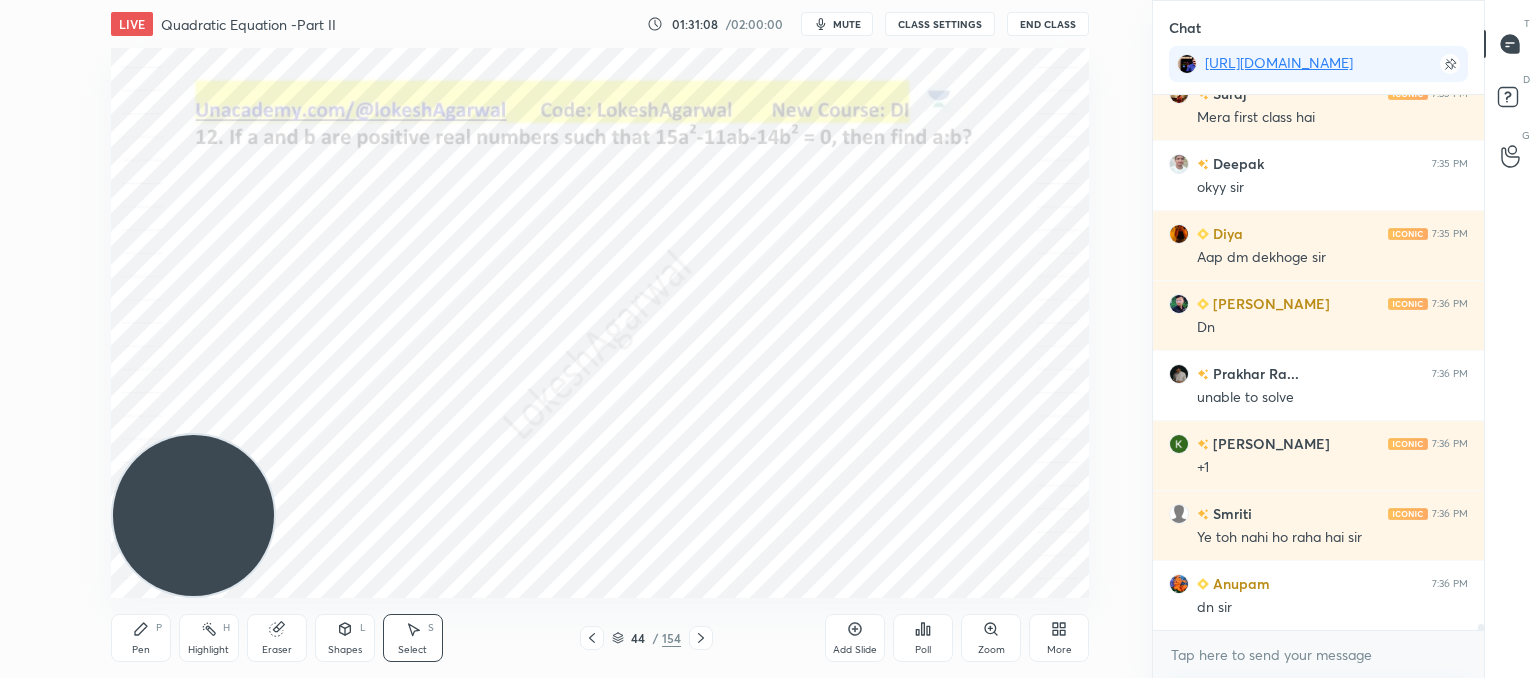 scroll, scrollTop: 43810, scrollLeft: 0, axis: vertical 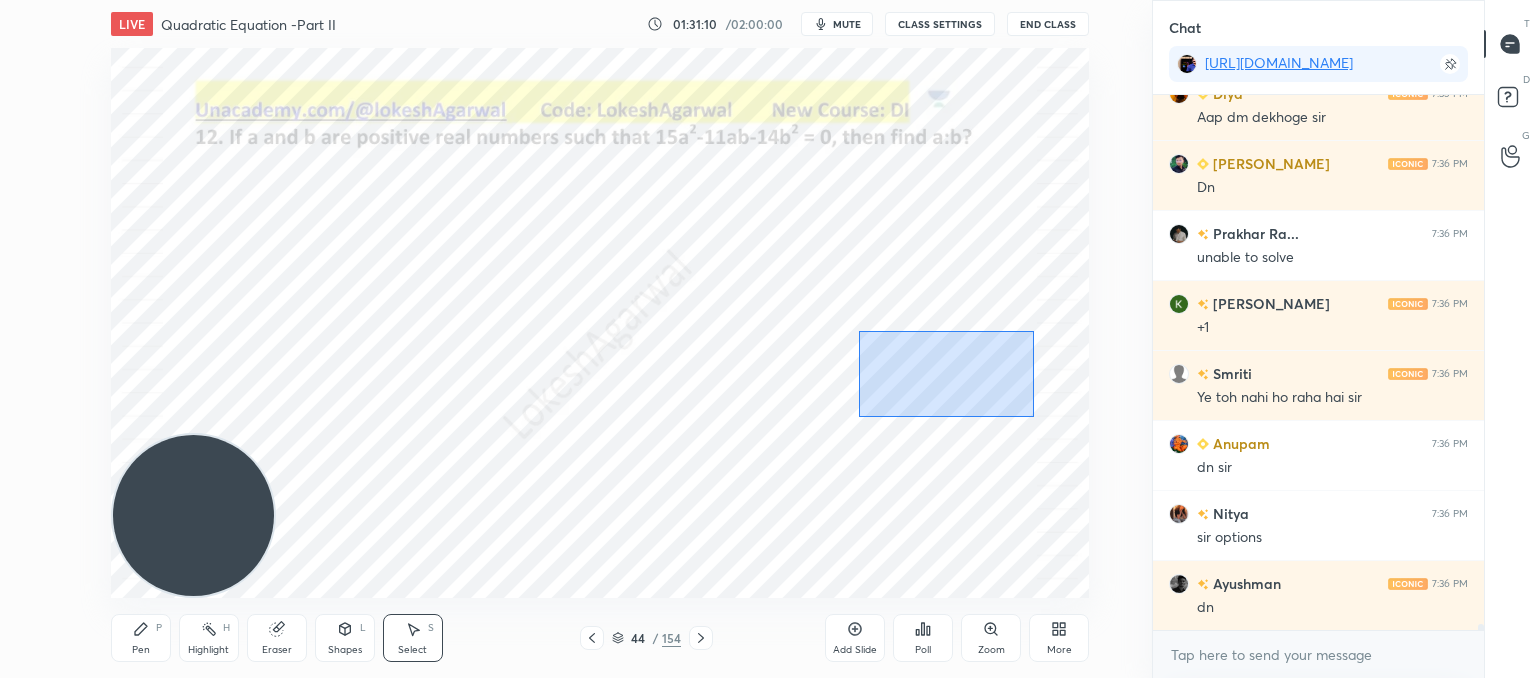 drag, startPoint x: 1033, startPoint y: 417, endPoint x: 825, endPoint y: 317, distance: 230.78995 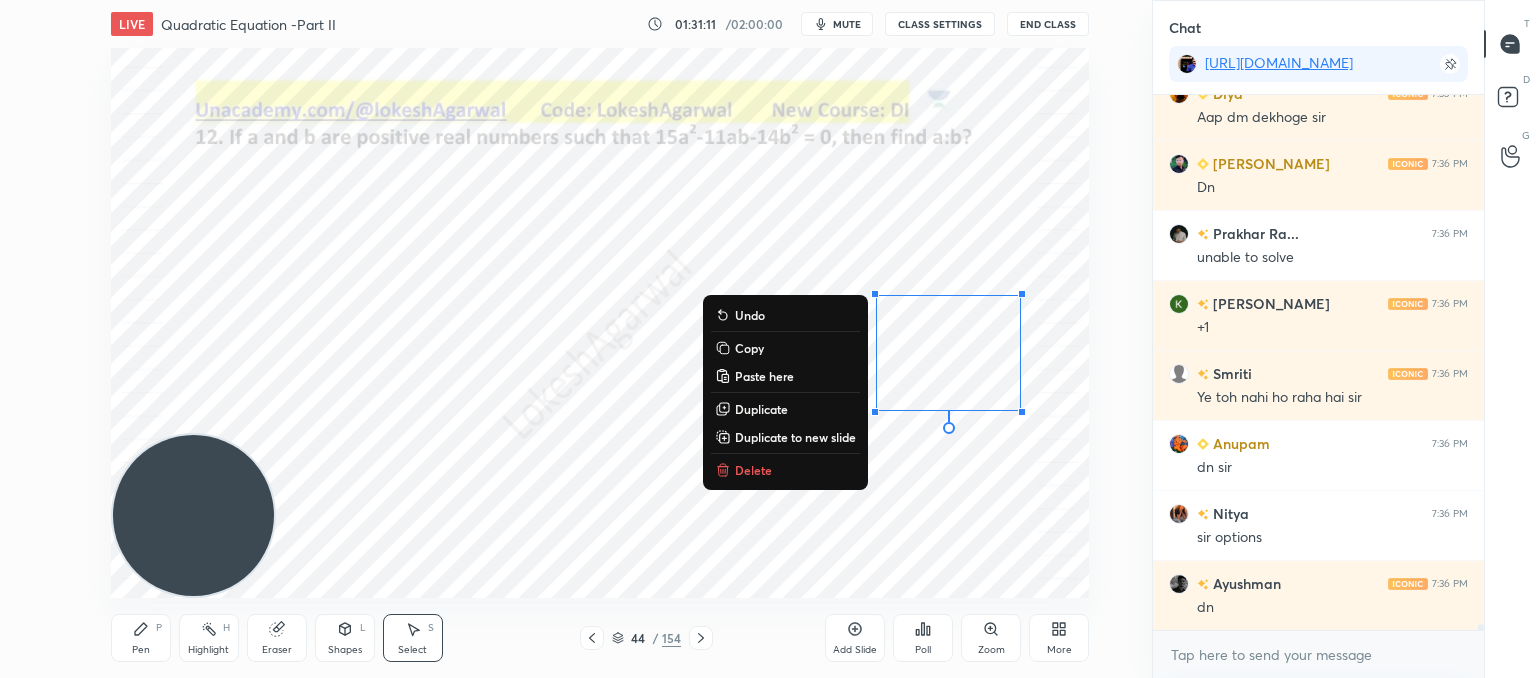 click on "Delete" at bounding box center (753, 470) 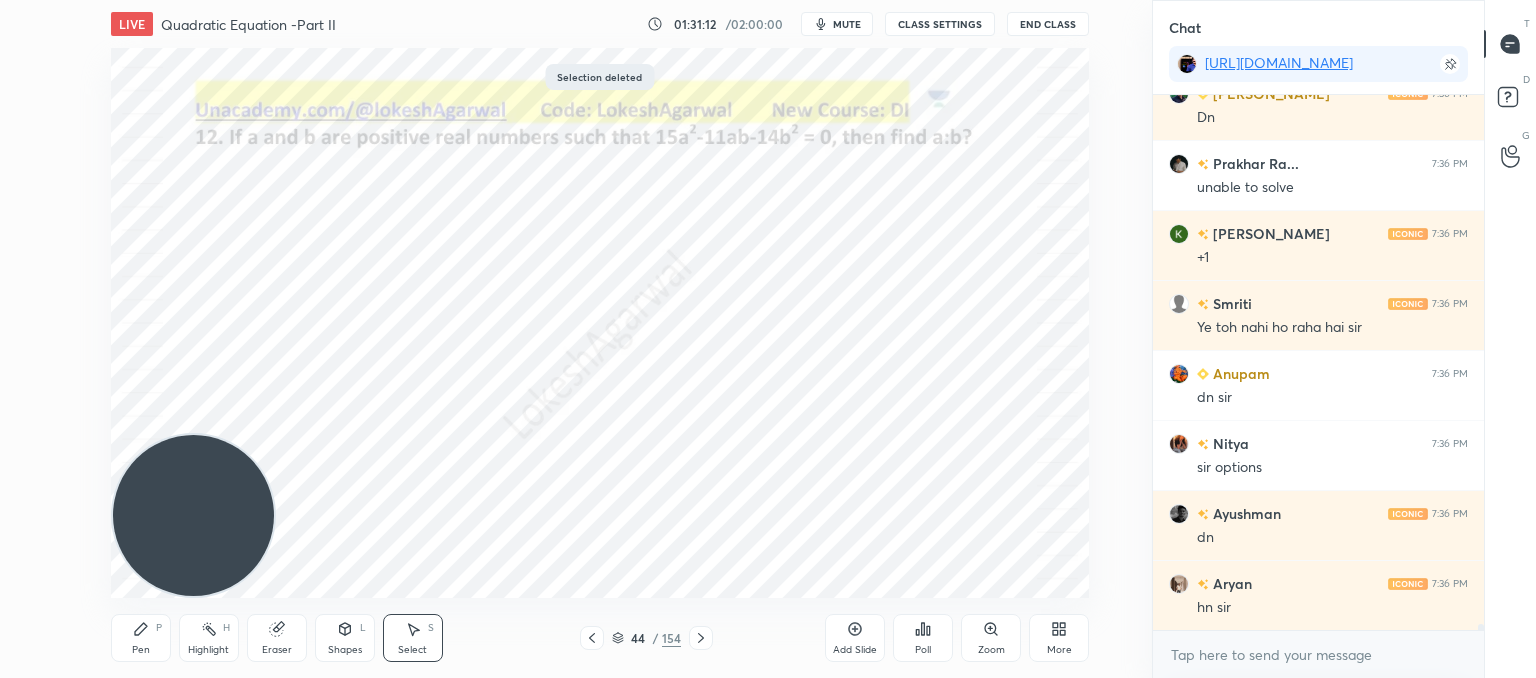 scroll, scrollTop: 44300, scrollLeft: 0, axis: vertical 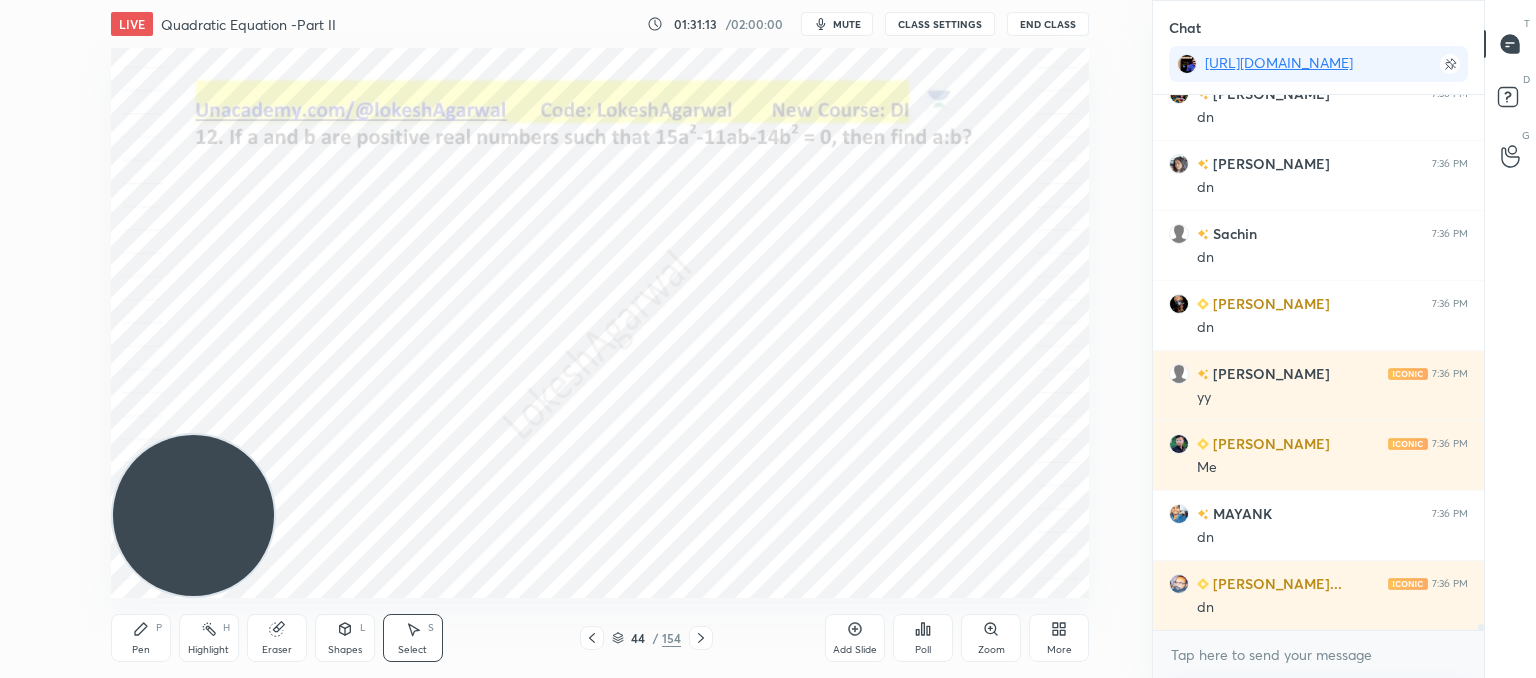 drag, startPoint x: 148, startPoint y: 637, endPoint x: 154, endPoint y: 624, distance: 14.3178215 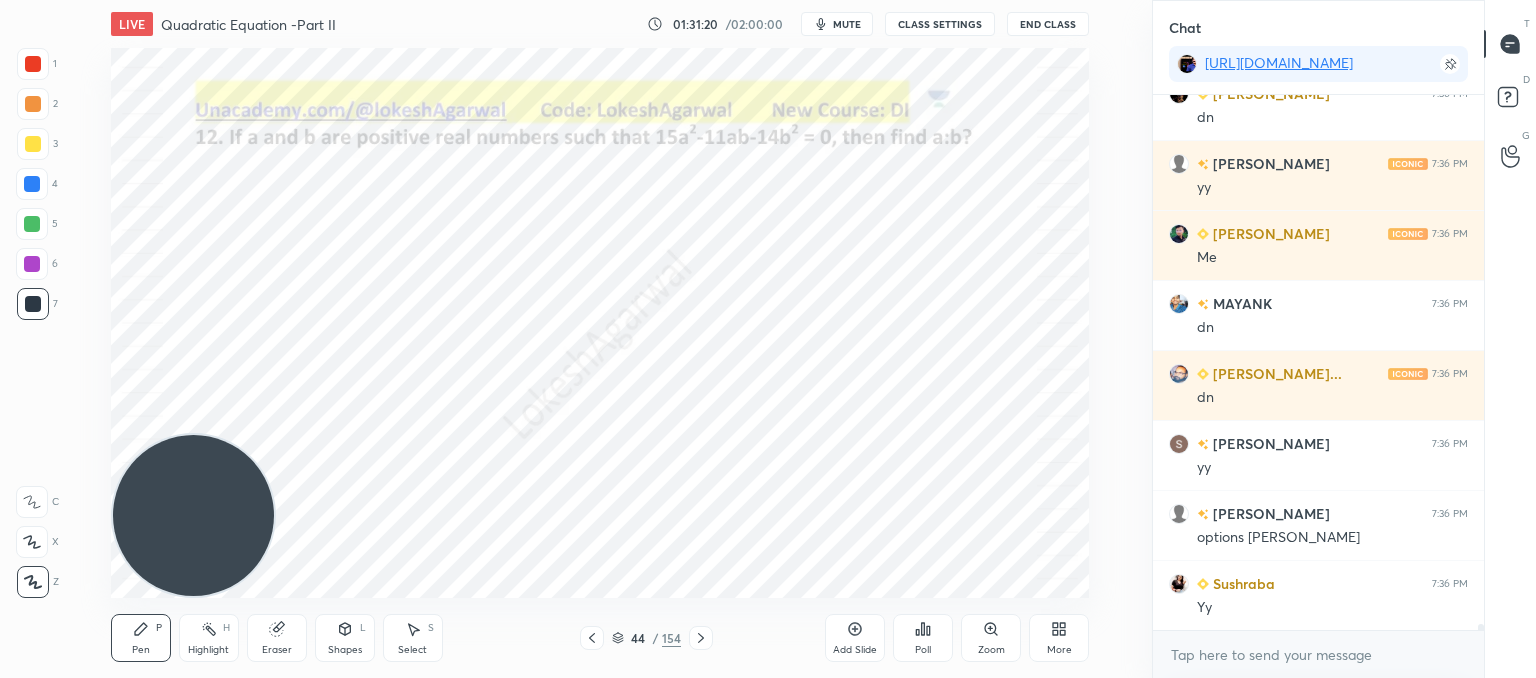 scroll, scrollTop: 44790, scrollLeft: 0, axis: vertical 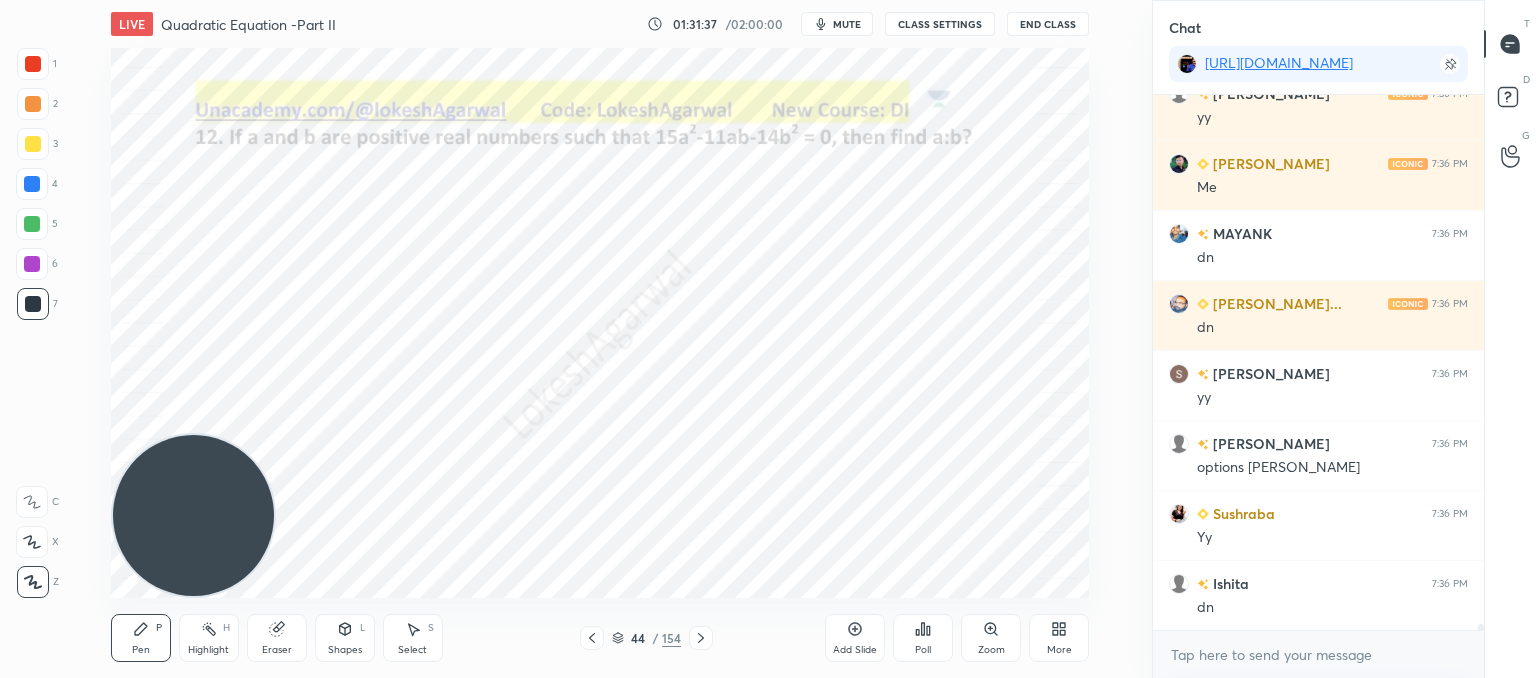 click on "Poll" at bounding box center [923, 638] 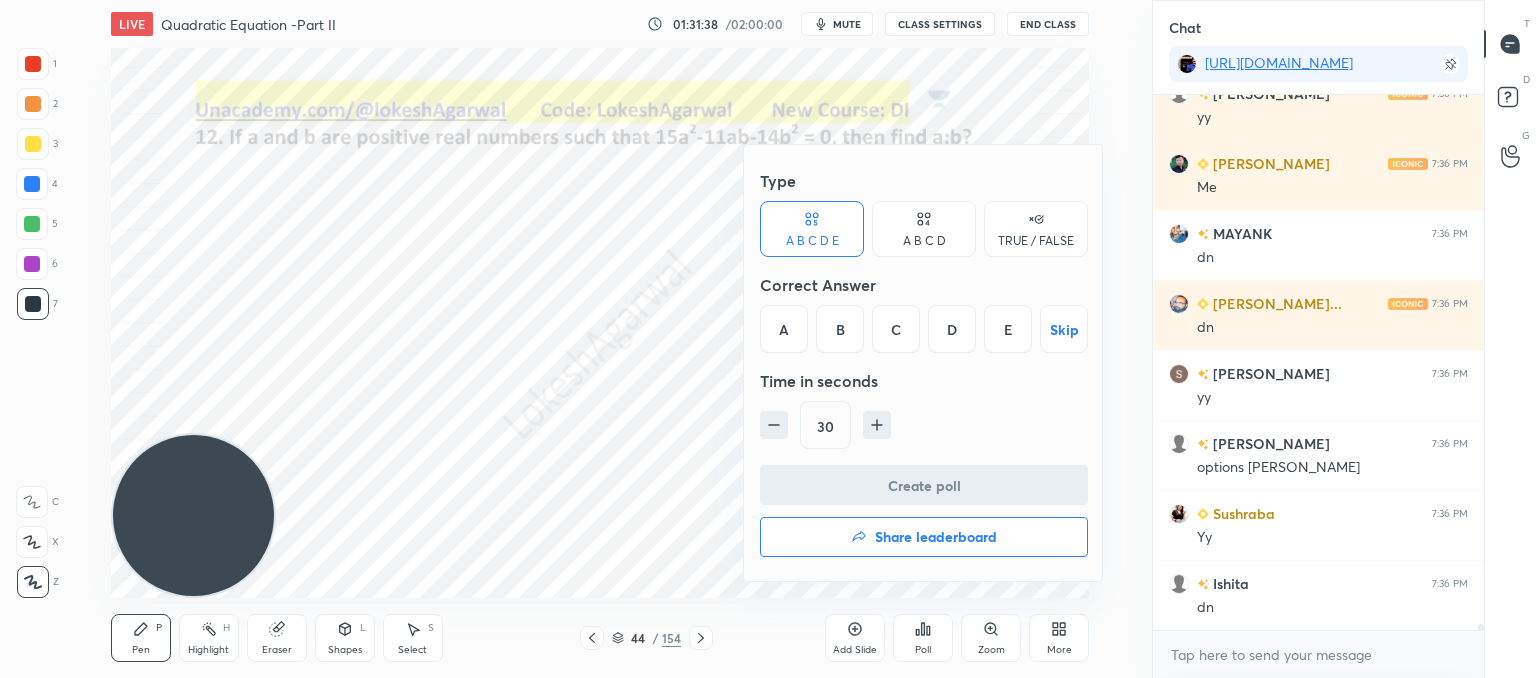 scroll, scrollTop: 44860, scrollLeft: 0, axis: vertical 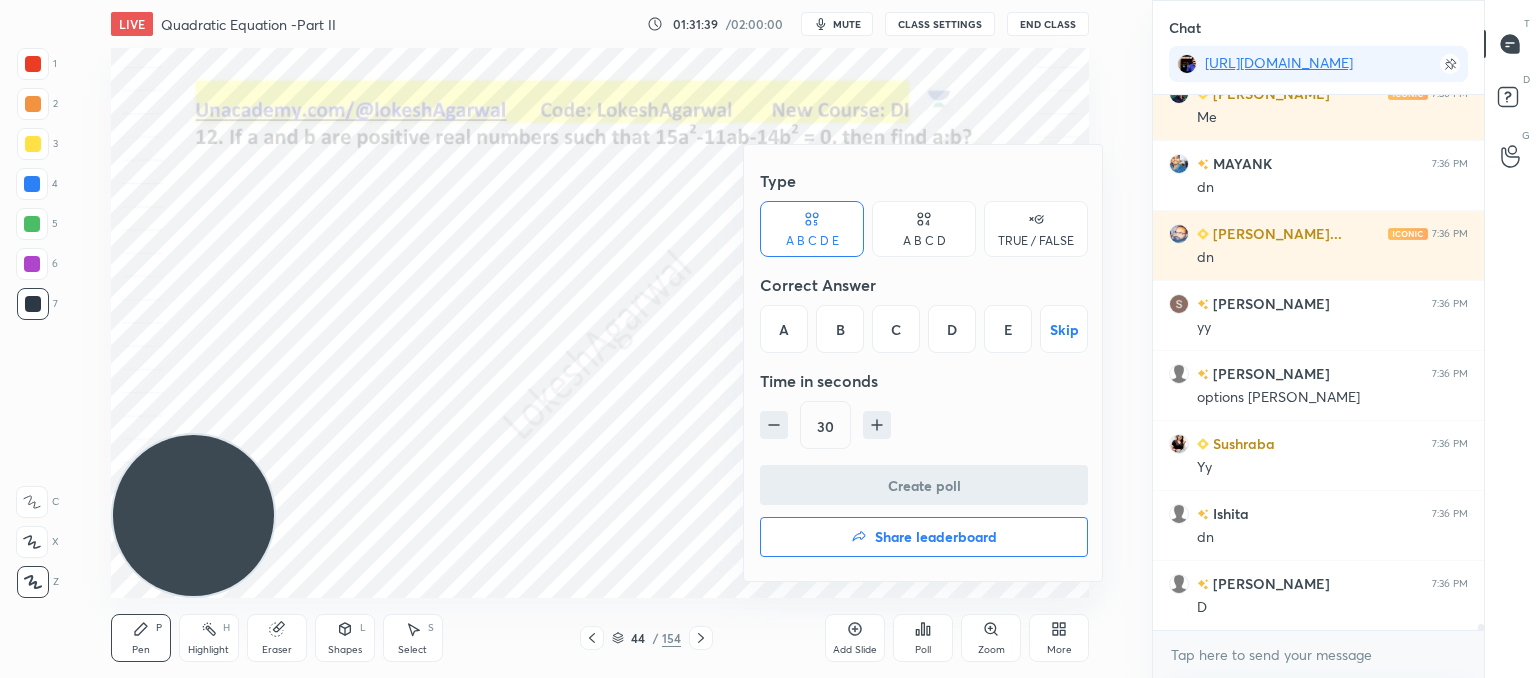 click on "C" at bounding box center [896, 329] 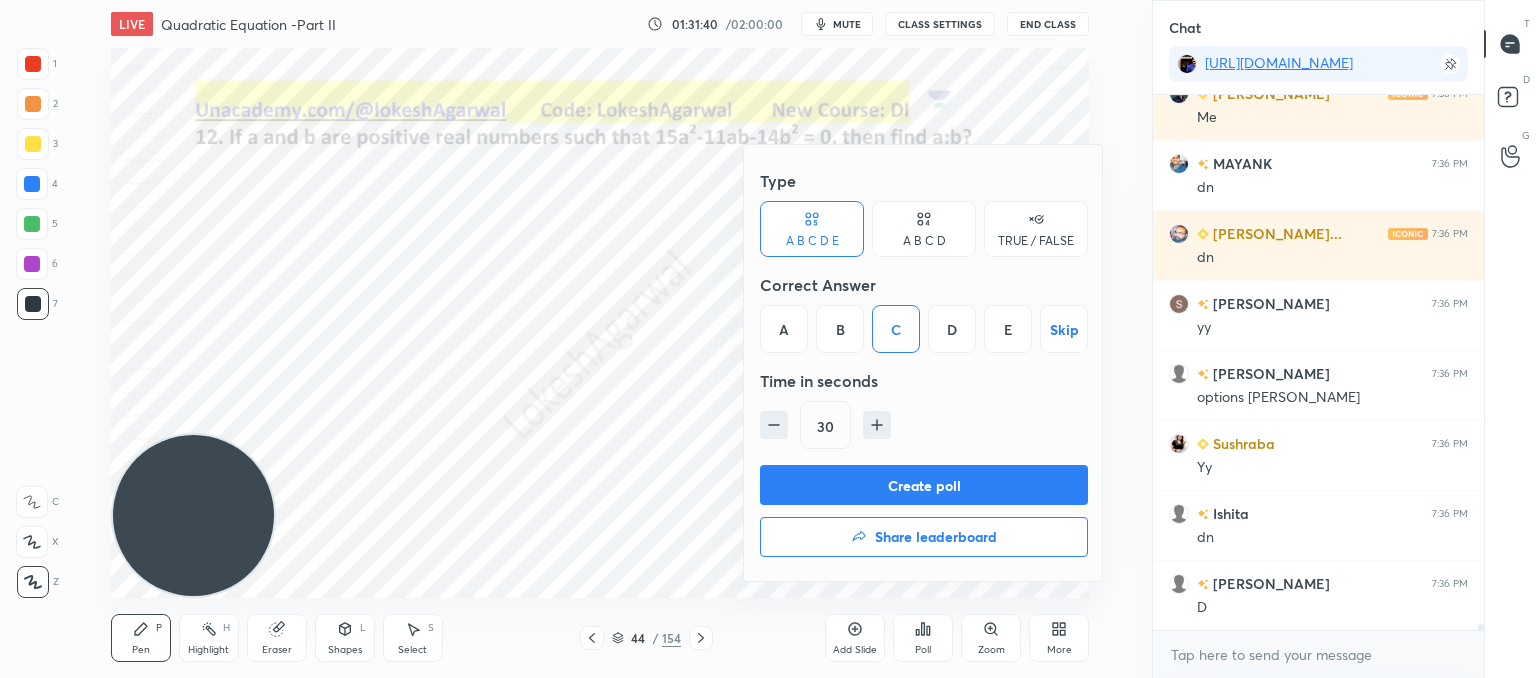 click on "Create poll" at bounding box center (924, 485) 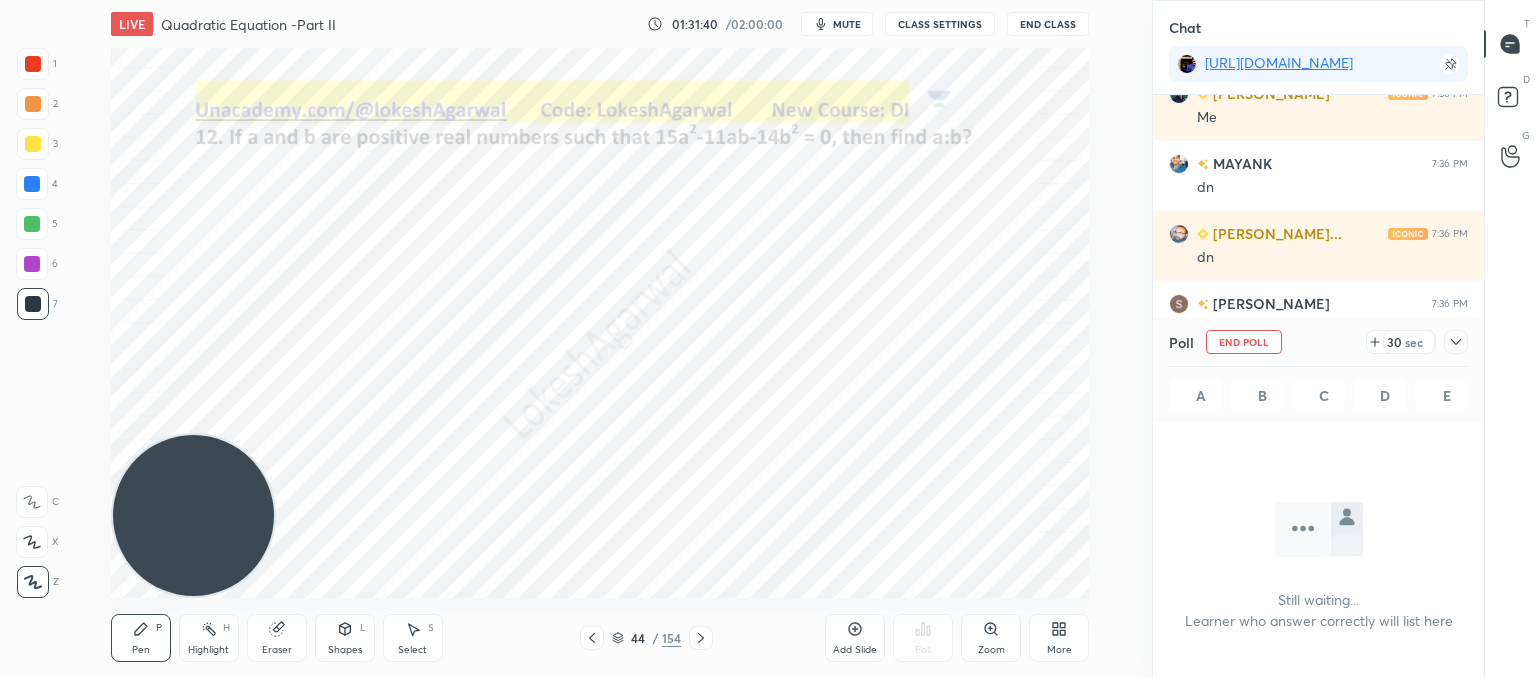 scroll, scrollTop: 488, scrollLeft: 325, axis: both 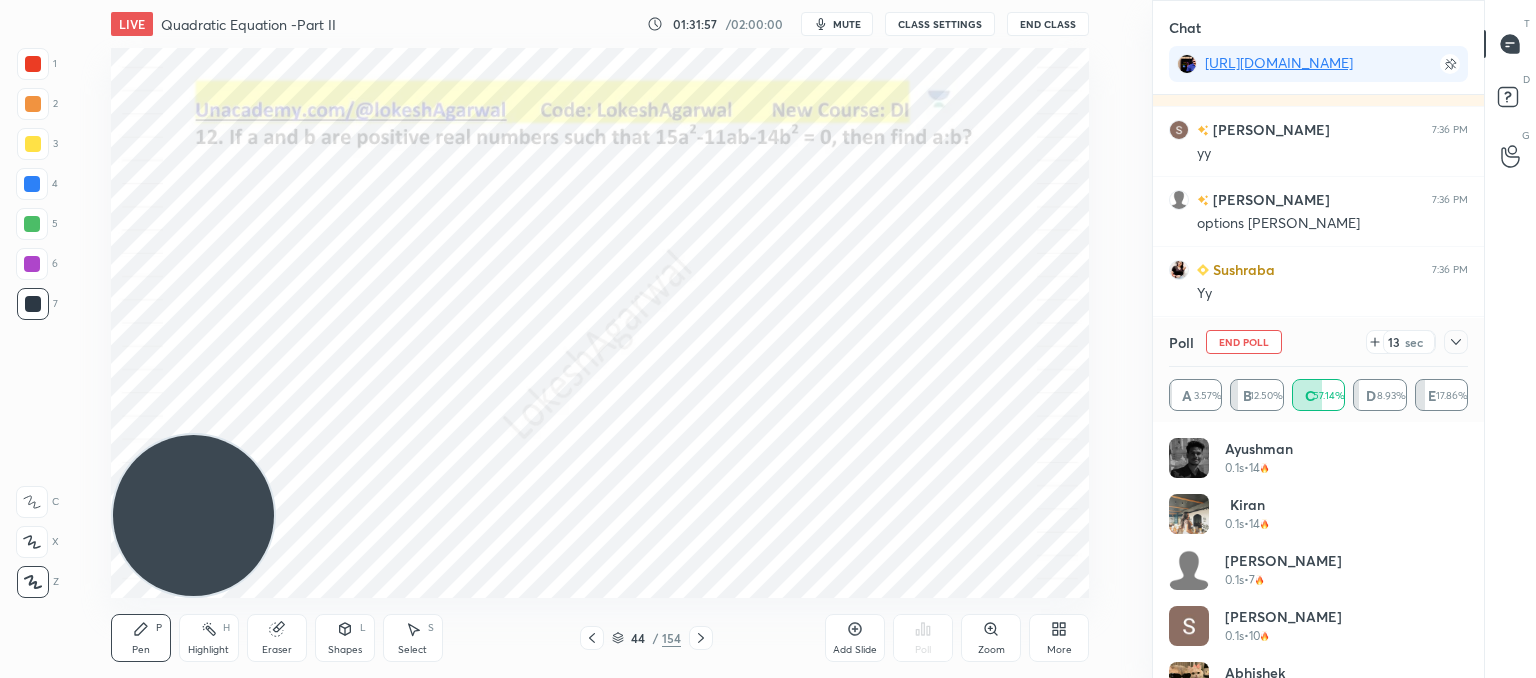 click 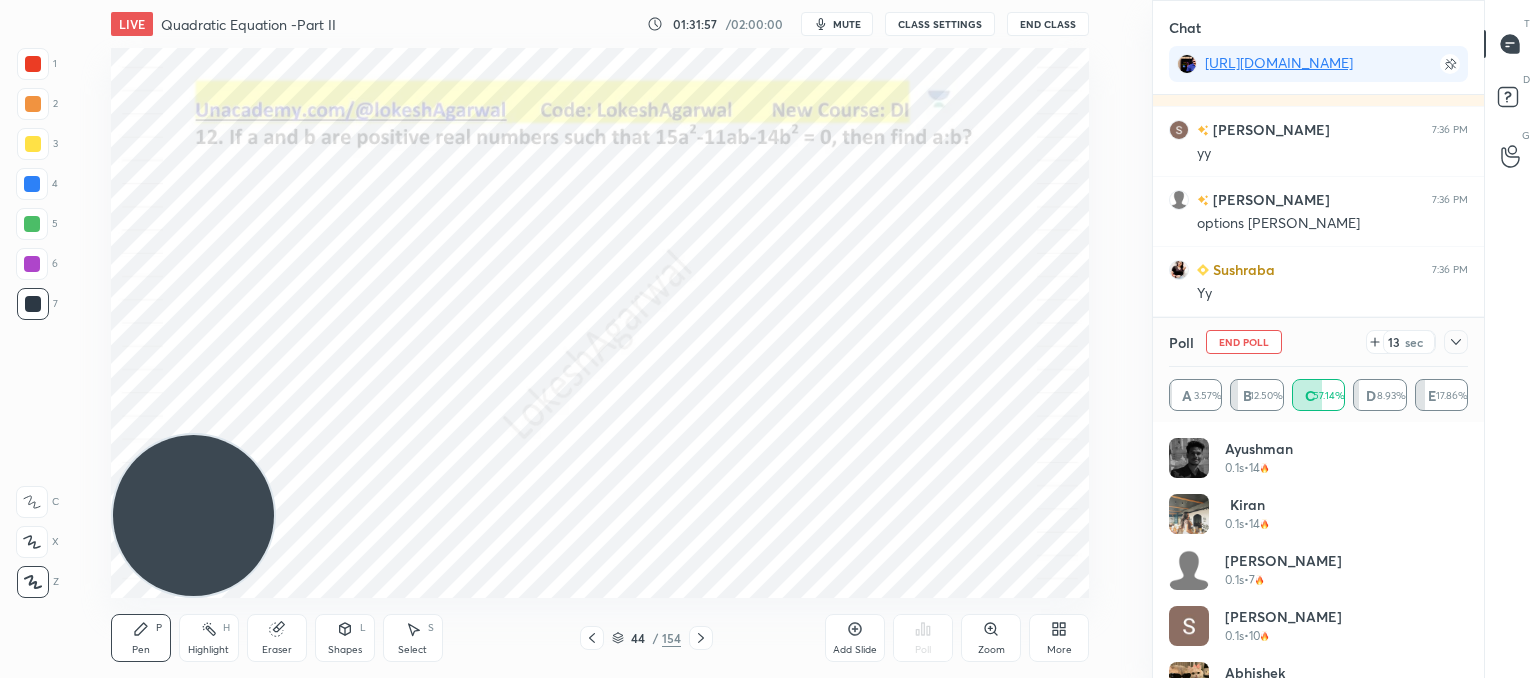 scroll, scrollTop: 153, scrollLeft: 293, axis: both 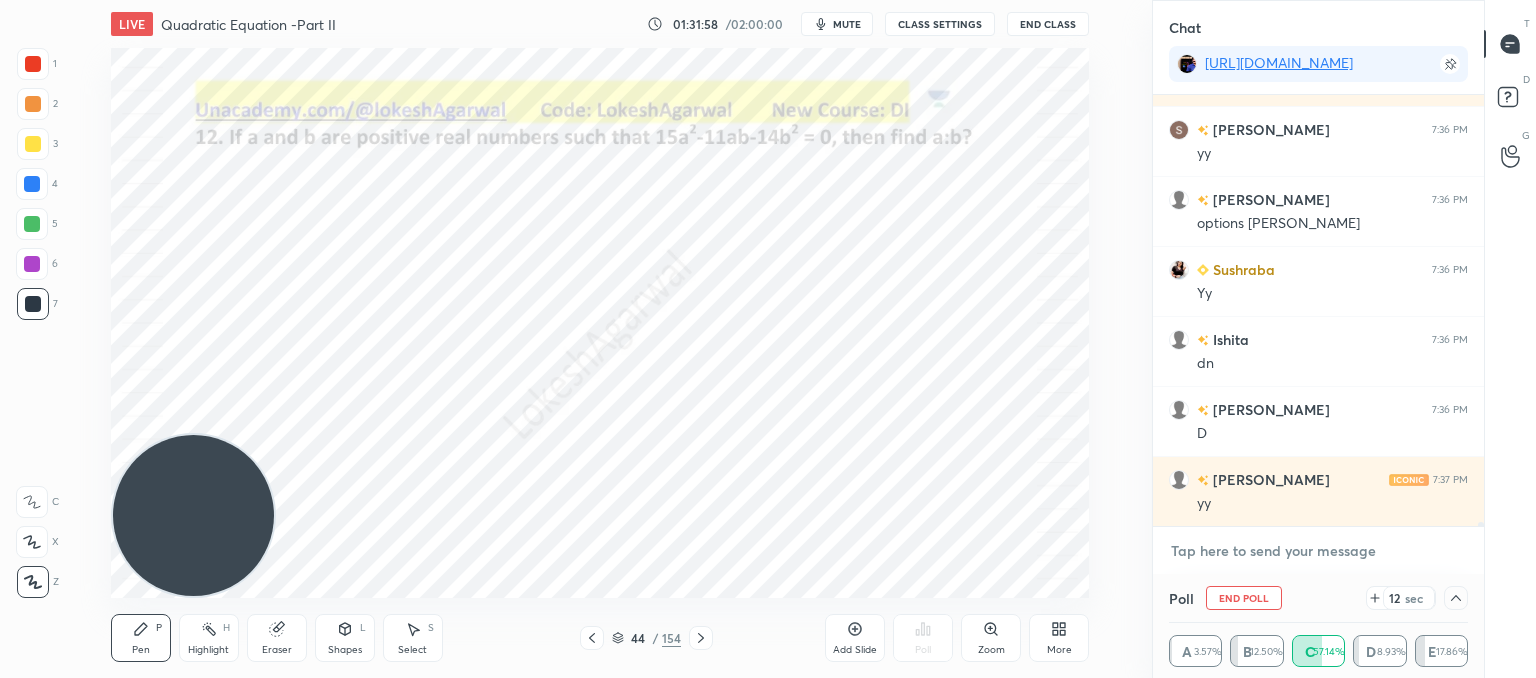 click at bounding box center [1318, 551] 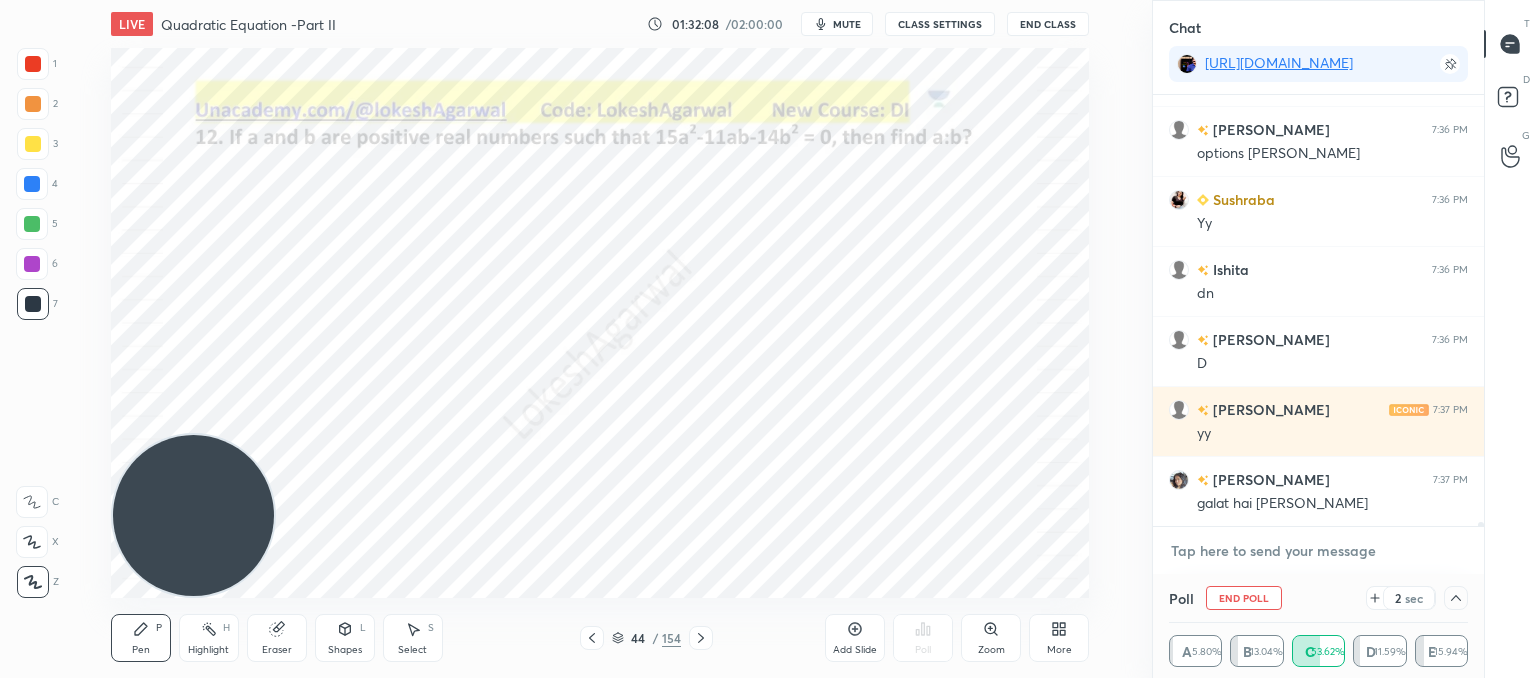scroll, scrollTop: 45174, scrollLeft: 0, axis: vertical 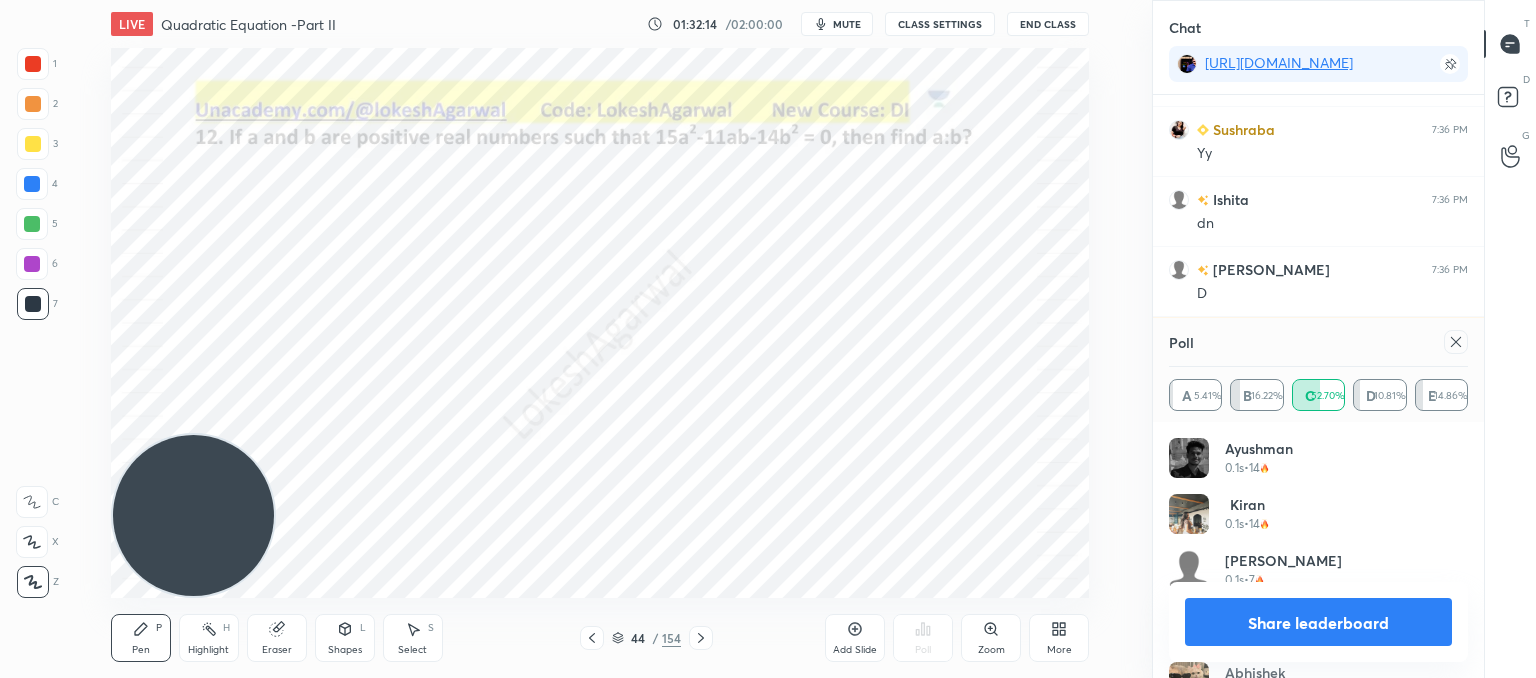 click on "Select S" at bounding box center [413, 638] 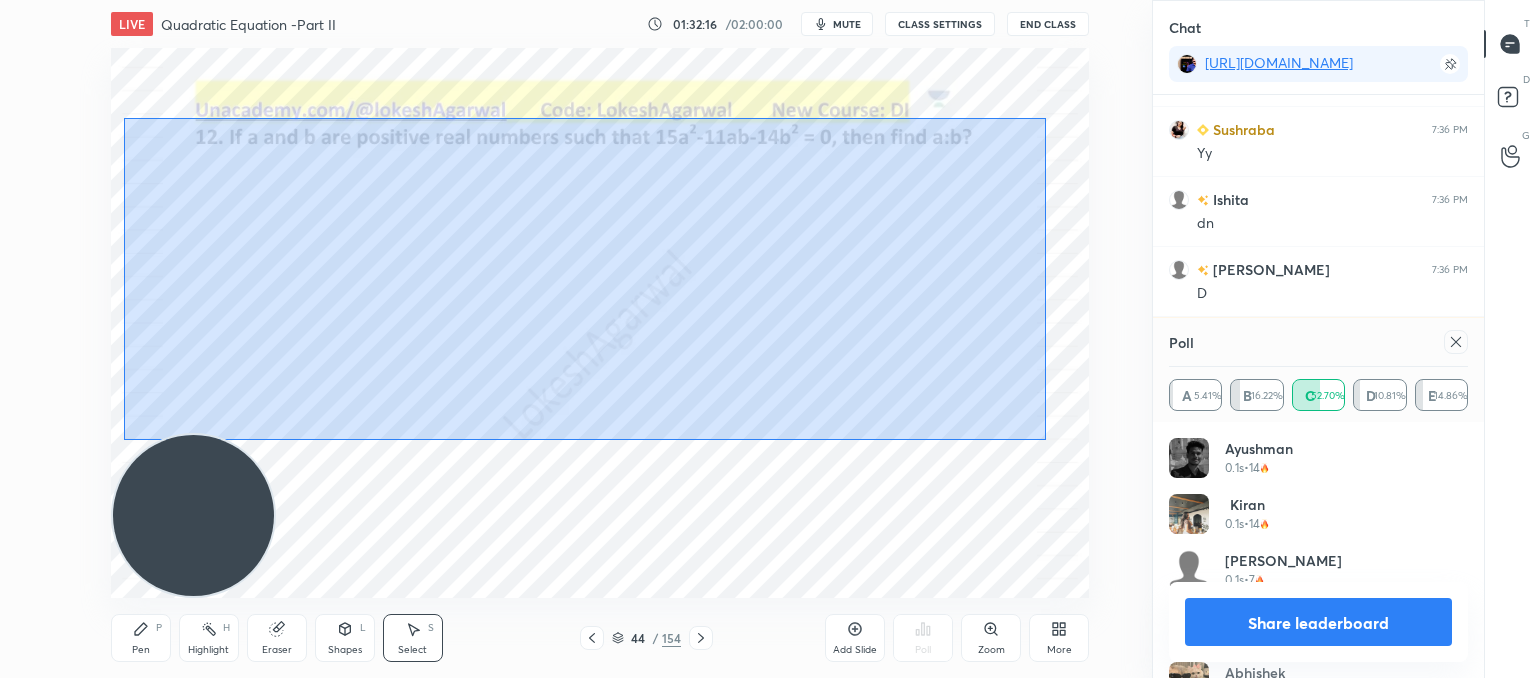 drag, startPoint x: 1046, startPoint y: 440, endPoint x: 260, endPoint y: 178, distance: 828.5167 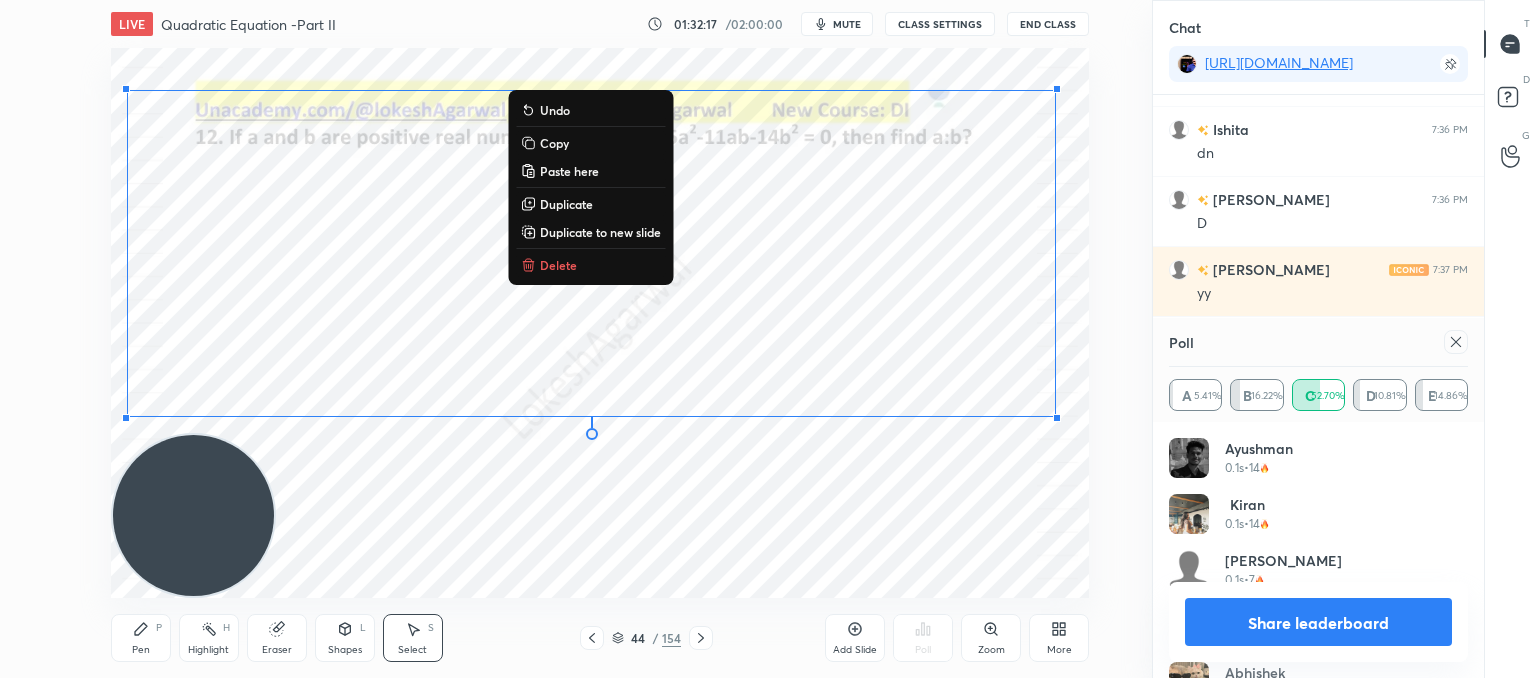 click on "Delete" at bounding box center [558, 265] 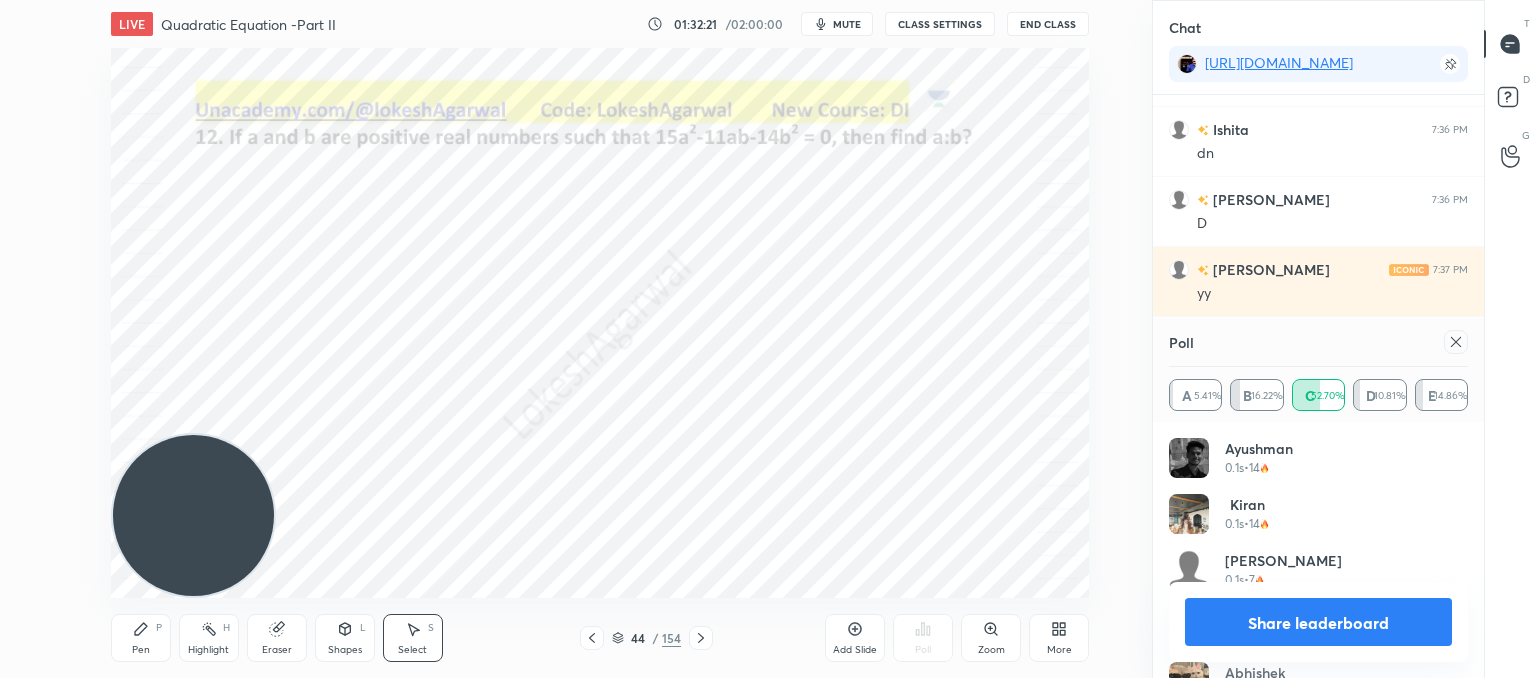 scroll, scrollTop: 45314, scrollLeft: 0, axis: vertical 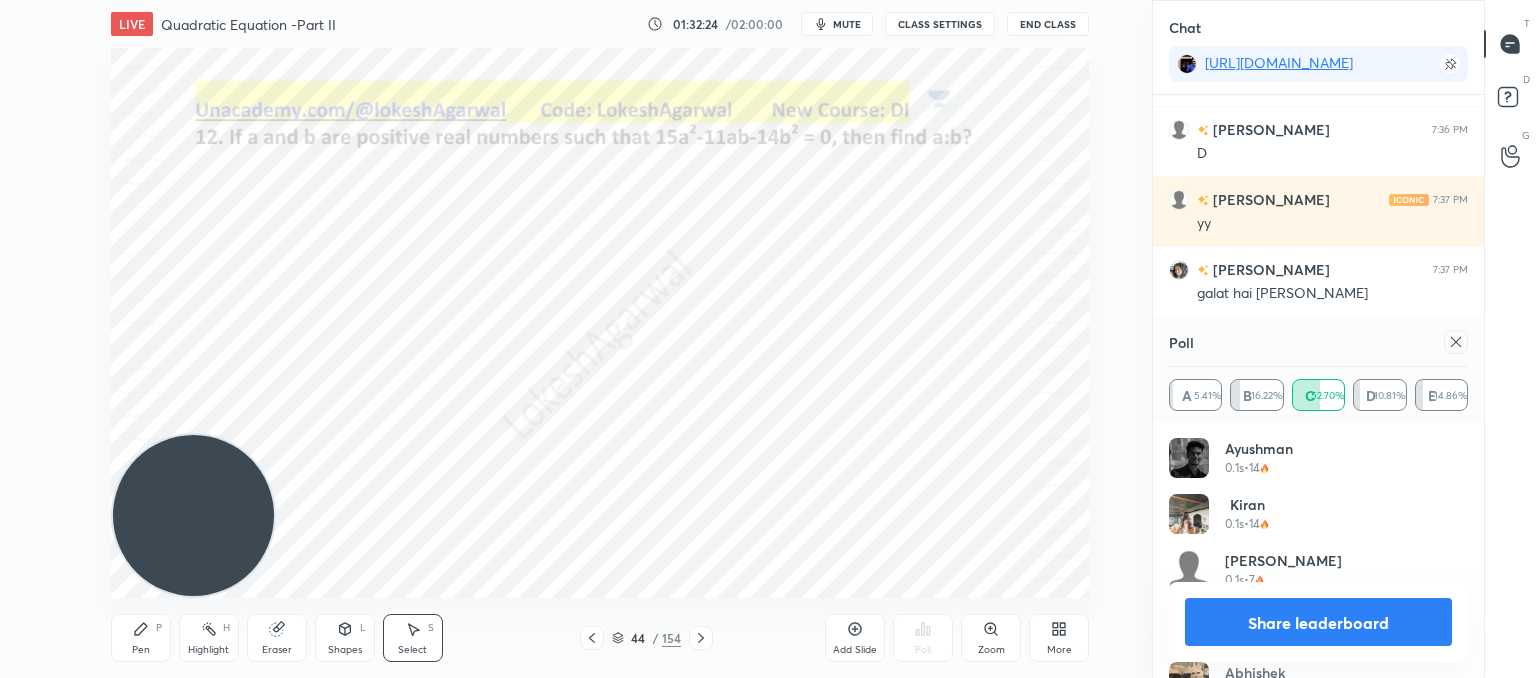 click 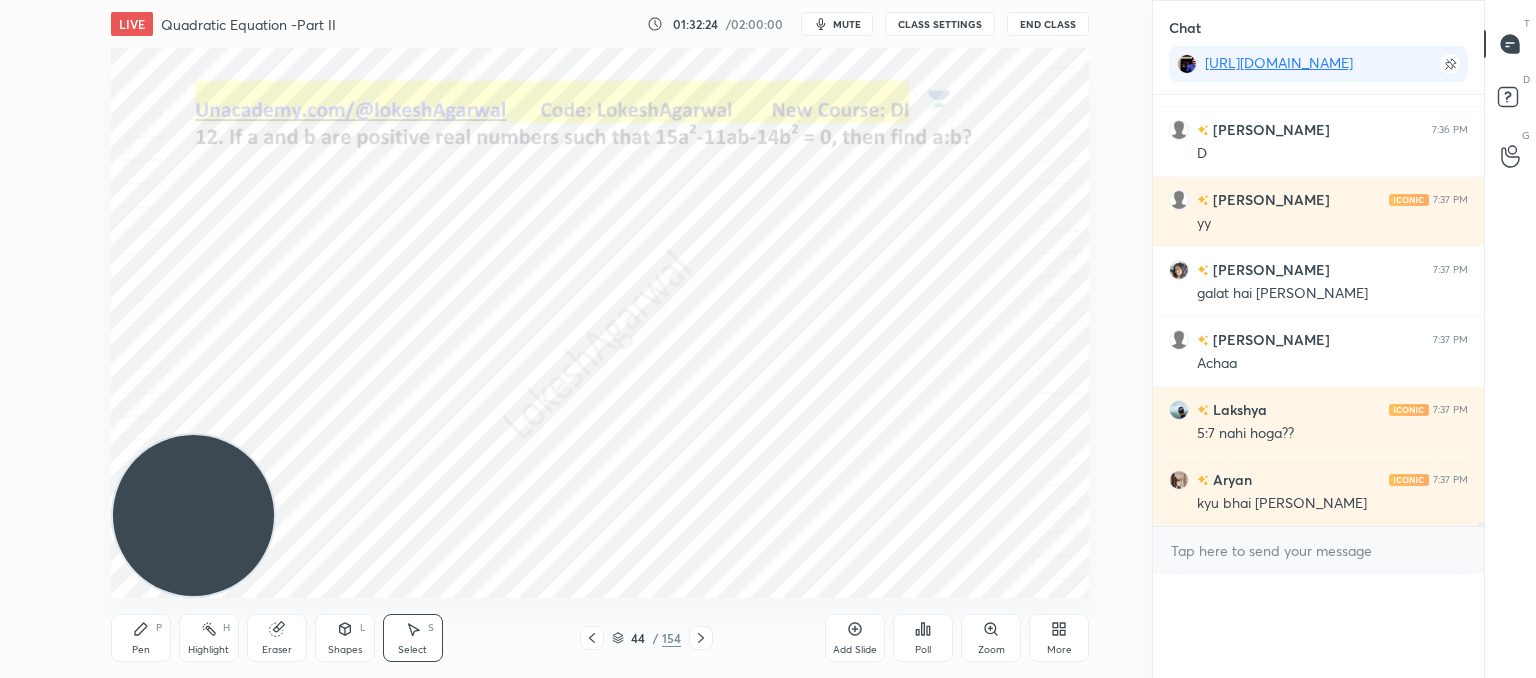 scroll, scrollTop: 0, scrollLeft: 0, axis: both 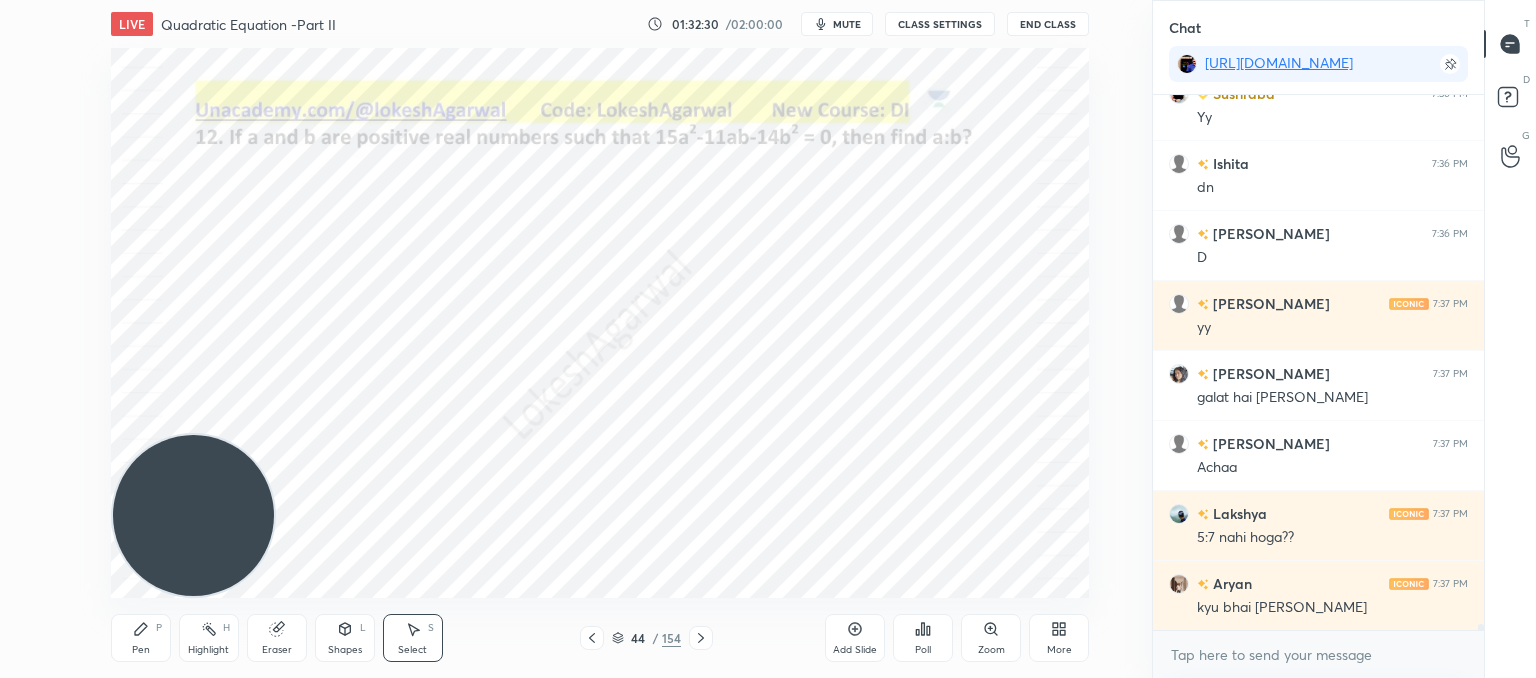 click on "Pen P" at bounding box center [141, 638] 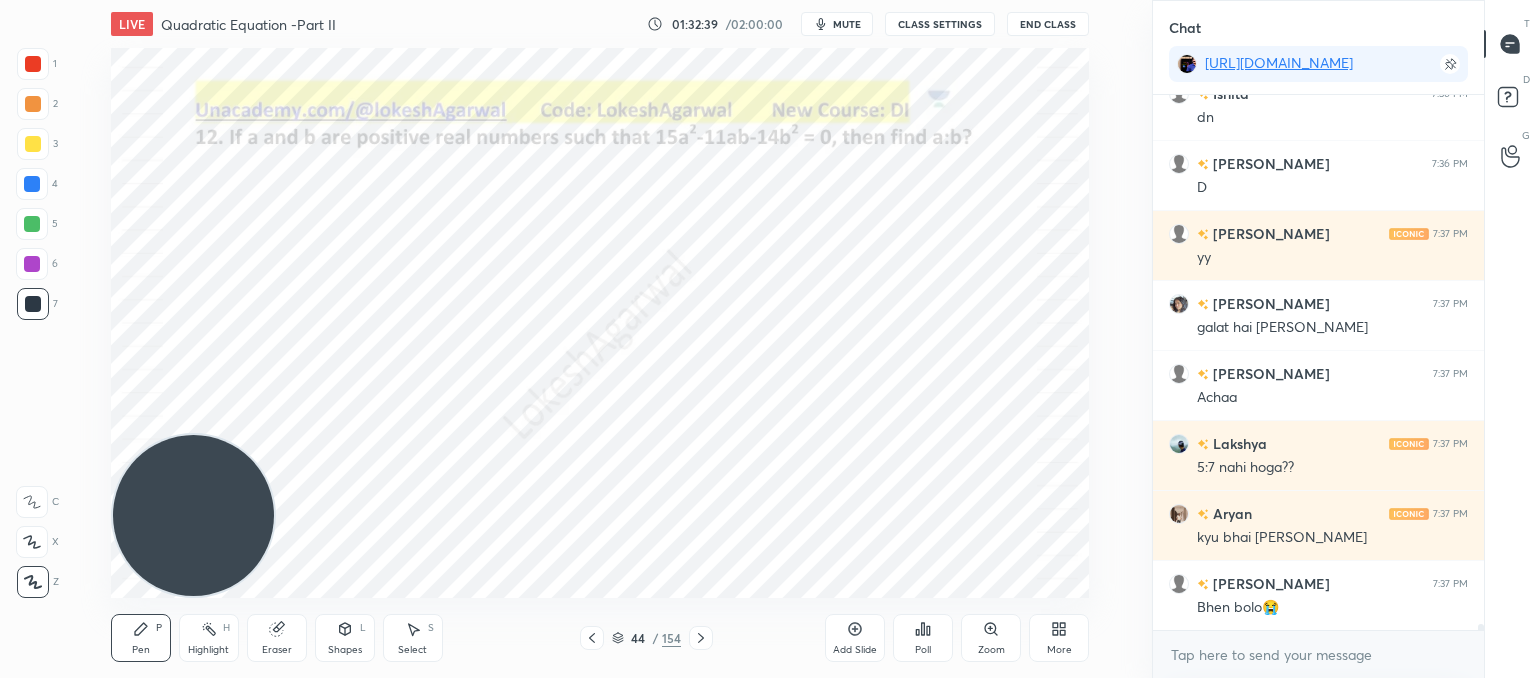 drag, startPoint x: 283, startPoint y: 638, endPoint x: 288, endPoint y: 613, distance: 25.495098 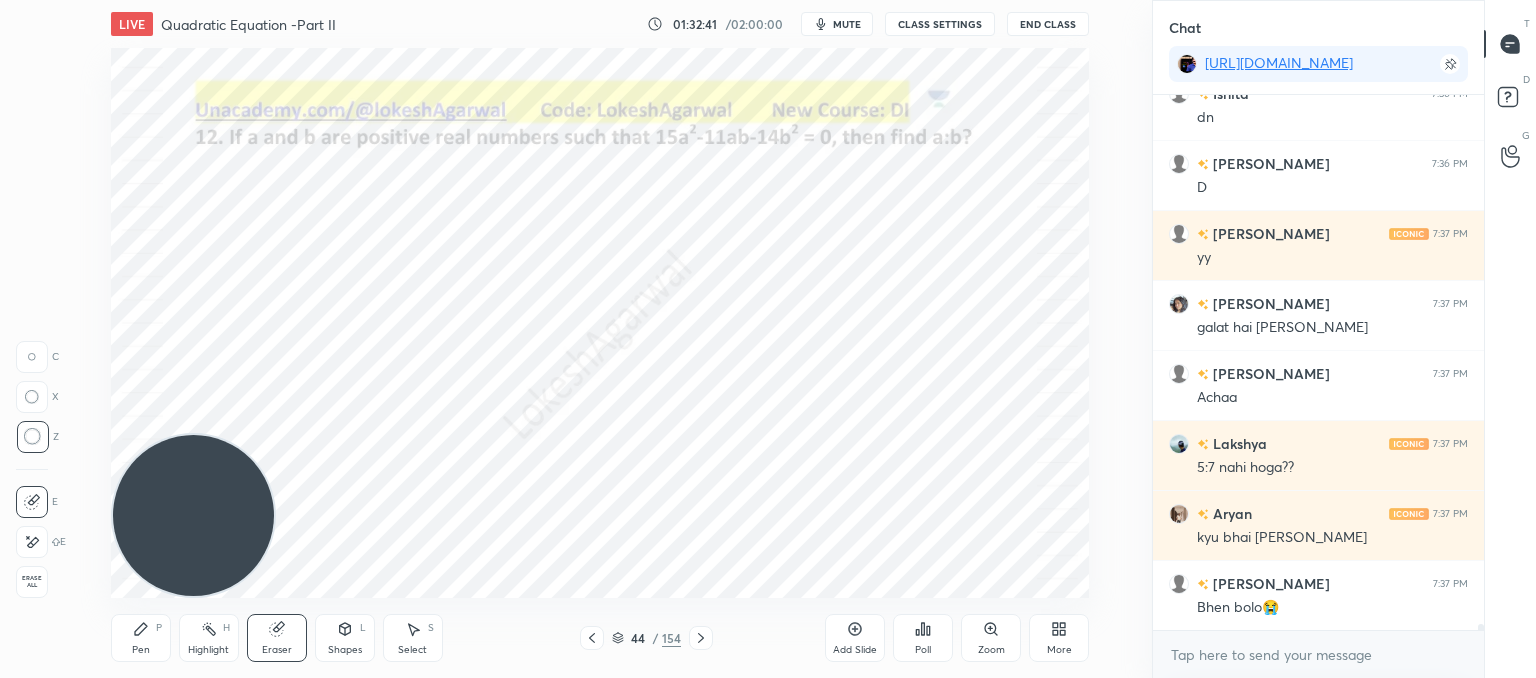 click on "Pen P" at bounding box center (141, 638) 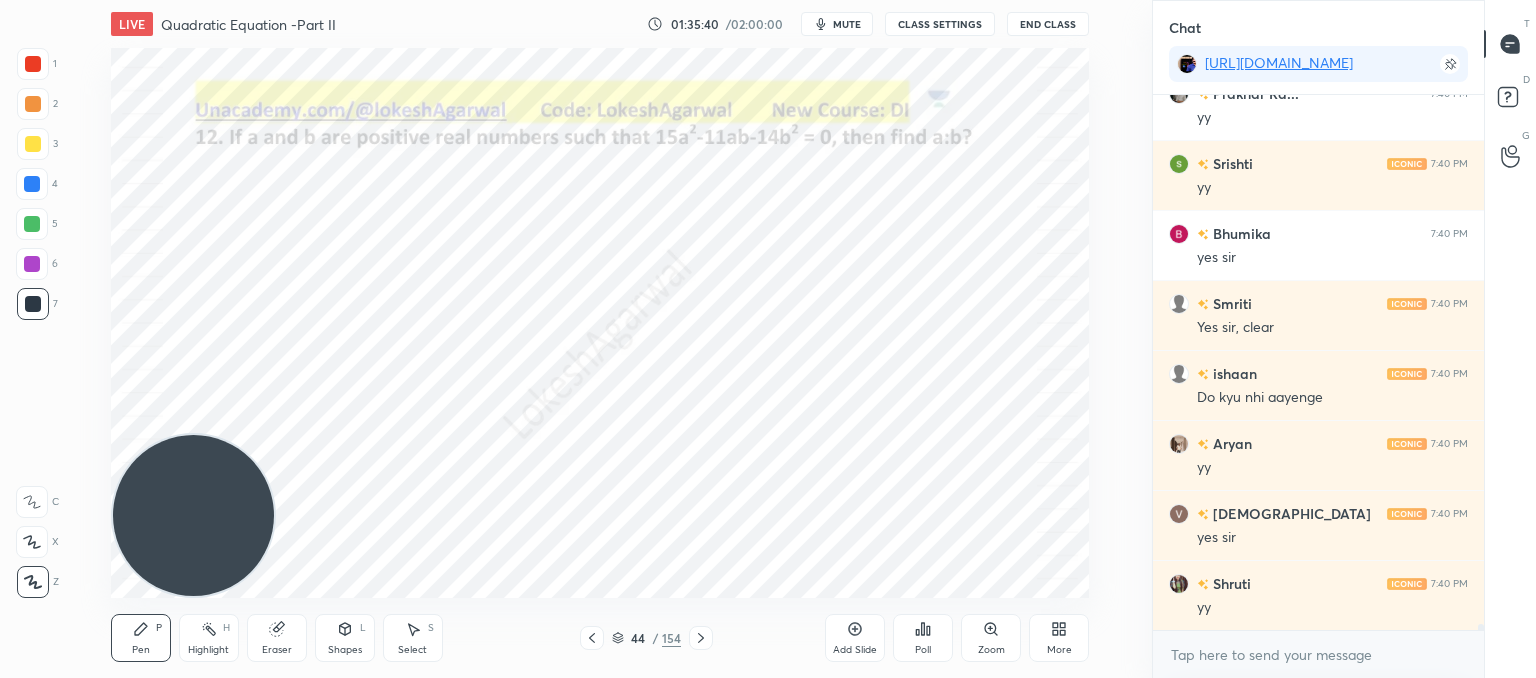 scroll, scrollTop: 48468, scrollLeft: 0, axis: vertical 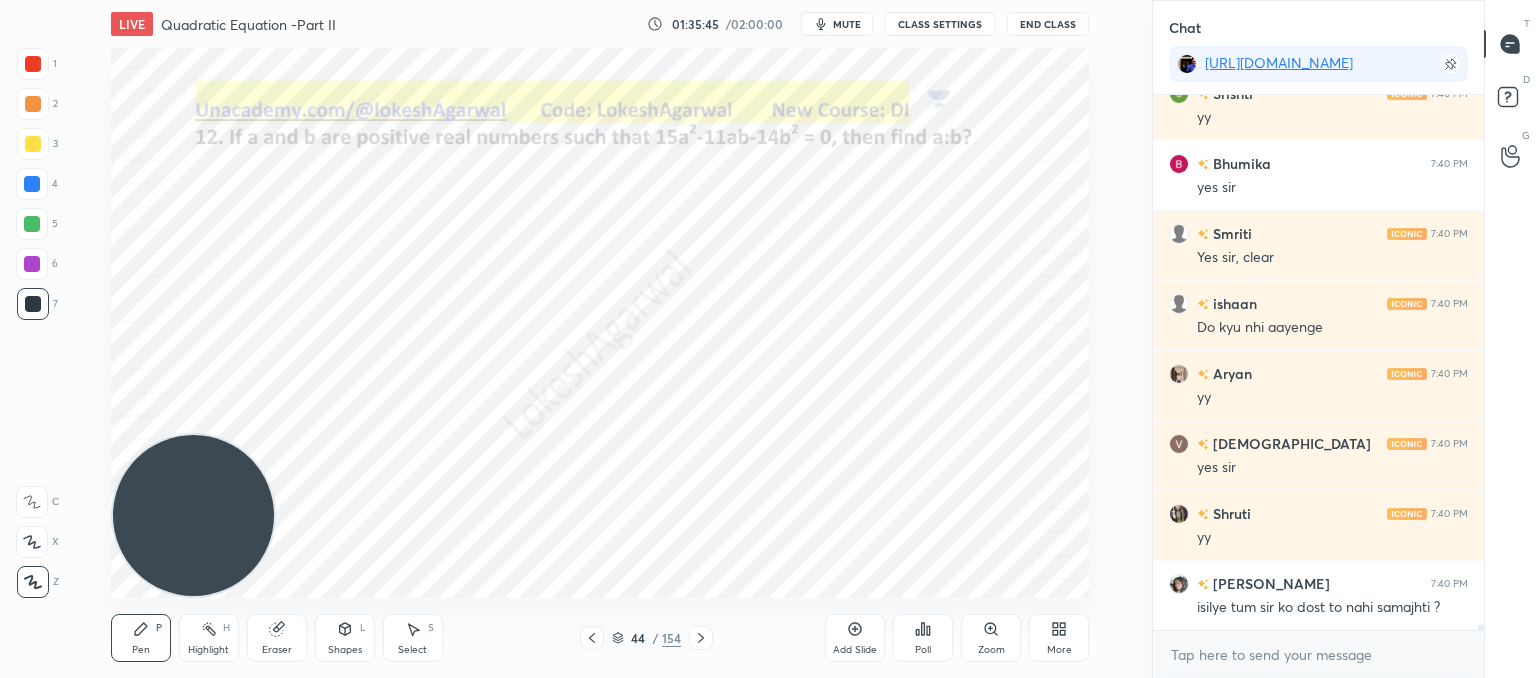 click 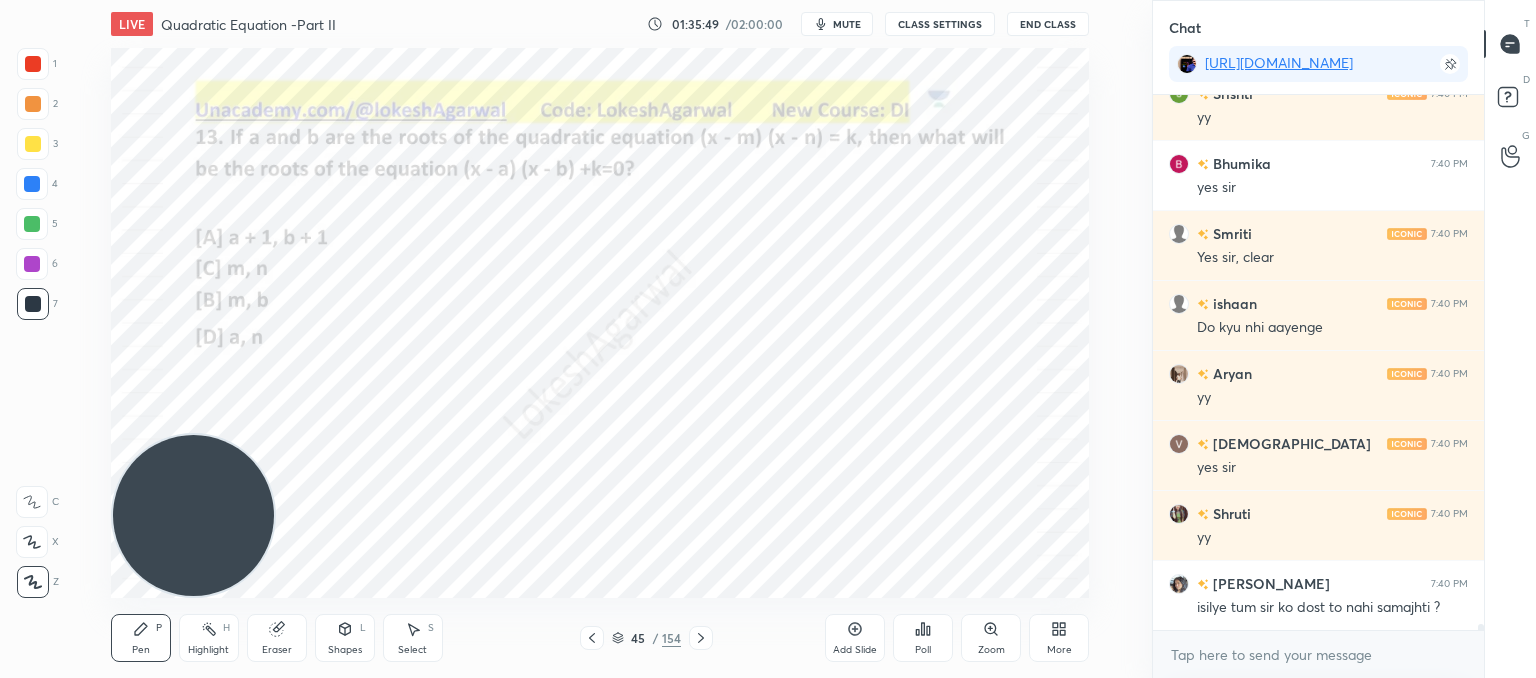 scroll, scrollTop: 48538, scrollLeft: 0, axis: vertical 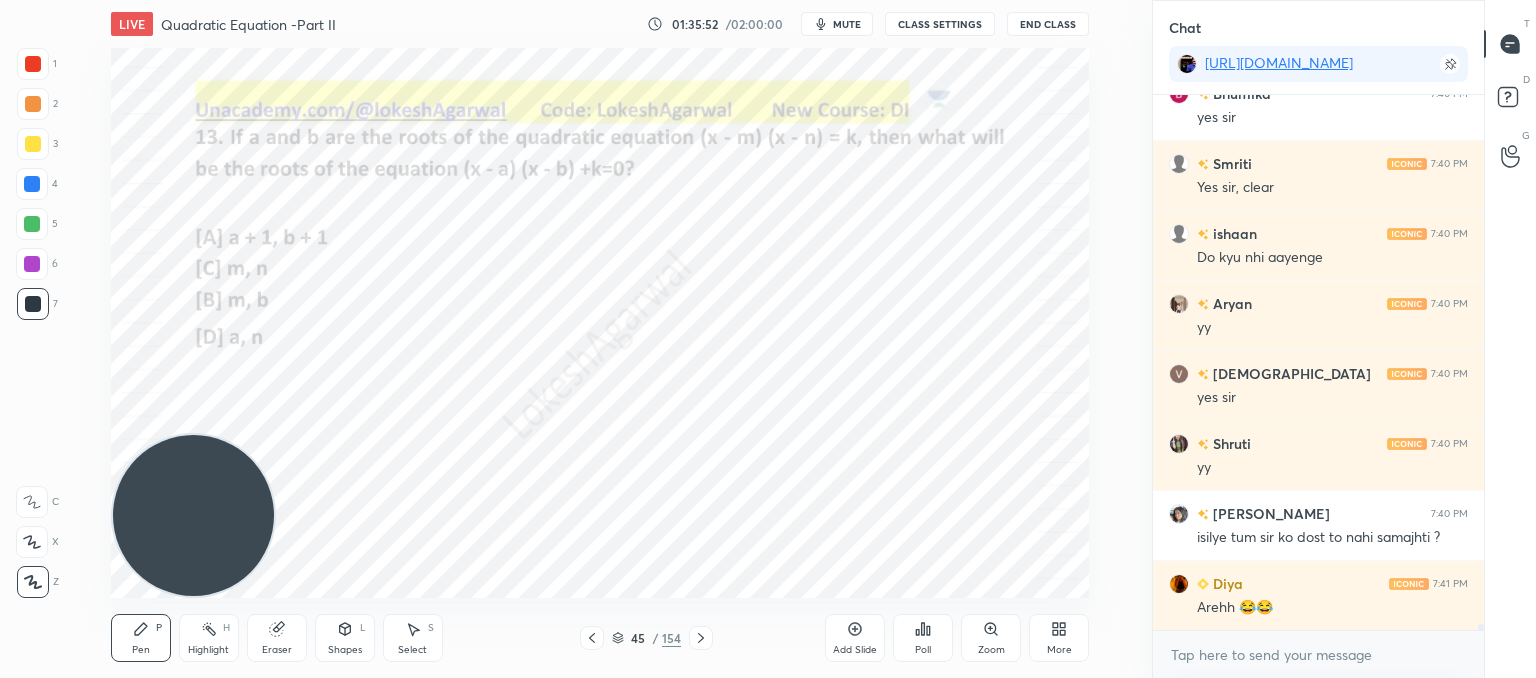 click 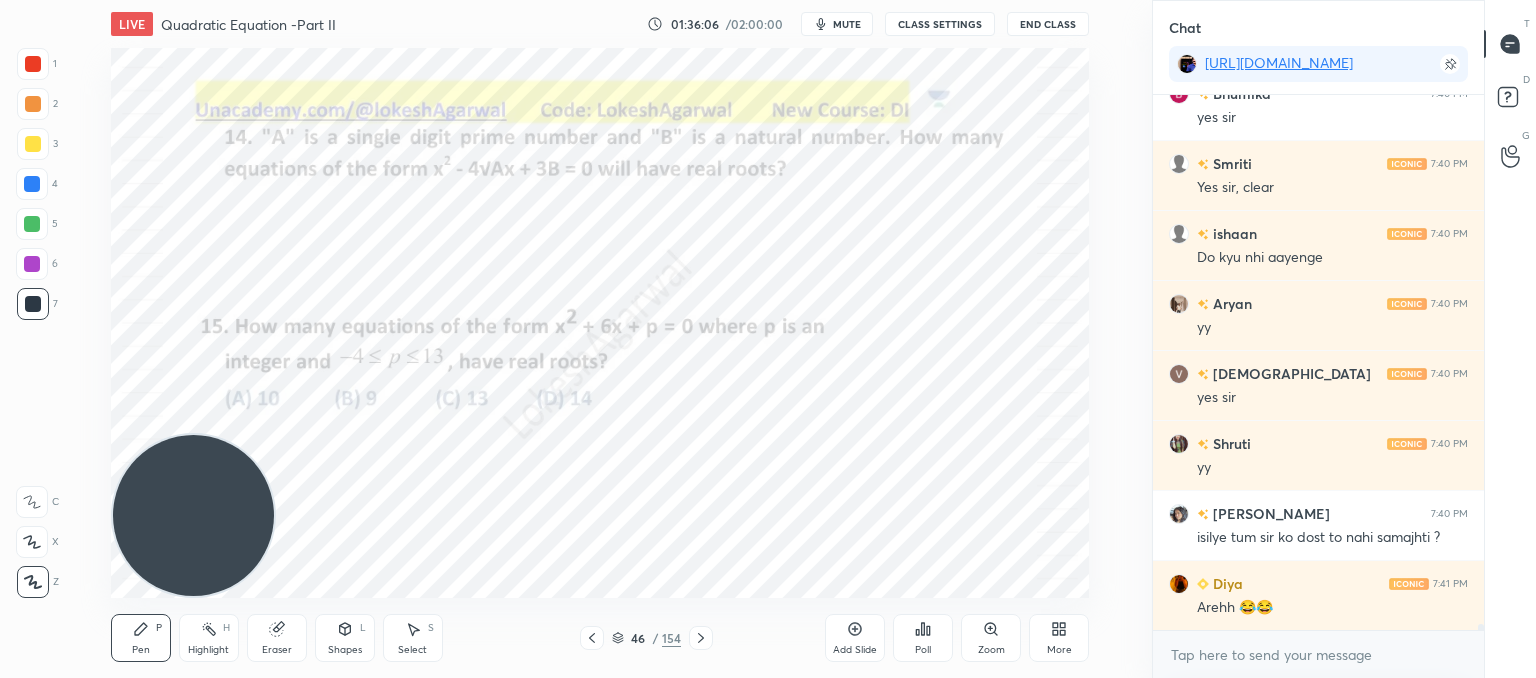 click 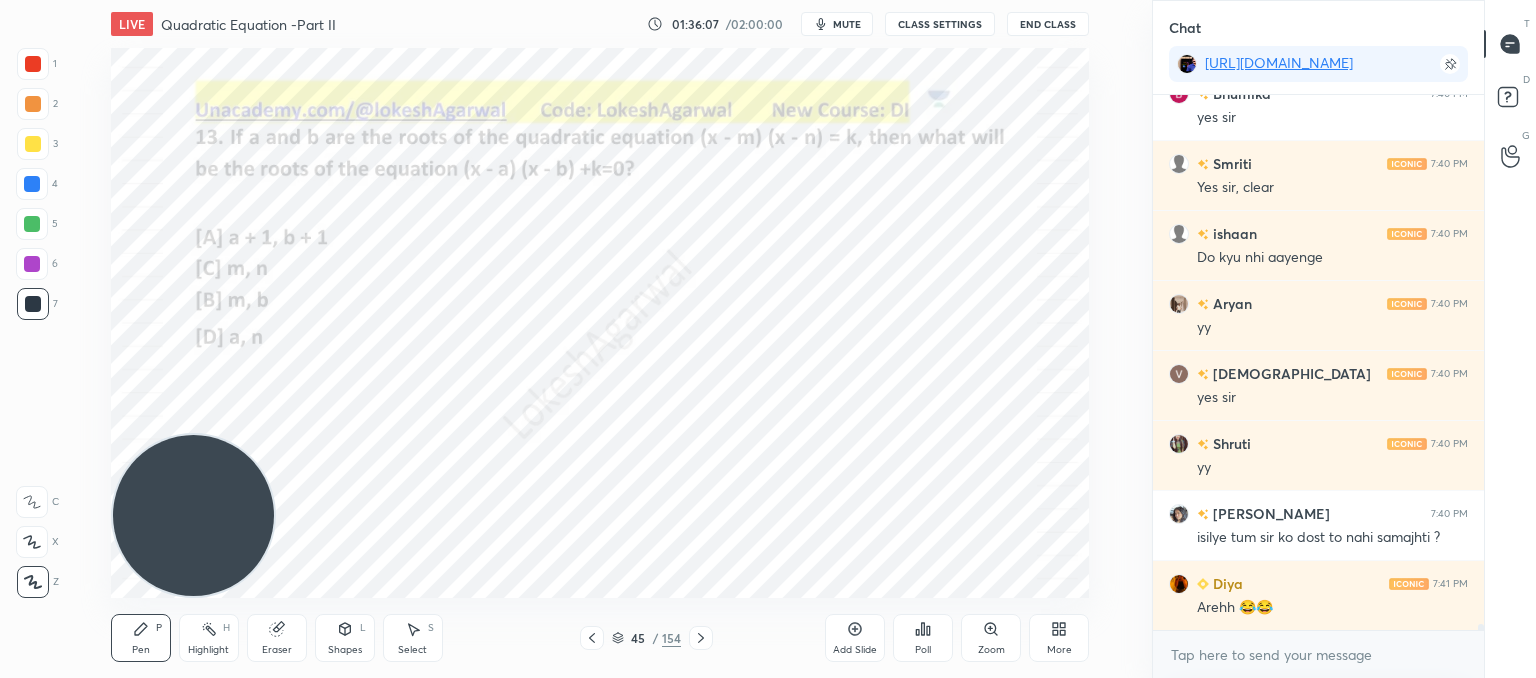 click 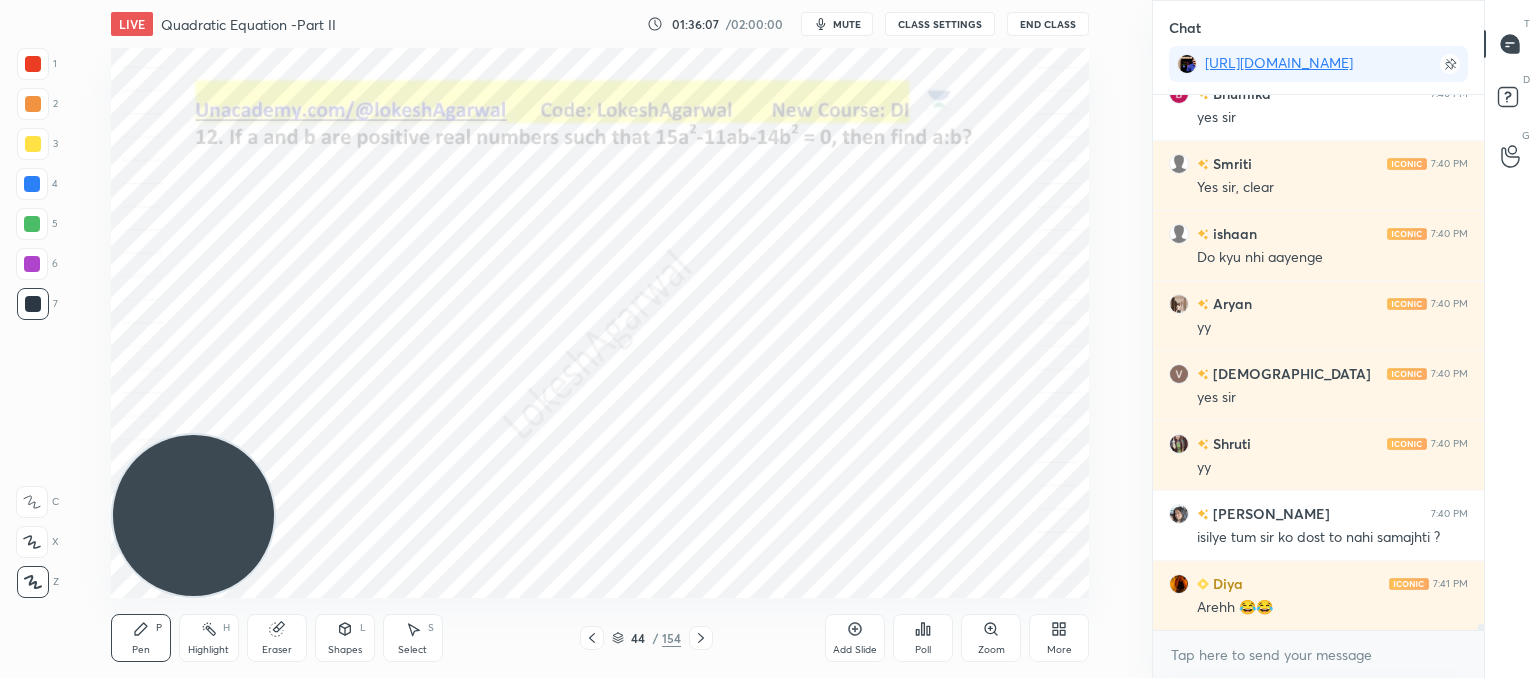 click 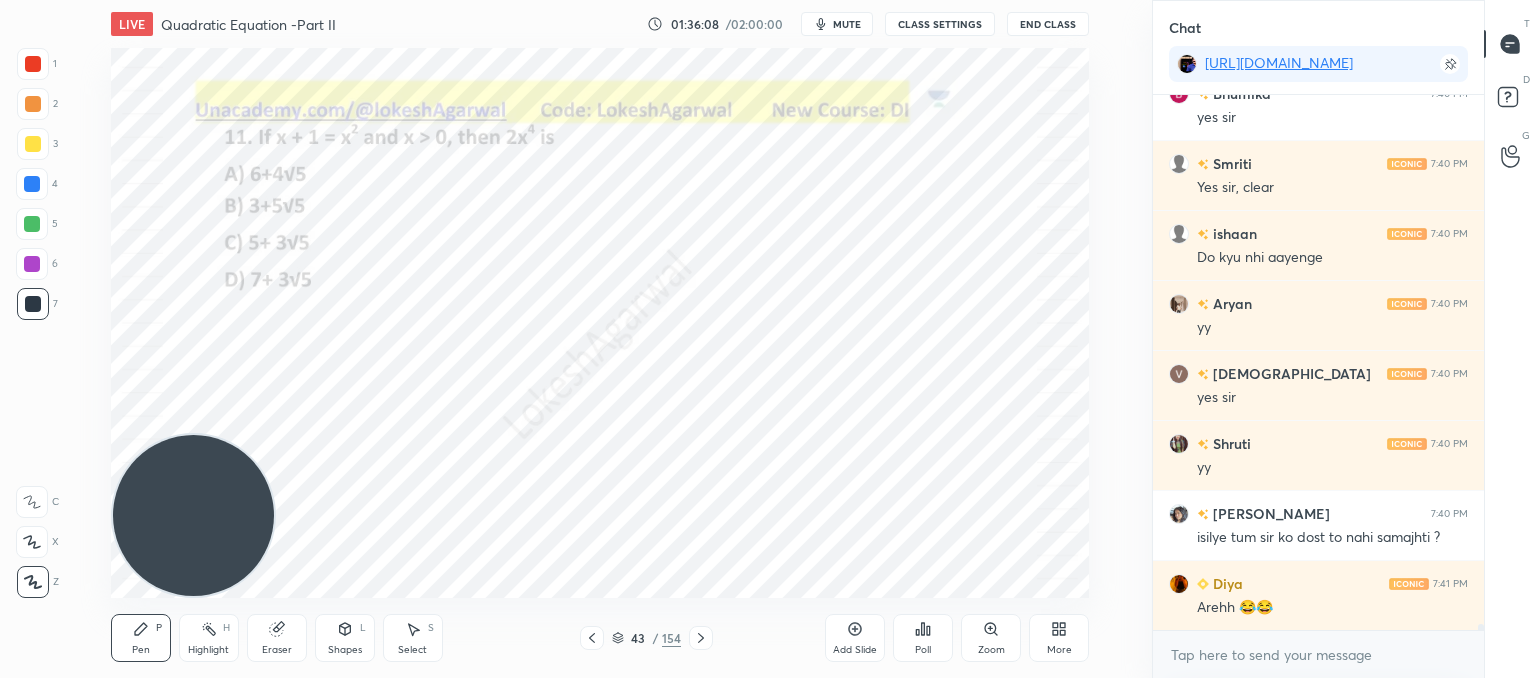 click 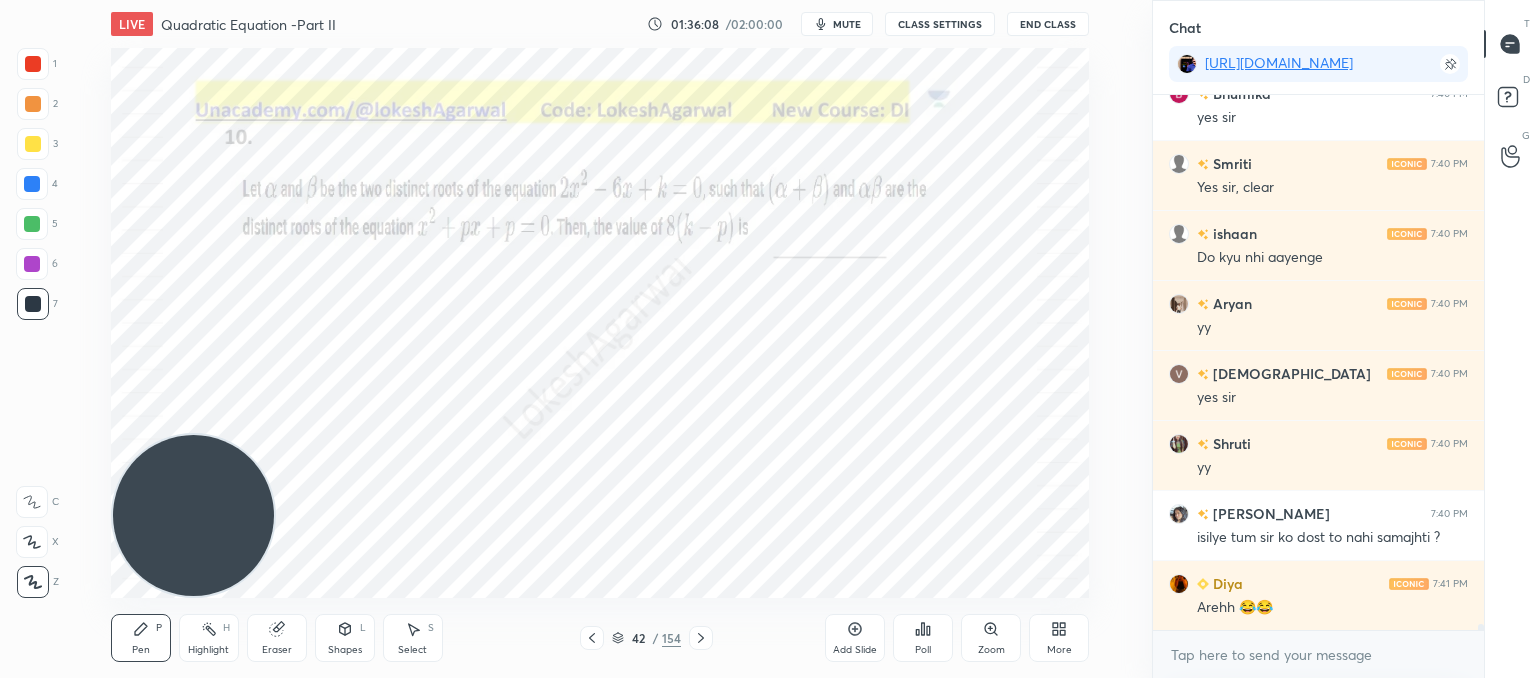 click at bounding box center (592, 638) 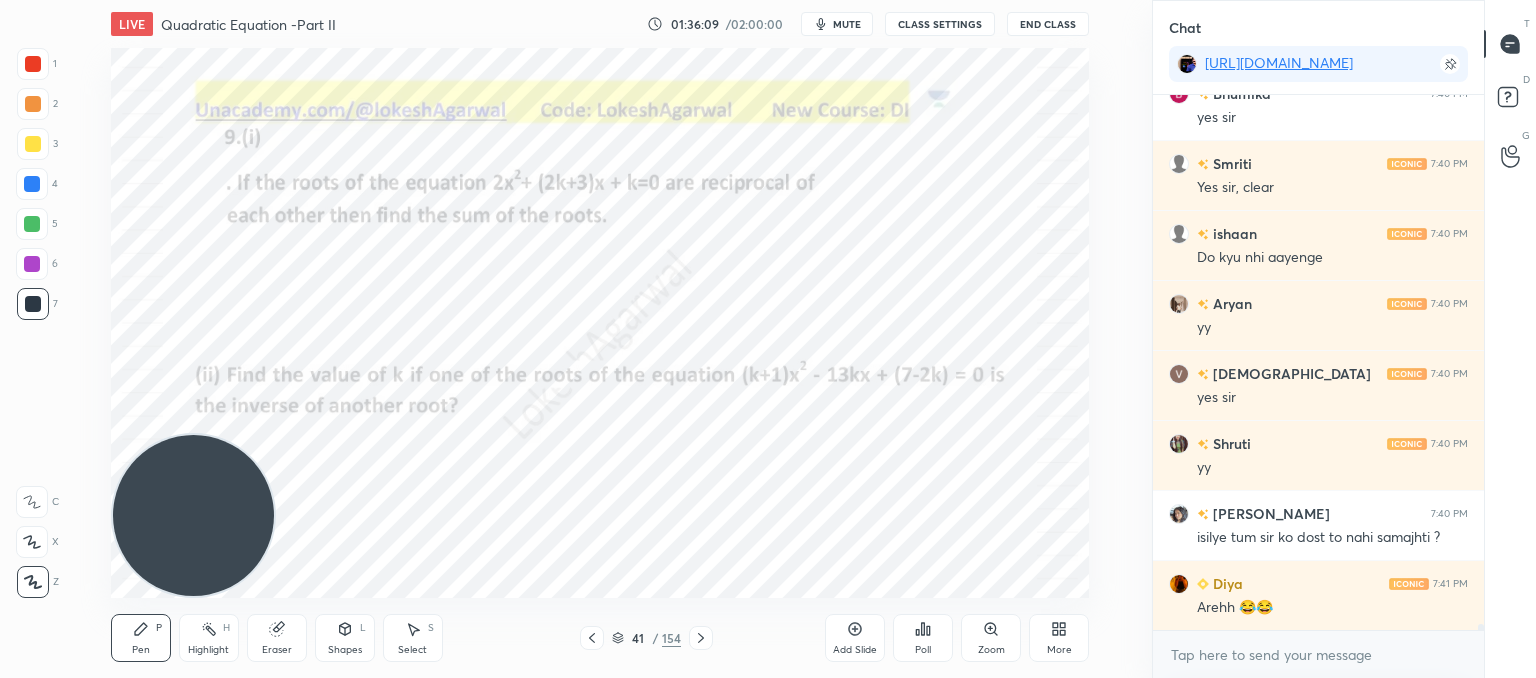 click at bounding box center [592, 638] 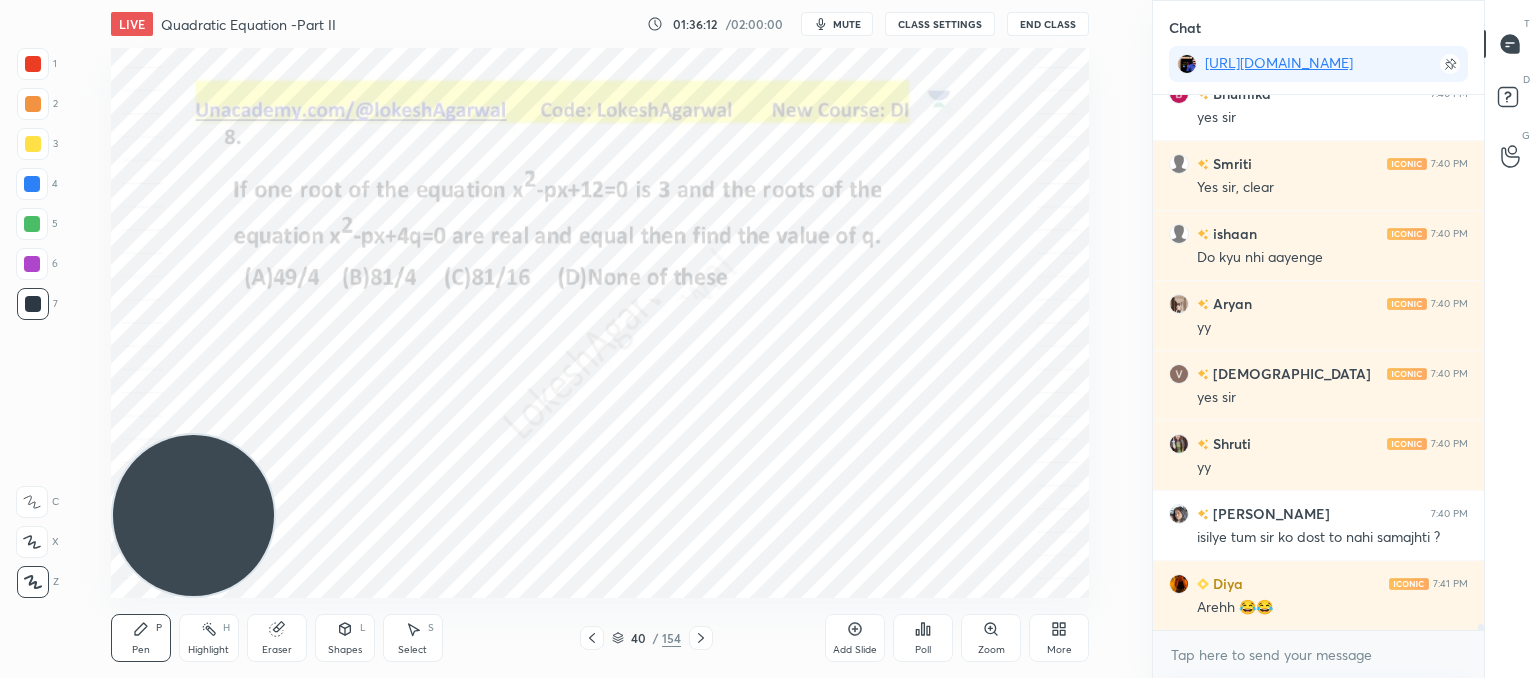 scroll, scrollTop: 48626, scrollLeft: 0, axis: vertical 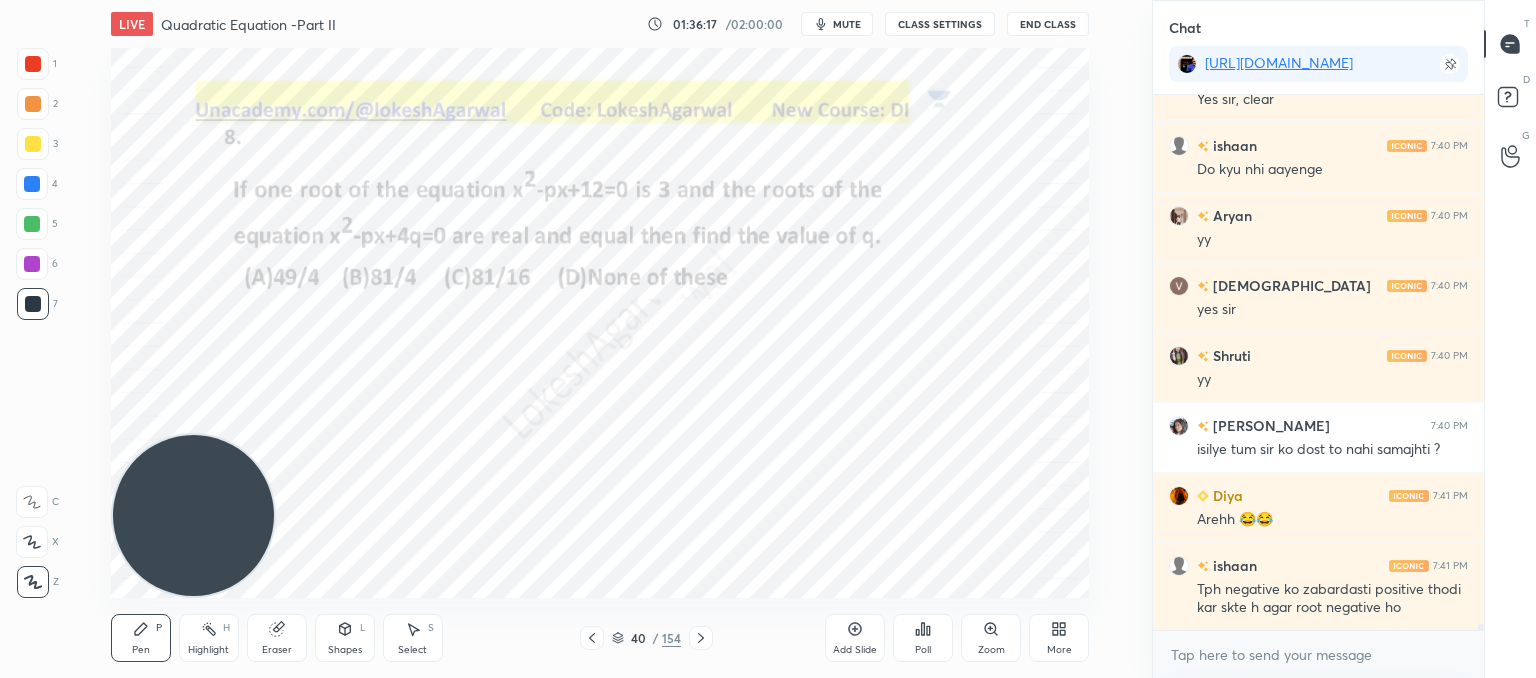 click 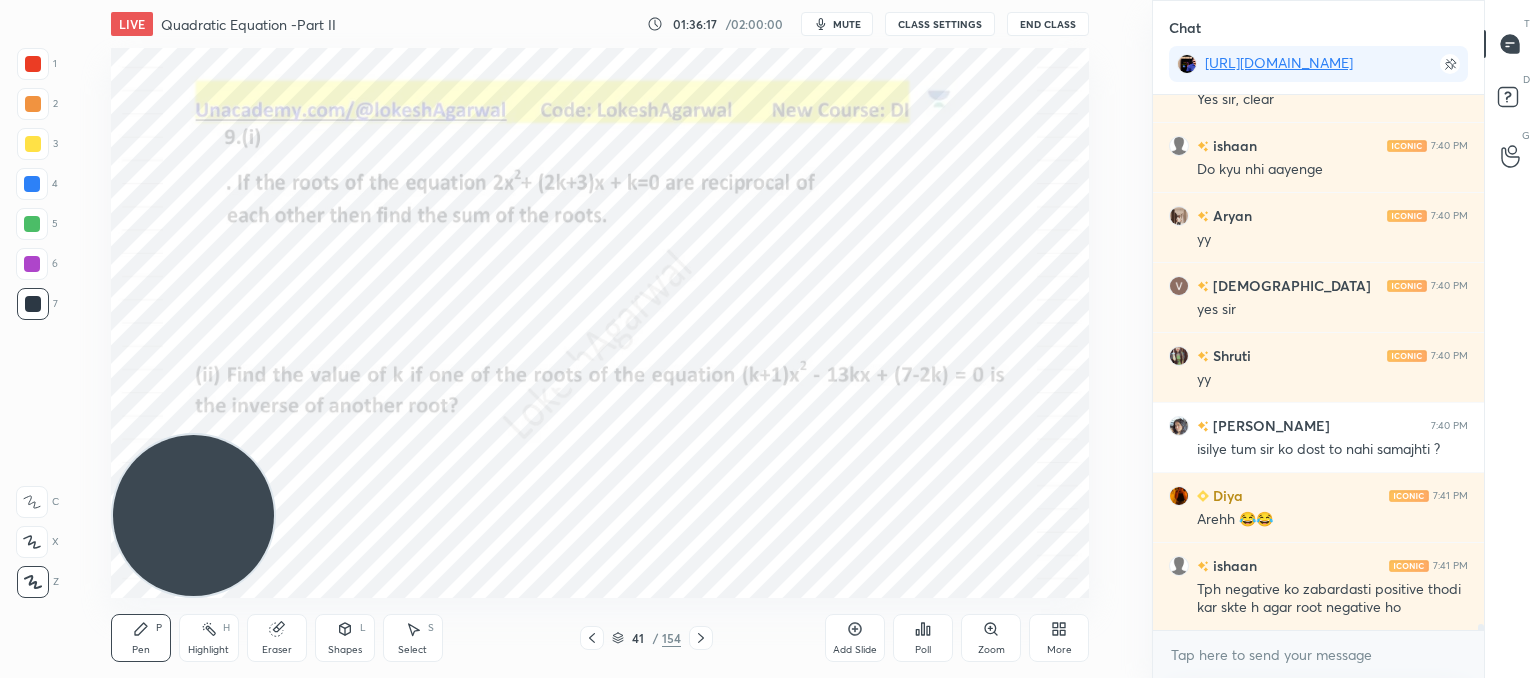 click 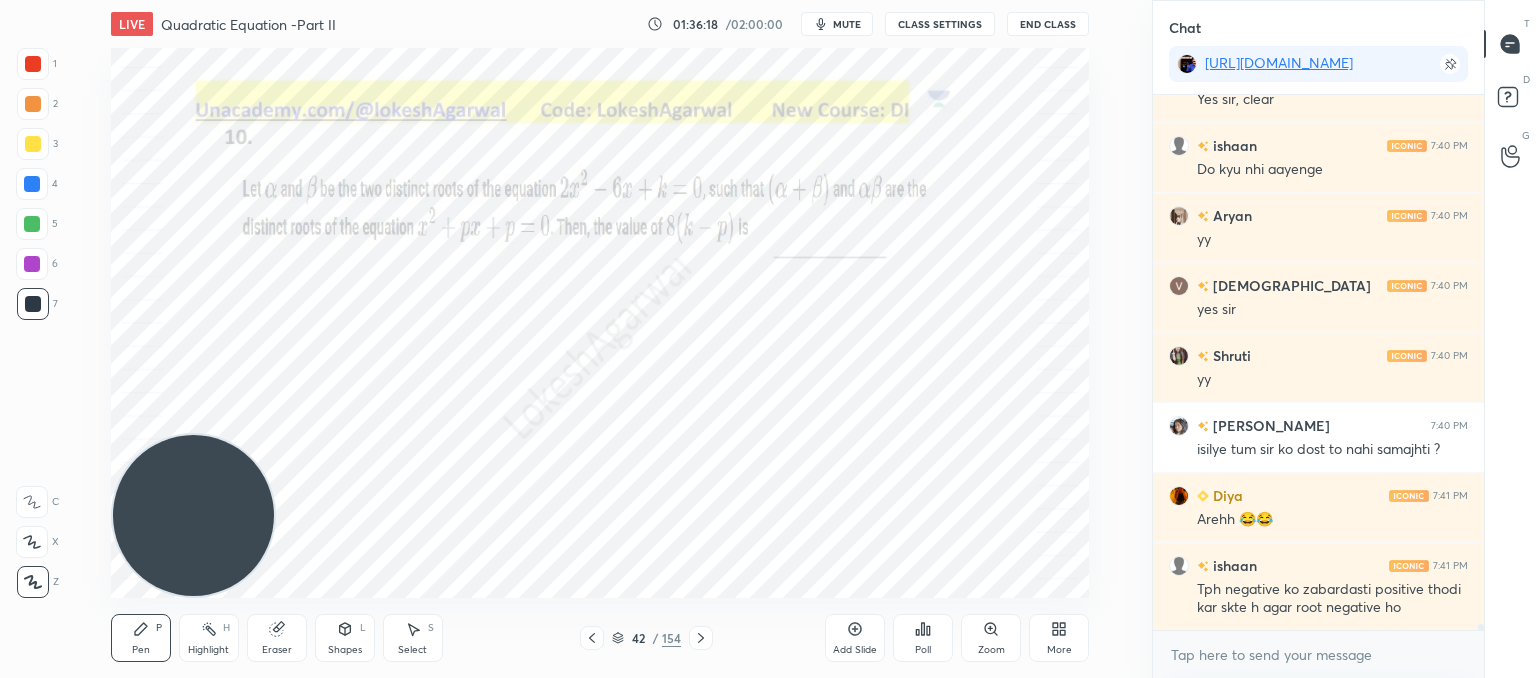 click 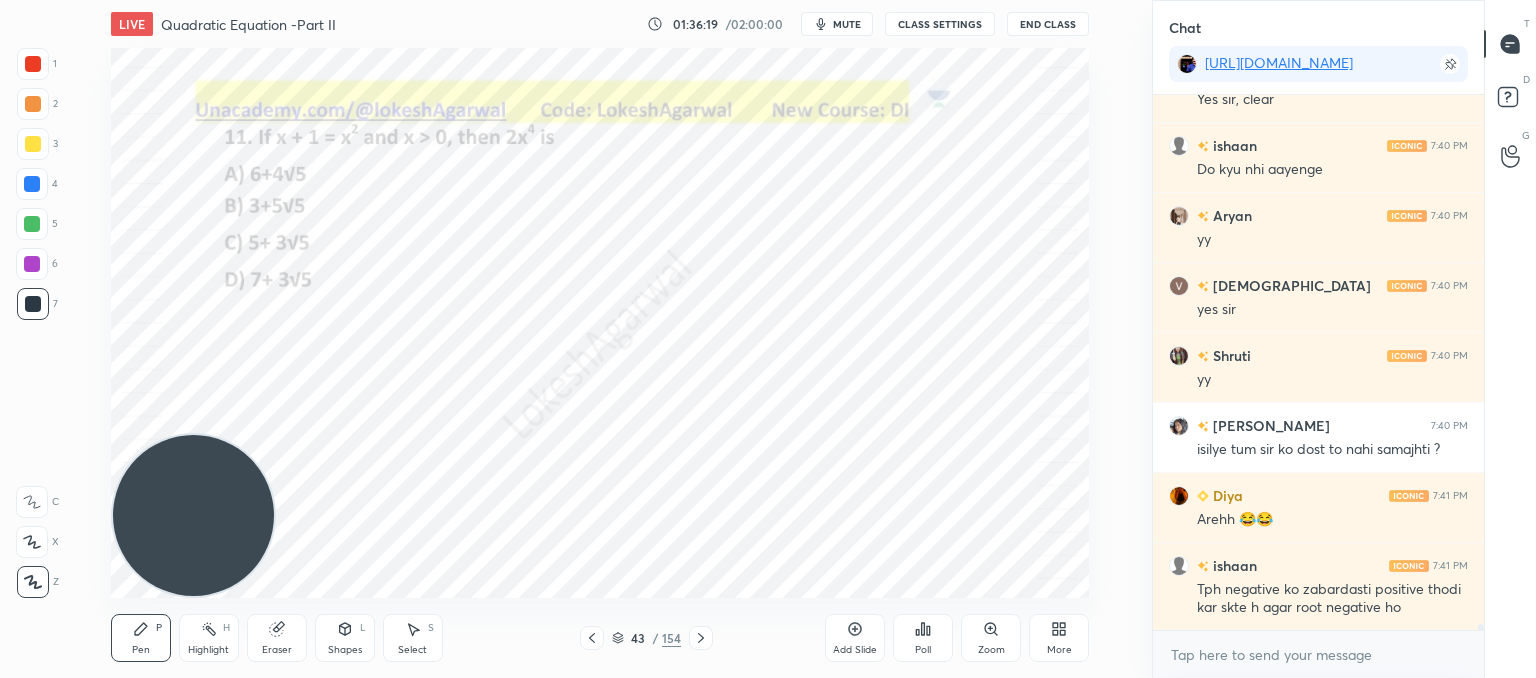 click 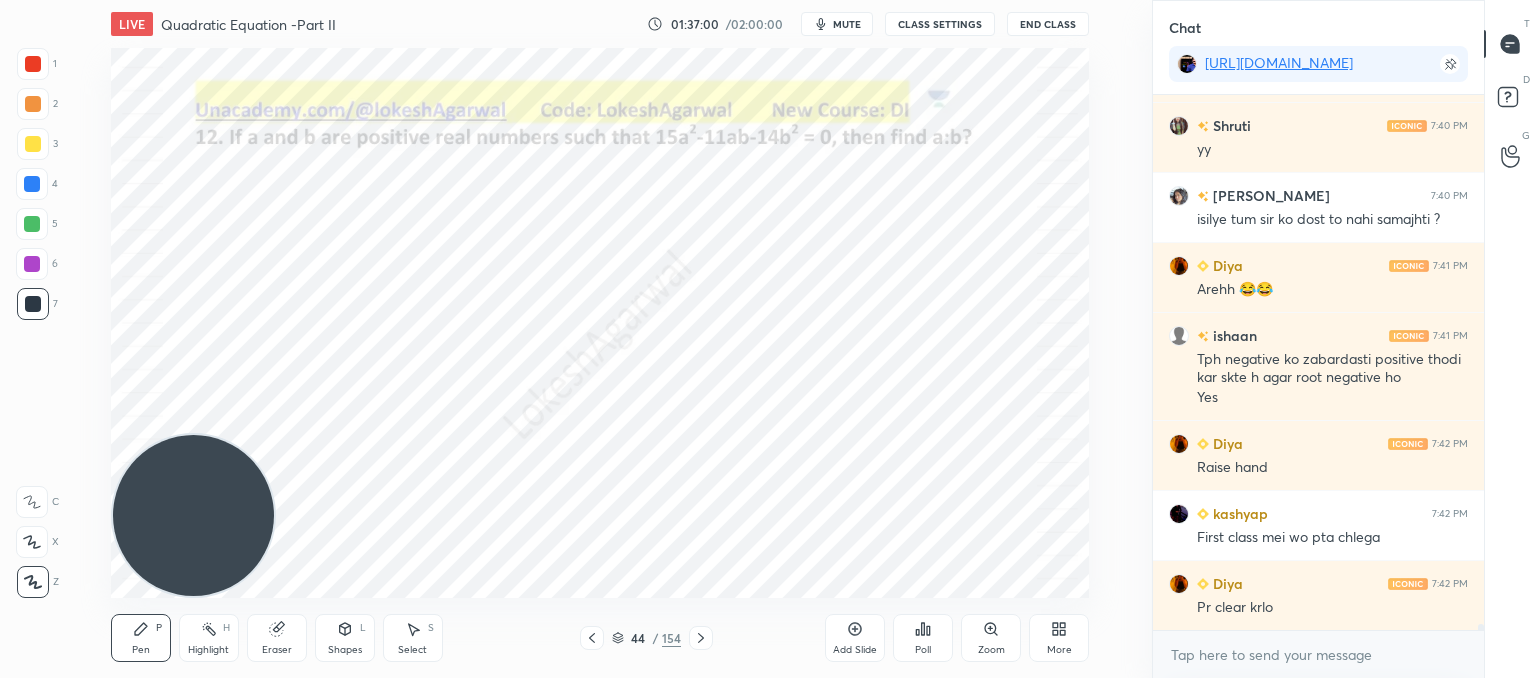 scroll, scrollTop: 48926, scrollLeft: 0, axis: vertical 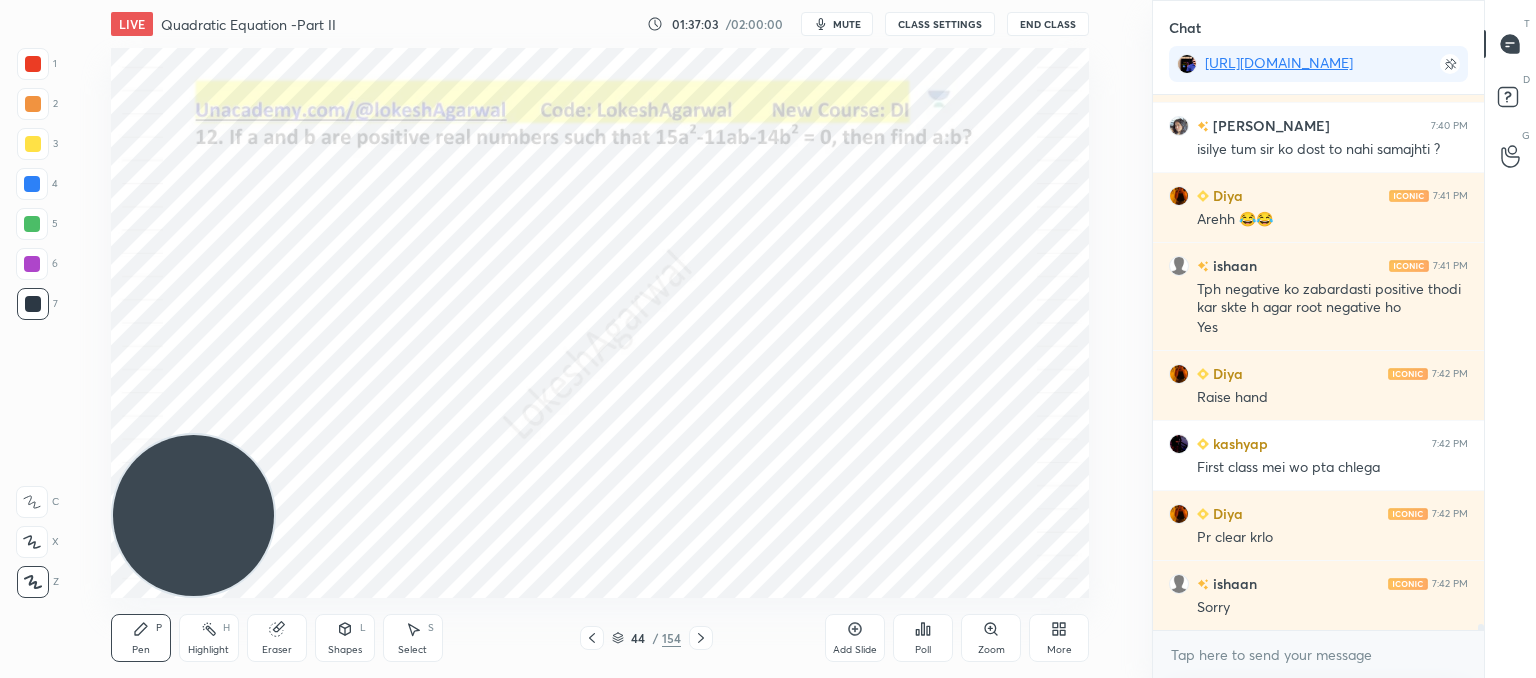 click 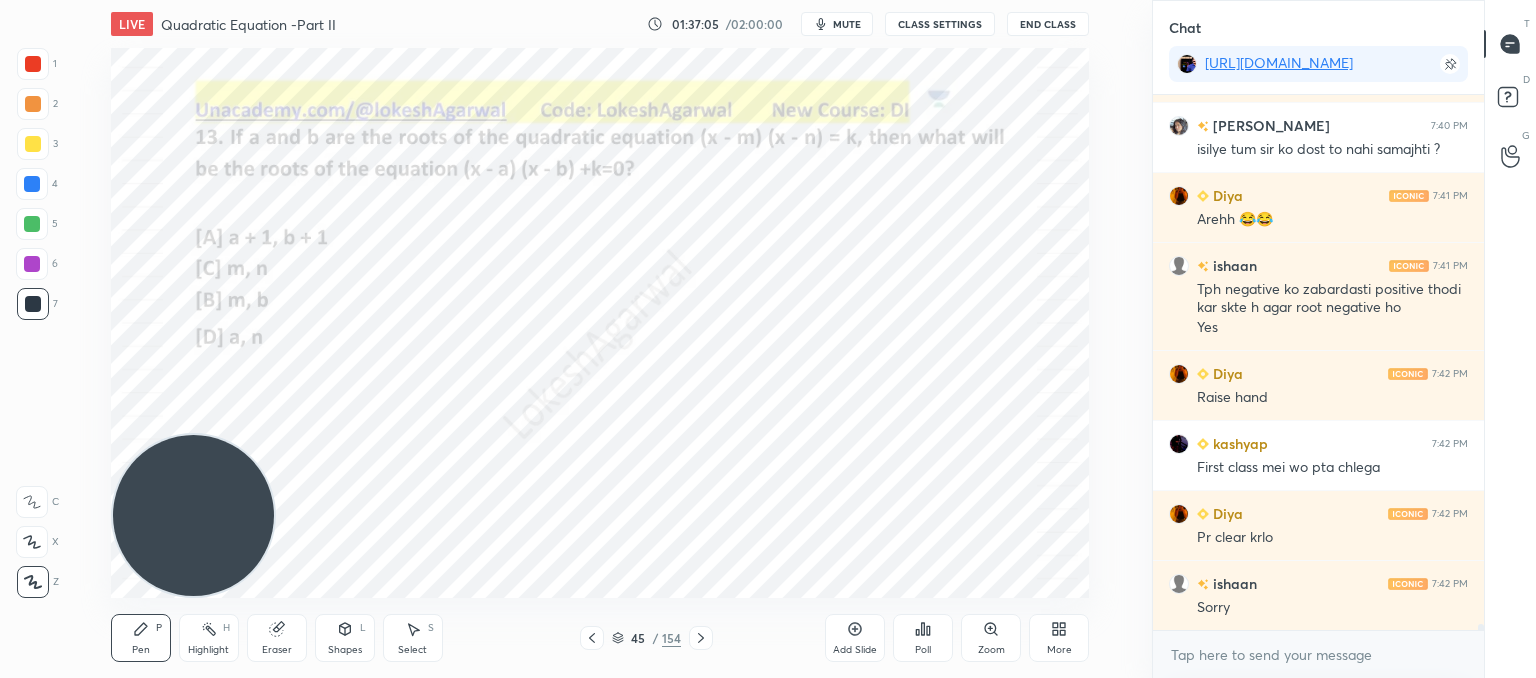 scroll, scrollTop: 48996, scrollLeft: 0, axis: vertical 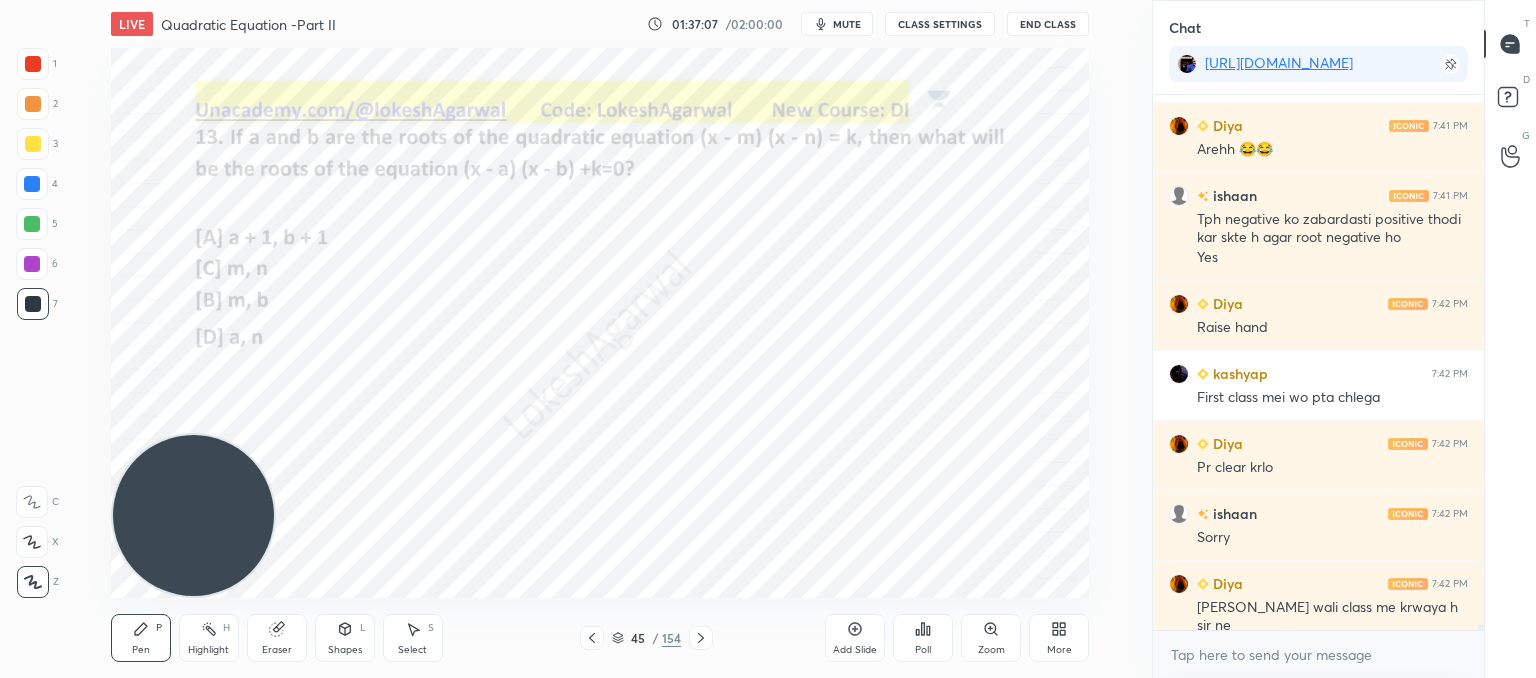click 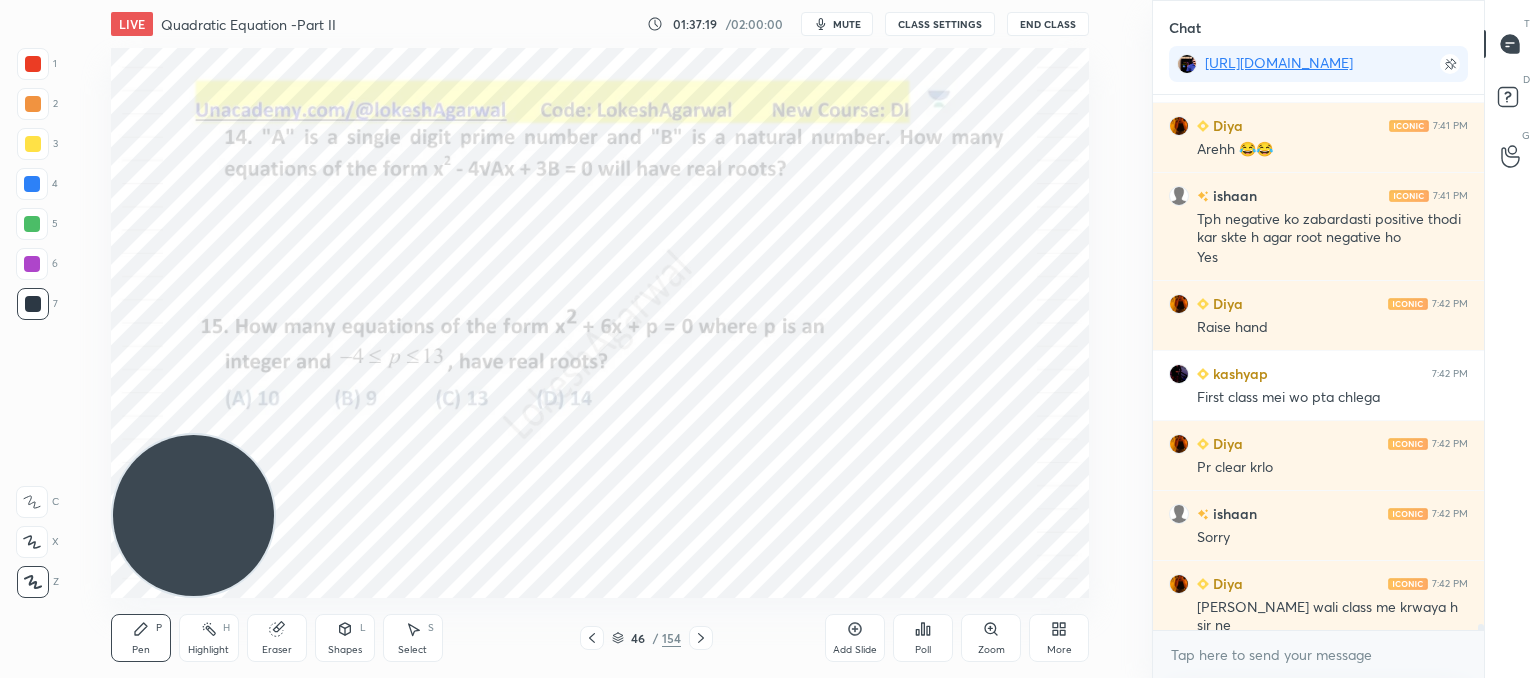 drag, startPoint x: 276, startPoint y: 637, endPoint x: 299, endPoint y: 605, distance: 39.40812 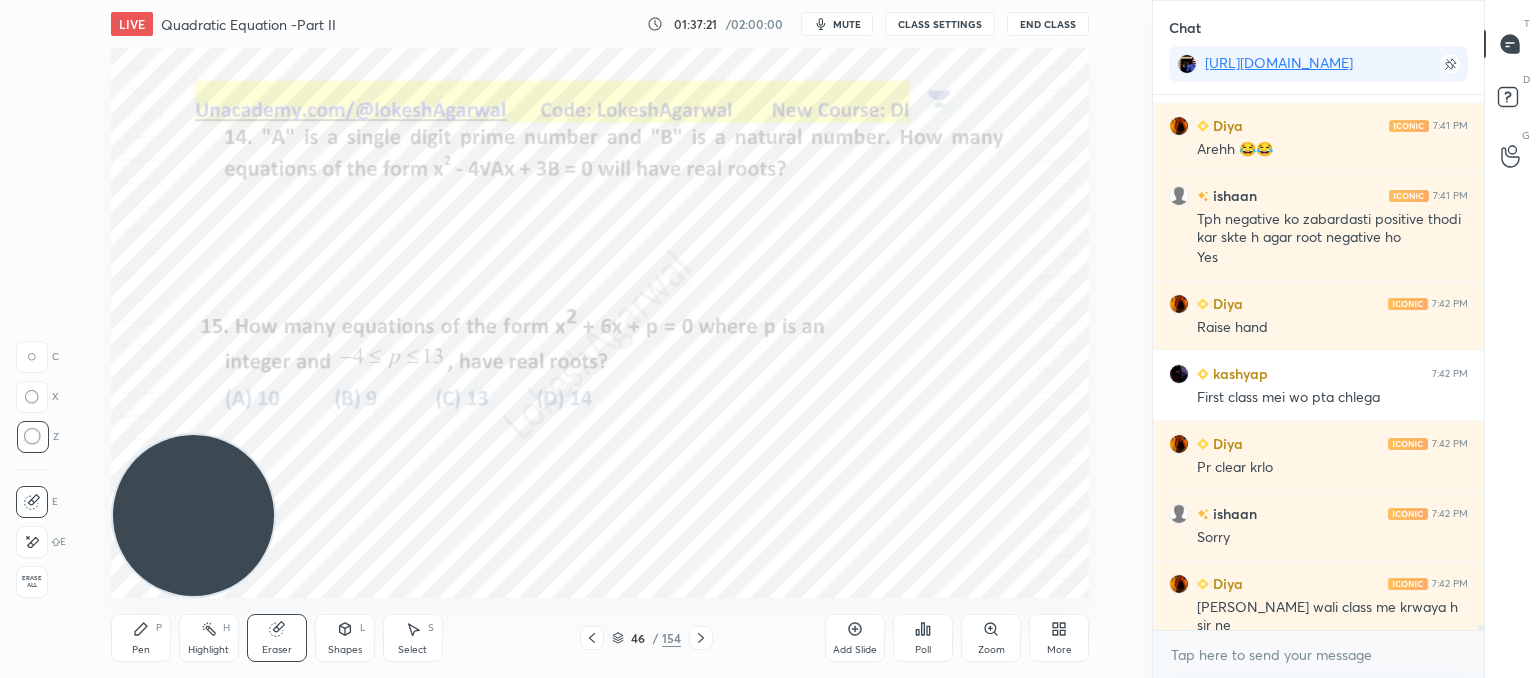 drag, startPoint x: 139, startPoint y: 627, endPoint x: 263, endPoint y: 521, distance: 163.13185 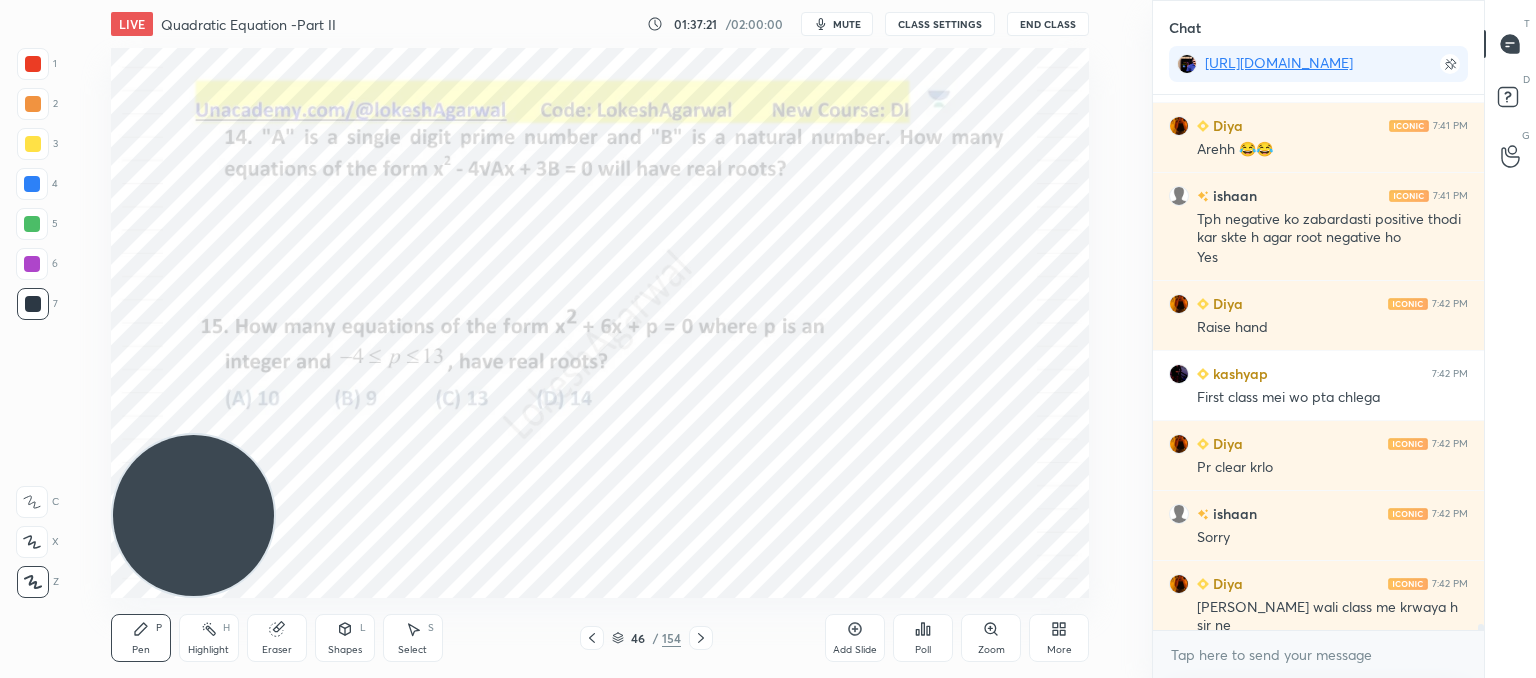 scroll, scrollTop: 49066, scrollLeft: 0, axis: vertical 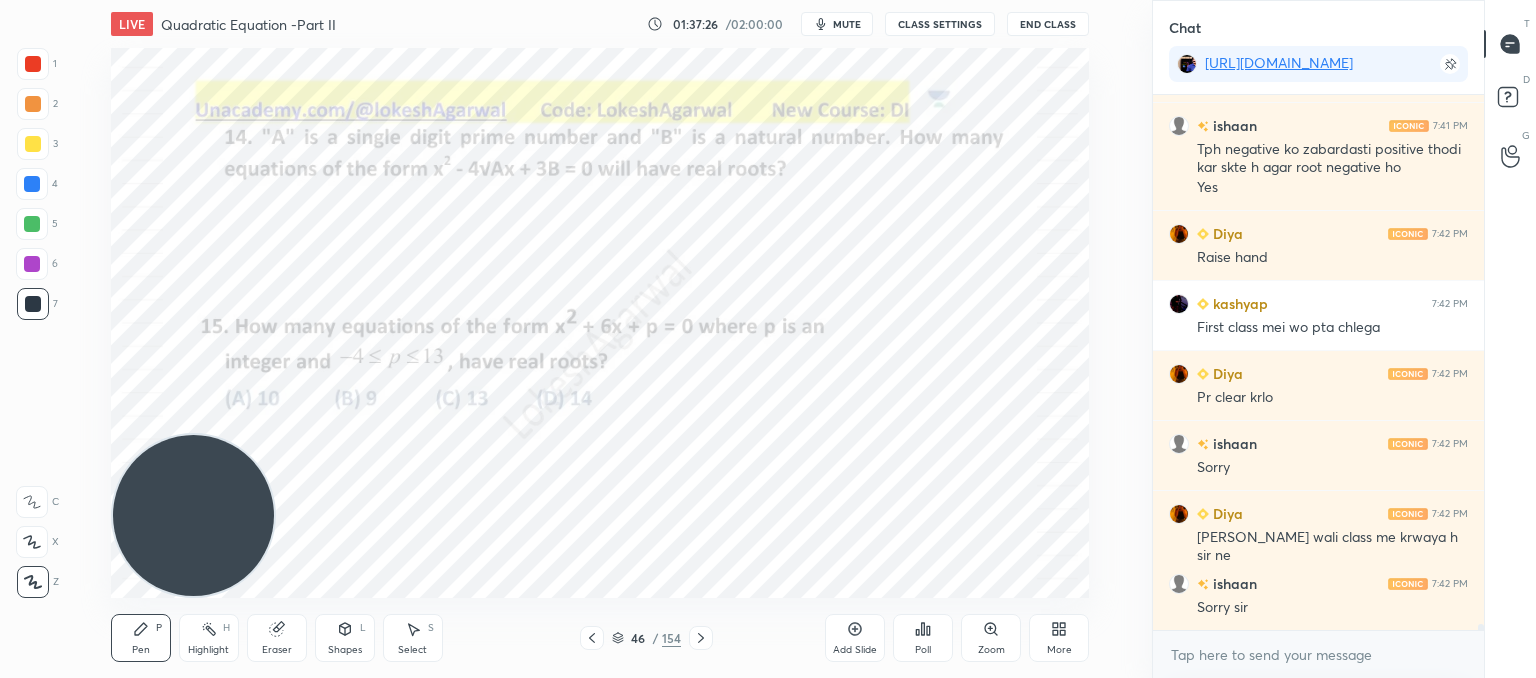 drag, startPoint x: 286, startPoint y: 621, endPoint x: 300, endPoint y: 605, distance: 21.260292 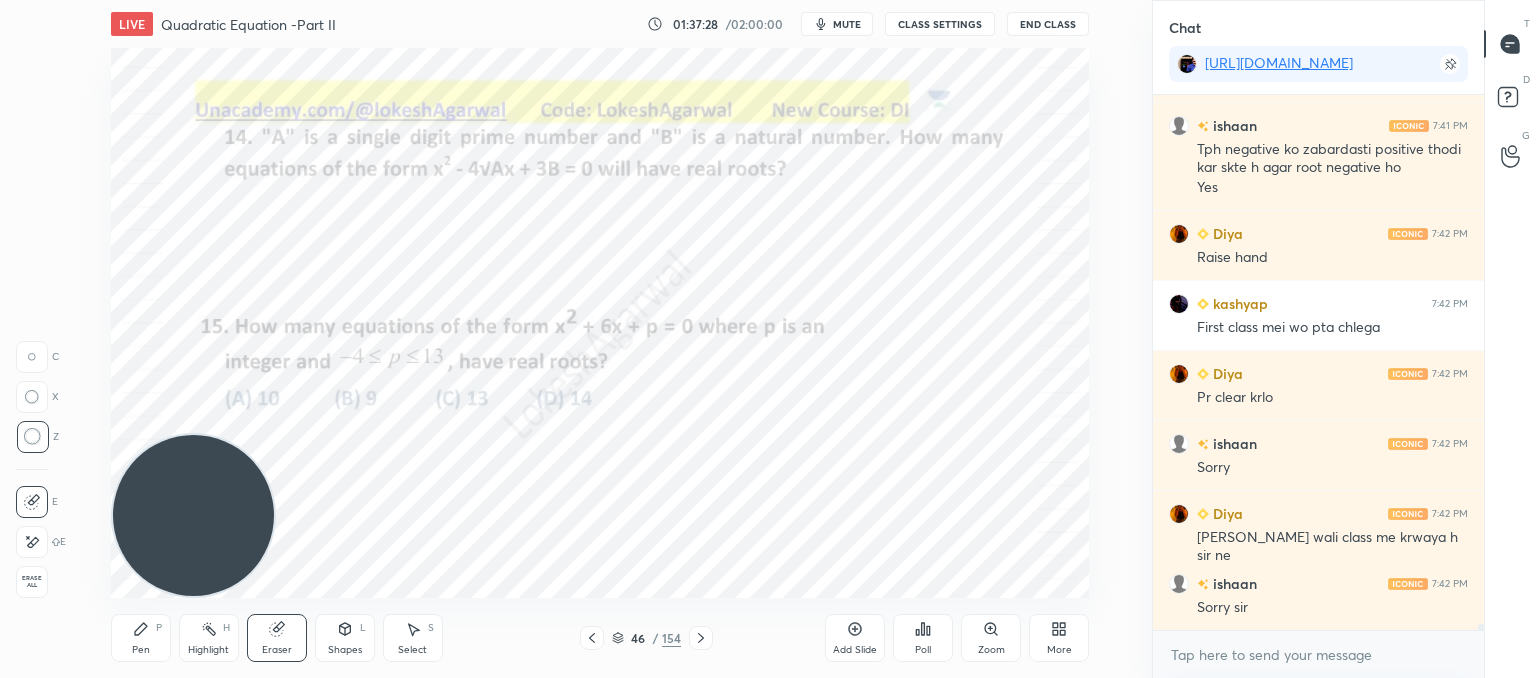 click on "Pen P" at bounding box center [141, 638] 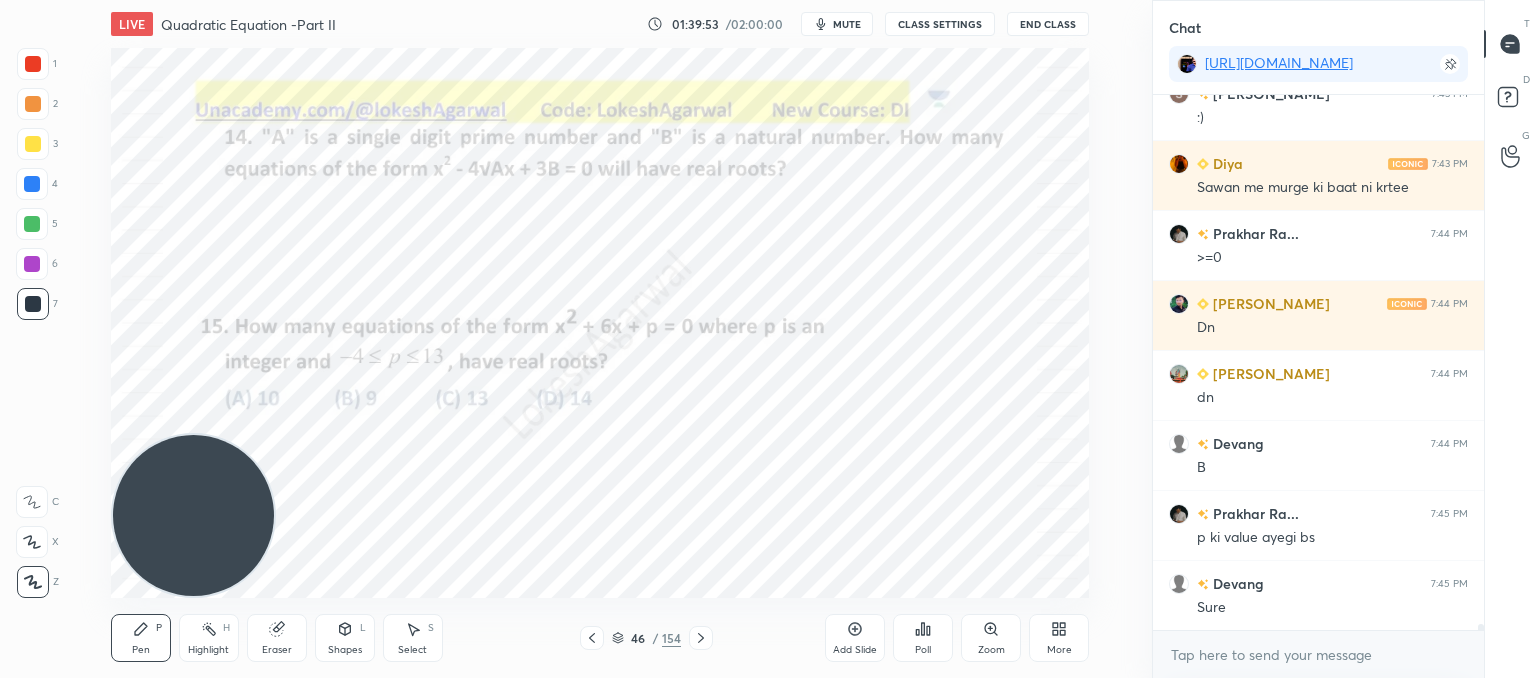 scroll, scrollTop: 50222, scrollLeft: 0, axis: vertical 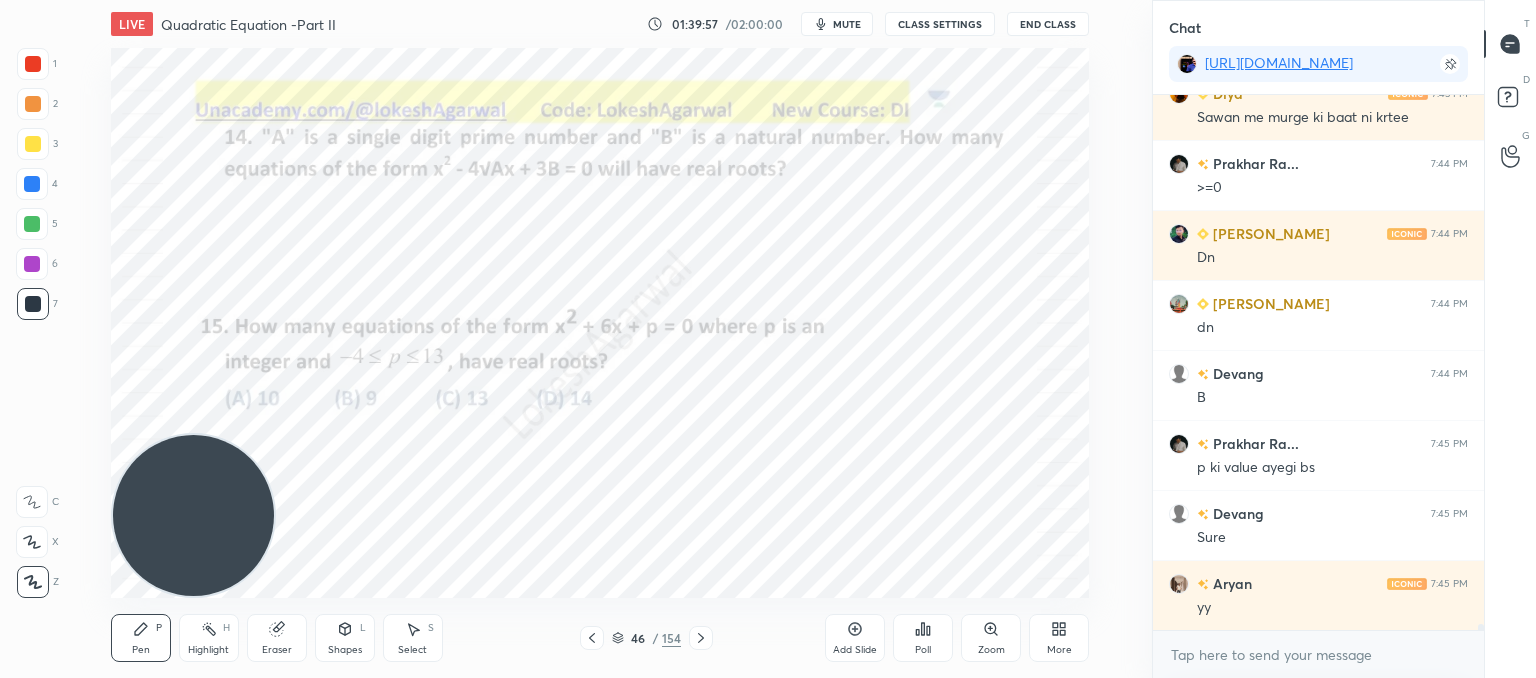 click 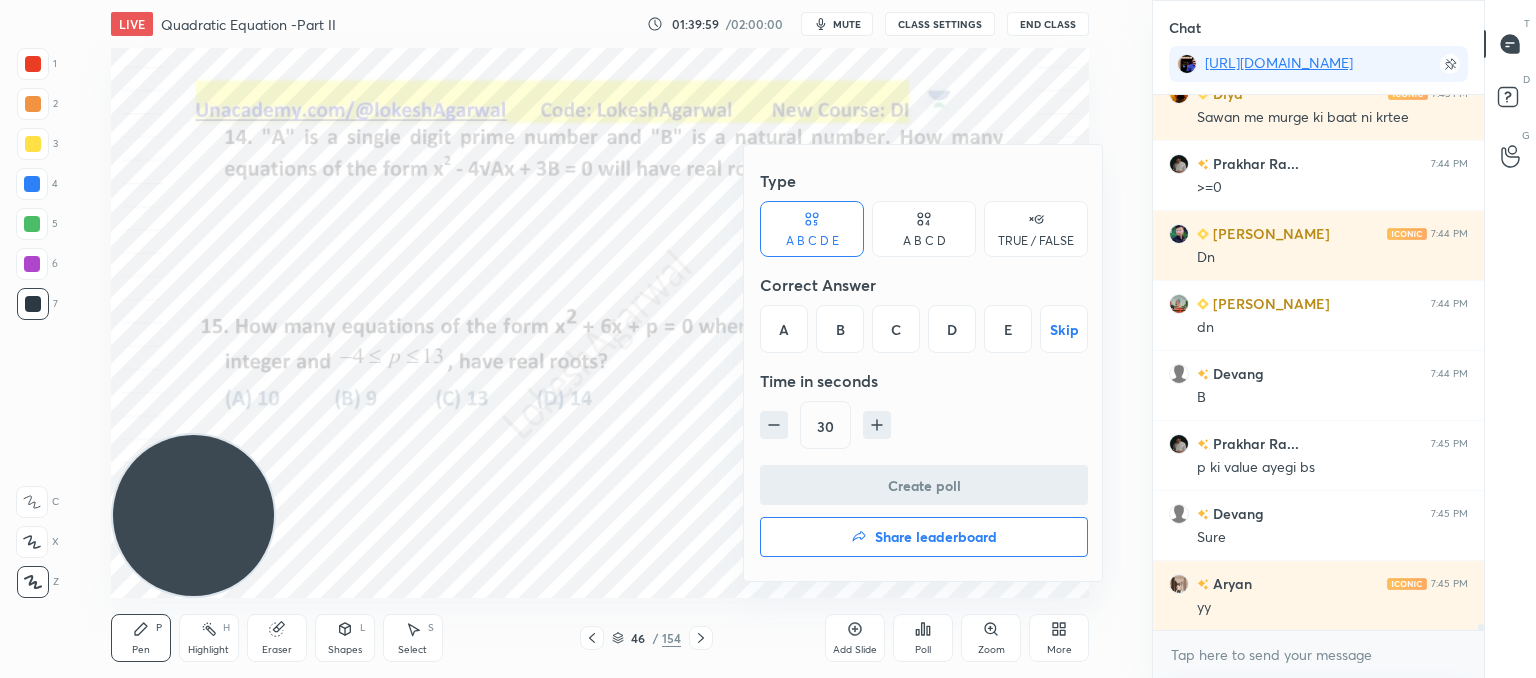 click on "A B C D" at bounding box center (924, 241) 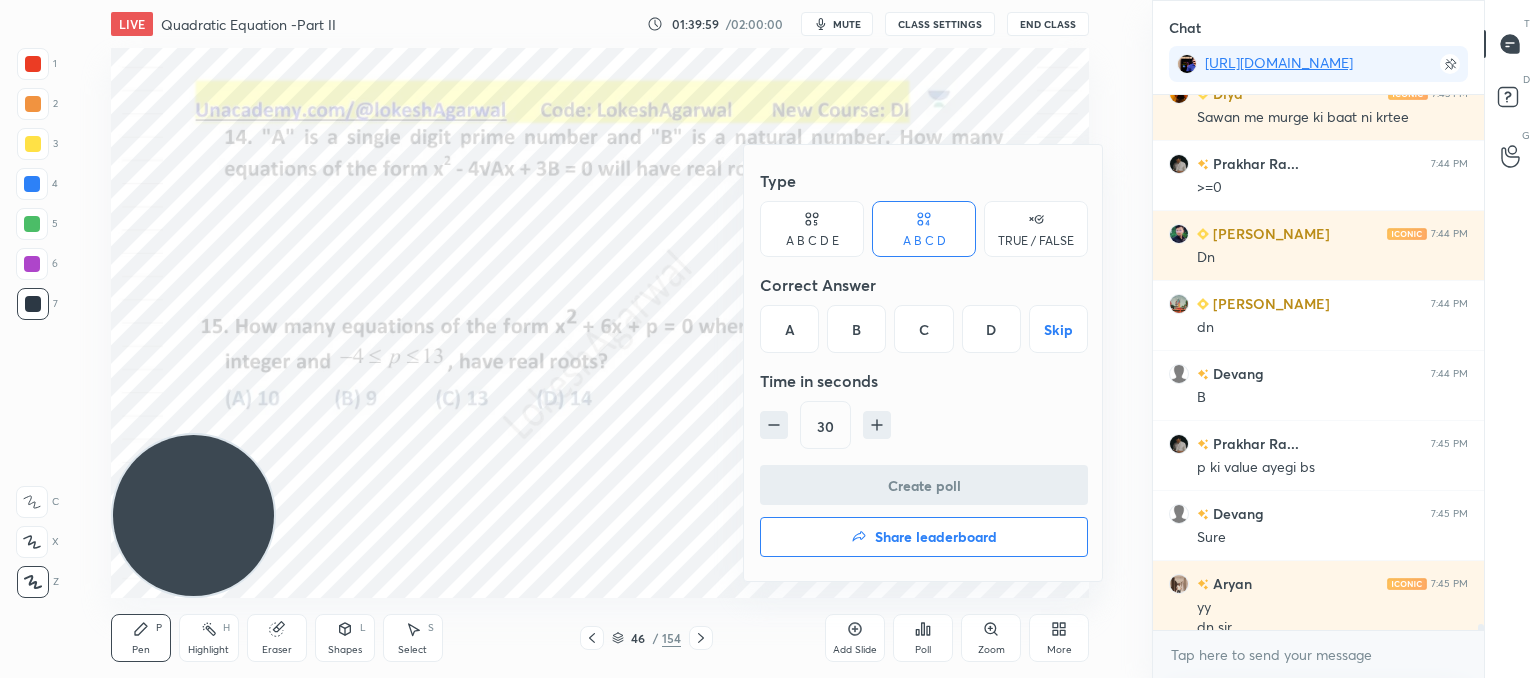 scroll, scrollTop: 50242, scrollLeft: 0, axis: vertical 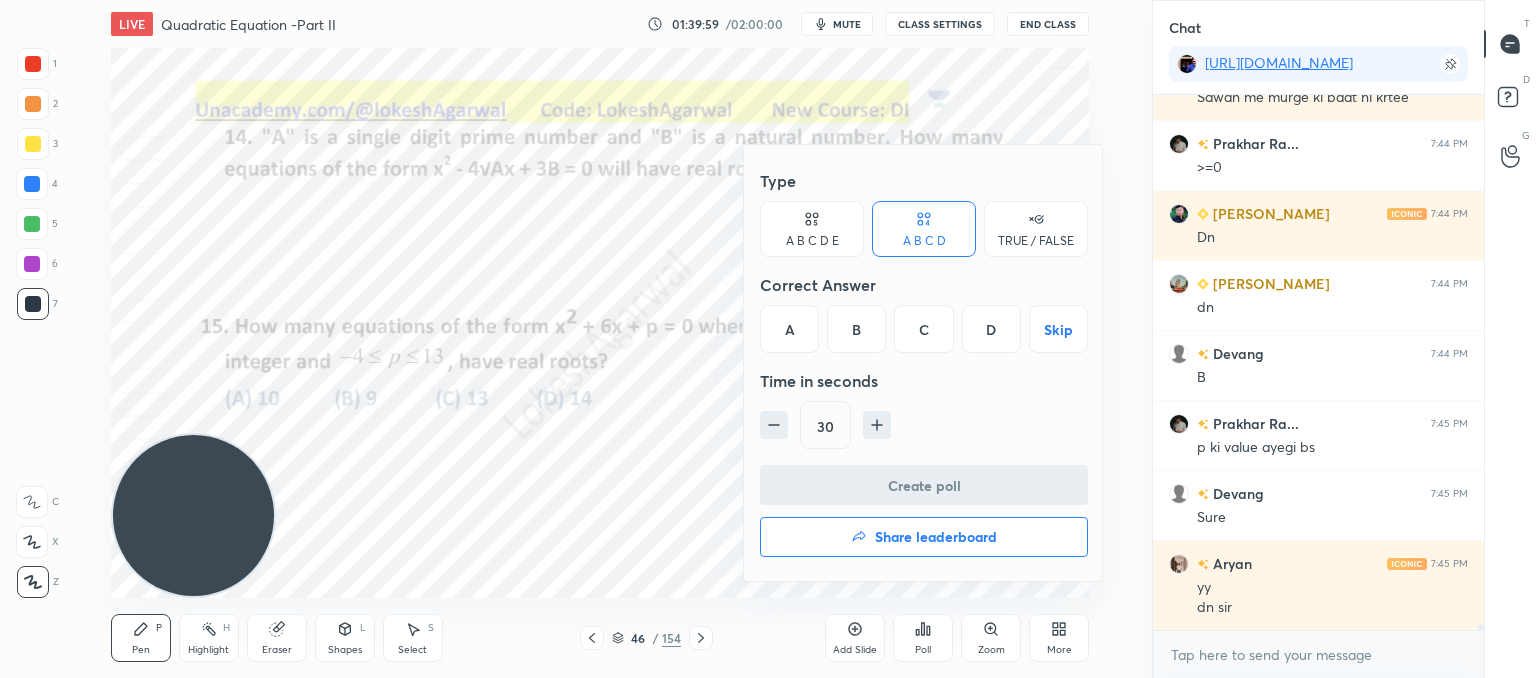 click on "D" at bounding box center [991, 329] 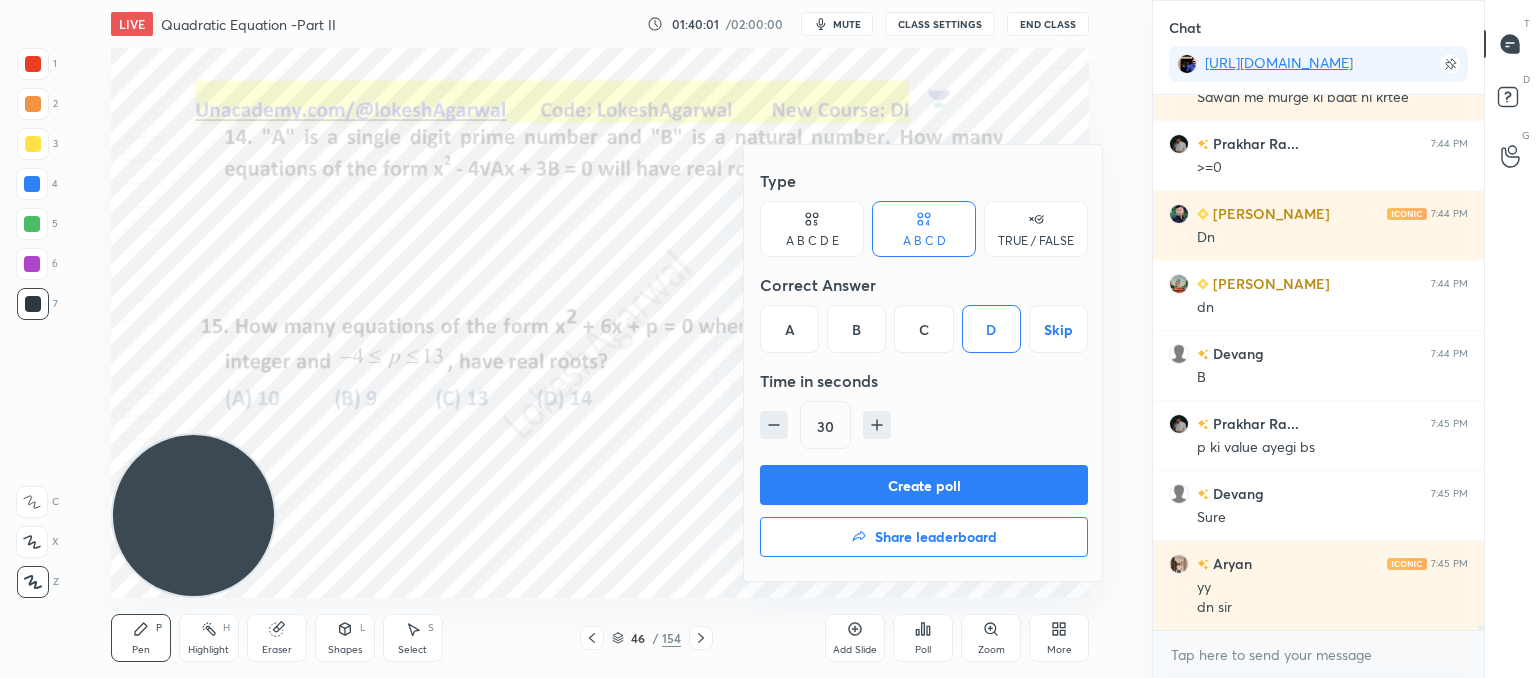 click on "Create poll" at bounding box center [924, 485] 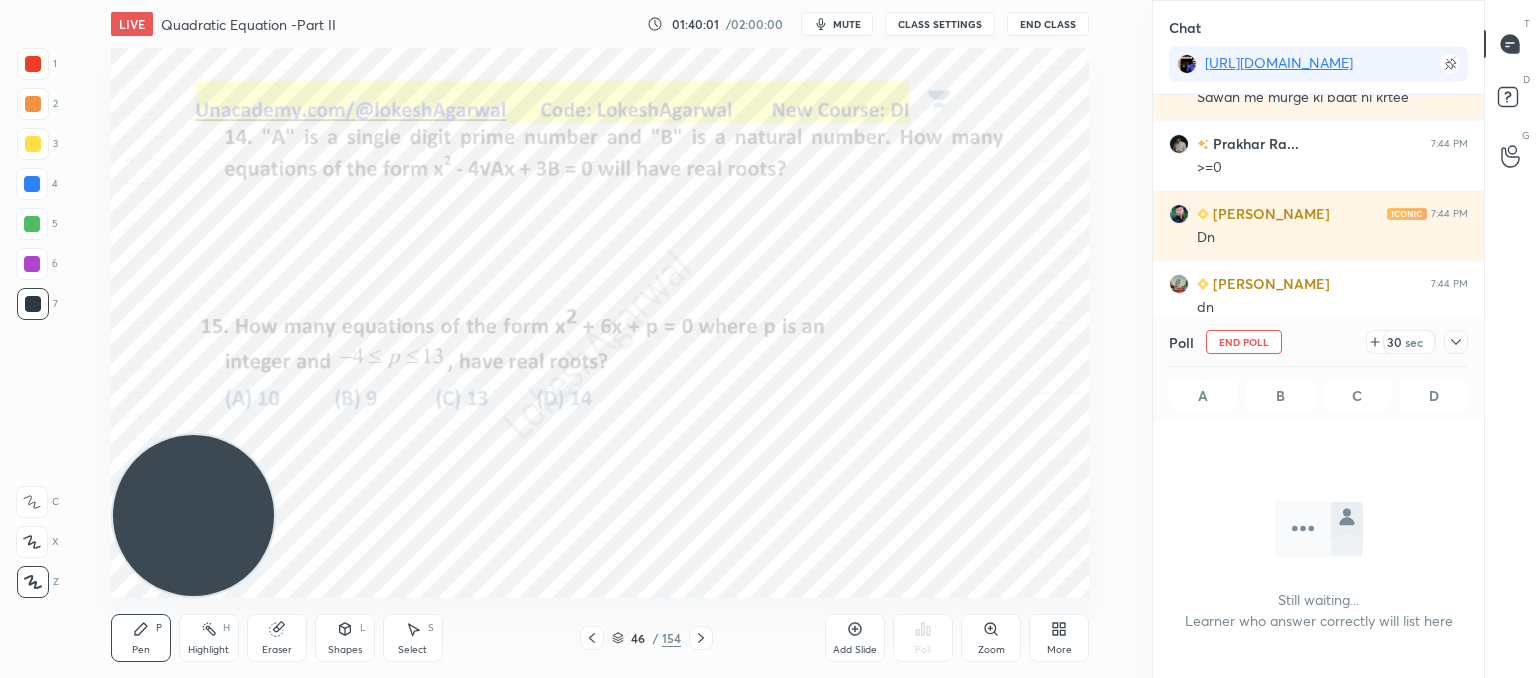scroll, scrollTop: 436, scrollLeft: 325, axis: both 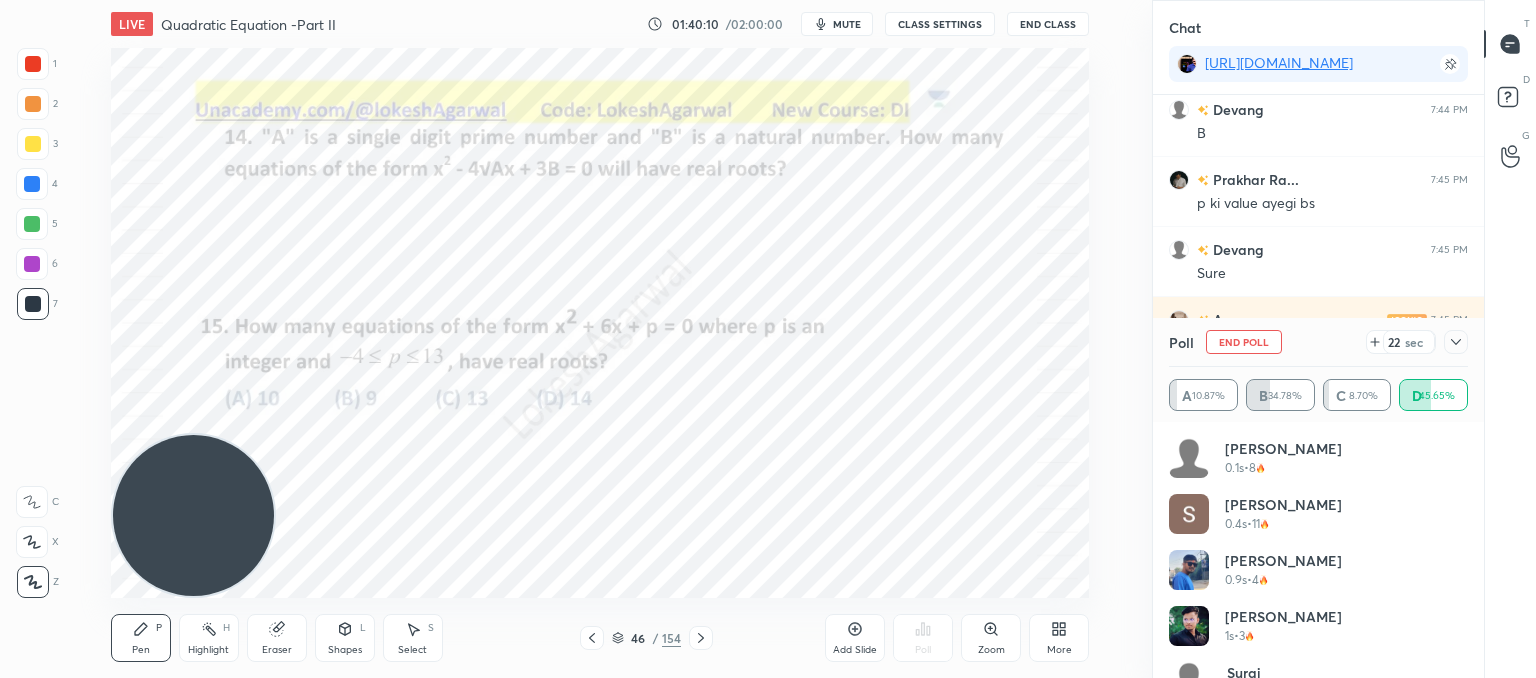 click 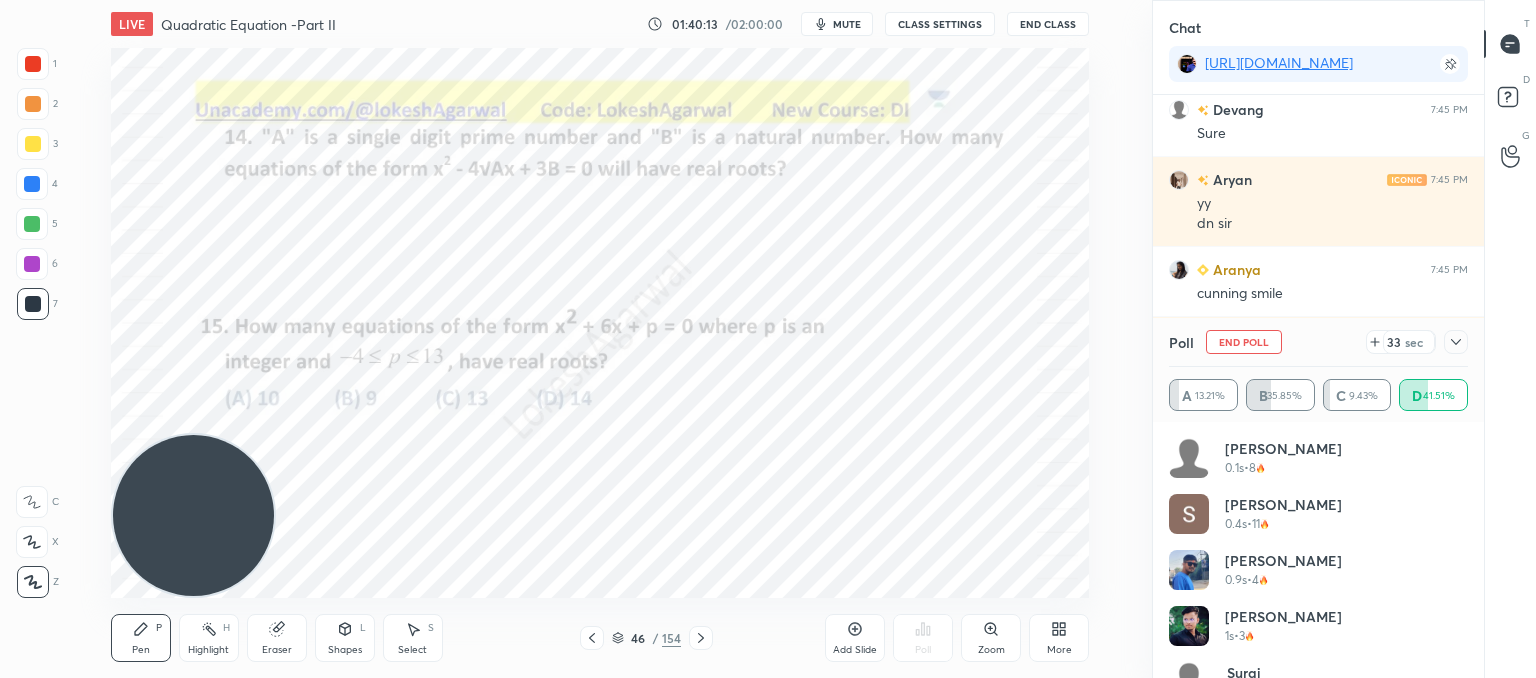 scroll, scrollTop: 50696, scrollLeft: 0, axis: vertical 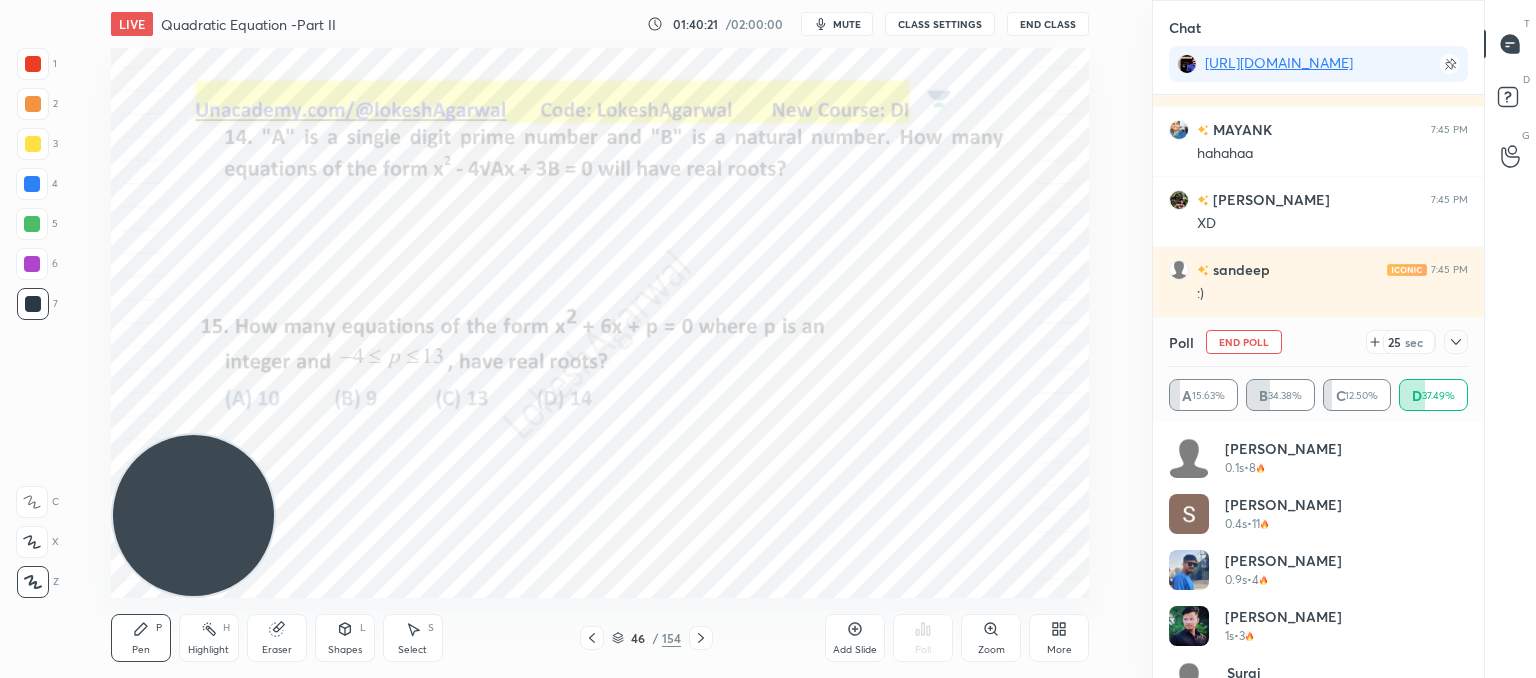 click 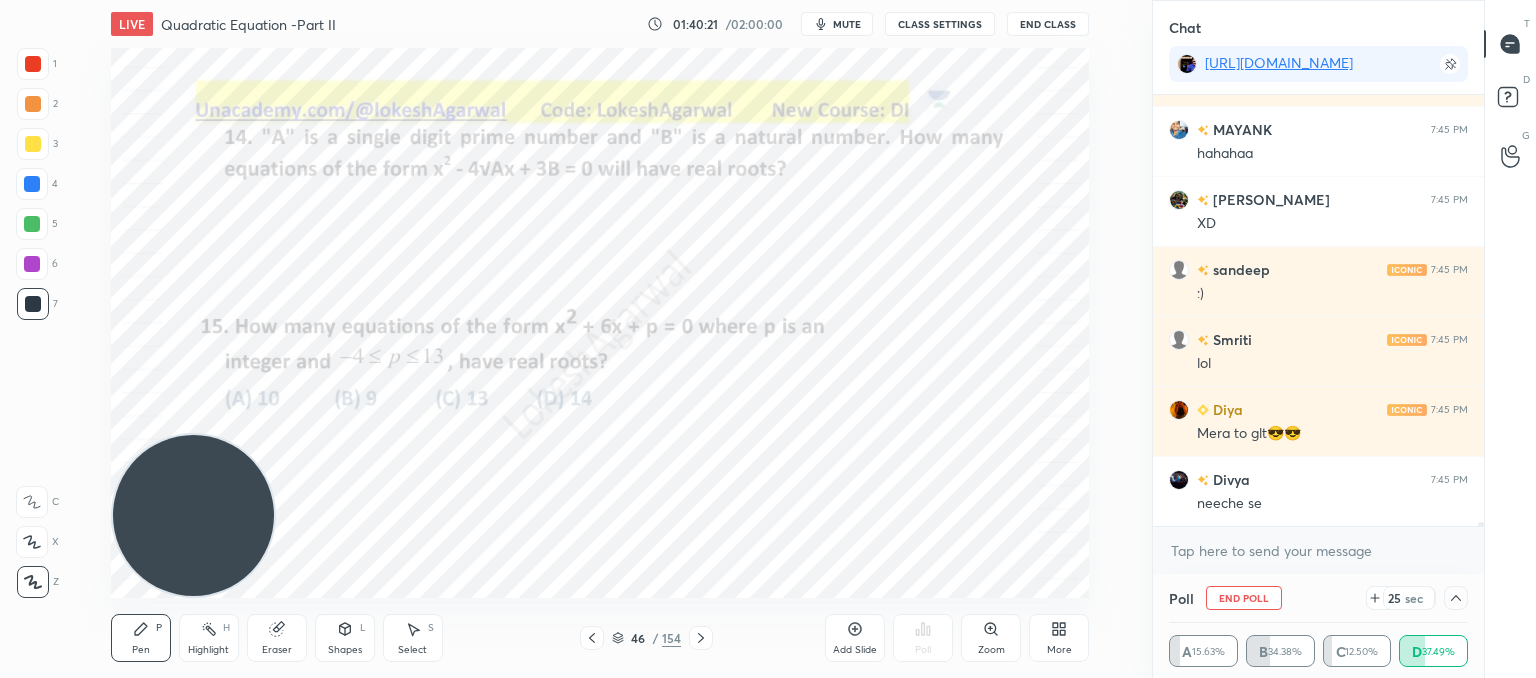 scroll, scrollTop: 20, scrollLeft: 293, axis: both 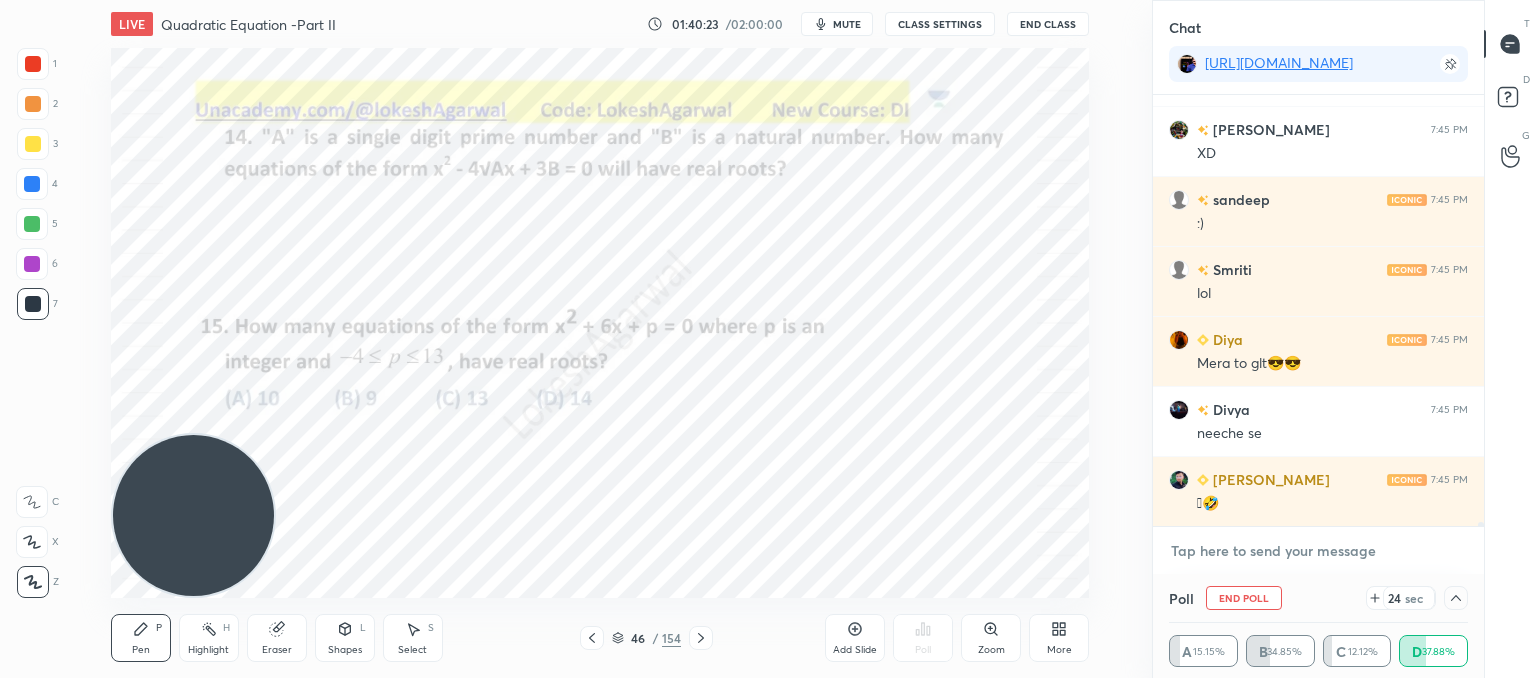 click at bounding box center (1318, 551) 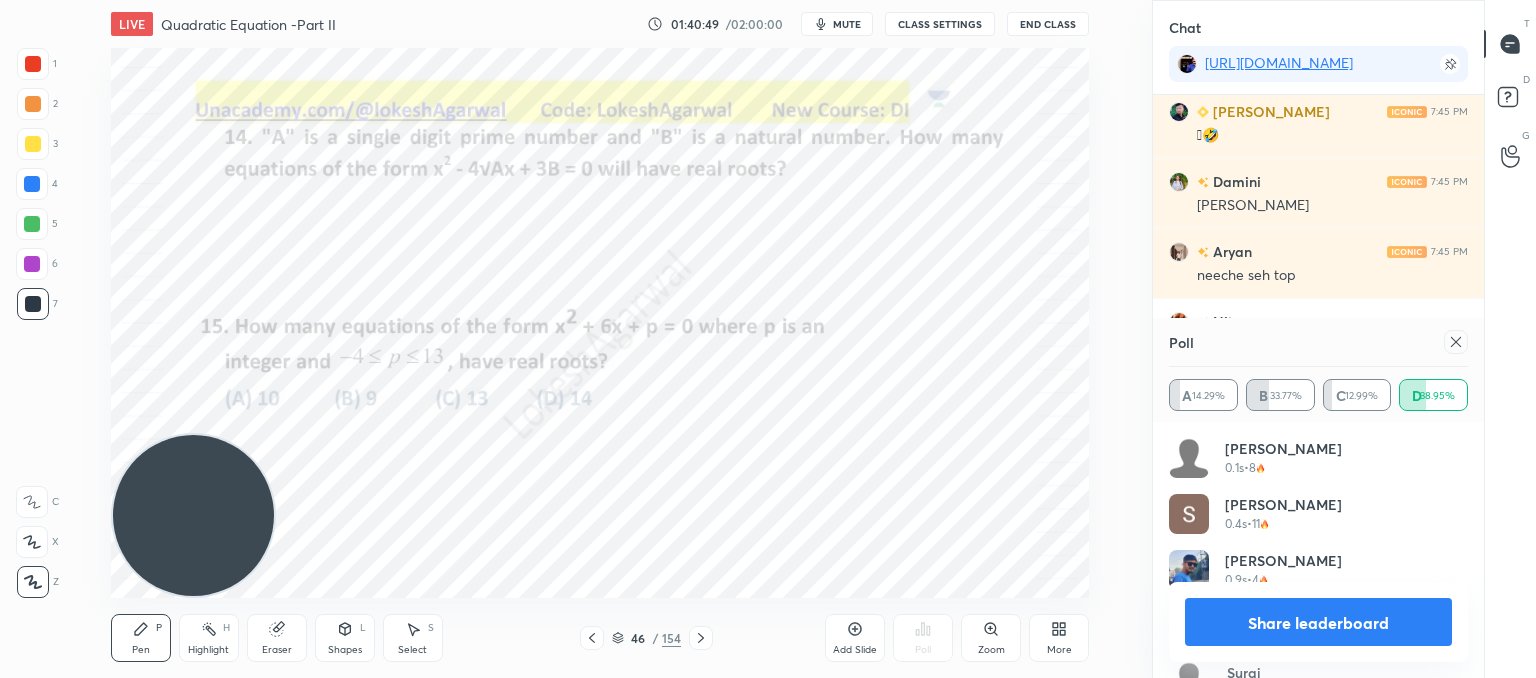 click 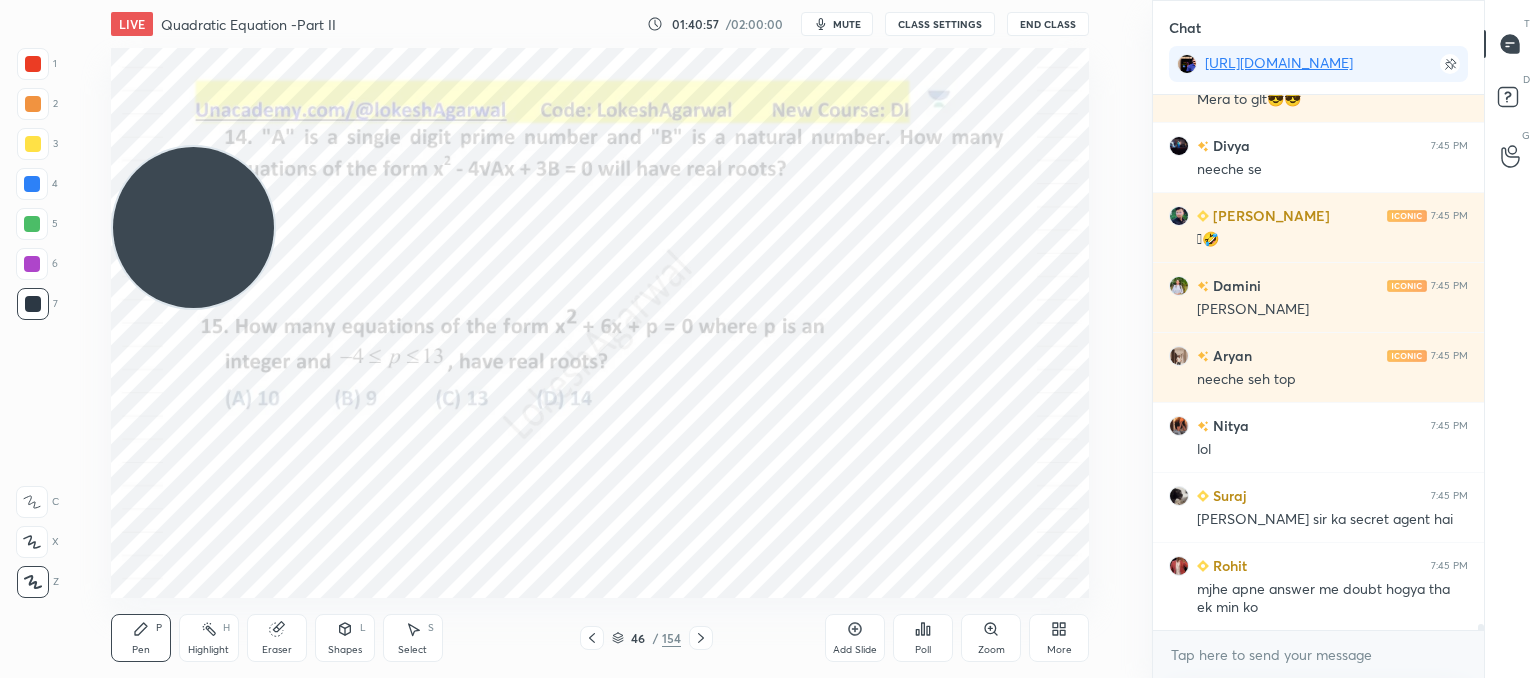 drag, startPoint x: 149, startPoint y: 269, endPoint x: 248, endPoint y: 55, distance: 235.79016 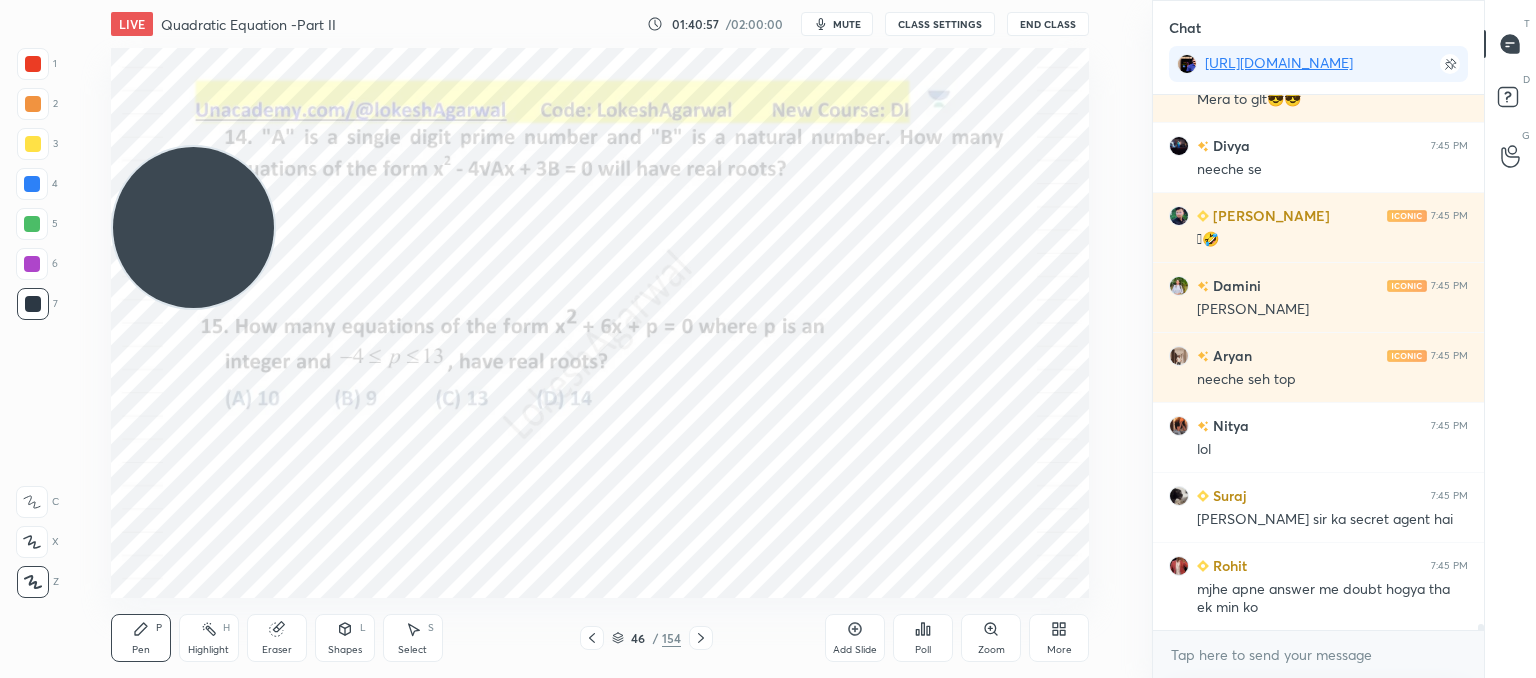 click on "1 2 3 4 5 6 7 C X Z C X Z E E Erase all   H H LIVE Quadratic Equation -Part II 01:40:57 /  02:00:00 mute CLASS SETTINGS End Class Setting up your live class Poll for   secs No correct answer Start poll Back Quadratic Equation -Part II • L2 of Comprehensive Course on Algebra: Basic to Advanced - Part I [PERSON_NAME] Pen P Highlight H Eraser Shapes L Select S 46 / 154 Add Slide Poll Zoom More Chat [URL][DOMAIN_NAME] [PERSON_NAME] 7:45 PM Sure Aryan 7:45 PM yy dn sir Aranya 7:45 PM cunning smile Diya 7:45 PM Ohhhooo trap🤡🤡 Suraj 7:45 PM XD [PERSON_NAME] 7:45 PM :) [PERSON_NAME] 7:45 PM [PERSON_NAME] 7:45 PM XD sandeep 7:45 PM :) [PERSON_NAME] 7:45 PM lol Diya 7:45 PM Mera to glt😎😎 Divya 7:45 PM neeche se Raj 7:45 PM 🫡🤣 [PERSON_NAME] 7:45 PM chamkata [PERSON_NAME] 7:45 PM neeche seh top Nitya 7:45 PM lol Suraj 7:45 PM [PERSON_NAME] sir ka secret agent hai Rohit 7:45 PM mjhe apne answer me doubt hogya tha ek min ko JUMP TO LATEST Enable hand raising Enable x   introducing Raise a hand with a doubt How it works? Diya 2" at bounding box center (768, 0) 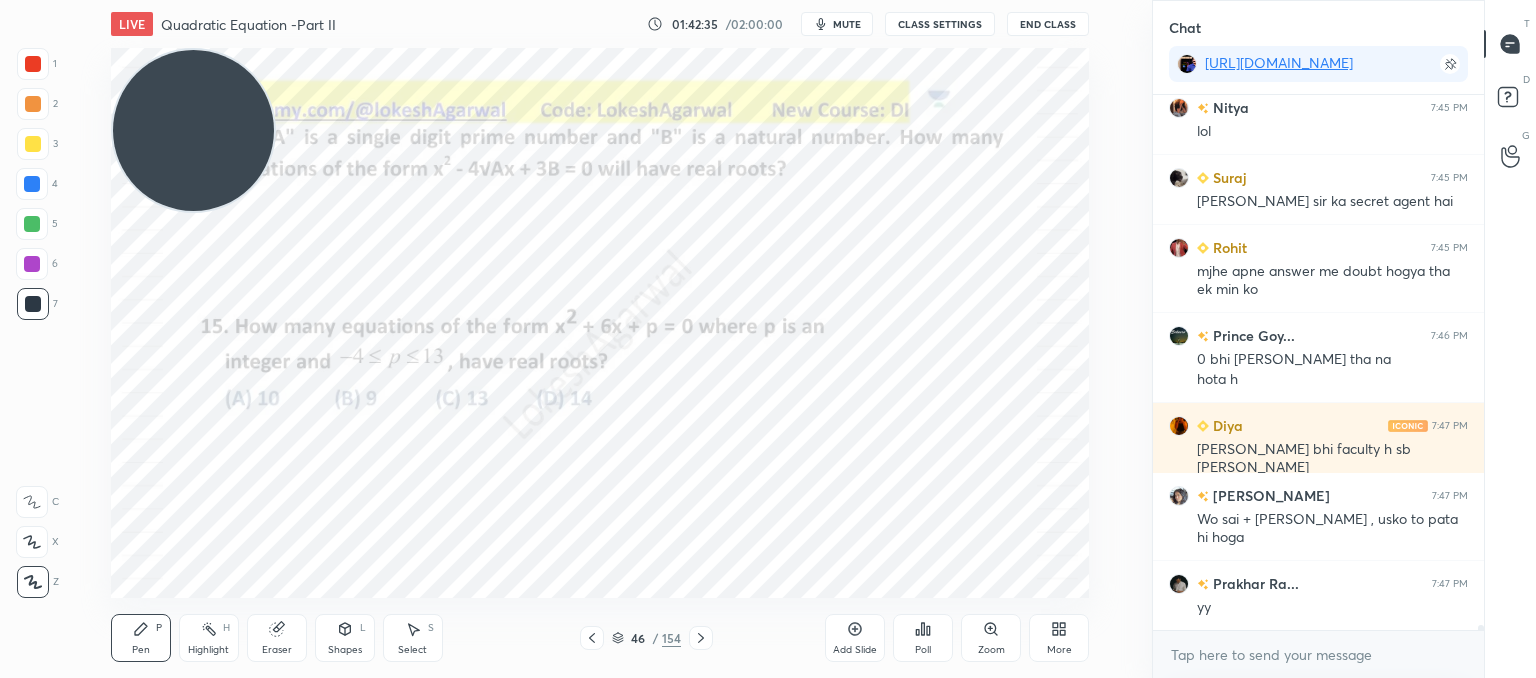 scroll, scrollTop: 51768, scrollLeft: 0, axis: vertical 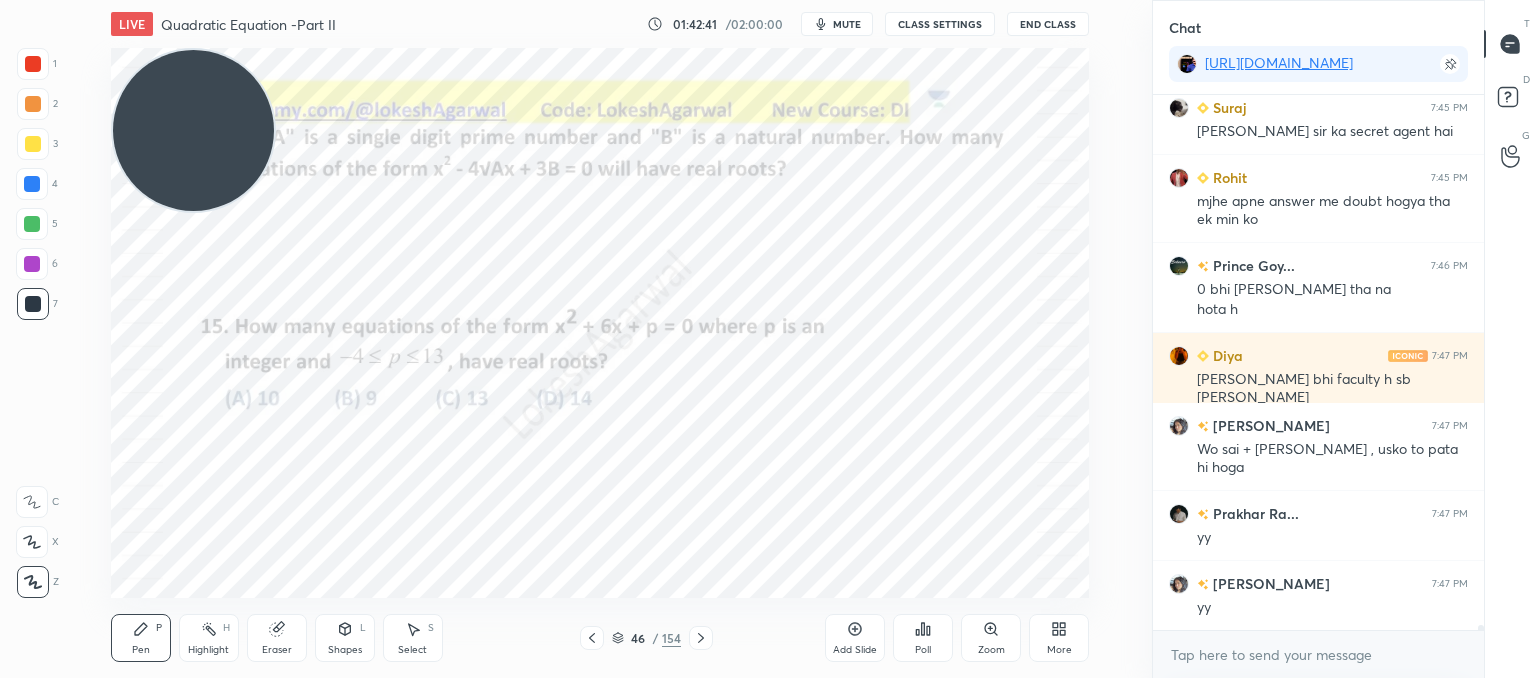 click 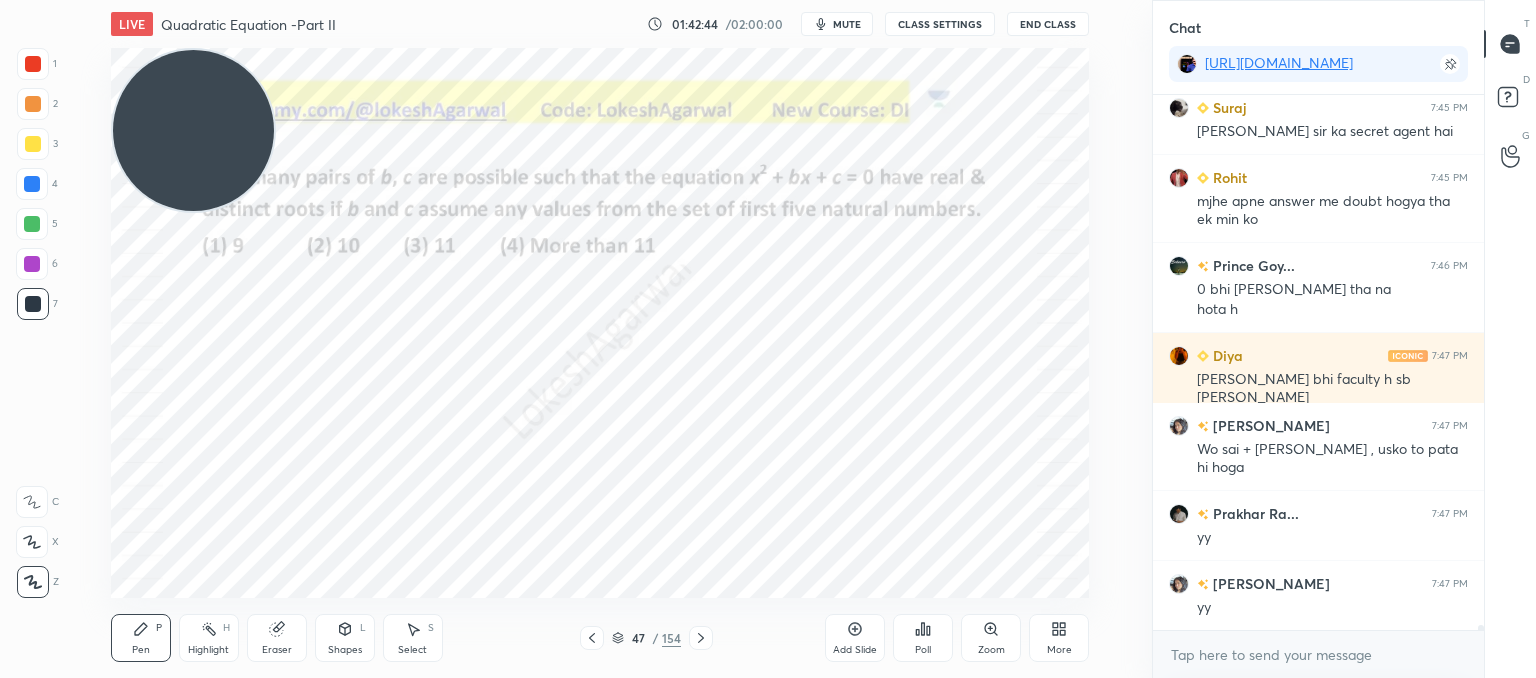 click 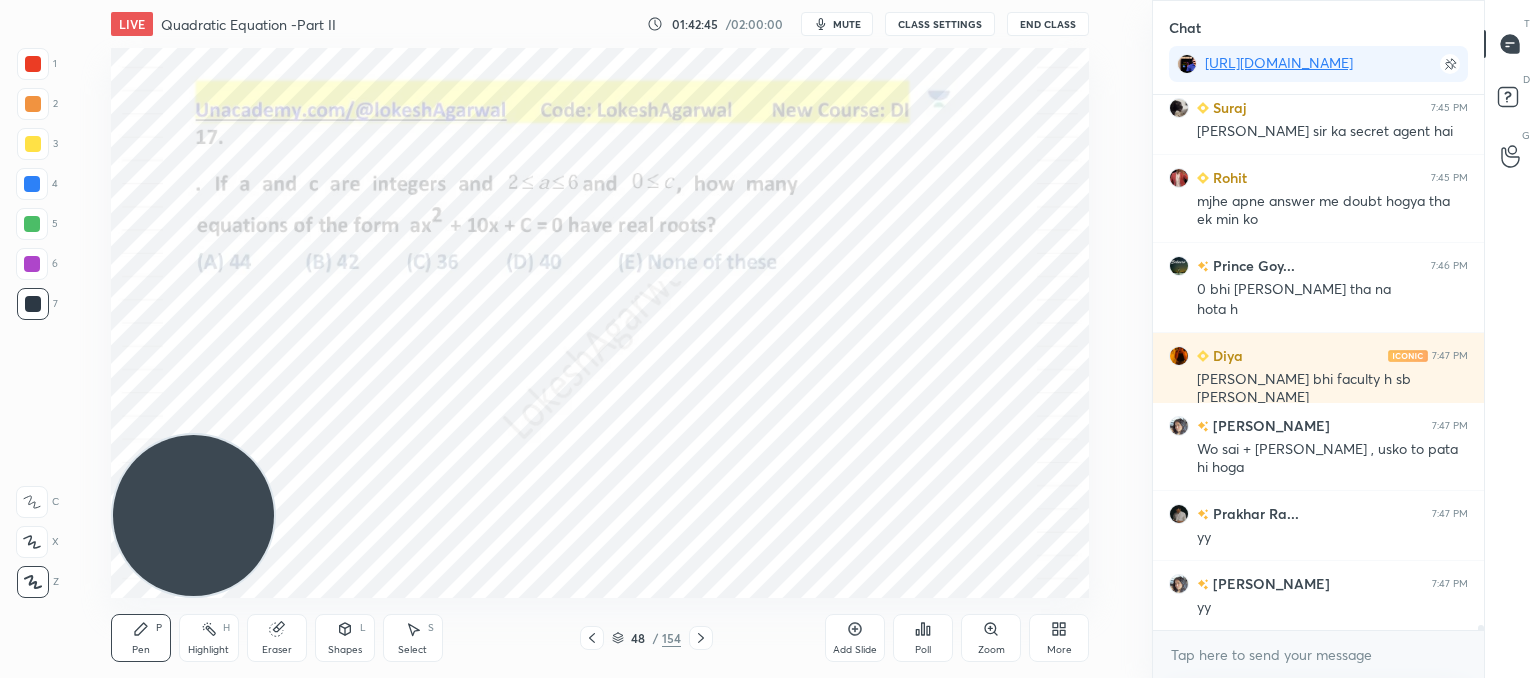 drag, startPoint x: 207, startPoint y: 98, endPoint x: 68, endPoint y: 547, distance: 470.0234 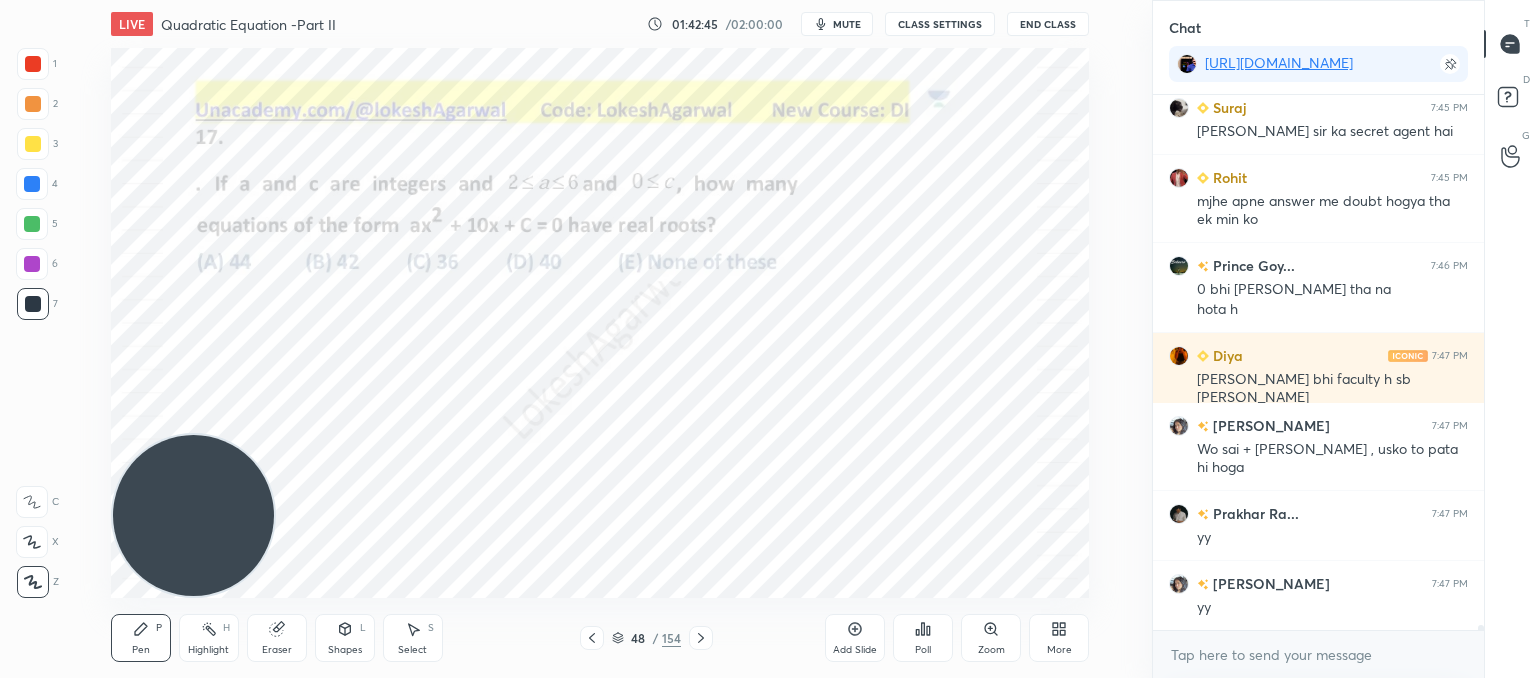 click on "1 2 3 4 5 6 7 C X Z C X Z E E Erase all   H H LIVE Quadratic Equation -Part II 01:42:45 /  02:00:00 mute CLASS SETTINGS End Class Setting up your live class Poll for   secs No correct answer Start poll Back Quadratic Equation -Part II • L2 of Comprehensive Course on Algebra: Basic to Advanced - Part I [PERSON_NAME] Pen P Highlight H Eraser Shapes L Select S 48 / 154 Add Slide Poll Zoom More" at bounding box center [568, 339] 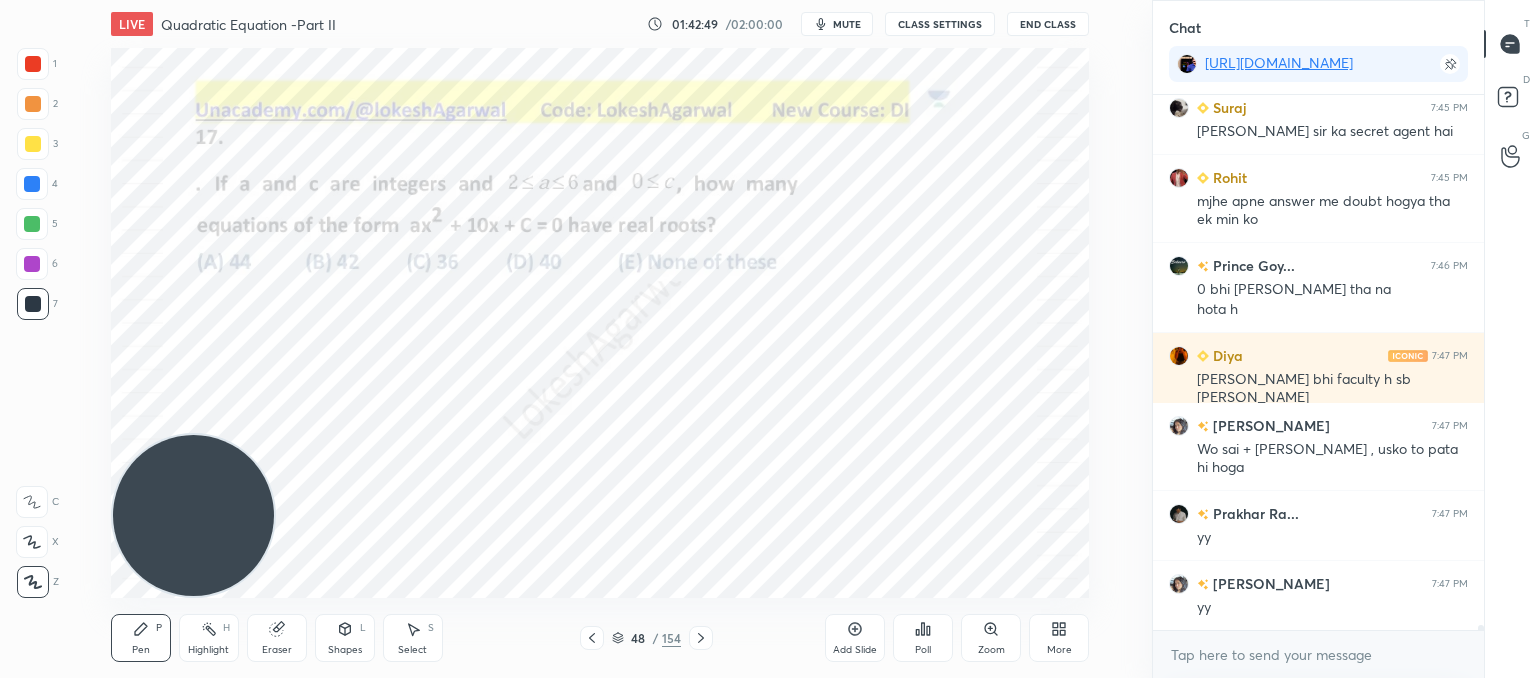 scroll, scrollTop: 51816, scrollLeft: 0, axis: vertical 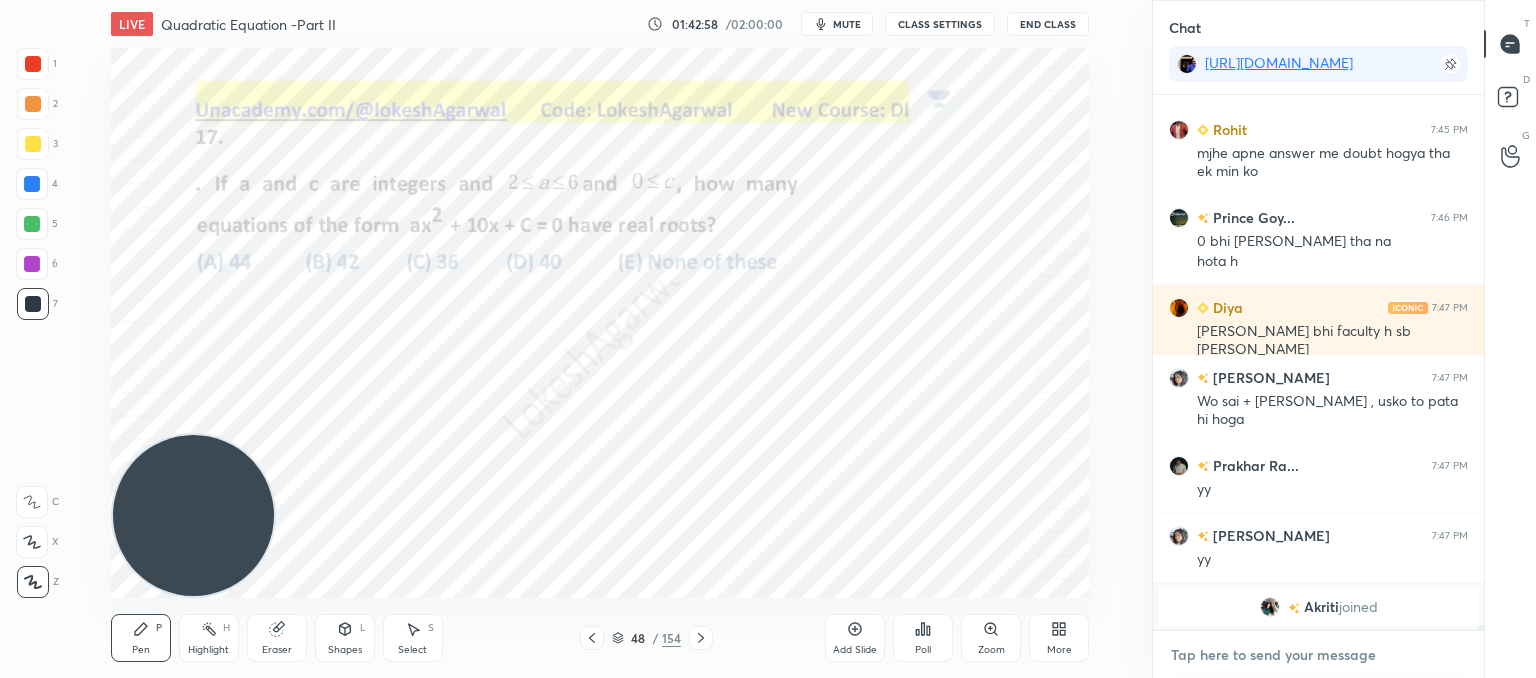 click at bounding box center (1318, 655) 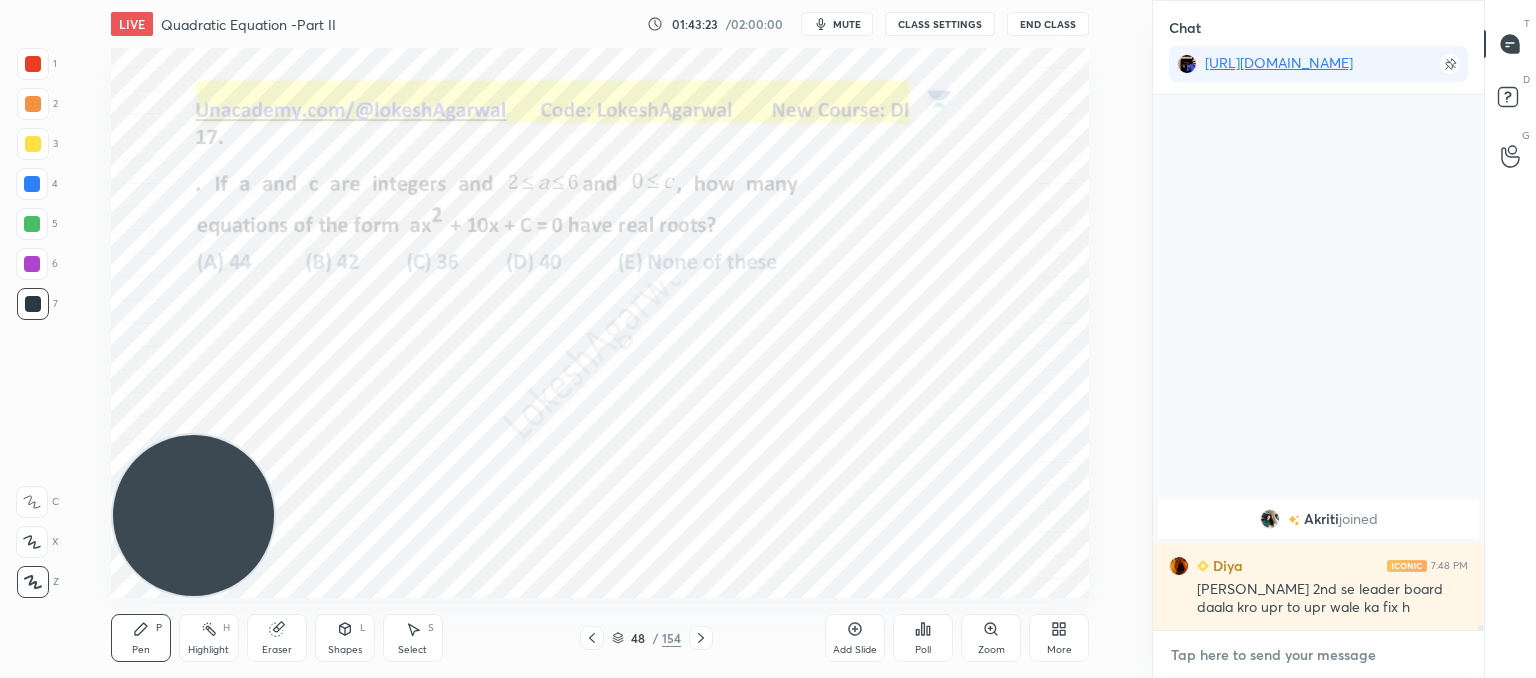 type on "x" 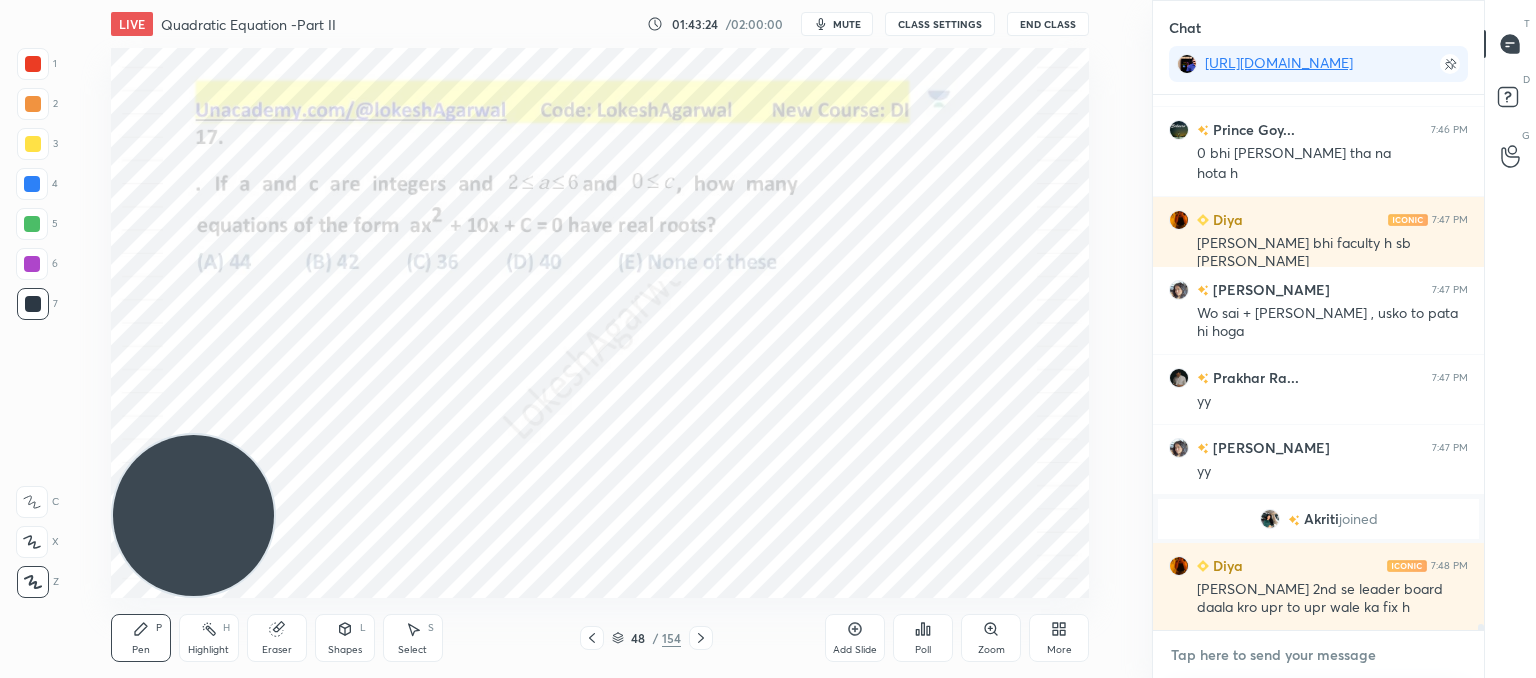 scroll, scrollTop: 48816, scrollLeft: 0, axis: vertical 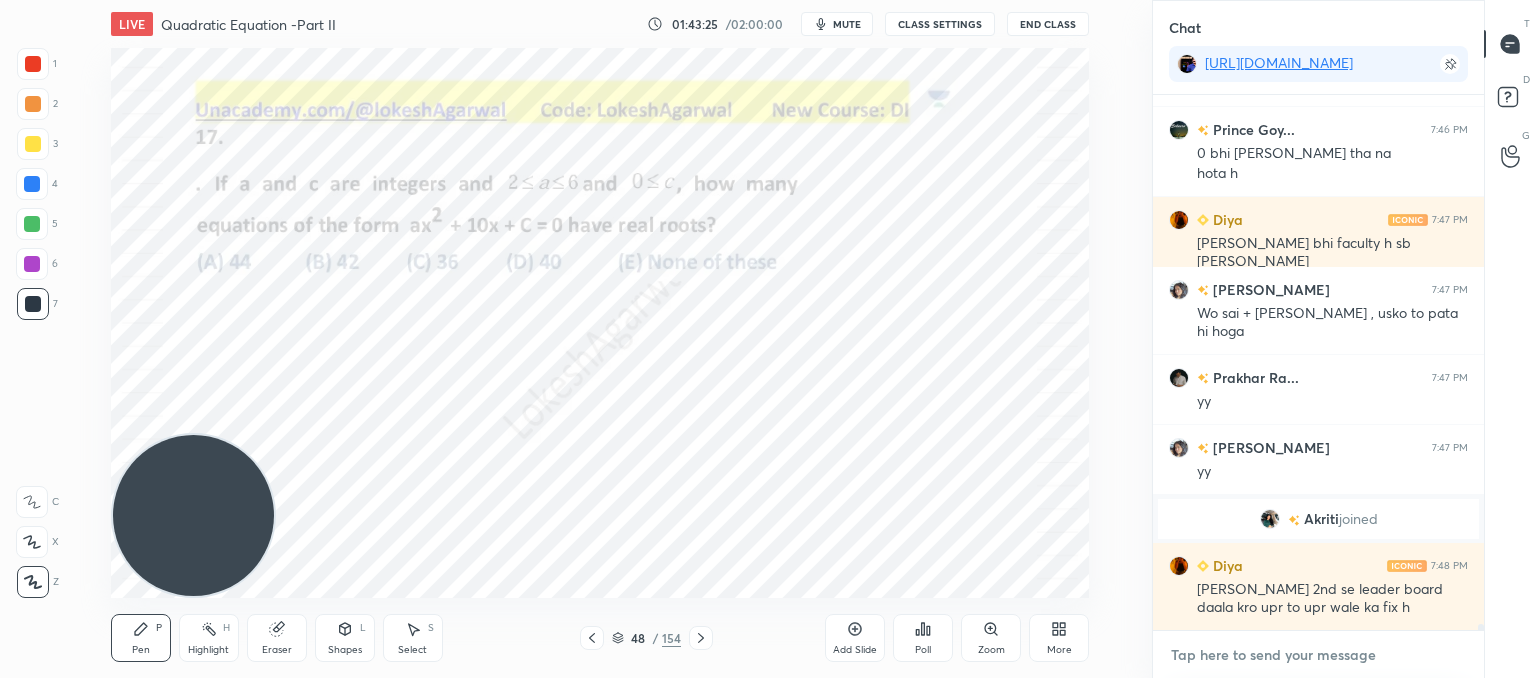click at bounding box center (1318, 655) 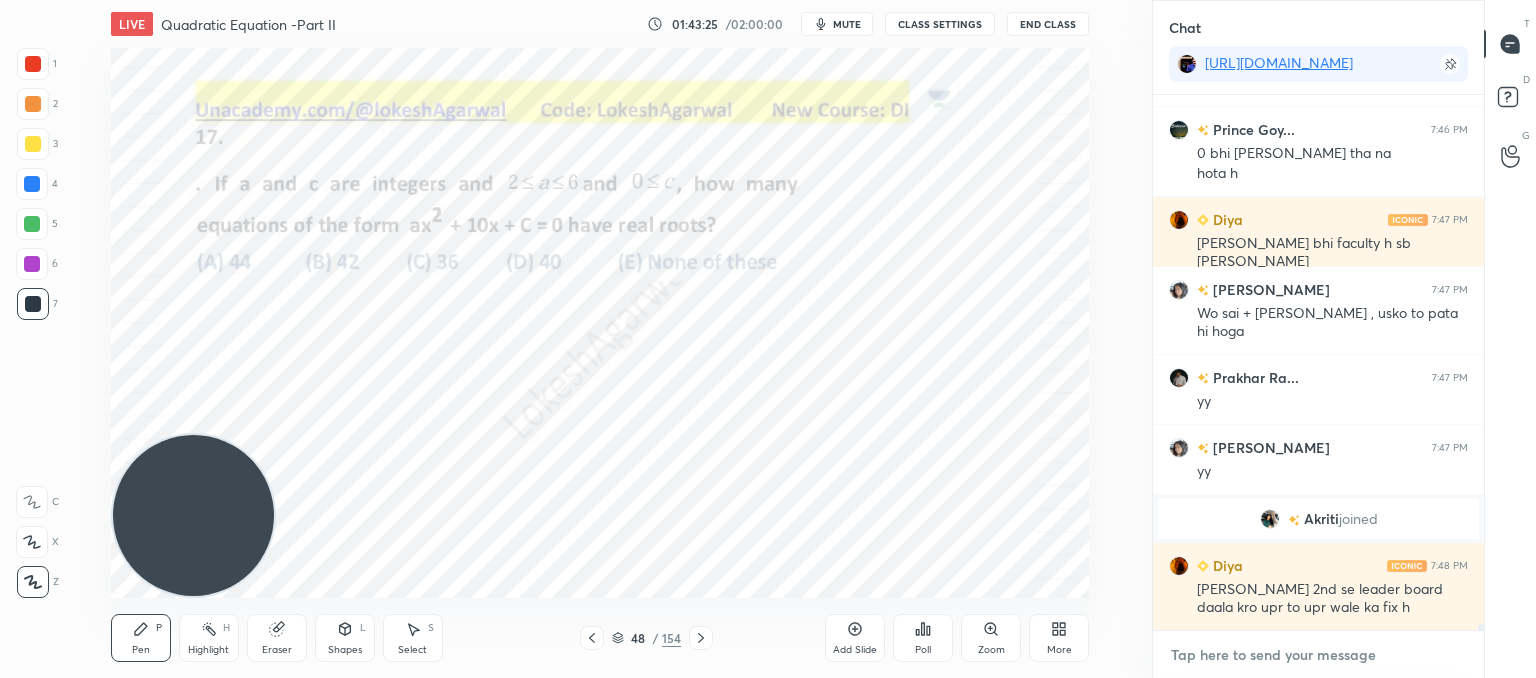 scroll, scrollTop: 48886, scrollLeft: 0, axis: vertical 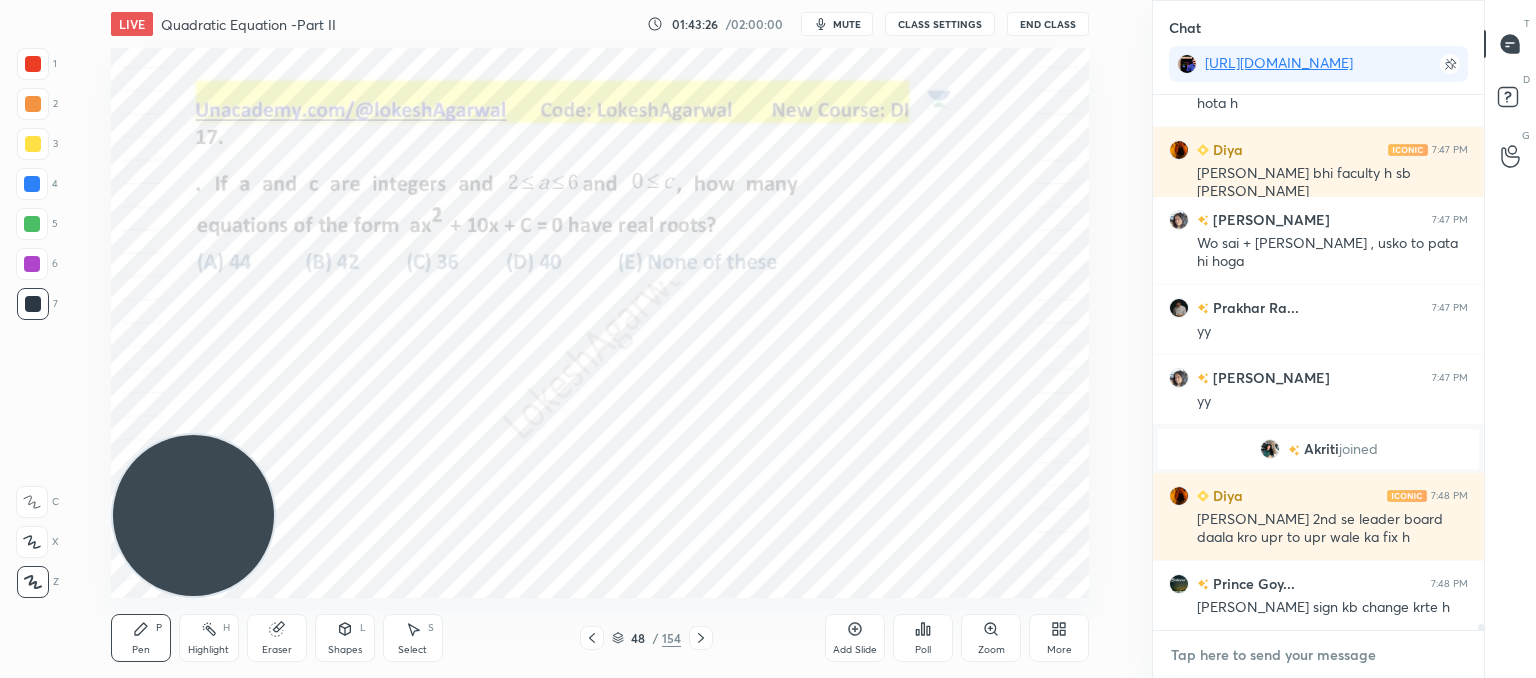 paste on "[URL][DOMAIN_NAME]" 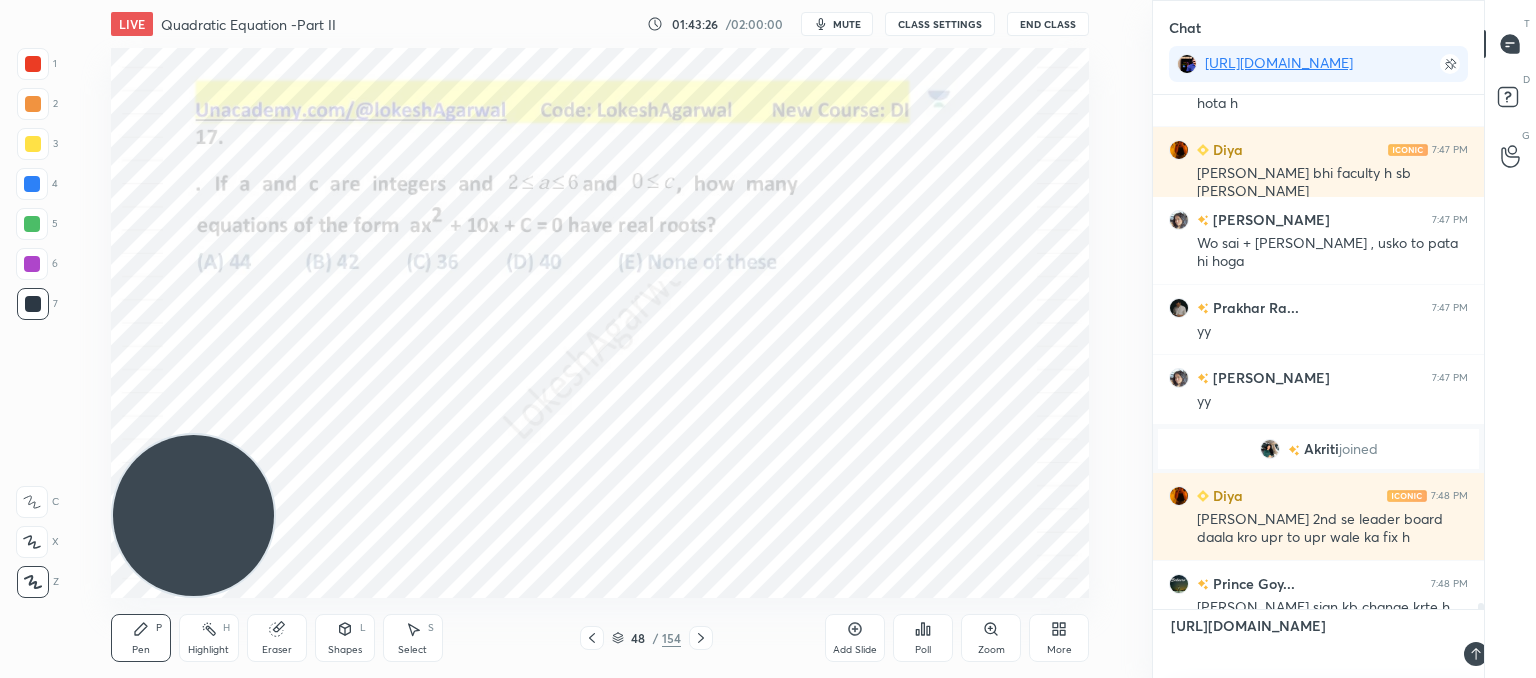 scroll, scrollTop: 0, scrollLeft: 0, axis: both 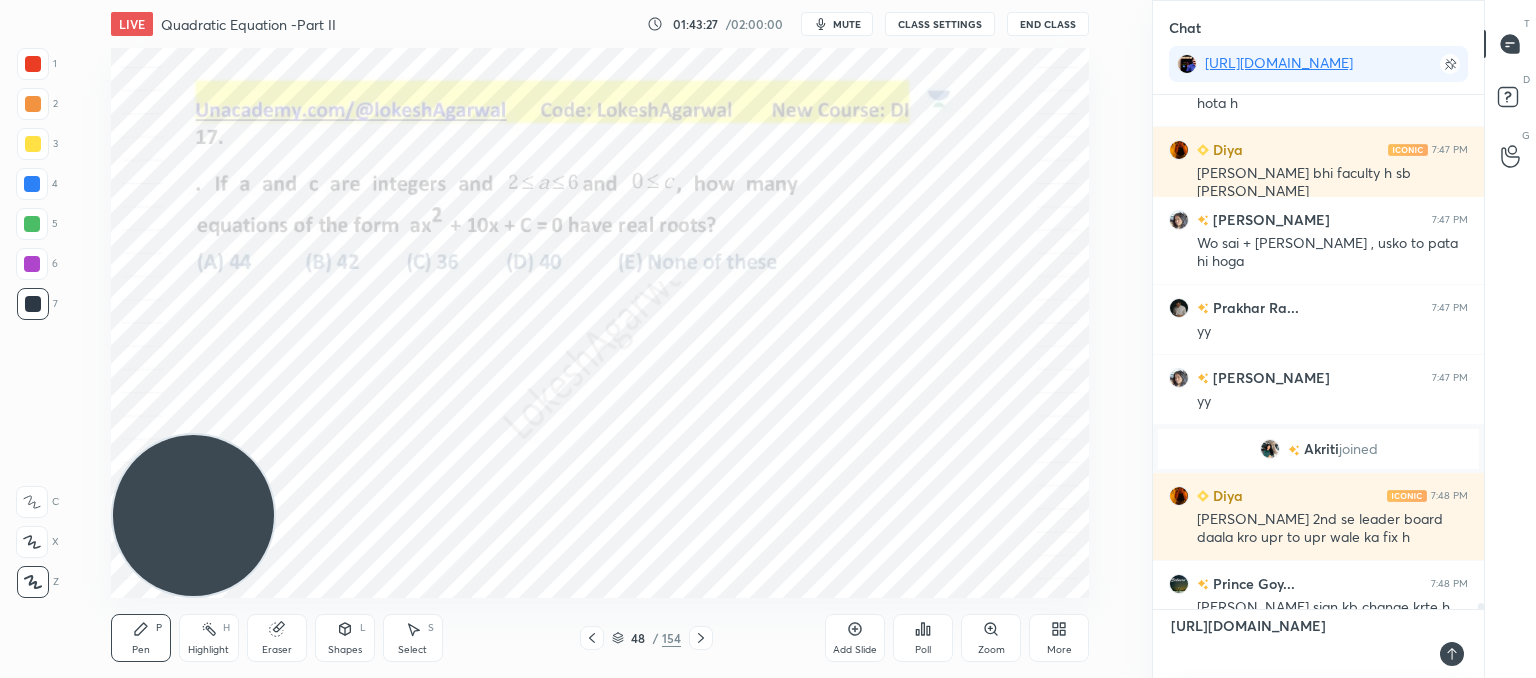 type 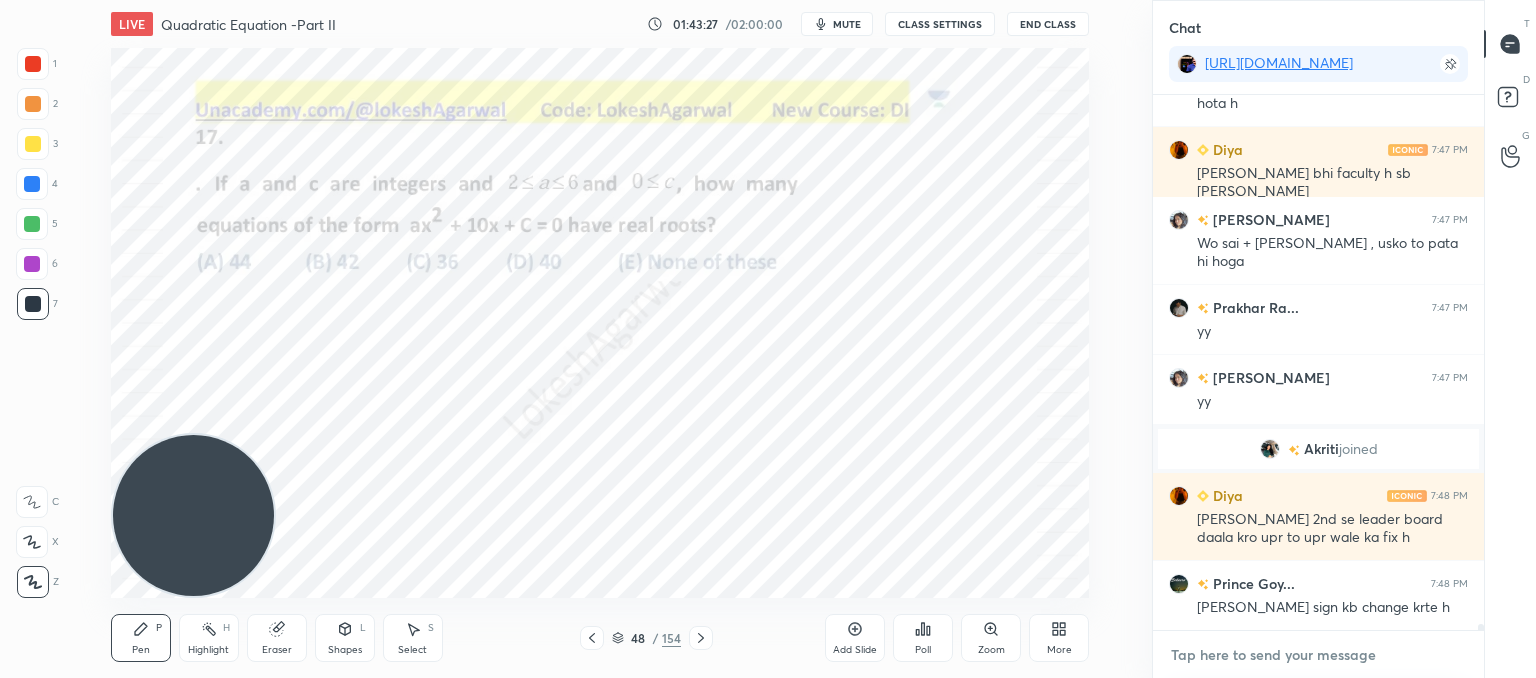 scroll, scrollTop: 6, scrollLeft: 6, axis: both 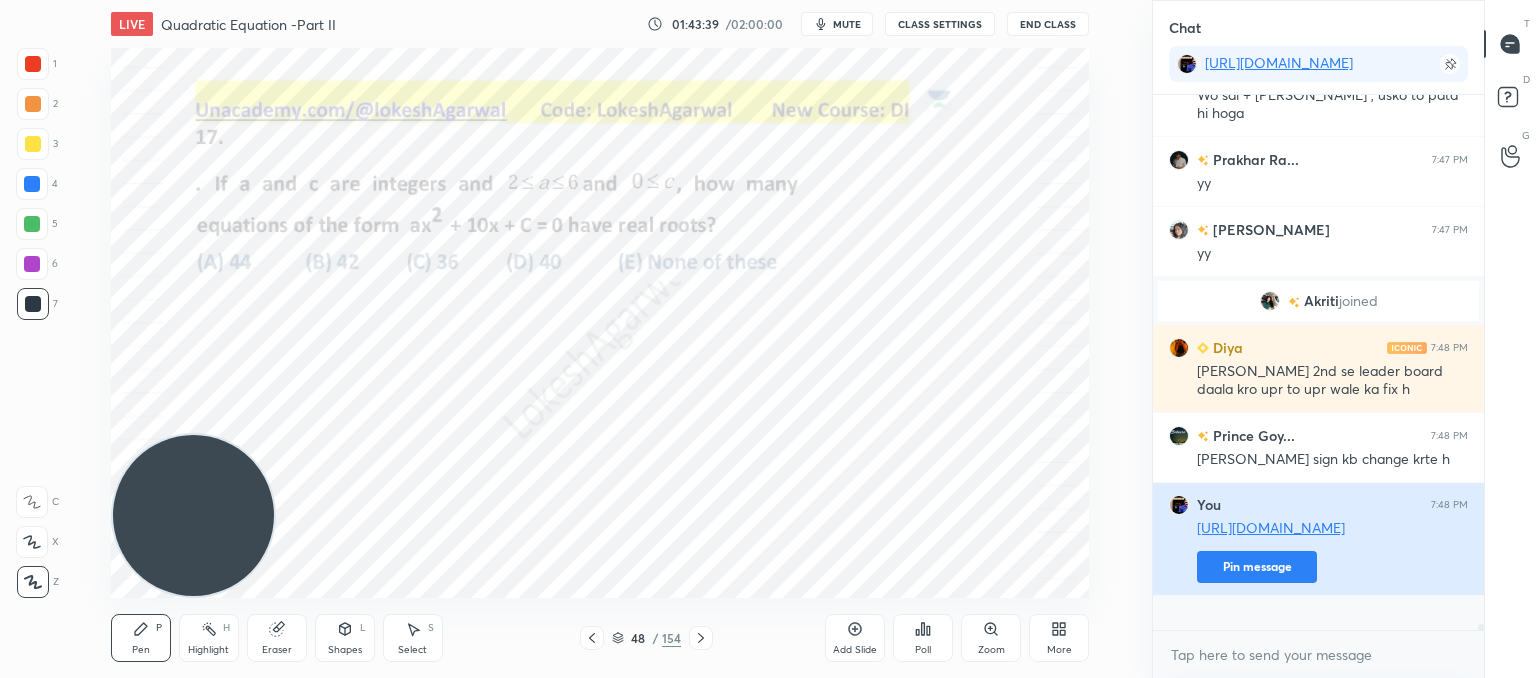click on "Pin message" at bounding box center (1257, 567) 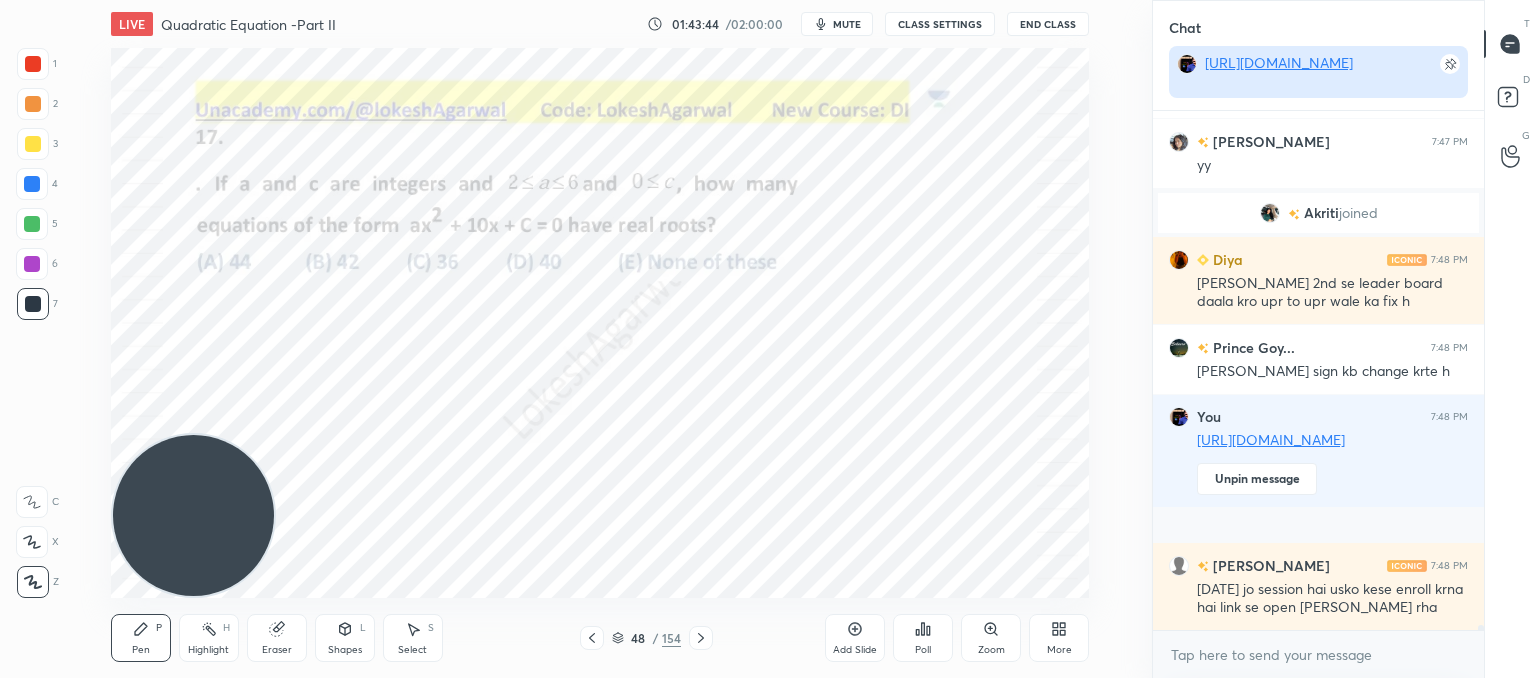 scroll, scrollTop: 332, scrollLeft: 325, axis: both 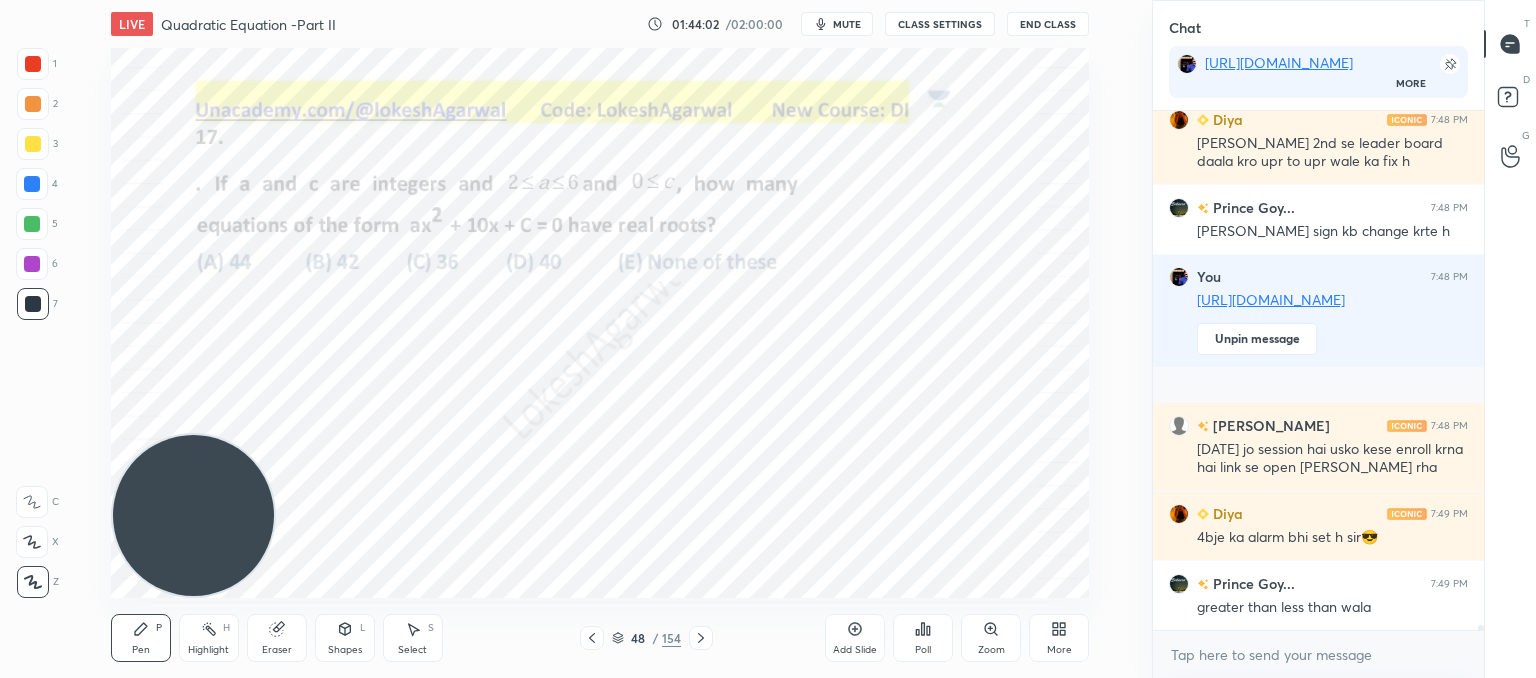 drag, startPoint x: 262, startPoint y: 638, endPoint x: 276, endPoint y: 619, distance: 23.600847 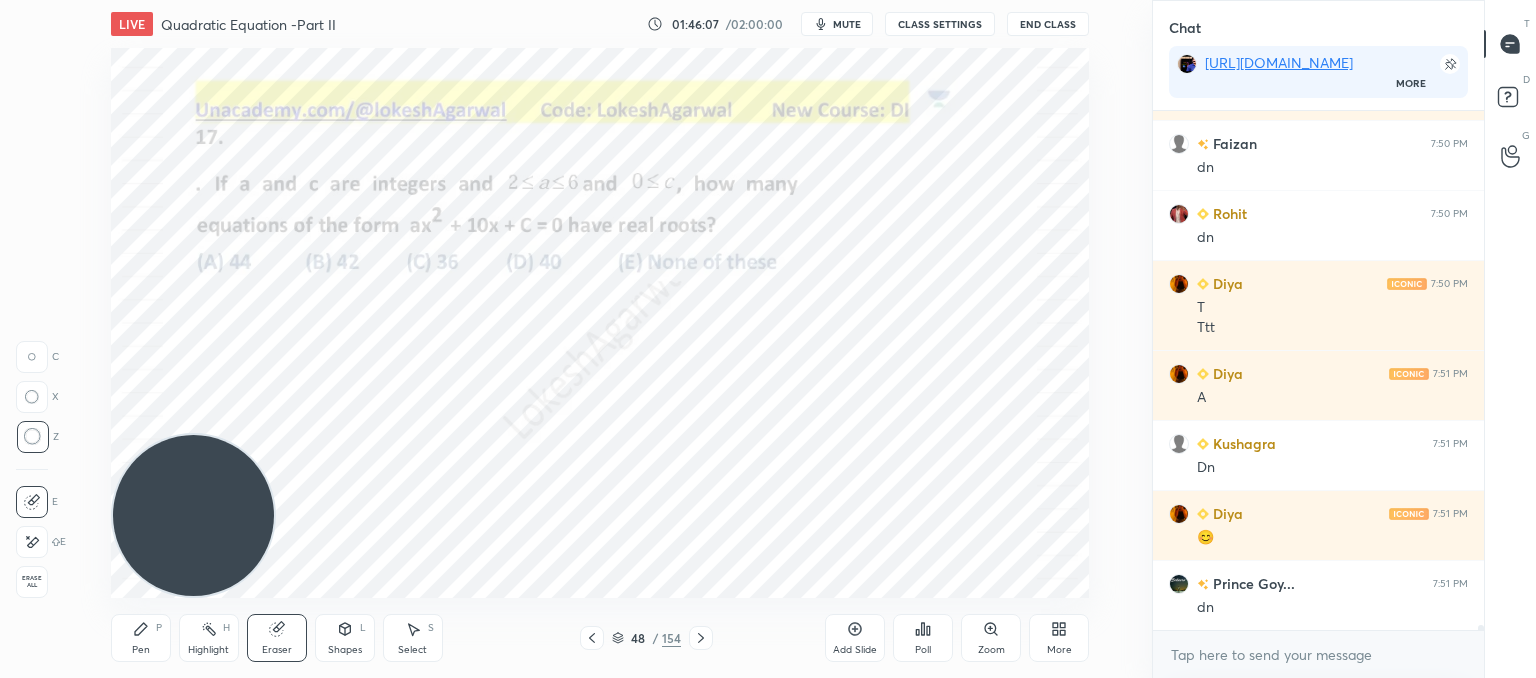 scroll, scrollTop: 49996, scrollLeft: 0, axis: vertical 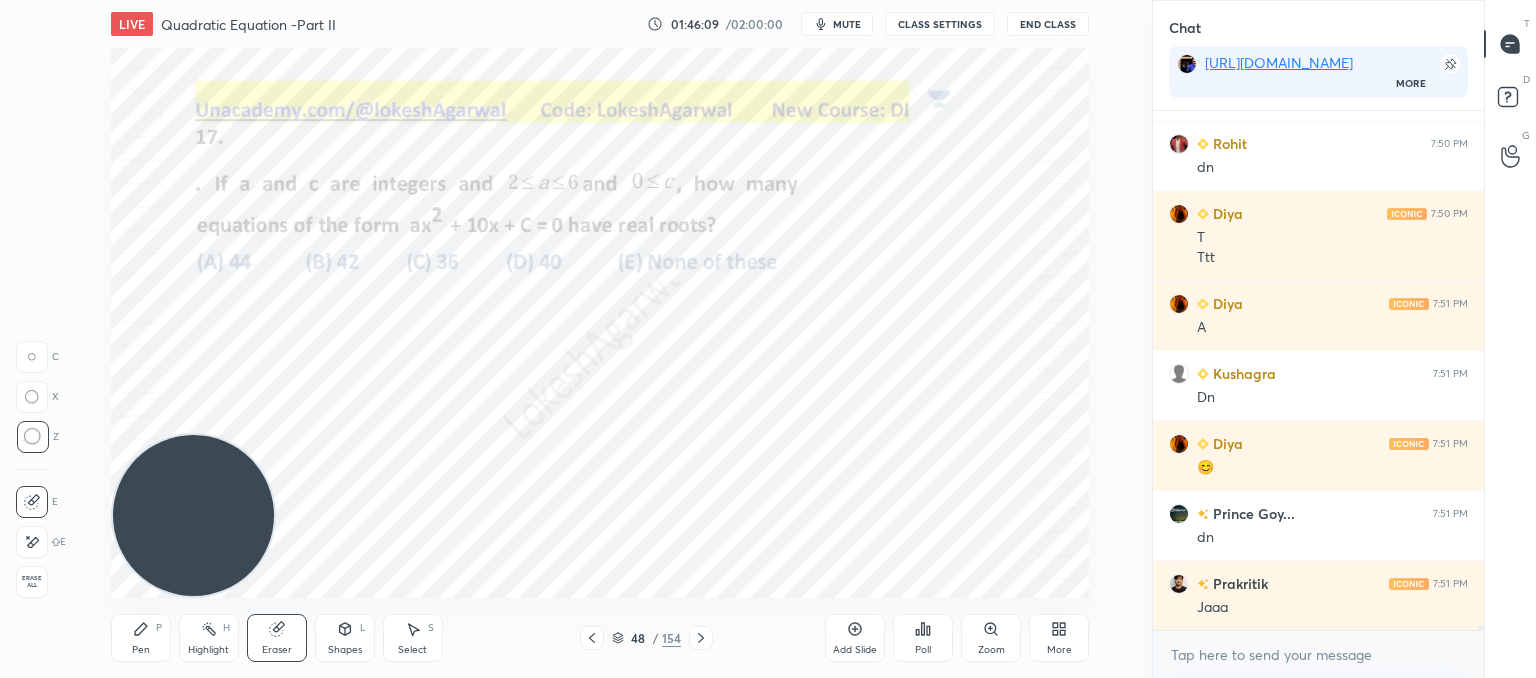 click on "Poll" at bounding box center [923, 638] 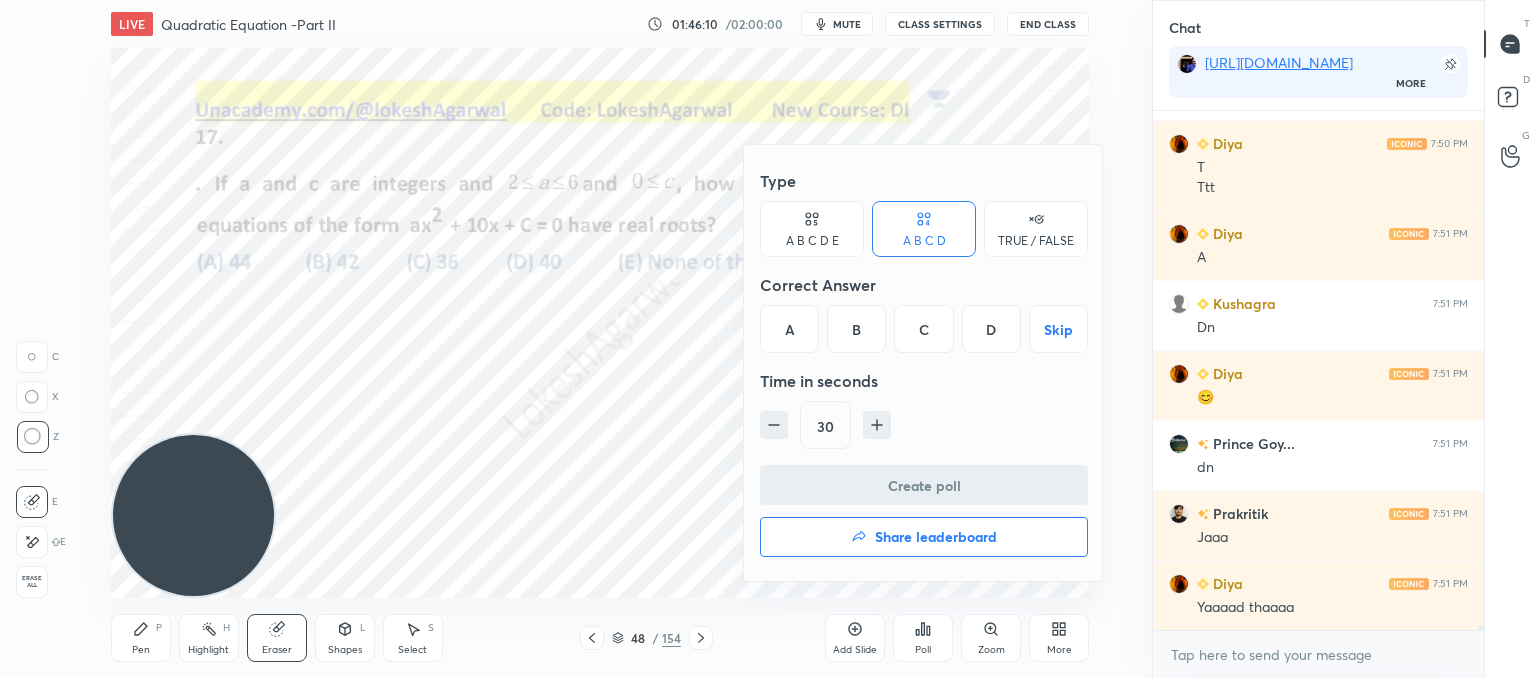 scroll, scrollTop: 50136, scrollLeft: 0, axis: vertical 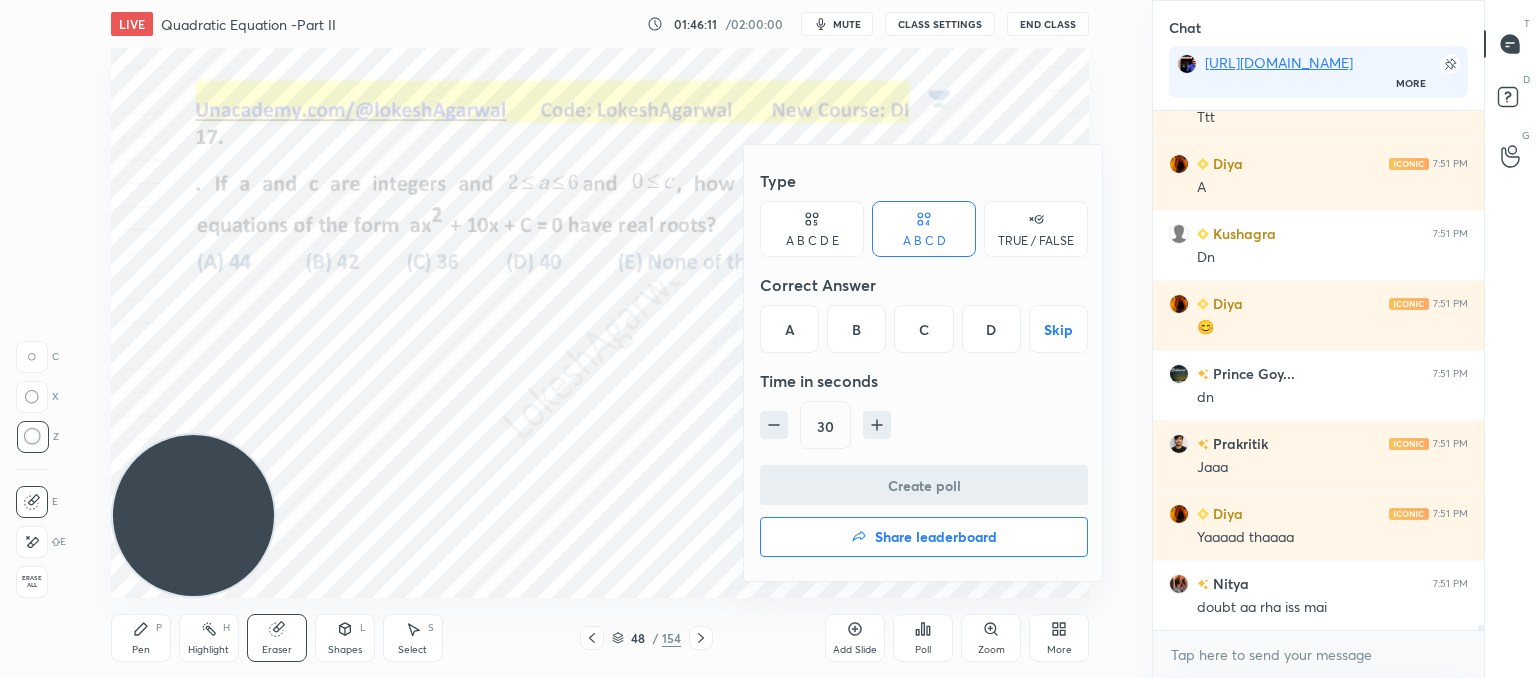 click 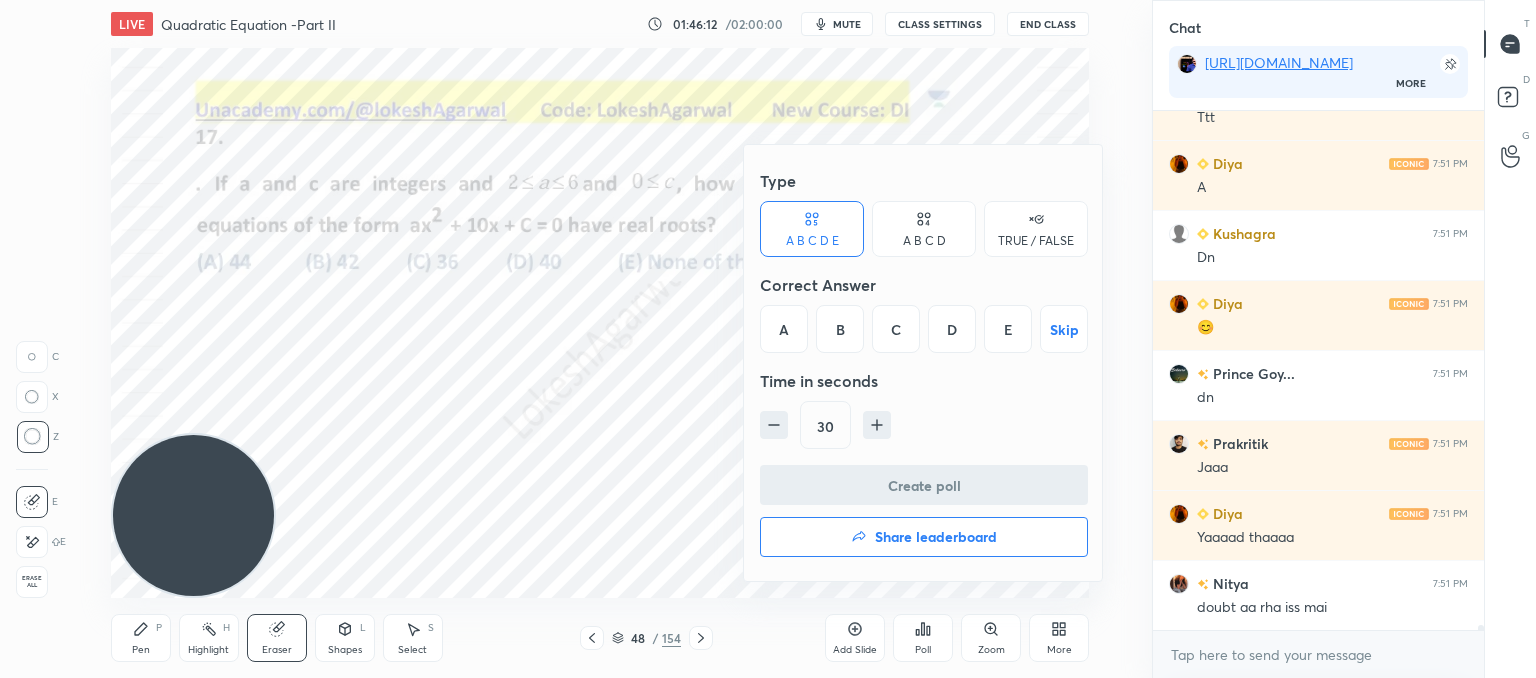 click on "D" at bounding box center (952, 329) 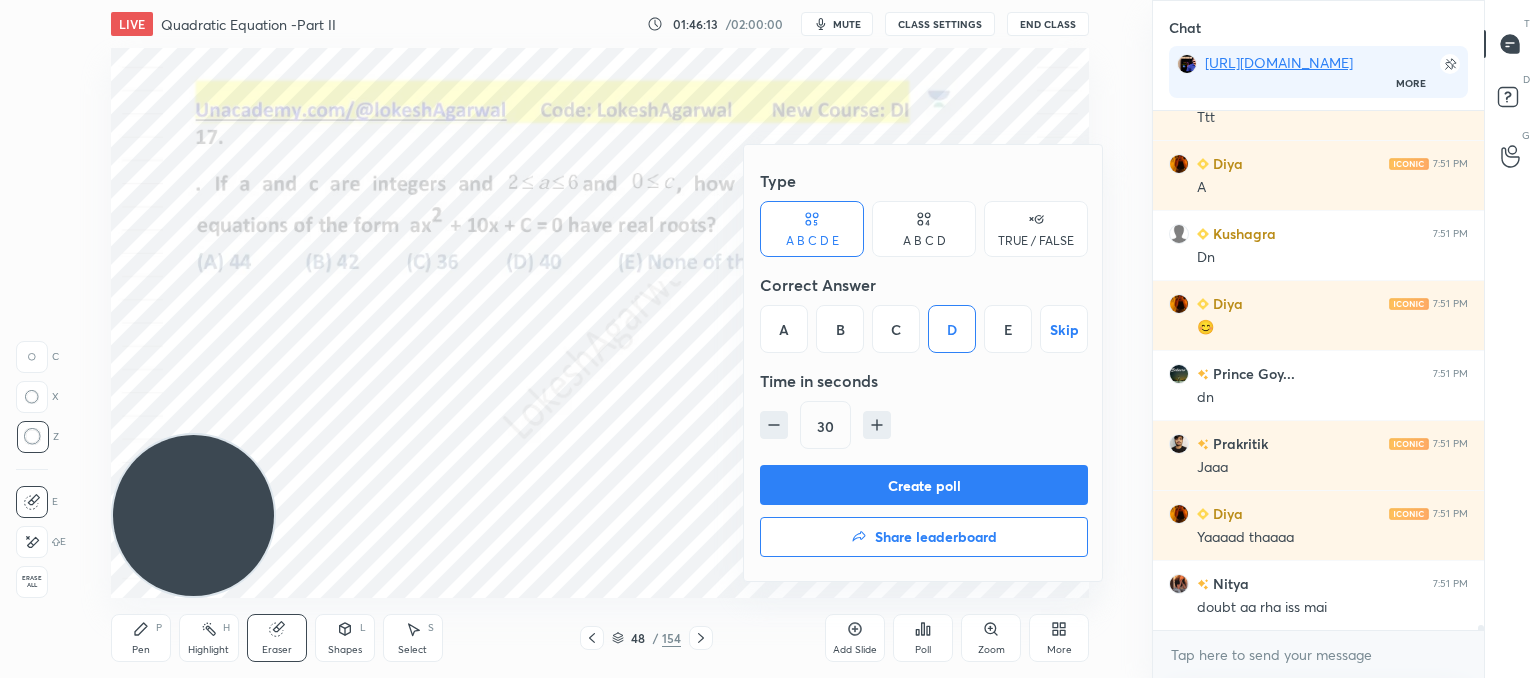 click on "Create poll" at bounding box center [924, 485] 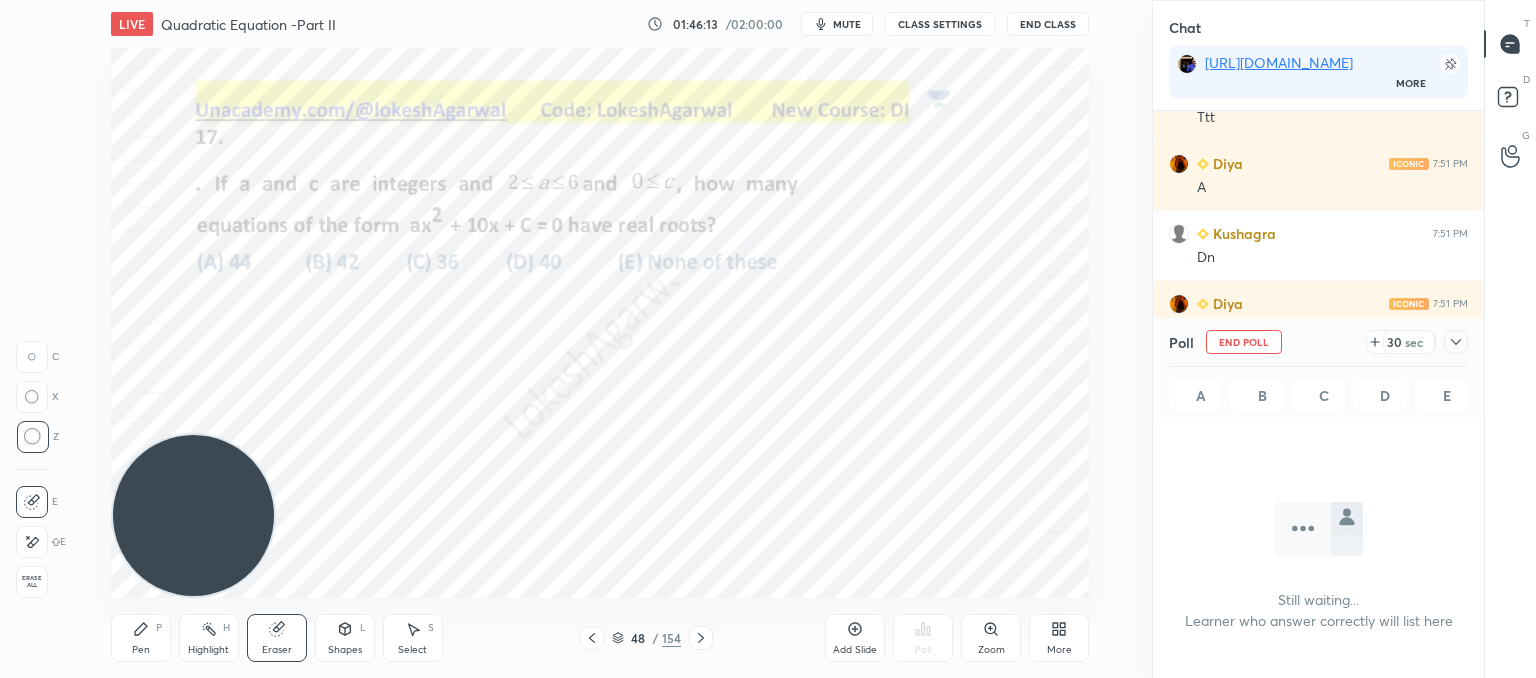 scroll, scrollTop: 472, scrollLeft: 325, axis: both 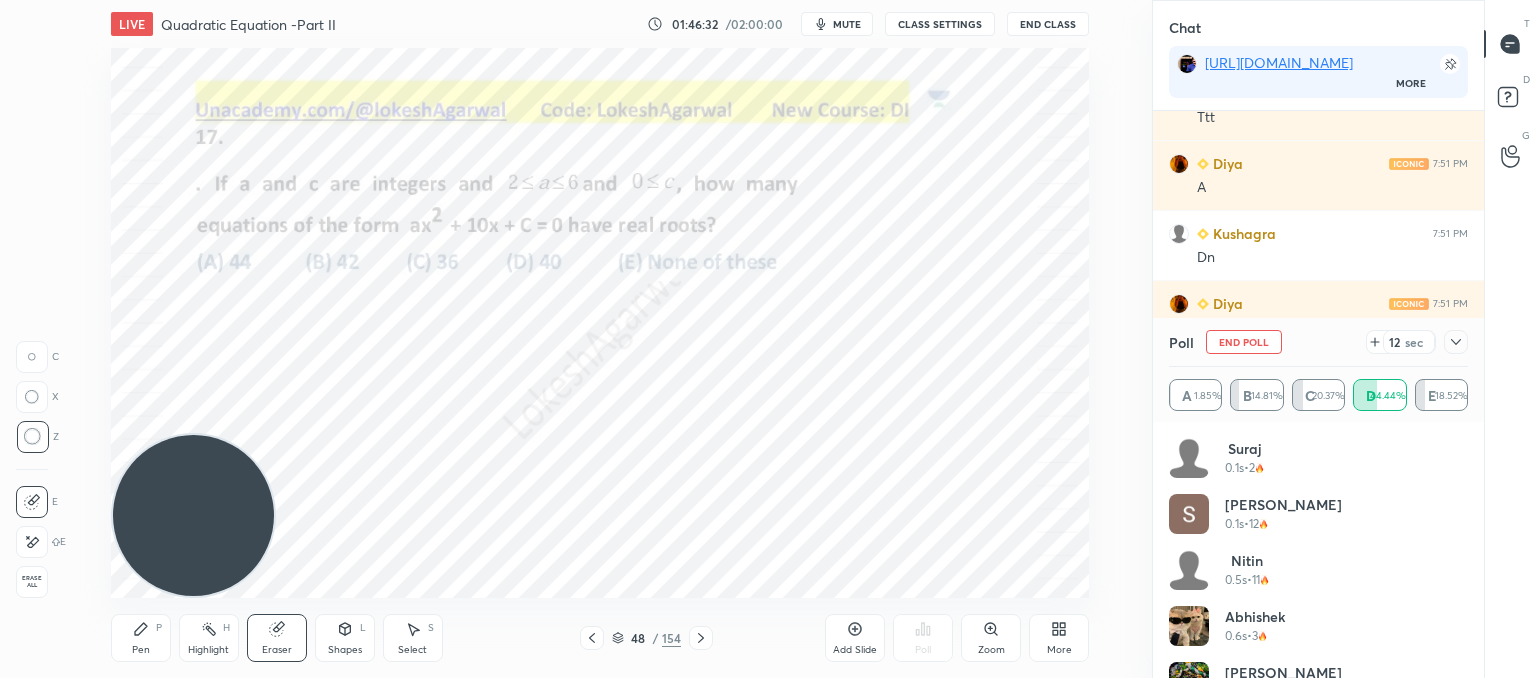click 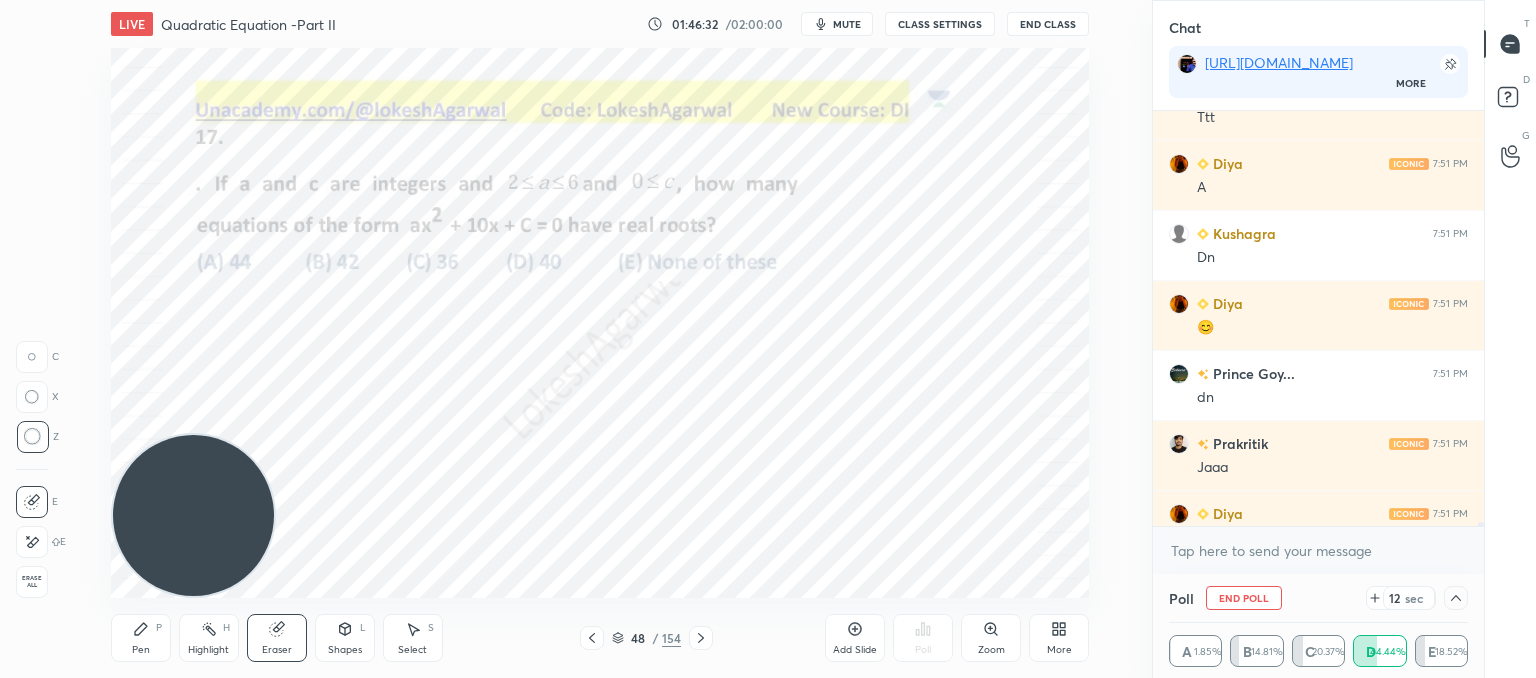 scroll, scrollTop: 6, scrollLeft: 6, axis: both 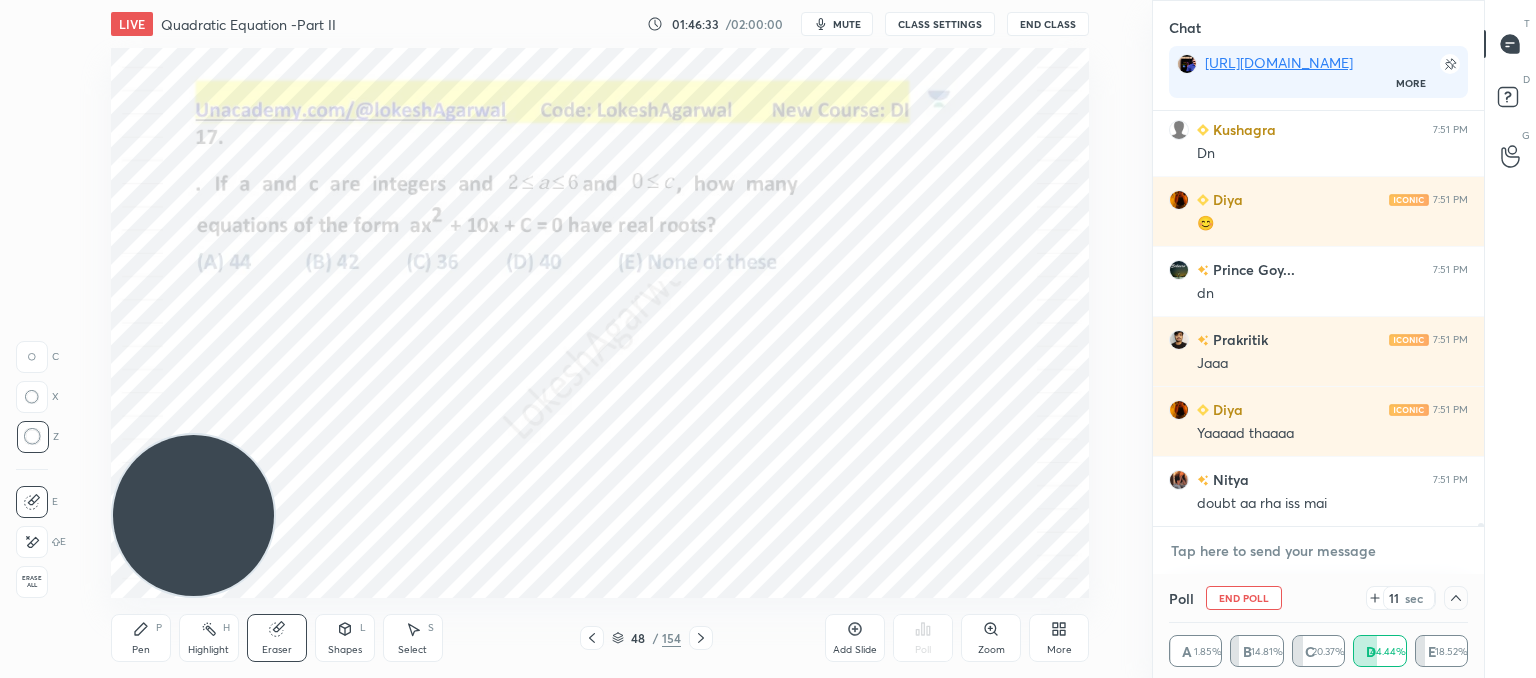 click at bounding box center (1318, 551) 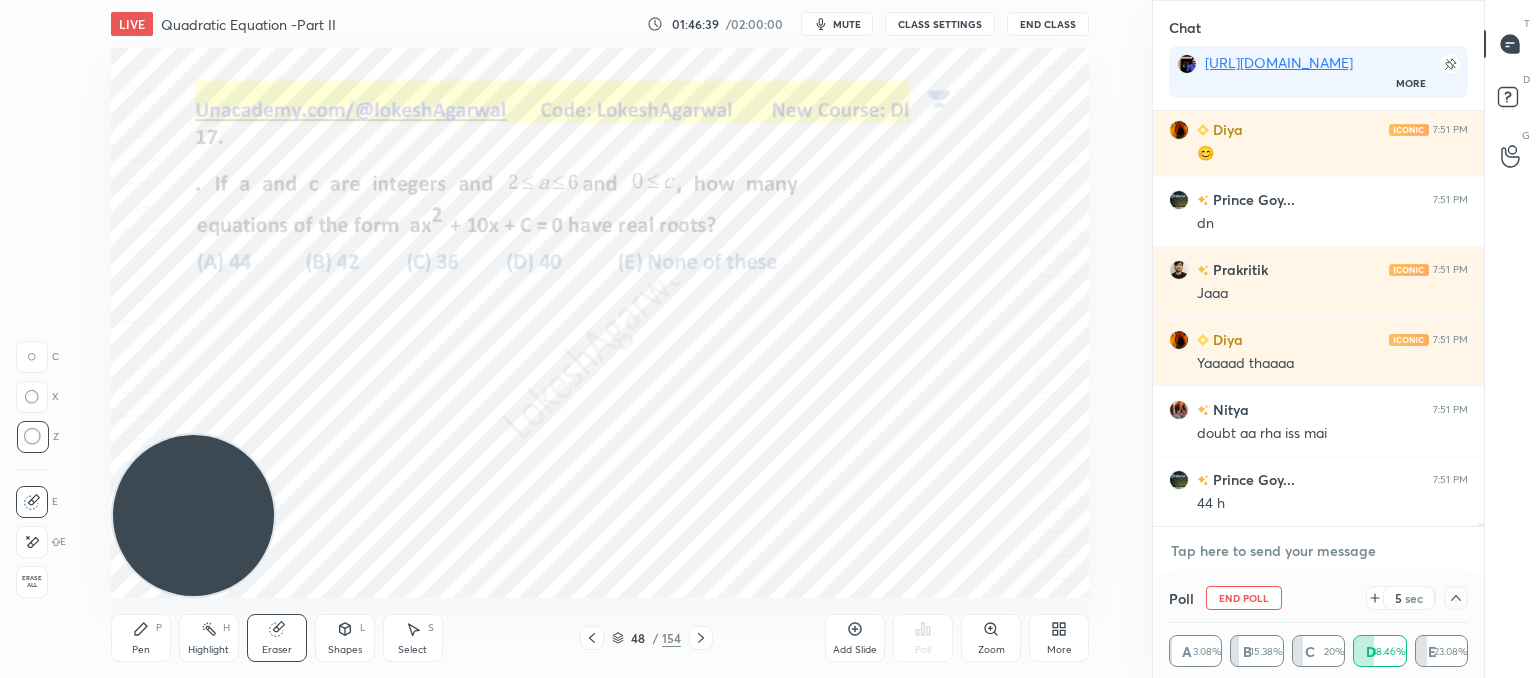 scroll, scrollTop: 50380, scrollLeft: 0, axis: vertical 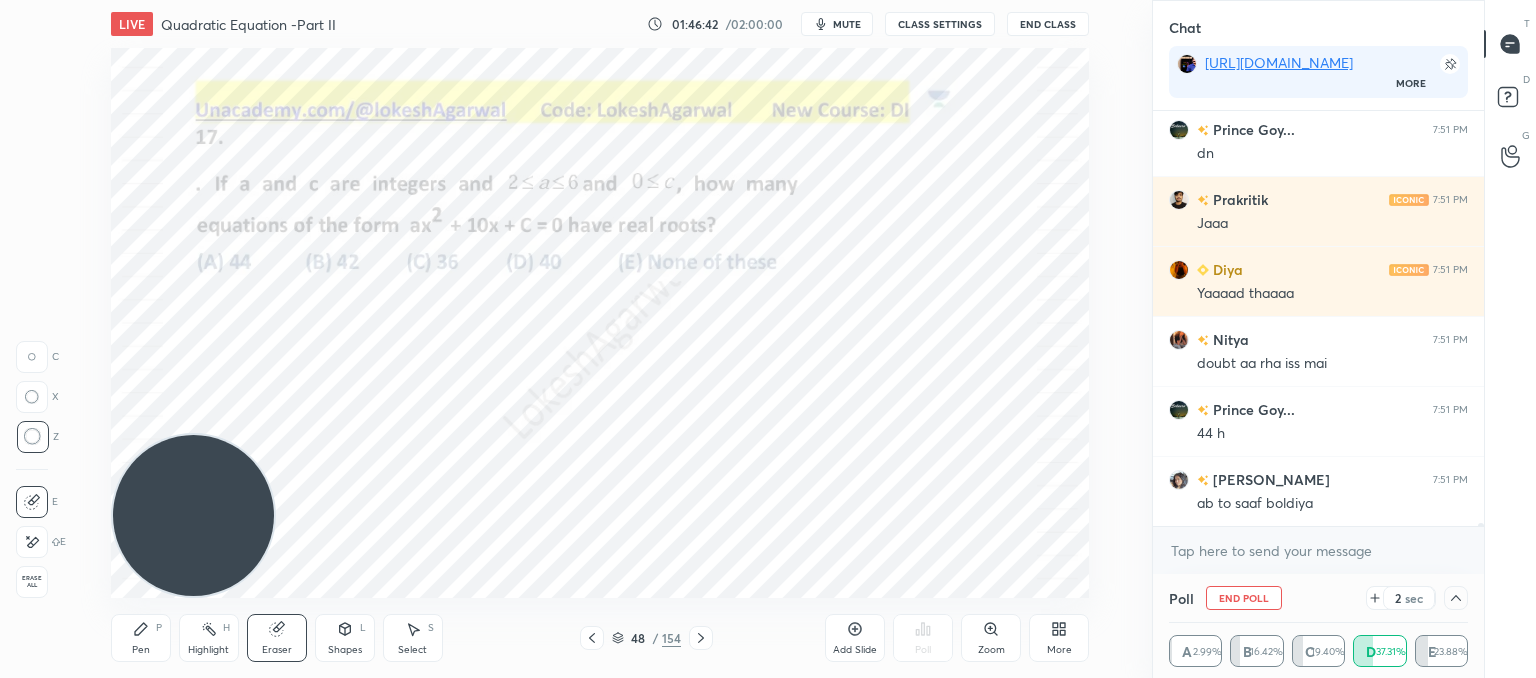click on "x" at bounding box center (1318, 550) 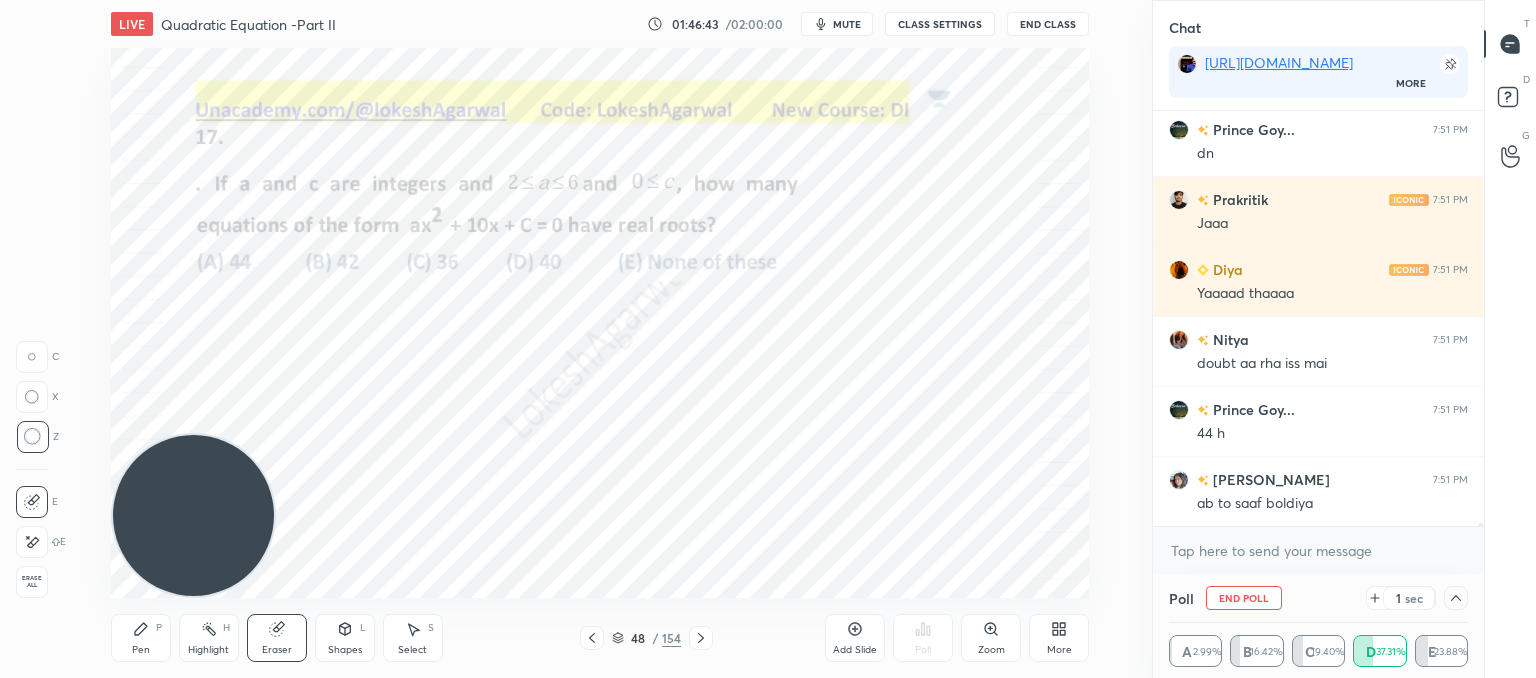 click 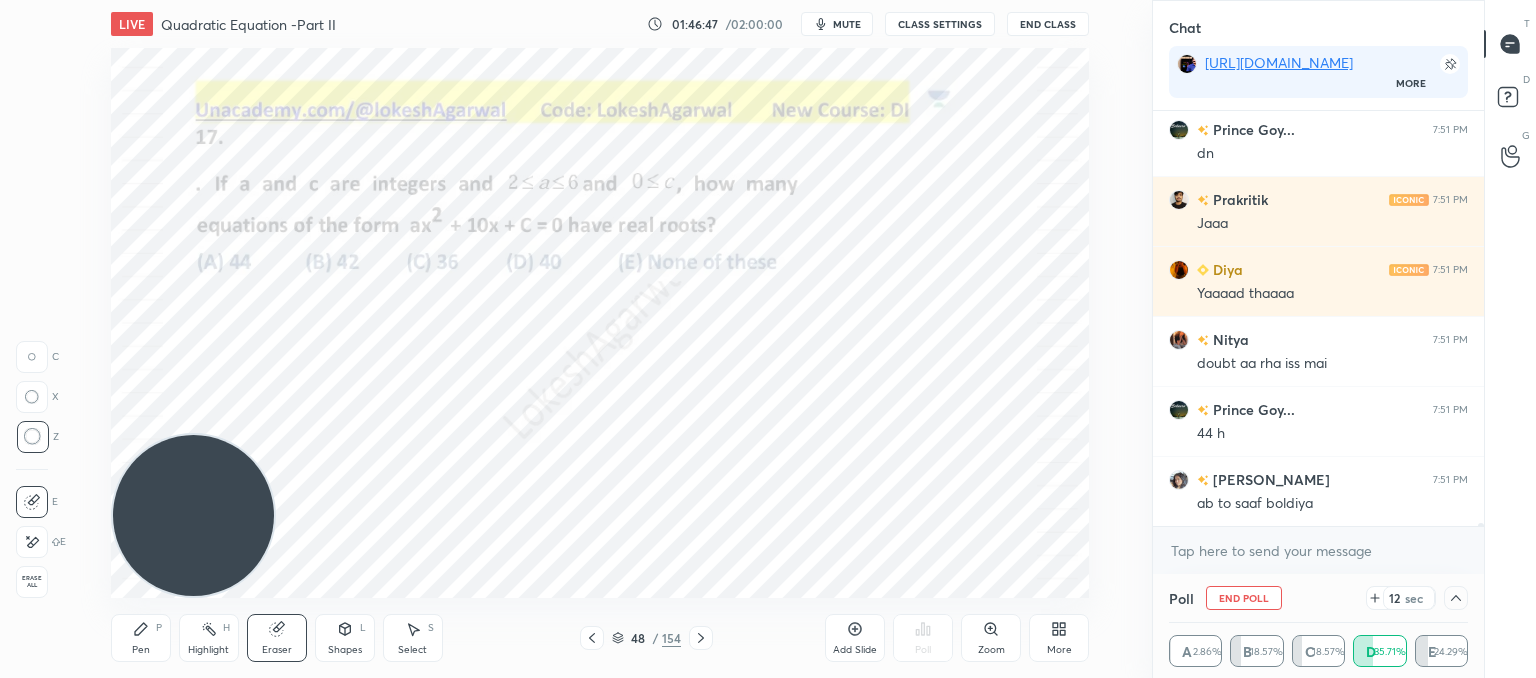 scroll, scrollTop: 50450, scrollLeft: 0, axis: vertical 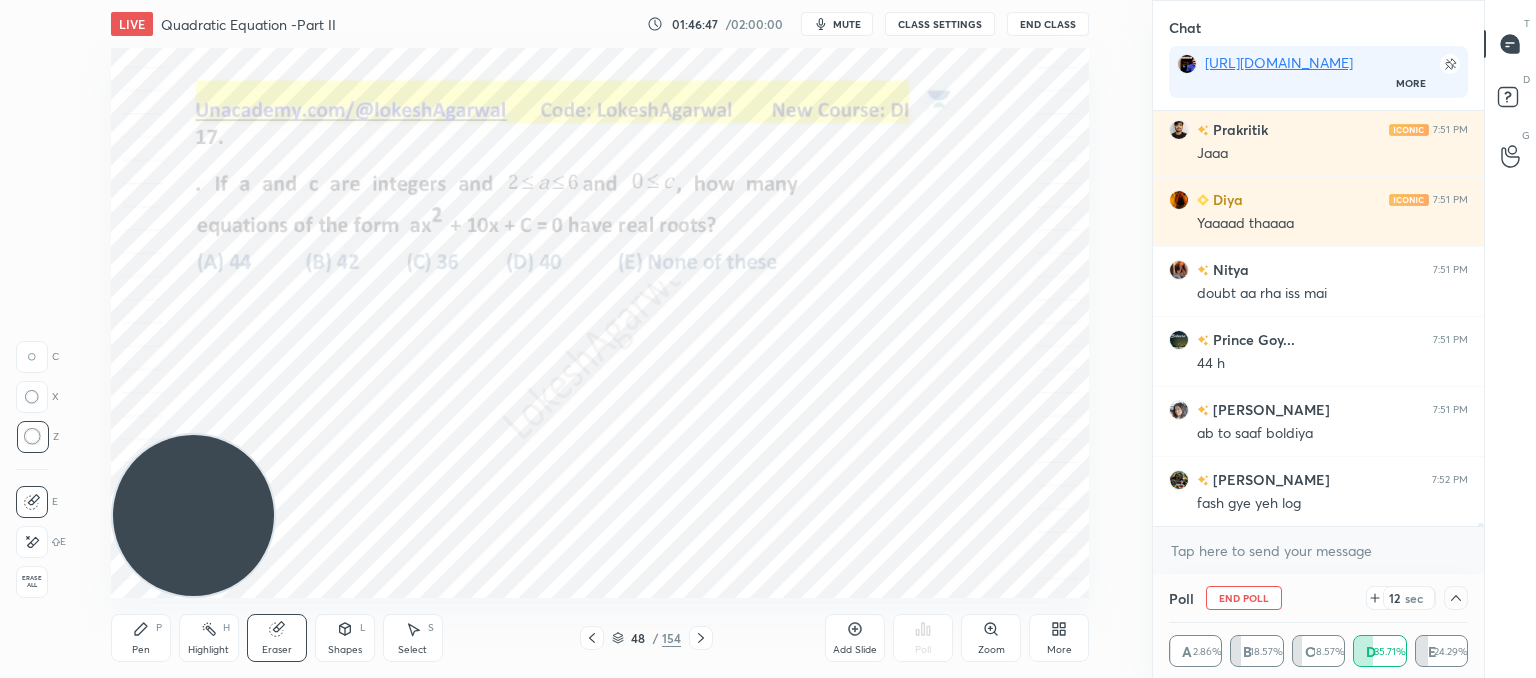 click 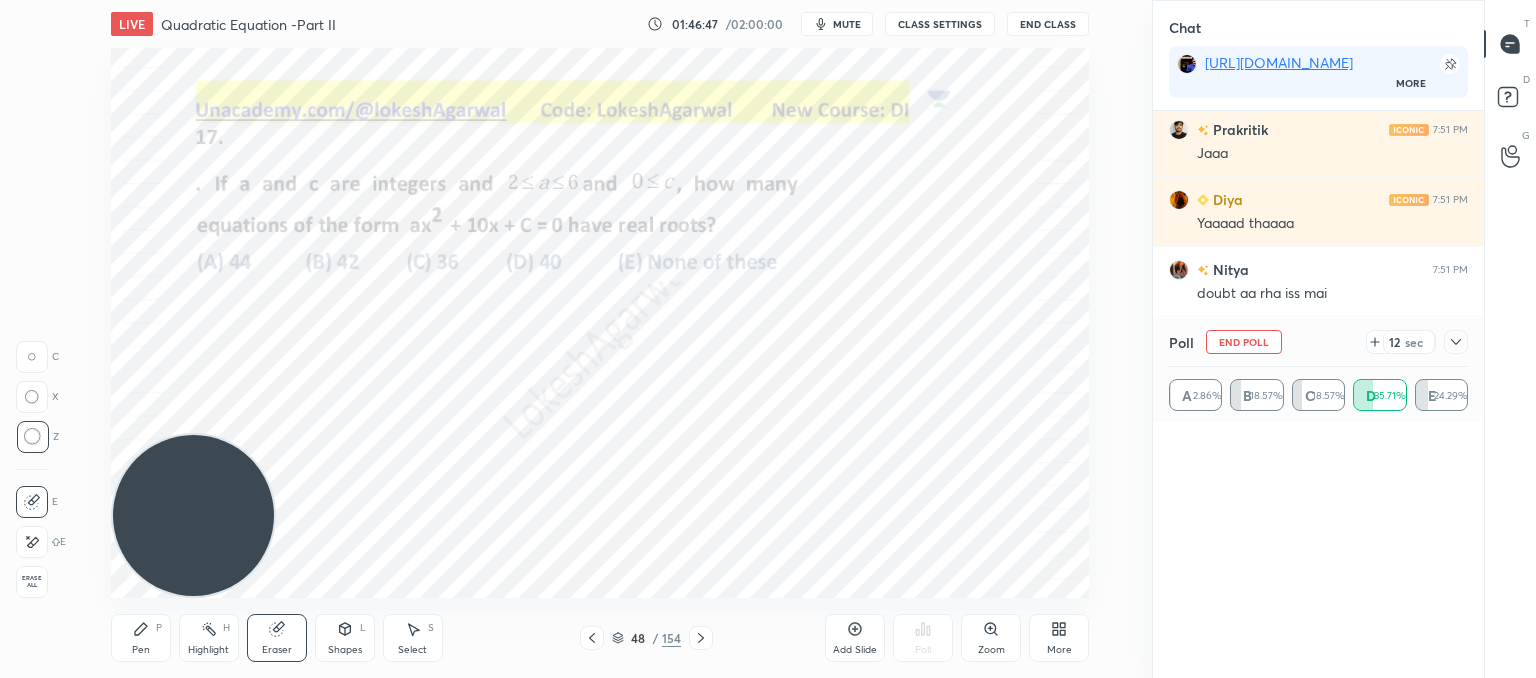 scroll, scrollTop: 6, scrollLeft: 6, axis: both 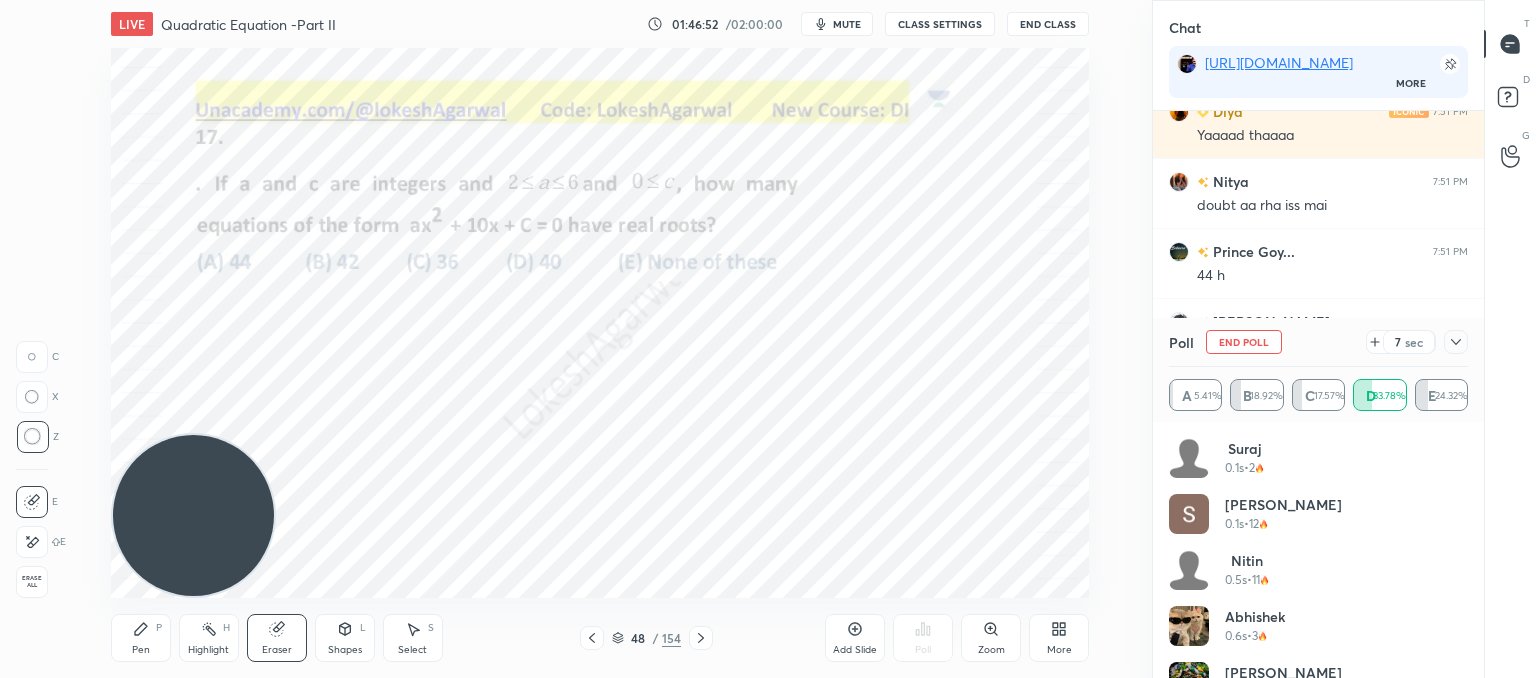 click at bounding box center [1456, 342] 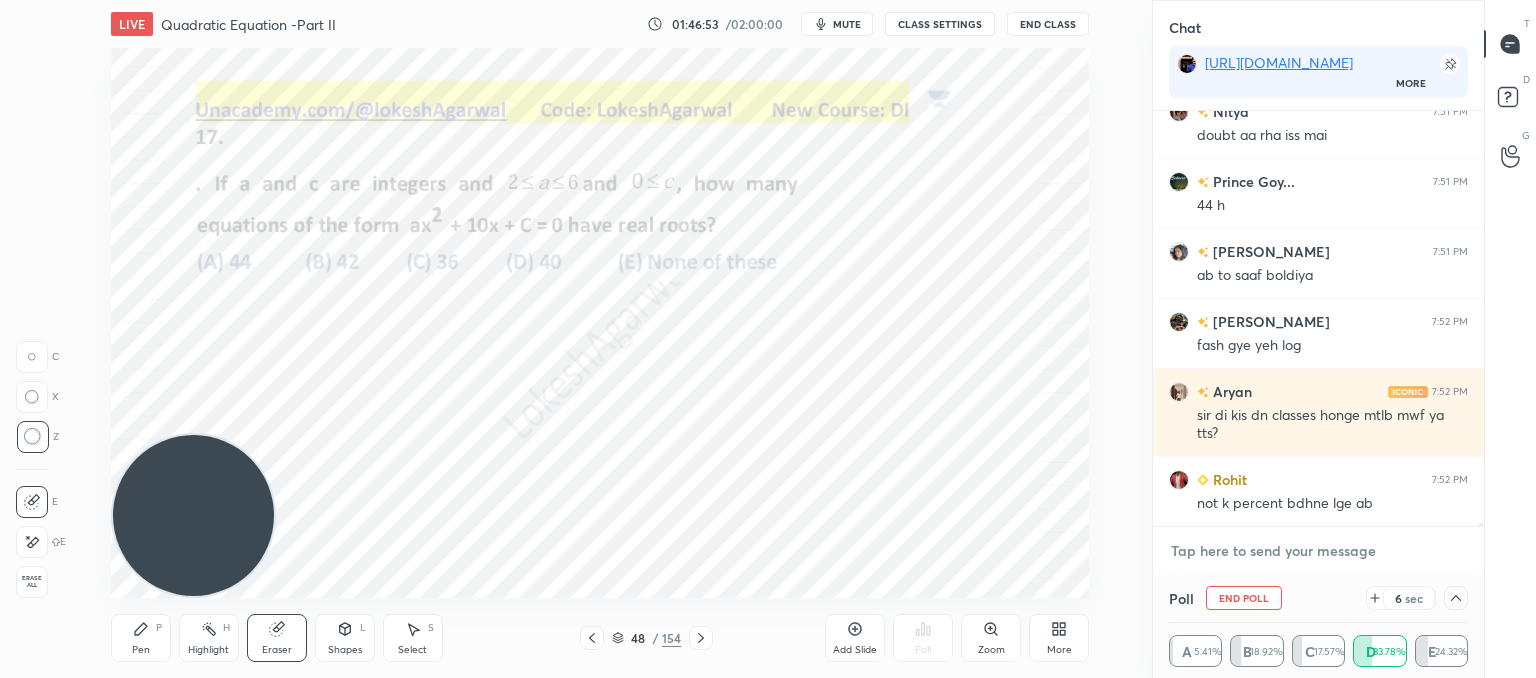 click at bounding box center (1318, 551) 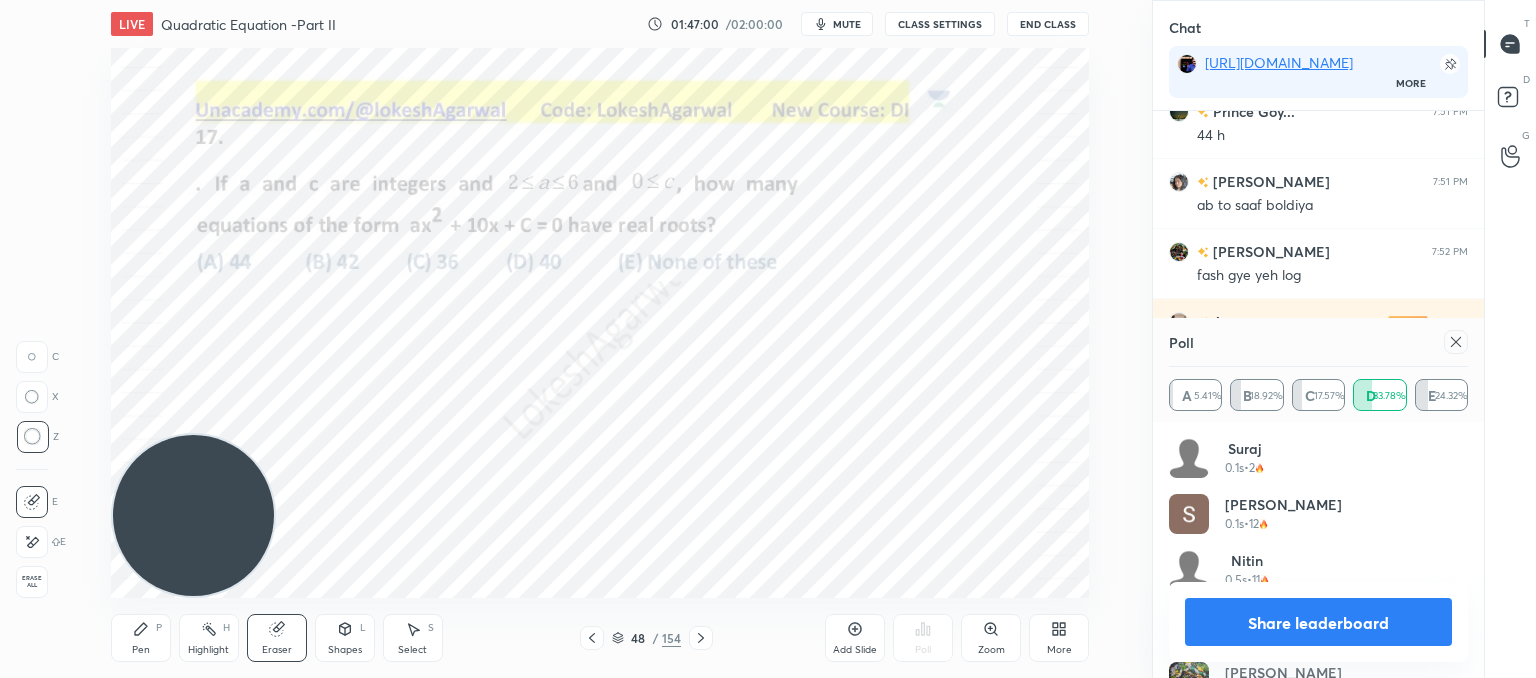 drag, startPoint x: 1460, startPoint y: 348, endPoint x: 1424, endPoint y: 342, distance: 36.496574 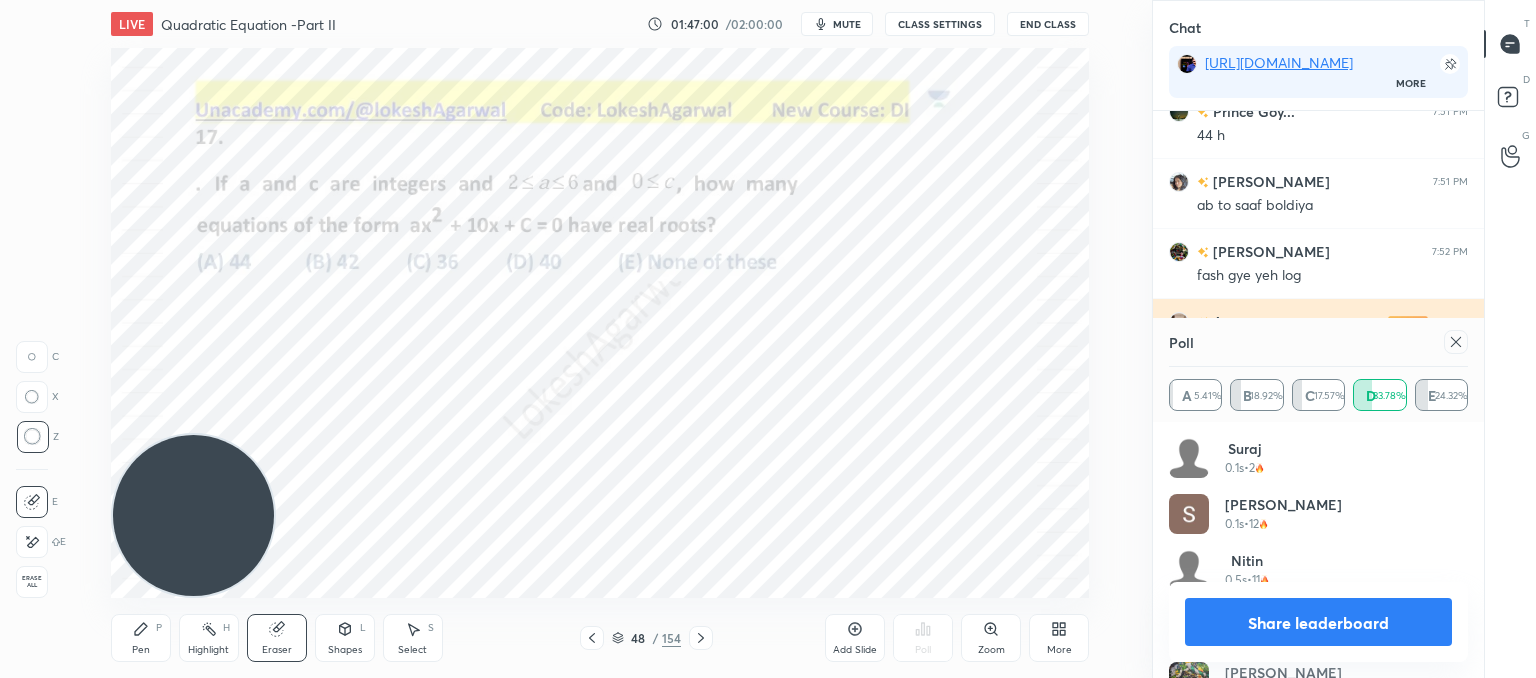 click 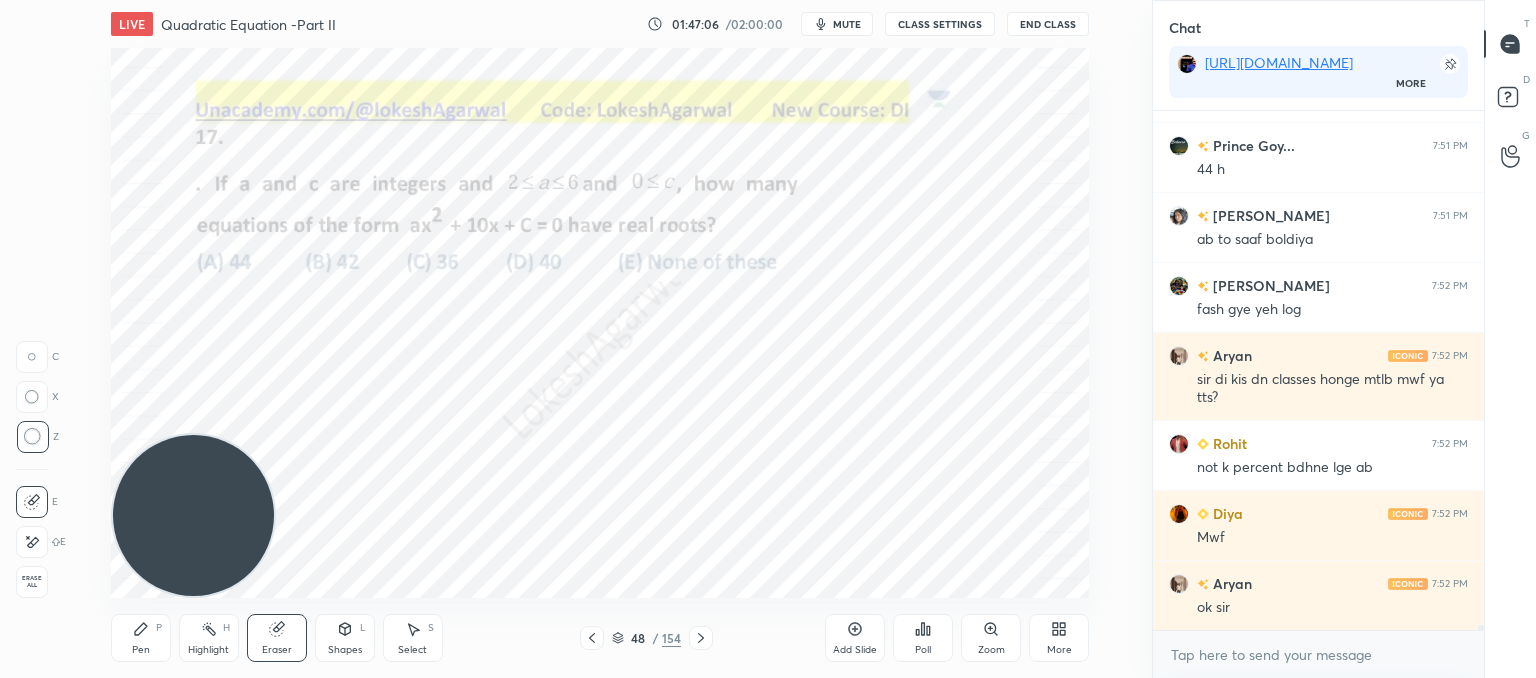 click on "Pen P" at bounding box center [141, 638] 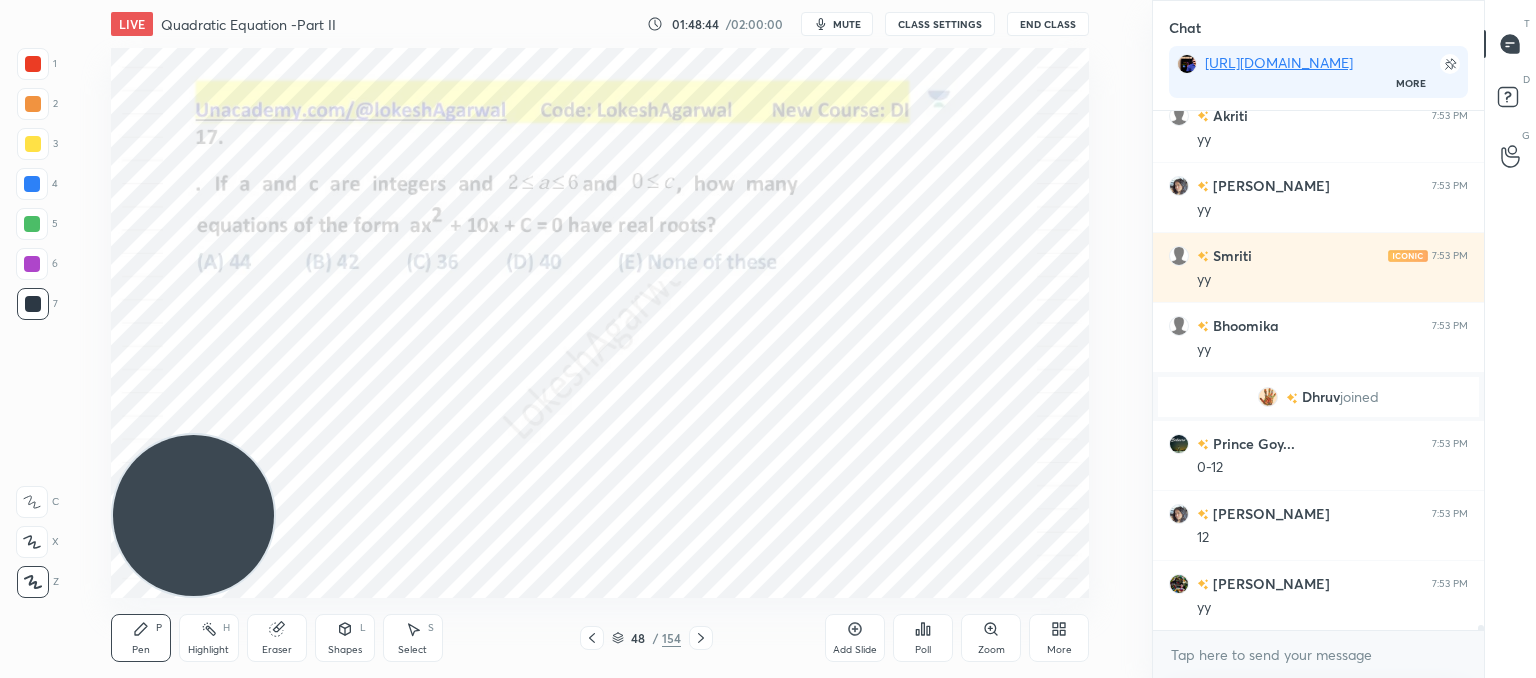 scroll, scrollTop: 50876, scrollLeft: 0, axis: vertical 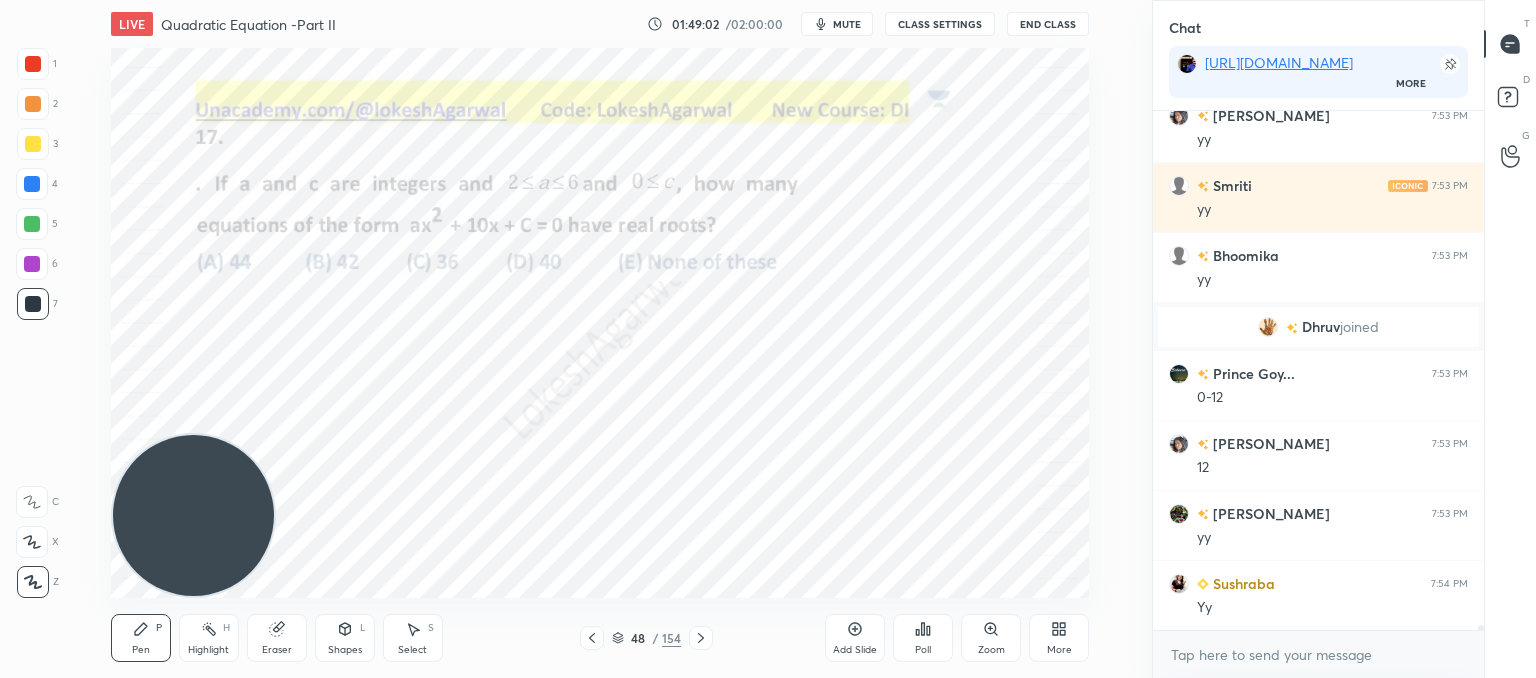 click on "LIVE Quadratic Equation -Part II 01:49:02 /  02:00:00 mute CLASS SETTINGS End Class Setting up your live class Poll for   secs No correct answer Start poll Back Quadratic Equation -Part II • L2 of Comprehensive Course on Algebra: Basic to Advanced - Part I [PERSON_NAME] Pen P Highlight H Eraser Shapes L Select S 48 / 154 Add Slide Poll Zoom More" at bounding box center [600, 339] 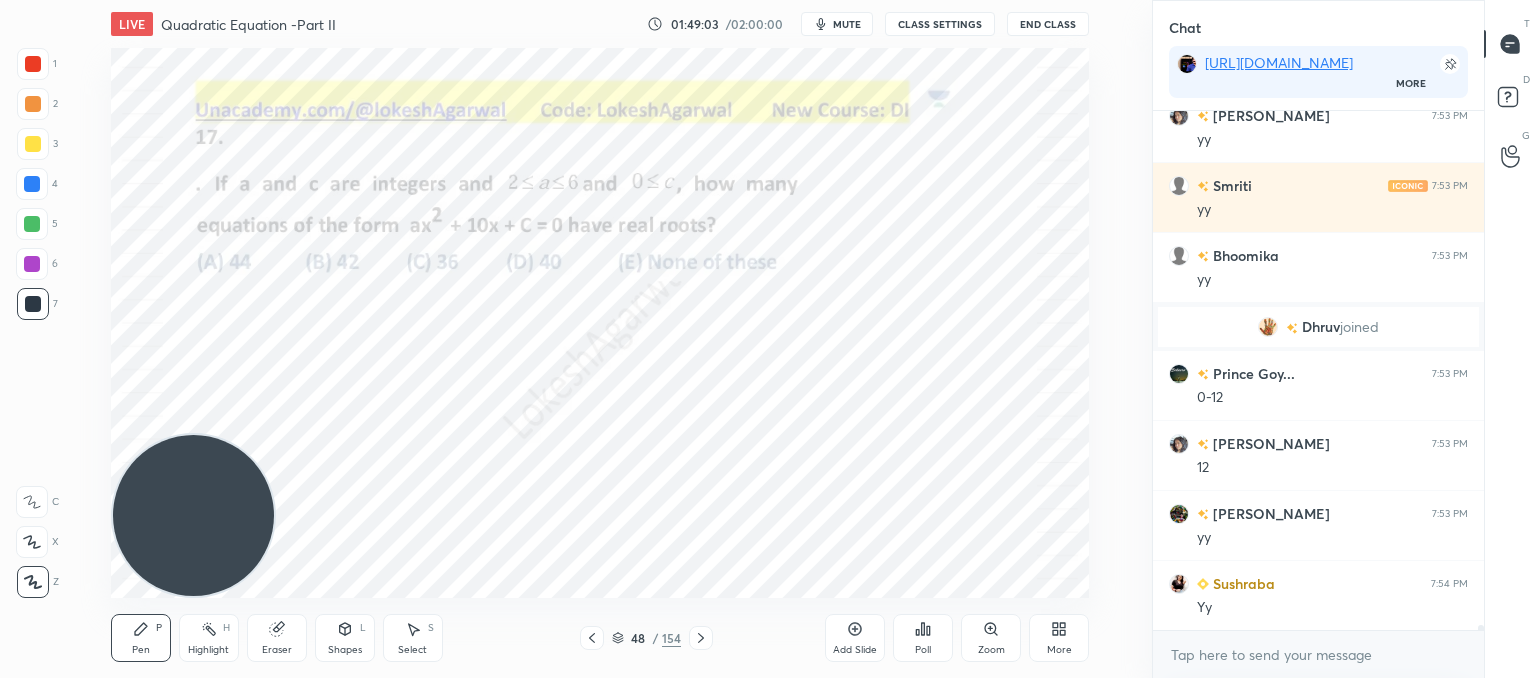 click on "LIVE Quadratic Equation -Part II 01:49:03 /  02:00:00 mute CLASS SETTINGS End Class Setting up your live class Poll for   secs No correct answer Start poll Back Quadratic Equation -Part II • L2 of Comprehensive Course on Algebra: Basic to Advanced - Part I [PERSON_NAME] Pen P Highlight H Eraser Shapes L Select S 48 / 154 Add Slide Poll Zoom More" at bounding box center (600, 339) 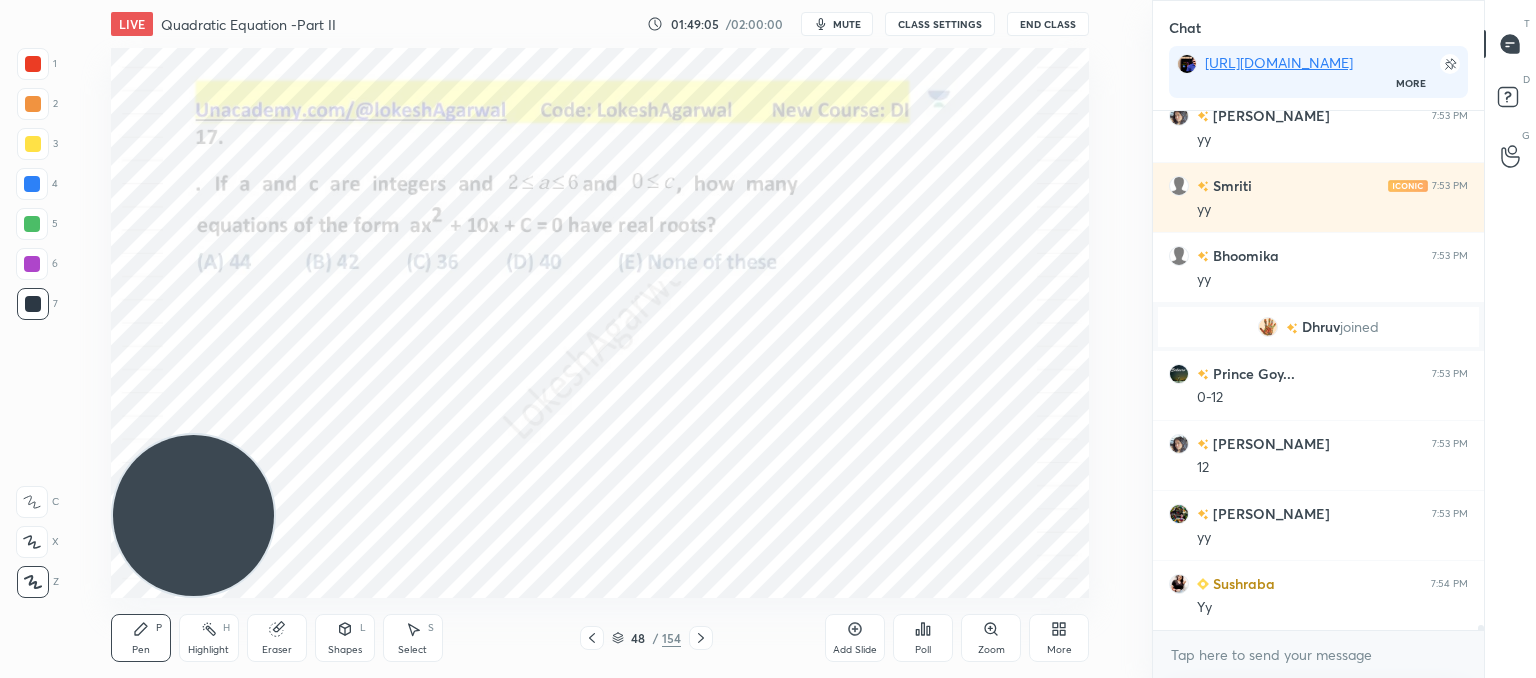 click on "LIVE Quadratic Equation -Part II 01:49:05 /  02:00:00 mute CLASS SETTINGS End Class Setting up your live class Poll for   secs No correct answer Start poll Back Quadratic Equation -Part II • L2 of Comprehensive Course on Algebra: Basic to Advanced - Part I [PERSON_NAME] Pen P Highlight H Eraser Shapes L Select S 48 / 154 Add Slide Poll Zoom More" at bounding box center [600, 339] 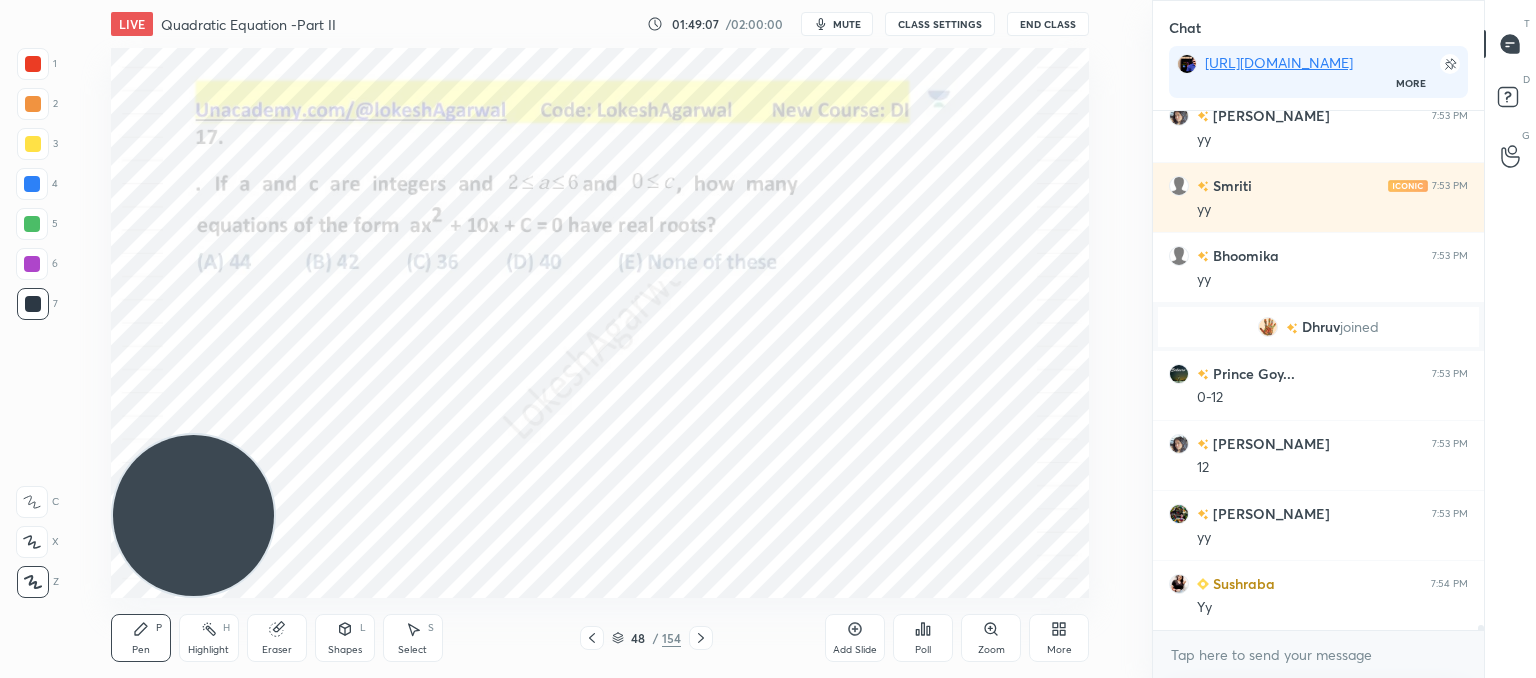 click on "LIVE Quadratic Equation -Part II 01:49:07 /  02:00:00 mute CLASS SETTINGS End Class Setting up your live class Poll for   secs No correct answer Start poll Back Quadratic Equation -Part II • L2 of Comprehensive Course on Algebra: Basic to Advanced - Part I [PERSON_NAME] Pen P Highlight H Eraser Shapes L Select S 48 / 154 Add Slide Poll Zoom More" at bounding box center (600, 339) 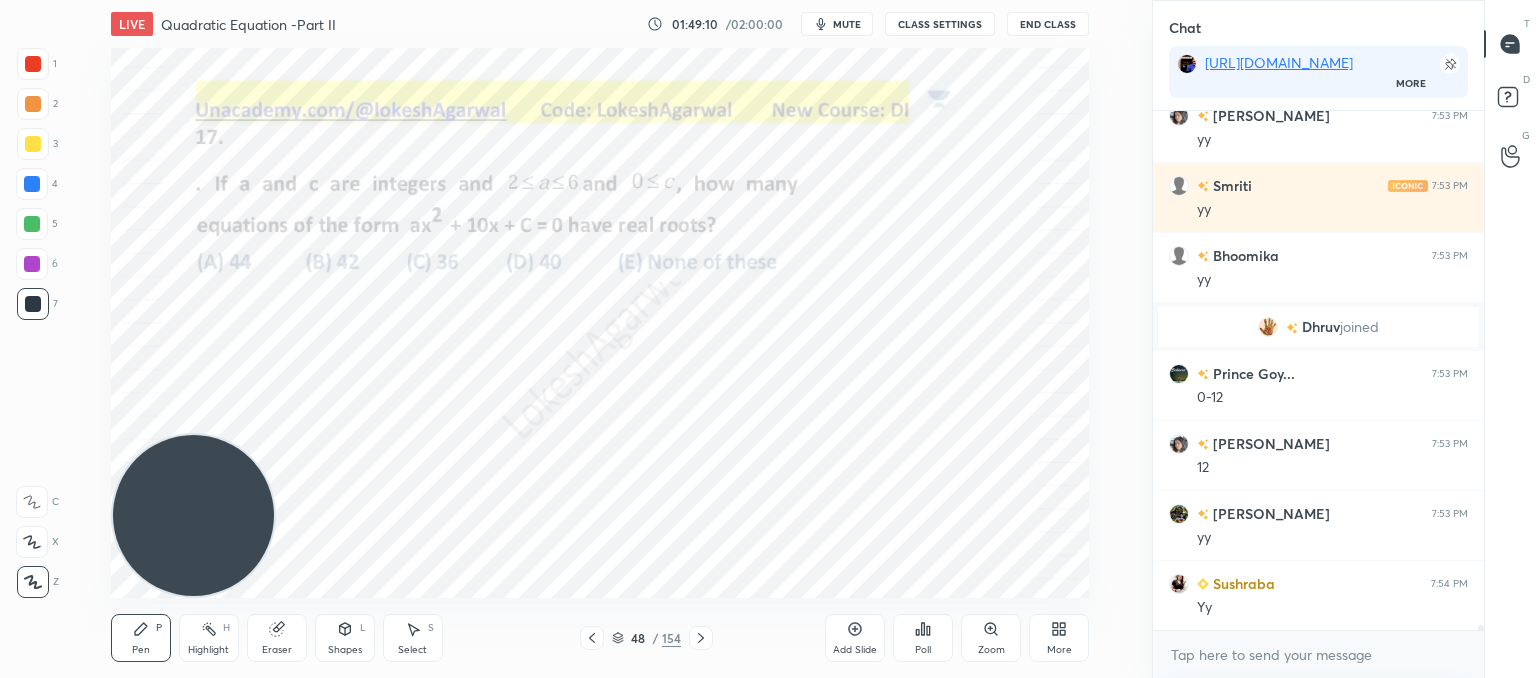 click on "LIVE Quadratic Equation -Part II 01:49:10 /  02:00:00 mute CLASS SETTINGS End Class Setting up your live class Poll for   secs No correct answer Start poll Back Quadratic Equation -Part II • L2 of Comprehensive Course on Algebra: Basic to Advanced - Part I [PERSON_NAME] Pen P Highlight H Eraser Shapes L Select S 48 / 154 Add Slide Poll Zoom More" at bounding box center (600, 339) 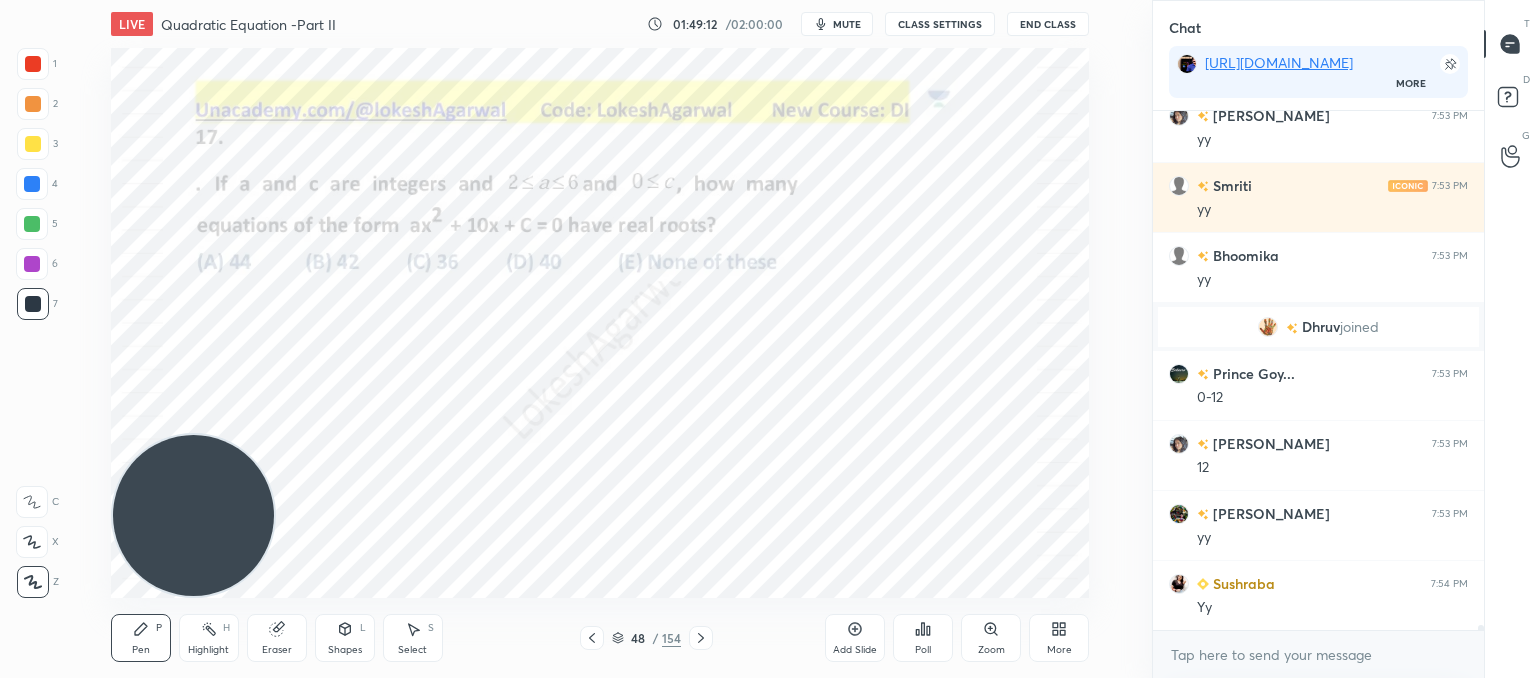 click on "LIVE Quadratic Equation -Part II 01:49:12 /  02:00:00 mute CLASS SETTINGS End Class Setting up your live class Poll for   secs No correct answer Start poll Back Quadratic Equation -Part II • L2 of Comprehensive Course on Algebra: Basic to Advanced - Part I [PERSON_NAME] Pen P Highlight H Eraser Shapes L Select S 48 / 154 Add Slide Poll Zoom More" at bounding box center (600, 339) 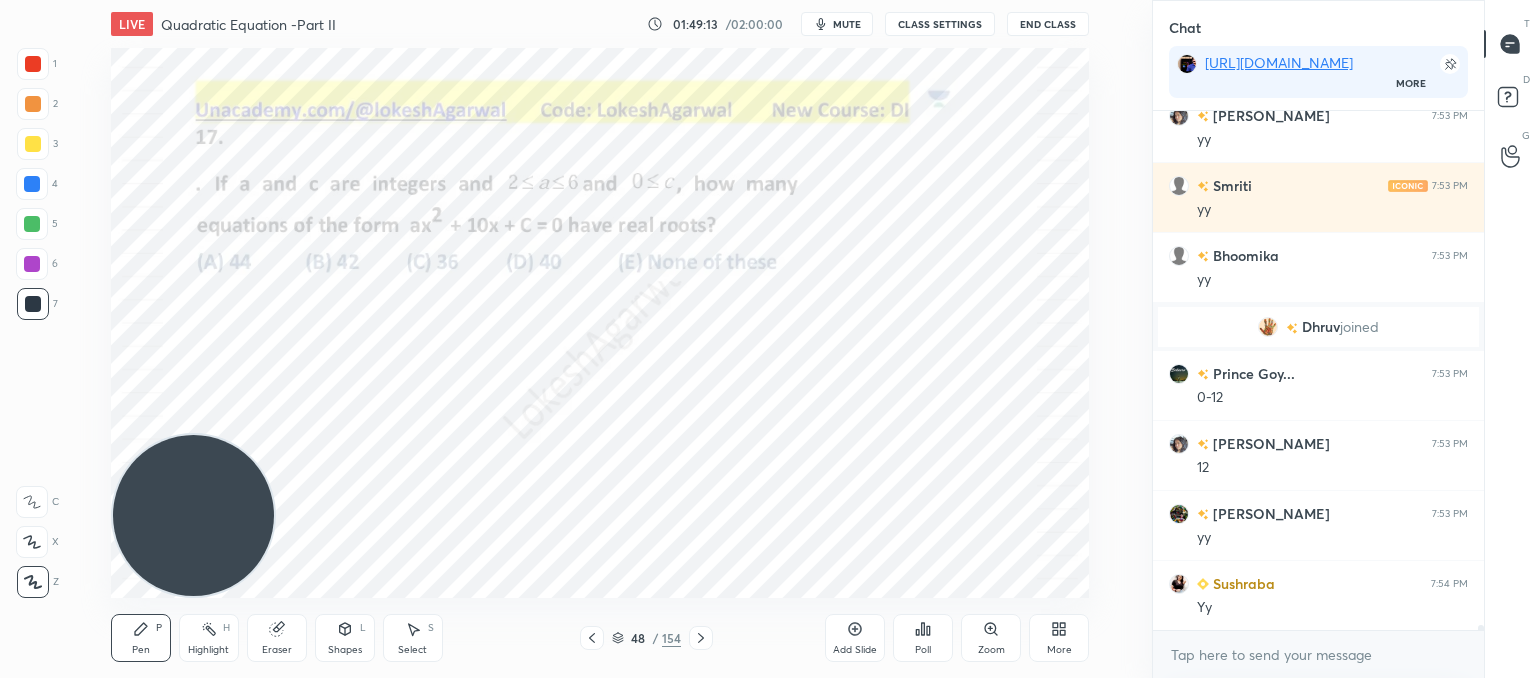 click on "LIVE Quadratic Equation -Part II 01:49:13 /  02:00:00 mute CLASS SETTINGS End Class Setting up your live class Poll for   secs No correct answer Start poll Back Quadratic Equation -Part II • L2 of Comprehensive Course on Algebra: Basic to Advanced - Part I [PERSON_NAME] Pen P Highlight H Eraser Shapes L Select S 48 / 154 Add Slide Poll Zoom More" at bounding box center (600, 339) 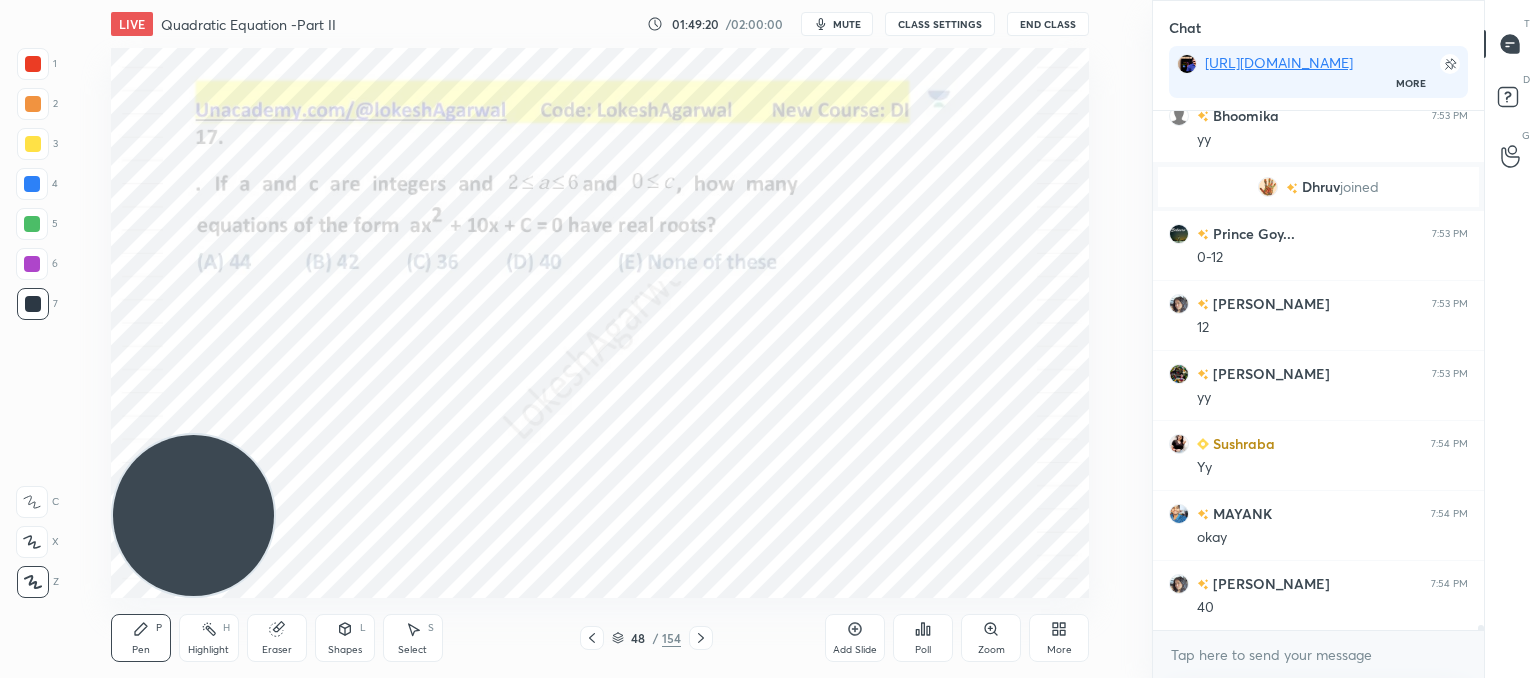 scroll, scrollTop: 51086, scrollLeft: 0, axis: vertical 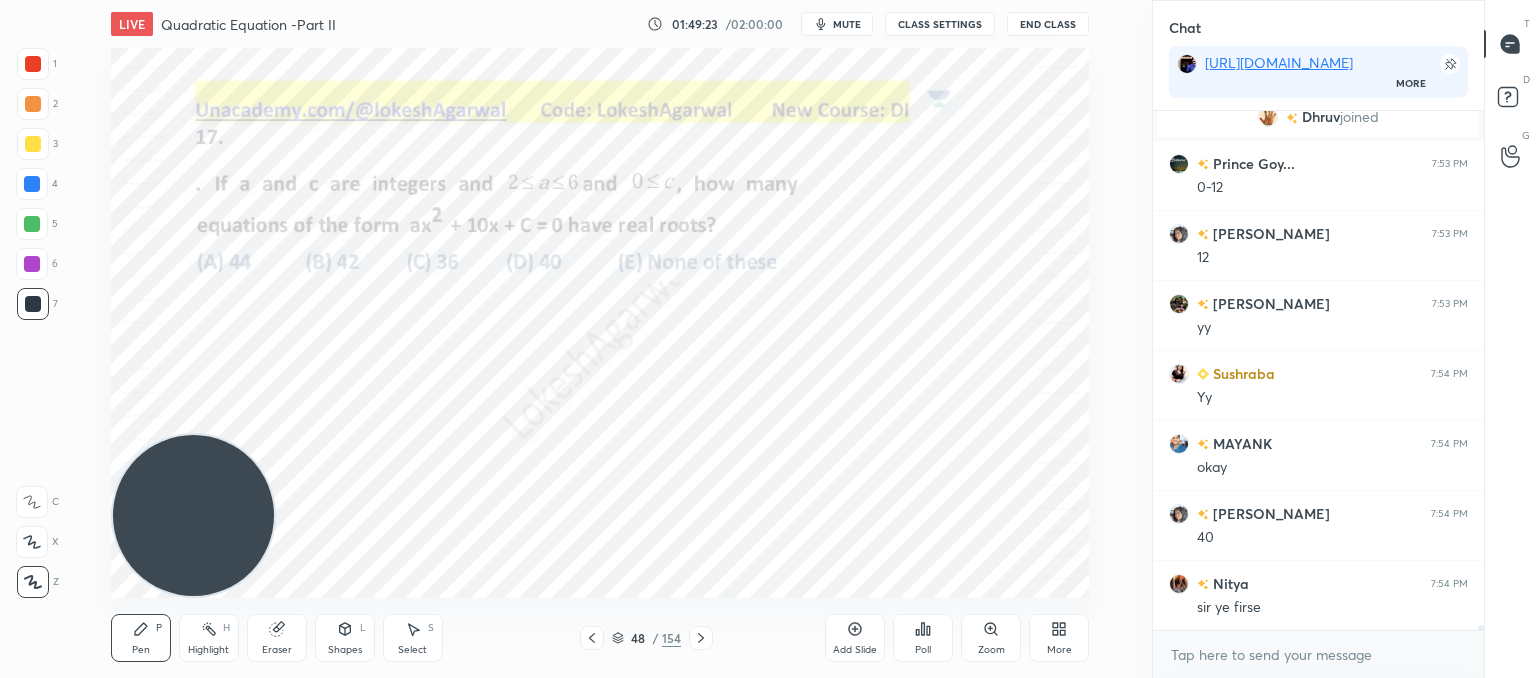 drag, startPoint x: 287, startPoint y: 630, endPoint x: 336, endPoint y: 599, distance: 57.982758 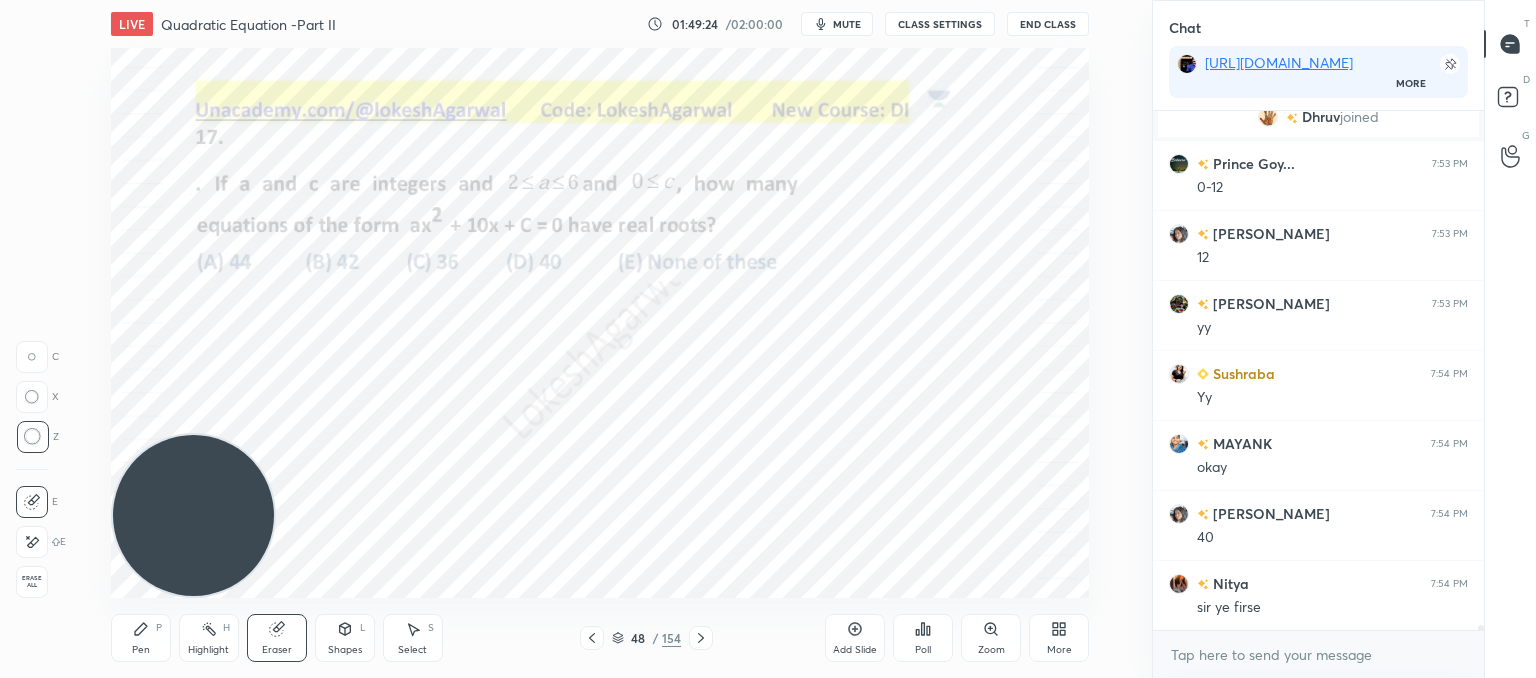 scroll, scrollTop: 51156, scrollLeft: 0, axis: vertical 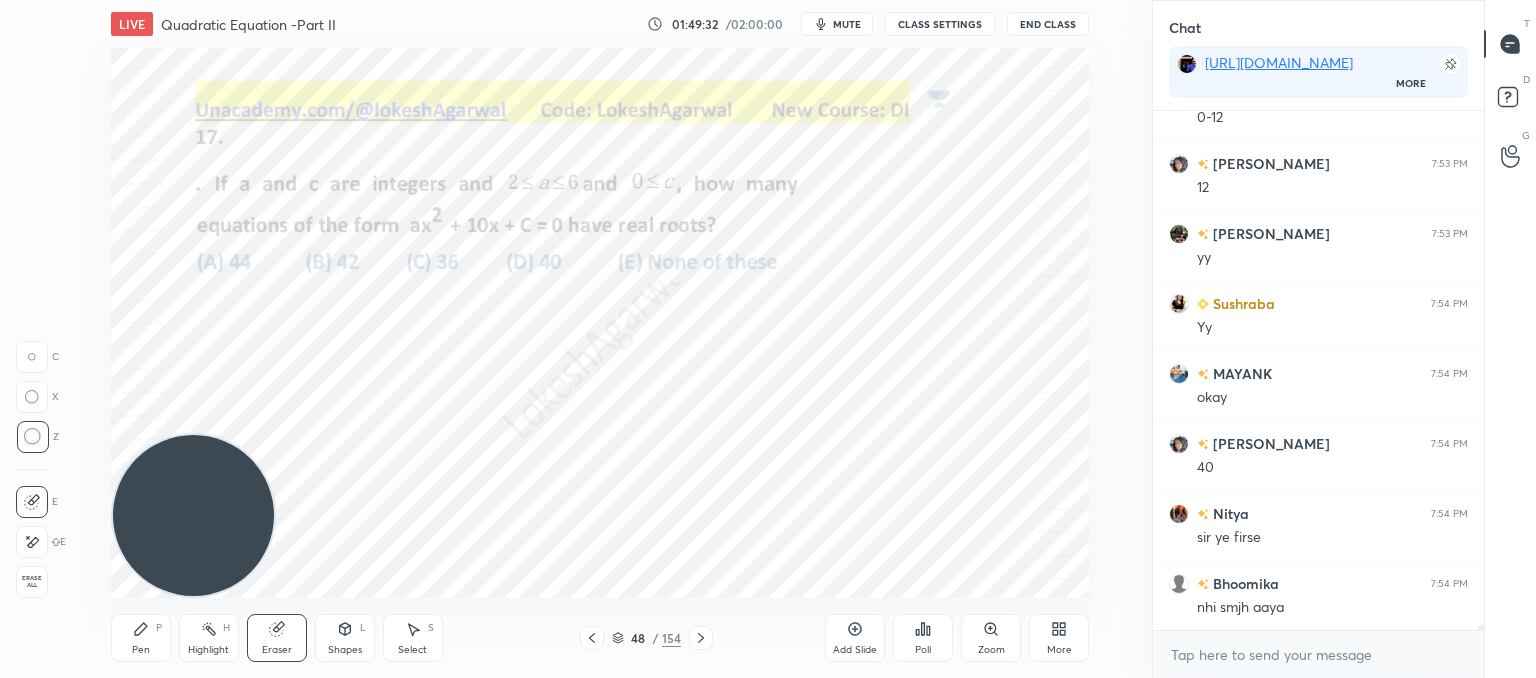 drag, startPoint x: 139, startPoint y: 645, endPoint x: 187, endPoint y: 615, distance: 56.603886 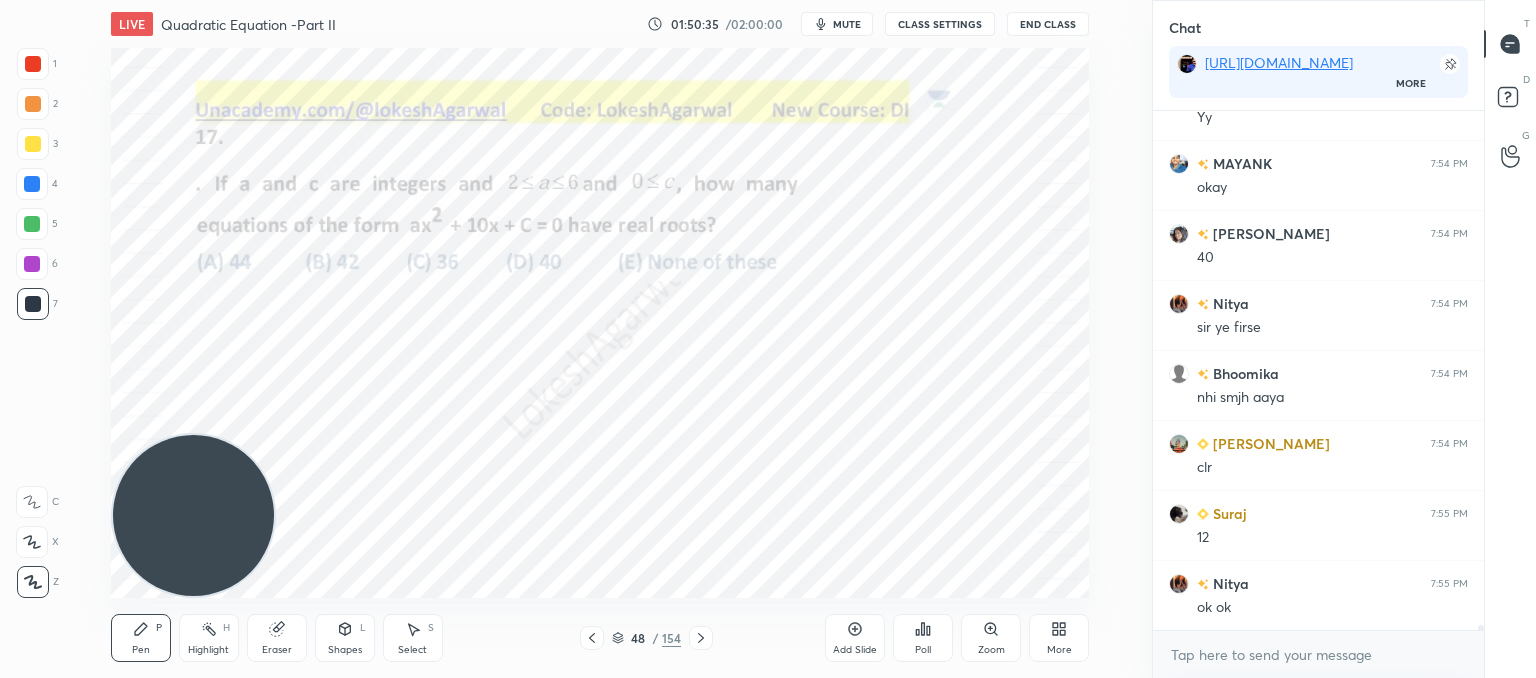 scroll, scrollTop: 51436, scrollLeft: 0, axis: vertical 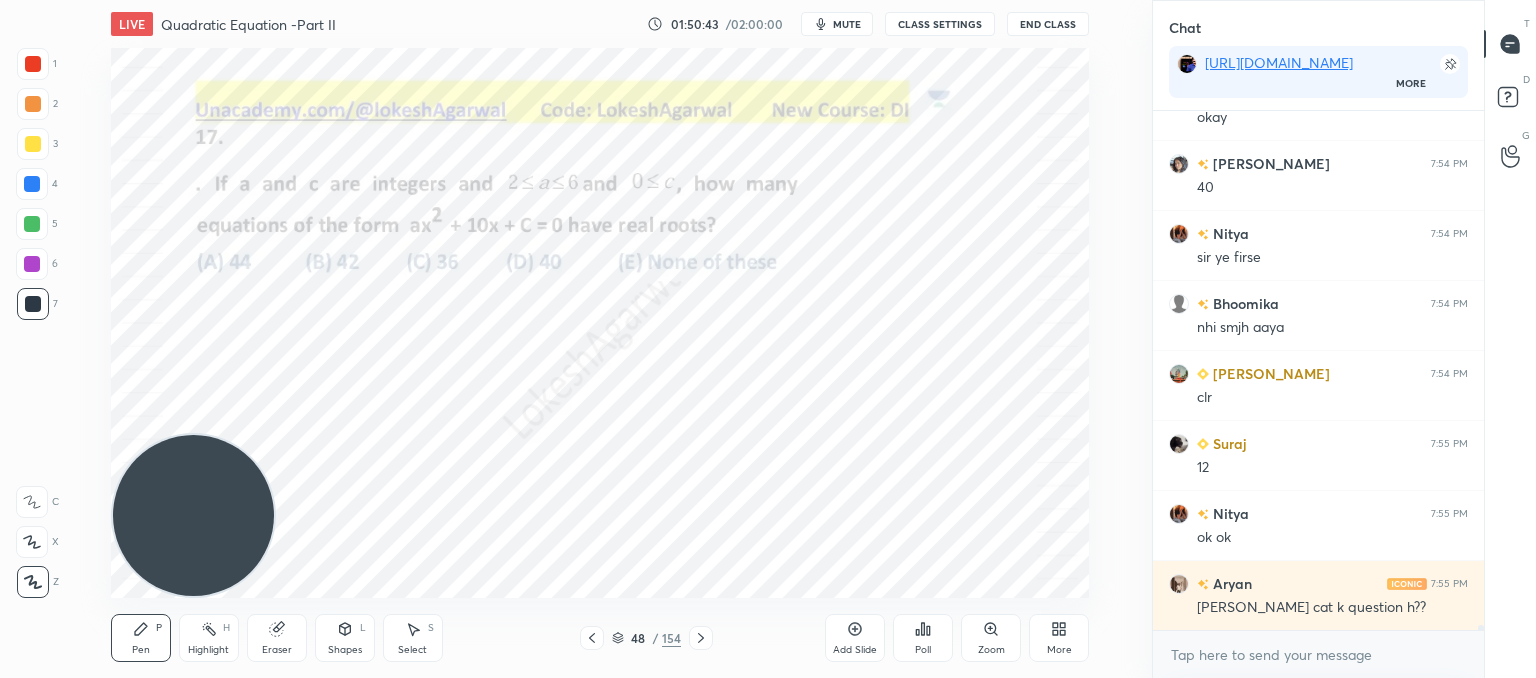 drag, startPoint x: 988, startPoint y: 584, endPoint x: 1066, endPoint y: 585, distance: 78.00641 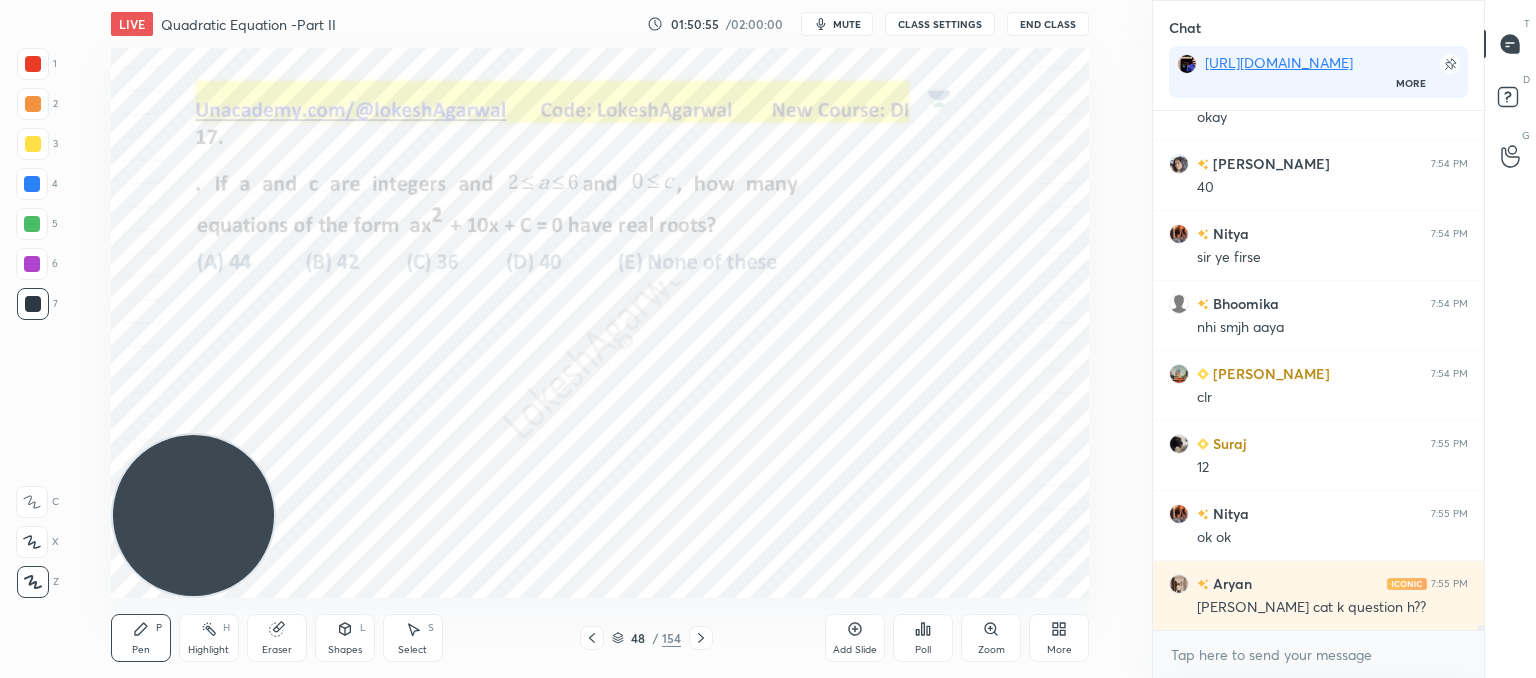 click 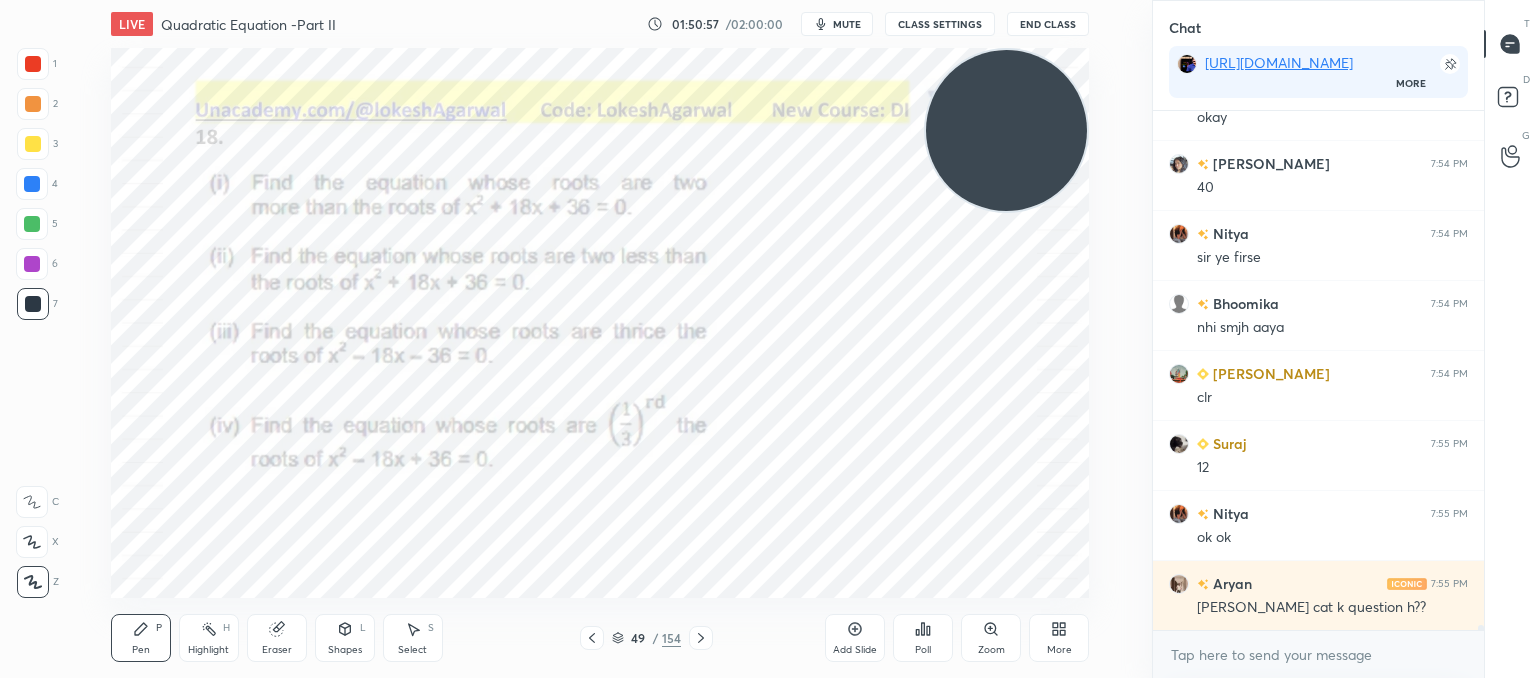 drag, startPoint x: 196, startPoint y: 549, endPoint x: 1150, endPoint y: 120, distance: 1046.0197 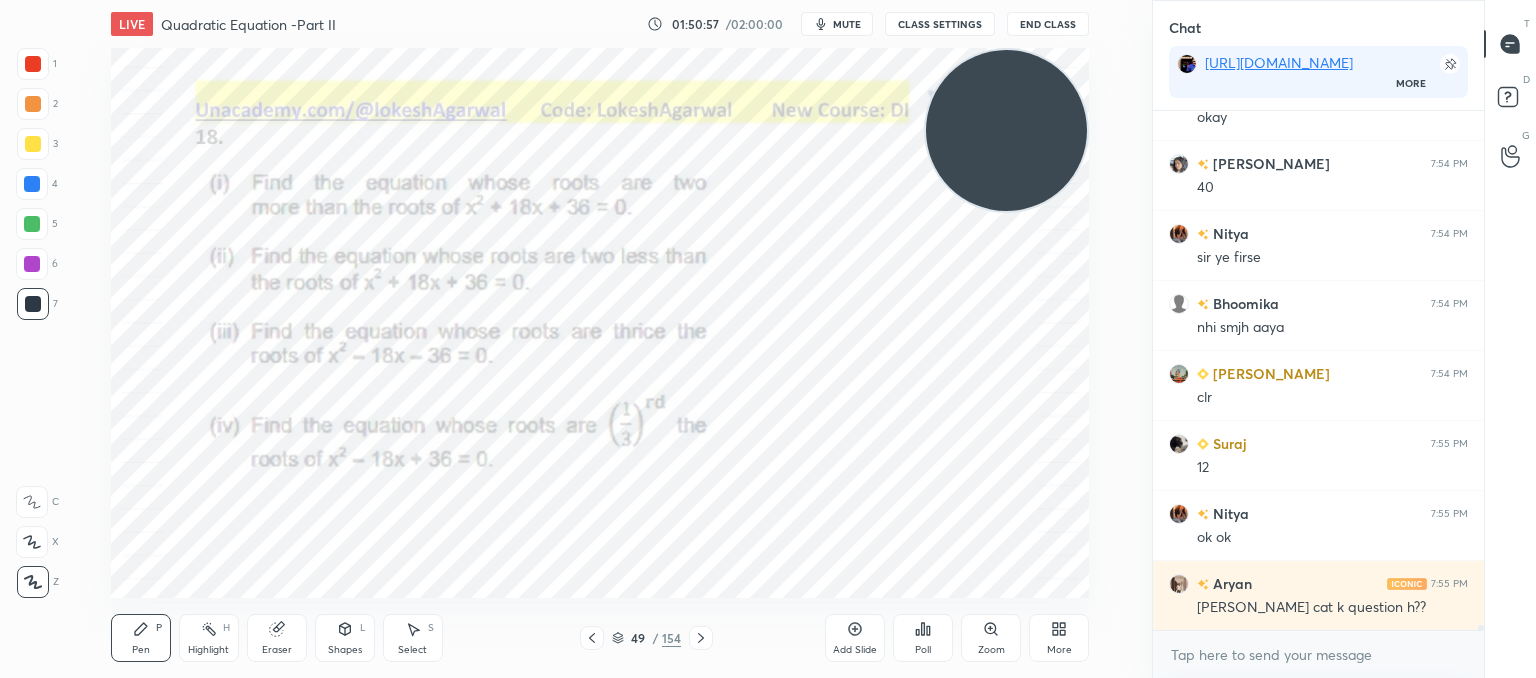 click on "1 2 3 4 5 6 7 C X Z C X Z E E Erase all   H H LIVE Quadratic Equation -Part II 01:50:57 /  02:00:00 mute CLASS SETTINGS End Class Setting up your live class Poll for   secs No correct answer Start poll Back Quadratic Equation -Part II • L2 of Comprehensive Course on Algebra: Basic to Advanced - Part I [PERSON_NAME] Pen P Highlight H Eraser Shapes L Select S 49 / 154 Add Slide Poll Zoom More" at bounding box center [576, 339] 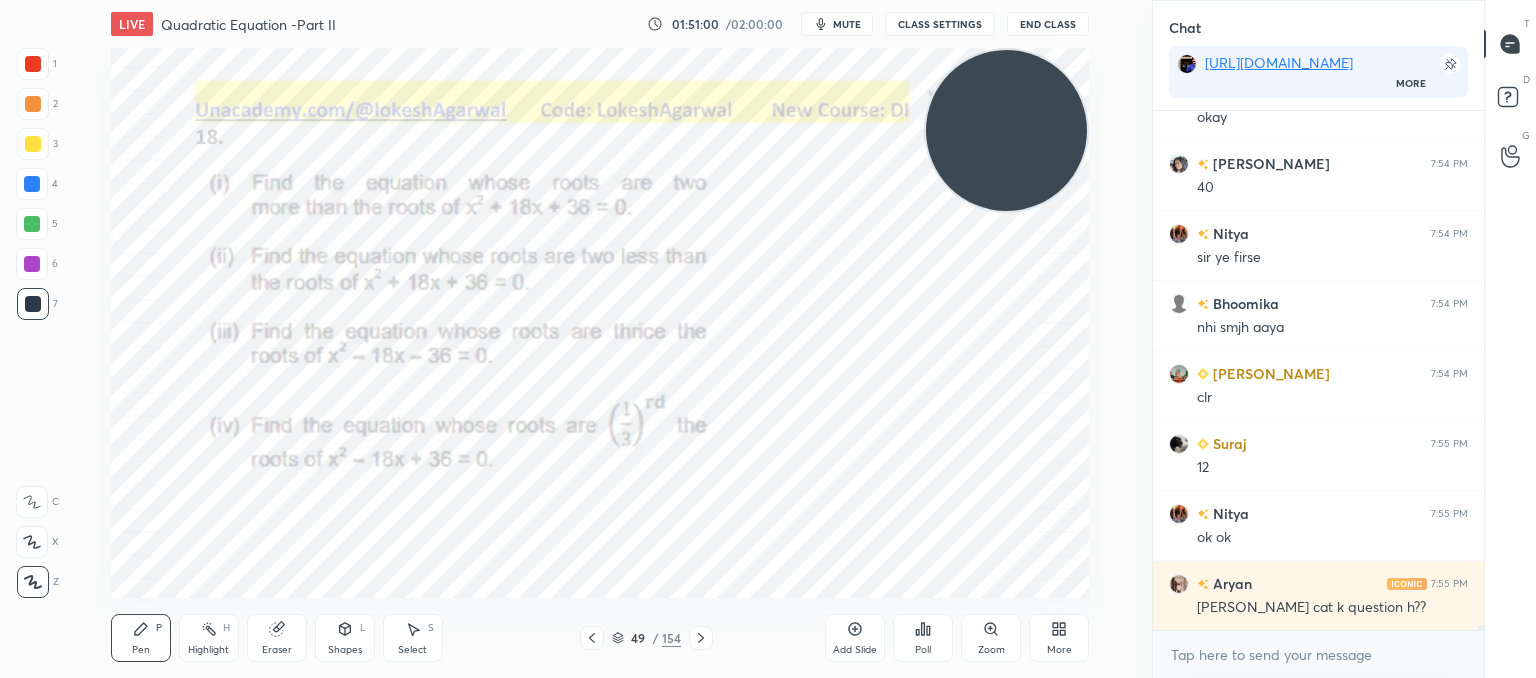 click on "Add Slide" at bounding box center [855, 650] 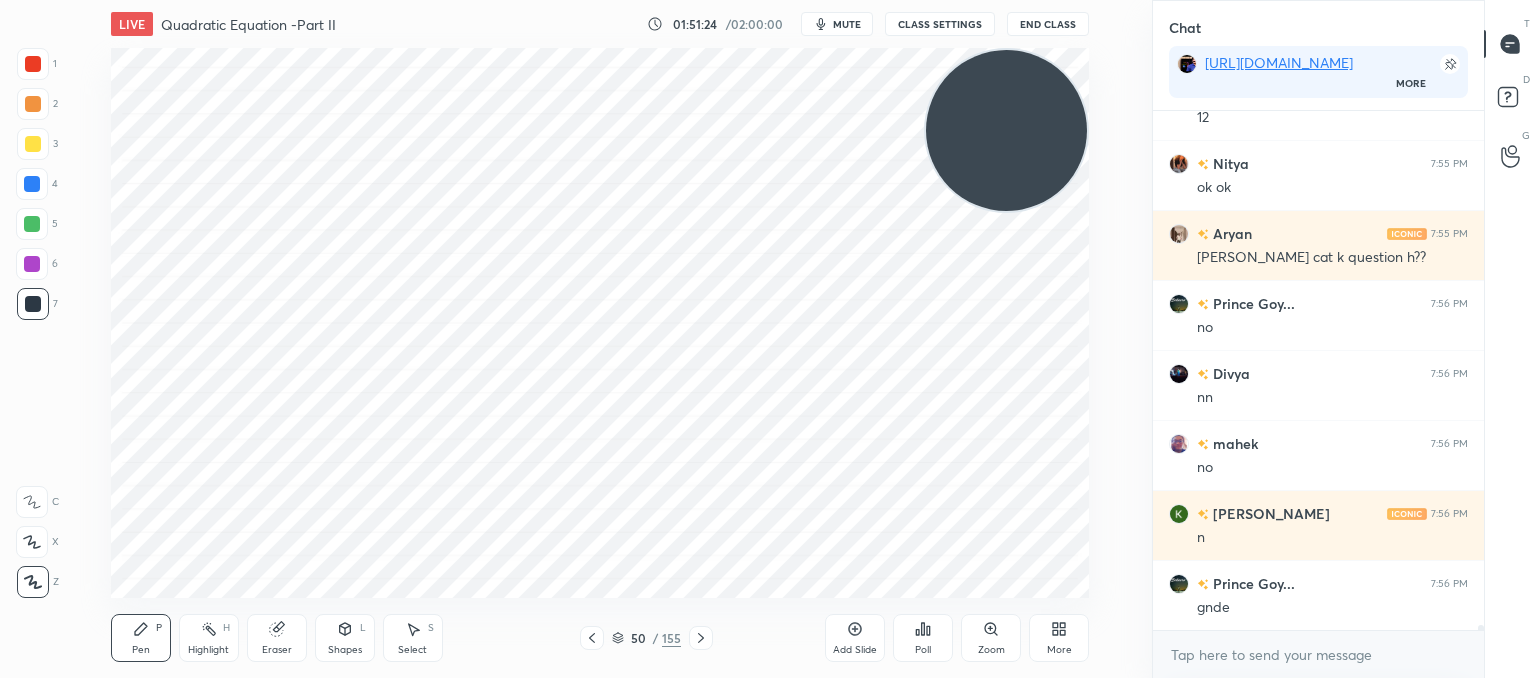 scroll, scrollTop: 51856, scrollLeft: 0, axis: vertical 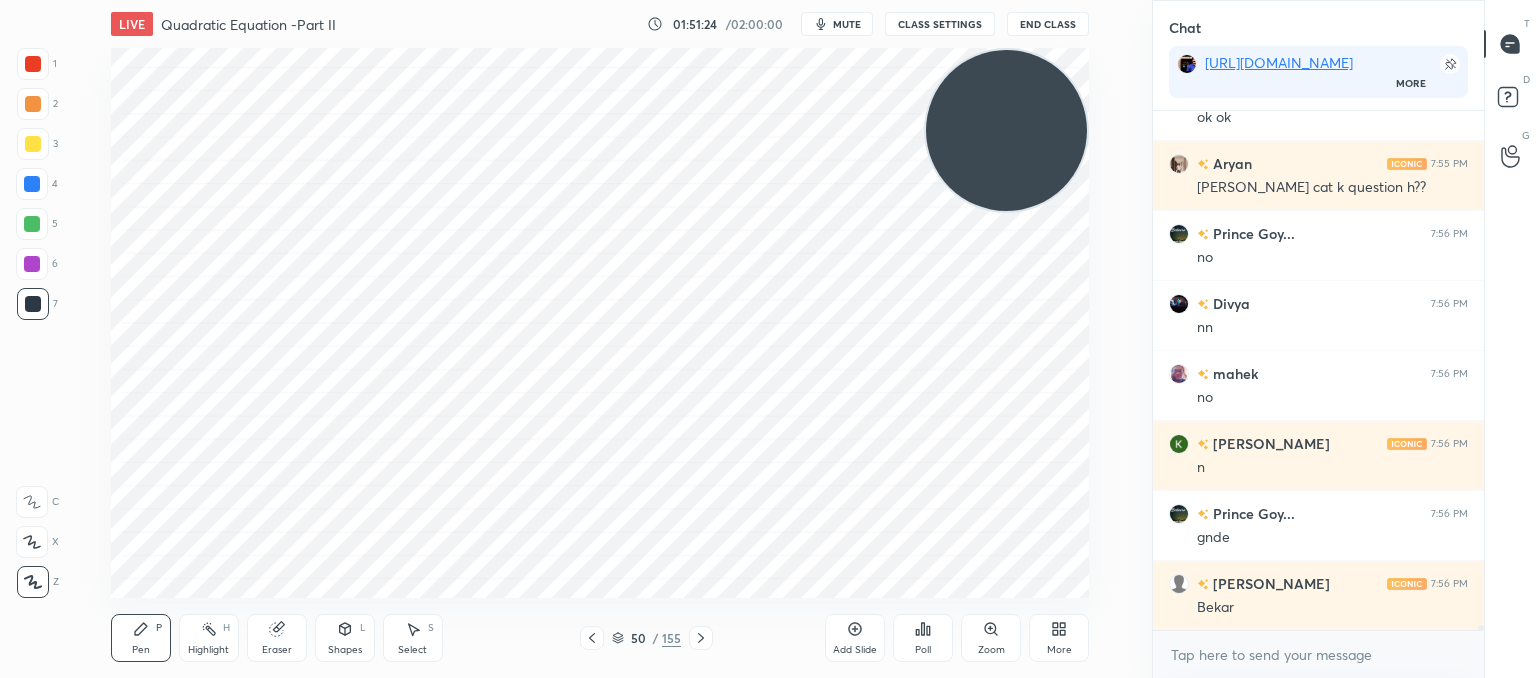 drag, startPoint x: 280, startPoint y: 638, endPoint x: 292, endPoint y: 609, distance: 31.38471 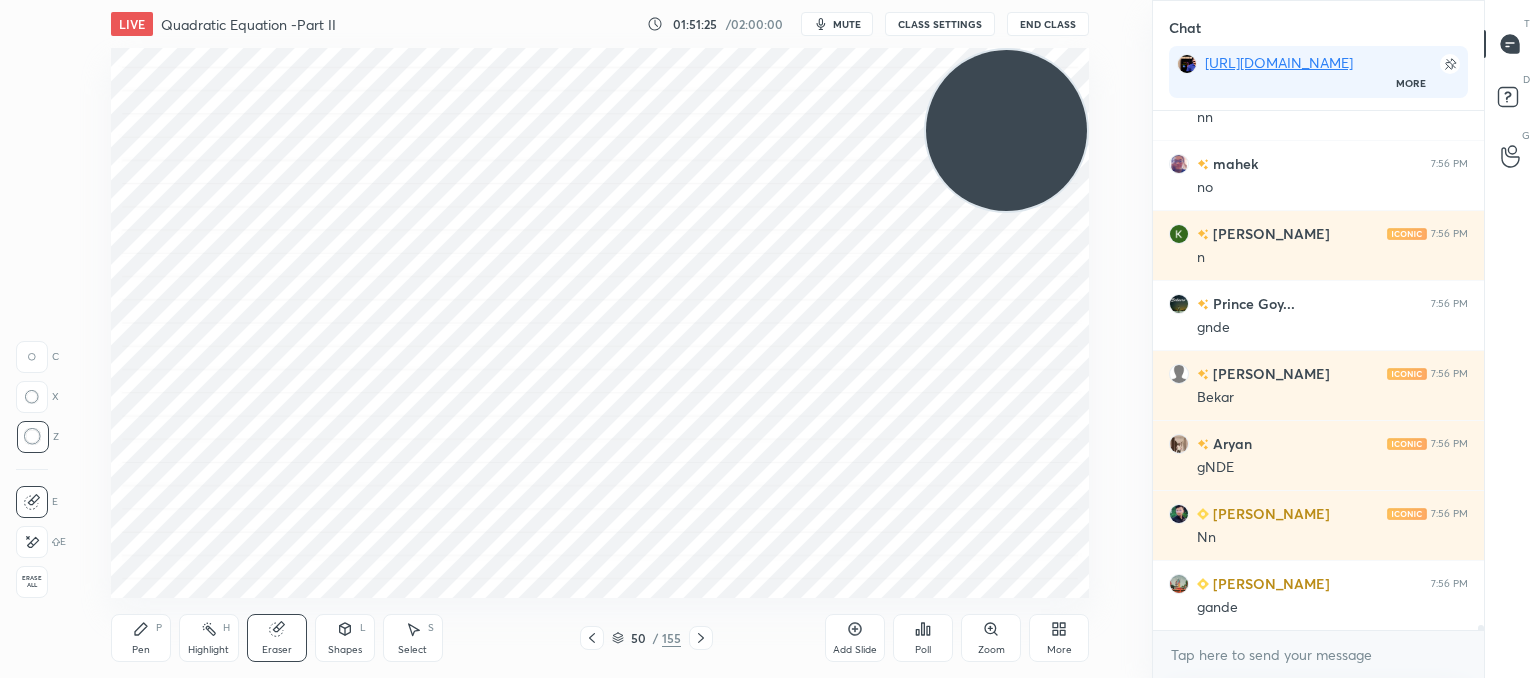 scroll, scrollTop: 52136, scrollLeft: 0, axis: vertical 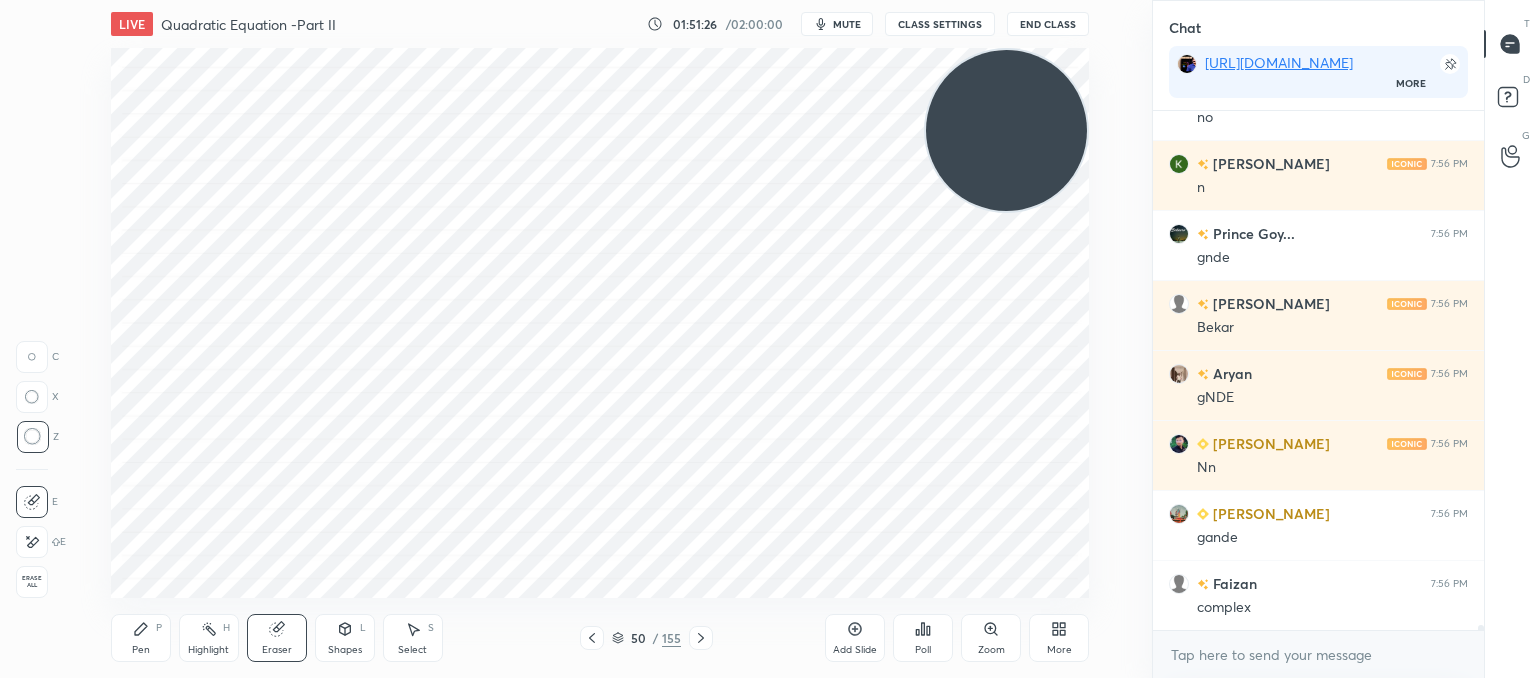 drag, startPoint x: 141, startPoint y: 635, endPoint x: 149, endPoint y: 613, distance: 23.409399 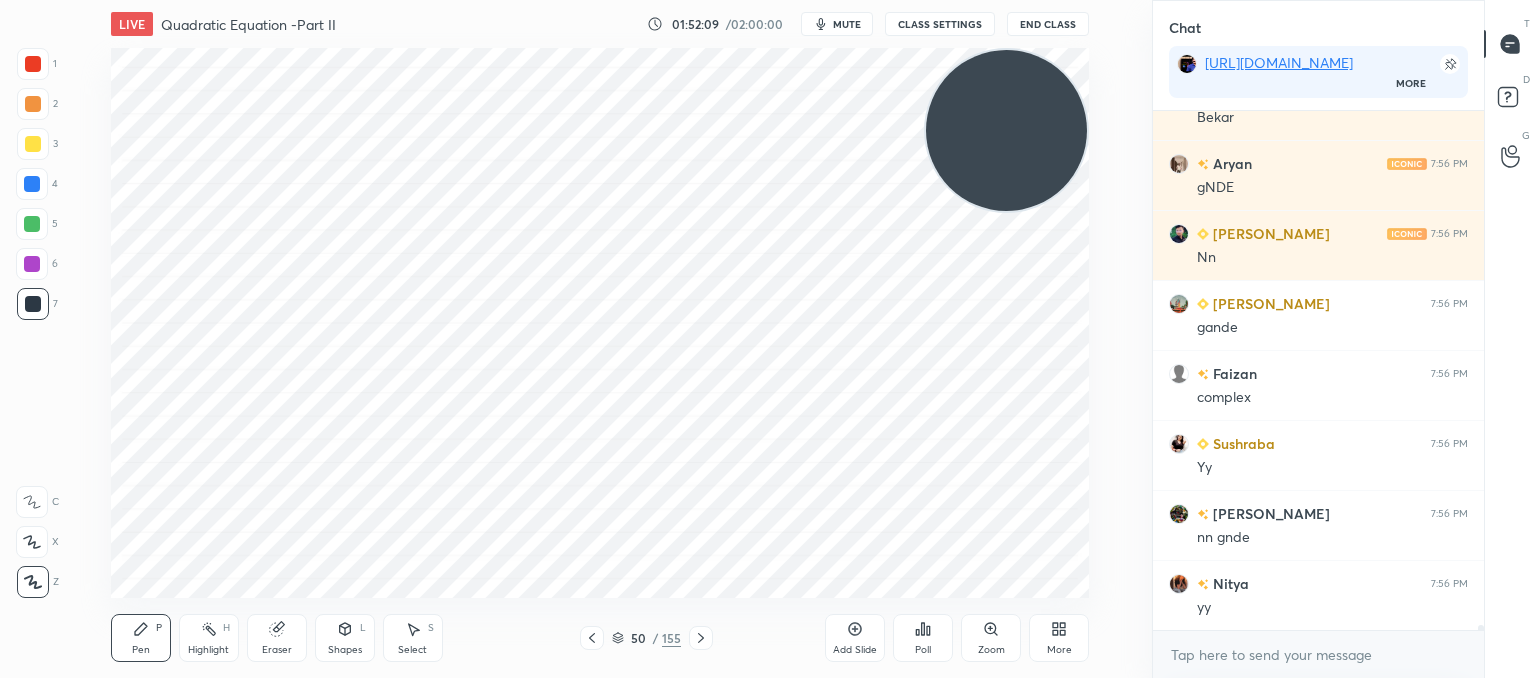scroll, scrollTop: 52416, scrollLeft: 0, axis: vertical 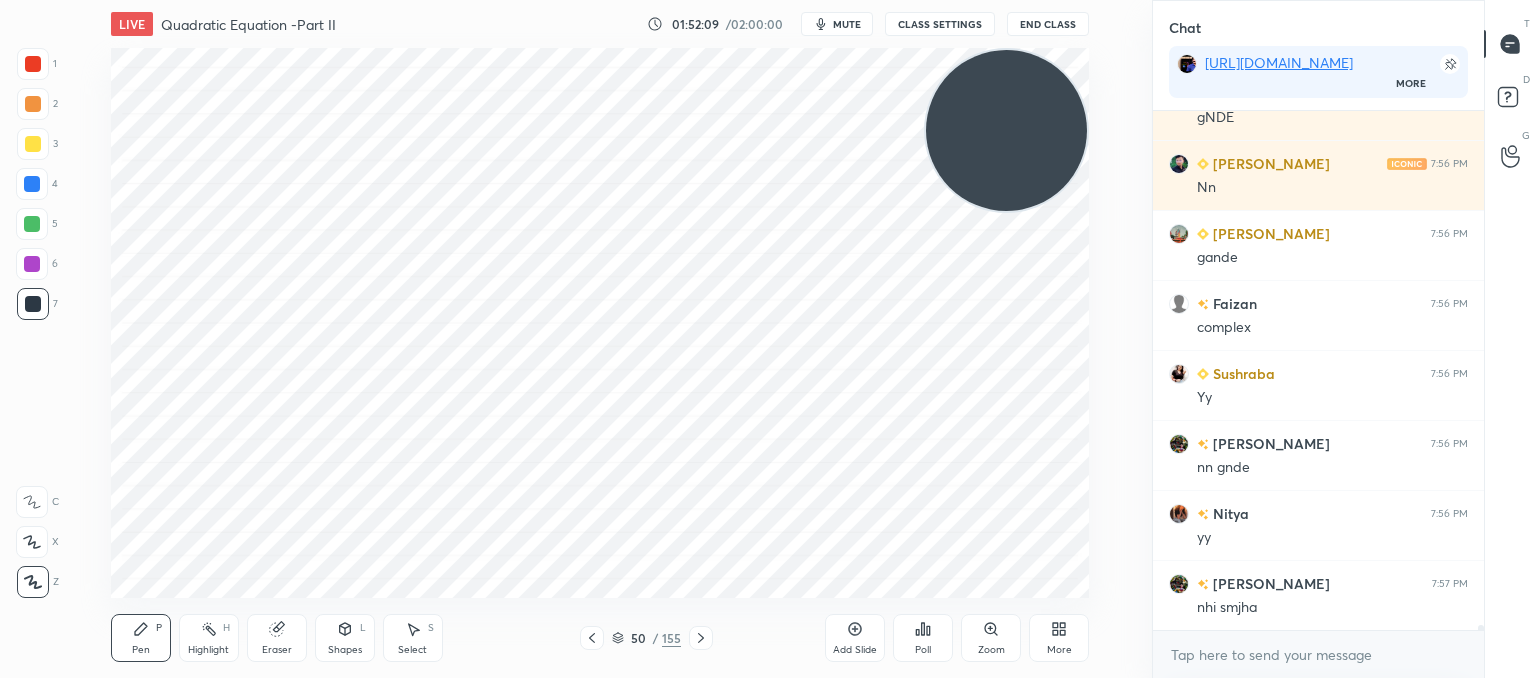 click on "Add Slide" at bounding box center [855, 638] 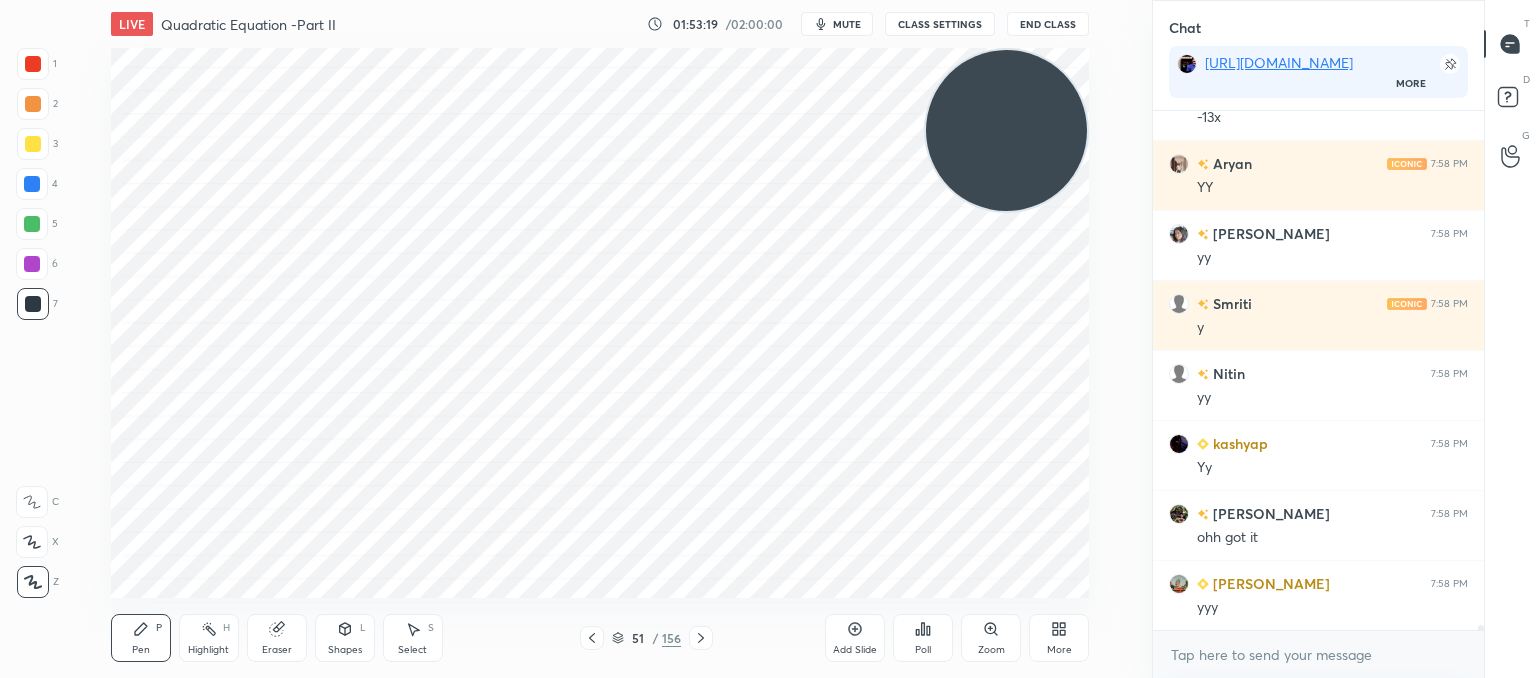scroll, scrollTop: 54306, scrollLeft: 0, axis: vertical 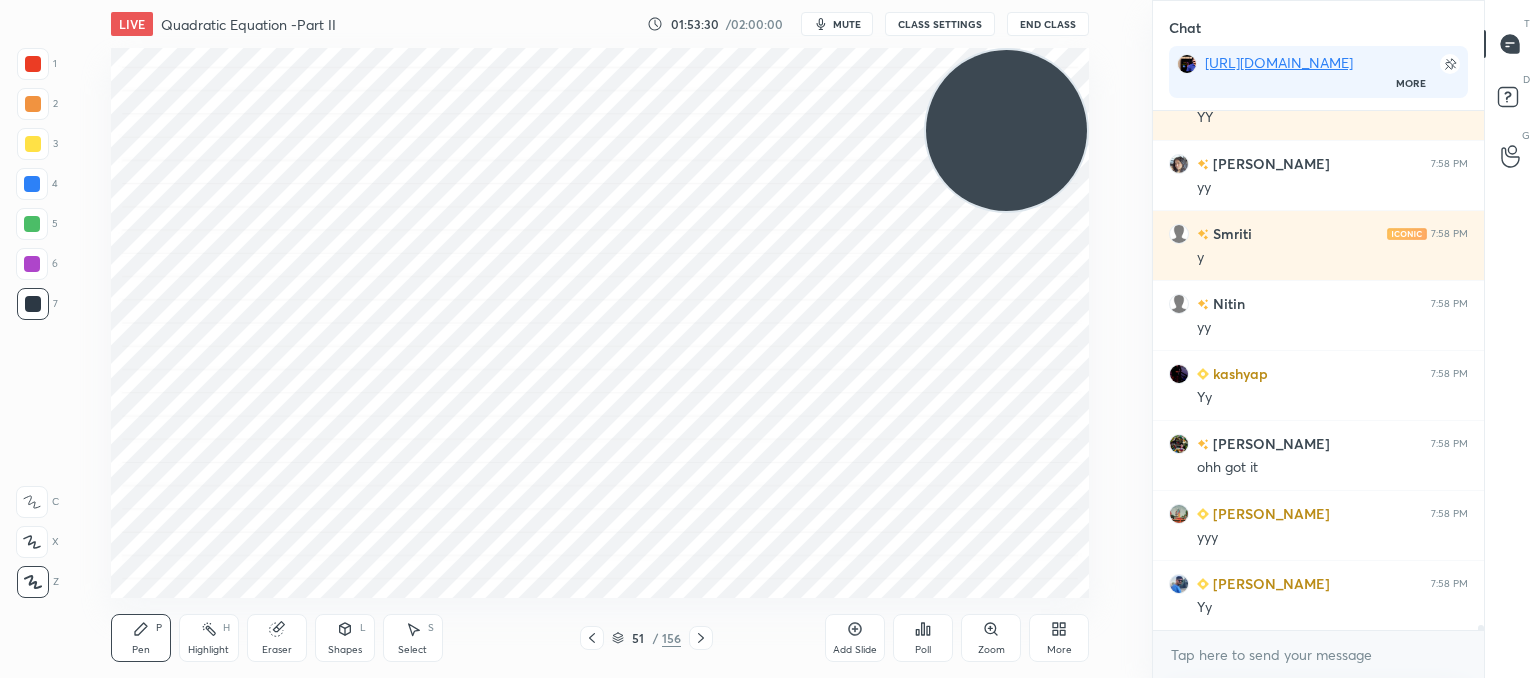click 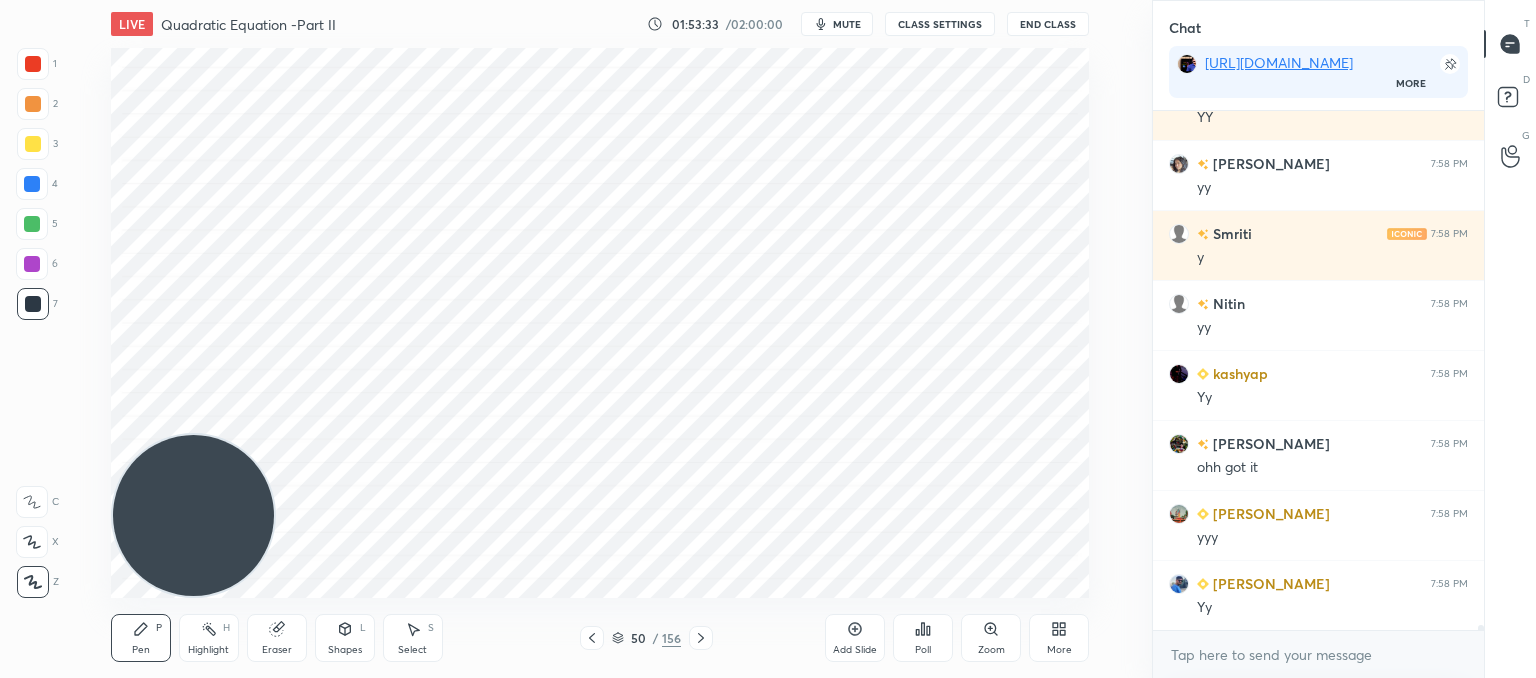 drag, startPoint x: 985, startPoint y: 164, endPoint x: 14, endPoint y: 596, distance: 1062.763 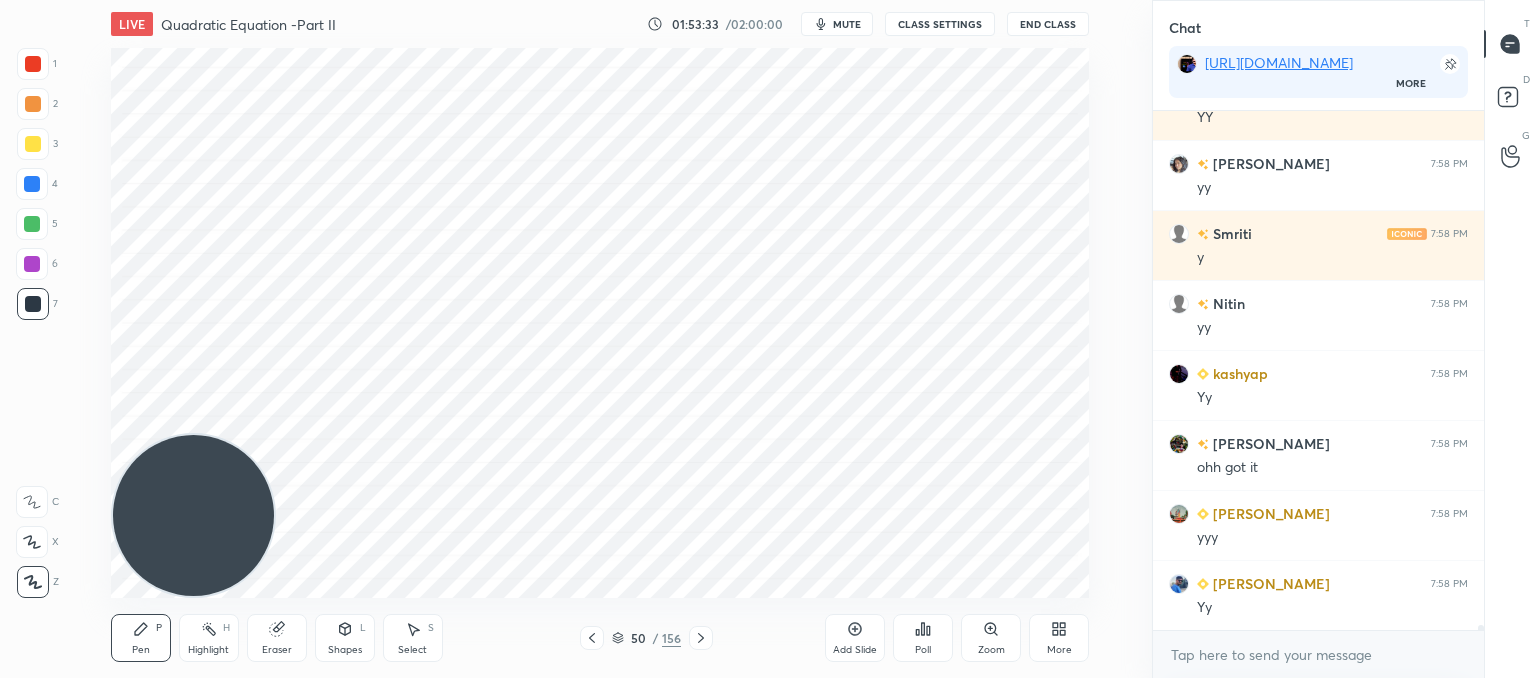 click on "1 2 3 4 5 6 7 C X Z C X Z E E Erase all   H H LIVE Quadratic Equation -Part II 01:53:33 /  02:00:00 mute CLASS SETTINGS End Class Setting up your live class Poll for   secs No correct answer Start poll Back Quadratic Equation -Part II • L2 of Comprehensive Course on Algebra: Basic to Advanced - Part I [PERSON_NAME] Pen P Highlight H Eraser Shapes L Select S 50 / 156 Add Slide Poll Zoom More" at bounding box center (568, 339) 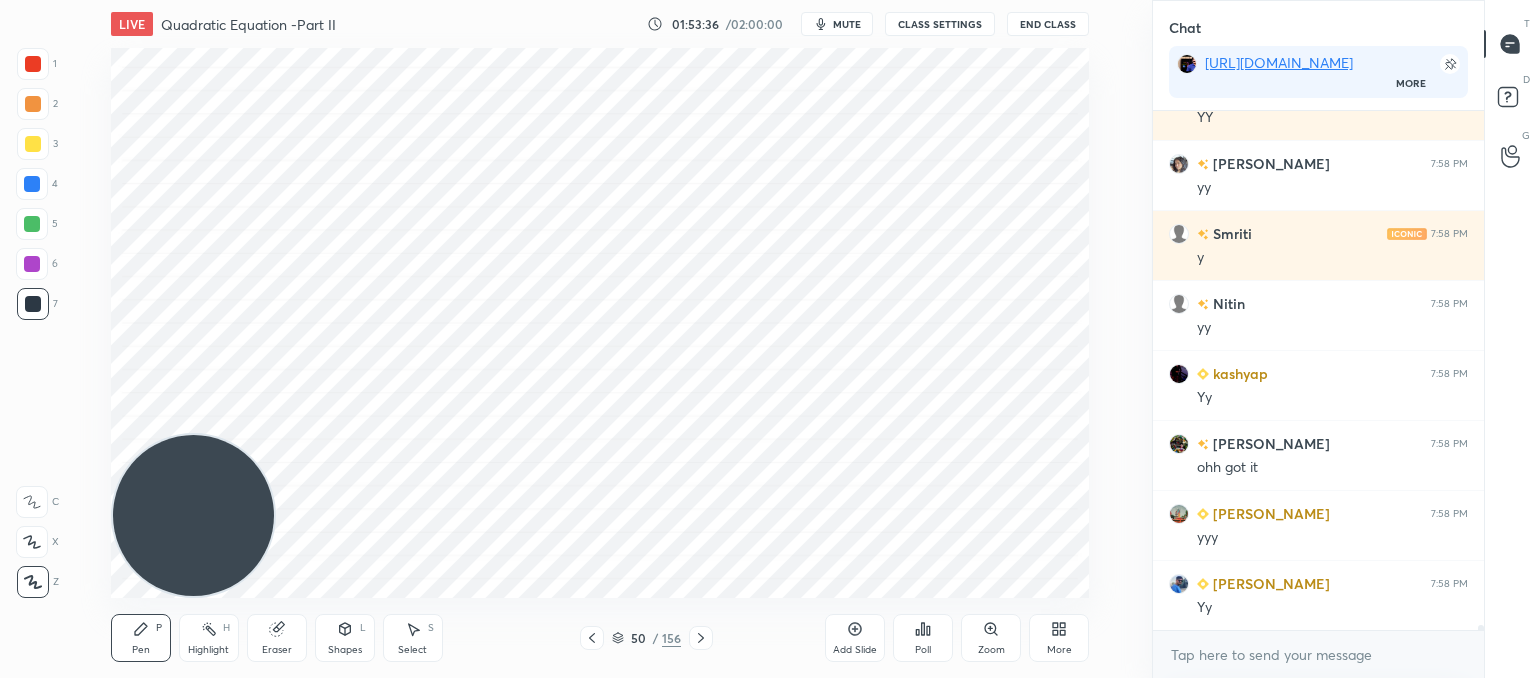 click 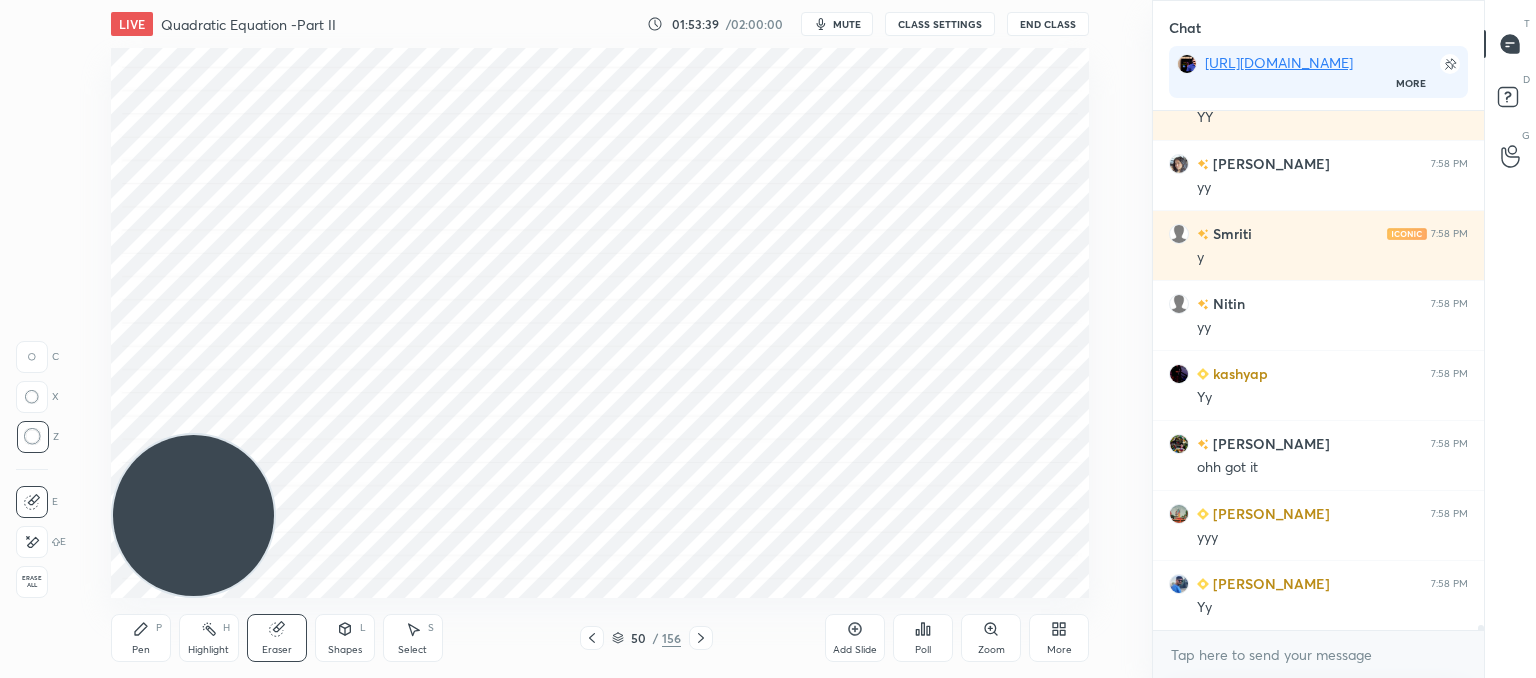 click 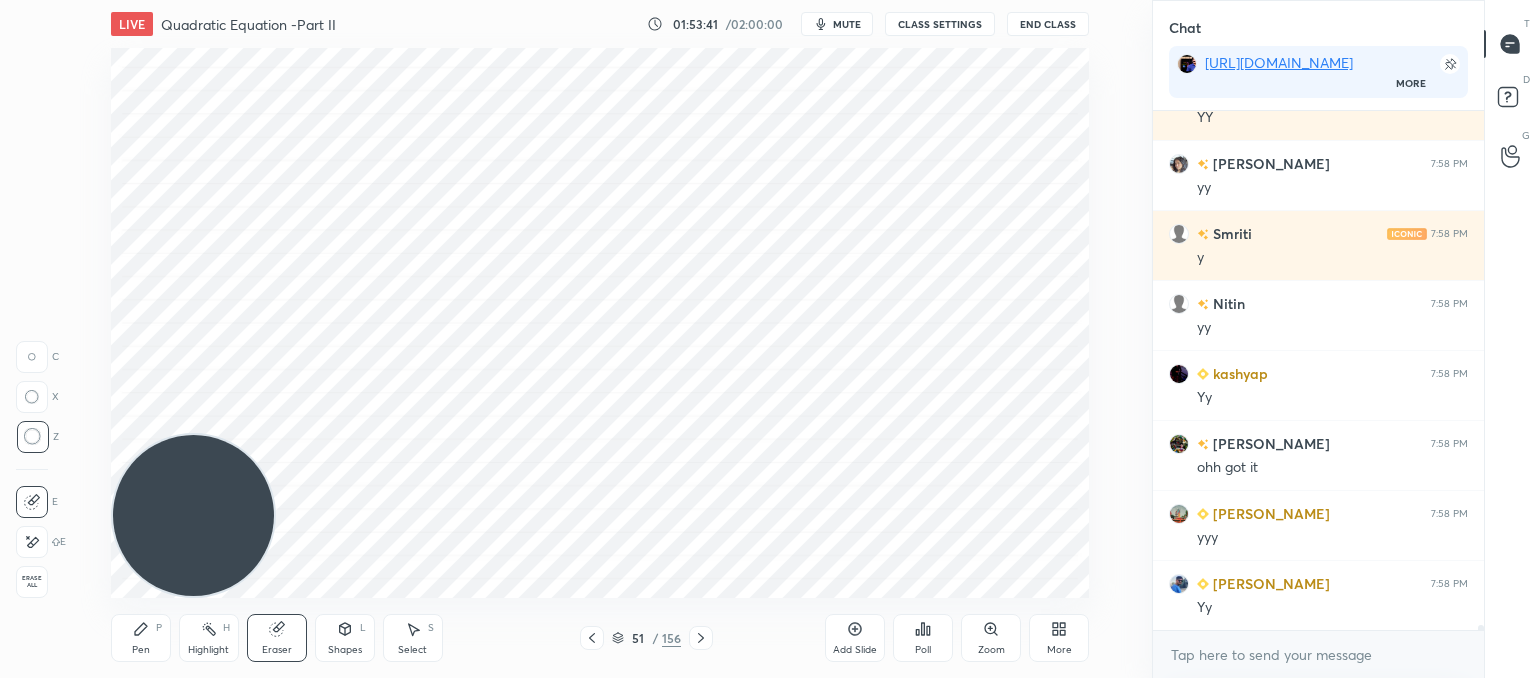 click on "Pen P" at bounding box center (141, 638) 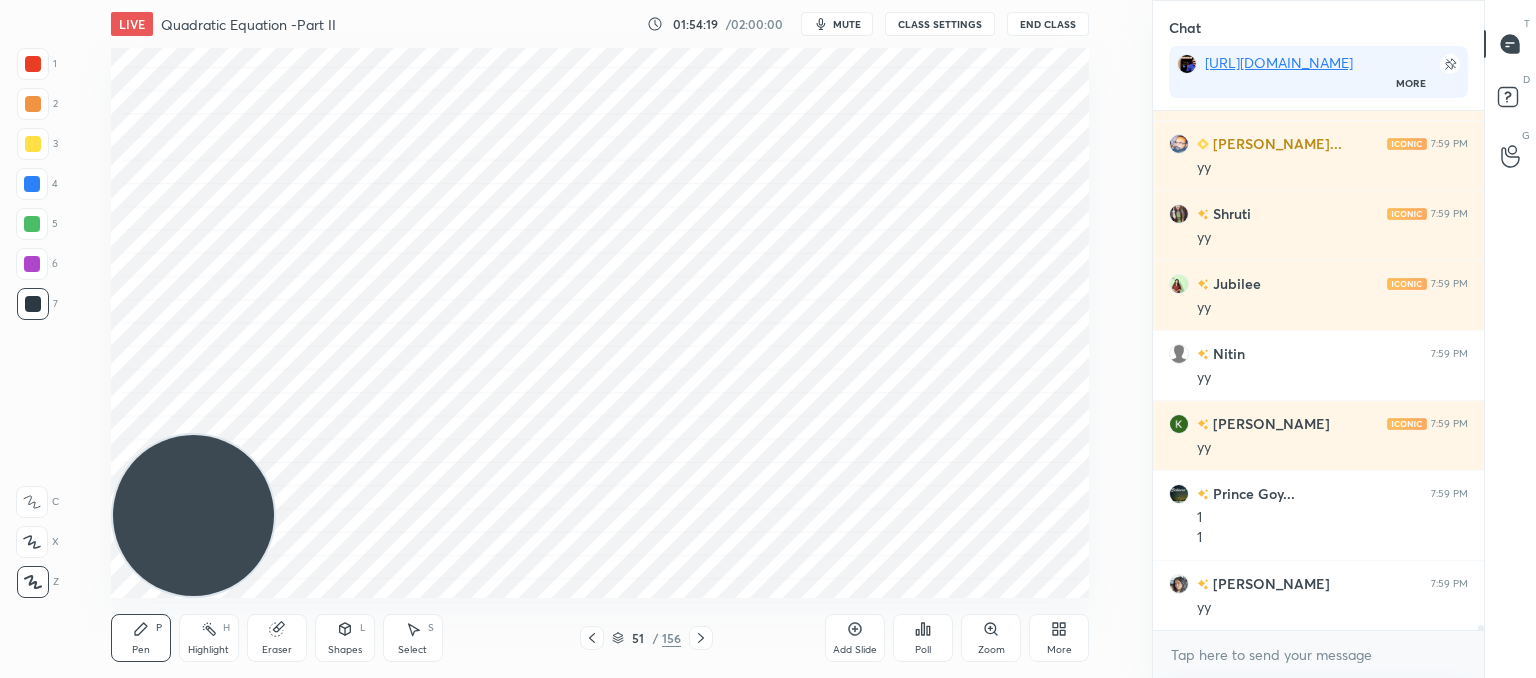 scroll, scrollTop: 54098, scrollLeft: 0, axis: vertical 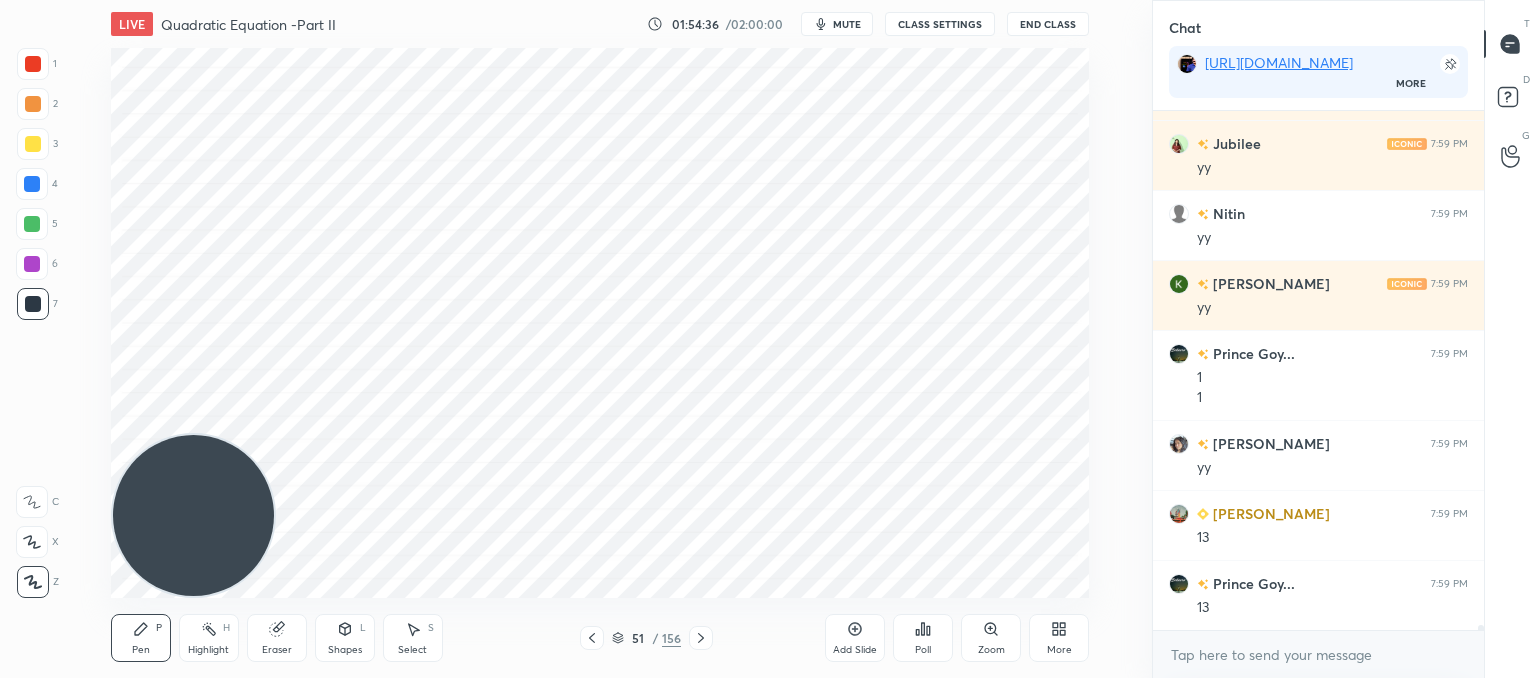 click 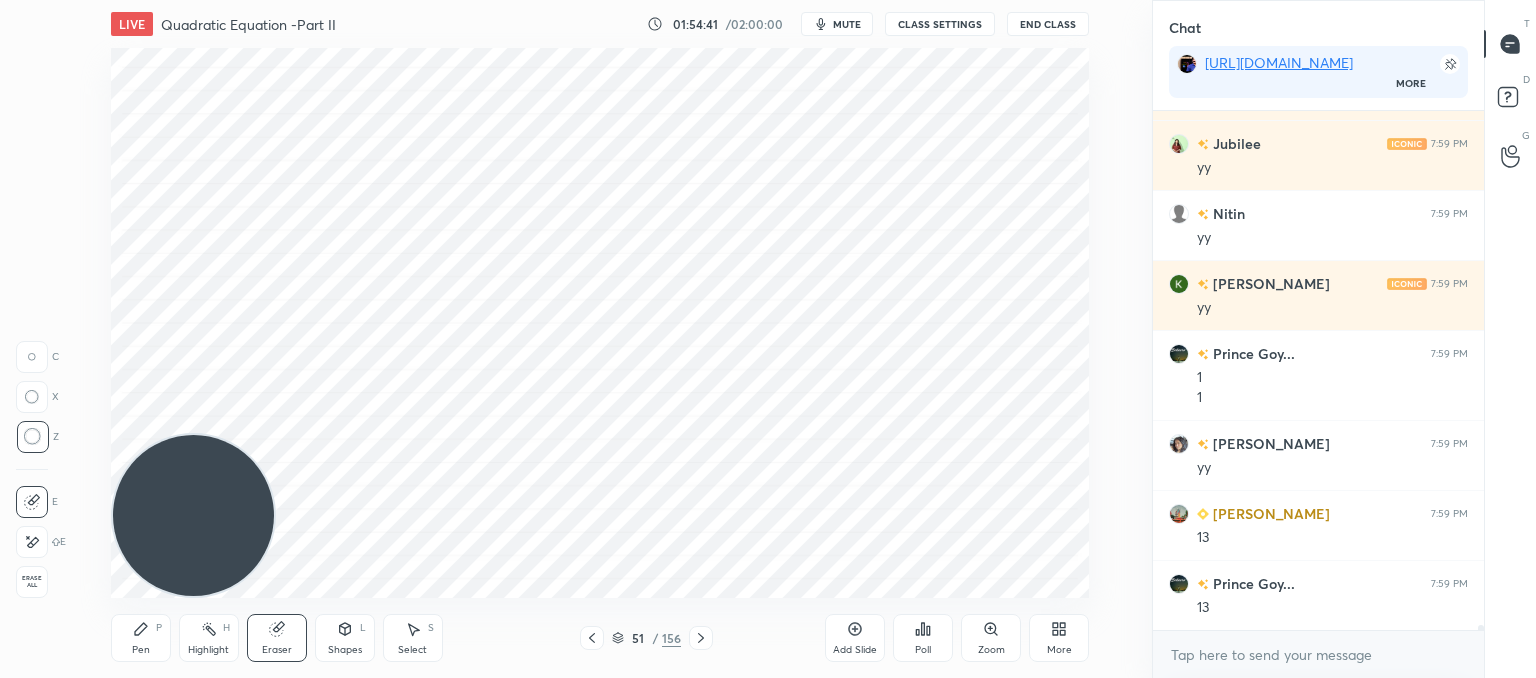 click on "Pen P" at bounding box center [141, 638] 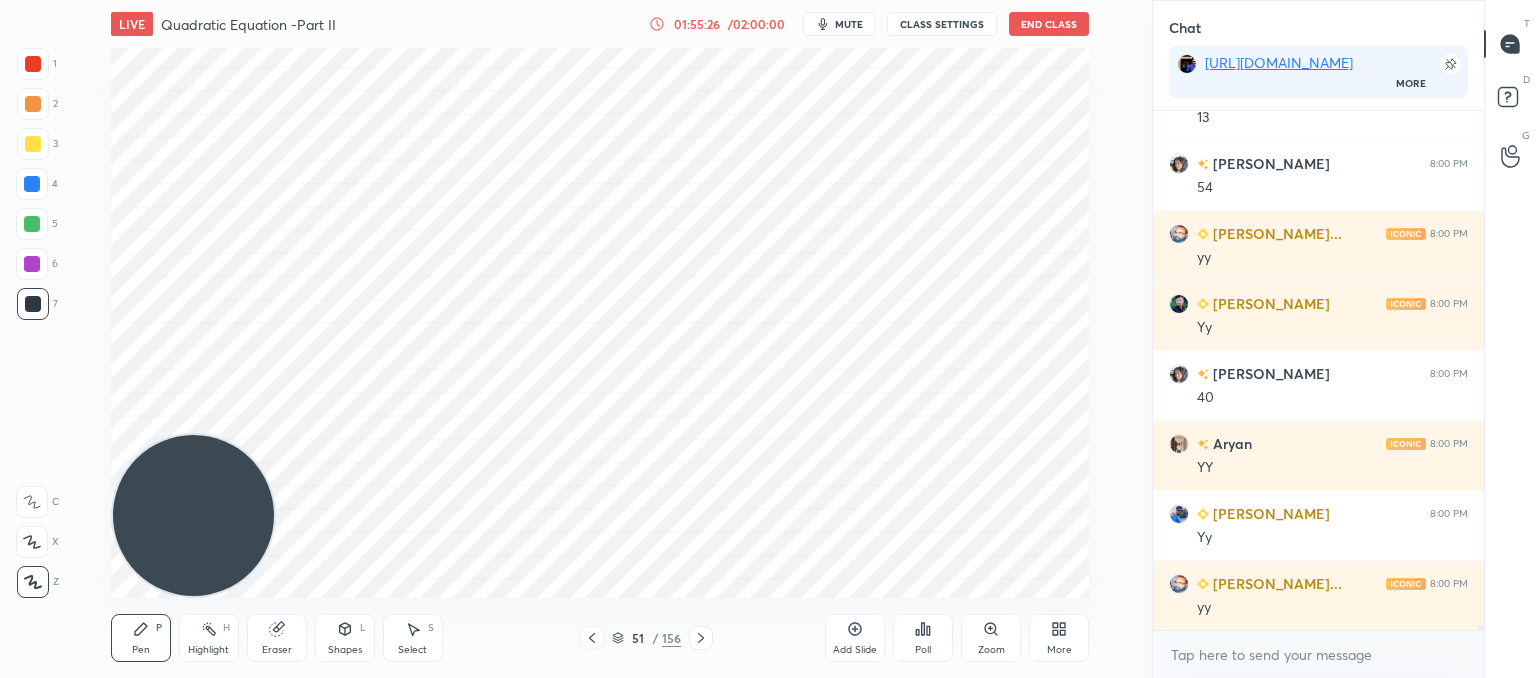 scroll, scrollTop: 54658, scrollLeft: 0, axis: vertical 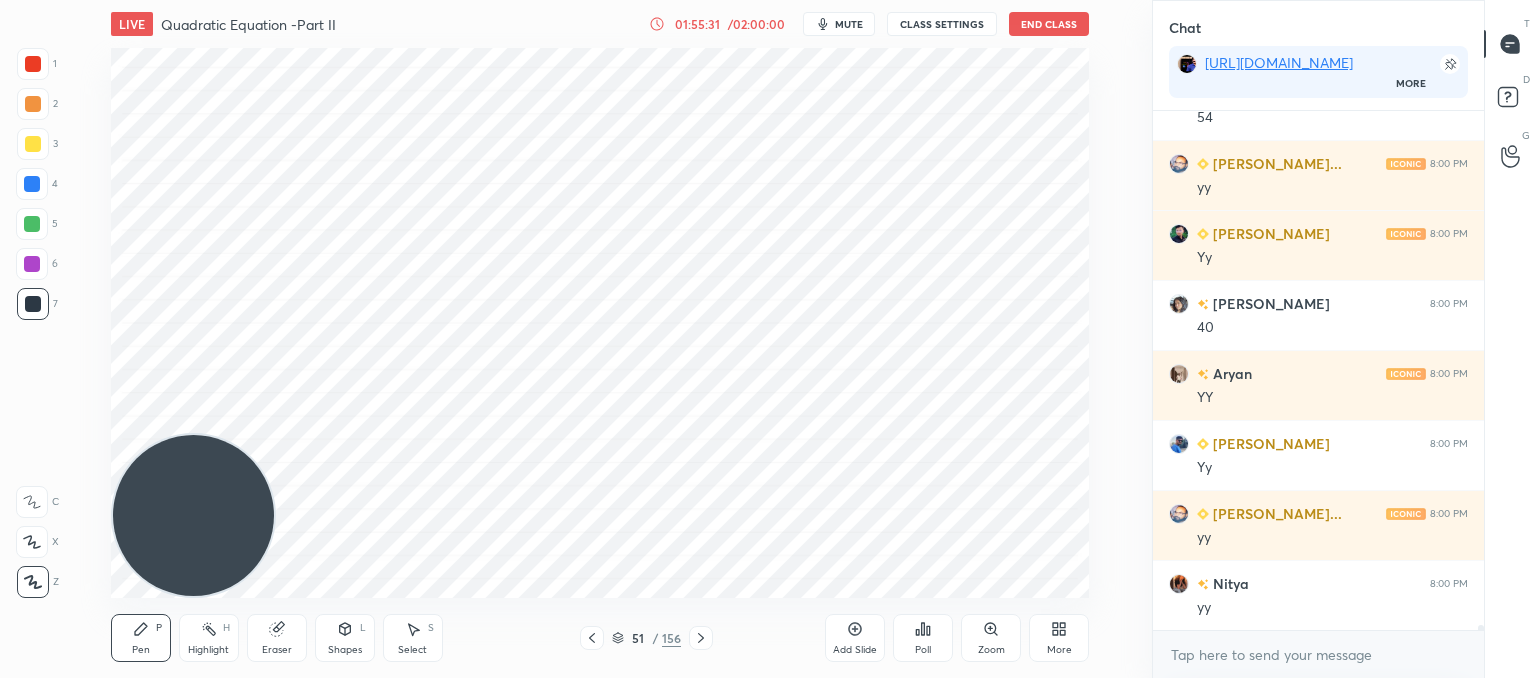click 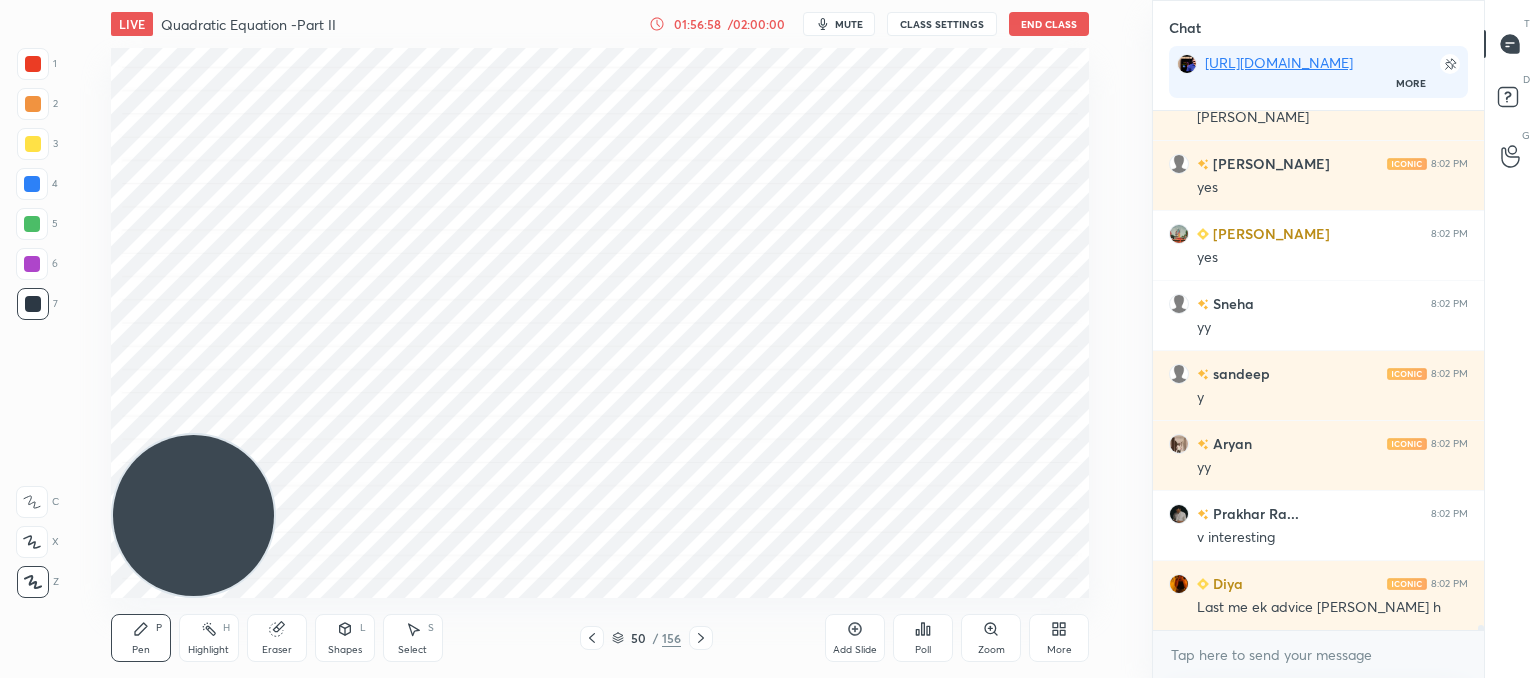 scroll, scrollTop: 56848, scrollLeft: 0, axis: vertical 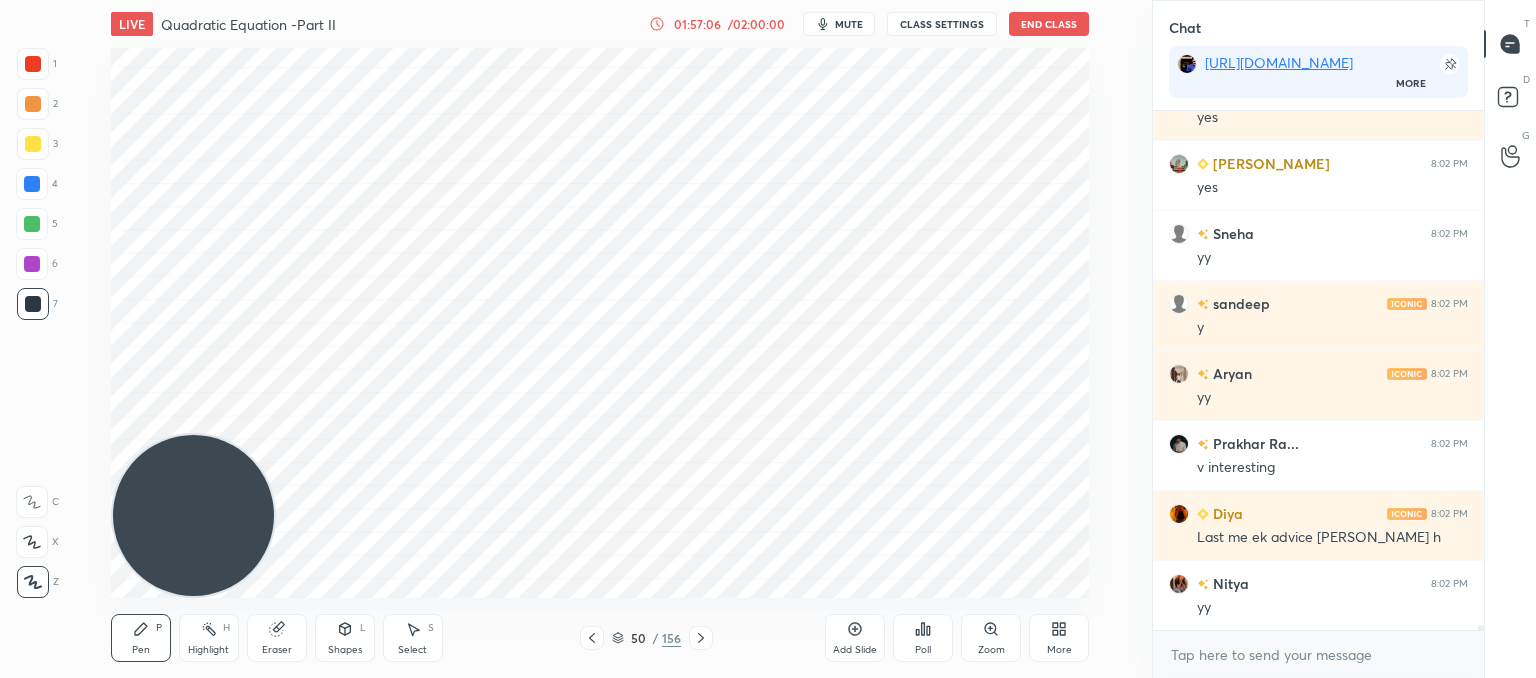 click 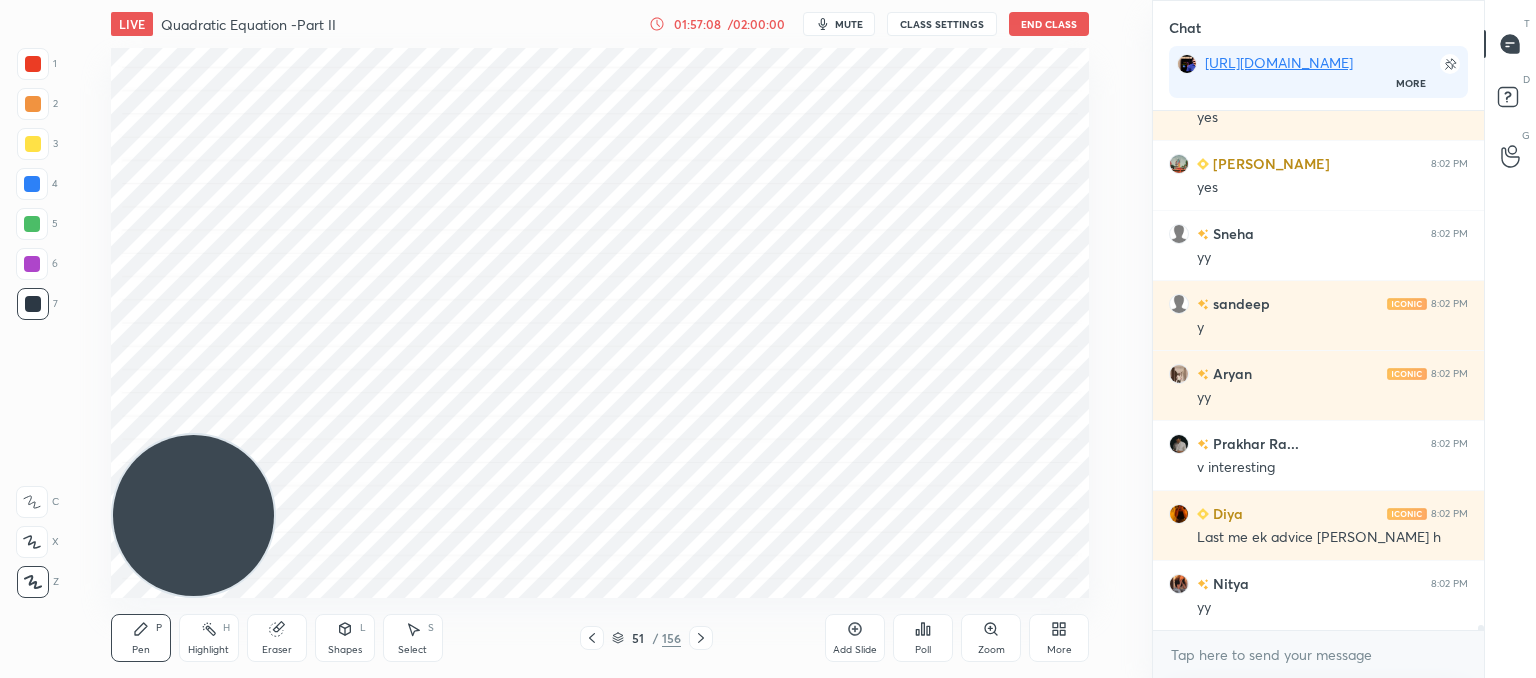click 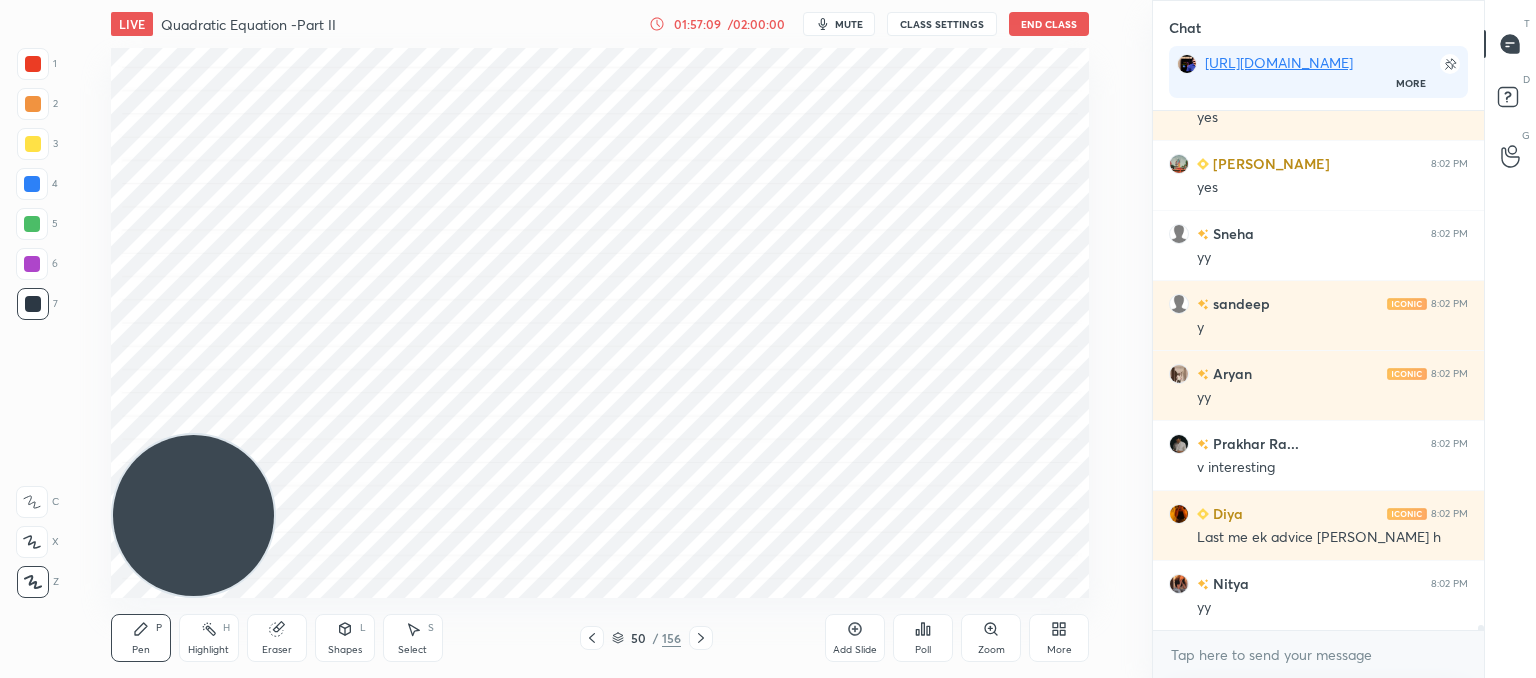 click on "Add Slide" at bounding box center [855, 638] 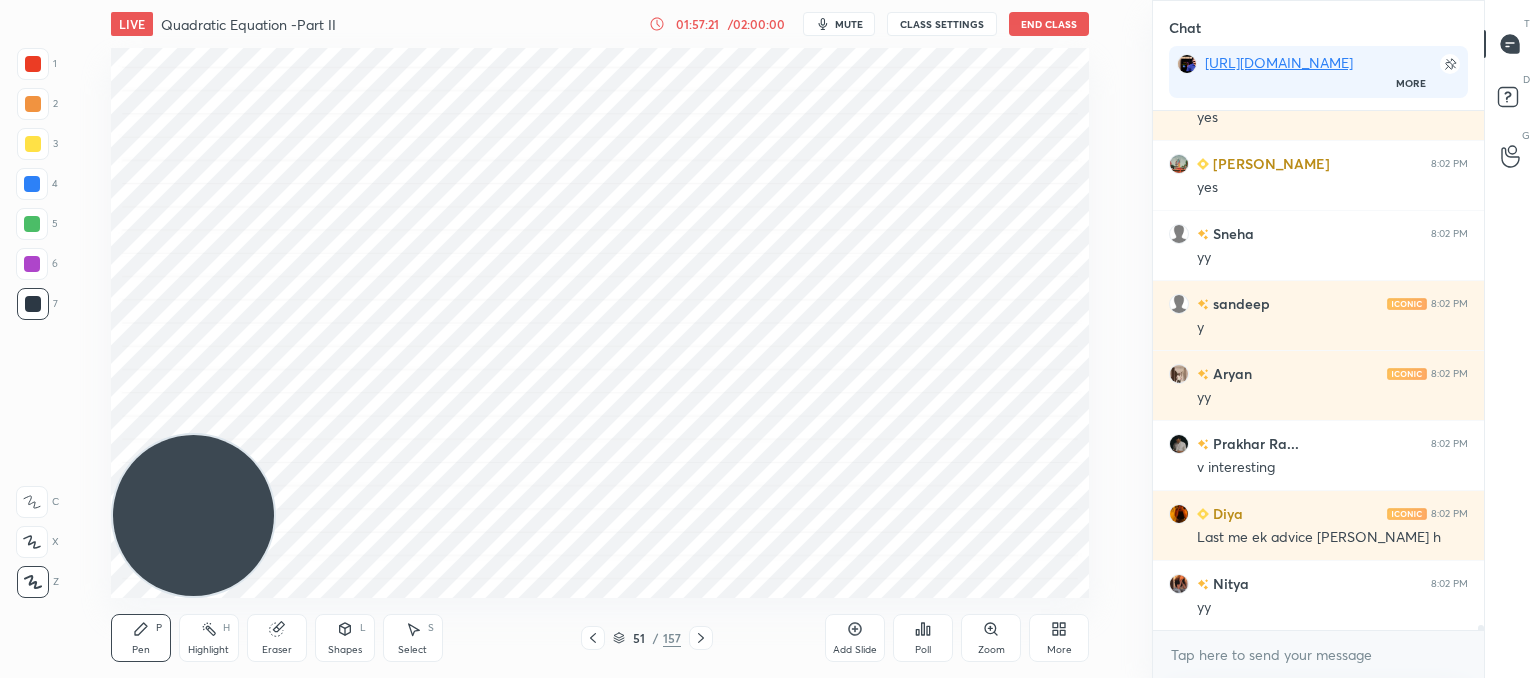 drag, startPoint x: 279, startPoint y: 629, endPoint x: 284, endPoint y: 617, distance: 13 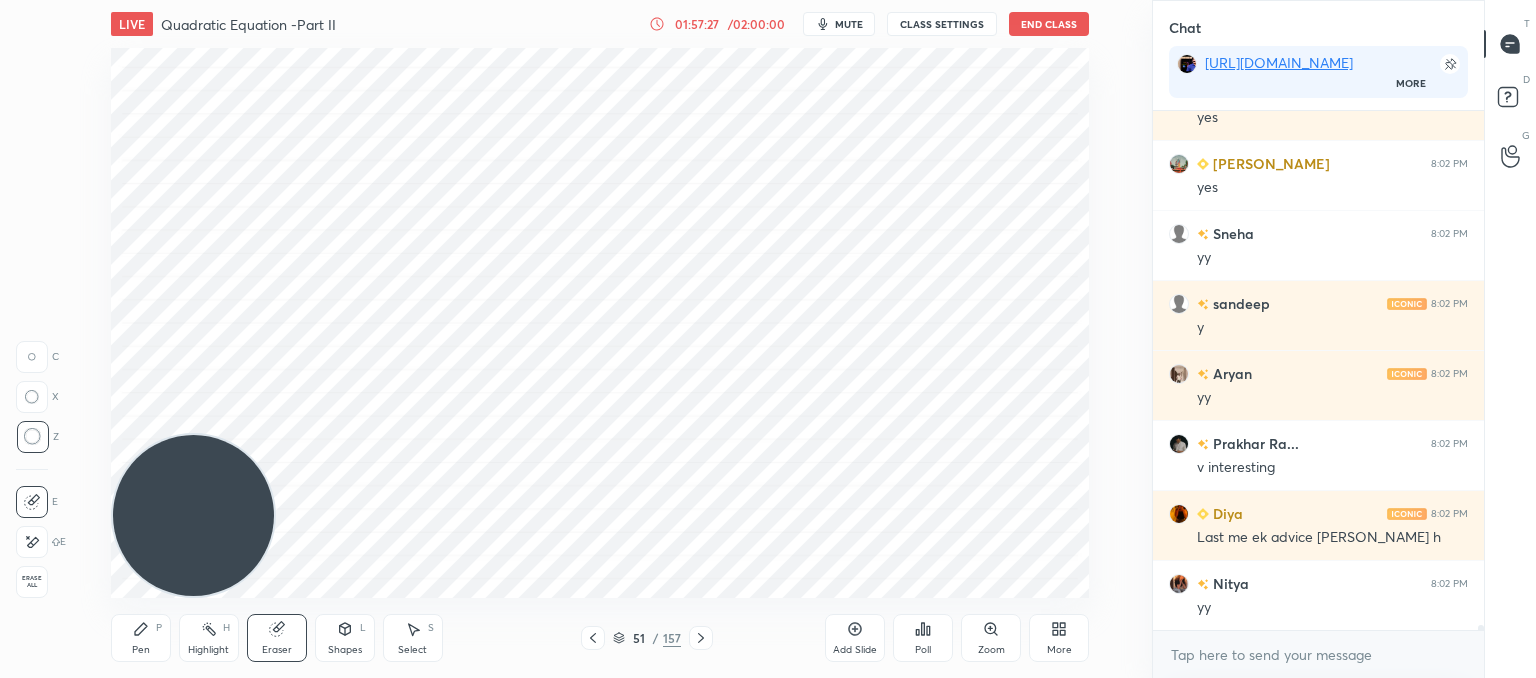 drag, startPoint x: 144, startPoint y: 626, endPoint x: 240, endPoint y: 491, distance: 165.65326 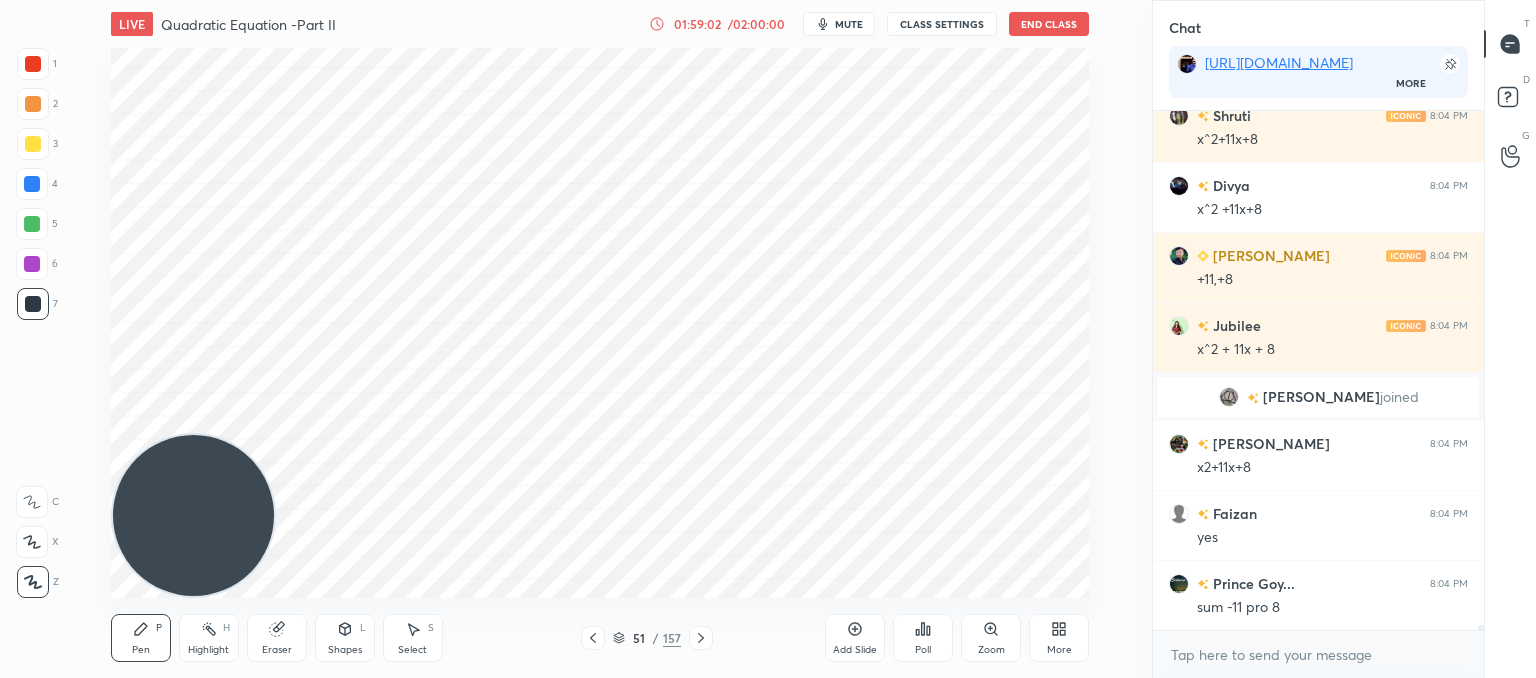 scroll, scrollTop: 56746, scrollLeft: 0, axis: vertical 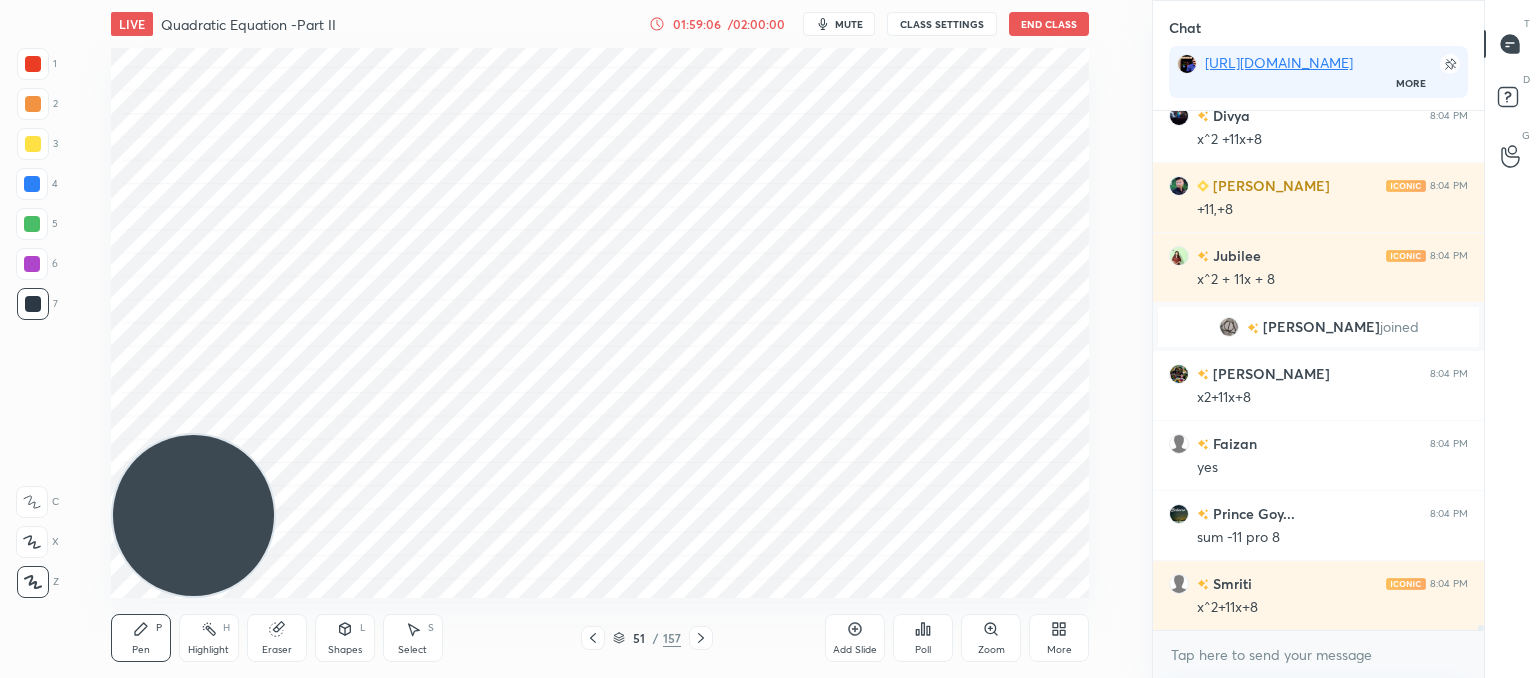 click on "Eraser" at bounding box center (277, 638) 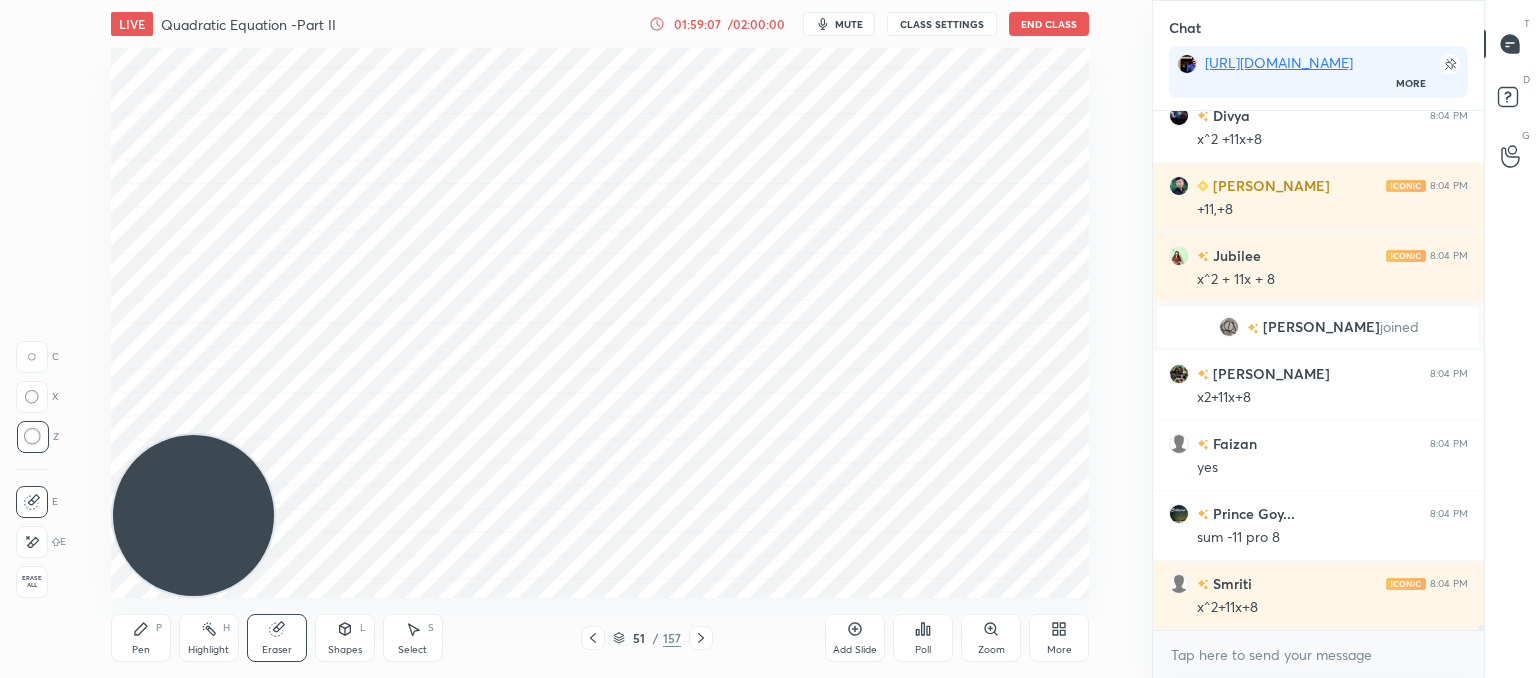 scroll, scrollTop: 56816, scrollLeft: 0, axis: vertical 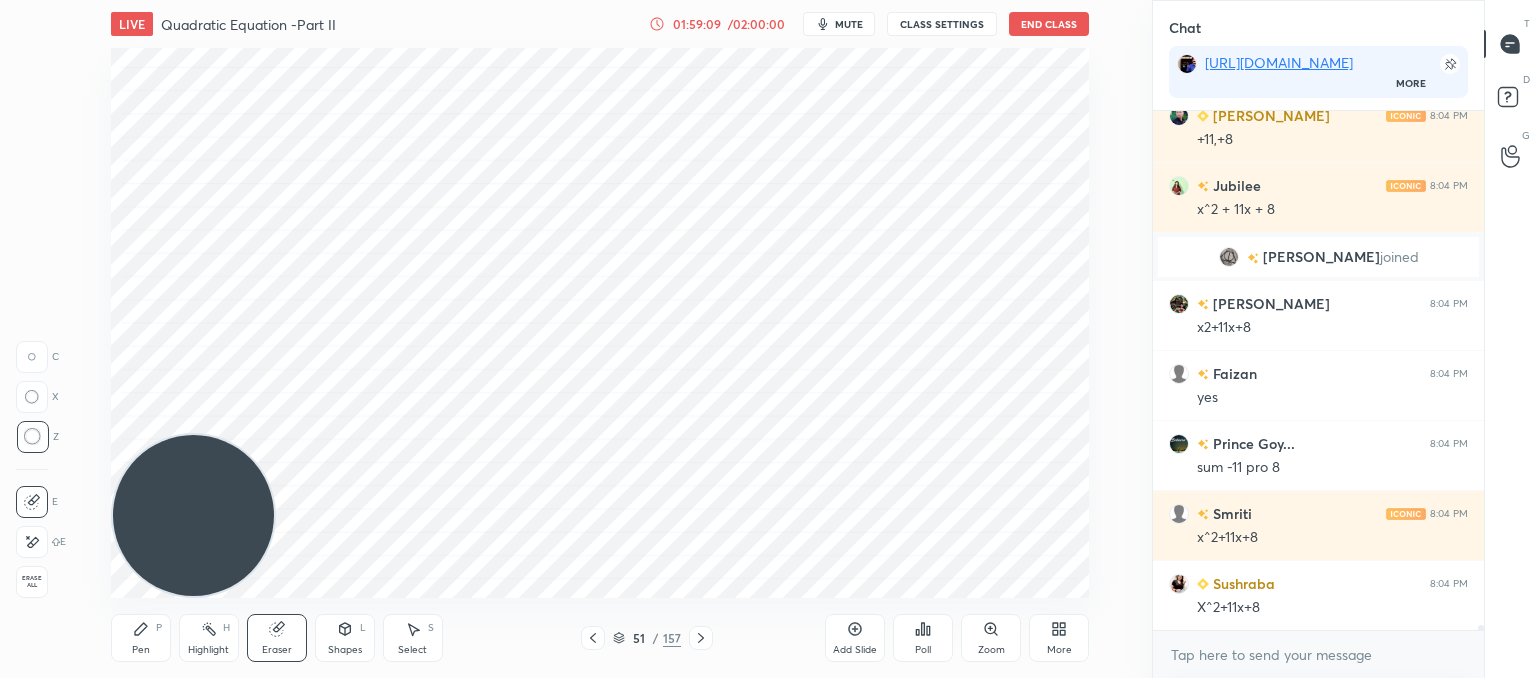 click on "Pen P" at bounding box center (141, 638) 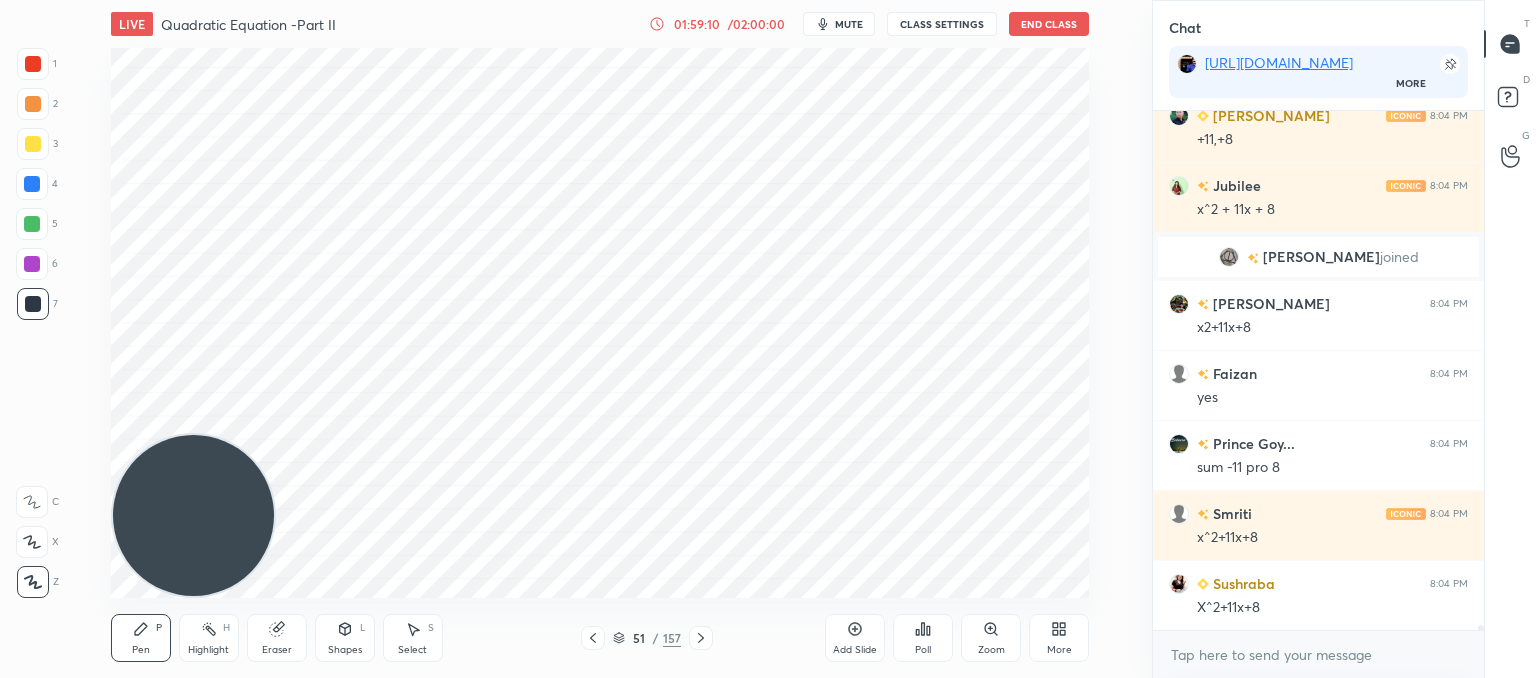 scroll, scrollTop: 56886, scrollLeft: 0, axis: vertical 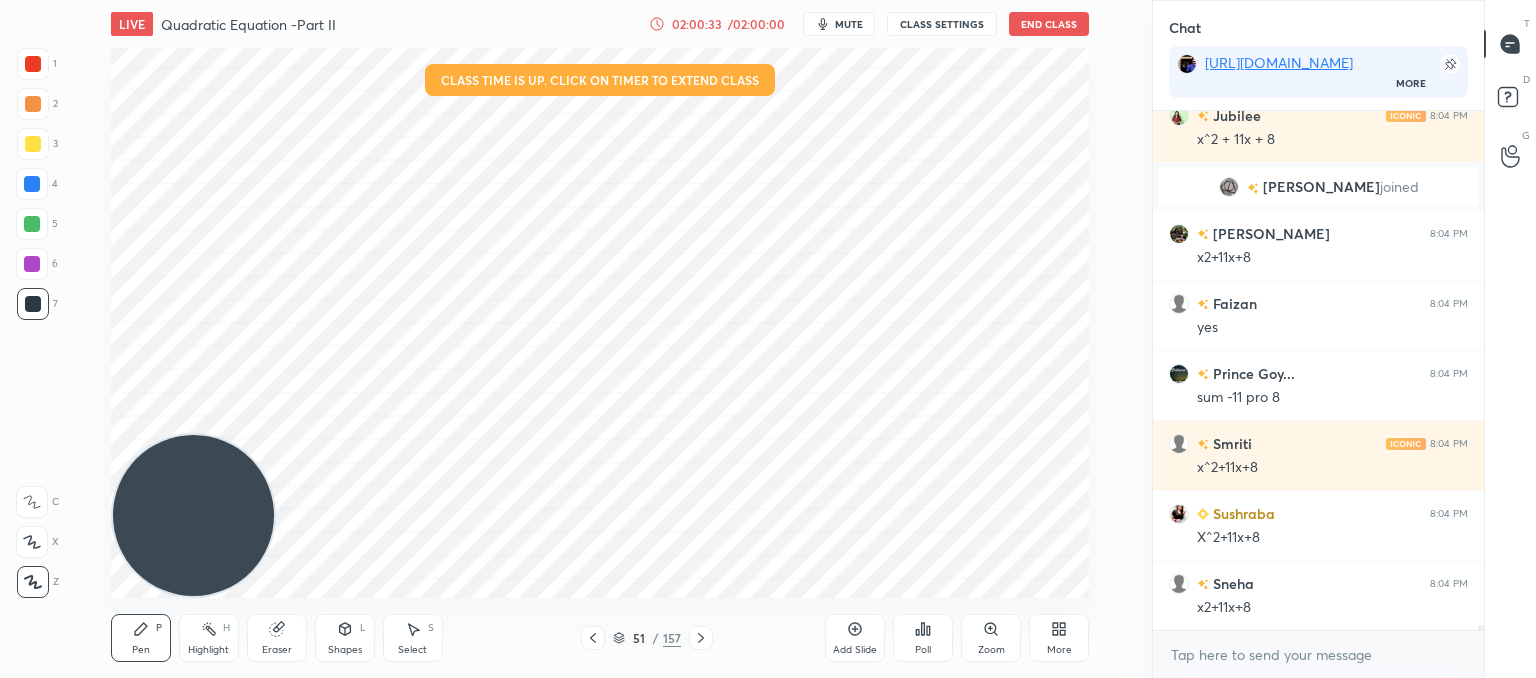 drag, startPoint x: 296, startPoint y: 628, endPoint x: 335, endPoint y: 599, distance: 48.60041 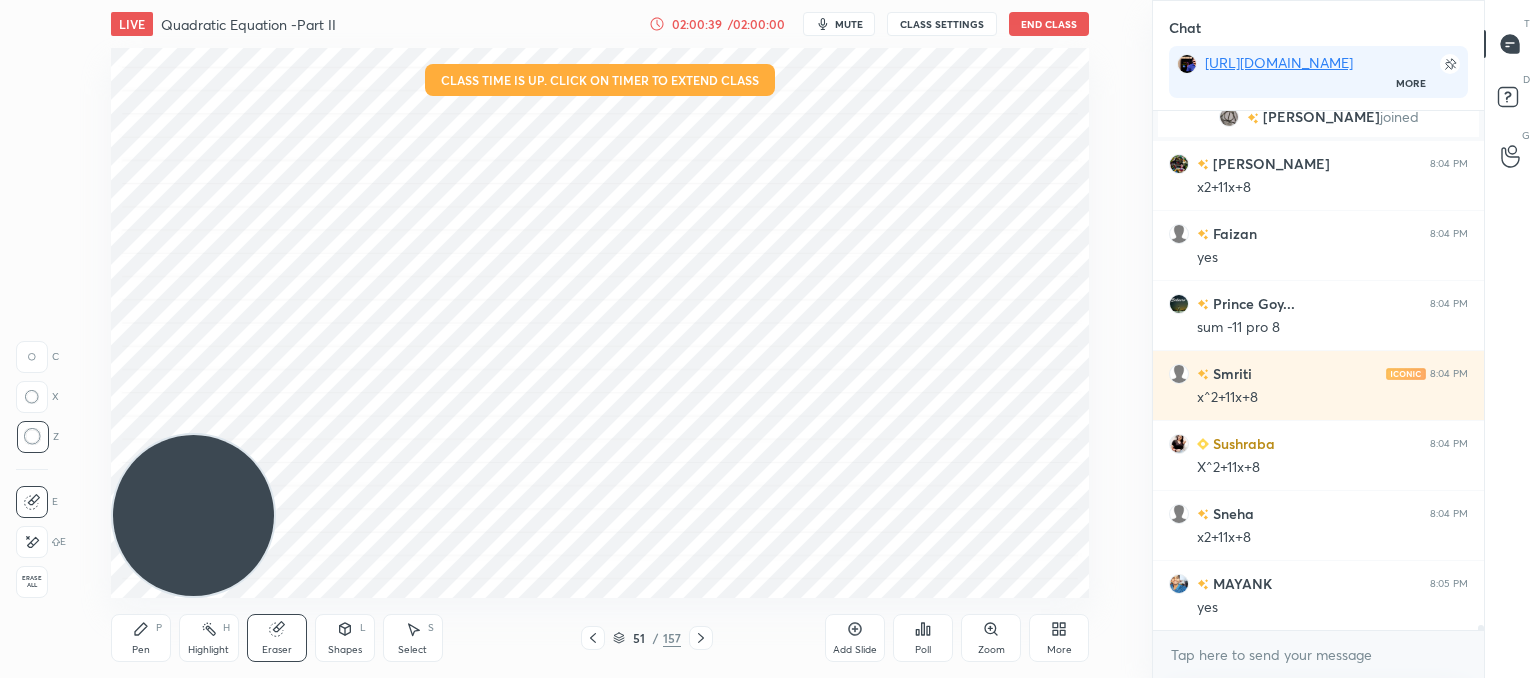 scroll, scrollTop: 57026, scrollLeft: 0, axis: vertical 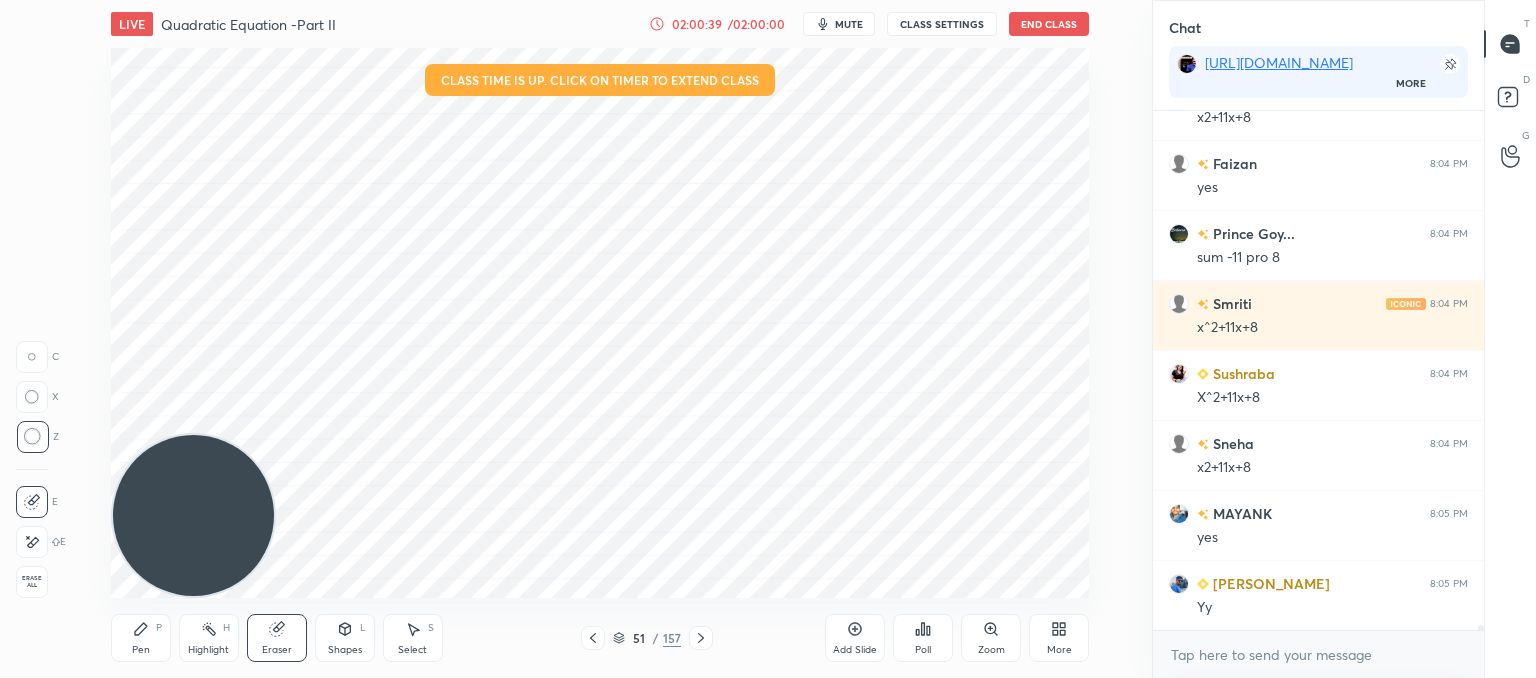 click 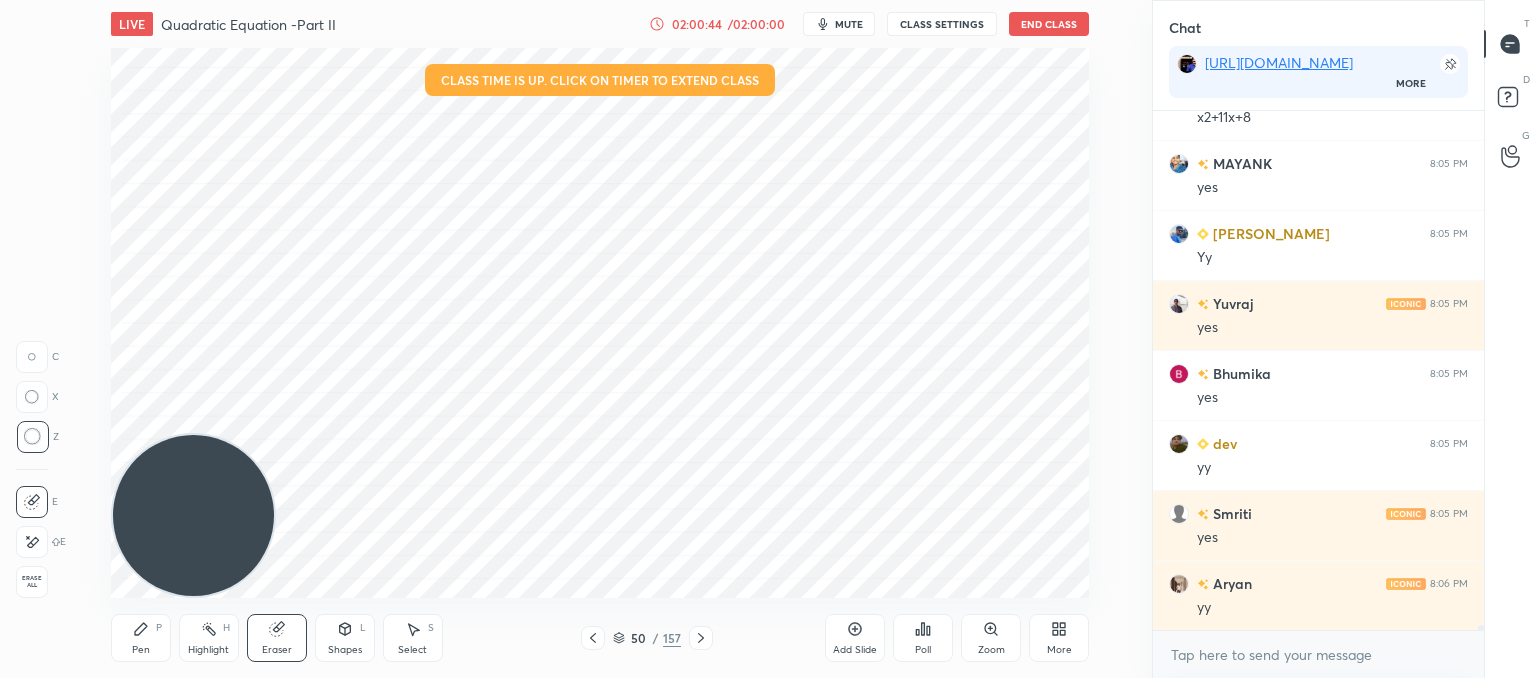 scroll, scrollTop: 57446, scrollLeft: 0, axis: vertical 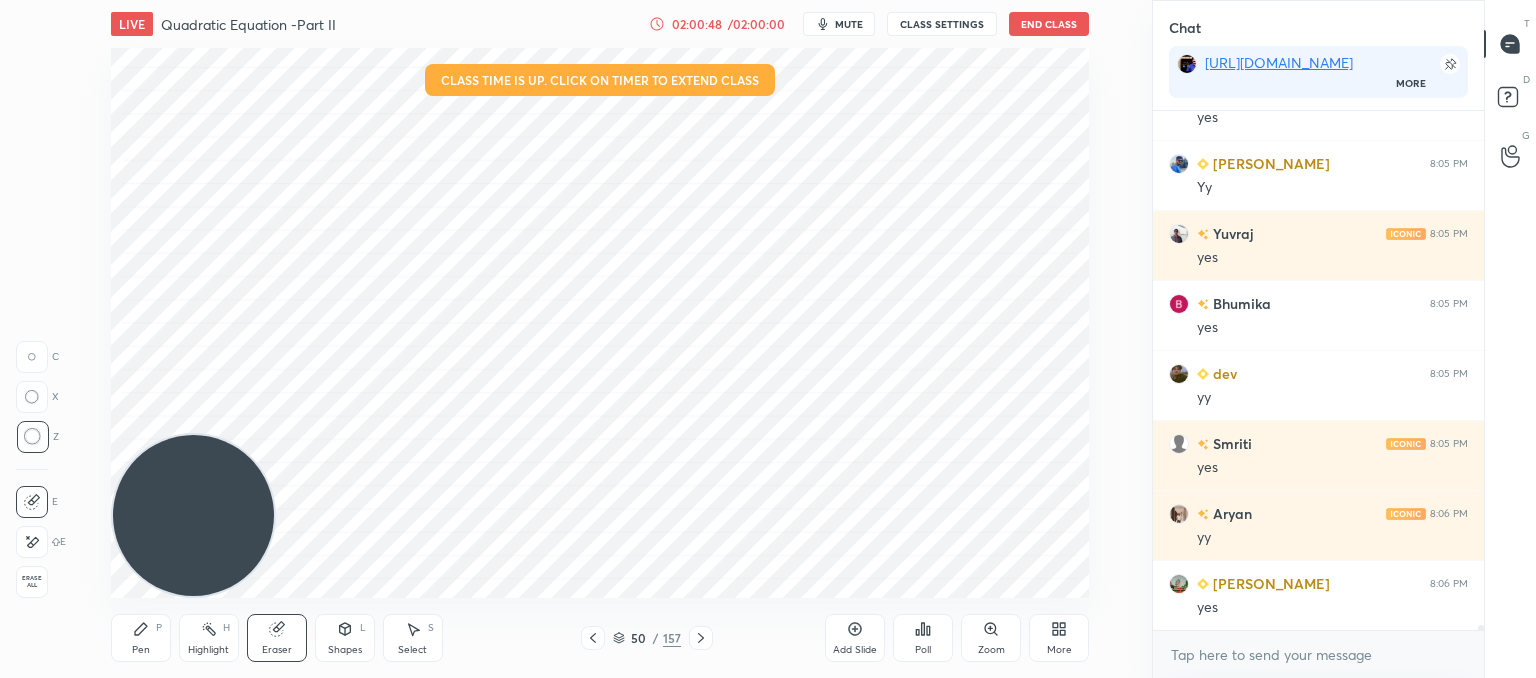 click on "Add Slide" at bounding box center (855, 650) 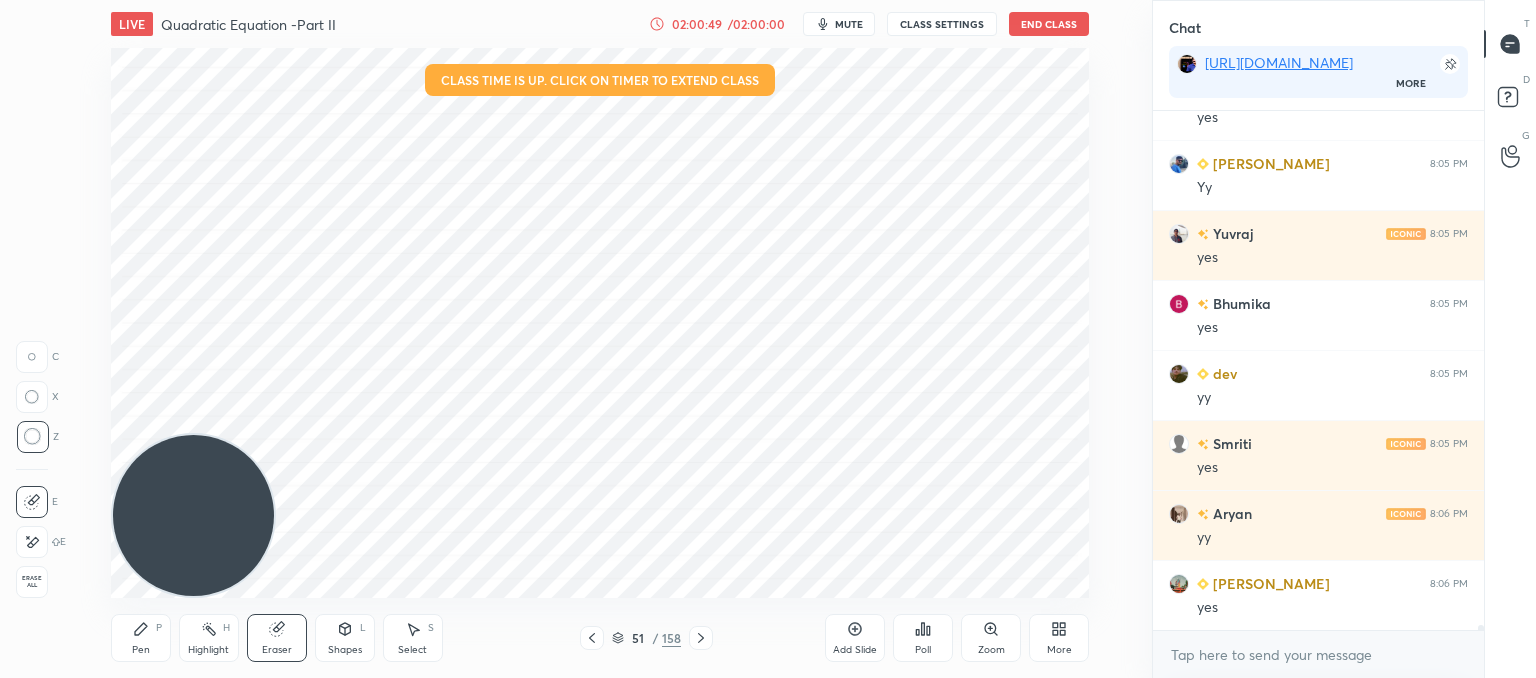 click on "Pen P" at bounding box center [141, 638] 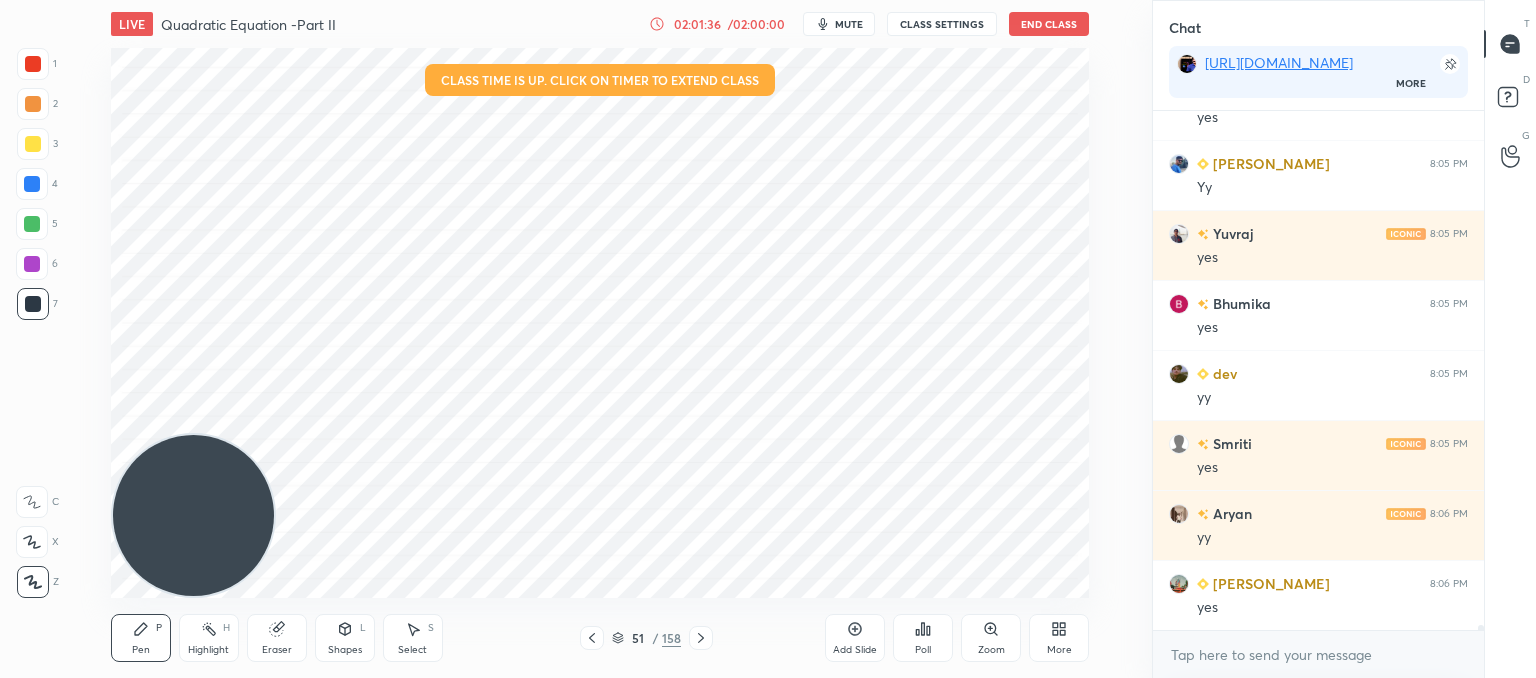 scroll, scrollTop: 57516, scrollLeft: 0, axis: vertical 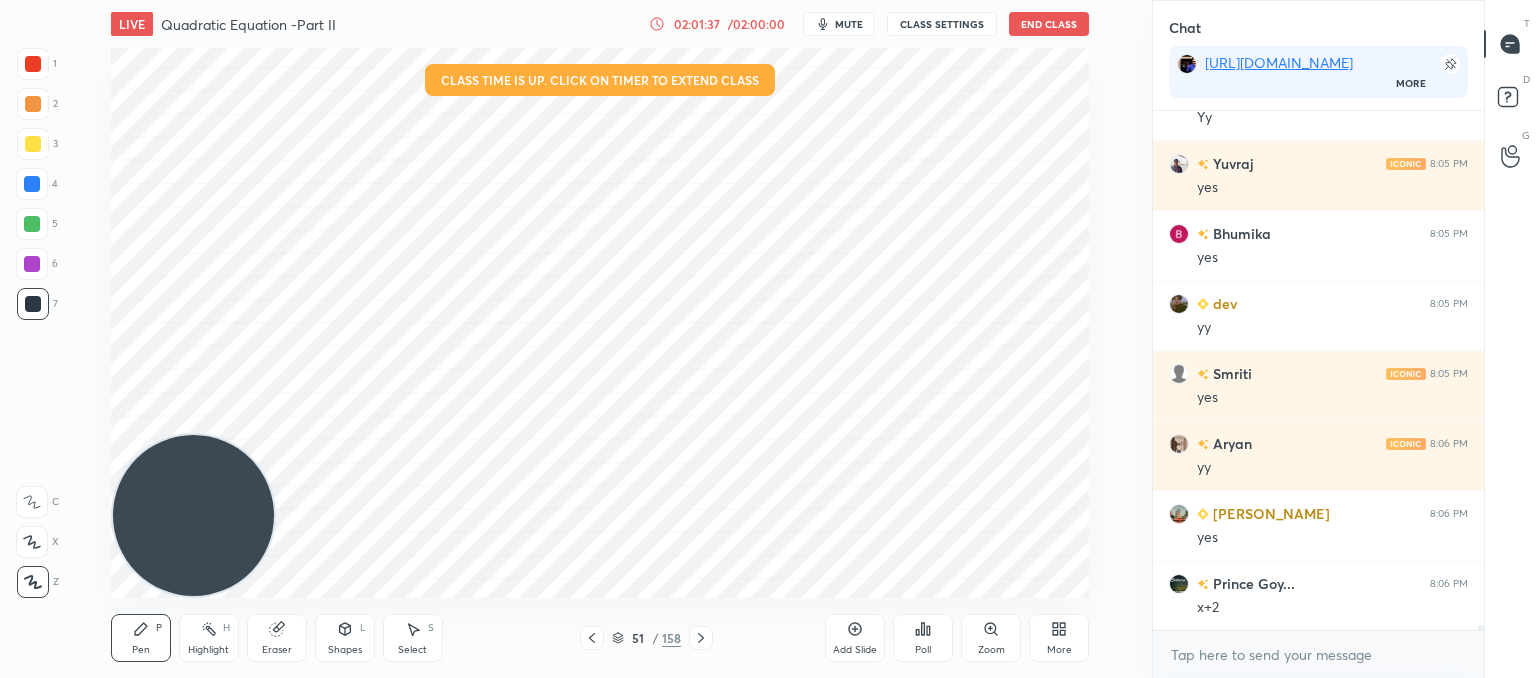 click 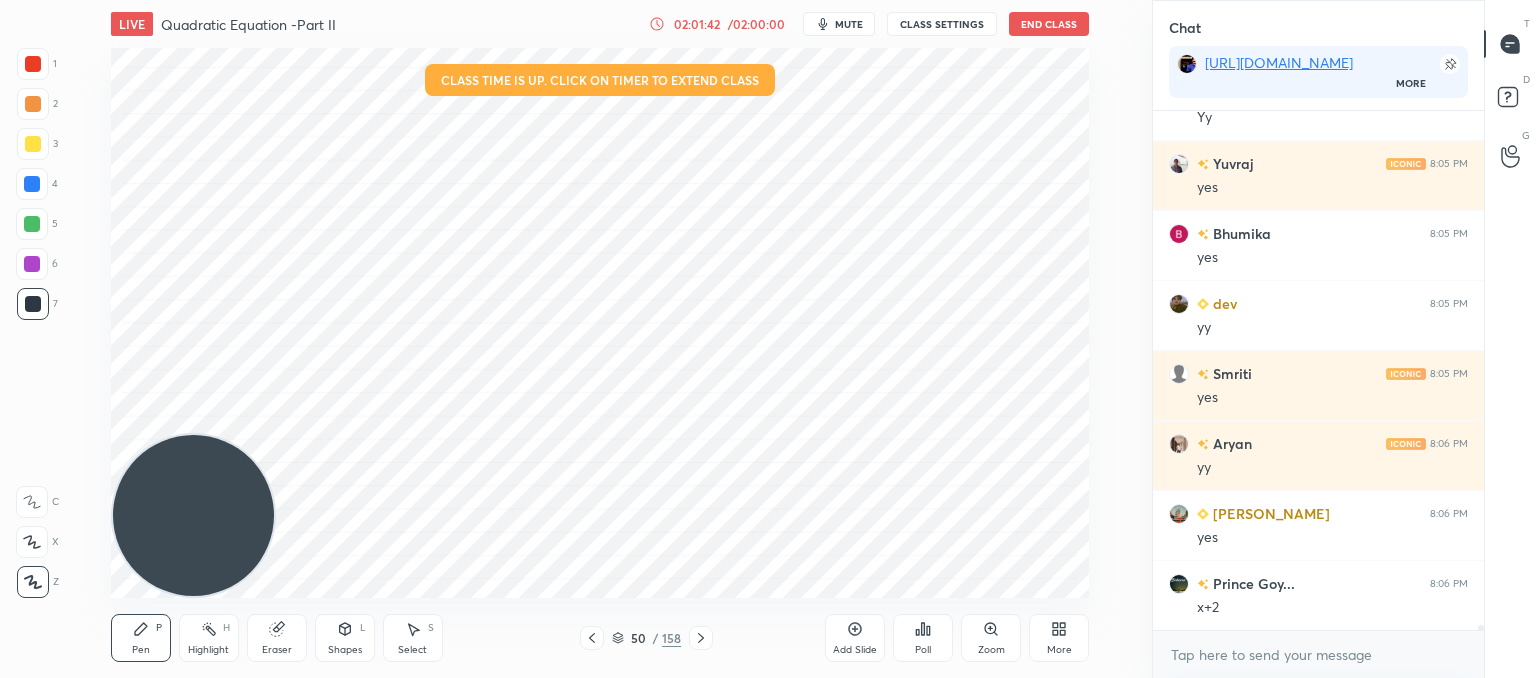 drag, startPoint x: 696, startPoint y: 637, endPoint x: 684, endPoint y: 609, distance: 30.463093 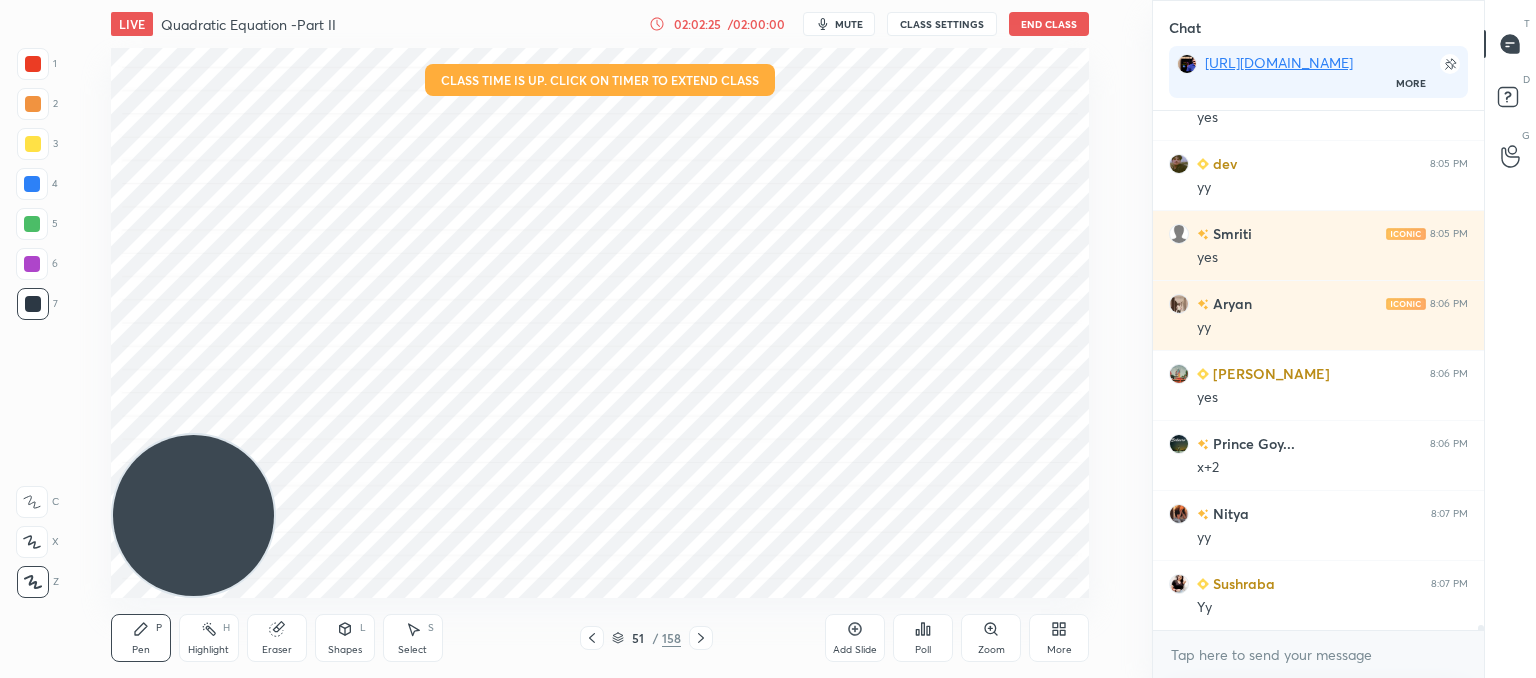 scroll, scrollTop: 57726, scrollLeft: 0, axis: vertical 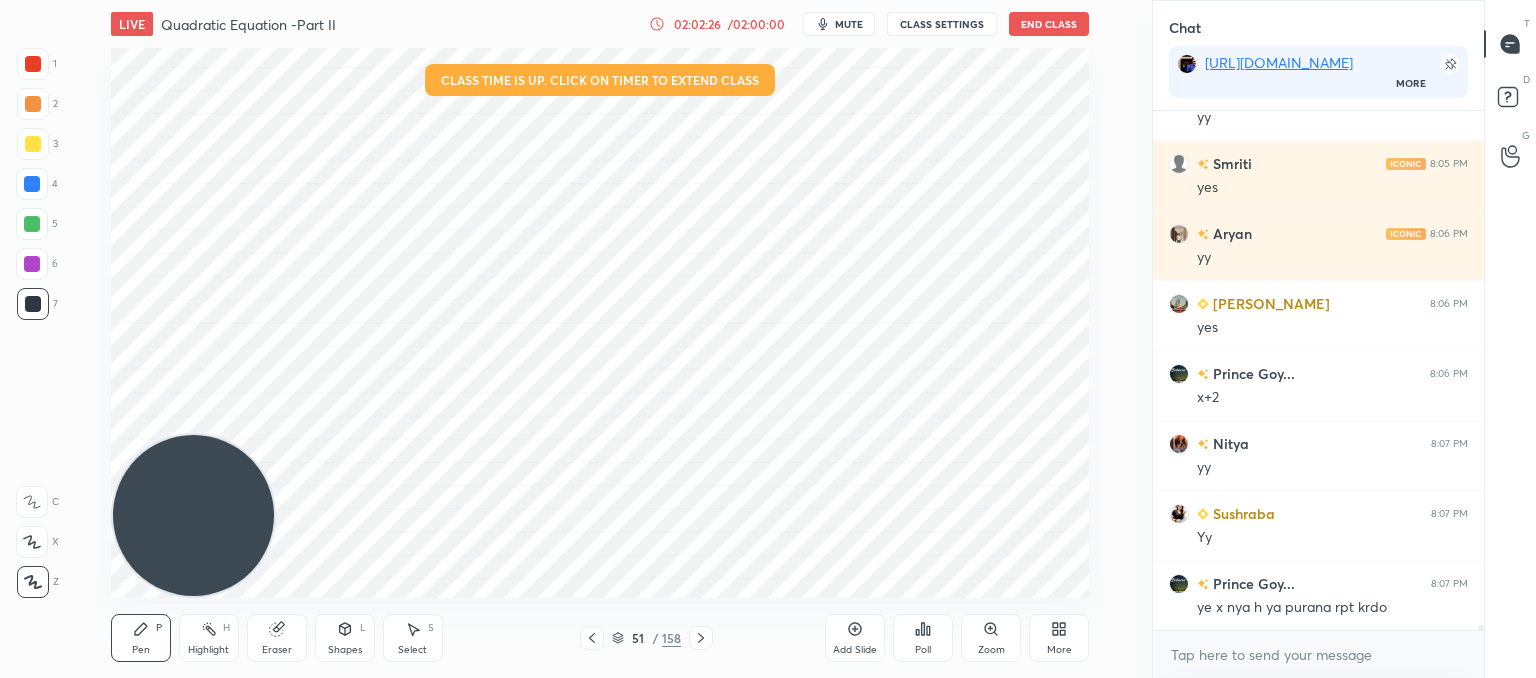 click 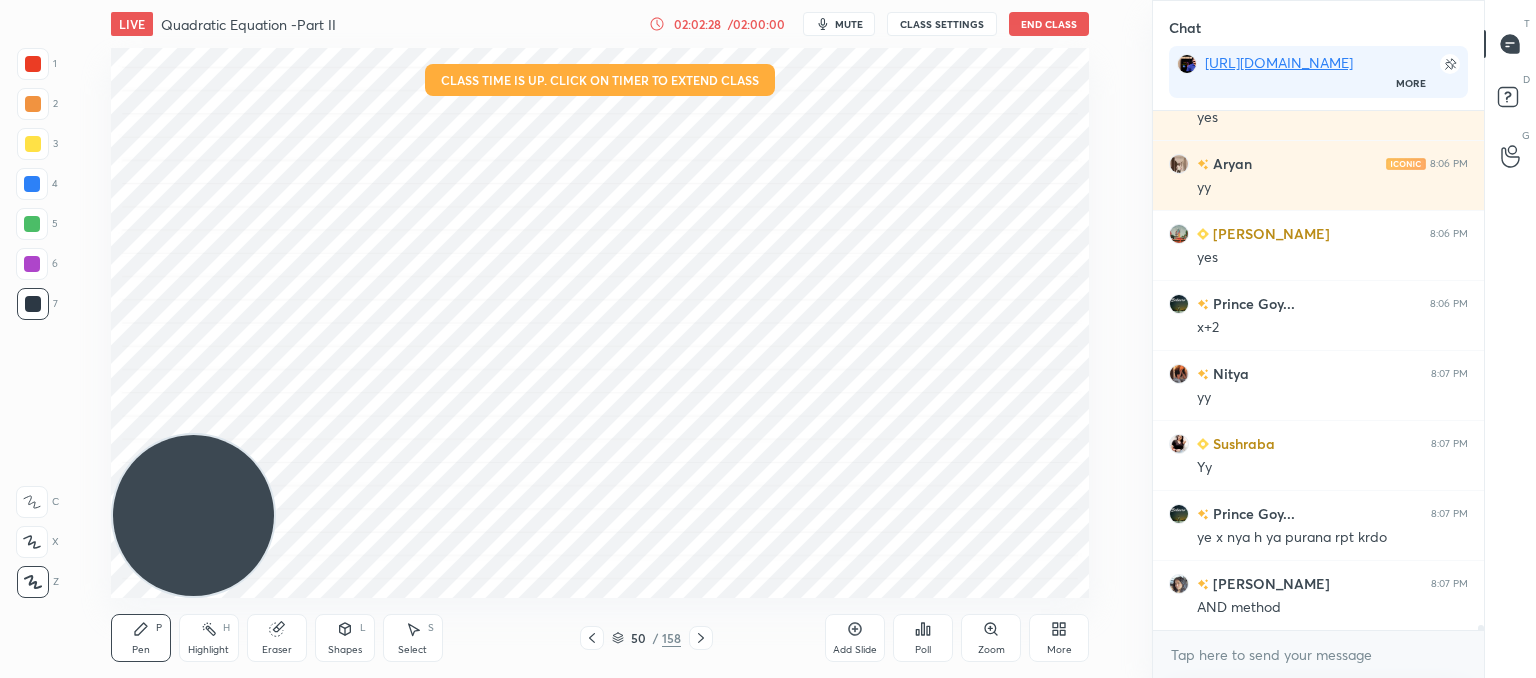 scroll, scrollTop: 57866, scrollLeft: 0, axis: vertical 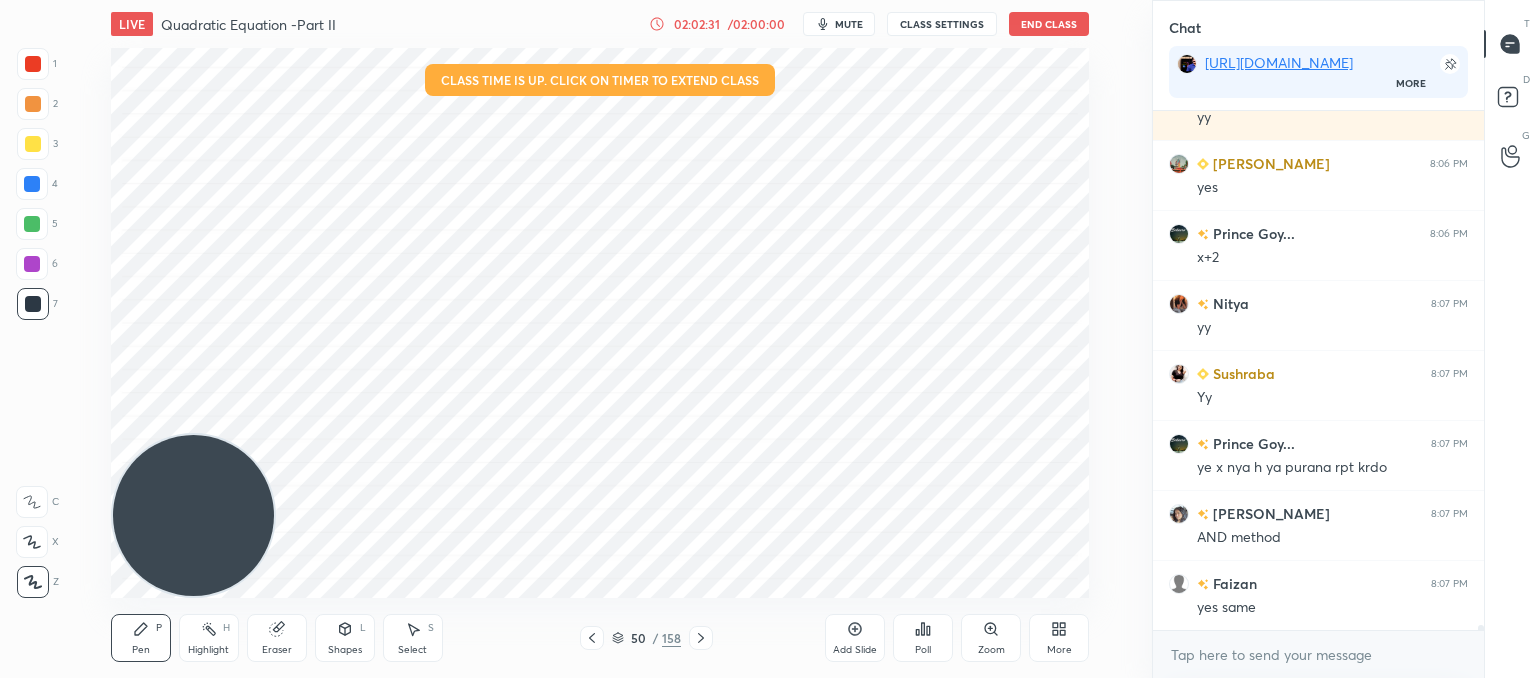click 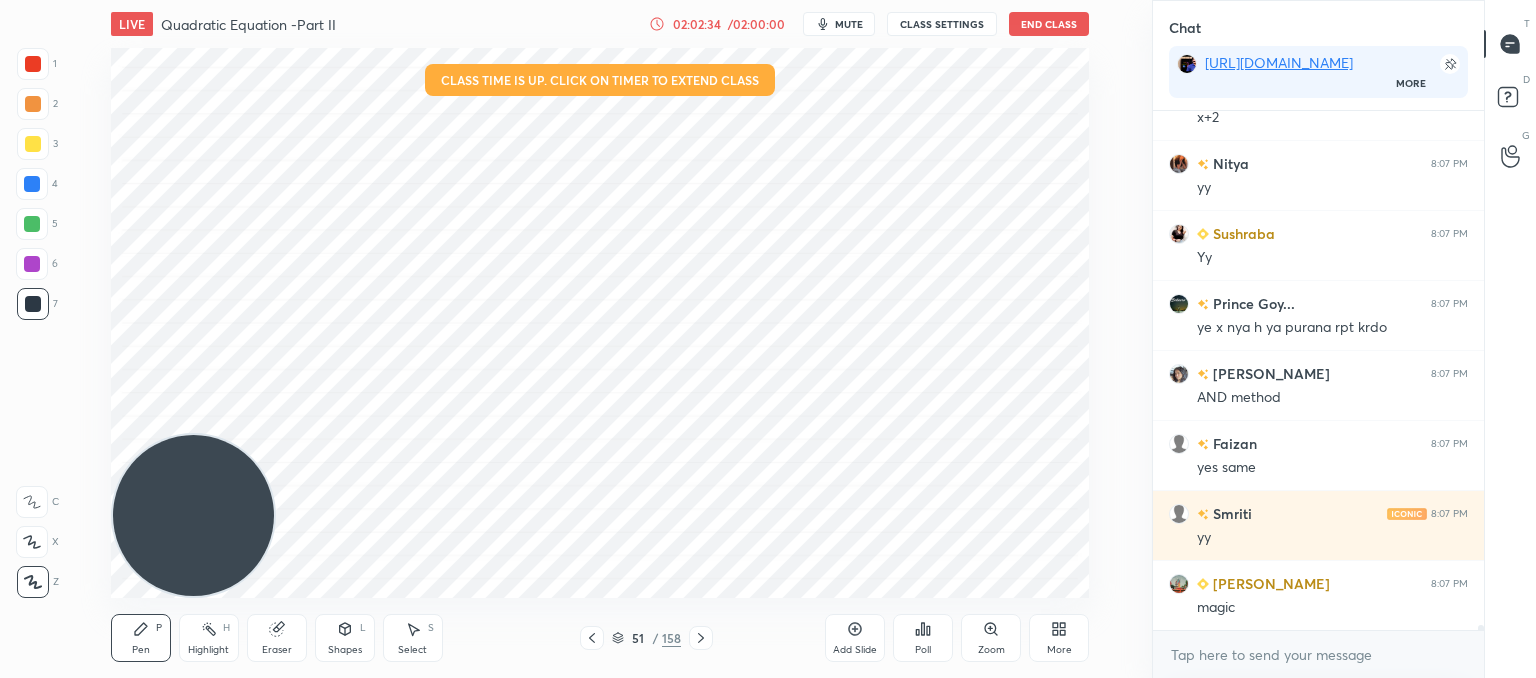 scroll, scrollTop: 58076, scrollLeft: 0, axis: vertical 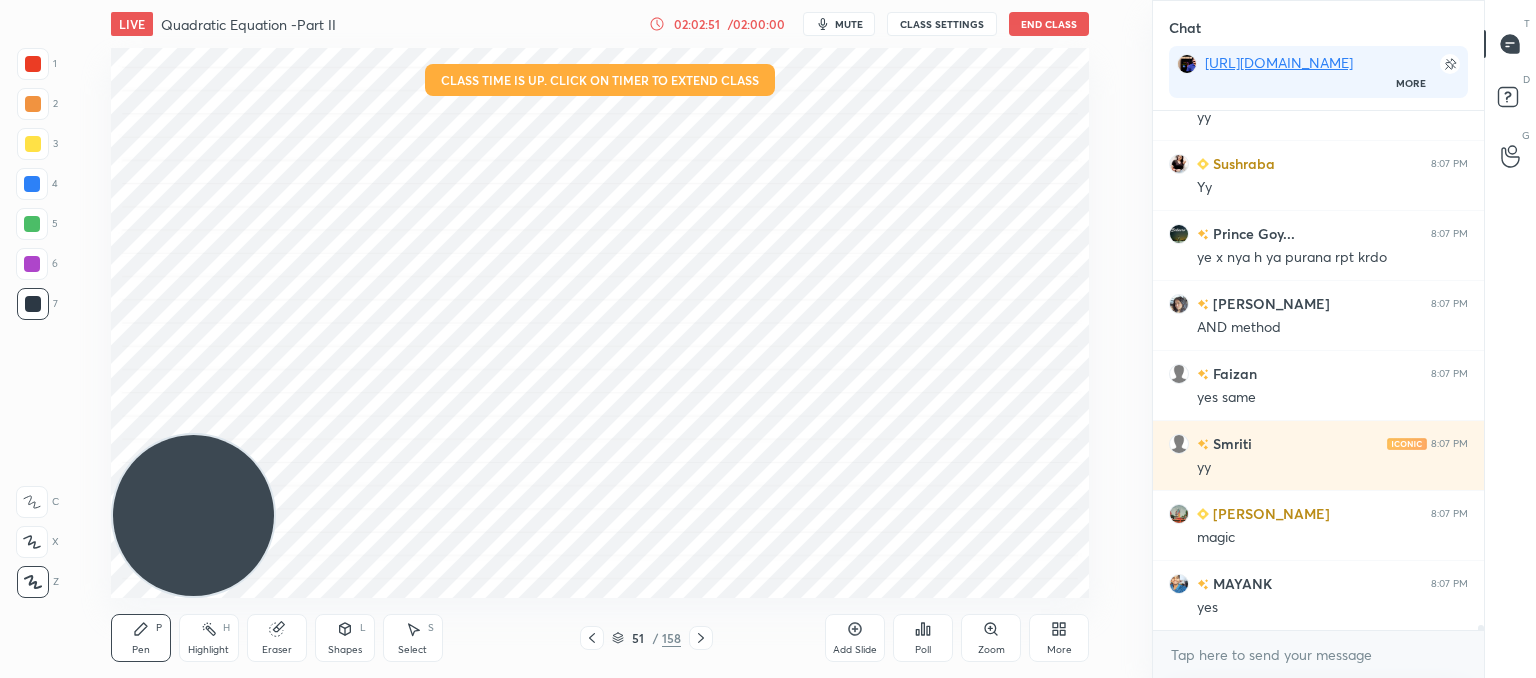 drag, startPoint x: 694, startPoint y: 637, endPoint x: 695, endPoint y: 617, distance: 20.024984 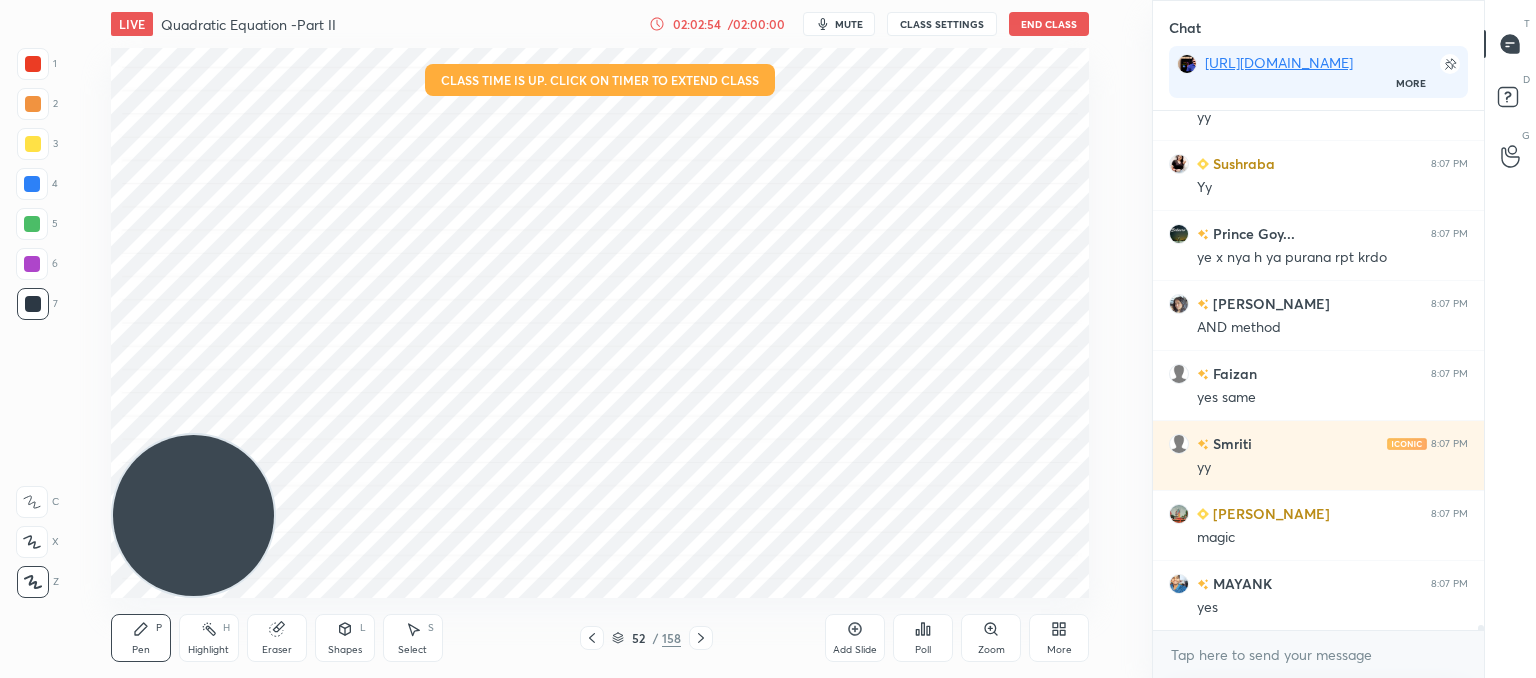 click 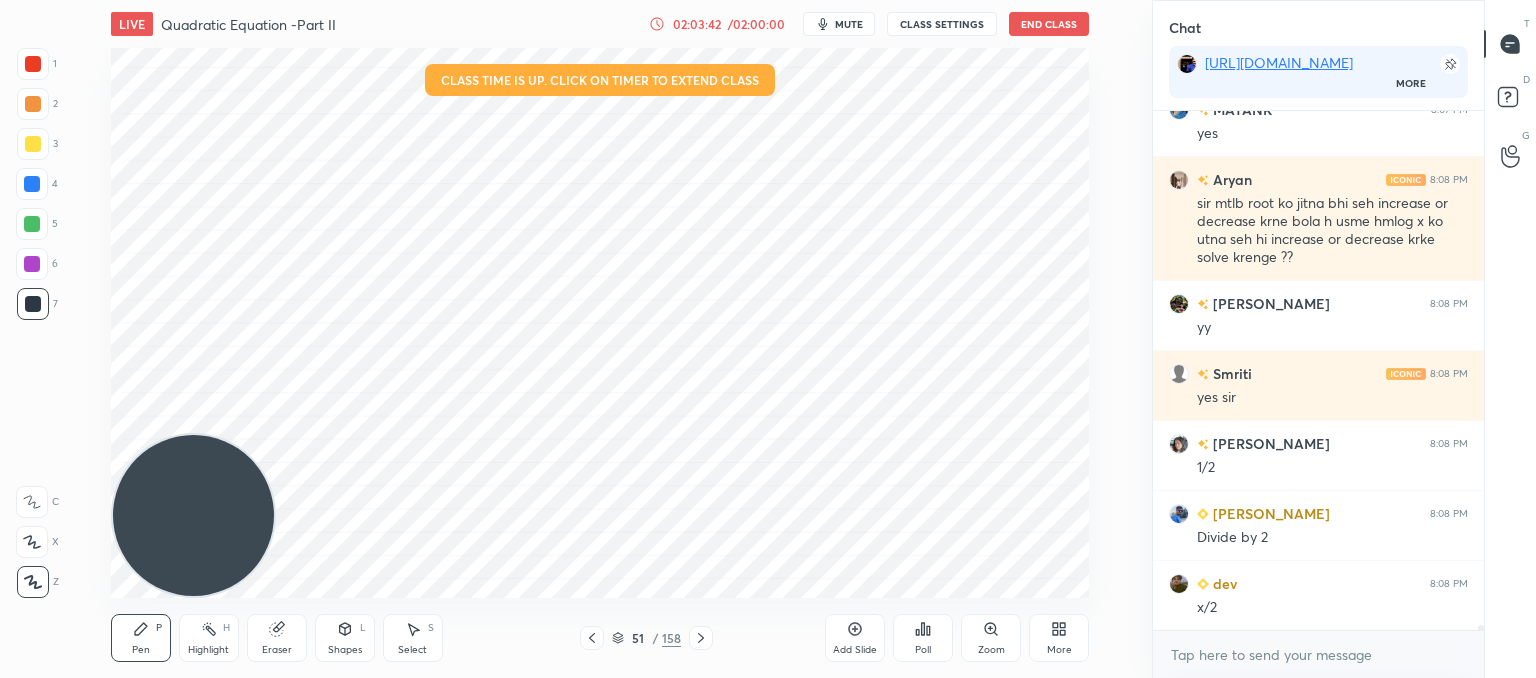 scroll, scrollTop: 58620, scrollLeft: 0, axis: vertical 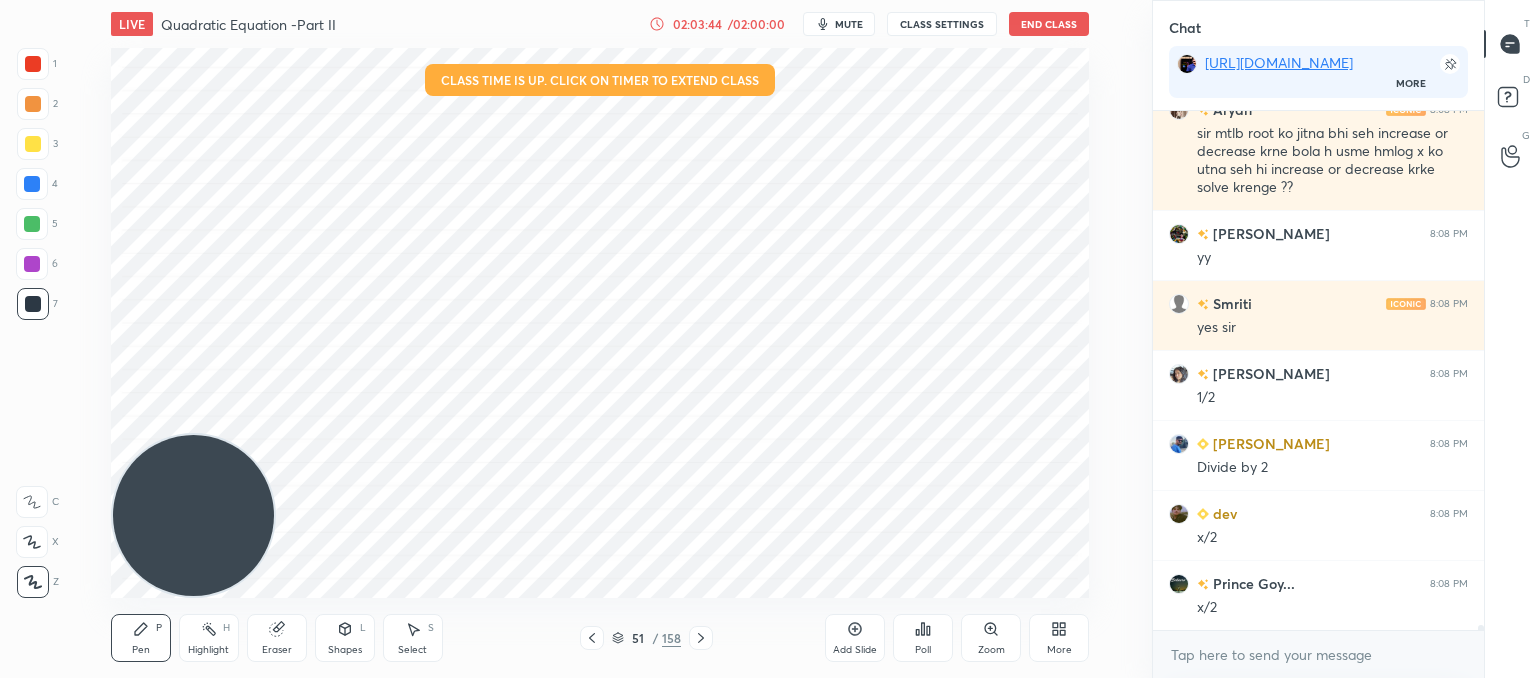 drag, startPoint x: 287, startPoint y: 630, endPoint x: 312, endPoint y: 609, distance: 32.649654 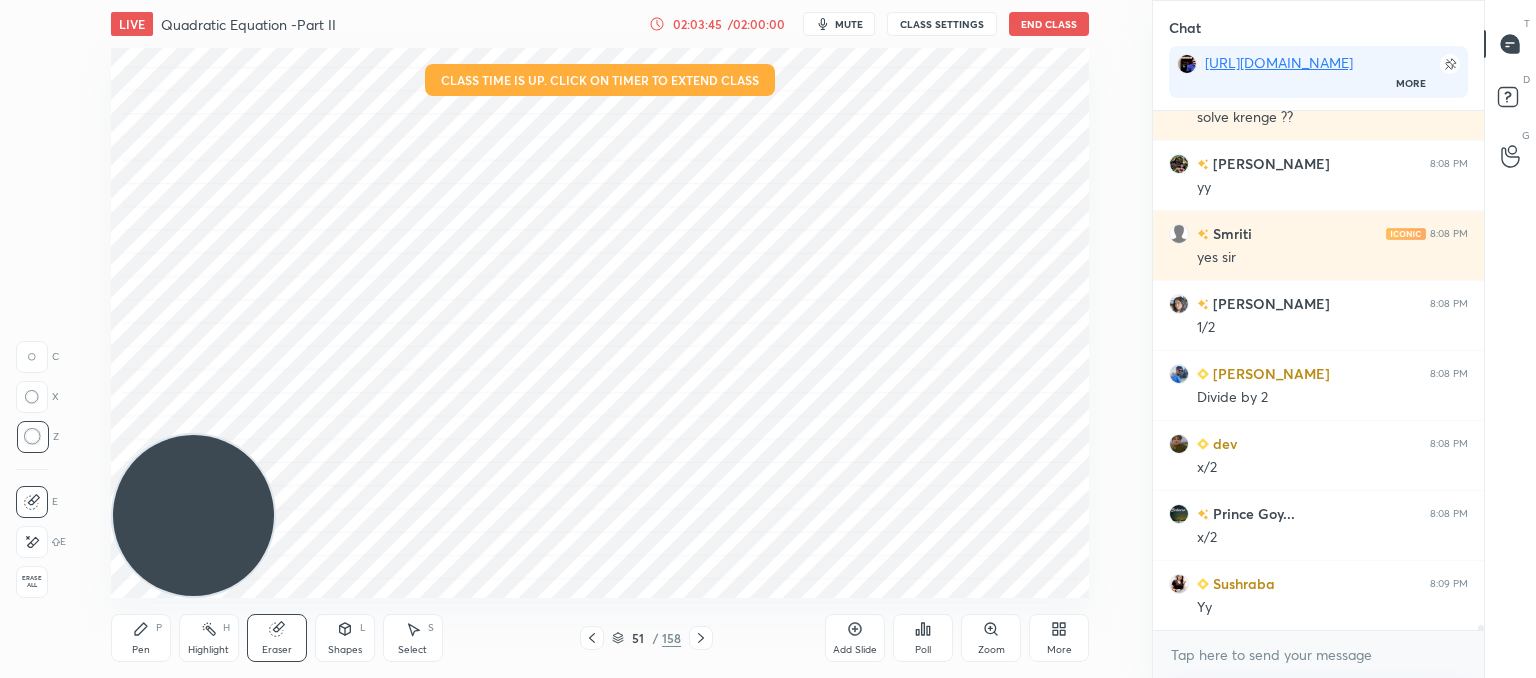 scroll, scrollTop: 58760, scrollLeft: 0, axis: vertical 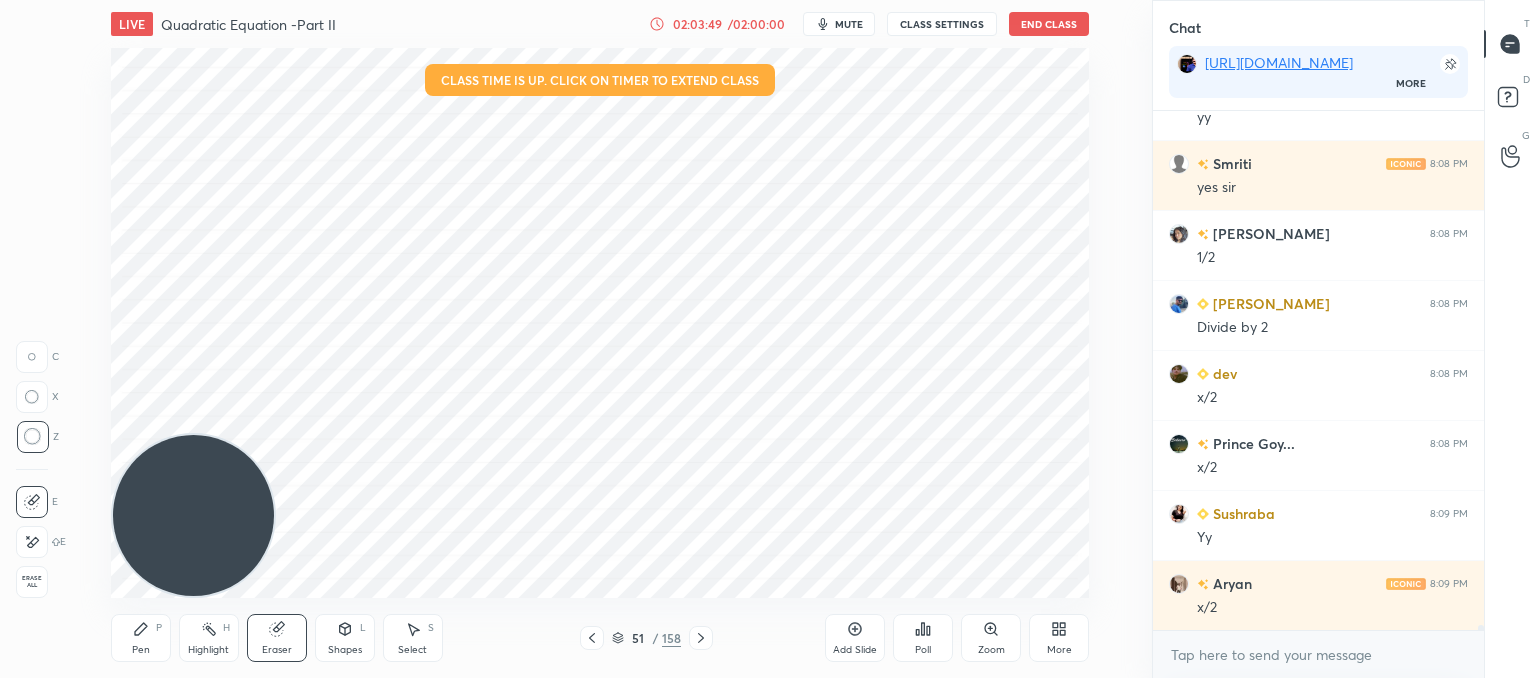 click 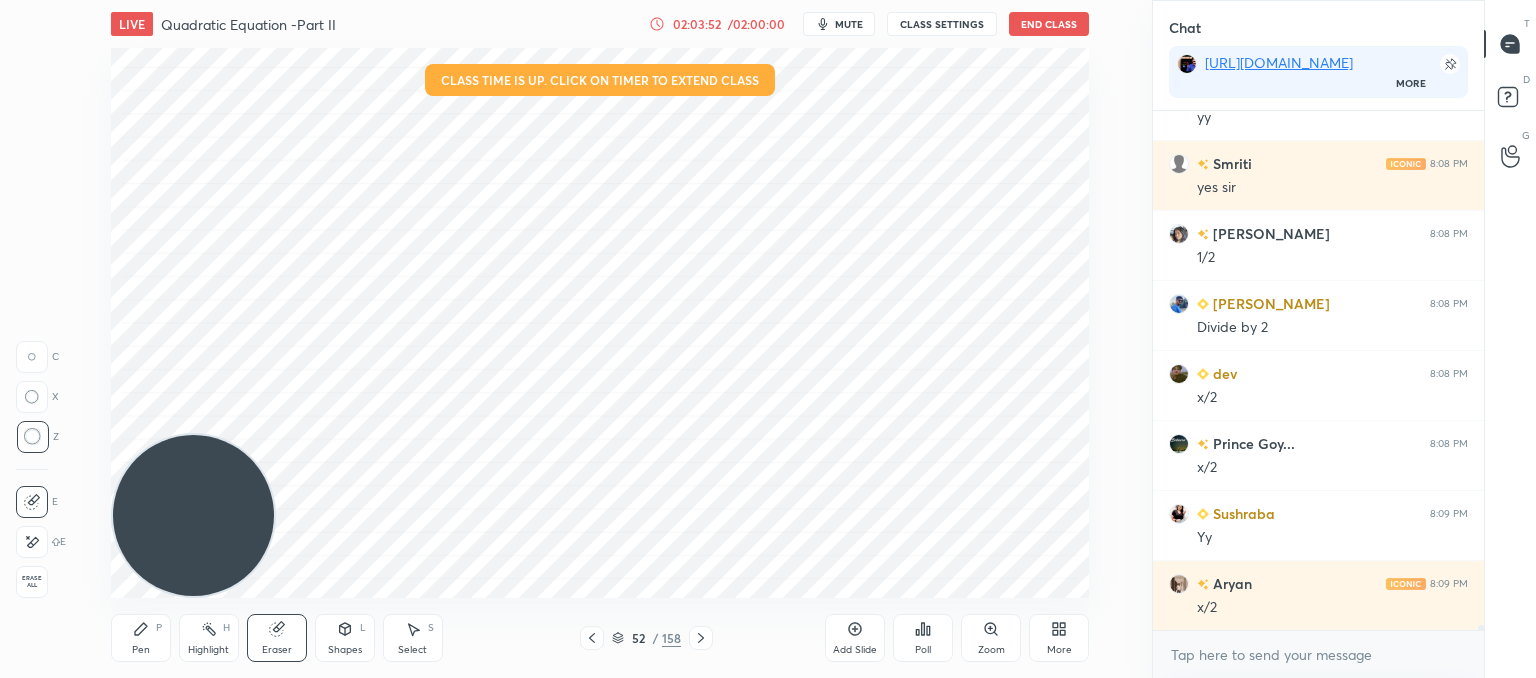click 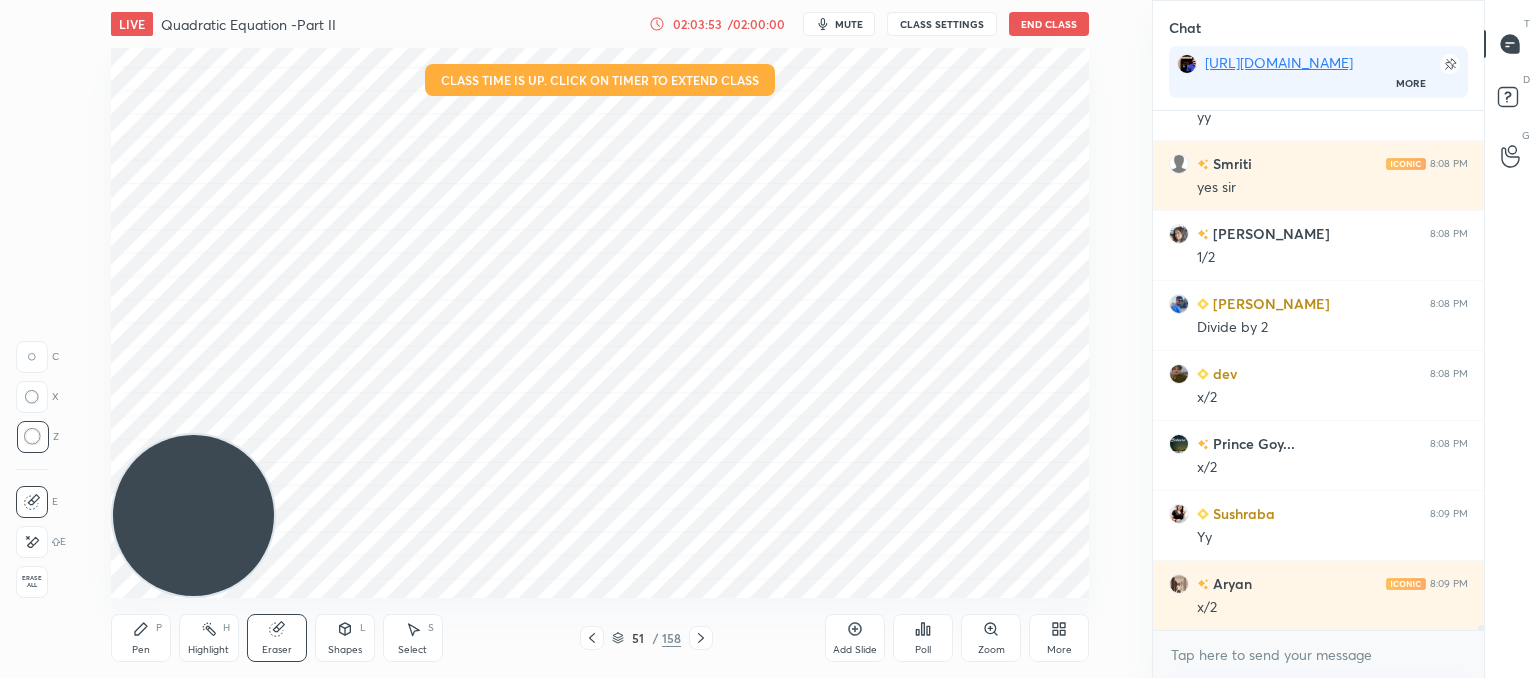 click 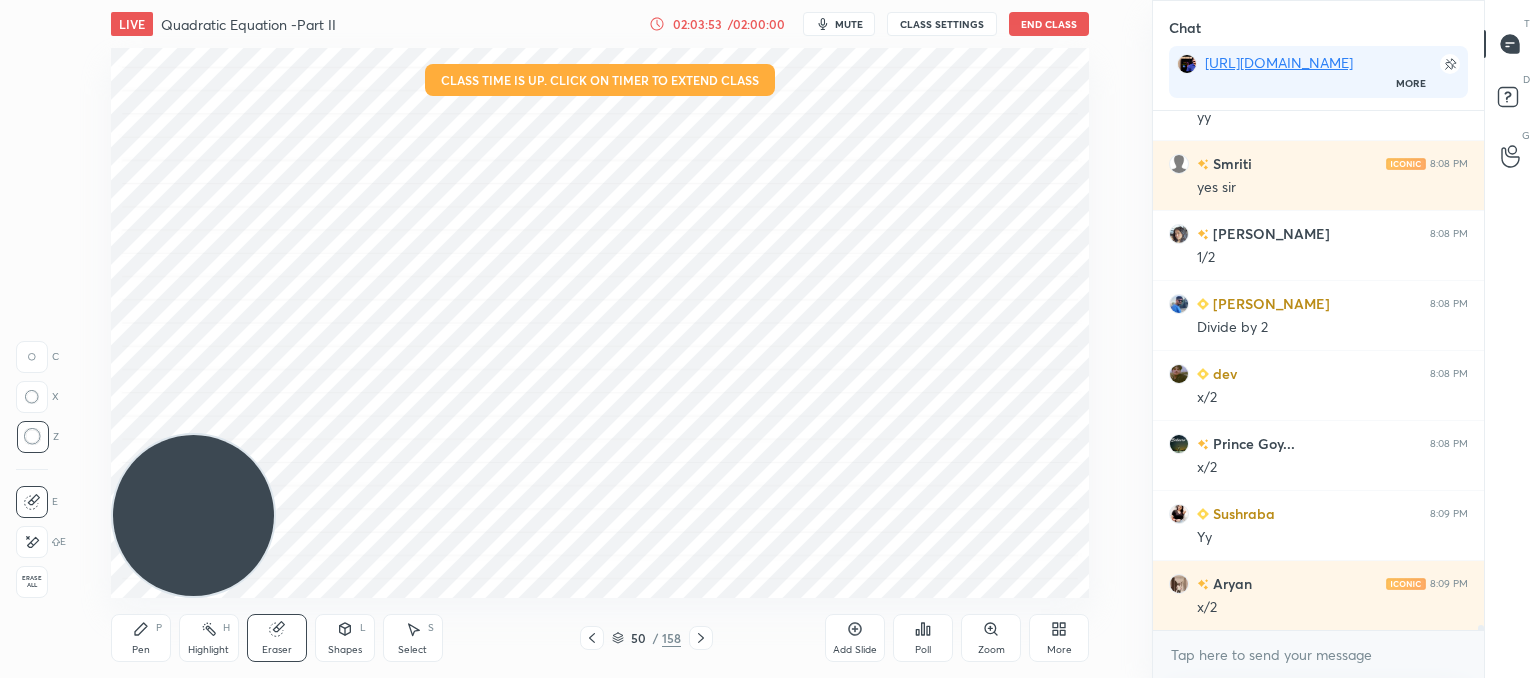 click 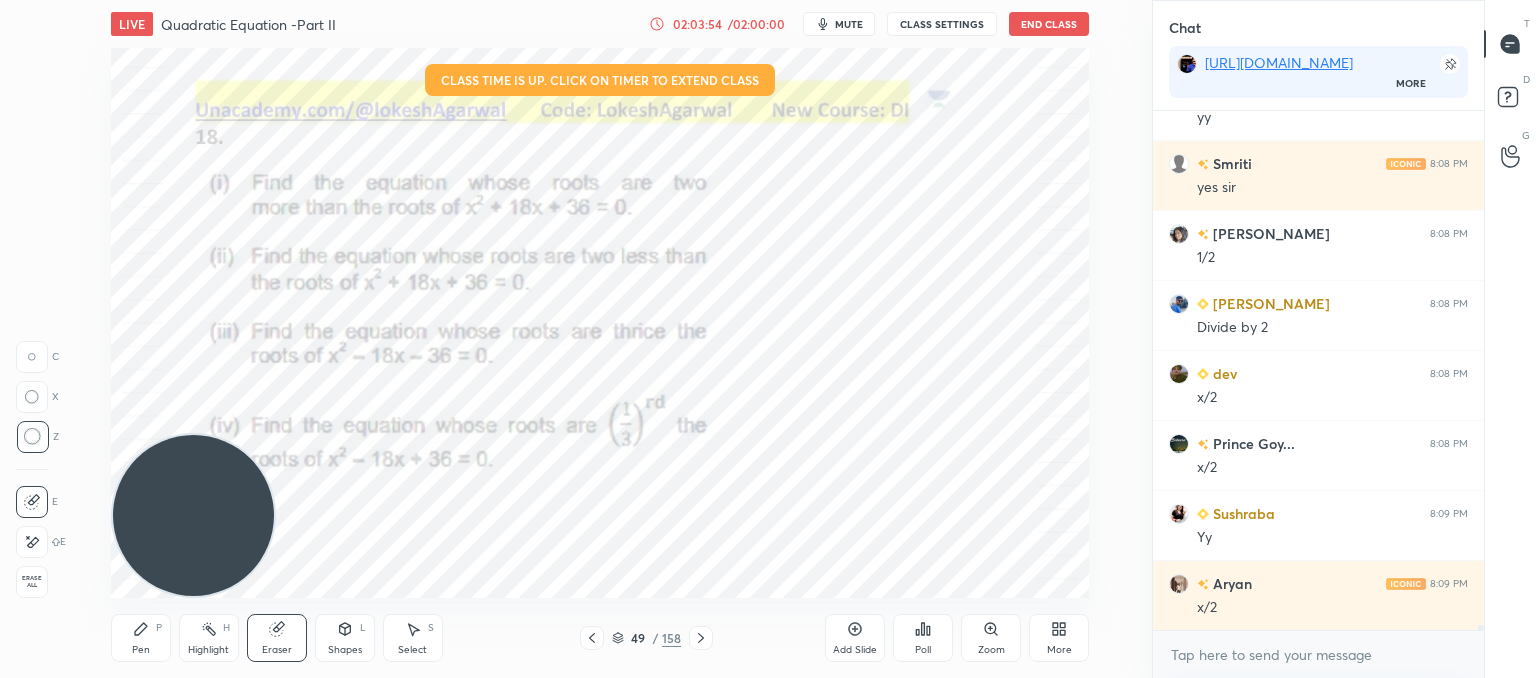 click 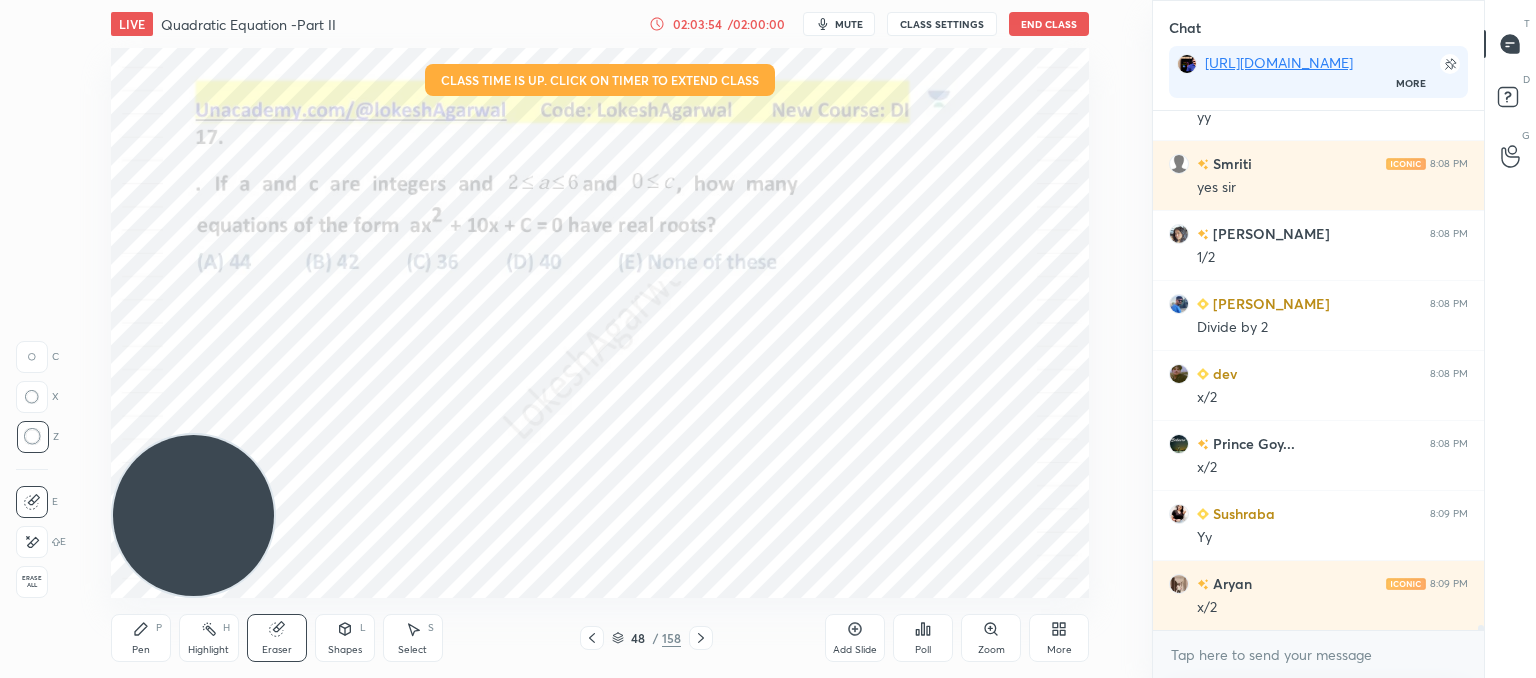 scroll, scrollTop: 58830, scrollLeft: 0, axis: vertical 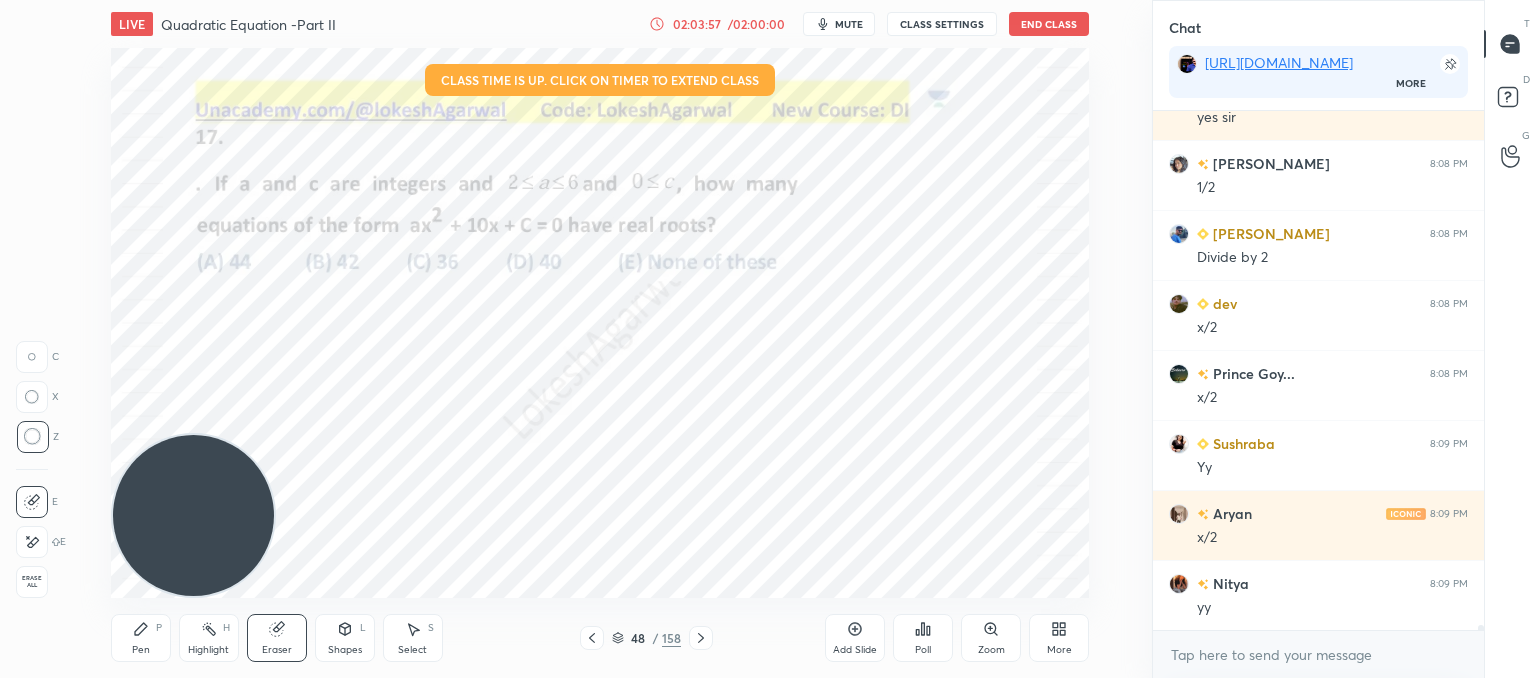 click 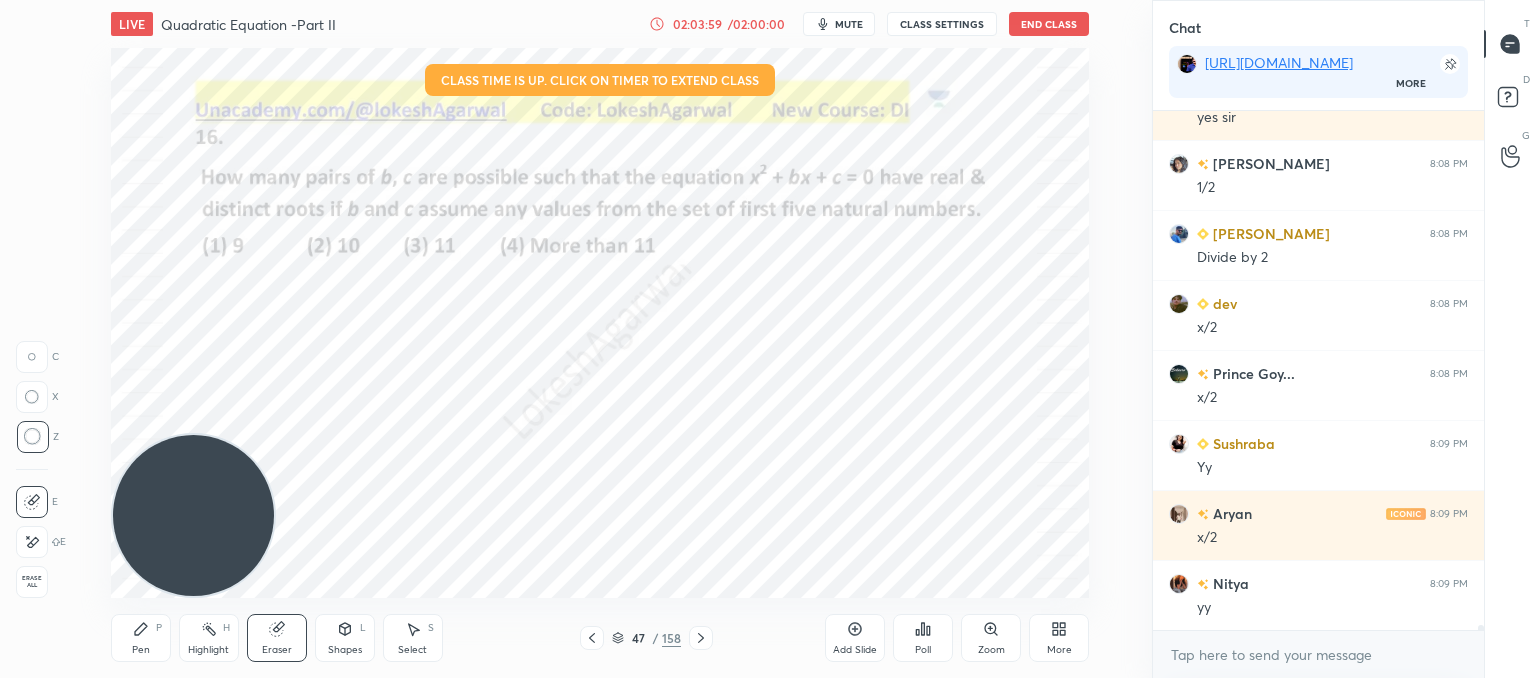 click on "Pen P" at bounding box center [141, 638] 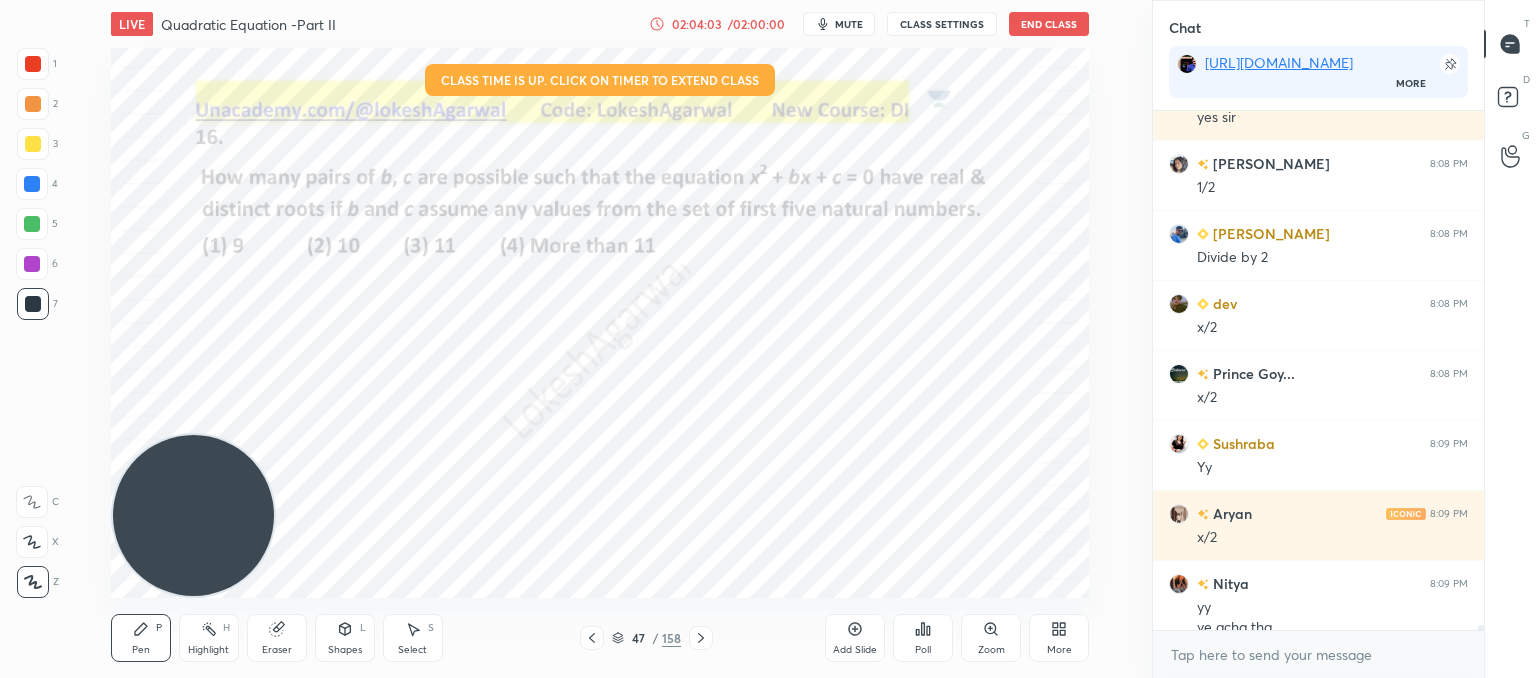 scroll, scrollTop: 58850, scrollLeft: 0, axis: vertical 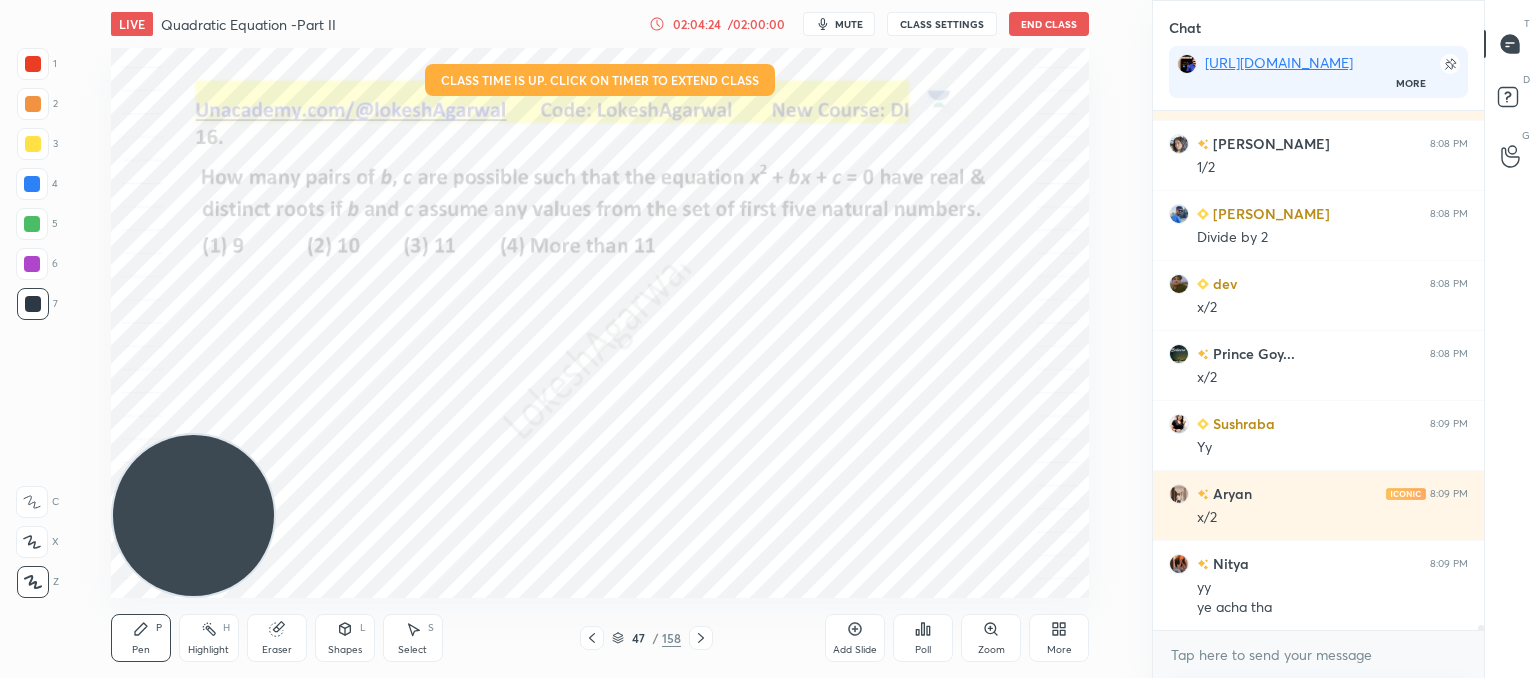 click at bounding box center [701, 638] 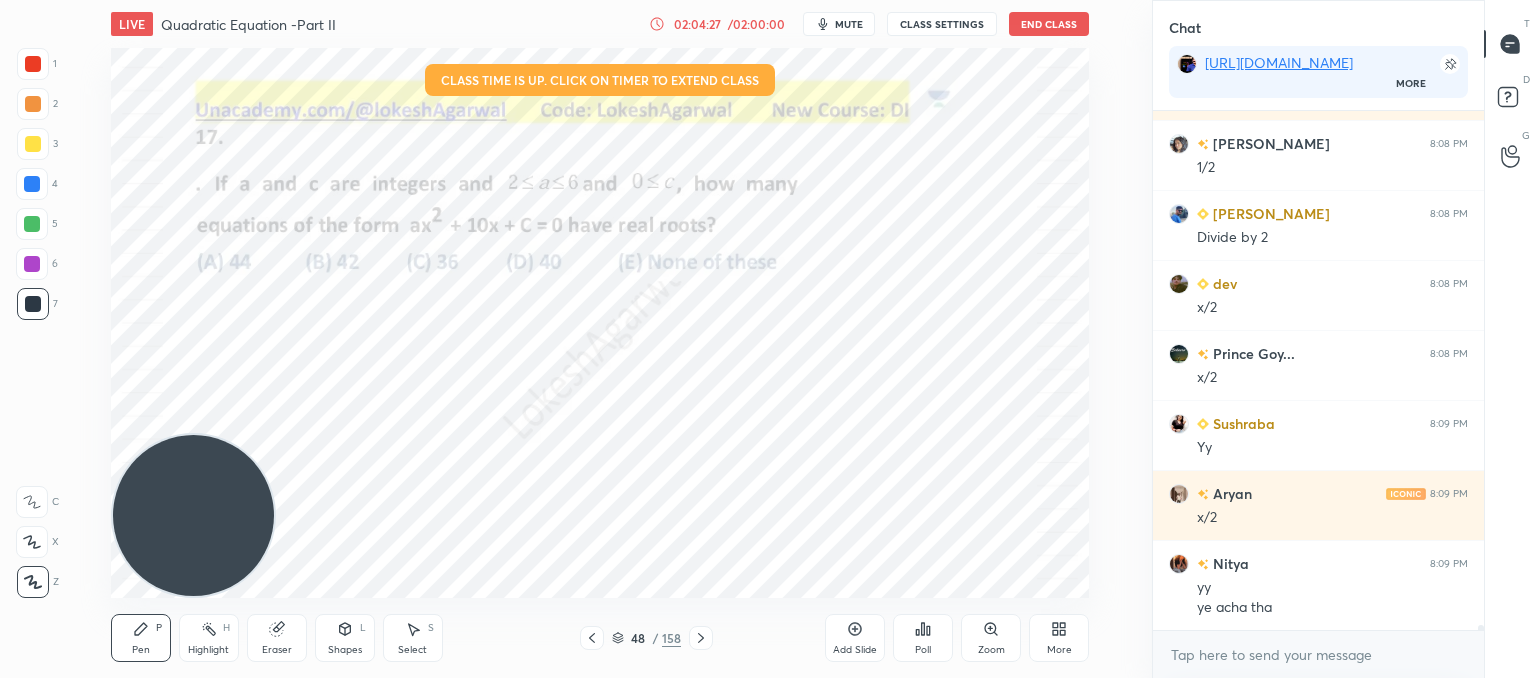 scroll, scrollTop: 58920, scrollLeft: 0, axis: vertical 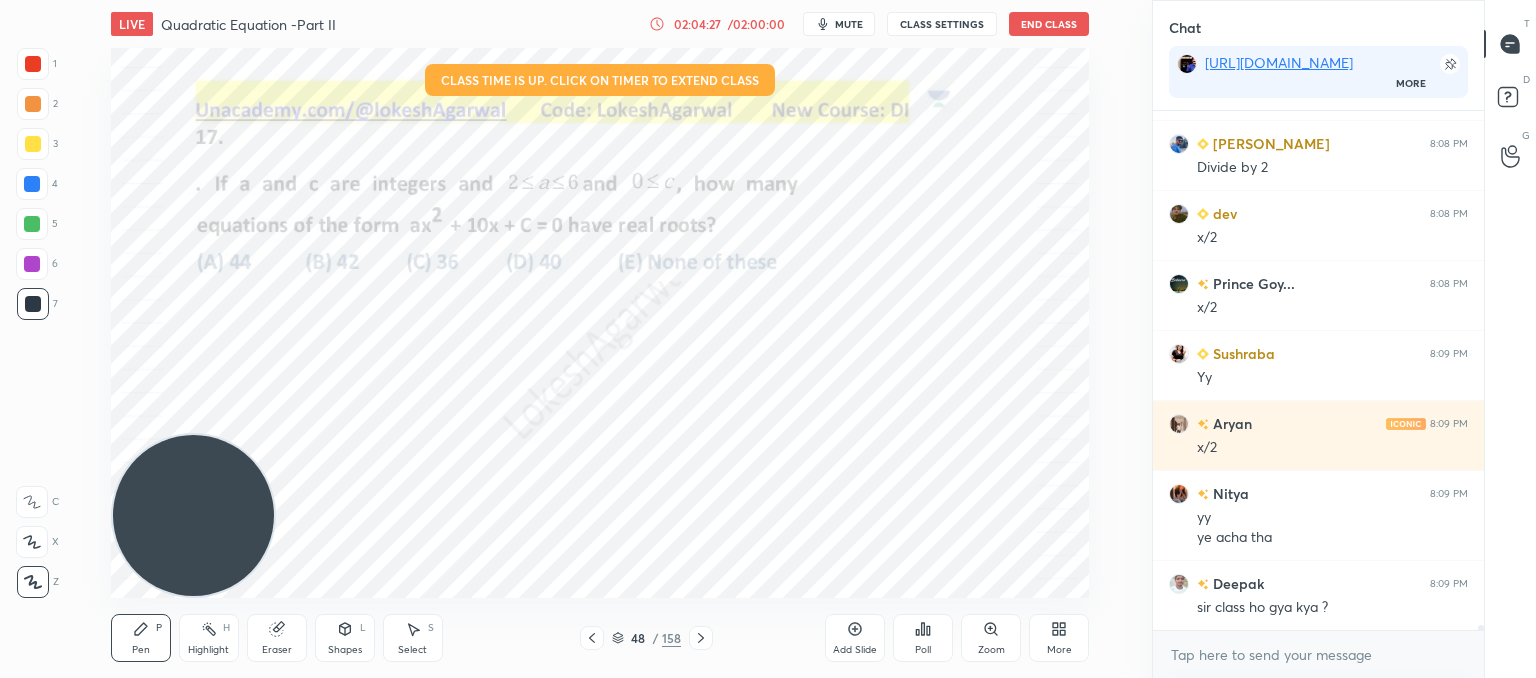 click 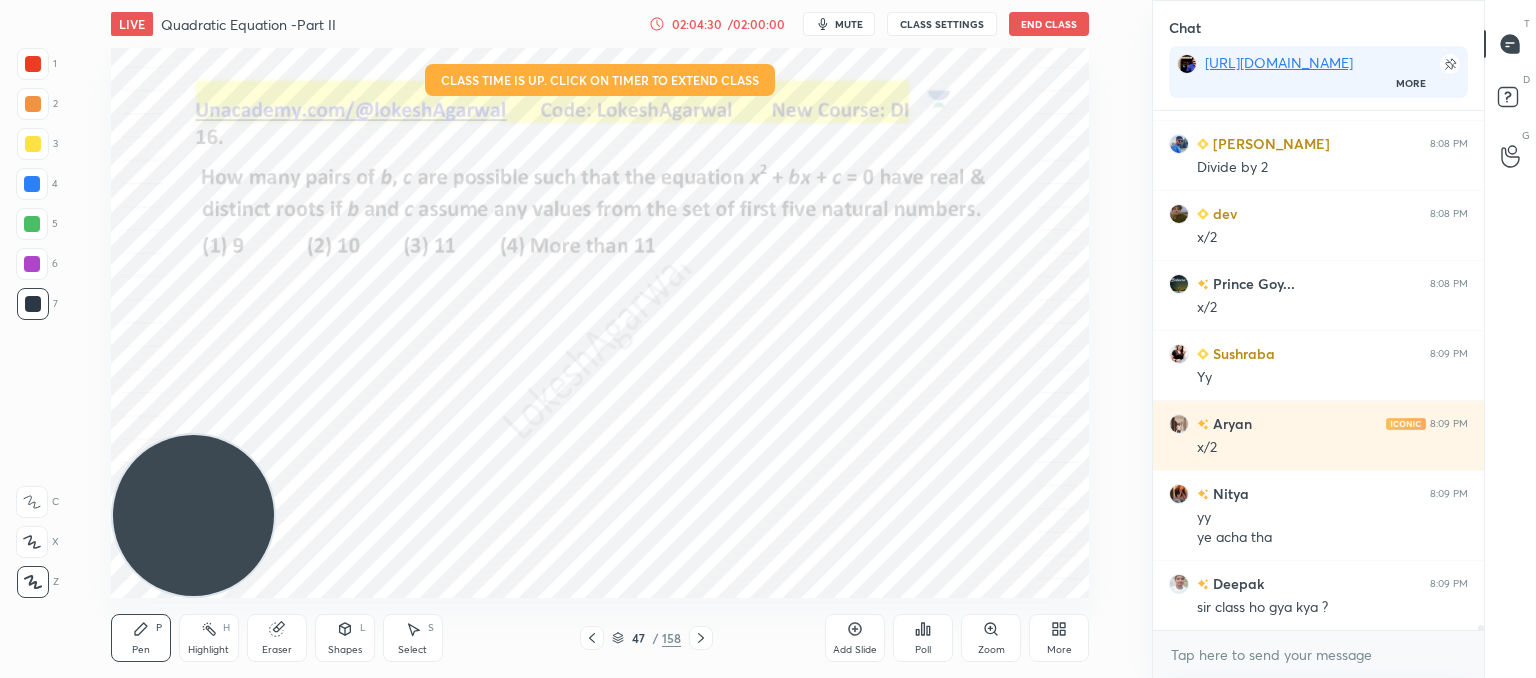 click 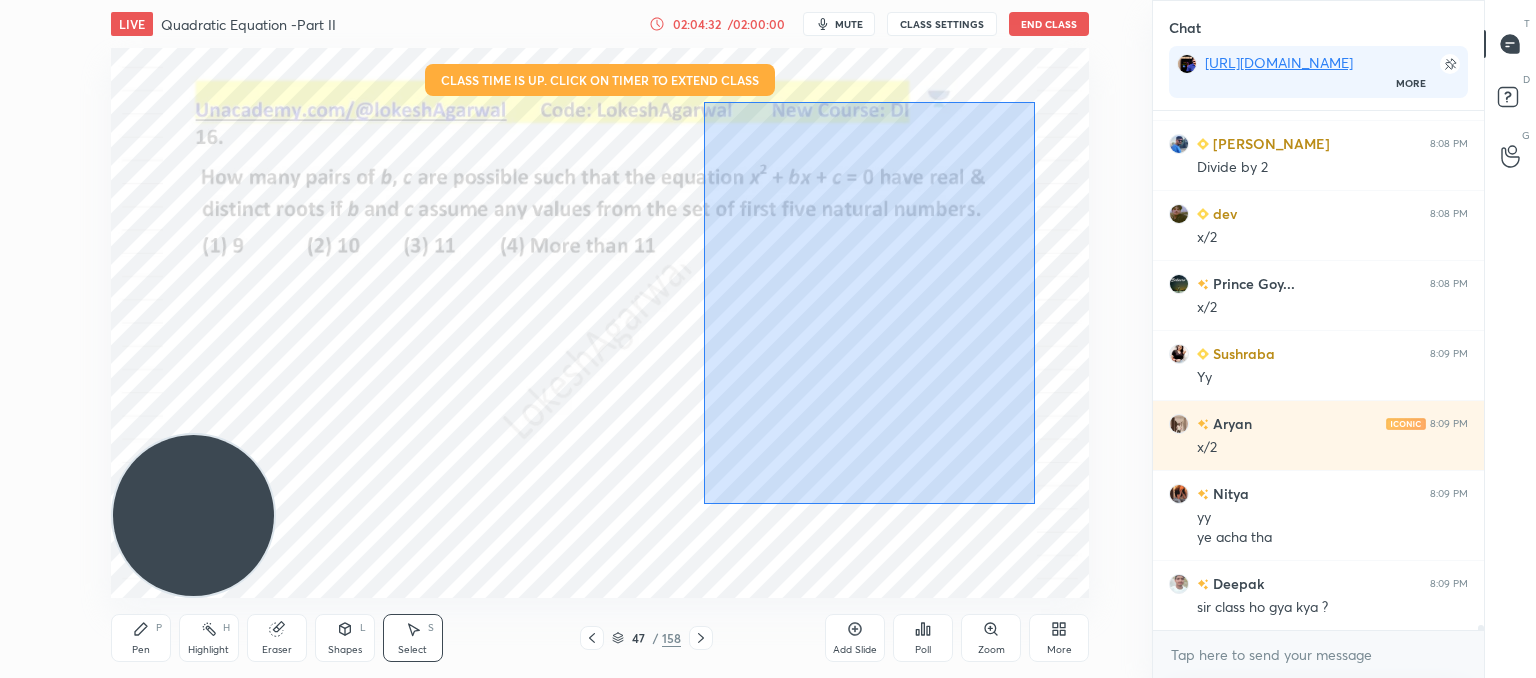 drag, startPoint x: 986, startPoint y: 423, endPoint x: 704, endPoint y: 102, distance: 427.27625 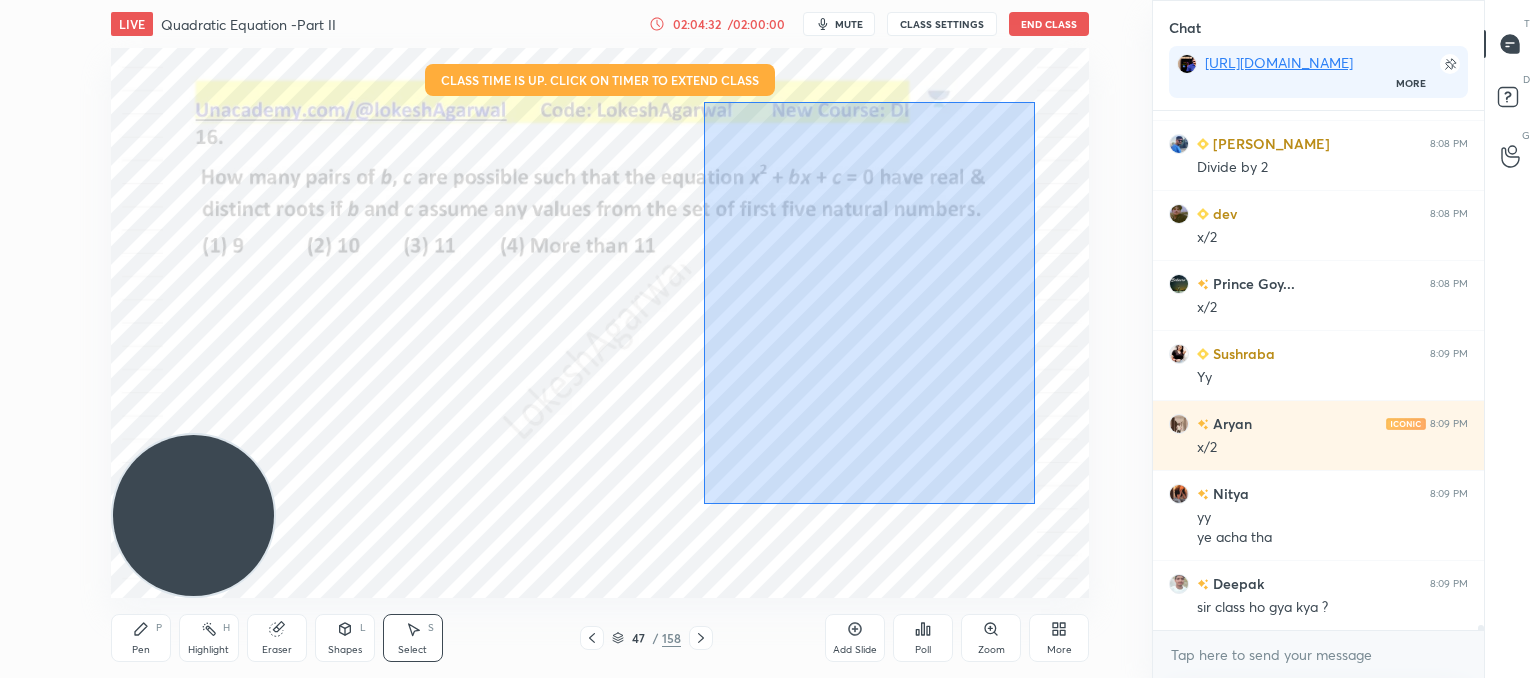 click on "0 ° Undo Copy Paste here Duplicate Duplicate to new slide Delete" at bounding box center [600, 323] 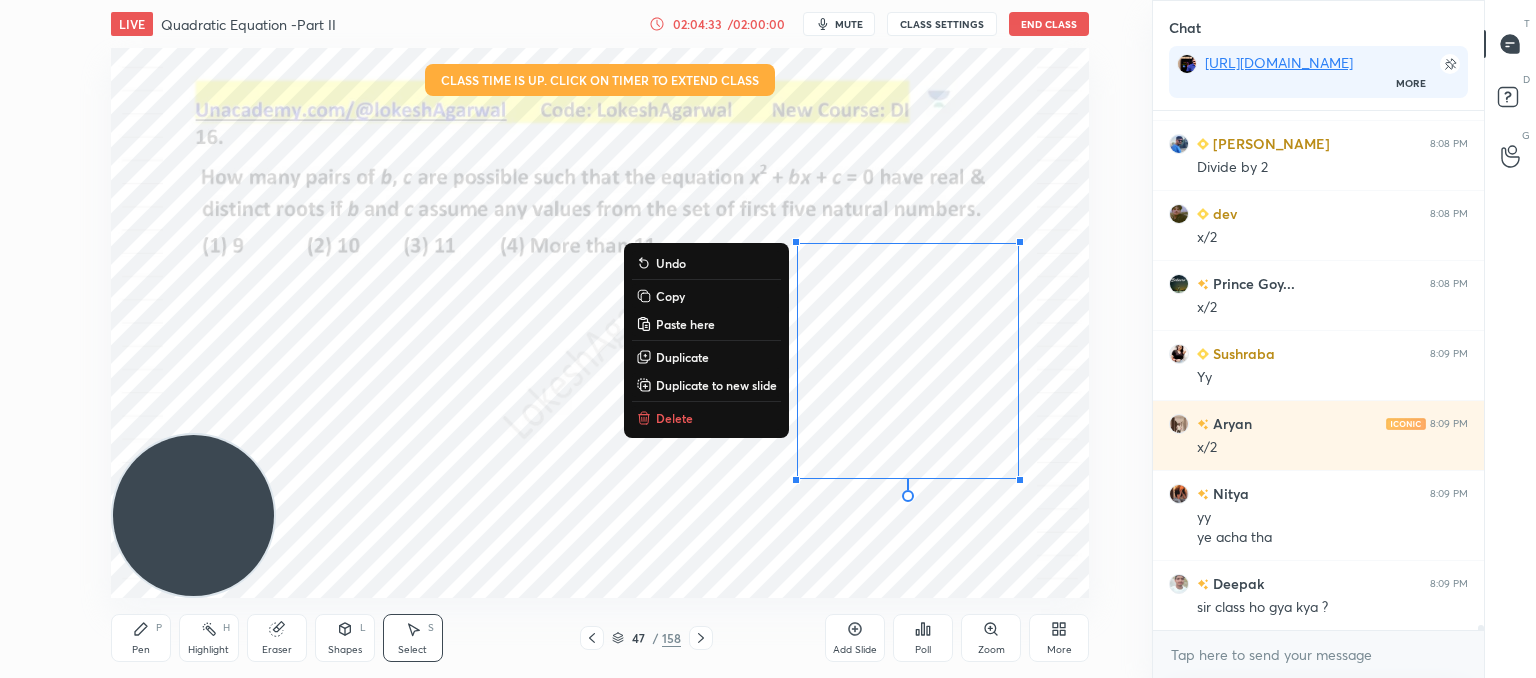 click on "Delete" at bounding box center [674, 418] 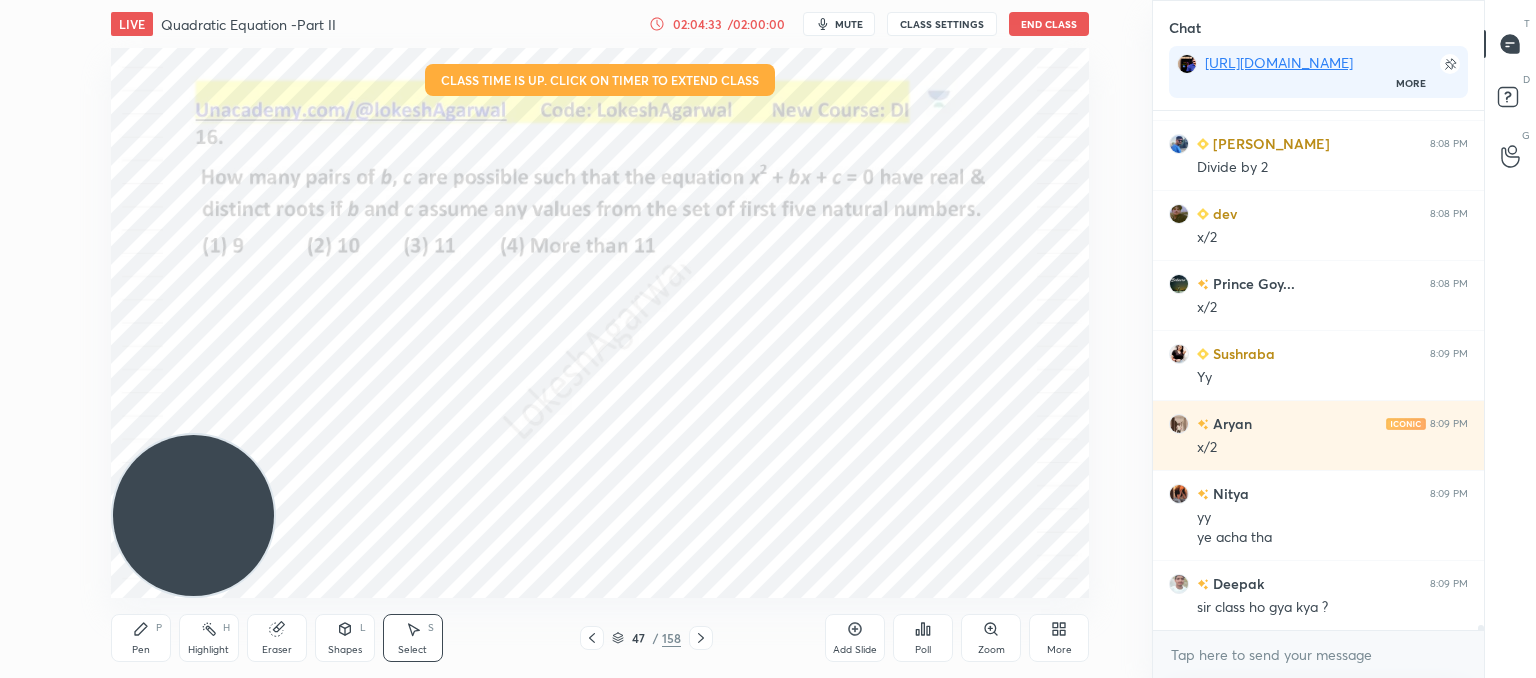 scroll, scrollTop: 58990, scrollLeft: 0, axis: vertical 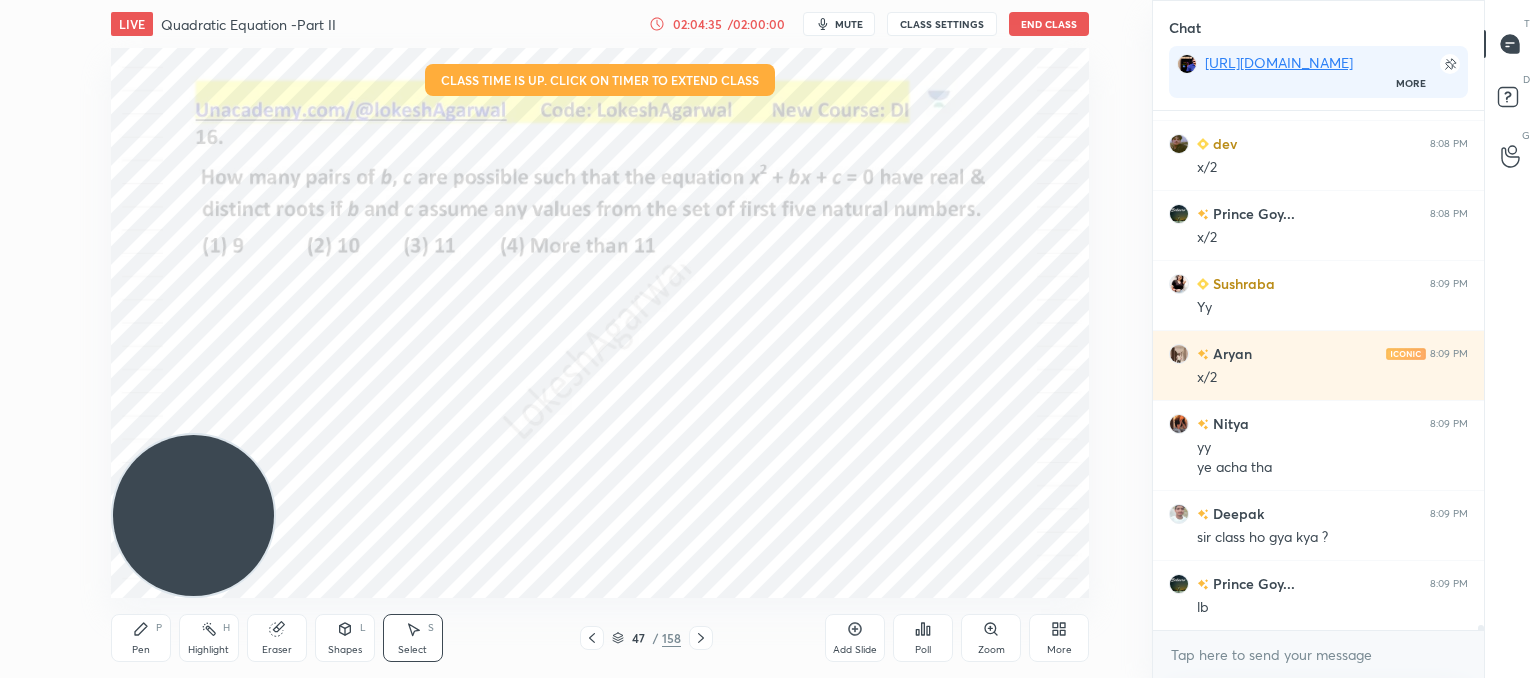 click at bounding box center (592, 638) 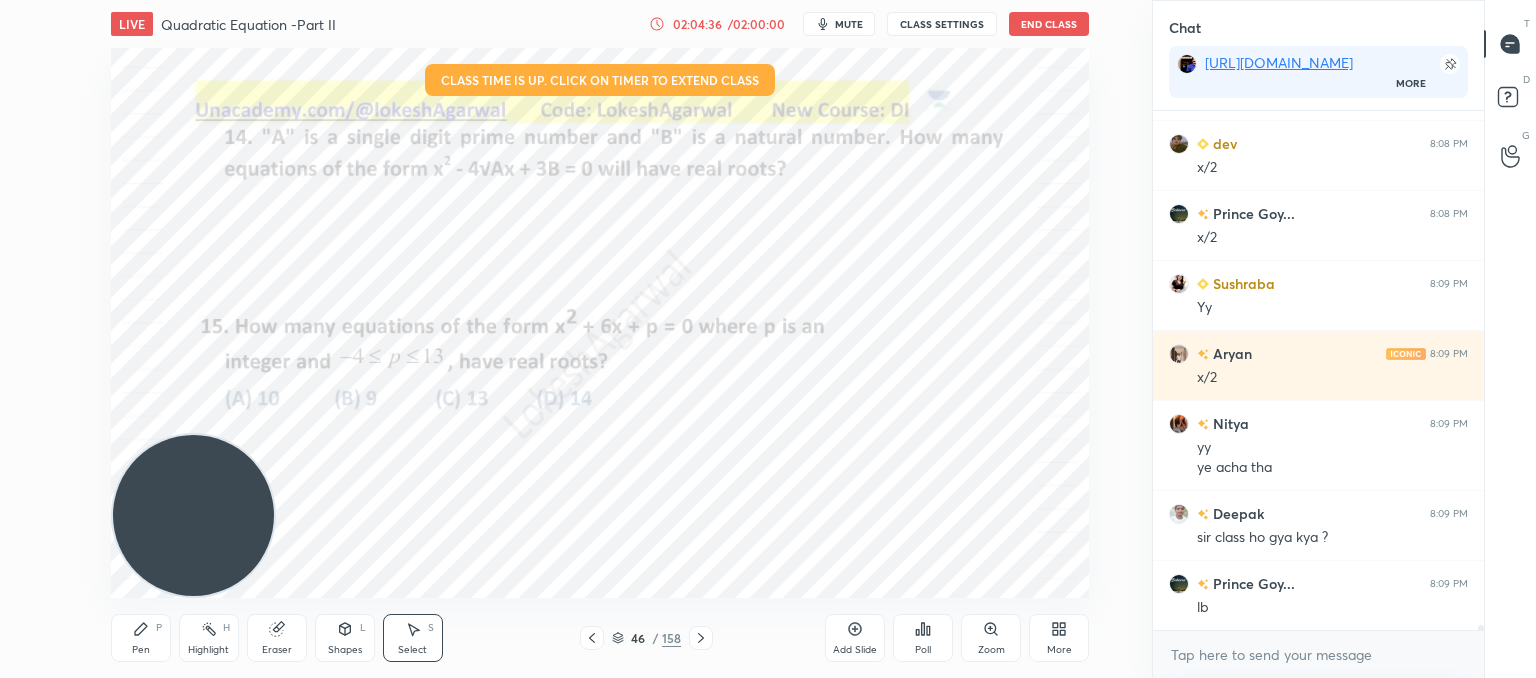 click at bounding box center [592, 638] 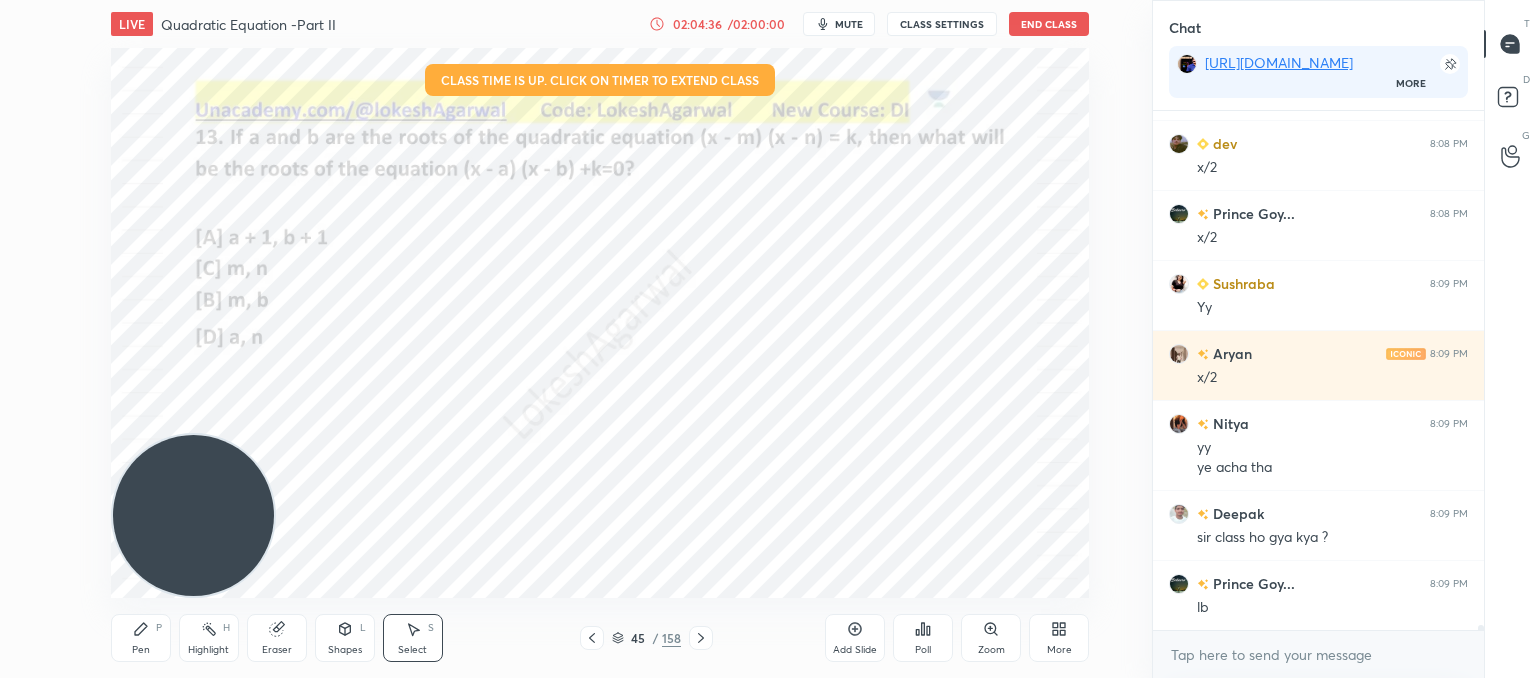 click at bounding box center (592, 638) 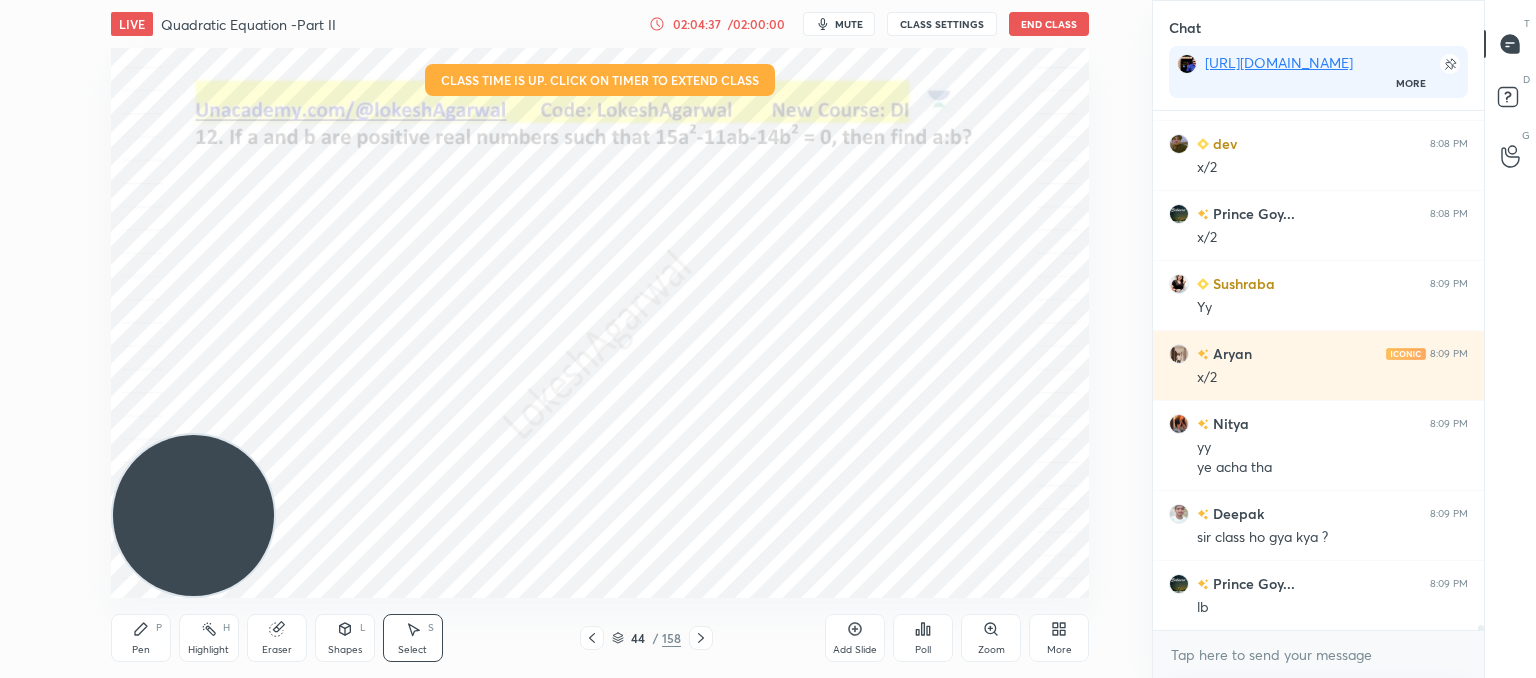 click 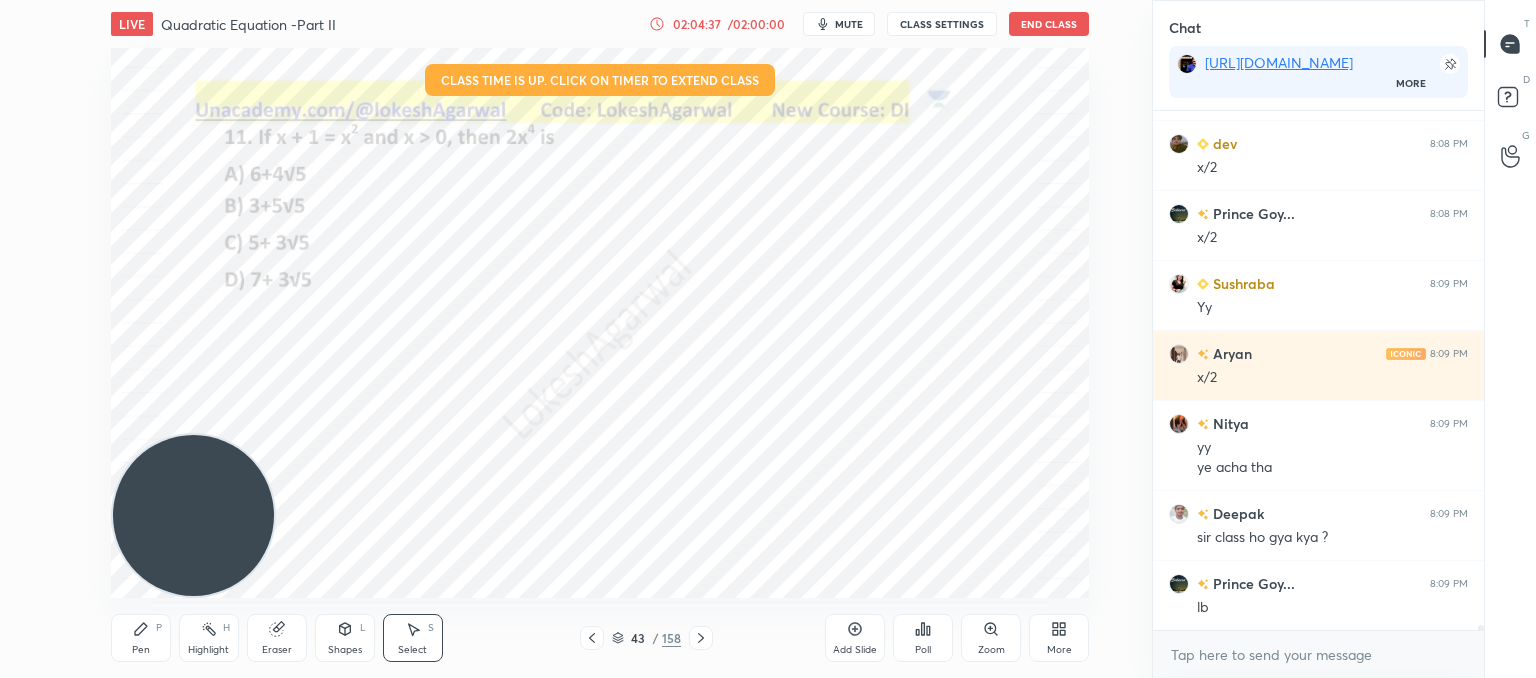 click 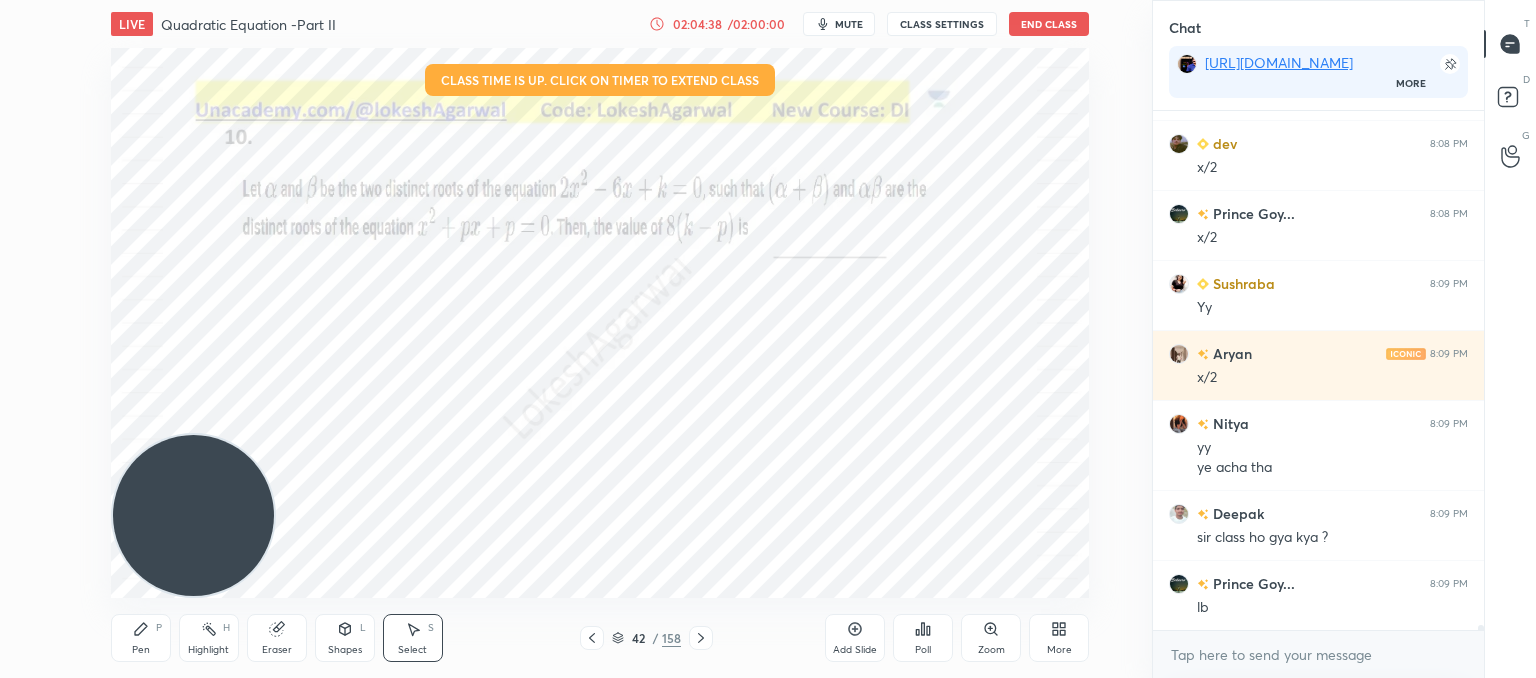 click 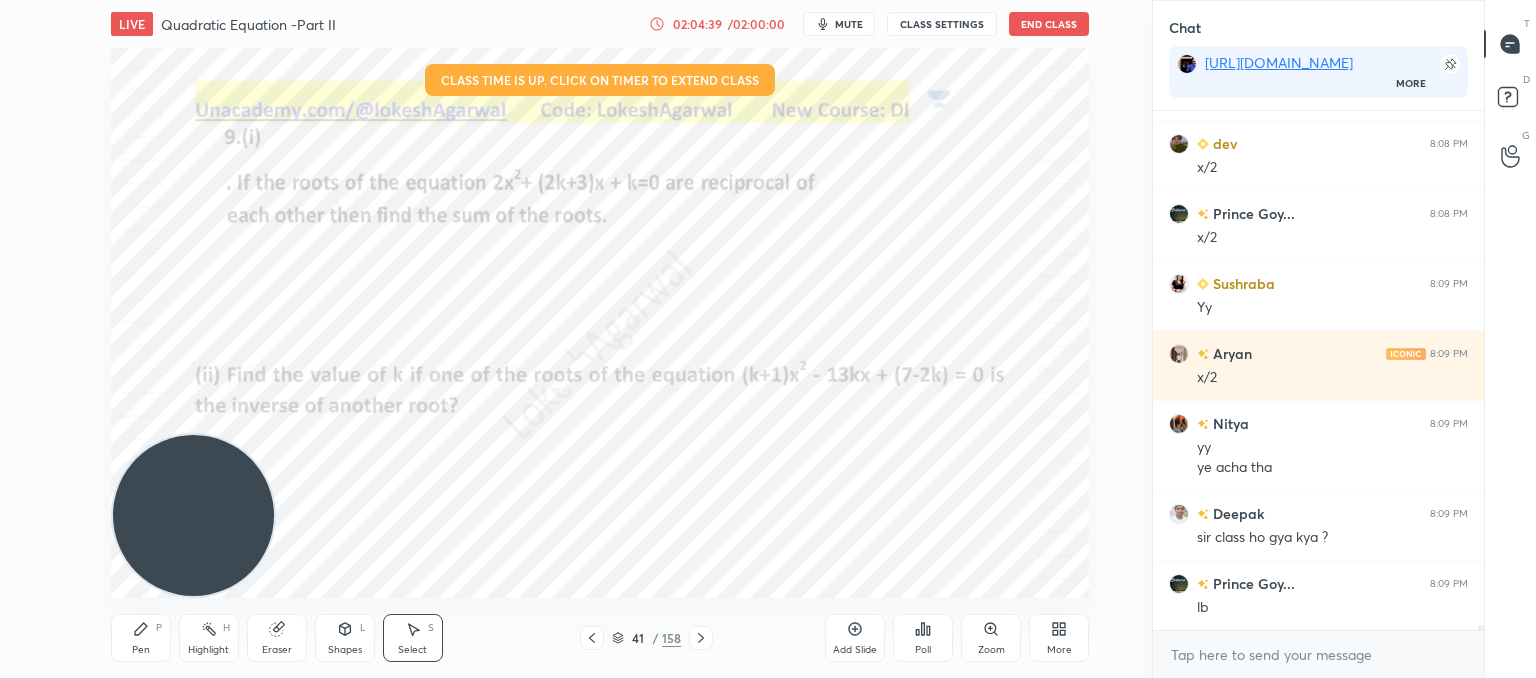 click 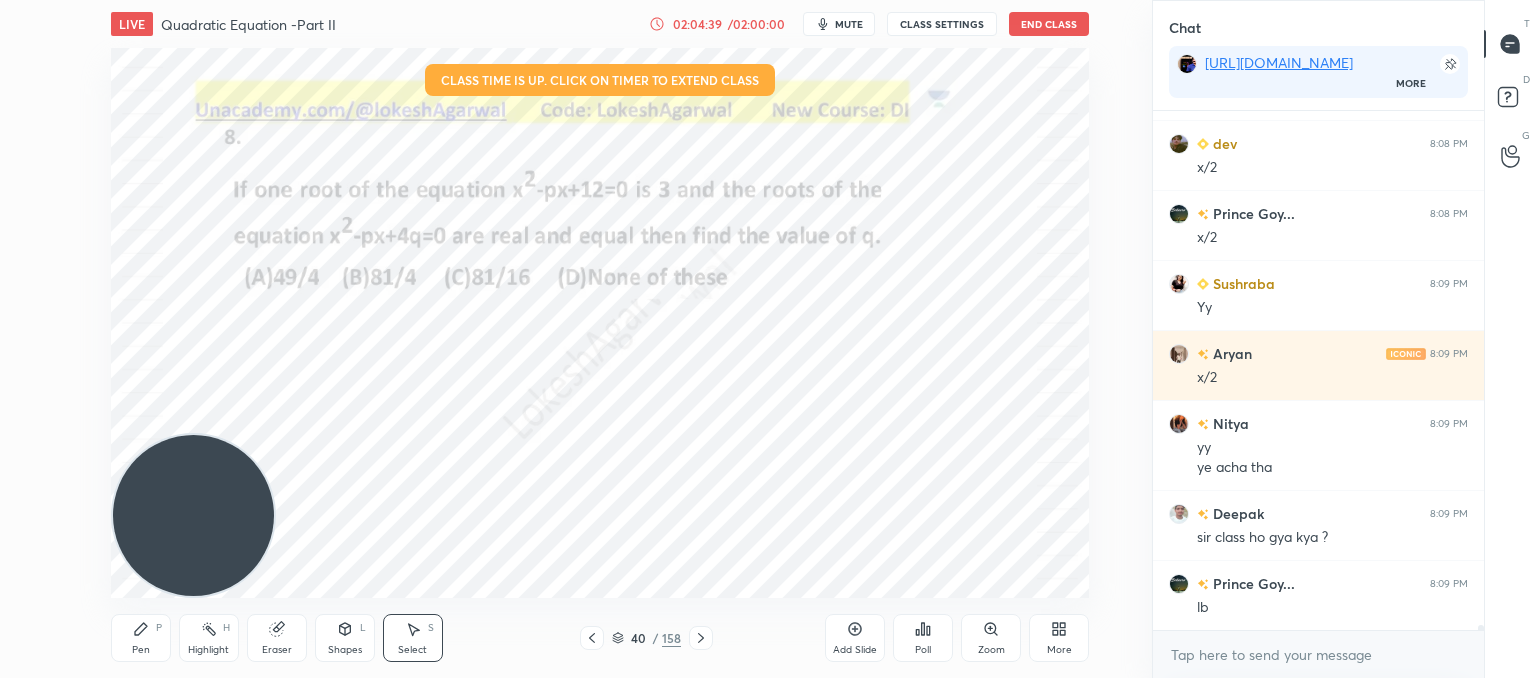 click 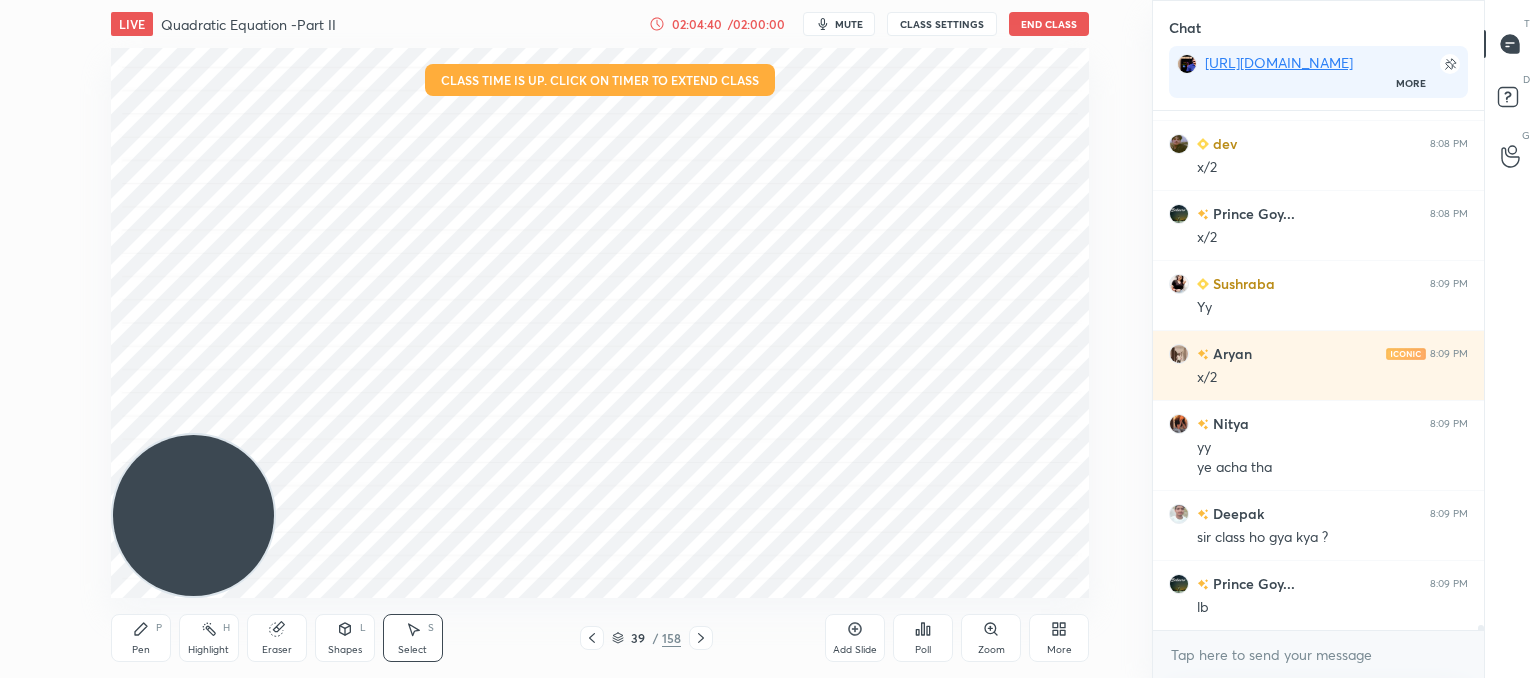 click 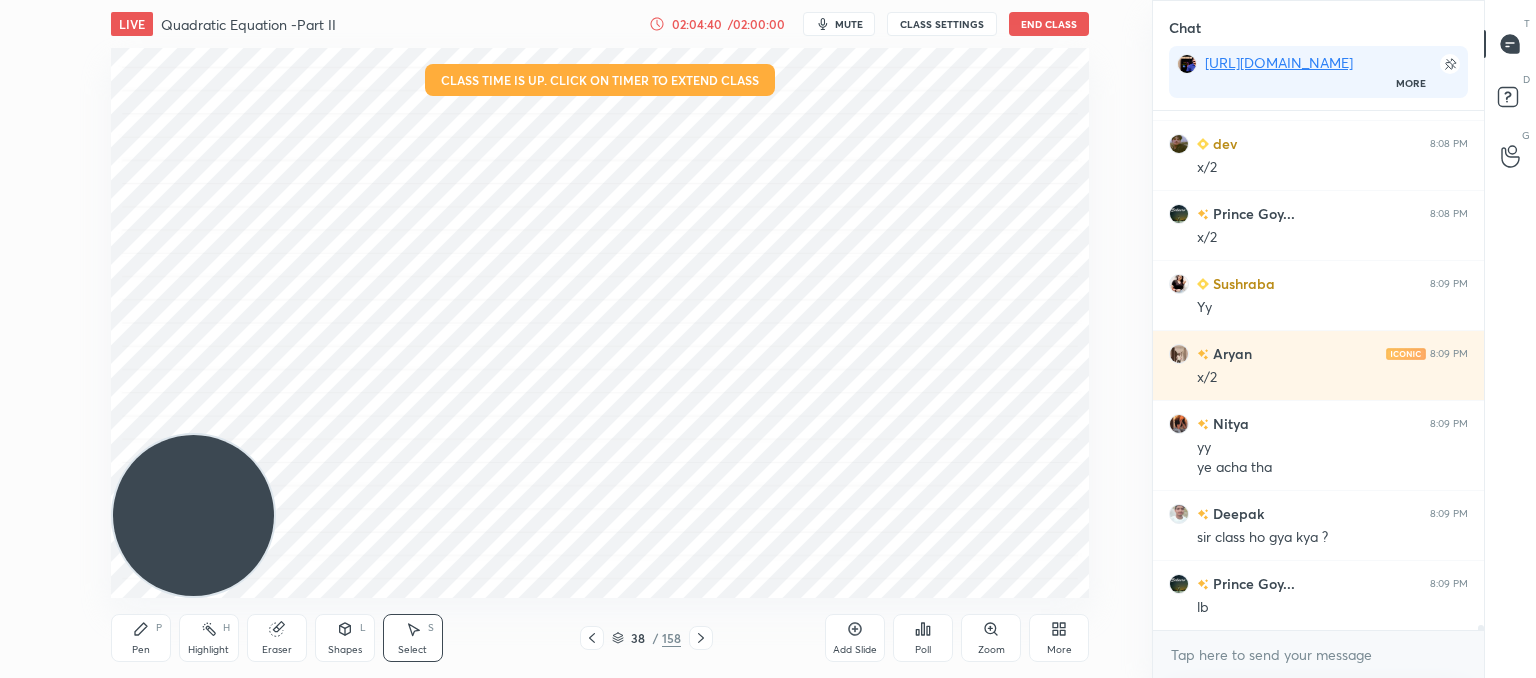 click 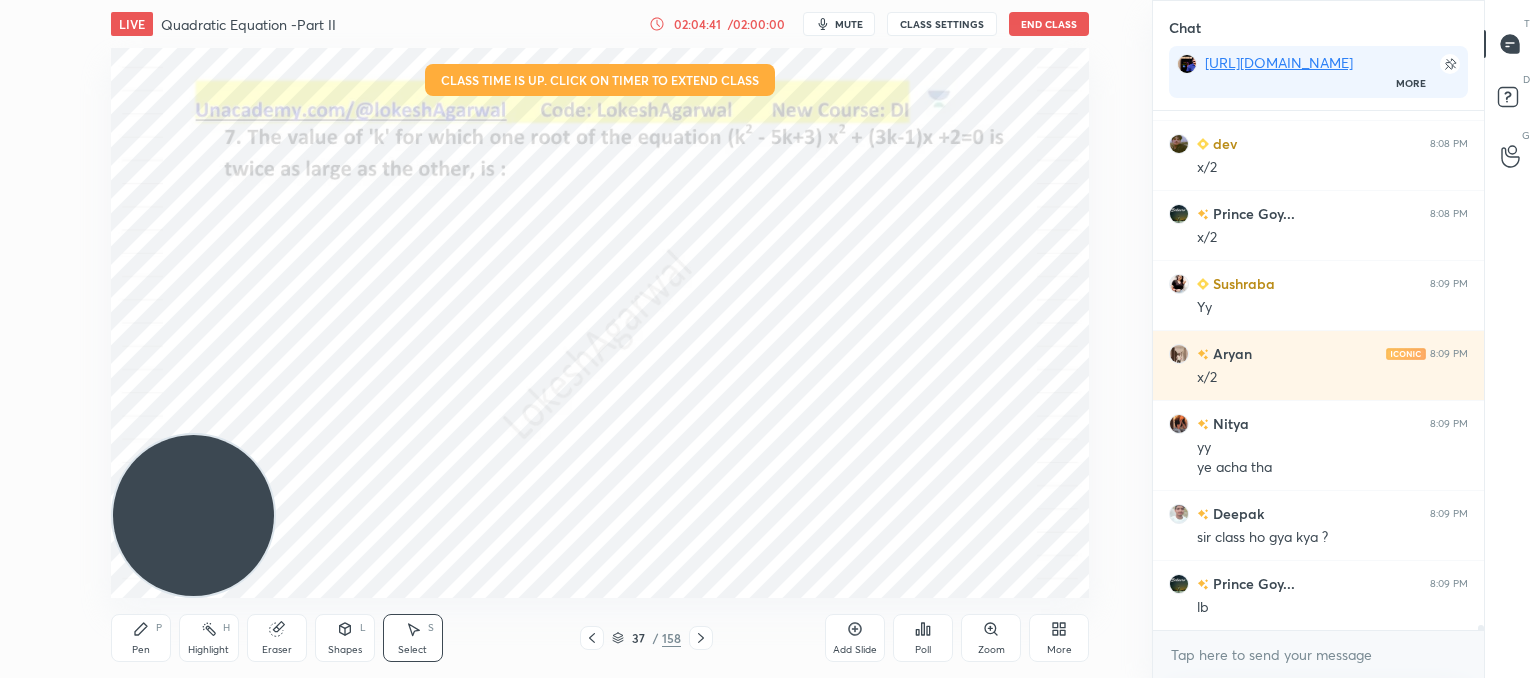 click 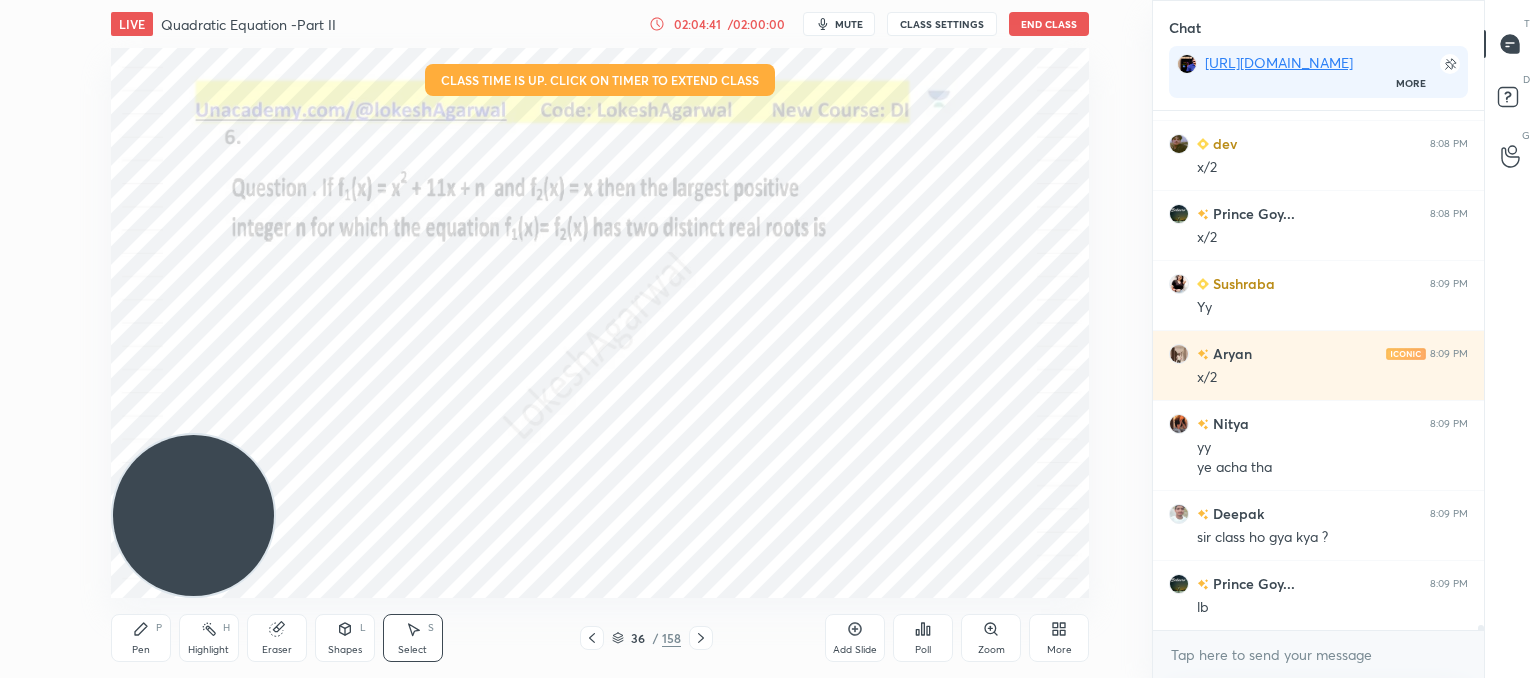 click 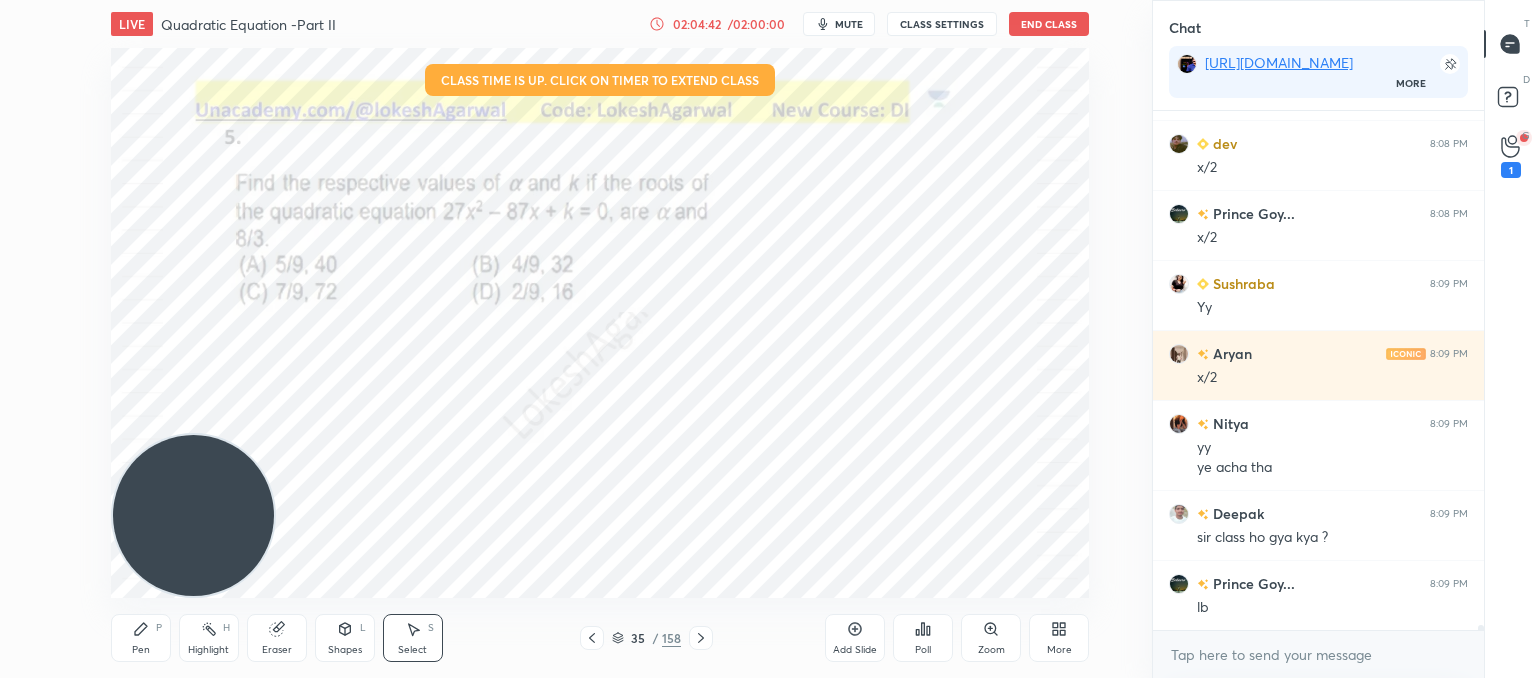 click 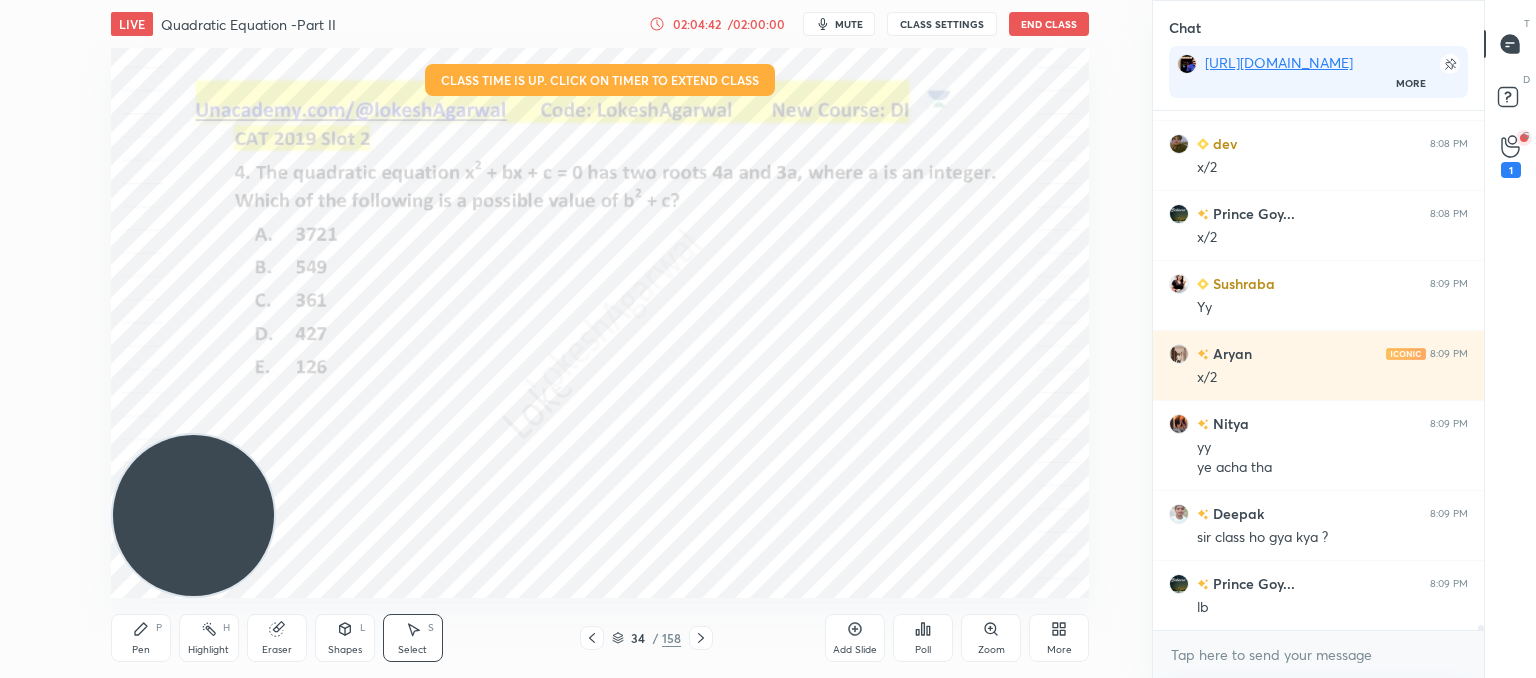 click 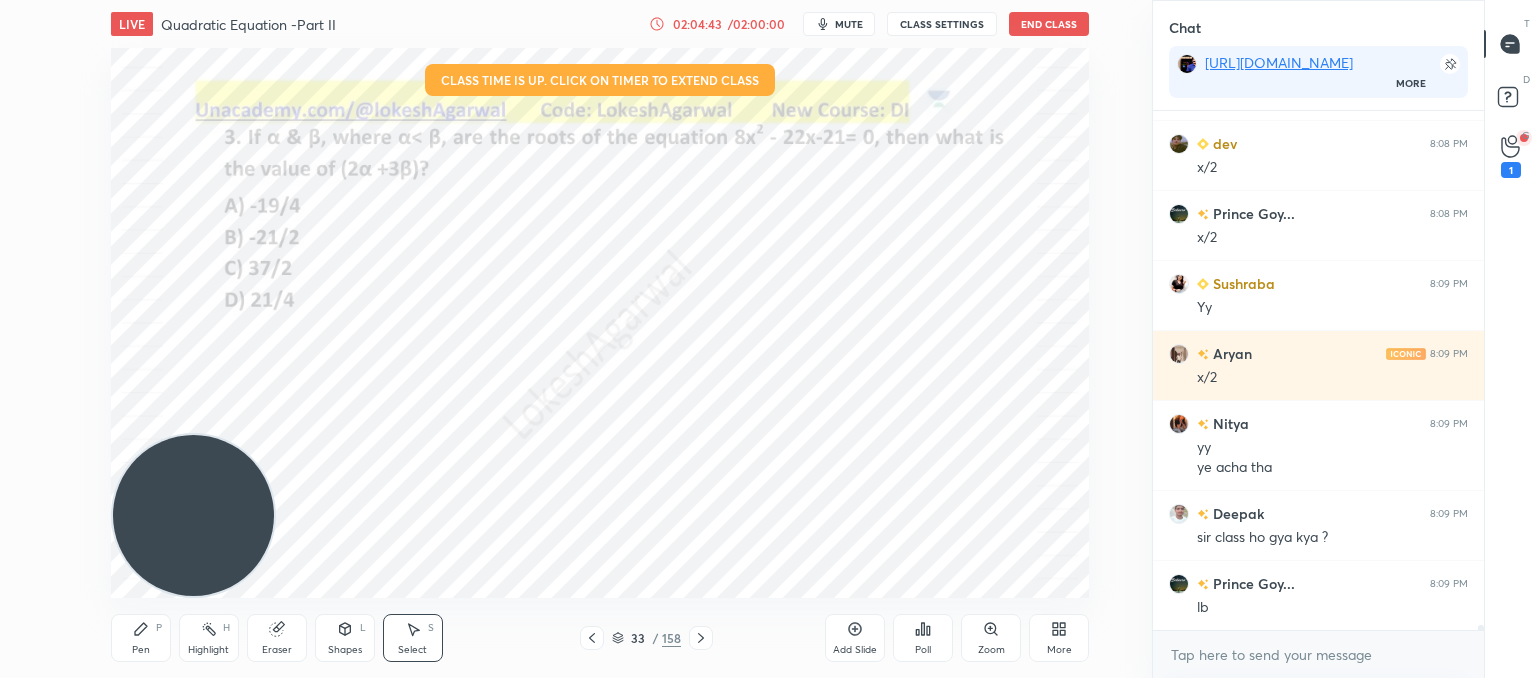 click 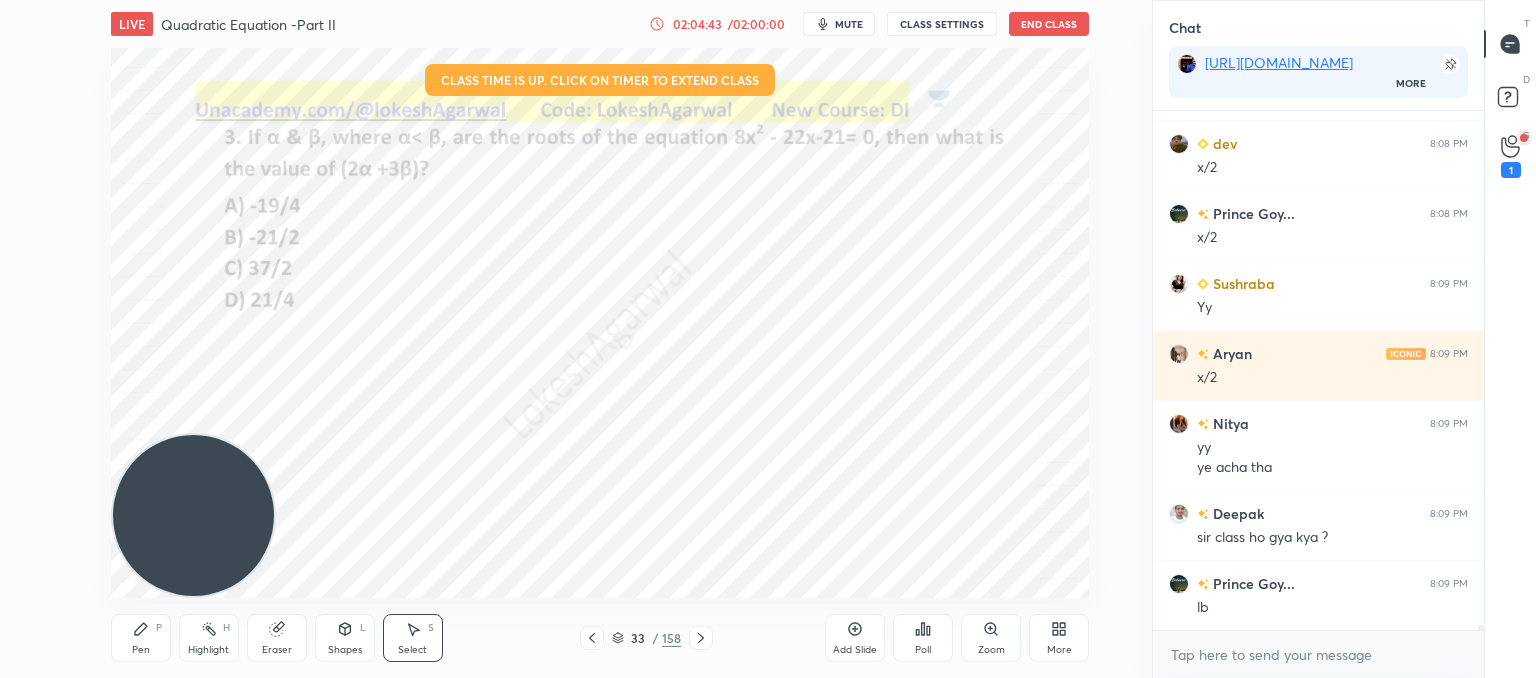 scroll, scrollTop: 58444, scrollLeft: 0, axis: vertical 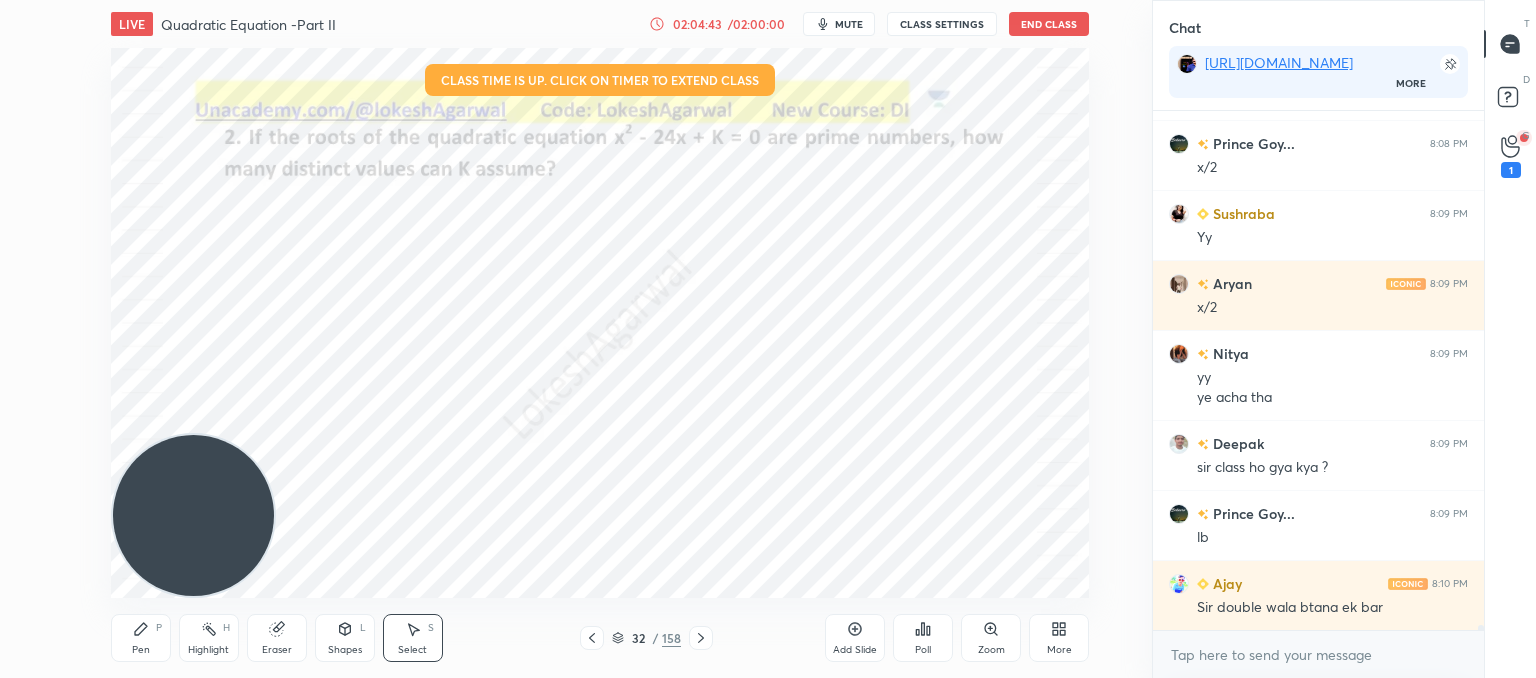click 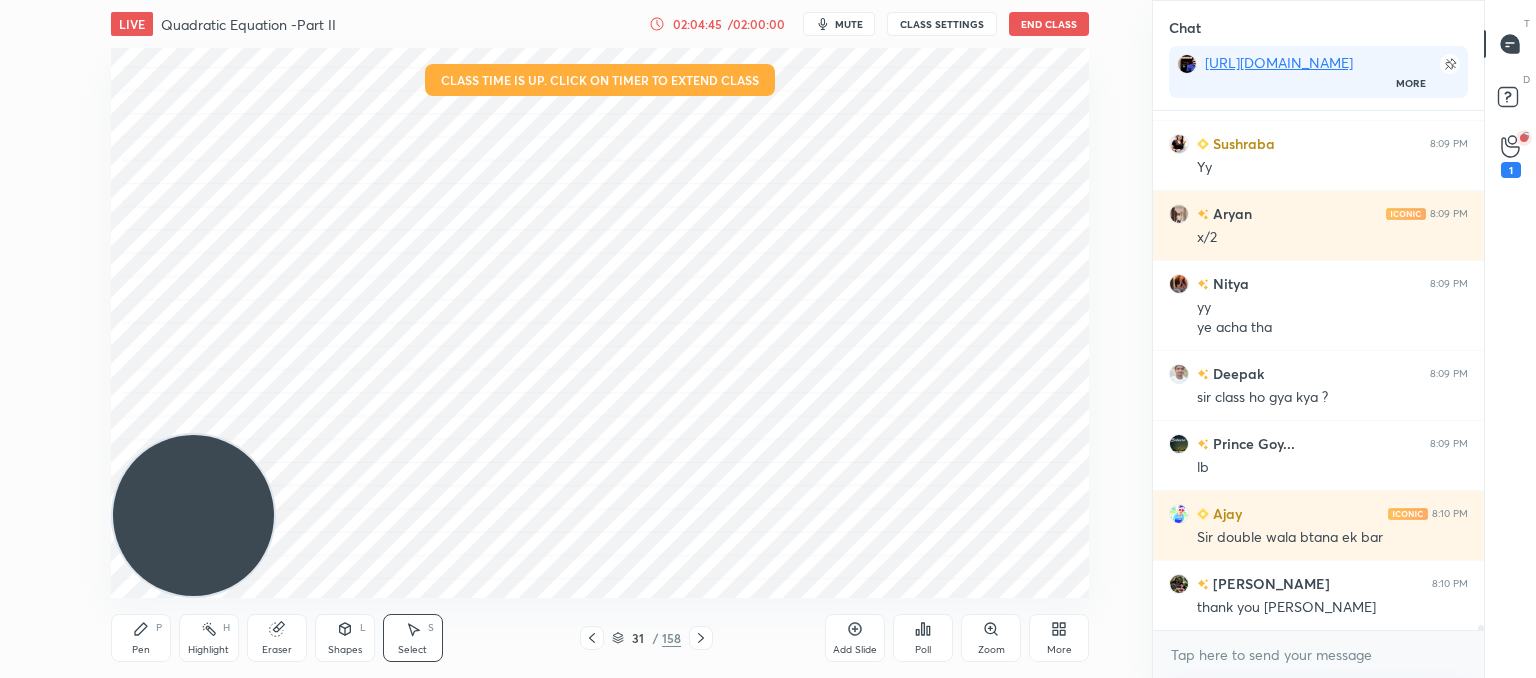 scroll, scrollTop: 58584, scrollLeft: 0, axis: vertical 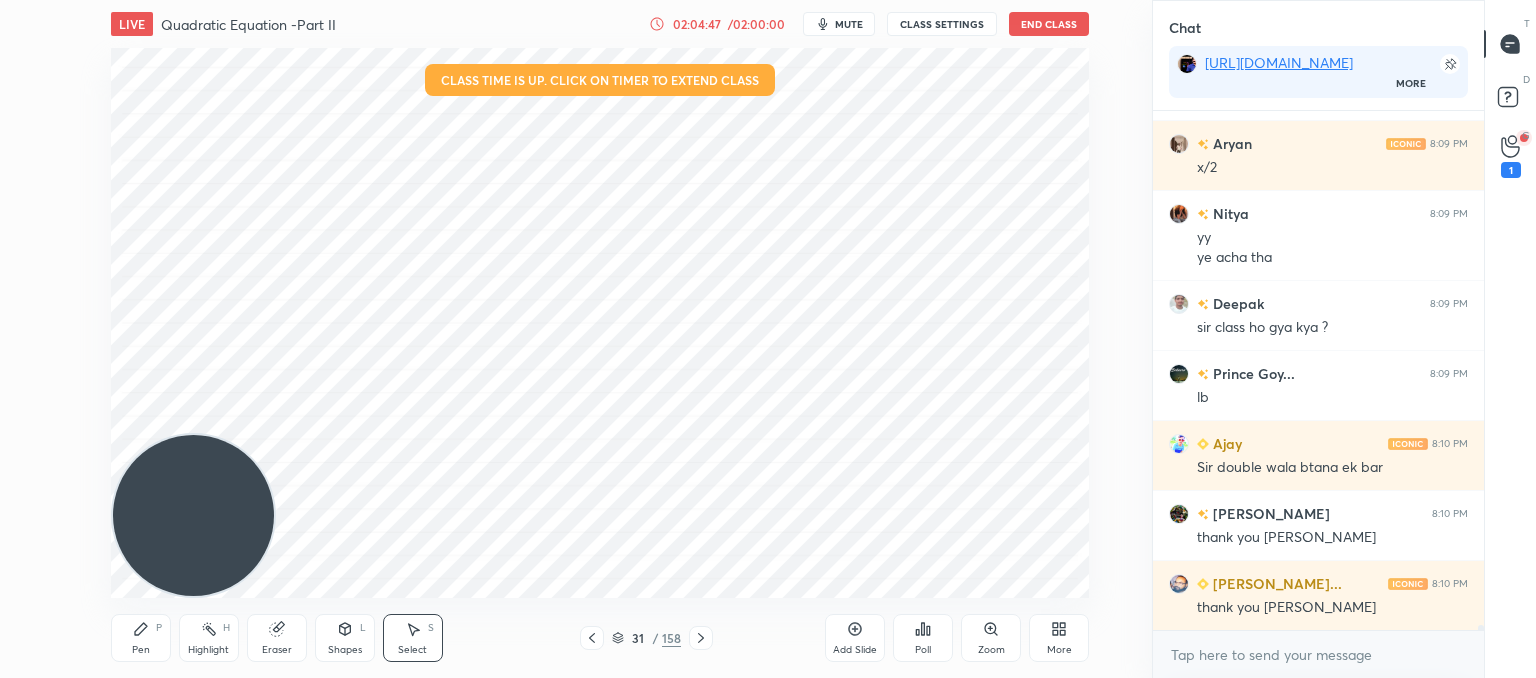 click 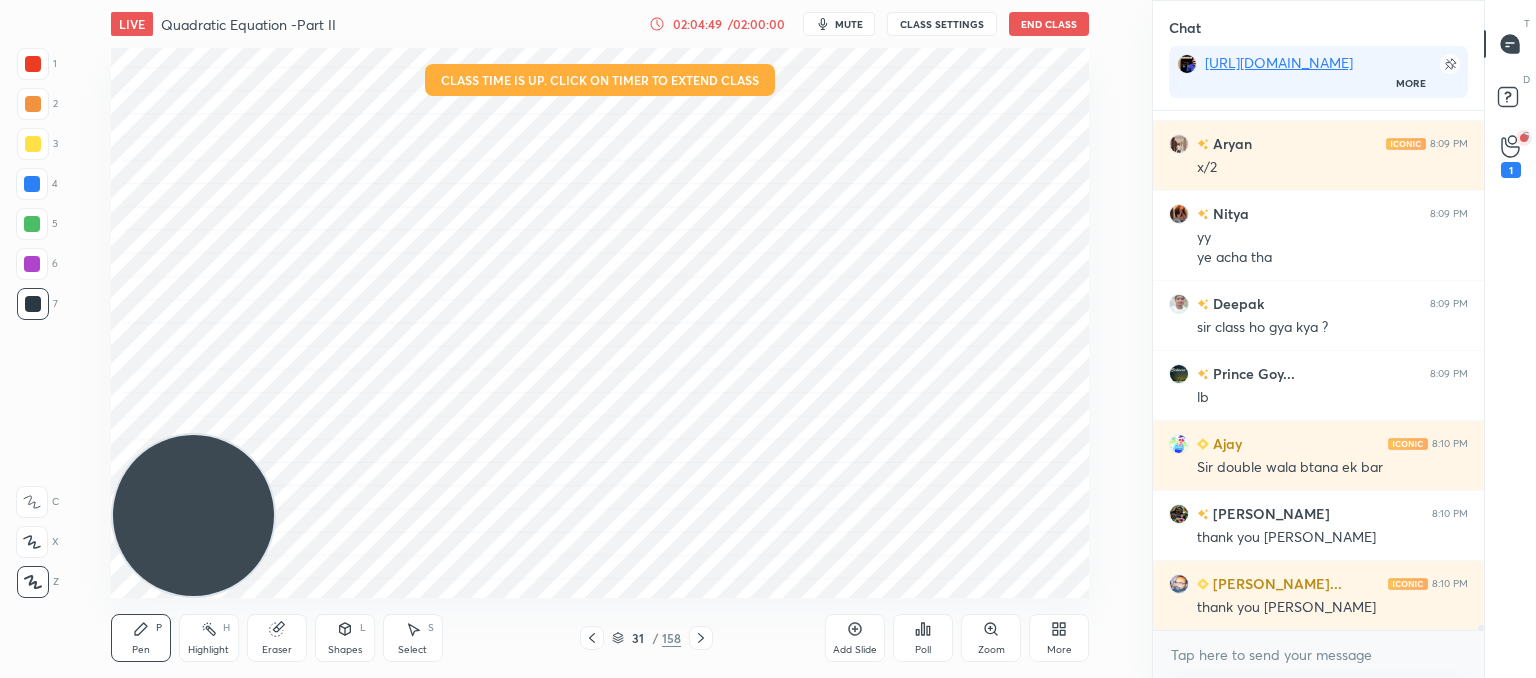 scroll, scrollTop: 58654, scrollLeft: 0, axis: vertical 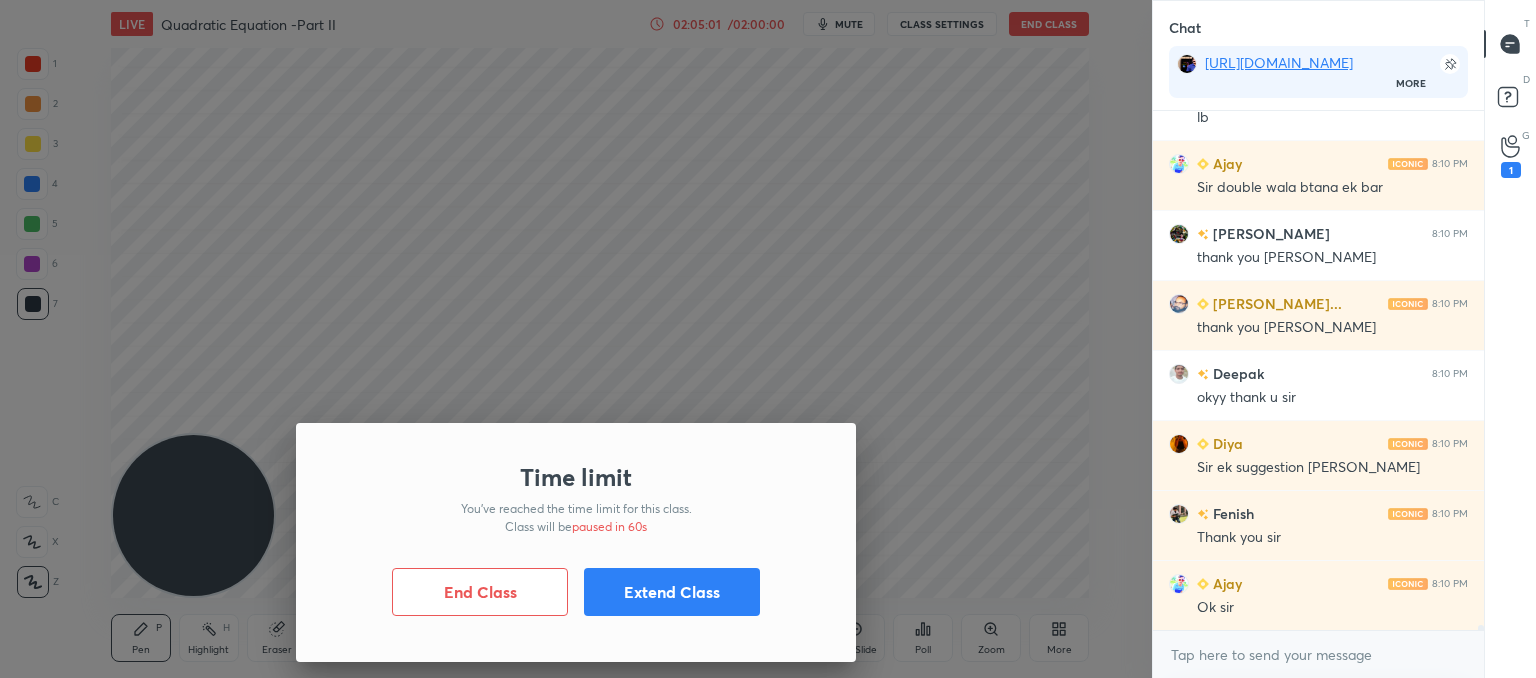 click on "Time limit You’ve reached the time limit for this class. Class will be   paused in 60s End Class Extend Class" at bounding box center (576, 542) 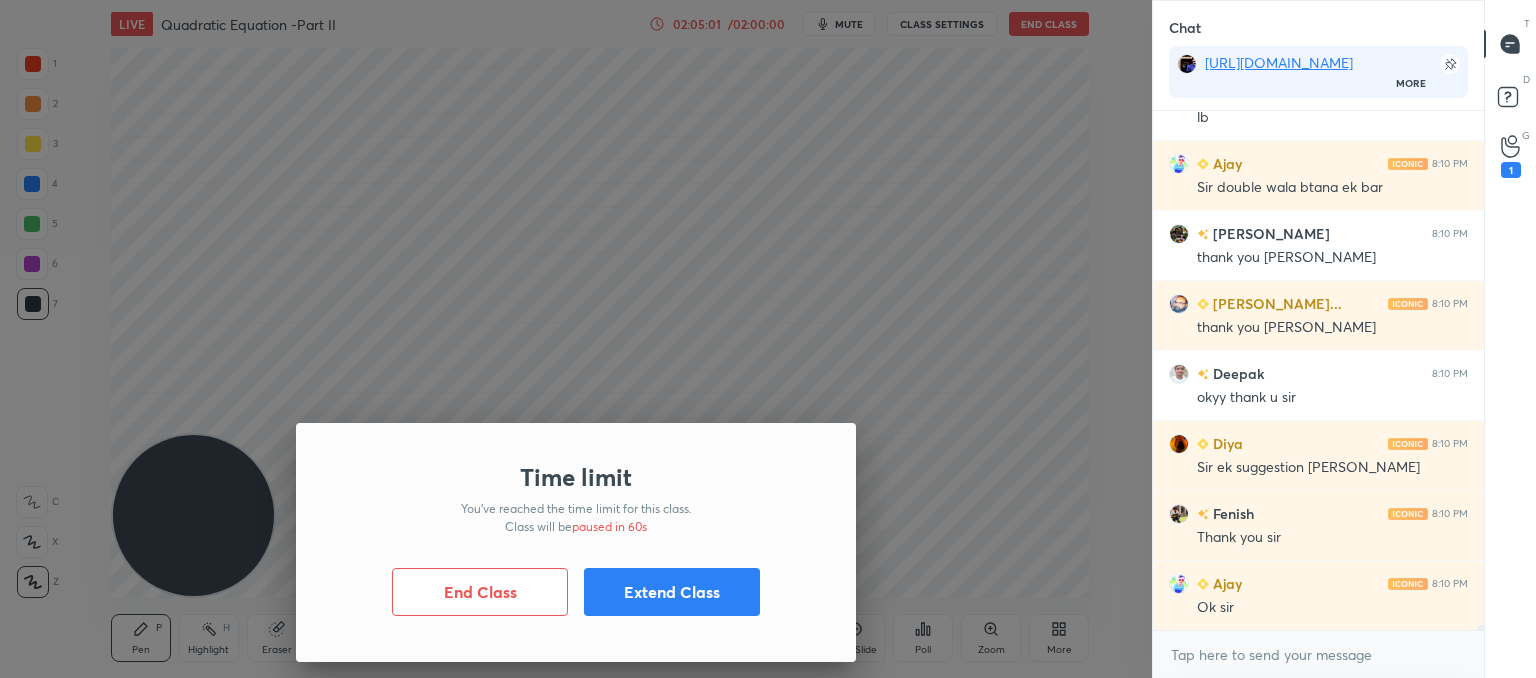 scroll, scrollTop: 58934, scrollLeft: 0, axis: vertical 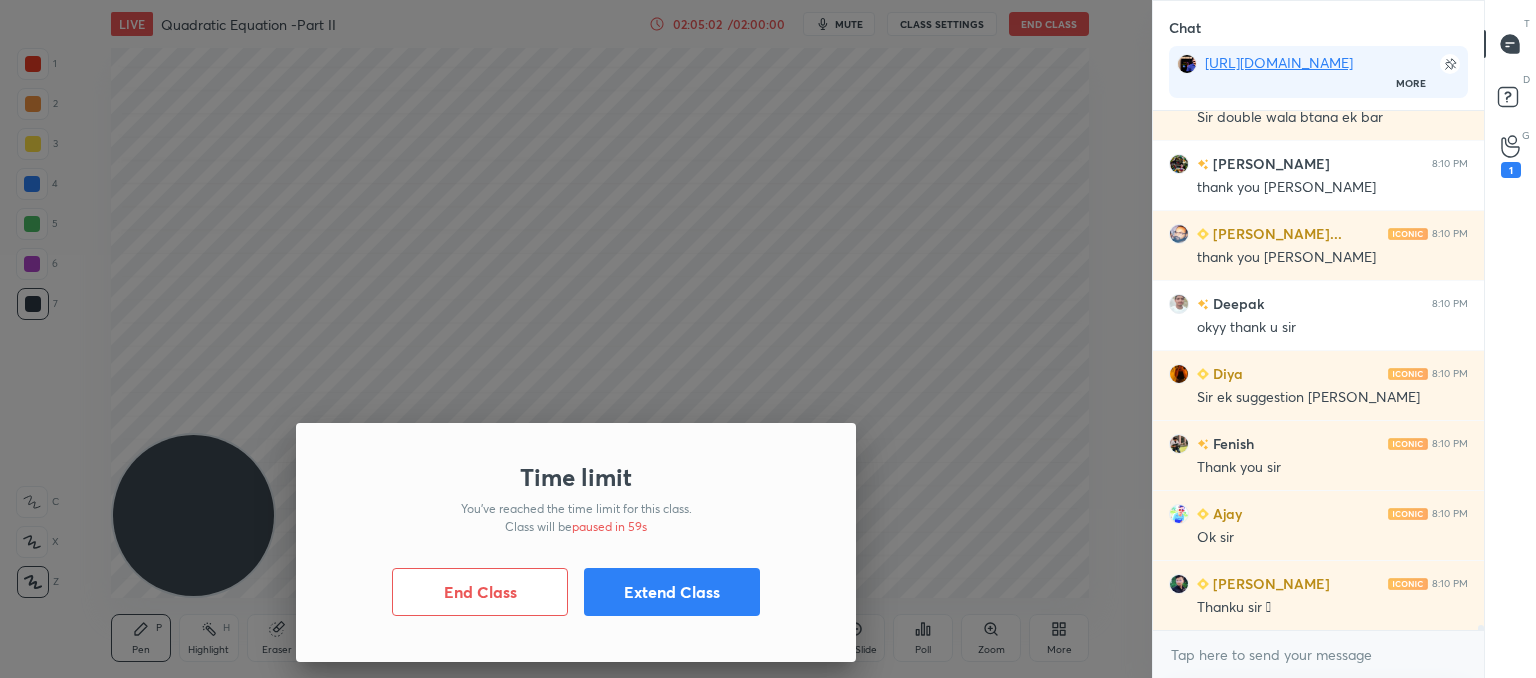 click on "Extend Class" at bounding box center [672, 592] 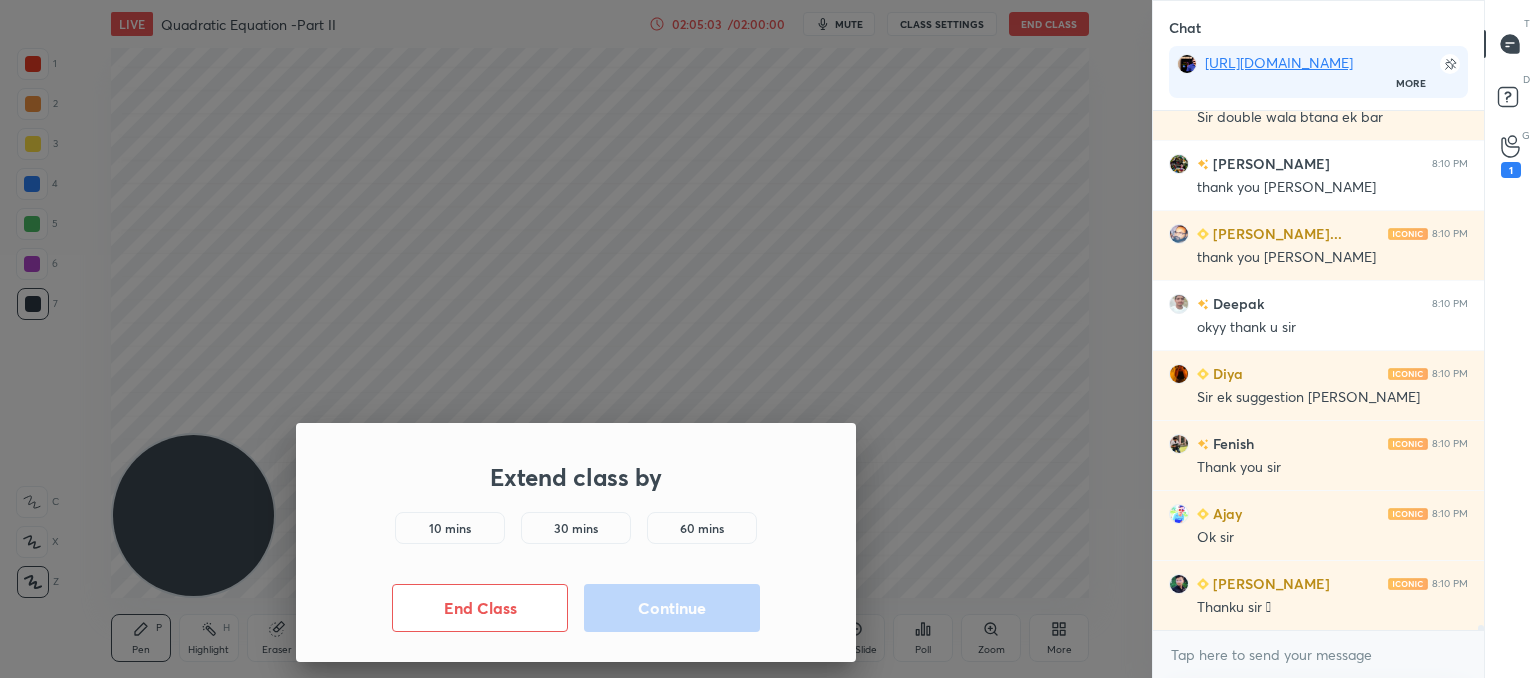 click on "10 mins" at bounding box center (450, 528) 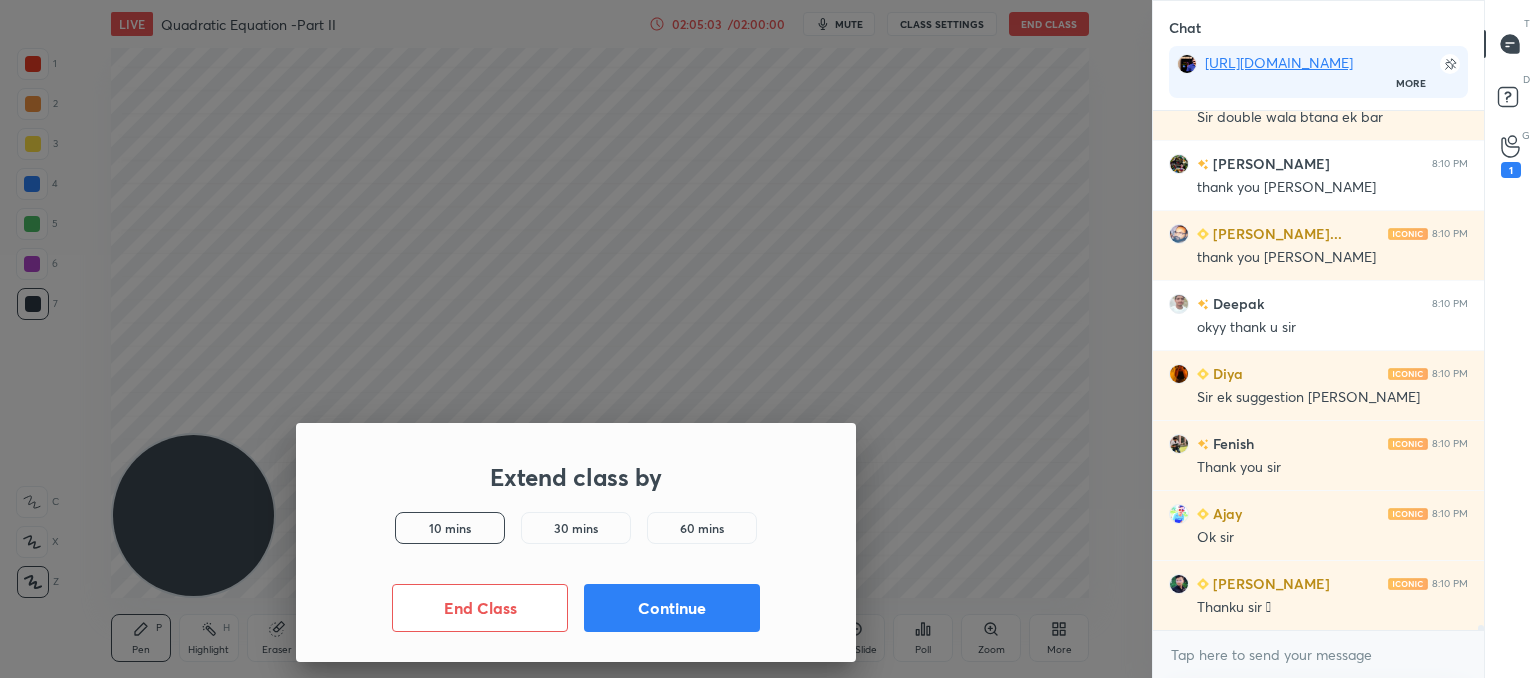 click on "Continue" at bounding box center [672, 608] 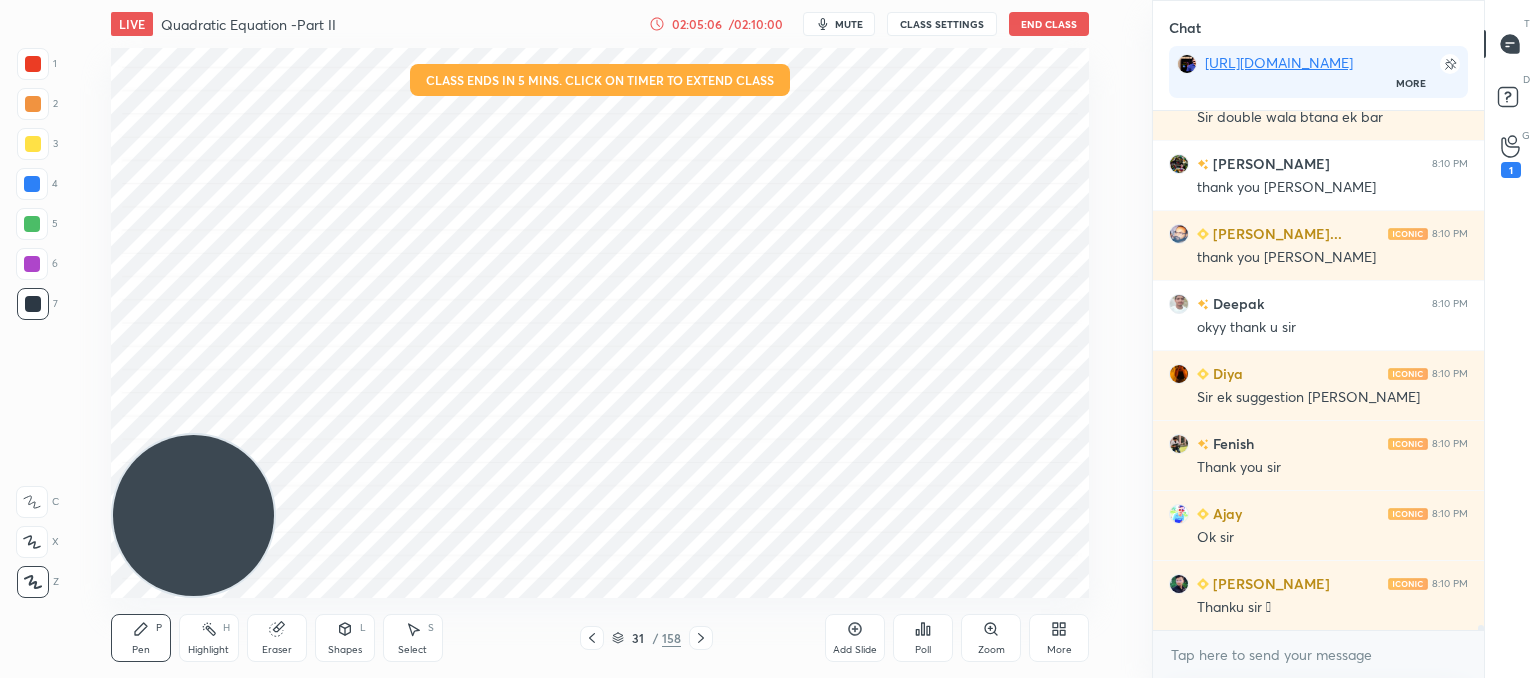 click 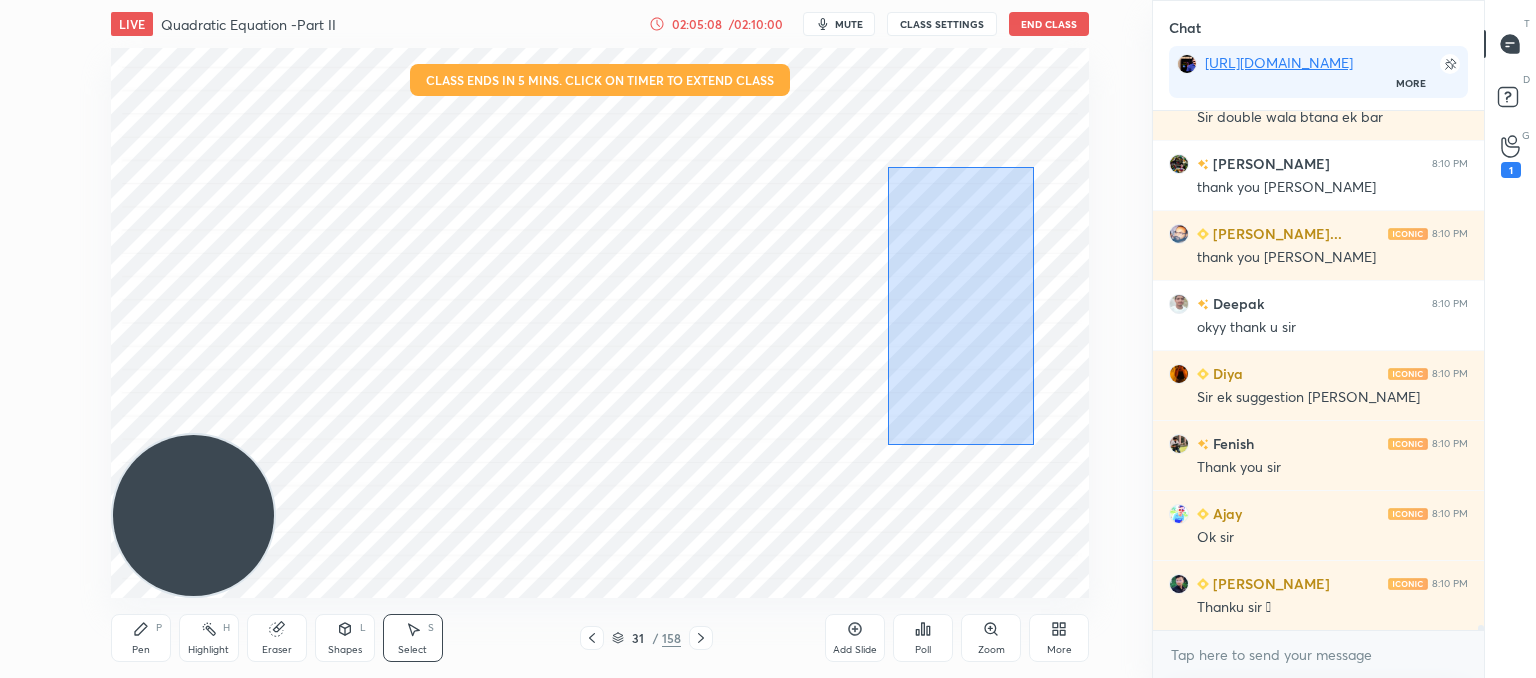 drag, startPoint x: 1033, startPoint y: 445, endPoint x: 910, endPoint y: 176, distance: 295.78708 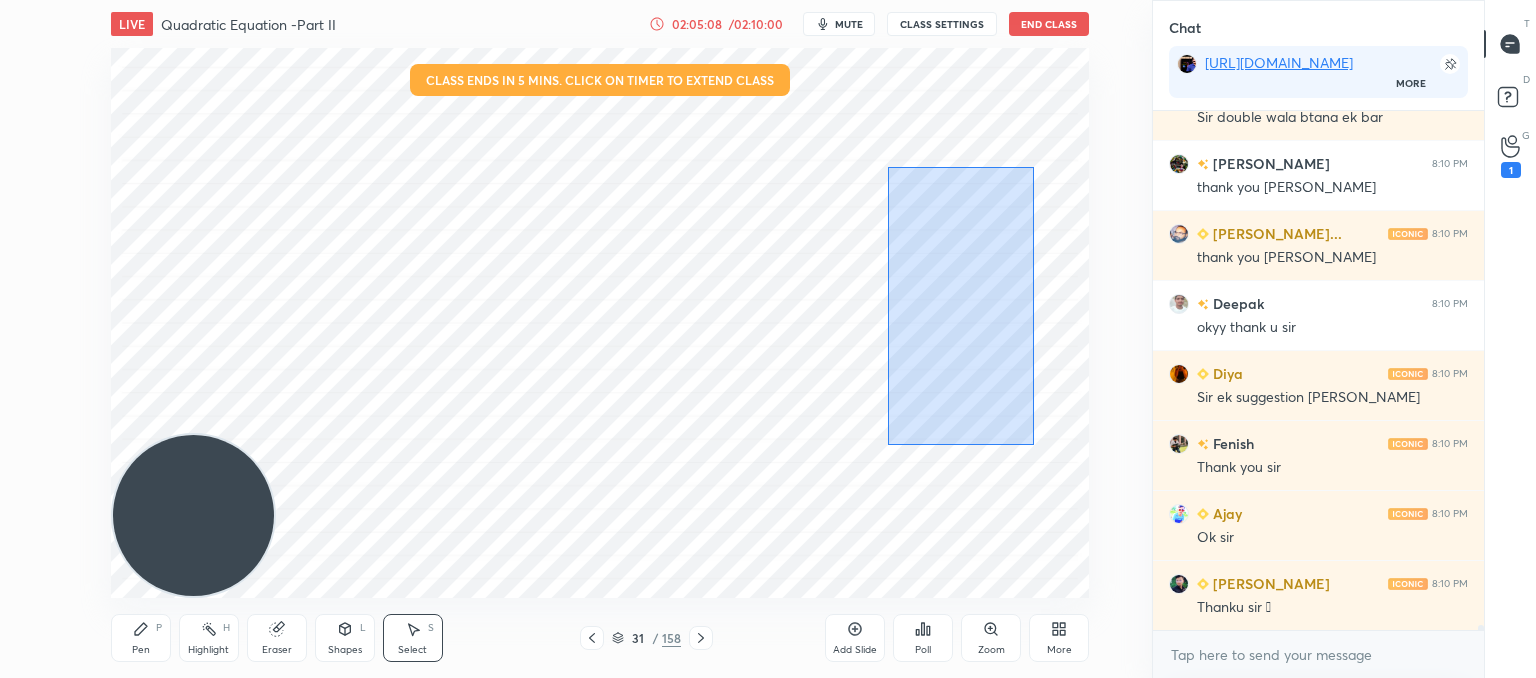 click on "0 ° Undo Copy Paste here Duplicate Duplicate to new slide Delete" at bounding box center (600, 323) 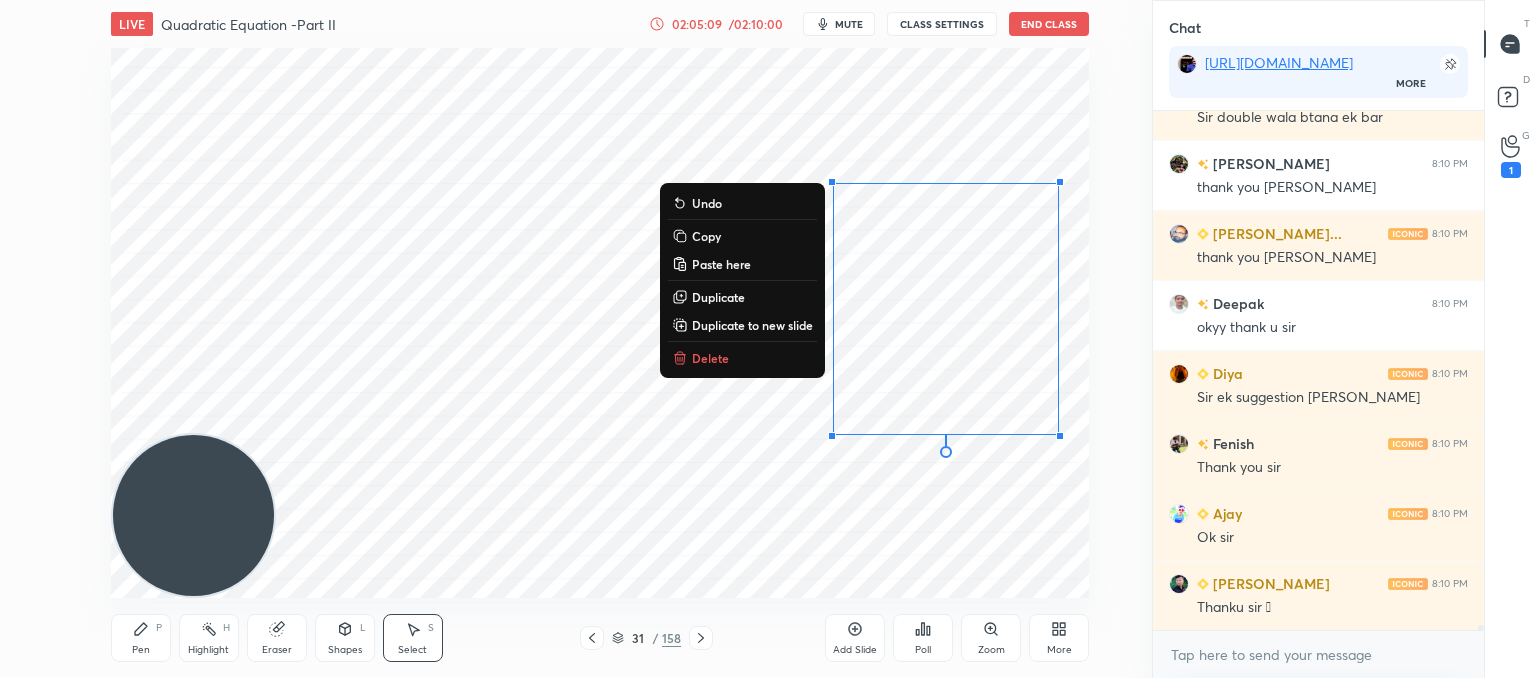 click on "Delete" at bounding box center [710, 358] 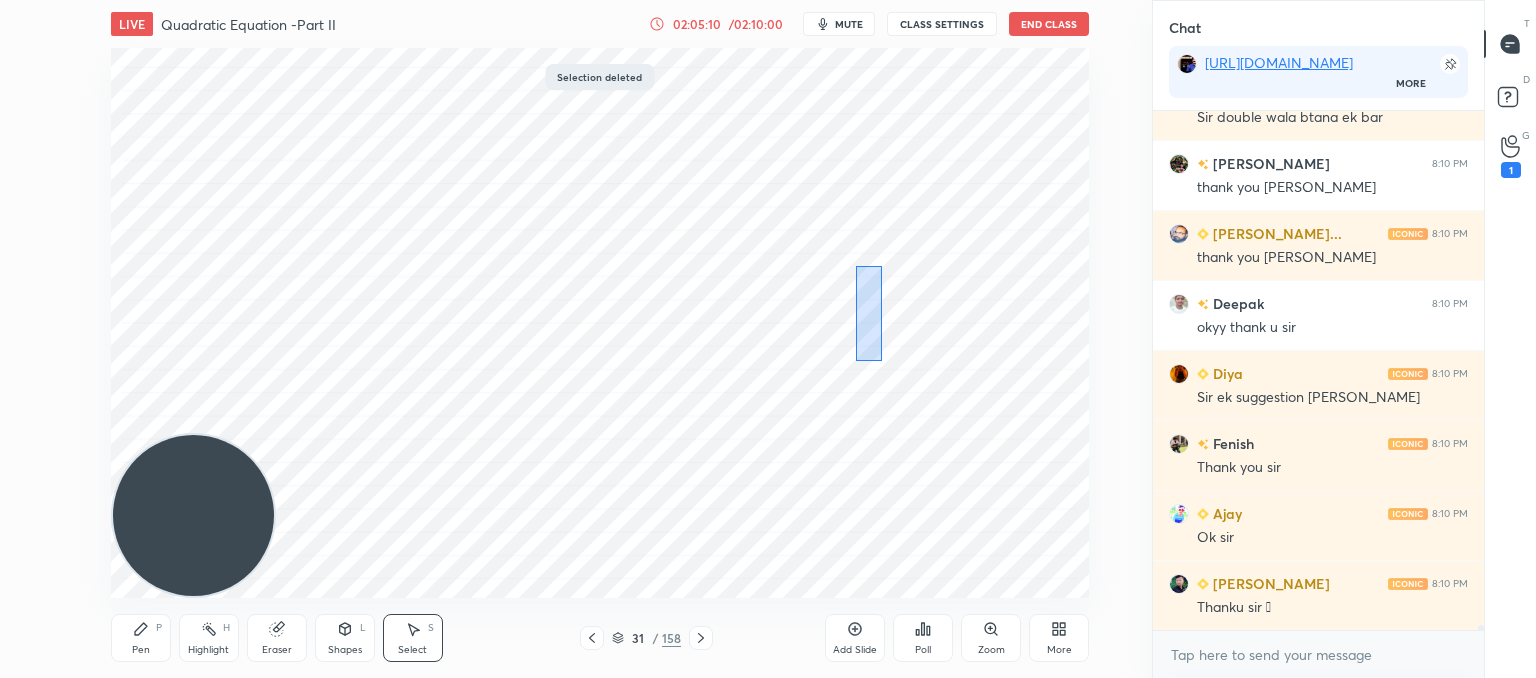 drag, startPoint x: 882, startPoint y: 361, endPoint x: 848, endPoint y: 233, distance: 132.43866 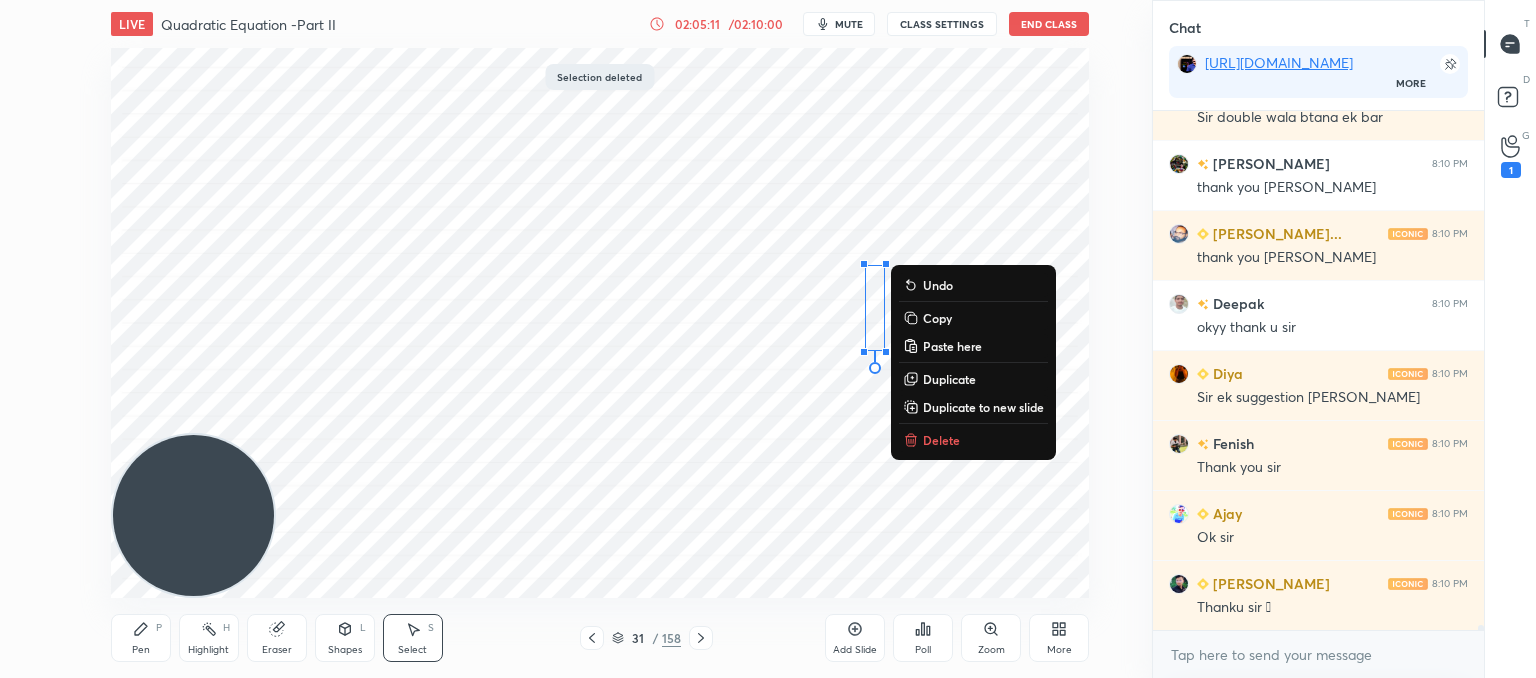 click on "Delete" at bounding box center [973, 440] 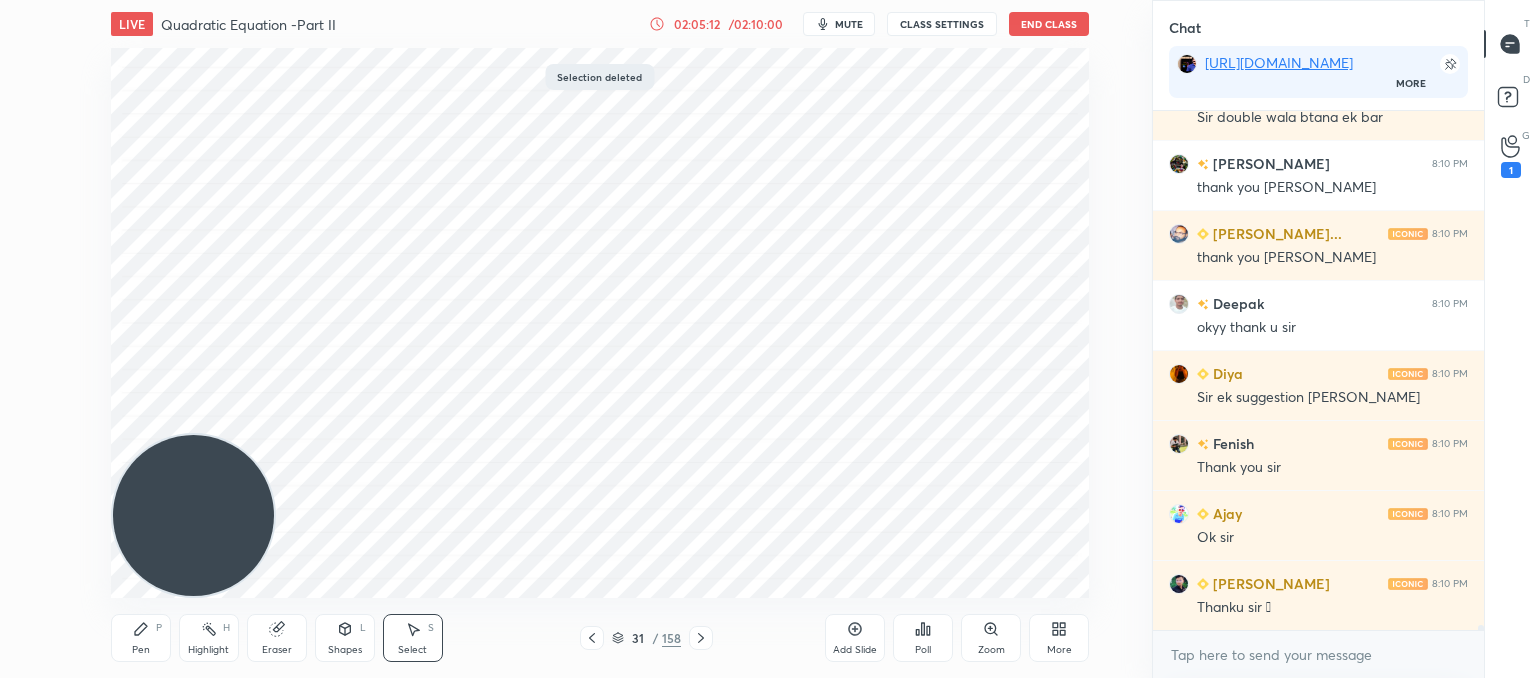 click 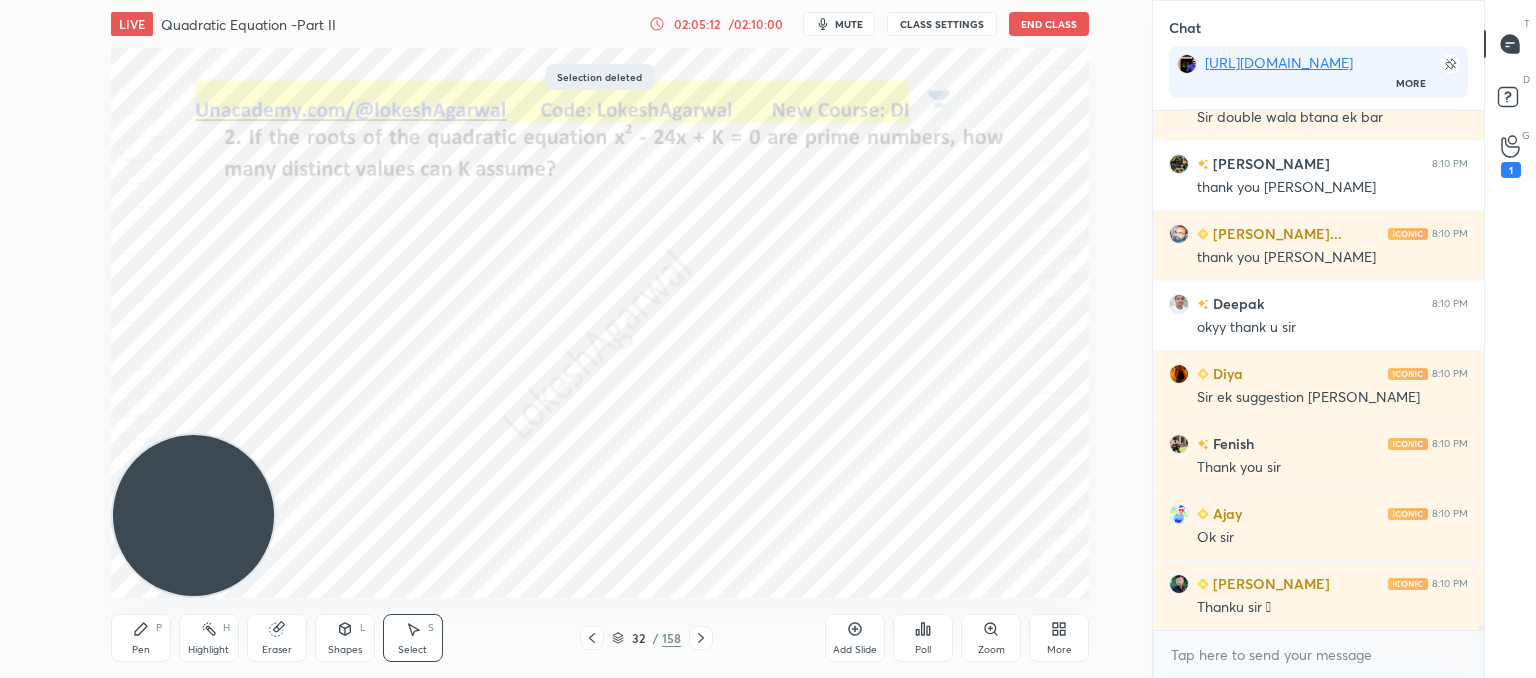 click 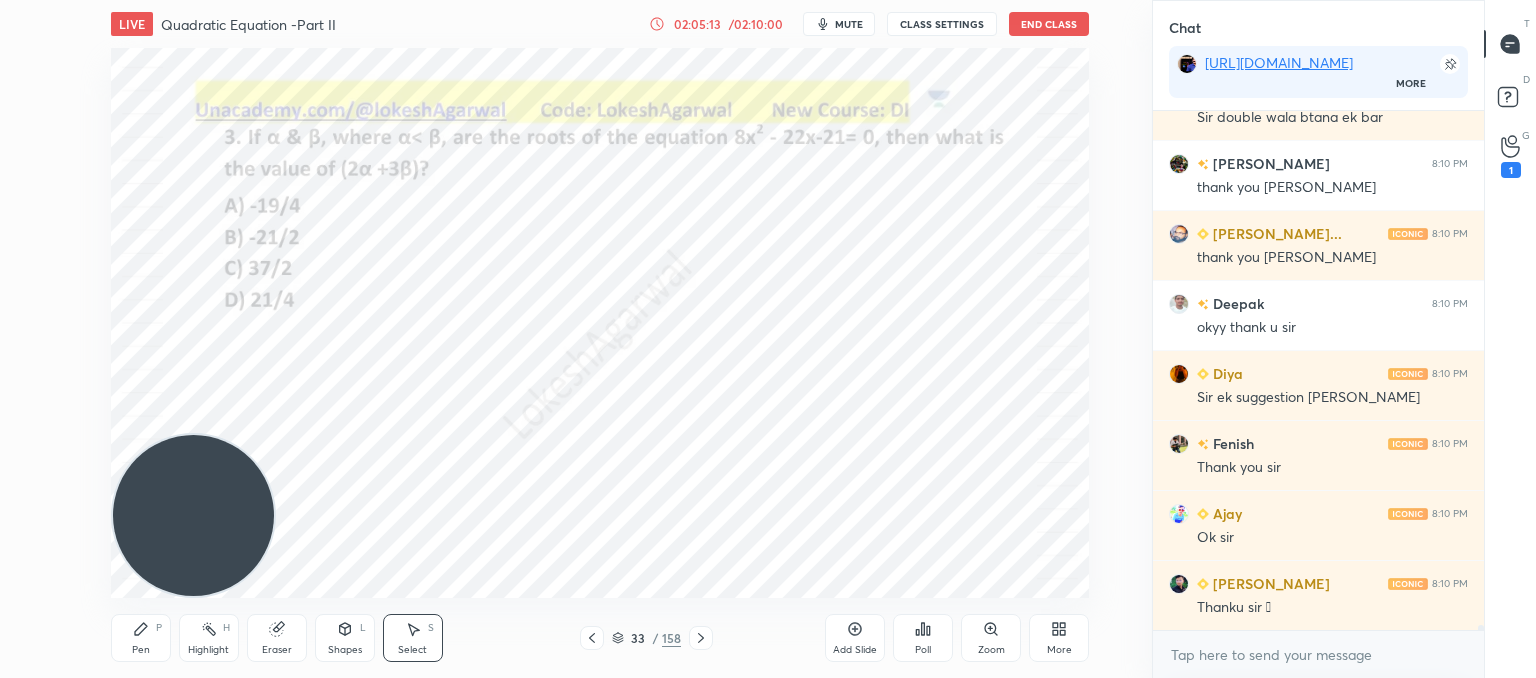 click 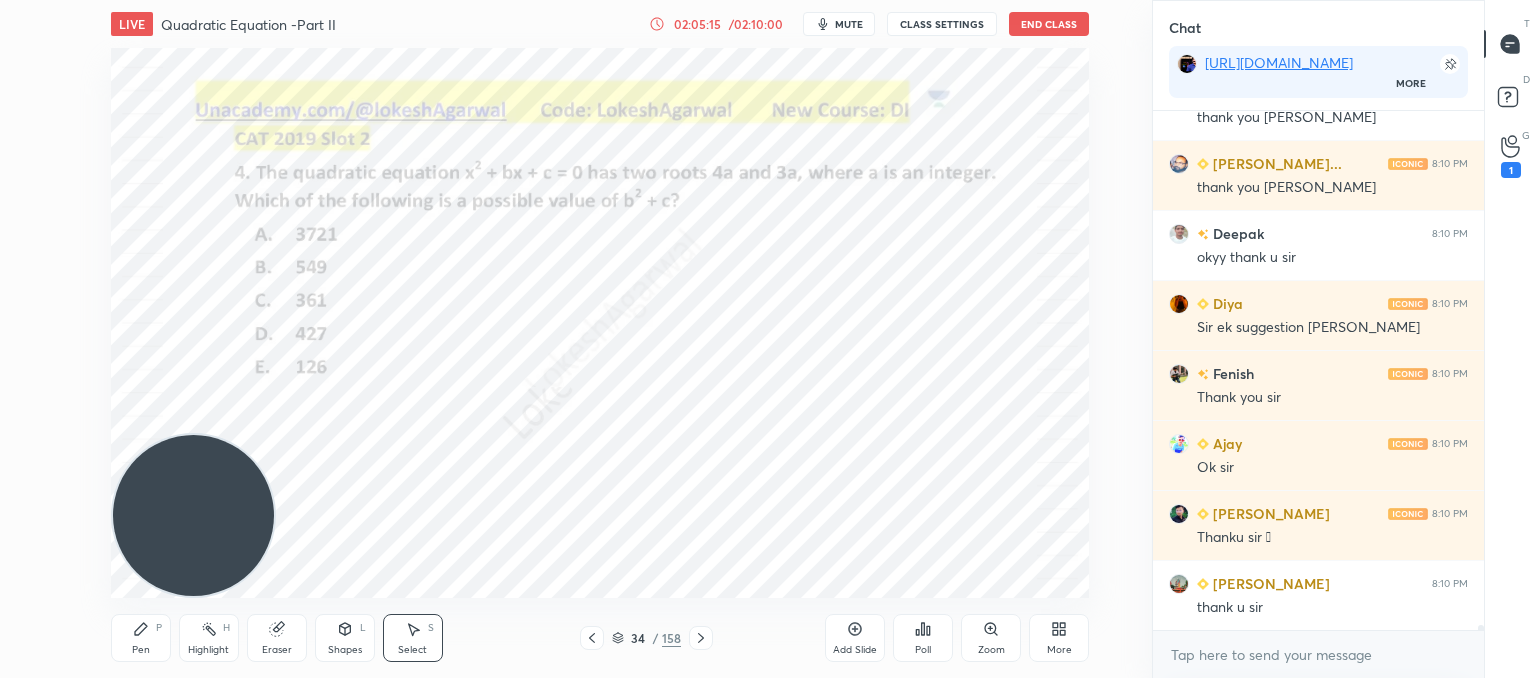 scroll, scrollTop: 59074, scrollLeft: 0, axis: vertical 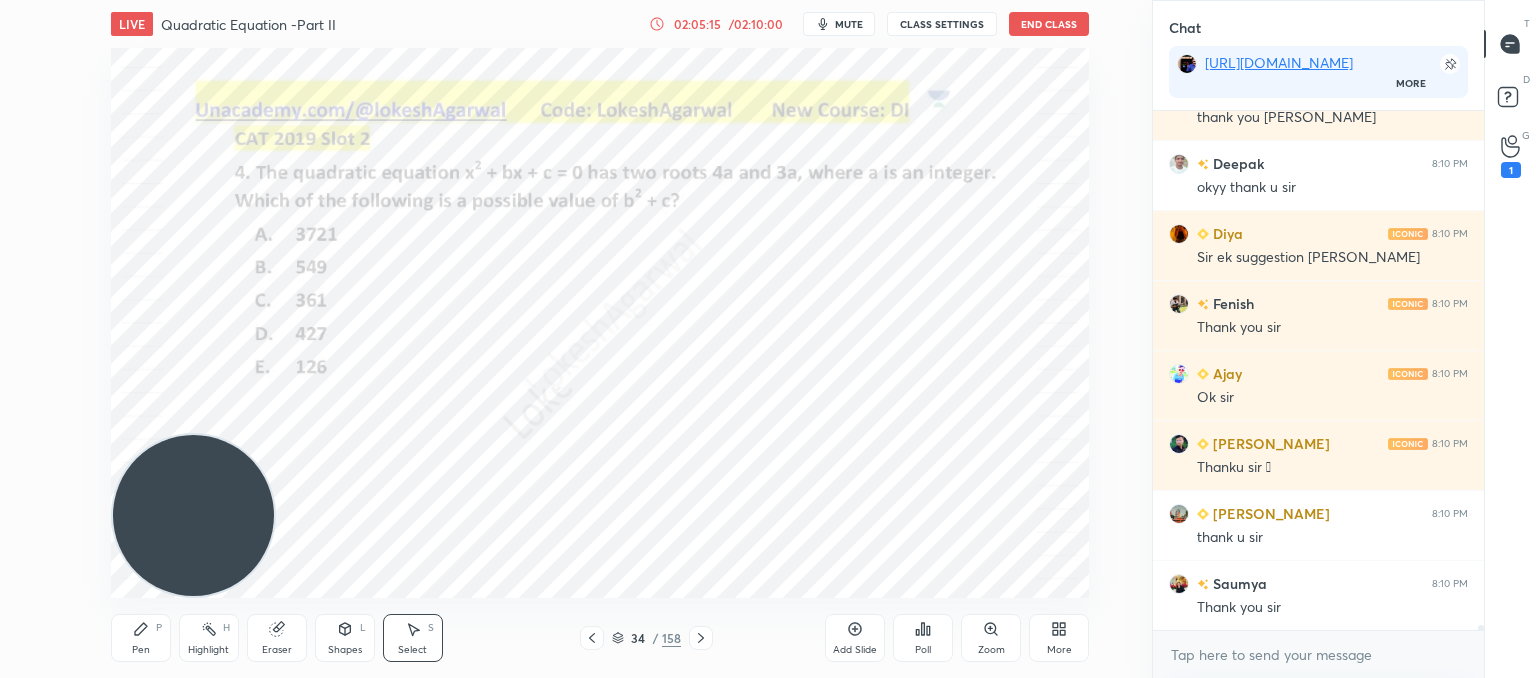 click 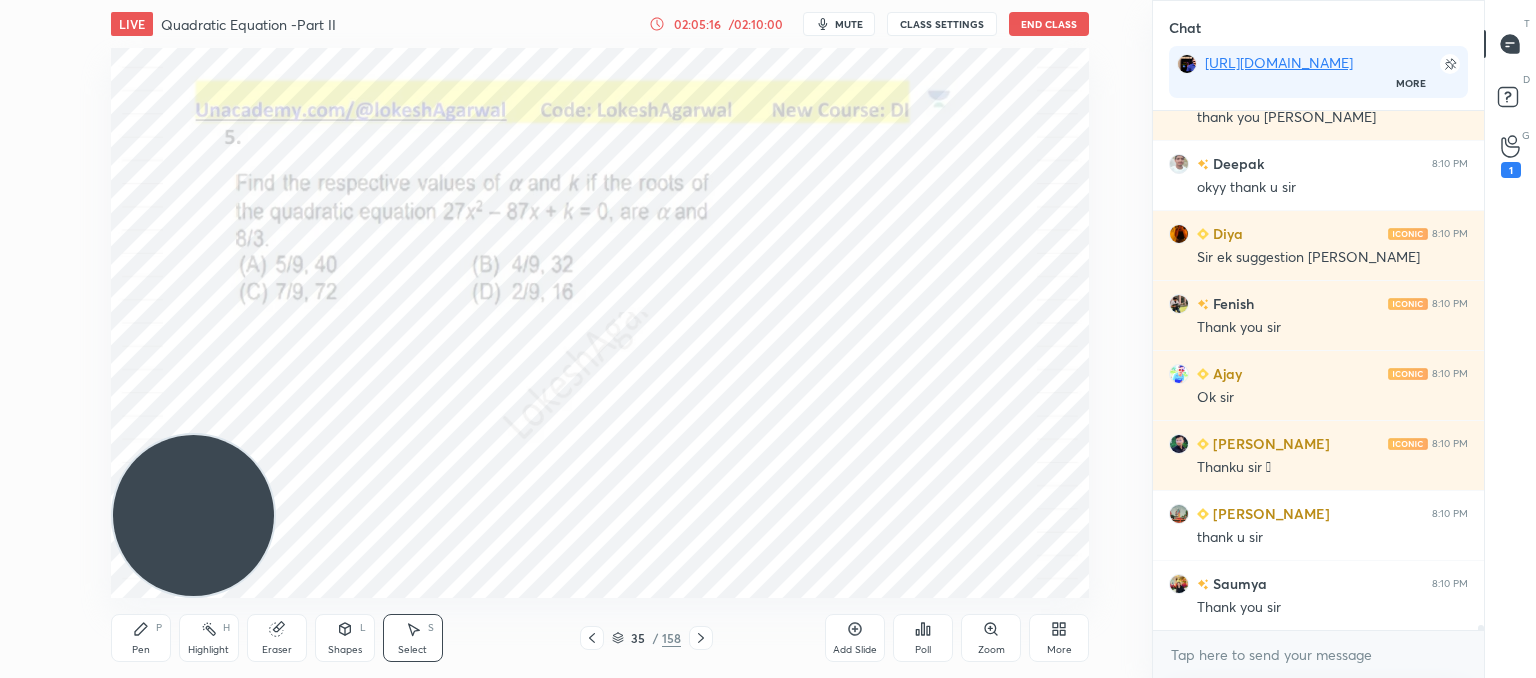 click 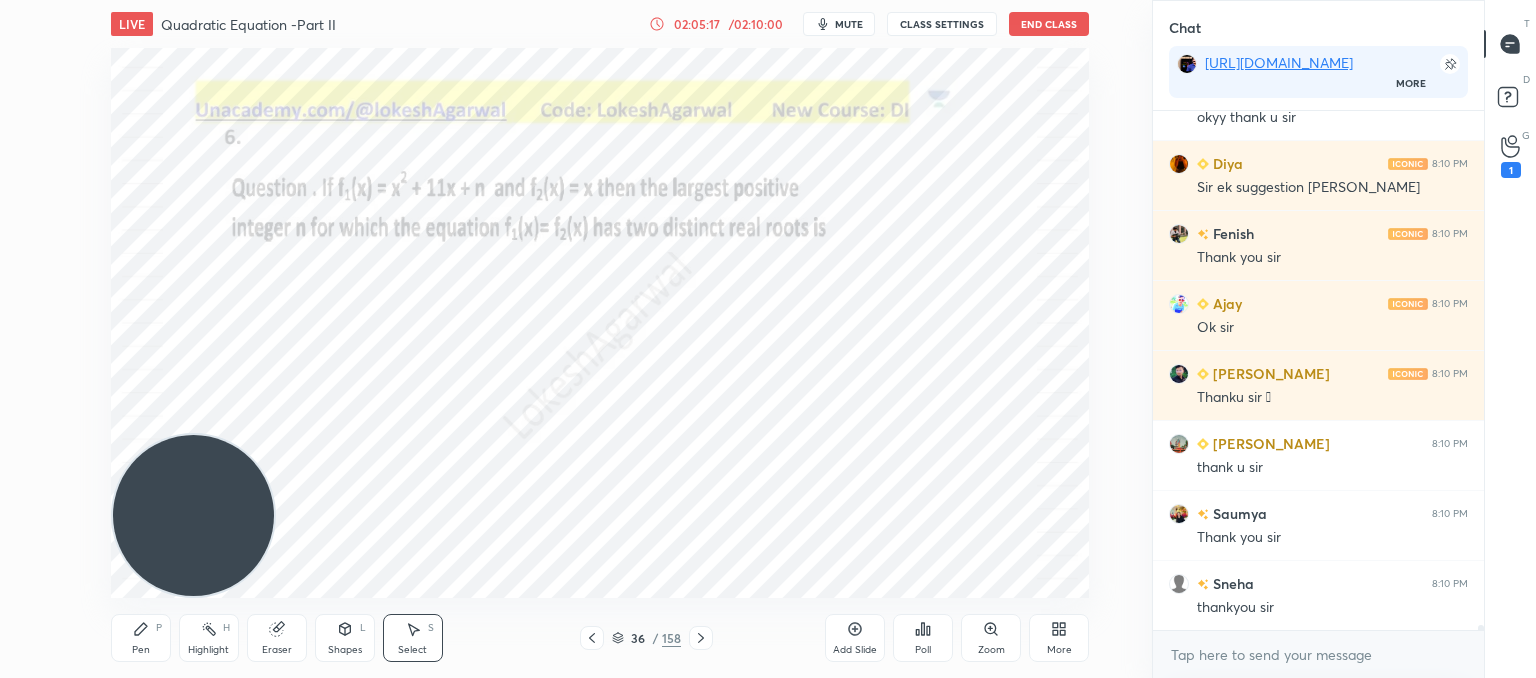 click 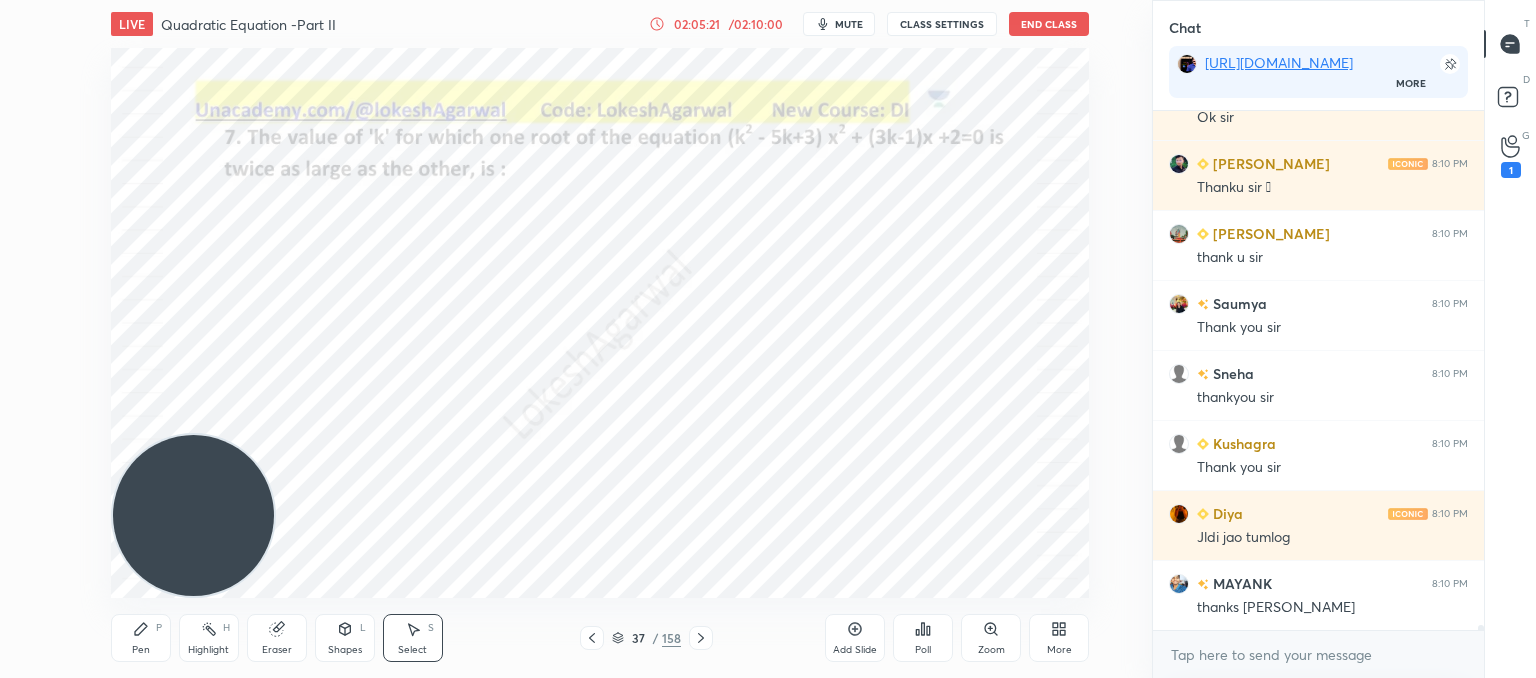 scroll, scrollTop: 59424, scrollLeft: 0, axis: vertical 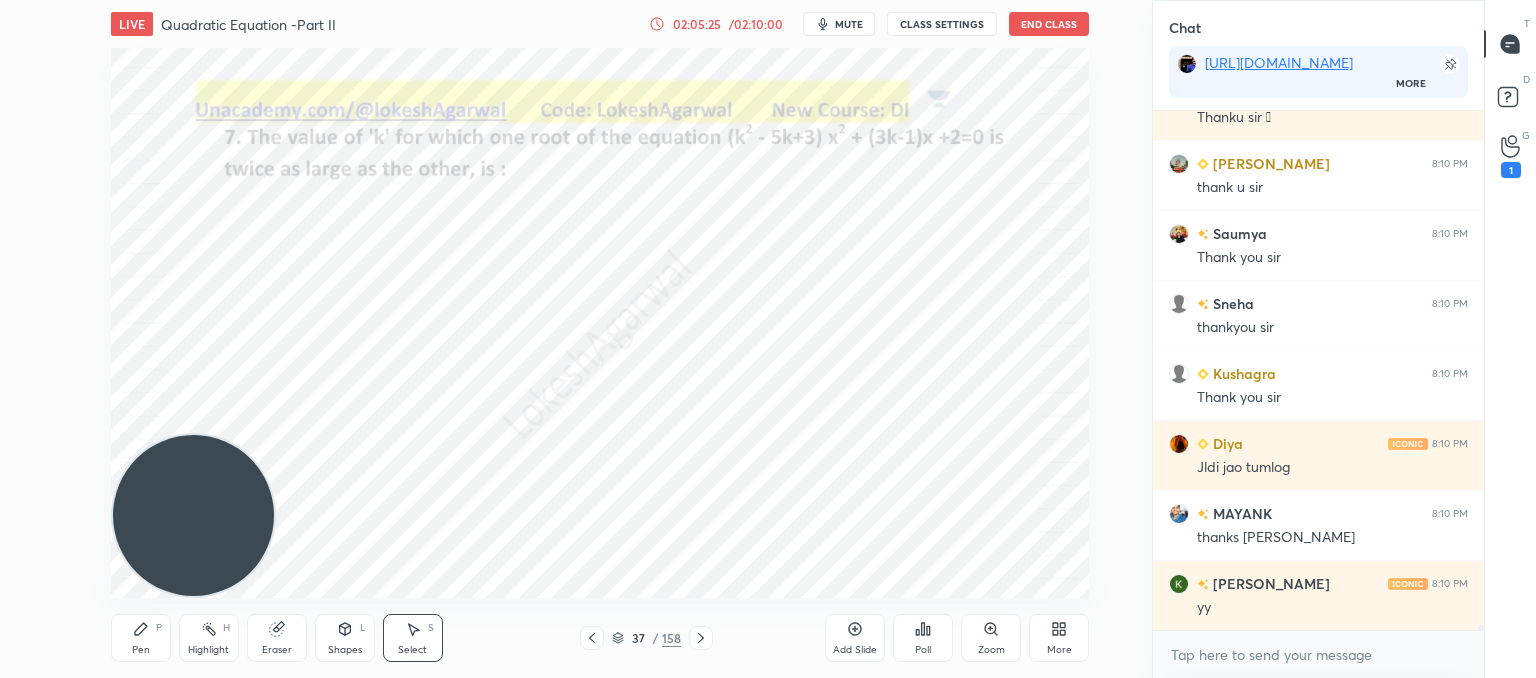 click 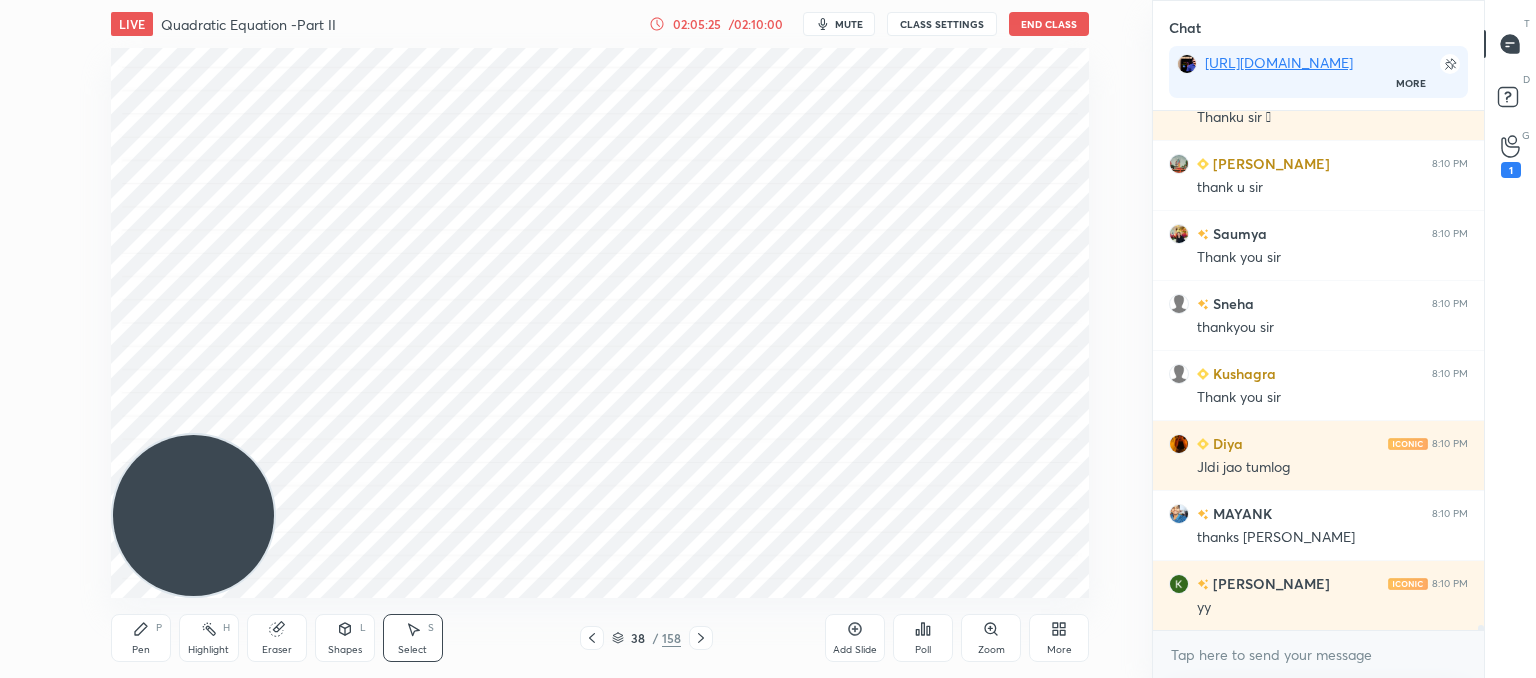 click 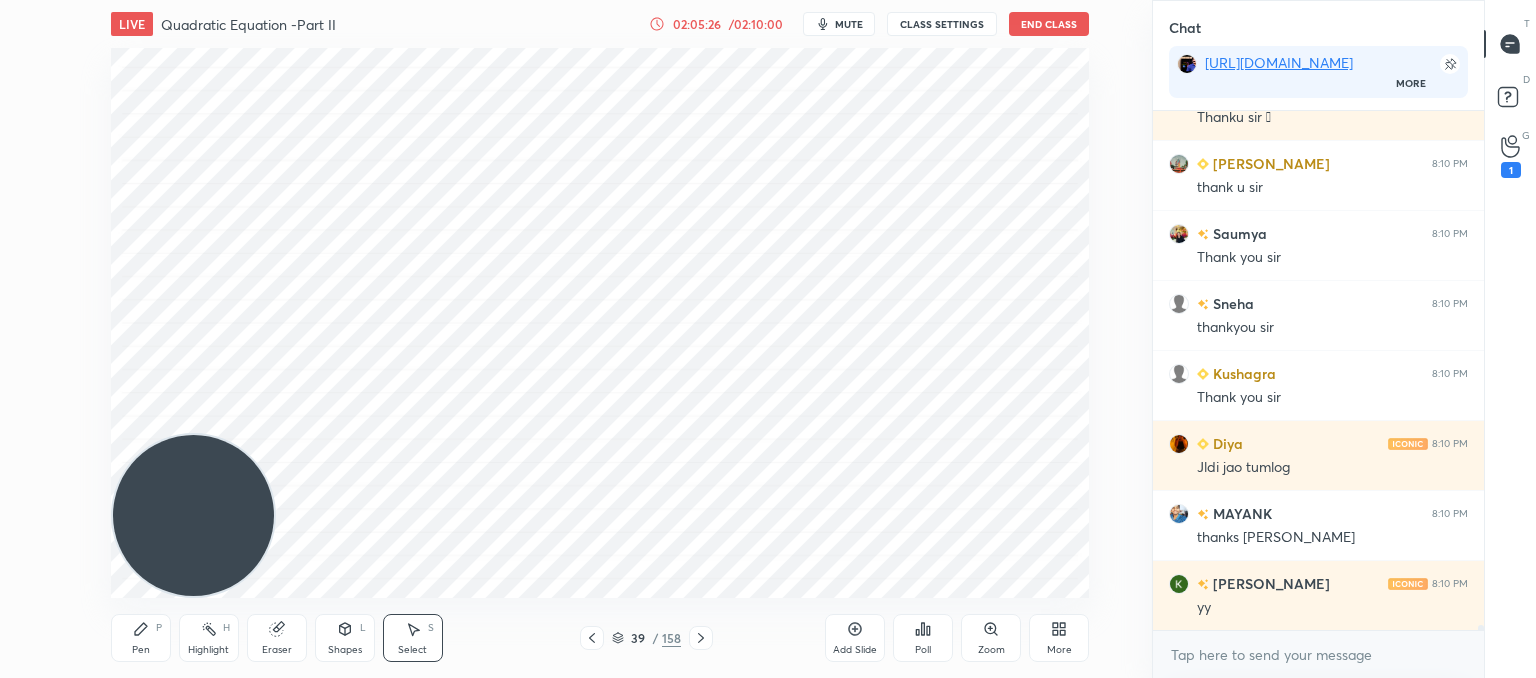 click 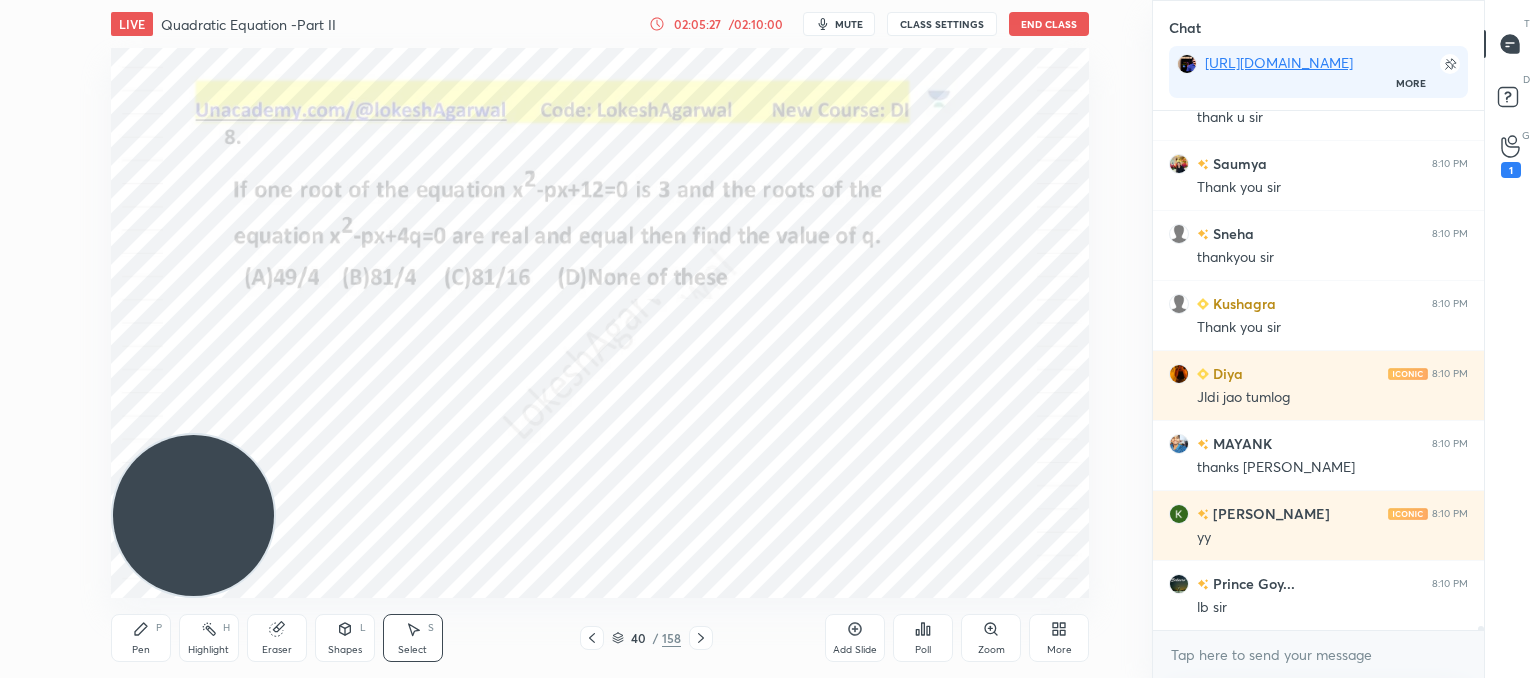 click 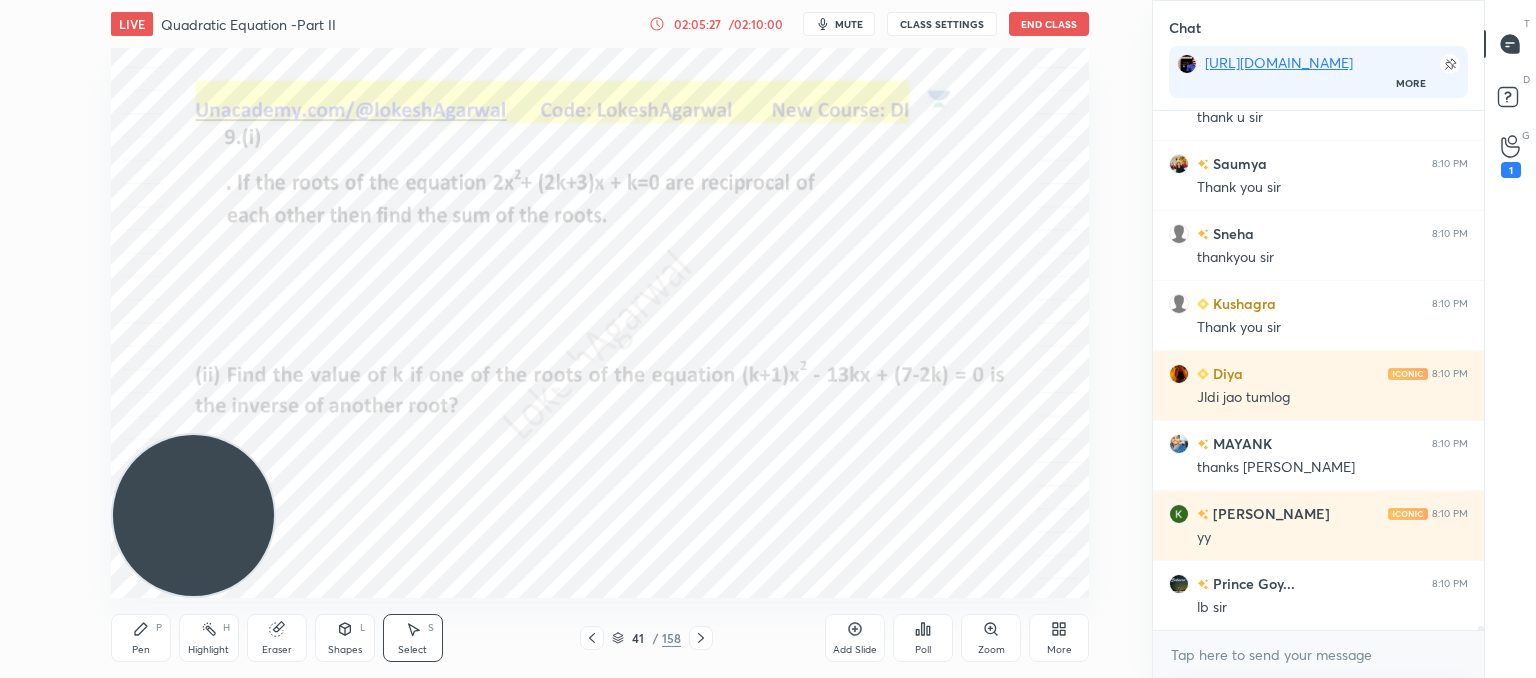 click 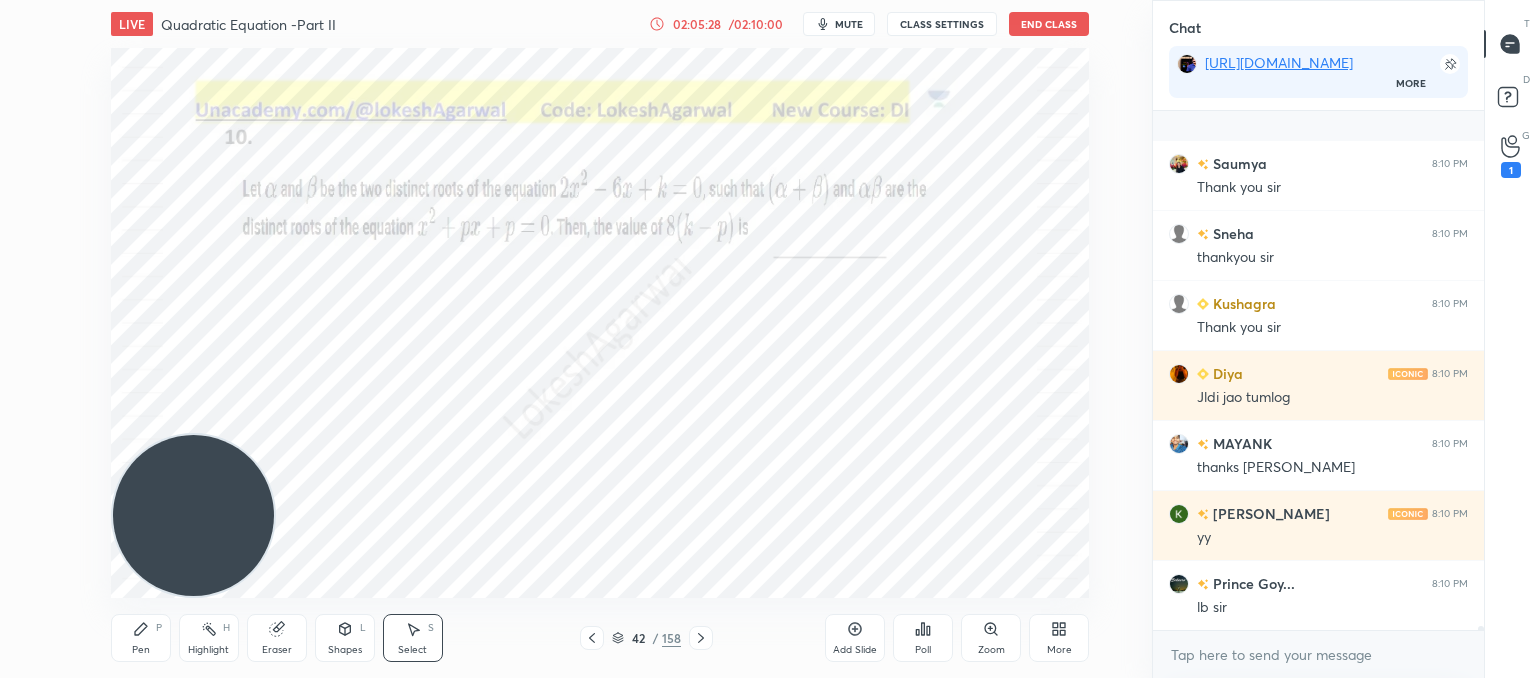 scroll, scrollTop: 59634, scrollLeft: 0, axis: vertical 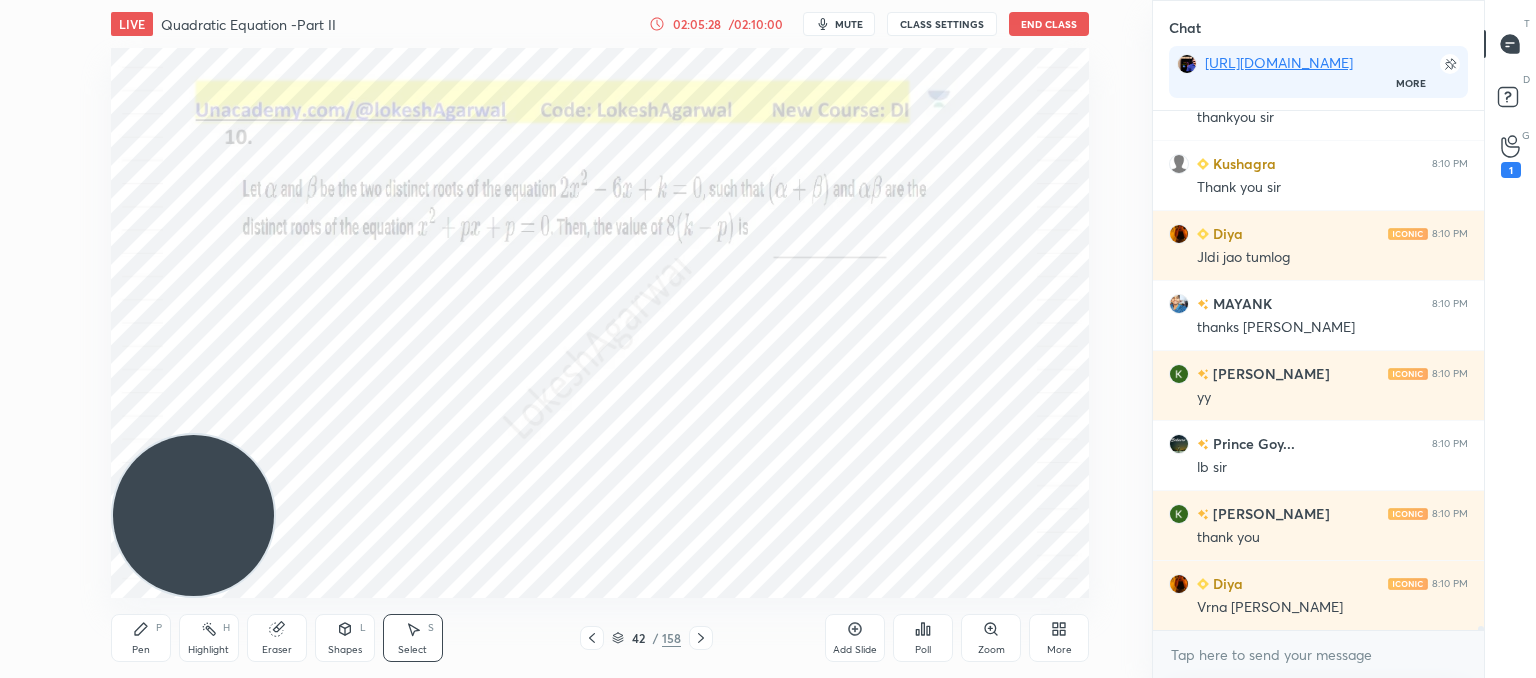 click 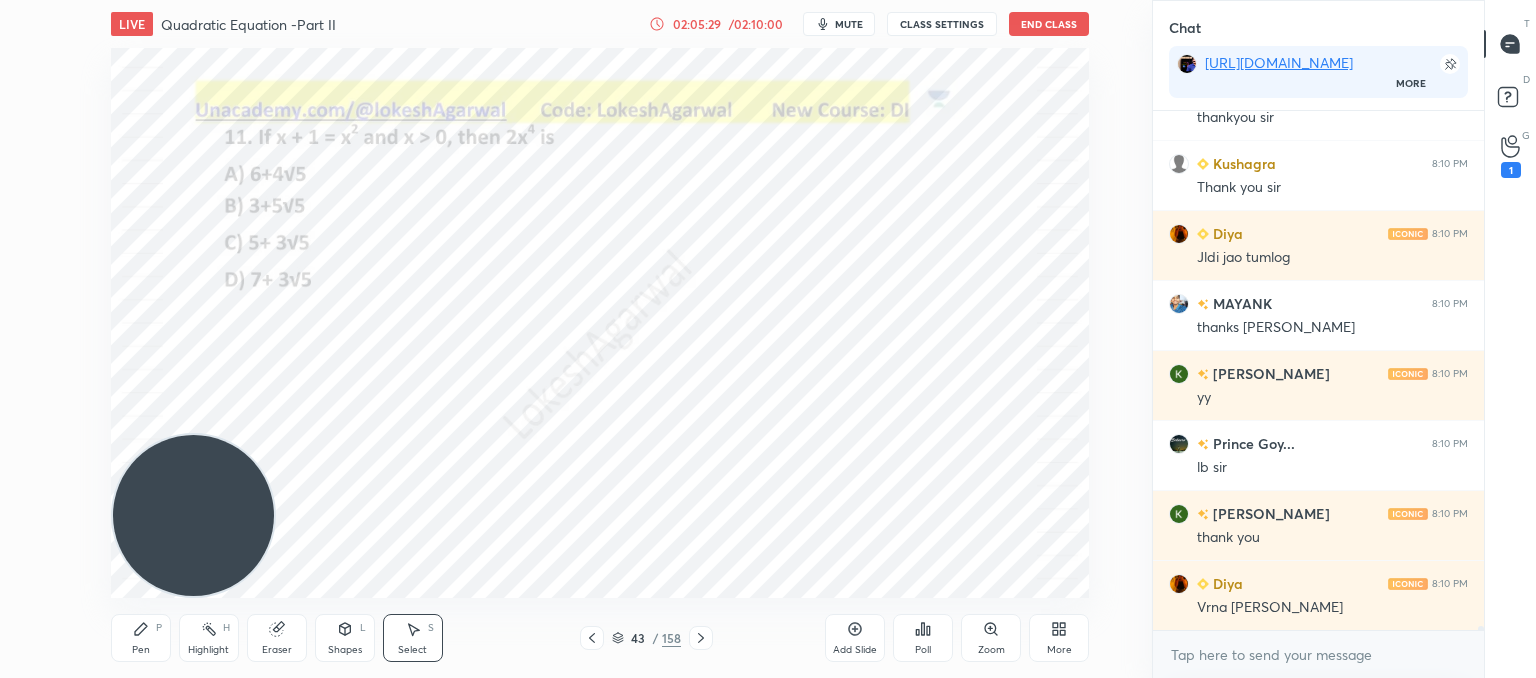 scroll, scrollTop: 59704, scrollLeft: 0, axis: vertical 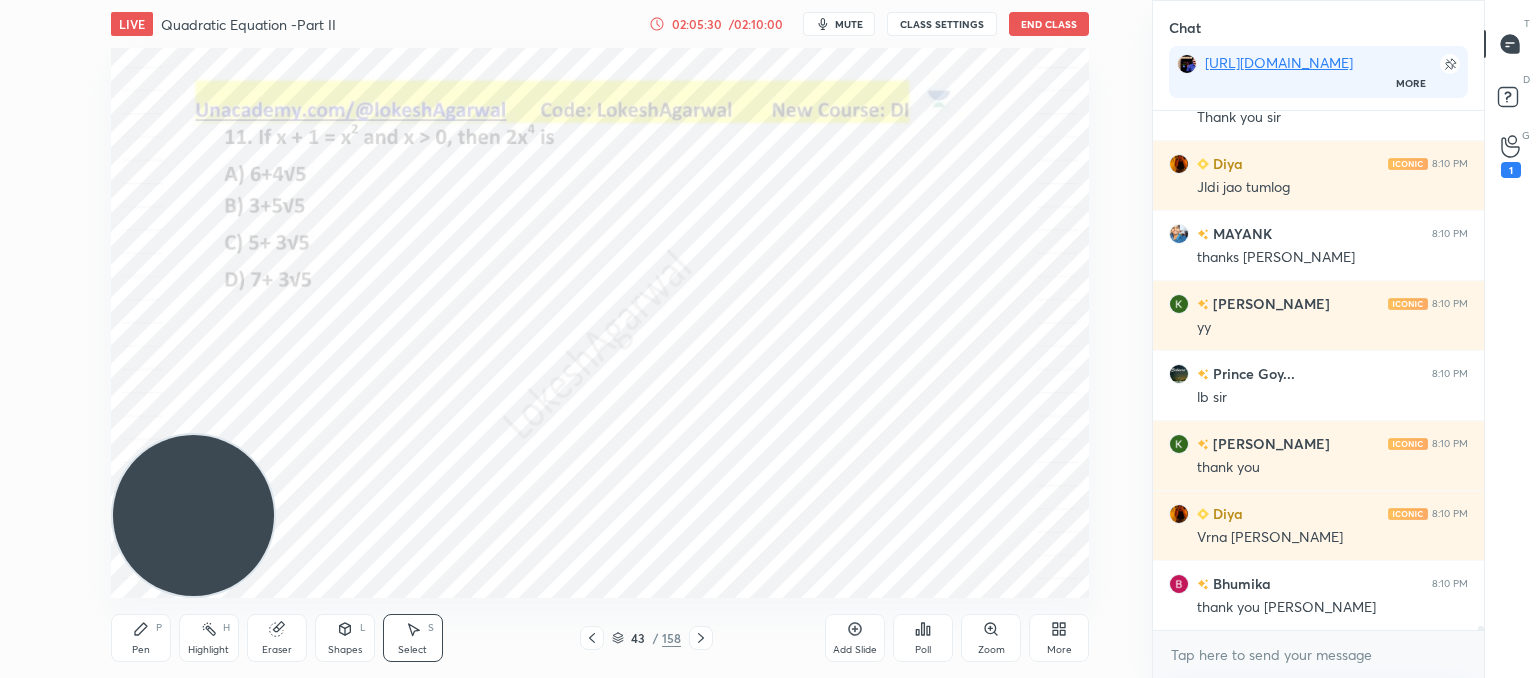 click 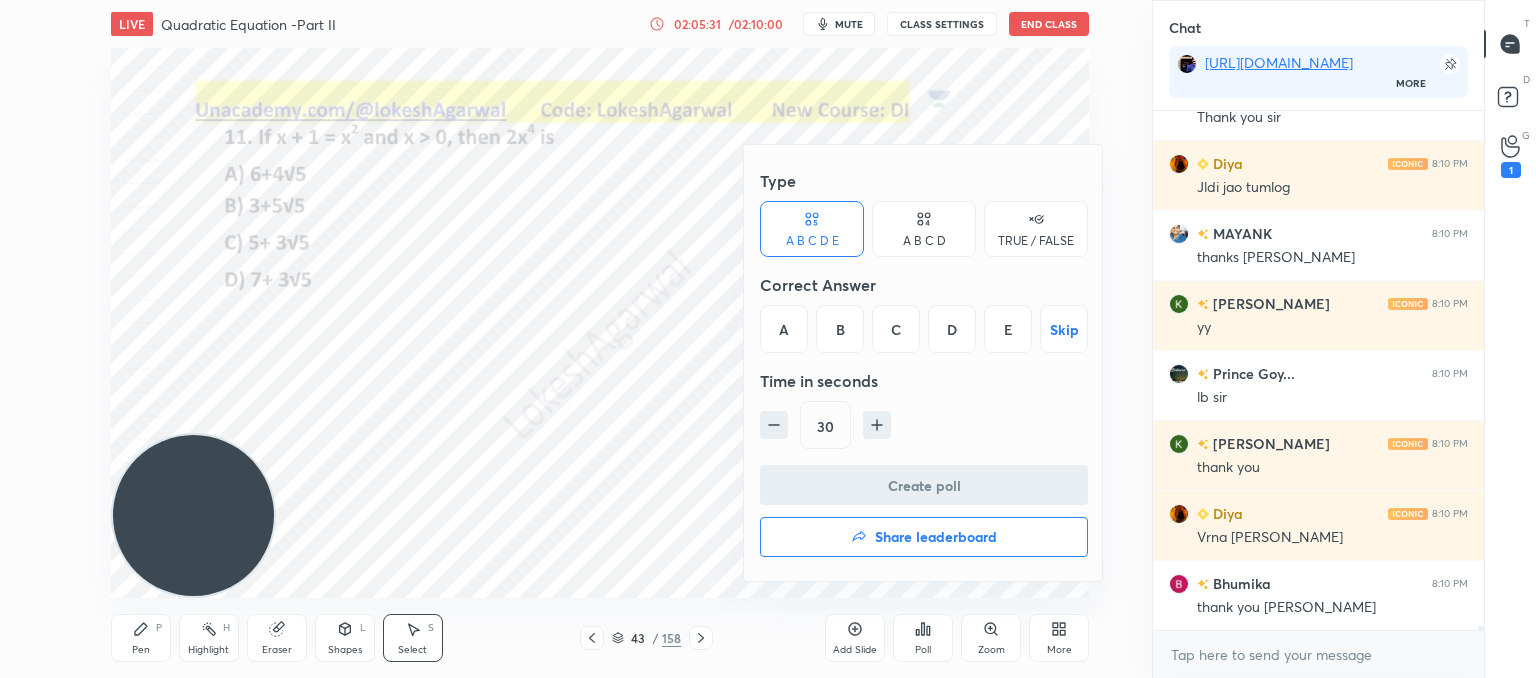 click on "Share leaderboard" at bounding box center [924, 537] 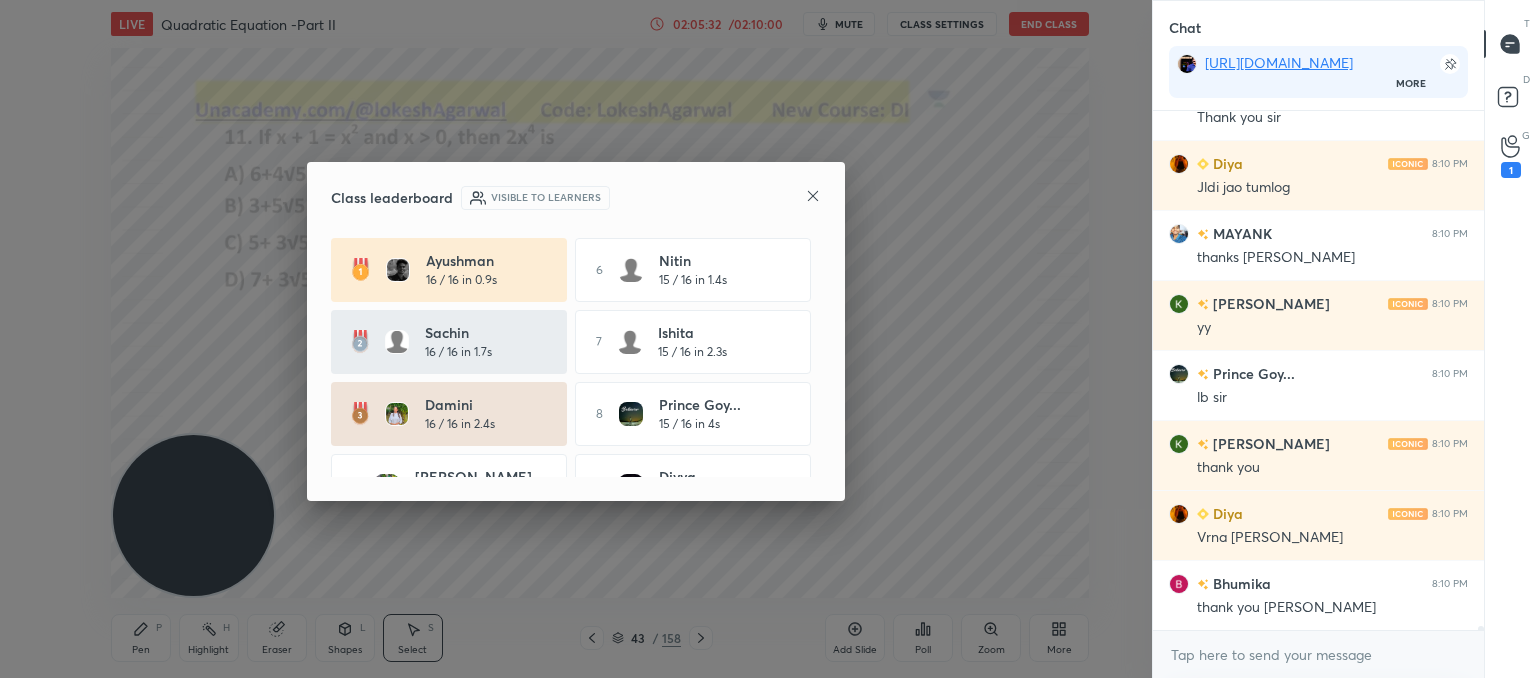 scroll, scrollTop: 59792, scrollLeft: 0, axis: vertical 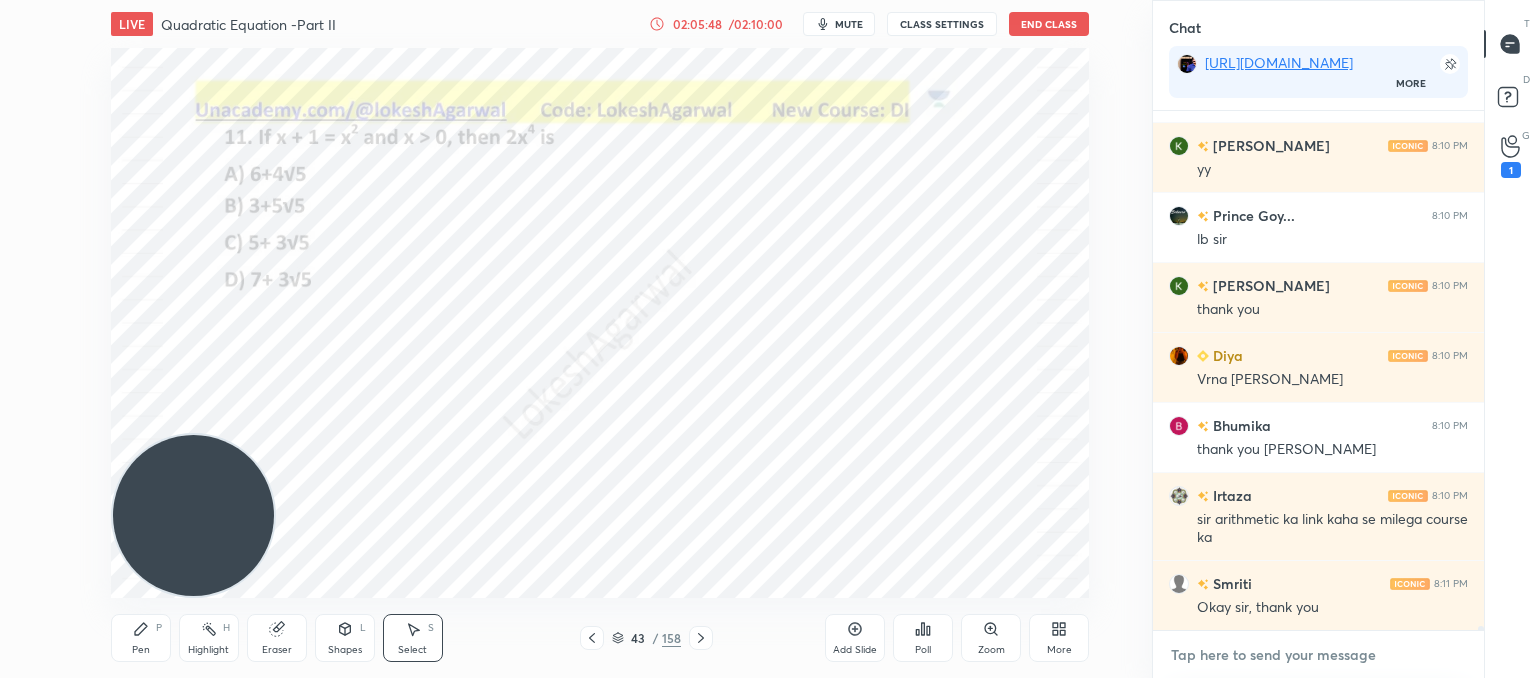 type on "x" 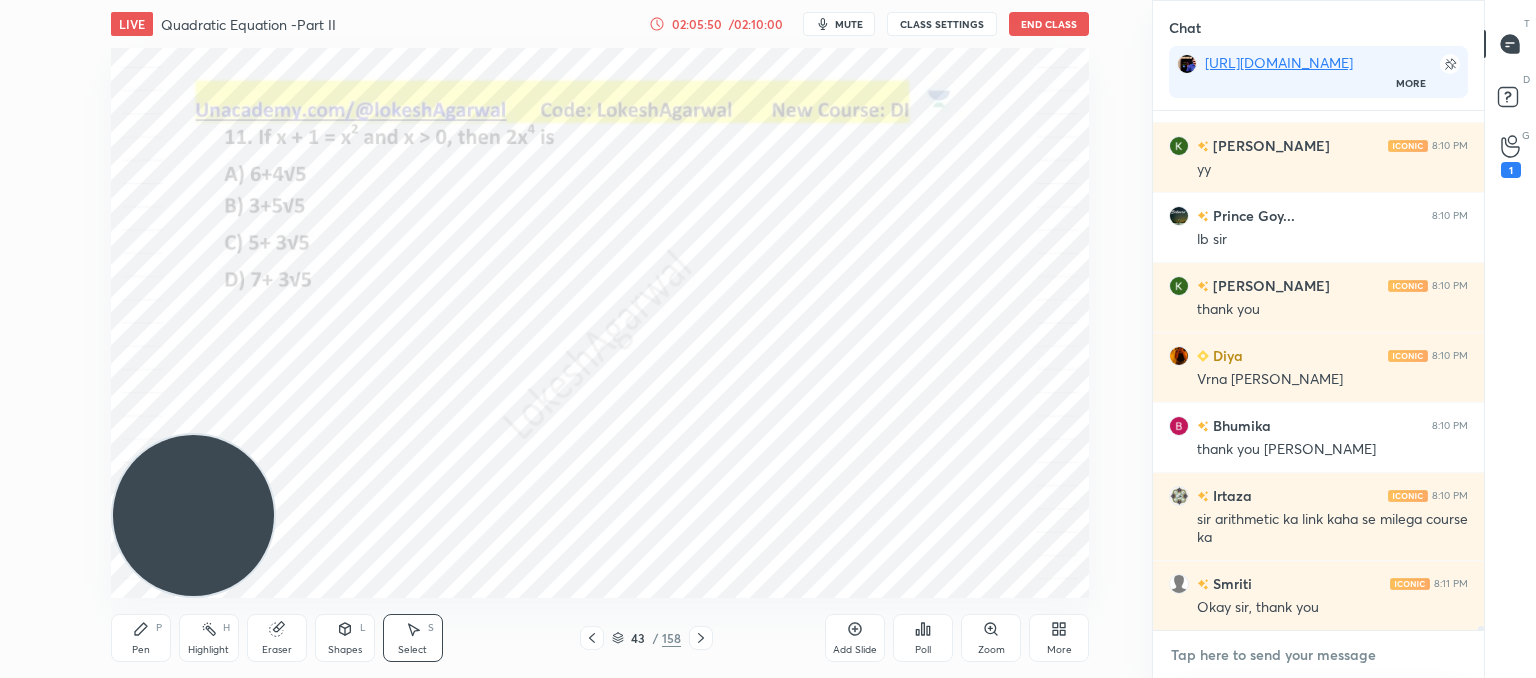 paste on "[URL][DOMAIN_NAME]" 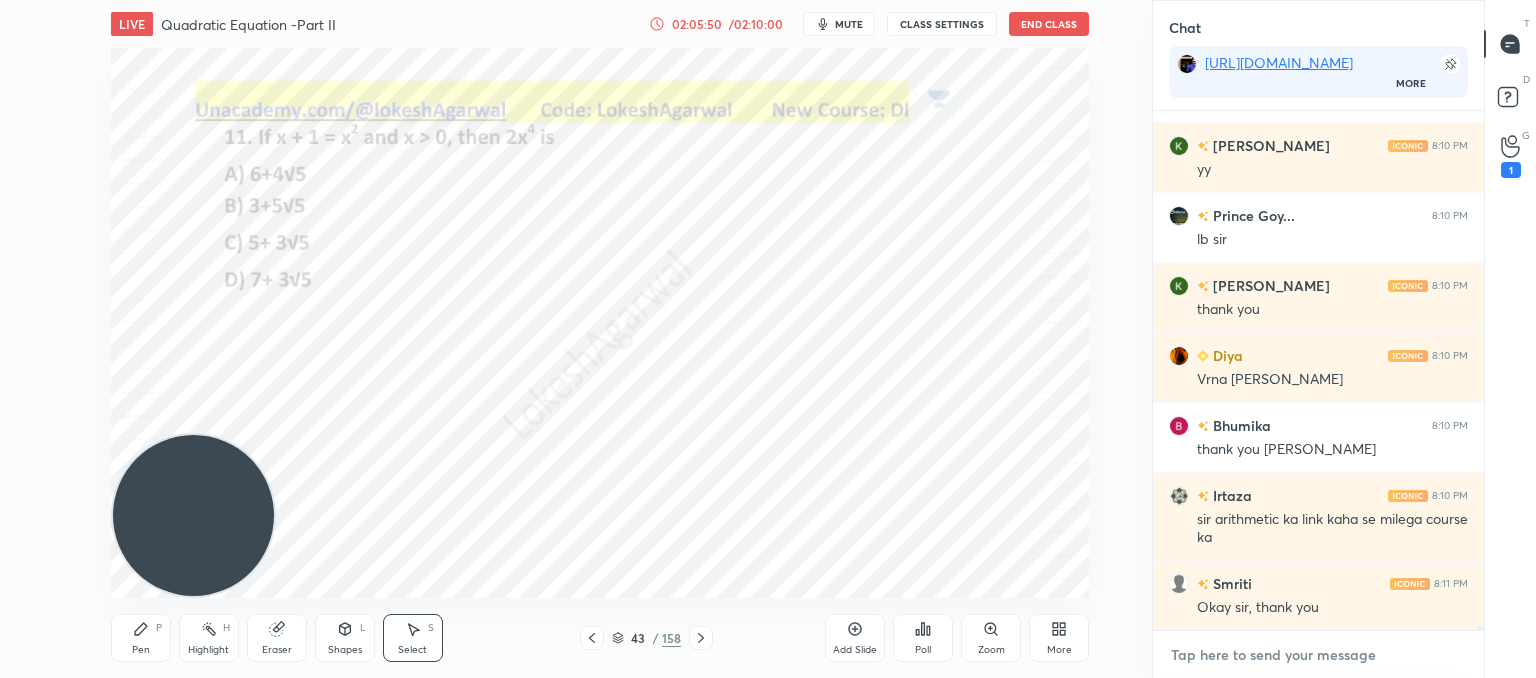 type on "[URL][DOMAIN_NAME]" 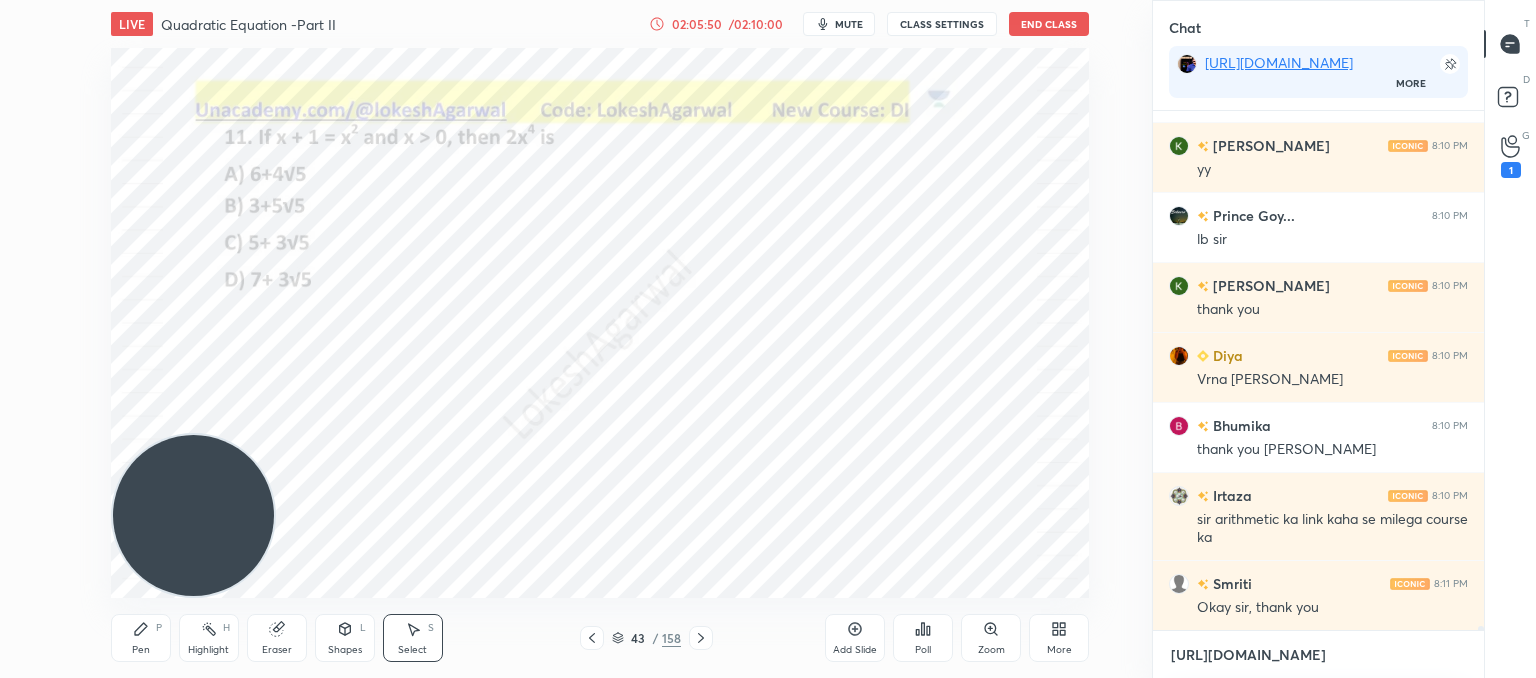 scroll, scrollTop: 508, scrollLeft: 325, axis: both 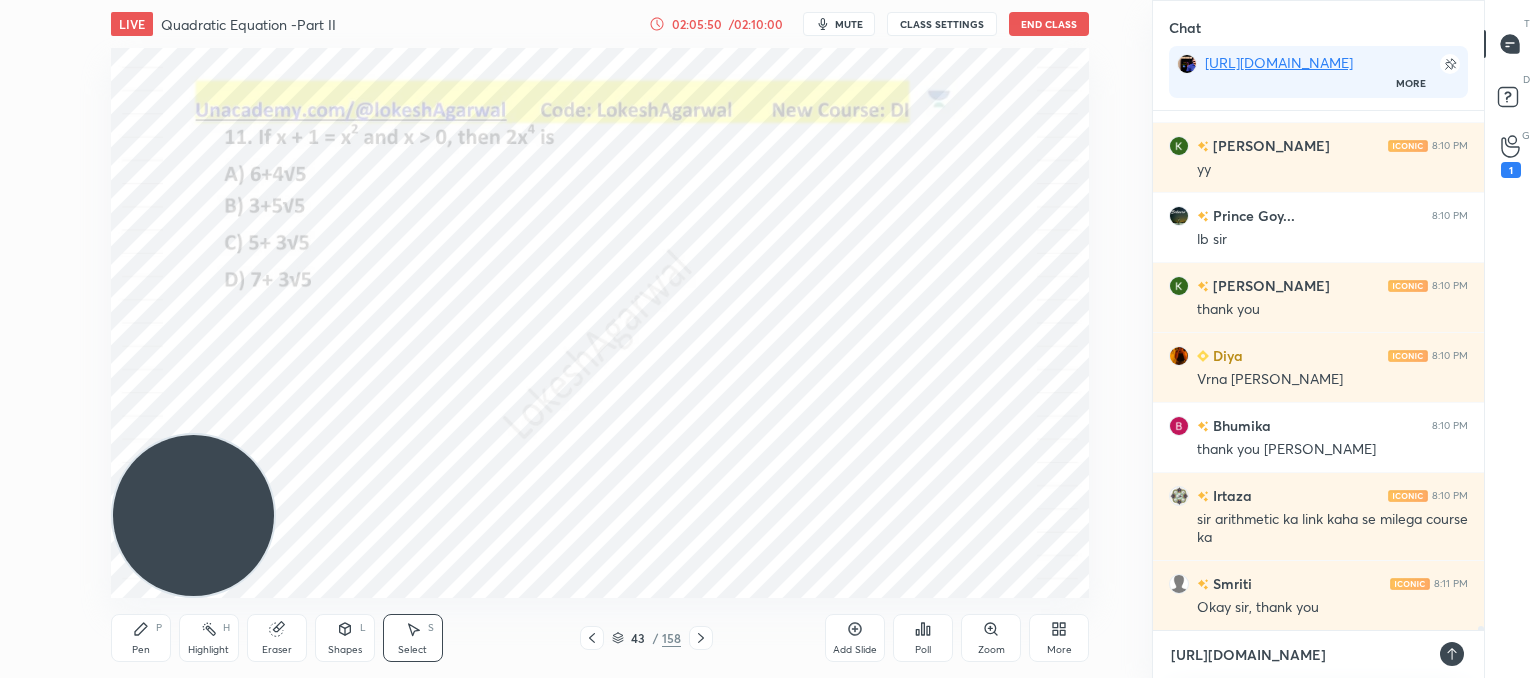 type 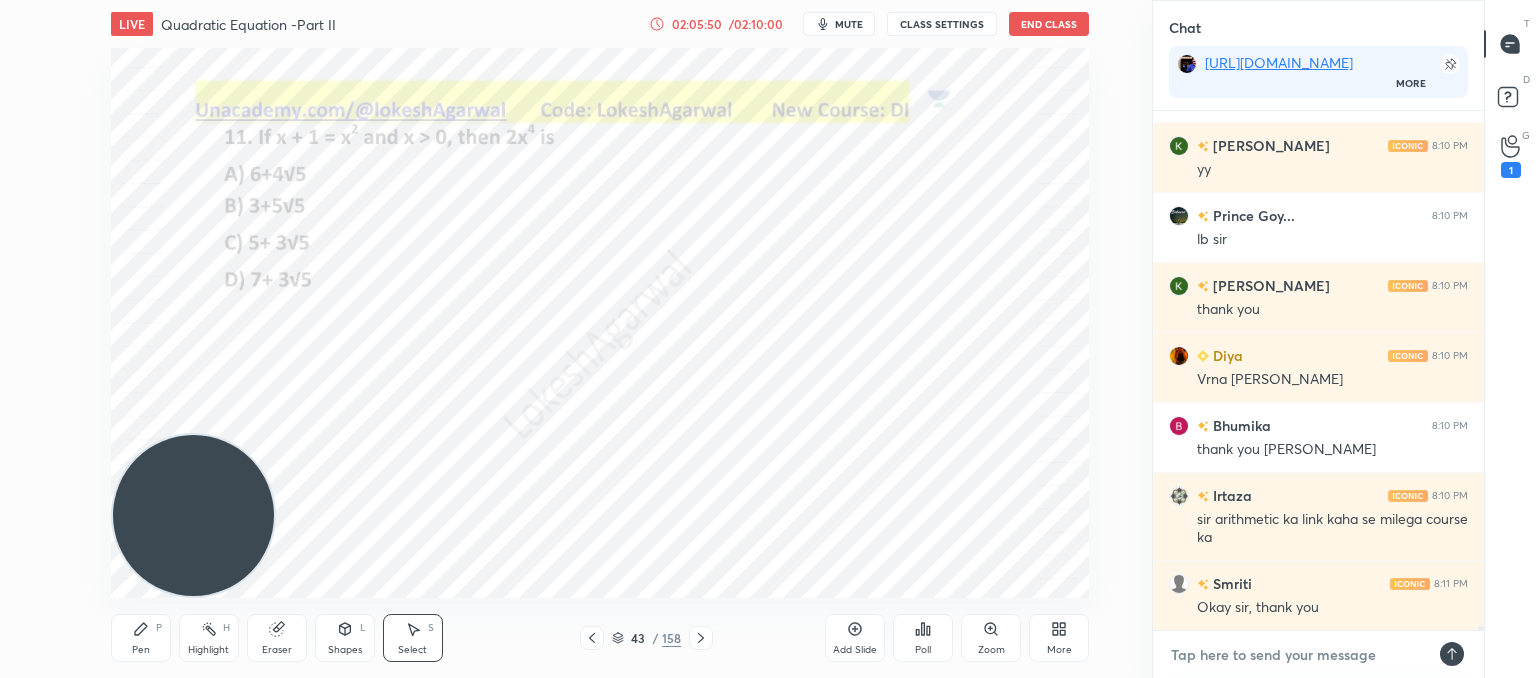 scroll, scrollTop: 59974, scrollLeft: 0, axis: vertical 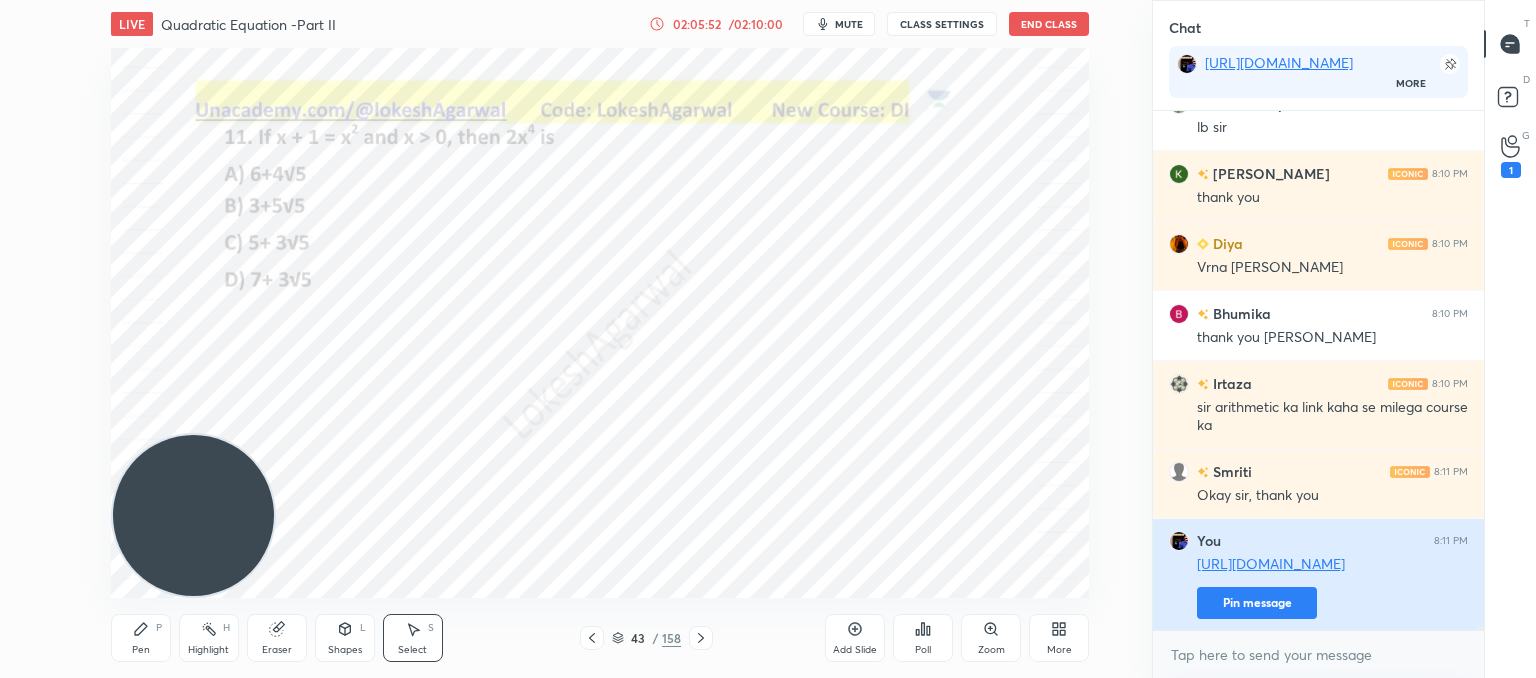 click on "Pin message" at bounding box center [1257, 603] 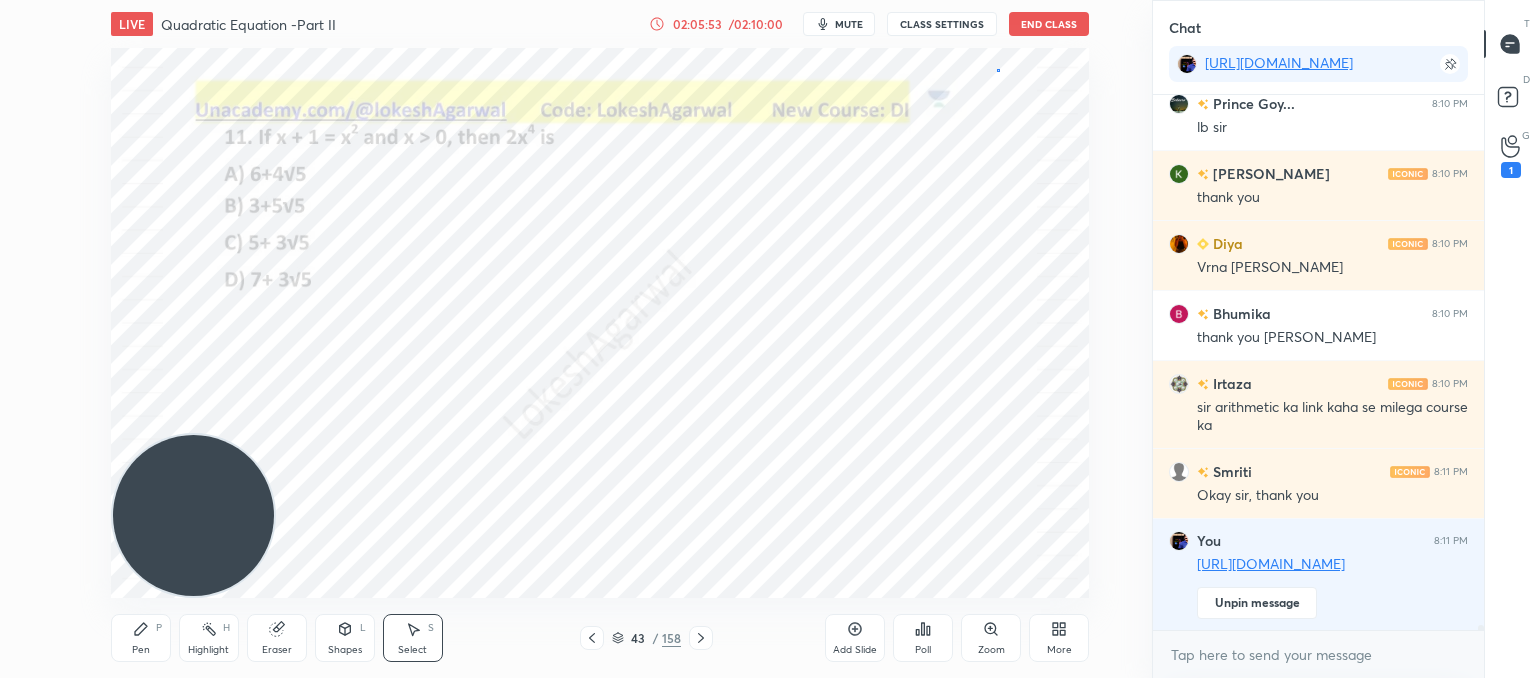 drag, startPoint x: 996, startPoint y: 69, endPoint x: 1076, endPoint y: 49, distance: 82.46211 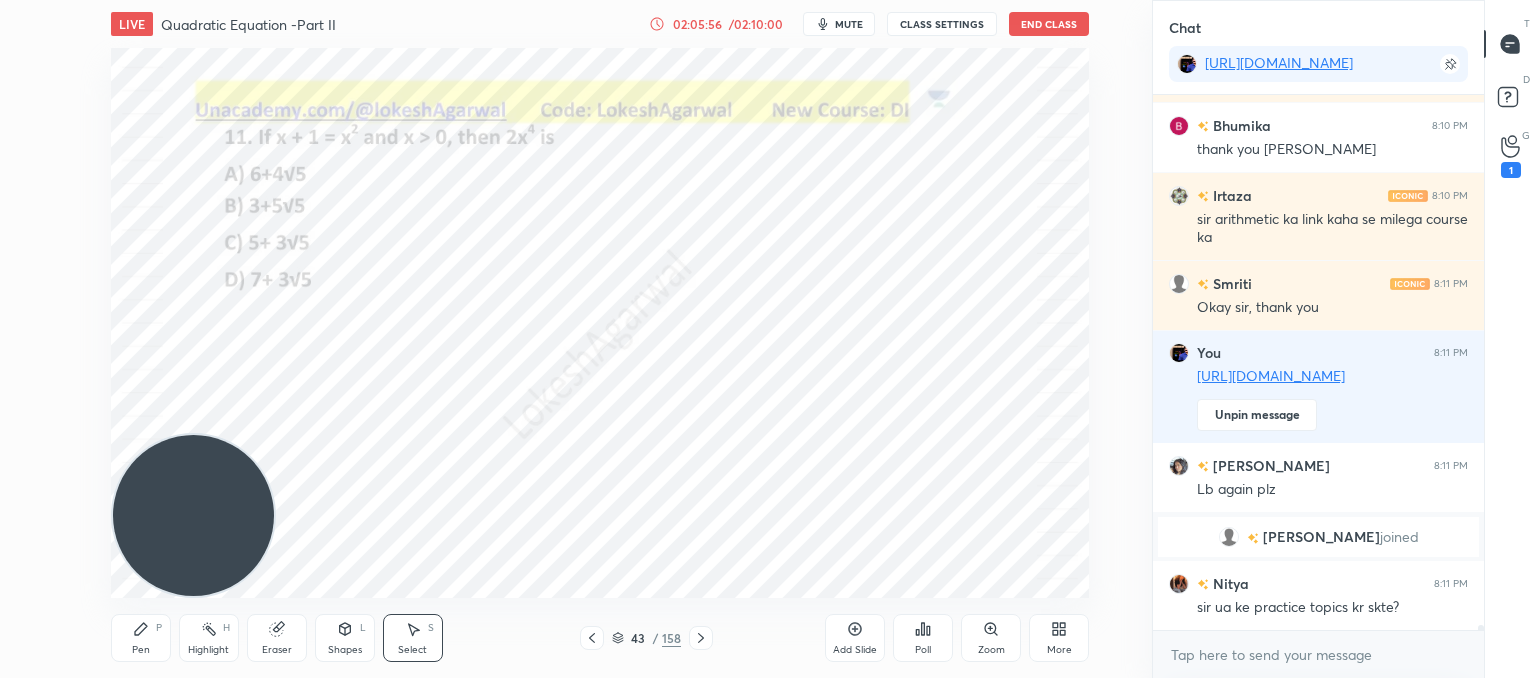 scroll, scrollTop: 59552, scrollLeft: 0, axis: vertical 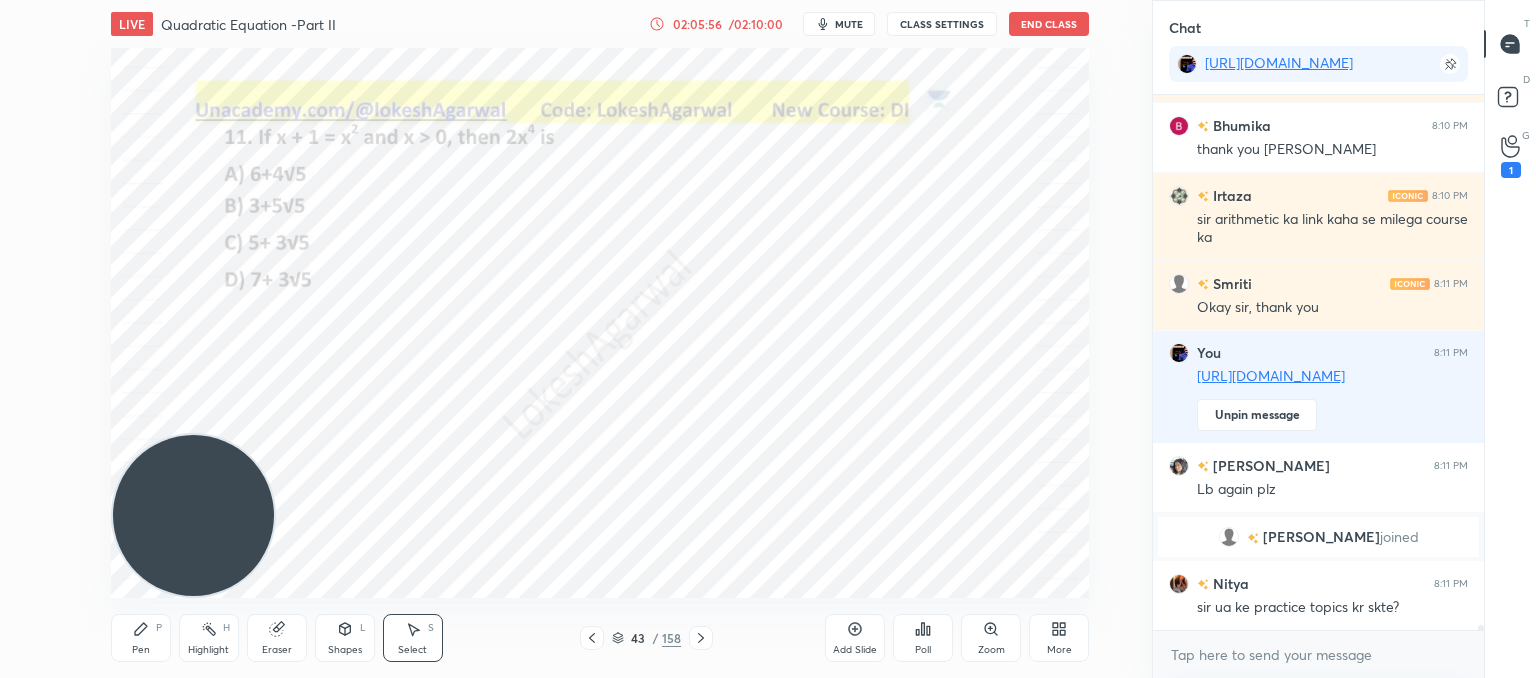 click on "Poll" at bounding box center (923, 650) 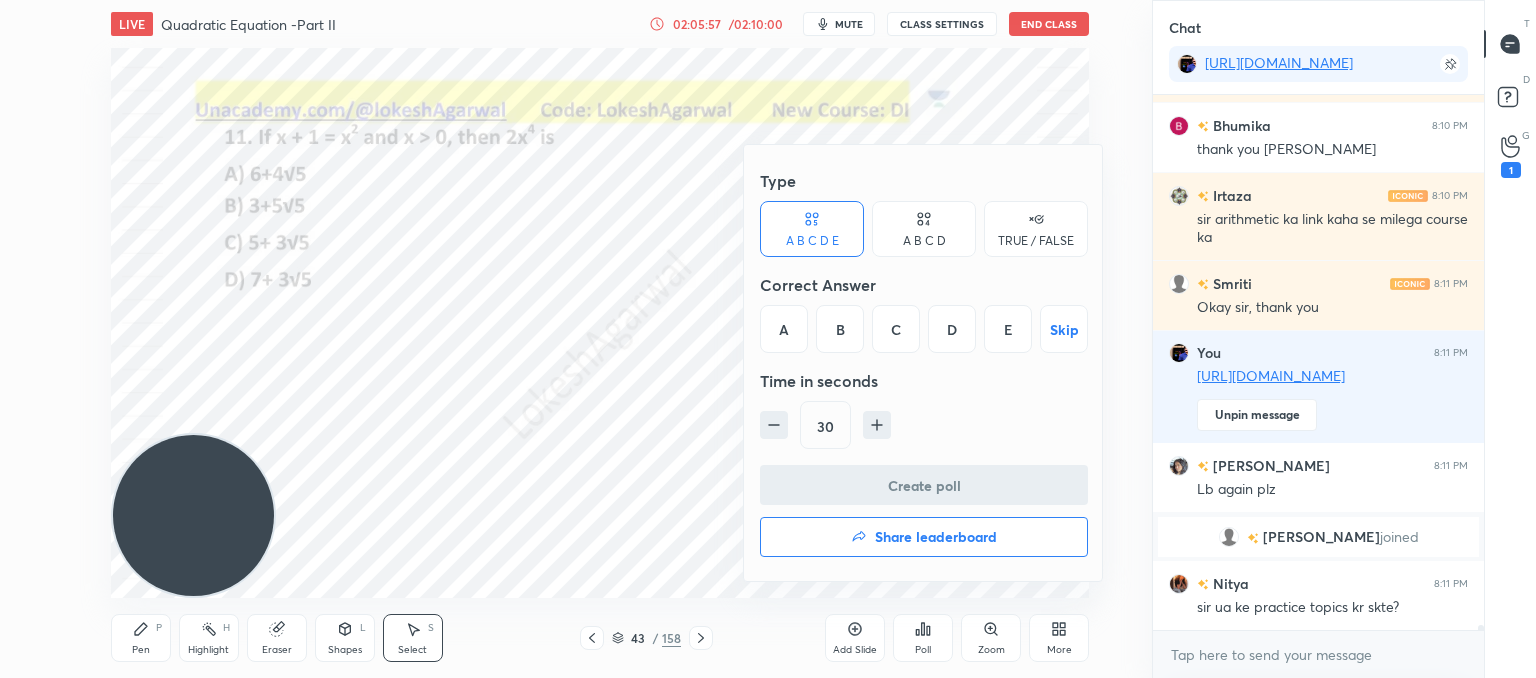 scroll, scrollTop: 59622, scrollLeft: 0, axis: vertical 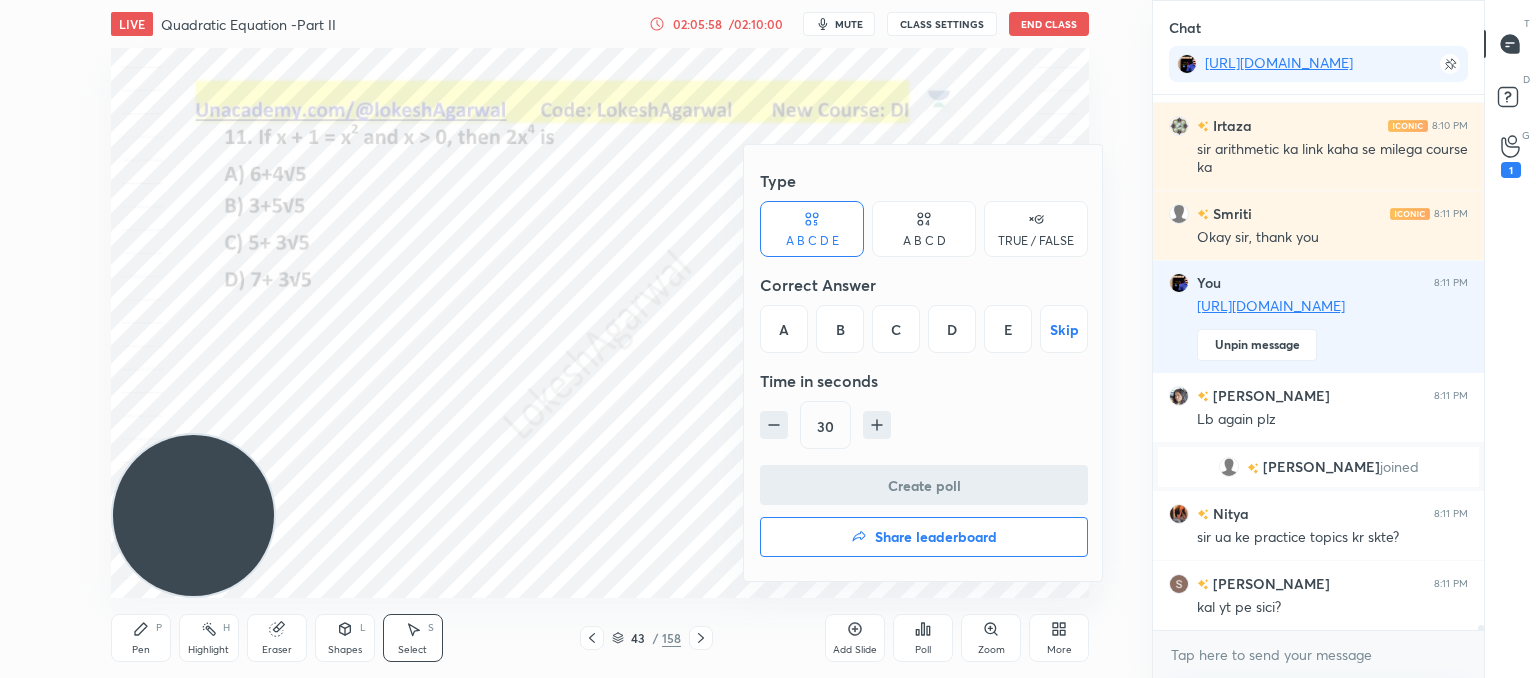 click on "Share leaderboard" at bounding box center [936, 537] 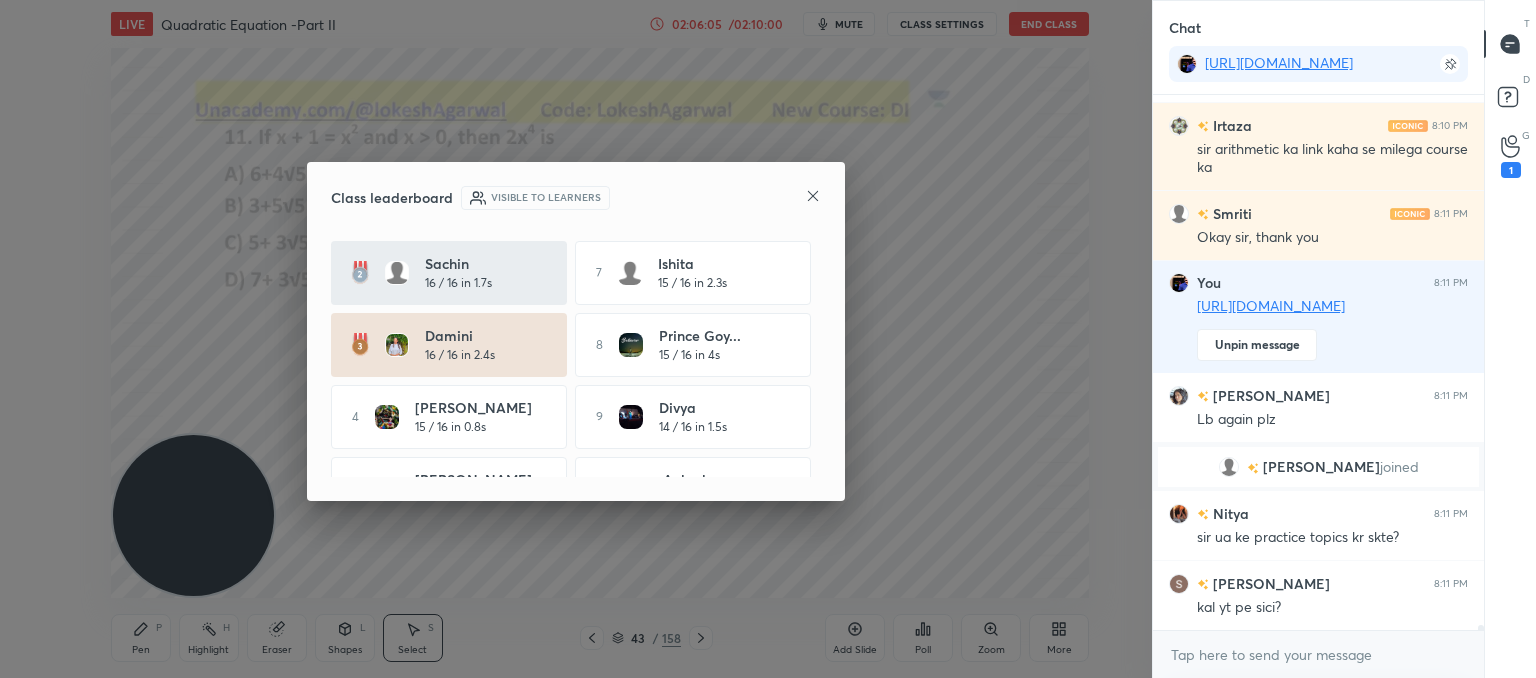 scroll, scrollTop: 0, scrollLeft: 0, axis: both 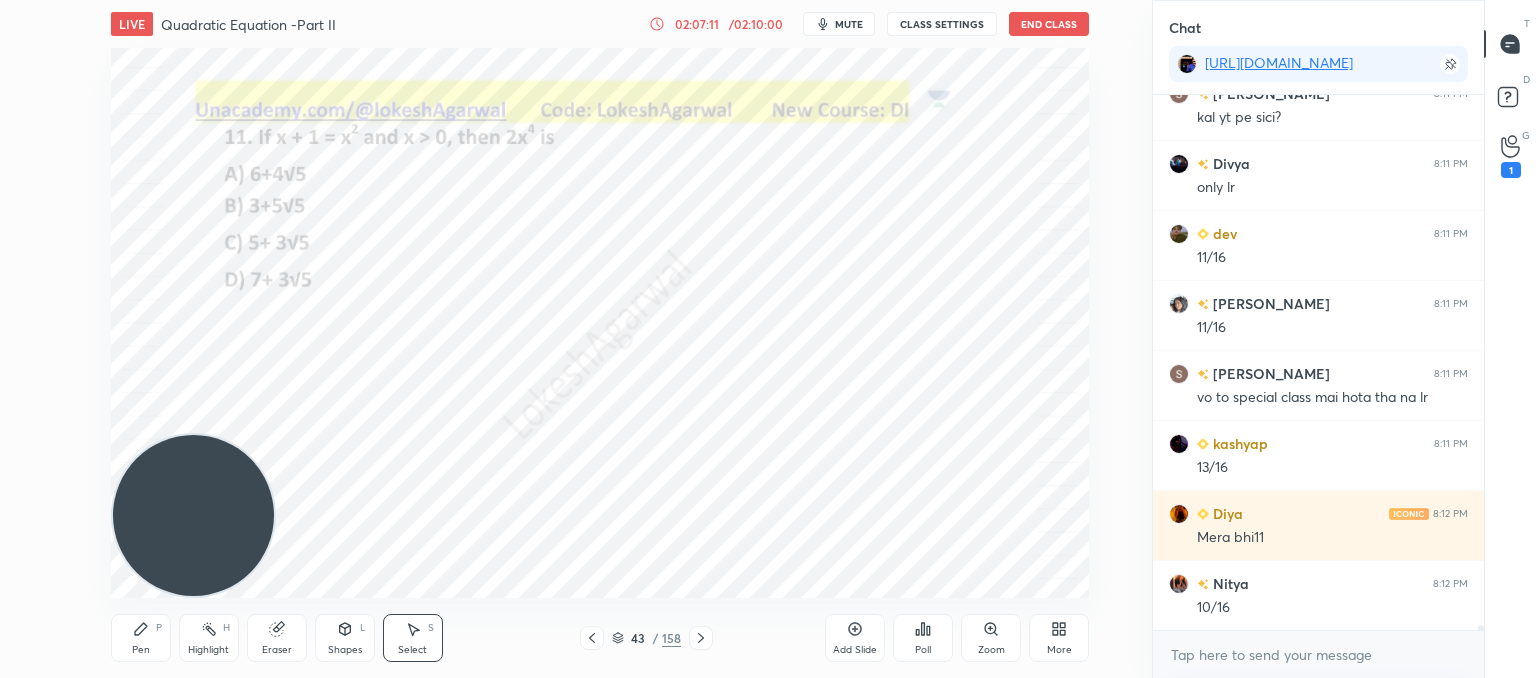 click on "Poll" at bounding box center (923, 638) 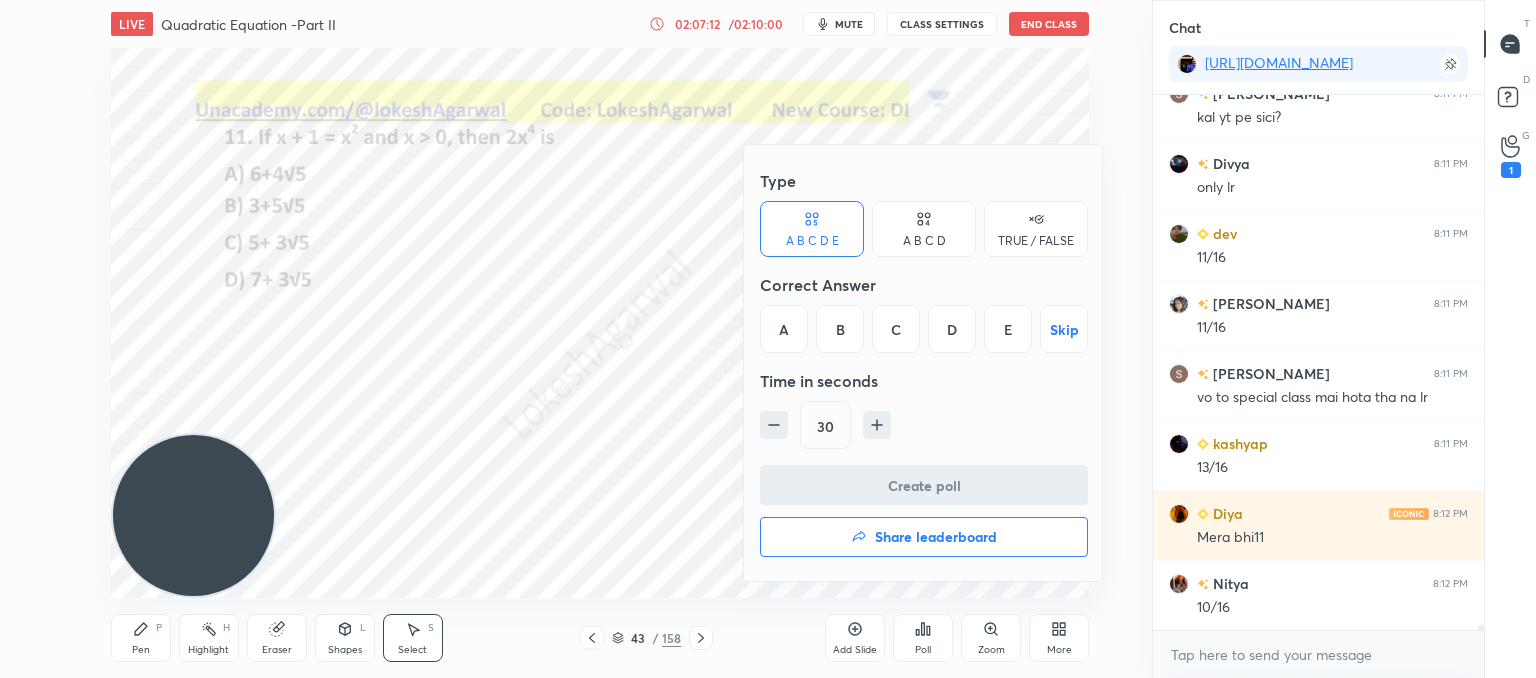 click on "Share leaderboard" at bounding box center (936, 537) 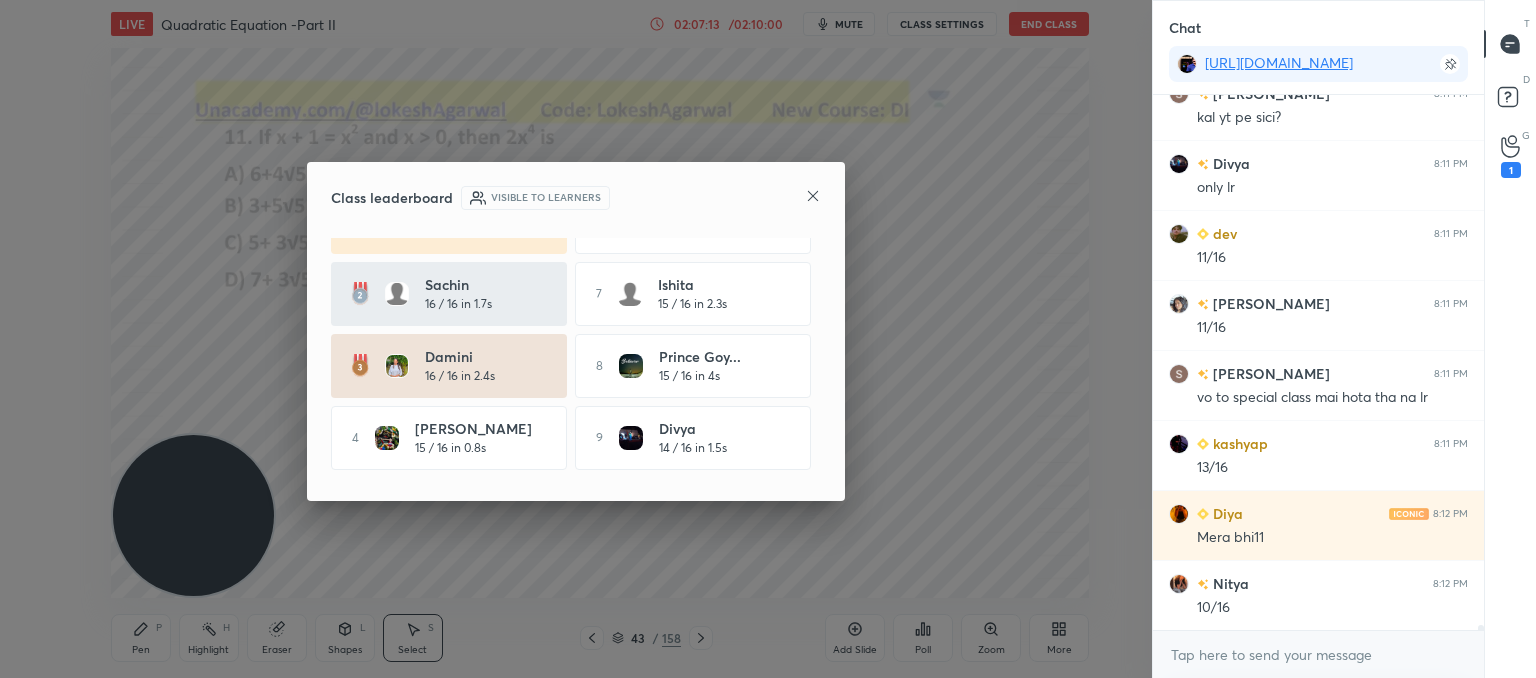 scroll, scrollTop: 118, scrollLeft: 0, axis: vertical 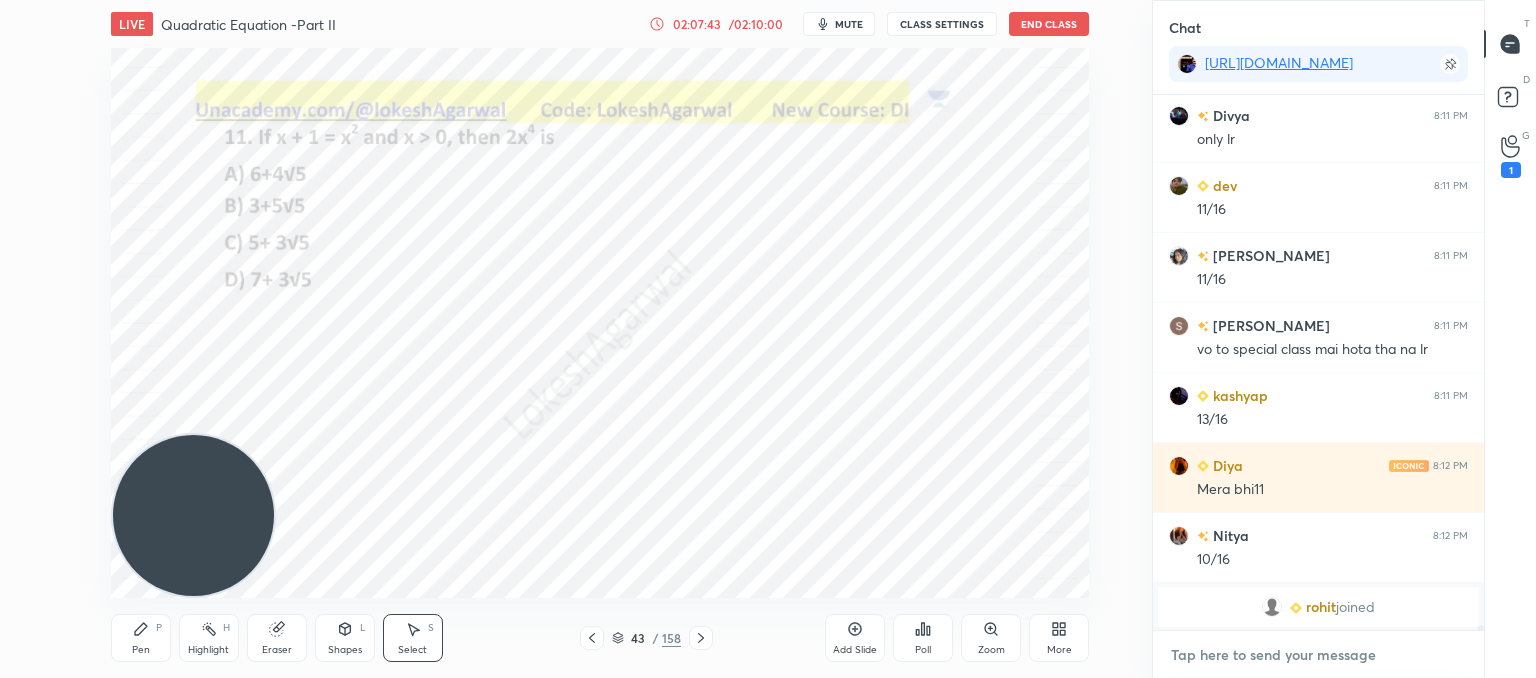 click at bounding box center (1318, 655) 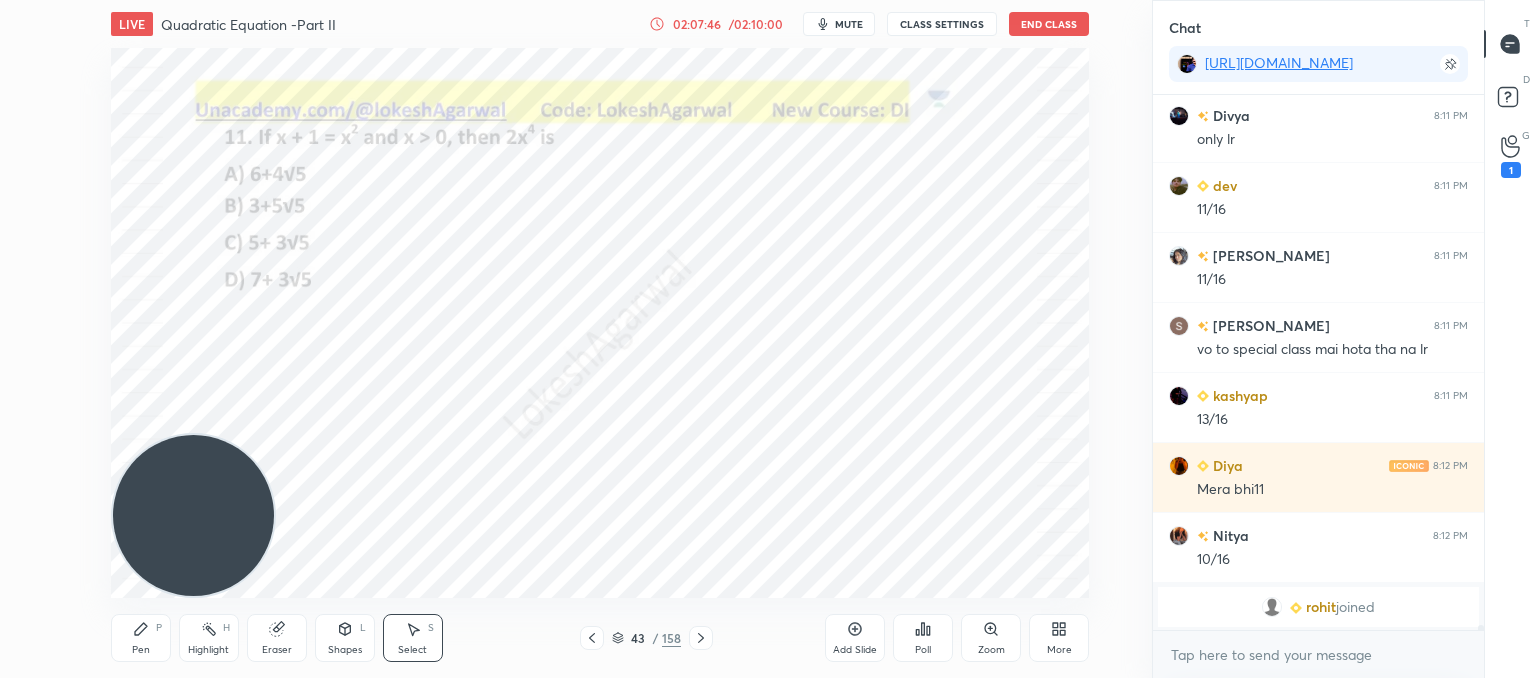 click at bounding box center (592, 638) 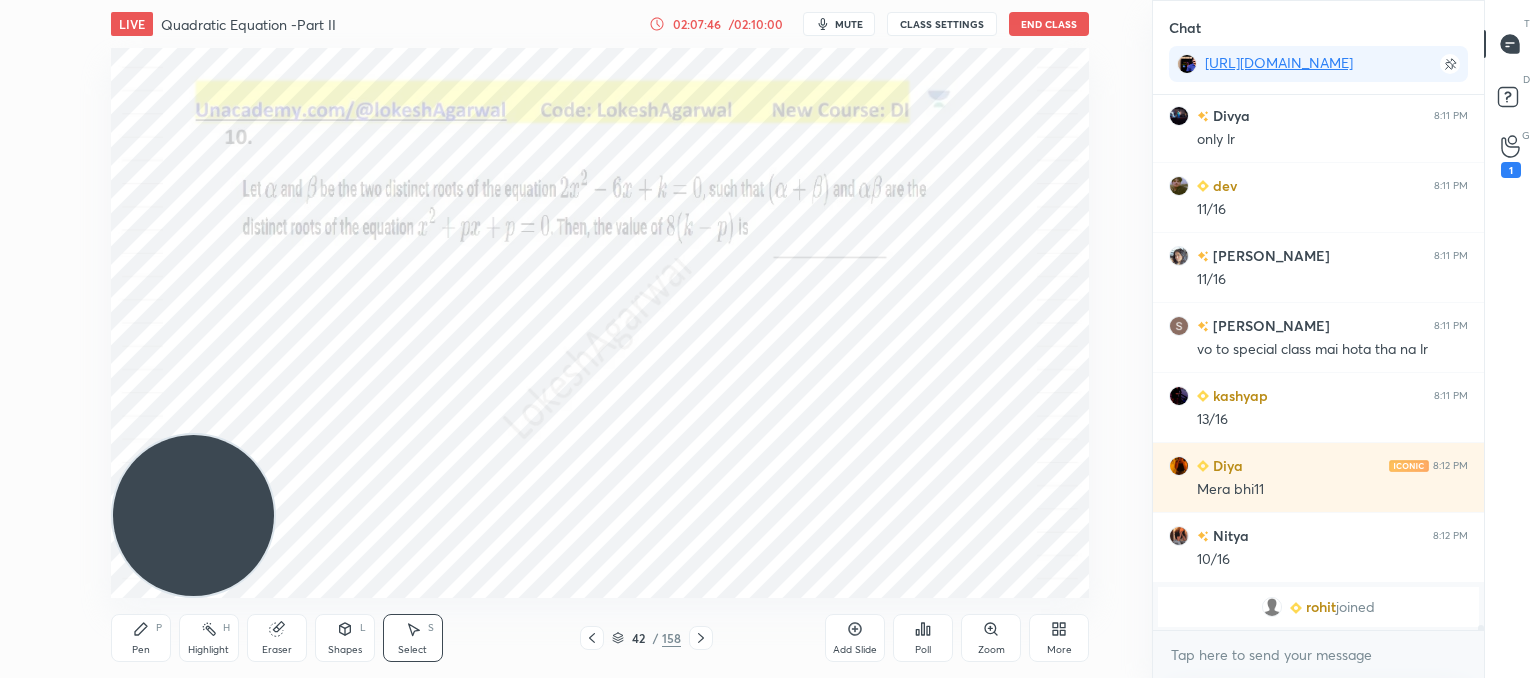 click 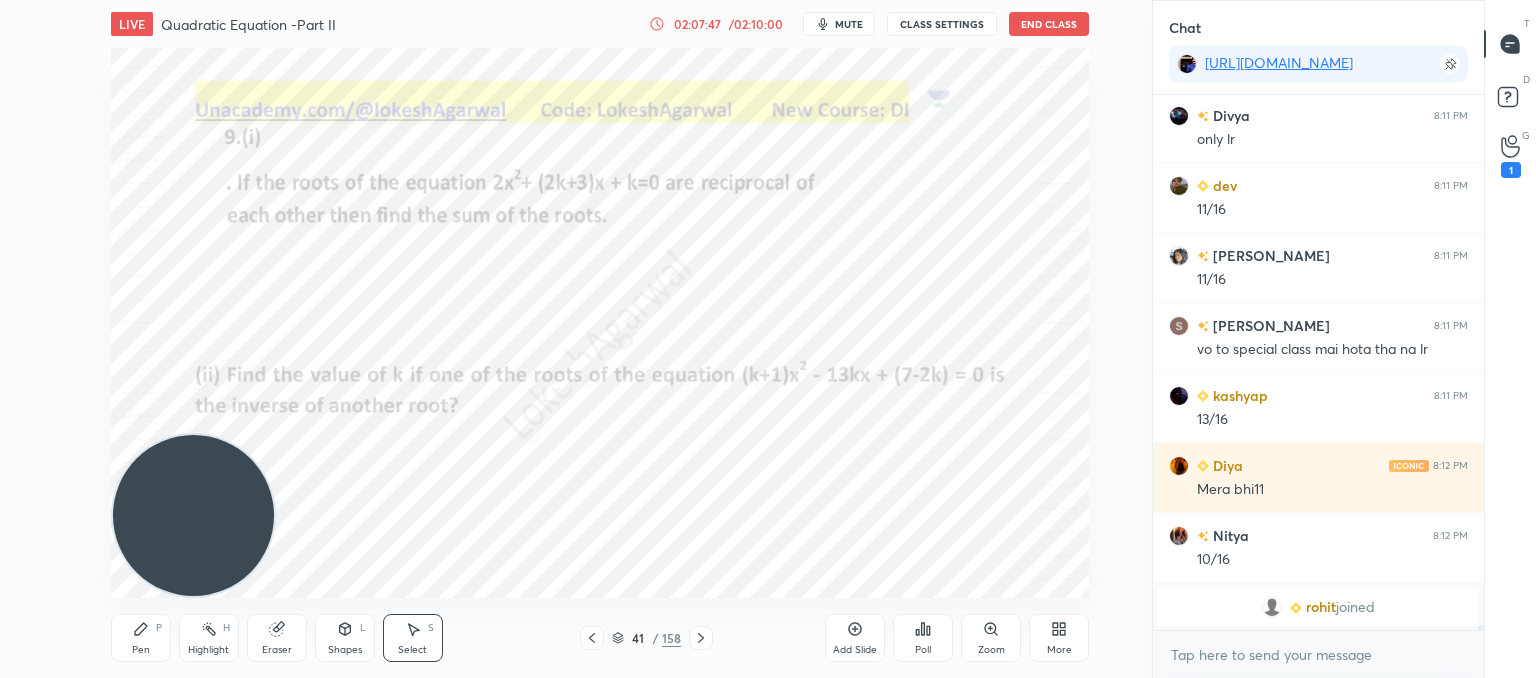 click 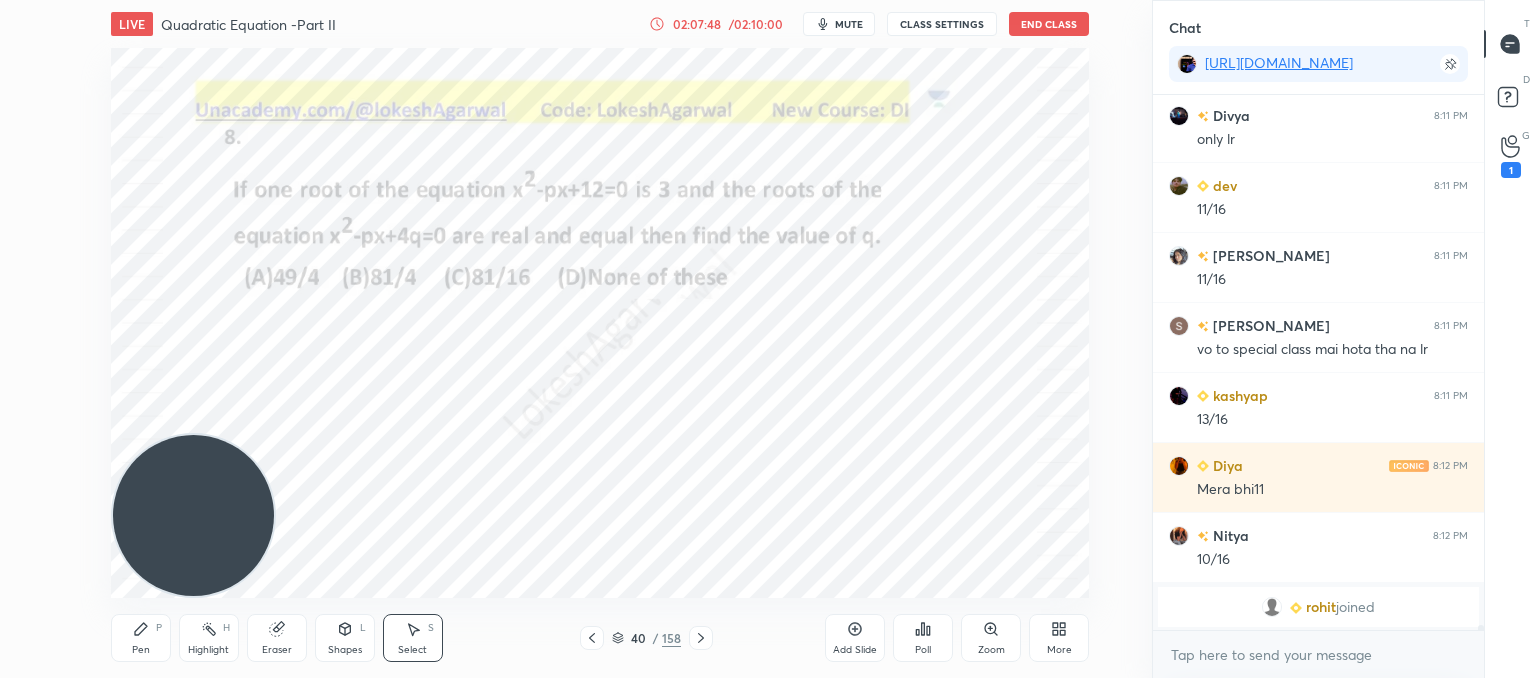 click 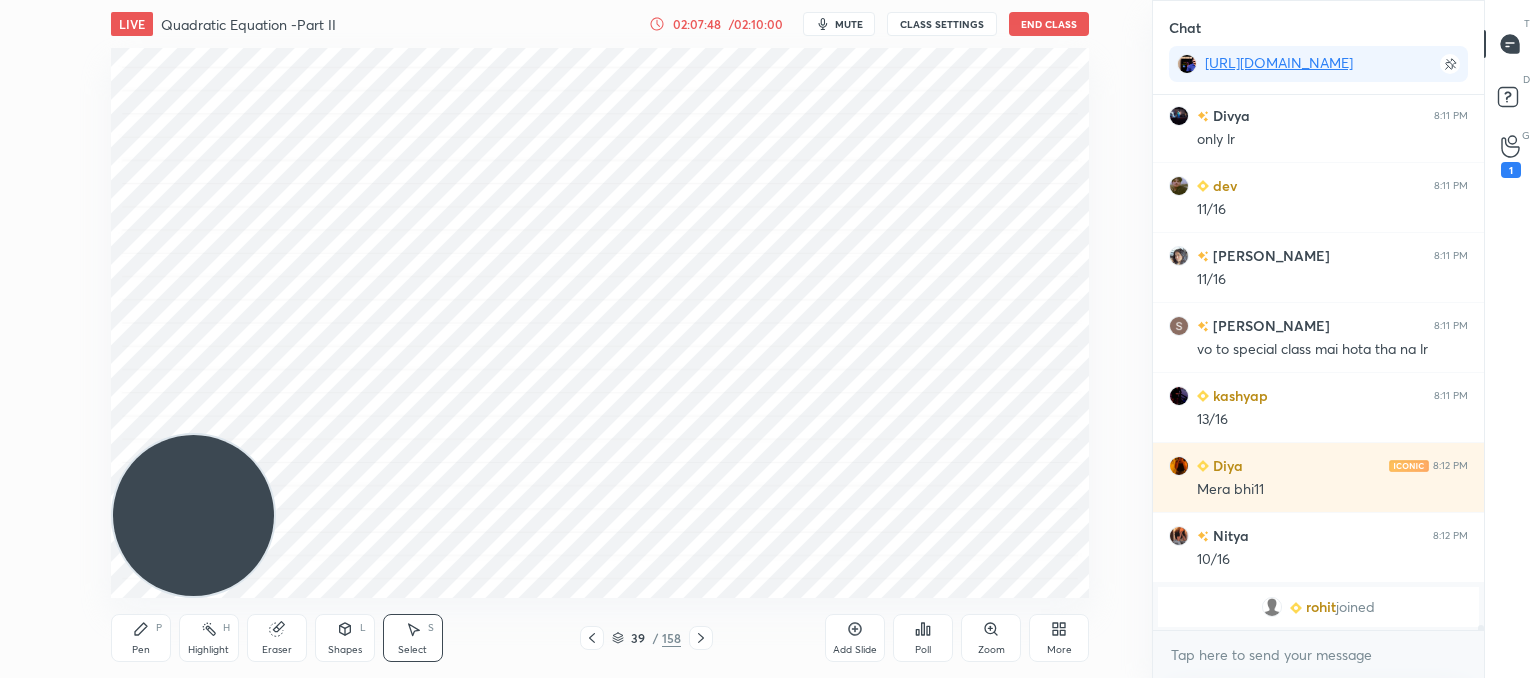 click 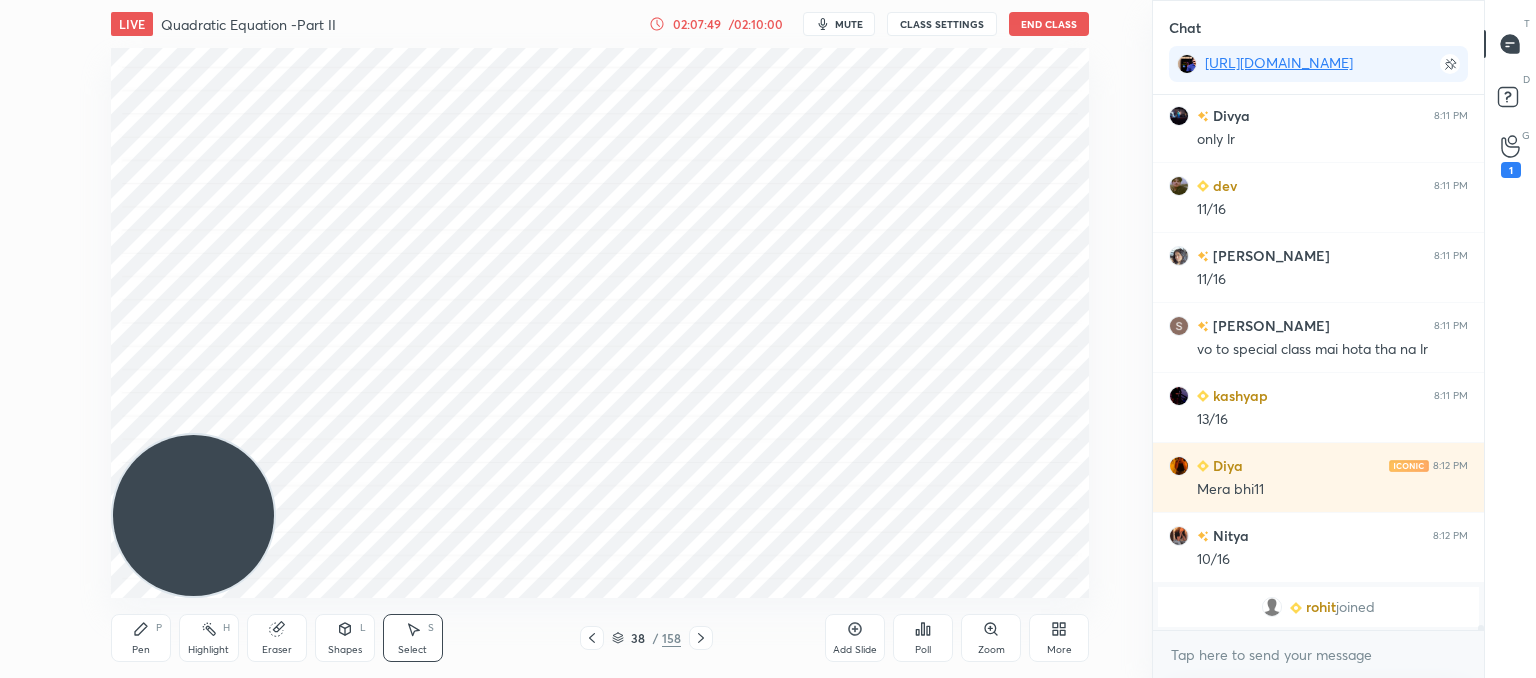 click 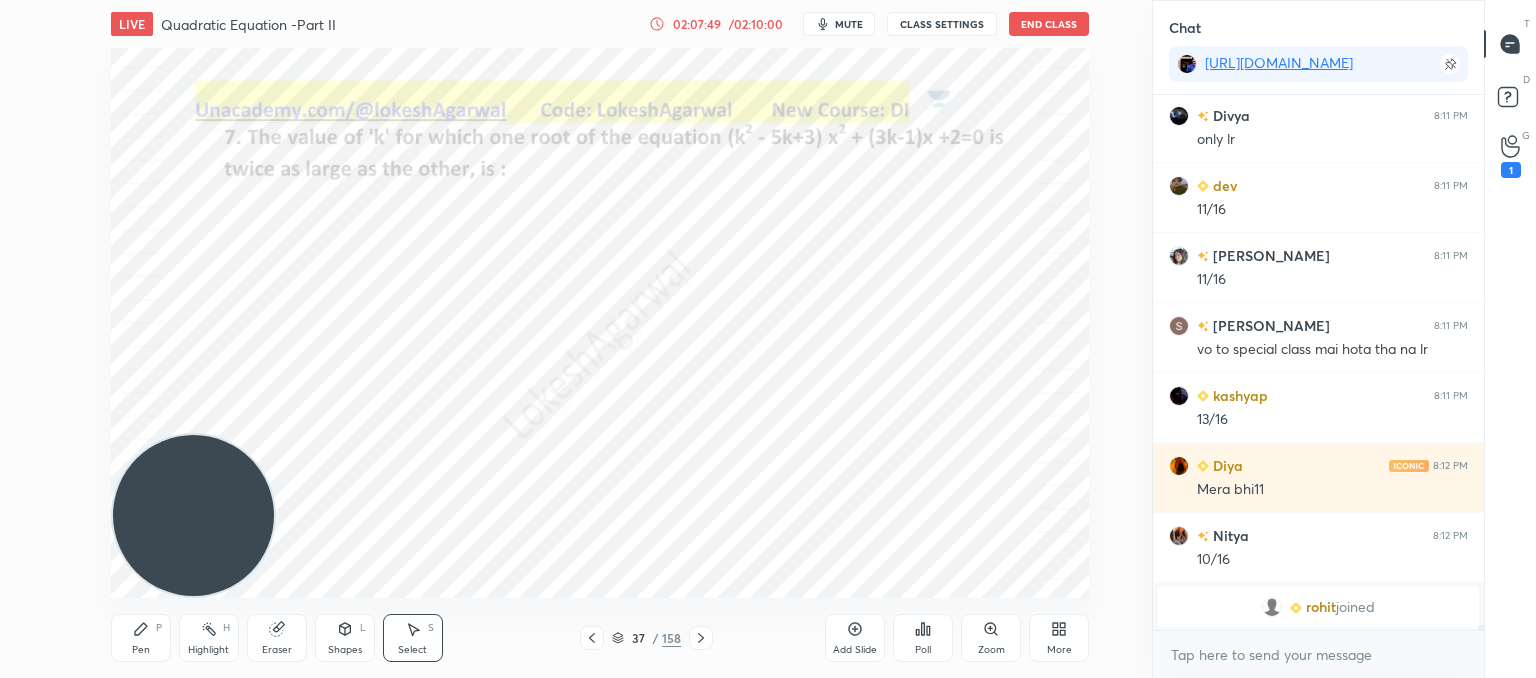 click 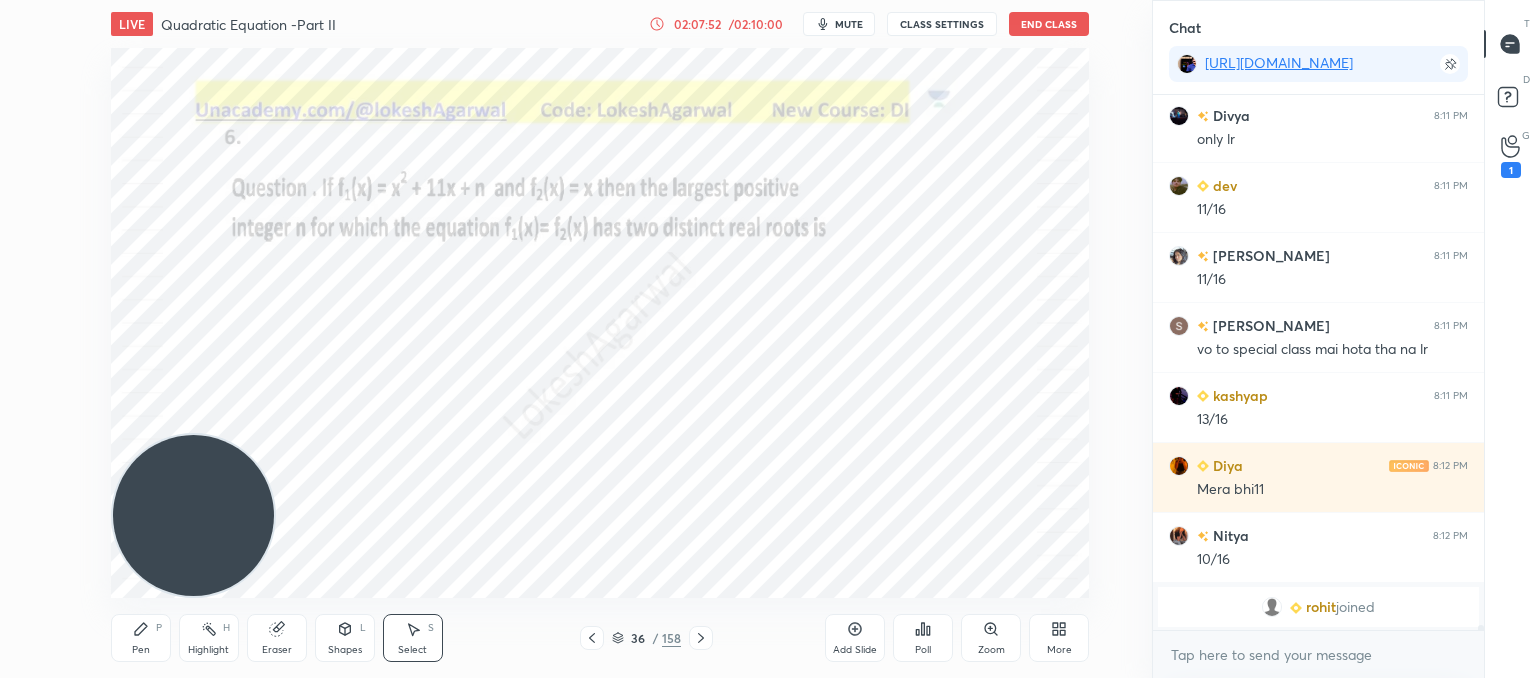 click 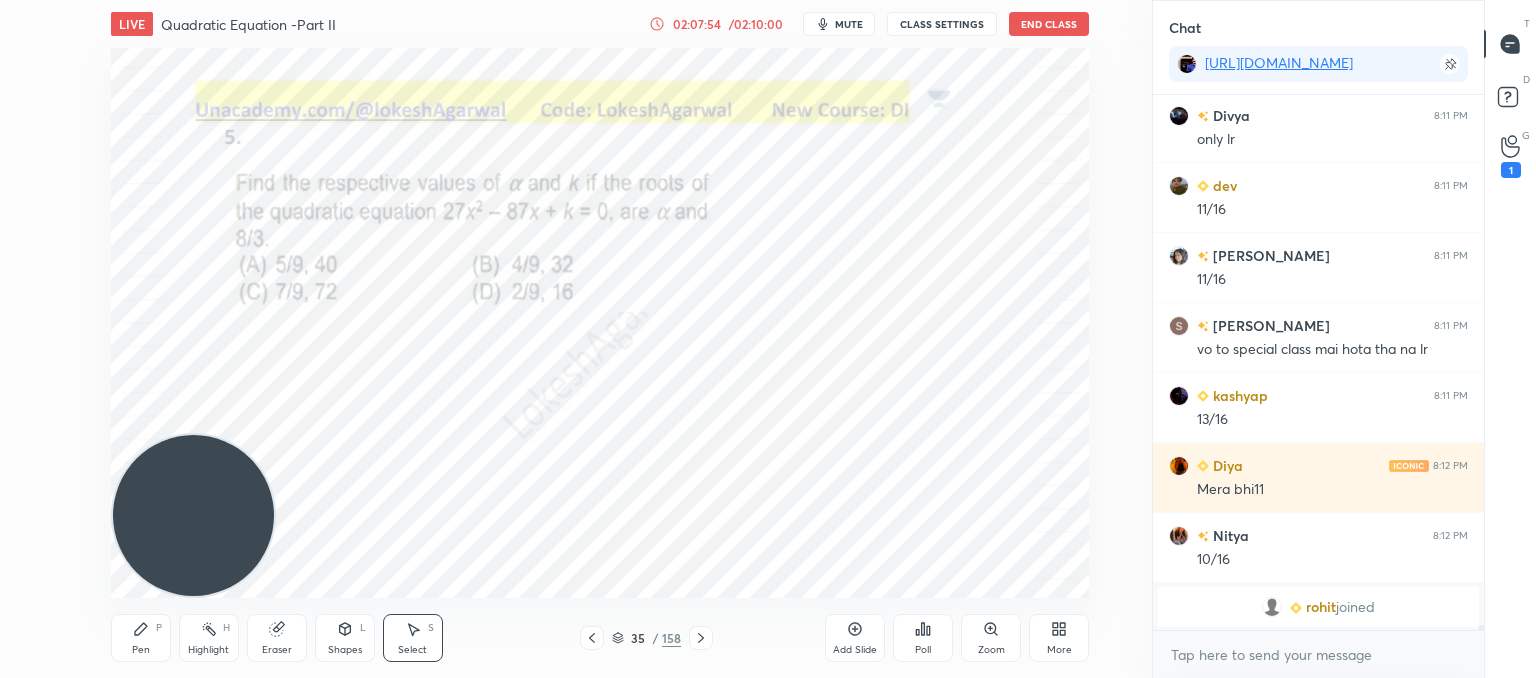 click 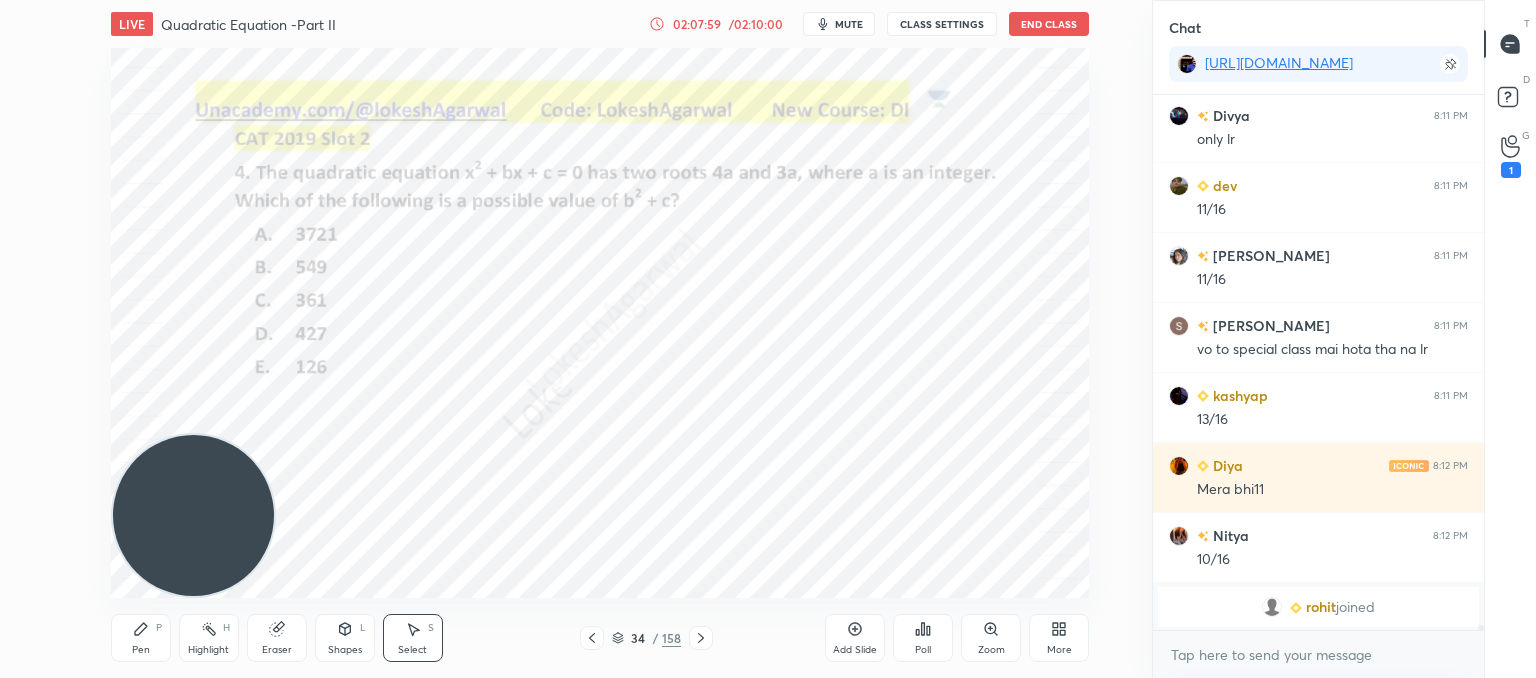 click 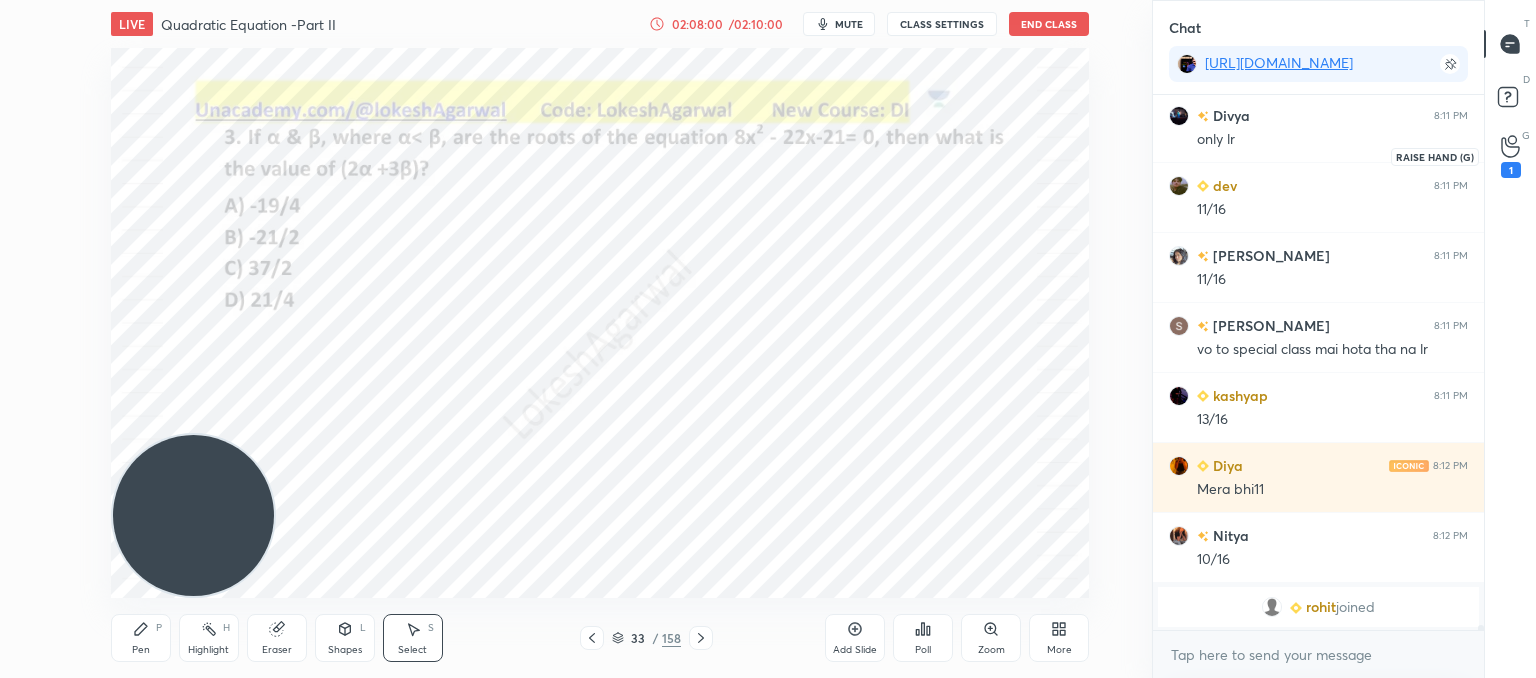 click on "1" at bounding box center [1511, 156] 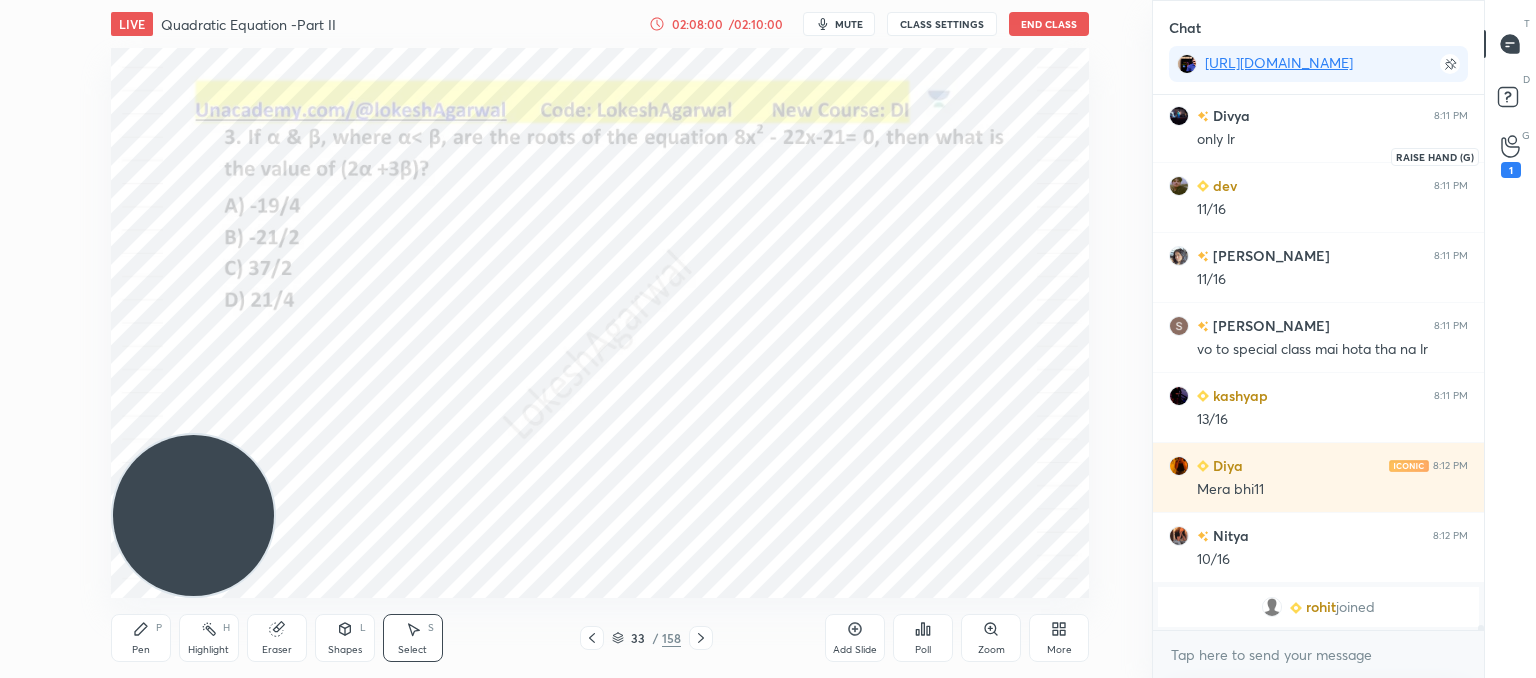 scroll, scrollTop: 617, scrollLeft: 325, axis: both 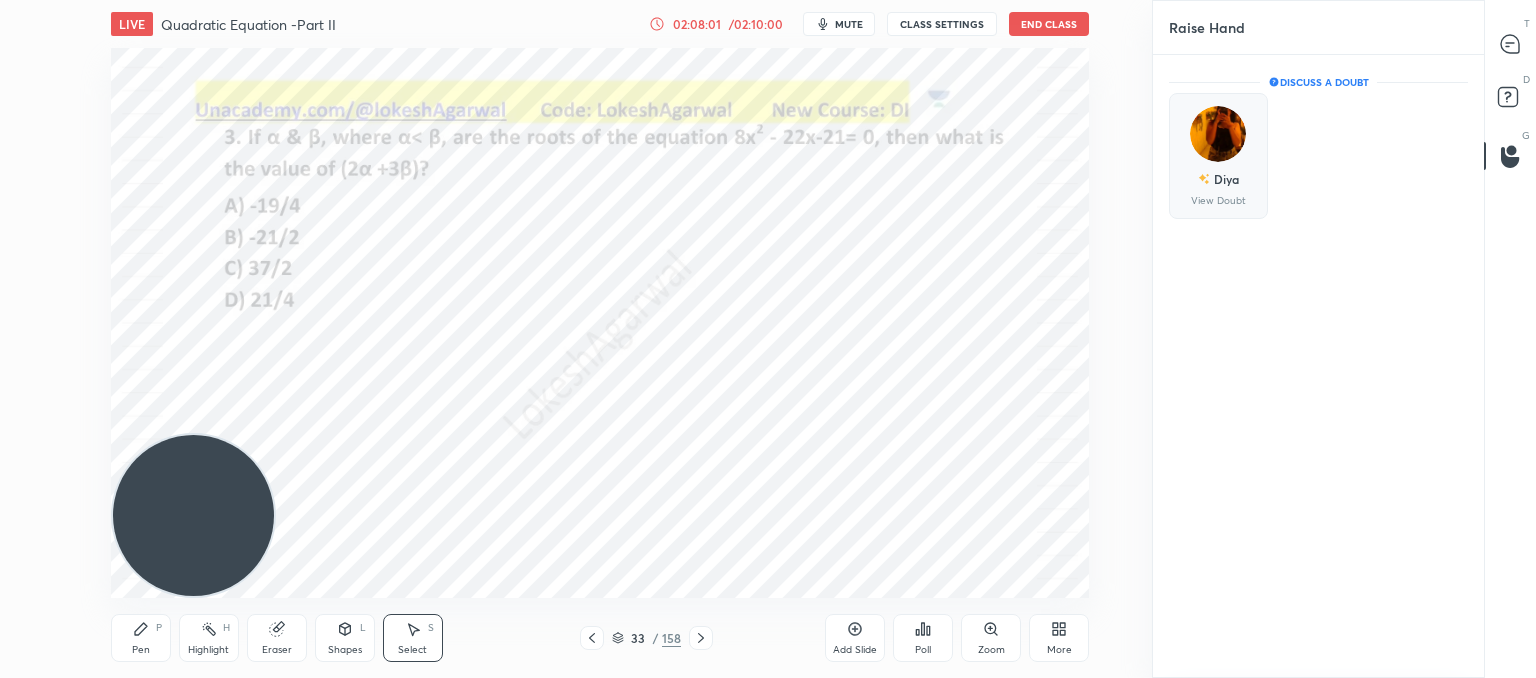 click on "Diya View Doubt" at bounding box center [1218, 156] 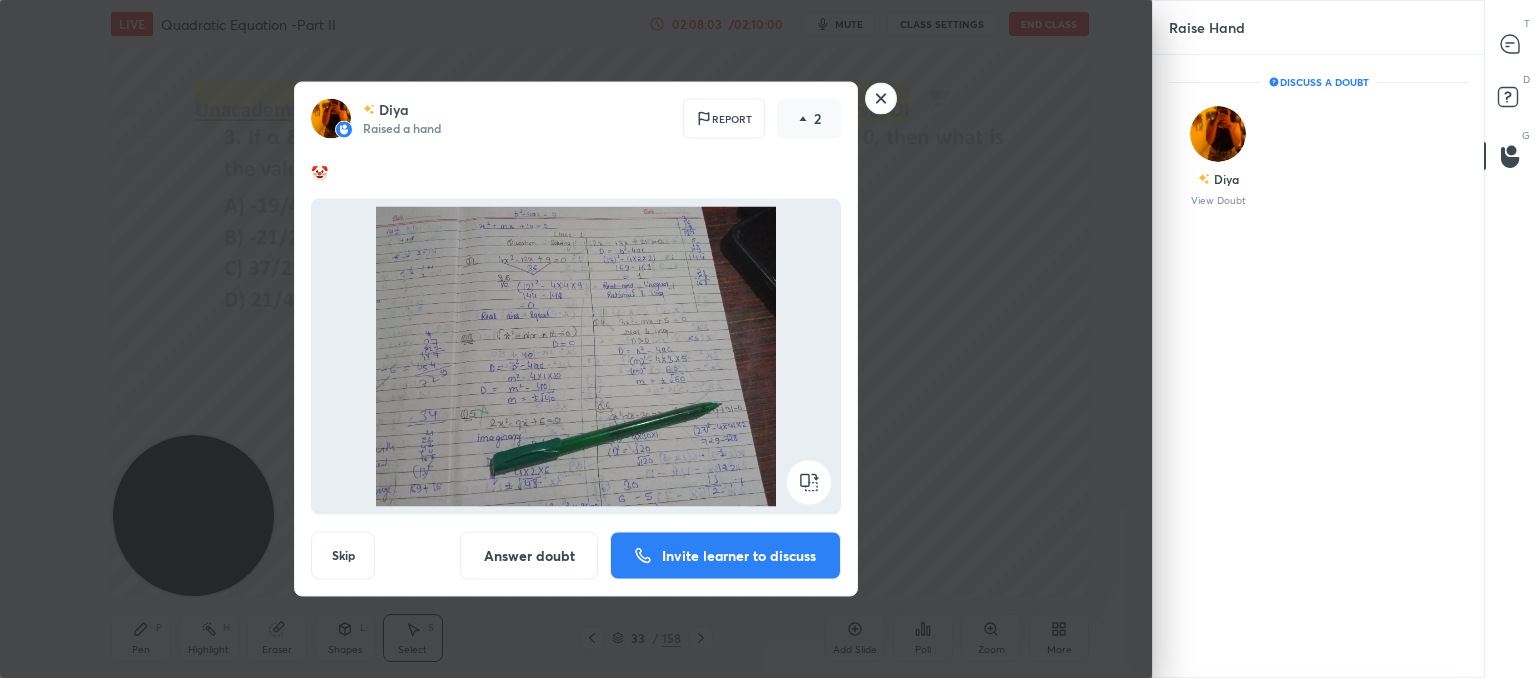 click 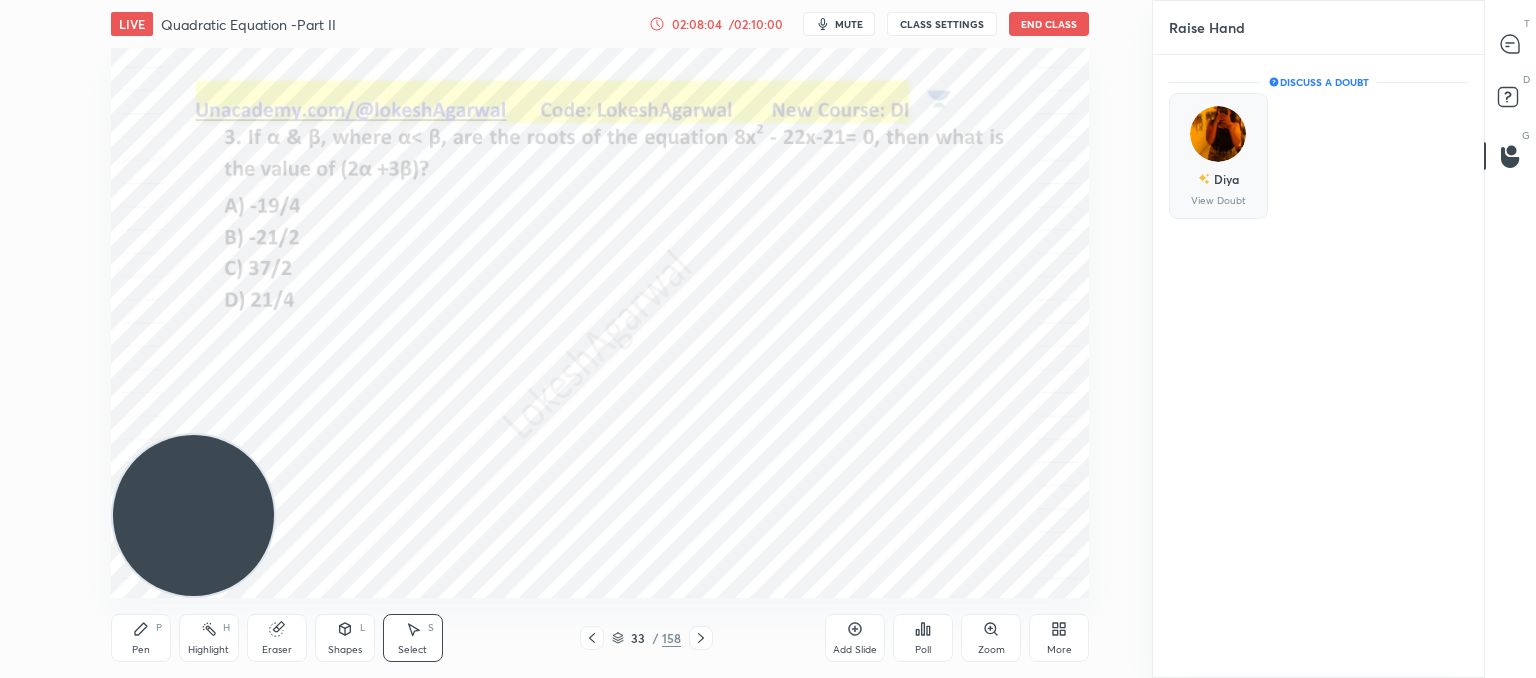 click at bounding box center [1218, 134] 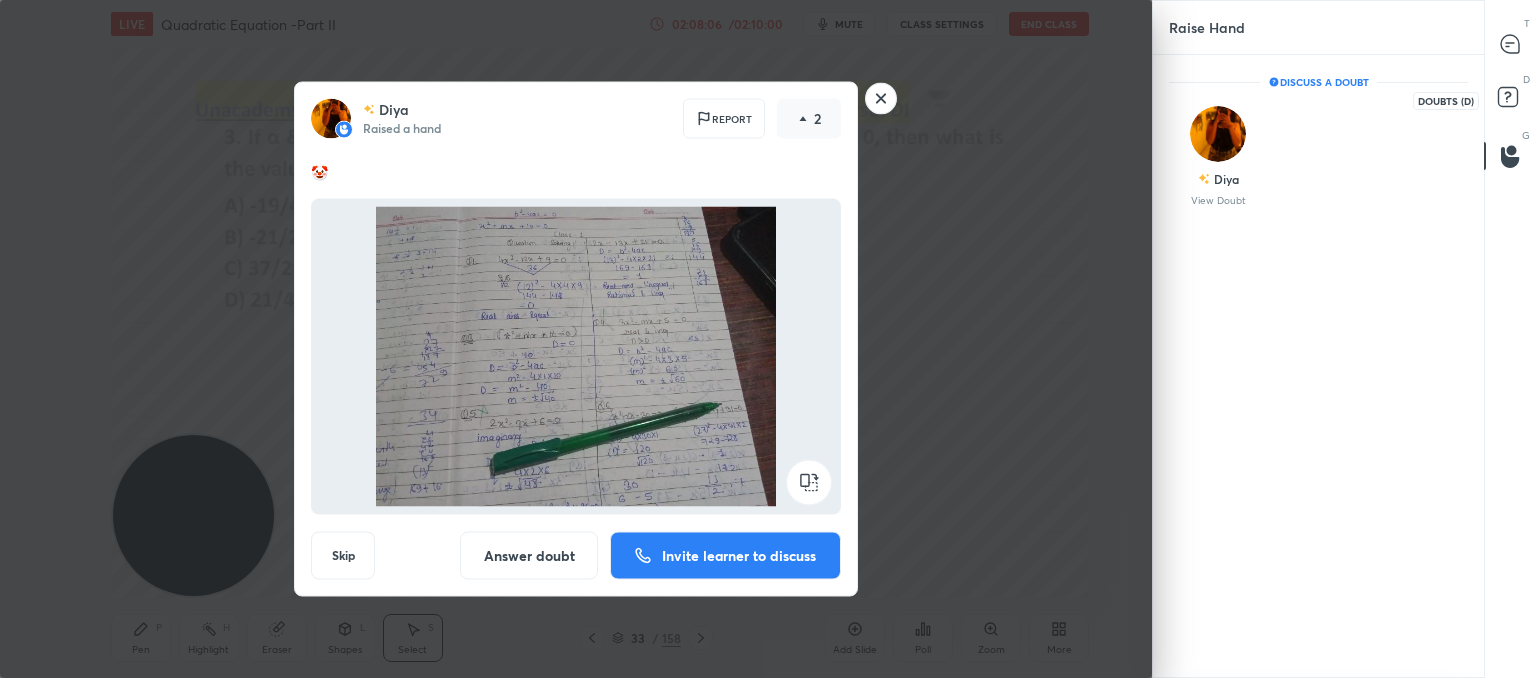 click 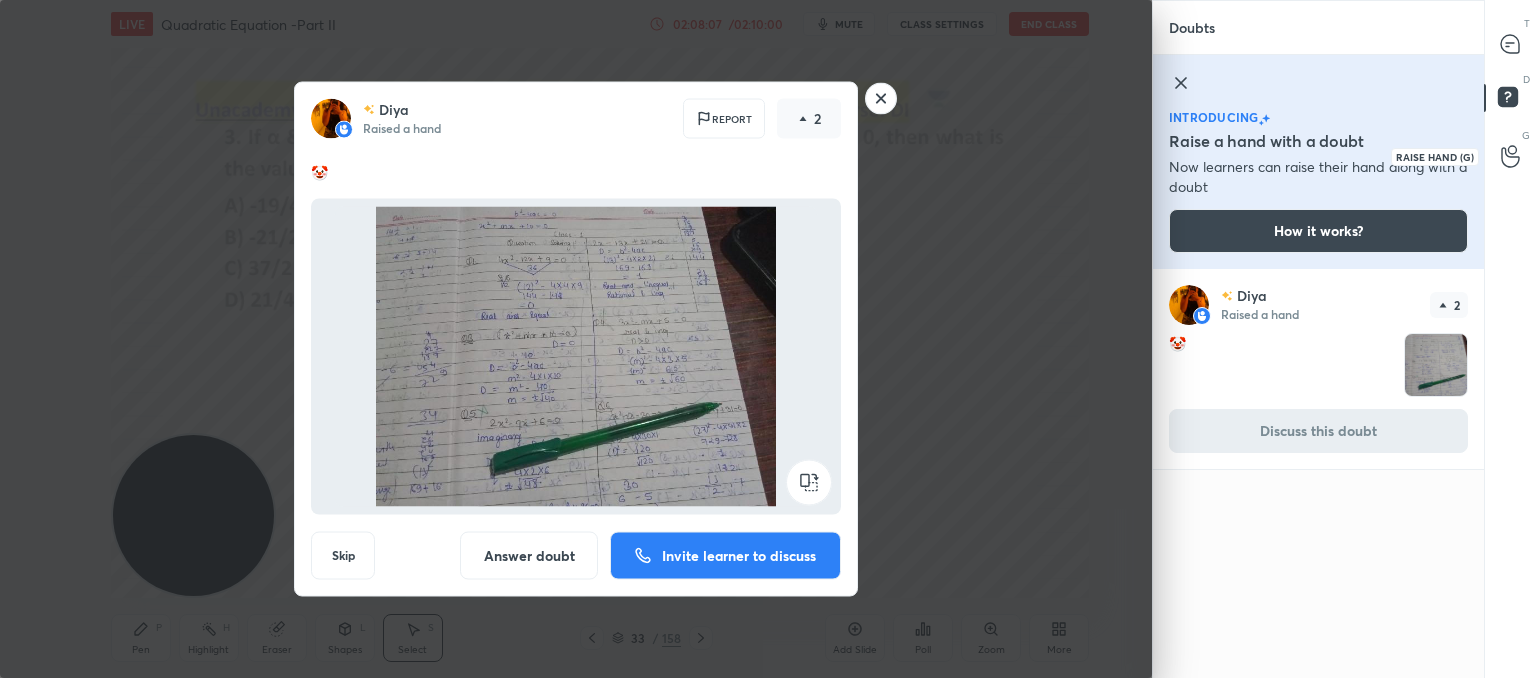 click 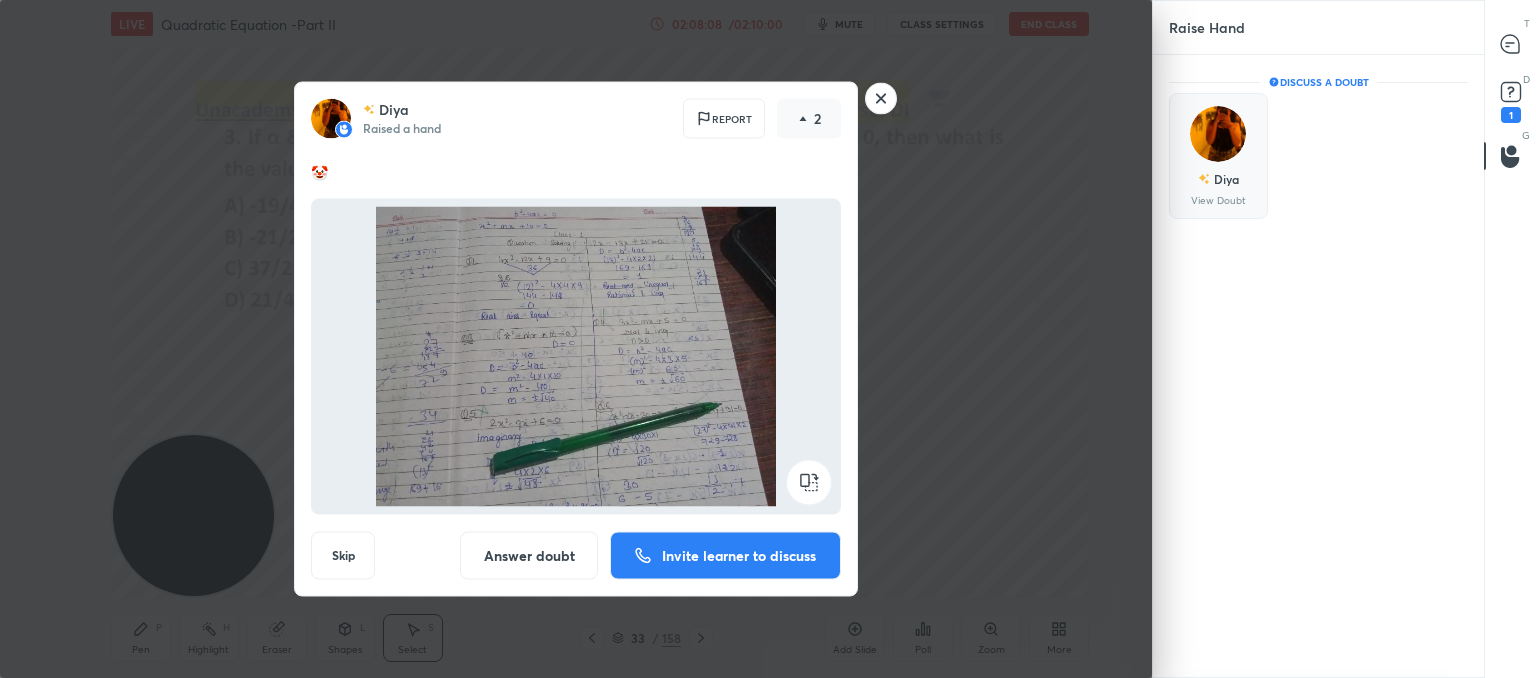 click at bounding box center (1218, 134) 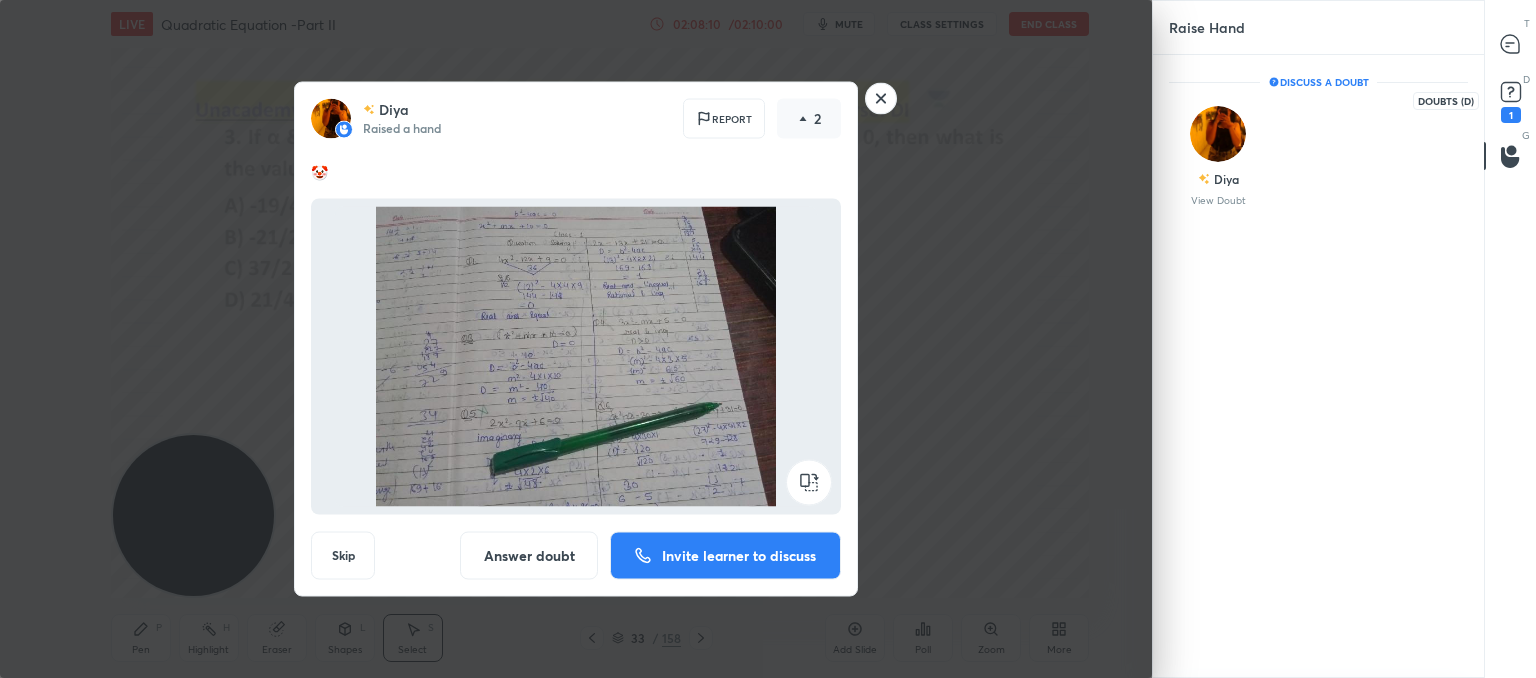 click 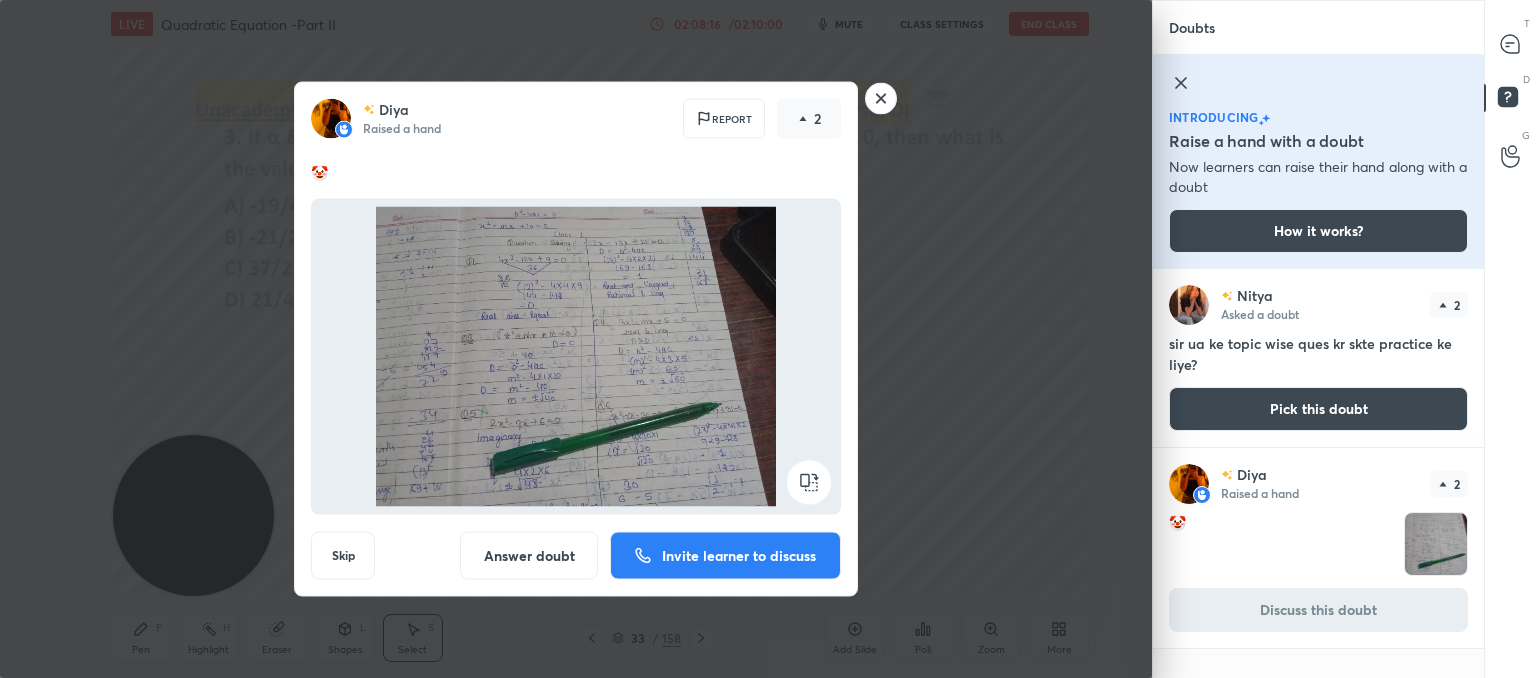 click 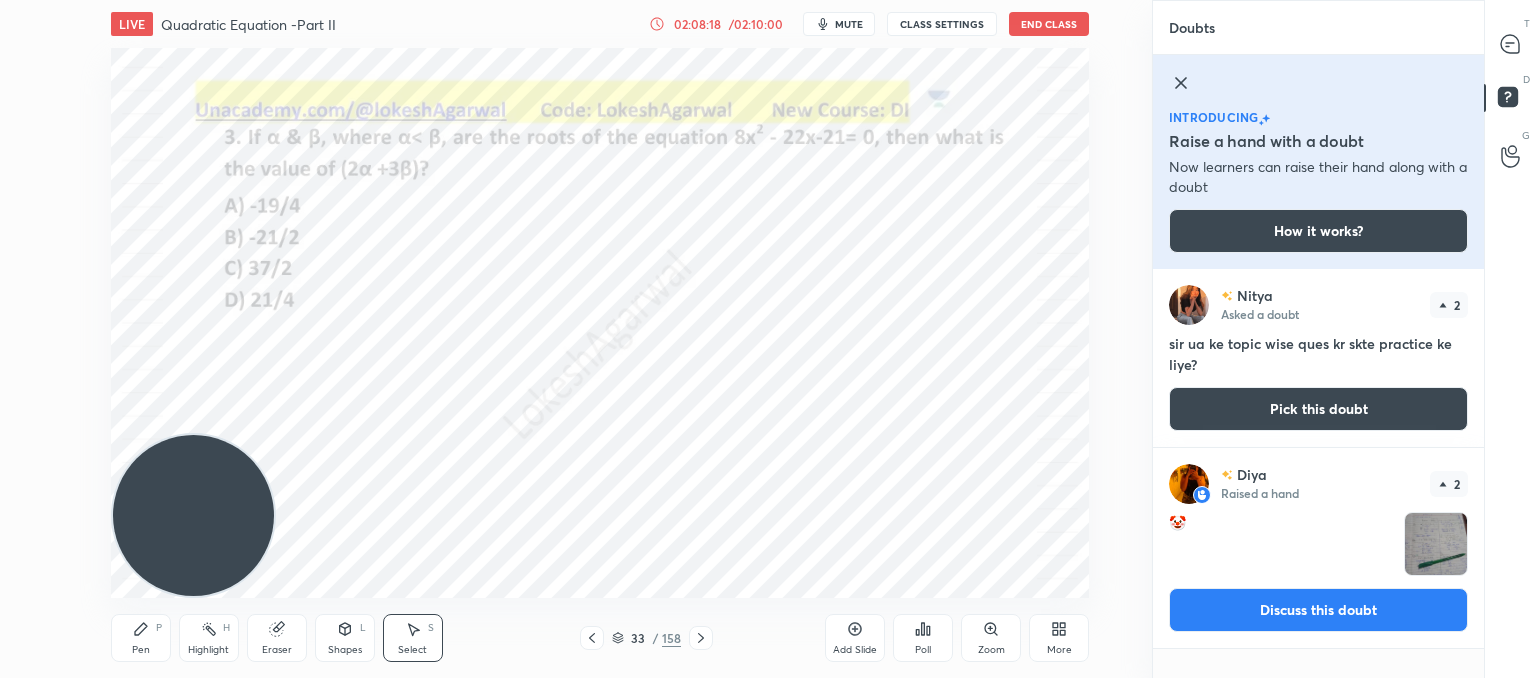 click at bounding box center [1436, 544] 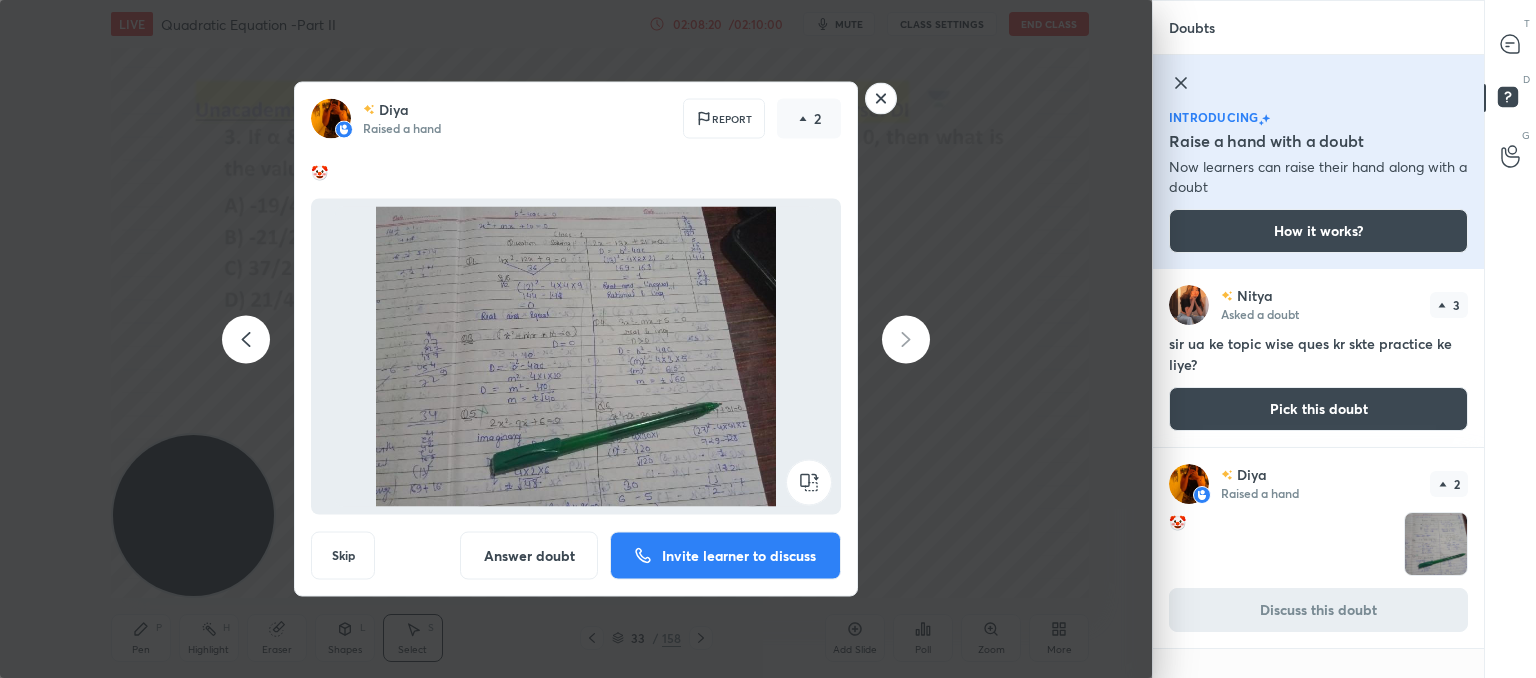 click 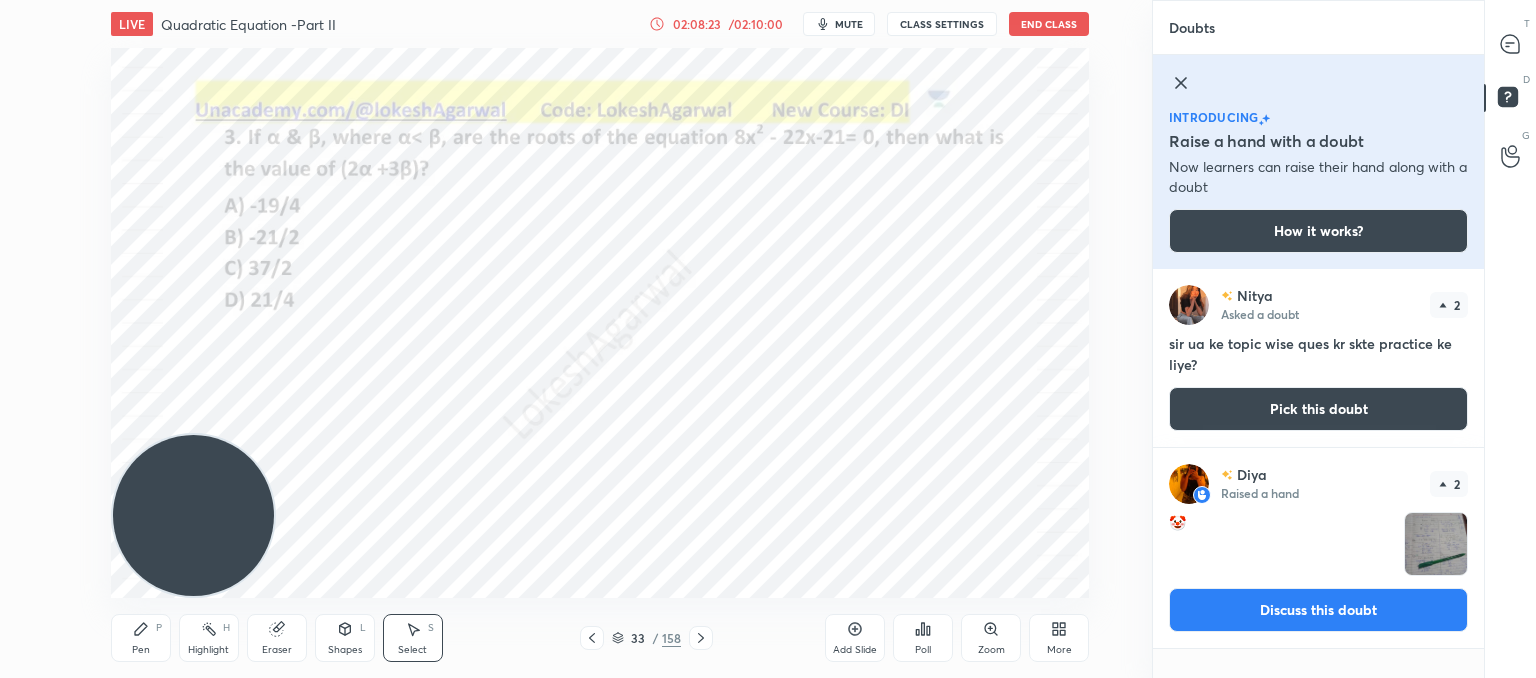 click on "sir ua ke topic wise ques kr skte practice ke liye?" at bounding box center [1318, 354] 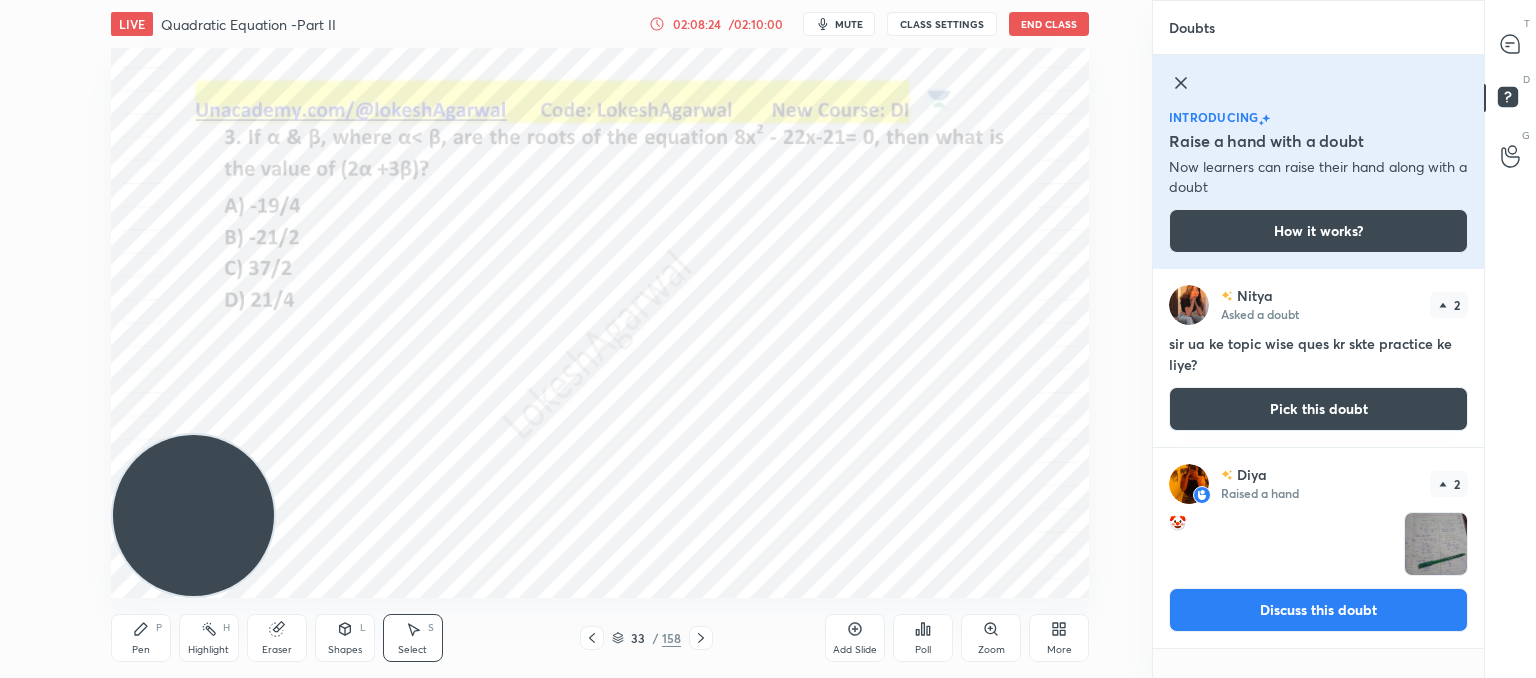click on "Pick this doubt" at bounding box center [1318, 409] 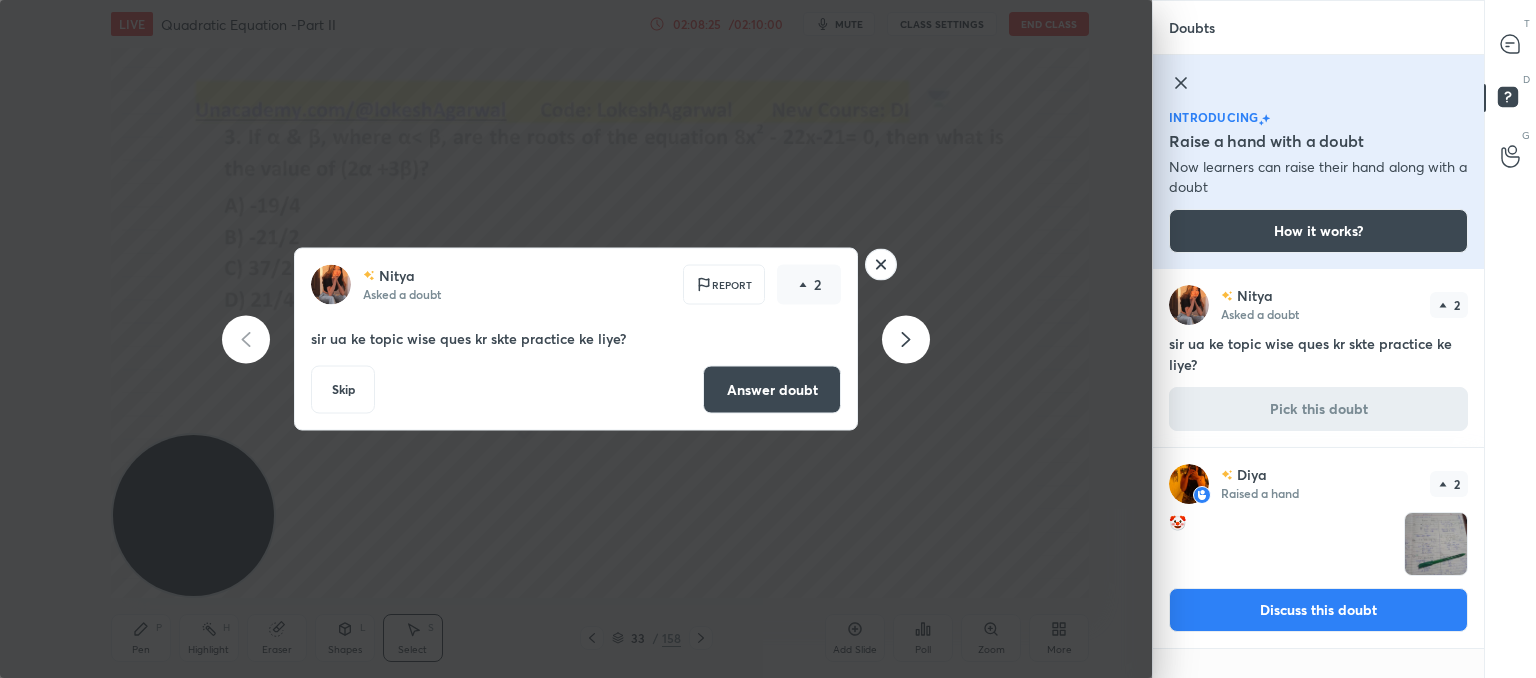click on "Answer doubt" at bounding box center [772, 390] 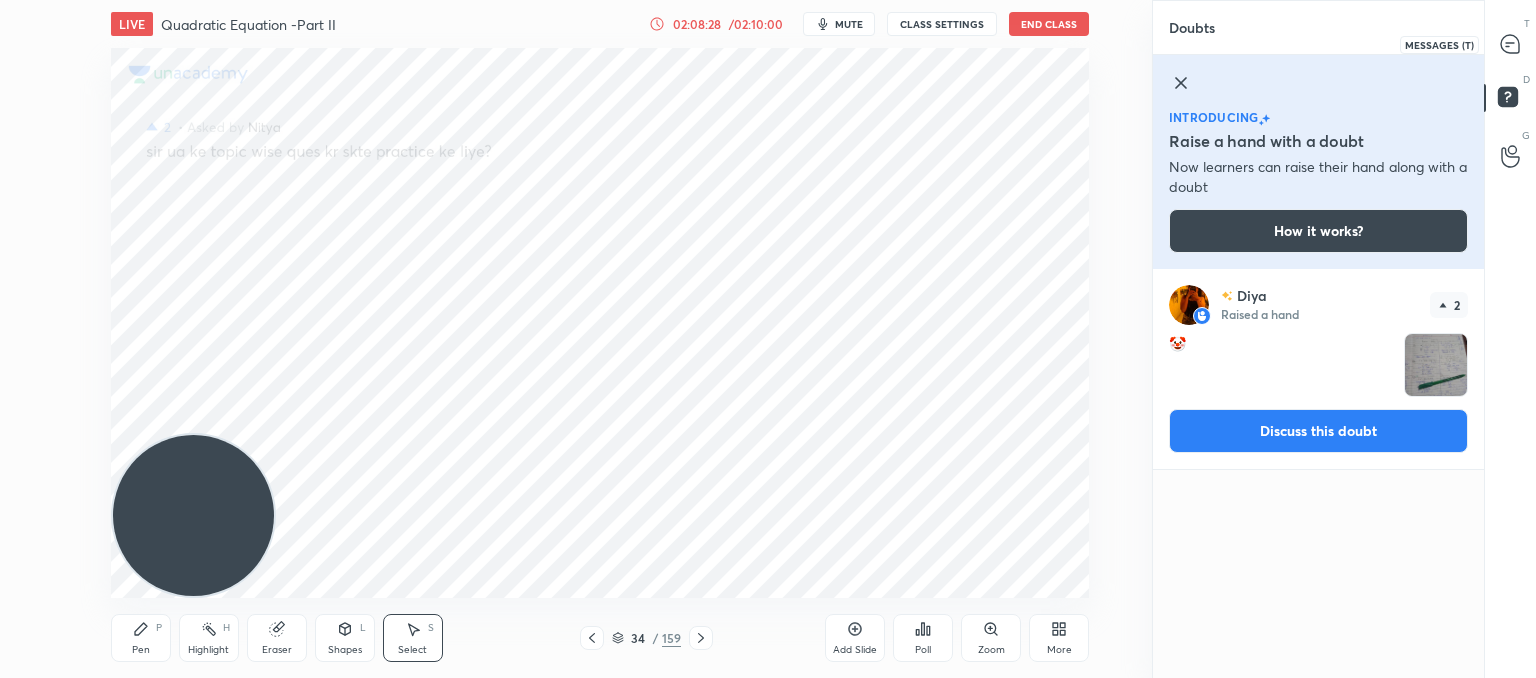 click at bounding box center [1511, 44] 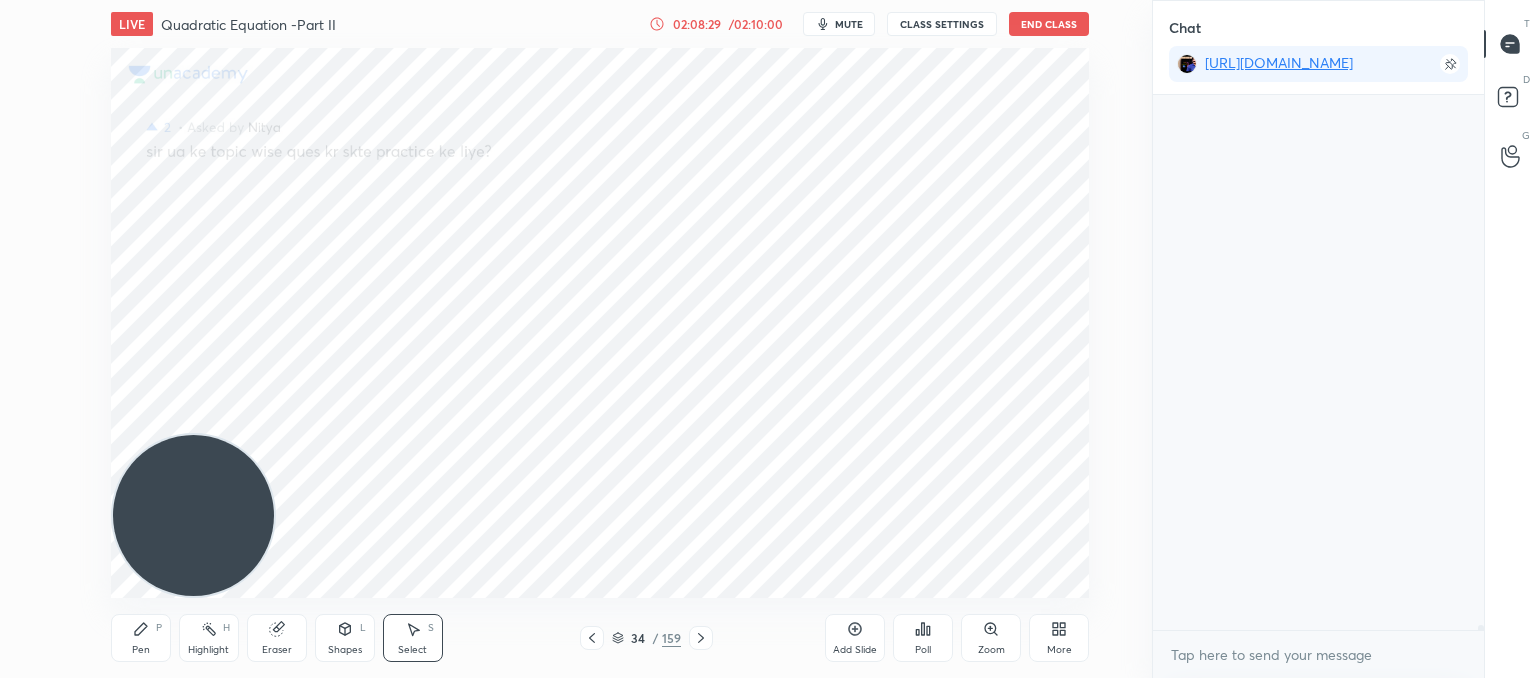 scroll, scrollTop: 60244, scrollLeft: 0, axis: vertical 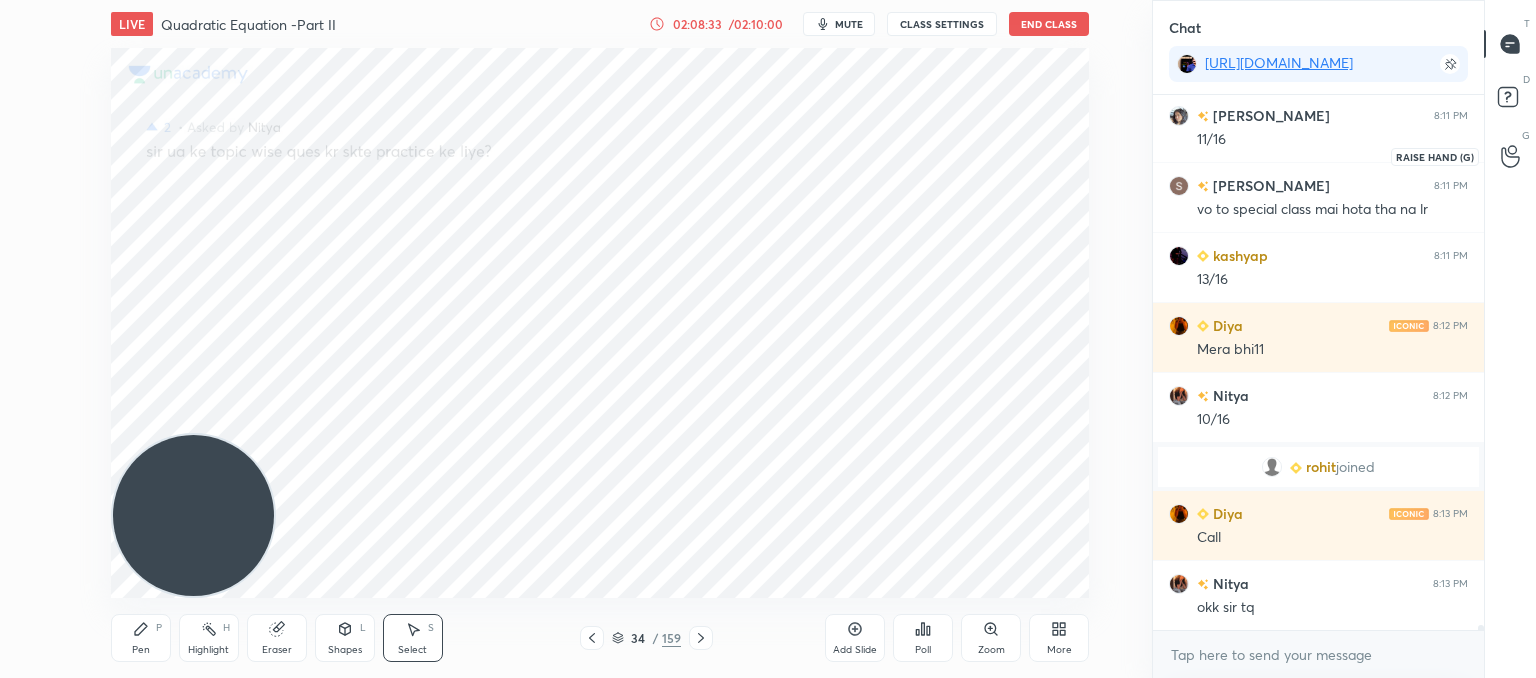 click 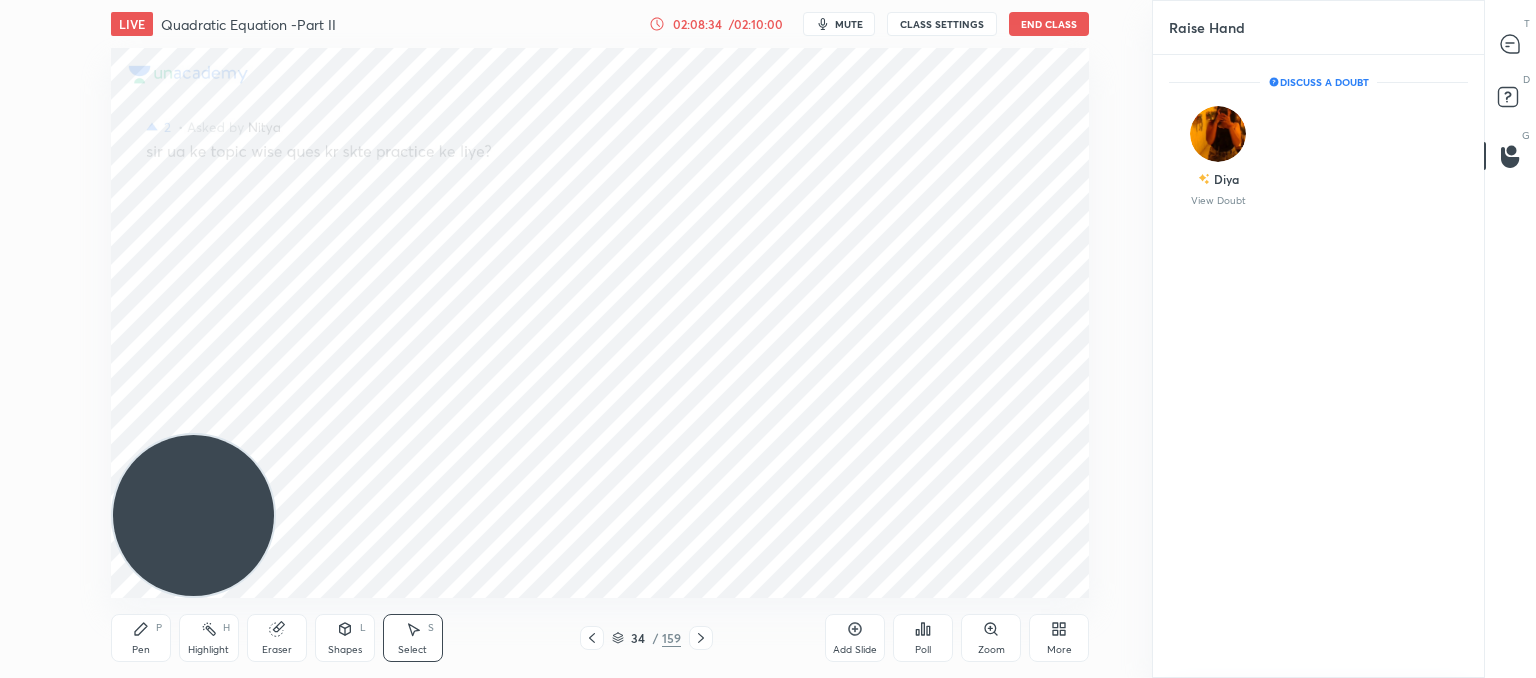 click on "Diya View Doubt" at bounding box center [1318, 156] 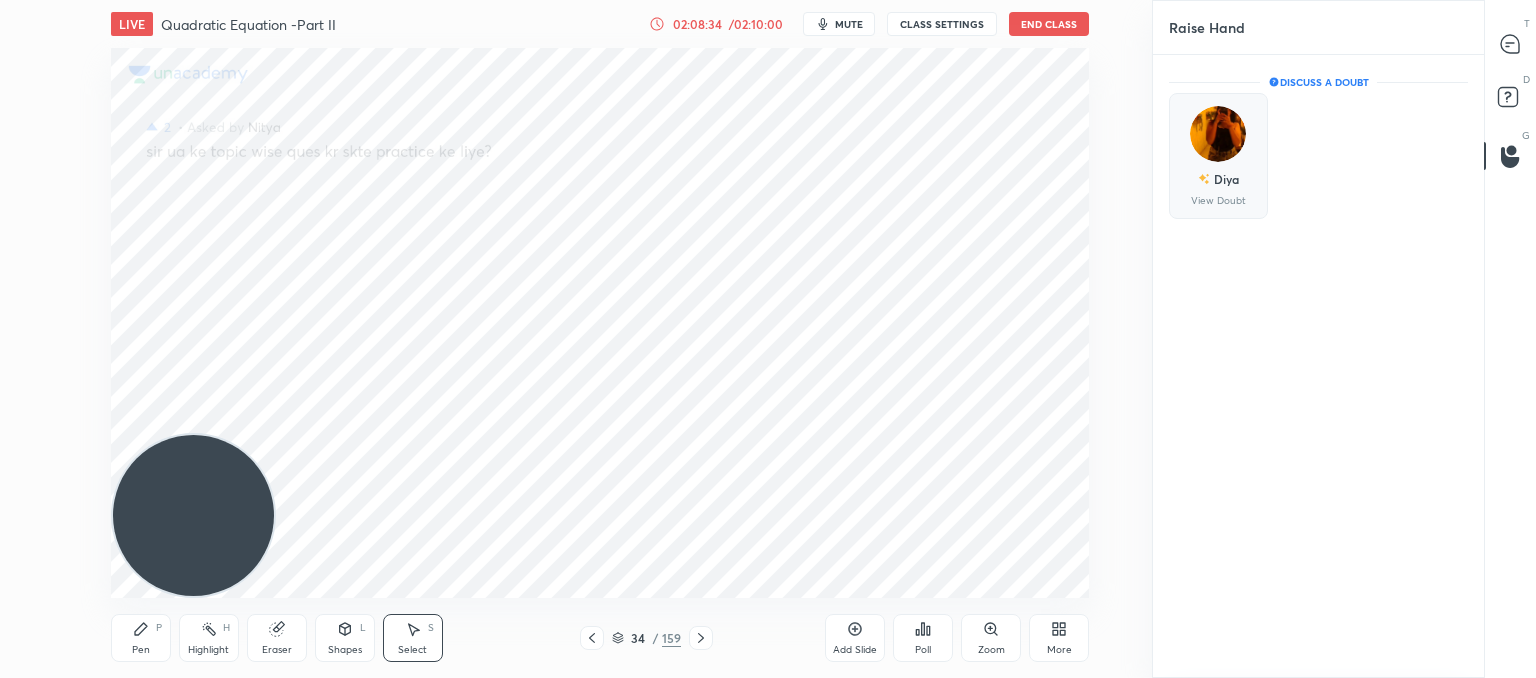 click on "Diya View Doubt" at bounding box center [1218, 156] 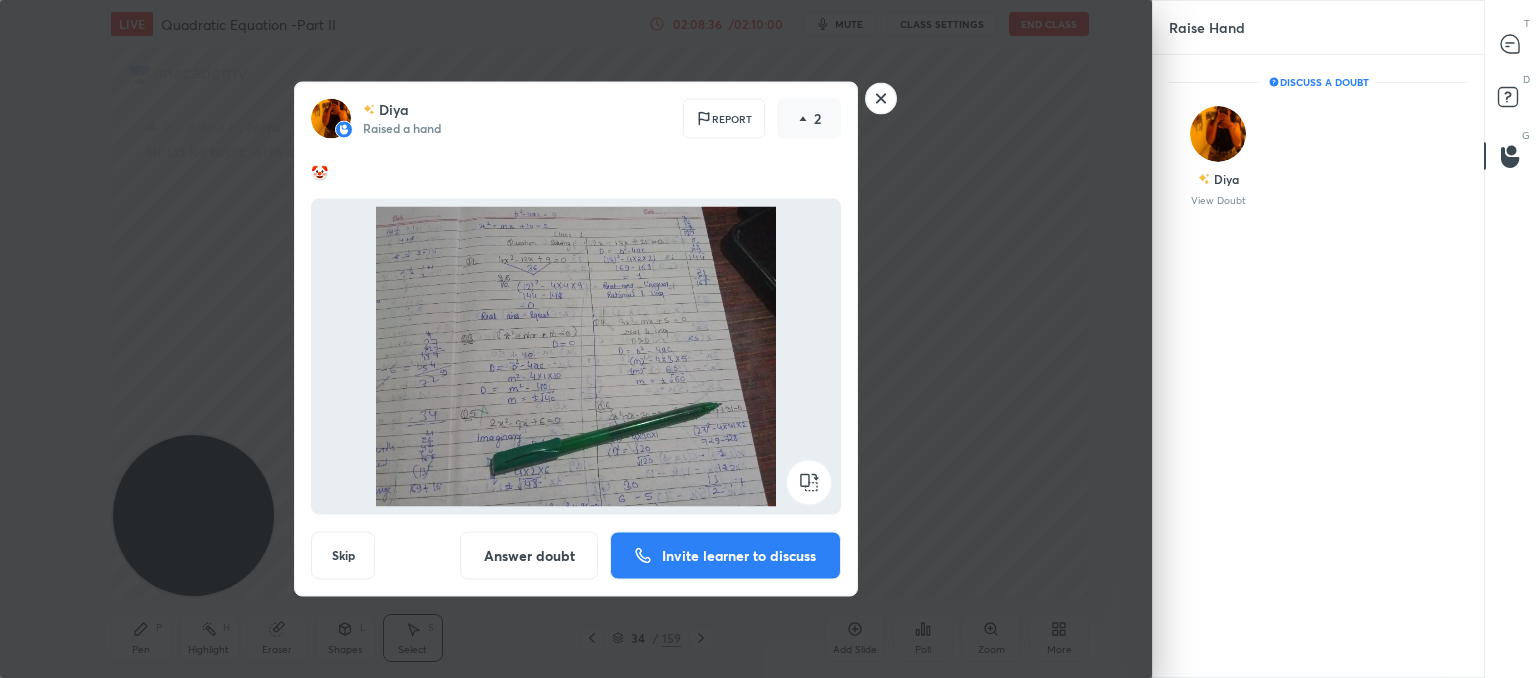 click on "Invite learner to discuss" at bounding box center (739, 556) 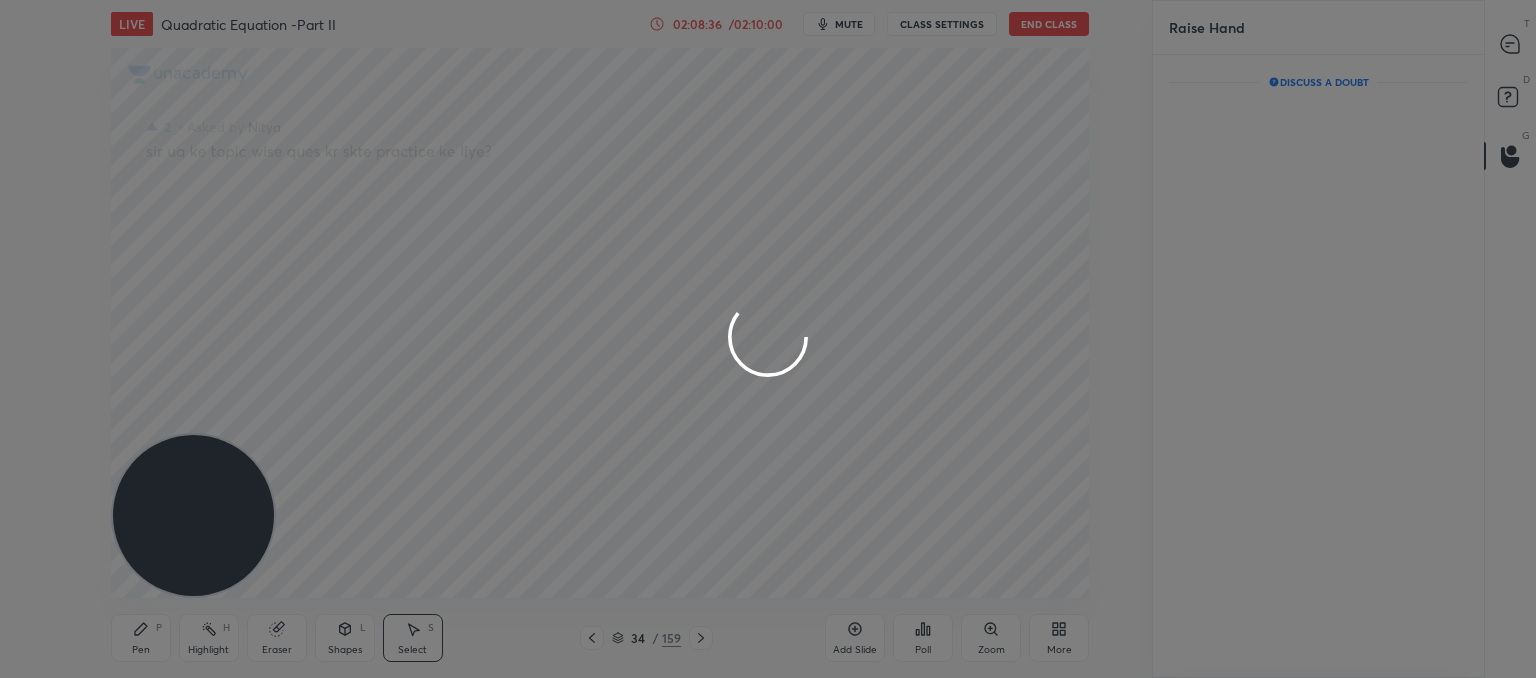 scroll, scrollTop: 537, scrollLeft: 325, axis: both 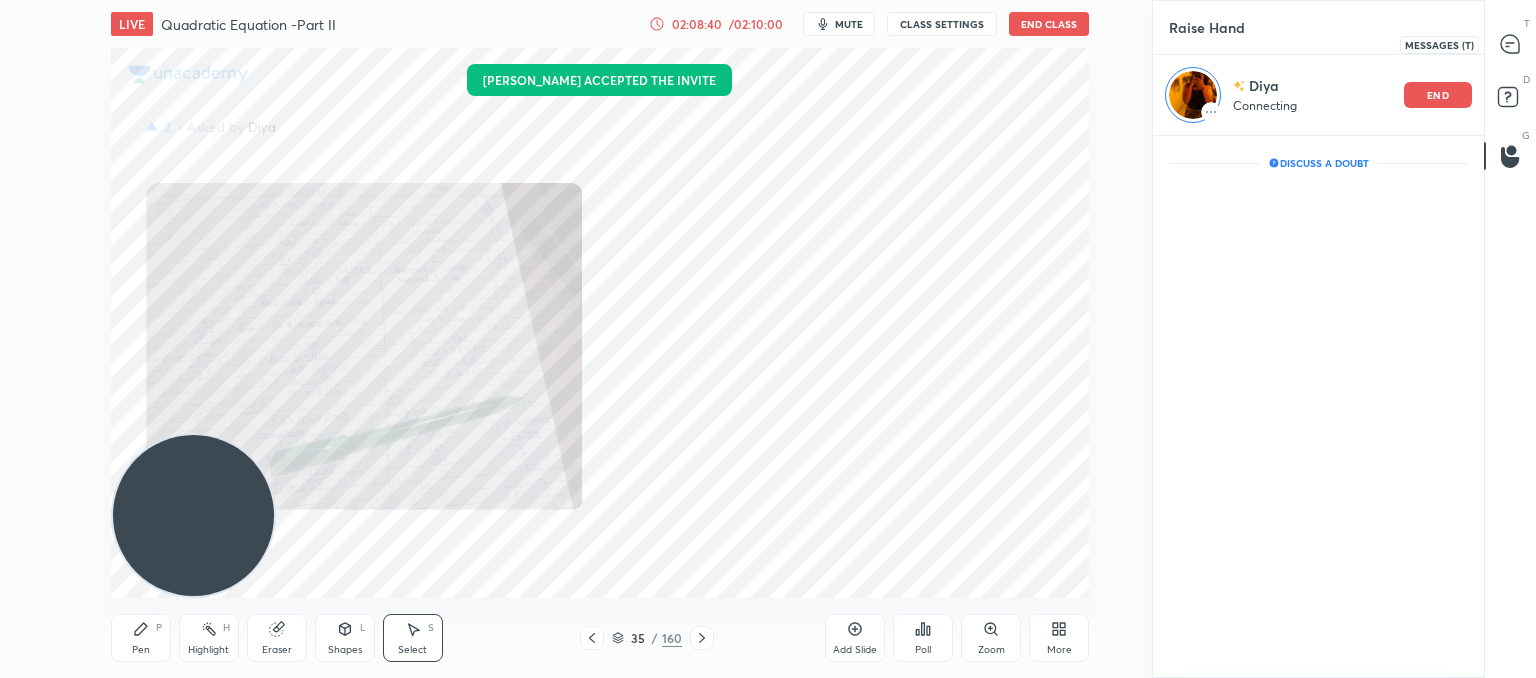 click at bounding box center (1511, 44) 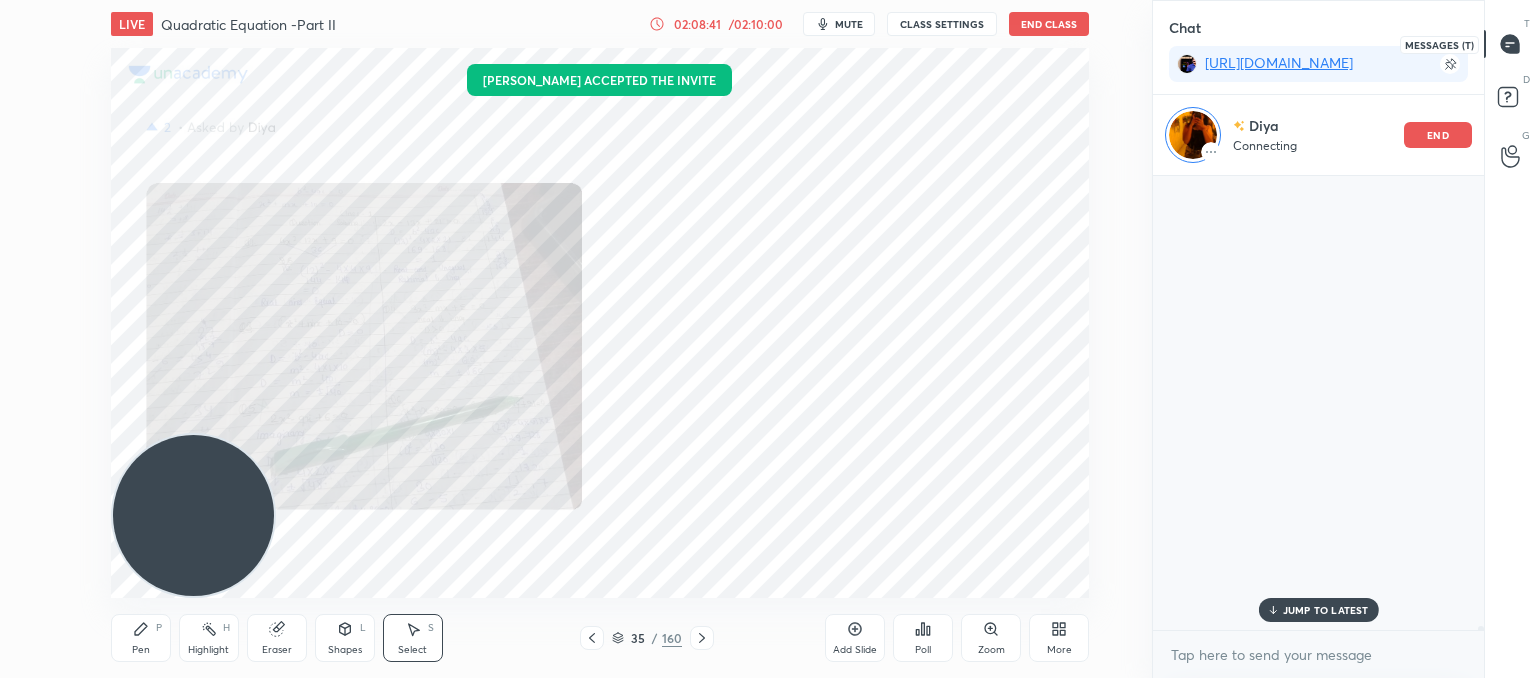 scroll, scrollTop: 283, scrollLeft: 325, axis: both 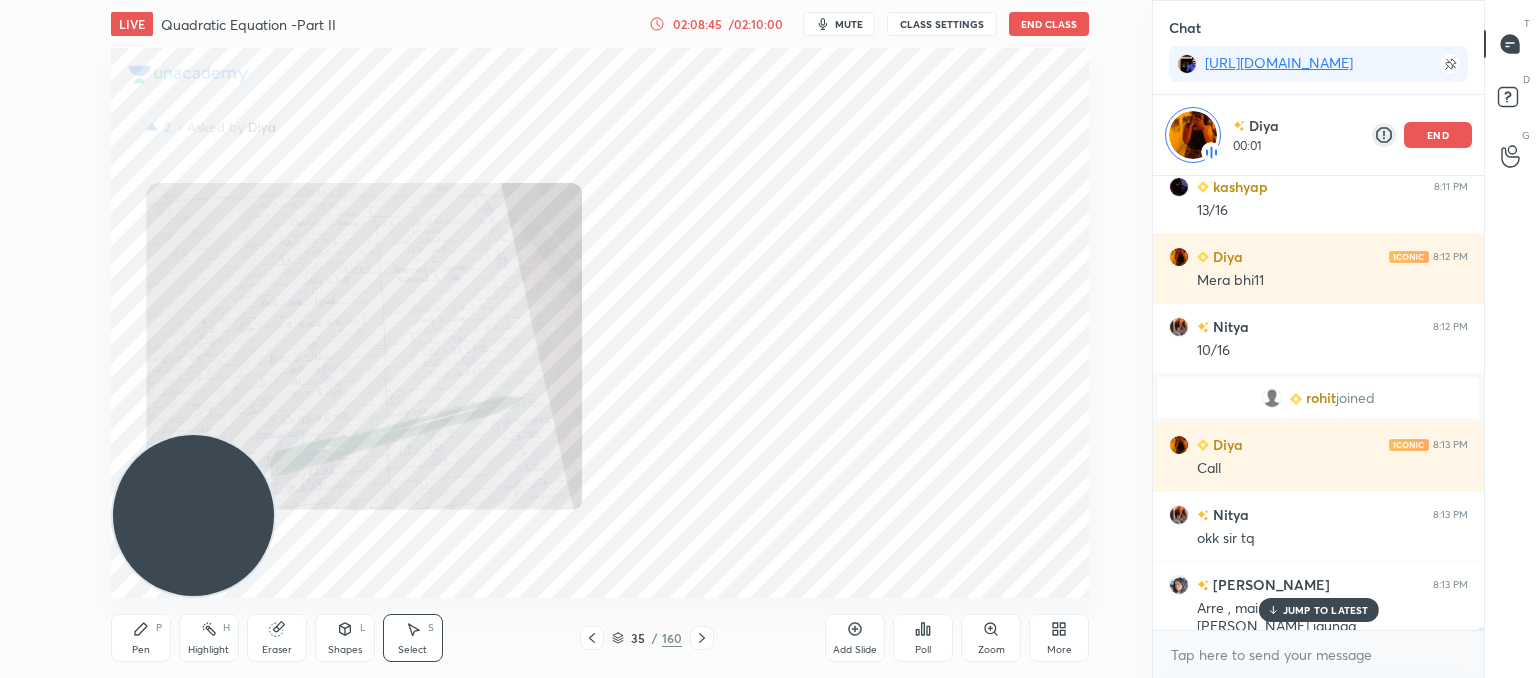click on "JUMP TO LATEST" at bounding box center (1326, 610) 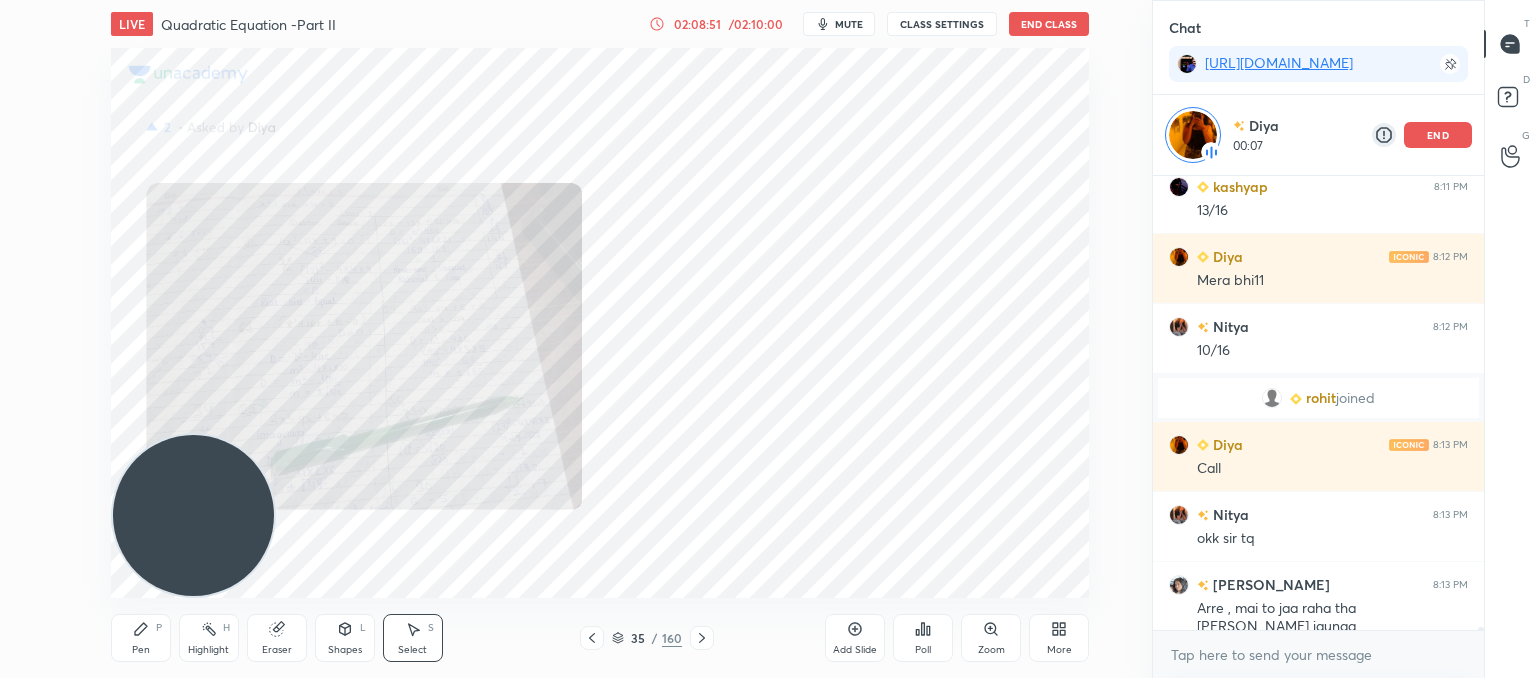 click at bounding box center (592, 638) 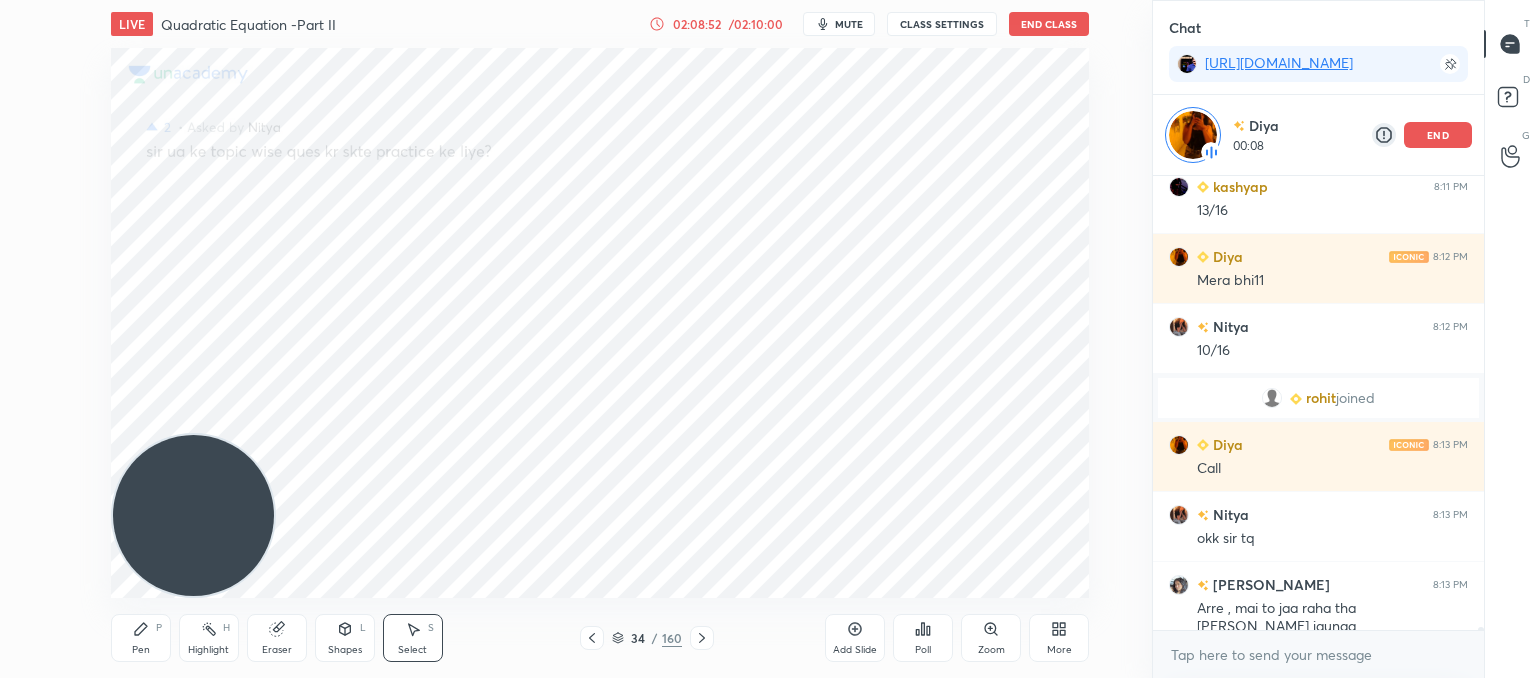 click at bounding box center (592, 638) 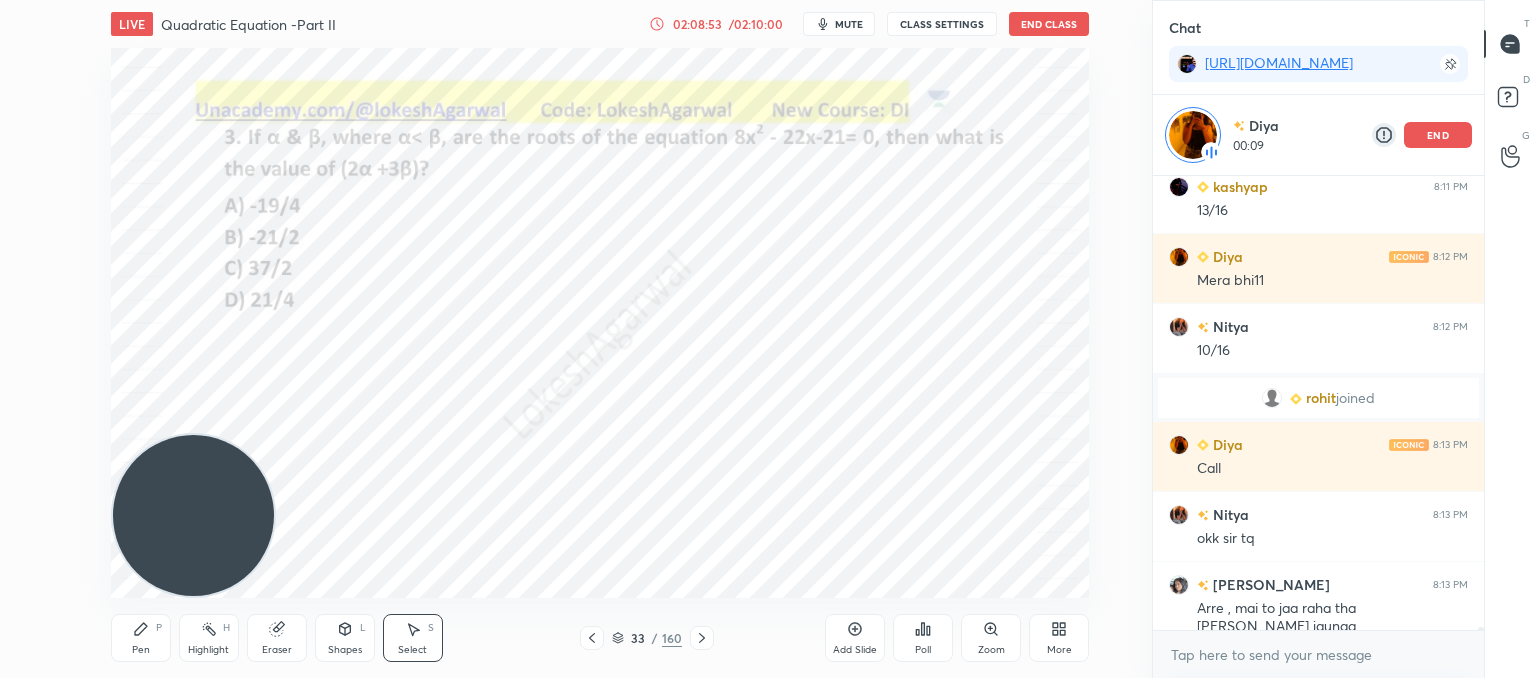 click 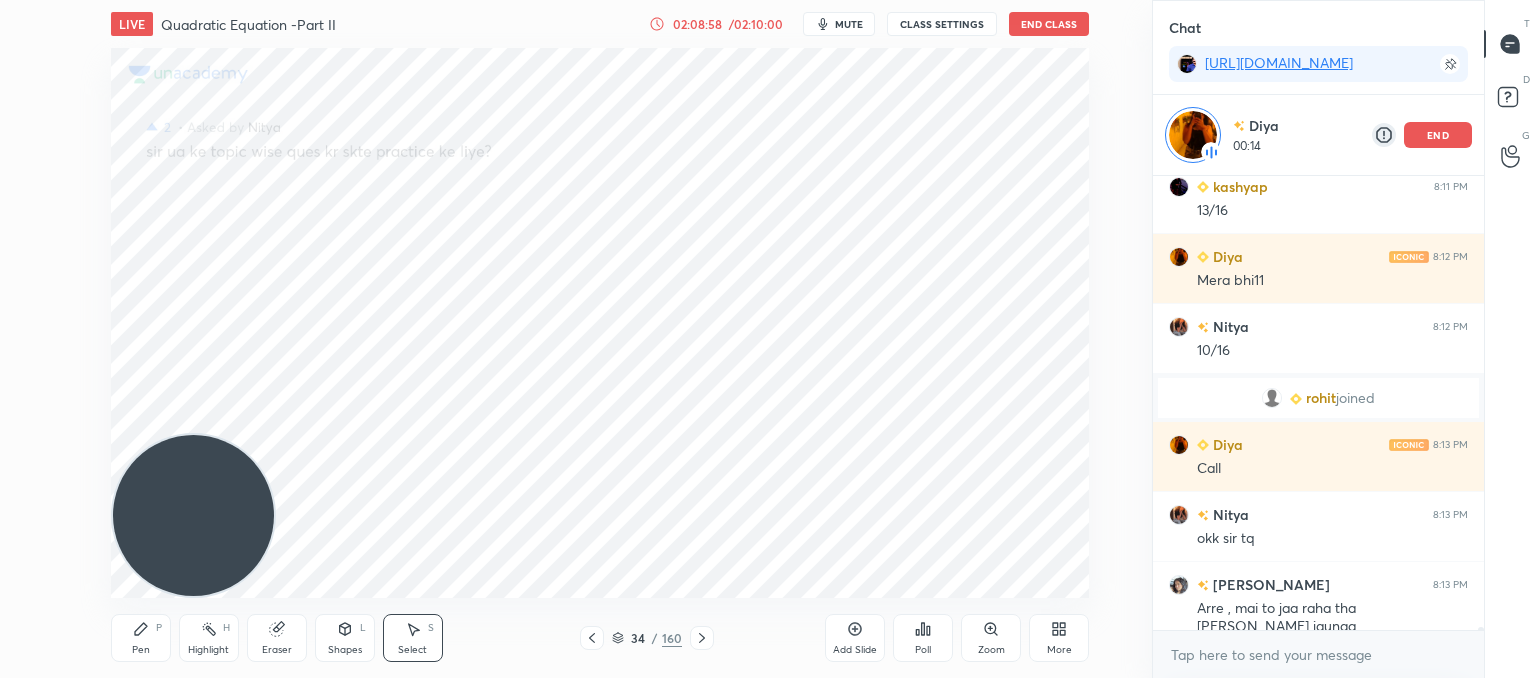 click on "Pen P" at bounding box center [141, 638] 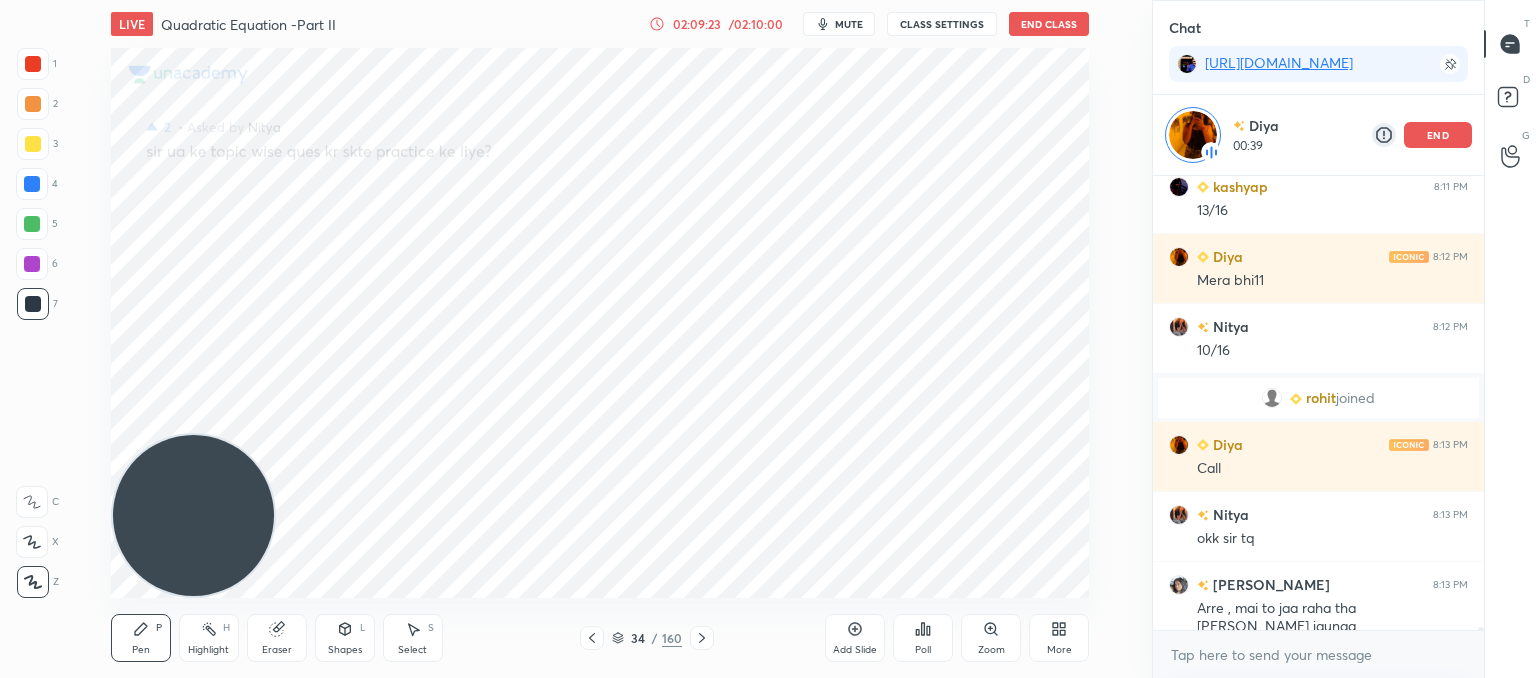 drag, startPoint x: 277, startPoint y: 634, endPoint x: 282, endPoint y: 612, distance: 22.561028 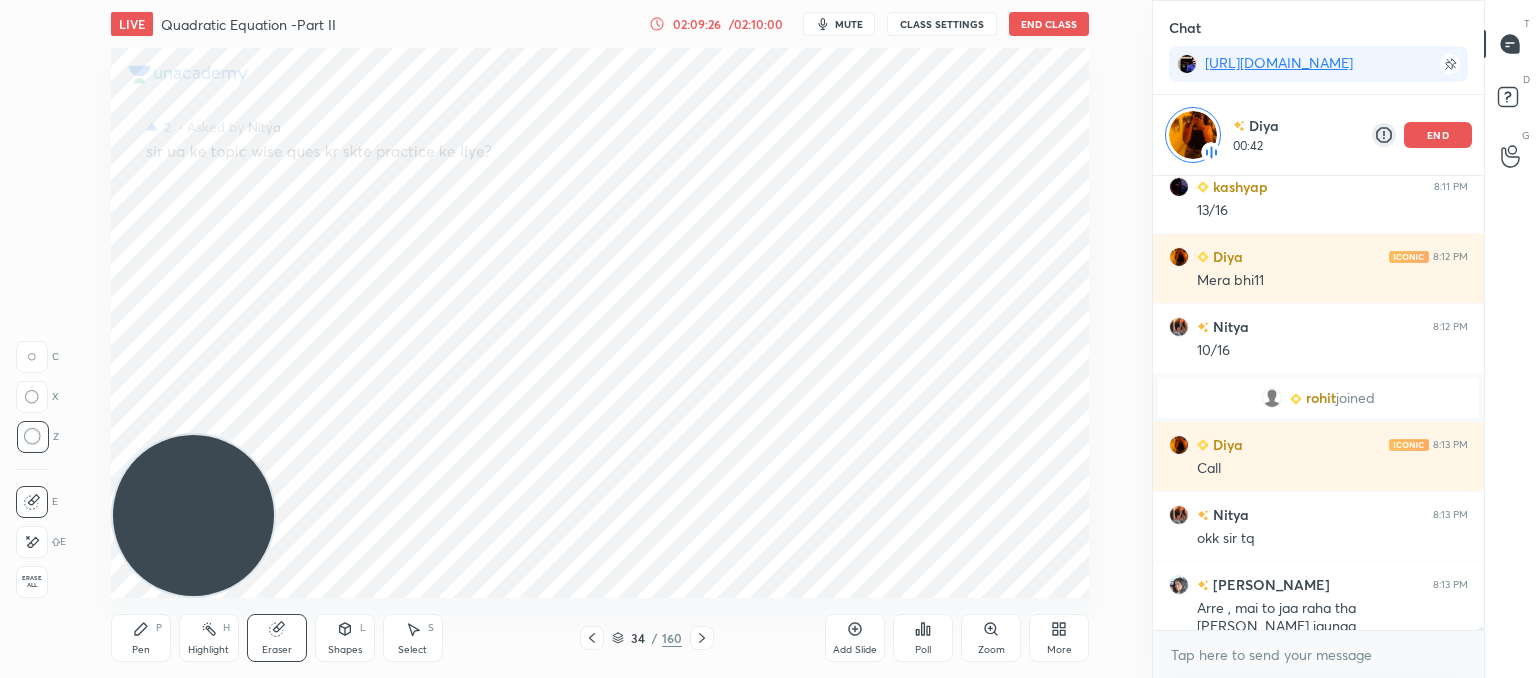 click on "Pen P" at bounding box center [141, 638] 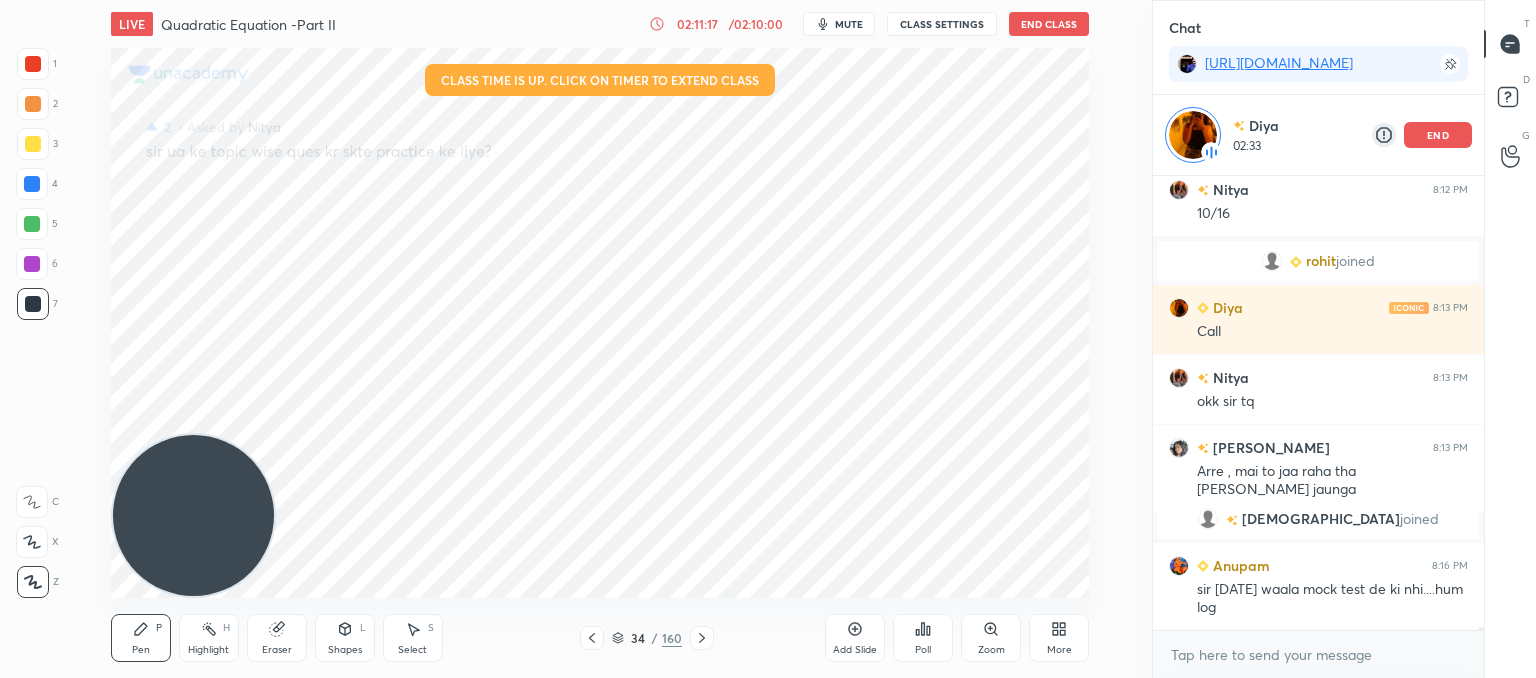 scroll, scrollTop: 60324, scrollLeft: 0, axis: vertical 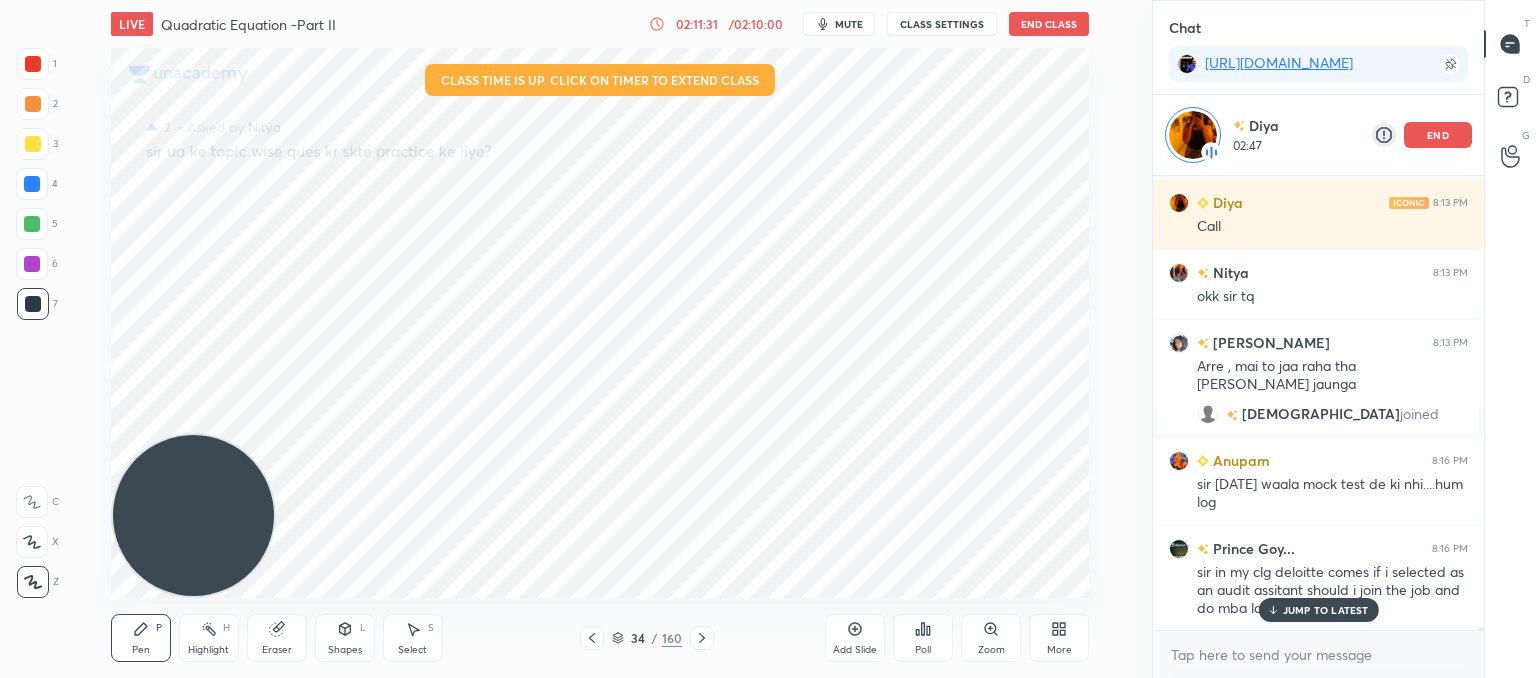 click on "Eraser" at bounding box center [277, 638] 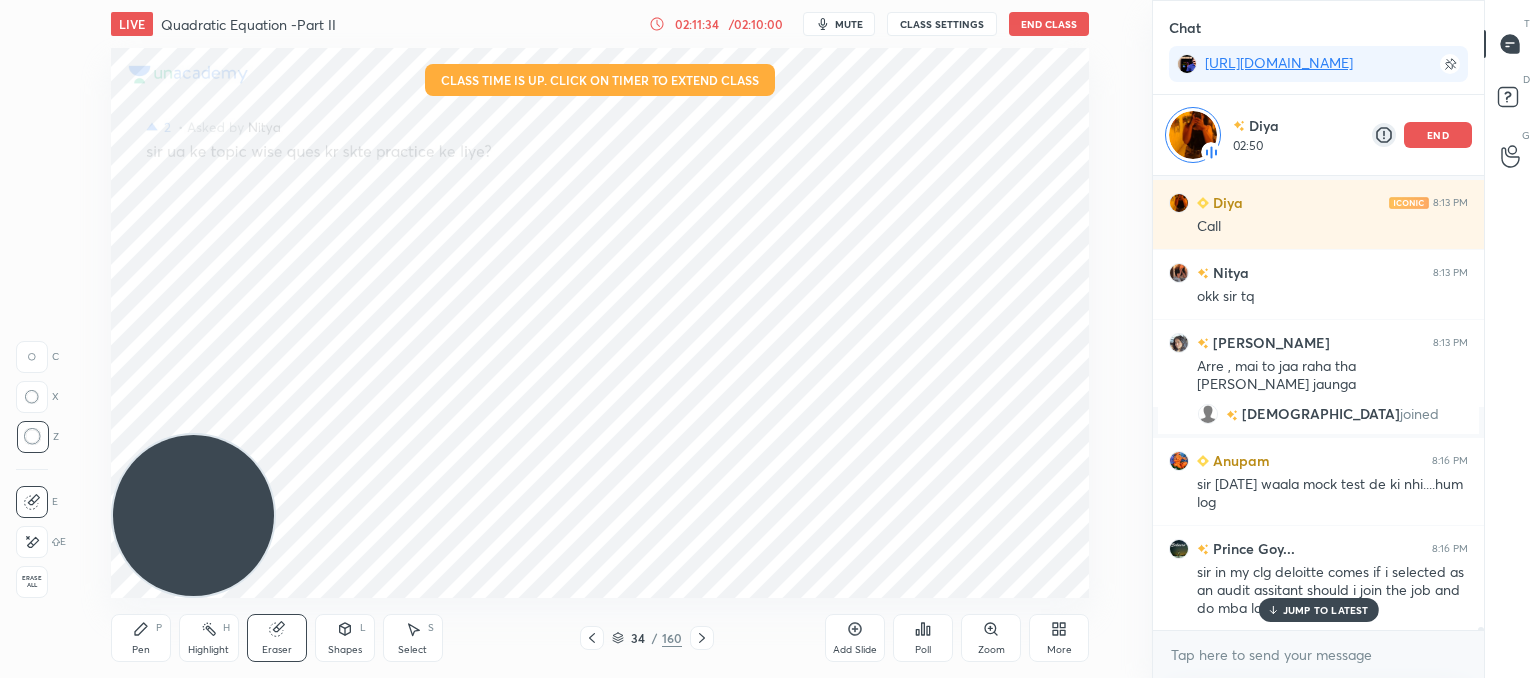 click 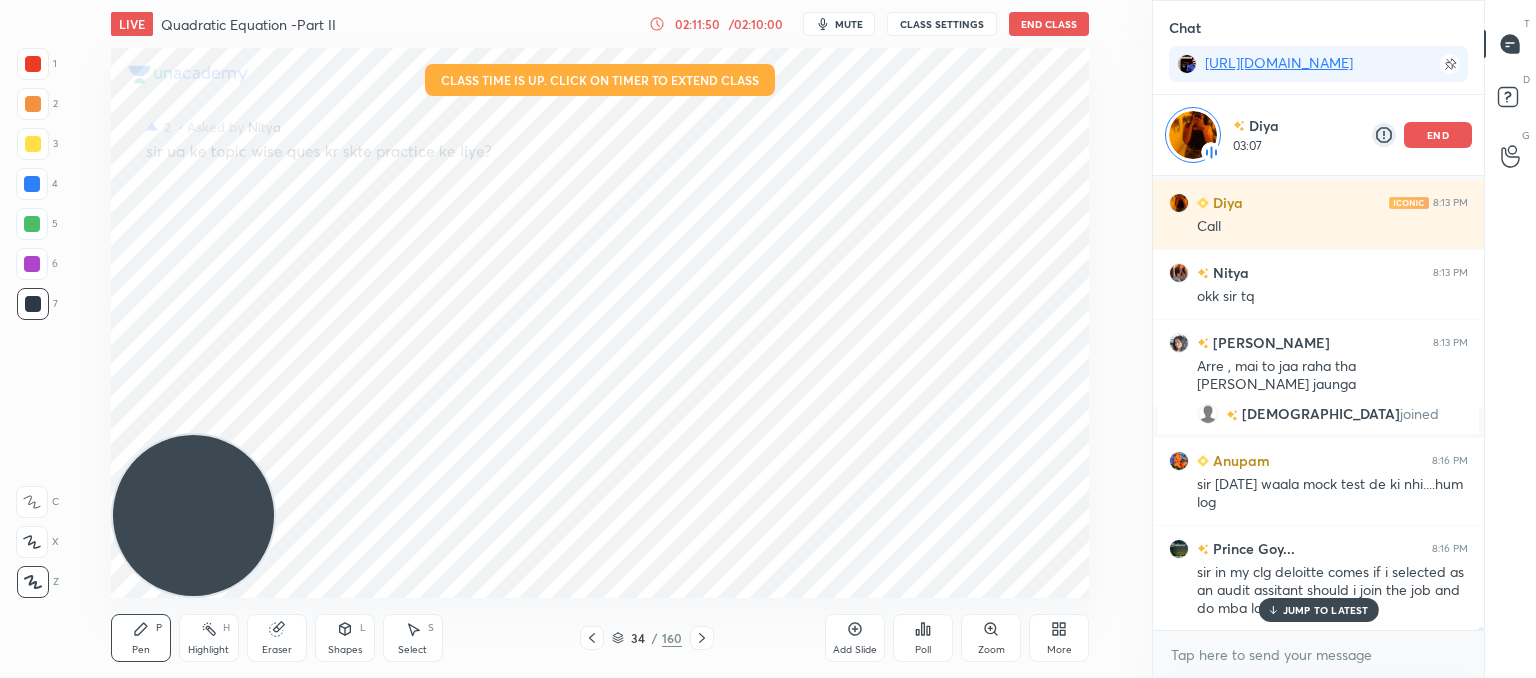scroll, scrollTop: 60412, scrollLeft: 0, axis: vertical 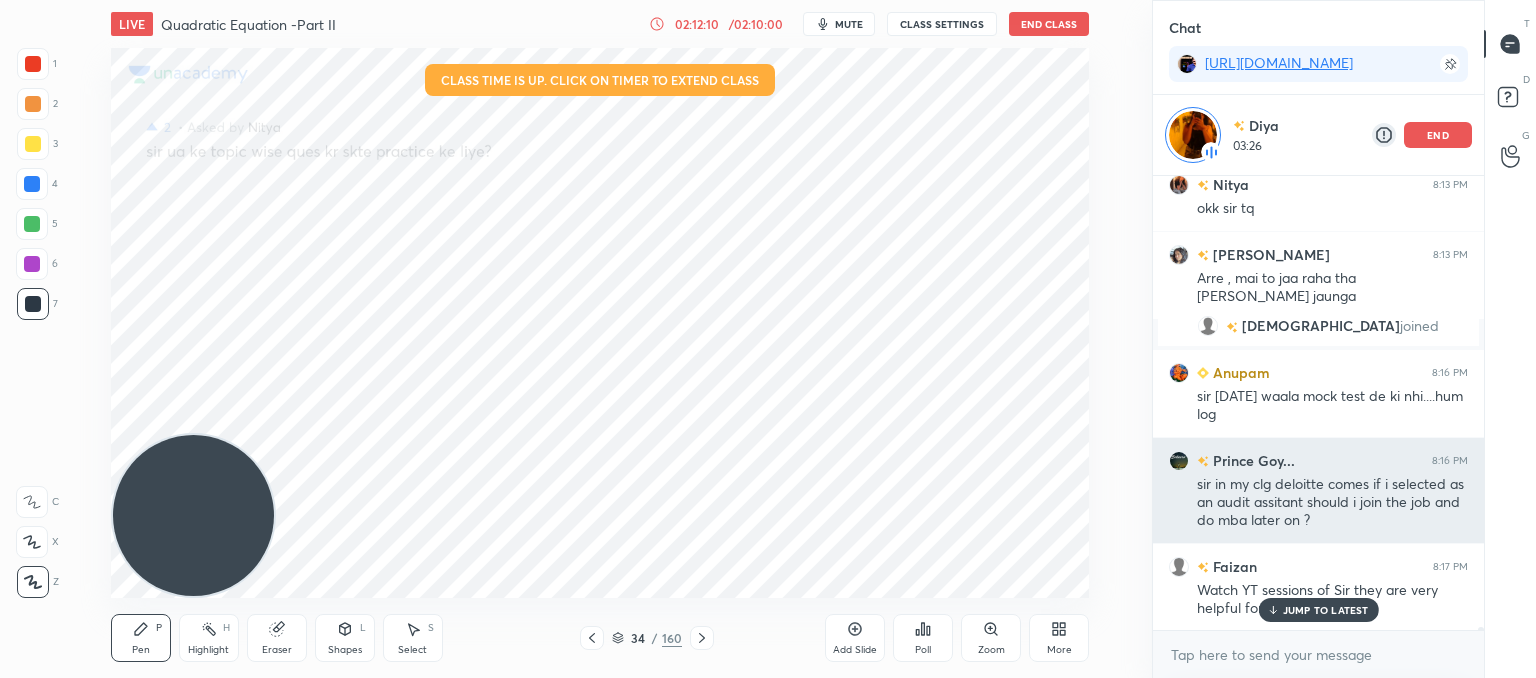 drag, startPoint x: 1297, startPoint y: 606, endPoint x: 1196, endPoint y: 536, distance: 122.88612 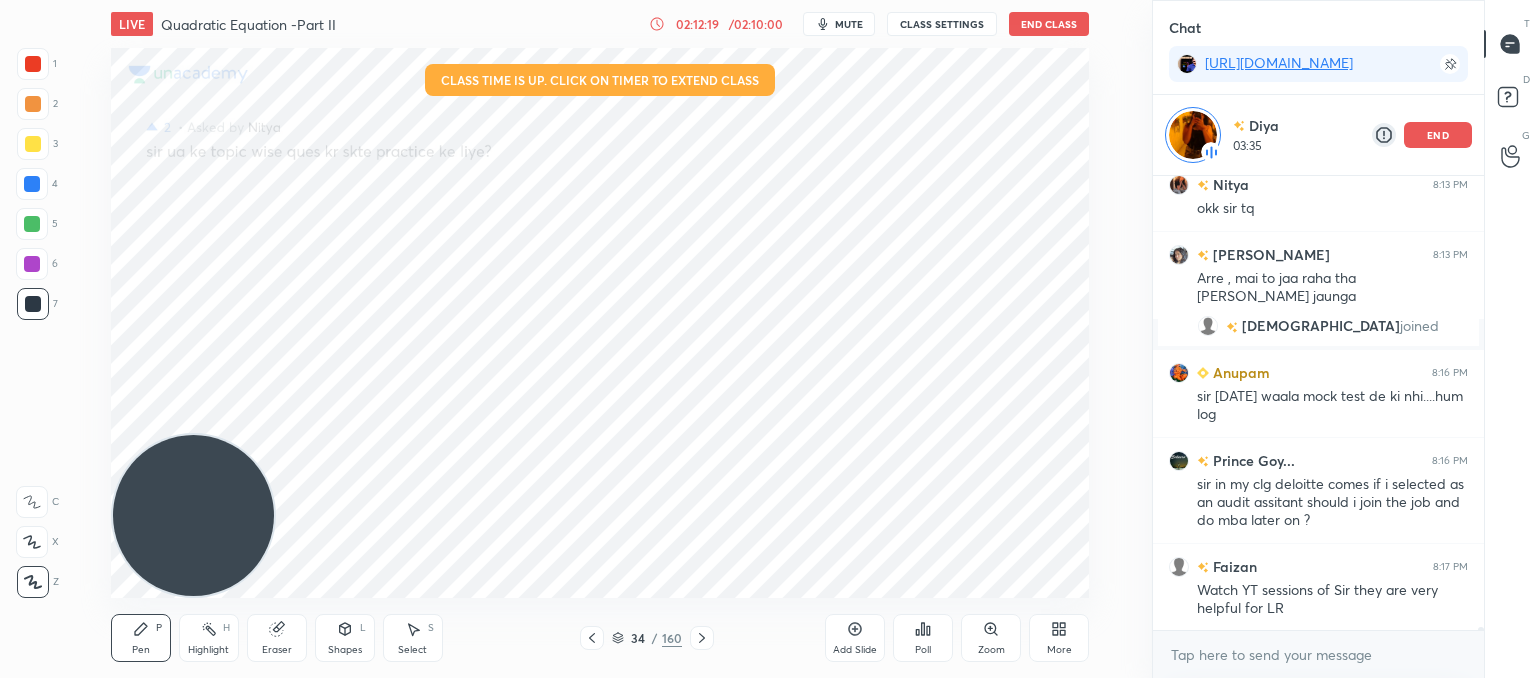 scroll, scrollTop: 60536, scrollLeft: 0, axis: vertical 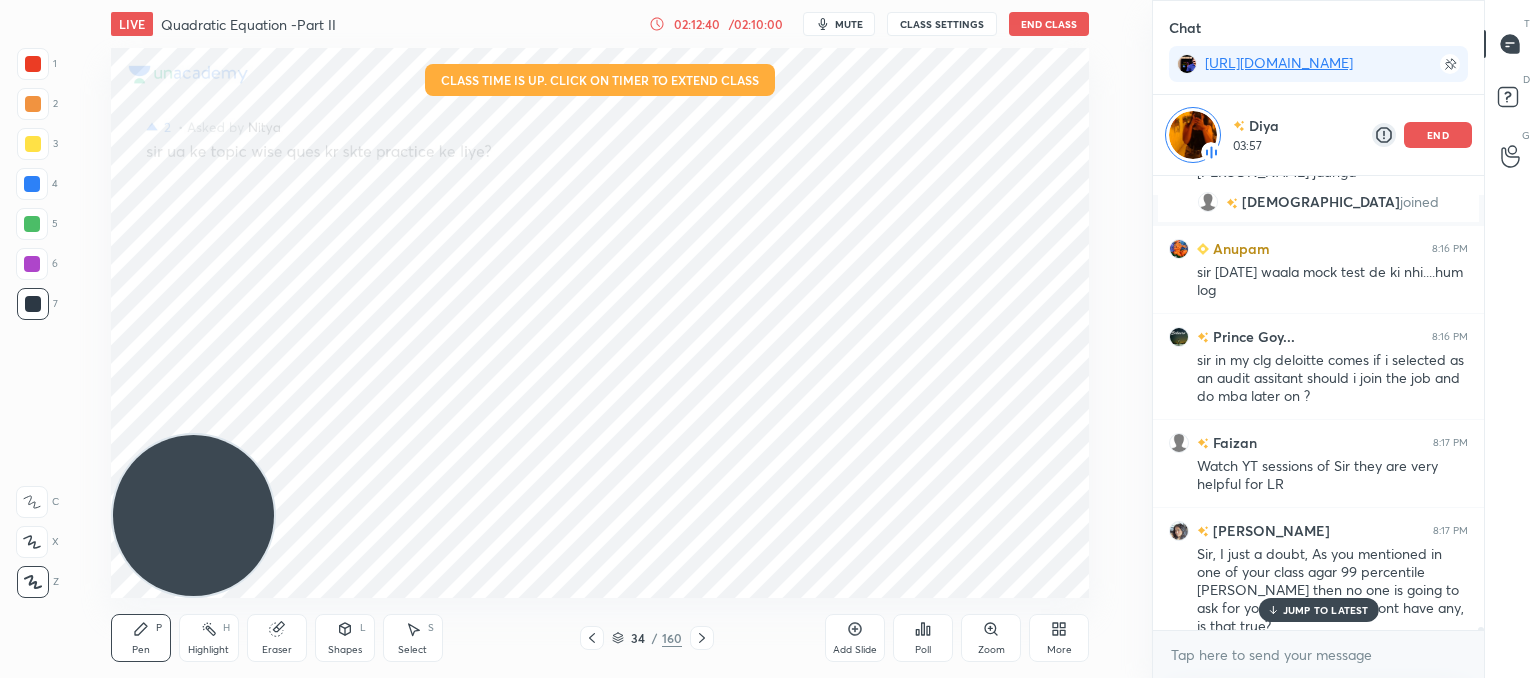 drag, startPoint x: 862, startPoint y: 637, endPoint x: 861, endPoint y: 609, distance: 28.01785 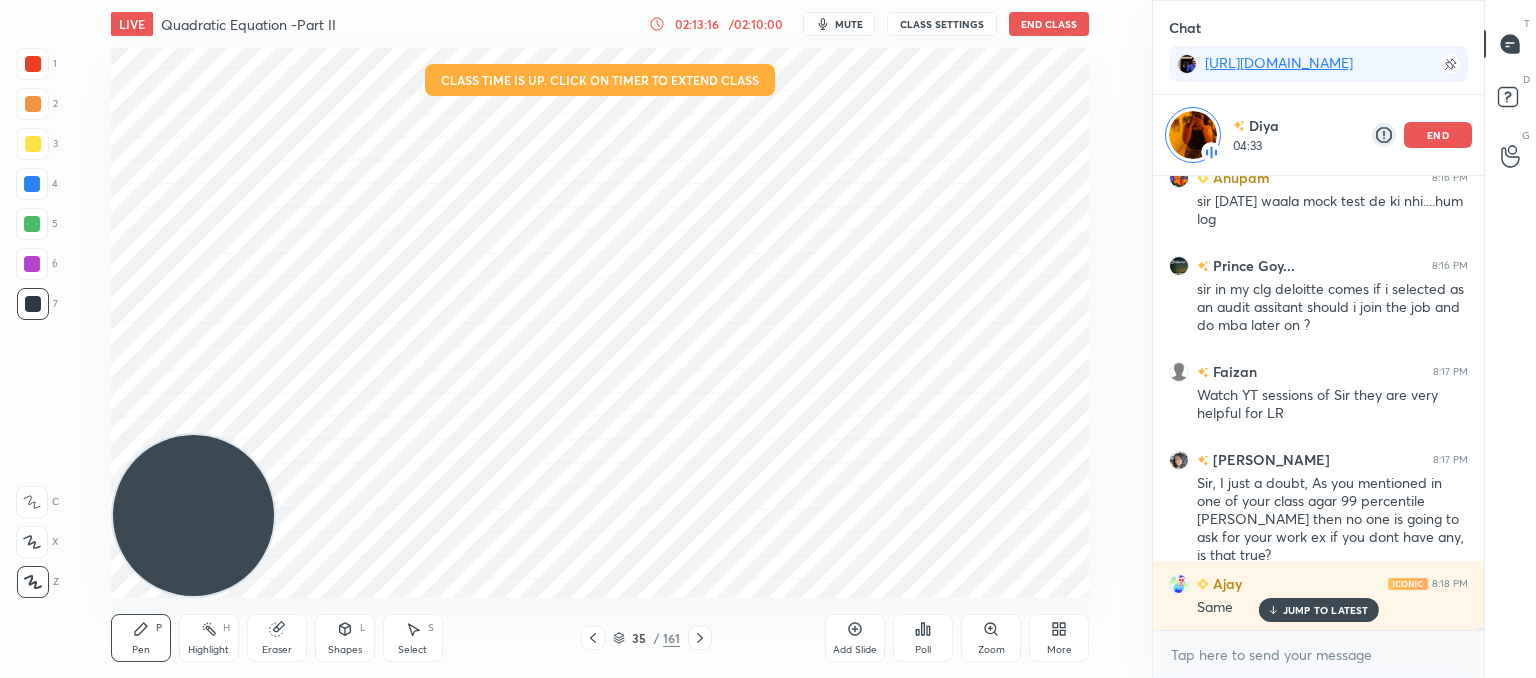 scroll, scrollTop: 60676, scrollLeft: 0, axis: vertical 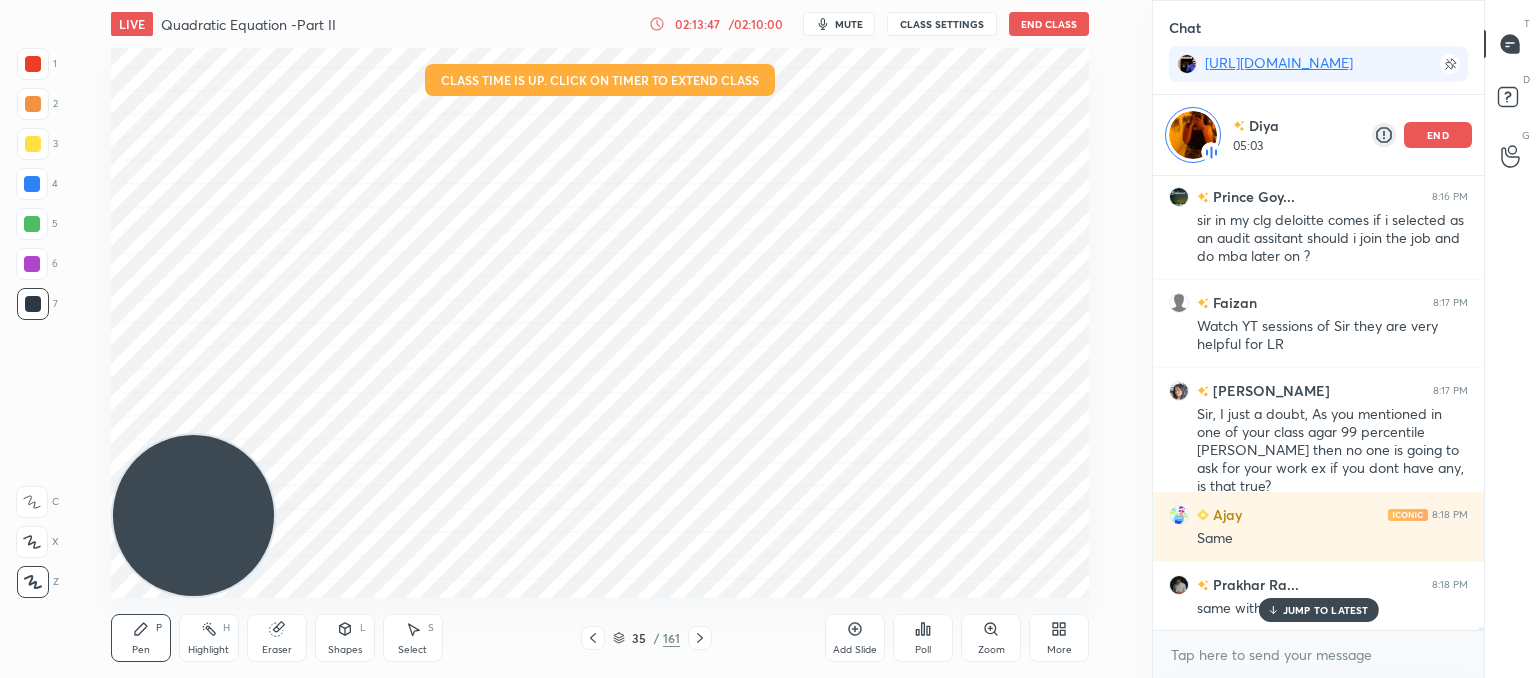 click 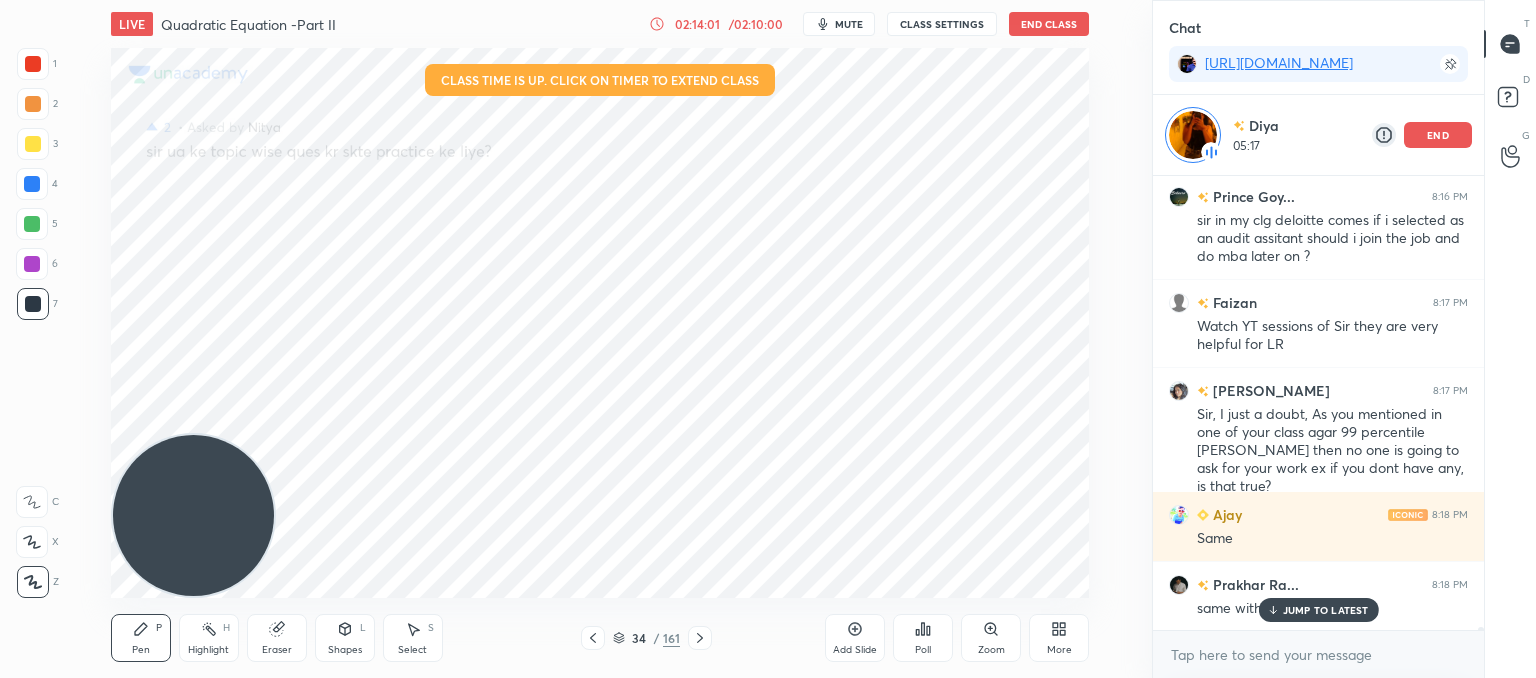 scroll, scrollTop: 60764, scrollLeft: 0, axis: vertical 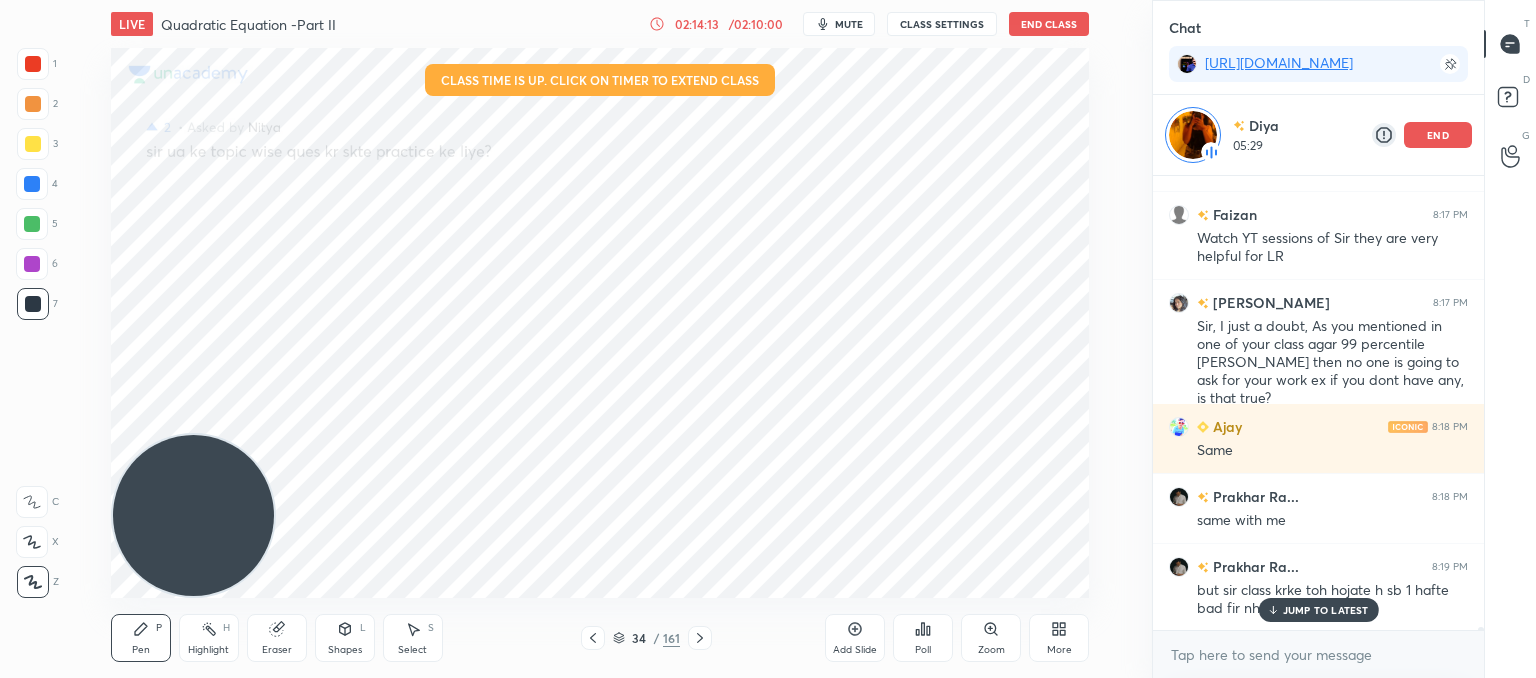drag, startPoint x: 708, startPoint y: 636, endPoint x: 708, endPoint y: 621, distance: 15 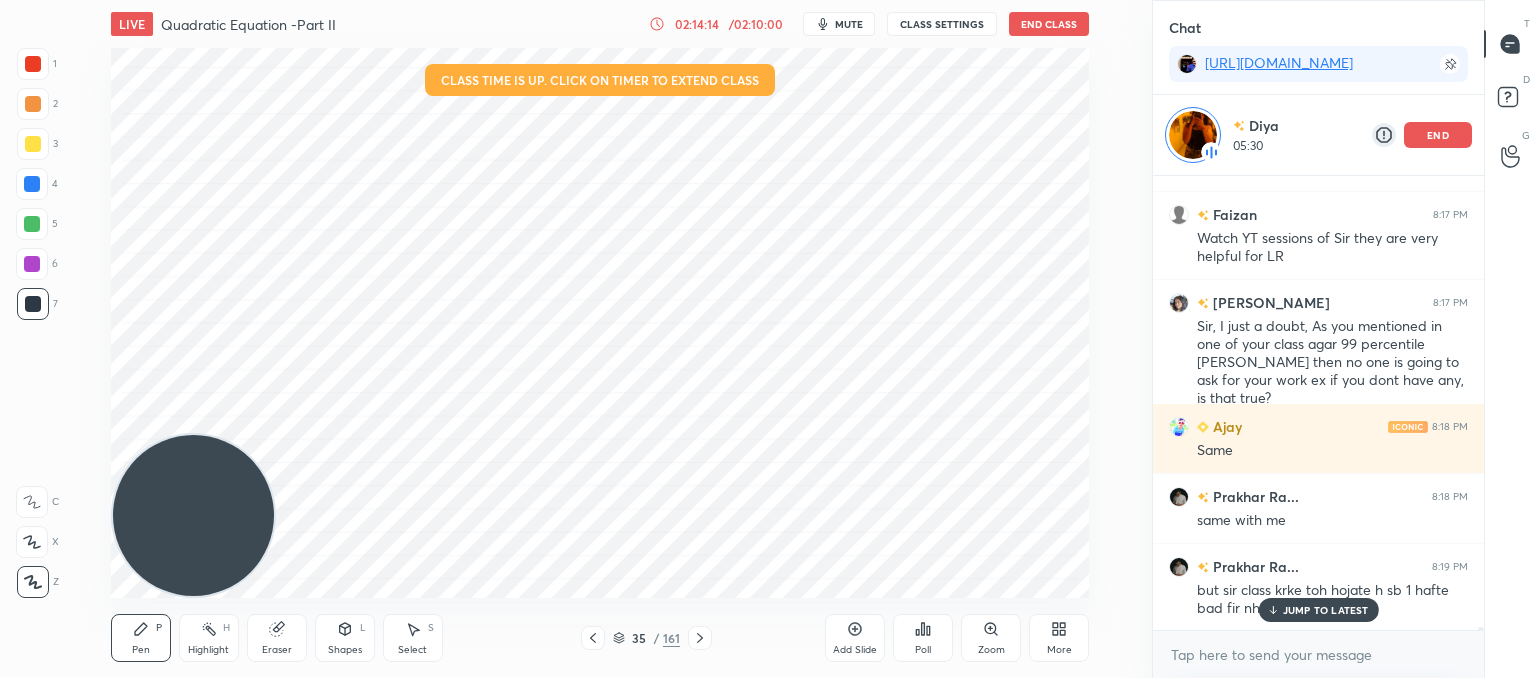 click 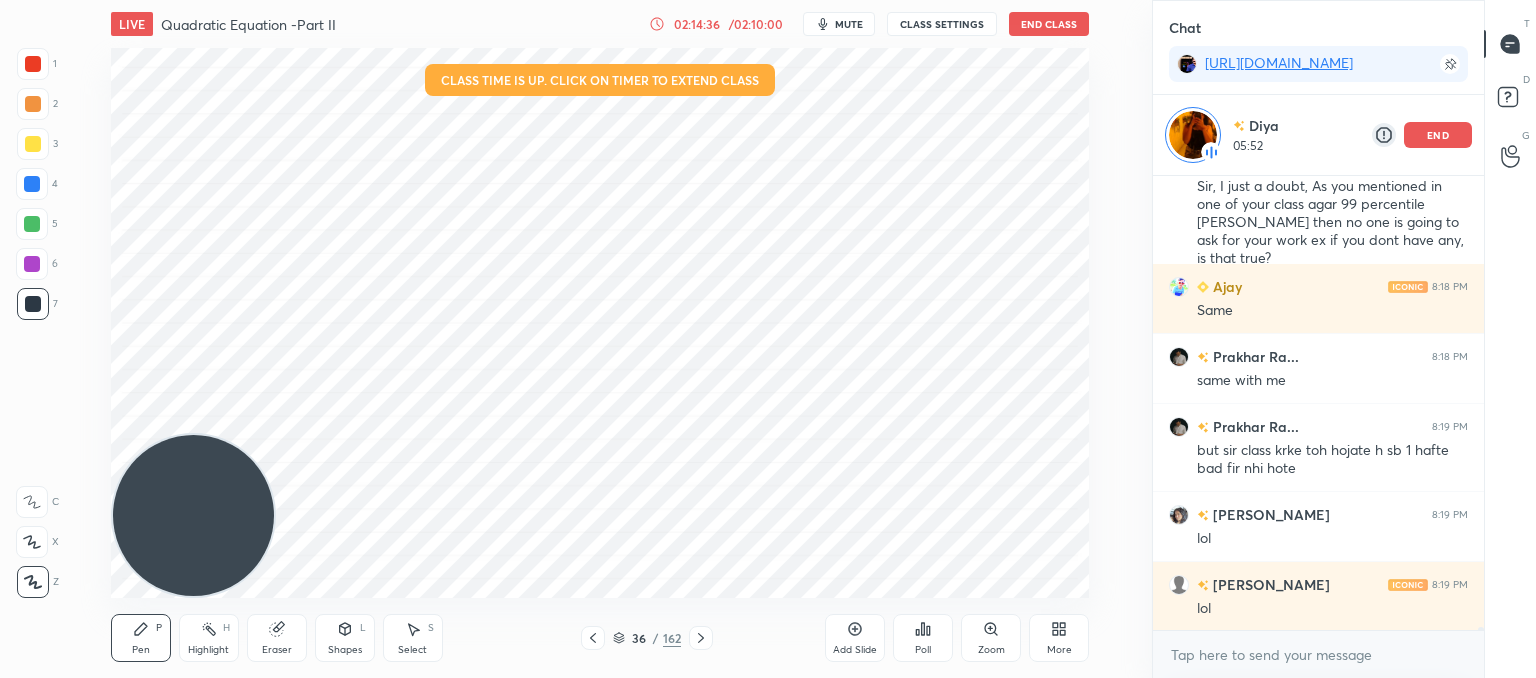 scroll, scrollTop: 60975, scrollLeft: 0, axis: vertical 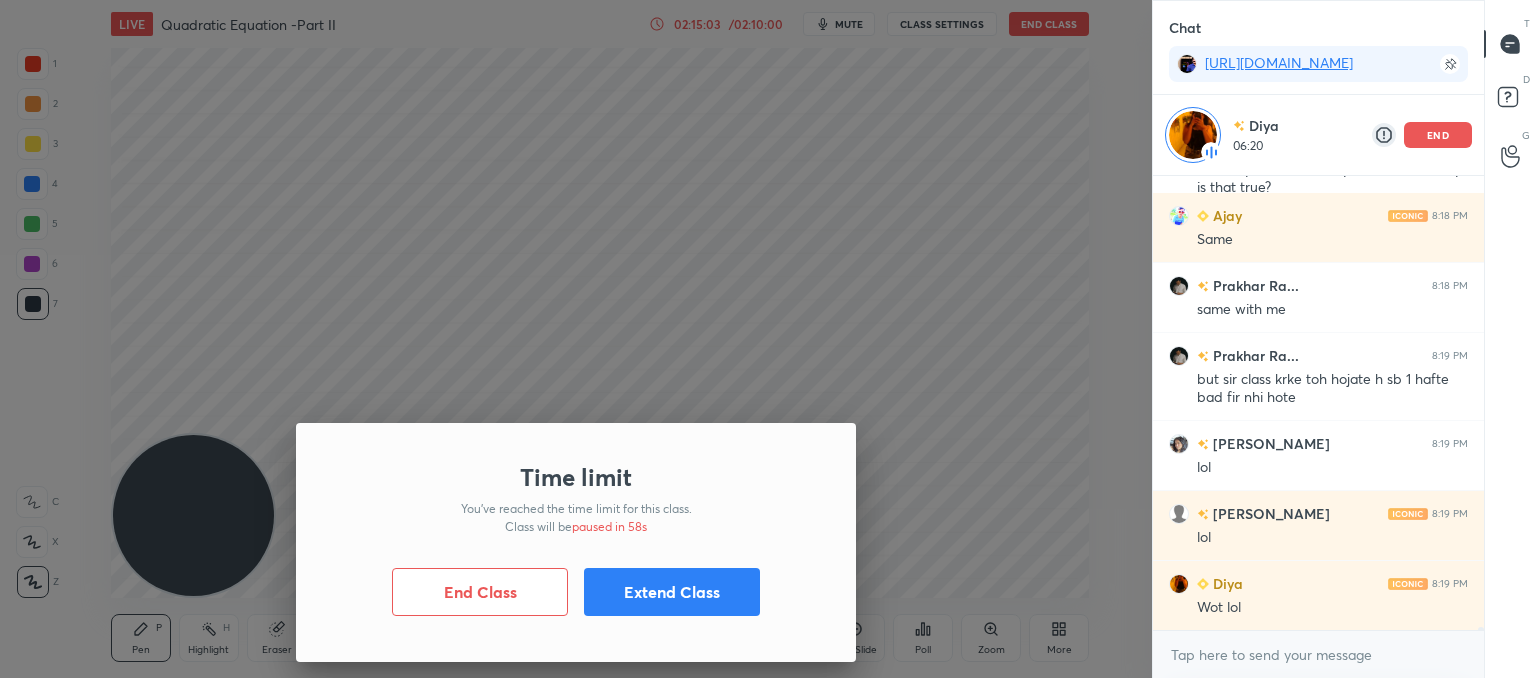 drag, startPoint x: 694, startPoint y: 595, endPoint x: 692, endPoint y: 582, distance: 13.152946 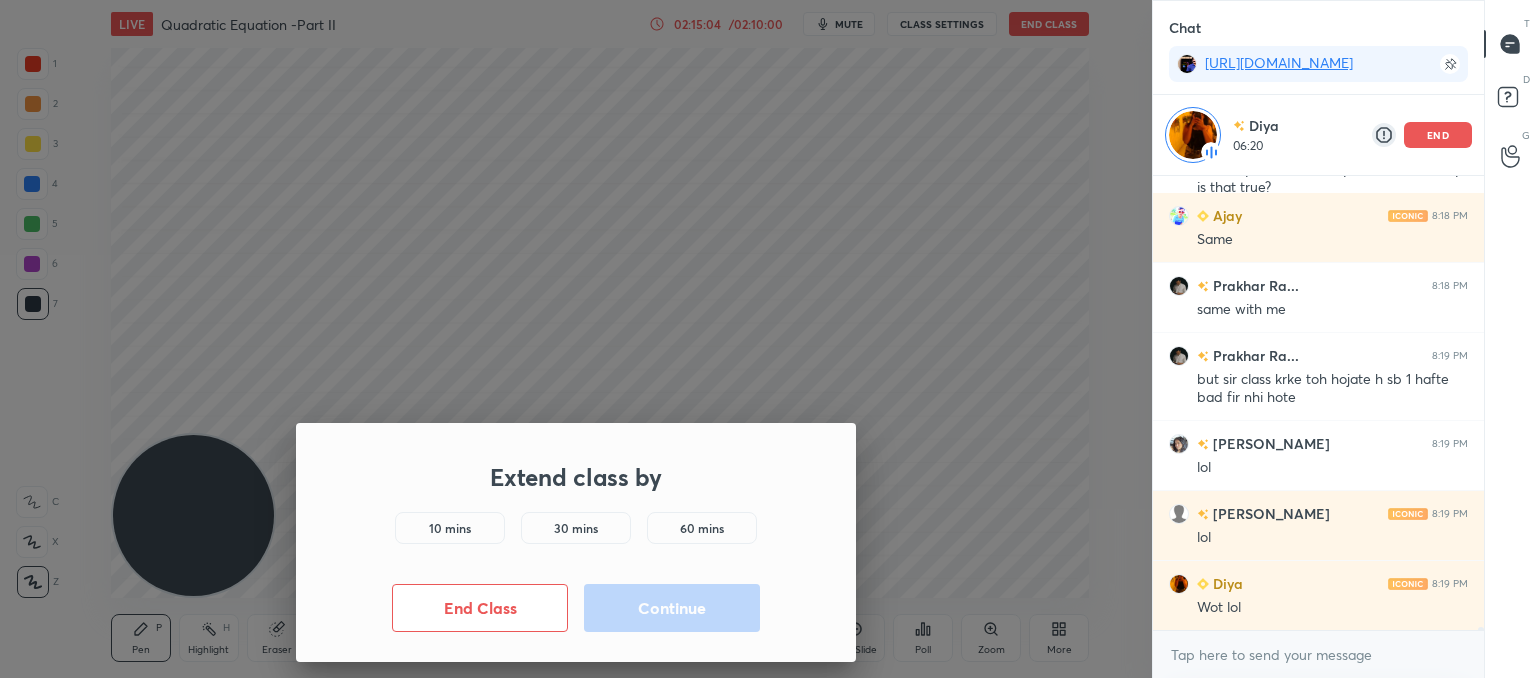 click on "10 mins" at bounding box center (450, 528) 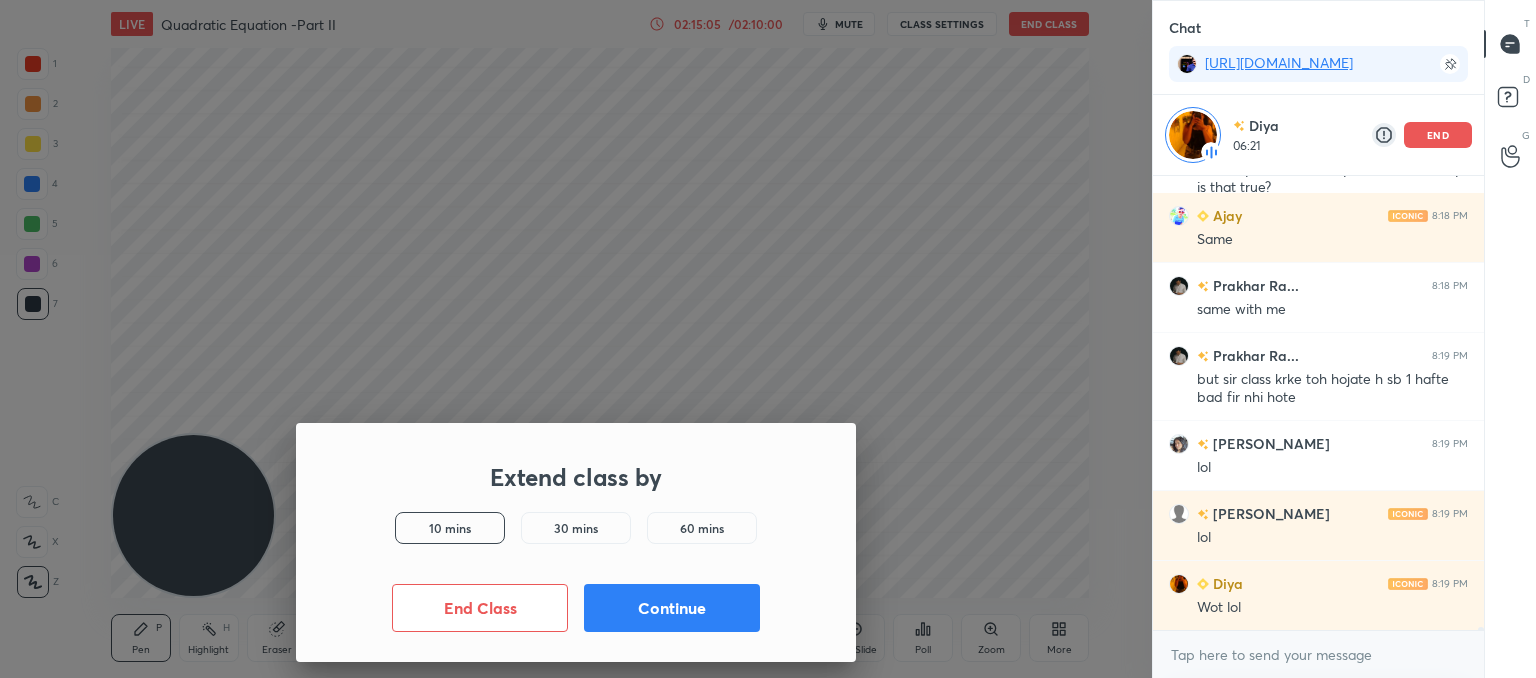 click on "Continue" at bounding box center [672, 608] 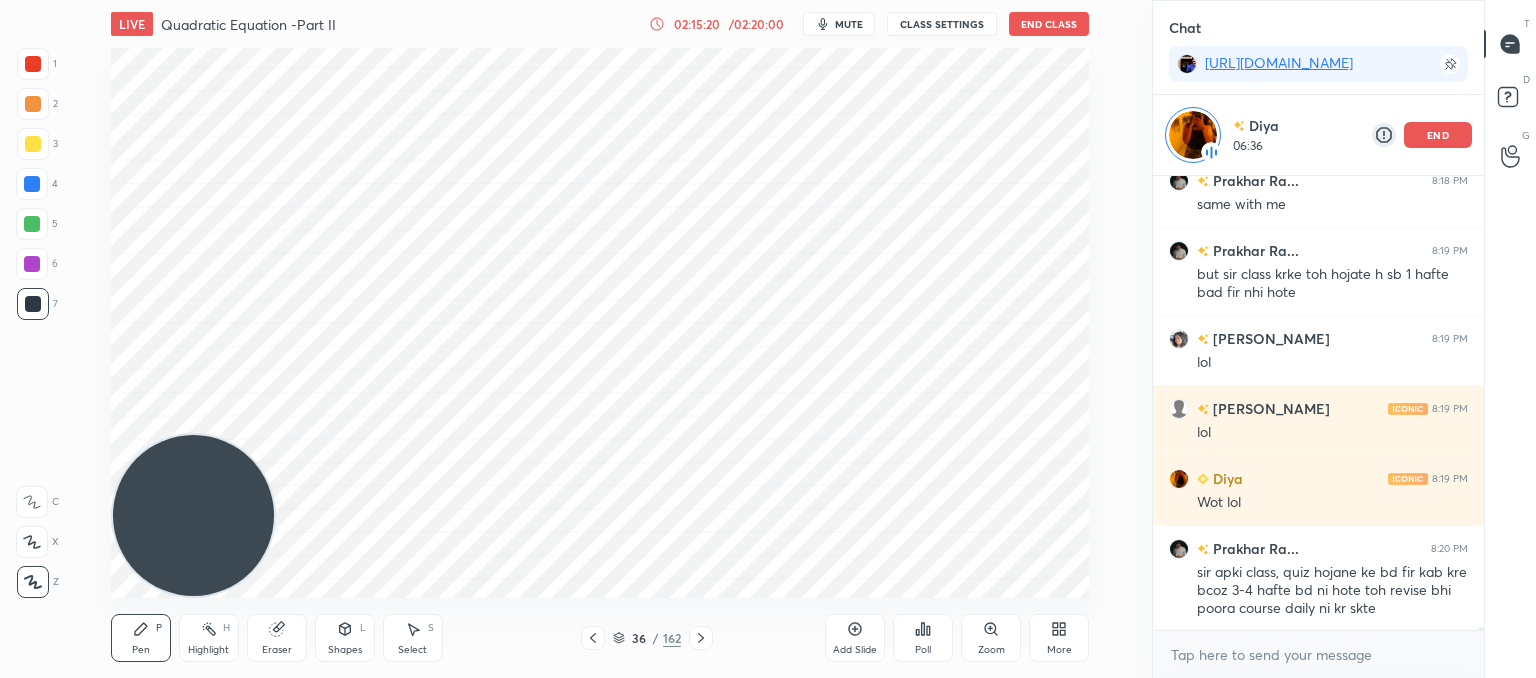 scroll, scrollTop: 61151, scrollLeft: 0, axis: vertical 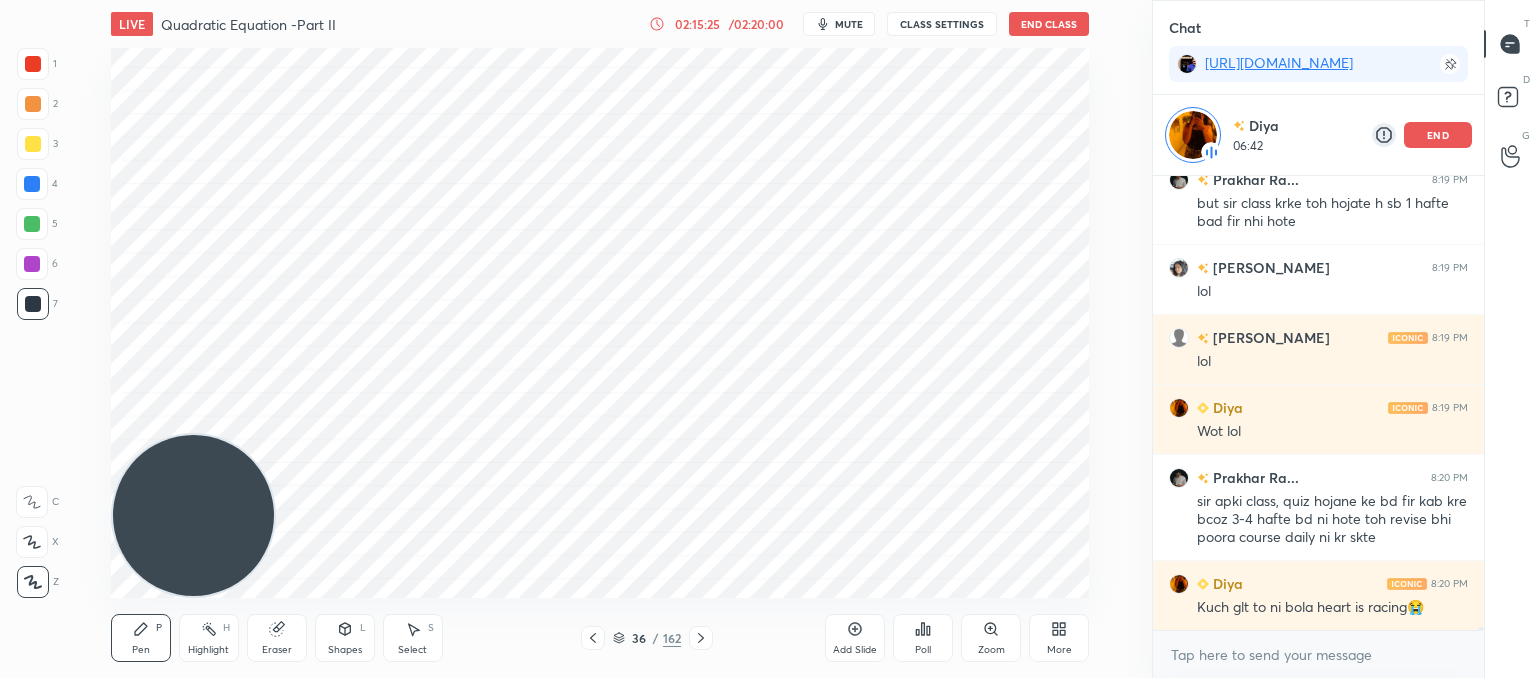click on "Eraser" at bounding box center (277, 638) 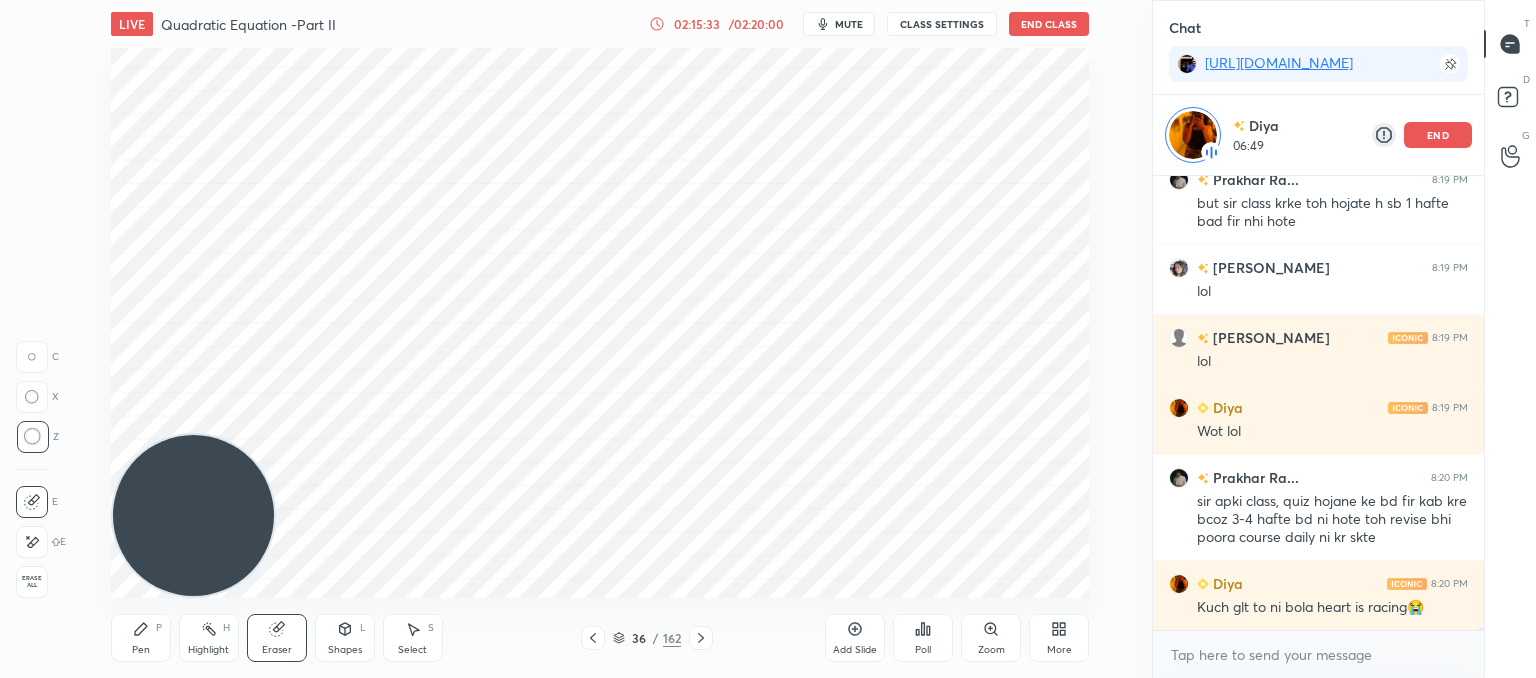 drag, startPoint x: 136, startPoint y: 640, endPoint x: 164, endPoint y: 624, distance: 32.24903 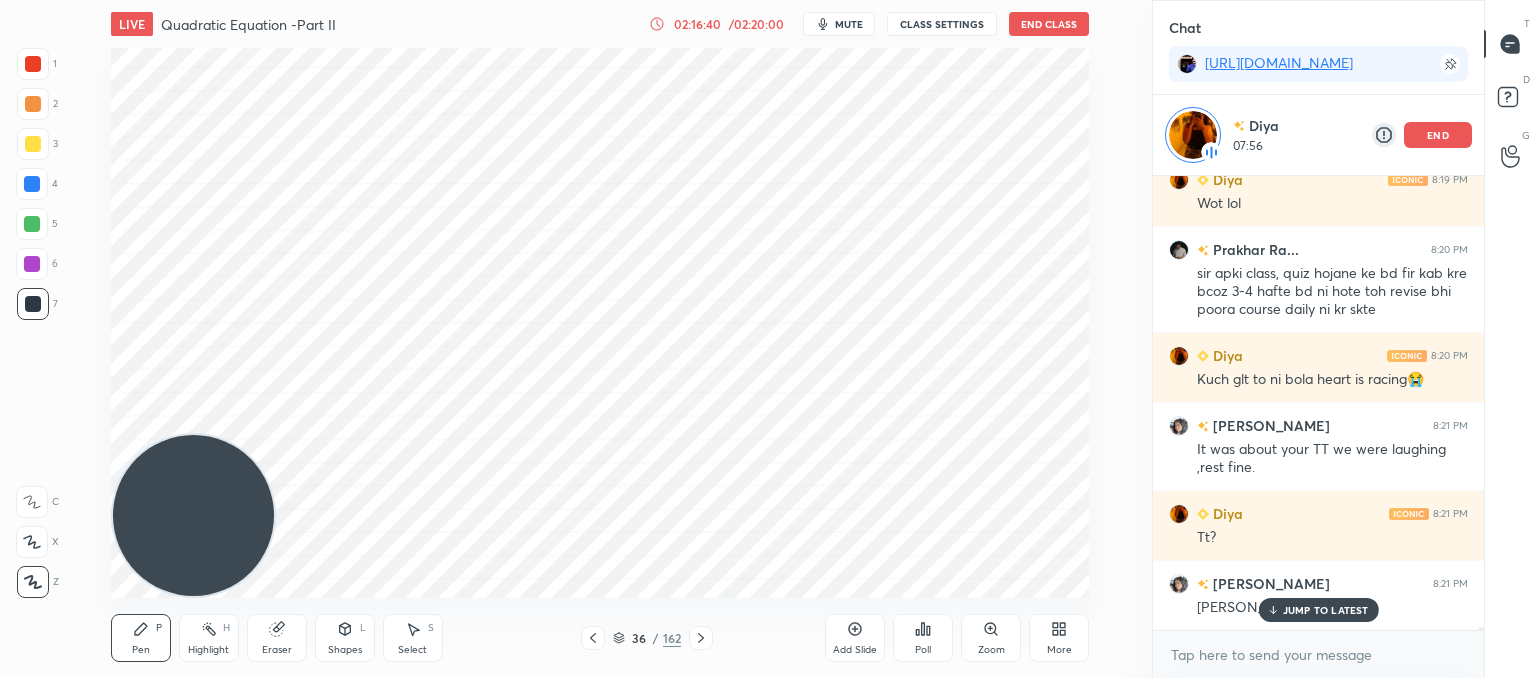 scroll, scrollTop: 61448, scrollLeft: 0, axis: vertical 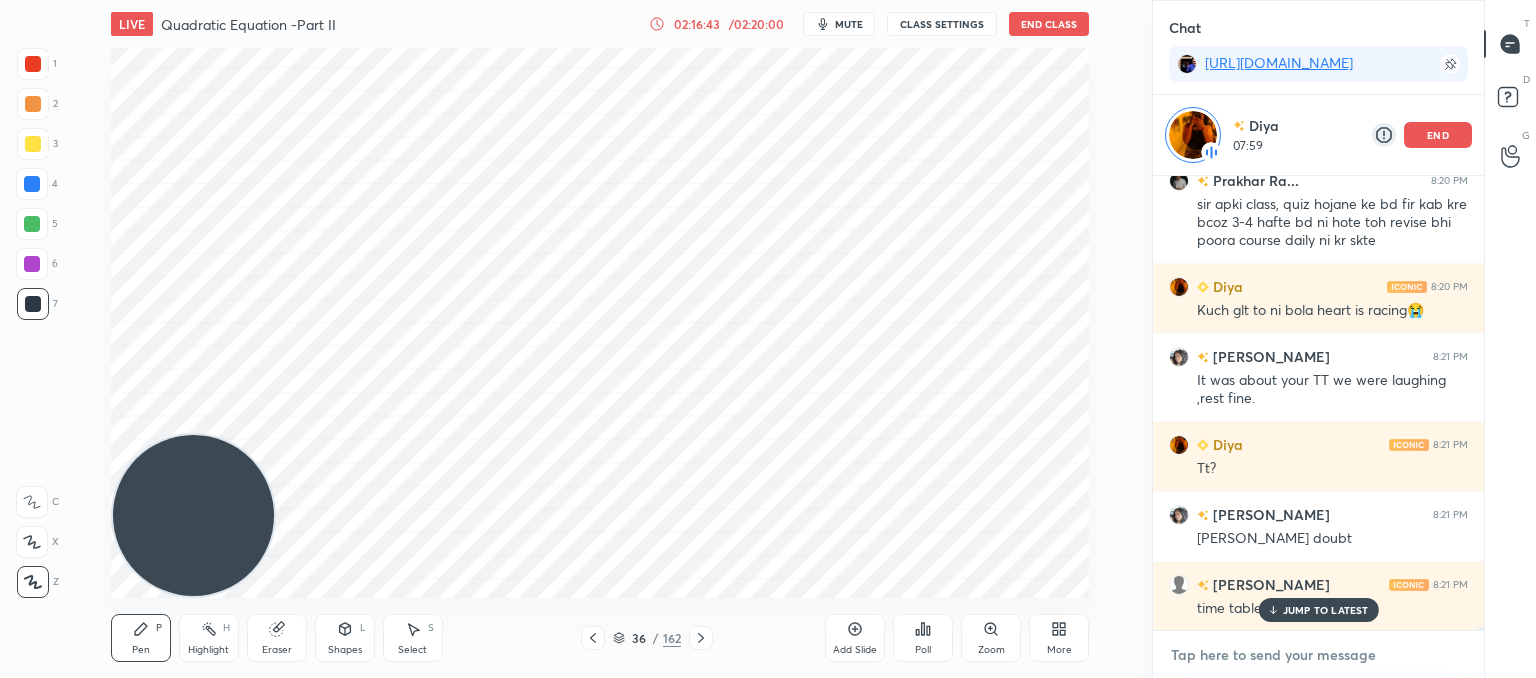 drag, startPoint x: 1204, startPoint y: 658, endPoint x: 1240, endPoint y: 626, distance: 48.166378 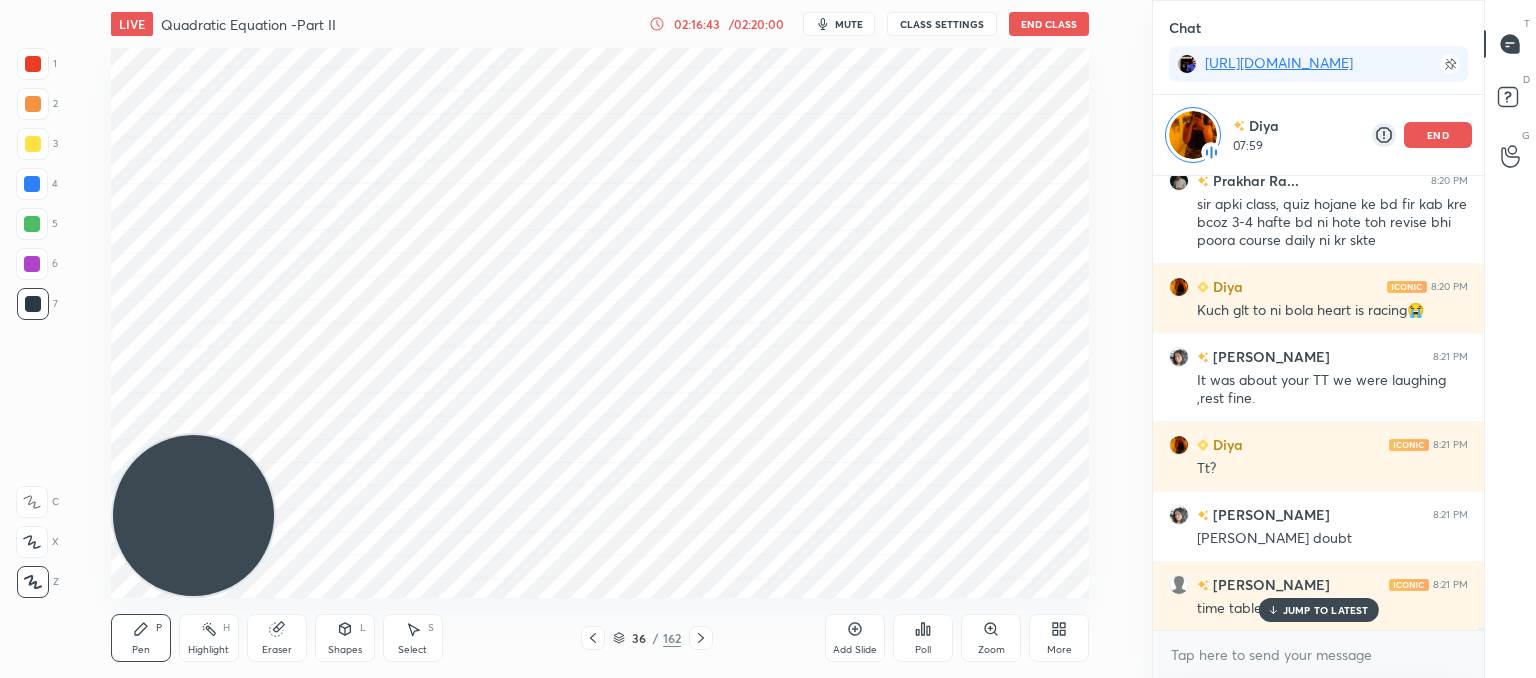 click on "JUMP TO LATEST" at bounding box center [1318, 610] 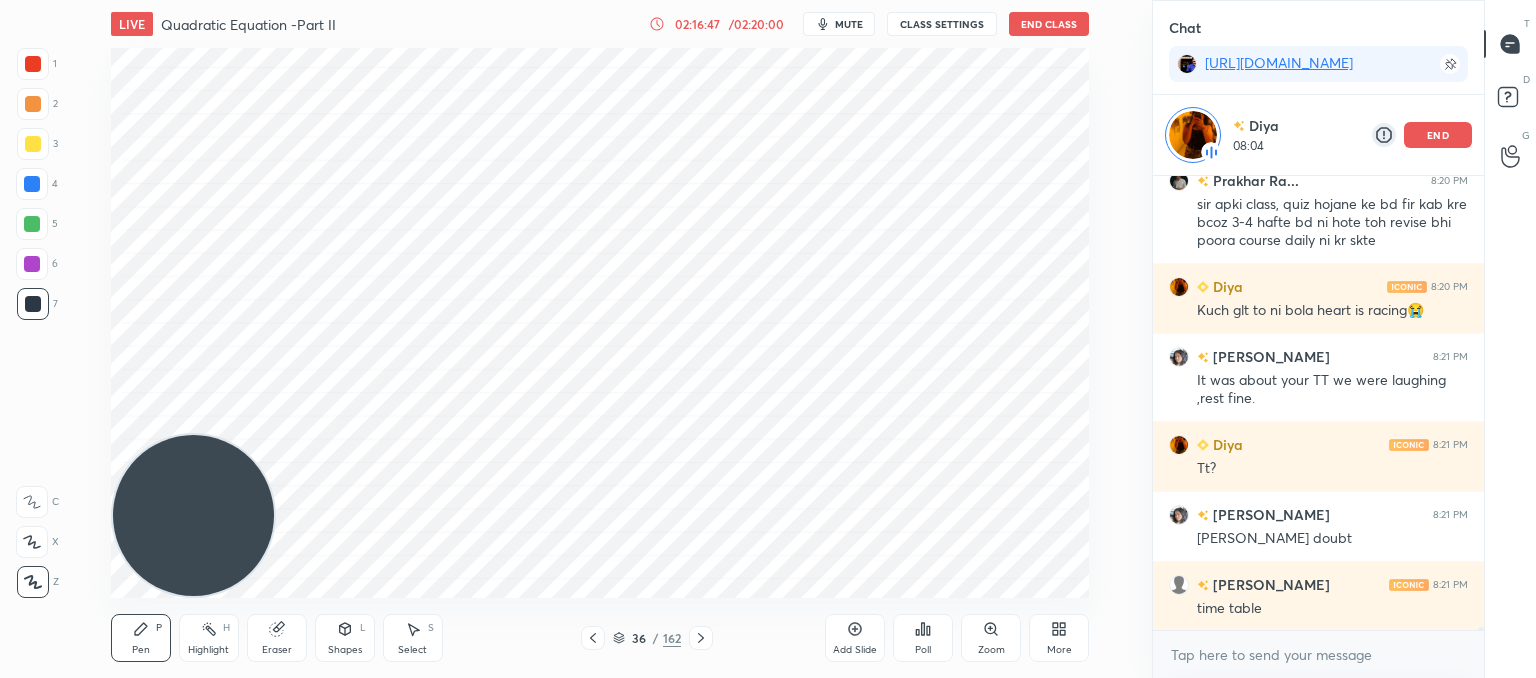 click on "end" at bounding box center [1438, 135] 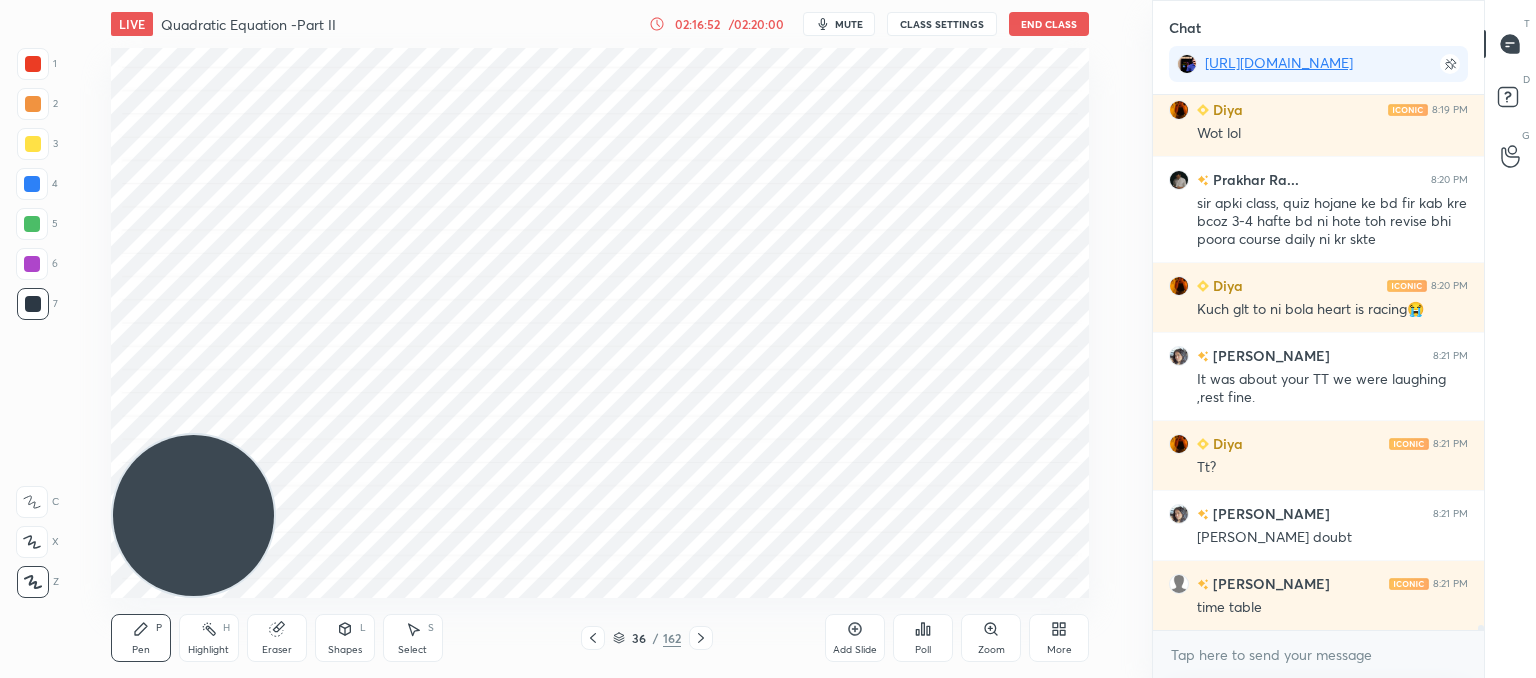 click 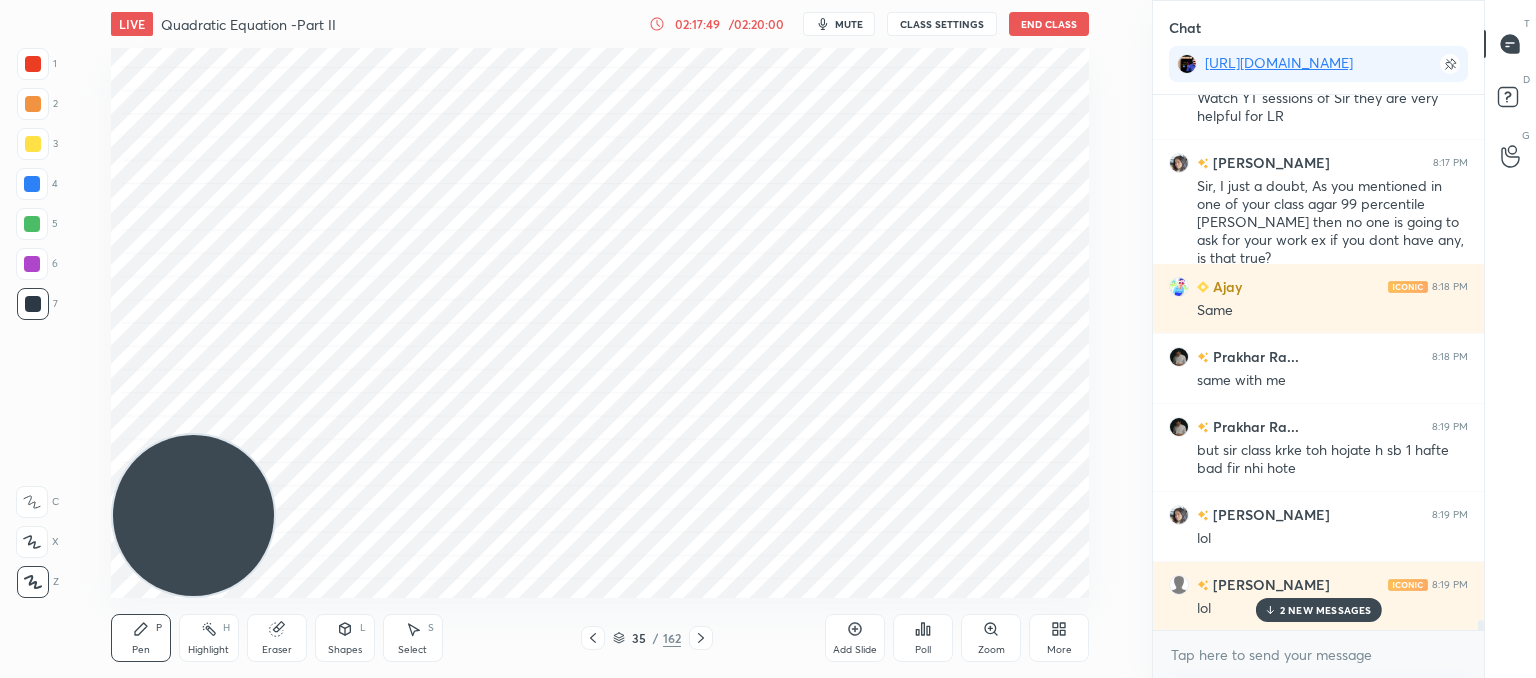 scroll, scrollTop: 60736, scrollLeft: 0, axis: vertical 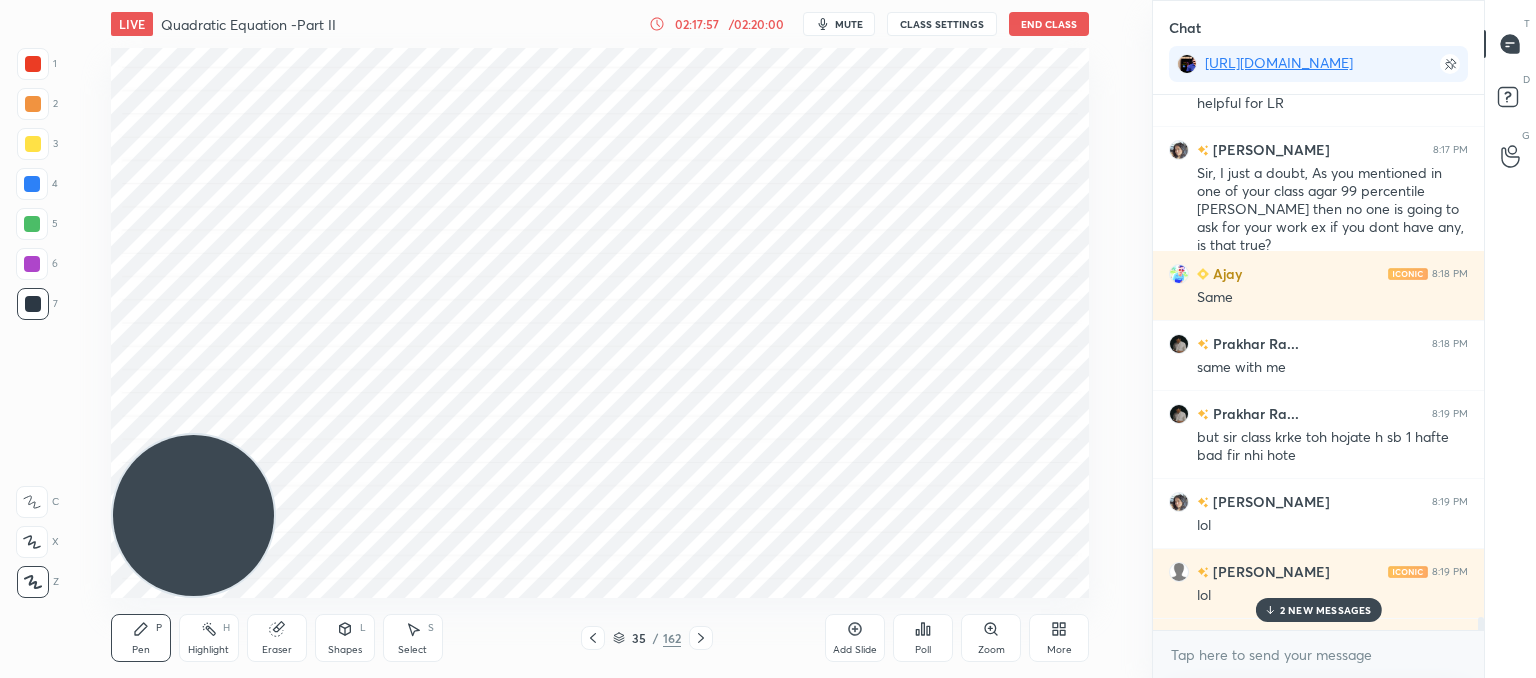 click on "2 NEW MESSAGES" at bounding box center [1318, 610] 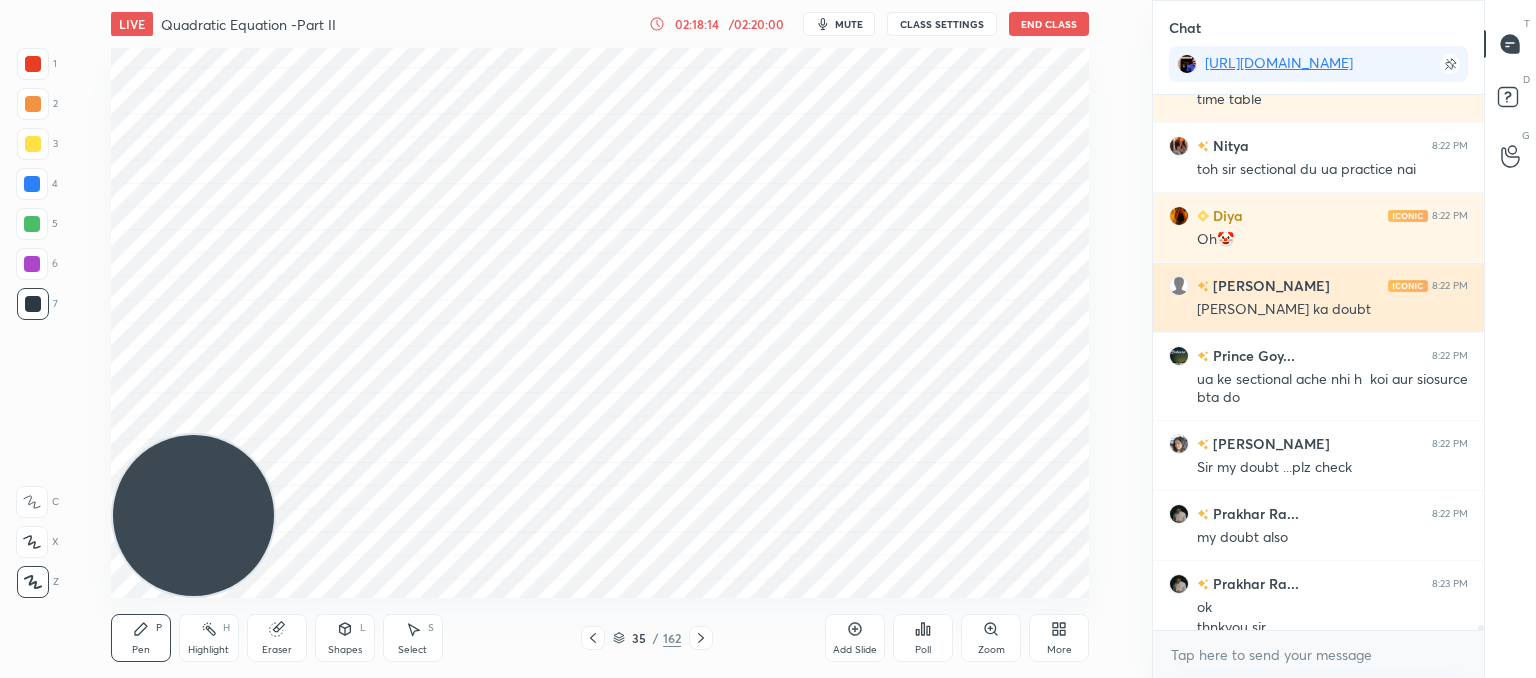 scroll, scrollTop: 61896, scrollLeft: 0, axis: vertical 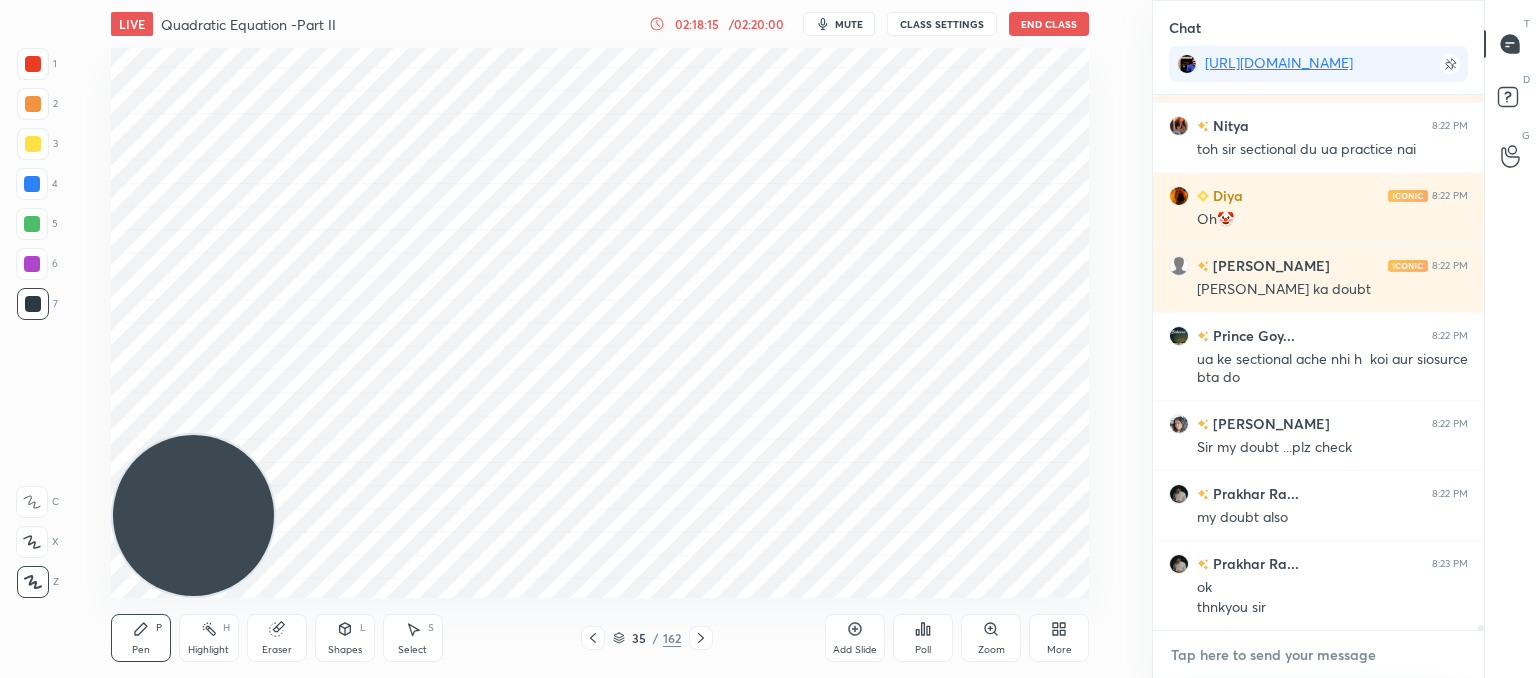 click at bounding box center (1318, 655) 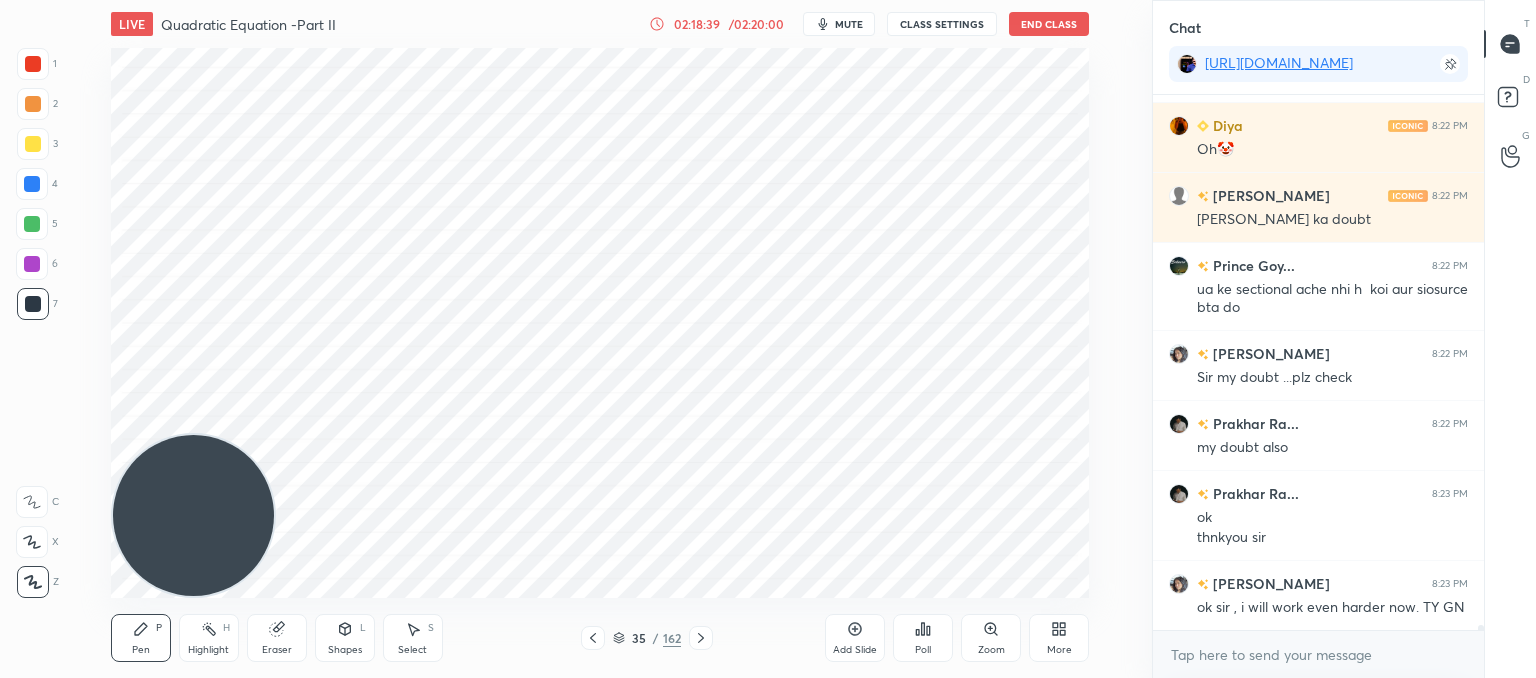 scroll, scrollTop: 62036, scrollLeft: 0, axis: vertical 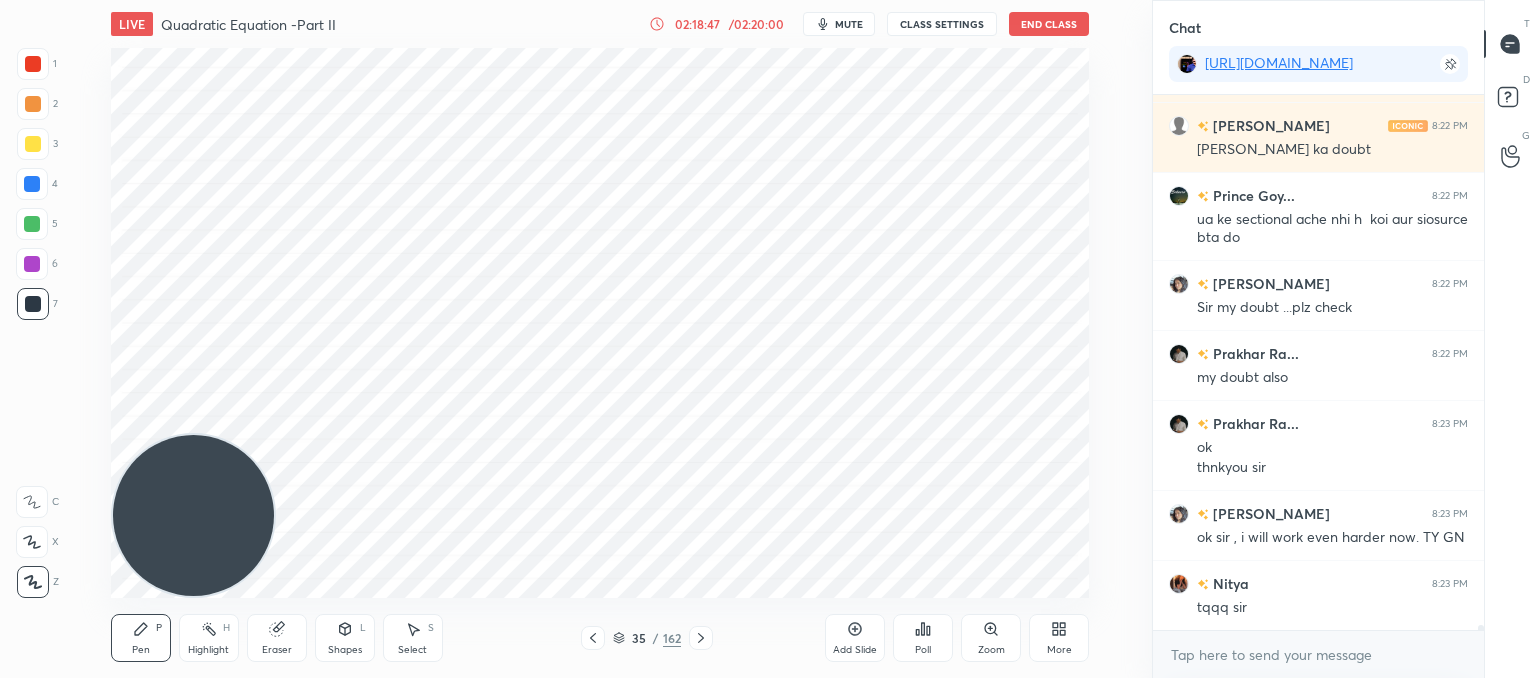 click 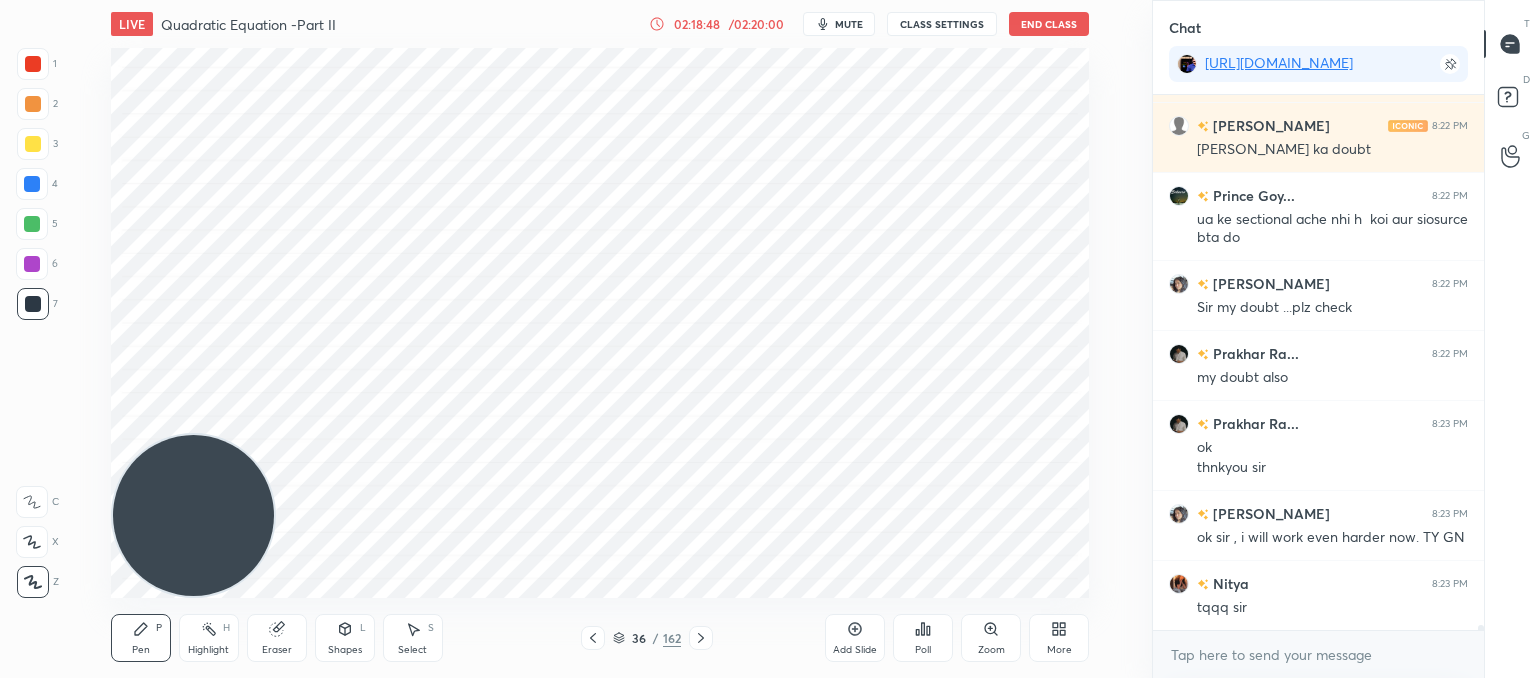 click 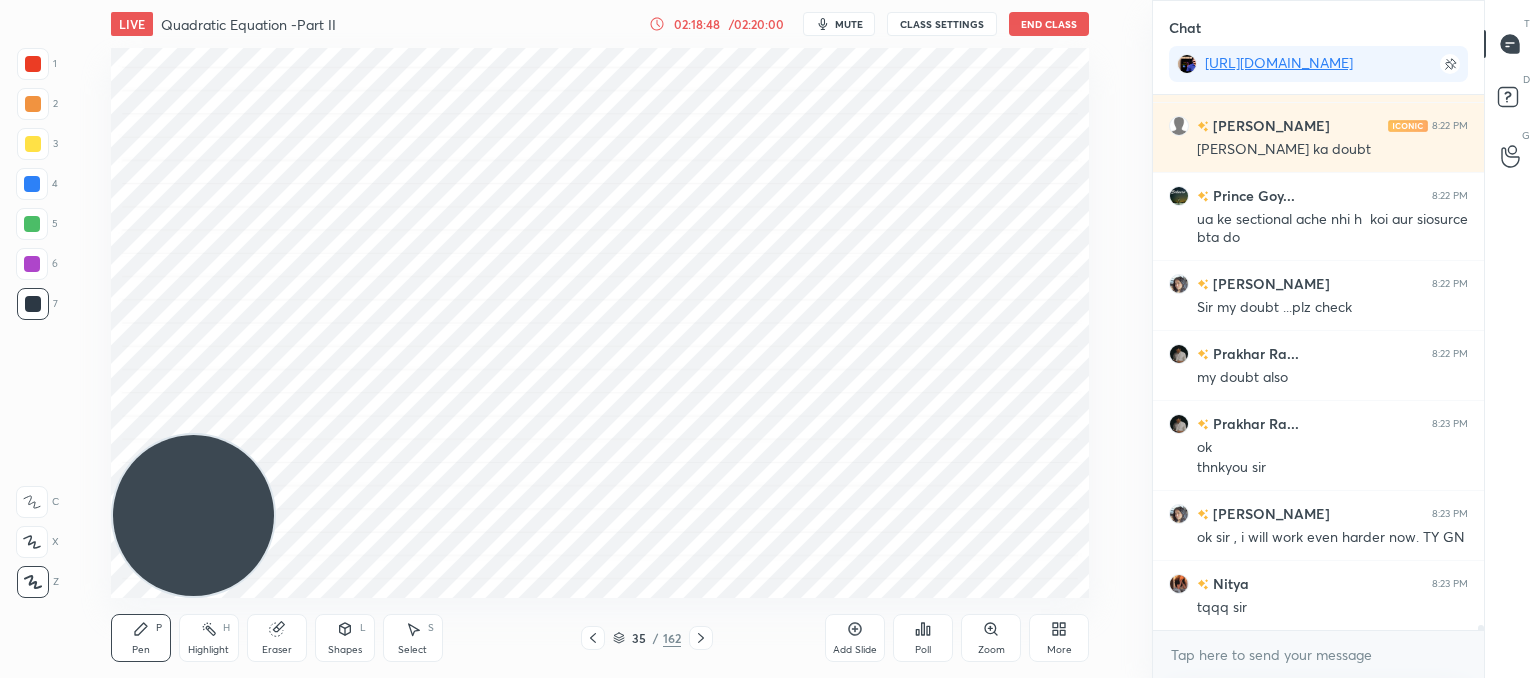 click 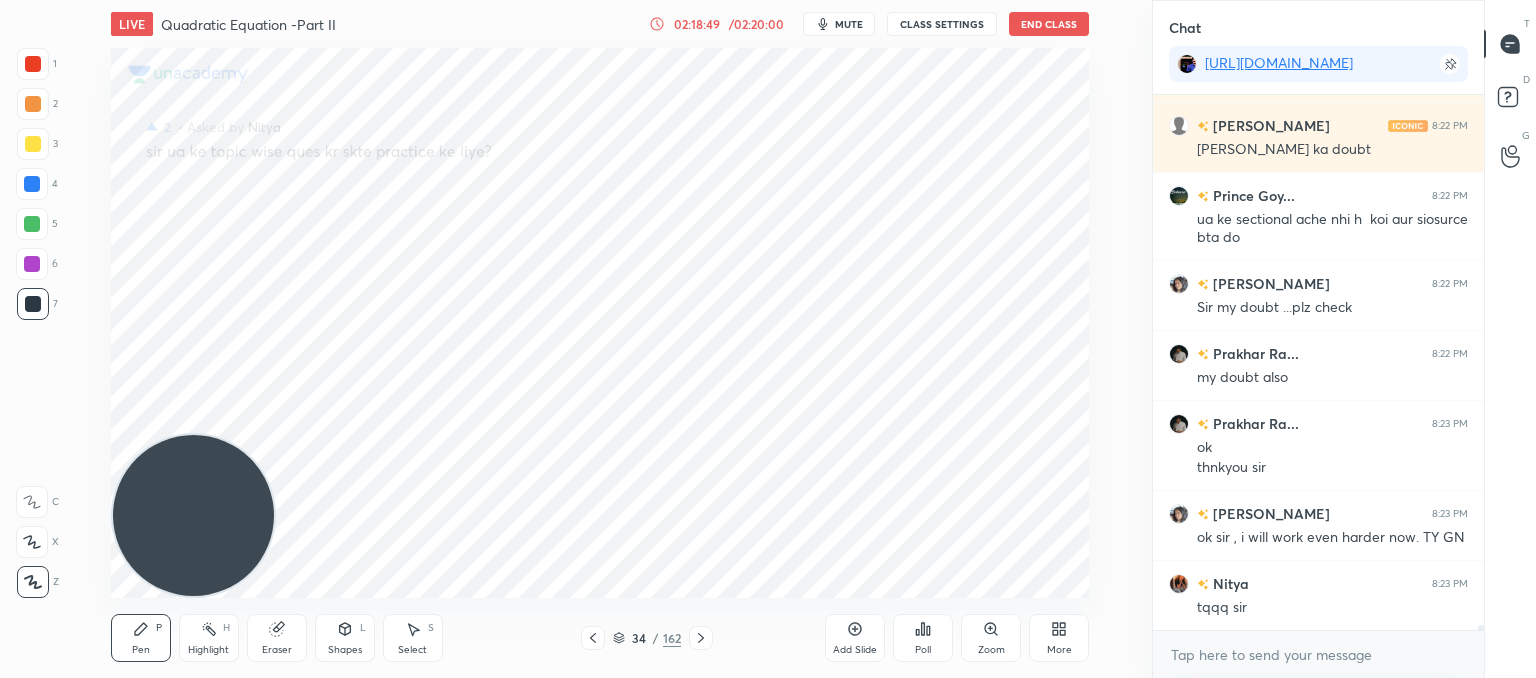click 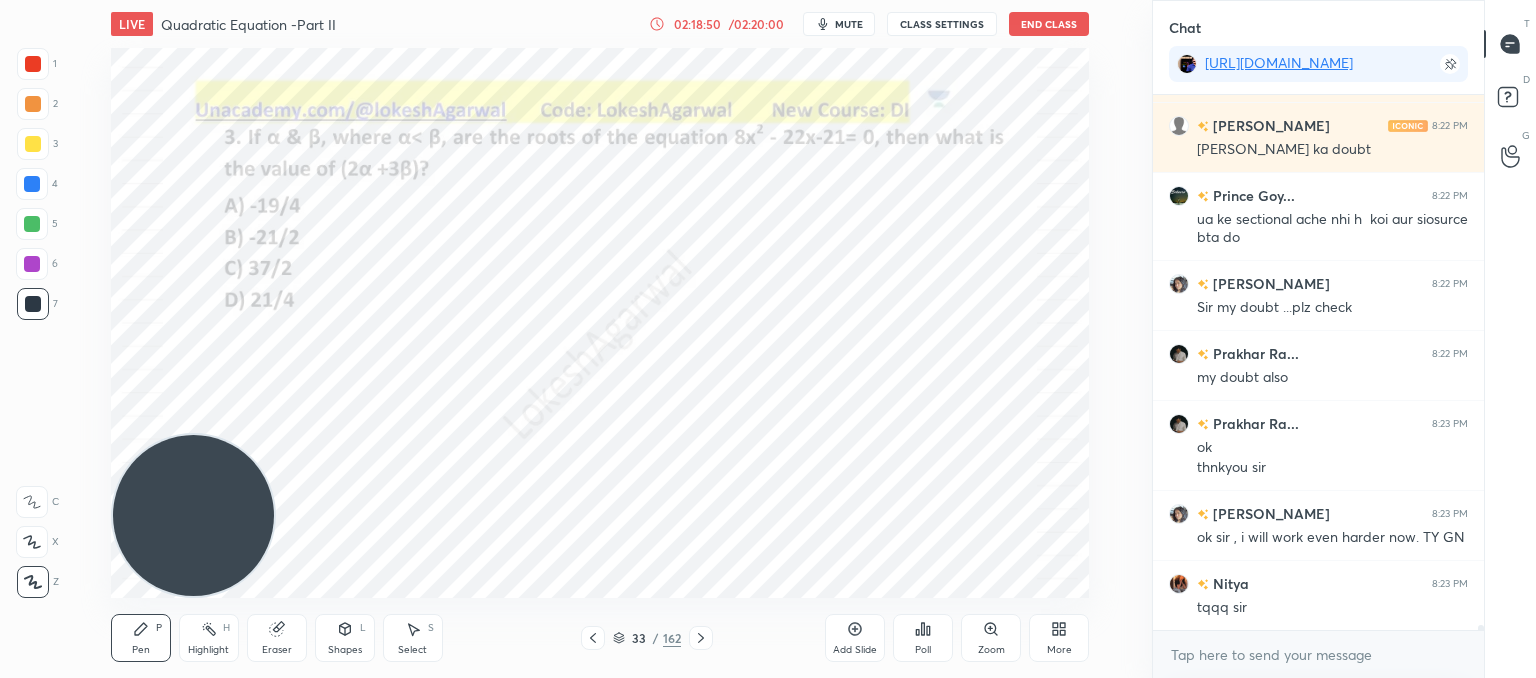 click 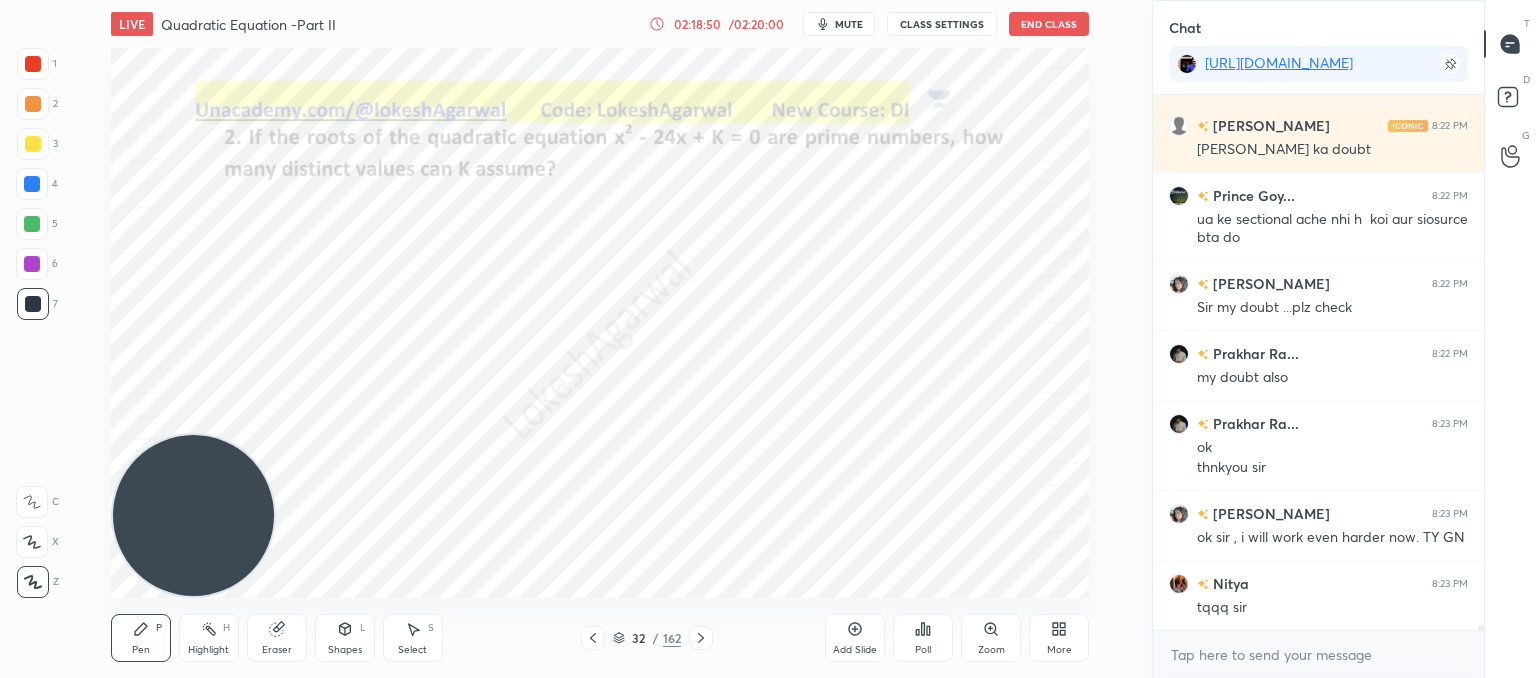 click 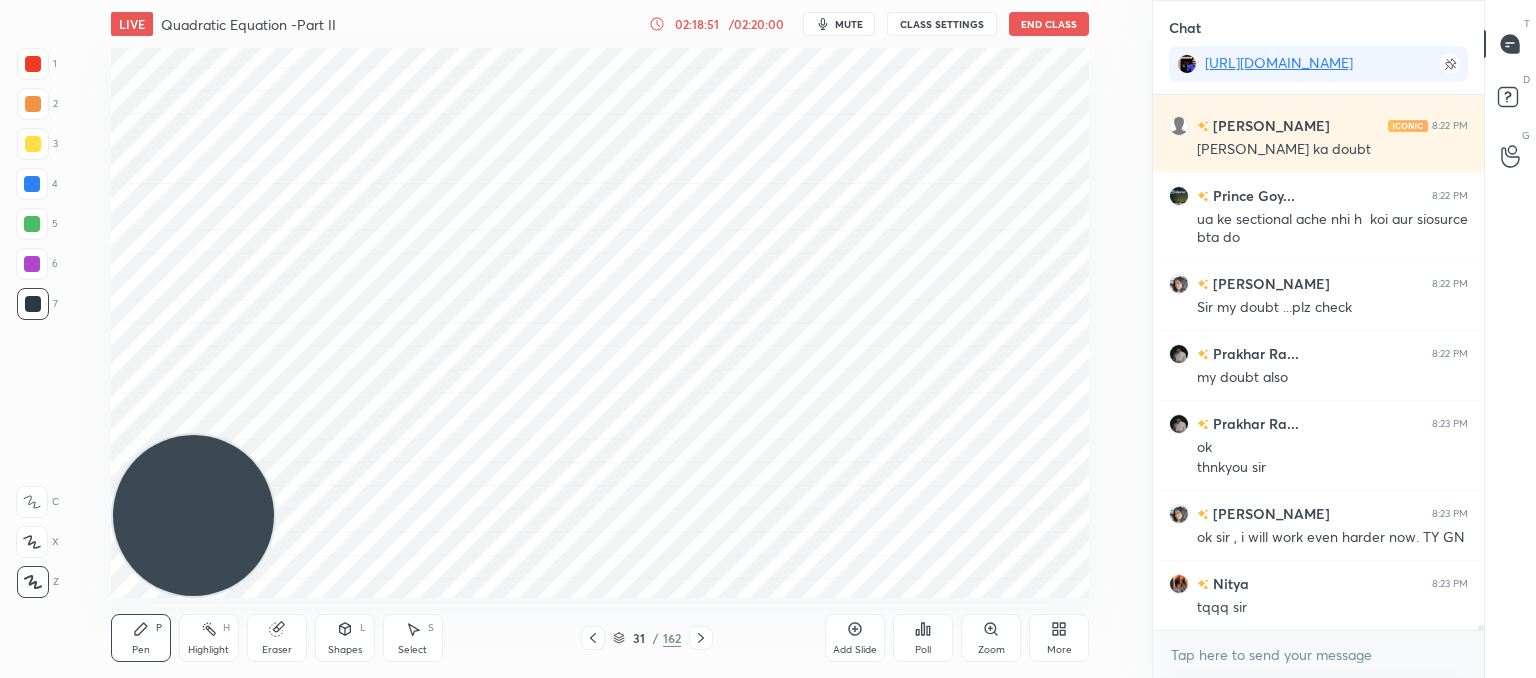 click 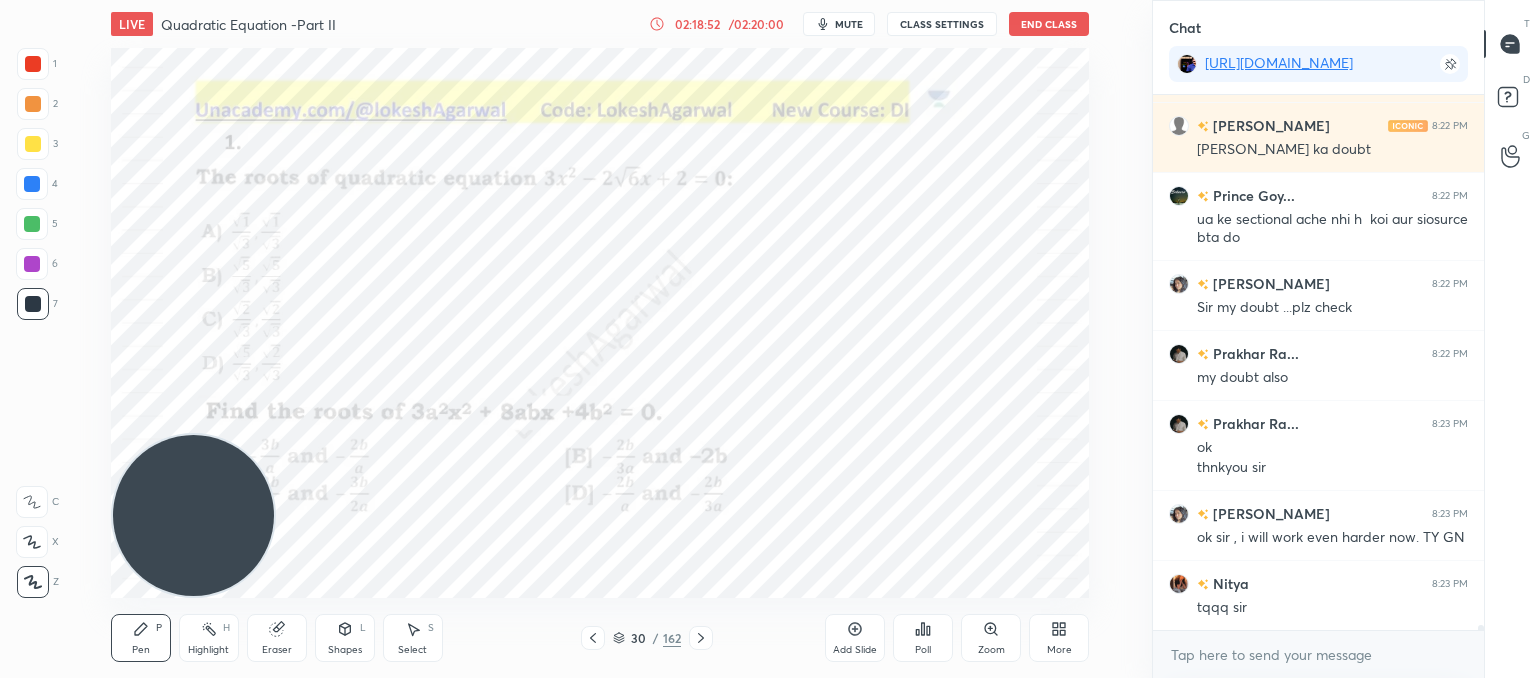 click 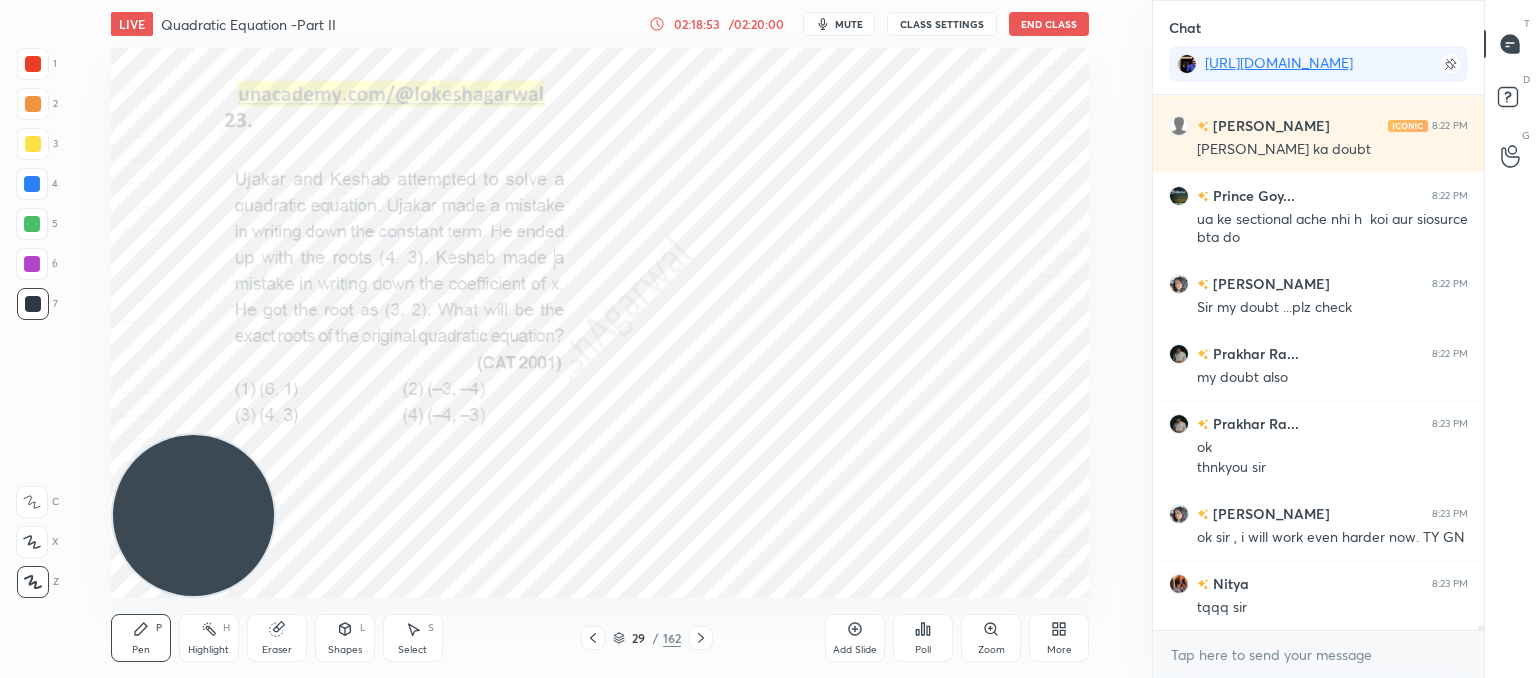 click 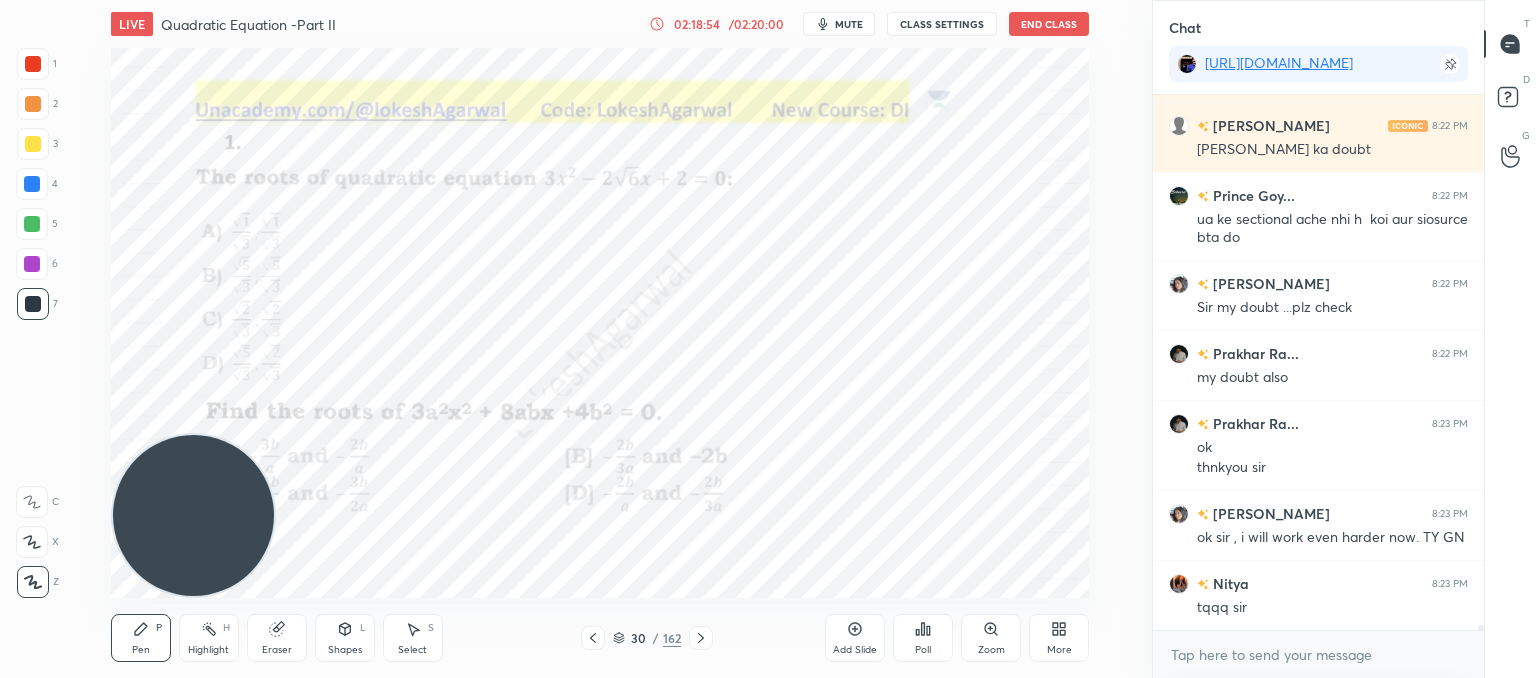 click 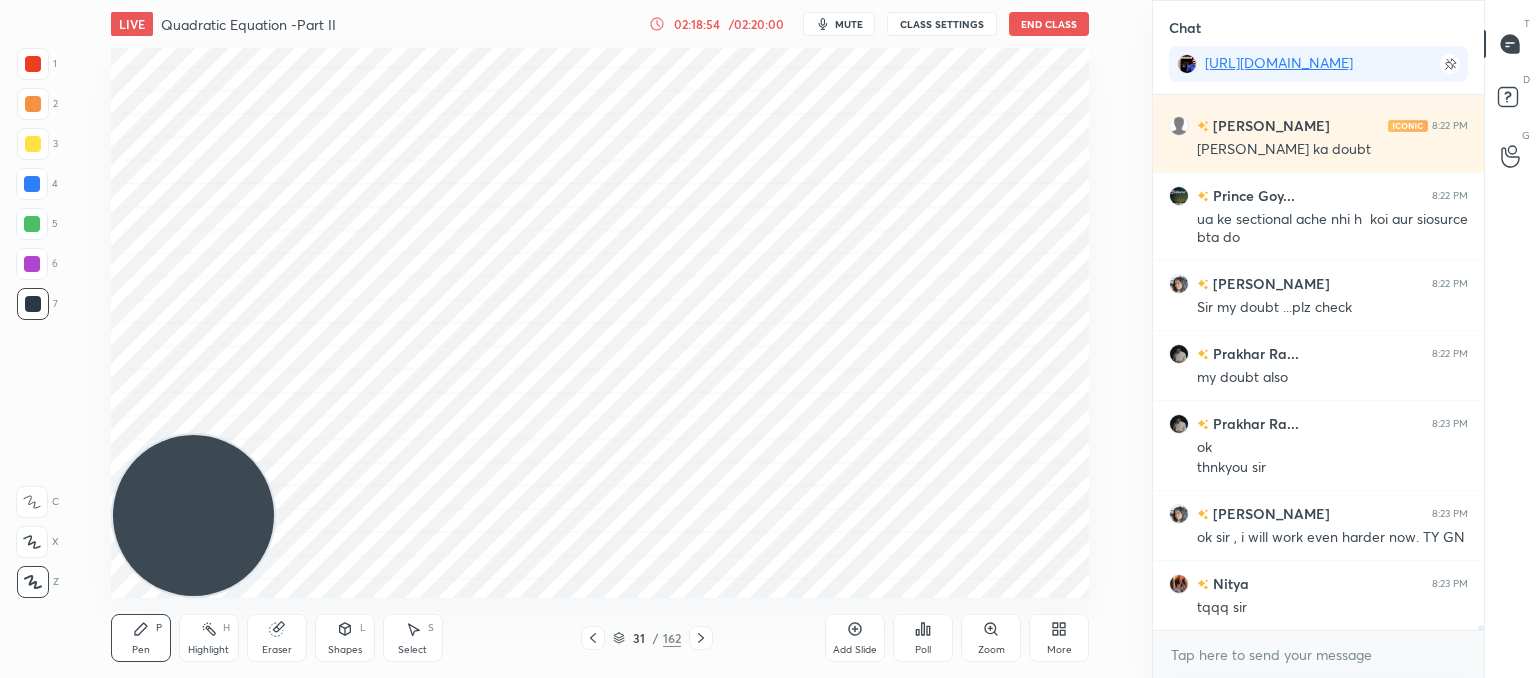 click 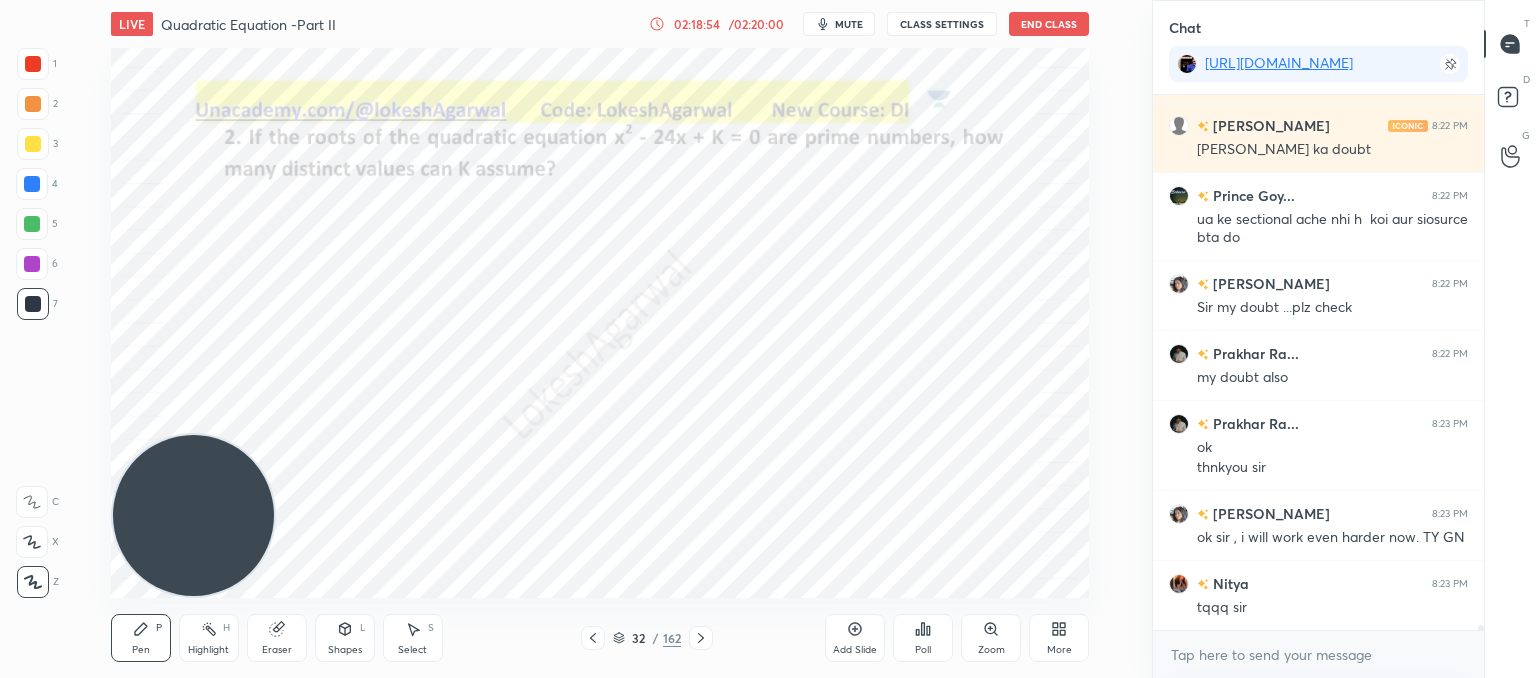 click 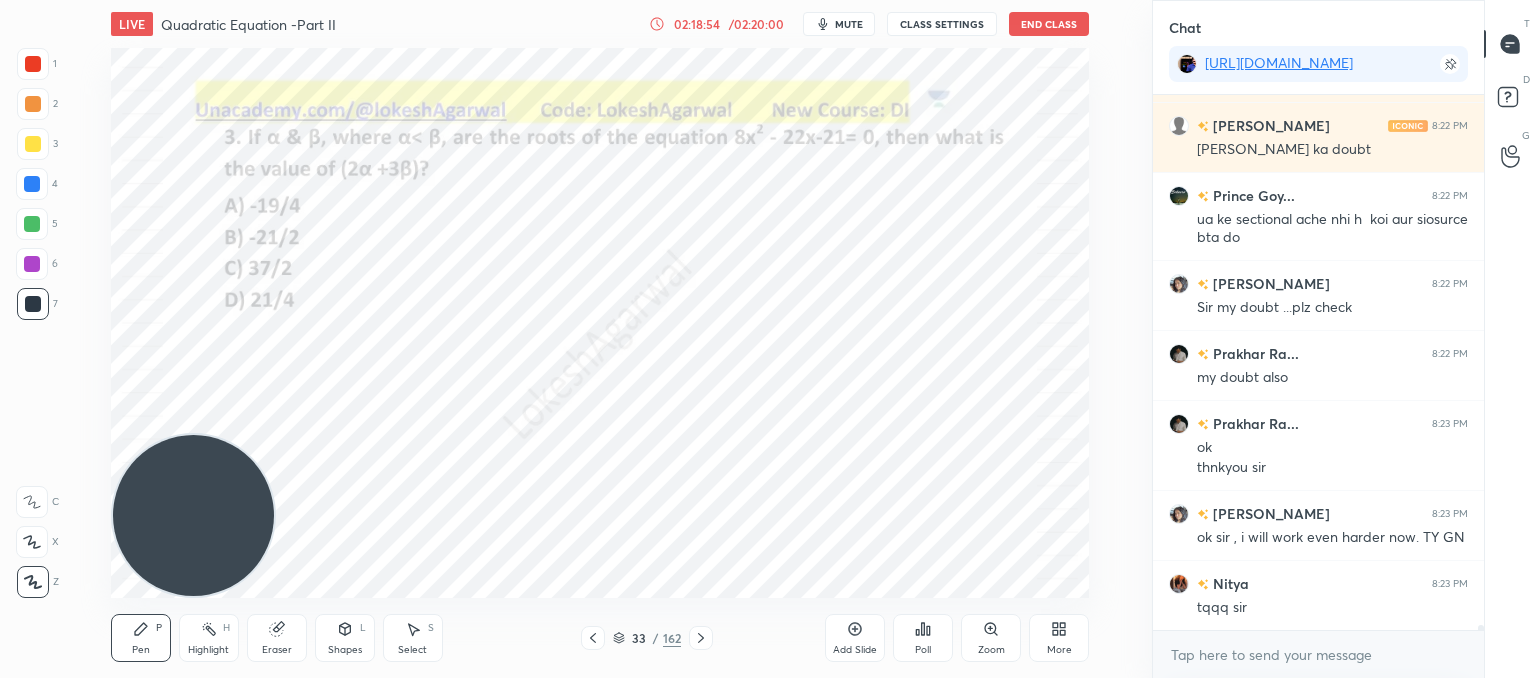 click 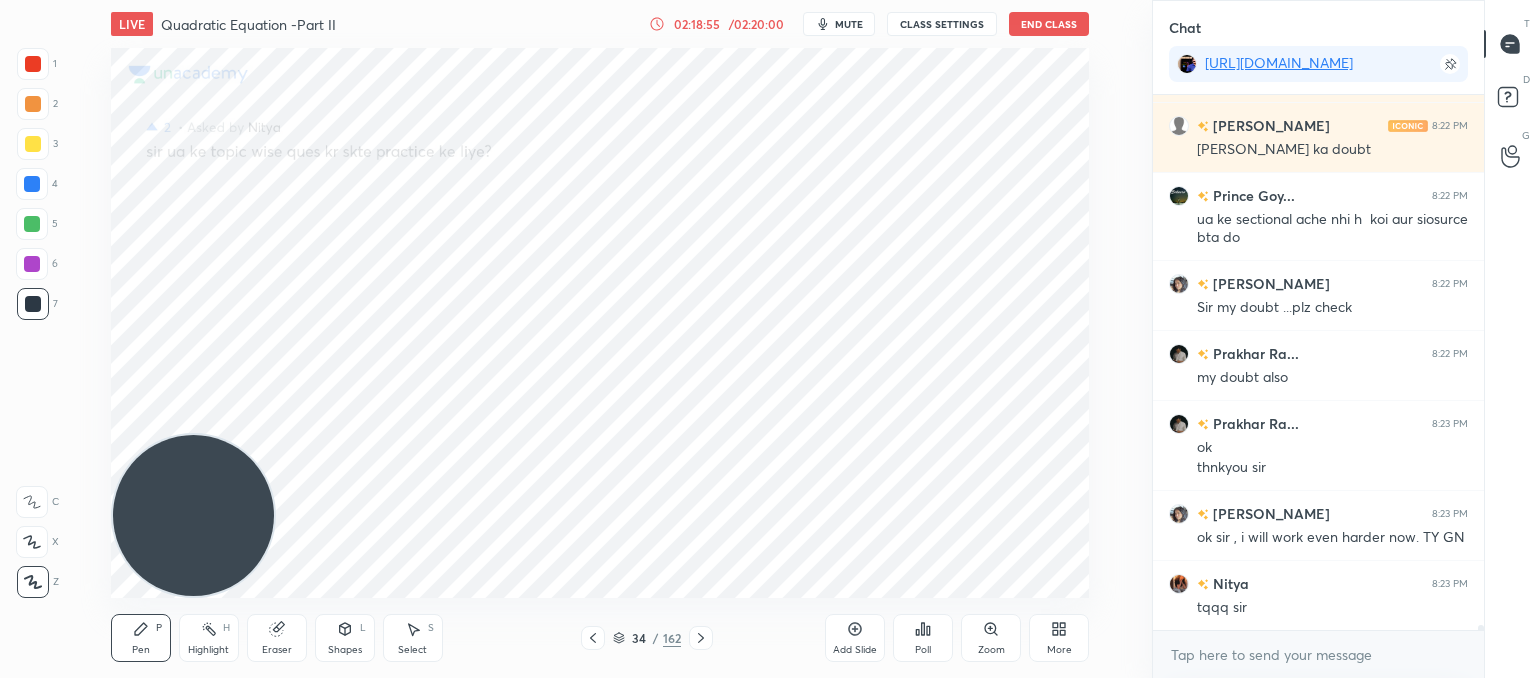 click 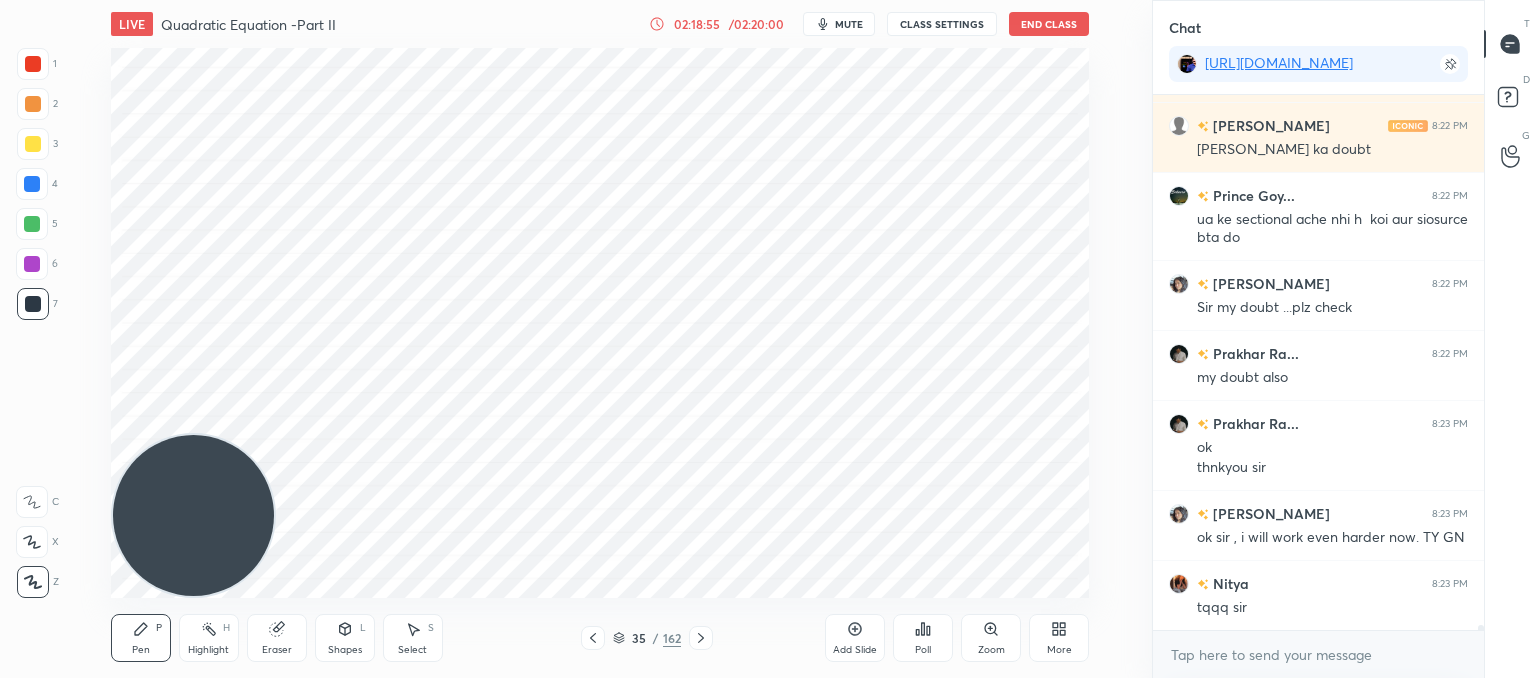 click 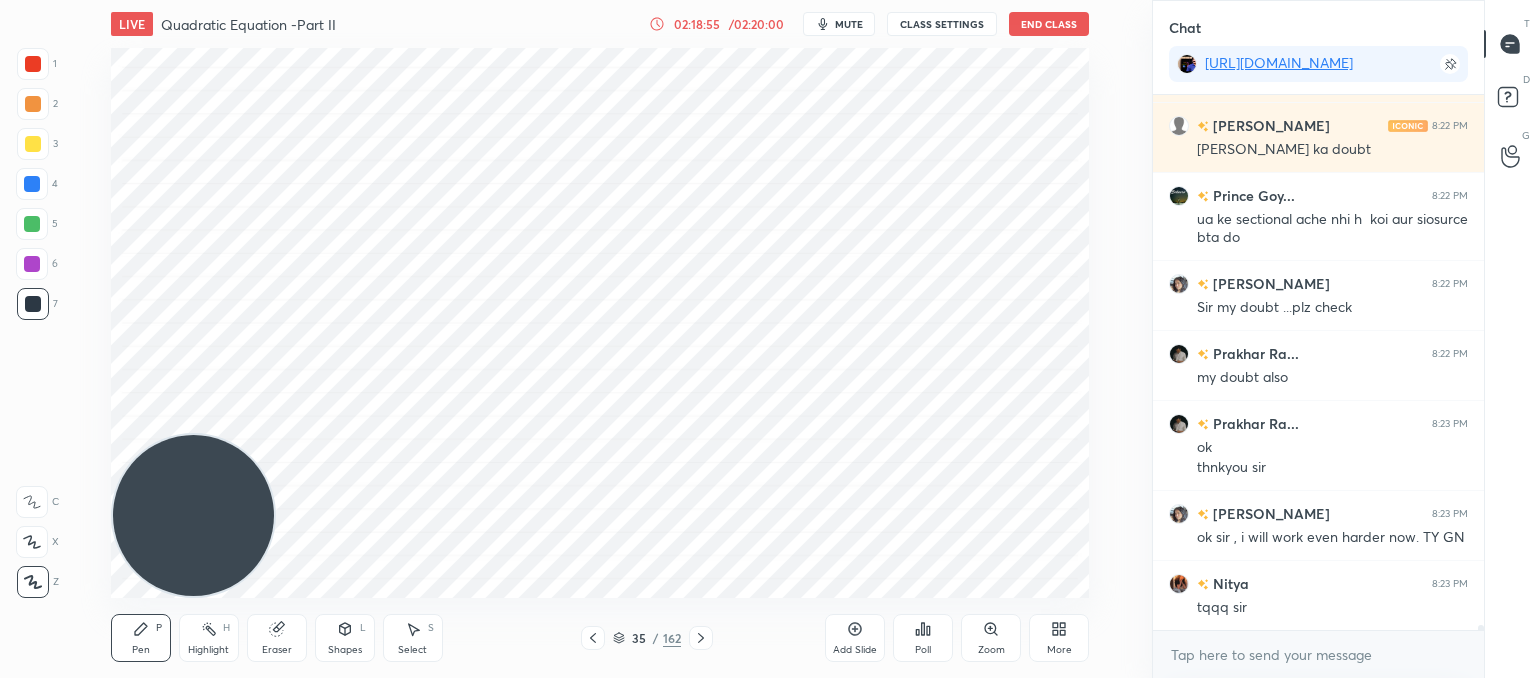 click 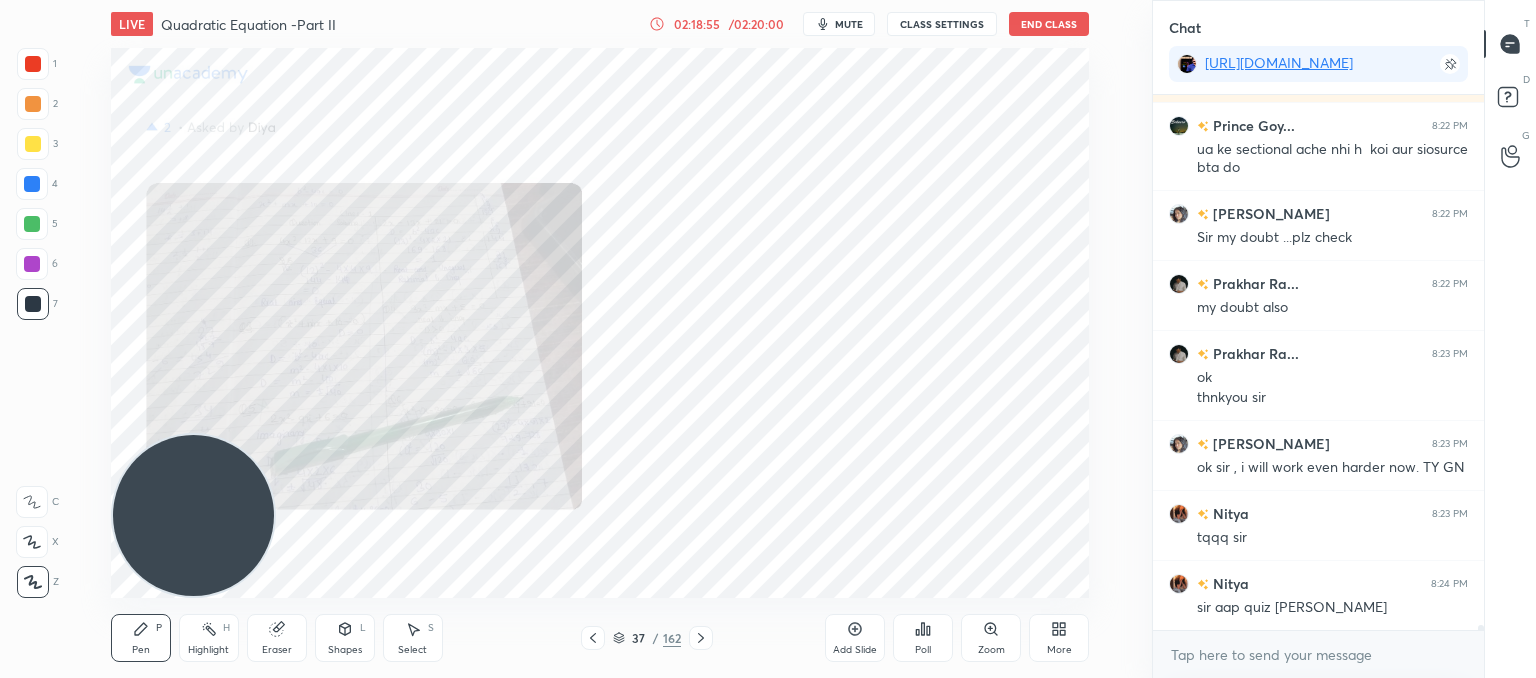 click 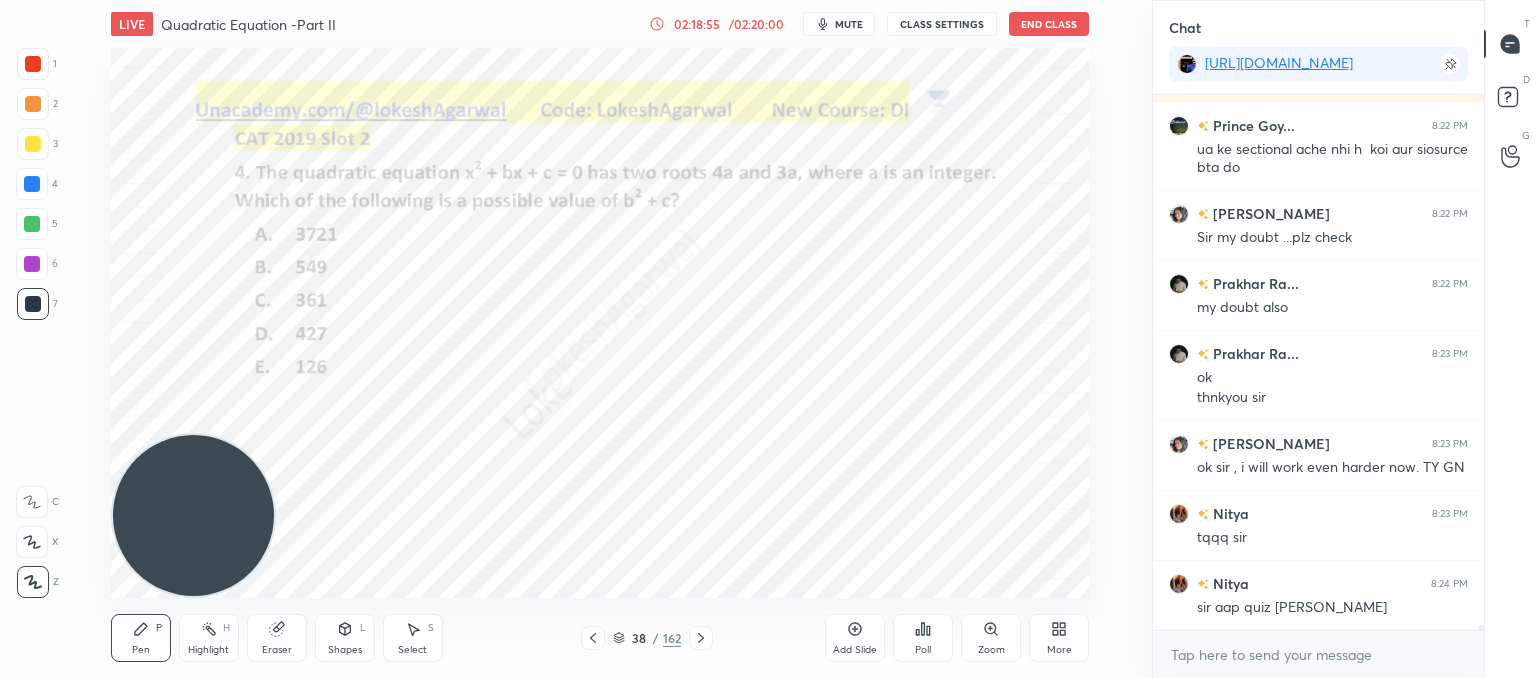 click 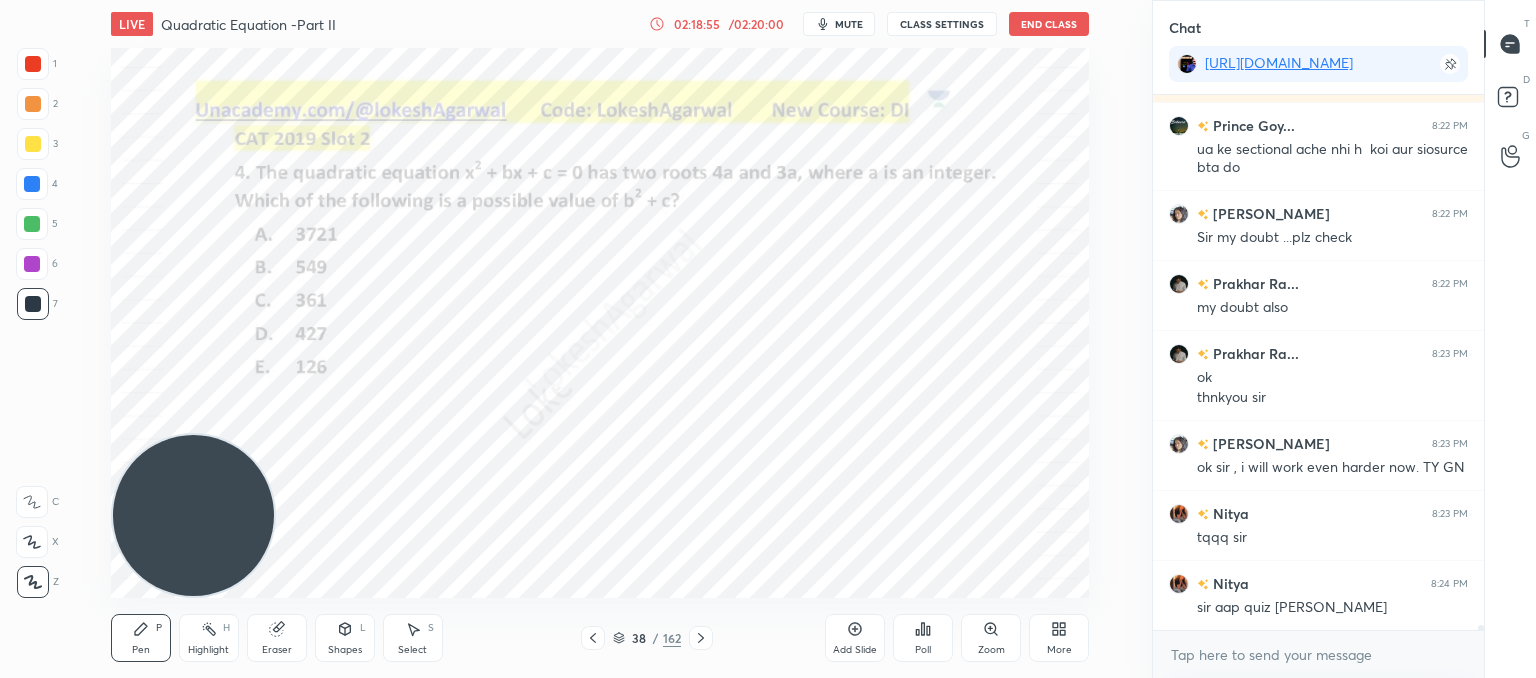 click 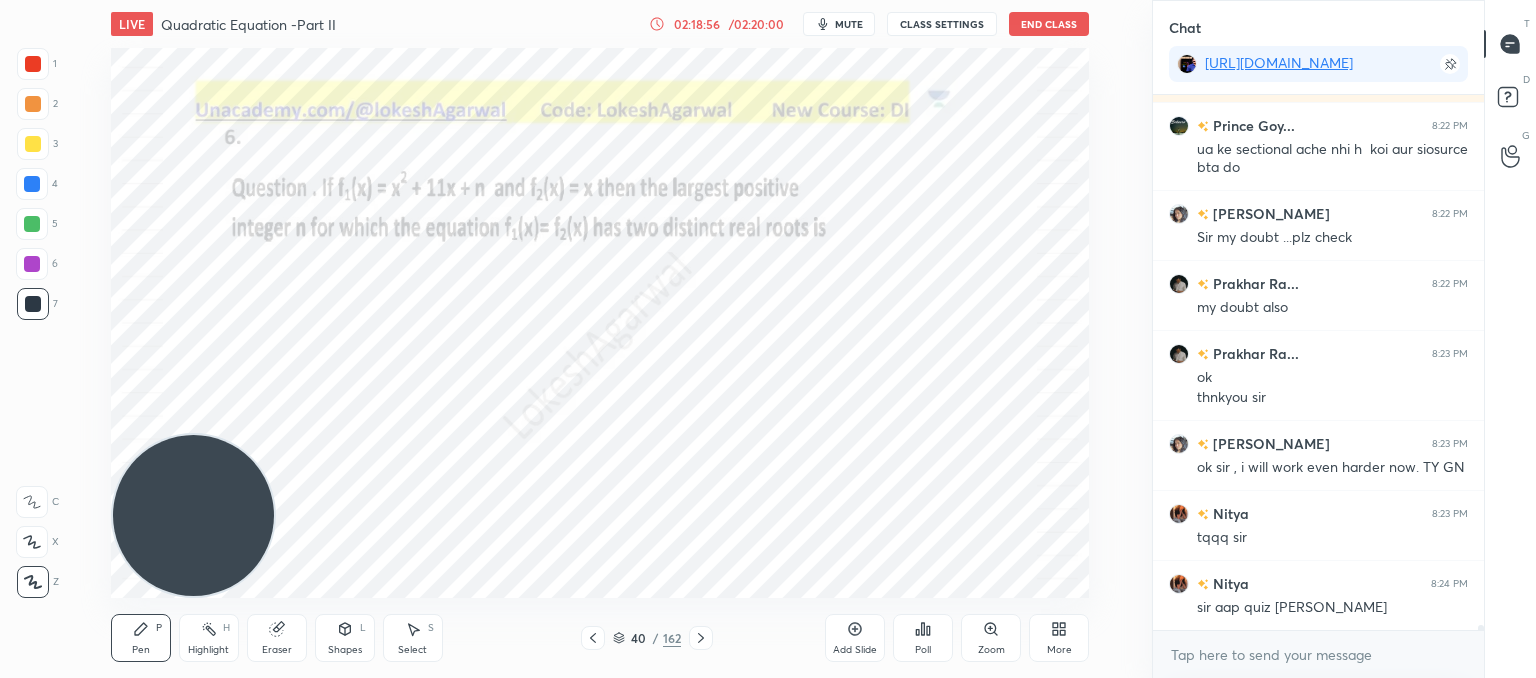click 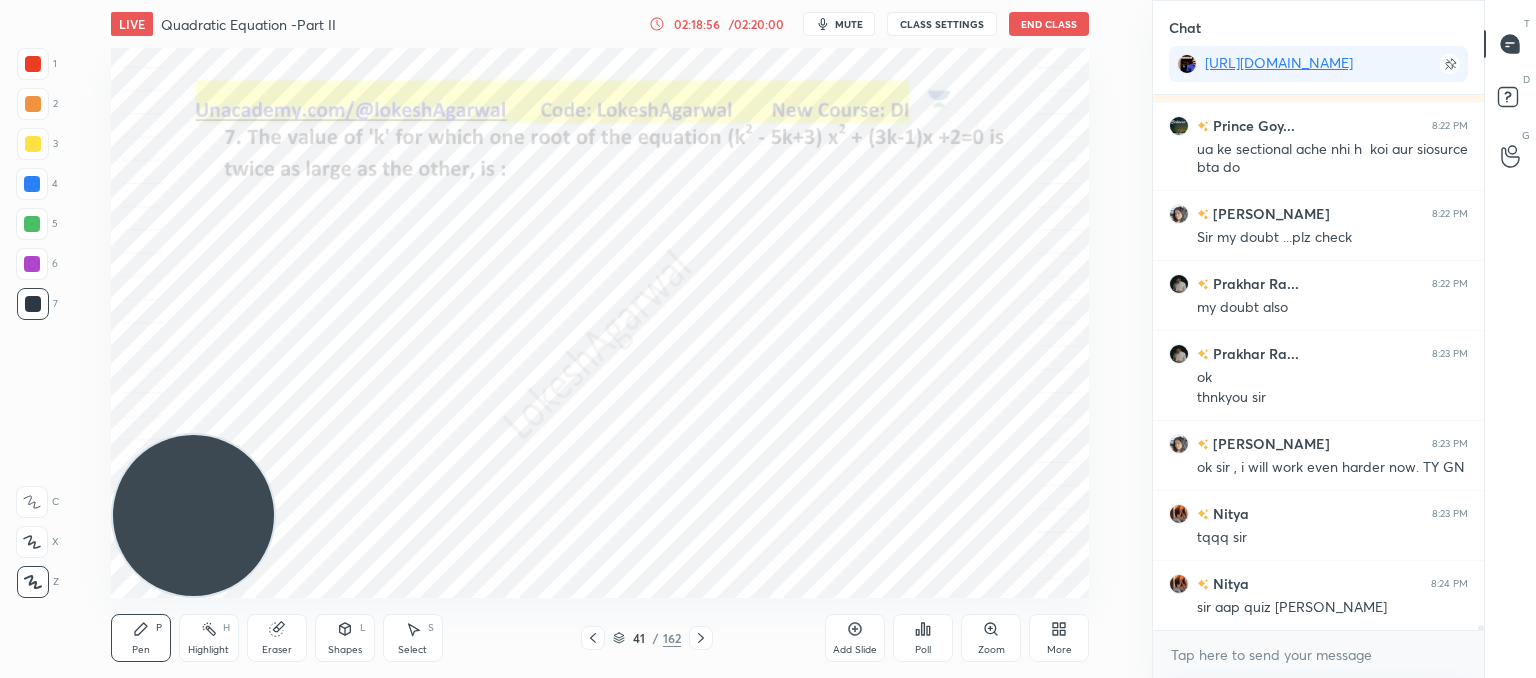 click 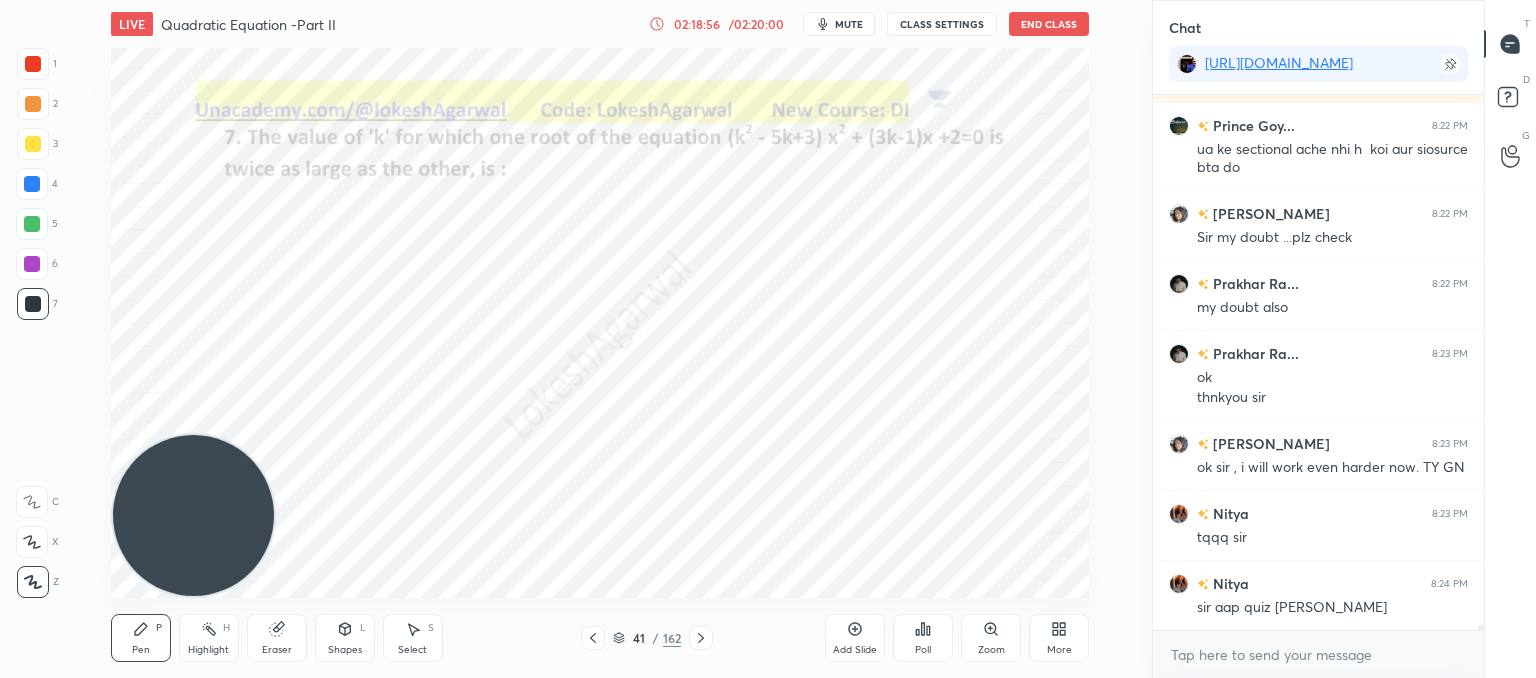 click 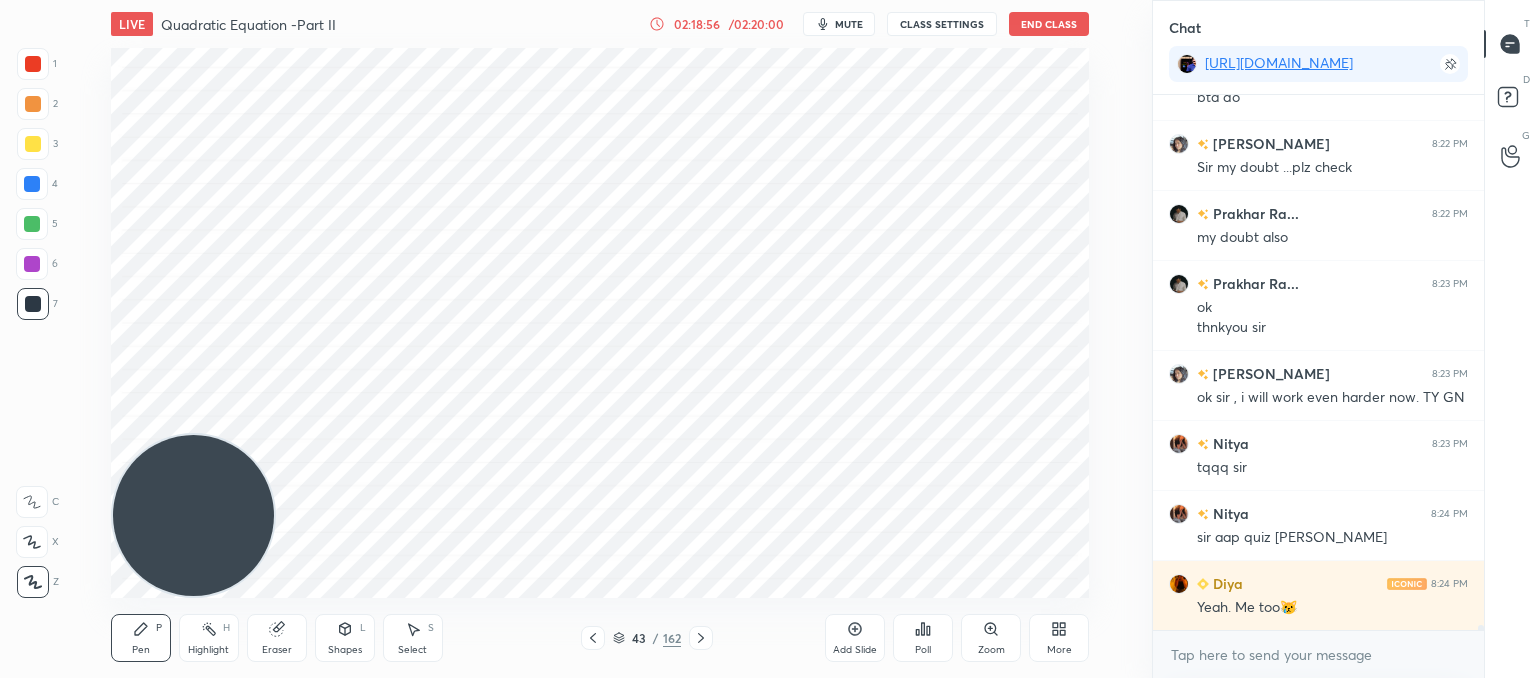 click 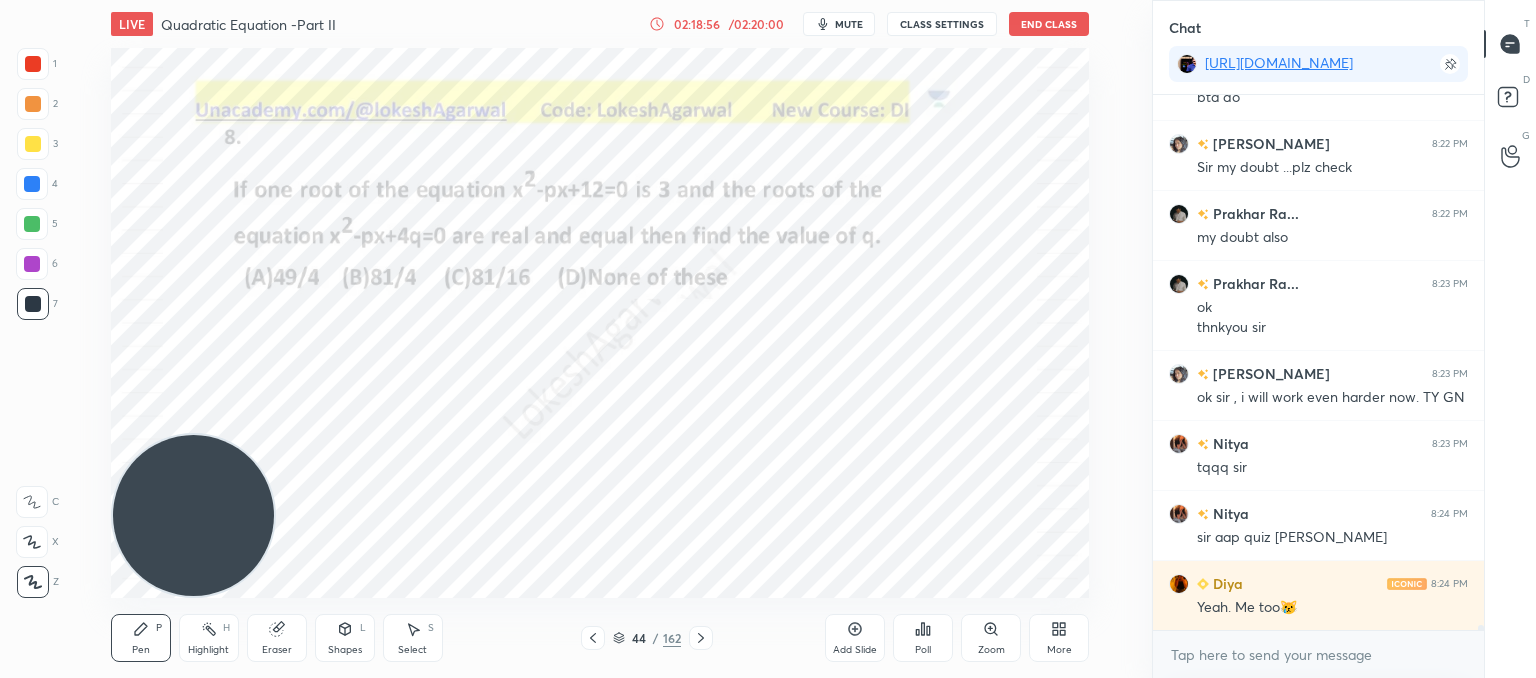 click 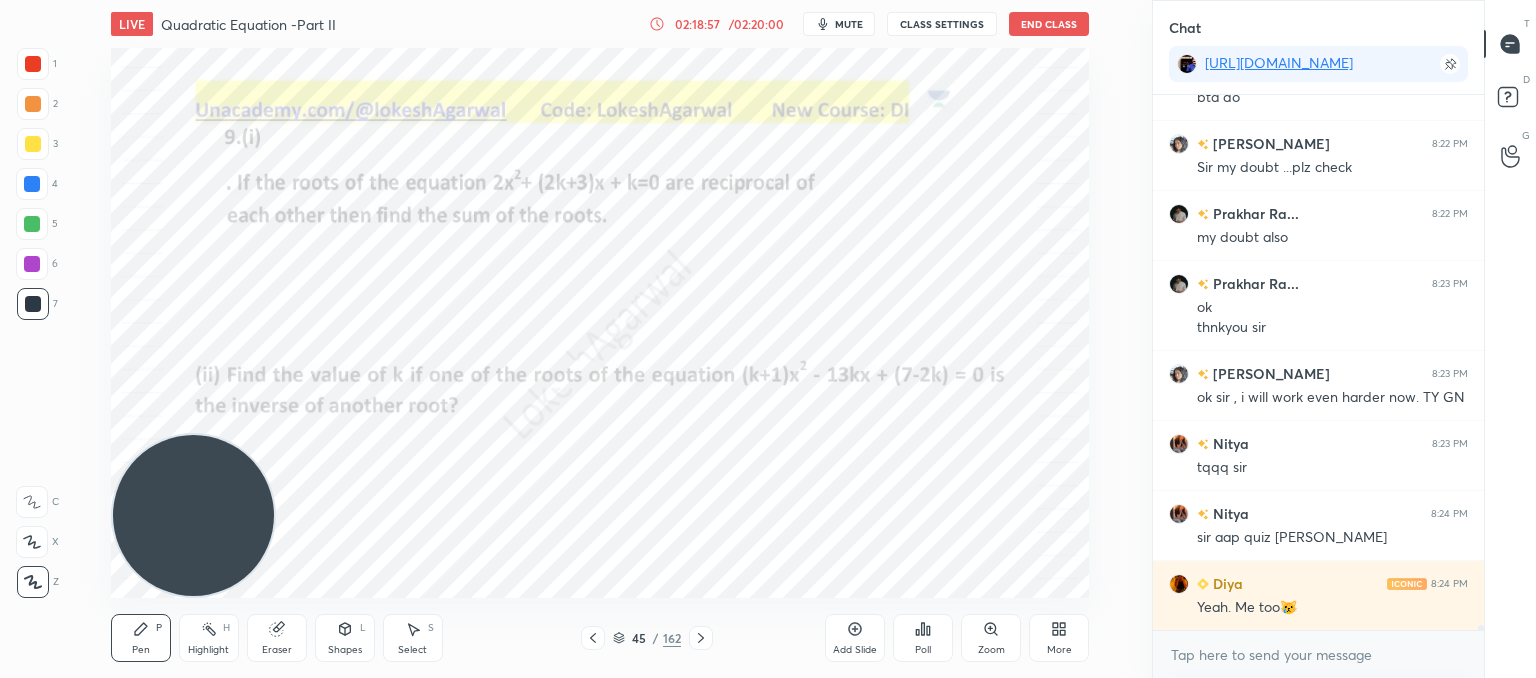 click 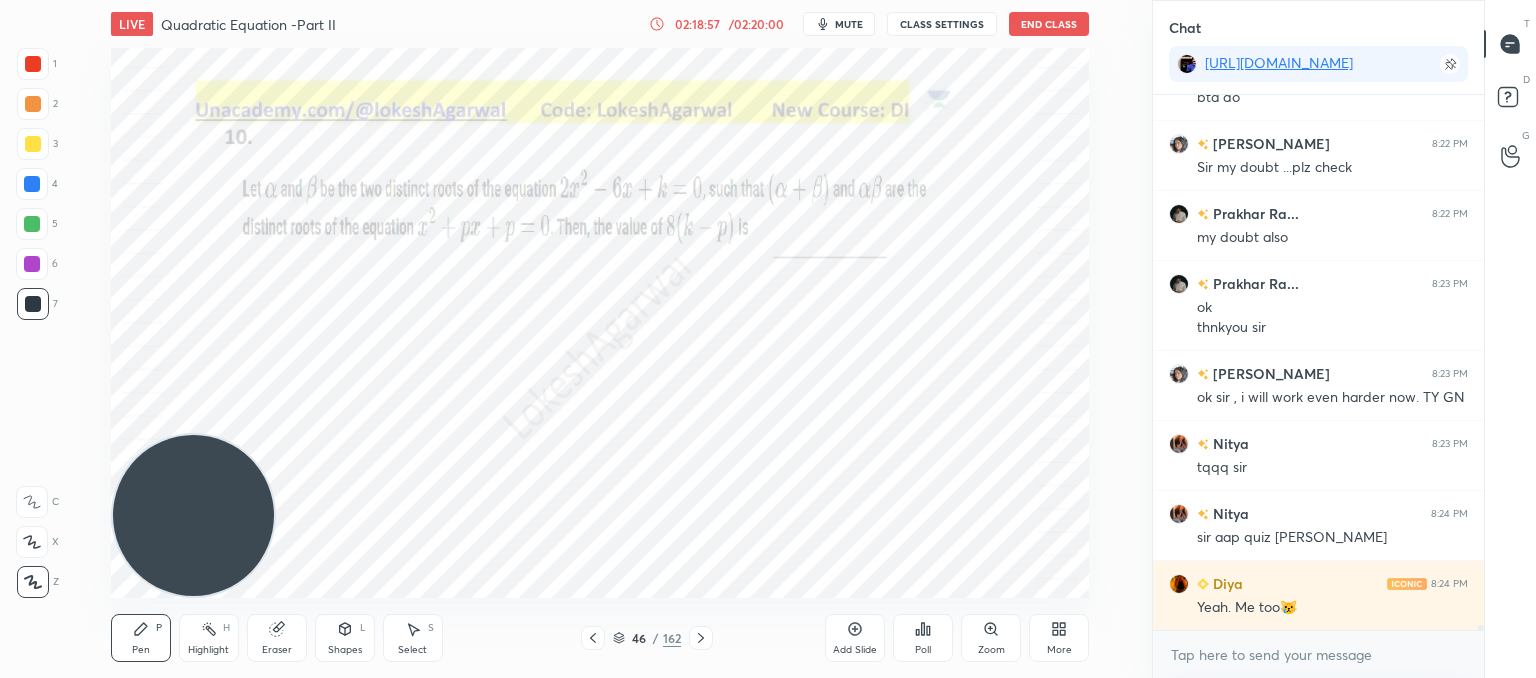 click 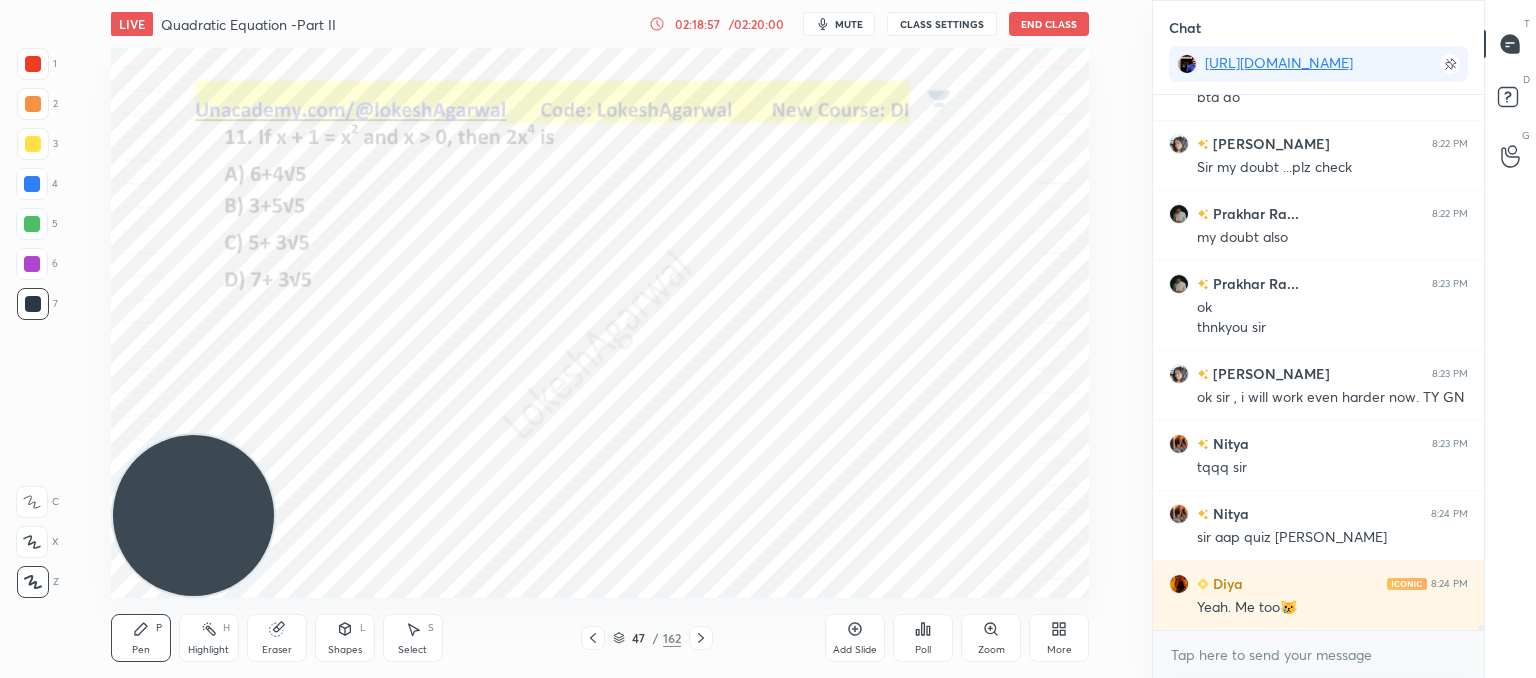 click 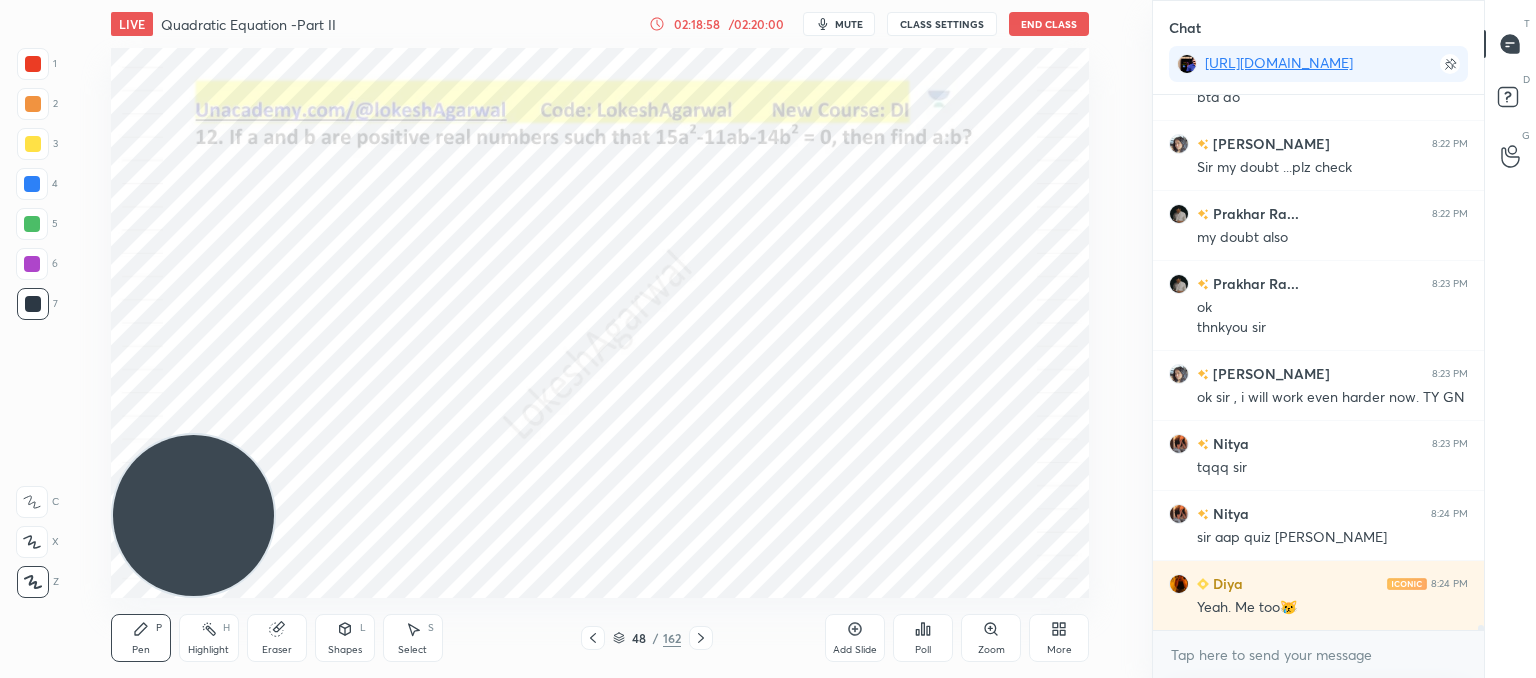 click 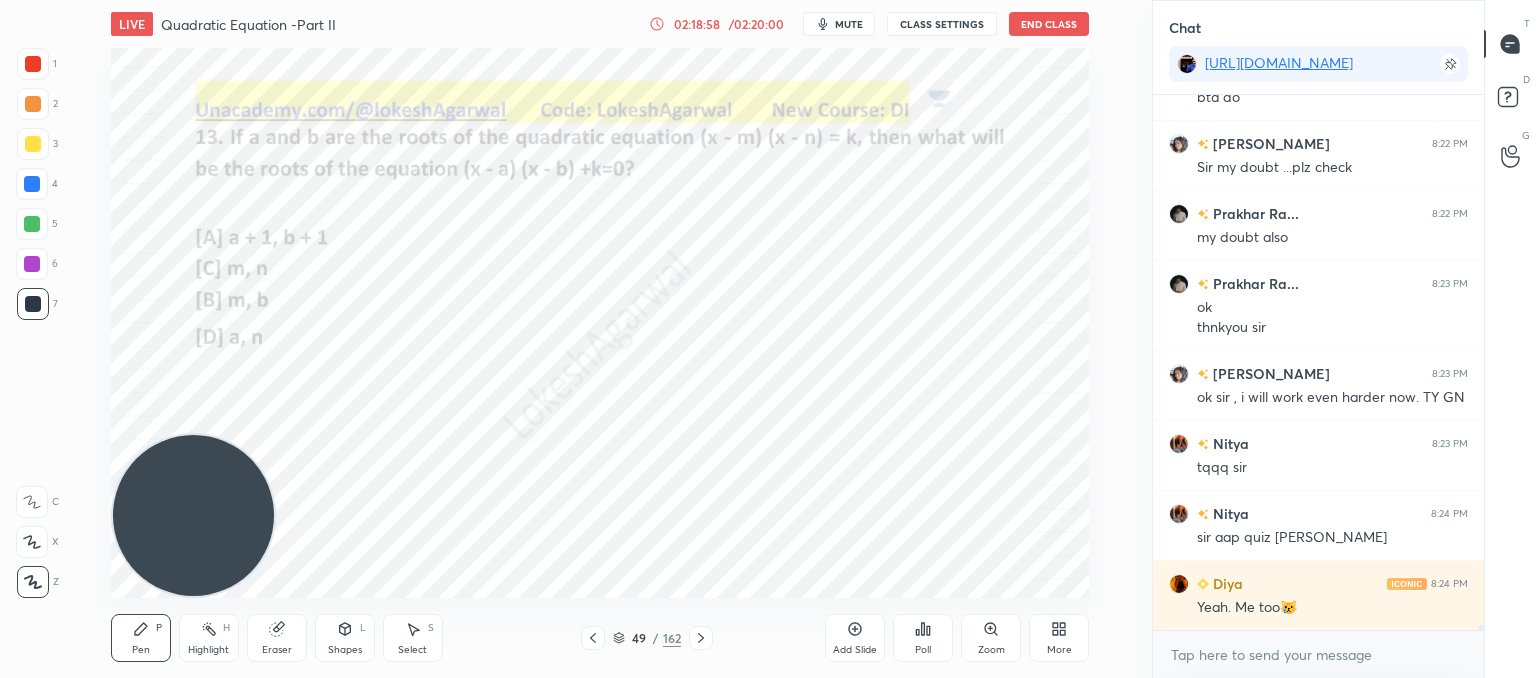 click 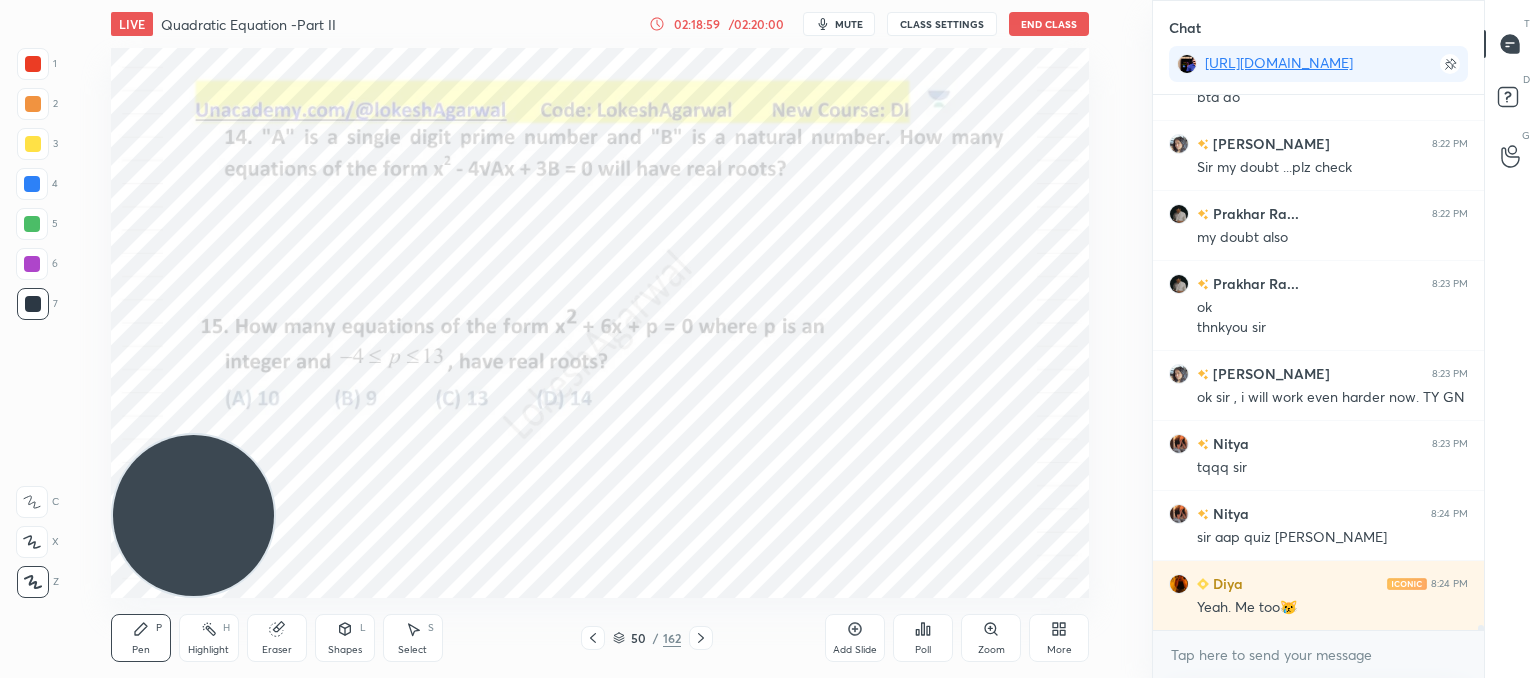 click 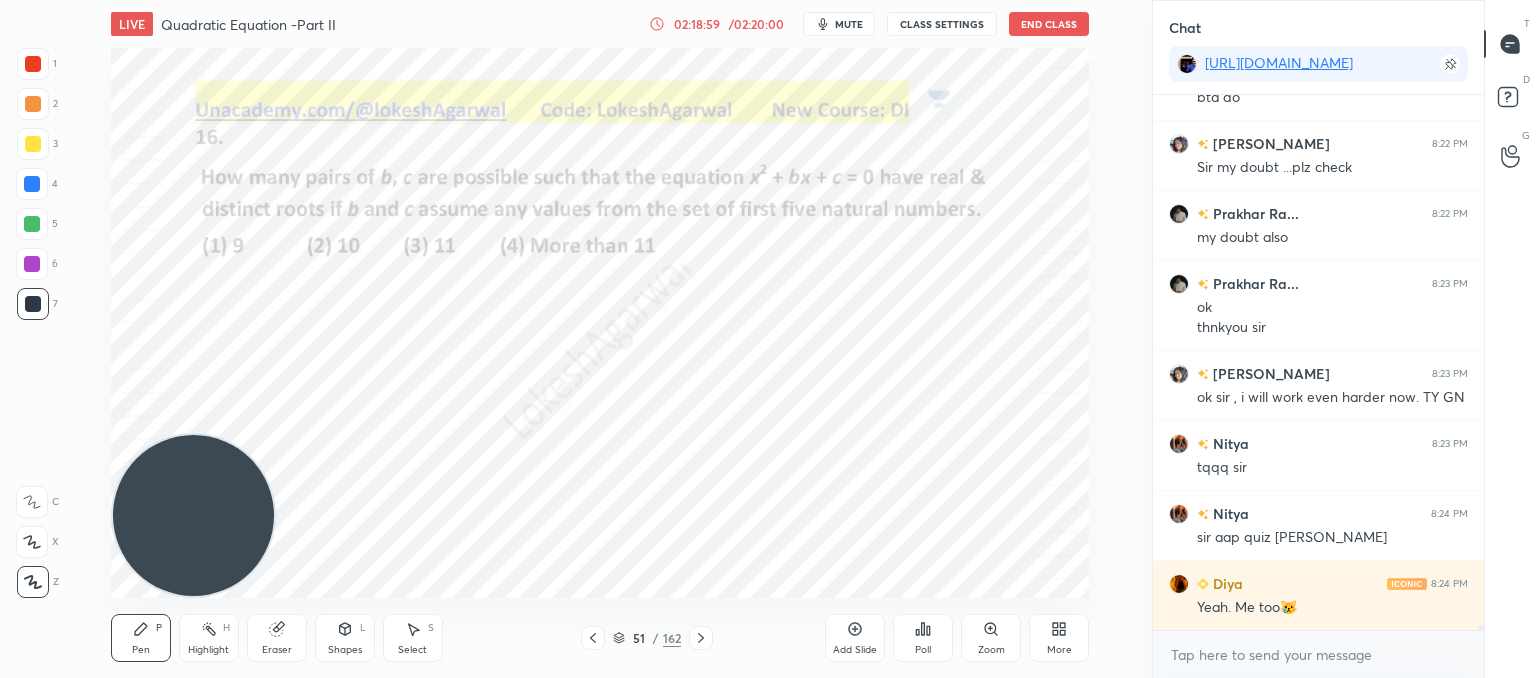 scroll, scrollTop: 62264, scrollLeft: 0, axis: vertical 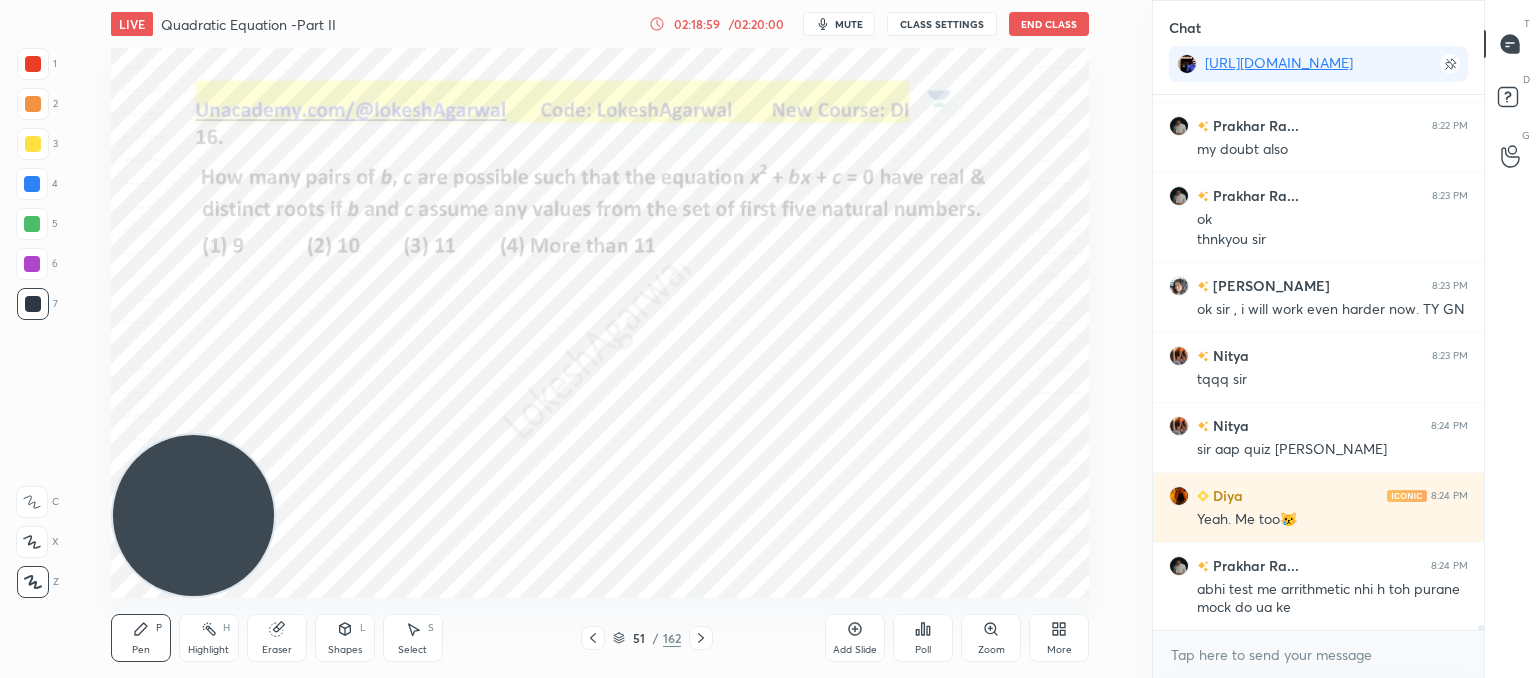 click 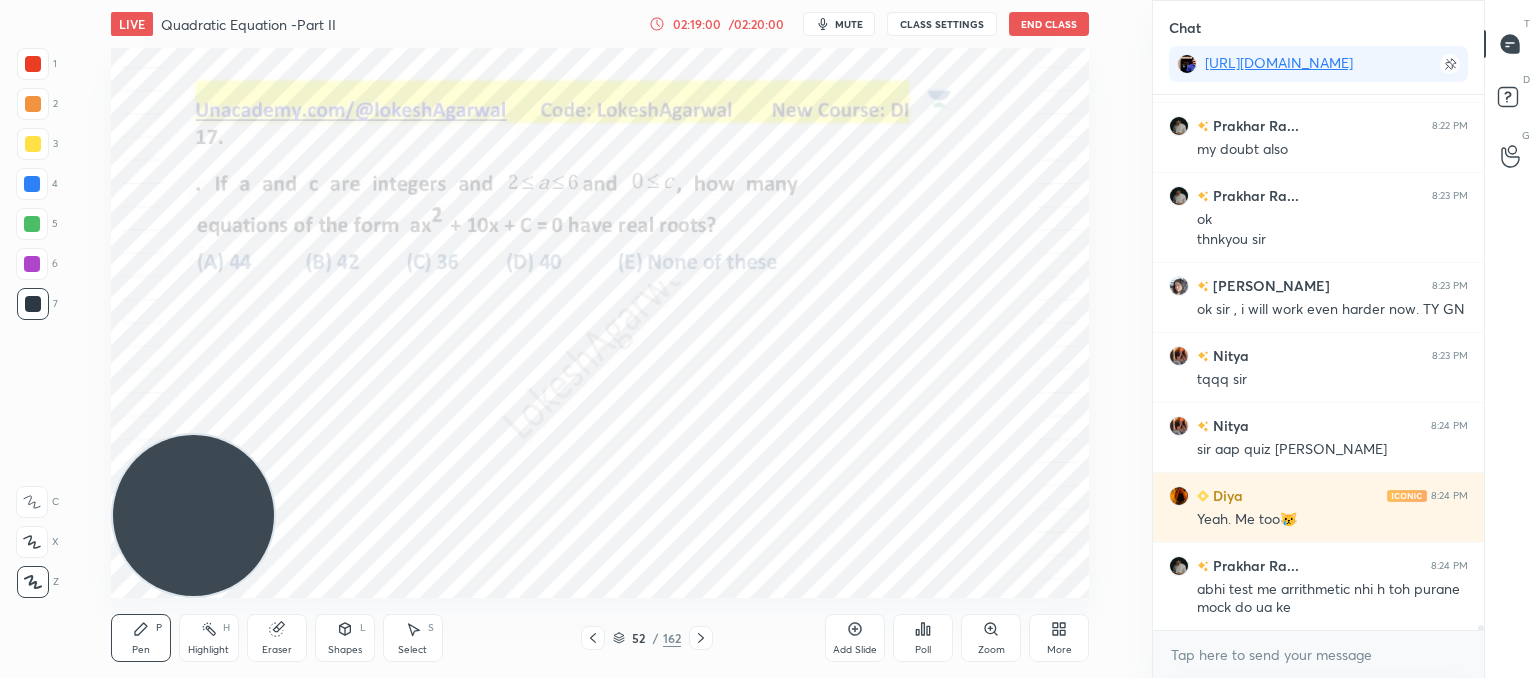 click 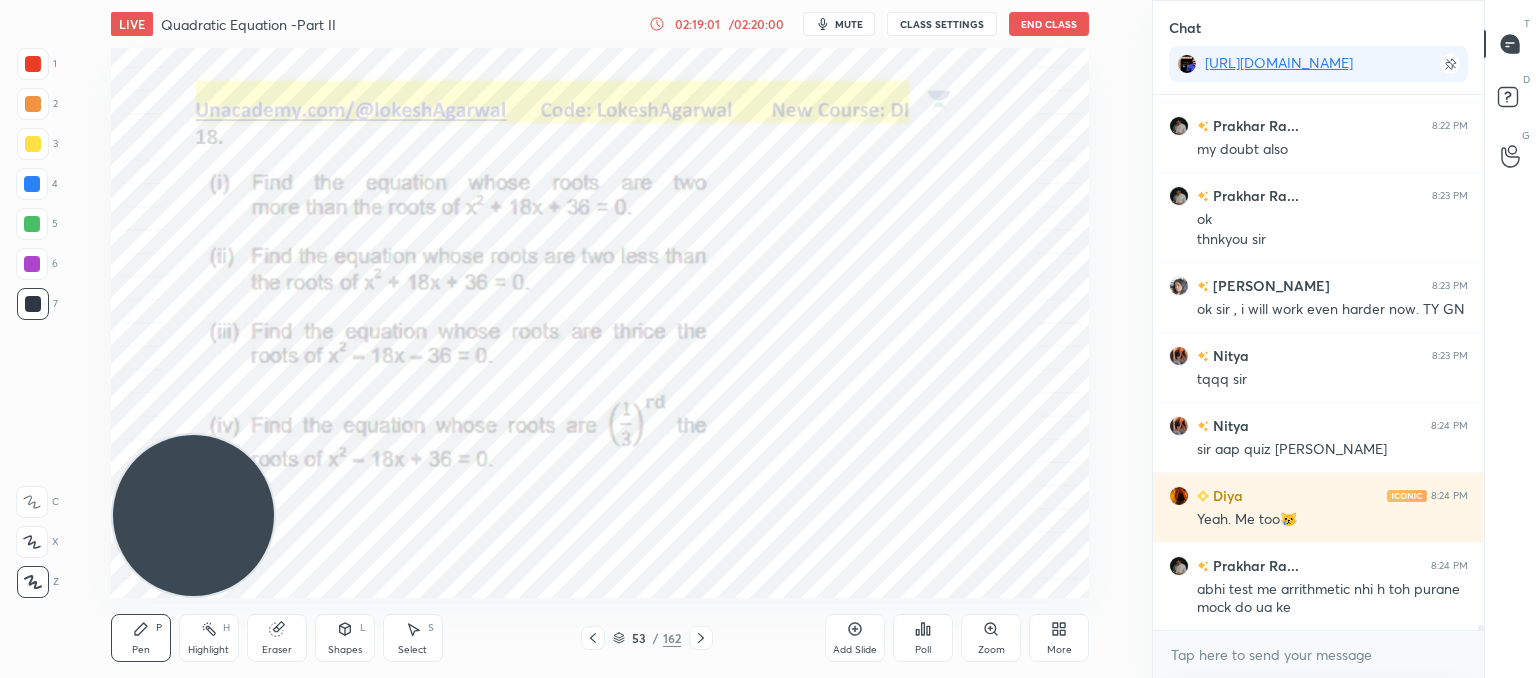 click 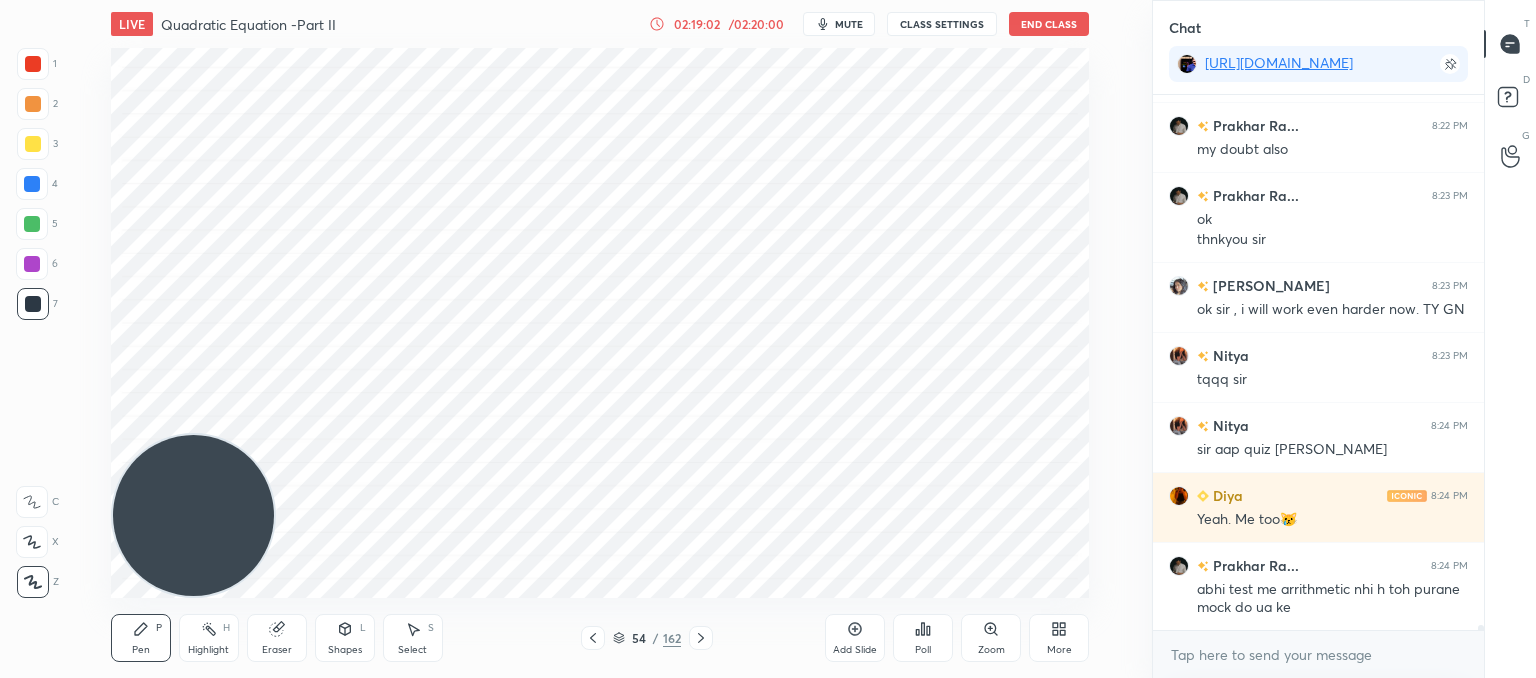 click 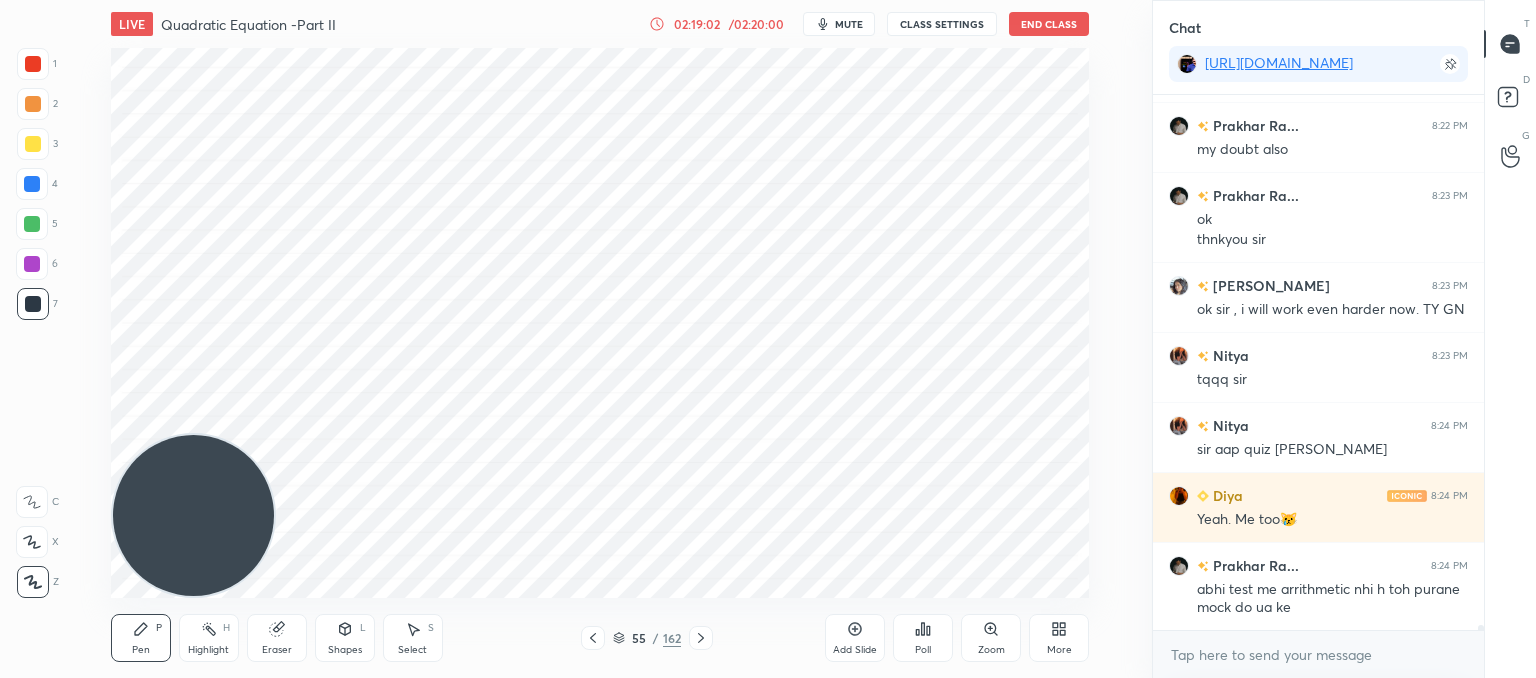 click 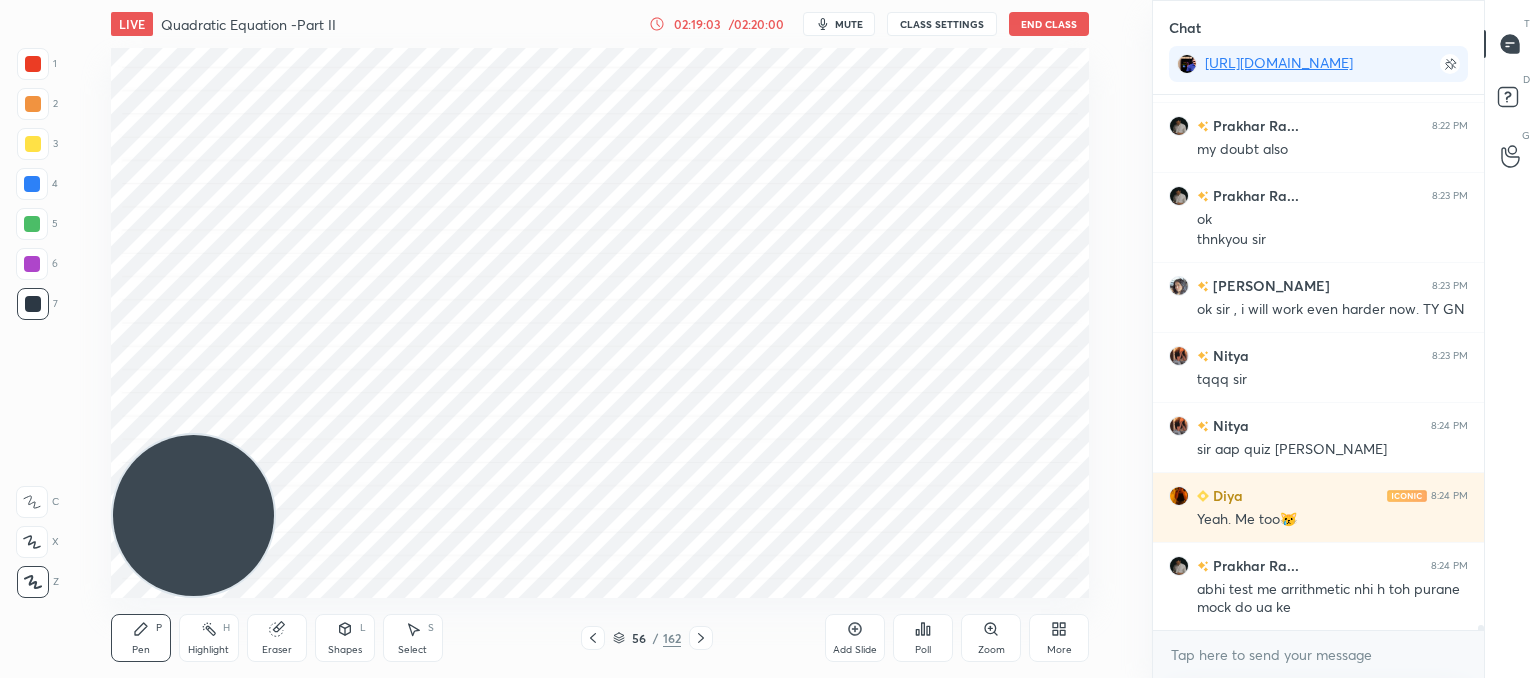 click 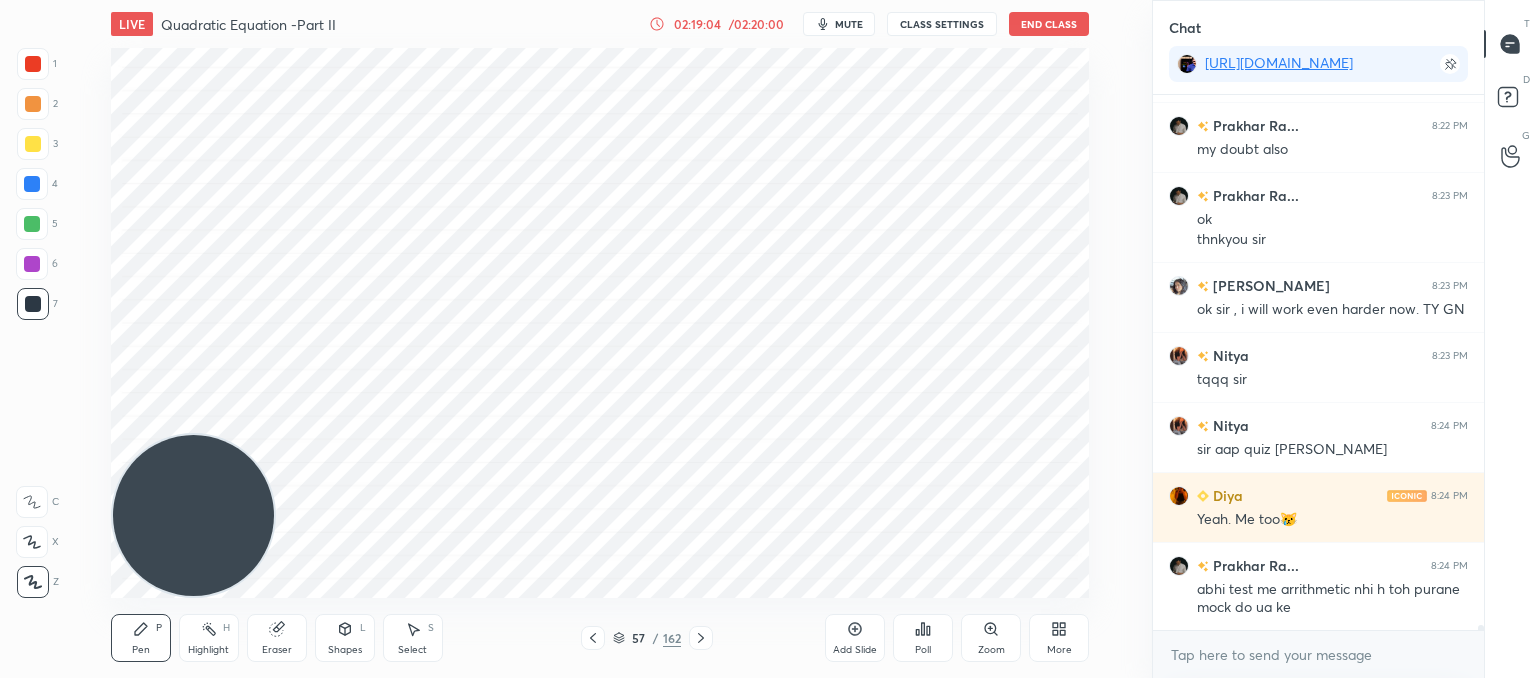 click 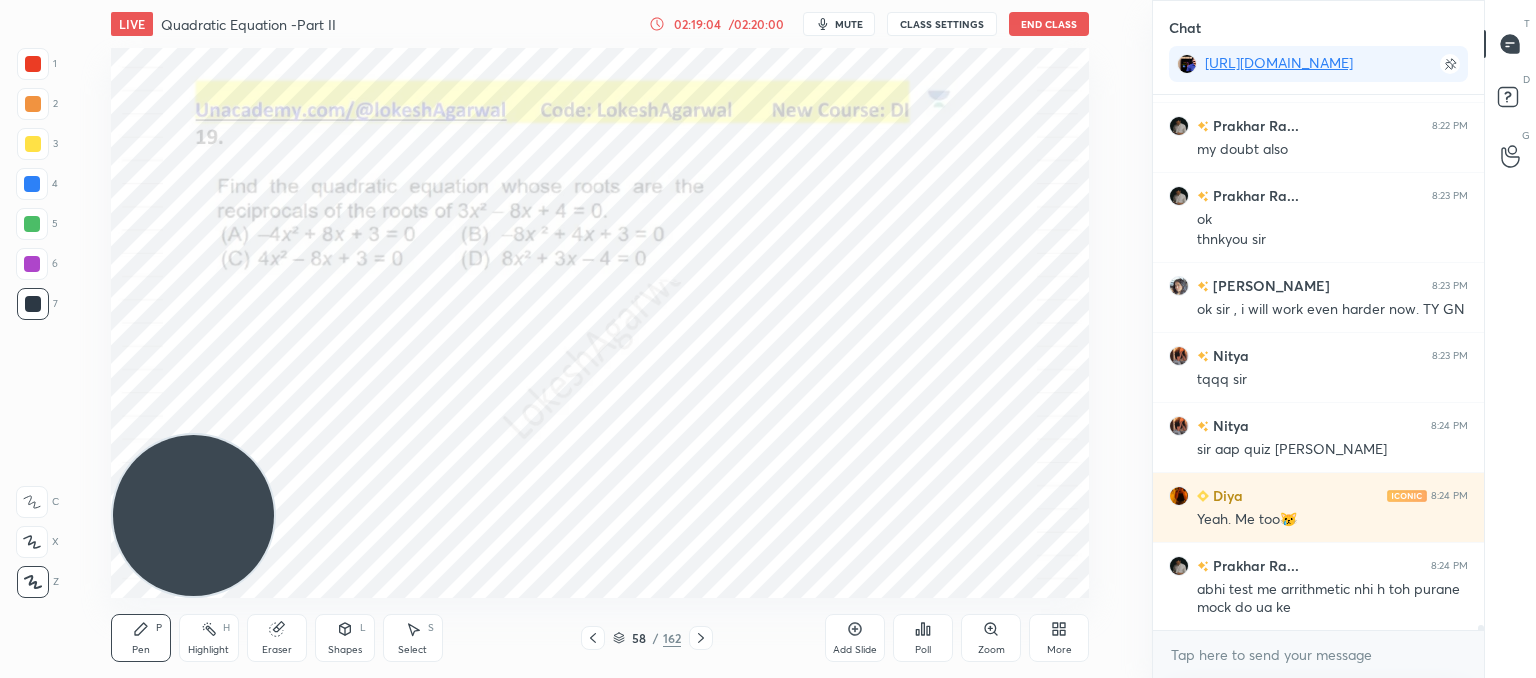 click 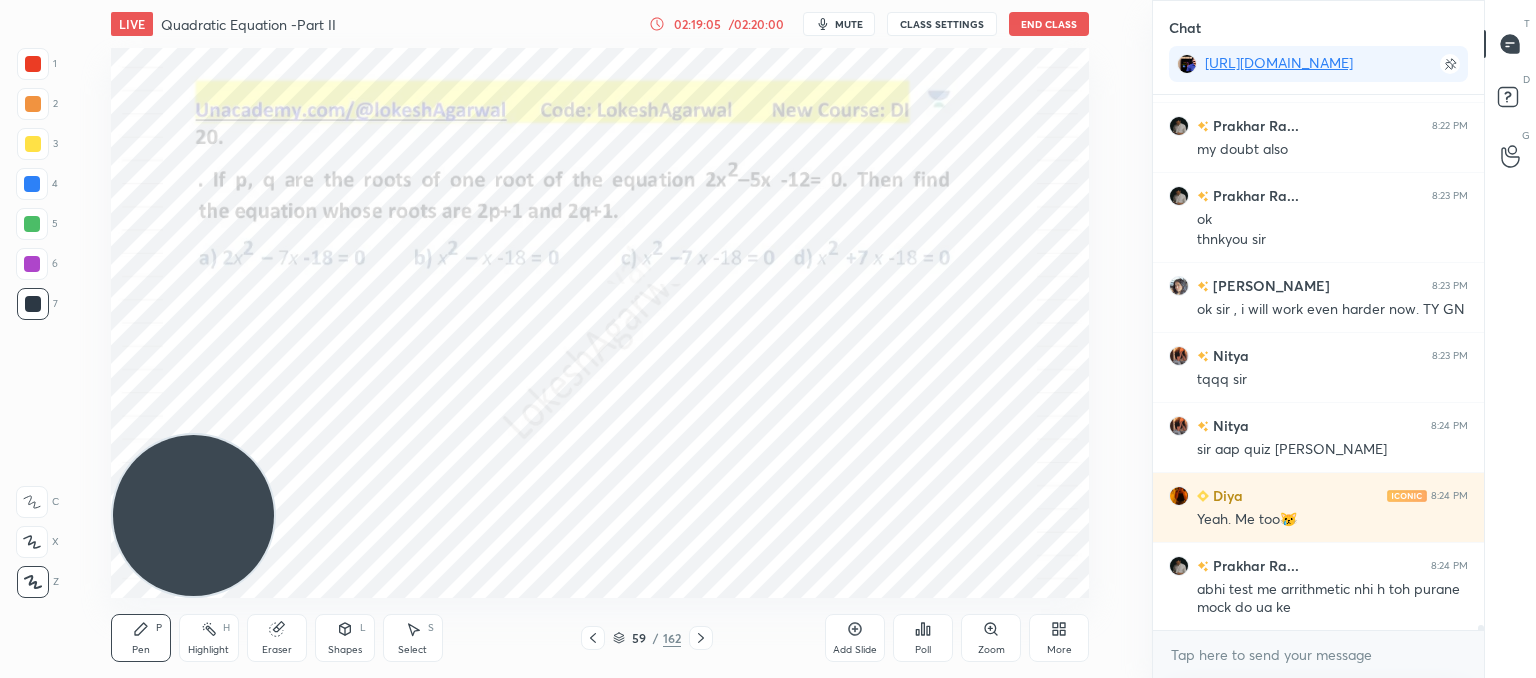 click 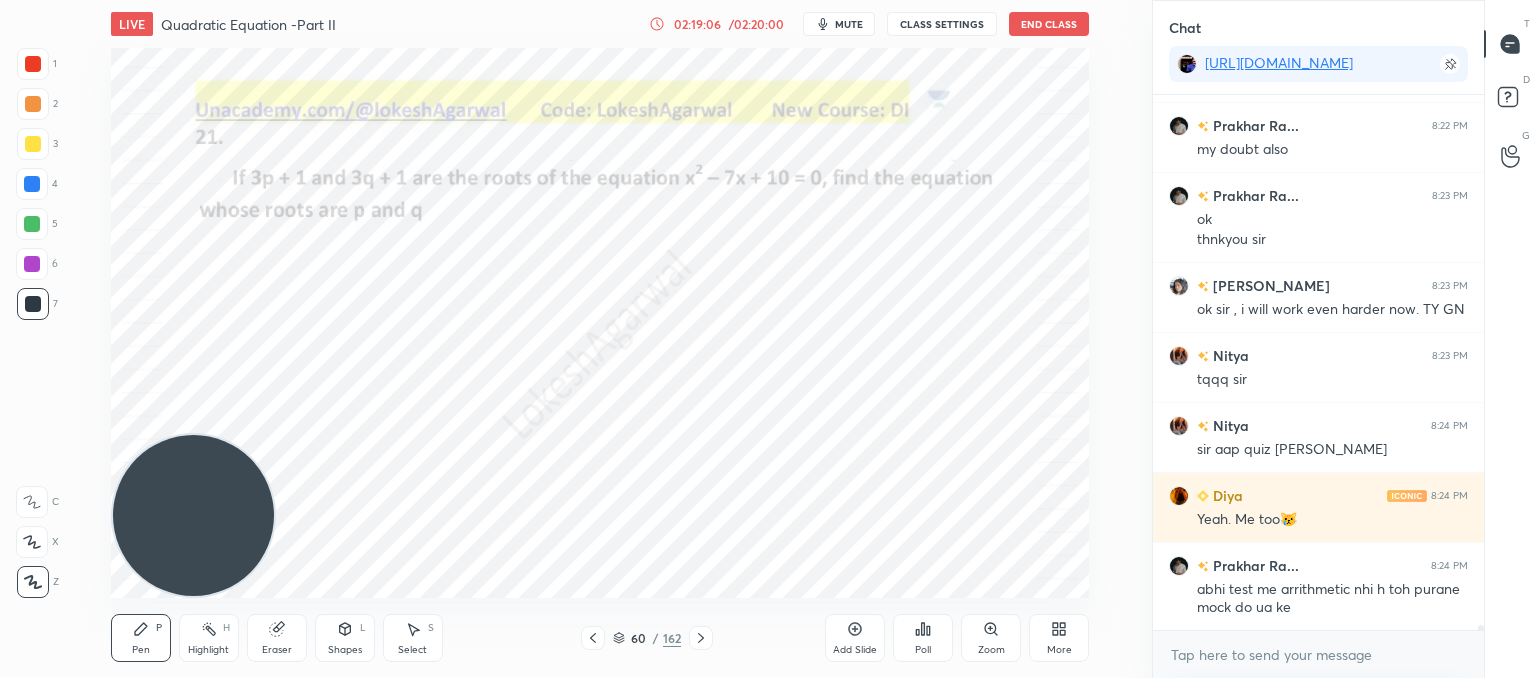 click at bounding box center [701, 638] 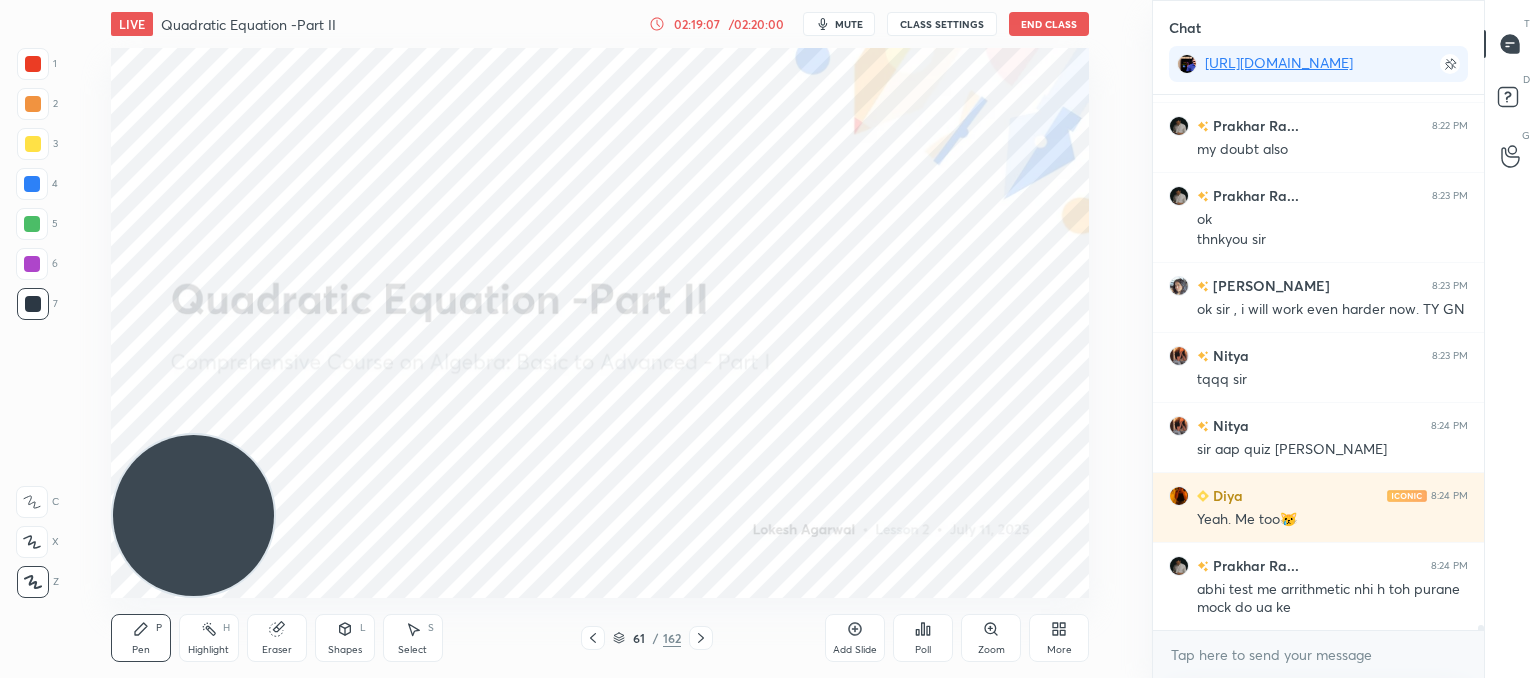 click at bounding box center [701, 638] 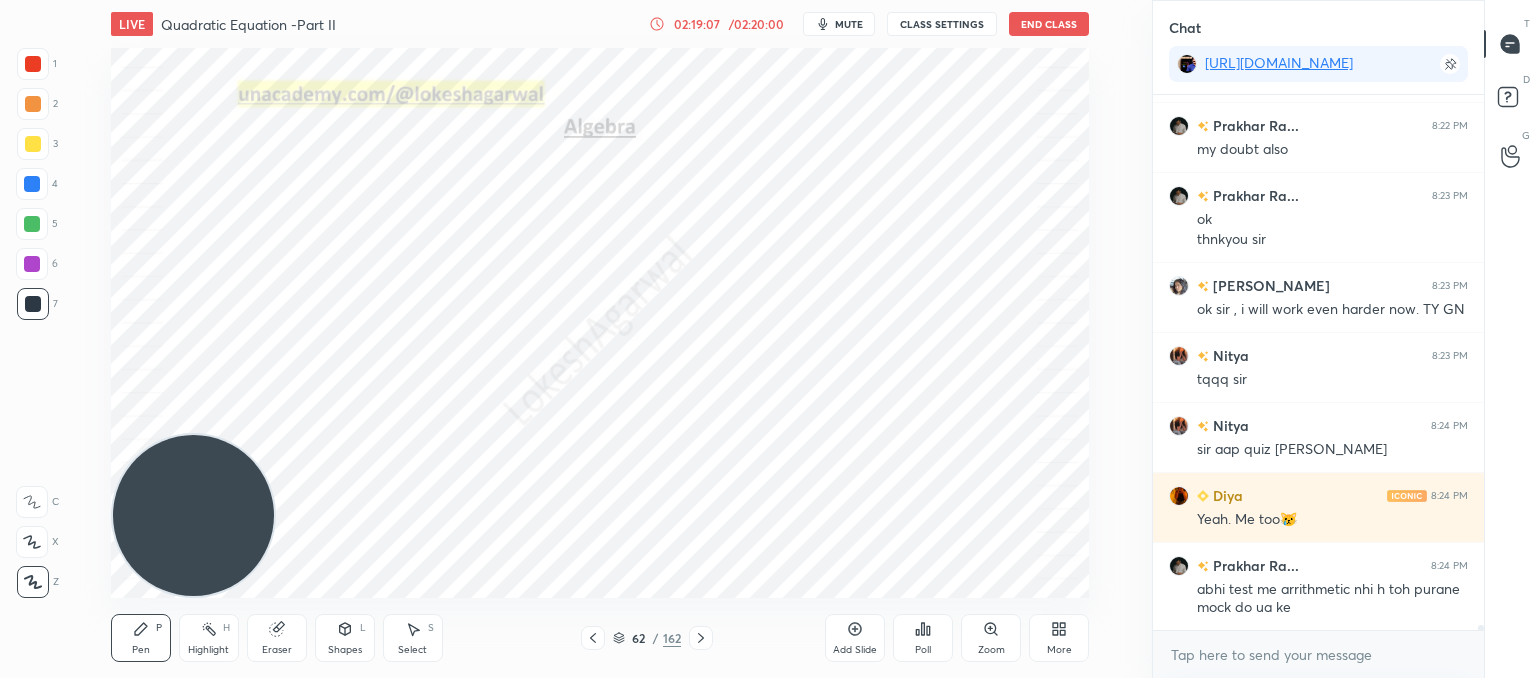 click 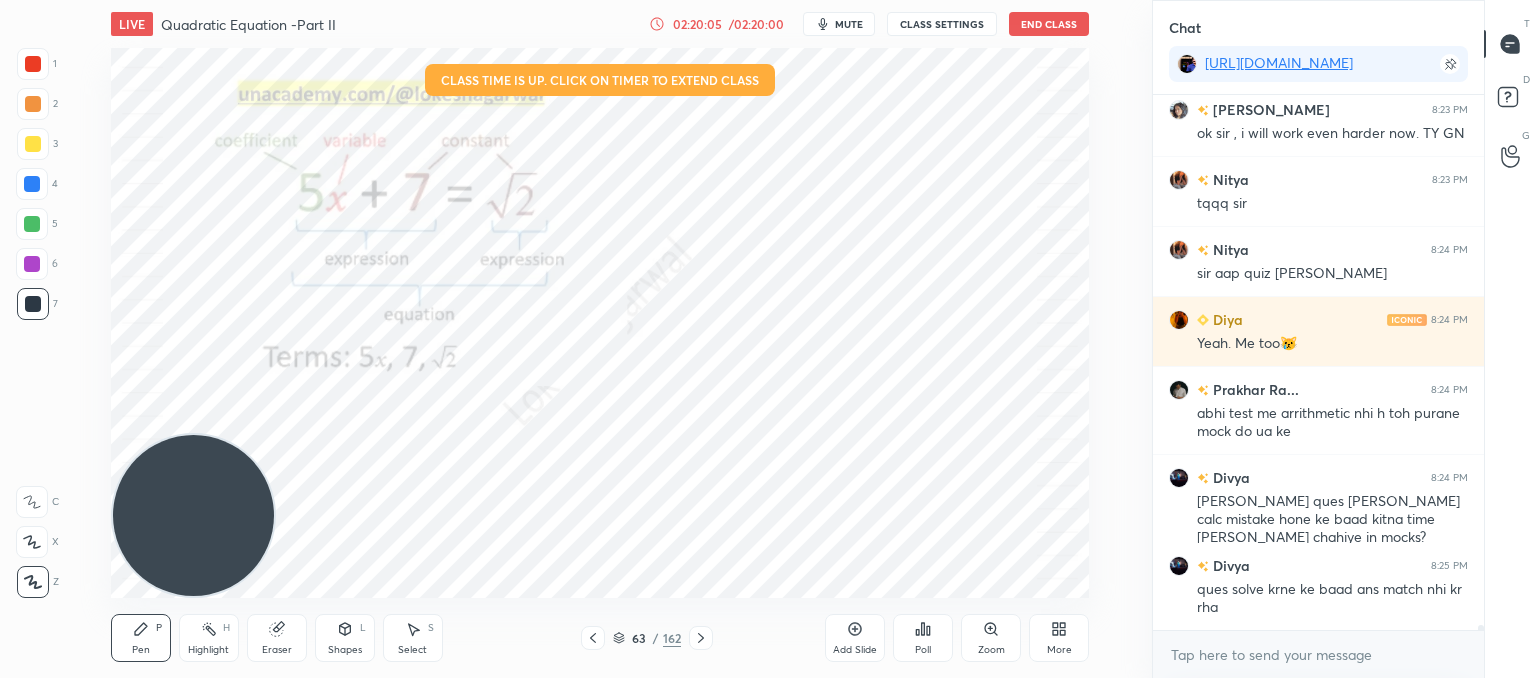 scroll, scrollTop: 62488, scrollLeft: 0, axis: vertical 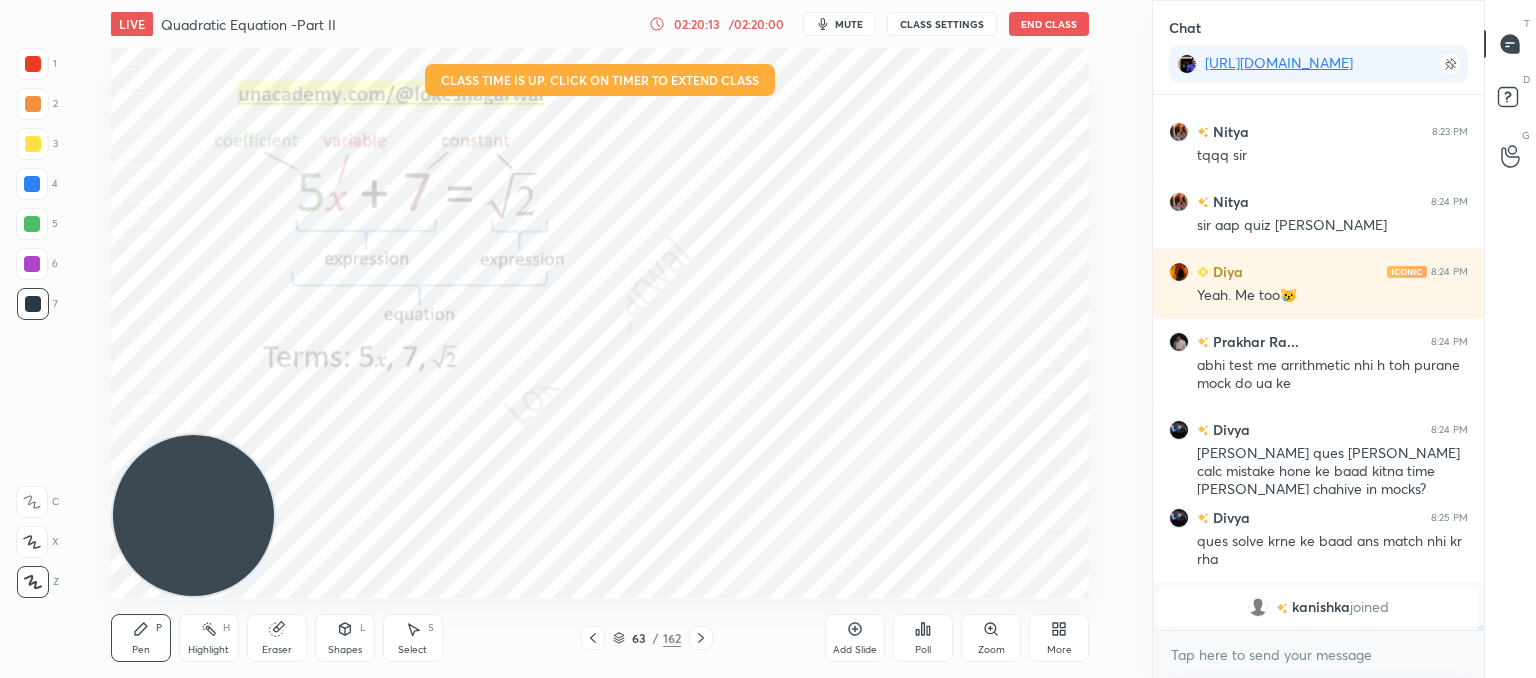 click on "Select S" at bounding box center (413, 638) 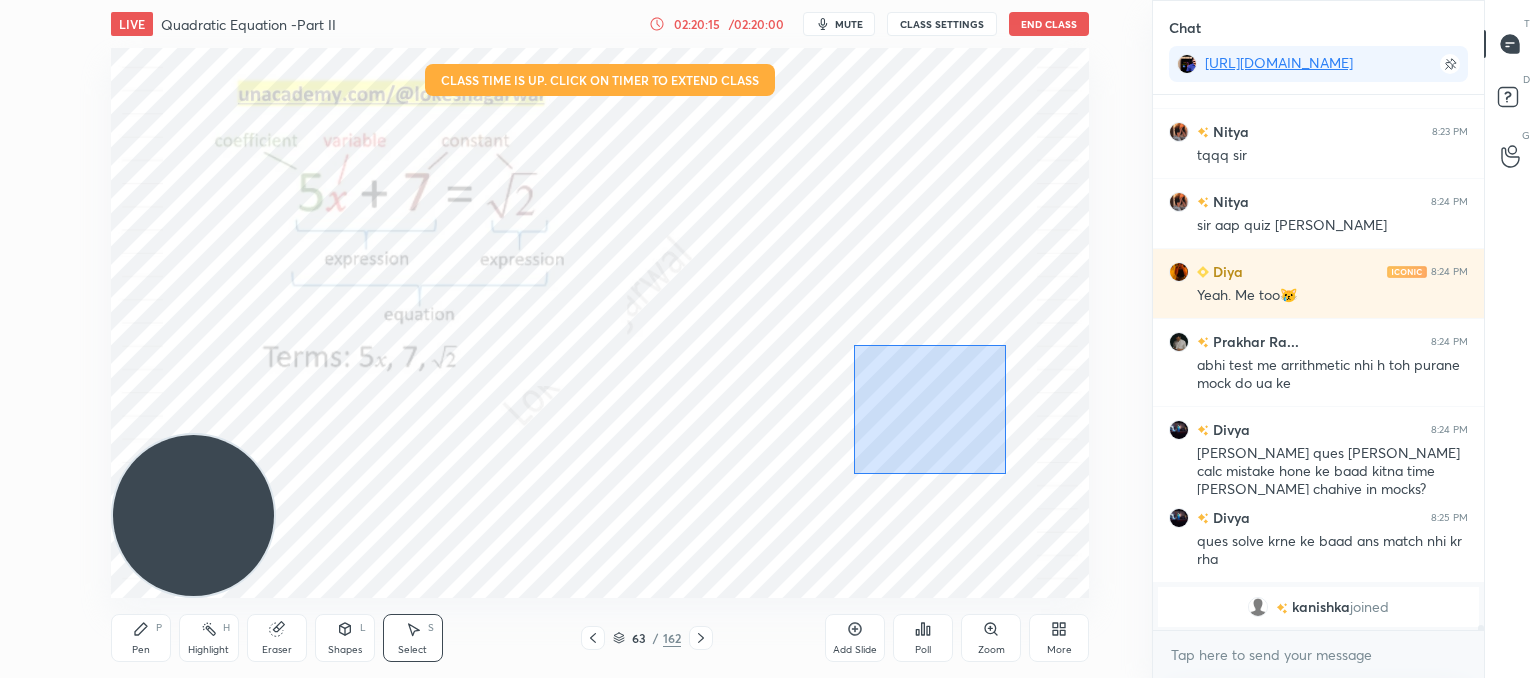 drag, startPoint x: 854, startPoint y: 345, endPoint x: 779, endPoint y: 319, distance: 79.37884 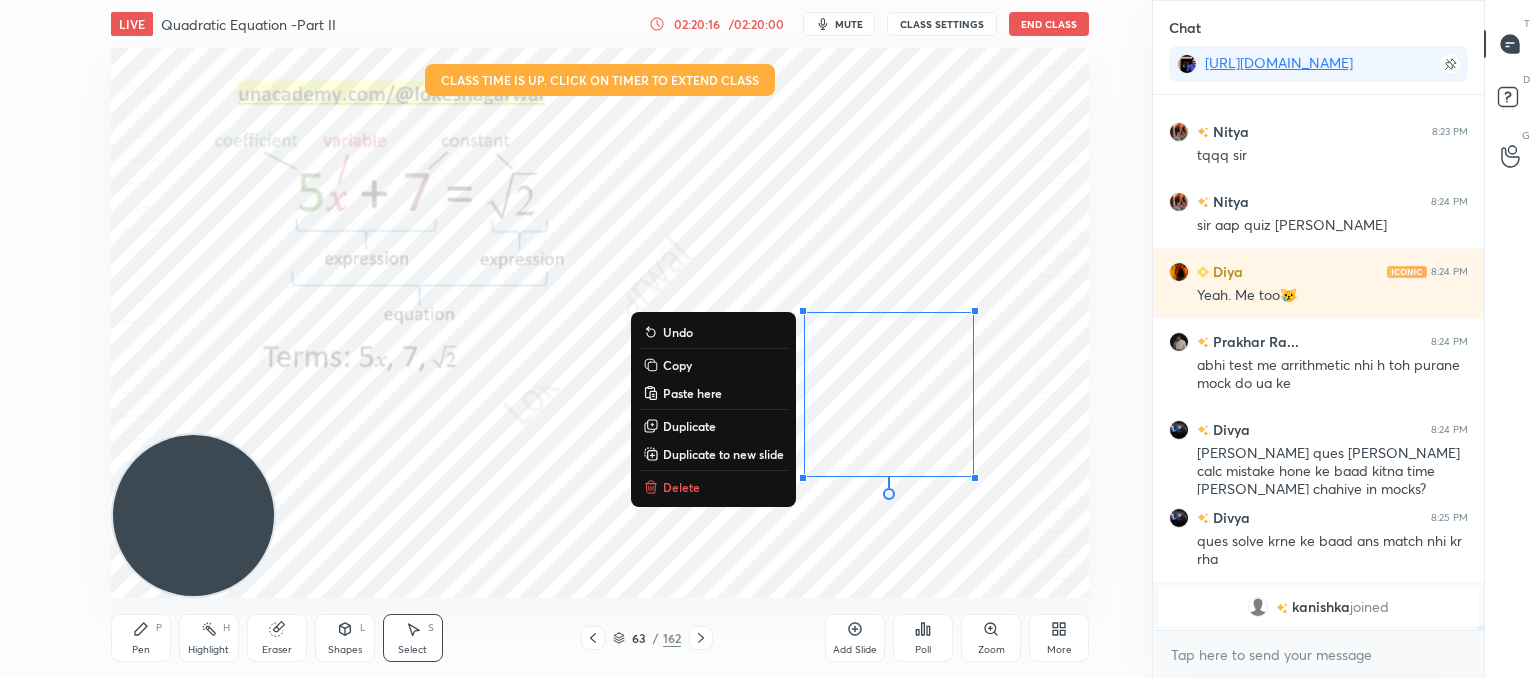 drag, startPoint x: 703, startPoint y: 485, endPoint x: 742, endPoint y: 468, distance: 42.544094 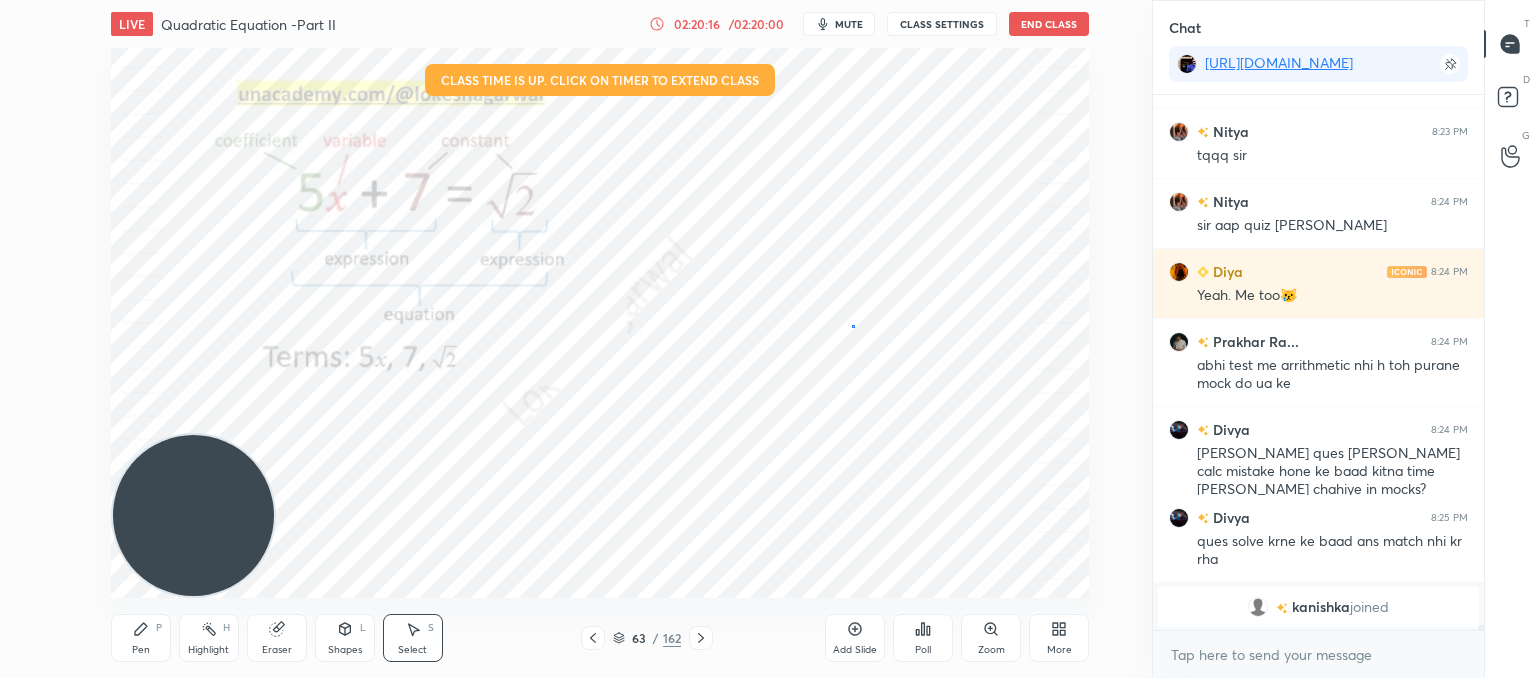 drag, startPoint x: 852, startPoint y: 325, endPoint x: 853, endPoint y: 401, distance: 76.00658 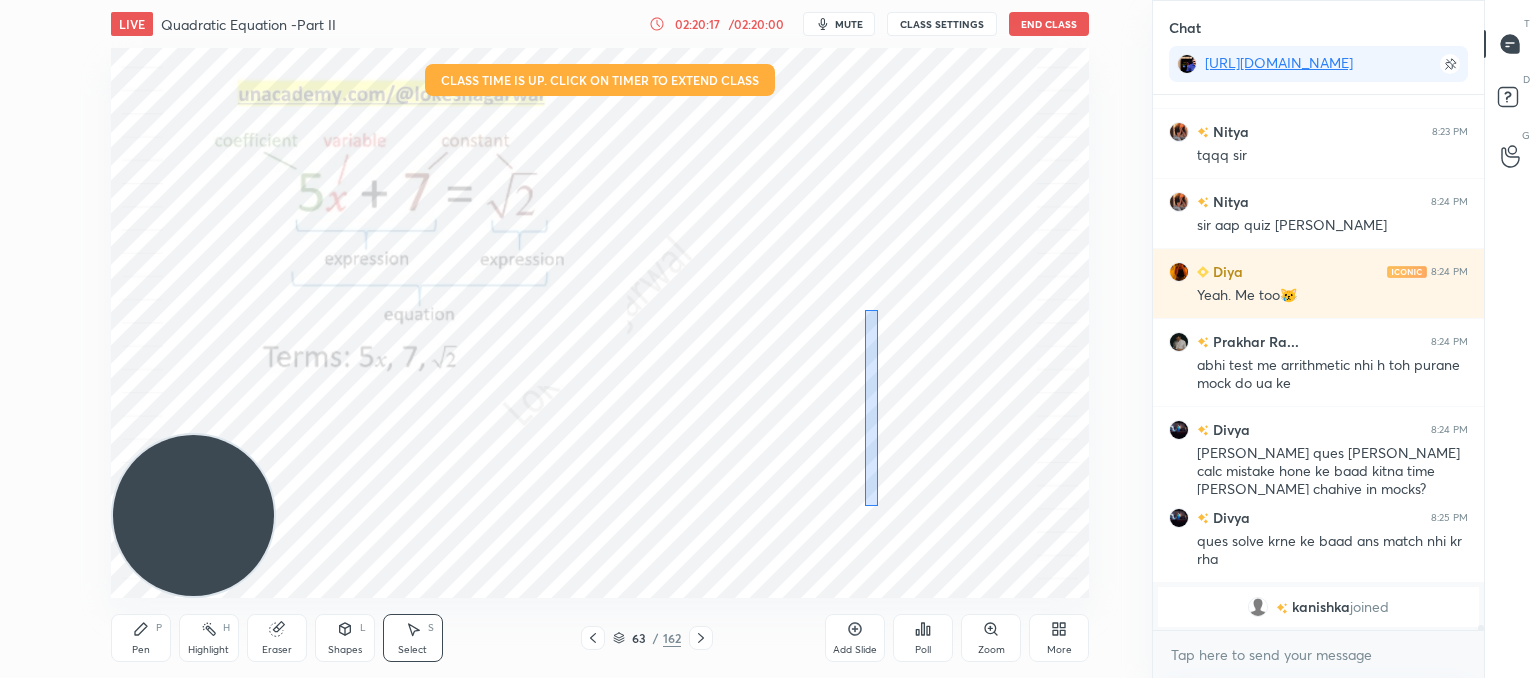 drag, startPoint x: 864, startPoint y: 321, endPoint x: 879, endPoint y: 511, distance: 190.59119 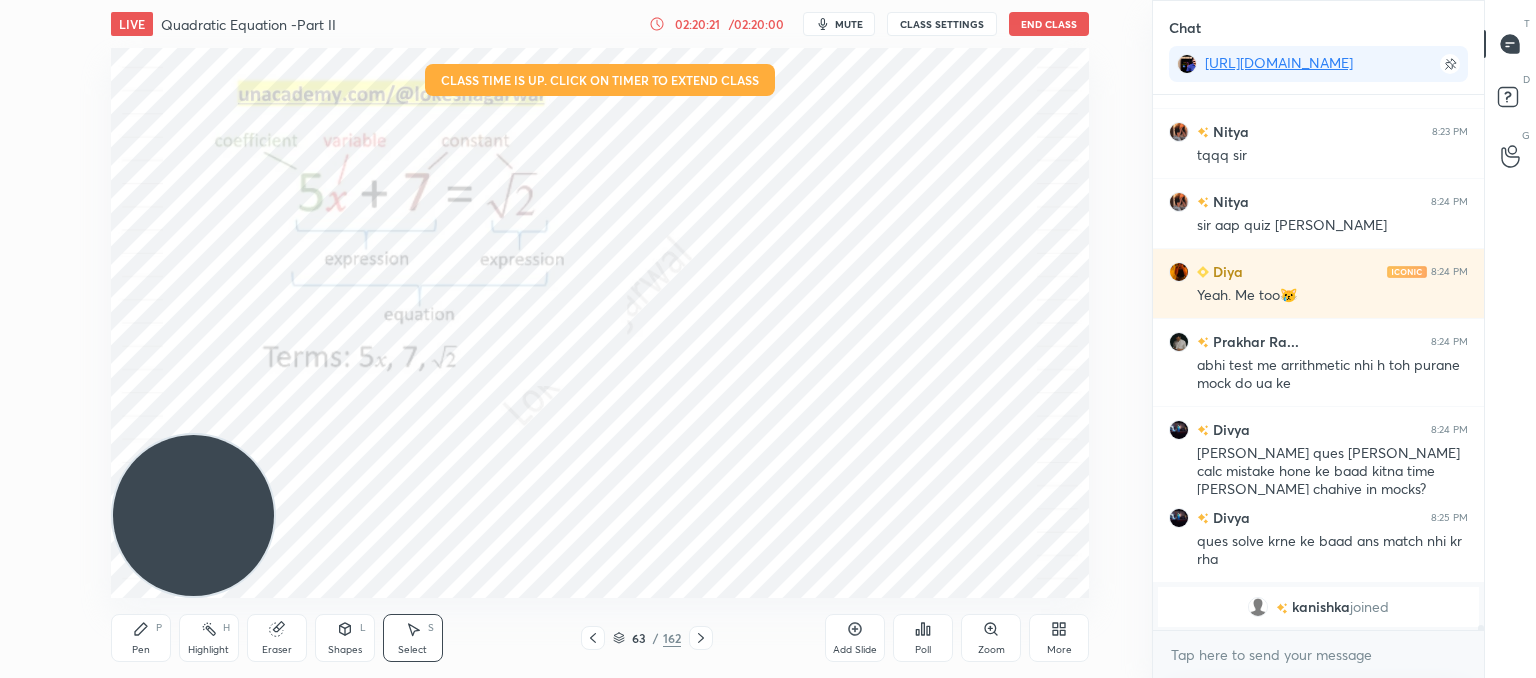 scroll, scrollTop: 61822, scrollLeft: 0, axis: vertical 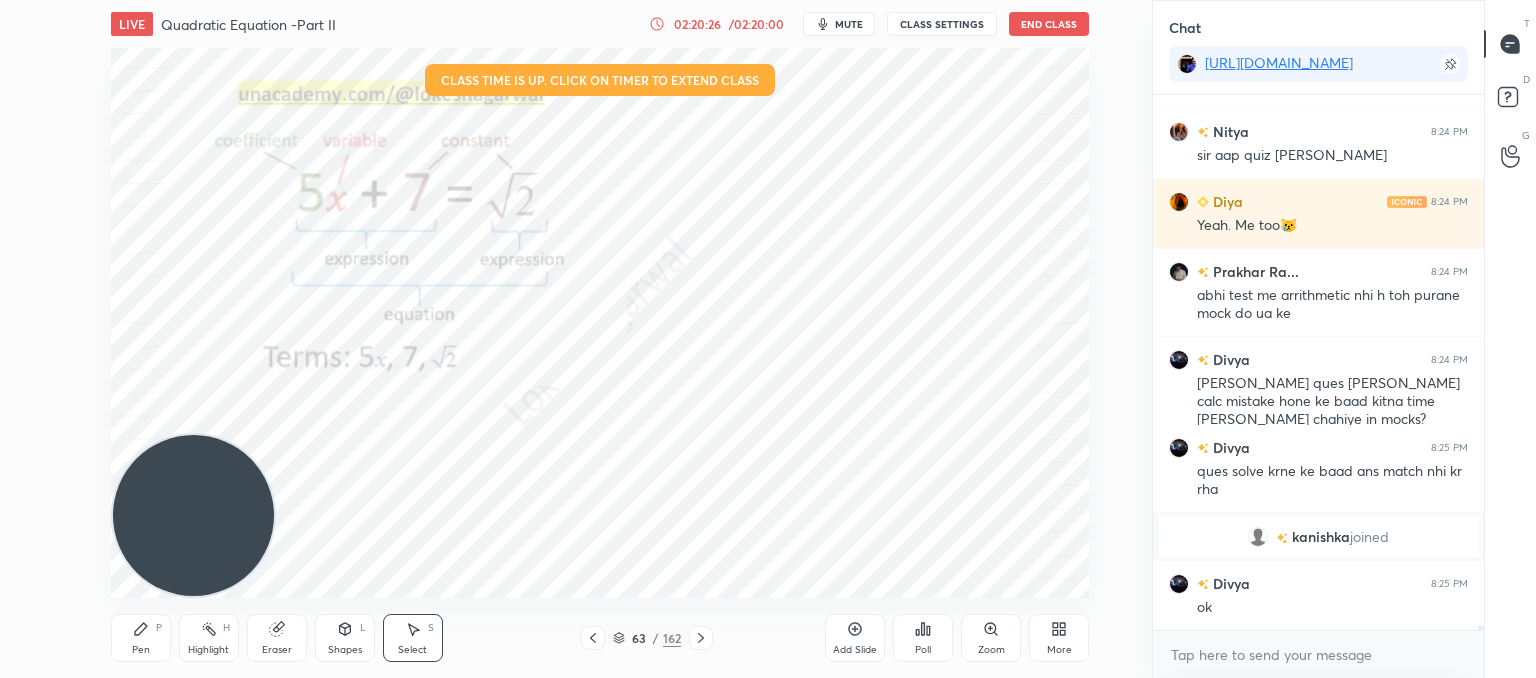 click on "End Class" at bounding box center [1049, 24] 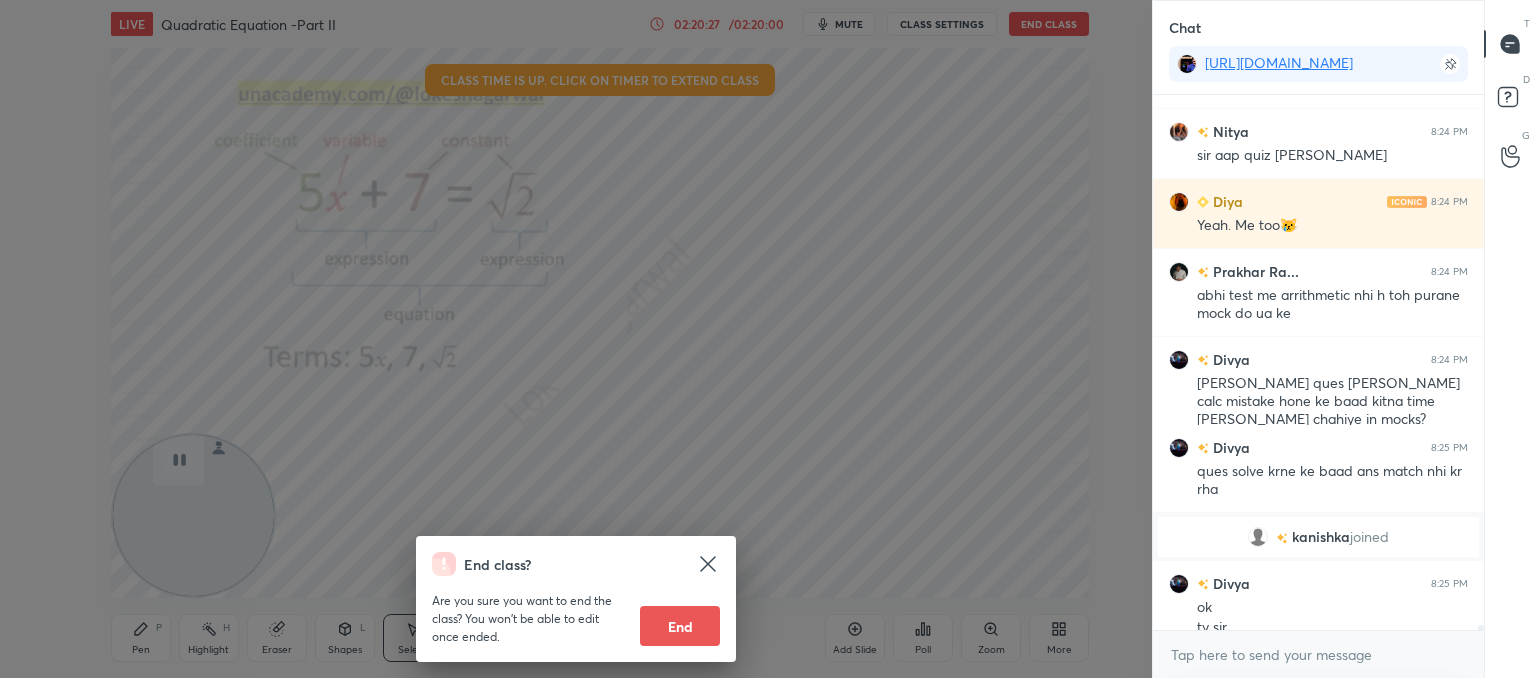 scroll, scrollTop: 61842, scrollLeft: 0, axis: vertical 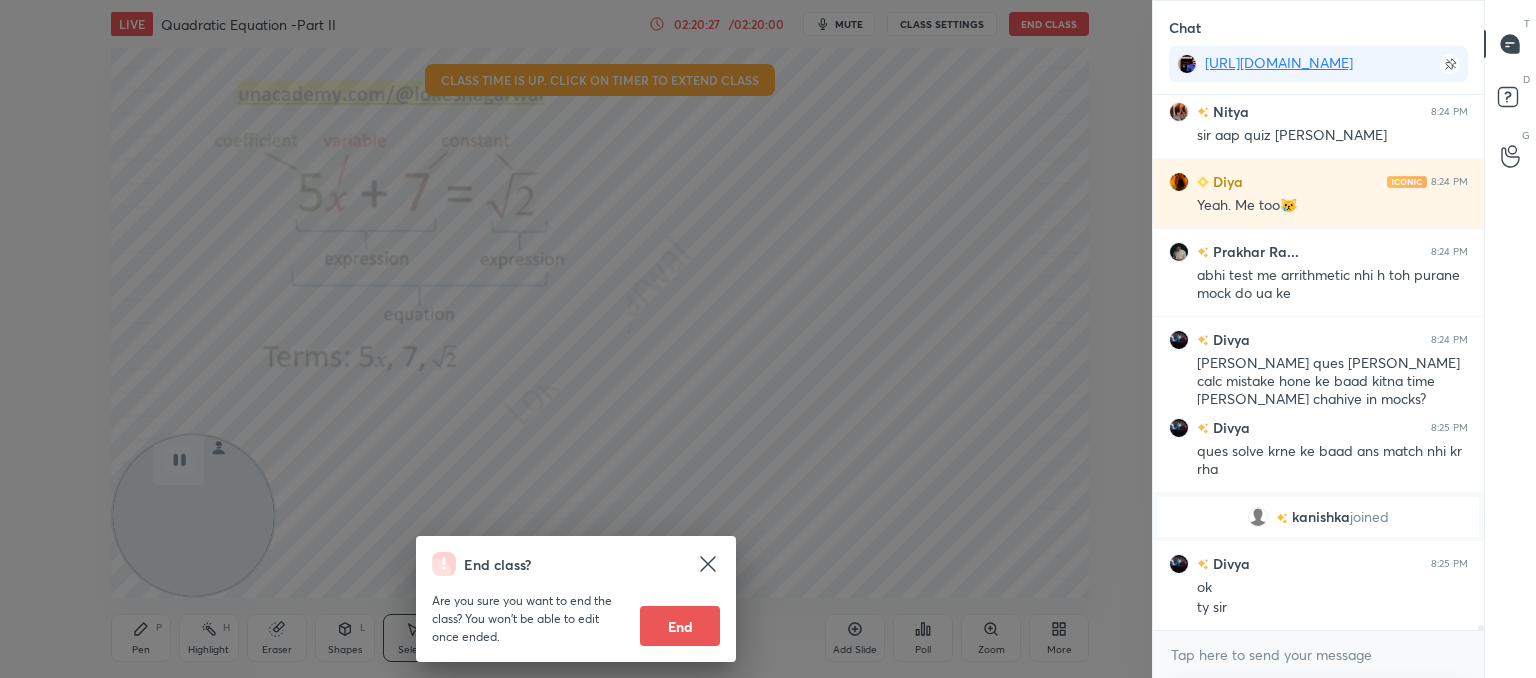 click on "End" at bounding box center [680, 626] 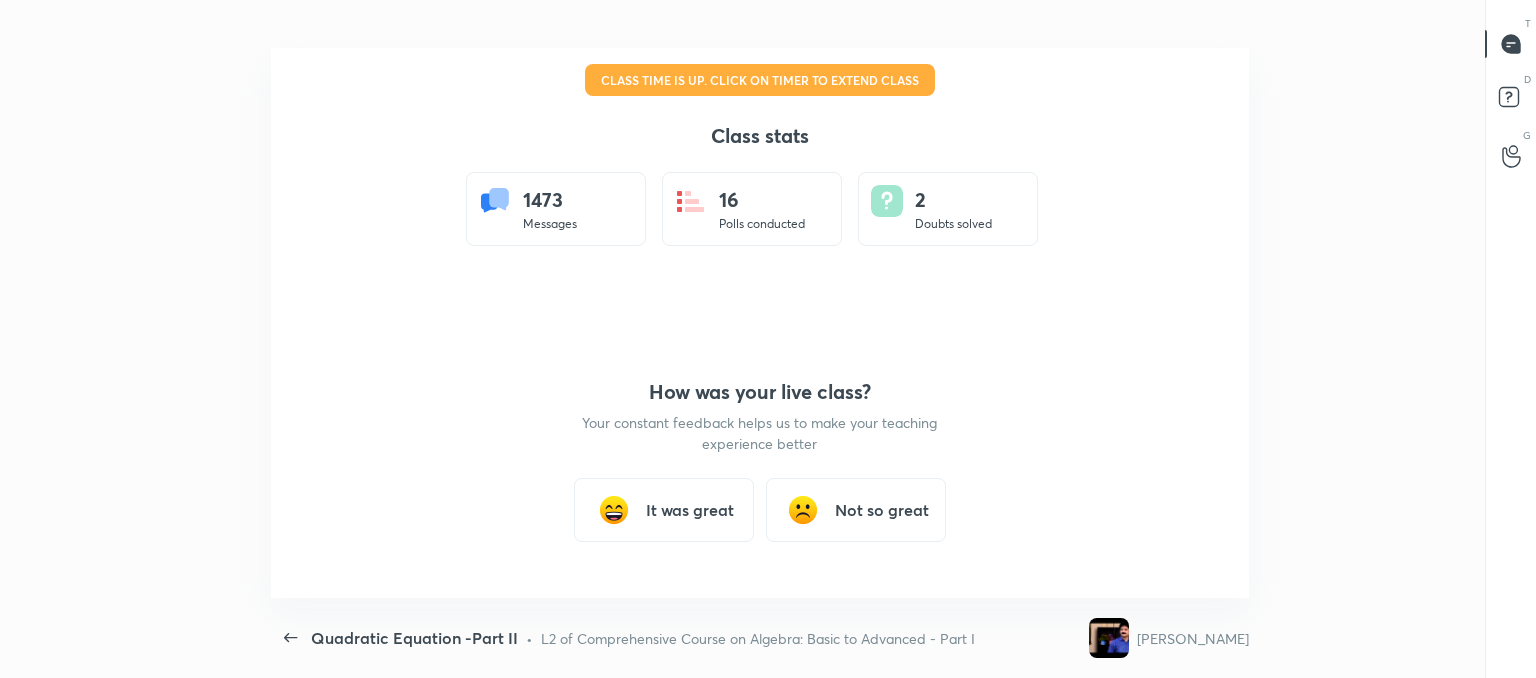 scroll, scrollTop: 0, scrollLeft: 0, axis: both 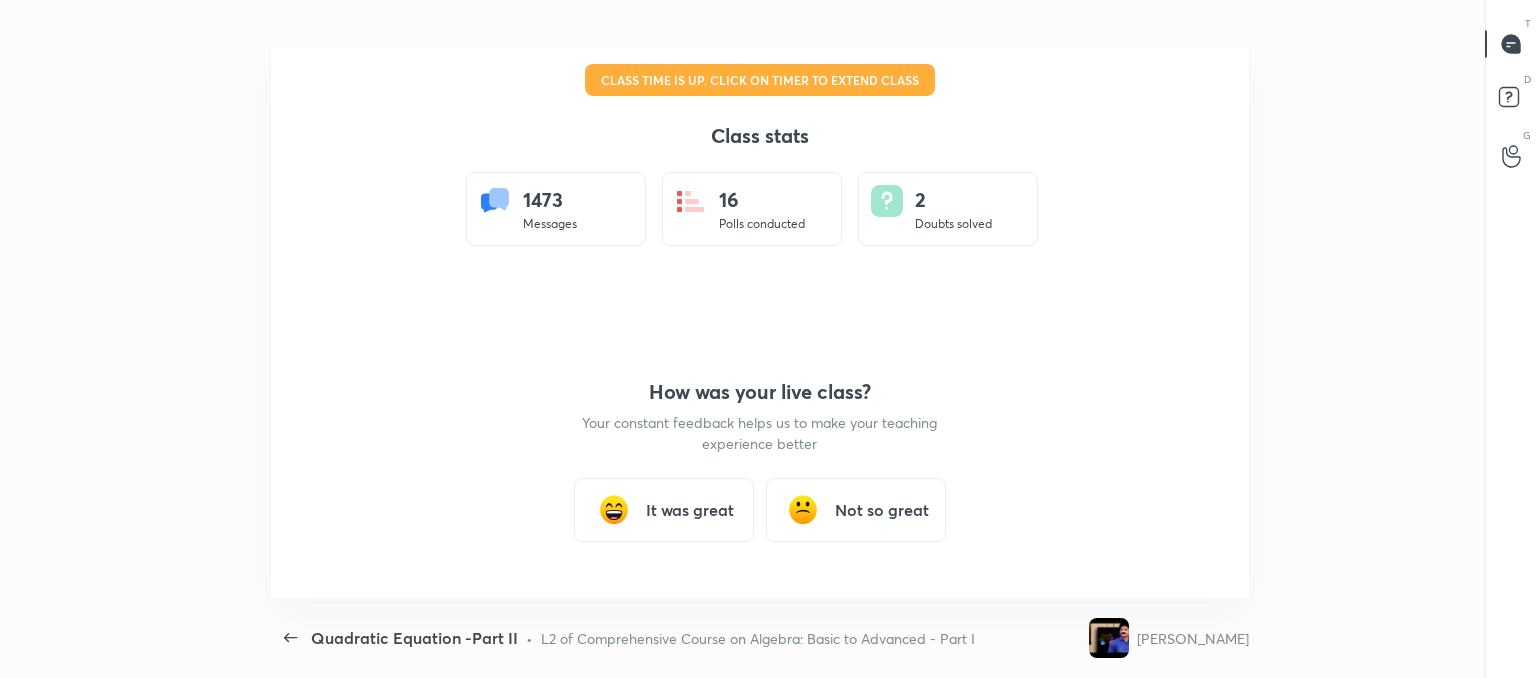 click on "It was great" at bounding box center [690, 510] 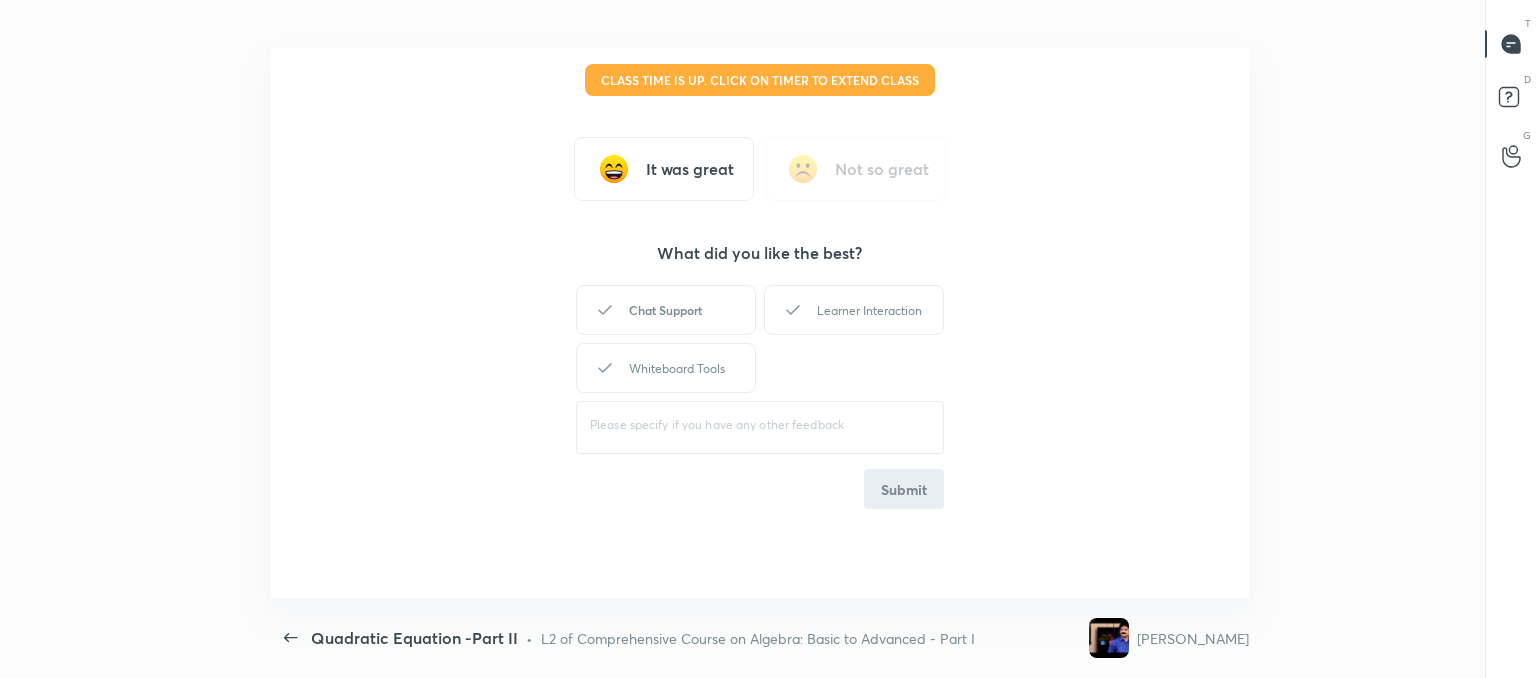drag, startPoint x: 652, startPoint y: 324, endPoint x: 684, endPoint y: 321, distance: 32.140316 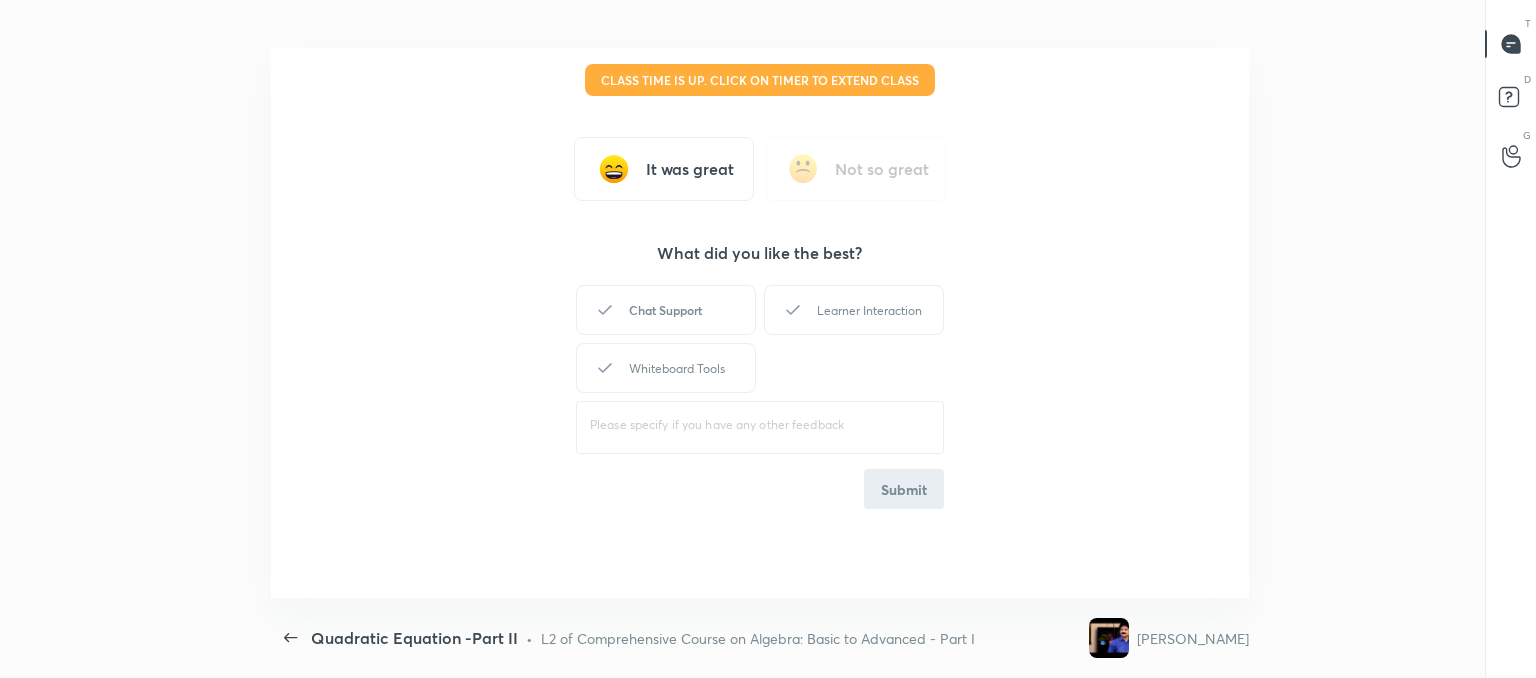 click on "Chat Support" at bounding box center [666, 310] 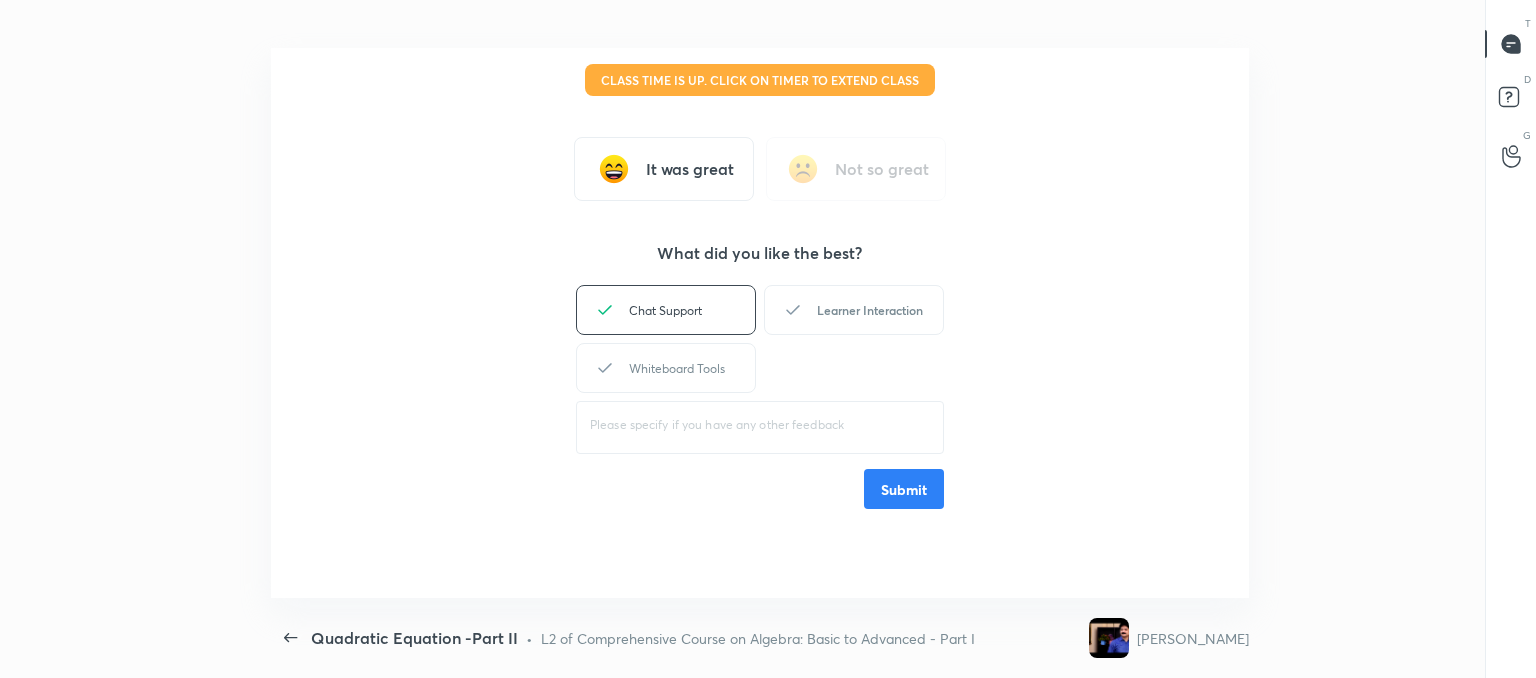 click on "Learner Interaction" at bounding box center [854, 310] 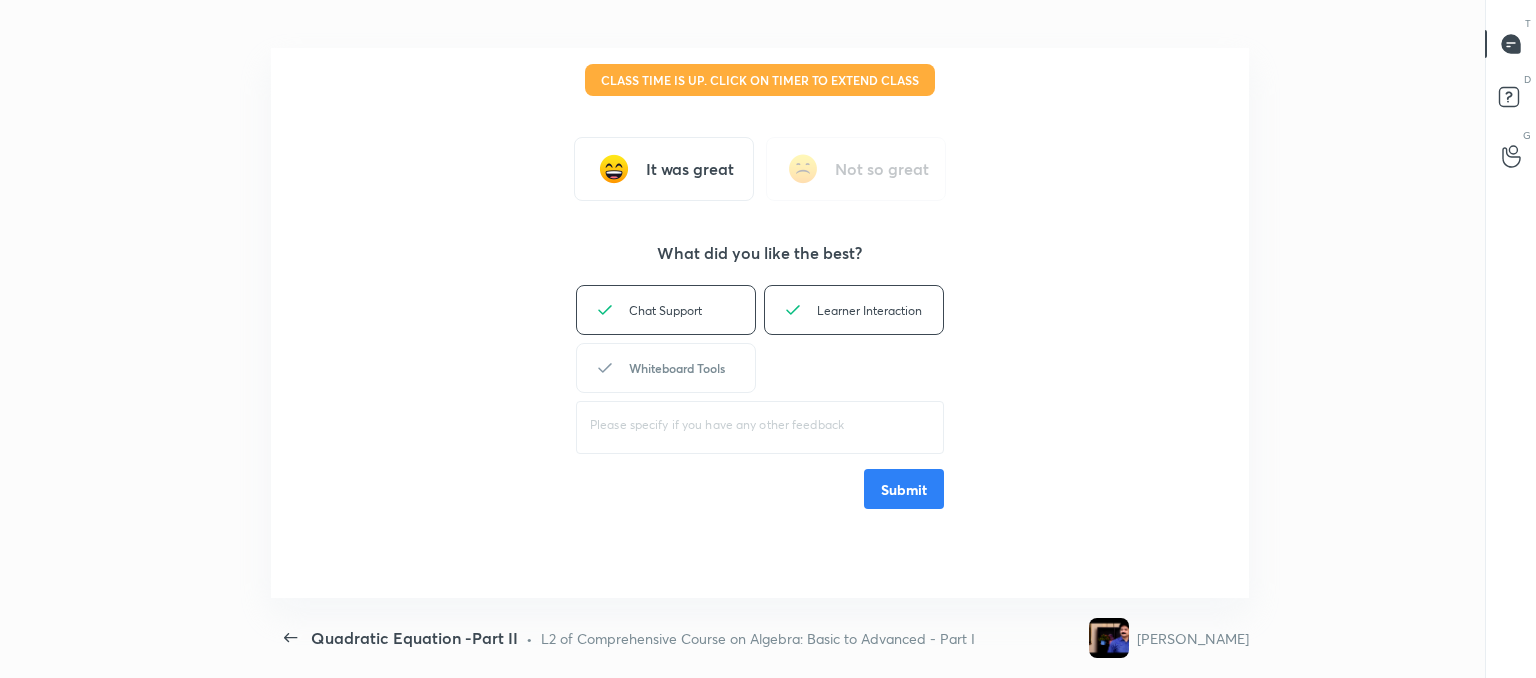 drag, startPoint x: 727, startPoint y: 380, endPoint x: 789, endPoint y: 445, distance: 89.827614 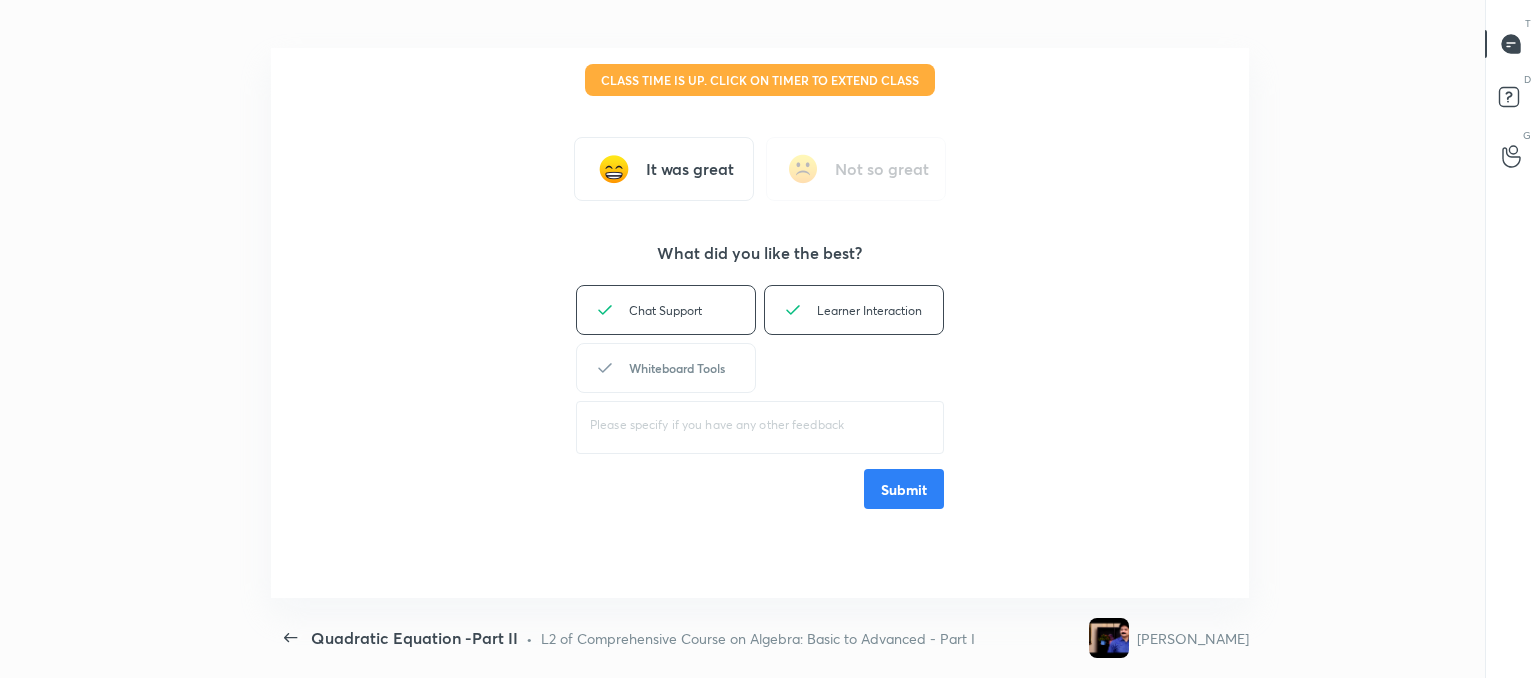 click on "Whiteboard Tools" at bounding box center (666, 368) 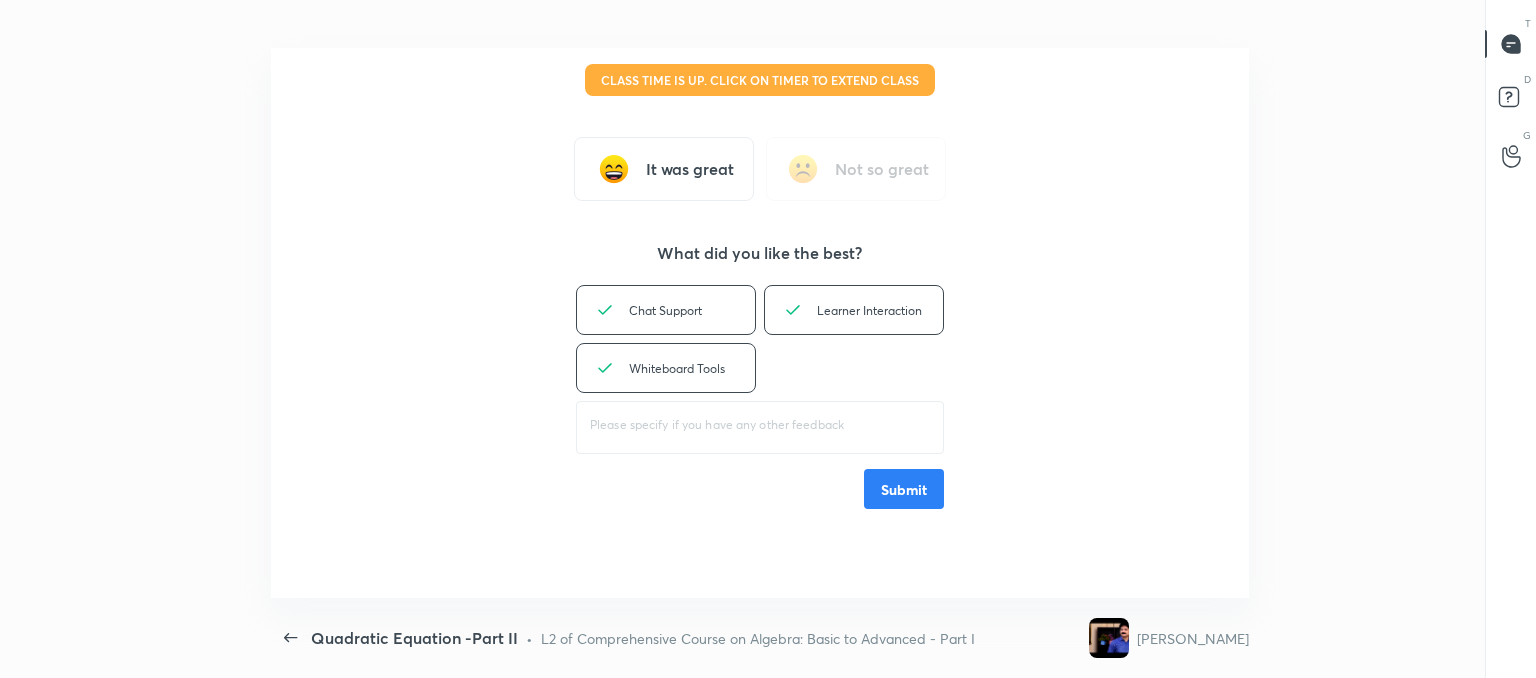 click on "Submit" at bounding box center [904, 489] 